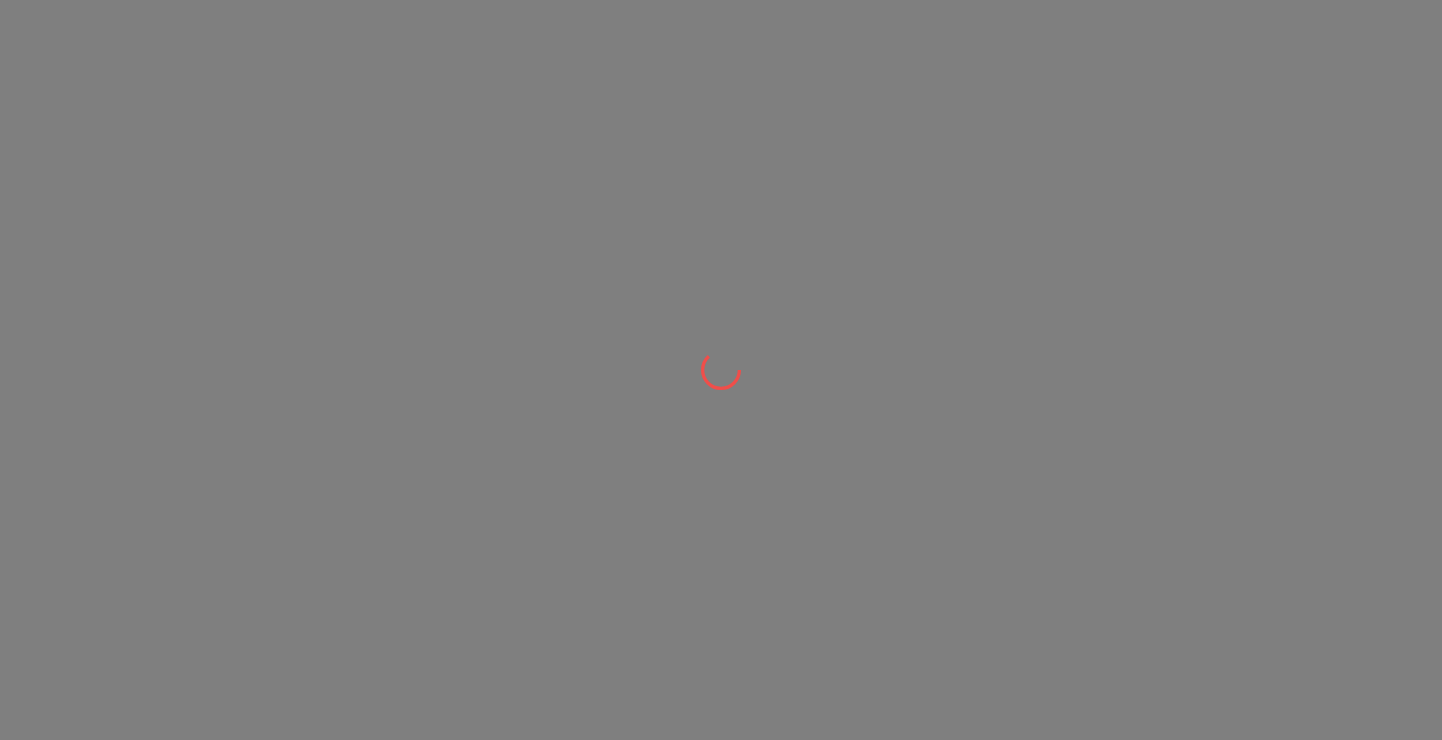 scroll, scrollTop: 0, scrollLeft: 0, axis: both 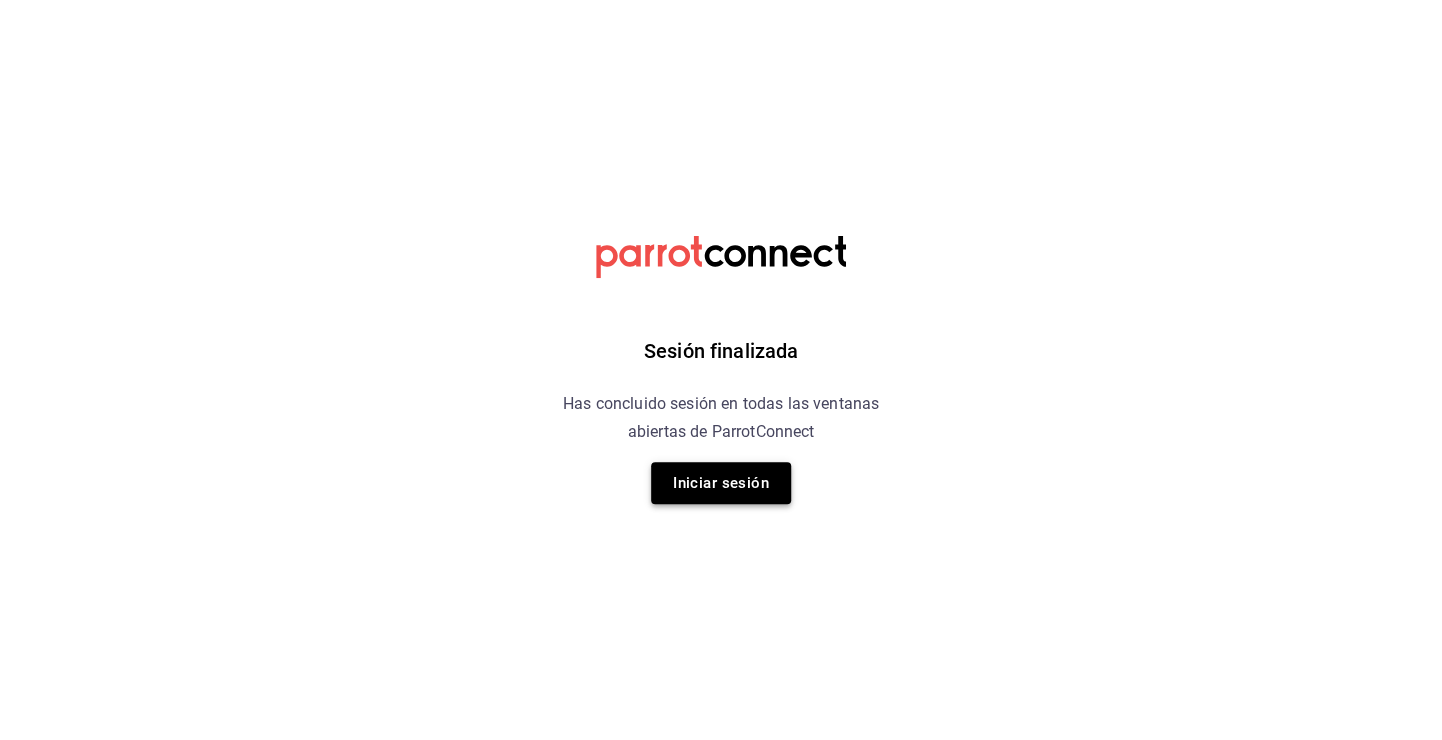 click on "Iniciar sesión" at bounding box center [721, 483] 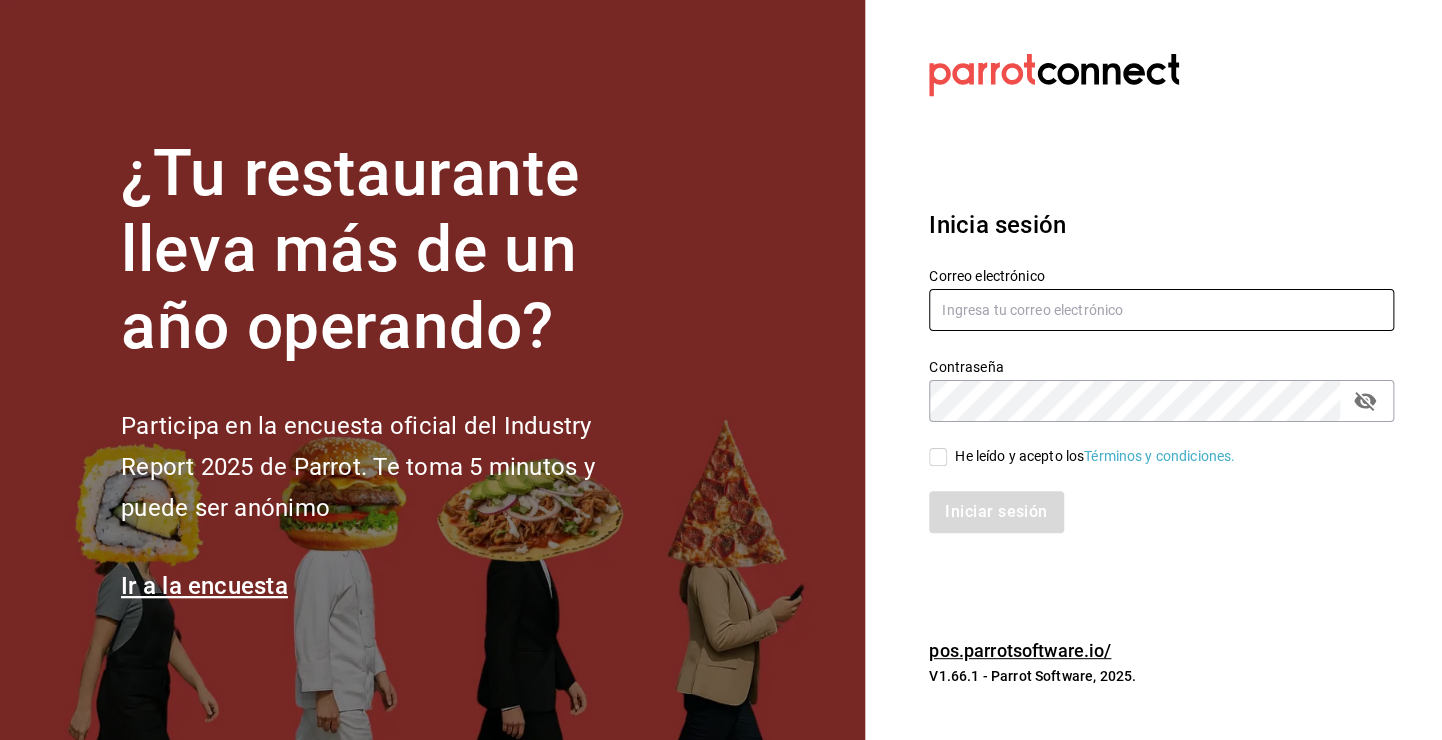 type on "[EMAIL]" 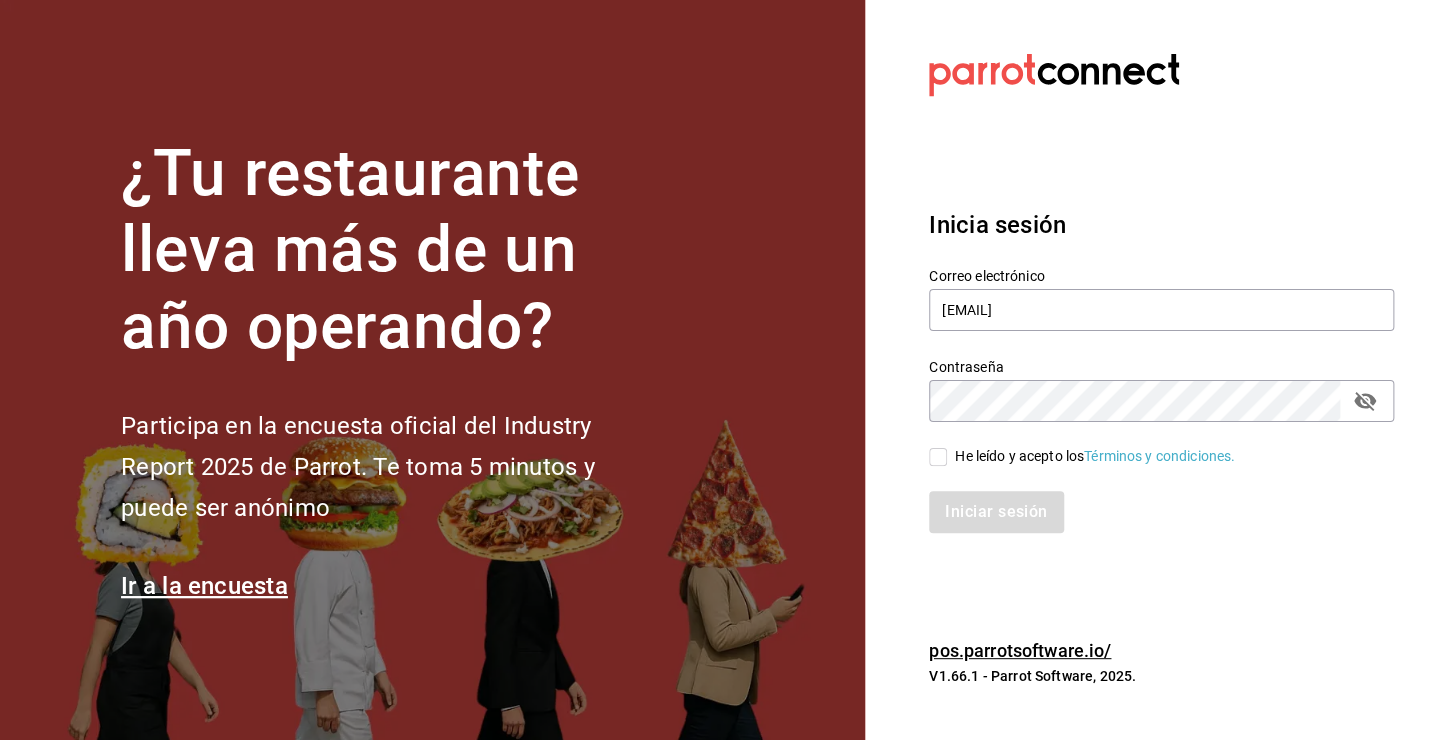 click on "He leído y acepto los  Términos y condiciones." at bounding box center (1149, 445) 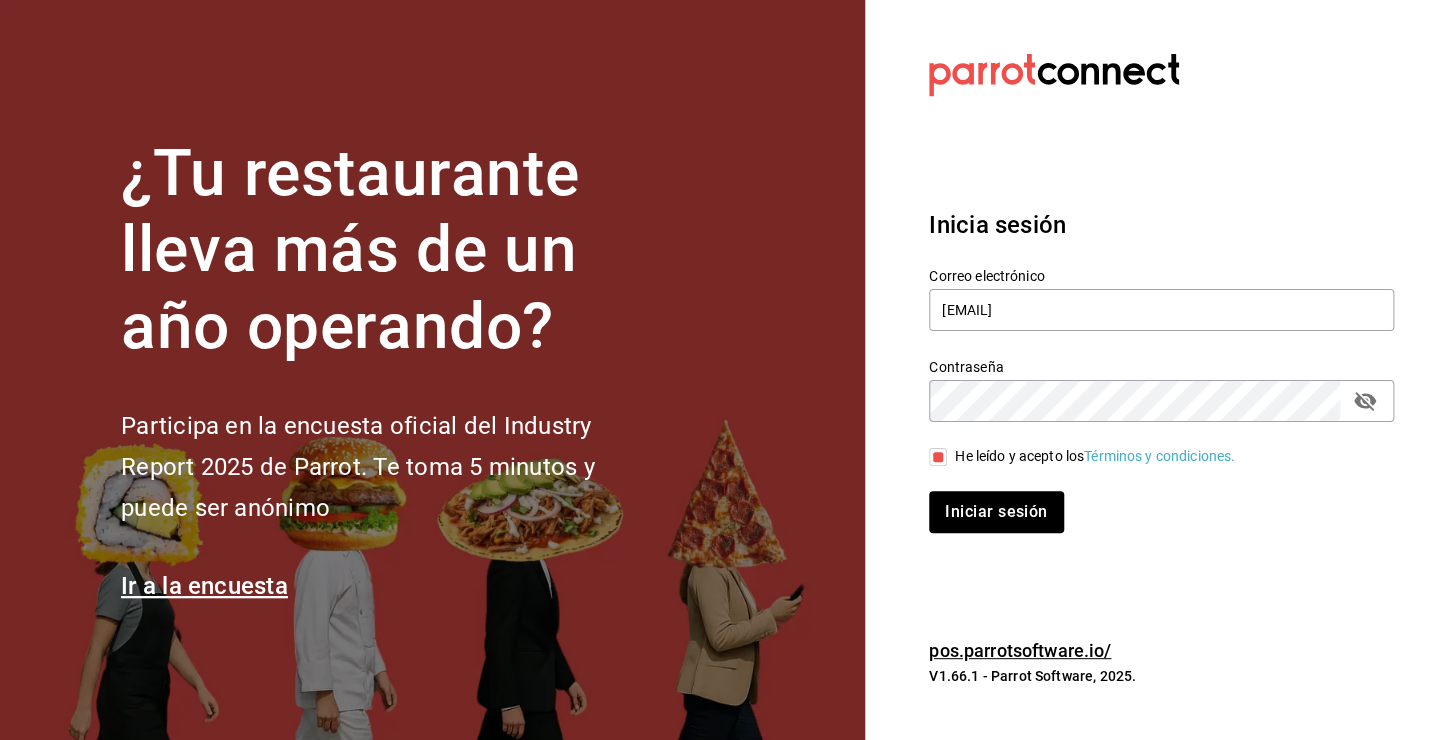 drag, startPoint x: 976, startPoint y: 533, endPoint x: 981, endPoint y: 524, distance: 10.29563 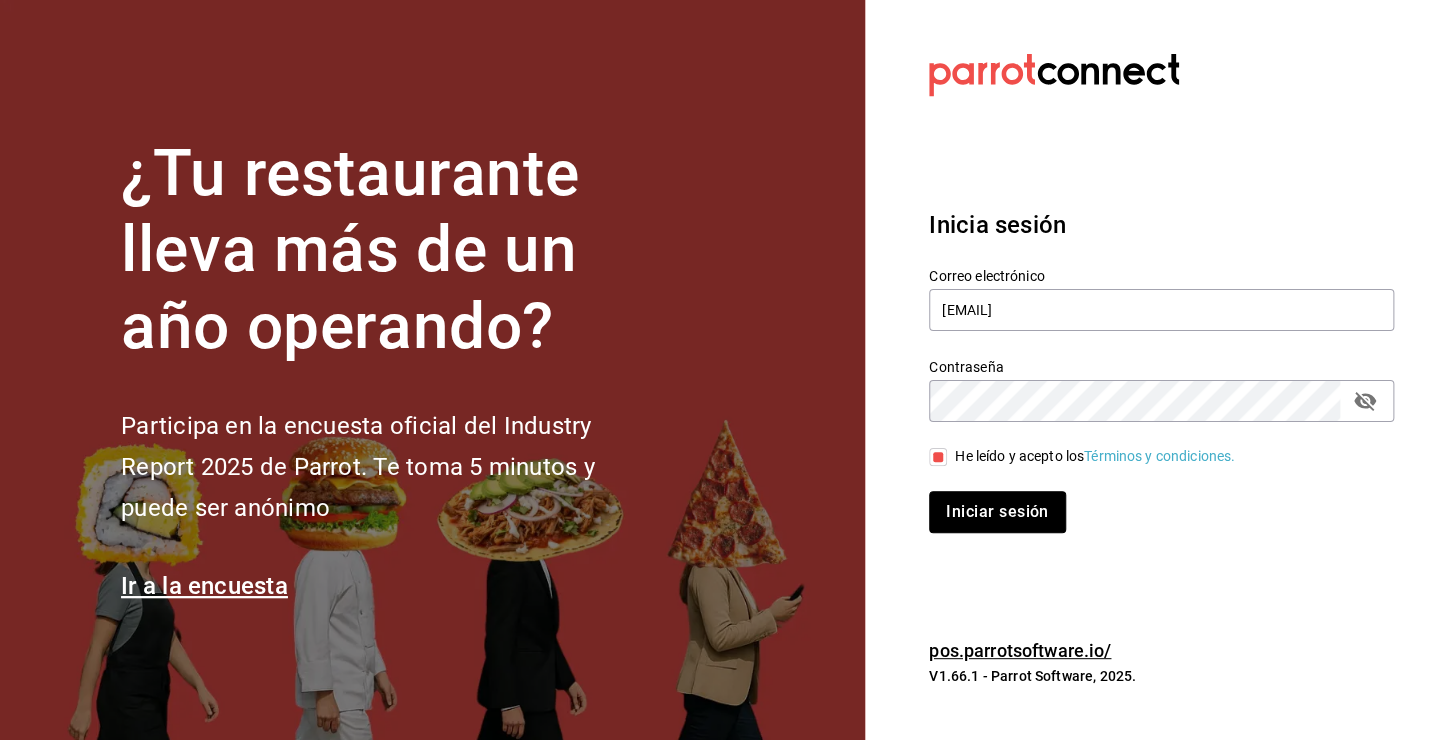 click on "Iniciar sesión" at bounding box center [997, 512] 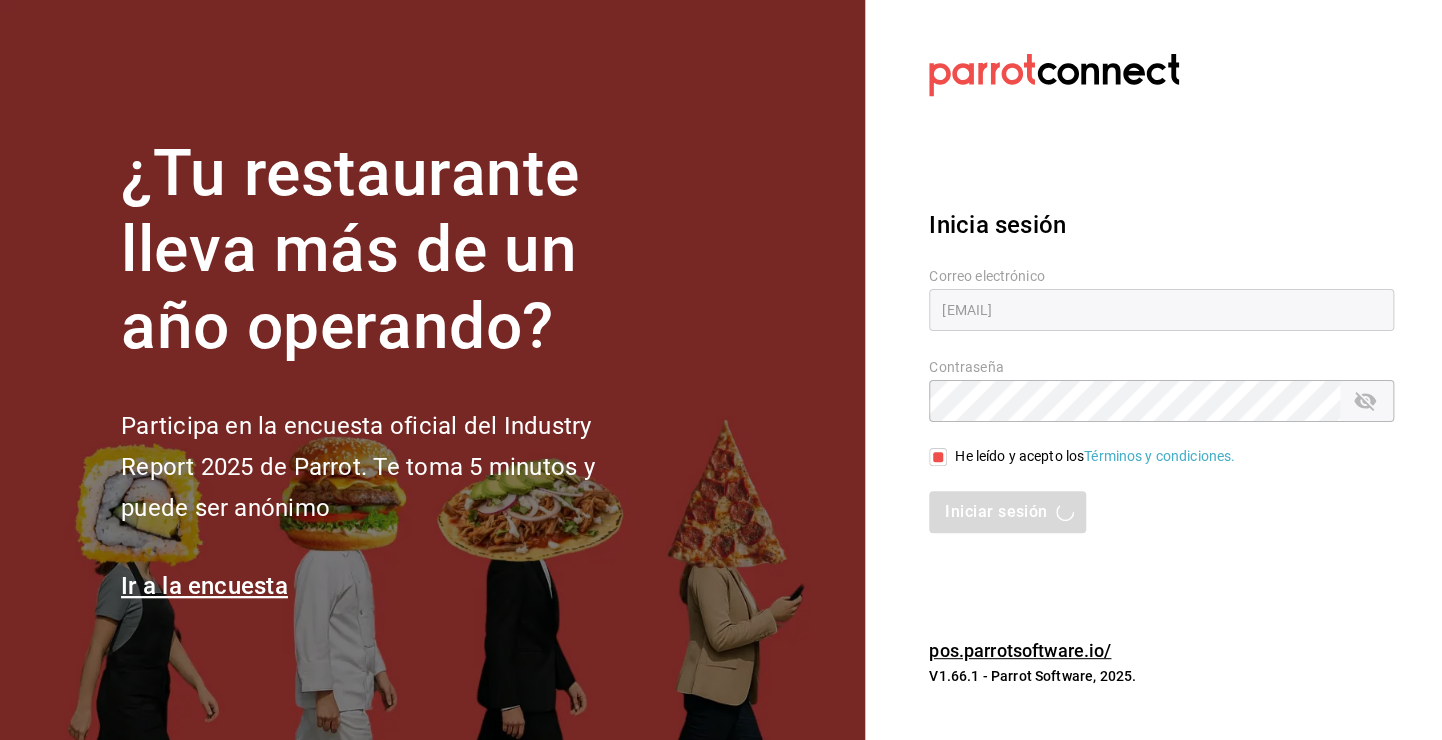 click on "Iniciar sesión" at bounding box center [1161, 512] 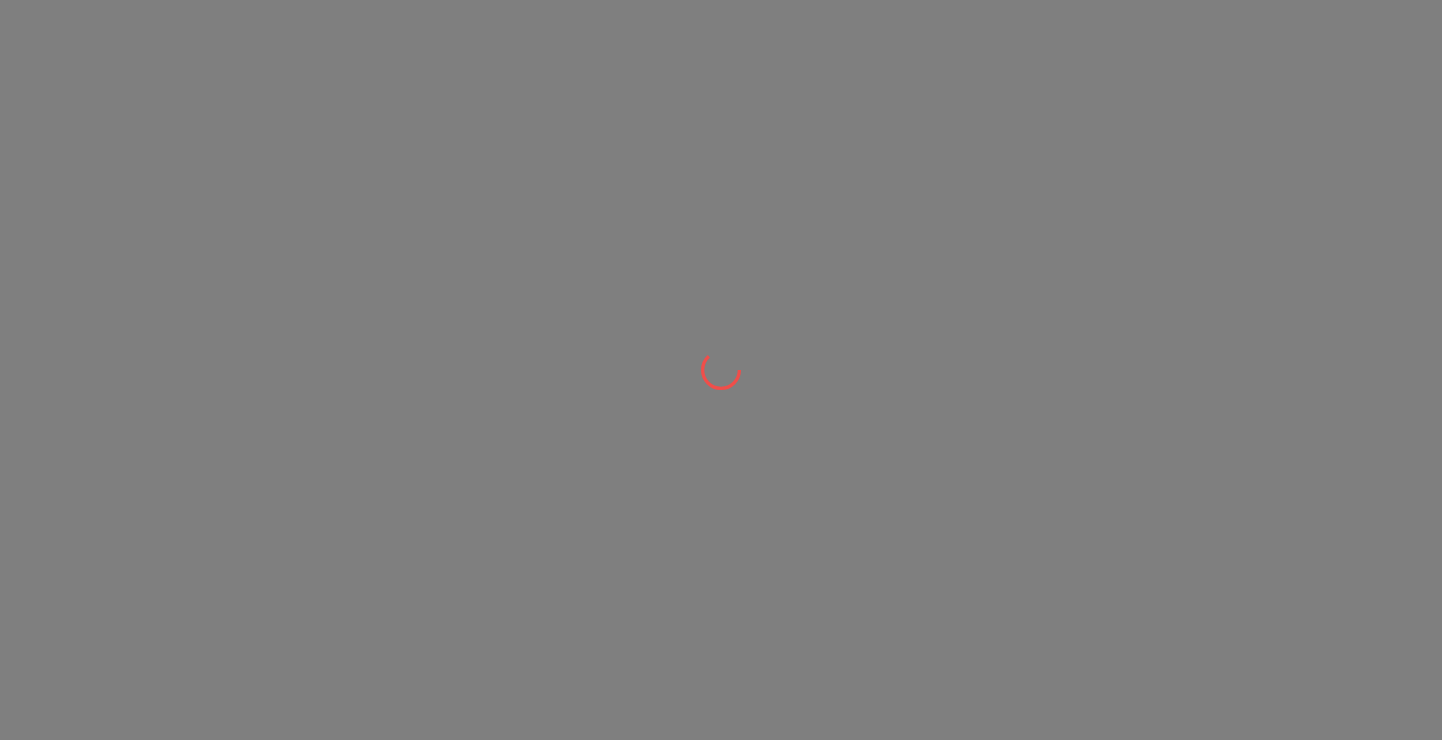 scroll, scrollTop: 0, scrollLeft: 0, axis: both 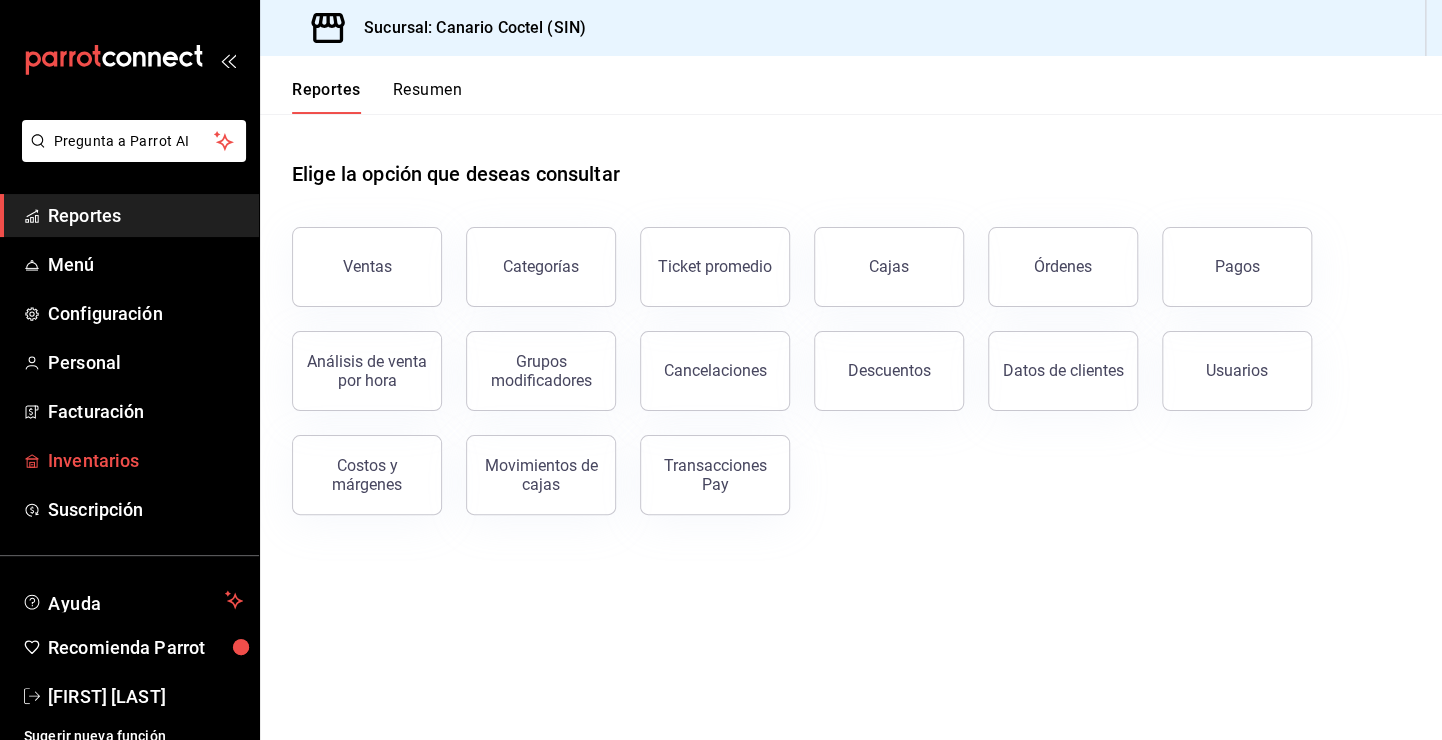 click on "Inventarios" at bounding box center (145, 460) 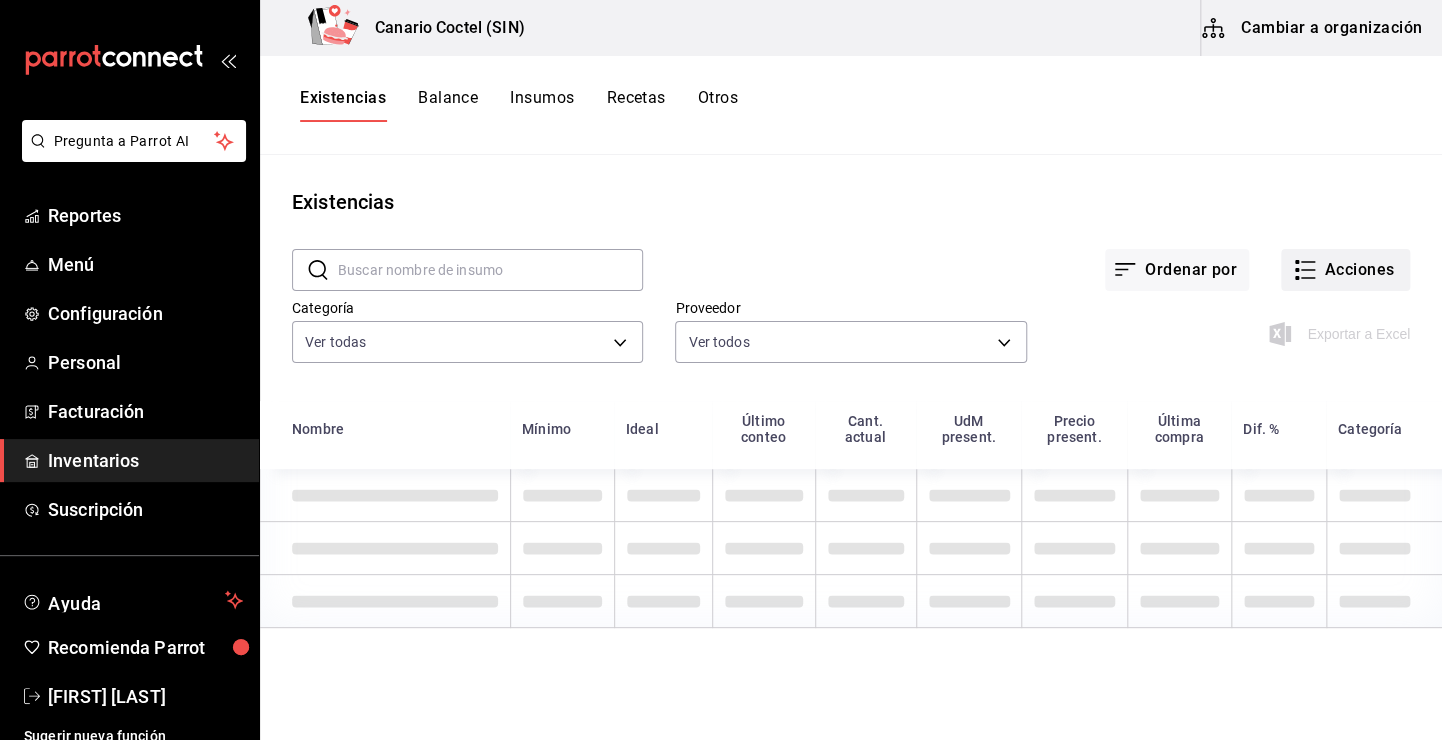 click on "Acciones" at bounding box center [1345, 270] 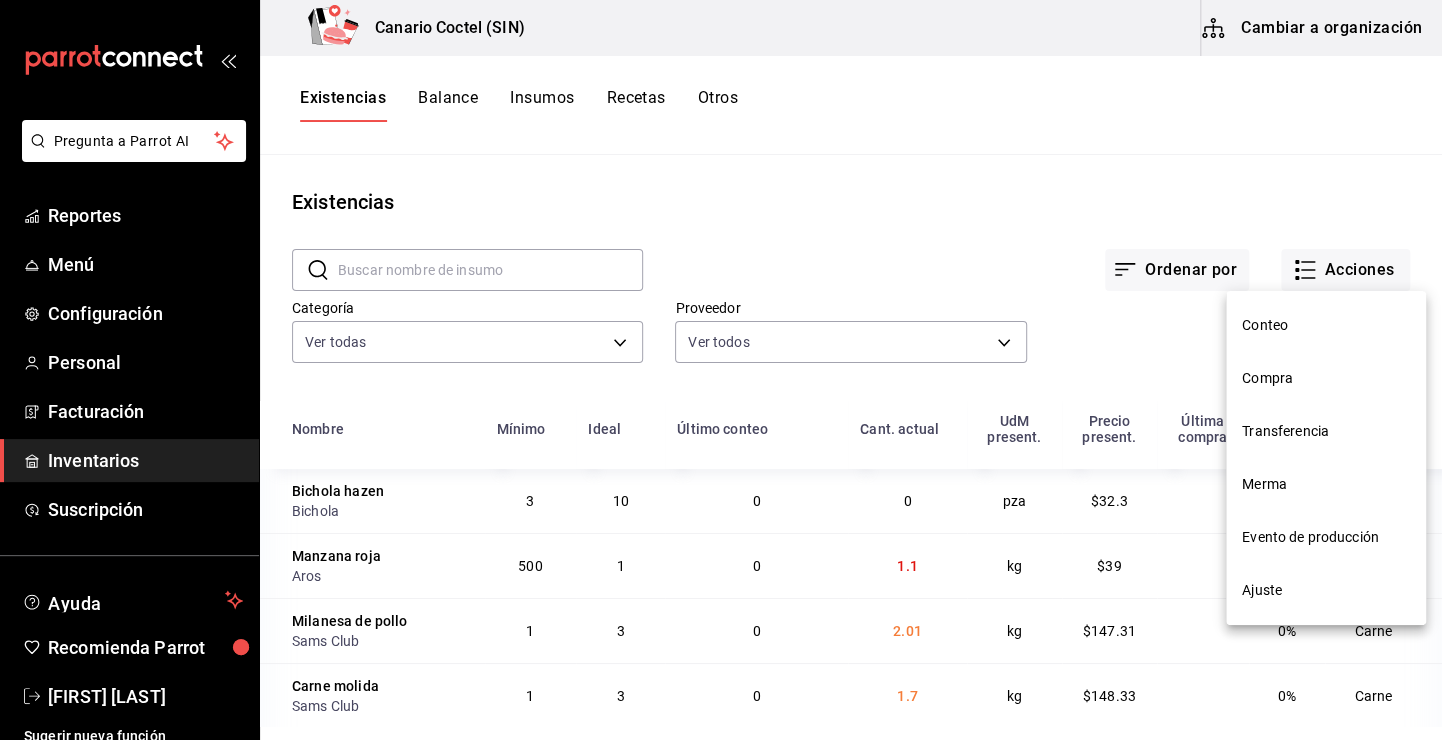 click on "Ajuste" at bounding box center [1326, 590] 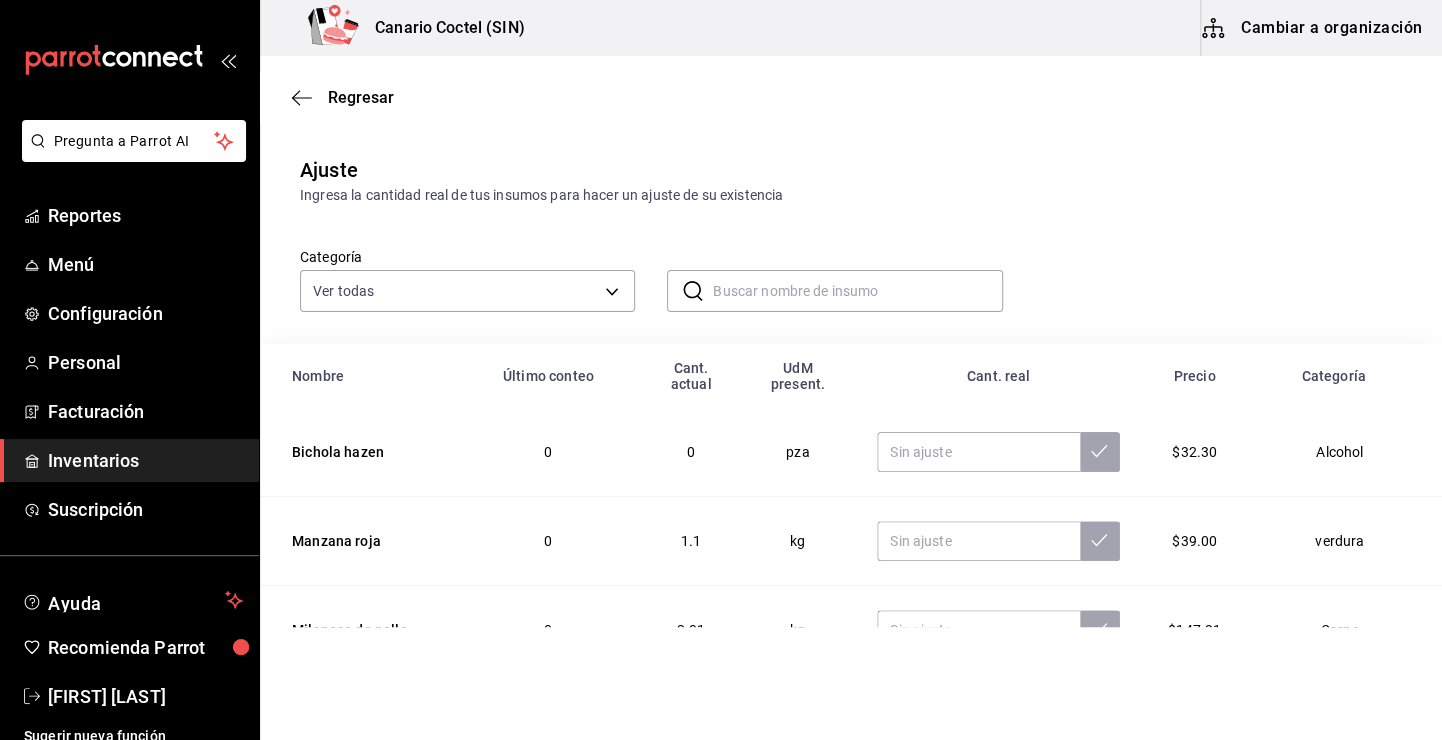 click at bounding box center (857, 291) 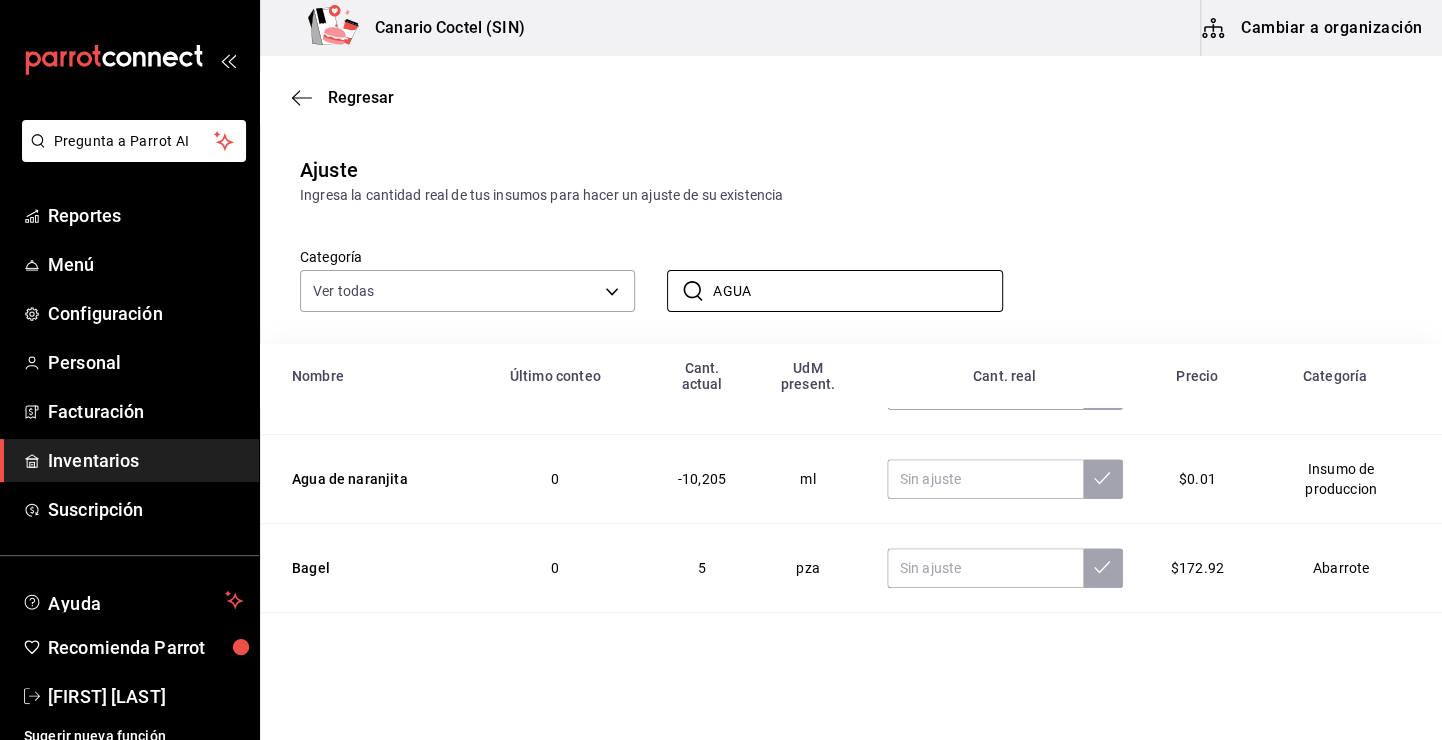 scroll, scrollTop: 346, scrollLeft: 0, axis: vertical 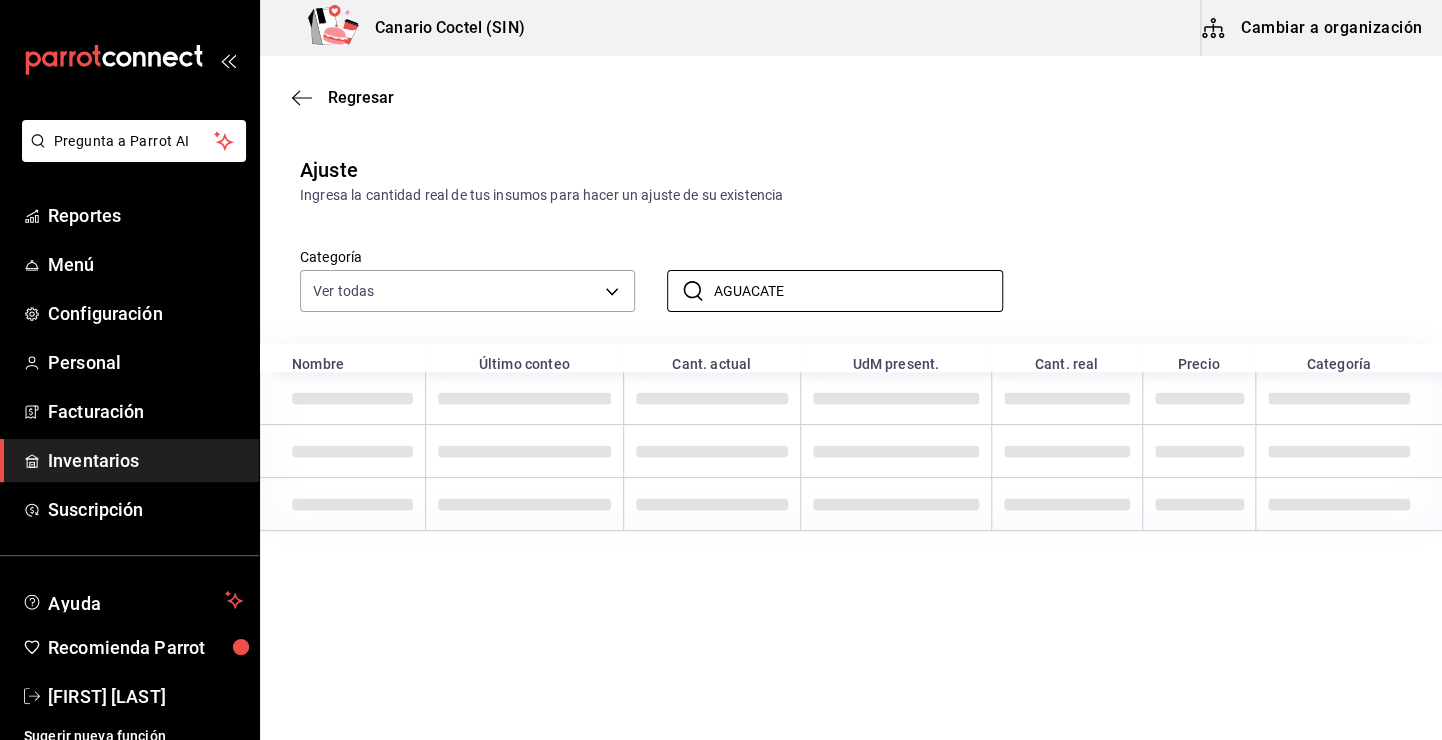 type on "AGUACATE" 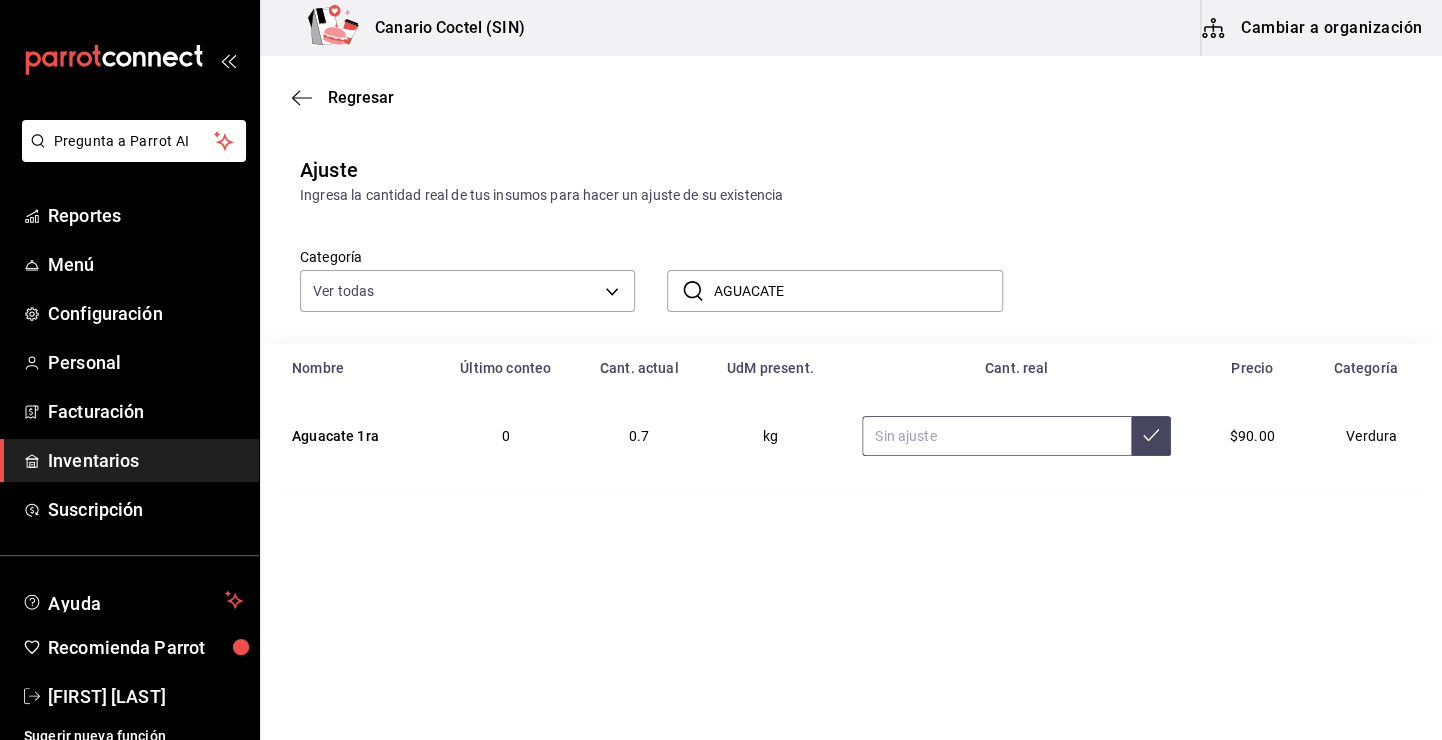 click at bounding box center (996, 436) 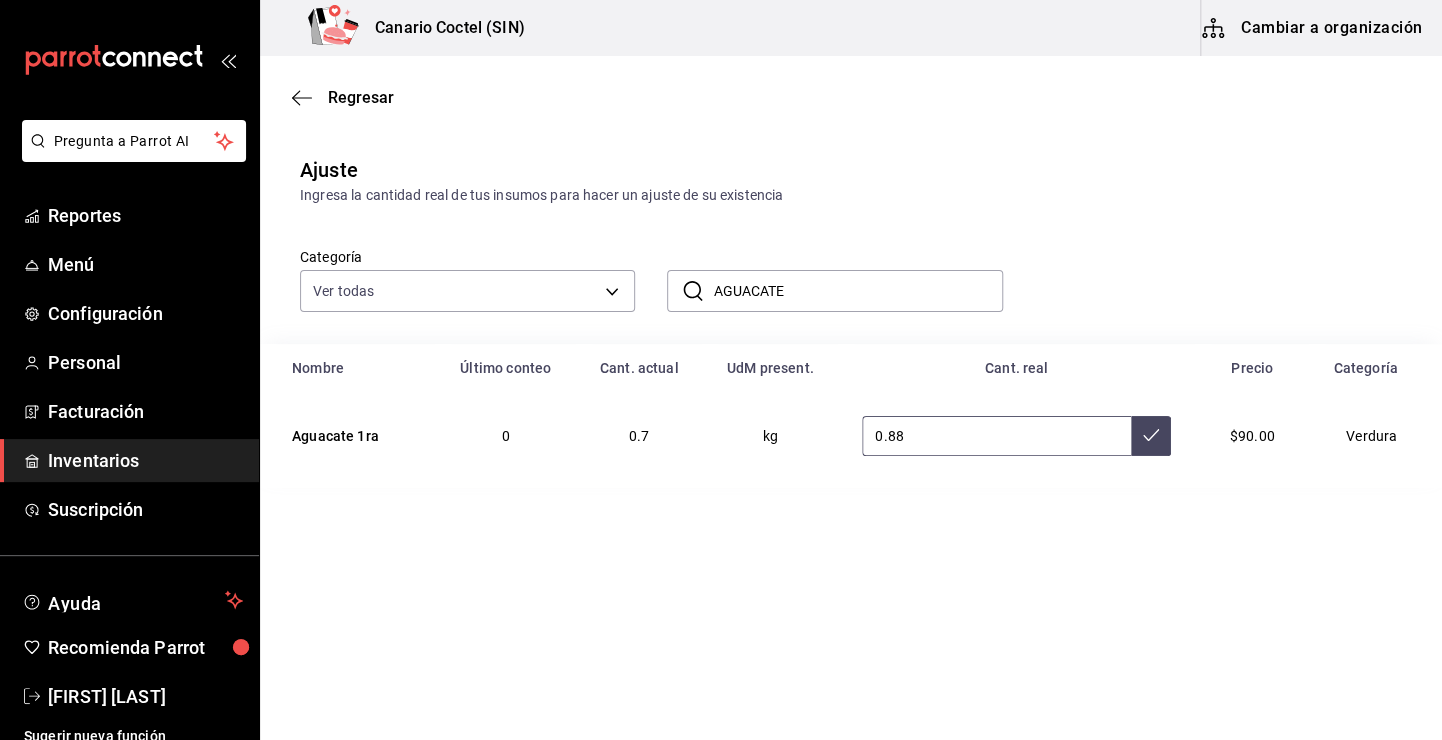 type on "0.88" 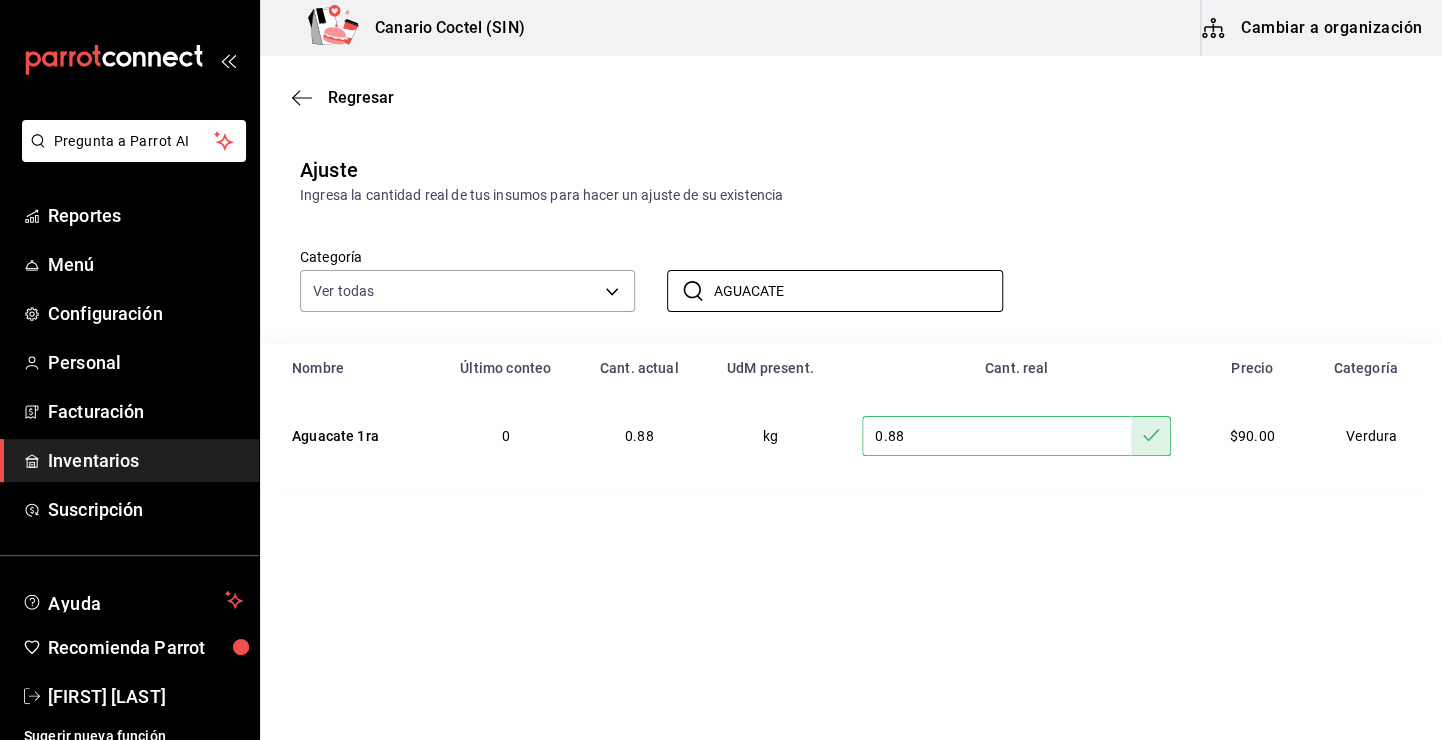 drag, startPoint x: 843, startPoint y: 297, endPoint x: 559, endPoint y: 316, distance: 284.63486 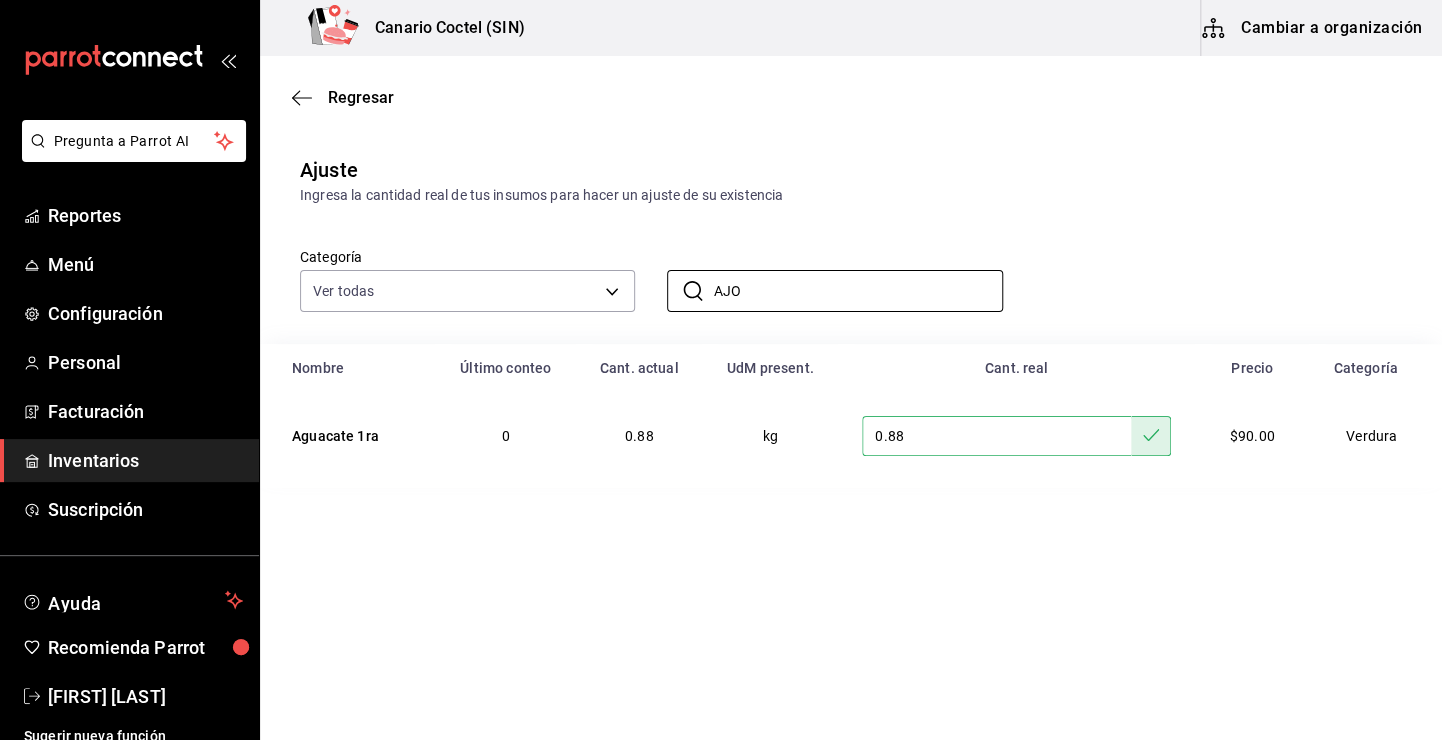 type on "AJO" 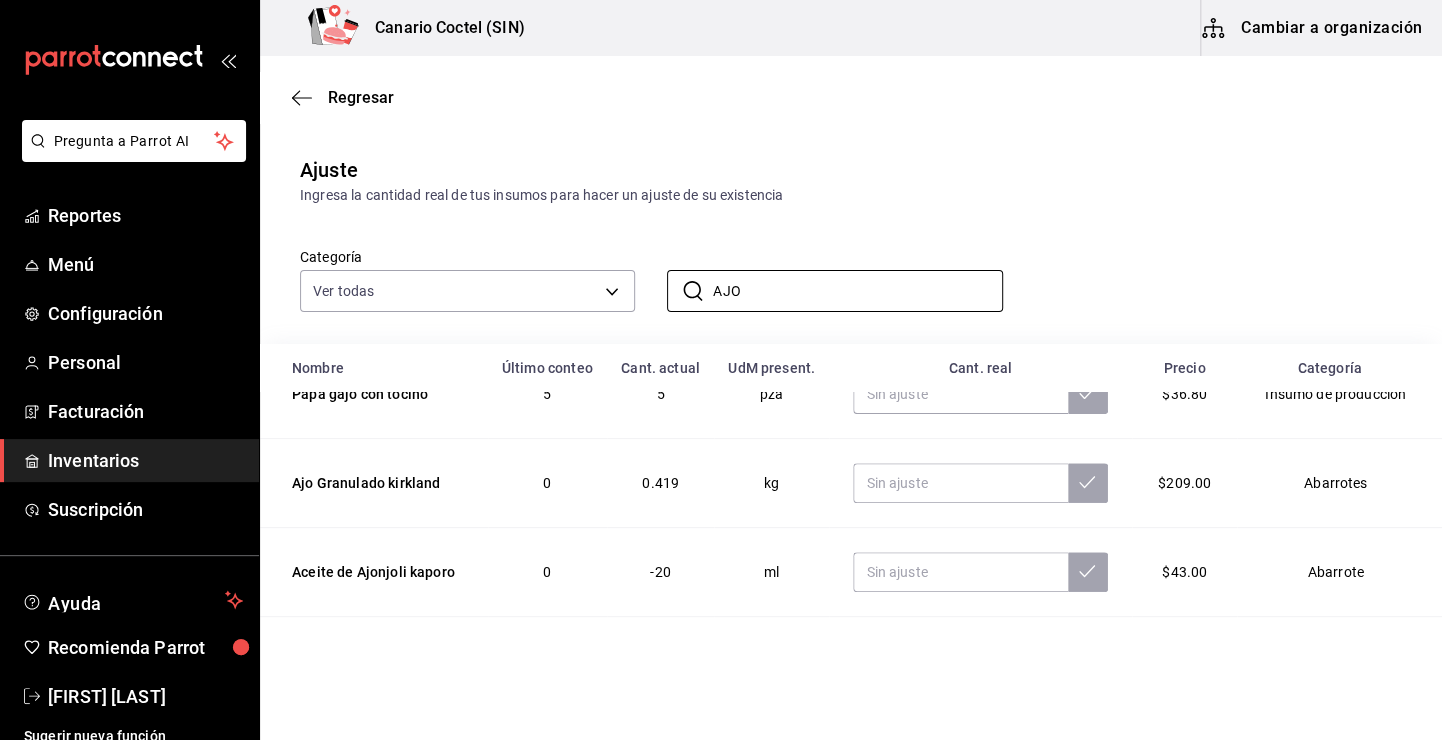 scroll, scrollTop: 63, scrollLeft: 0, axis: vertical 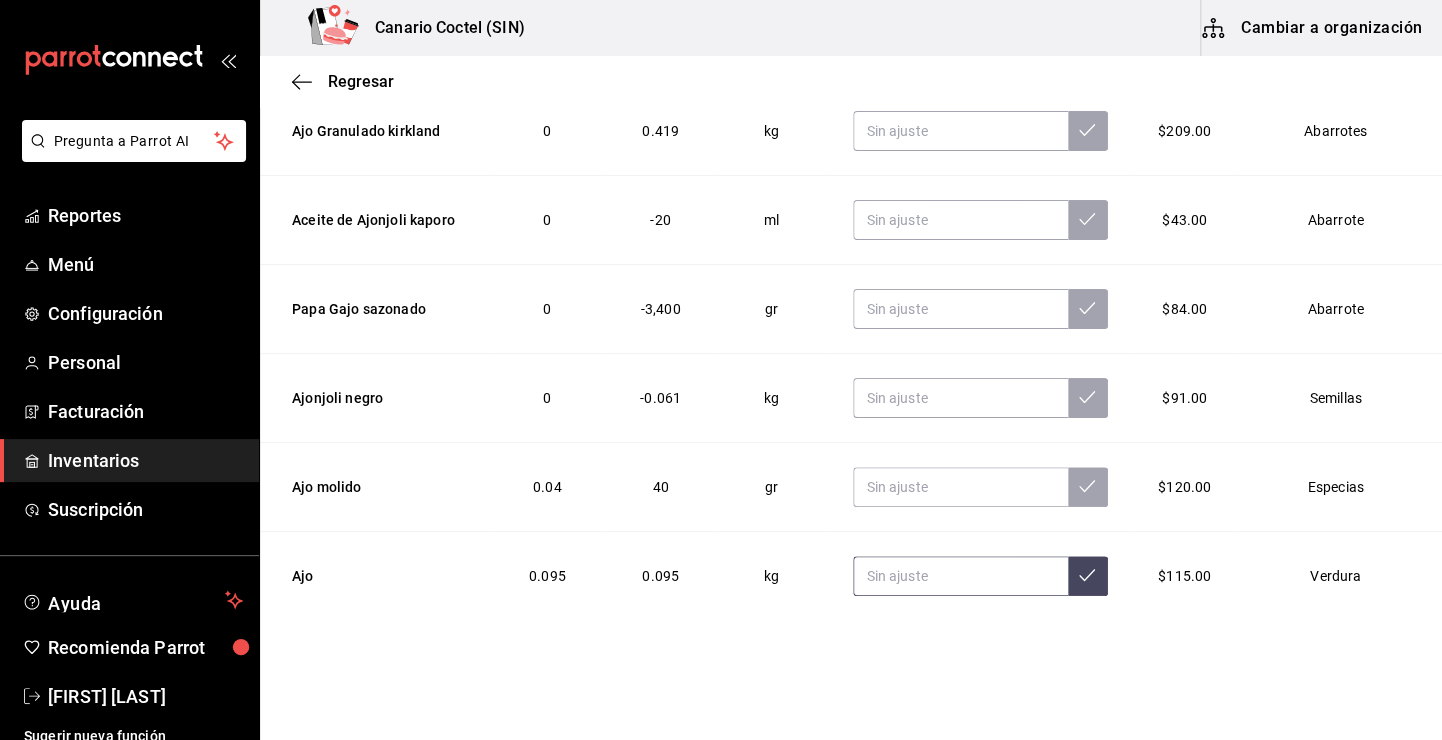 click at bounding box center (960, 576) 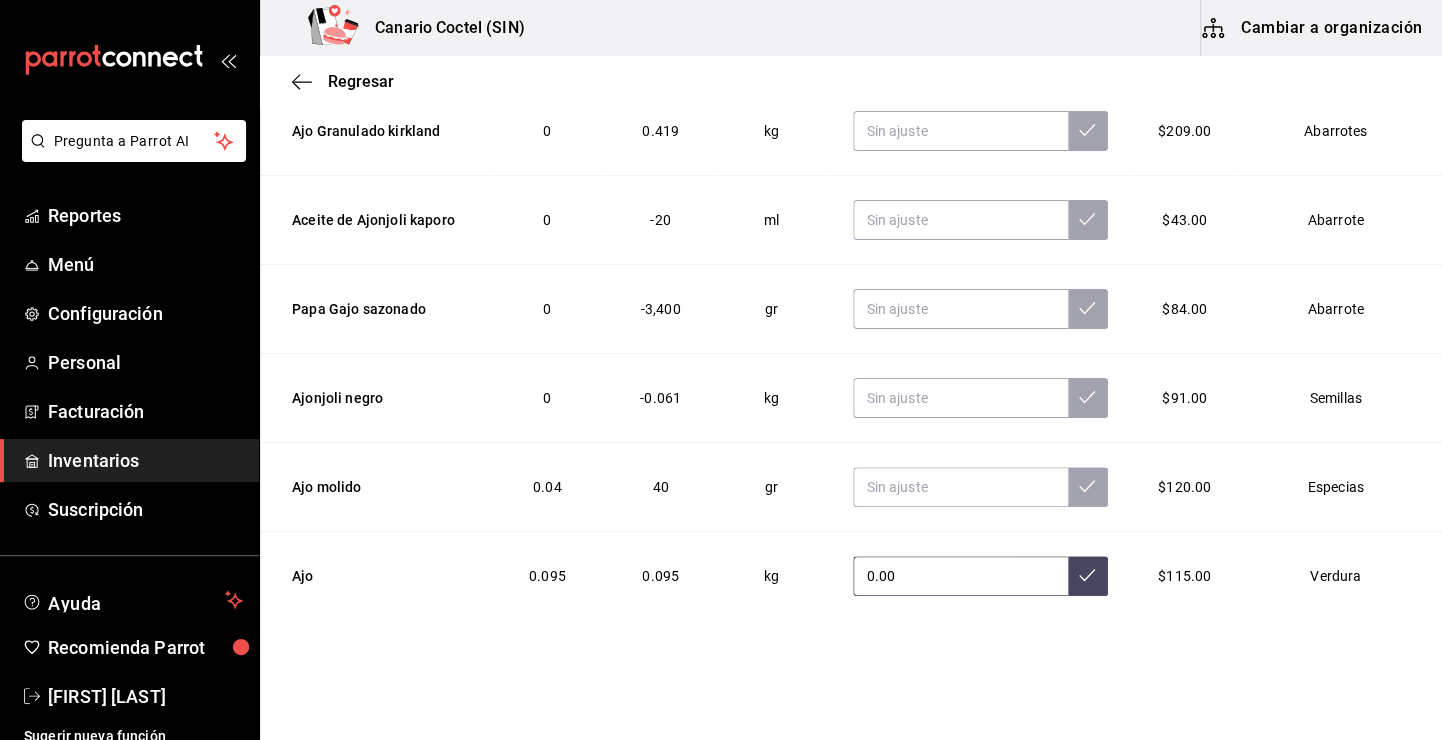 type on "0.00" 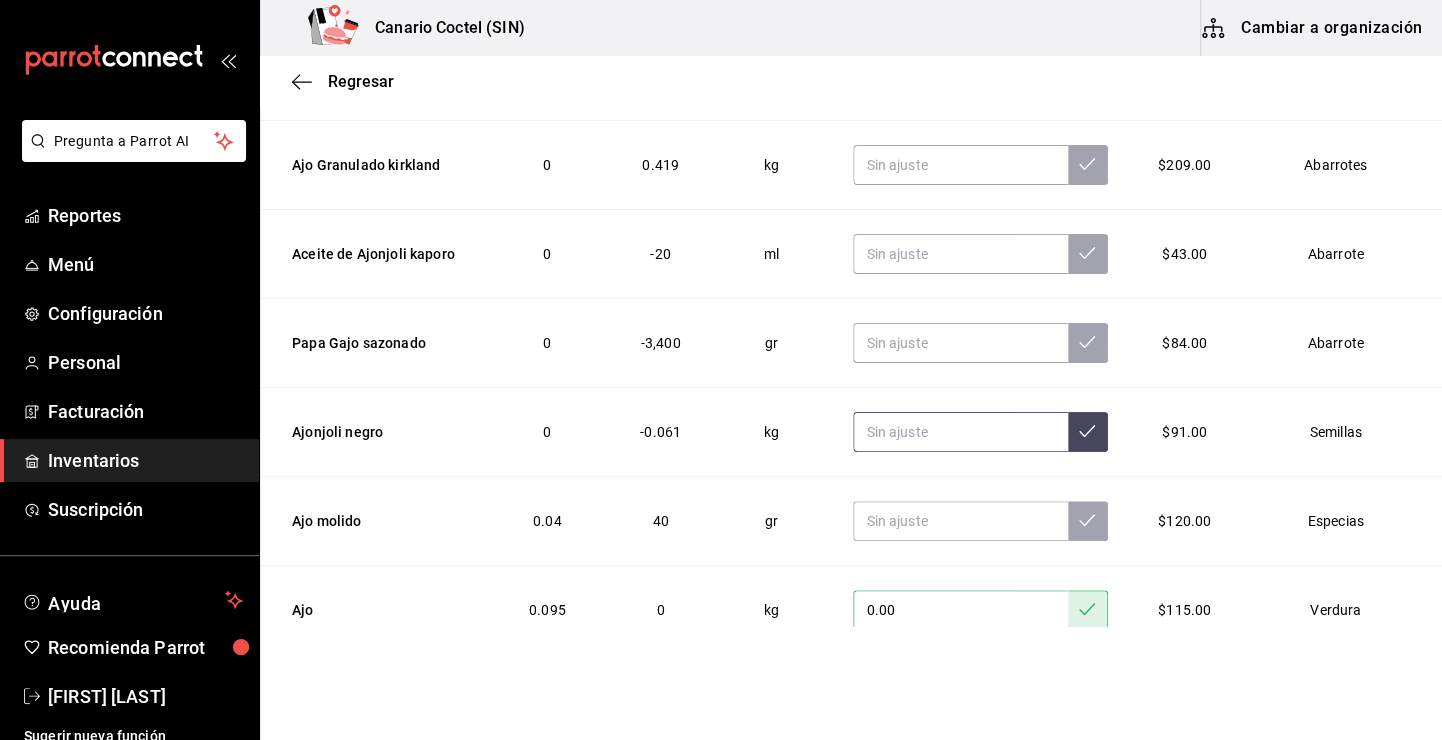 scroll, scrollTop: 0, scrollLeft: 0, axis: both 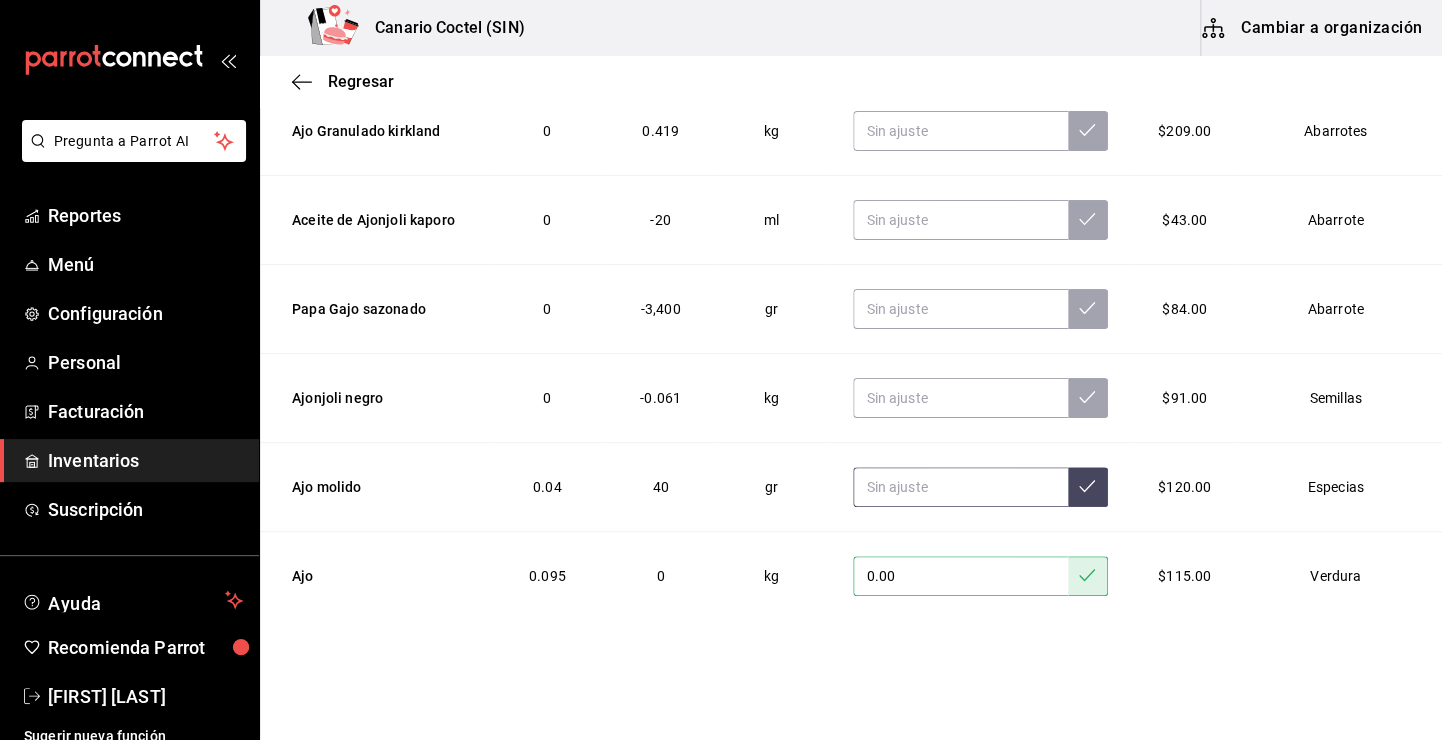 click at bounding box center (960, 487) 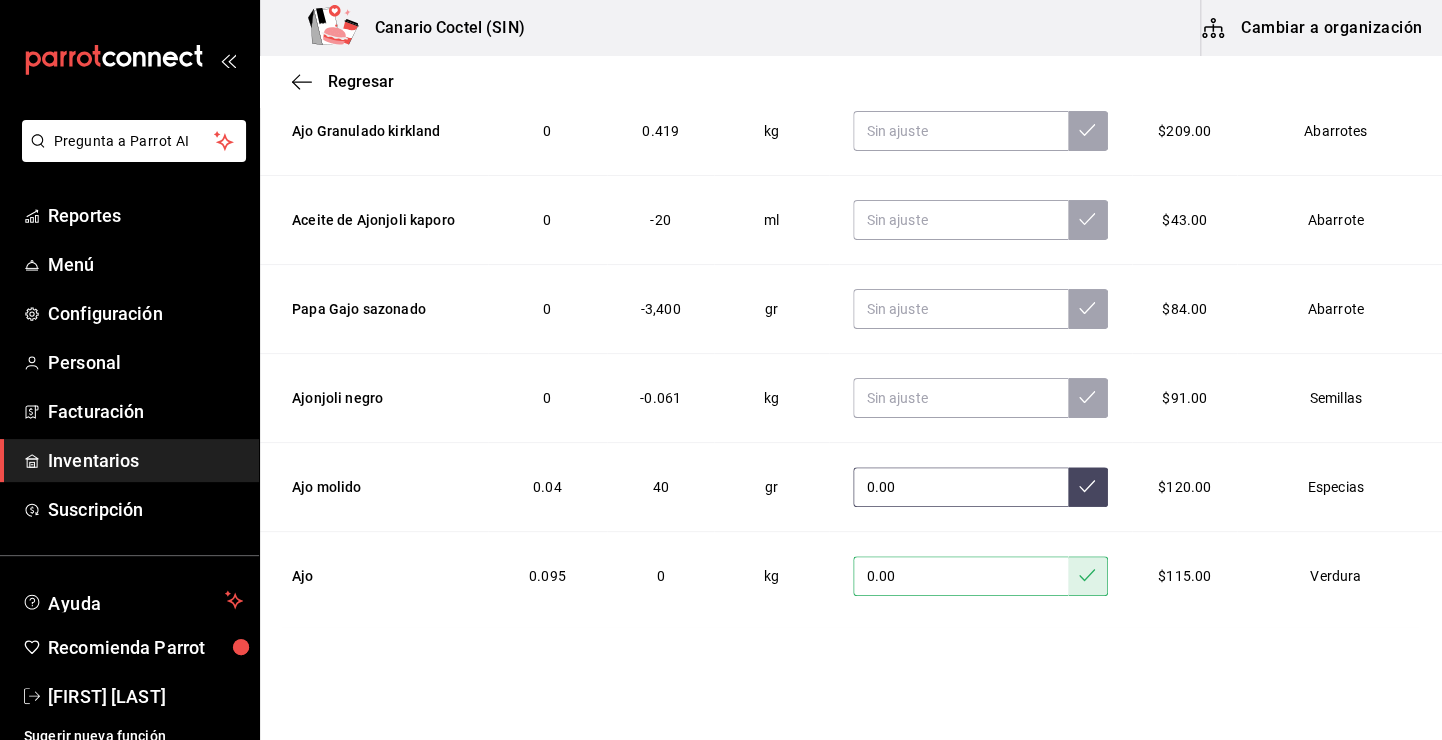 type on "0.00" 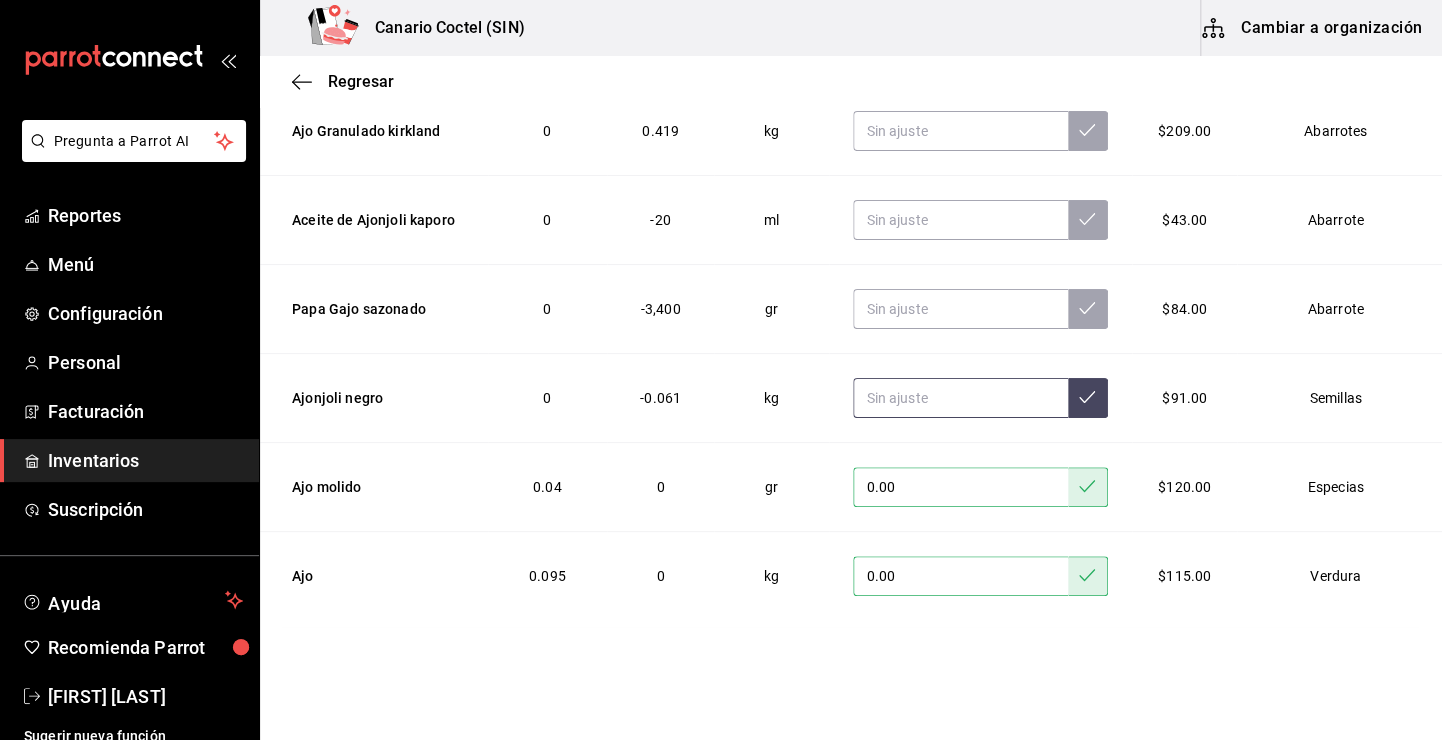 click at bounding box center (960, 398) 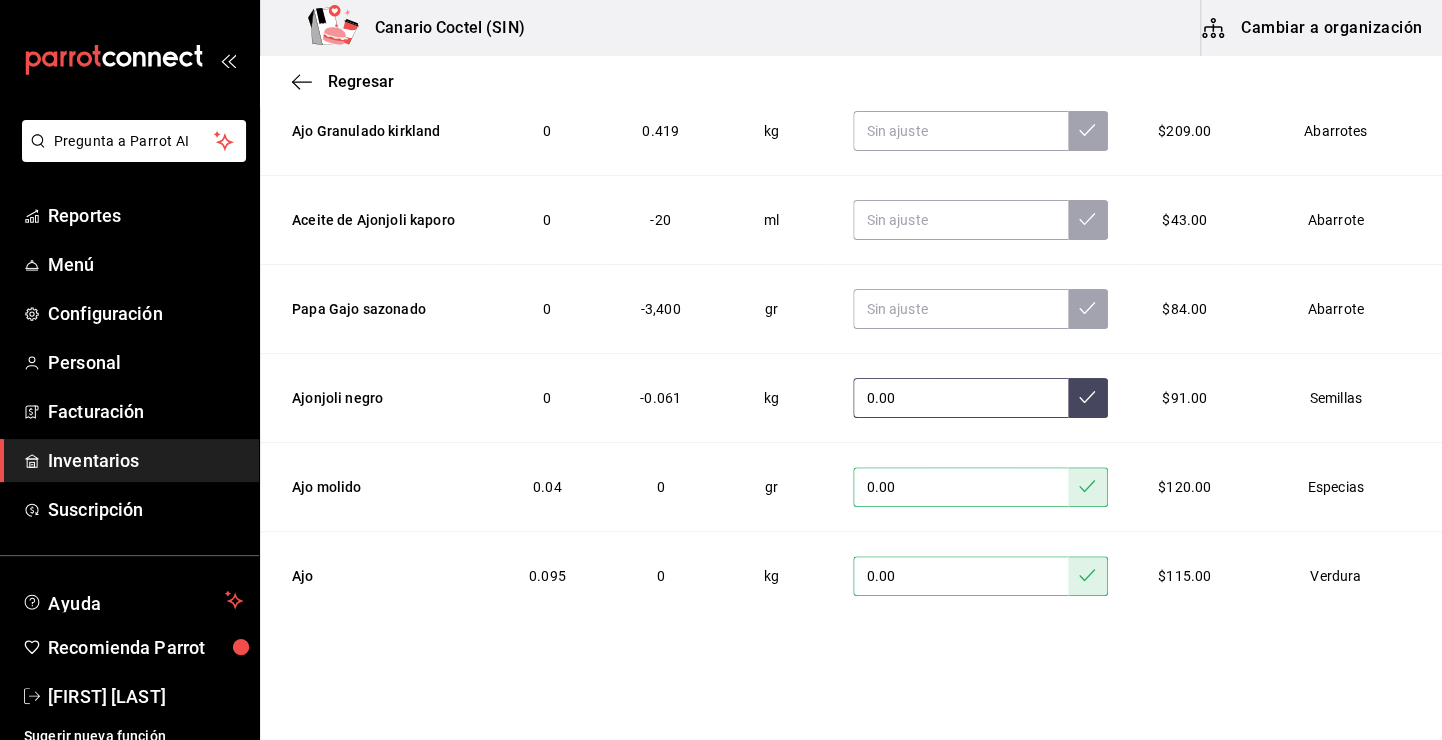 type on "0.00" 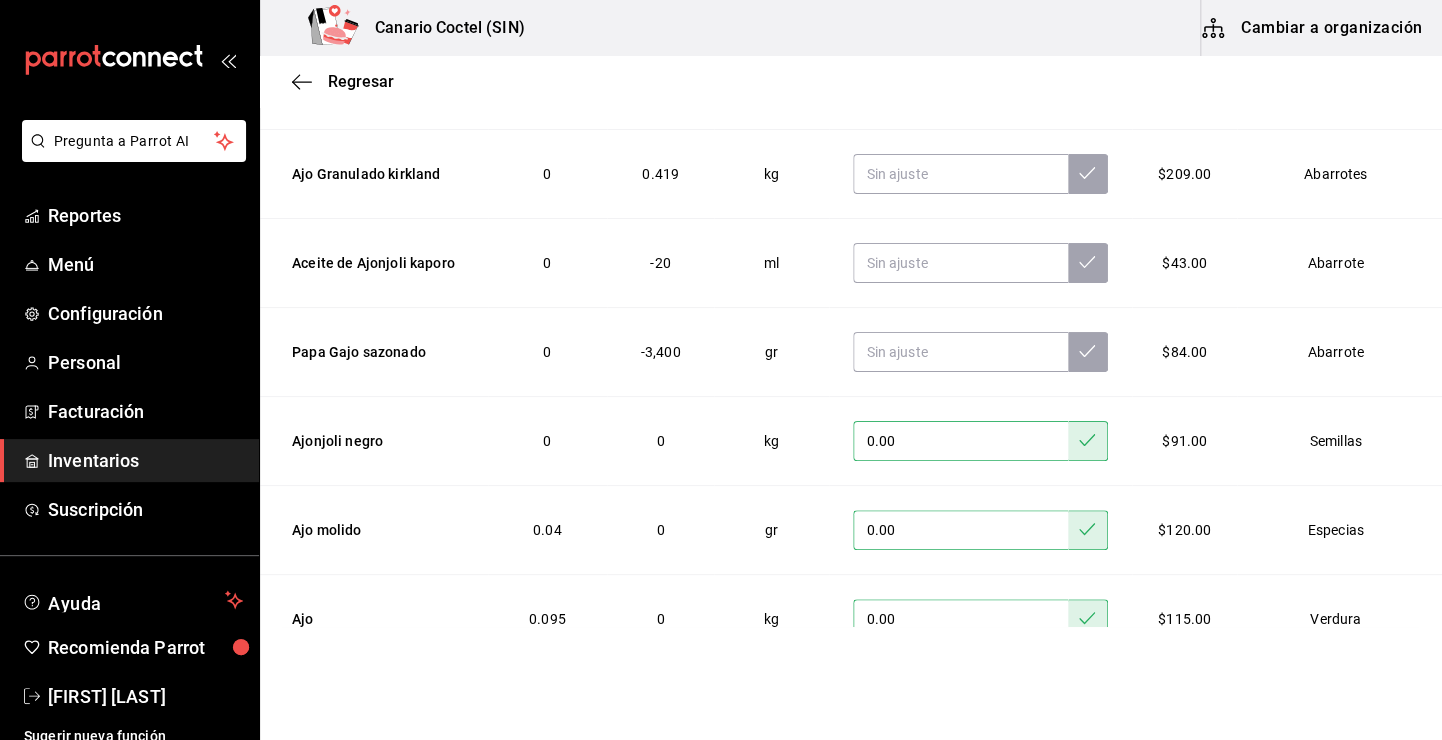 scroll, scrollTop: 0, scrollLeft: 0, axis: both 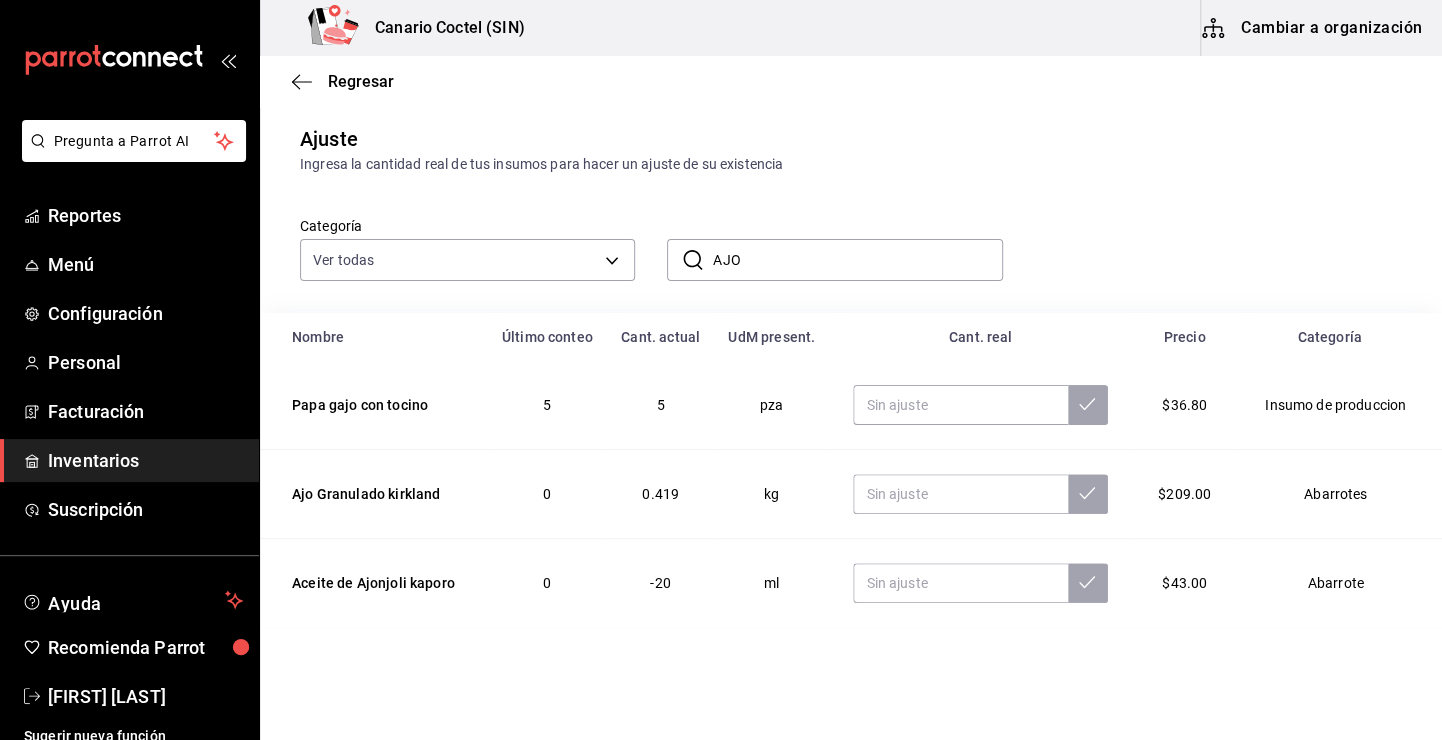 click on "Categoría Ver todas 563f52eb-053c-48b7-ad53-9ee251be5005,9a08ec74-f345-4677-a58d-9a3e64d1dcf5,9ef14f08-03bf-48da-bb2f-0d05a7157771,58469aba-66be-46f7-b40a-efe2811c6de9,c86f08b4-fbe4-4ace-bad4-f4f759b8ed1e,841d8173-2c36-4ba4-a847-5f2802a90774,b5a58c5c-41fa-44ff-9944-16123a003495,eba548e6-8ec0-456f-b6fa-7532e7cdd57e,37489df5-c2cb-4699-97a1-a37390bfe593,2a4bcd96-e219-4597-ae26-9701601aa3bc,b86cb6f5-f8e1-4d45-b4c0-d387a7dedce9,c3ab14c2-19e4-48ba-8e74-60066fcc3f2d,a2d30c78-c92f-40b8-8fae-667577b61770,fa64ba74-09b2-4895-88c1-82c0b5f086f4,0eac2532-69e9-4f6b-8a45-8c24638da910,af8d09bd-2ce6-4530-8a93-726392a487be,112a774d-69c6-474e-9f2c-3b59b2053279,1d3757fb-8056-40f7-8e70-bc4d184a05b1,c4aaef78-3f5f-47fe-bf8e-1332d280b066,230aae87-0283-44bf-bdad-4487c5758648,6be04c7c-c0b4-4bd4-9b13-53a42aad043c,d8b16eff-ec37-4da6-a16a-d1c868993931,650a59f3-9c0a-474a-aa3a-b36cc393f859,c8321547-eb9a-4220-8dc6-e6f6abc5af58,0c434ab6-32ba-4a94-a95e-36259881f866,6f0428c7-a6d8-44fa-8d8b-83b3073fca2d ​ AJO ​" at bounding box center (851, 244) 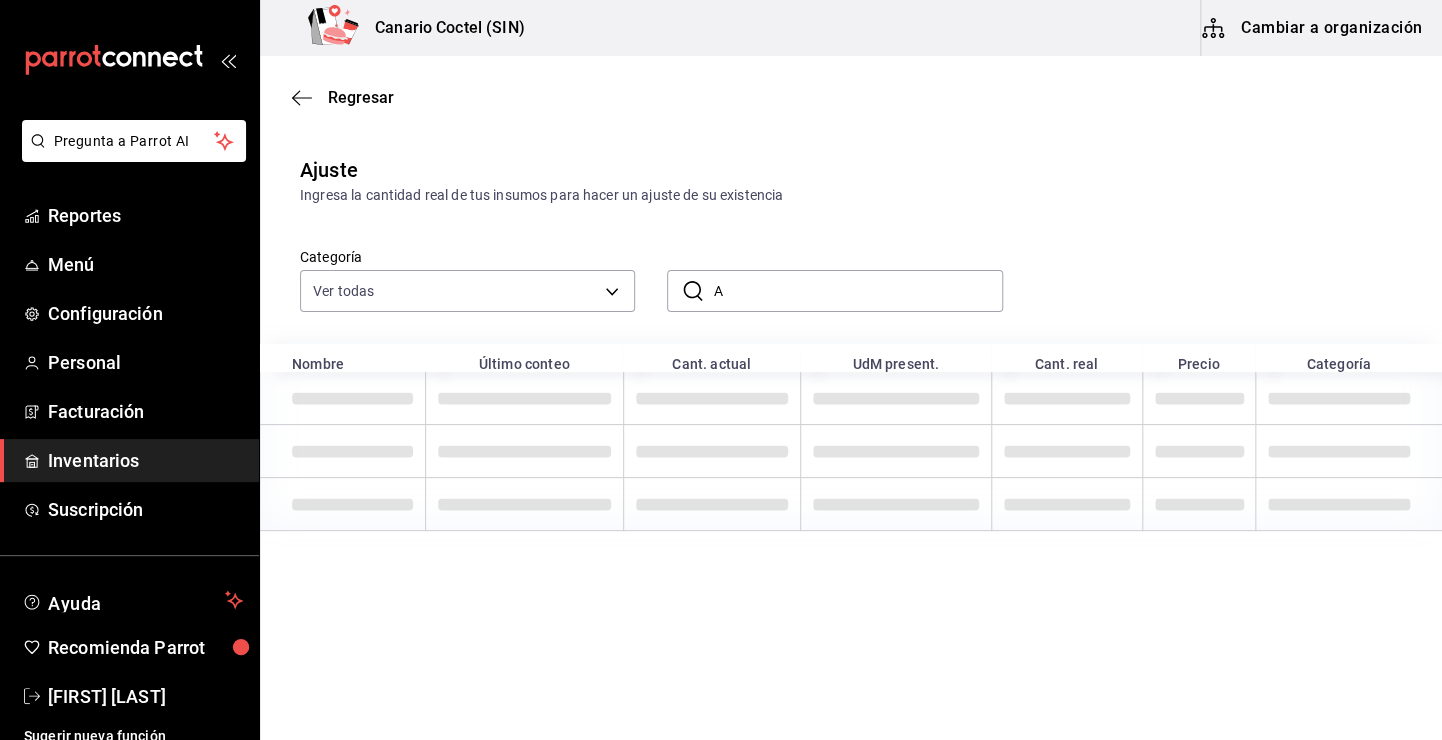 scroll, scrollTop: 0, scrollLeft: 0, axis: both 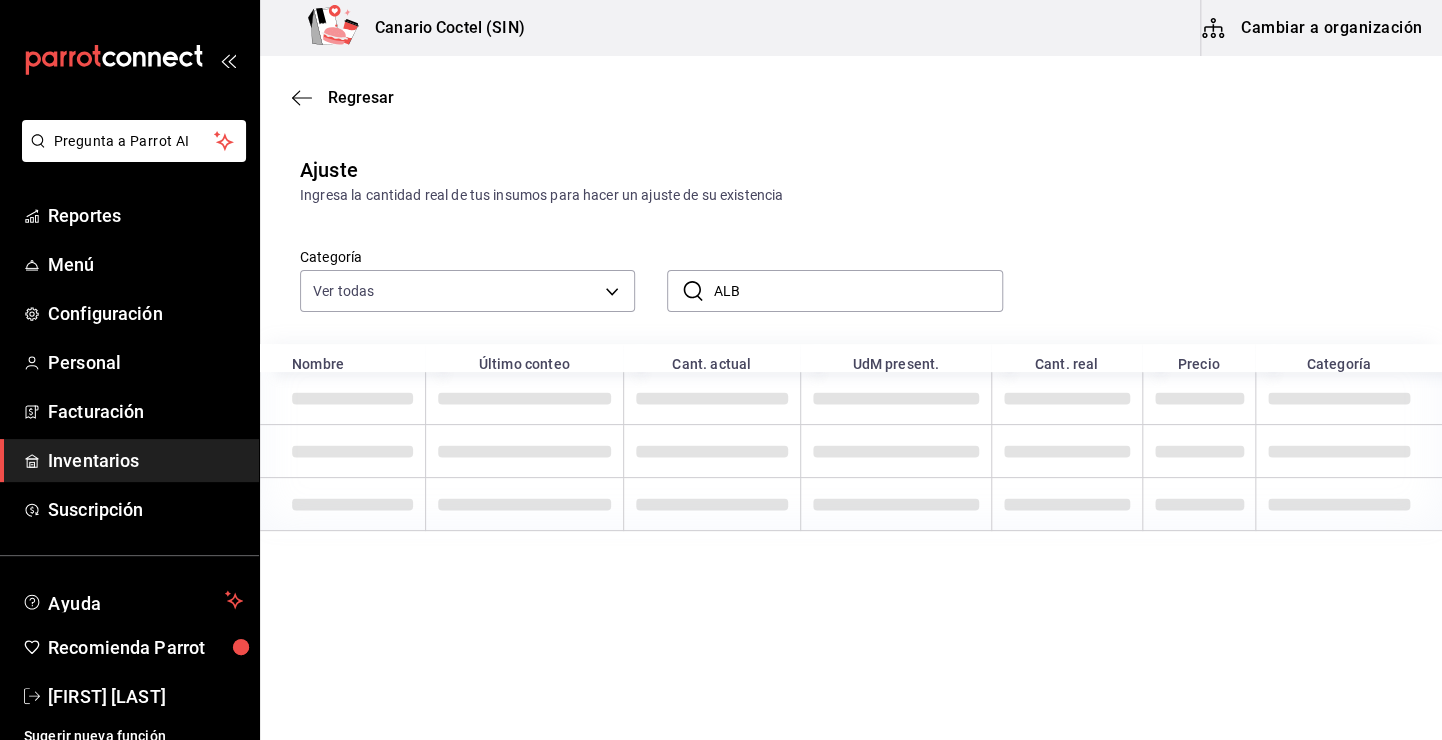 type on "ALB" 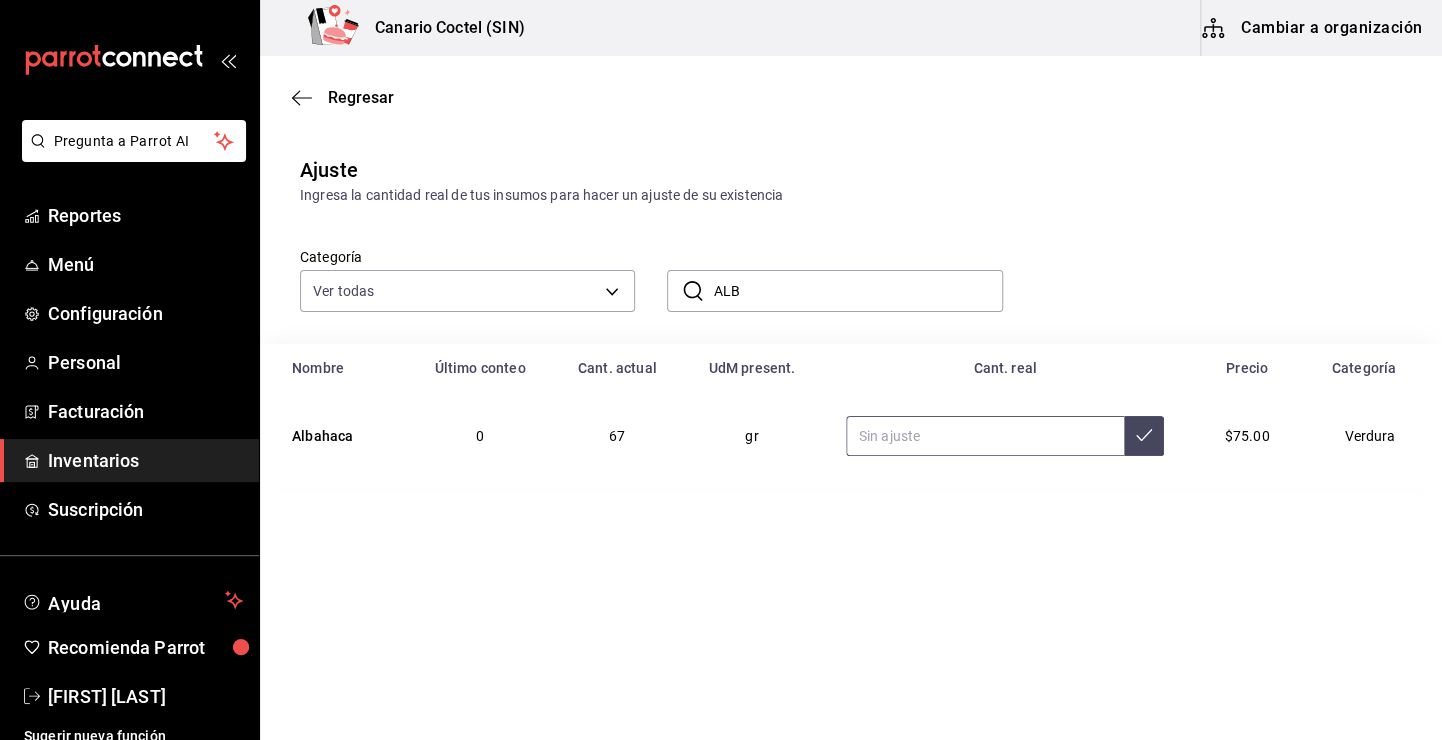 click at bounding box center [985, 436] 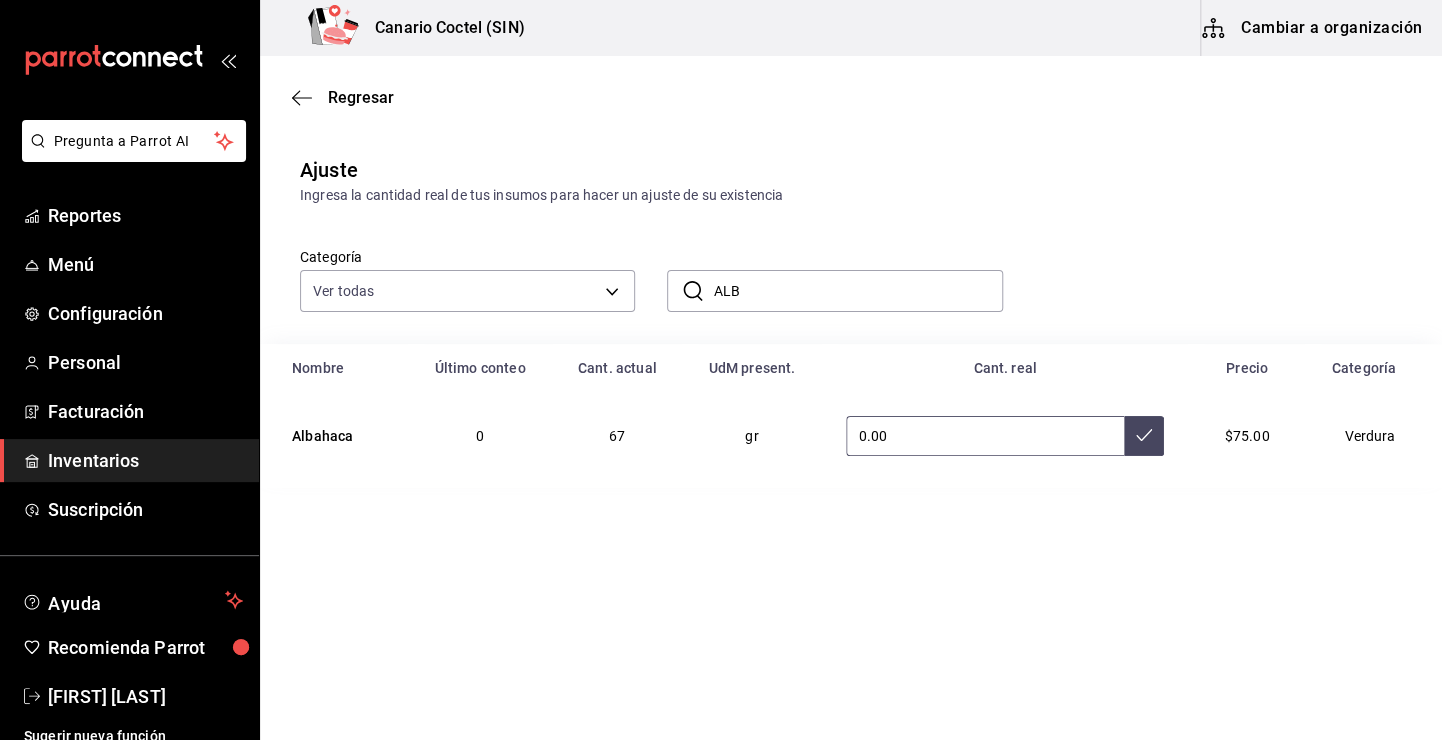type on "0.00" 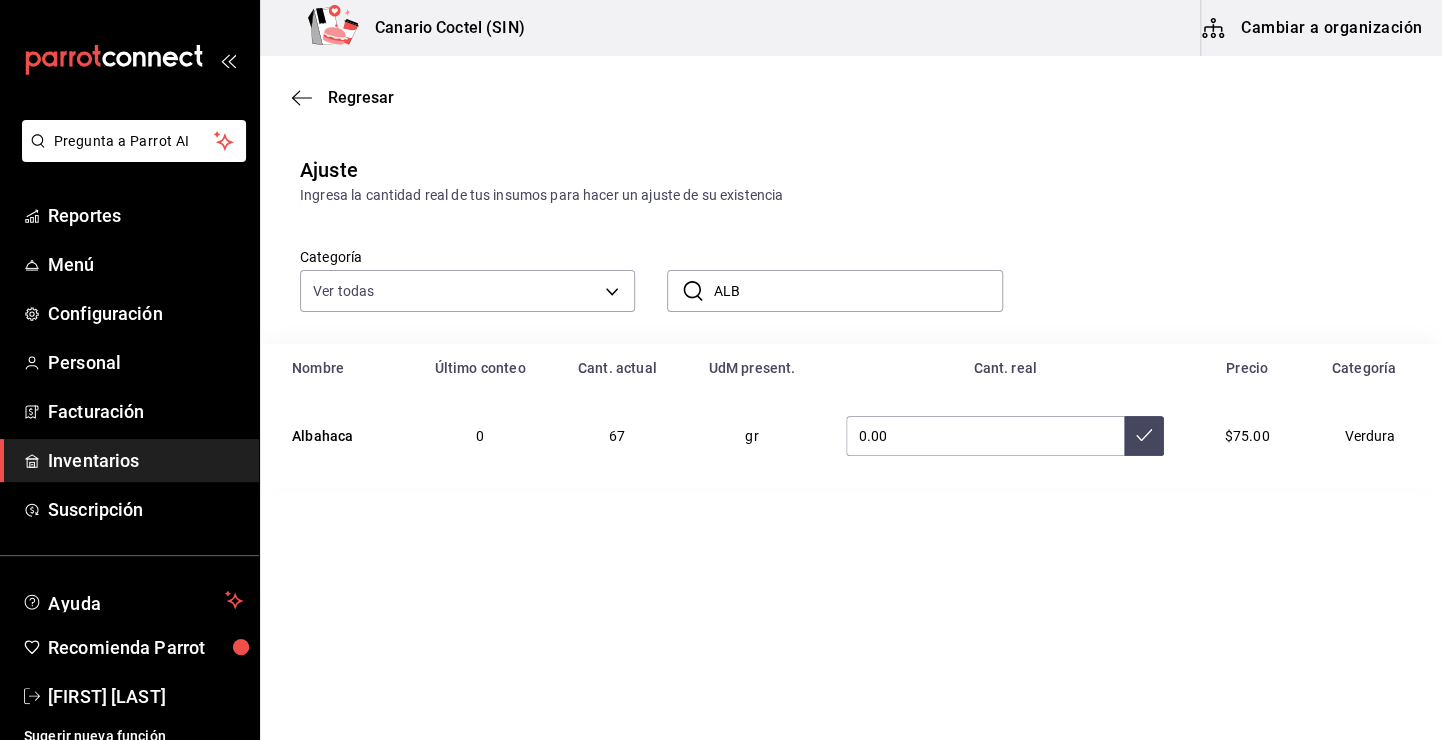 click on "0.00" at bounding box center (1005, 436) 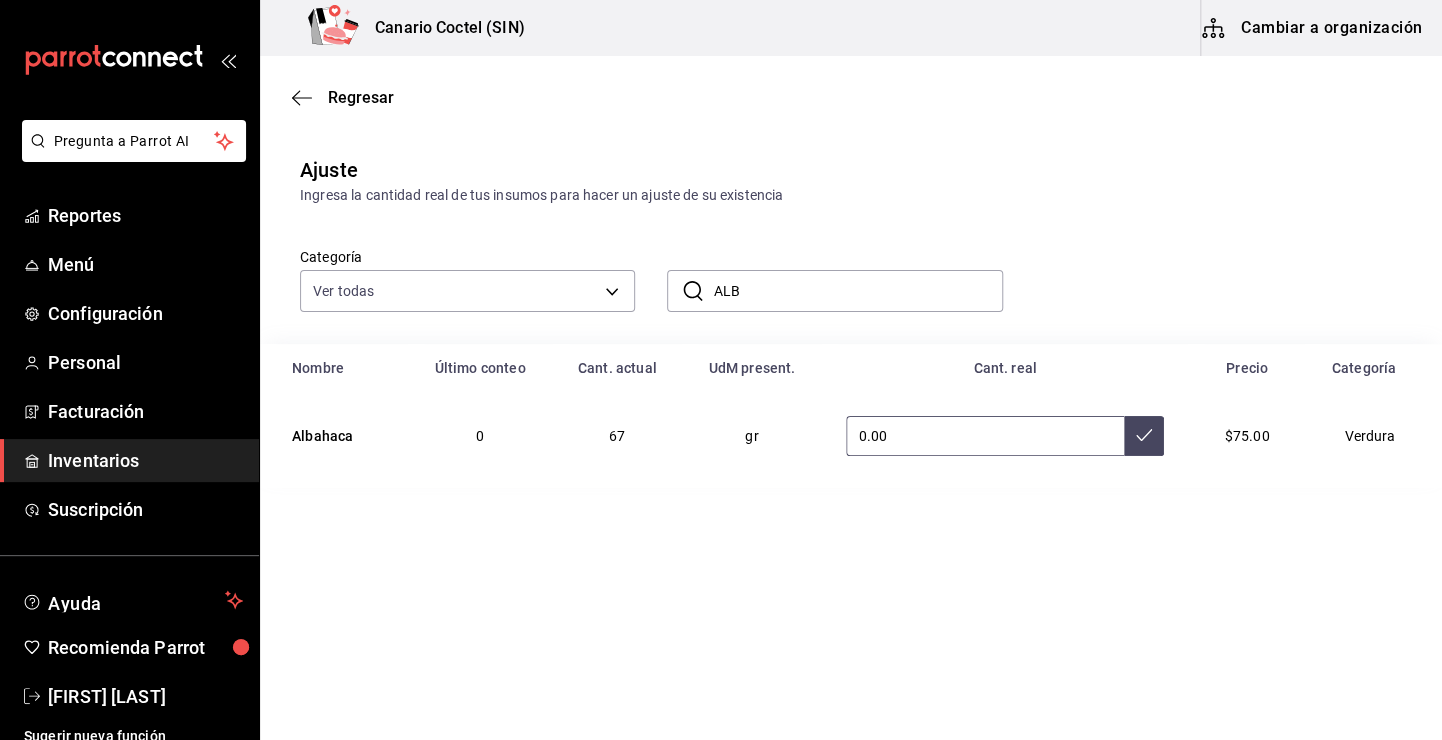 click on "0.00" at bounding box center [1005, 436] 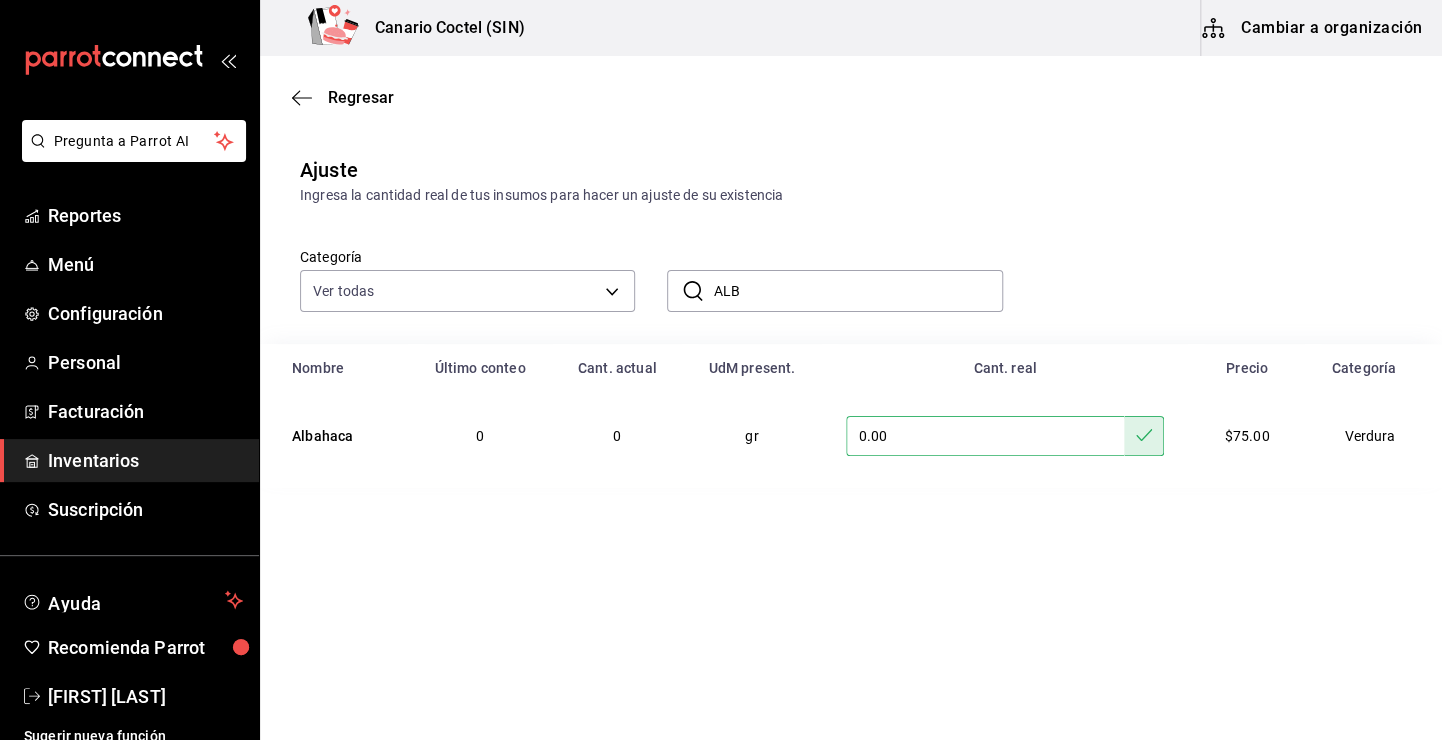 click on "ALB" at bounding box center (857, 291) 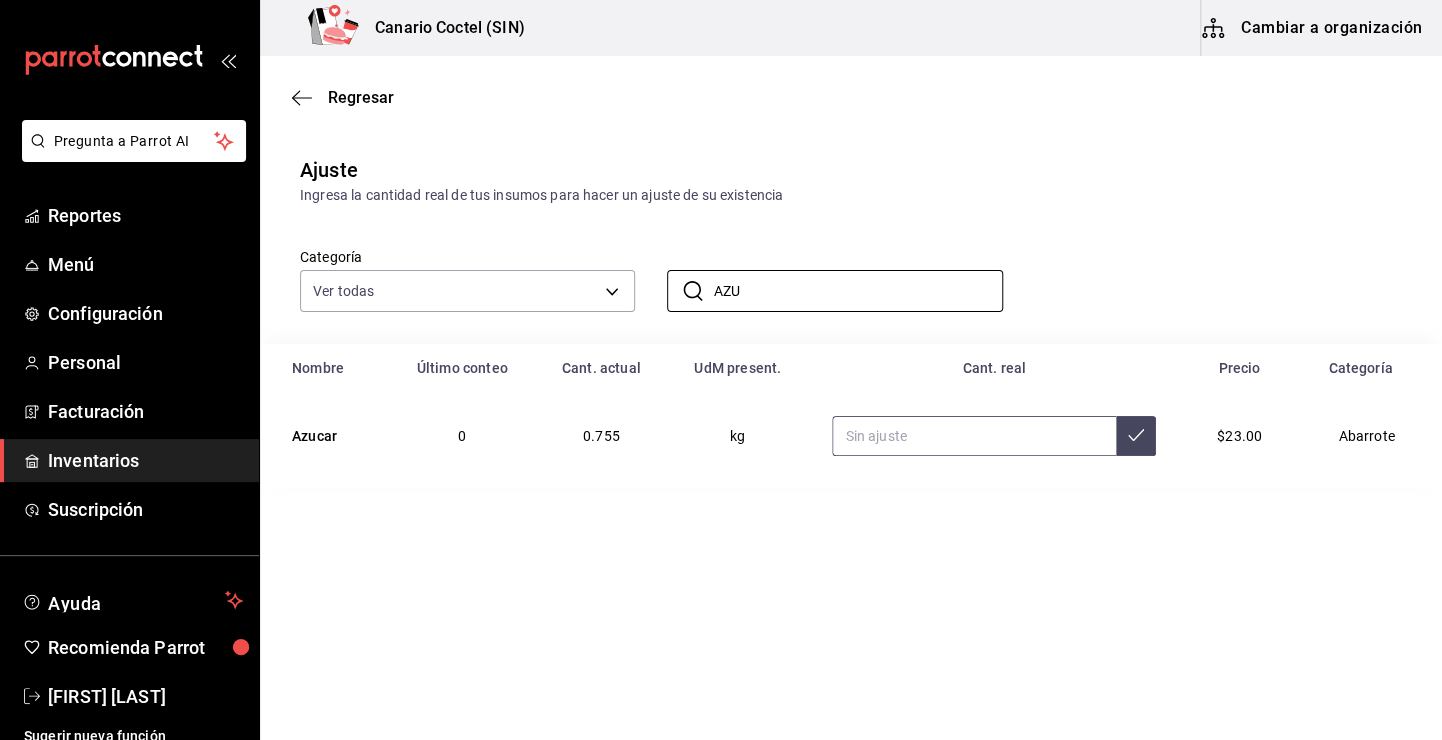 type on "AZU" 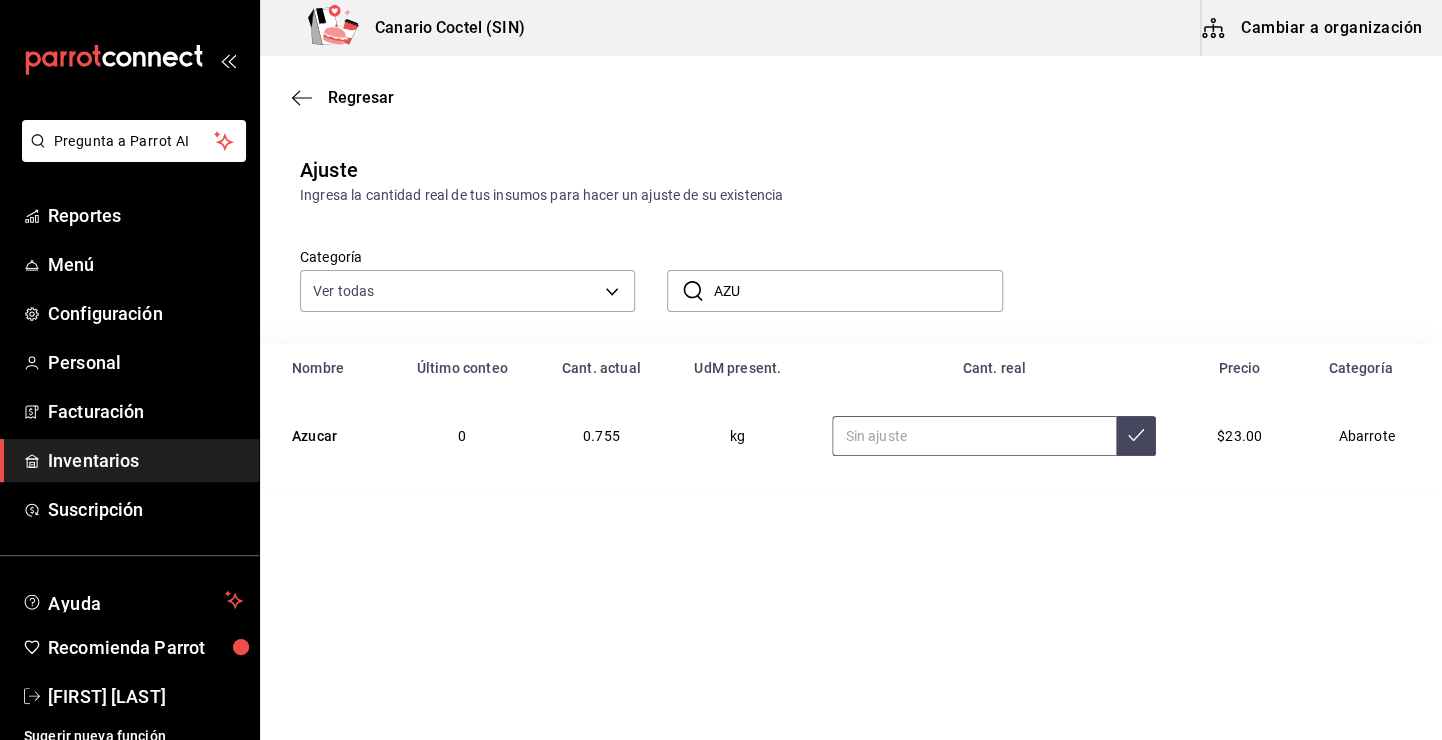 click at bounding box center (974, 436) 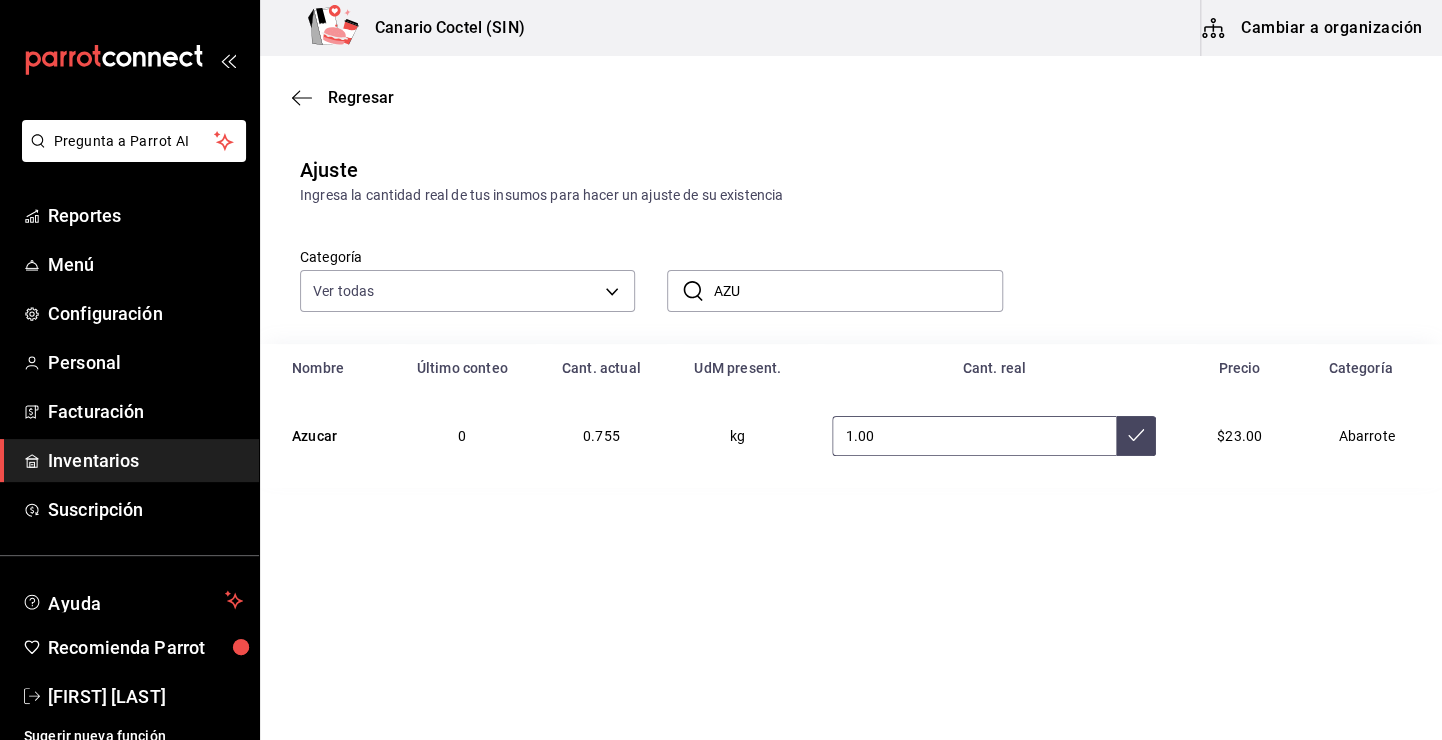 type on "1.00" 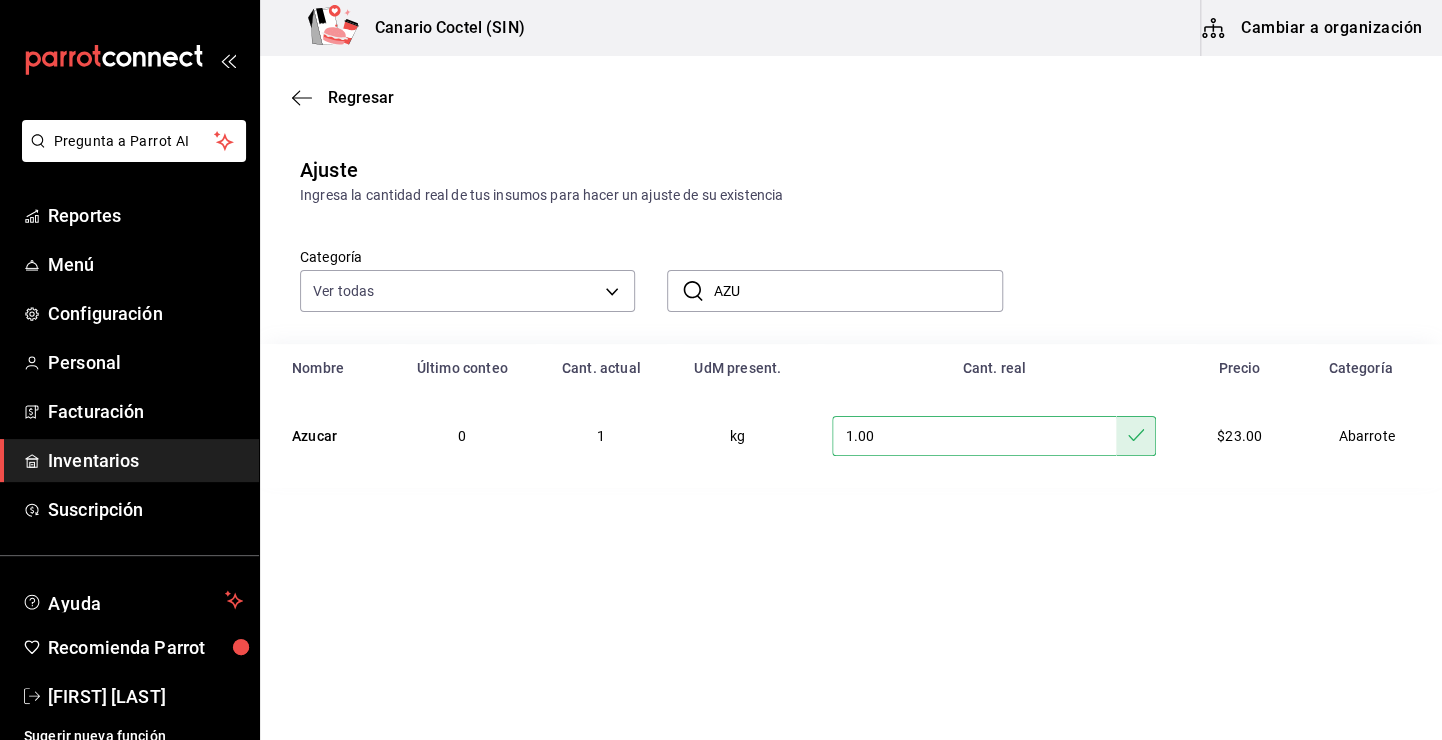 click on "AZU" at bounding box center [857, 291] 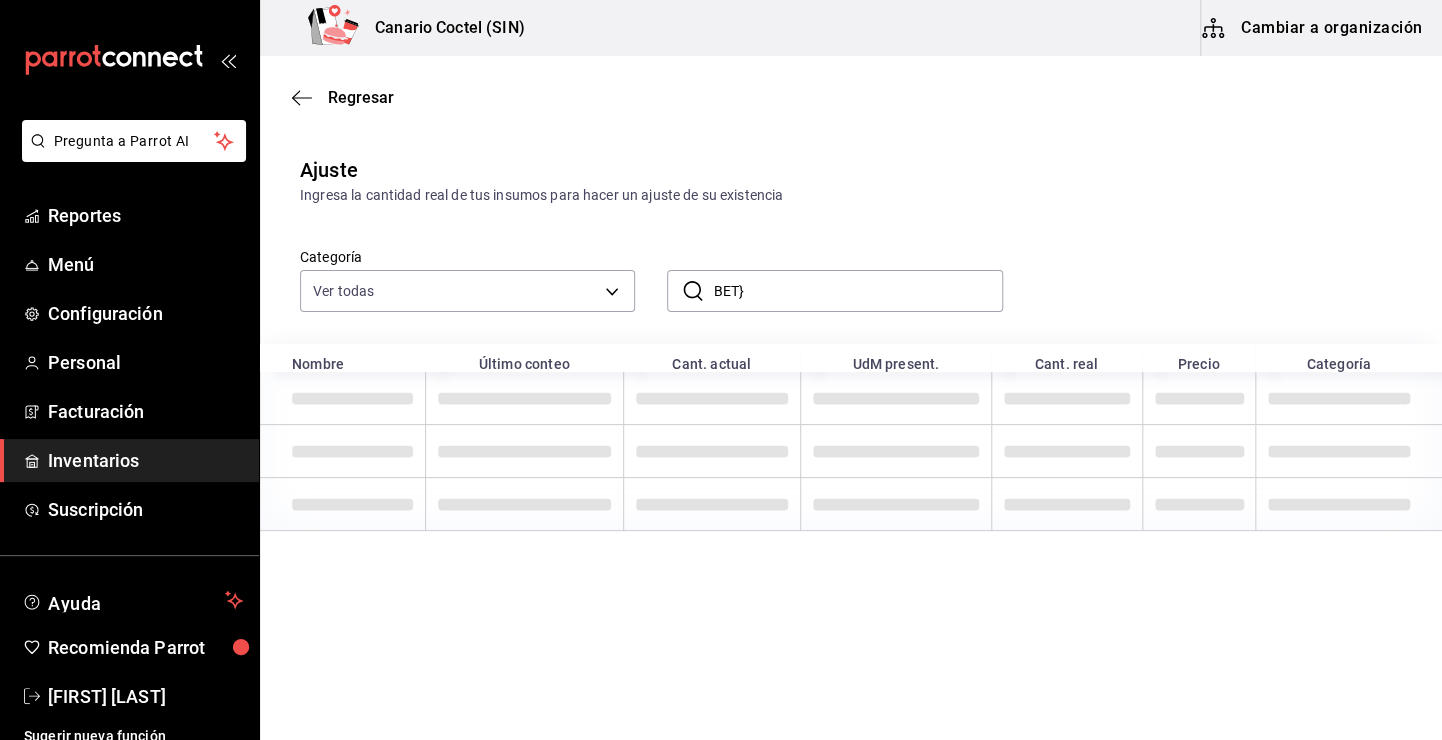 type on "BET" 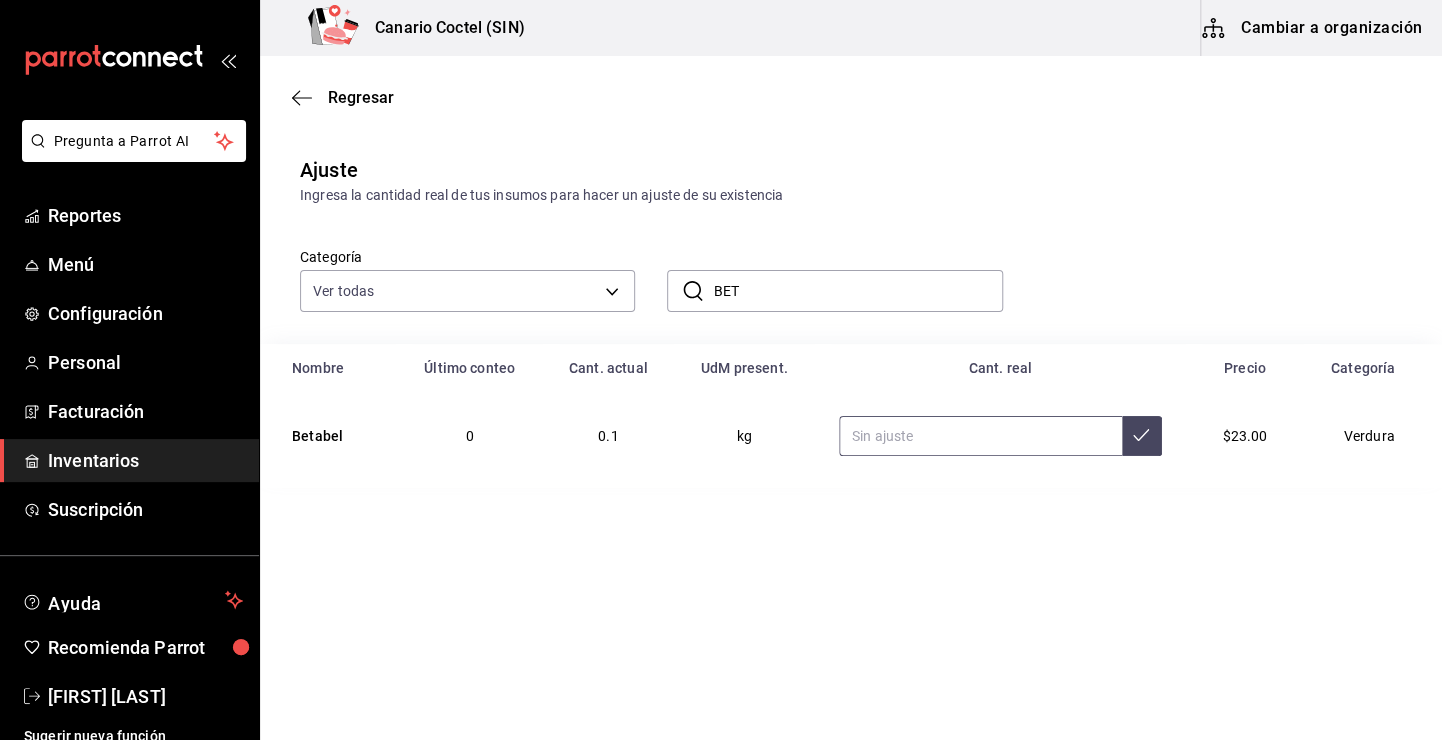 click at bounding box center [980, 436] 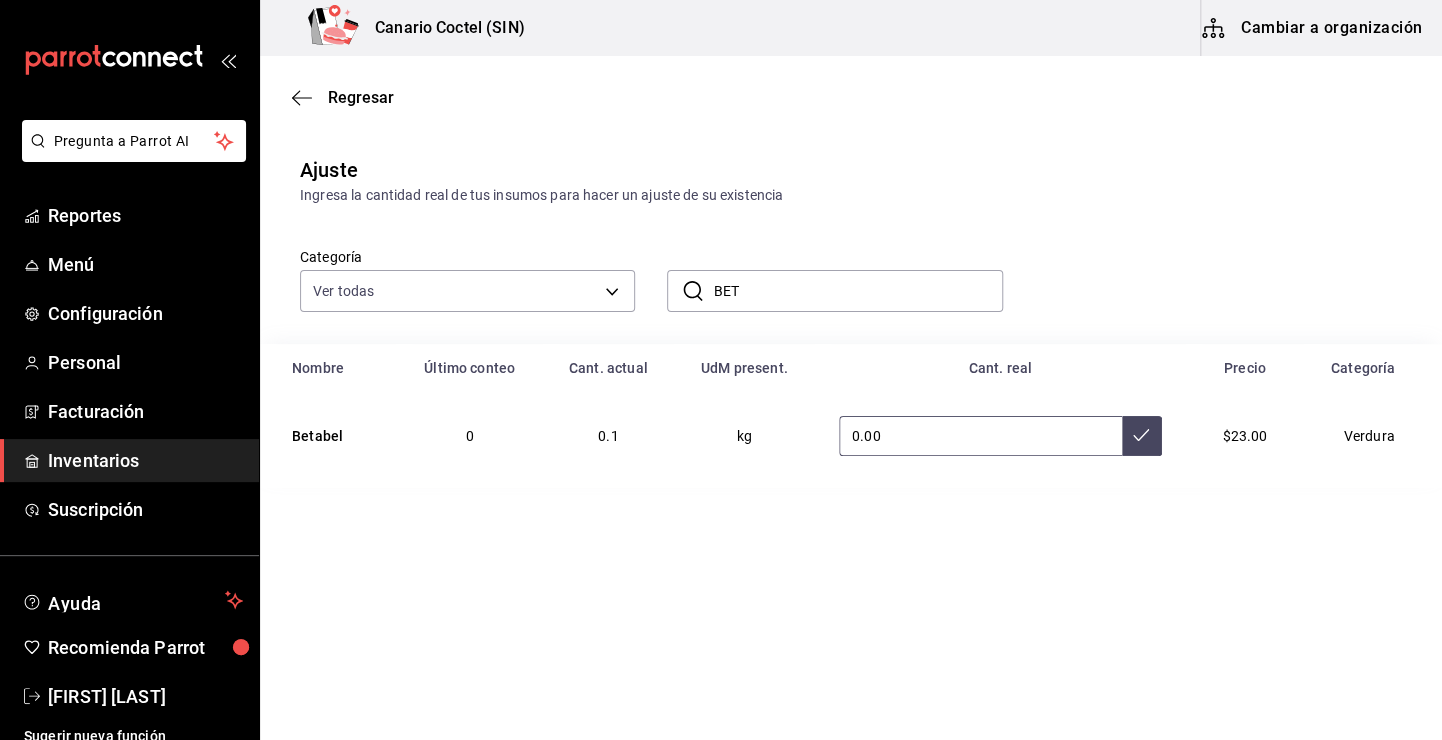 type on "0.00" 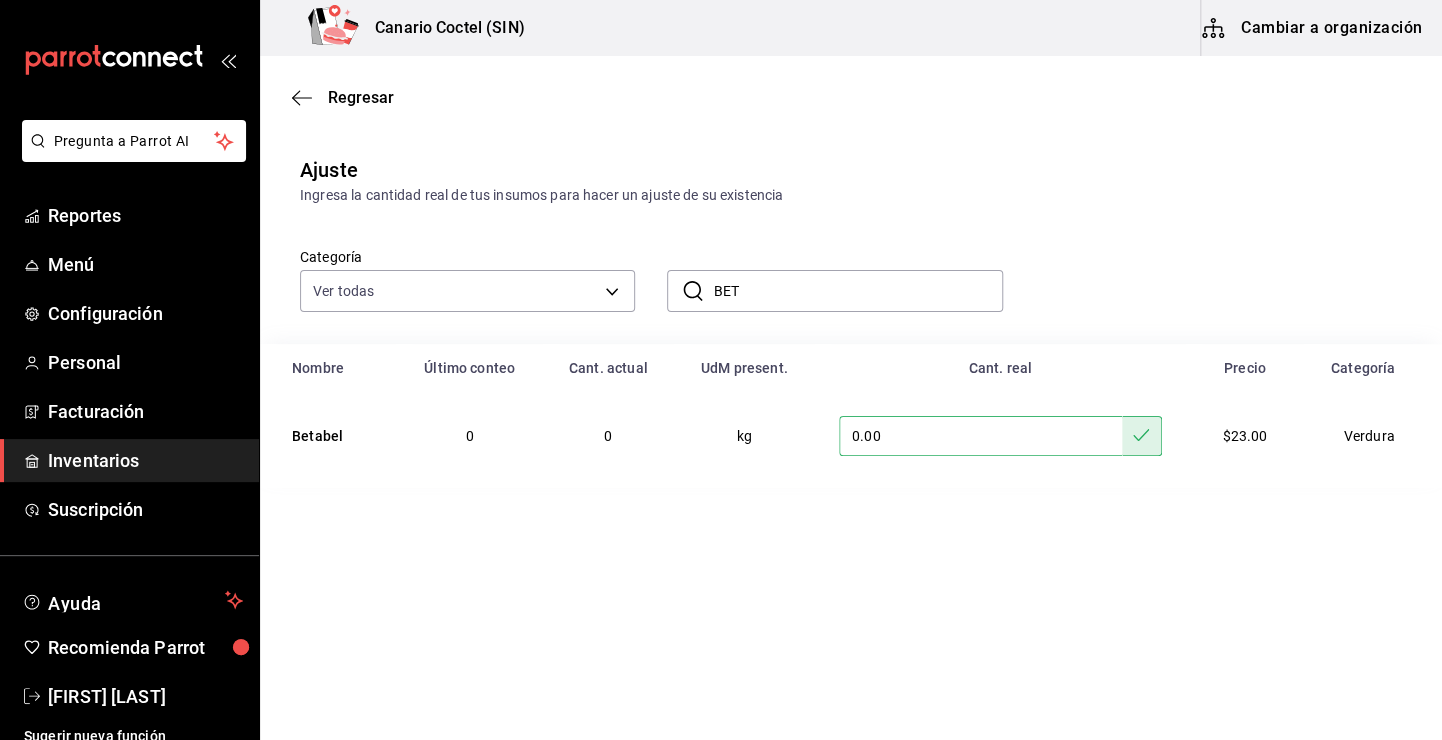 click on "BET" at bounding box center (857, 291) 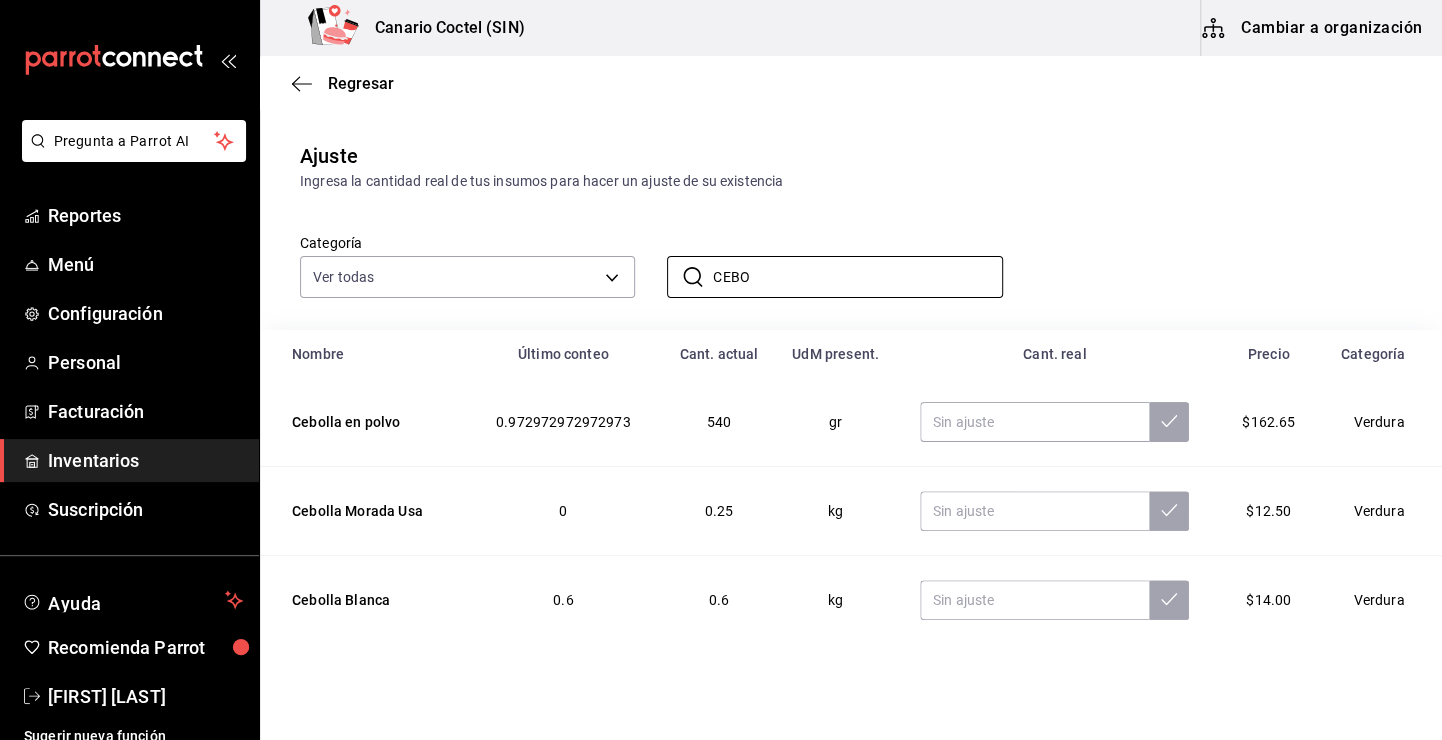 scroll, scrollTop: 39, scrollLeft: 0, axis: vertical 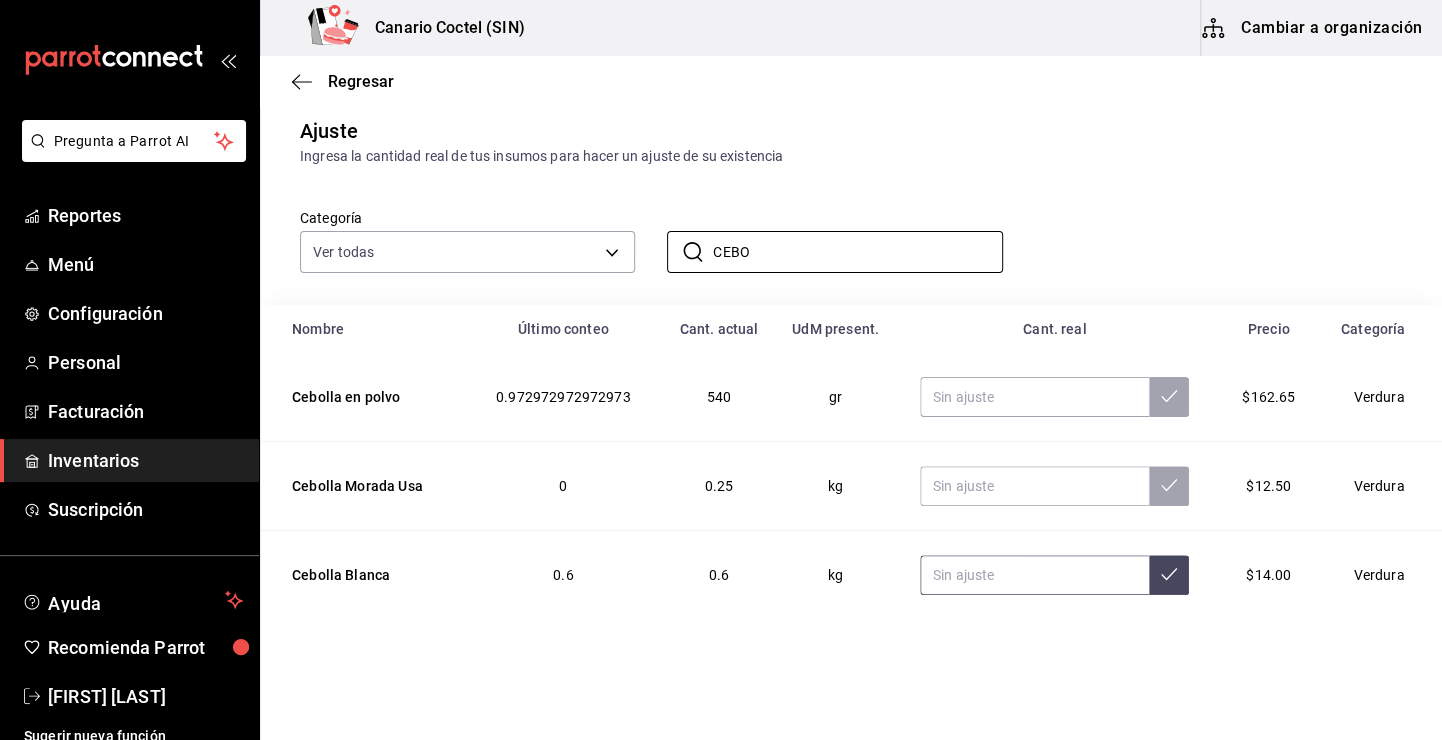 type on "CEBO" 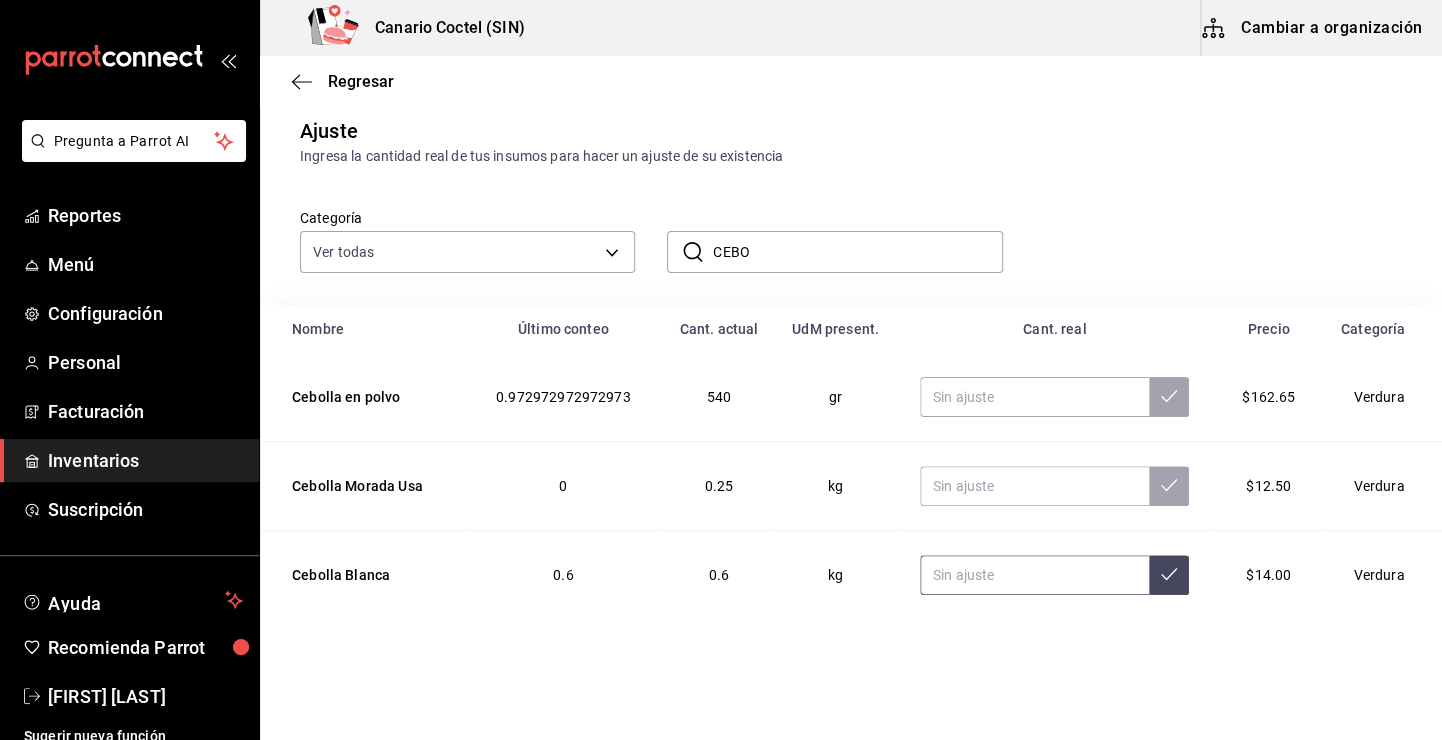 click at bounding box center [1035, 575] 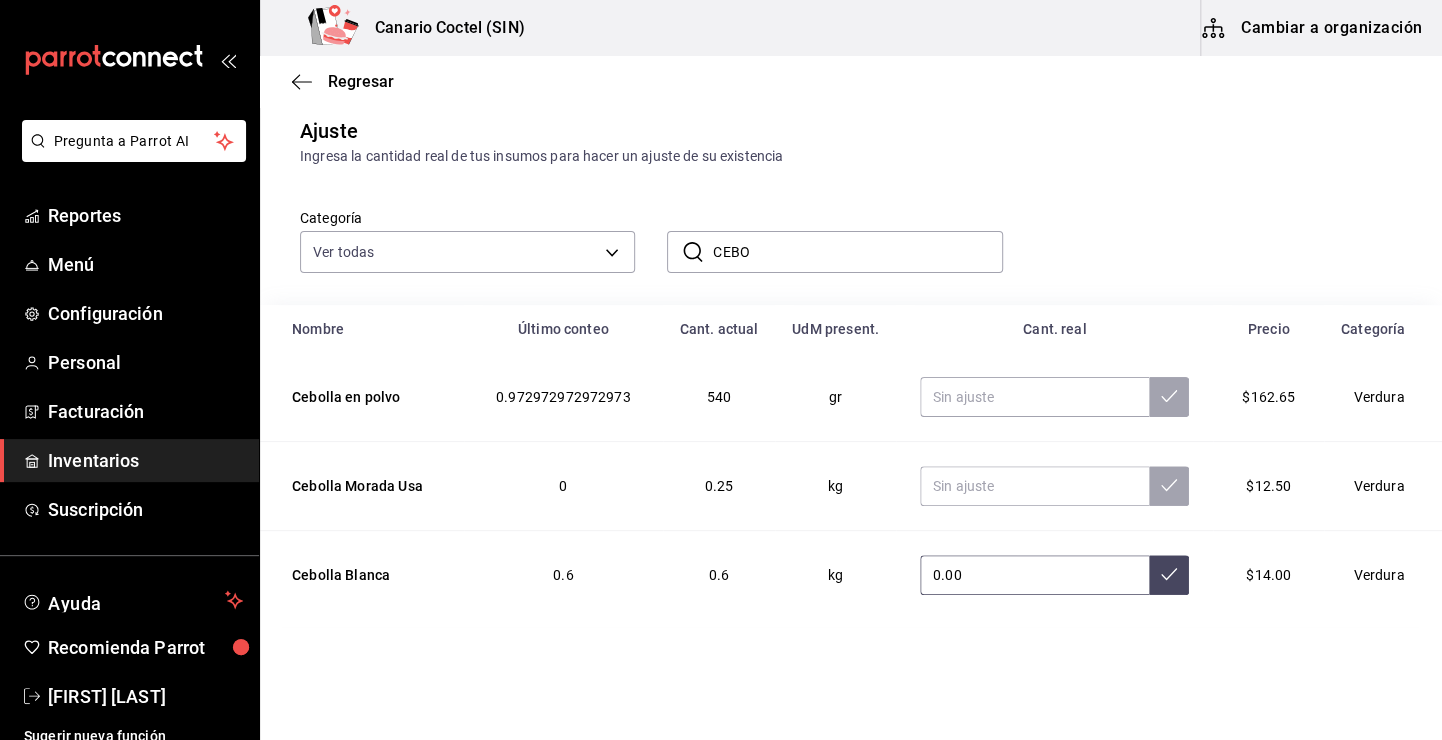 type on "0.00" 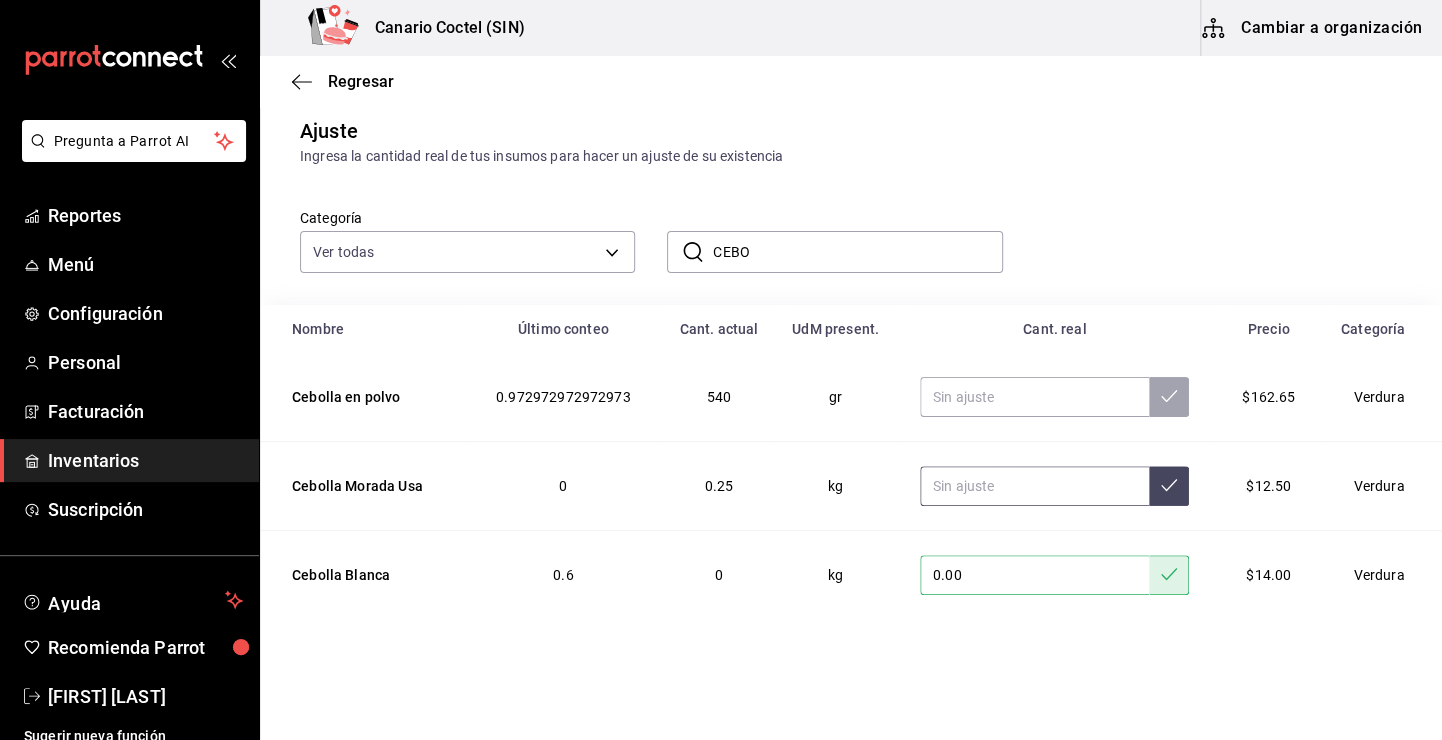 click at bounding box center [1035, 486] 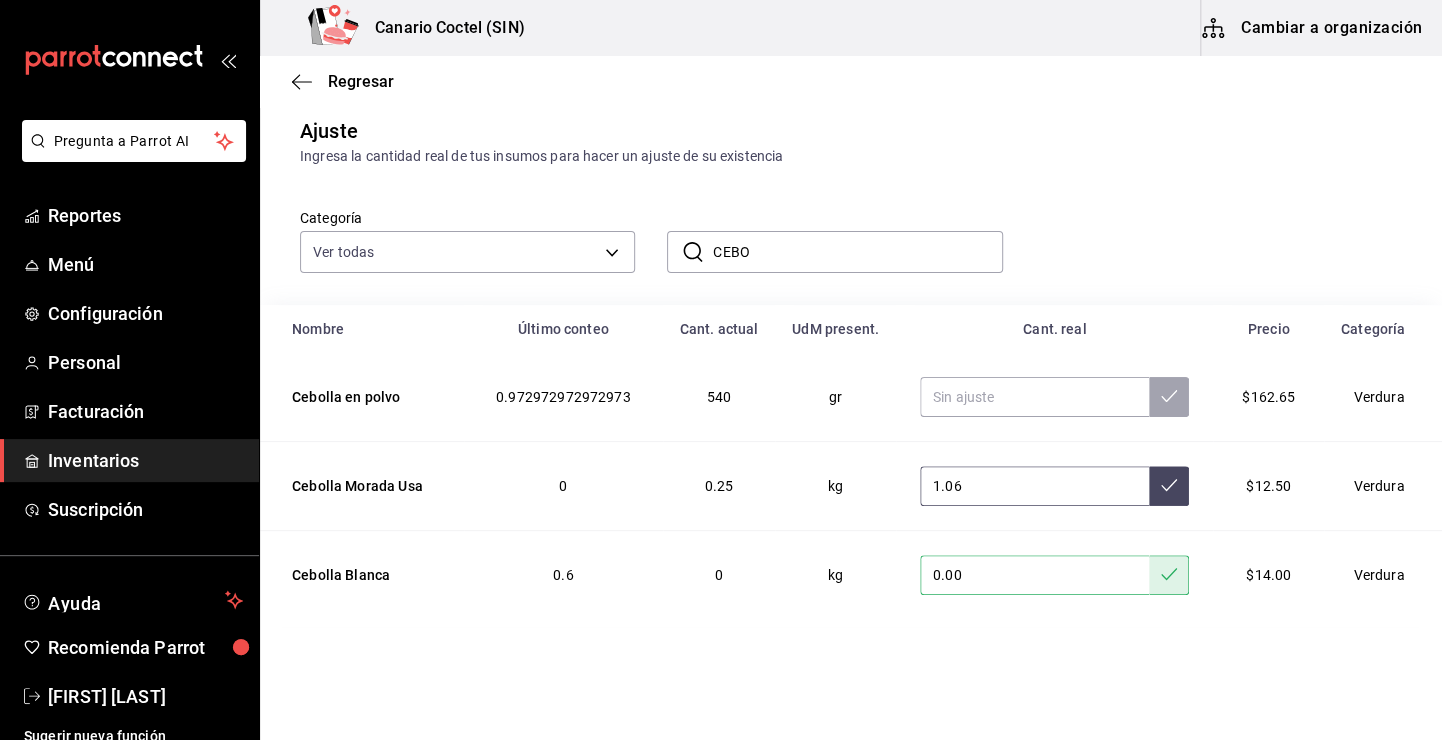 type on "1.06" 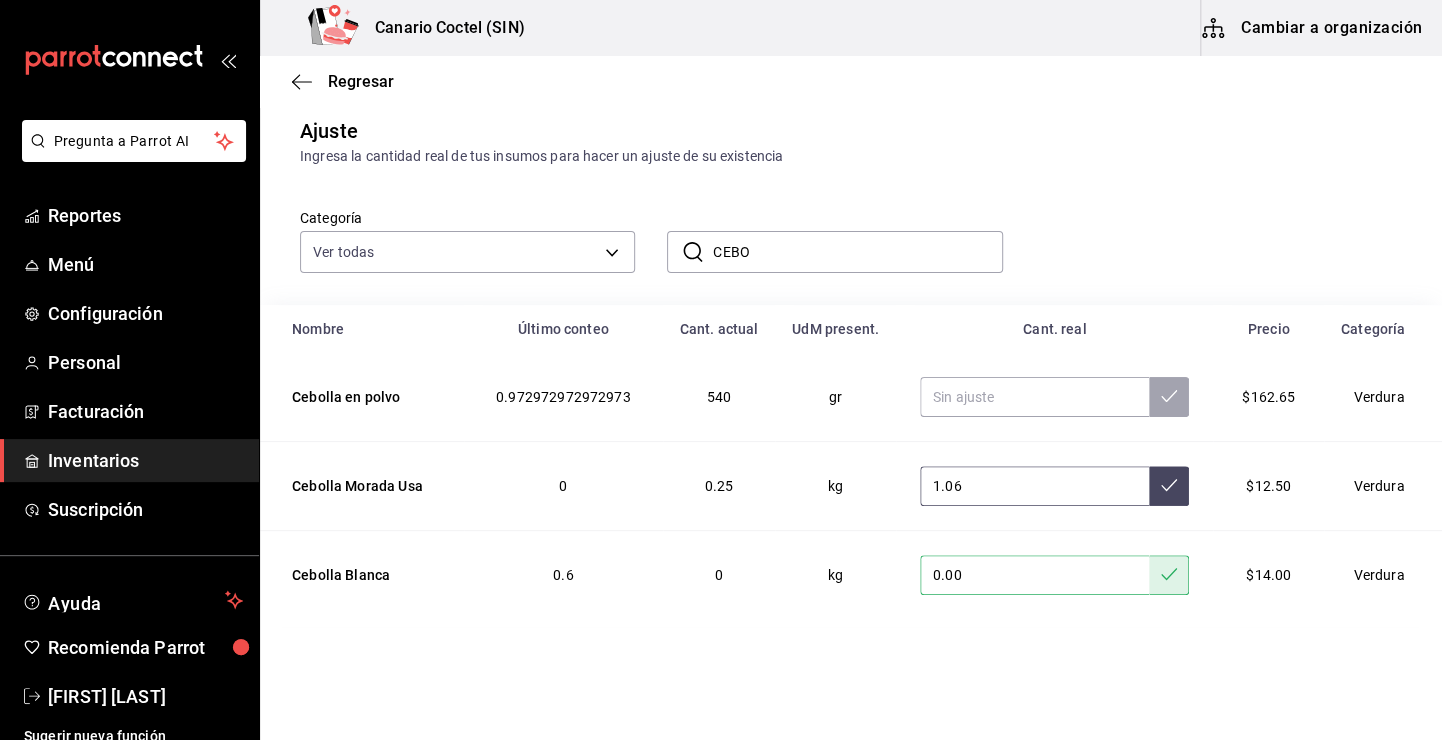 click 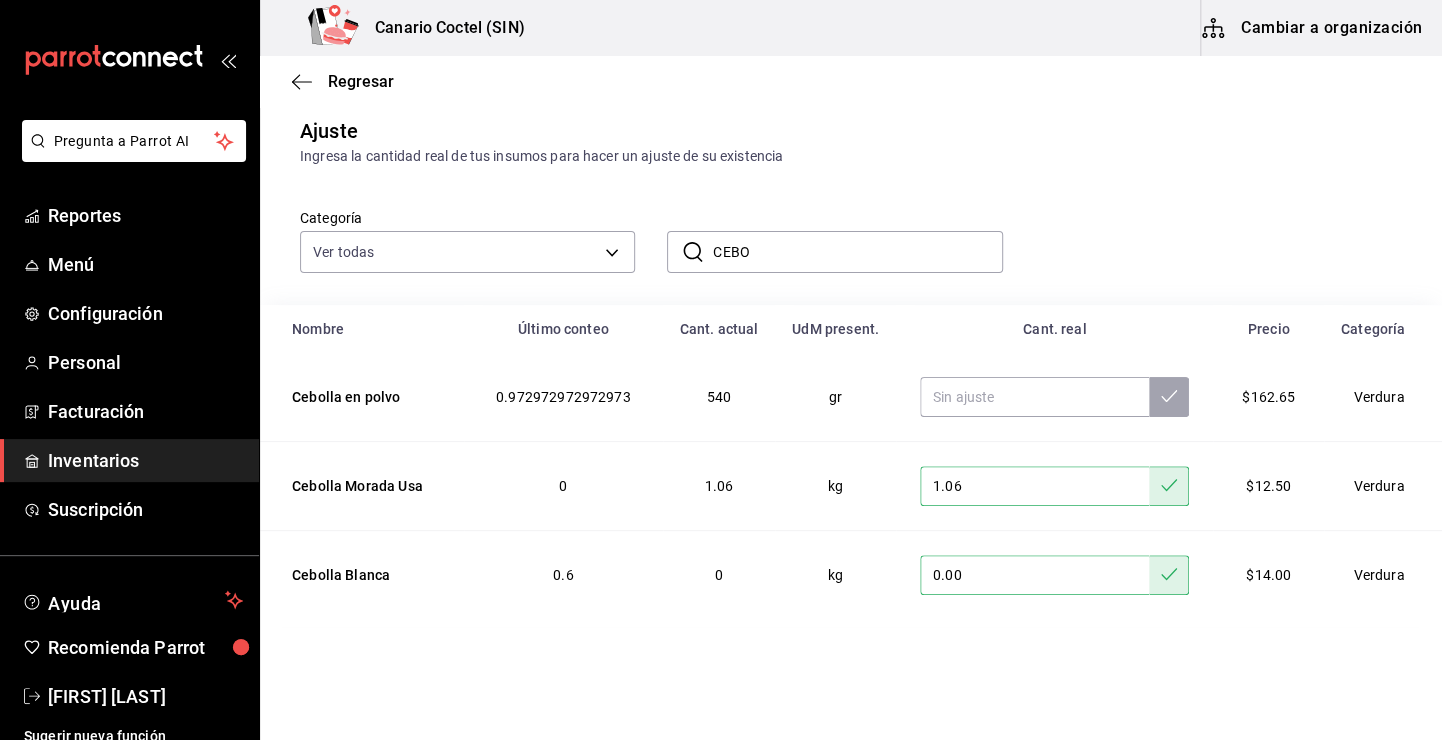 click on "CEBO" at bounding box center [857, 252] 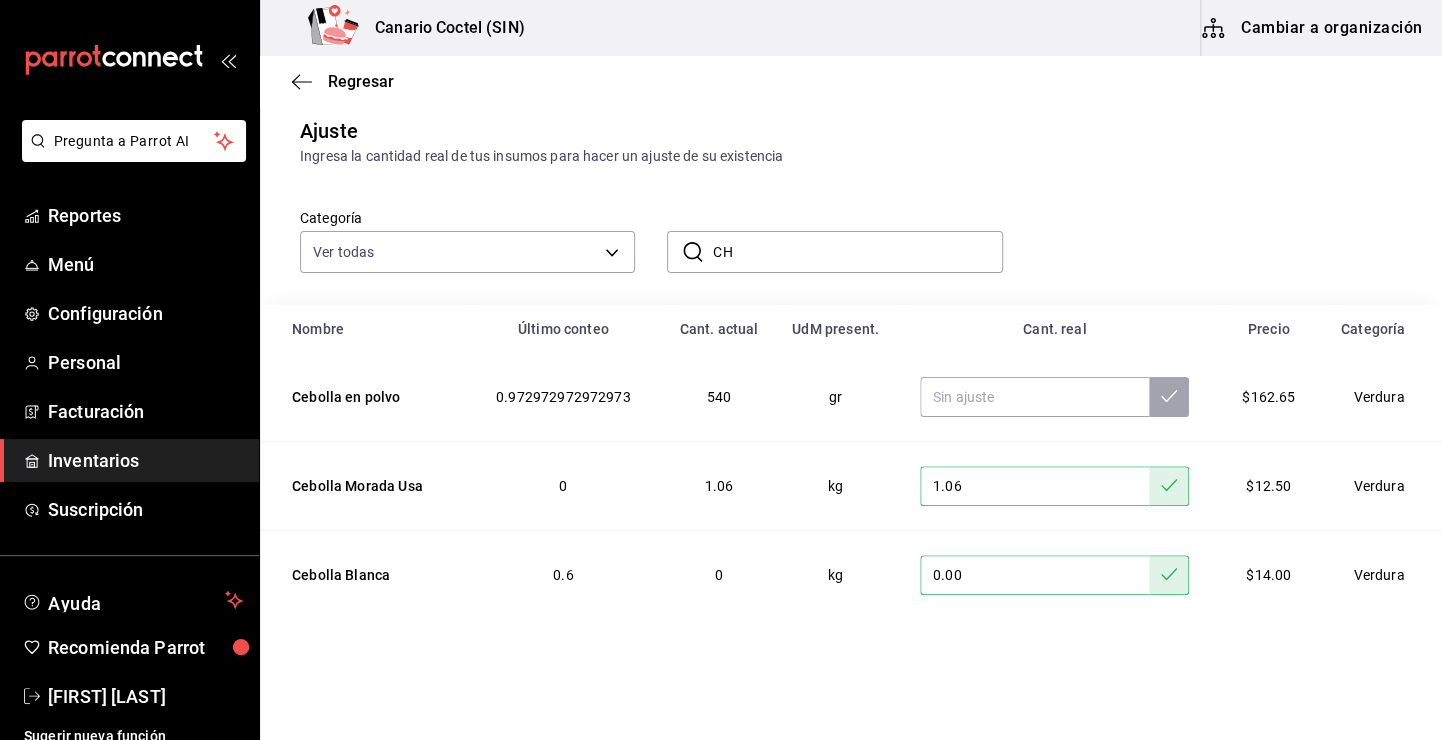 scroll, scrollTop: 0, scrollLeft: 0, axis: both 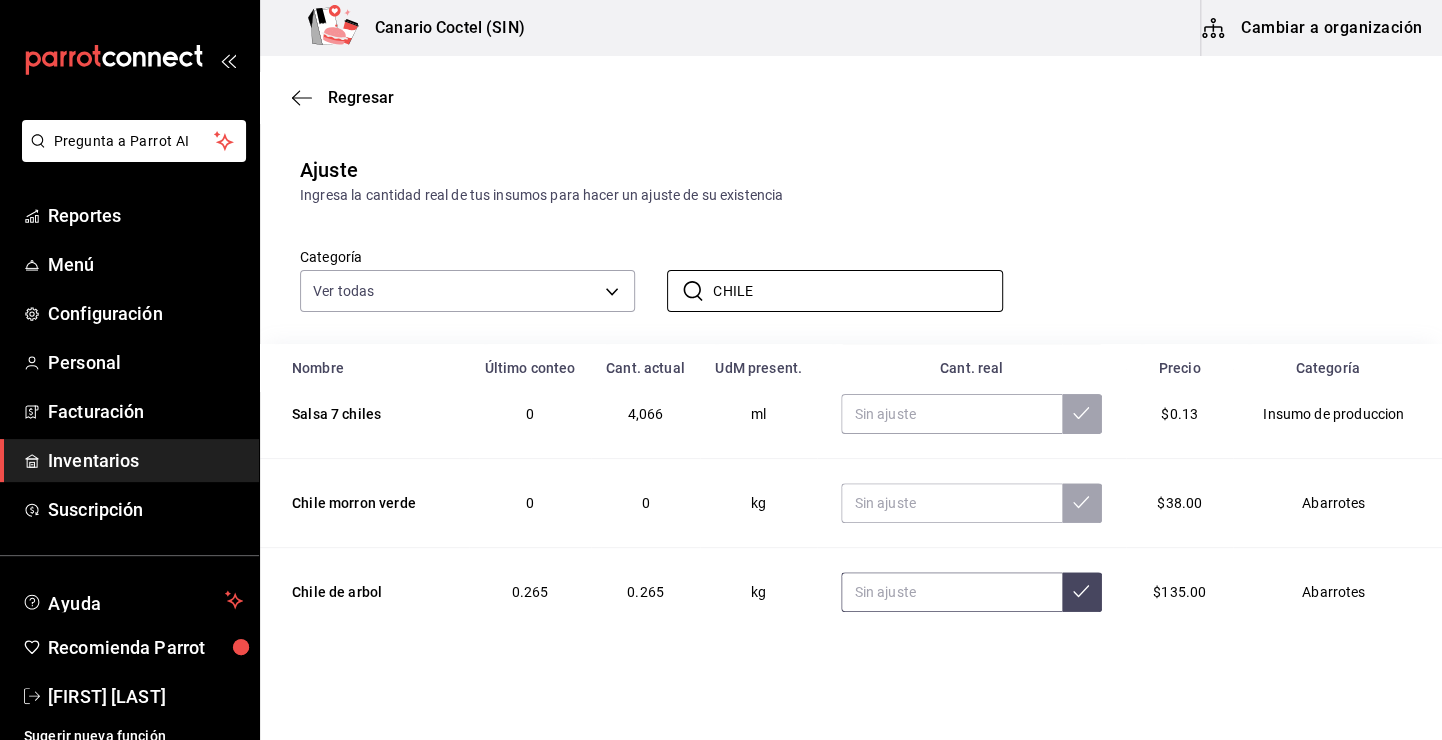 type on "CHILE" 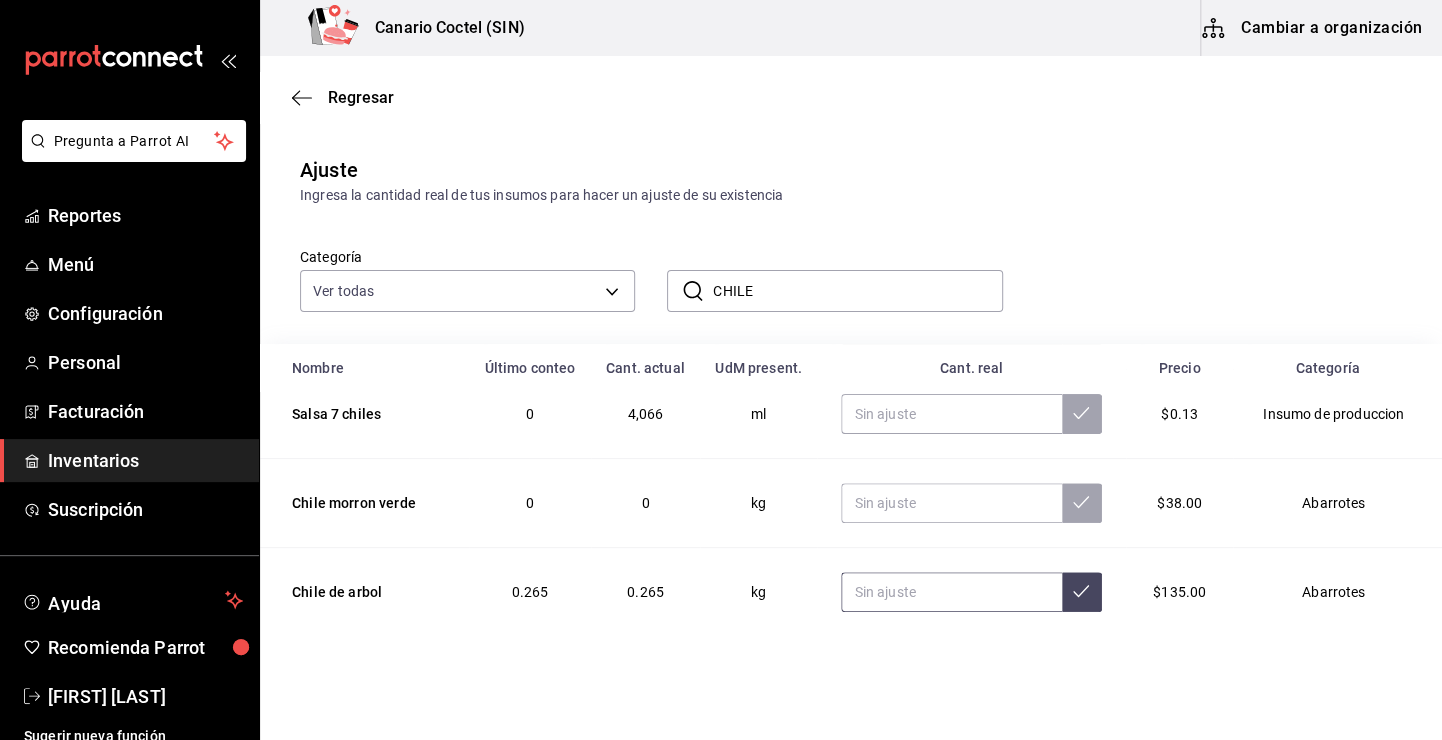 click at bounding box center (951, 592) 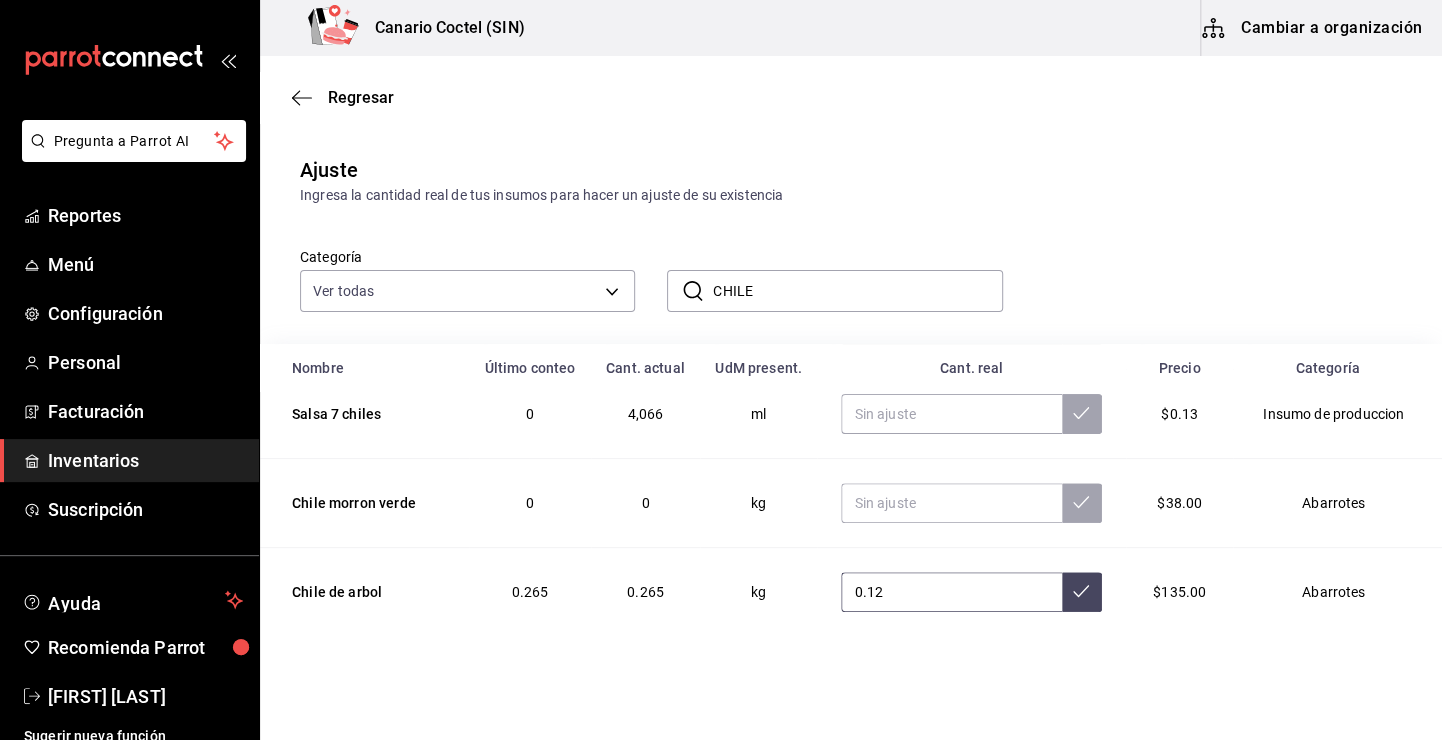 type on "0.12" 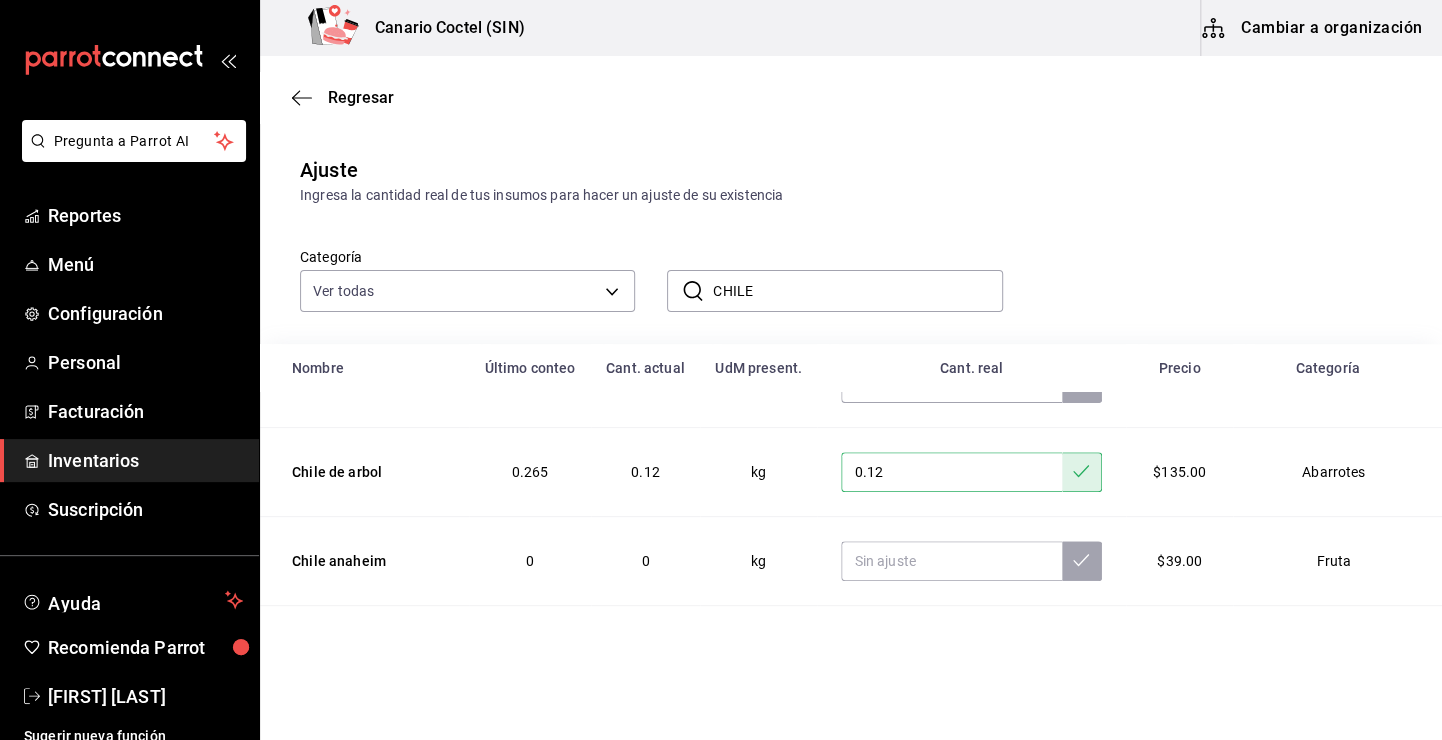 scroll, scrollTop: 329, scrollLeft: 0, axis: vertical 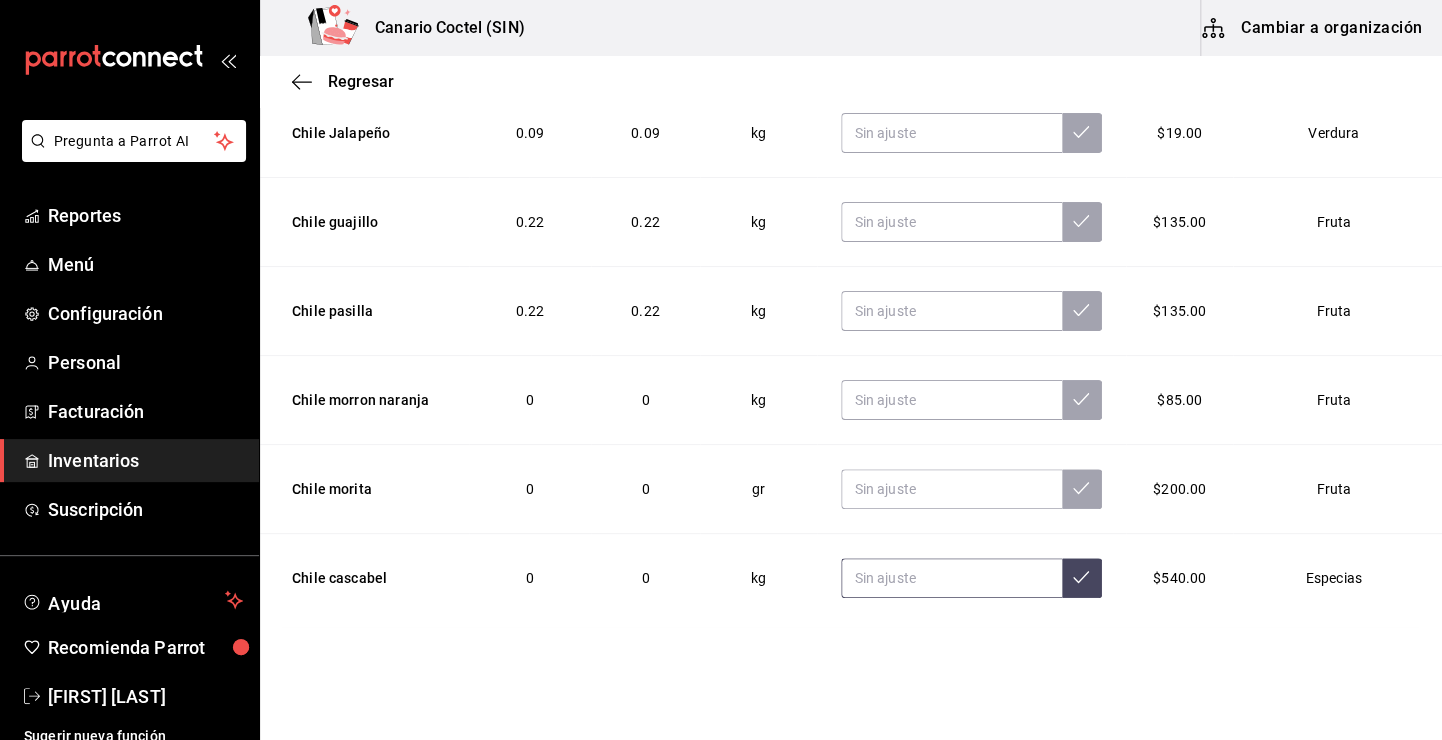 click at bounding box center [951, 578] 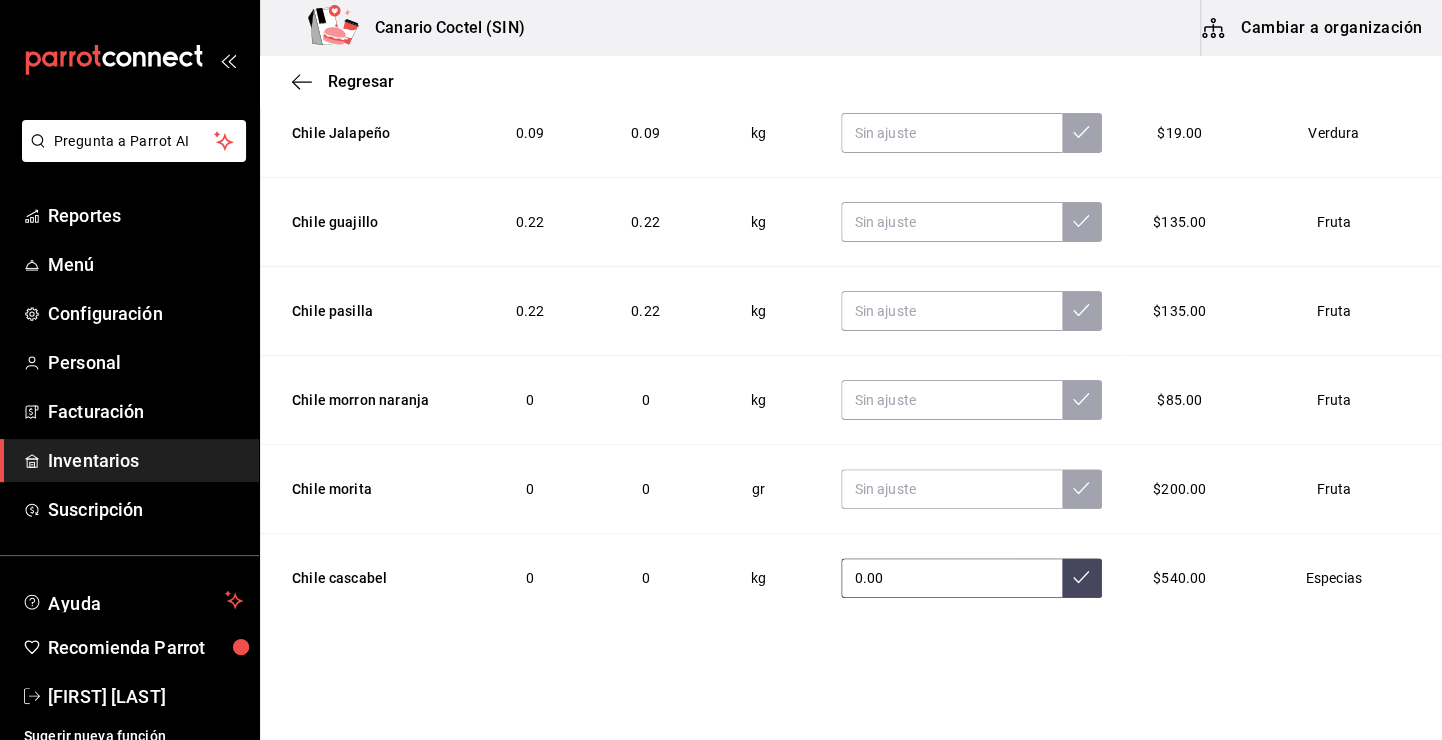 type on "0.00" 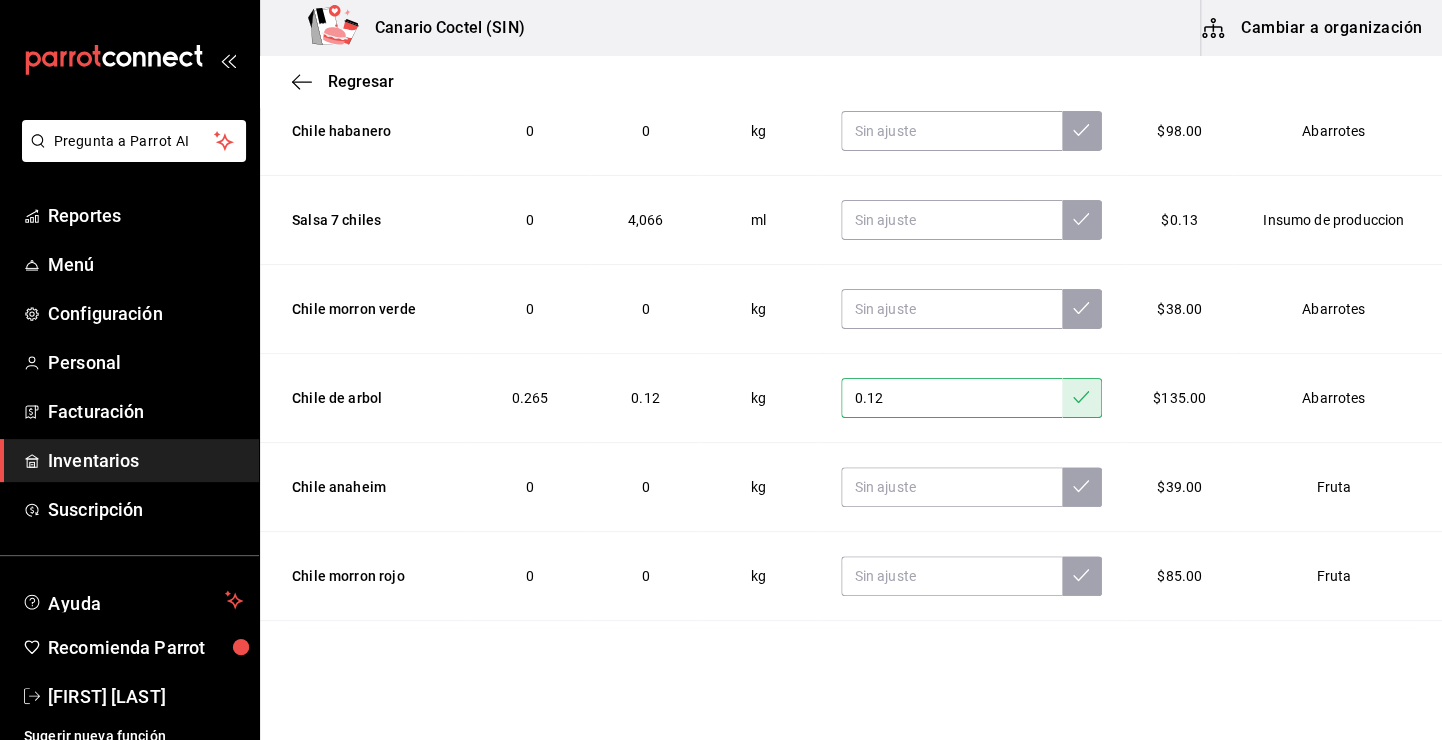 scroll, scrollTop: 0, scrollLeft: 0, axis: both 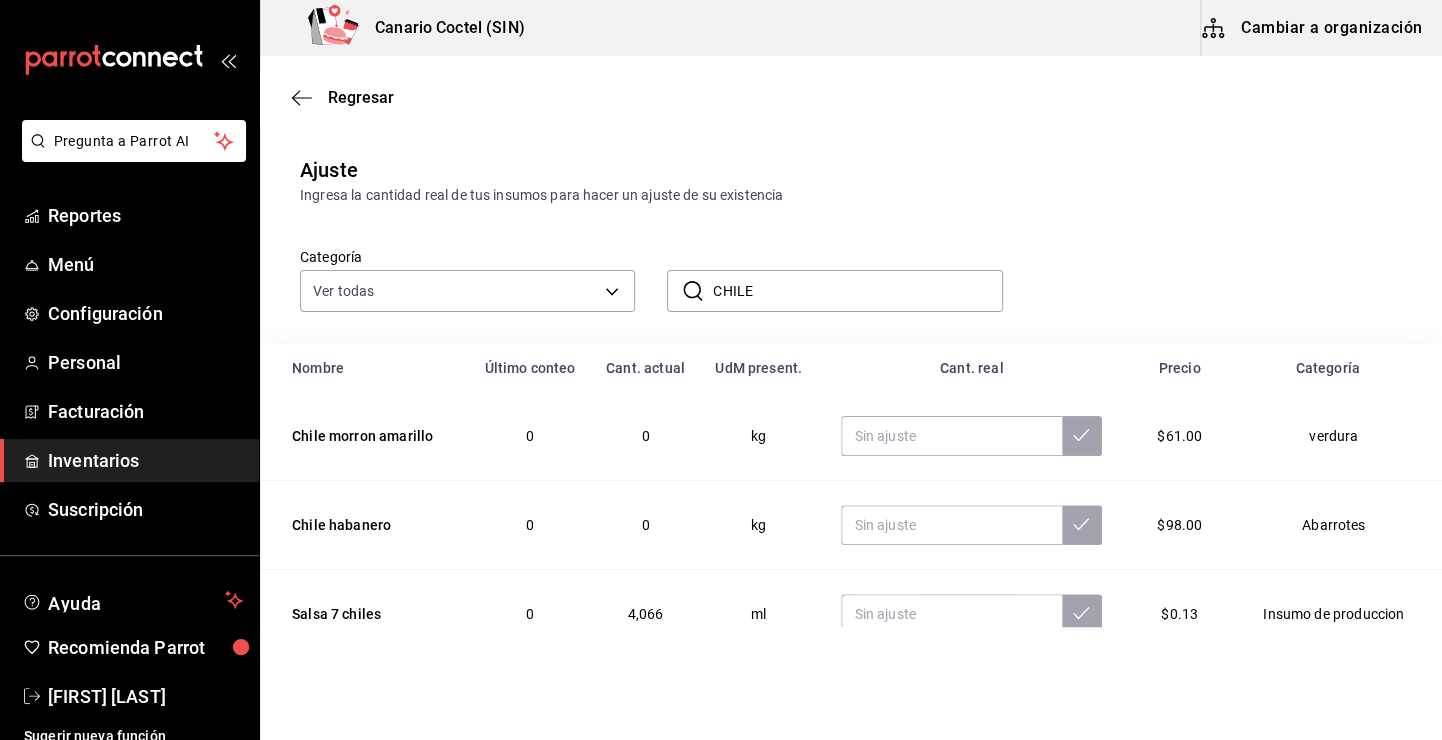 click on "CHILE" at bounding box center (857, 291) 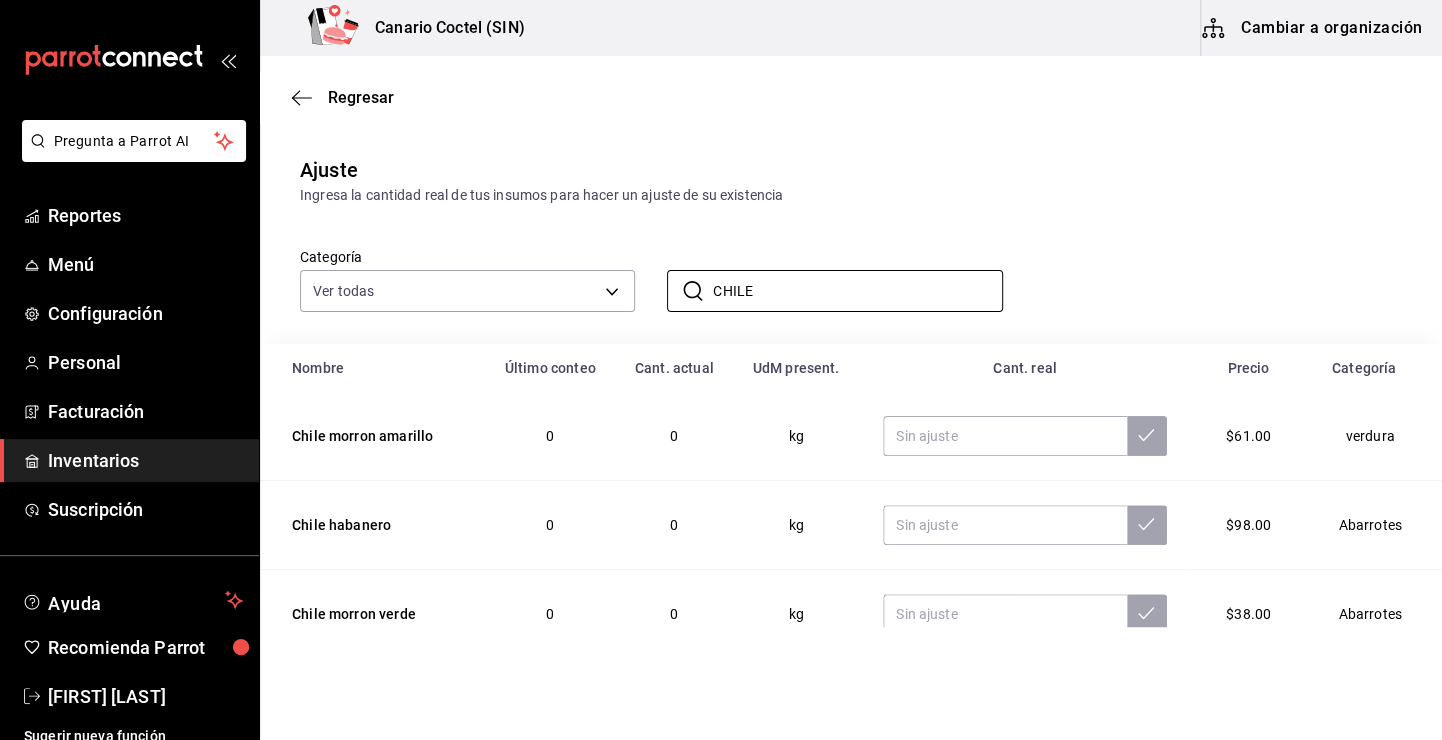 type on "CHILE" 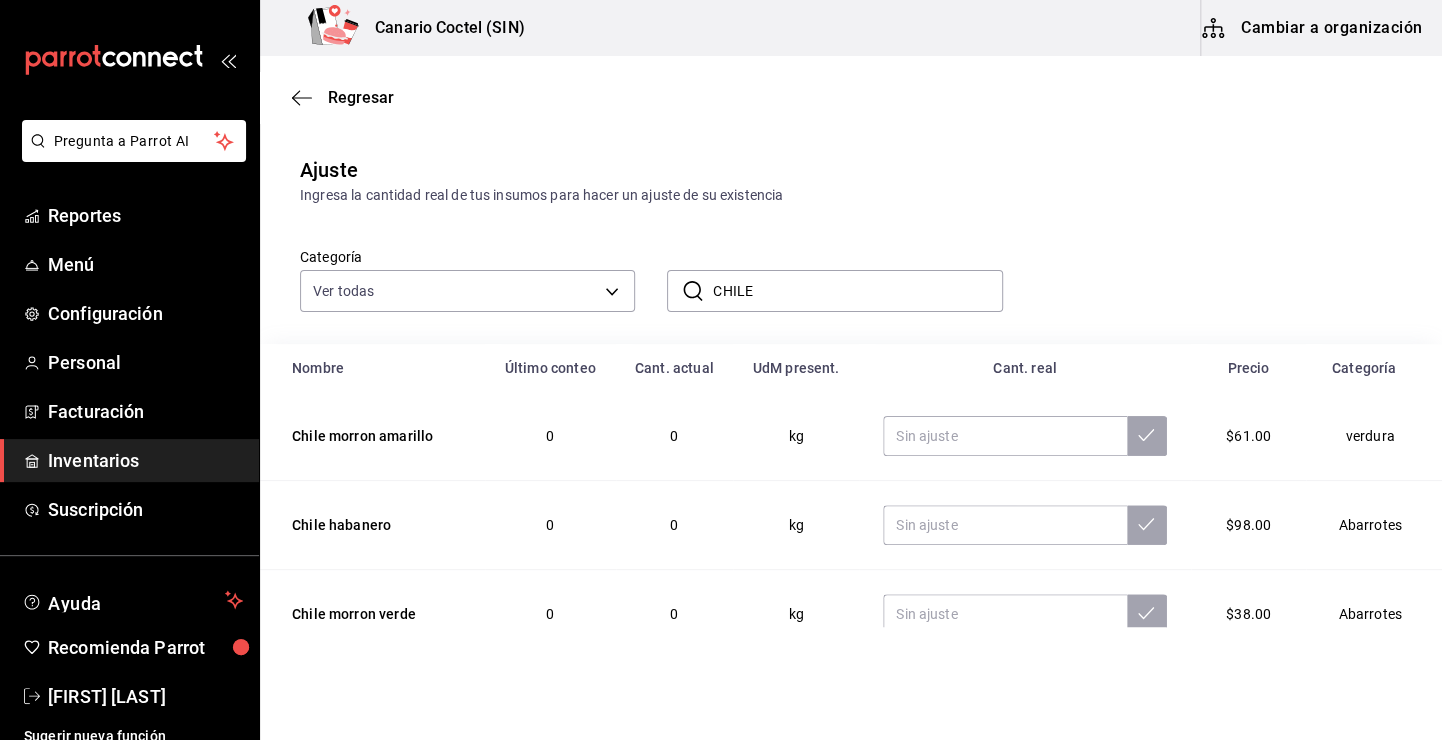 click on "Regresar" at bounding box center (851, 97) 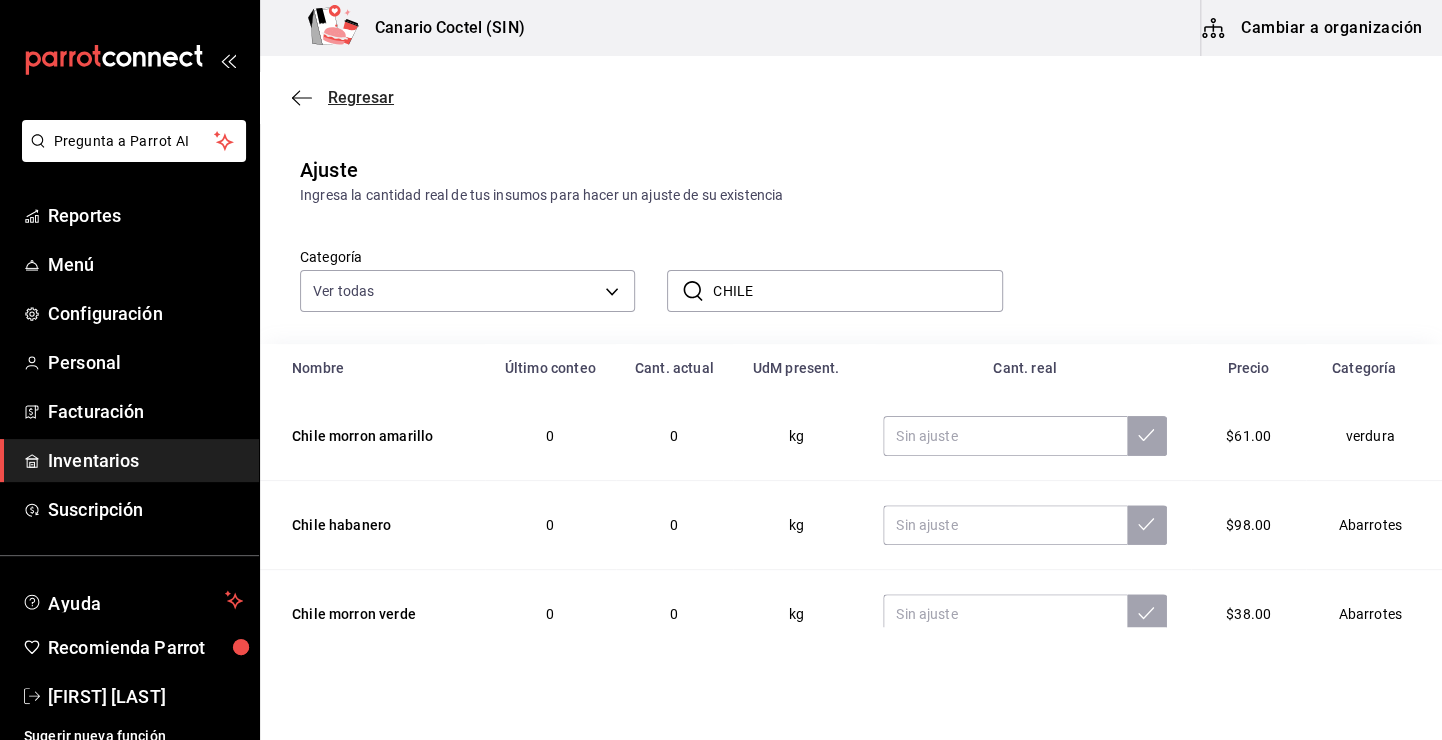 click on "Regresar" at bounding box center (361, 97) 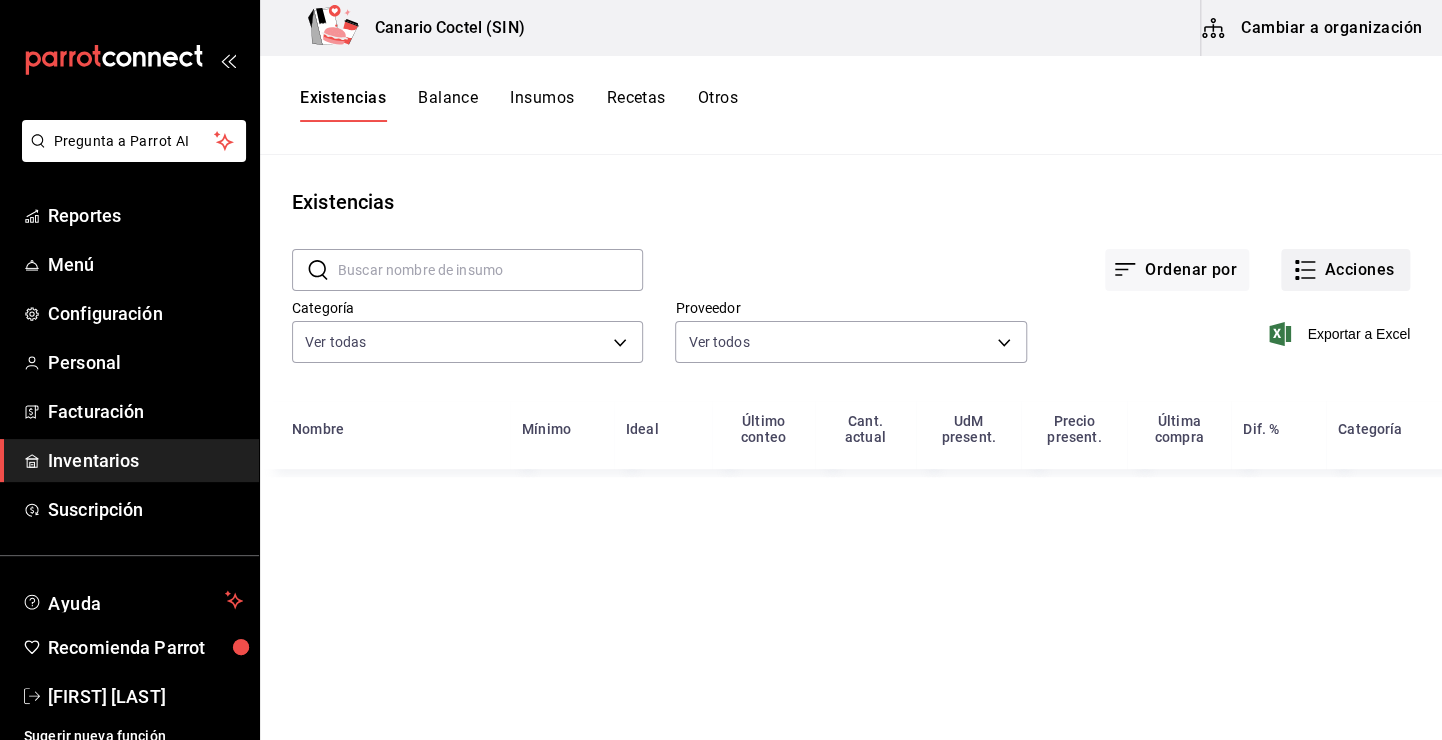 click on "Acciones" at bounding box center (1345, 270) 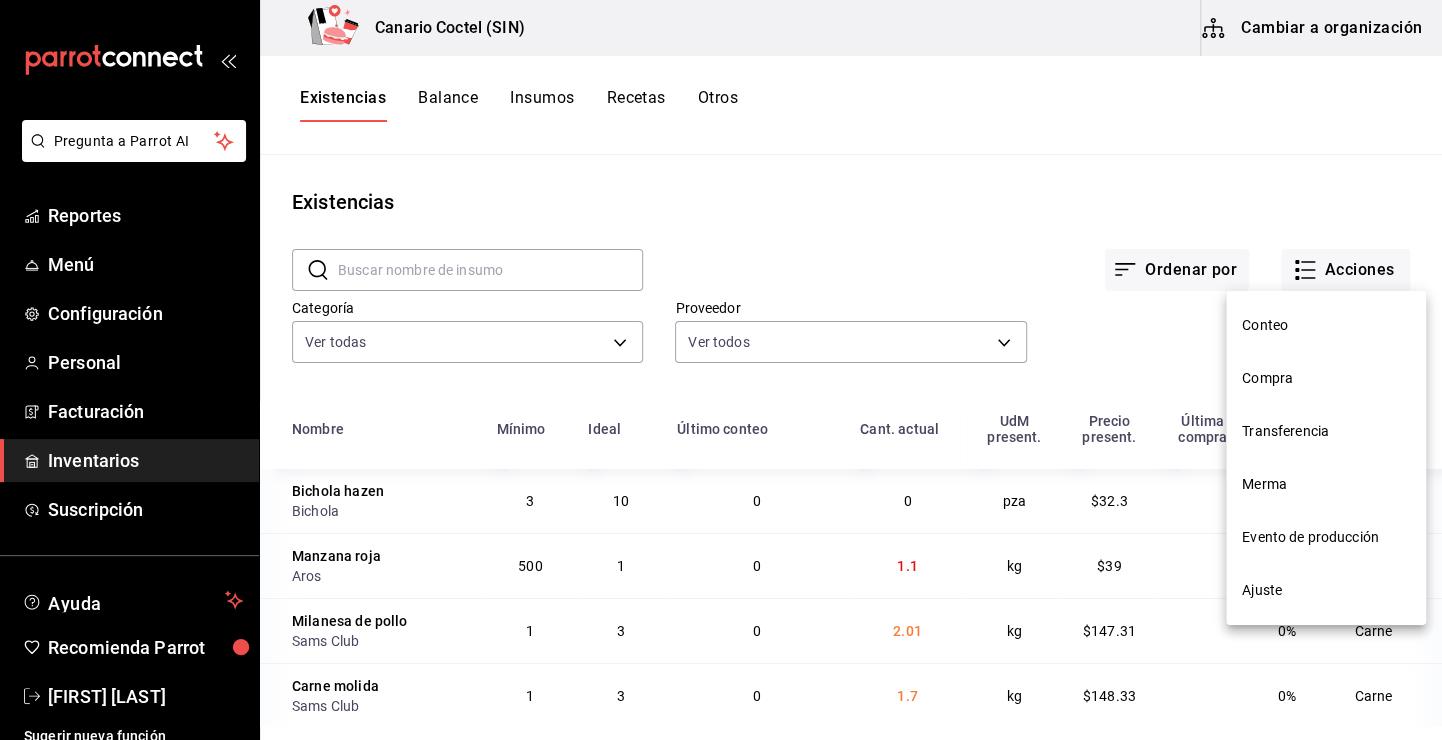 click at bounding box center (721, 370) 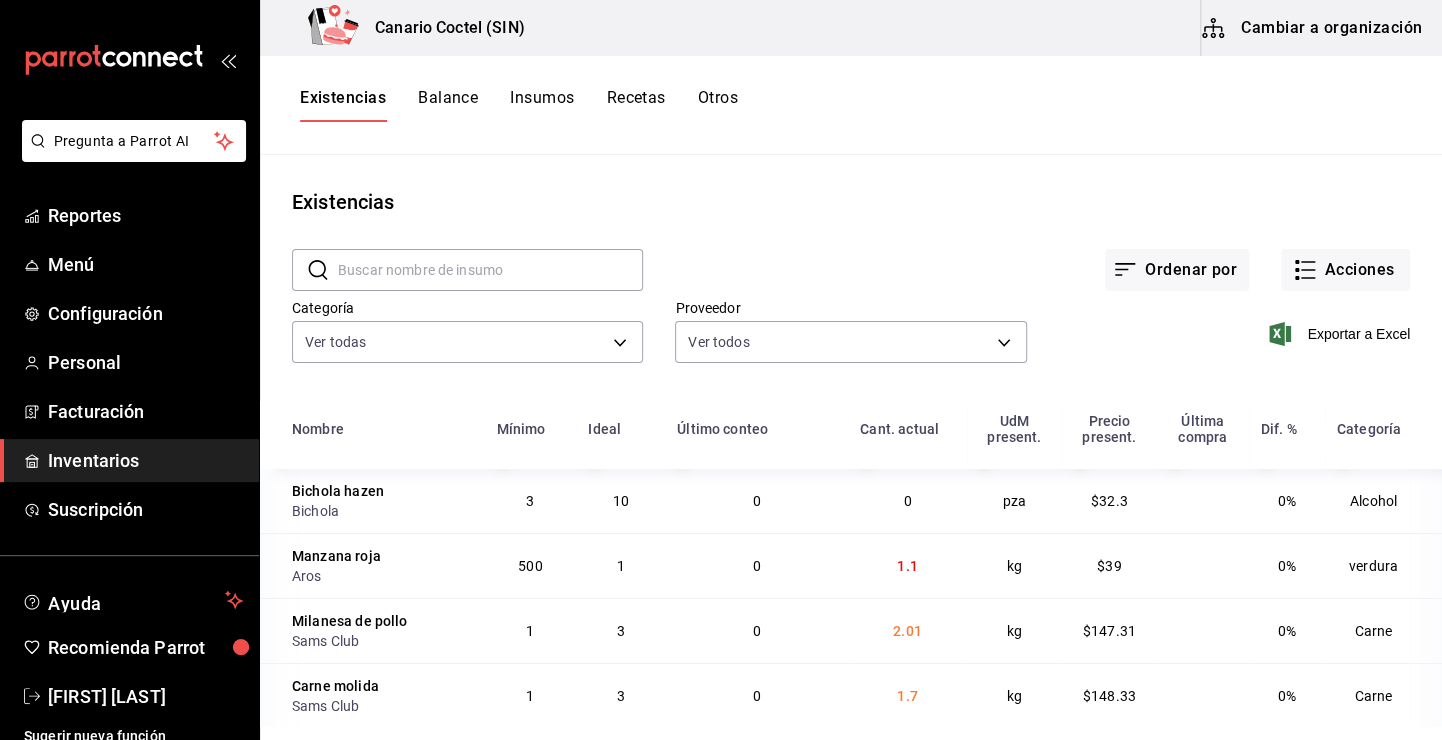 click on "Cambiar a organización" at bounding box center [1313, 28] 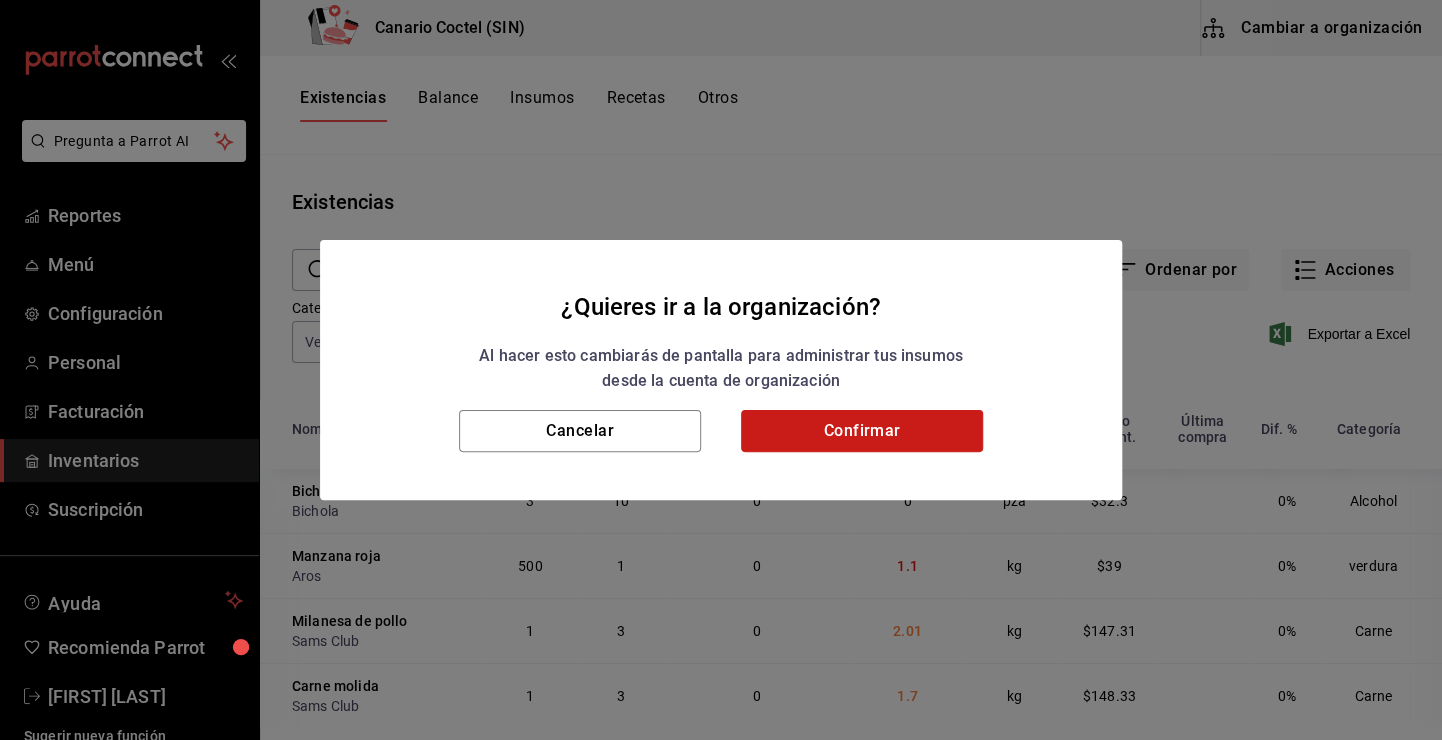 click on "Confirmar" at bounding box center [862, 431] 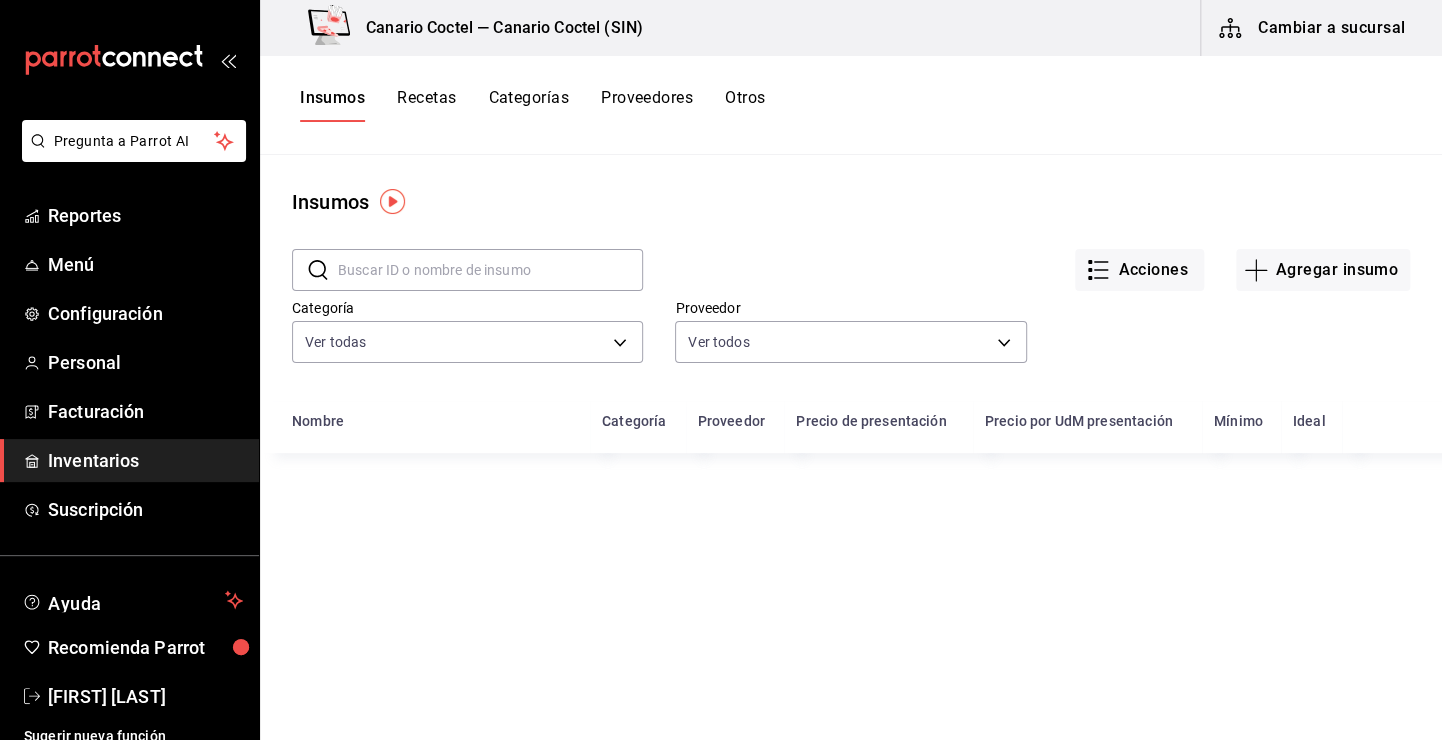 click at bounding box center (490, 270) 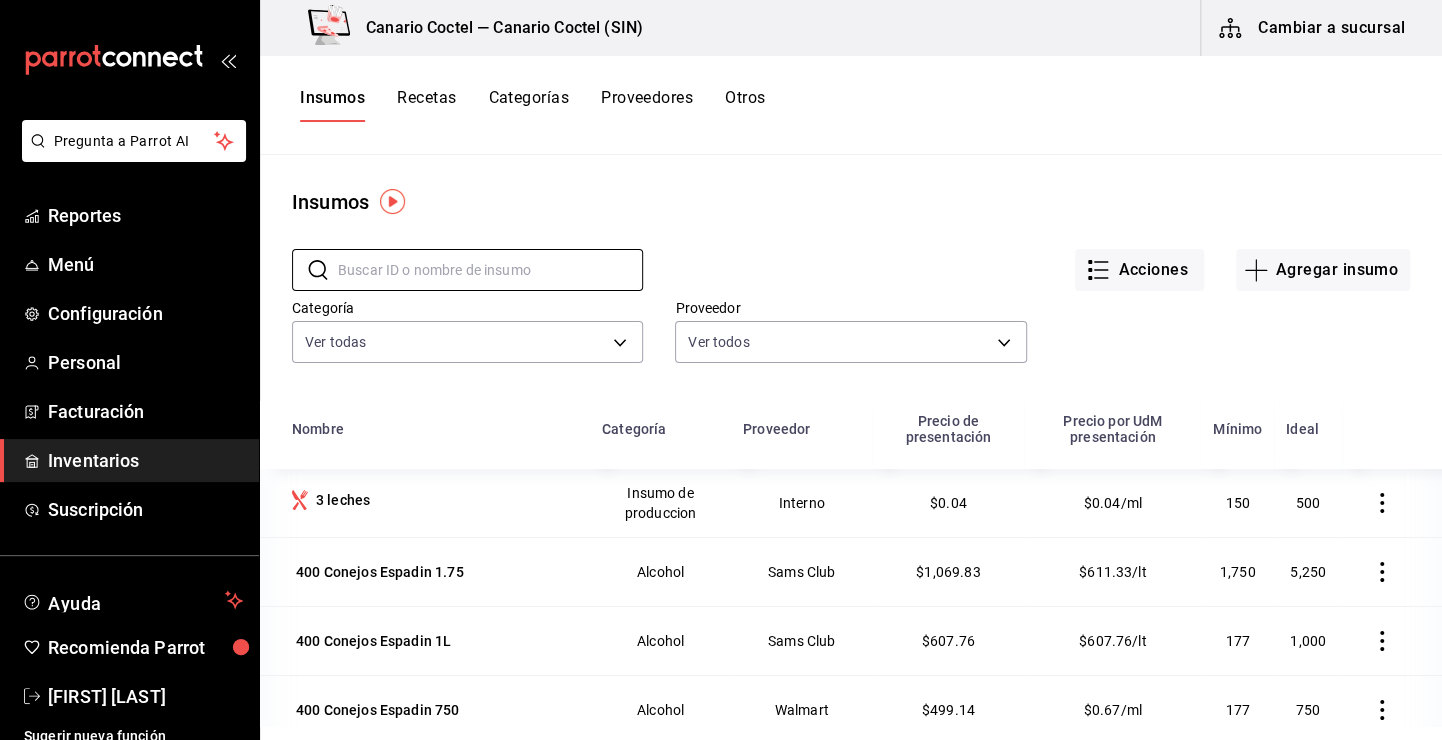 drag, startPoint x: 1330, startPoint y: 261, endPoint x: 1309, endPoint y: 267, distance: 21.84033 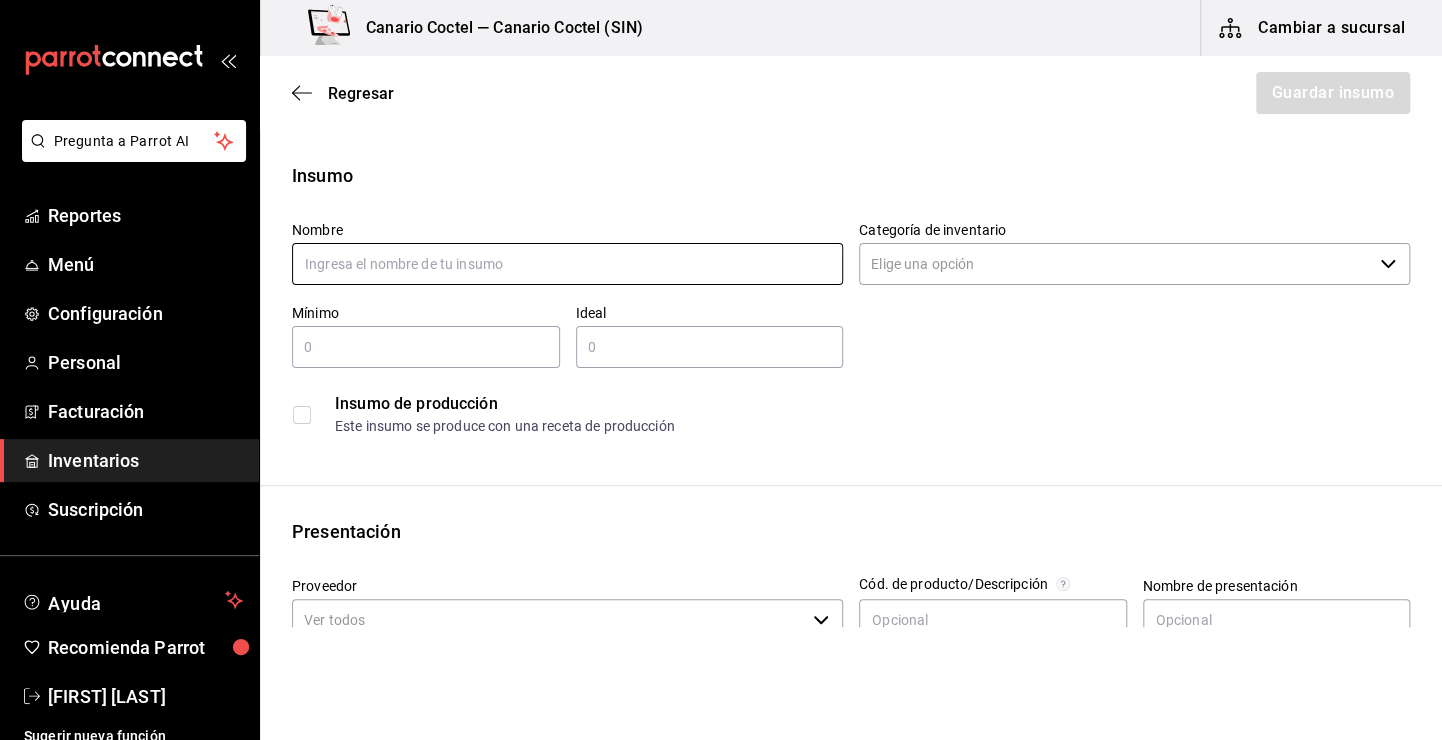 click at bounding box center [567, 264] 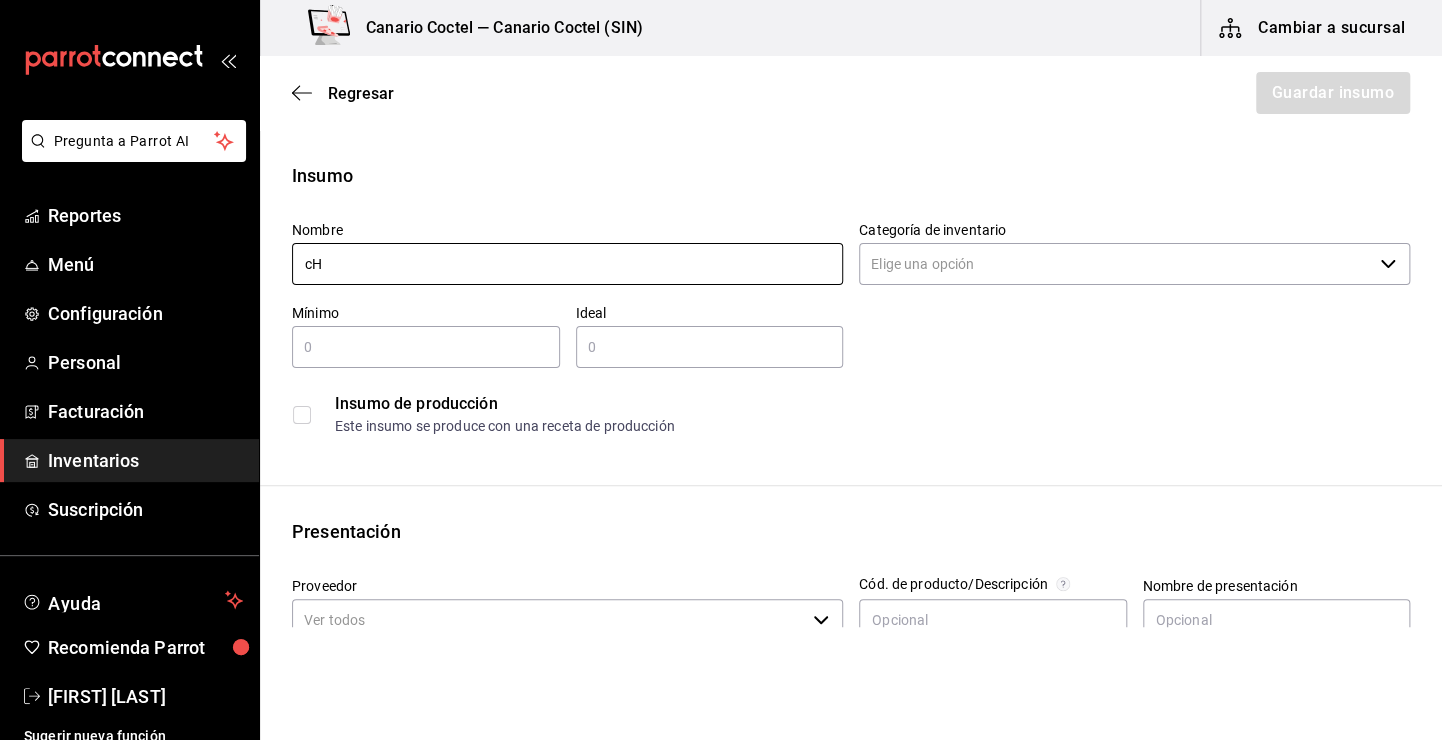 type on "c" 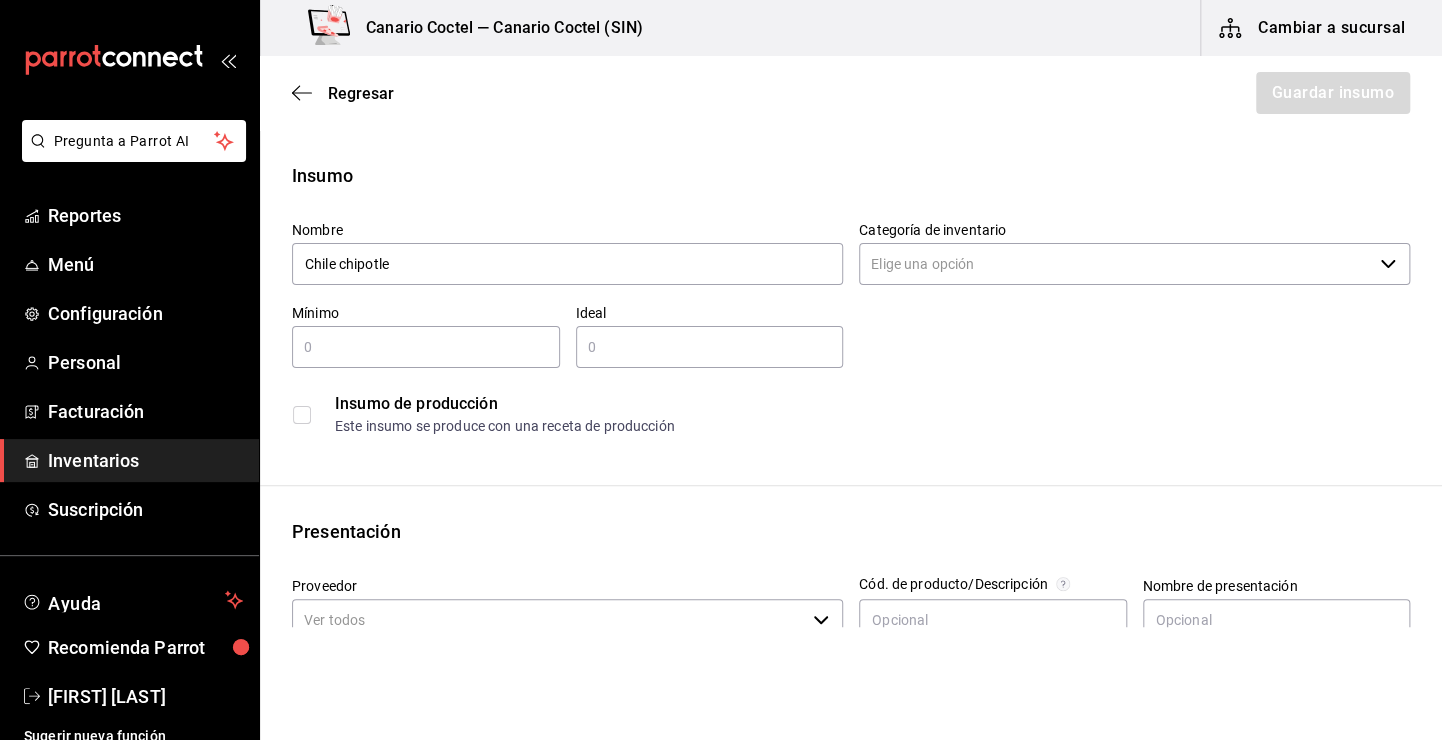 type on "Chile chipotle" 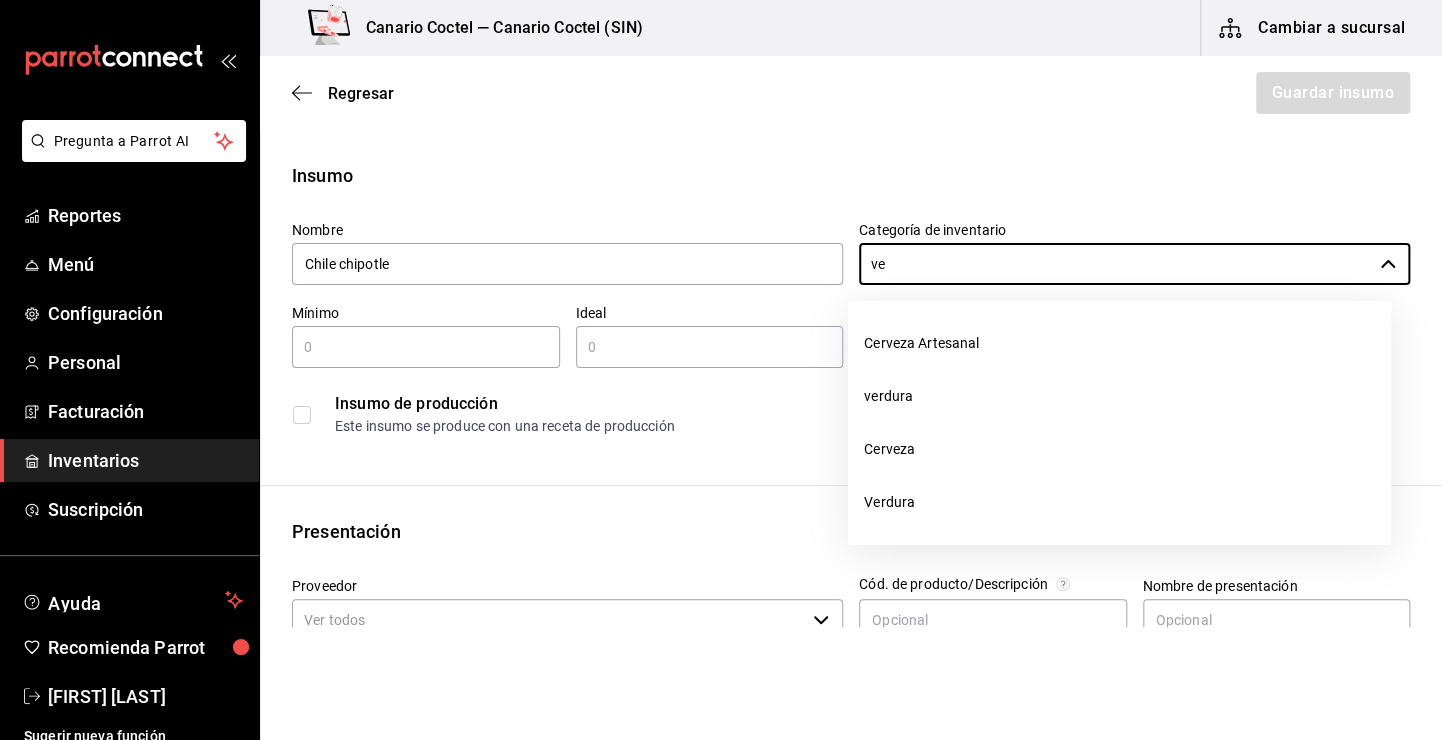 type on "ve" 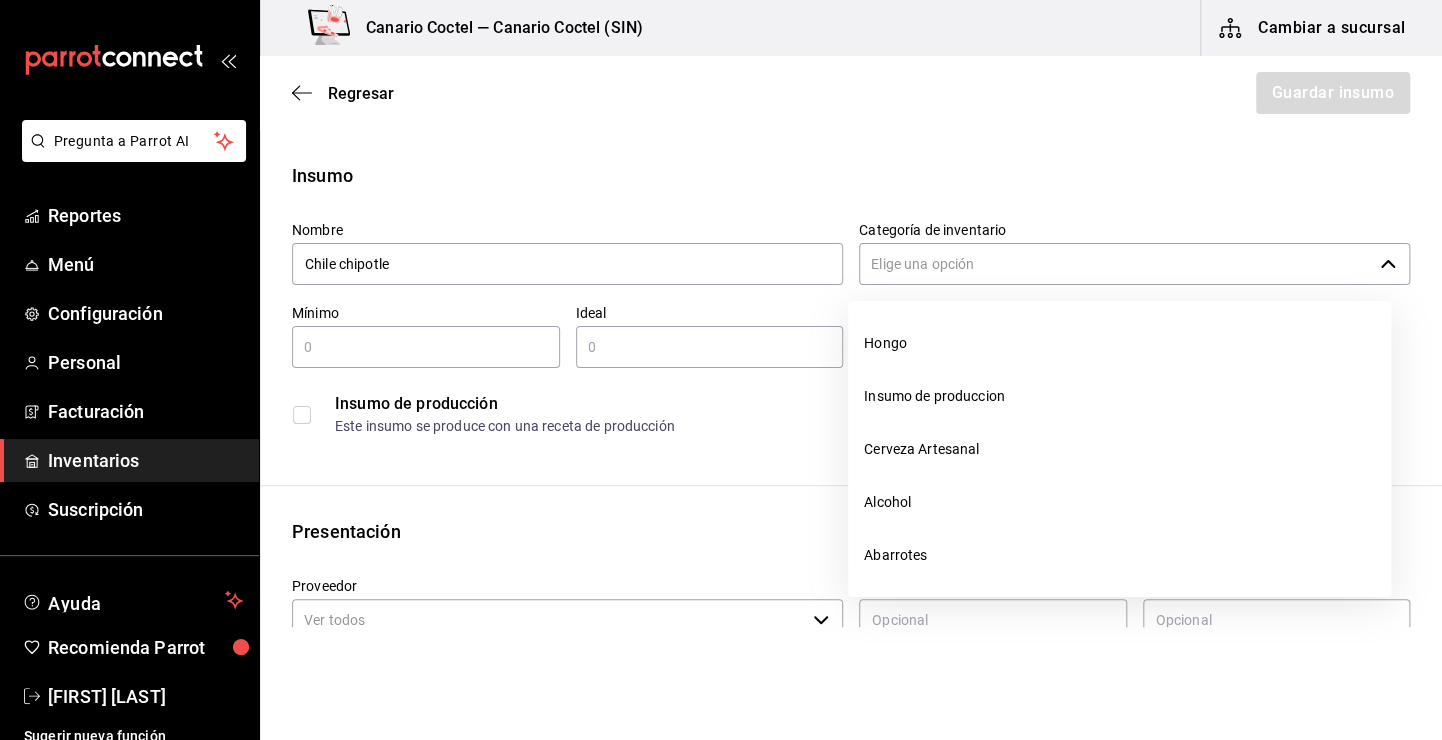 click on "Categoría de inventario" at bounding box center [1115, 264] 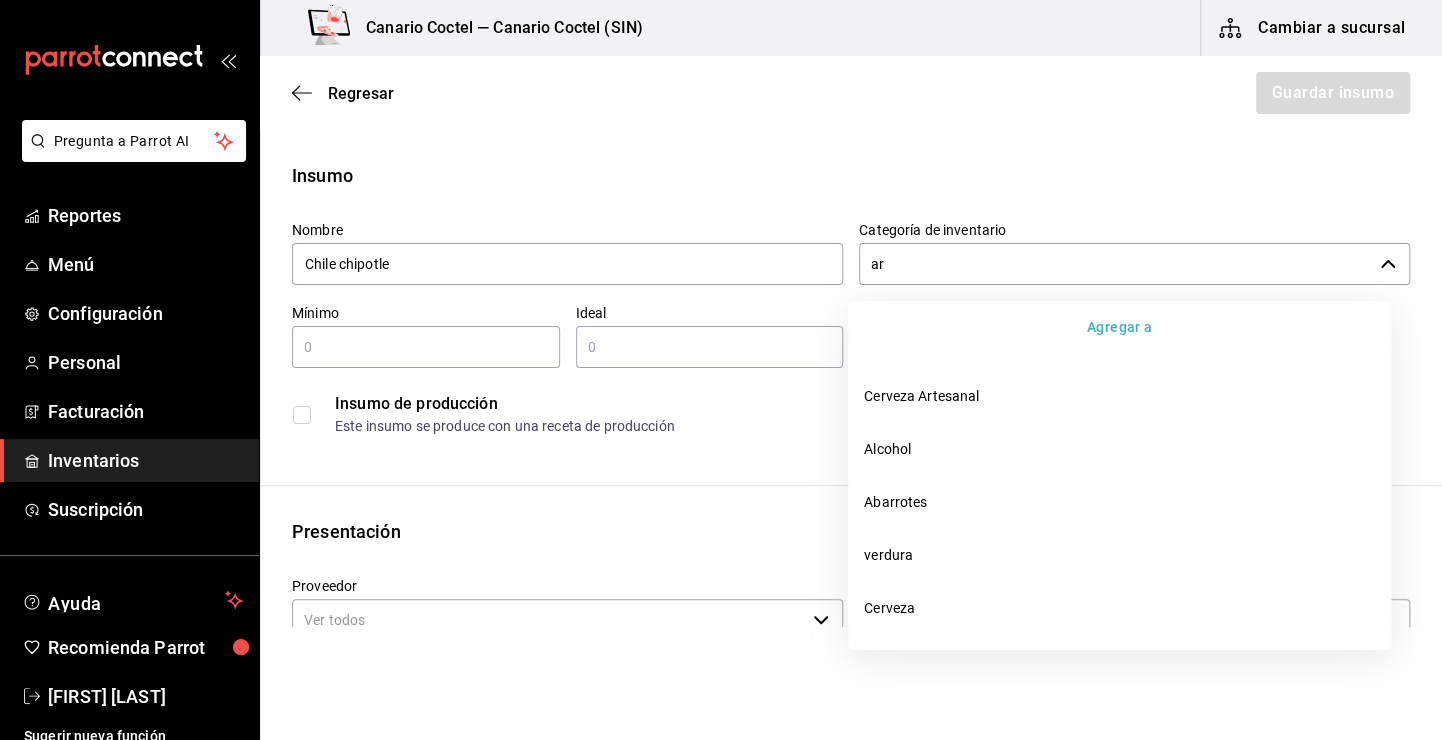 type on "a" 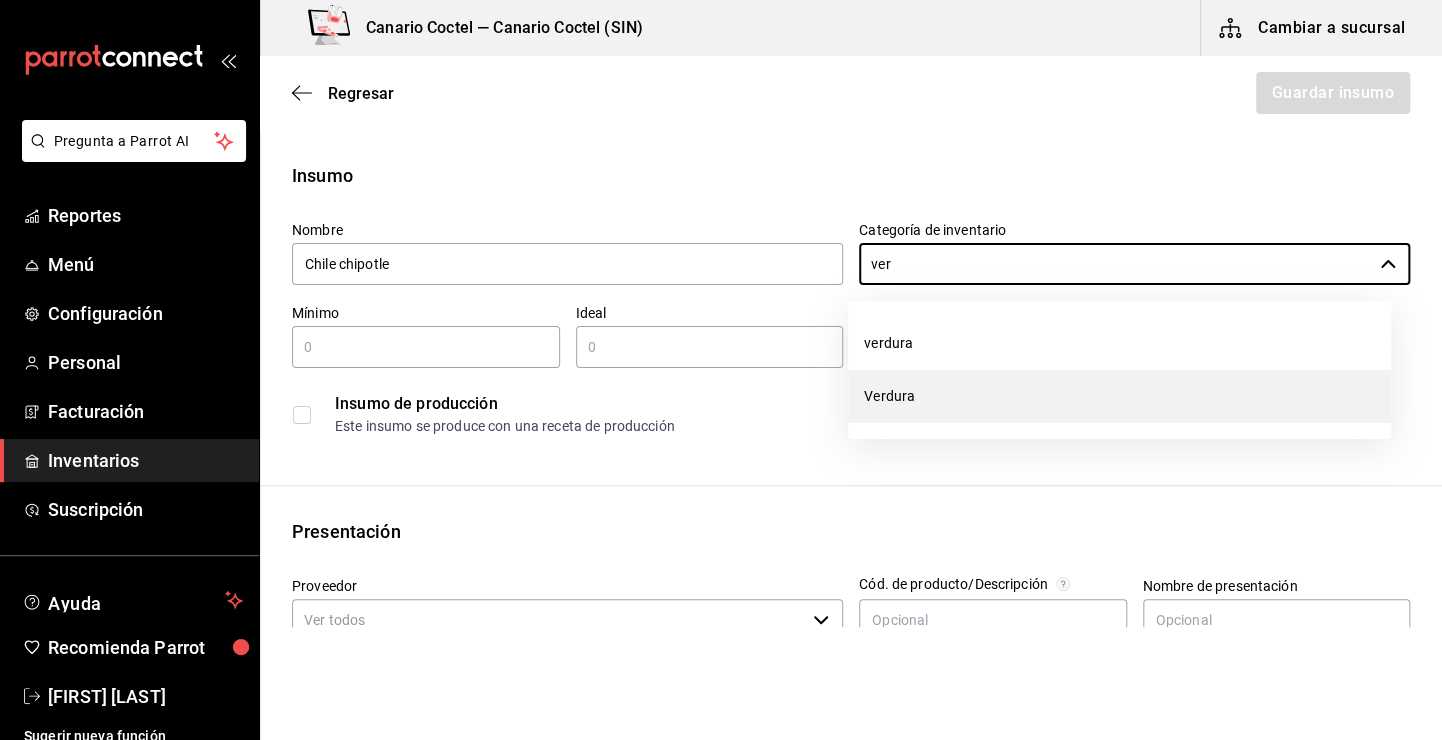 click on "Verdura" at bounding box center [1119, 396] 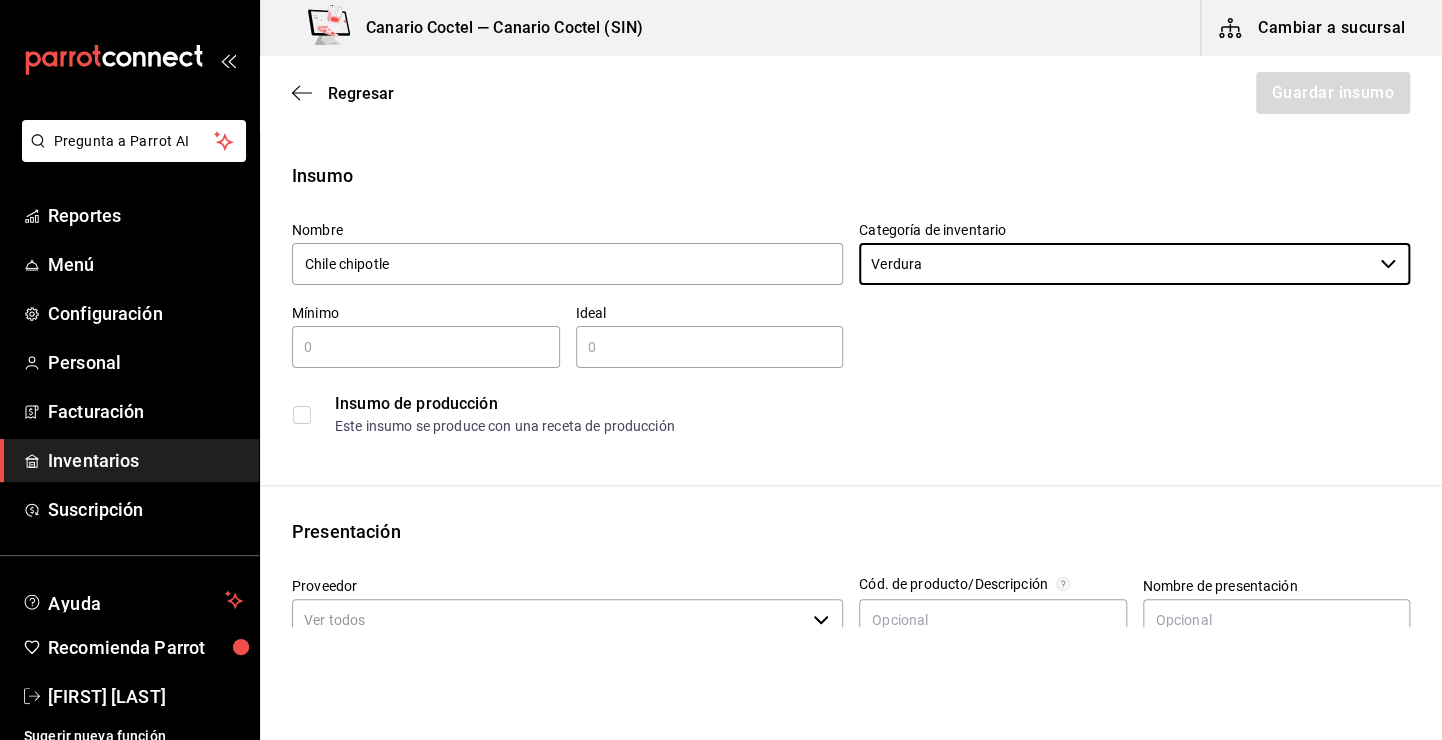 type on "Verdura" 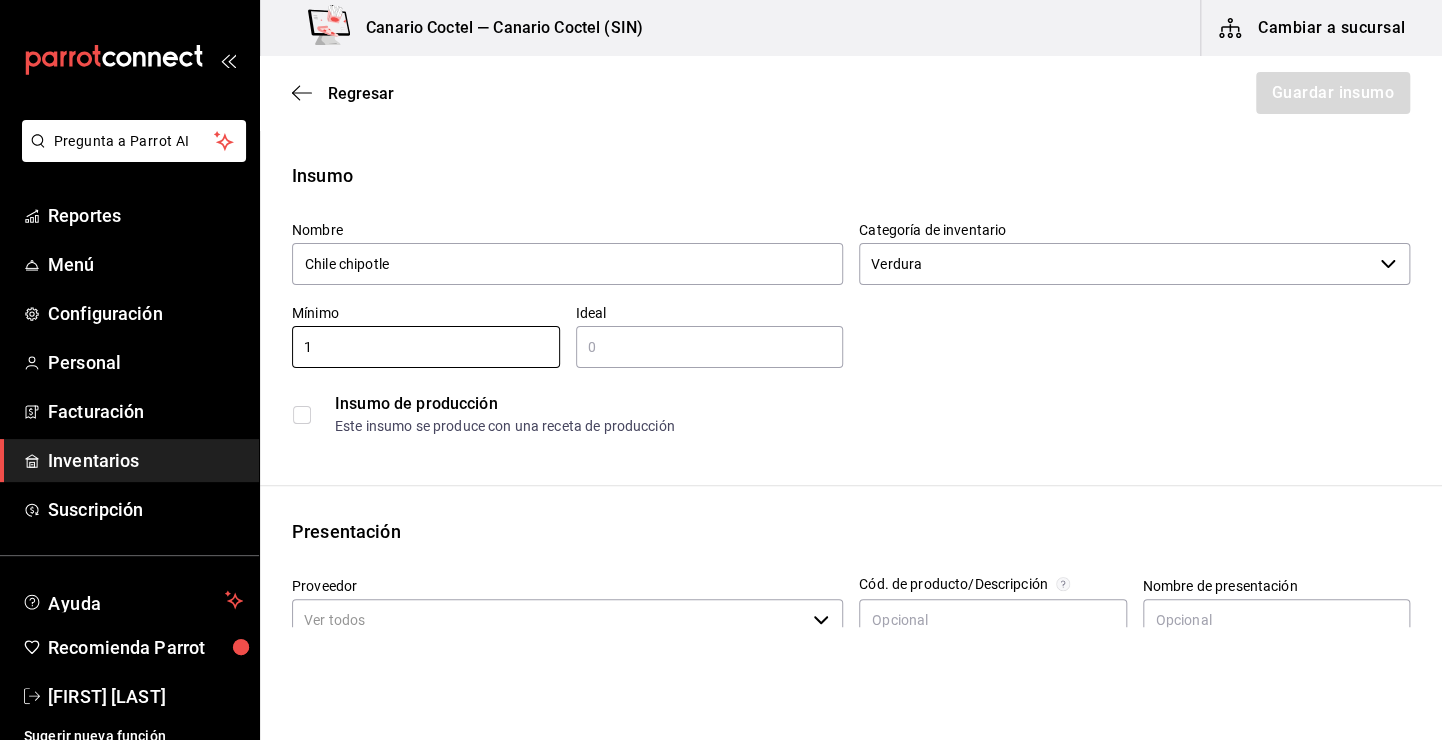 type on "1" 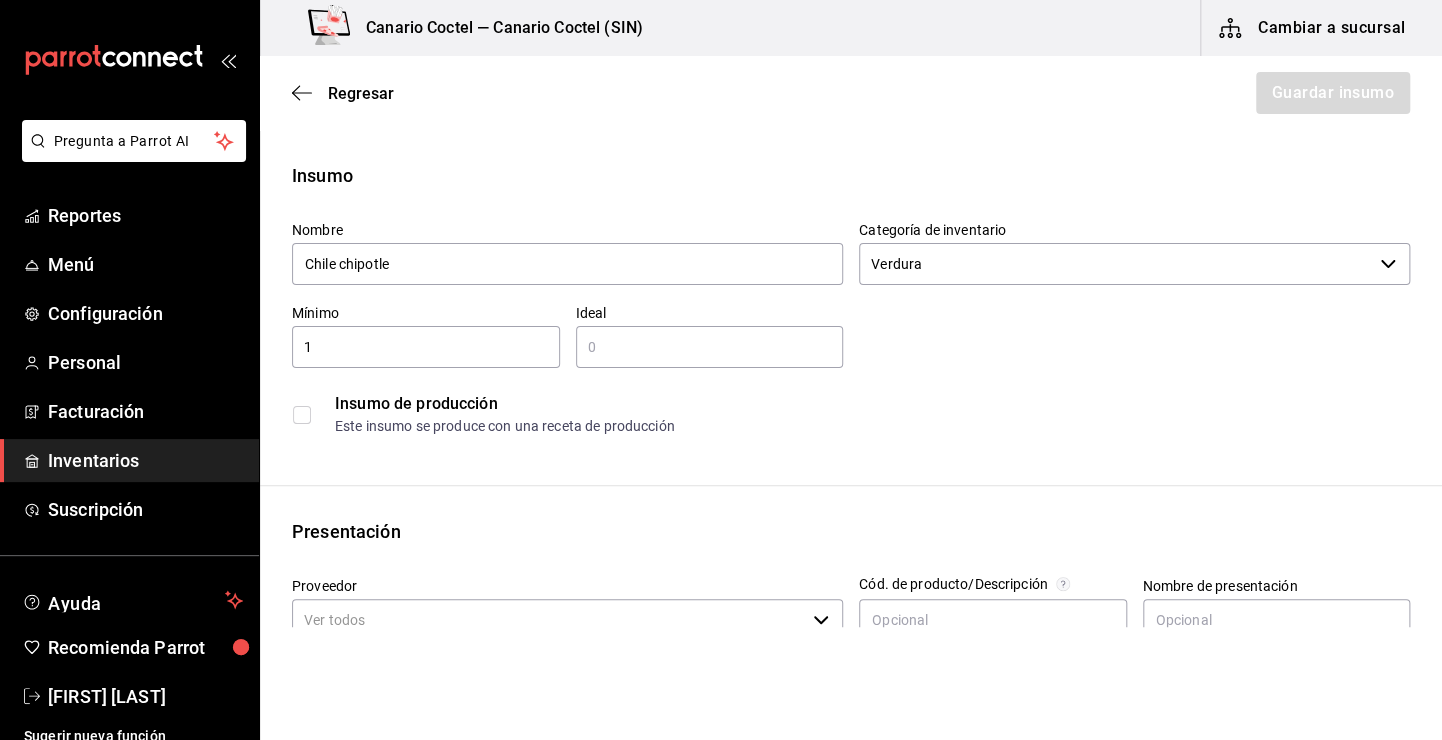 click at bounding box center [710, 347] 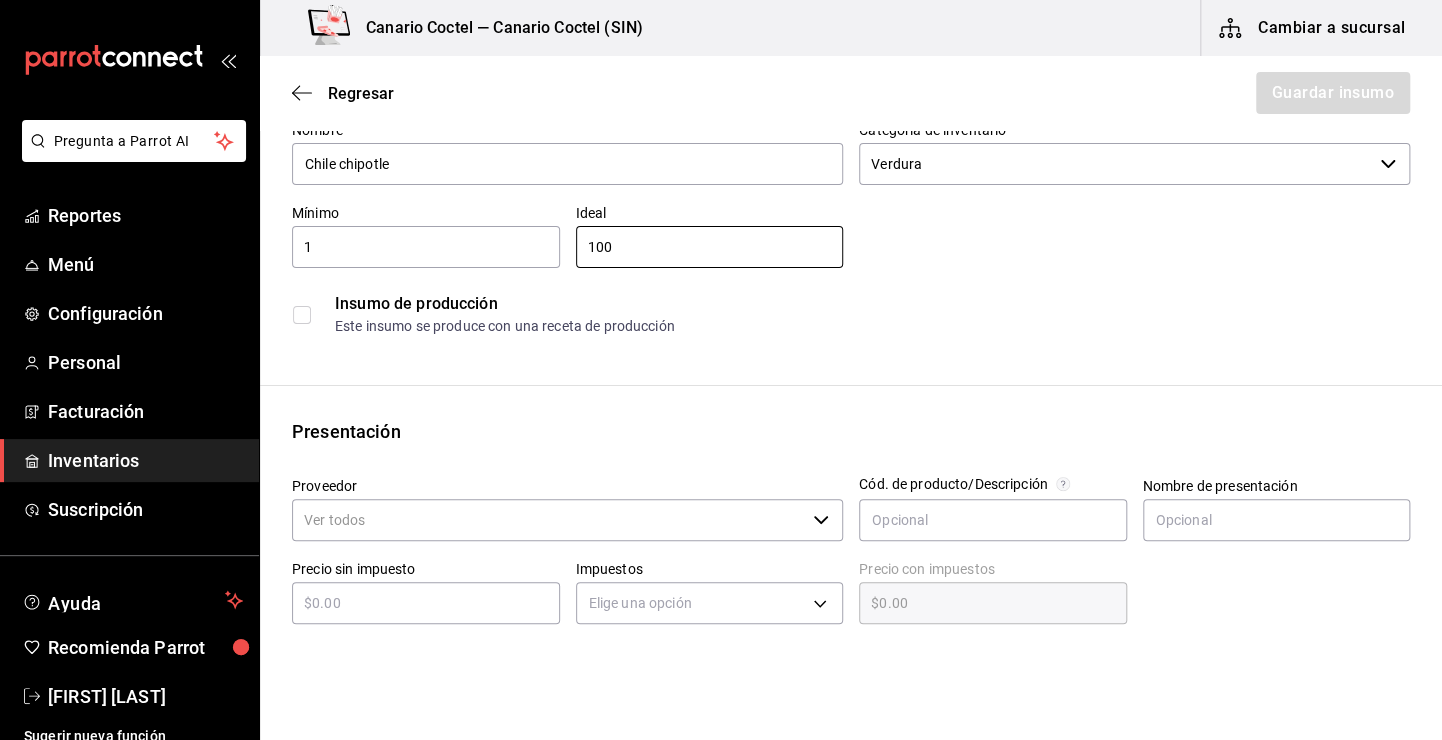 scroll, scrollTop: 200, scrollLeft: 0, axis: vertical 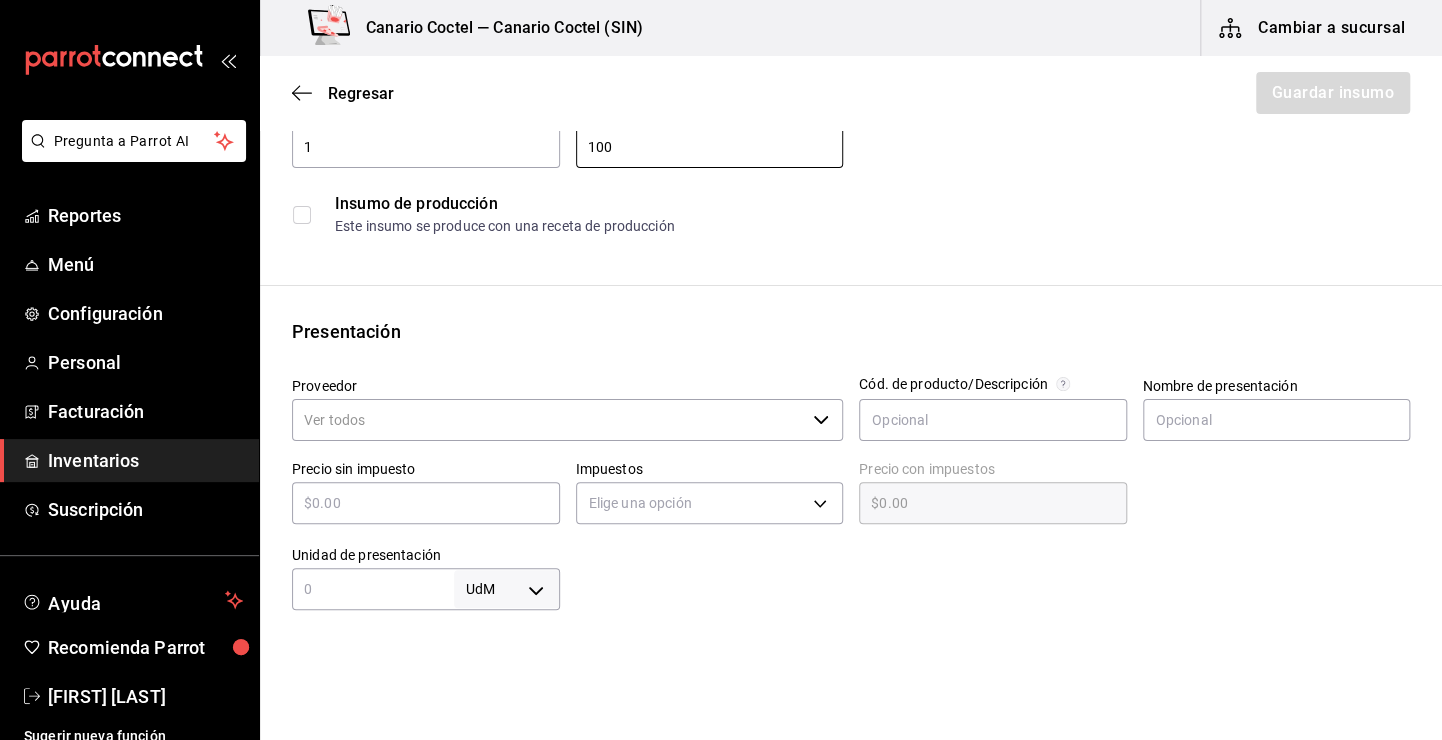 type on "100" 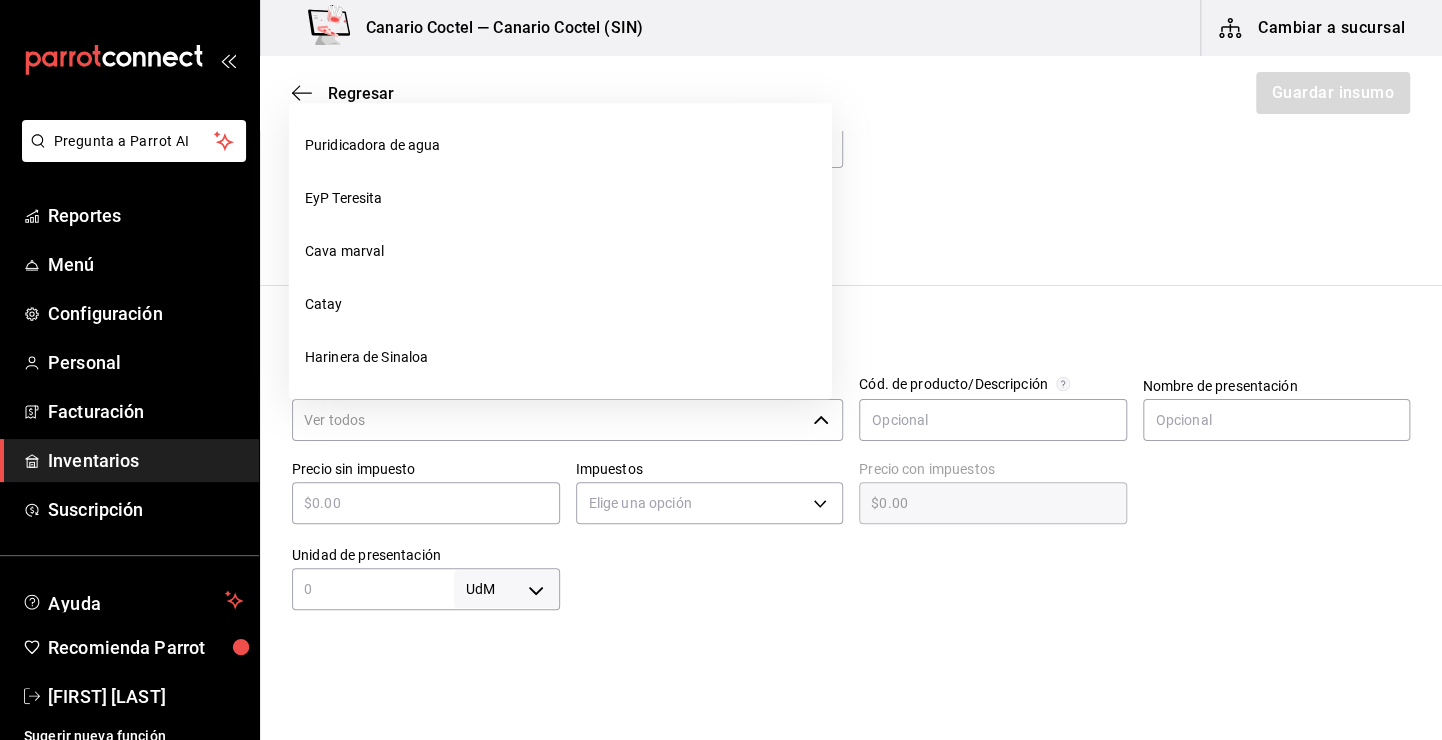 click on "Proveedor" at bounding box center (548, 420) 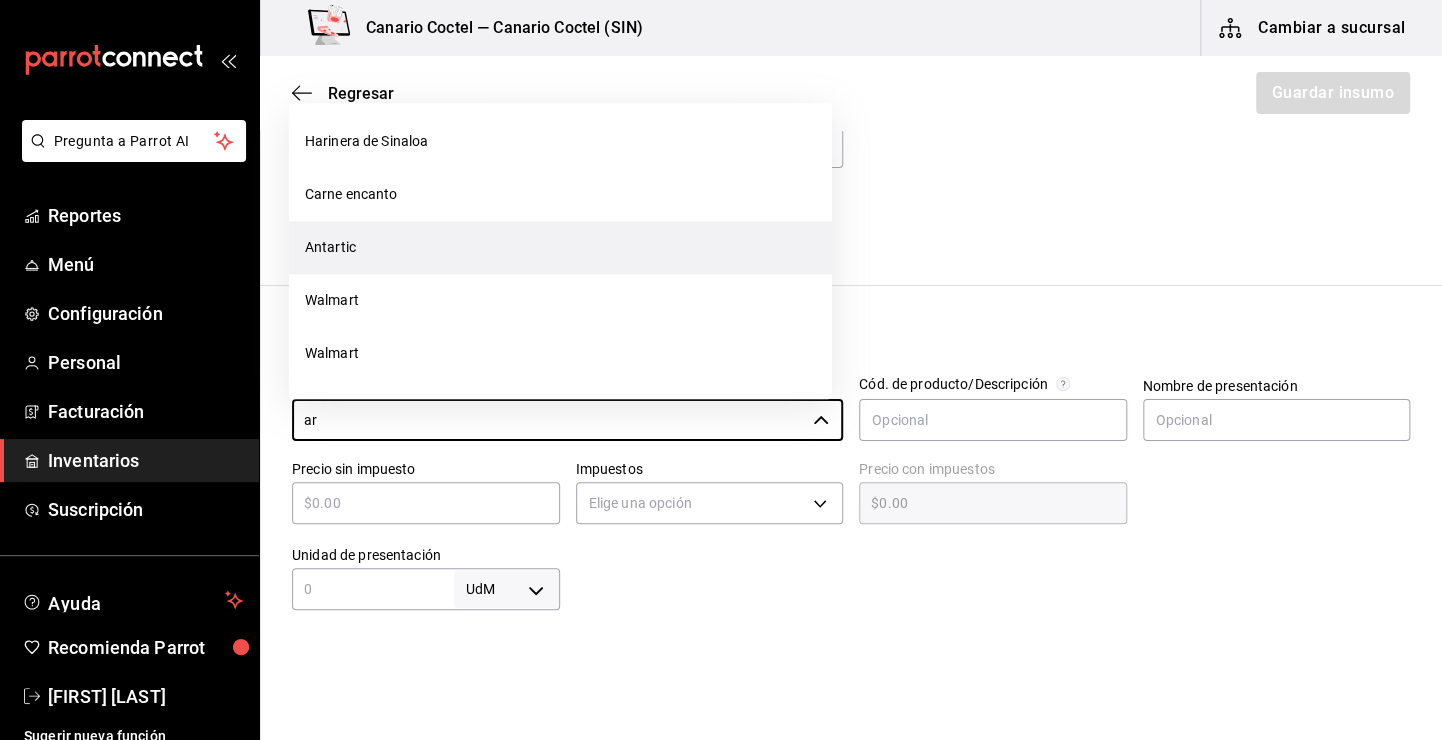 scroll, scrollTop: 160, scrollLeft: 0, axis: vertical 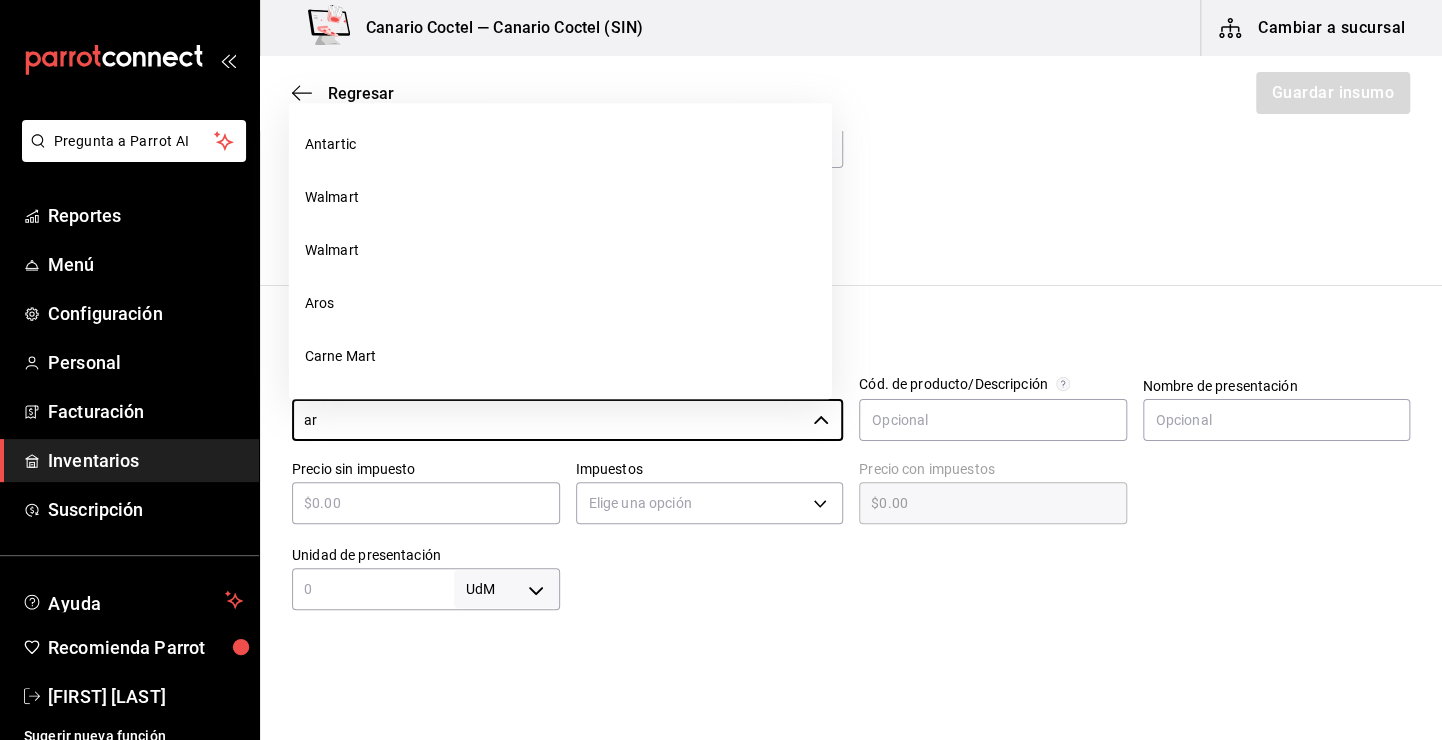 drag, startPoint x: 366, startPoint y: 298, endPoint x: 392, endPoint y: 298, distance: 26 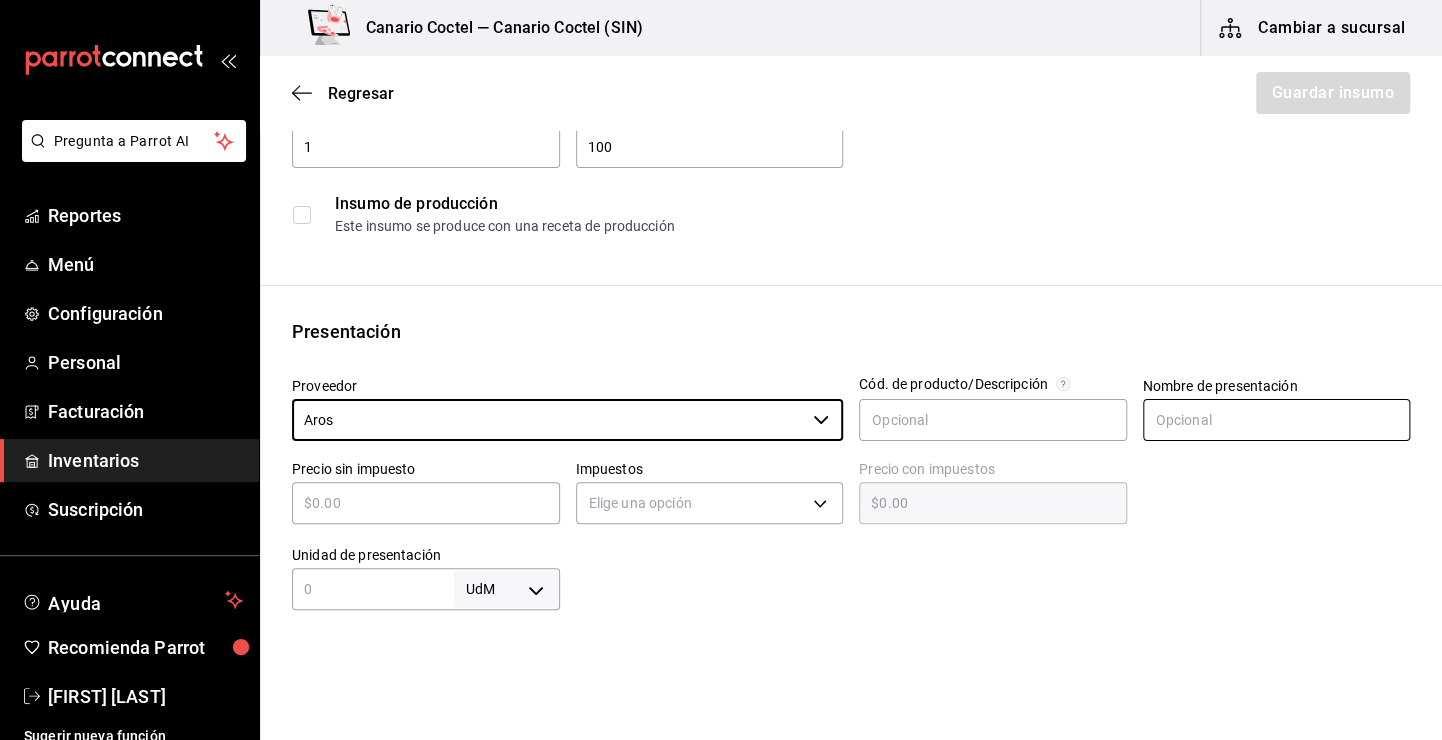 type on "Aros" 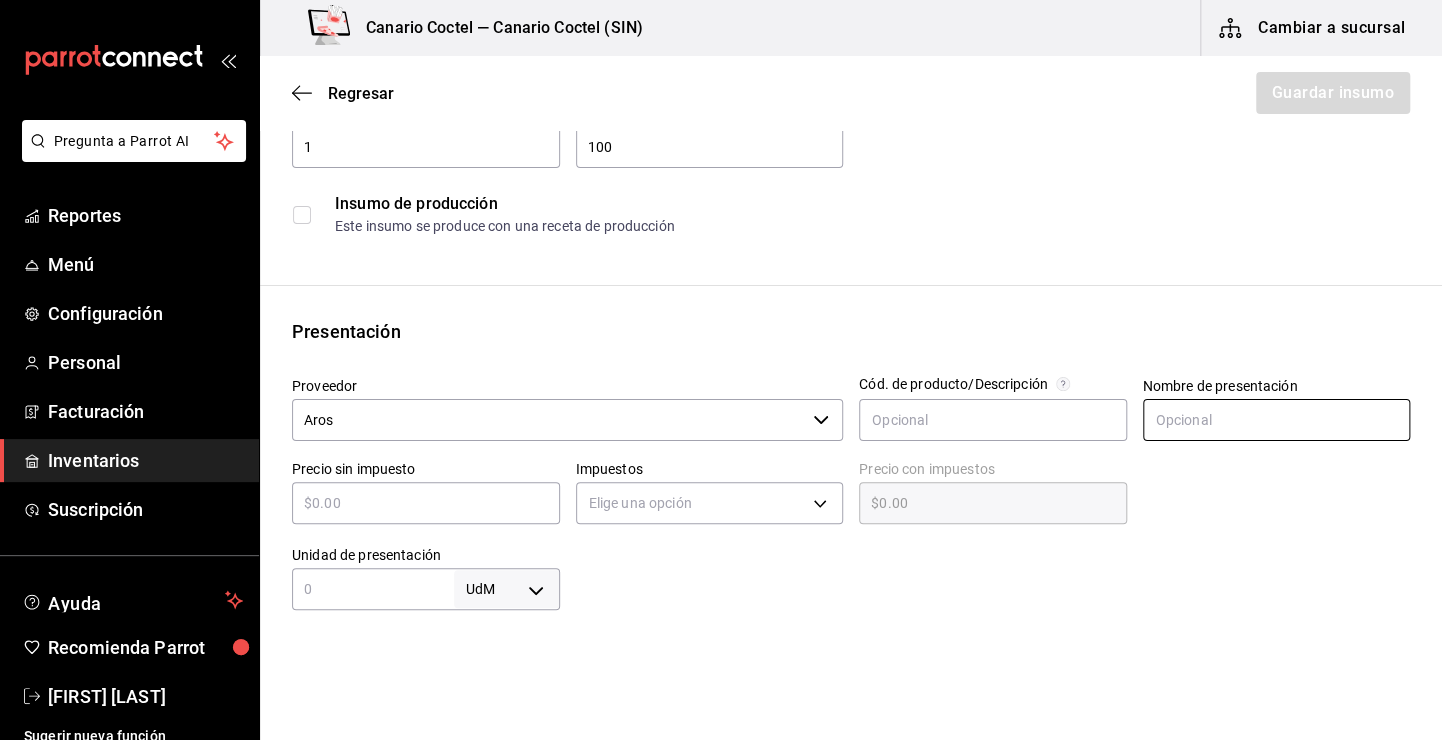 click at bounding box center (1277, 420) 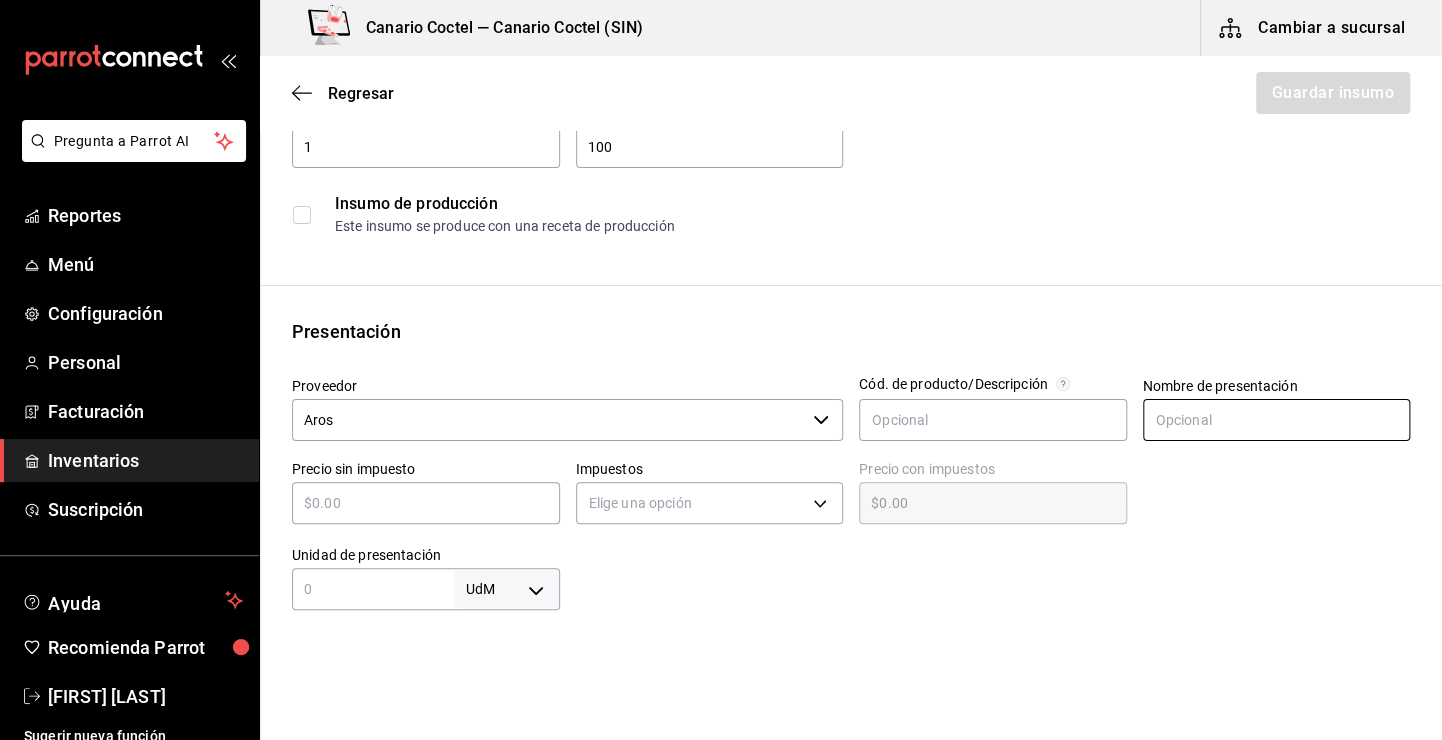 type on "bolsa" 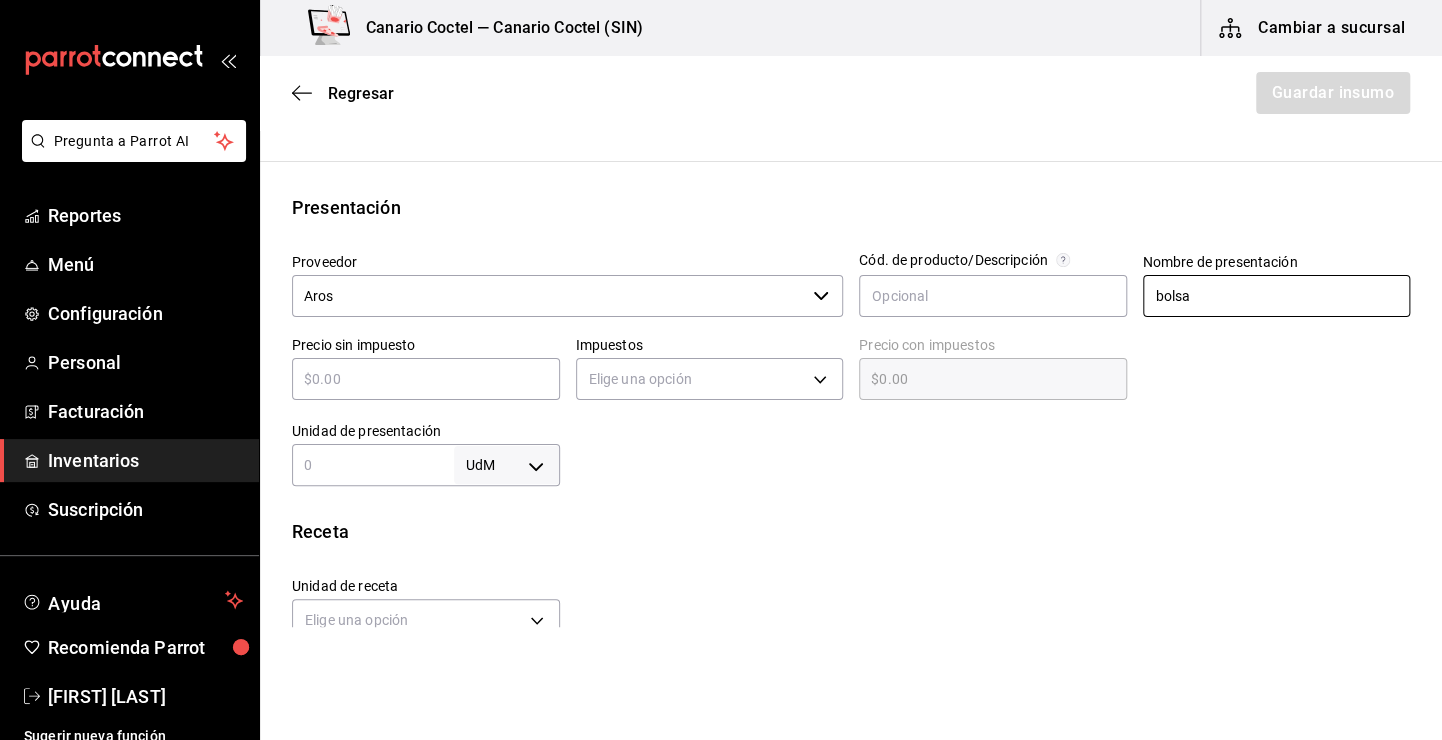 scroll, scrollTop: 400, scrollLeft: 0, axis: vertical 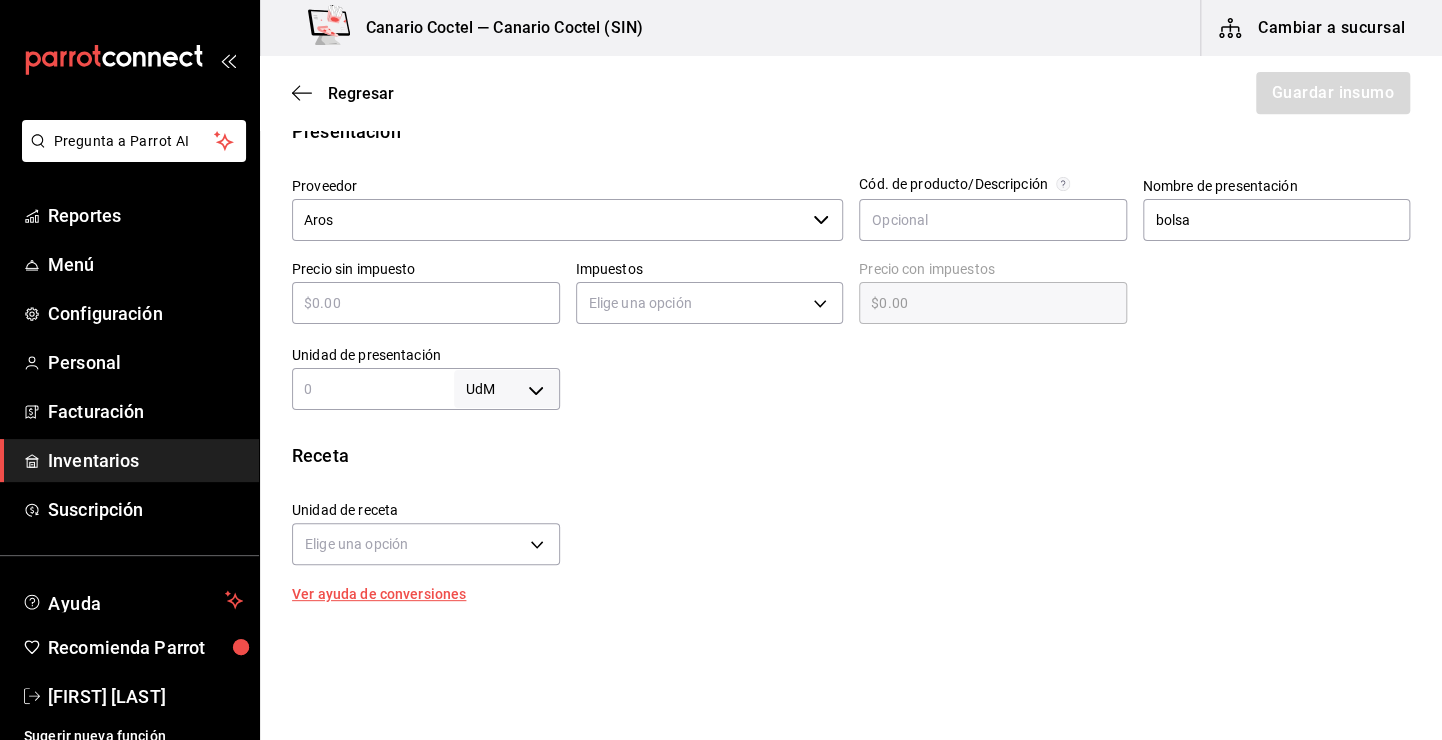 click on "​" at bounding box center [426, 303] 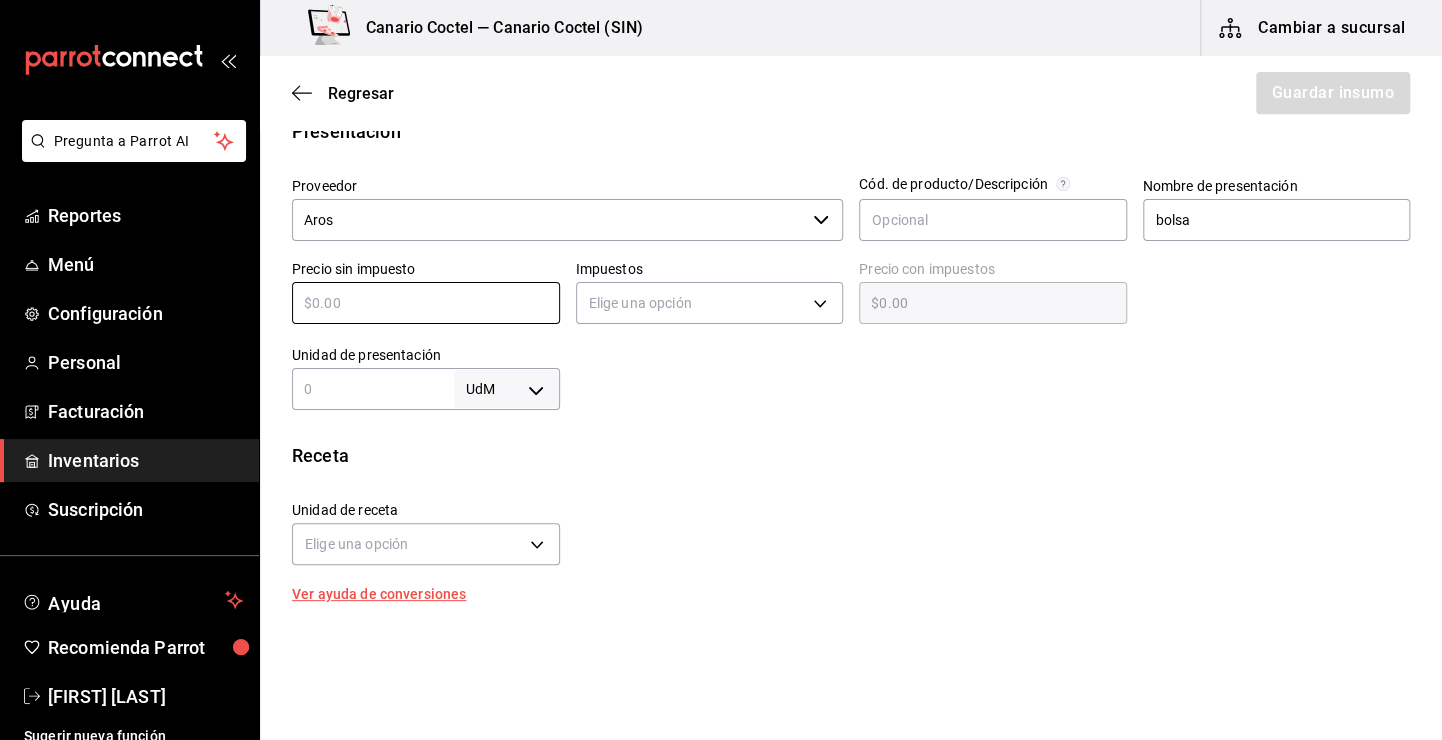 type on "$3" 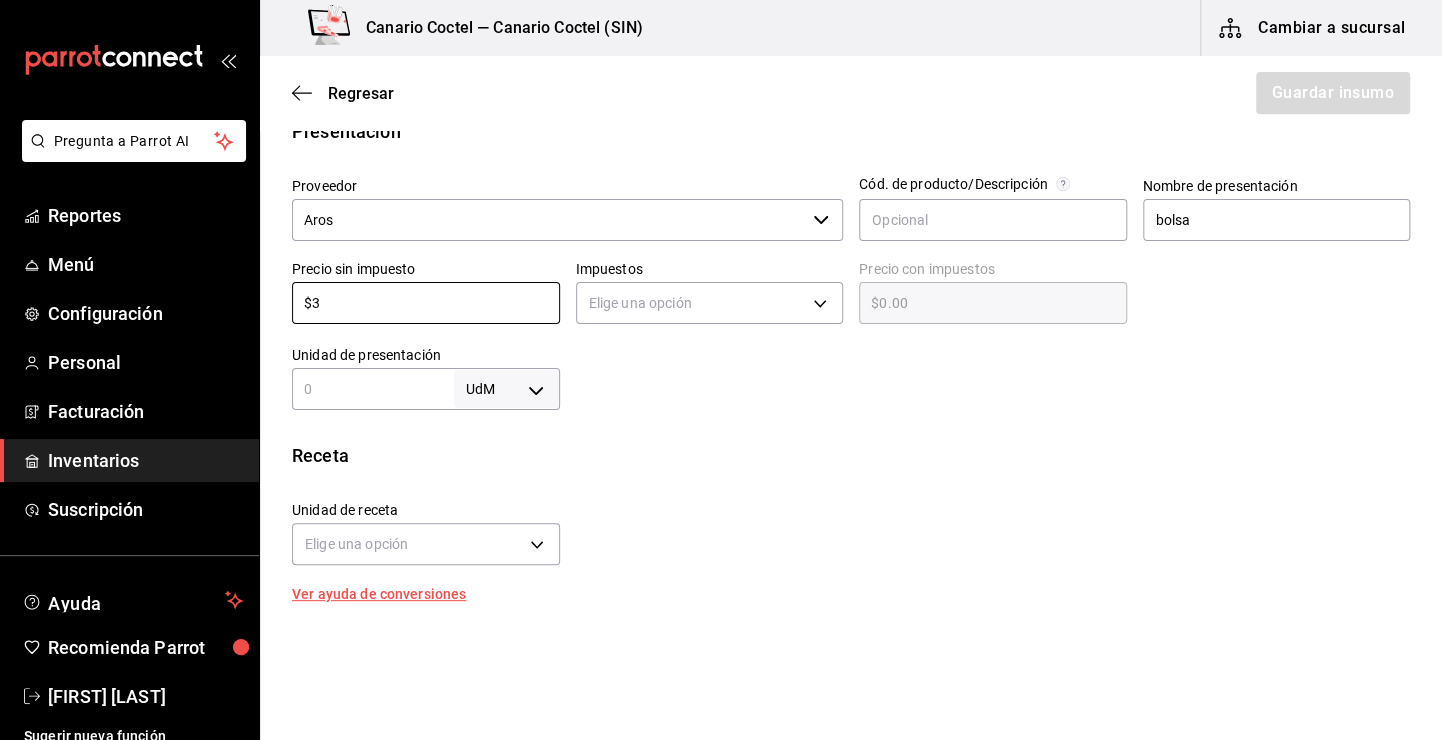 type on "$3.00" 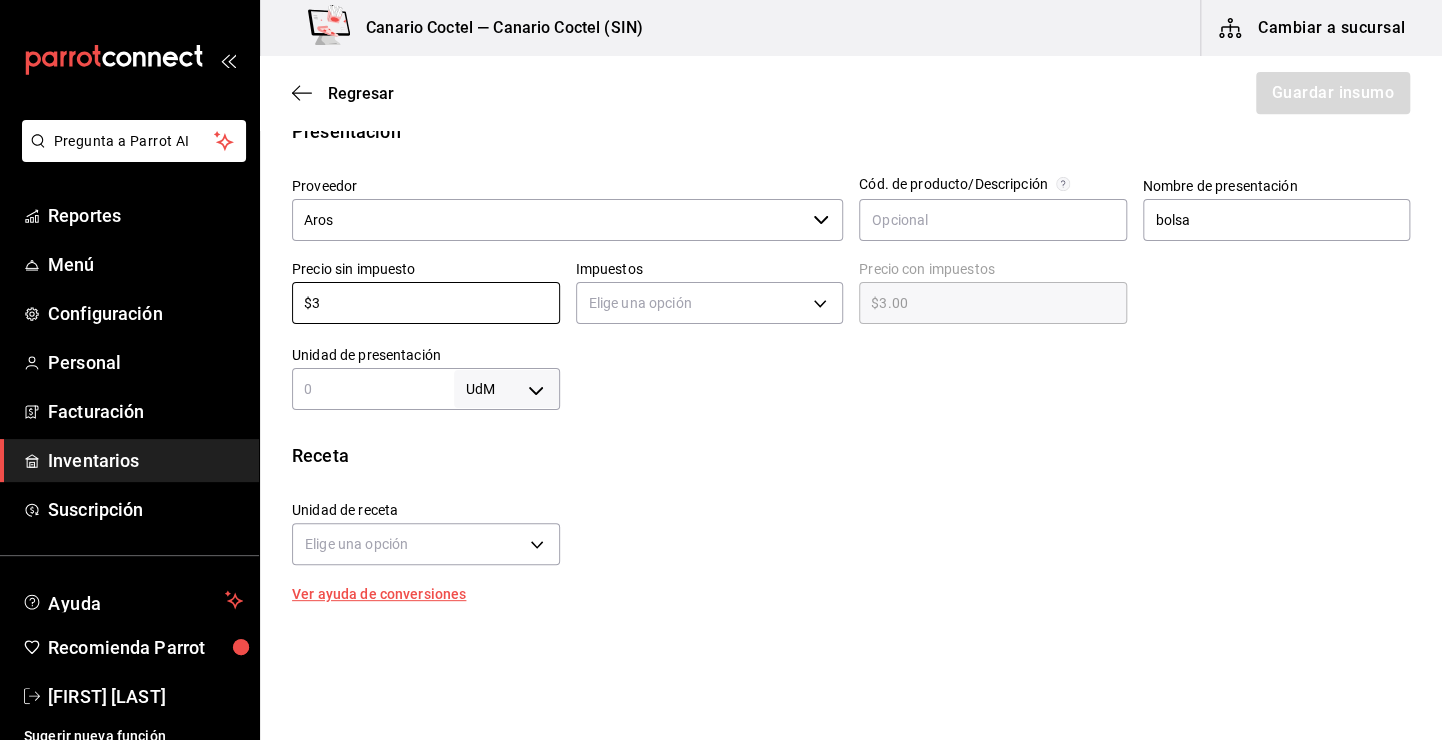 type on "$37" 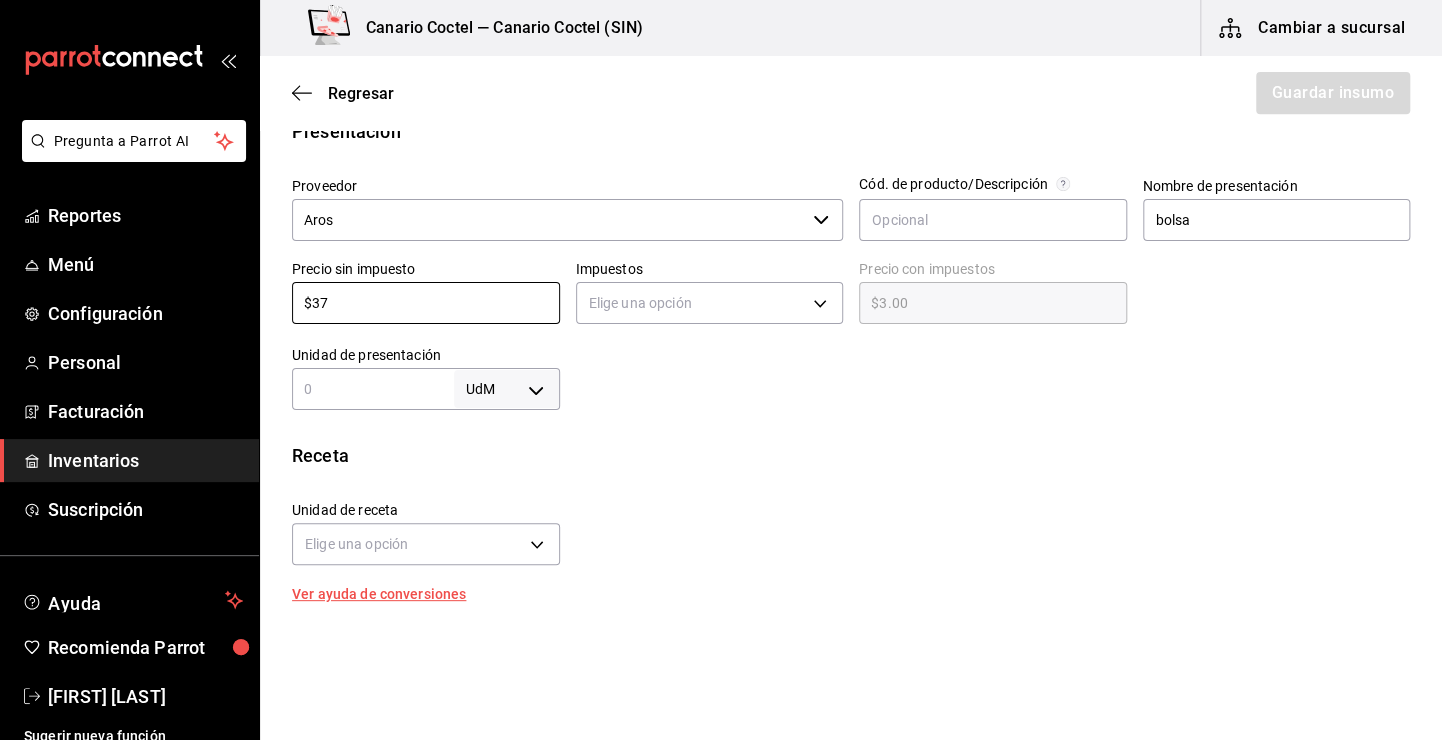 type on "$37.00" 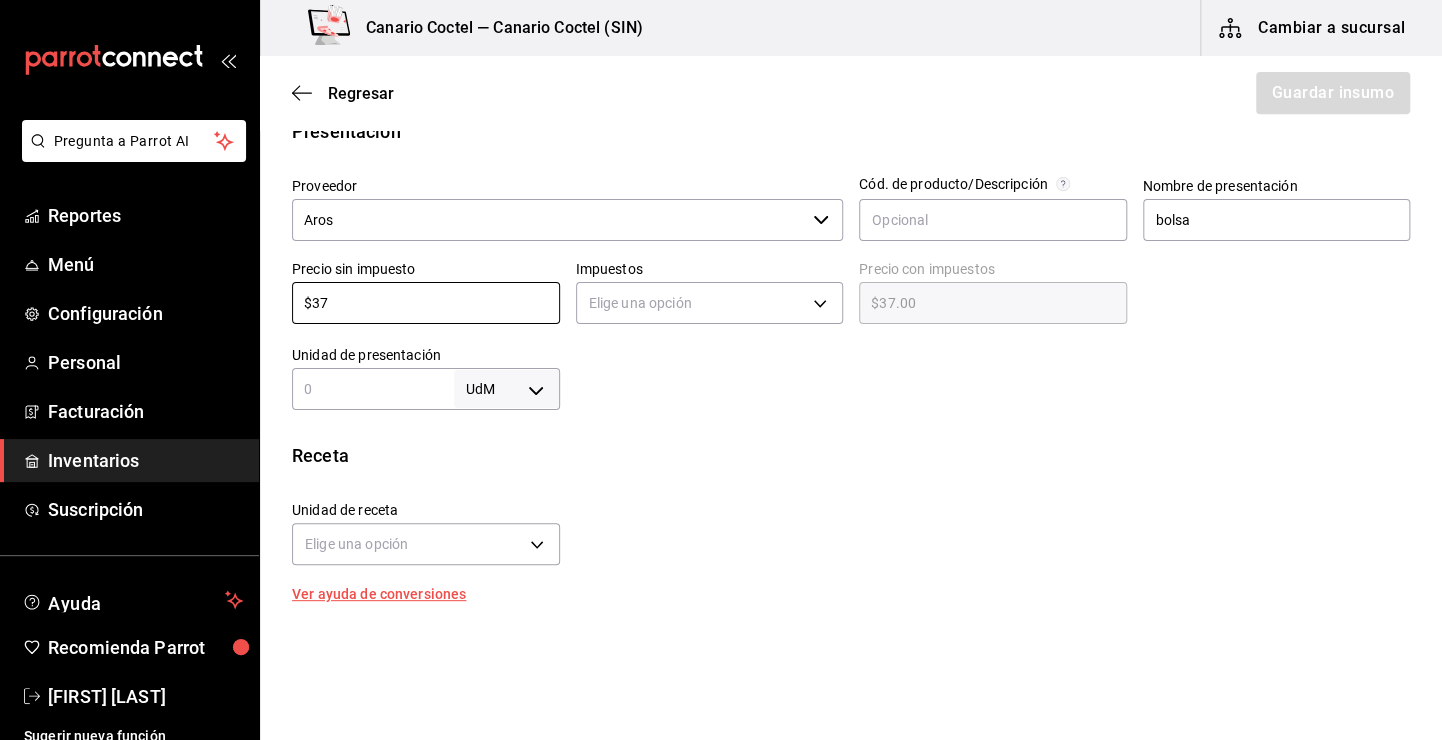 type on "$371" 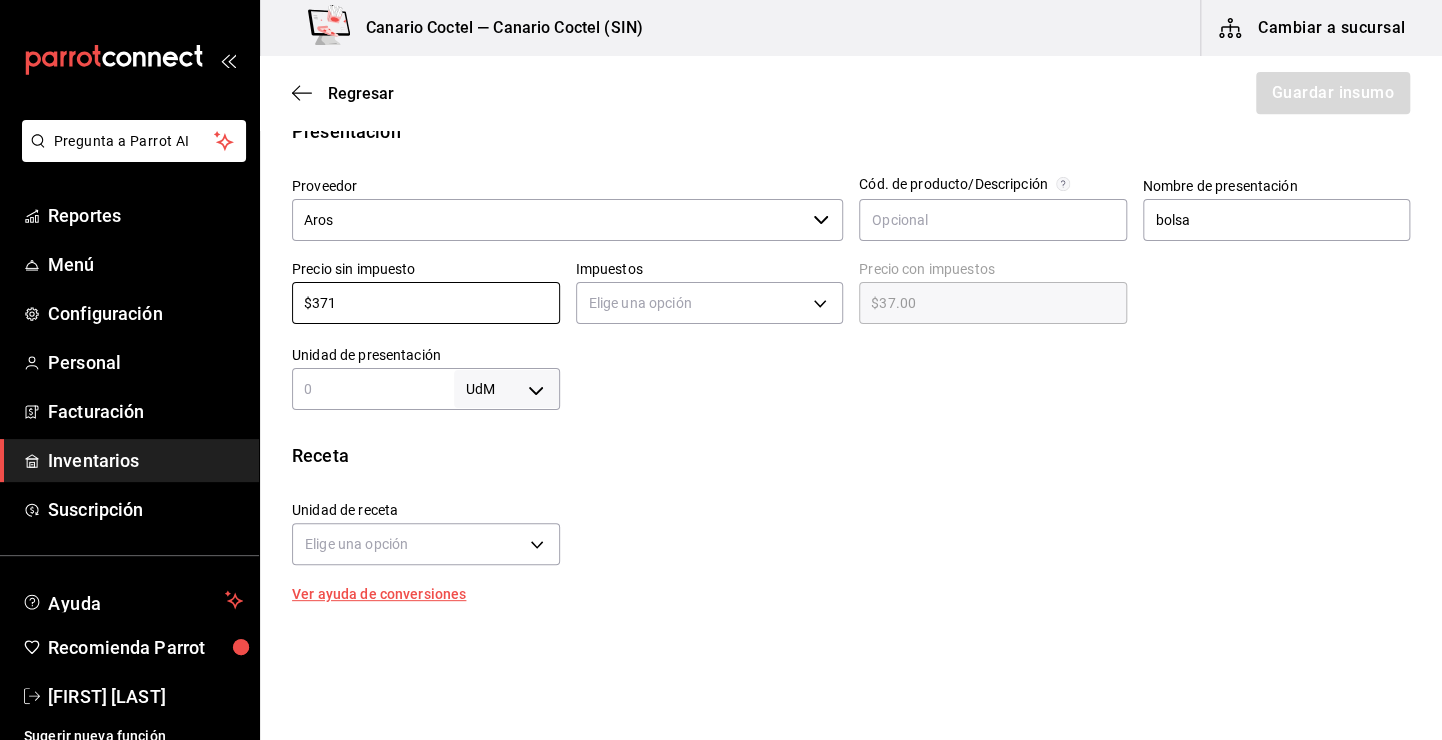 type on "$371.00" 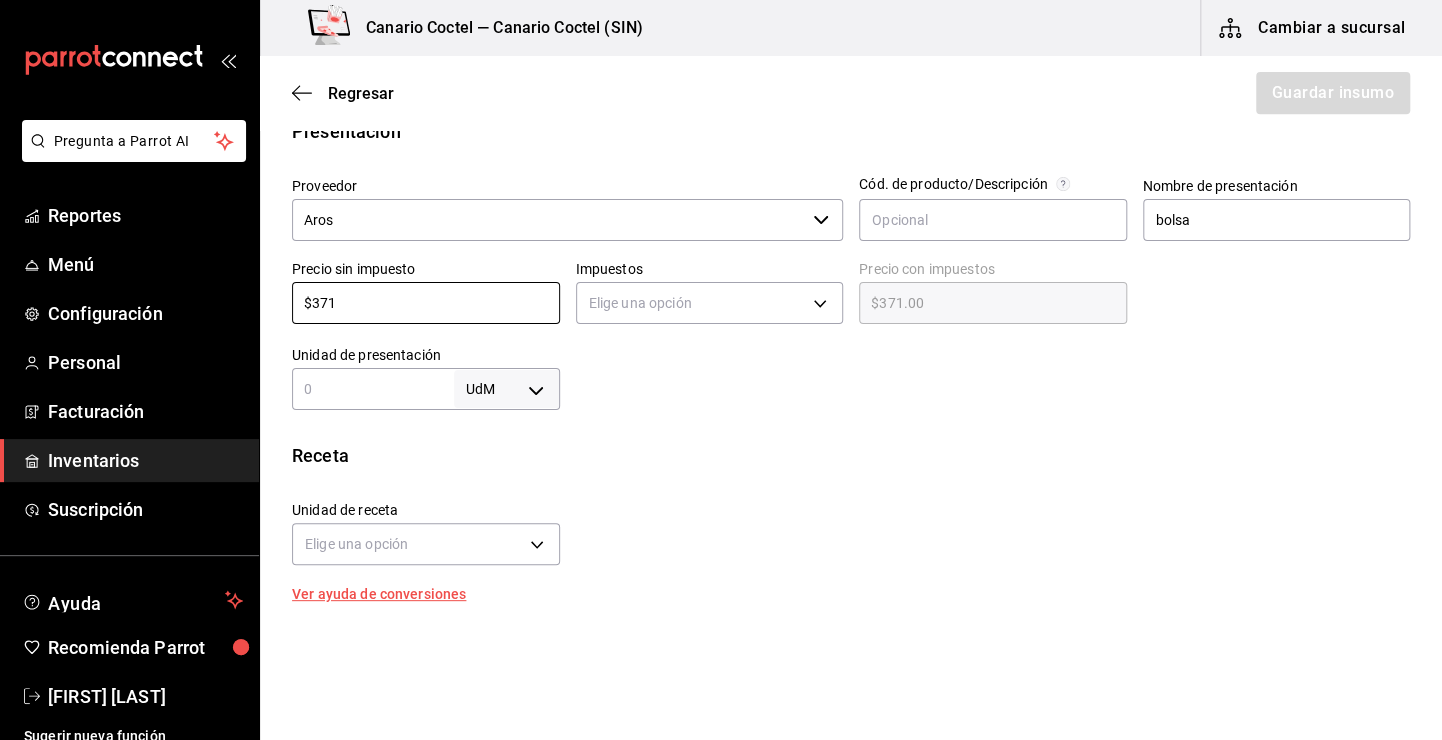 type on "$37" 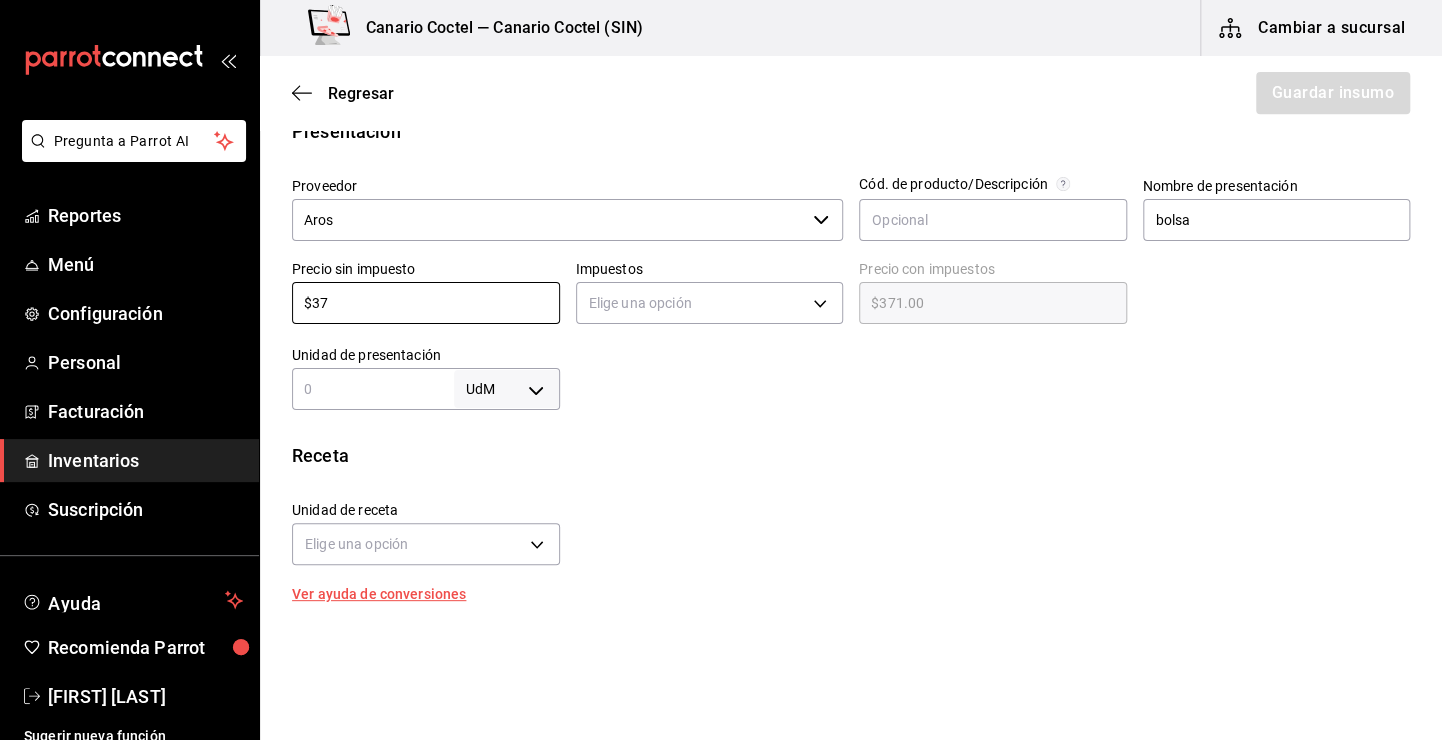 type on "$37.00" 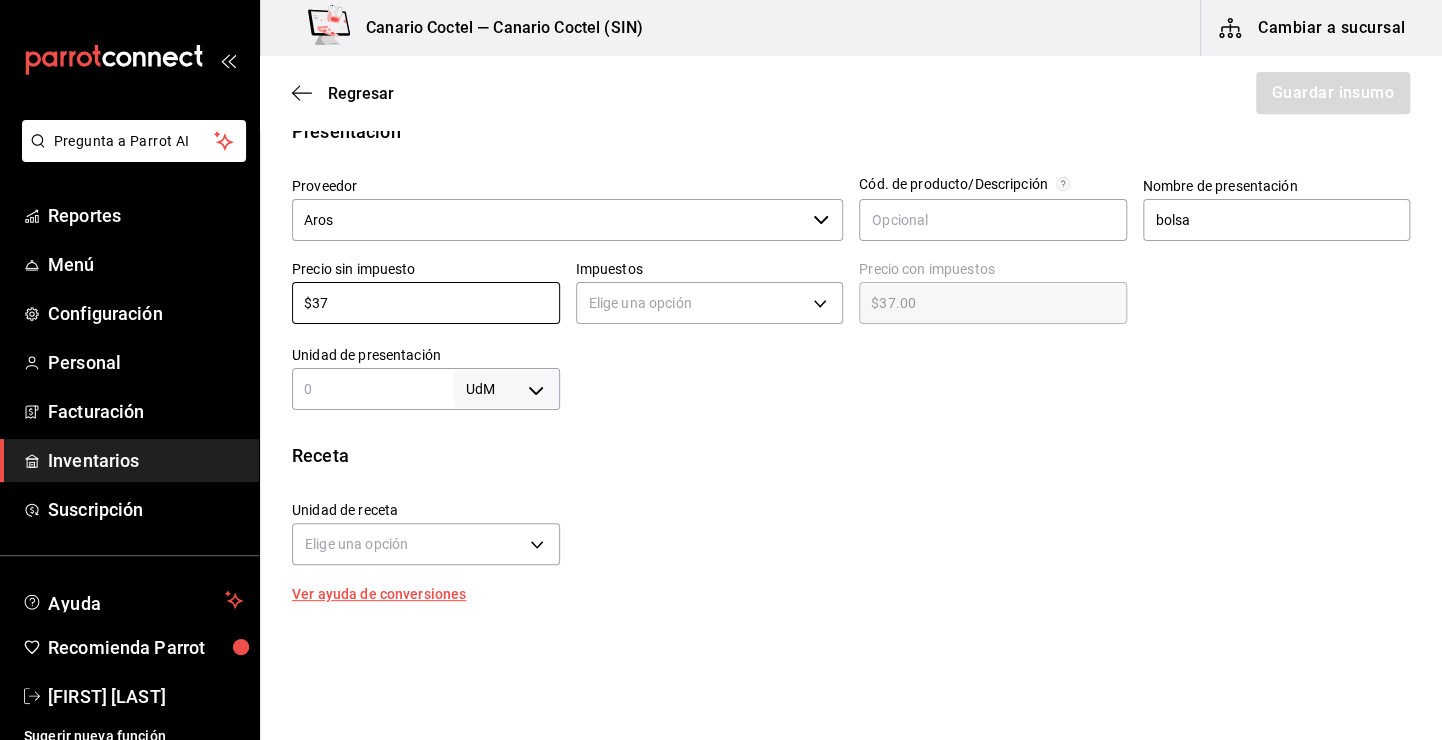 type on "$370" 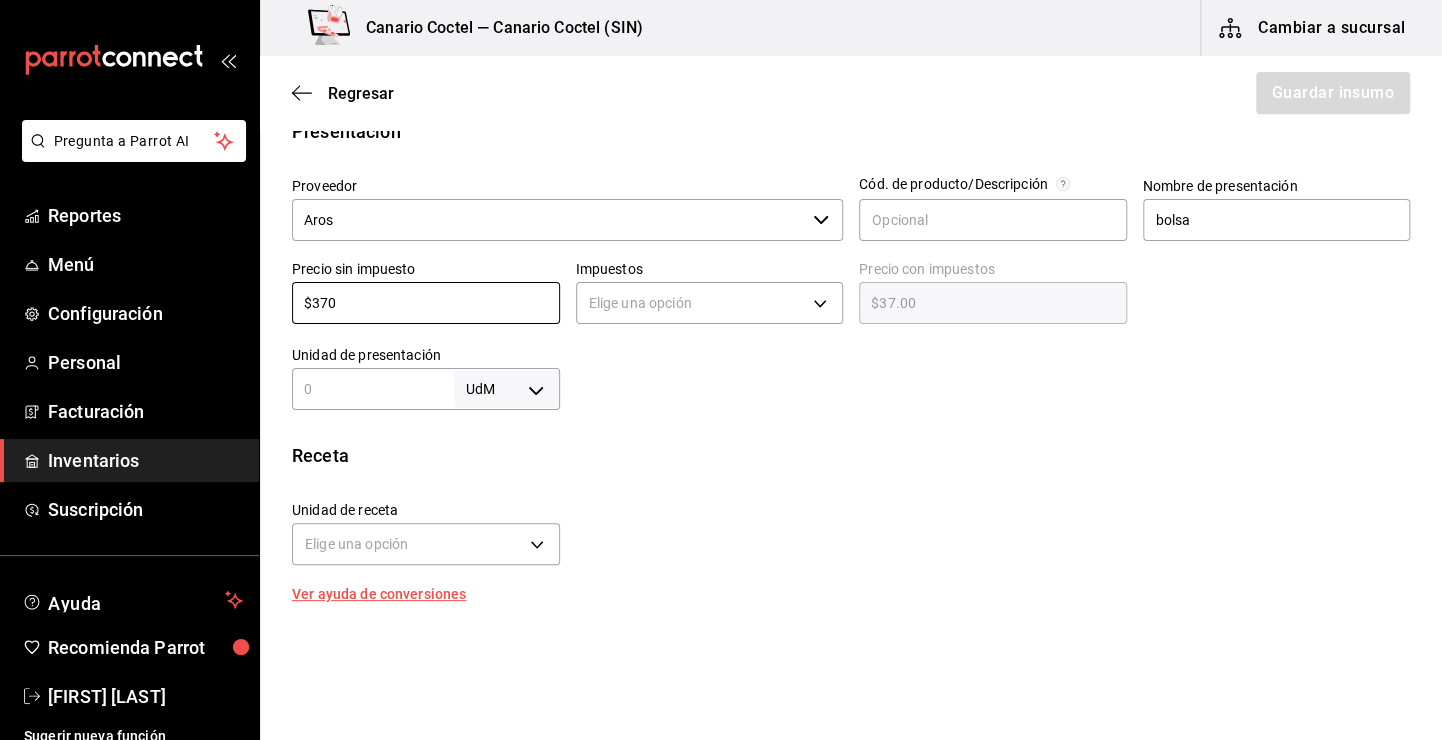 type on "$370.00" 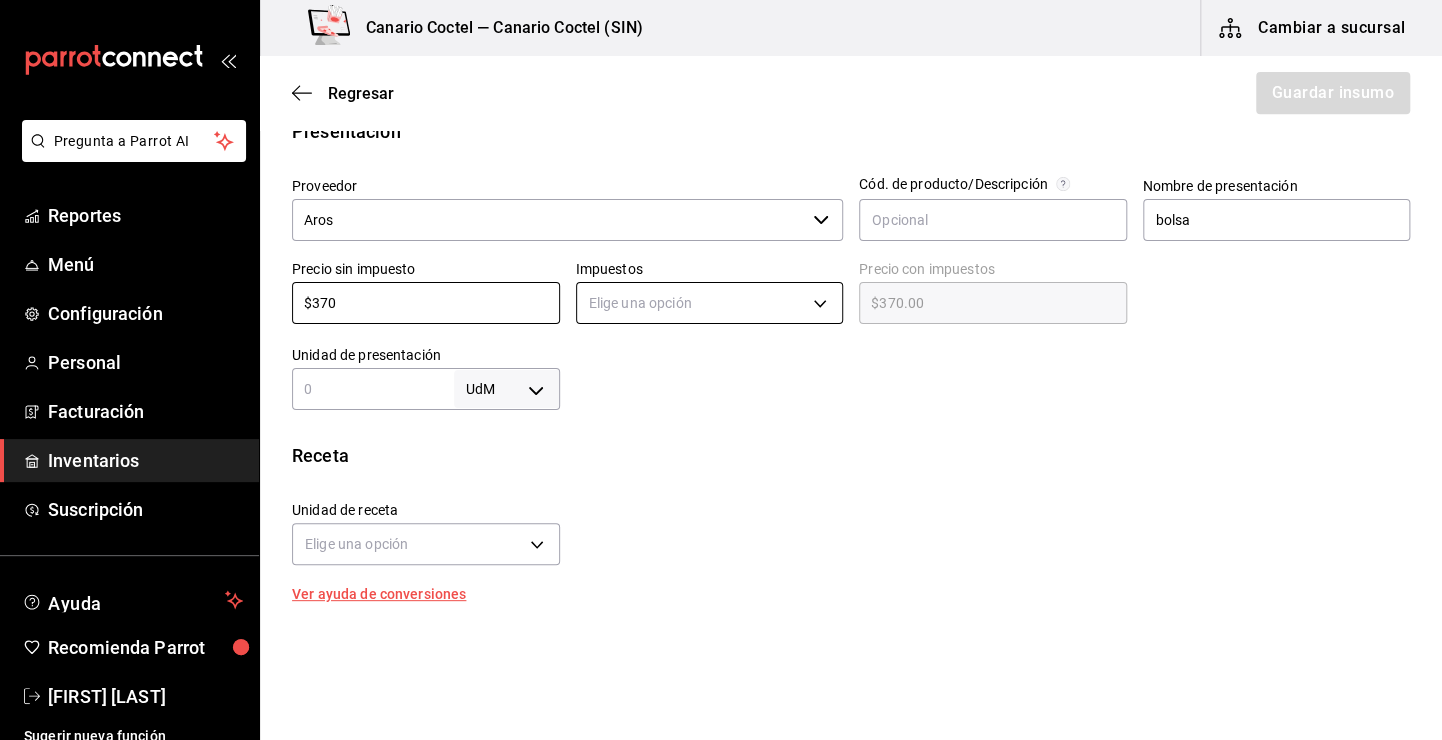 type on "$370" 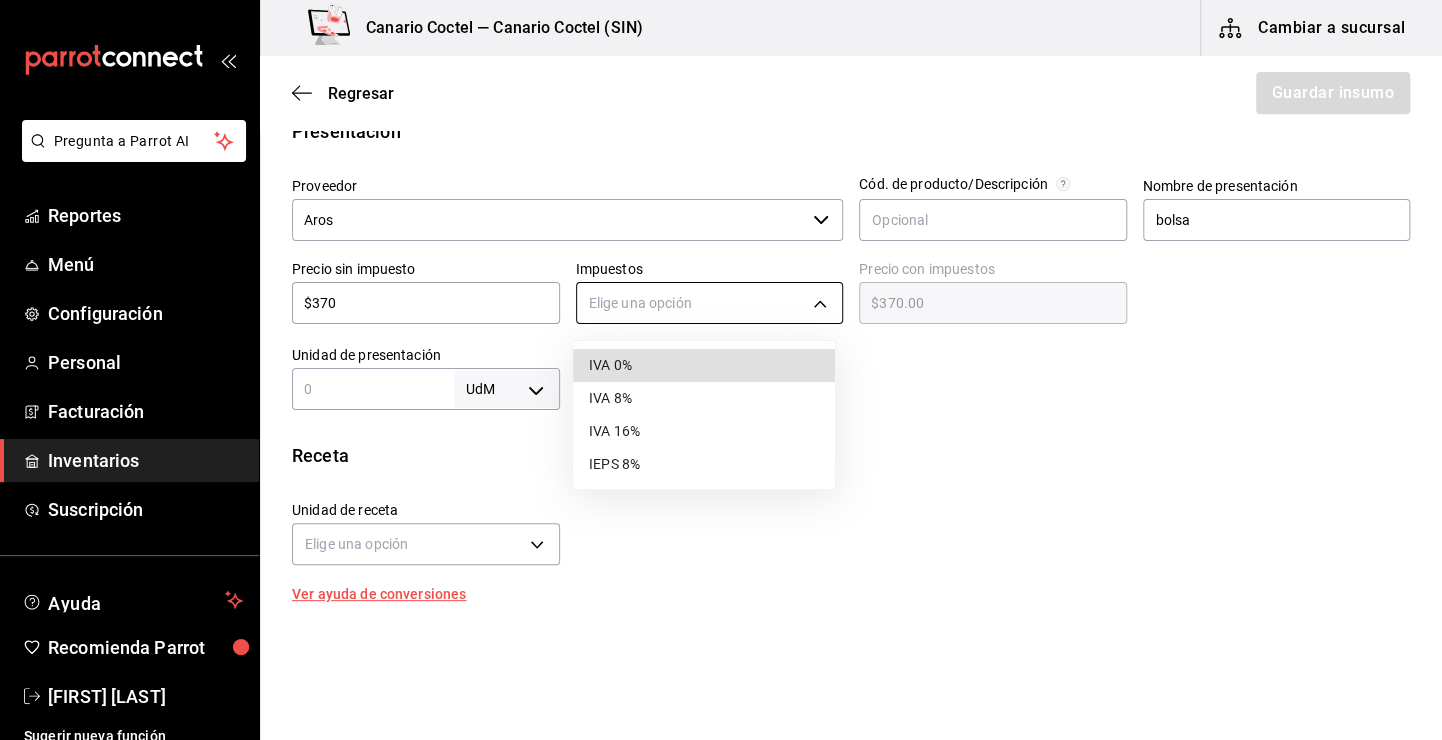 click on "Pregunta a Parrot AI Reportes   Menú   Configuración   Personal   Facturación   Inventarios   Suscripción   Ayuda Recomienda Parrot   Fernando Valdez   Sugerir nueva función   Canario Coctel — Canario Coctel (SIN) Cambiar a sucursal Regresar Guardar insumo Insumo Nombre Chile chipotle Categoría de inventario Verdura ​ Mínimo 1 ​ Ideal 100 ​ Insumo de producción Este insumo se produce con una receta de producción Presentación Proveedor Aros ​ Cód. de producto/Descripción Nombre de presentación bolsa Precio sin impuesto $370 ​ Impuestos Elige una opción Precio con impuestos $370.00 ​ Unidad de presentación UdM ​ Receta Unidad de receta Elige una opción Factor de conversión ​ Ver ayuda de conversiones ¿La presentación (bolsa) viene en otra caja? Si No Presentaciones por caja ​ Sin definir Unidades de conteo GANA 1 MES GRATIS EN TU SUSCRIPCIÓN AQUÍ Ver video tutorial Ir a video Pregunta a Parrot AI Reportes   Menú   Configuración   Personal   Facturación   Inventarios" at bounding box center [721, 313] 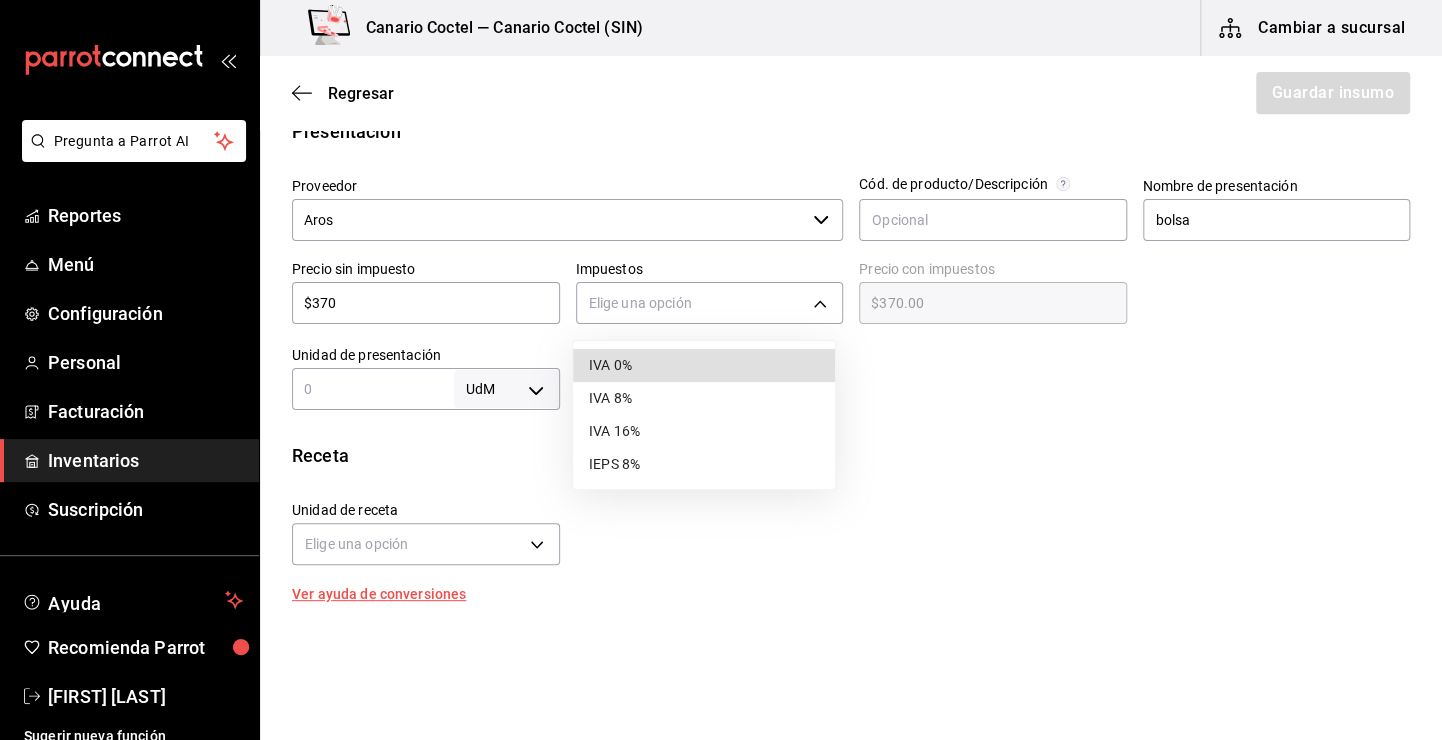 click on "IVA 0%" at bounding box center (704, 365) 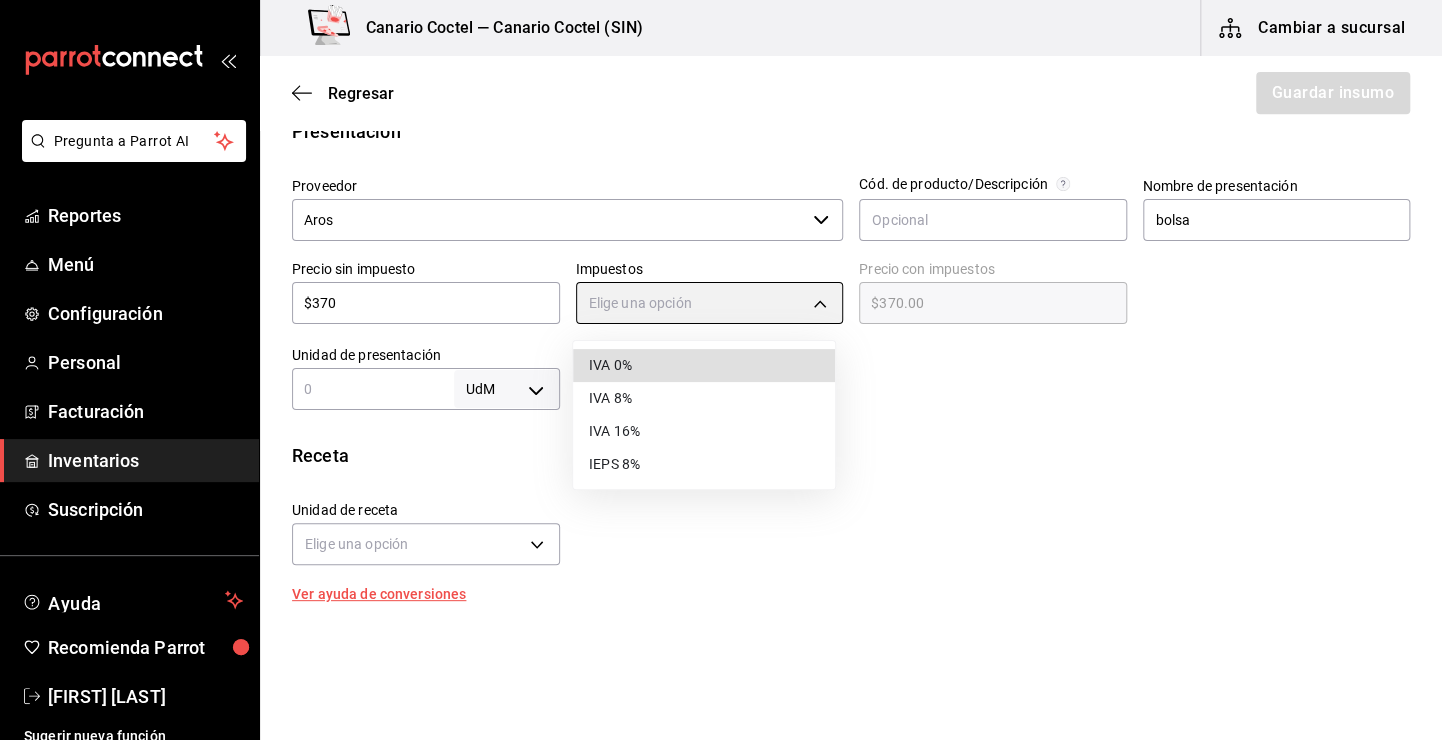 type on "IVA_0" 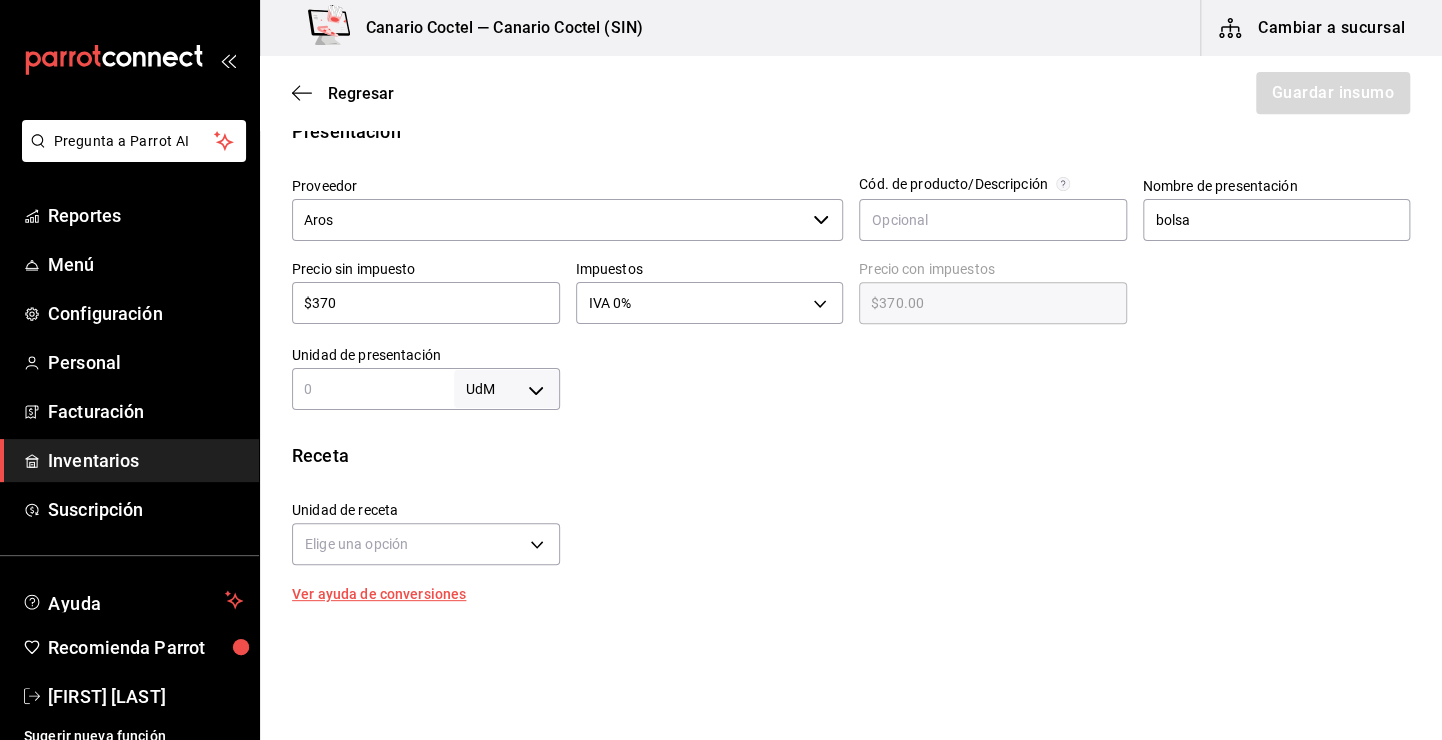 click on "UdM ​" at bounding box center [426, 389] 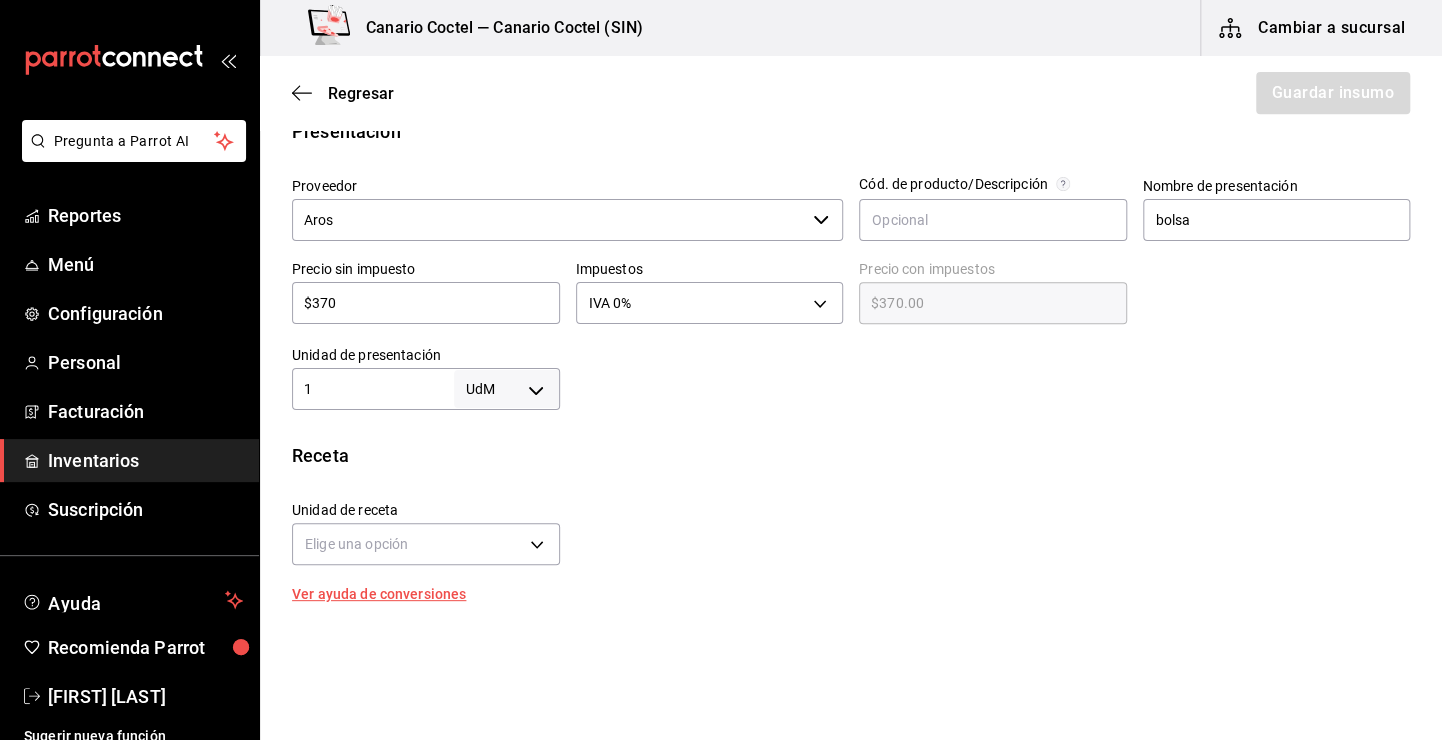 type on "1" 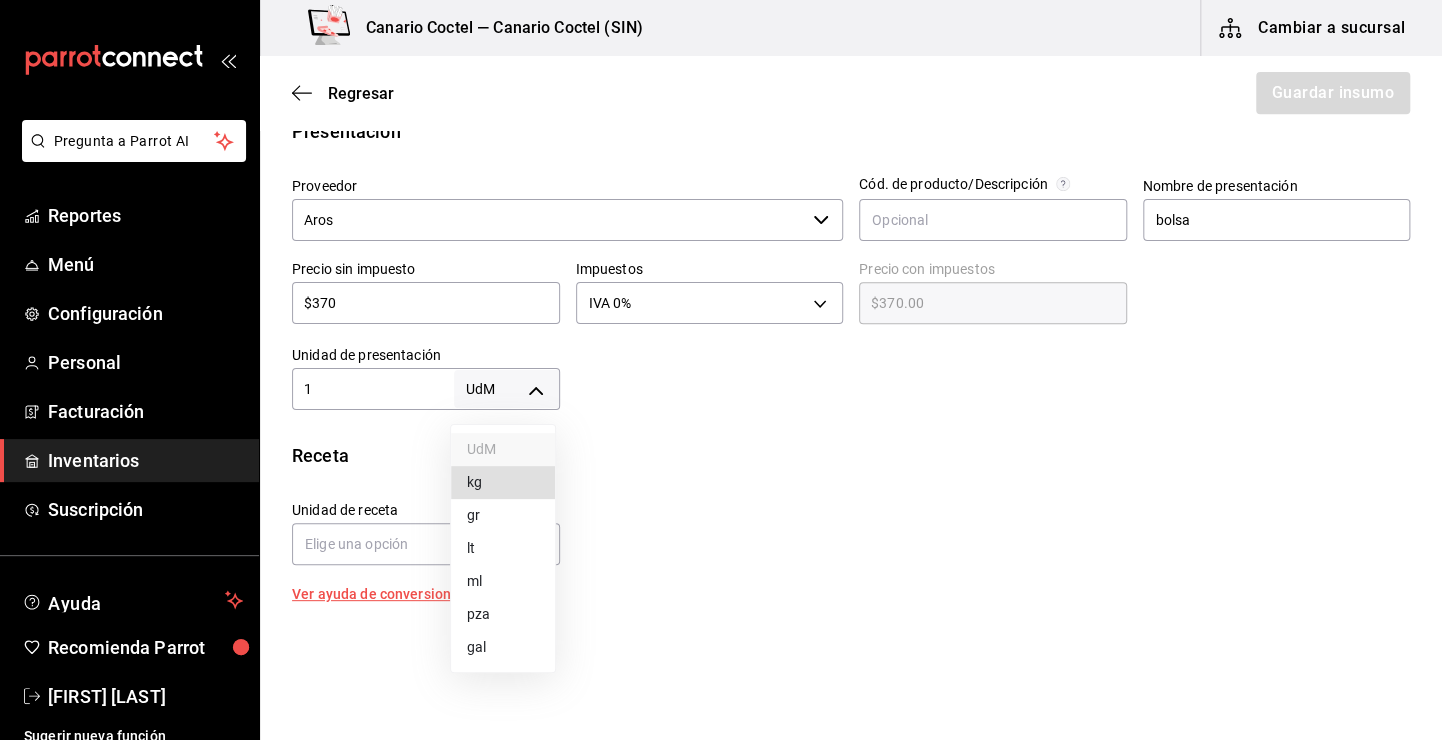 click on "kg" at bounding box center (503, 482) 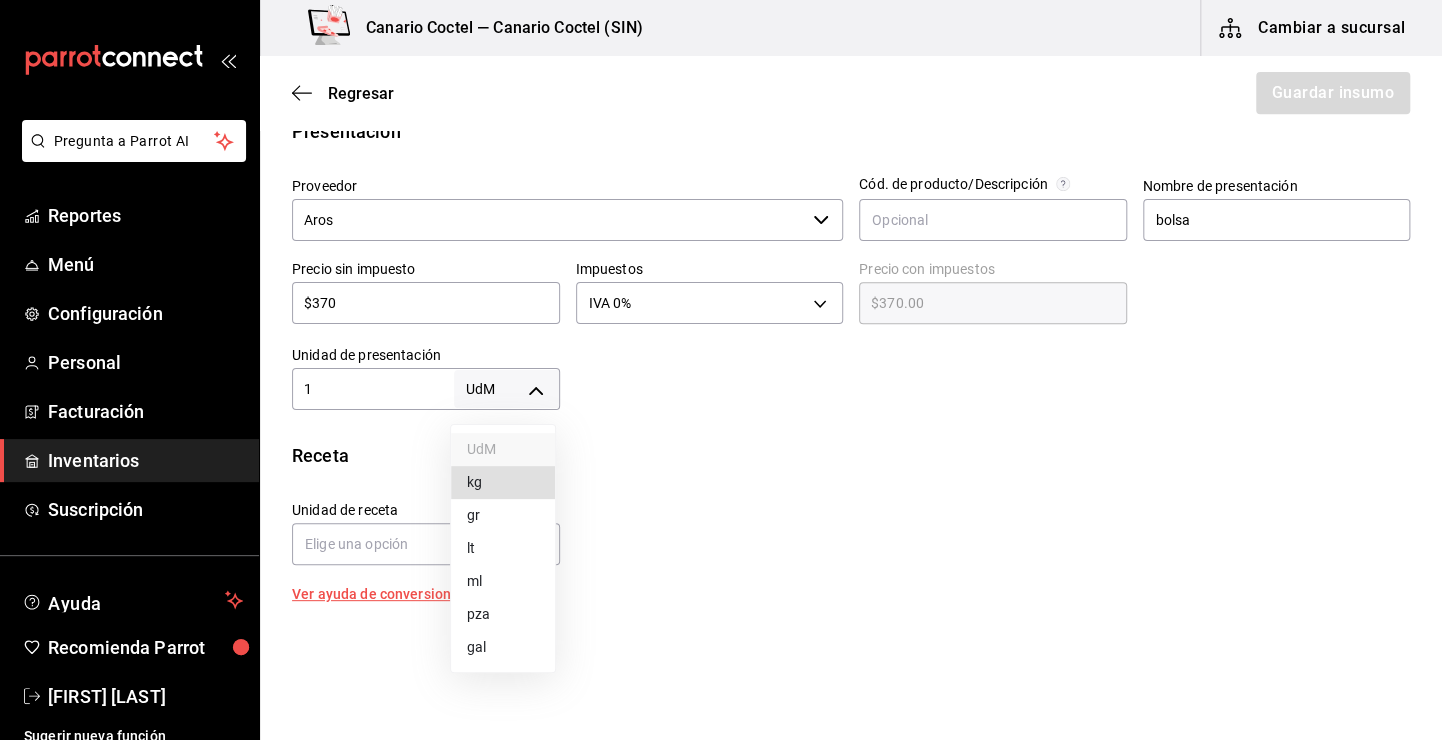 type on "KILOGRAM" 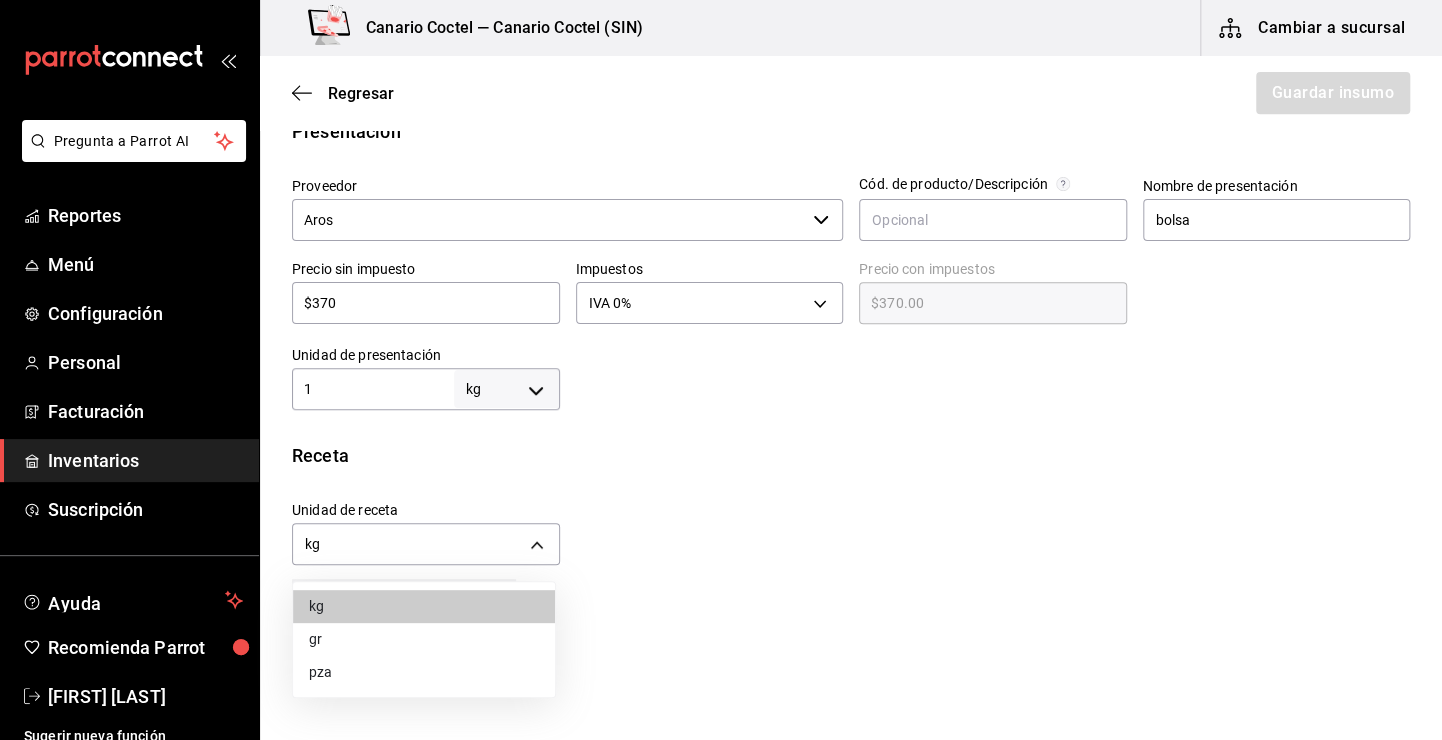 click on "Pregunta a Parrot AI Reportes   Menú   Configuración   Personal   Facturación   Inventarios   Suscripción   Ayuda Recomienda Parrot   Fernando Valdez   Sugerir nueva función   Canario Coctel — Canario Coctel (SIN) Cambiar a sucursal Regresar Guardar insumo Insumo Nombre Chile chipotle Categoría de inventario Verdura ​ Mínimo 1 ​ Ideal 100 ​ Insumo de producción Este insumo se produce con una receta de producción Presentación Proveedor Aros ​ Cód. de producto/Descripción Nombre de presentación bolsa Precio sin impuesto $370 ​ Impuestos IVA 0% IVA_0 Precio con impuestos $370.00 ​ Unidad de presentación 1 kg KILOGRAM ​ Receta Unidad de receta kg KILOGRAM Factor de conversión 1 ​ 1 kg de bolsa = 1 kg receta Ver ayuda de conversiones ¿La presentación (bolsa) viene en otra caja? Si No Presentaciones por caja ​  bolsa de 1 kg Unidades de conteo kg bolsa (1 kg) GANA 1 MES GRATIS EN TU SUSCRIPCIÓN AQUÍ Ver video tutorial Ir a video Pregunta a Parrot AI Reportes   Menú" at bounding box center (721, 313) 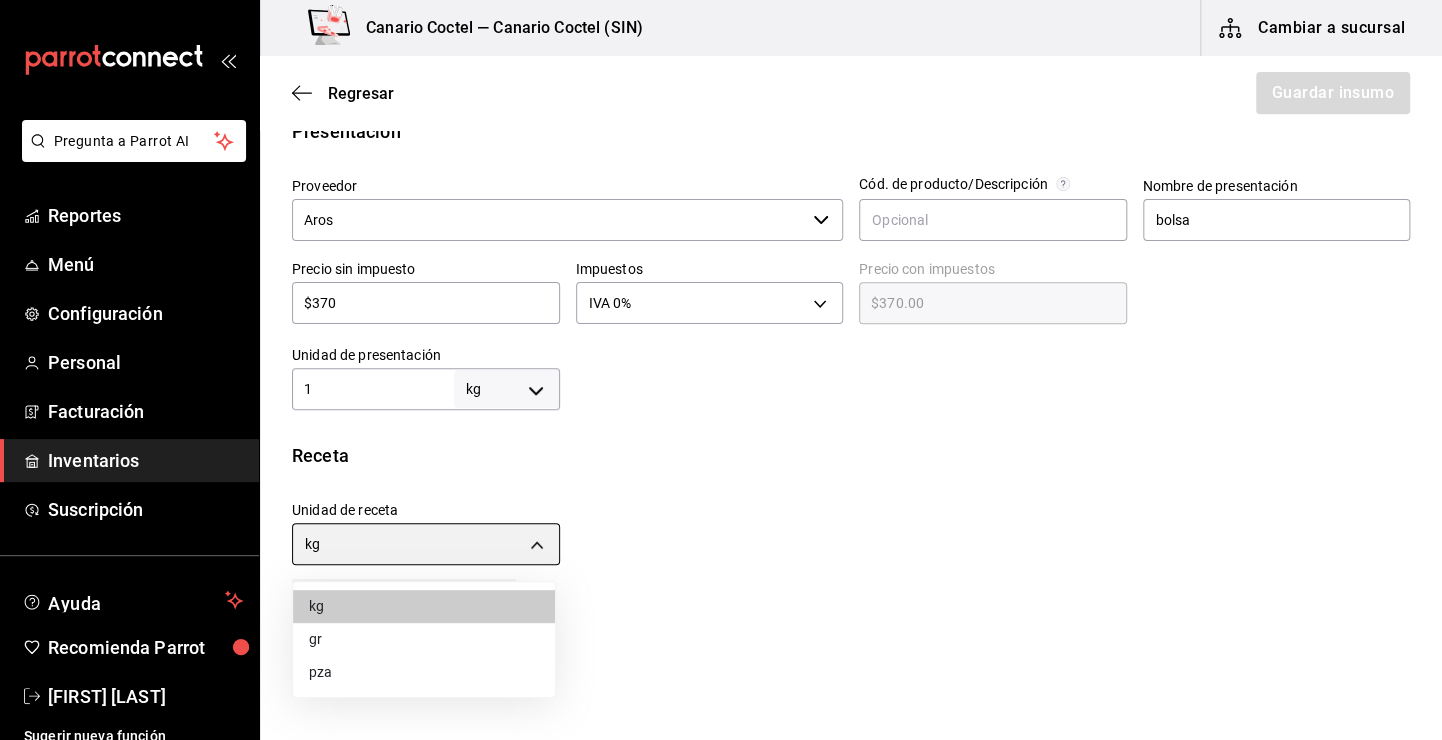 type on "GRAM" 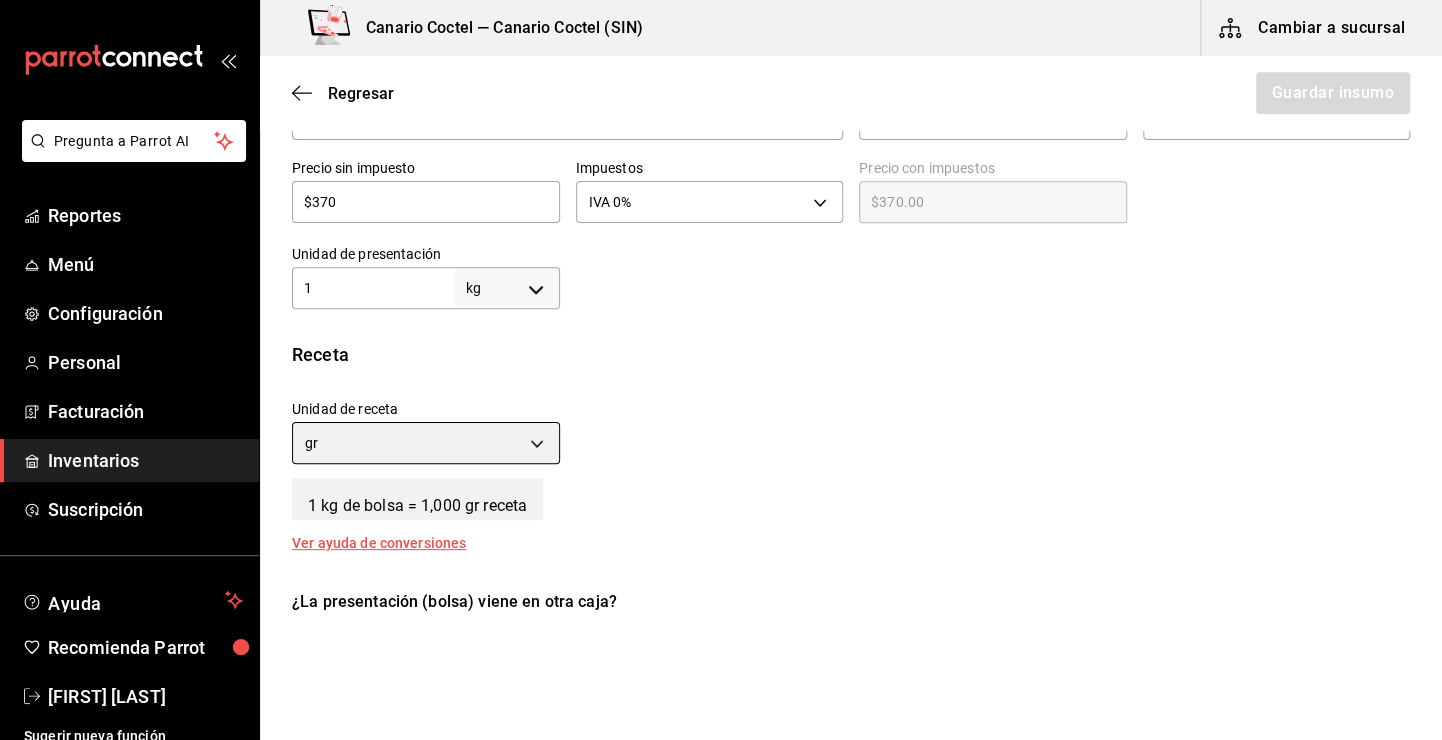 scroll, scrollTop: 600, scrollLeft: 0, axis: vertical 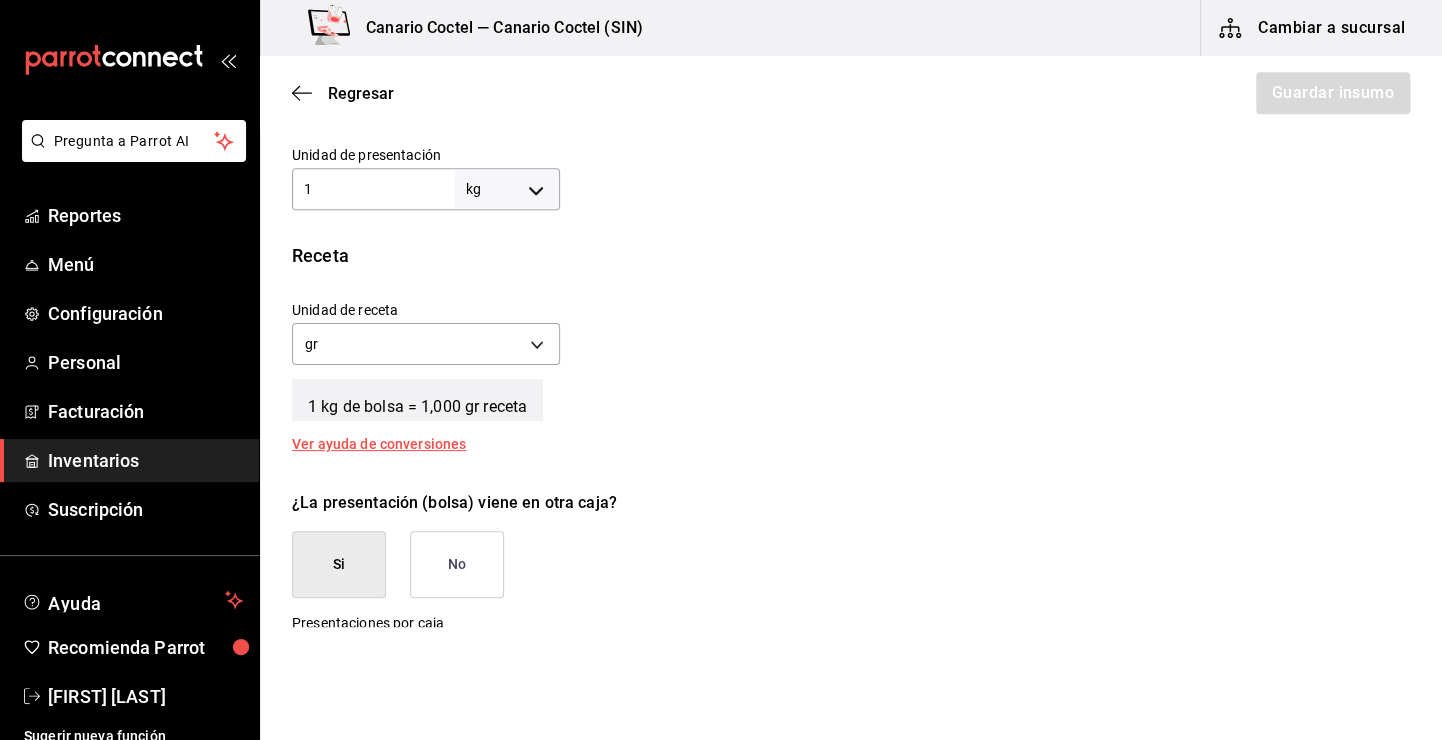 click on "No" at bounding box center [457, 564] 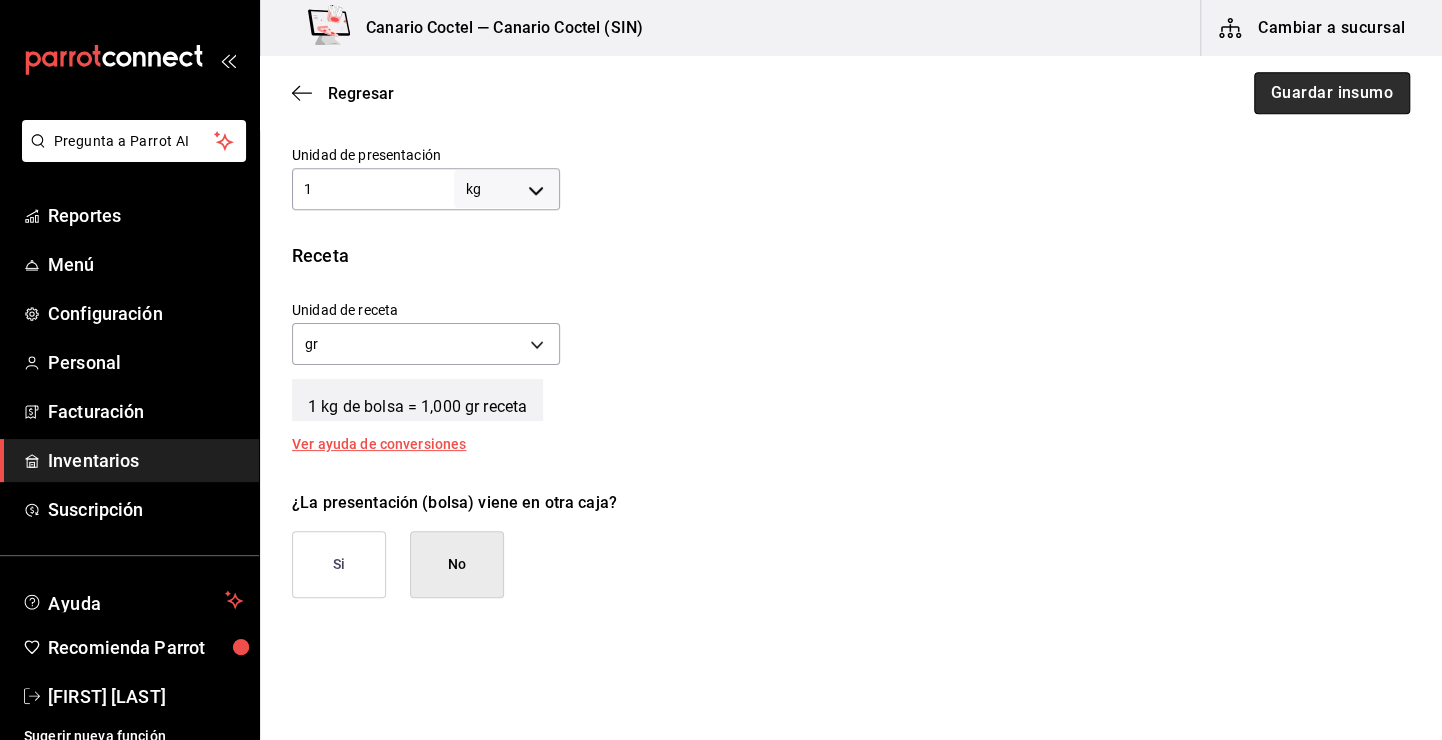 click on "Guardar insumo" at bounding box center (1332, 93) 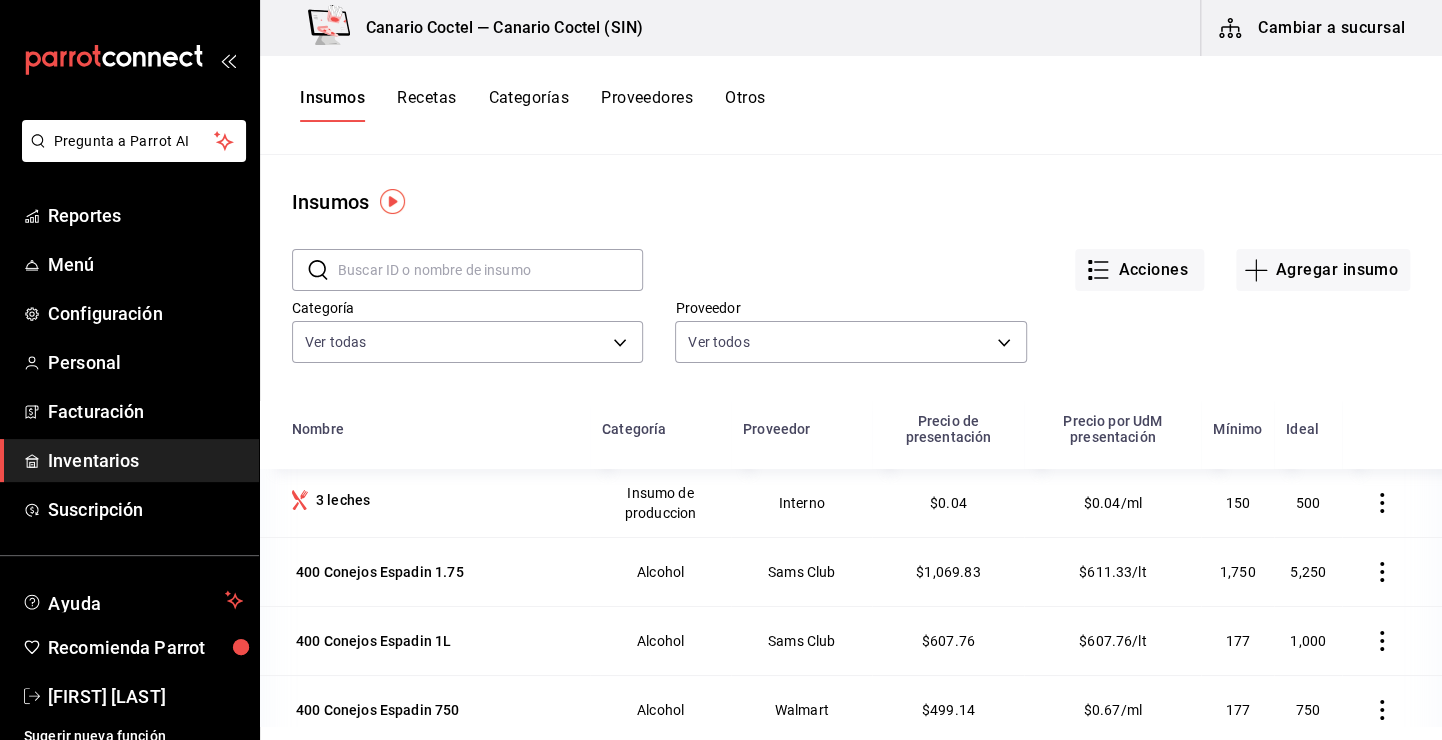 click on "Cambiar a sucursal" at bounding box center (1313, 28) 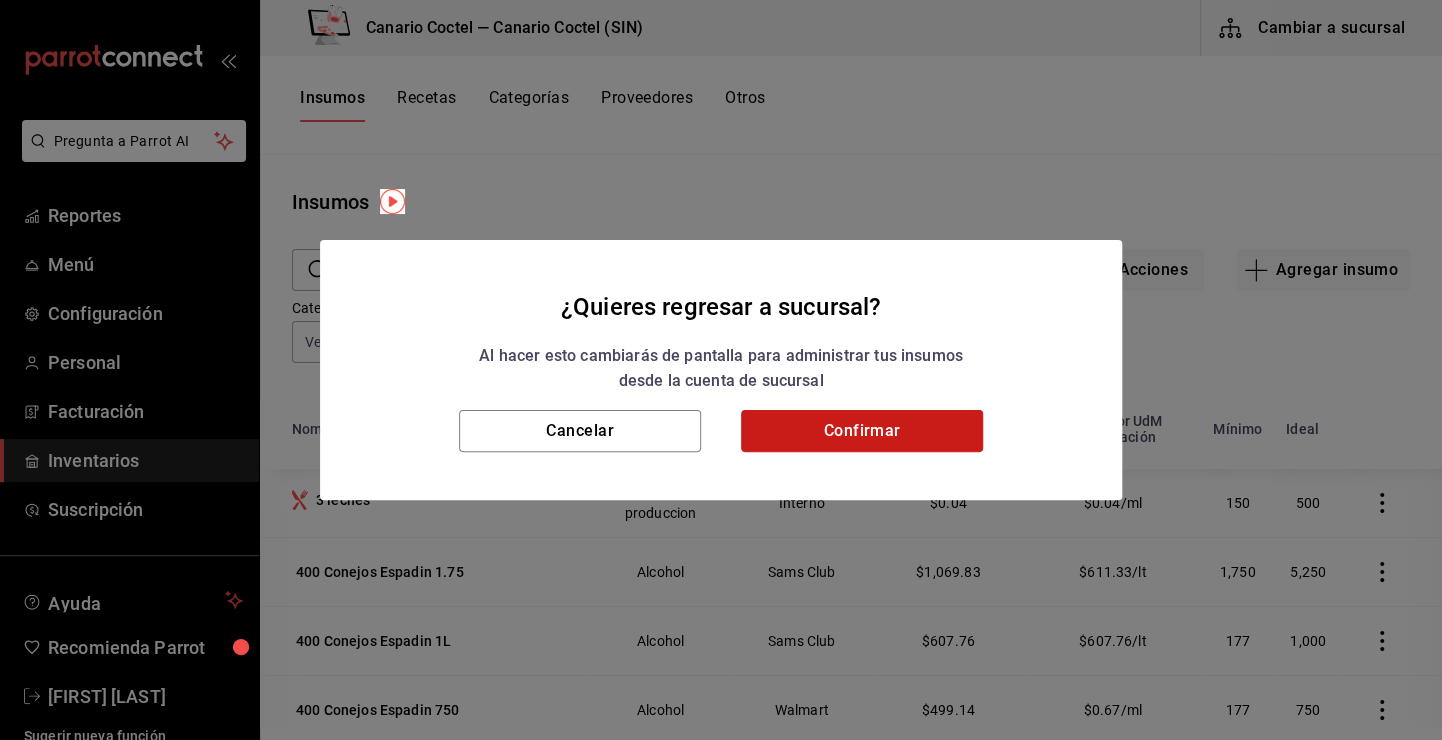 click on "Confirmar" at bounding box center (862, 431) 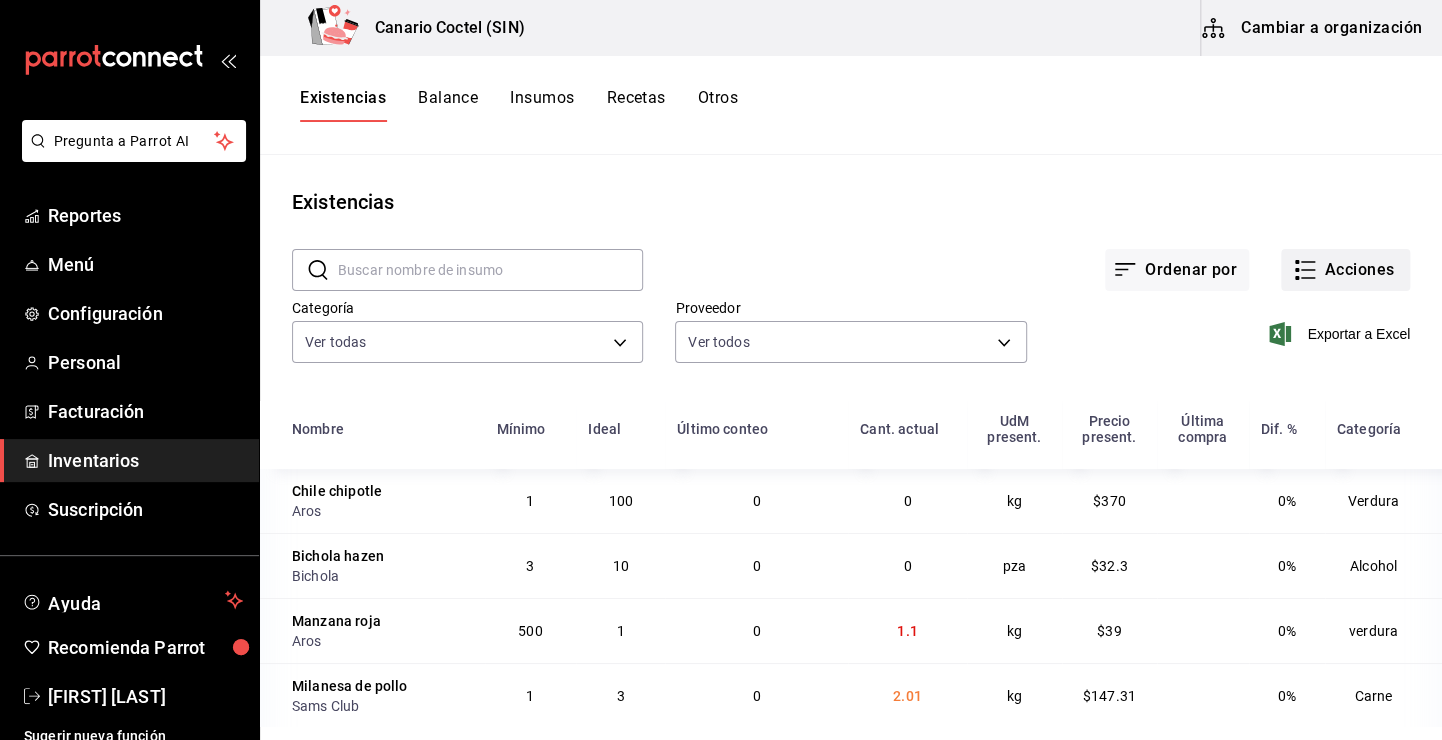 click on "Acciones" at bounding box center [1345, 270] 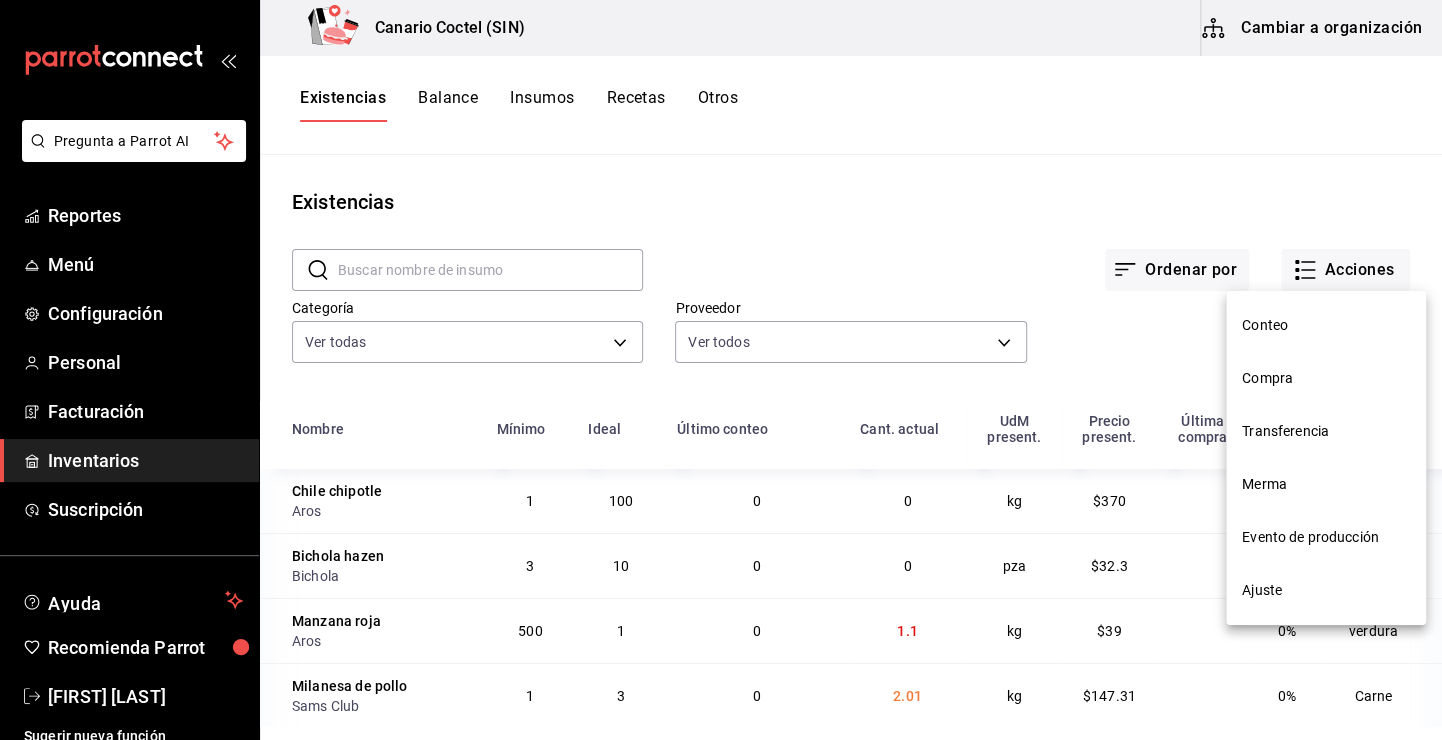 click on "Ajuste" at bounding box center (1326, 590) 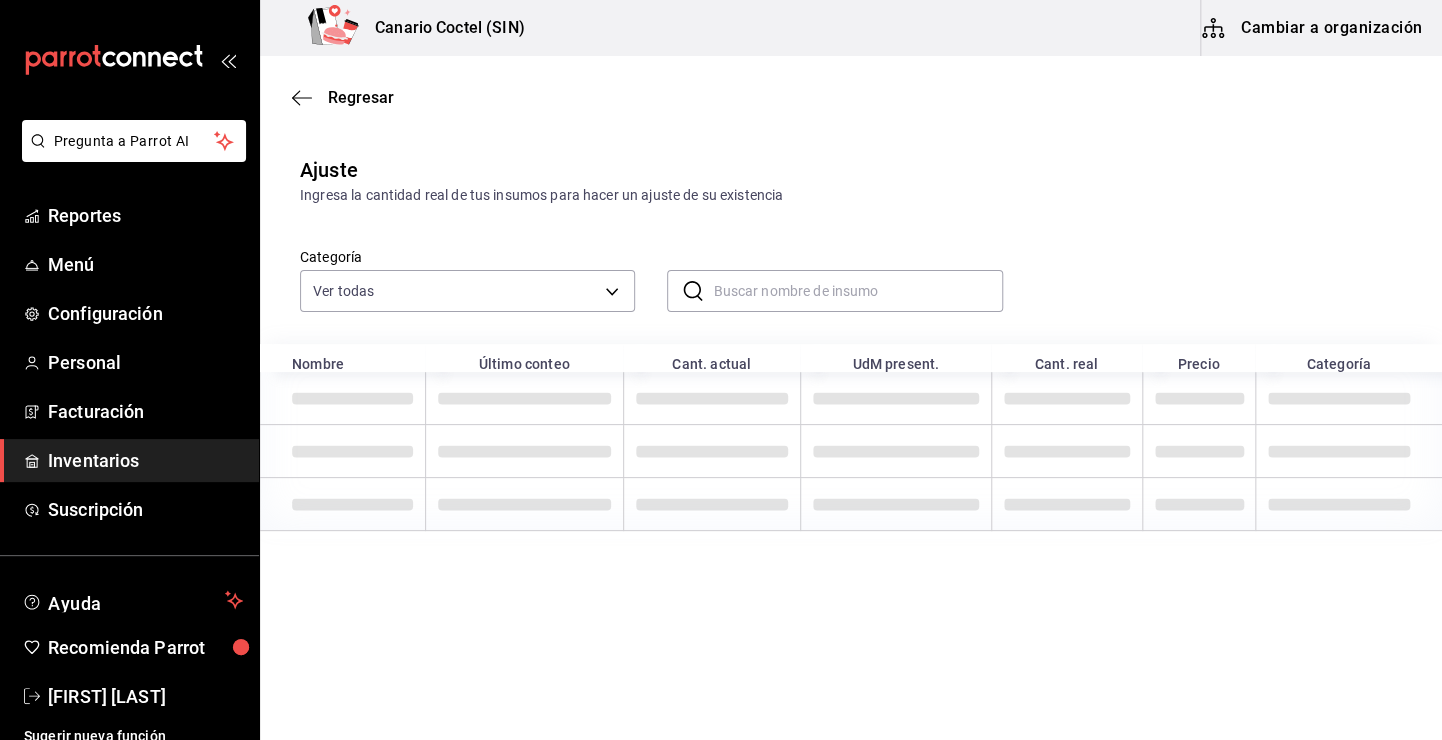 click at bounding box center (857, 291) 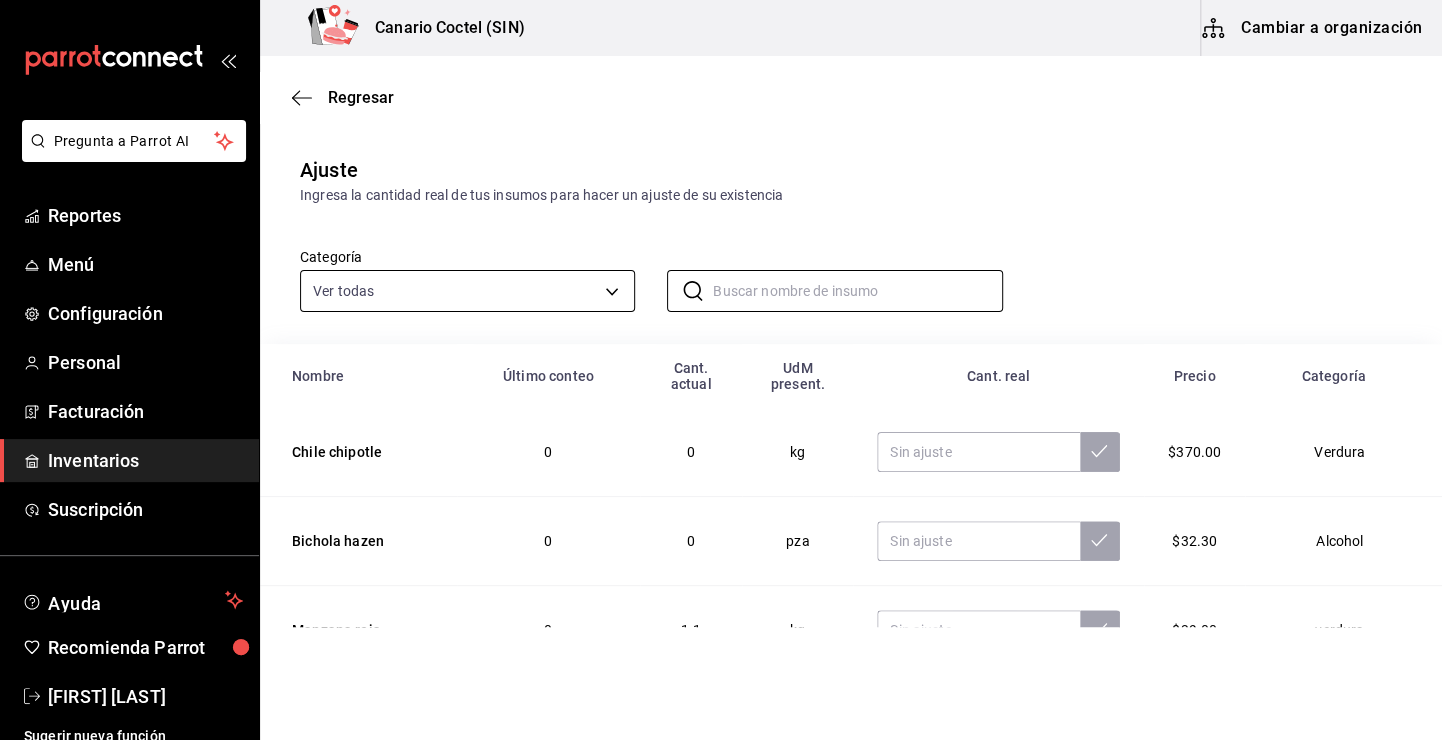 click on "Pregunta a Parrot AI Reportes   Menú   Configuración   Personal   Facturación   Inventarios   Suscripción   Ayuda Recomienda Parrot   Fernando Valdez   Sugerir nueva función   Canario Coctel (SIN) Cambiar a organización Regresar Ajuste Ingresa la cantidad real de tus insumos para hacer un ajuste de su existencia Categoría Ver todas ​ ​ Nombre Último conteo Cant. actual UdM present. Cant. real Precio Categoría Chile chipotle 0 0 kg $370.00 Verdura  Bichola hazen 0 0 pza $32.30 Alcohol Manzana roja 0 1.1 kg $39.00 verdura Milanesa de pollo 0 2.01 kg $147.31 Carne Carne molida 0 1.7 kg $148.33 Carne Mix de frutos rojos 14 14 pza $3.50 Insumo de produccion Cebolla en polvo 0.972972972972973 540 gr $162.65 Verdura  Repollo morado 0 0 kg $25.00 Verdura  Chile morron amarillo 0 0 kg $61.00 verdura Pistache pelado 0 330 gr $203.00 Abarrotes GANA 1 MES GRATIS EN TU SUSCRIPCIÓN AQUÍ Pregunta a Parrot AI Reportes   Menú   Configuración   Personal   Facturación   Inventarios   Suscripción   Ayuda" at bounding box center (721, 313) 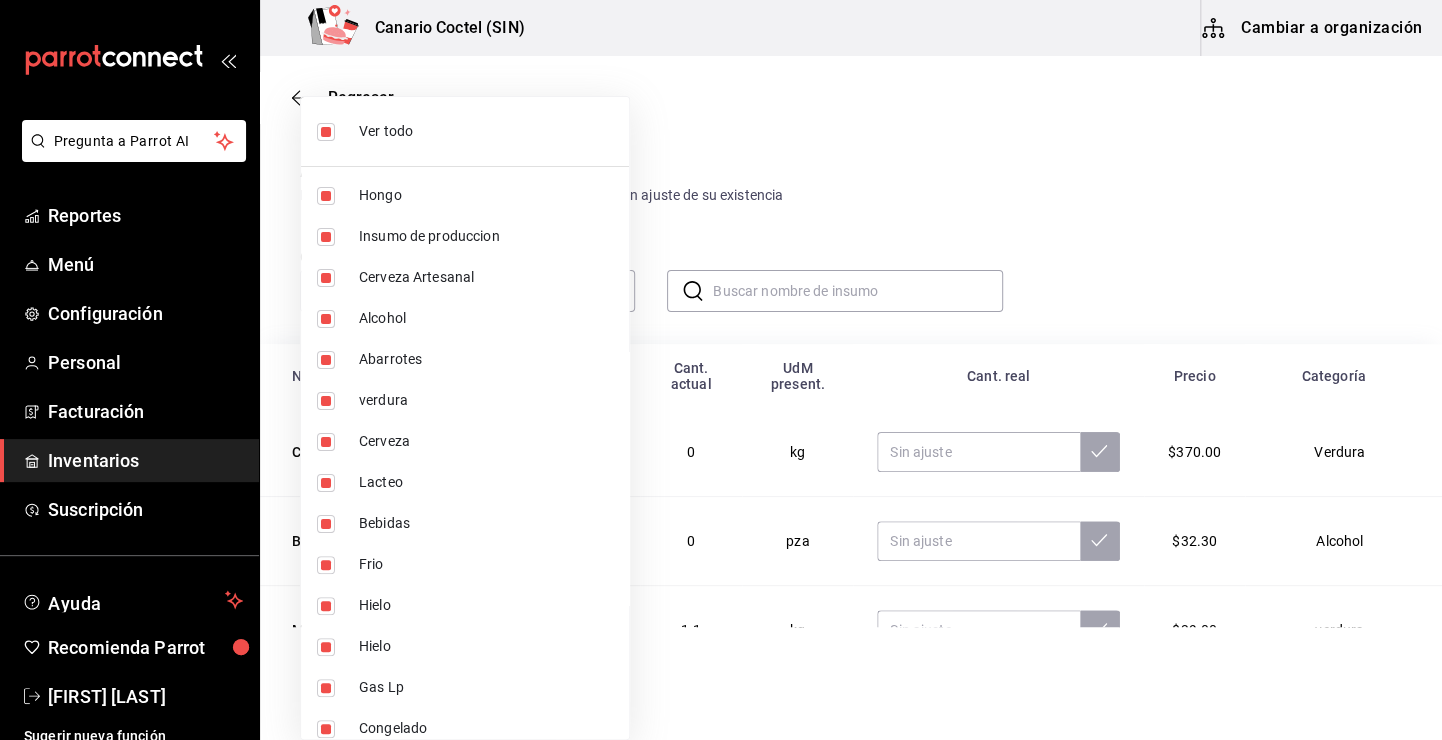click at bounding box center (721, 370) 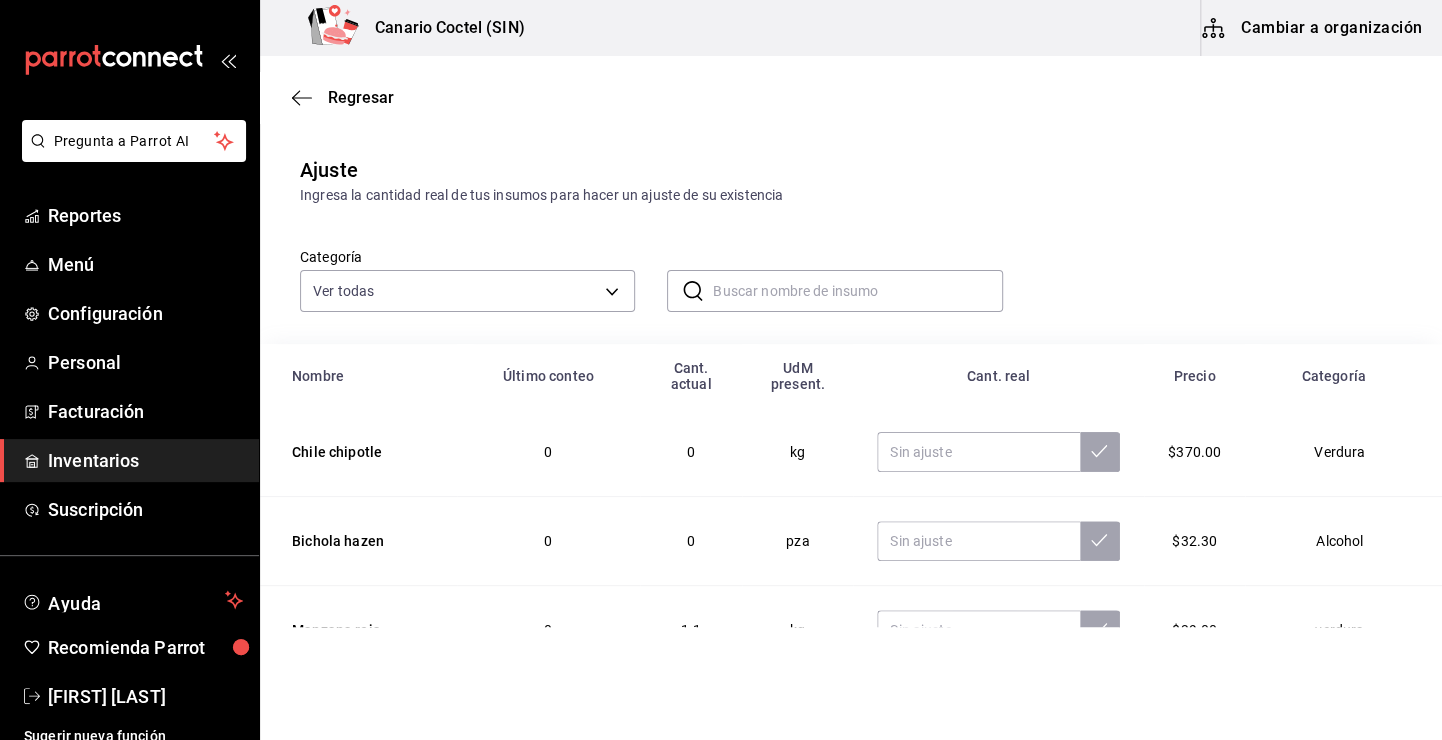 click at bounding box center (857, 291) 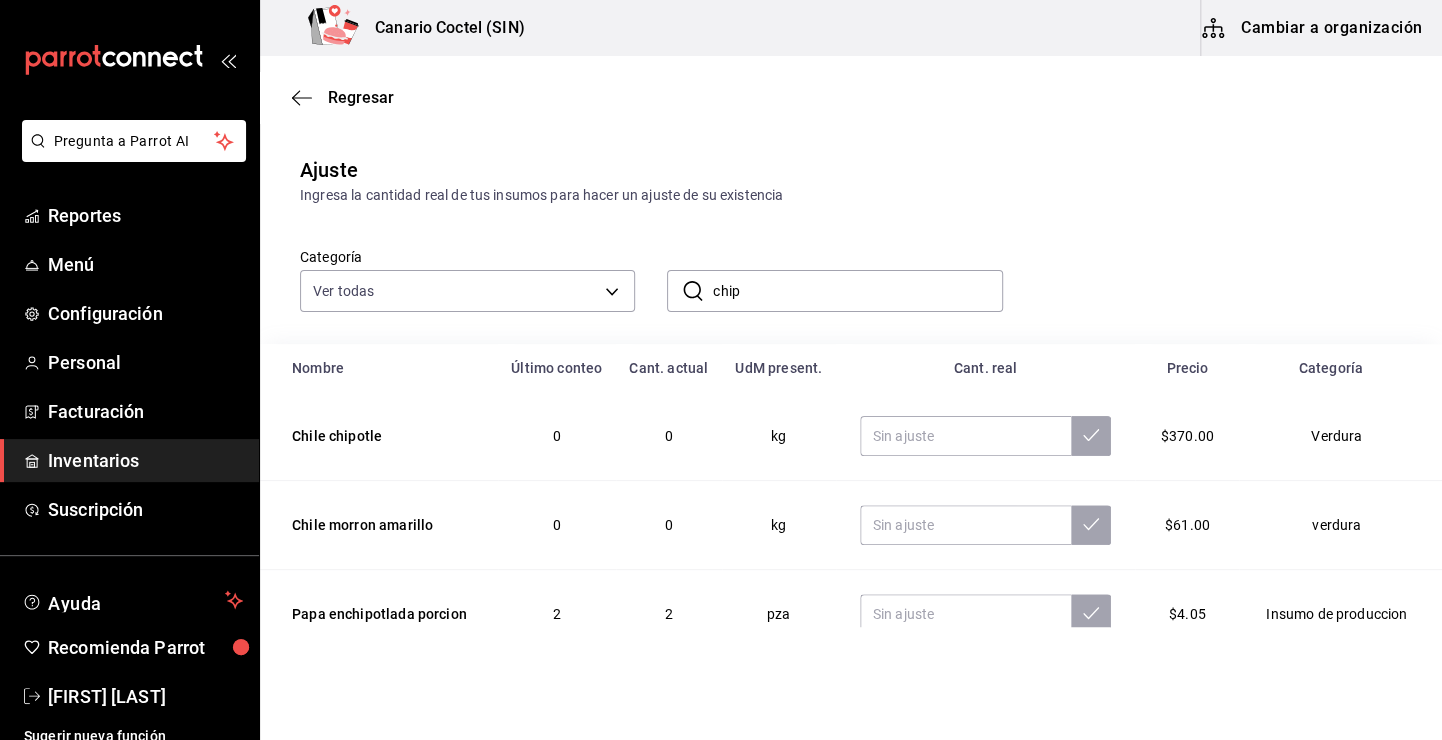 type on "chip" 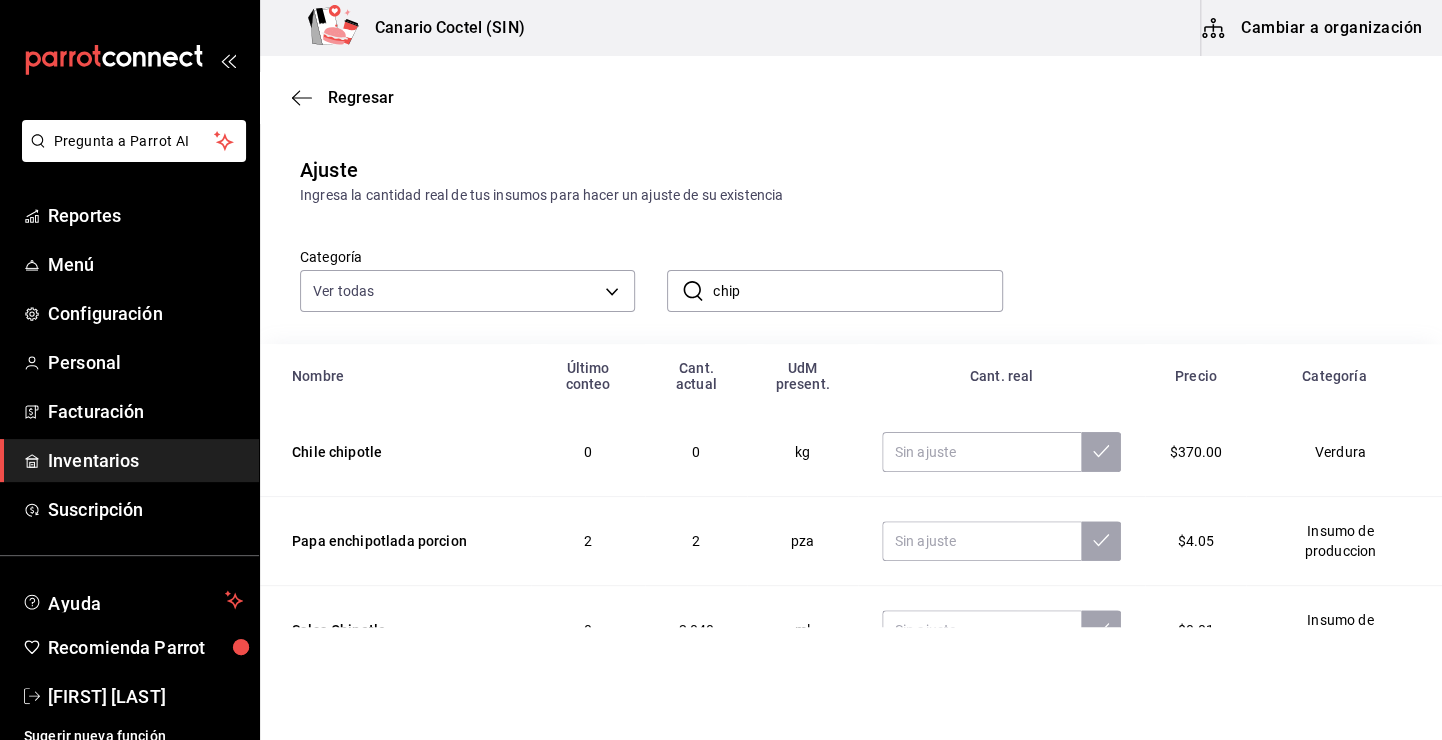 click at bounding box center (1002, 452) 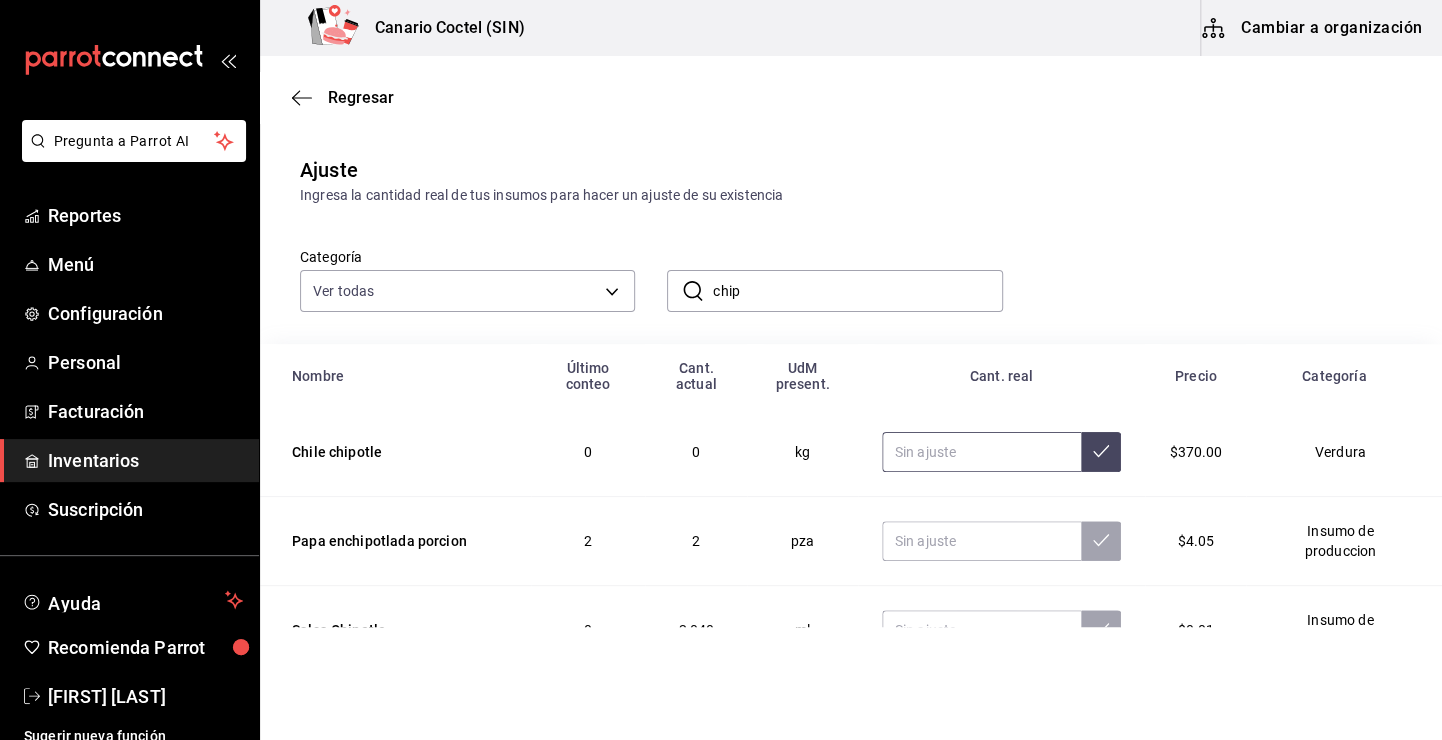 click at bounding box center (982, 452) 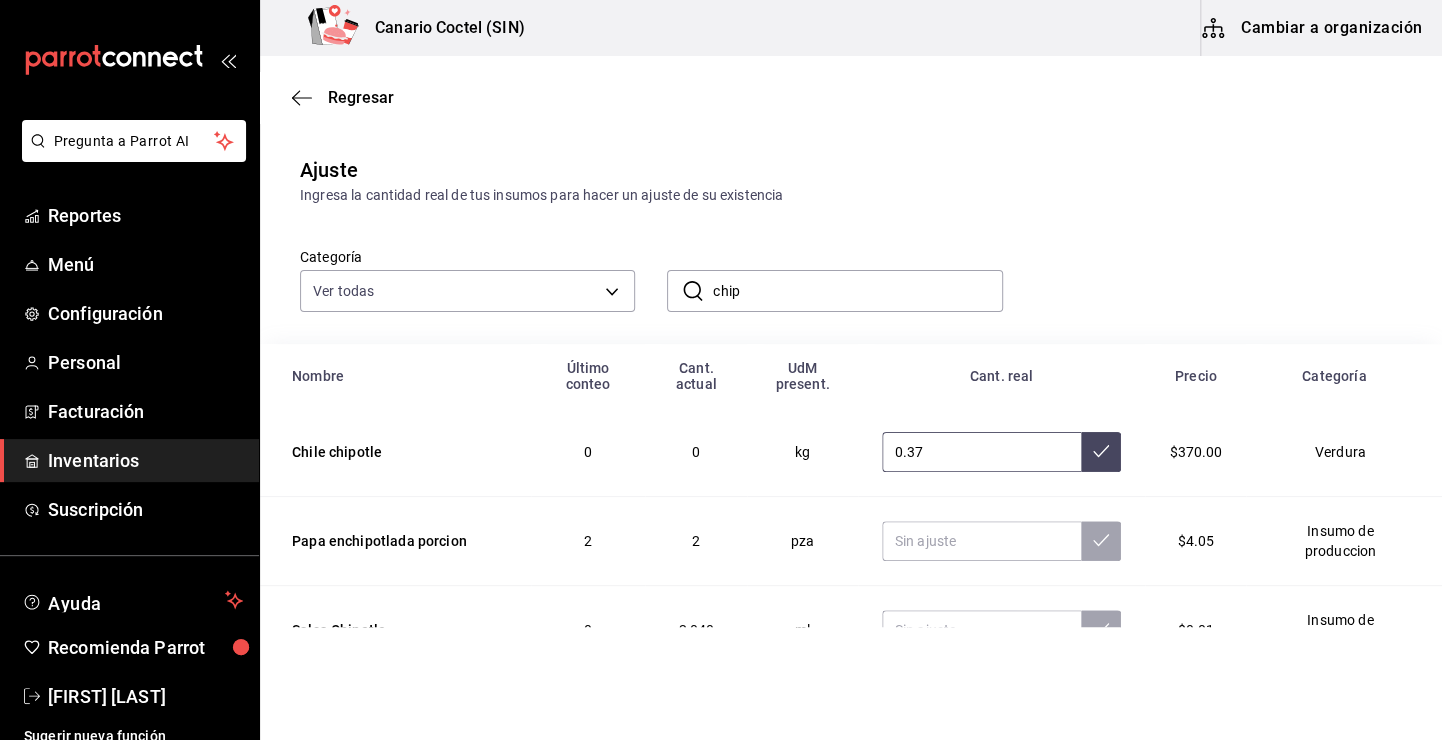 type on "0.37" 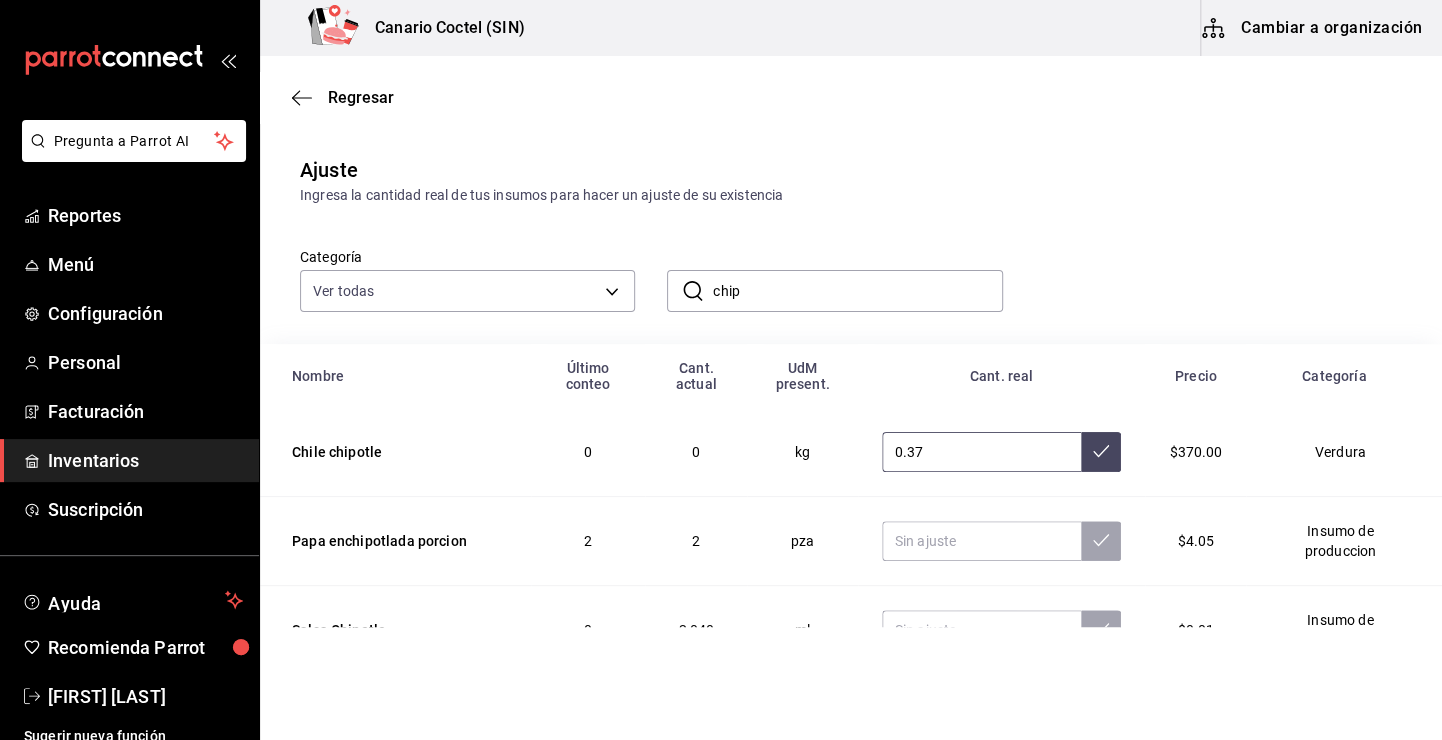click 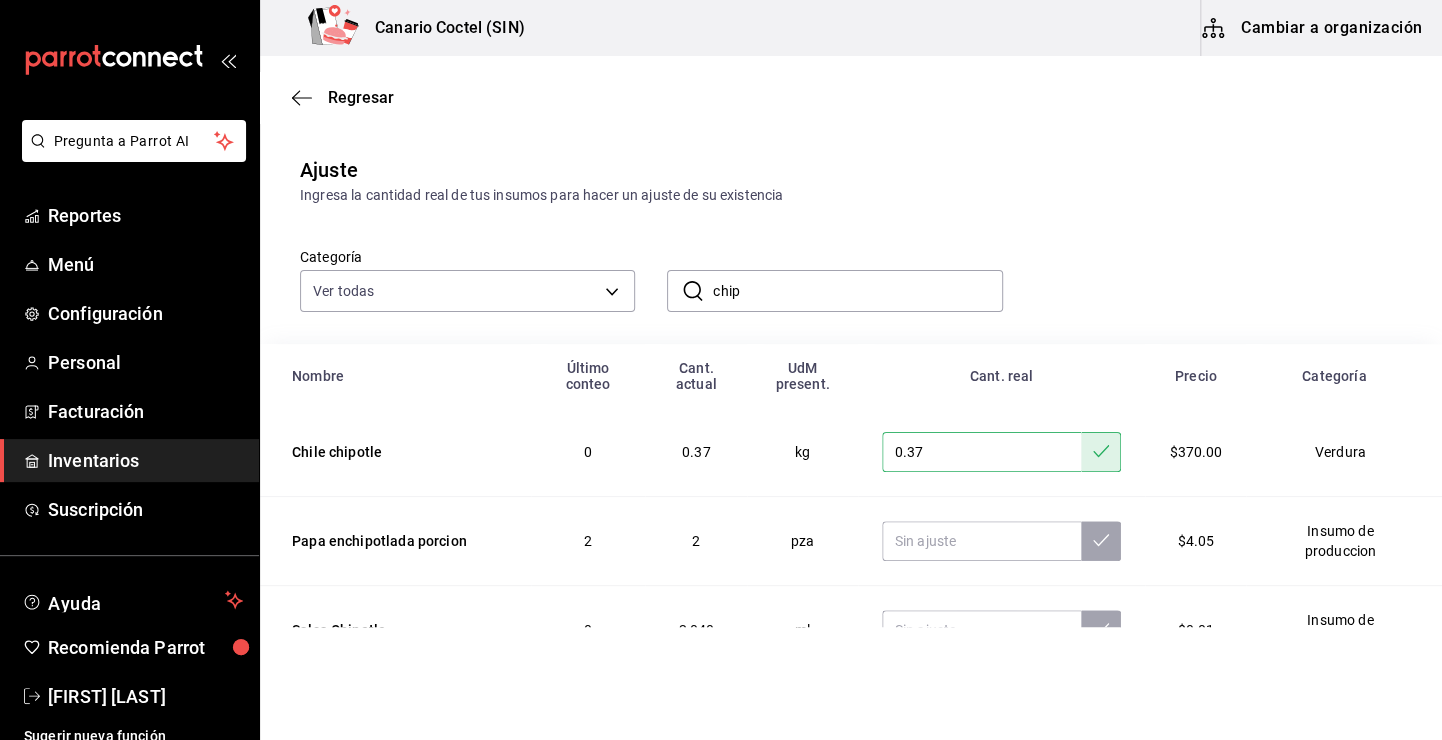 click on "chip" at bounding box center [857, 291] 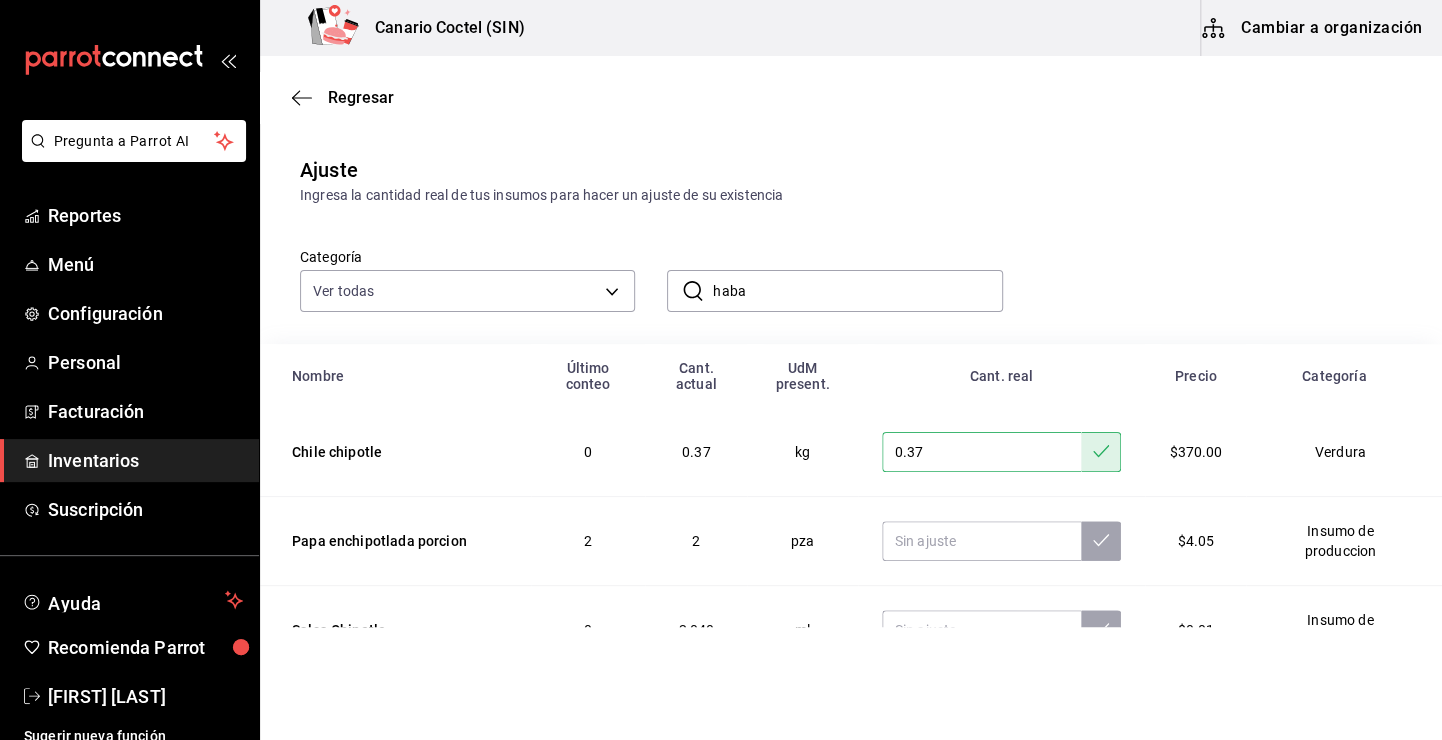 type on "haba" 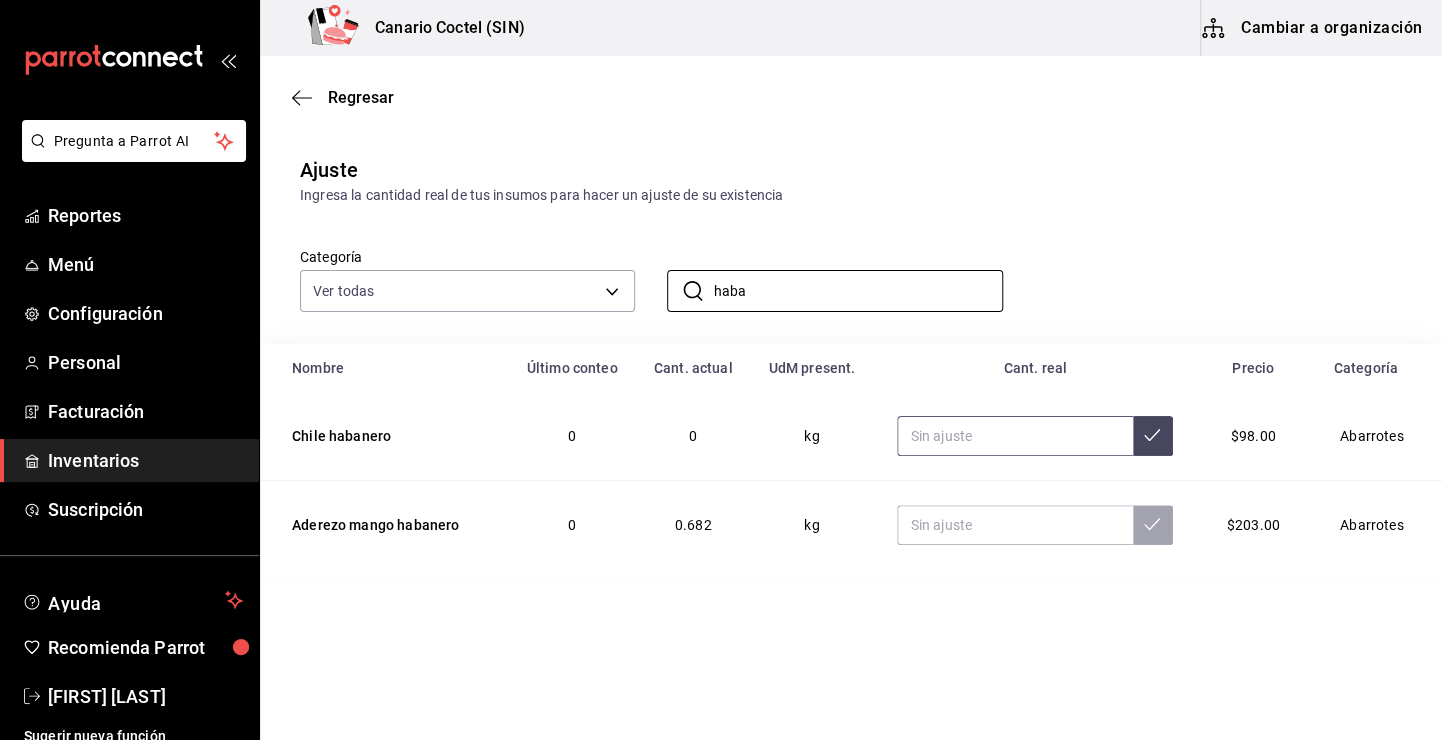 click at bounding box center (1014, 436) 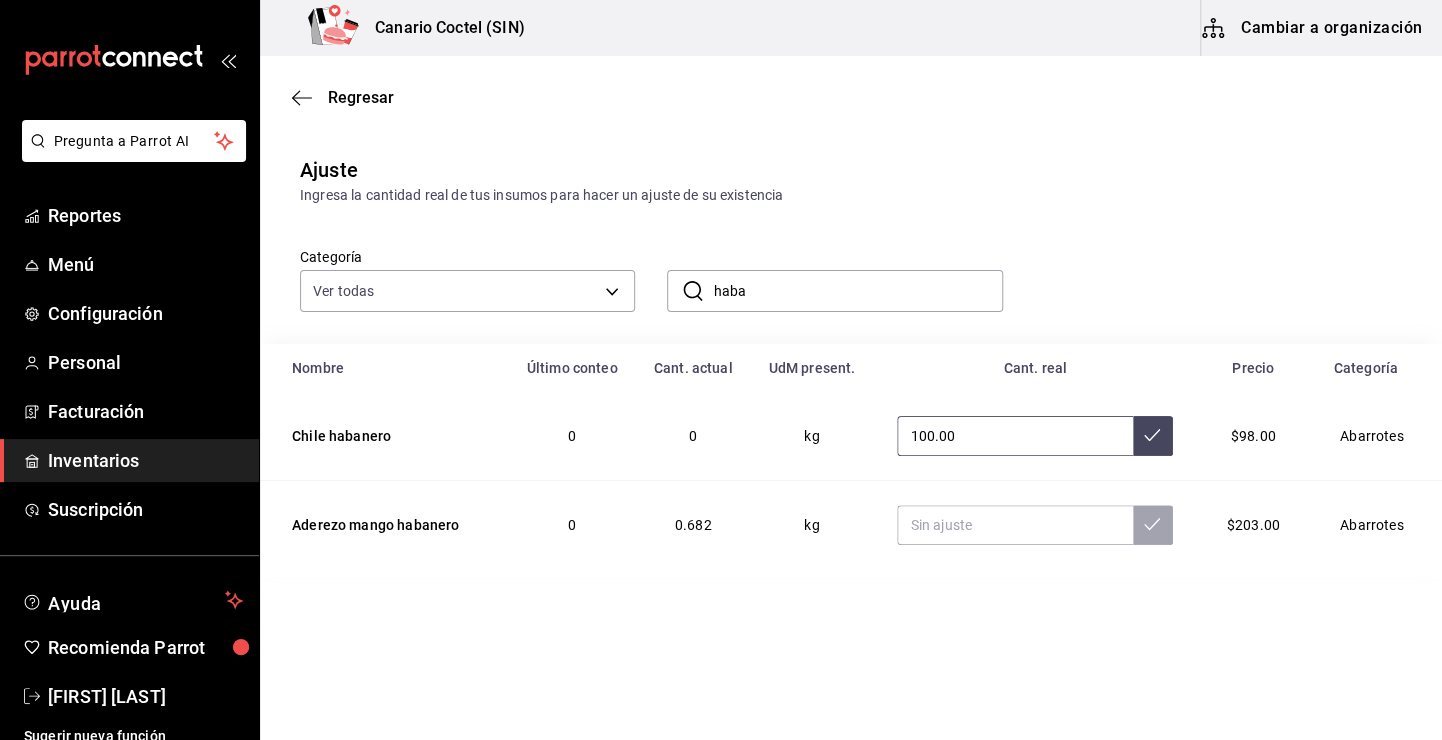 type on "100.00" 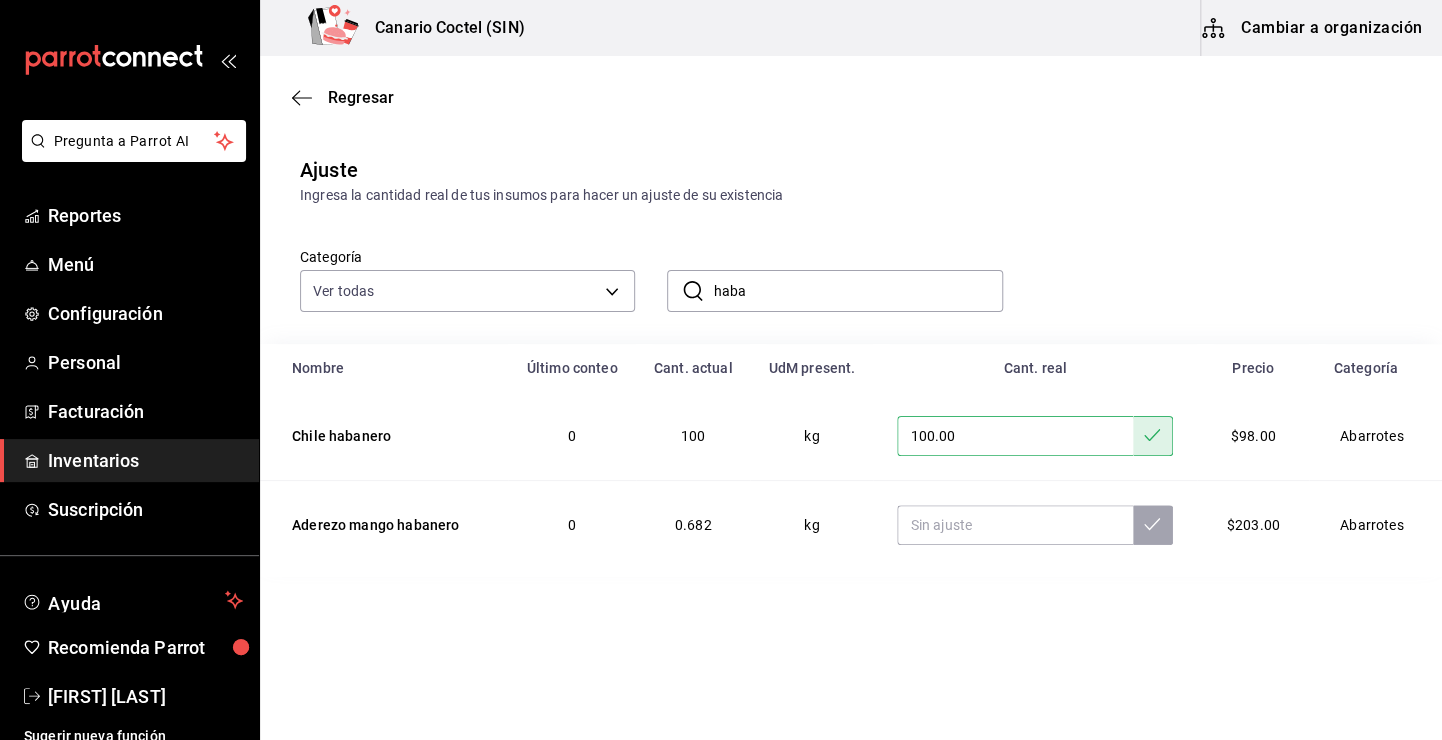 click on "haba" at bounding box center [857, 291] 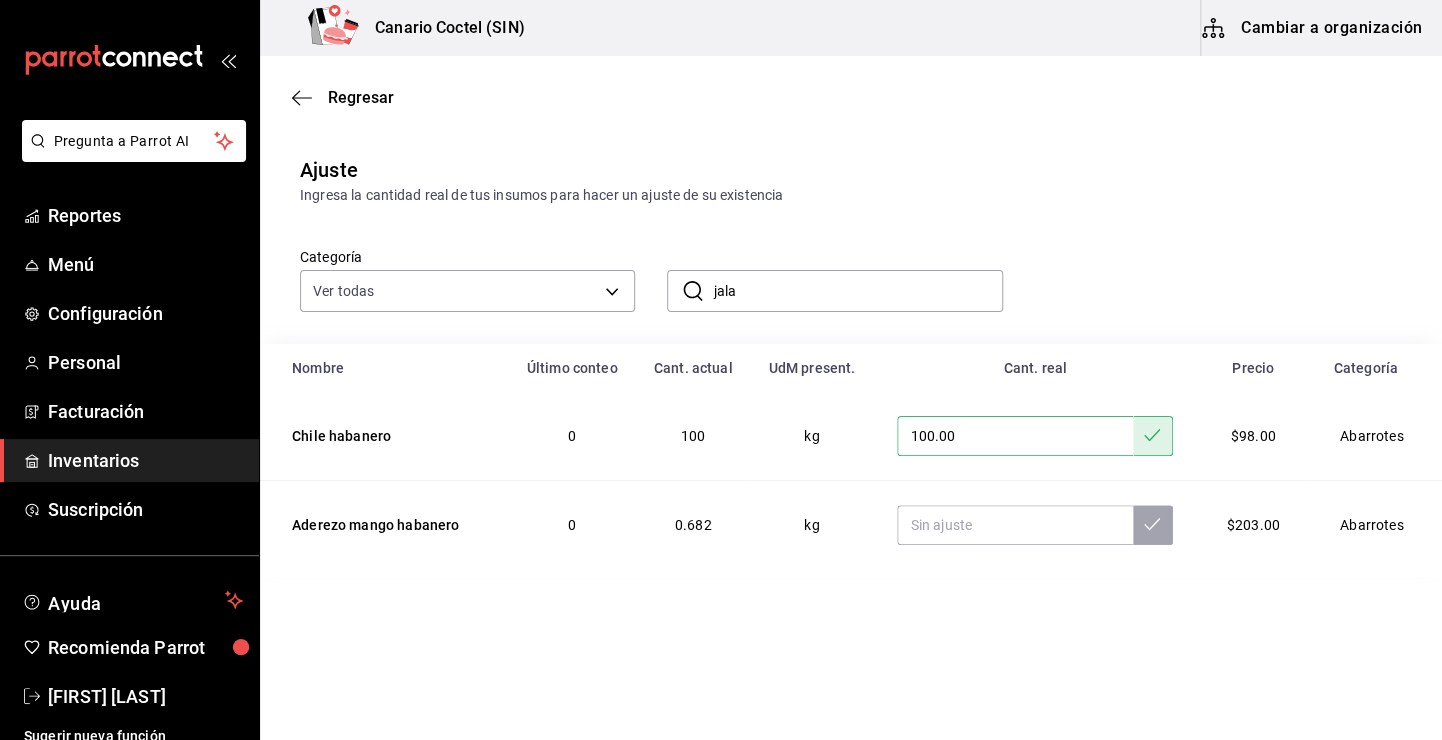 type on "jala" 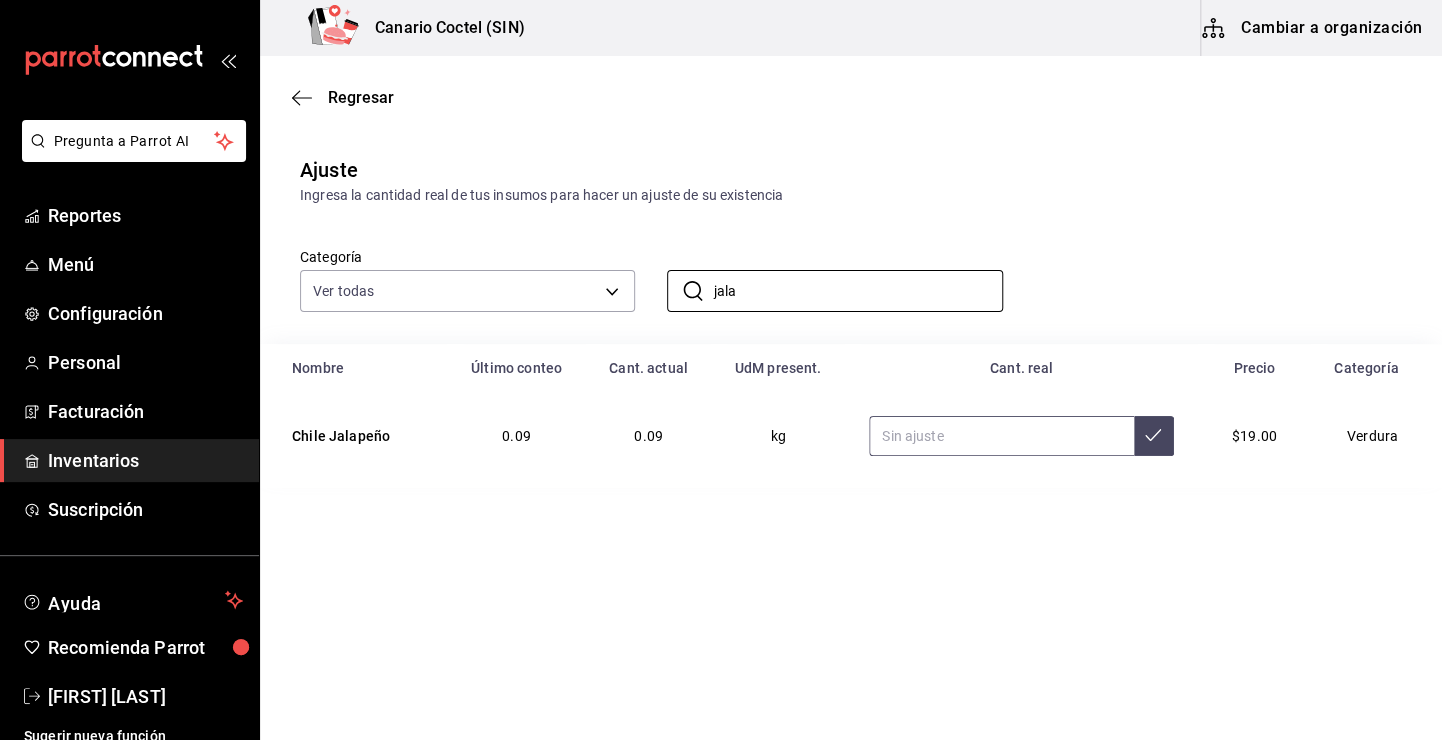 click at bounding box center [1001, 436] 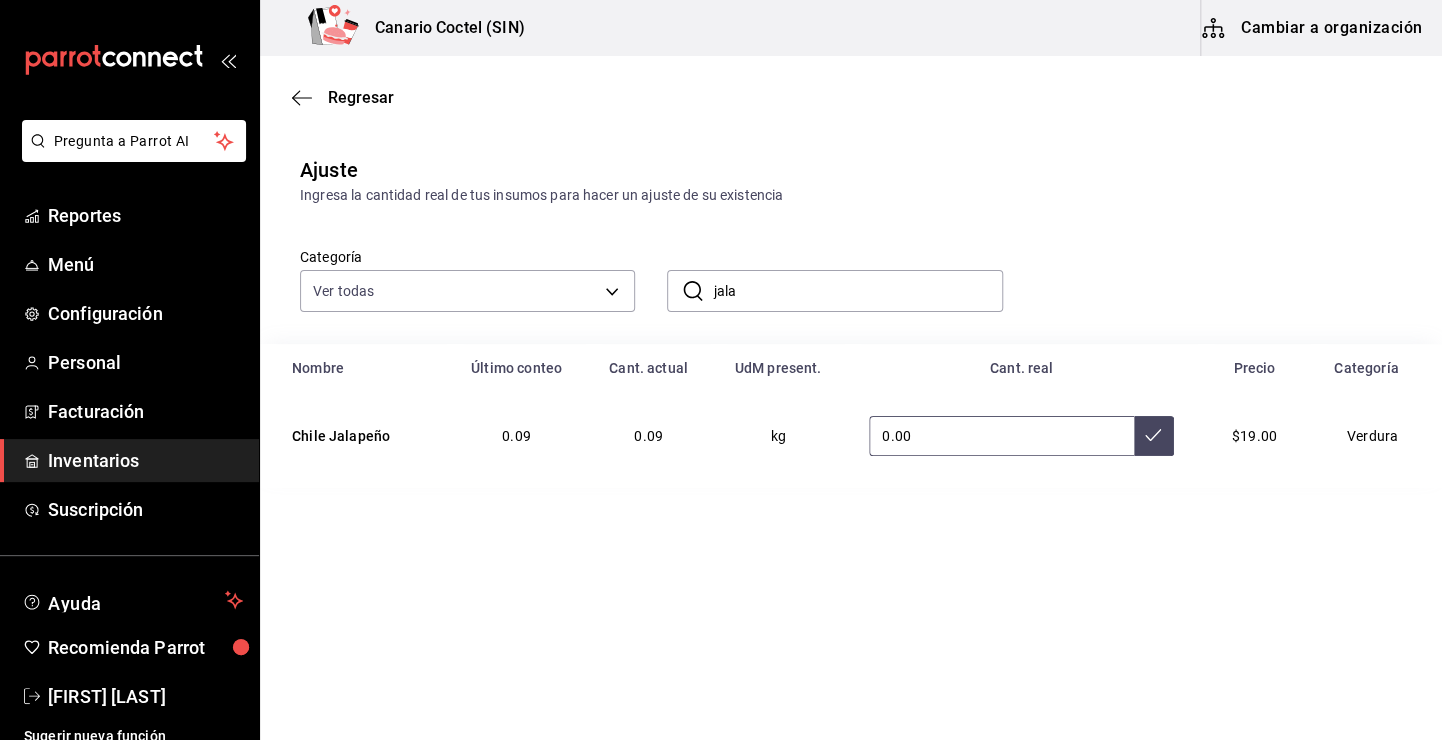 type on "0.00" 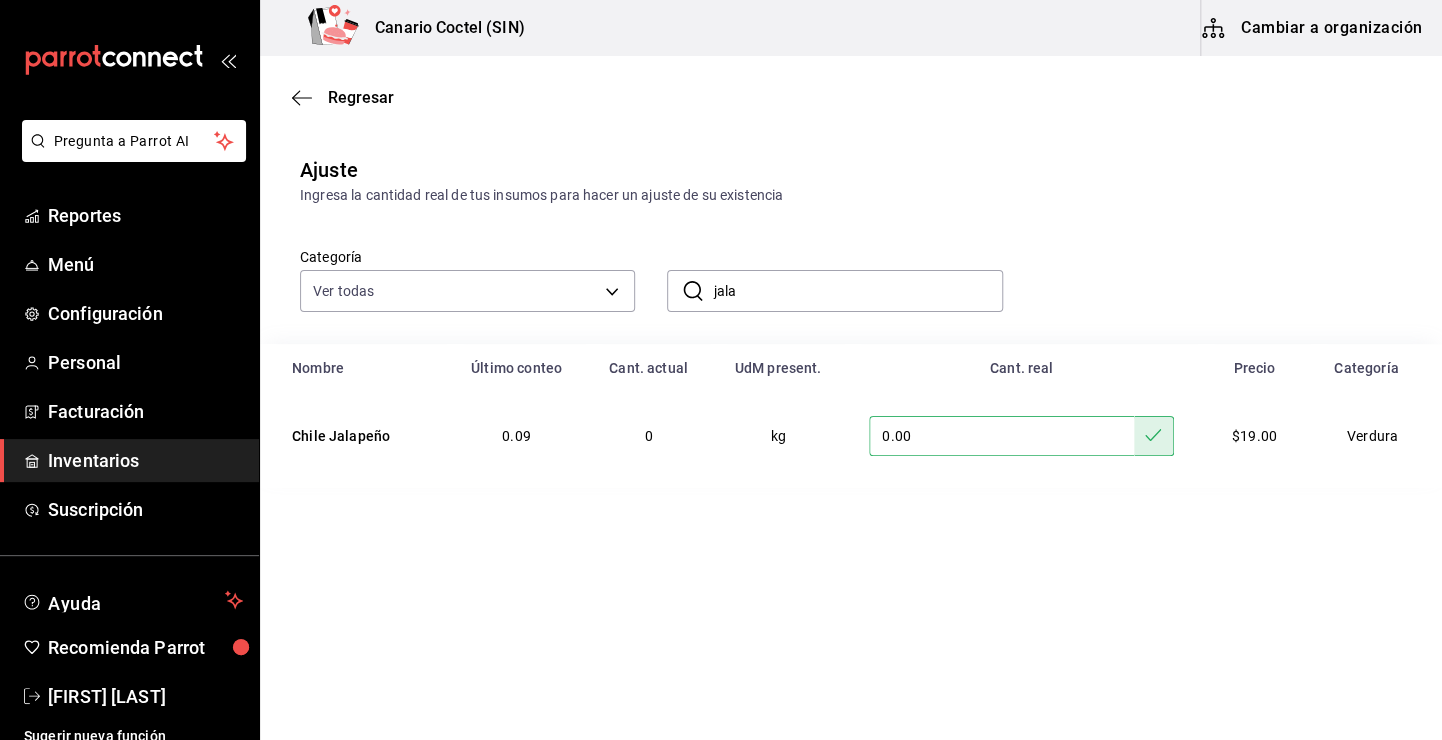click on "jala" at bounding box center [857, 291] 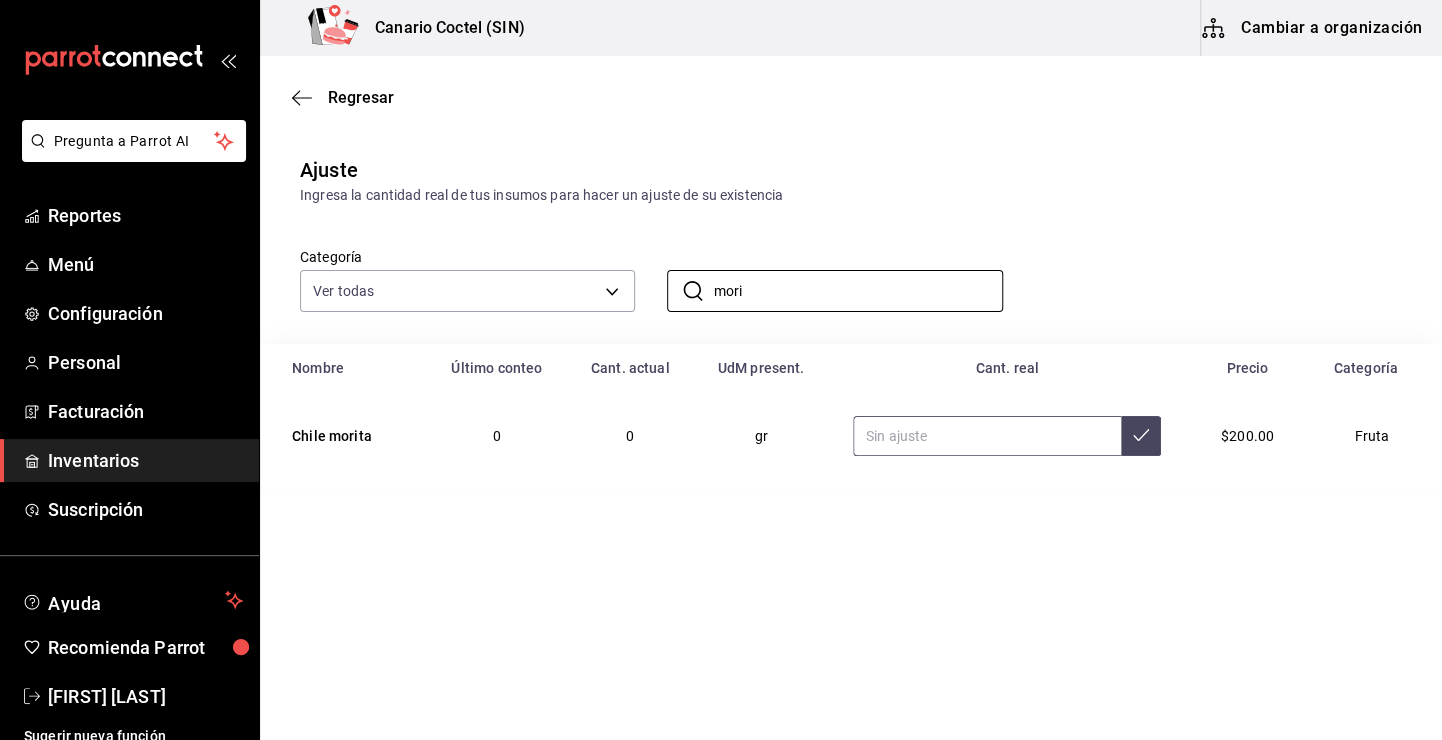 type on "mori" 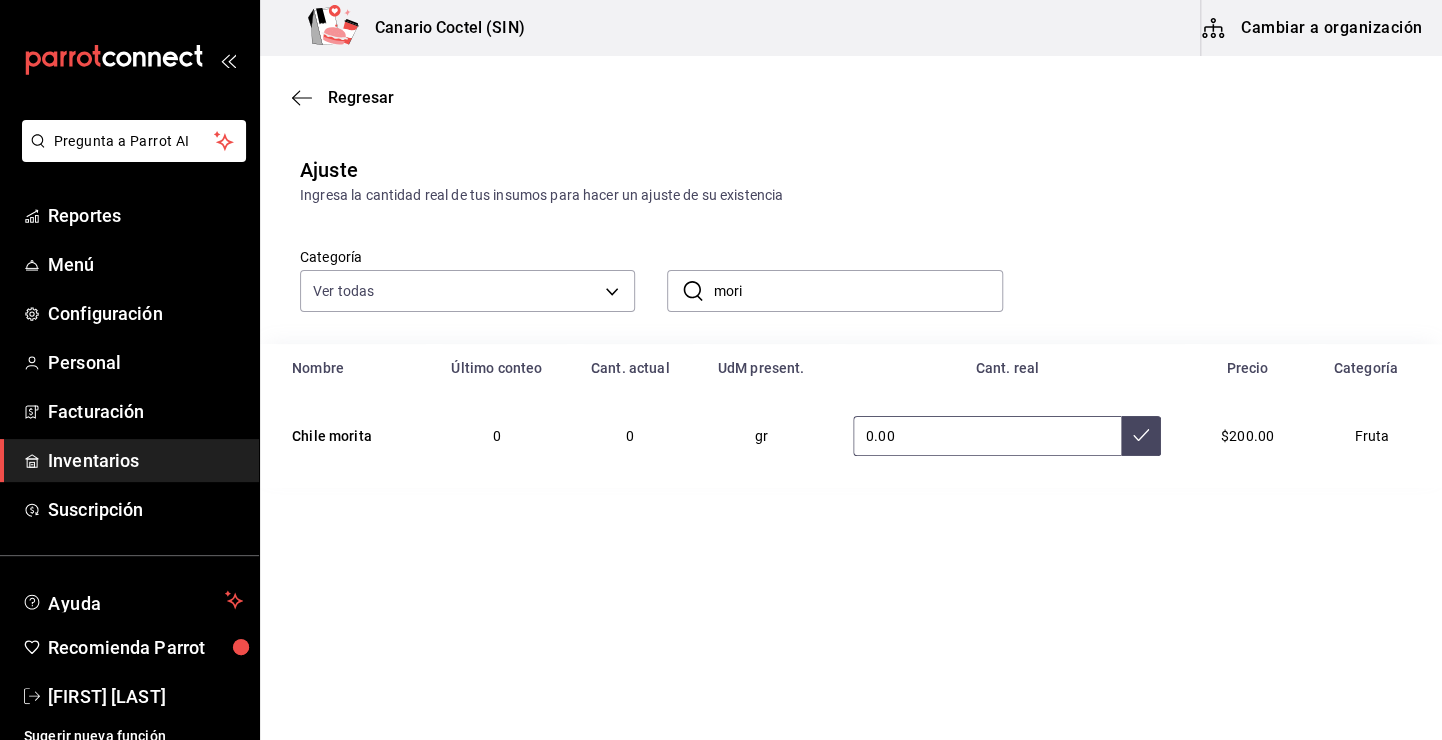 type on "0.00" 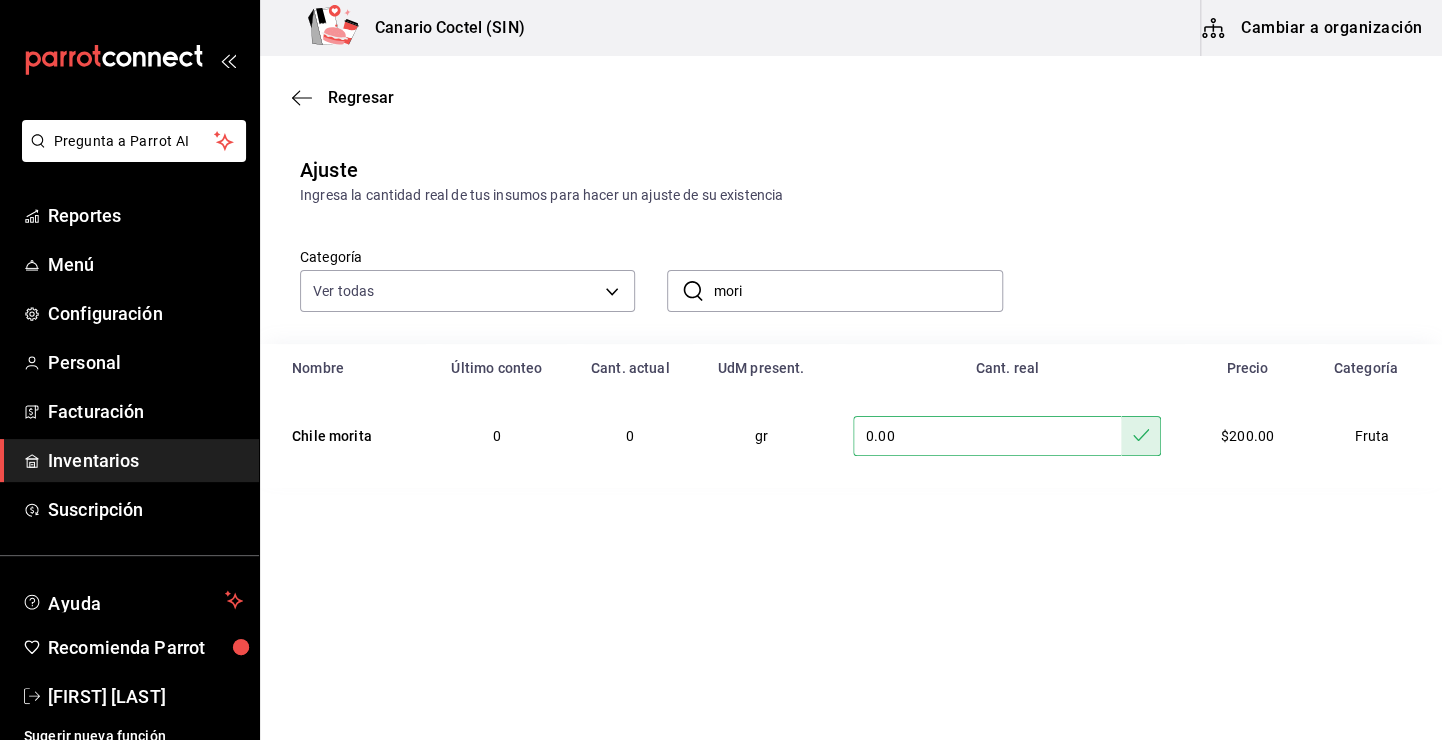 click on "mori" at bounding box center [857, 291] 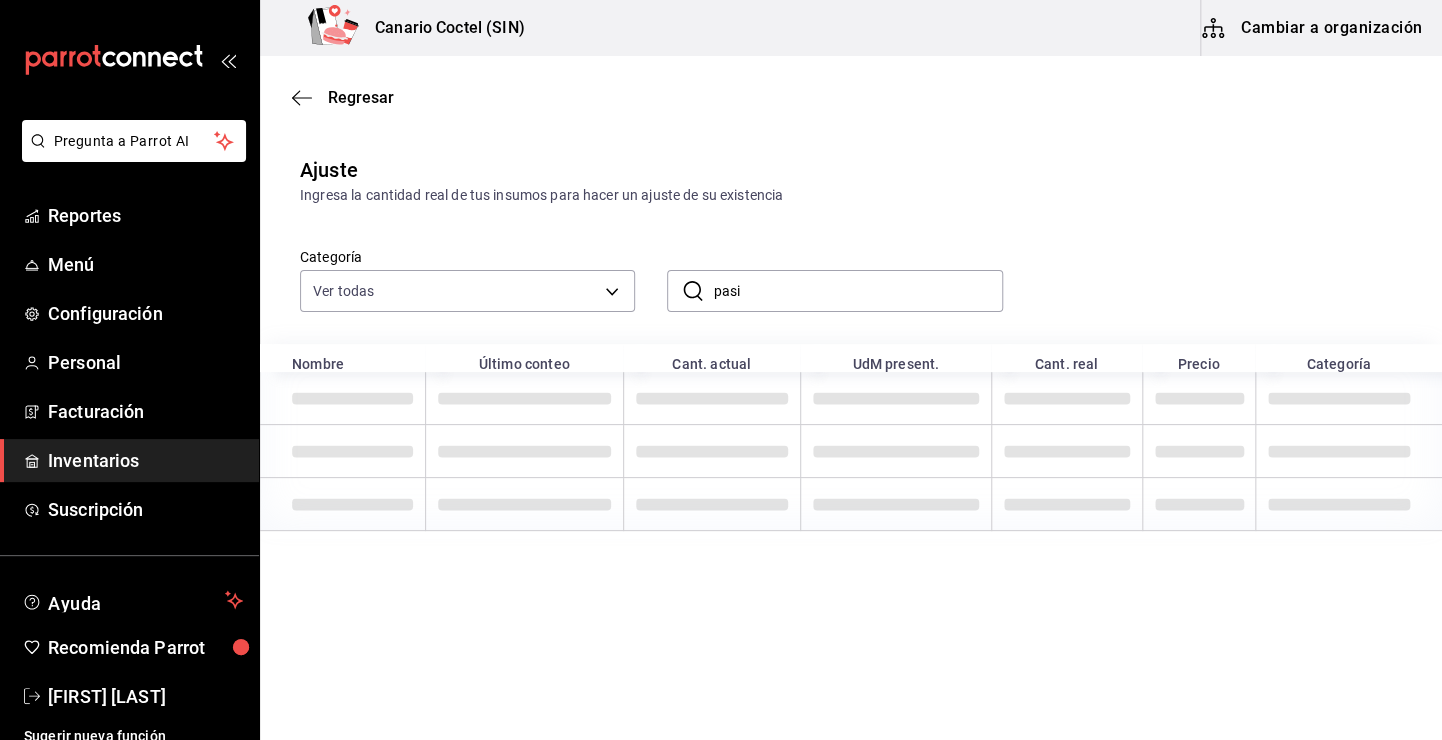 type on "pasi" 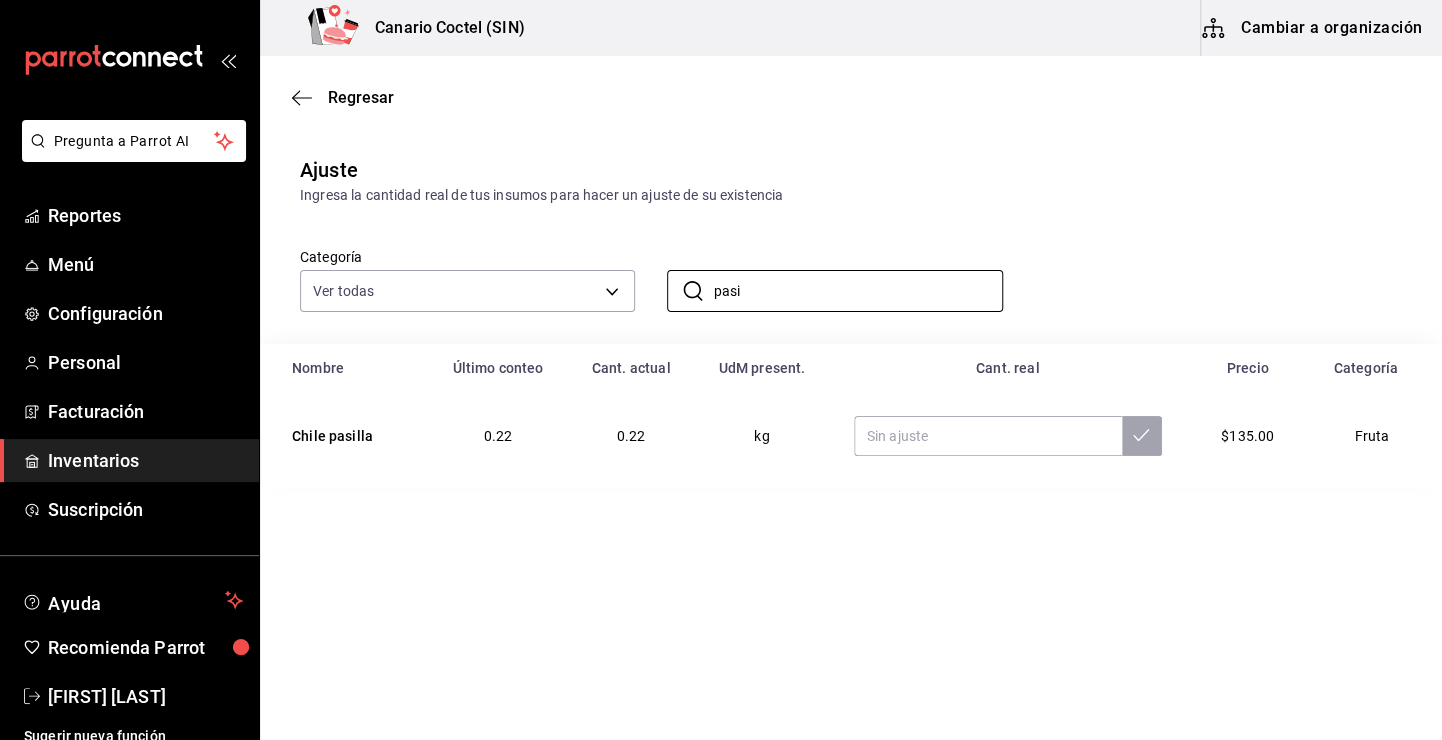 click at bounding box center (1008, 436) 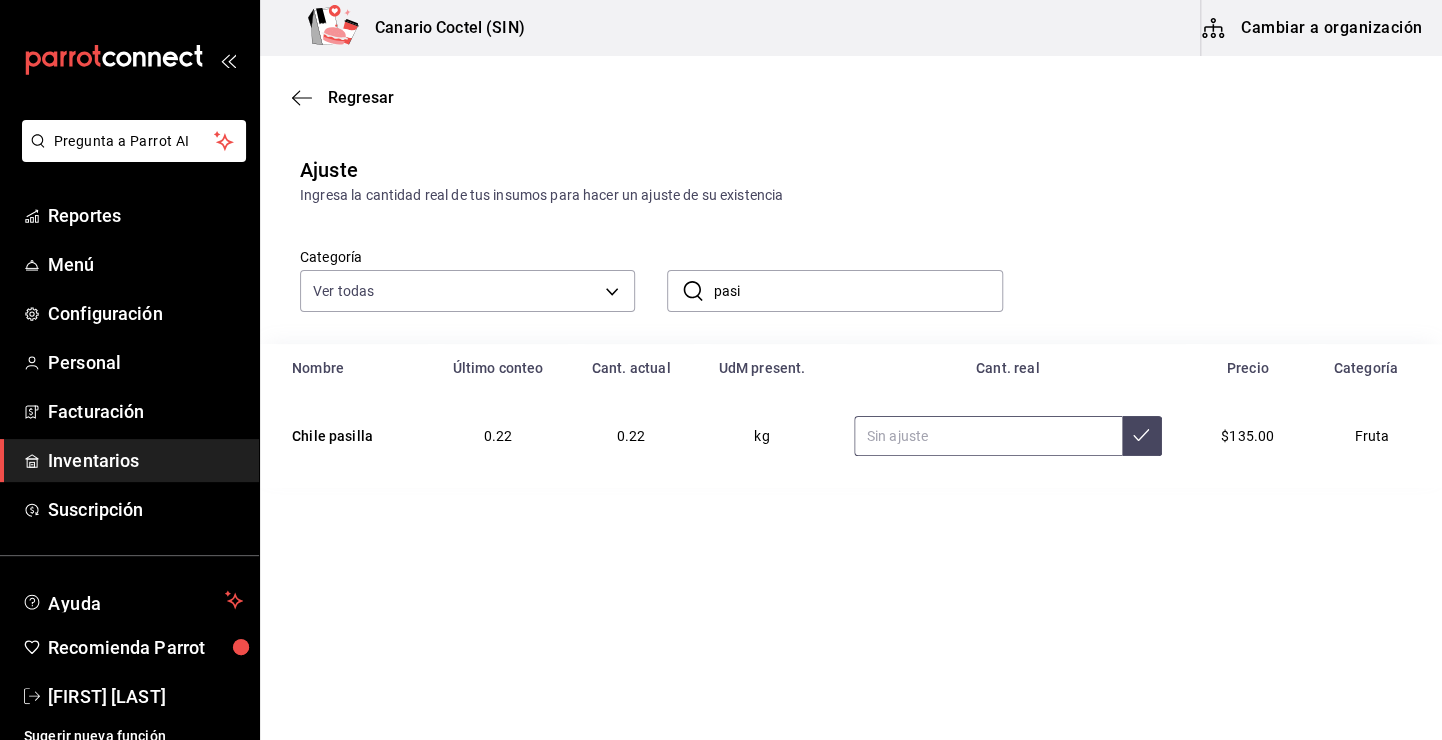 click at bounding box center [988, 436] 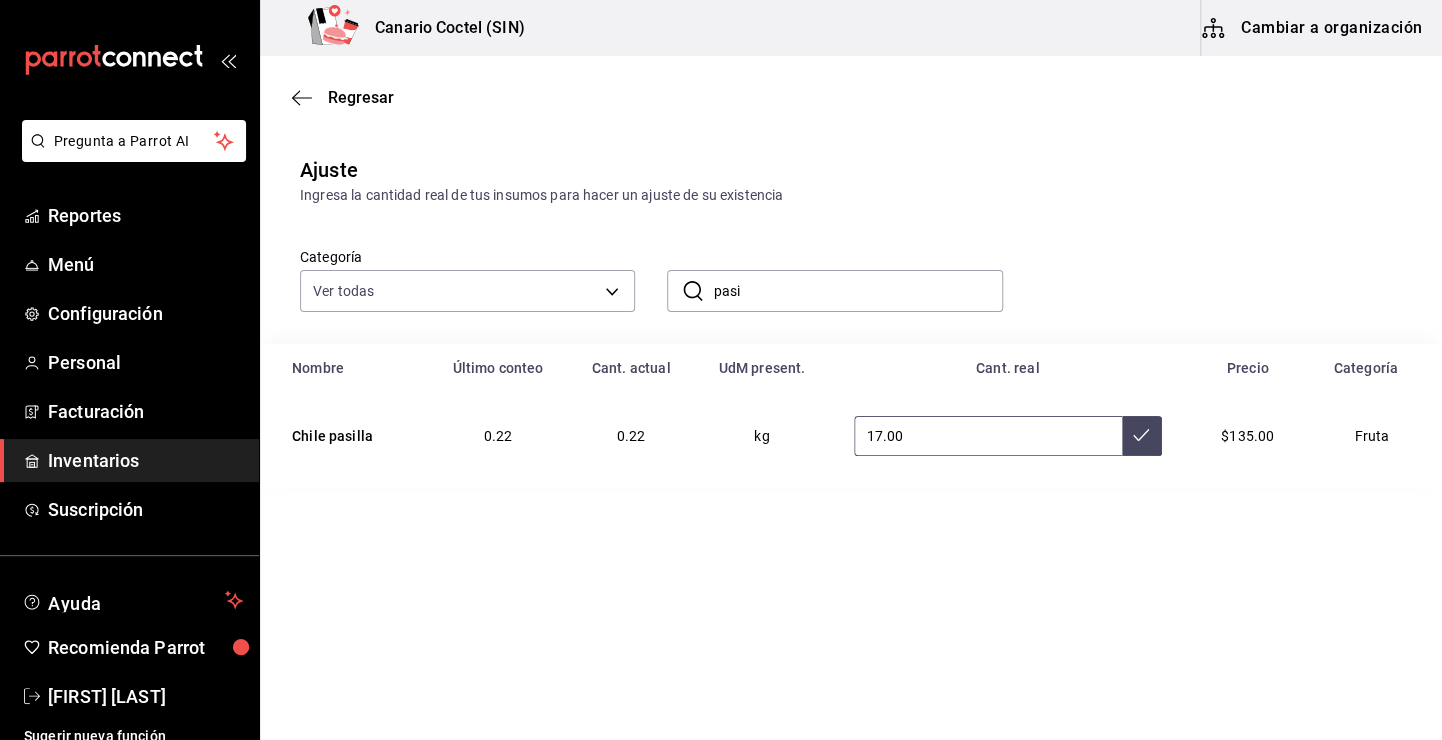 type on "1.00" 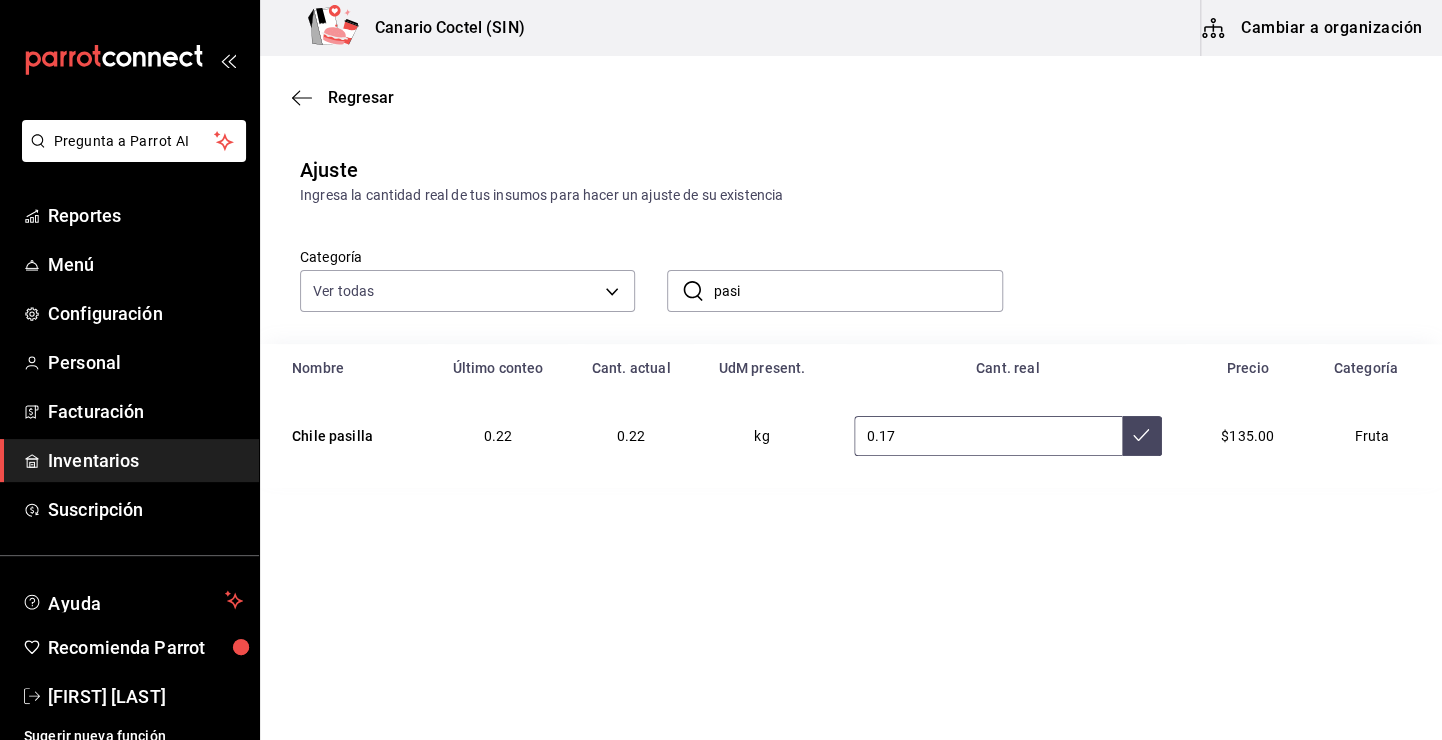 type on "0.17" 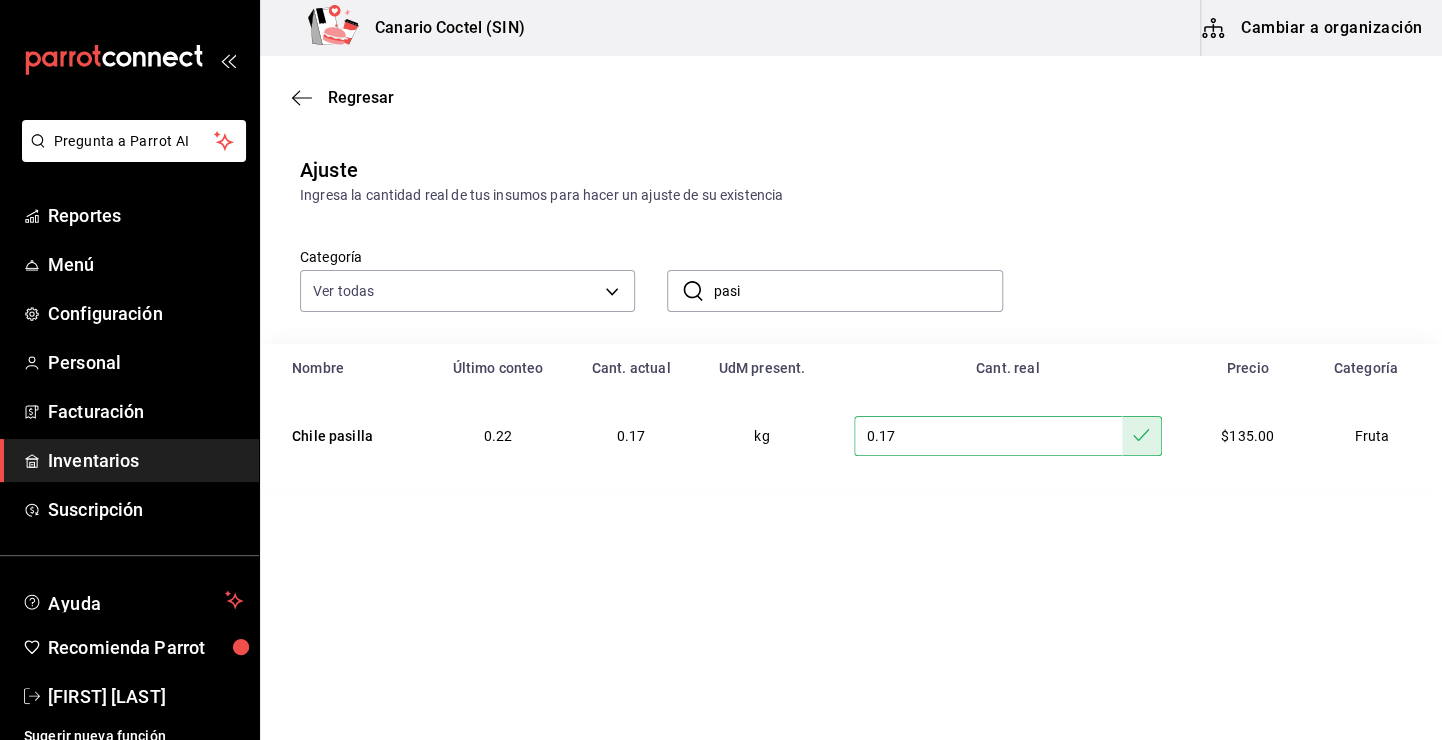 click on "pasi" at bounding box center [857, 291] 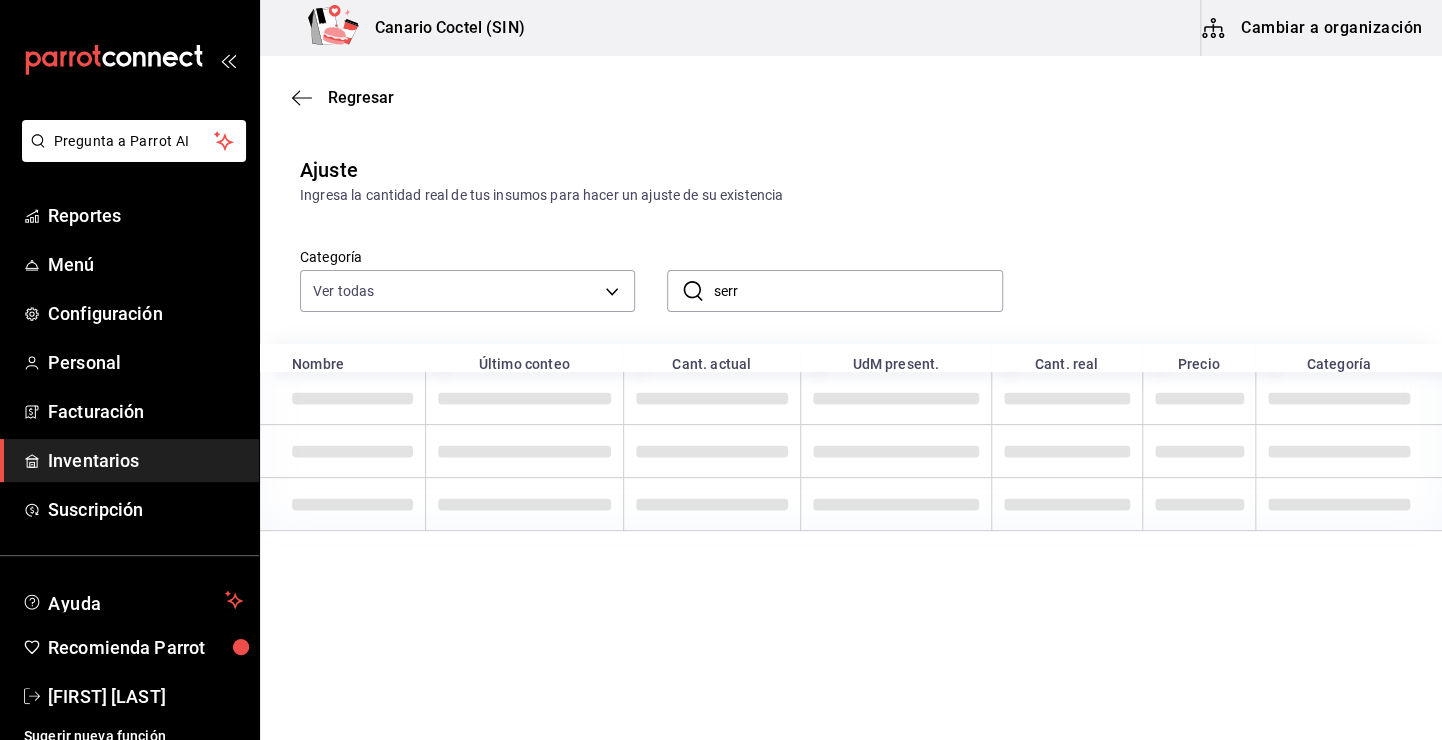 type on "serr" 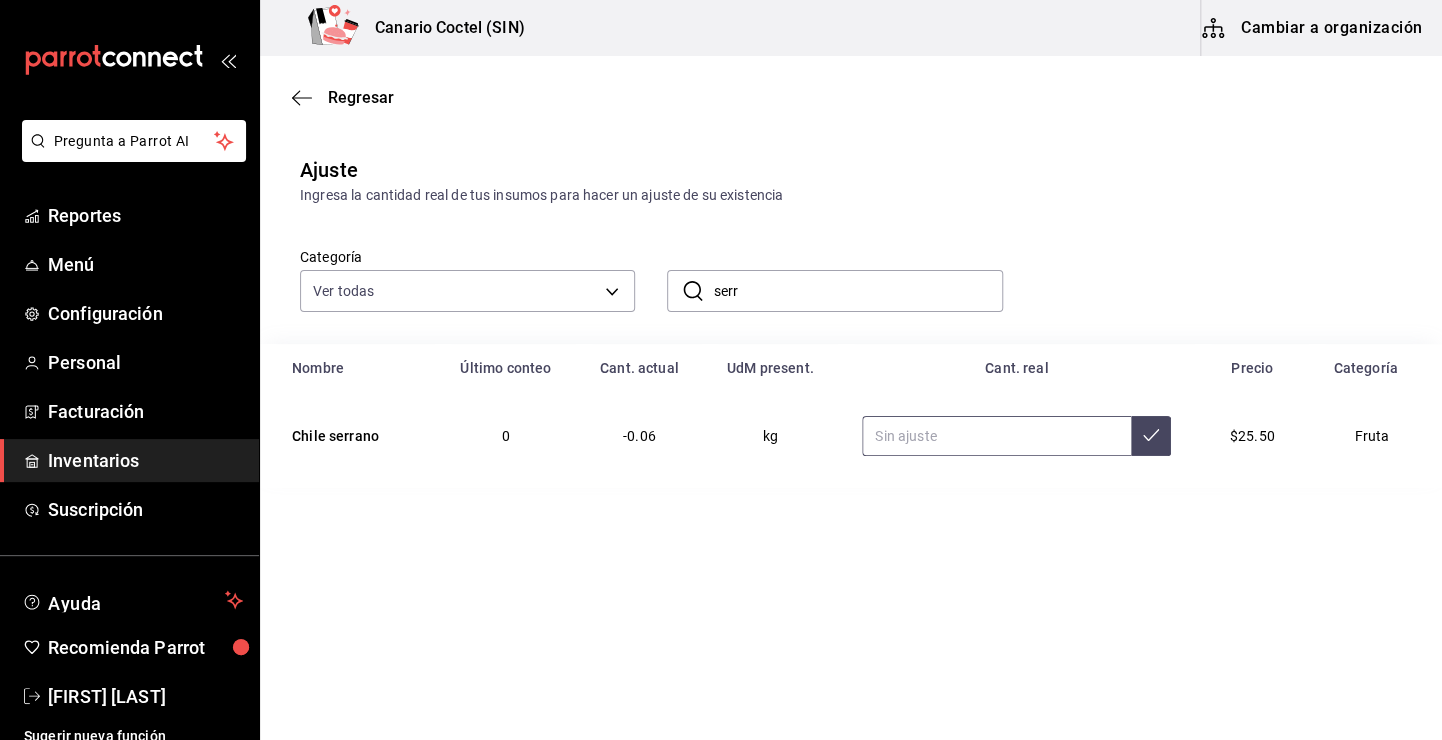 click at bounding box center [996, 436] 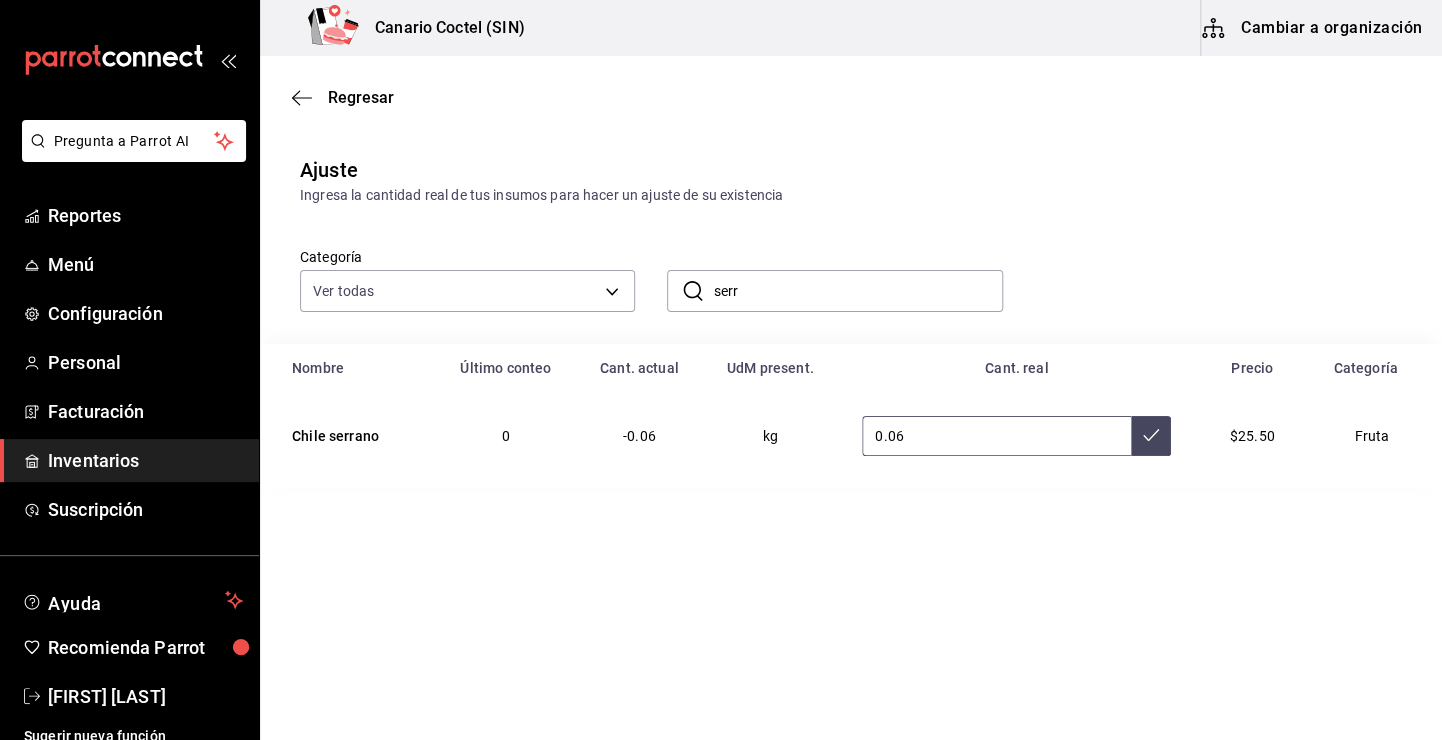 type on "0.06" 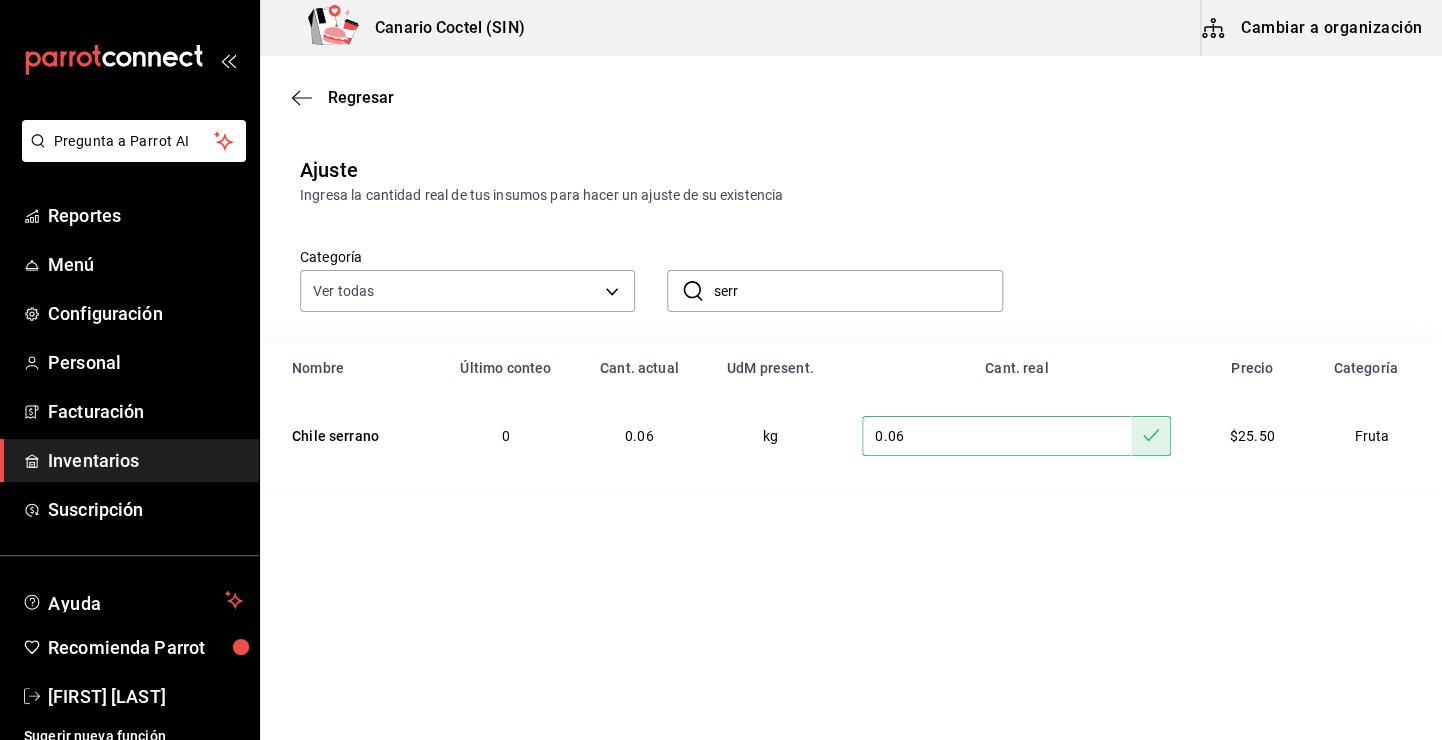 click on "serr" at bounding box center [857, 291] 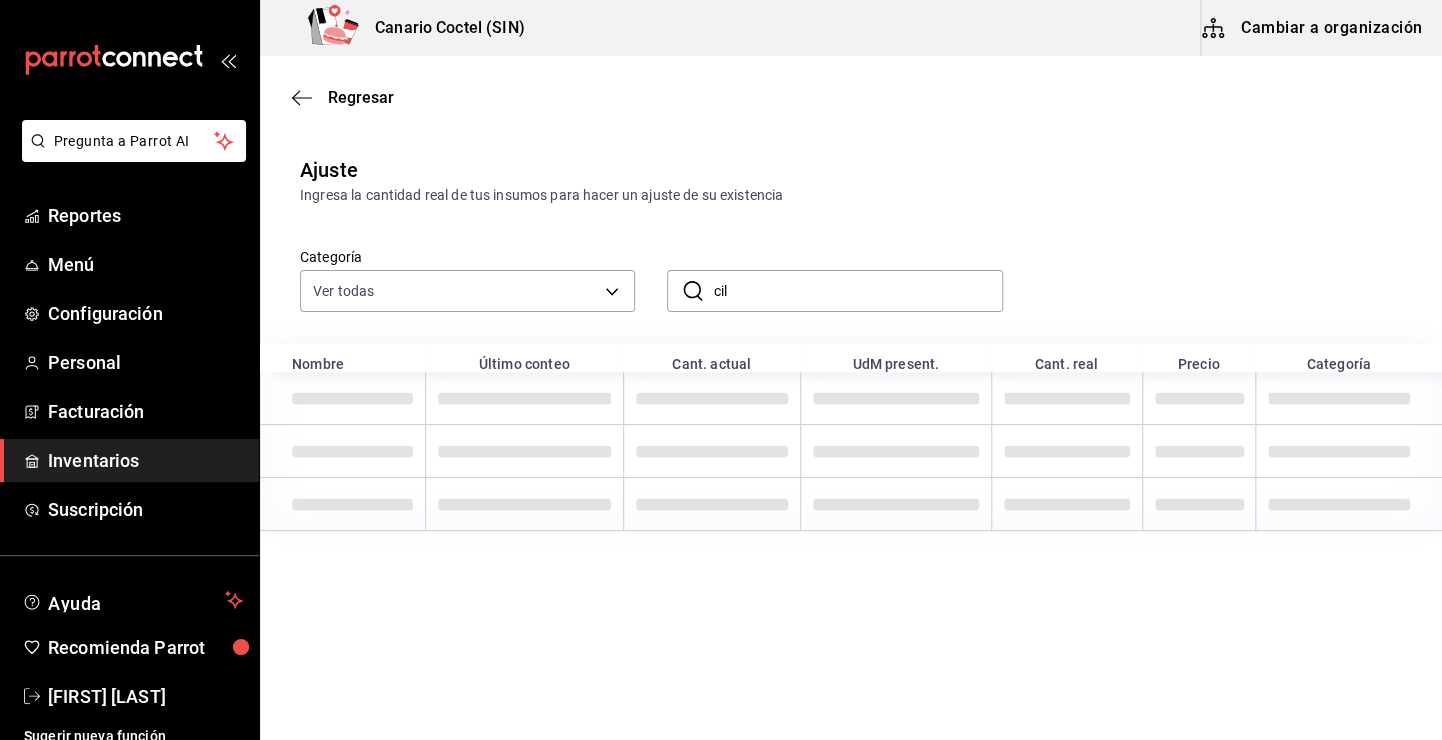 type on "cil" 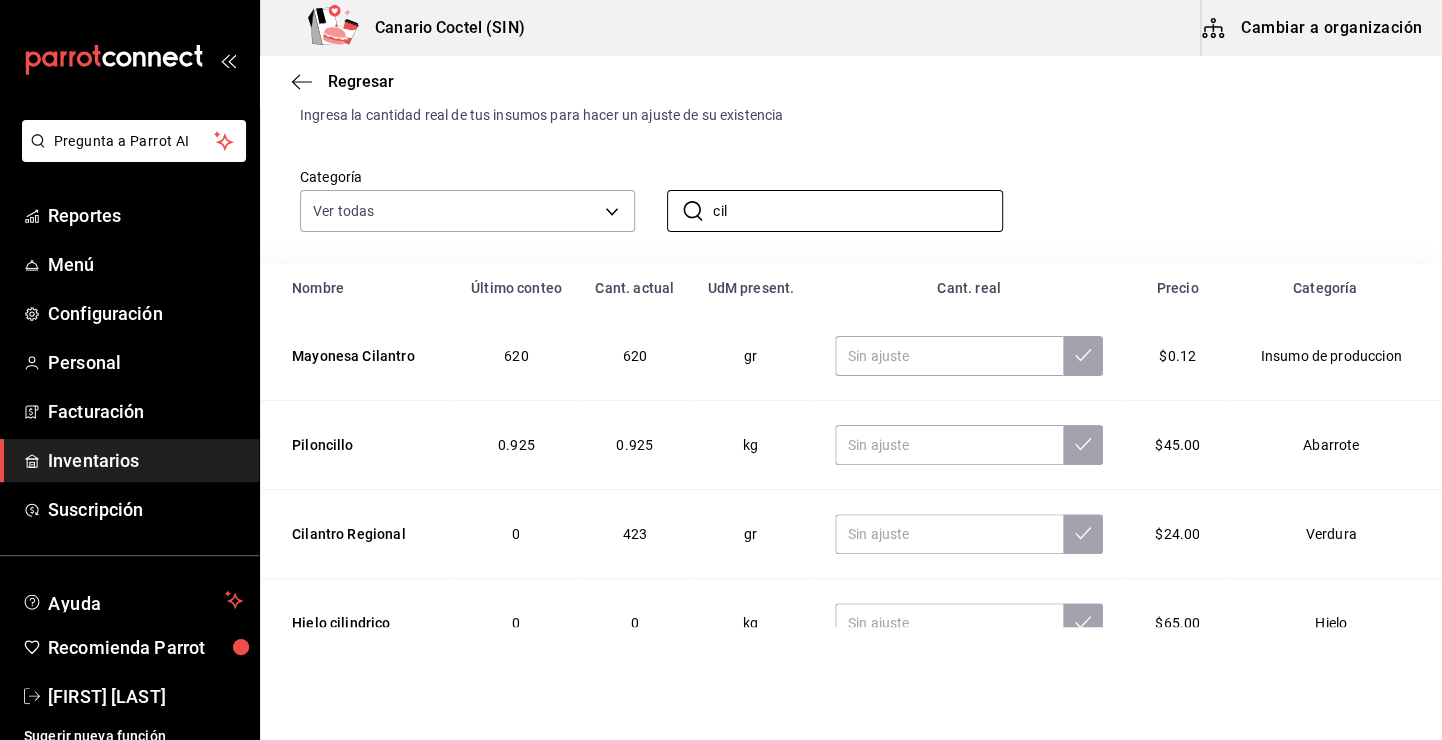 scroll, scrollTop: 128, scrollLeft: 0, axis: vertical 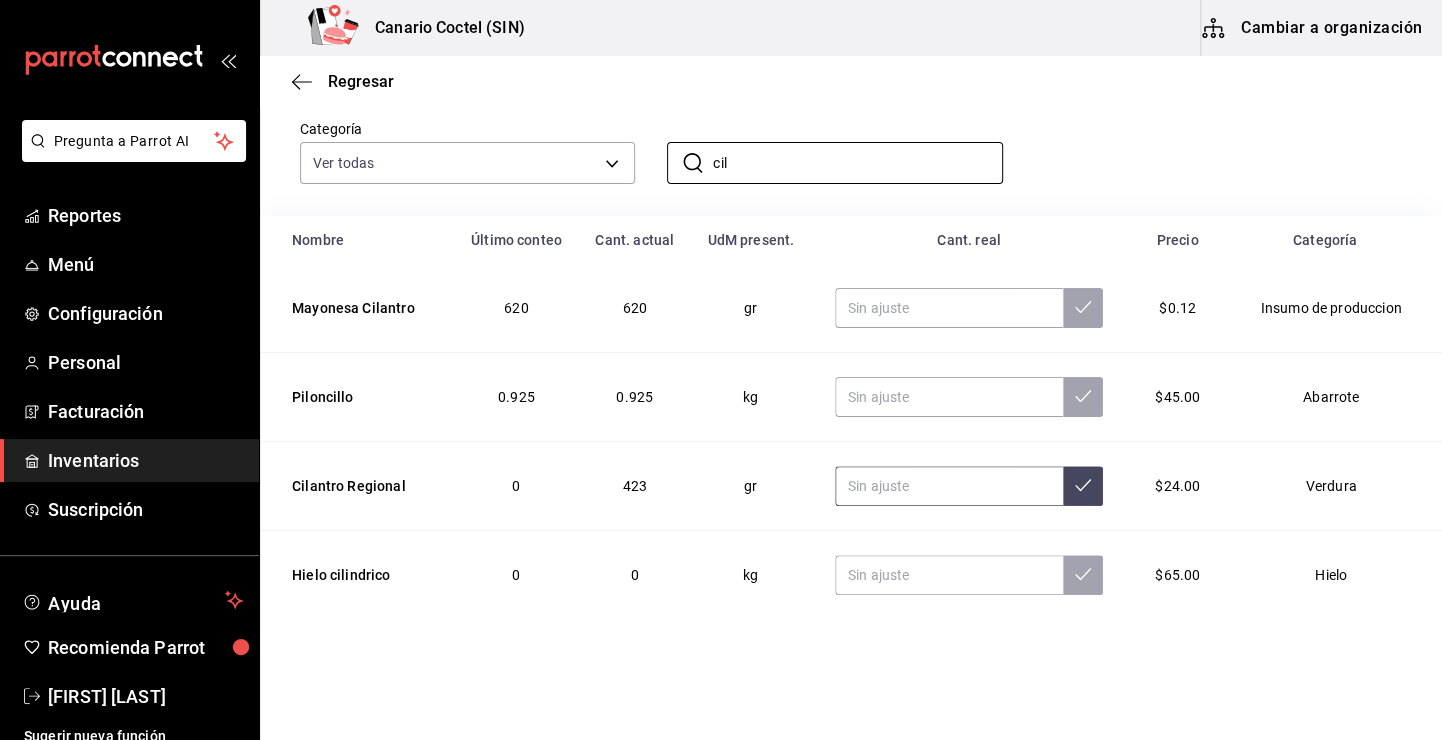 click at bounding box center [949, 486] 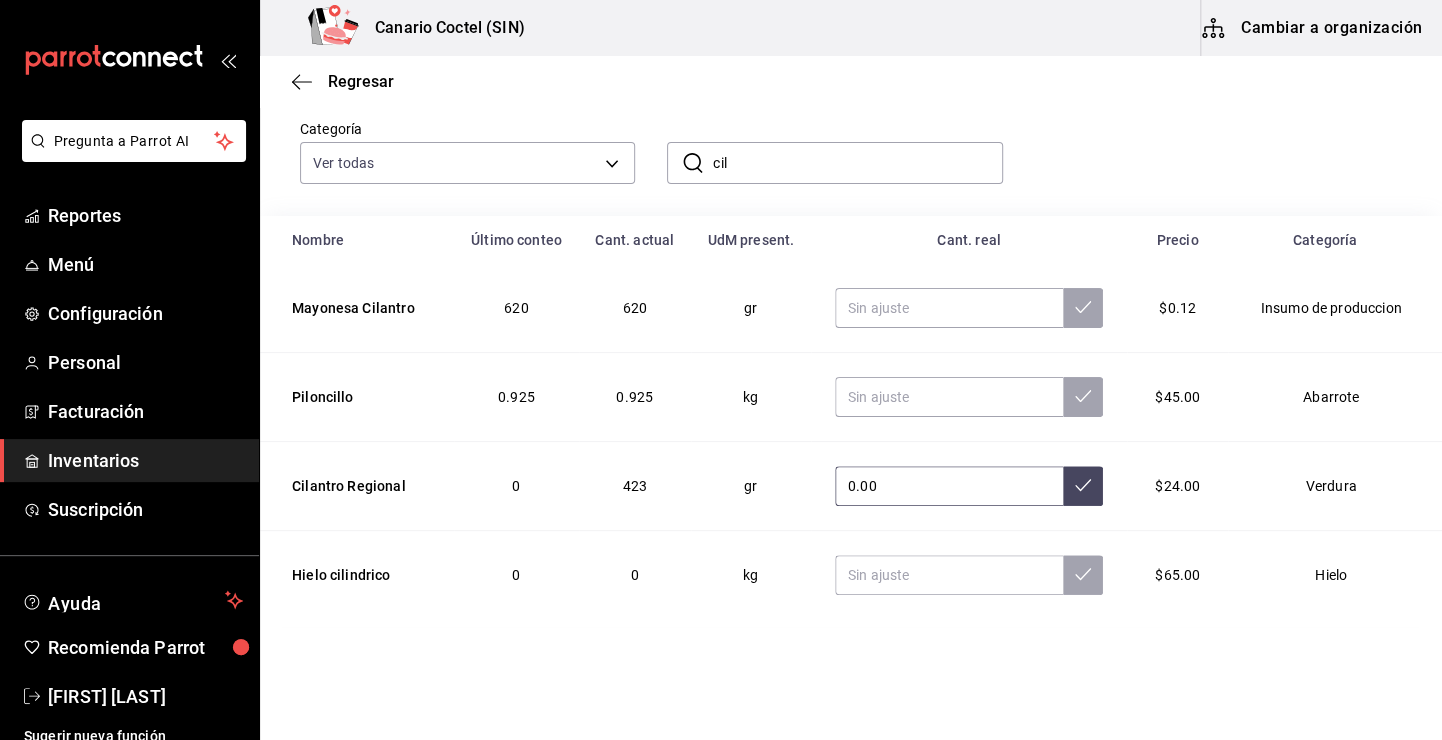type on "0.00" 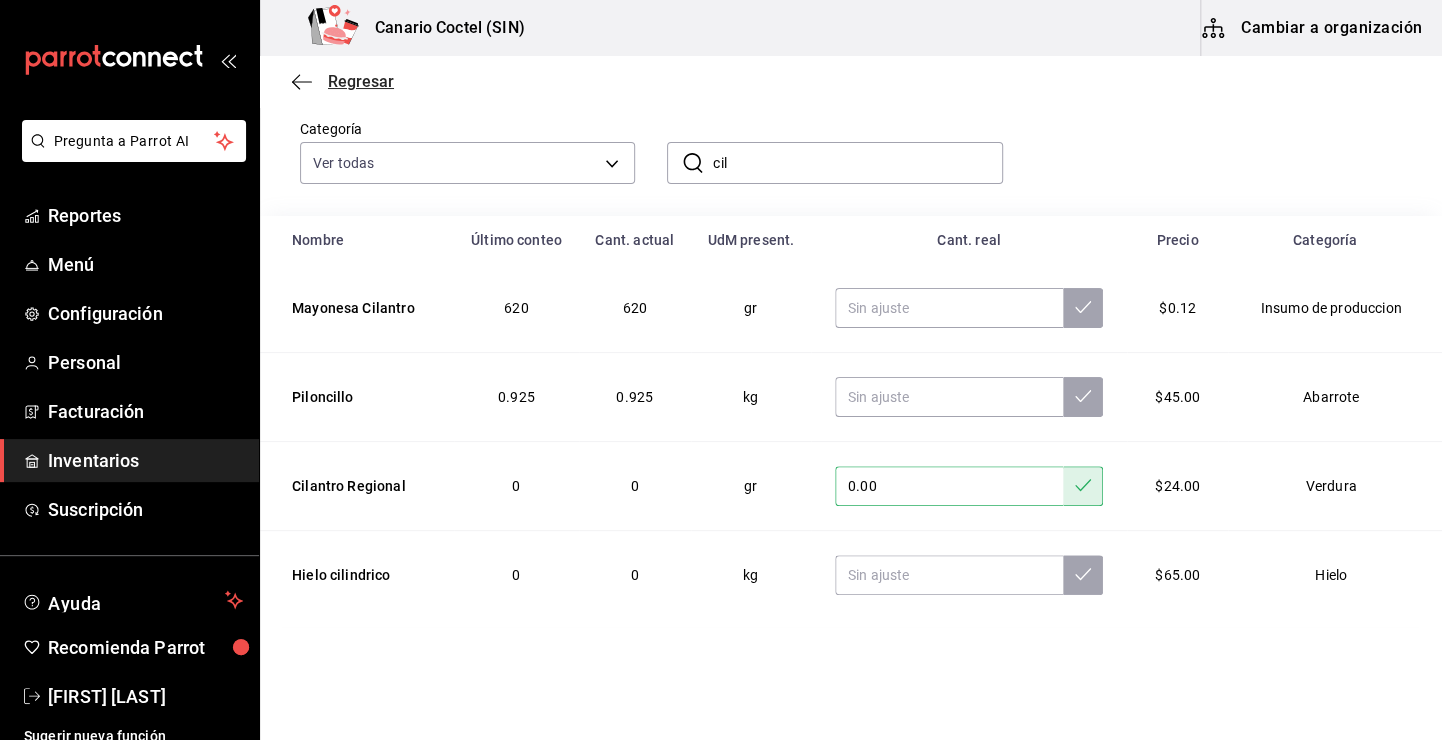 click on "Regresar" at bounding box center [361, 81] 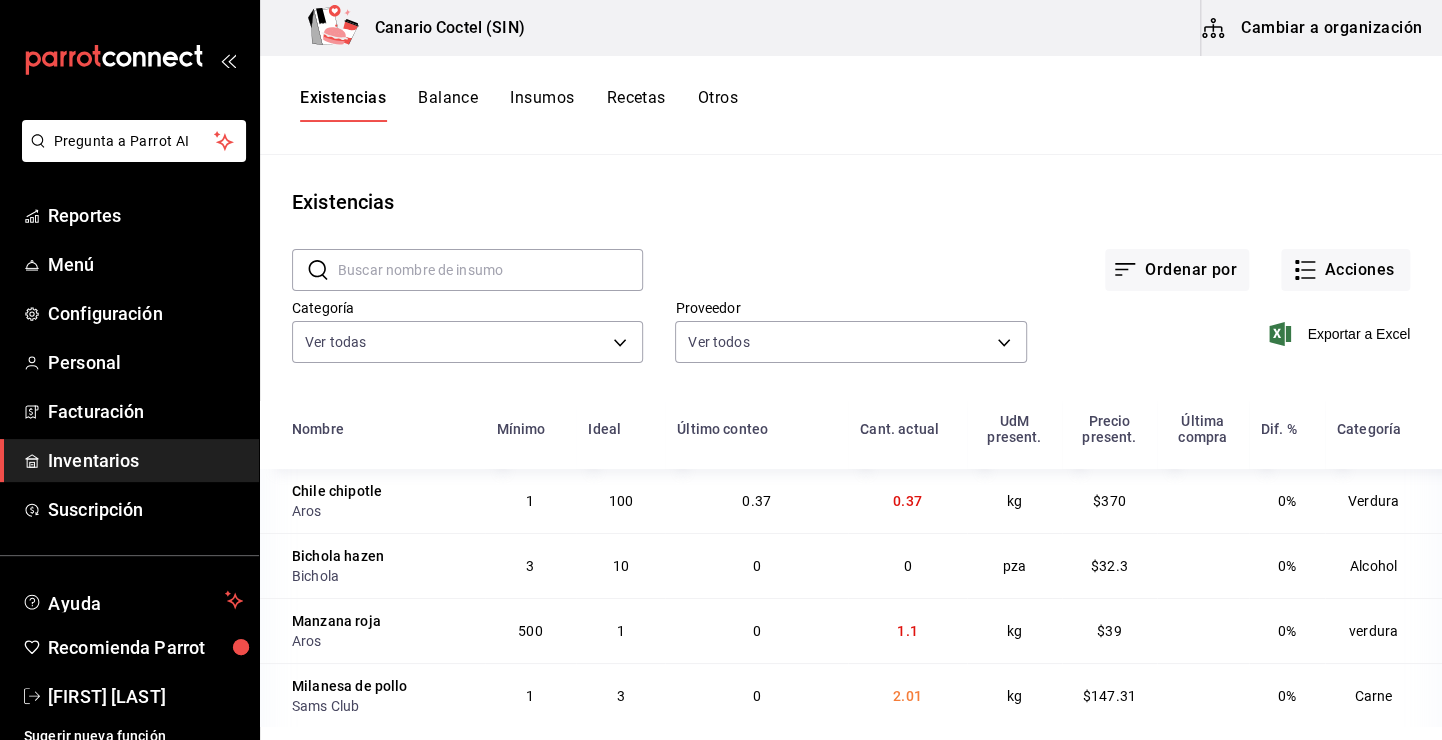 click on "Existencias Balance Insumos Recetas Otros" at bounding box center (851, 105) 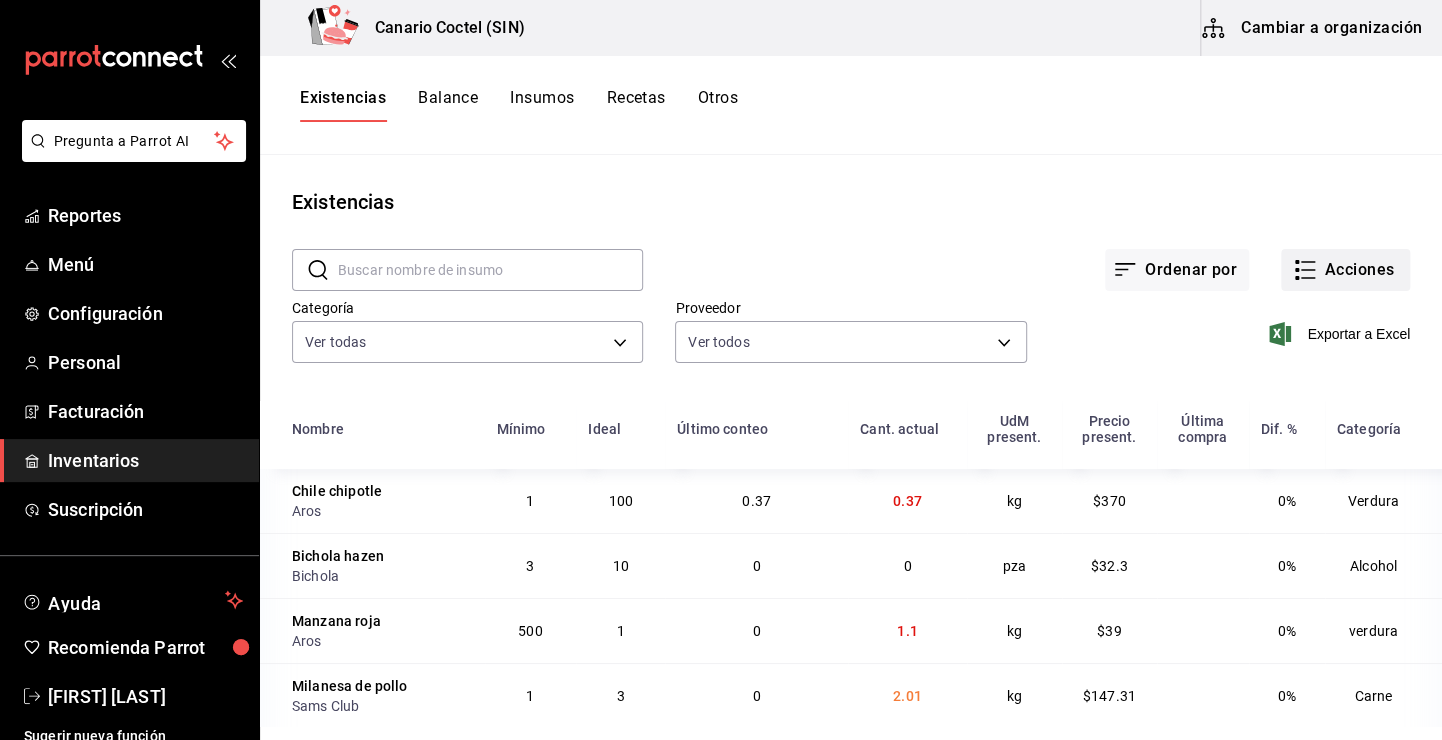 click on "Acciones" at bounding box center (1345, 270) 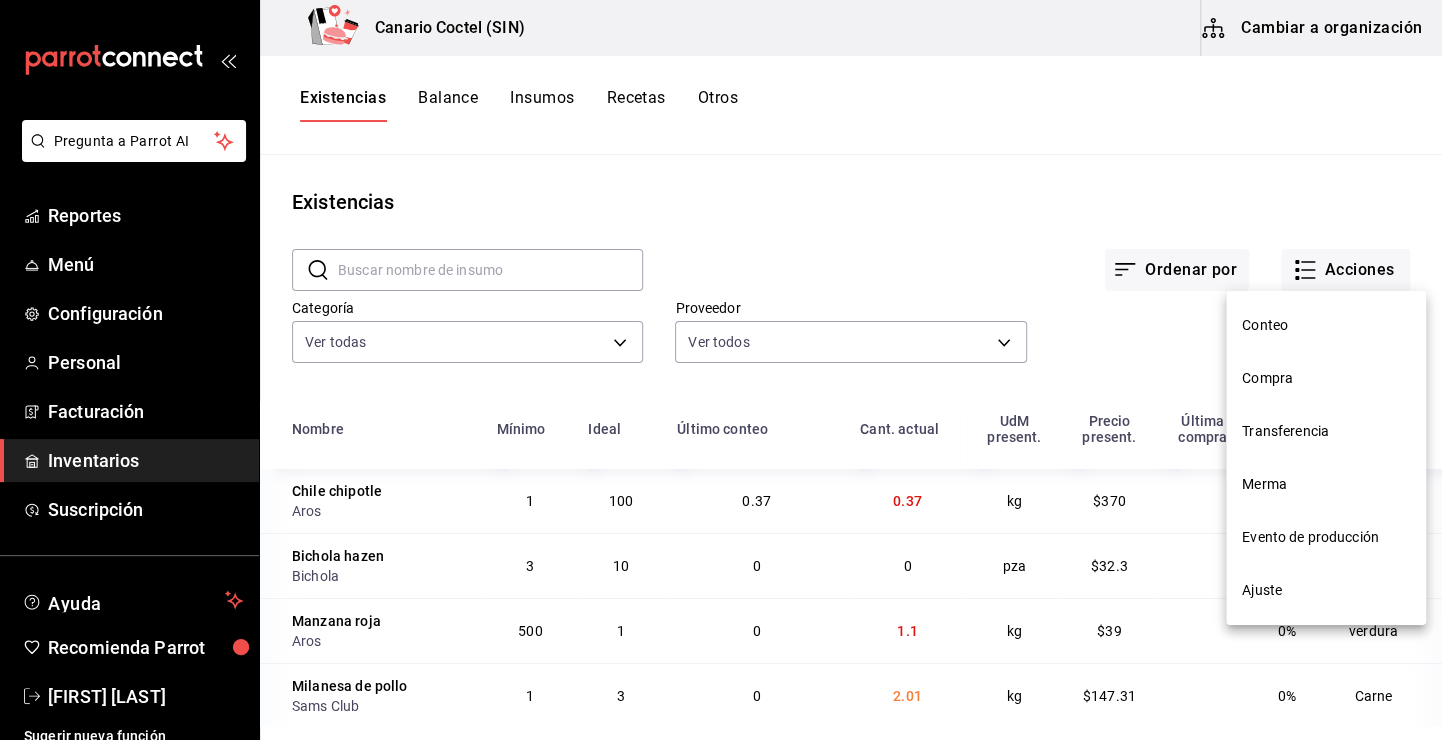 click on "Evento de producción" at bounding box center [1326, 537] 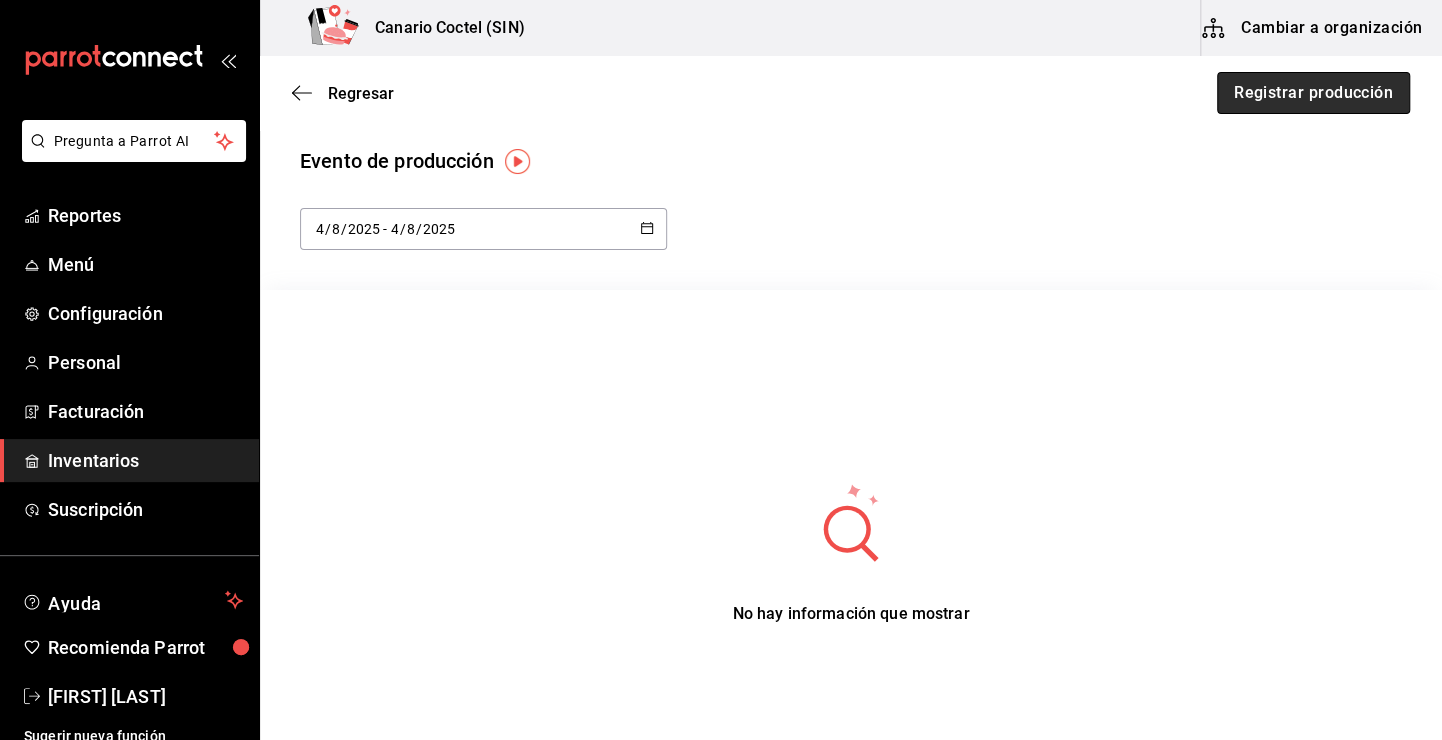 click on "Registrar producción" at bounding box center (1313, 93) 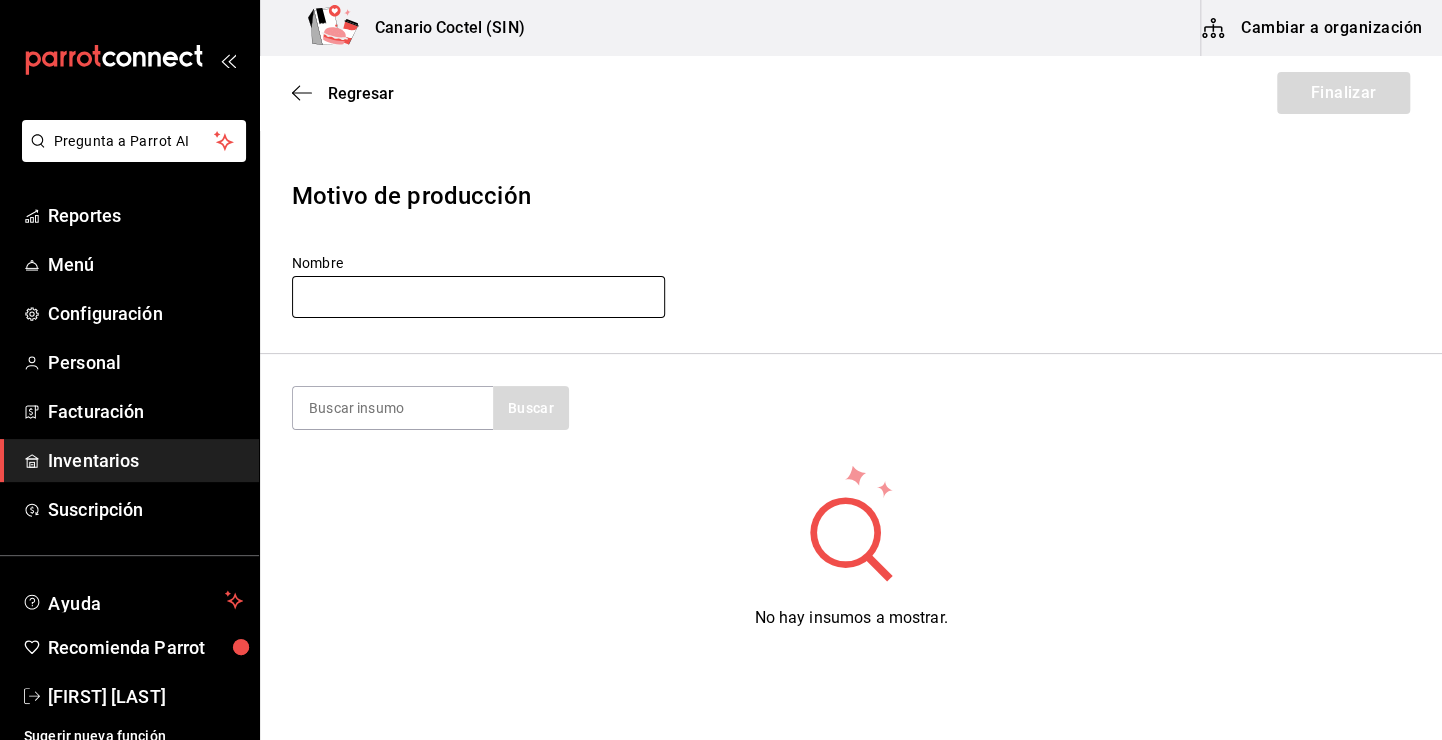 click at bounding box center (478, 297) 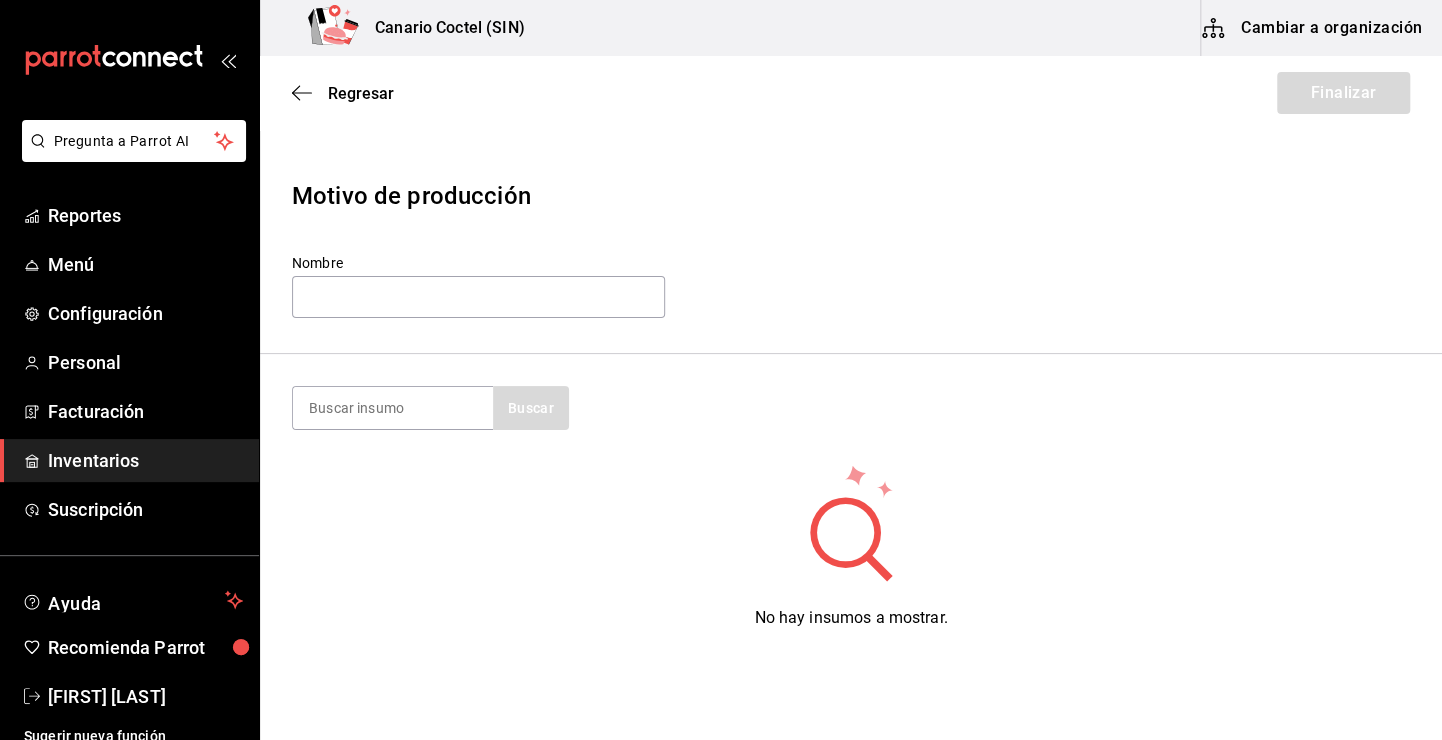 click on "Buscar" at bounding box center (851, 408) 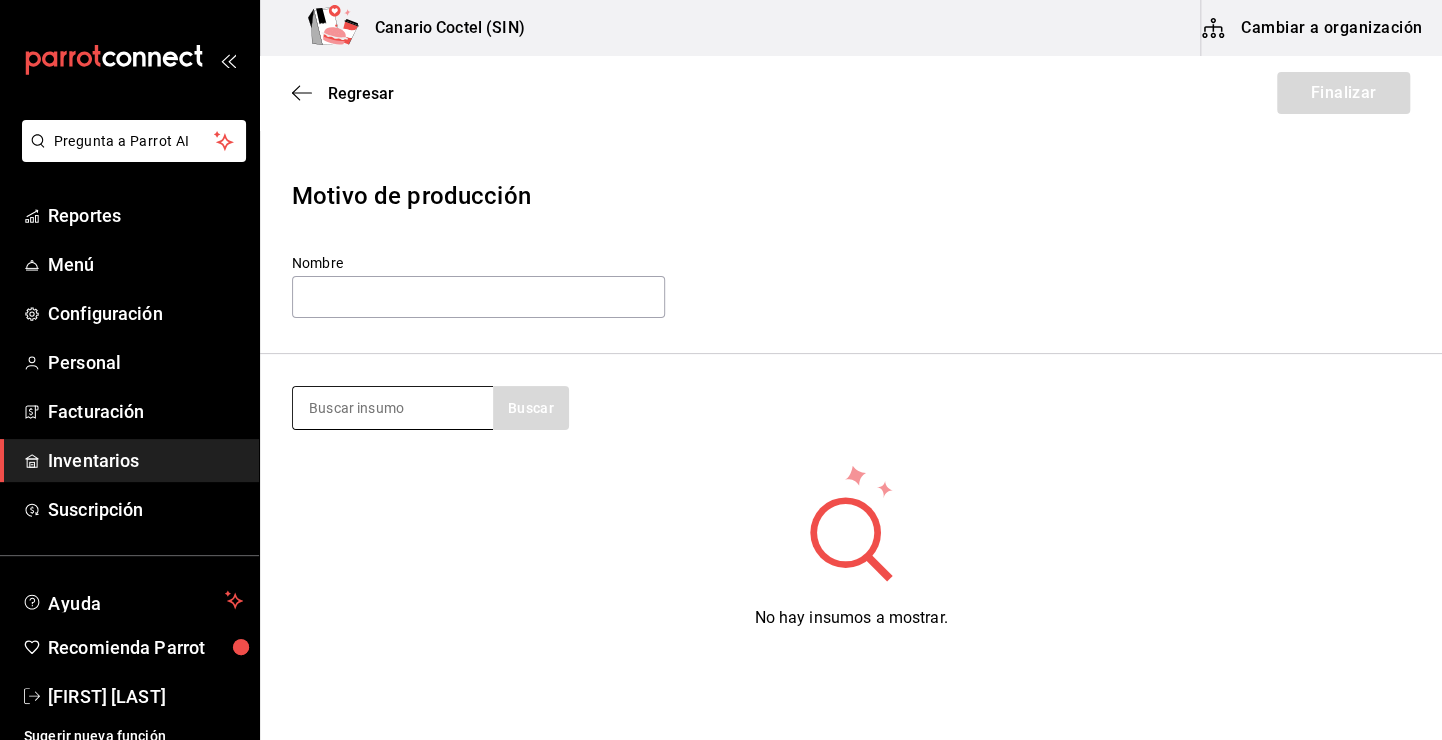drag, startPoint x: 284, startPoint y: 408, endPoint x: 381, endPoint y: 420, distance: 97.73945 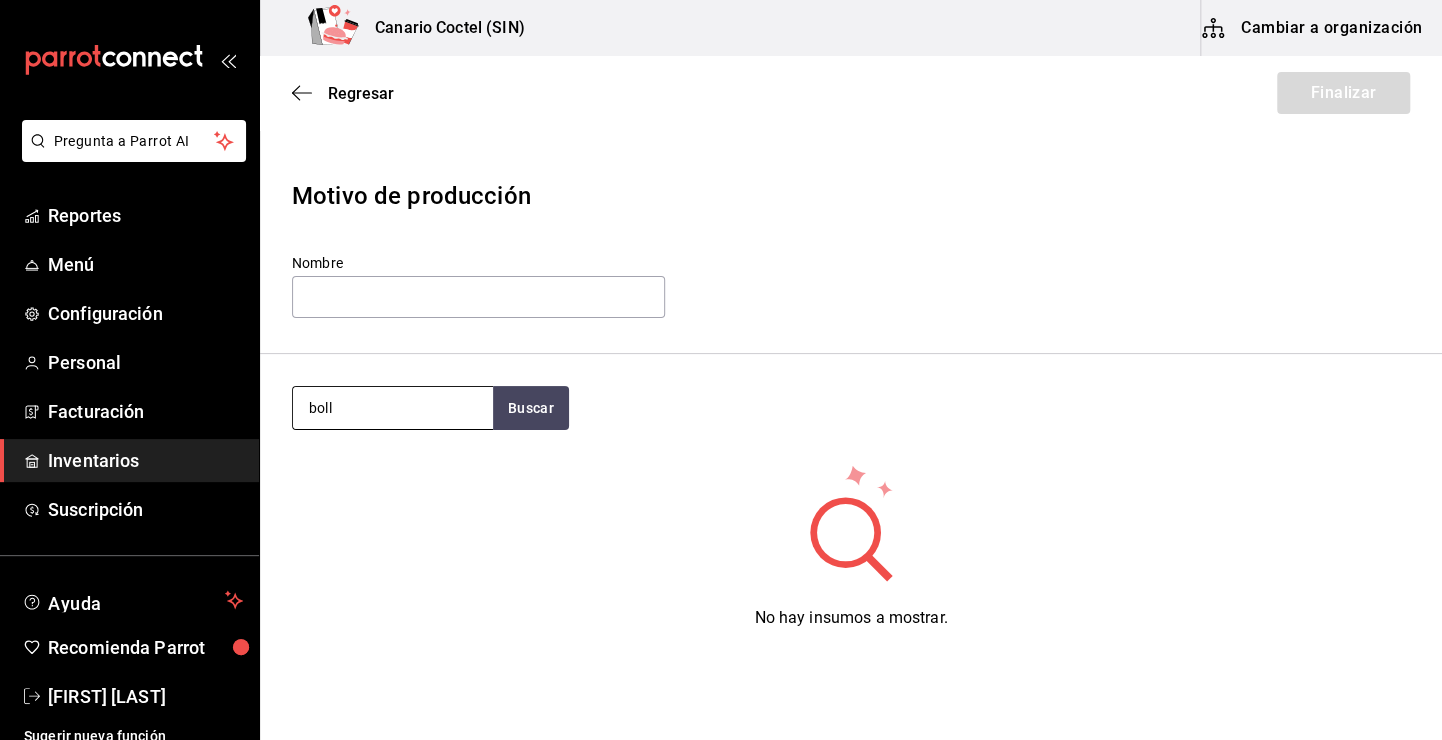 type on "boll" 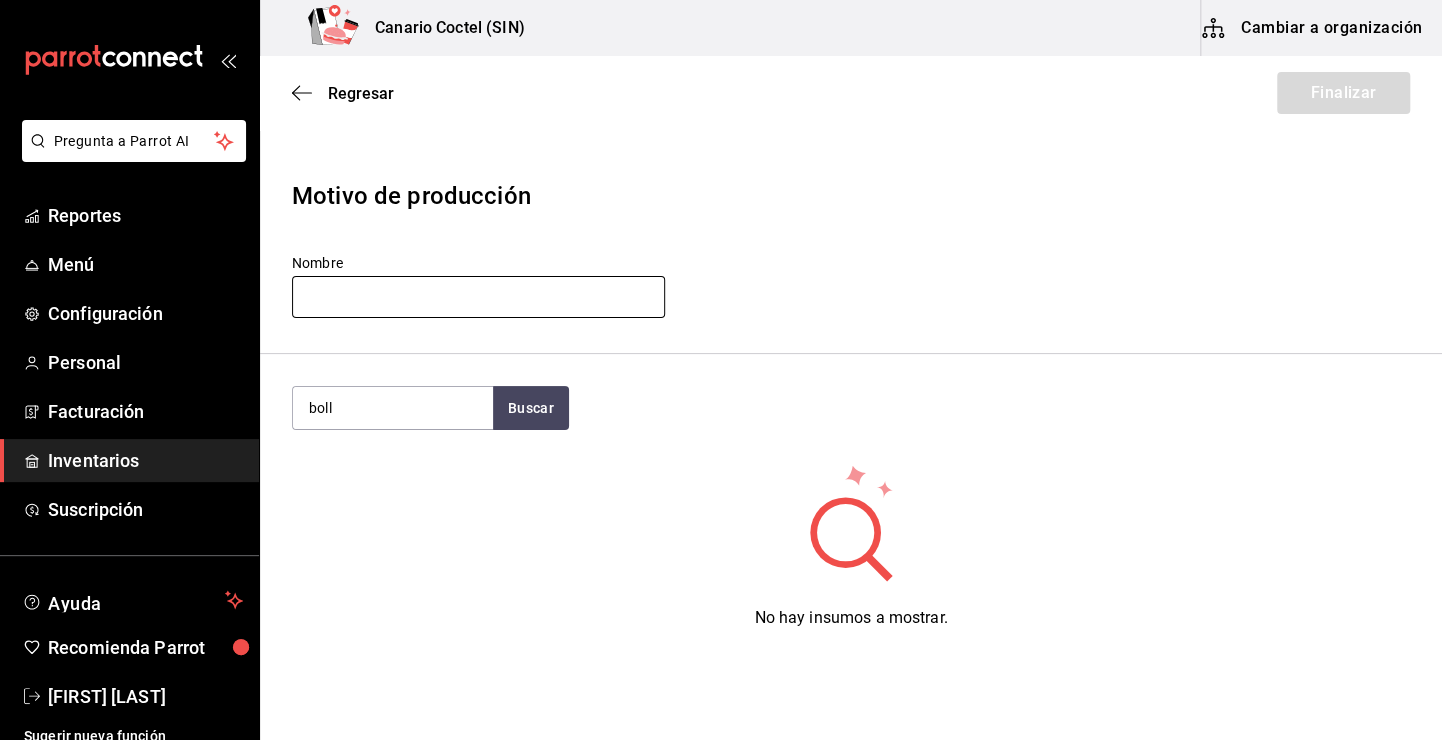click at bounding box center [478, 297] 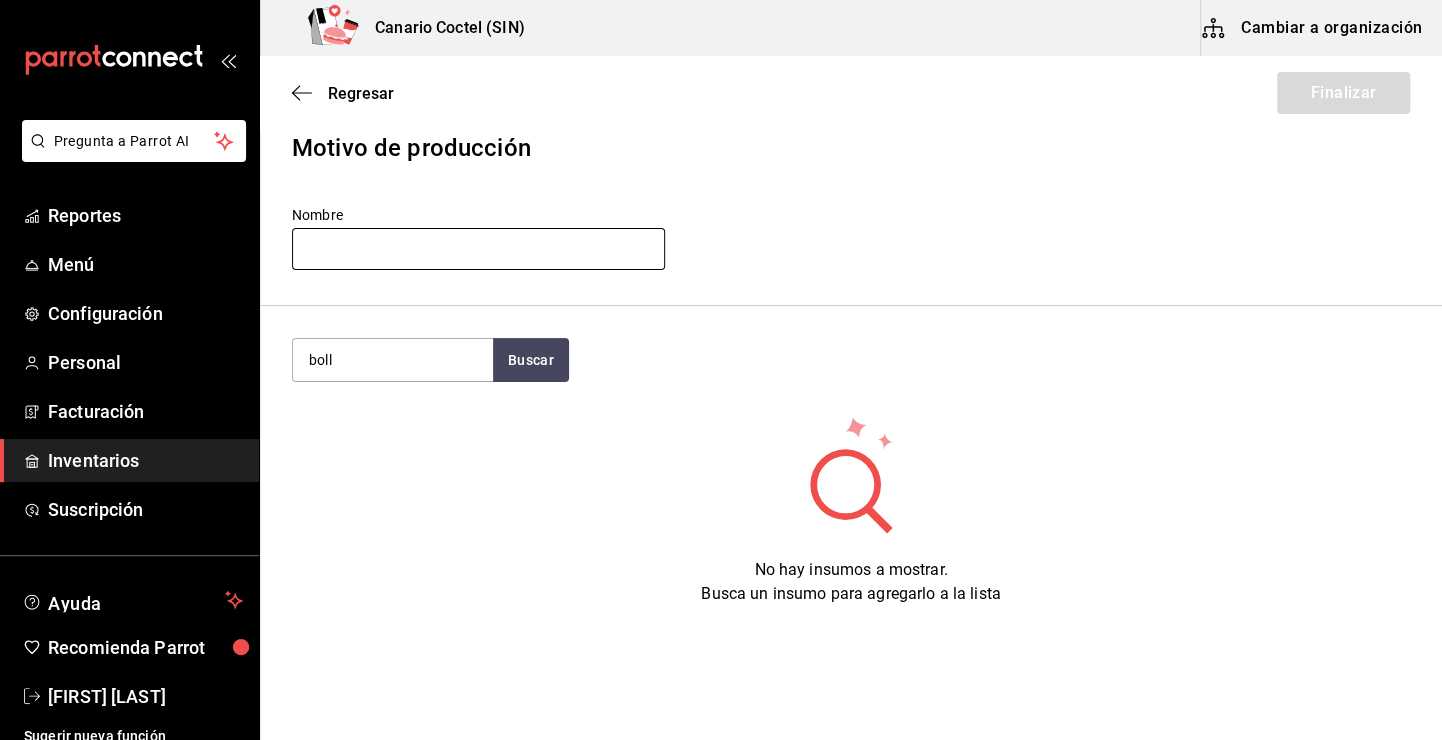 scroll, scrollTop: 74, scrollLeft: 0, axis: vertical 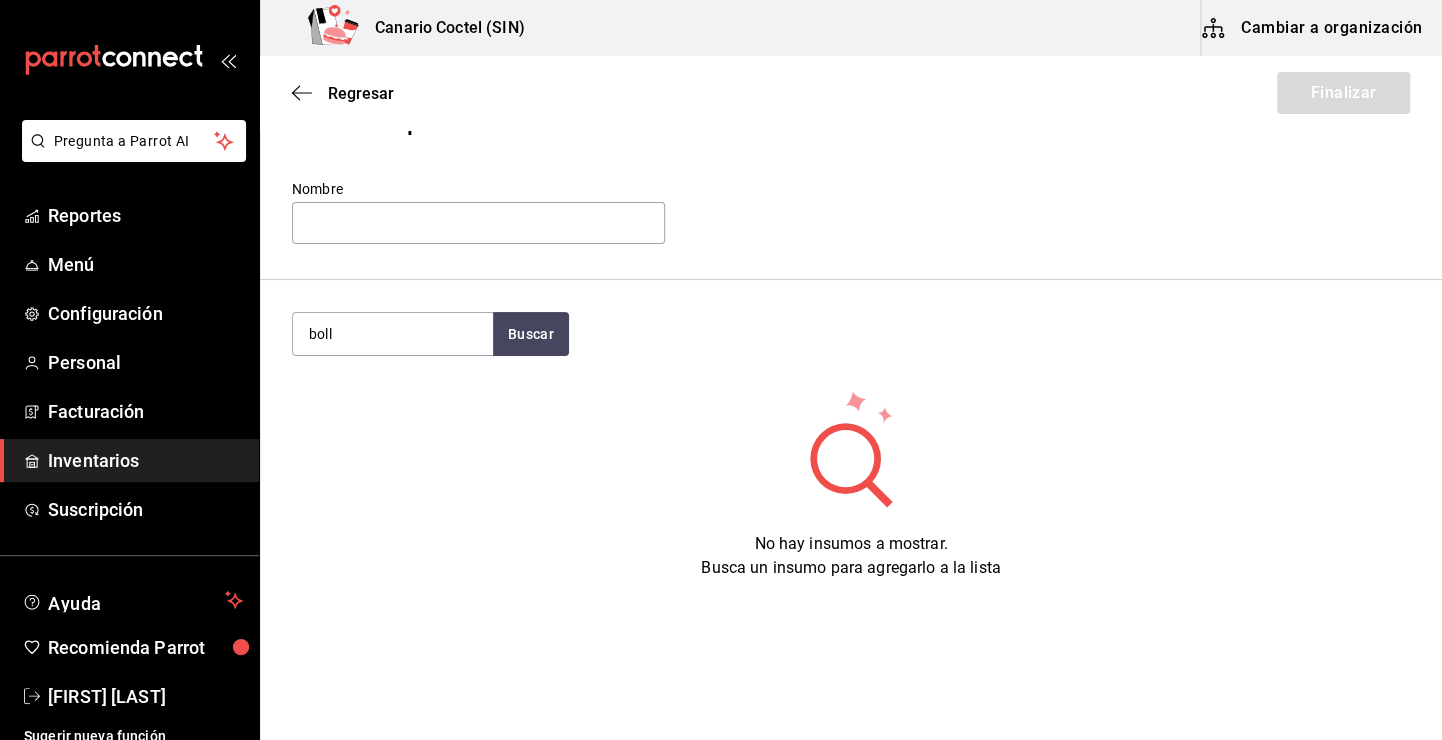 click on "Motivo de producción Nombre" at bounding box center (851, 176) 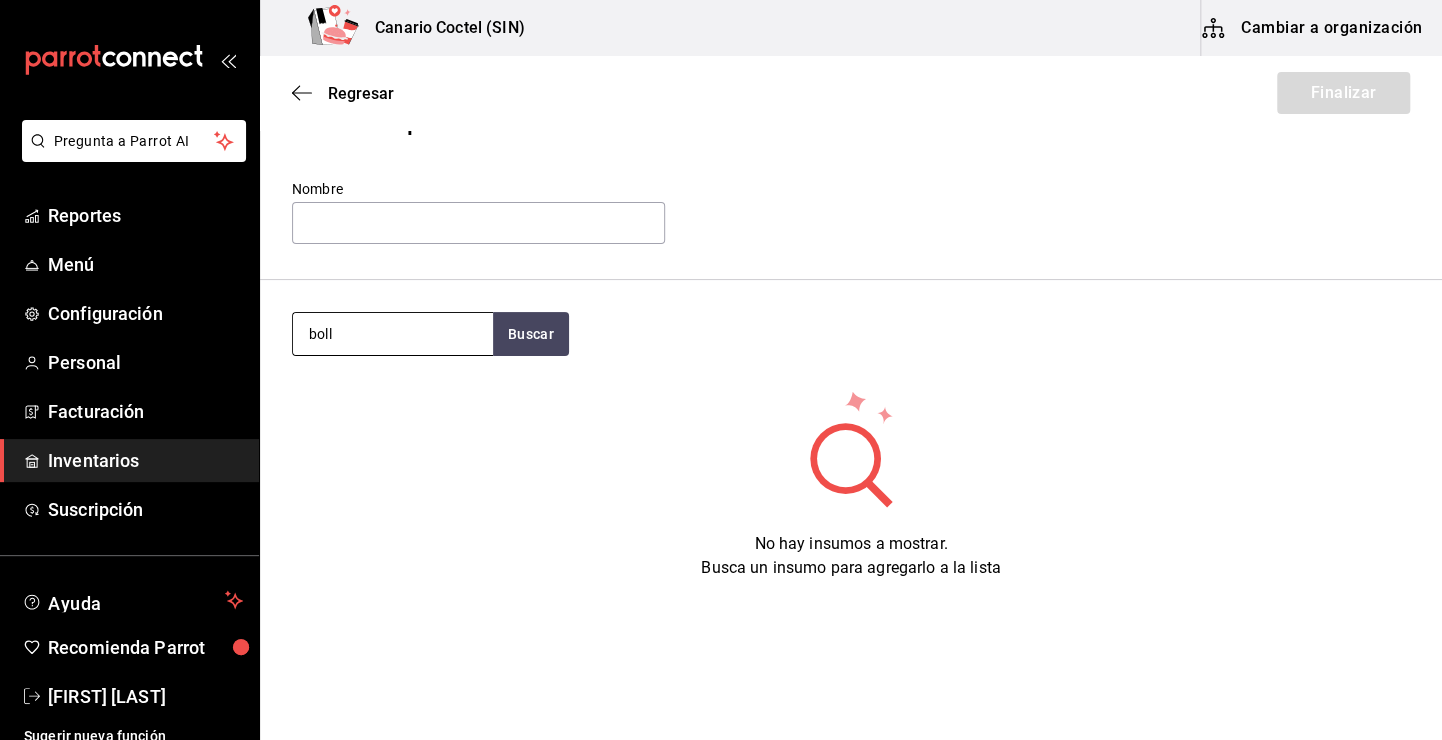 click on "boll" at bounding box center (393, 334) 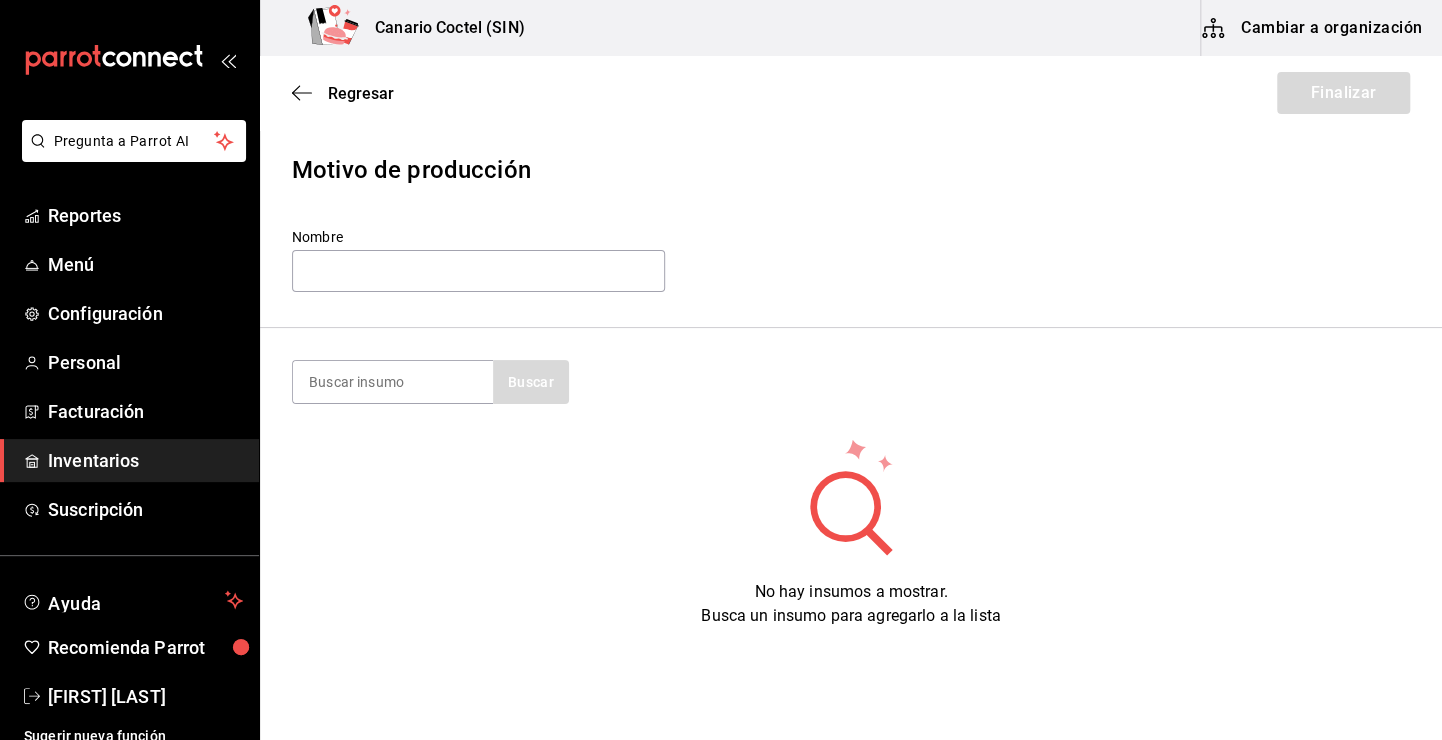 scroll, scrollTop: 0, scrollLeft: 0, axis: both 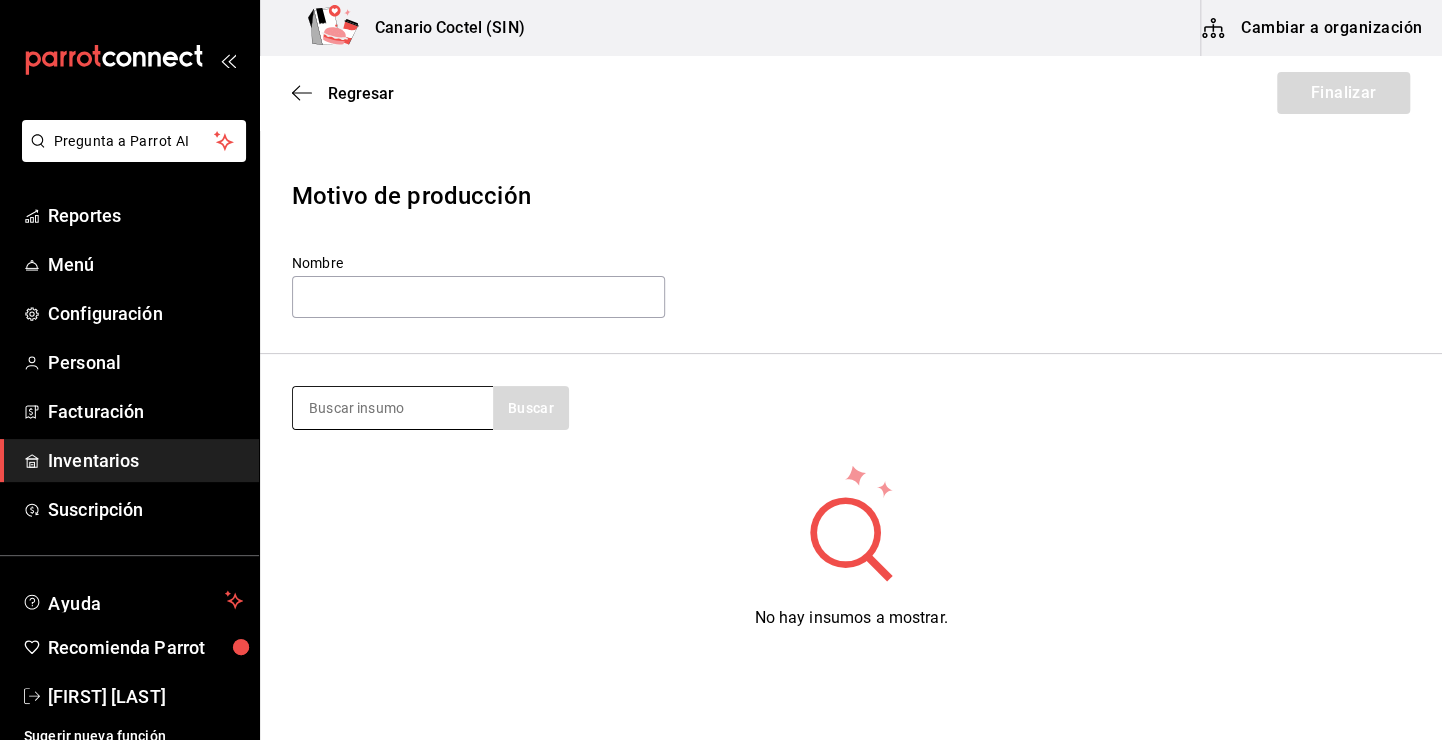 click at bounding box center (393, 408) 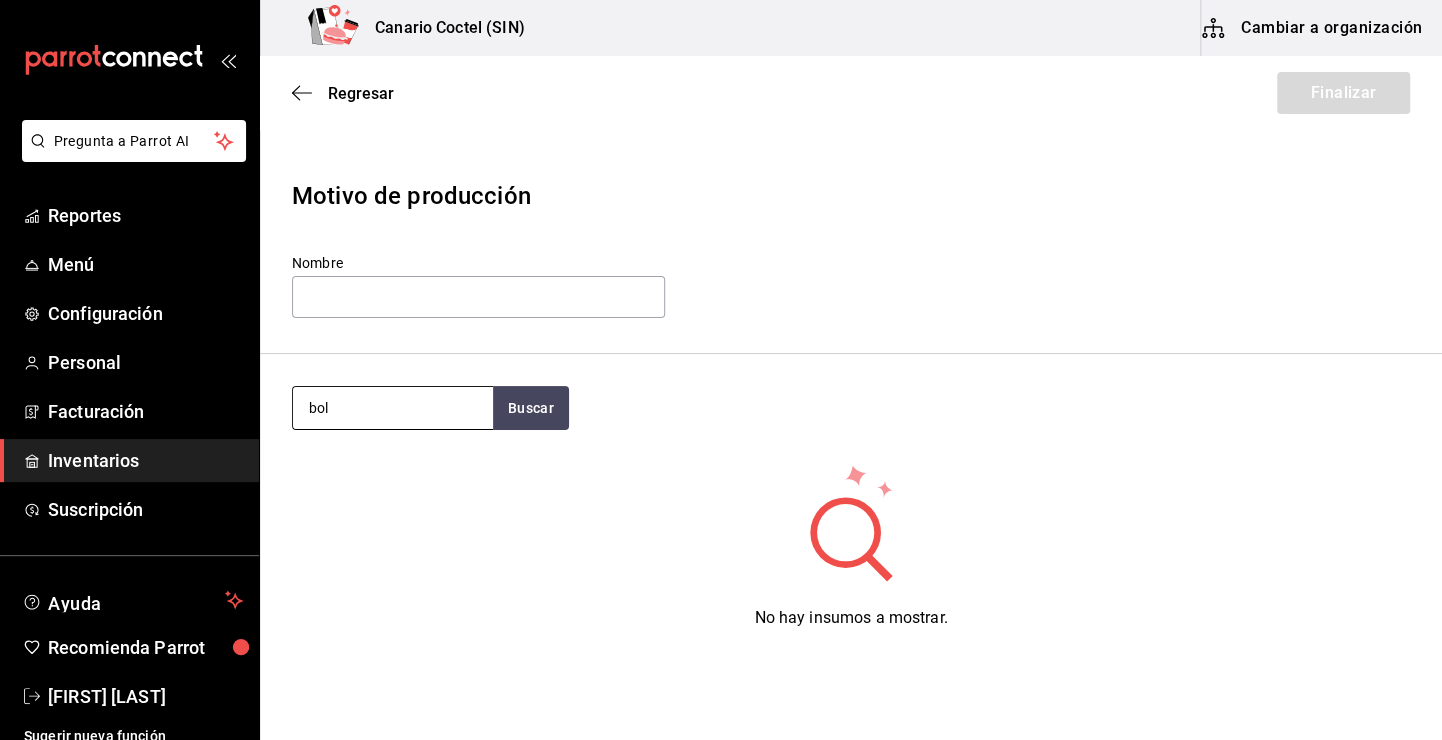 type on "boll" 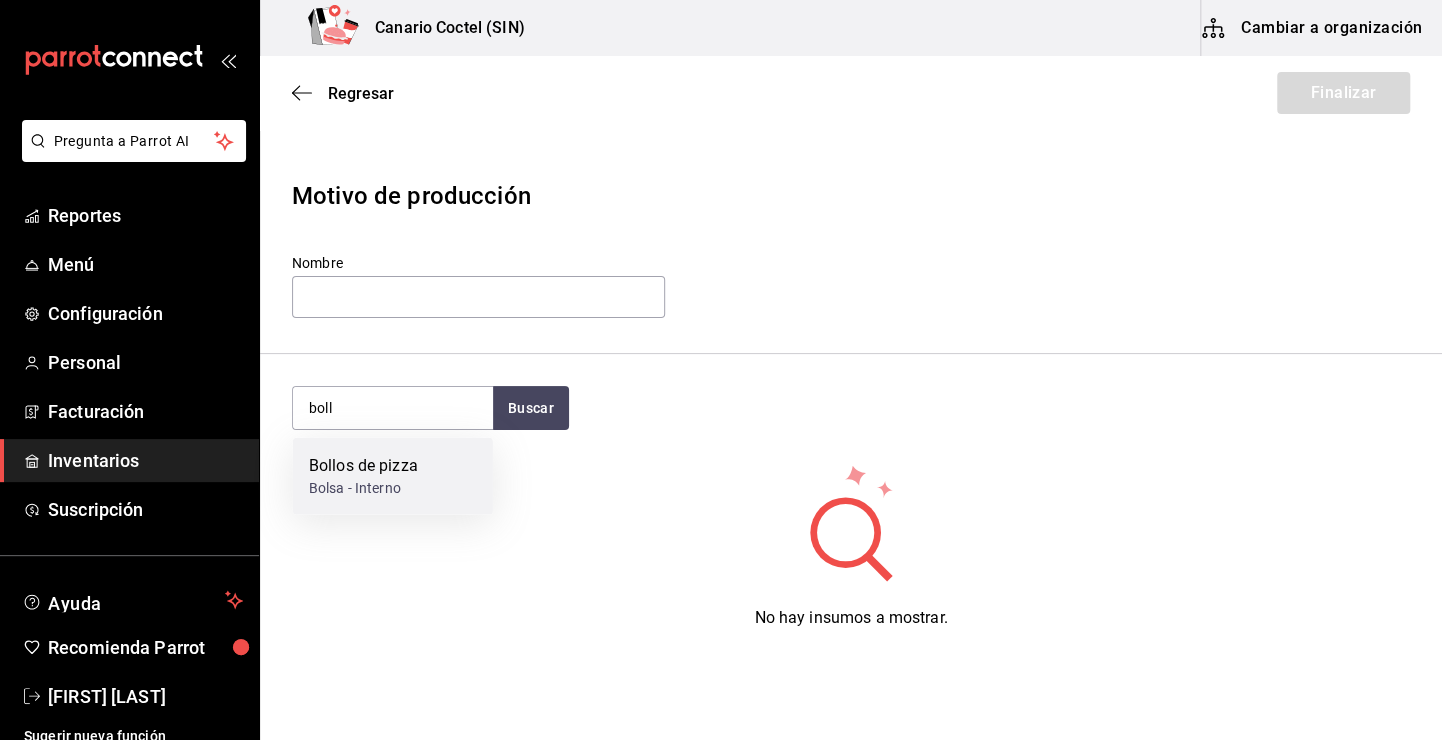 click on "Bolsa - Interno" at bounding box center (363, 488) 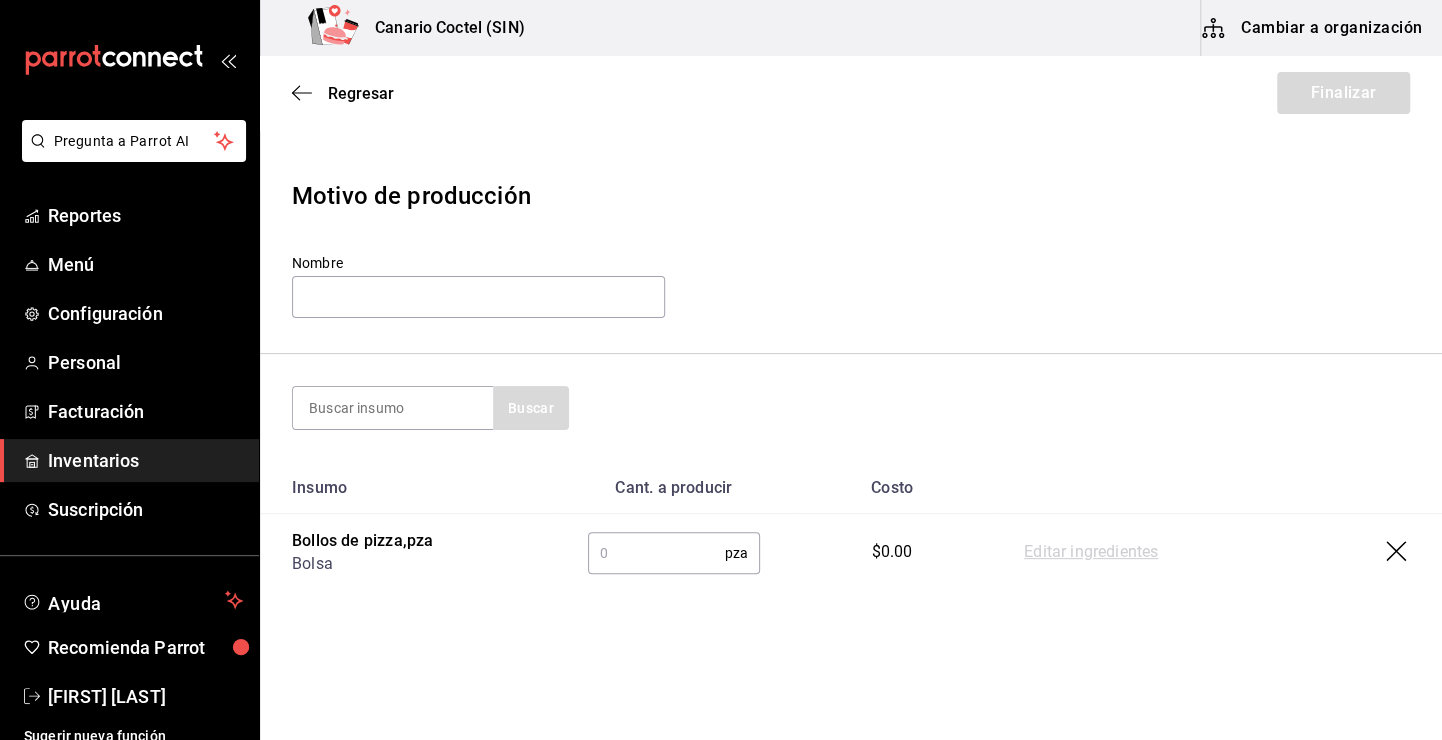 scroll, scrollTop: 12, scrollLeft: 0, axis: vertical 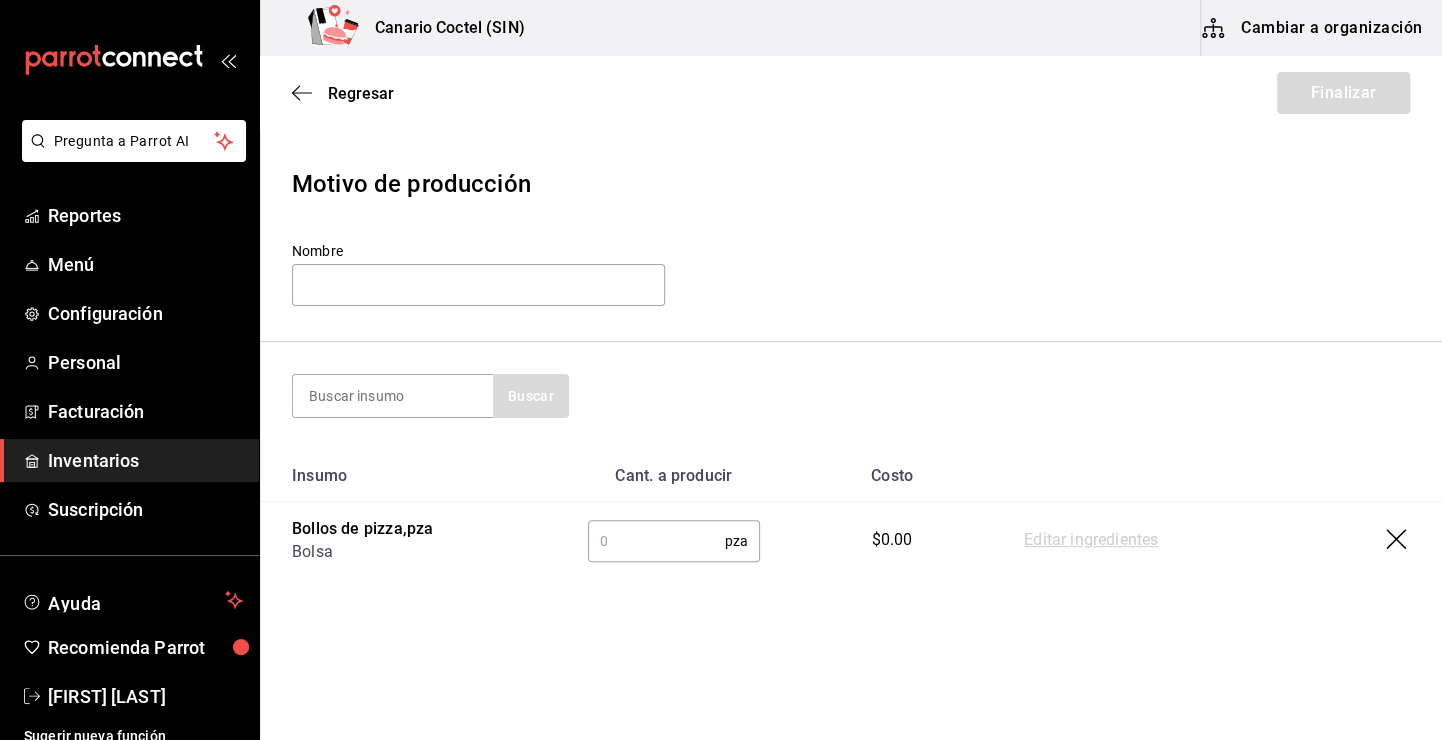 click at bounding box center [656, 541] 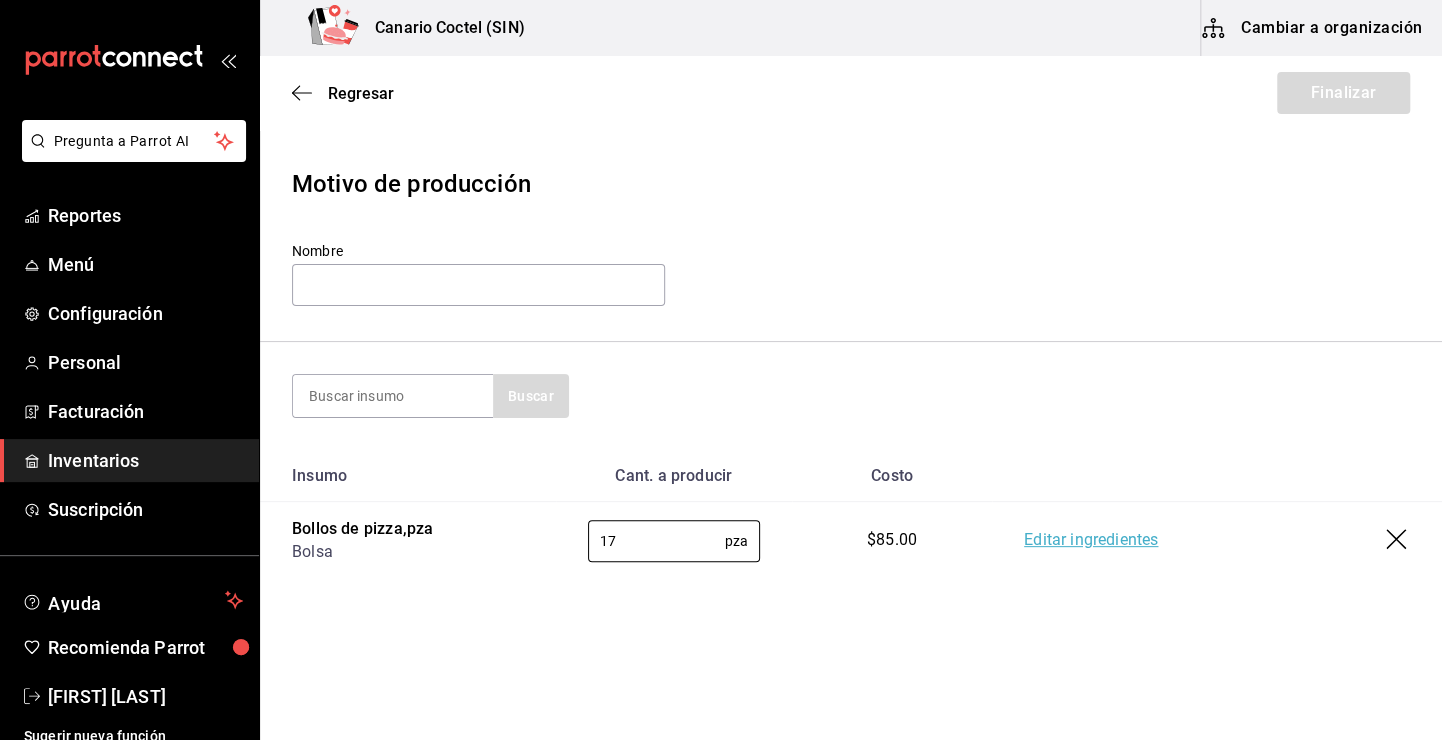 type on "17" 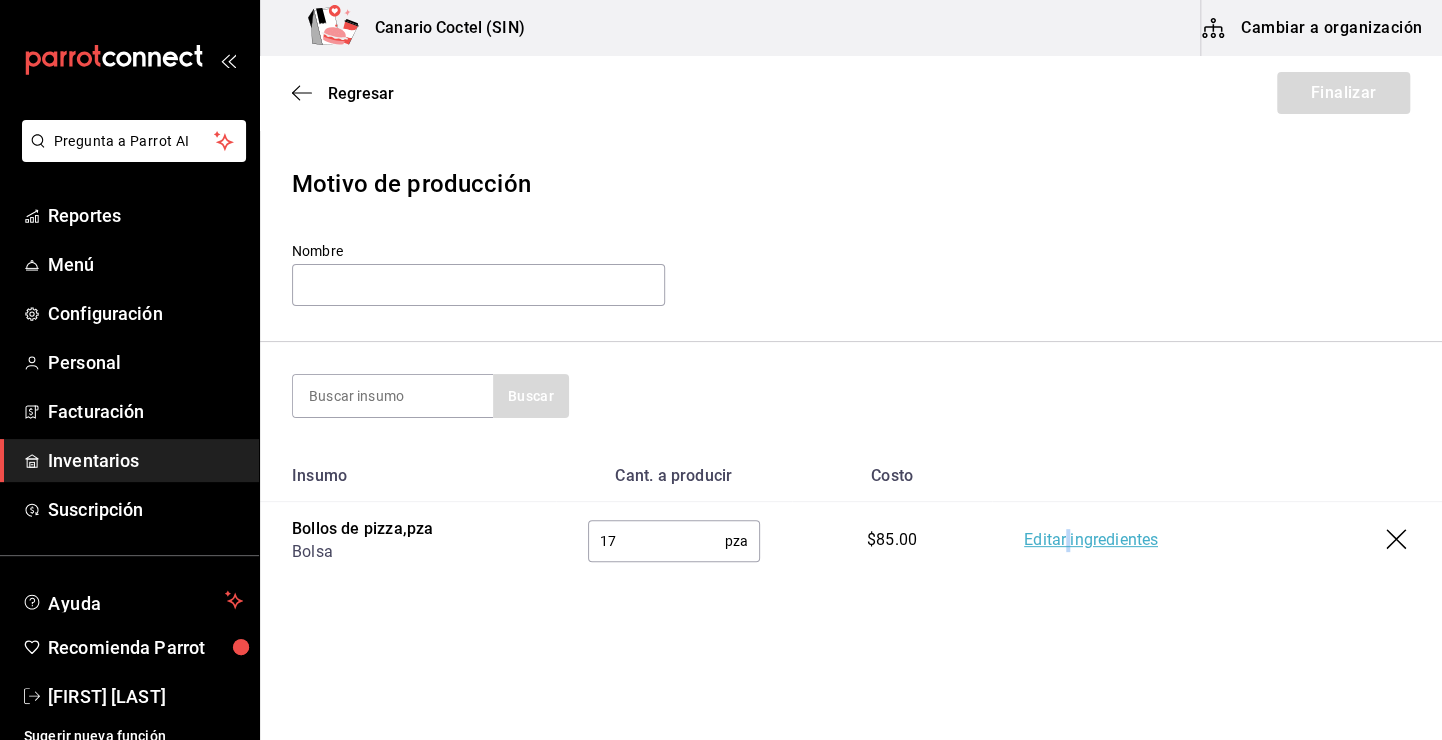 click on "Editar ingredientes" at bounding box center [1091, 541] 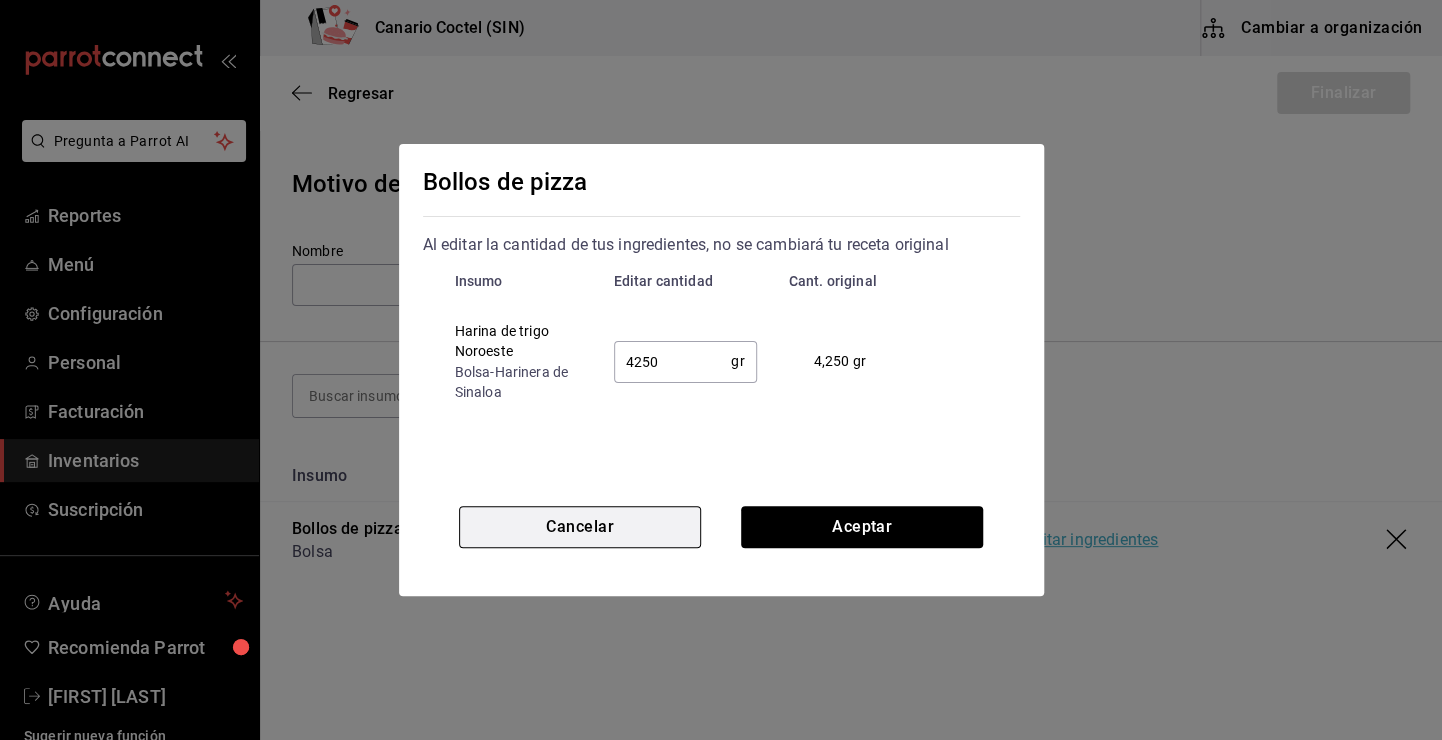 click on "Cancelar" at bounding box center [580, 527] 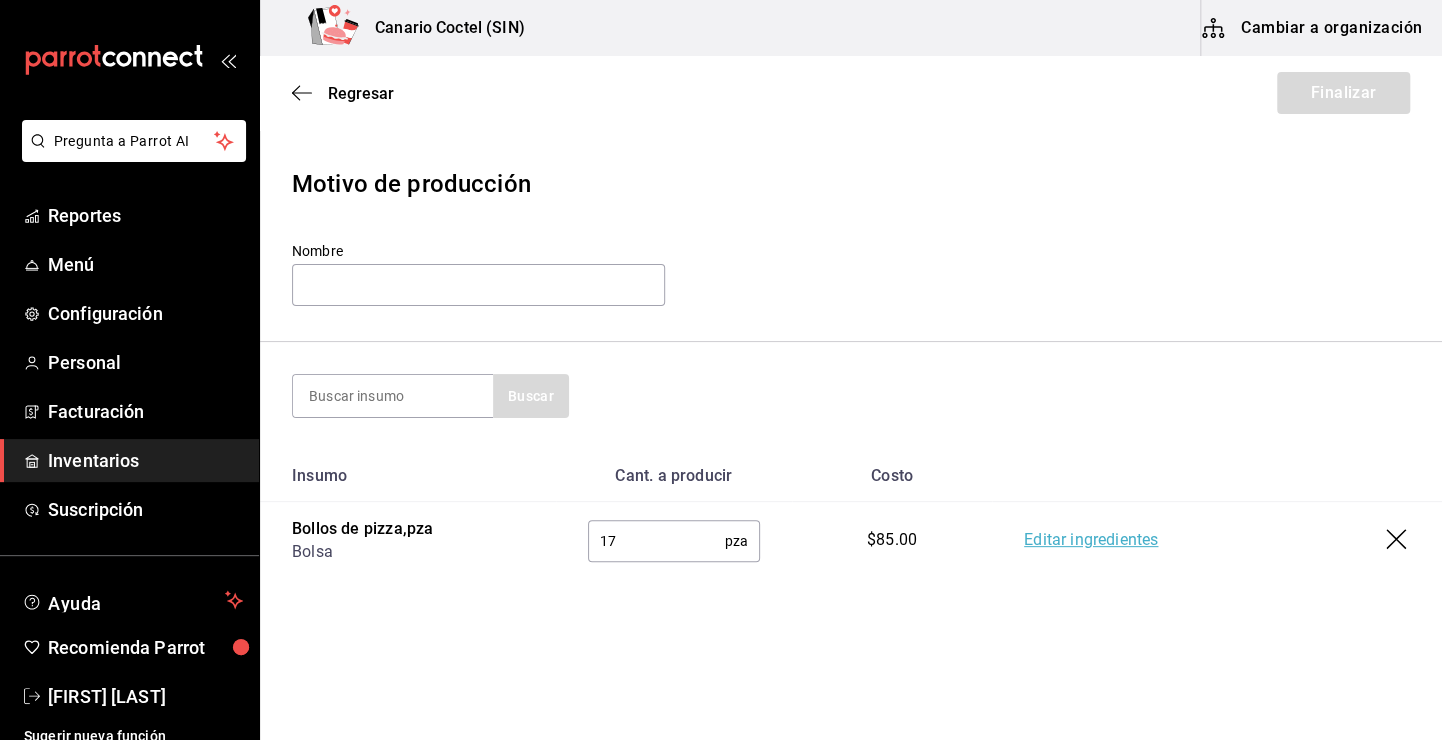 click 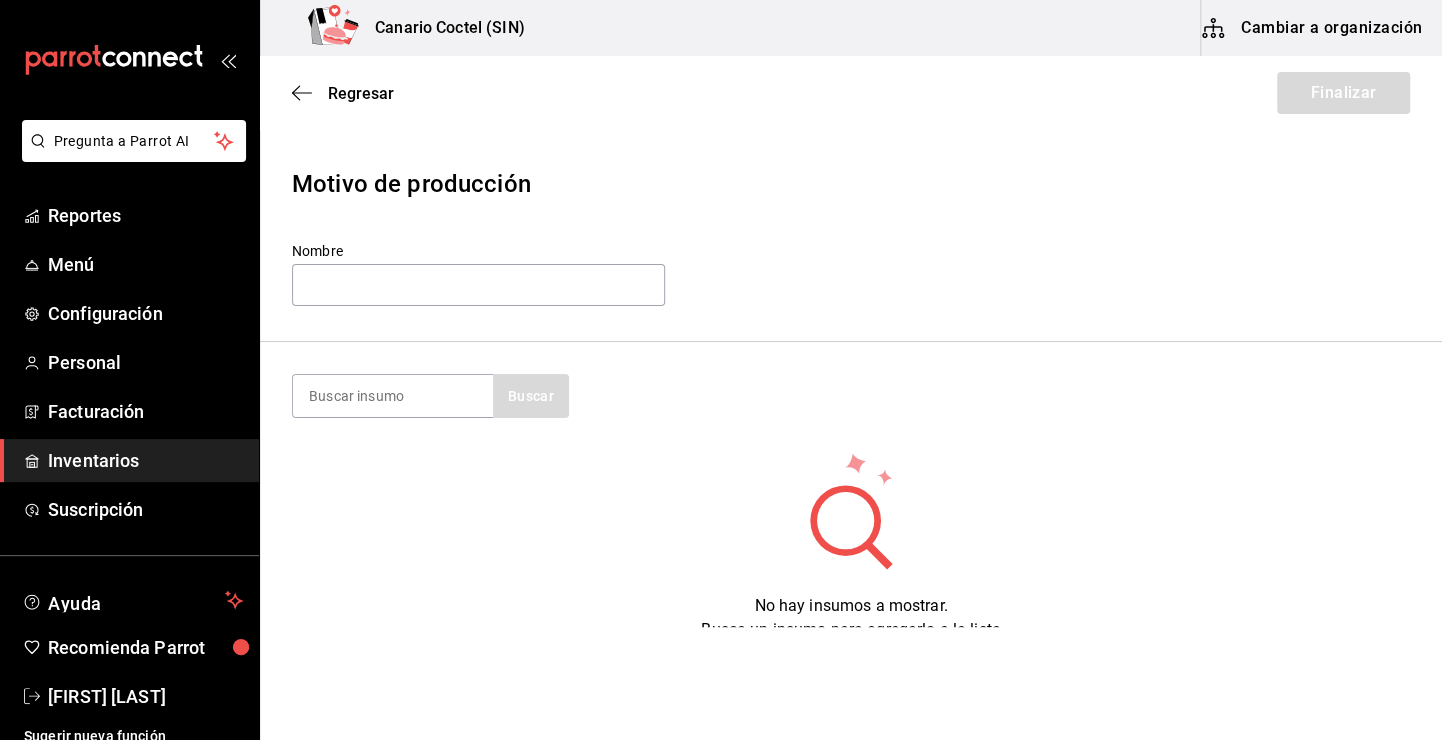 scroll, scrollTop: 0, scrollLeft: 0, axis: both 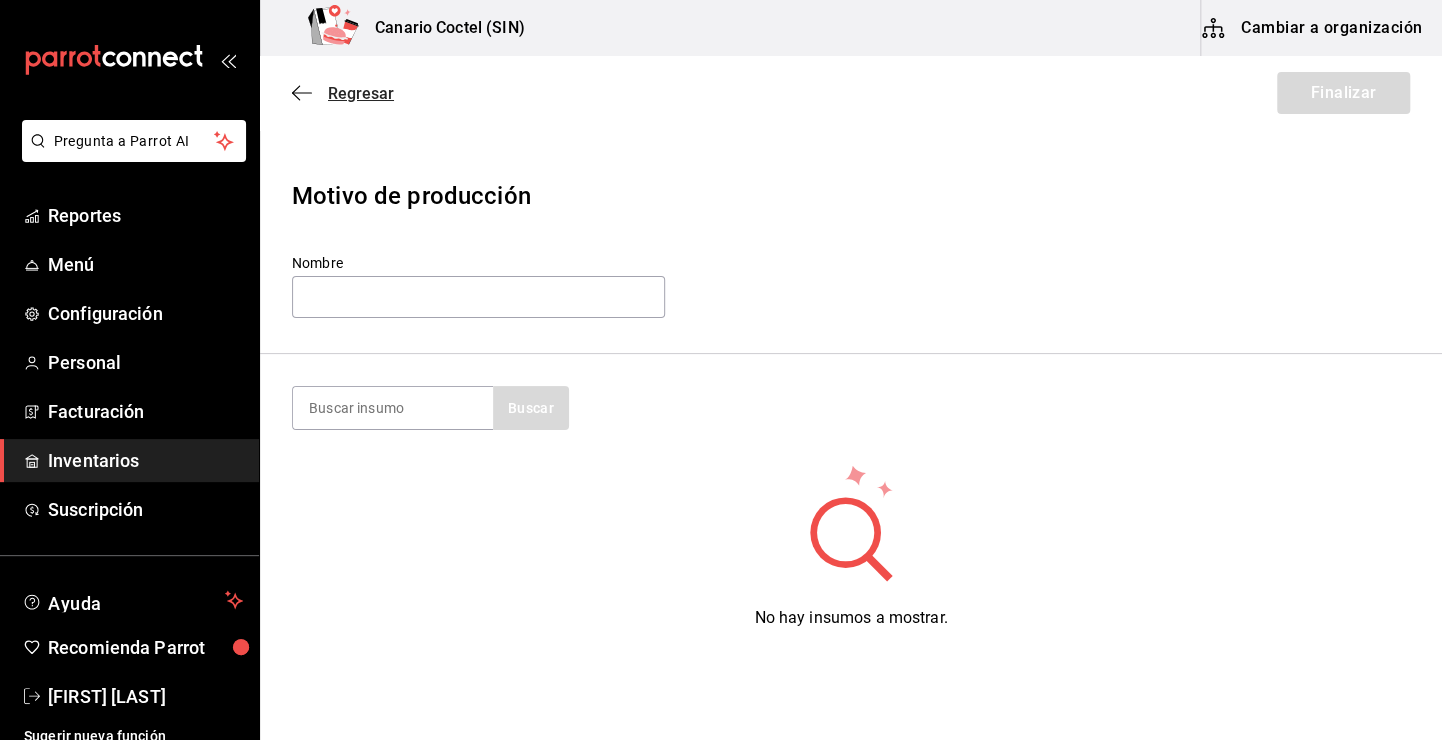 click on "Regresar" at bounding box center [361, 93] 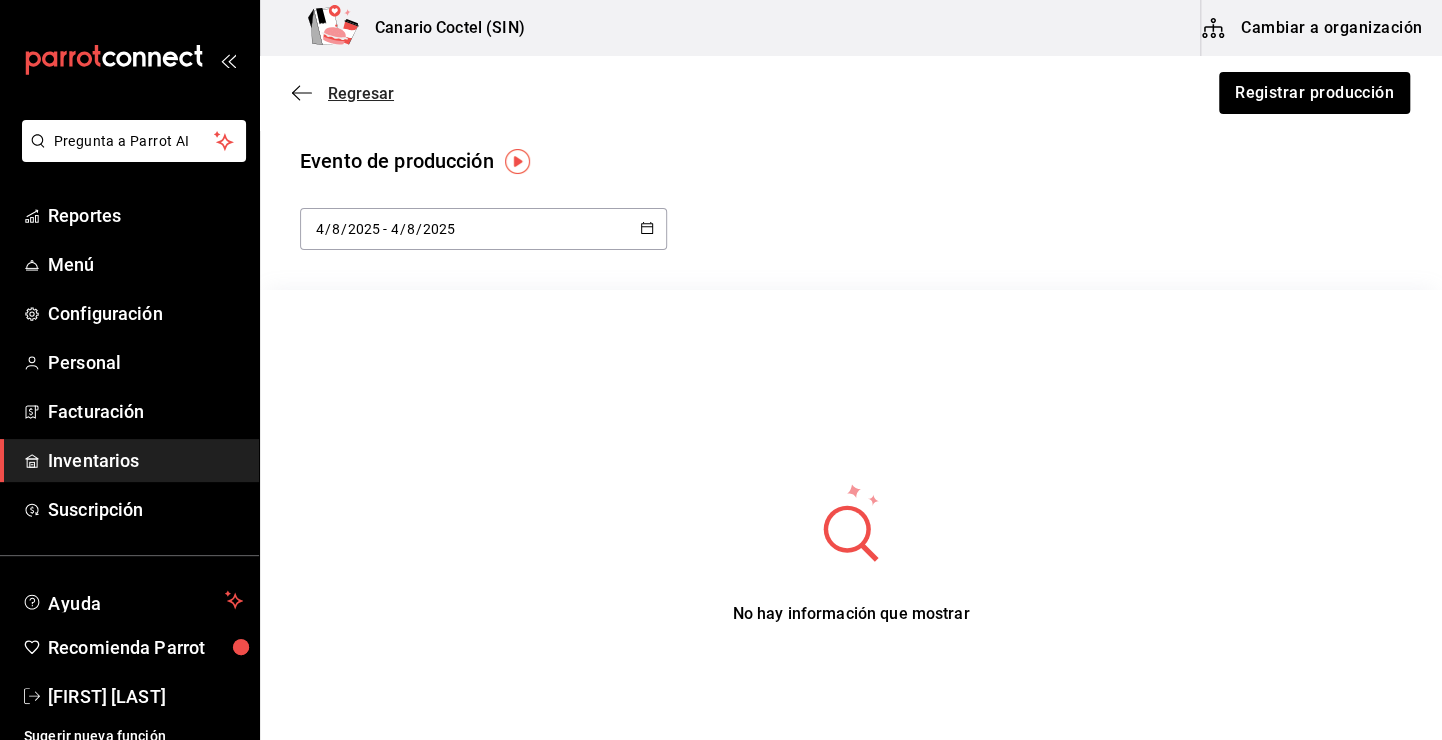 click on "Regresar" at bounding box center [361, 93] 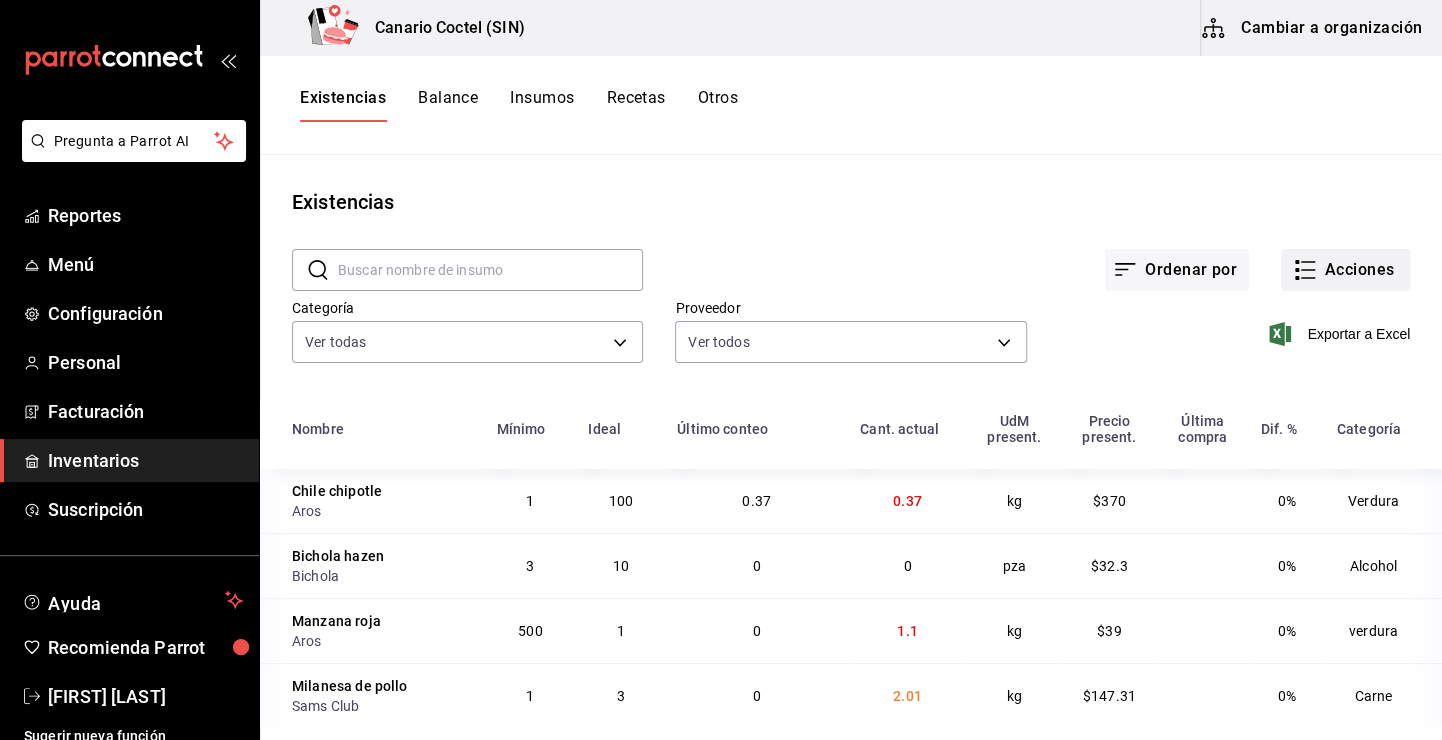 click on "Acciones" at bounding box center [1345, 270] 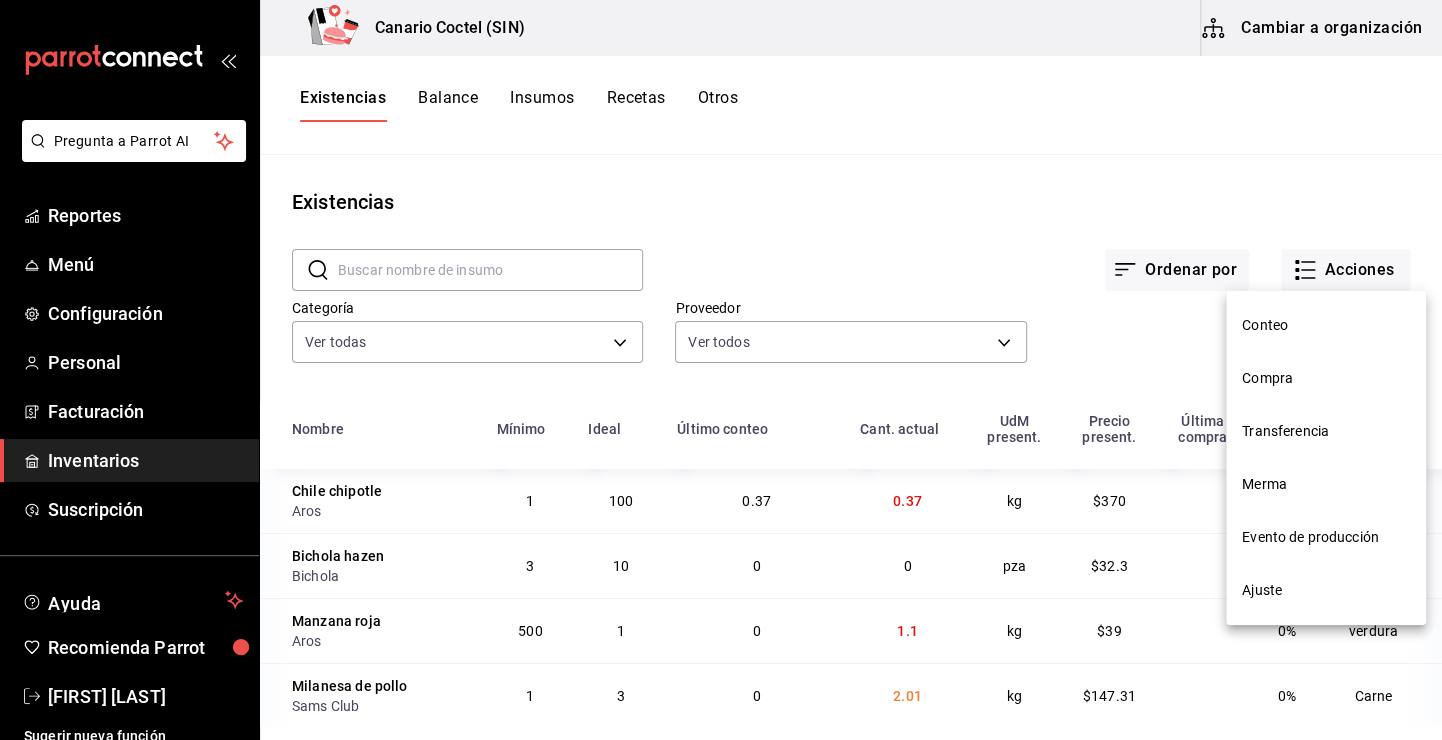 click on "Ajuste" at bounding box center [1326, 590] 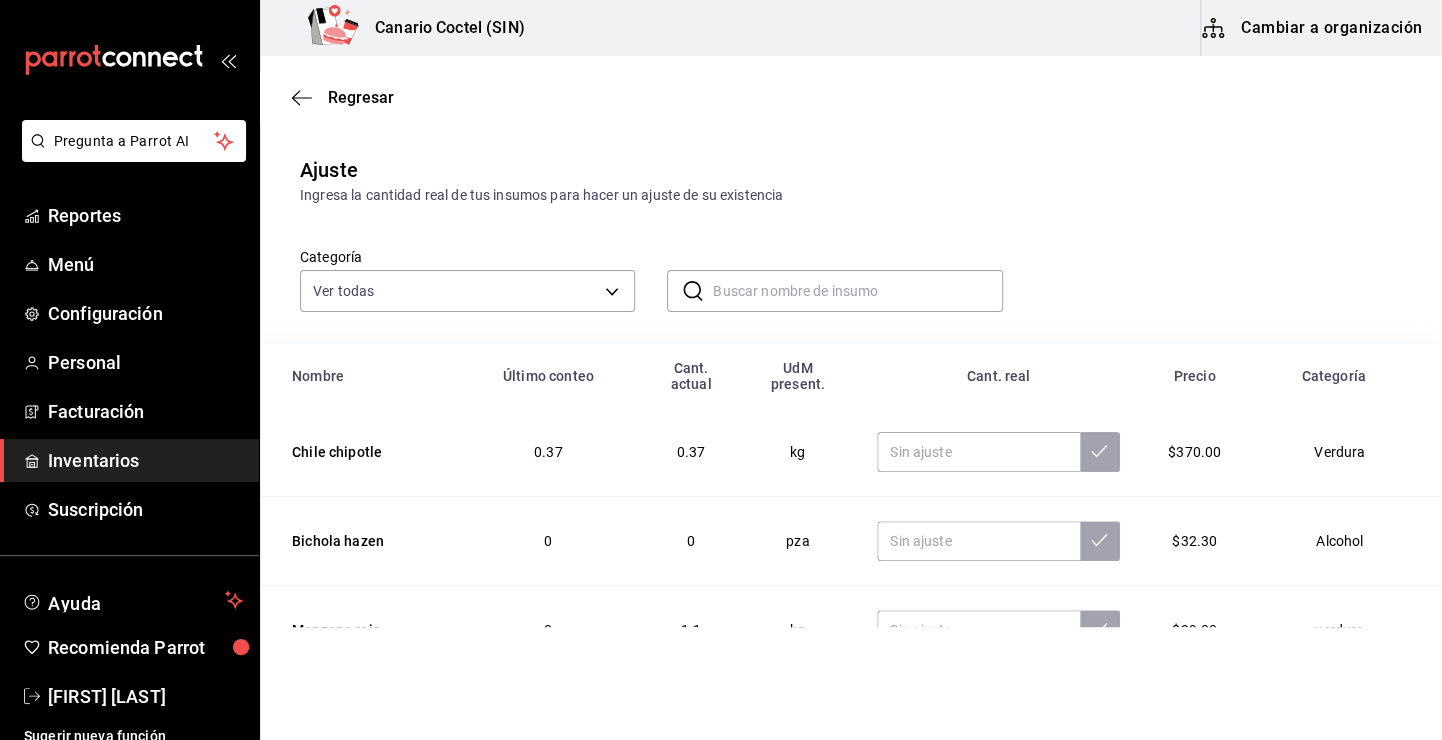 click at bounding box center (857, 291) 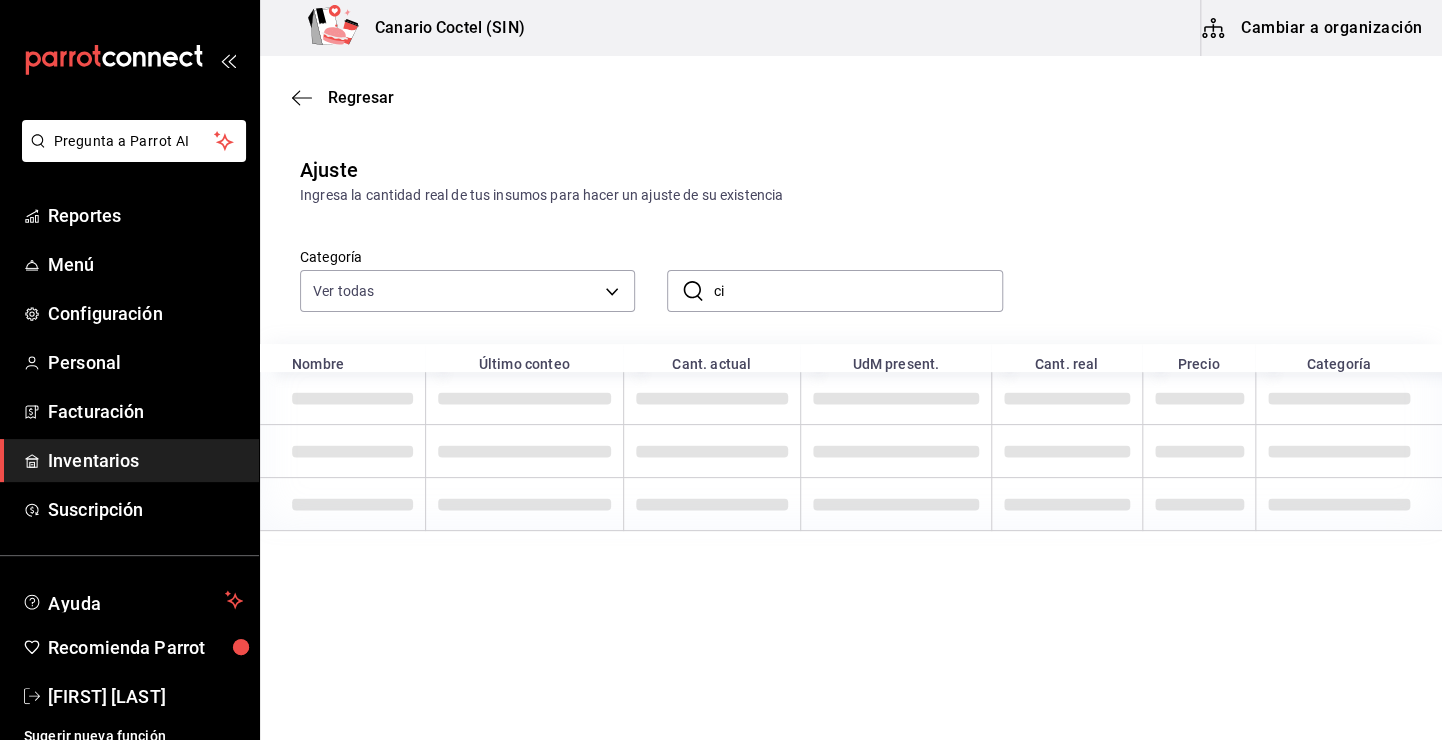 type on "c" 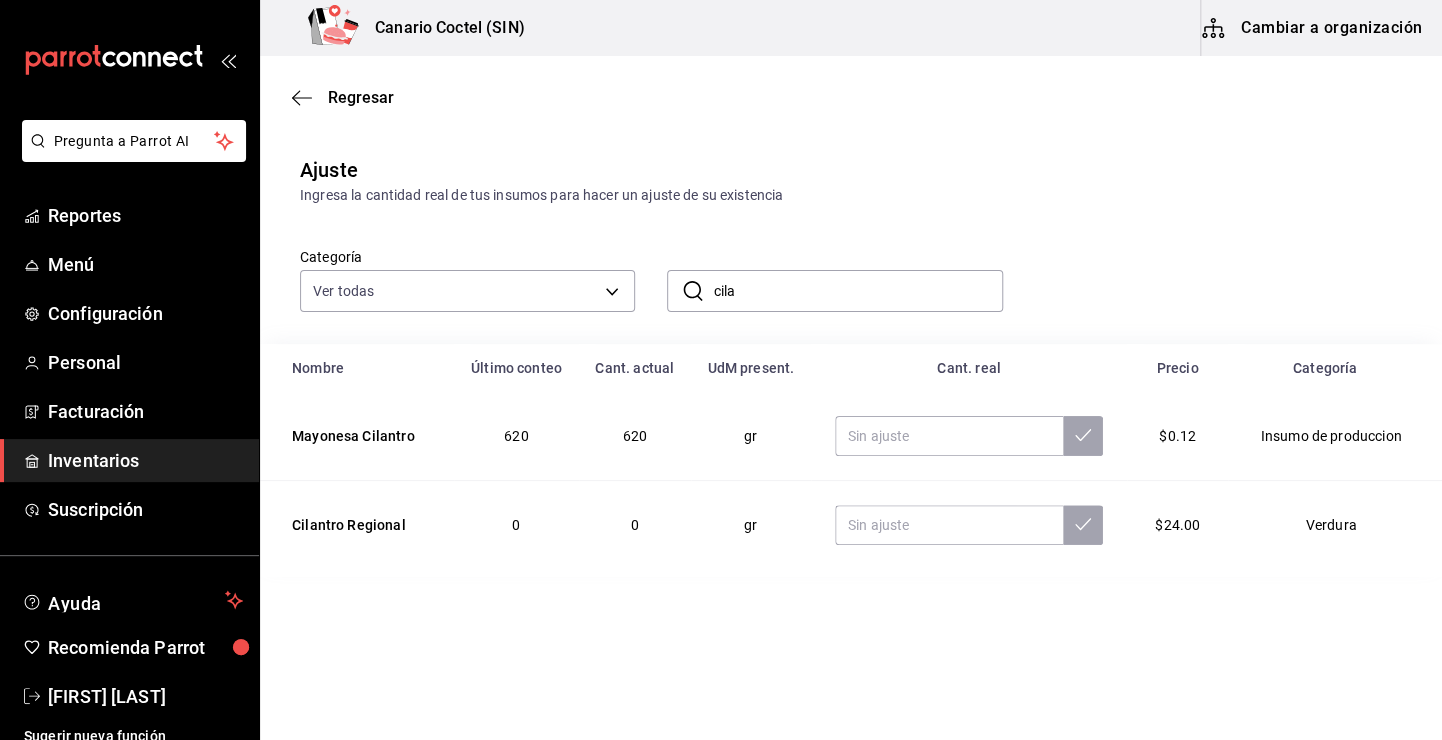 click on "cila" at bounding box center (857, 291) 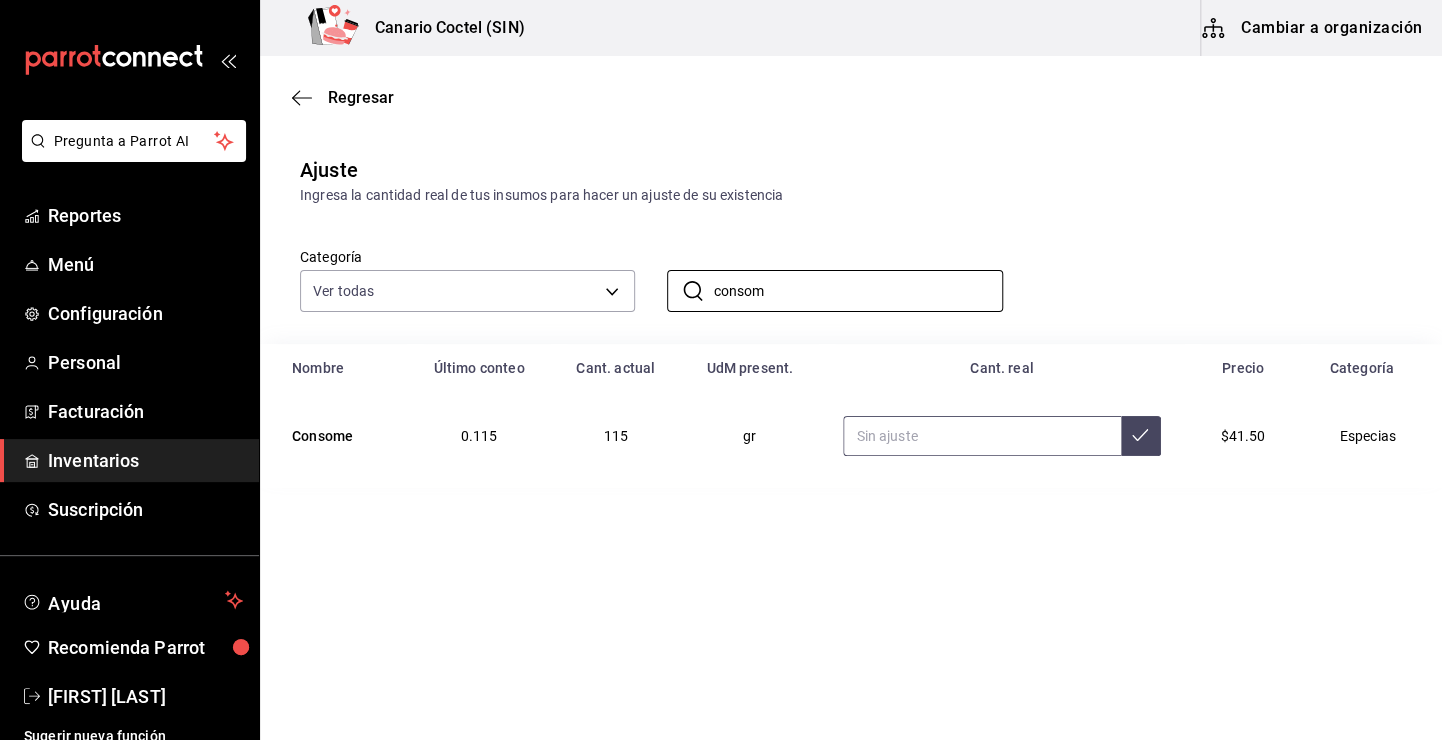 type on "consom" 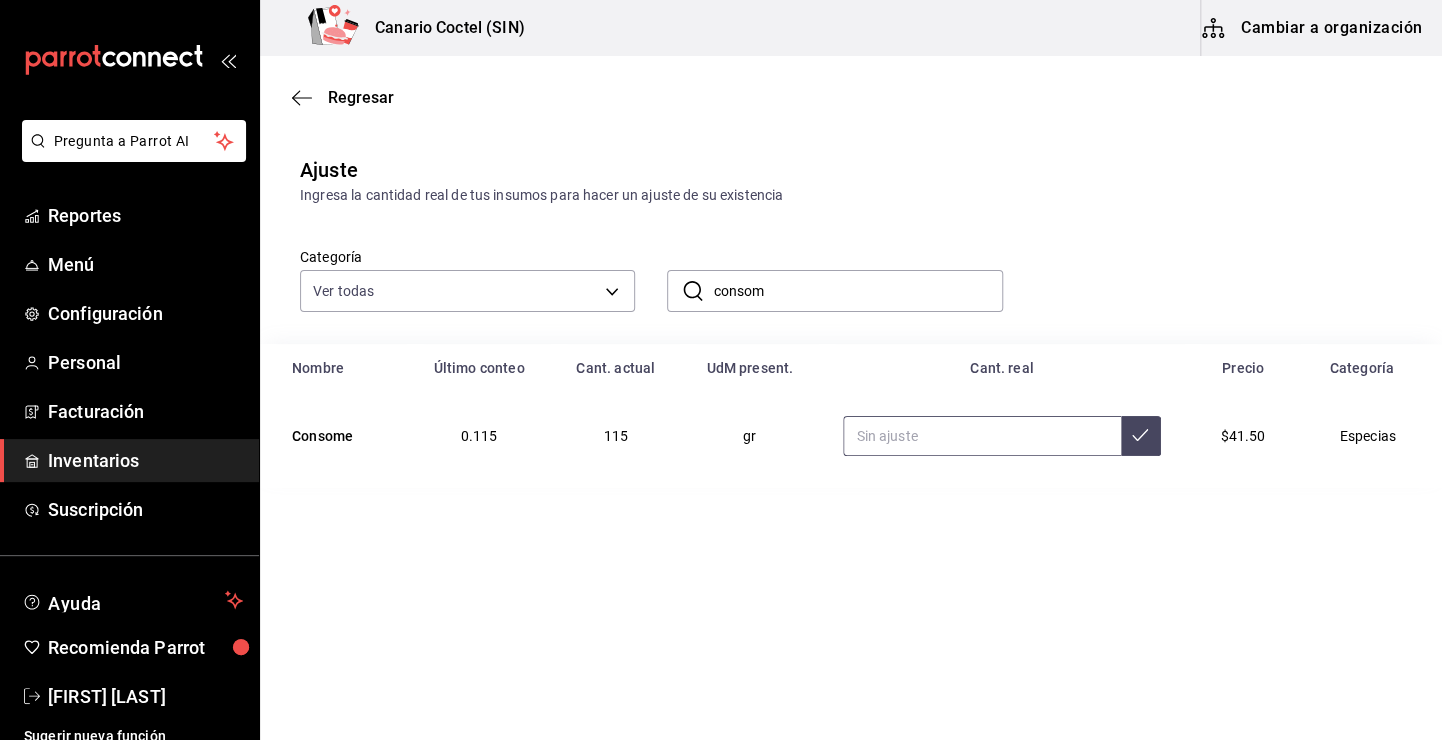 click at bounding box center (981, 436) 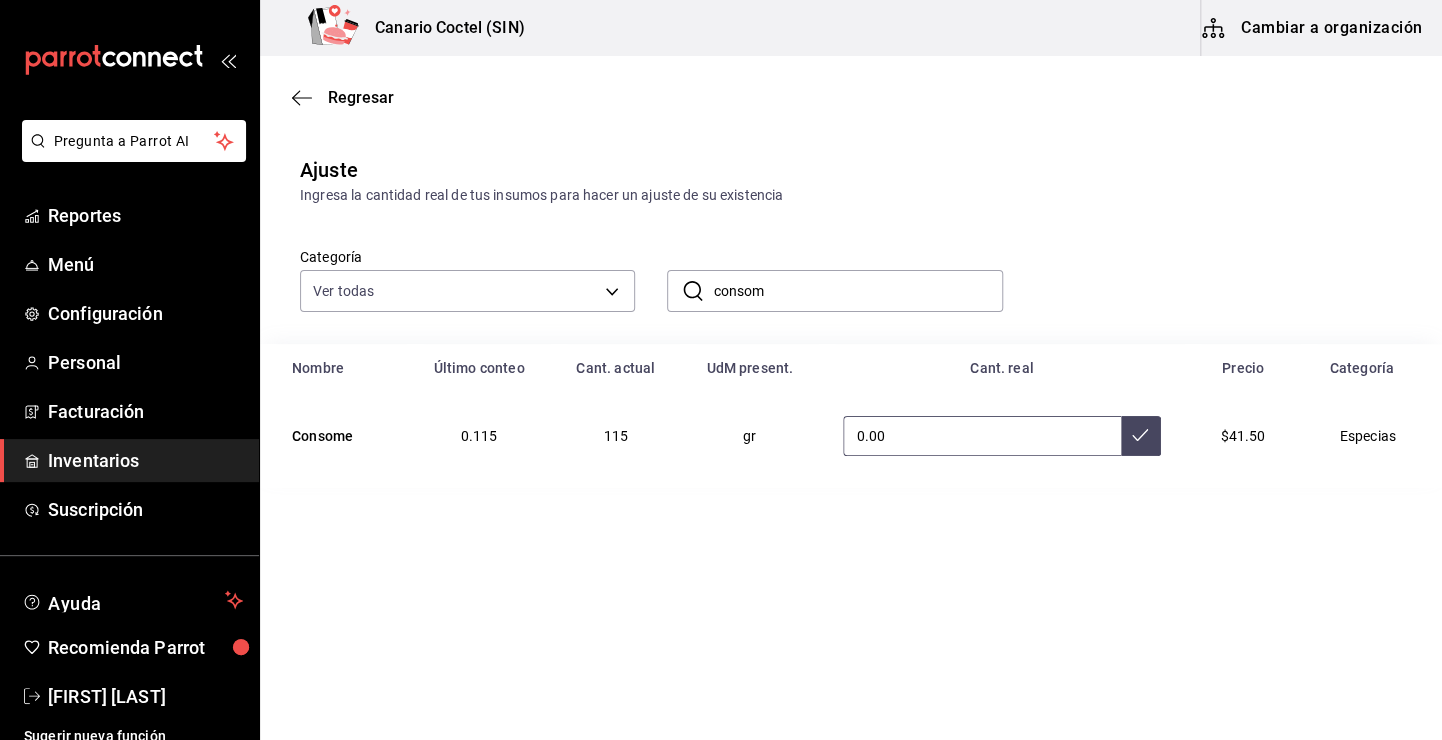 type on "0.00" 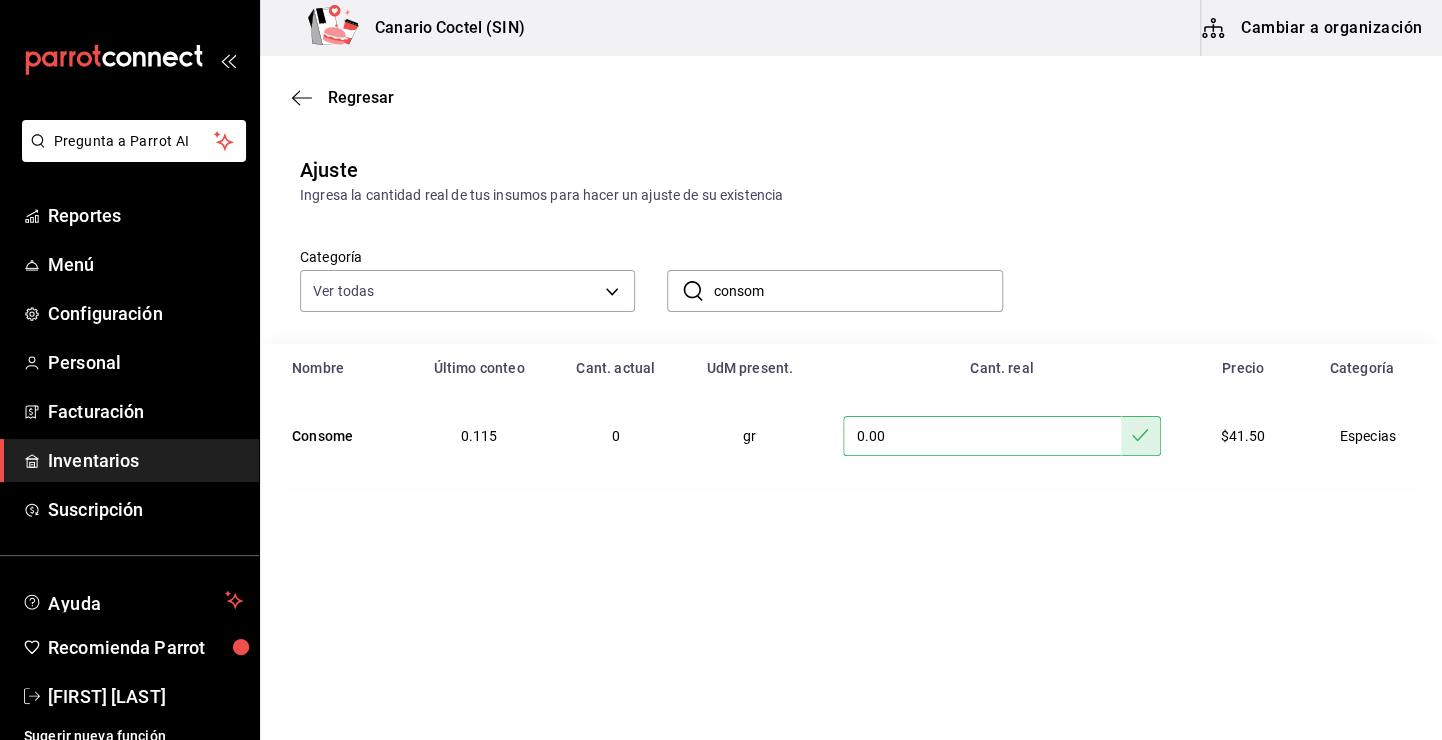 click on "consom" at bounding box center (857, 291) 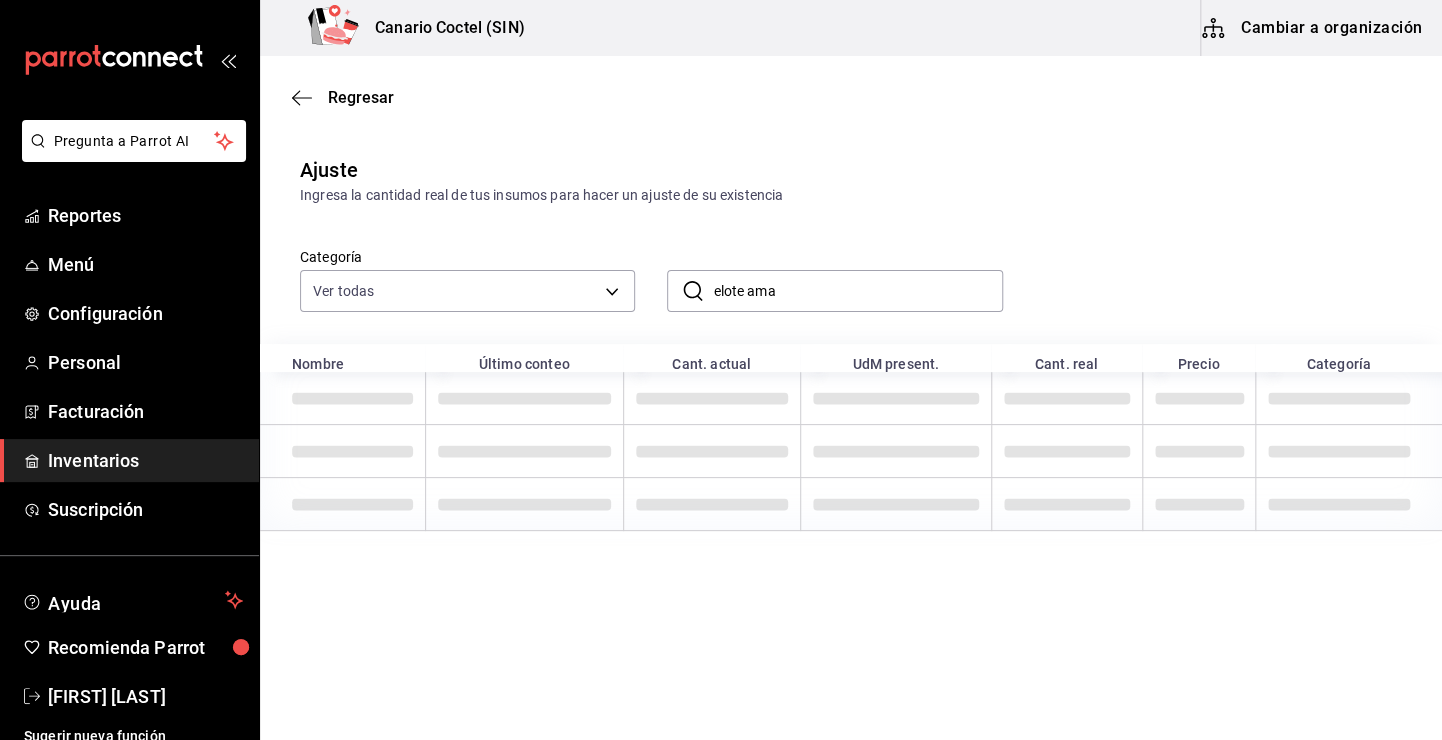 type on "elote ama" 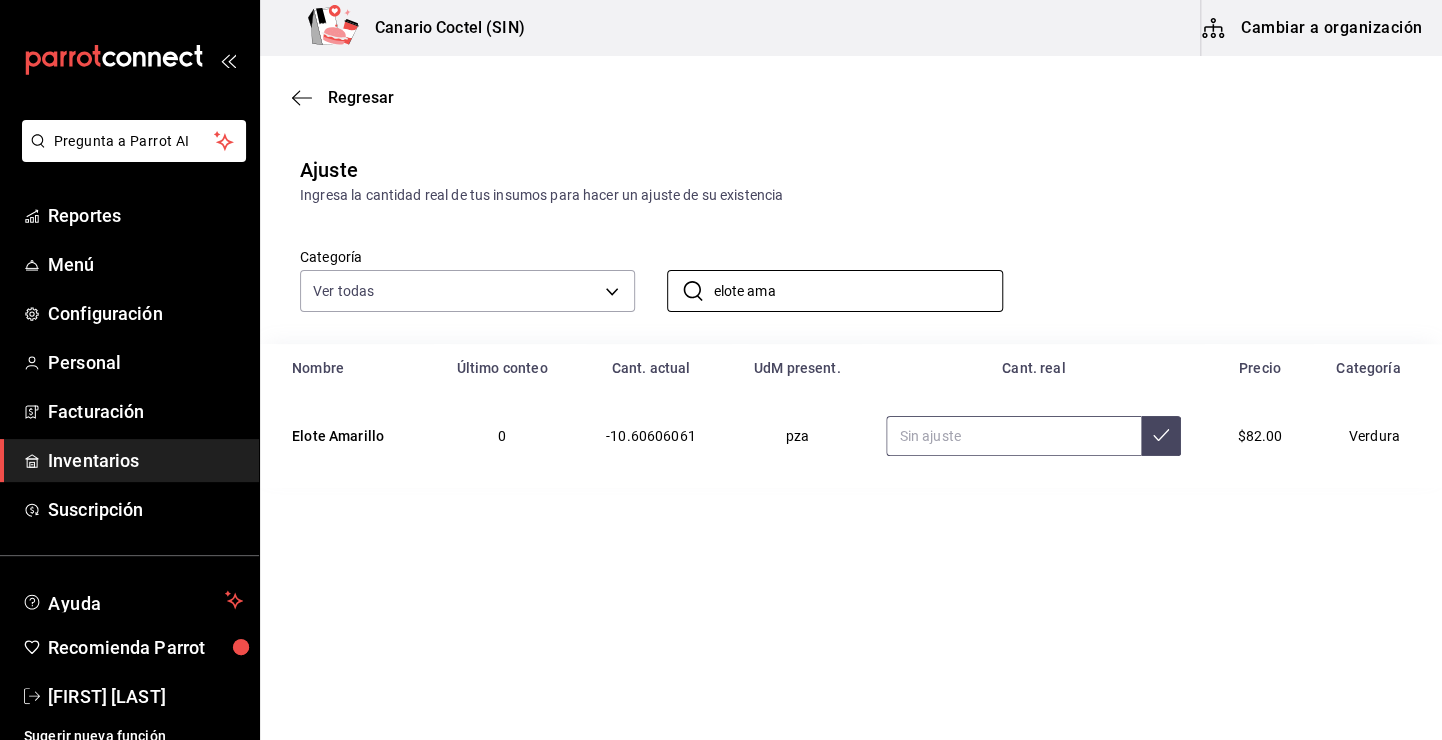 click at bounding box center (1013, 436) 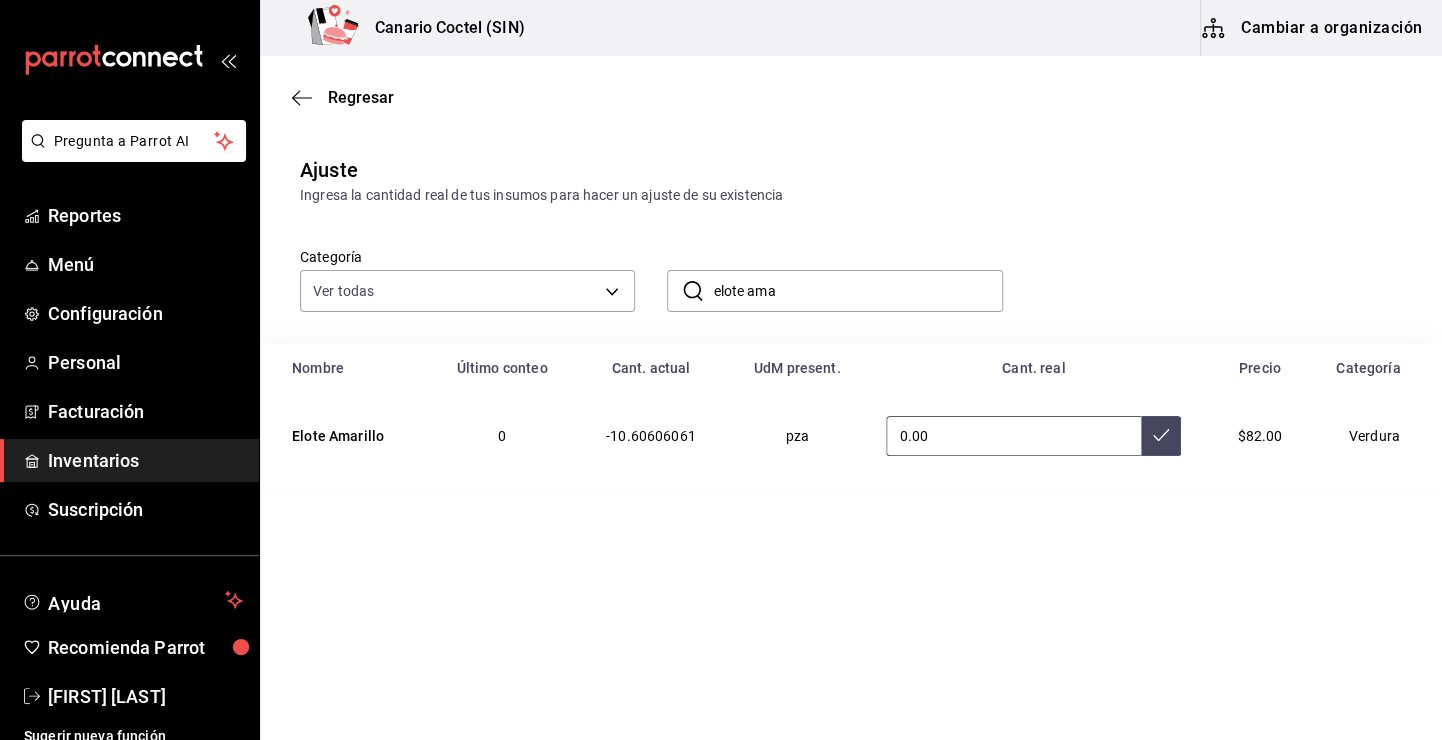 type on "0.00" 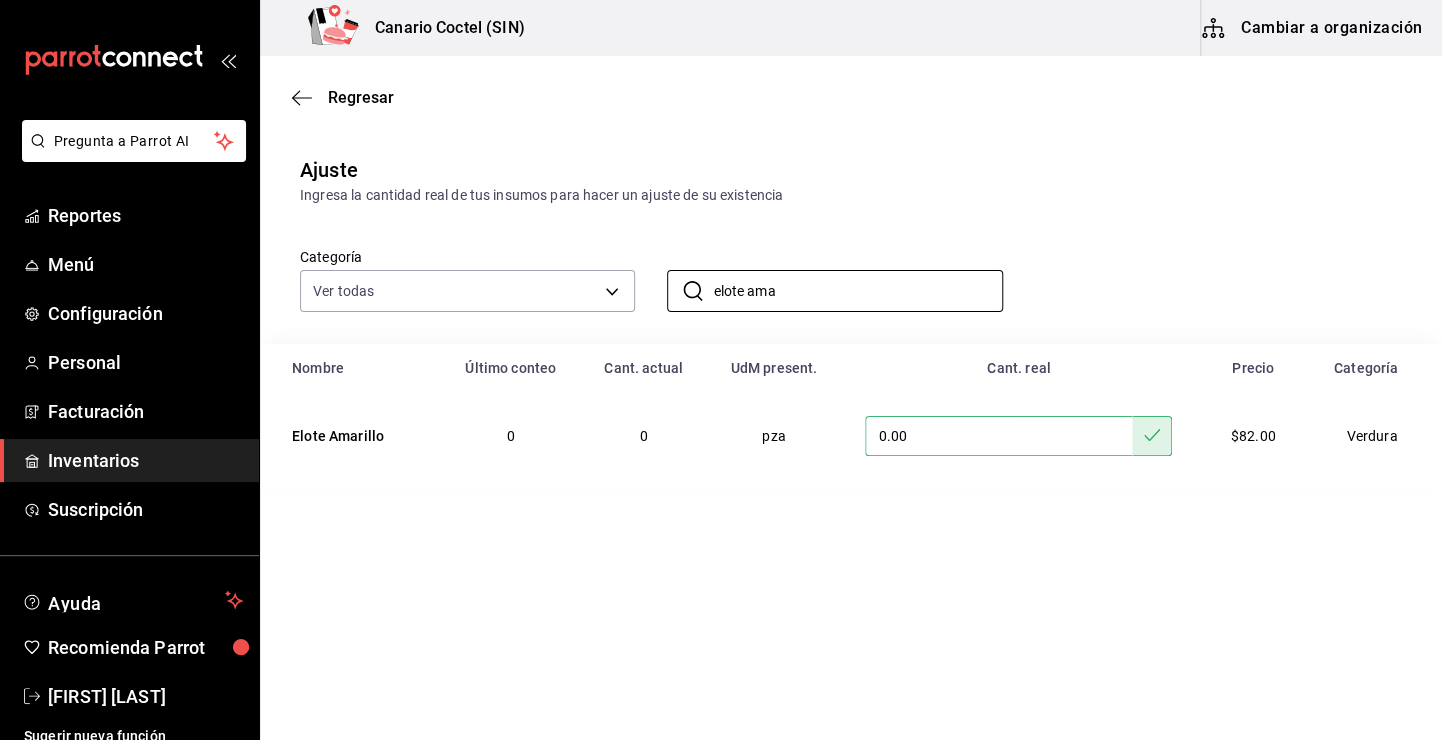drag, startPoint x: 797, startPoint y: 297, endPoint x: 712, endPoint y: 345, distance: 97.6166 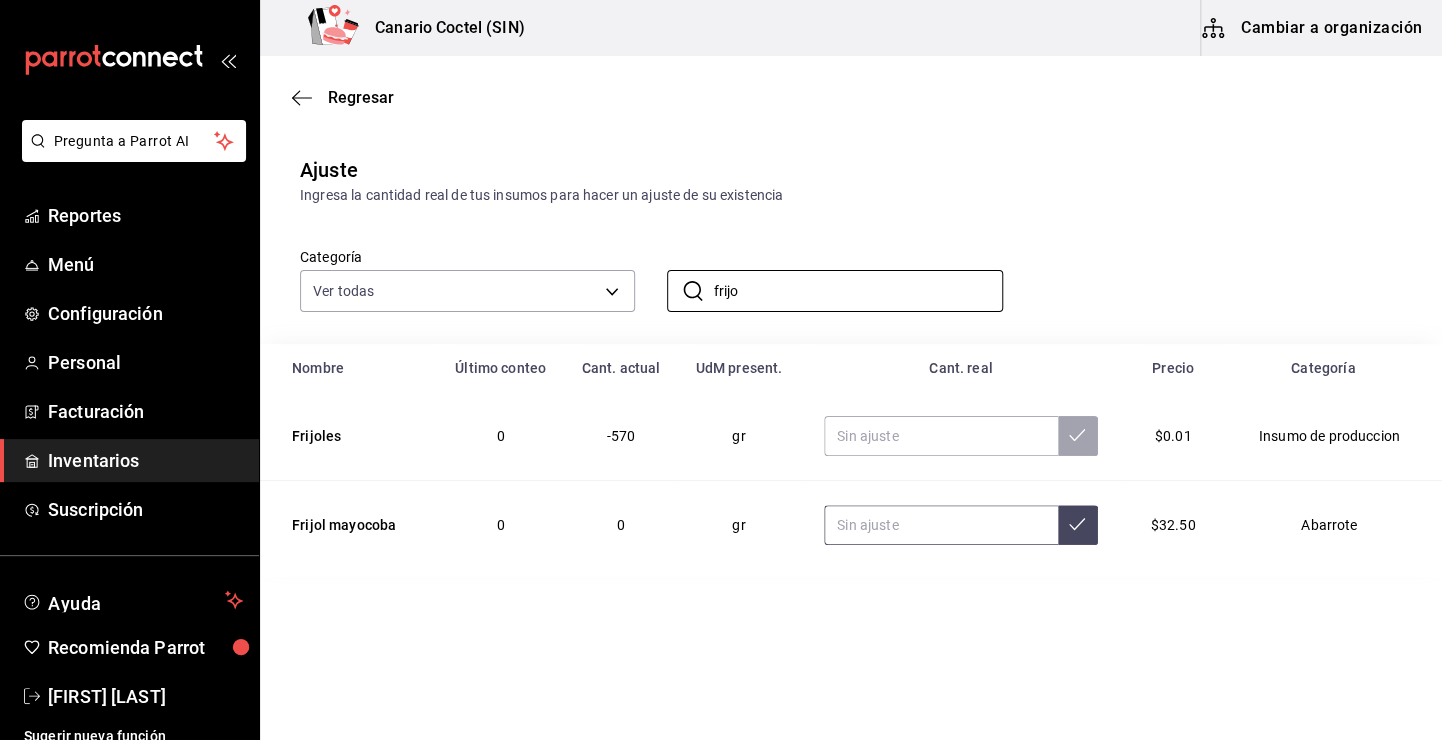 type on "frijo" 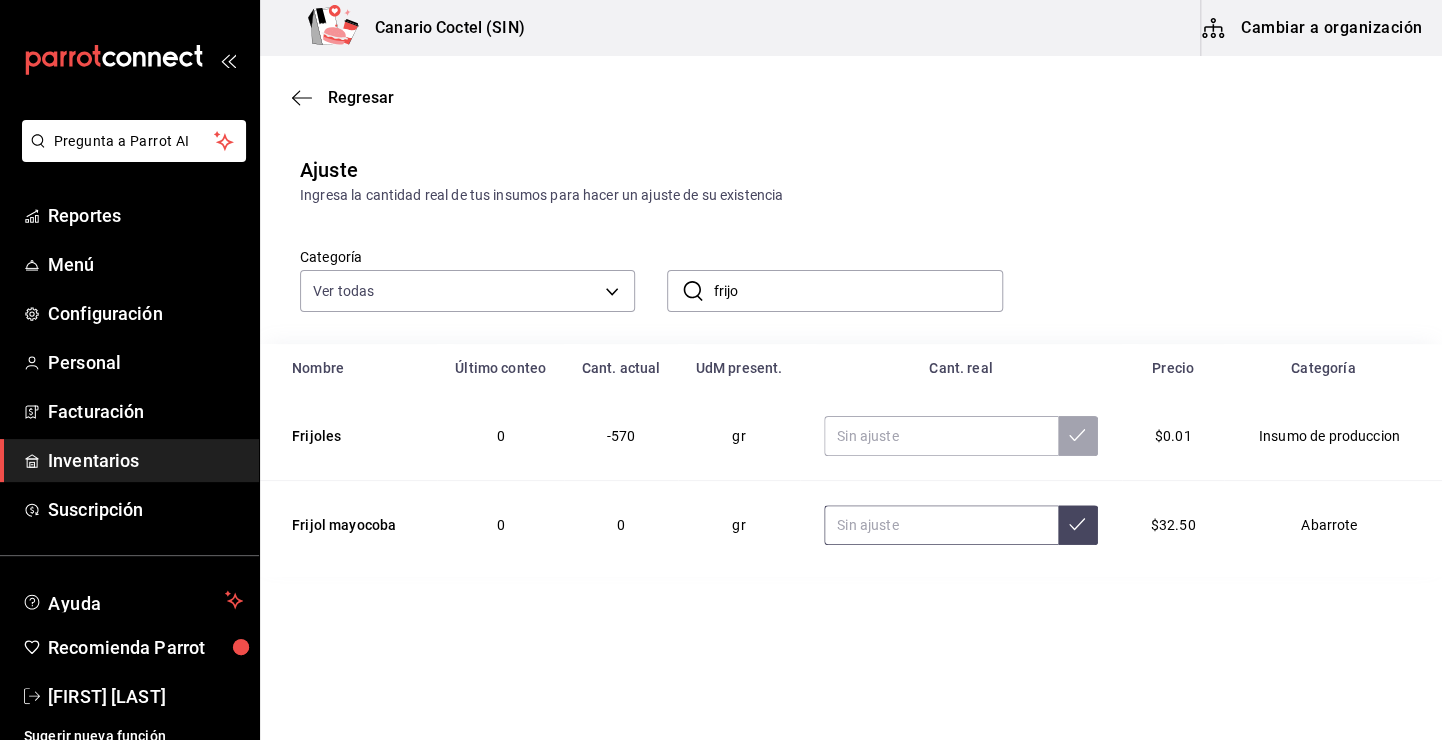 click at bounding box center (941, 525) 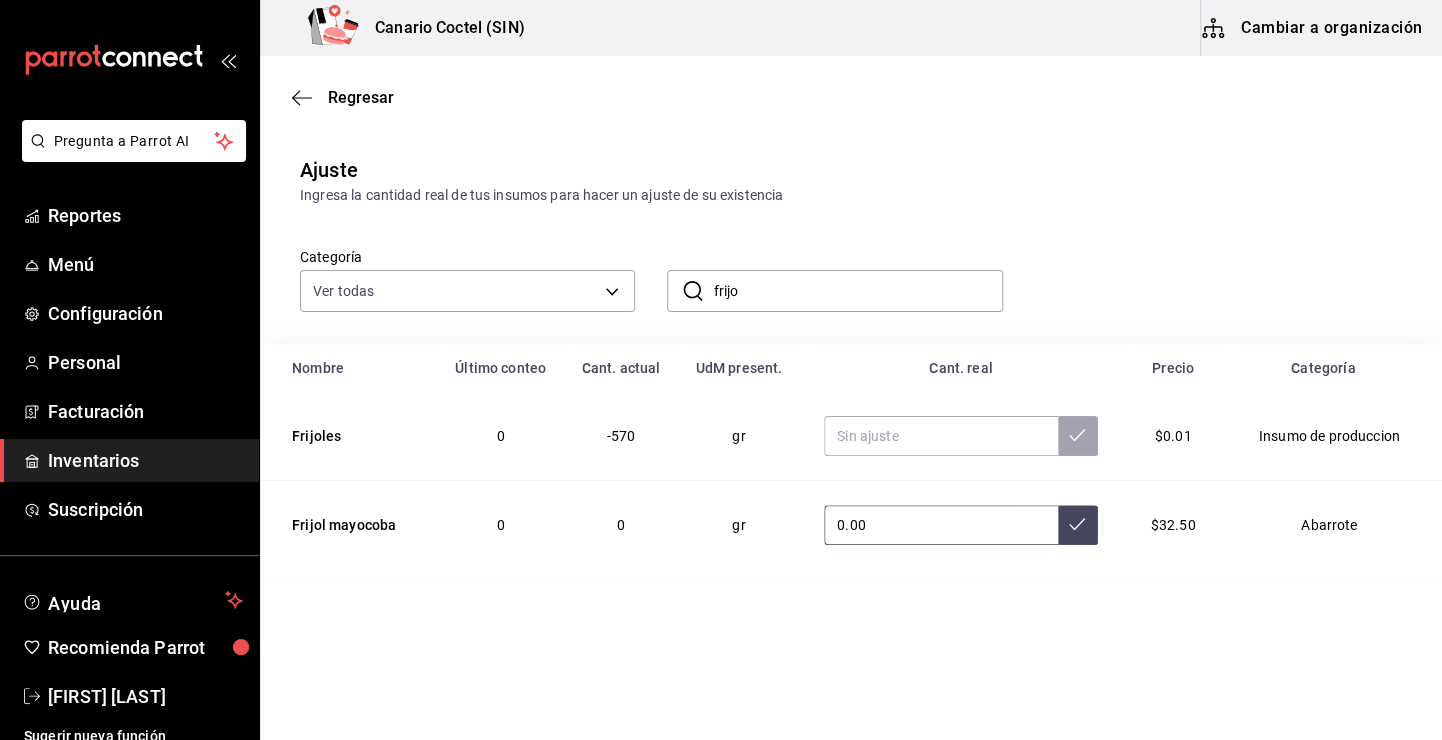 type on "0.00" 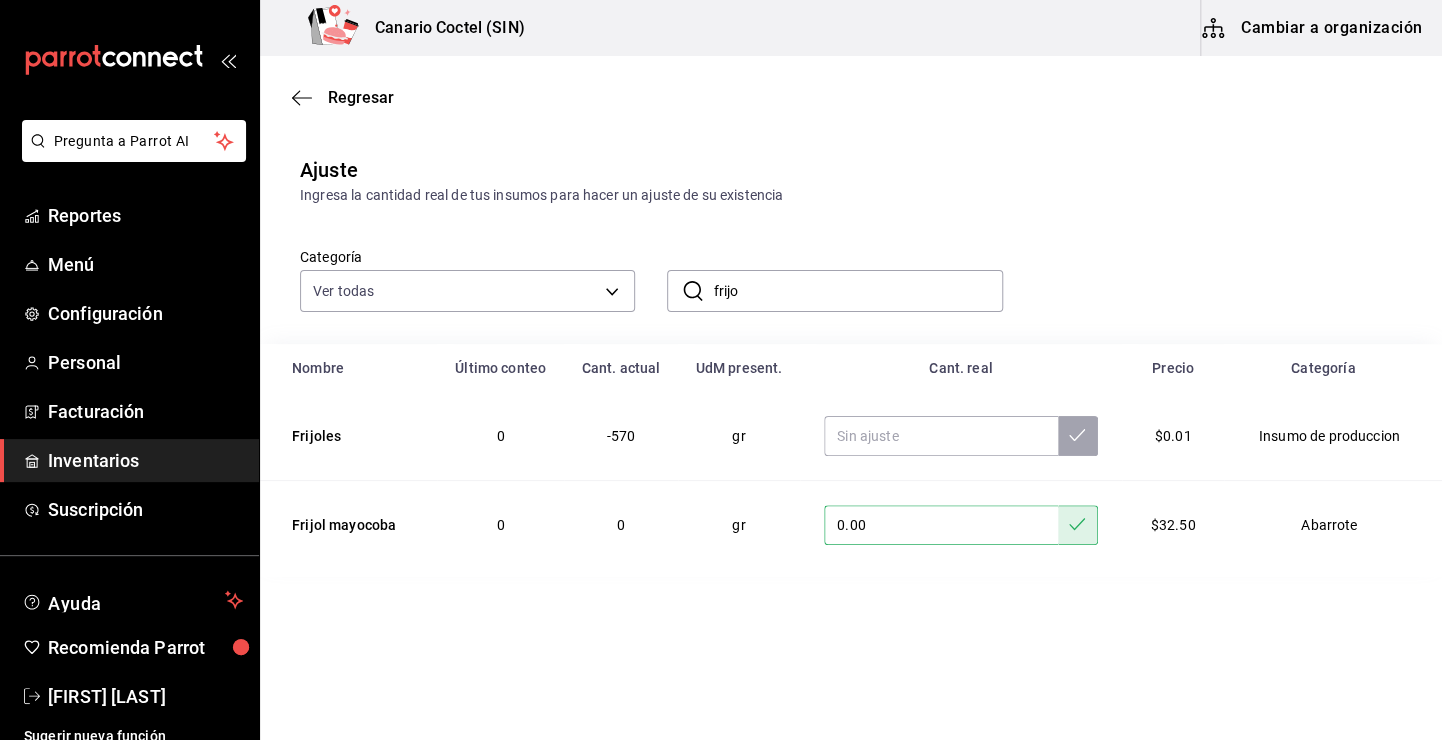 click on "​ frijo ​" at bounding box center (818, 275) 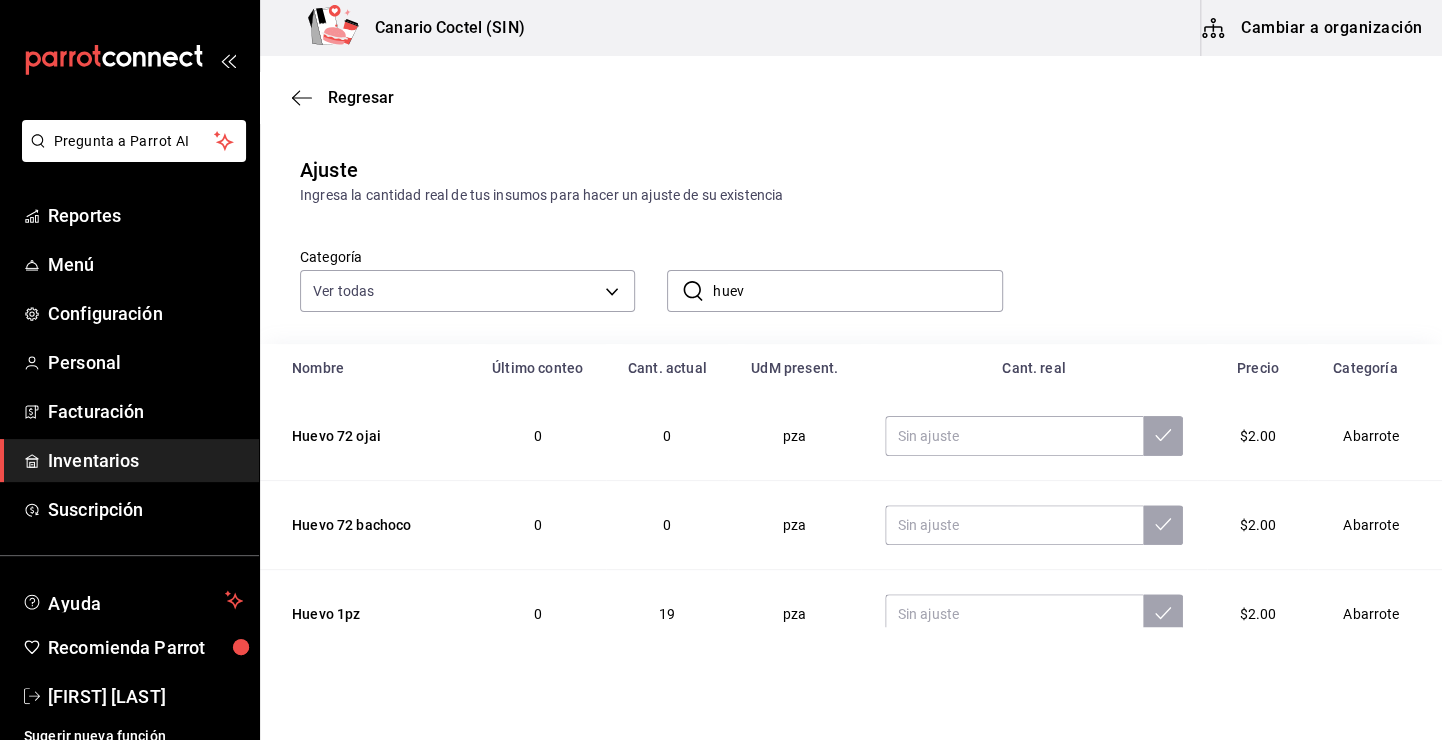 type on "huev" 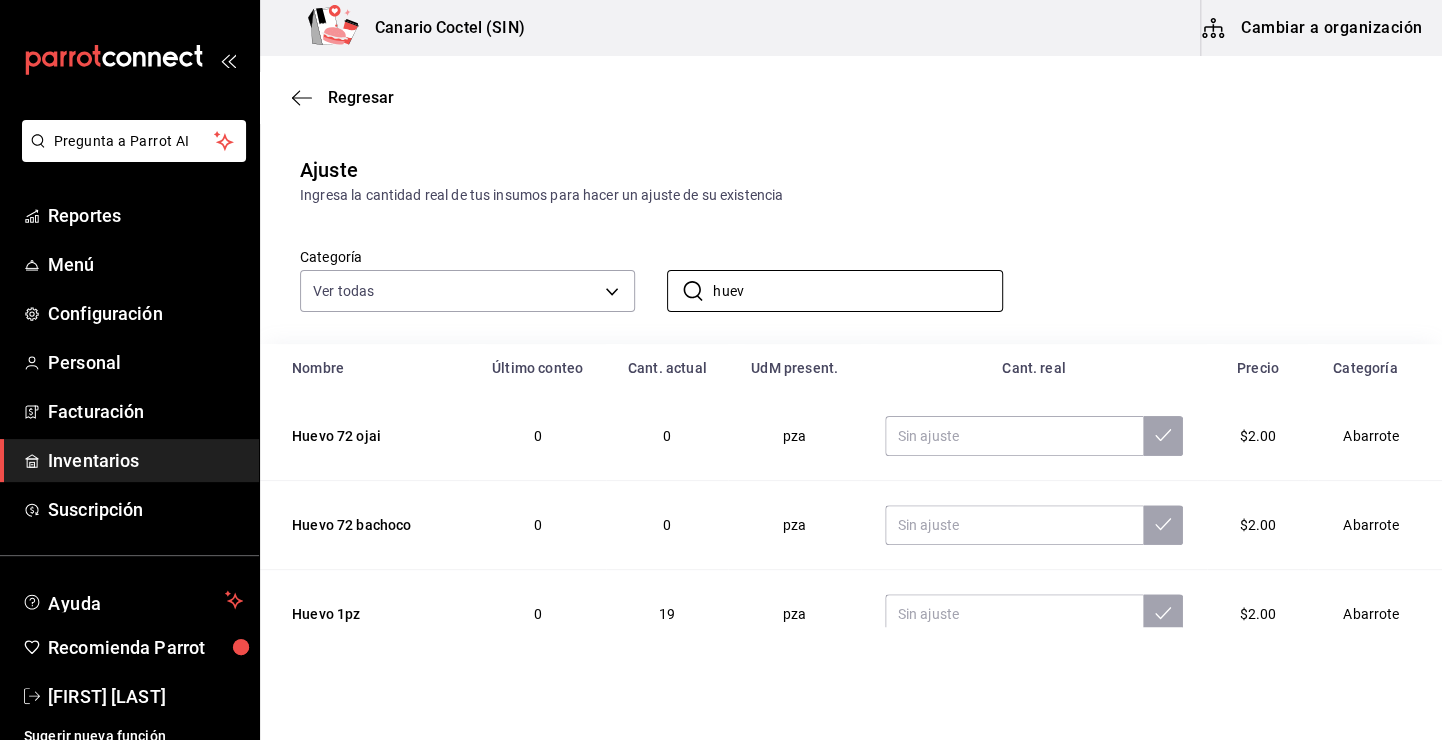 scroll, scrollTop: 39, scrollLeft: 0, axis: vertical 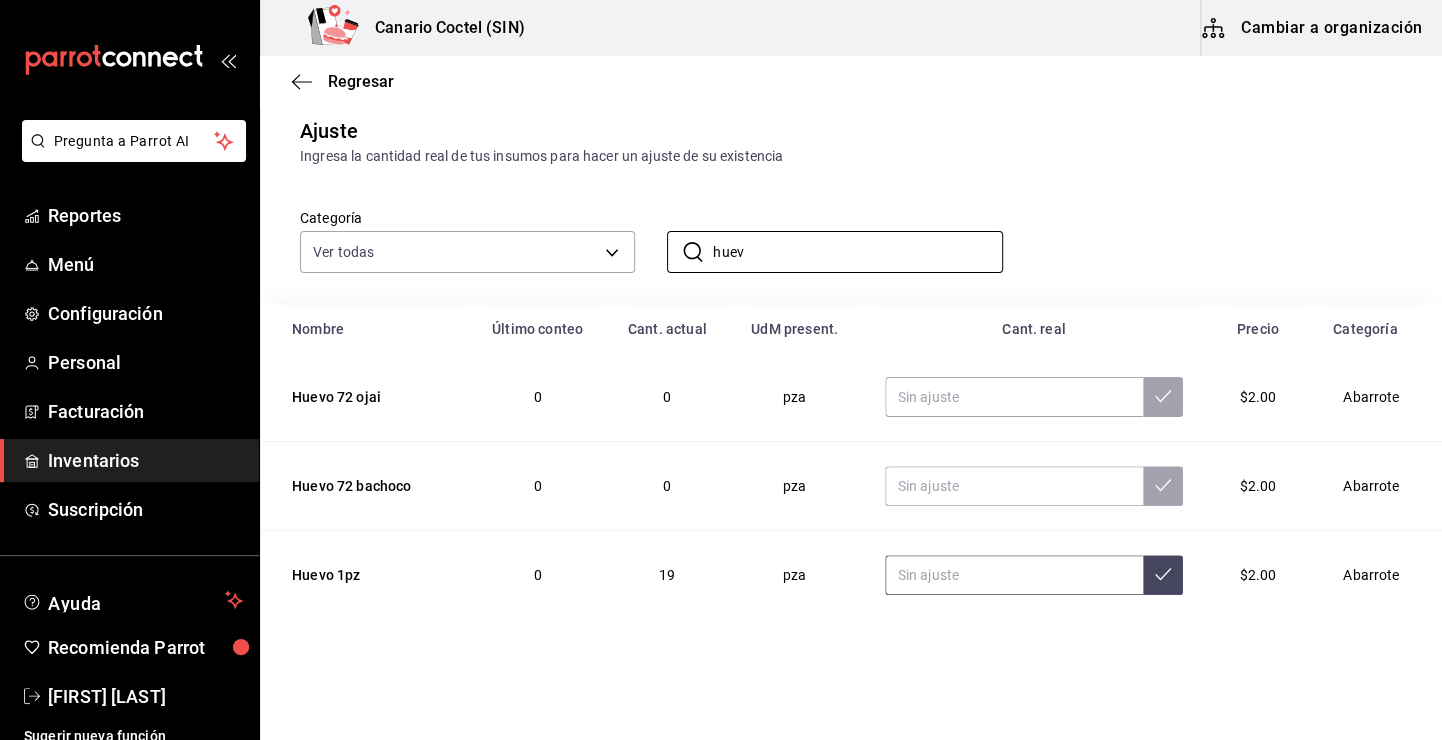 click at bounding box center (1014, 575) 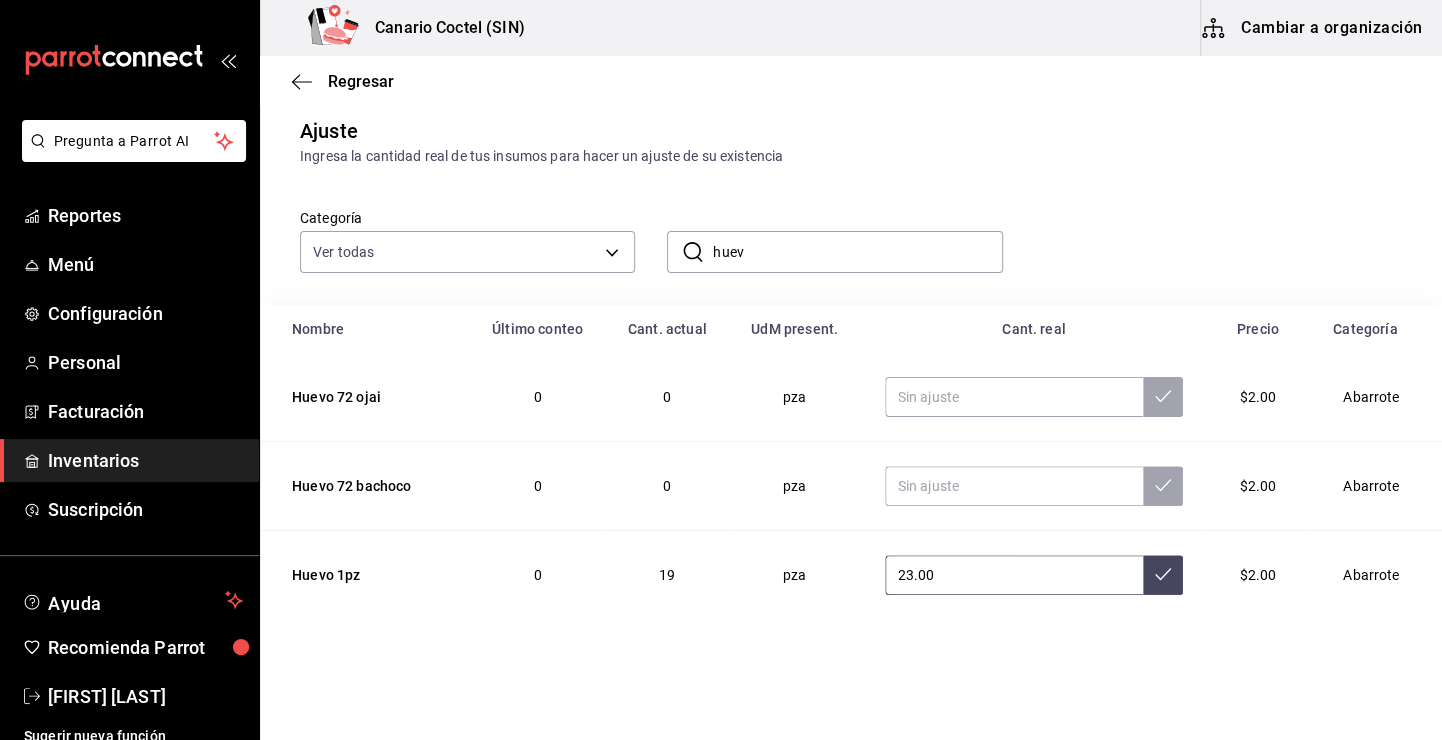 type on "23.00" 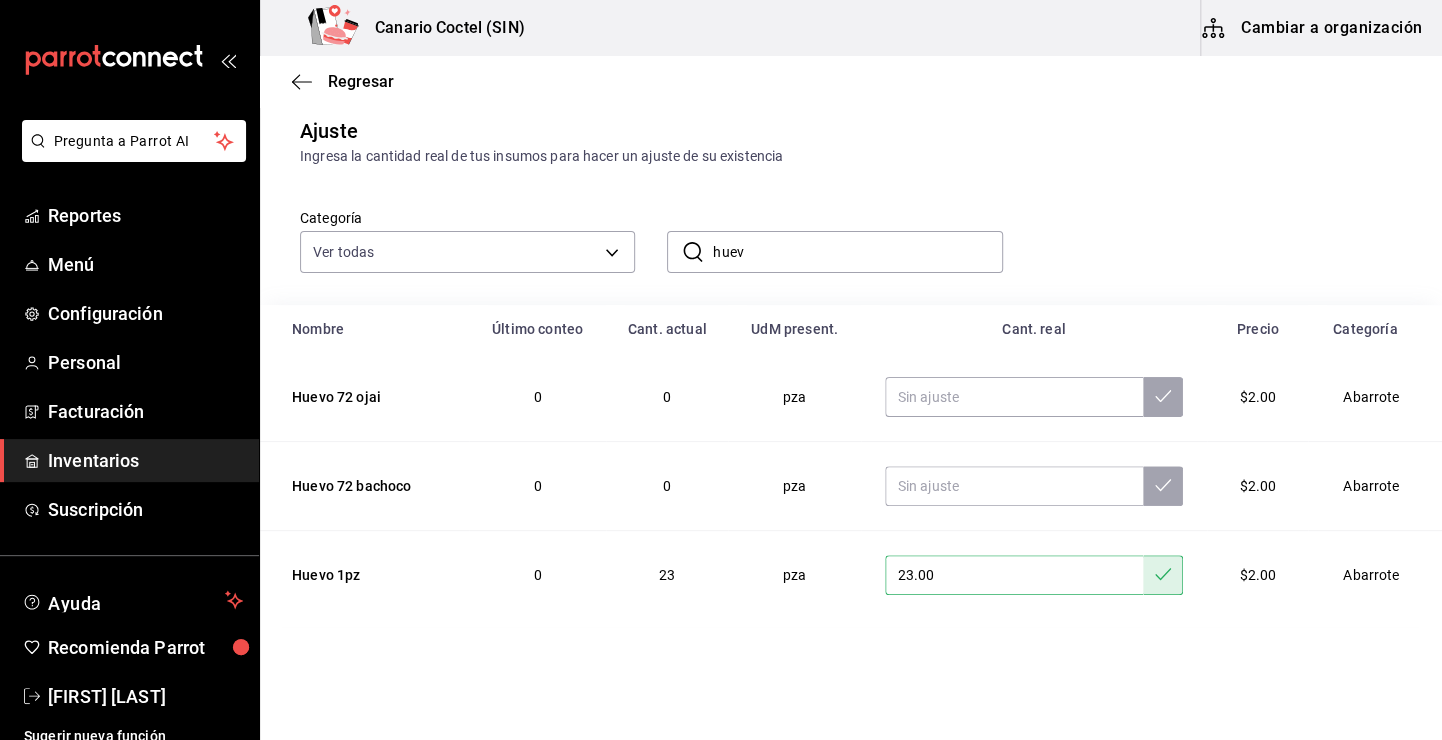 click on "huev" at bounding box center [857, 252] 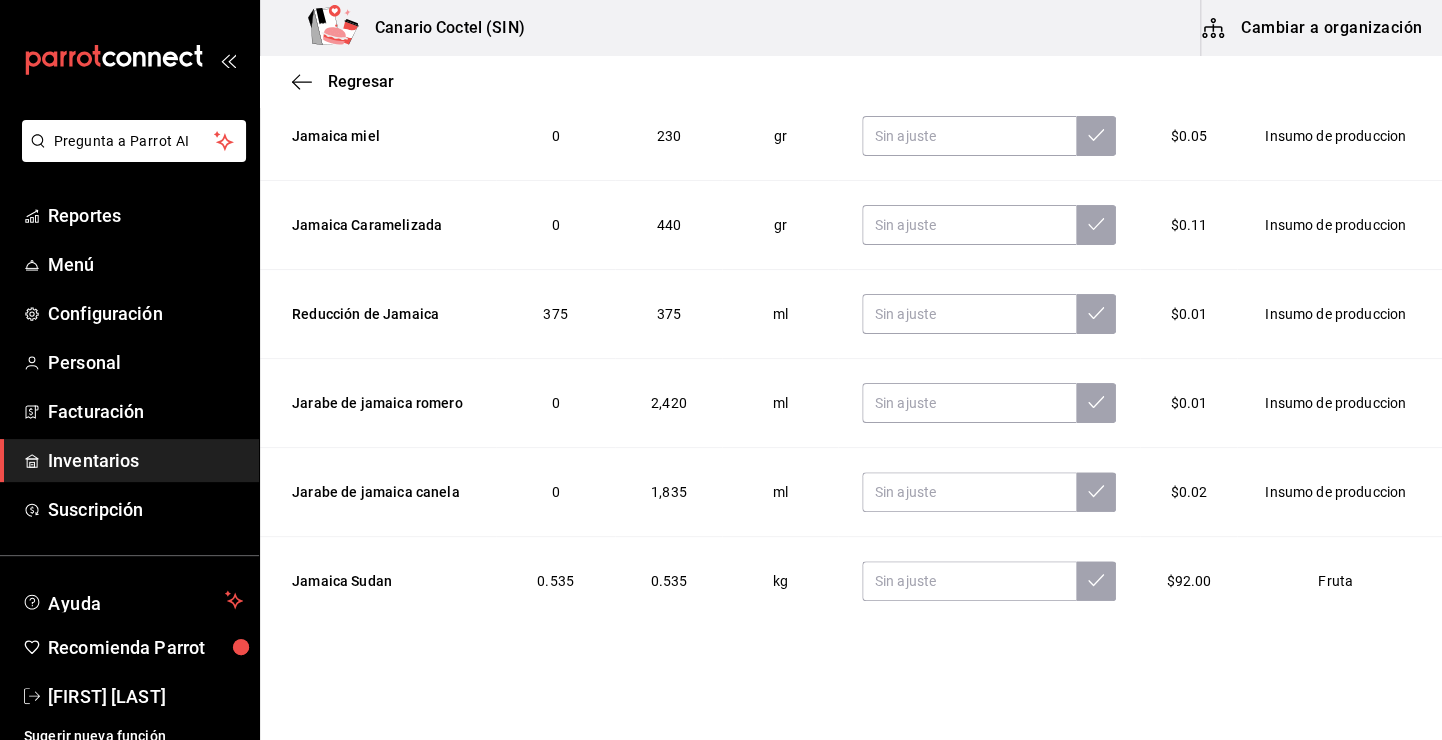 scroll, scrollTop: 305, scrollLeft: 0, axis: vertical 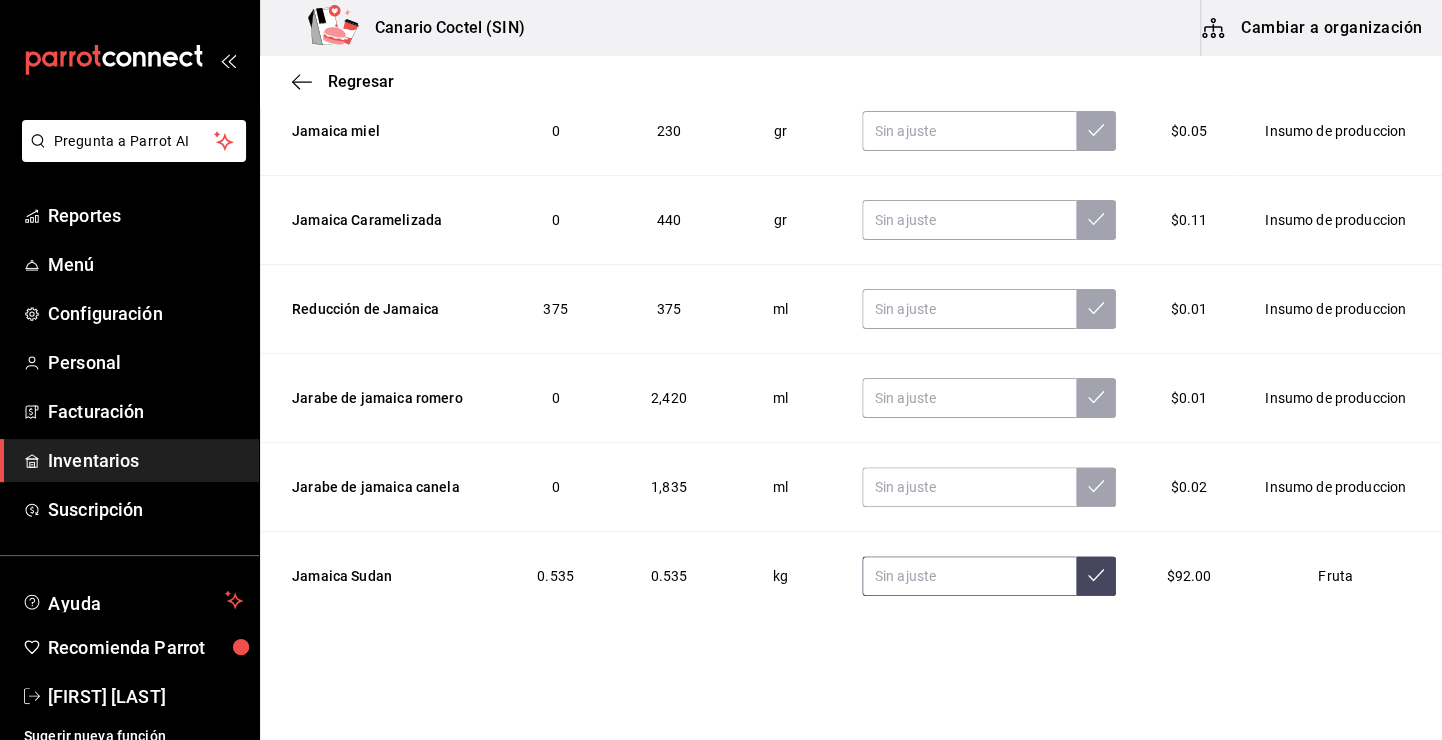 type on "jama" 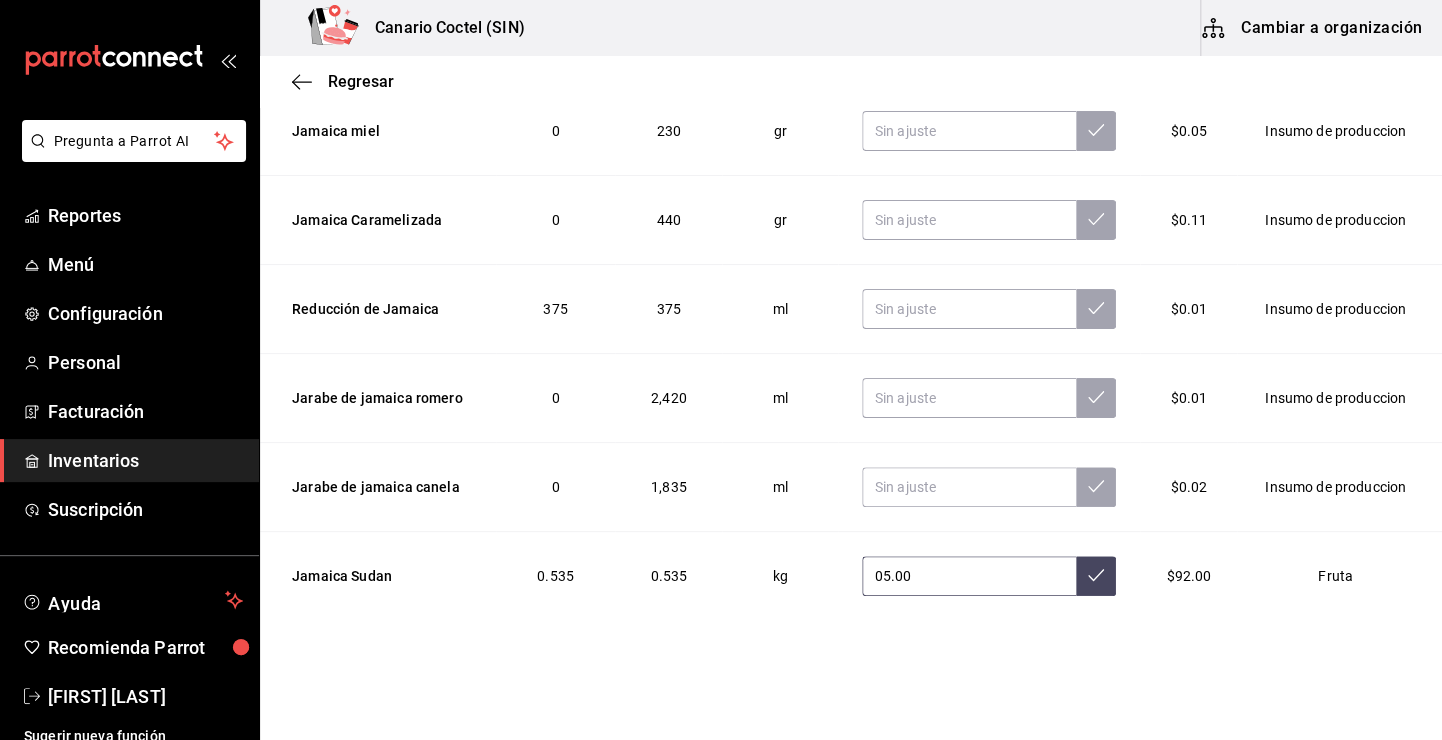 type on "0.00" 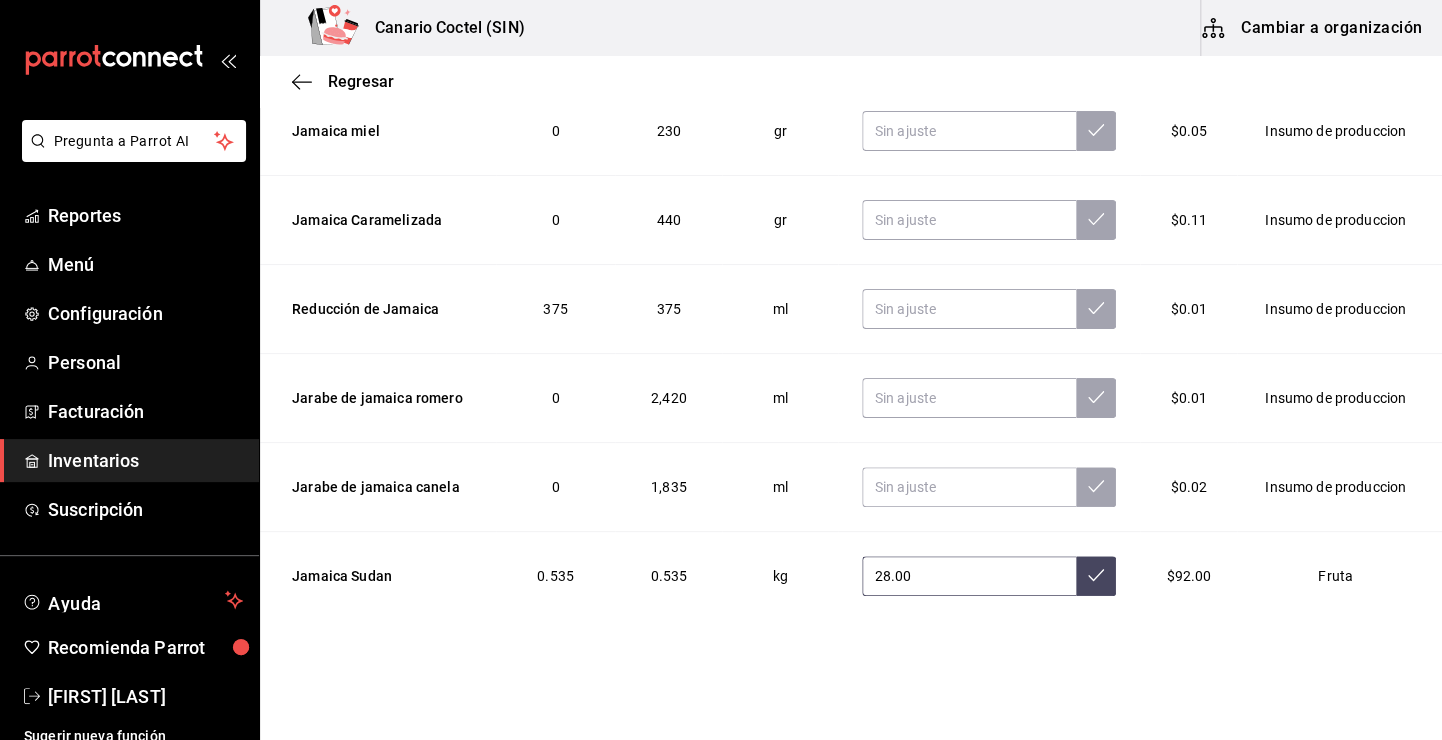 type on "2.00" 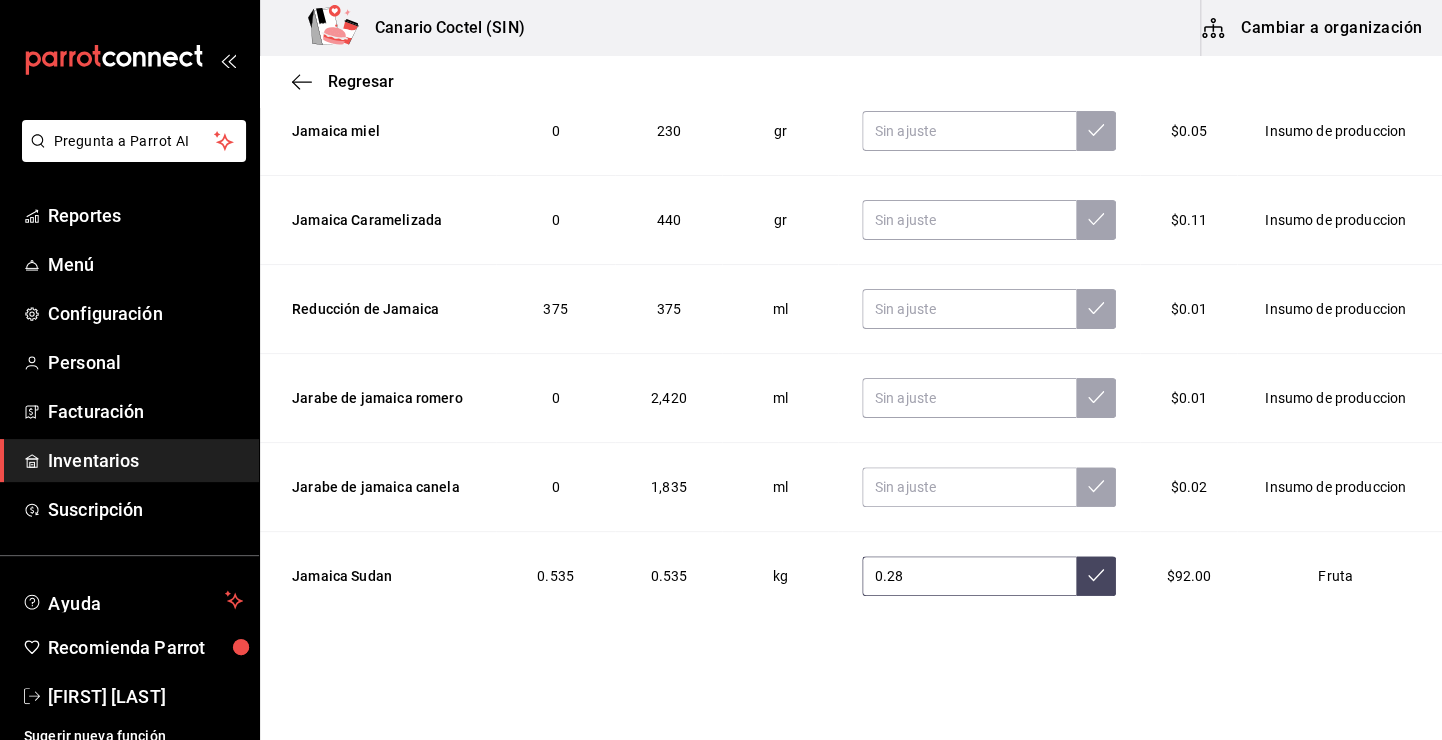 type on "0.28" 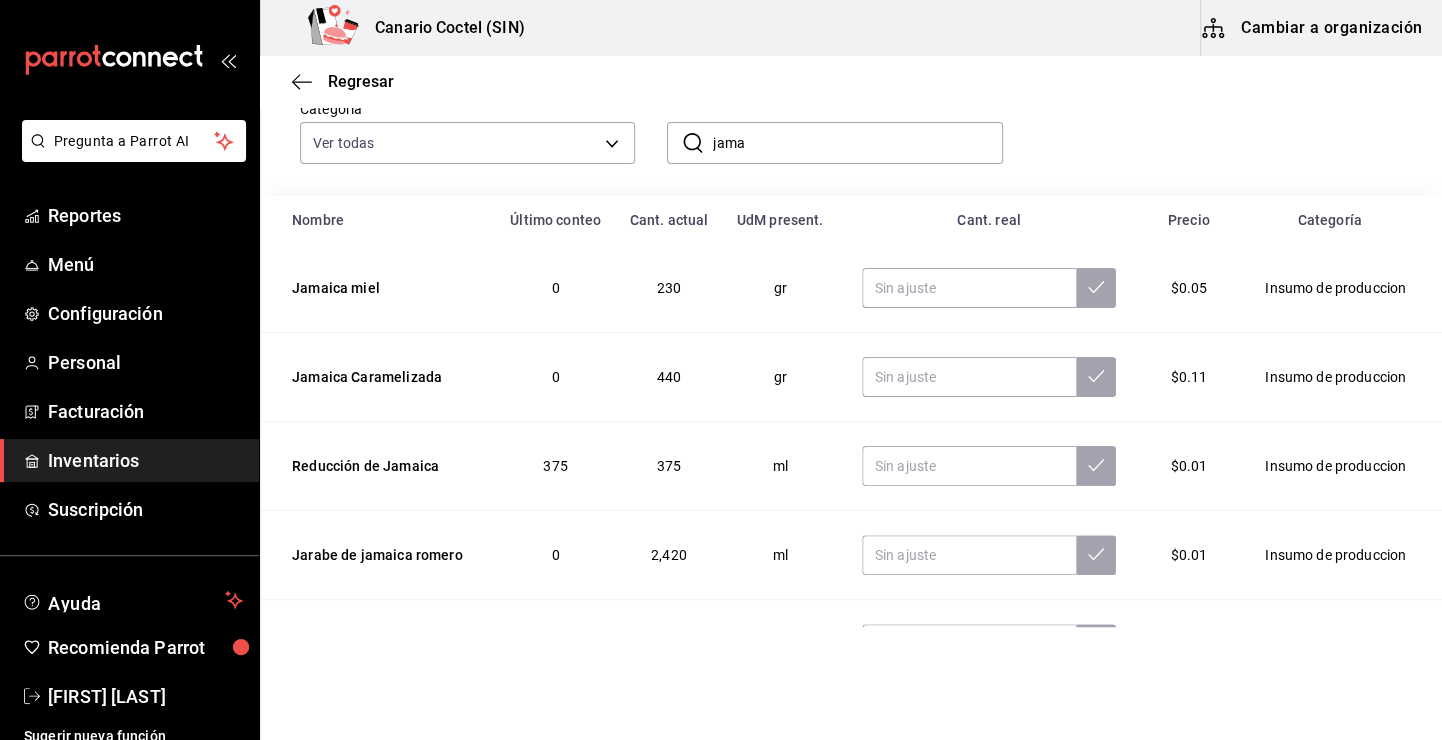 scroll, scrollTop: 0, scrollLeft: 0, axis: both 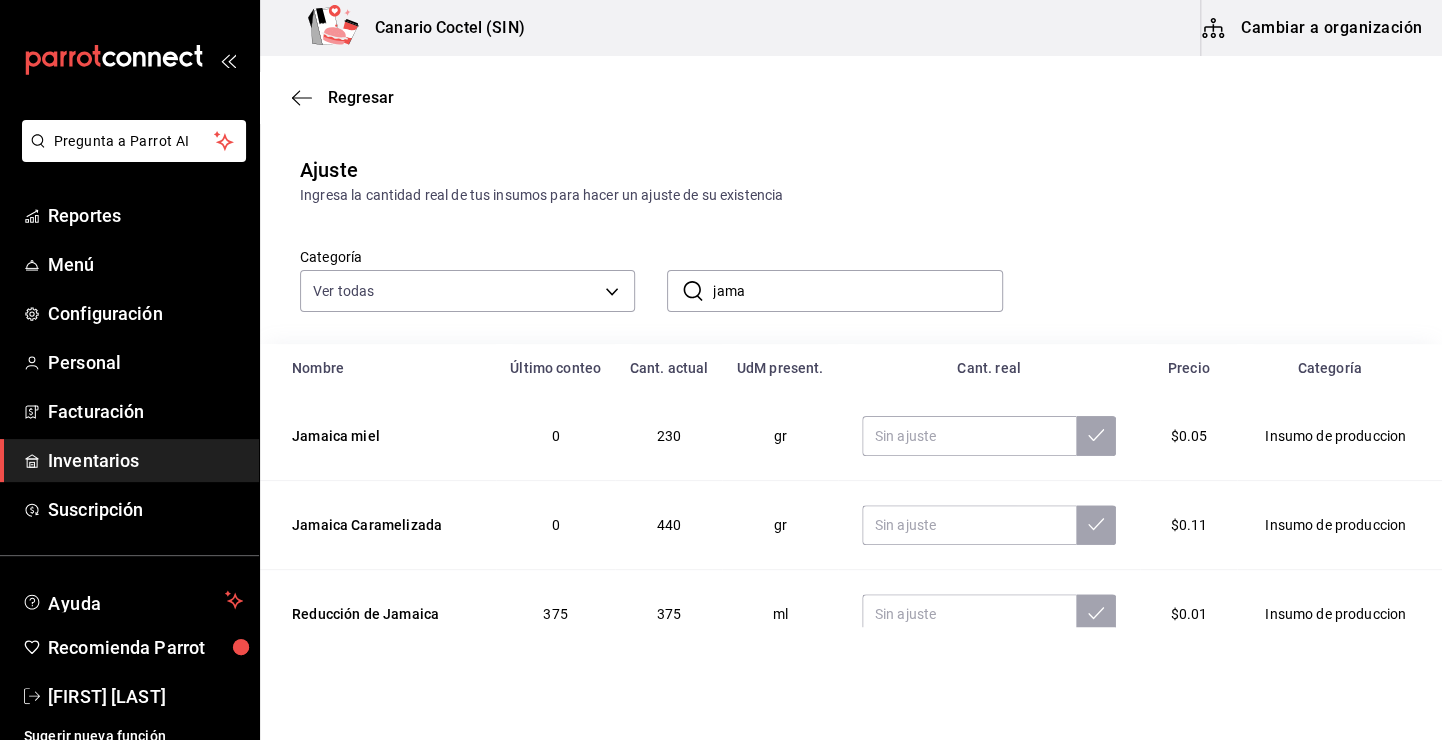 click on "jama" at bounding box center [857, 291] 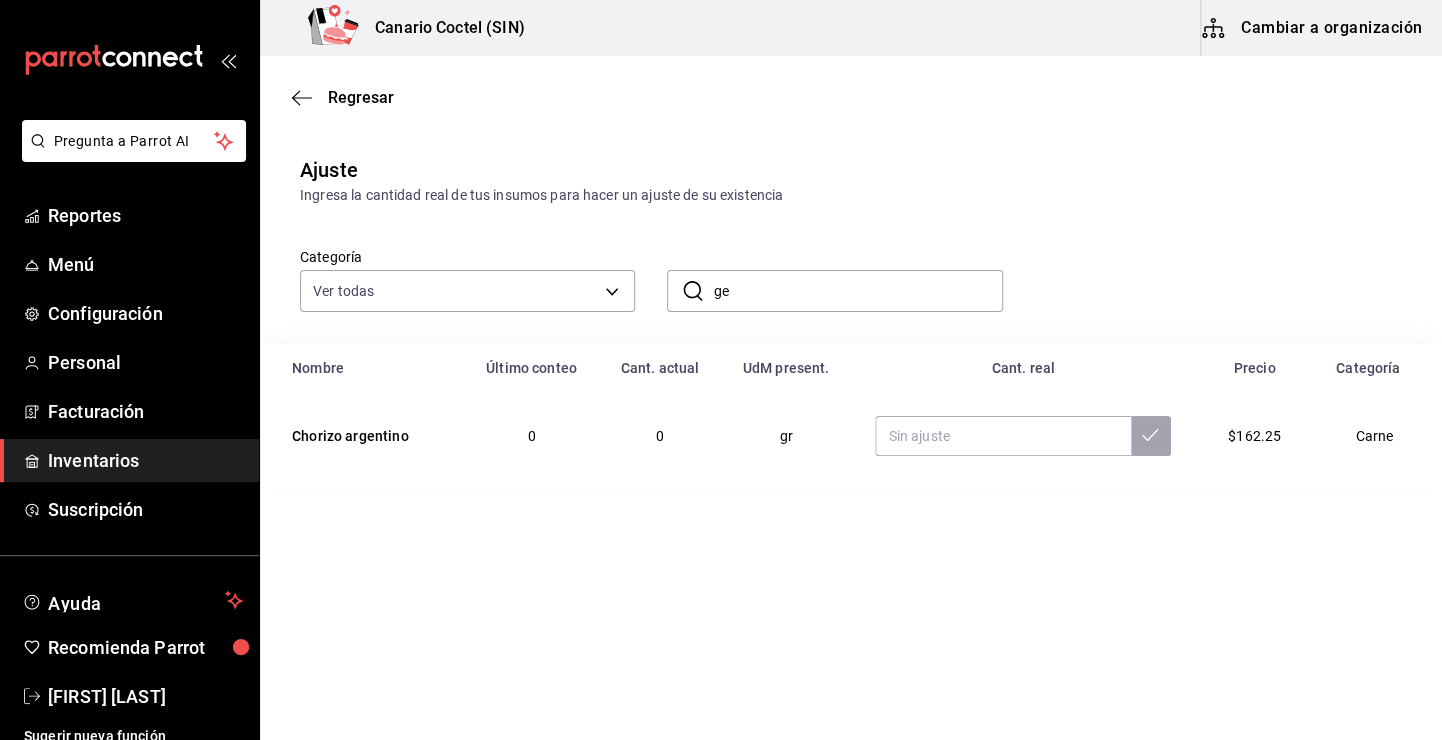 type on "g" 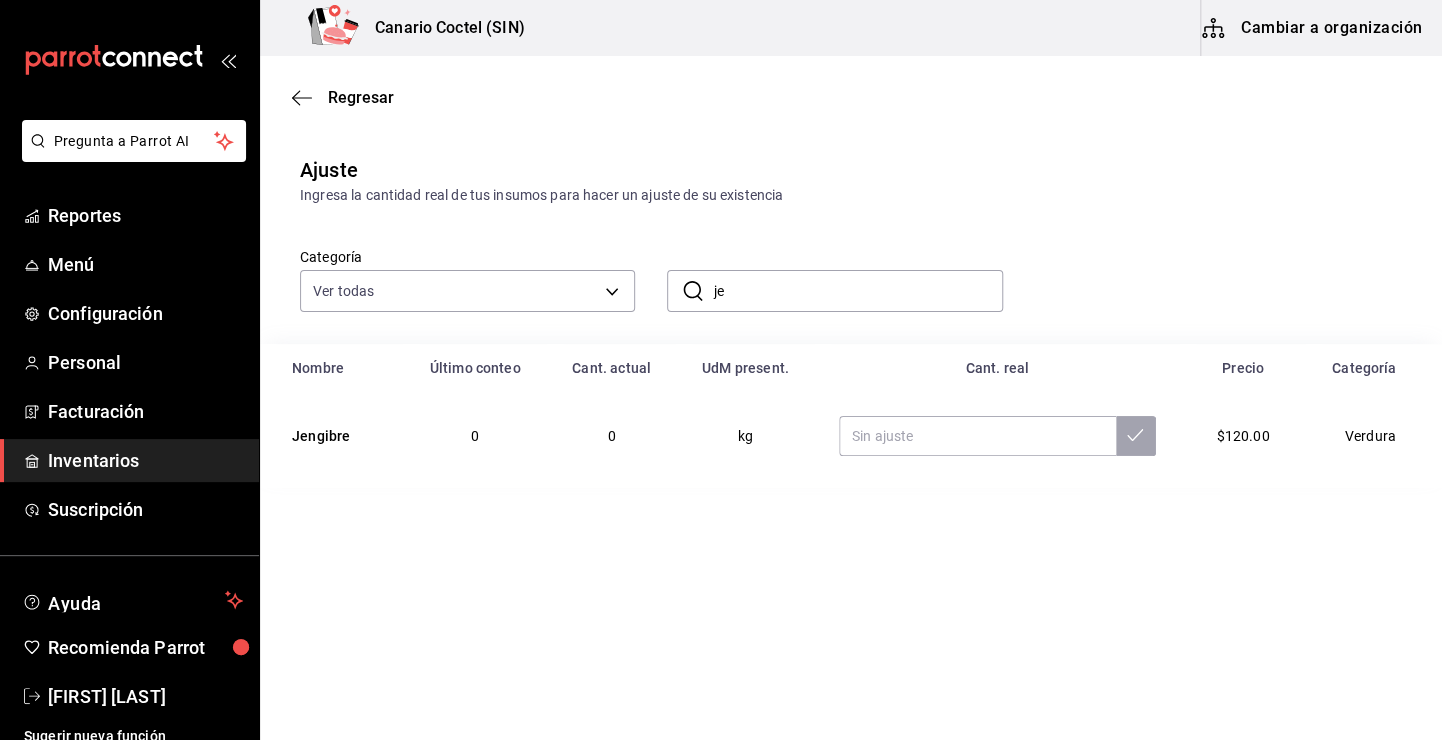 type on "j" 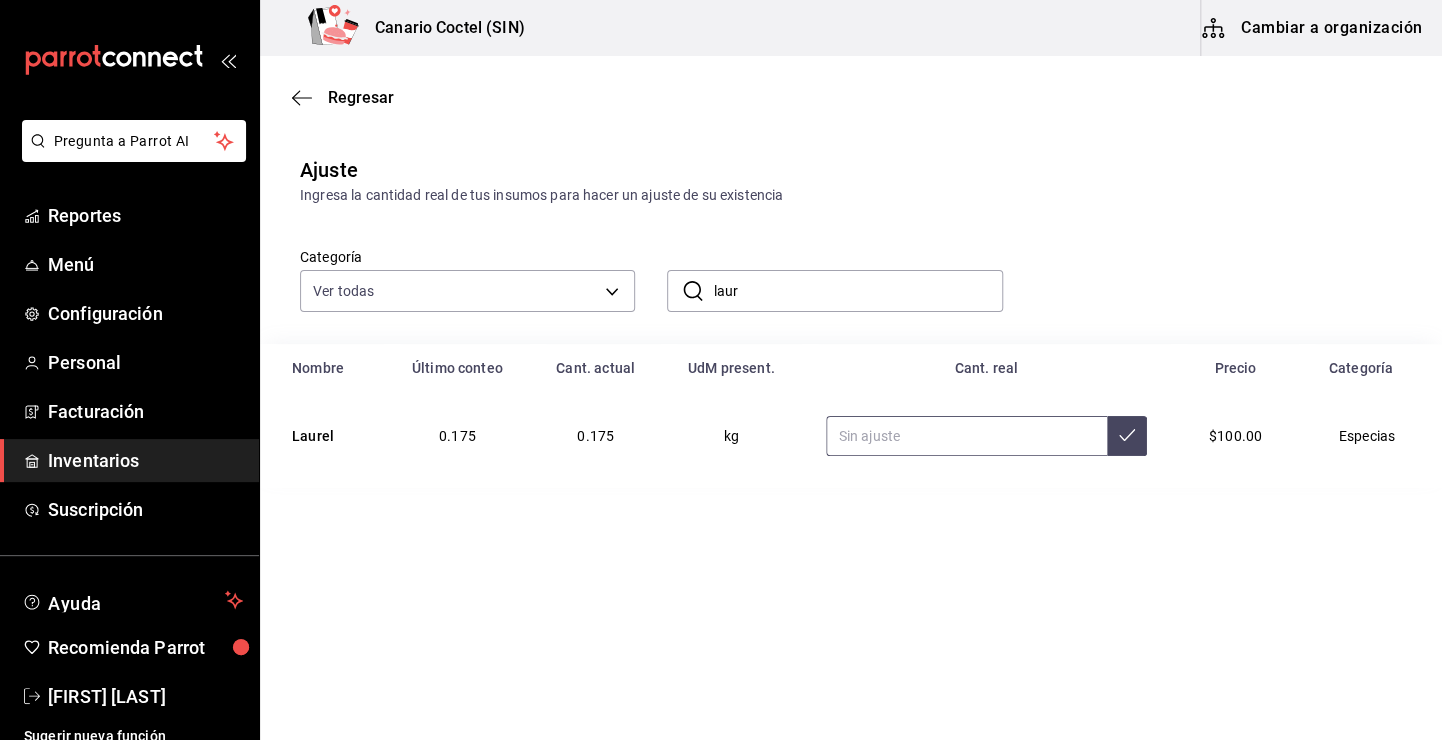 click at bounding box center (967, 436) 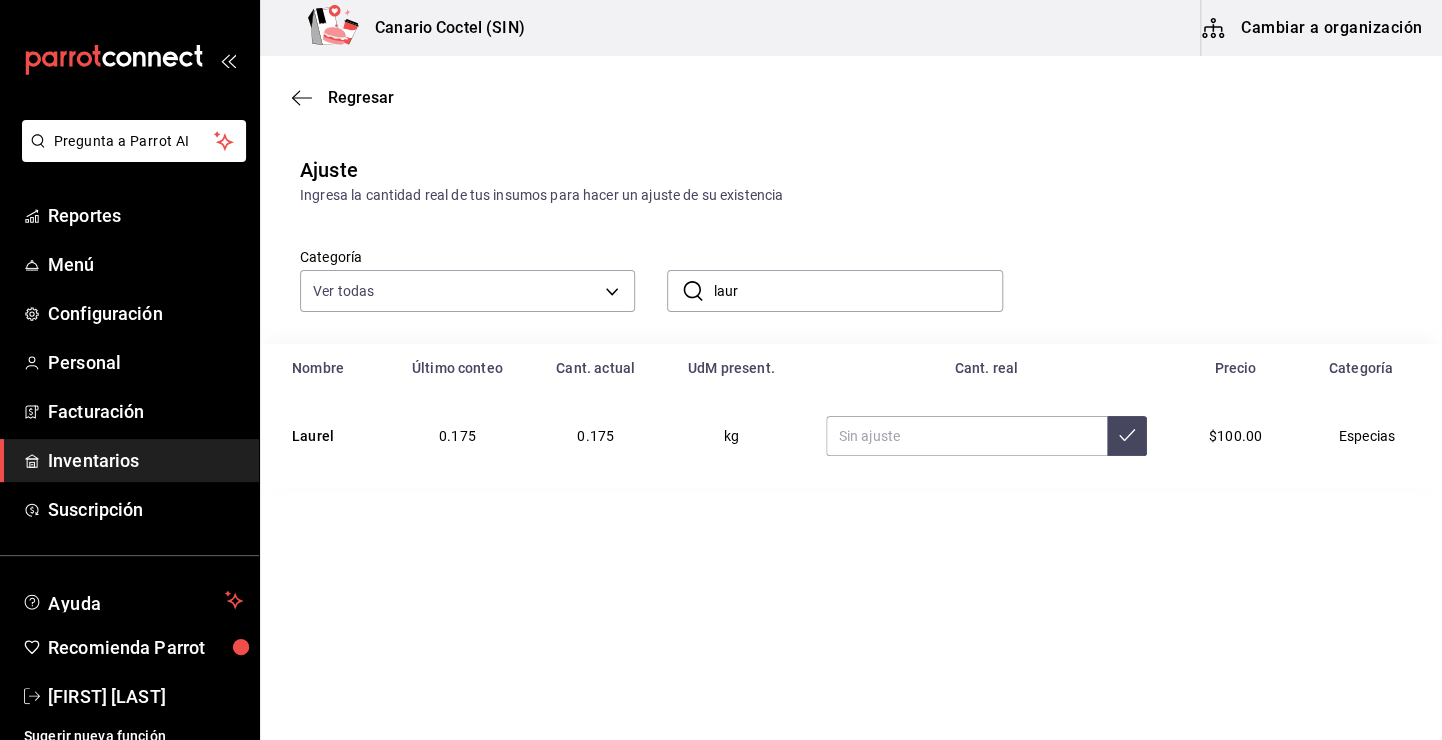click on "laur" at bounding box center (857, 291) 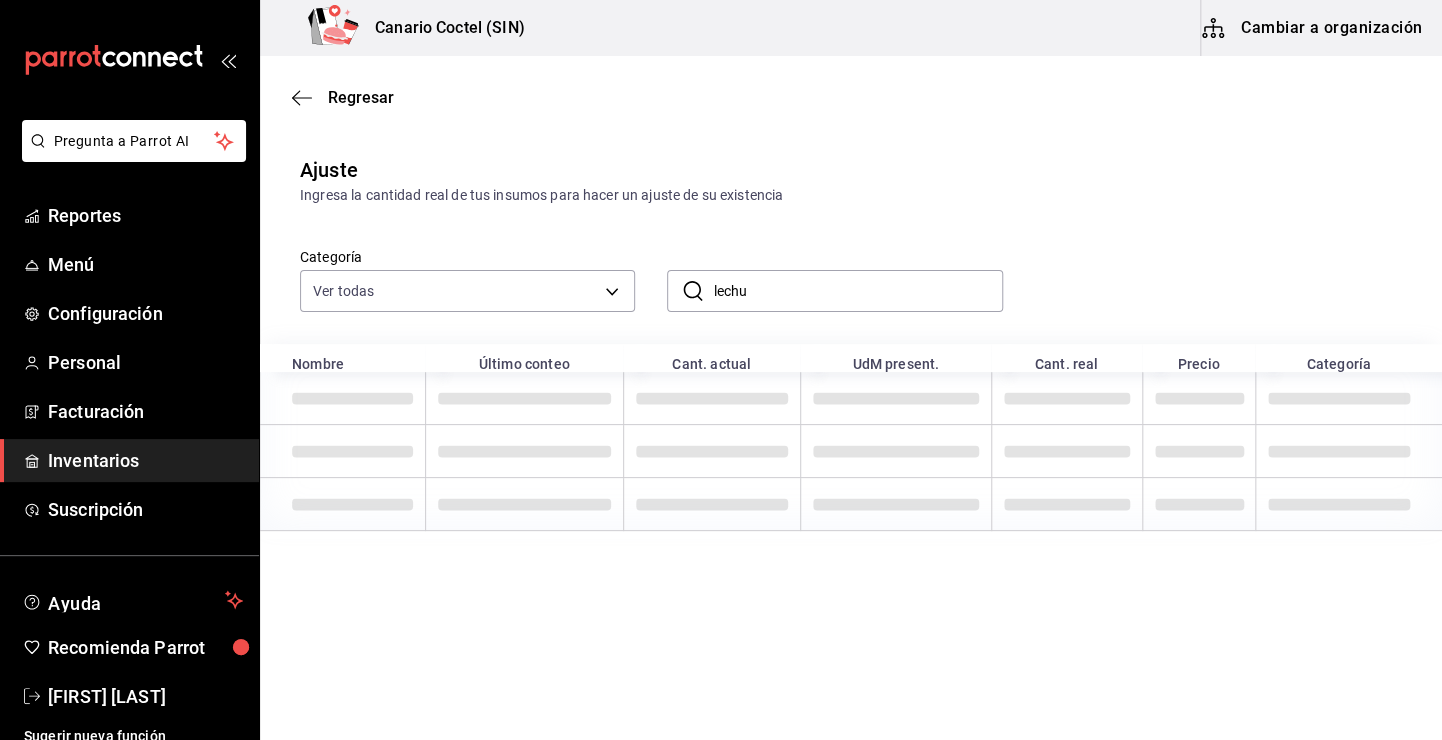 type on "lechu" 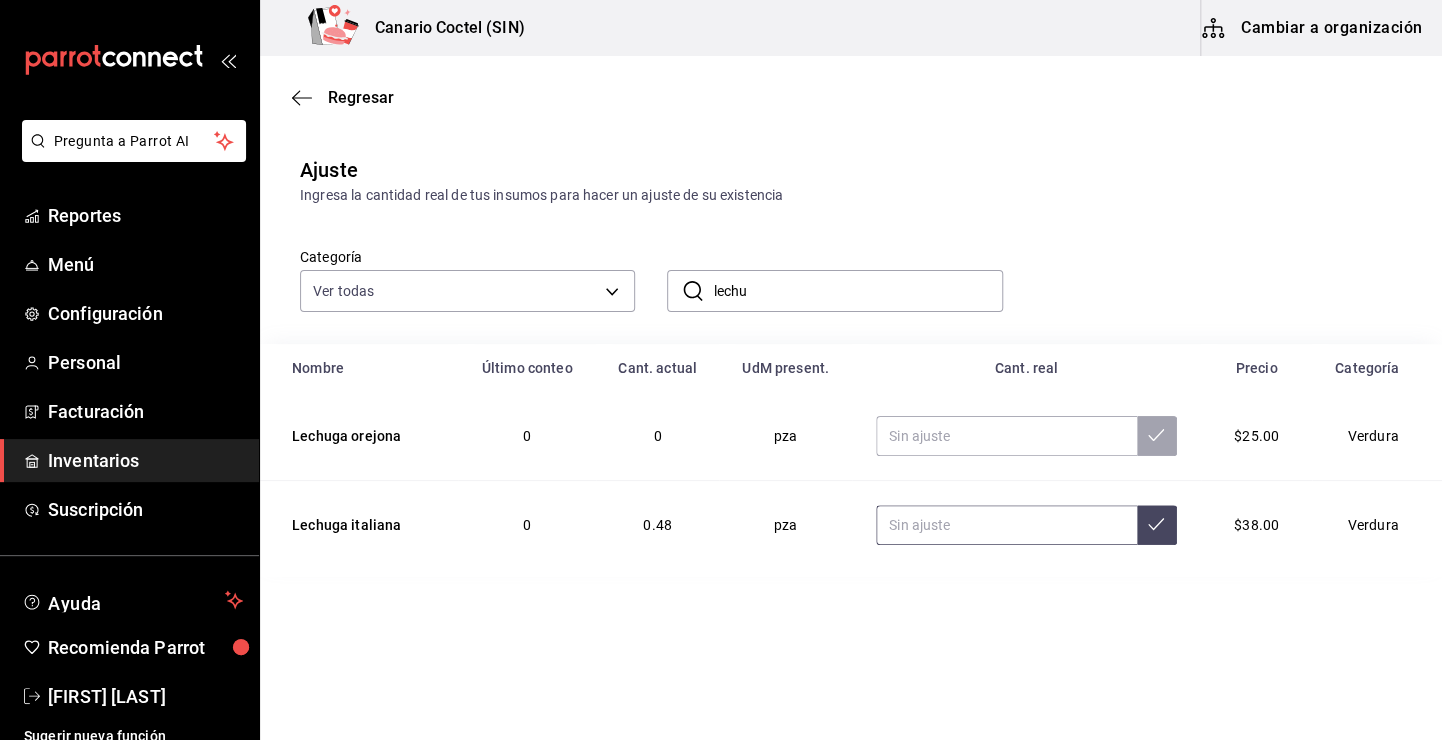 click at bounding box center (1006, 525) 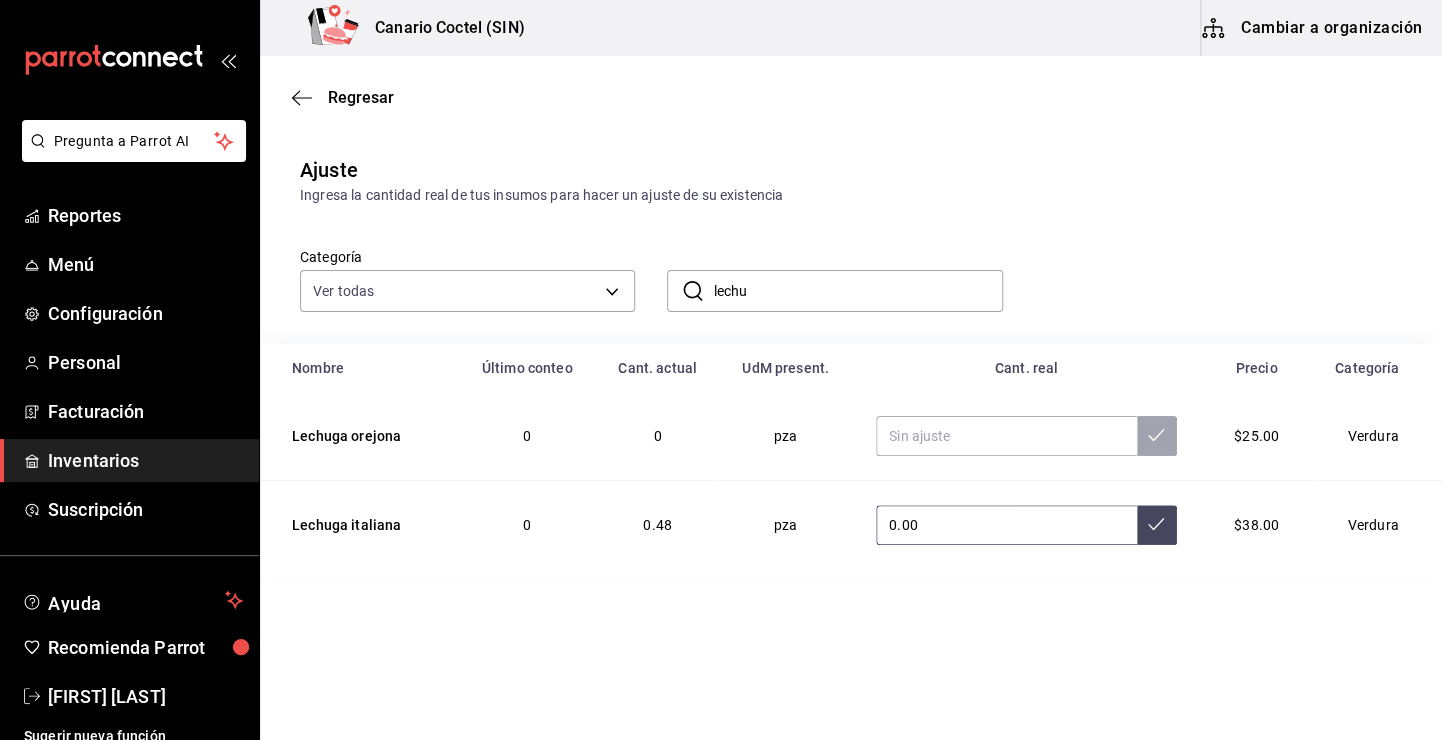 type on "0.00" 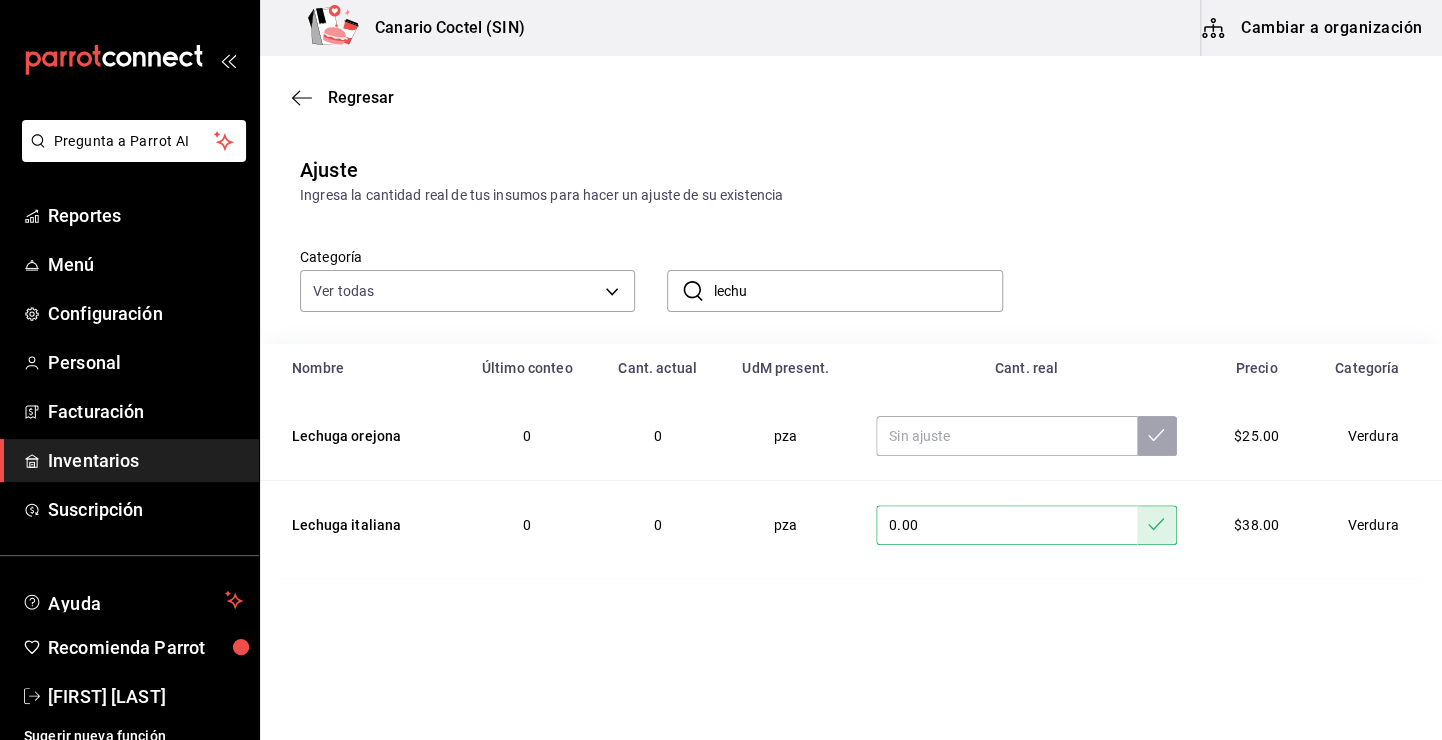 click on "lechu" at bounding box center [857, 291] 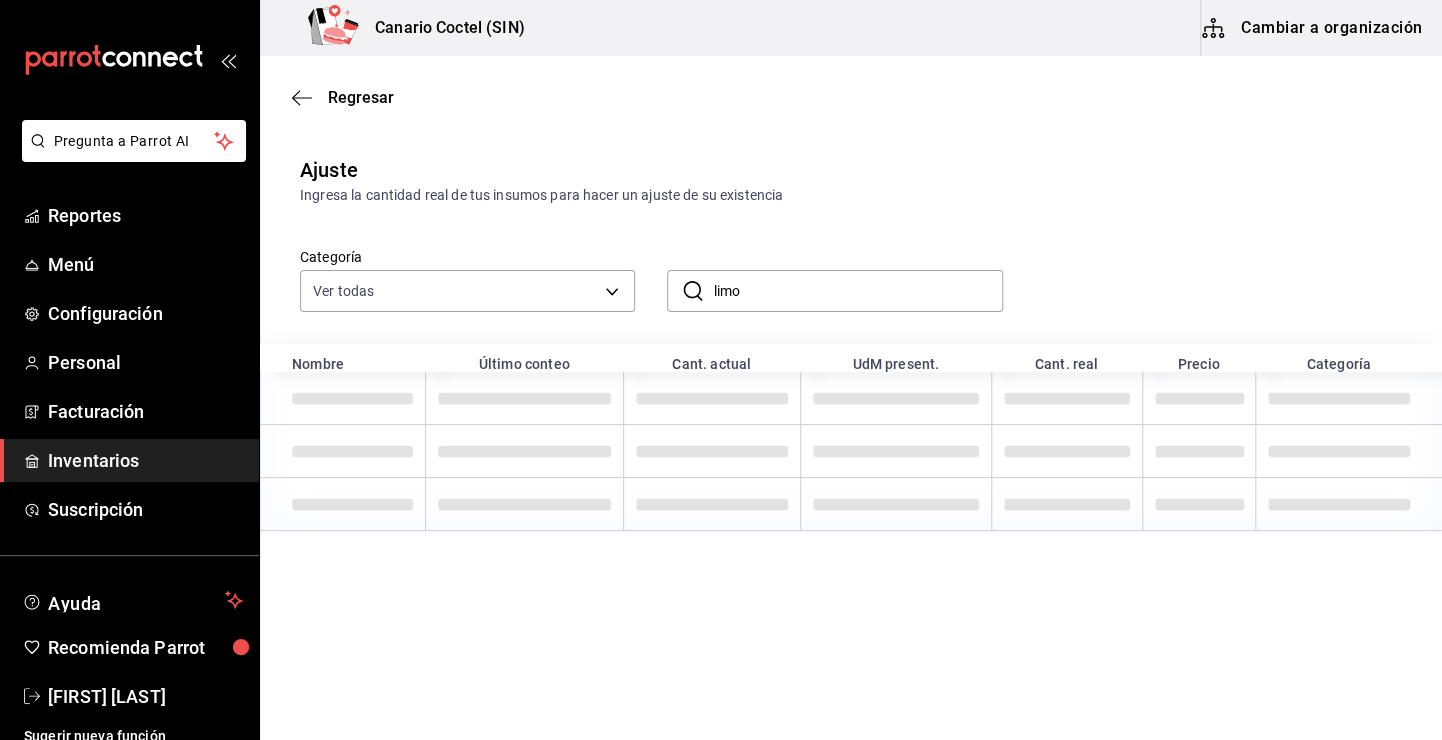 type on "limo" 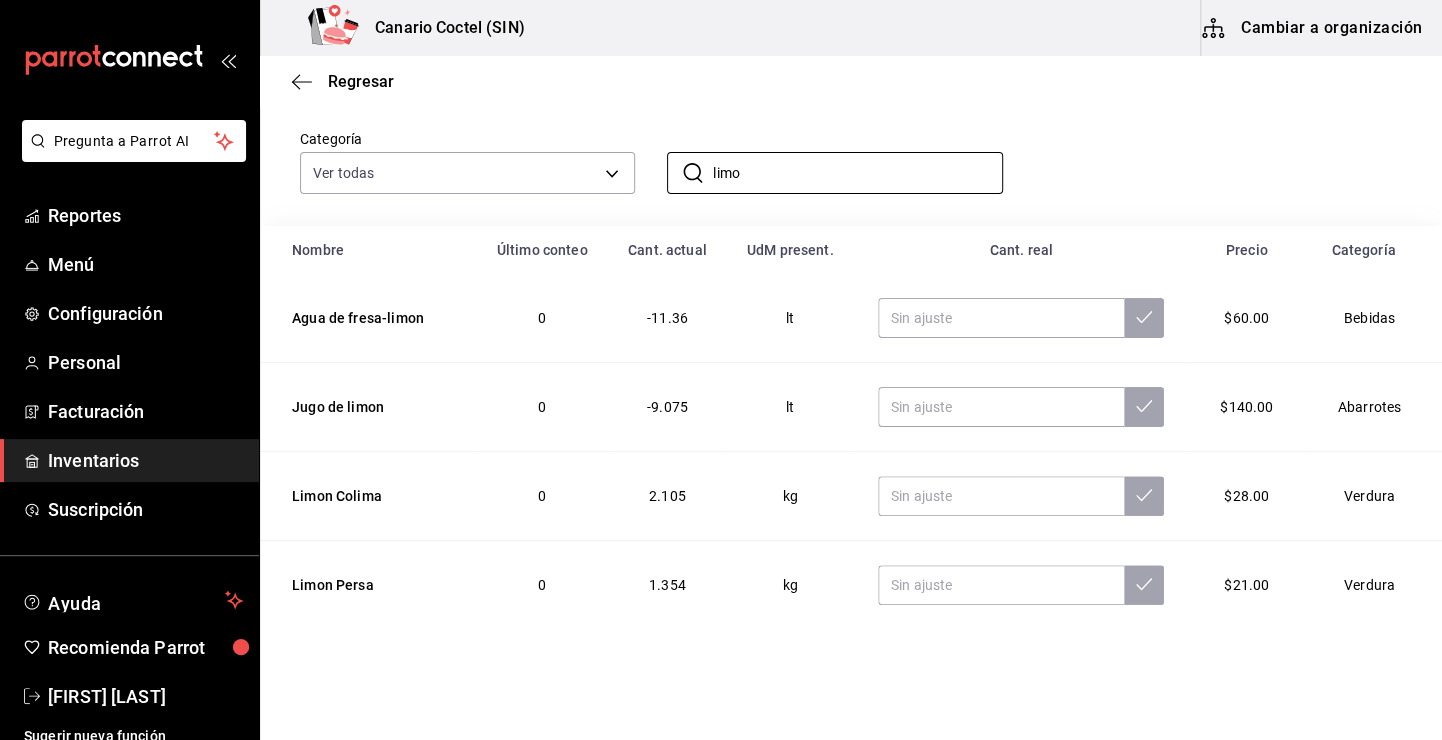 scroll, scrollTop: 128, scrollLeft: 0, axis: vertical 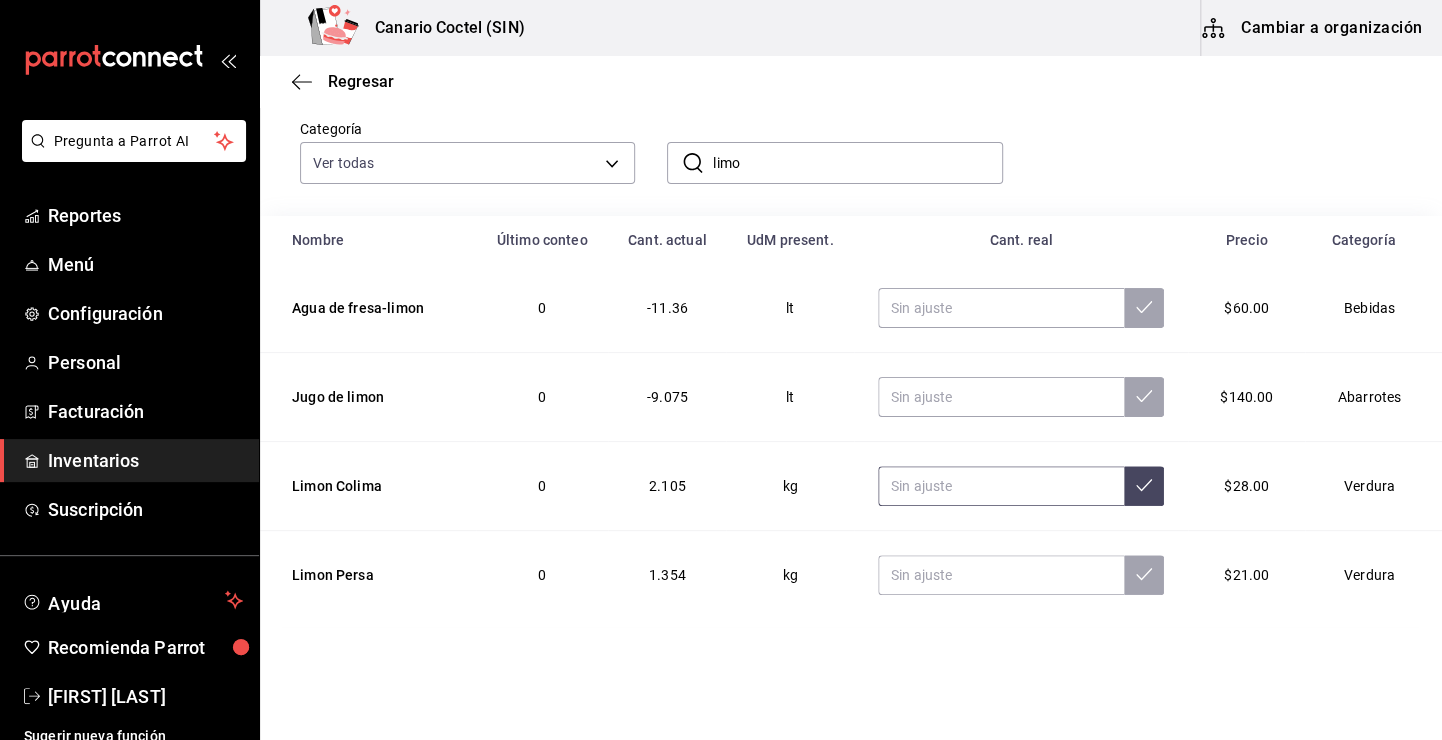 click at bounding box center (1001, 486) 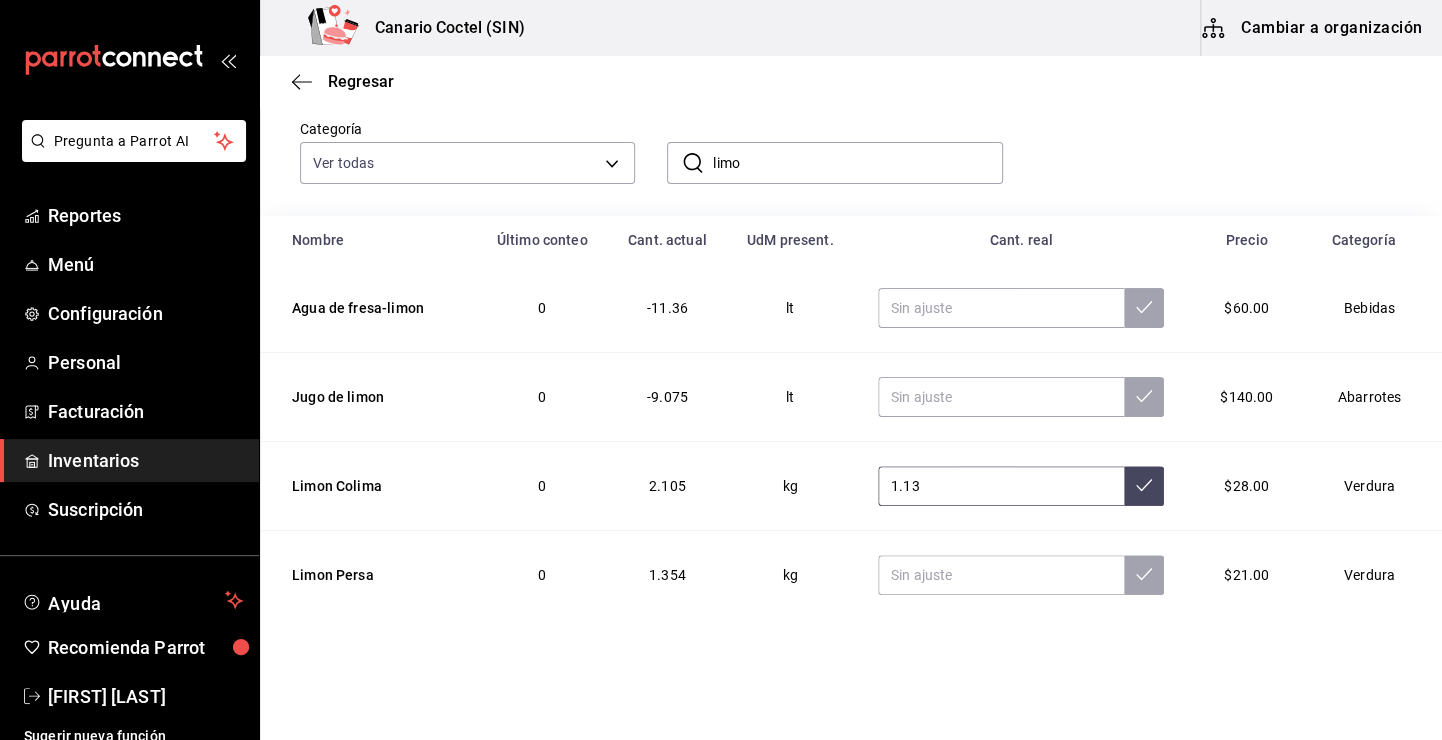 type on "1.13" 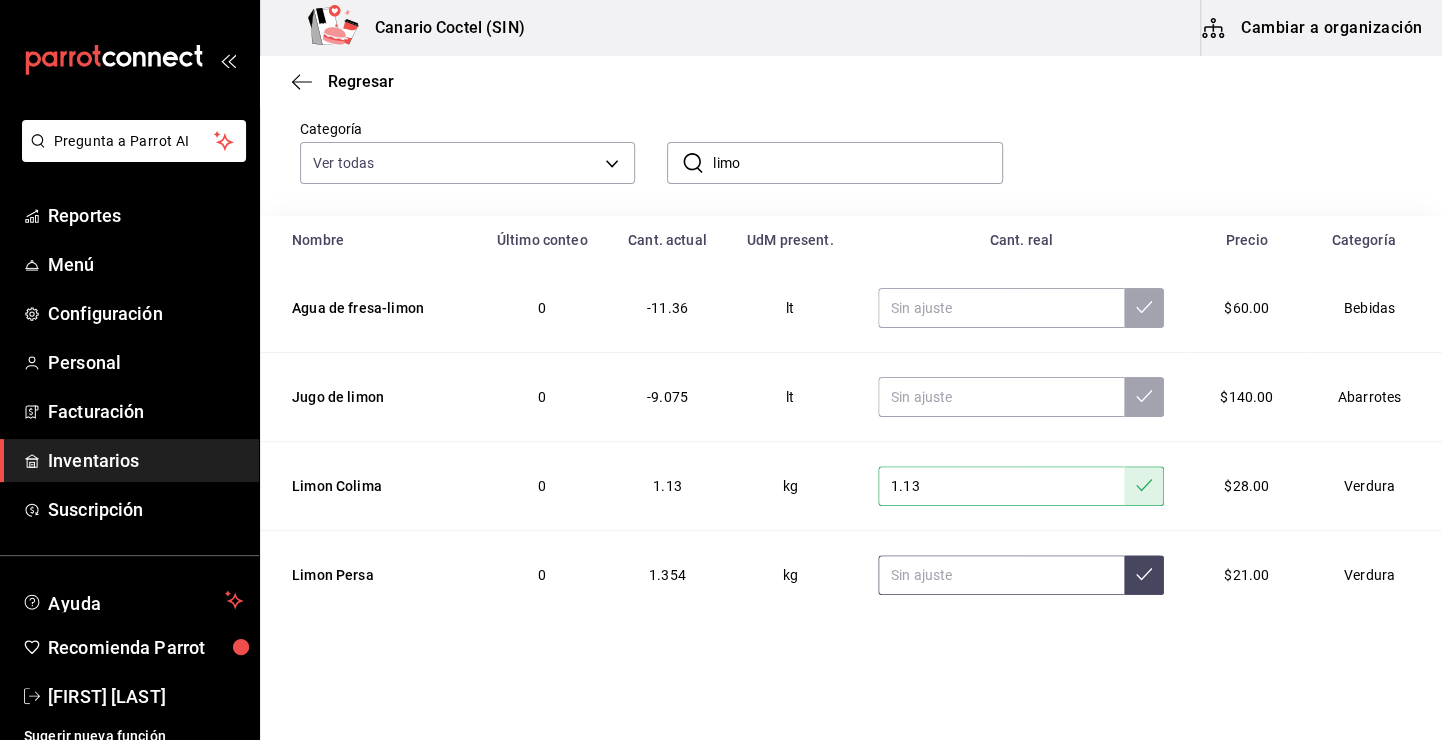 click at bounding box center [1001, 575] 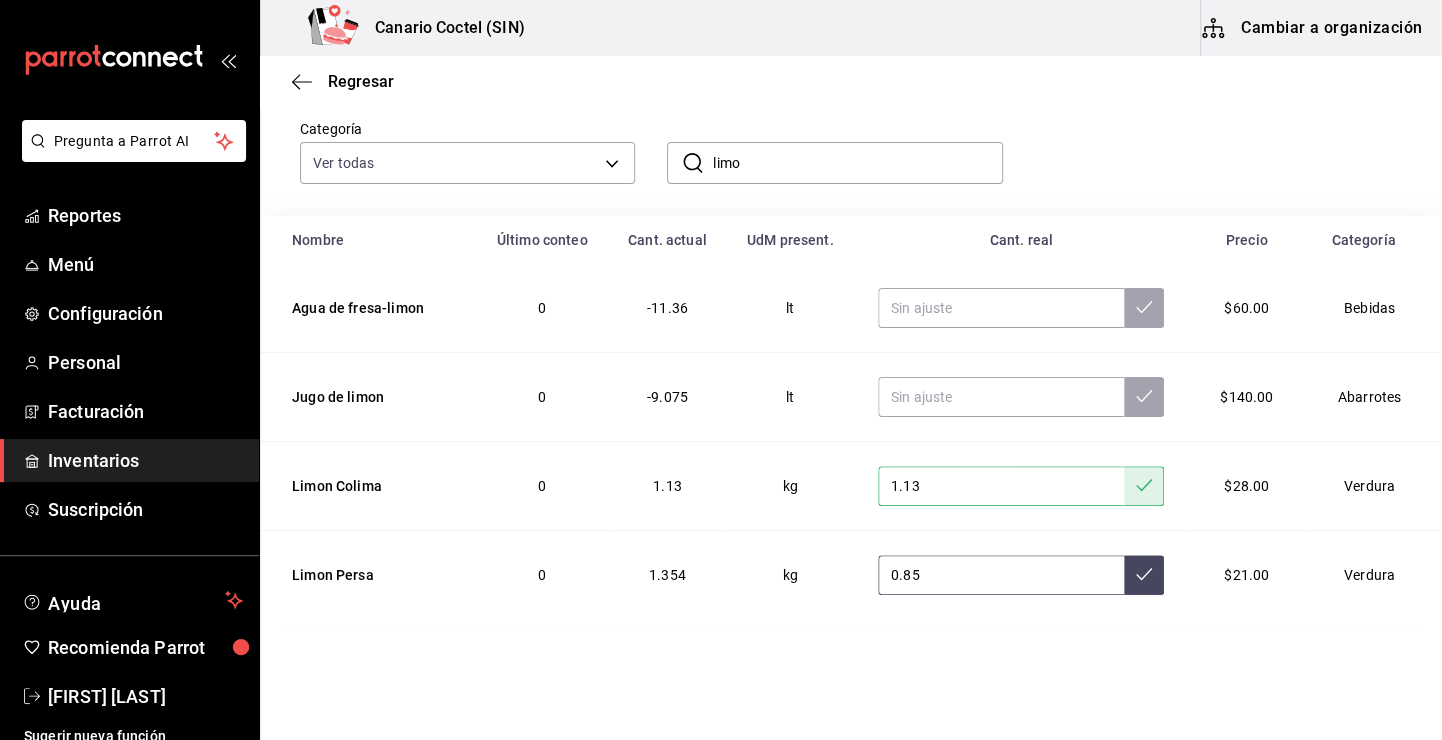 type on "0.85" 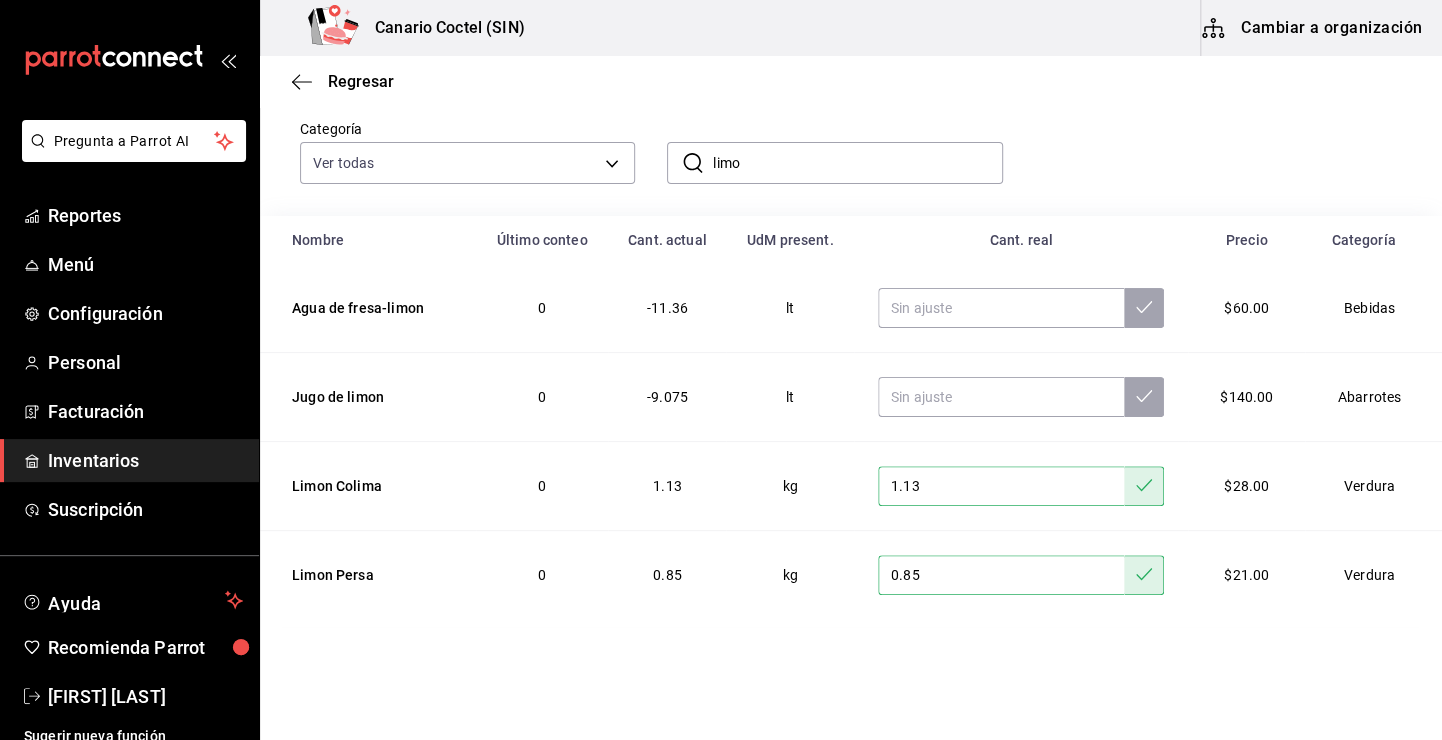 click on "limo" at bounding box center (857, 163) 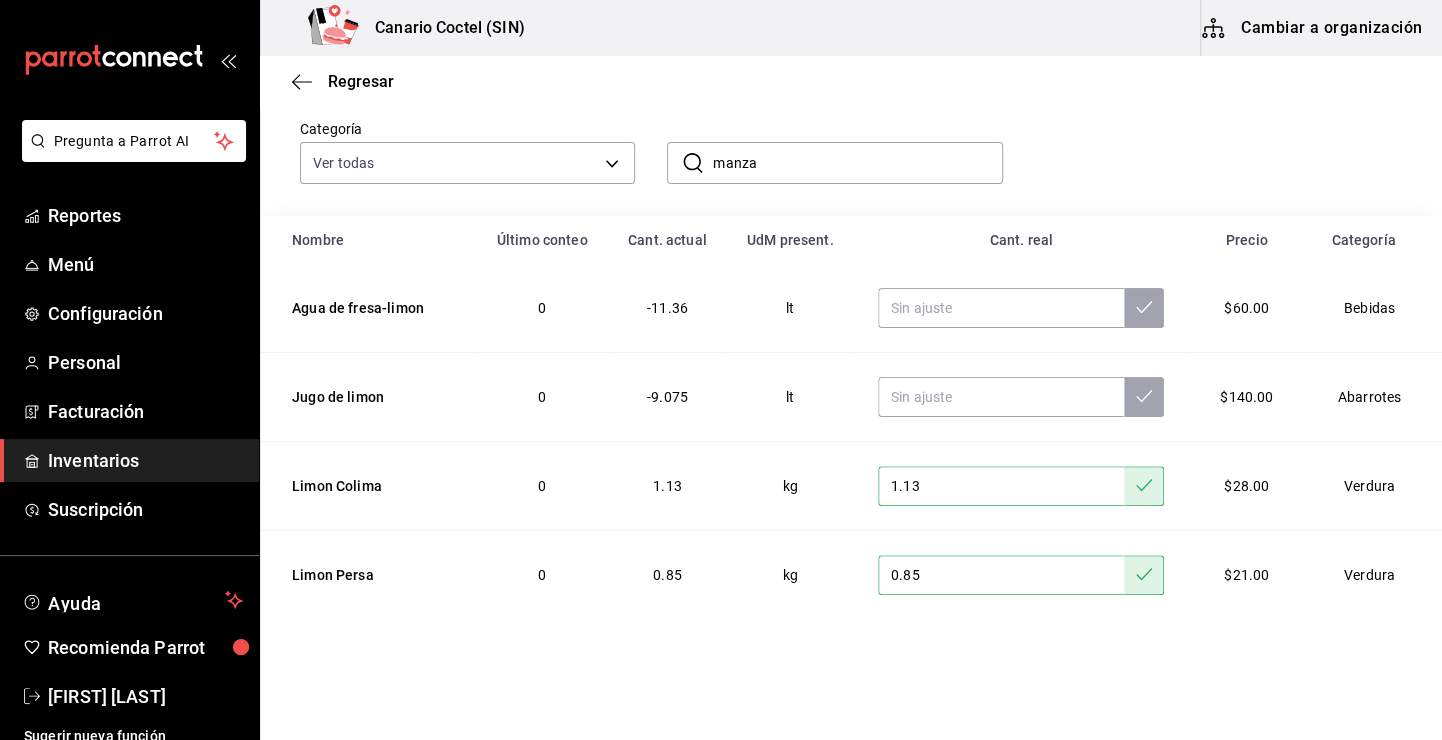 type on "manza" 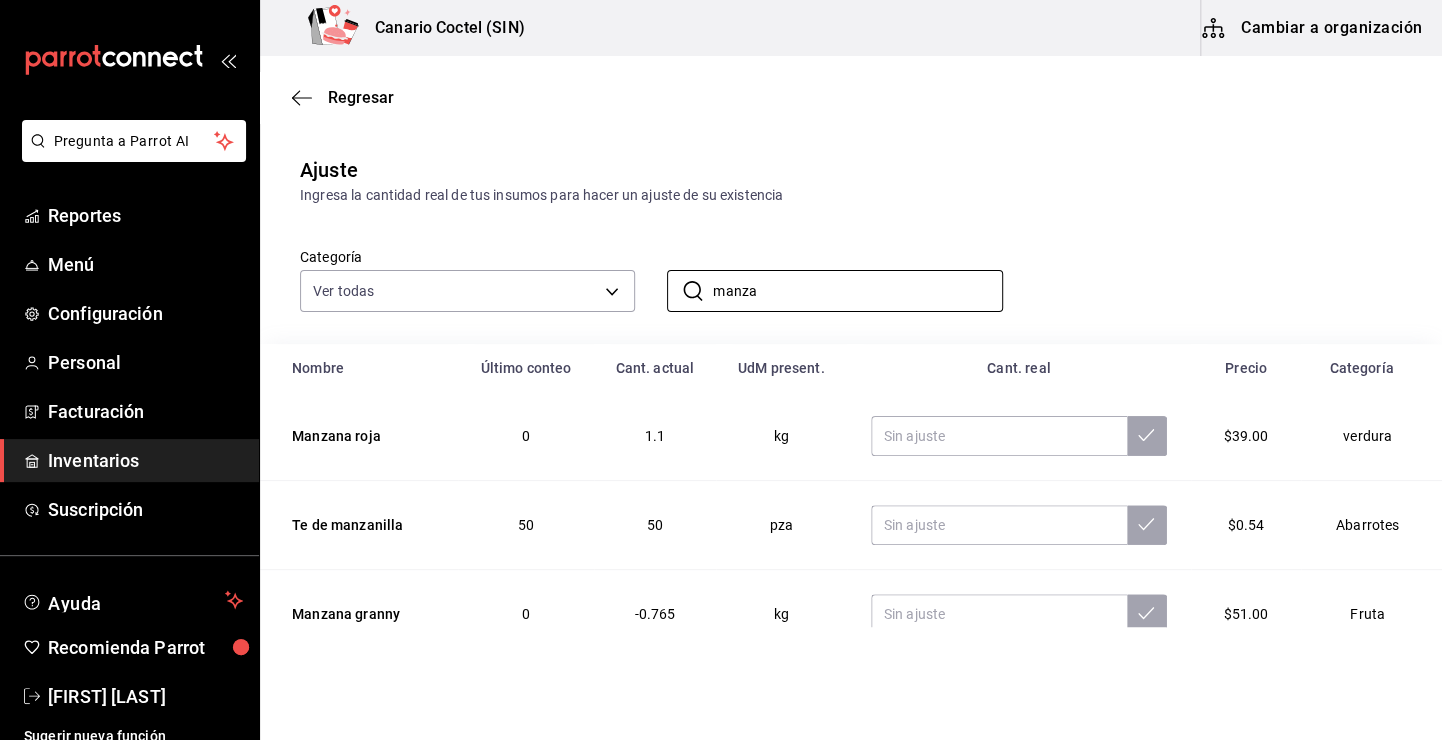 scroll, scrollTop: 39, scrollLeft: 0, axis: vertical 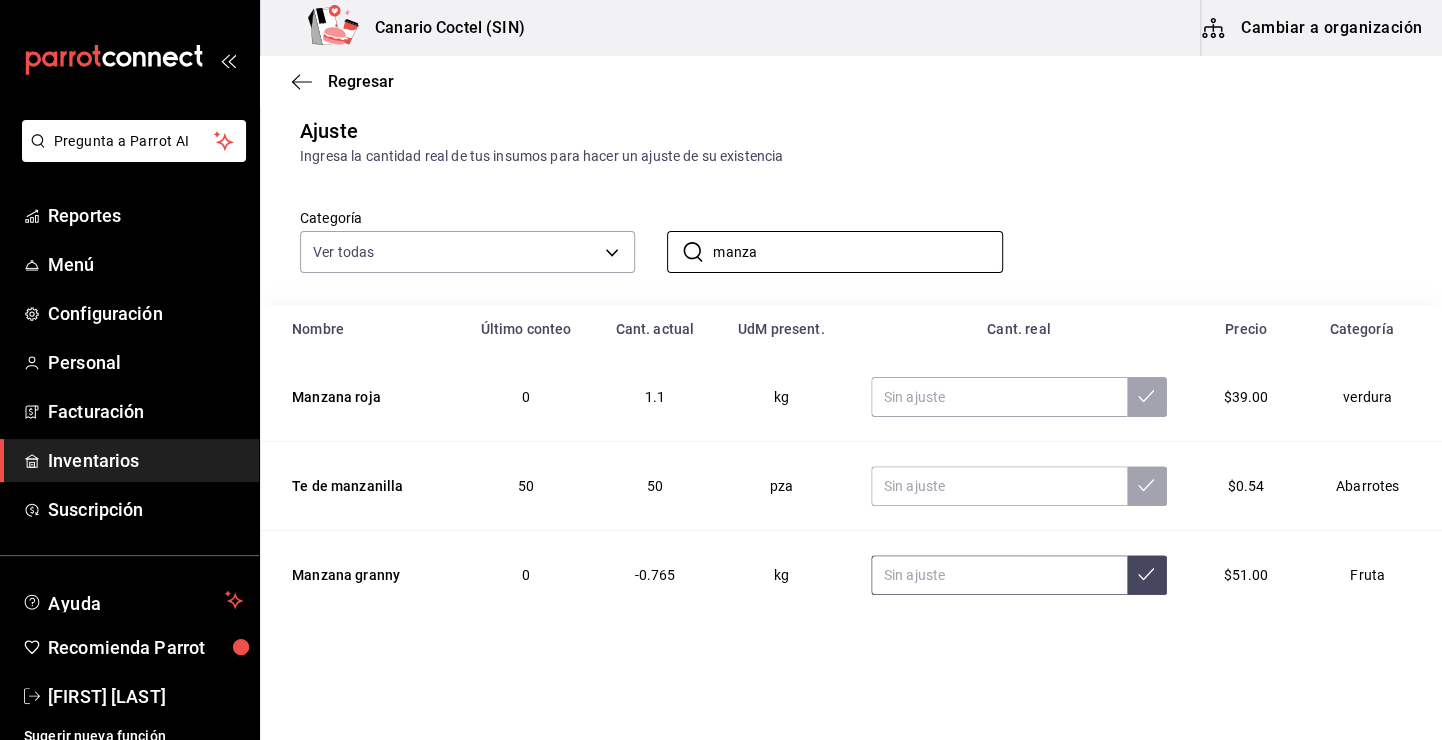 click at bounding box center (999, 575) 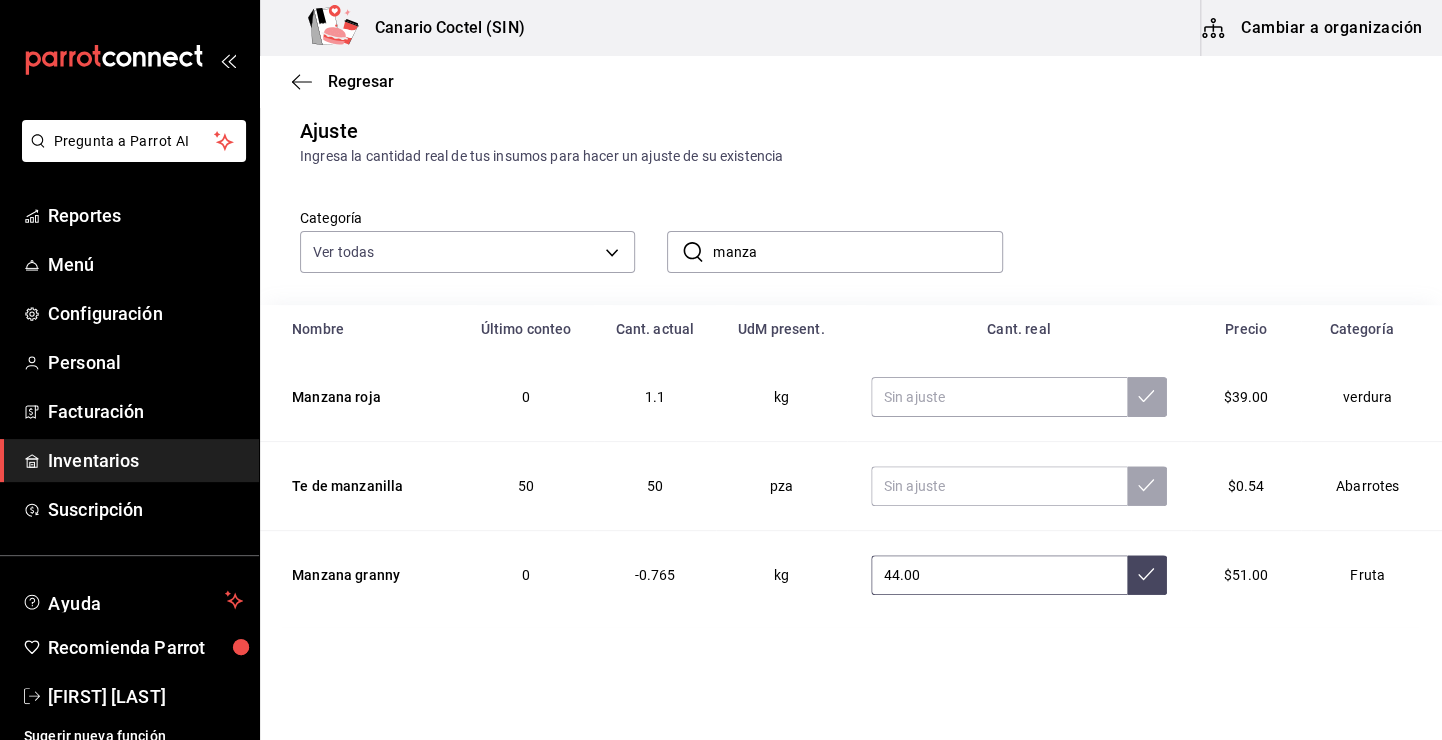 type on "4.00" 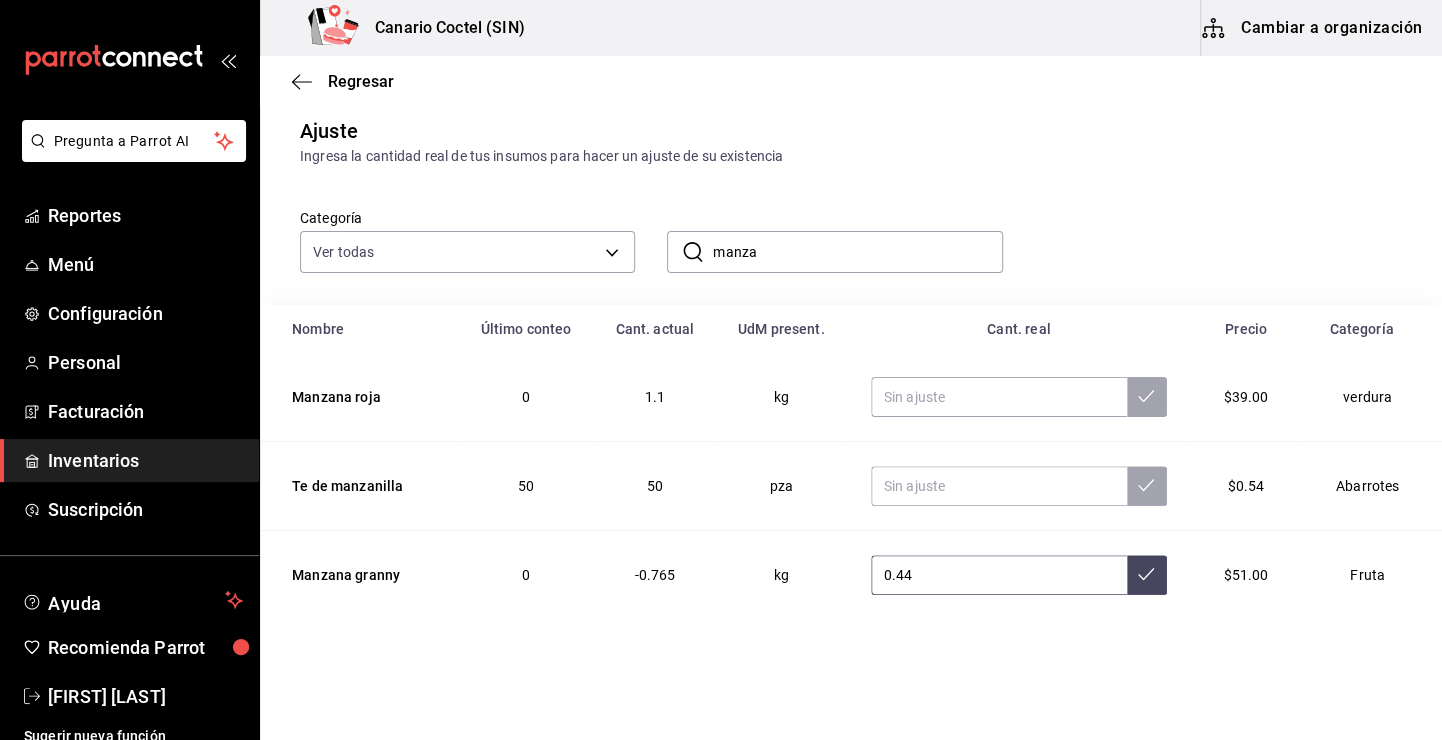 type on "0.44" 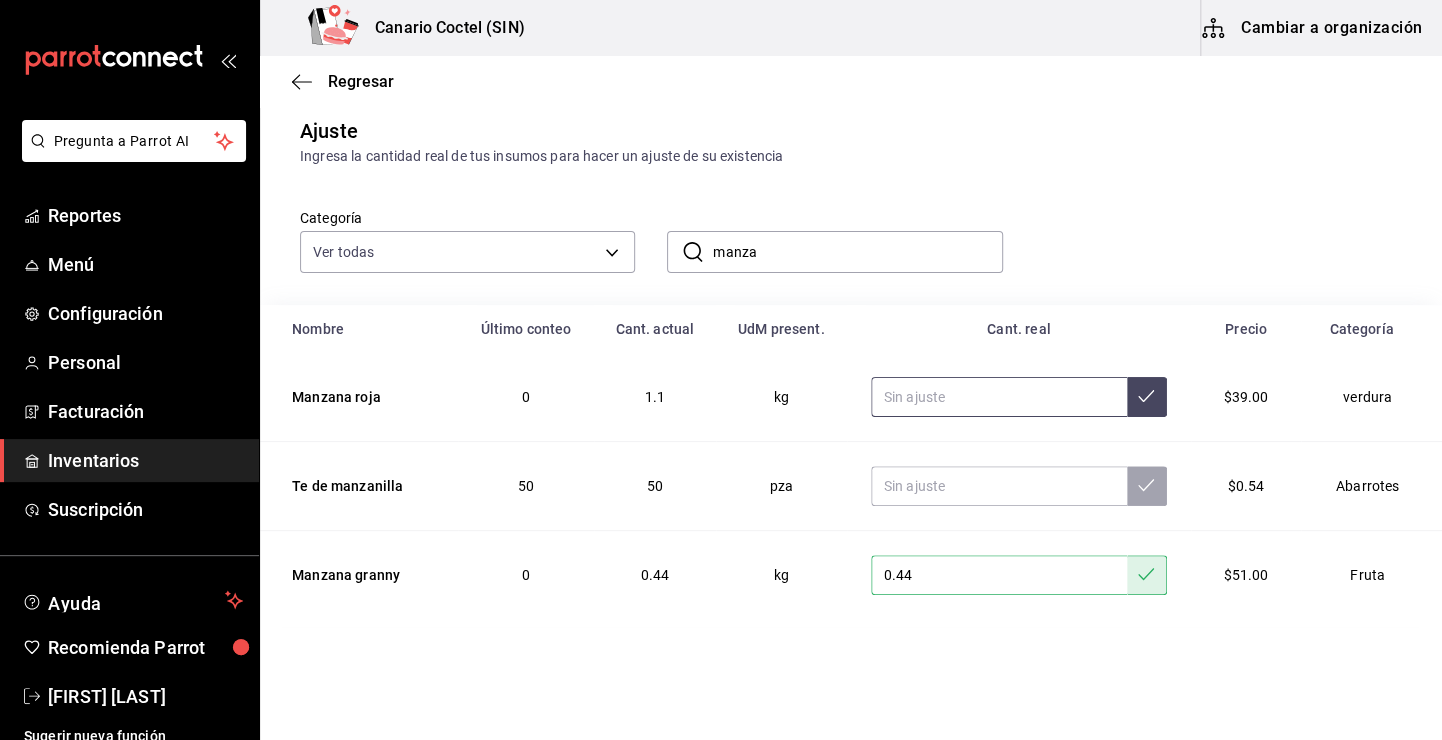 click at bounding box center (999, 397) 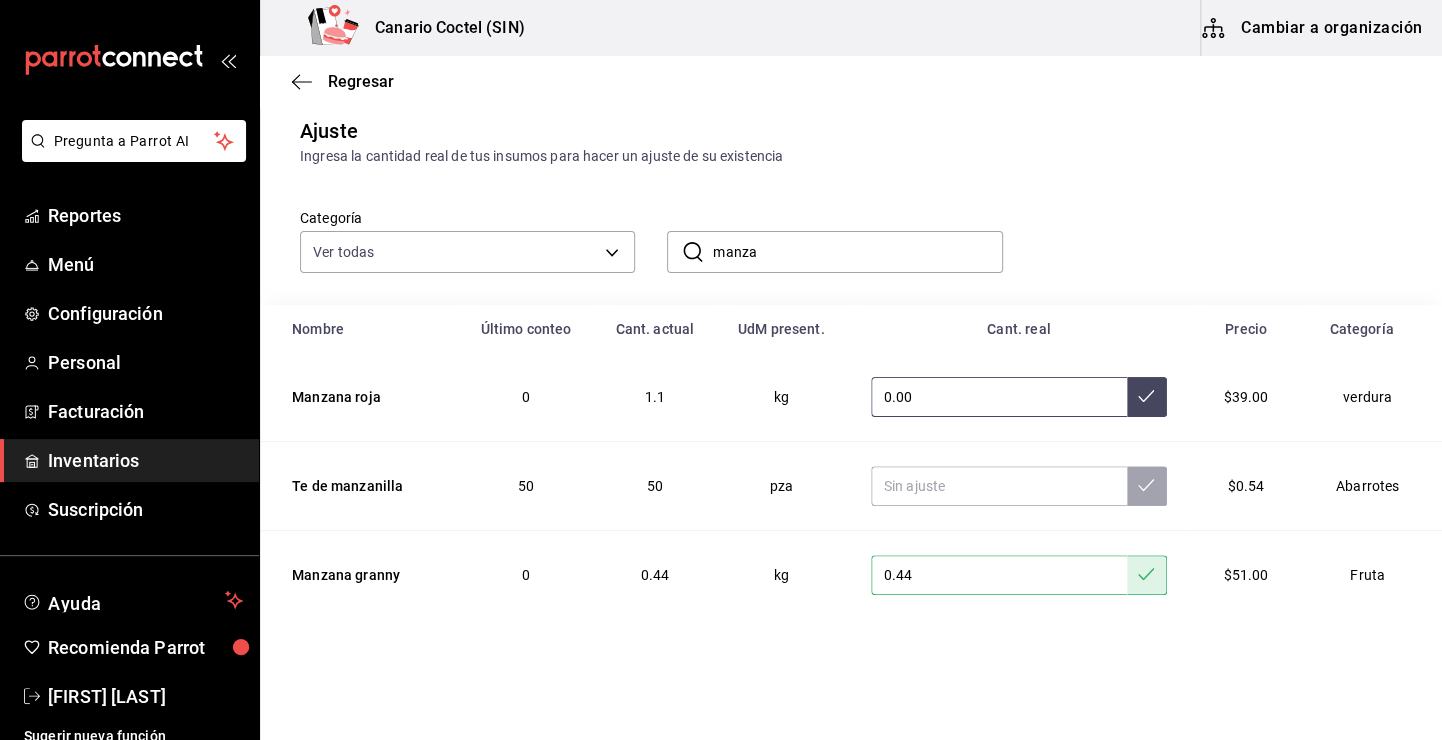 type on "0.00" 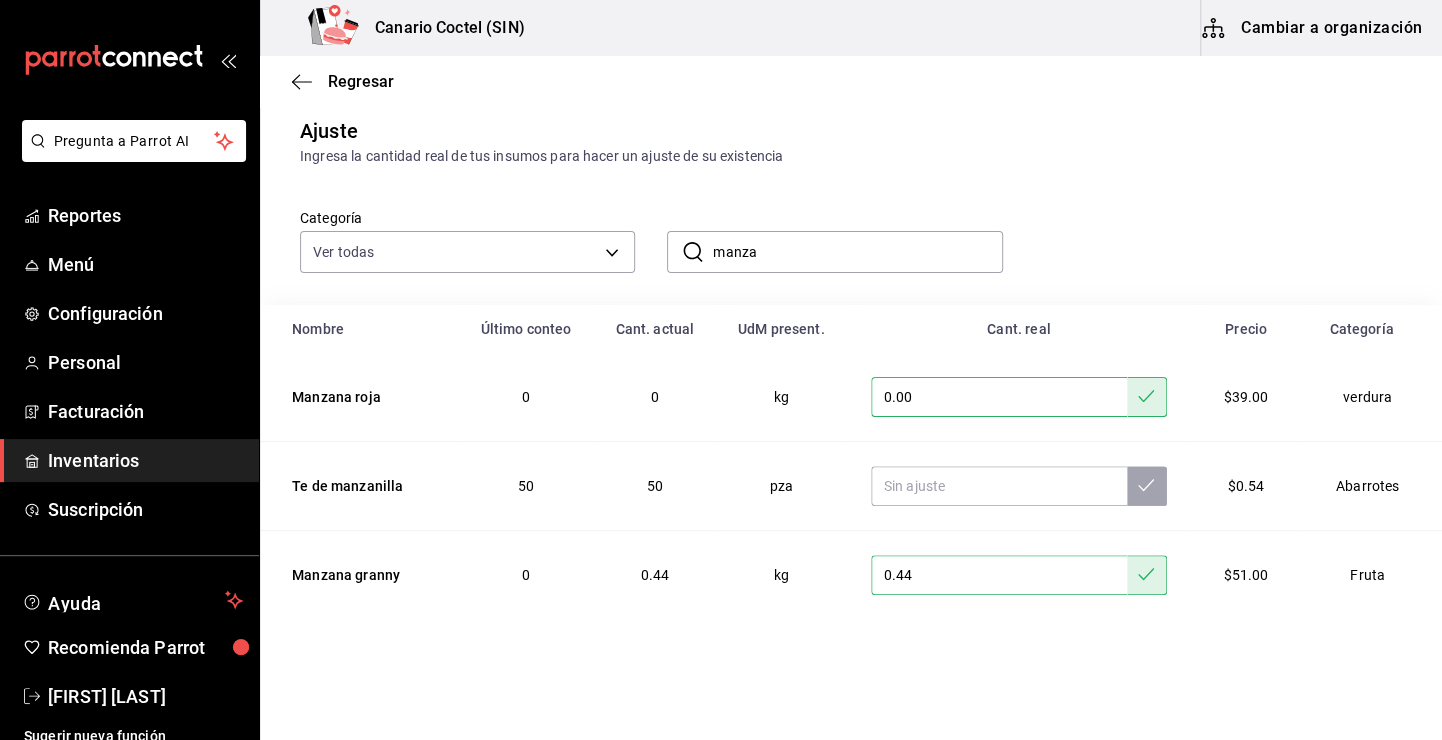 click on "​ manza ​" at bounding box center (834, 252) 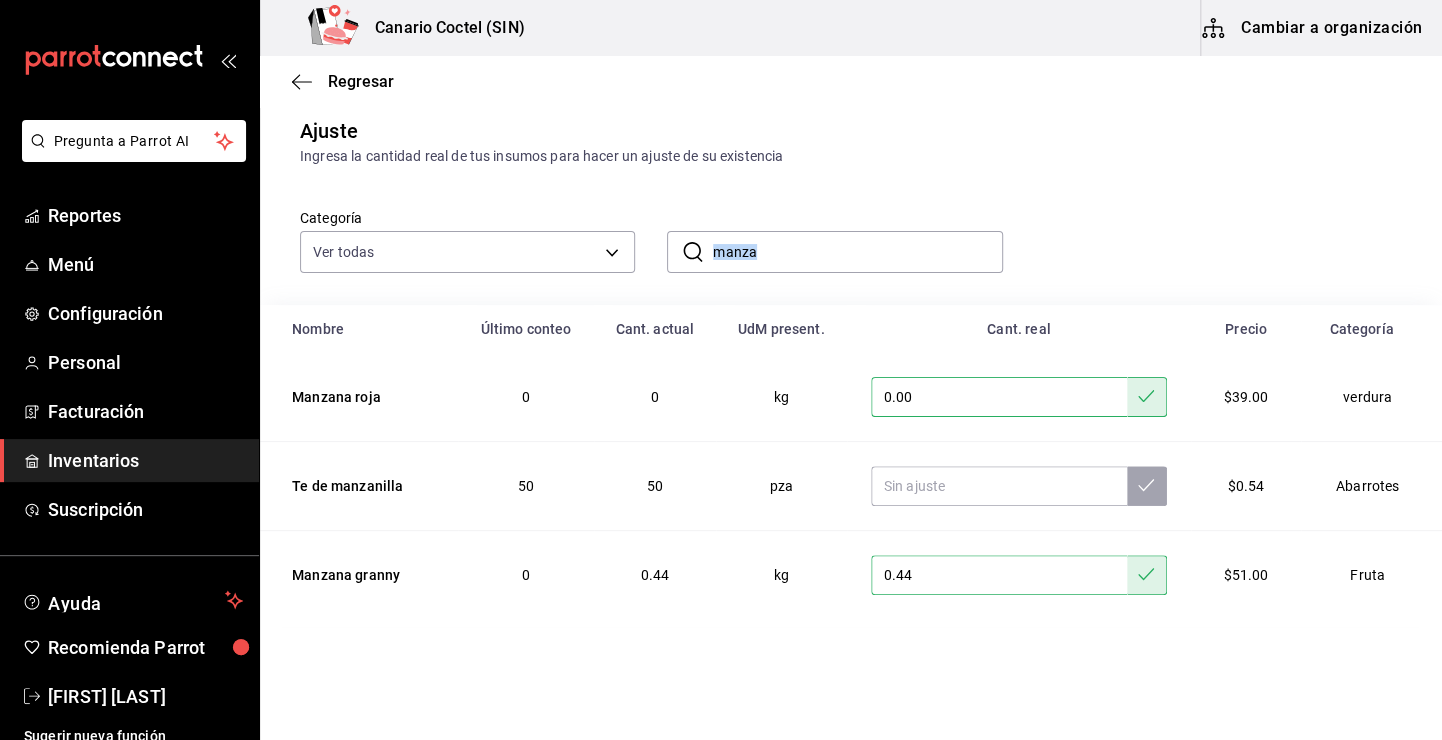 click on "​ manza ​" at bounding box center (834, 252) 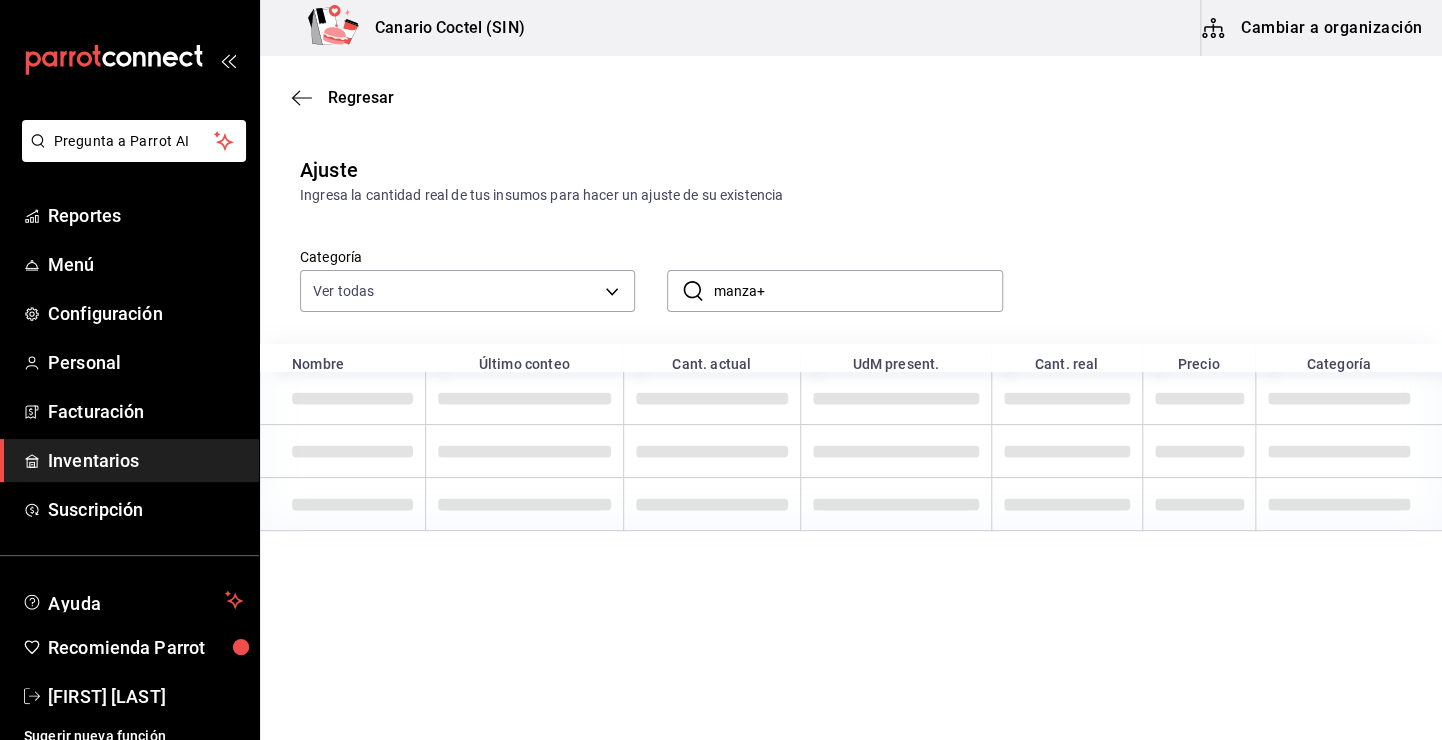 scroll, scrollTop: 0, scrollLeft: 0, axis: both 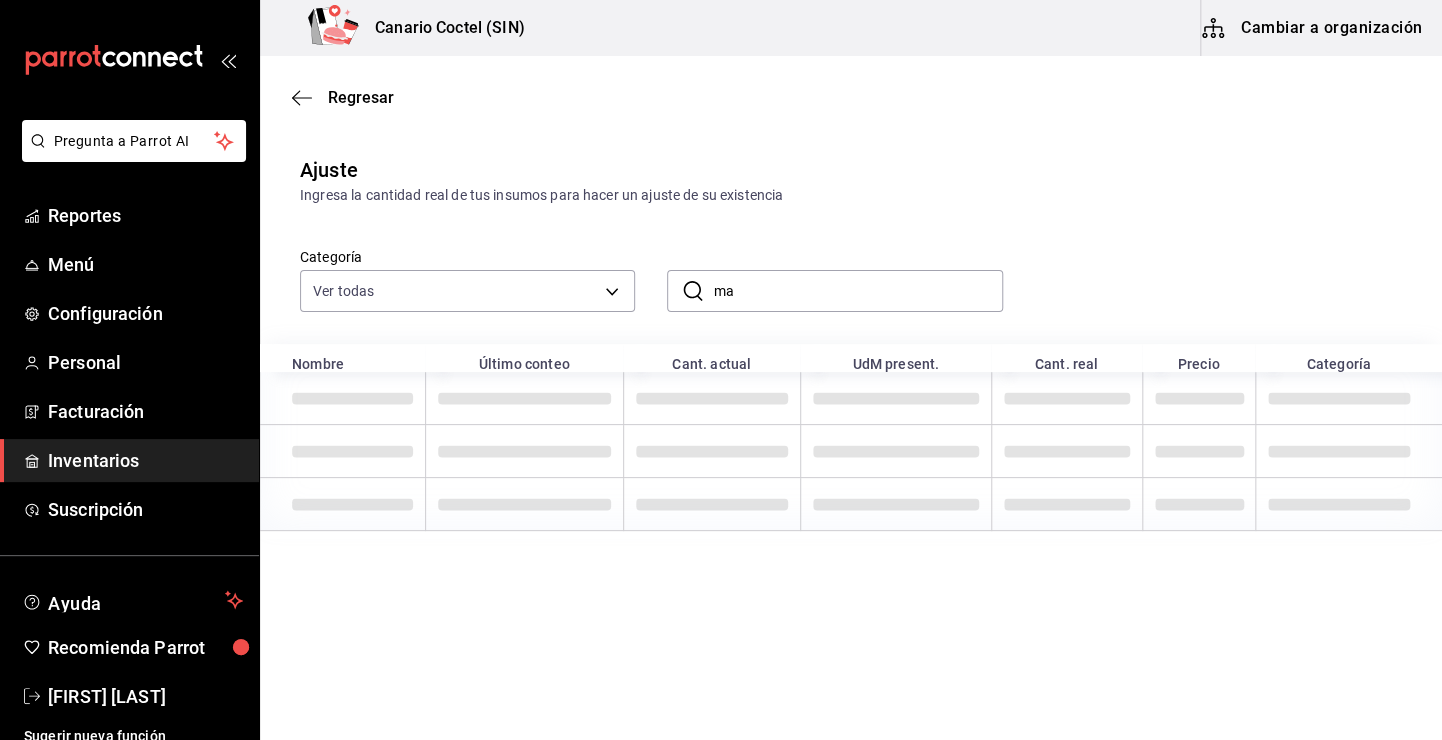 type on "m" 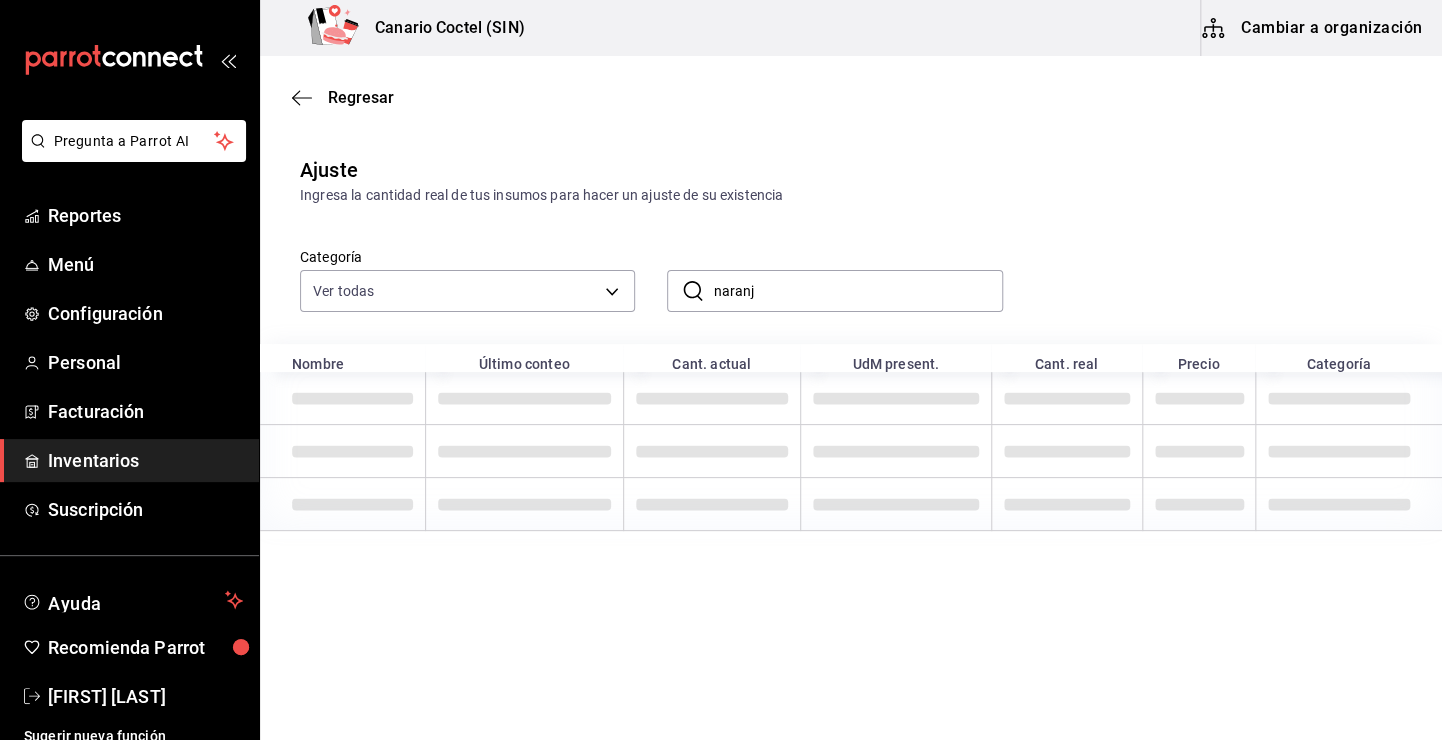 type on "naranj" 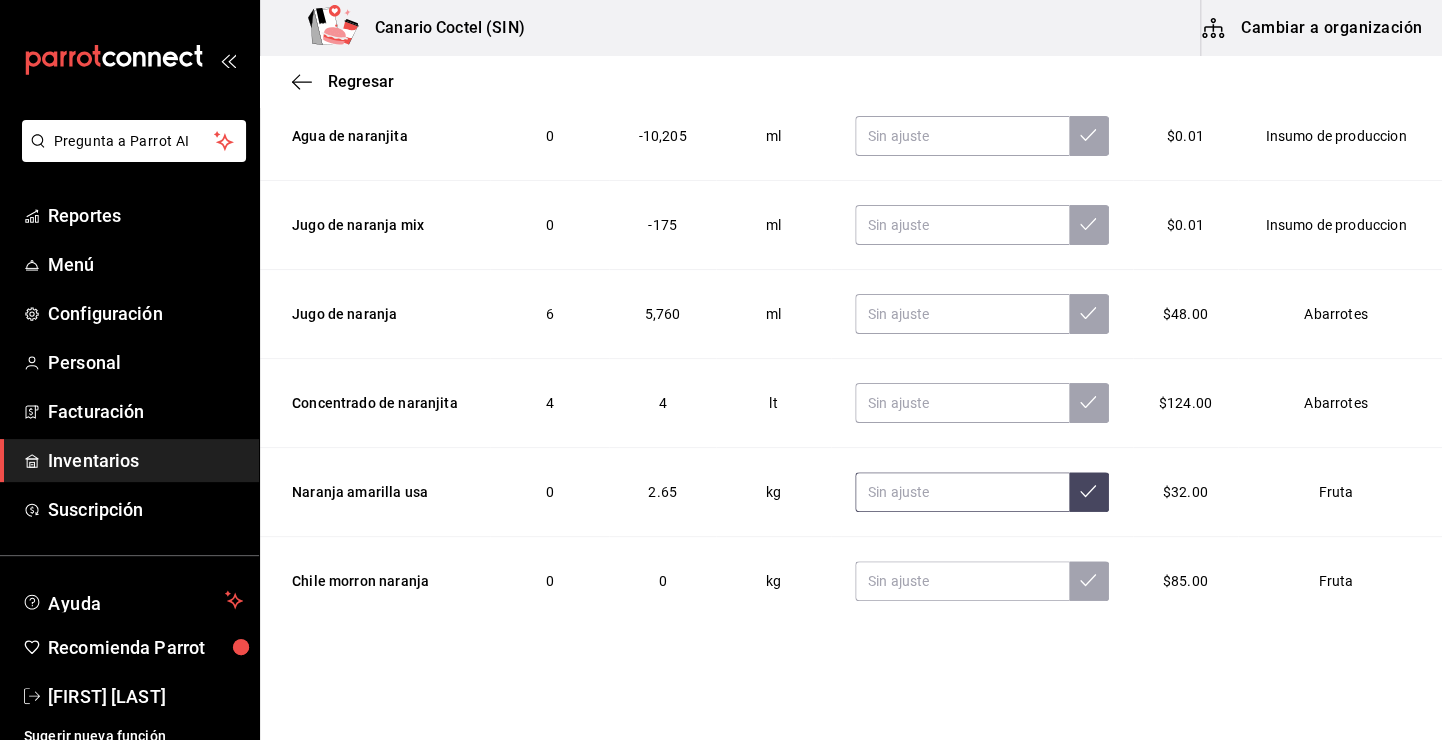 scroll, scrollTop: 305, scrollLeft: 0, axis: vertical 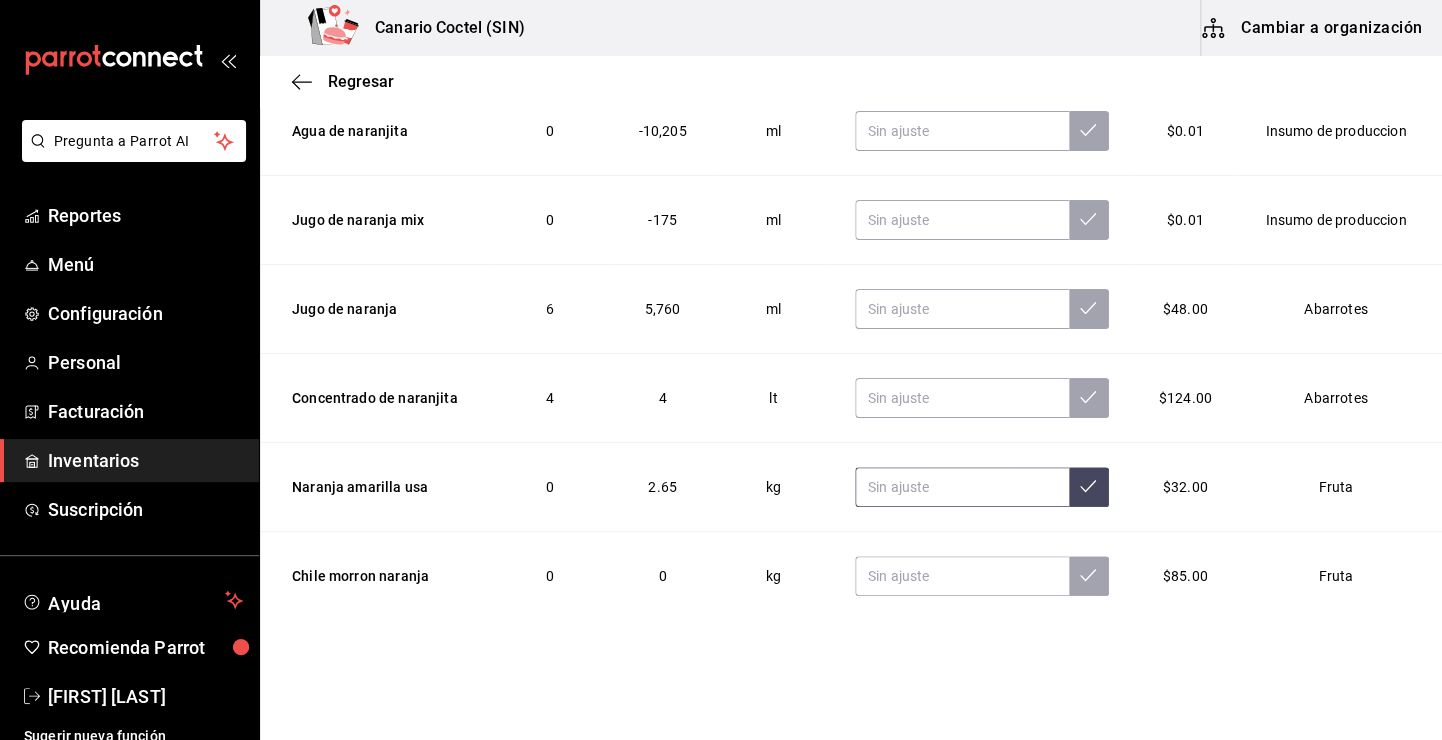 click at bounding box center [962, 487] 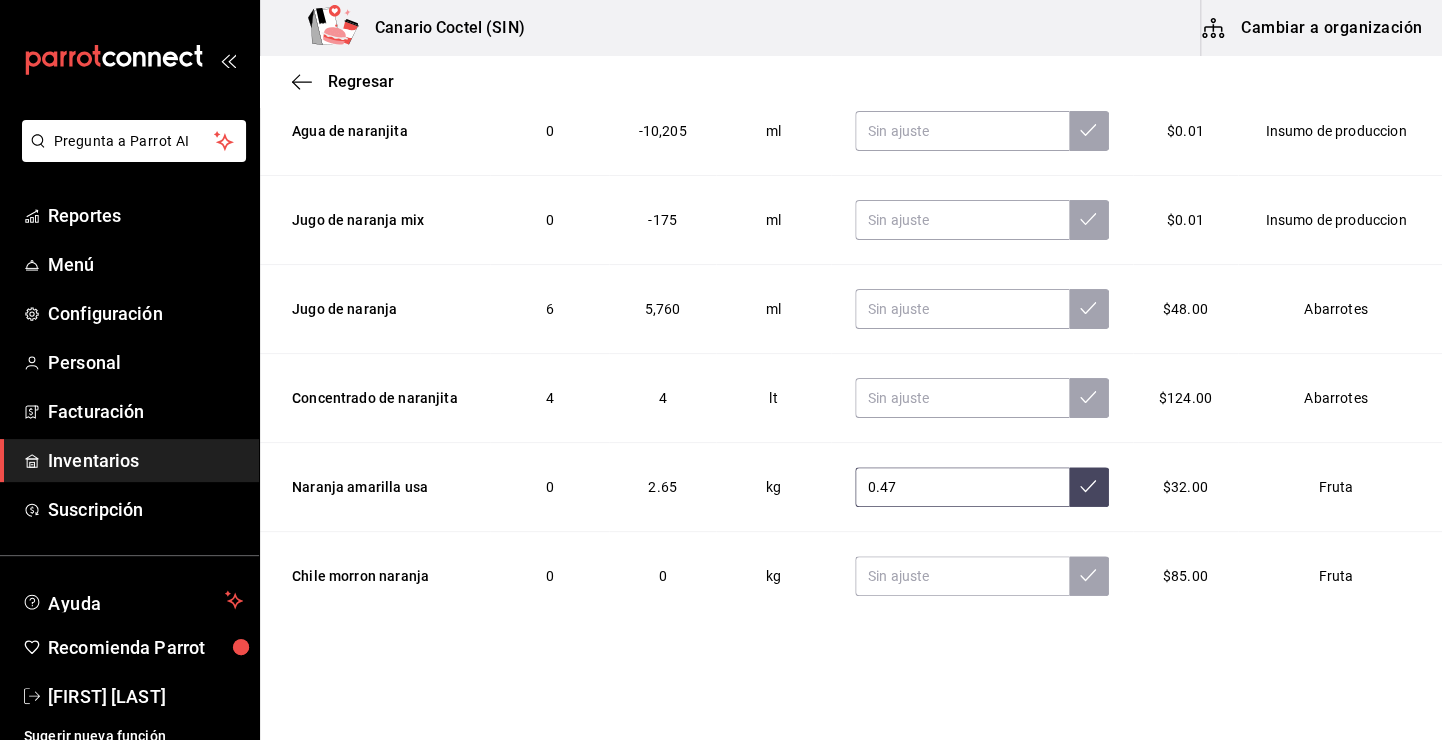 type on "0.47" 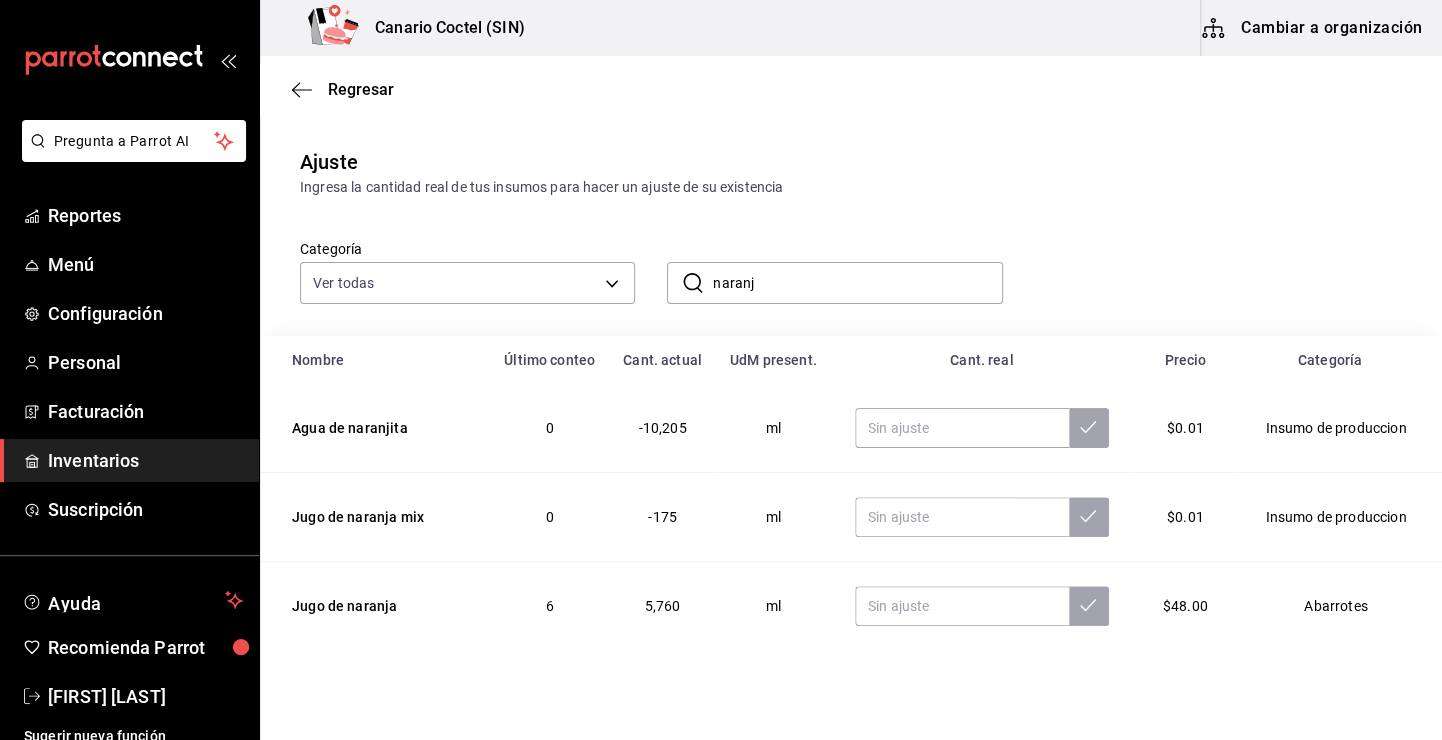 scroll, scrollTop: 0, scrollLeft: 0, axis: both 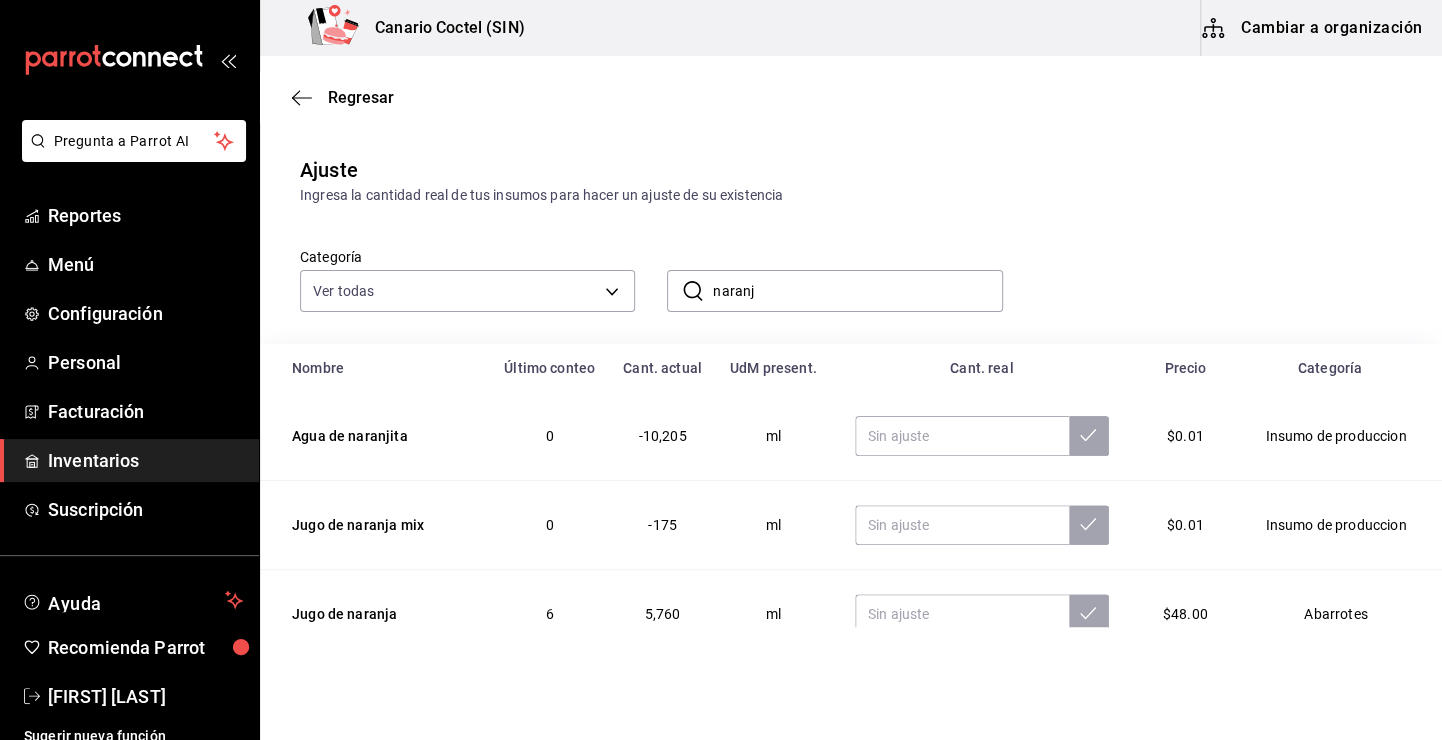 click on "naranj" at bounding box center [857, 291] 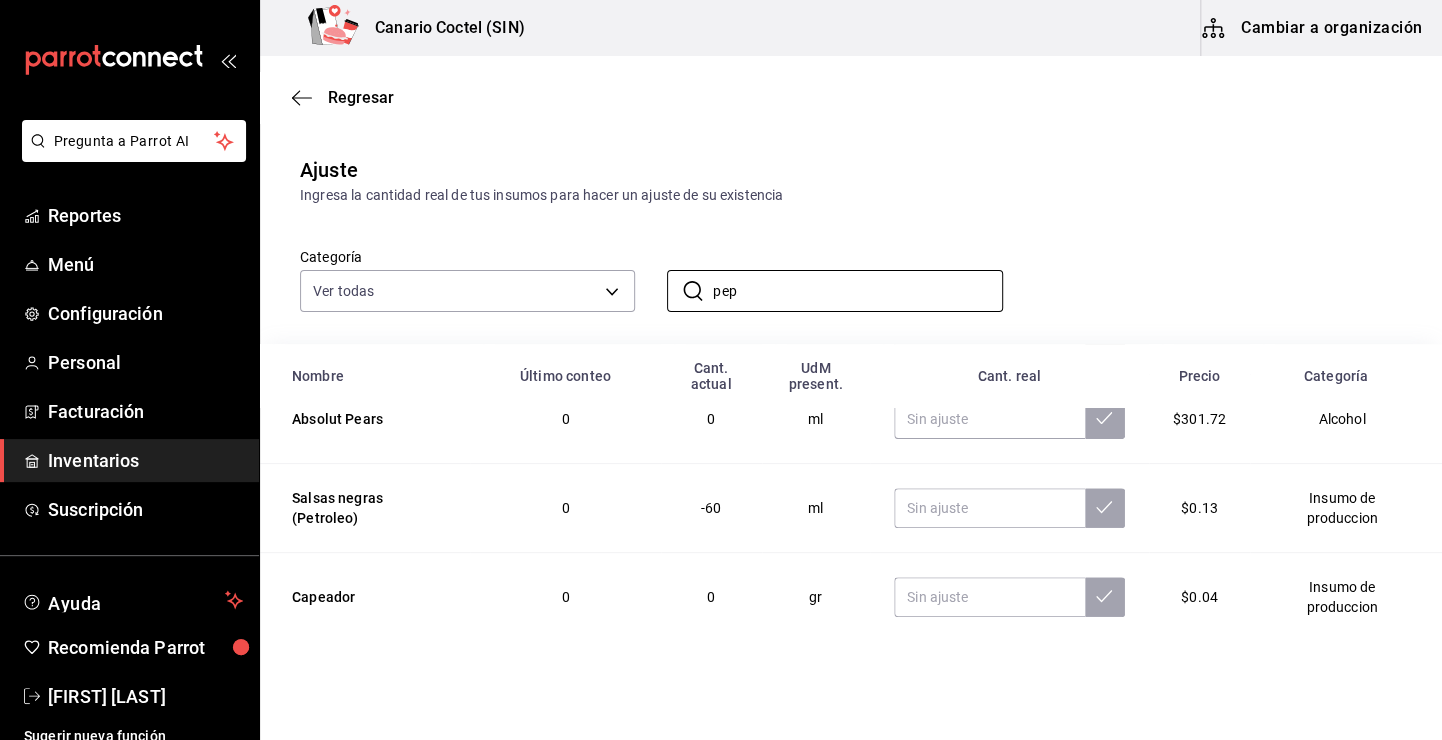 scroll, scrollTop: 346, scrollLeft: 0, axis: vertical 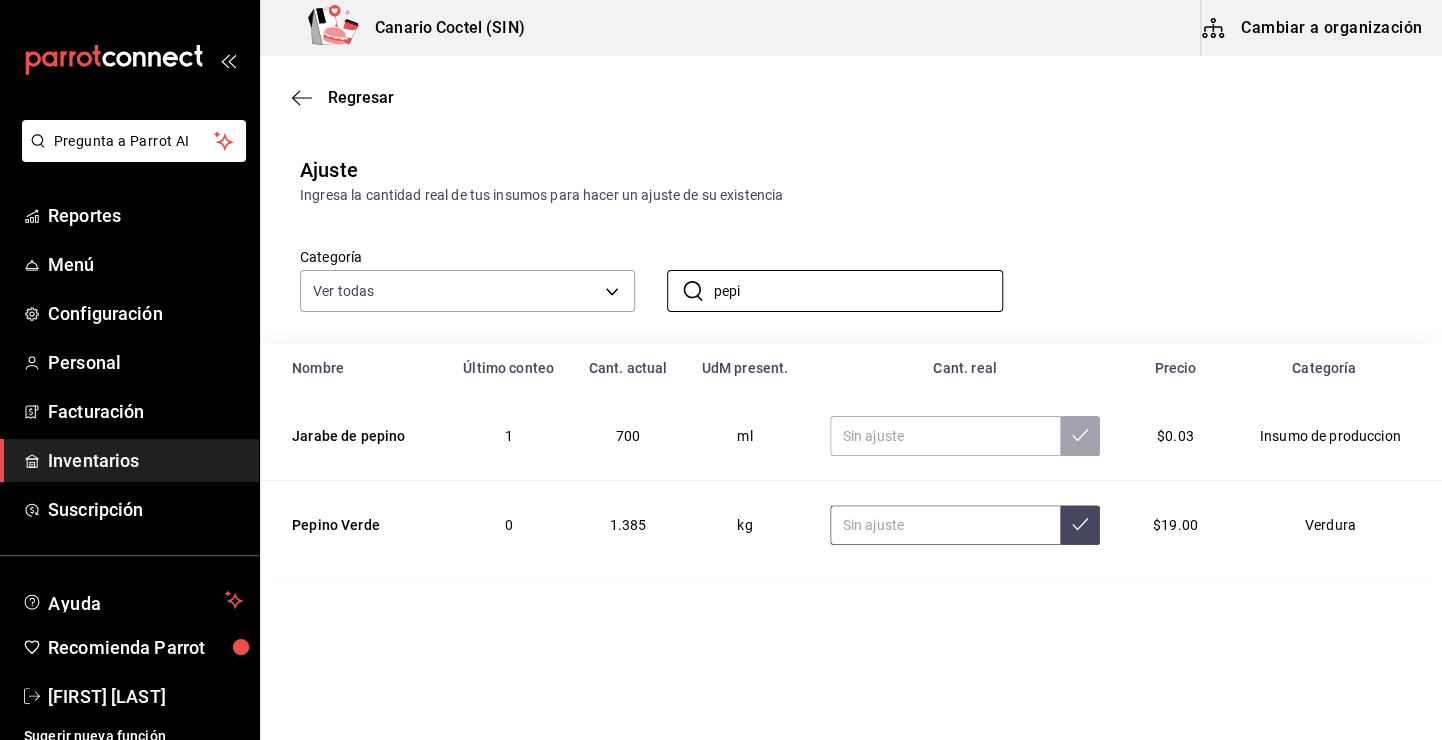 type on "pepi" 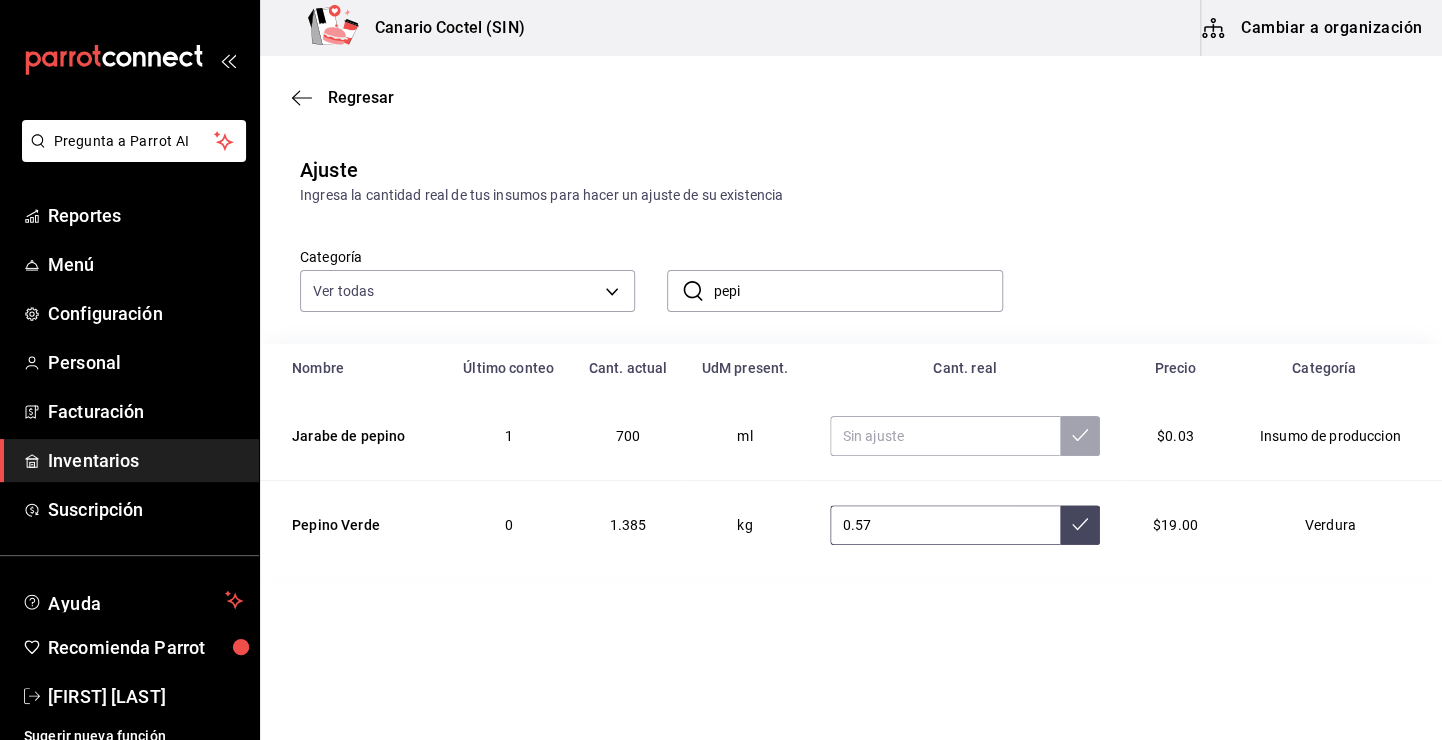 type on "0.57" 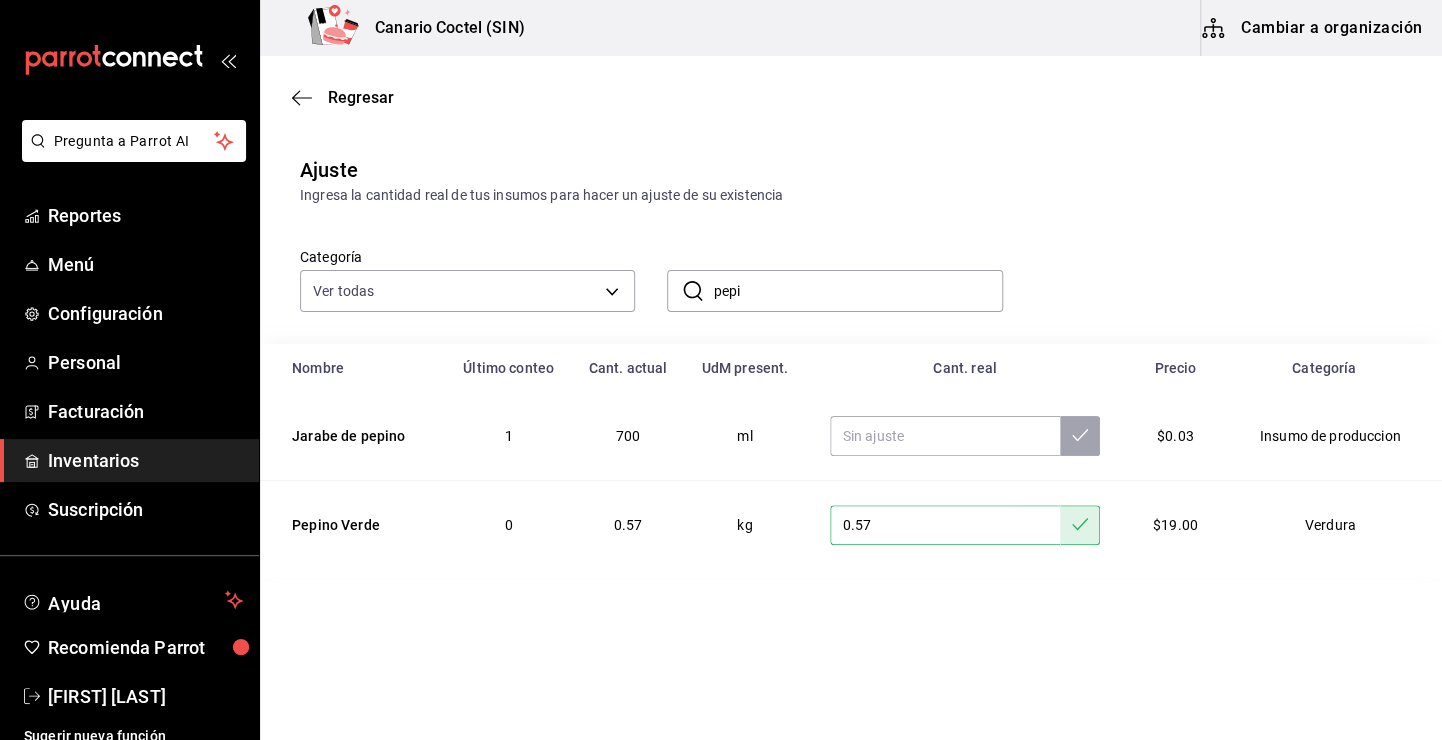 click on "pepi" at bounding box center [857, 291] 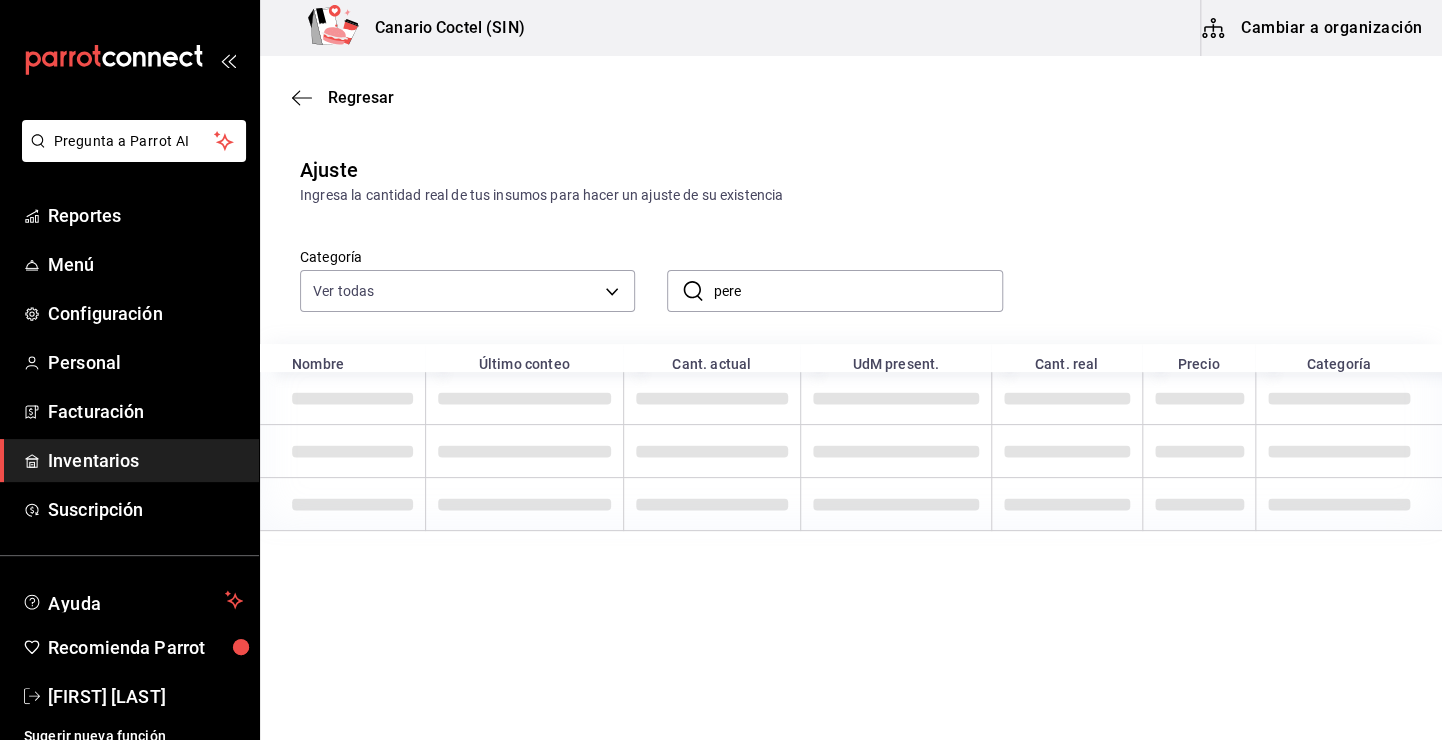 type on "pere" 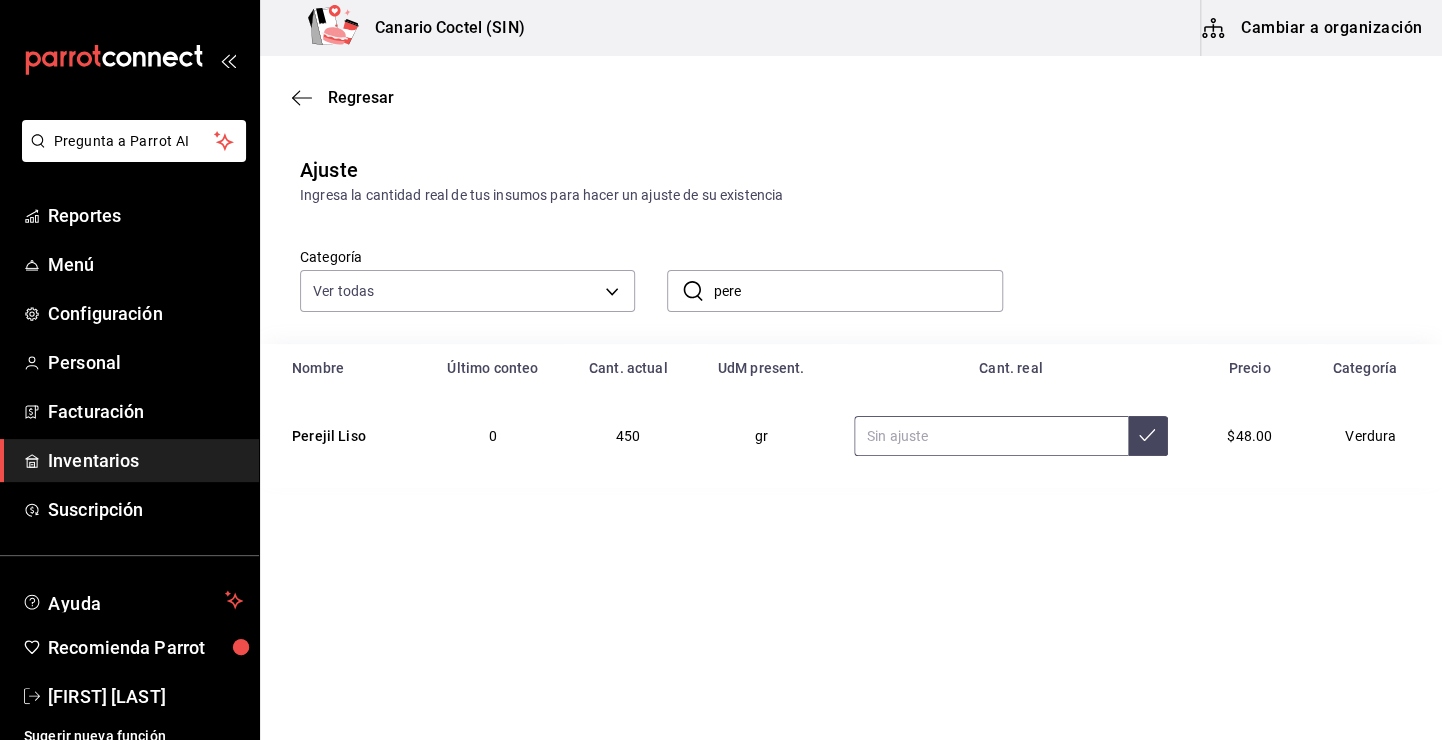 click at bounding box center [991, 436] 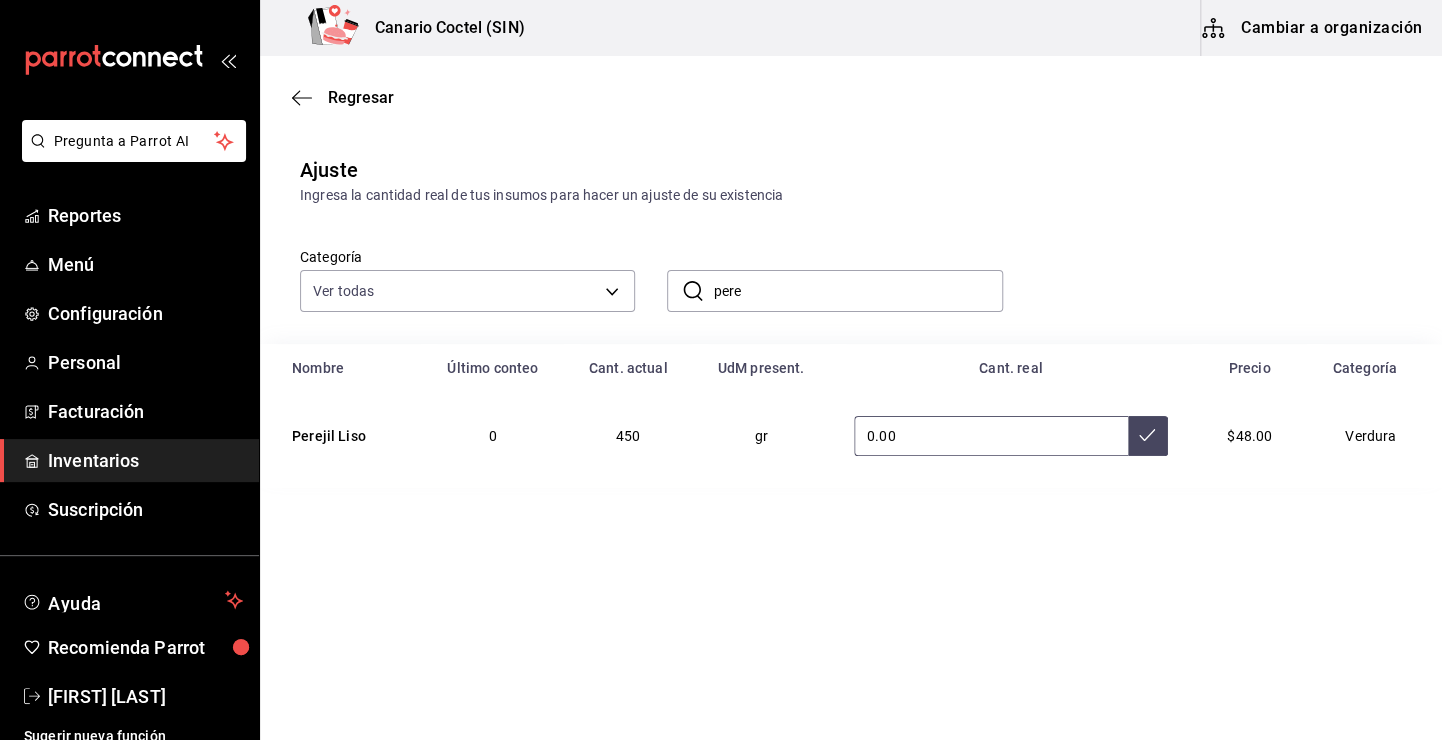 type on "0.00" 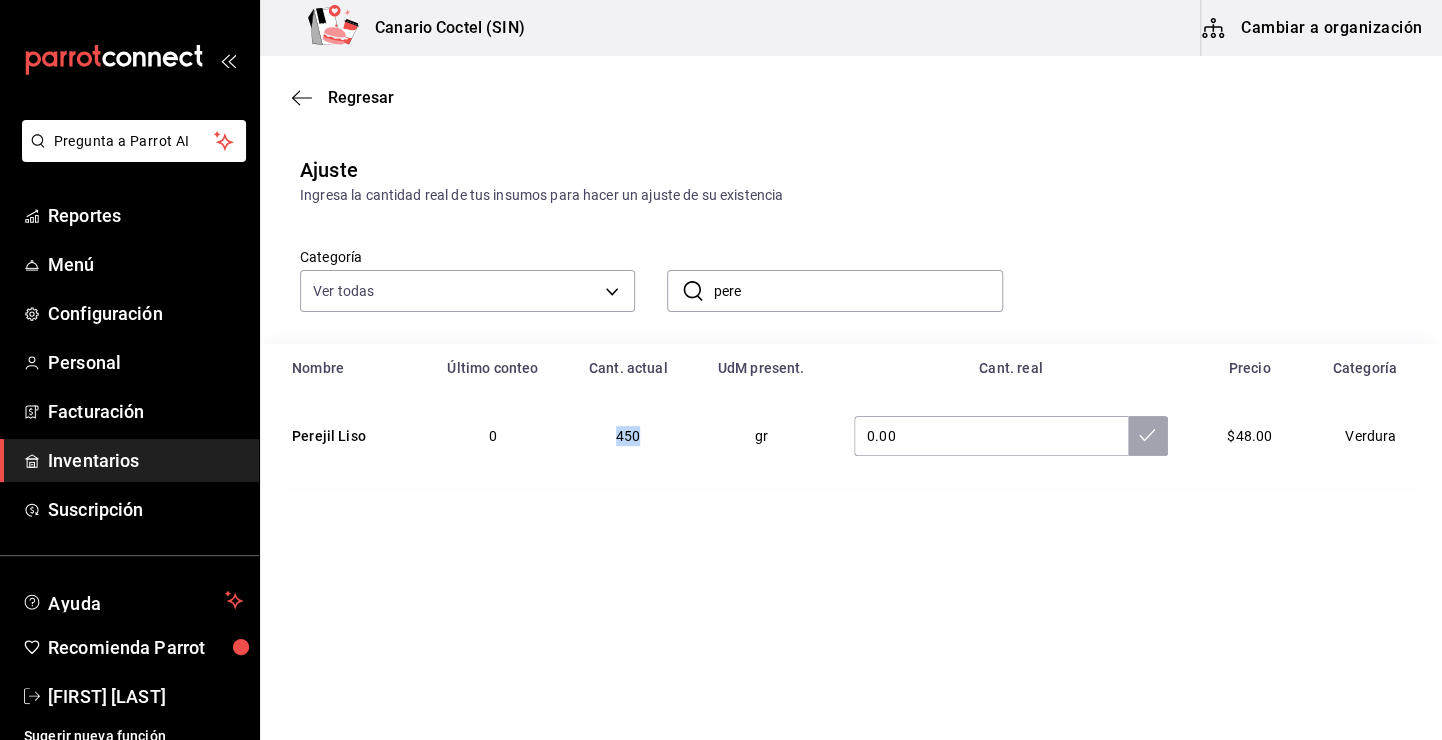 drag, startPoint x: 621, startPoint y: 439, endPoint x: 644, endPoint y: 424, distance: 27.45906 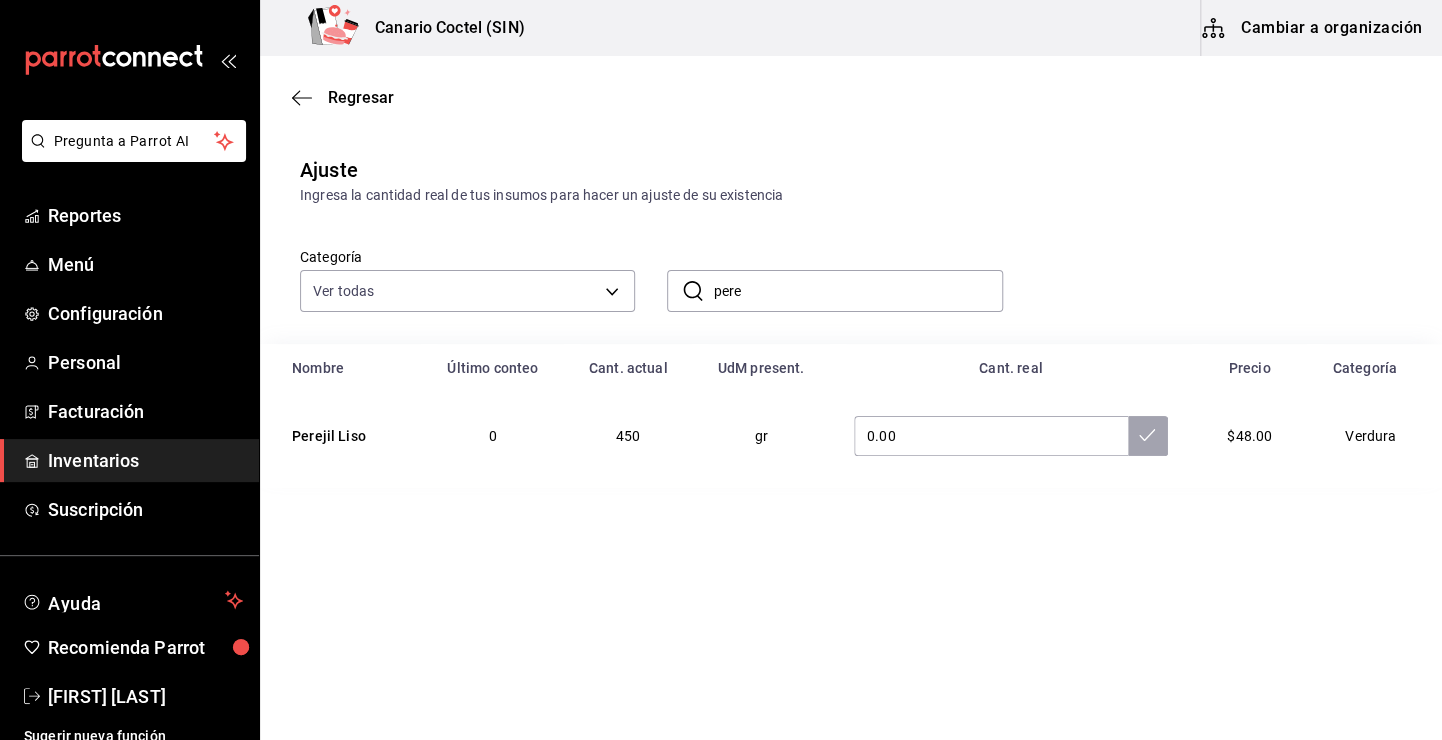 drag, startPoint x: 644, startPoint y: 424, endPoint x: 817, endPoint y: 510, distance: 193.1968 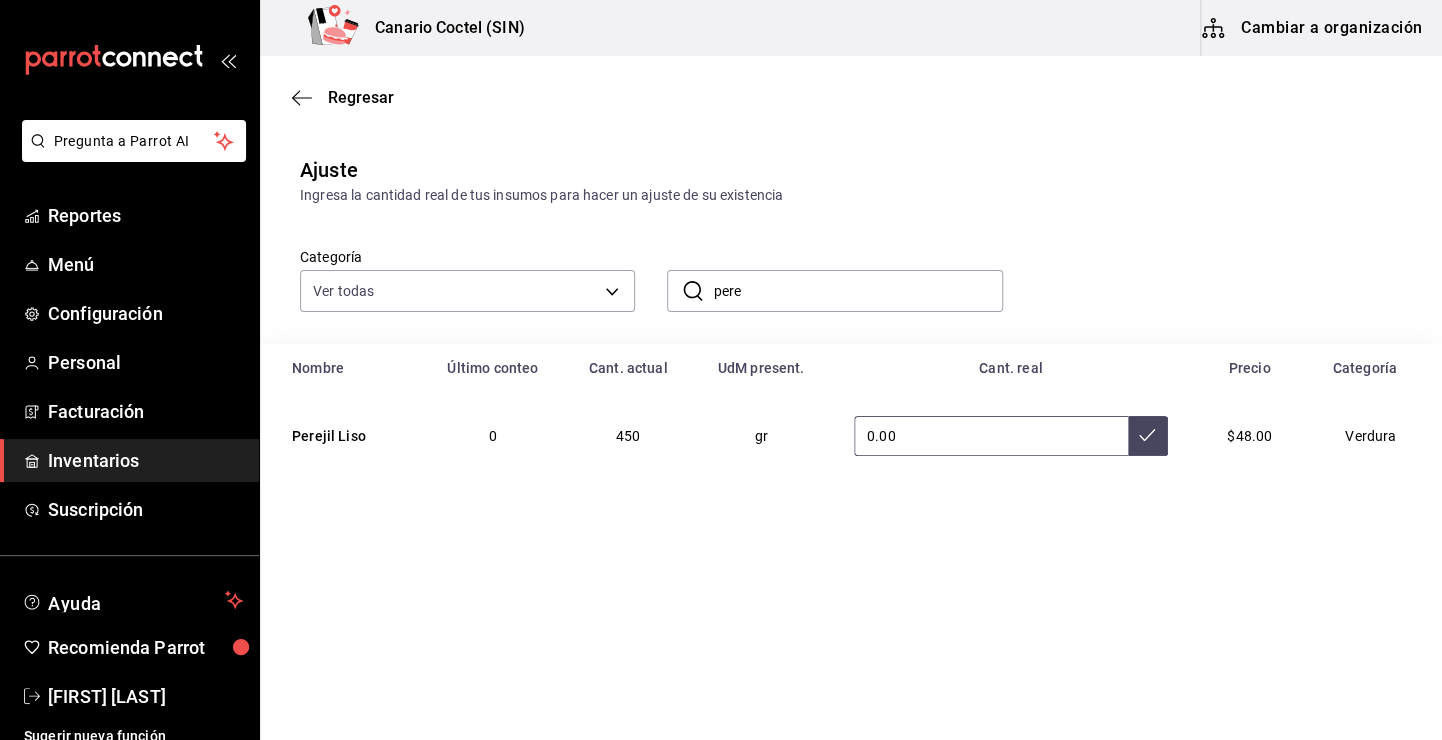 click on "0.00" at bounding box center (991, 436) 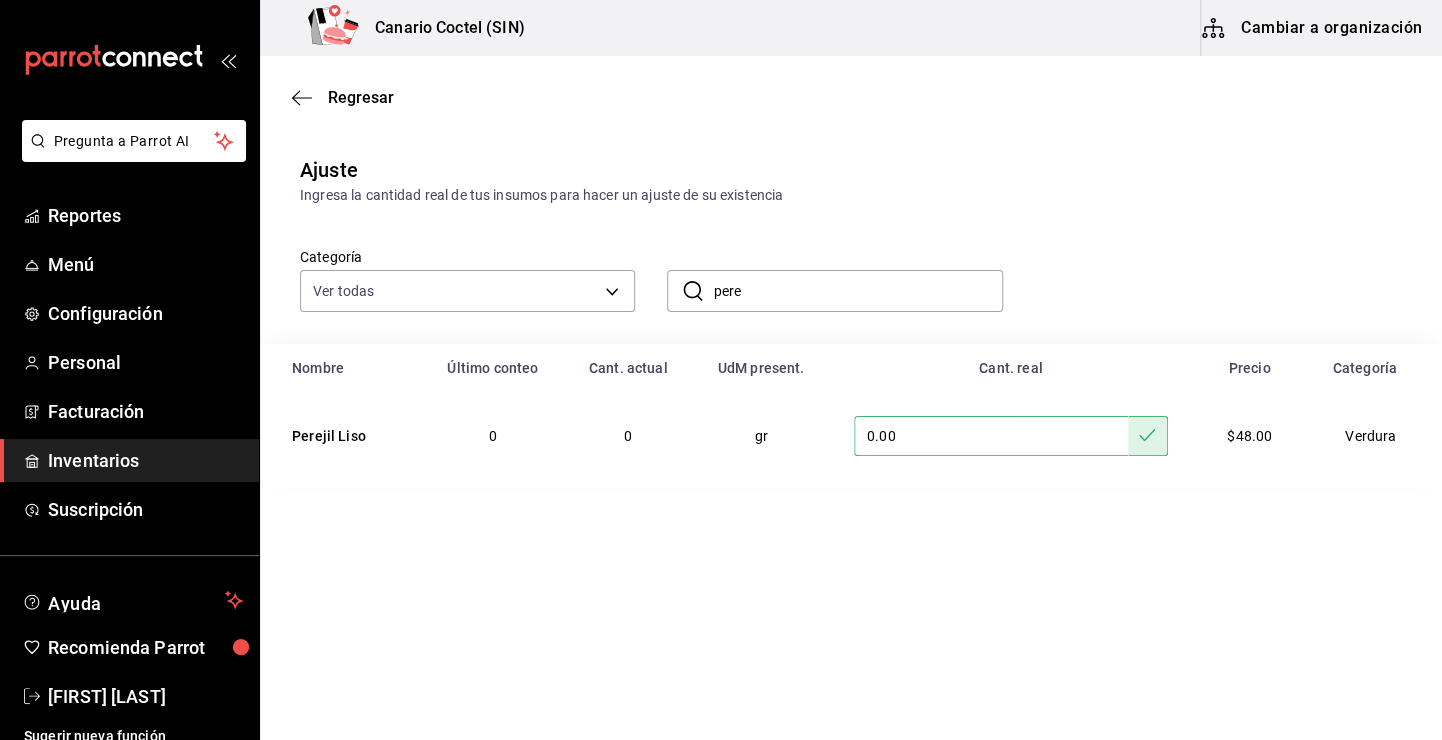 click on "pere" at bounding box center (857, 291) 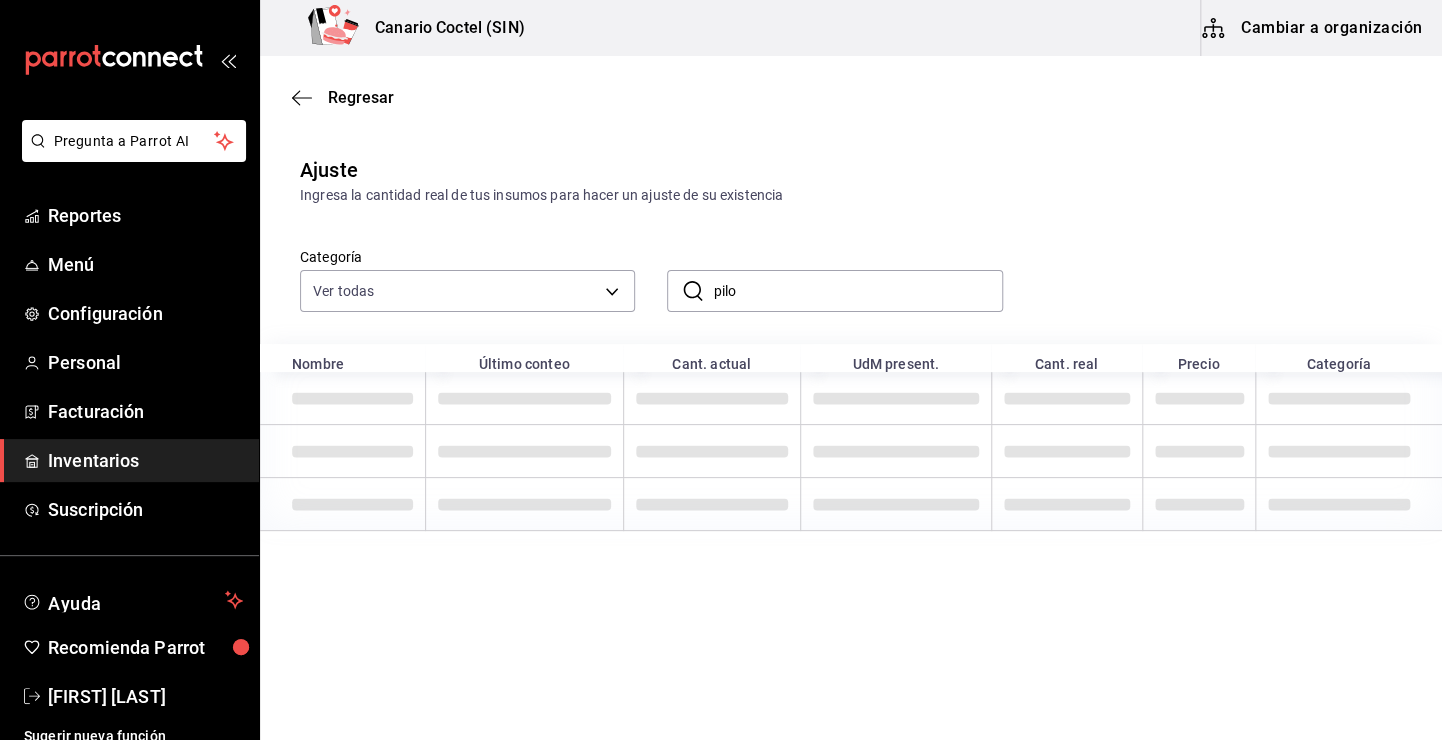 type on "pilo" 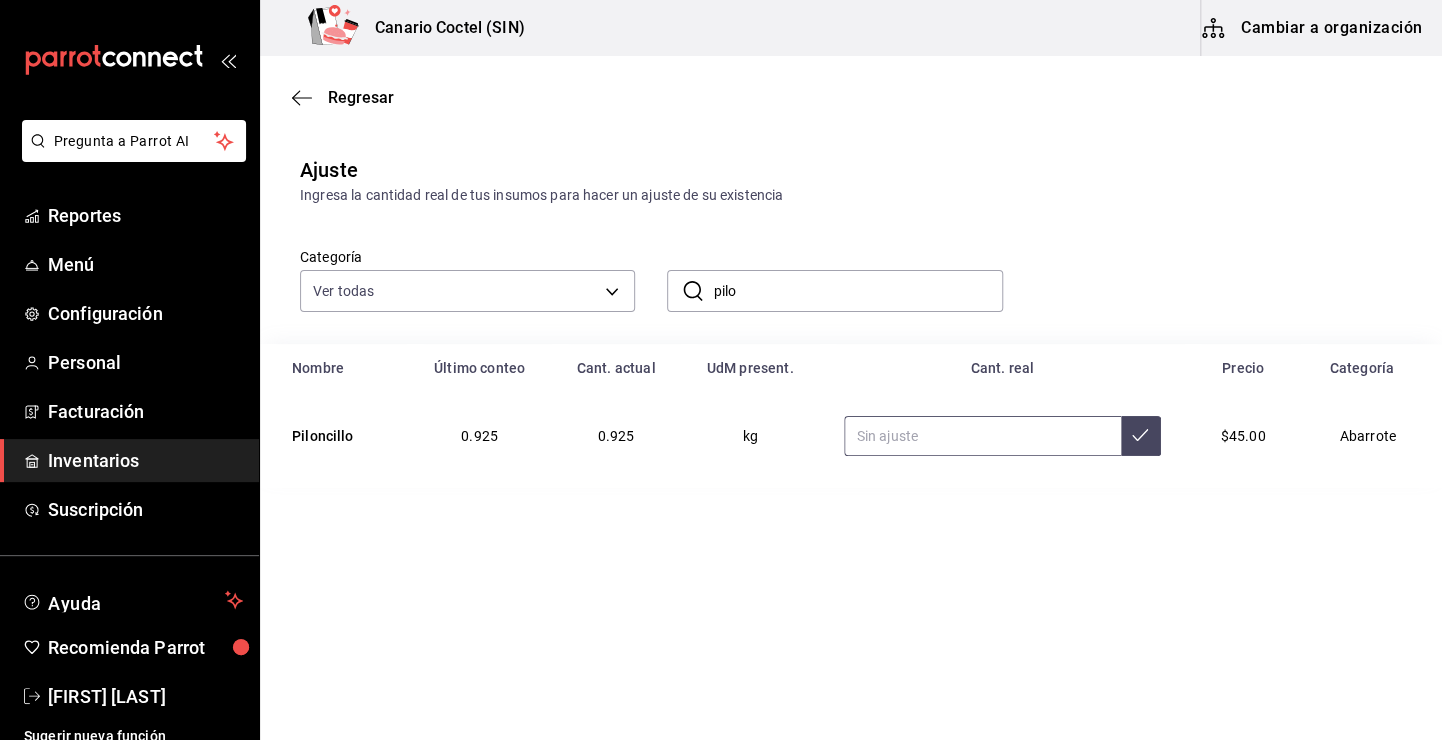 click at bounding box center (982, 436) 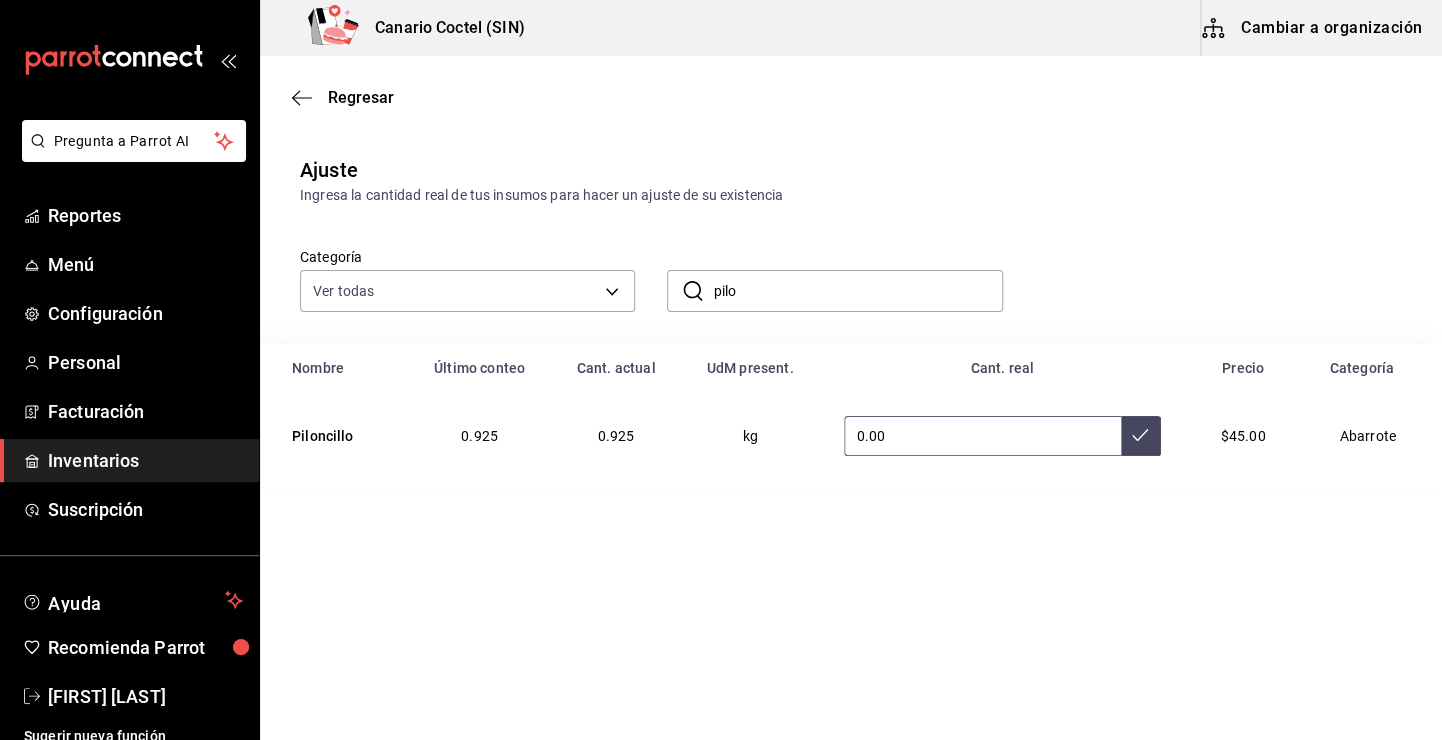 type on "0.00" 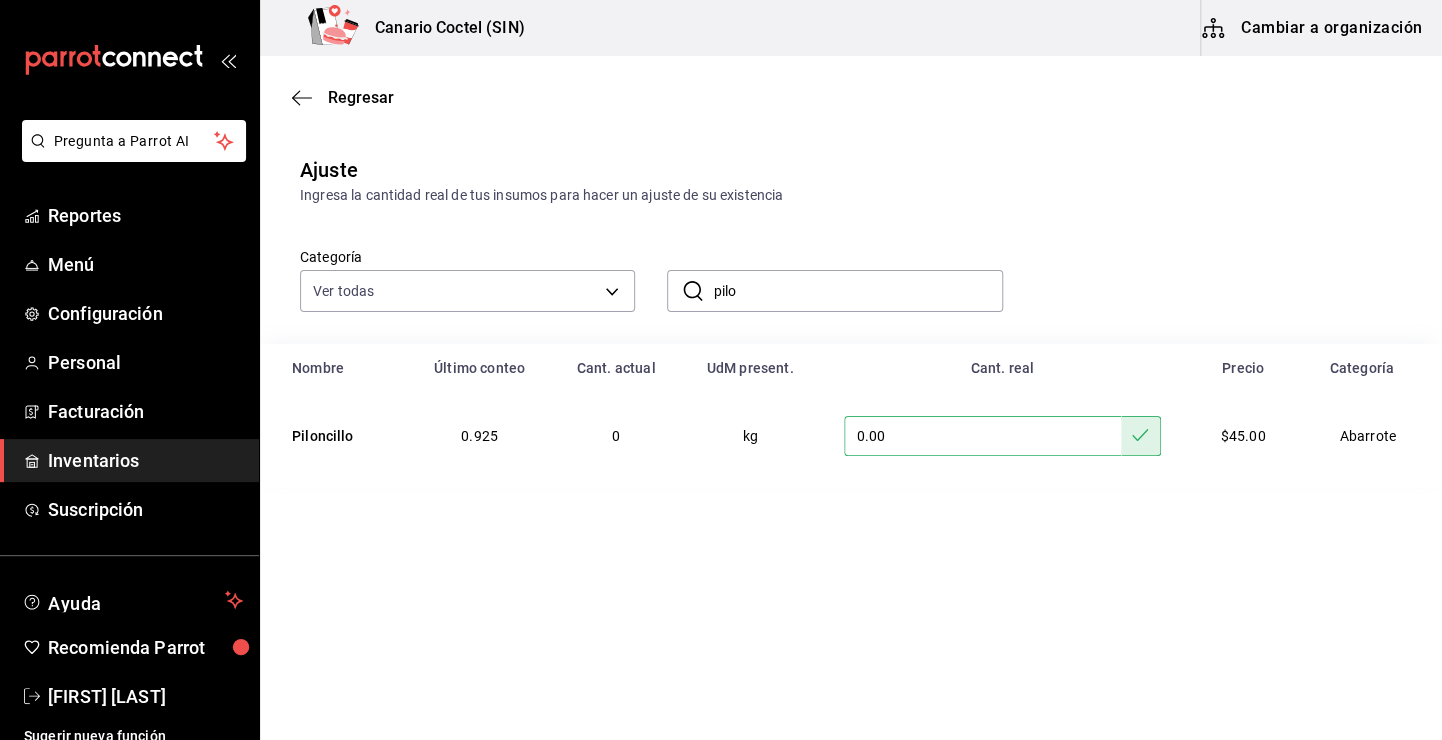 click on "Categoría Ver todas 563f52eb-053c-48b7-ad53-9ee251be5005,9a08ec74-f345-4677-a58d-9a3e64d1dcf5,9ef14f08-03bf-48da-bb2f-0d05a7157771,58469aba-66be-46f7-b40a-efe2811c6de9,c86f08b4-fbe4-4ace-bad4-f4f759b8ed1e,841d8173-2c36-4ba4-a847-5f2802a90774,b5a58c5c-41fa-44ff-9944-16123a003495,eba548e6-8ec0-456f-b6fa-7532e7cdd57e,37489df5-c2cb-4699-97a1-a37390bfe593,2a4bcd96-e219-4597-ae26-9701601aa3bc,b86cb6f5-f8e1-4d45-b4c0-d387a7dedce9,c3ab14c2-19e4-48ba-8e74-60066fcc3f2d,a2d30c78-c92f-40b8-8fae-667577b61770,fa64ba74-09b2-4895-88c1-82c0b5f086f4,0eac2532-69e9-4f6b-8a45-8c24638da910,af8d09bd-2ce6-4530-8a93-726392a487be,112a774d-69c6-474e-9f2c-3b59b2053279,1d3757fb-8056-40f7-8e70-bc4d184a05b1,c4aaef78-3f5f-47fe-bf8e-1332d280b066,230aae87-0283-44bf-bdad-4487c5758648,6be04c7c-c0b4-4bd4-9b13-53a42aad043c,d8b16eff-ec37-4da6-a16a-d1c868993931,650a59f3-9c0a-474a-aa3a-b36cc393f859,c8321547-eb9a-4220-8dc6-e6f6abc5af58,0c434ab6-32ba-4a94-a95e-36259881f866,6f0428c7-a6d8-44fa-8d8b-83b3073fca2d ​ pilo ​" at bounding box center (851, 275) 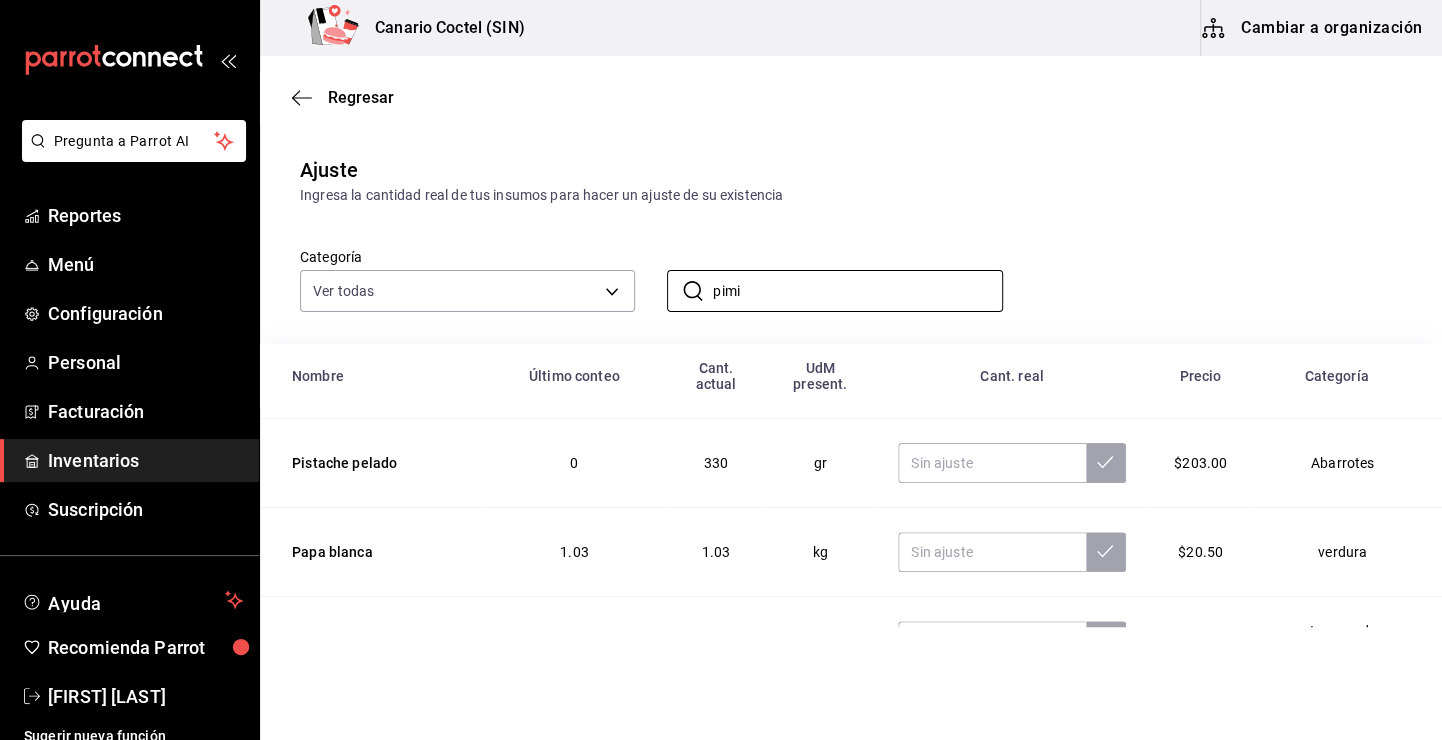scroll, scrollTop: 346, scrollLeft: 0, axis: vertical 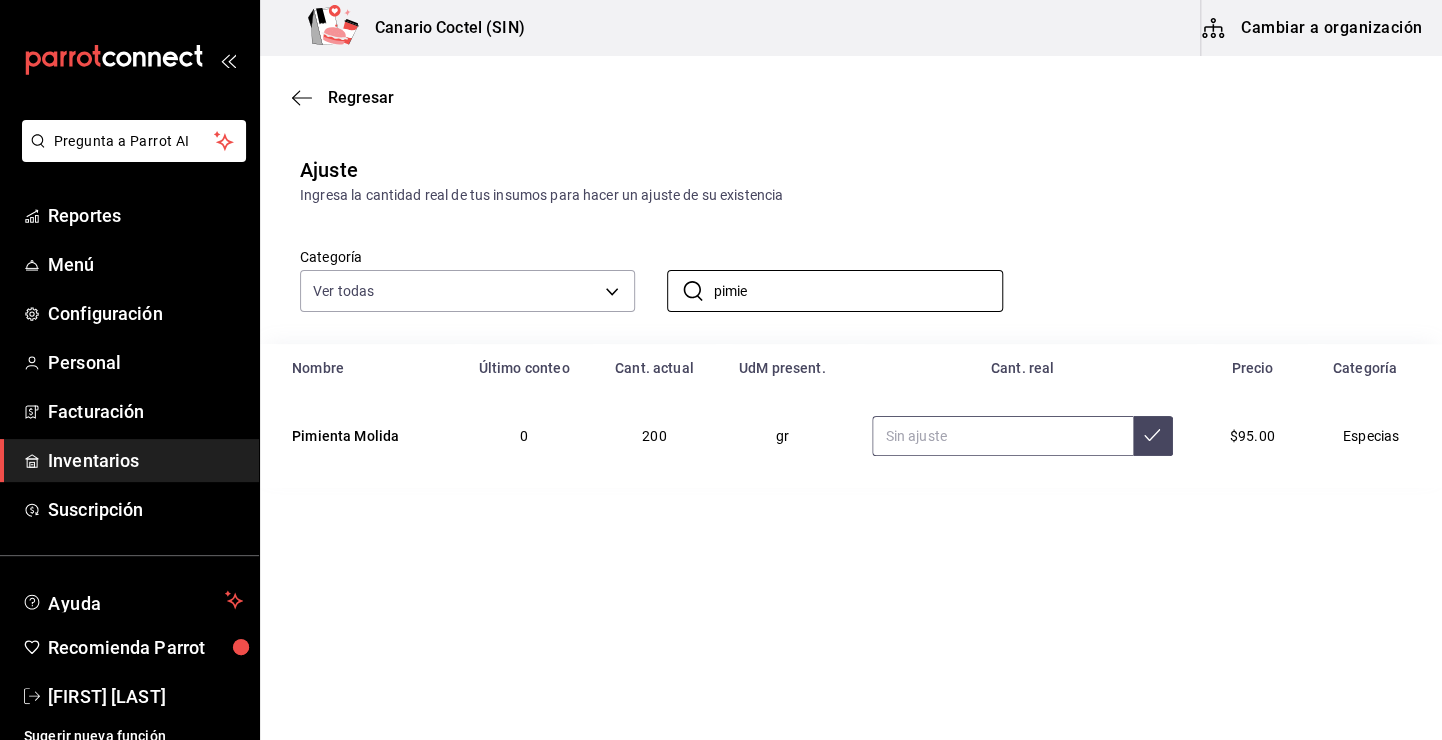 type on "pimie" 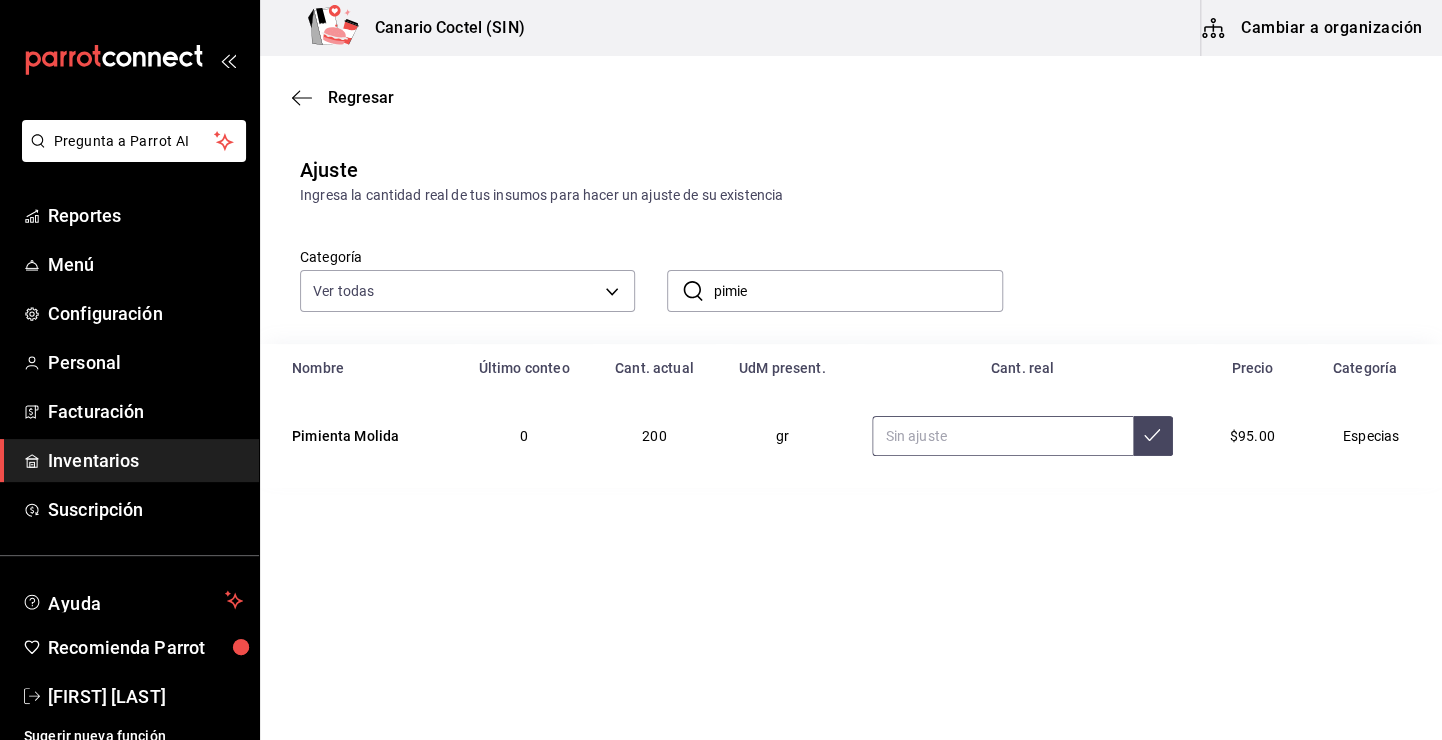 click at bounding box center (1002, 436) 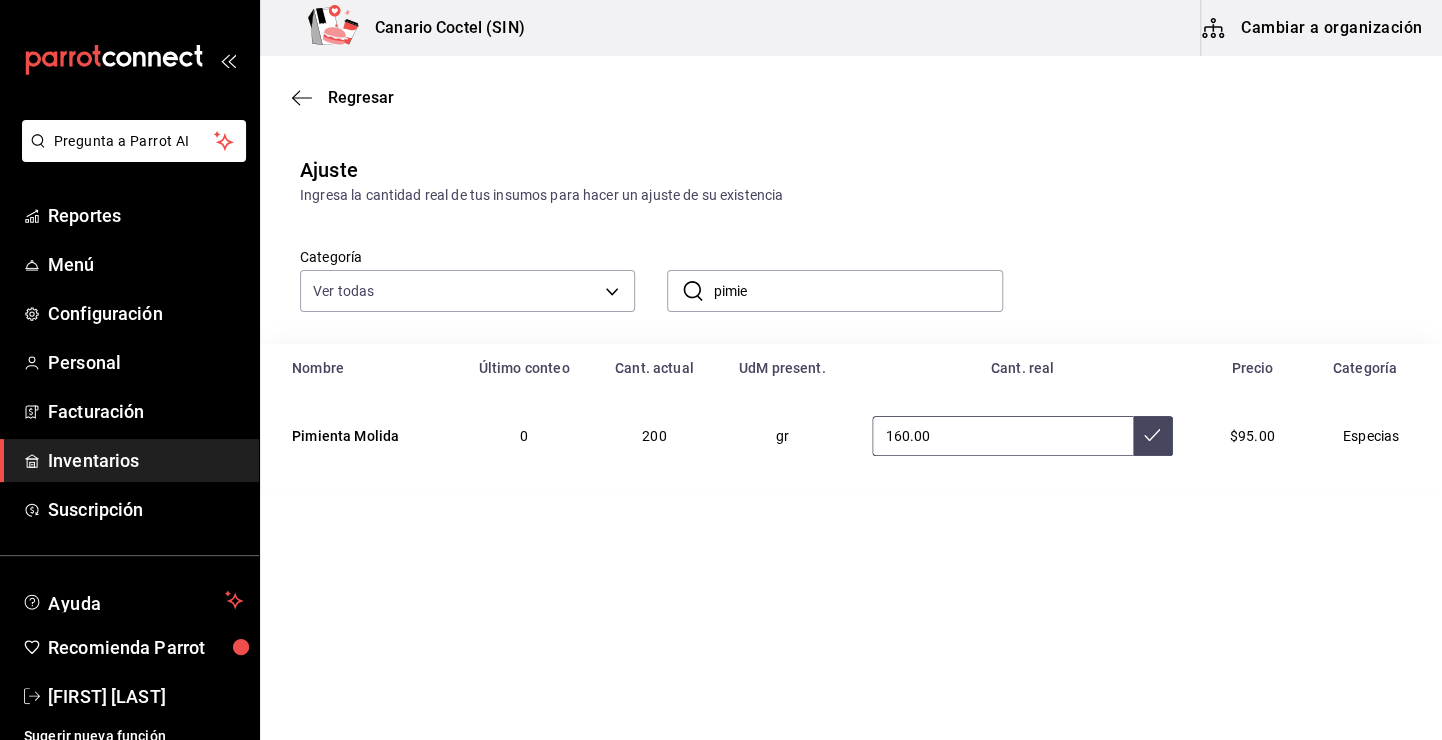 type on "160.00" 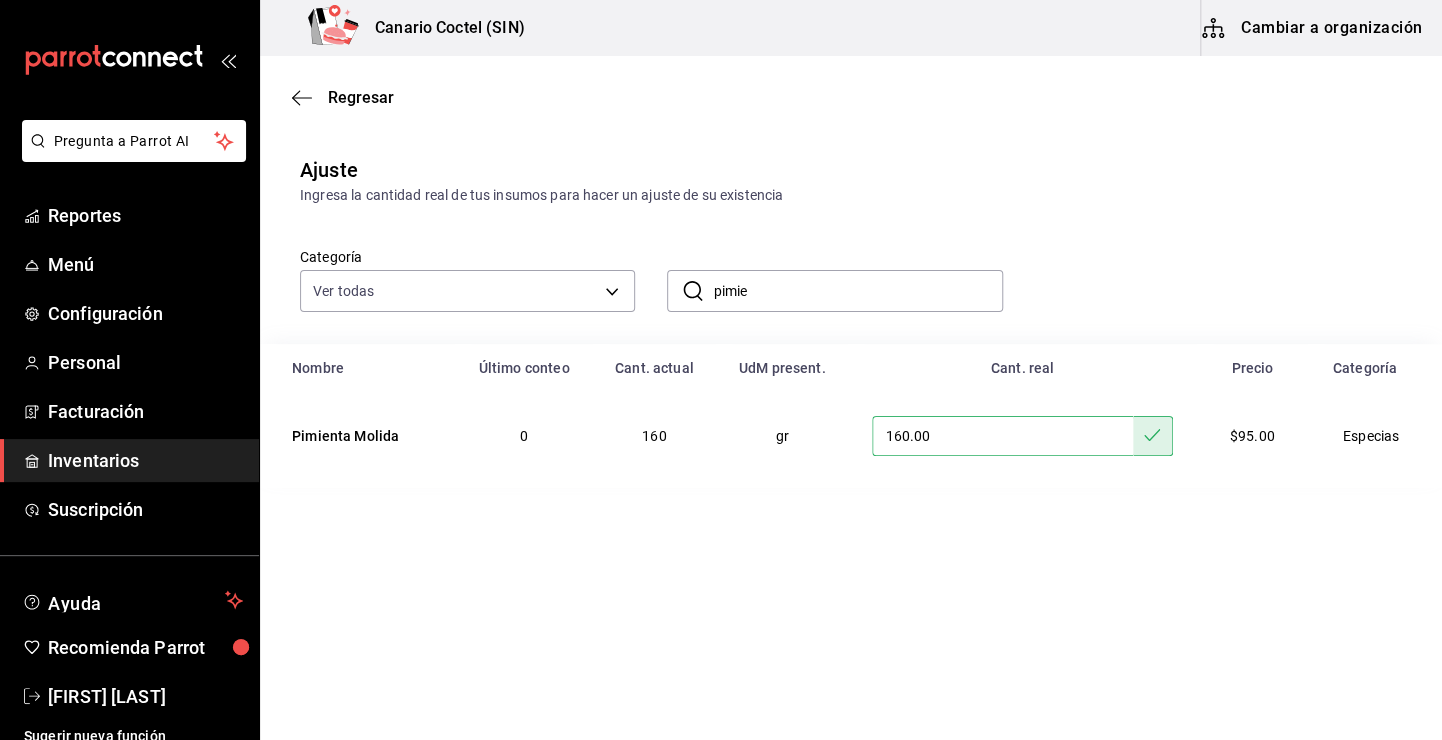 click on "pimie" at bounding box center (857, 291) 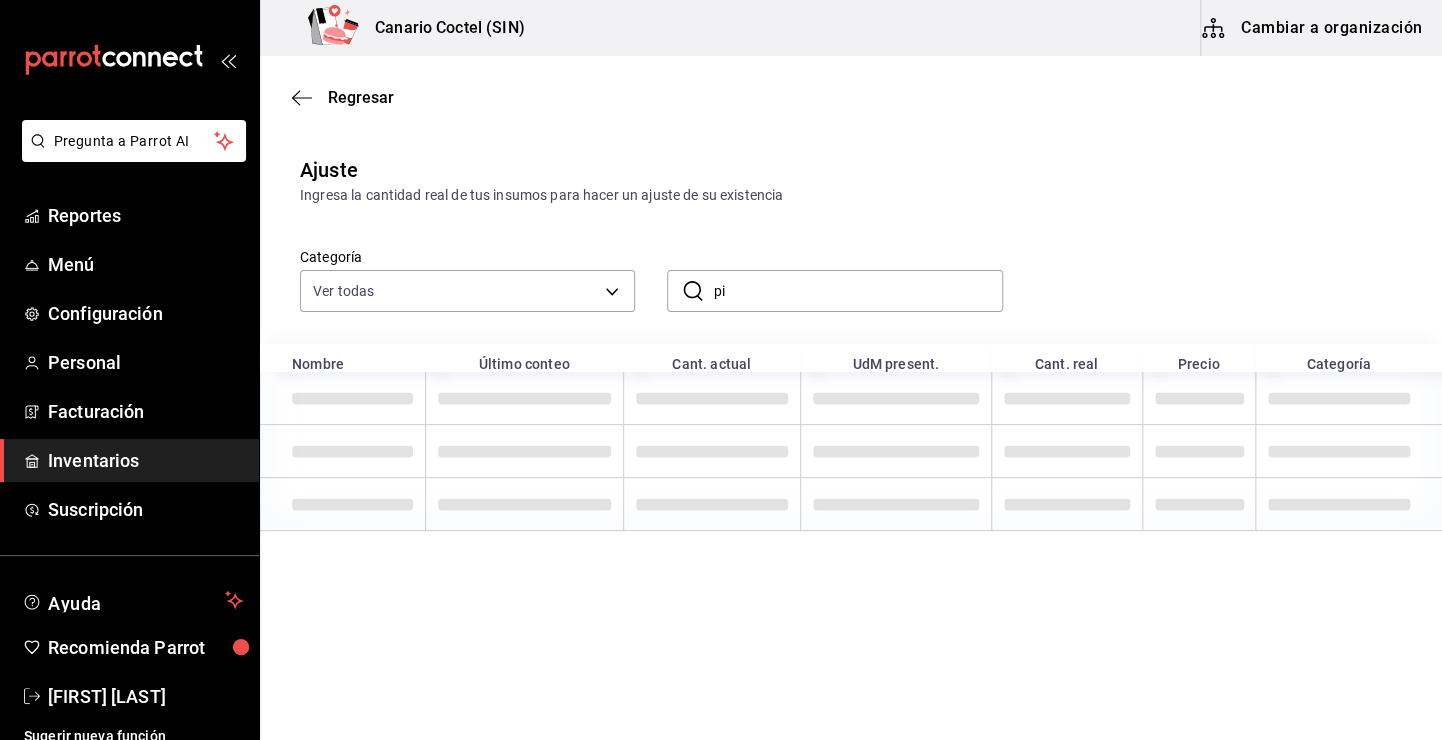 type on "p" 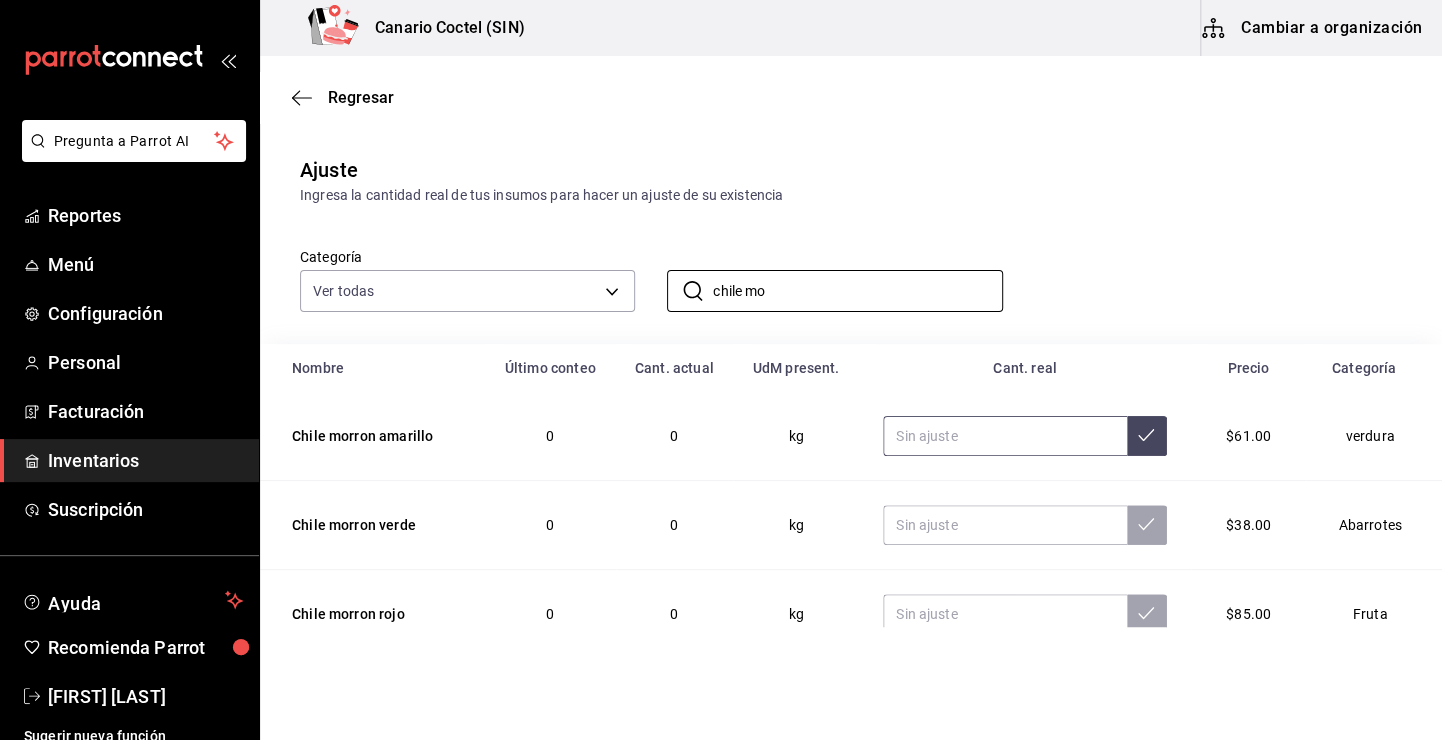 type on "chile mo" 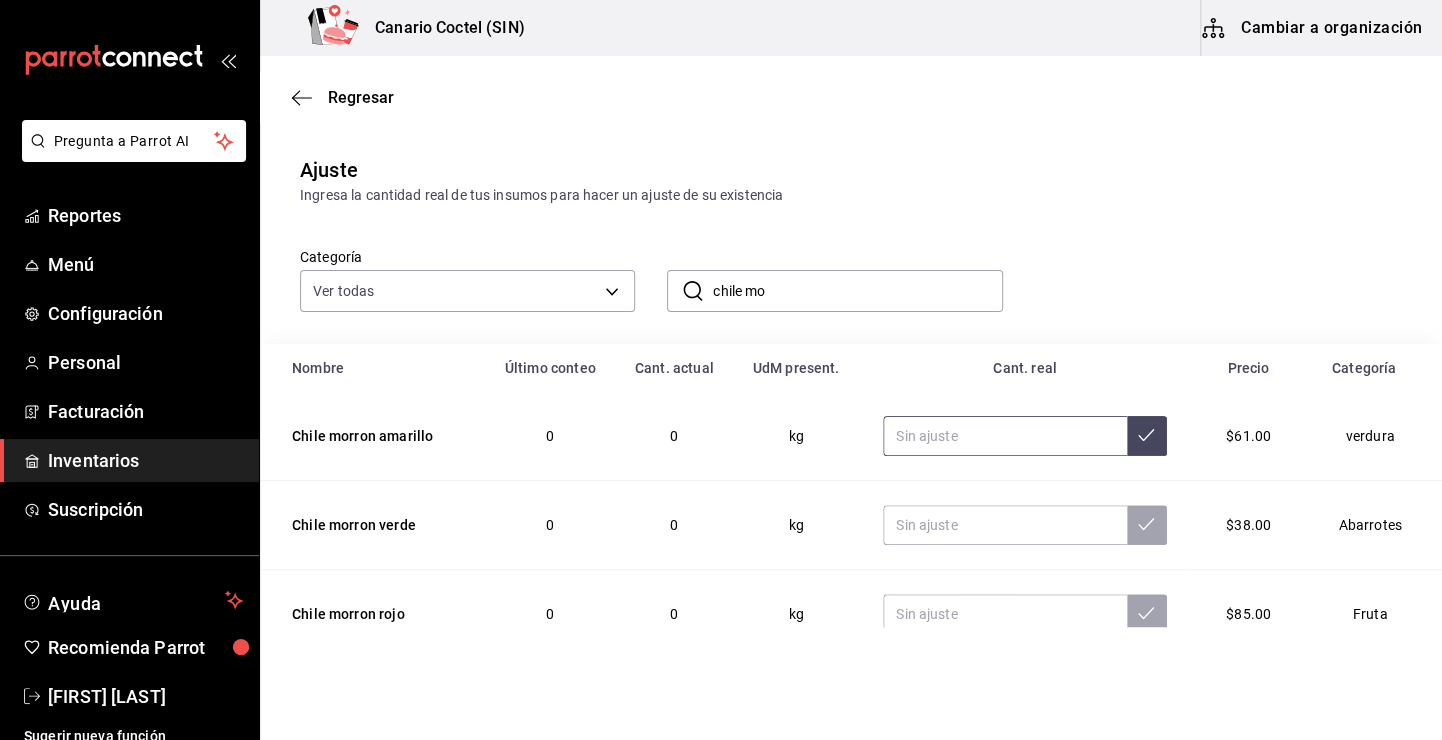 click at bounding box center [1005, 436] 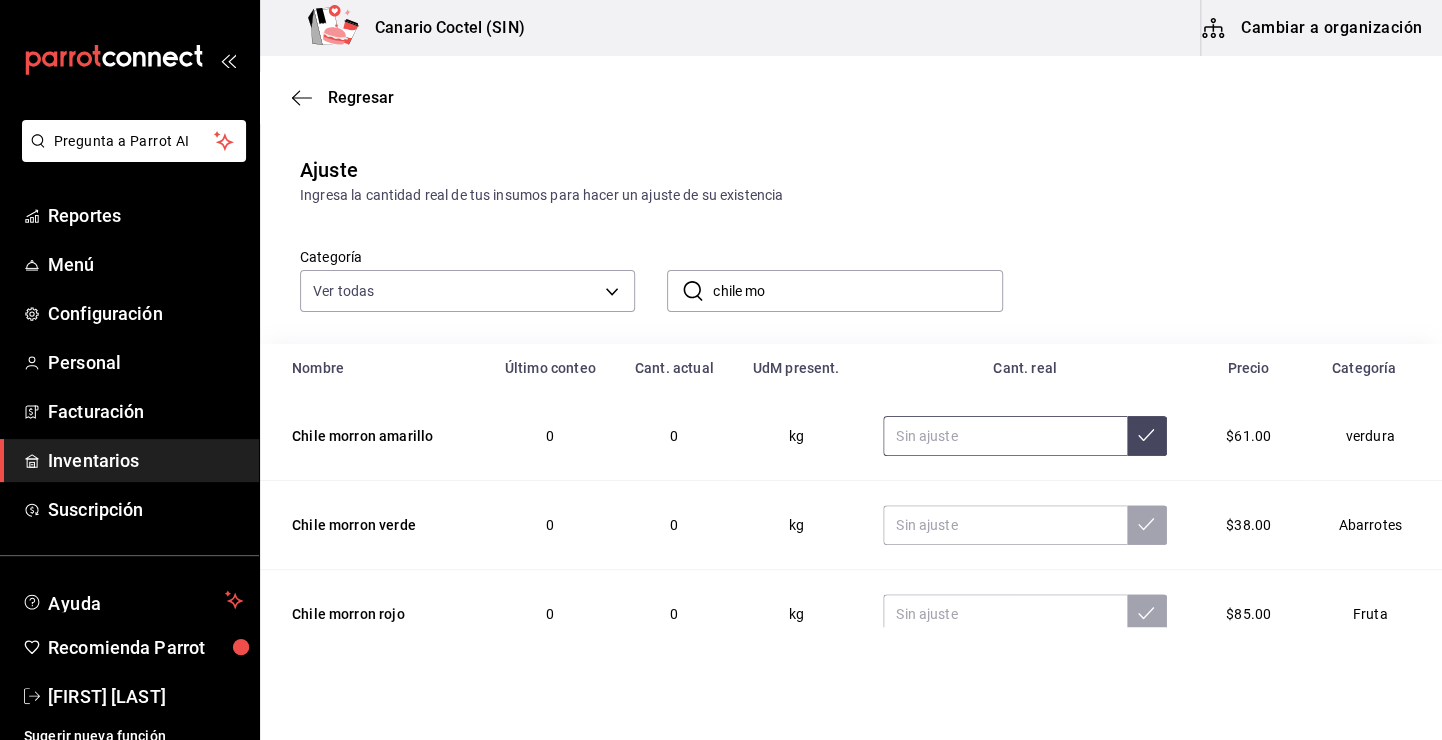 type on "4.00" 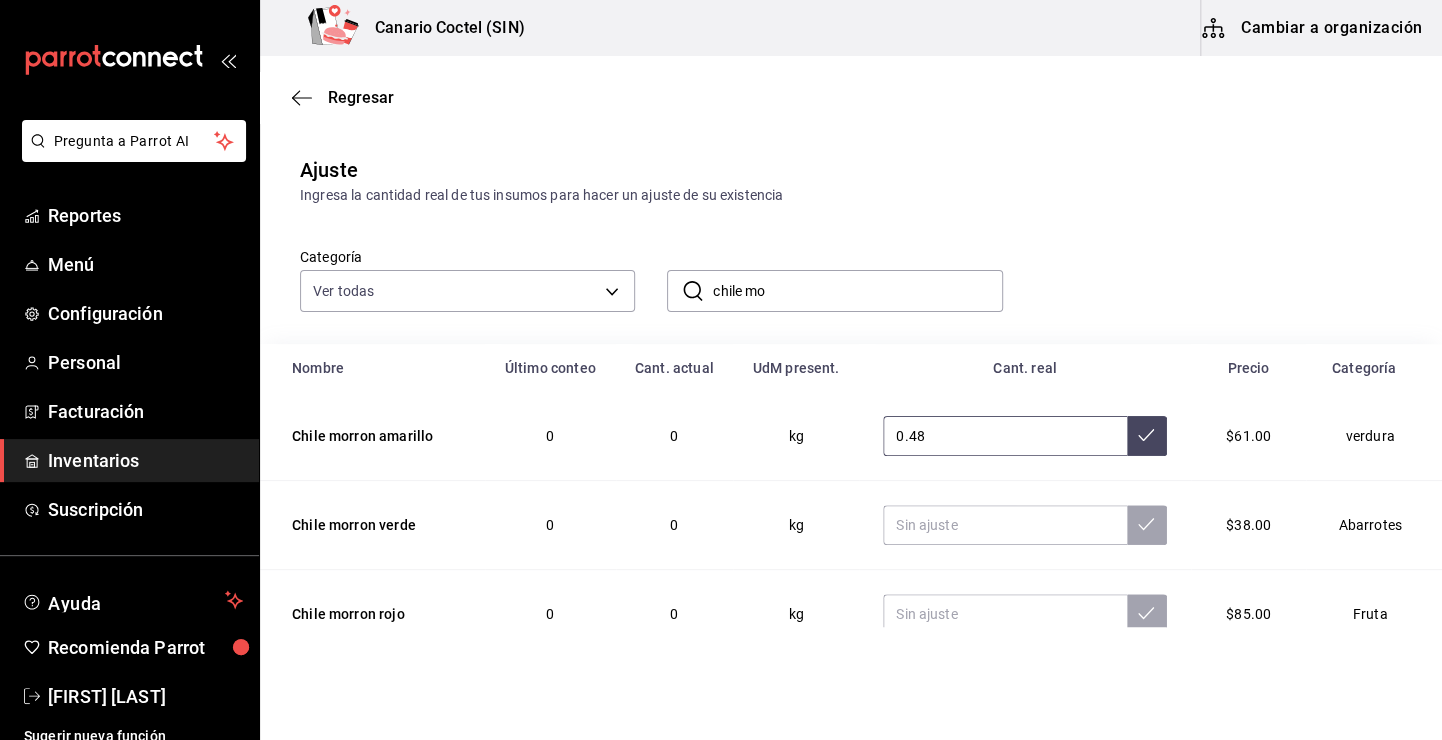 type on "0.48" 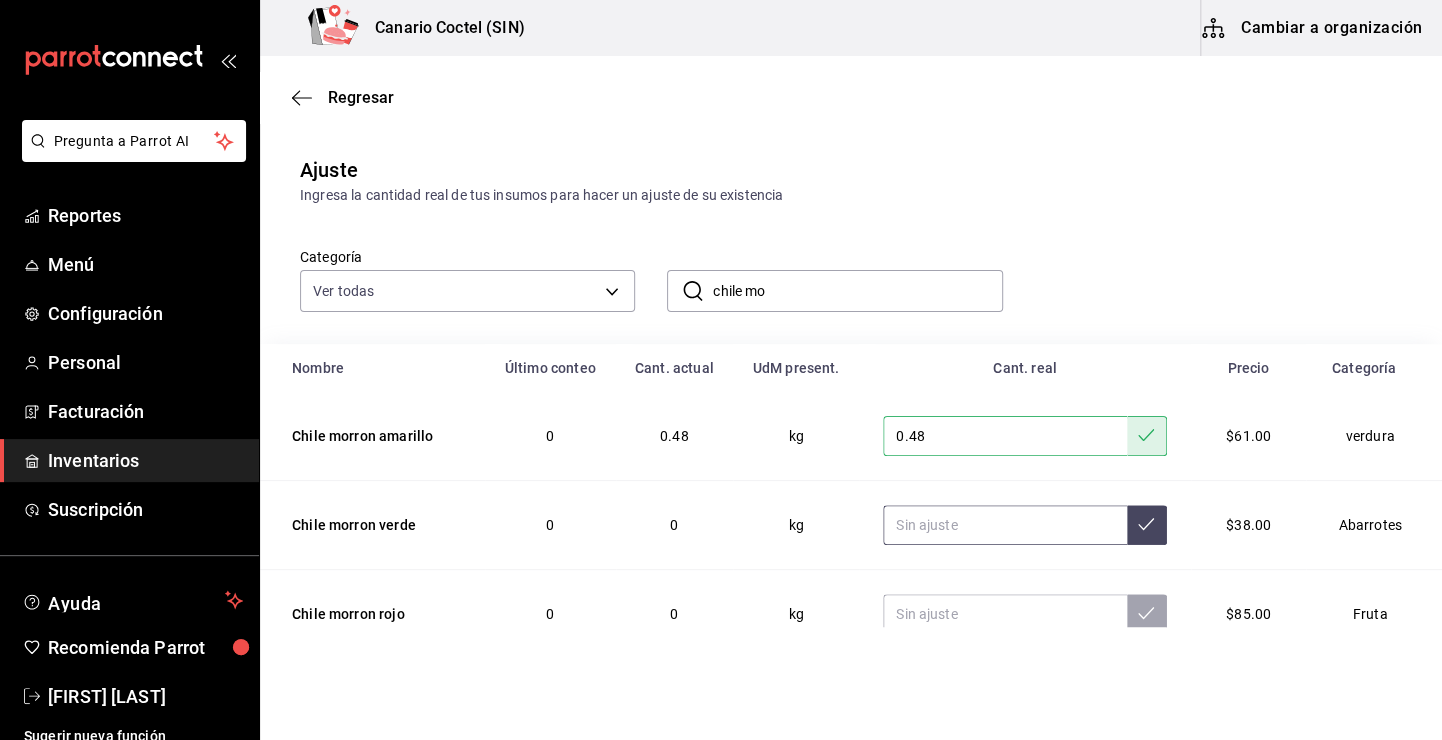 scroll, scrollTop: 100, scrollLeft: 0, axis: vertical 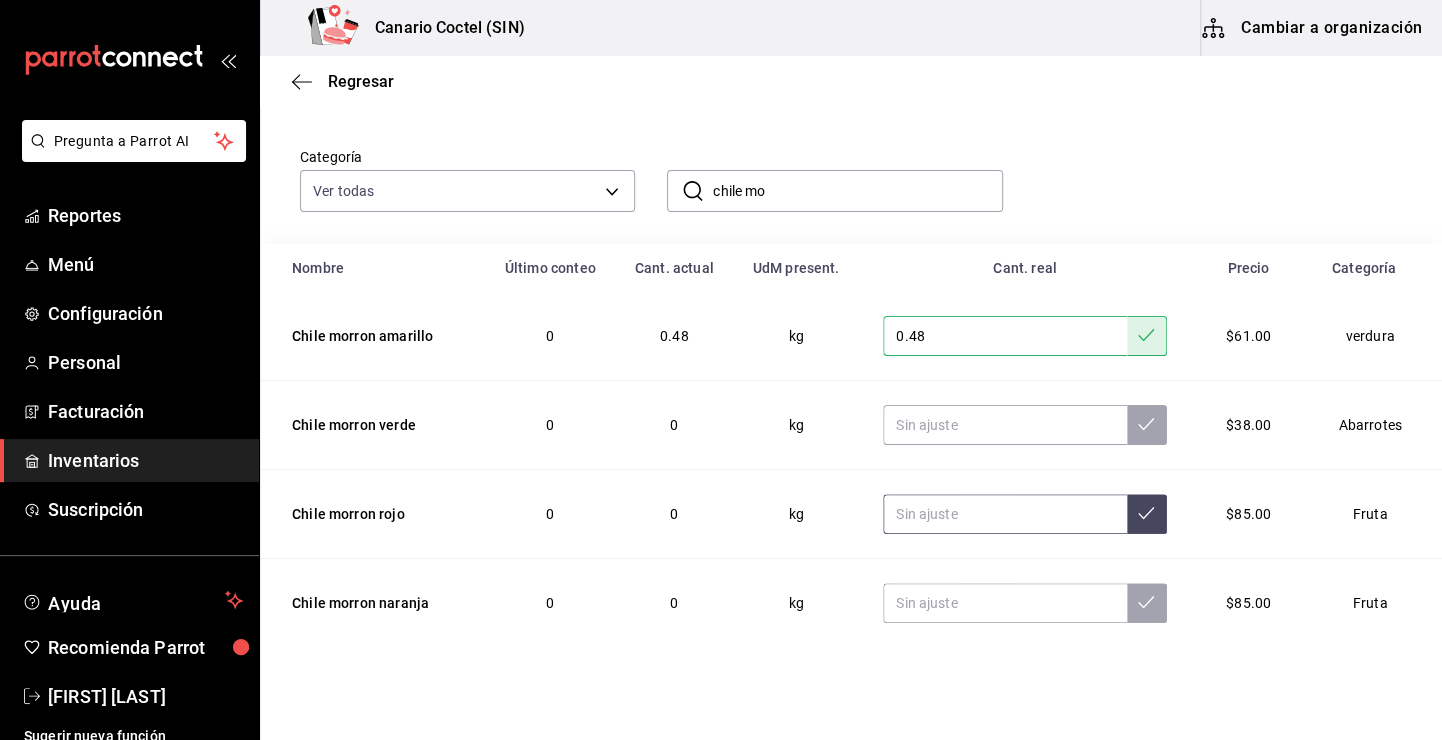 click at bounding box center (1005, 514) 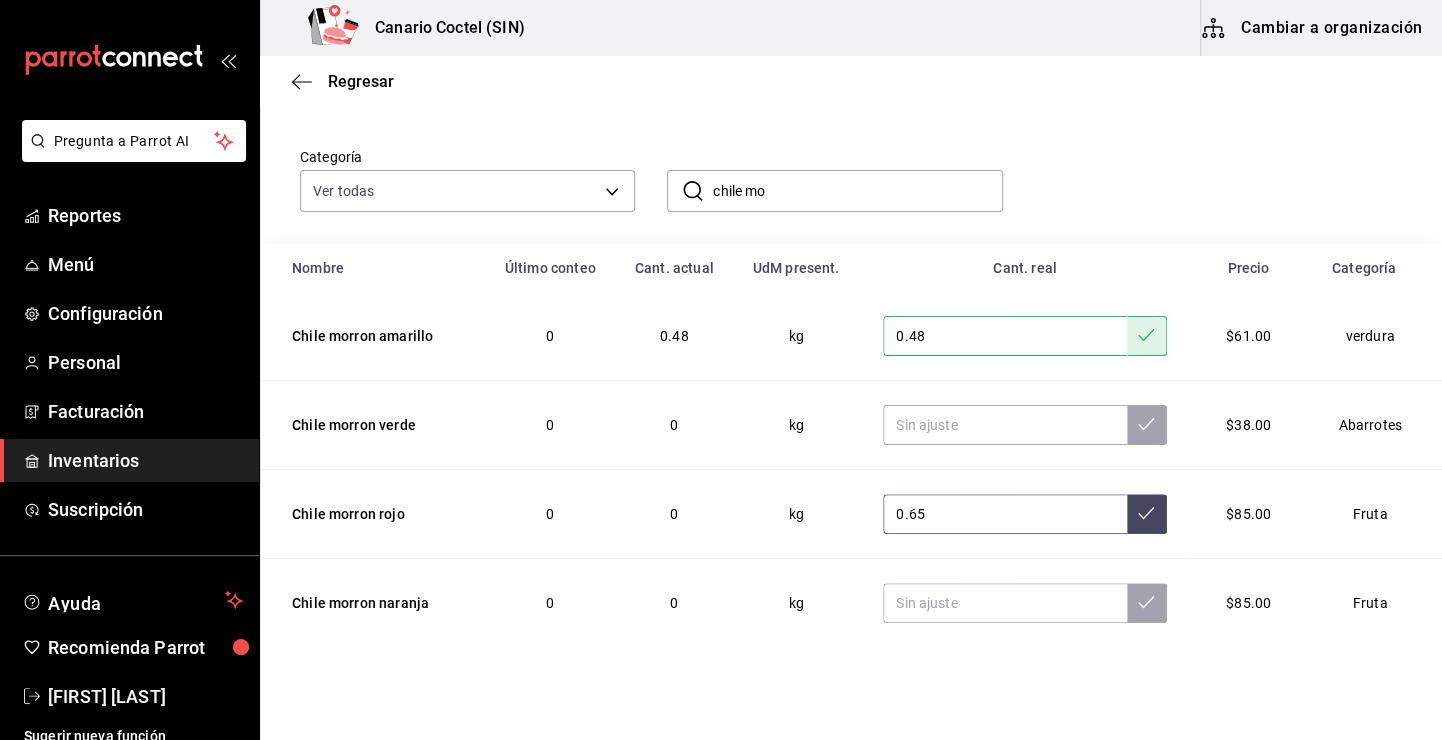 type on "0.65" 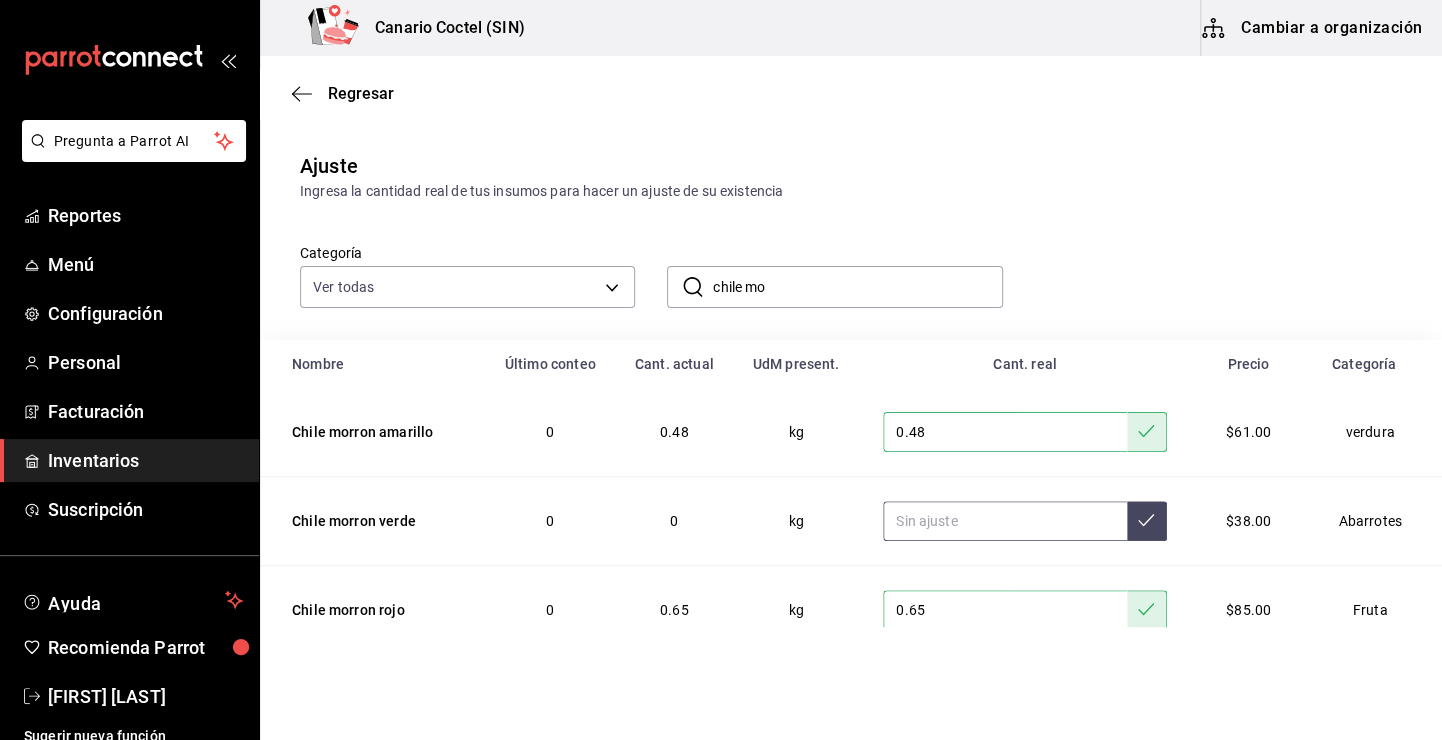 scroll, scrollTop: 0, scrollLeft: 0, axis: both 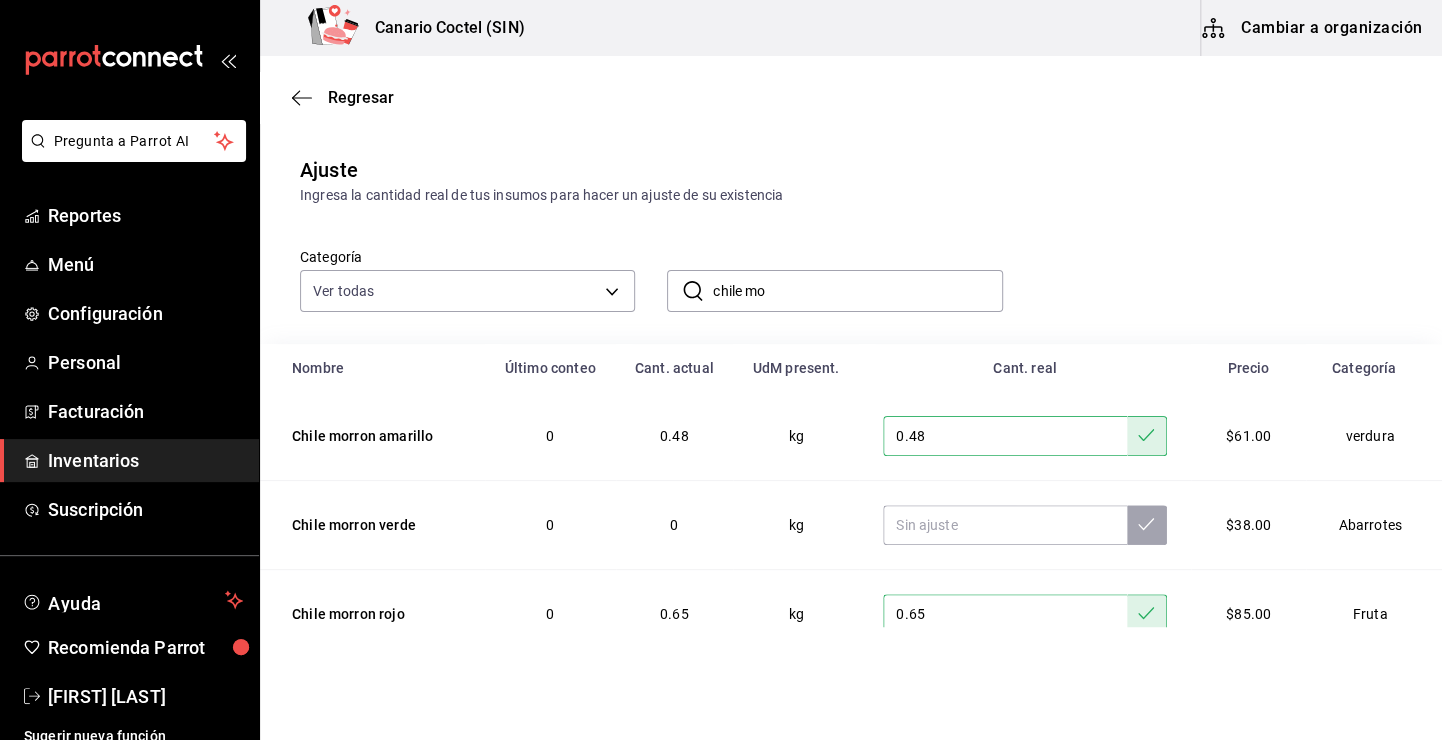 click on "Categoría Ver todas 563f52eb-053c-48b7-ad53-9ee251be5005,9a08ec74-f345-4677-a58d-9a3e64d1dcf5,9ef14f08-03bf-48da-bb2f-0d05a7157771,58469aba-66be-46f7-b40a-efe2811c6de9,c86f08b4-fbe4-4ace-bad4-f4f759b8ed1e,841d8173-2c36-4ba4-a847-5f2802a90774,b5a58c5c-41fa-44ff-9944-16123a003495,eba548e6-8ec0-456f-b6fa-7532e7cdd57e,37489df5-c2cb-4699-97a1-a37390bfe593,2a4bcd96-e219-4597-ae26-9701601aa3bc,b86cb6f5-f8e1-4d45-b4c0-d387a7dedce9,c3ab14c2-19e4-48ba-8e74-60066fcc3f2d,a2d30c78-c92f-40b8-8fae-667577b61770,fa64ba74-09b2-4895-88c1-82c0b5f086f4,0eac2532-69e9-4f6b-8a45-8c24638da910,af8d09bd-2ce6-4530-8a93-726392a487be,112a774d-69c6-474e-9f2c-3b59b2053279,1d3757fb-8056-40f7-8e70-bc4d184a05b1,c4aaef78-3f5f-47fe-bf8e-1332d280b066,230aae87-0283-44bf-bdad-4487c5758648,6be04c7c-c0b4-4bd4-9b13-53a42aad043c,d8b16eff-ec37-4da6-a16a-d1c868993931,650a59f3-9c0a-474a-aa3a-b36cc393f859,c8321547-eb9a-4220-8dc6-e6f6abc5af58,0c434ab6-32ba-4a94-a95e-36259881f866,6f0428c7-a6d8-44fa-8d8b-83b3073fca2d ​ chile mo ​" at bounding box center [851, 275] 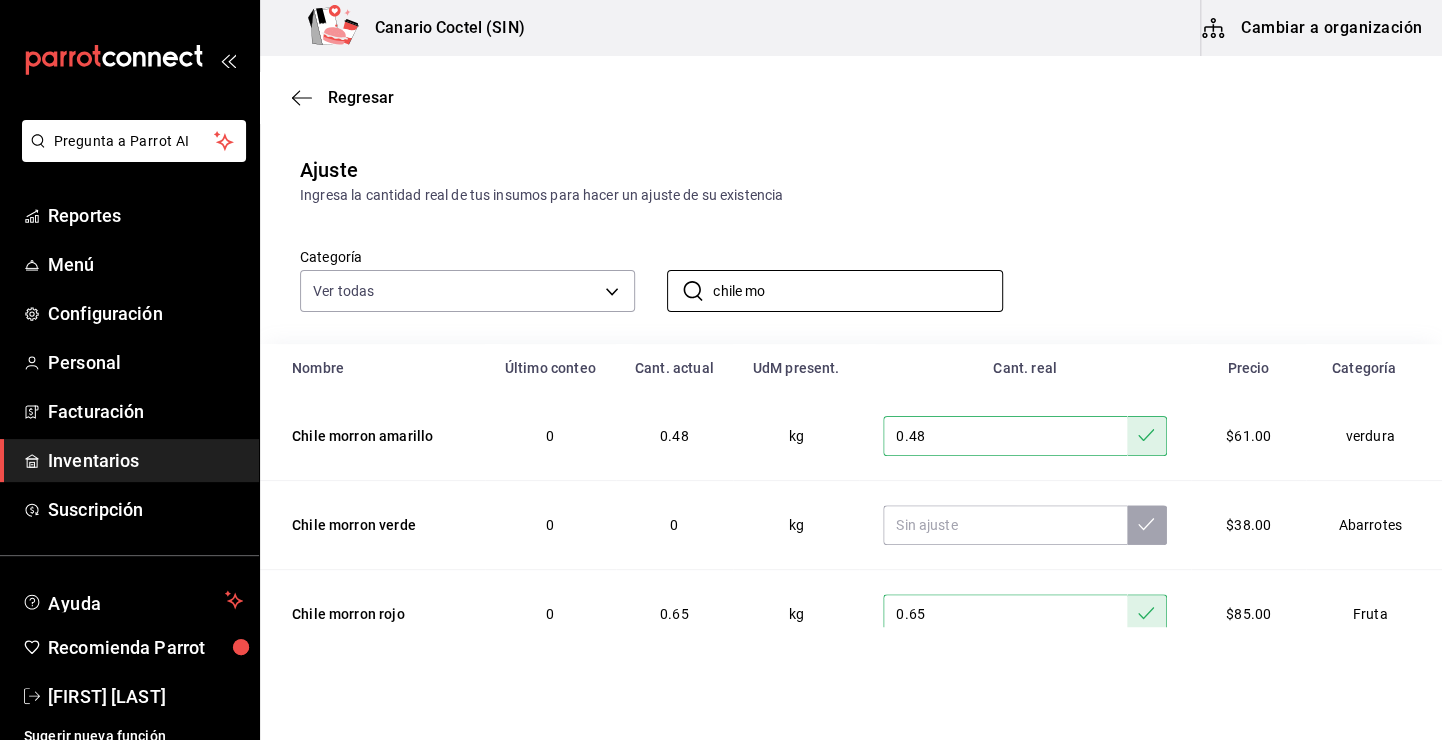 drag, startPoint x: 816, startPoint y: 304, endPoint x: 721, endPoint y: 336, distance: 100.2447 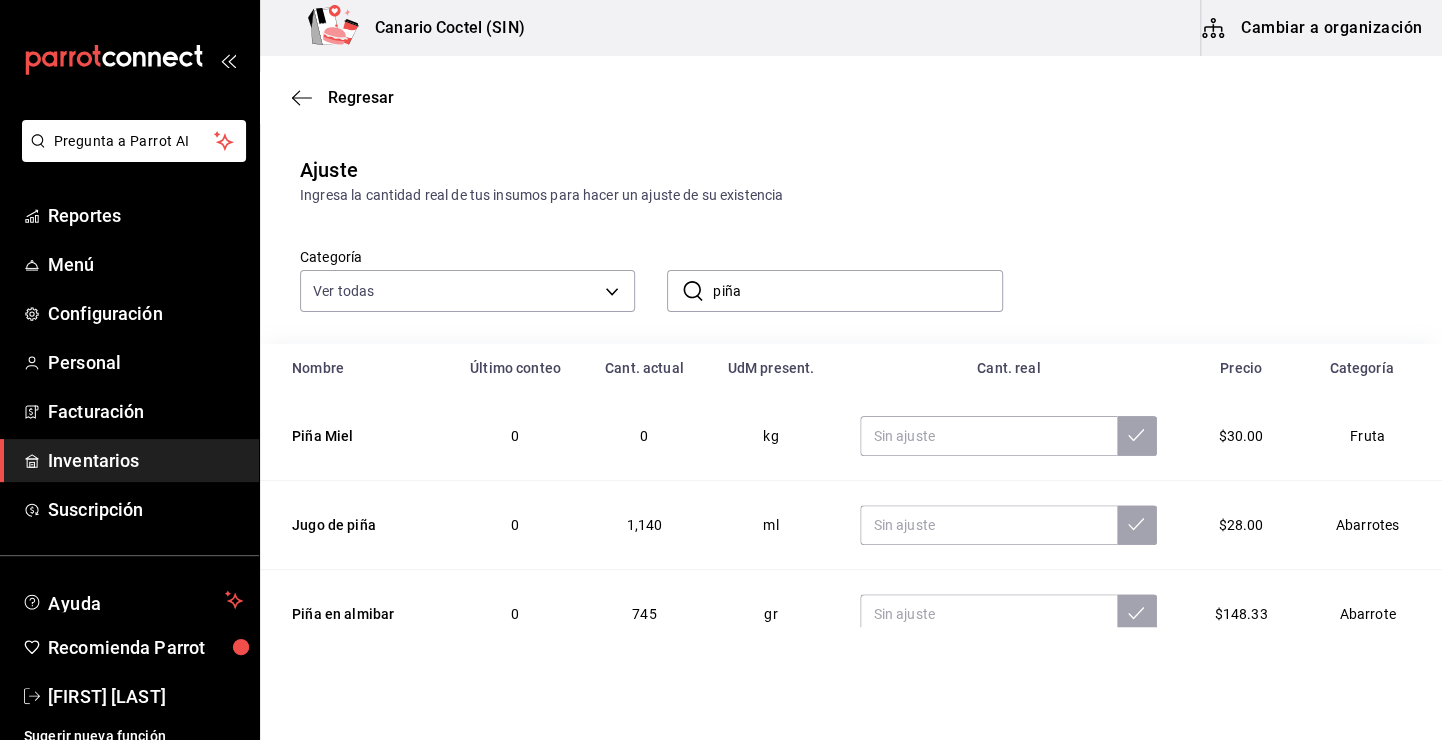 click on "piña" at bounding box center (857, 291) 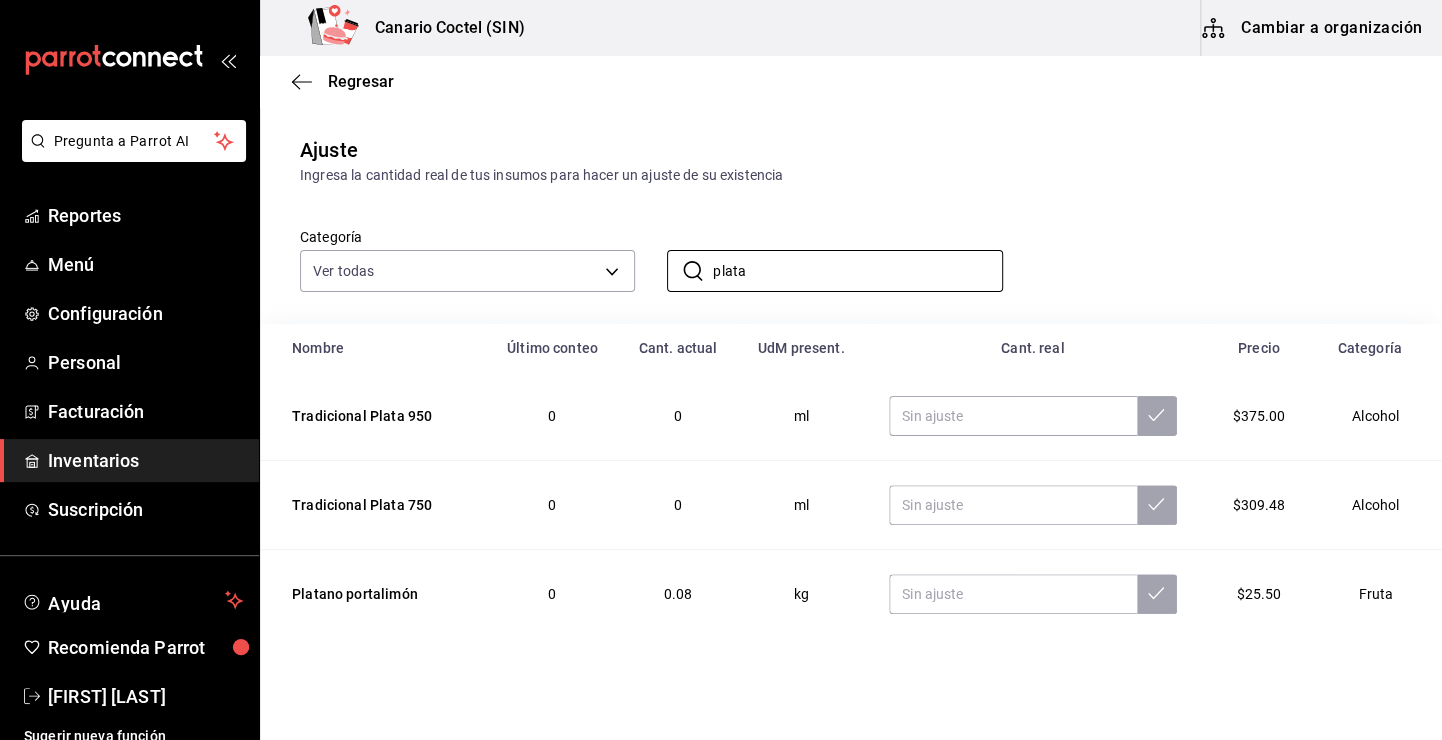 scroll, scrollTop: 39, scrollLeft: 0, axis: vertical 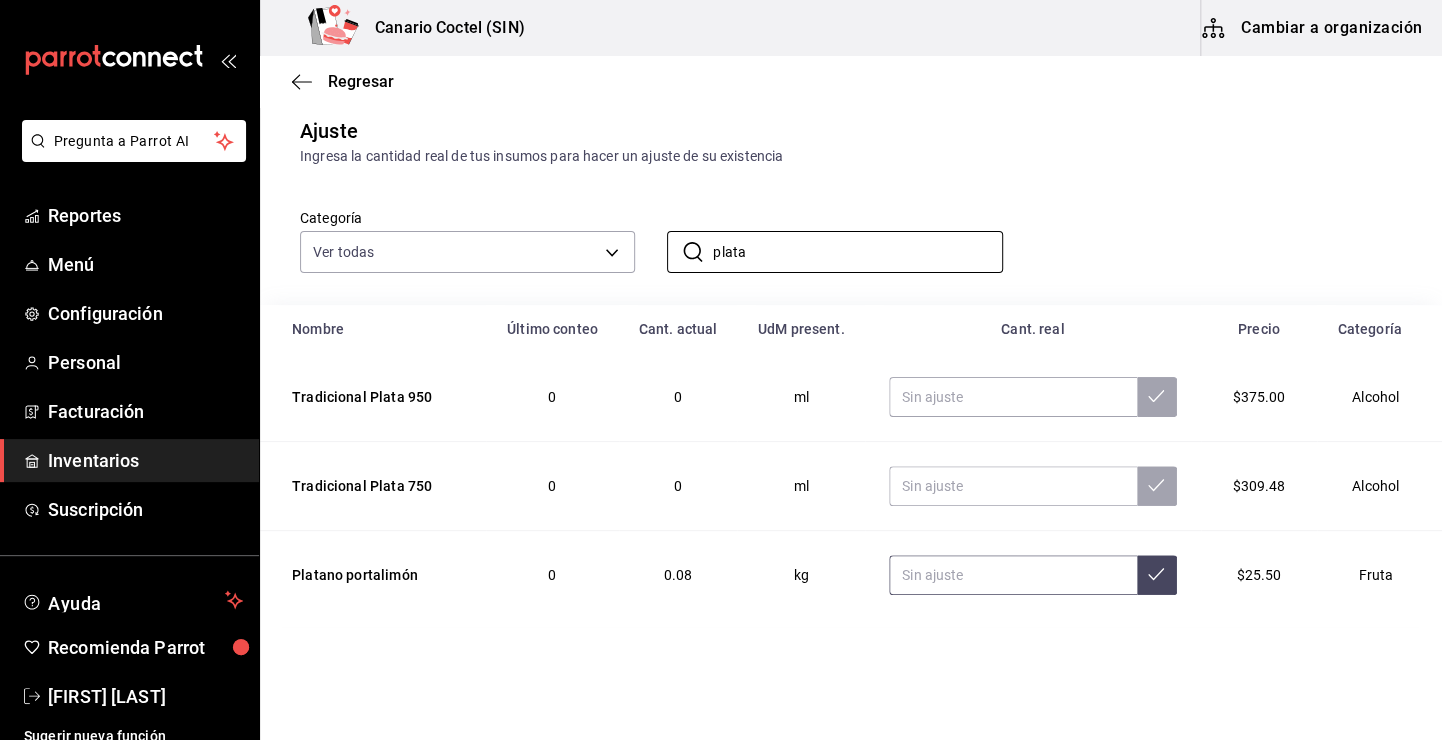type on "plata" 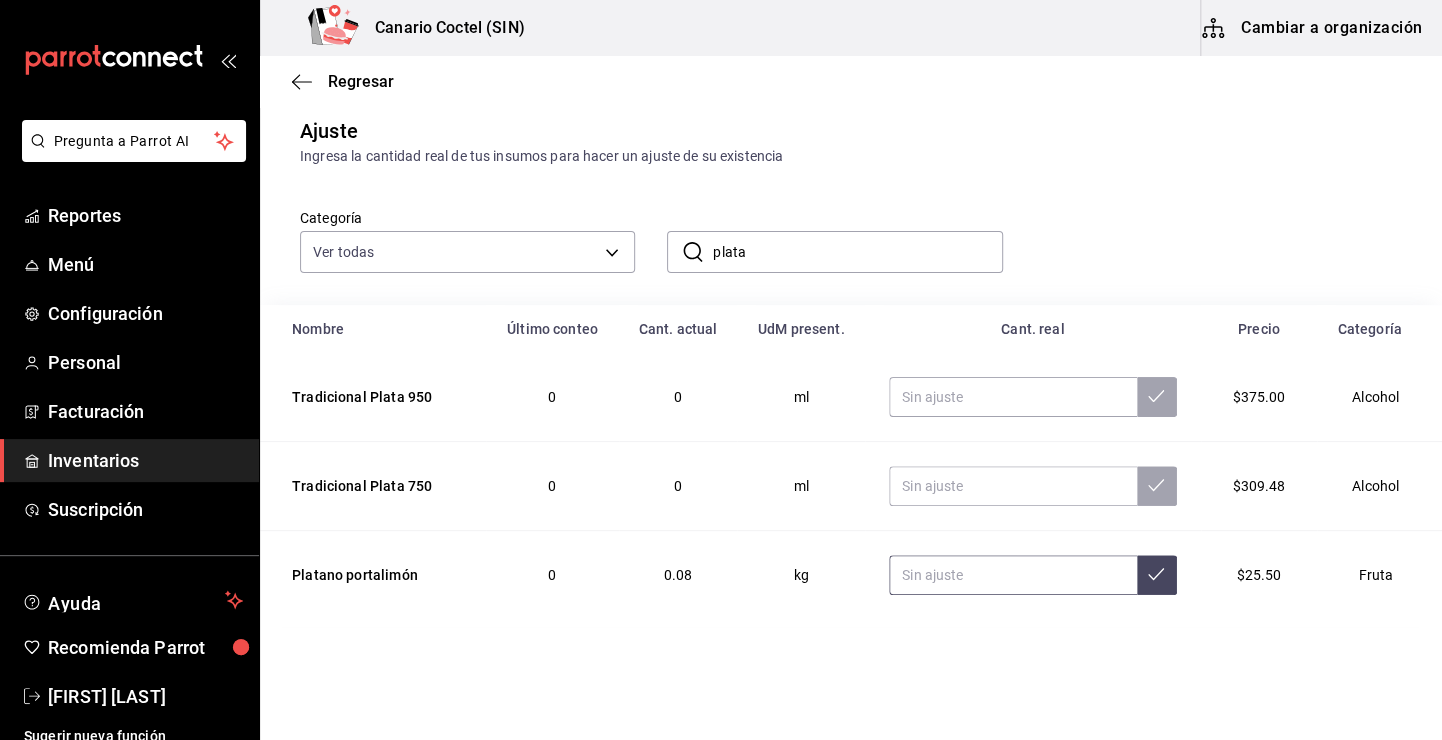 click at bounding box center [1013, 575] 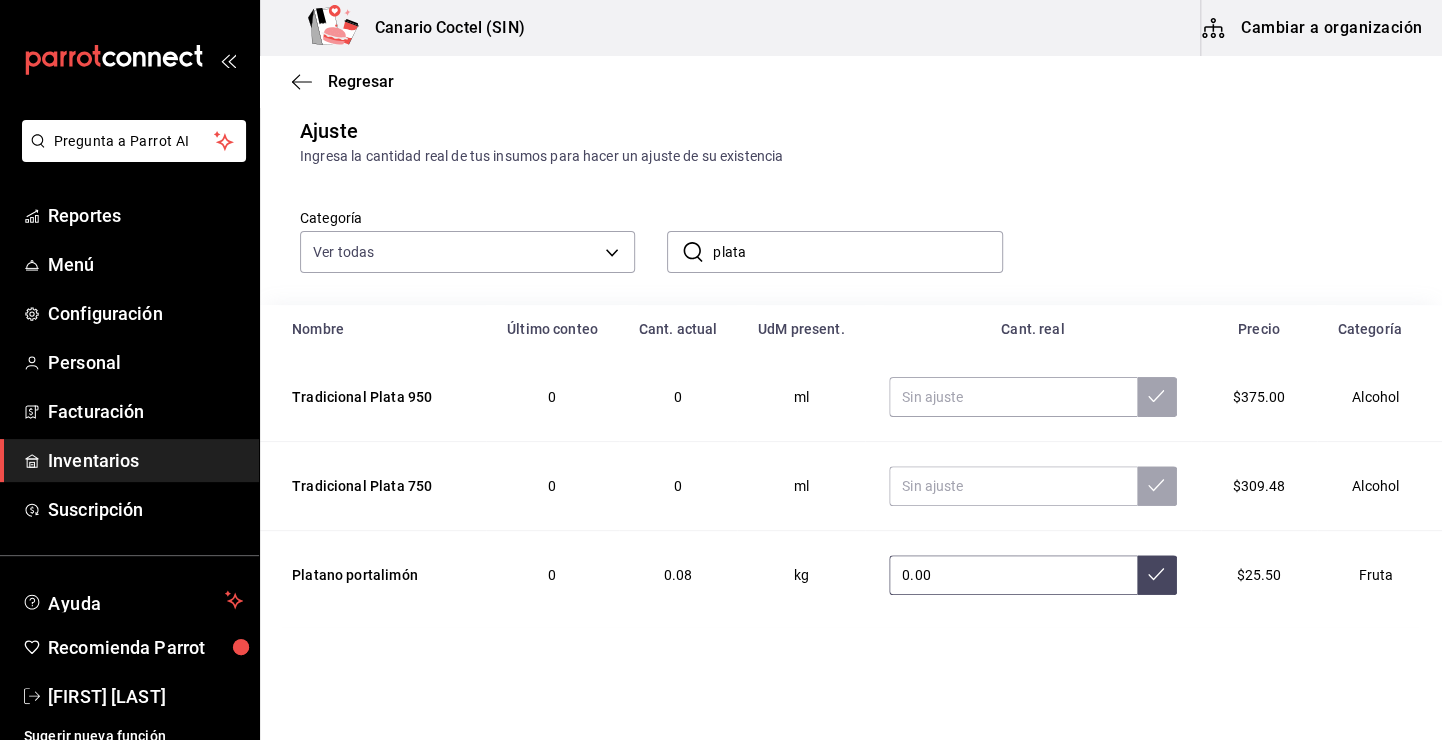 type on "0.00" 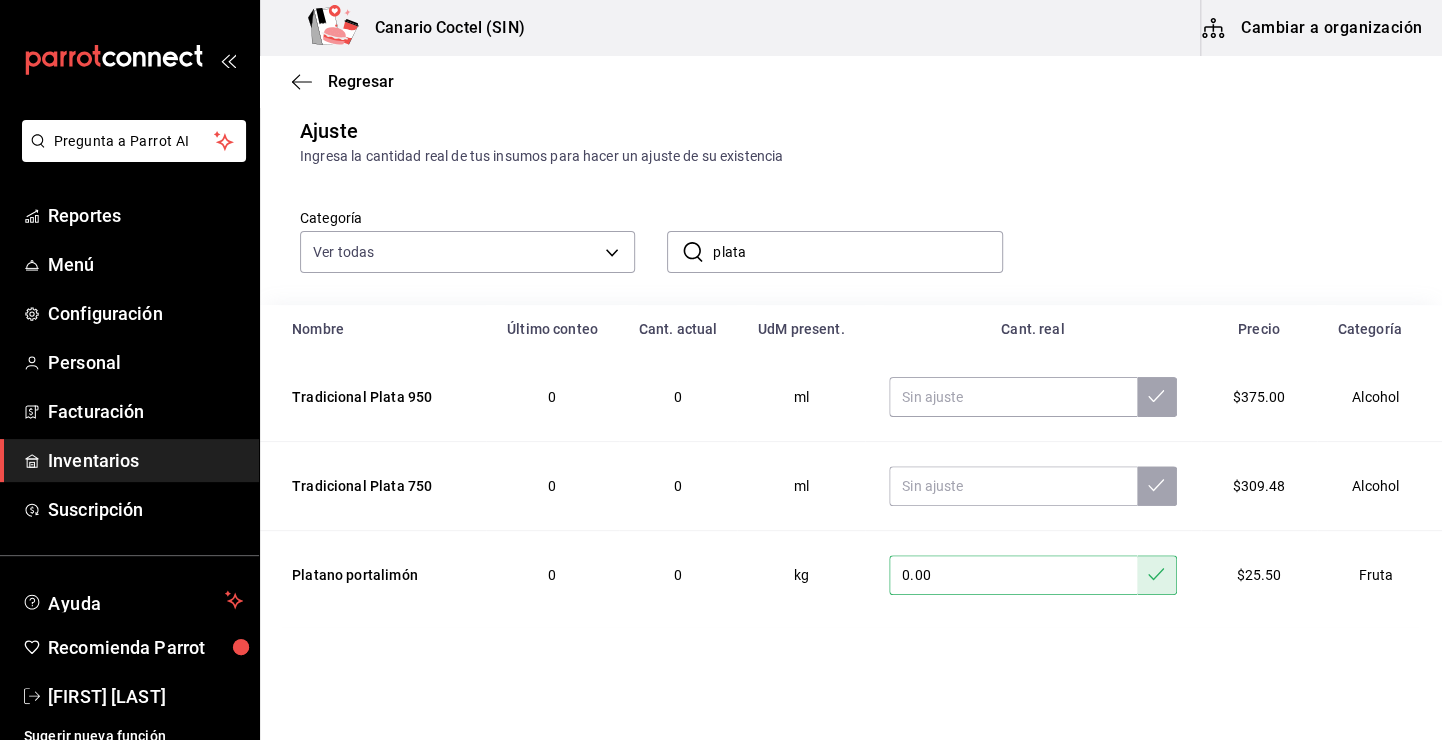 click on "plata" at bounding box center [857, 252] 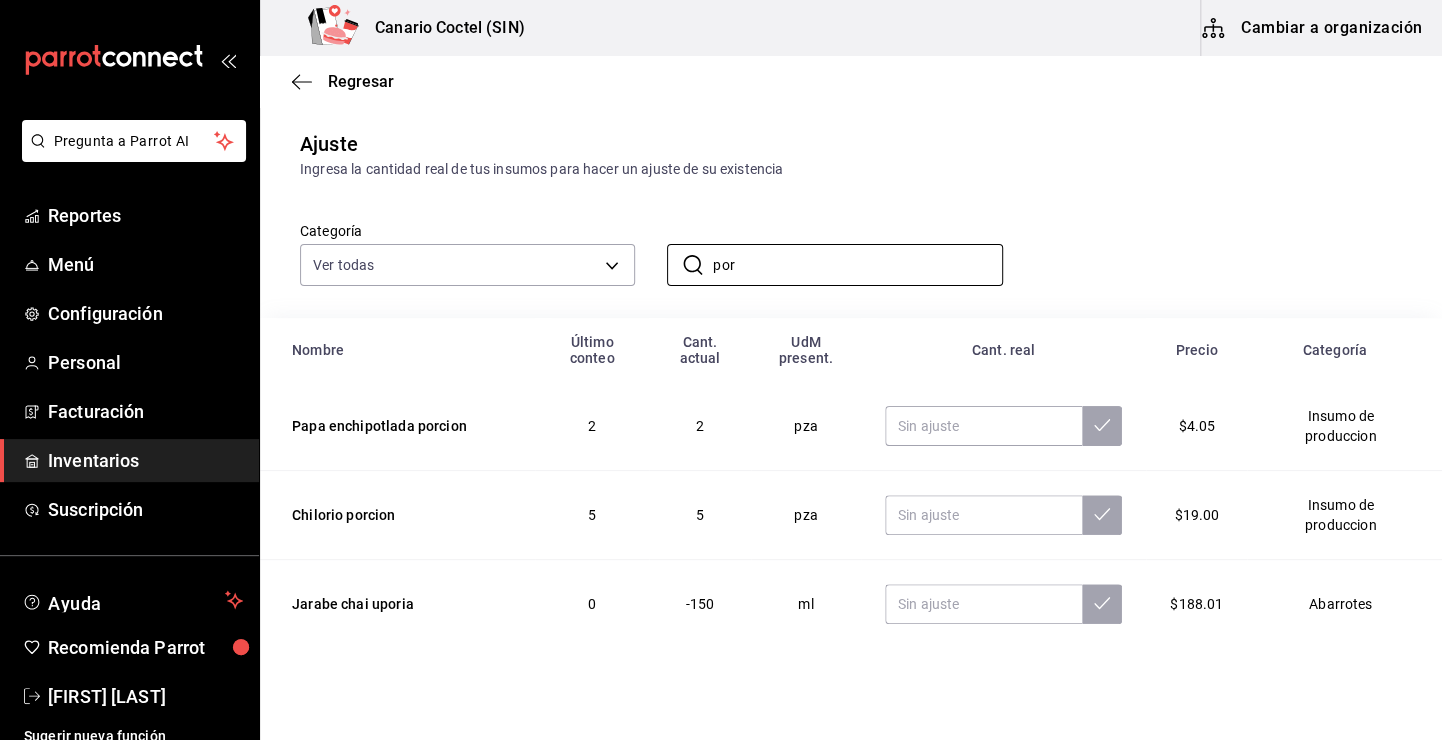 scroll, scrollTop: 100, scrollLeft: 0, axis: vertical 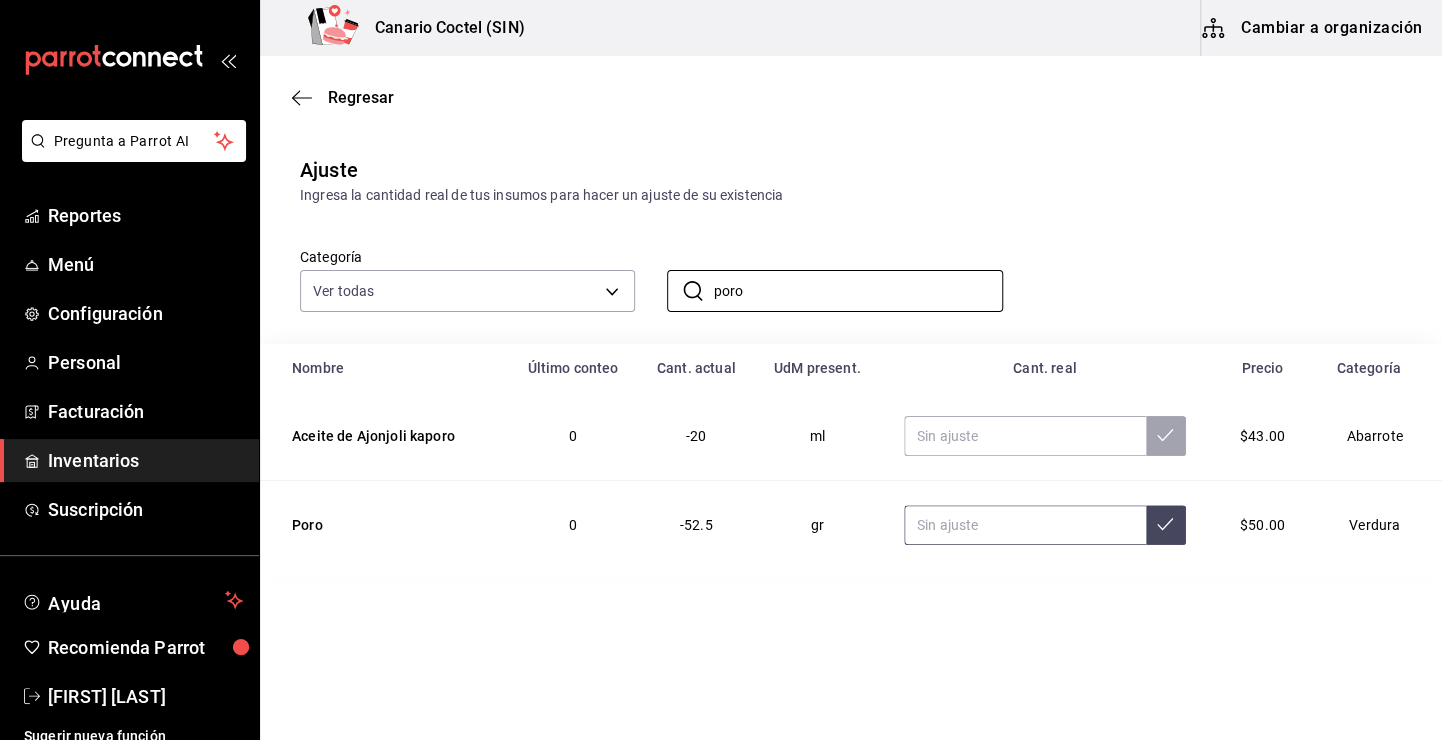 type on "poro" 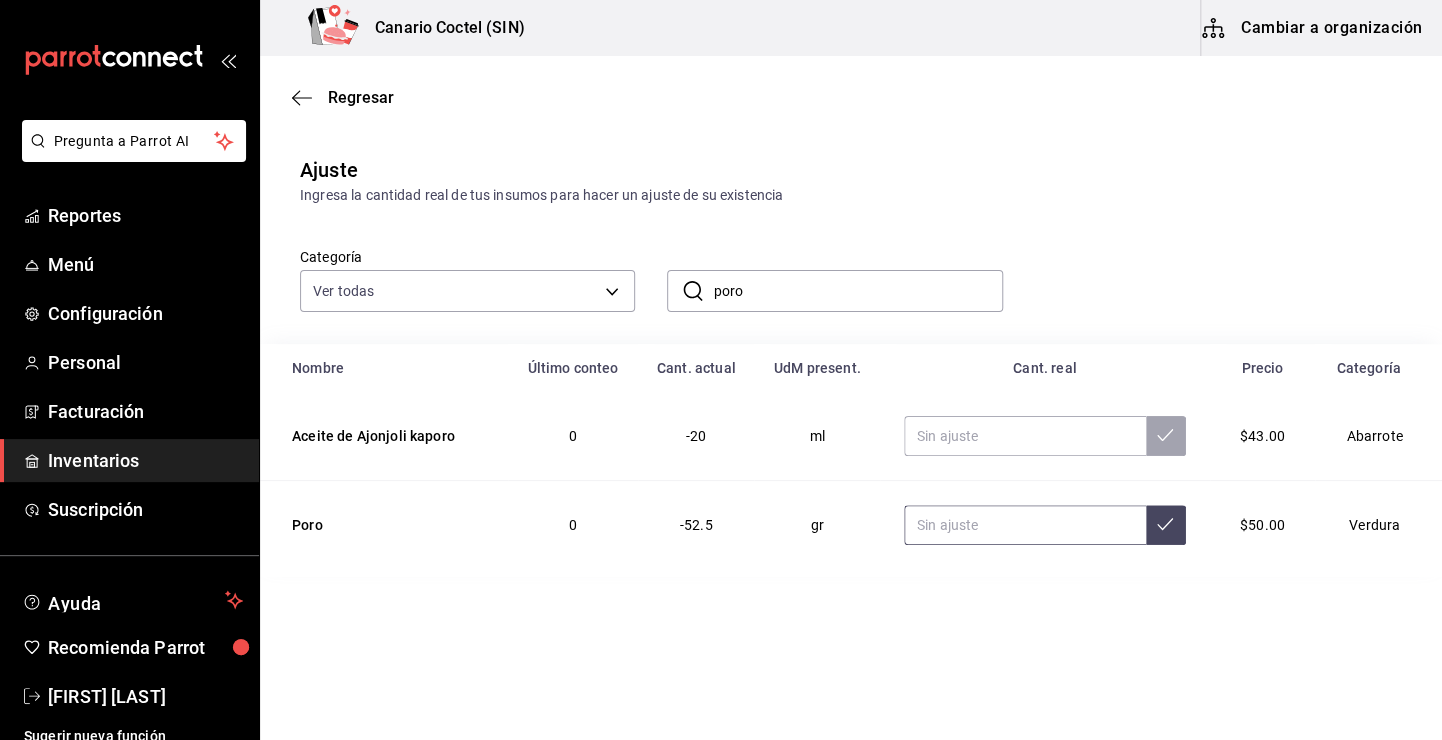 click at bounding box center (1025, 525) 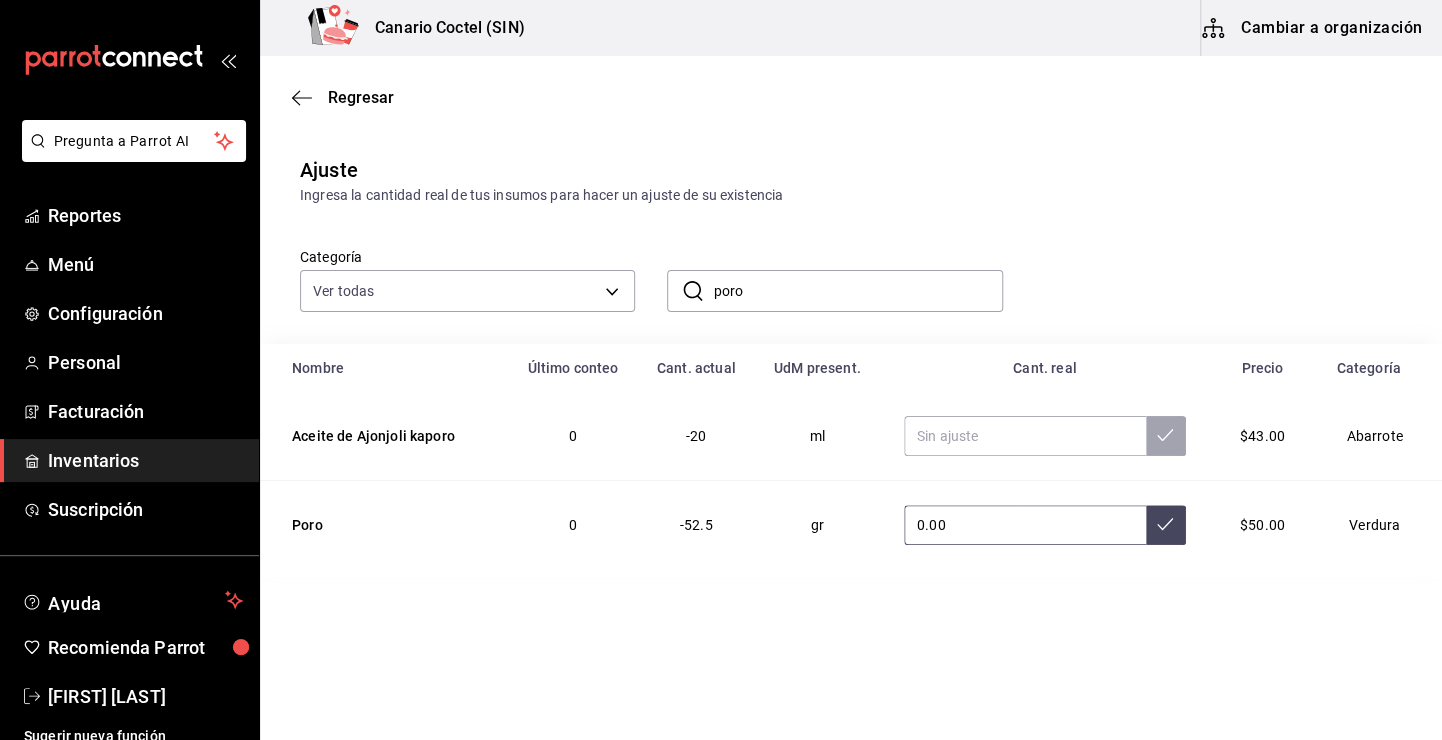 type on "0.00" 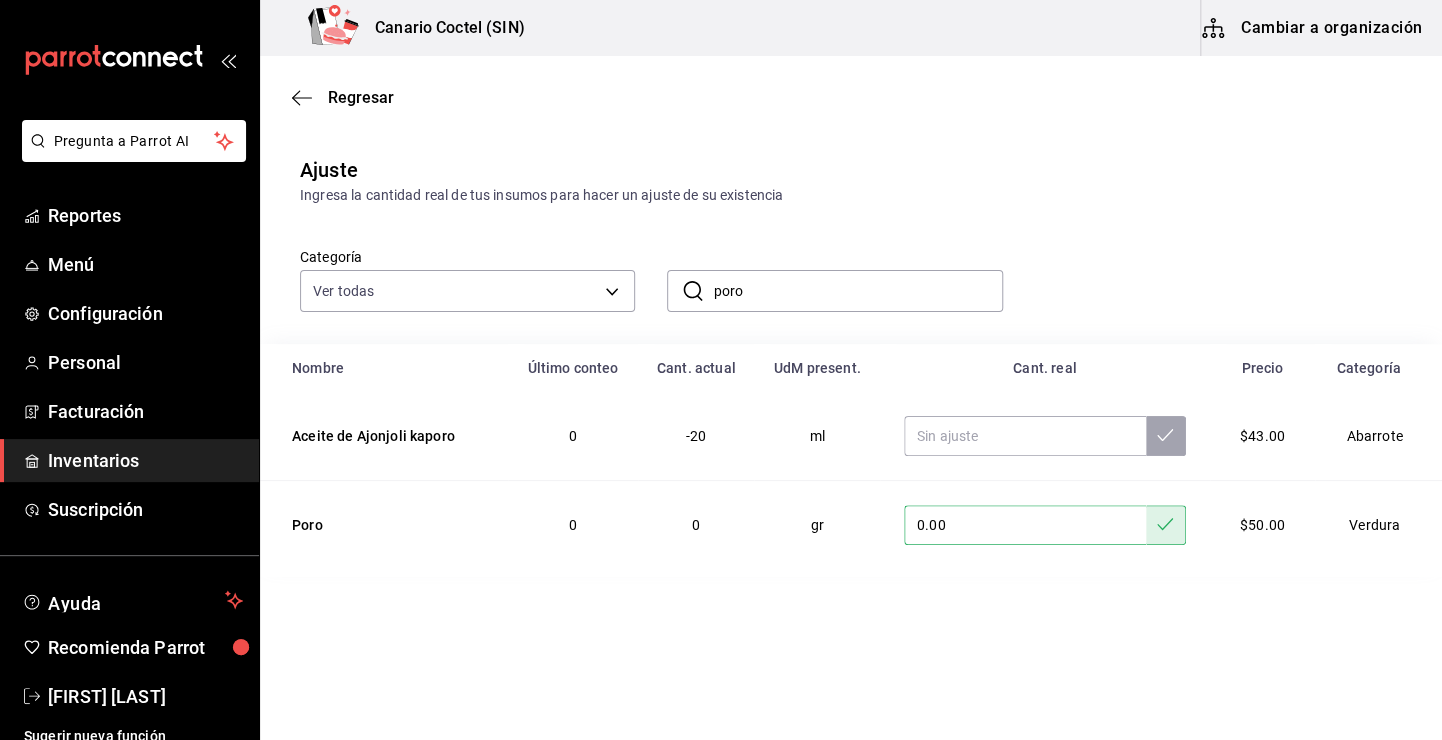 click on "poro" at bounding box center (857, 291) 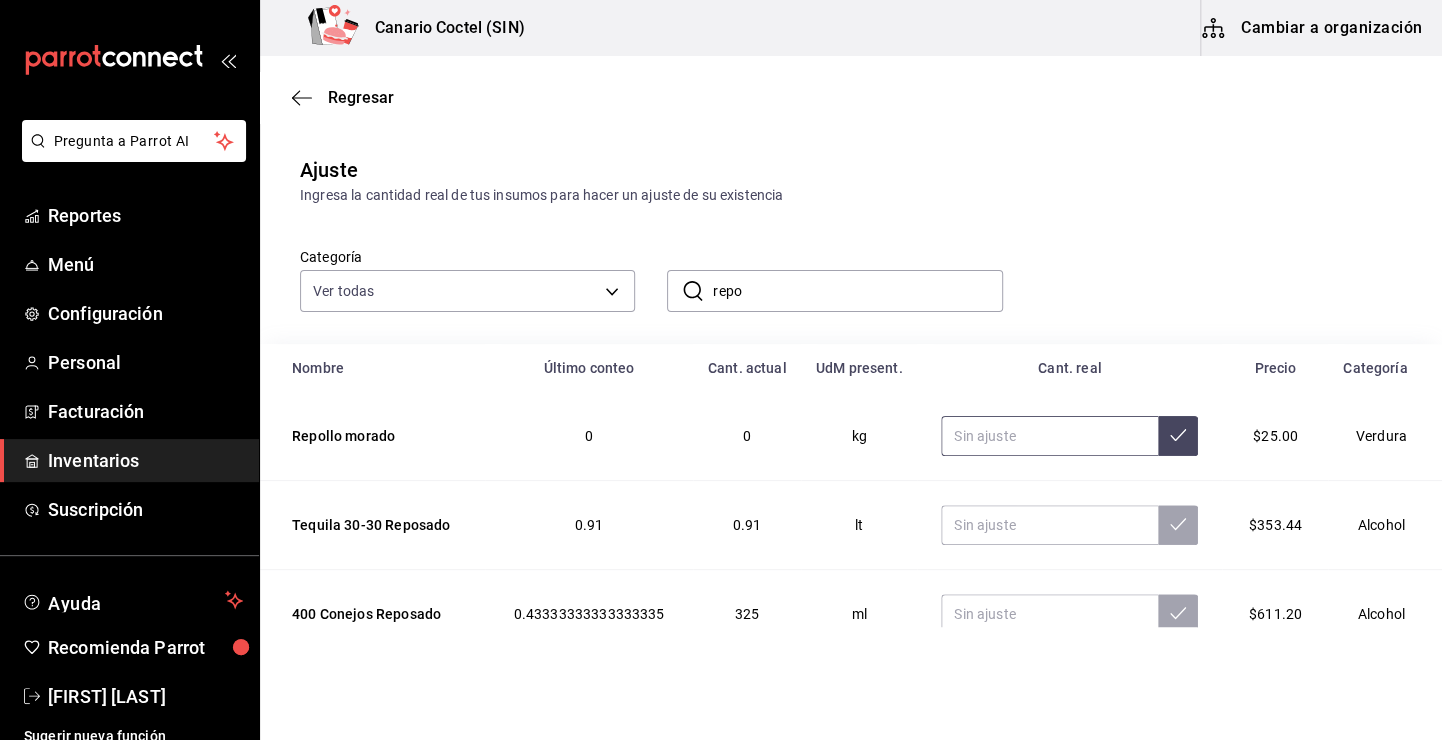 click at bounding box center (1049, 436) 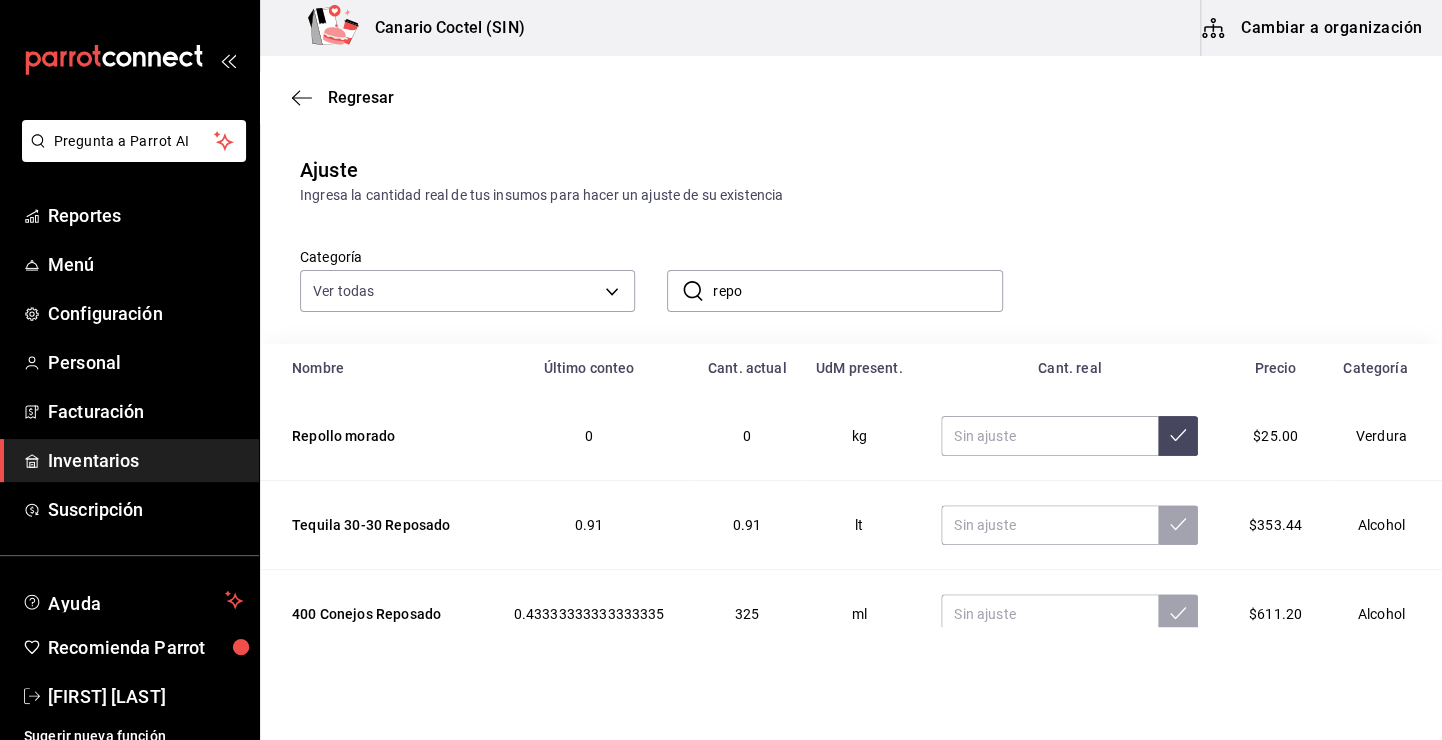 click on "repo" at bounding box center [857, 291] 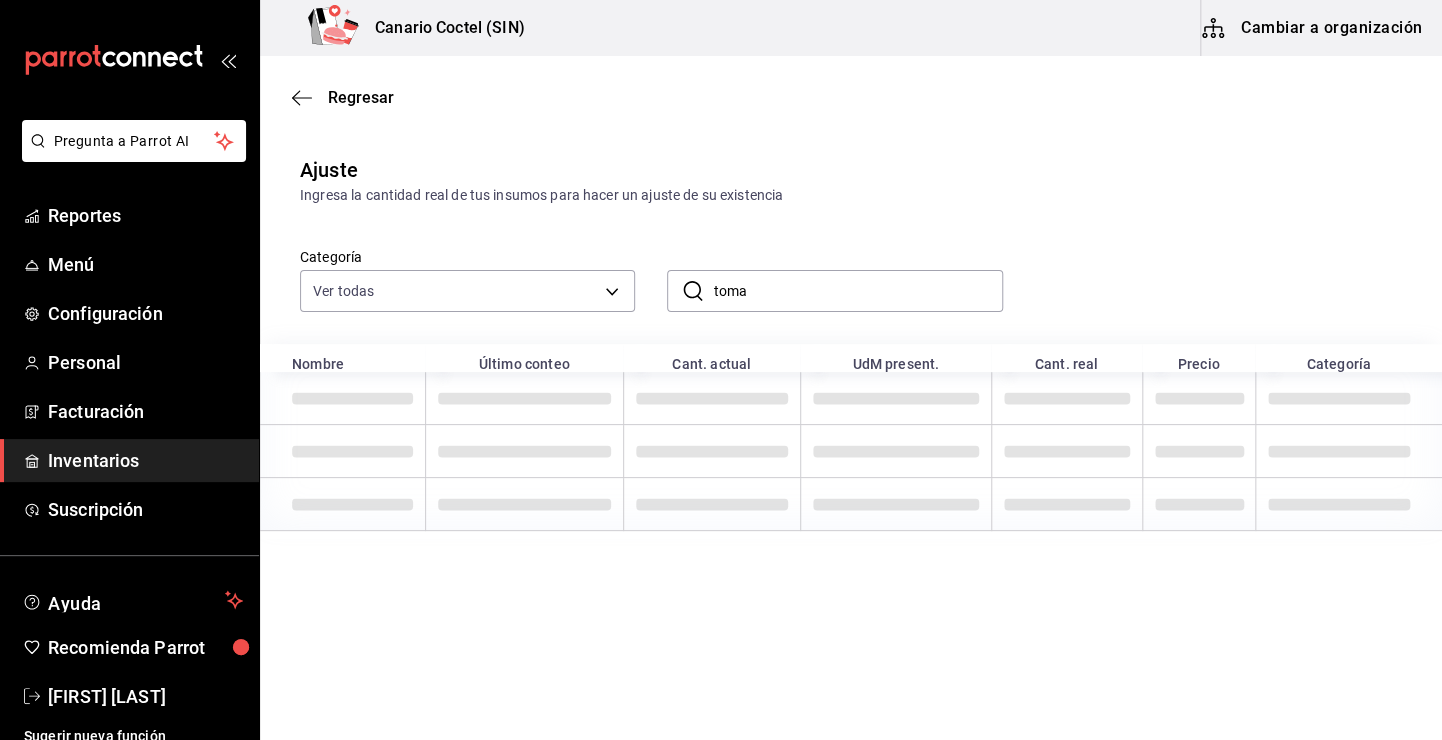 type on "toma" 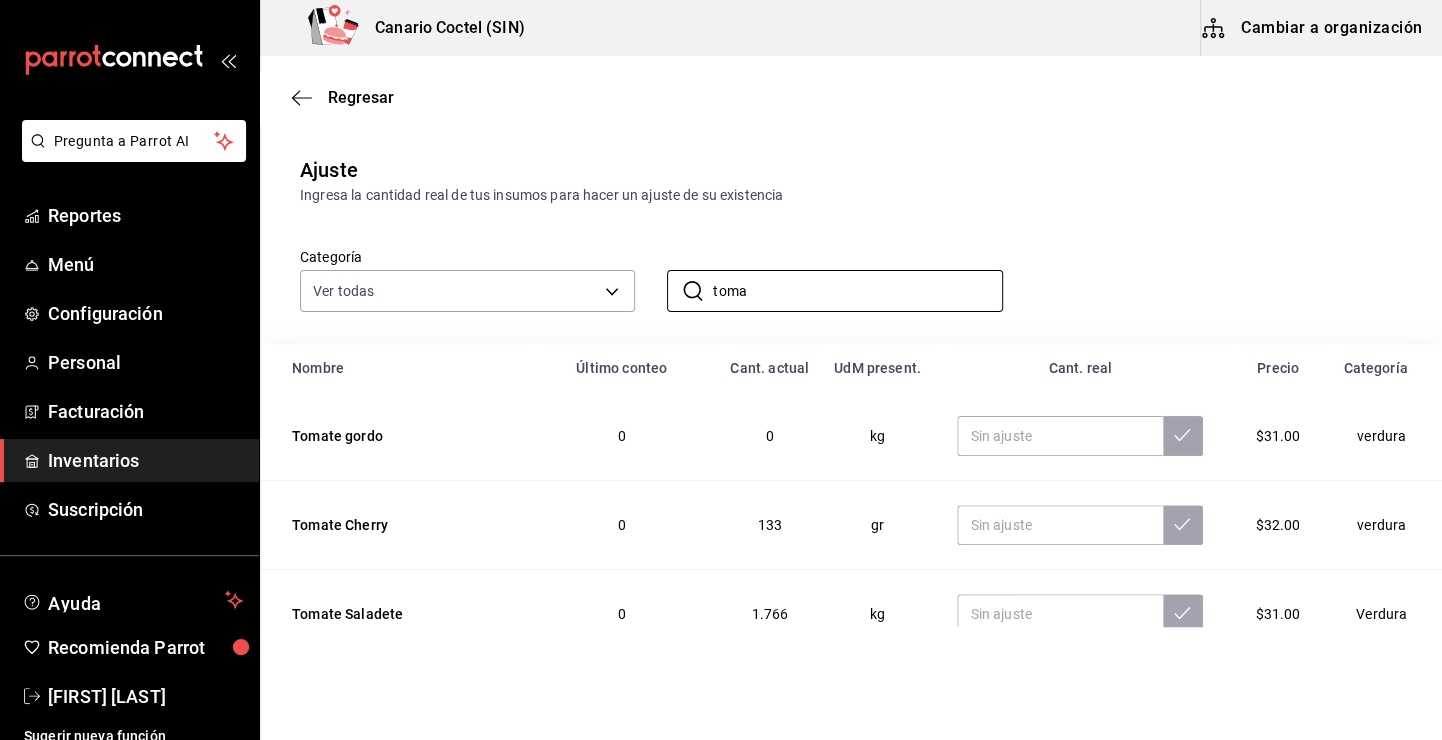 scroll, scrollTop: 100, scrollLeft: 0, axis: vertical 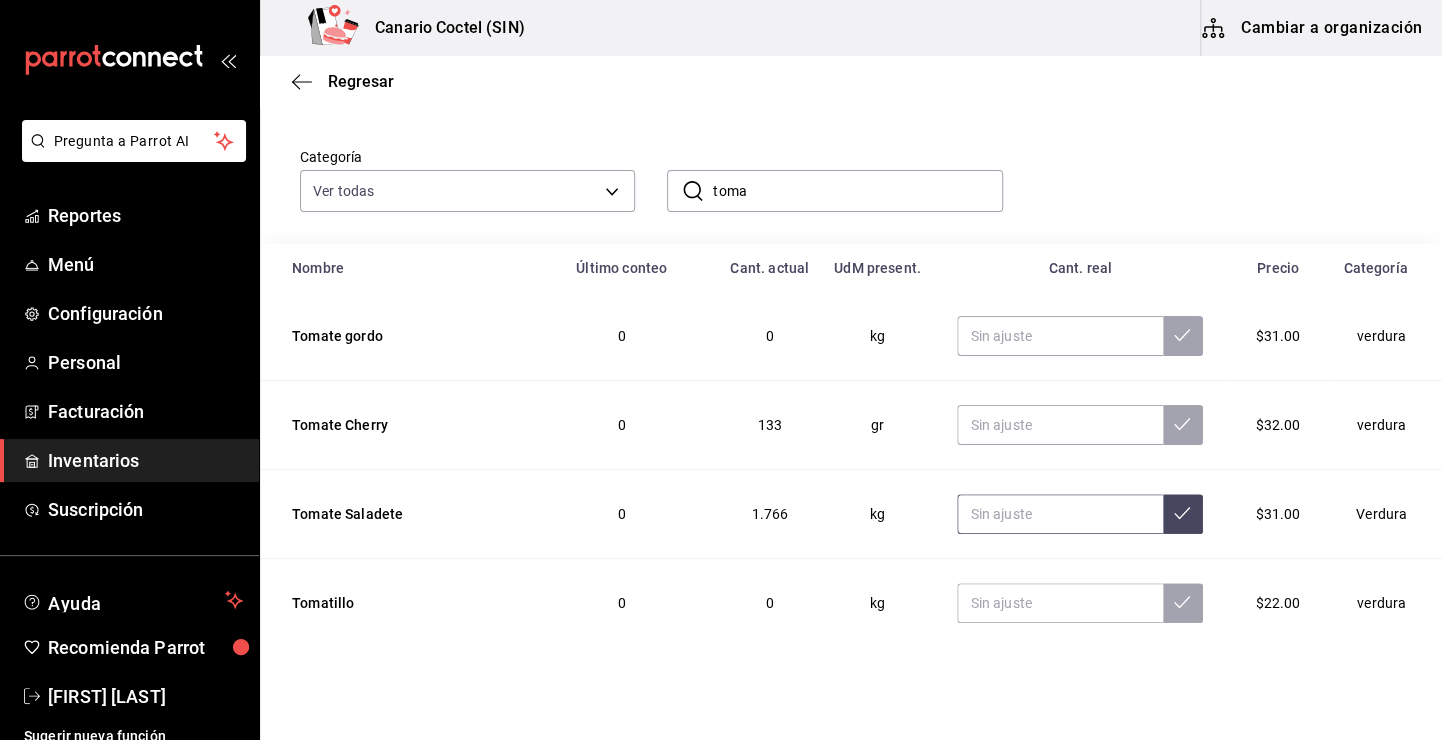 click at bounding box center (1060, 514) 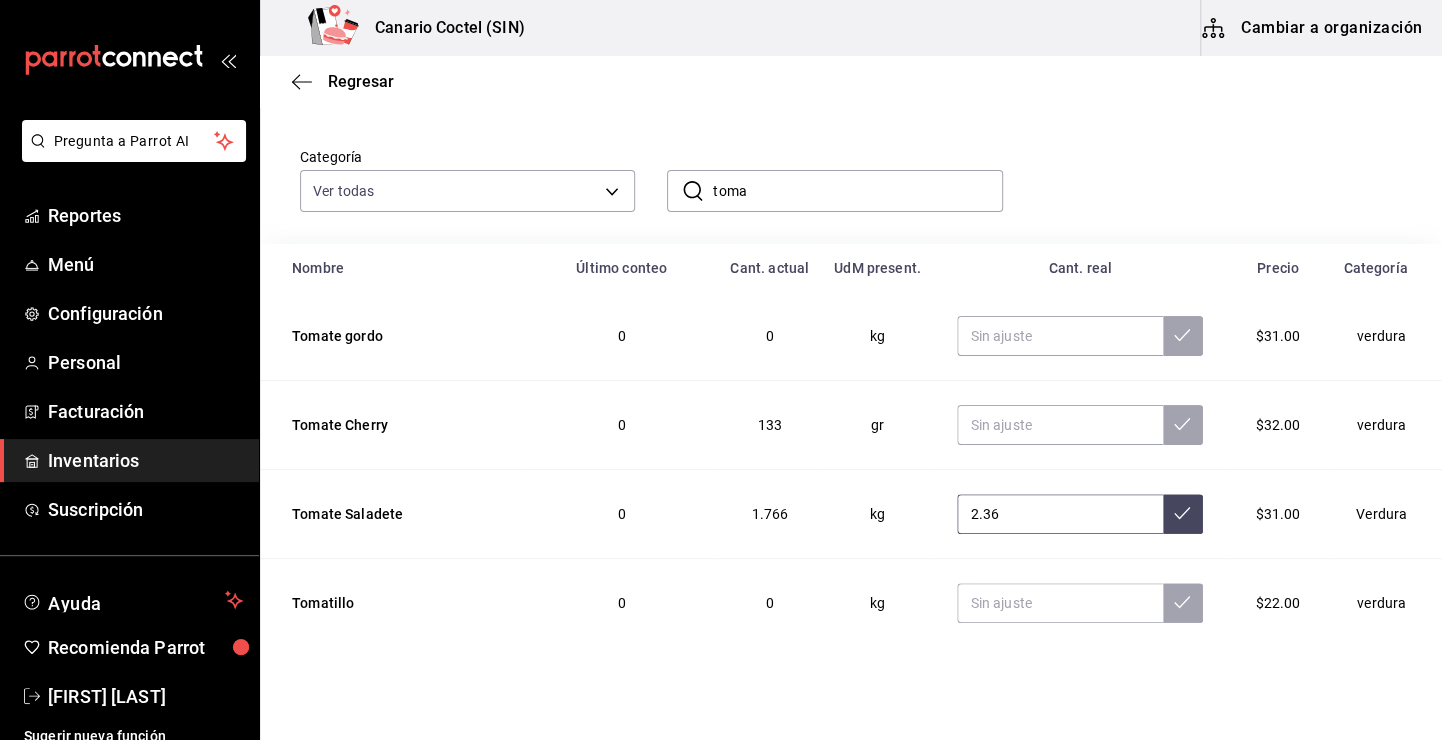 type on "2.36" 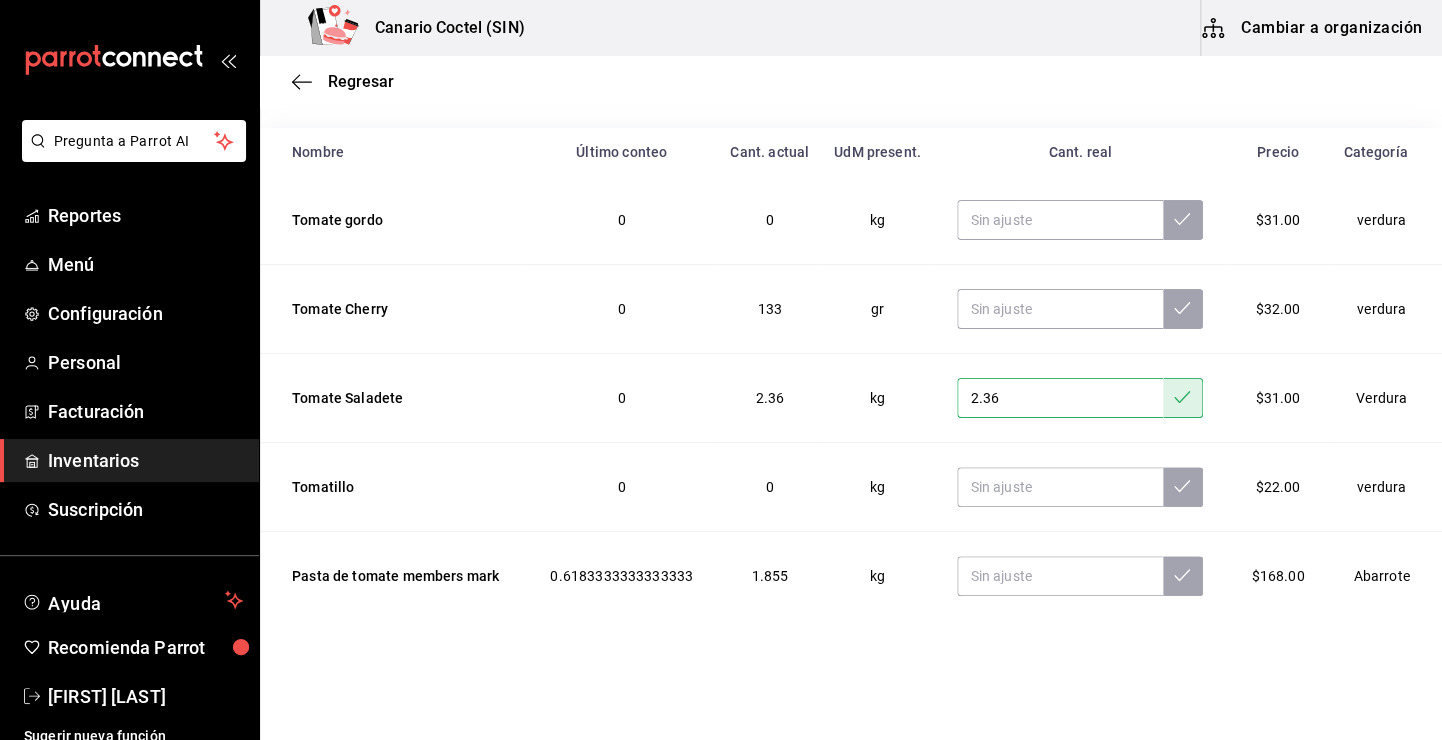 scroll, scrollTop: 216, scrollLeft: 0, axis: vertical 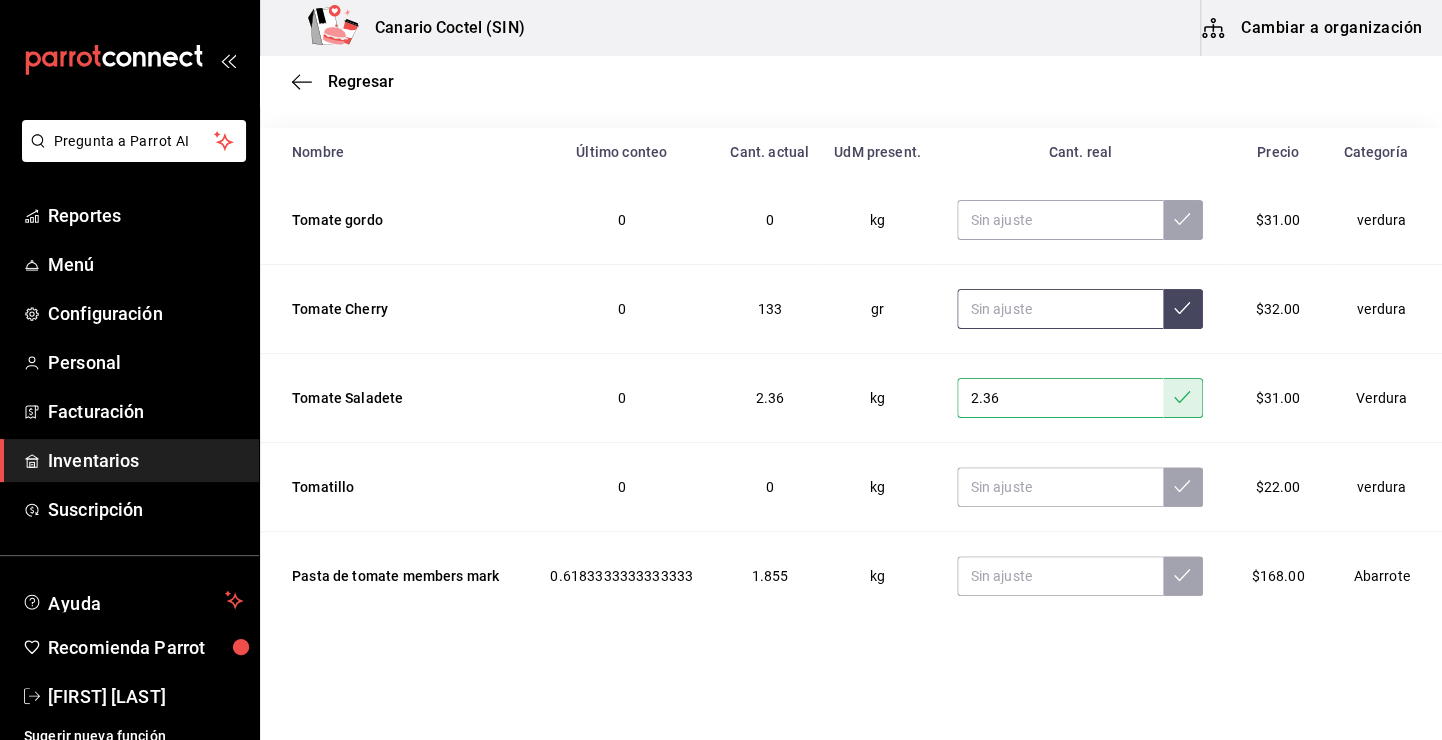 click at bounding box center [1060, 309] 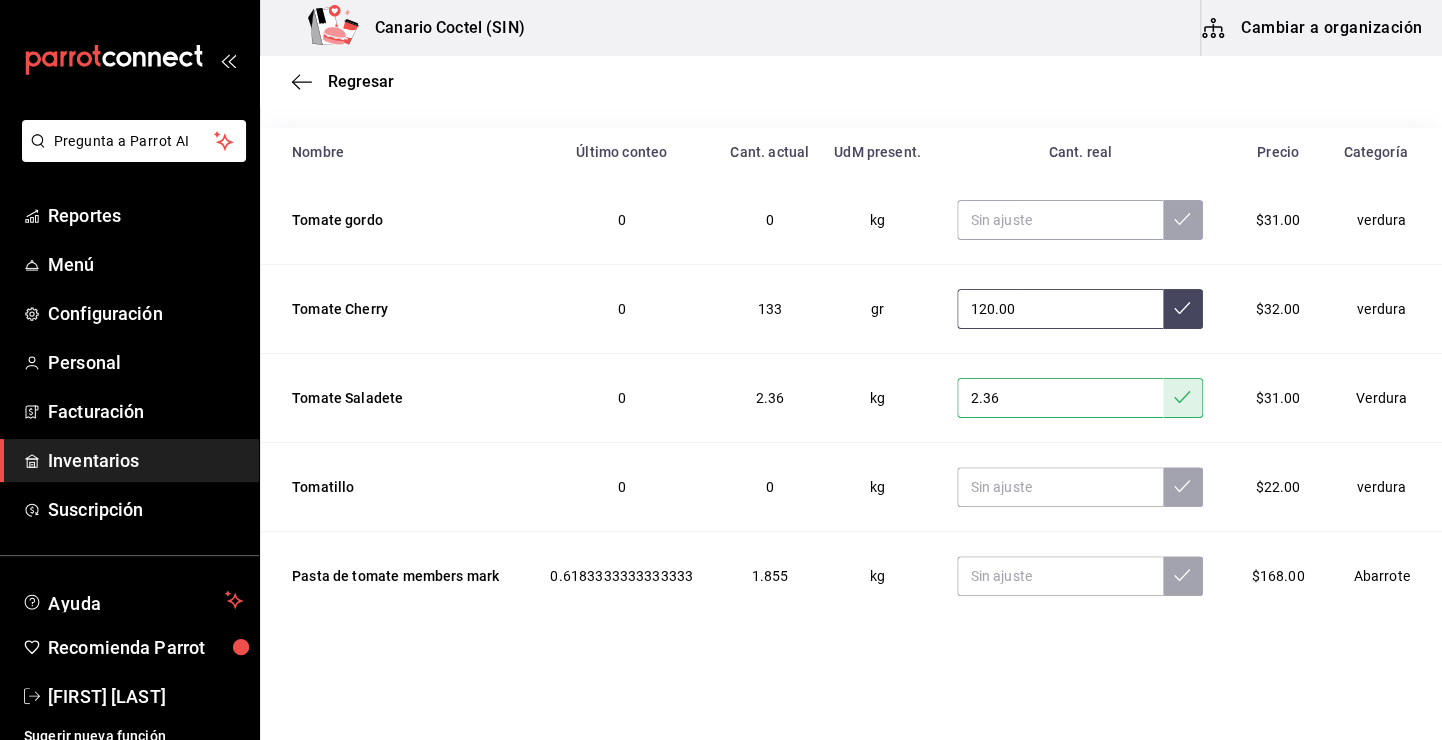 type on "120.00" 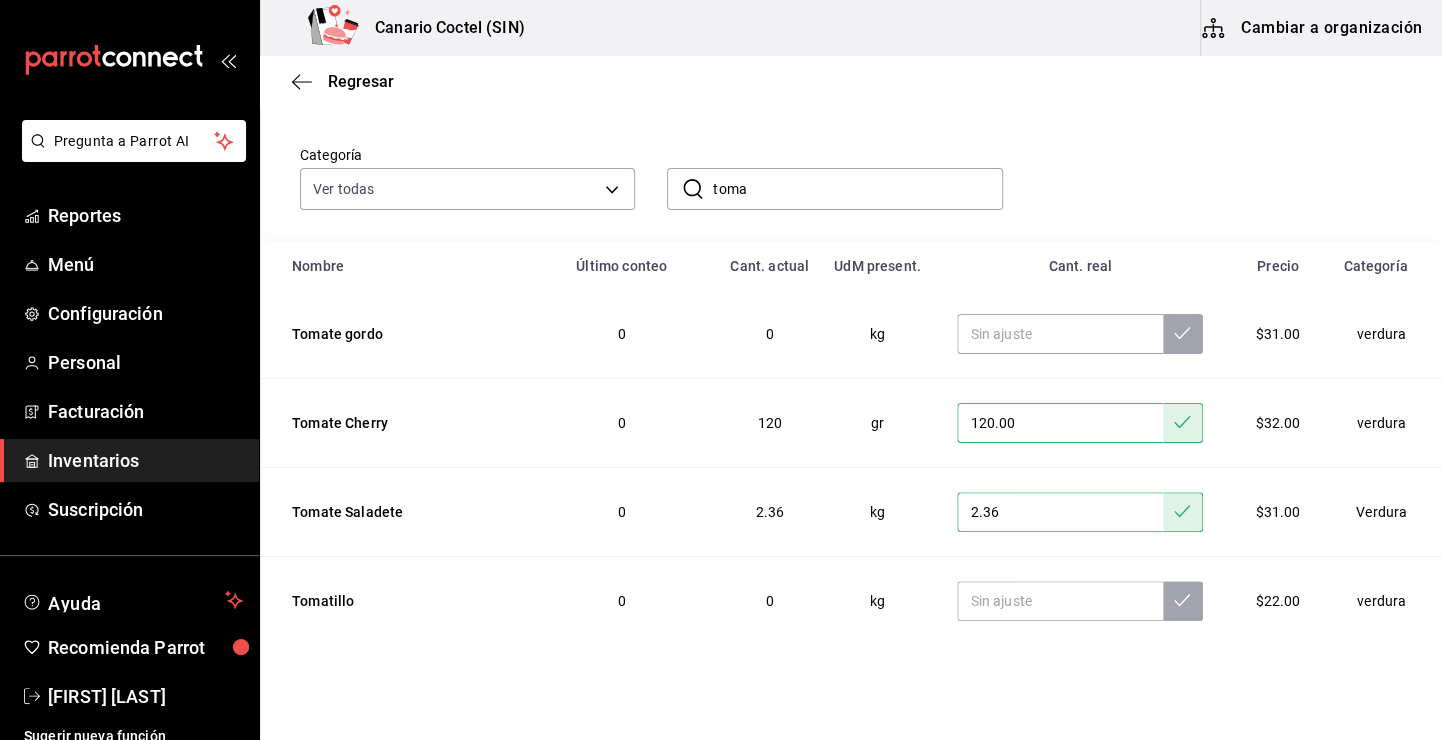 scroll, scrollTop: 0, scrollLeft: 0, axis: both 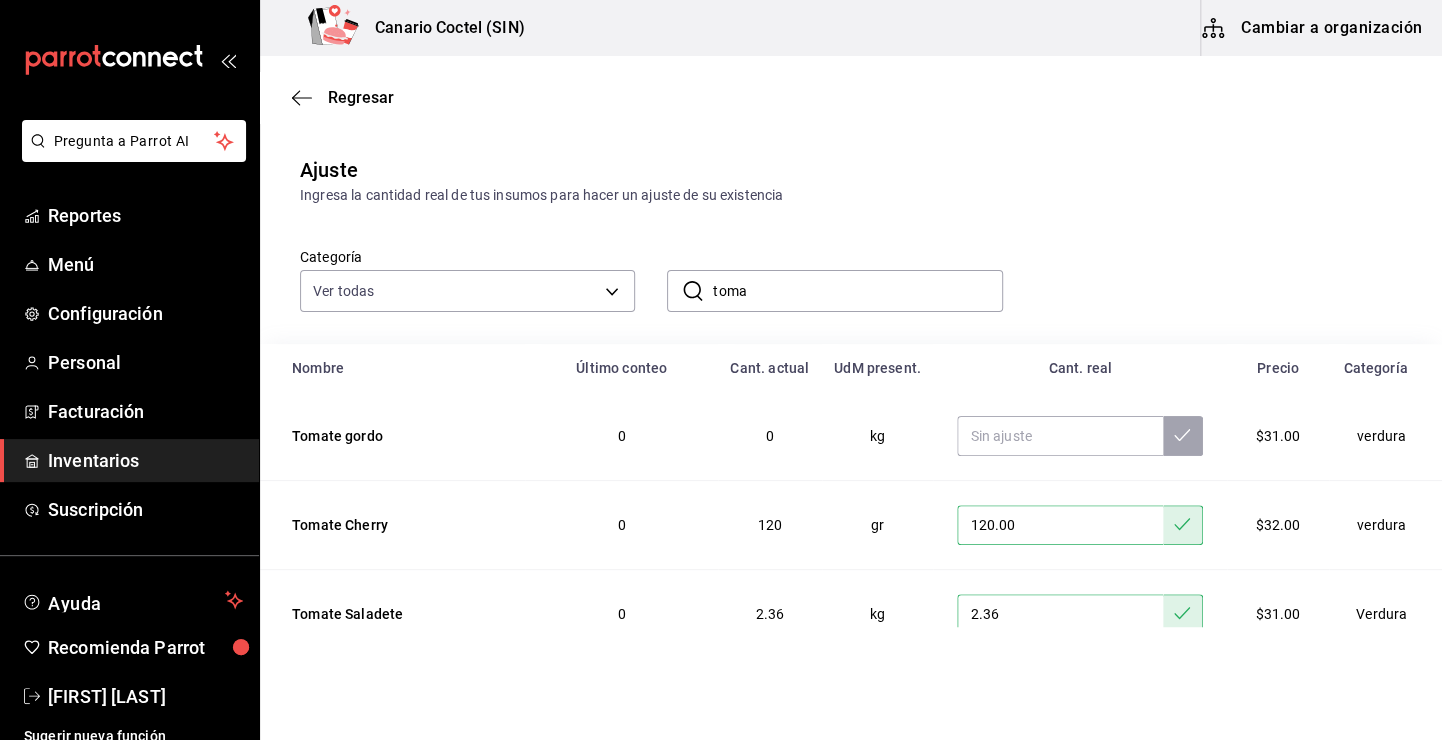 click on "toma" at bounding box center (857, 291) 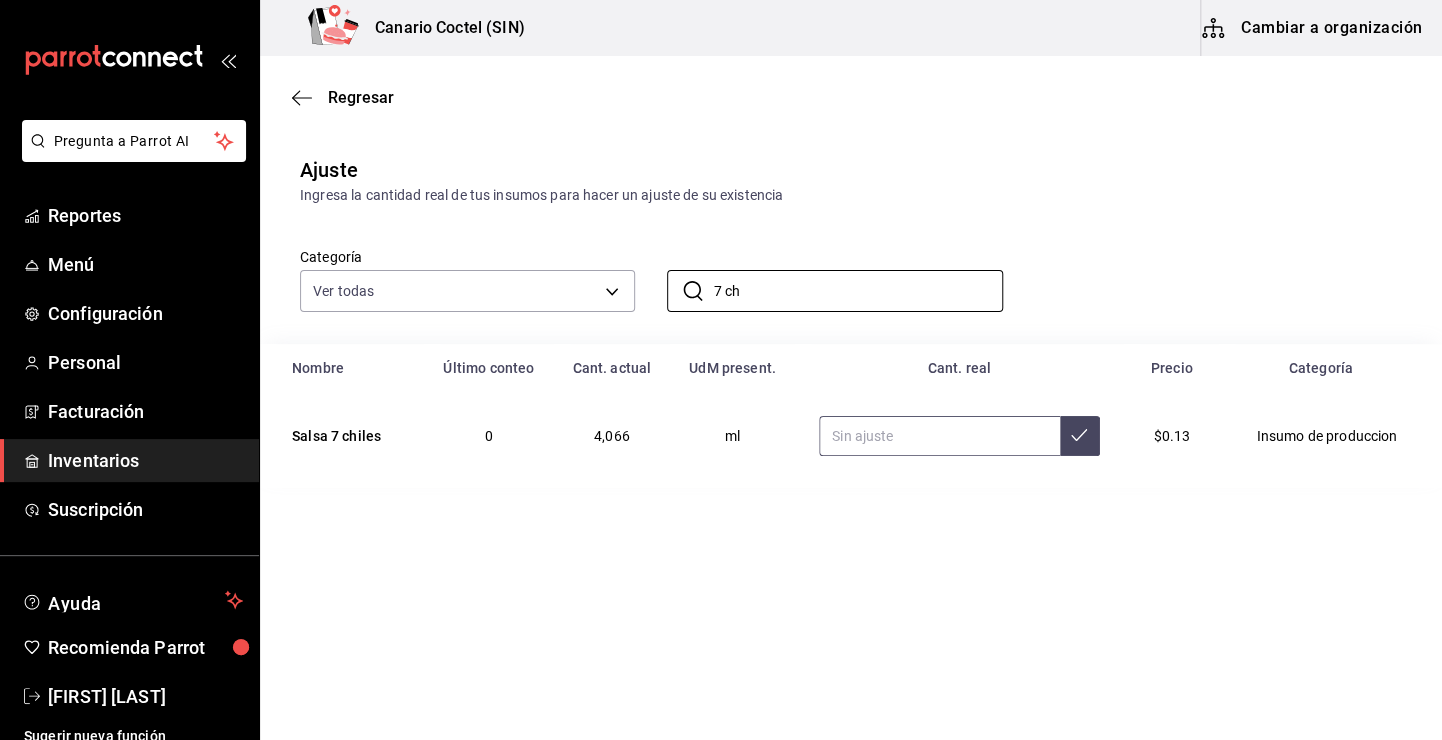 type on "7 ch" 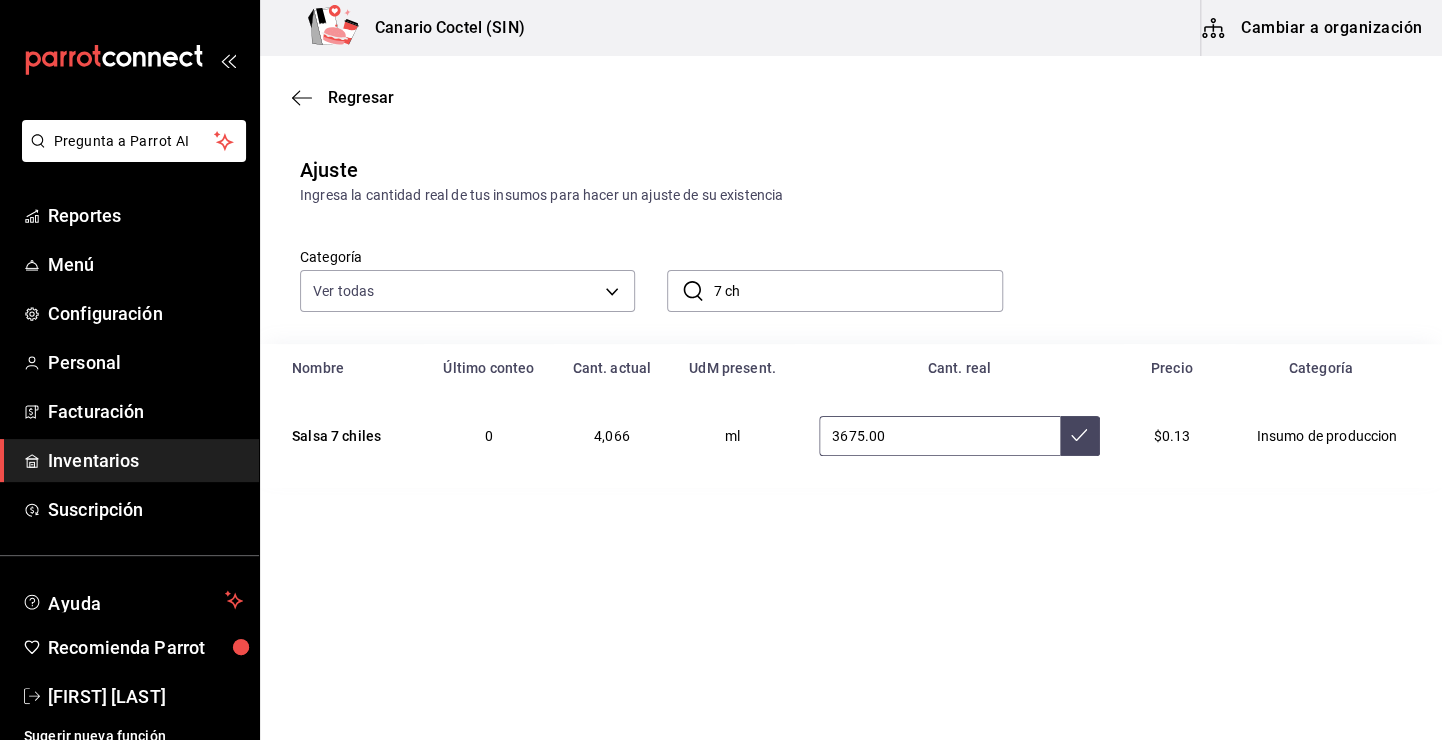 type on "3675.00" 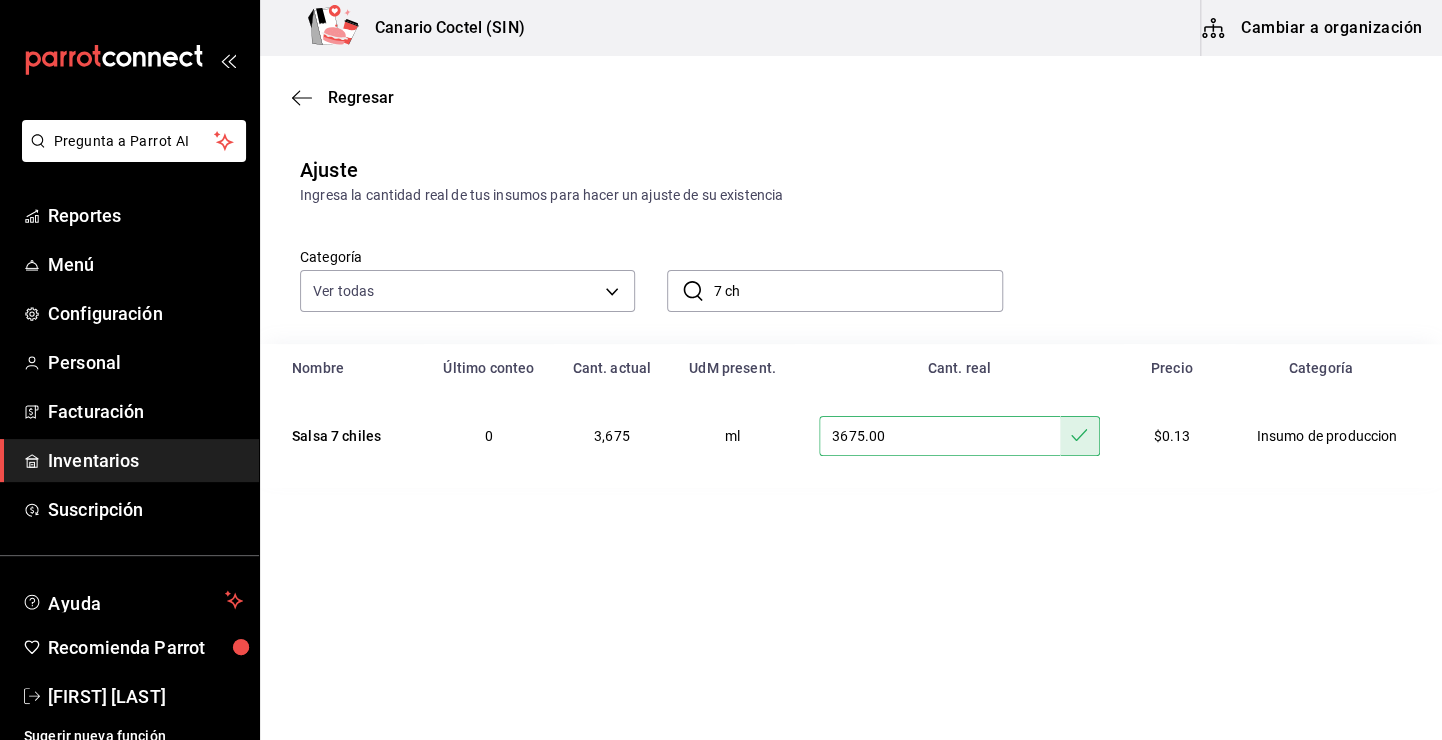 click on "7 ch" at bounding box center (857, 291) 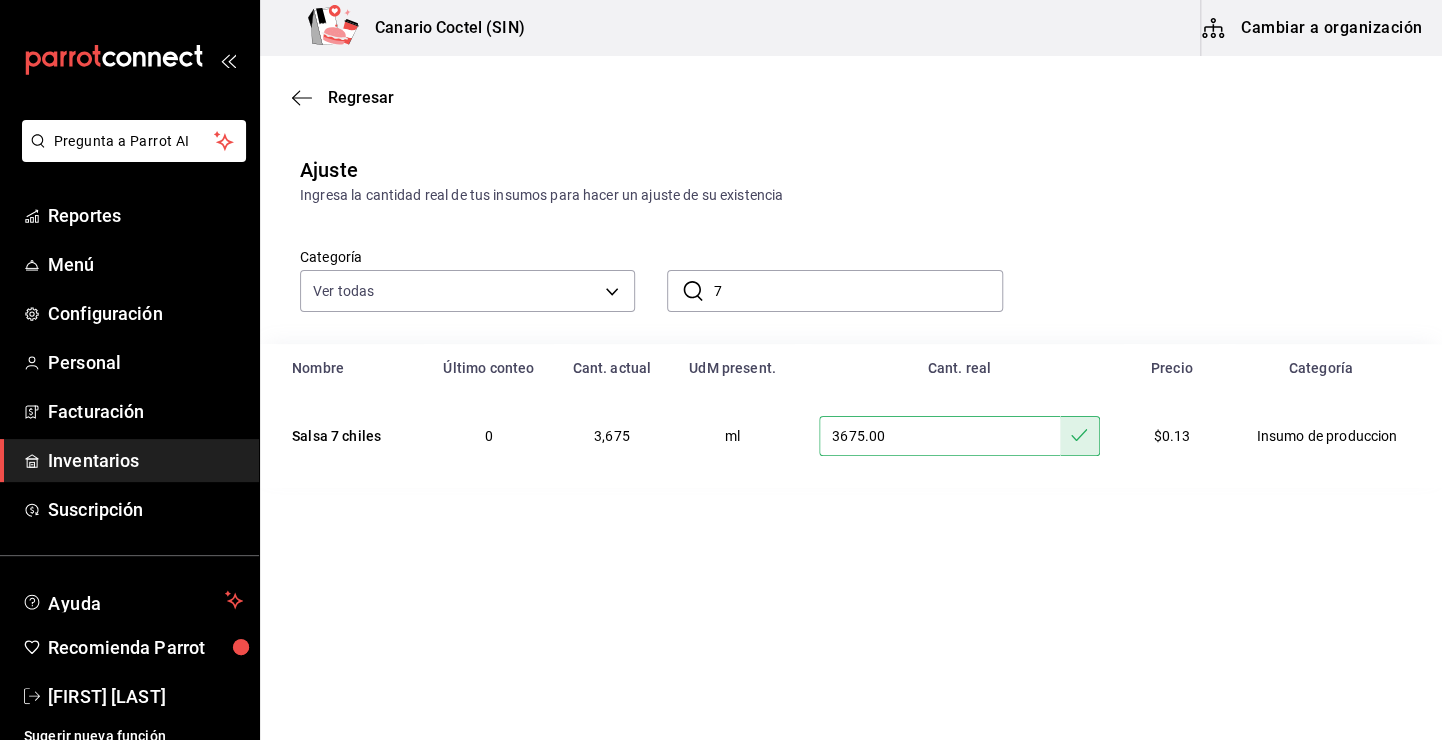 type on "7" 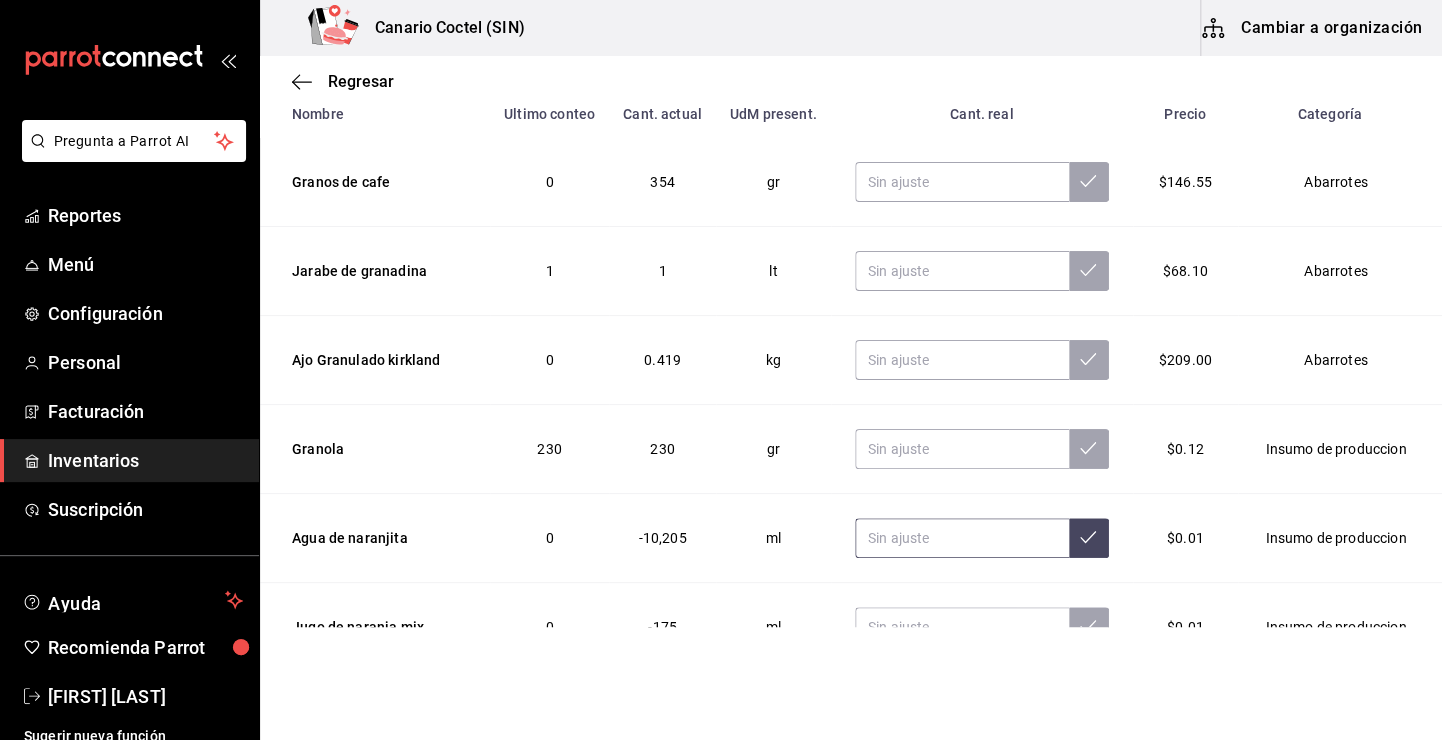 scroll, scrollTop: 300, scrollLeft: 0, axis: vertical 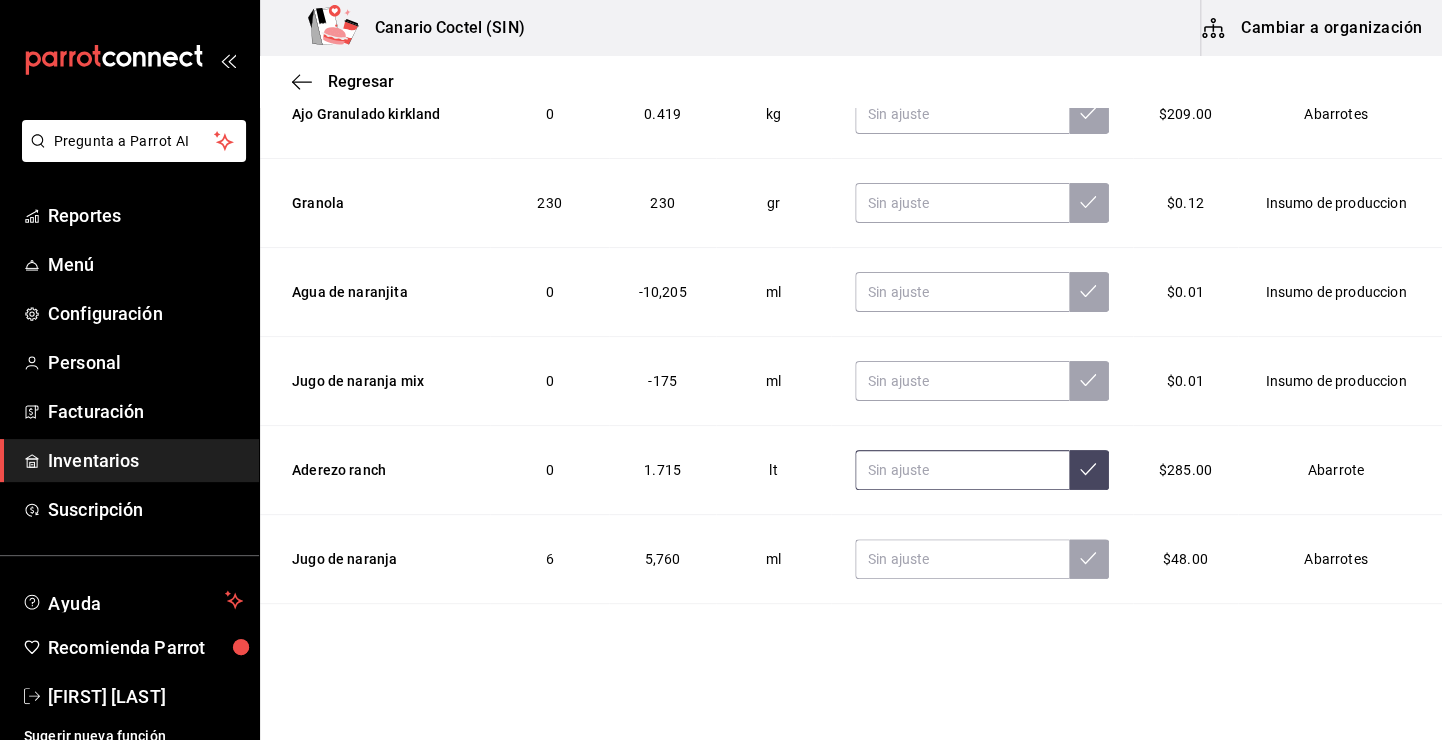 type on "raNC" 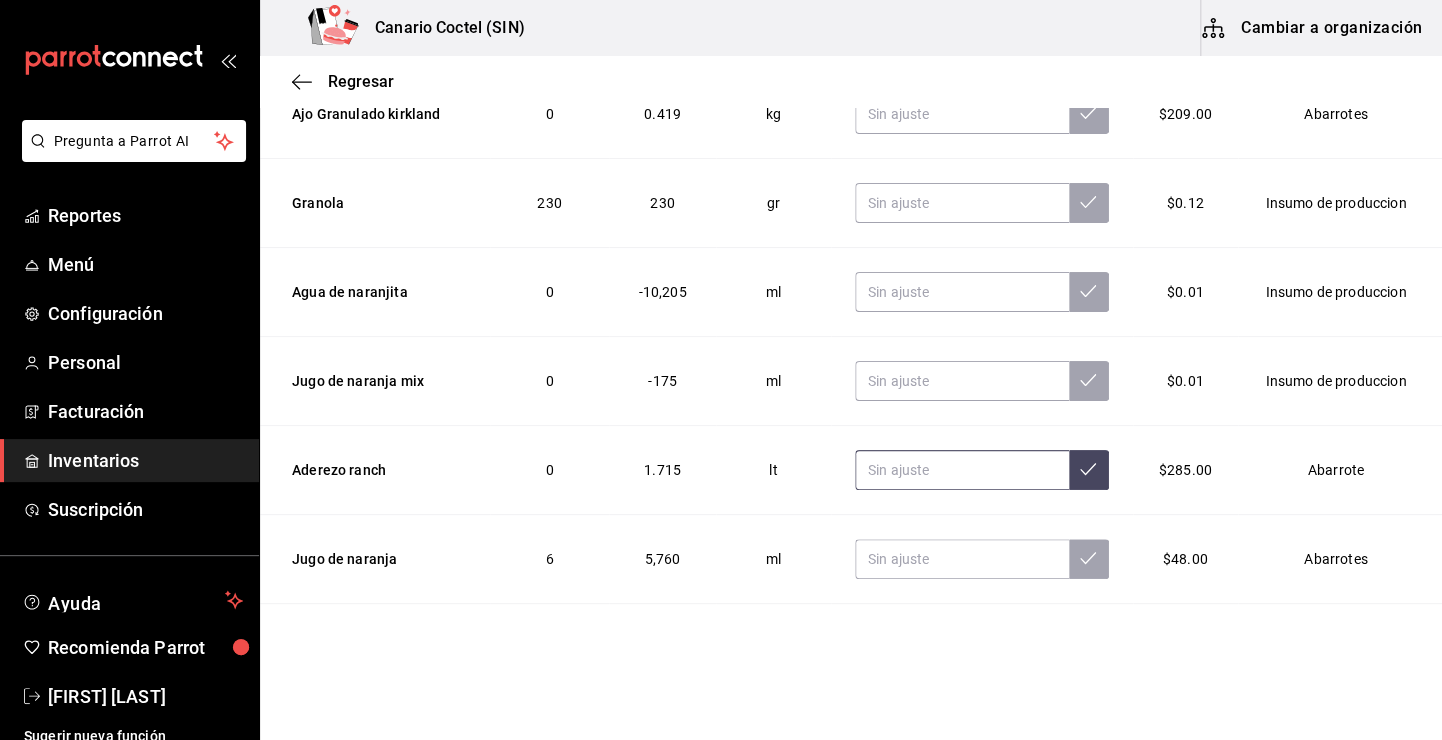 click at bounding box center (962, 470) 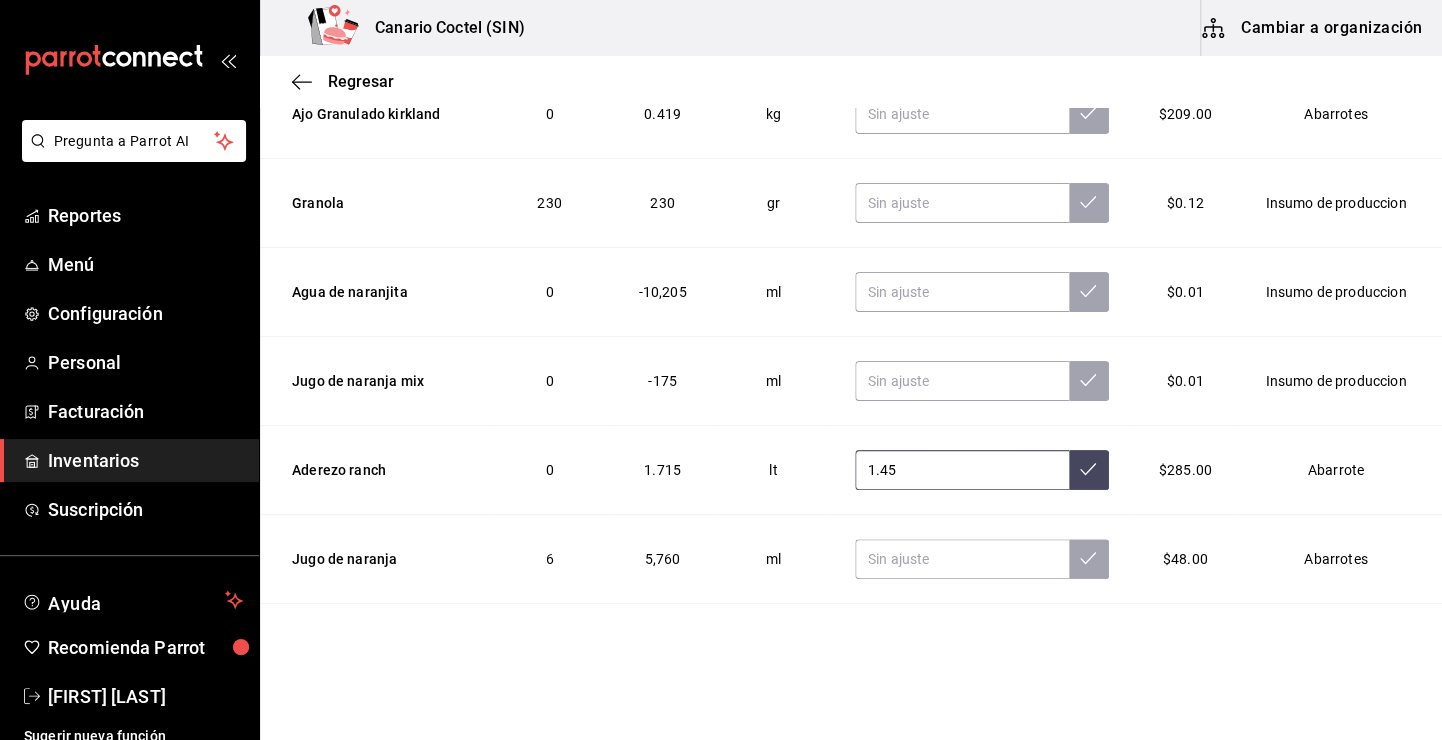 type on "1.45" 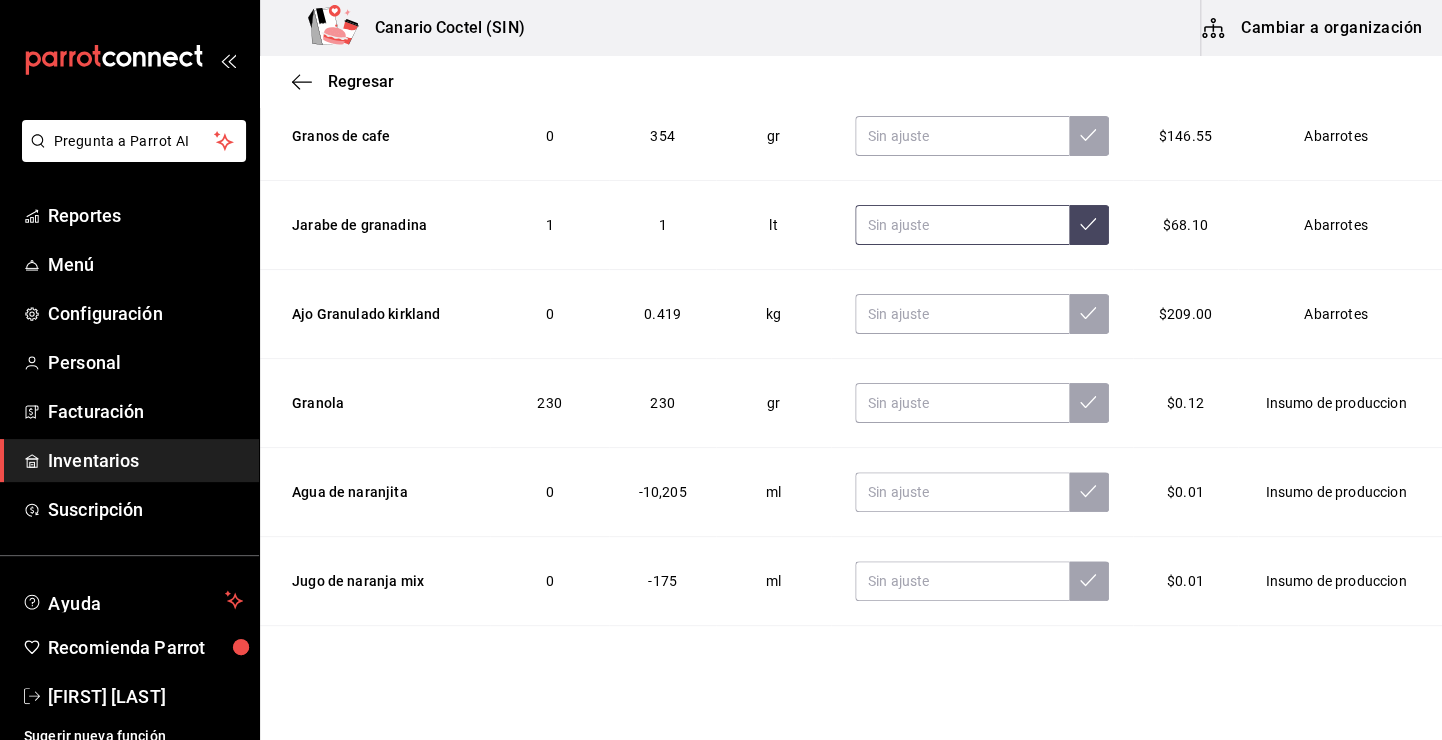 scroll, scrollTop: 0, scrollLeft: 0, axis: both 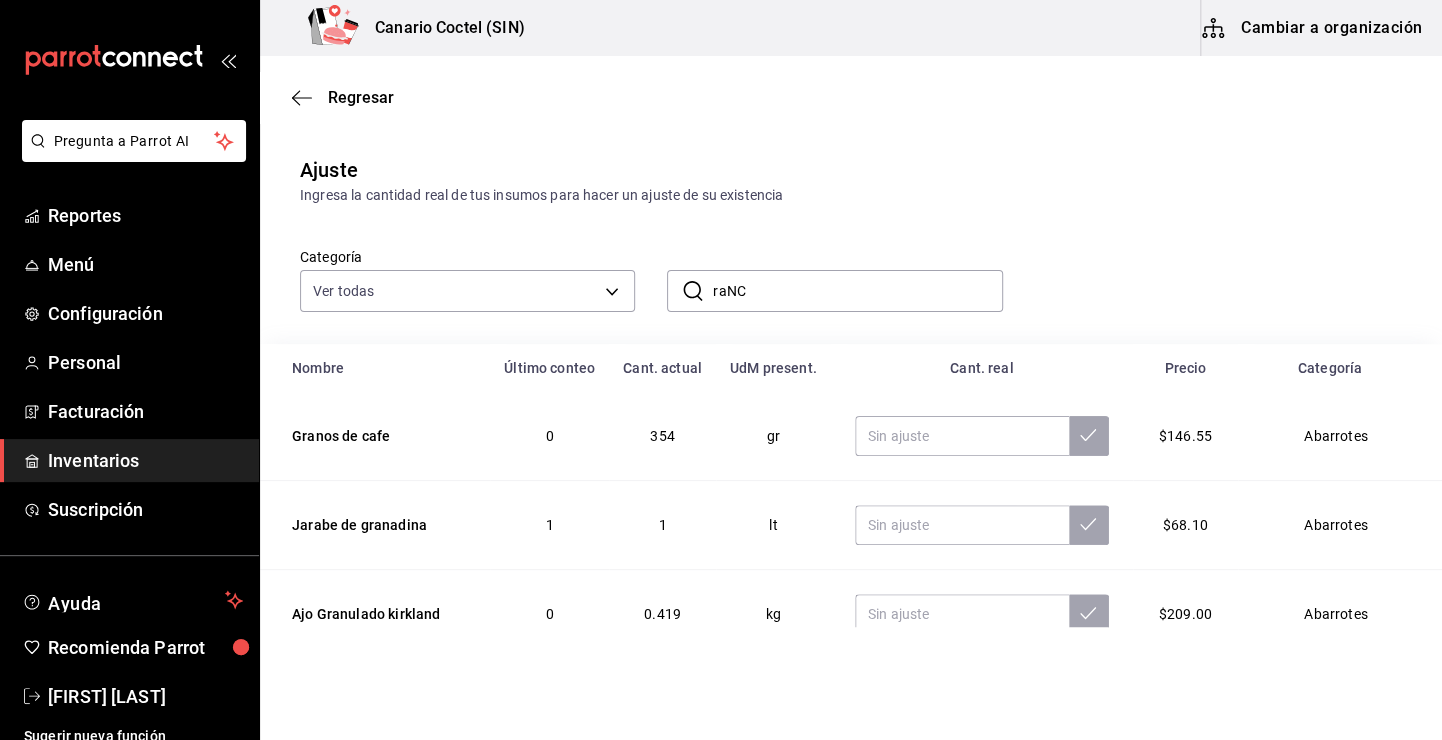 click on "raNC" at bounding box center [857, 291] 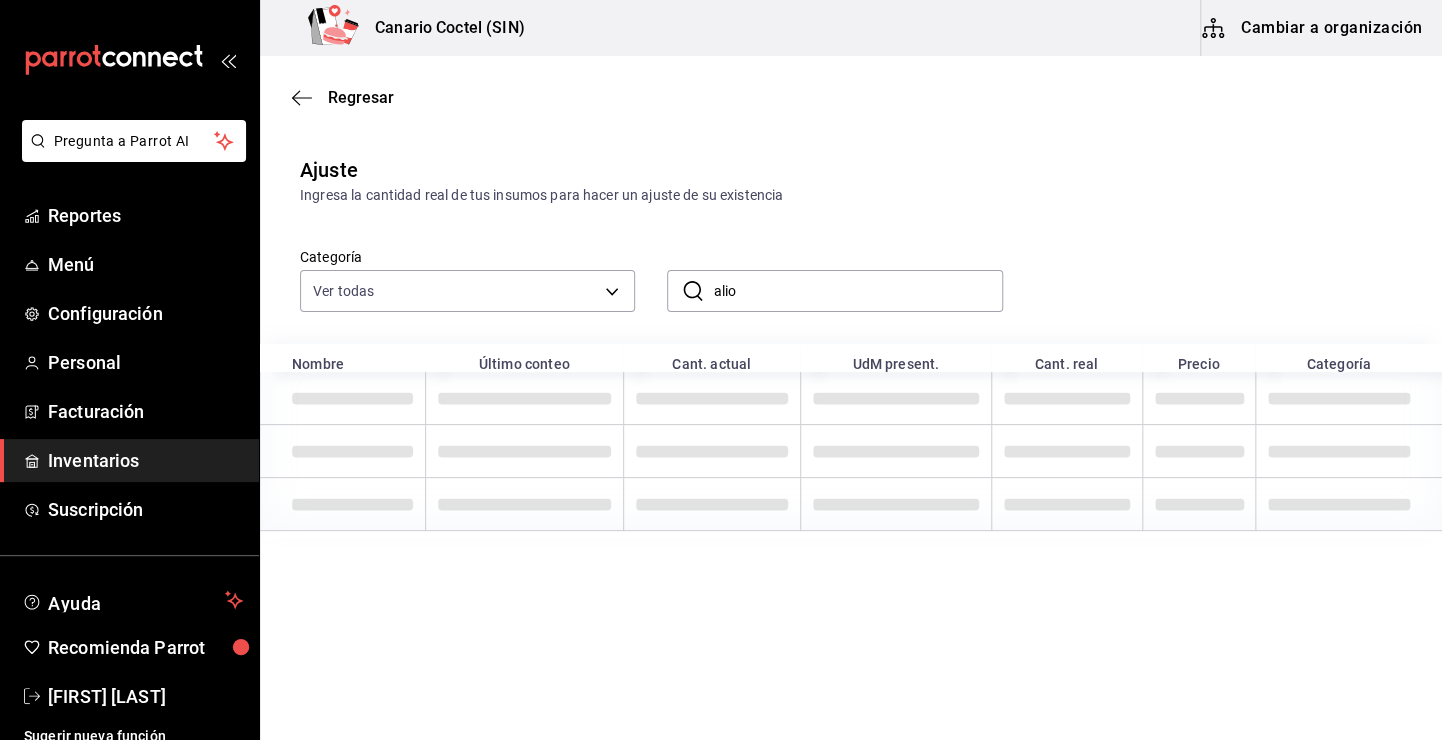 type on "alio" 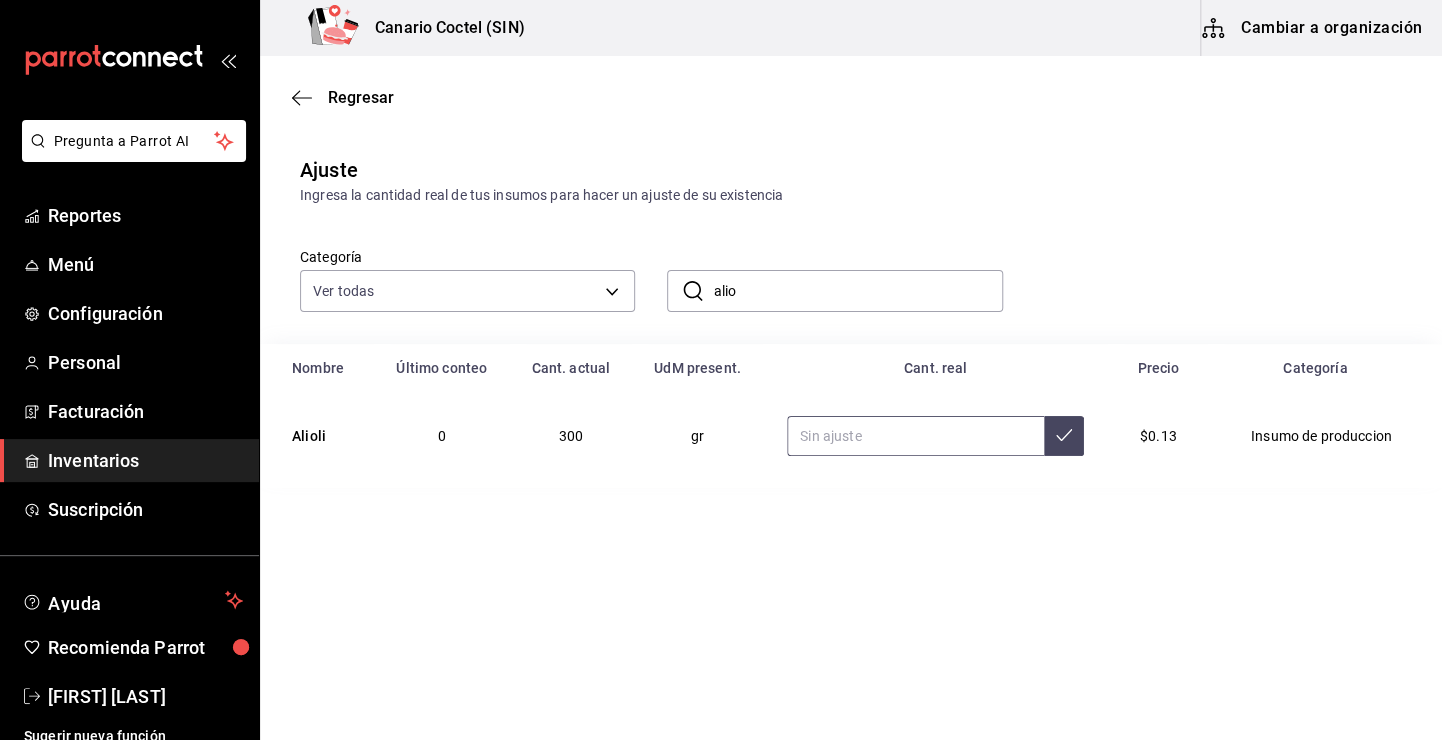 click at bounding box center (915, 436) 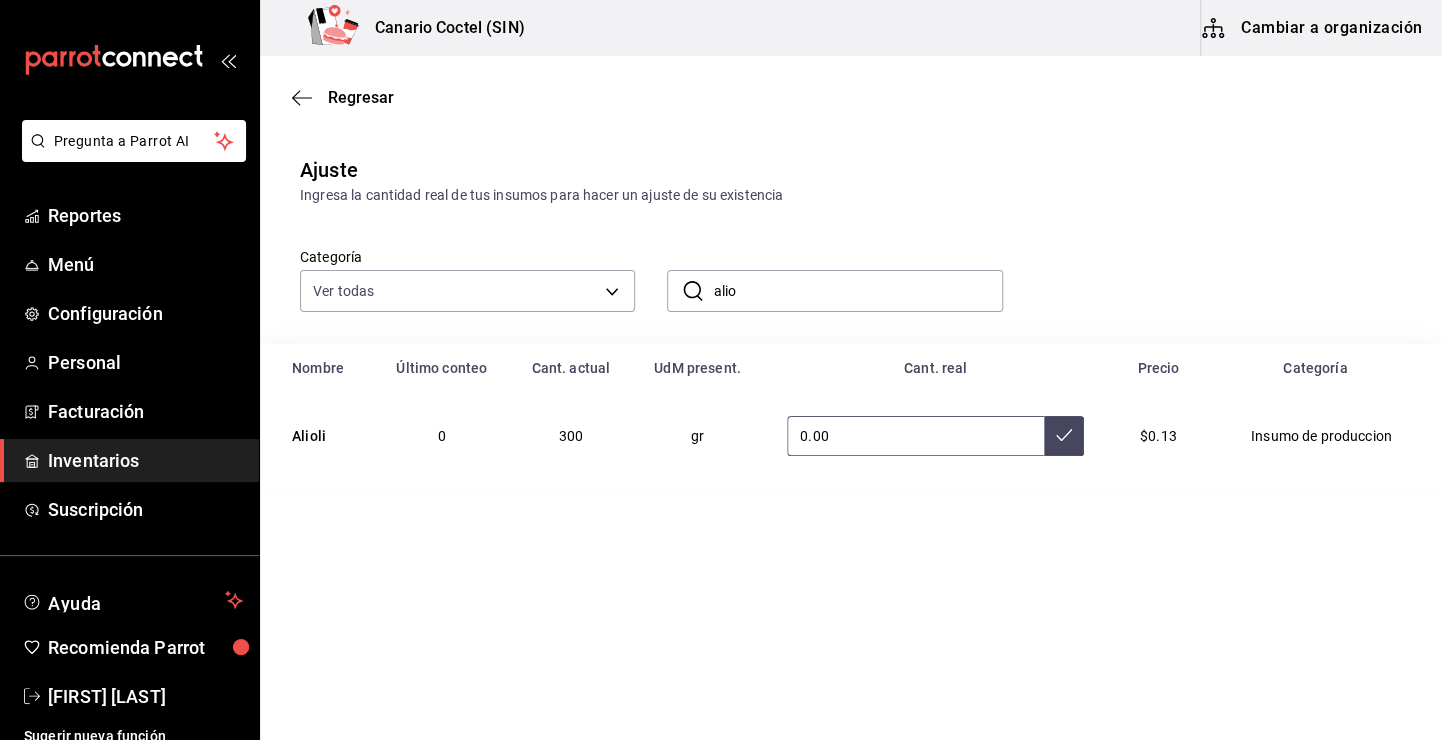 type on "0.00" 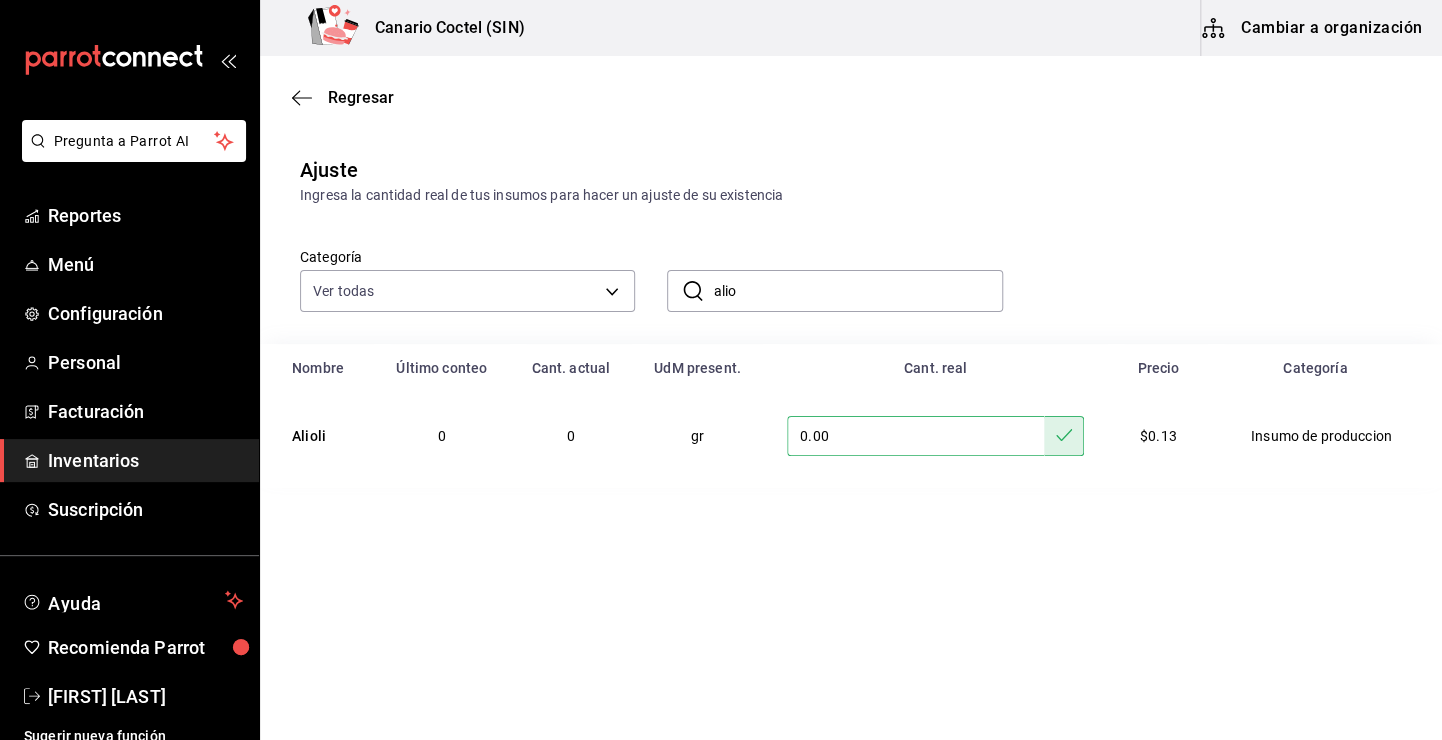 click on "alio" at bounding box center [857, 291] 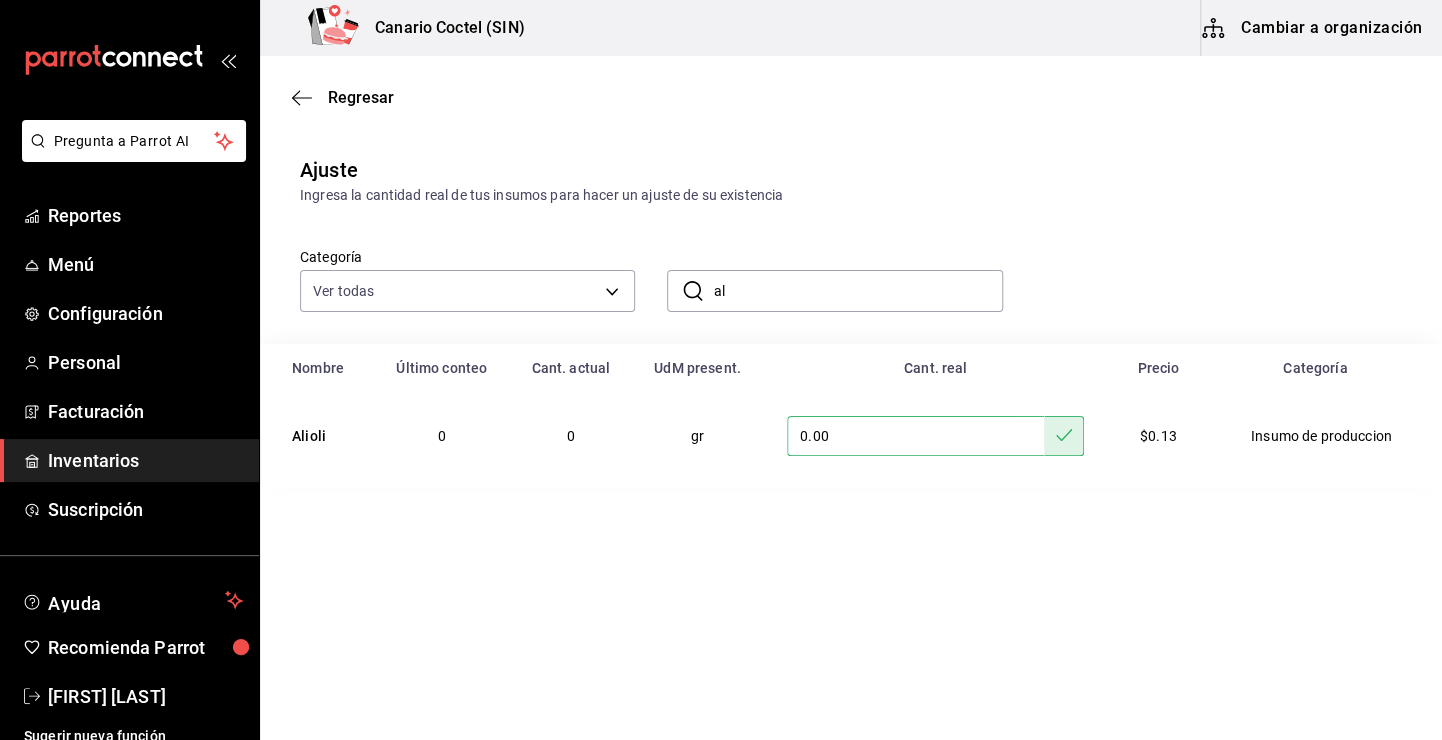 type on "a" 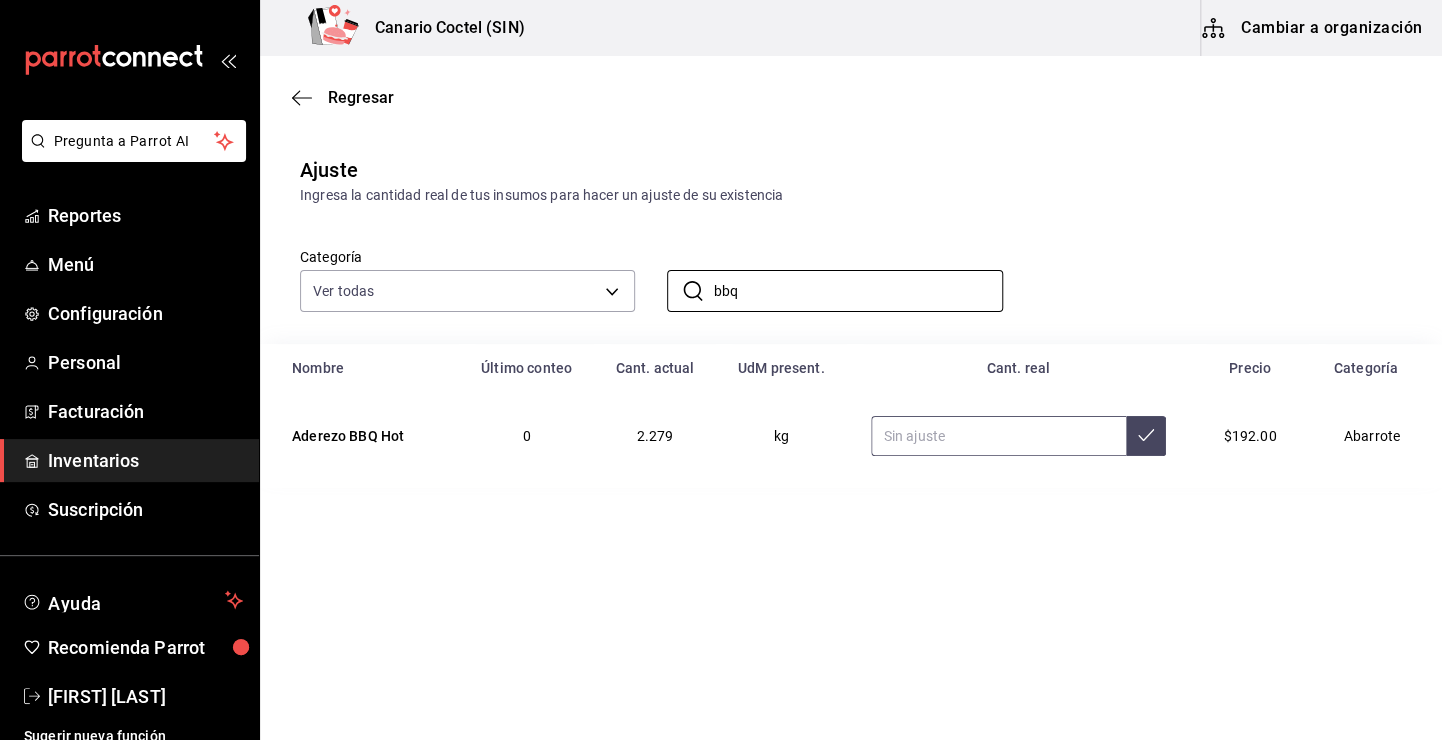 type on "bbq" 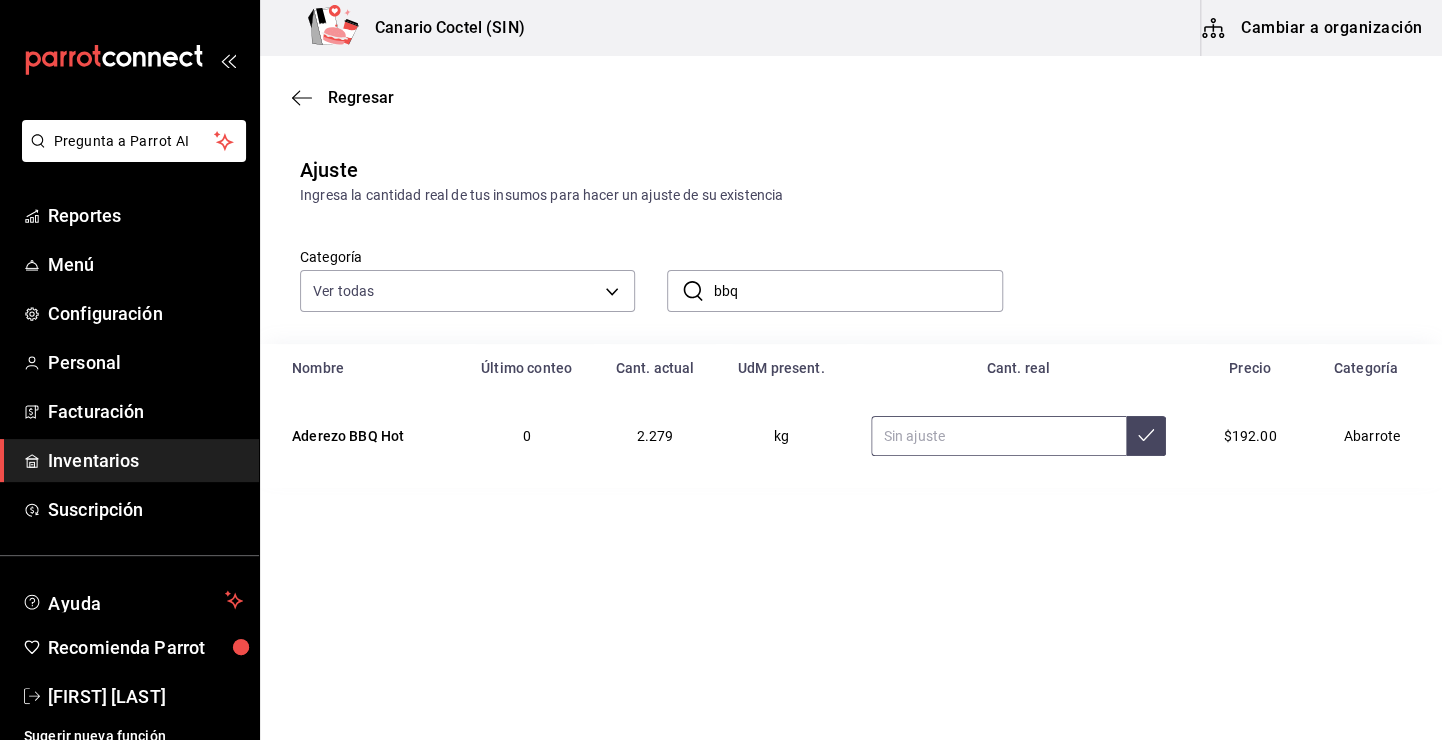 click at bounding box center (999, 436) 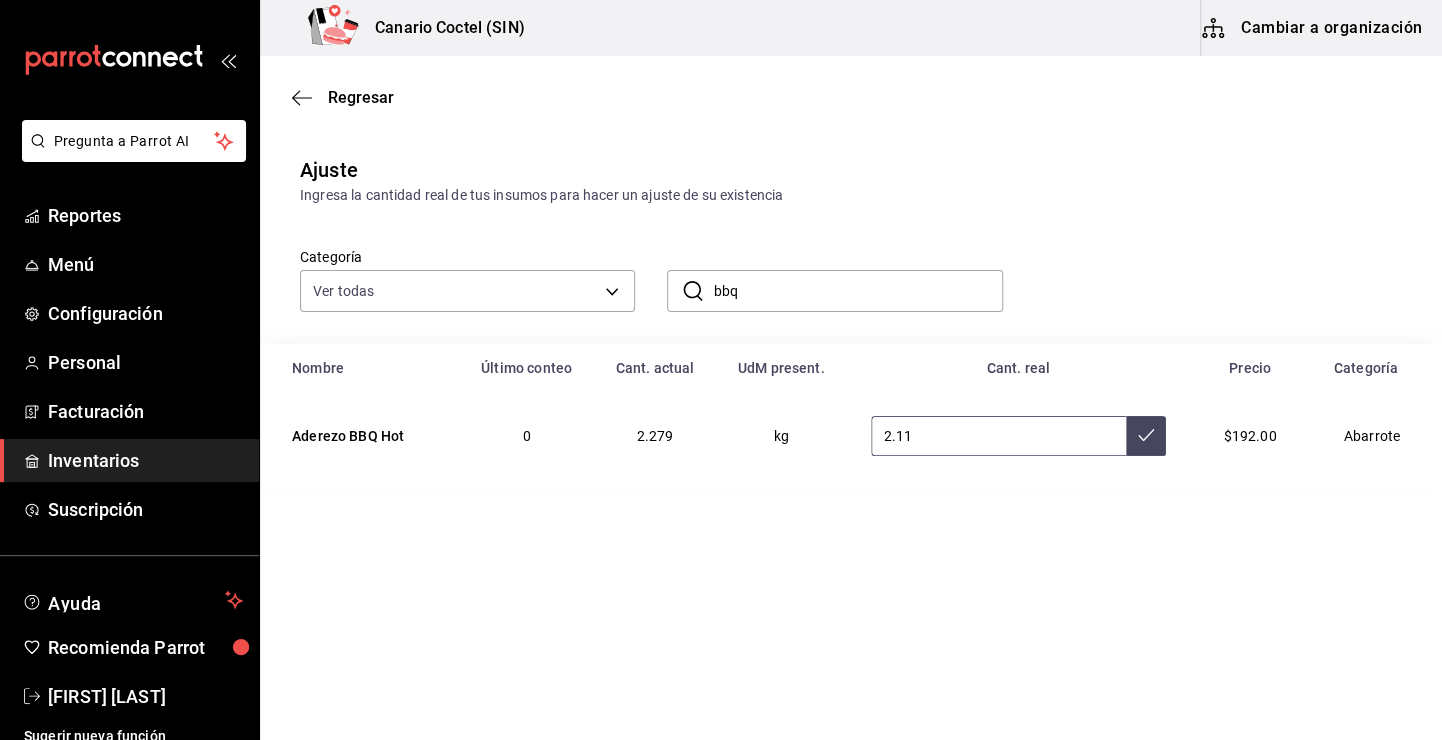 type on "2.11" 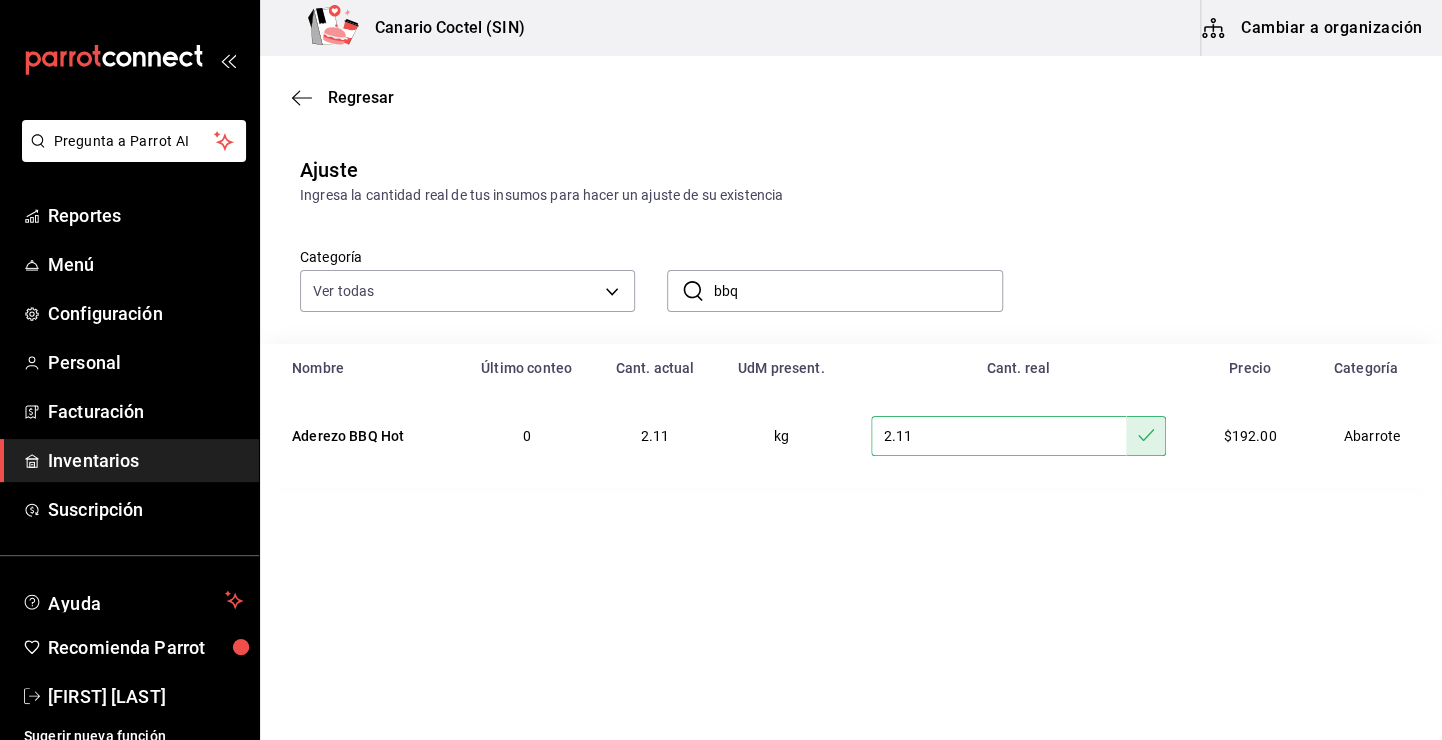 click on "​ bbq ​" at bounding box center [818, 275] 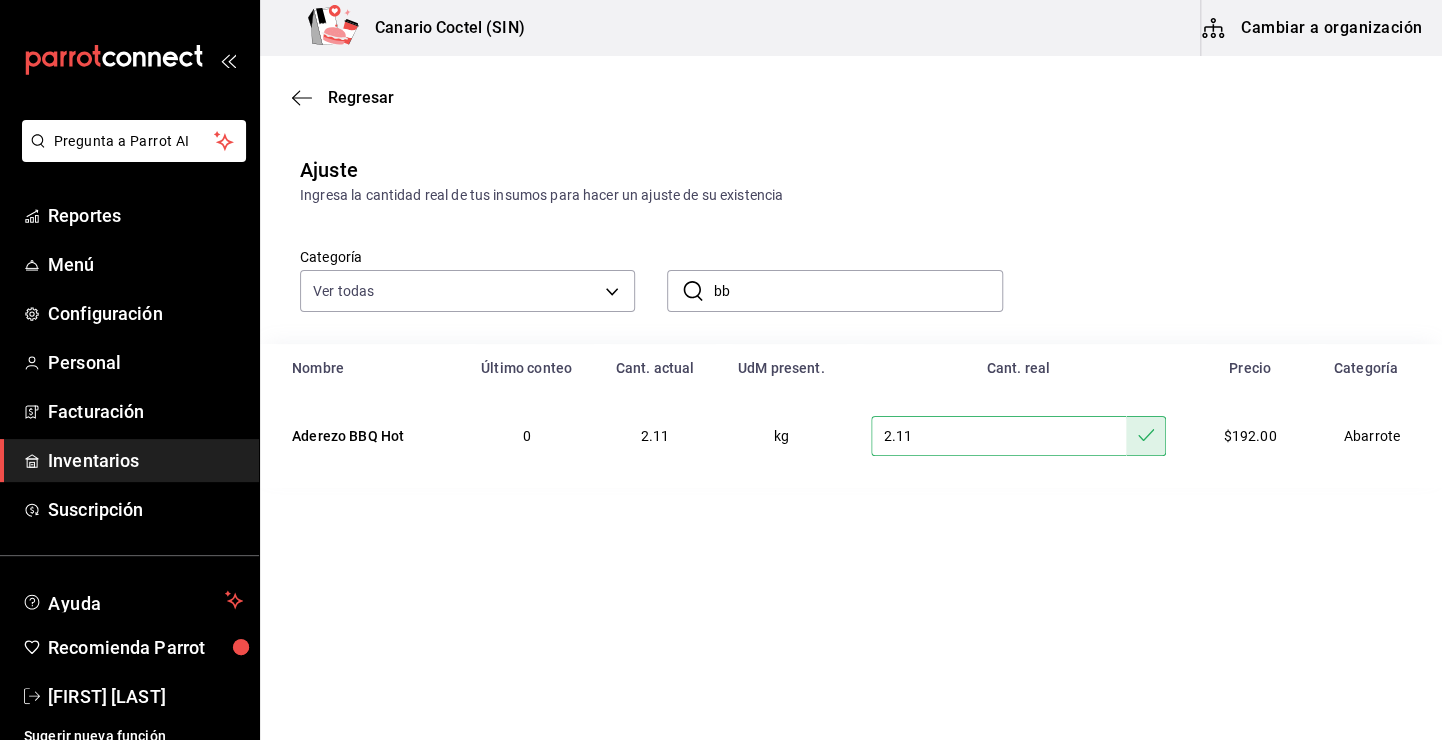 type on "b" 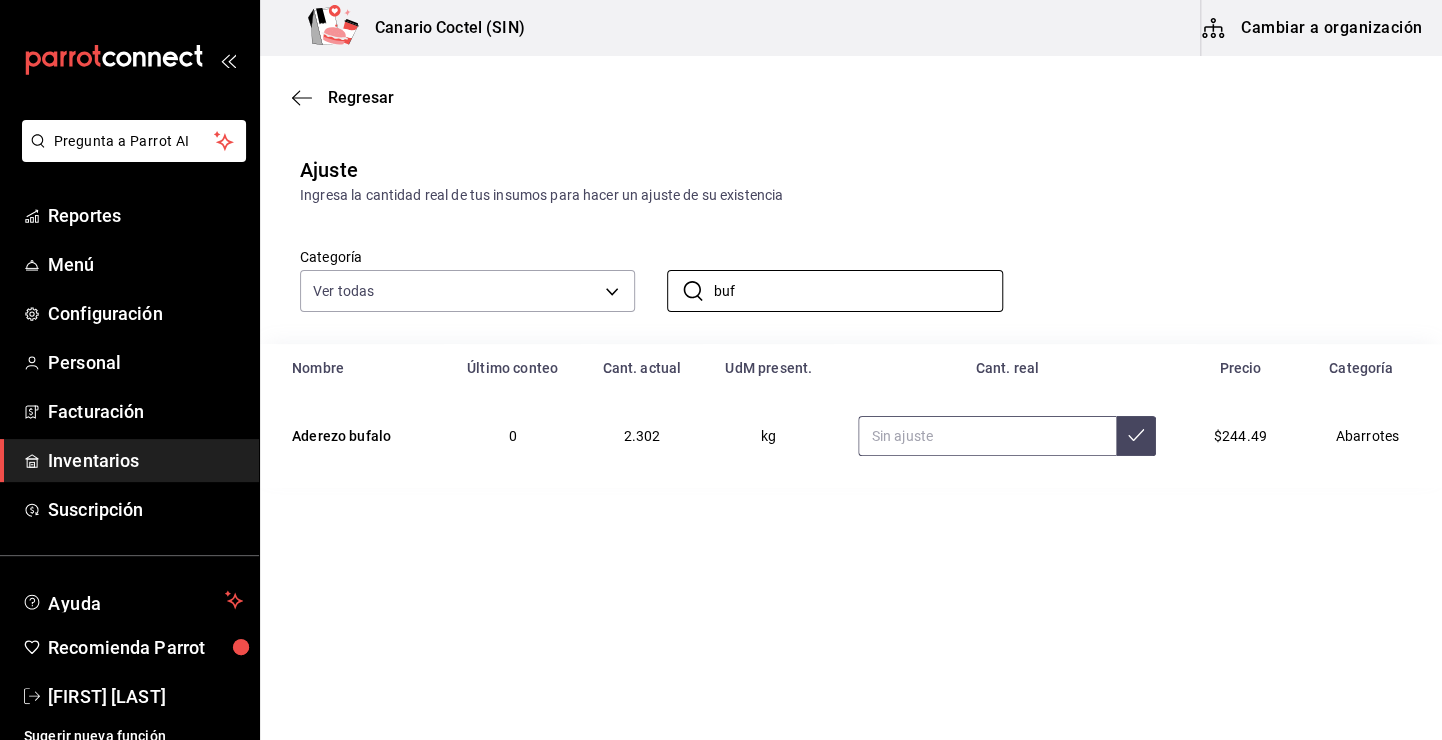 type on "buf" 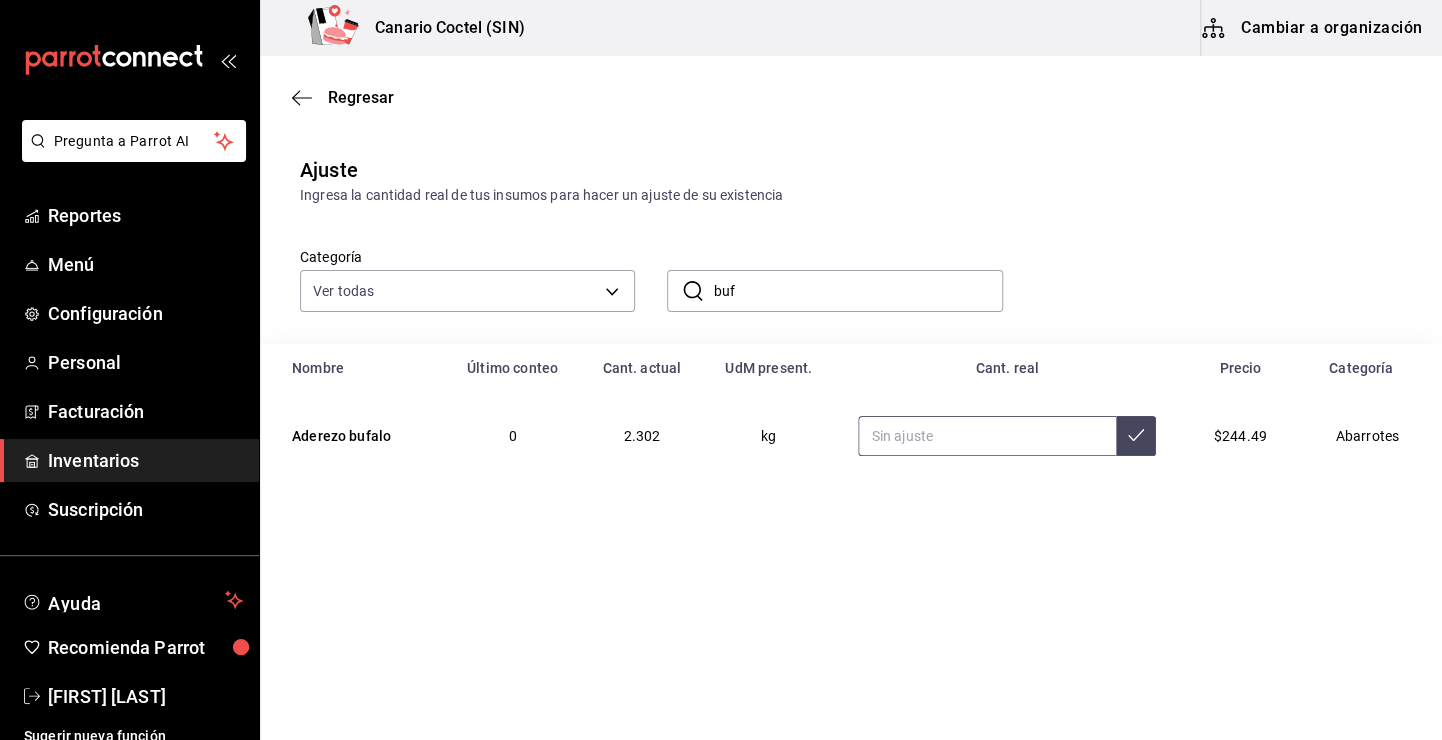 click at bounding box center (987, 436) 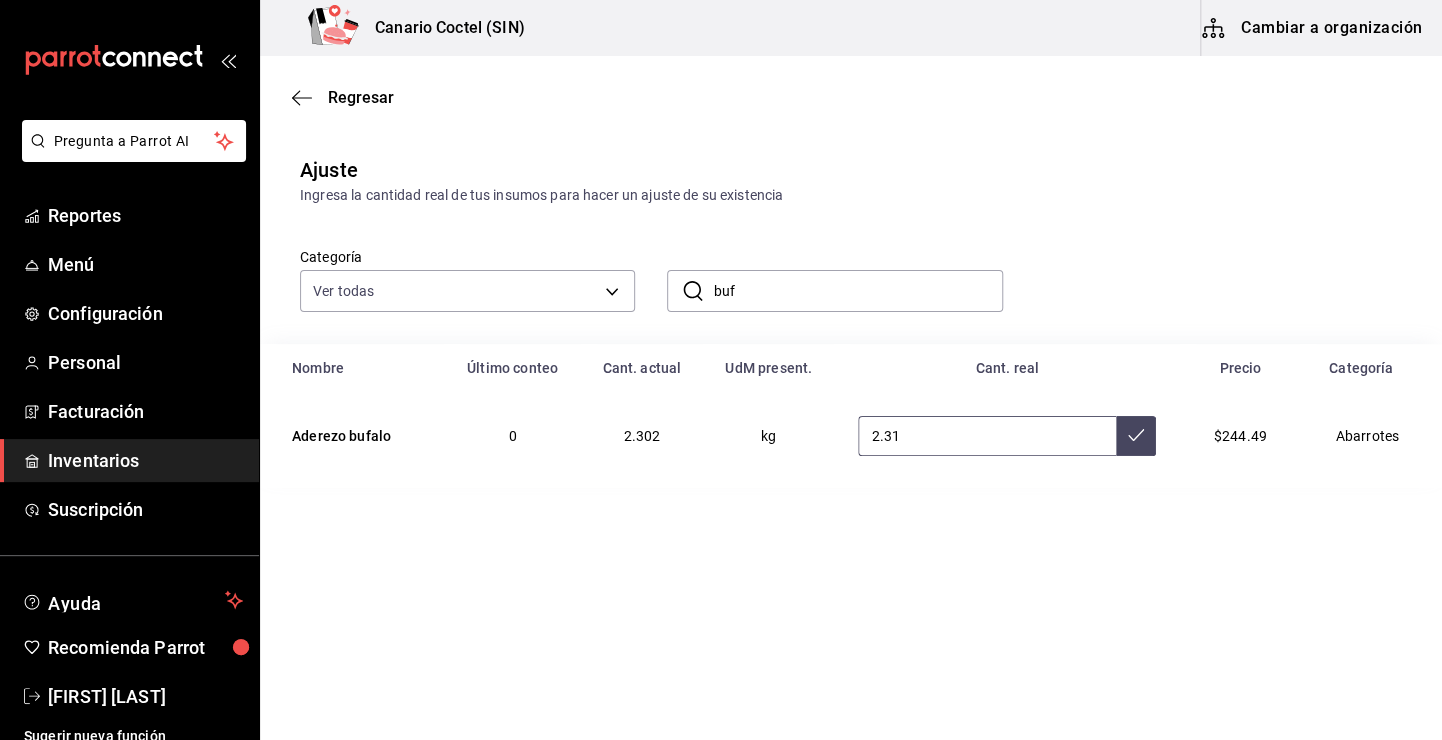 type on "2.31" 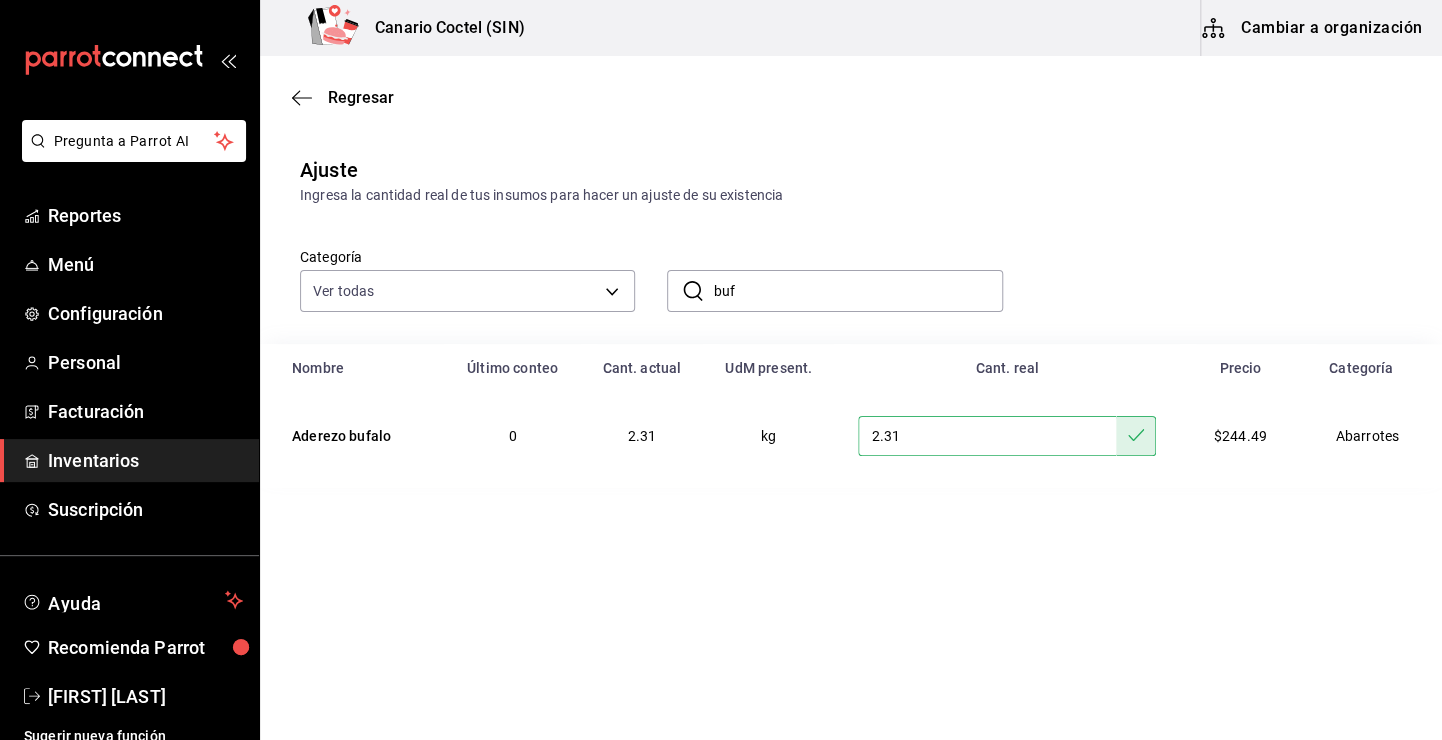 click on "​ buf ​" at bounding box center [834, 291] 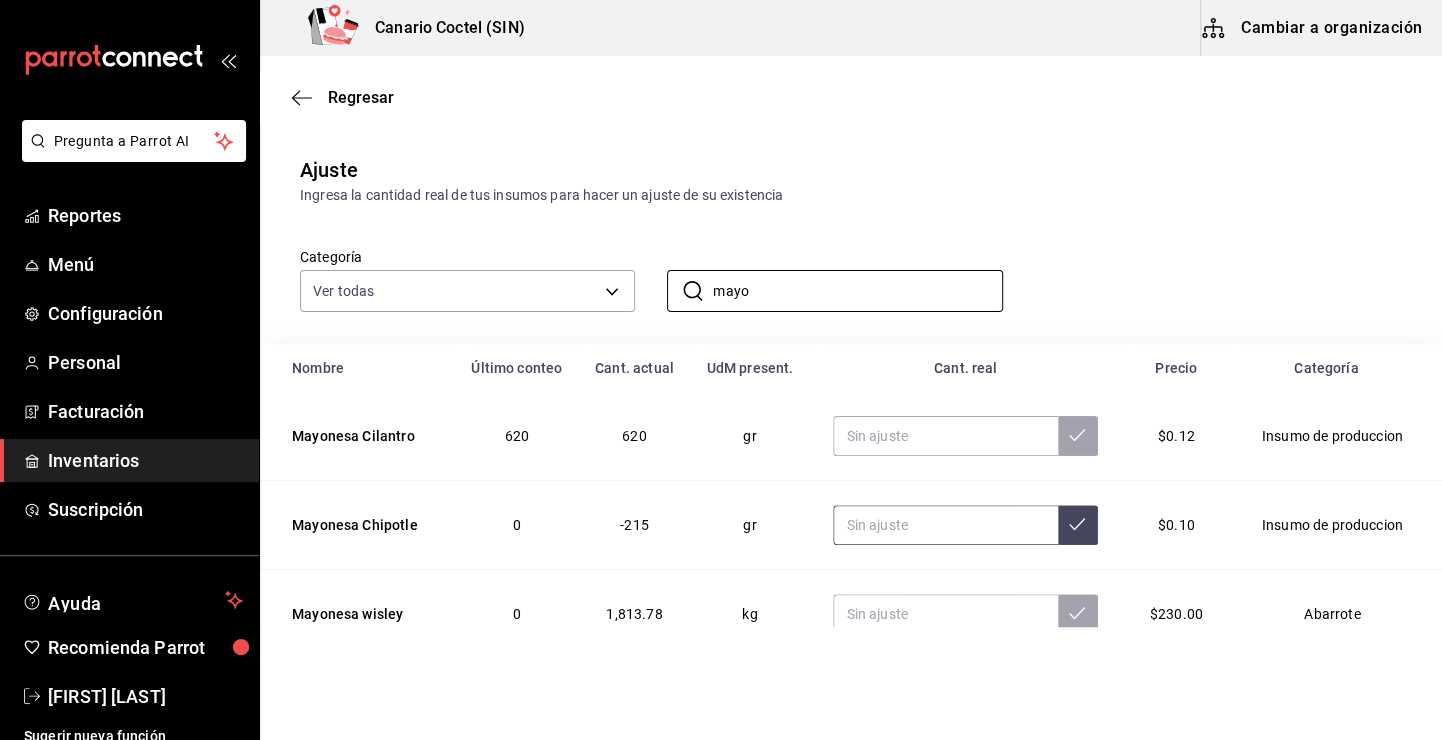 type on "mayo" 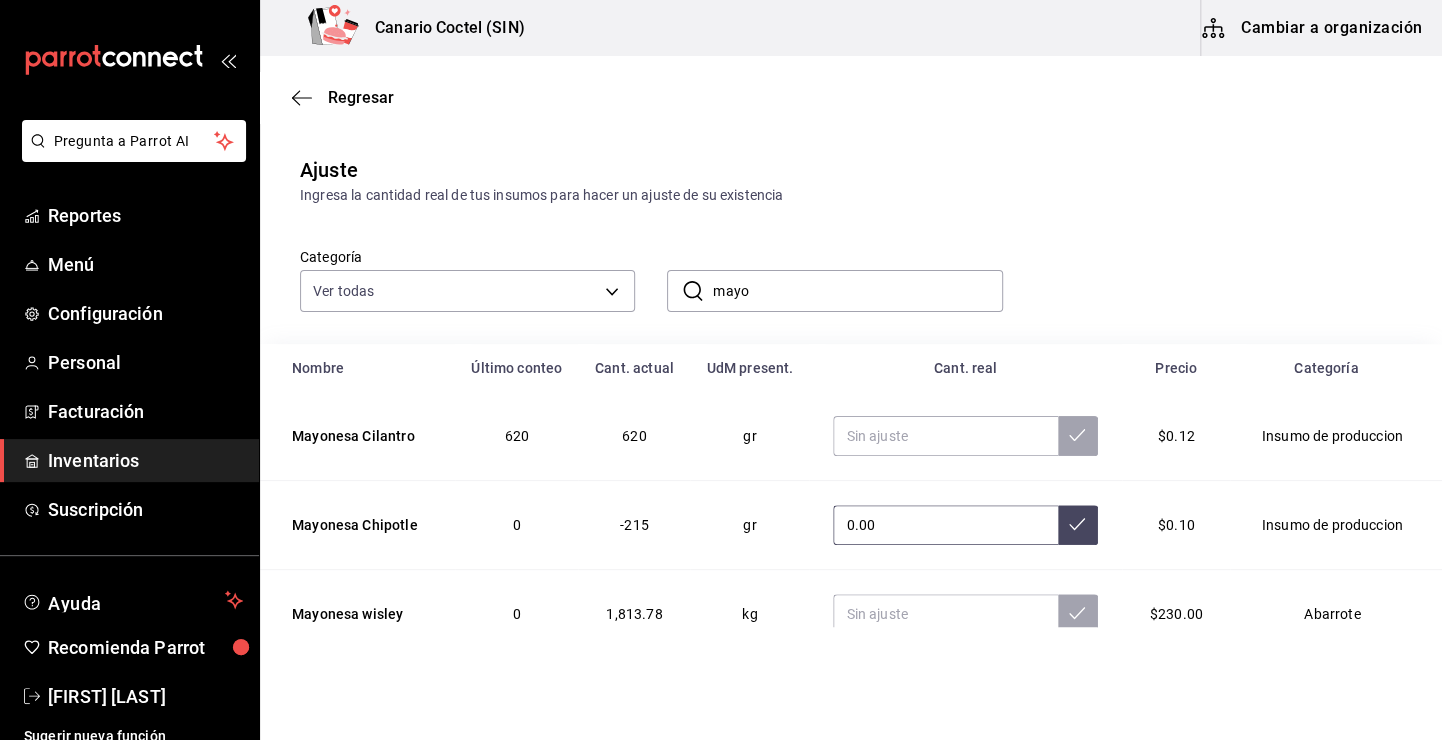 type on "0.00" 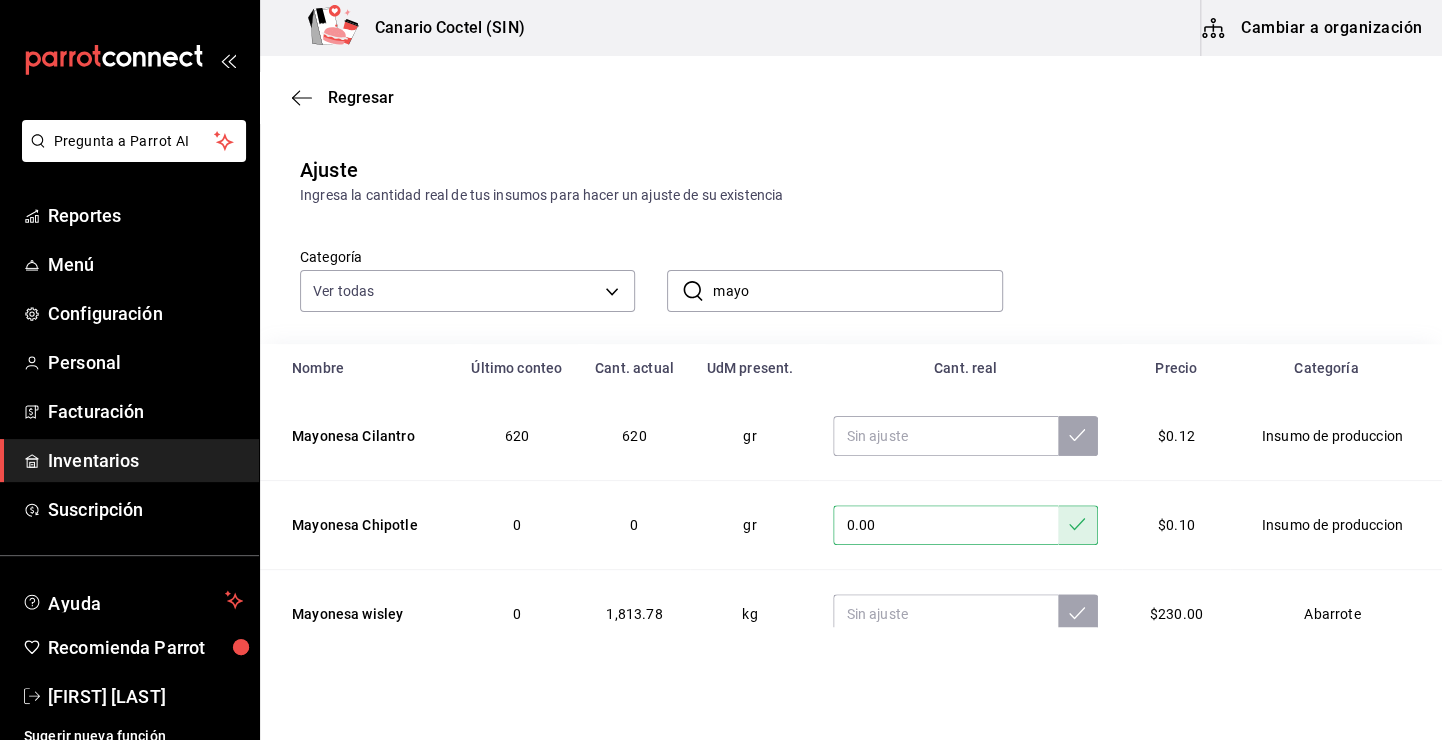 scroll, scrollTop: 100, scrollLeft: 0, axis: vertical 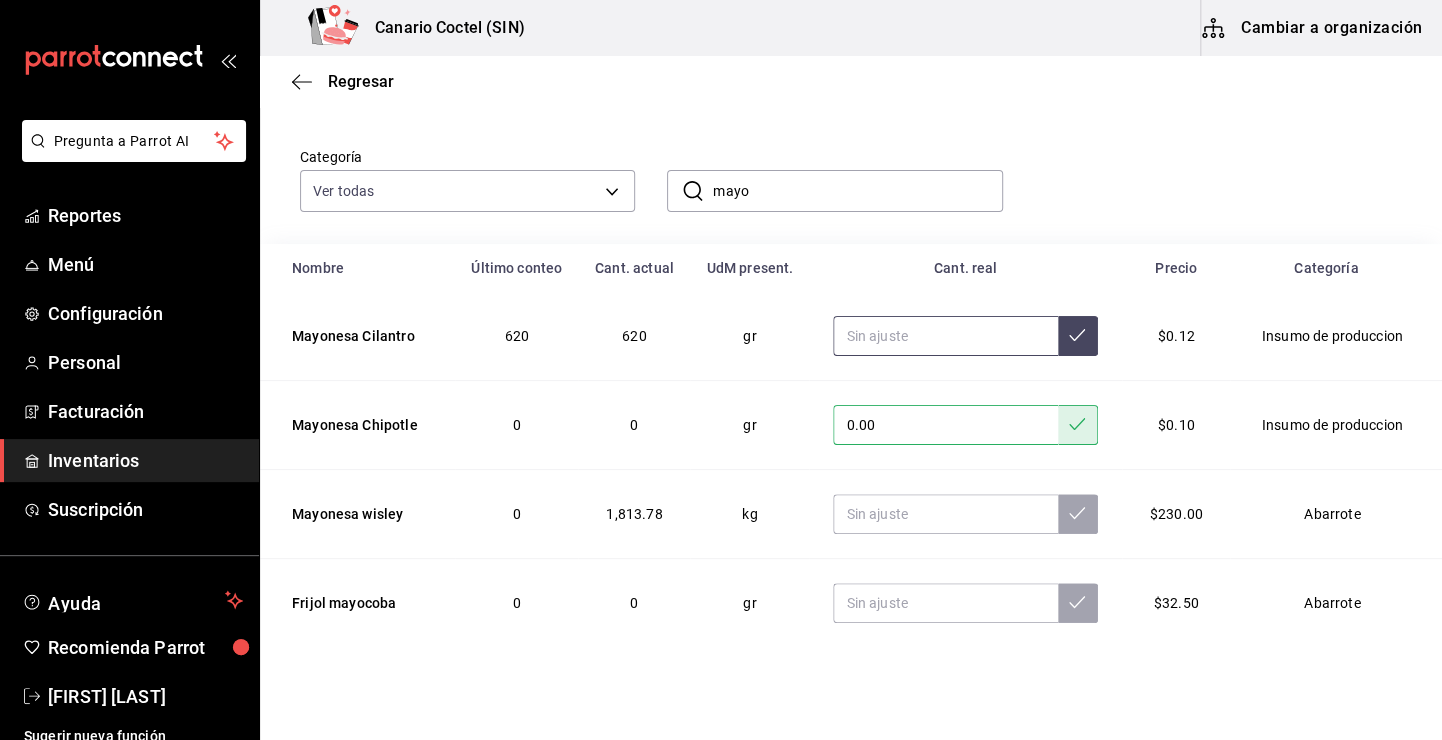 click at bounding box center [945, 336] 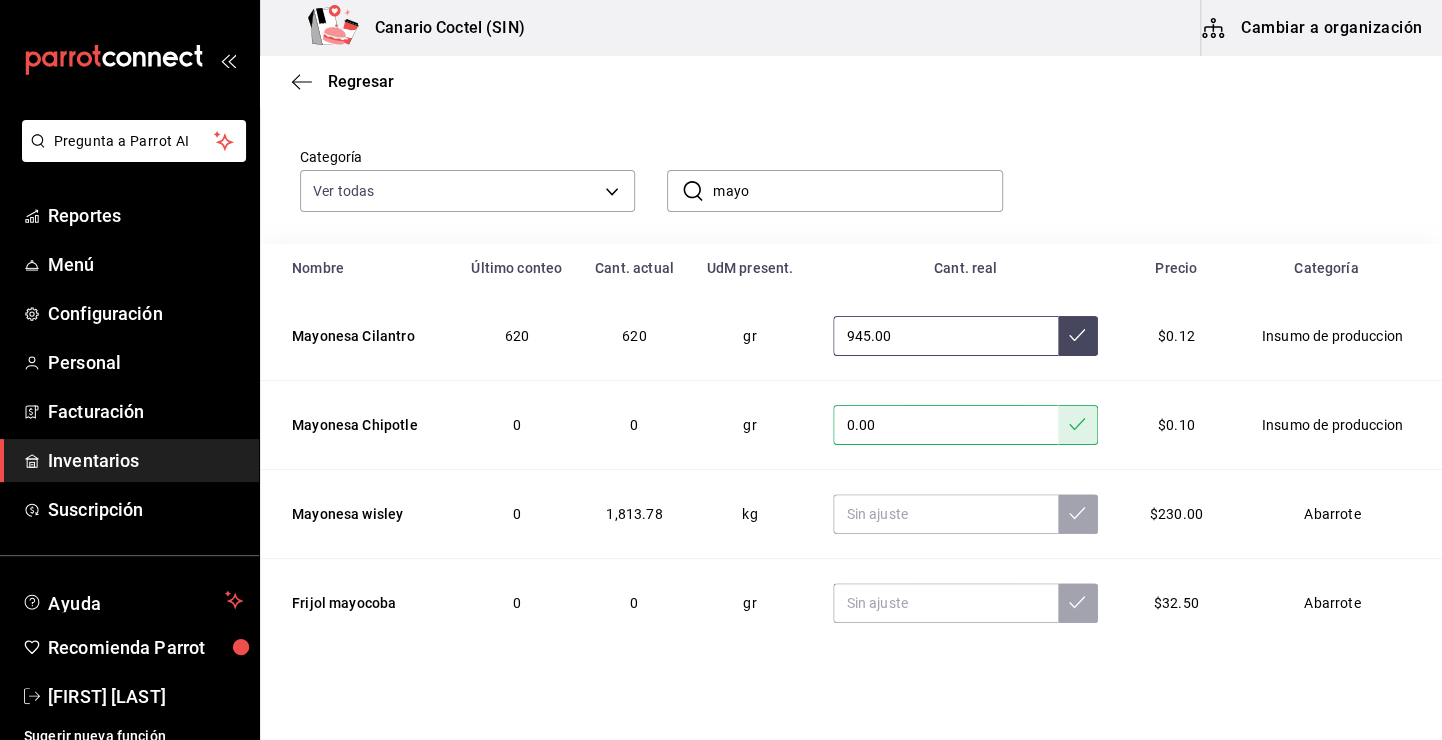 type on "945.00" 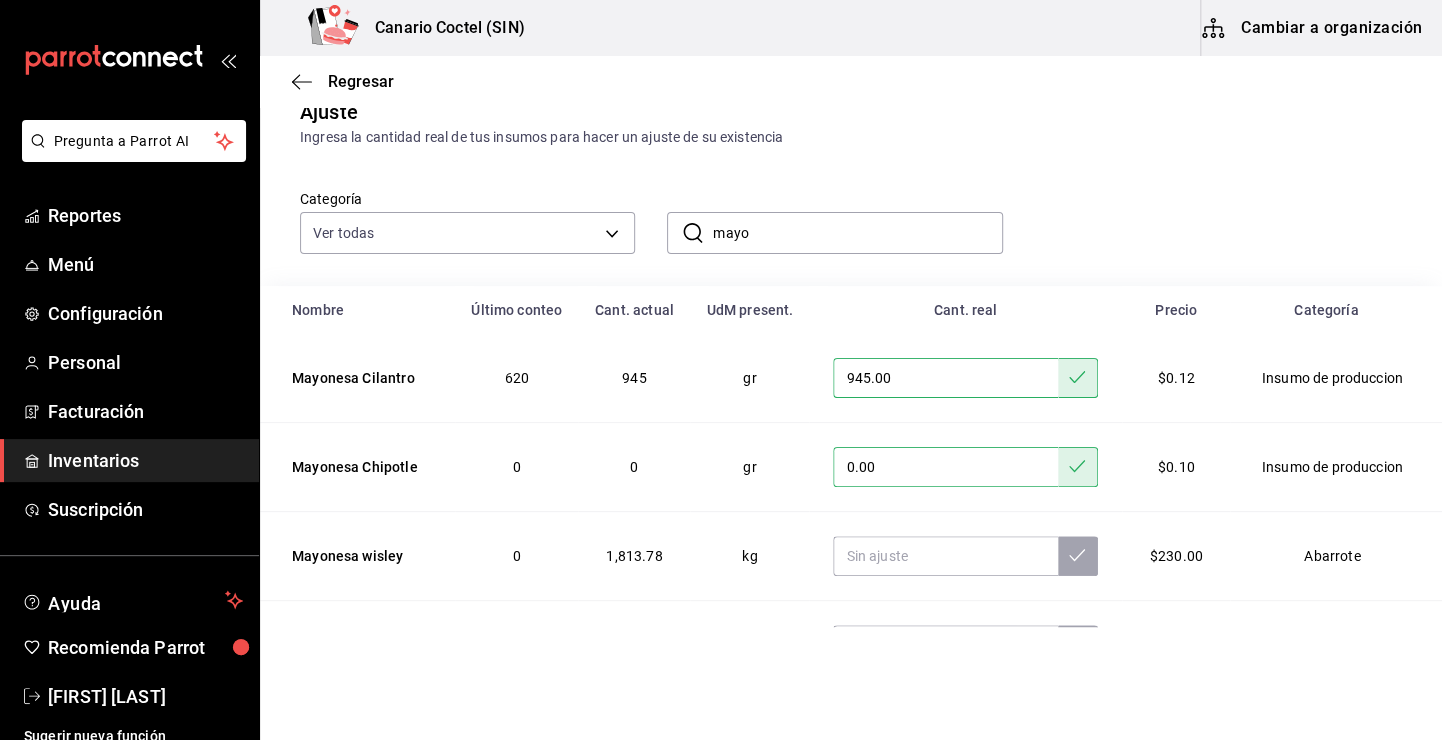 scroll, scrollTop: 28, scrollLeft: 0, axis: vertical 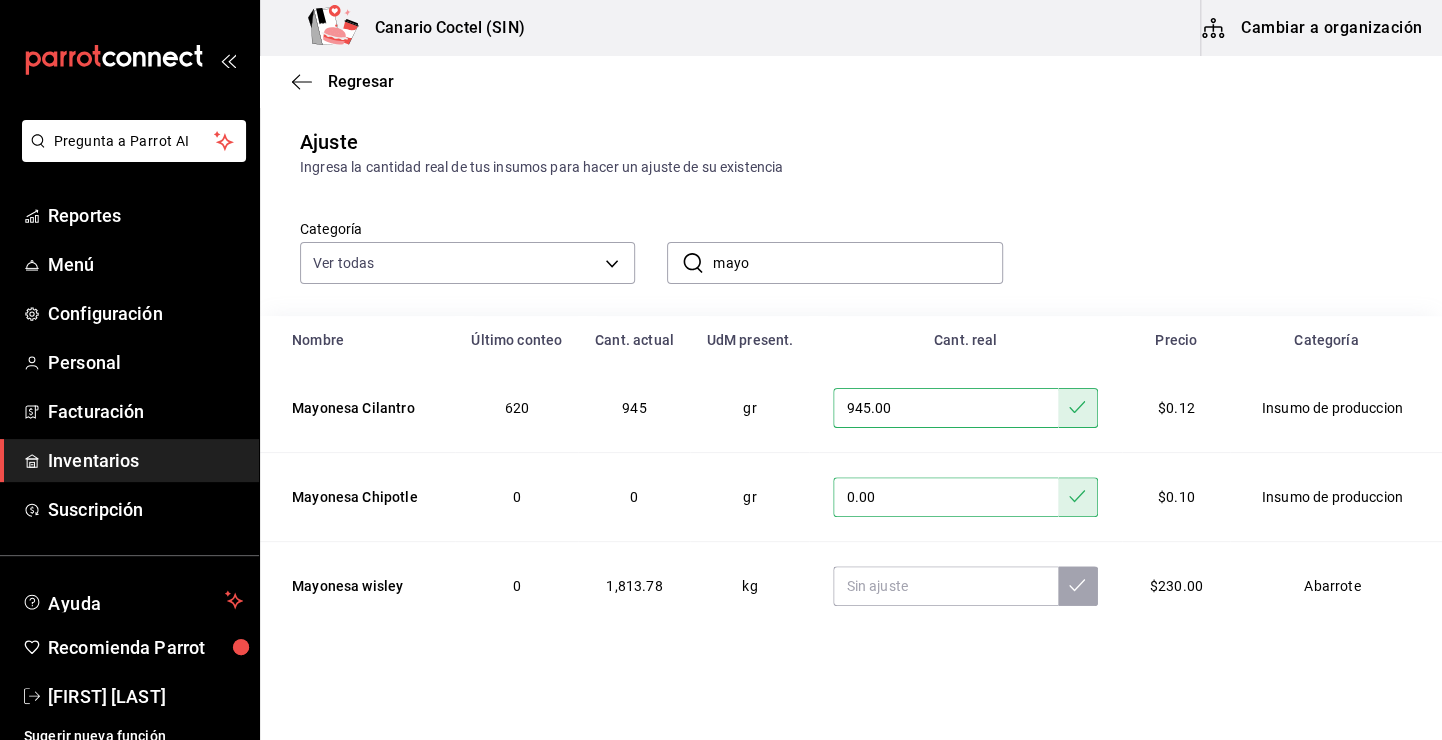 click on "mayo" at bounding box center (857, 263) 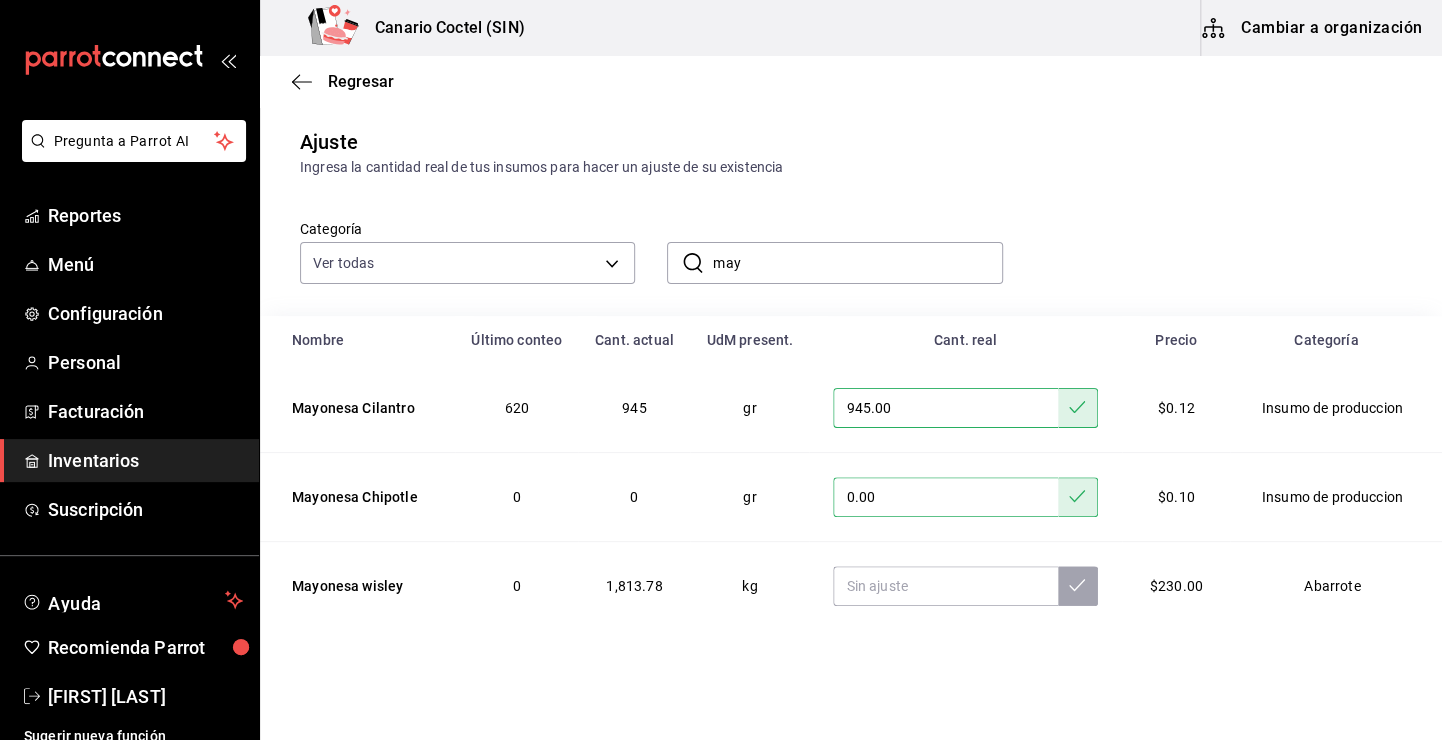 scroll, scrollTop: 0, scrollLeft: 0, axis: both 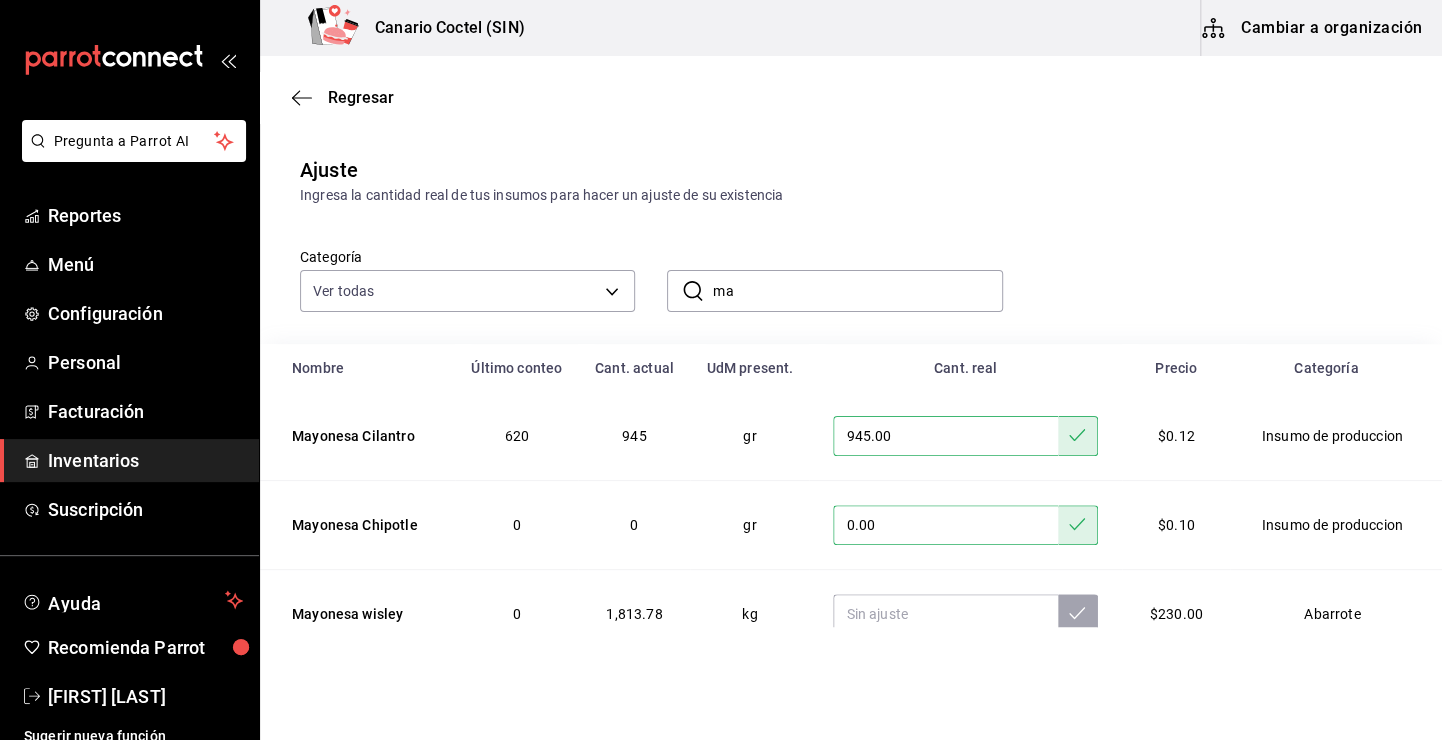 type on "m" 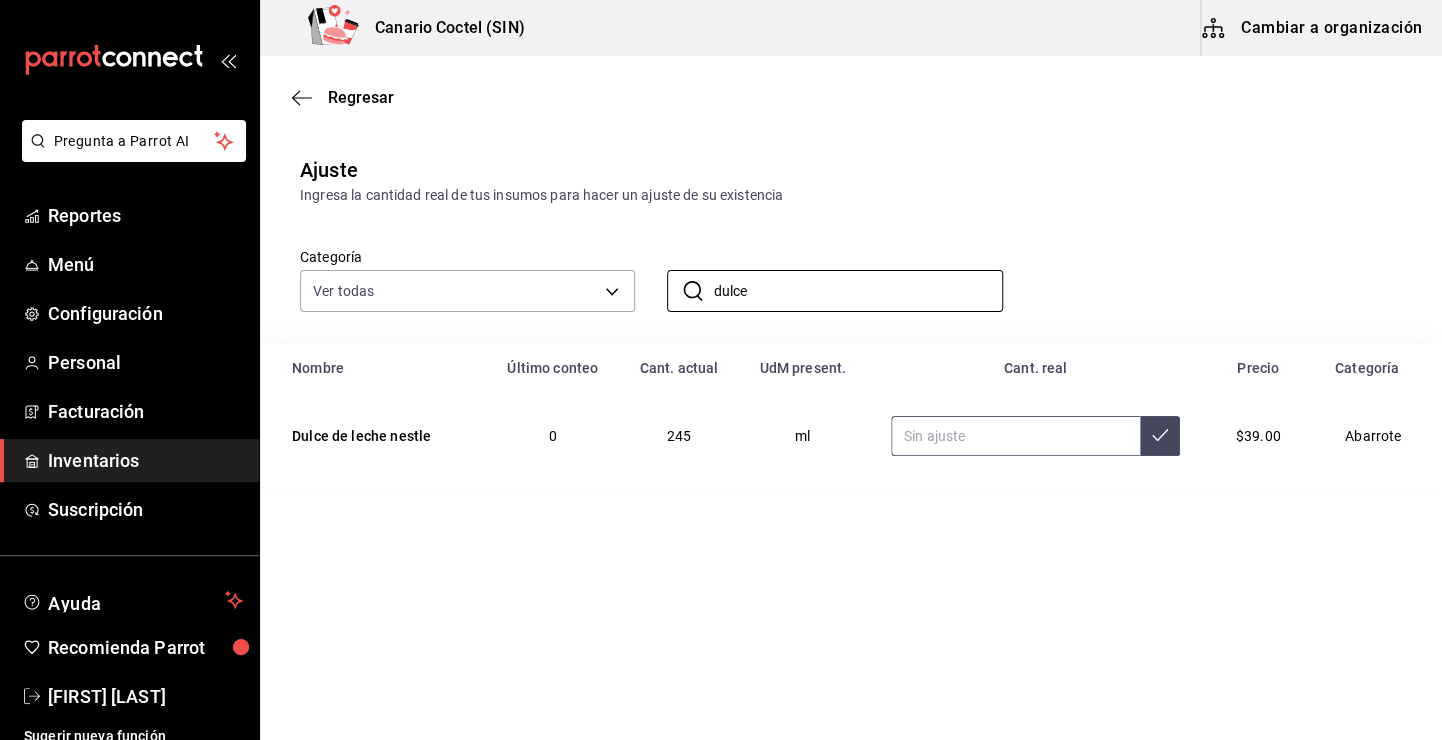 type on "dulce" 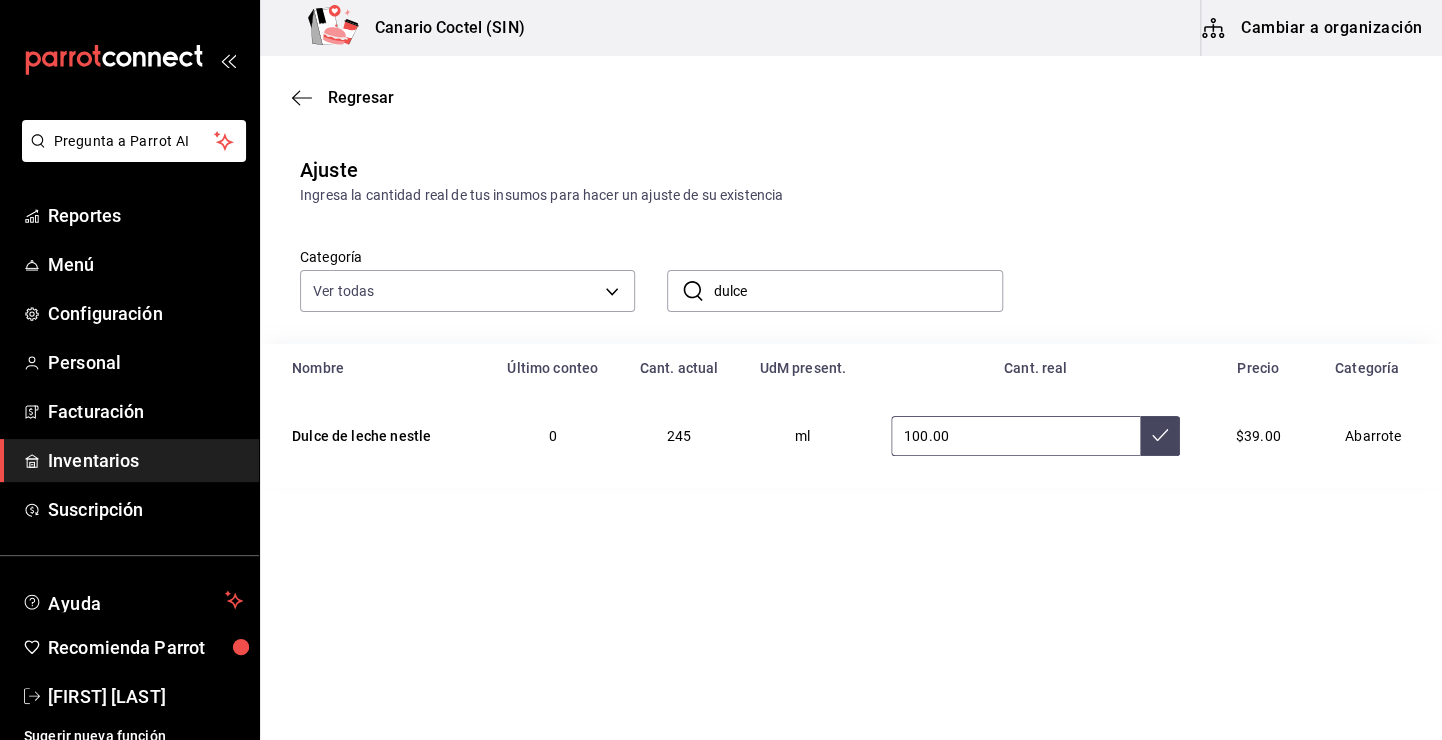 type on "100.00" 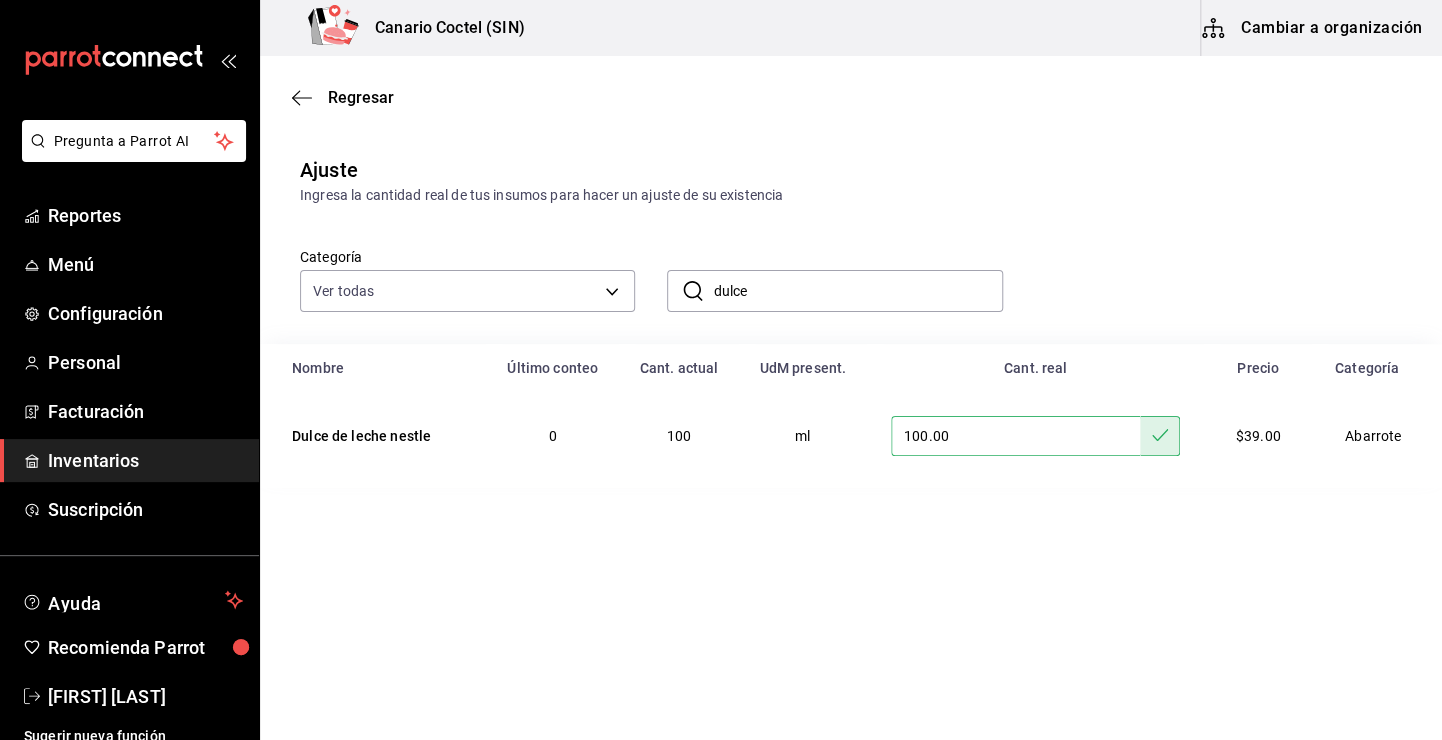 click on "dulce" at bounding box center [857, 291] 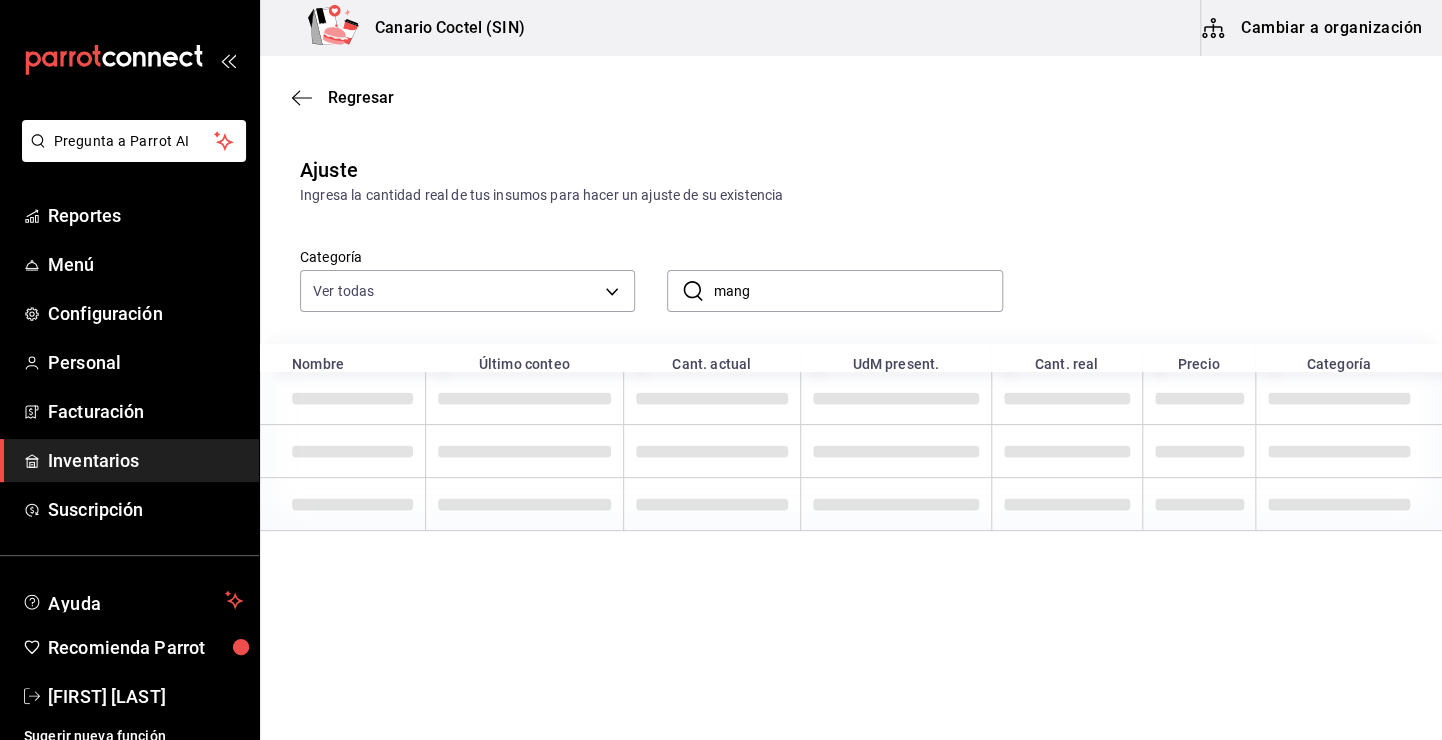 type on "mang" 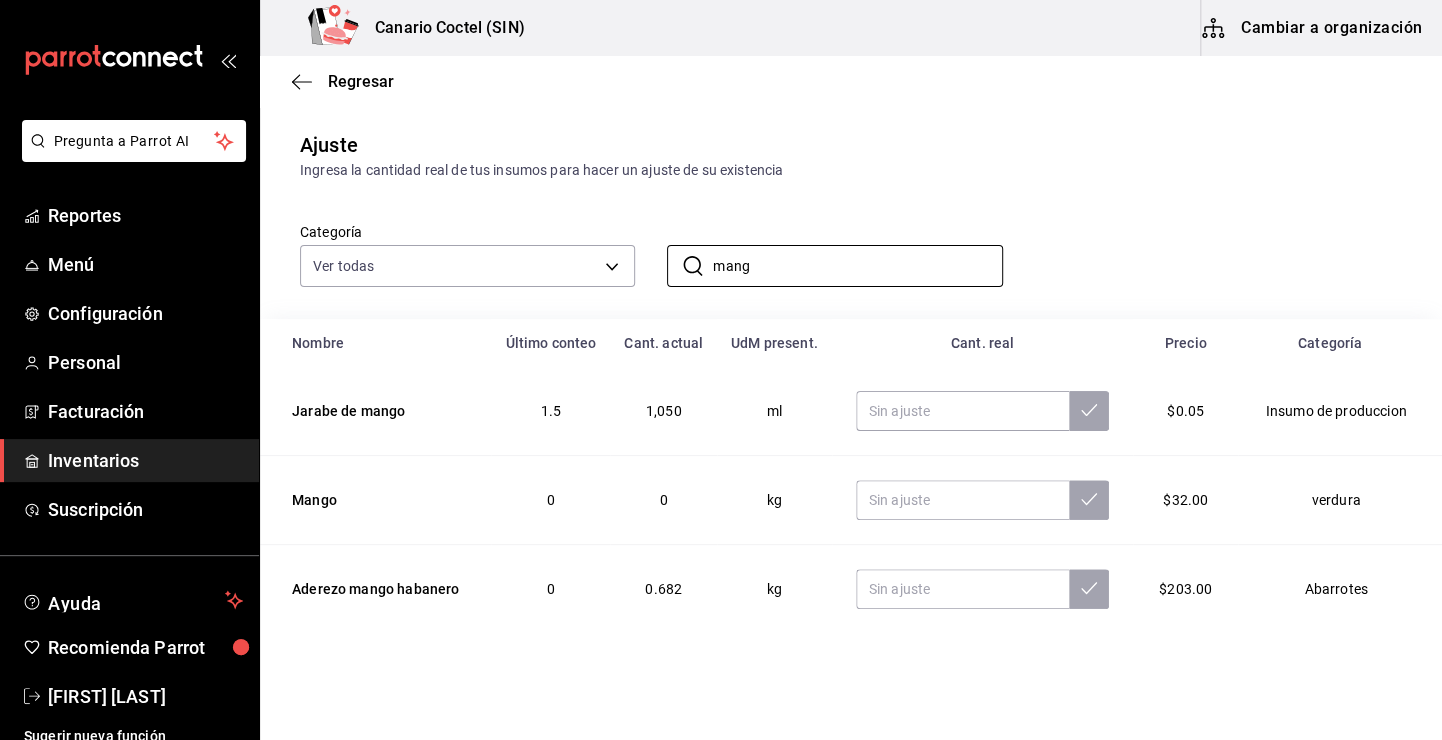 scroll, scrollTop: 39, scrollLeft: 0, axis: vertical 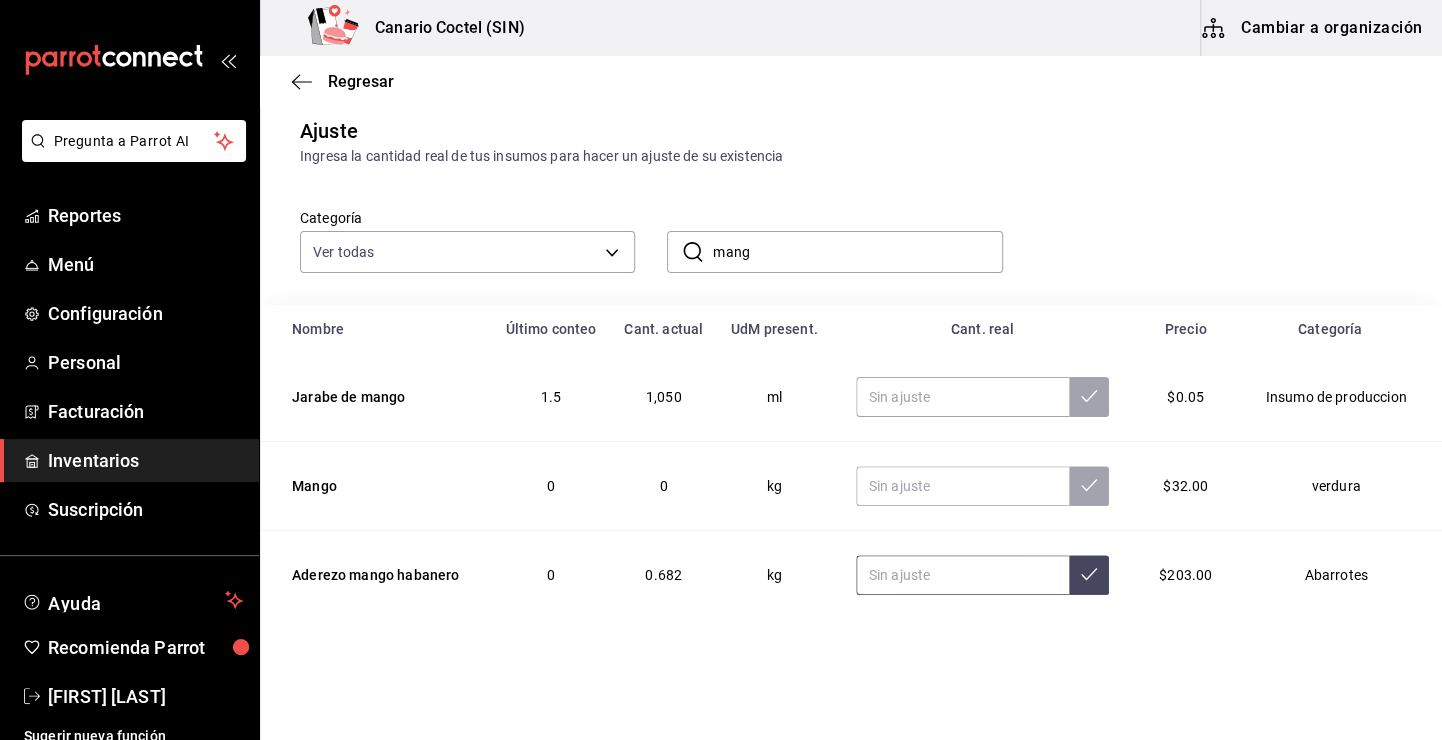 click at bounding box center (962, 575) 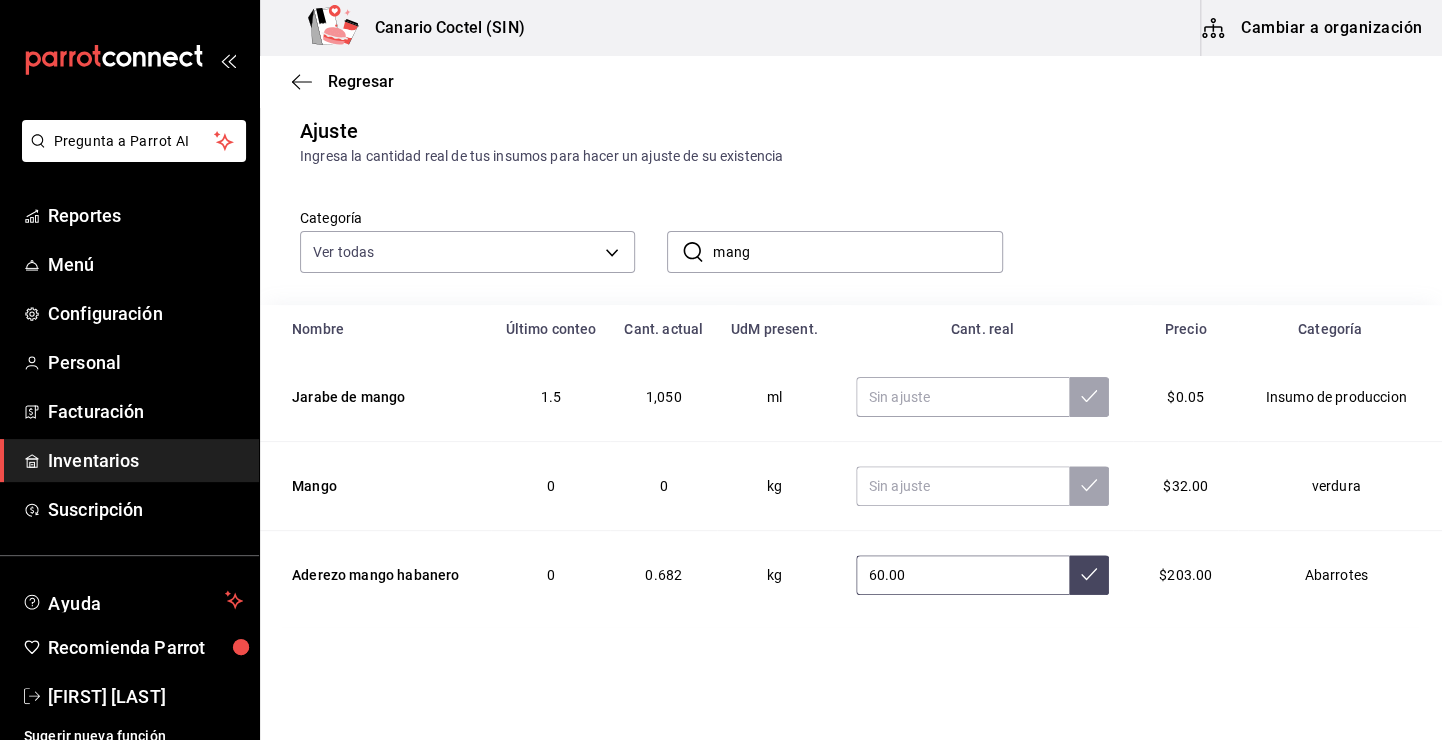 type on "6.00" 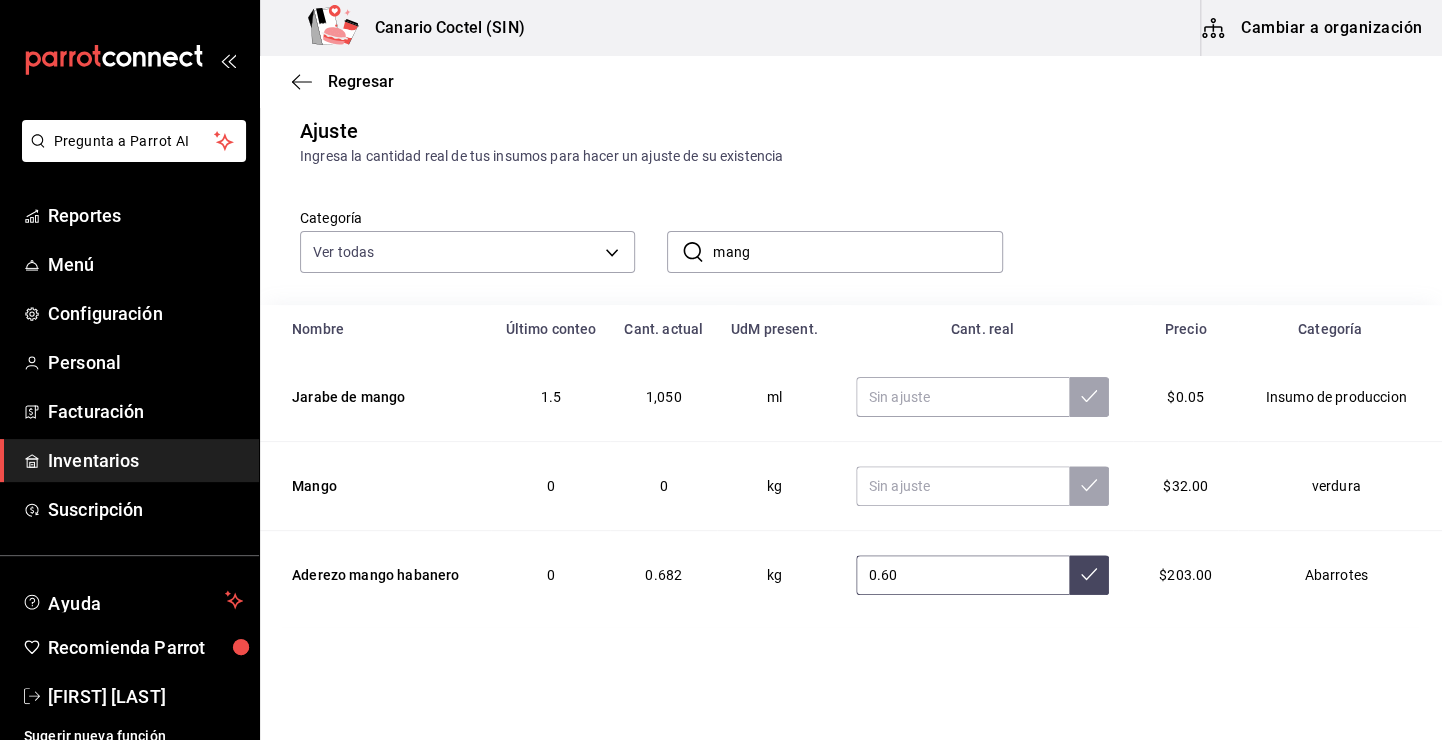 type on "0.60" 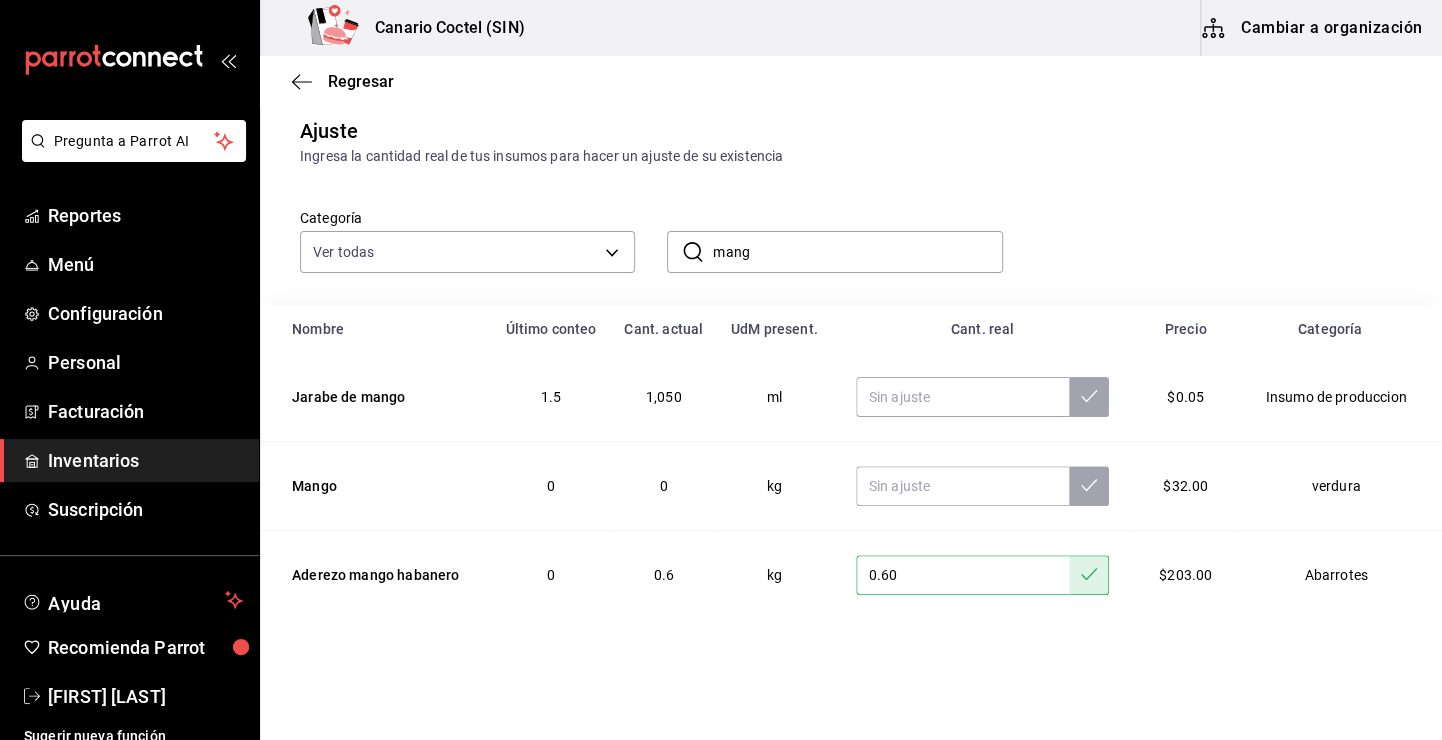 click on "mang" at bounding box center [857, 252] 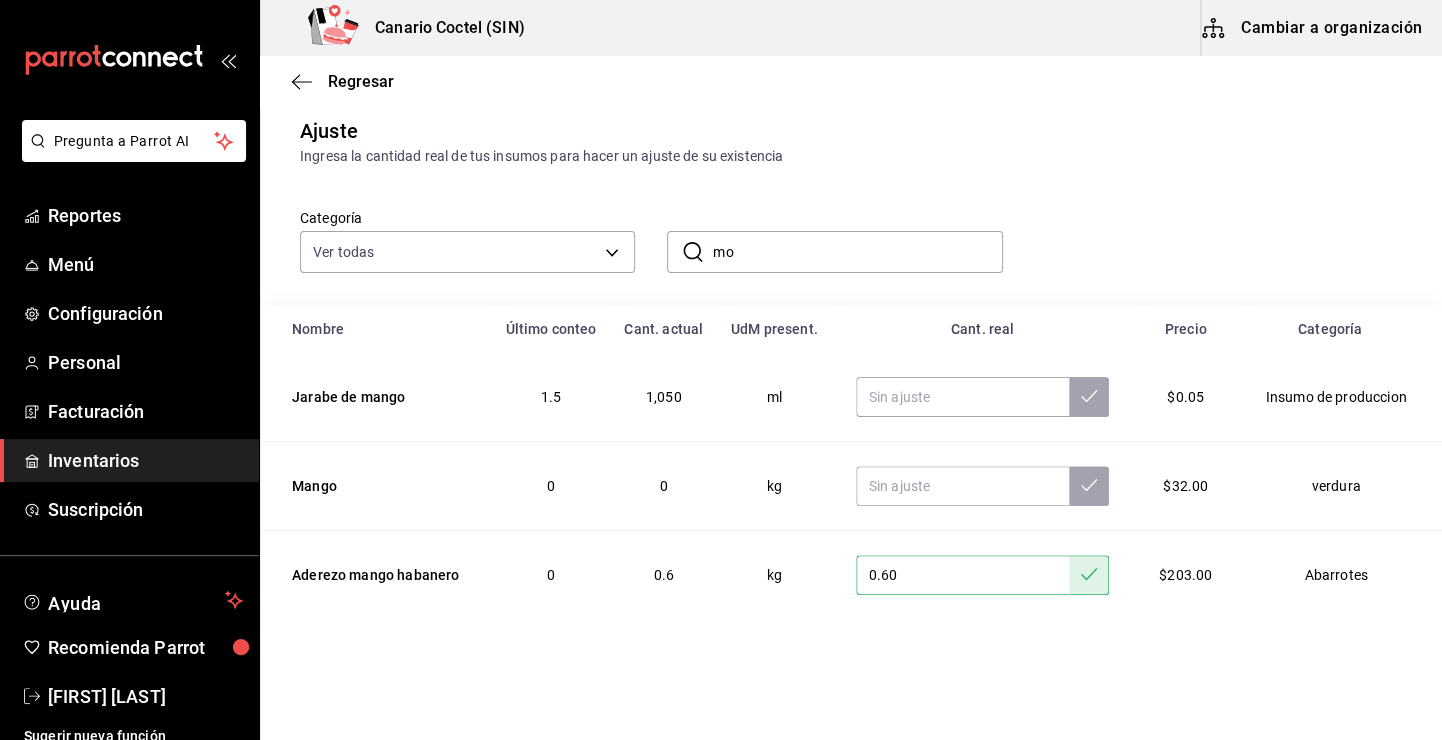 scroll, scrollTop: 0, scrollLeft: 0, axis: both 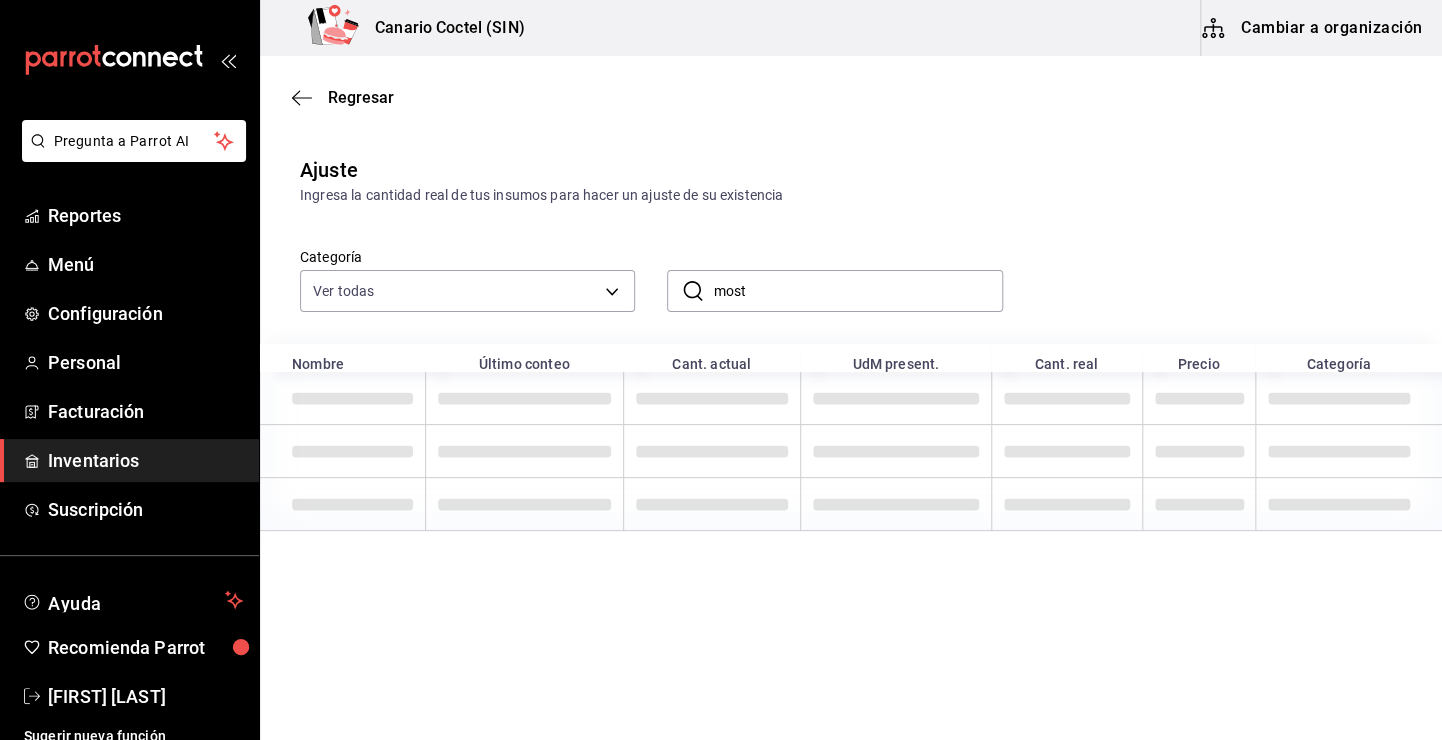 type on "most" 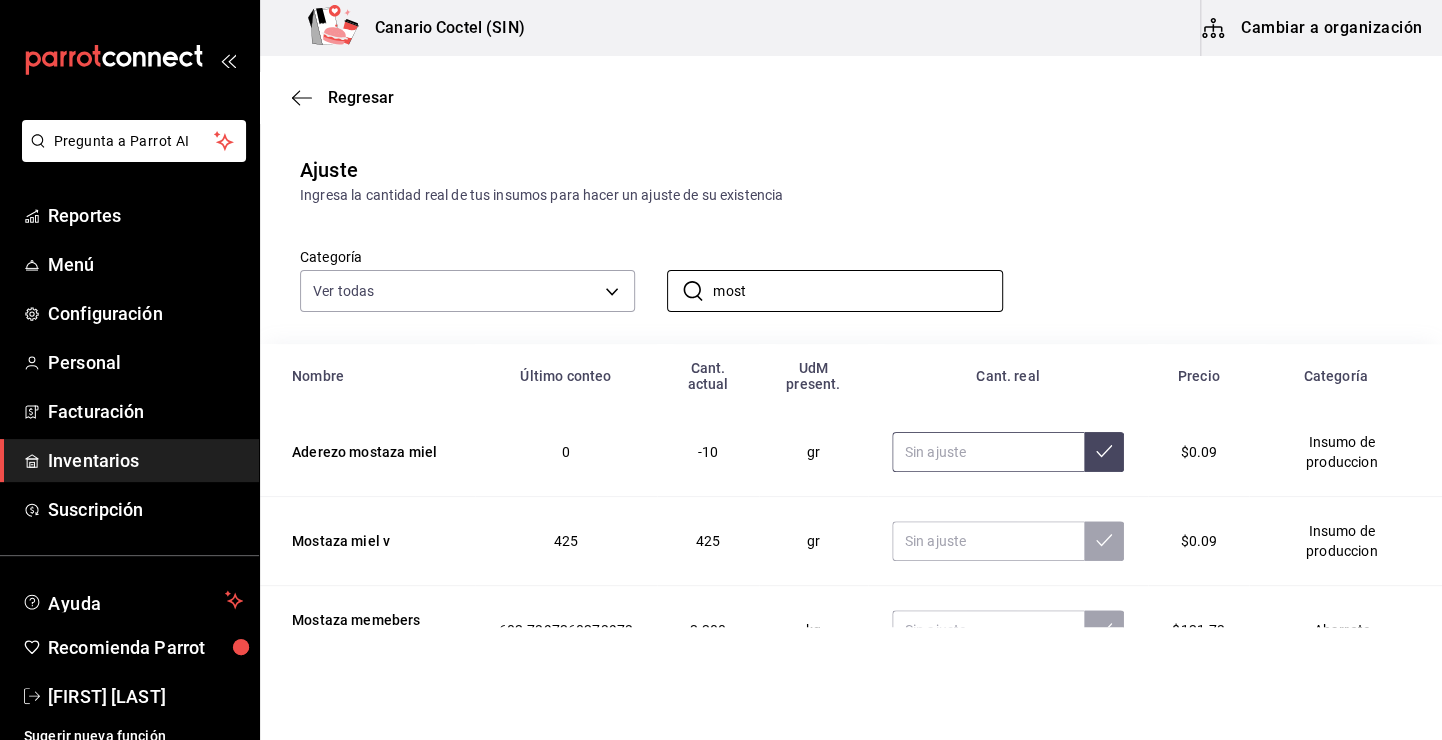 click at bounding box center [988, 452] 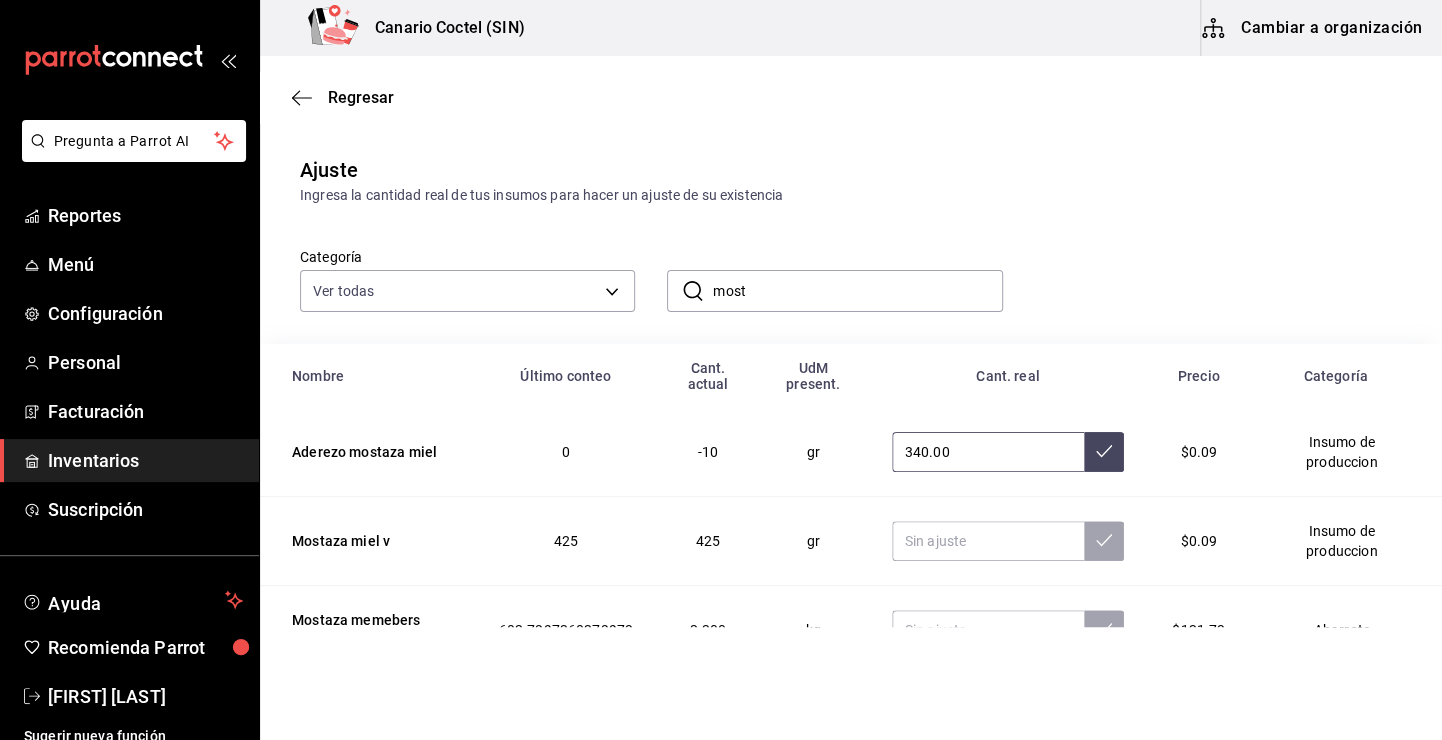 type on "340.00" 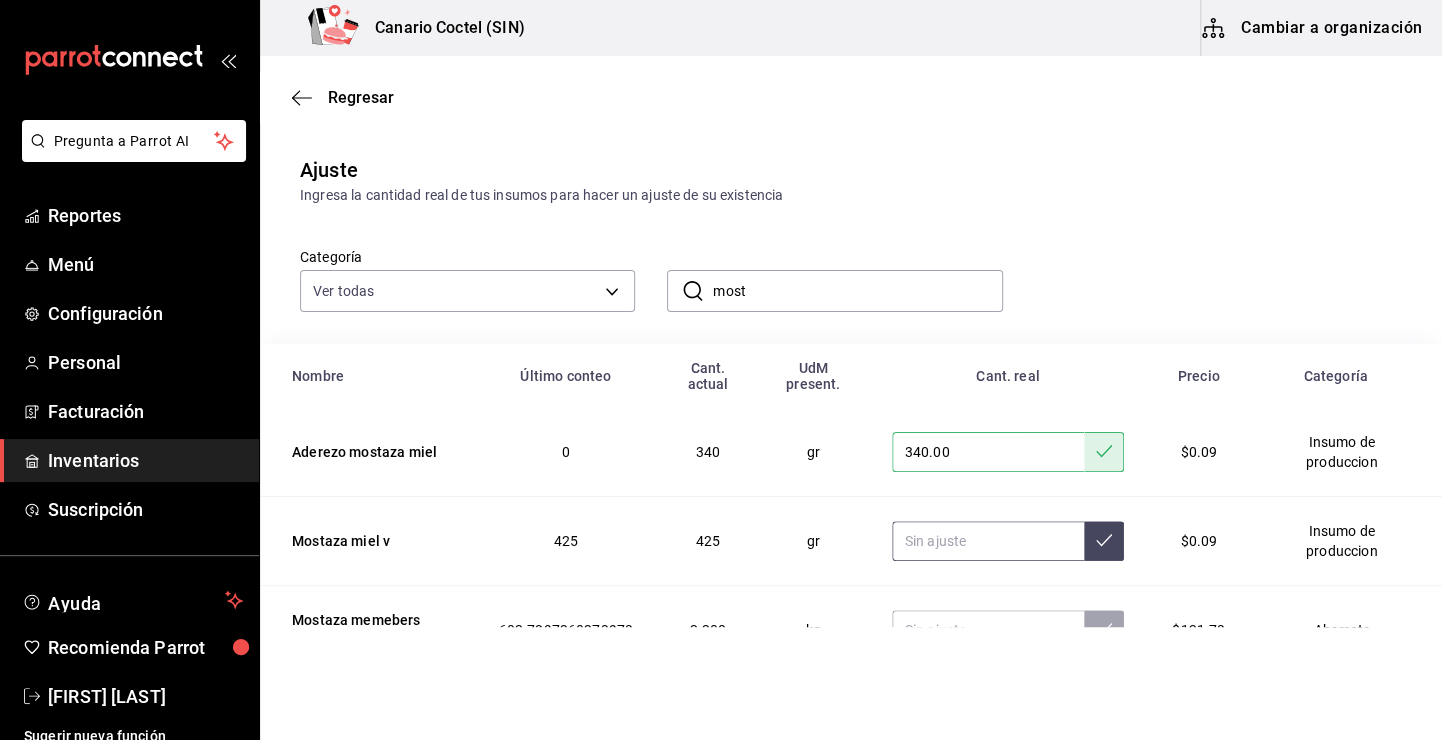 click at bounding box center (988, 541) 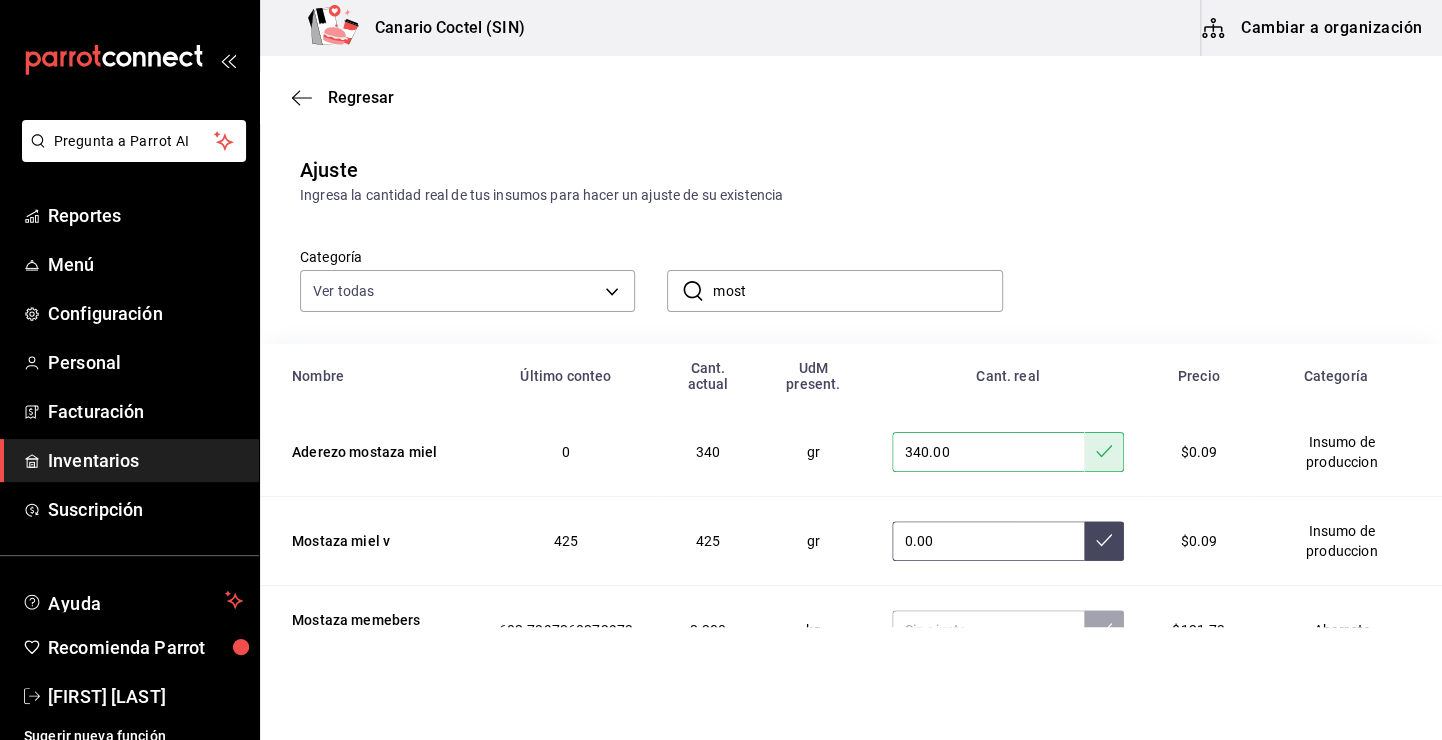 type on "0.00" 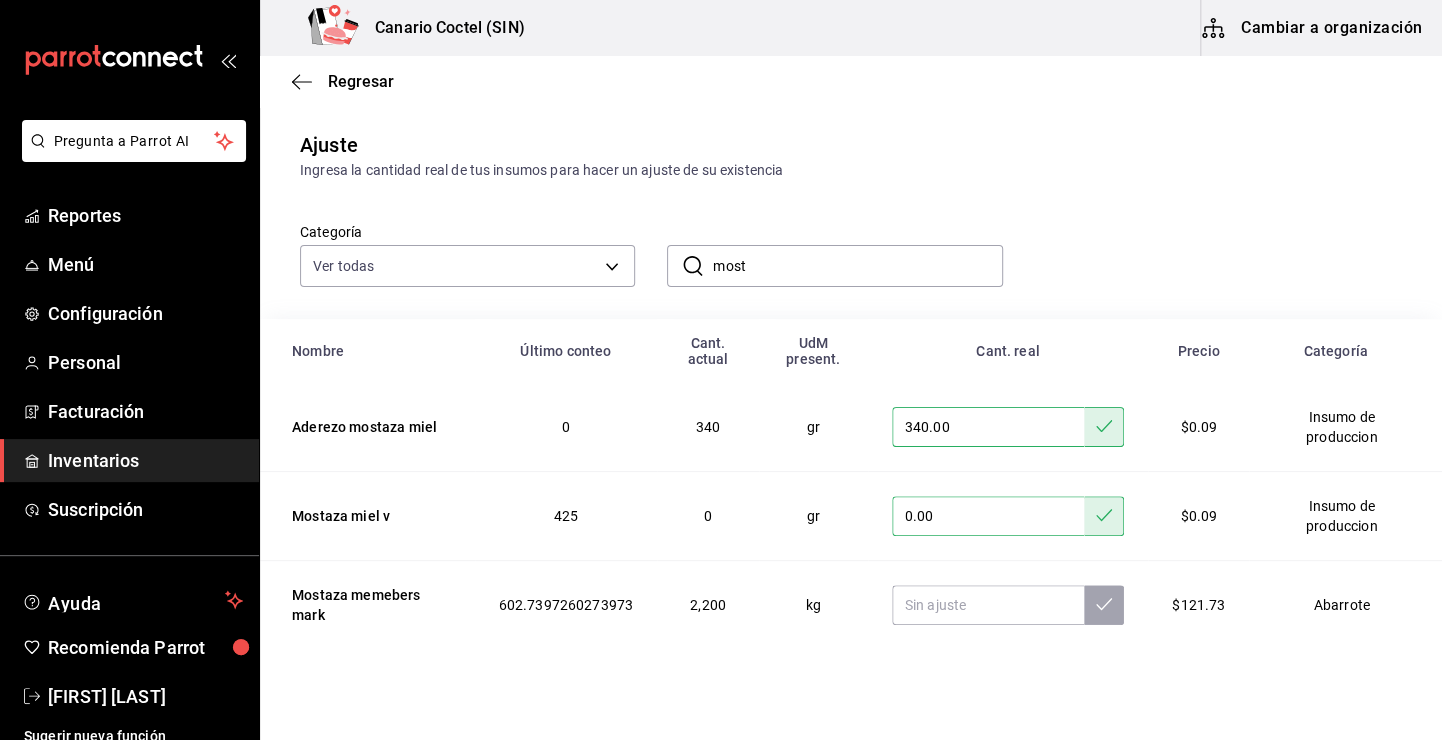 scroll, scrollTop: 0, scrollLeft: 0, axis: both 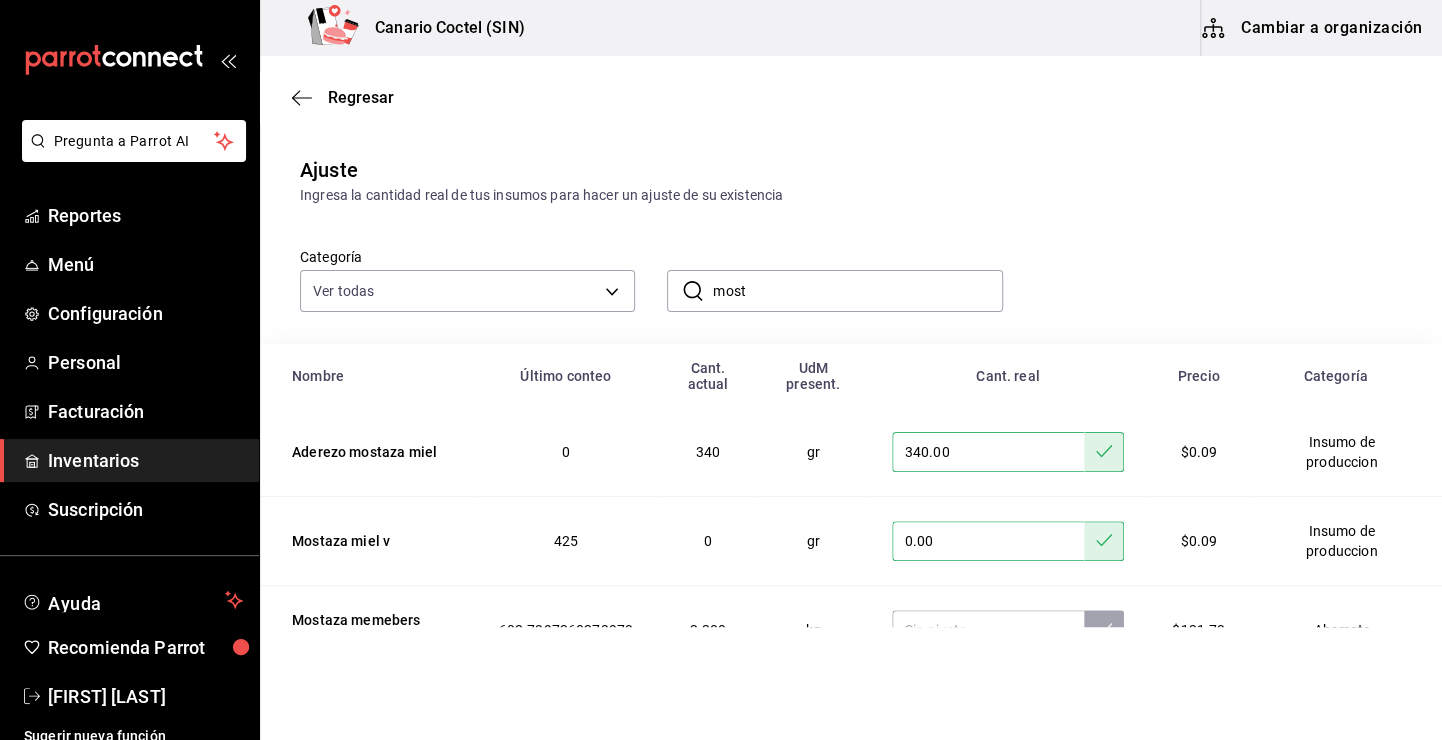 click on "most" at bounding box center (857, 291) 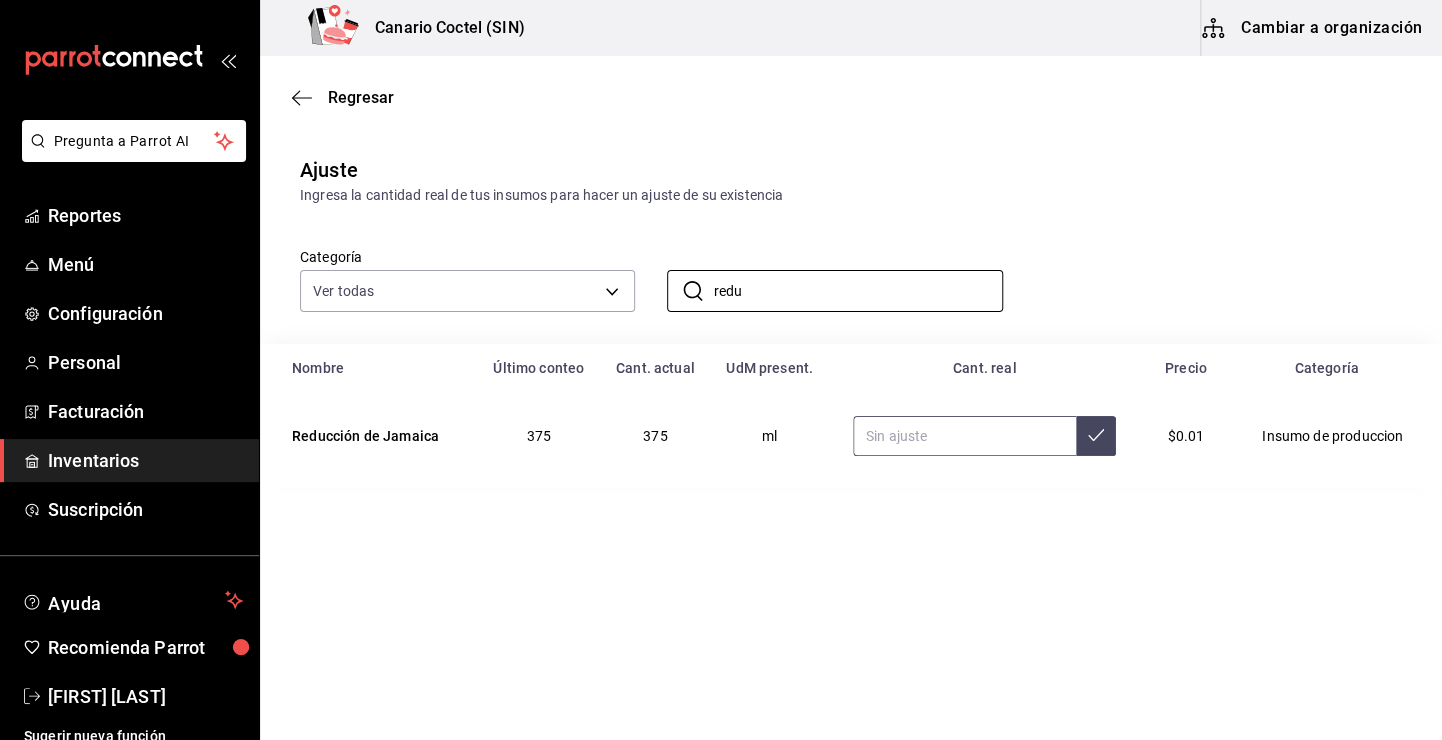 type on "redu" 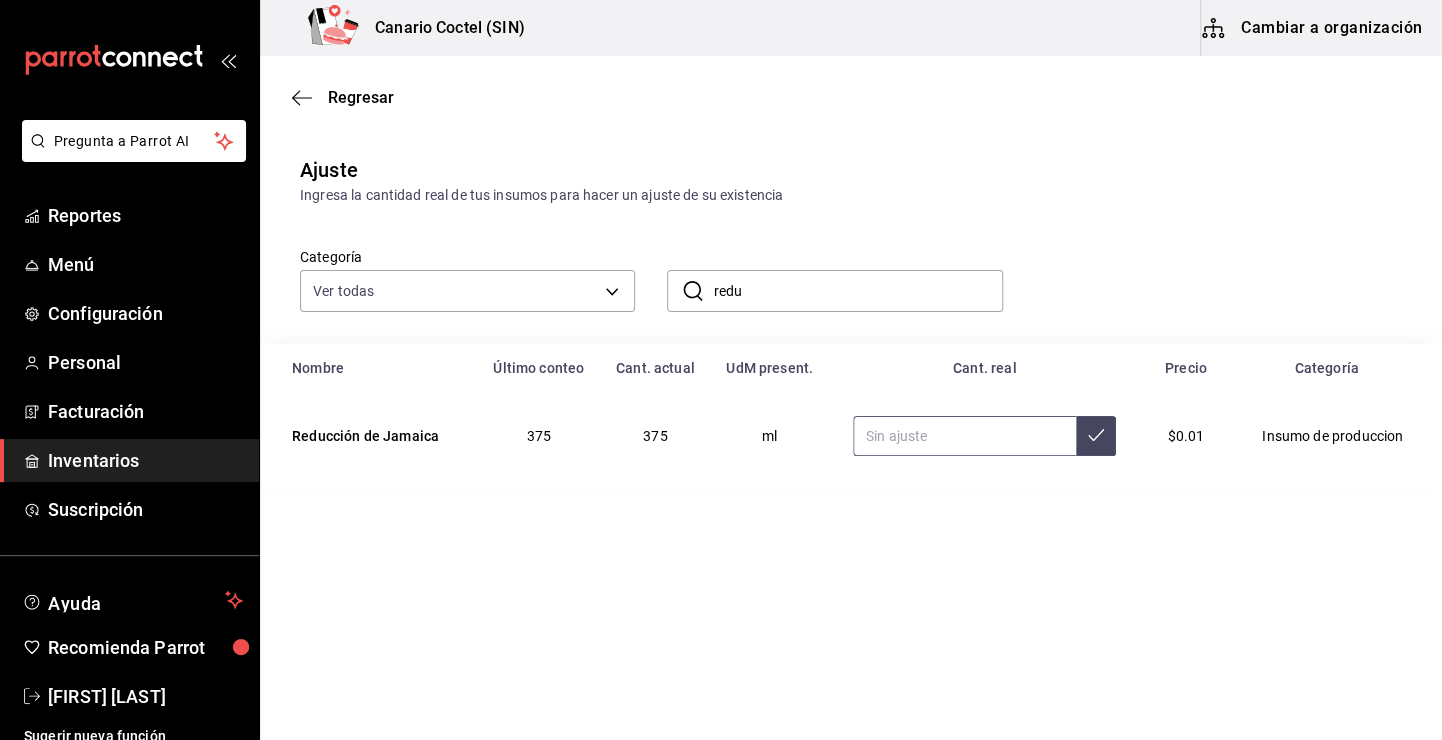 click at bounding box center [964, 436] 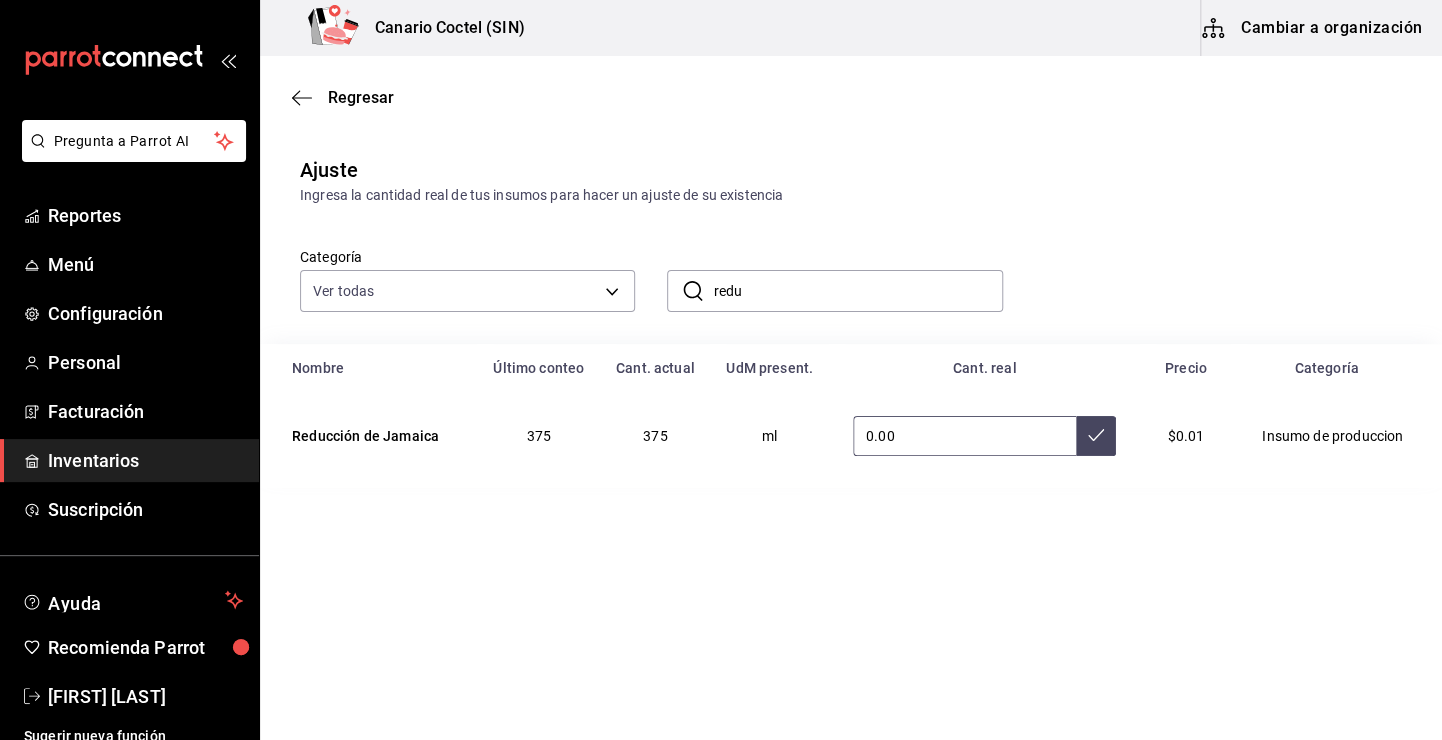 type on "0.00" 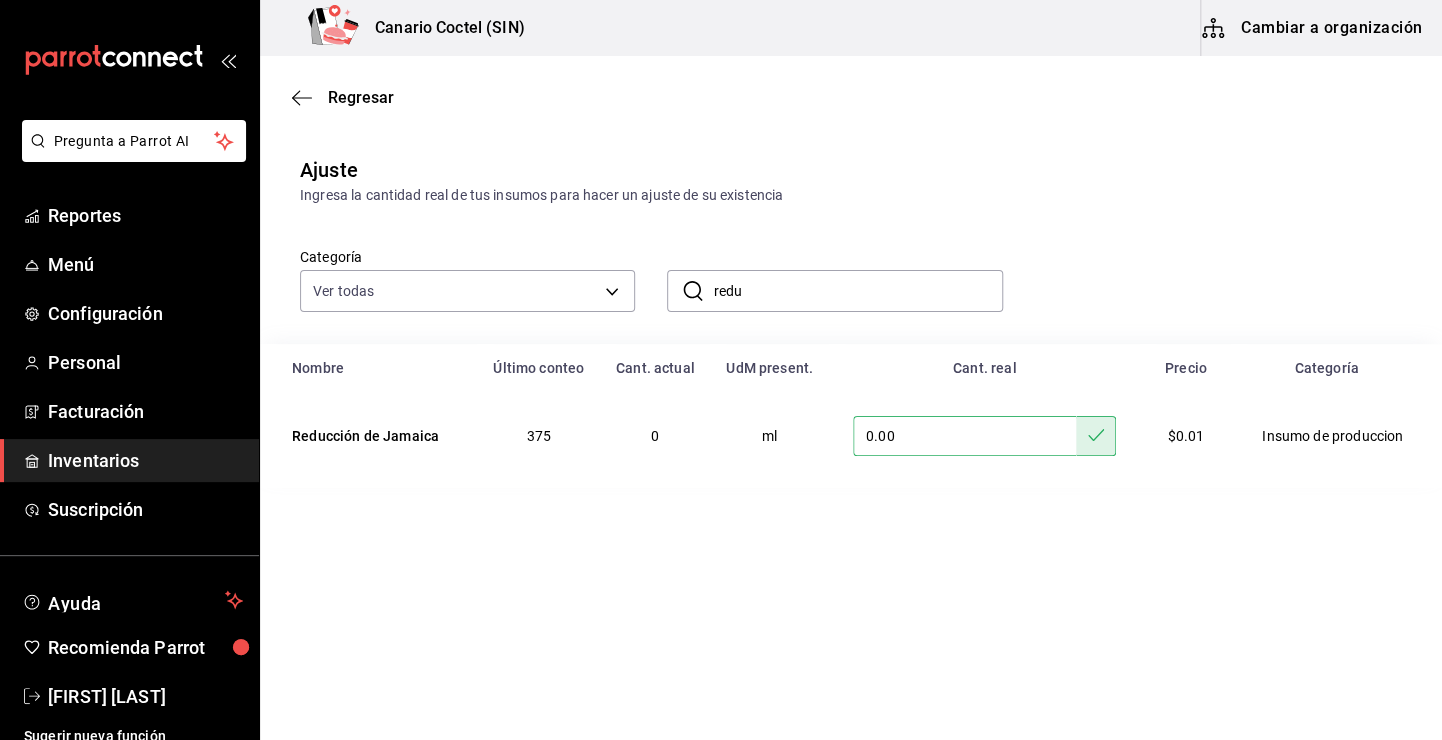click on "redu" at bounding box center (857, 291) 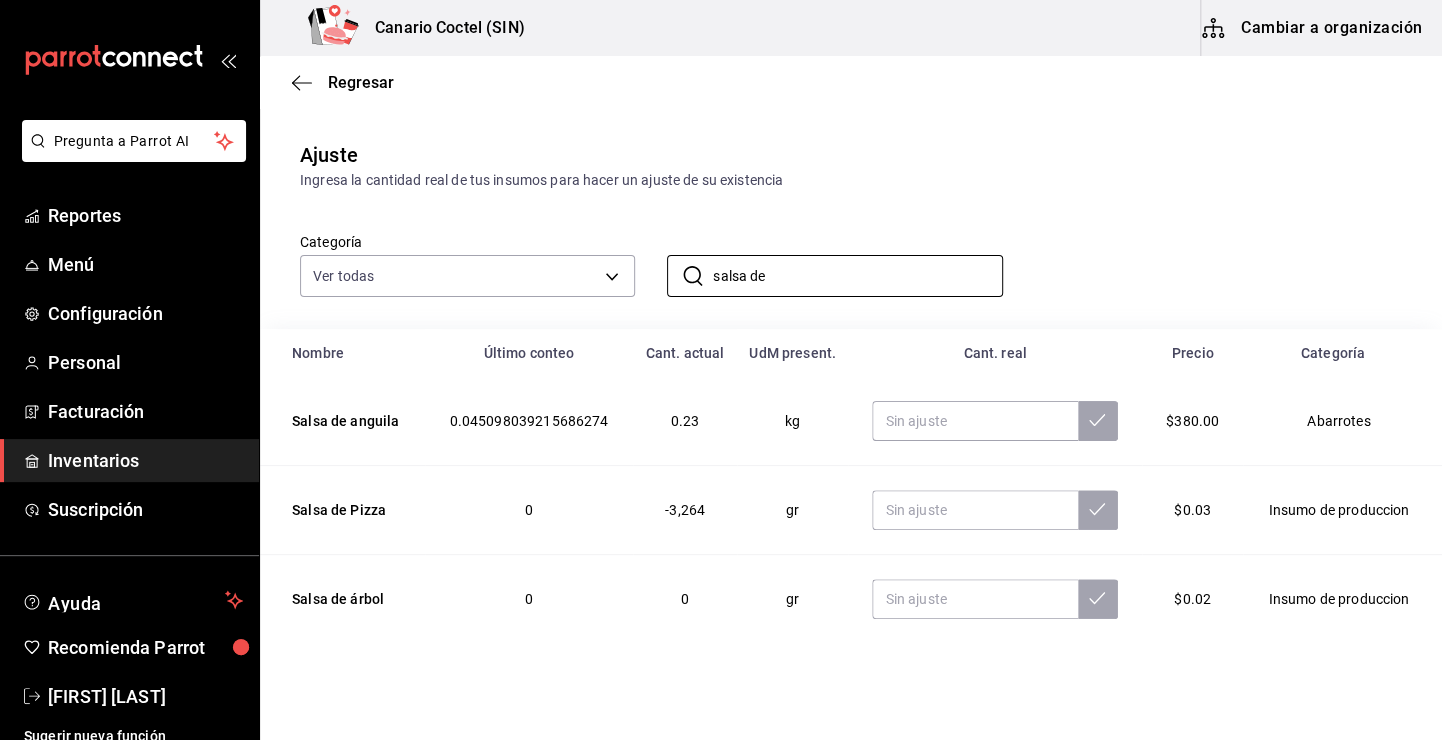 scroll, scrollTop: 39, scrollLeft: 0, axis: vertical 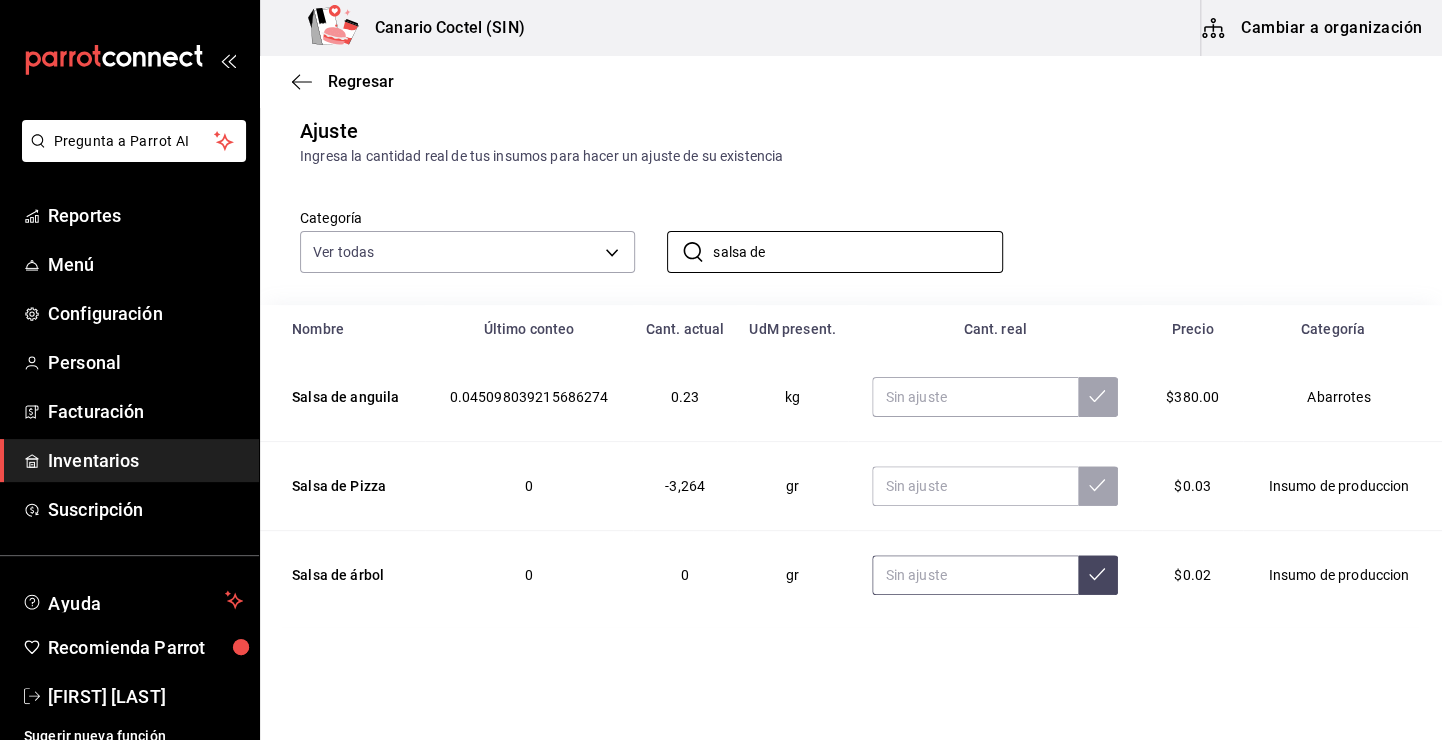 type on "salsa de" 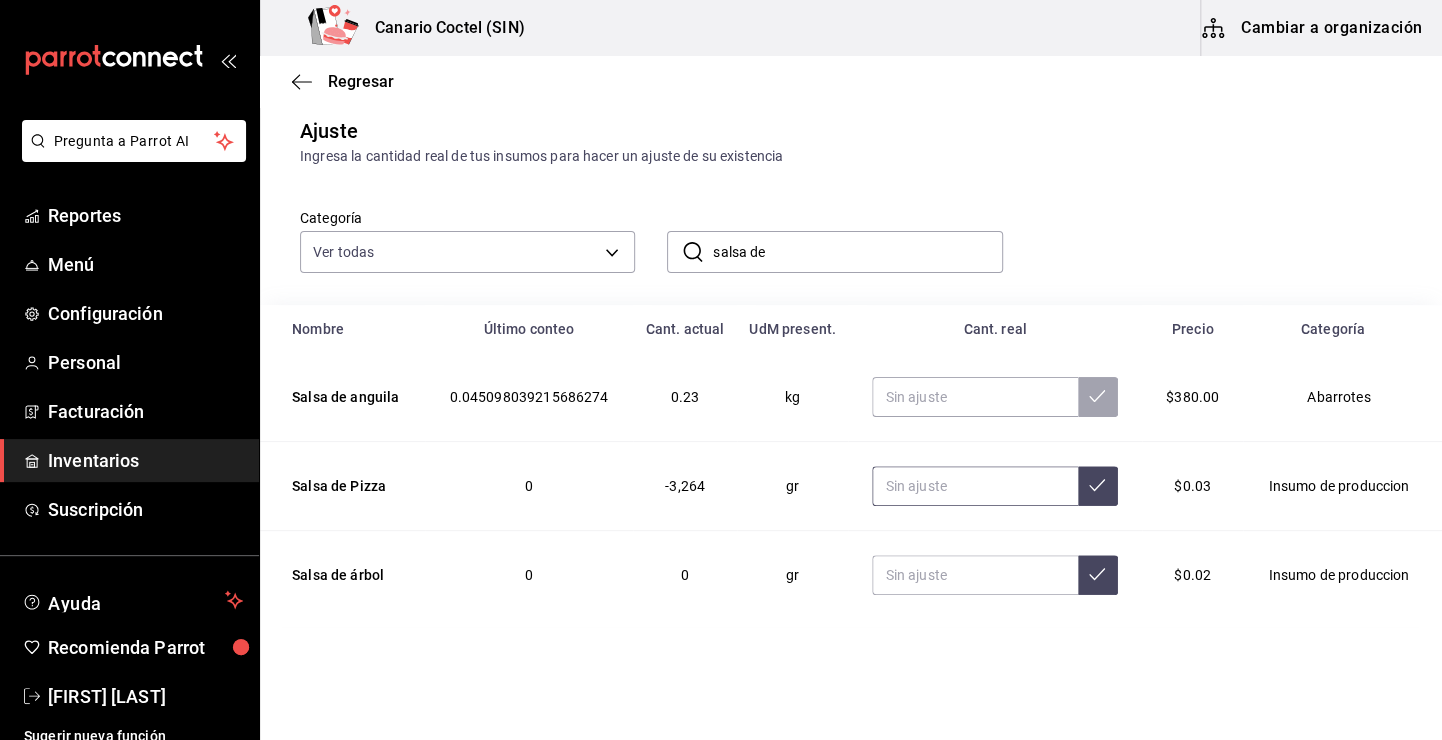 click at bounding box center (974, 486) 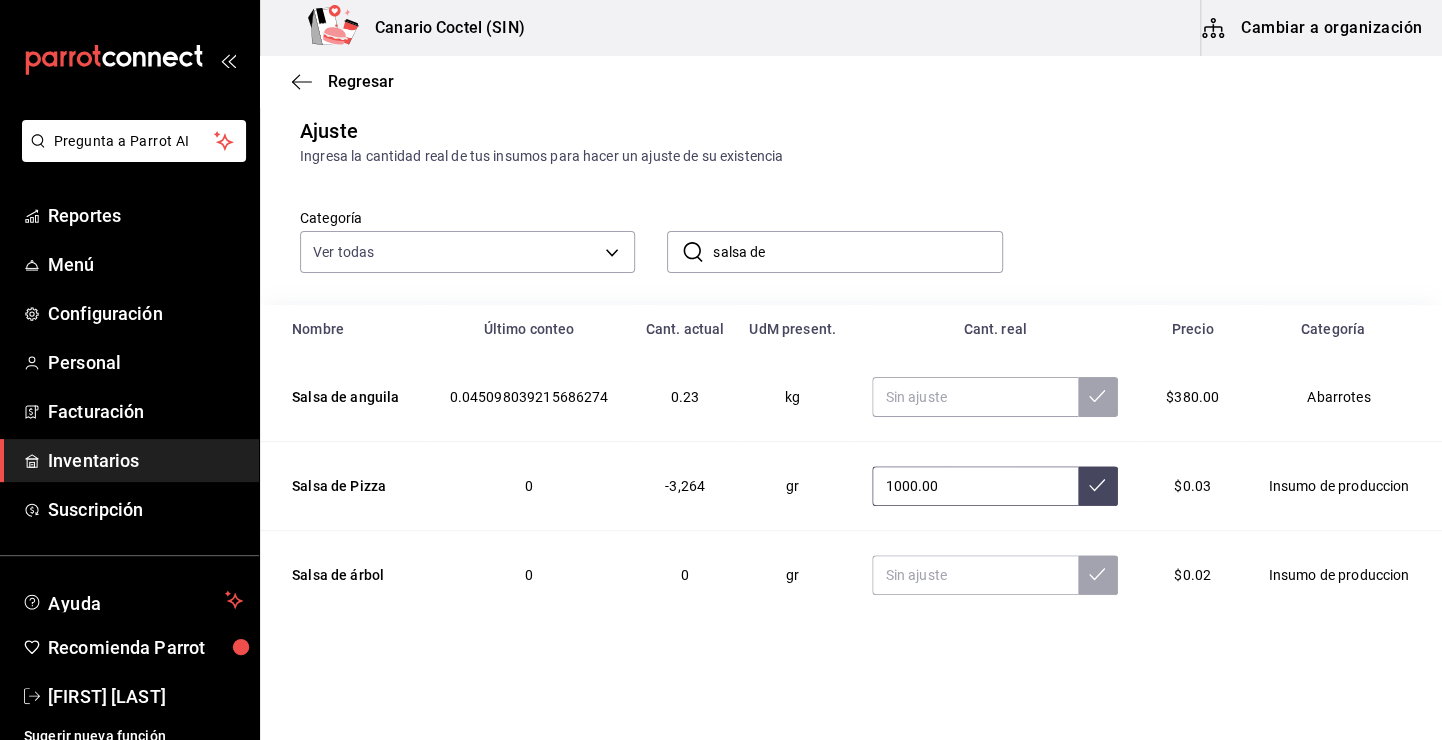 type on "1000.00" 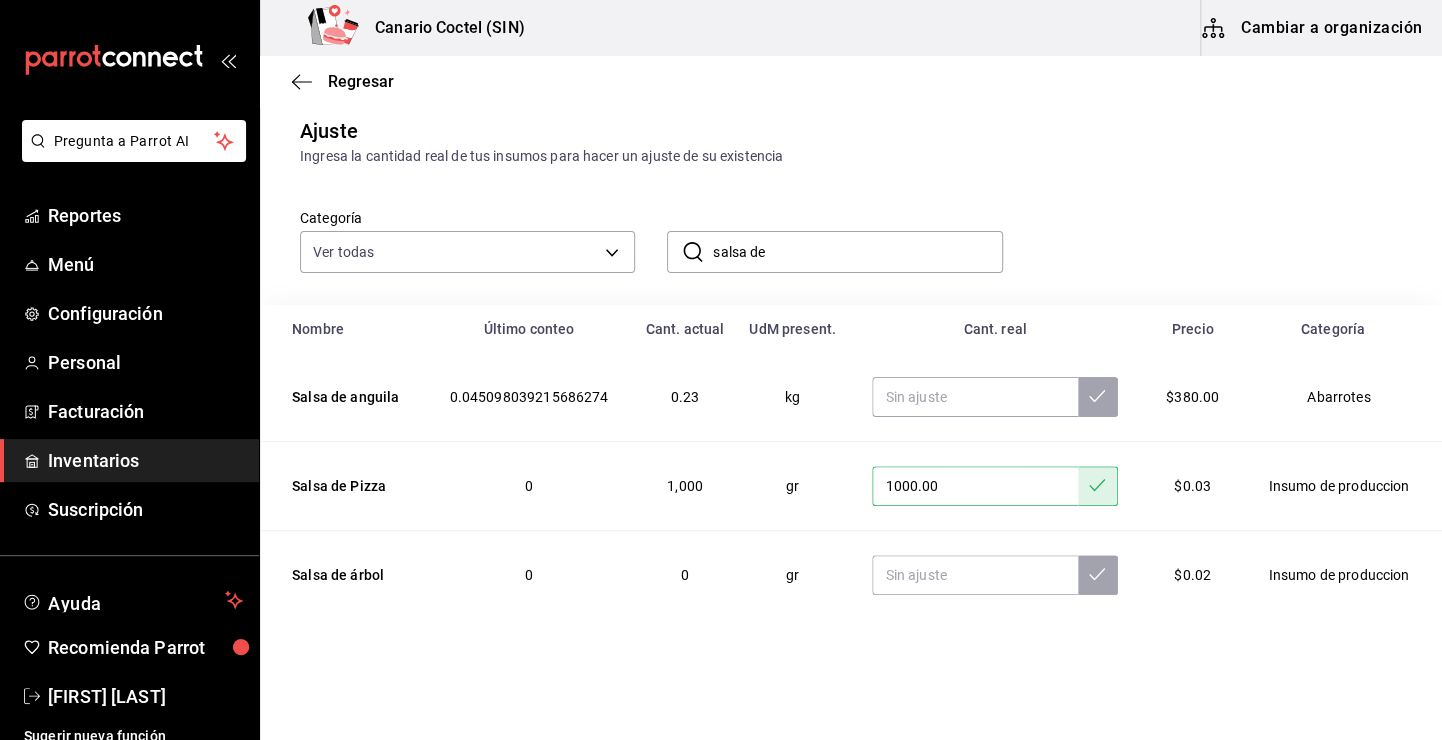 drag, startPoint x: 765, startPoint y: 283, endPoint x: 666, endPoint y: 269, distance: 99.985 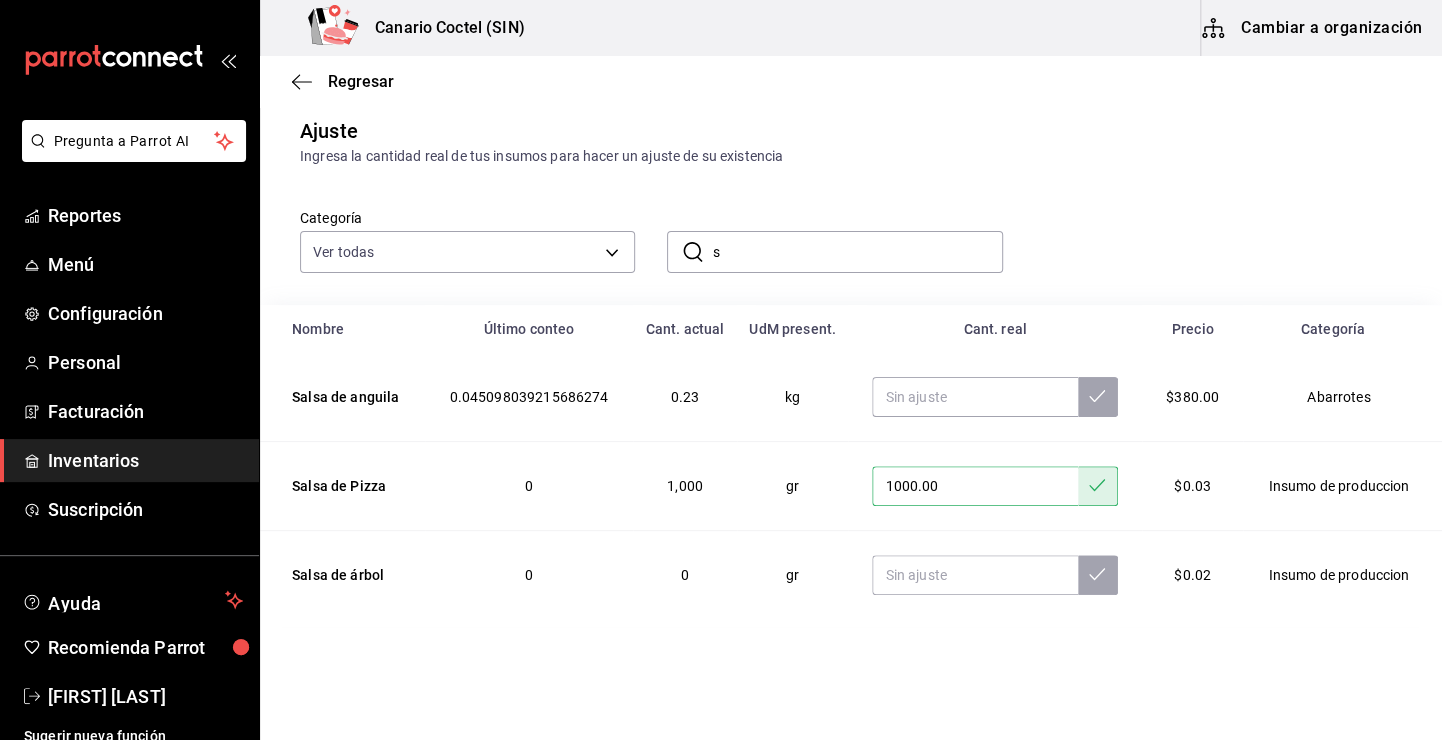 scroll, scrollTop: 0, scrollLeft: 0, axis: both 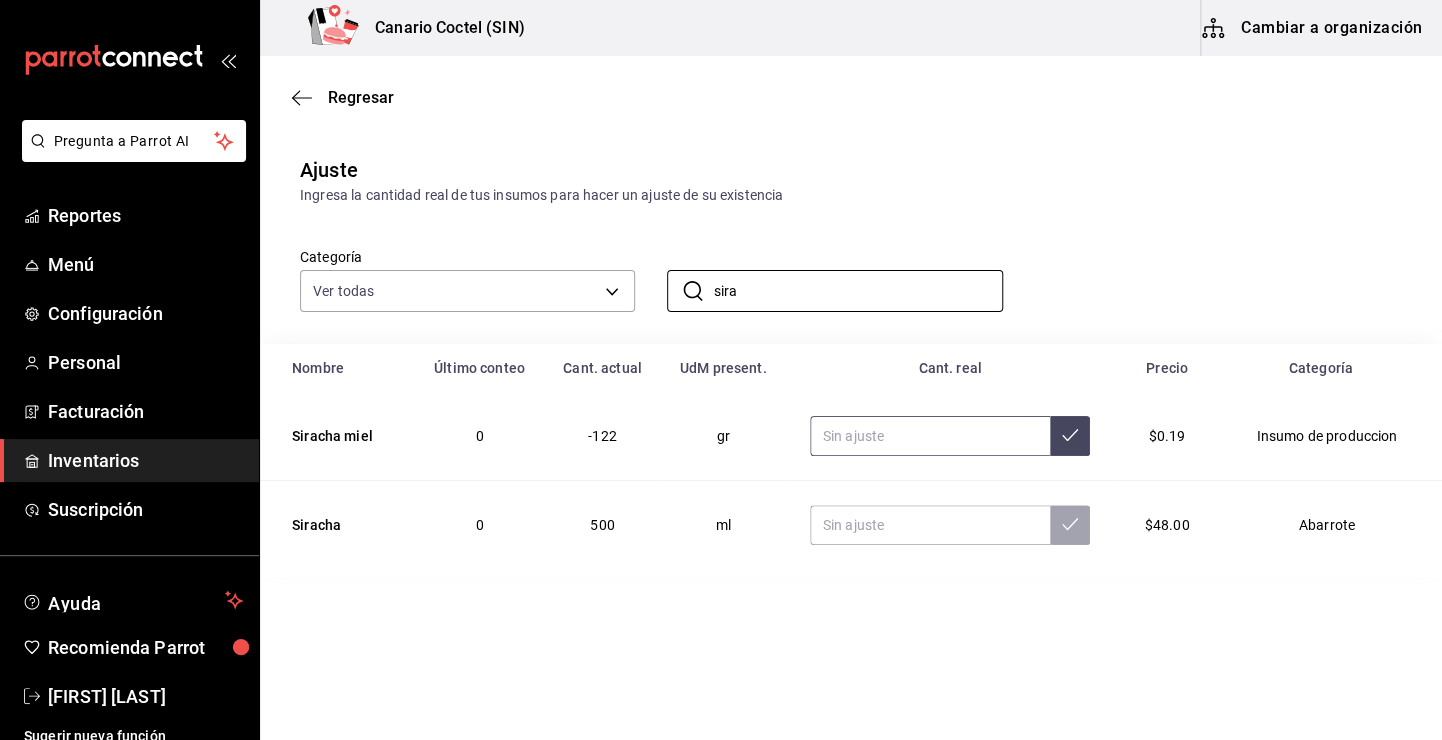 type on "sira" 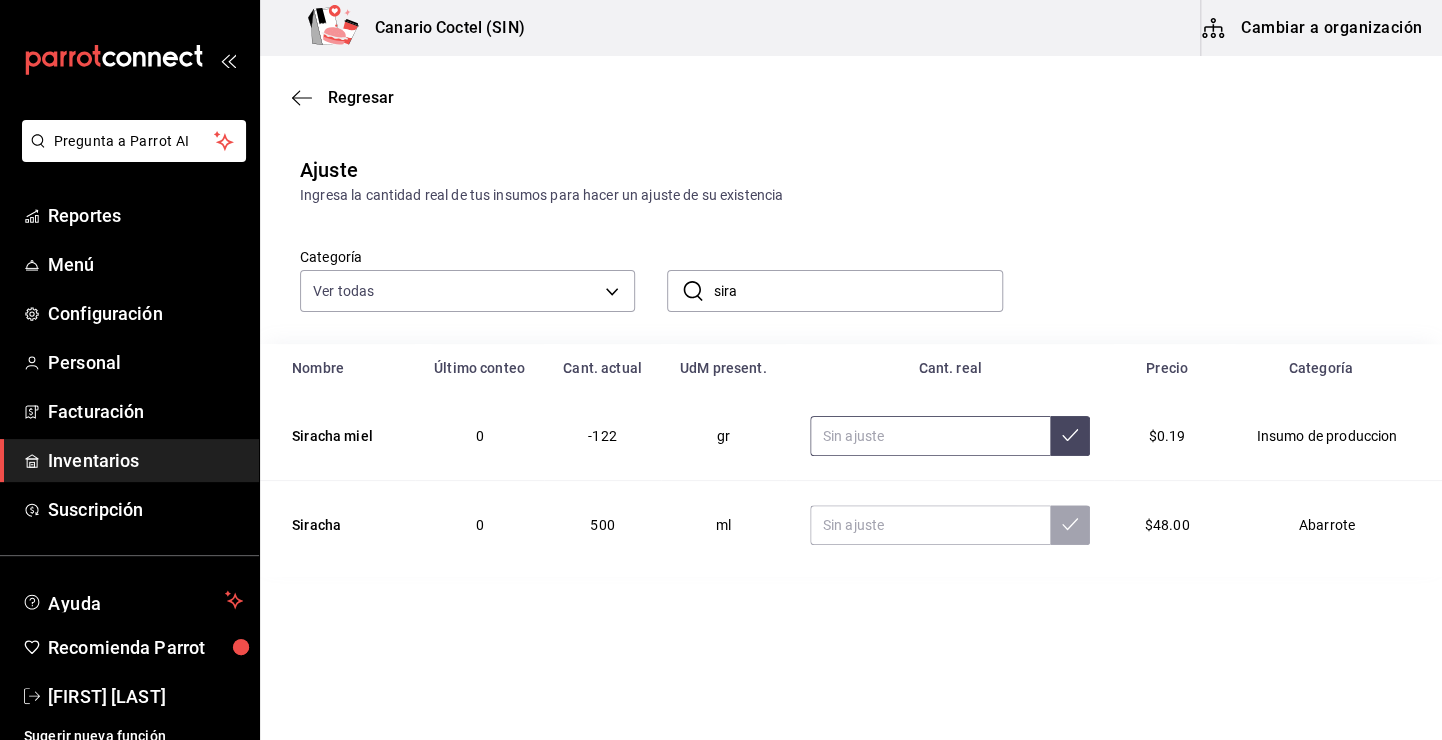 click at bounding box center [930, 436] 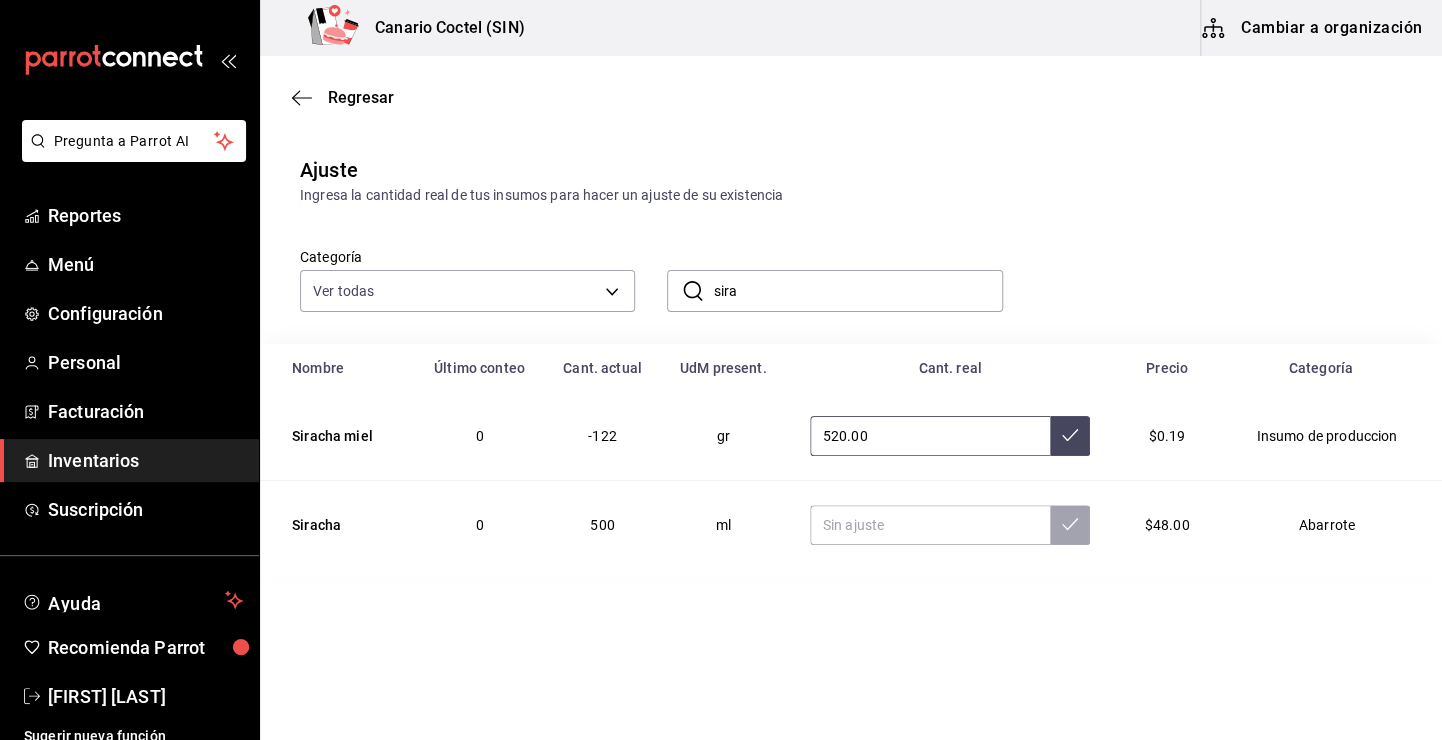 type on "520.00" 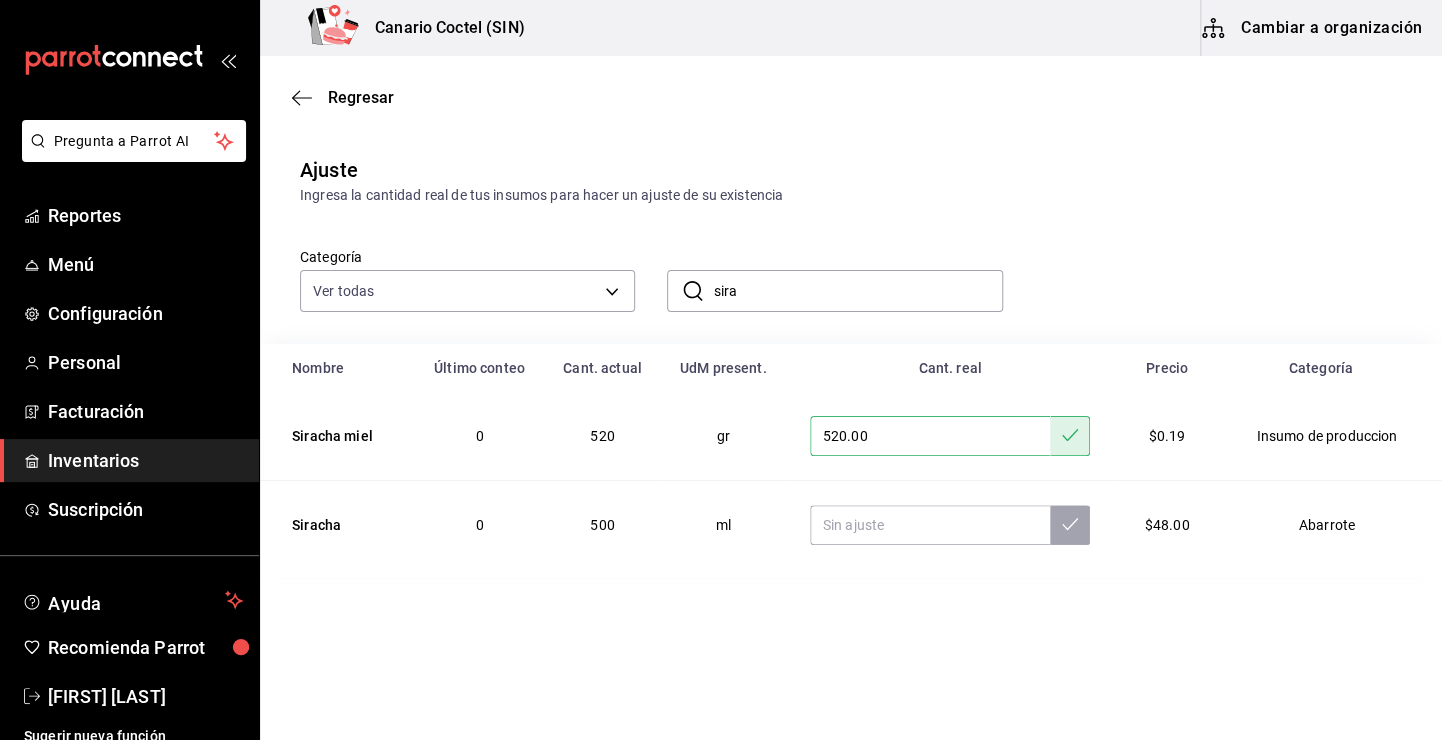 drag, startPoint x: 744, startPoint y: 284, endPoint x: 708, endPoint y: 307, distance: 42.72002 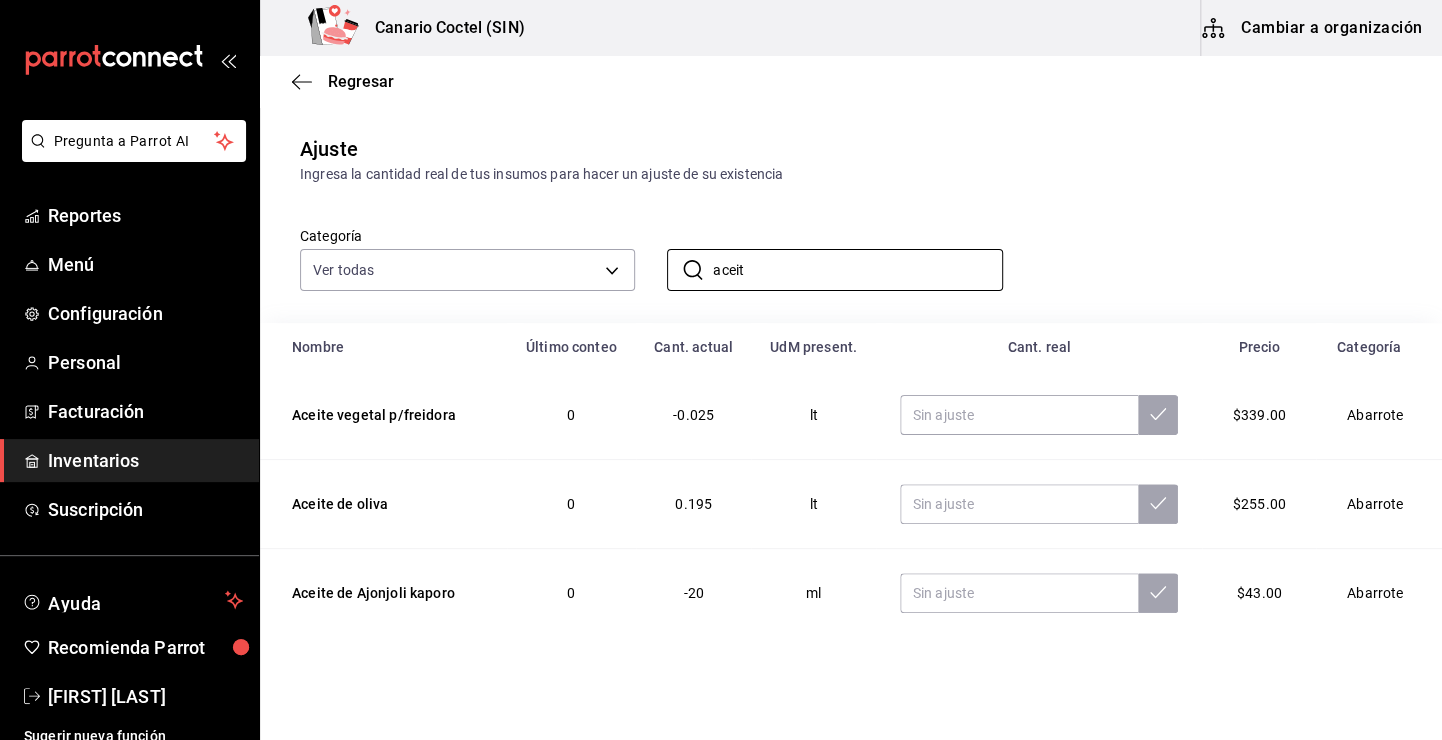 scroll, scrollTop: 39, scrollLeft: 0, axis: vertical 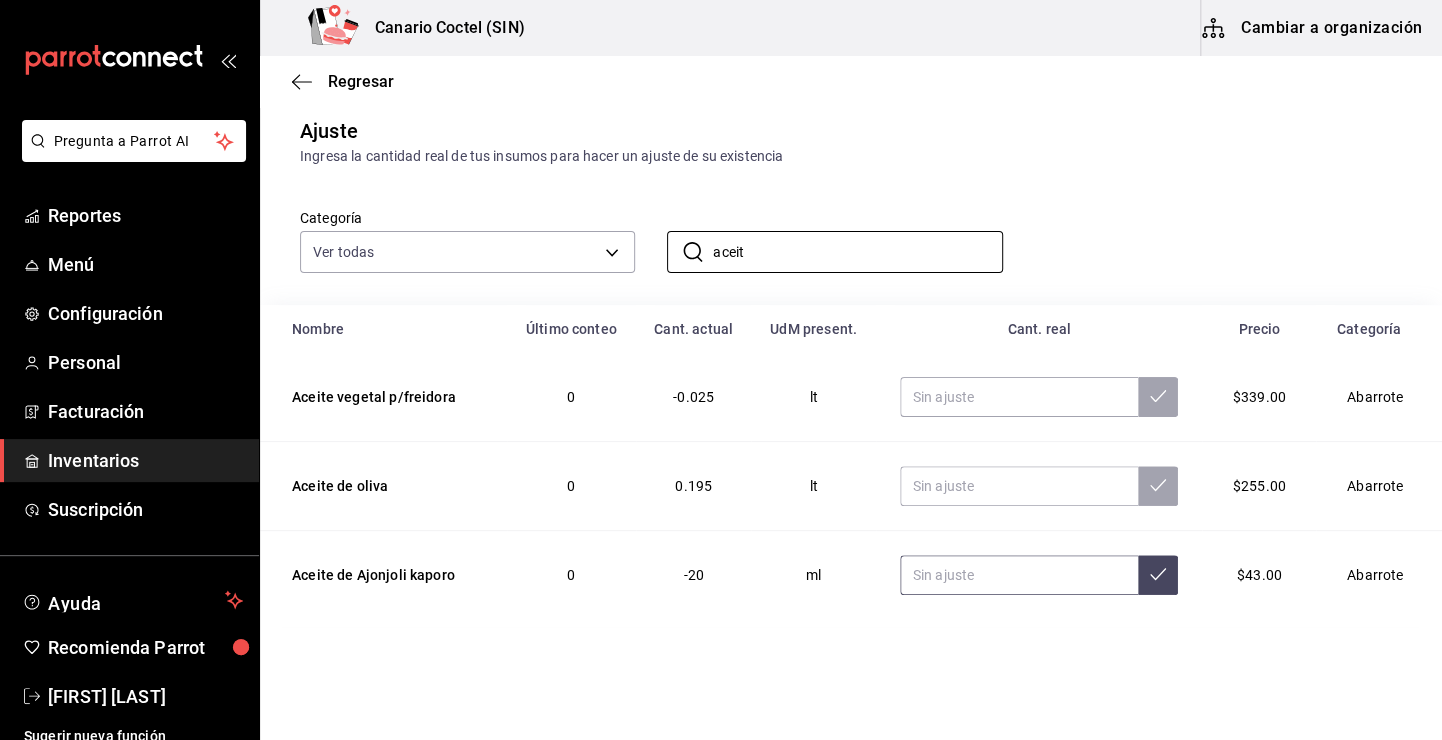 type on "aceit" 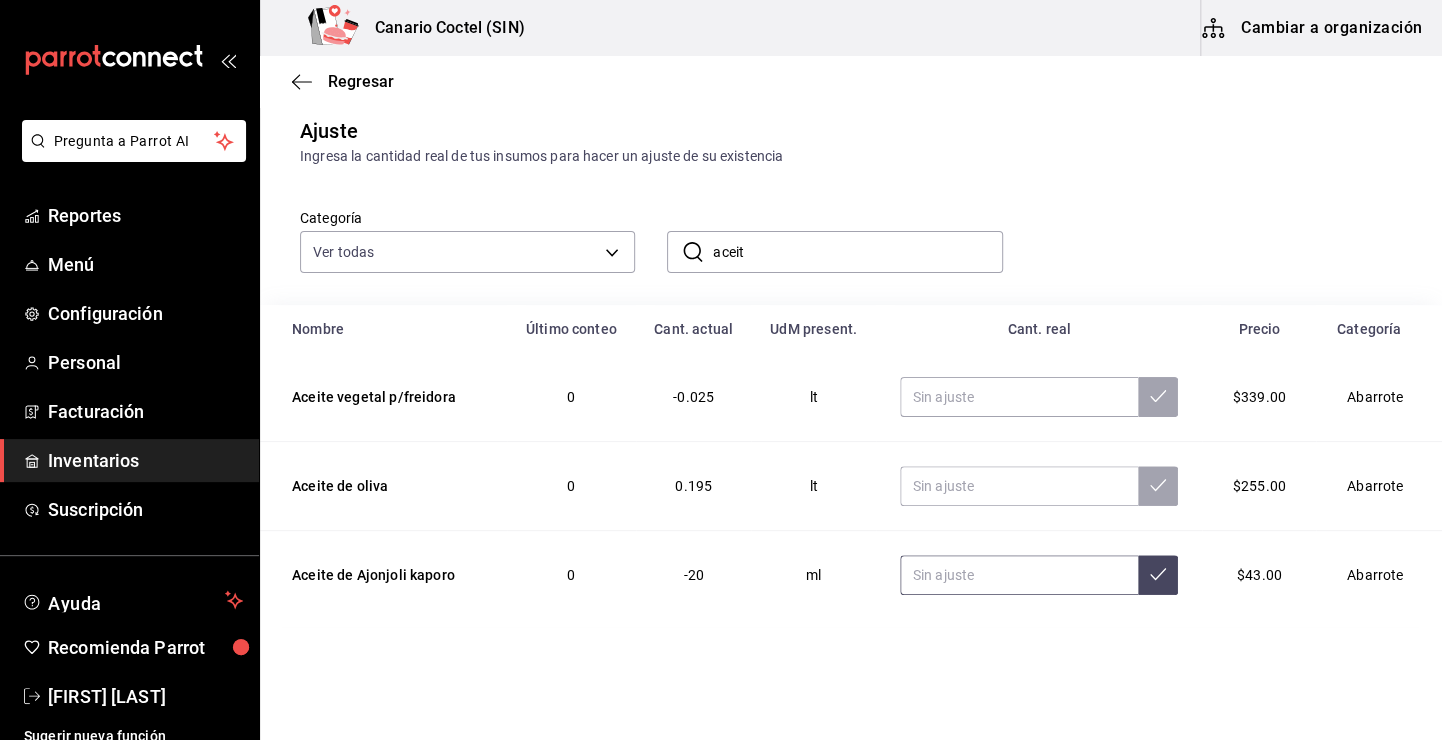 click at bounding box center (1019, 575) 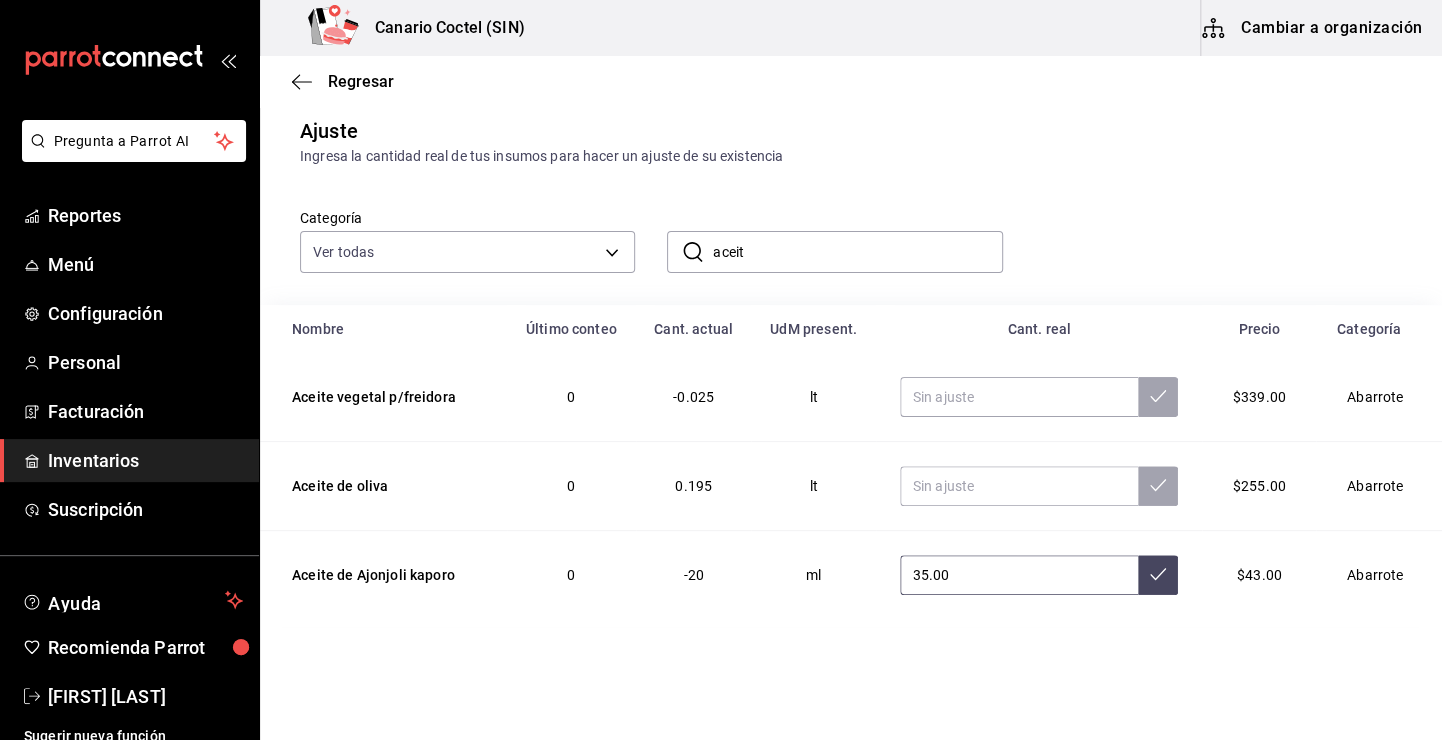 type on "35.00" 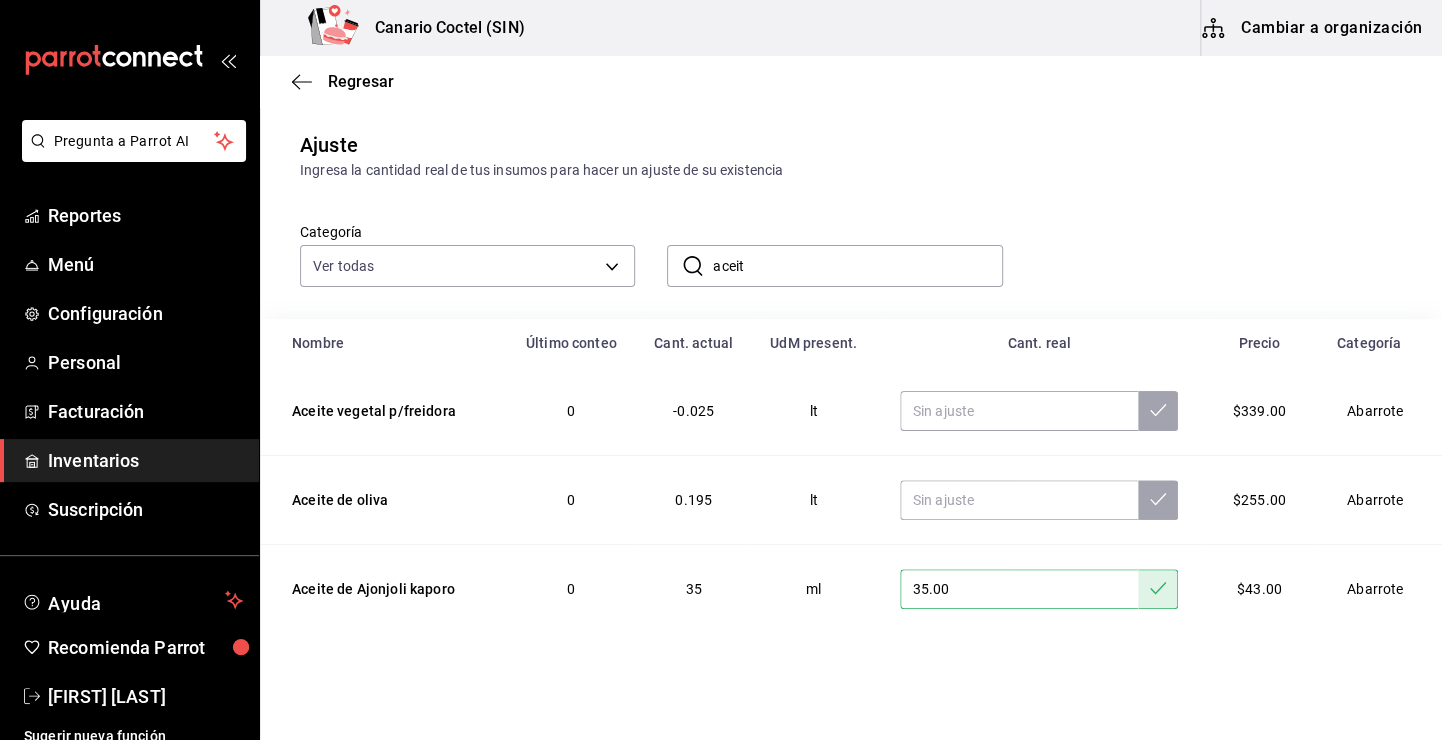 scroll, scrollTop: 39, scrollLeft: 0, axis: vertical 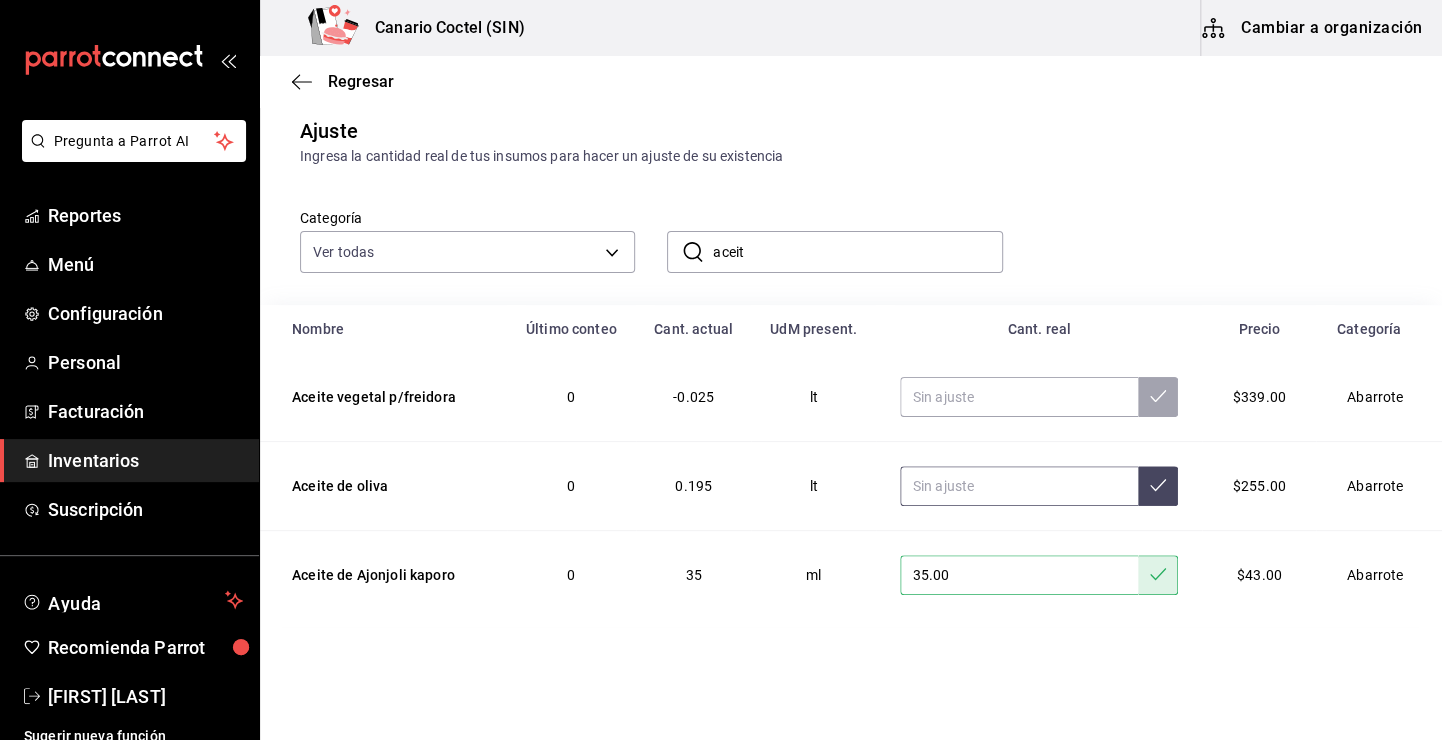 click at bounding box center [1019, 486] 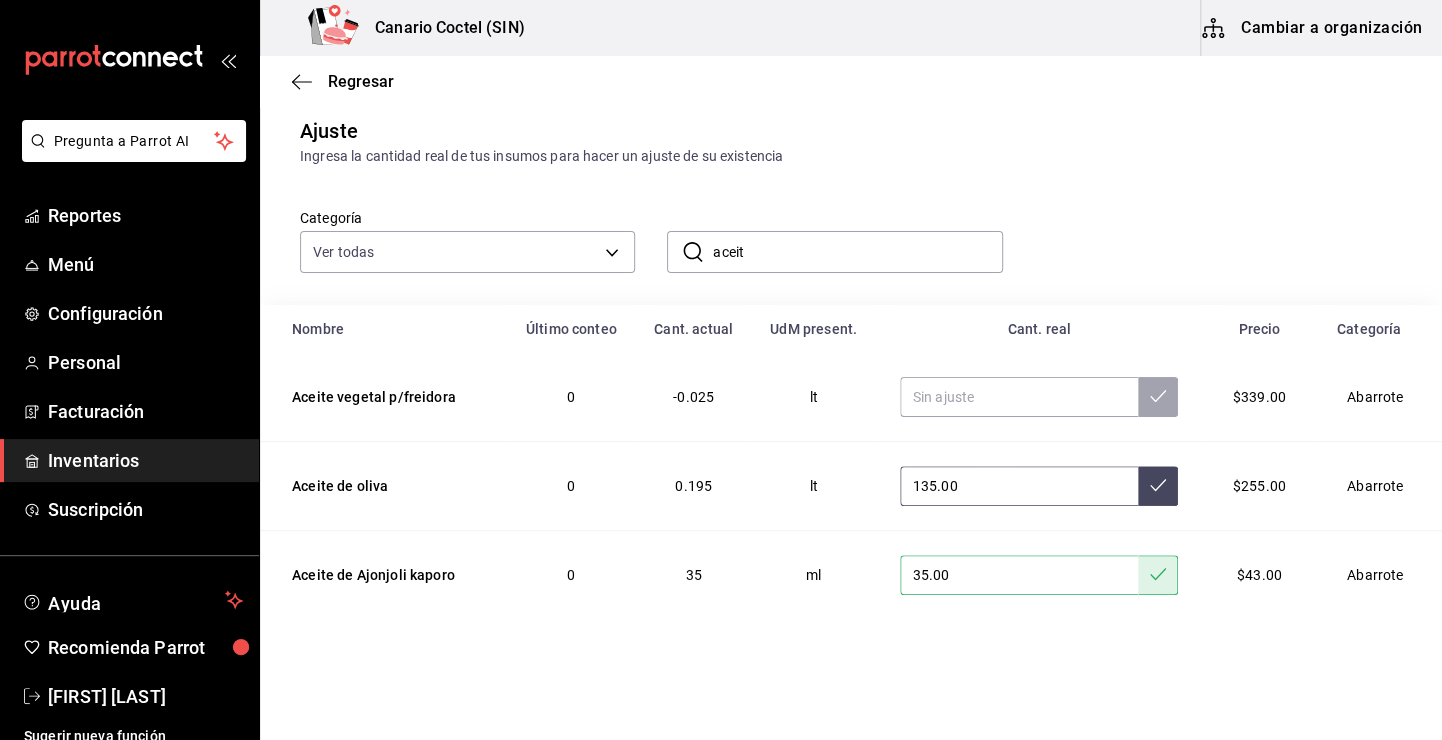 type on "135.00" 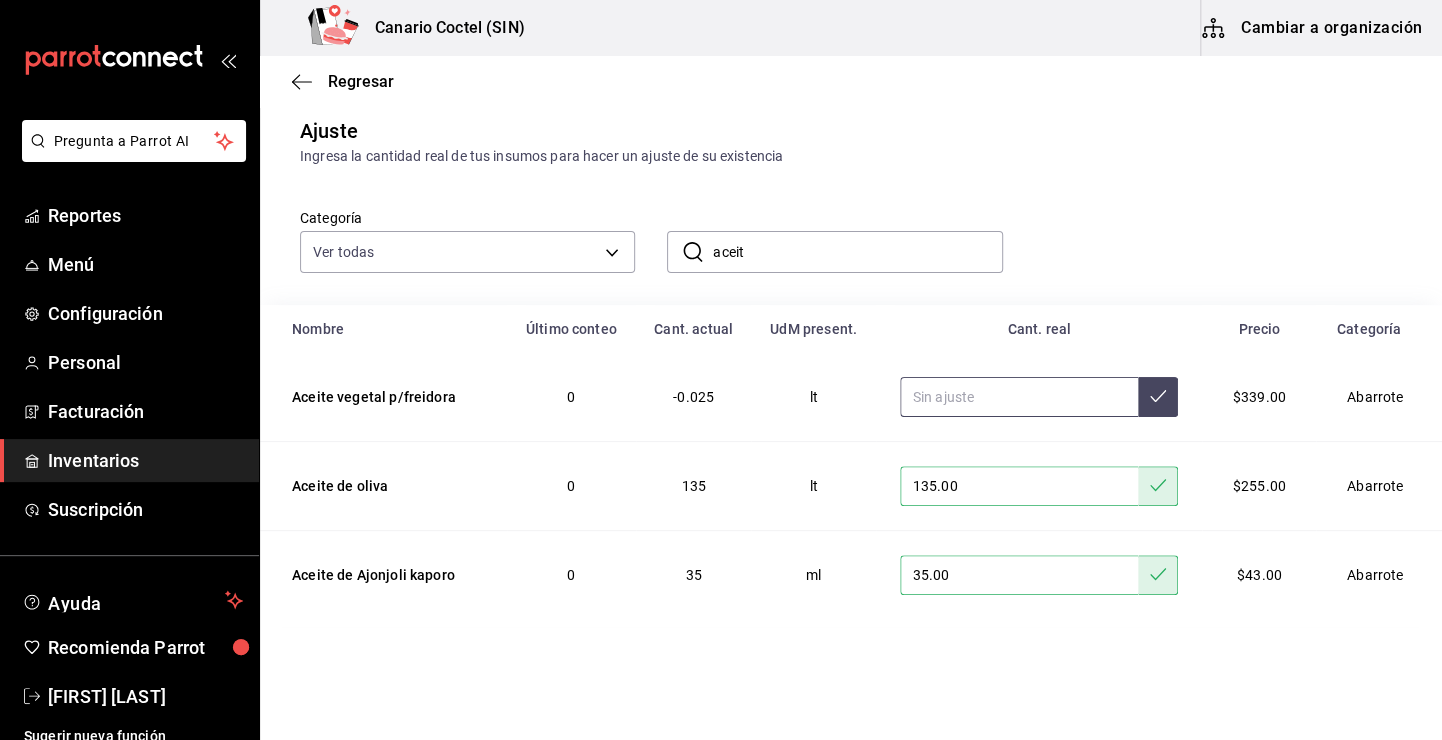 click at bounding box center (1019, 397) 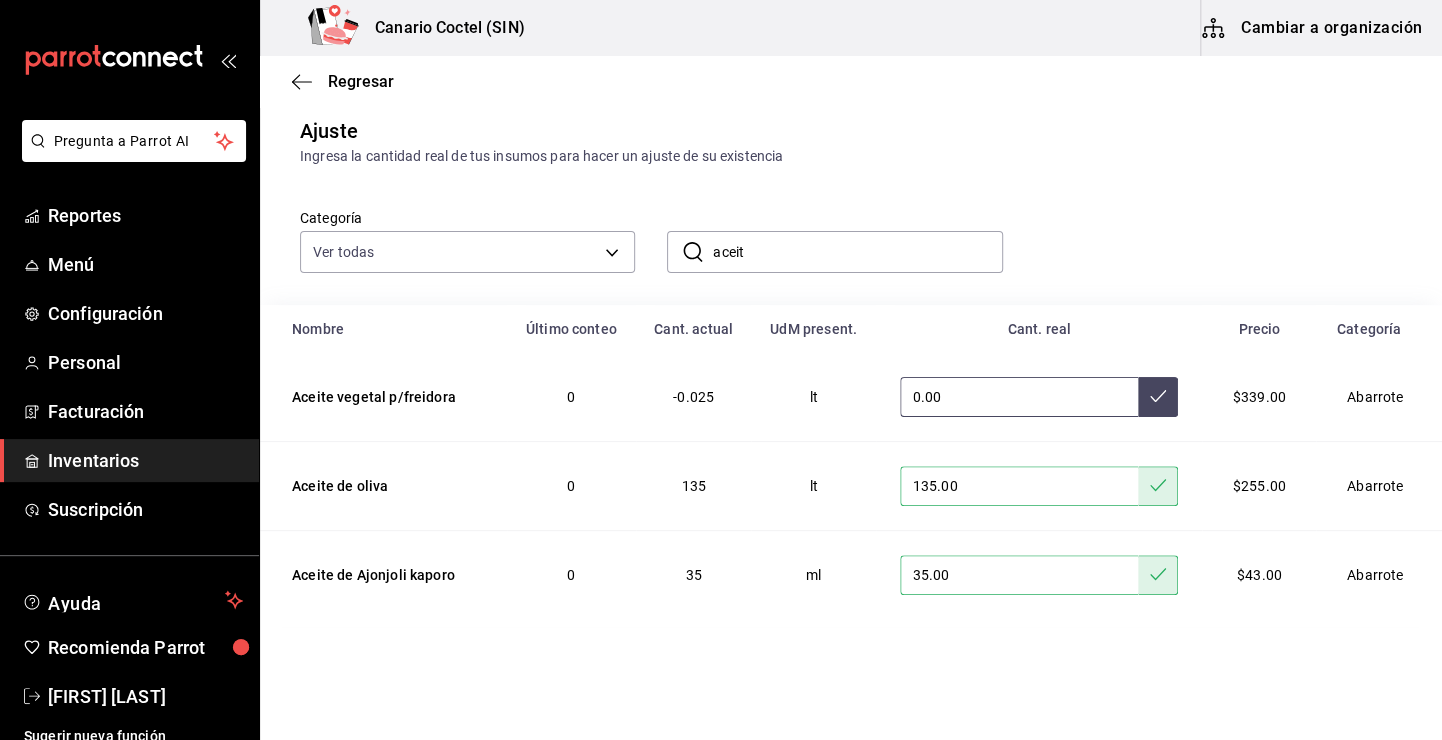 type on "0.00" 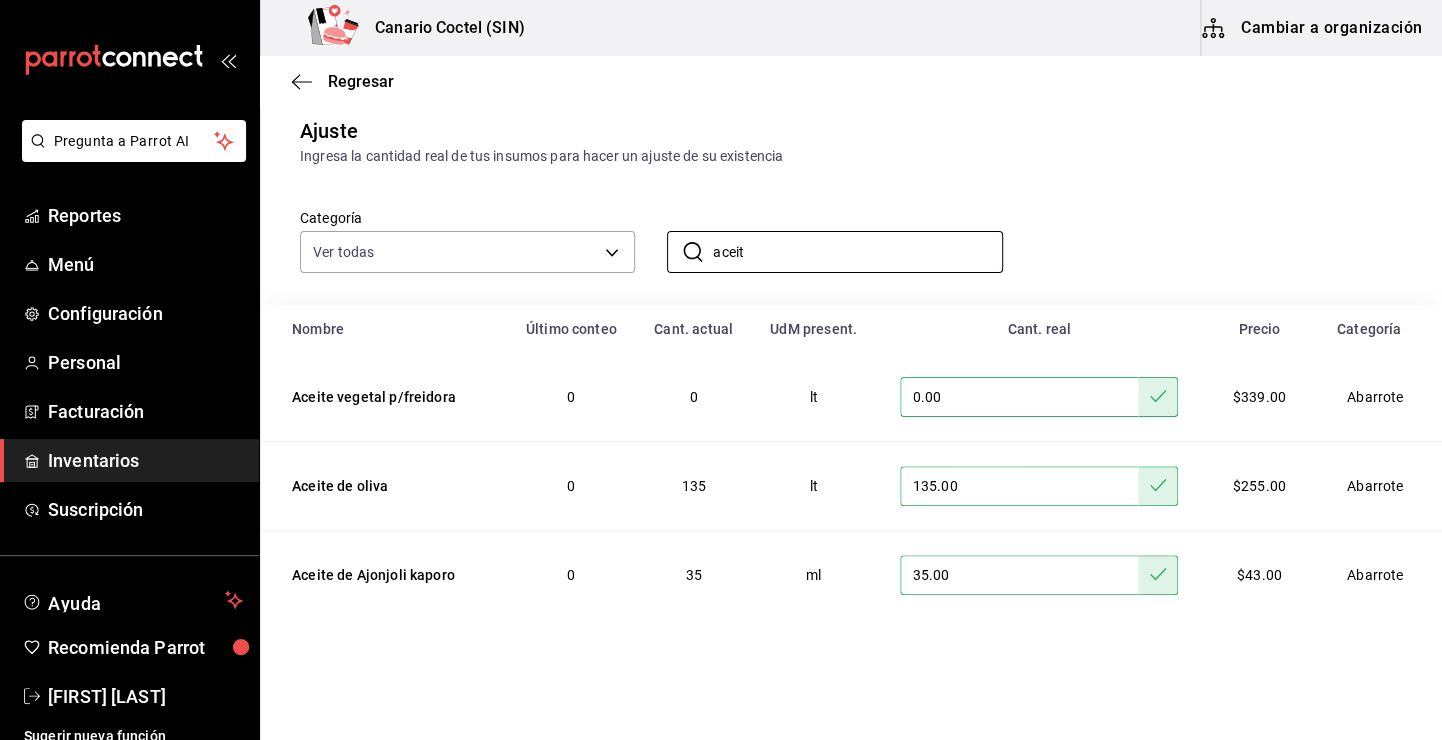 drag, startPoint x: 875, startPoint y: 265, endPoint x: 671, endPoint y: 296, distance: 206.34195 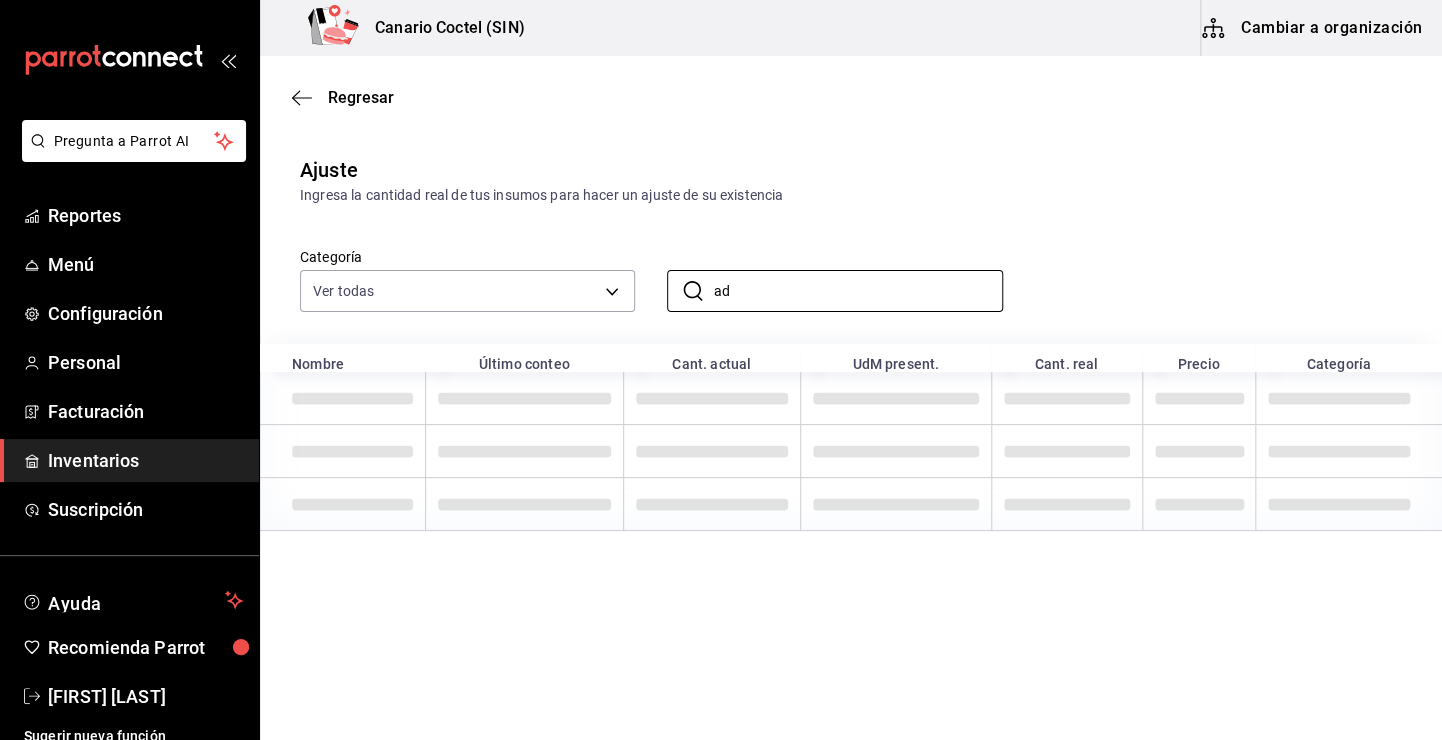 scroll, scrollTop: 0, scrollLeft: 0, axis: both 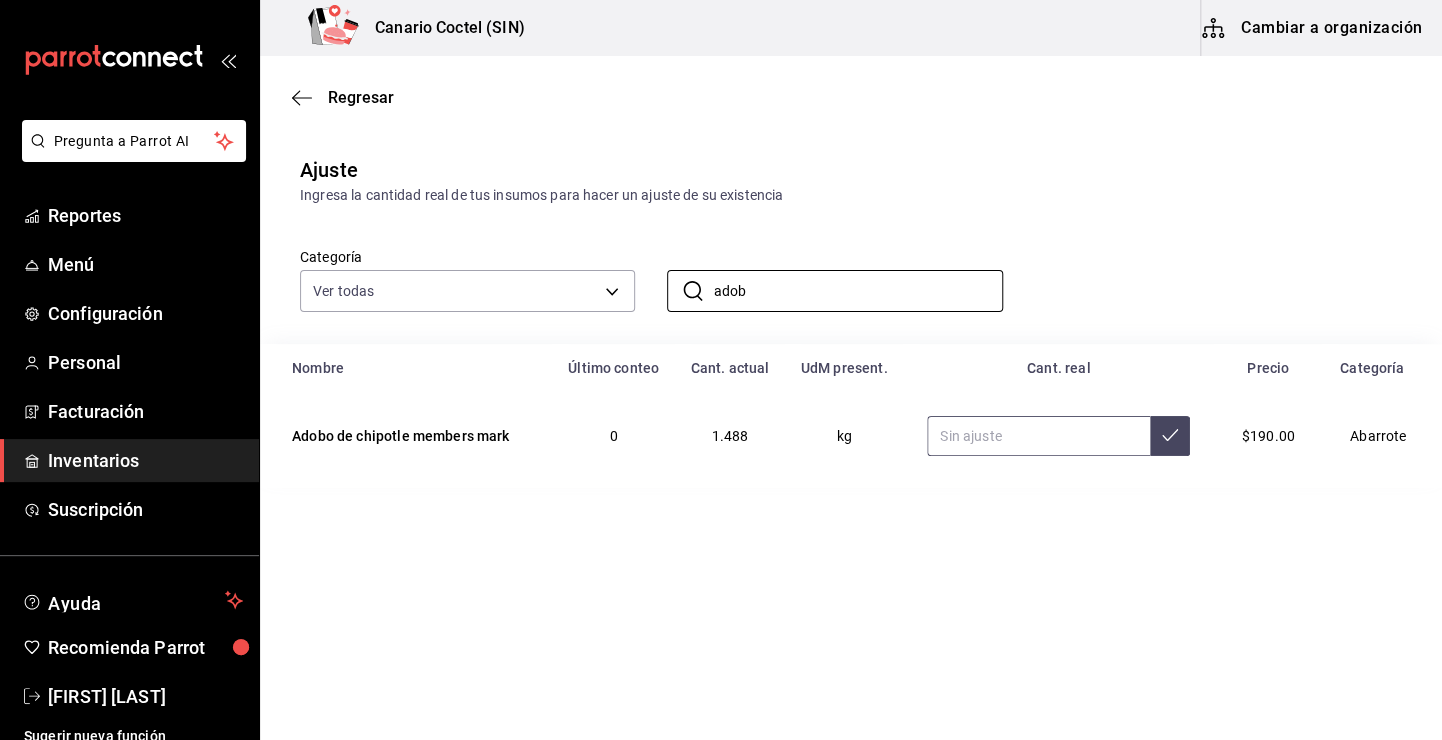 type on "adob" 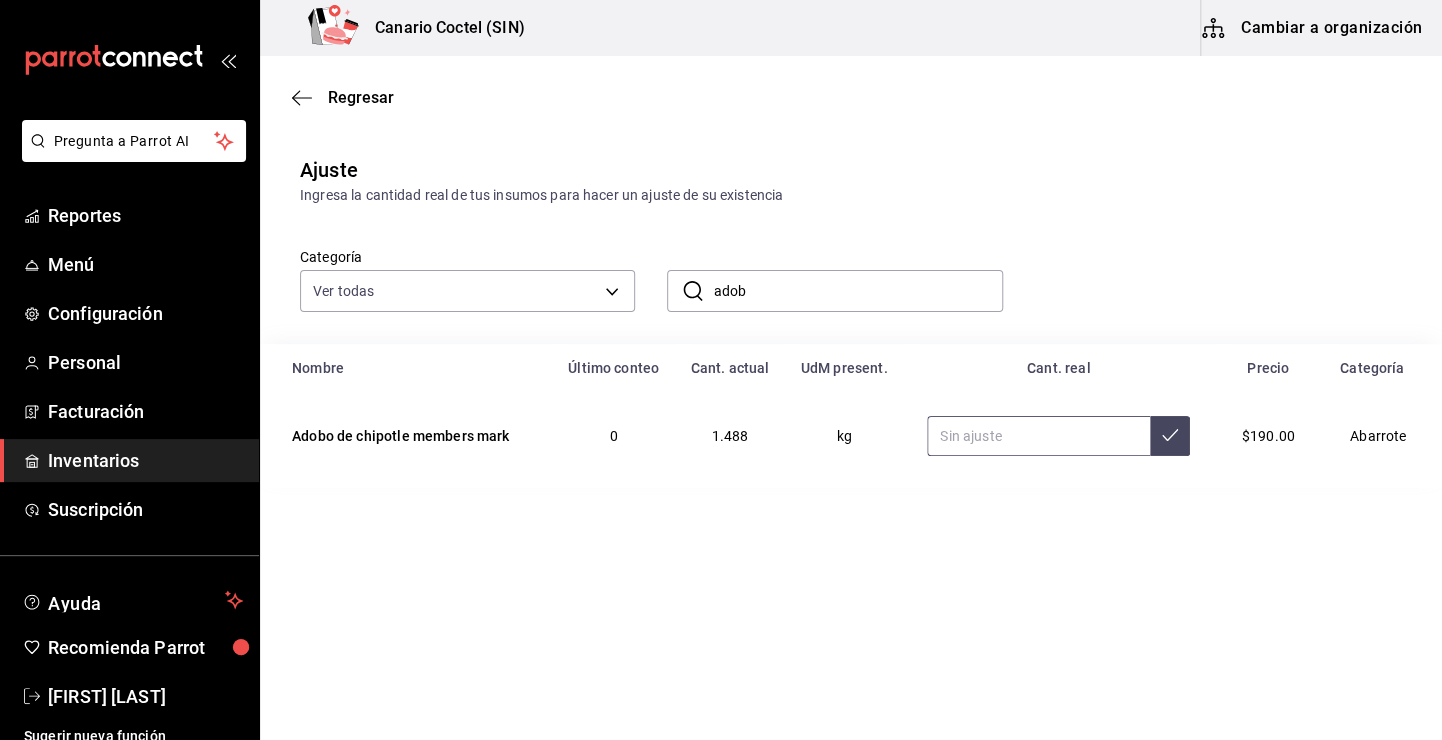 click at bounding box center [1038, 436] 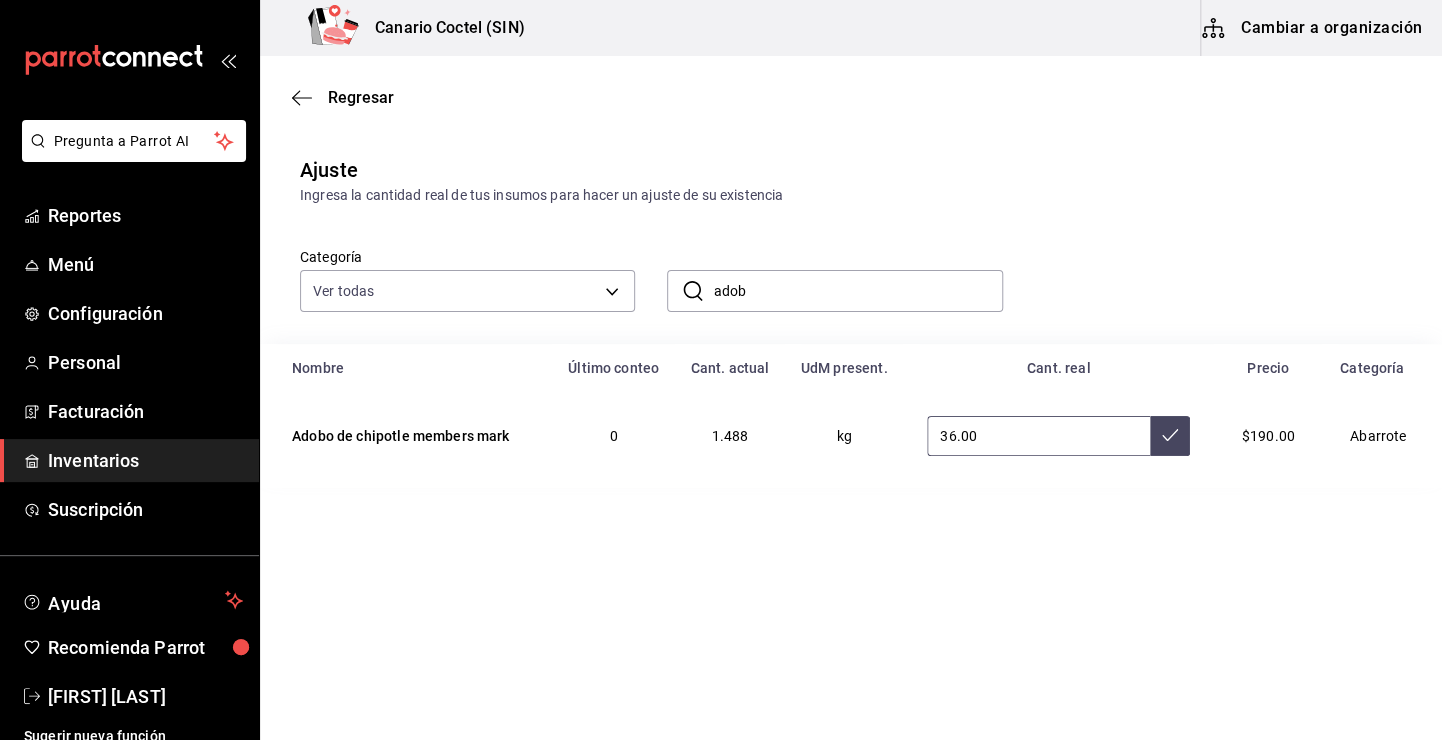 type on "3.00" 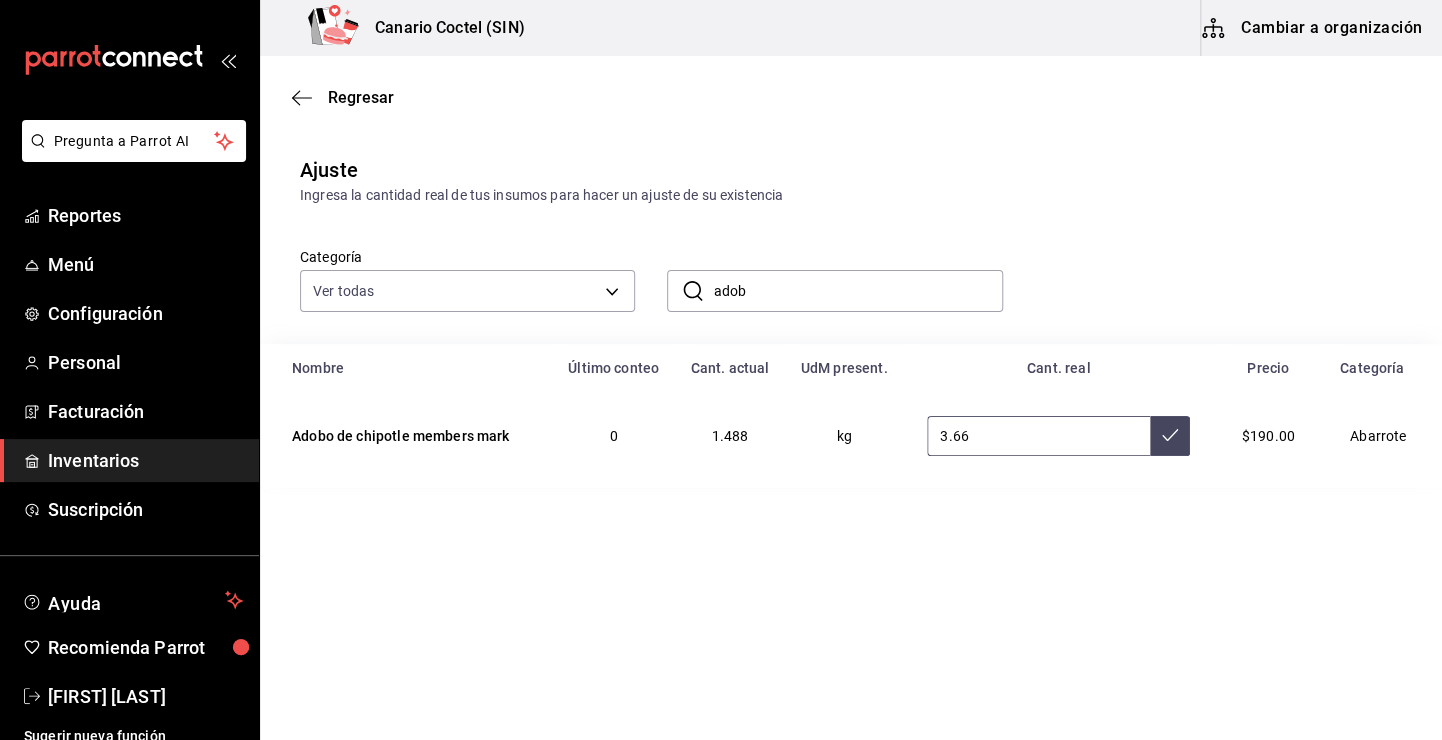 type on "3.66" 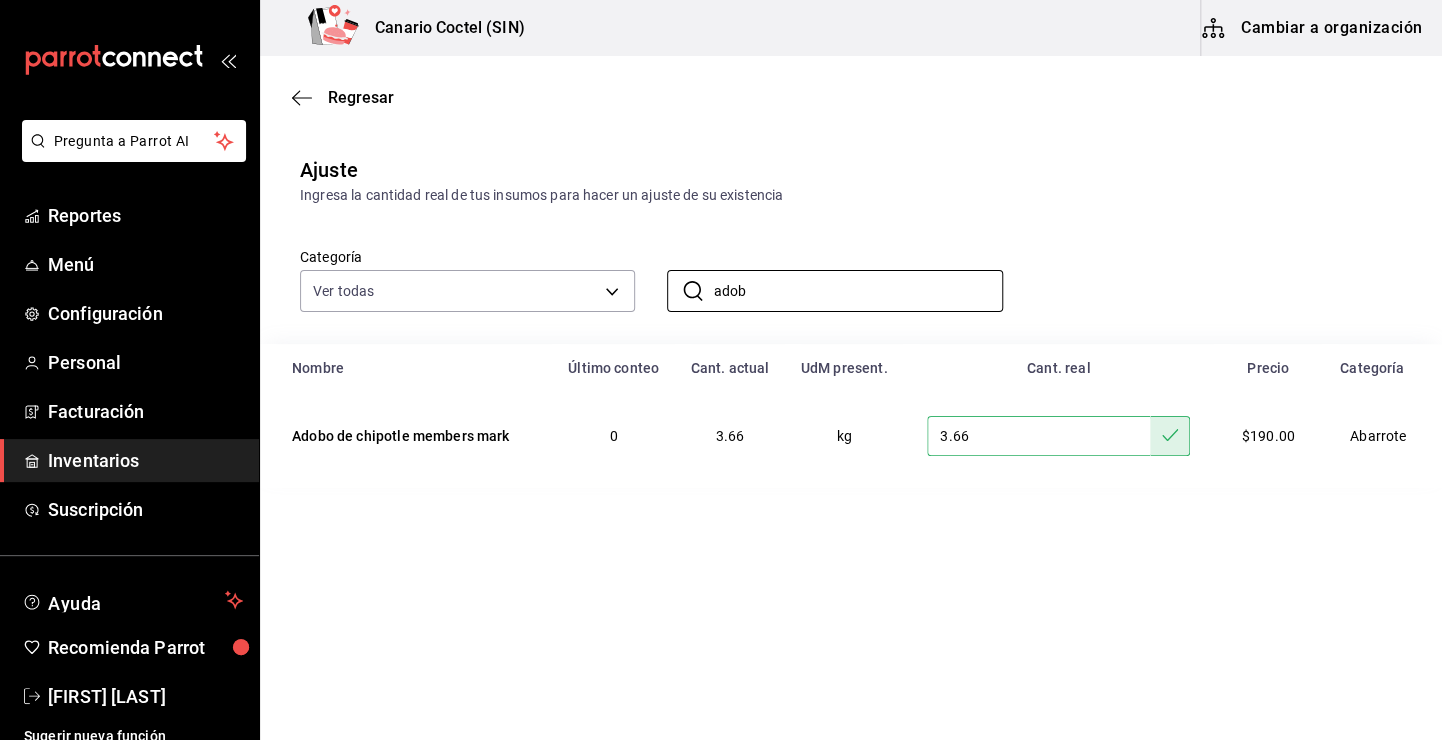 drag, startPoint x: 773, startPoint y: 295, endPoint x: 646, endPoint y: 301, distance: 127.141655 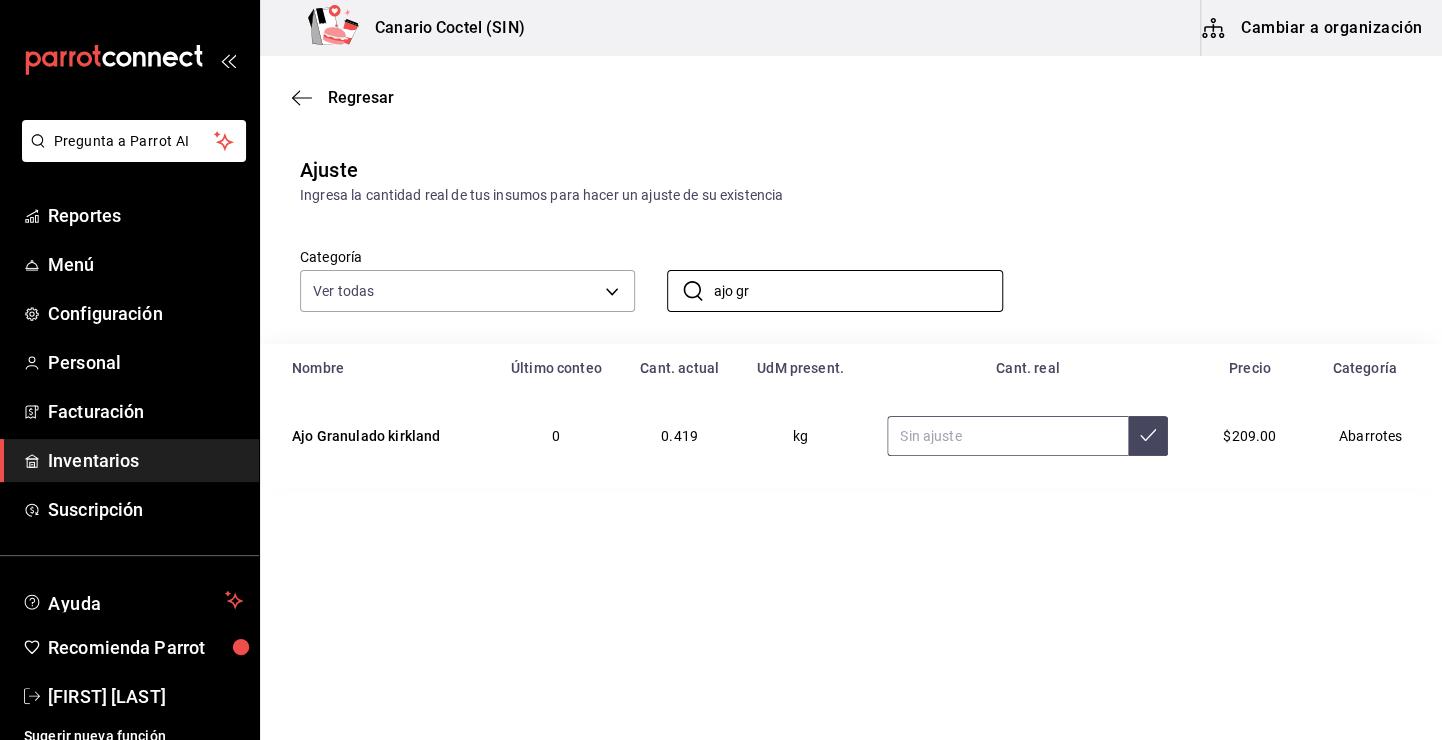 type on "ajo gr" 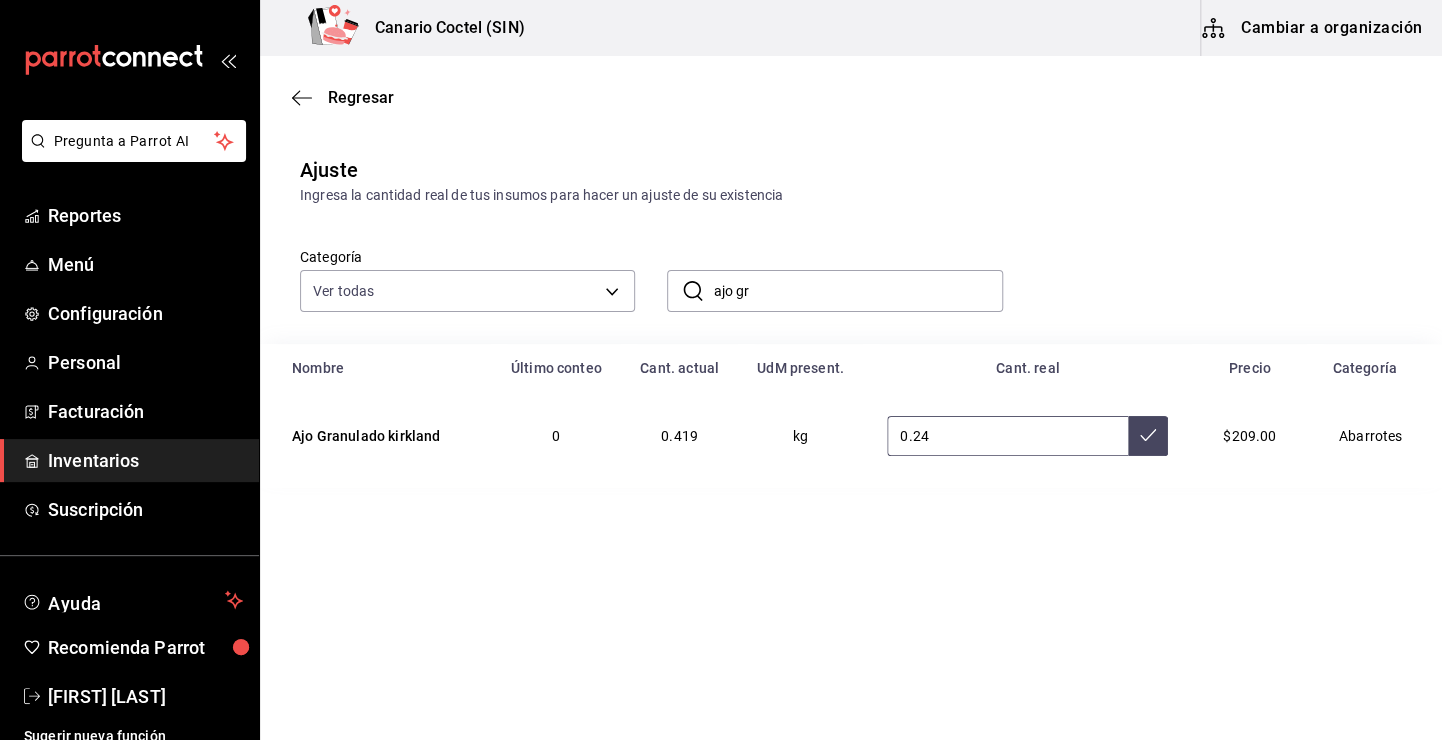 type on "0.24" 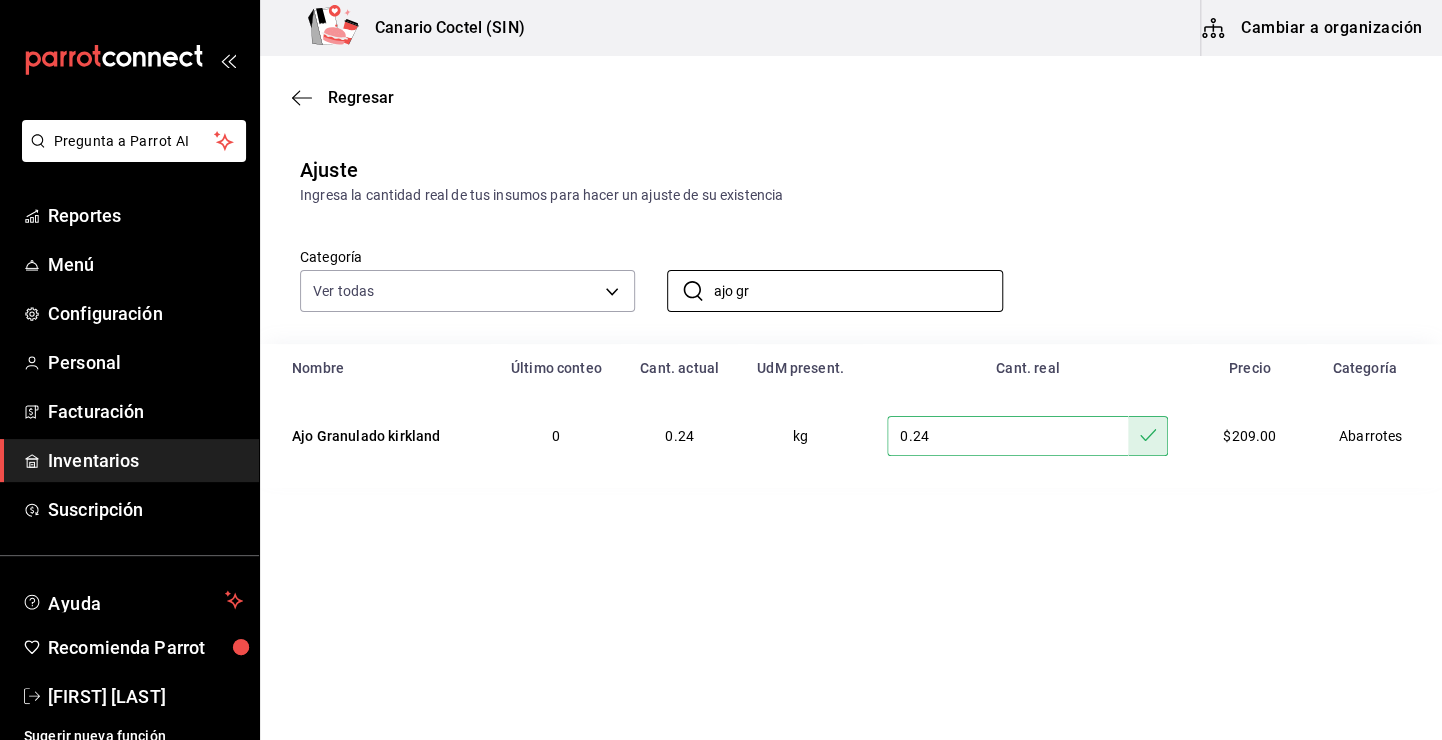 drag, startPoint x: 796, startPoint y: 296, endPoint x: 657, endPoint y: 309, distance: 139.60658 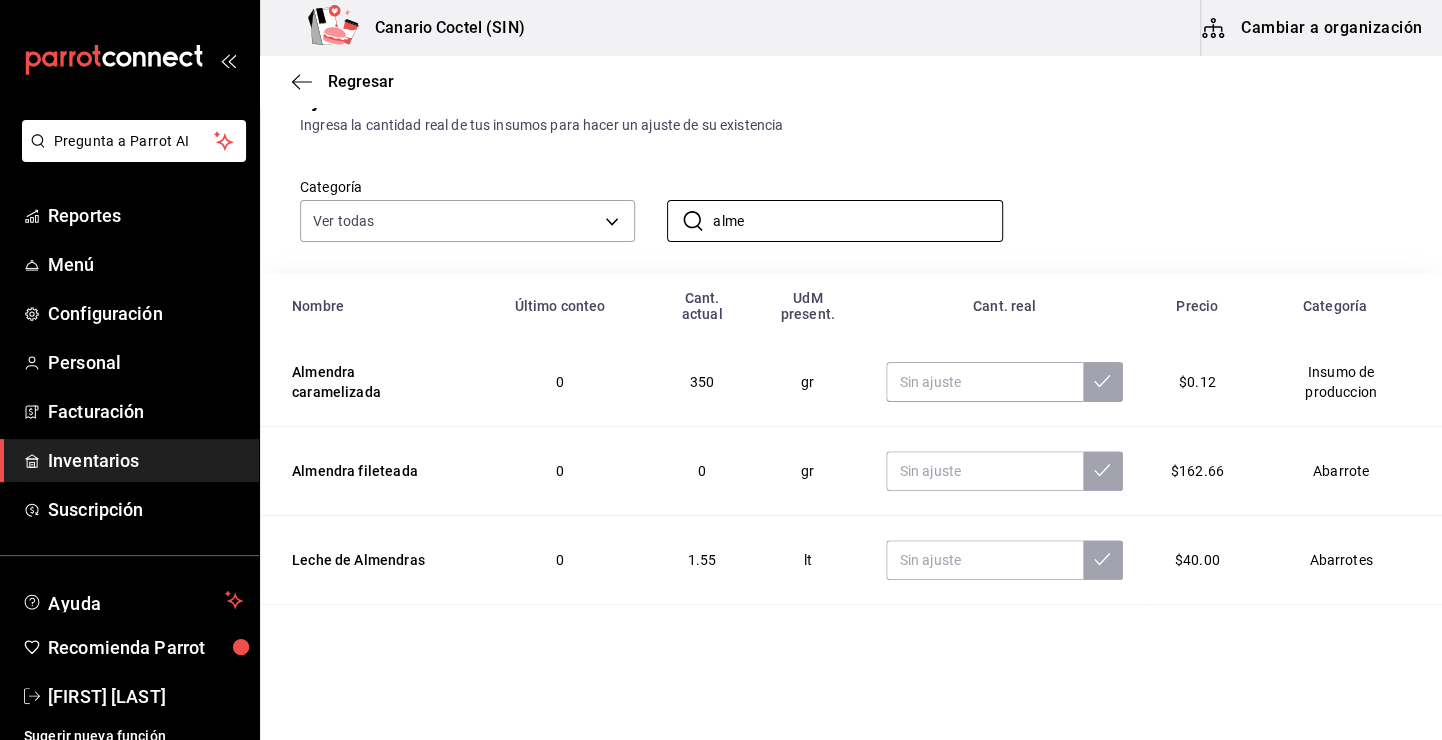 scroll, scrollTop: 100, scrollLeft: 0, axis: vertical 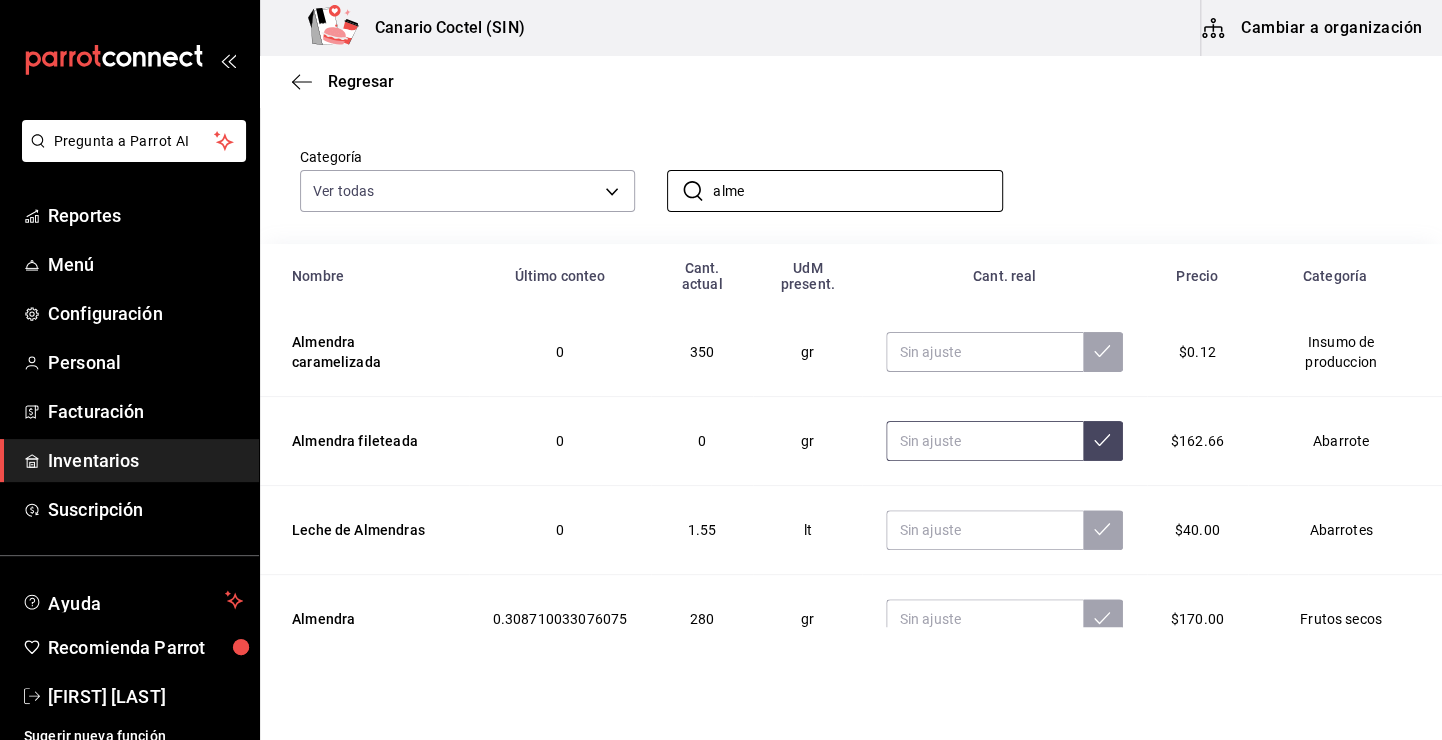 type on "alme" 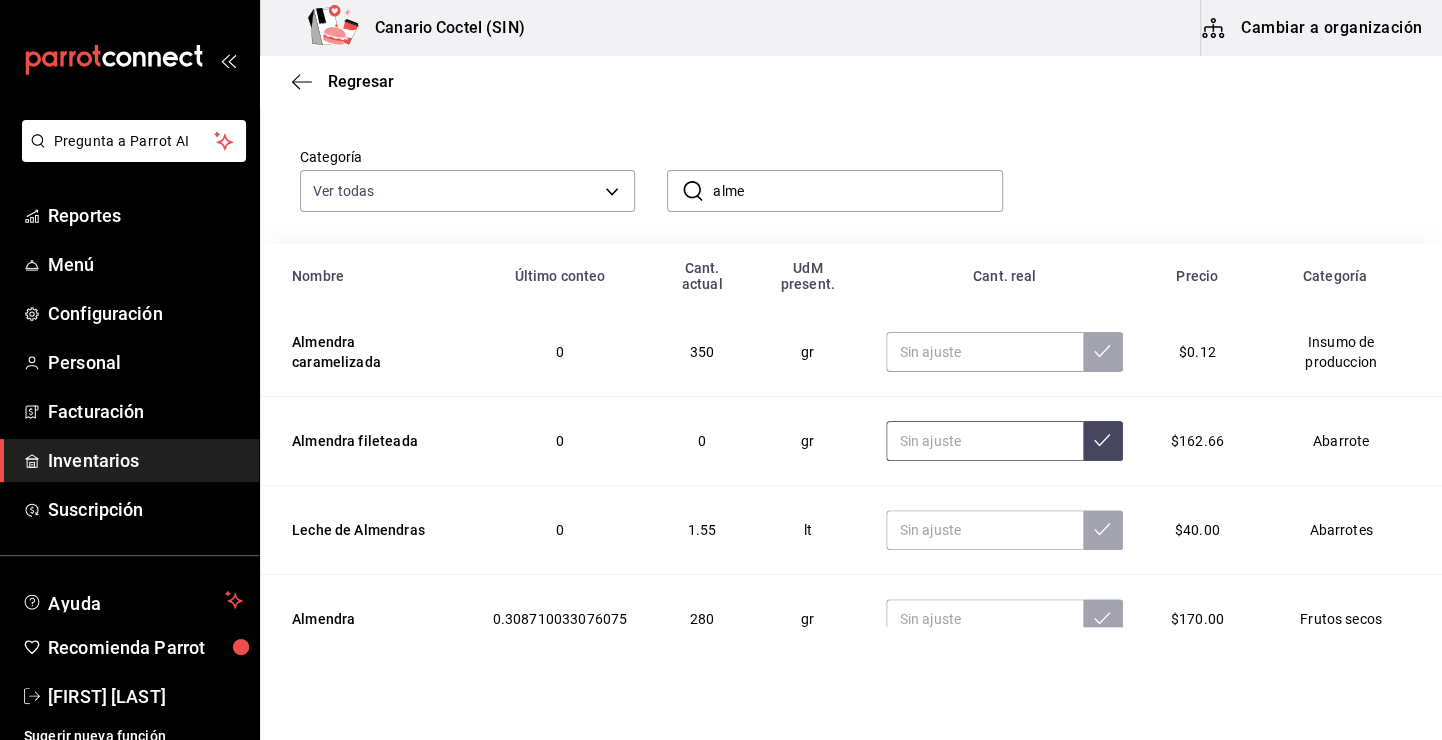 click at bounding box center (984, 441) 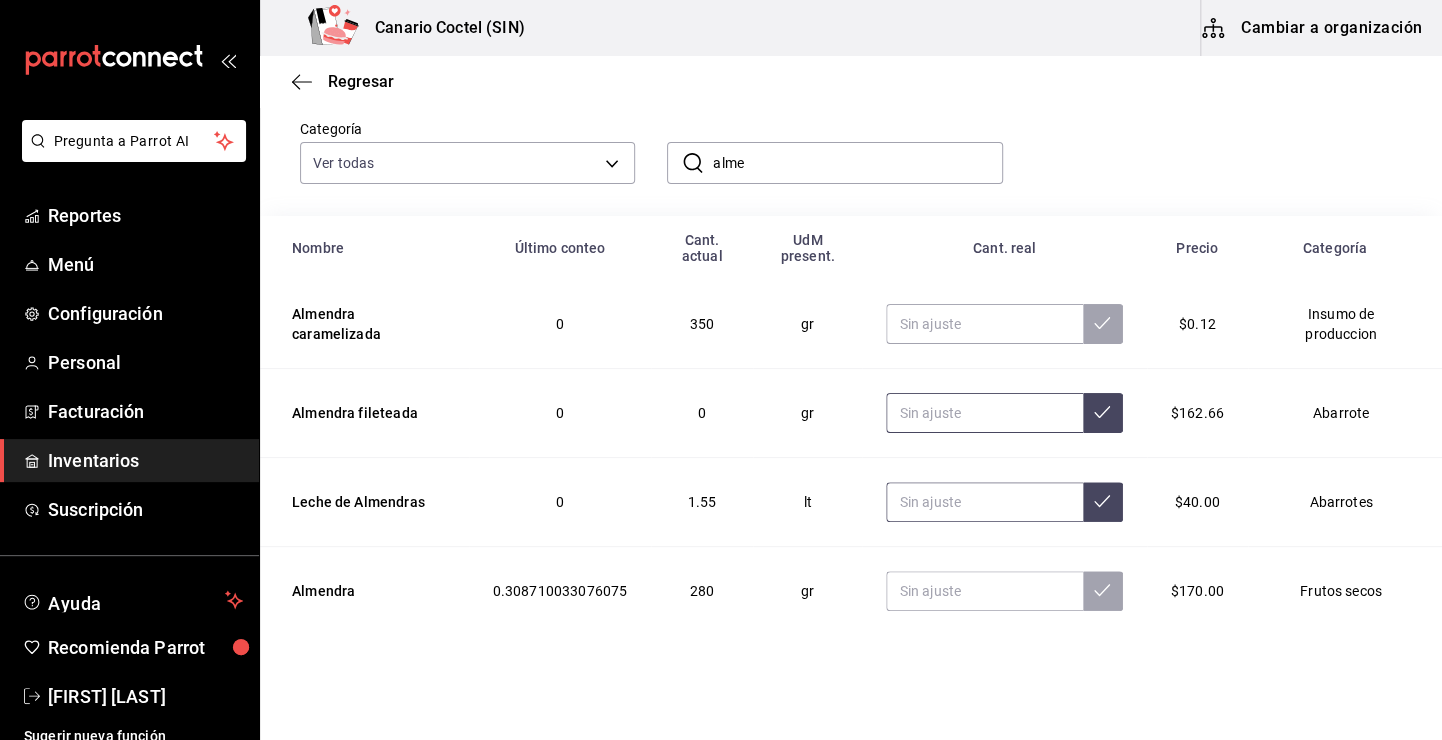 scroll, scrollTop: 144, scrollLeft: 0, axis: vertical 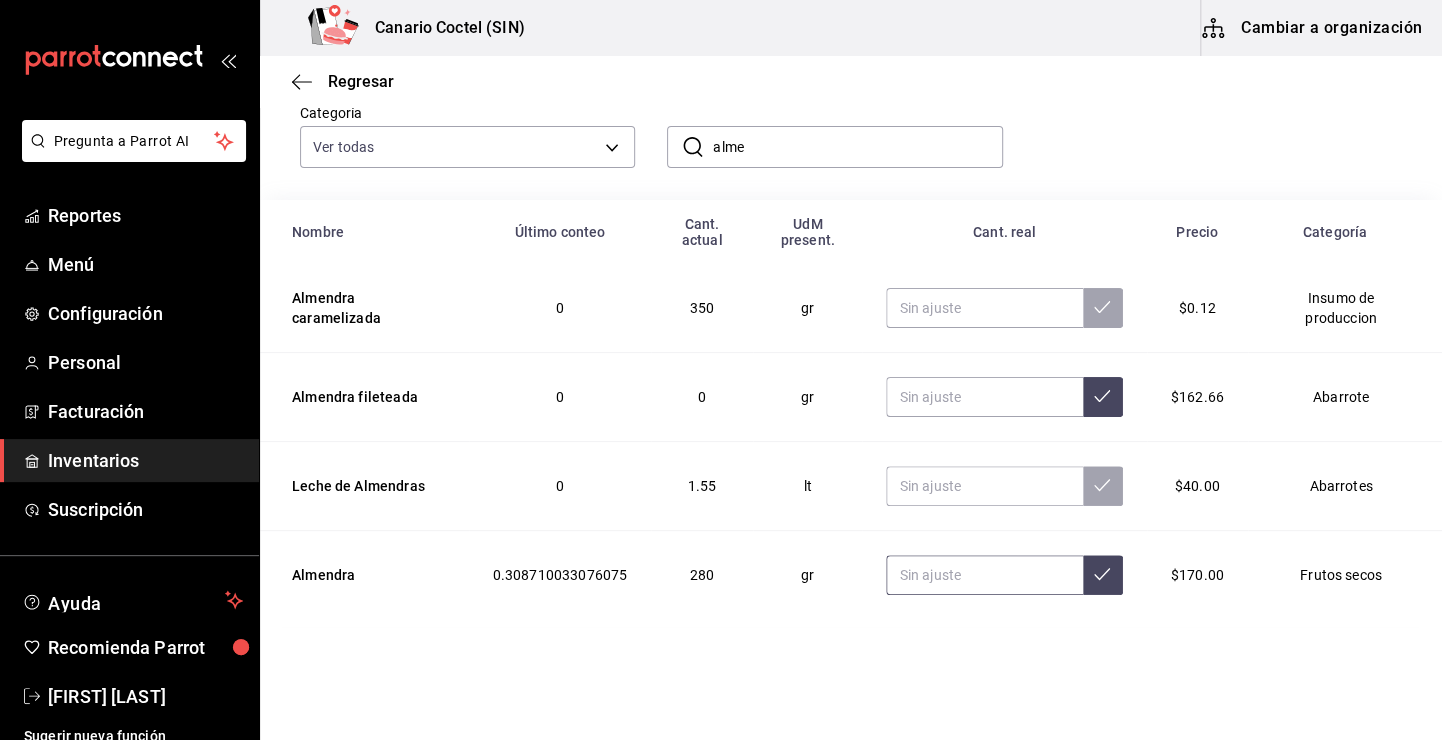 click at bounding box center [984, 575] 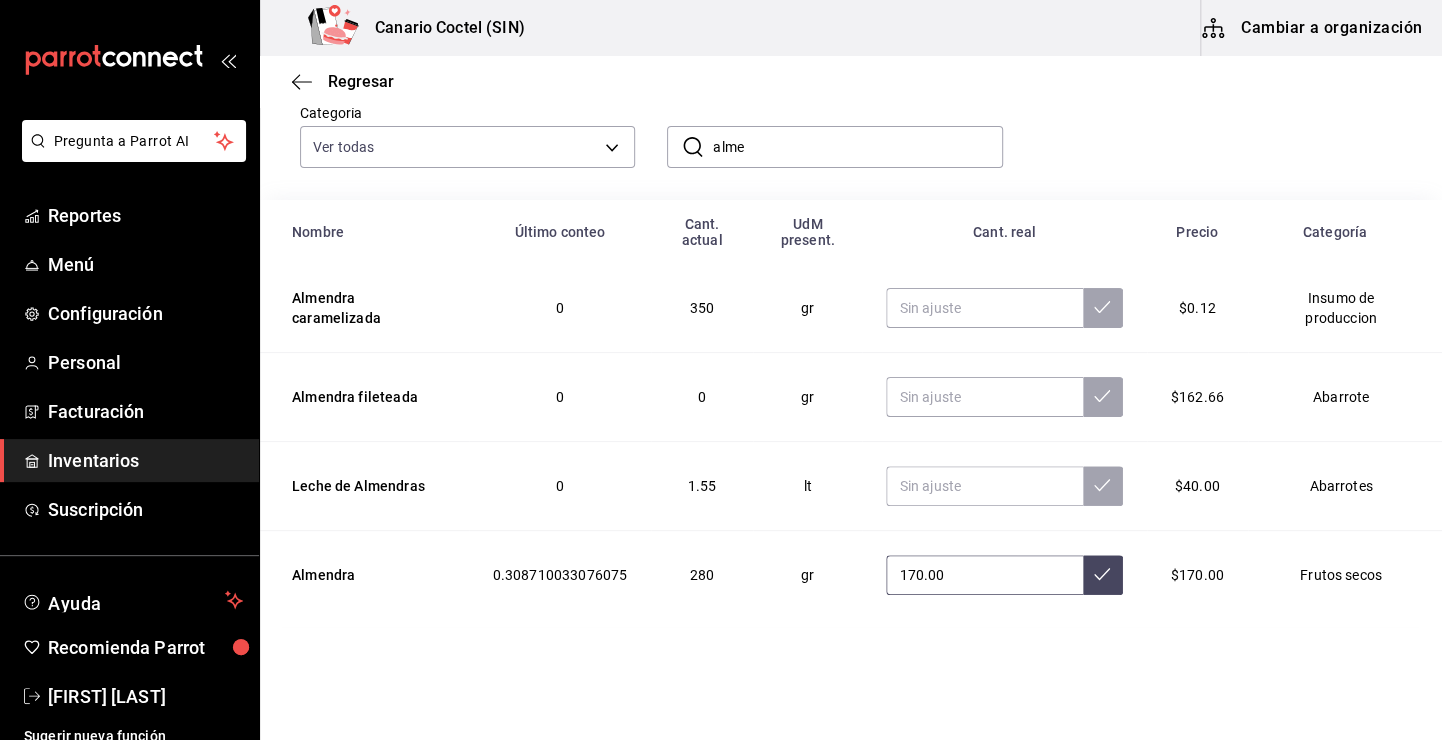 type on "170.00" 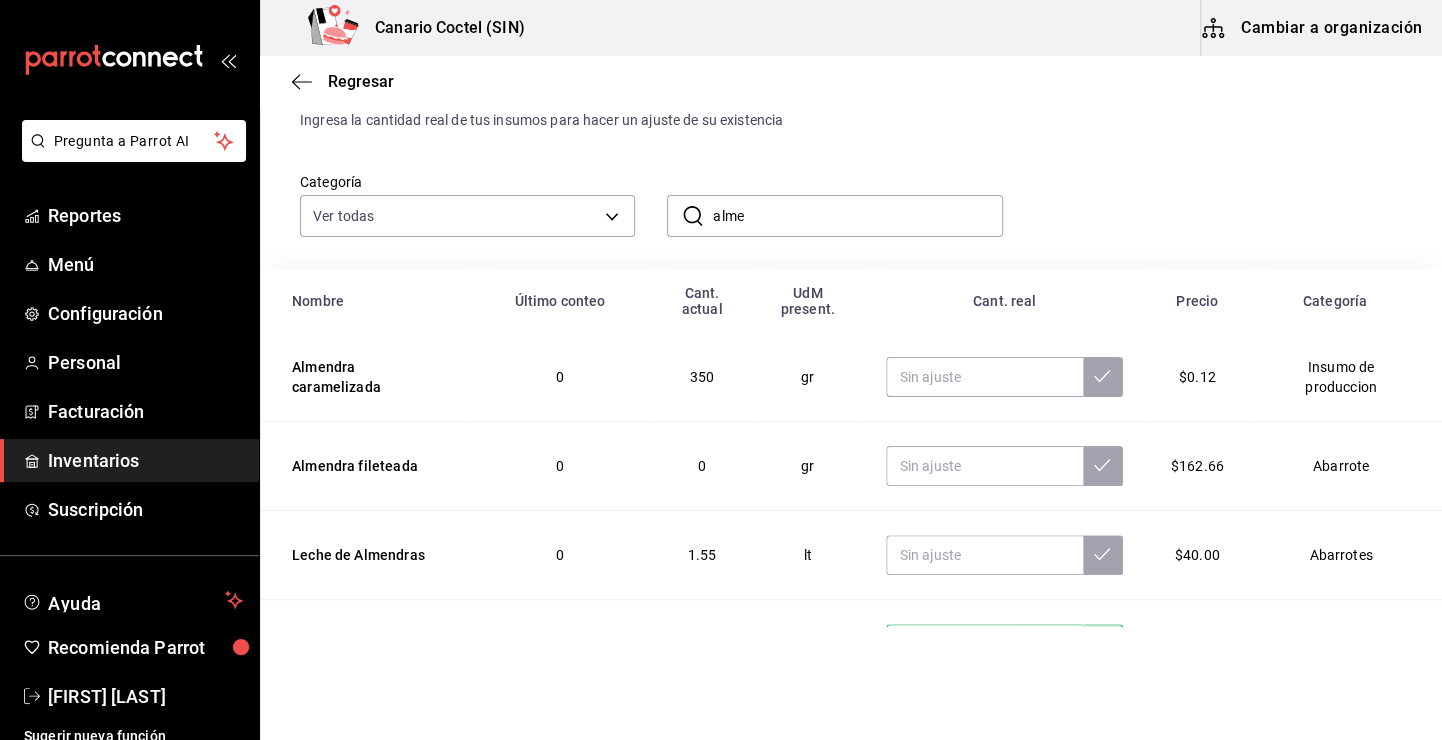 scroll, scrollTop: 44, scrollLeft: 0, axis: vertical 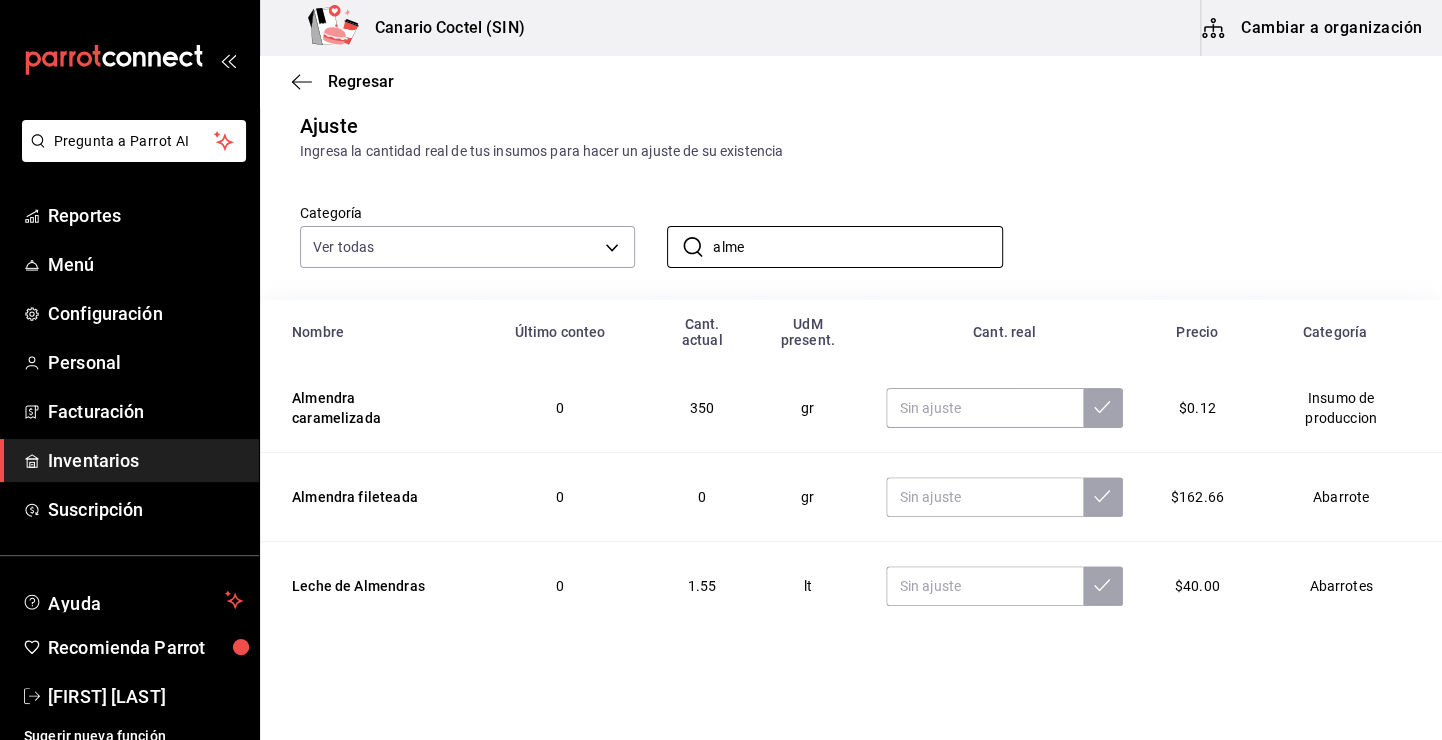 drag, startPoint x: 757, startPoint y: 248, endPoint x: 683, endPoint y: 285, distance: 82.73451 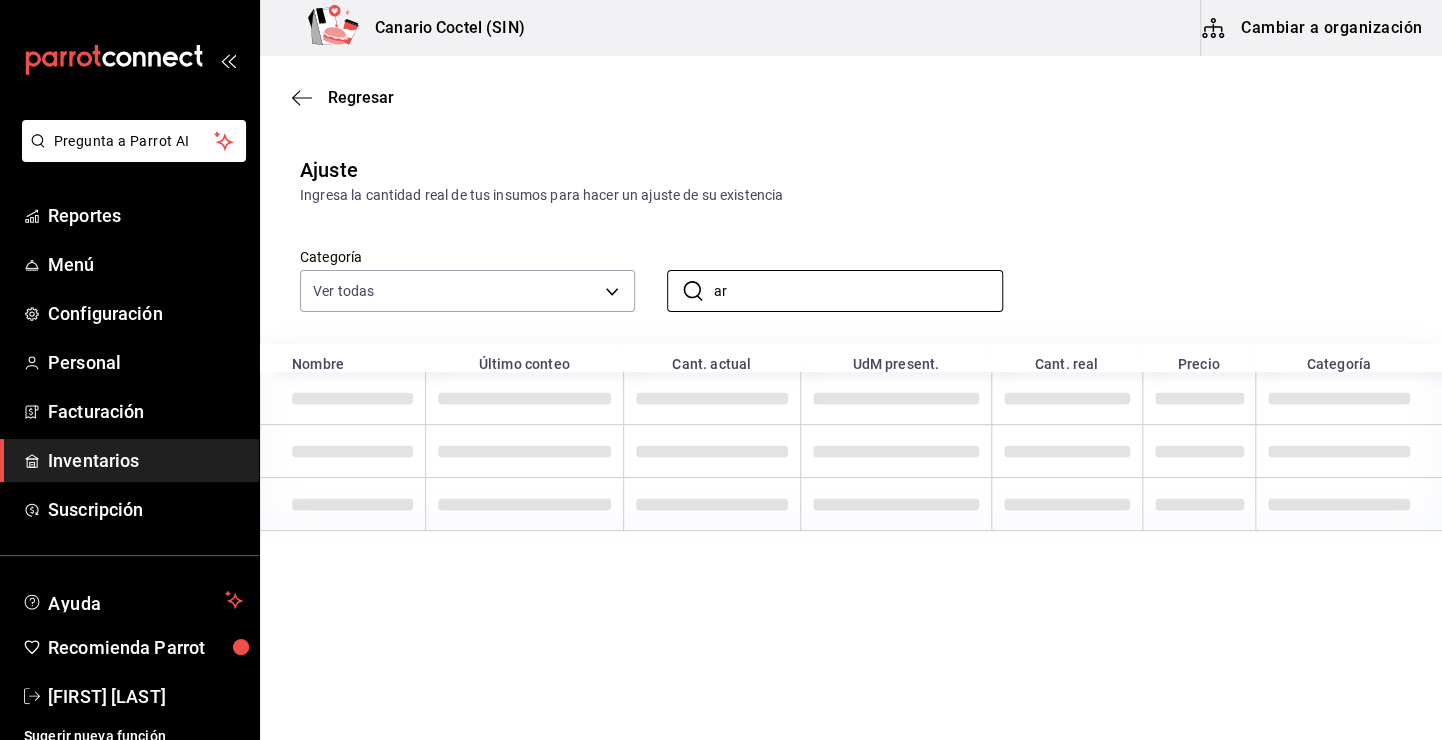 scroll, scrollTop: 0, scrollLeft: 0, axis: both 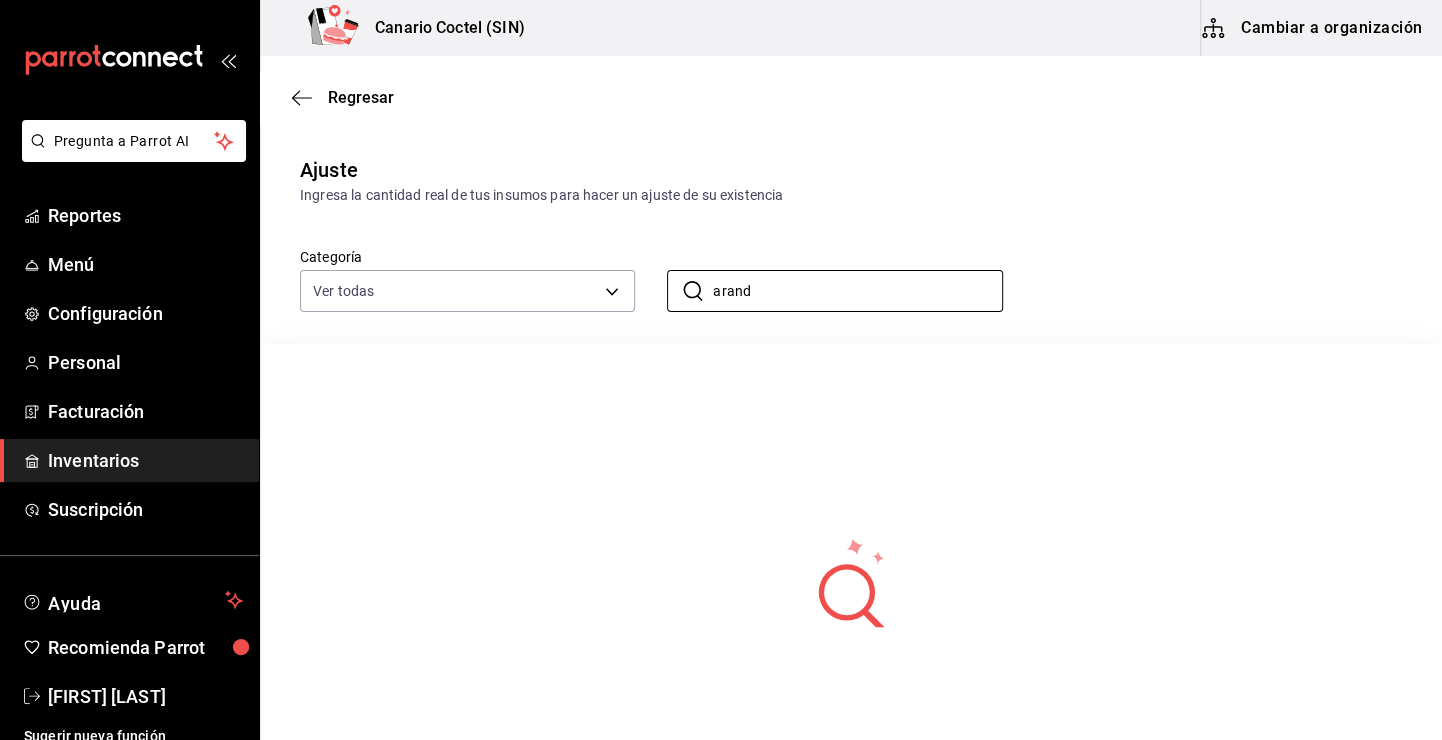 type on "arand" 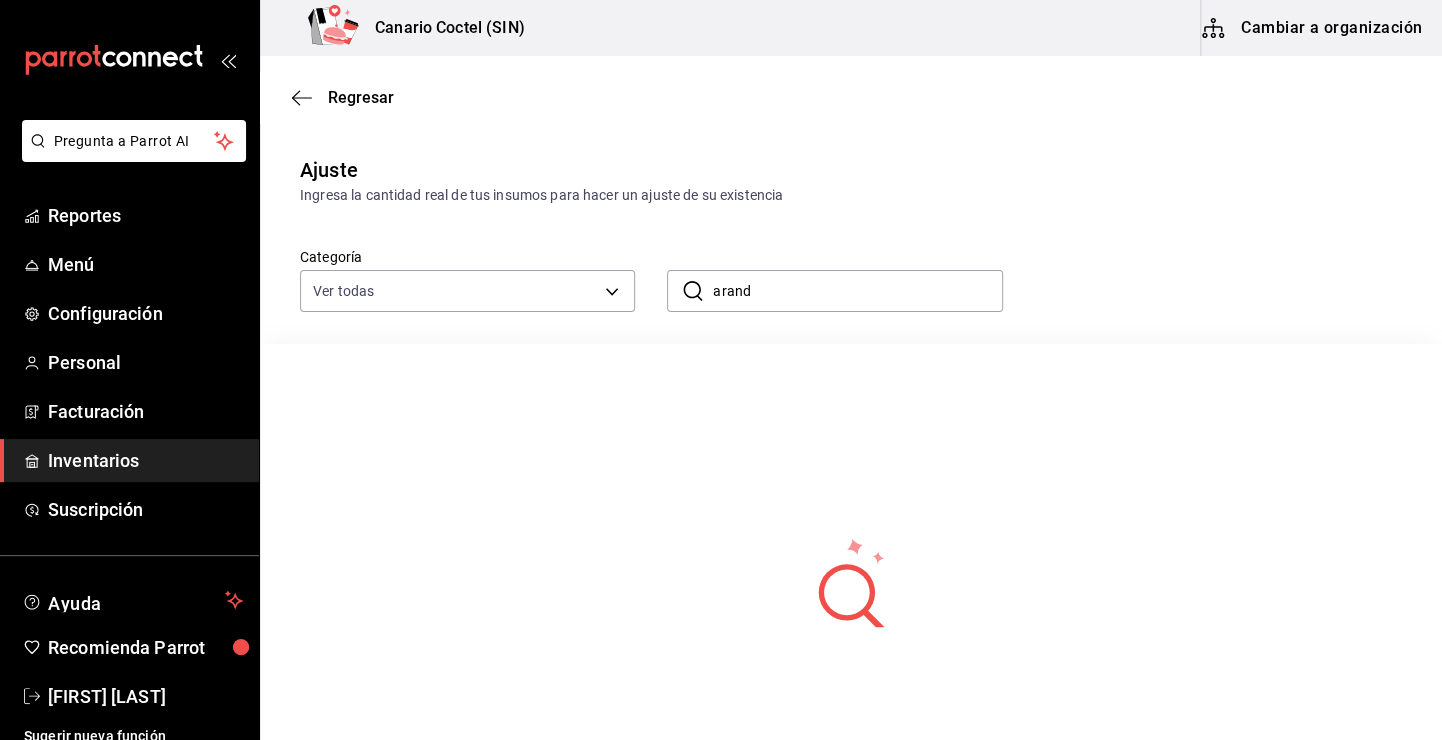 click on "Cambiar a organización" at bounding box center (1313, 28) 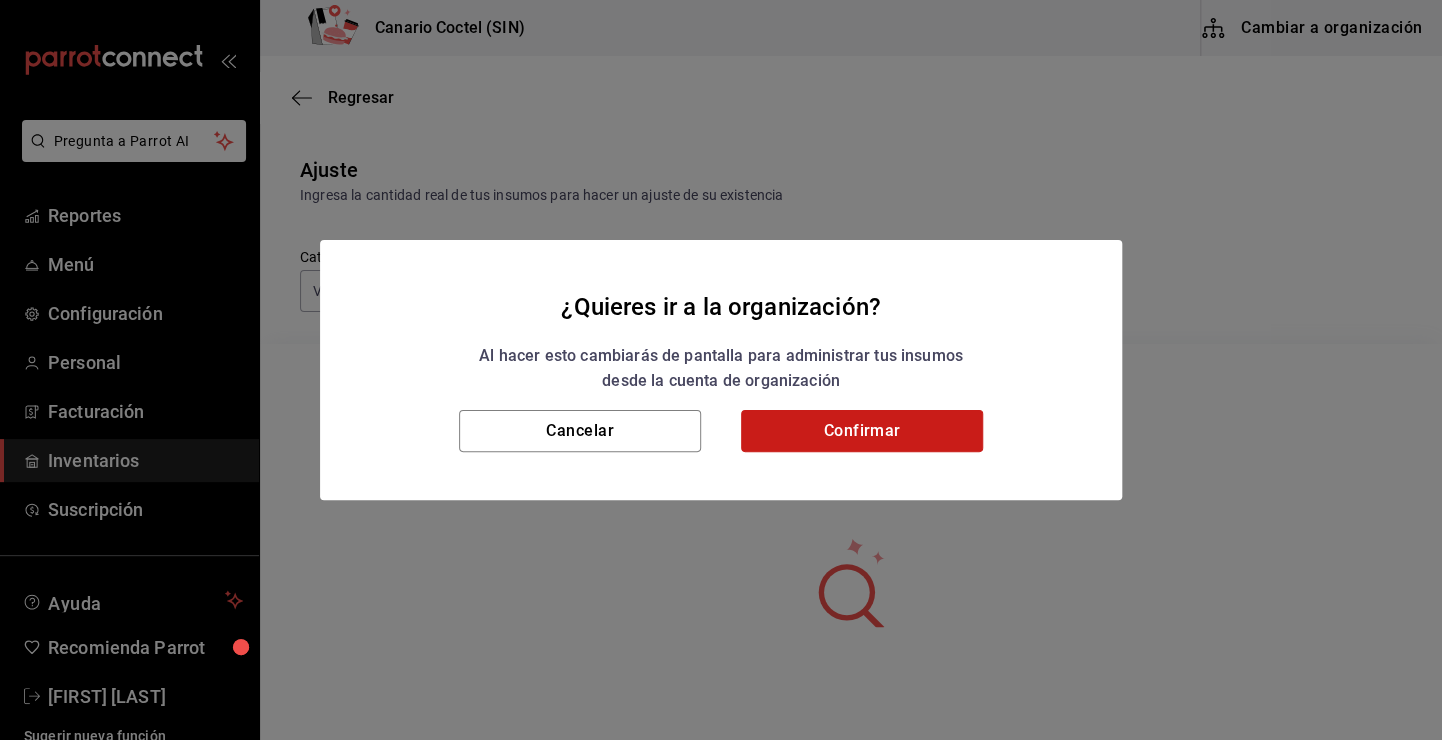 click on "Confirmar" at bounding box center [862, 431] 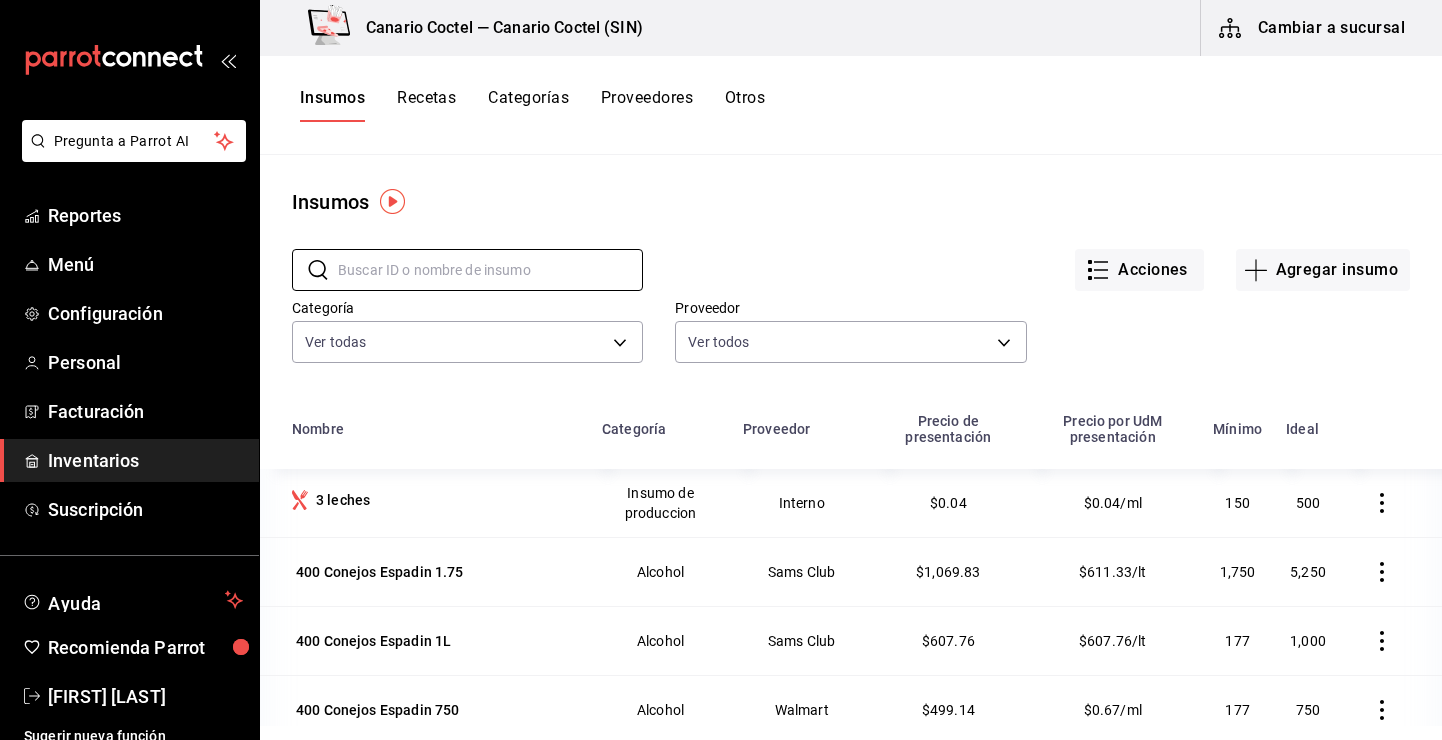 scroll, scrollTop: 0, scrollLeft: 0, axis: both 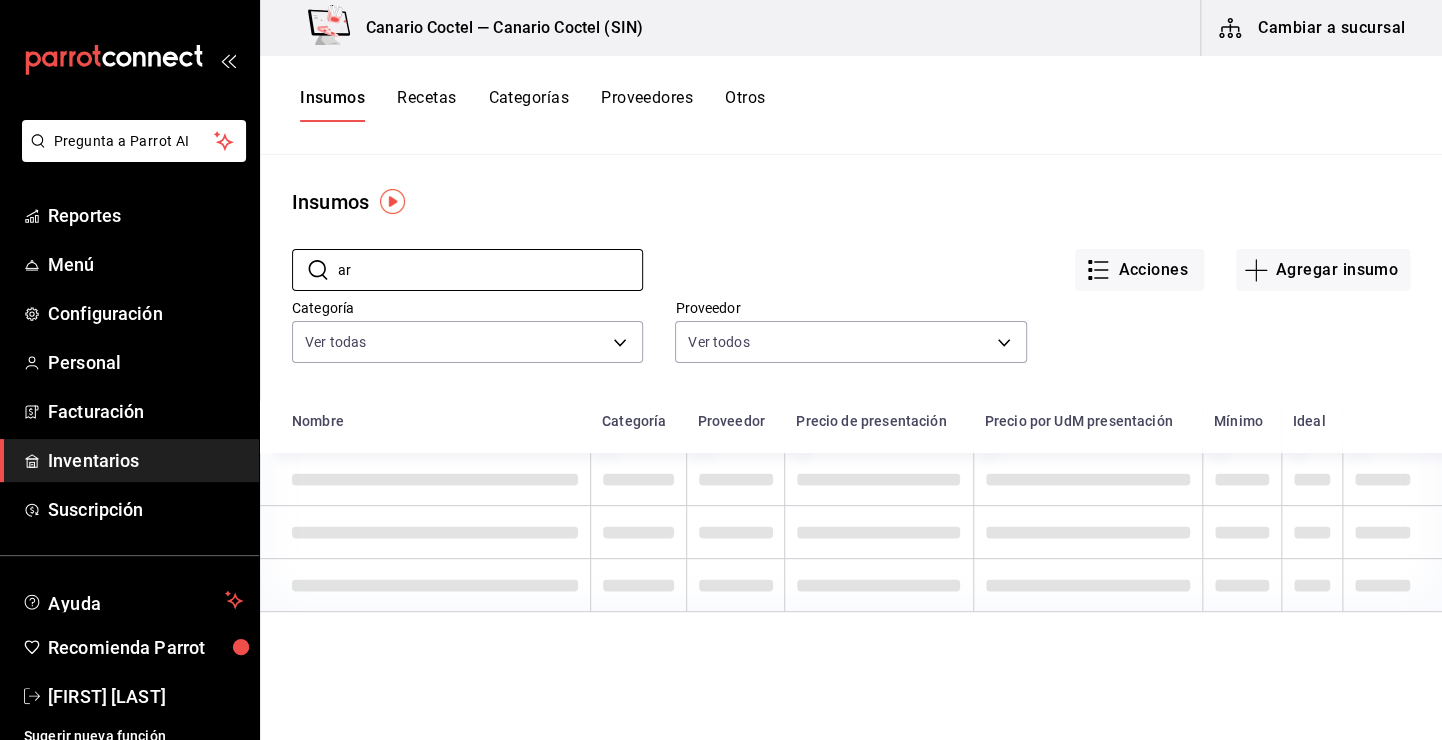 type on "a" 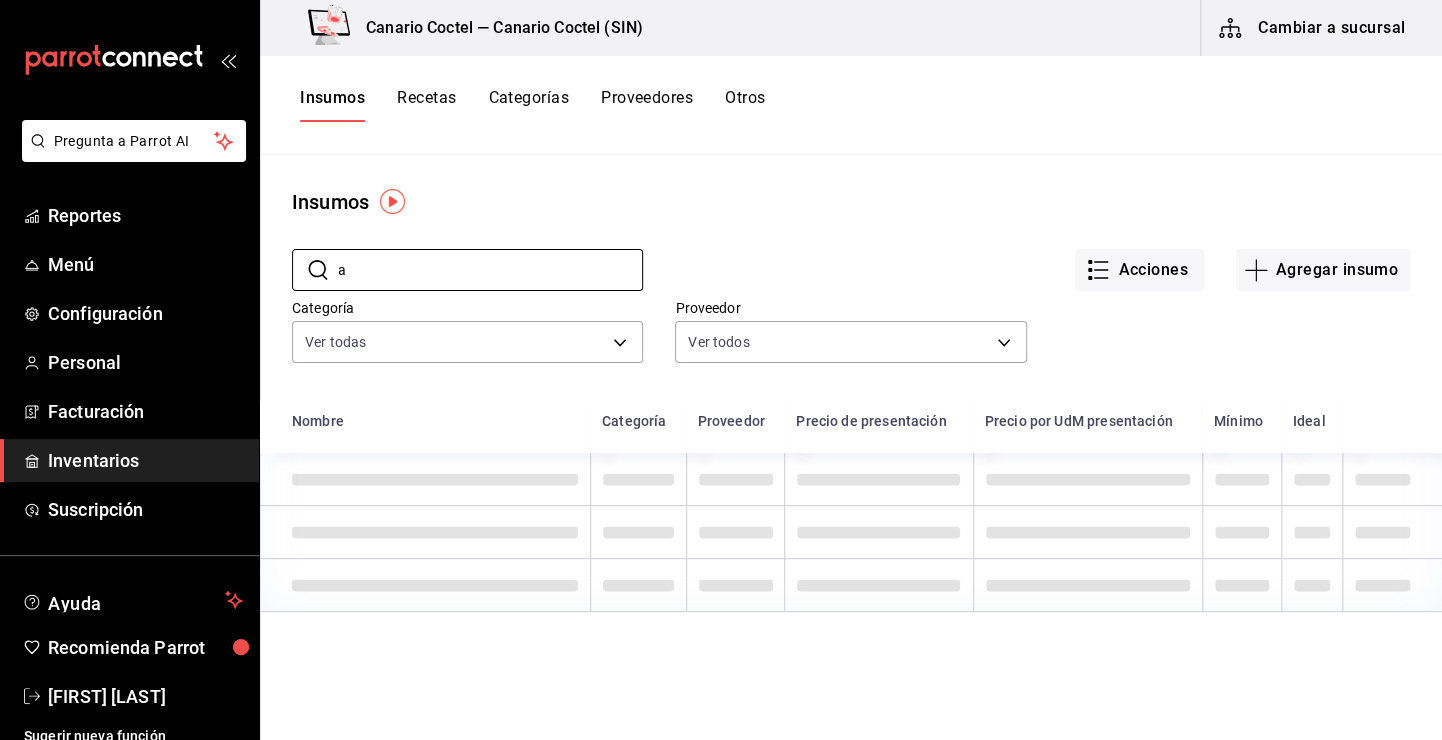 type 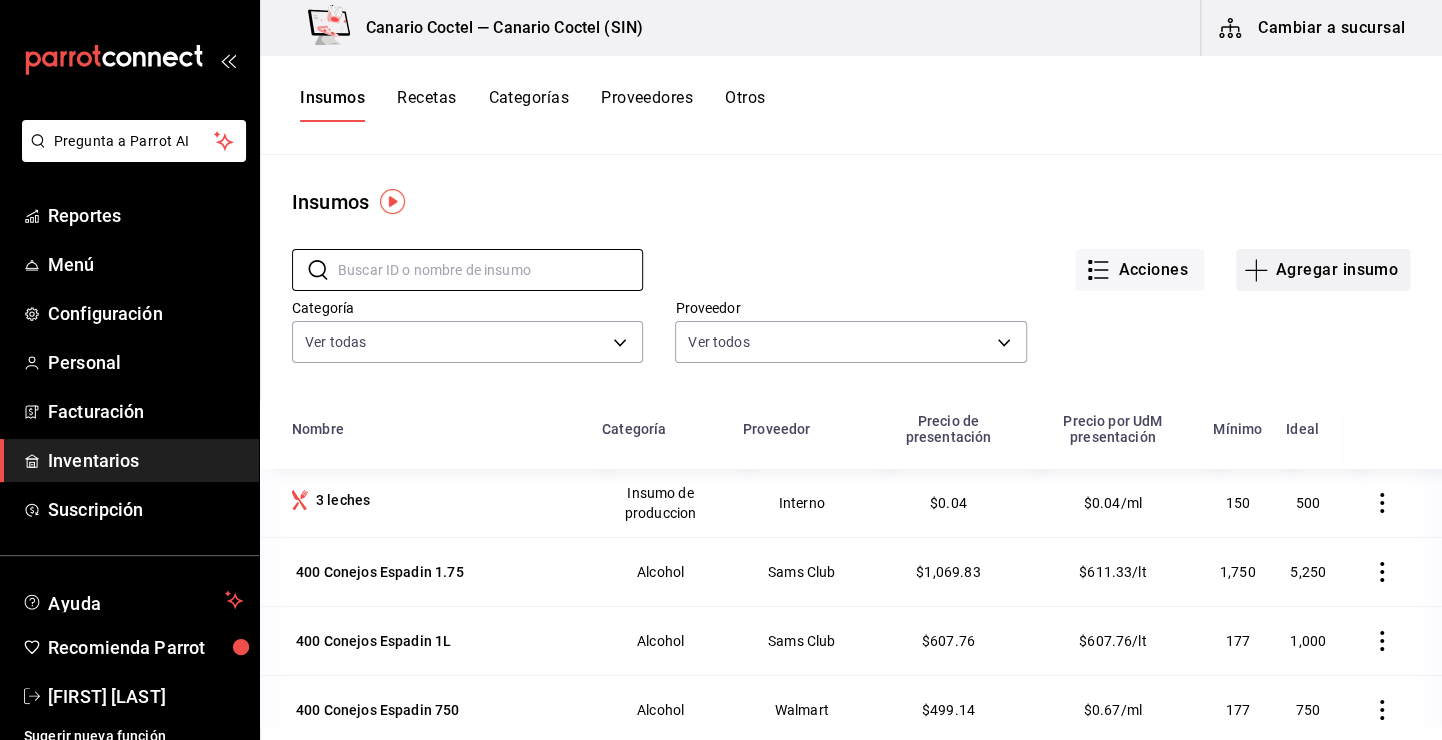 click on "Agregar insumo" at bounding box center [1323, 270] 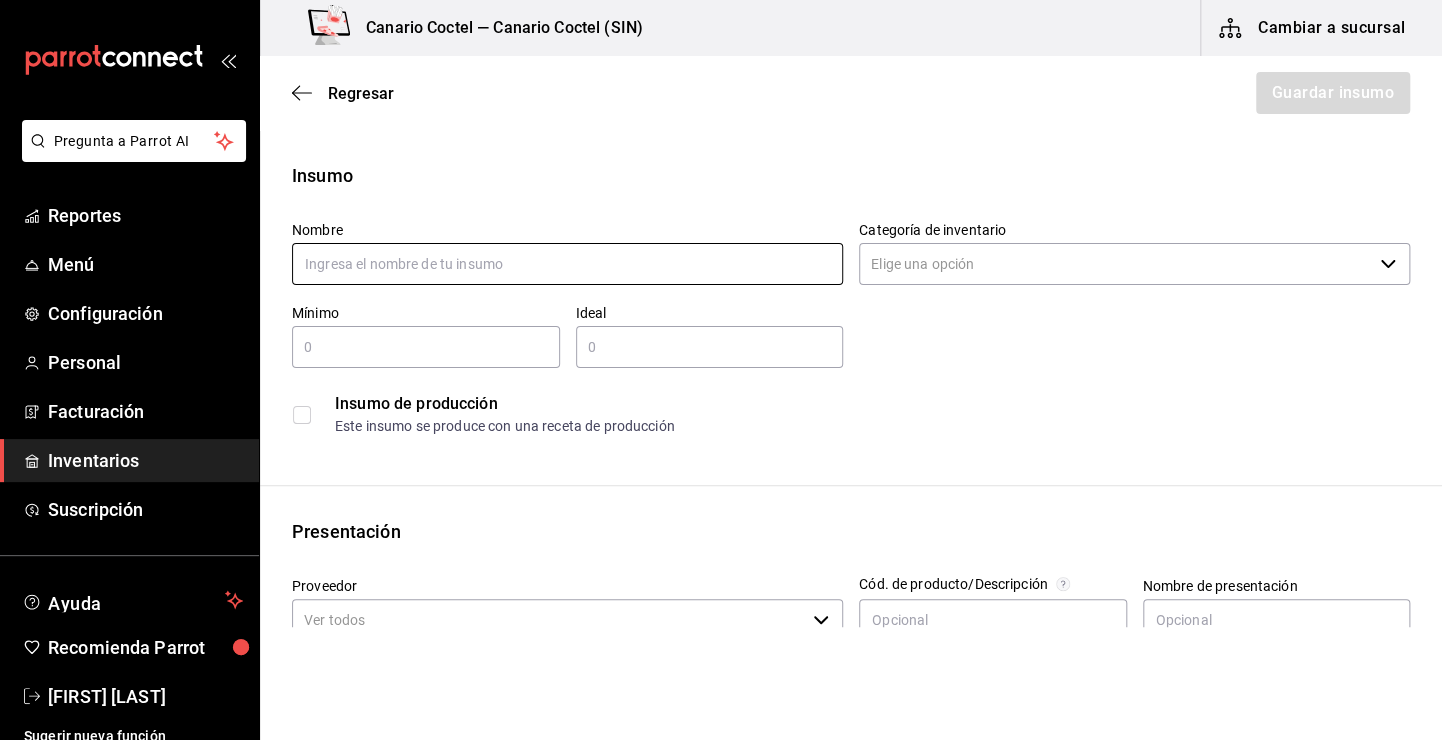 click at bounding box center [567, 264] 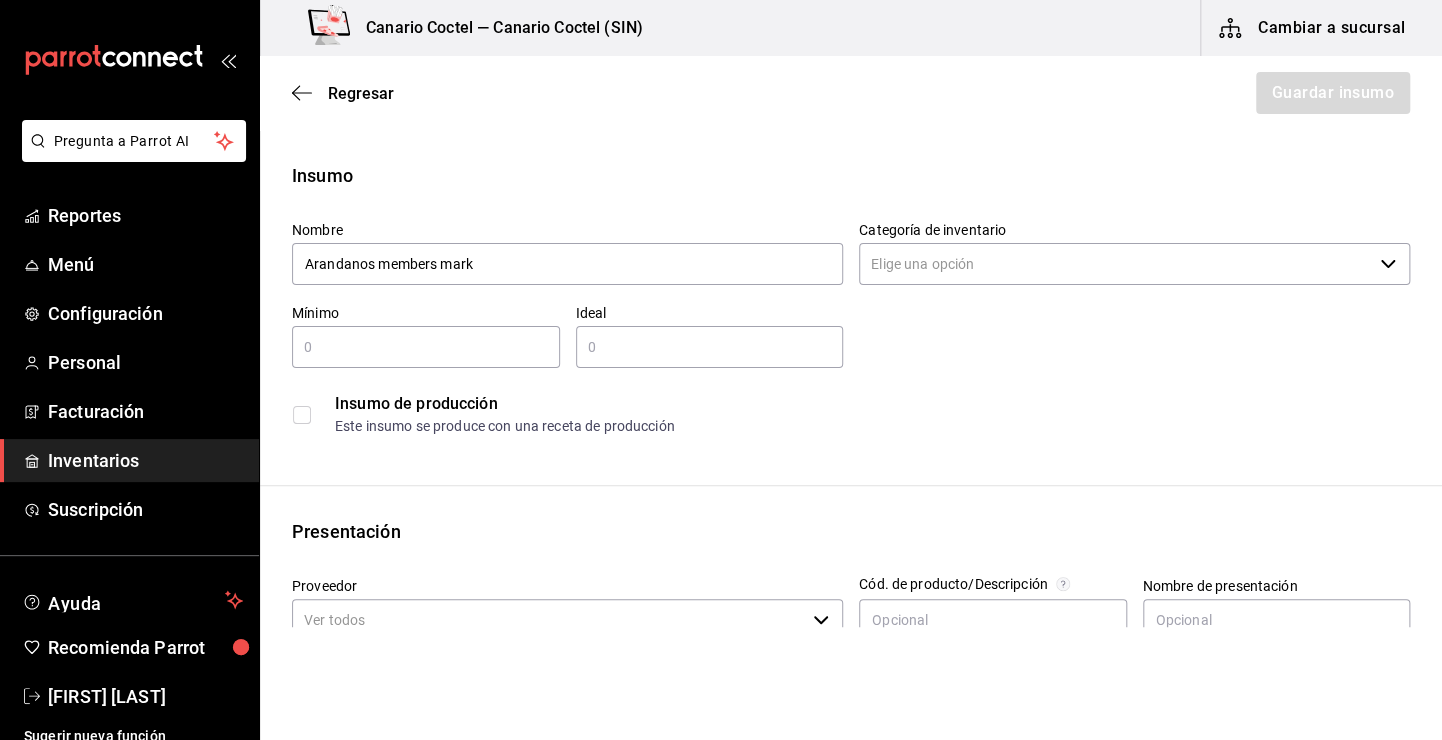 type on "Arandanos members mark" 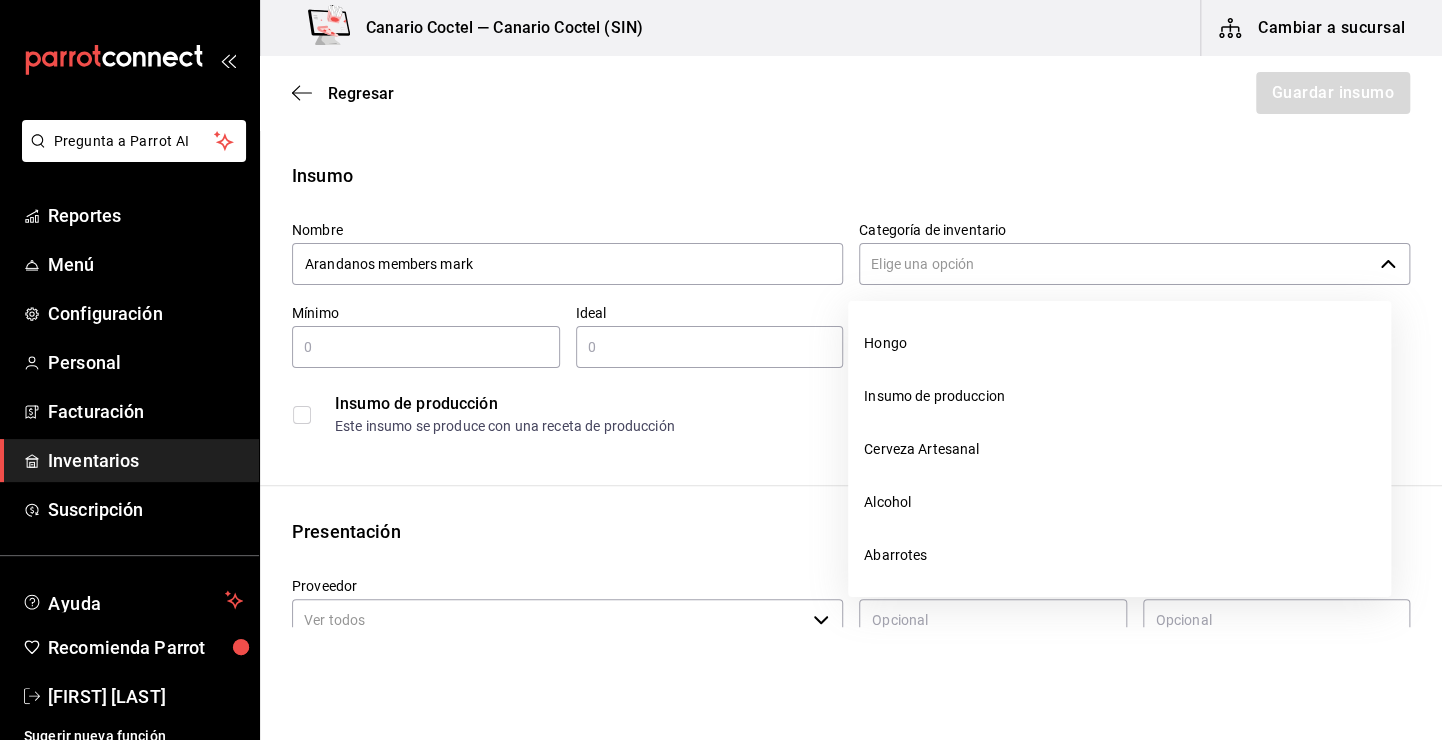 click on "Categoría de inventario" at bounding box center [1115, 264] 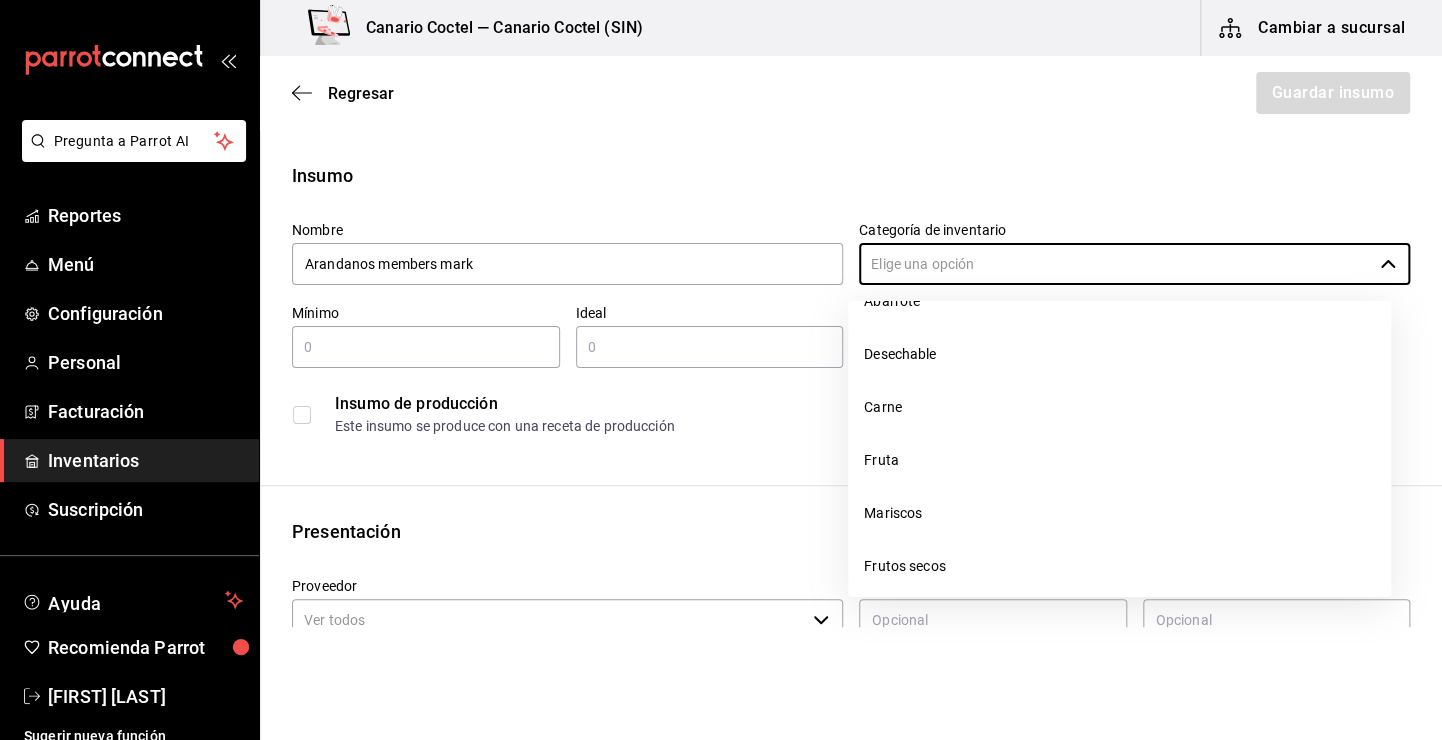 scroll, scrollTop: 900, scrollLeft: 0, axis: vertical 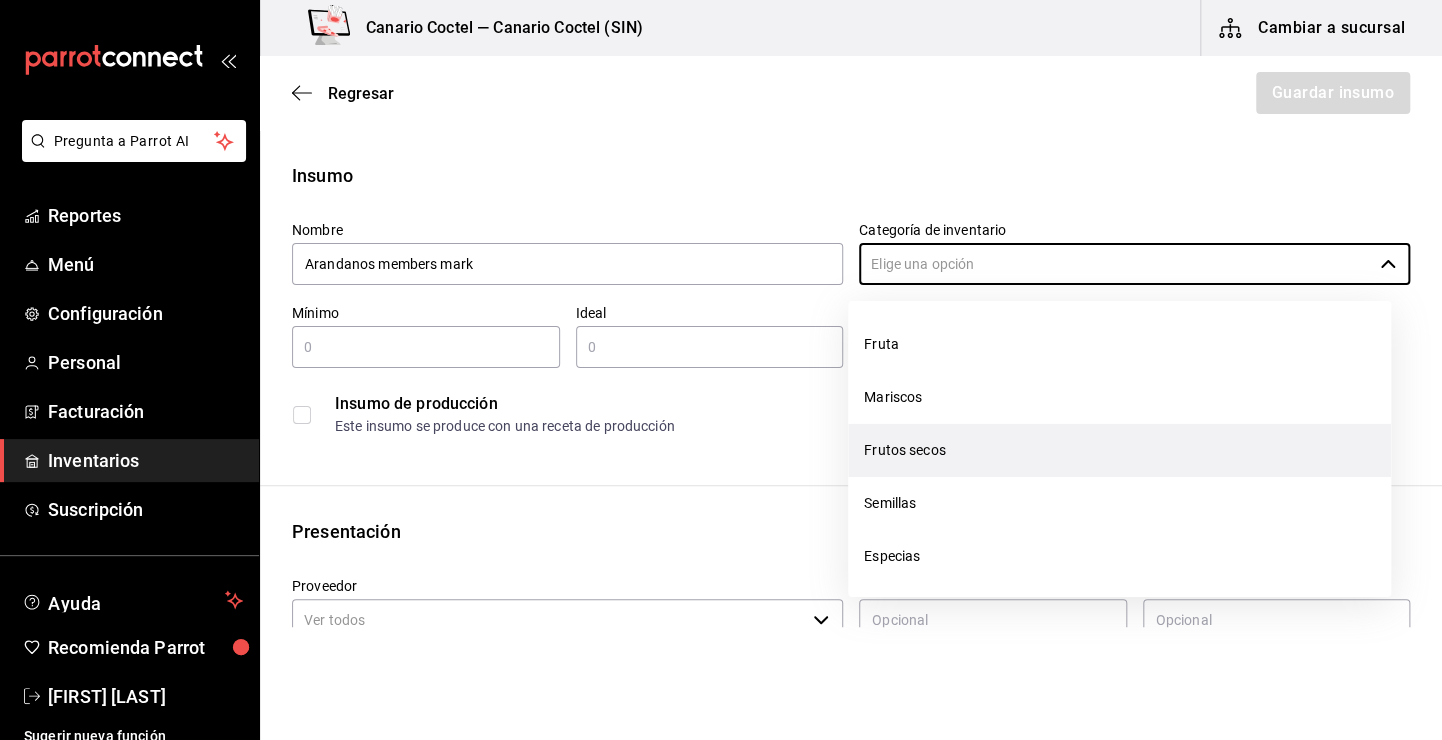 click on "Frutos secos" at bounding box center [1119, 450] 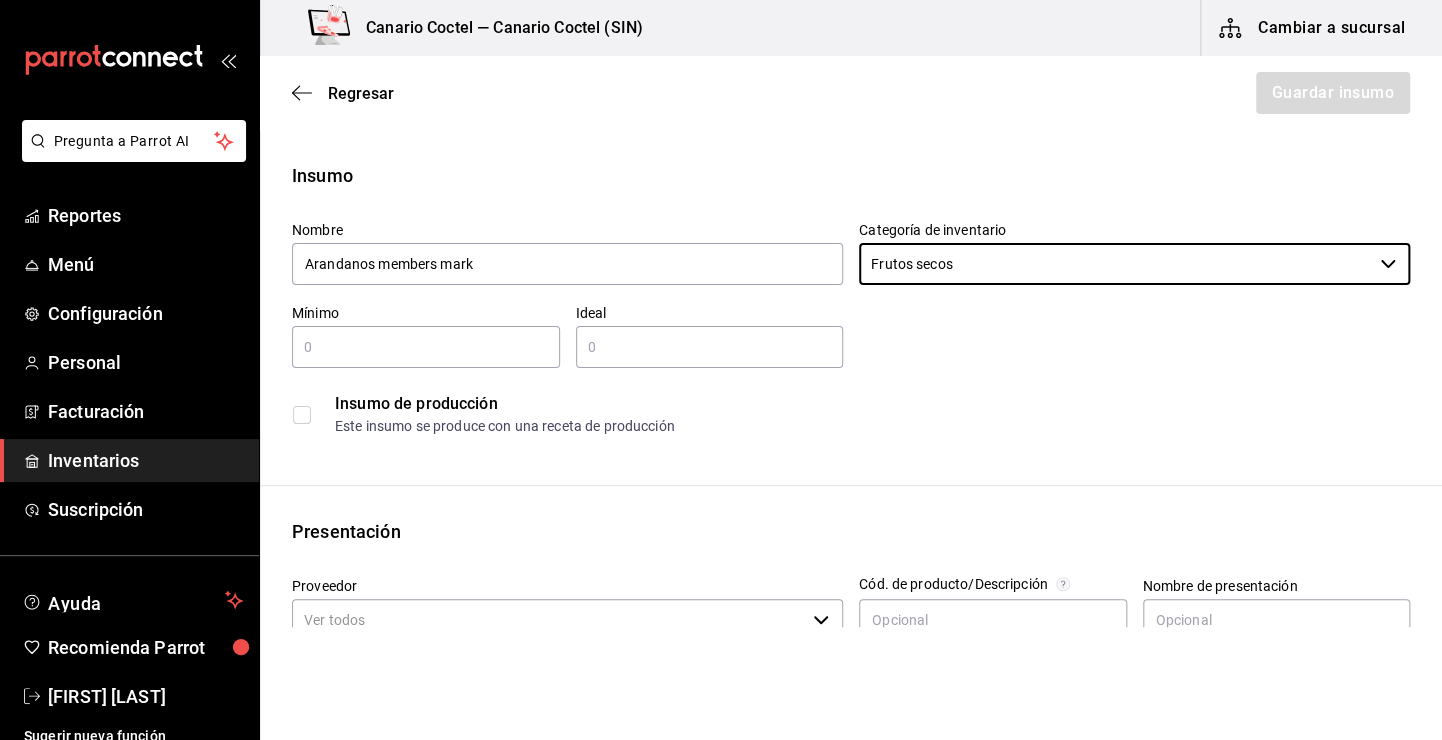 click on "​" at bounding box center (426, 347) 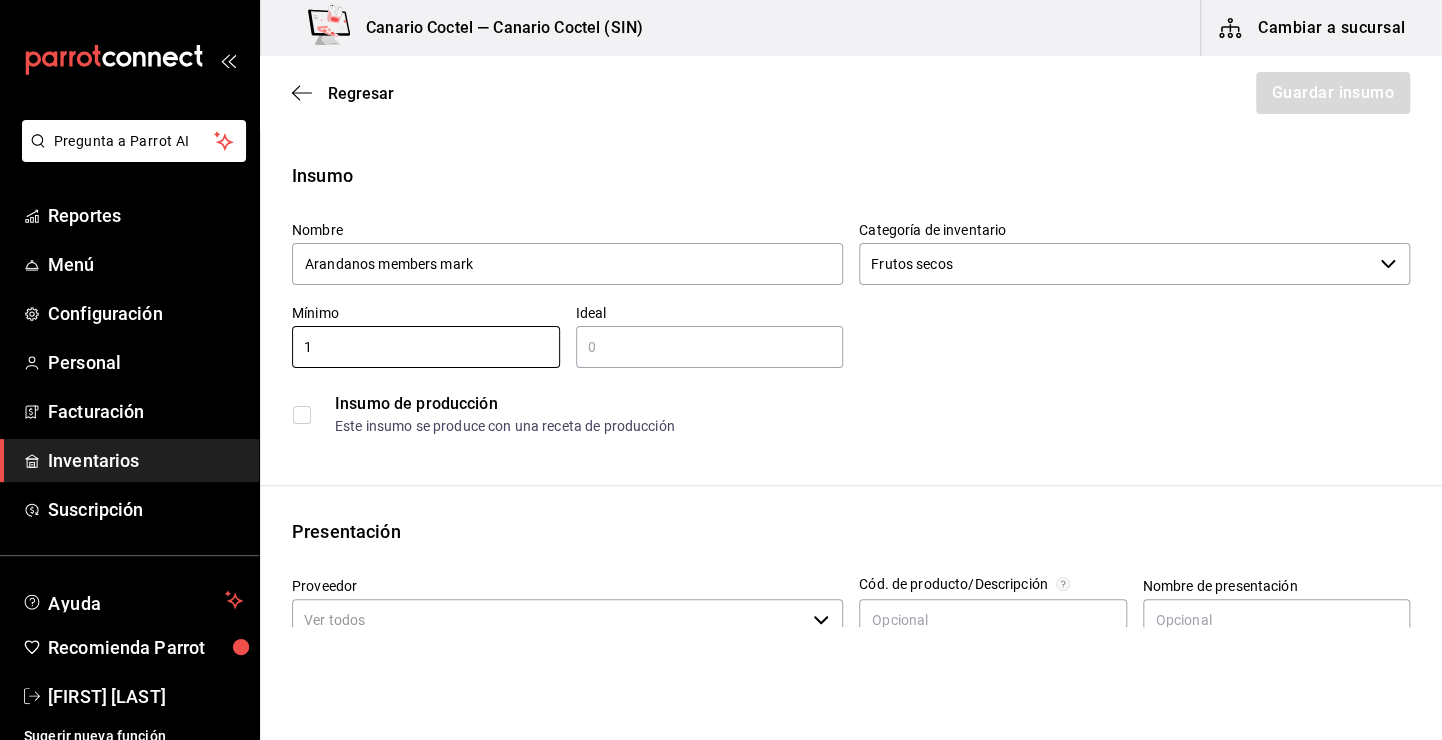 type on "1" 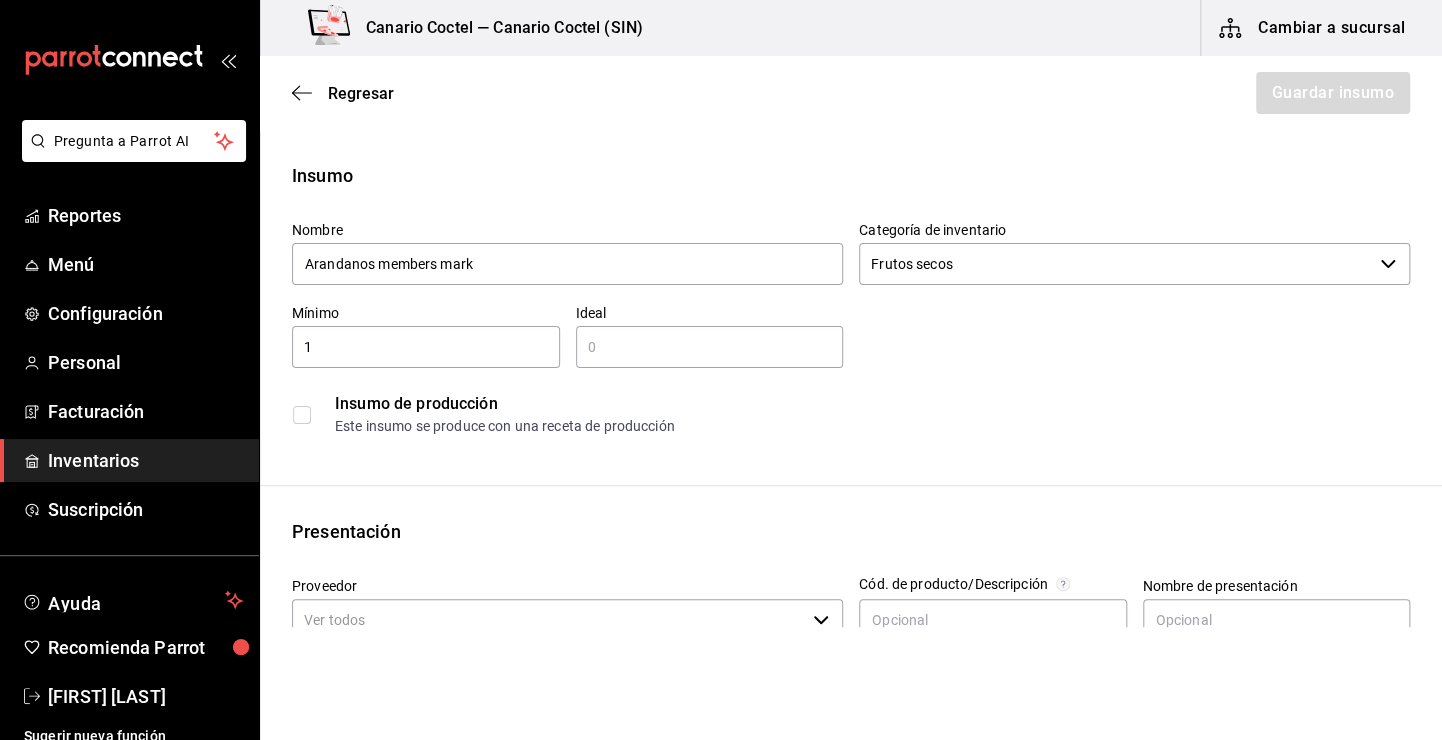 type on "1" 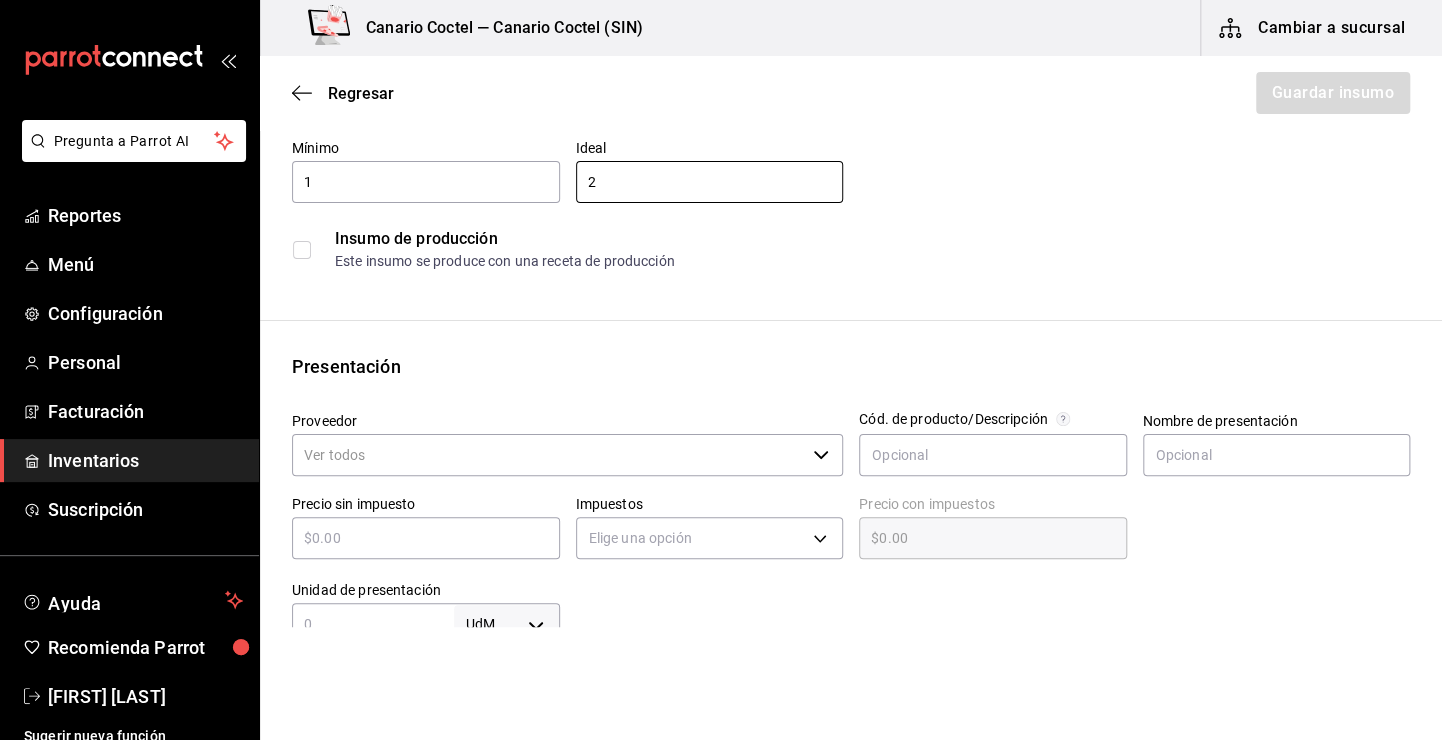 scroll, scrollTop: 200, scrollLeft: 0, axis: vertical 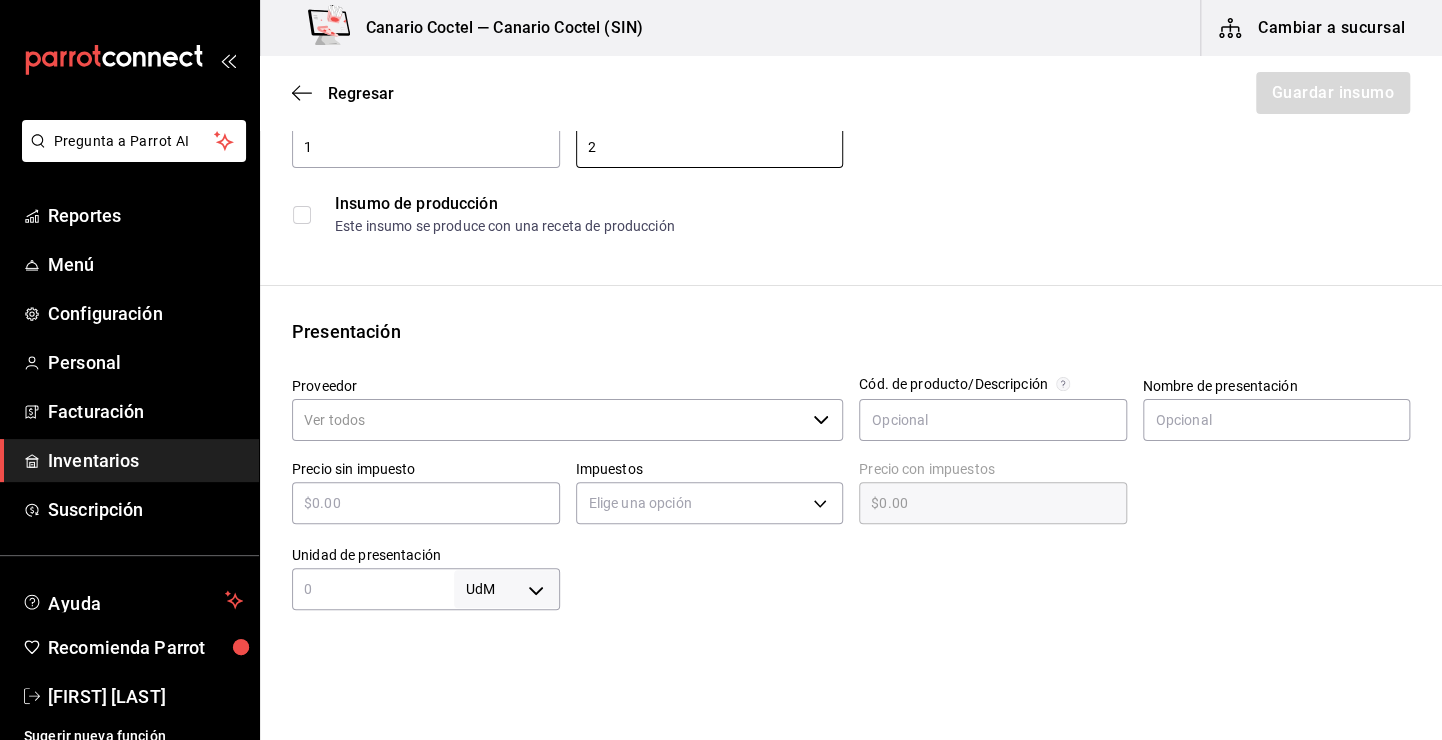 type on "2" 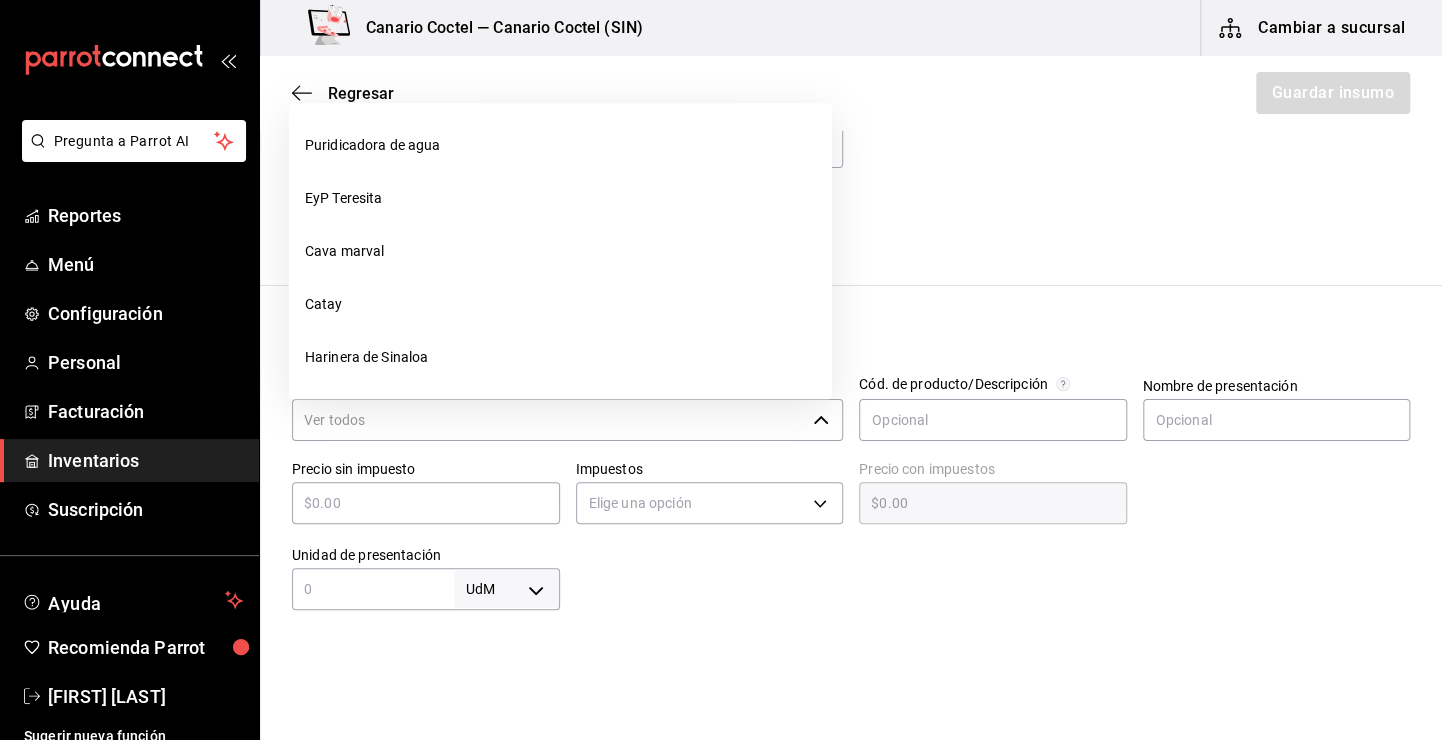 click on "Proveedor" at bounding box center [548, 420] 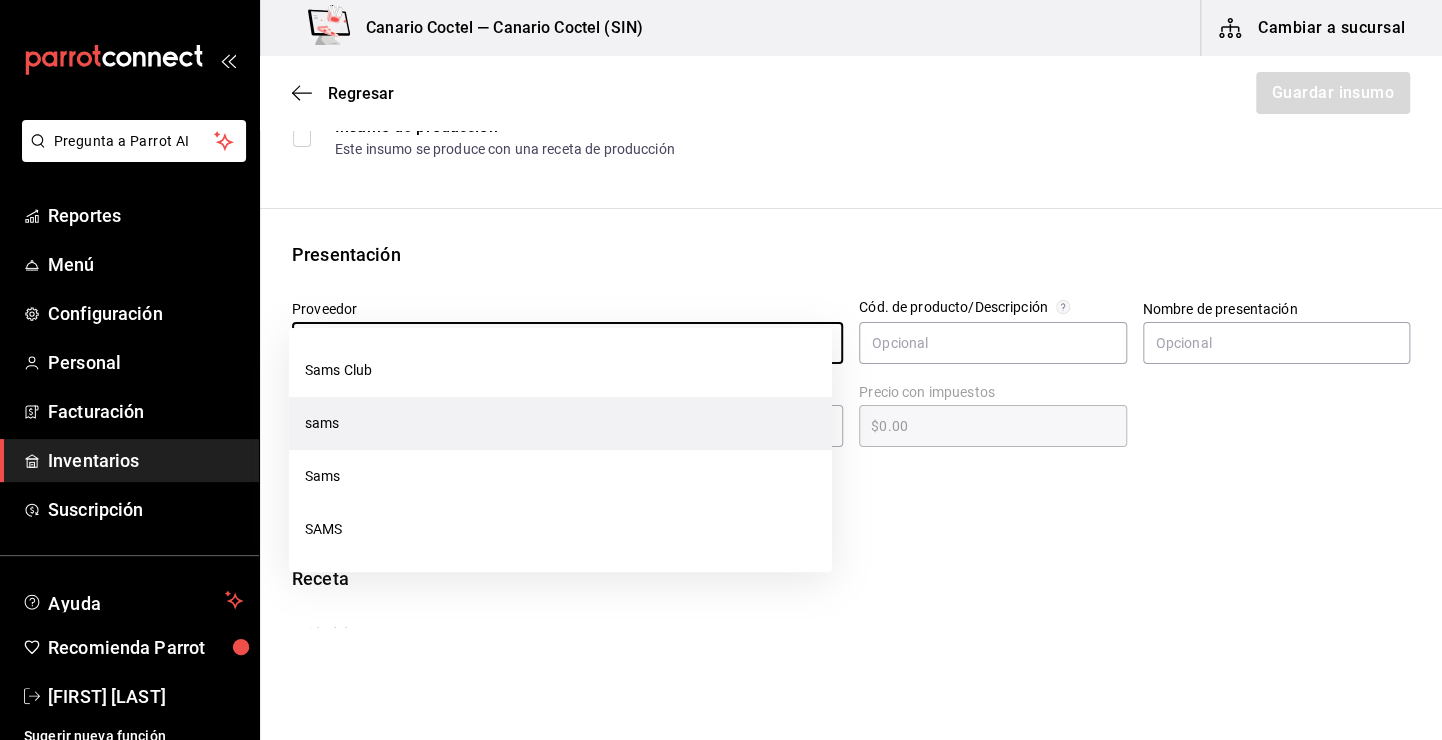 scroll, scrollTop: 400, scrollLeft: 0, axis: vertical 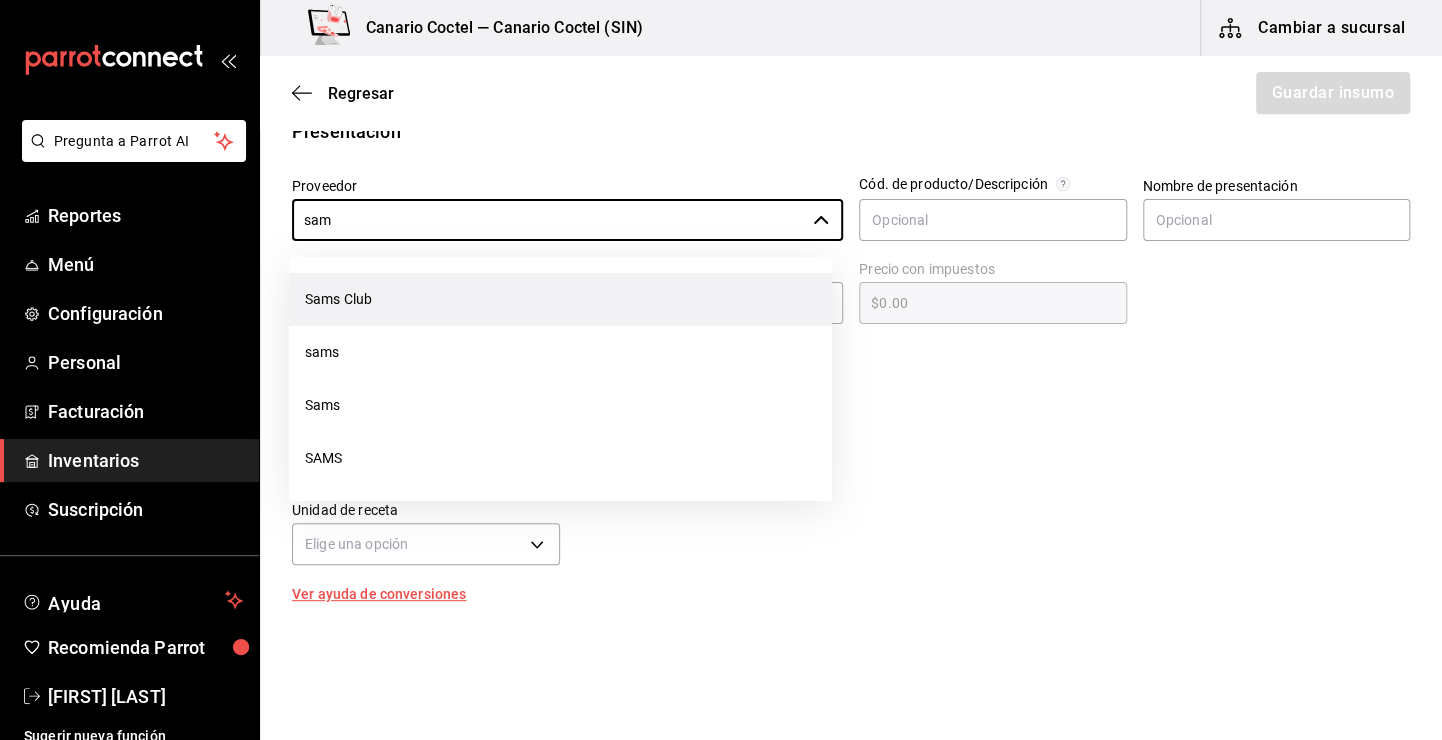 click on "Sams Club" at bounding box center (560, 299) 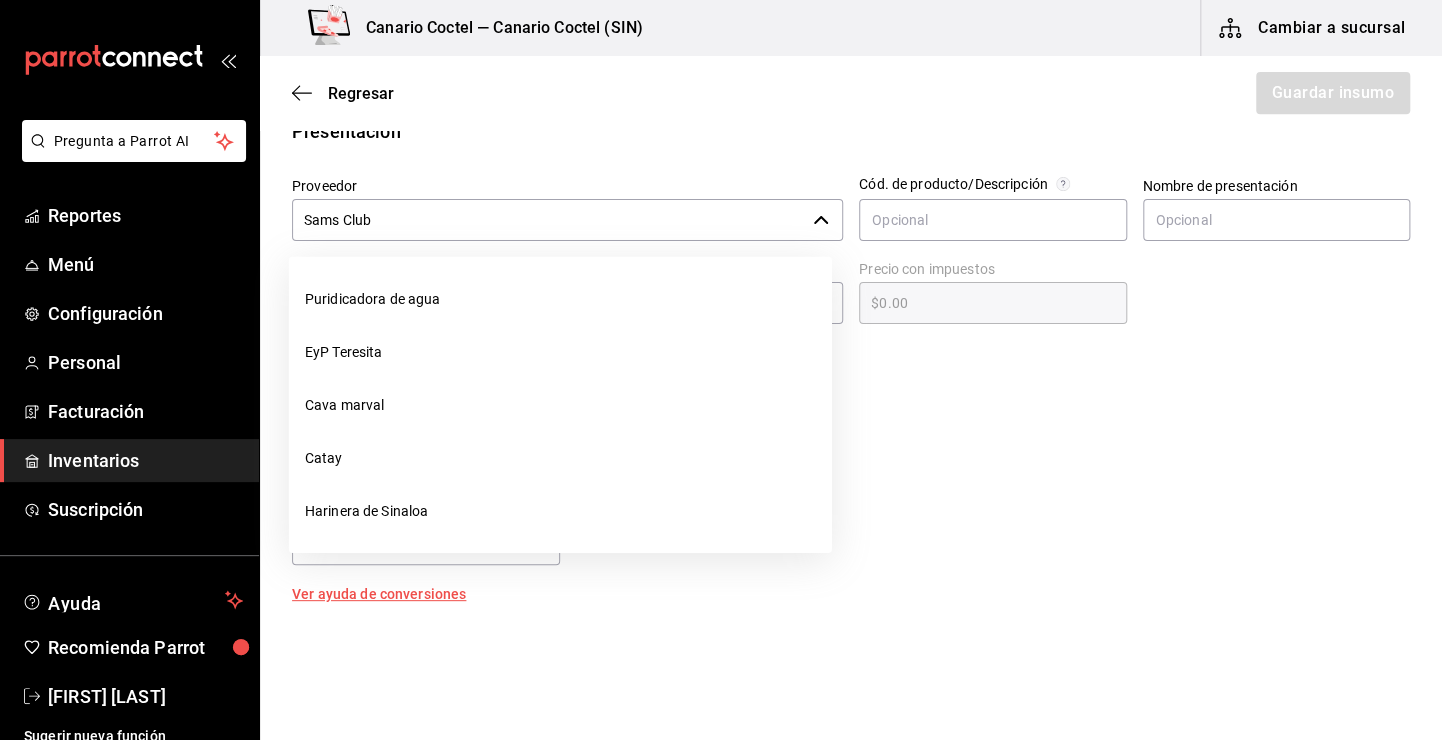 click on "Sams Club" at bounding box center [548, 220] 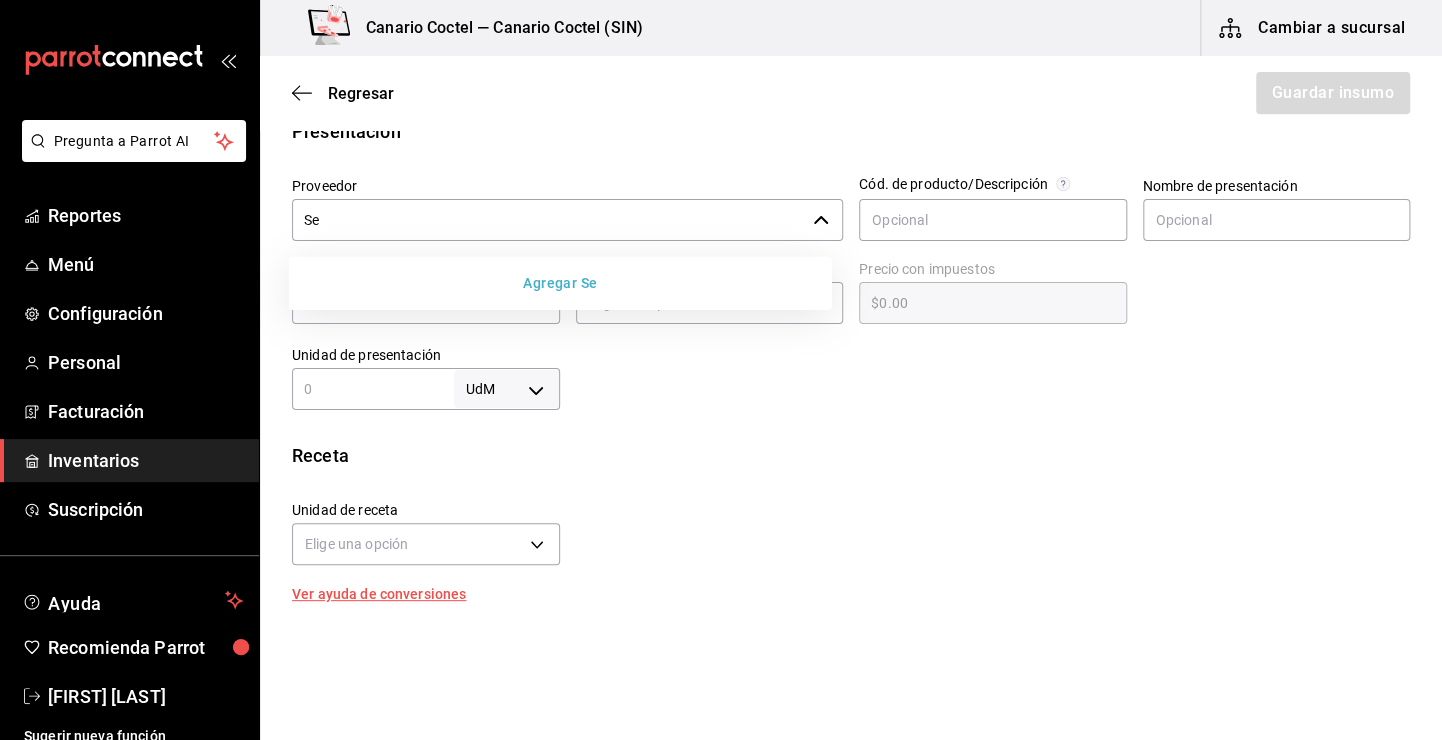 type on "S" 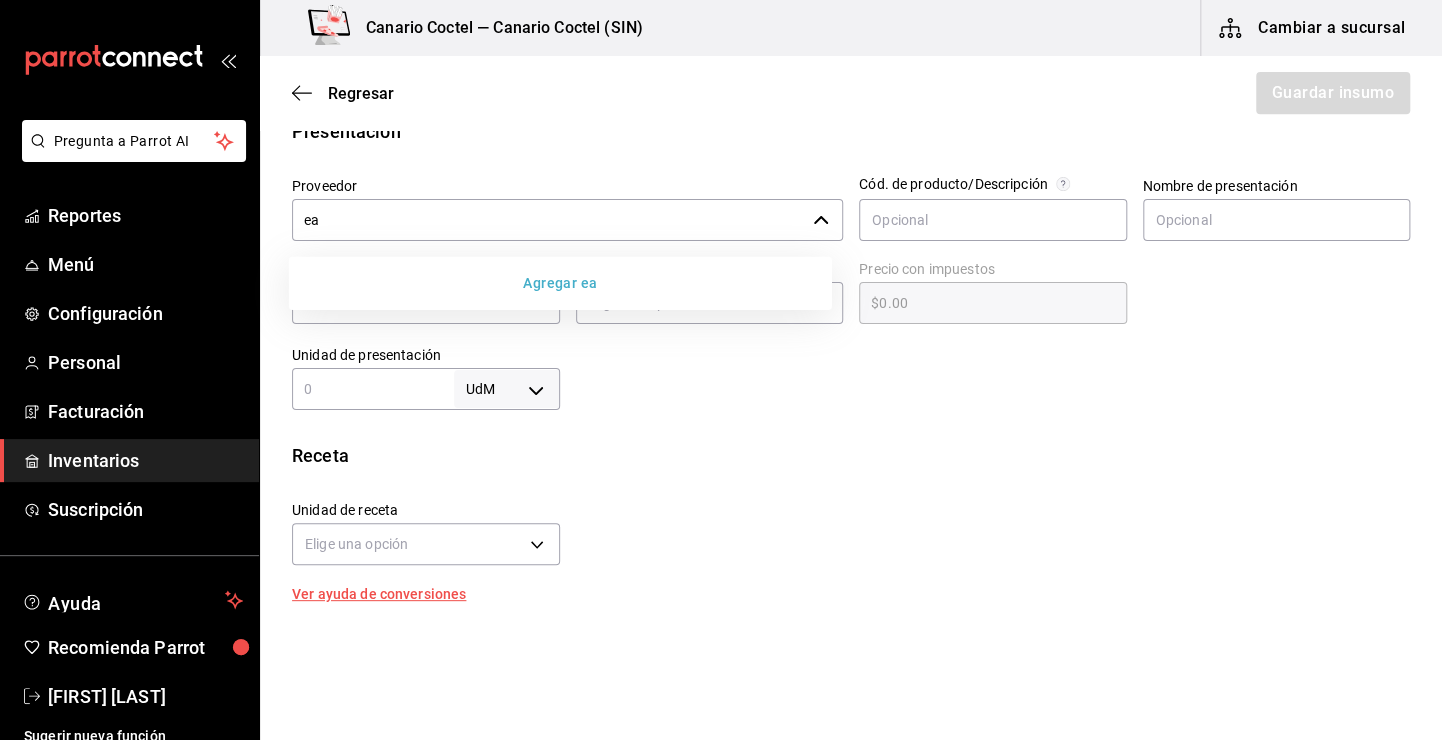 type on "e" 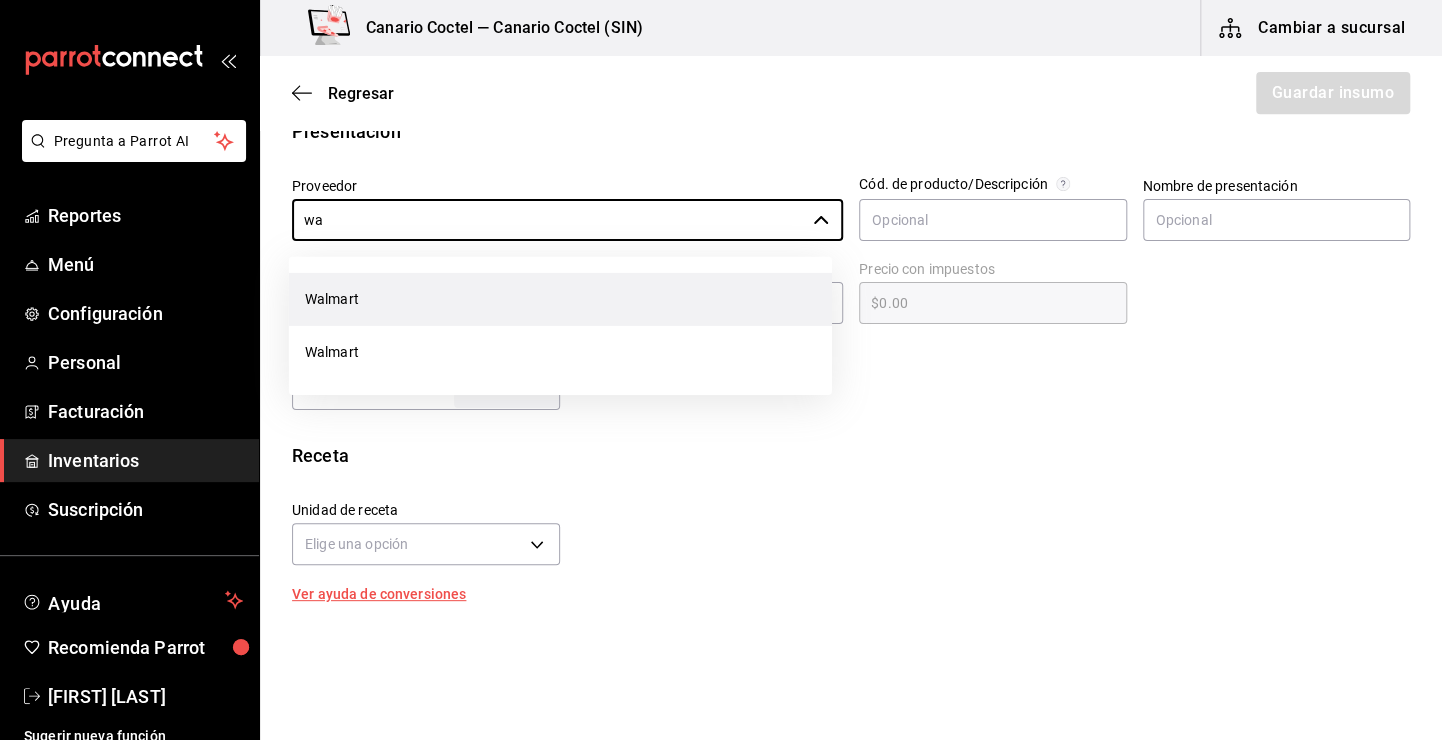 click on "Walmart" at bounding box center (560, 299) 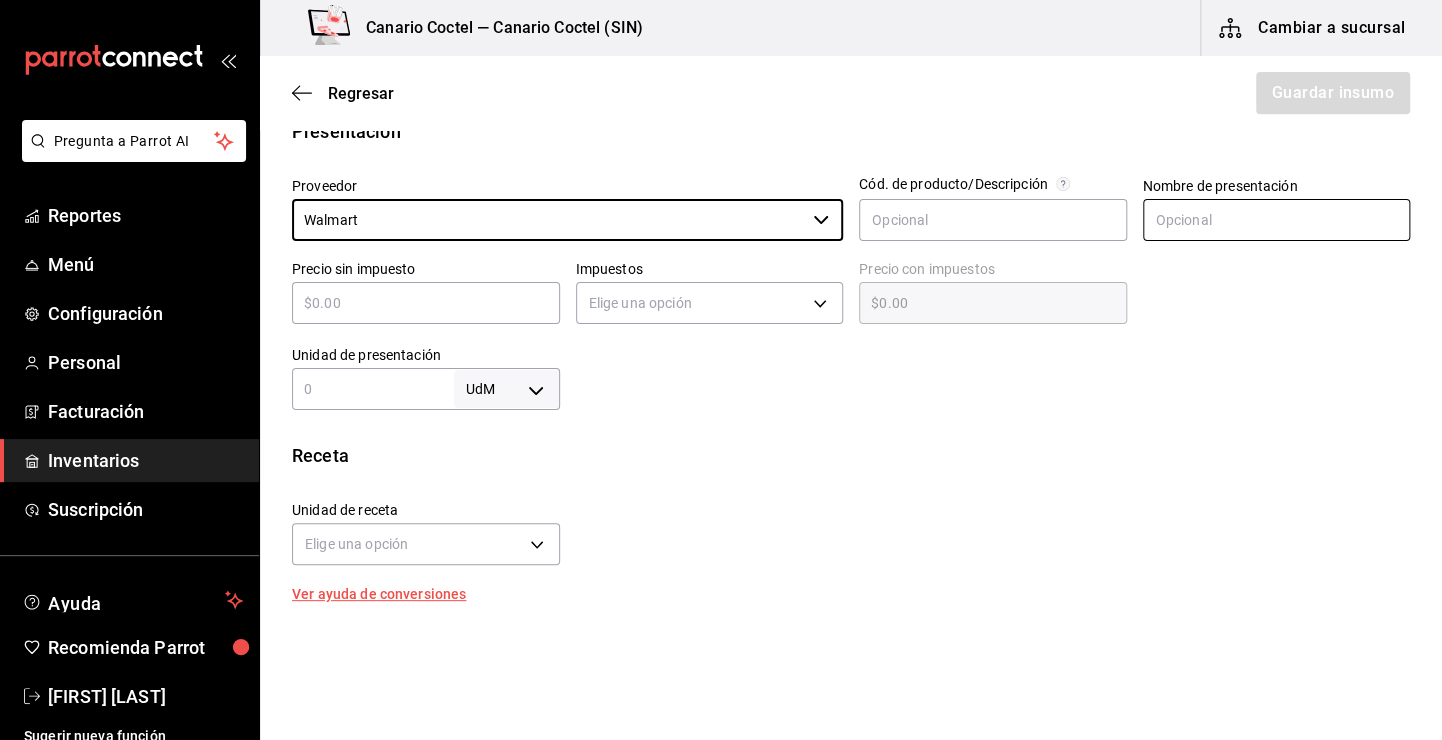 type on "Walmart" 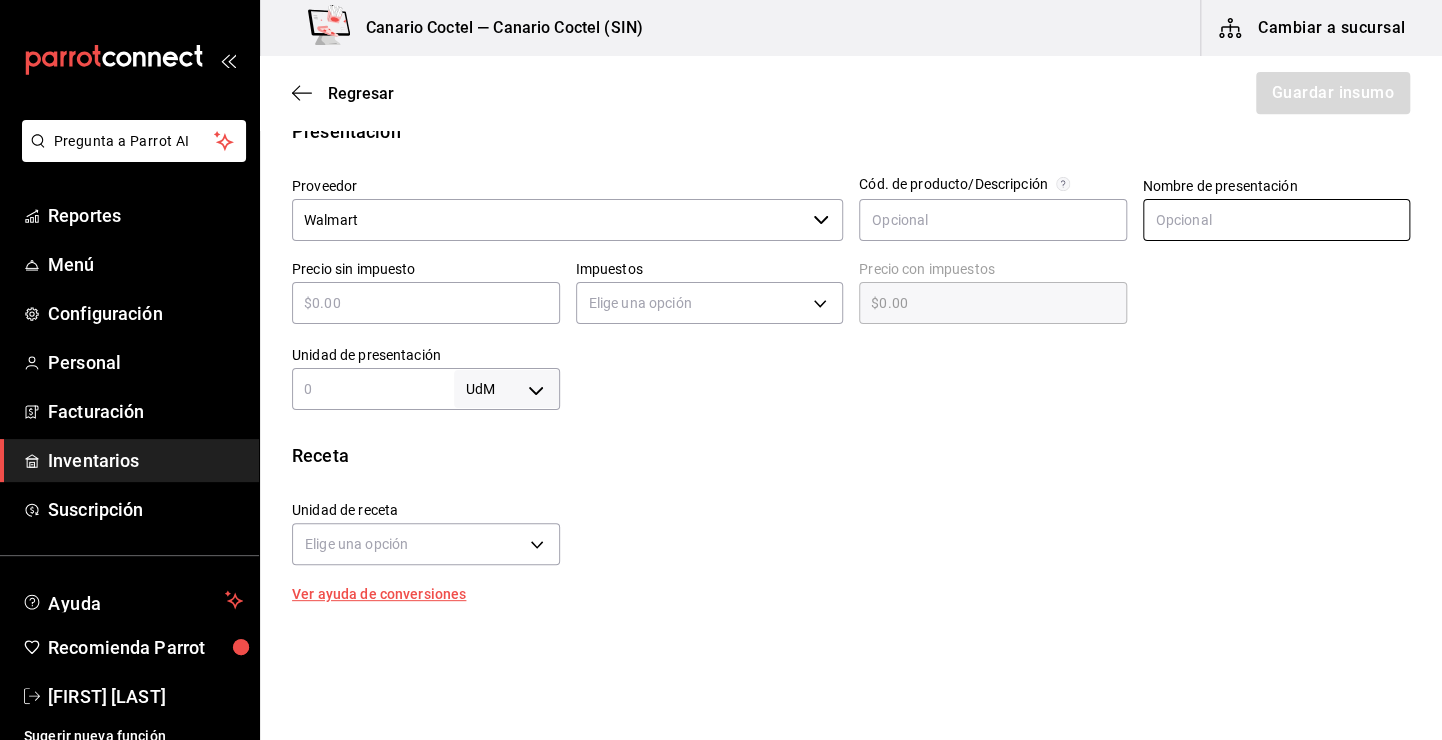 click at bounding box center (1277, 220) 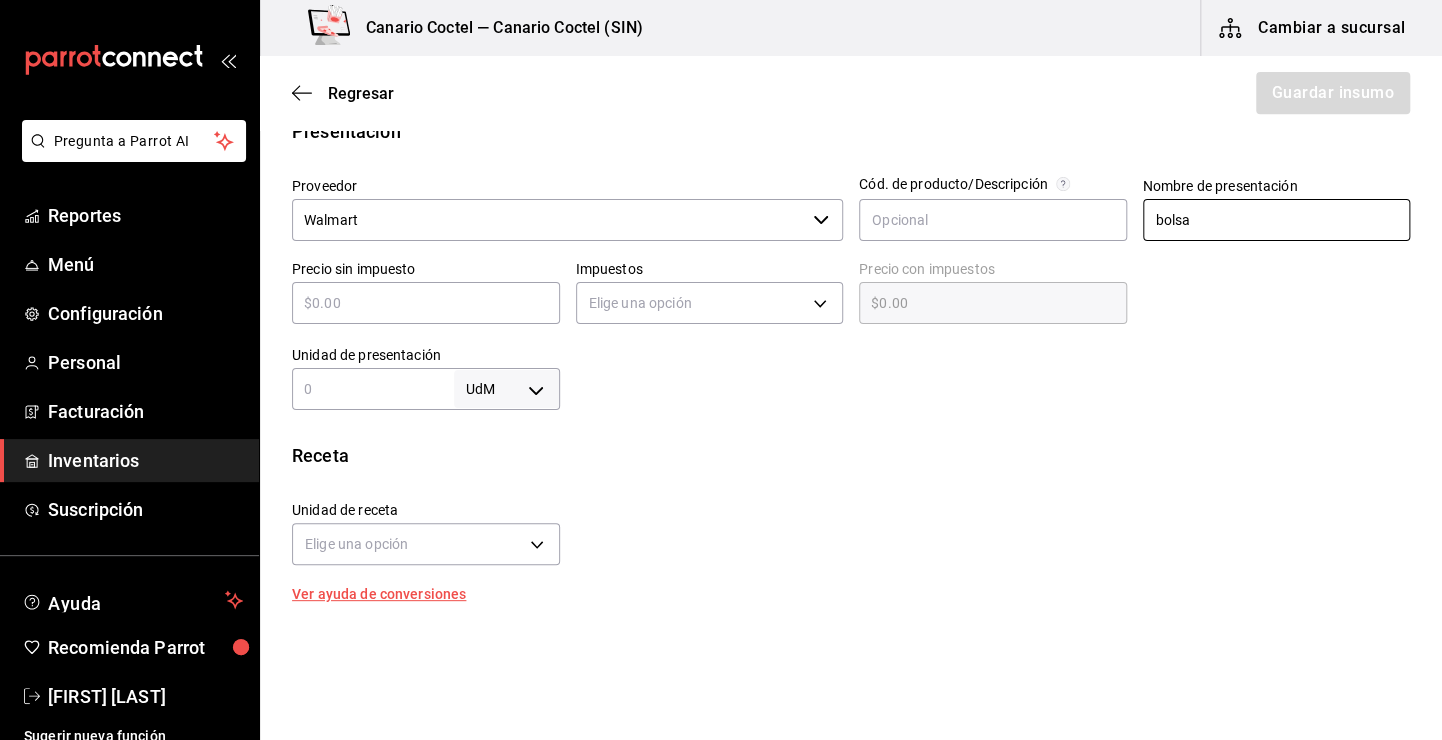 type on "$370" 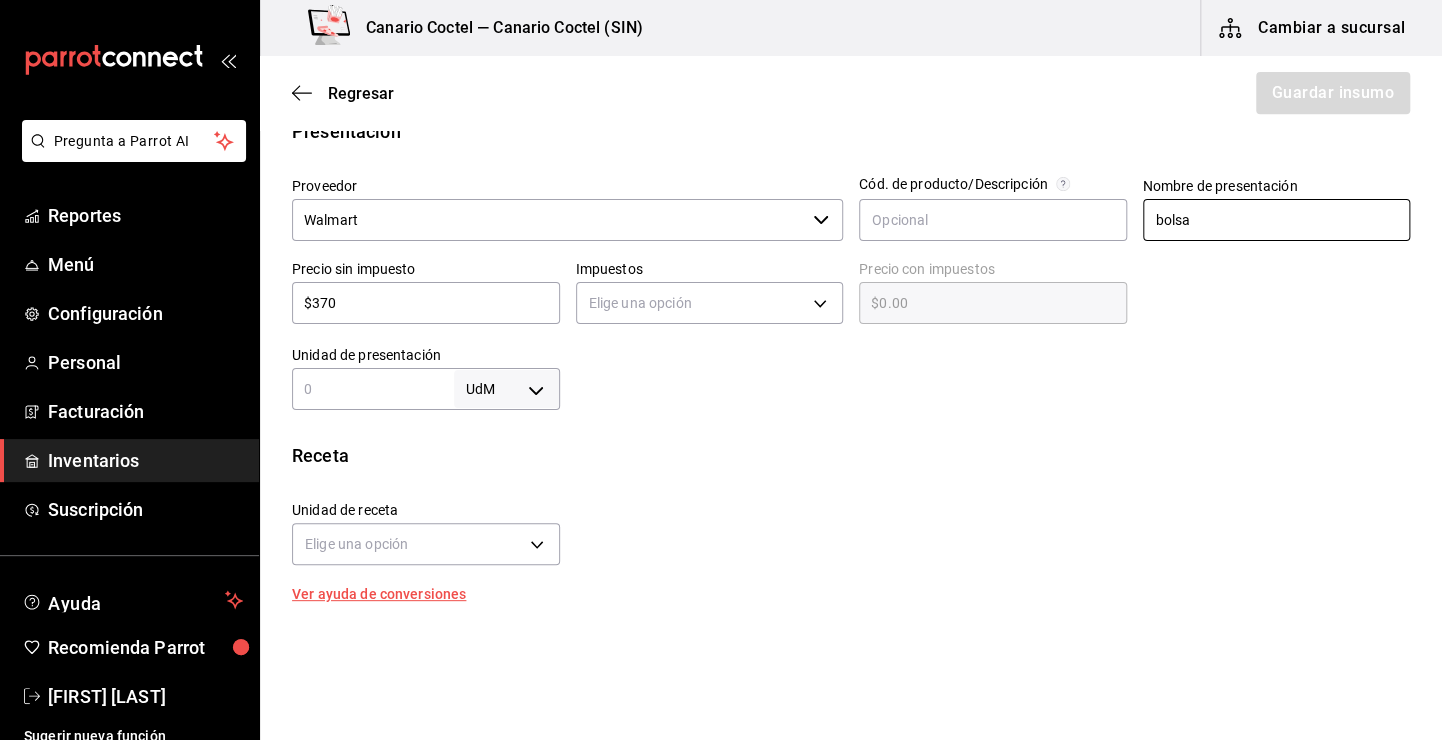 type on "IVA_0" 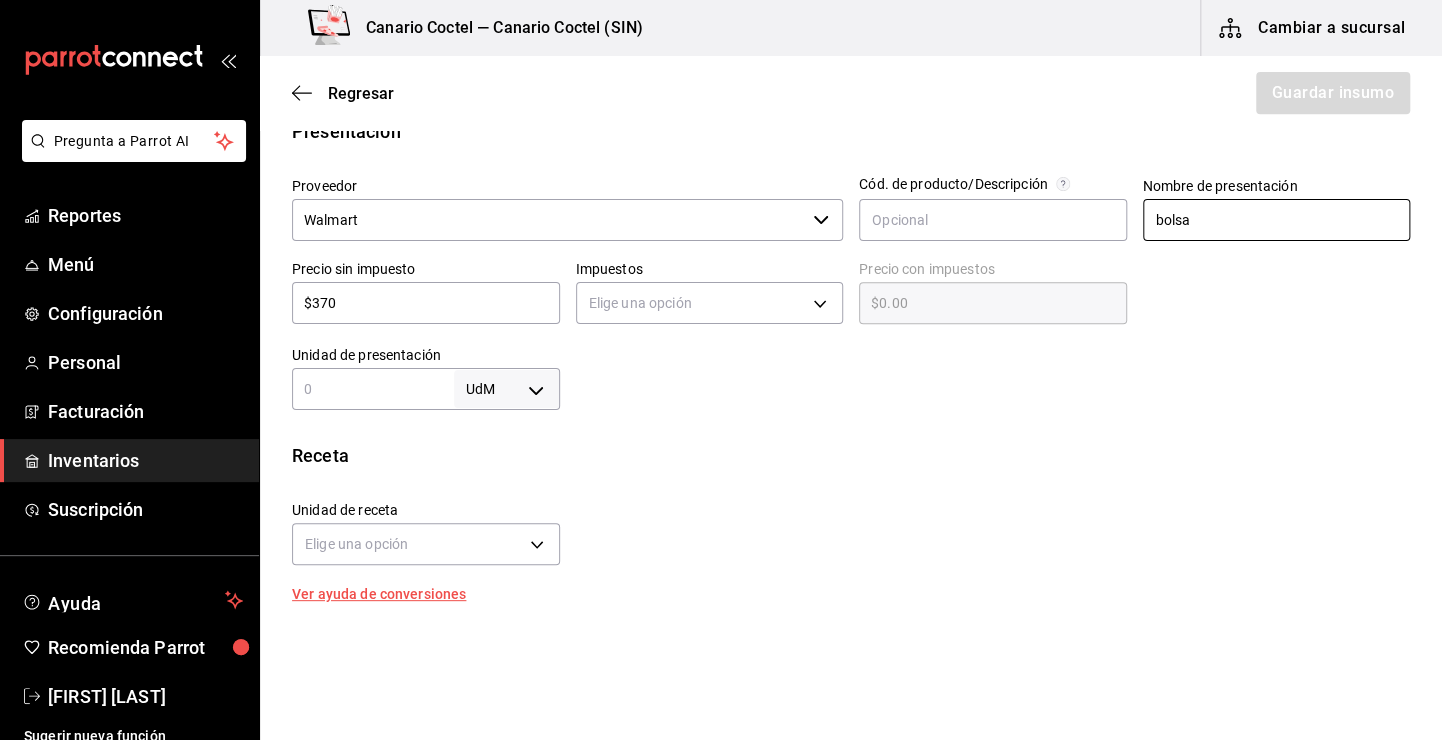 type on "1" 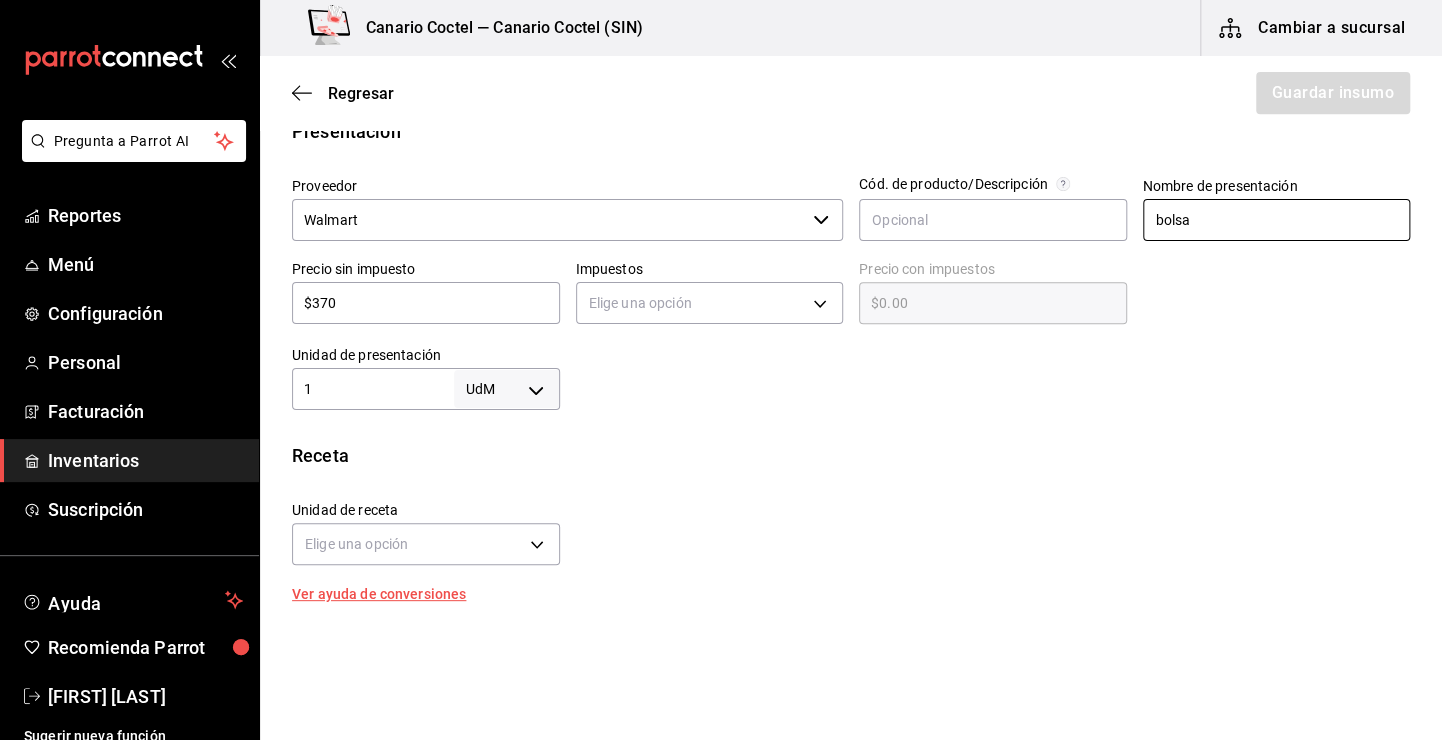 type on "$370.00" 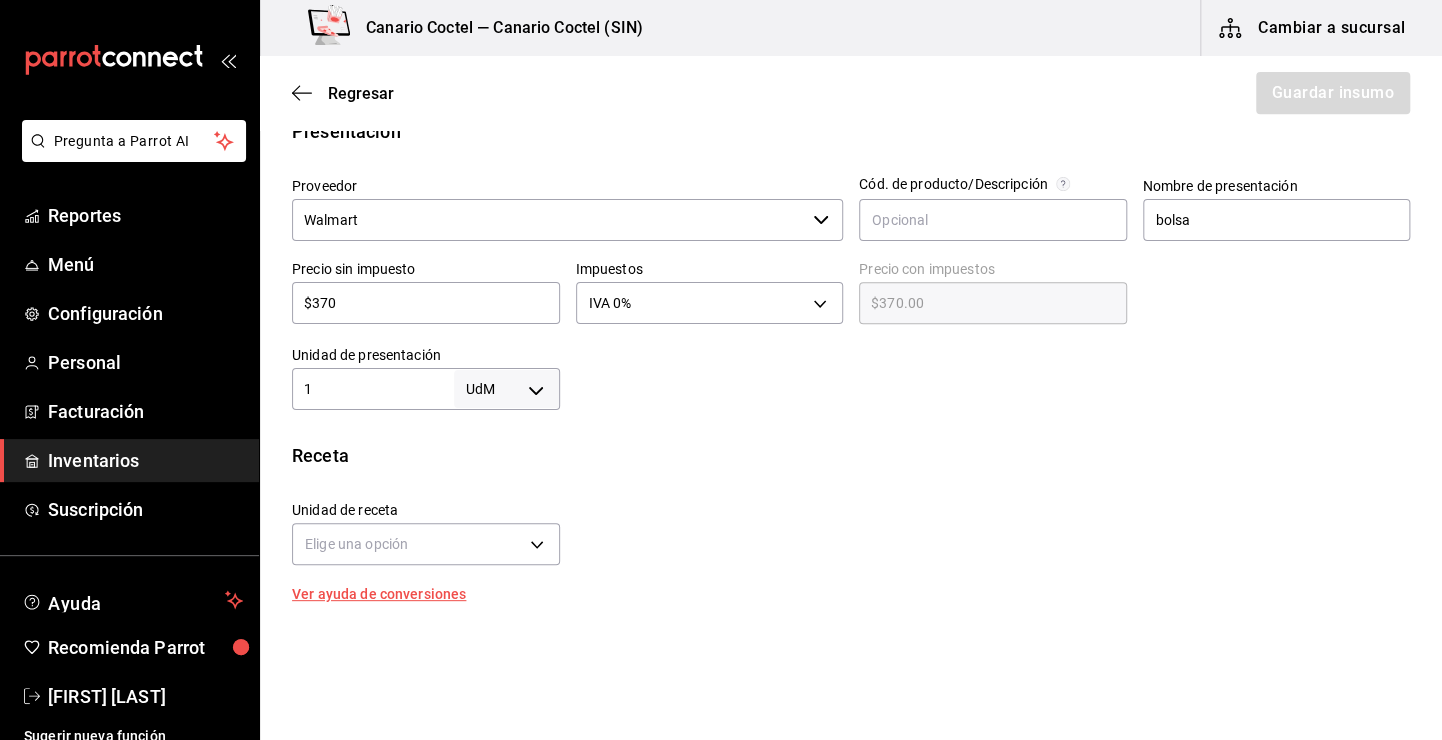 click on "$370" at bounding box center [426, 303] 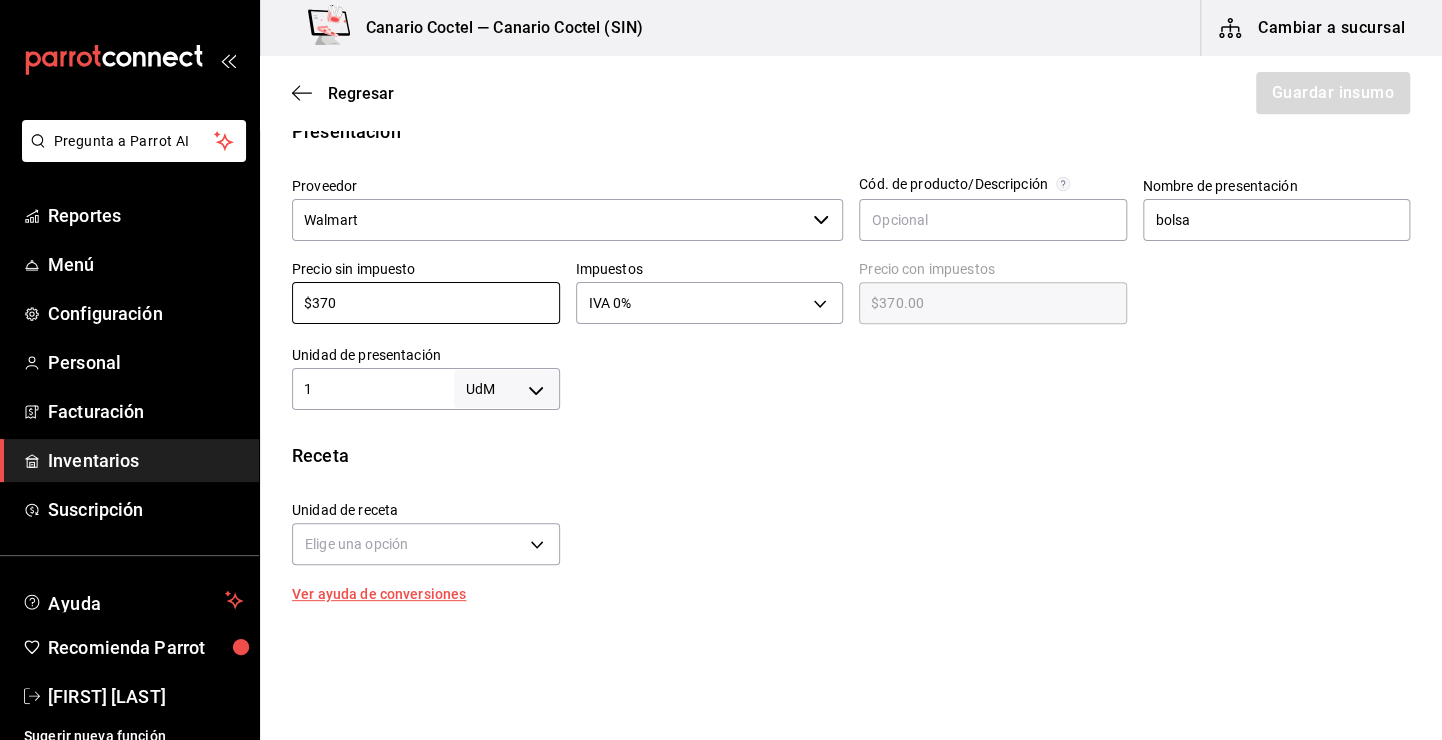 drag, startPoint x: 464, startPoint y: 309, endPoint x: 342, endPoint y: 328, distance: 123.47064 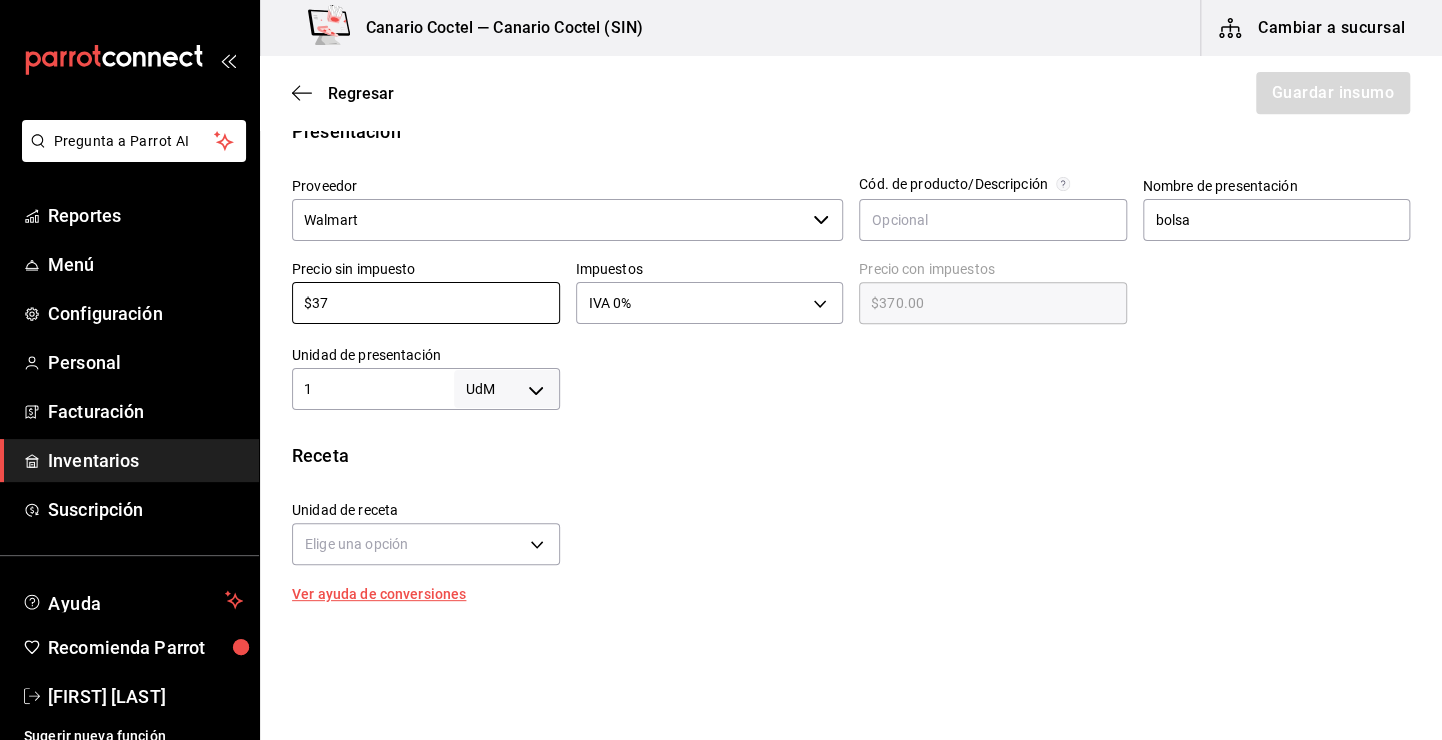 type on "$37.00" 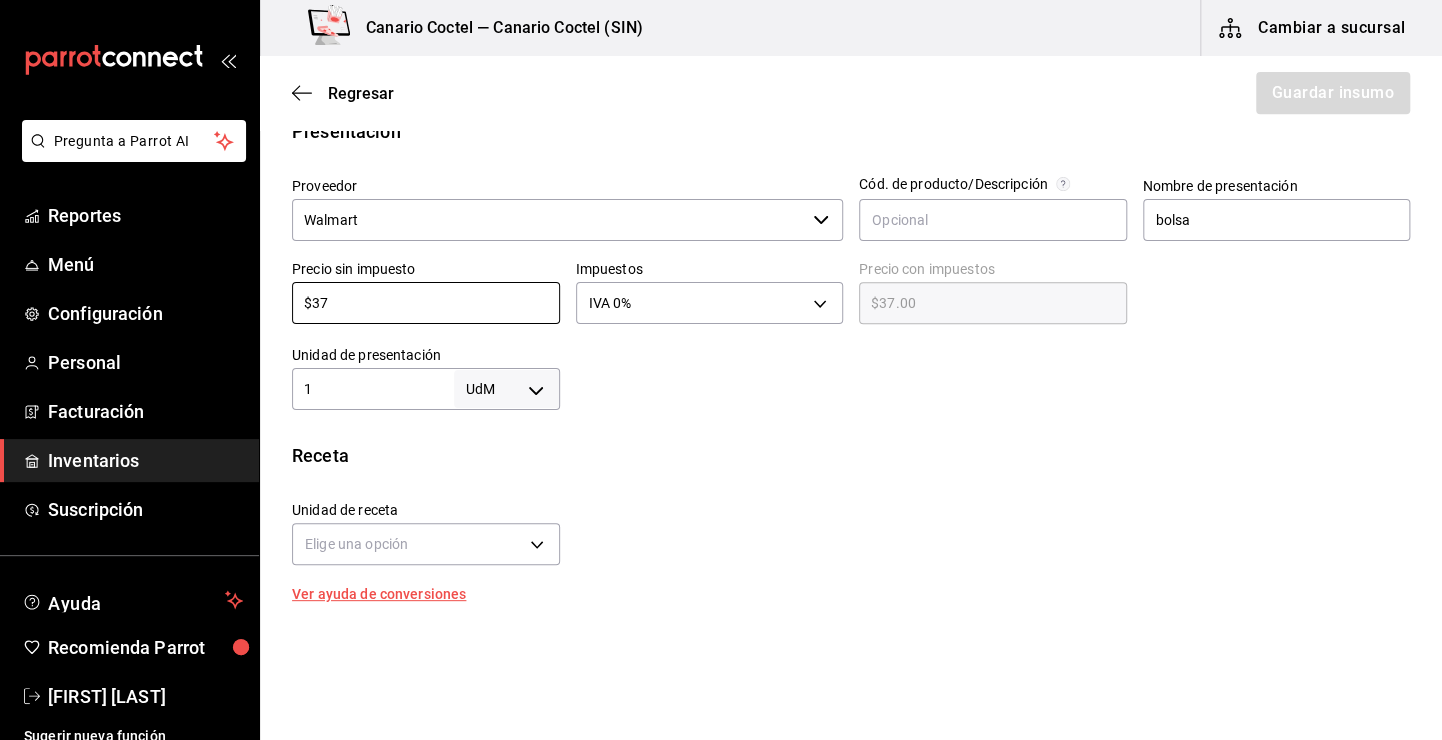 type on "$3" 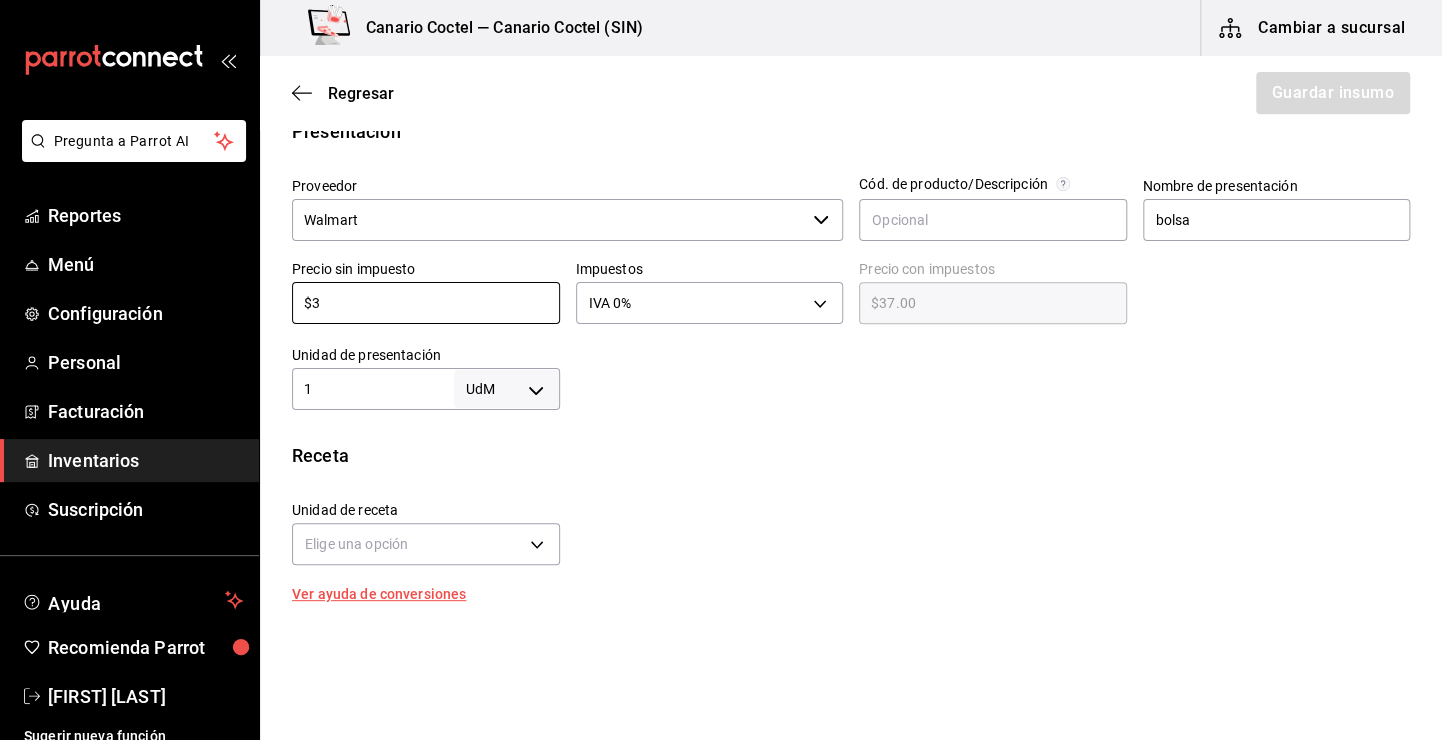 type on "$3.00" 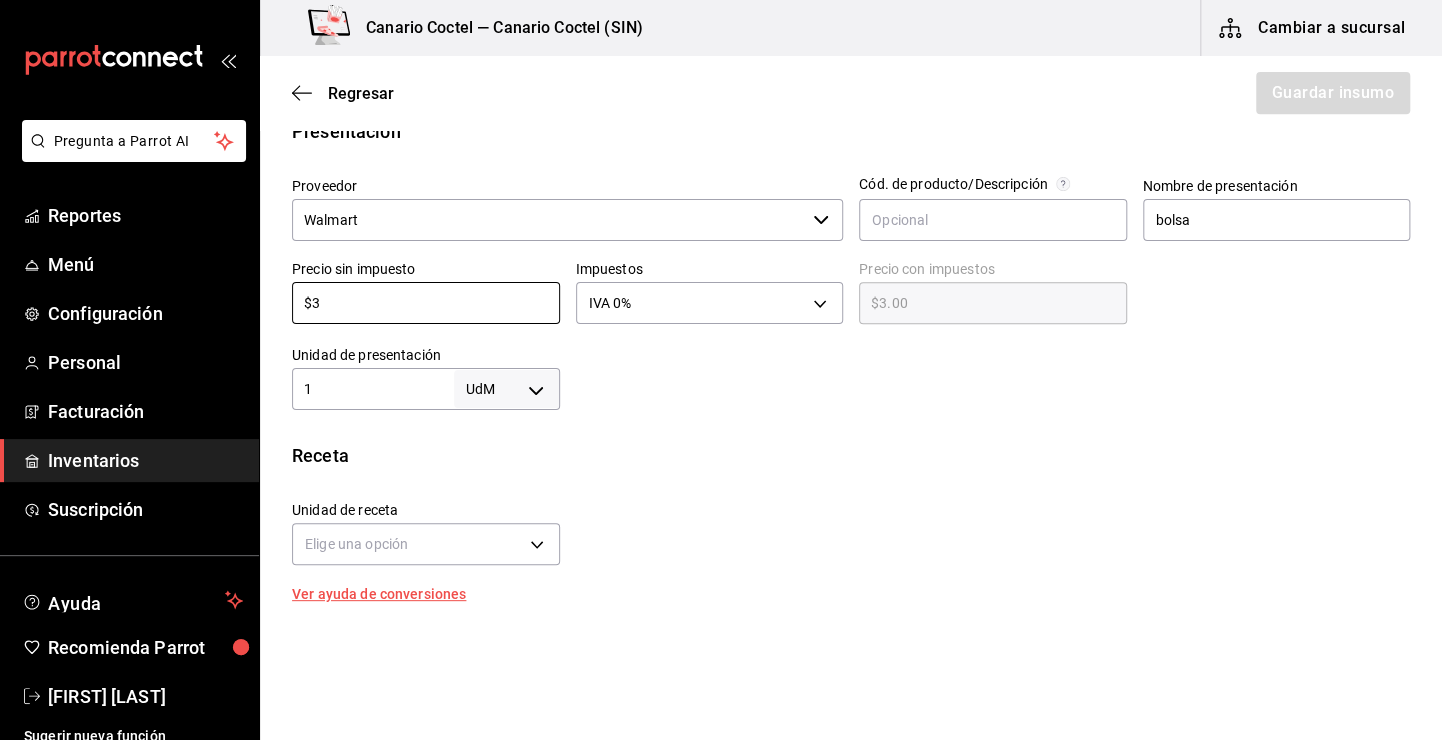 type 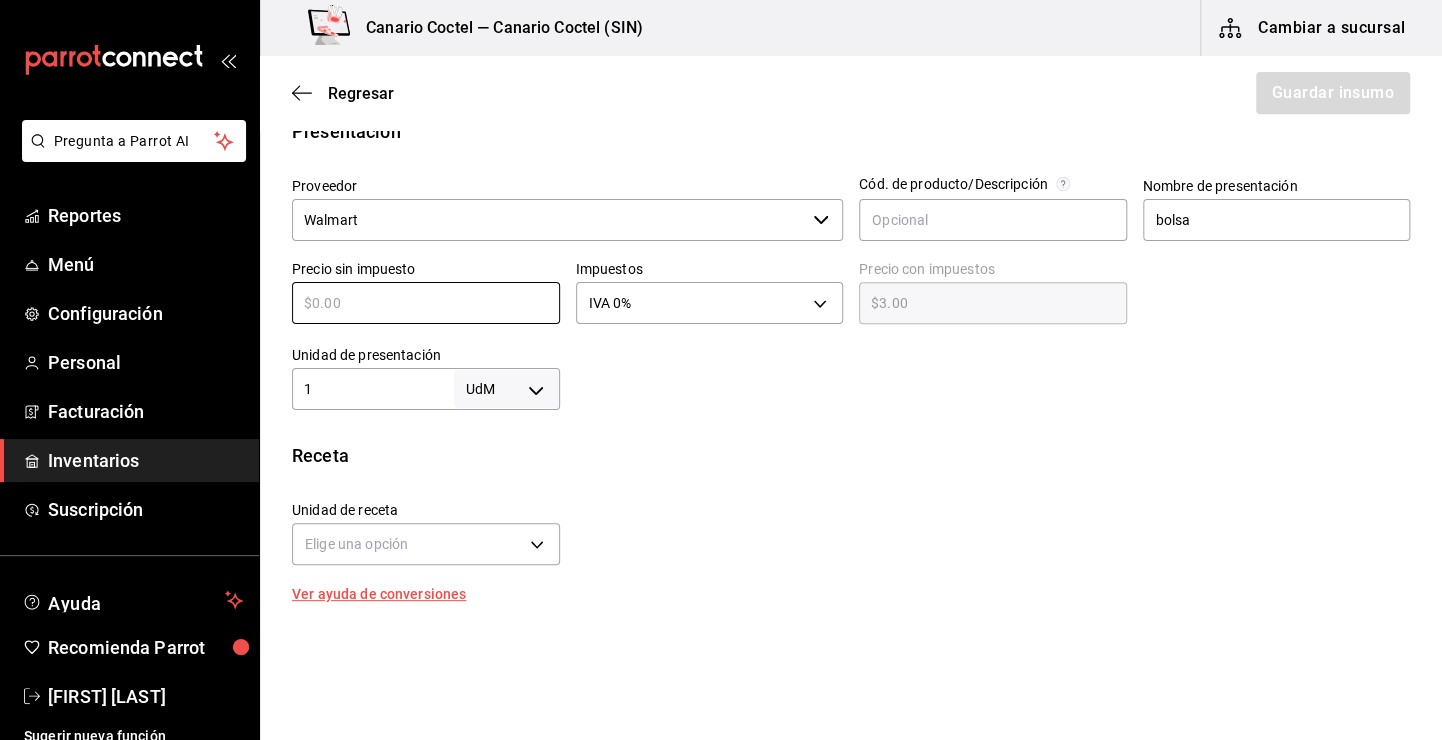 type on "$0.00" 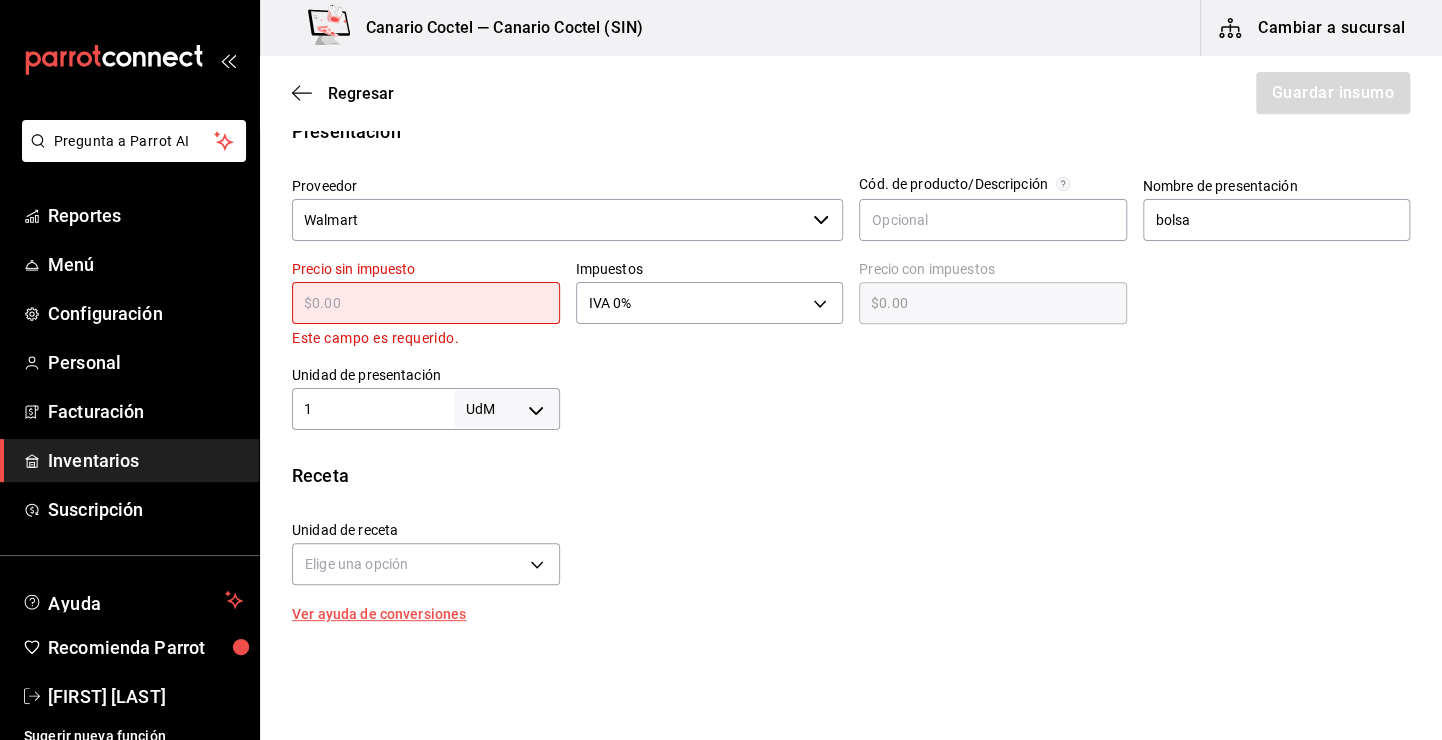 type on "$1" 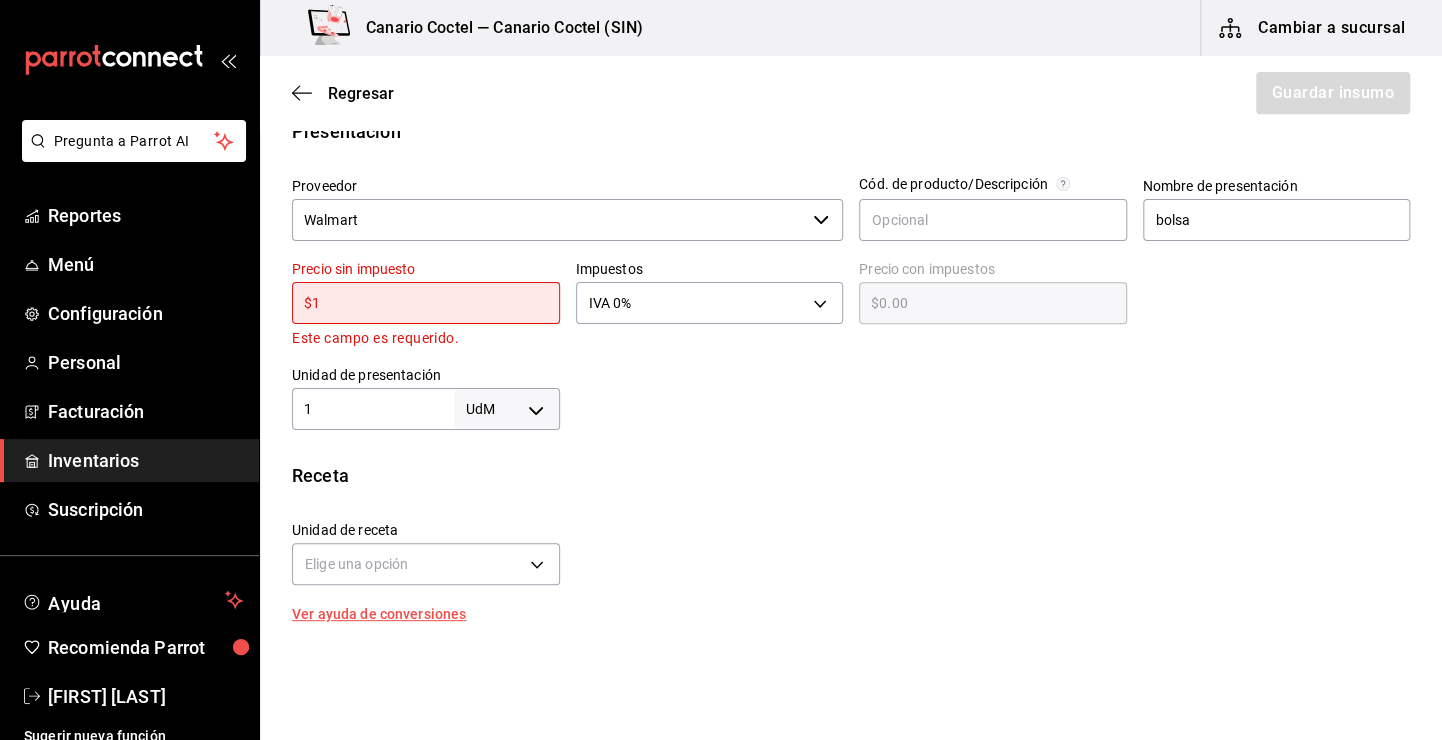 type on "$1.00" 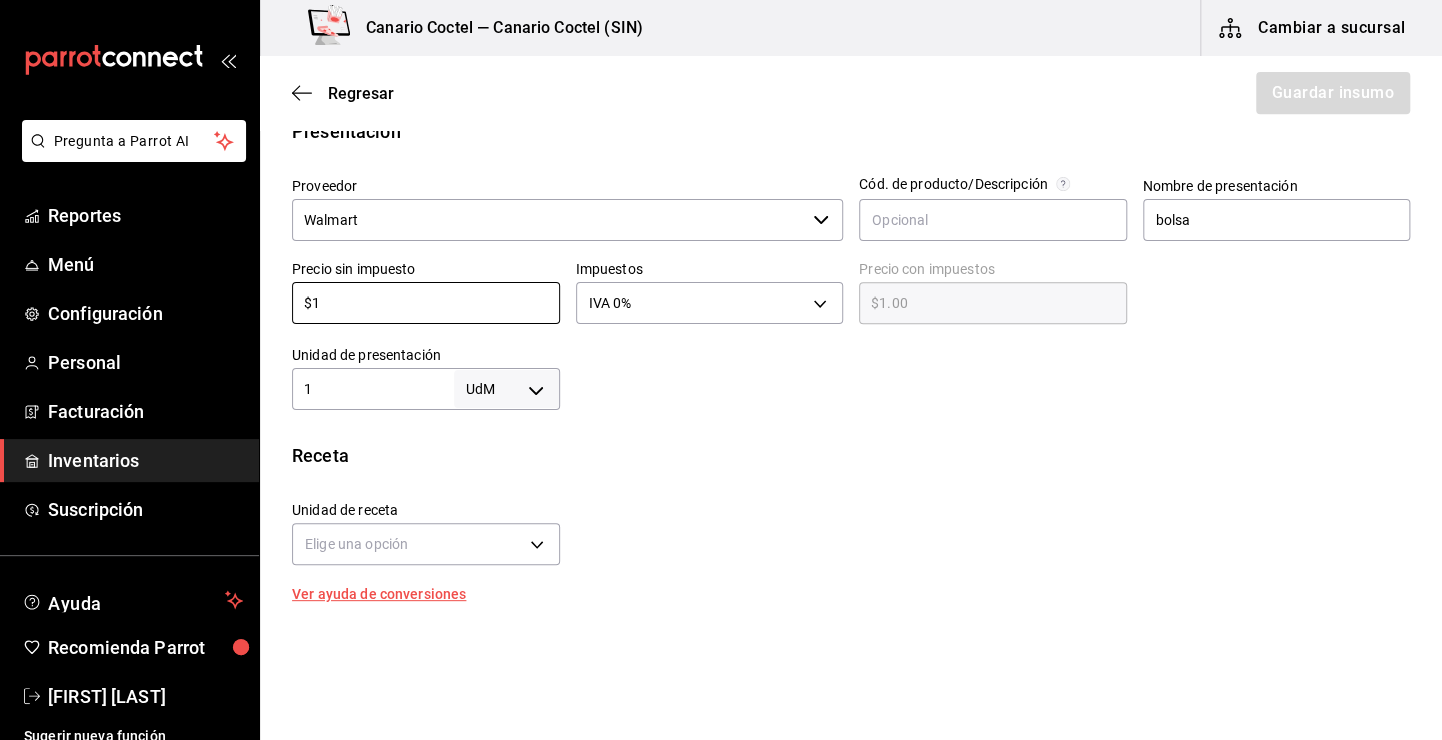 type on "$14" 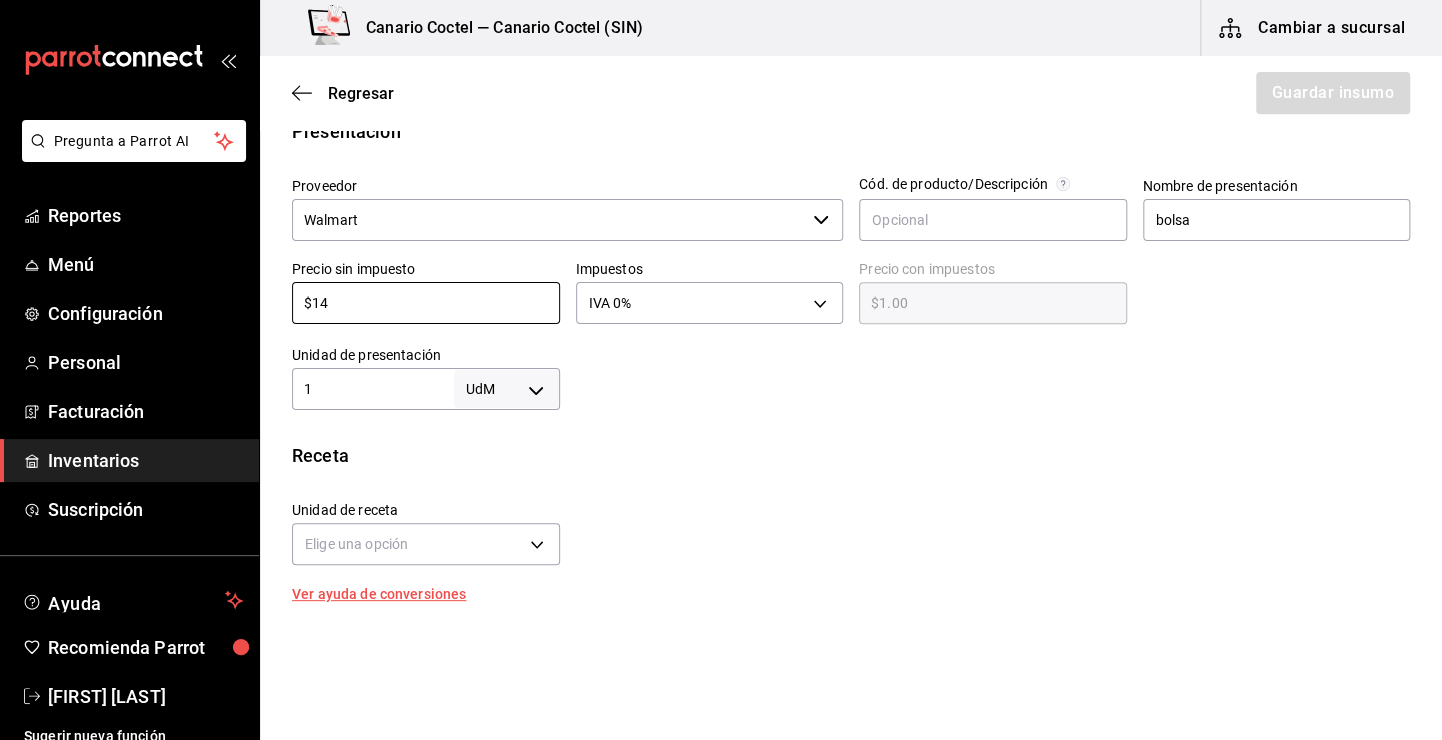type on "$14.00" 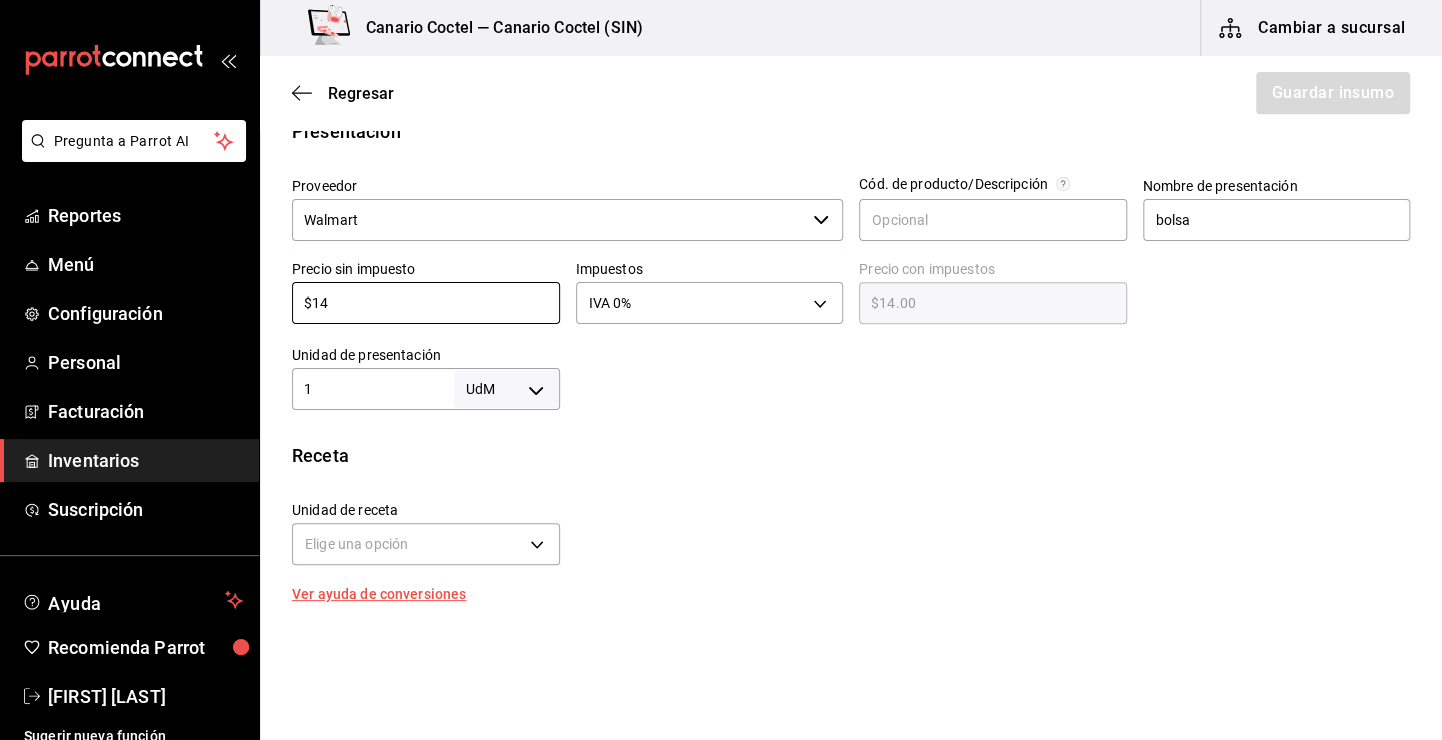 type on "$145" 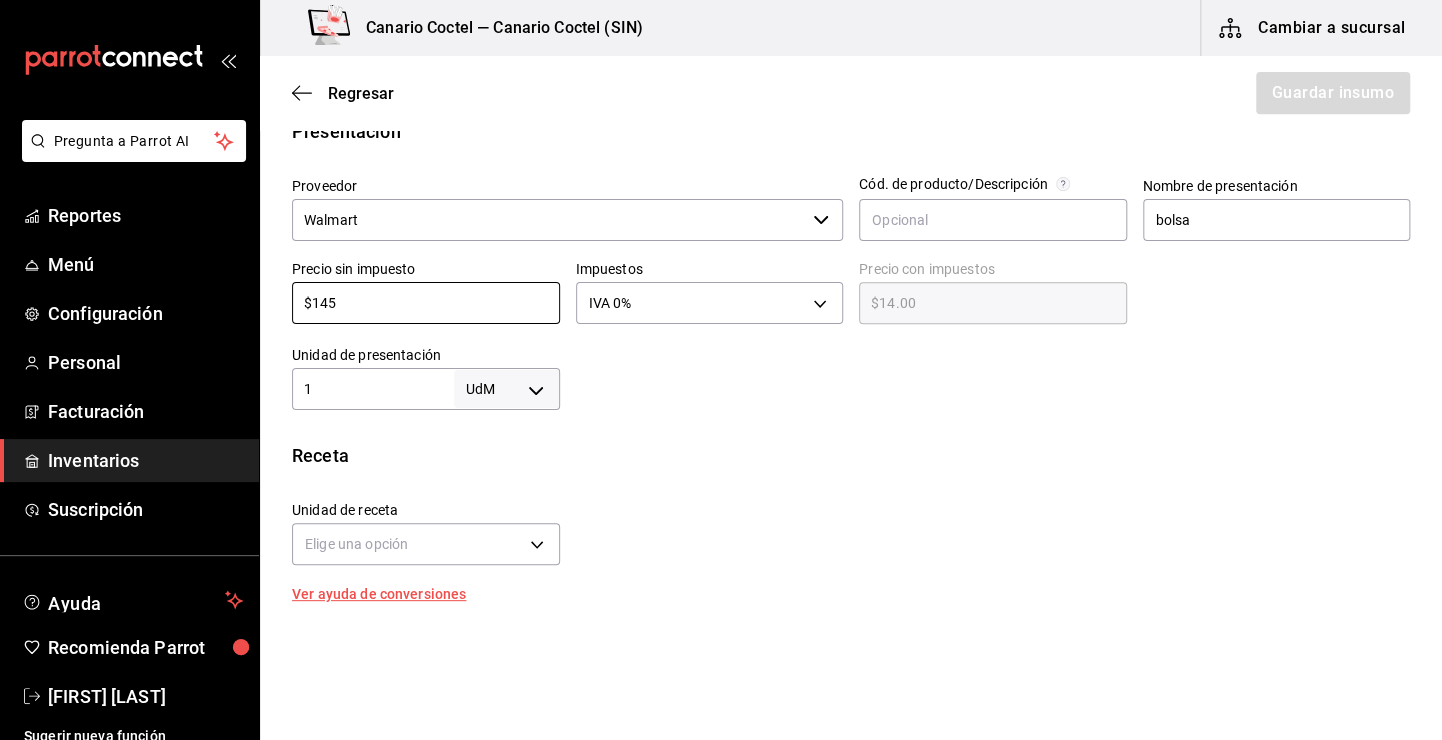 type on "$145.00" 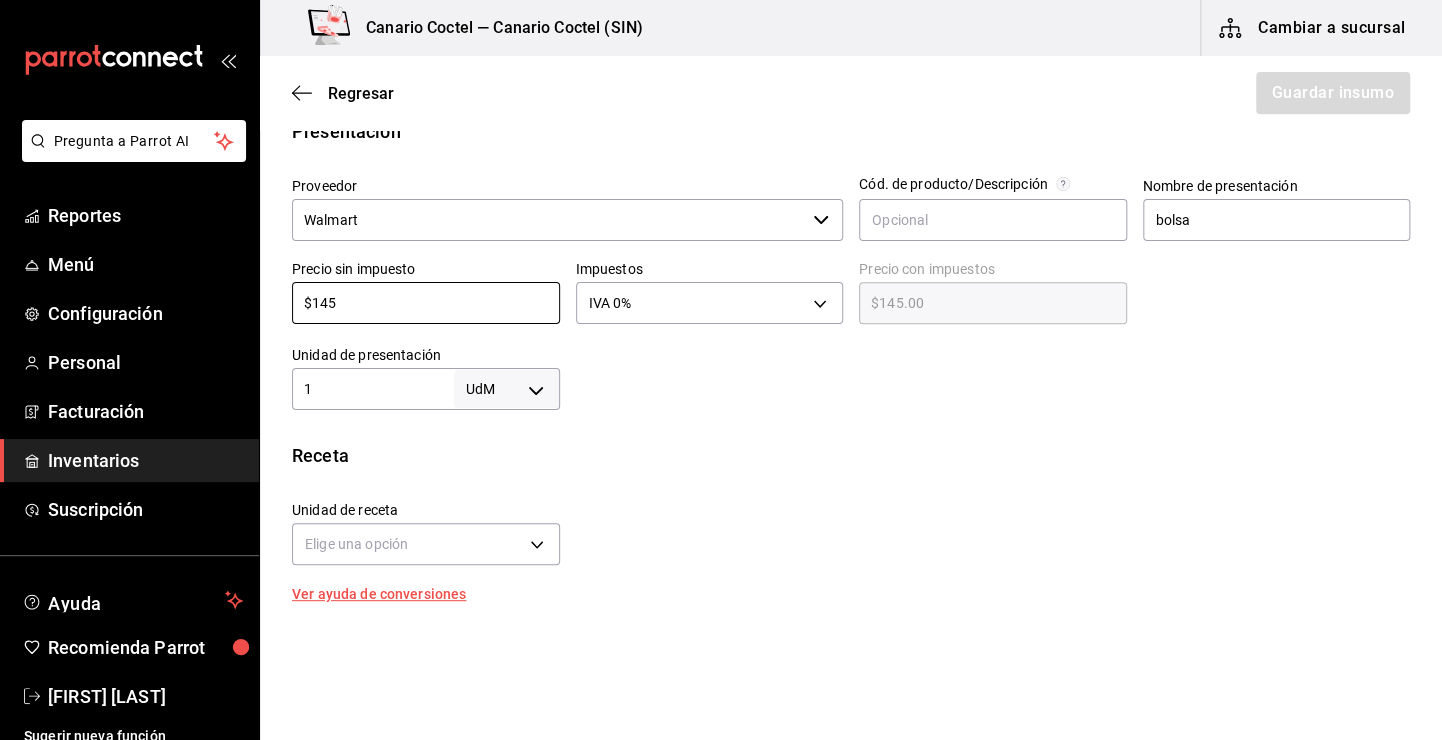 type on "$145" 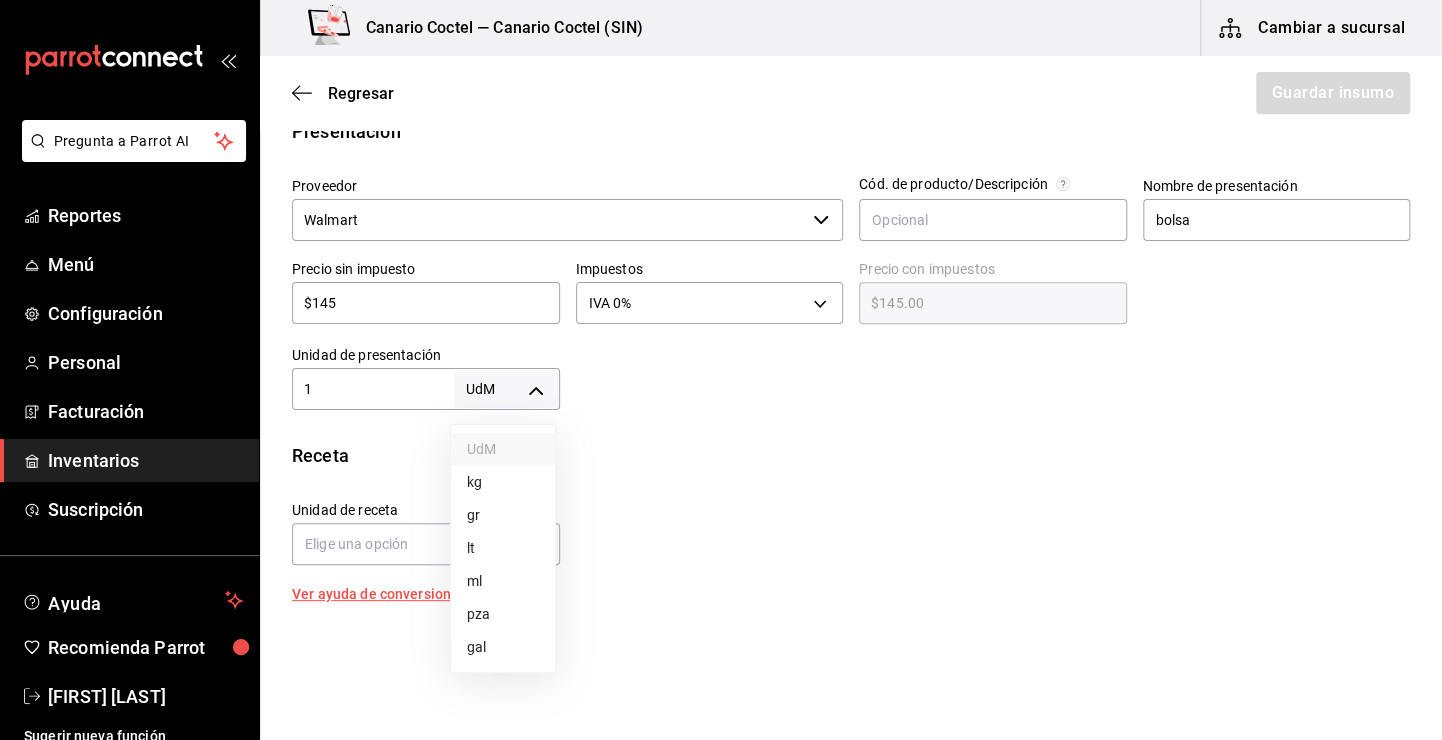 click on "Pregunta a Parrot AI Reportes   Menú   Configuración   Personal   Facturación   Inventarios   Suscripción   Ayuda Recomienda Parrot   Fernando Valdez   Sugerir nueva función   Canario Coctel — Canario Coctel (SIN) Cambiar a sucursal Regresar Guardar insumo Insumo Nombre Arandanos members mark Categoría de inventario Frutos secos ​ Mínimo 1 ​ Ideal 2 ​ Insumo de producción Este insumo se produce con una receta de producción Presentación Proveedor Walmart ​ Cód. de producto/Descripción Nombre de presentación bolsa Precio sin impuesto $145 ​ Impuestos IVA 0% IVA_0 Precio con impuestos $145.00 ​ Unidad de presentación 1 UdM ​ Receta Unidad de receta Elige una opción Factor de conversión ​ Ver ayuda de conversiones ¿La presentación (bolsa) viene en otra caja? Si No Presentaciones por caja ​ Sin definir Unidades de conteo GANA 1 MES GRATIS EN TU SUSCRIPCIÓN AQUÍ Pregunta a Parrot AI Reportes   Menú   Configuración   Personal   Facturación   Inventarios   Suscripción" at bounding box center (721, 313) 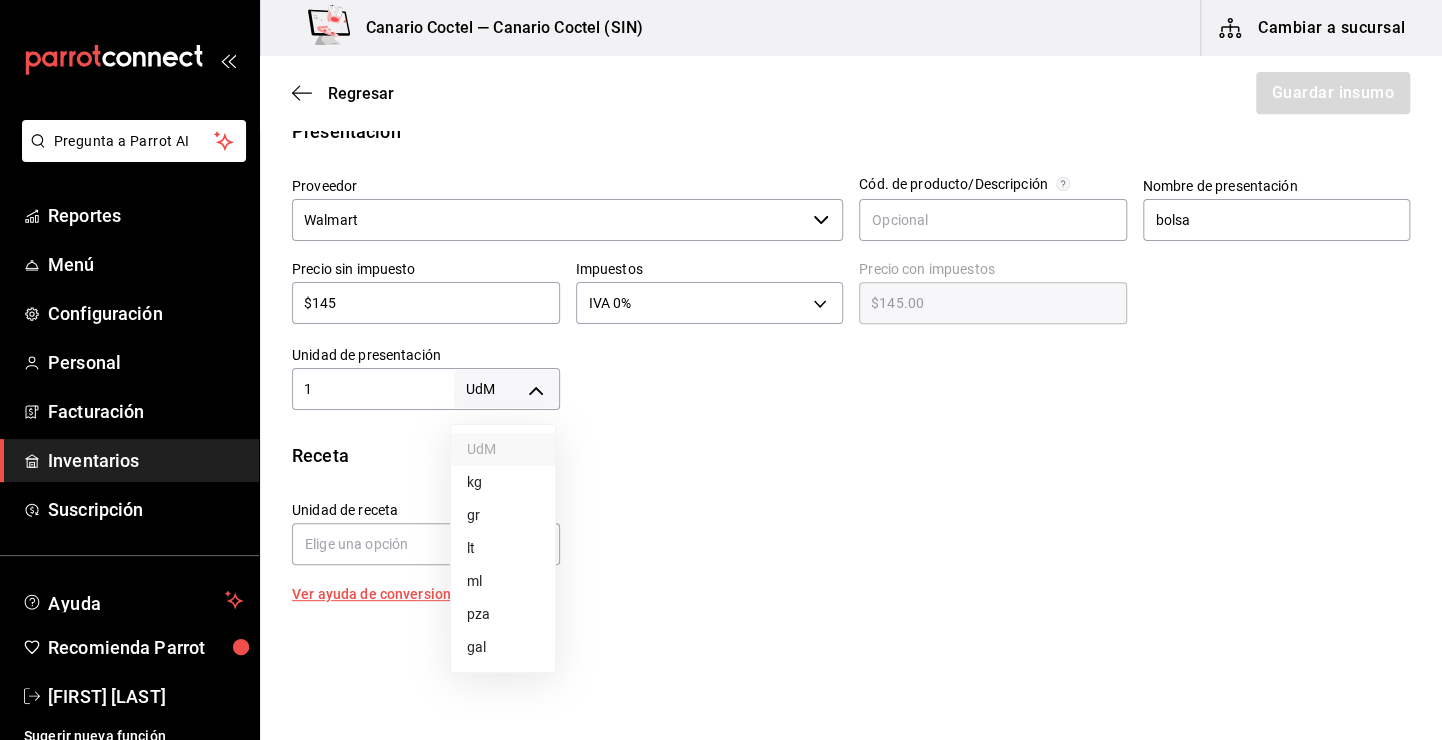click on "kg" at bounding box center (503, 482) 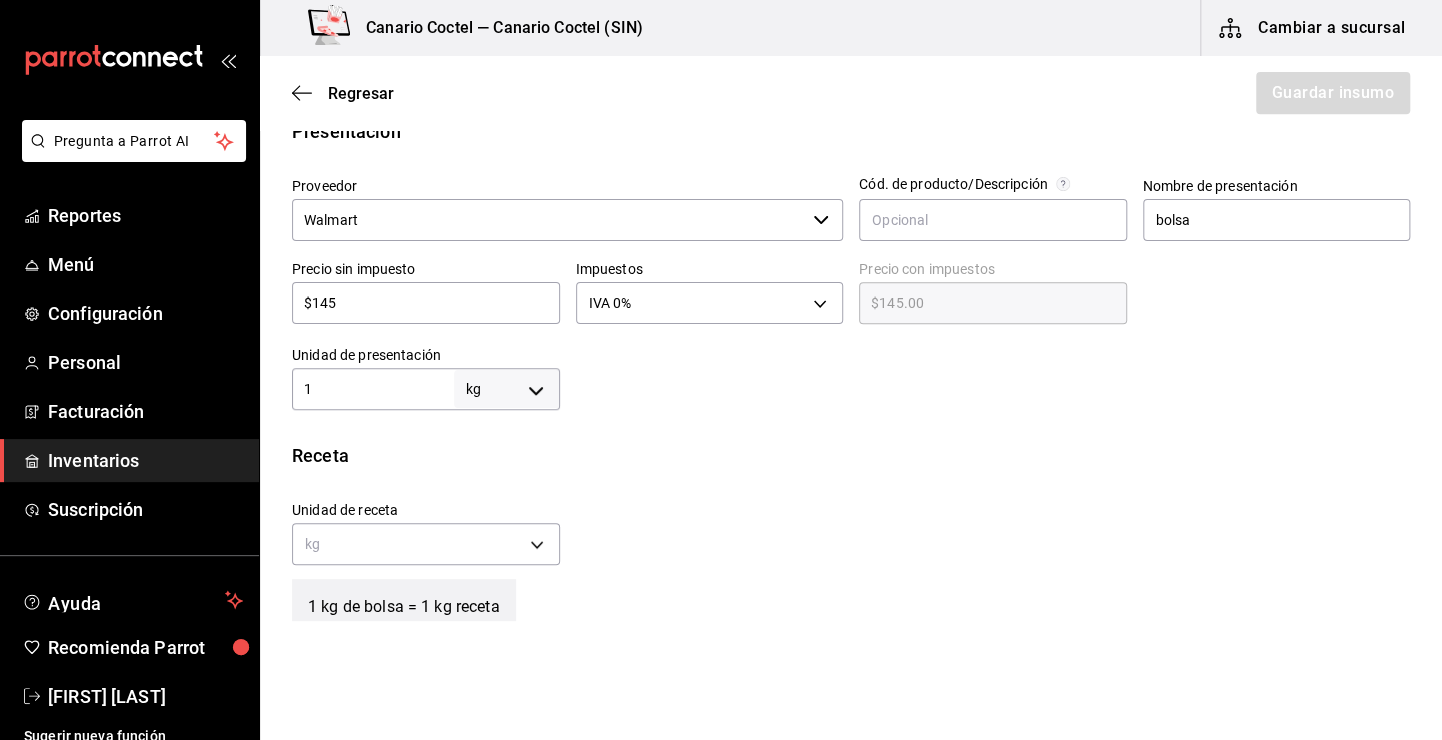 type on "1" 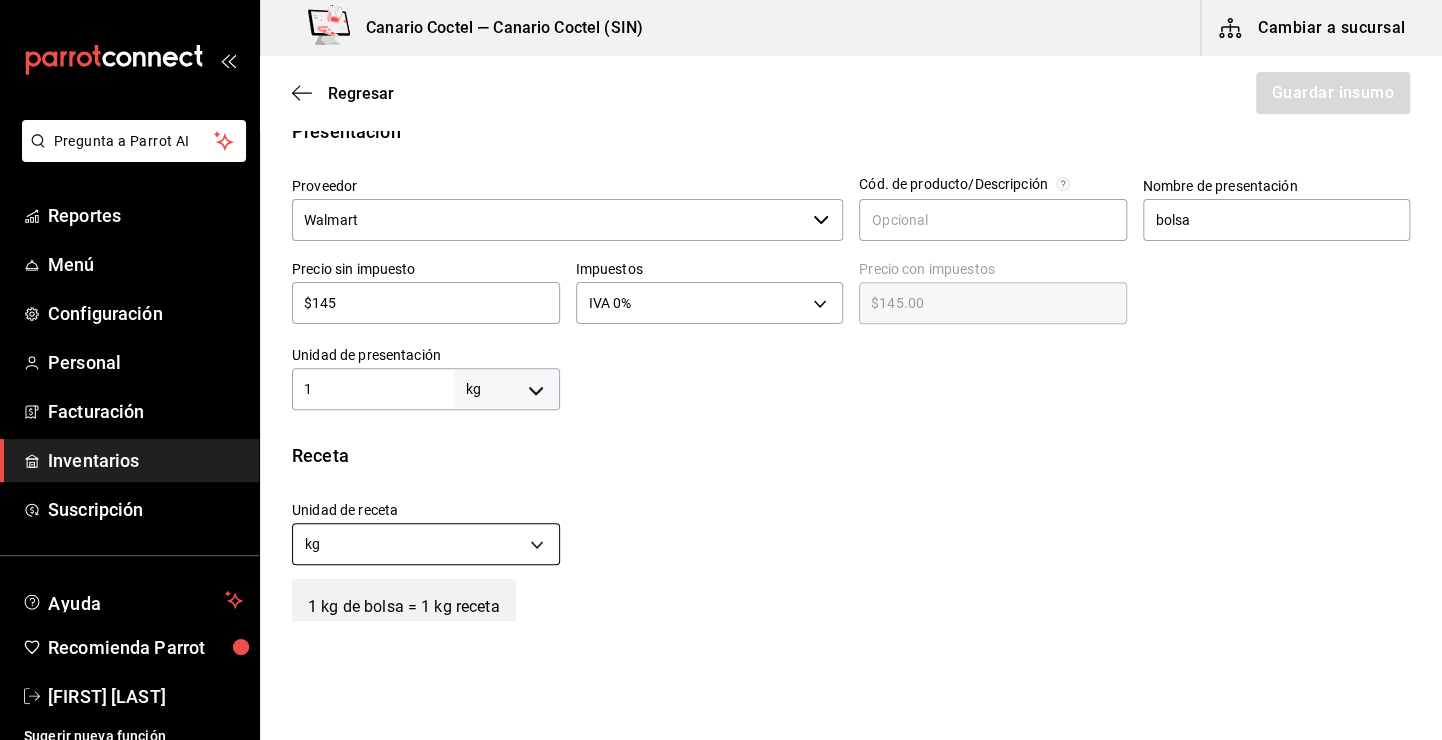 click on "Pregunta a Parrot AI Reportes   Menú   Configuración   Personal   Facturación   Inventarios   Suscripción   Ayuda Recomienda Parrot   Fernando Valdez   Sugerir nueva función   Canario Coctel — Canario Coctel (SIN) Cambiar a sucursal Regresar Guardar insumo Insumo Nombre Arandanos members mark Categoría de inventario Frutos secos ​ Mínimo 1 ​ Ideal 2 ​ Insumo de producción Este insumo se produce con una receta de producción Presentación Proveedor Walmart ​ Cód. de producto/Descripción Nombre de presentación bolsa Precio sin impuesto $145 ​ Impuestos IVA 0% IVA_0 Precio con impuestos $145.00 ​ Unidad de presentación 1 kg KILOGRAM ​ Receta Unidad de receta kg KILOGRAM Factor de conversión 1 ​ 1 kg de bolsa = 1 kg receta Ver ayuda de conversiones ¿La presentación (bolsa) viene en otra caja? Si No Presentaciones por caja ​  bolsa de 1 kg Unidades de conteo kg bolsa (1 kg) GANA 1 MES GRATIS EN TU SUSCRIPCIÓN AQUÍ Pregunta a Parrot AI Reportes   Menú   Configuración" at bounding box center (721, 313) 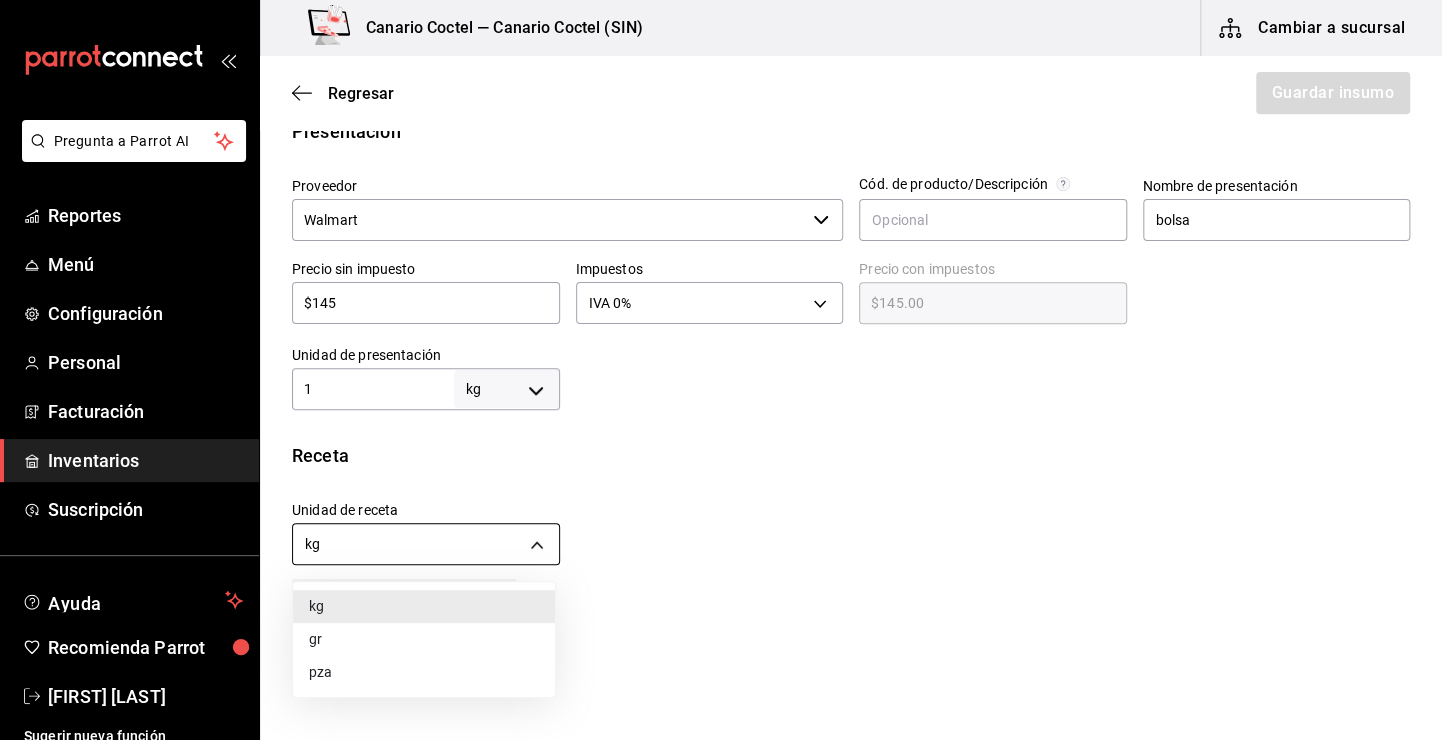 click on "Pregunta a Parrot AI Reportes   Menú   Configuración   Personal   Facturación   Inventarios   Suscripción   Ayuda Recomienda Parrot   Fernando Valdez   Sugerir nueva función   Canario Coctel — Canario Coctel (SIN) Cambiar a sucursal Regresar Guardar insumo Insumo Nombre Arandanos members mark Categoría de inventario Frutos secos ​ Mínimo 1 ​ Ideal 2 ​ Insumo de producción Este insumo se produce con una receta de producción Presentación Proveedor Walmart ​ Cód. de producto/Descripción Nombre de presentación bolsa Precio sin impuesto $145 ​ Impuestos IVA 0% IVA_0 Precio con impuestos $145.00 ​ Unidad de presentación 1 kg KILOGRAM ​ Receta Unidad de receta kg KILOGRAM Factor de conversión 1 ​ 1 kg de bolsa = 1 kg receta Ver ayuda de conversiones ¿La presentación (bolsa) viene en otra caja? Si No Presentaciones por caja ​  bolsa de 1 kg Unidades de conteo kg bolsa (1 kg) GANA 1 MES GRATIS EN TU SUSCRIPCIÓN AQUÍ Pregunta a Parrot AI Reportes   Menú   Configuración" at bounding box center (721, 313) 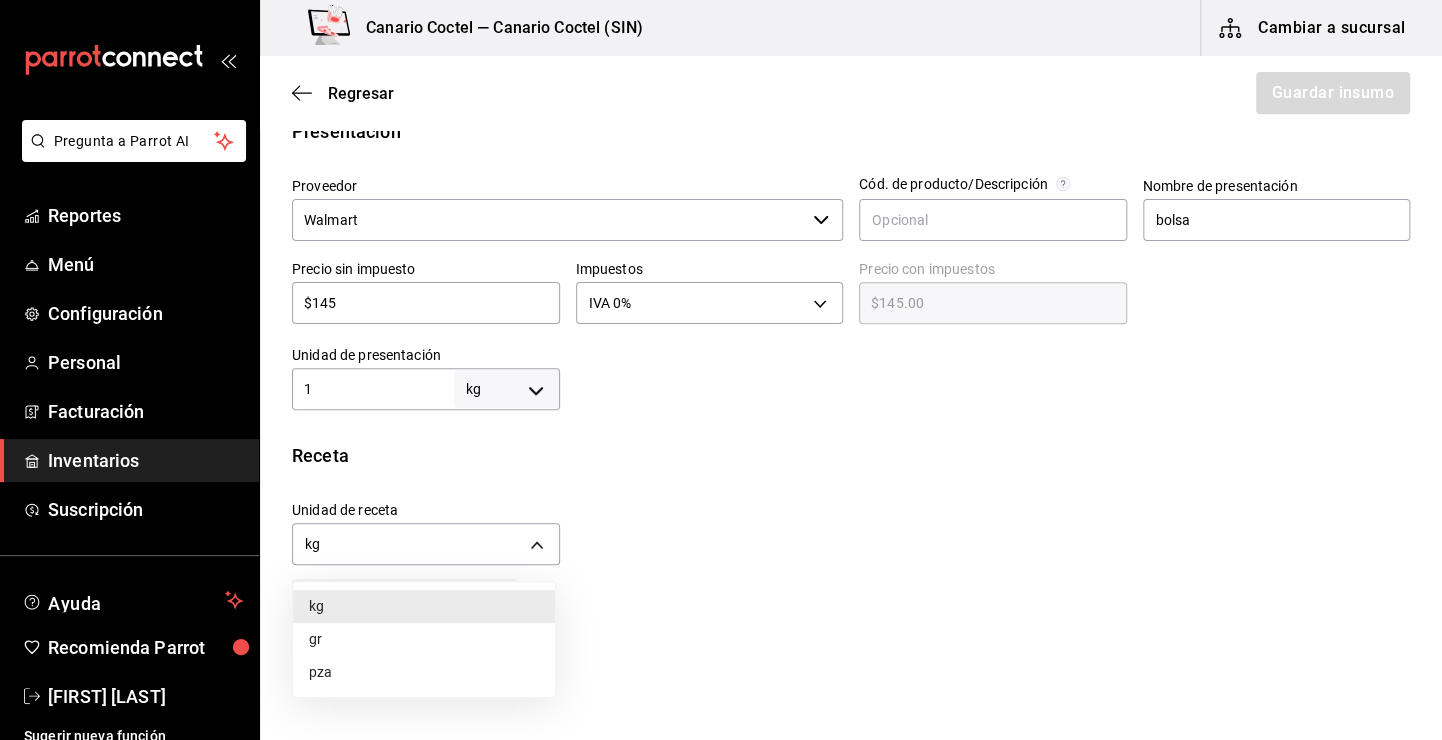 click on "gr" at bounding box center [424, 639] 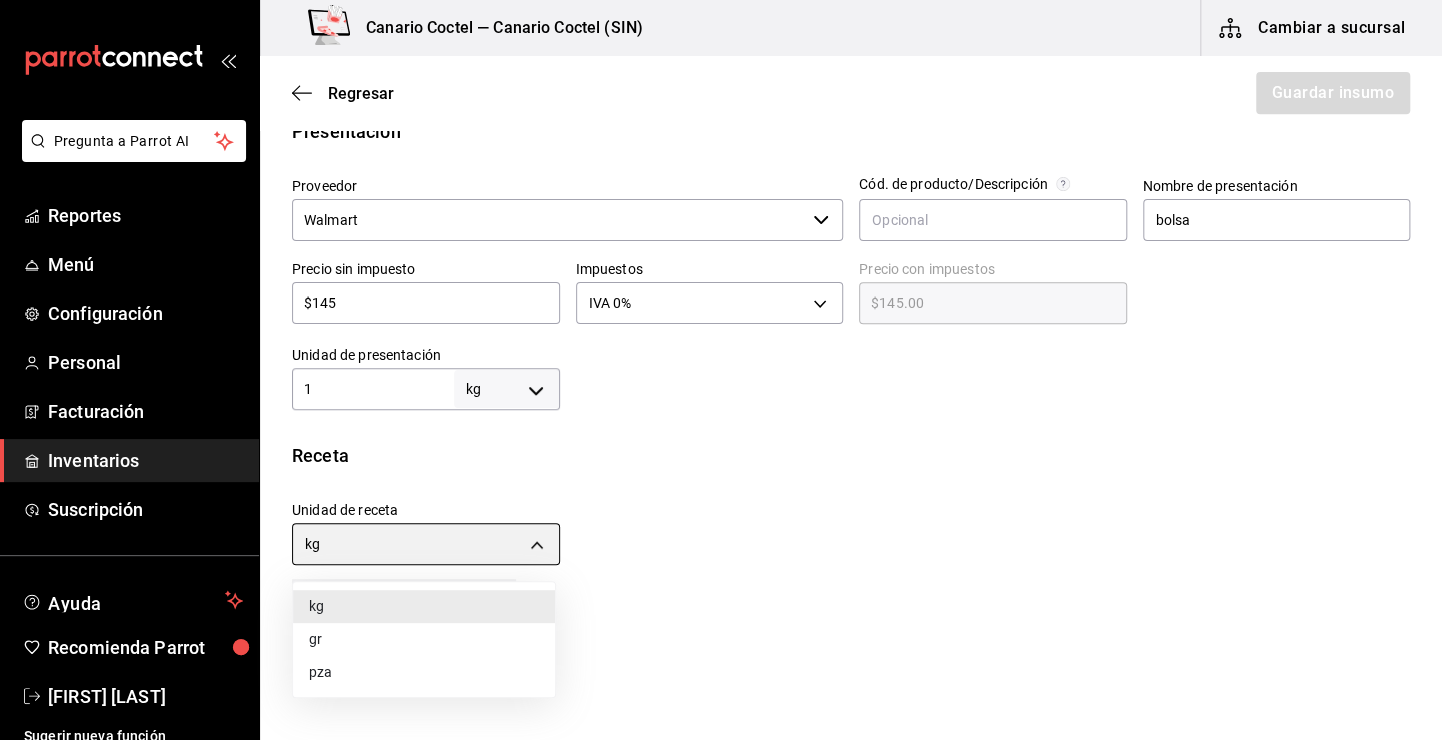 type on "GRAM" 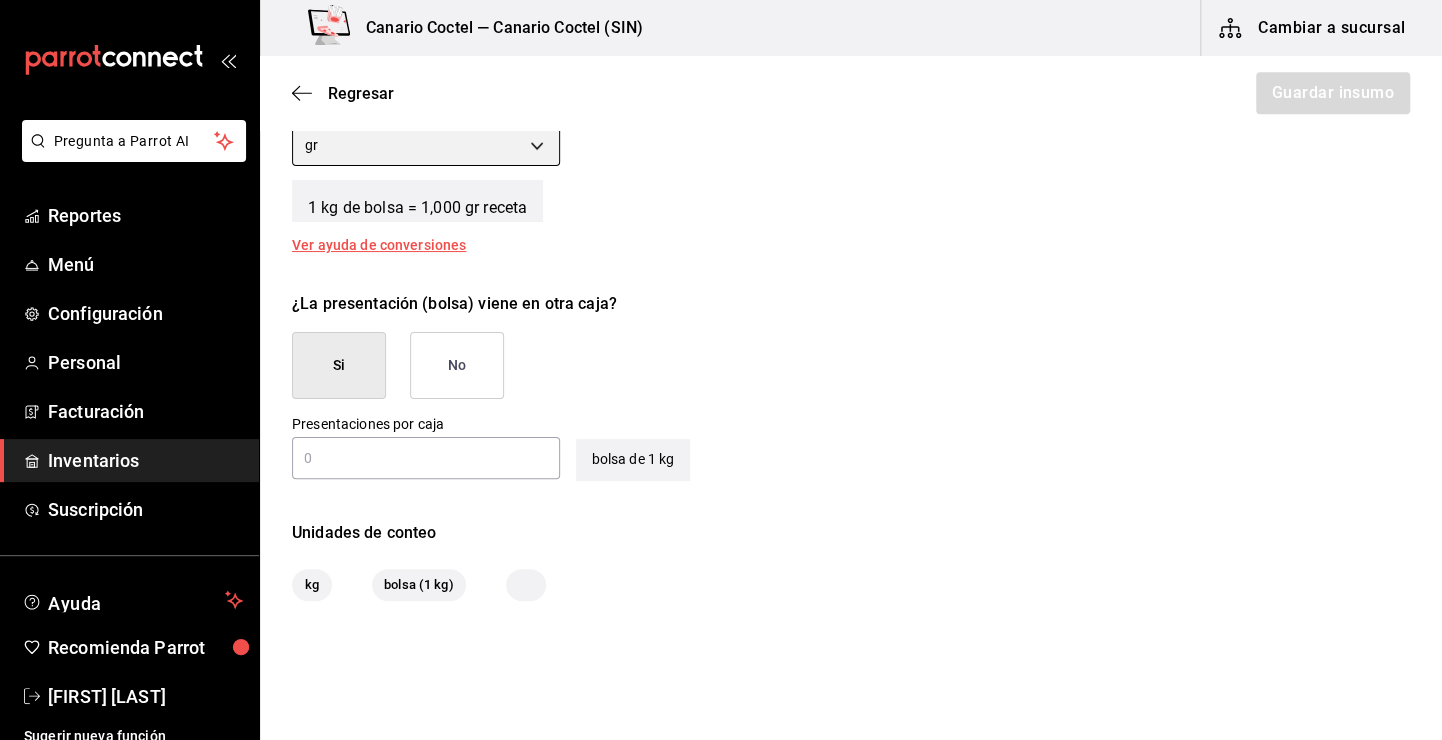 scroll, scrollTop: 800, scrollLeft: 0, axis: vertical 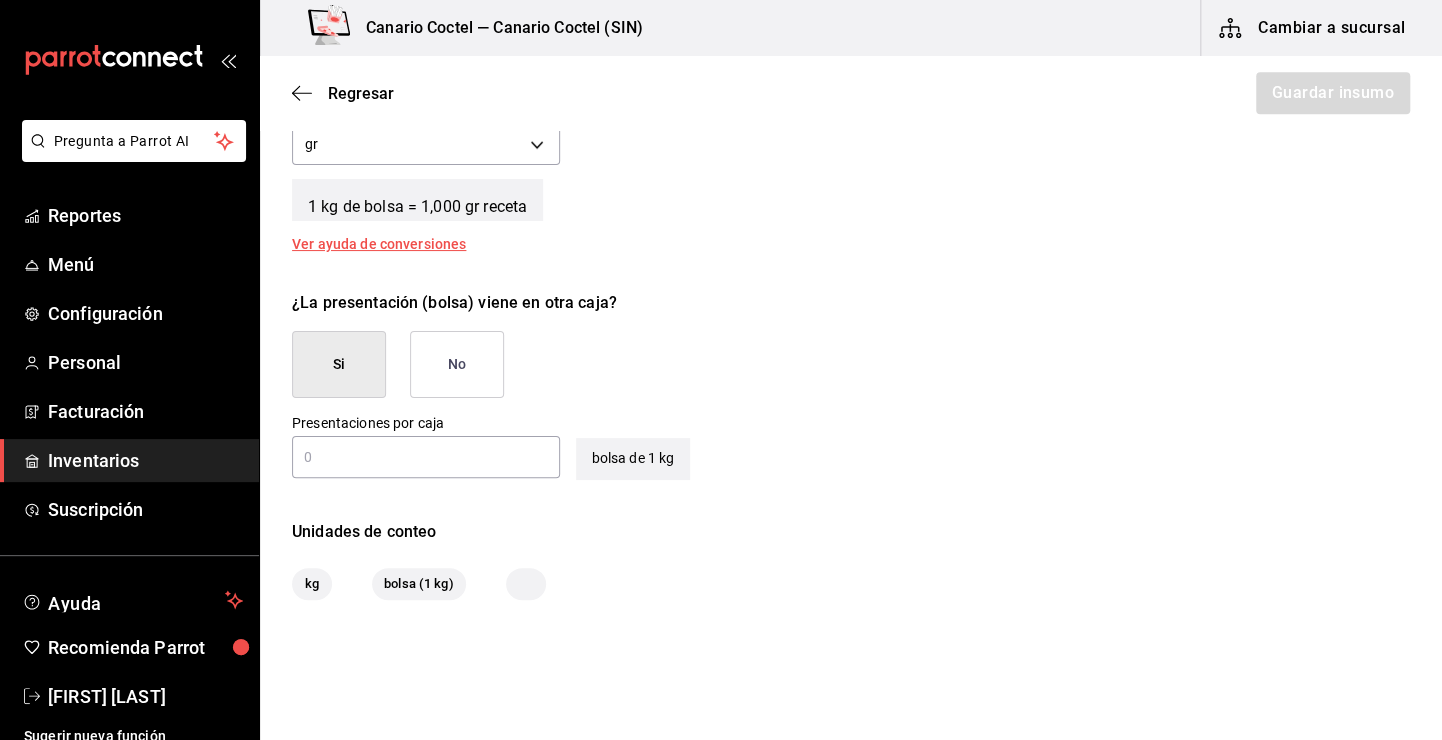 click on "No" at bounding box center [457, 364] 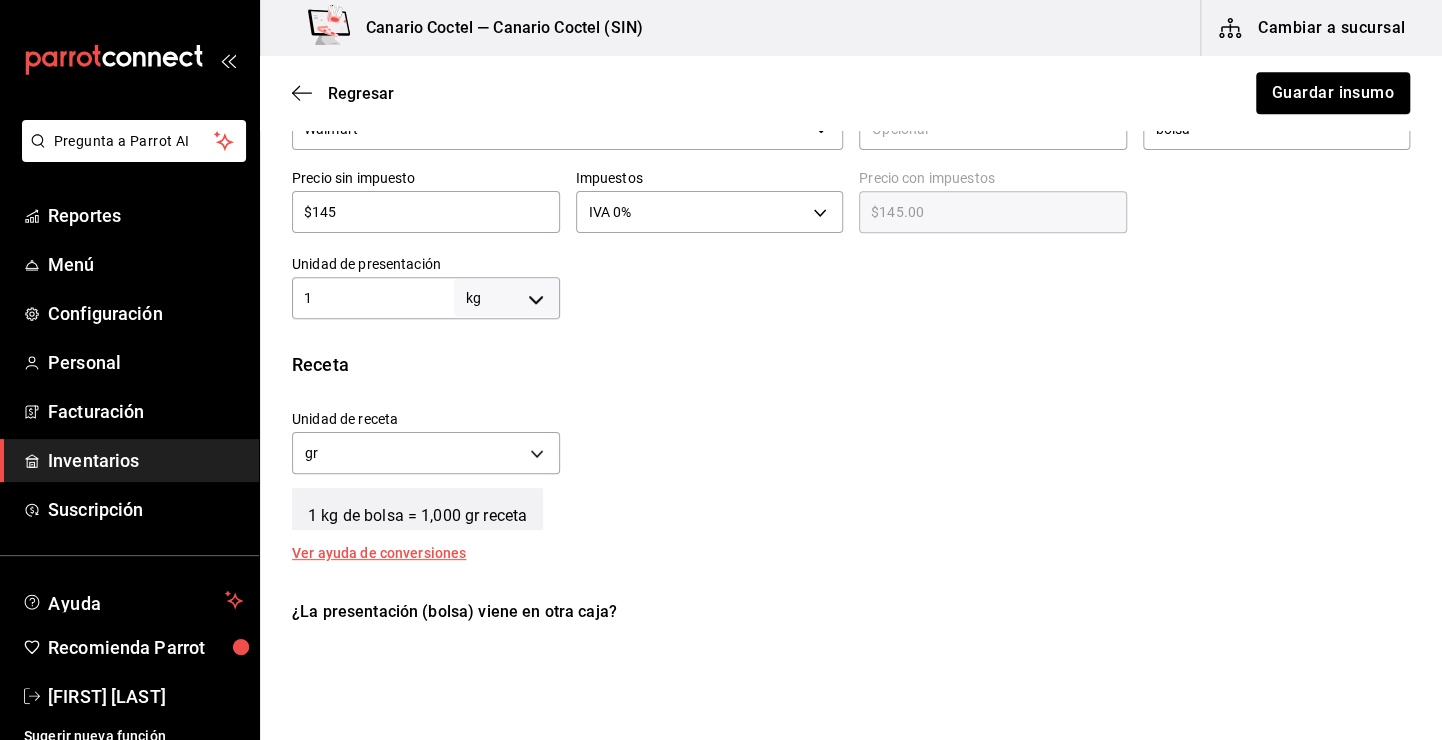 scroll, scrollTop: 485, scrollLeft: 0, axis: vertical 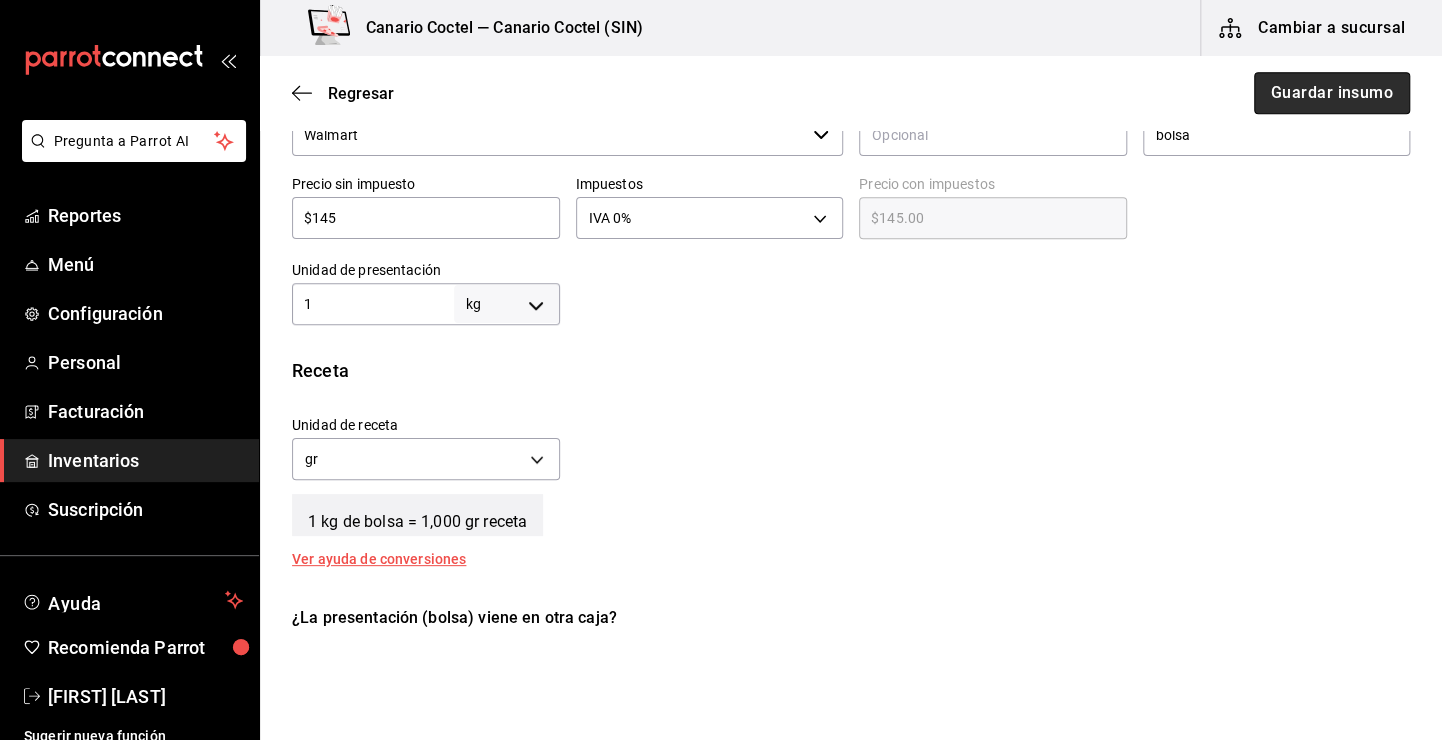 click on "Guardar insumo" at bounding box center (1332, 93) 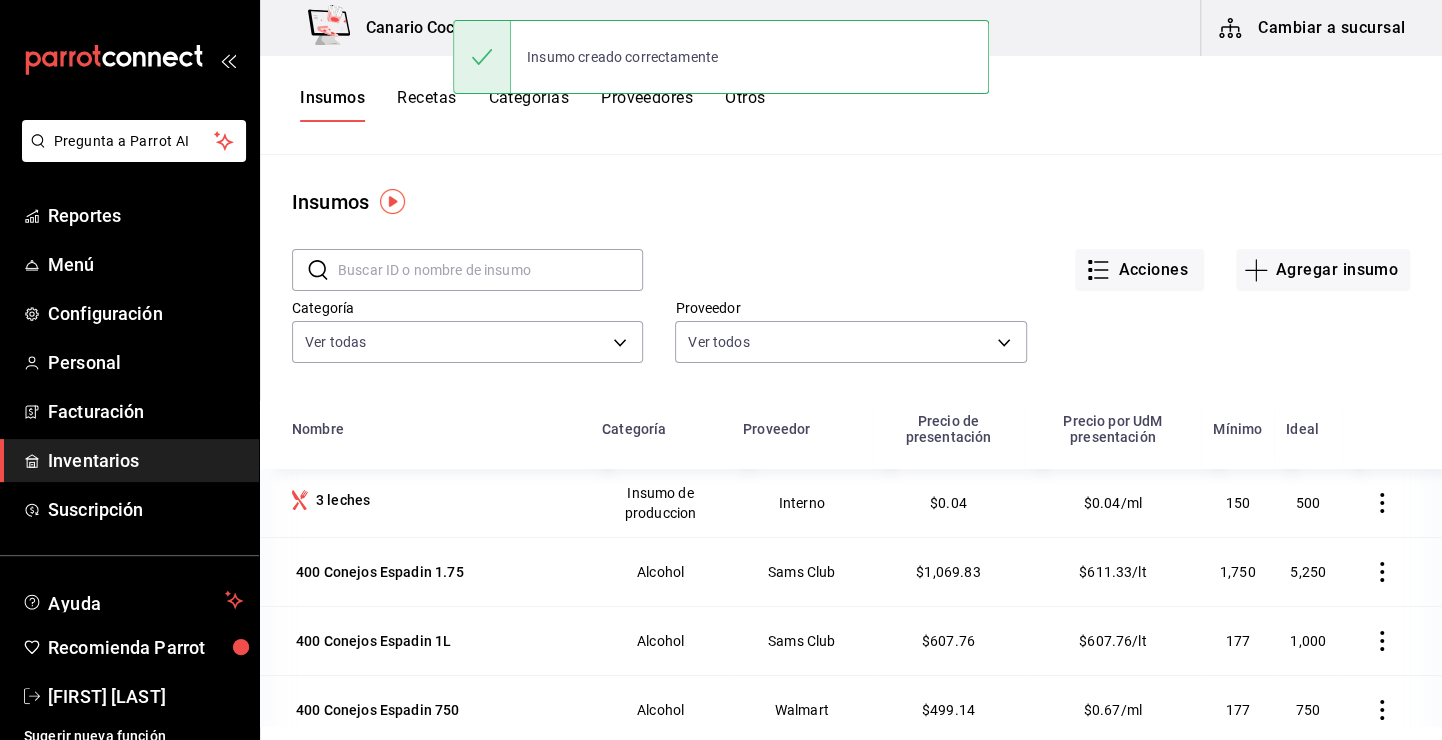 click on "Cambiar a sucursal" at bounding box center [1313, 28] 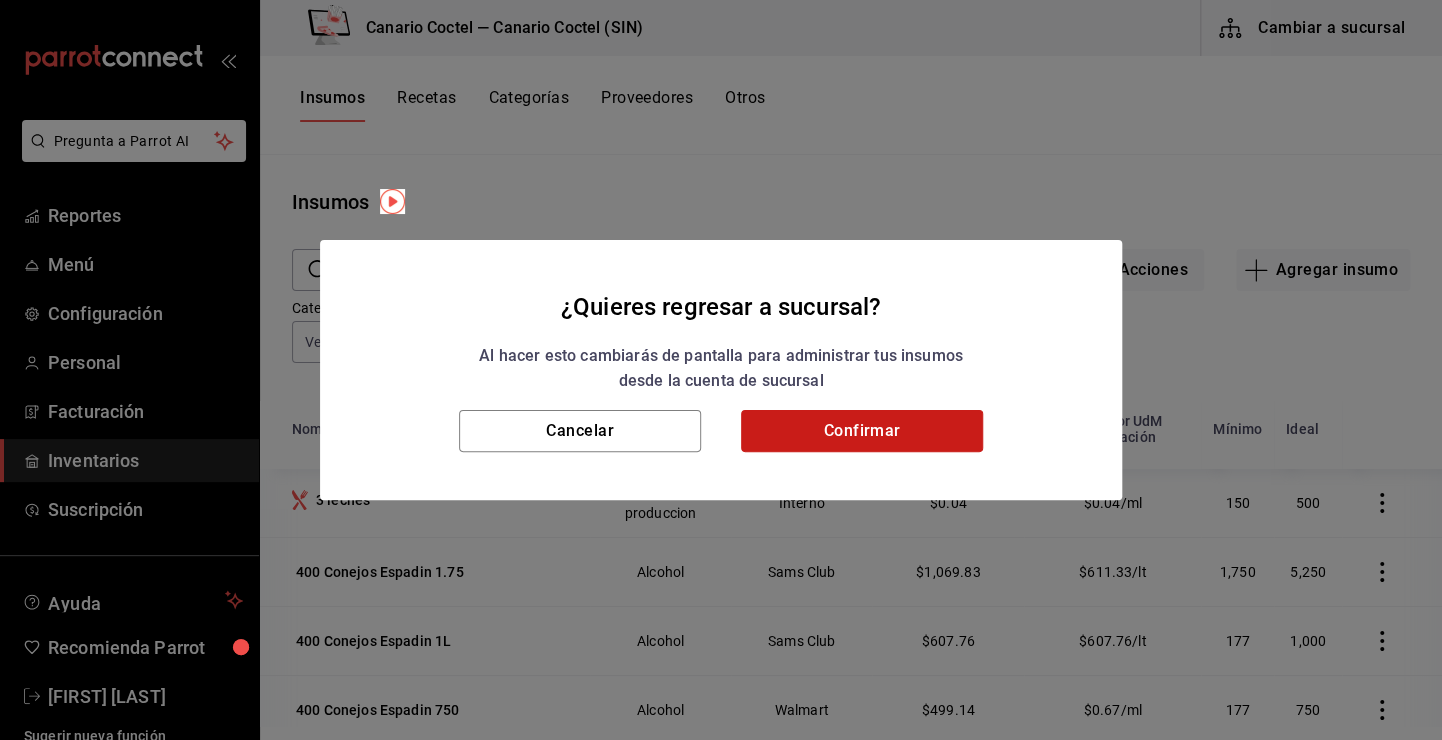 click on "Confirmar" at bounding box center [862, 431] 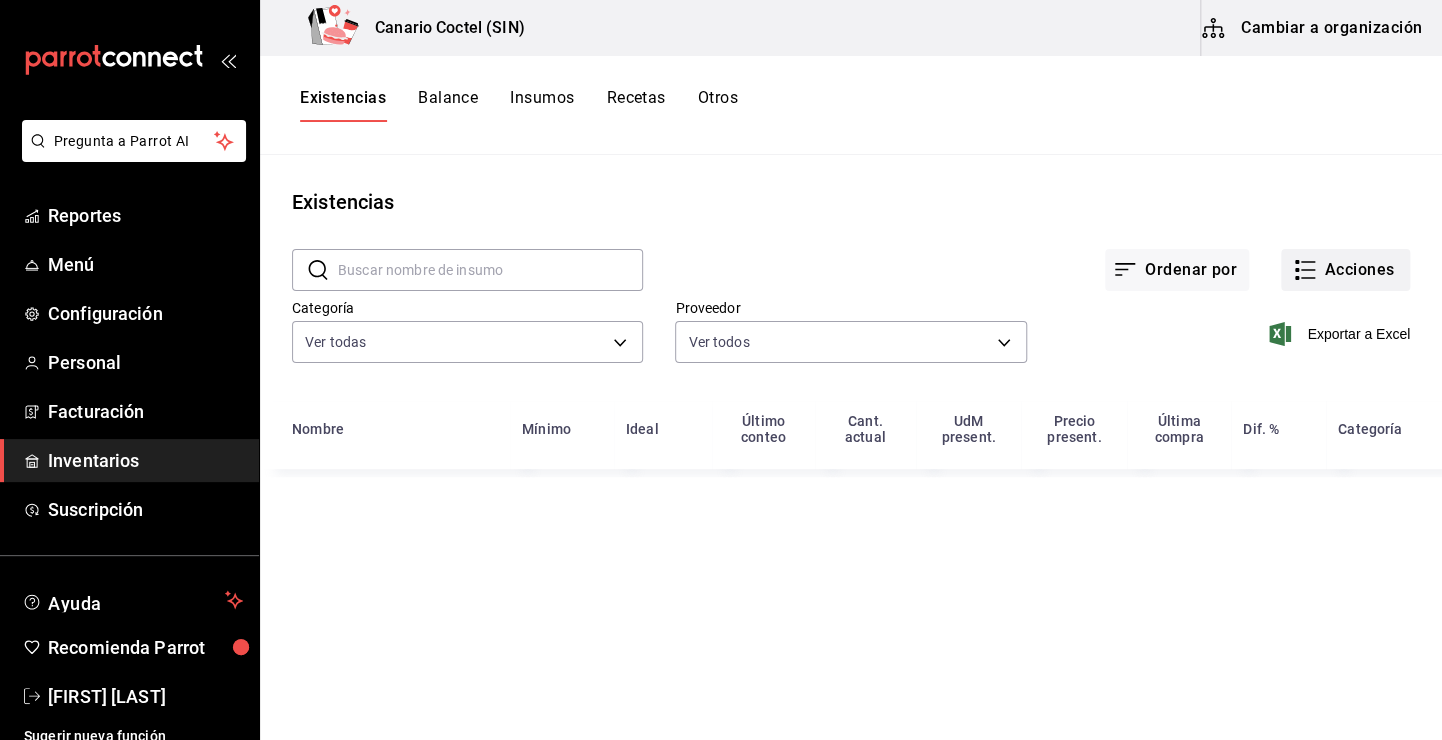 click on "Acciones" at bounding box center [1345, 270] 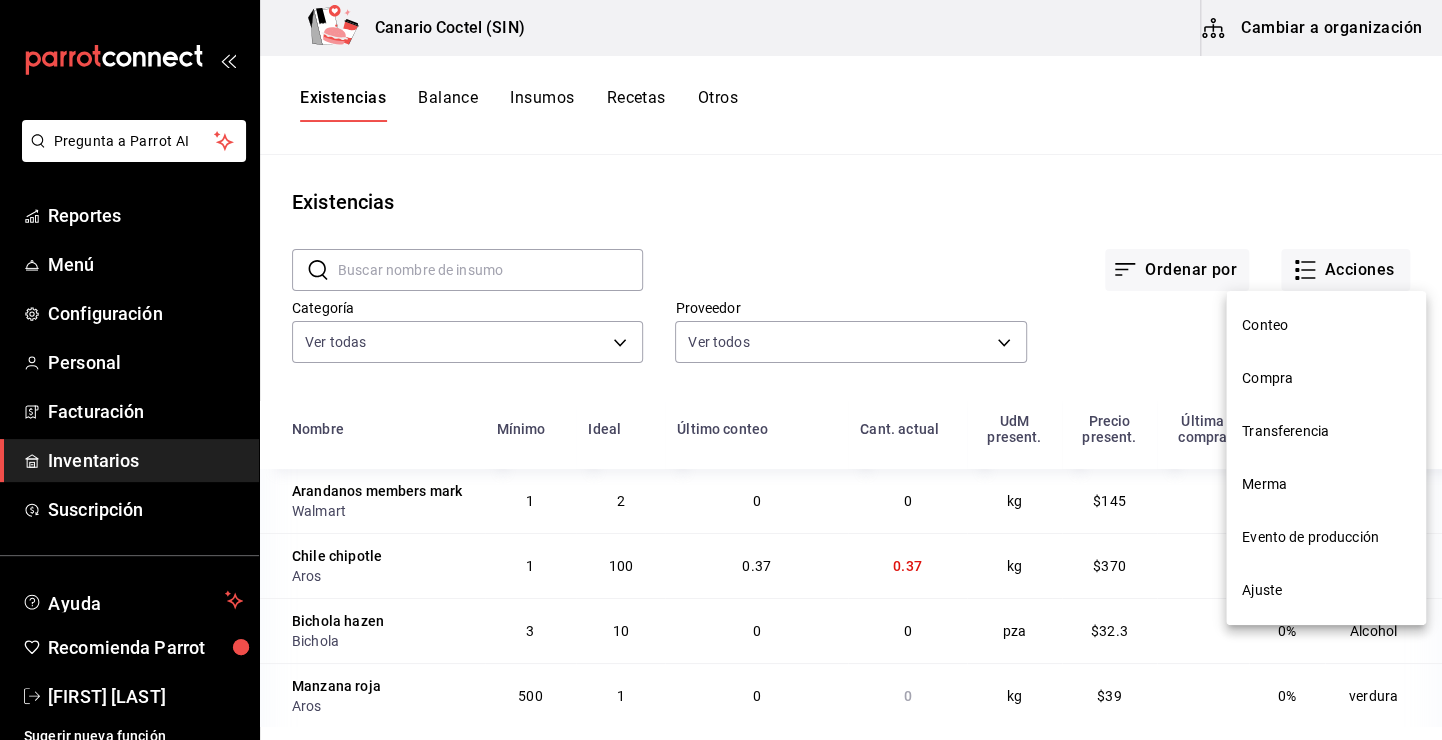 click on "Ajuste" at bounding box center (1326, 590) 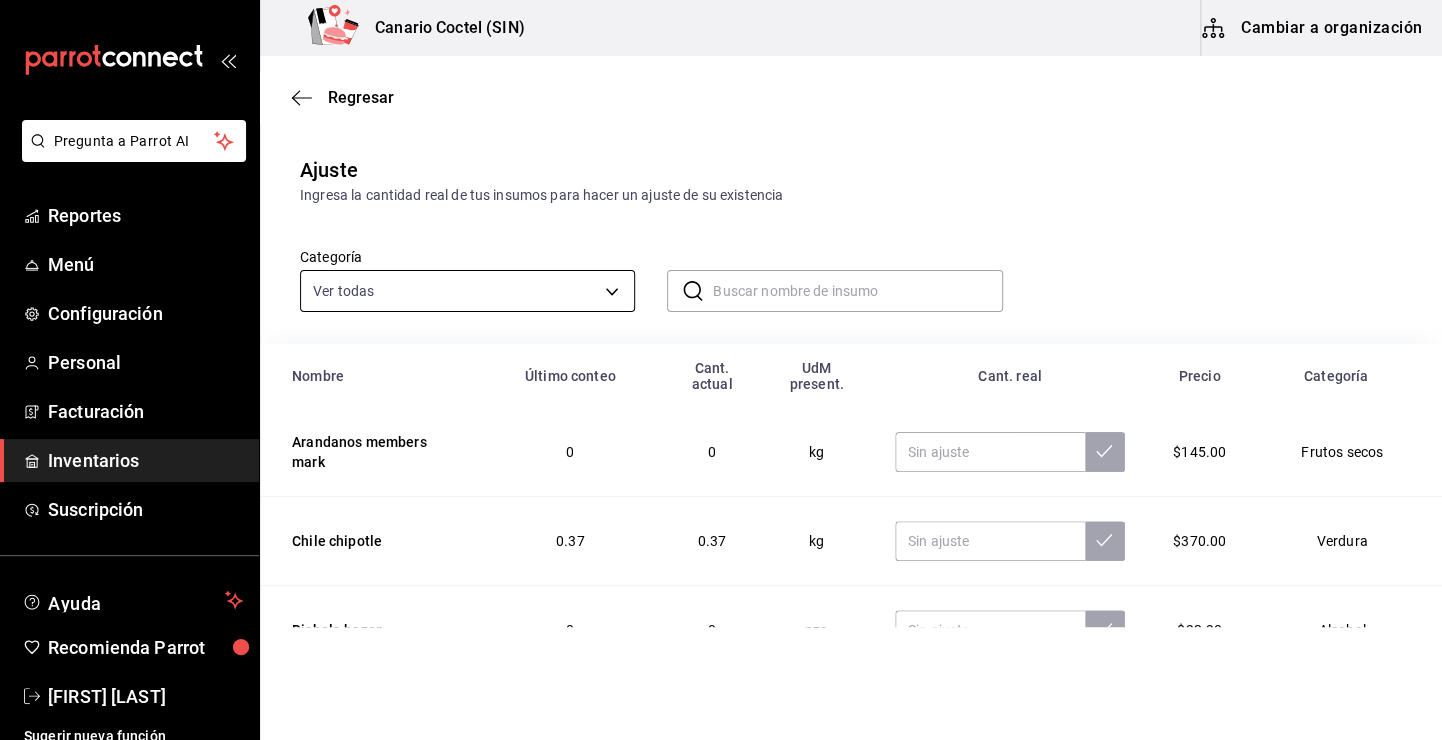 click on "Pregunta a Parrot AI Reportes   Menú   Configuración   Personal   Facturación   Inventarios   Suscripción   Ayuda Recomienda Parrot   Fernando Valdez   Sugerir nueva función   Canario Coctel (SIN) Cambiar a organización Regresar Ajuste Ingresa la cantidad real de tus insumos para hacer un ajuste de su existencia Categoría Ver todas ​ ​ Nombre Último conteo Cant. actual UdM present. Cant. real Precio Categoría Arandanos members mark 0 0 kg $145.00 Frutos secos Chile chipotle 0.37 0.37 kg $370.00 Verdura  Bichola hazen 0 0 pza $32.30 Alcohol Manzana roja 0 0 kg $39.00 verdura Milanesa de pollo 0 2.01 kg $147.31 Carne Carne molida 0 1.7 kg $148.33 Carne Mix de frutos rojos 14 14 pza $3.50 Insumo de produccion Cebolla en polvo 0.972972972972973 540 gr $162.65 Verdura  Repollo morado 0 0 kg $25.00 Verdura  Chile morron amarillo 0.48 0.48 kg $61.00 verdura GANA 1 MES GRATIS EN TU SUSCRIPCIÓN AQUÍ Pregunta a Parrot AI Reportes   Menú   Configuración   Personal   Facturación   Inventarios     Ayuda" at bounding box center [721, 313] 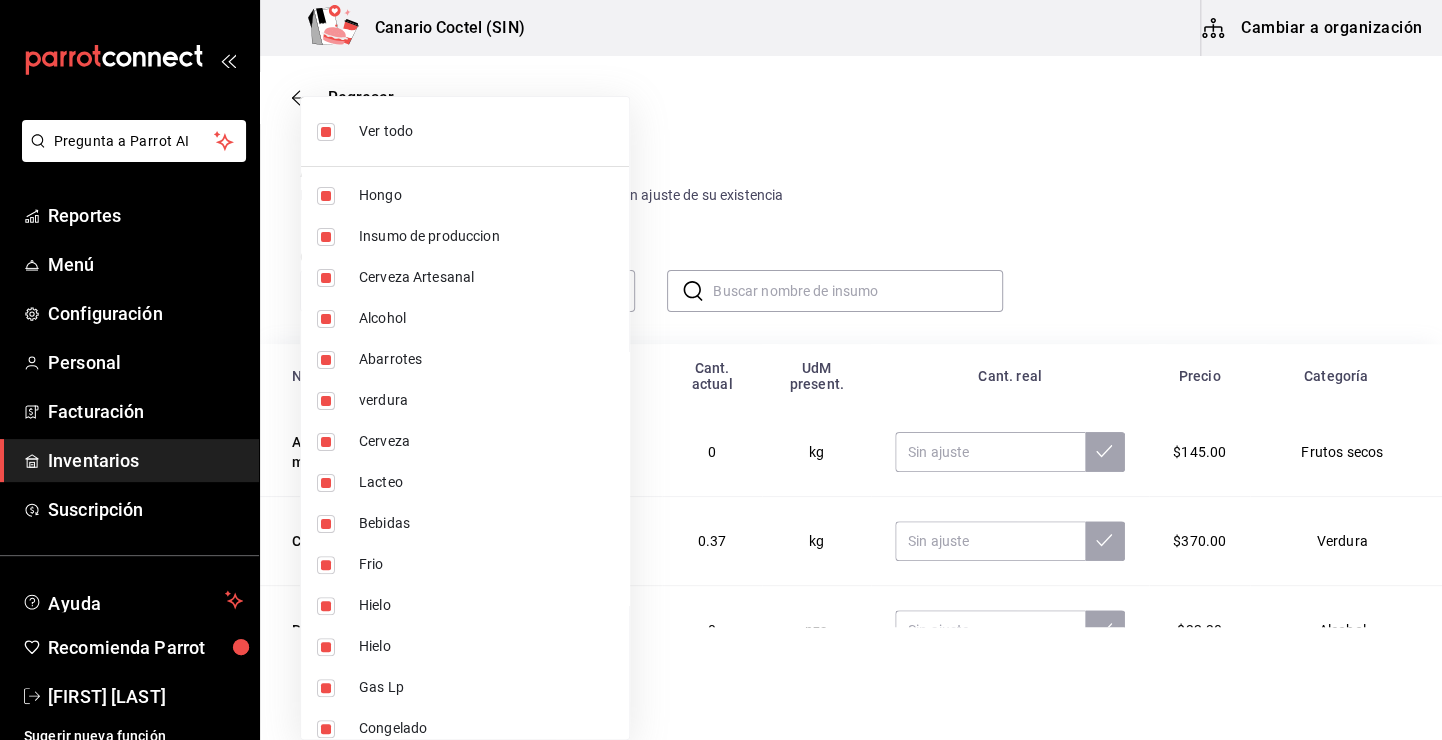 click at bounding box center [721, 370] 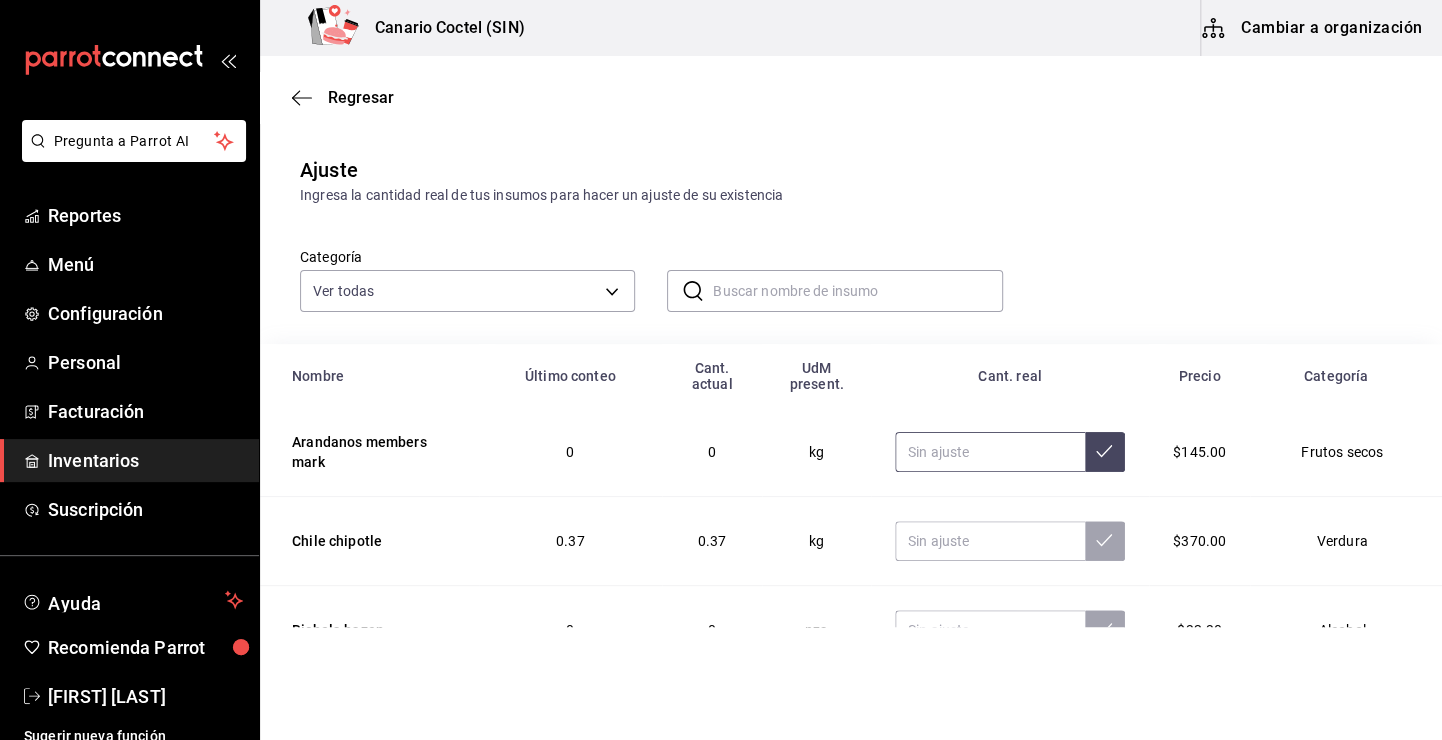 click at bounding box center [990, 452] 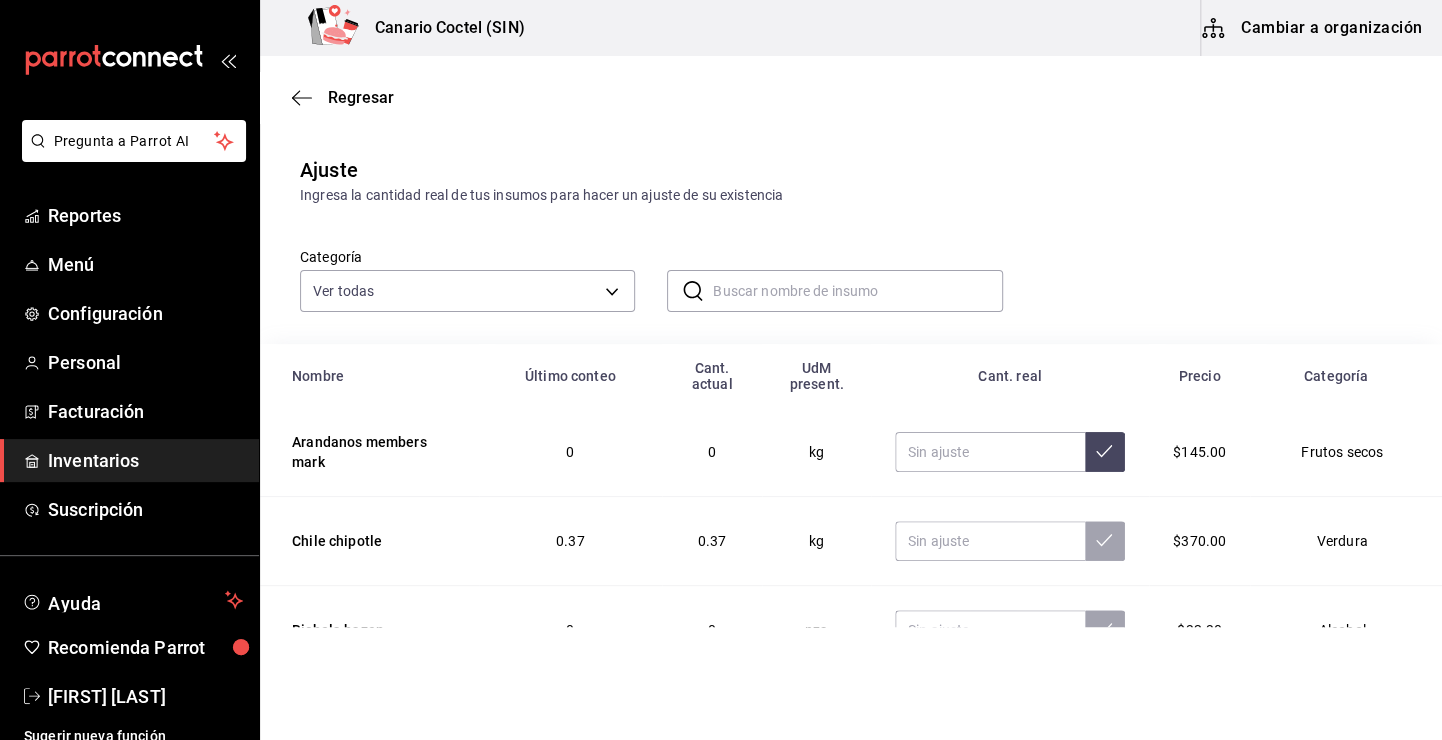 click on "Cambiar a organización" at bounding box center (1313, 28) 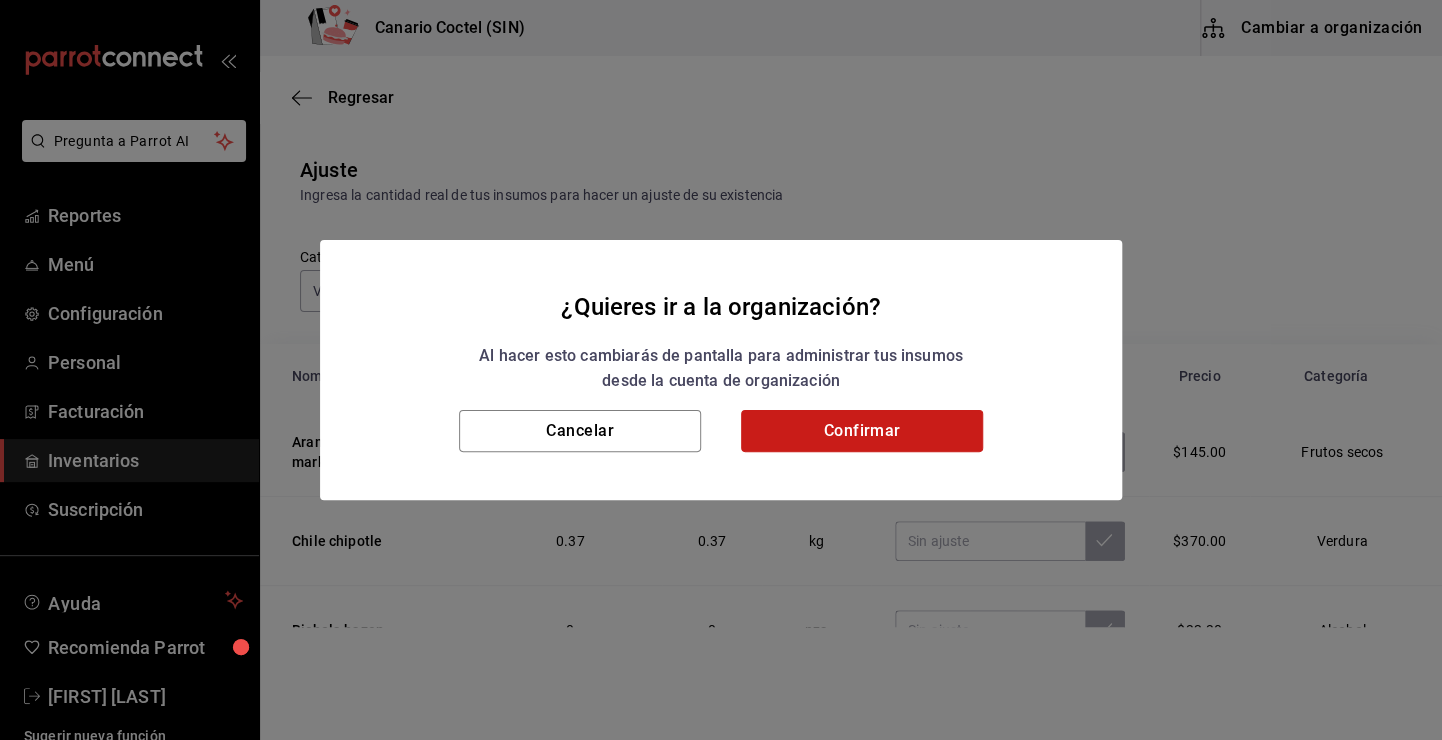 click on "Confirmar" at bounding box center [862, 431] 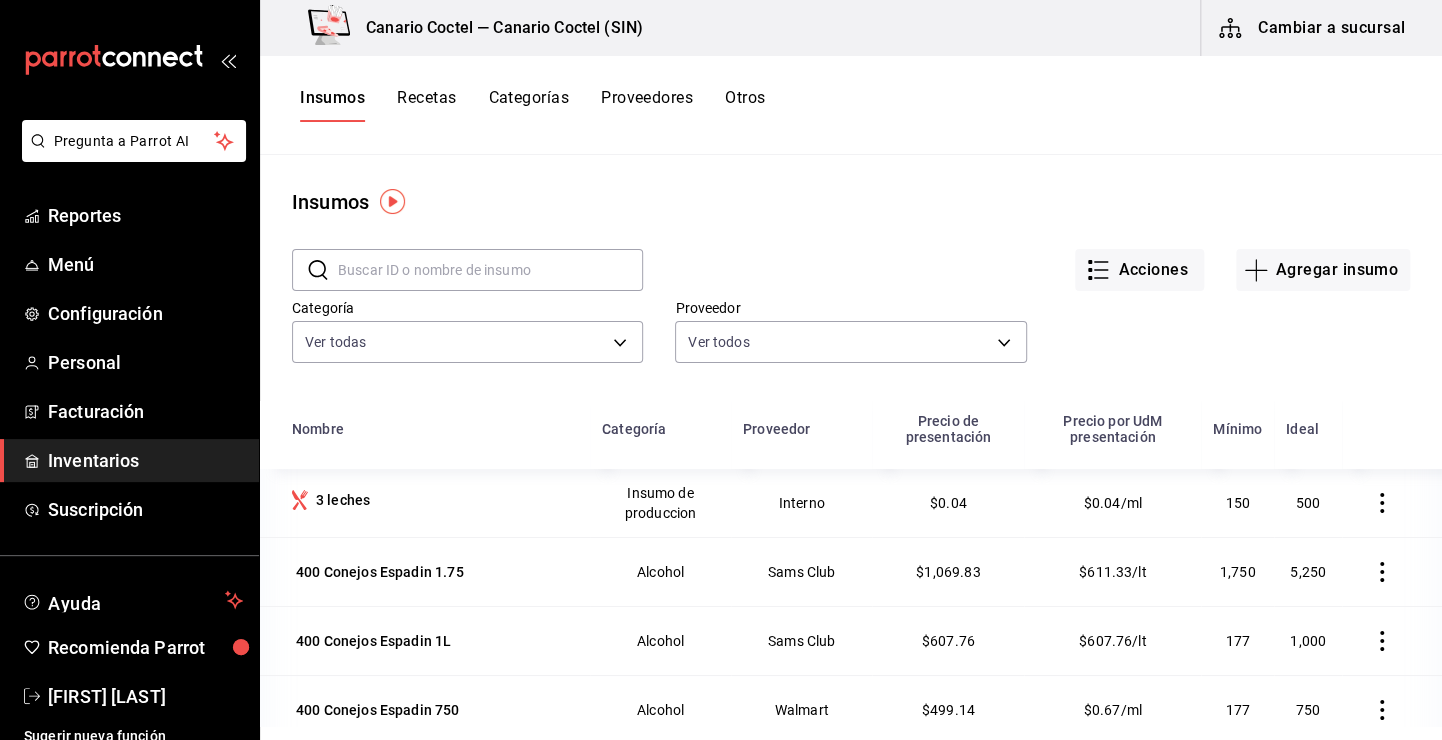 click at bounding box center (490, 270) 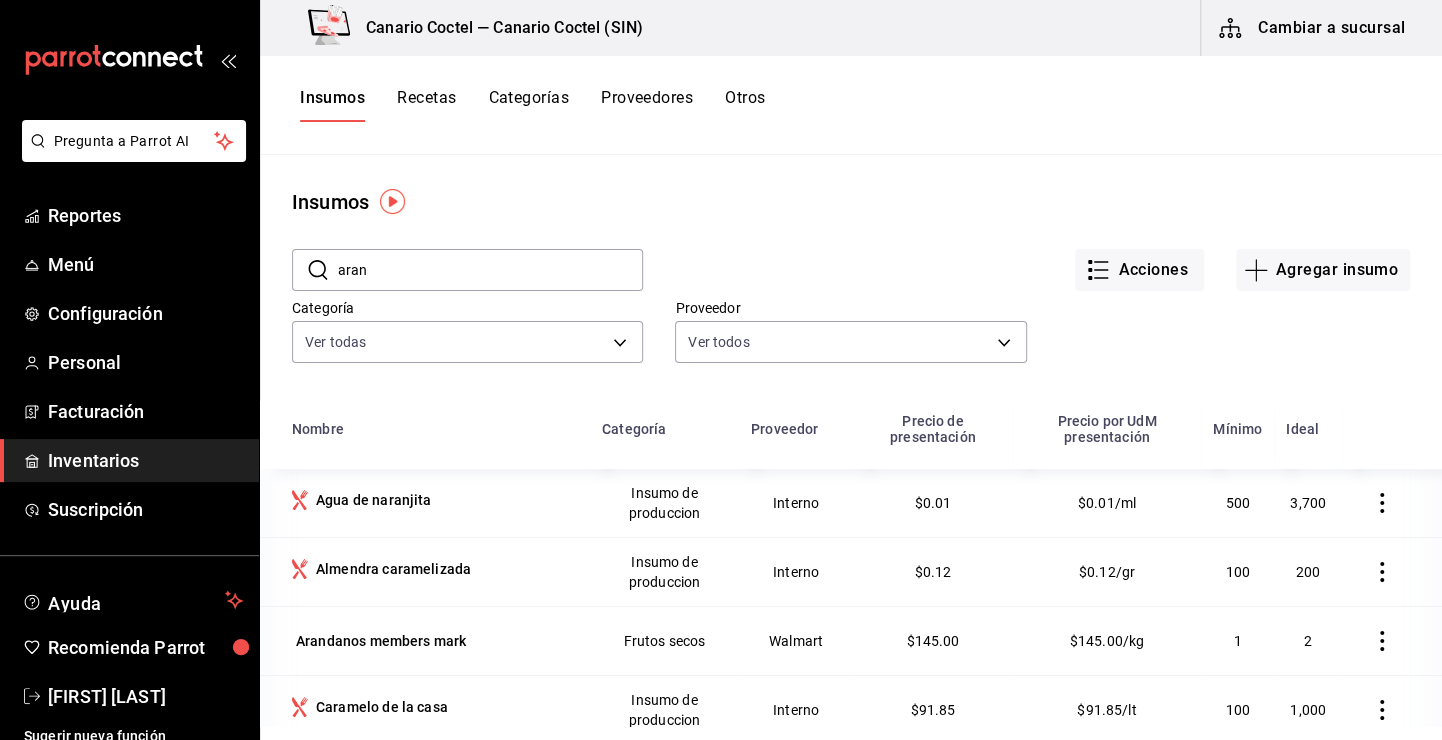 type on "aran" 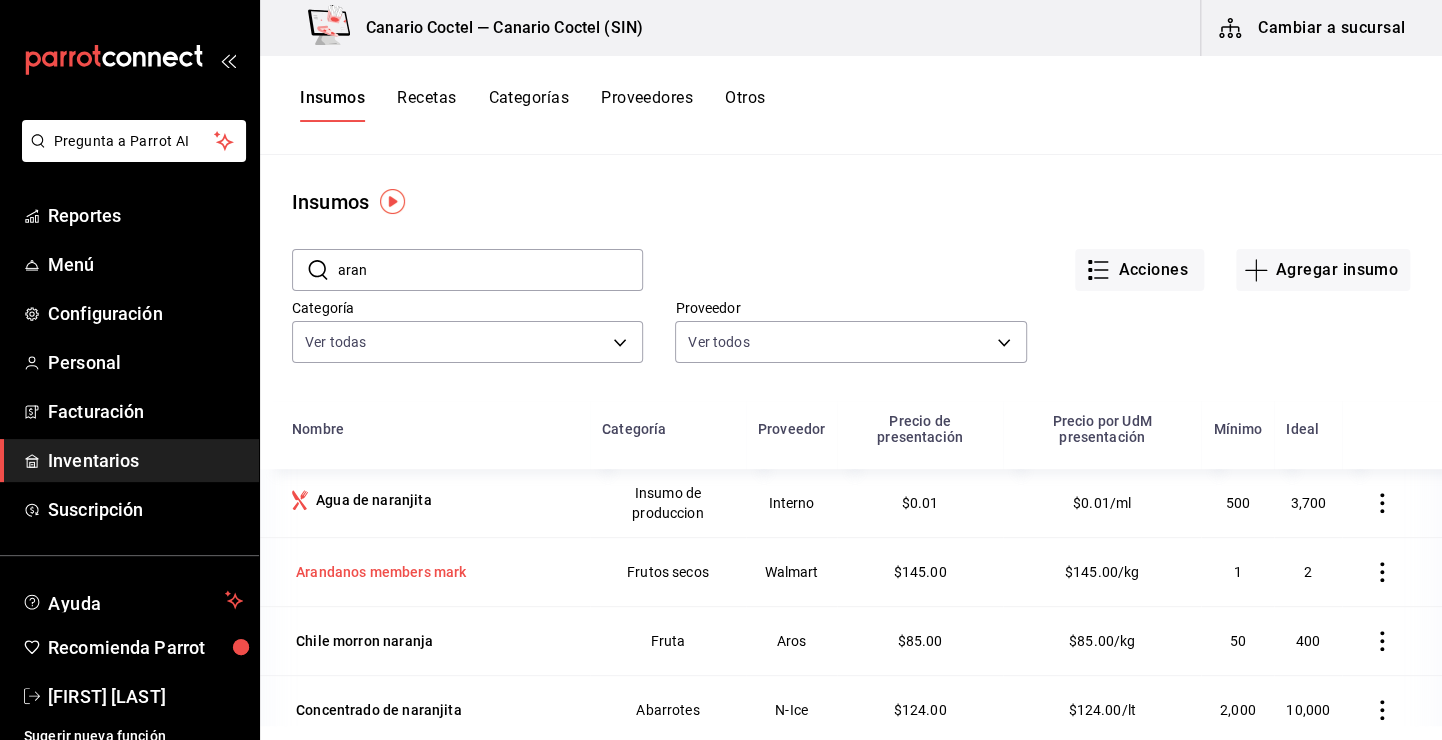 click on "Arandanos members mark" at bounding box center (381, 572) 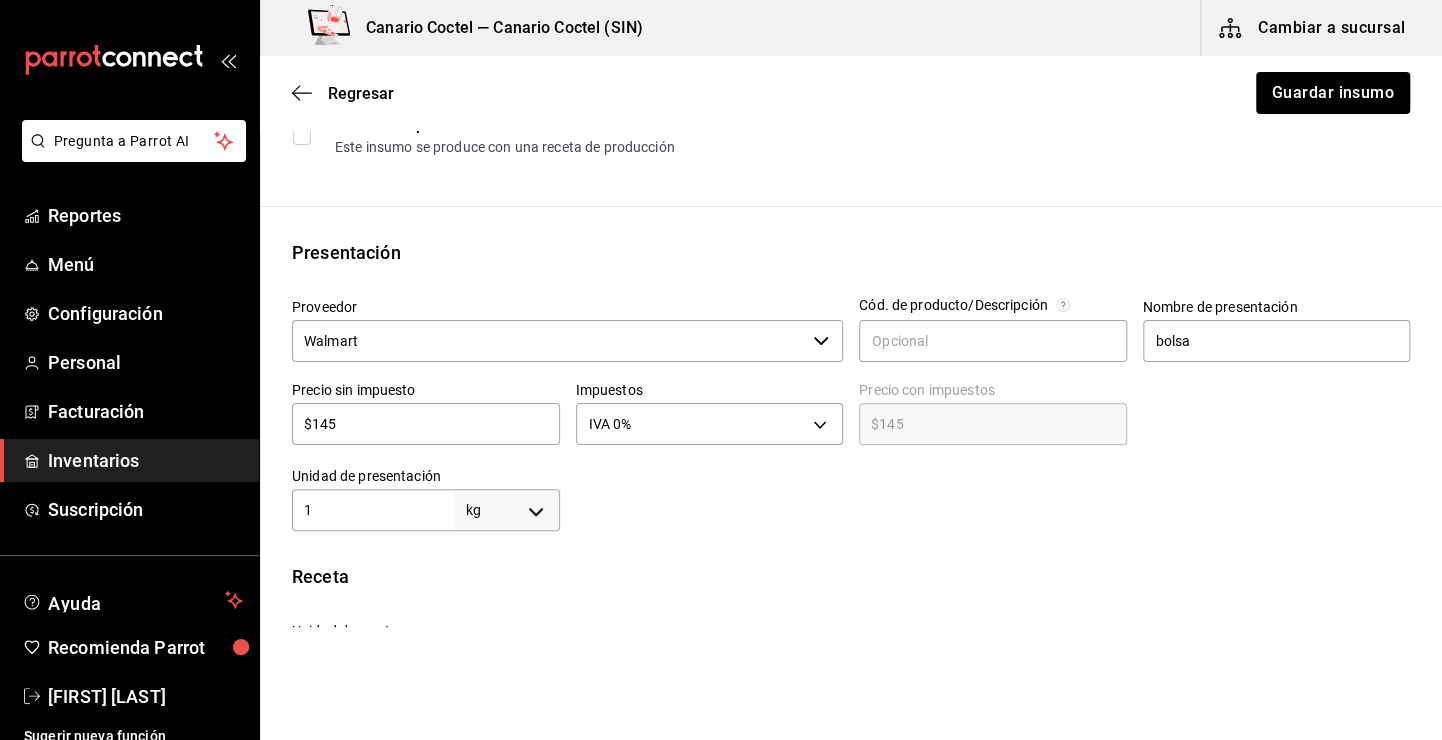 scroll, scrollTop: 400, scrollLeft: 0, axis: vertical 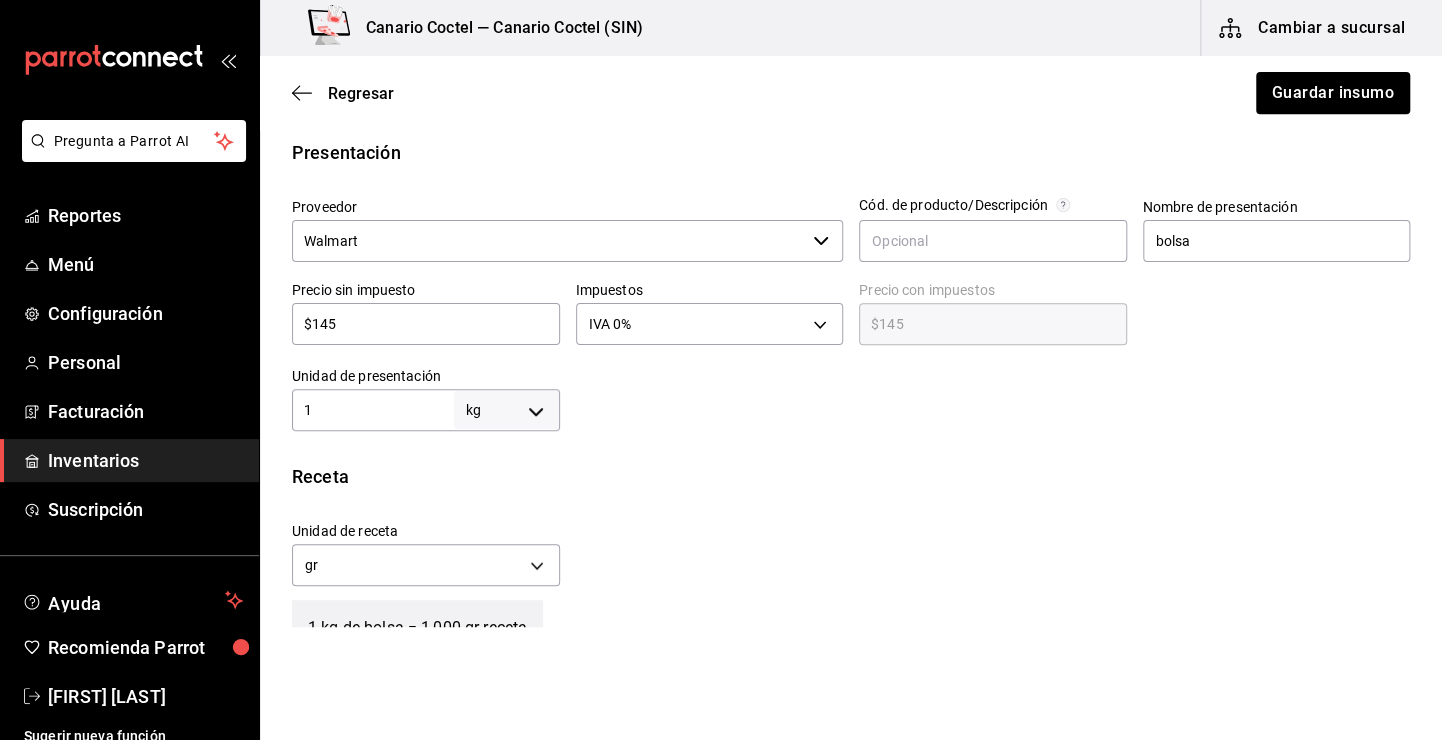 click on "1" at bounding box center [373, 410] 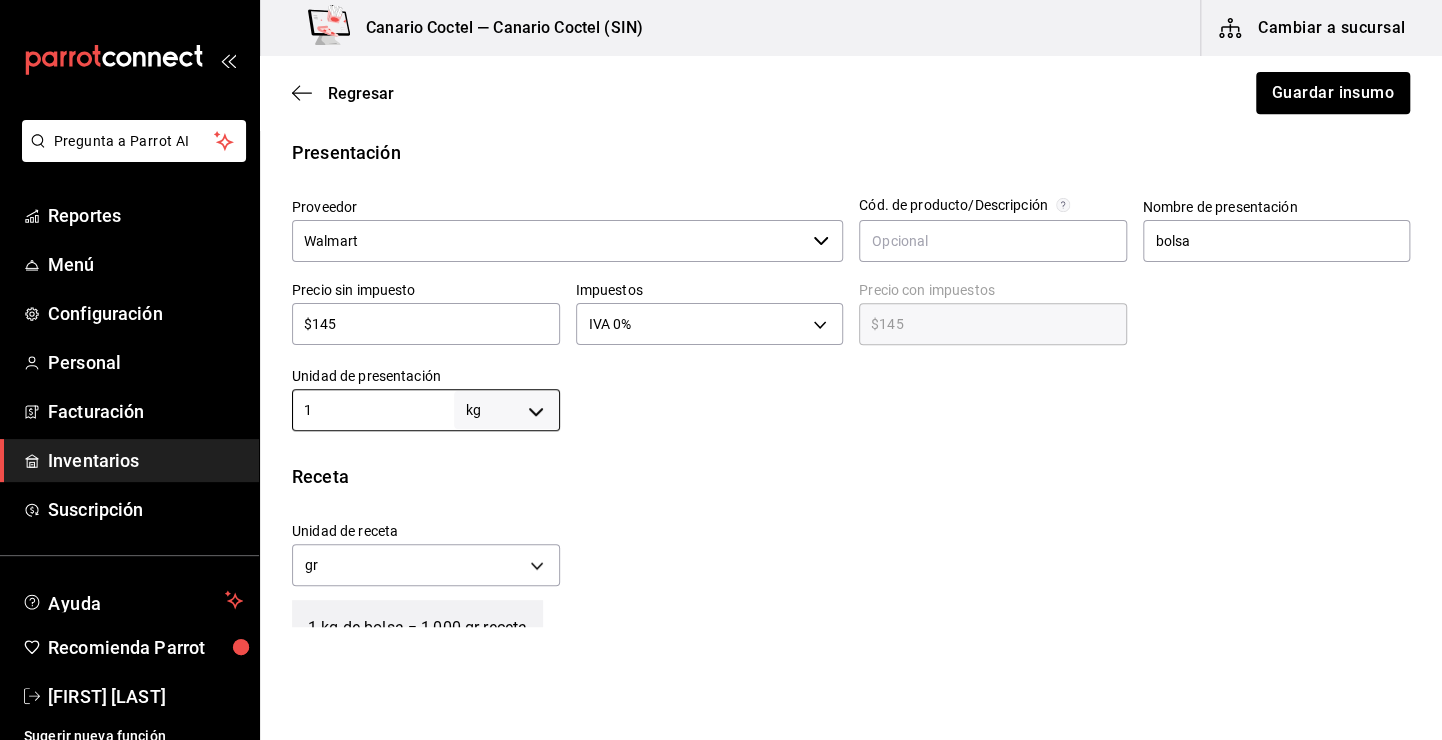 click on "Walmart" at bounding box center [548, 241] 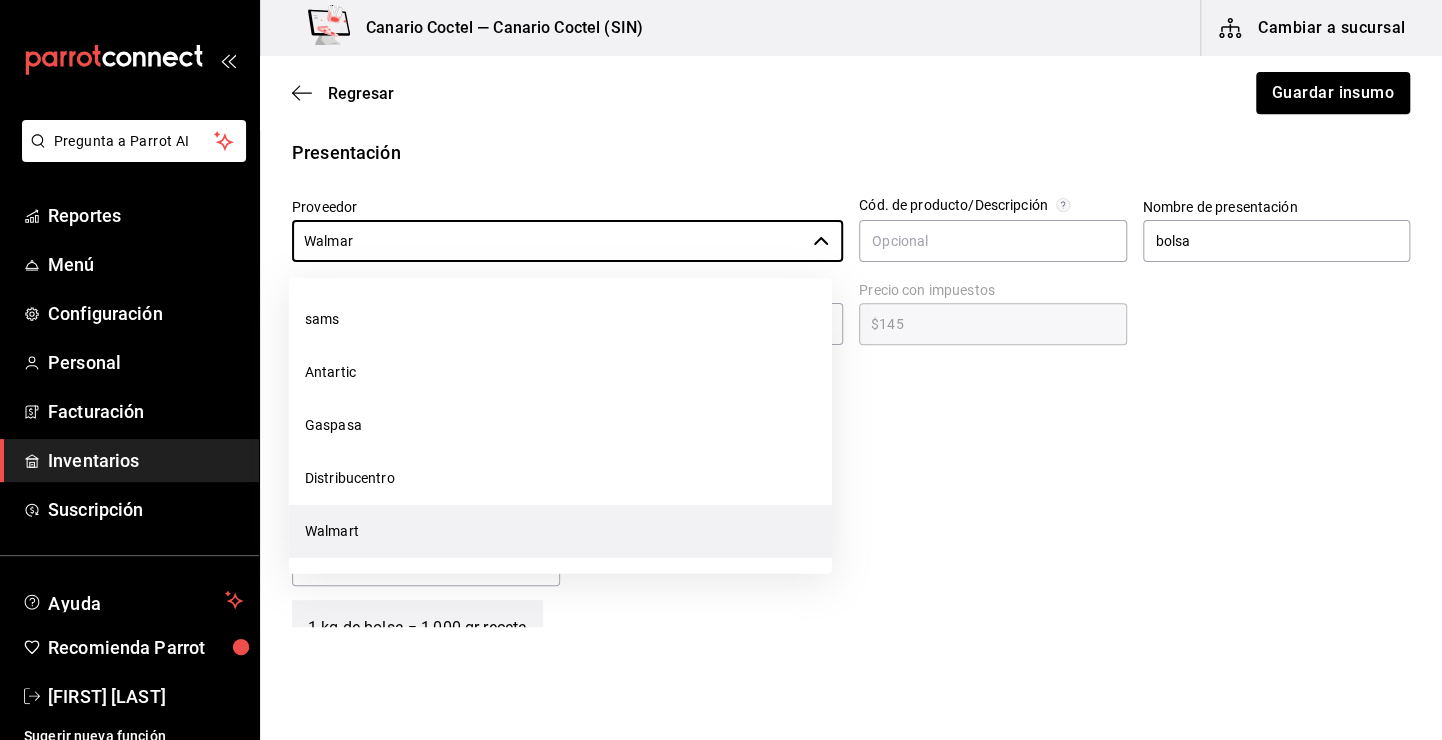 scroll, scrollTop: 0, scrollLeft: 0, axis: both 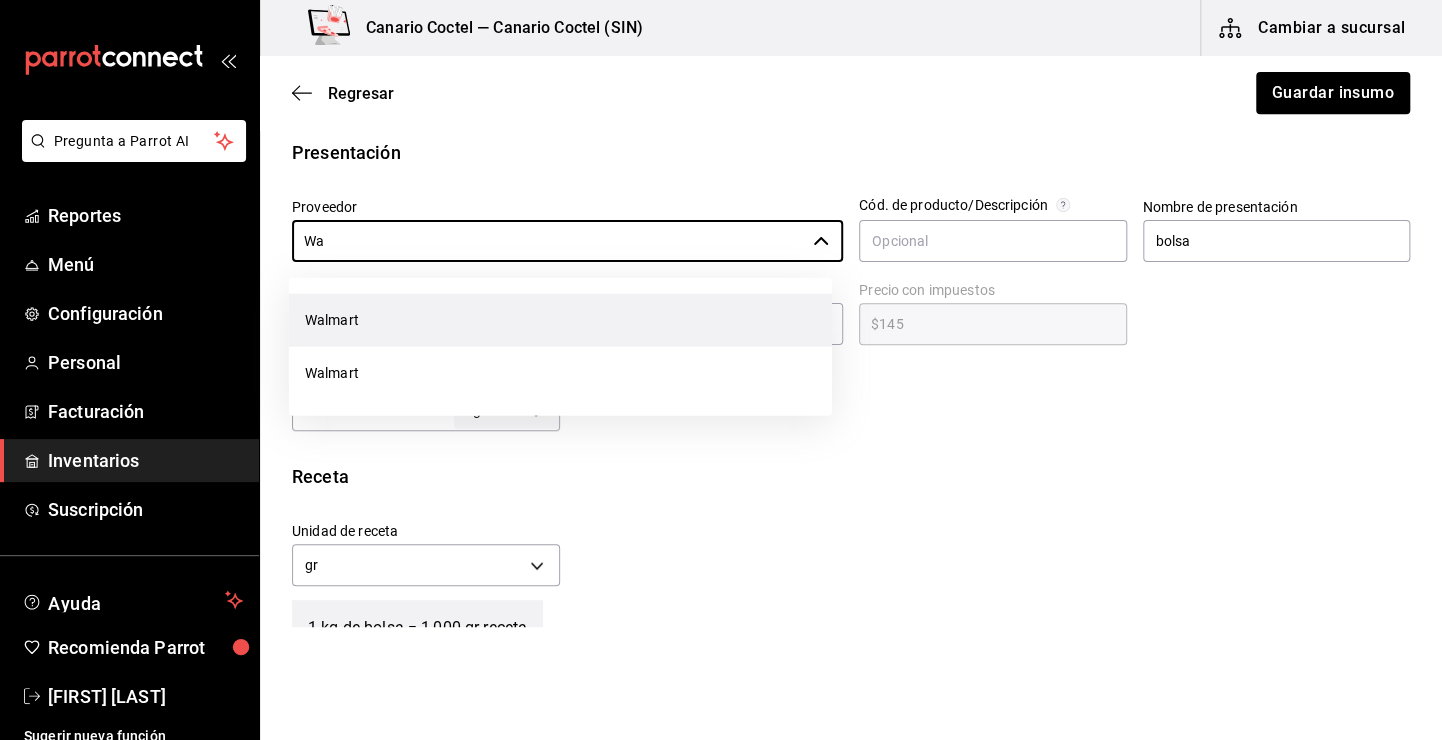 type on "W" 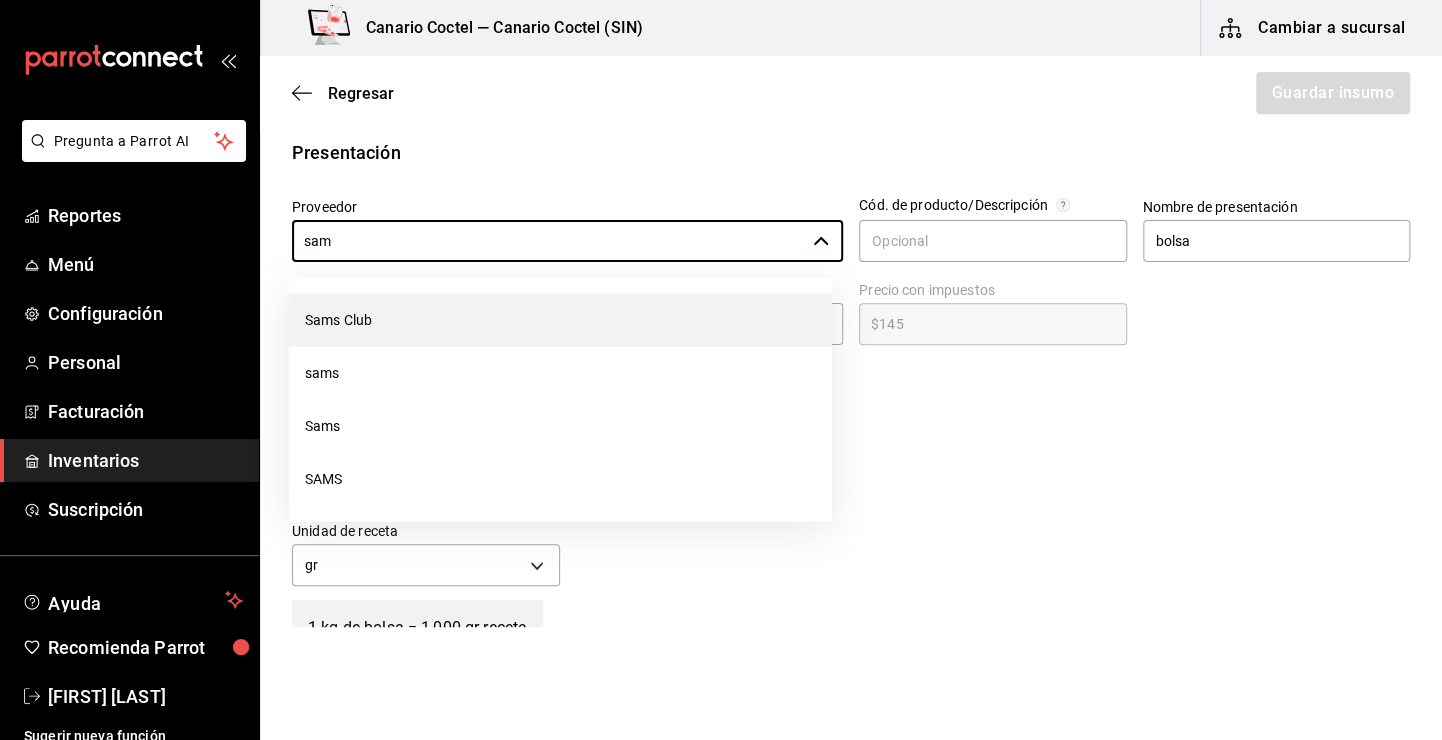 click on "Sams Club" at bounding box center [560, 320] 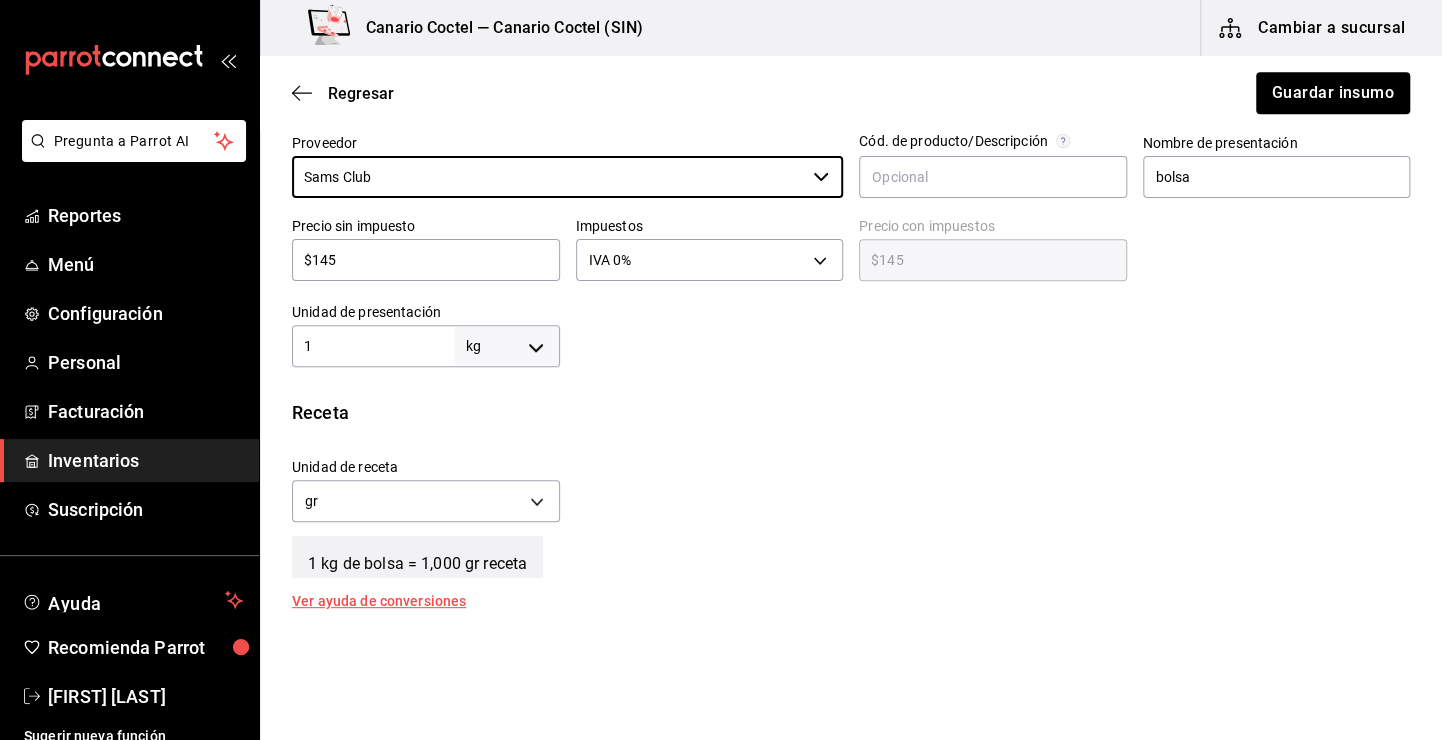 scroll, scrollTop: 500, scrollLeft: 0, axis: vertical 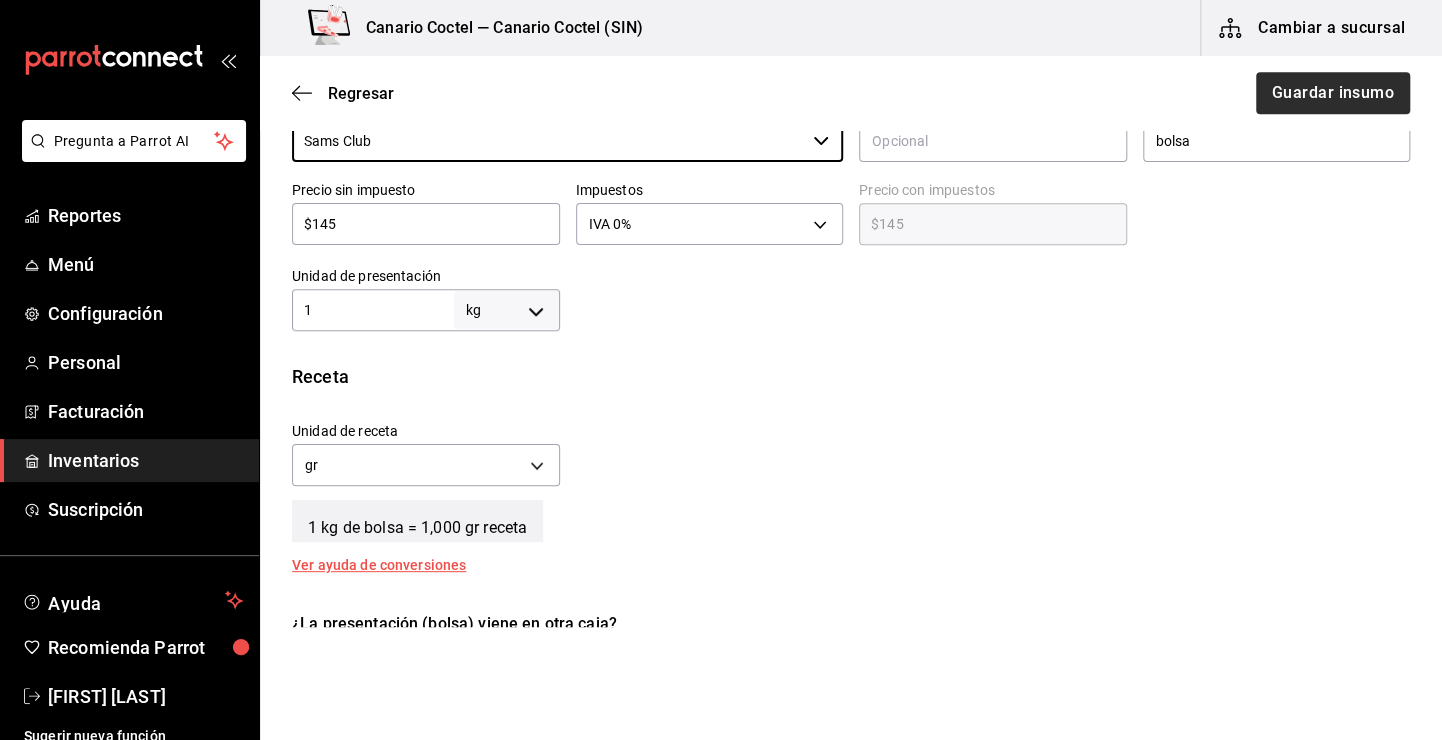 type on "Sams Club" 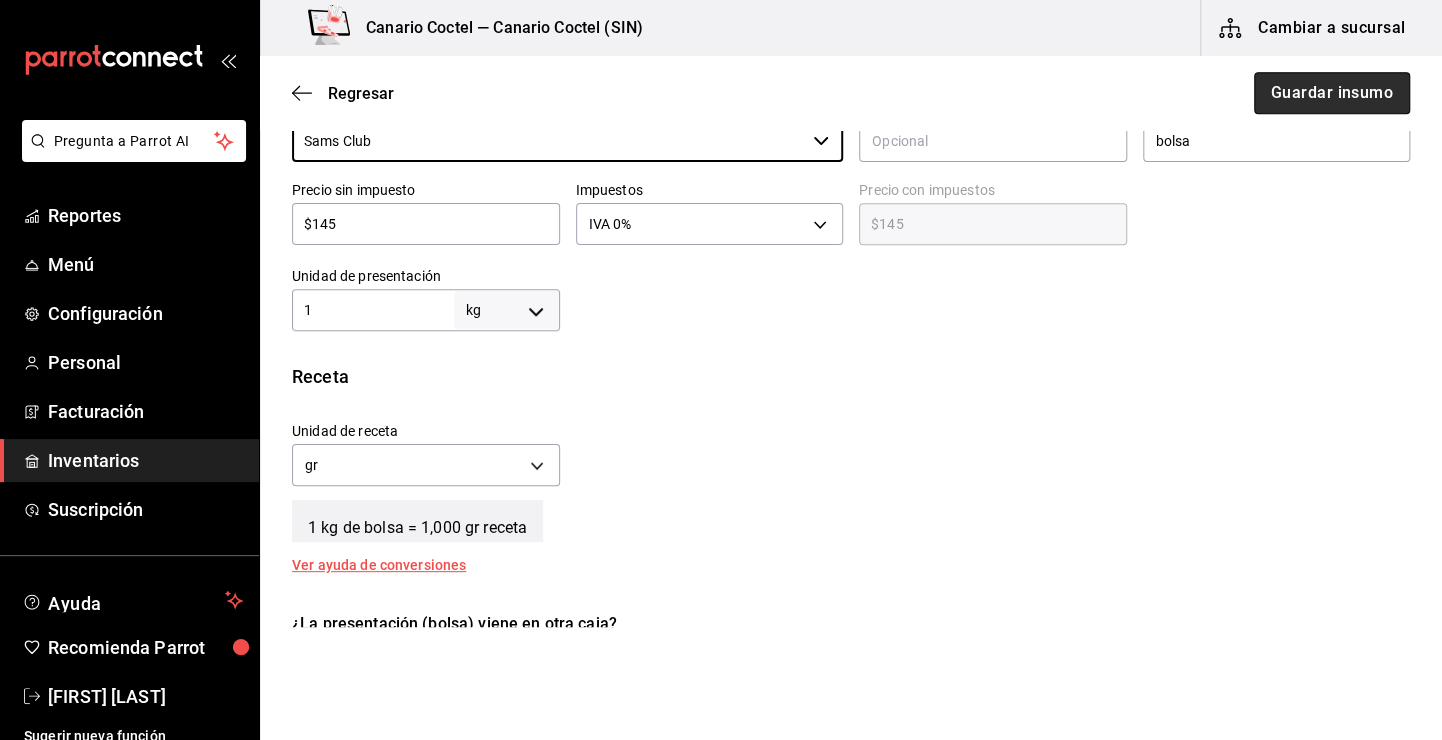 click on "Guardar insumo" at bounding box center (1332, 93) 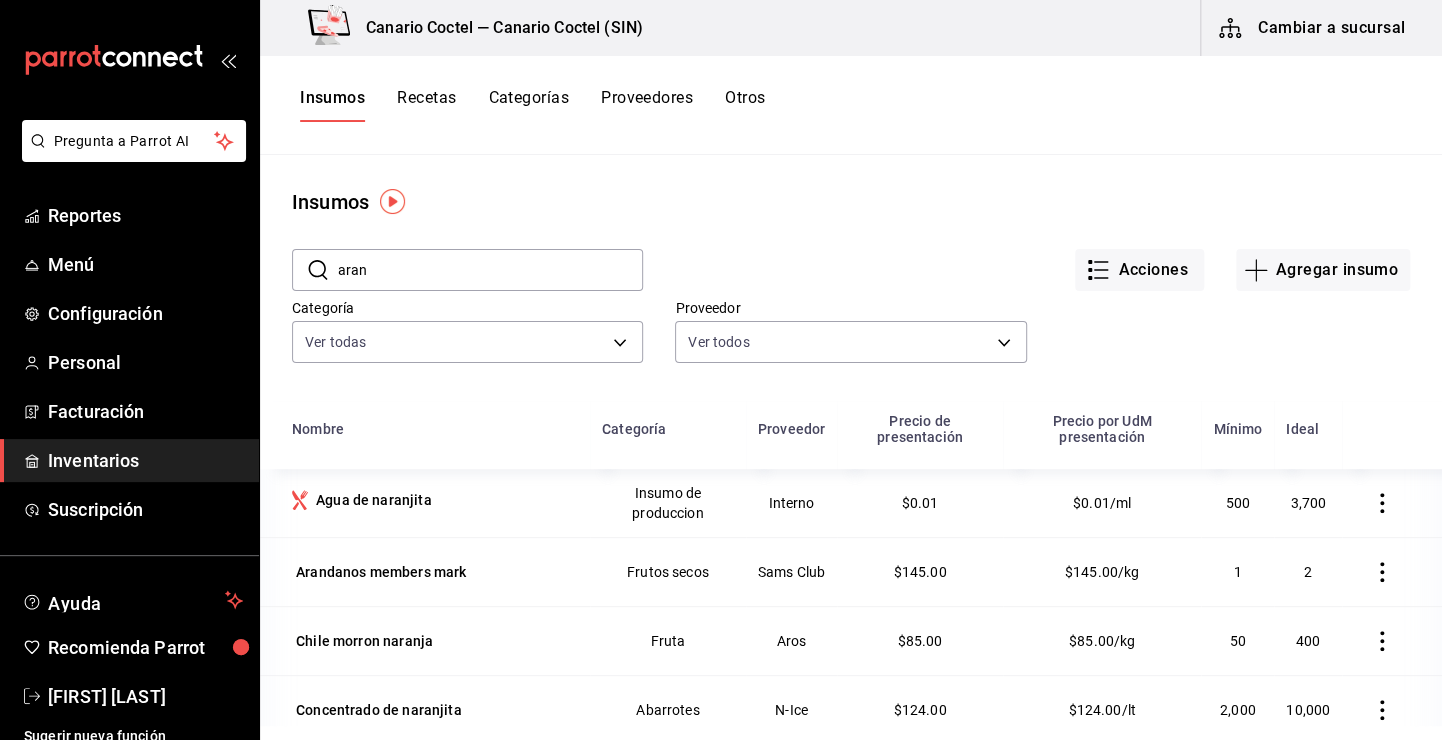 click on "Cambiar a sucursal" at bounding box center (1313, 28) 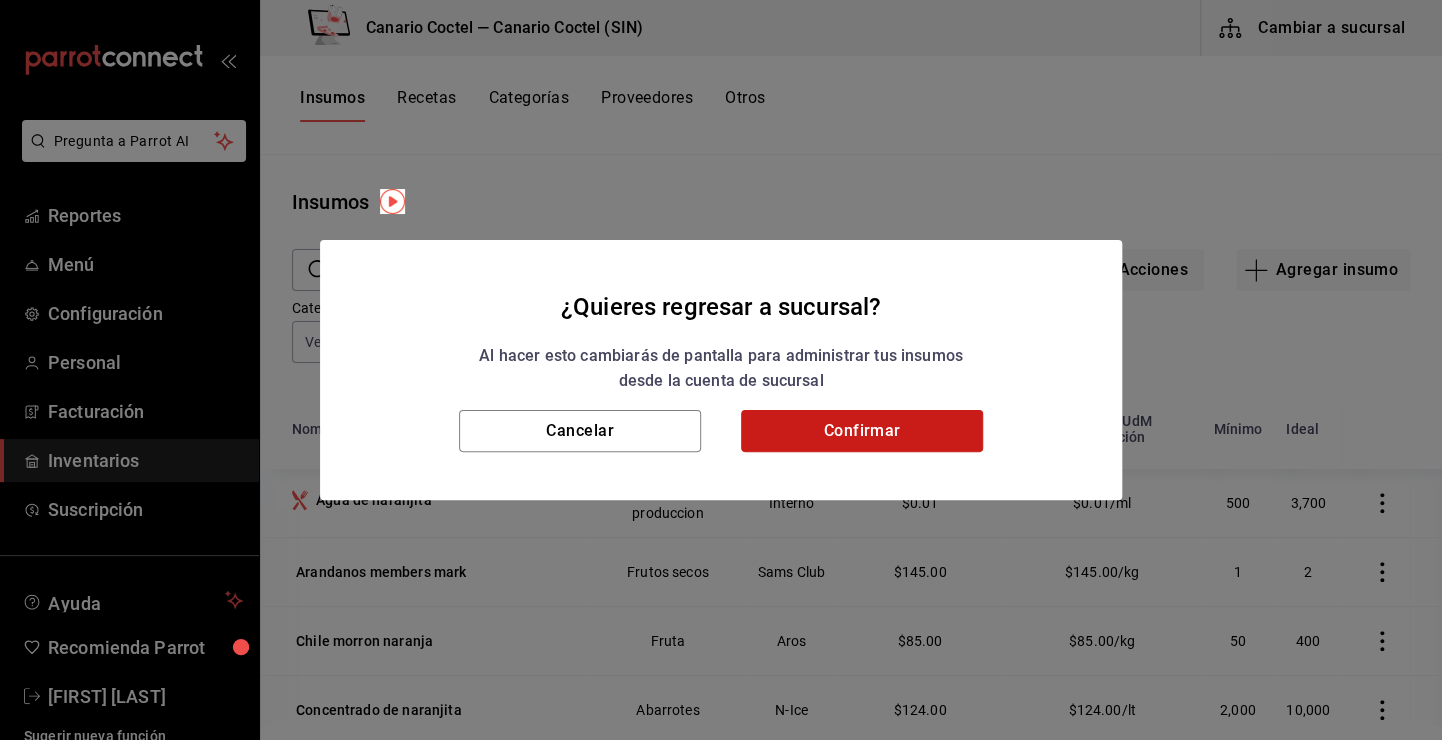 click on "Confirmar" at bounding box center [862, 431] 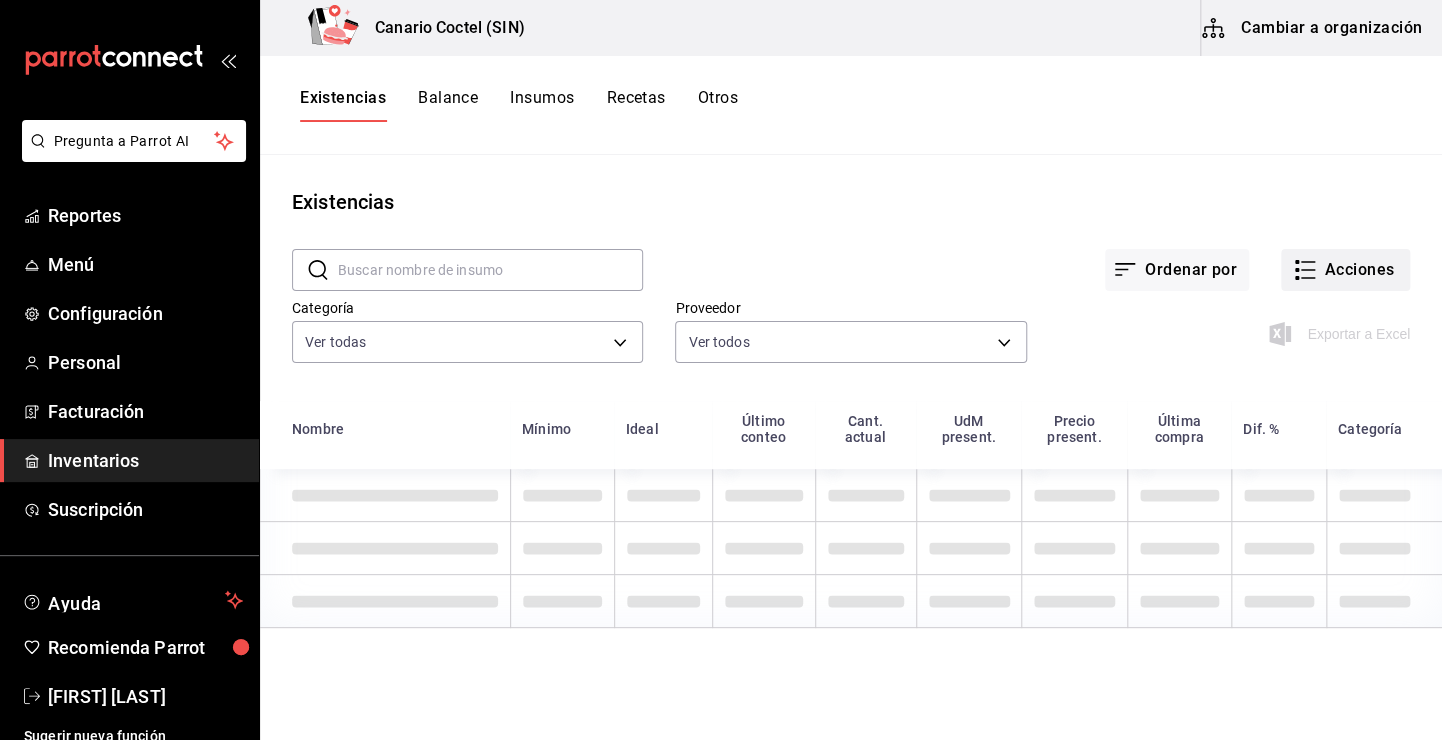 click on "Acciones" at bounding box center (1345, 270) 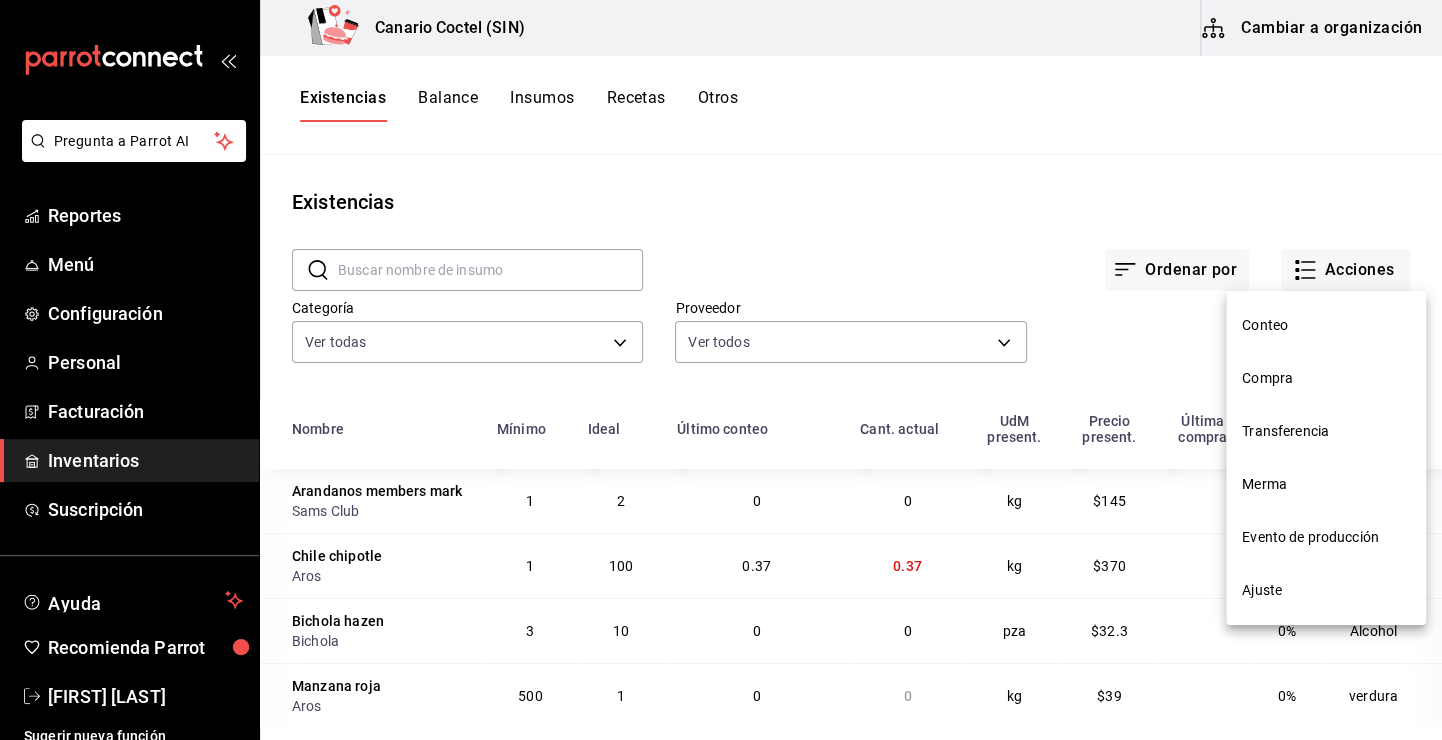 click on "Ajuste" at bounding box center (1326, 590) 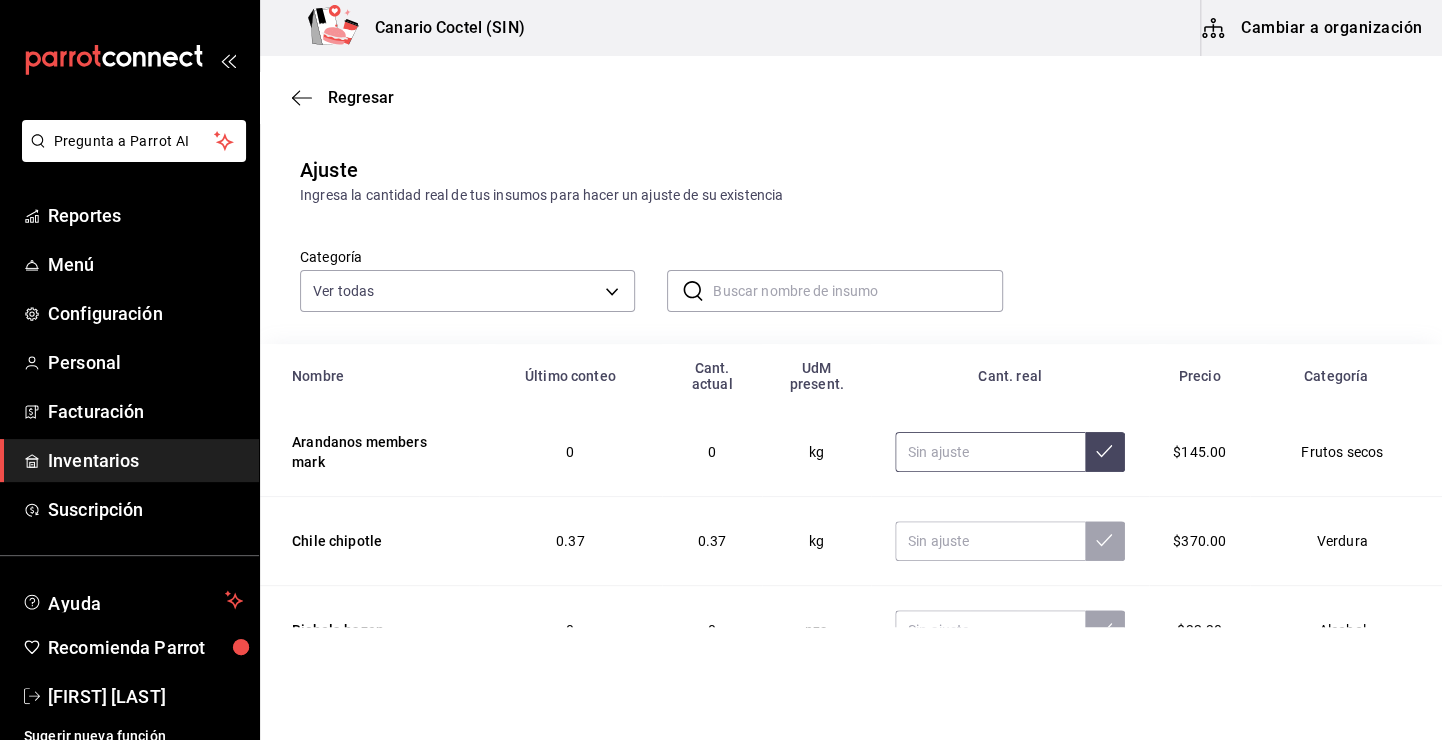 click at bounding box center [990, 452] 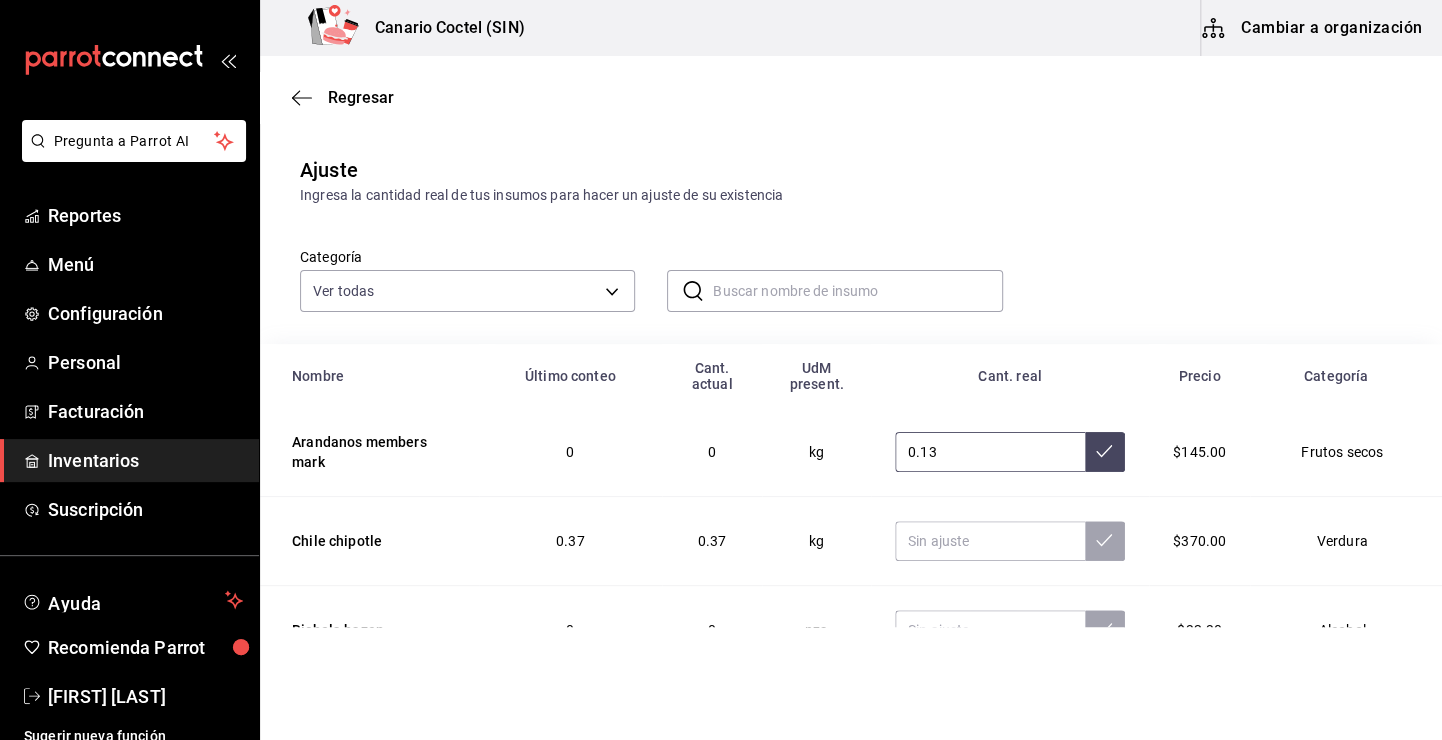 type on "0.13" 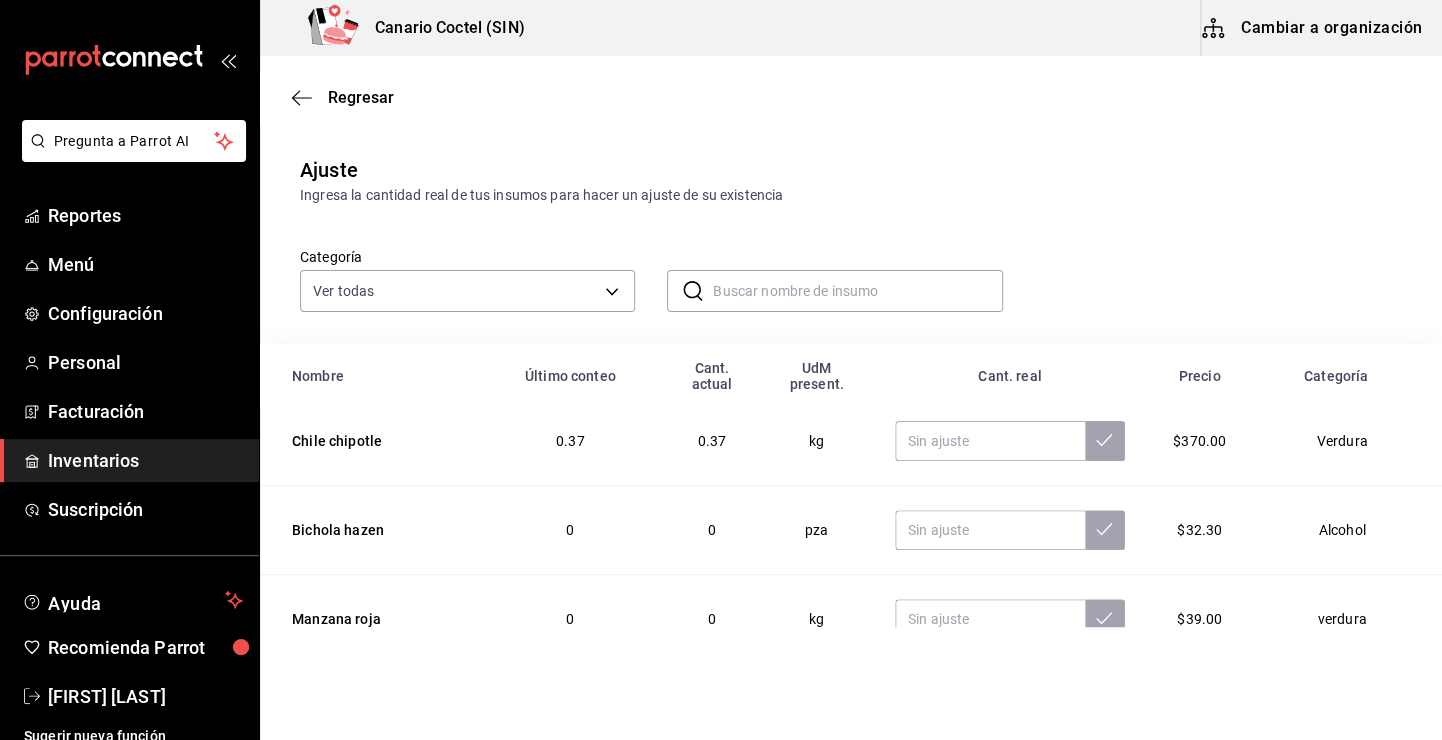 scroll, scrollTop: 0, scrollLeft: 0, axis: both 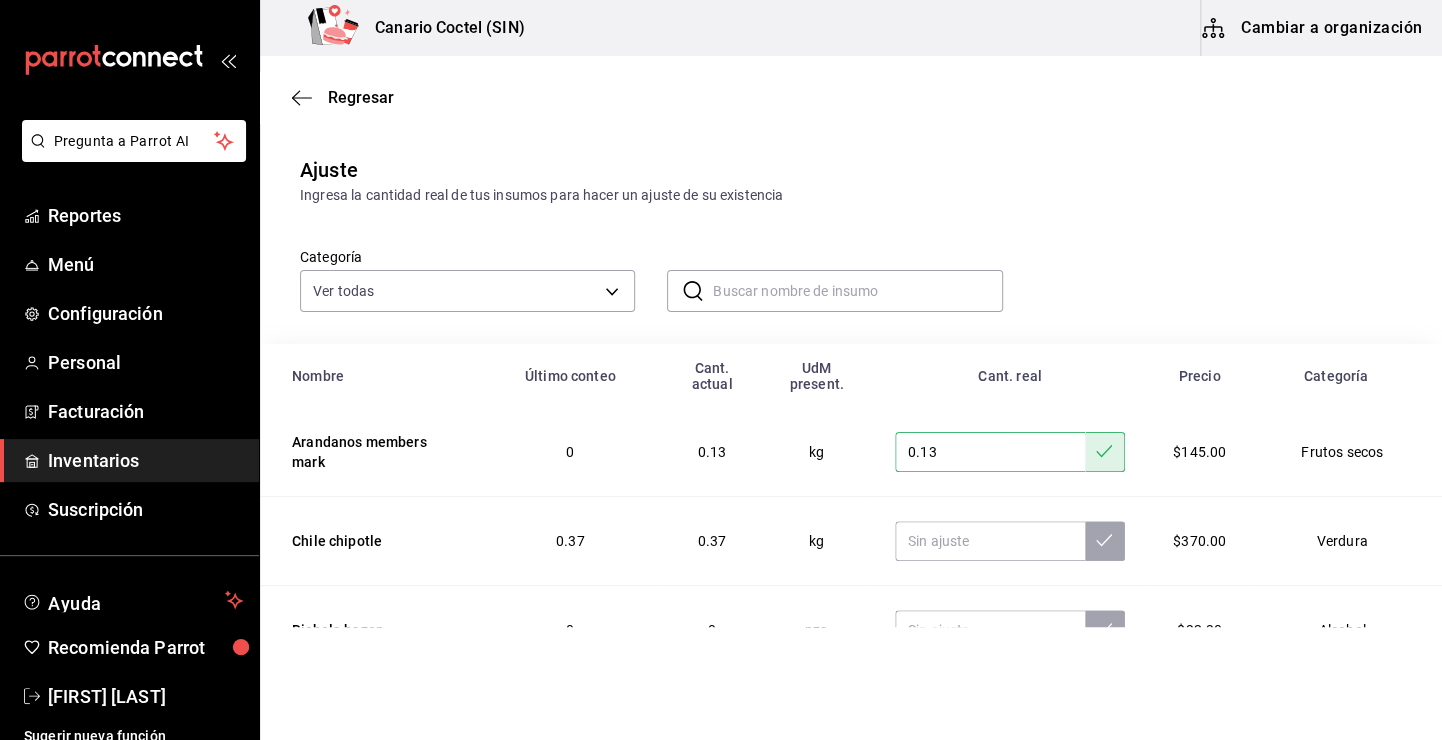 click at bounding box center (857, 291) 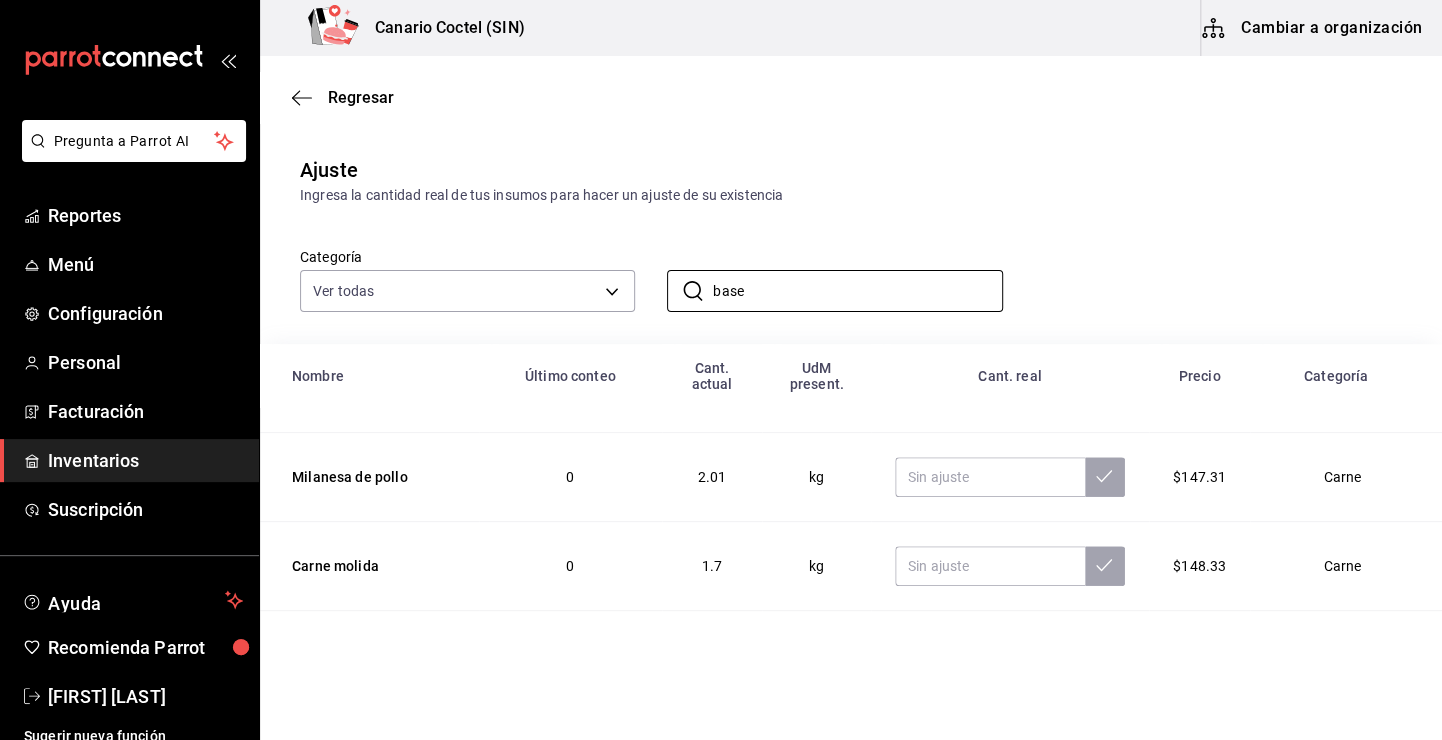 scroll, scrollTop: 346, scrollLeft: 0, axis: vertical 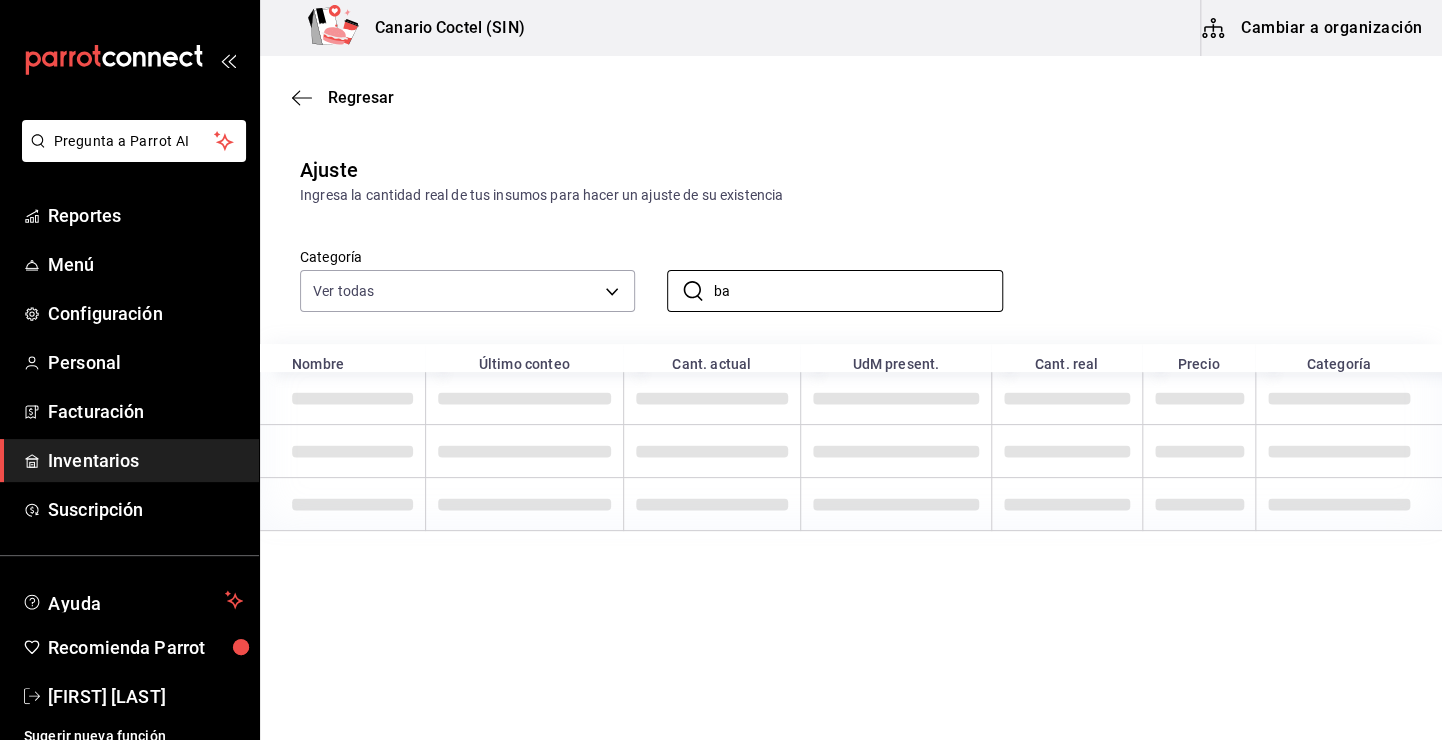 type on "b" 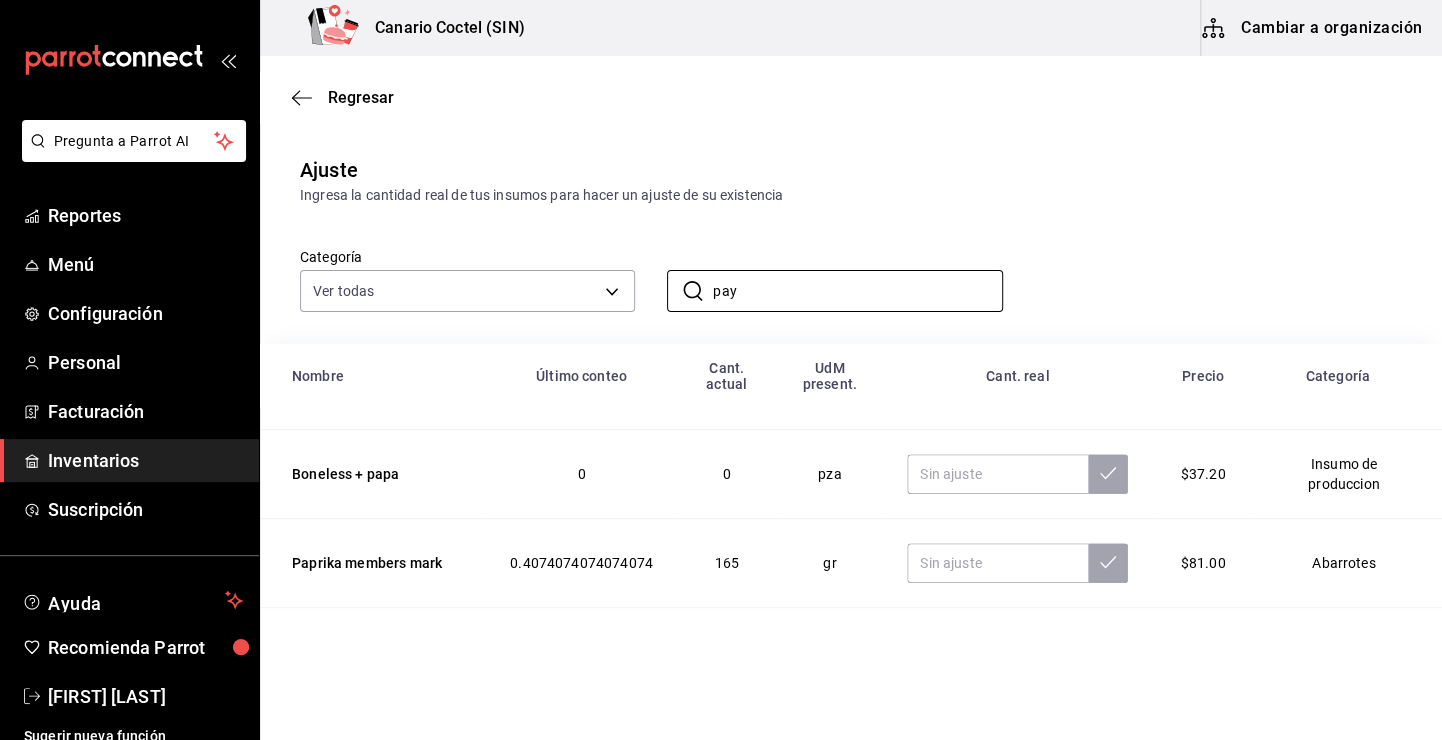 scroll, scrollTop: 346, scrollLeft: 0, axis: vertical 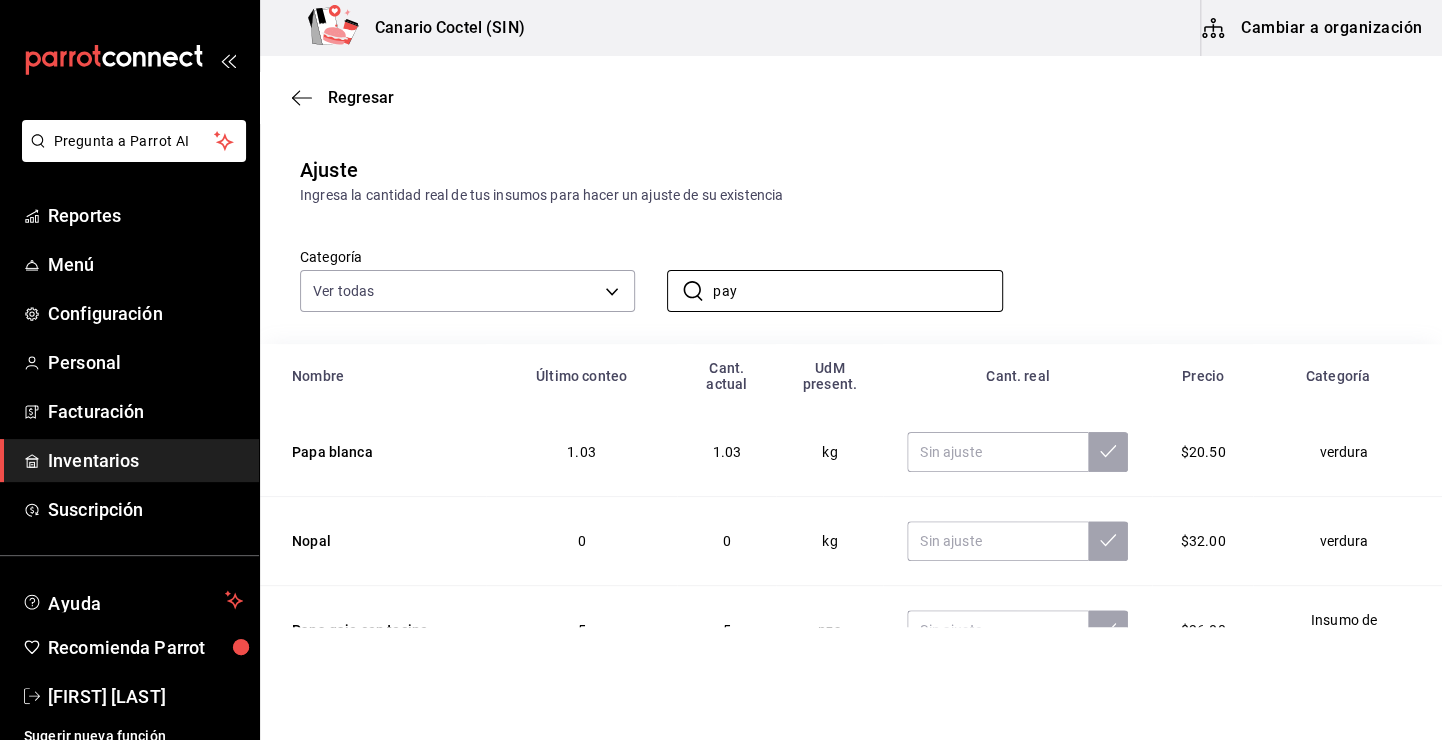drag, startPoint x: 861, startPoint y: 304, endPoint x: 682, endPoint y: 340, distance: 182.58423 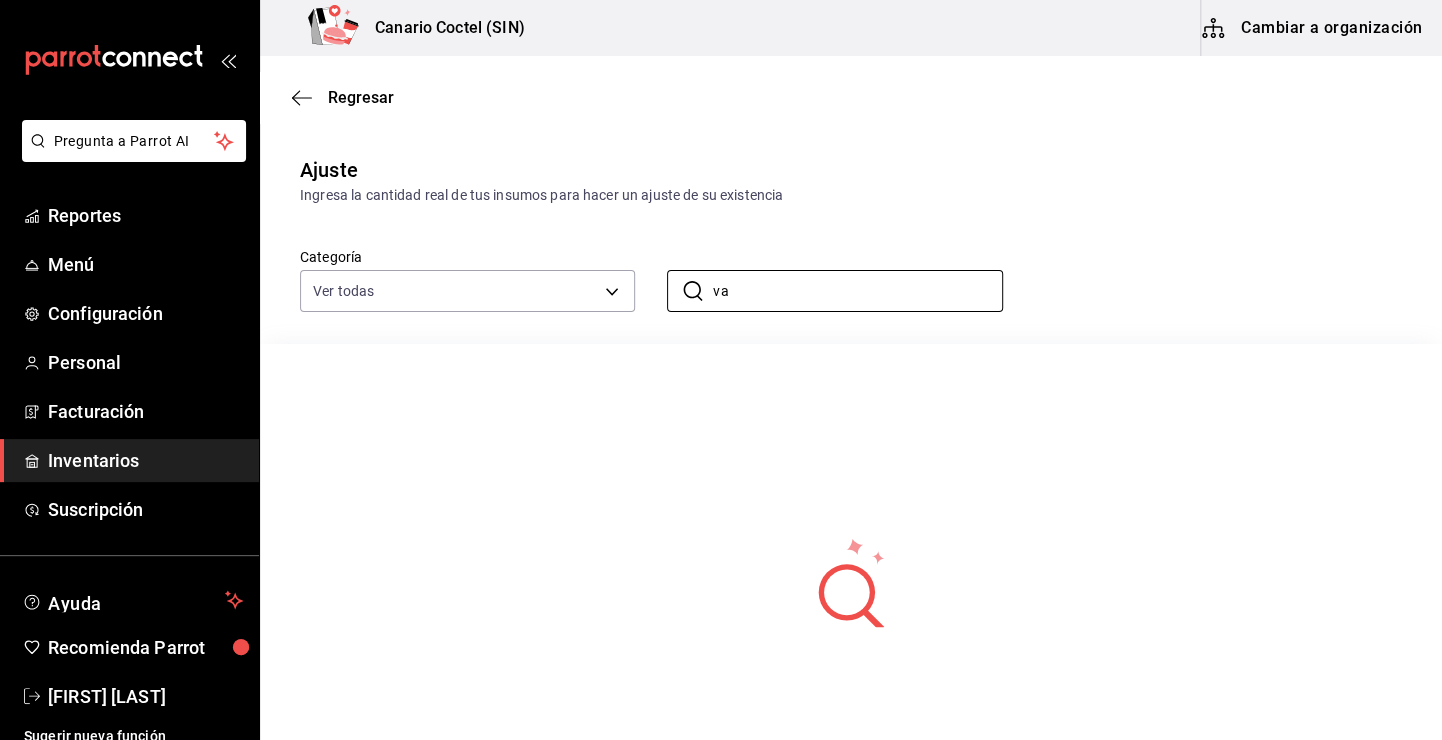 type on "v" 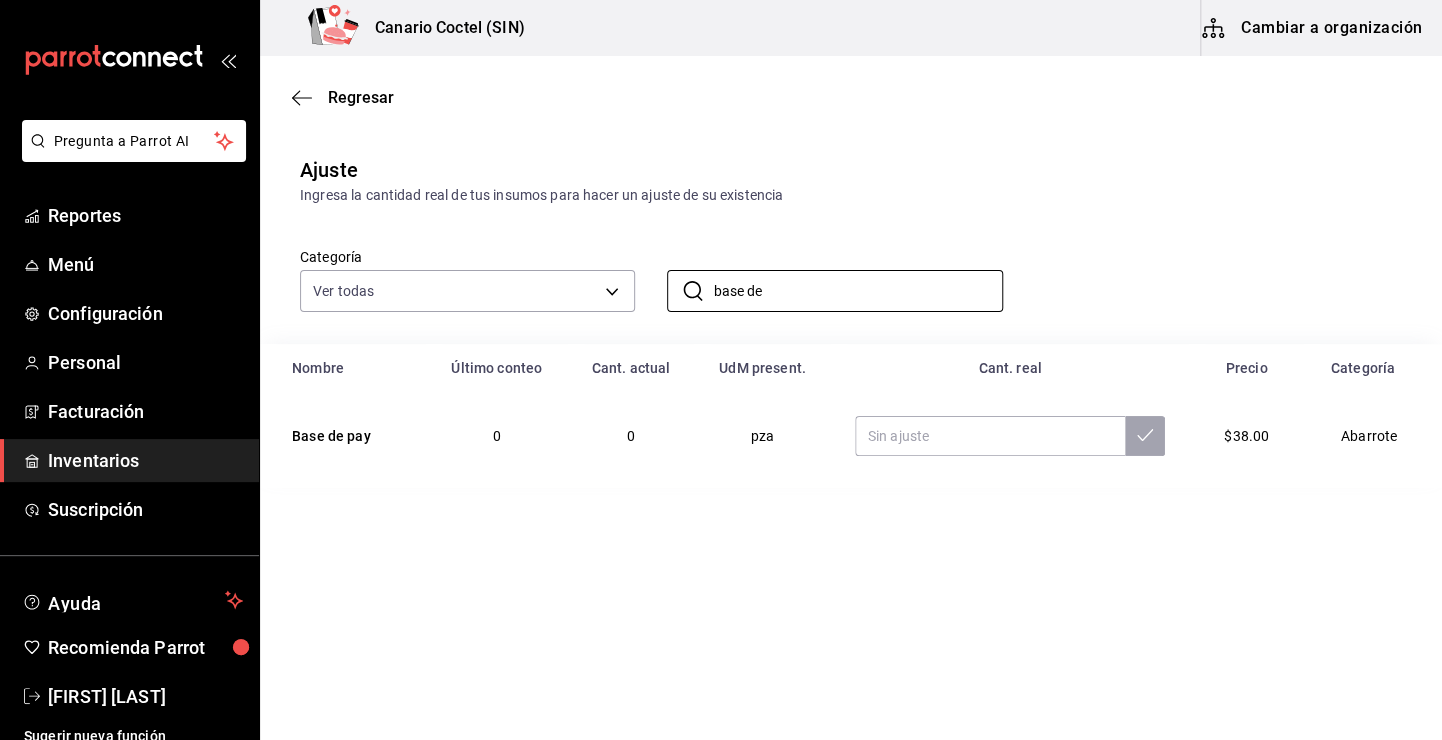 click at bounding box center (1010, 436) 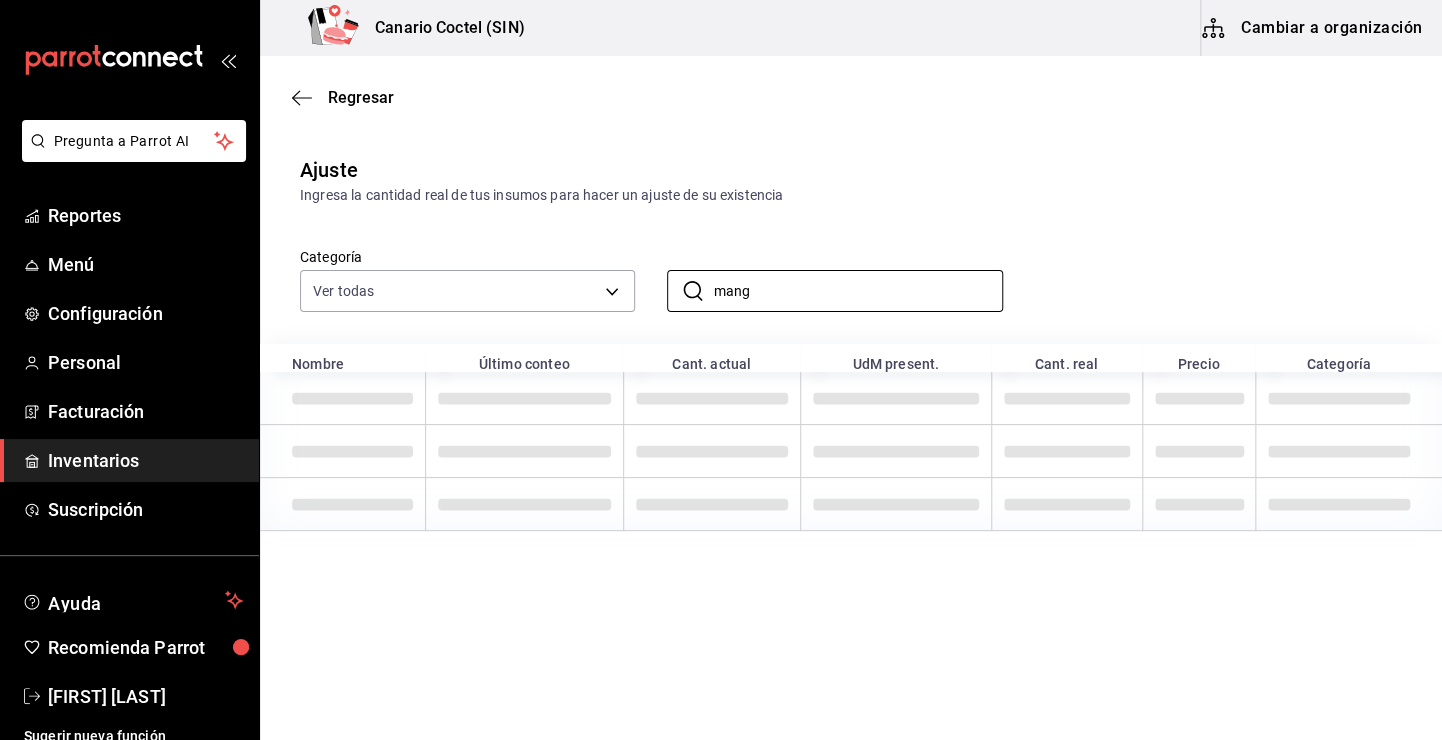 scroll, scrollTop: 0, scrollLeft: 0, axis: both 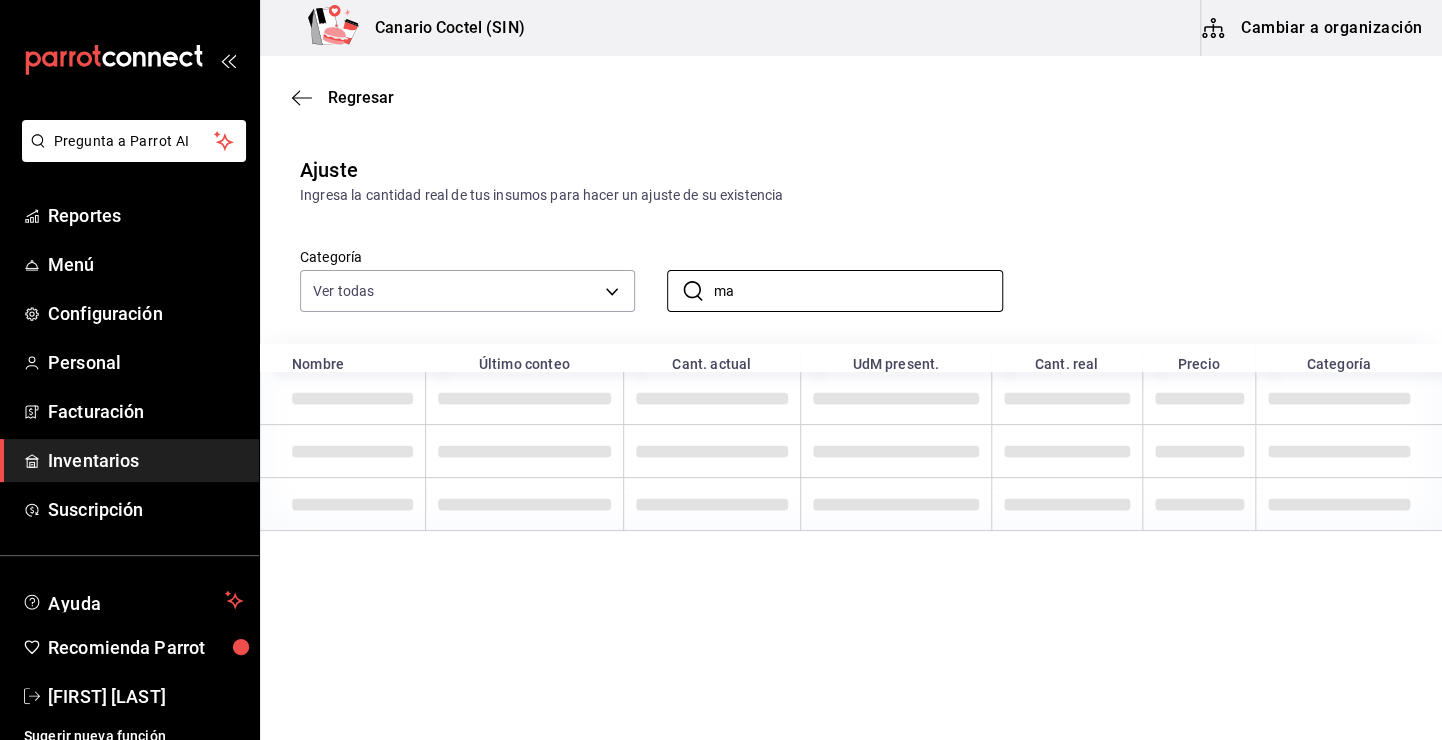 type on "m" 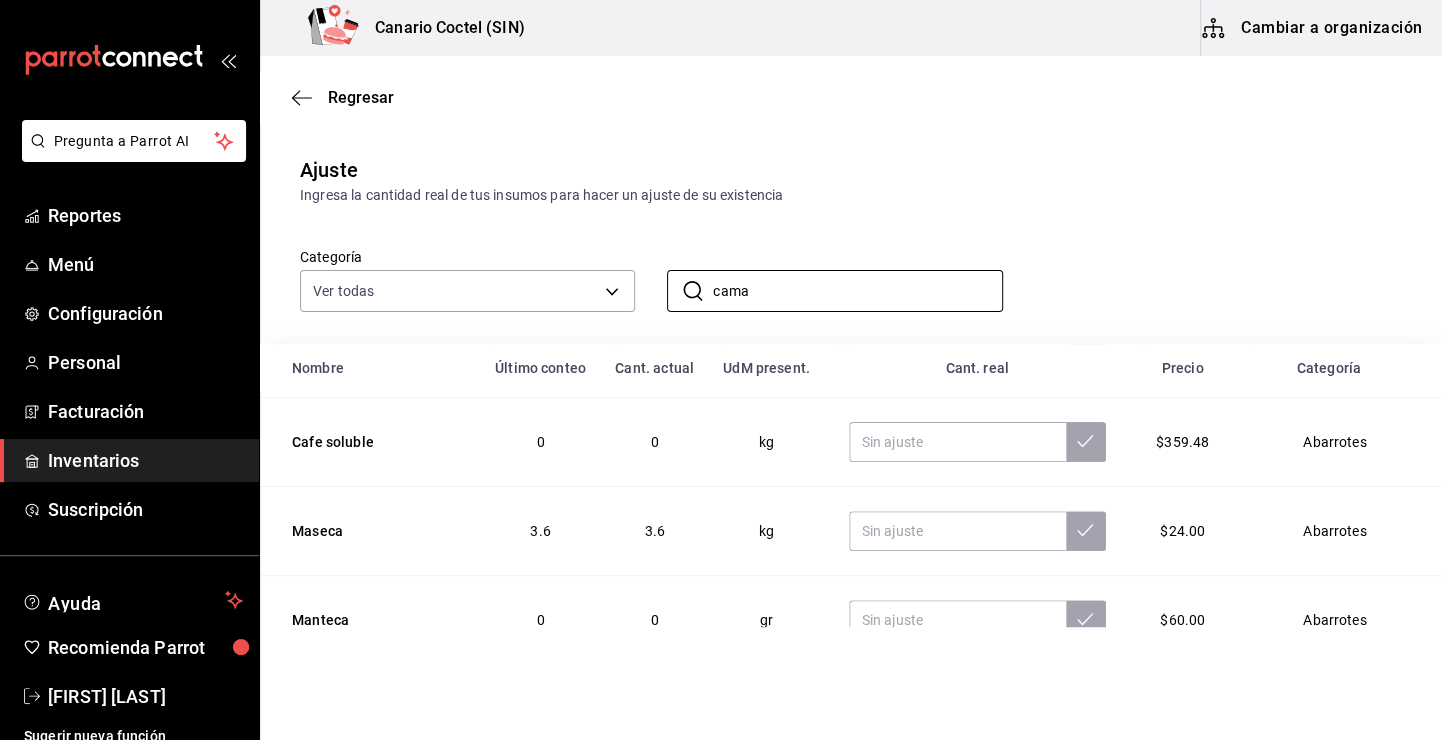 scroll, scrollTop: 229, scrollLeft: 0, axis: vertical 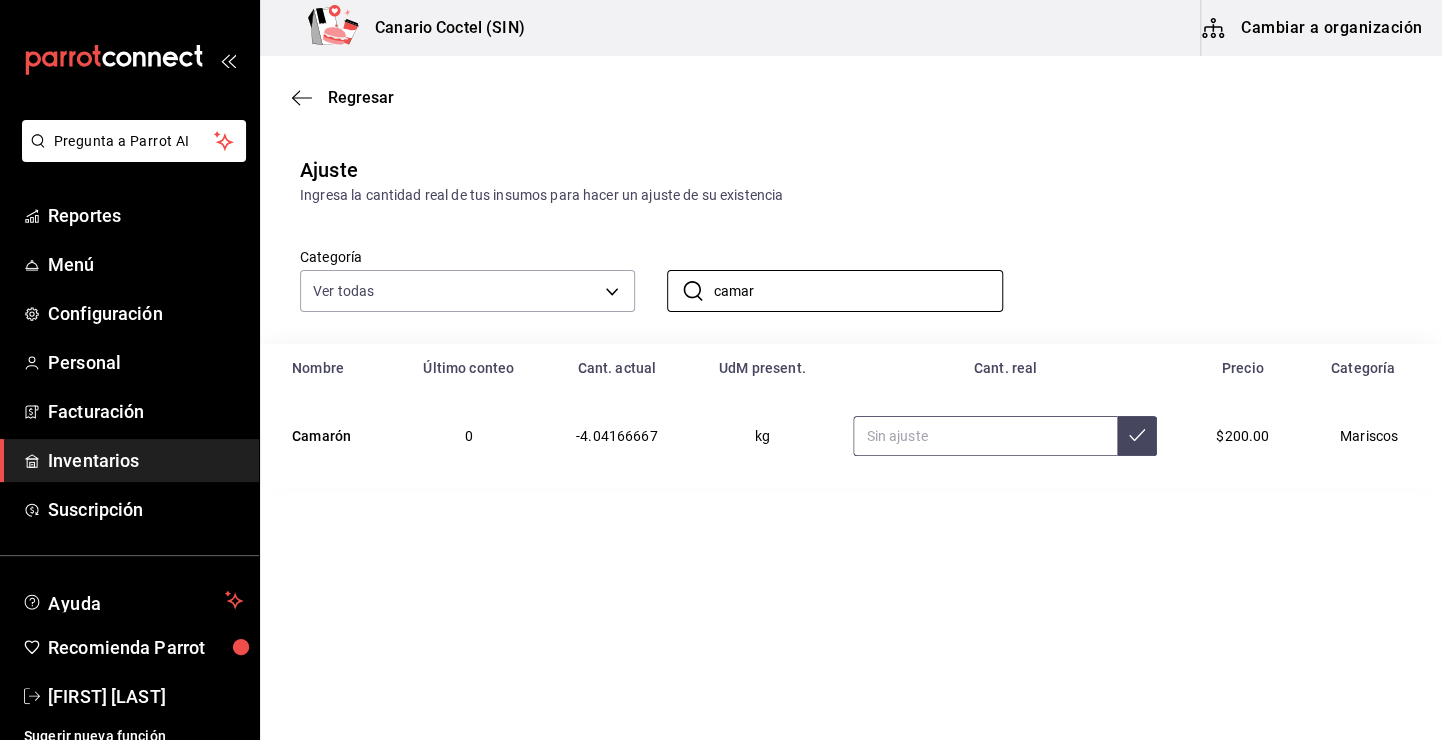type on "camar" 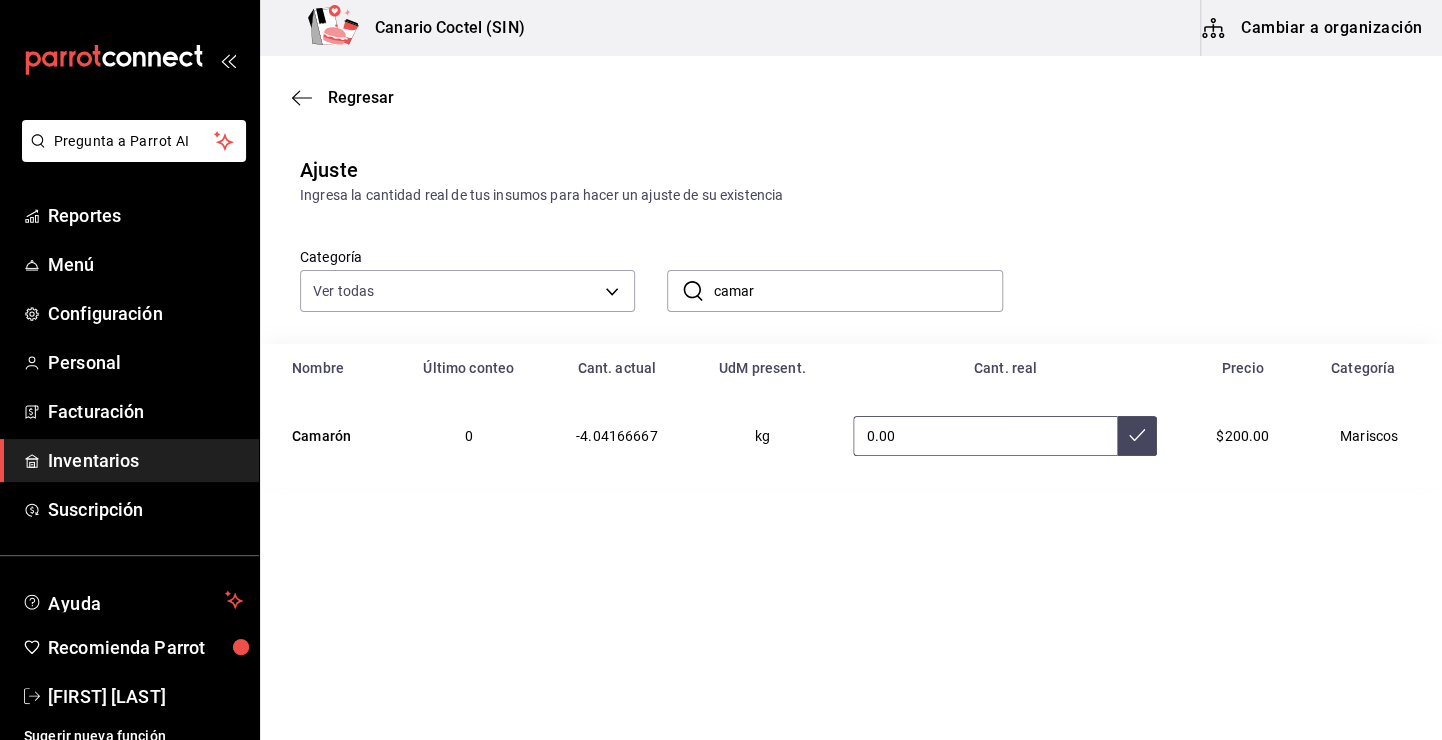 type on "0.00" 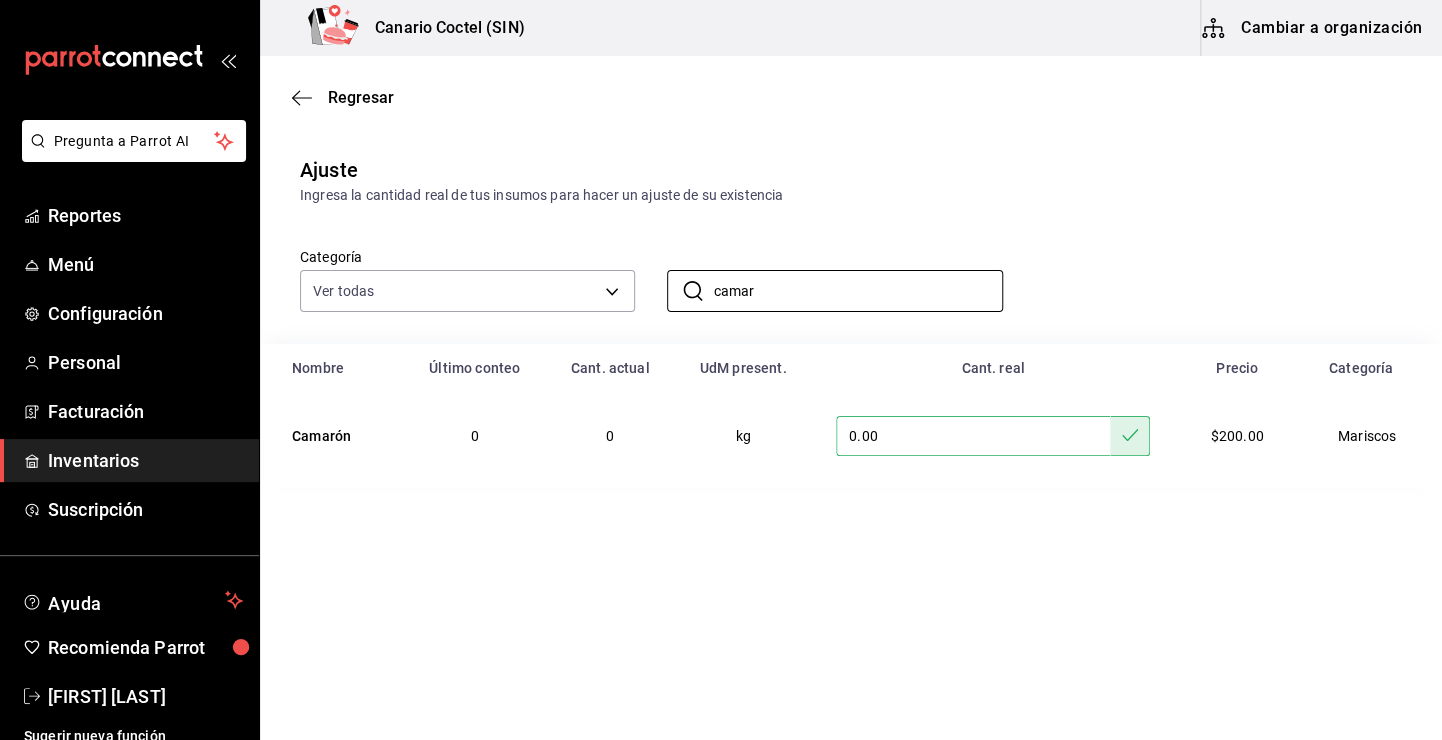 drag, startPoint x: 829, startPoint y: 282, endPoint x: 711, endPoint y: 343, distance: 132.83449 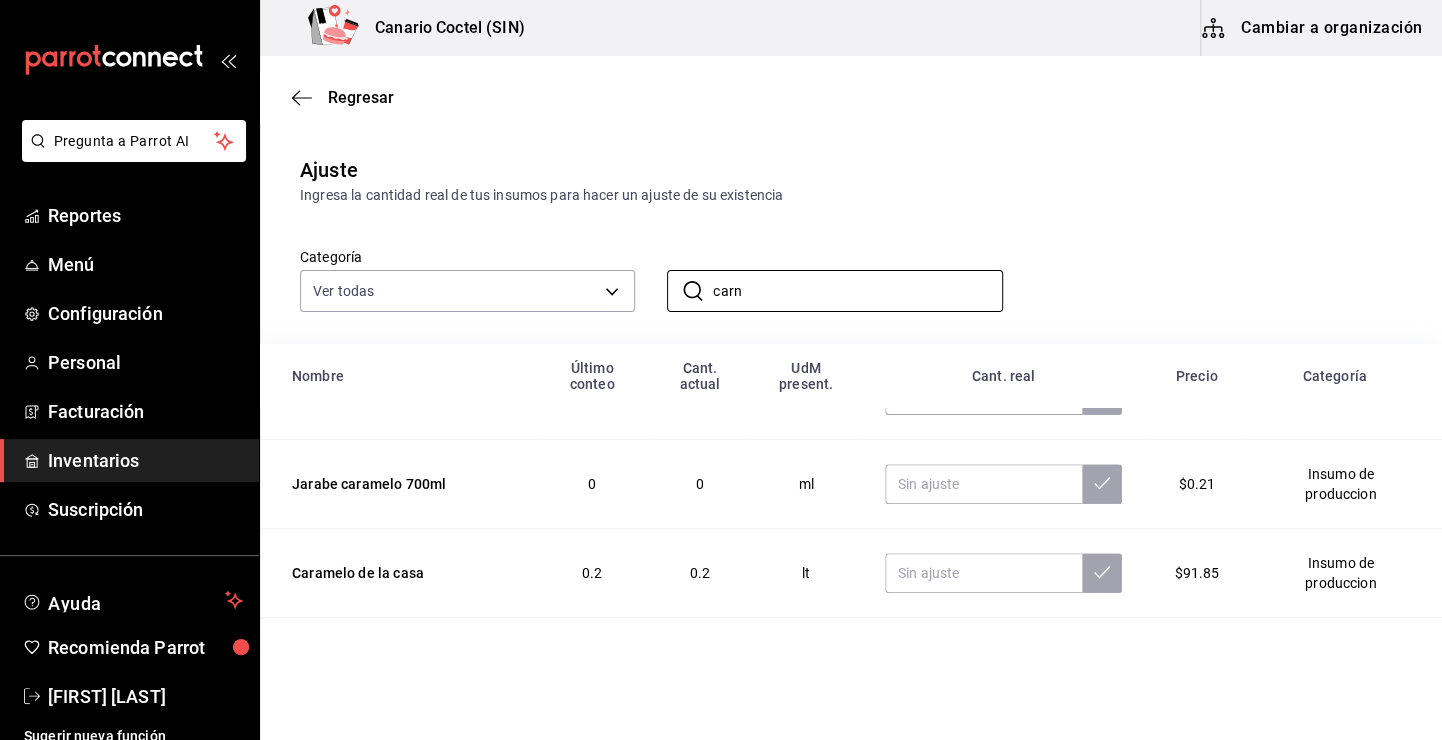 scroll, scrollTop: 100, scrollLeft: 0, axis: vertical 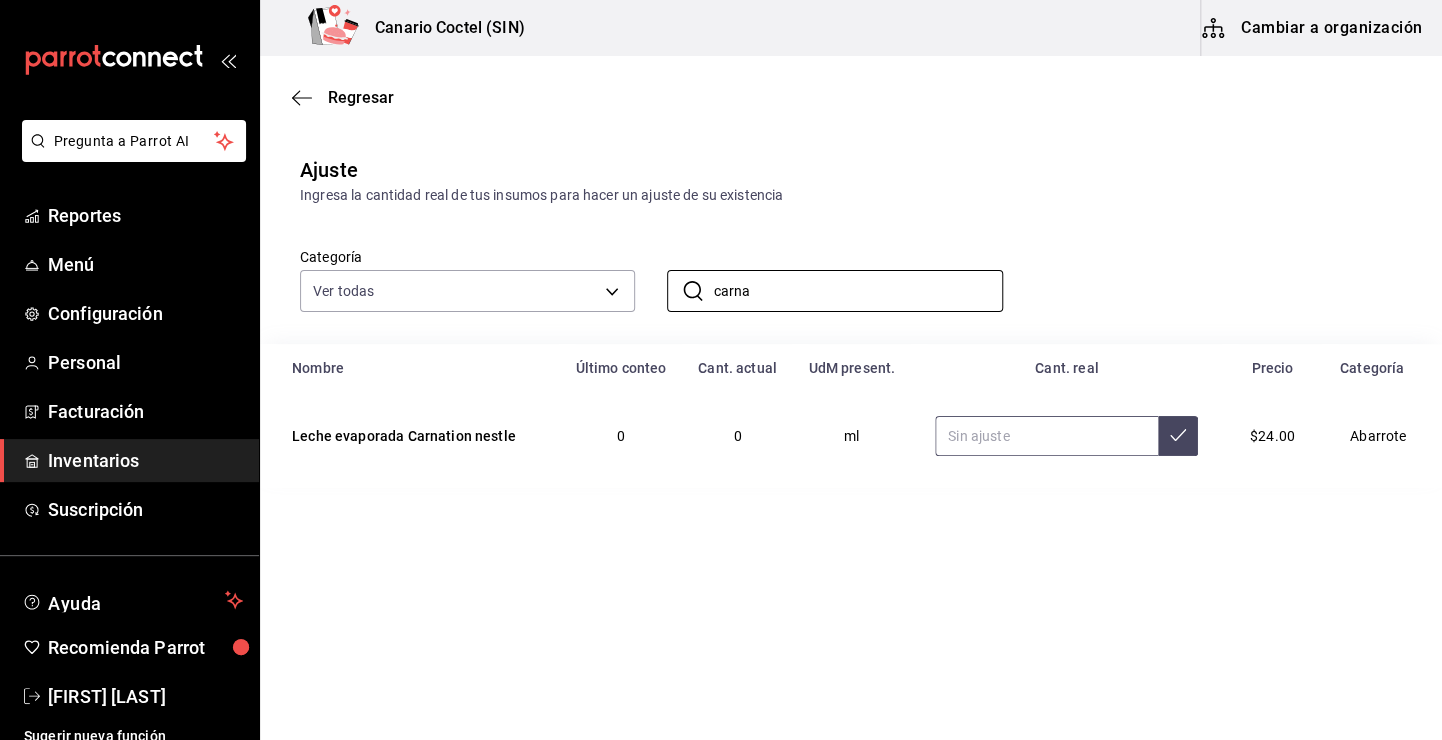 type on "carna" 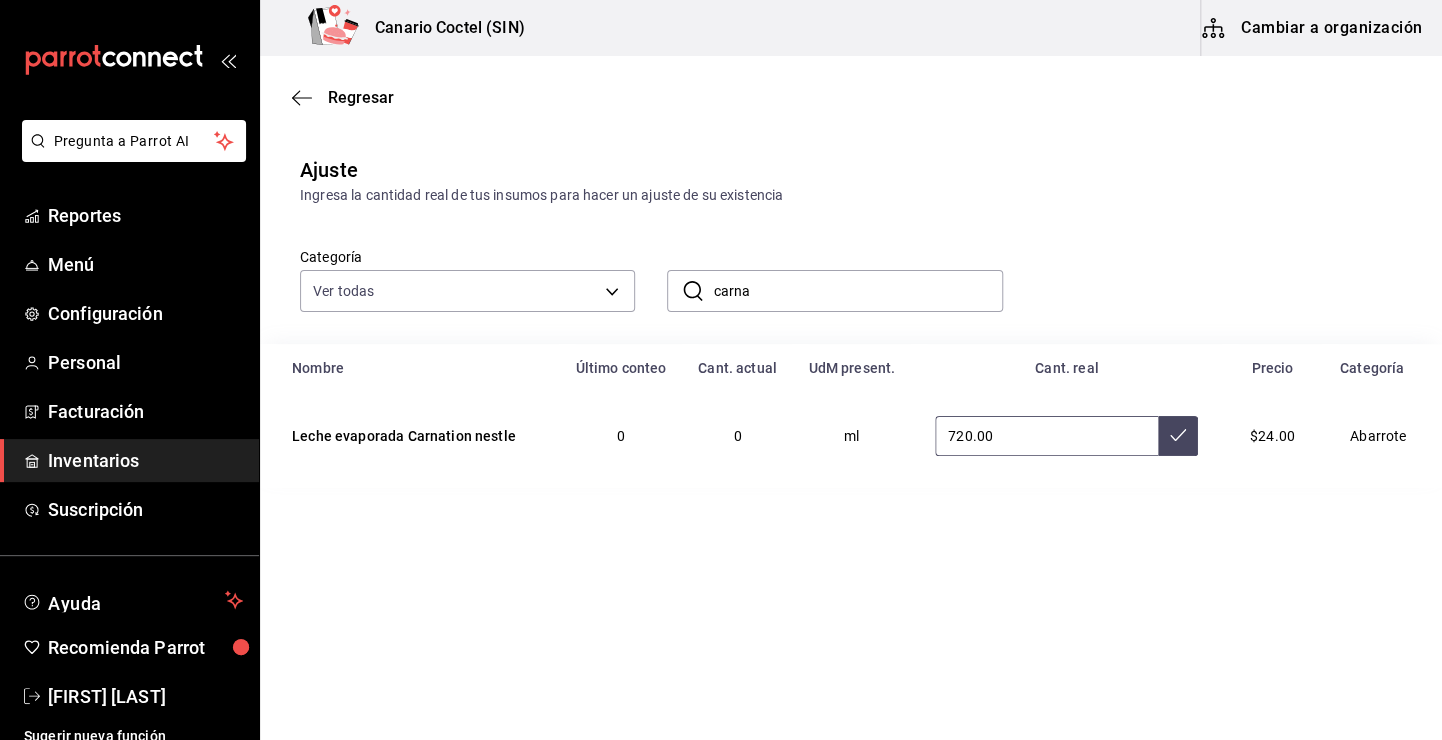 type on "720.00" 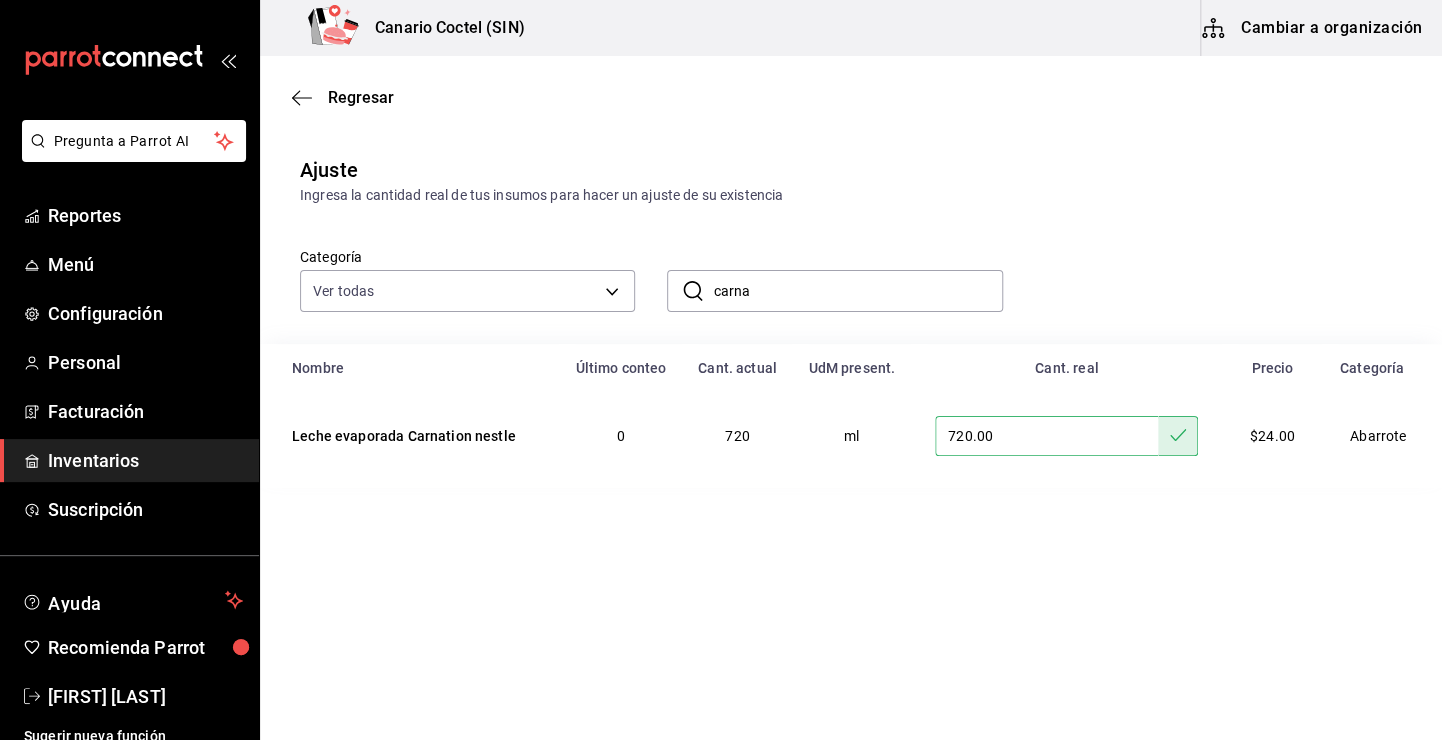 click on "carna" at bounding box center [857, 291] 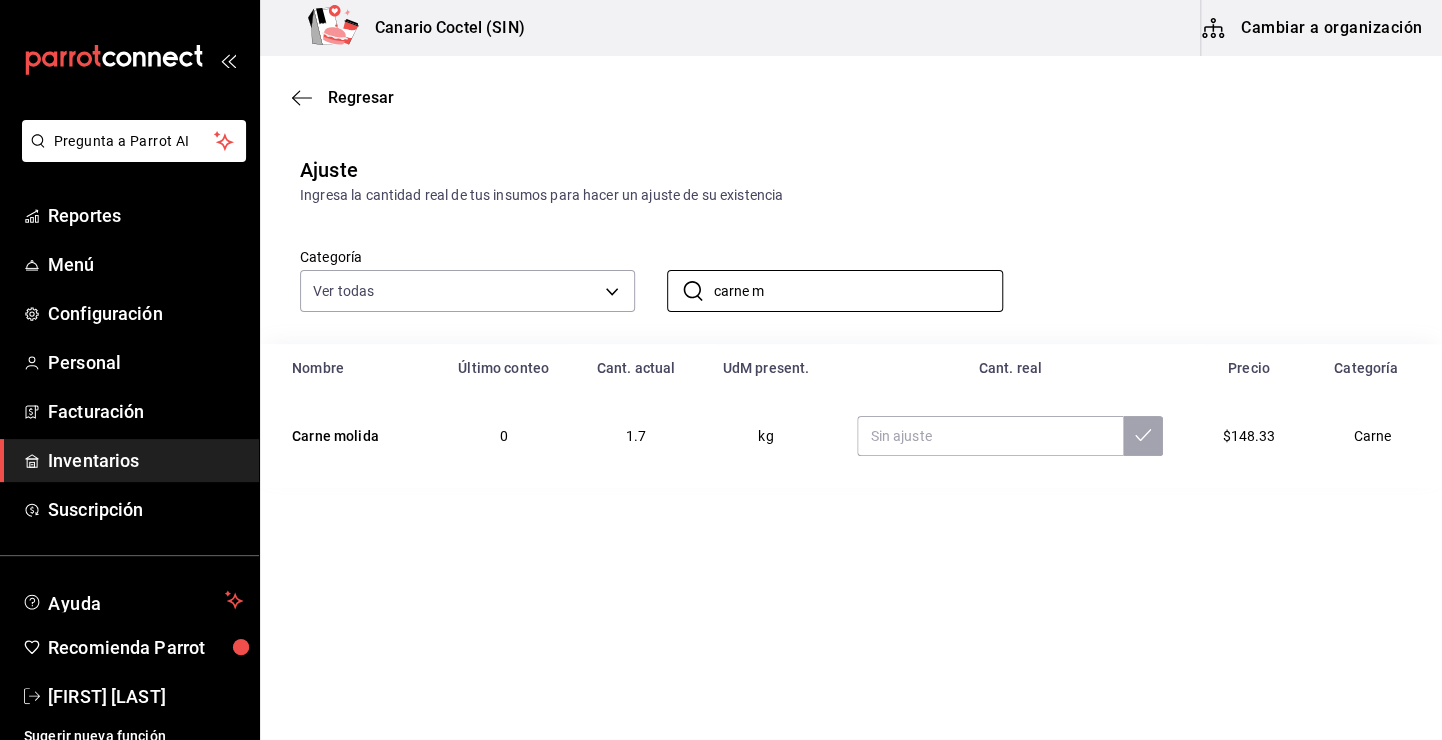 type on "carne m" 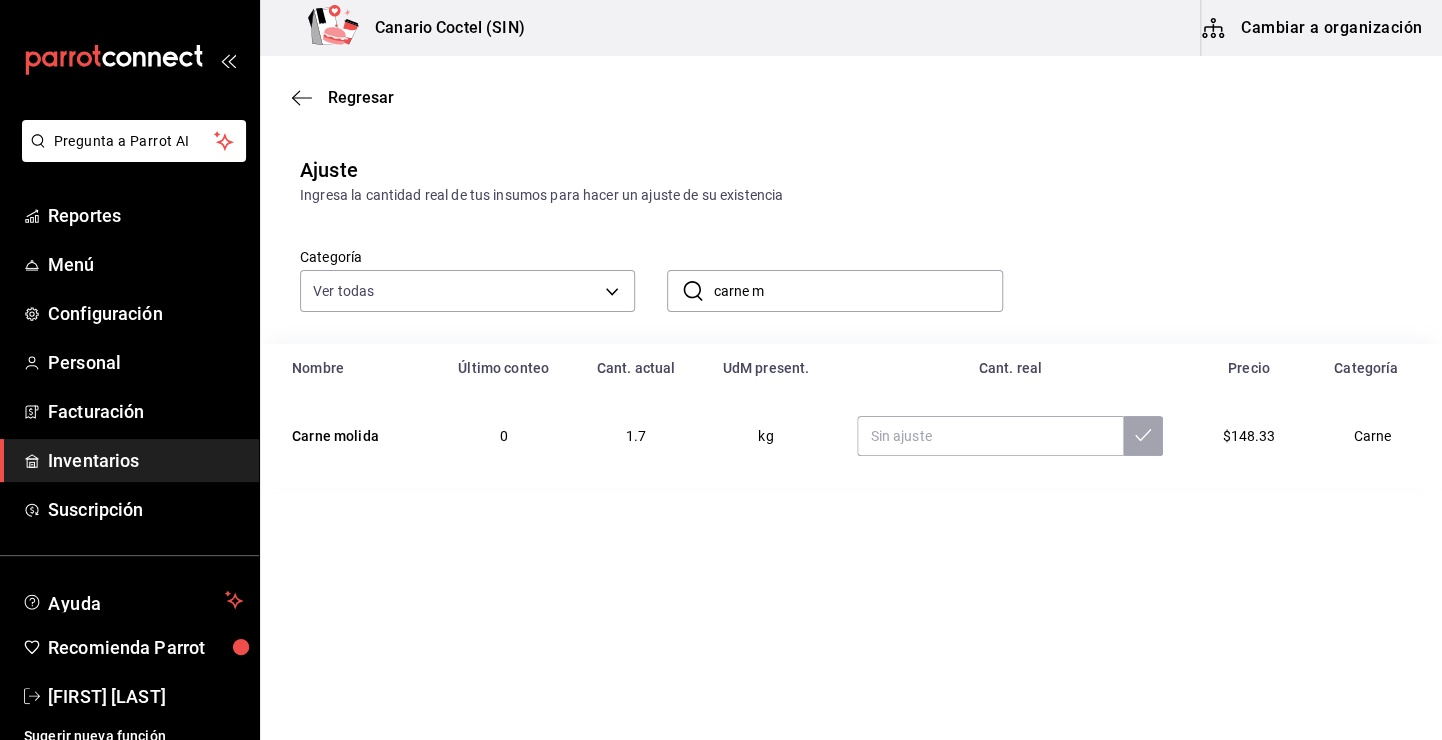 click at bounding box center [1010, 436] 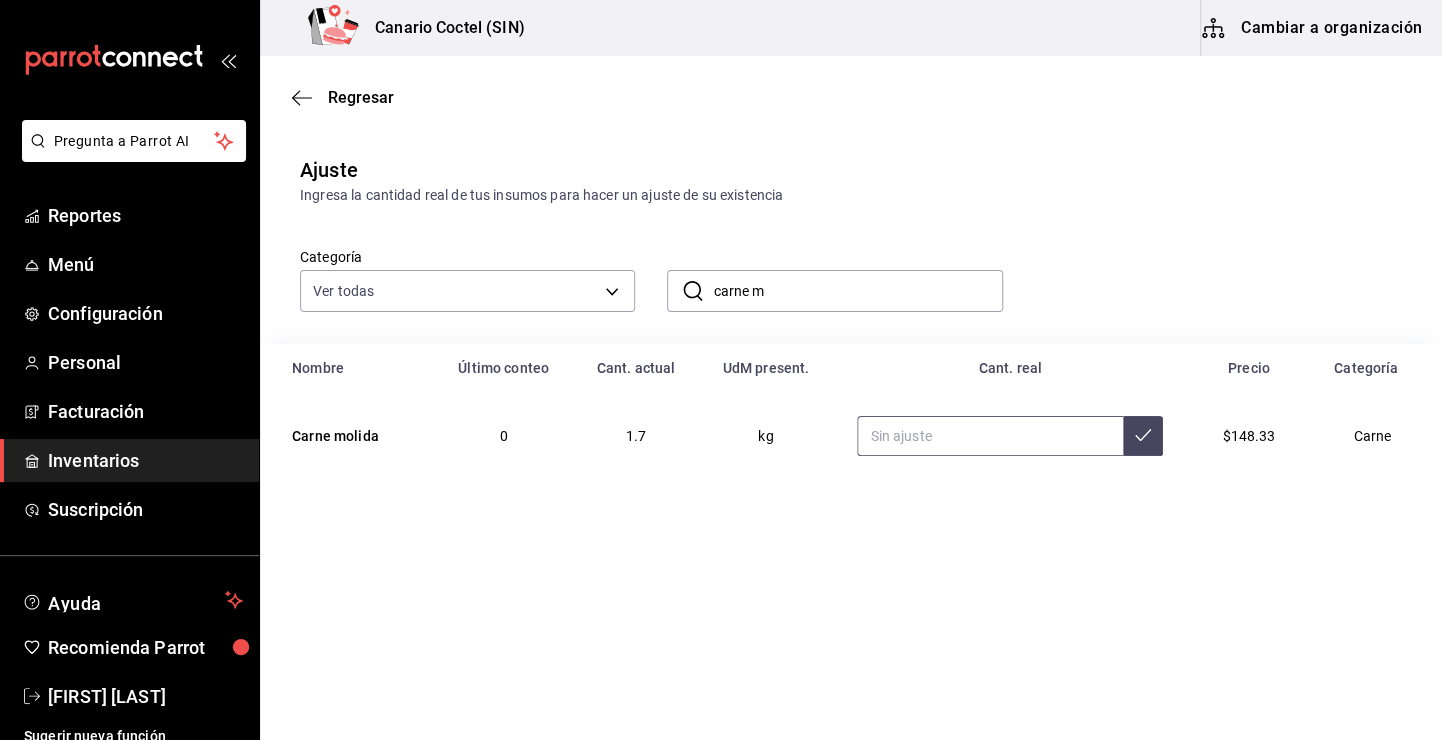 click at bounding box center [990, 436] 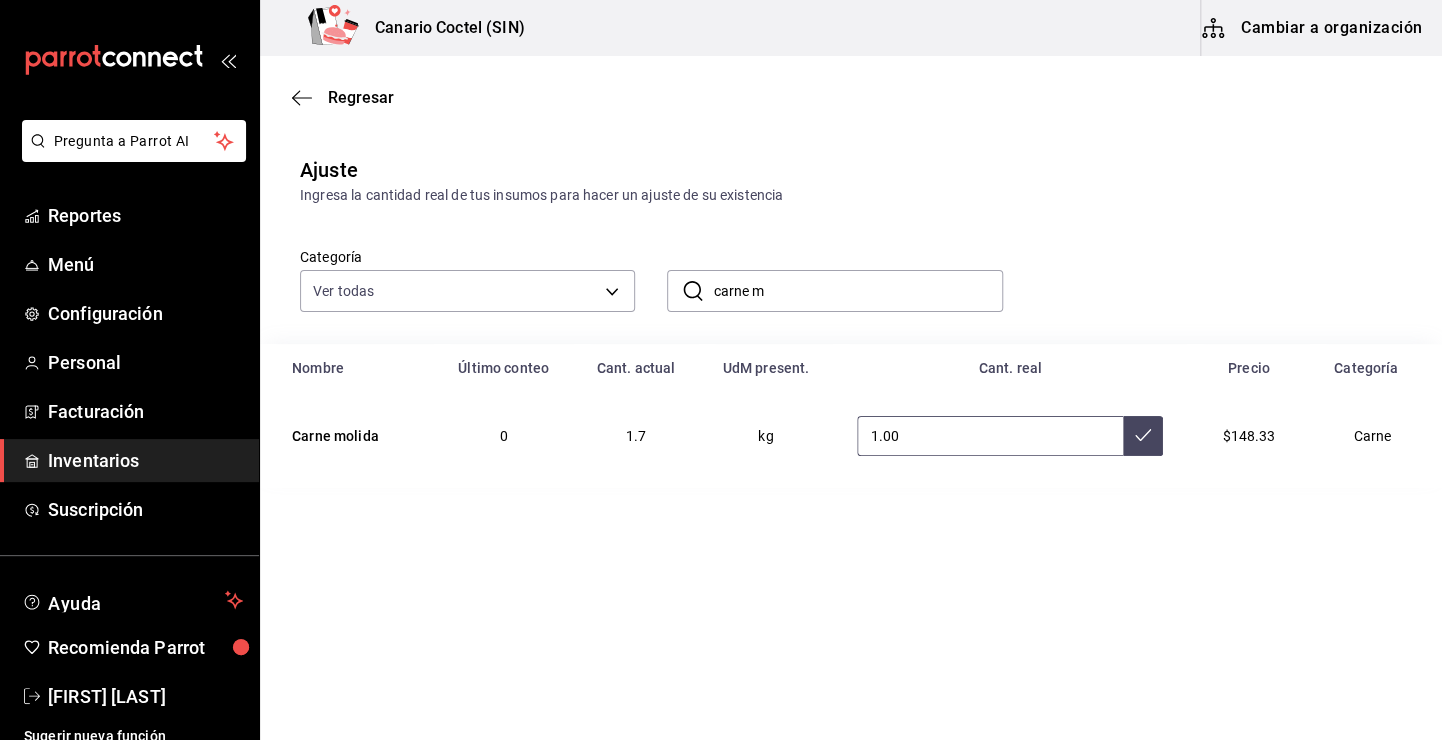type on "1.00" 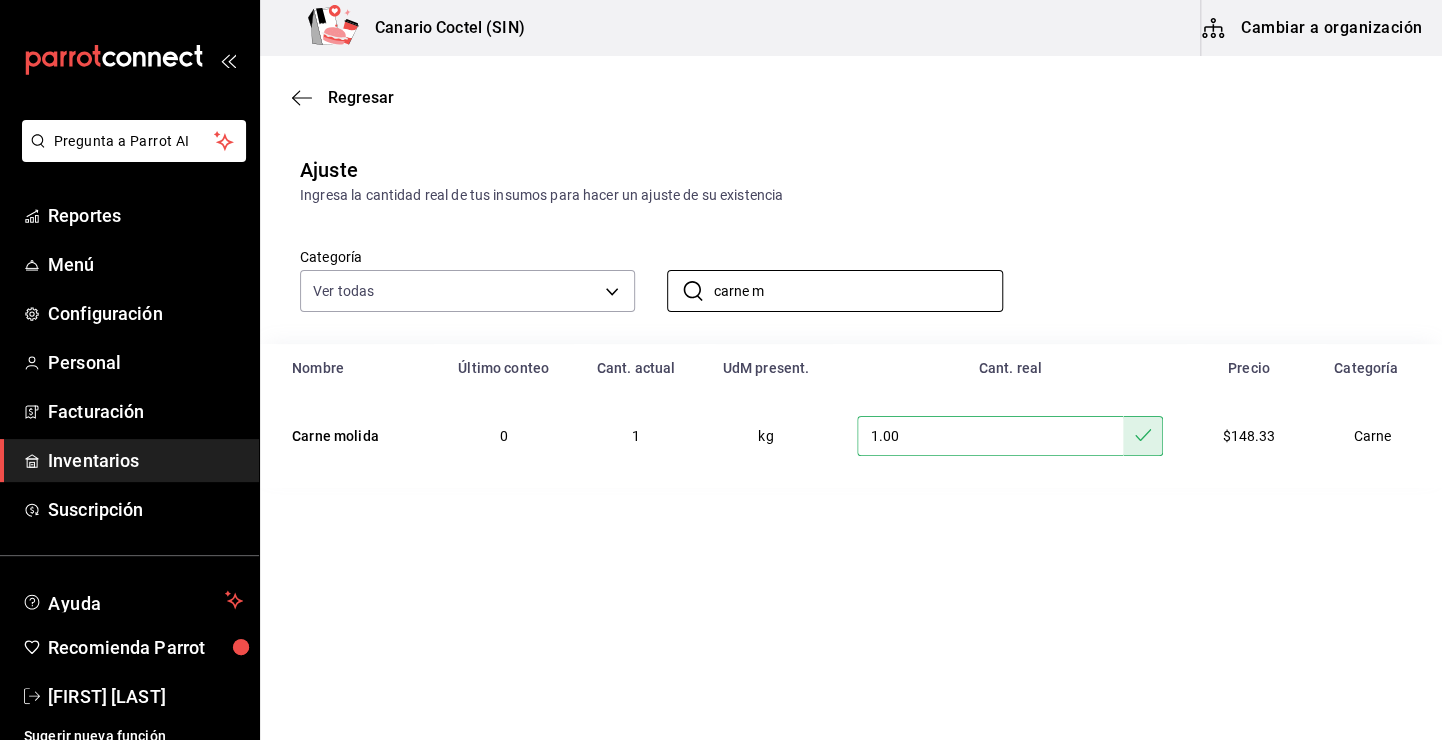 drag, startPoint x: 839, startPoint y: 301, endPoint x: 650, endPoint y: 312, distance: 189.31984 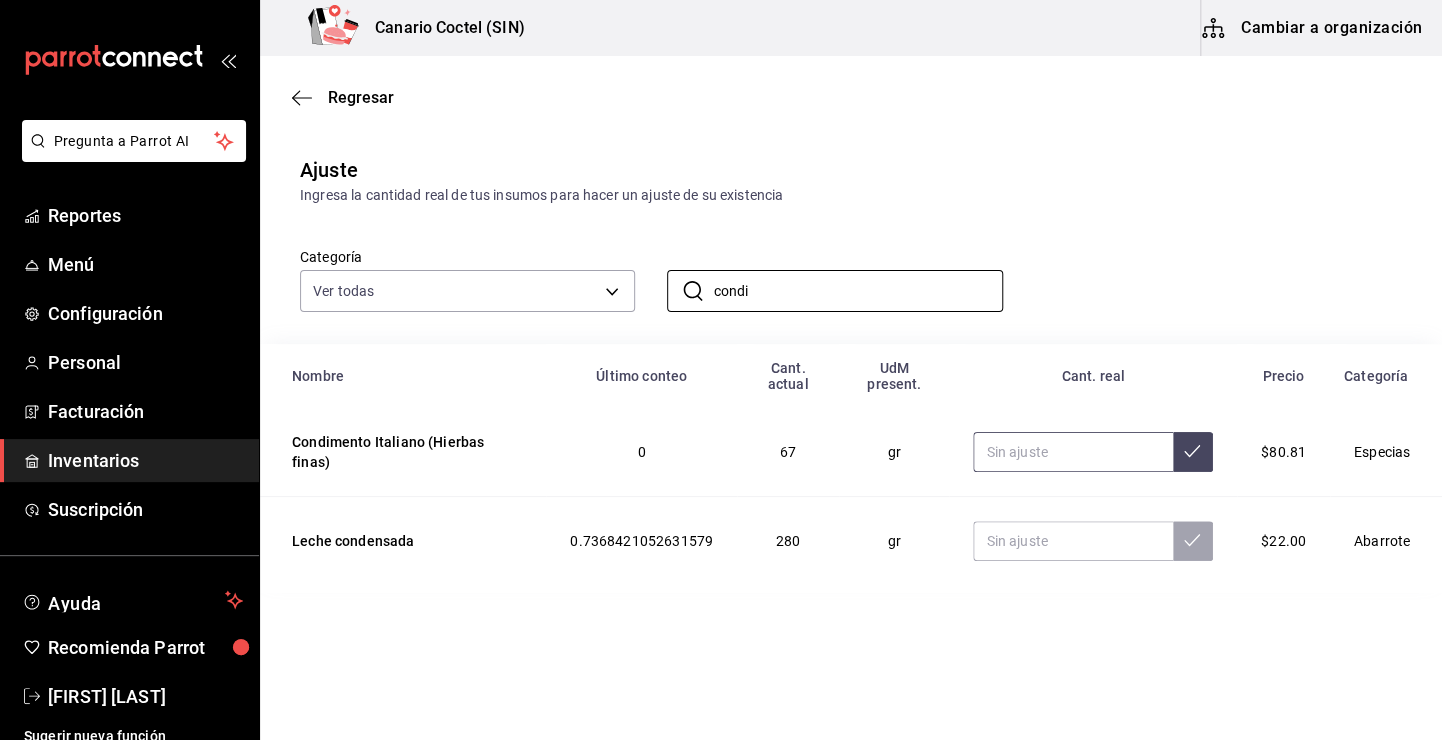 type on "condi" 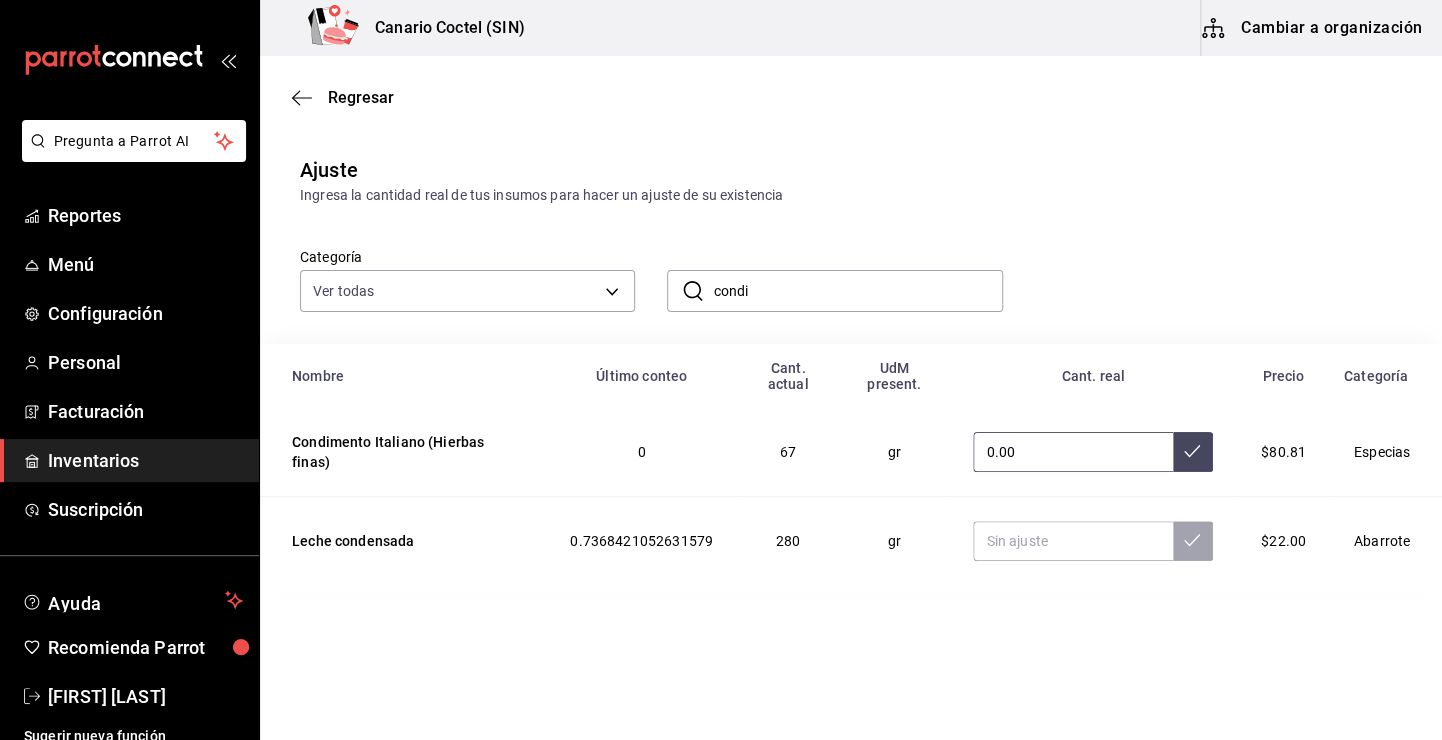 type on "0.00" 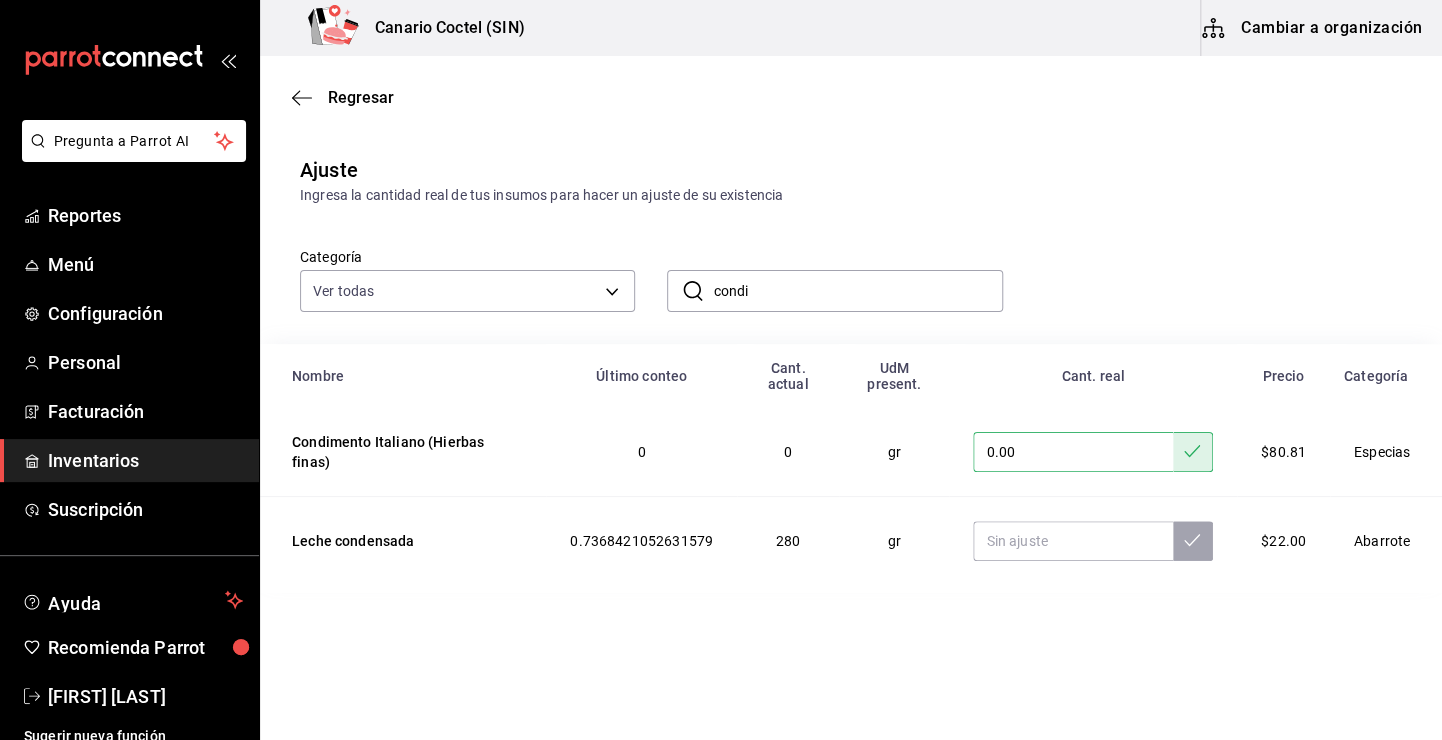 drag, startPoint x: 761, startPoint y: 292, endPoint x: 691, endPoint y: 288, distance: 70.11419 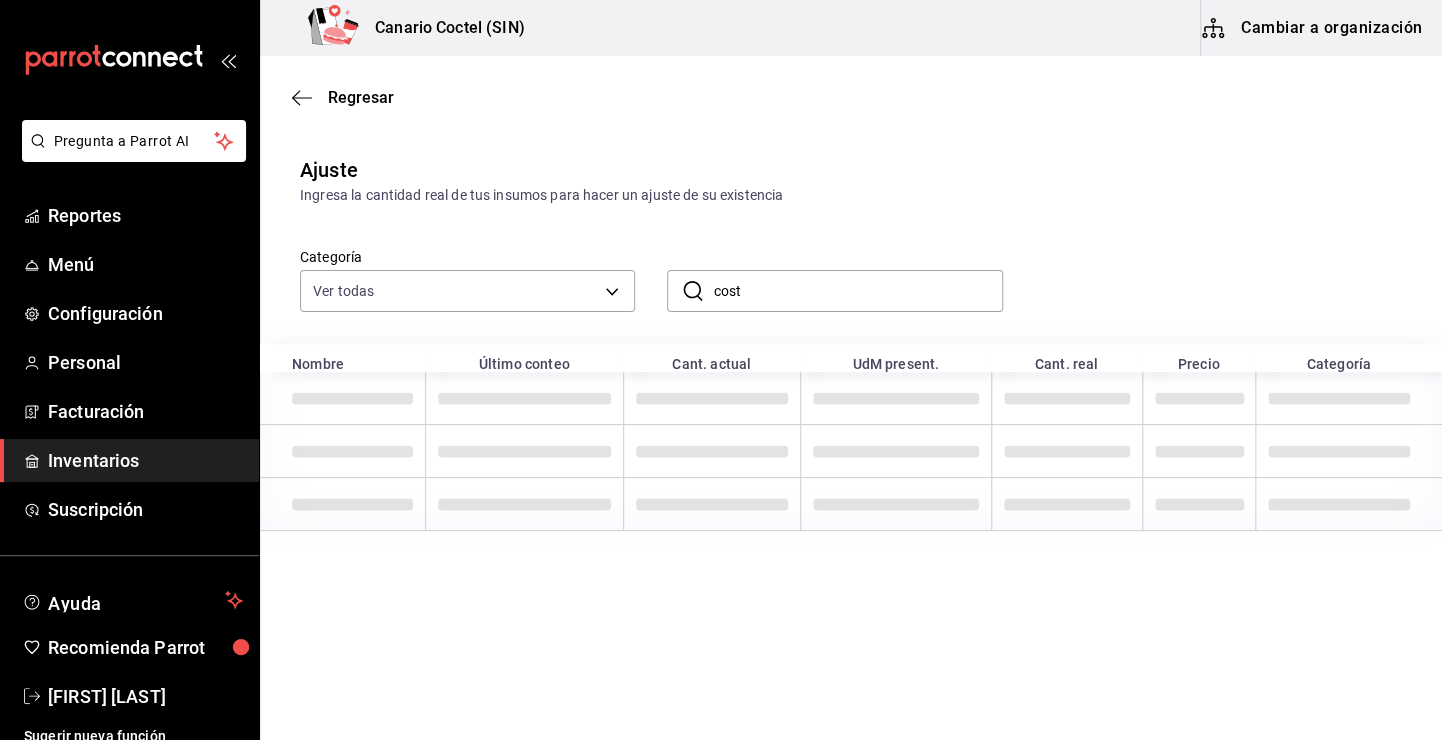type on "cost" 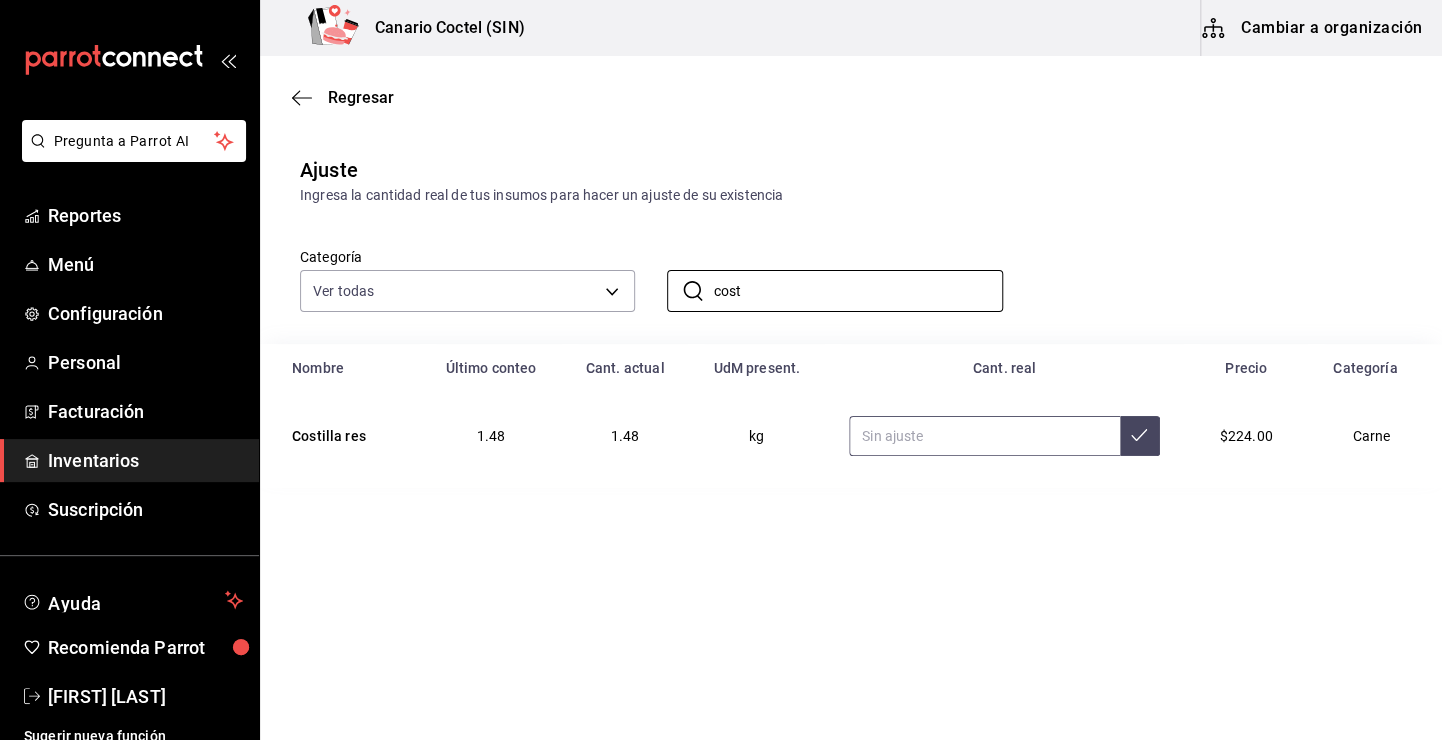 click at bounding box center (984, 436) 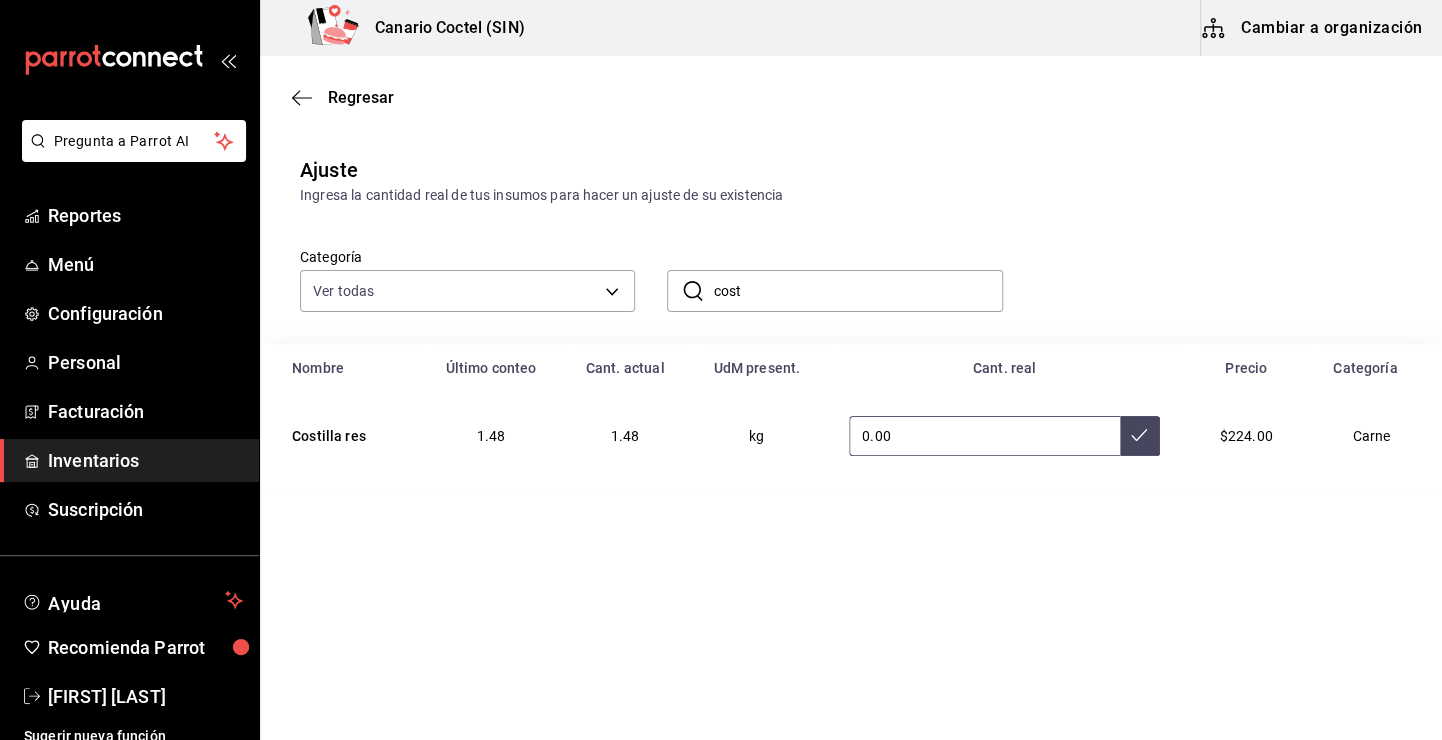 type on "0.00" 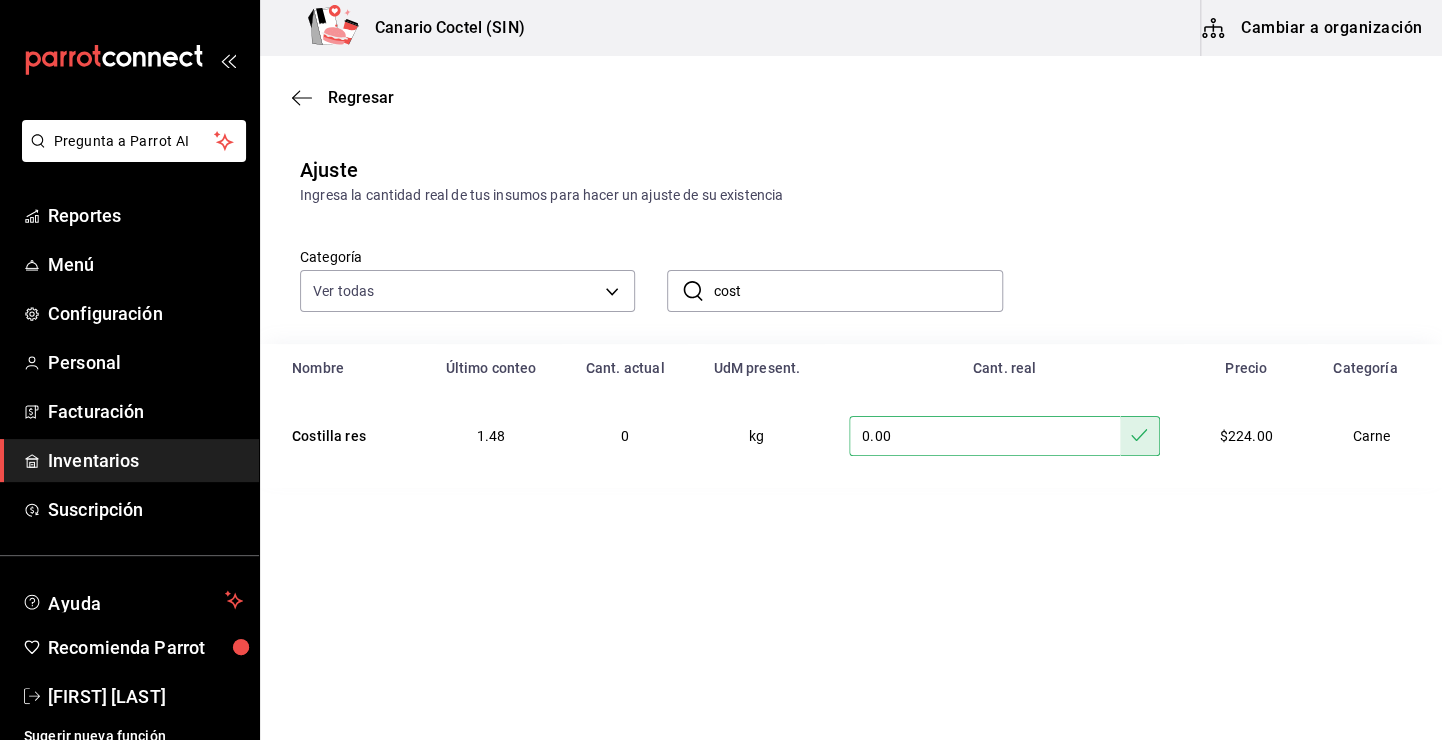 drag, startPoint x: 870, startPoint y: 328, endPoint x: 767, endPoint y: 309, distance: 104.73777 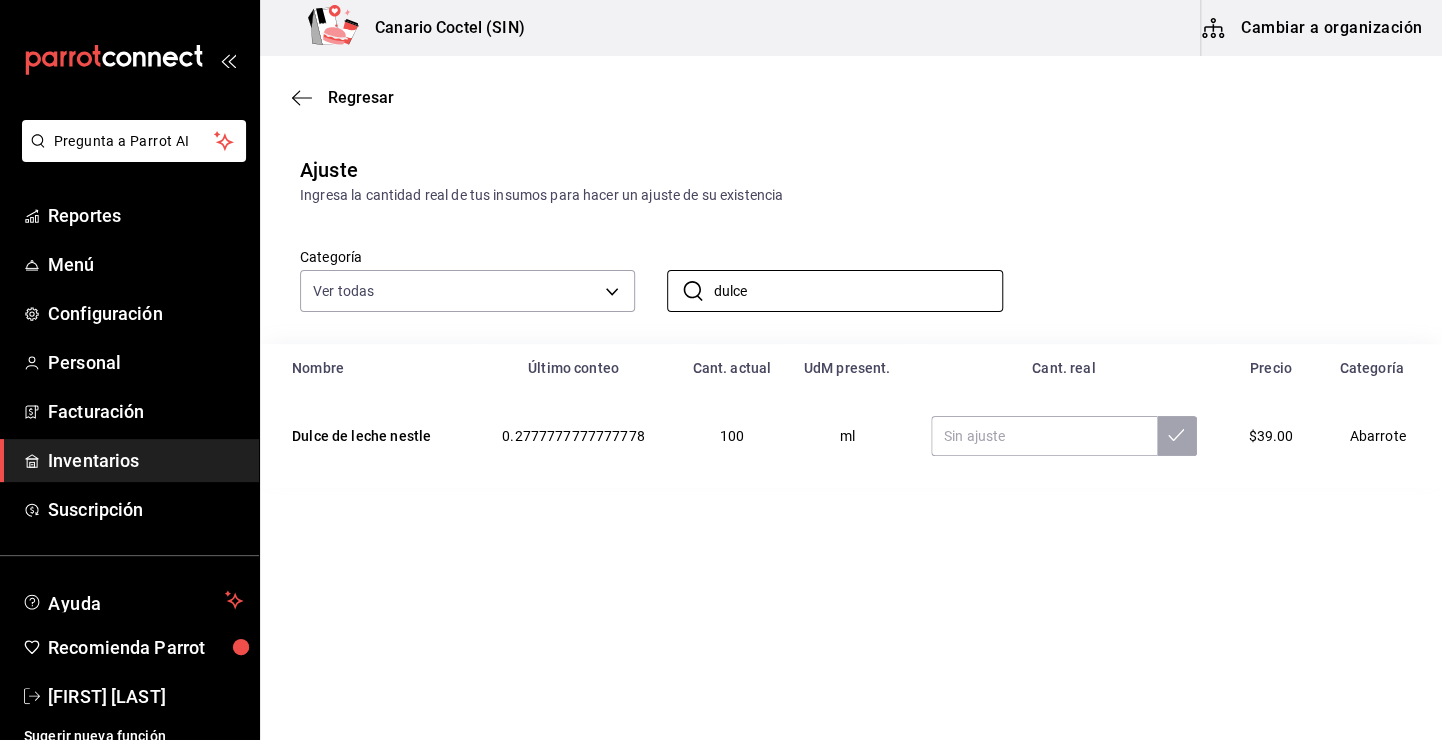 drag, startPoint x: 814, startPoint y: 295, endPoint x: 609, endPoint y: 326, distance: 207.33066 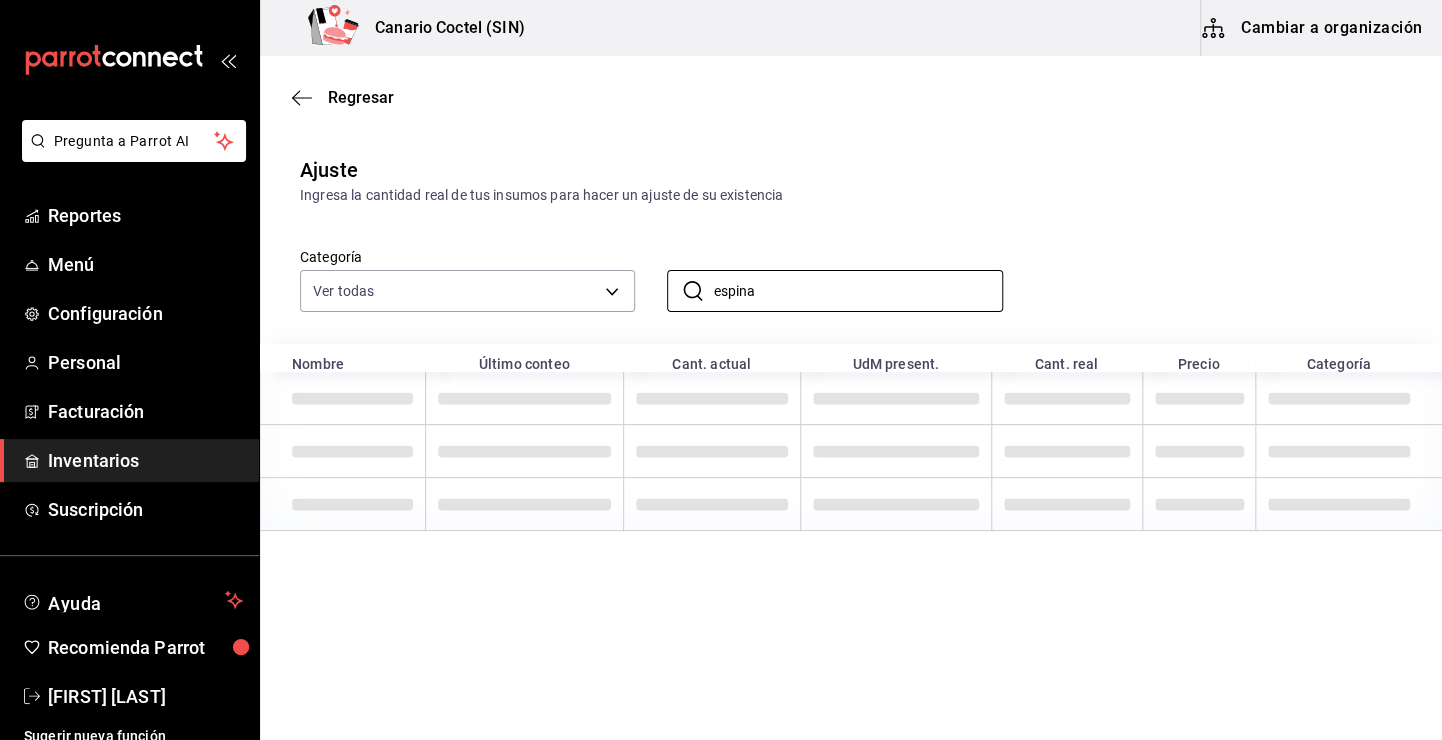 type on "espina" 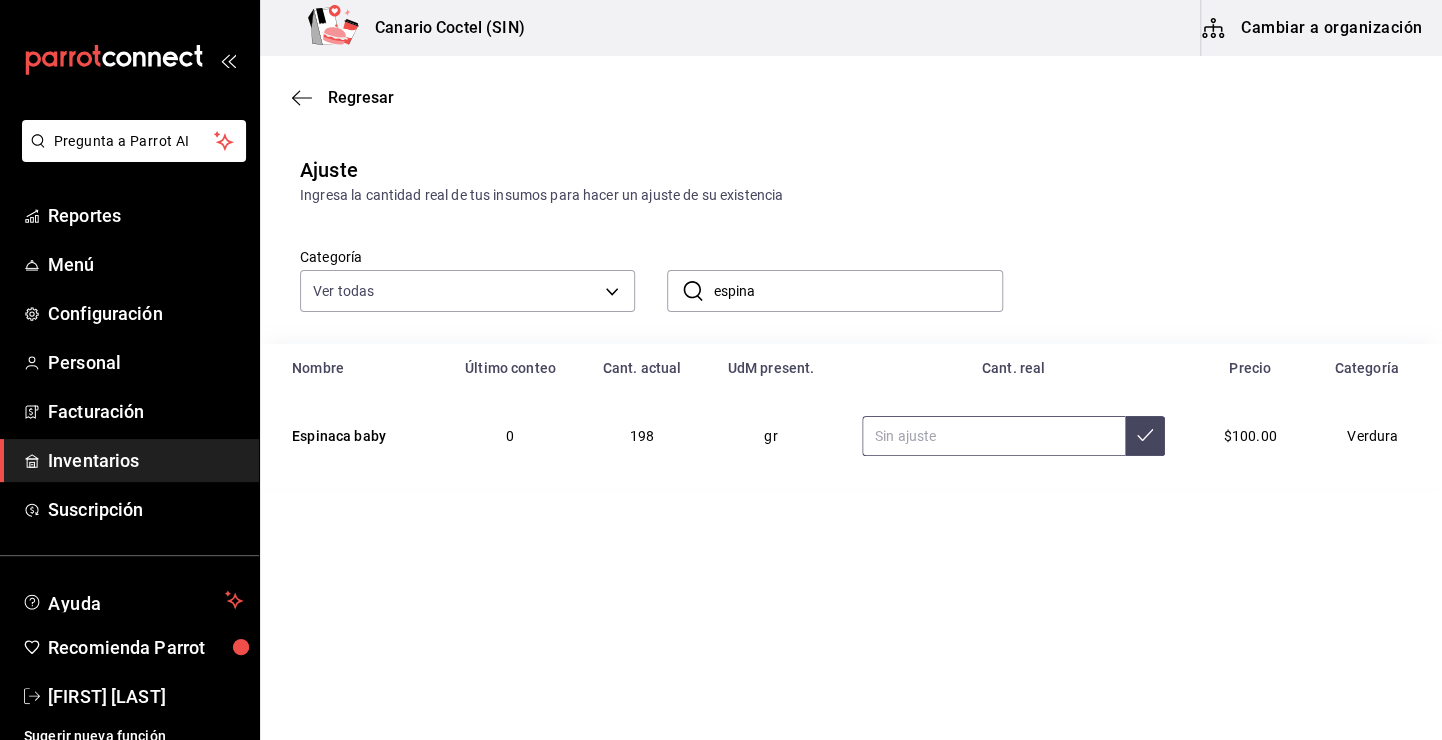 click at bounding box center [993, 436] 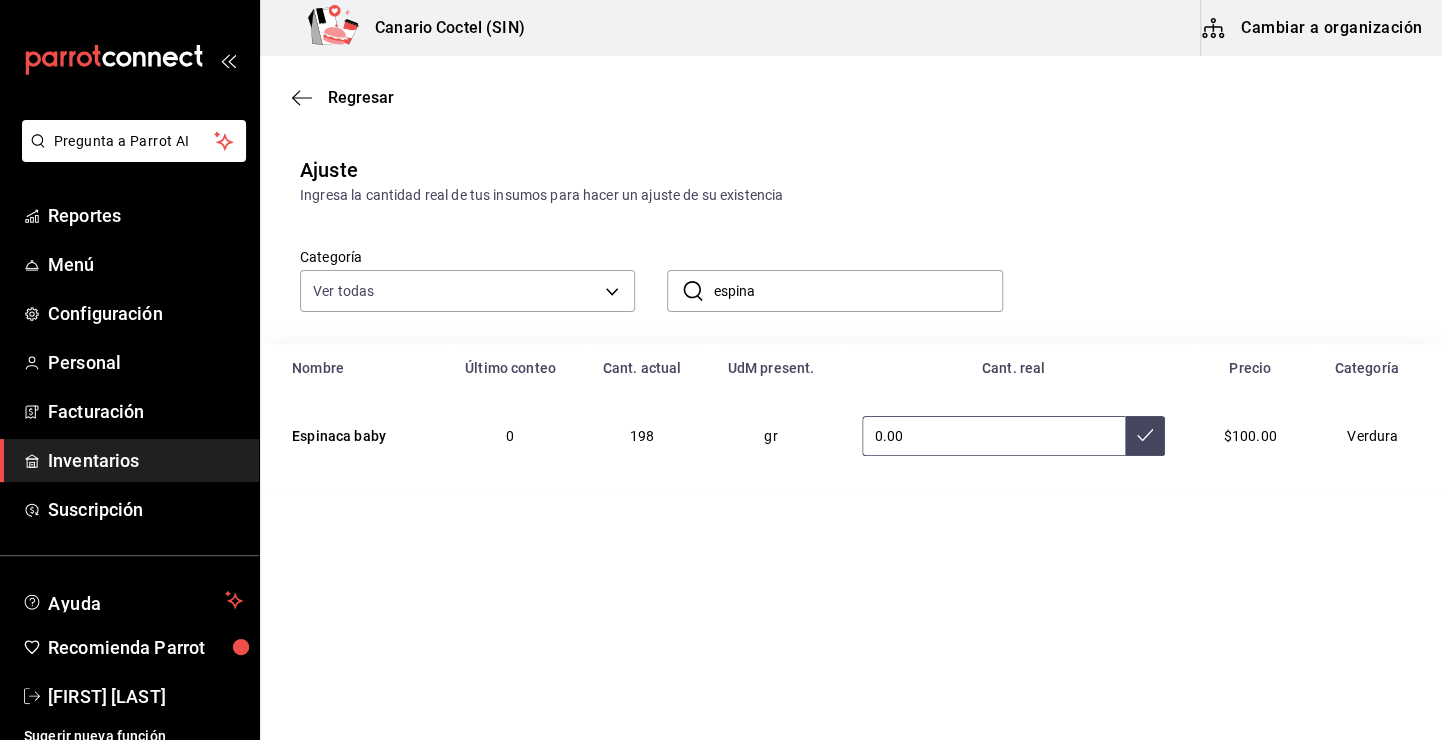 click on "0.00" at bounding box center [993, 436] 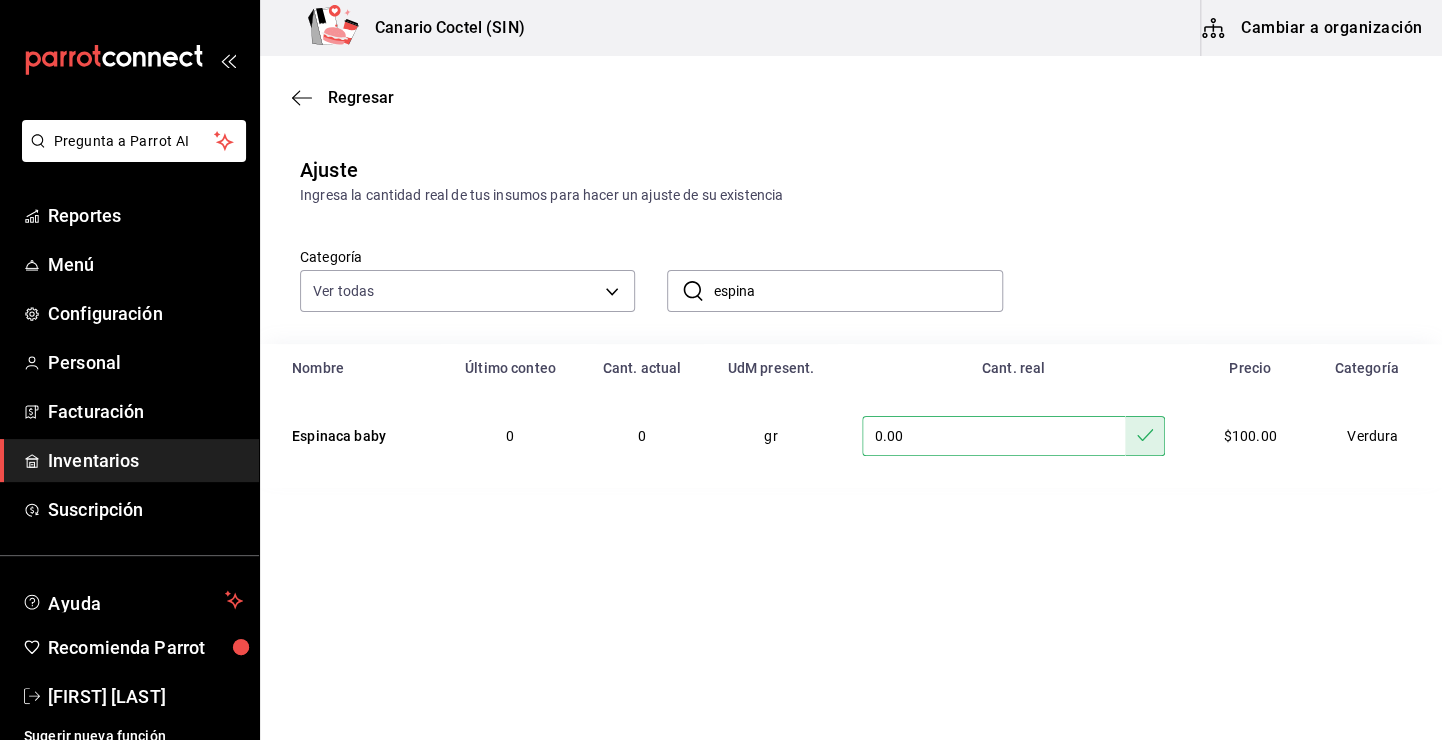 click on "espina" at bounding box center [857, 291] 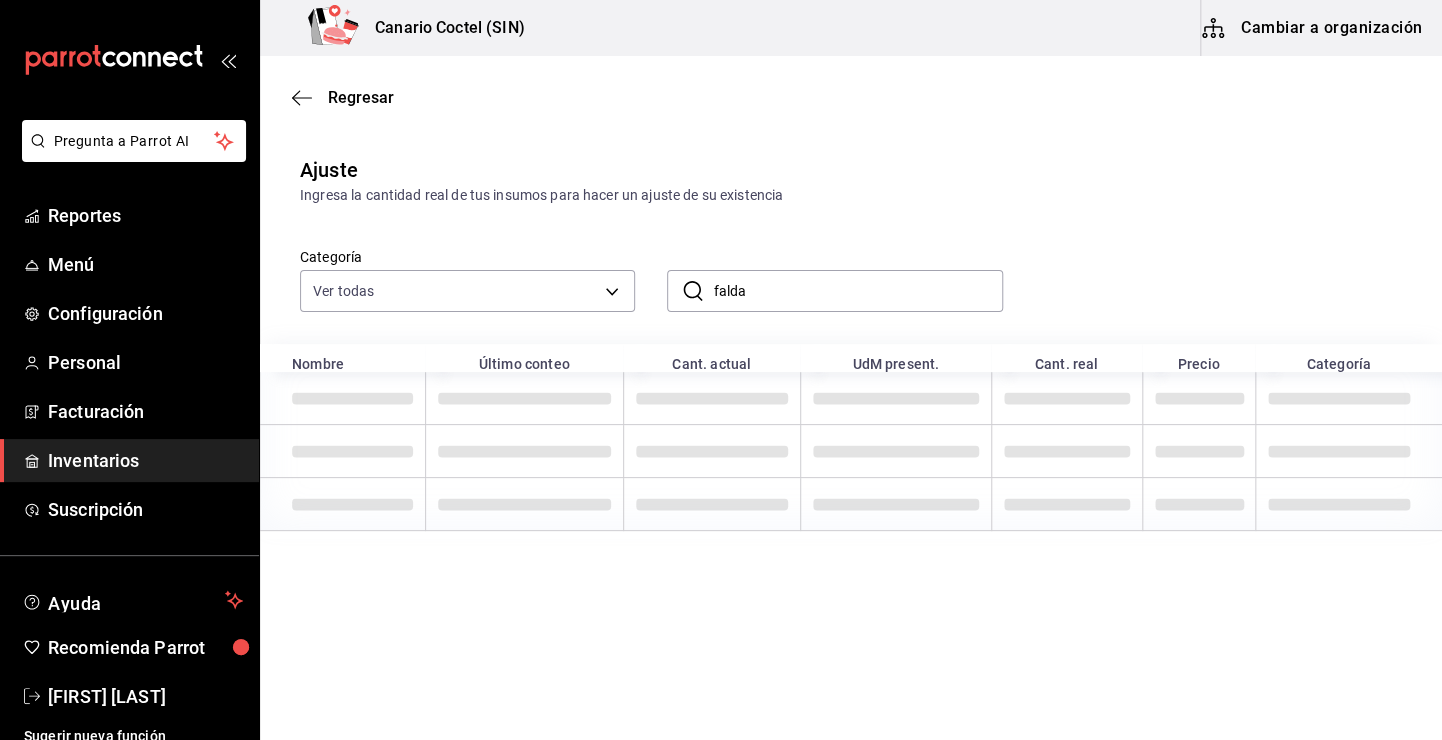 type on "falda" 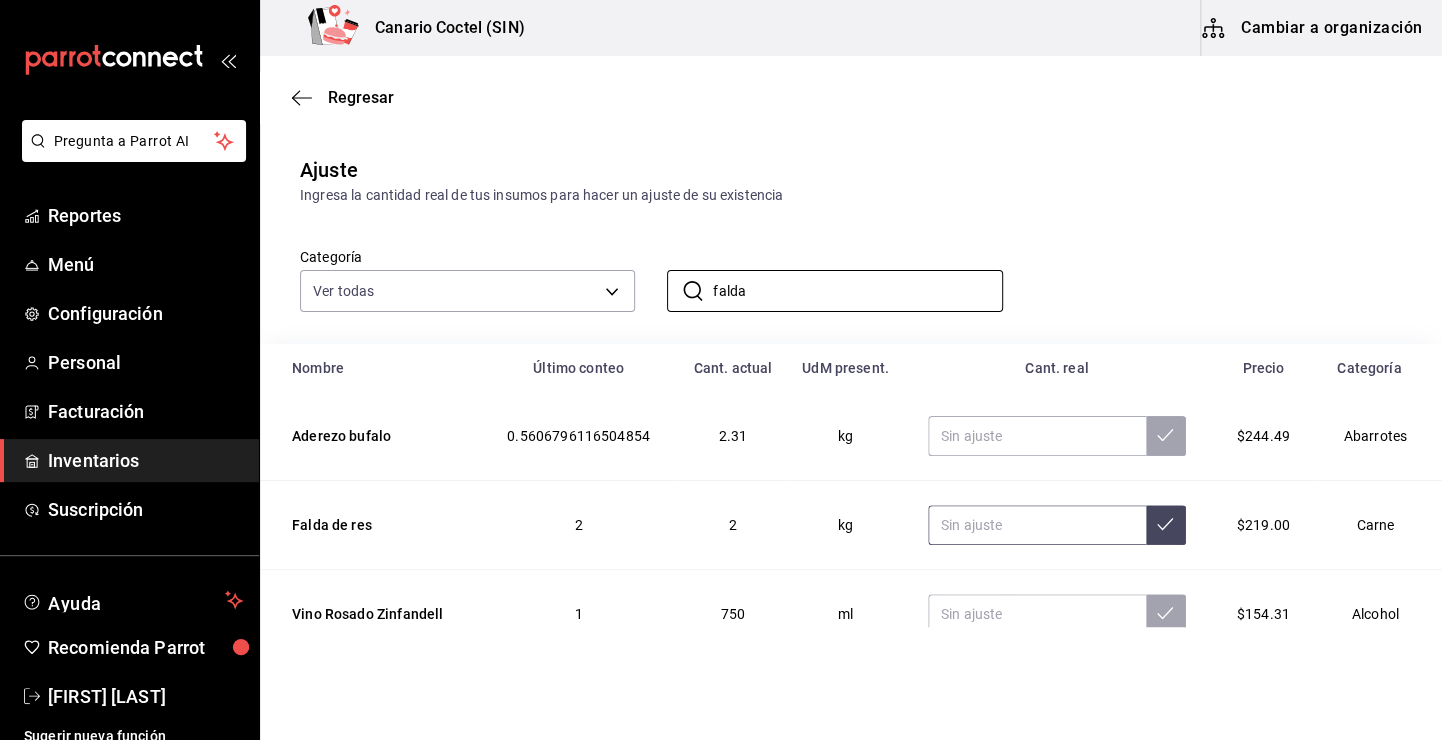 click at bounding box center (1037, 525) 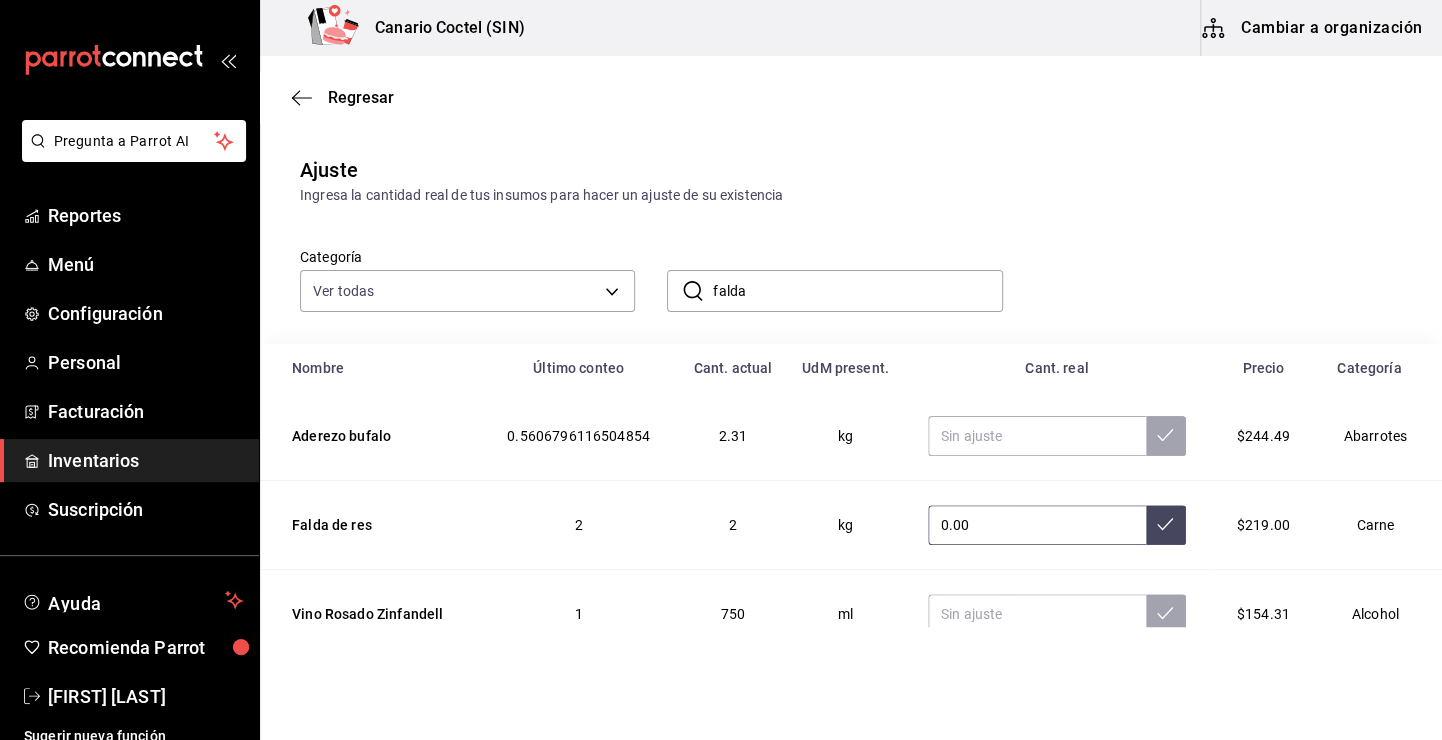 type on "0.00" 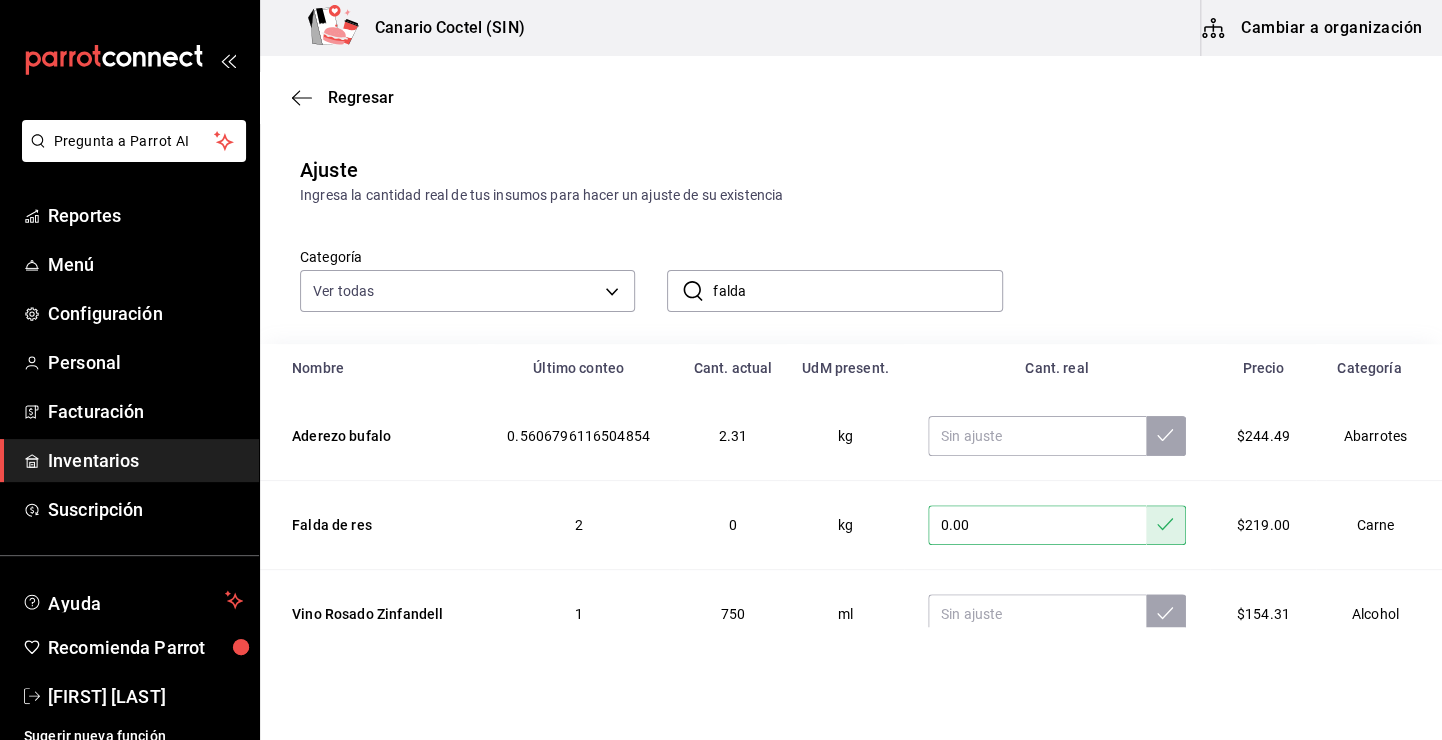 drag, startPoint x: 740, startPoint y: 277, endPoint x: 761, endPoint y: 273, distance: 21.377558 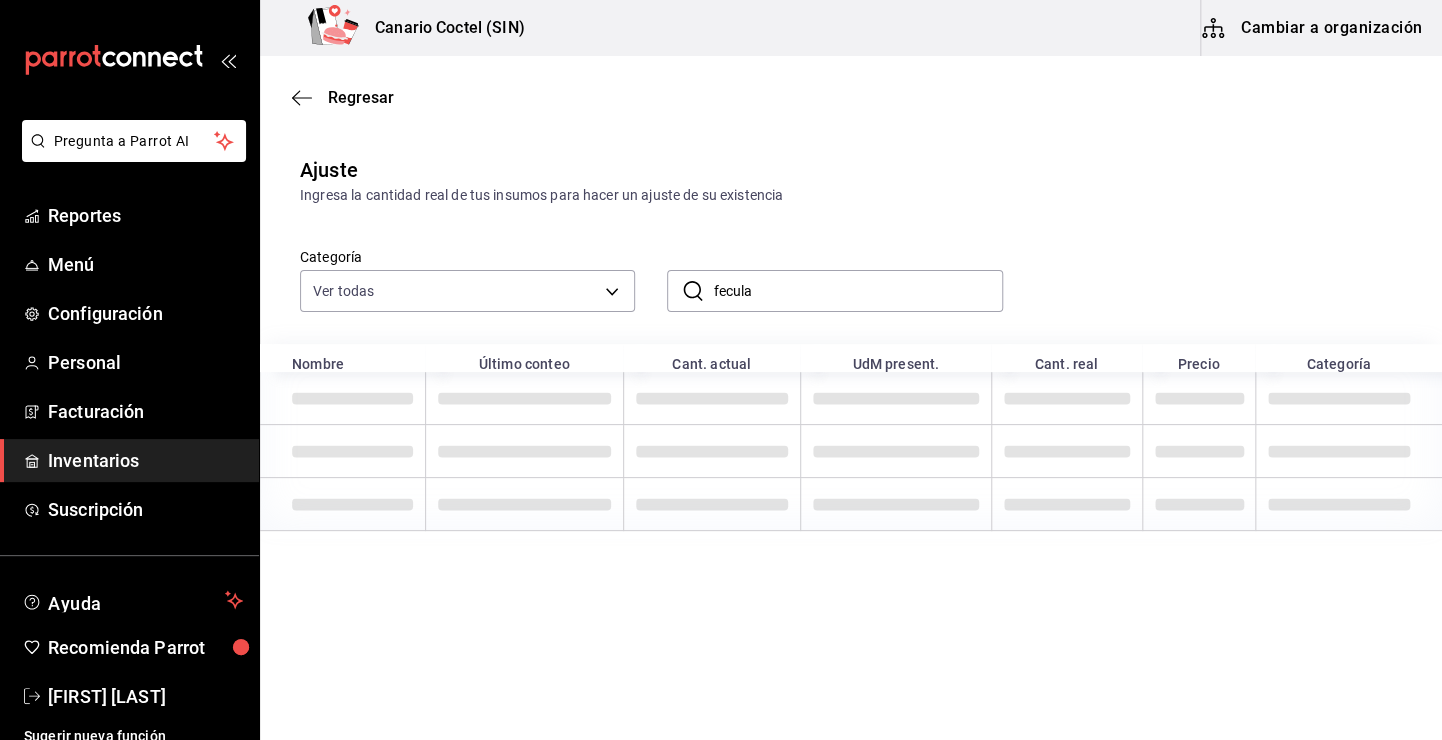 type on "fecula" 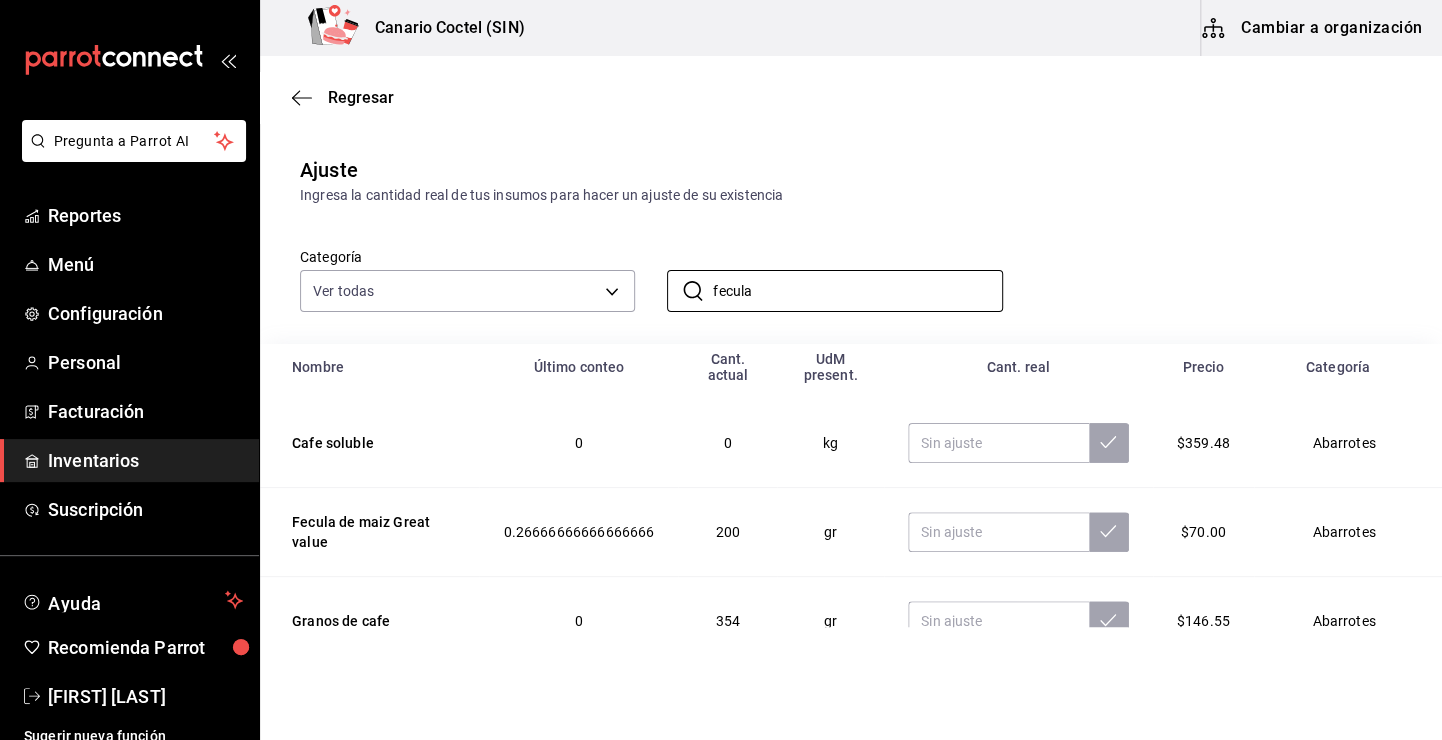 scroll, scrollTop: 0, scrollLeft: 0, axis: both 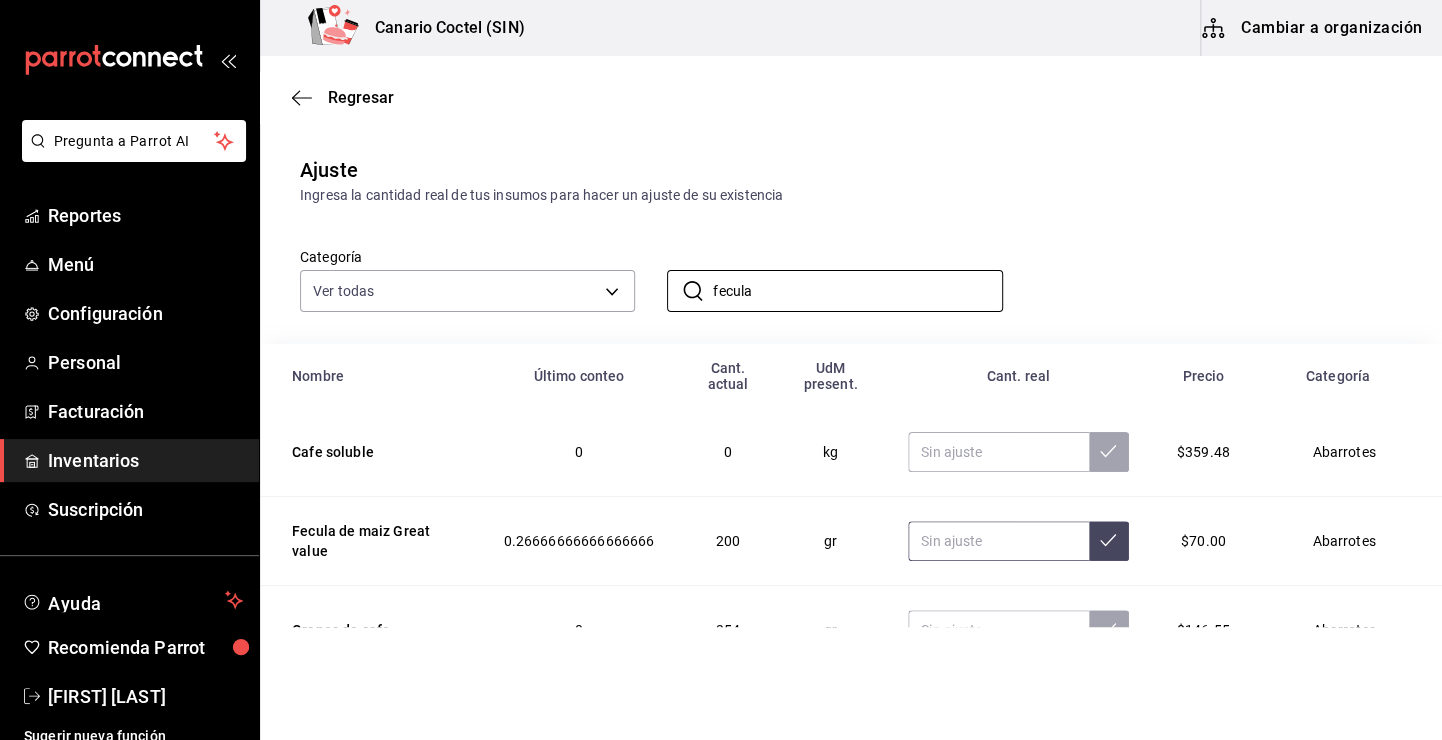 click at bounding box center (998, 541) 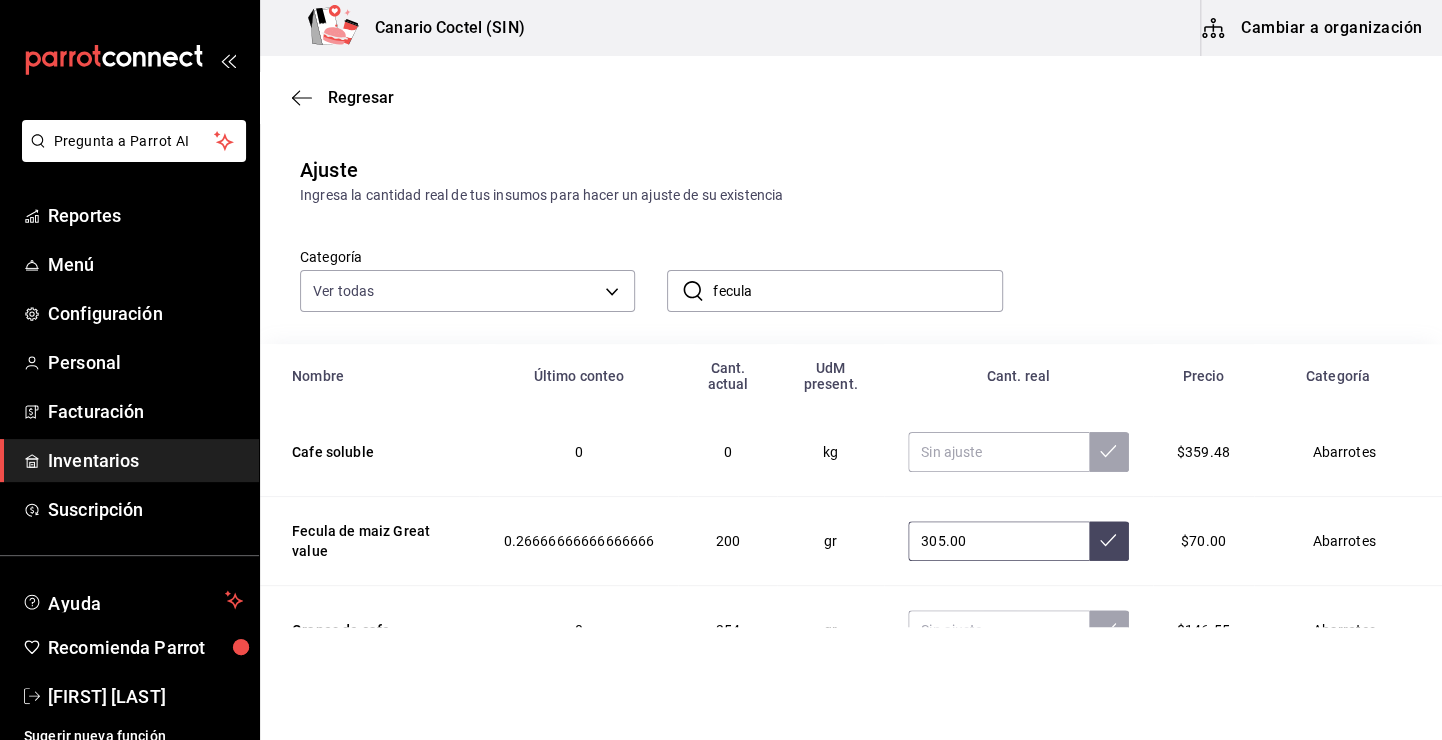 type on "305.00" 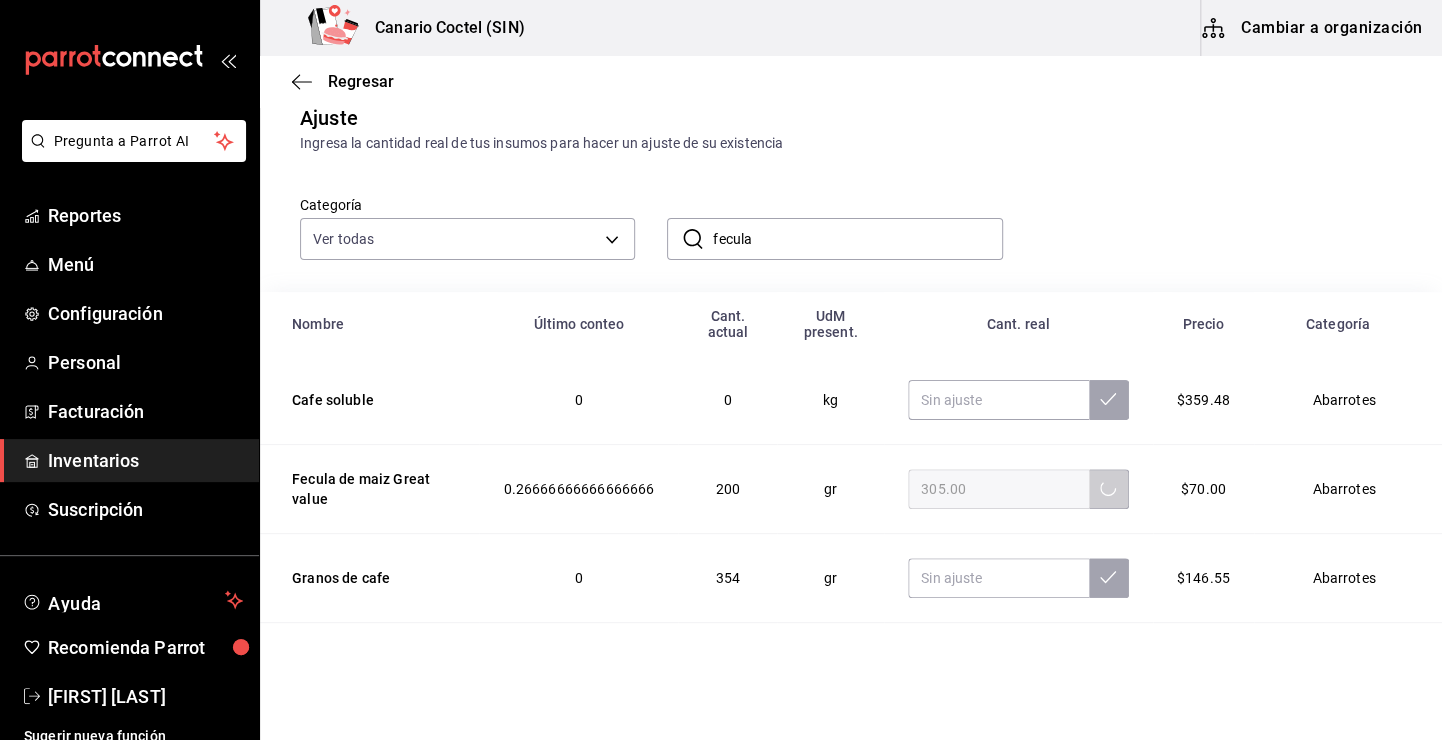 scroll, scrollTop: 100, scrollLeft: 0, axis: vertical 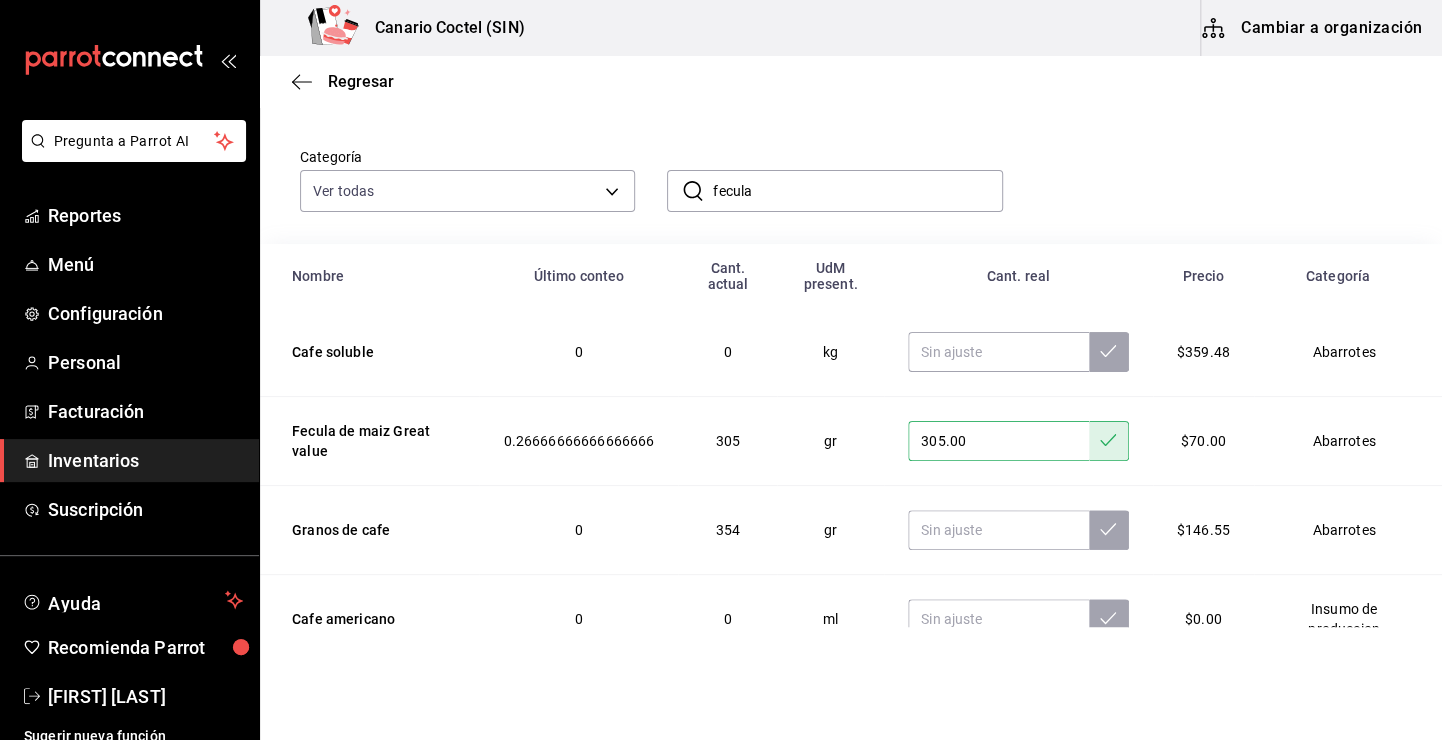 click on "fecula" at bounding box center (857, 191) 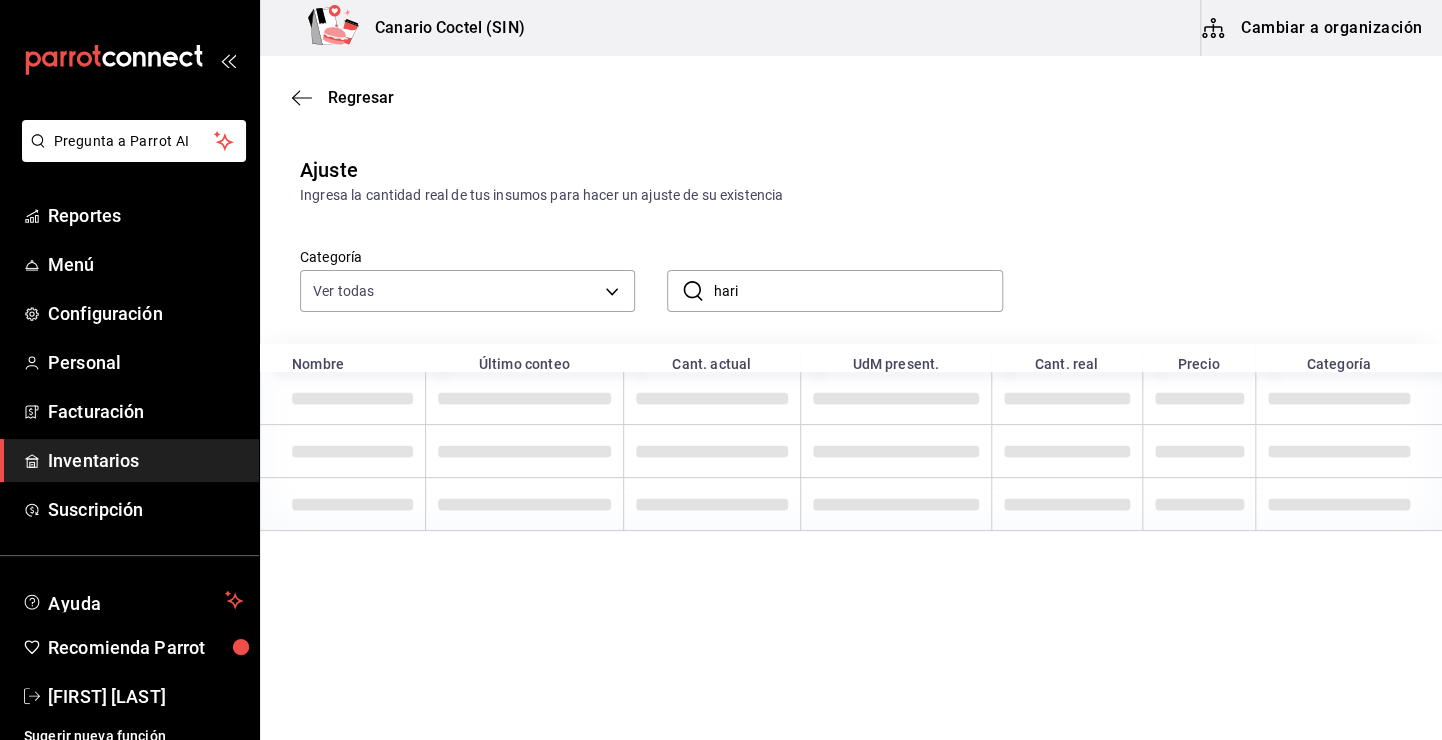scroll, scrollTop: 0, scrollLeft: 0, axis: both 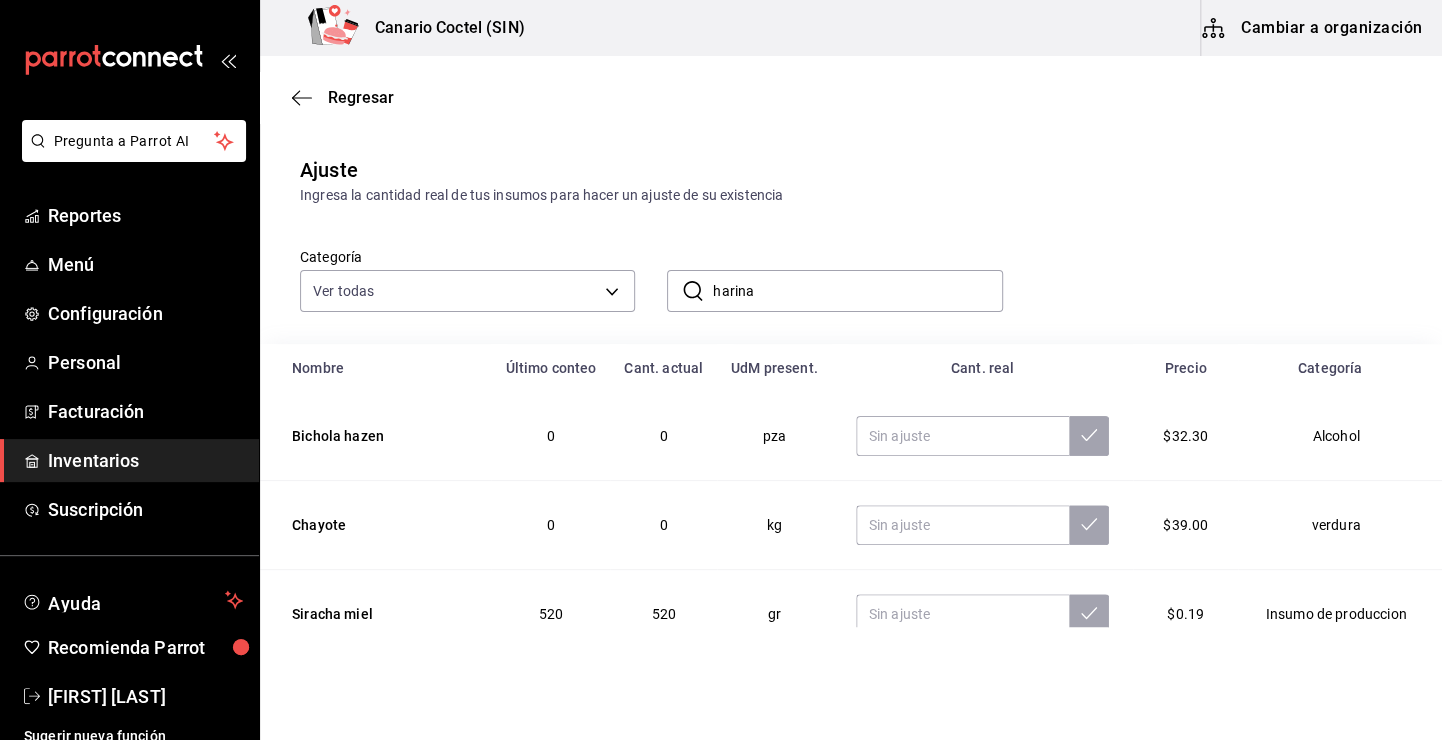 type on "harina" 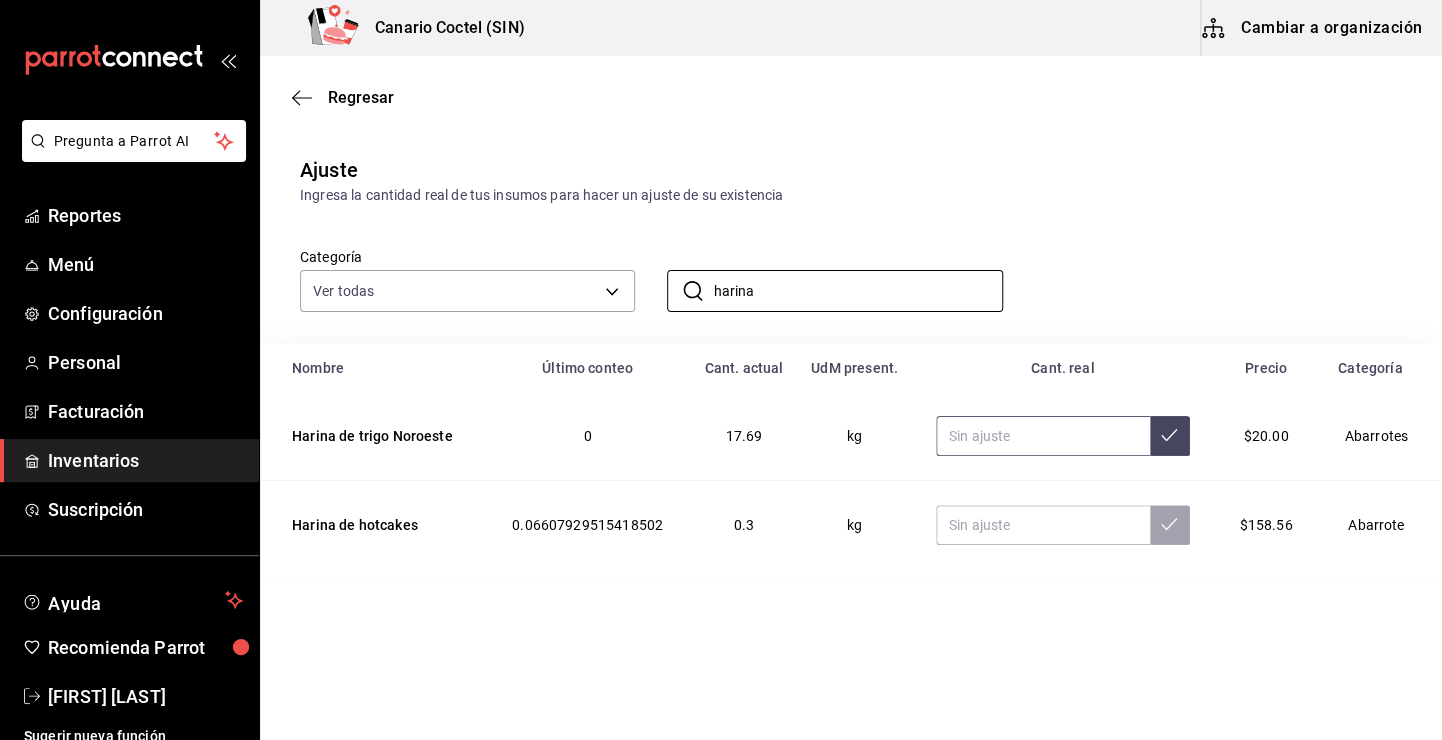 click at bounding box center (1043, 436) 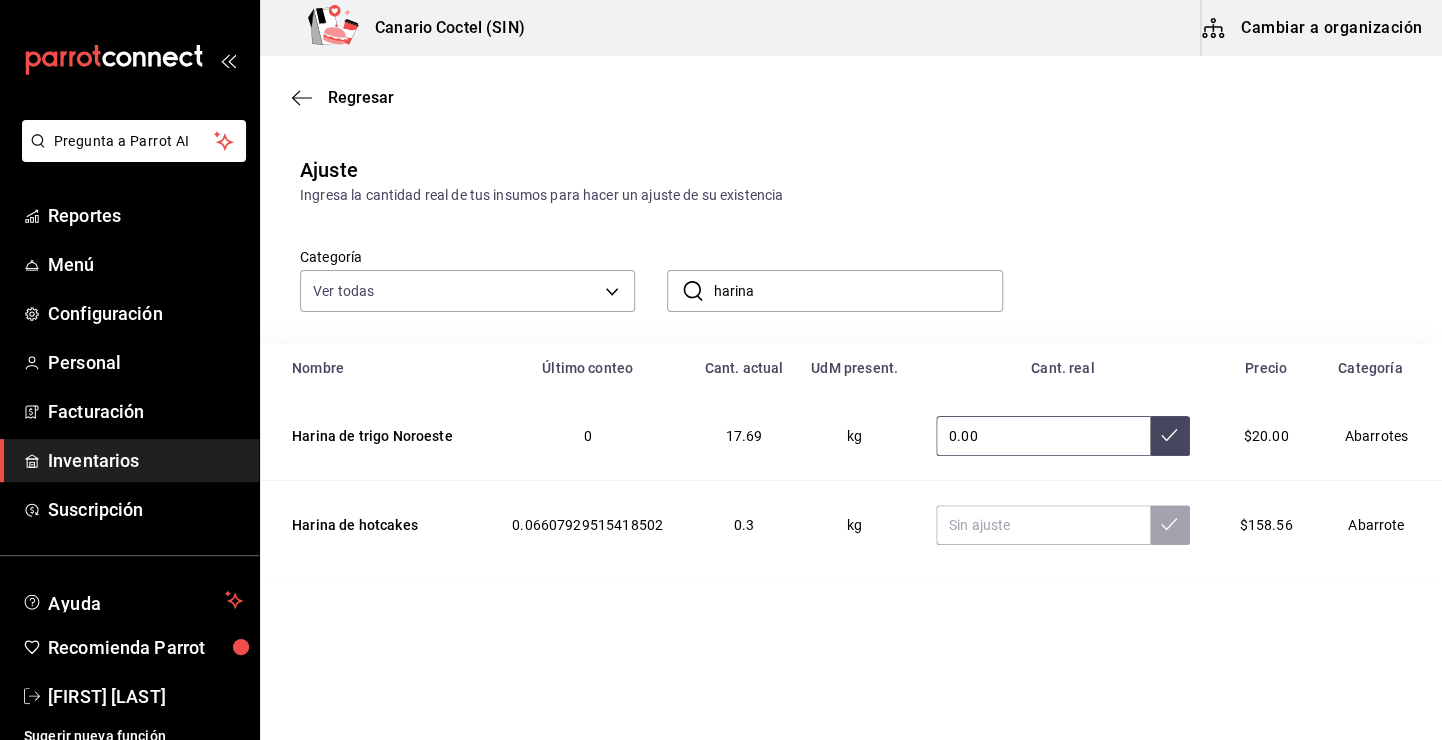 type on "0.00" 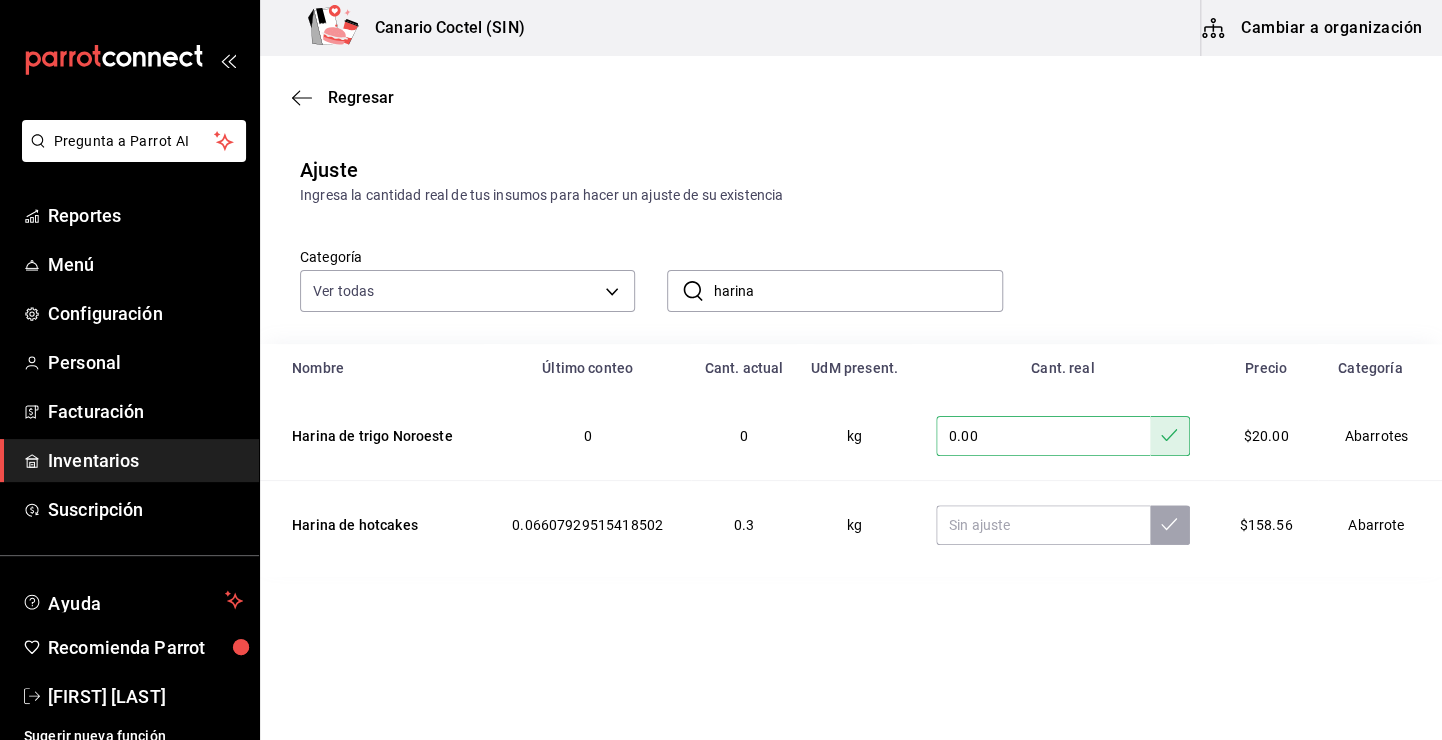 click on "harina" at bounding box center [857, 291] 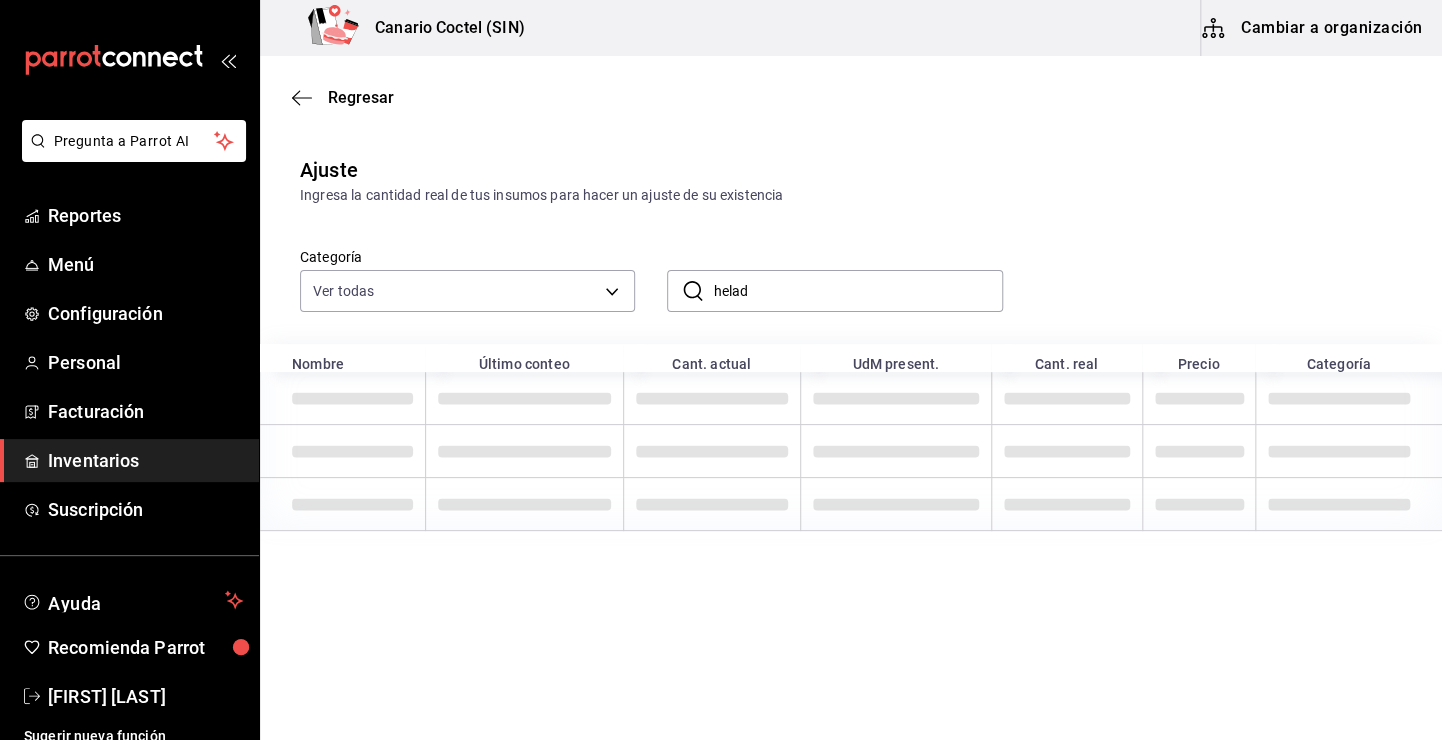 type on "helad" 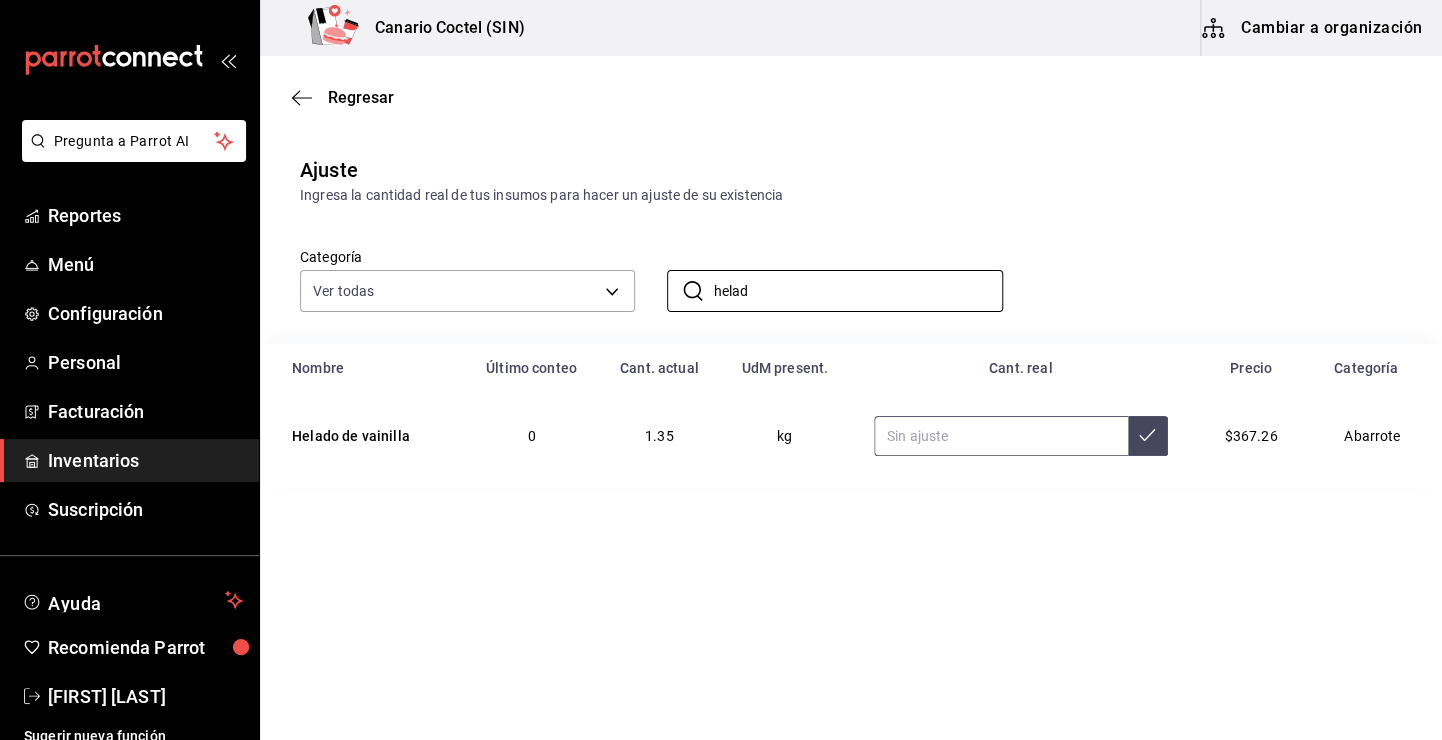 click at bounding box center (1001, 436) 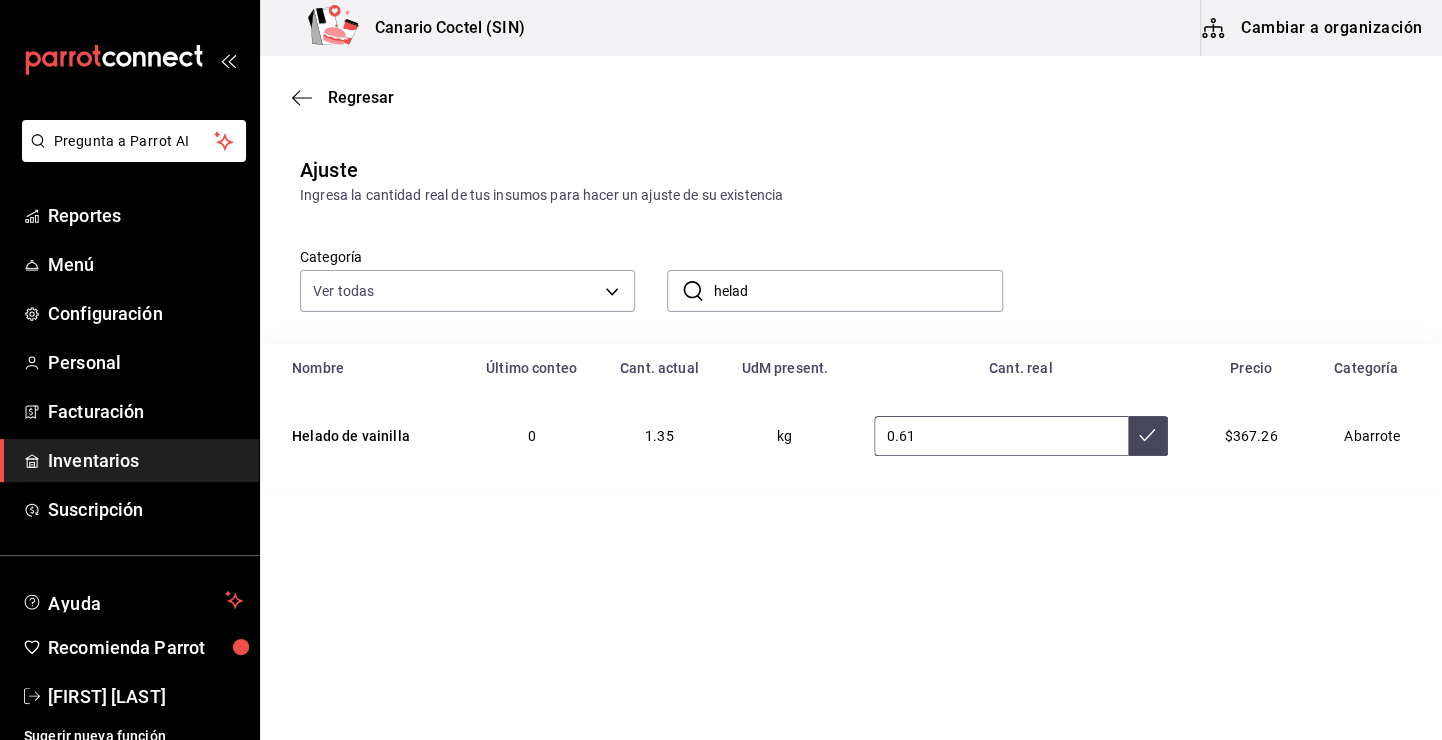 type on "0.61" 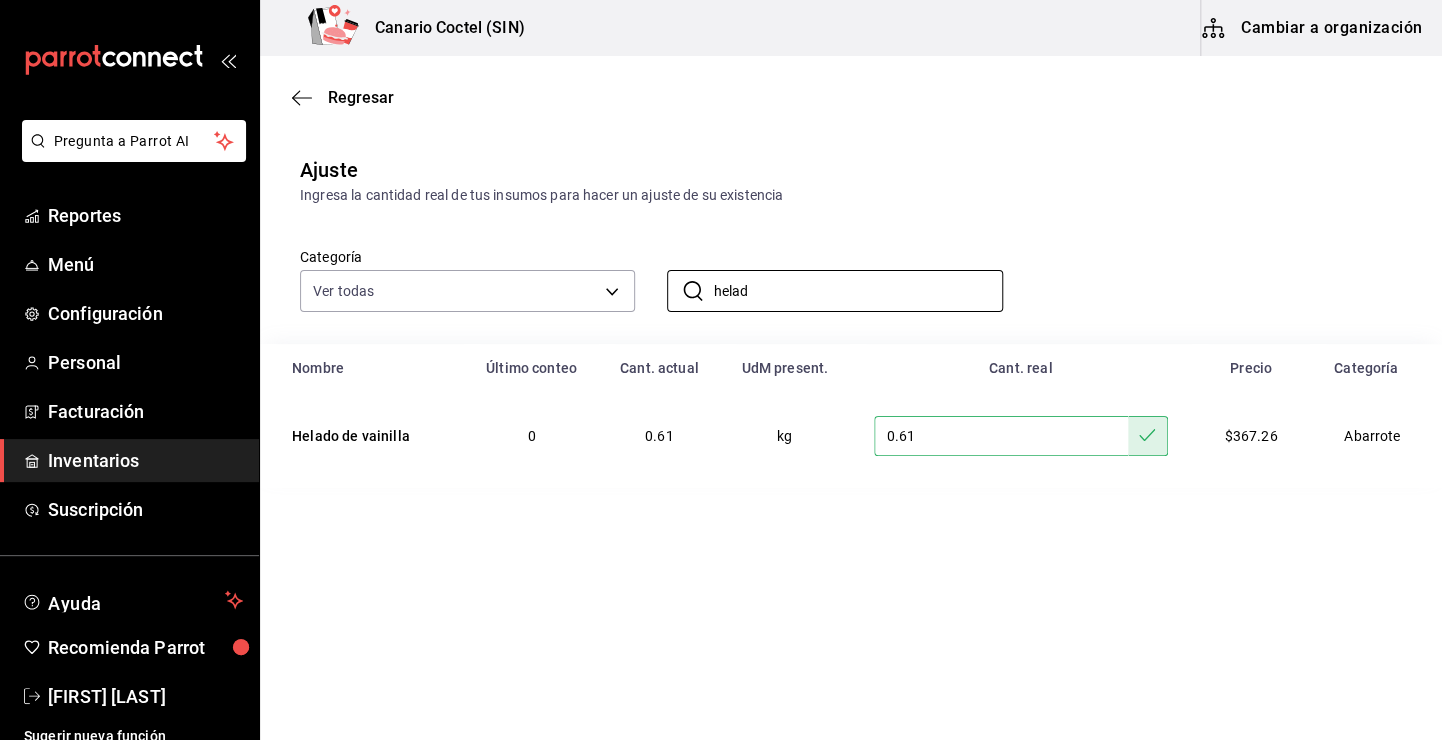drag, startPoint x: 761, startPoint y: 287, endPoint x: 657, endPoint y: 290, distance: 104.04326 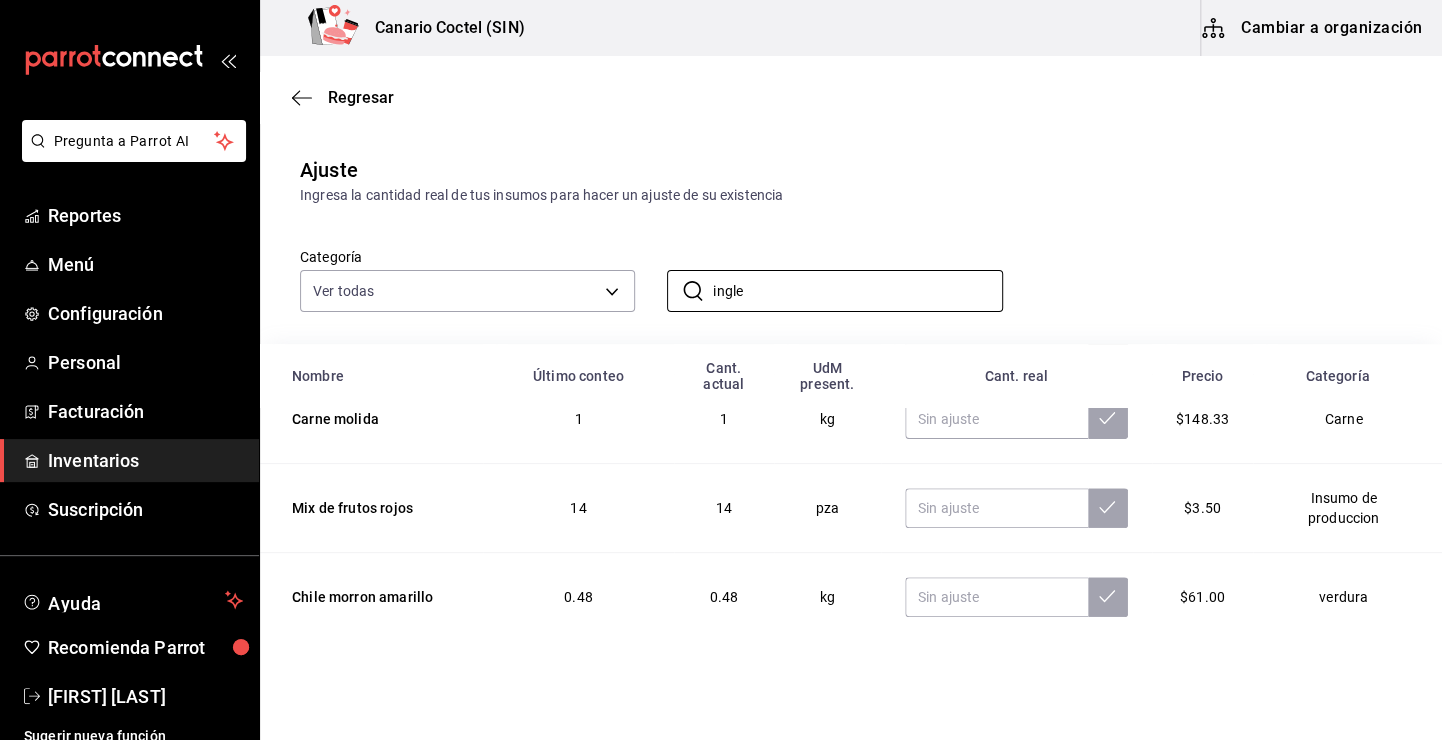 scroll, scrollTop: 346, scrollLeft: 0, axis: vertical 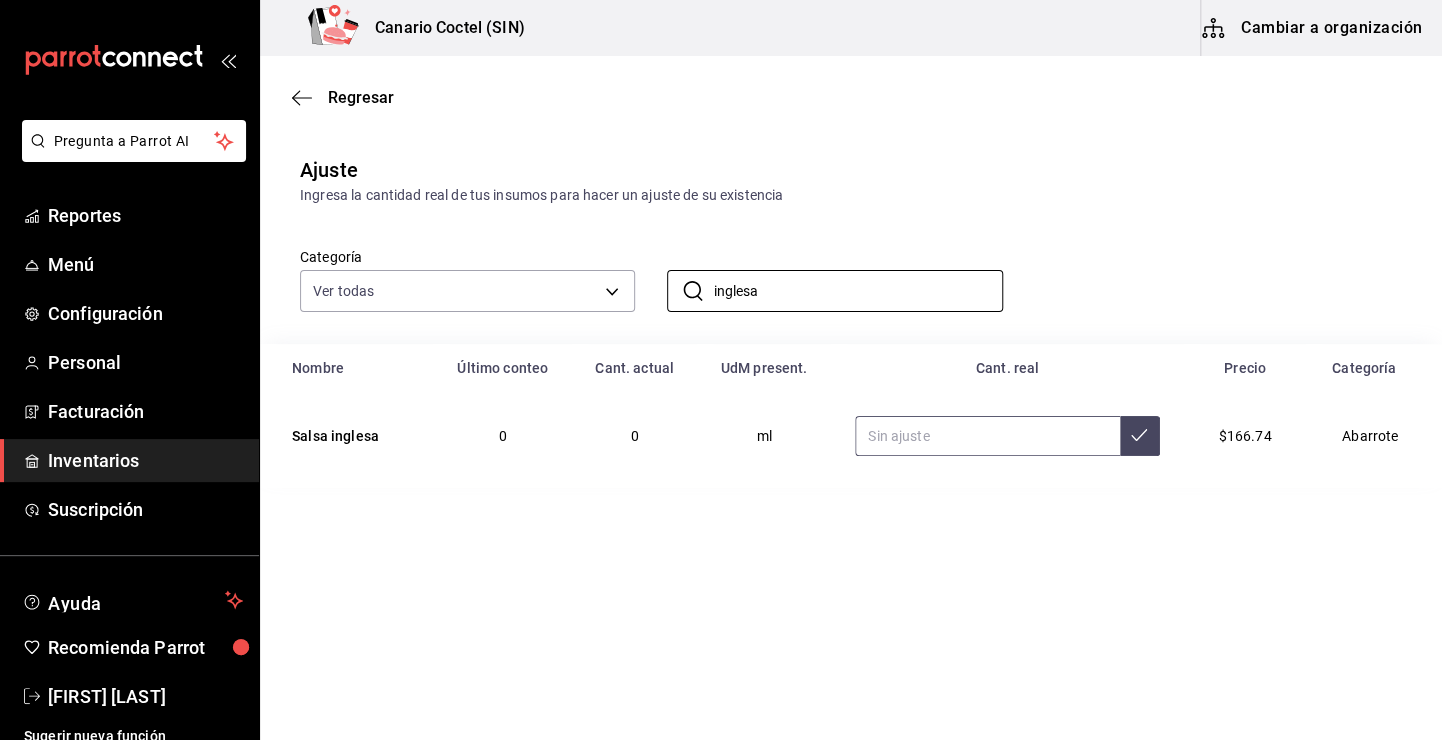 type on "inglesa" 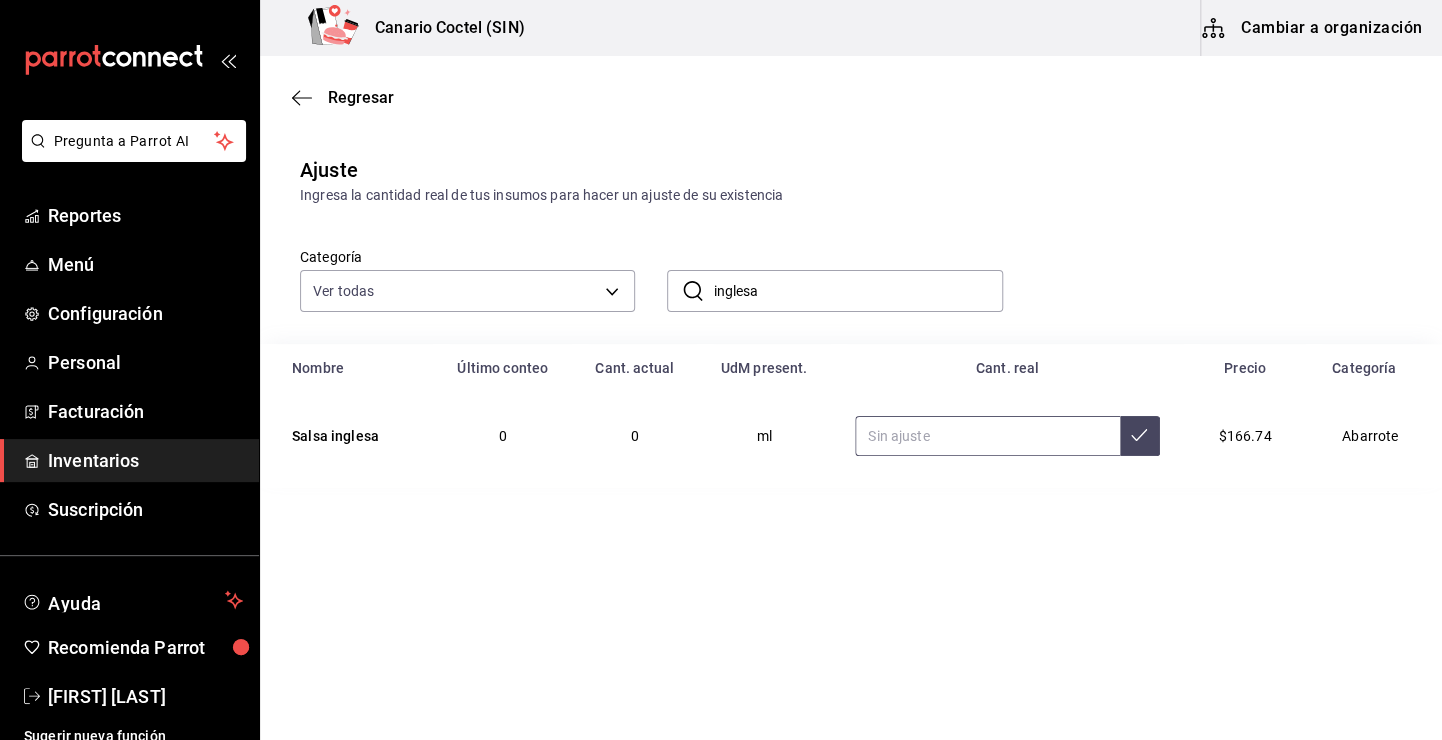 click at bounding box center [987, 436] 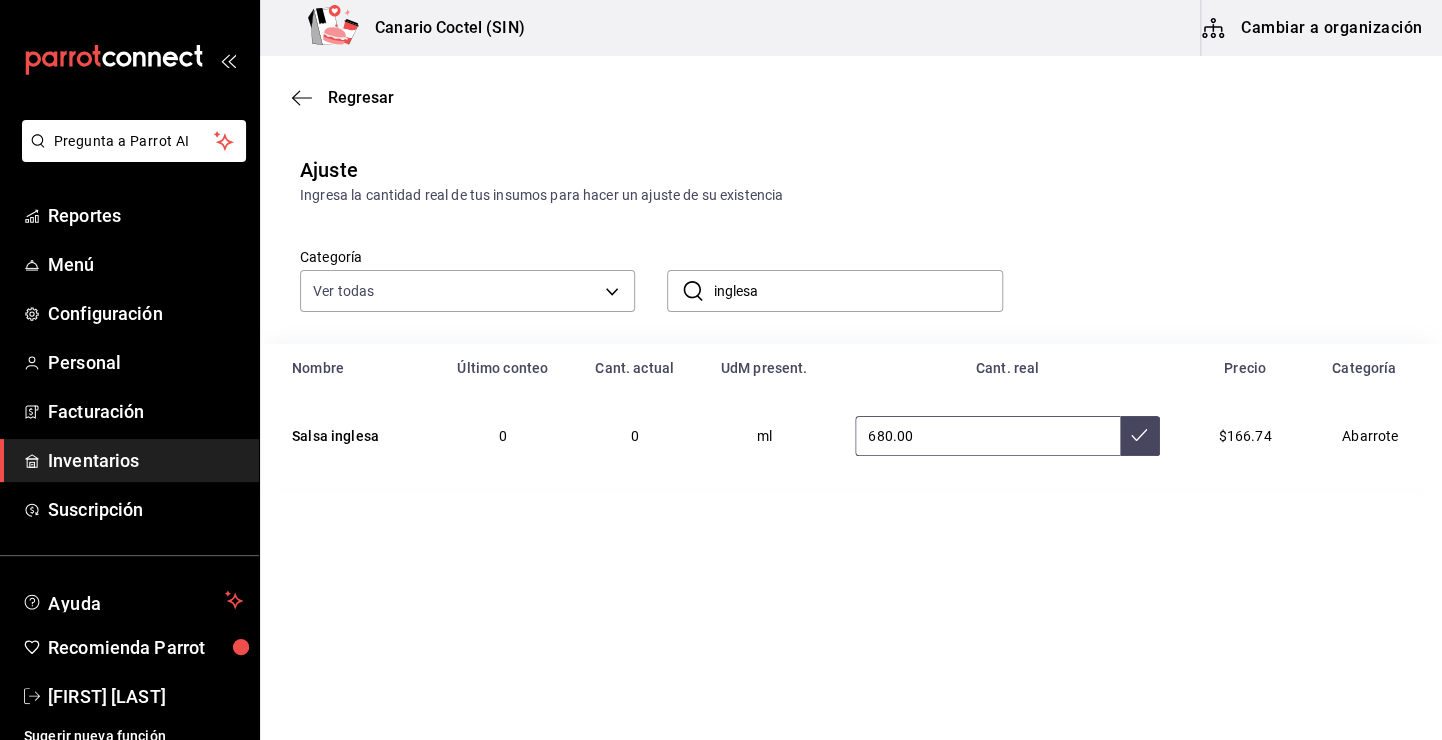 type on "680.00" 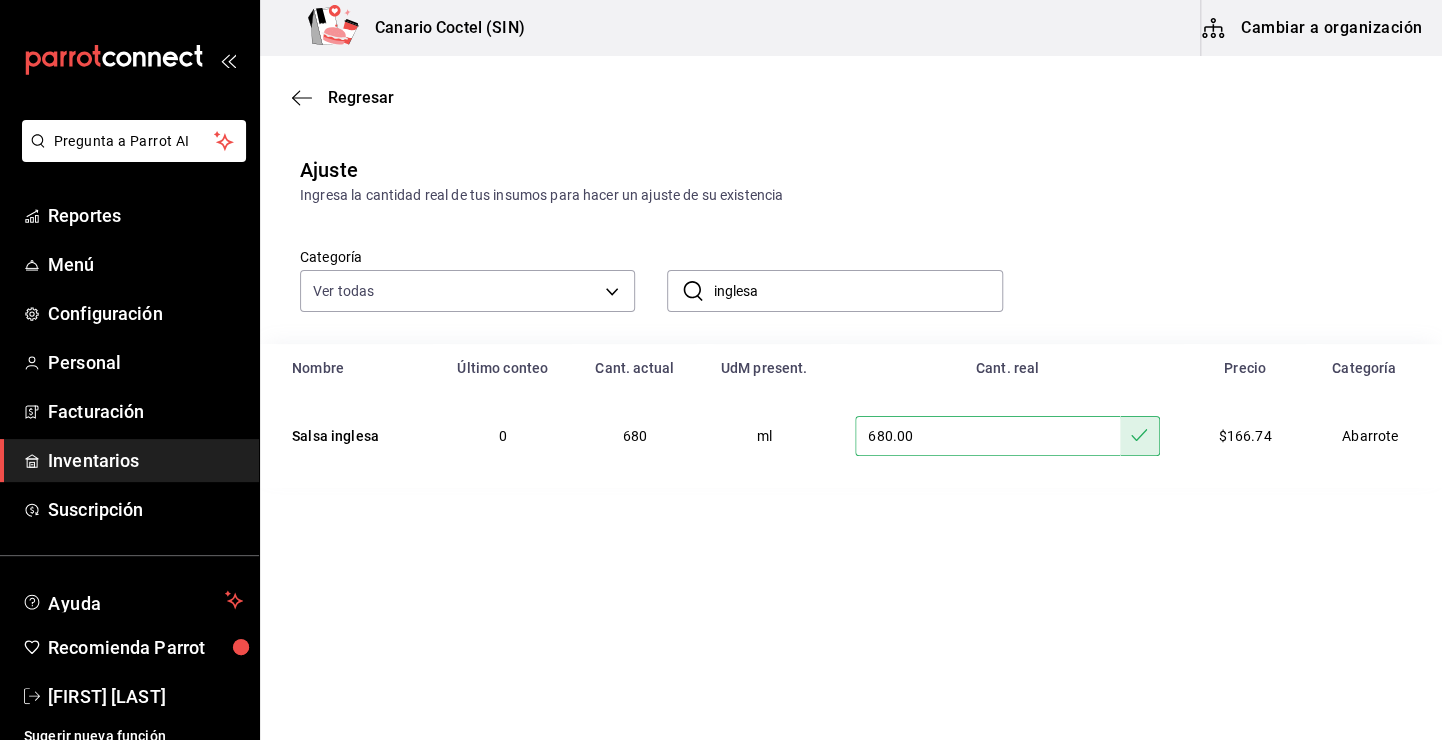 click on "inglesa" at bounding box center (857, 291) 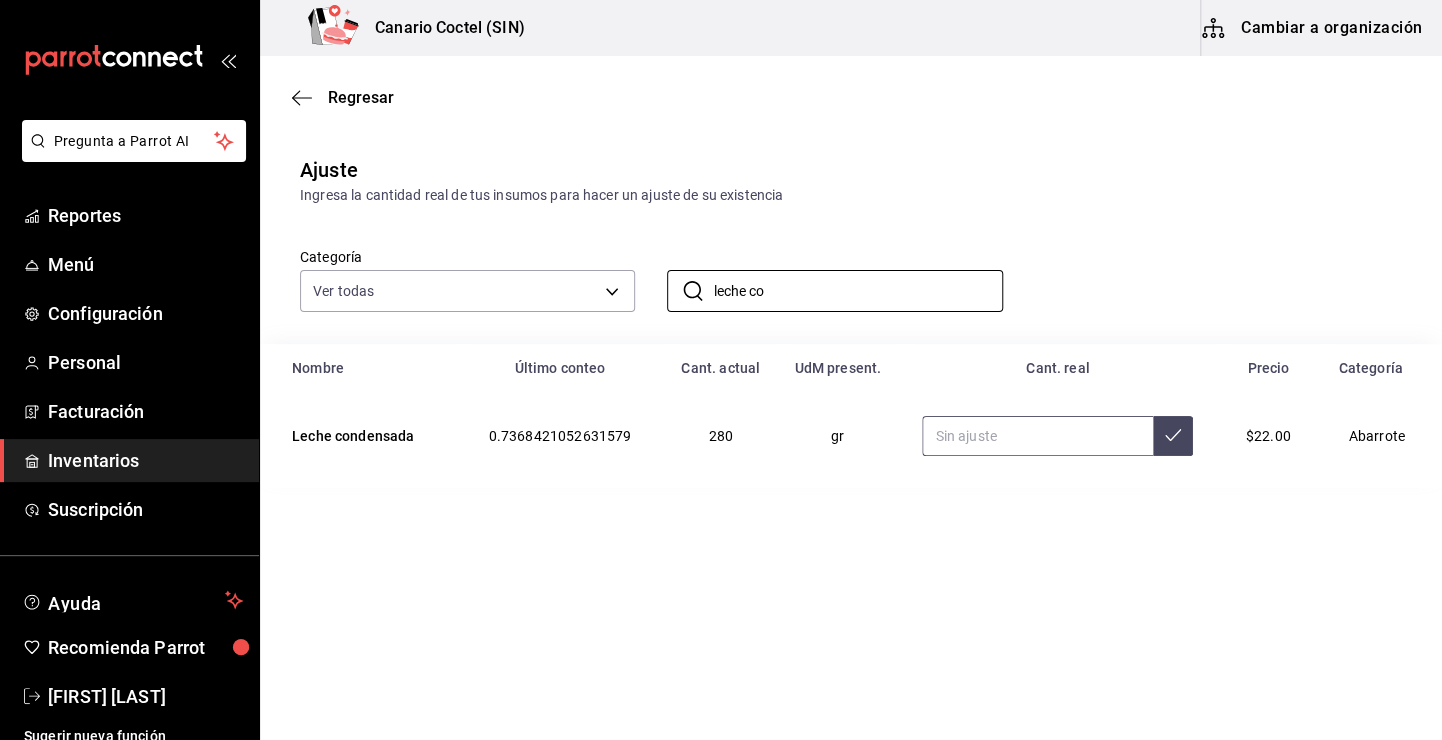 type on "leche co" 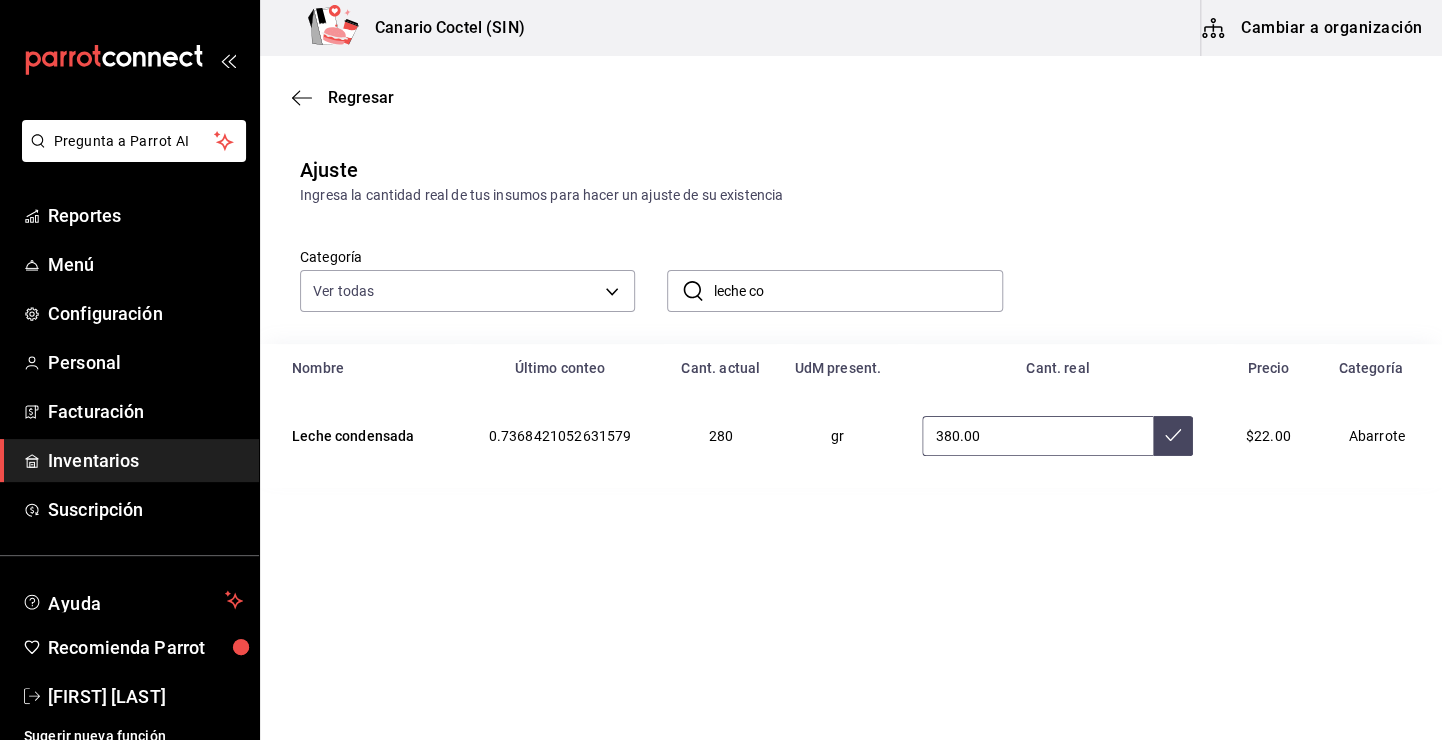 type on "380.00" 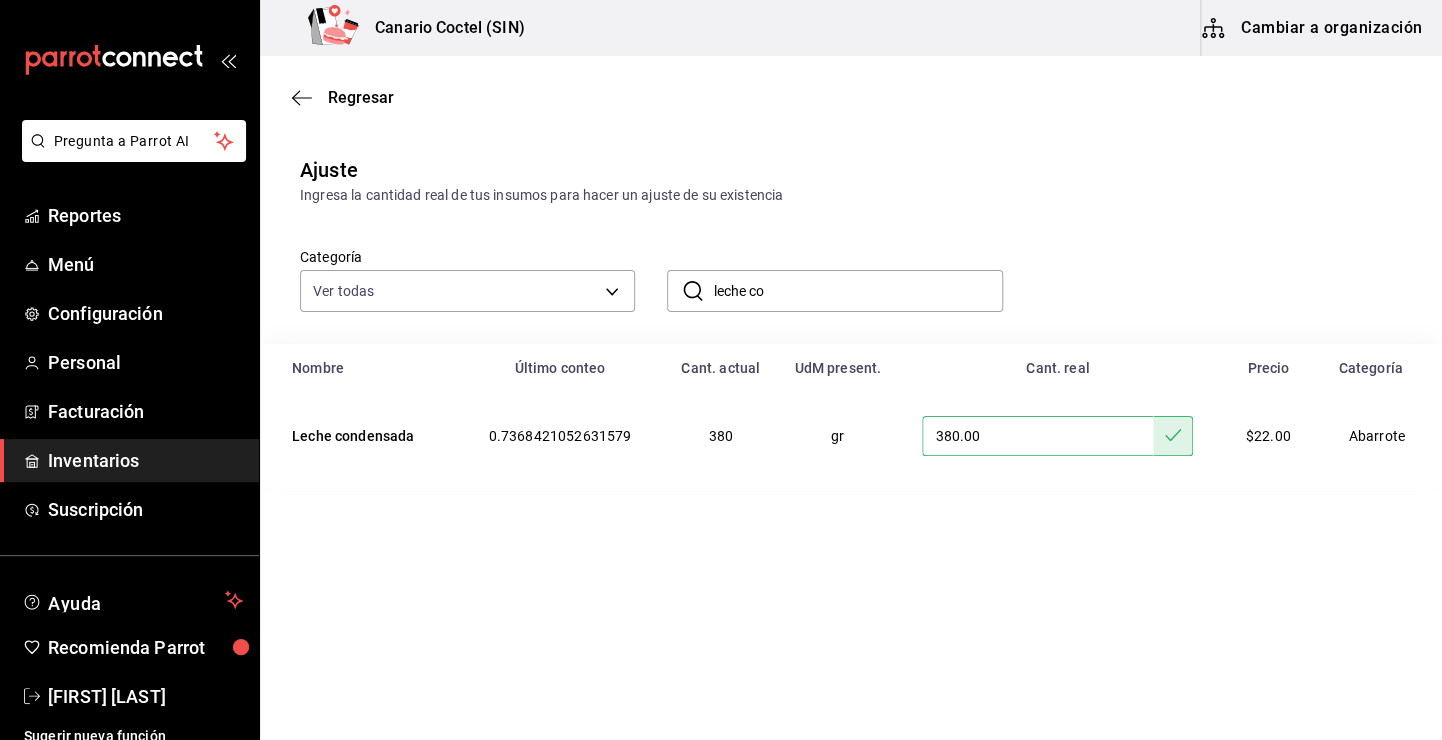 click on "380.00" at bounding box center [1037, 436] 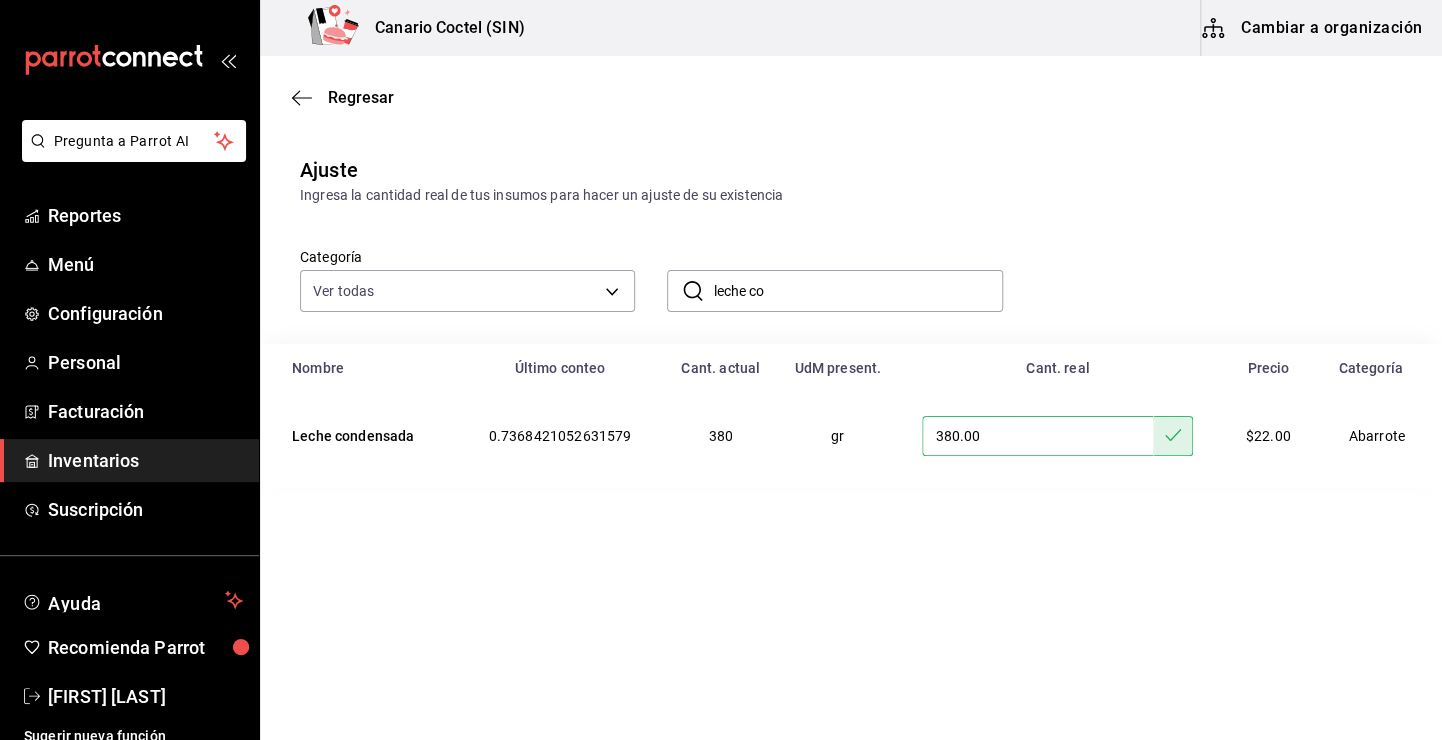 click on "leche co" at bounding box center [857, 291] 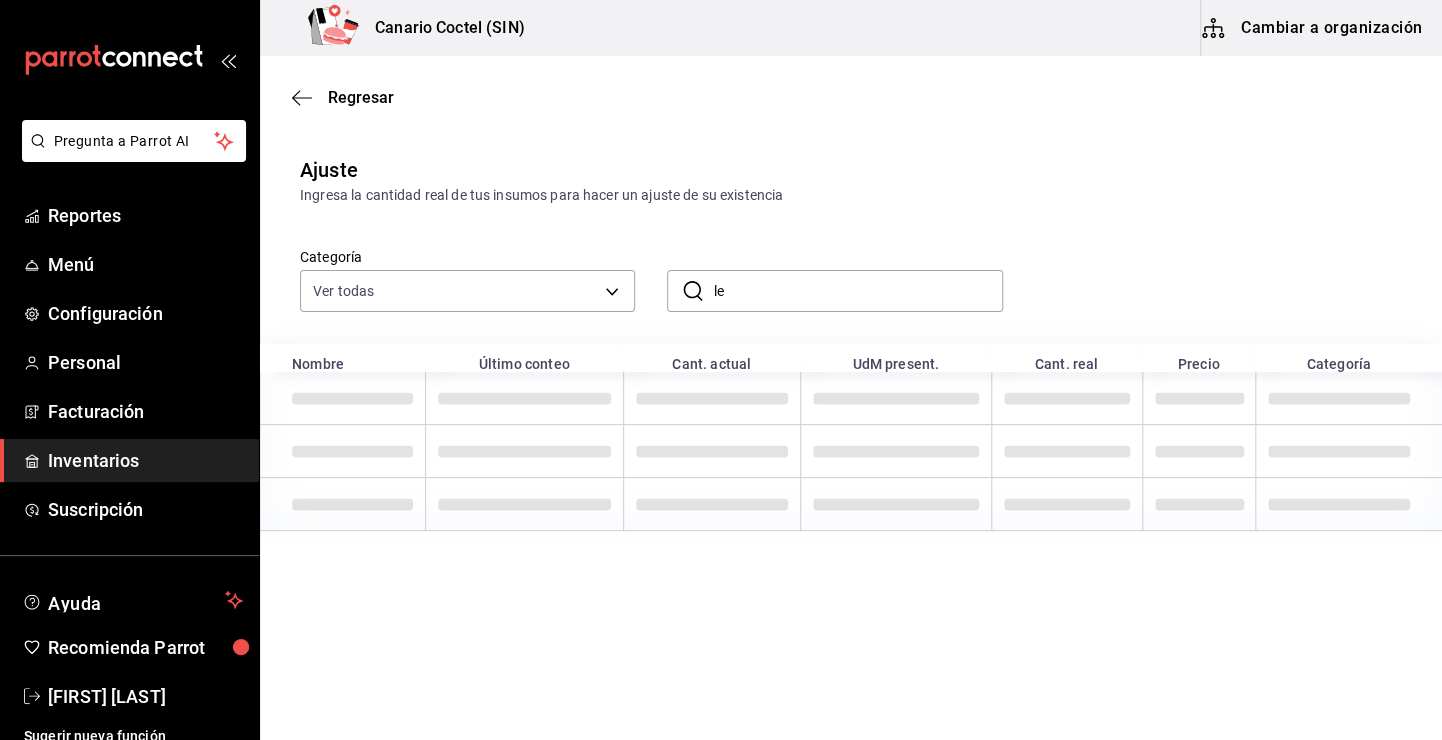 type on "l" 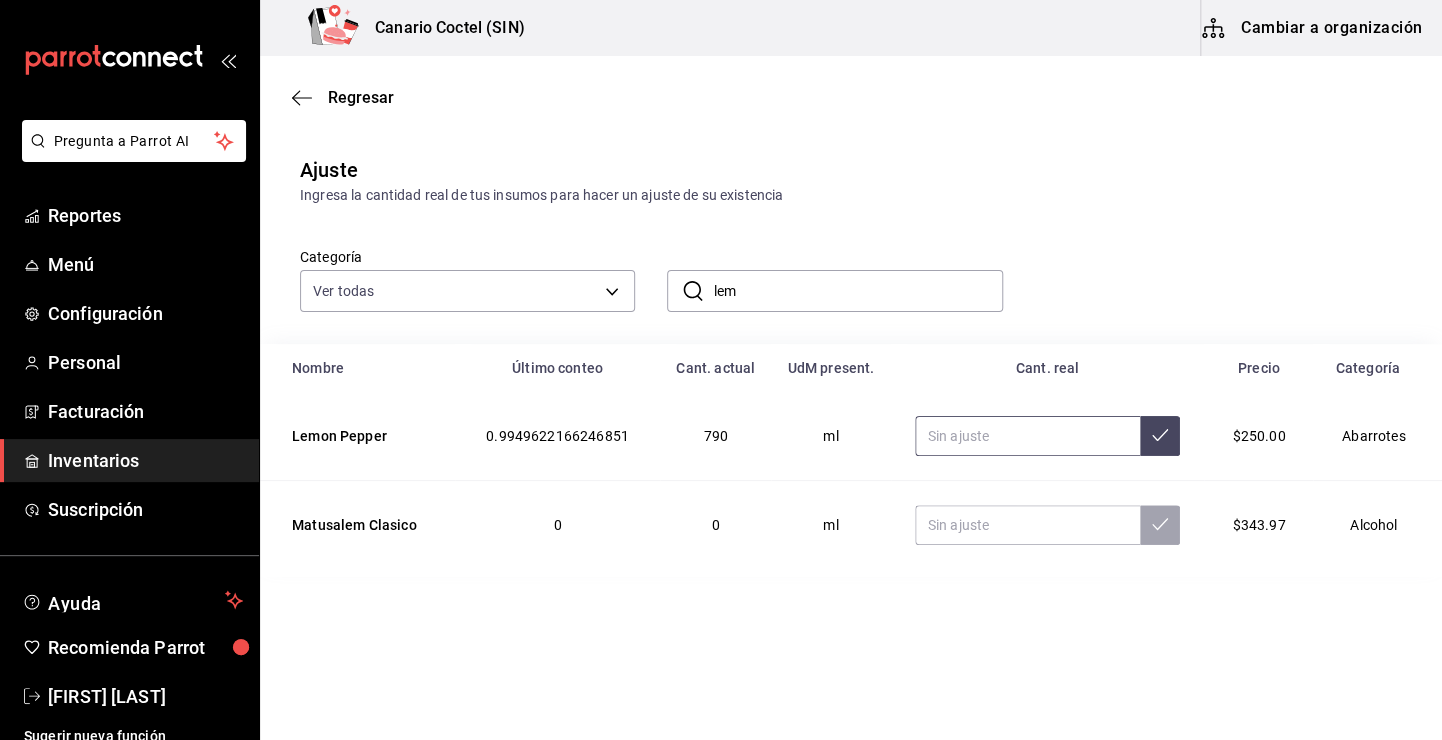 click at bounding box center (1028, 436) 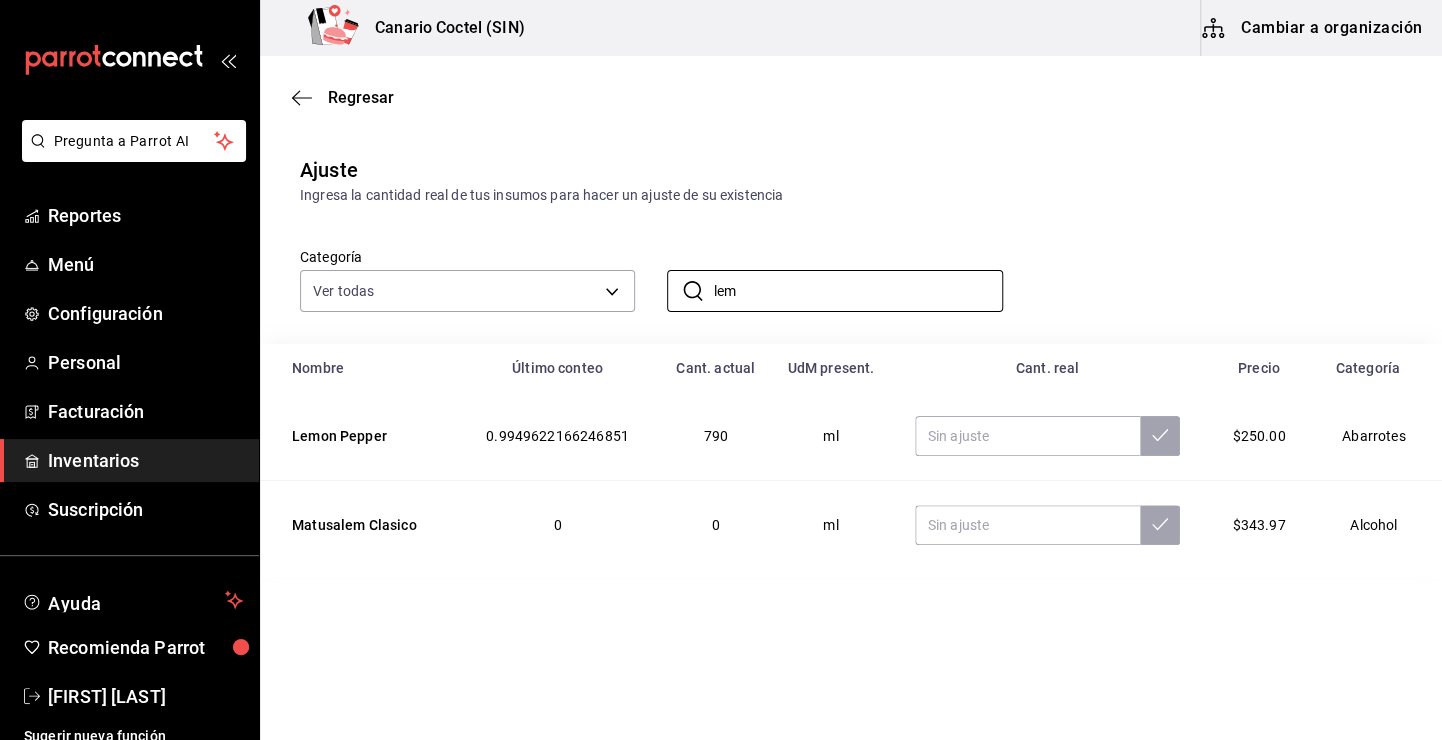 drag, startPoint x: 770, startPoint y: 292, endPoint x: 705, endPoint y: 321, distance: 71.17584 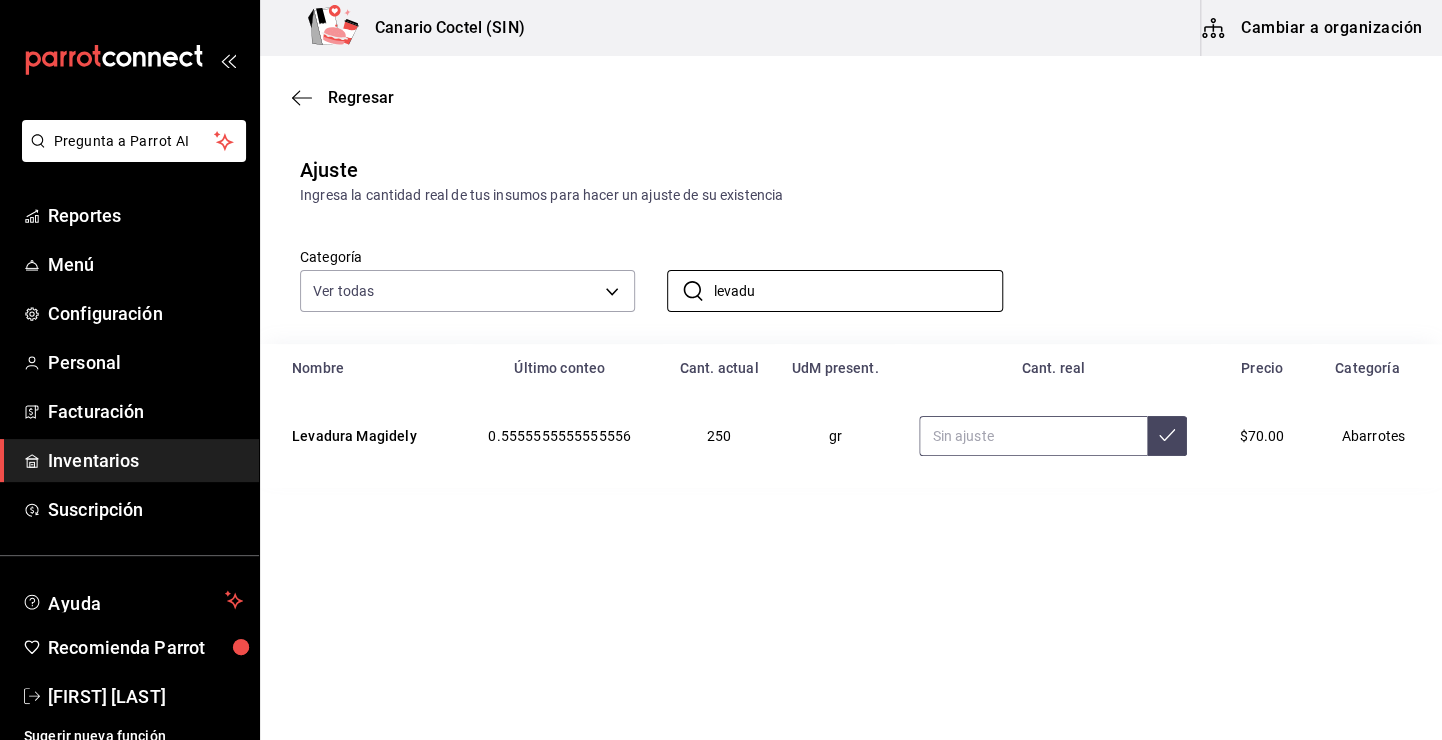 type on "levadu" 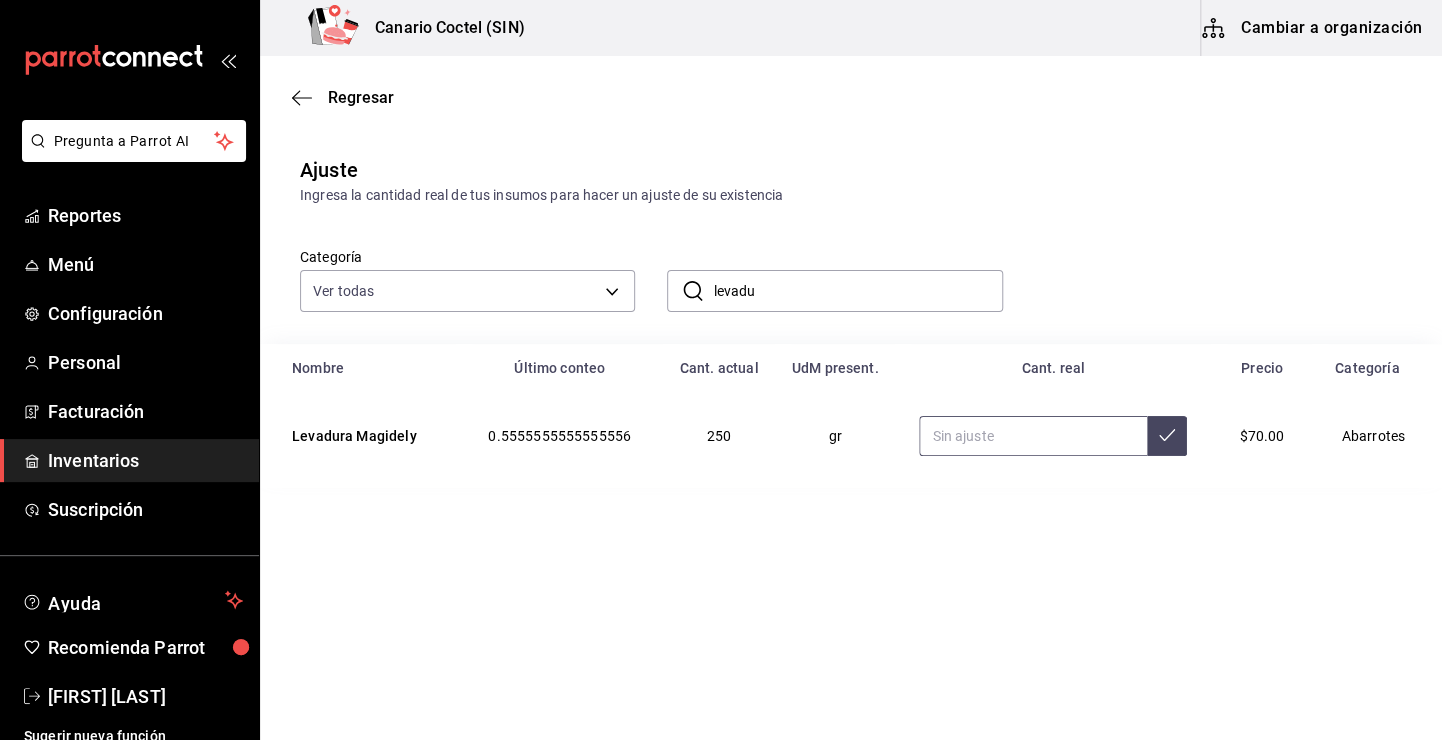 click at bounding box center [1033, 436] 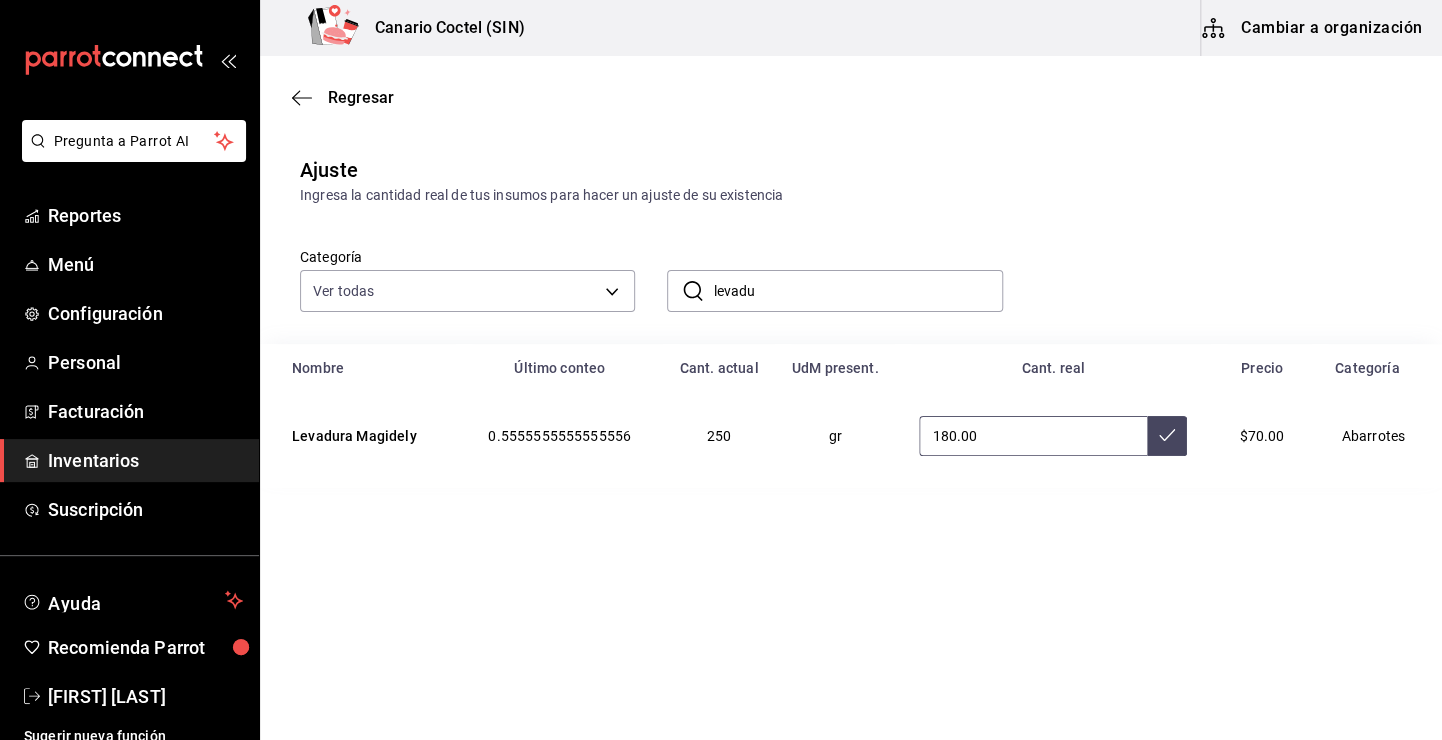 type on "180.00" 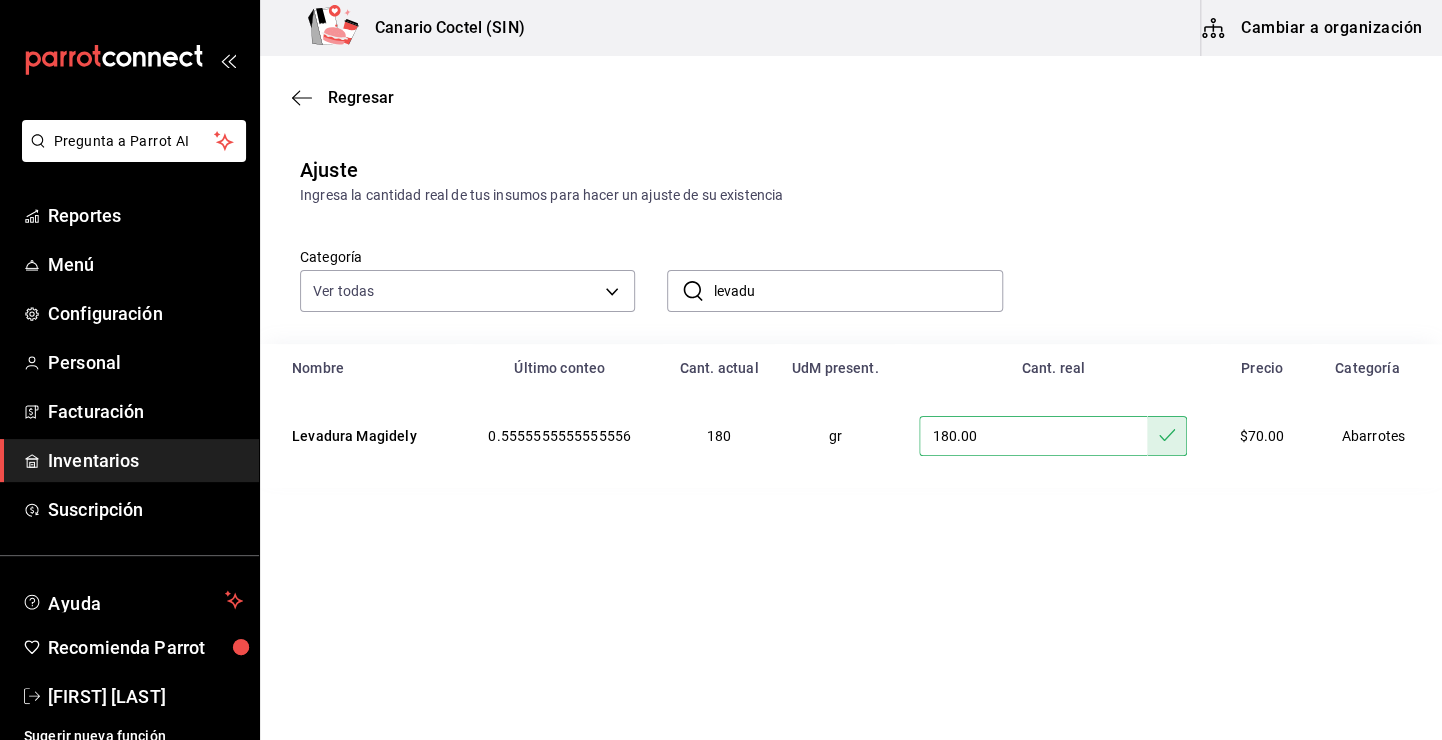 click on "Categoría Ver todas 563f52eb-053c-48b7-ad53-9ee251be5005,9a08ec74-f345-4677-a58d-9a3e64d1dcf5,9ef14f08-03bf-48da-bb2f-0d05a7157771,58469aba-66be-46f7-b40a-efe2811c6de9,c86f08b4-fbe4-4ace-bad4-f4f759b8ed1e,841d8173-2c36-4ba4-a847-5f2802a90774,b5a58c5c-41fa-44ff-9944-16123a003495,eba548e6-8ec0-456f-b6fa-7532e7cdd57e,37489df5-c2cb-4699-97a1-a37390bfe593,2a4bcd96-e219-4597-ae26-9701601aa3bc,b86cb6f5-f8e1-4d45-b4c0-d387a7dedce9,c3ab14c2-19e4-48ba-8e74-60066fcc3f2d,a2d30c78-c92f-40b8-8fae-667577b61770,fa64ba74-09b2-4895-88c1-82c0b5f086f4,0eac2532-69e9-4f6b-8a45-8c24638da910,af8d09bd-2ce6-4530-8a93-726392a487be,112a774d-69c6-474e-9f2c-3b59b2053279,1d3757fb-8056-40f7-8e70-bc4d184a05b1,c4aaef78-3f5f-47fe-bf8e-1332d280b066,230aae87-0283-44bf-bdad-4487c5758648,6be04c7c-c0b4-4bd4-9b13-53a42aad043c,d8b16eff-ec37-4da6-a16a-d1c868993931,650a59f3-9c0a-474a-aa3a-b36cc393f859,c8321547-eb9a-4220-8dc6-e6f6abc5af58,0c434ab6-32ba-4a94-a95e-36259881f866,6f0428c7-a6d8-44fa-8d8b-83b3073fca2d ​ levadu ​" at bounding box center [851, 275] 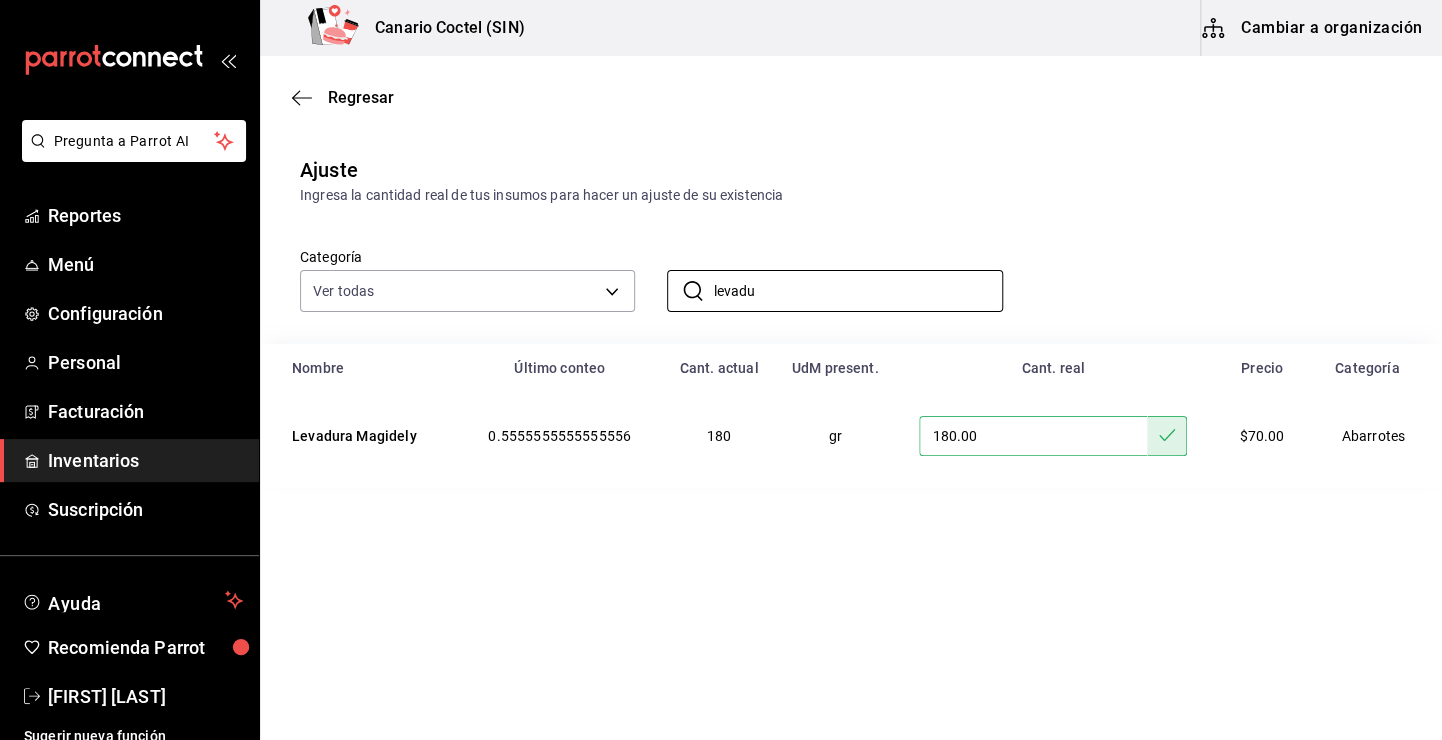 drag, startPoint x: 805, startPoint y: 304, endPoint x: 675, endPoint y: 314, distance: 130.38405 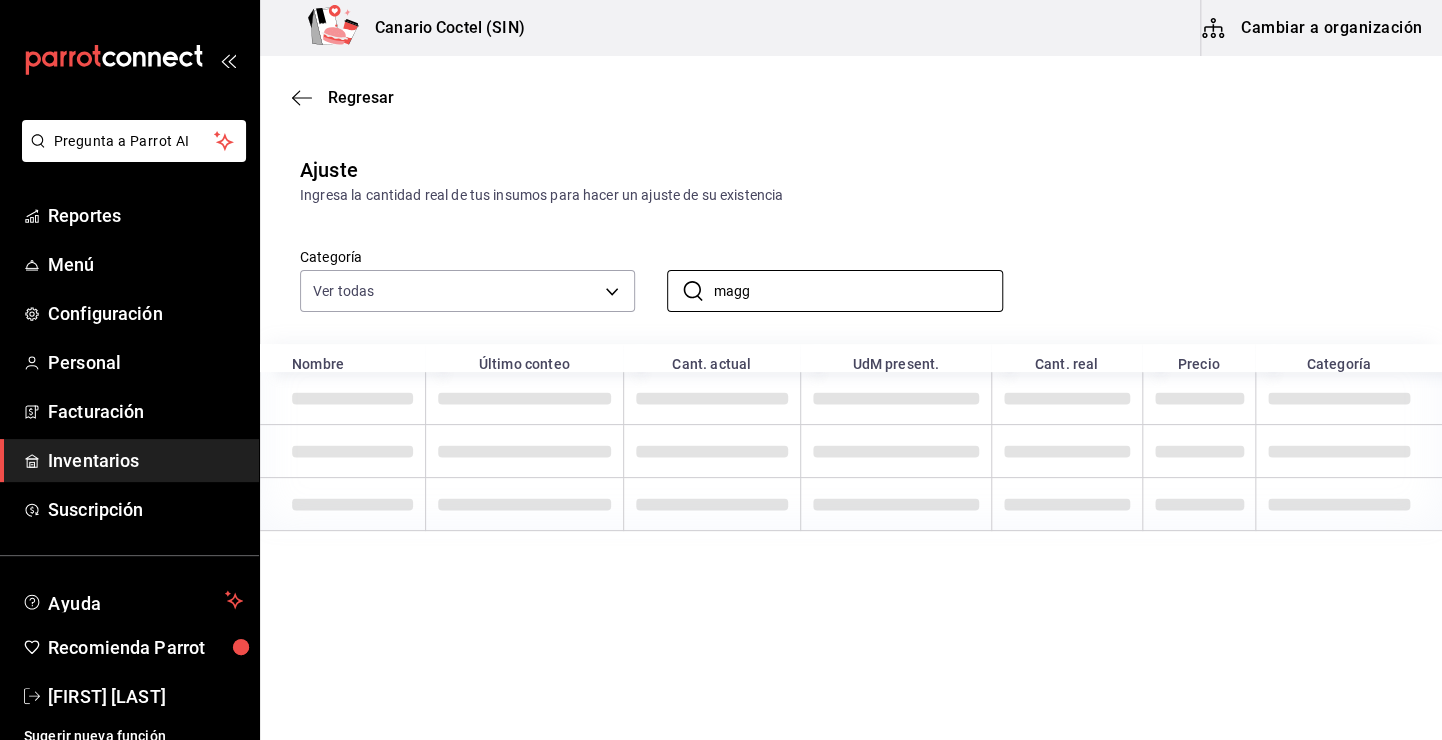 type on "magg" 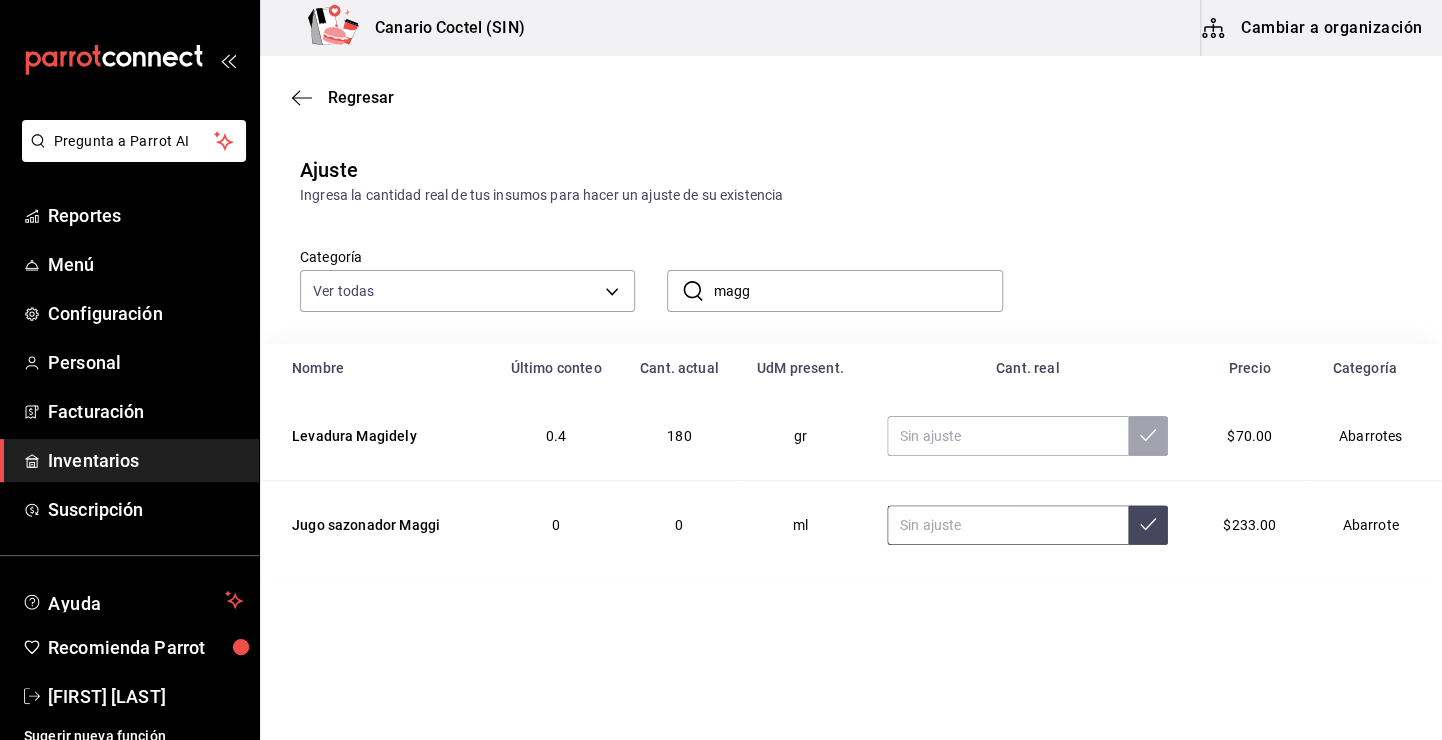 click at bounding box center [1007, 525] 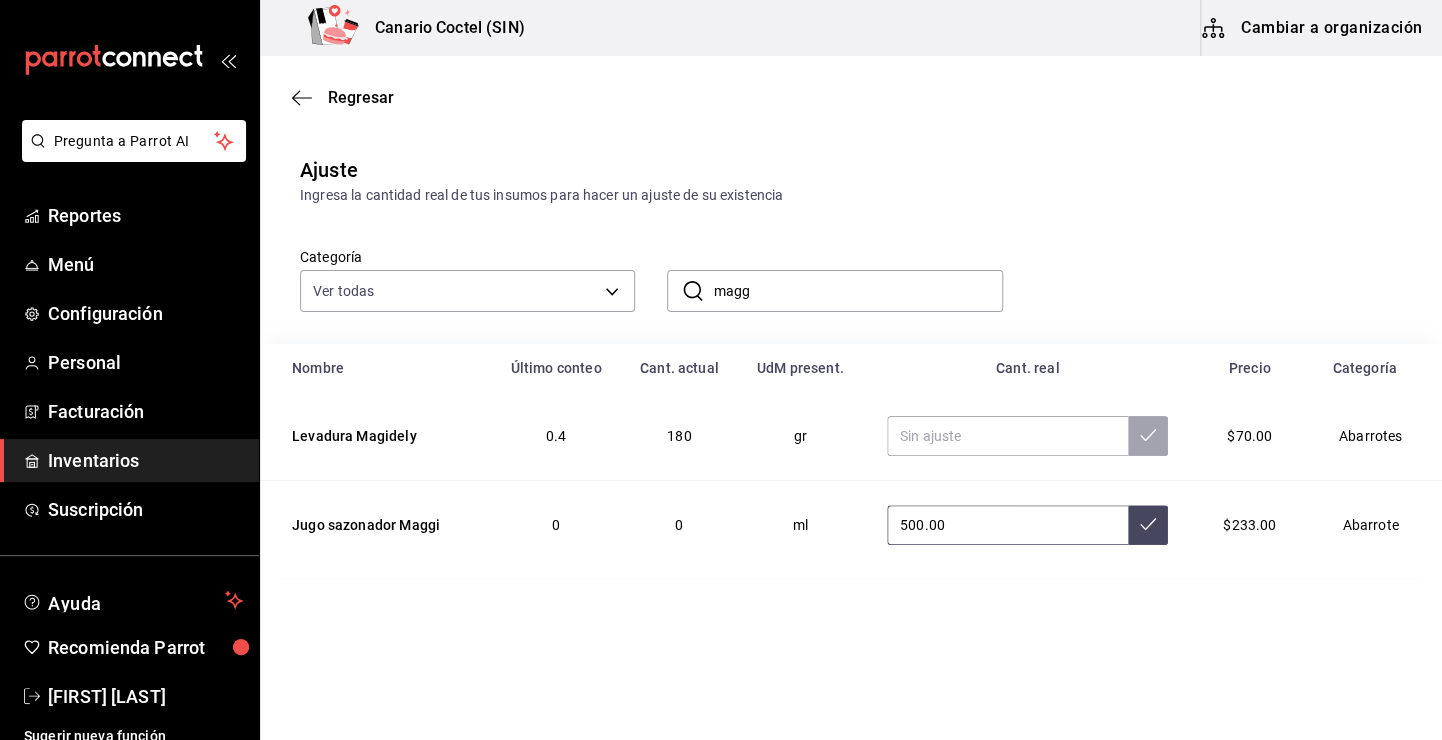 type on "500.00" 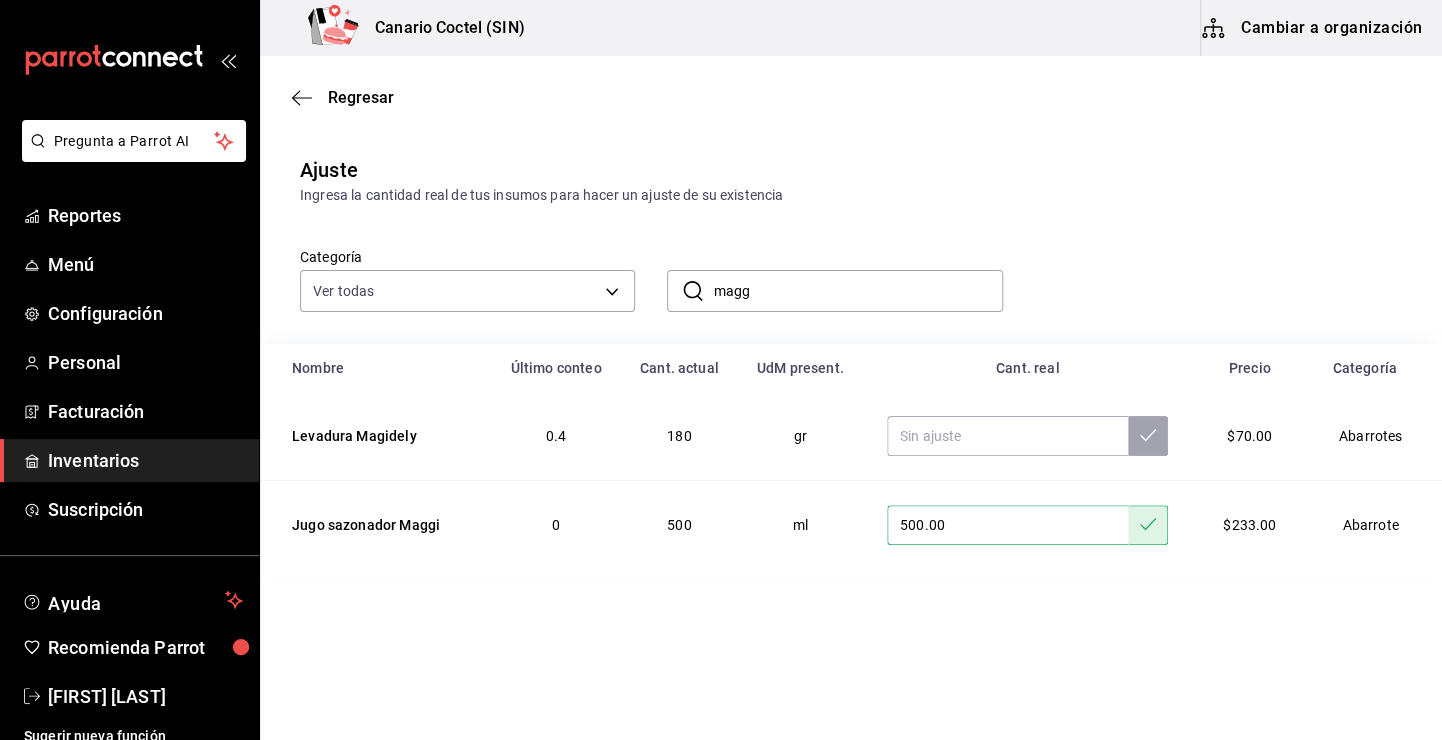click on "magg" at bounding box center (857, 291) 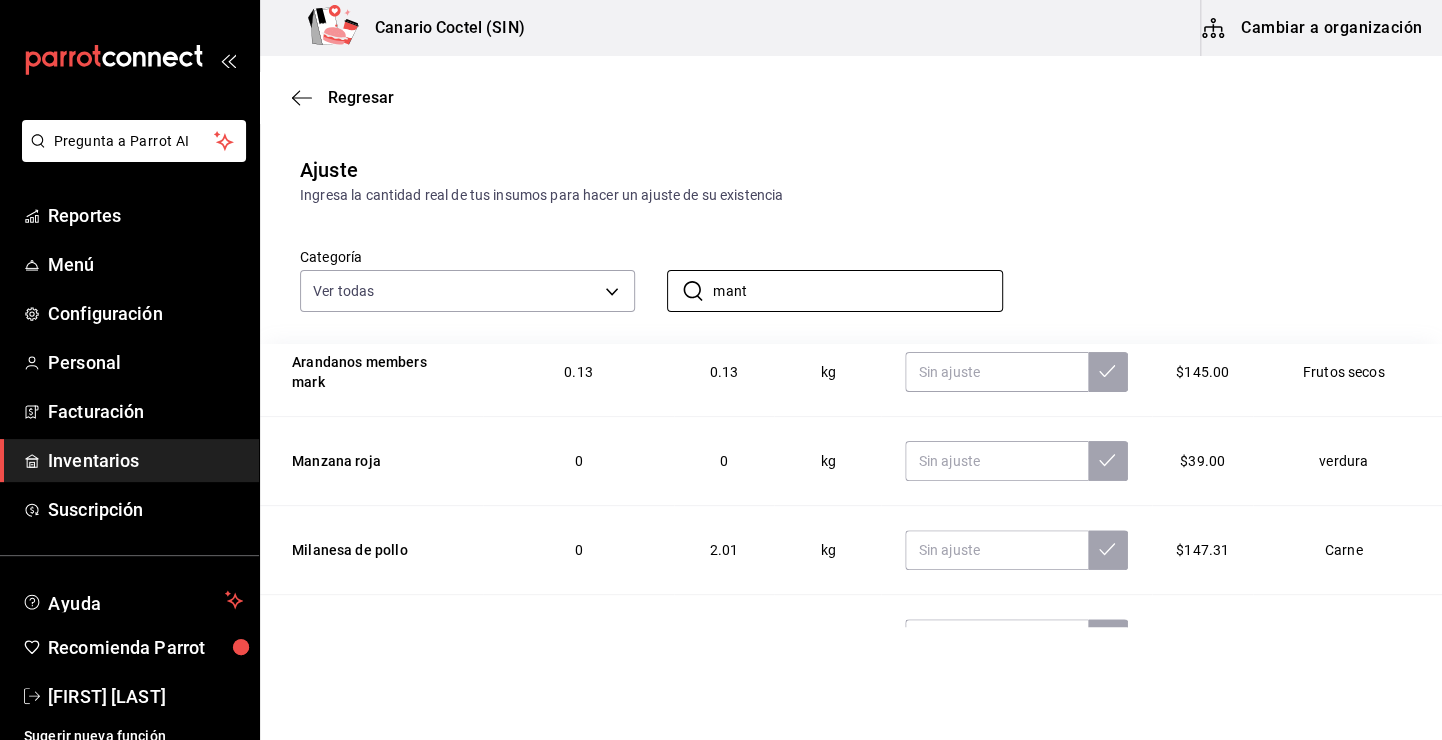 scroll, scrollTop: 200, scrollLeft: 0, axis: vertical 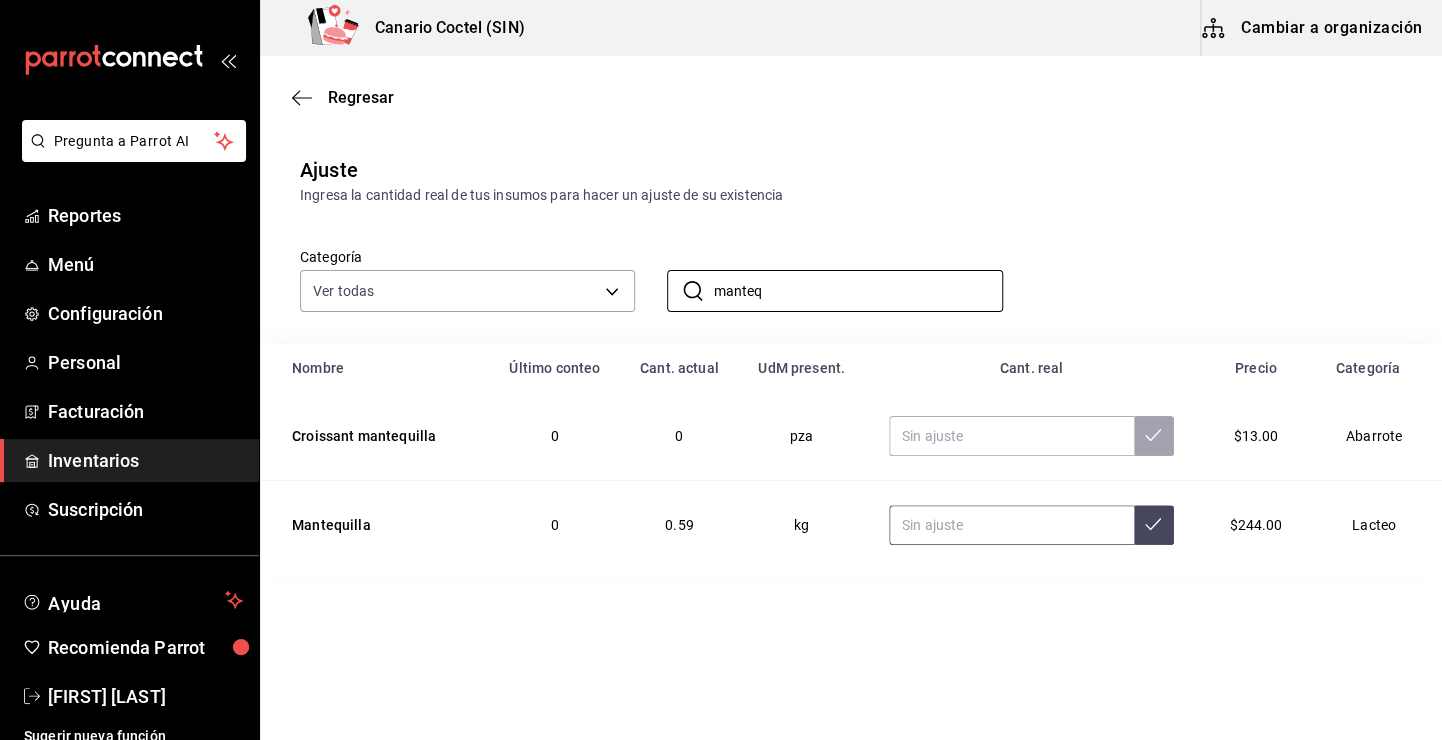 type on "manteq" 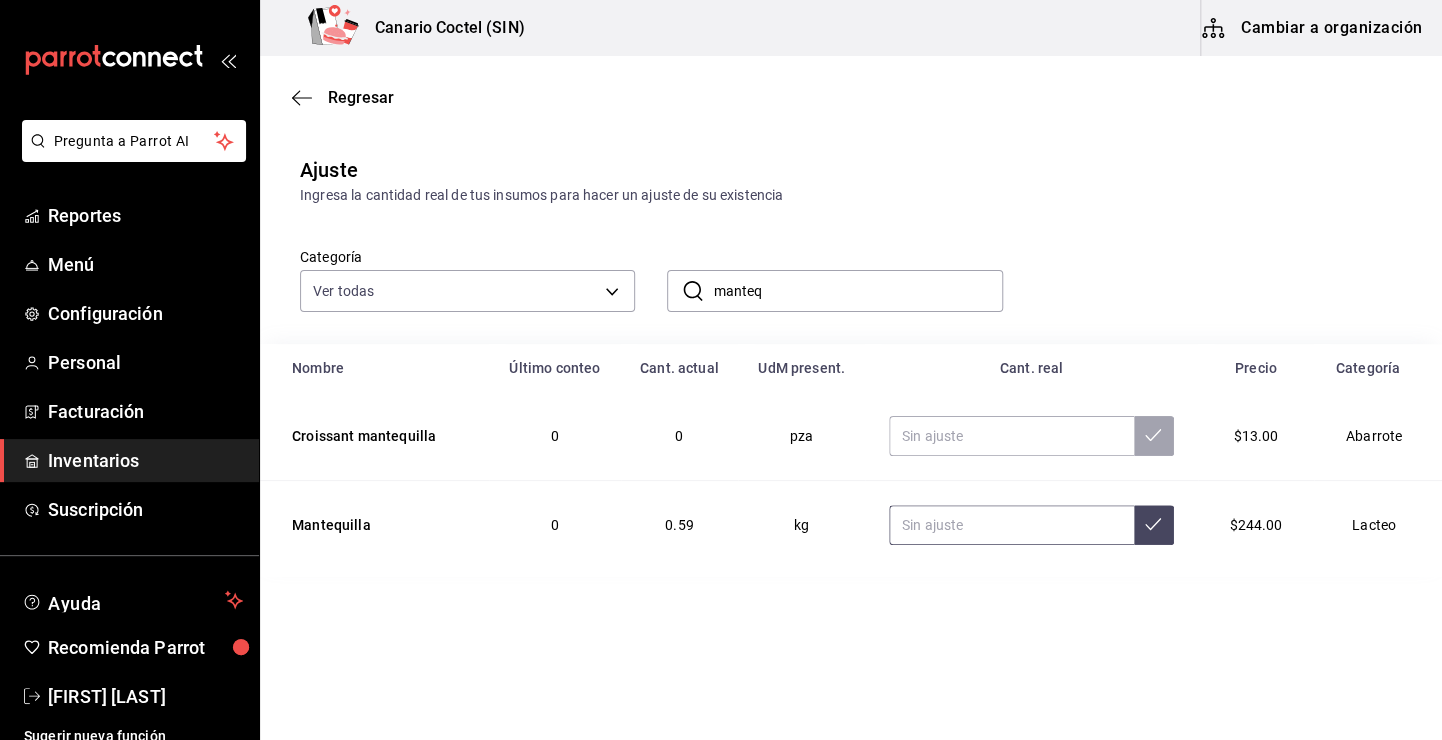 click at bounding box center (1011, 525) 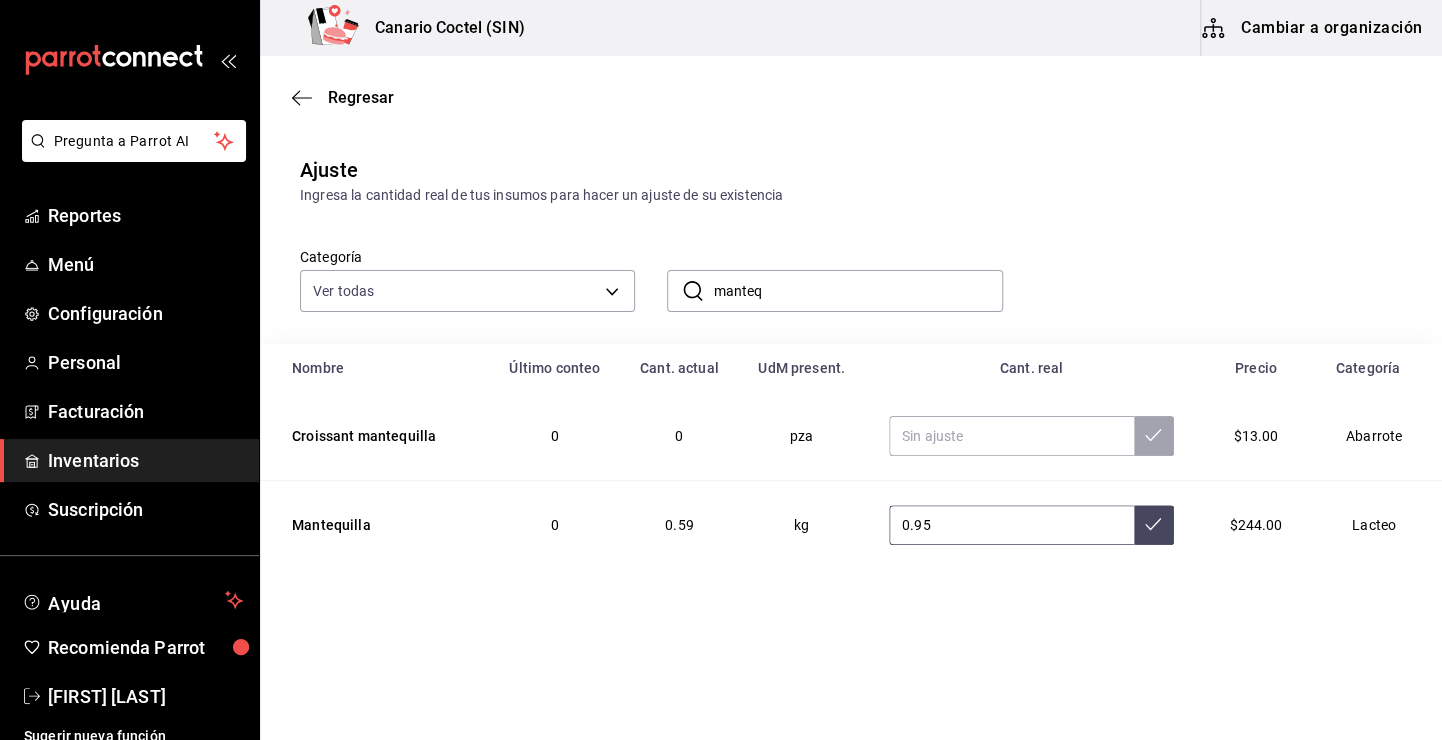 type on "0.95" 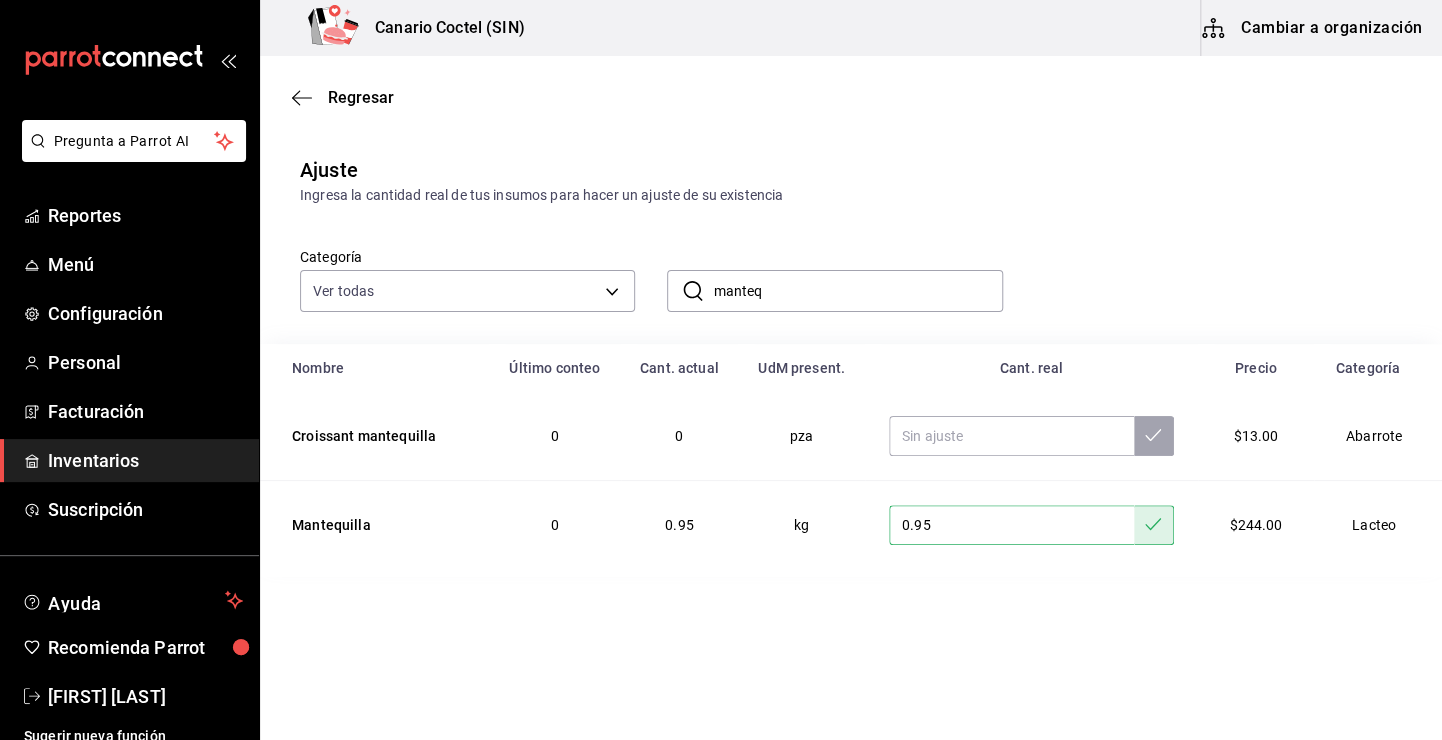 click on "manteq" at bounding box center (857, 291) 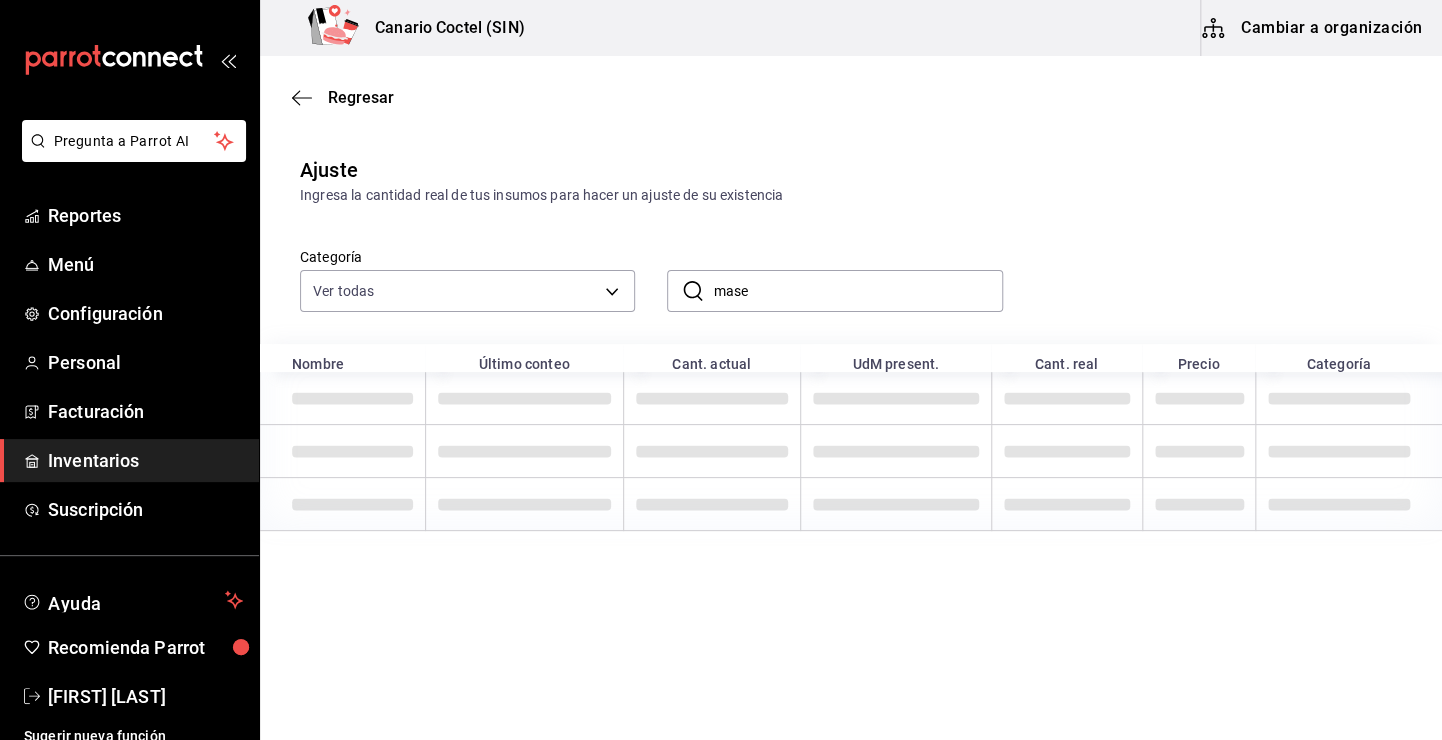 type on "mase" 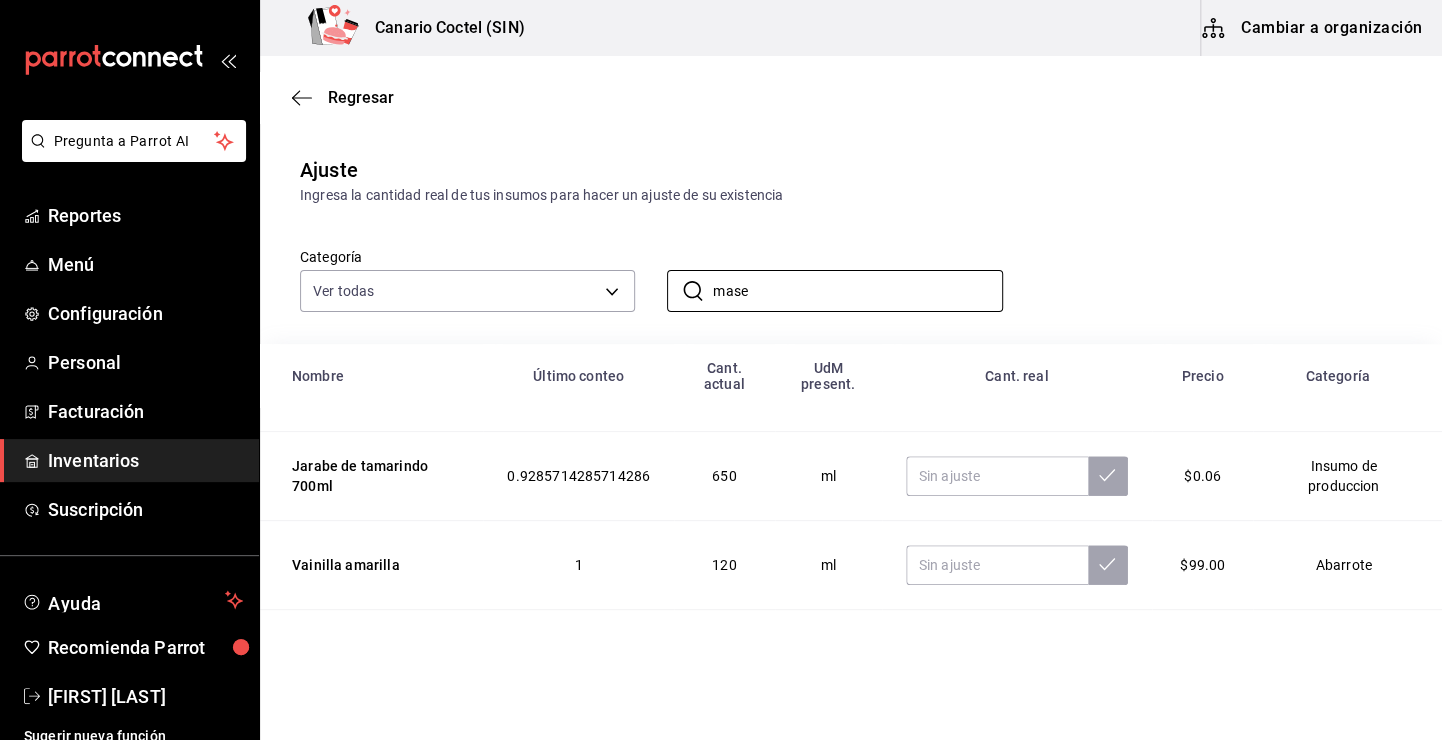 scroll, scrollTop: 346, scrollLeft: 0, axis: vertical 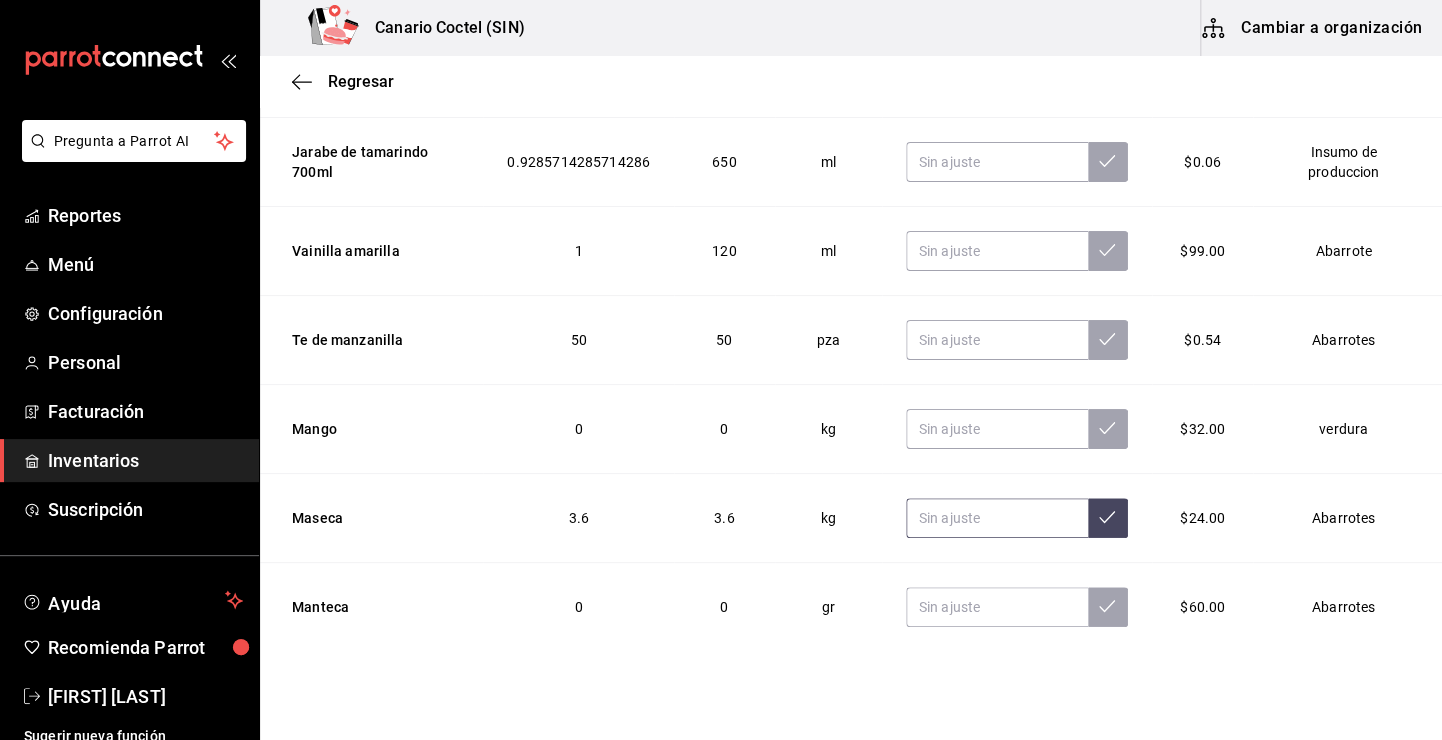 click at bounding box center (997, 518) 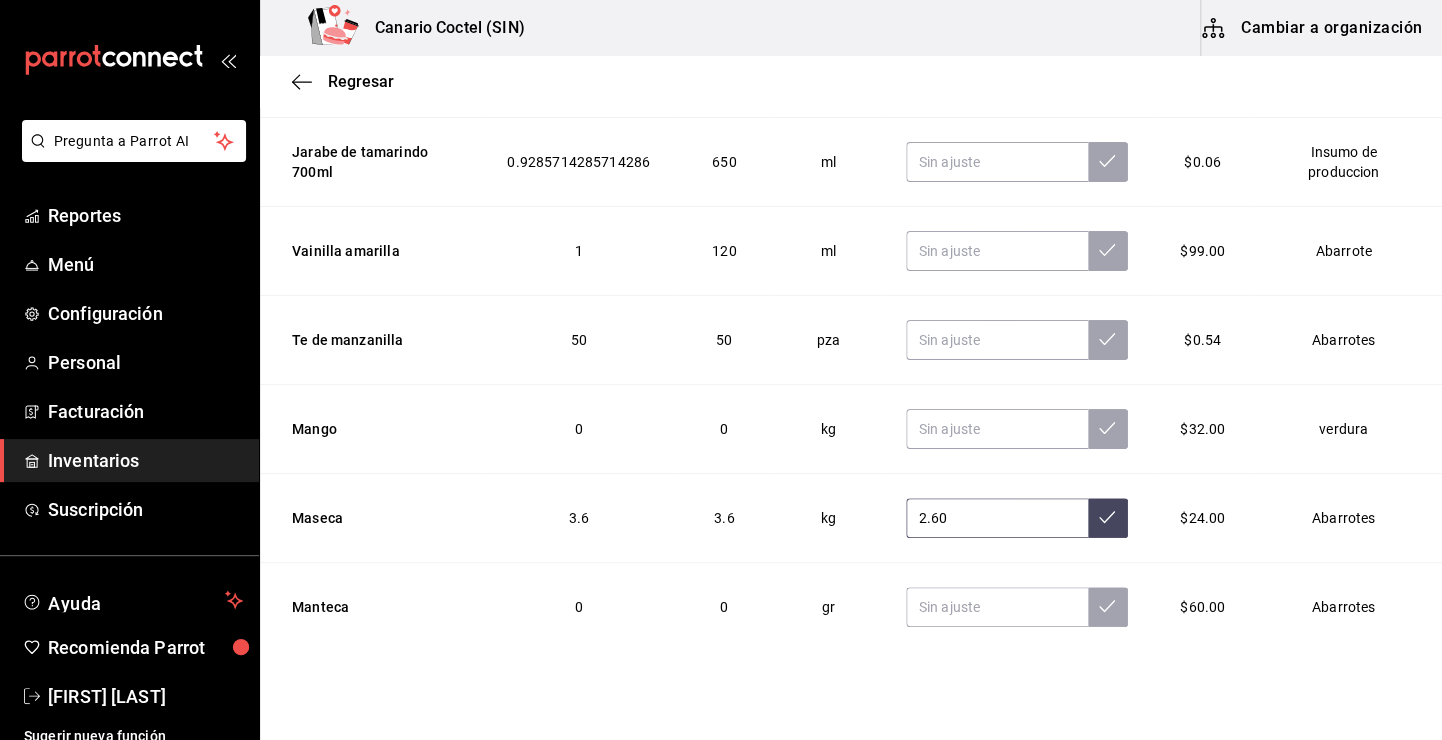 type on "2.60" 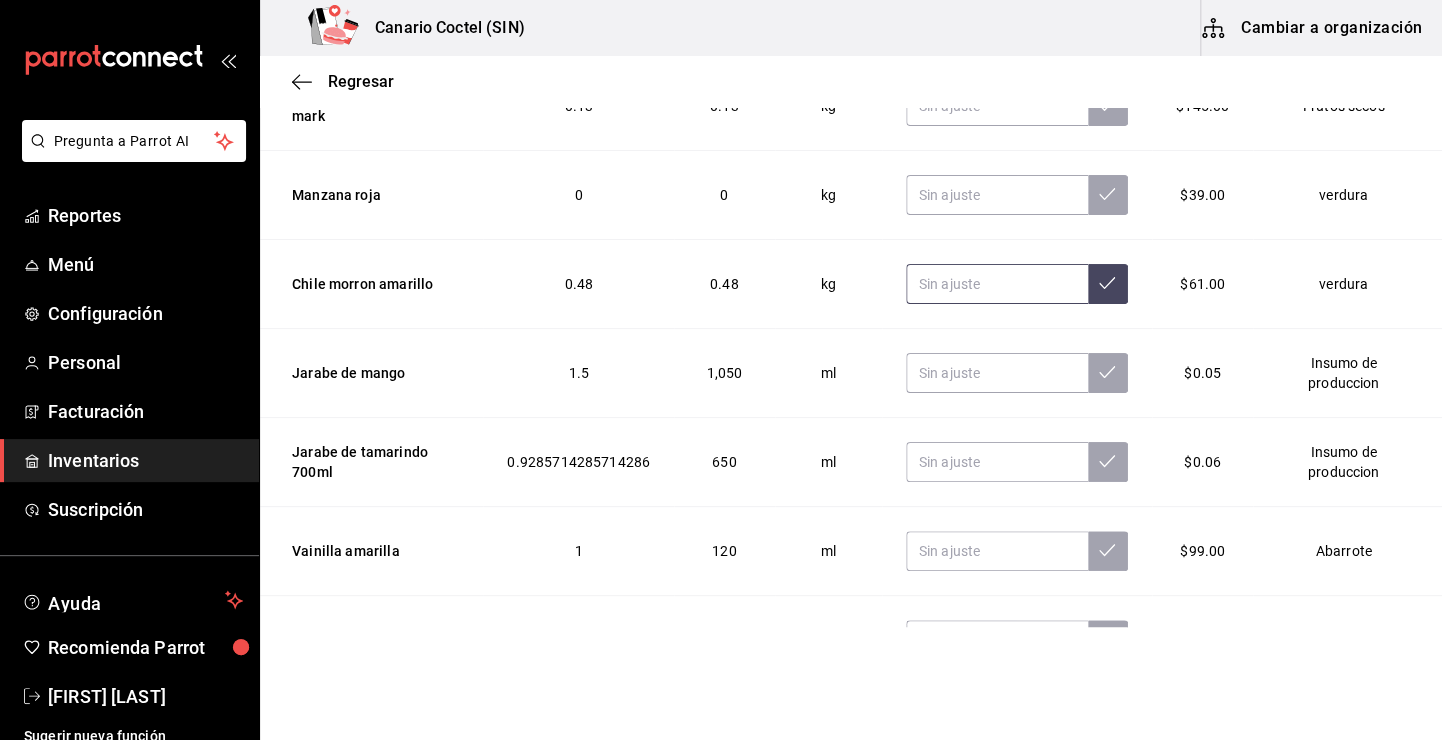 scroll, scrollTop: 0, scrollLeft: 0, axis: both 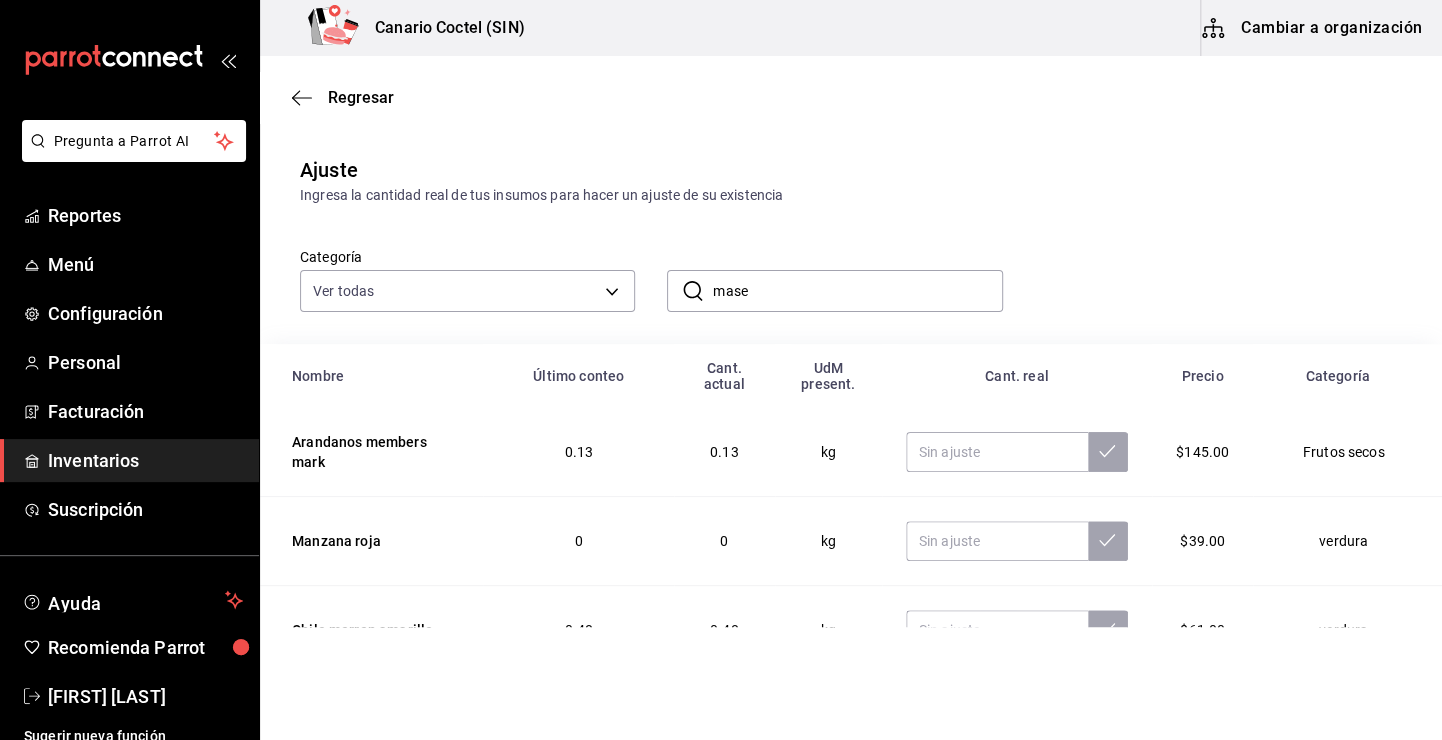 click on "mase" at bounding box center (857, 291) 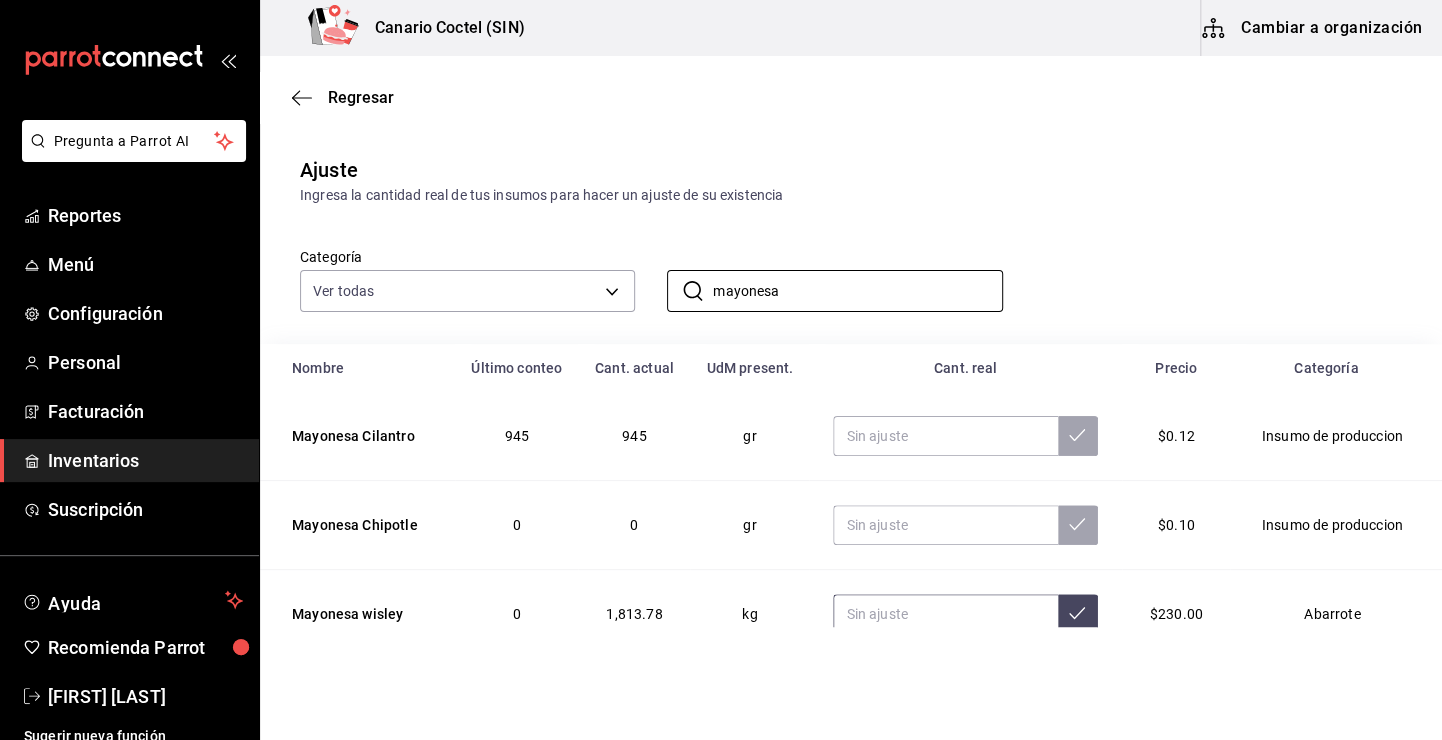 type on "mayonesa" 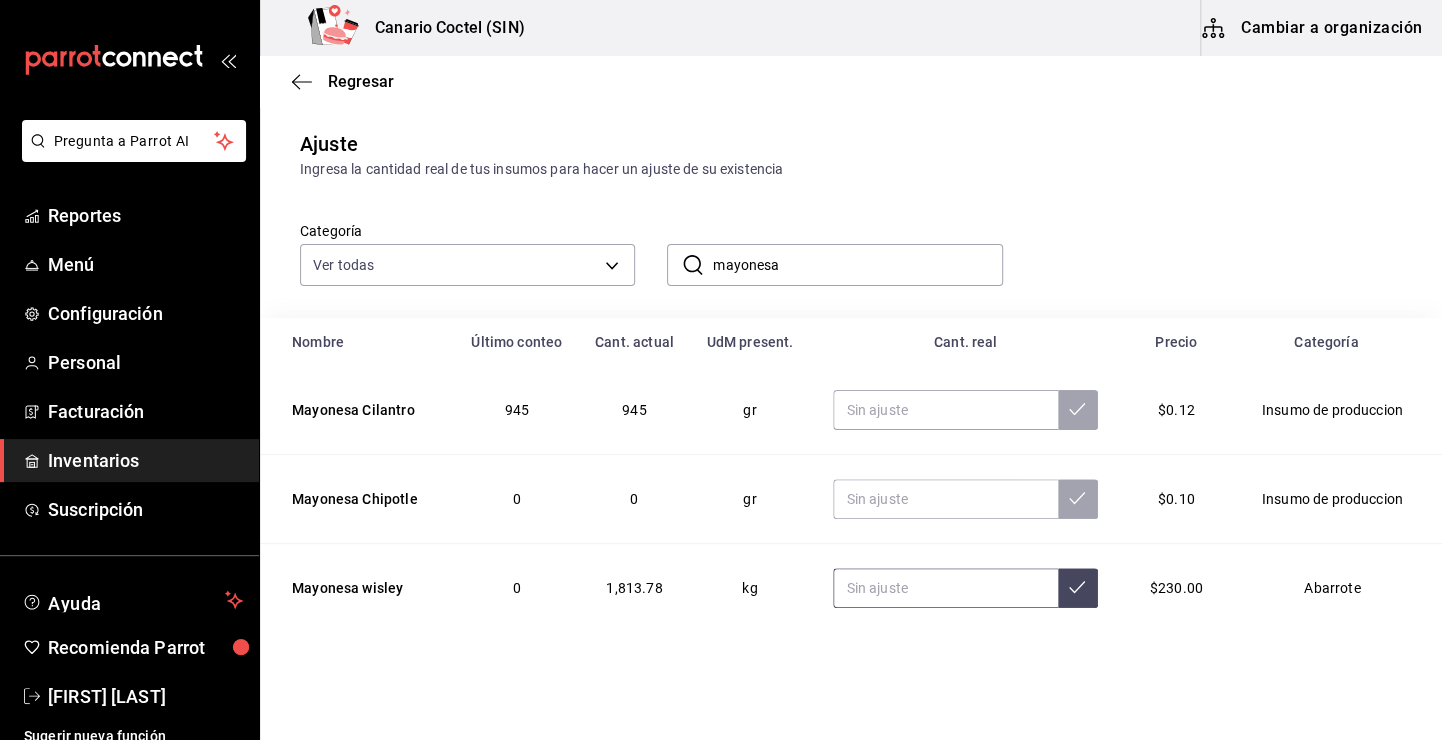 scroll, scrollTop: 39, scrollLeft: 0, axis: vertical 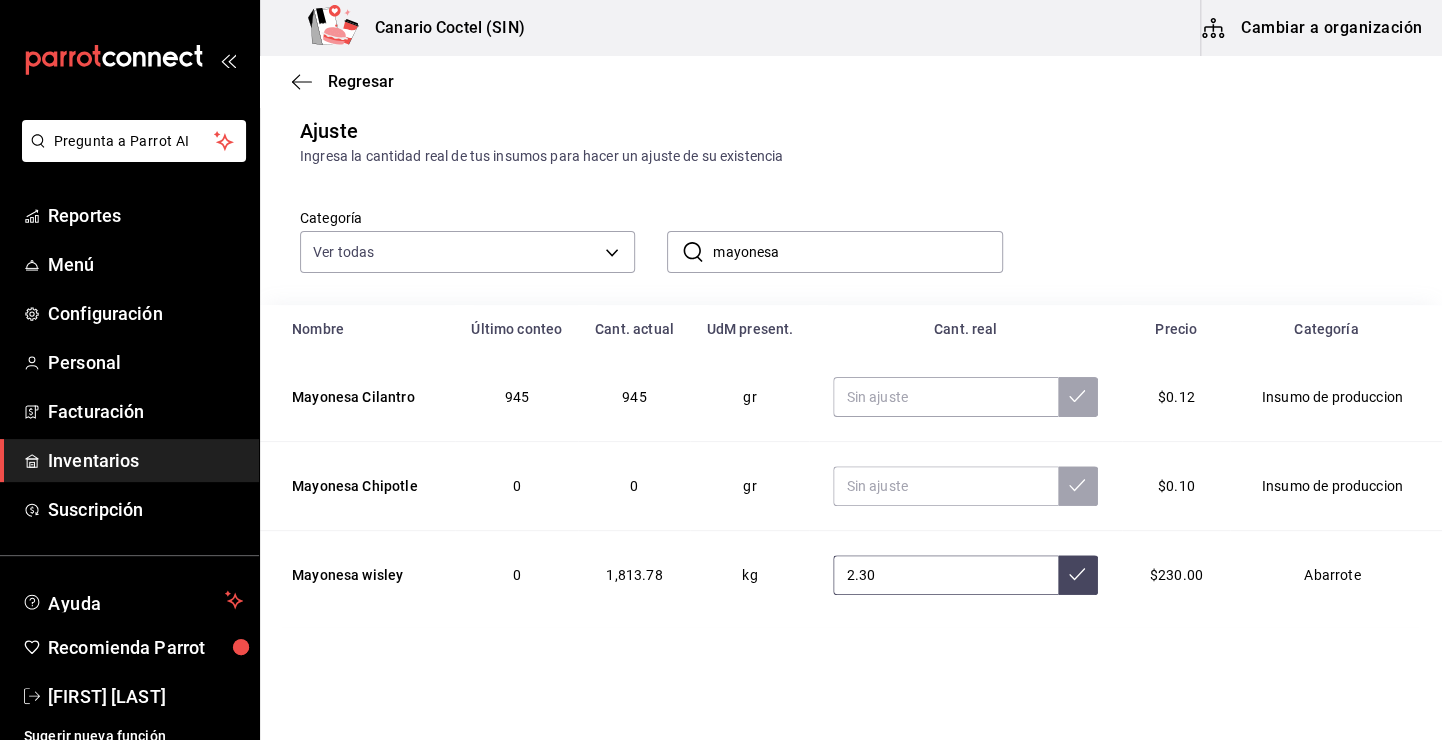 type on "2.30" 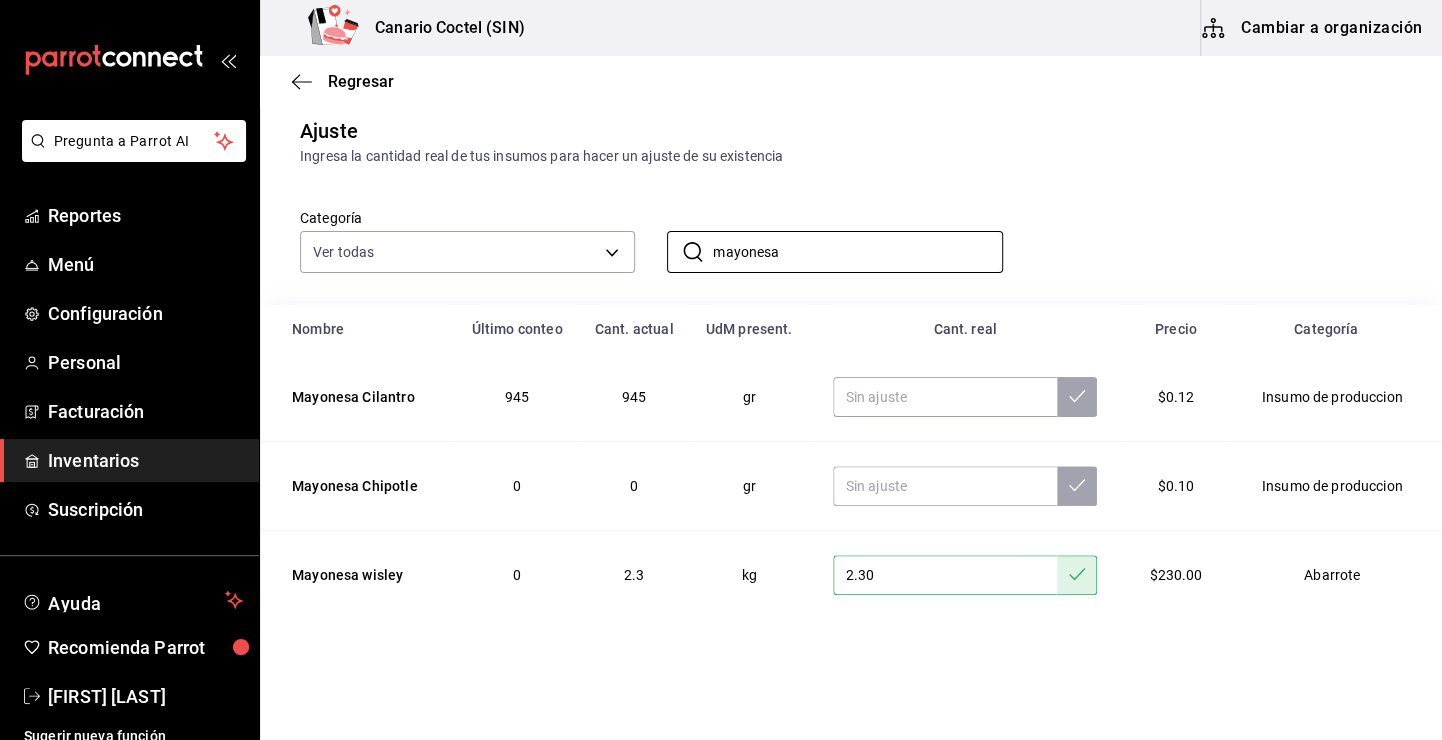 drag, startPoint x: 793, startPoint y: 254, endPoint x: 711, endPoint y: 300, distance: 94.02127 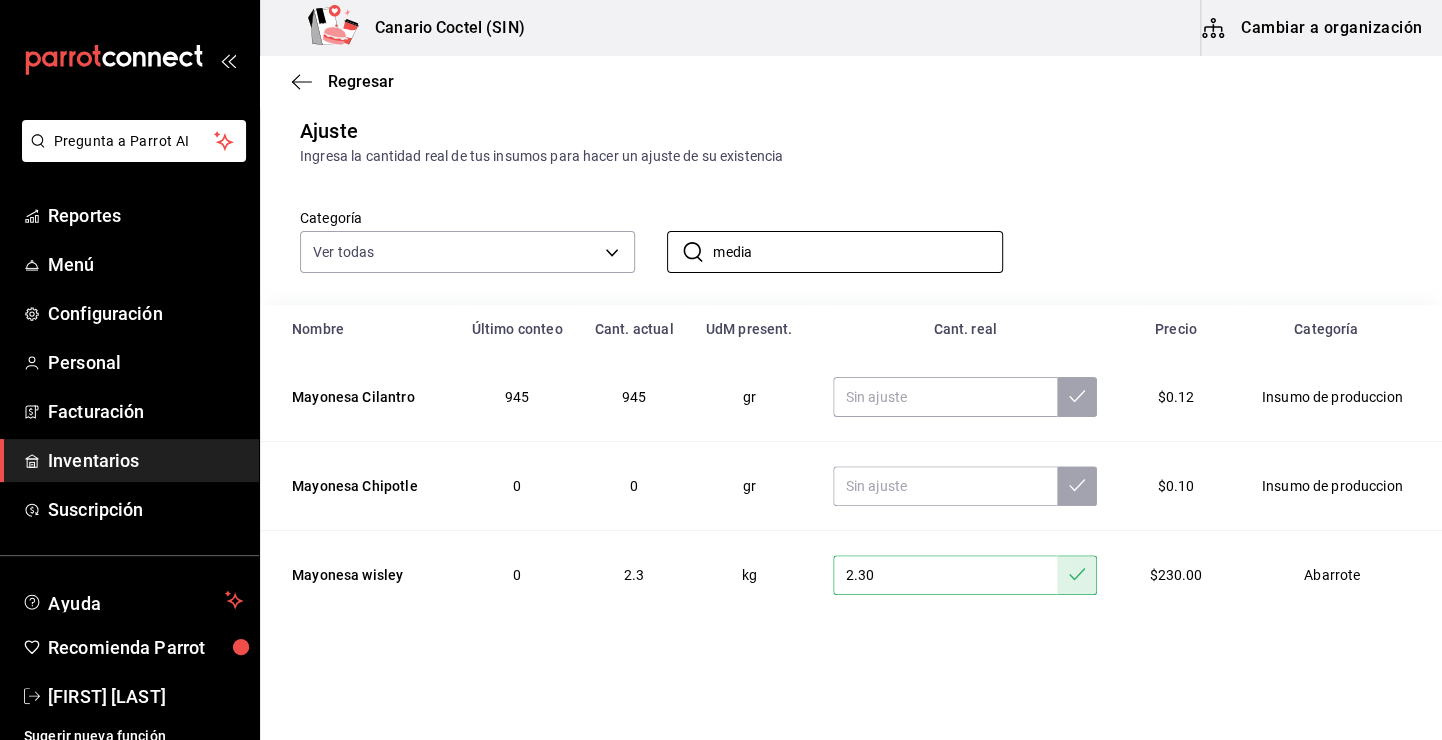 type on "media" 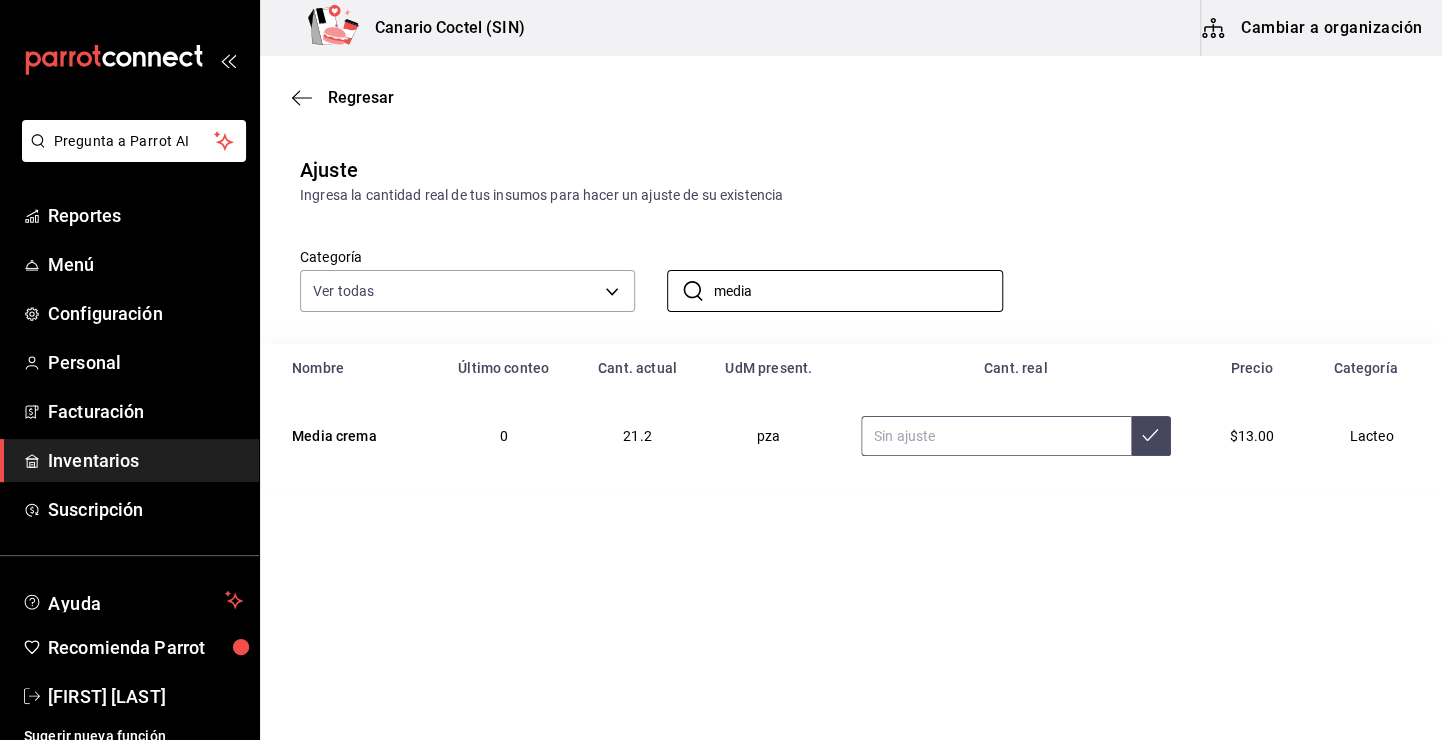 click at bounding box center [996, 436] 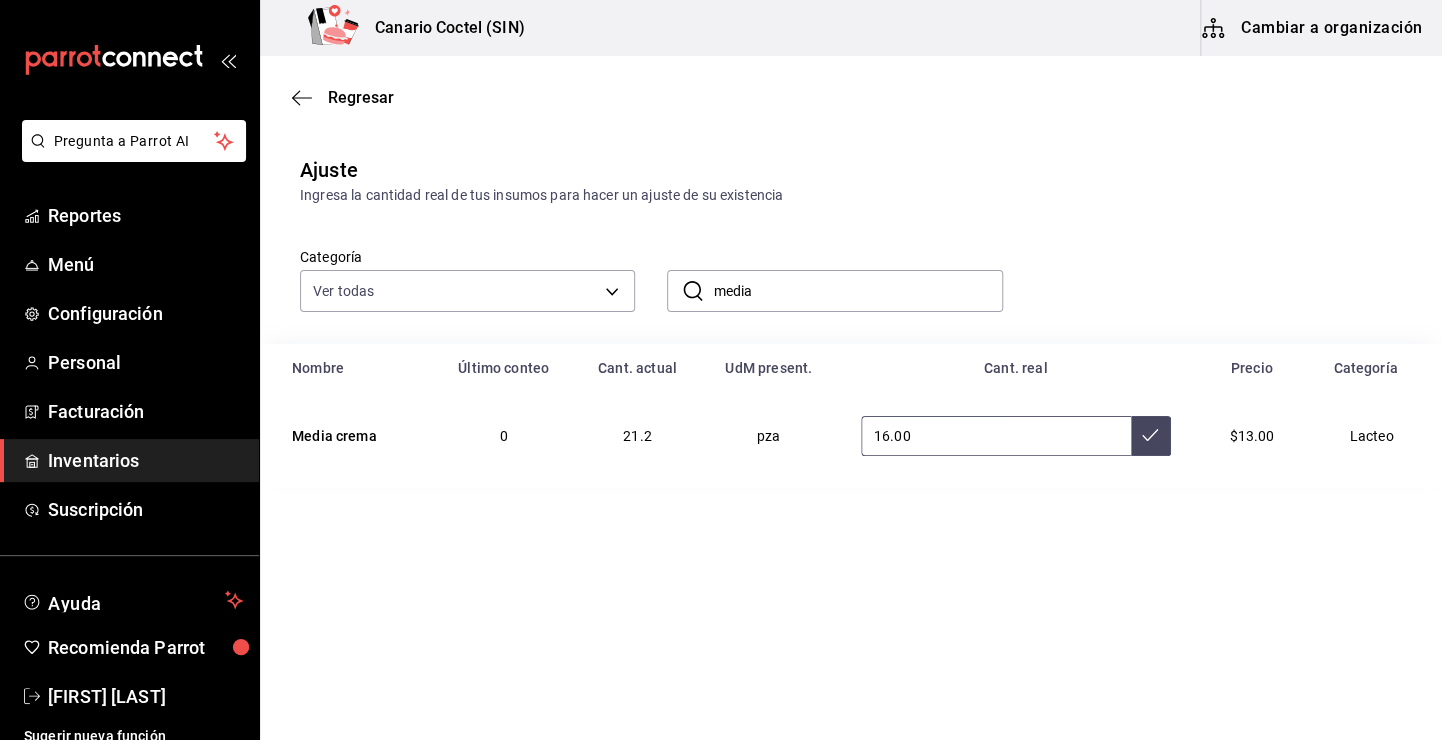 type on "16.00" 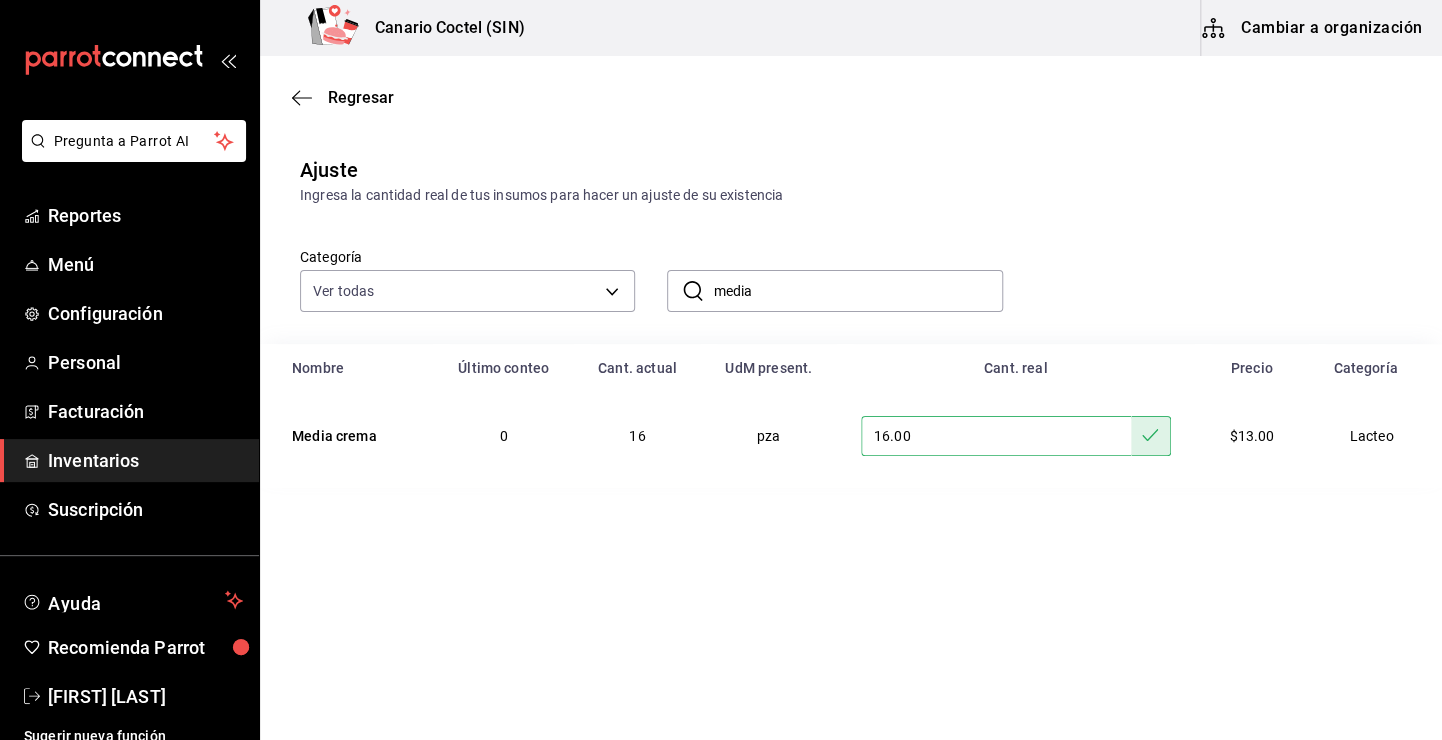click on "media" at bounding box center [857, 291] 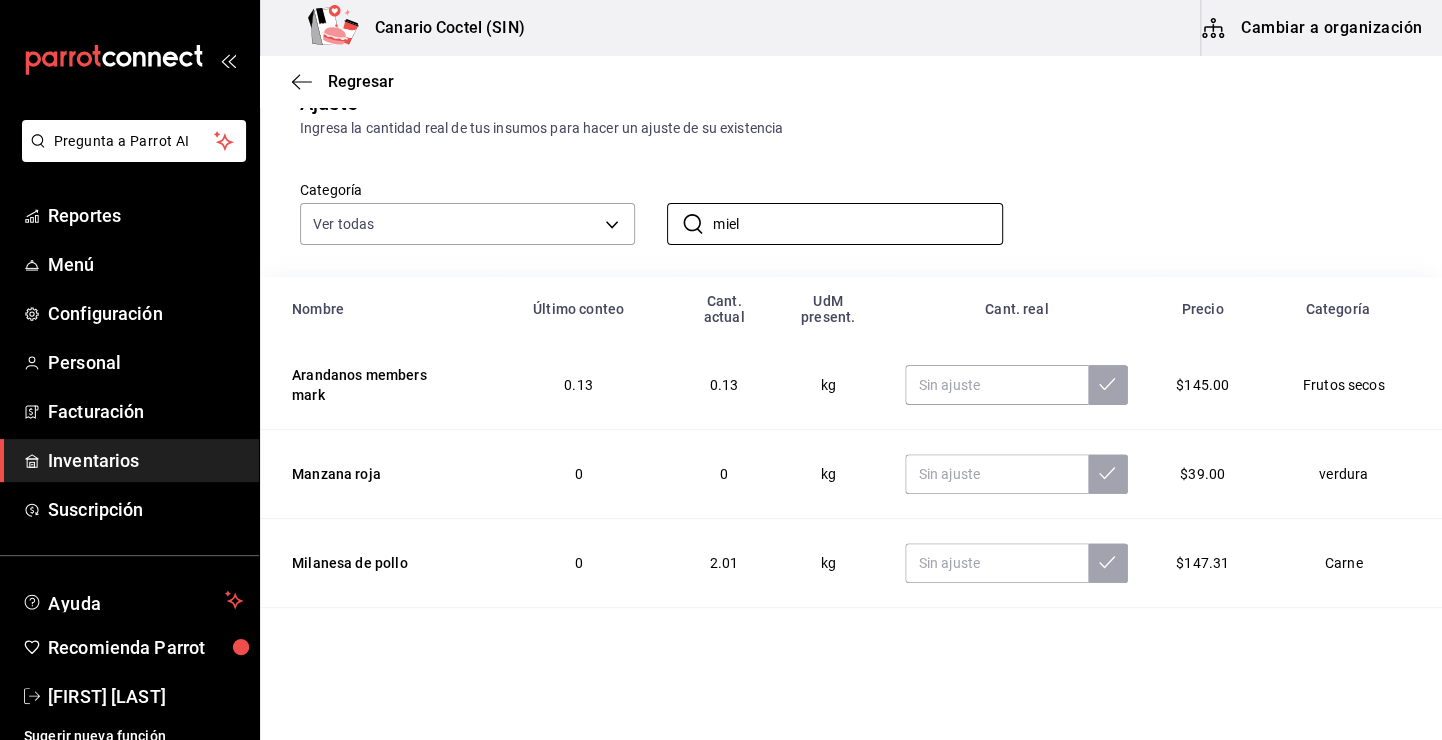 scroll, scrollTop: 100, scrollLeft: 0, axis: vertical 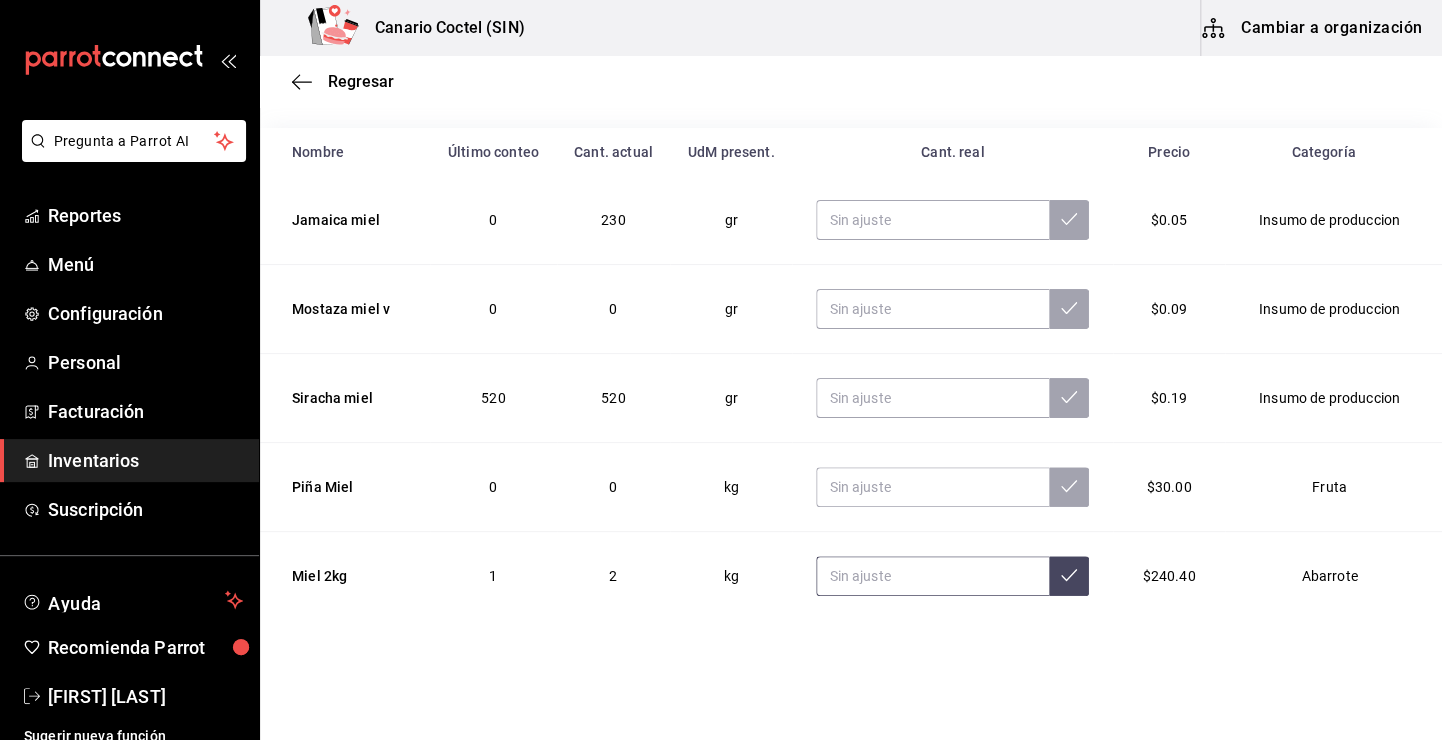 type on "miel" 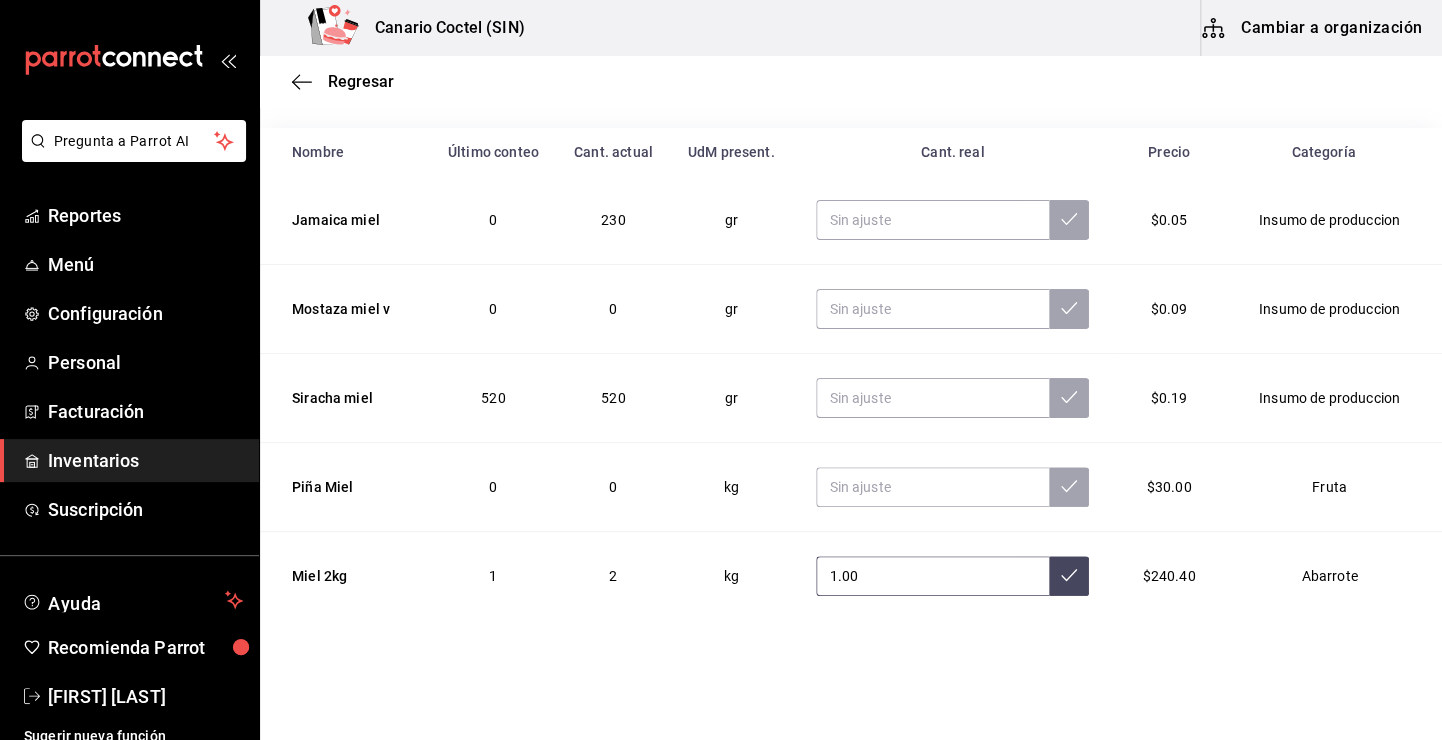 type on "1.00" 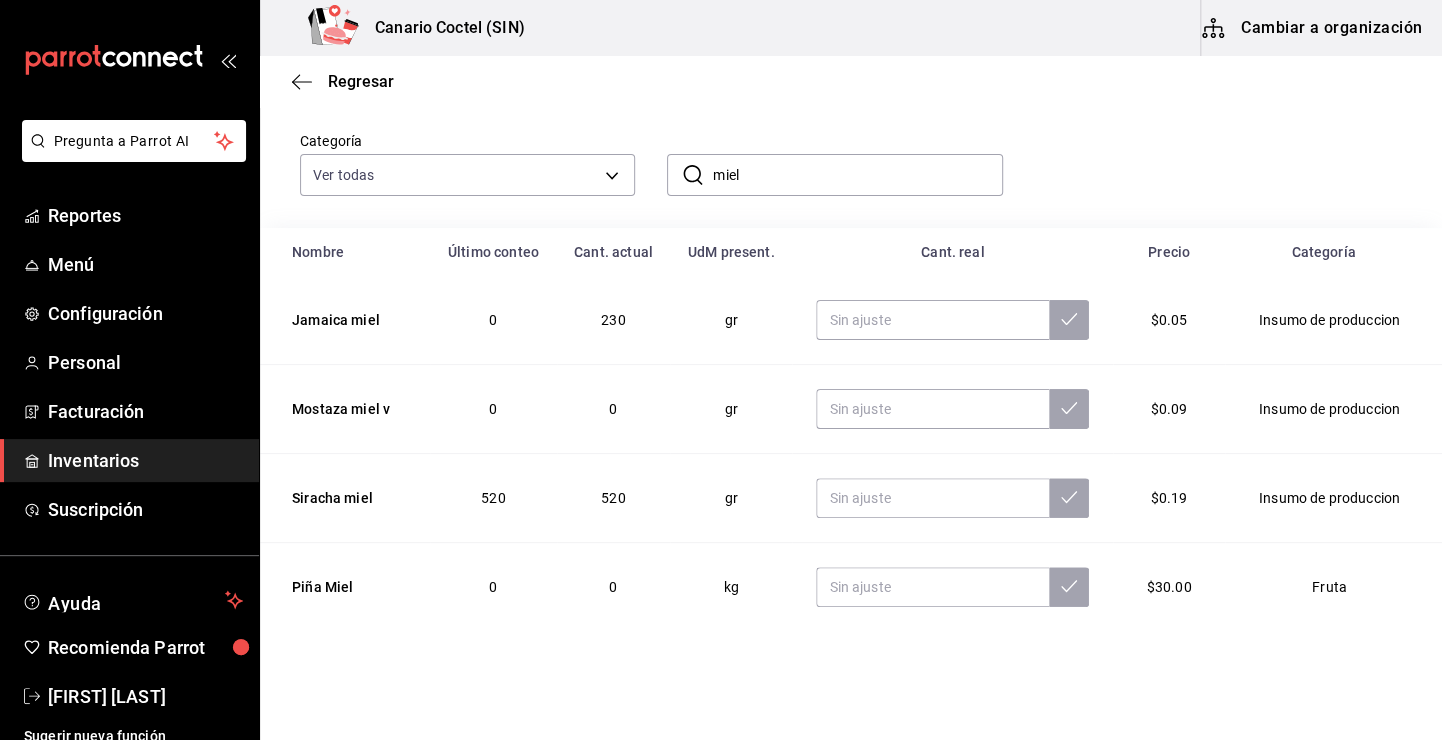 scroll, scrollTop: 0, scrollLeft: 0, axis: both 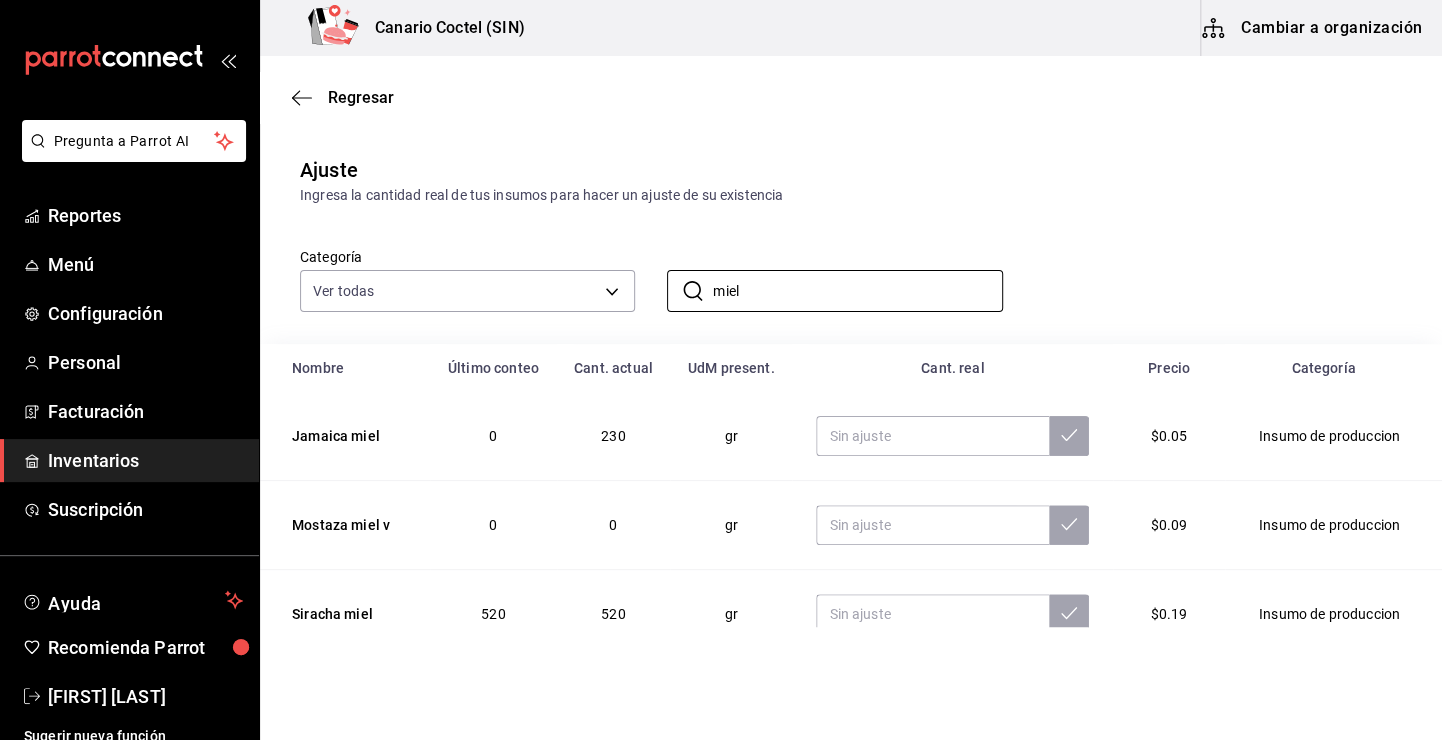 drag, startPoint x: 740, startPoint y: 296, endPoint x: 691, endPoint y: 318, distance: 53.712196 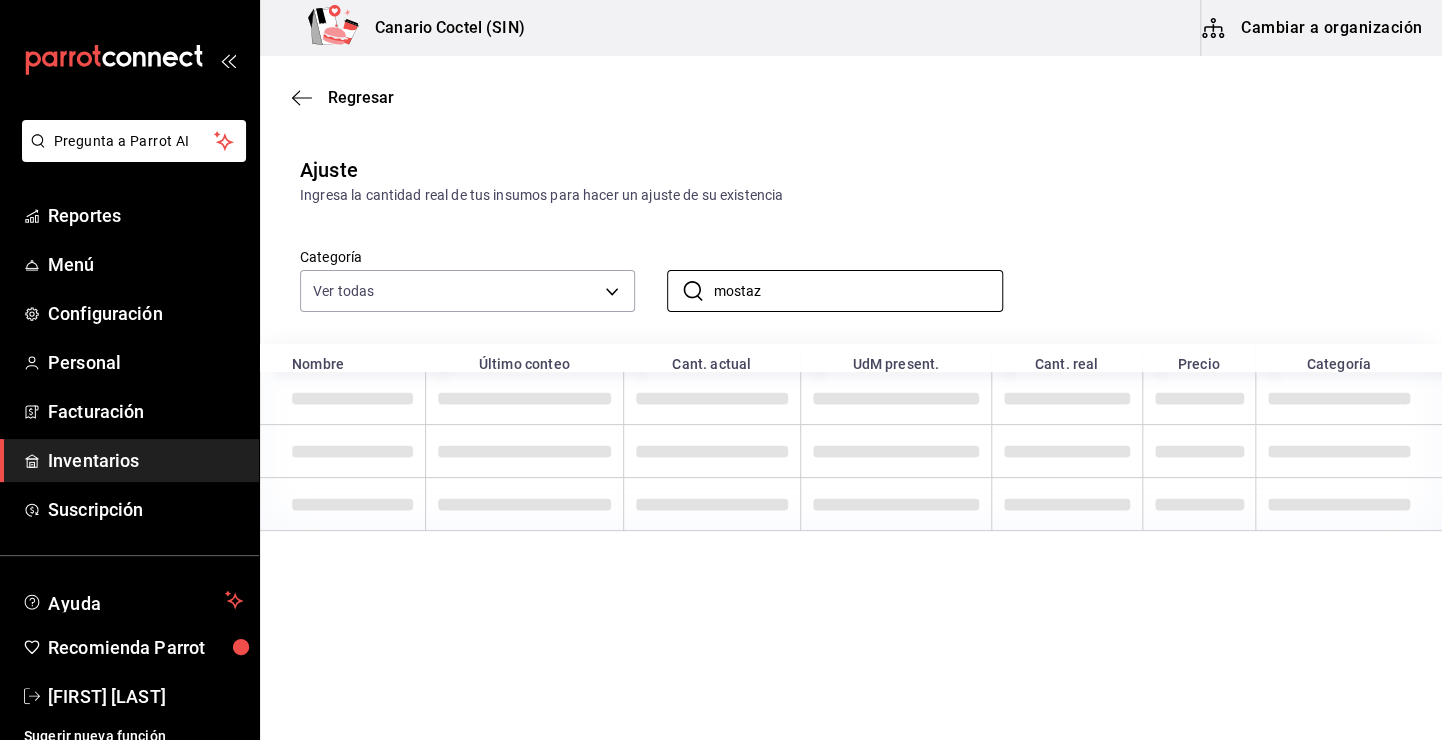 type on "mostaz" 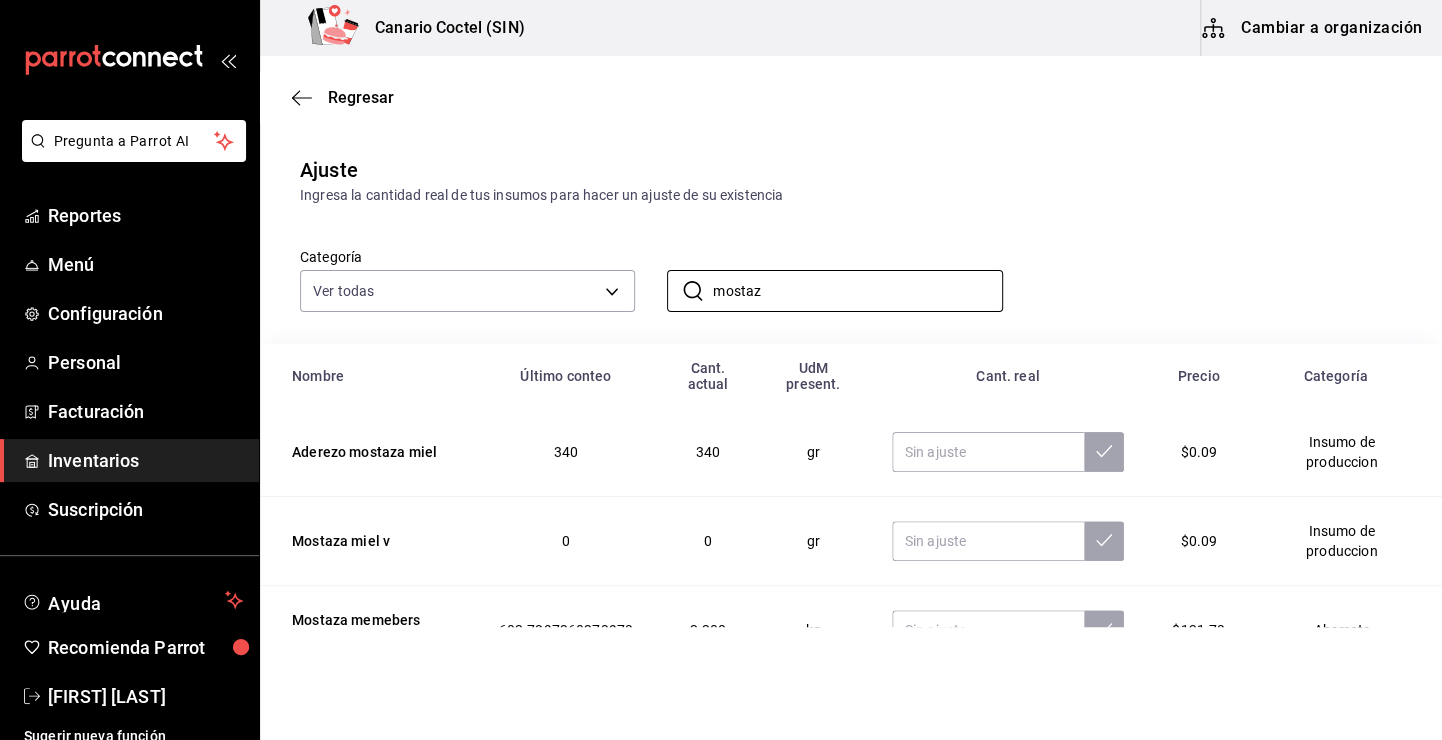 scroll, scrollTop: 56, scrollLeft: 0, axis: vertical 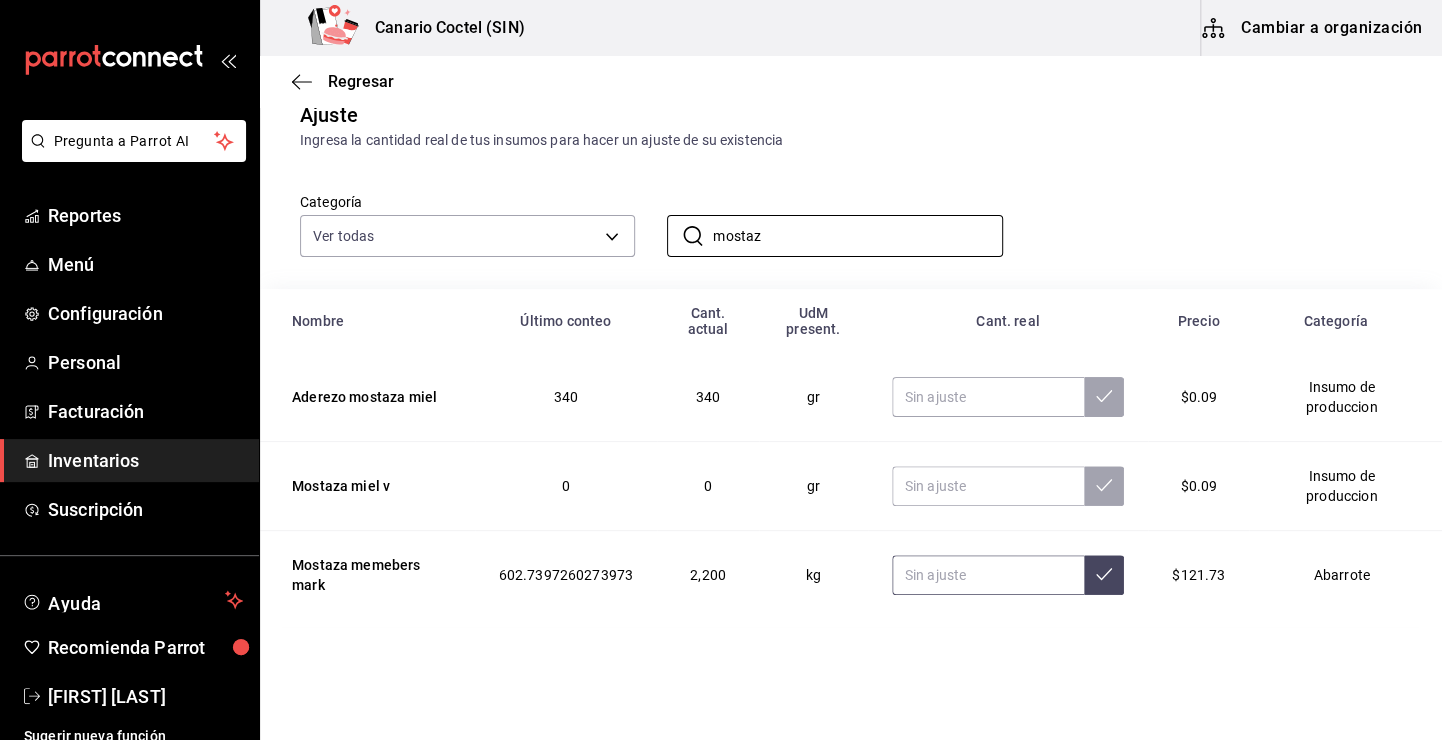 click at bounding box center [988, 575] 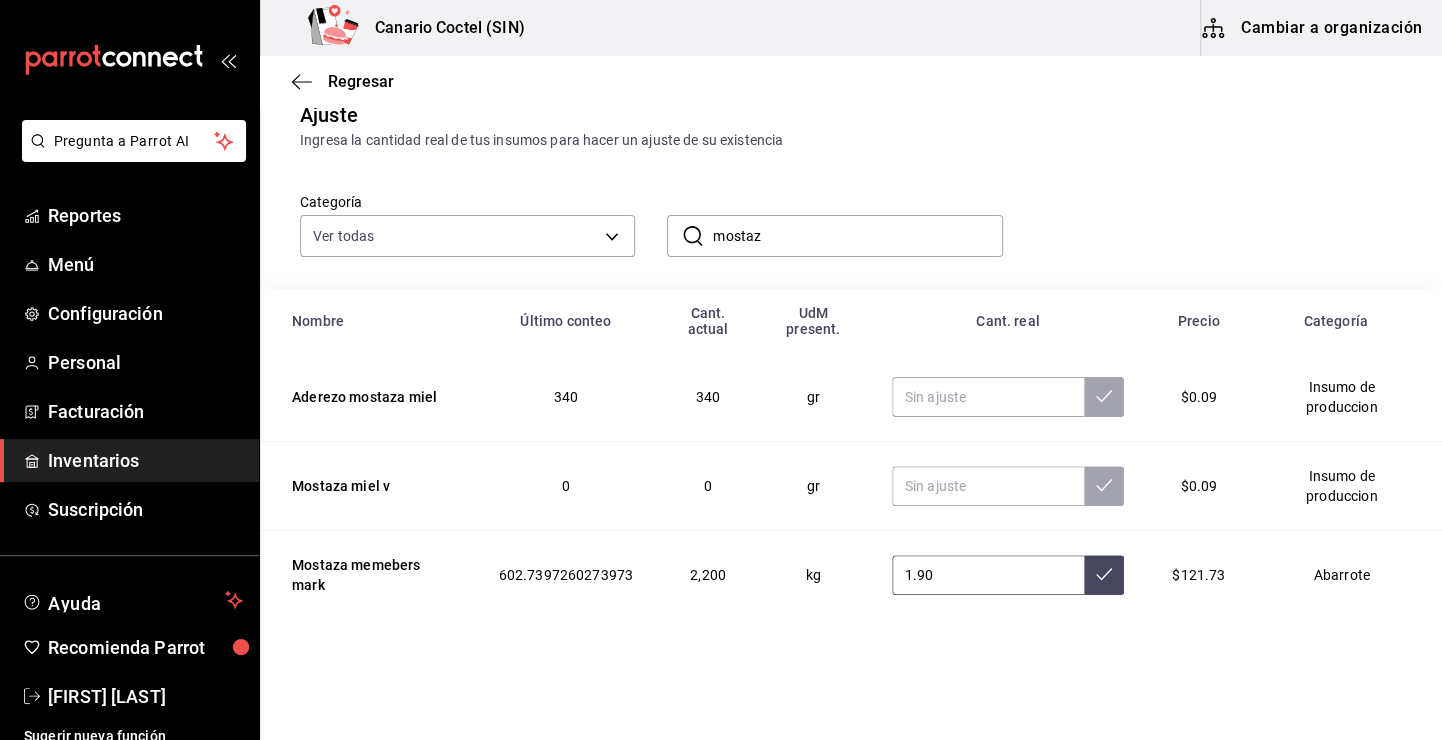 type on "1.90" 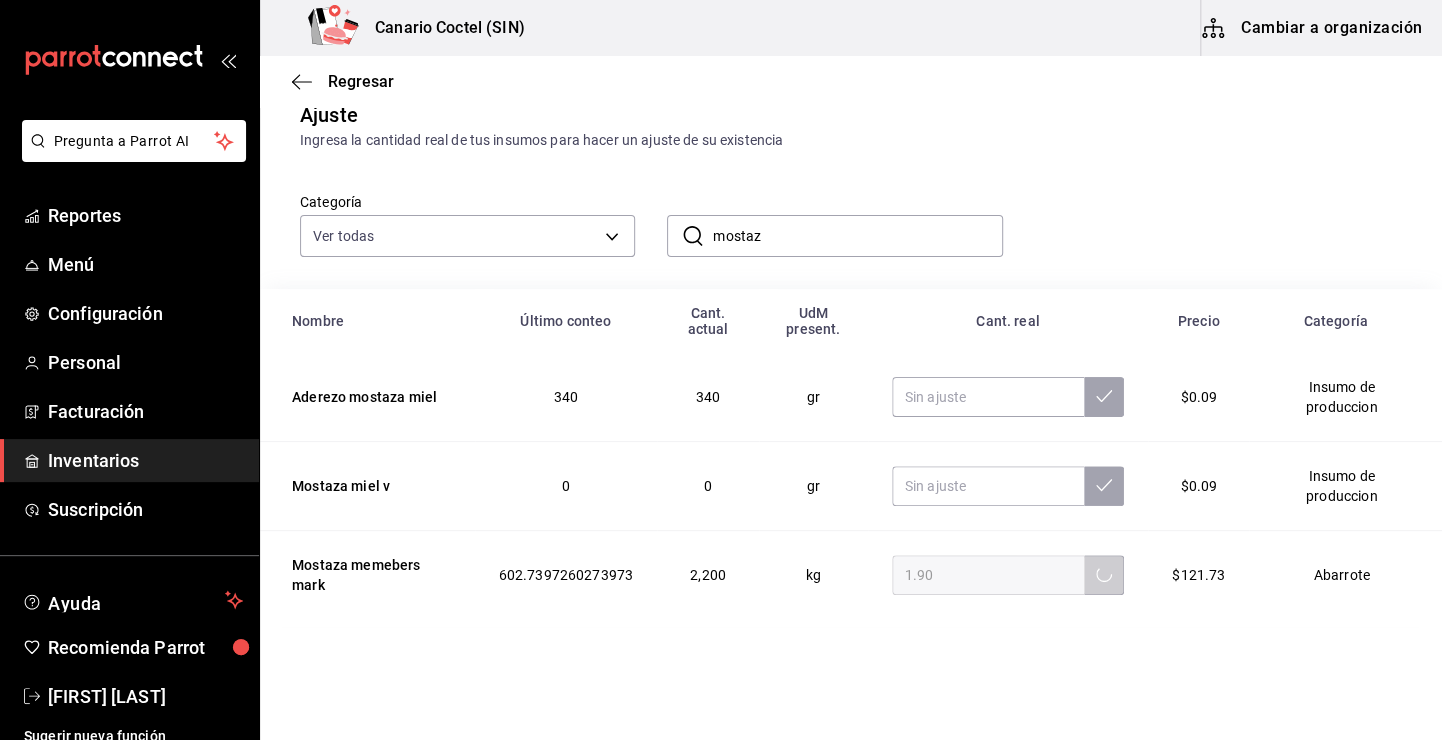 click on "mostaz" at bounding box center [857, 236] 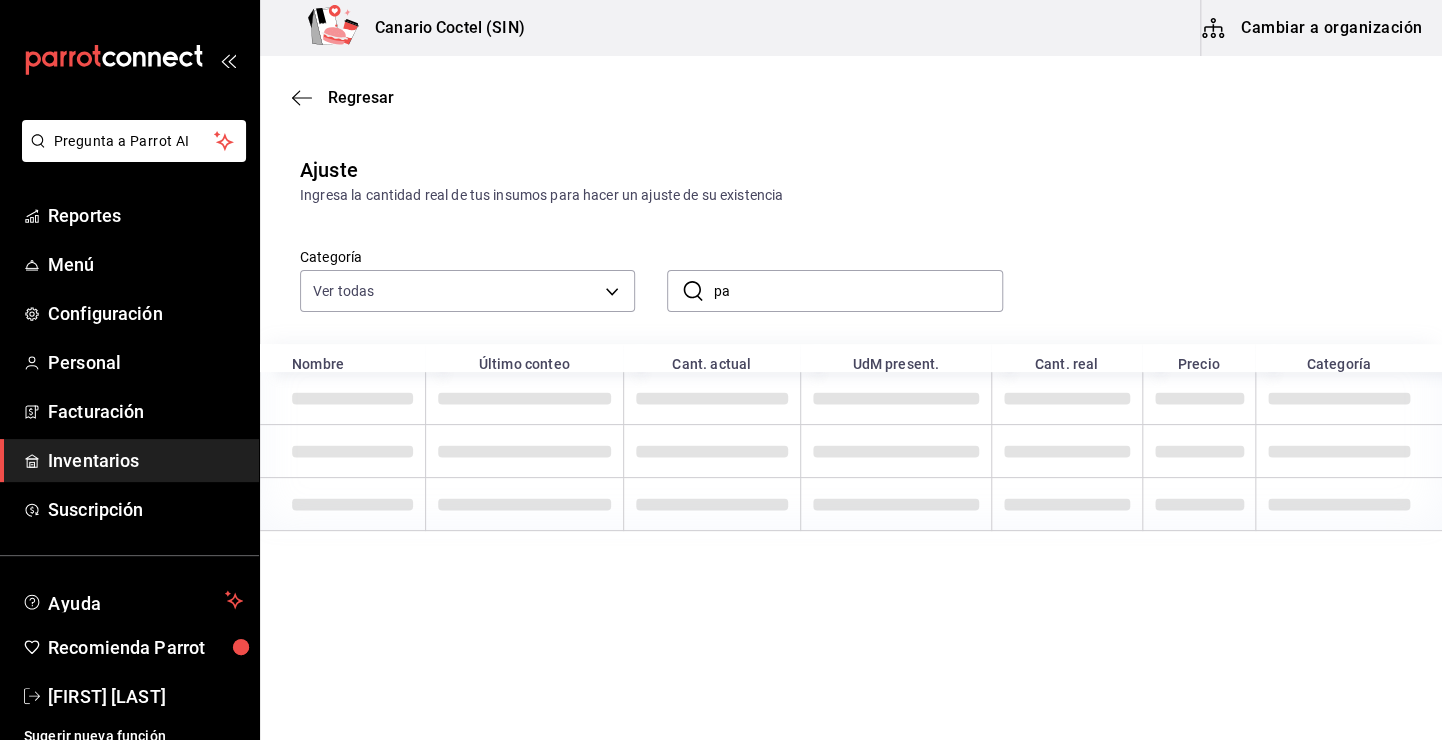 scroll, scrollTop: 0, scrollLeft: 0, axis: both 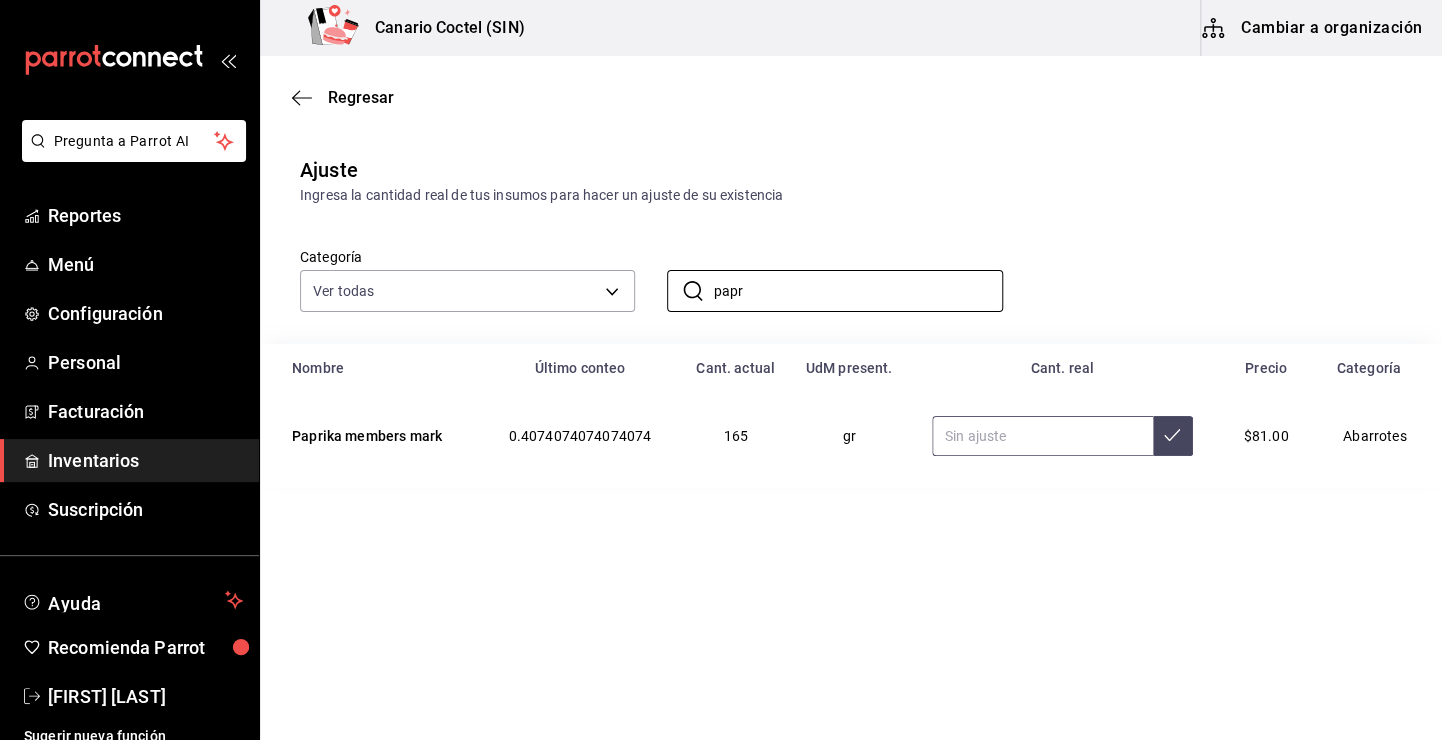 type on "papr" 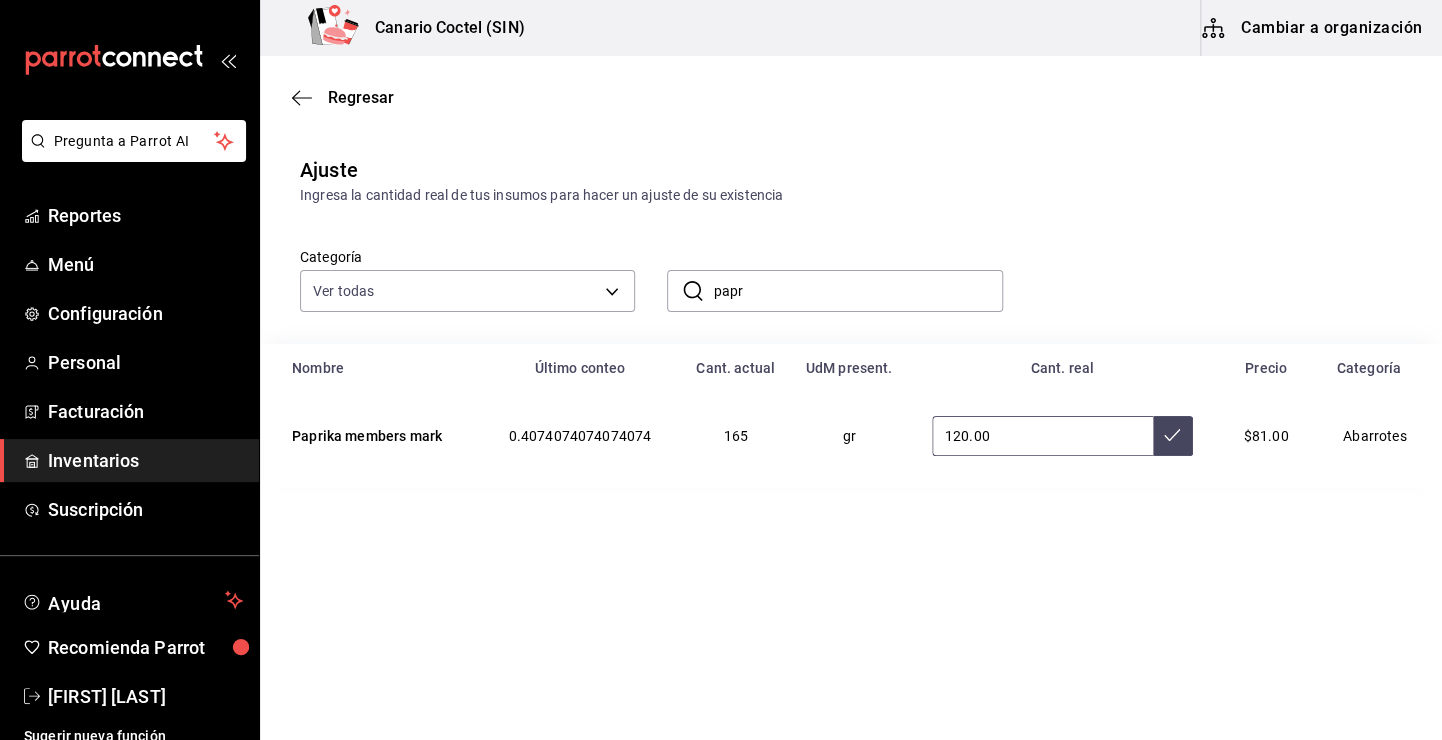 type on "120.00" 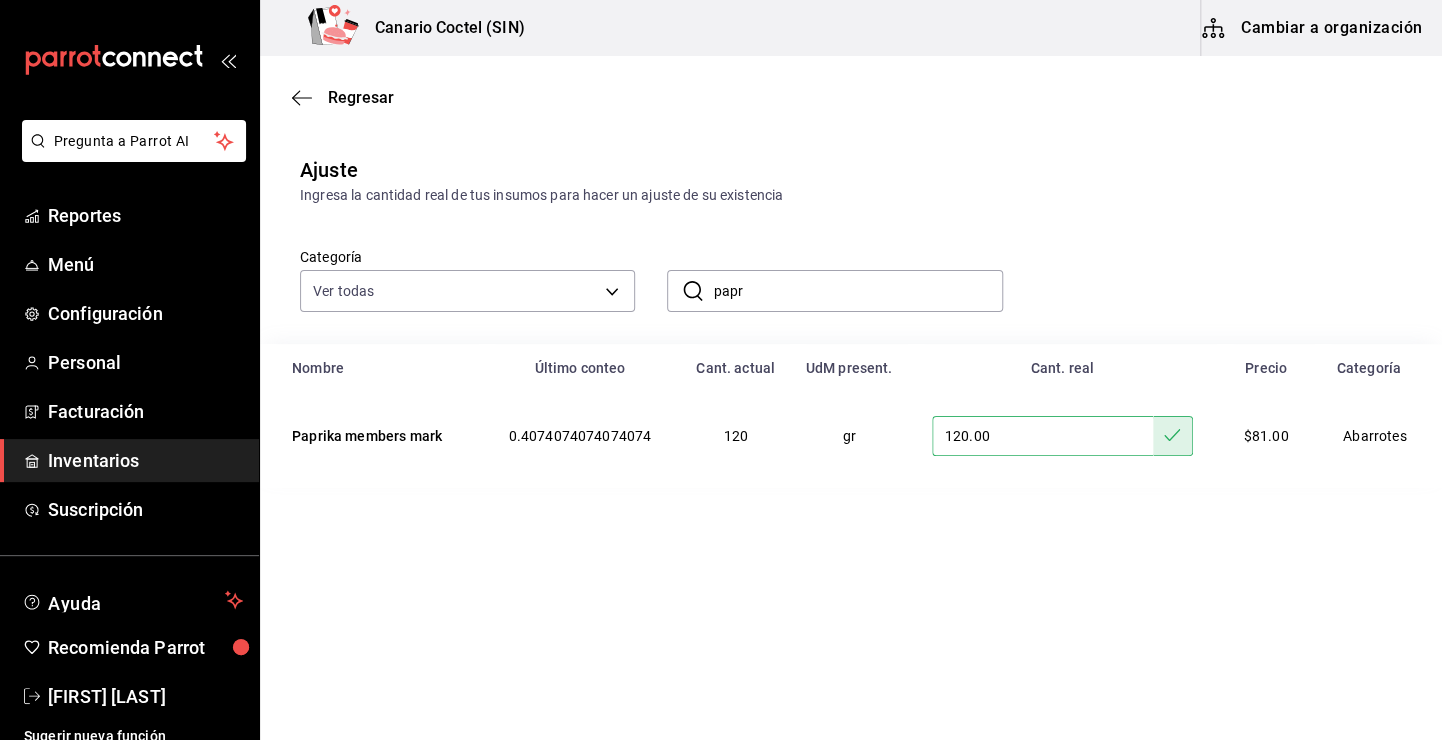 click on "papr" at bounding box center [857, 291] 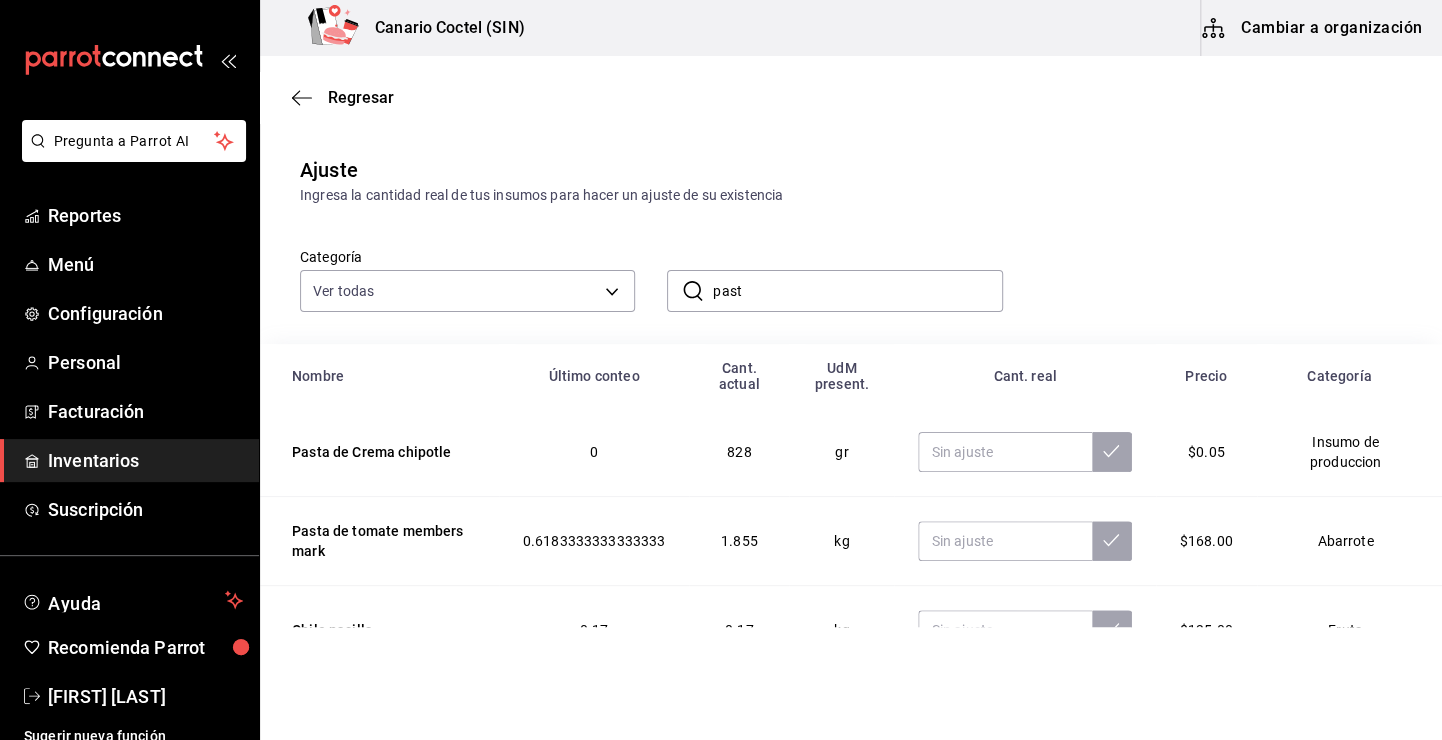 type on "past" 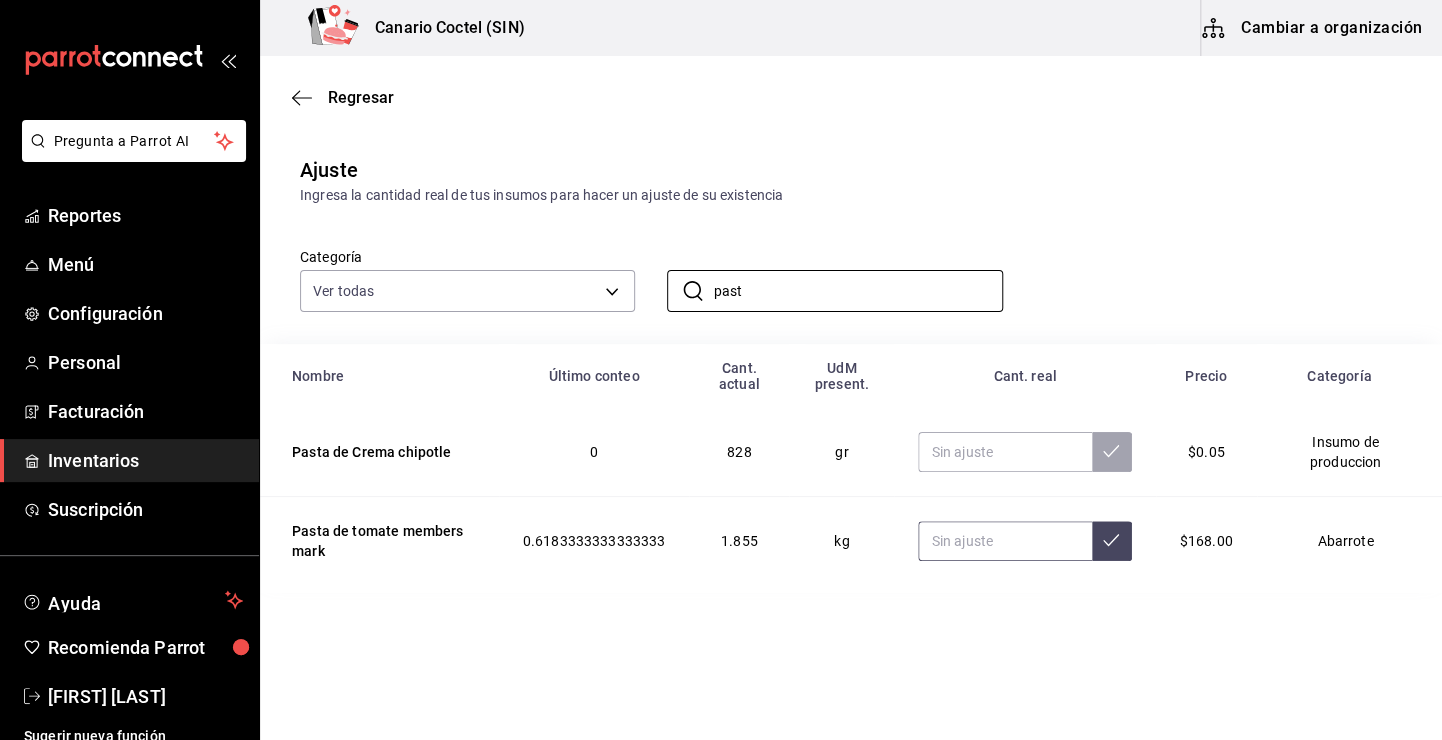 click at bounding box center (1004, 541) 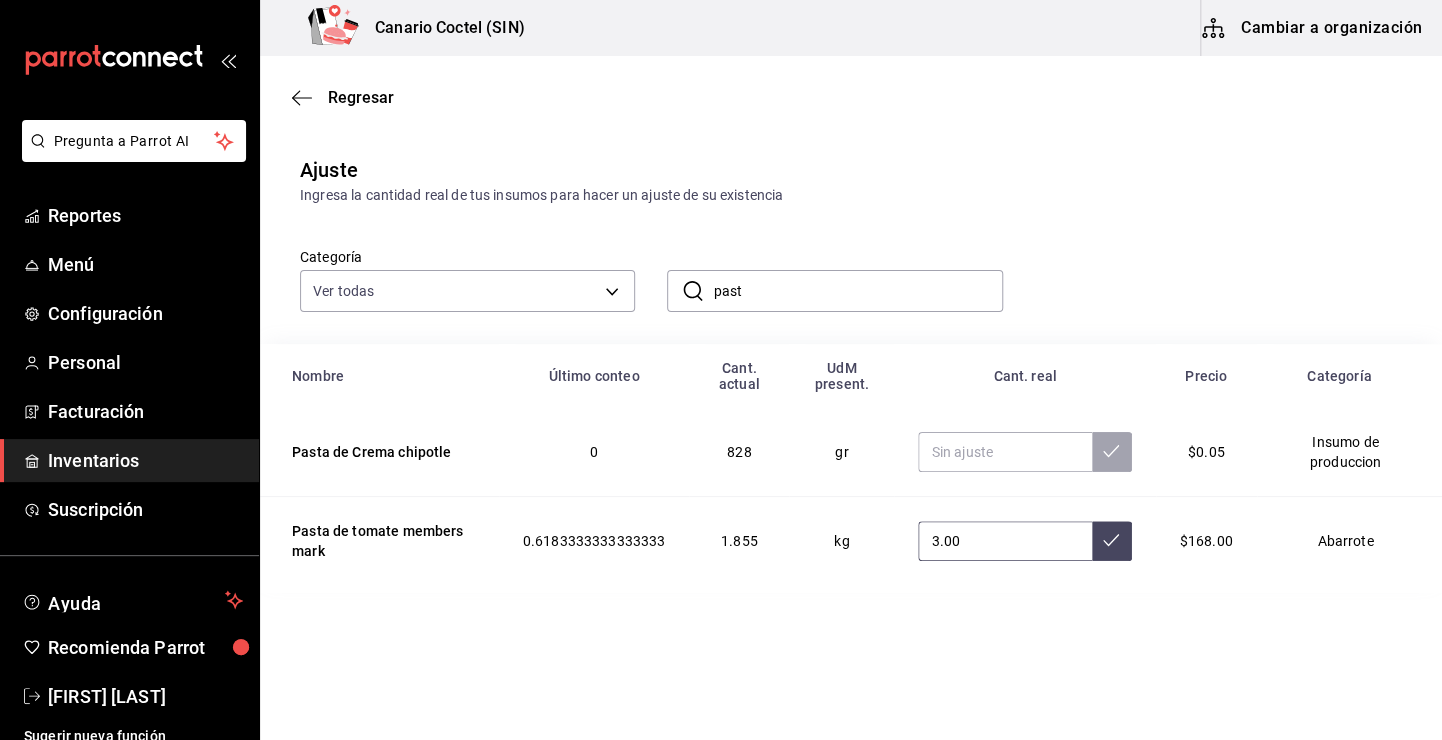 type on "3.00" 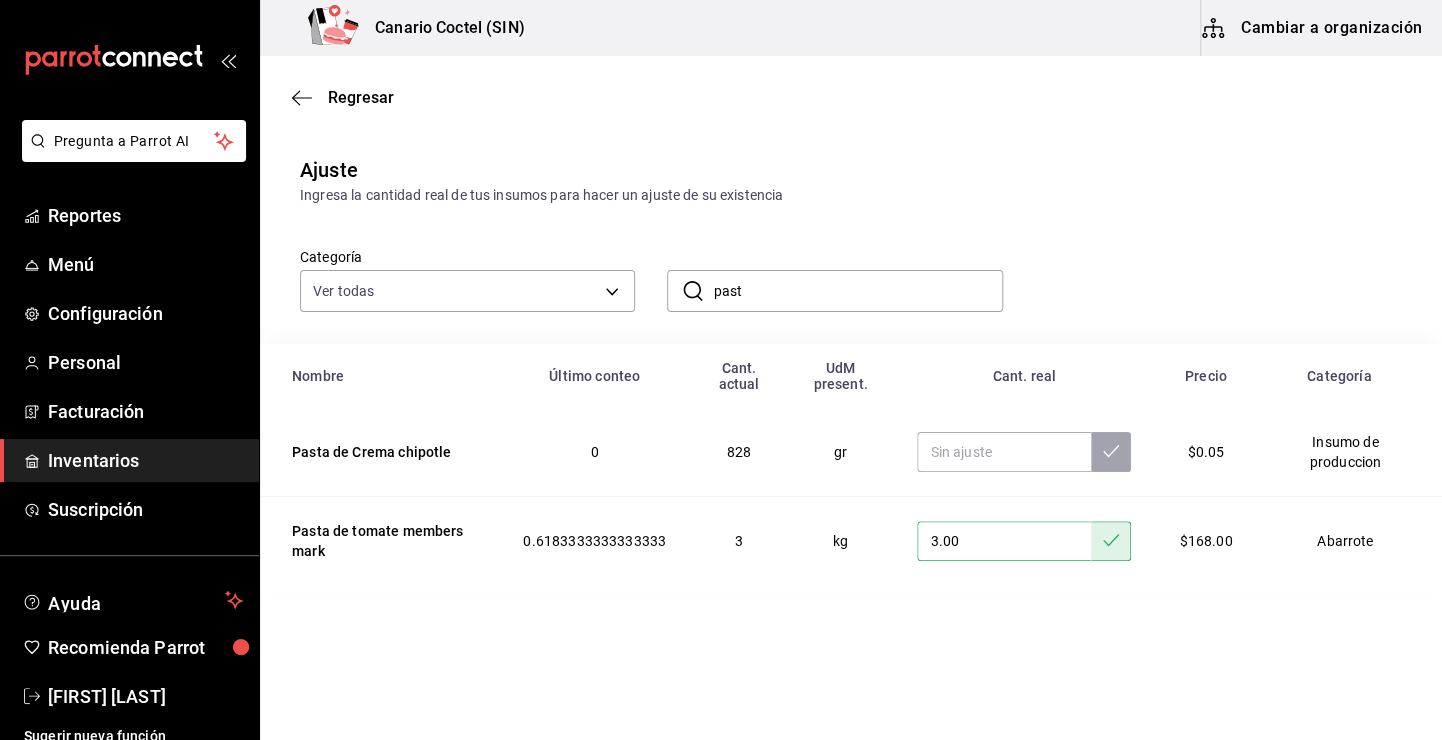 click on "past" at bounding box center (857, 291) 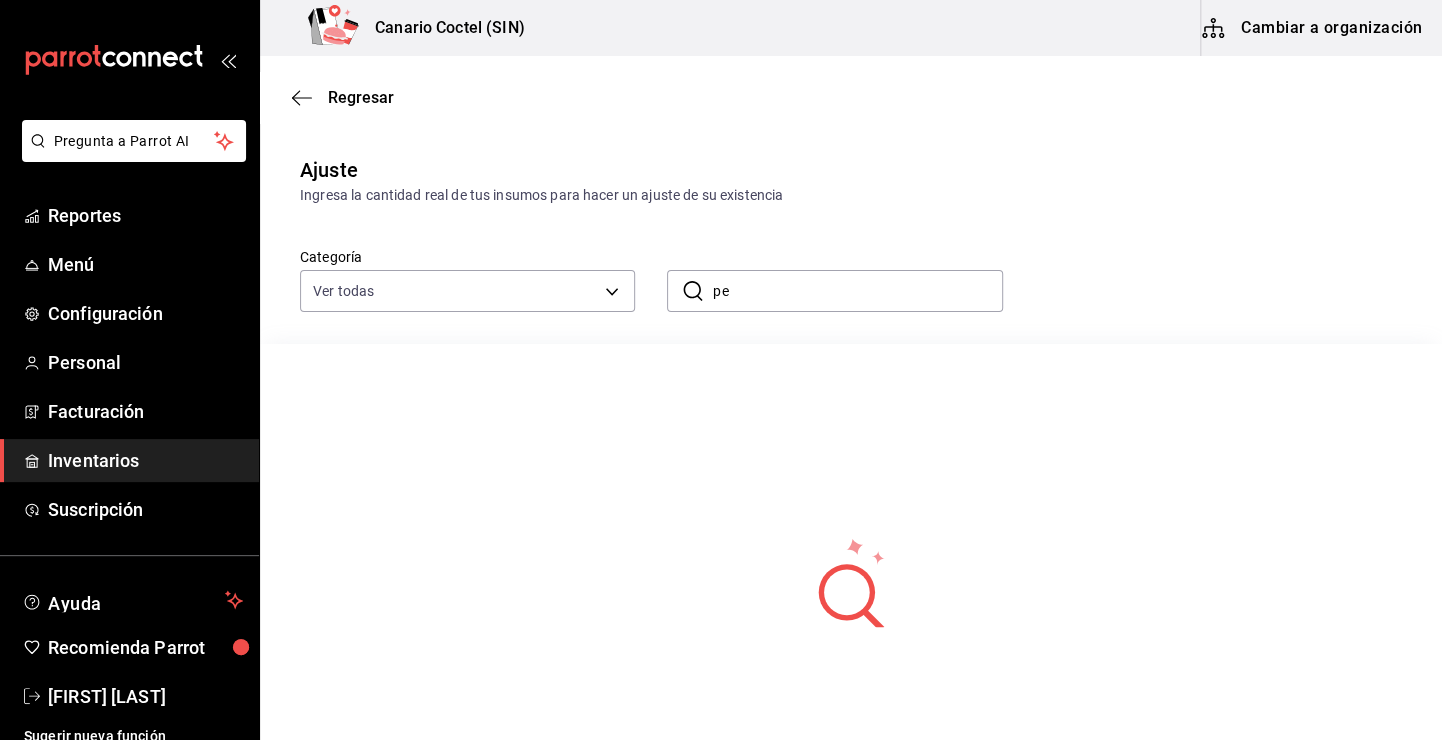 type on "p" 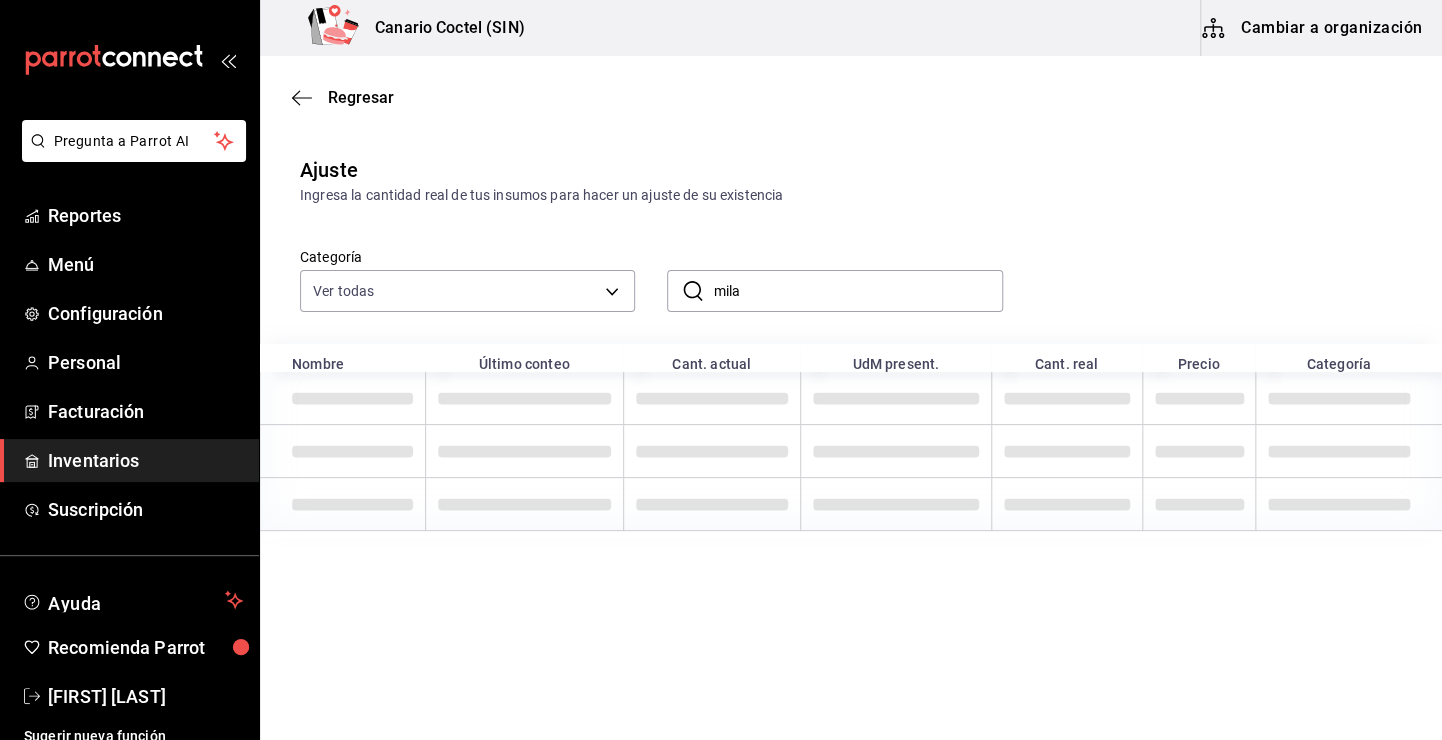 type on "mila" 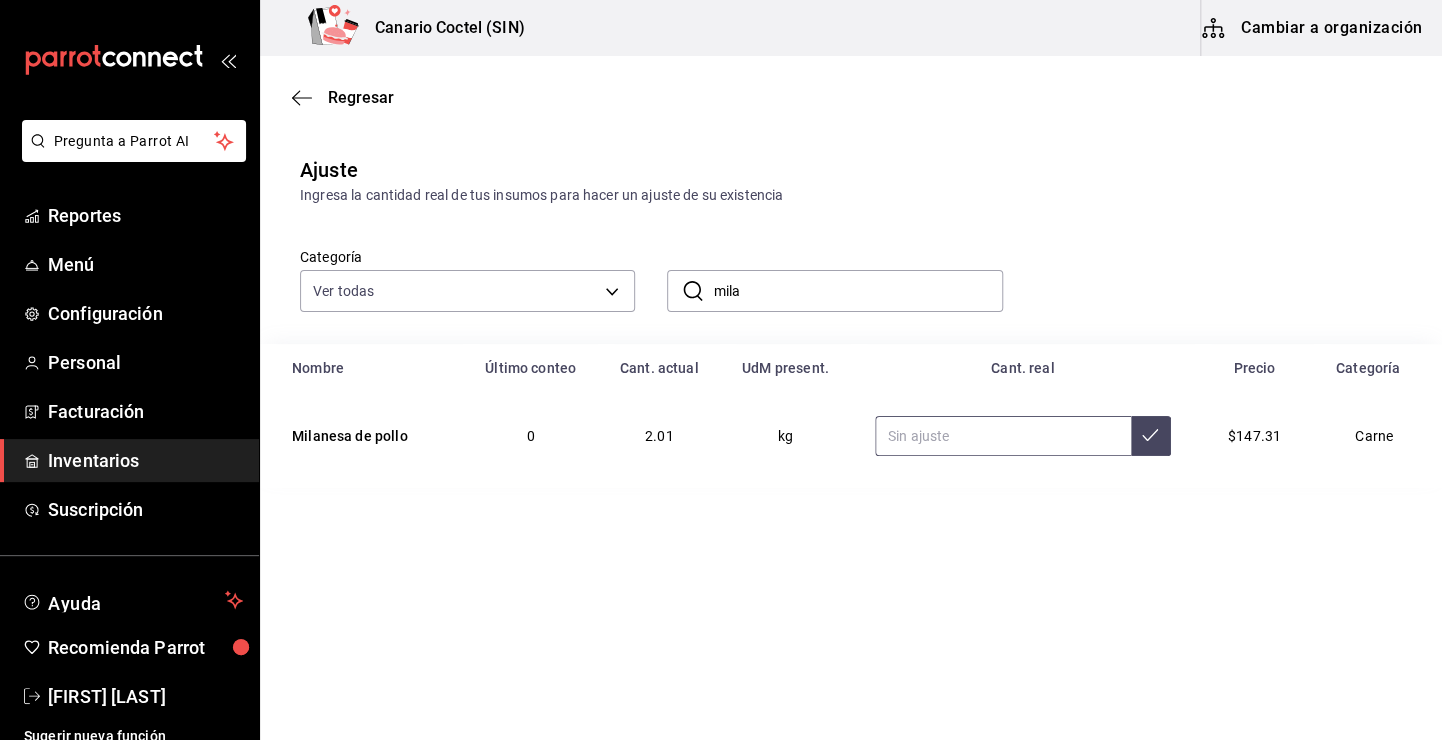 click at bounding box center (1003, 436) 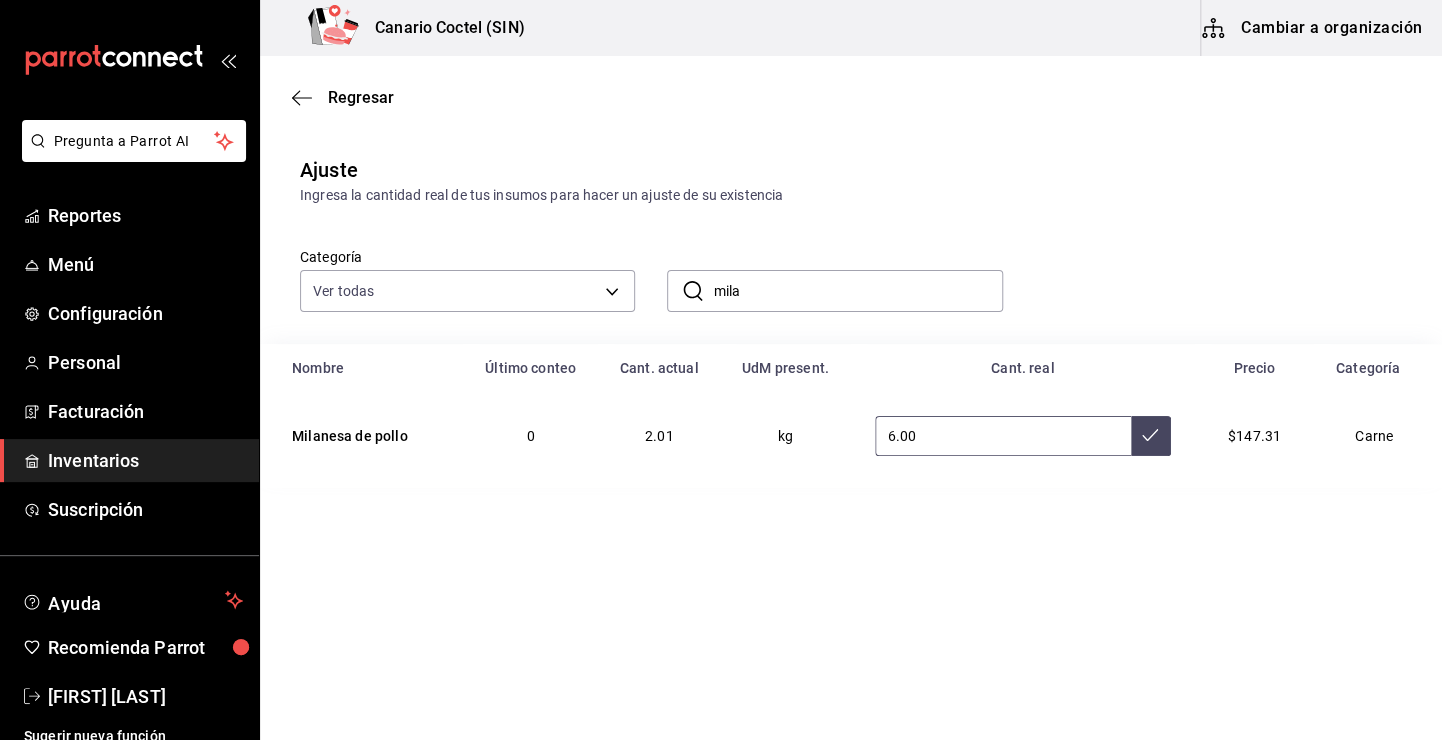 type on "6.00" 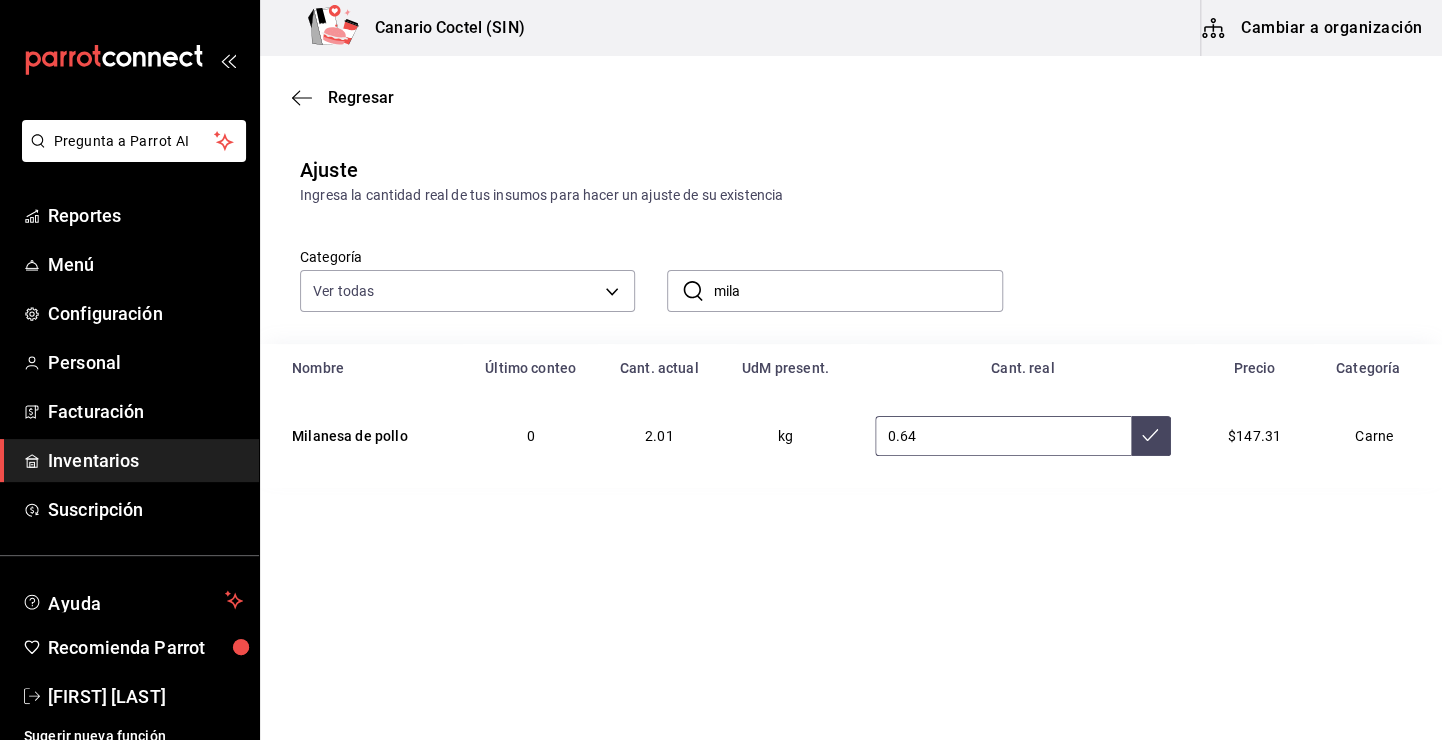 type on "0.64" 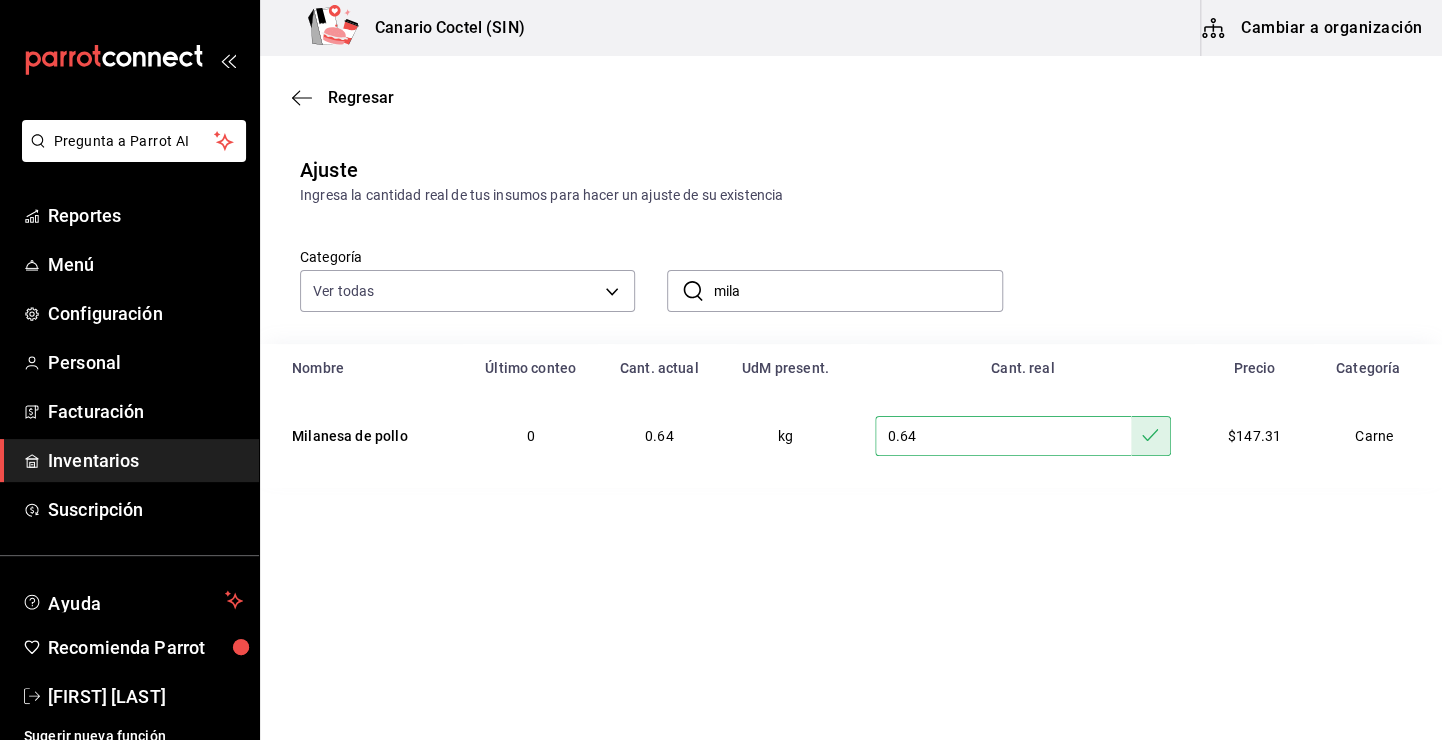 click on "mila" at bounding box center [857, 291] 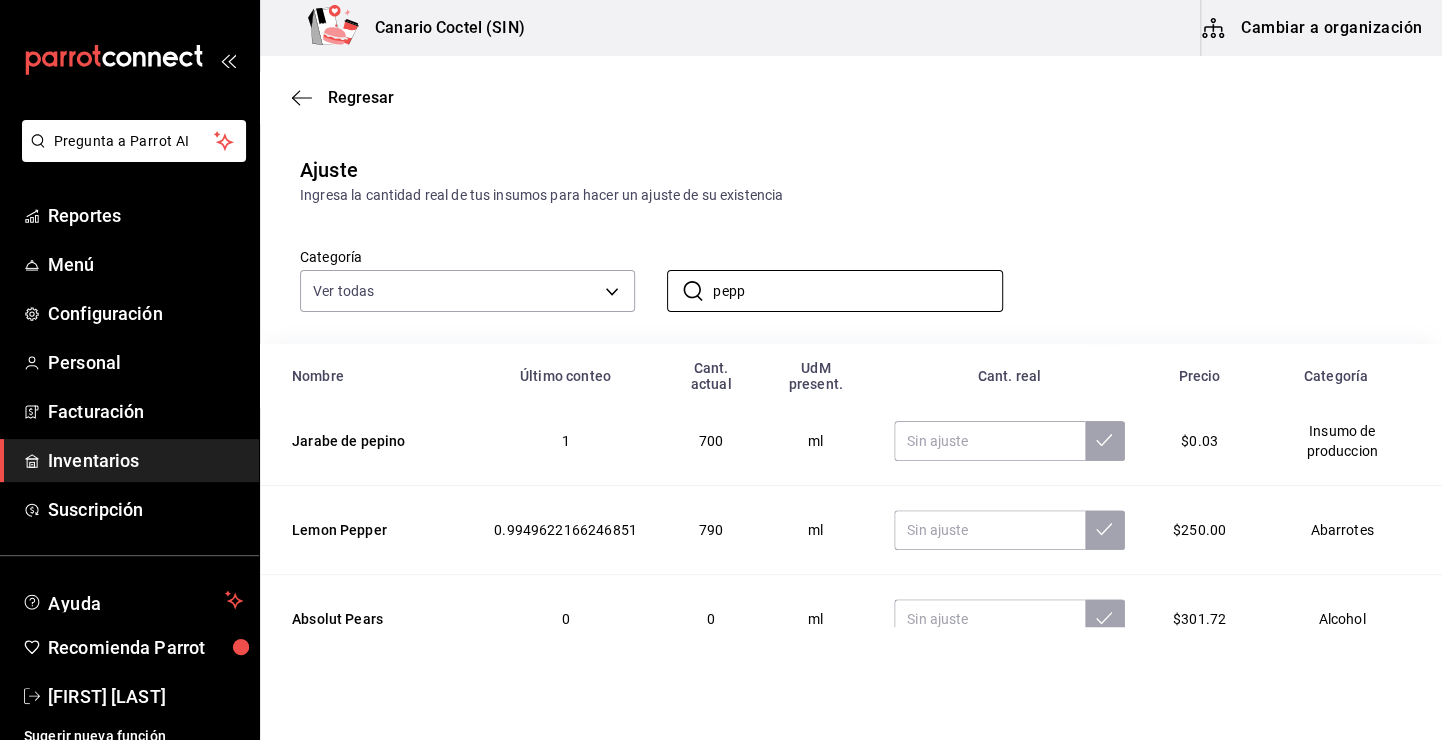 scroll, scrollTop: 0, scrollLeft: 0, axis: both 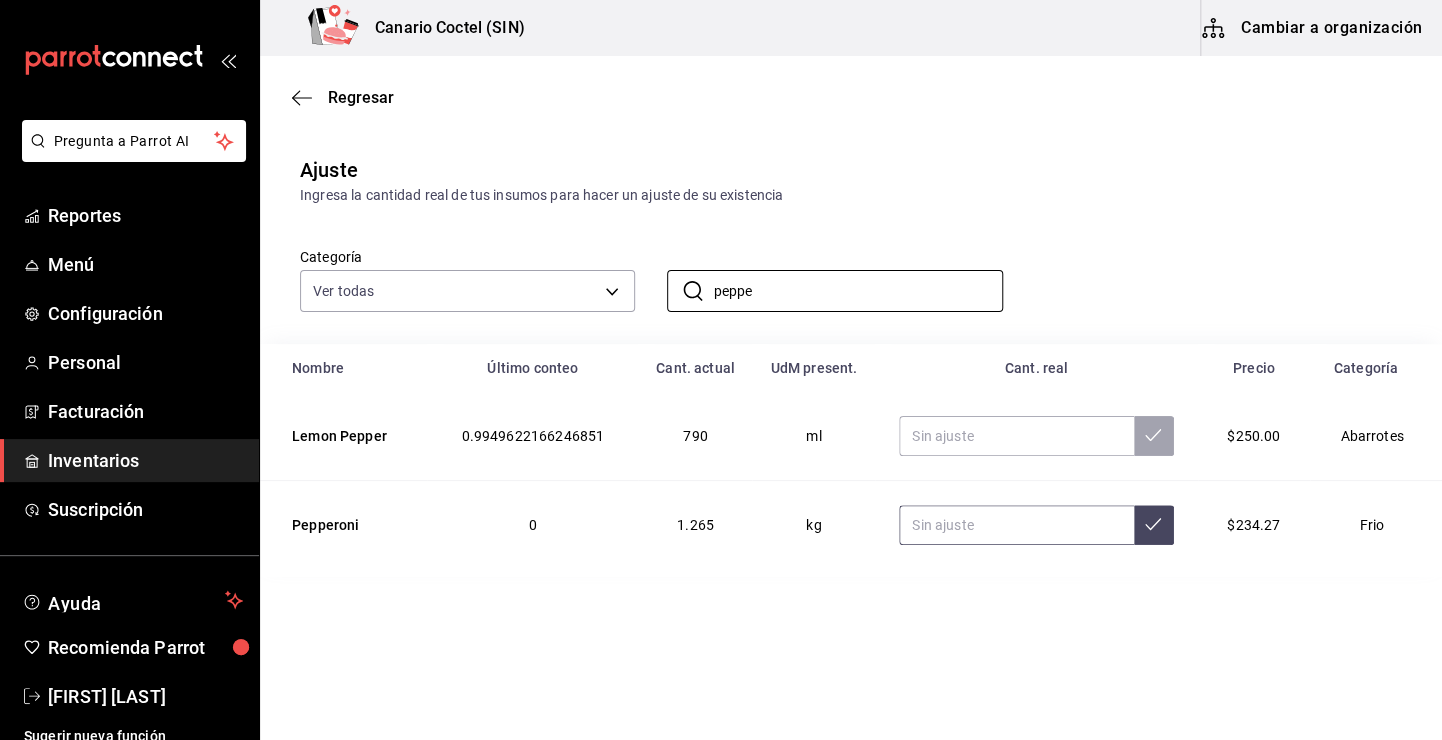 type on "peppe" 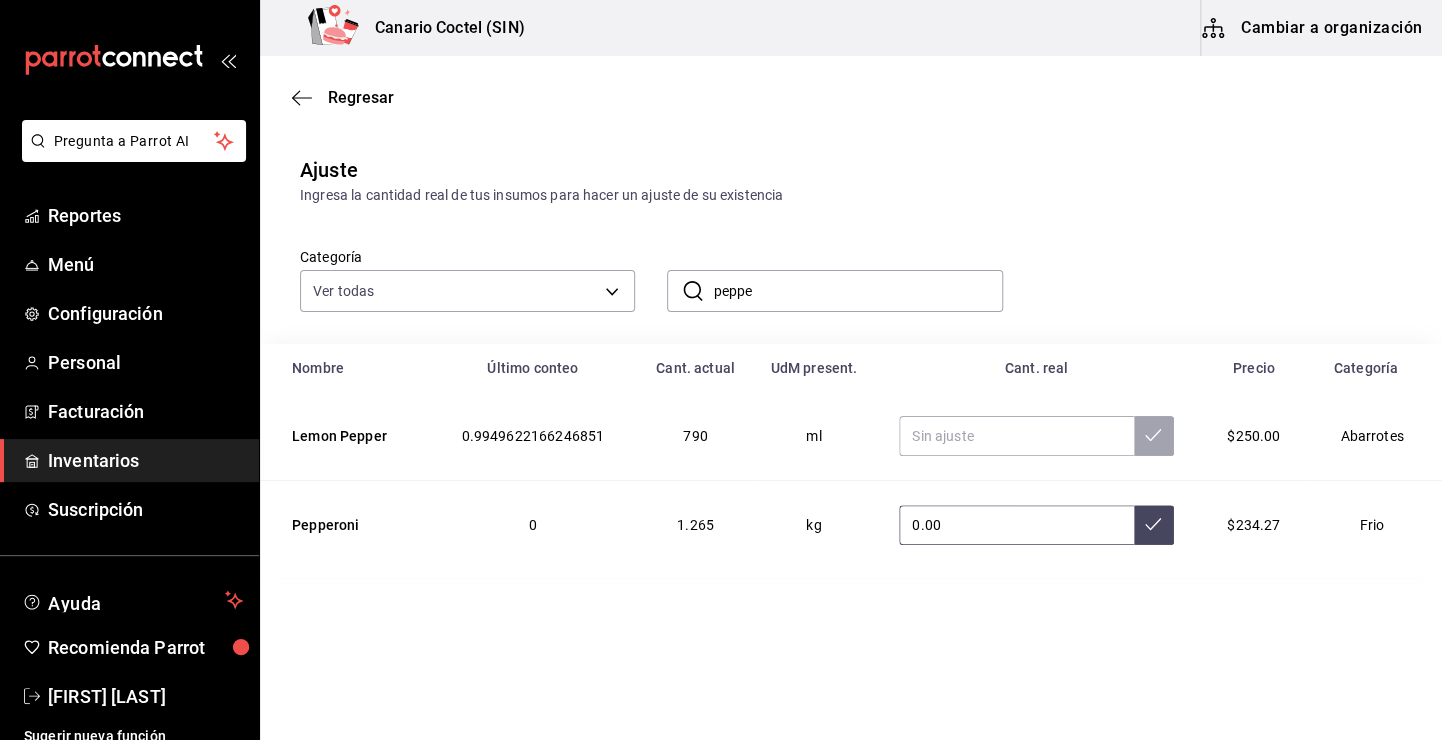 type on "0.00" 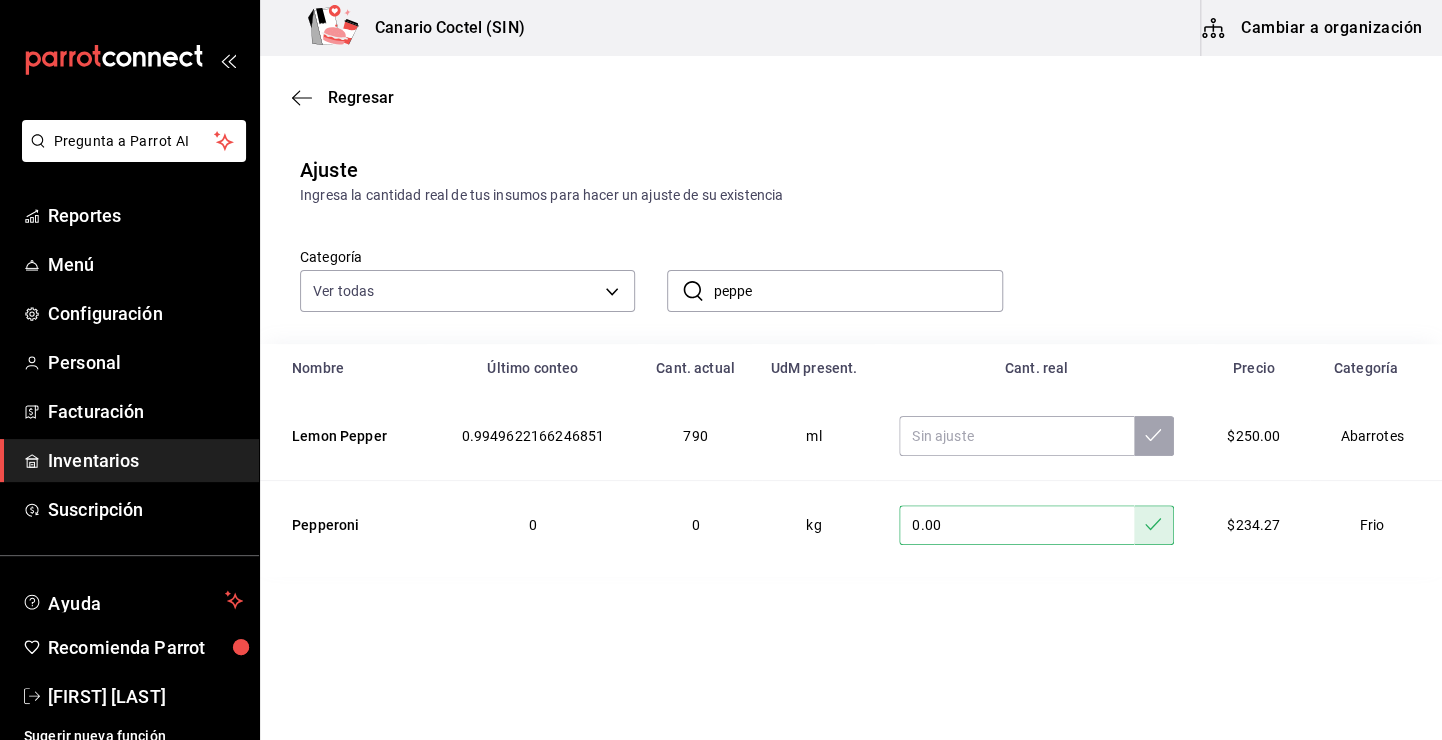 click on "peppe" at bounding box center (857, 291) 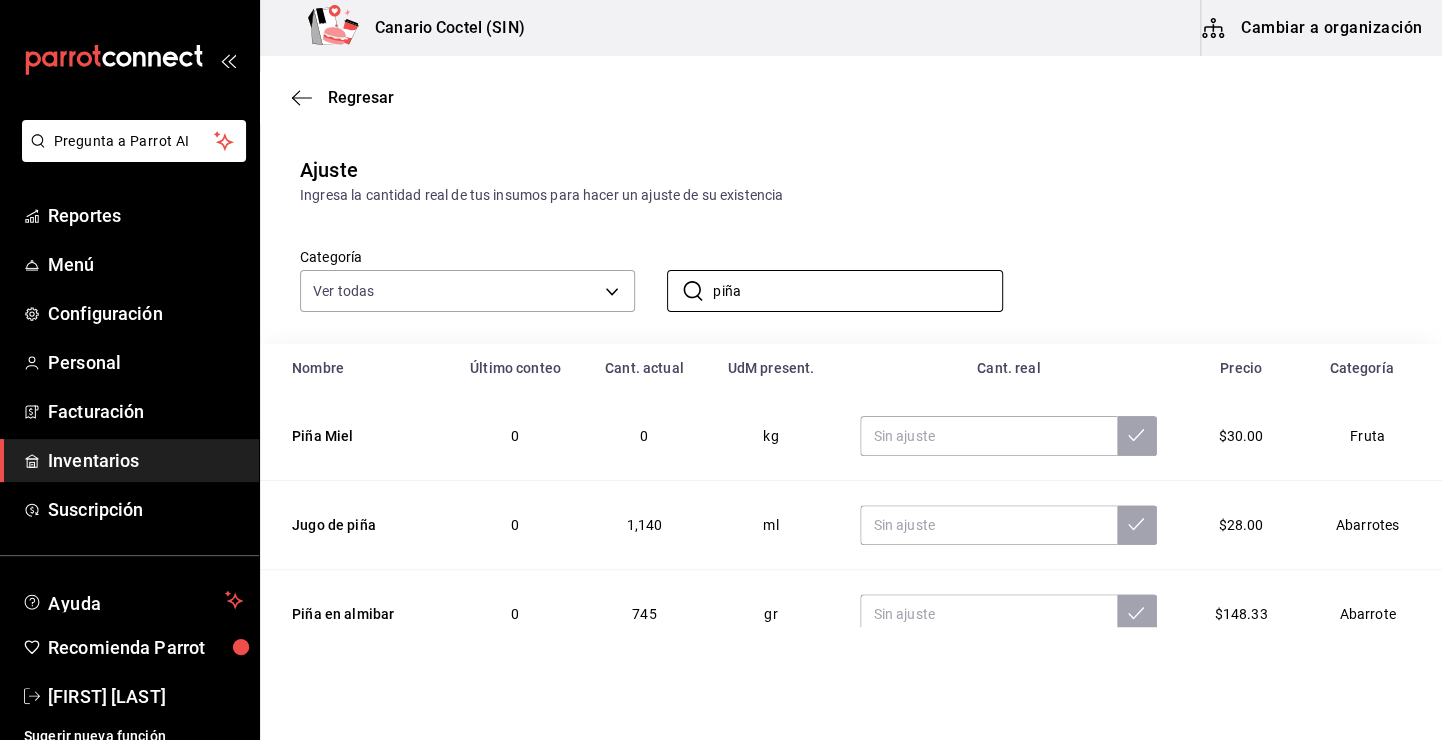 scroll, scrollTop: 39, scrollLeft: 0, axis: vertical 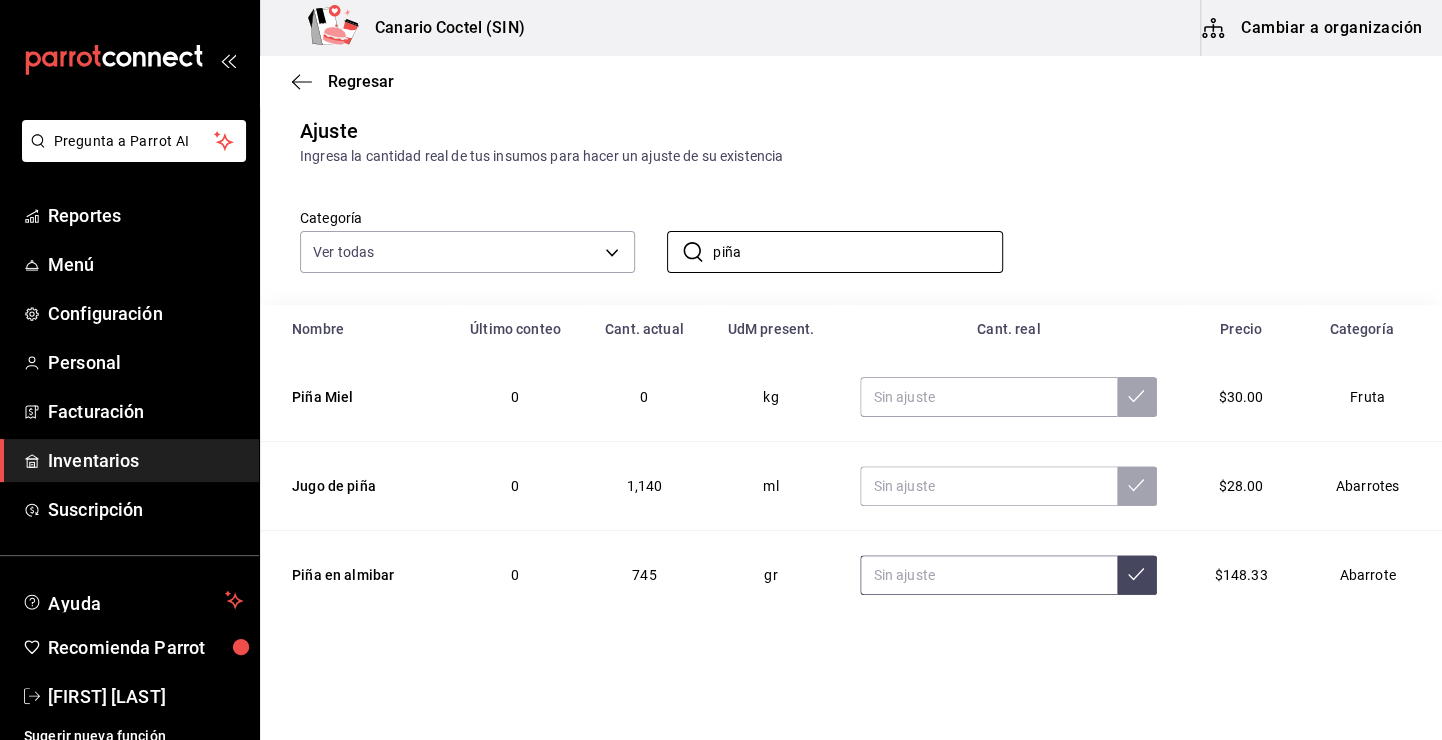type on "piña" 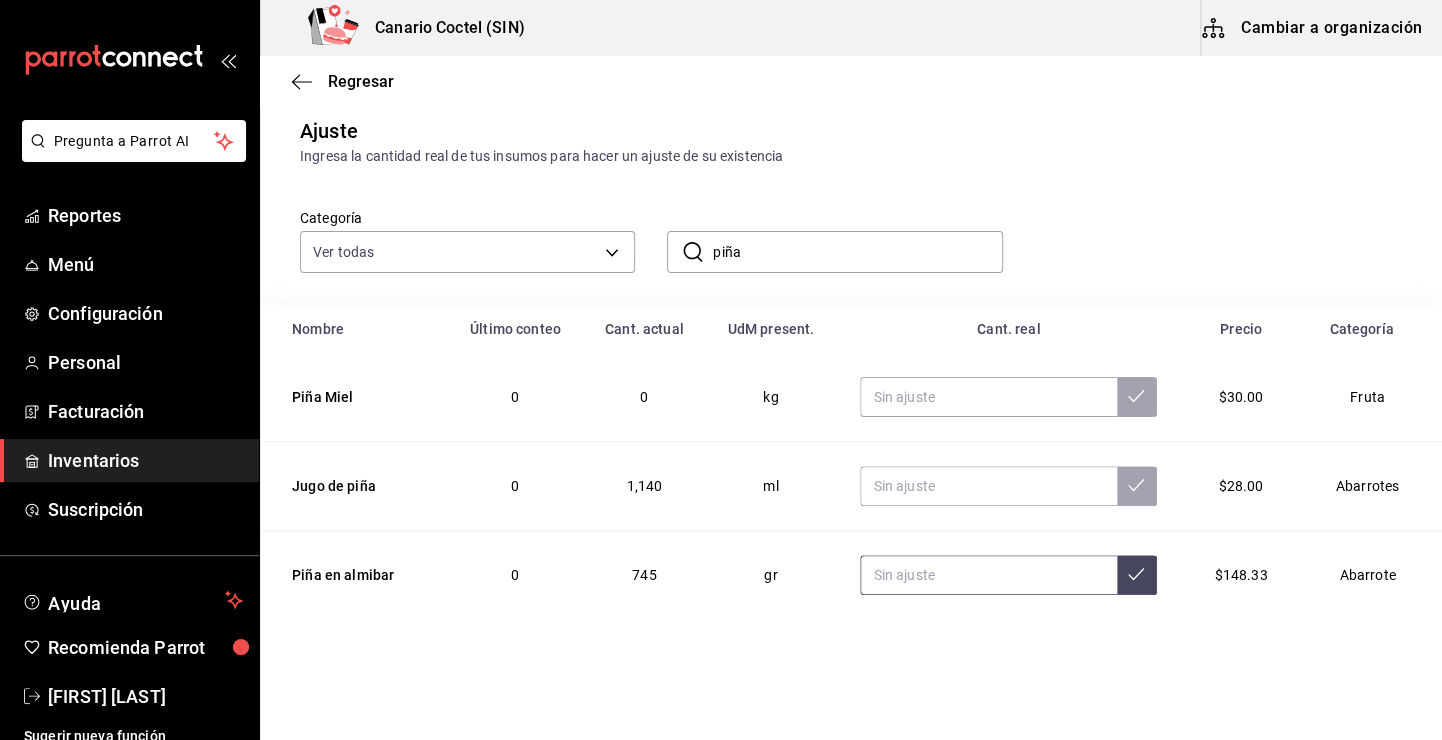 click at bounding box center (988, 575) 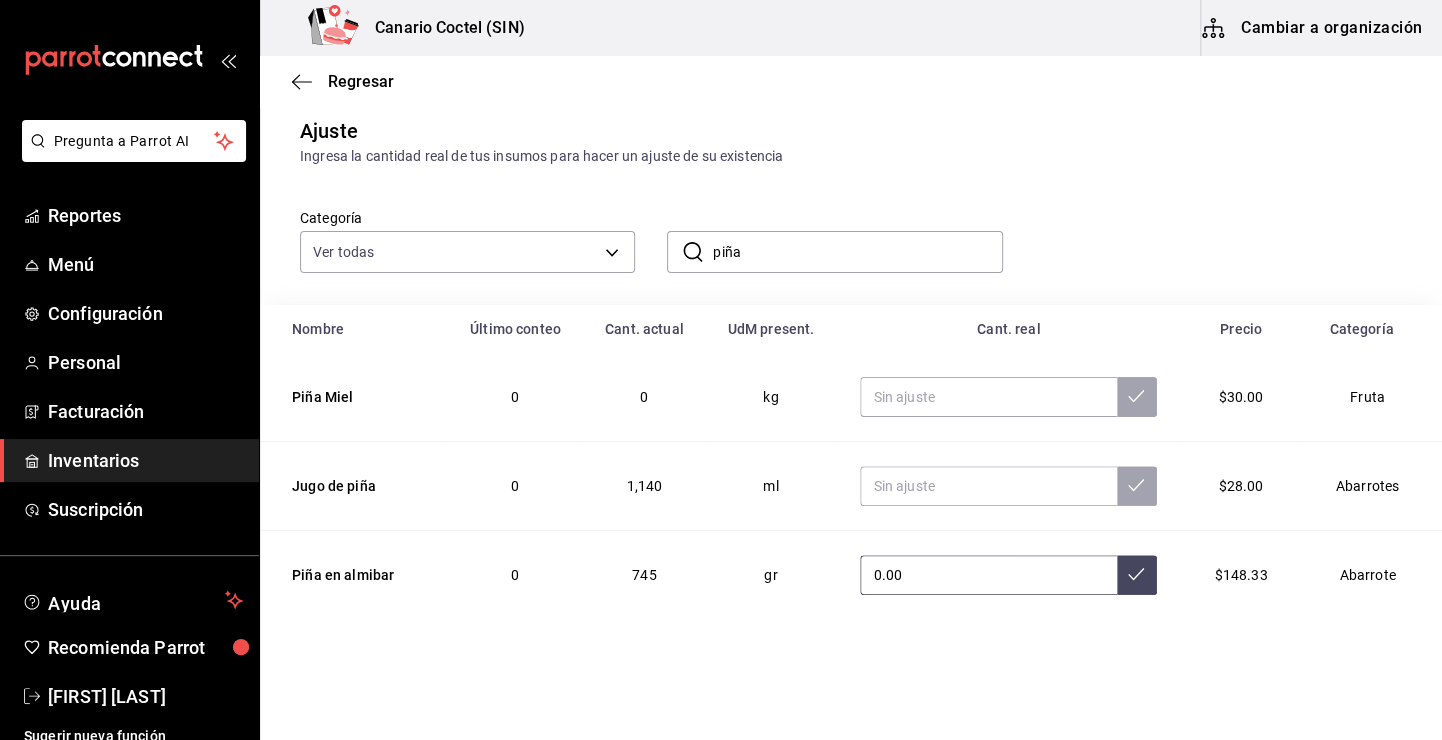 type on "0.00" 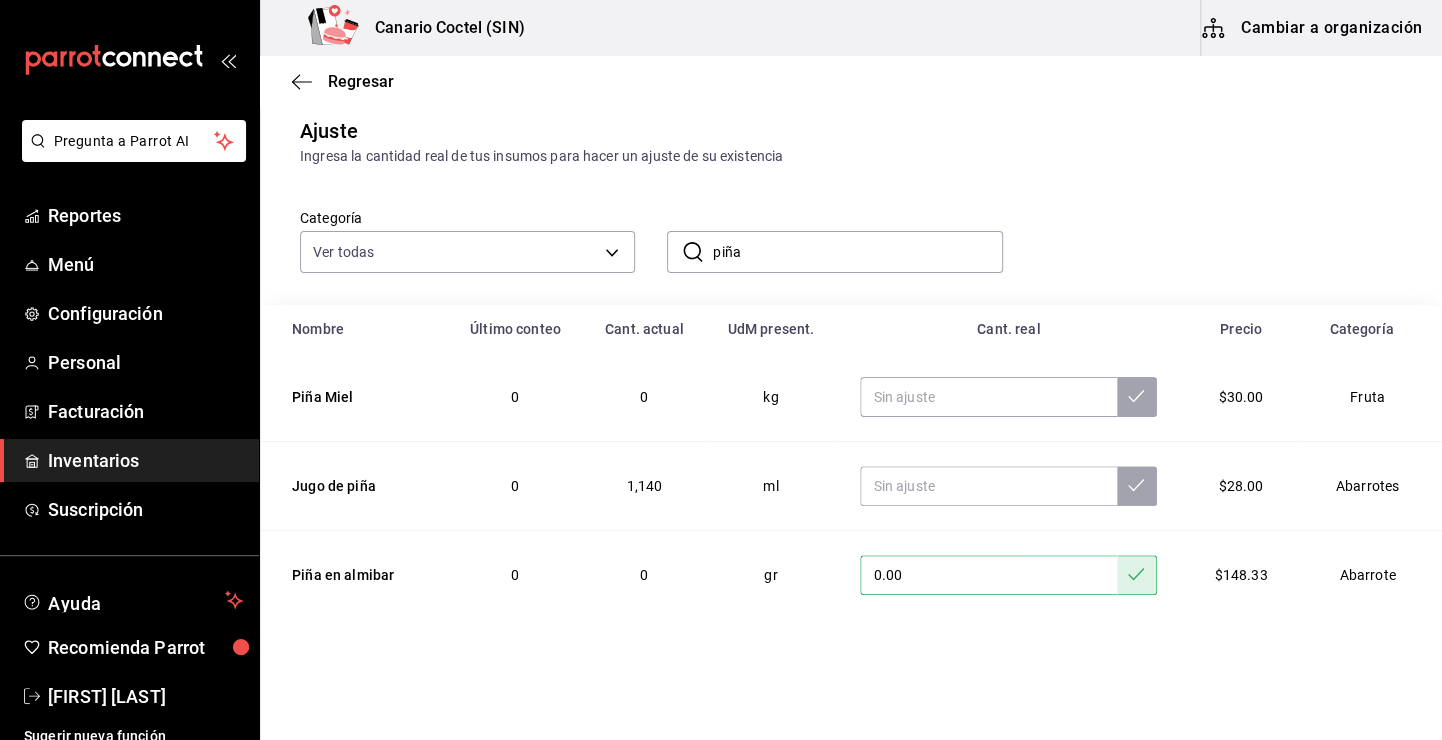 click on "piña" at bounding box center [857, 252] 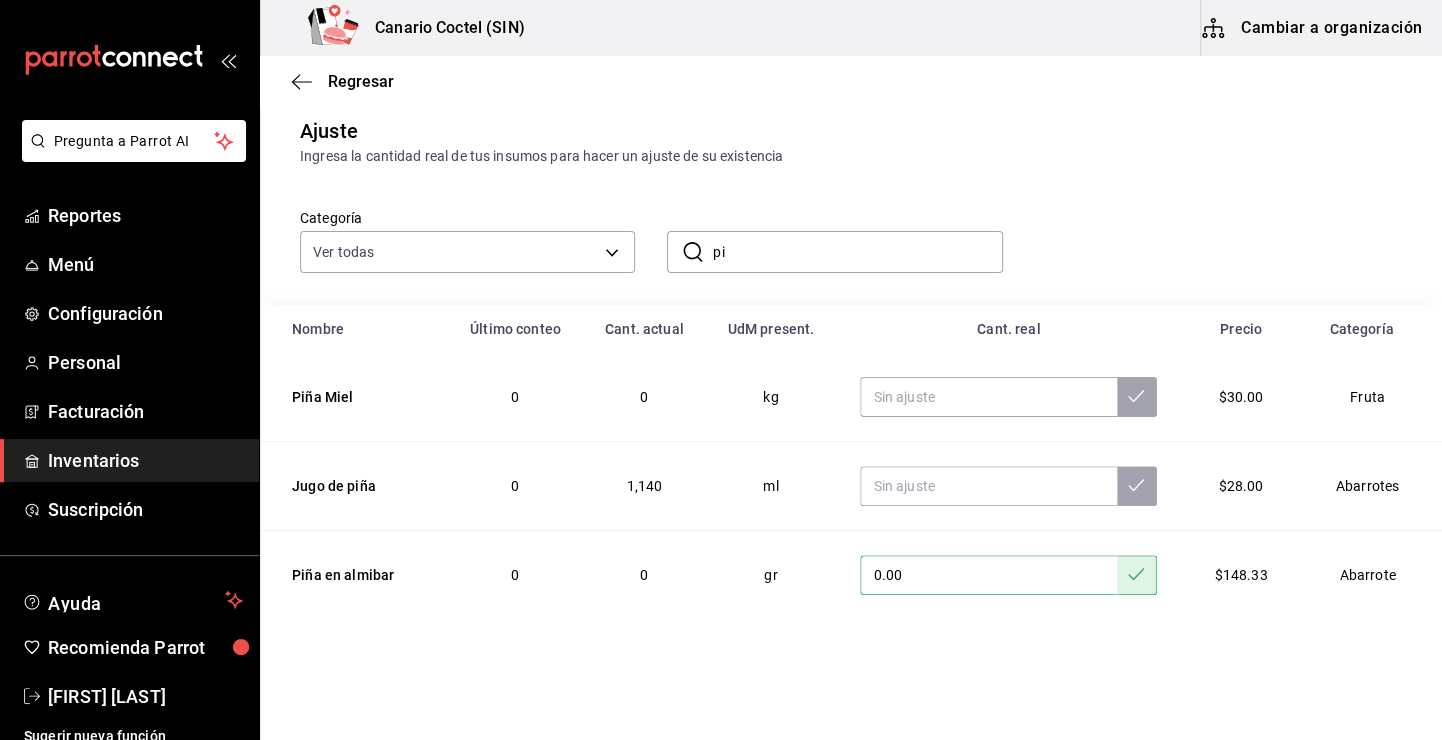 scroll, scrollTop: 0, scrollLeft: 0, axis: both 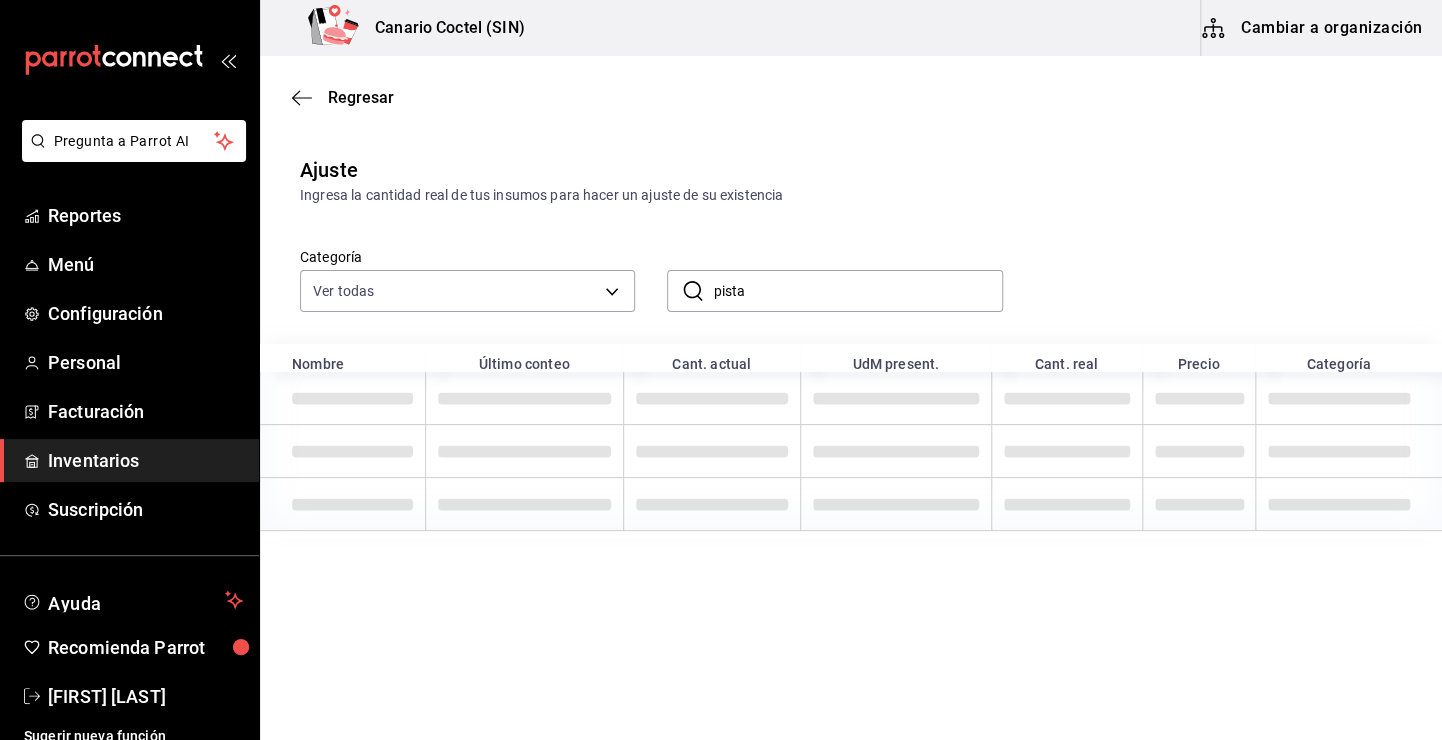type on "pista" 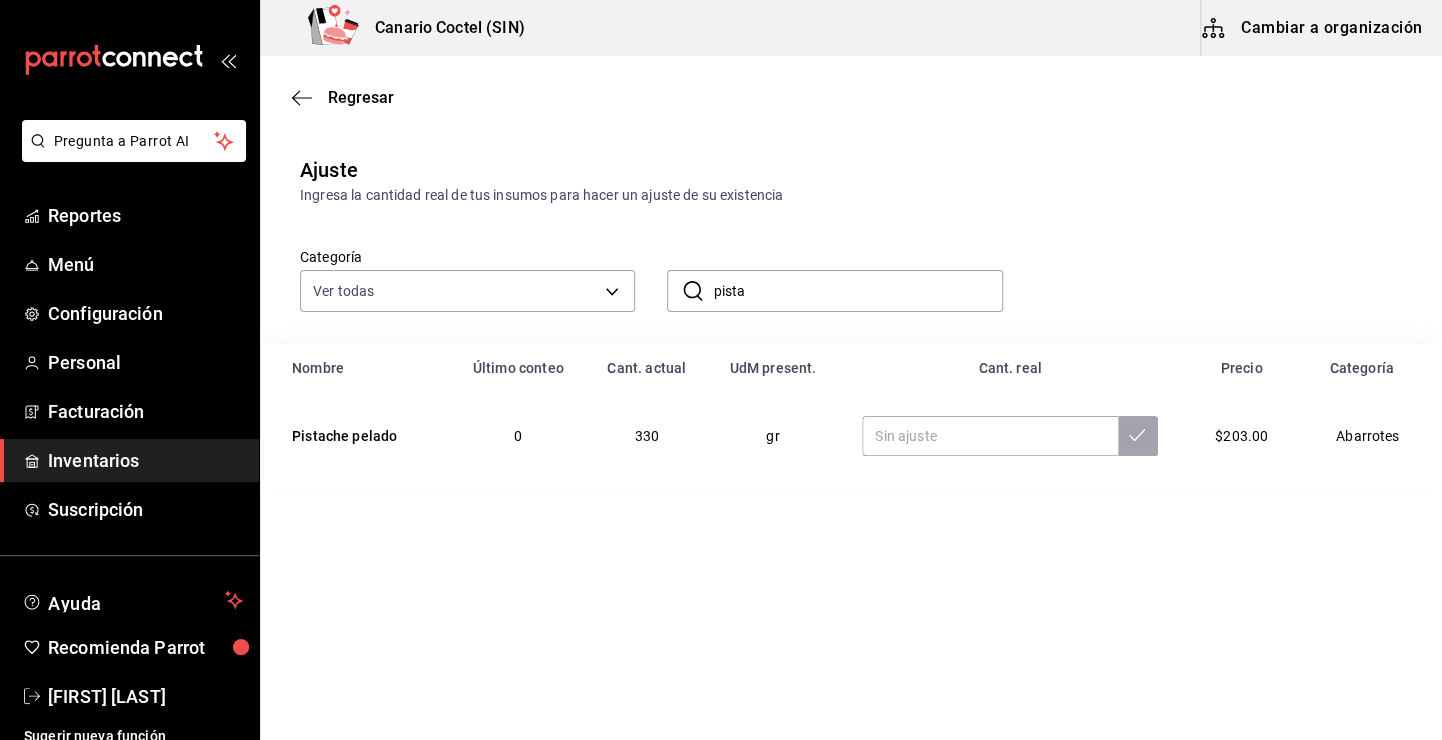 click at bounding box center (1010, 436) 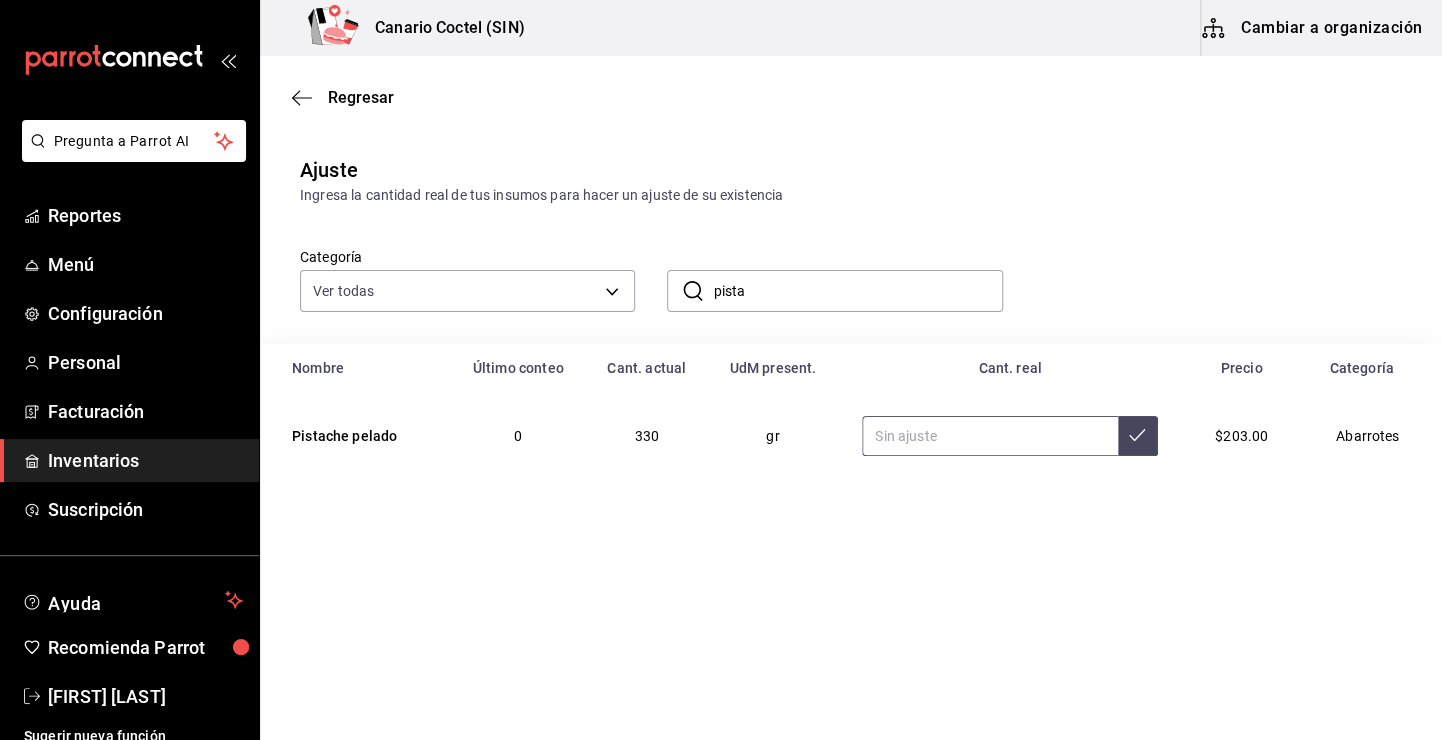 click at bounding box center (990, 436) 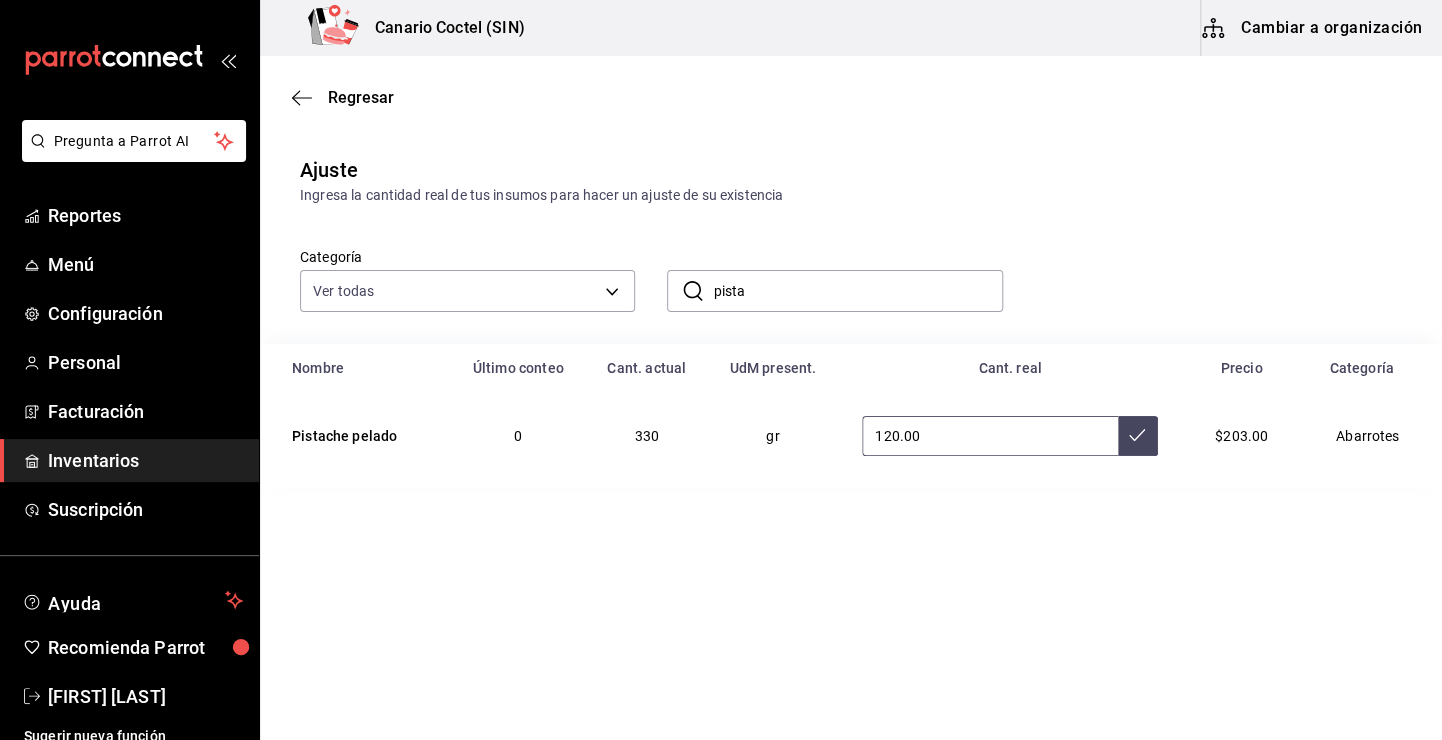 type on "120.00" 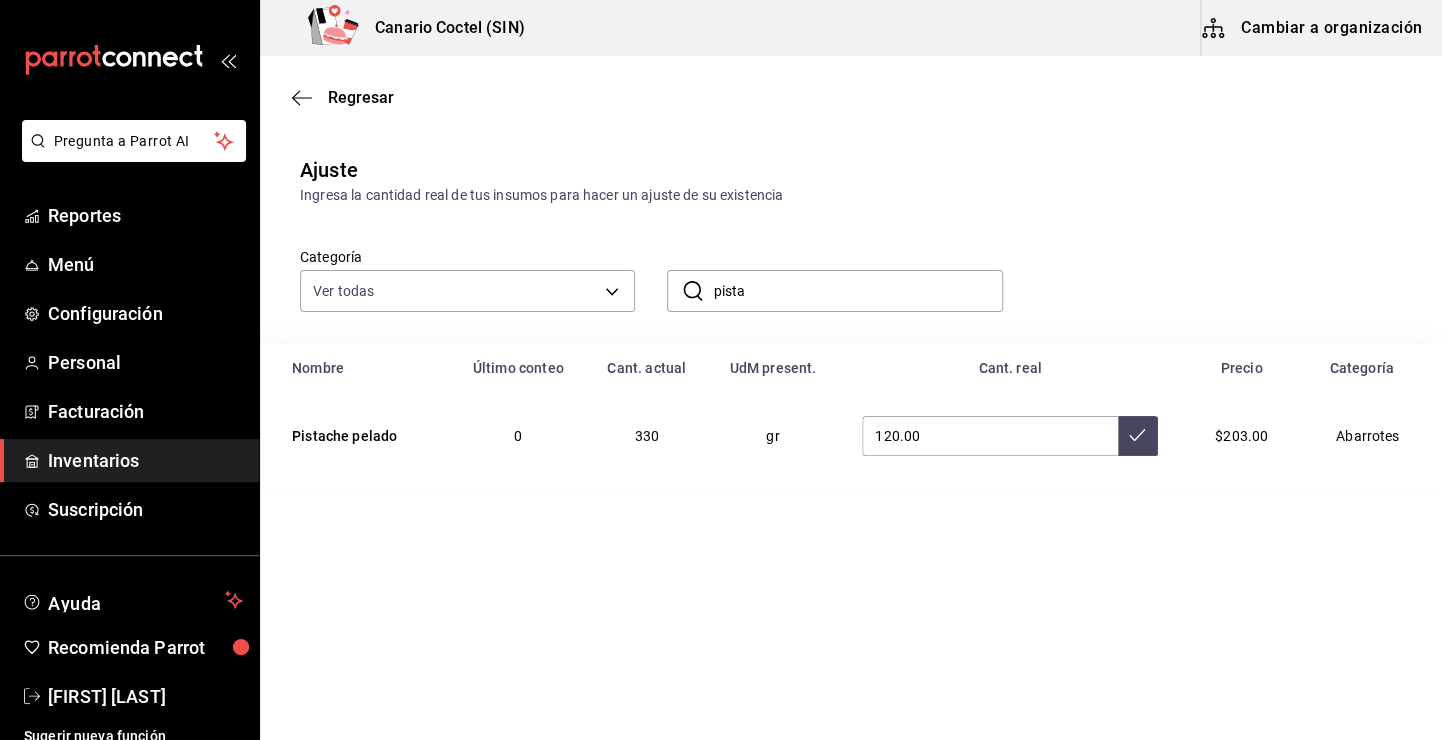 click on "120.00" at bounding box center [1010, 436] 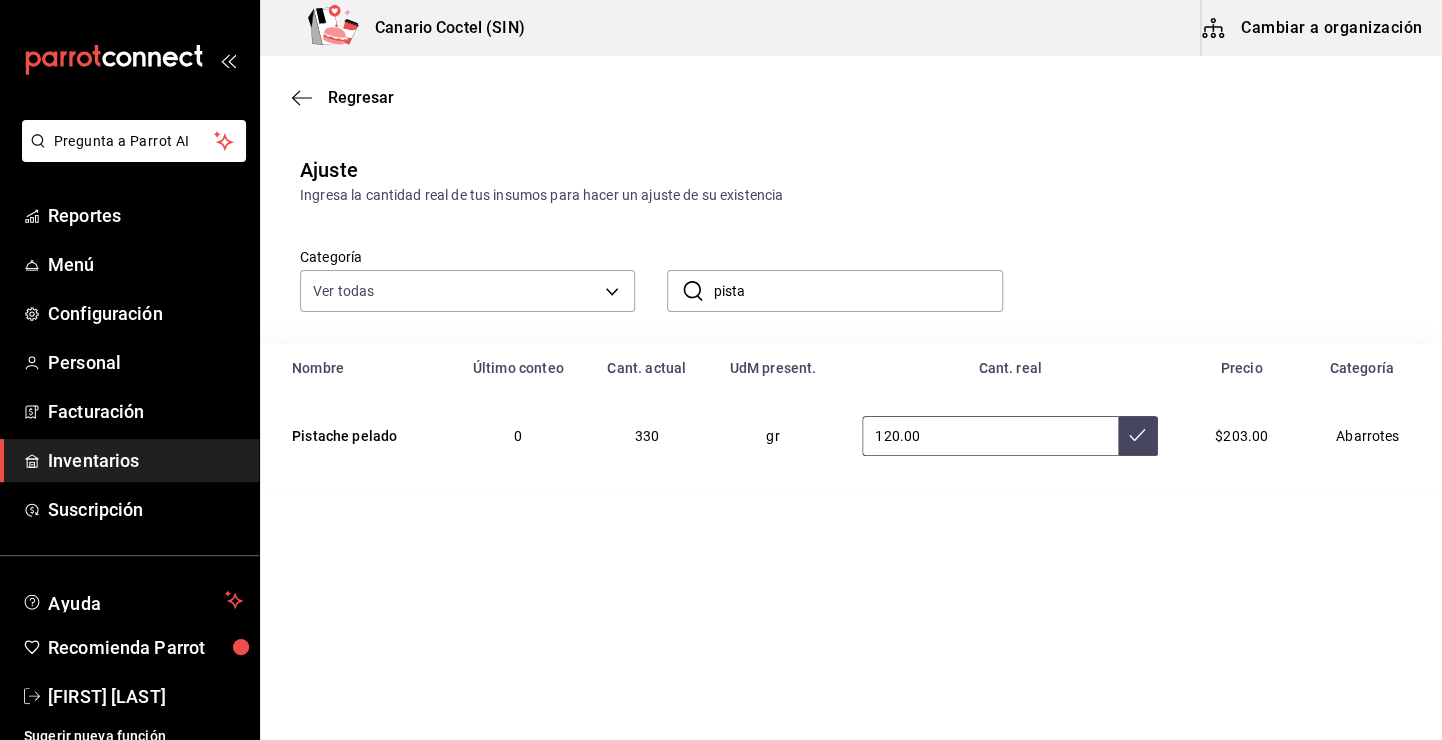 click 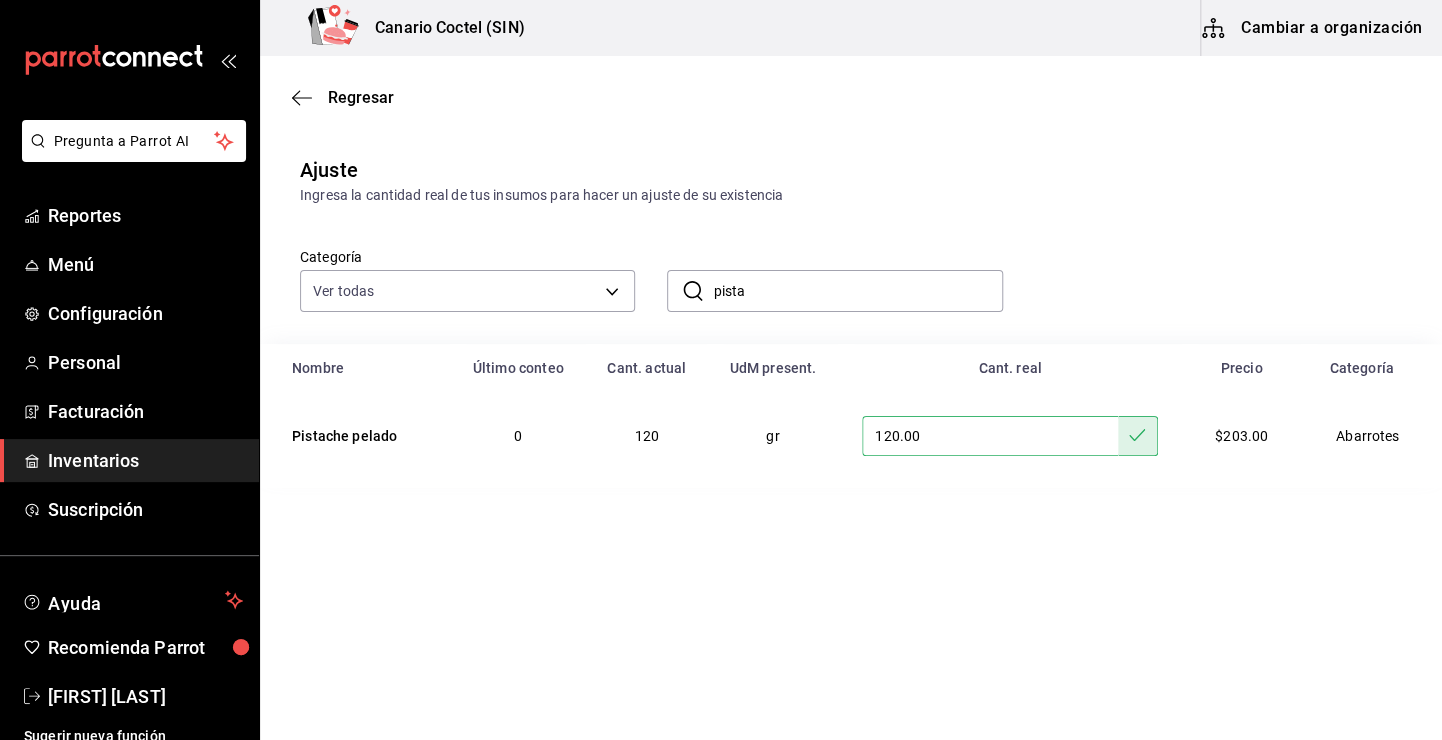 click on "pista" at bounding box center [857, 291] 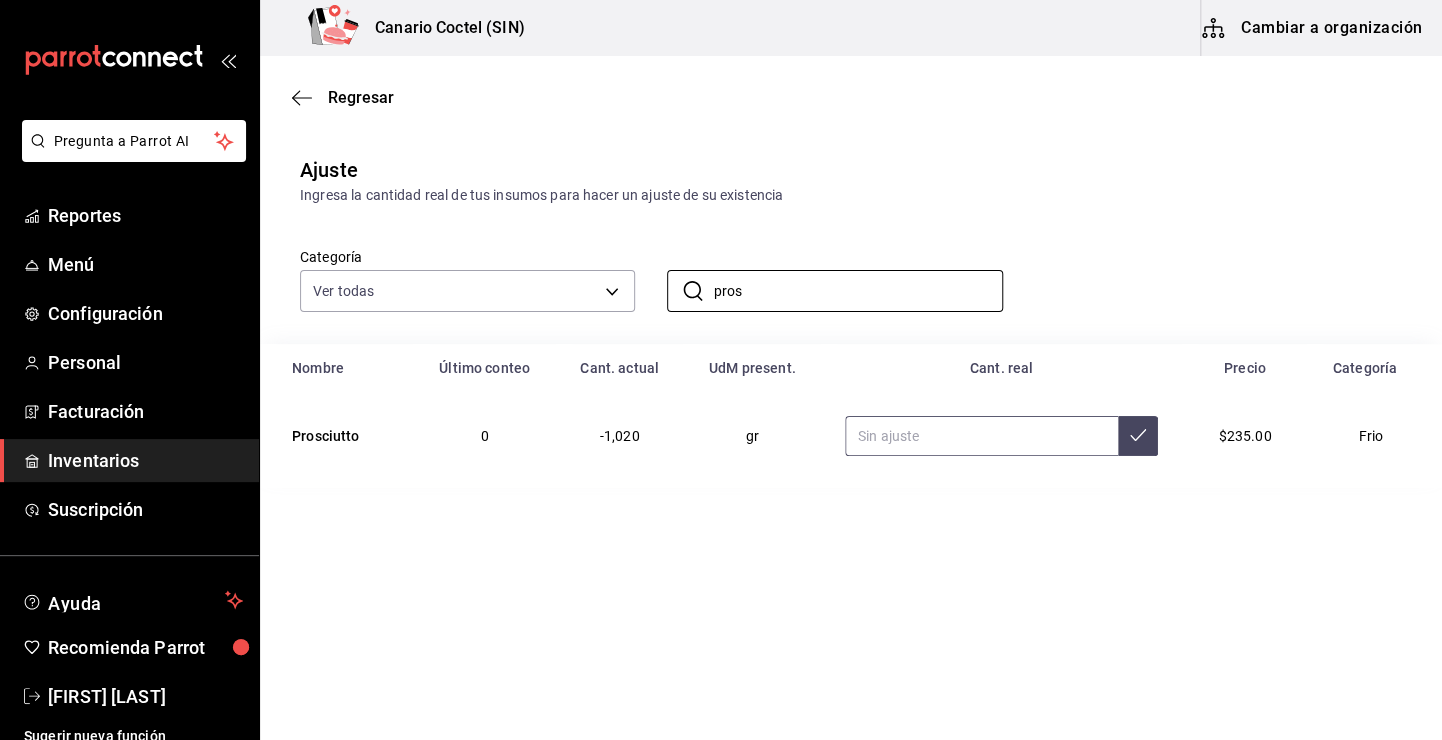 type on "pros" 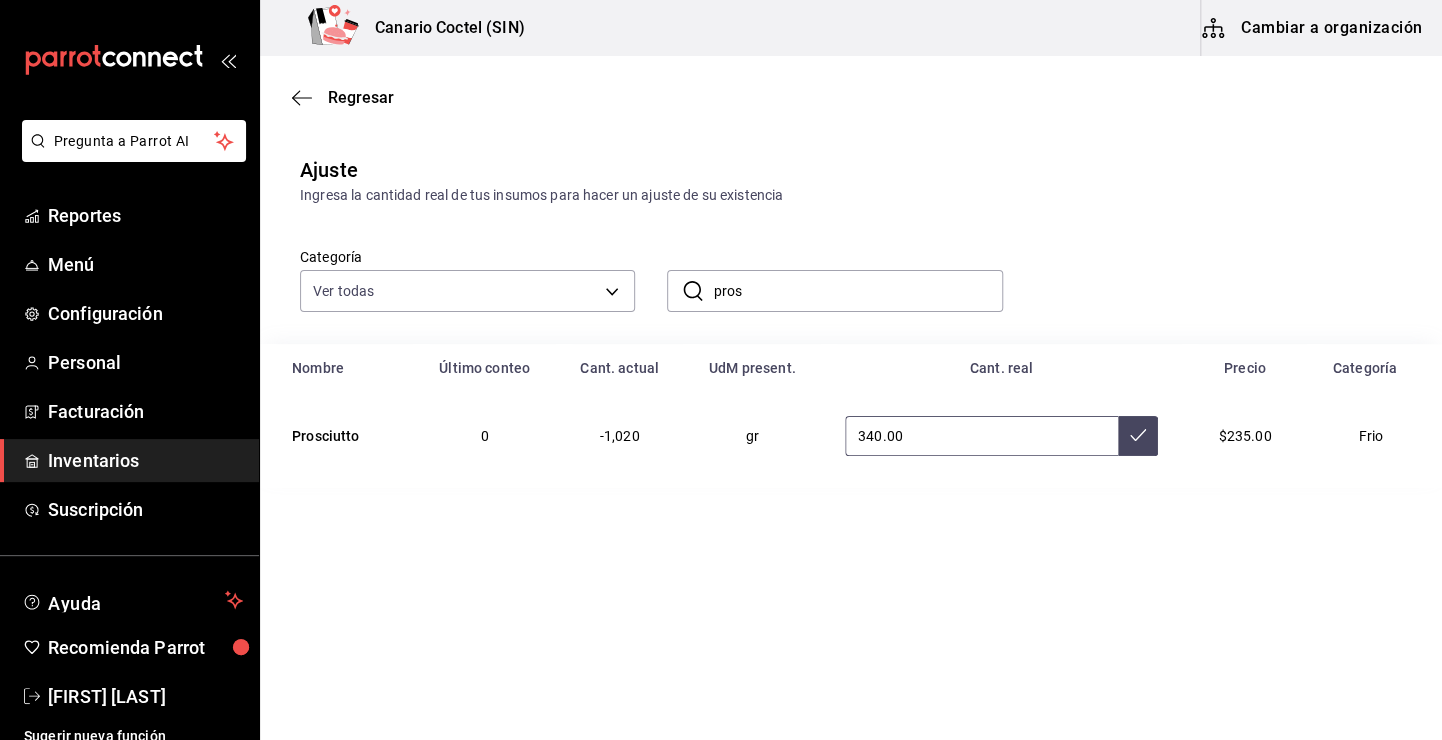 type on "340.00" 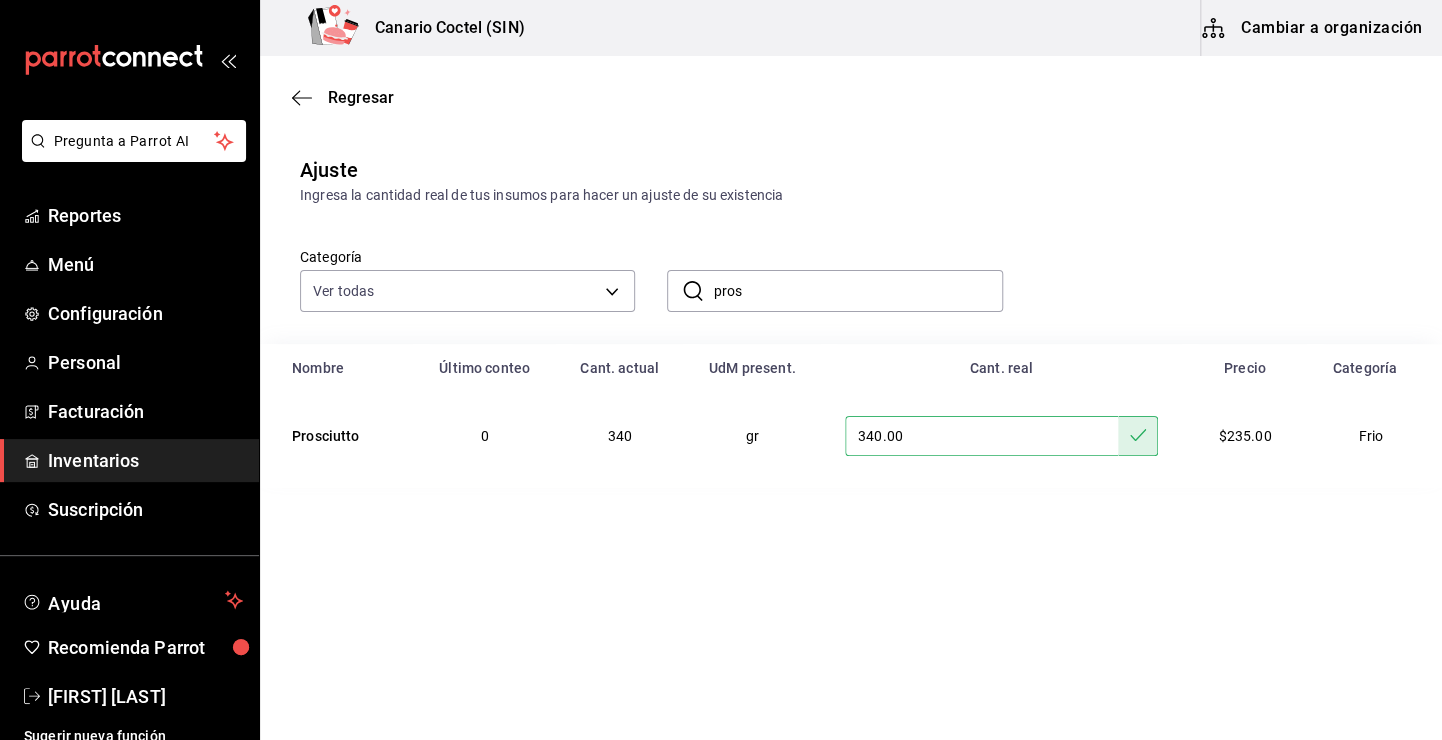 click on "pros" at bounding box center [857, 291] 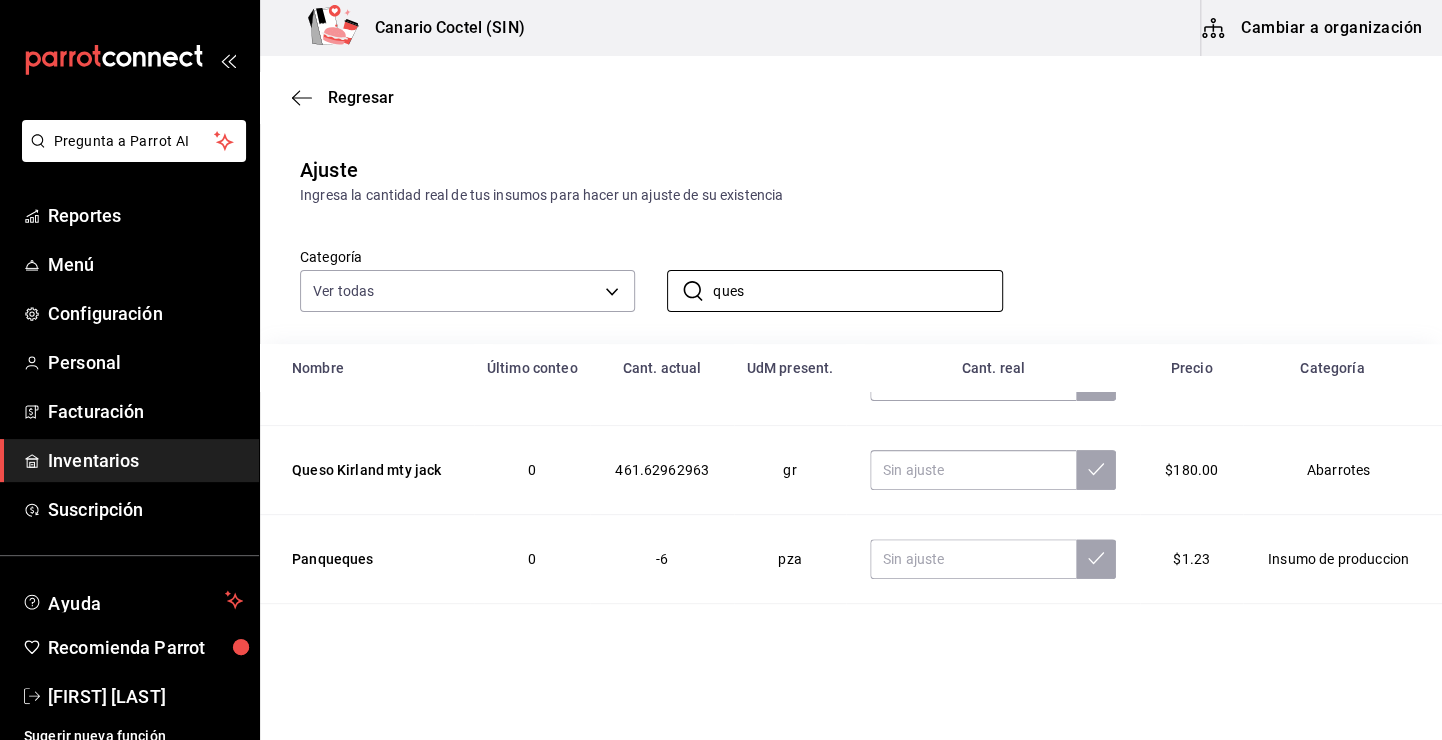 scroll, scrollTop: 0, scrollLeft: 0, axis: both 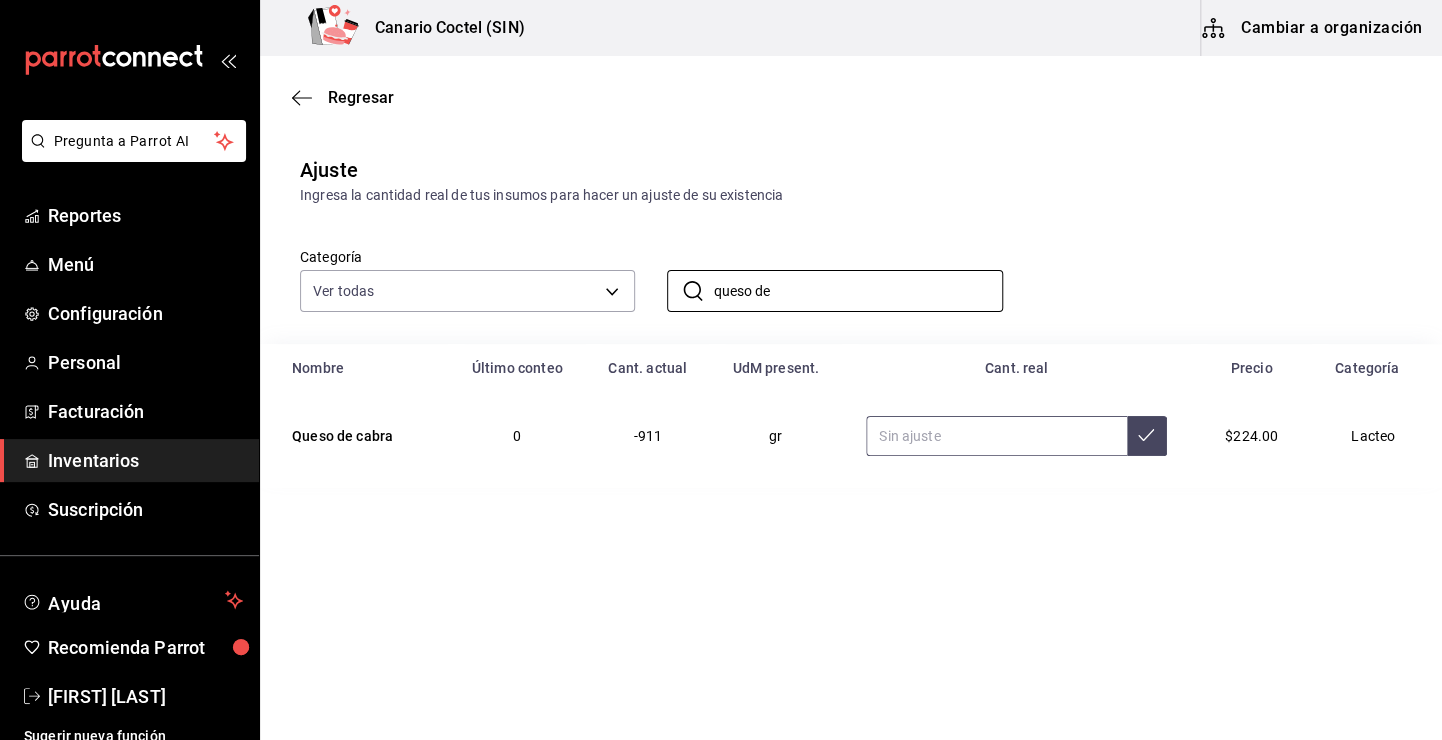 type on "queso de" 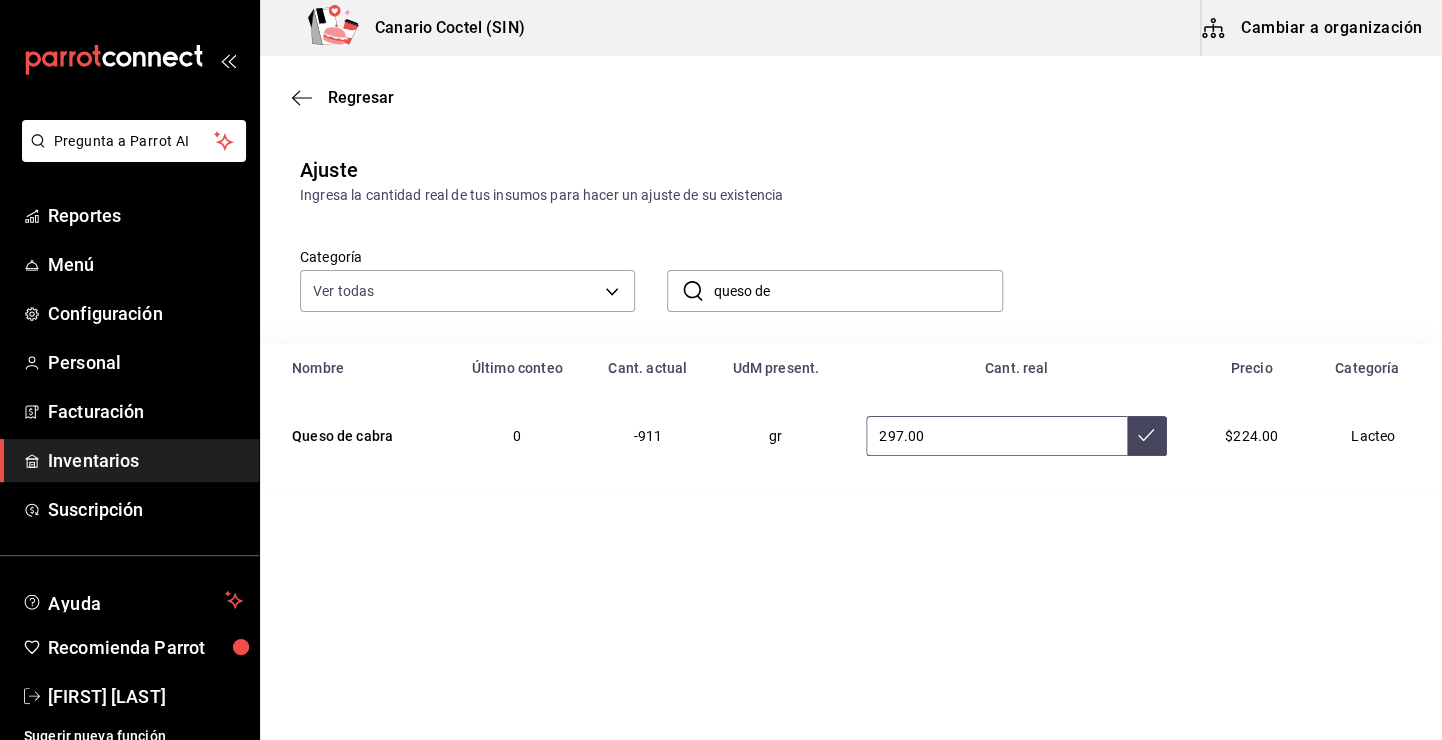 type on "297.00" 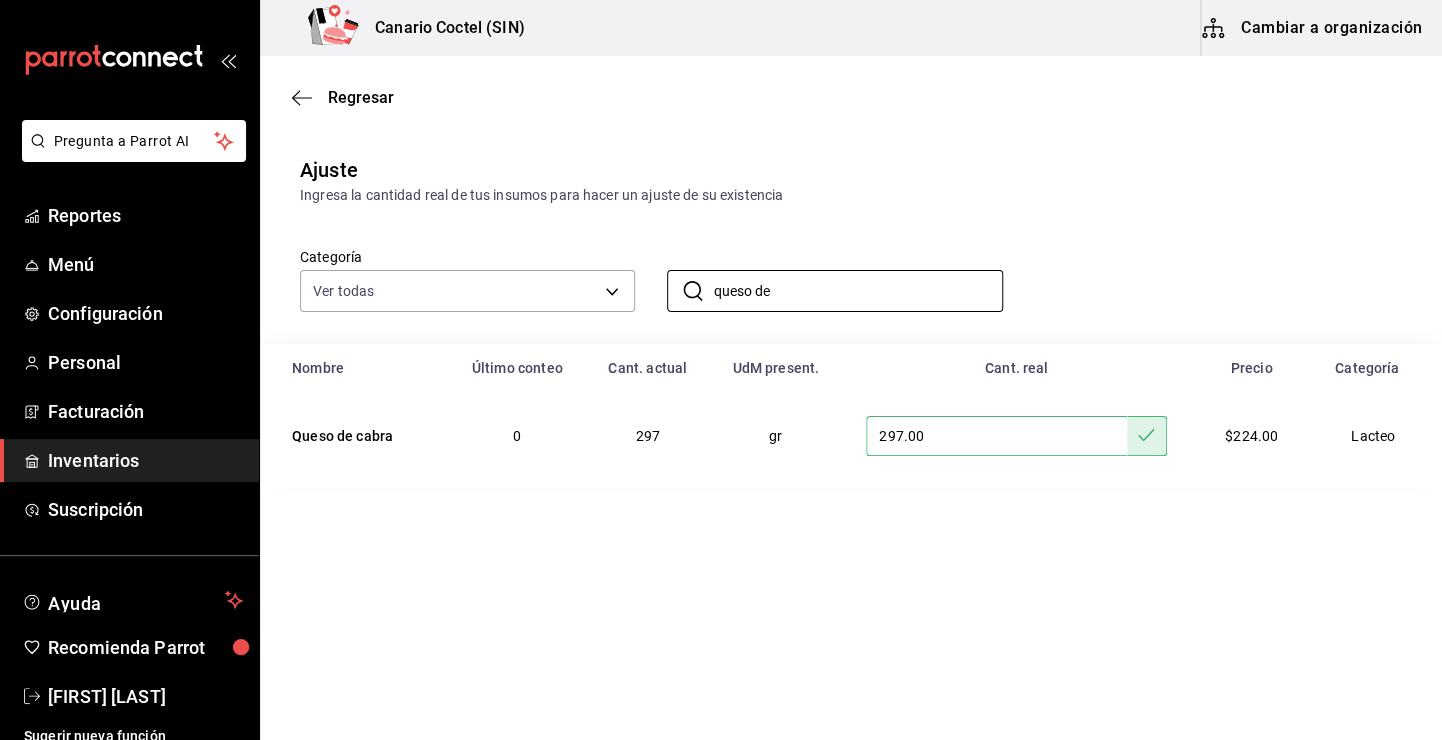 drag, startPoint x: 831, startPoint y: 304, endPoint x: 722, endPoint y: 366, distance: 125.39936 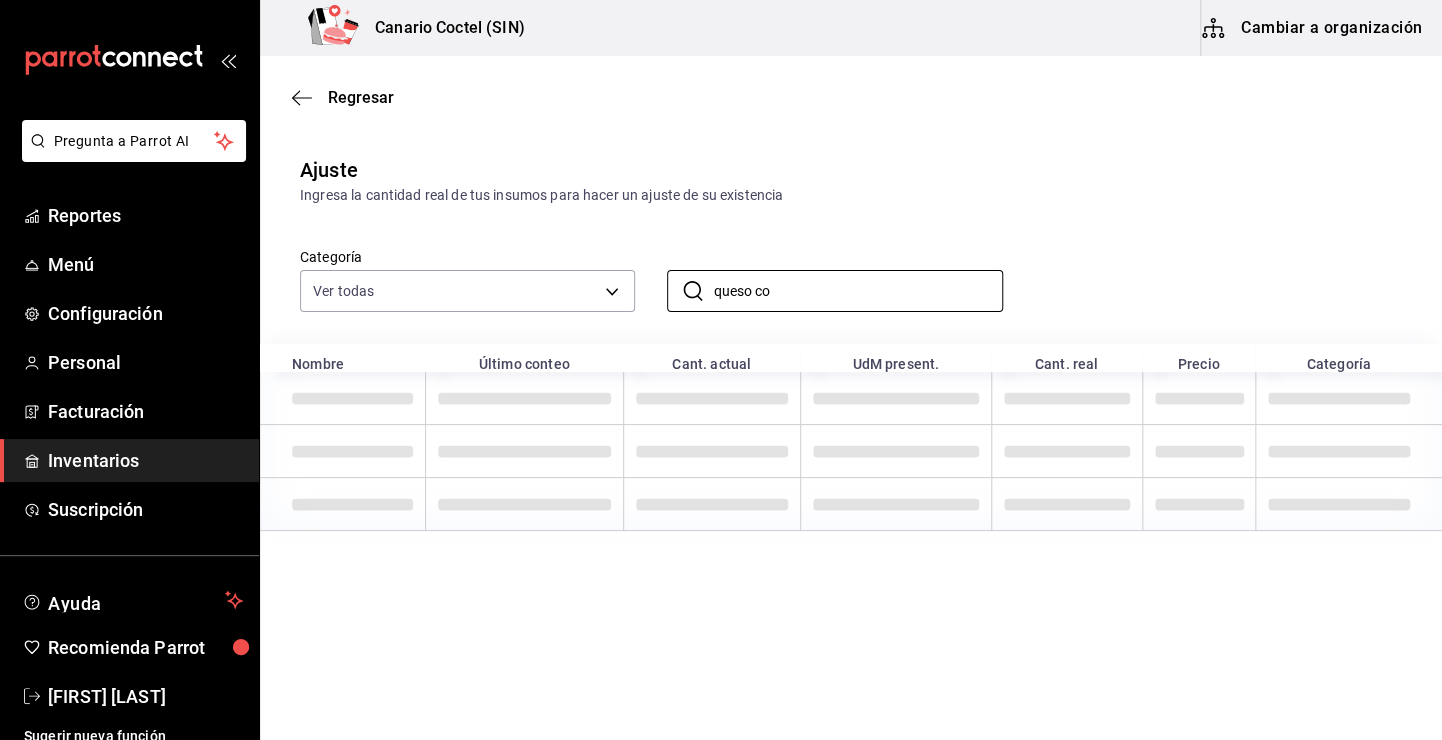 type on "queso co" 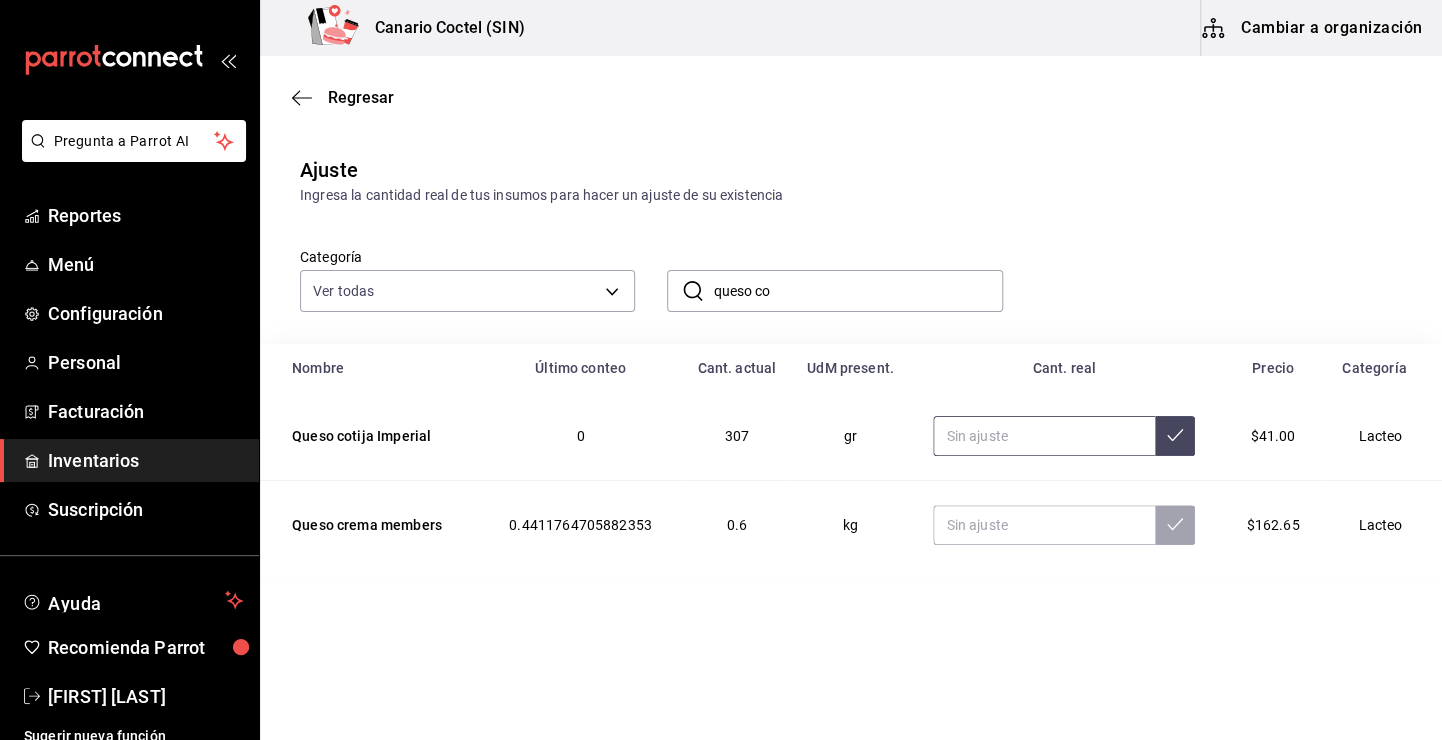 click at bounding box center [1044, 436] 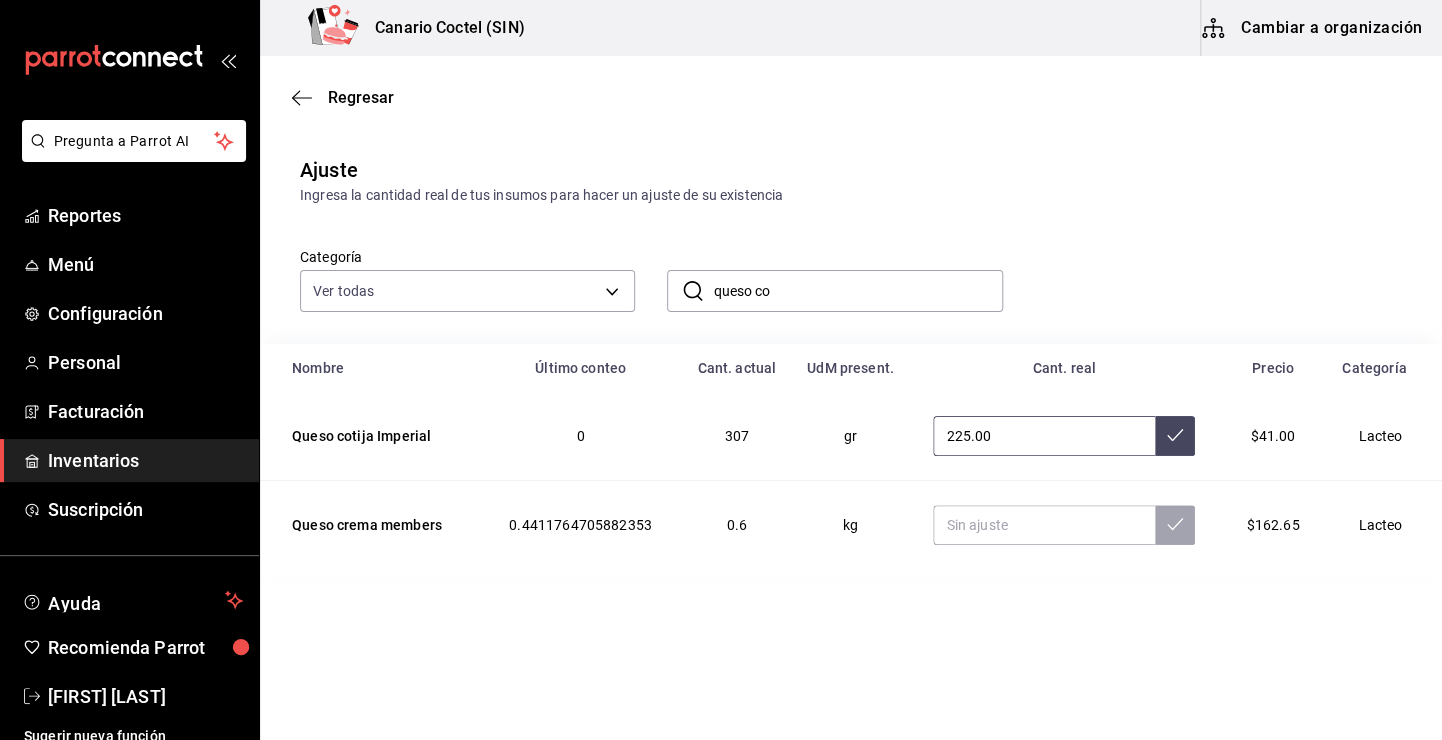 type on "225.00" 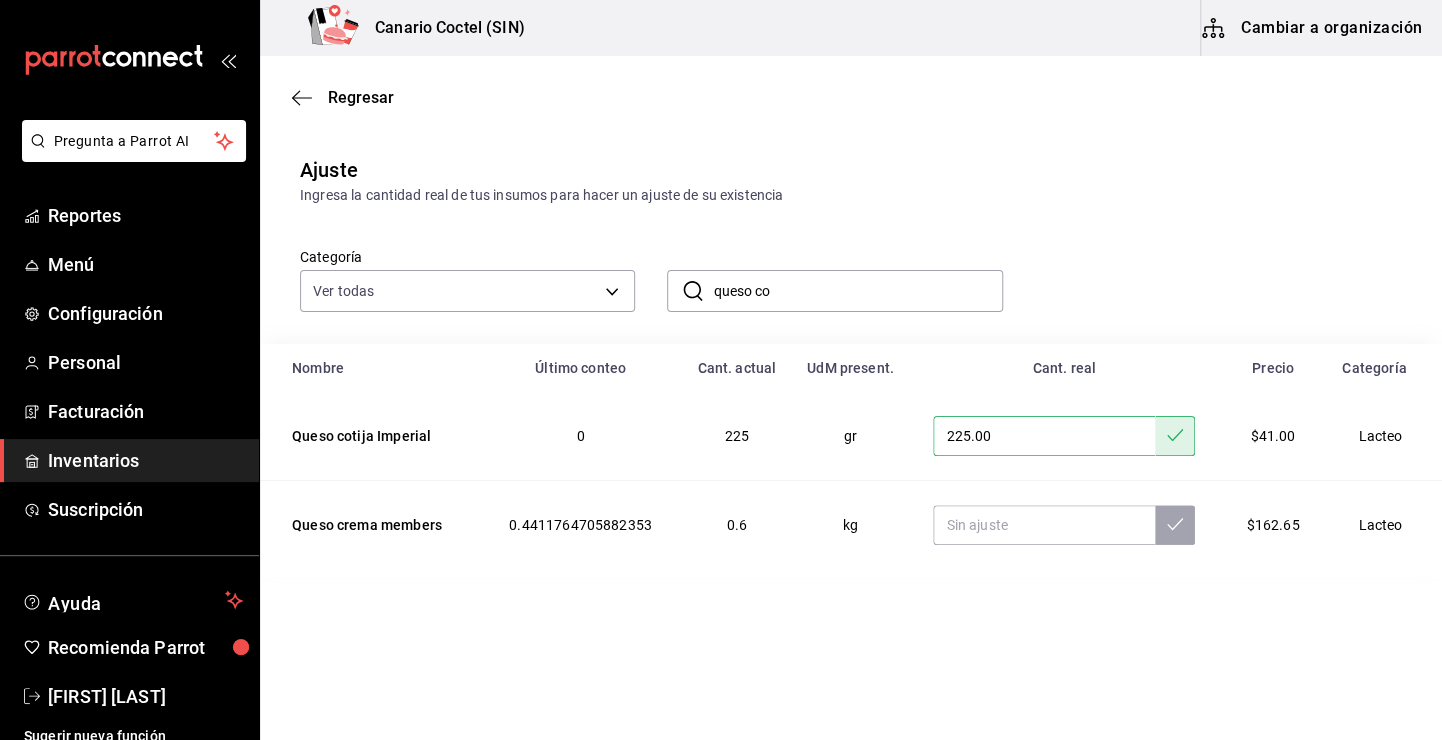 click on "queso co" at bounding box center [857, 291] 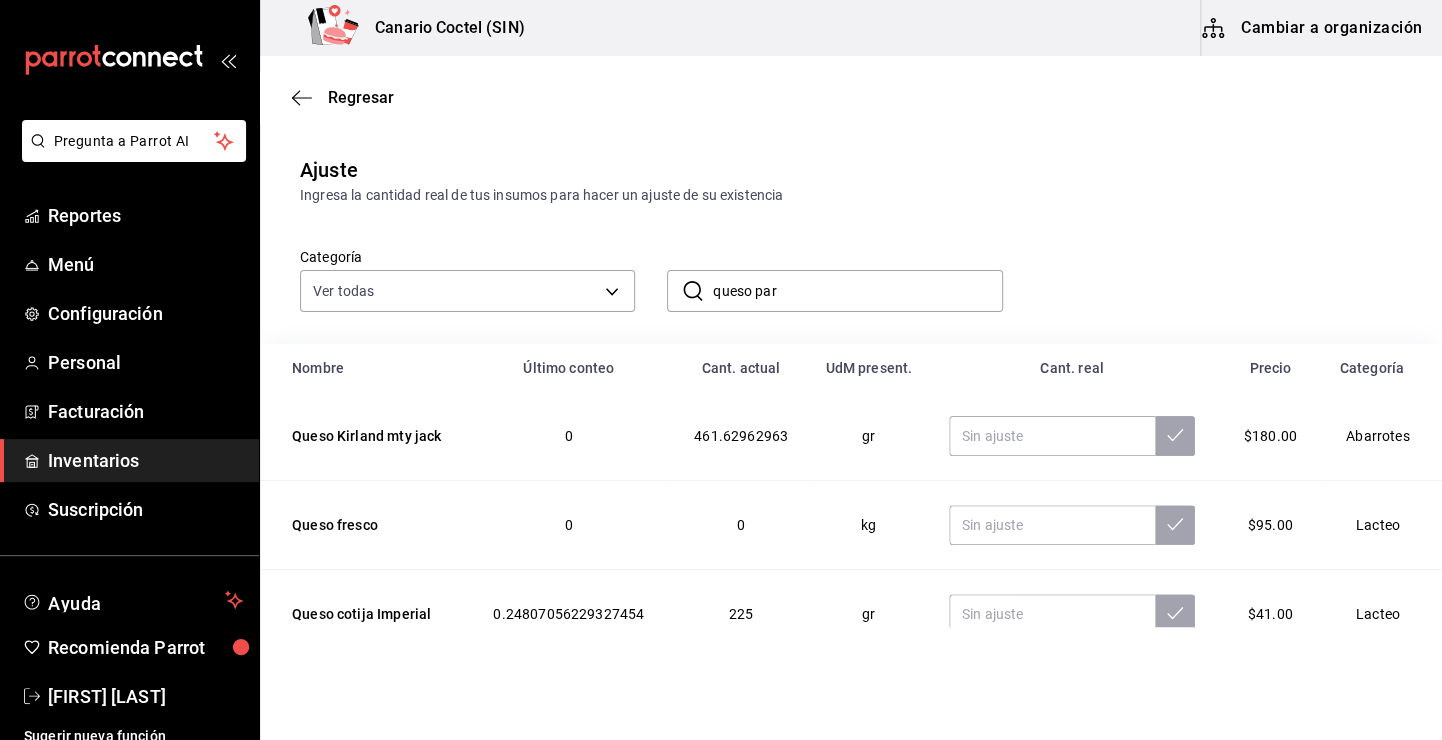 type on "queso par" 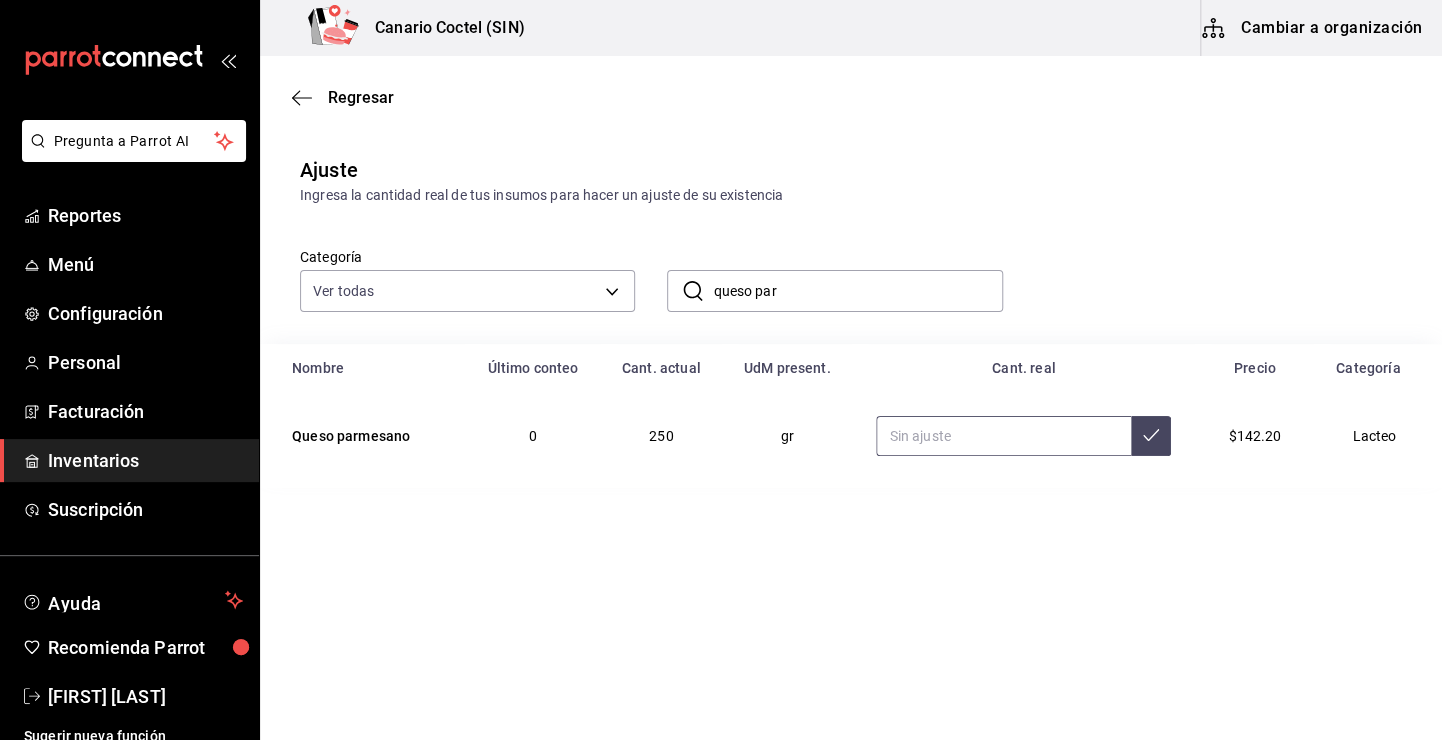 click at bounding box center [1003, 436] 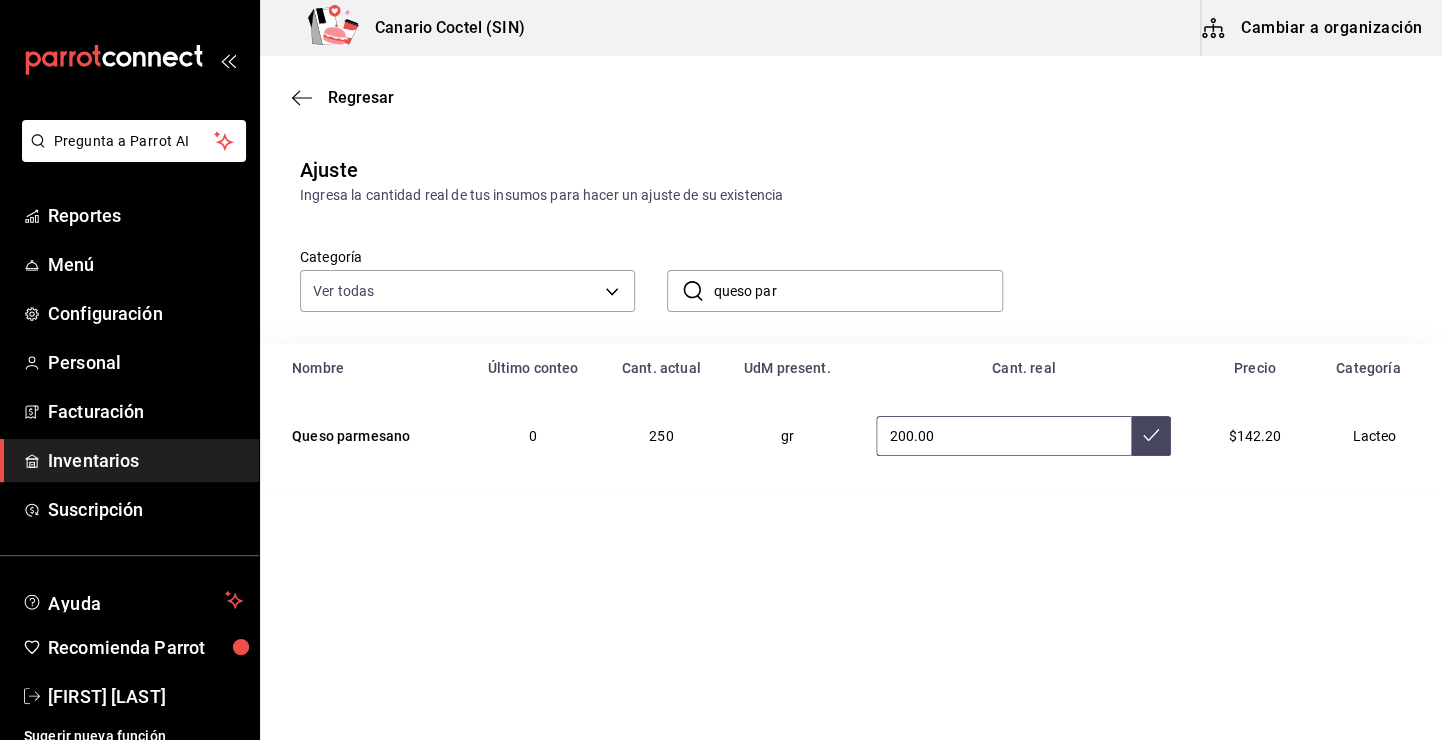 type on "200.00" 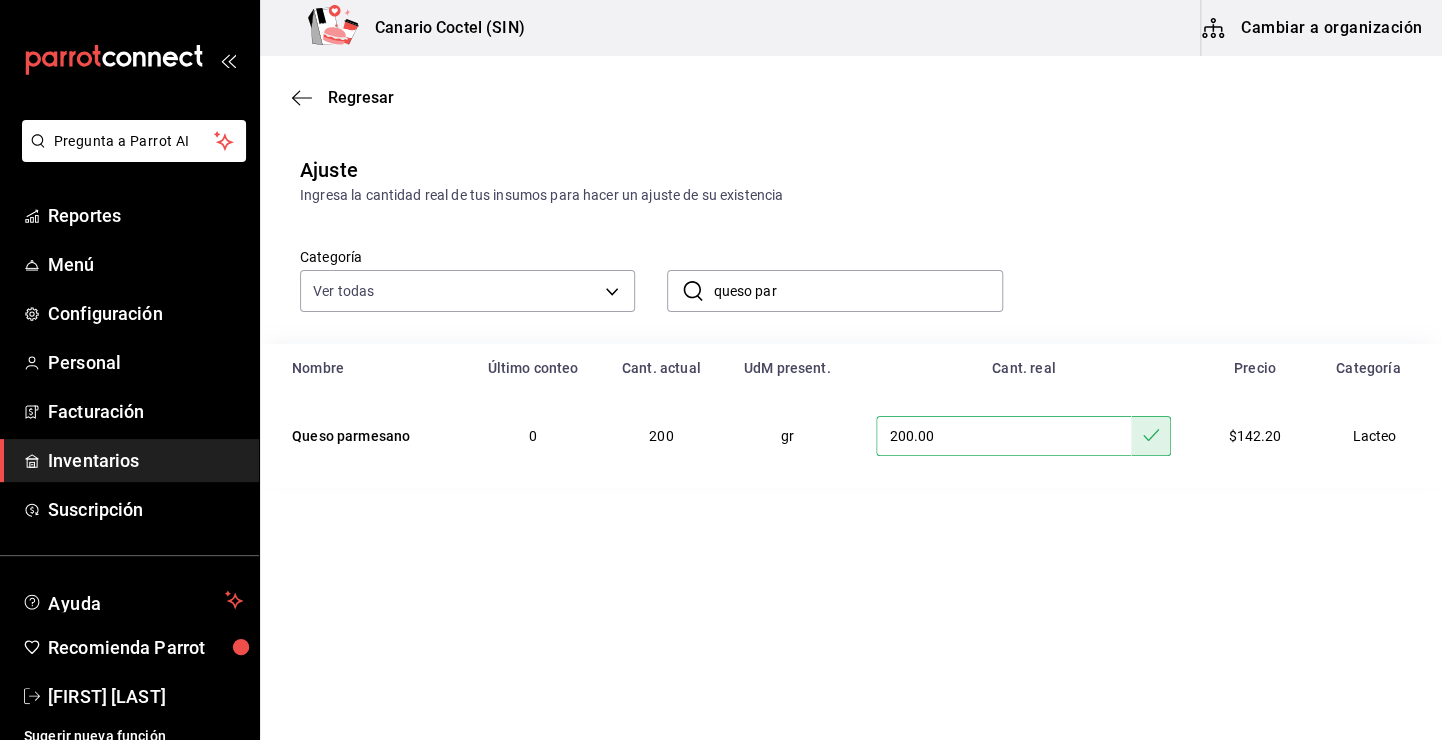 drag, startPoint x: 772, startPoint y: 304, endPoint x: 745, endPoint y: 309, distance: 27.45906 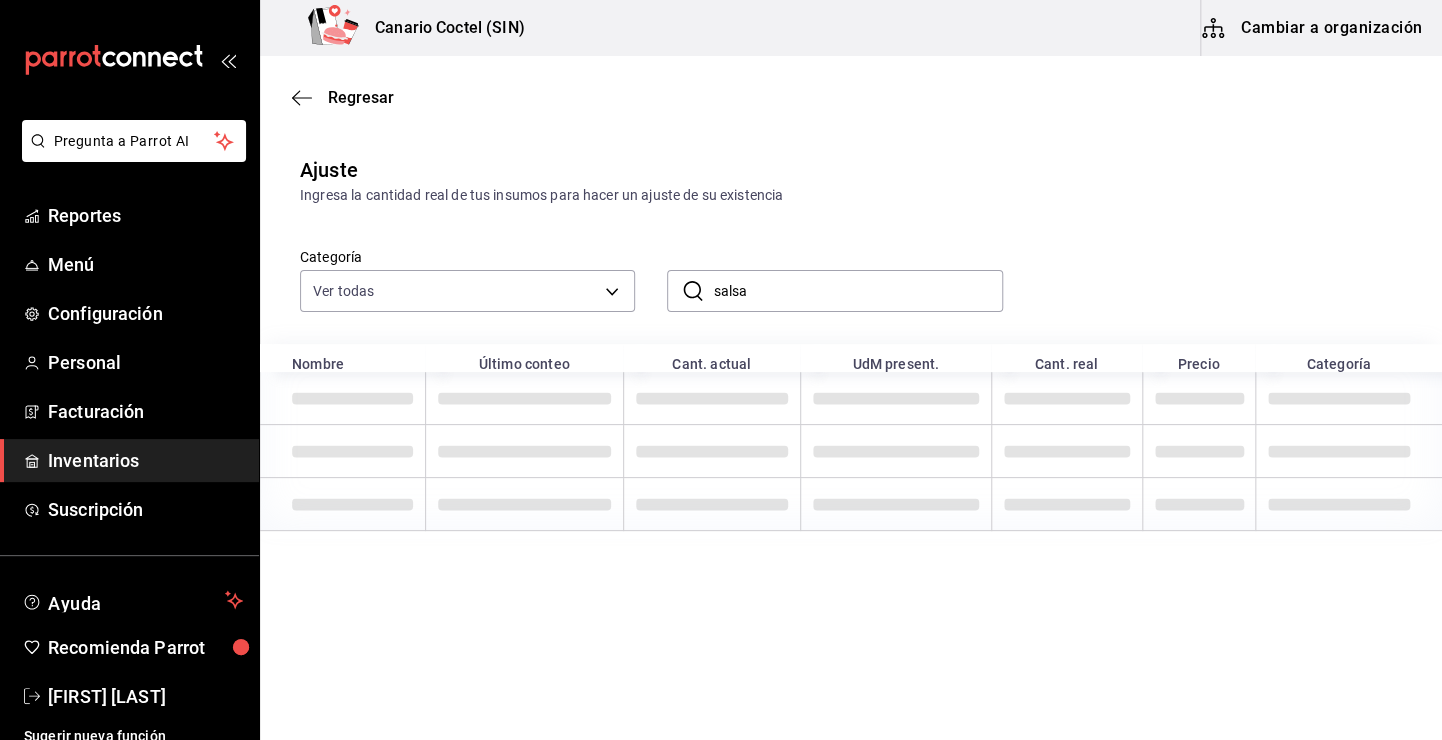 type on "salsa" 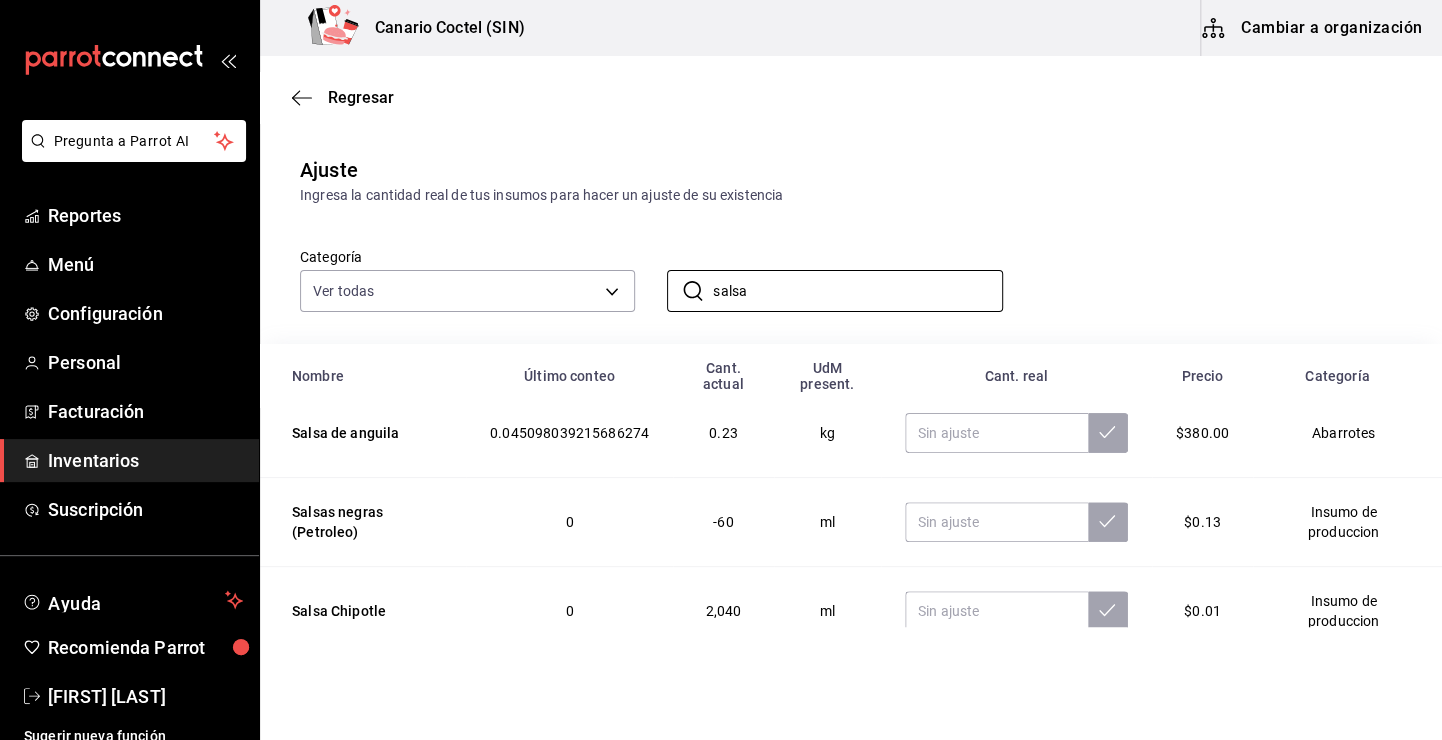 scroll, scrollTop: 0, scrollLeft: 0, axis: both 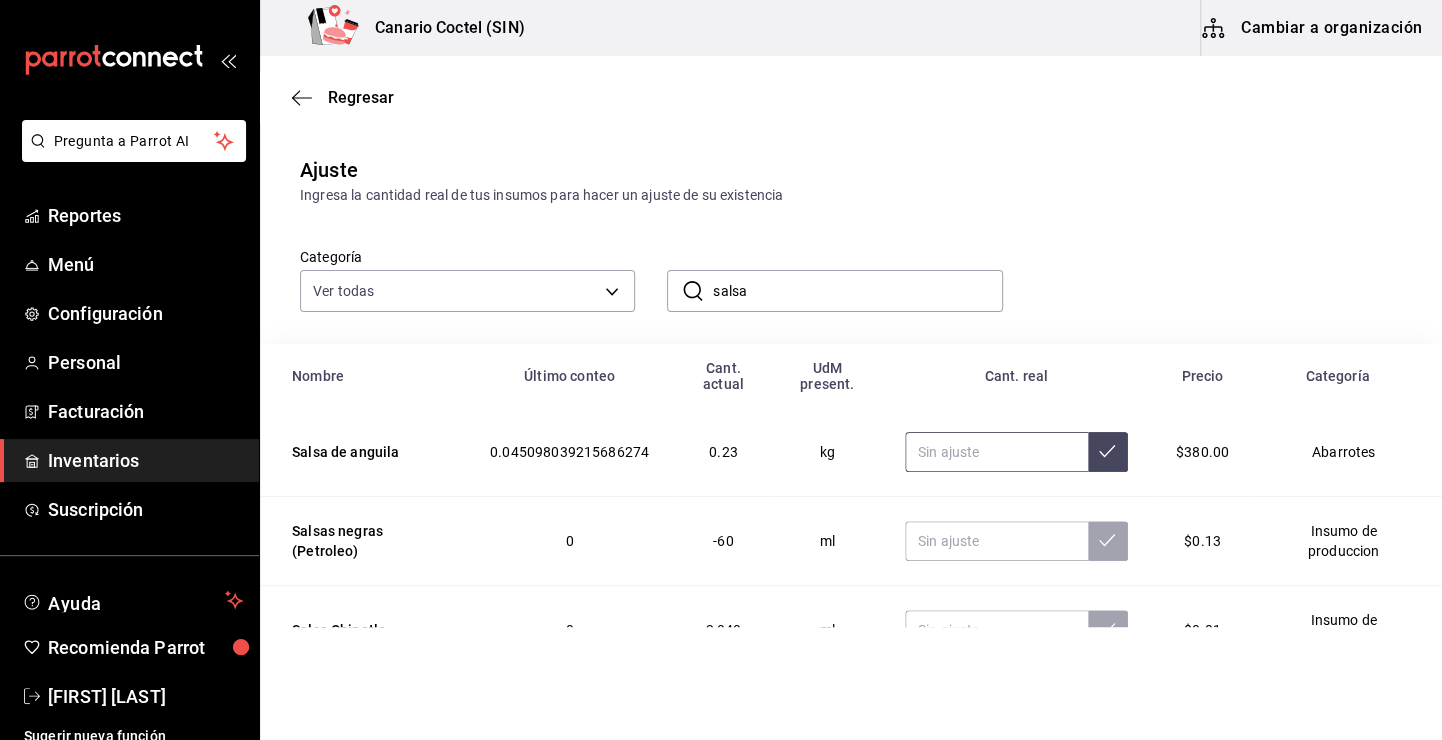 click at bounding box center [996, 452] 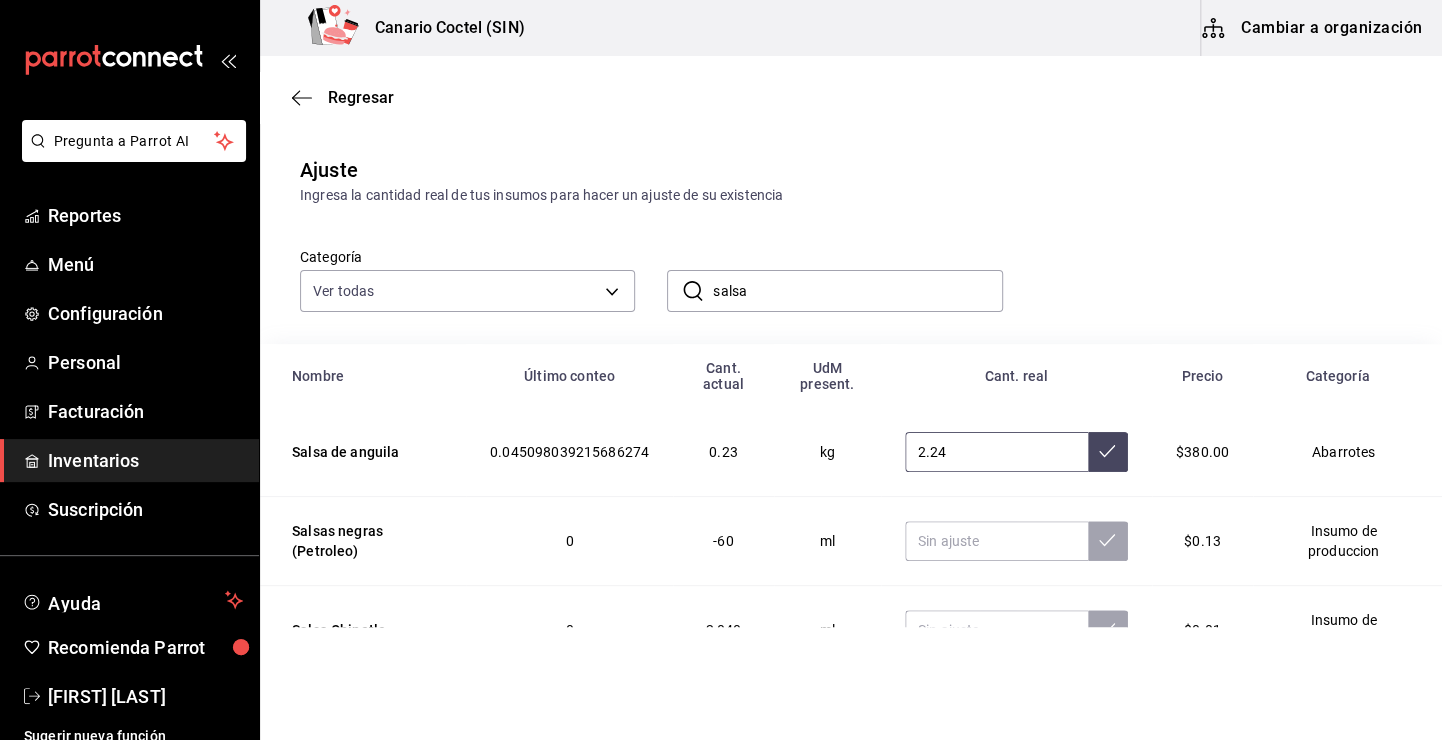type on "2.24" 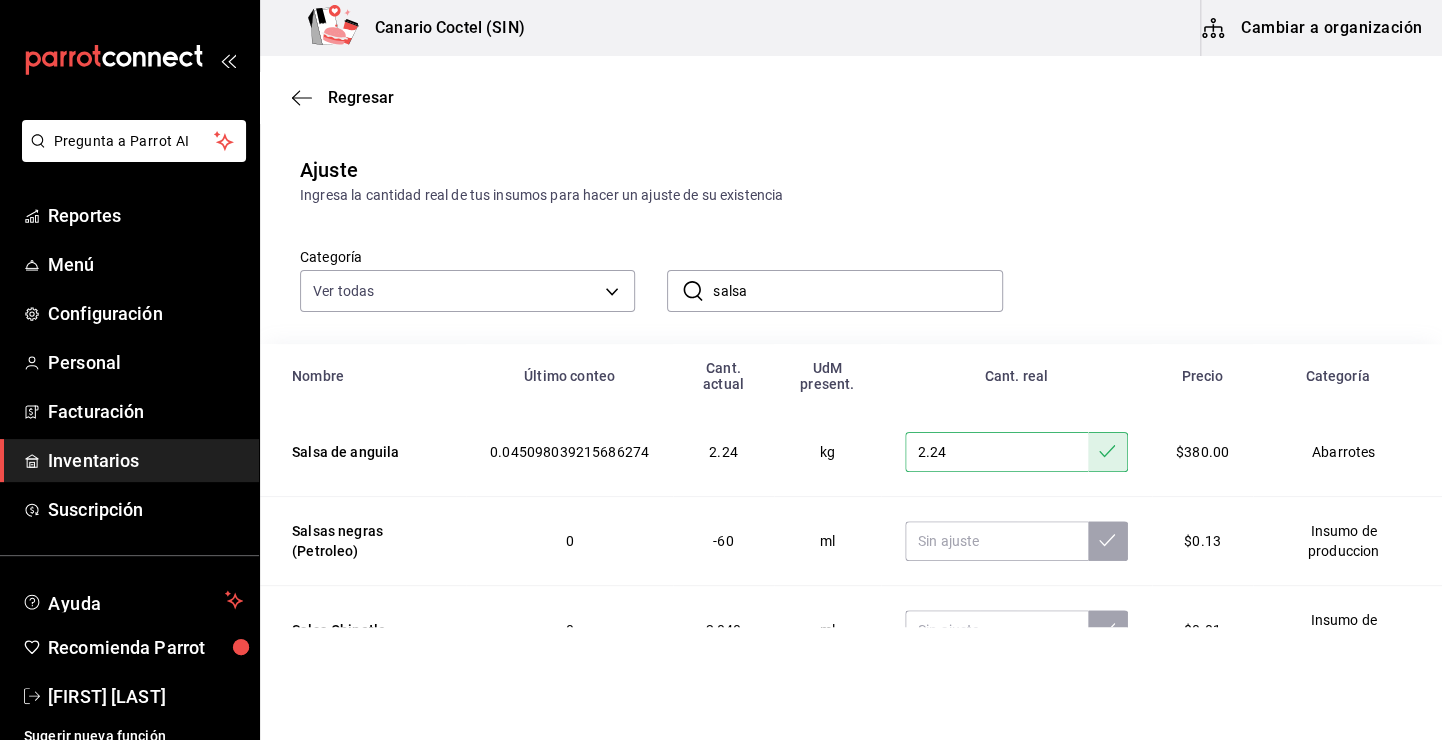 click on "​ salsa ​" at bounding box center [834, 291] 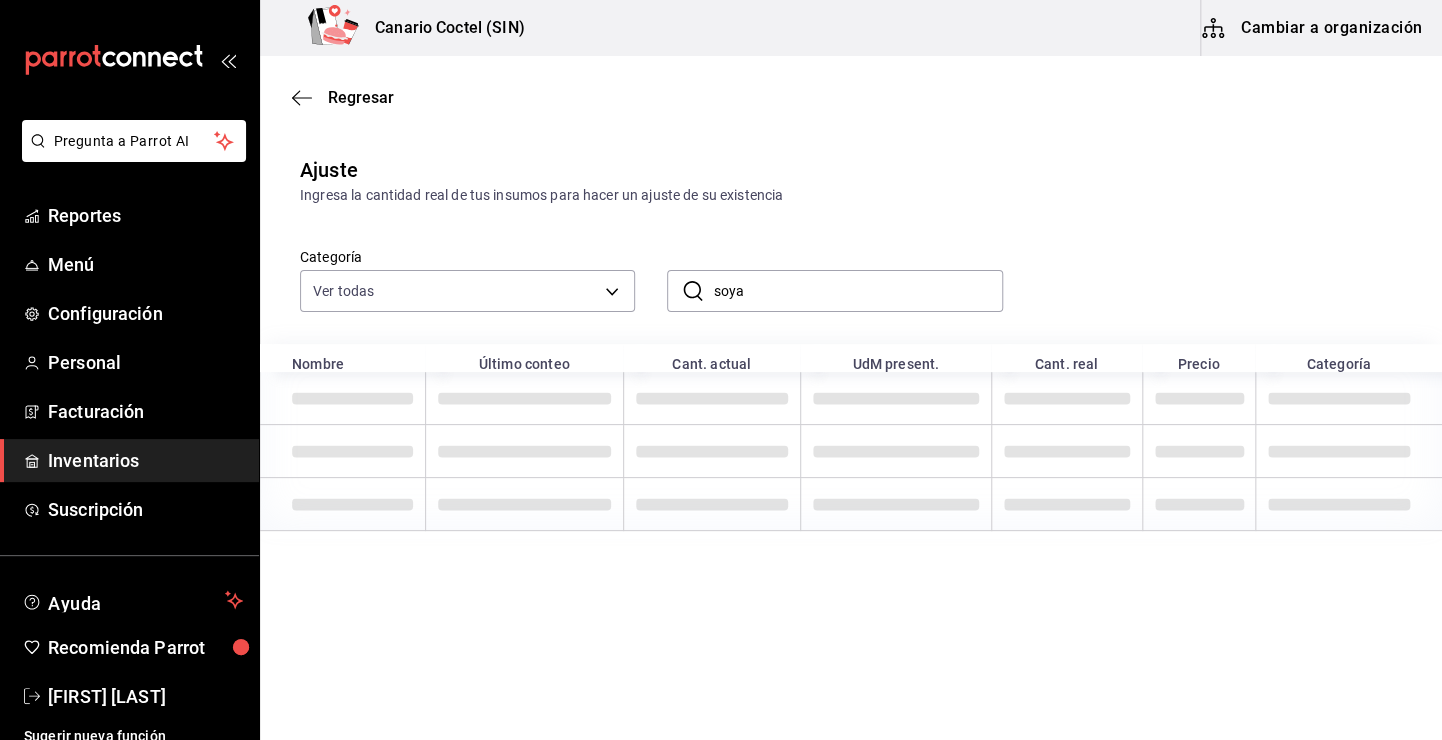 type on "soya" 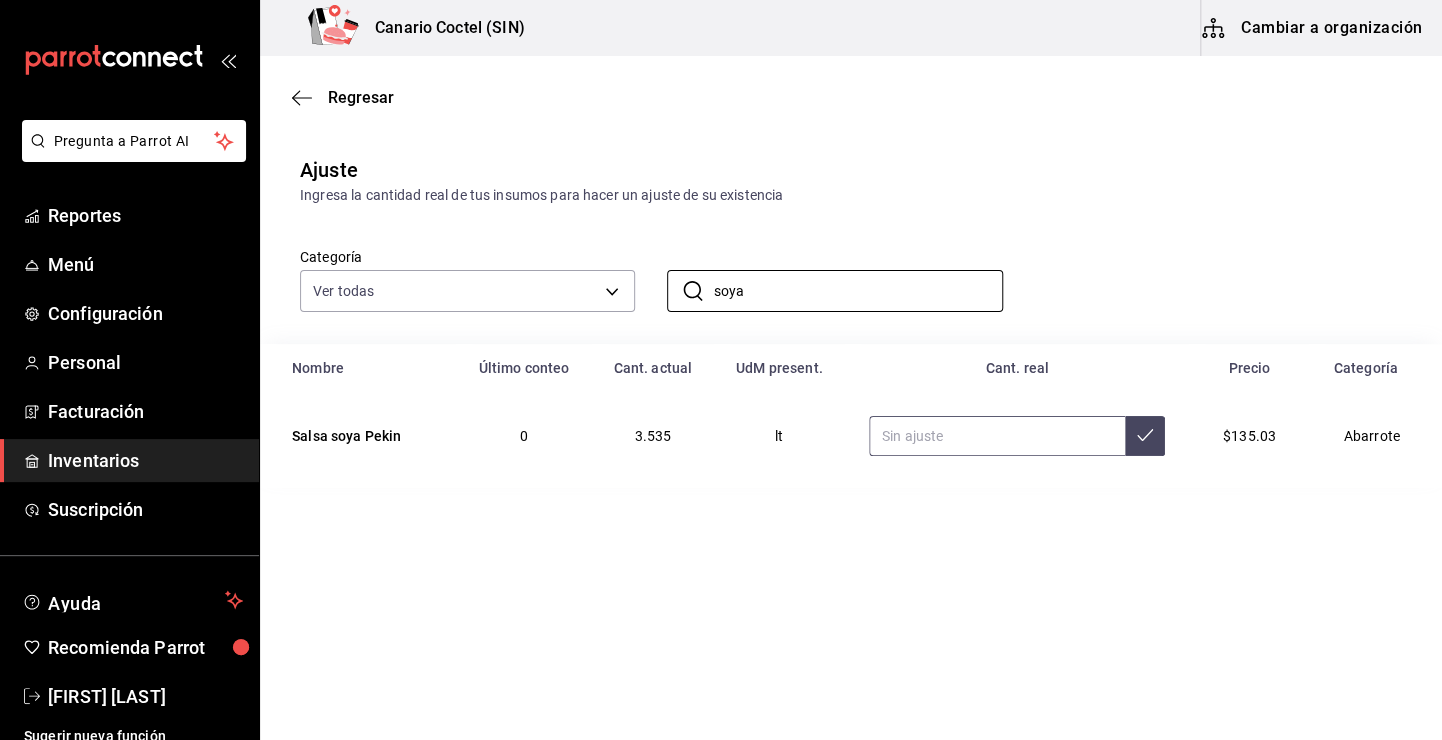 click at bounding box center [997, 436] 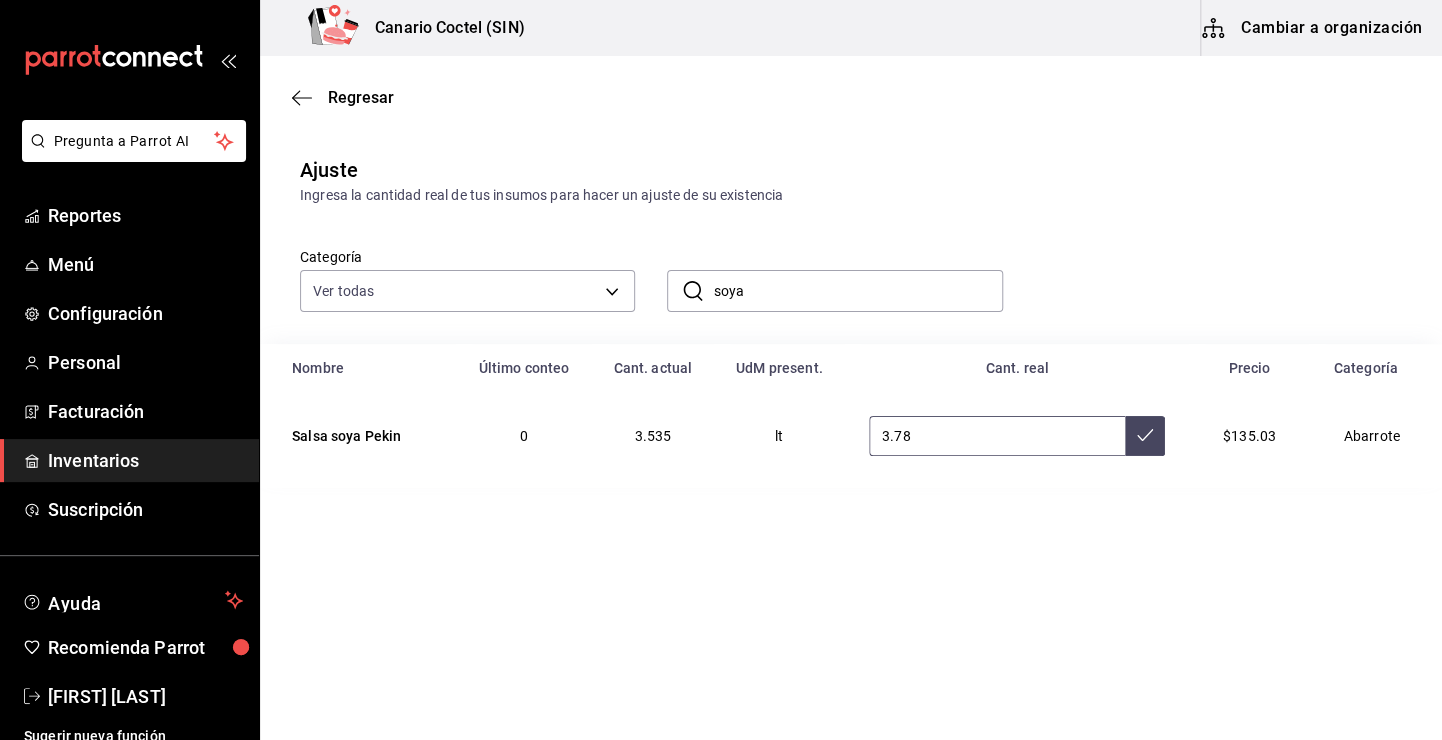 type on "3.78" 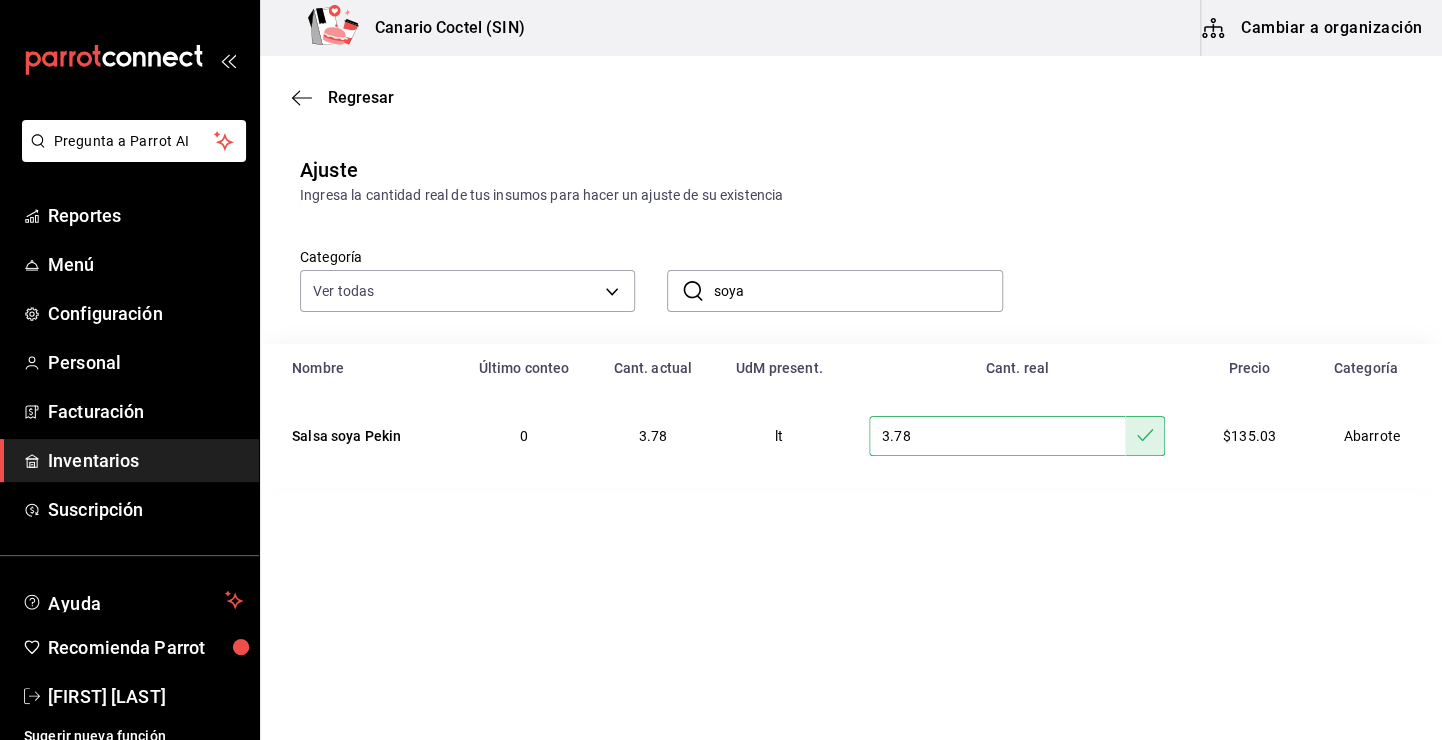 click on "soya" at bounding box center (857, 291) 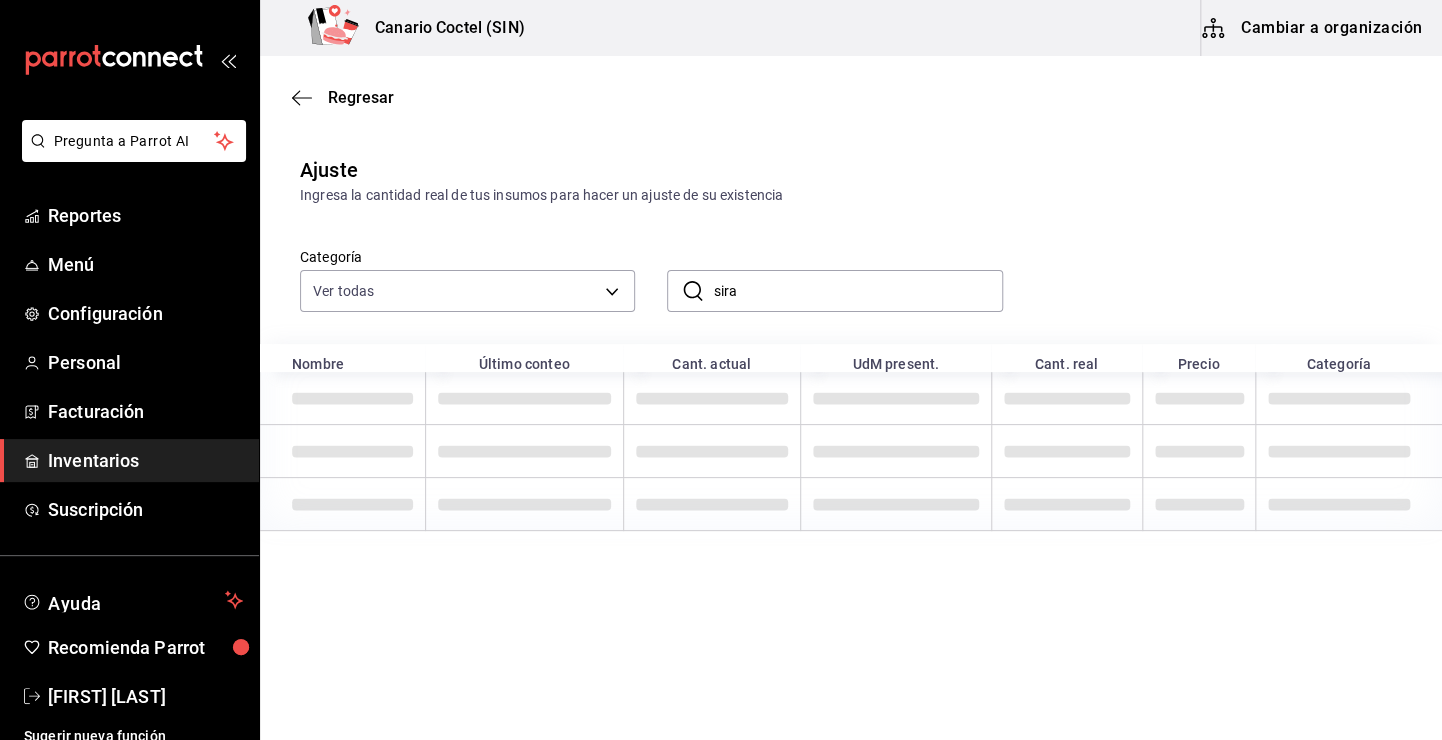 type on "sira" 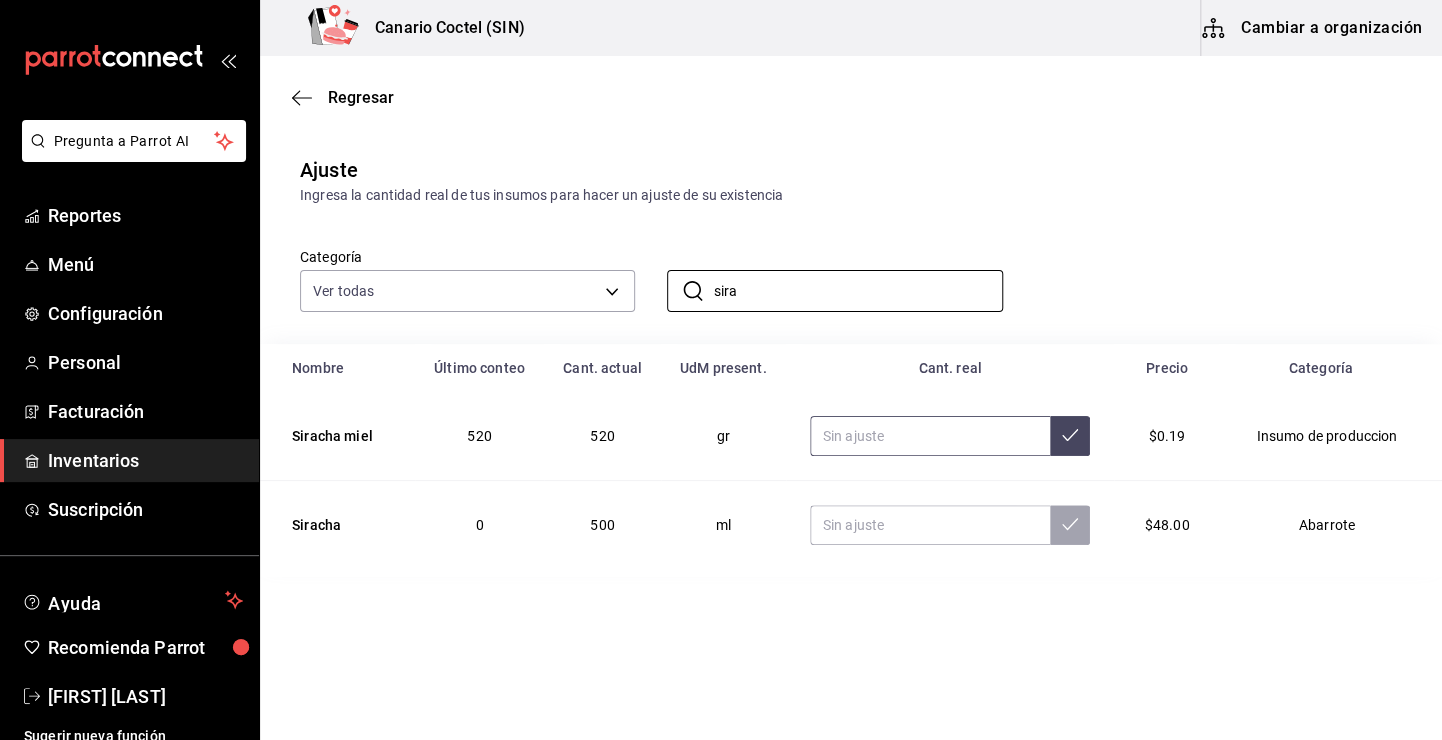 click at bounding box center (930, 436) 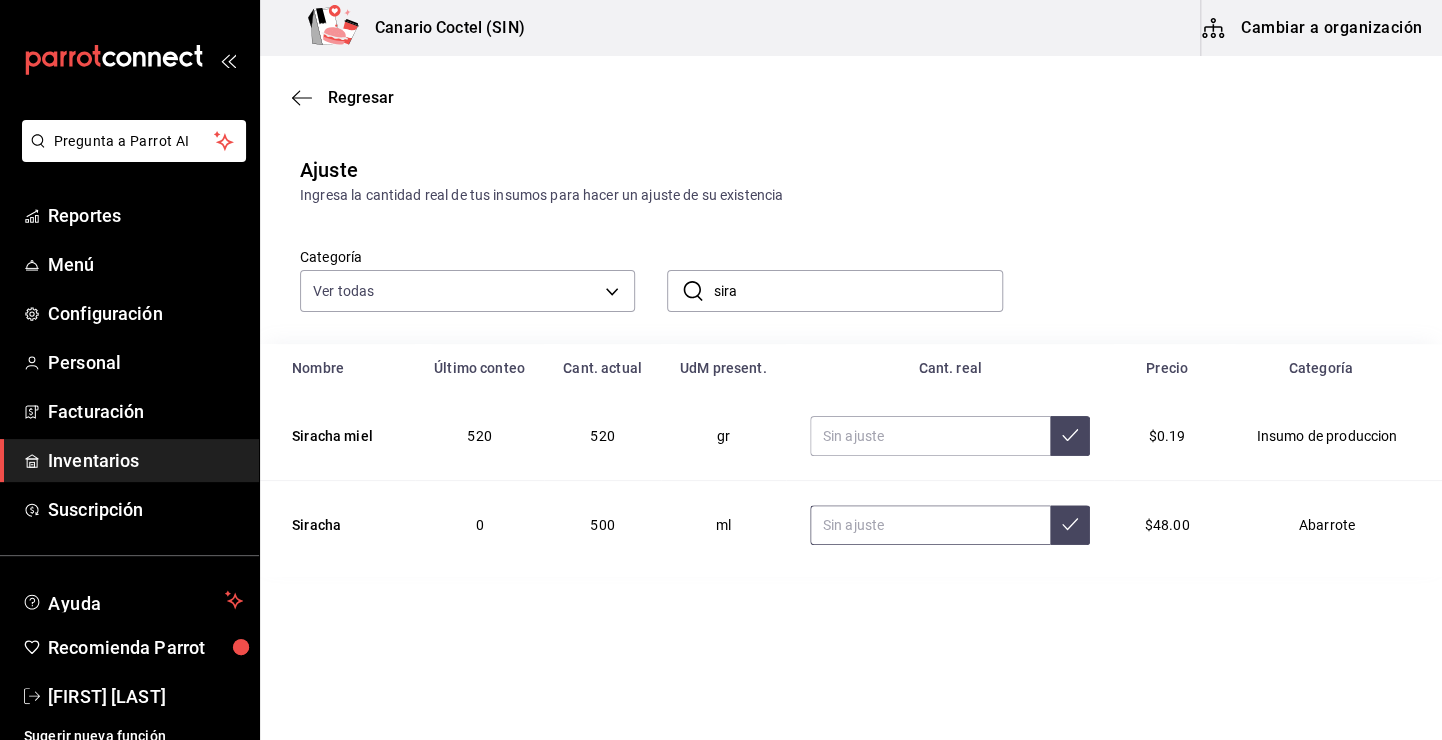 click at bounding box center [930, 525] 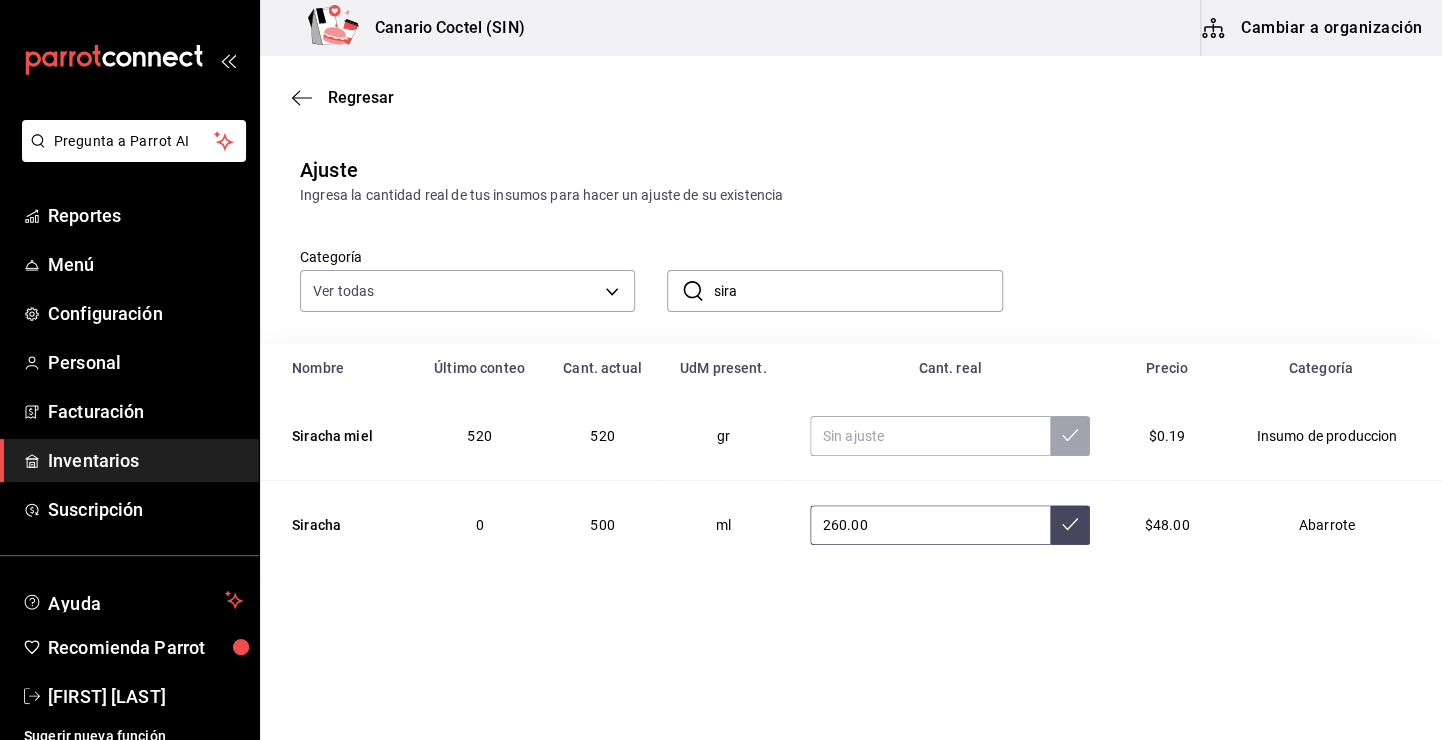 type on "260.00" 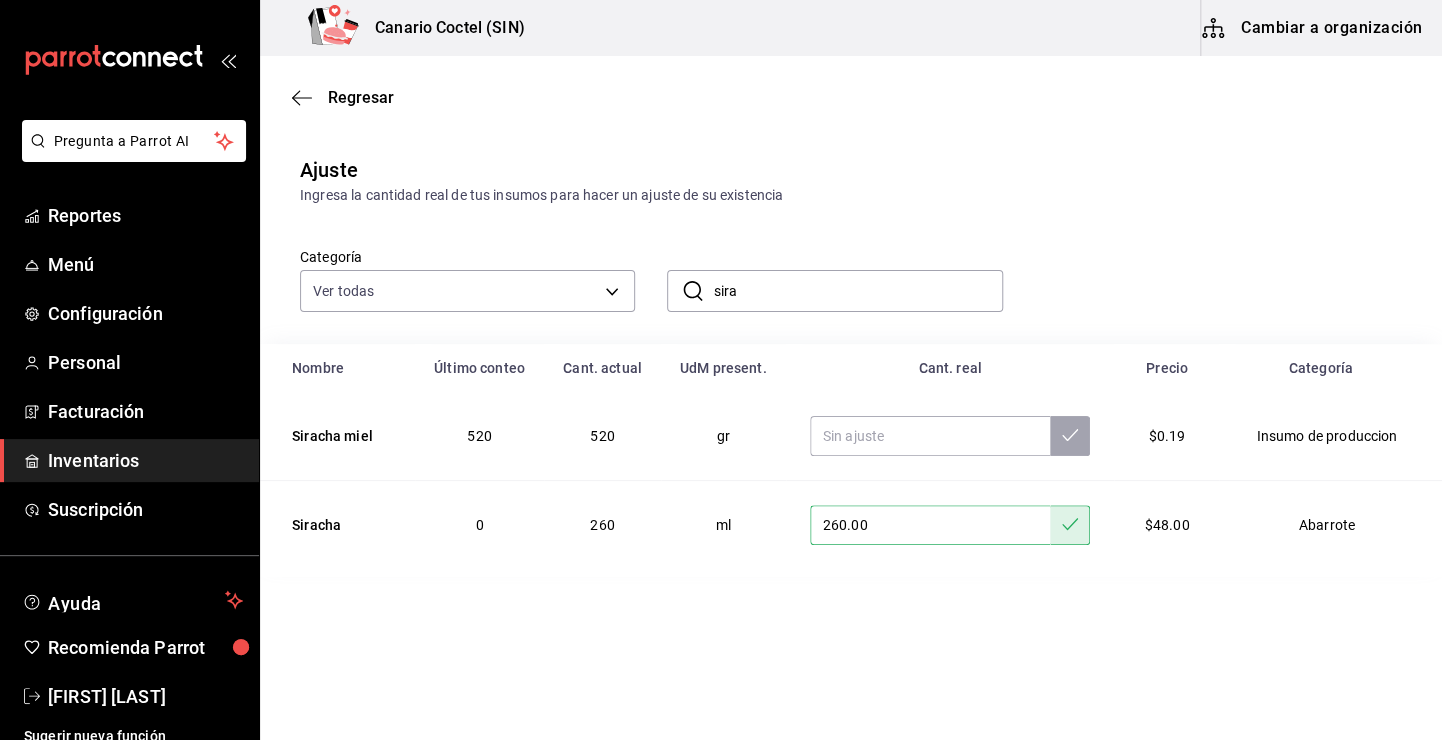 click on "sira" at bounding box center (857, 291) 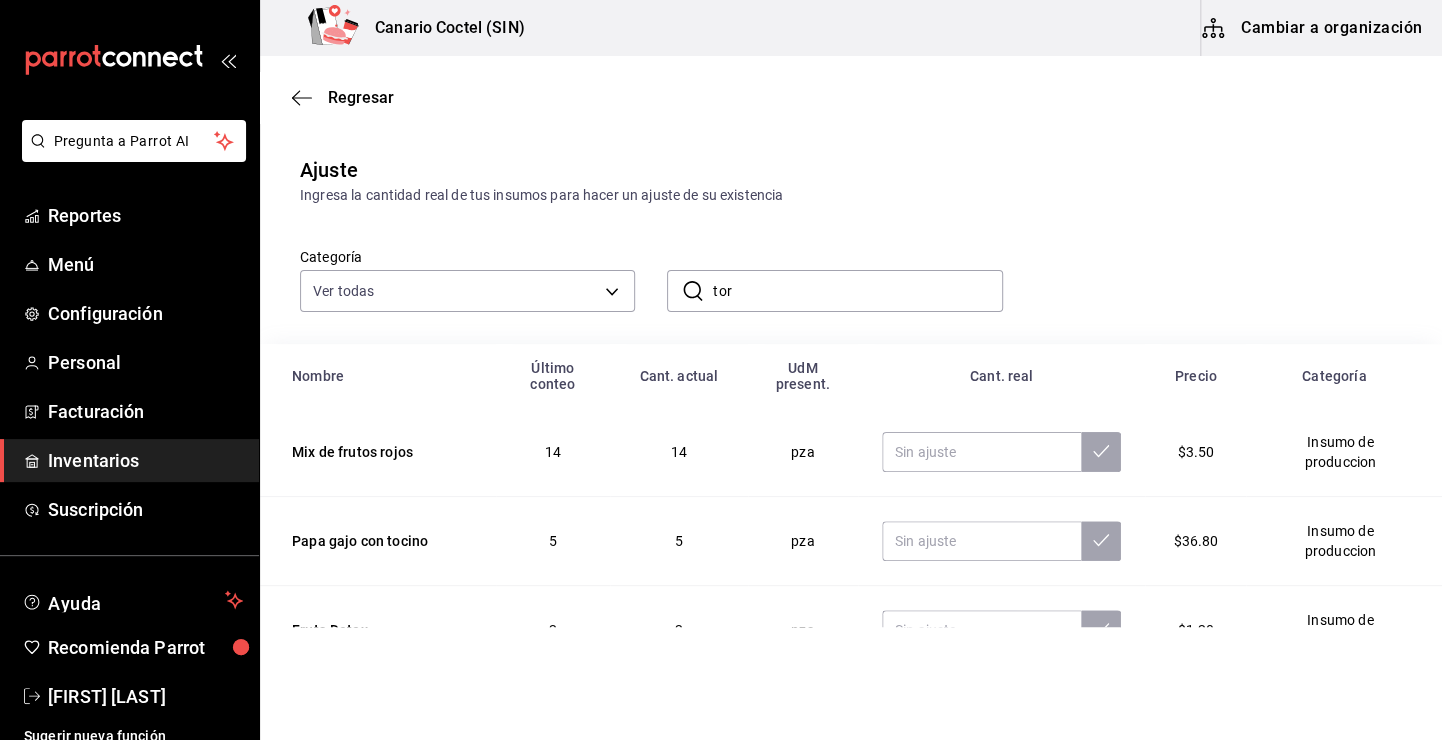 type on "tor" 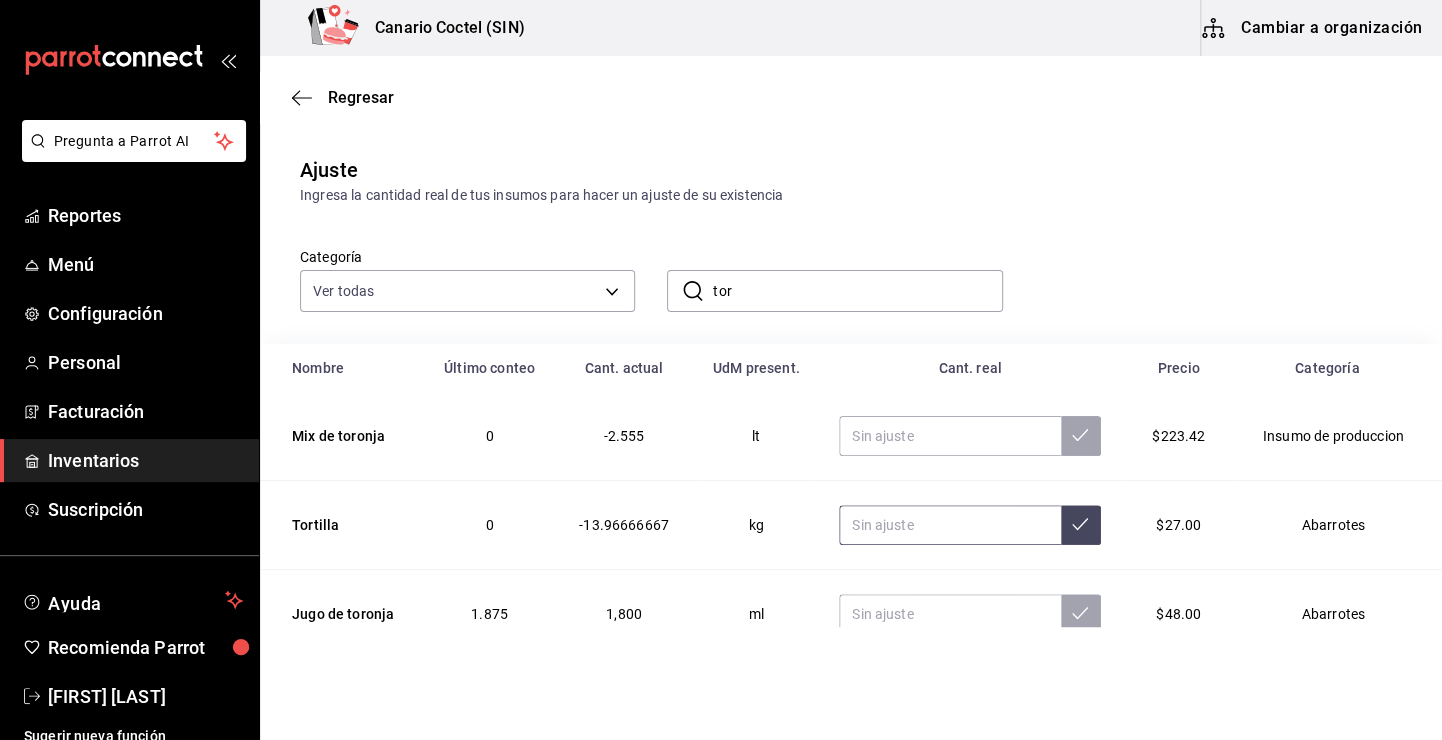 click at bounding box center [950, 525] 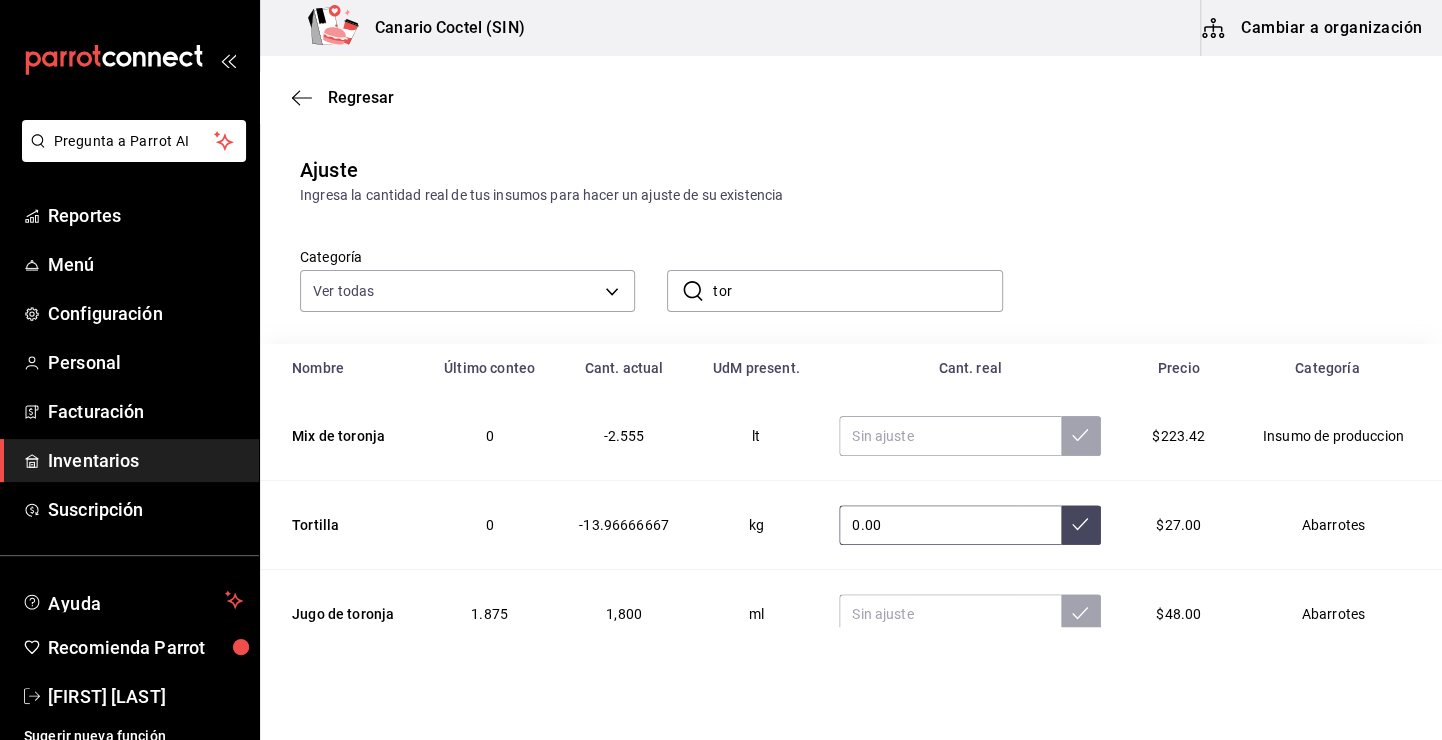 type on "0.00" 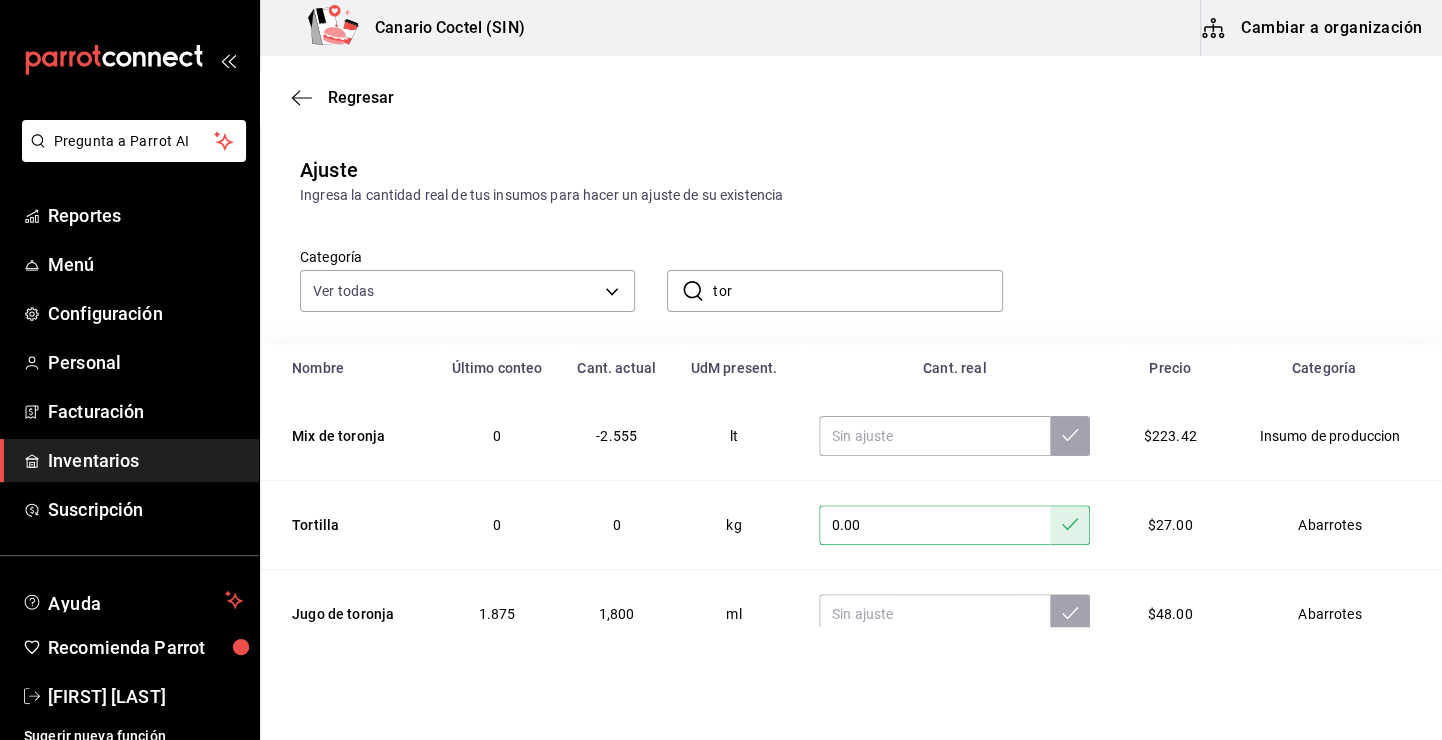 click on "tor" at bounding box center (857, 291) 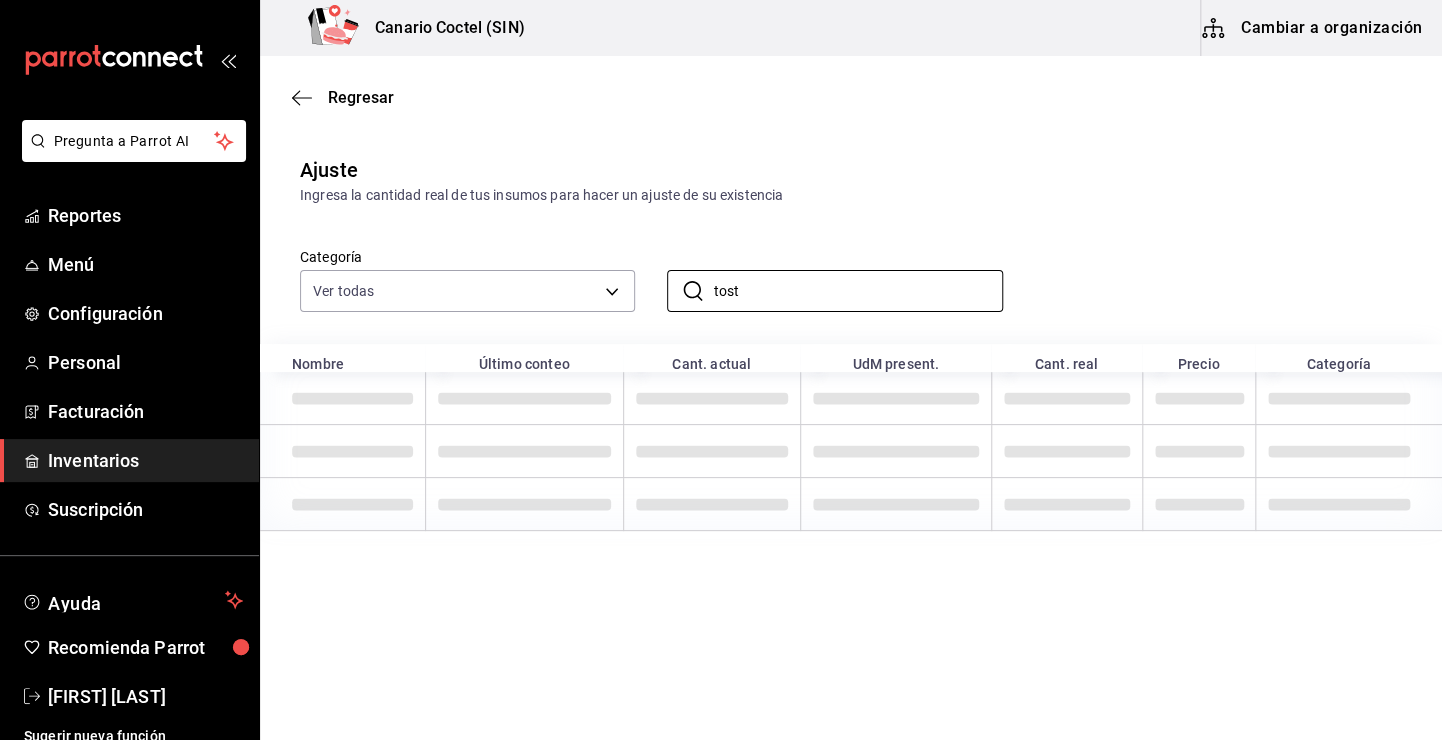 type on "tost" 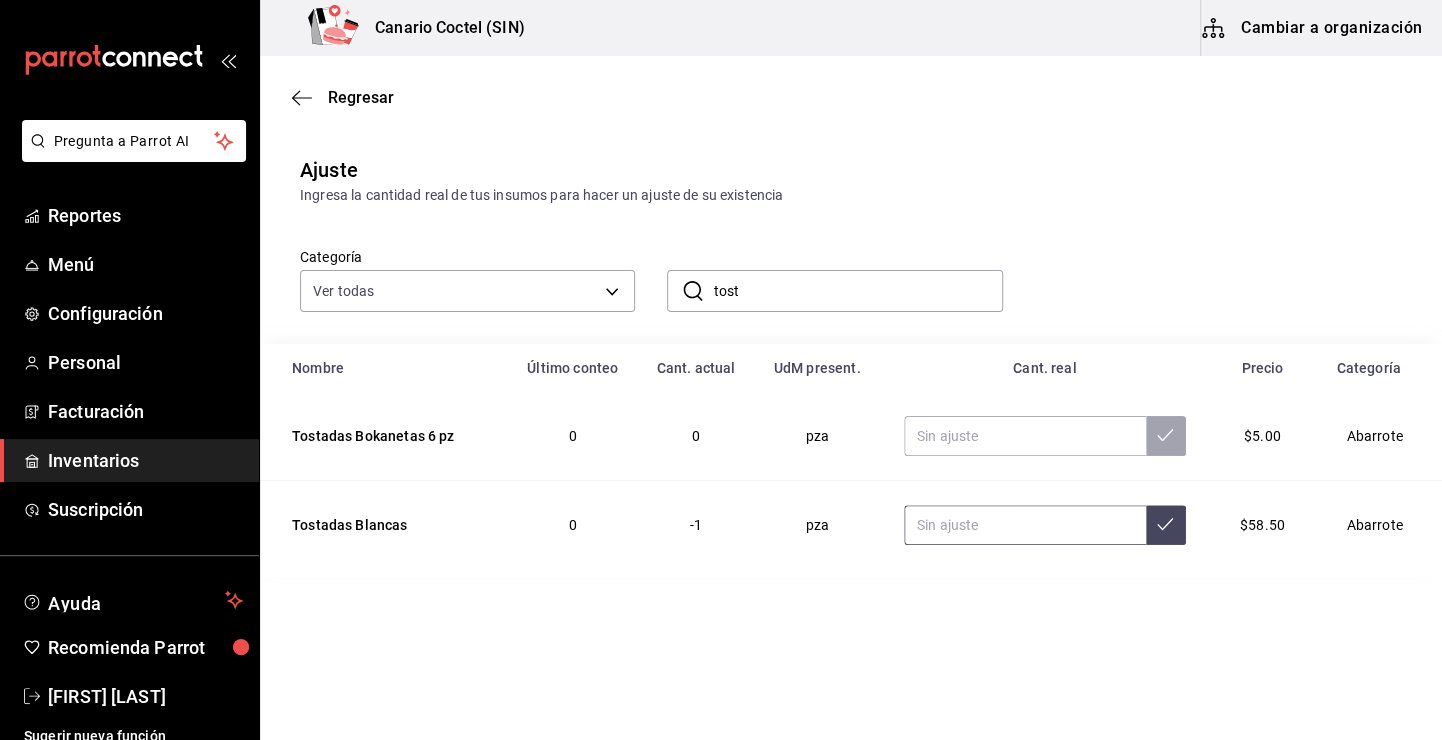 click at bounding box center (1025, 525) 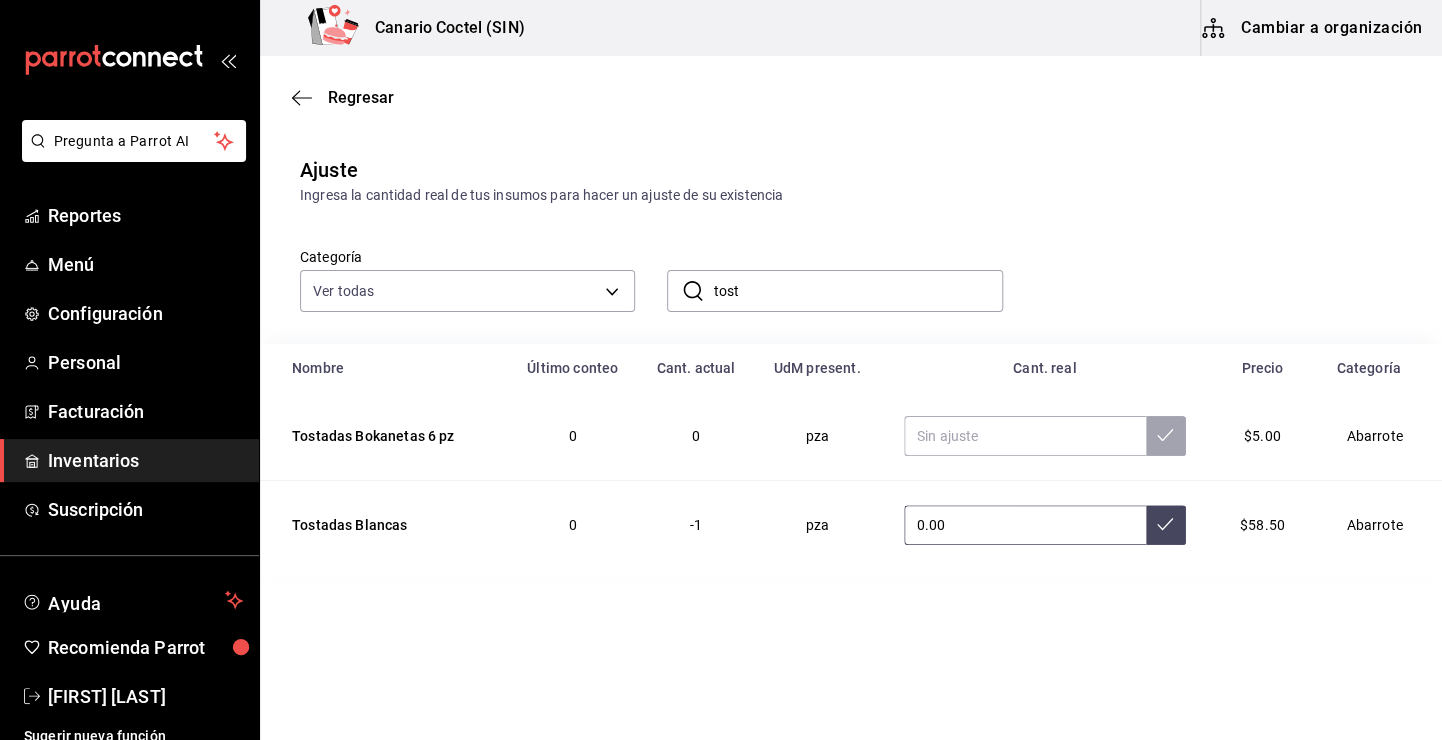 type on "0.00" 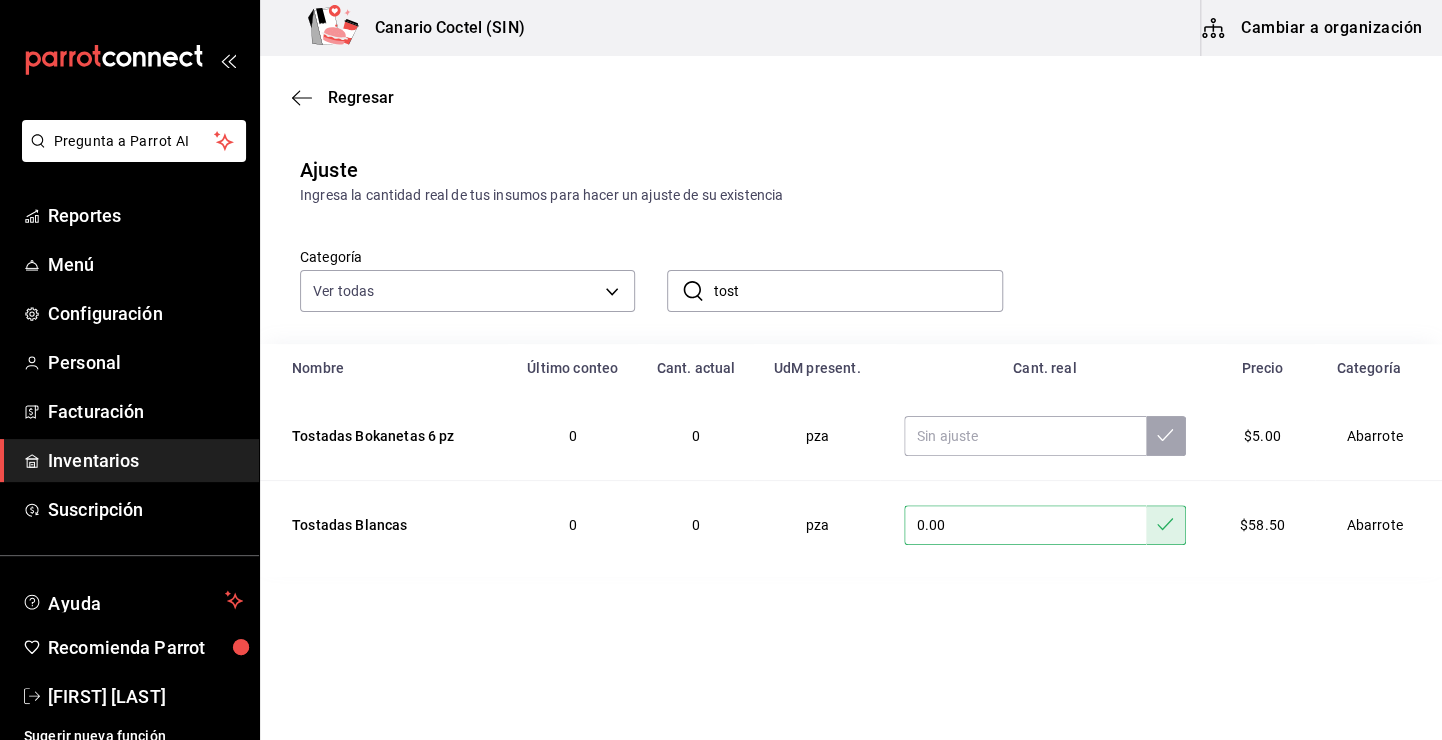 click on "tost" at bounding box center (857, 291) 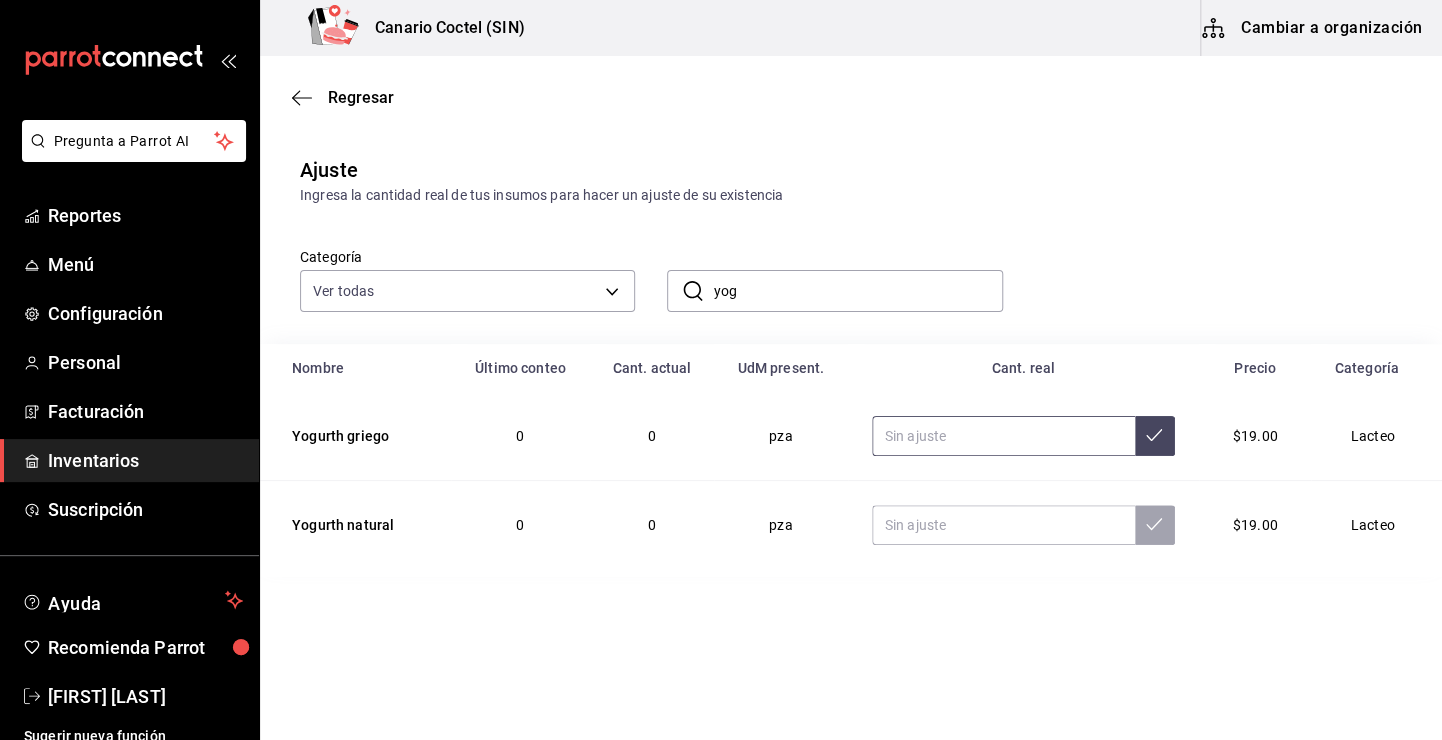 click at bounding box center [1003, 436] 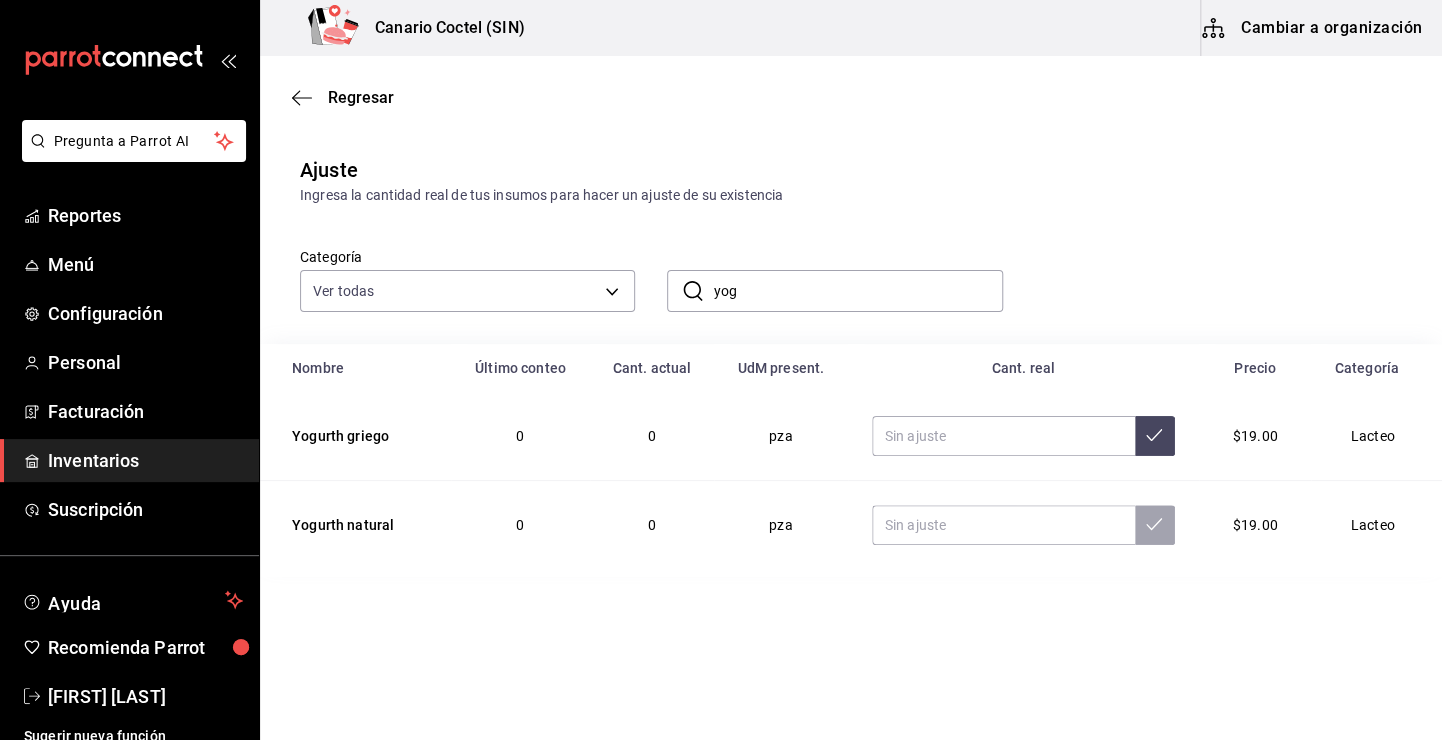 click on "yog" at bounding box center (857, 291) 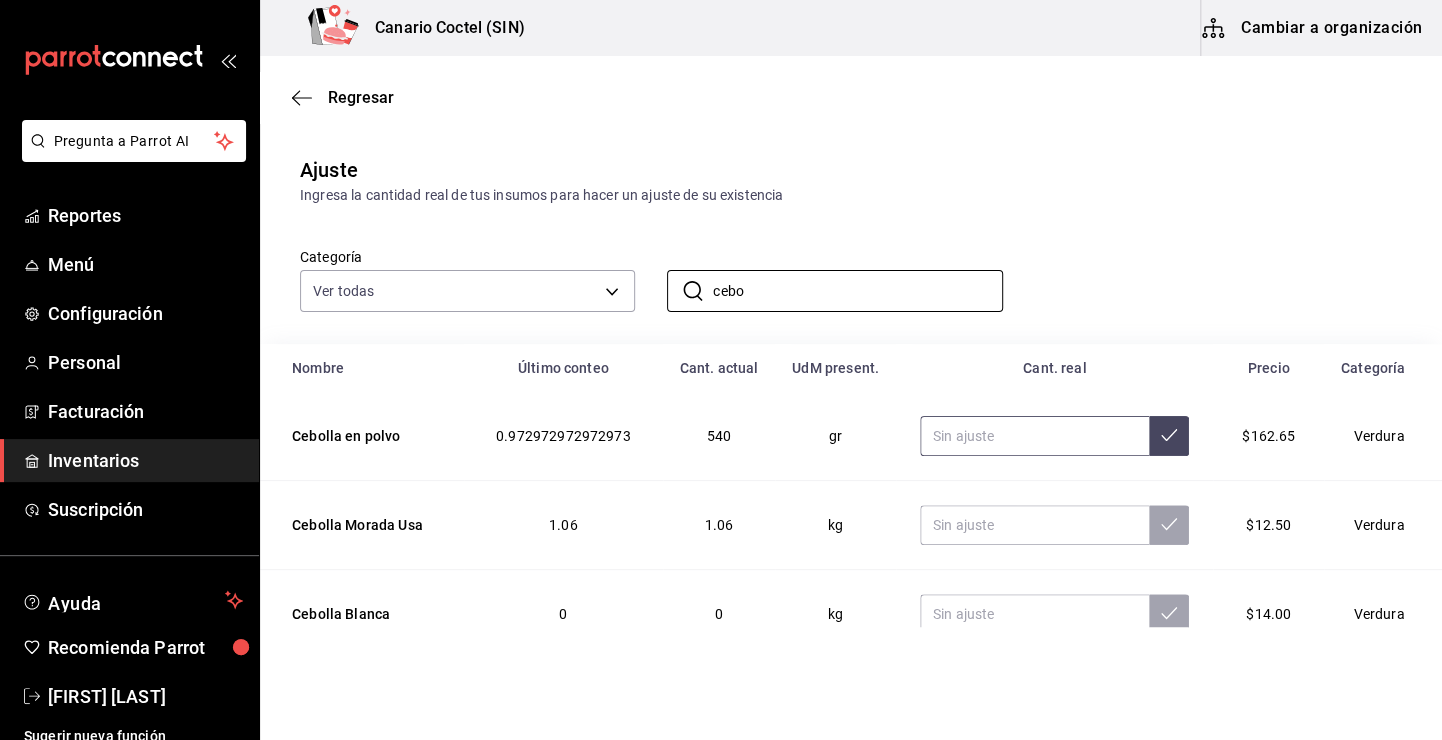 type on "cebo" 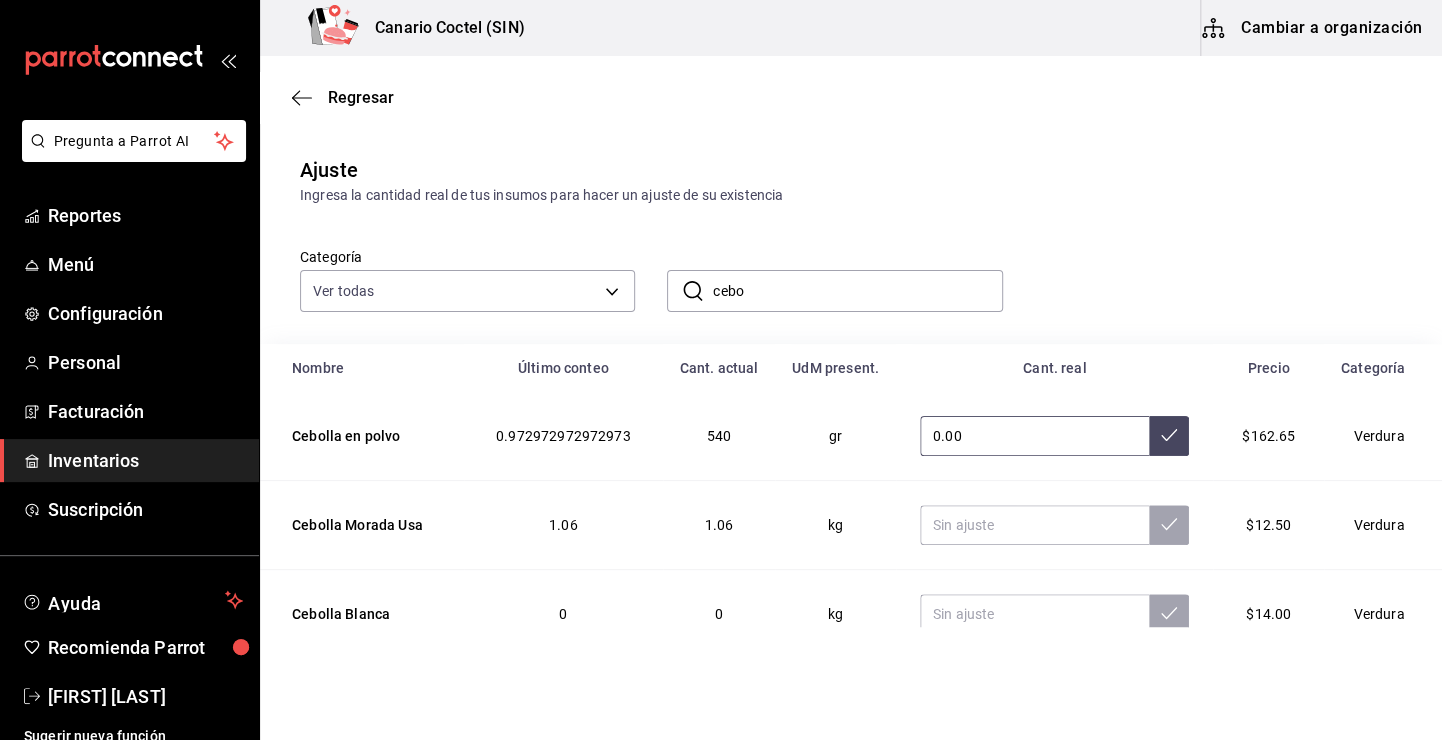 type on "0.00" 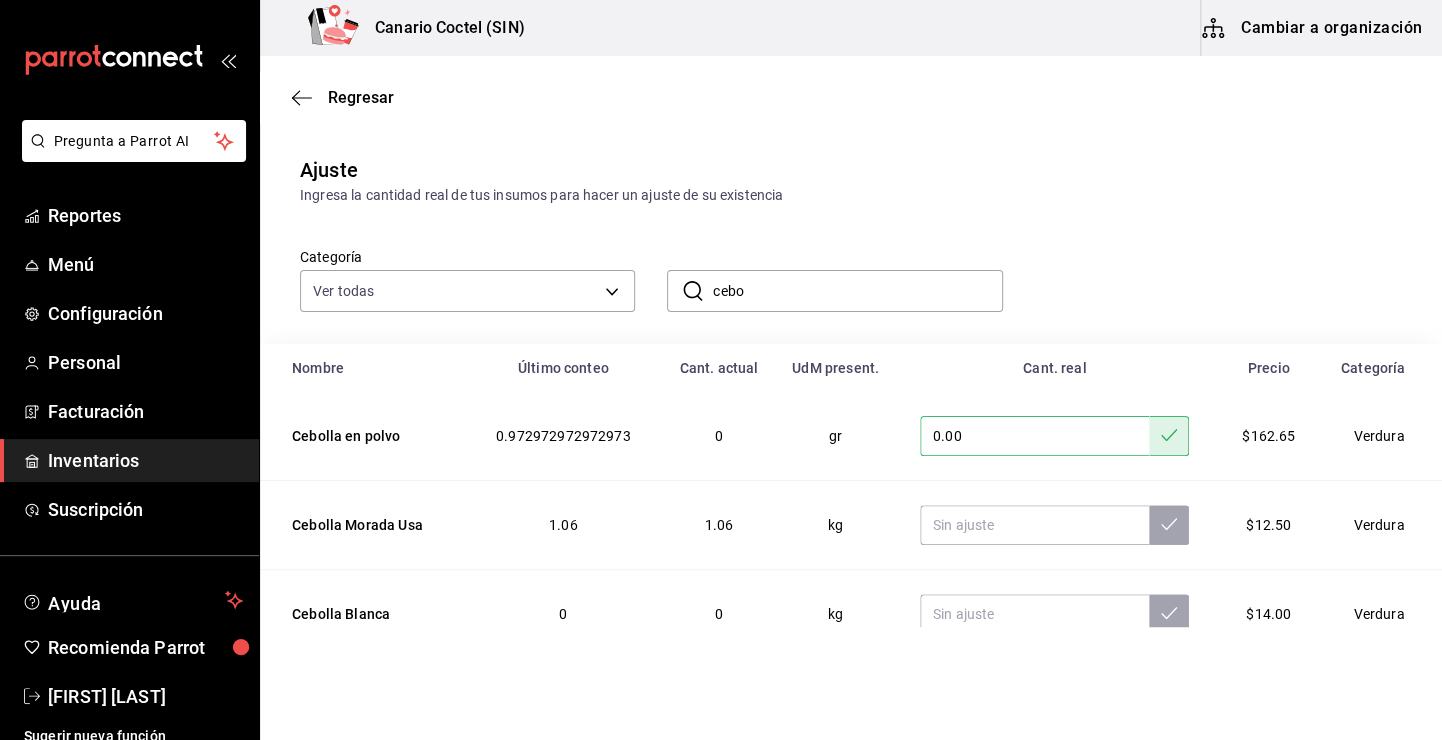 drag, startPoint x: 774, startPoint y: 327, endPoint x: 757, endPoint y: 308, distance: 25.495098 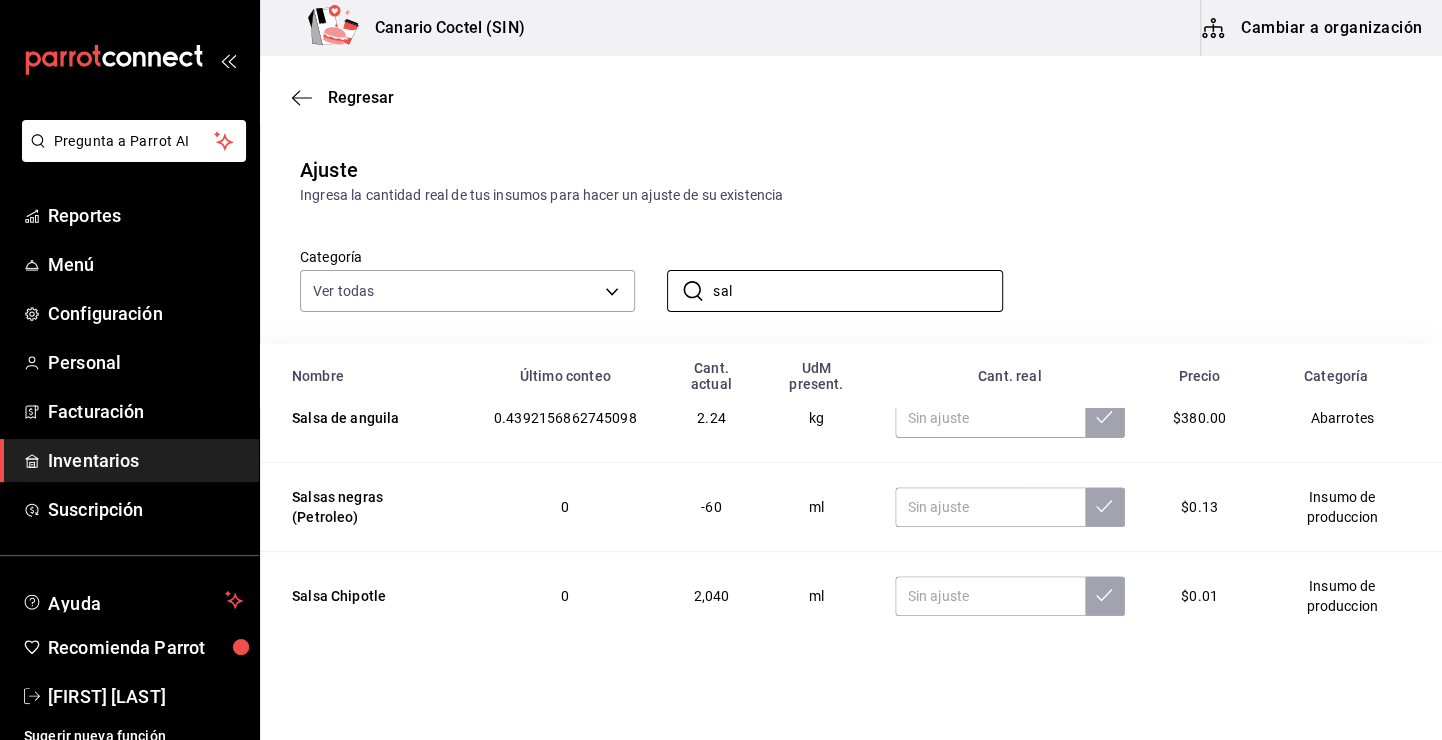 scroll, scrollTop: 0, scrollLeft: 0, axis: both 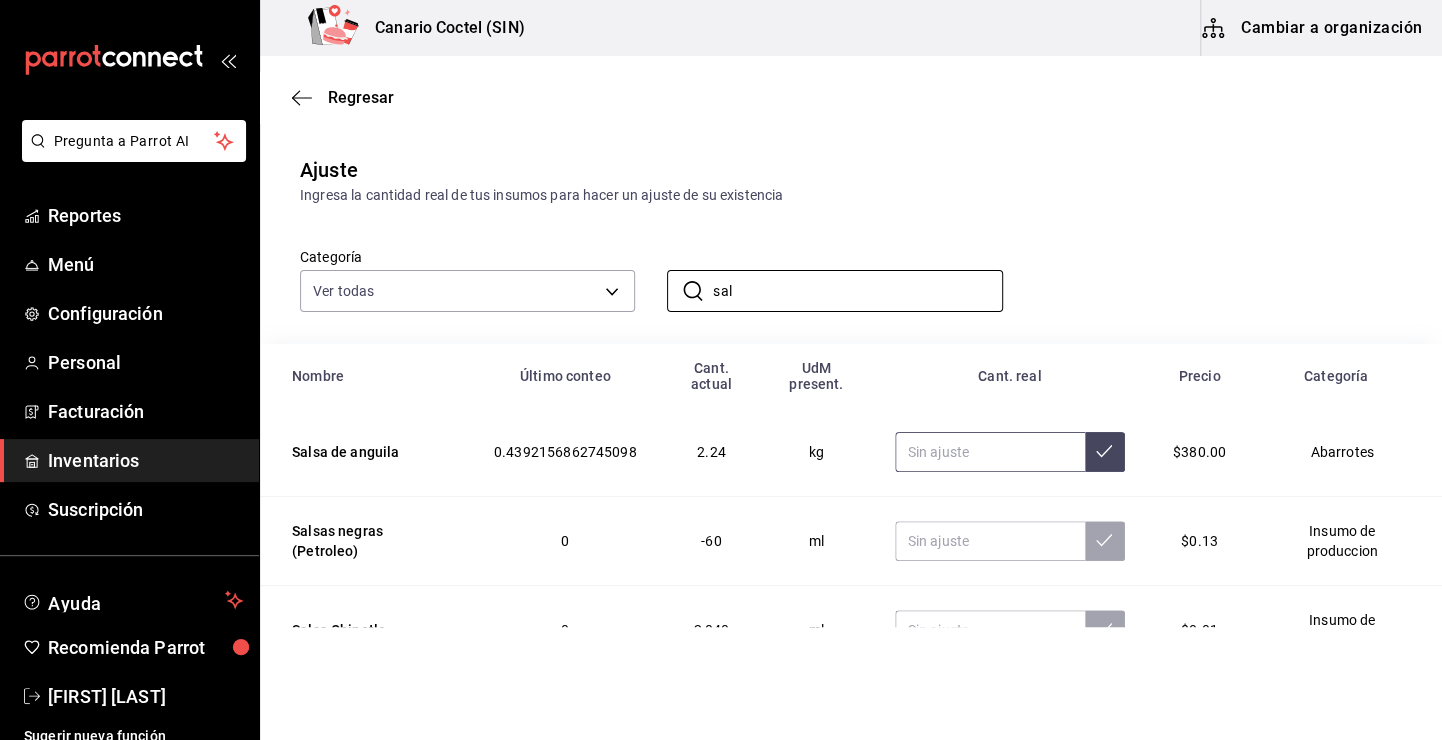 type on "sal" 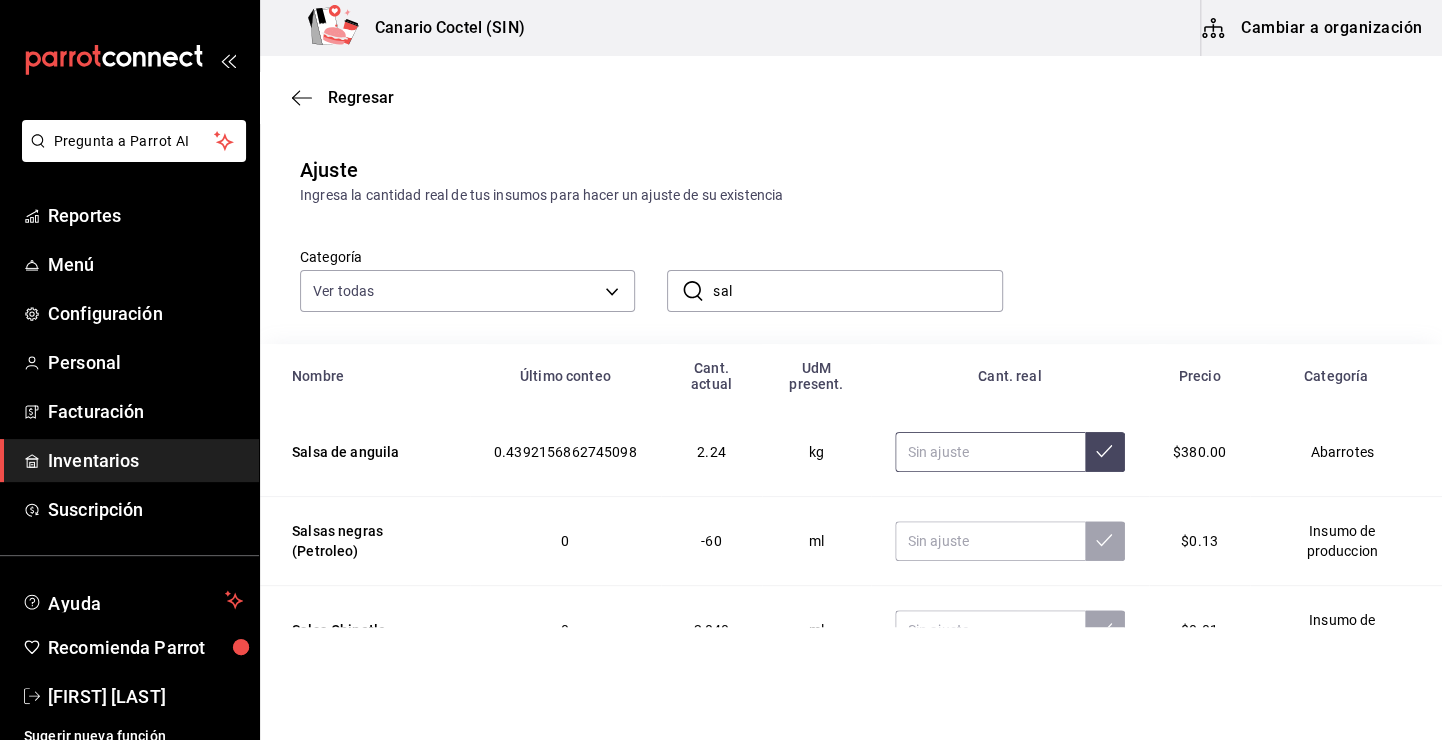 click at bounding box center [990, 452] 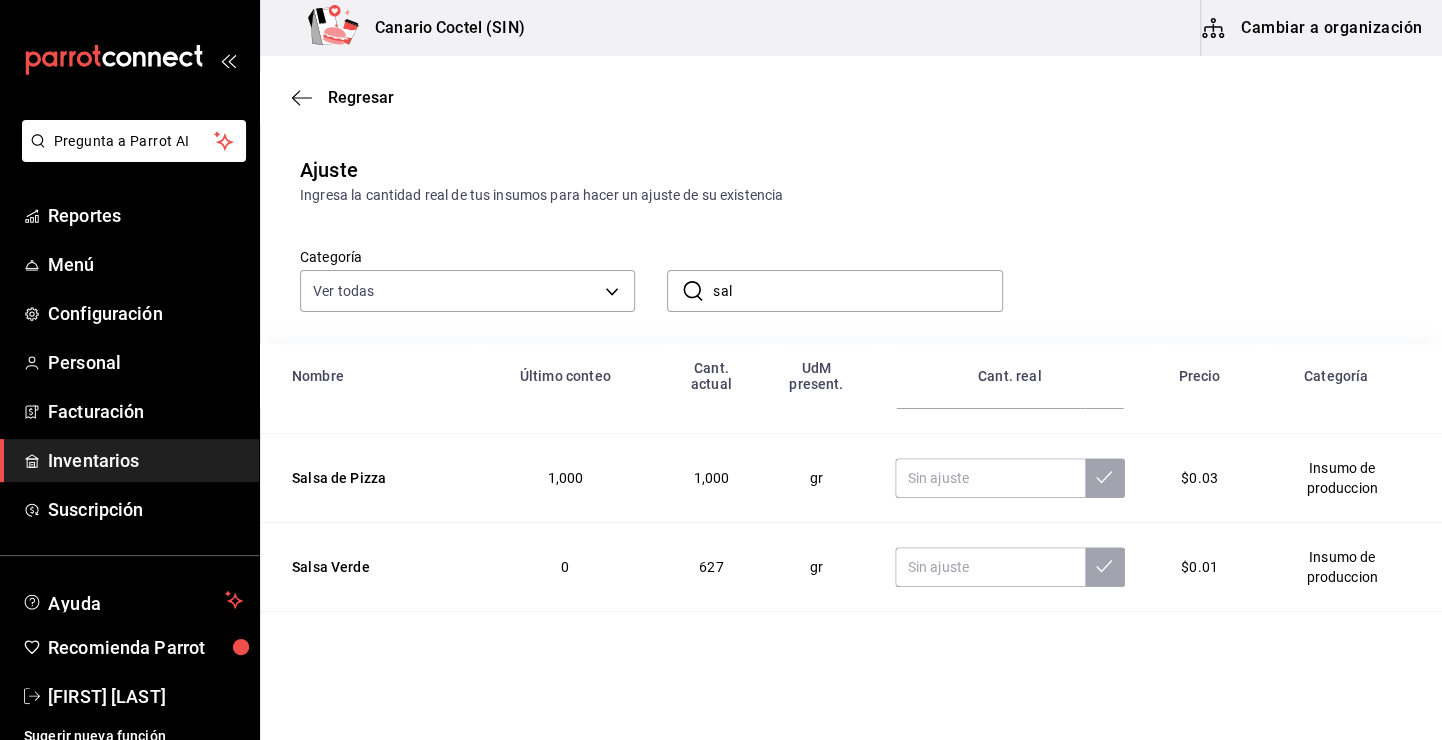 scroll, scrollTop: 346, scrollLeft: 0, axis: vertical 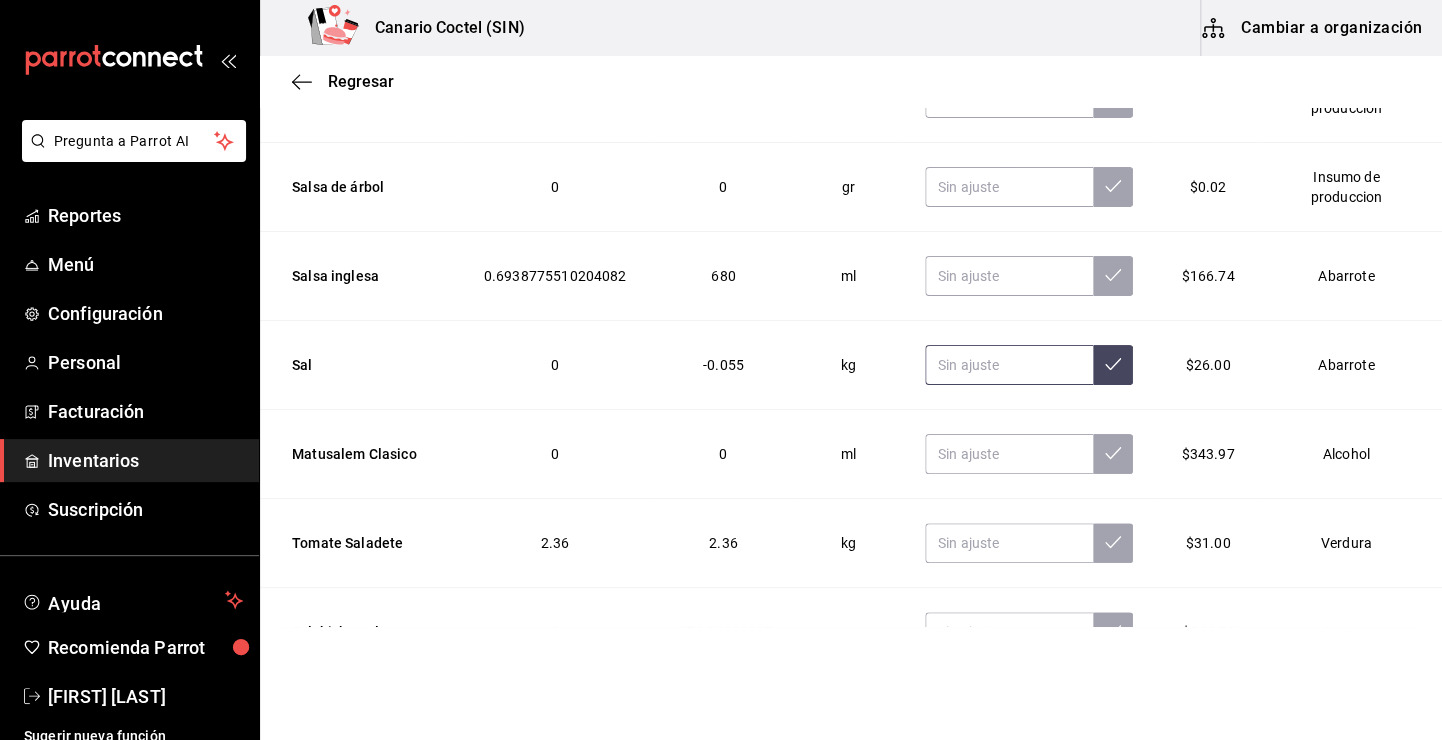 click at bounding box center (1009, 365) 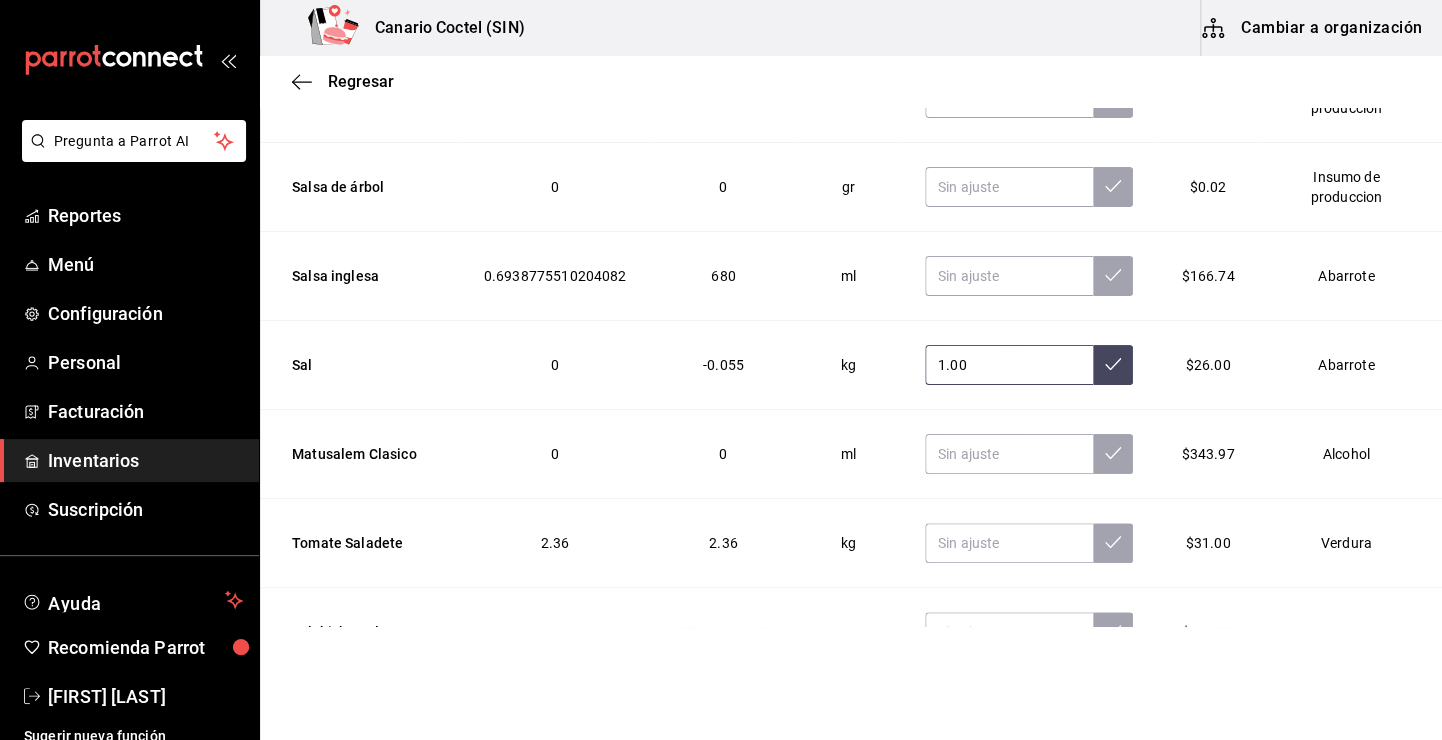 type on "1.00" 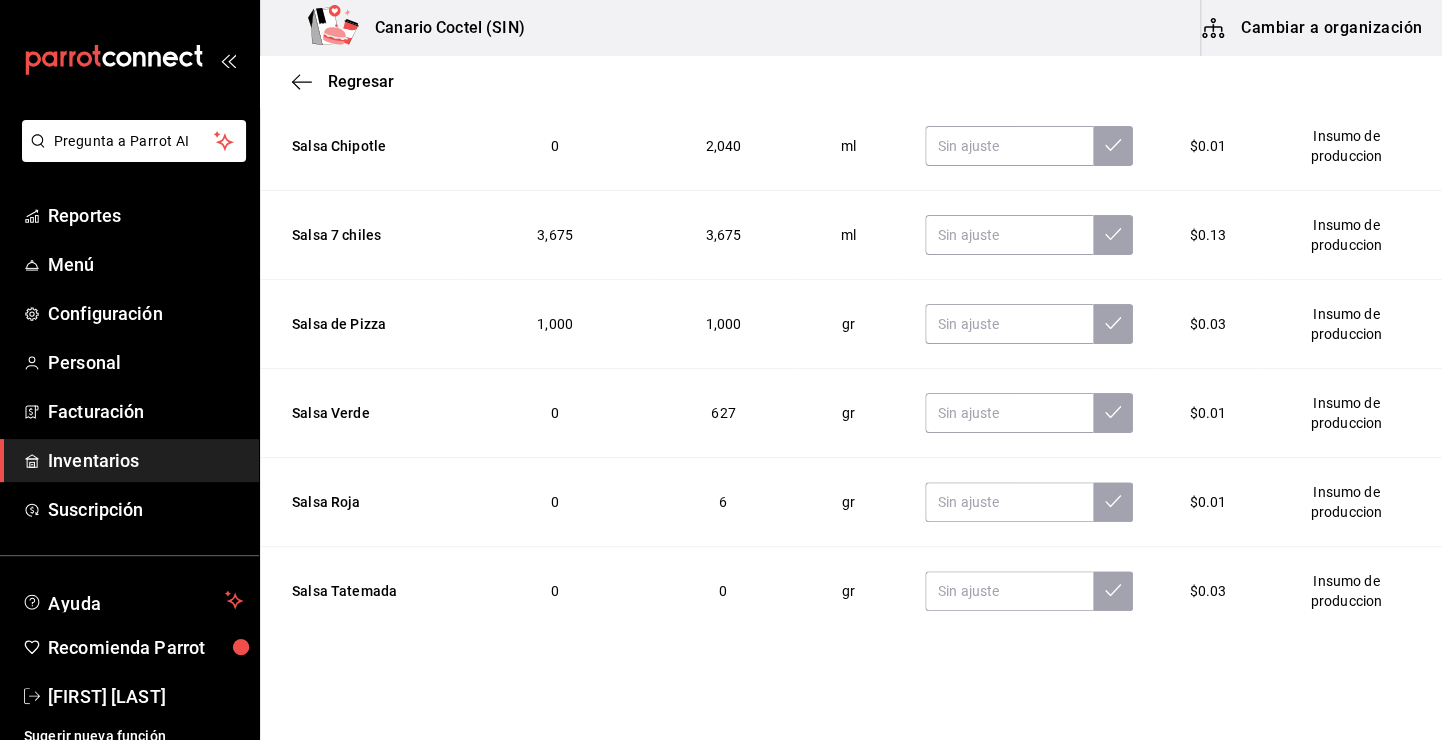 scroll, scrollTop: 0, scrollLeft: 0, axis: both 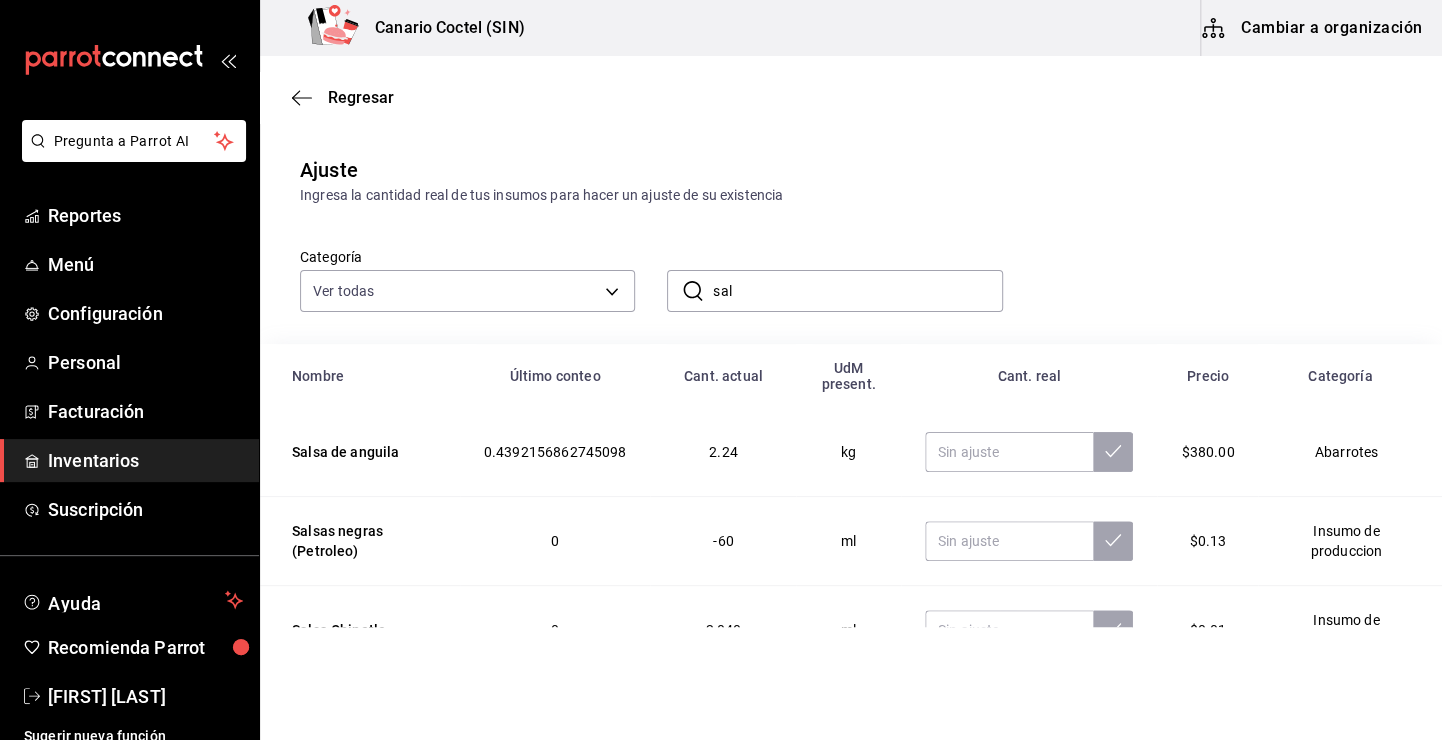 click on "sal" at bounding box center (857, 291) 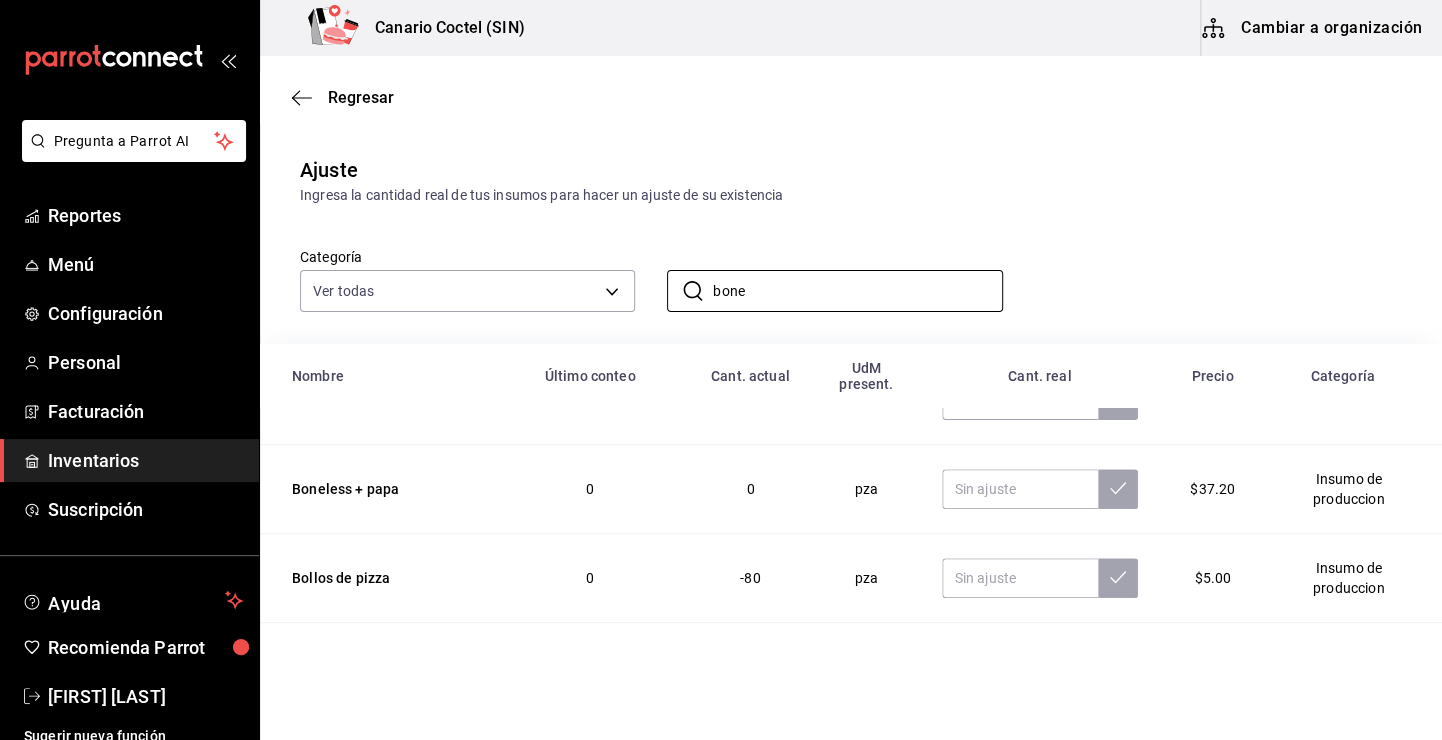 scroll, scrollTop: 100, scrollLeft: 0, axis: vertical 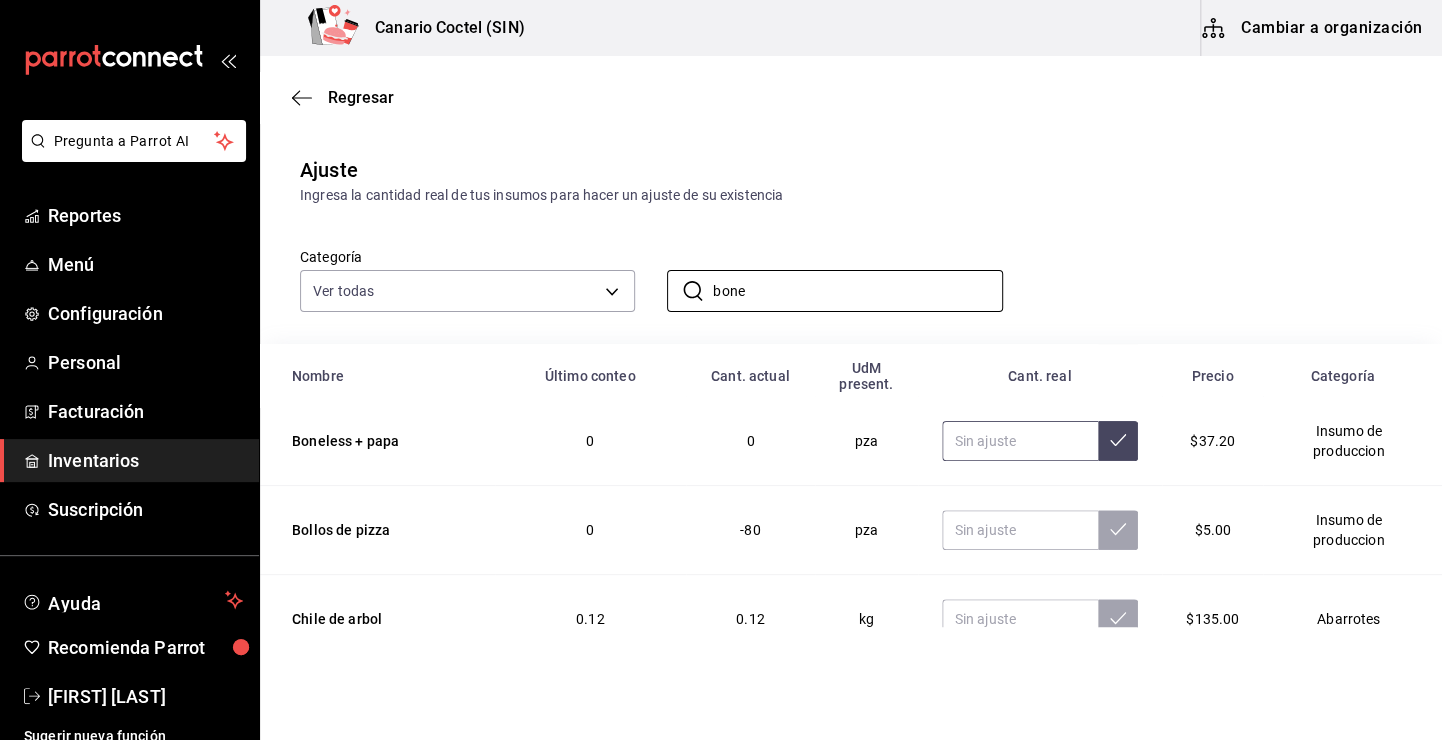 click at bounding box center [1020, 441] 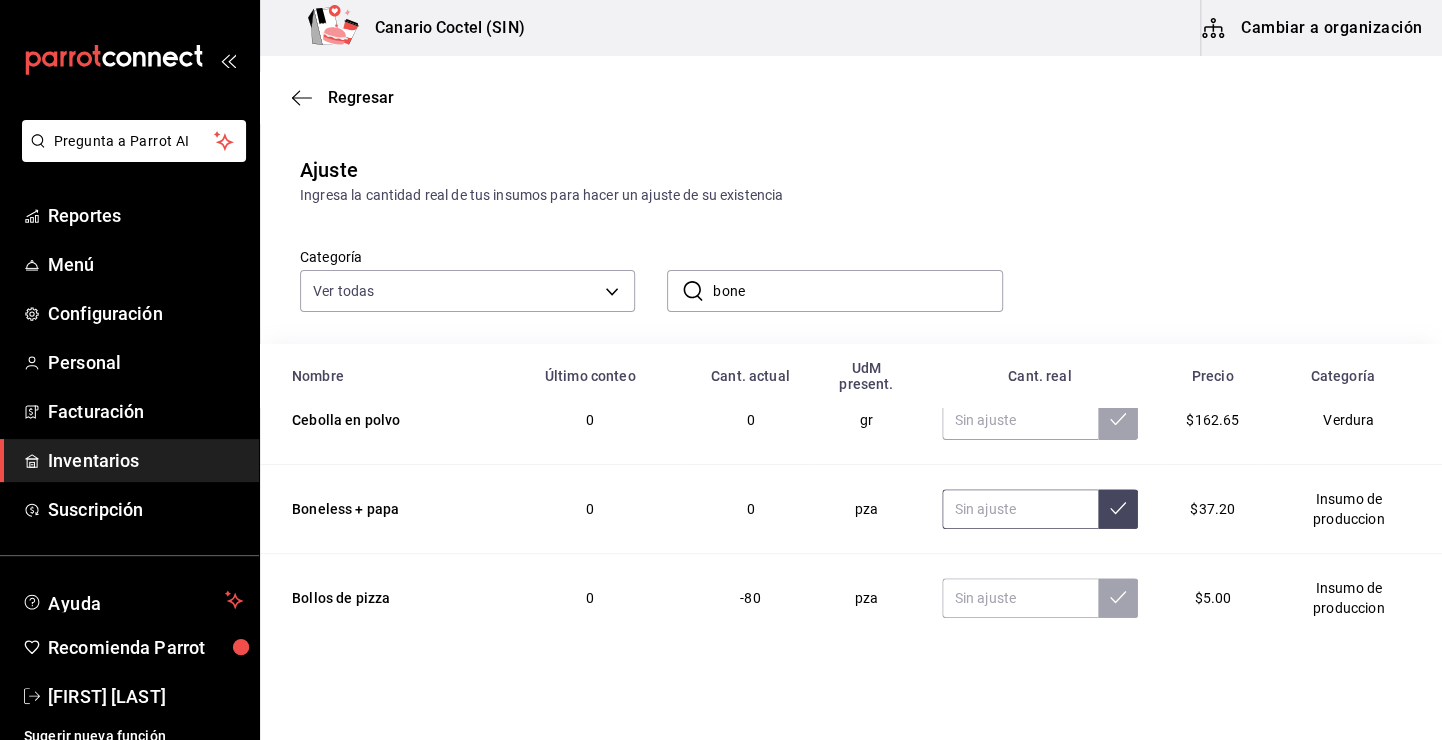scroll, scrollTop: 0, scrollLeft: 0, axis: both 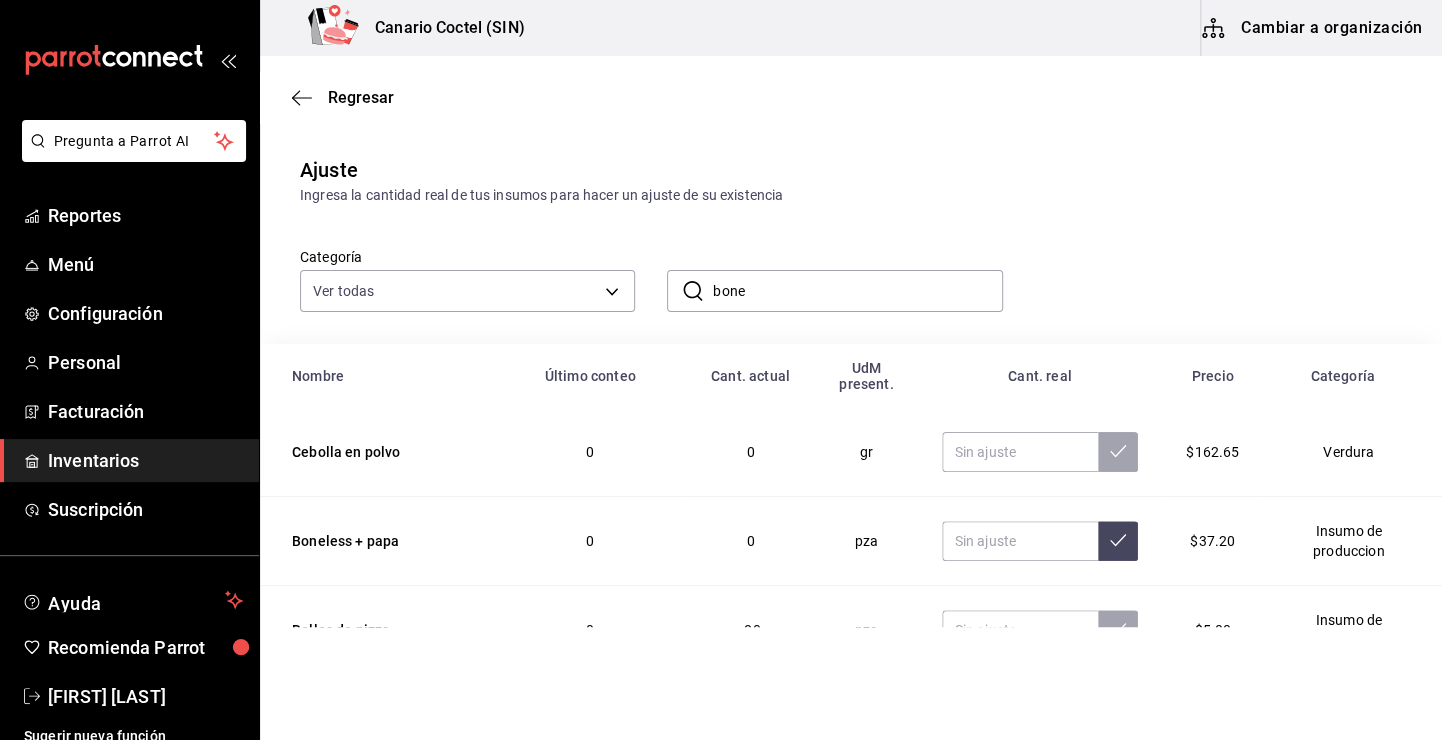 click on "bone" at bounding box center (857, 291) 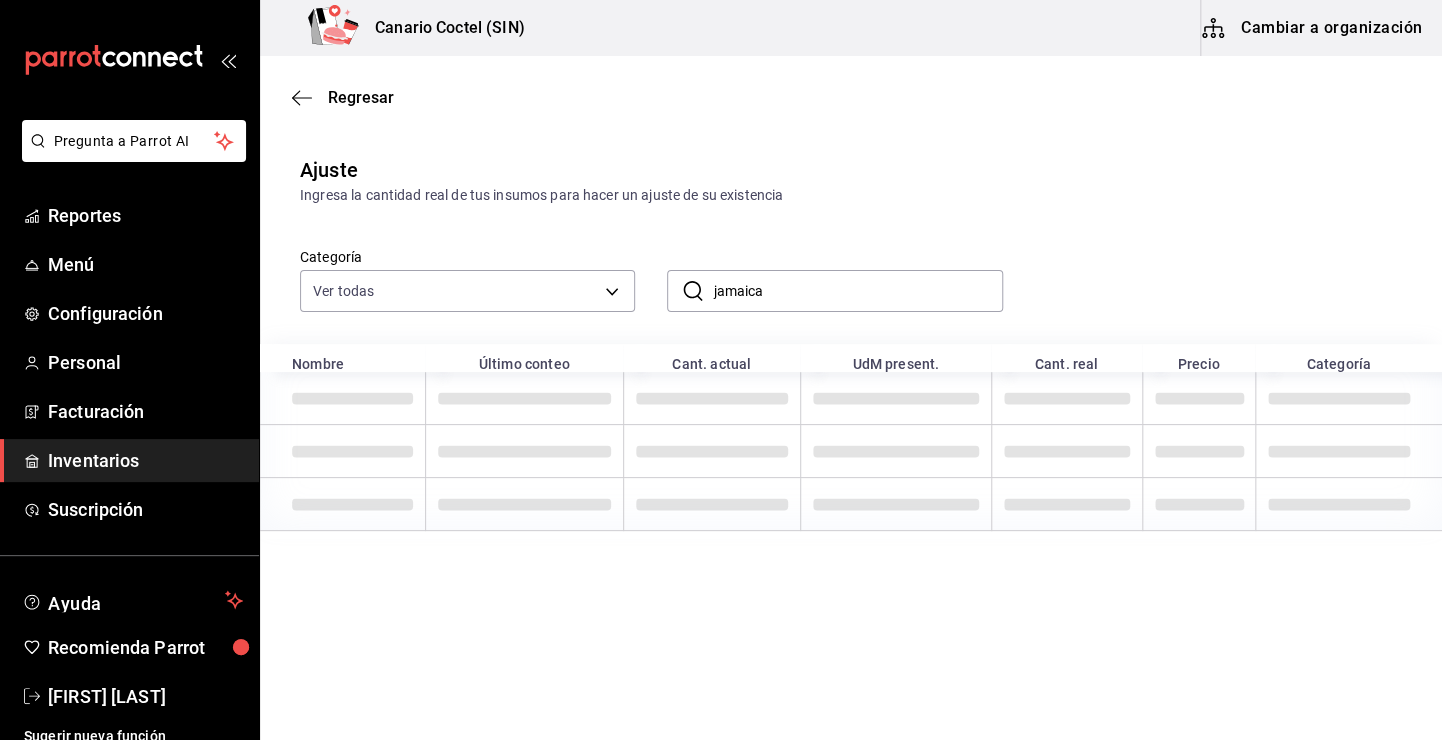 type on "jamaica" 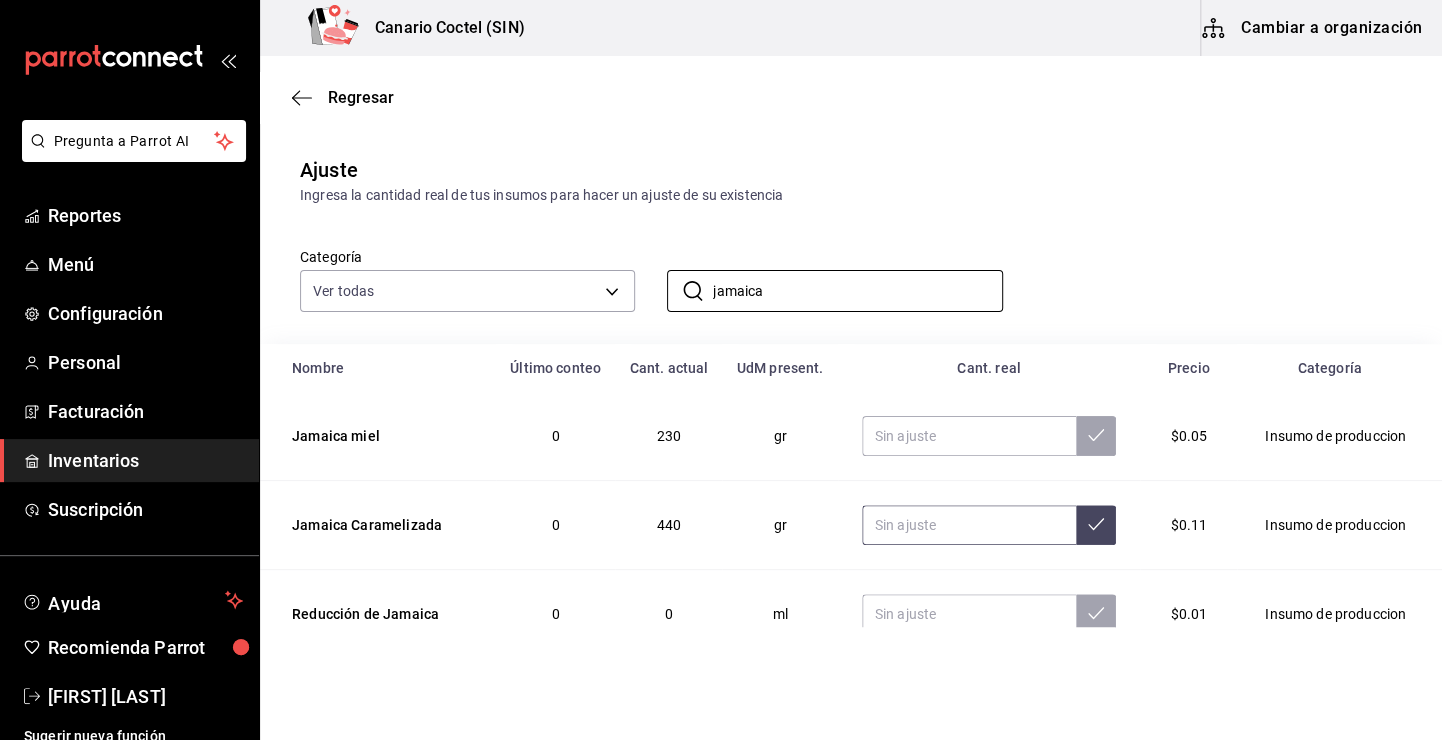click at bounding box center (969, 525) 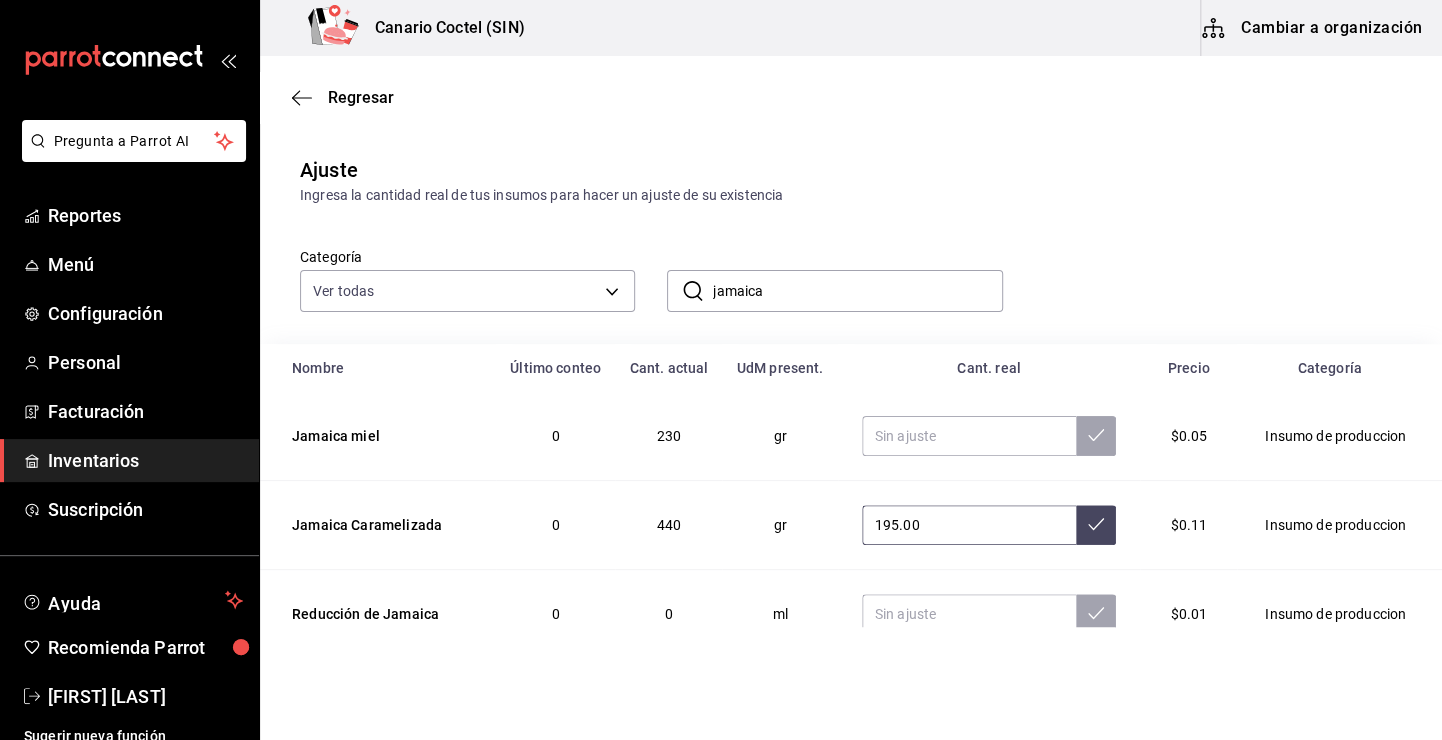 type on "195.00" 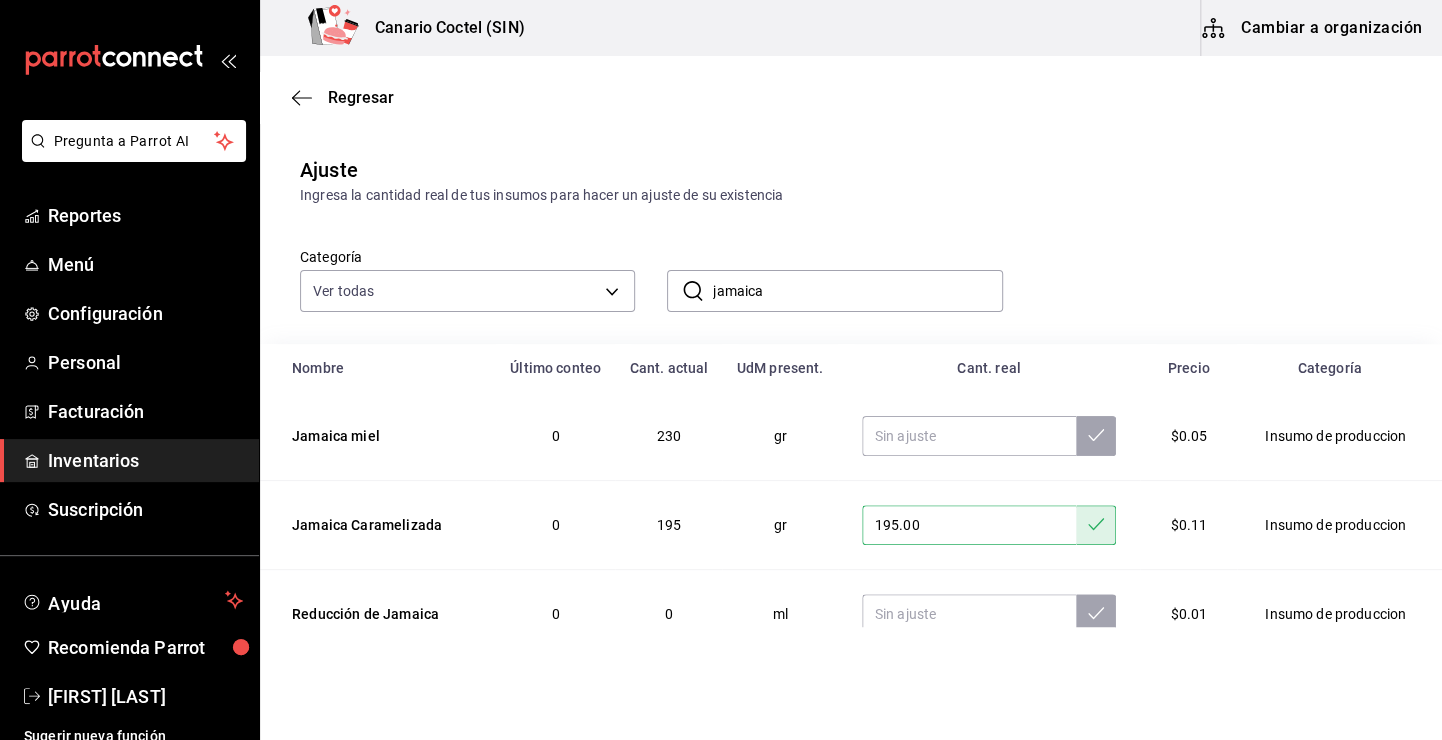 click on "jamaica" at bounding box center [857, 291] 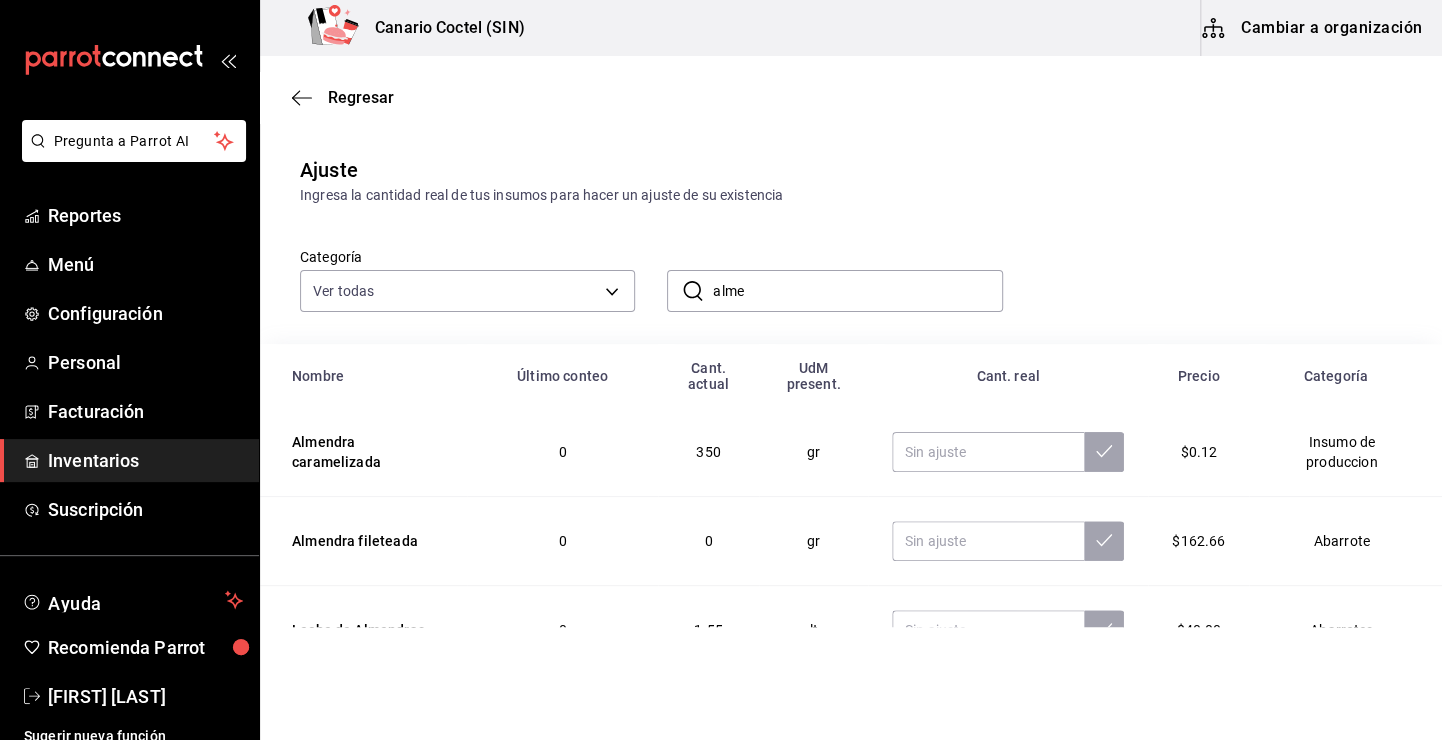 click on "alme" at bounding box center (857, 291) 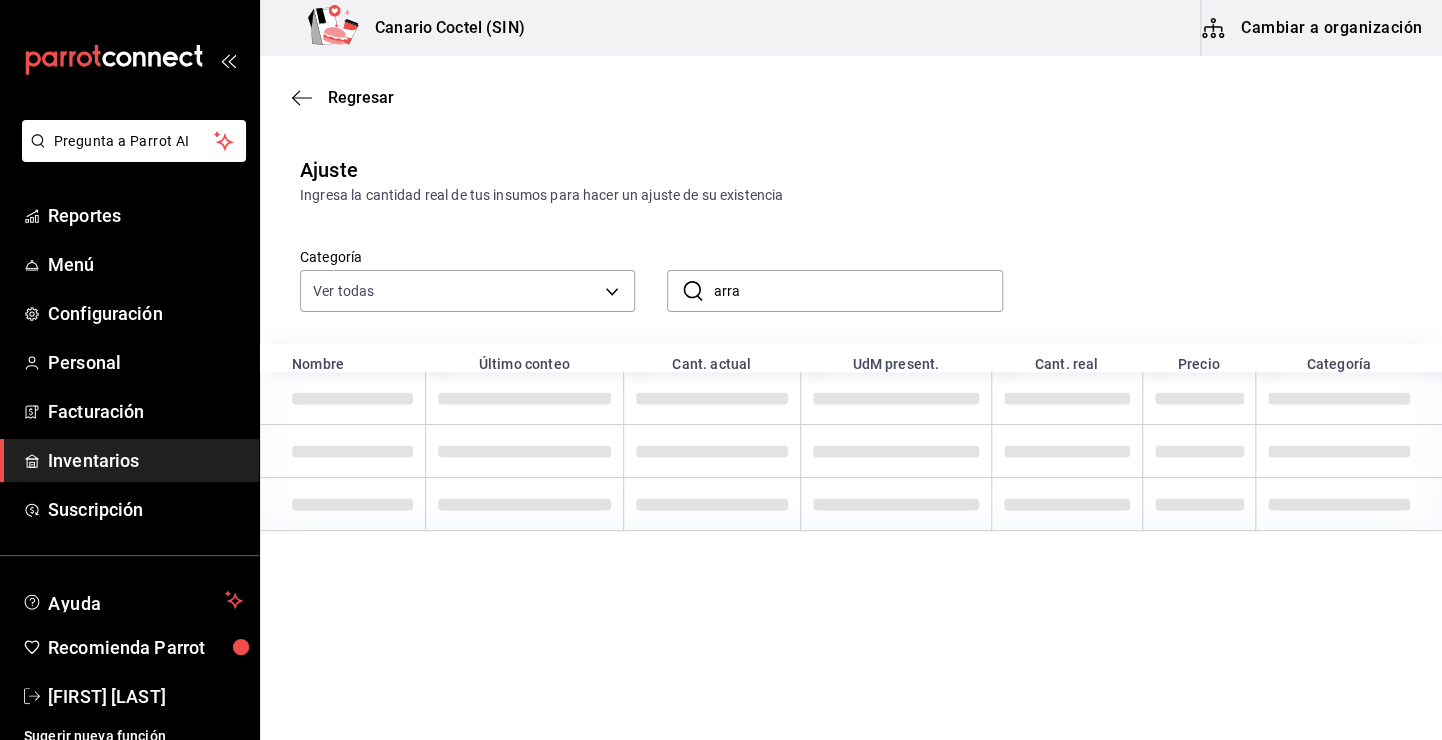 type on "arra" 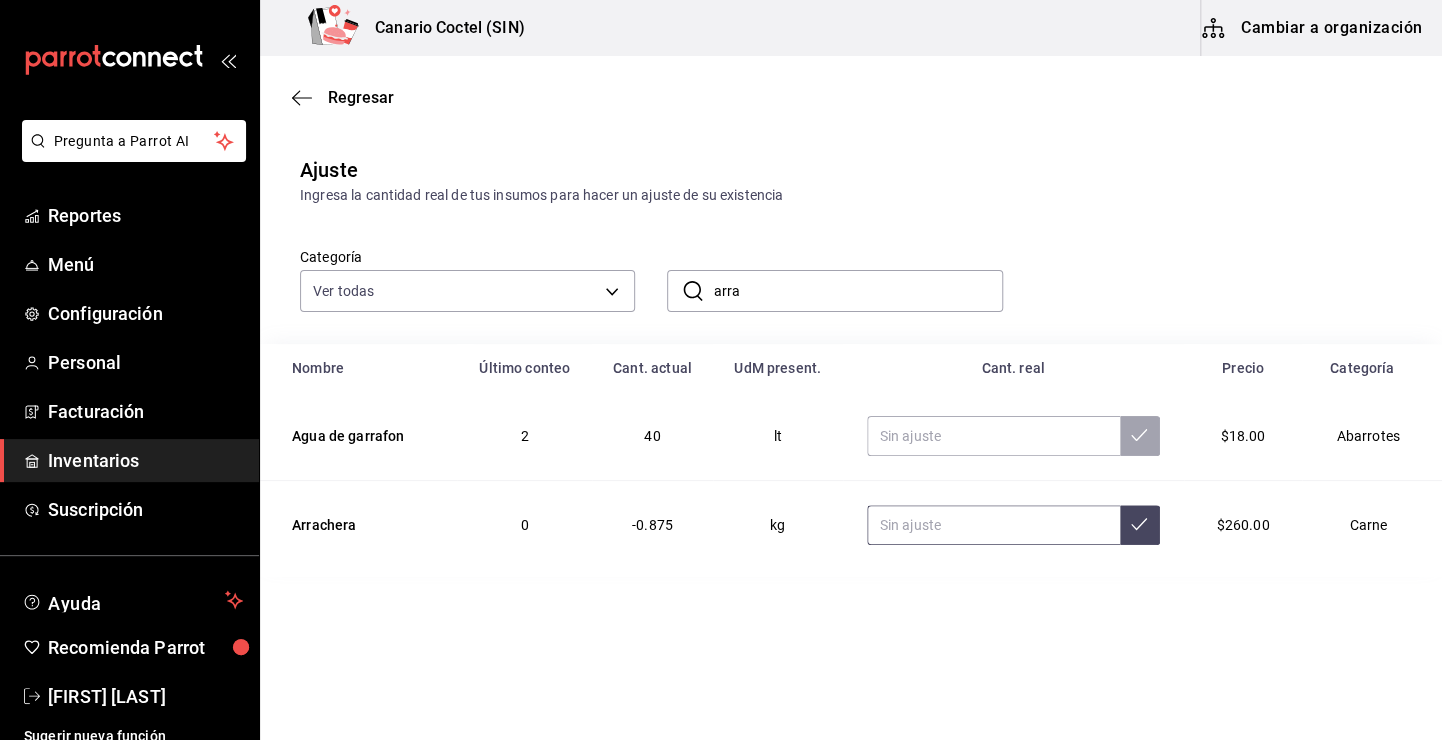 click at bounding box center (993, 525) 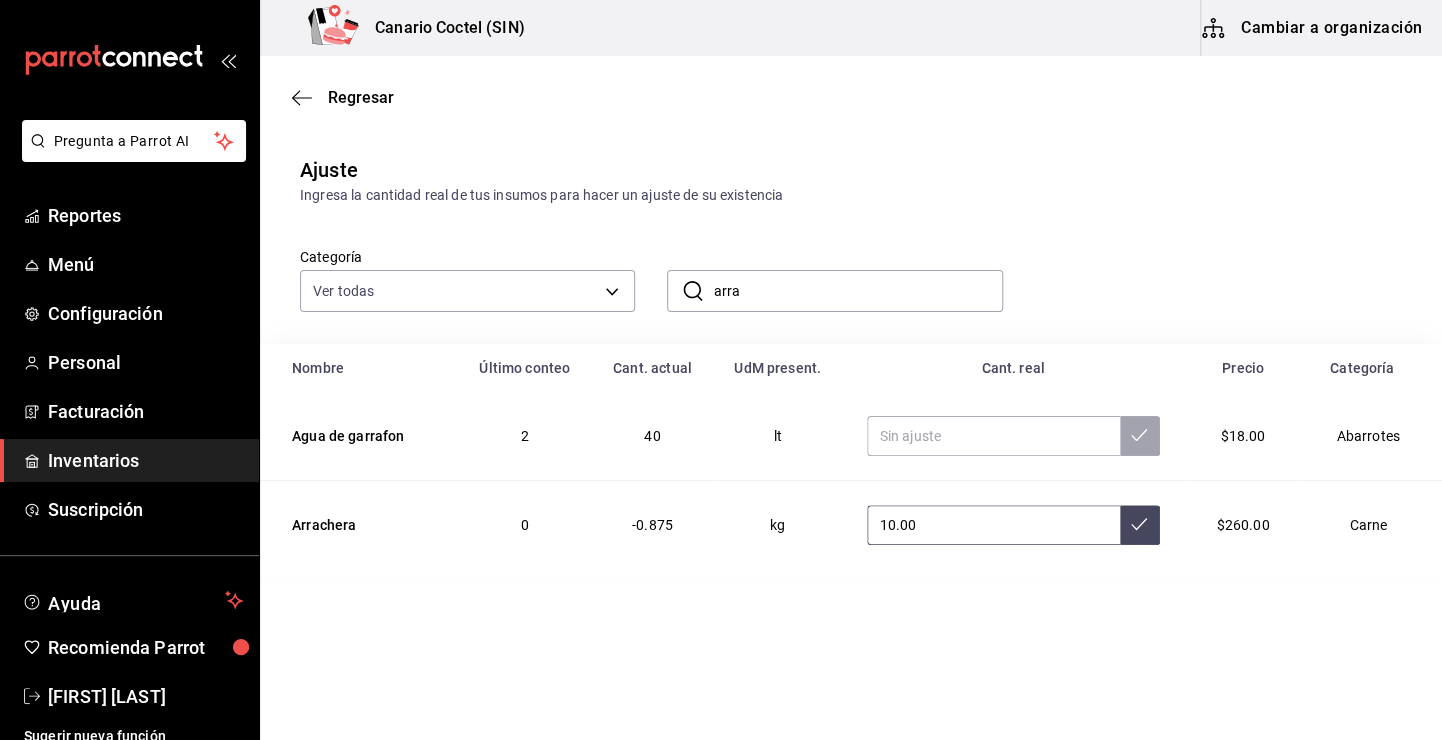 type on "1.00" 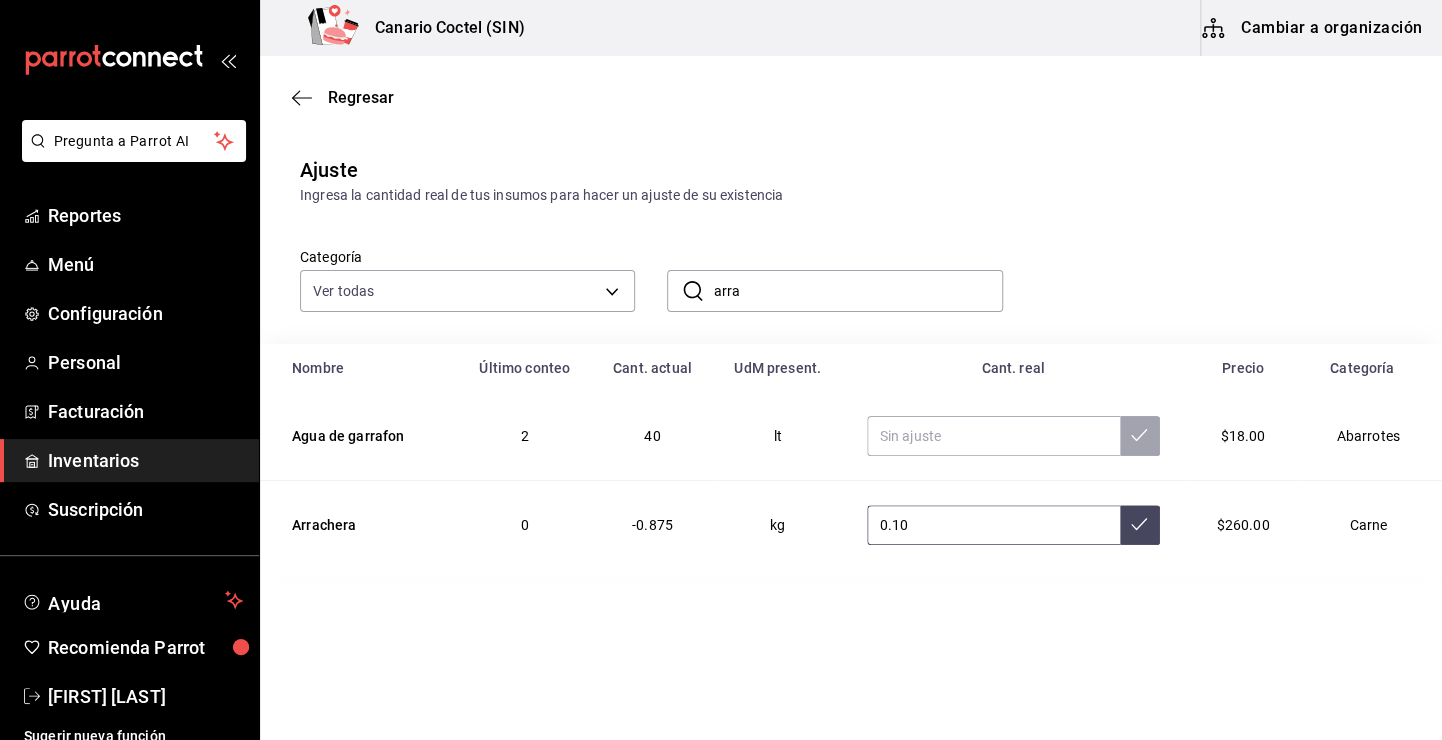 drag, startPoint x: 976, startPoint y: 531, endPoint x: 1022, endPoint y: 527, distance: 46.173584 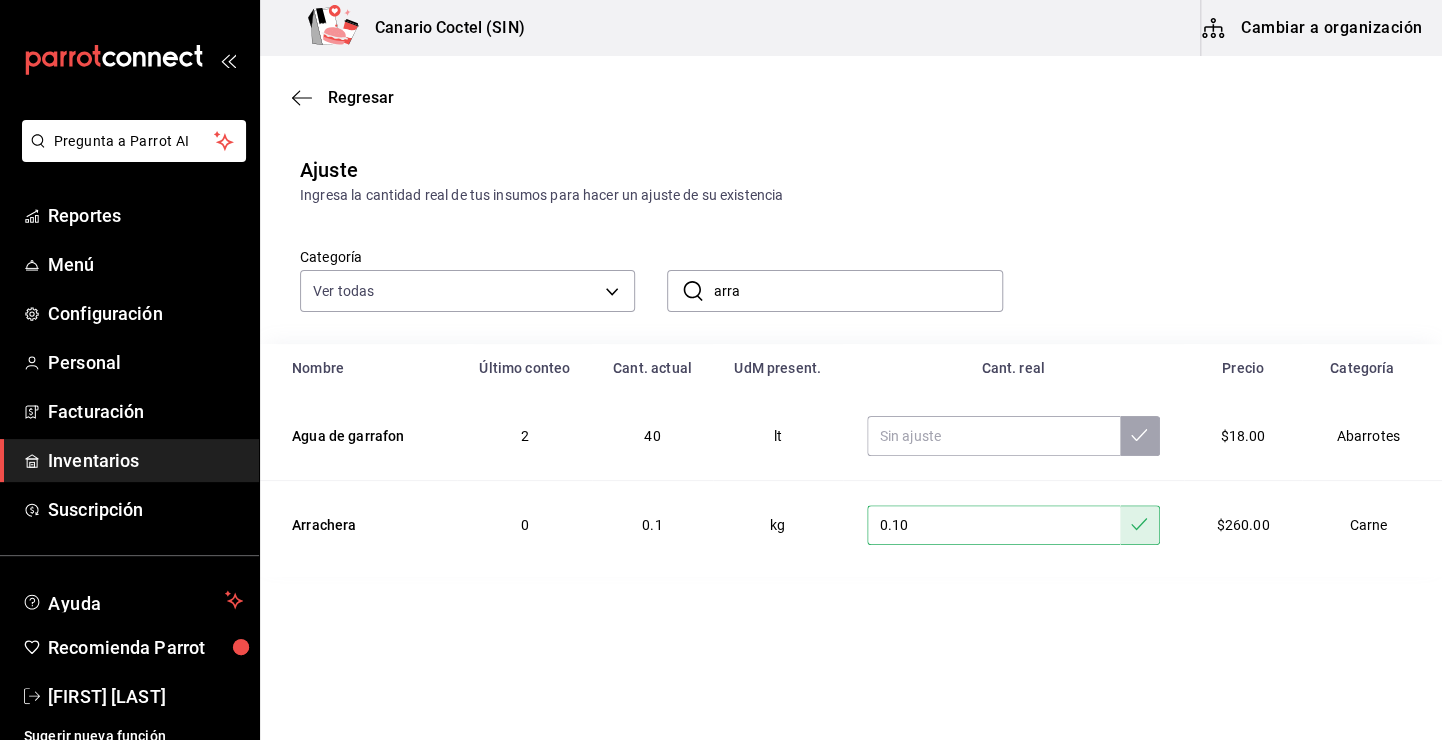 click on "​ arra ​" at bounding box center [834, 291] 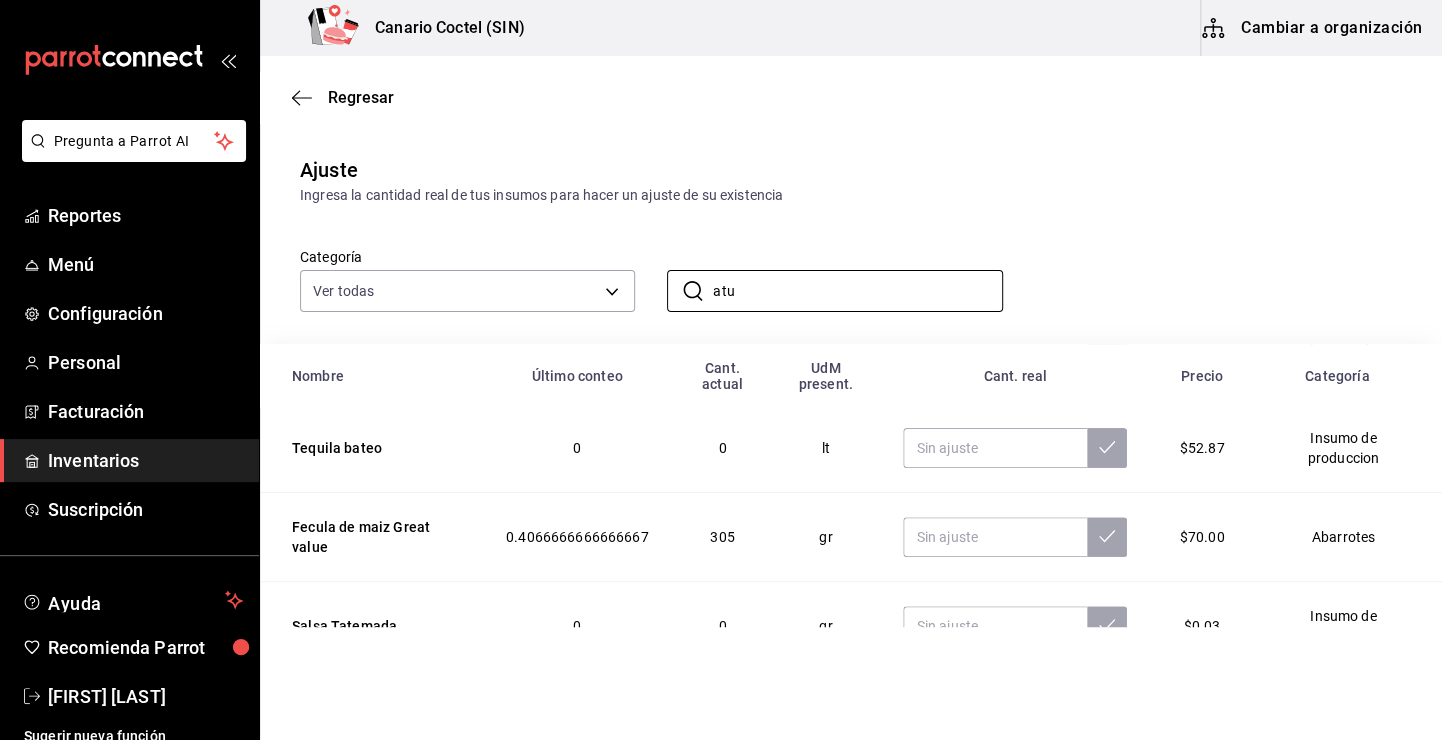 scroll, scrollTop: 300, scrollLeft: 0, axis: vertical 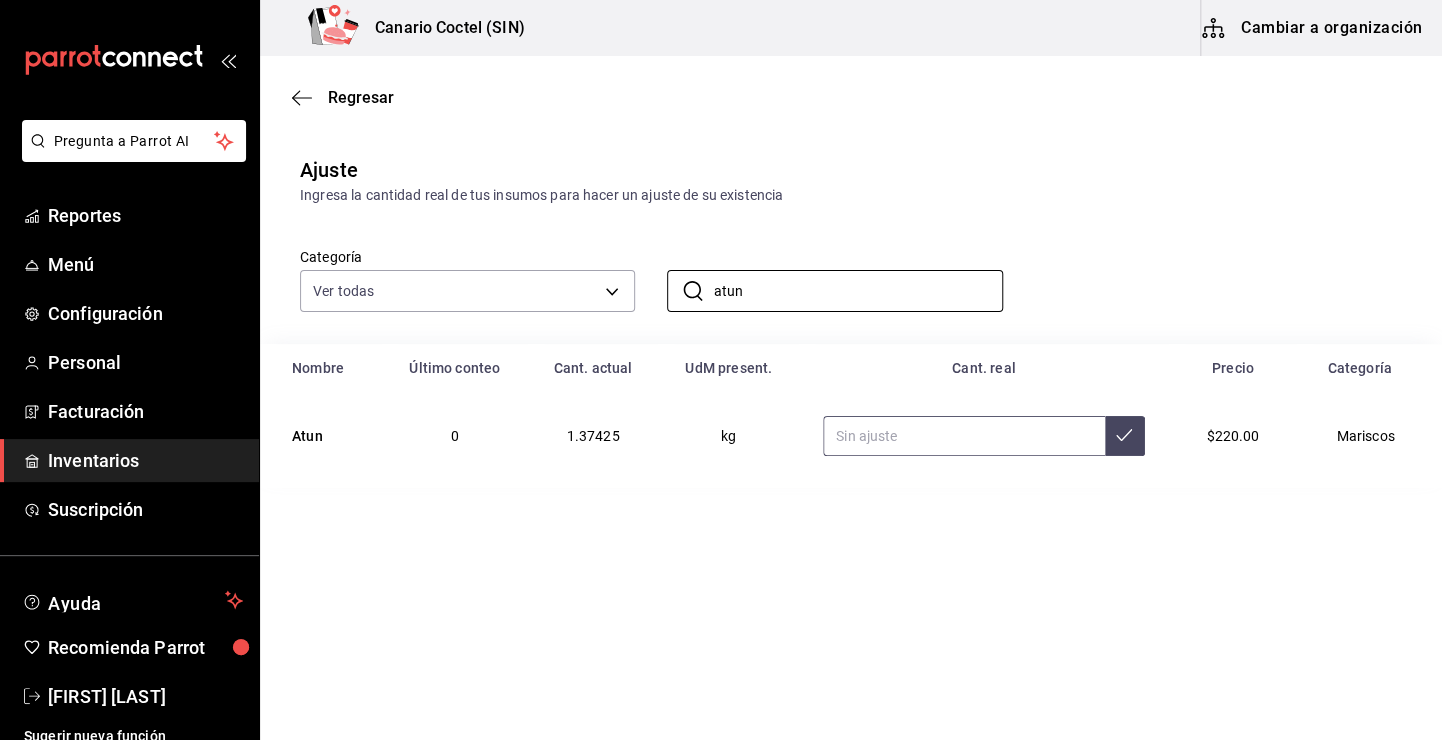 type on "atun" 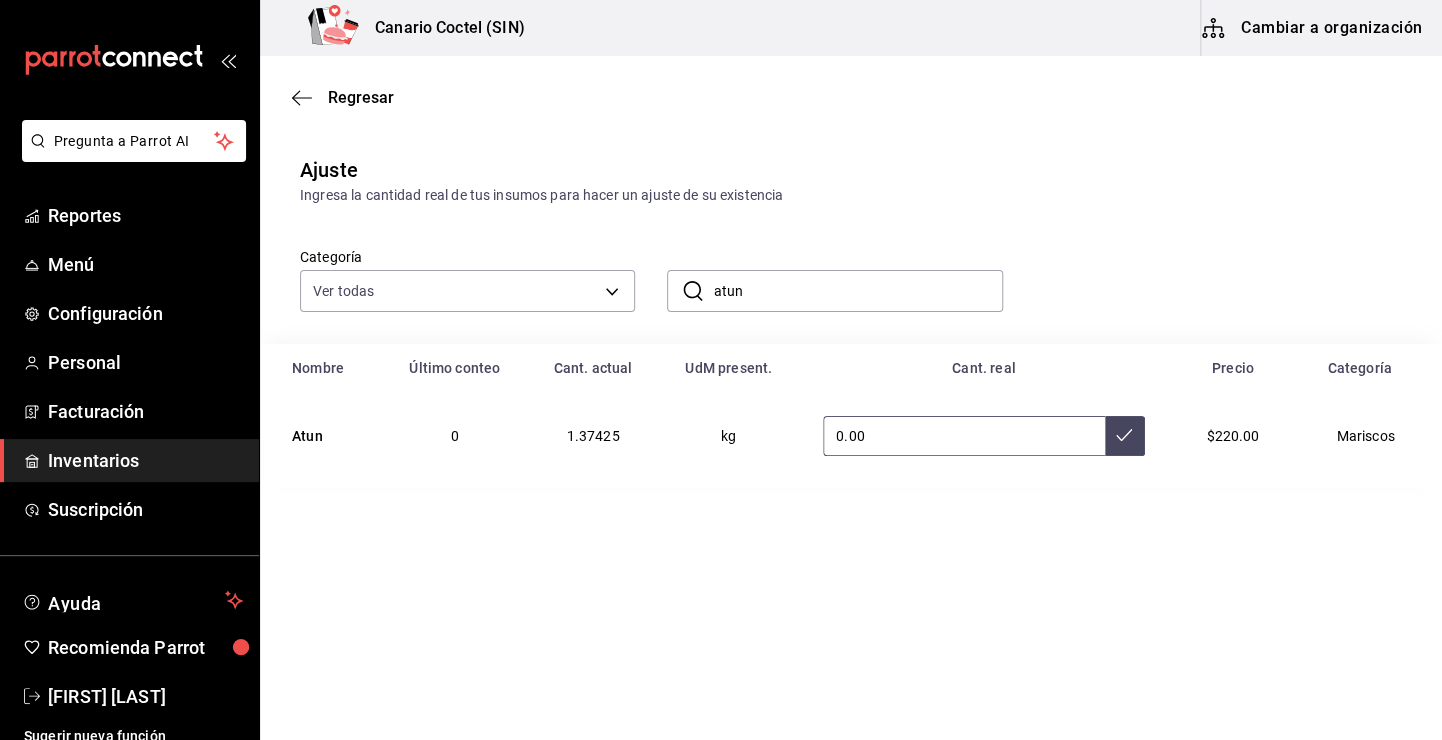 type on "0.00" 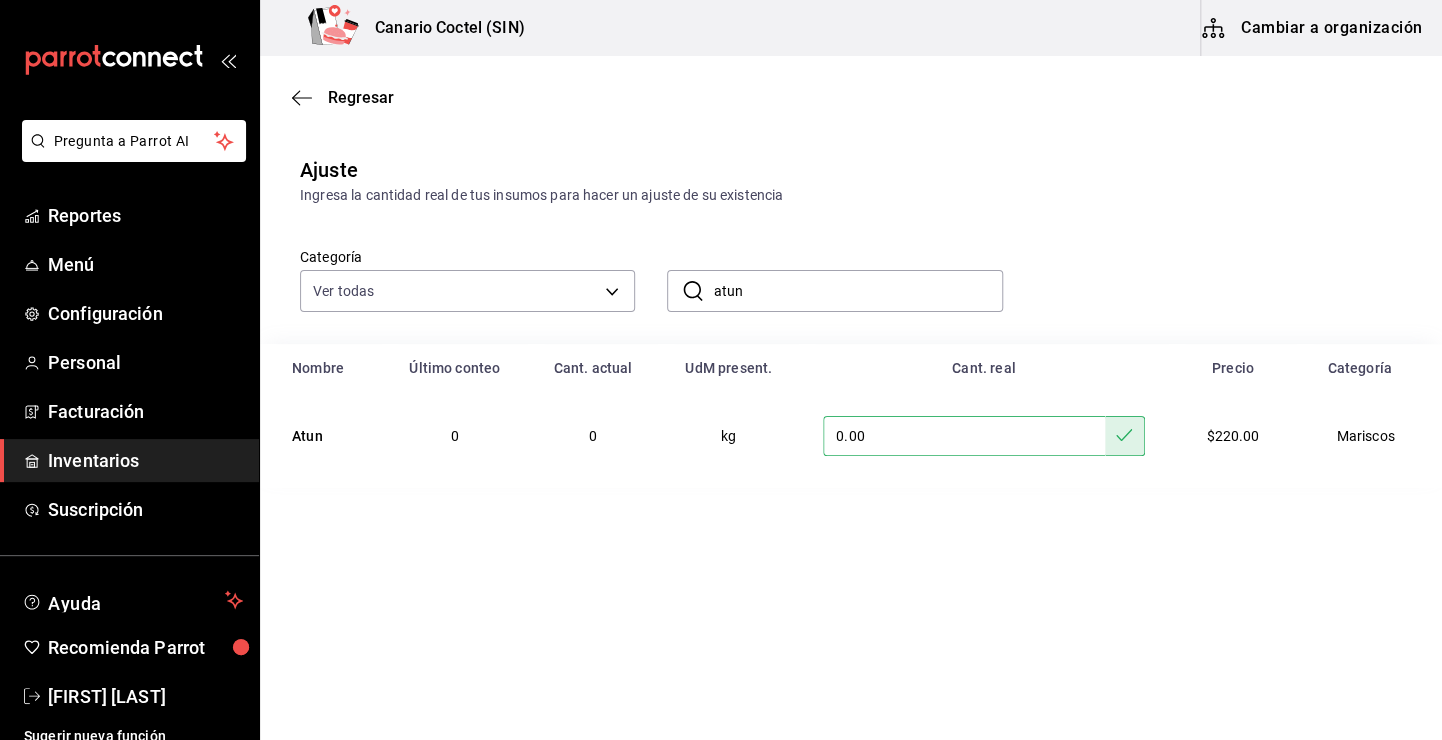 click on "atun" at bounding box center [857, 291] 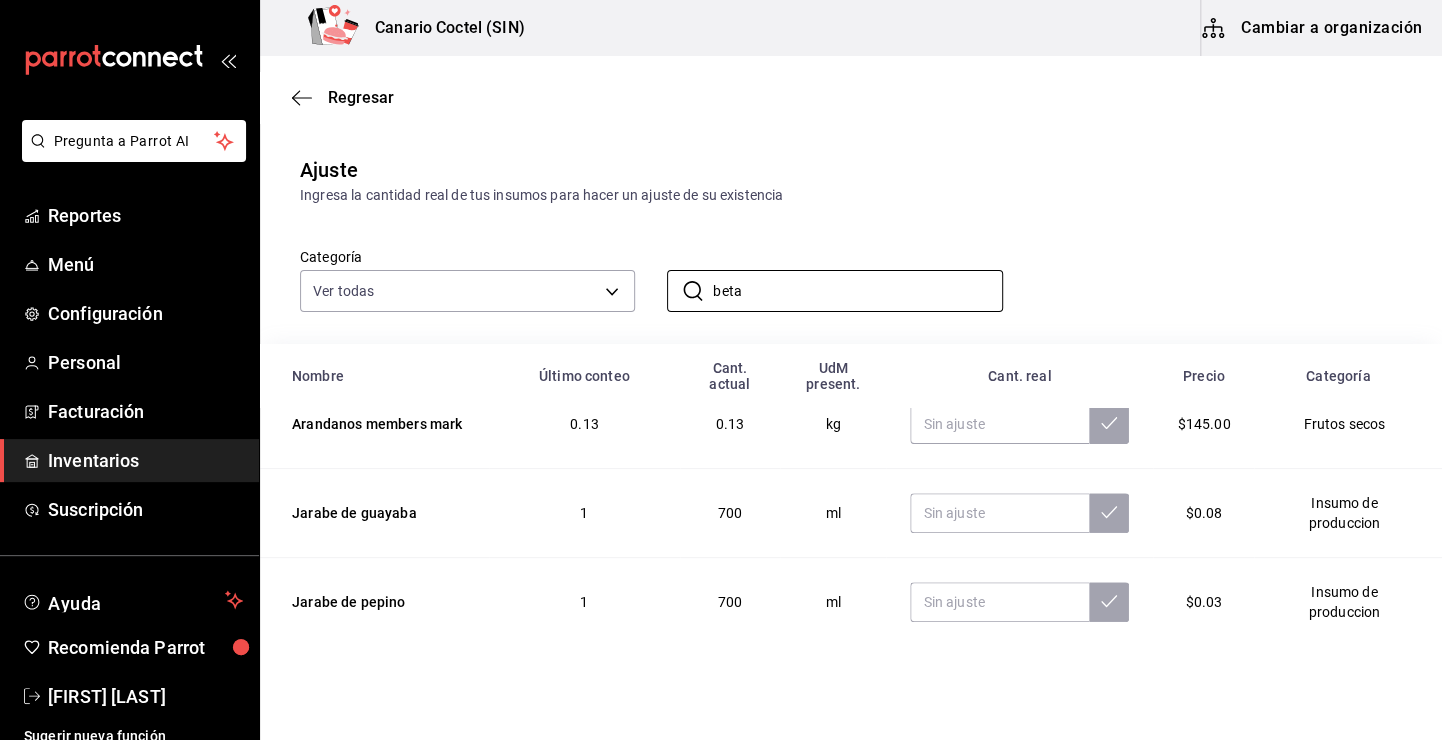 scroll, scrollTop: 0, scrollLeft: 0, axis: both 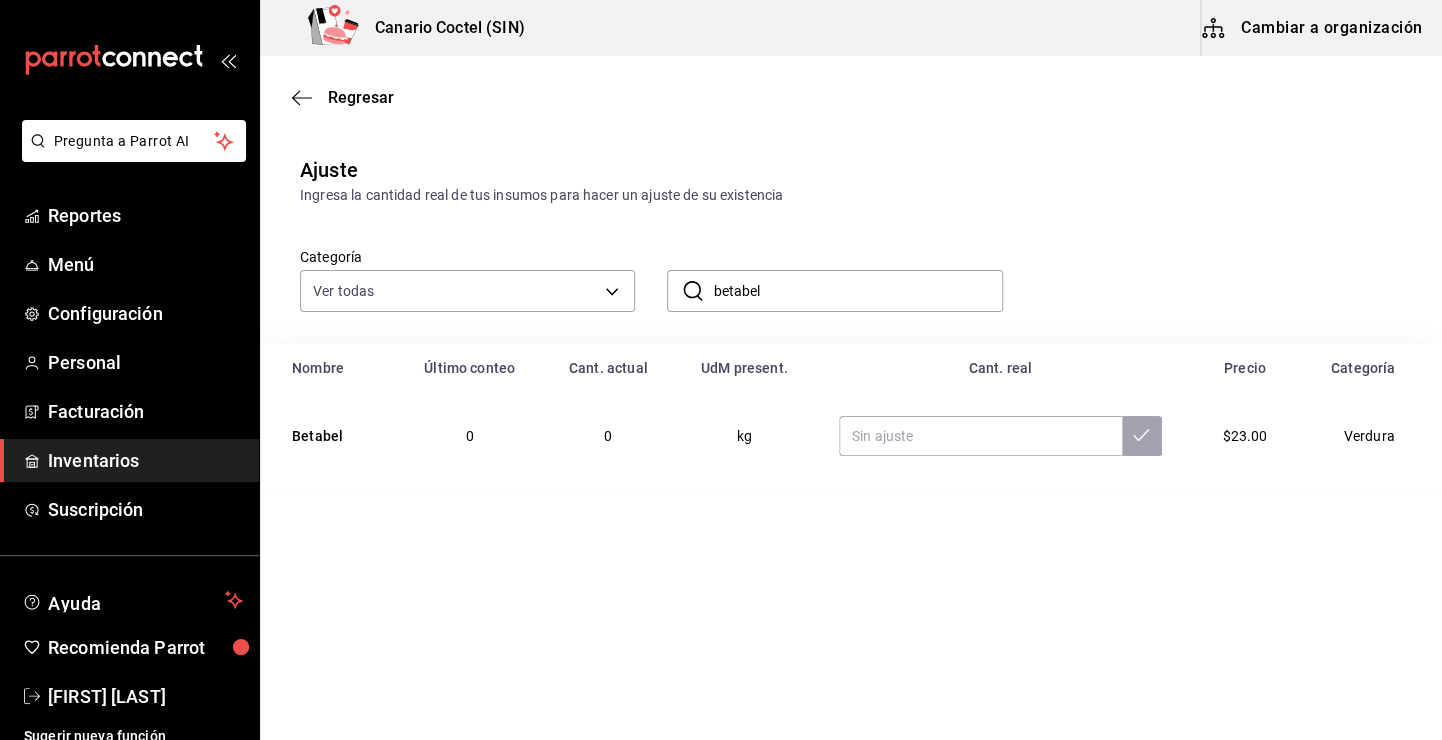 click on "betabel" at bounding box center [857, 291] 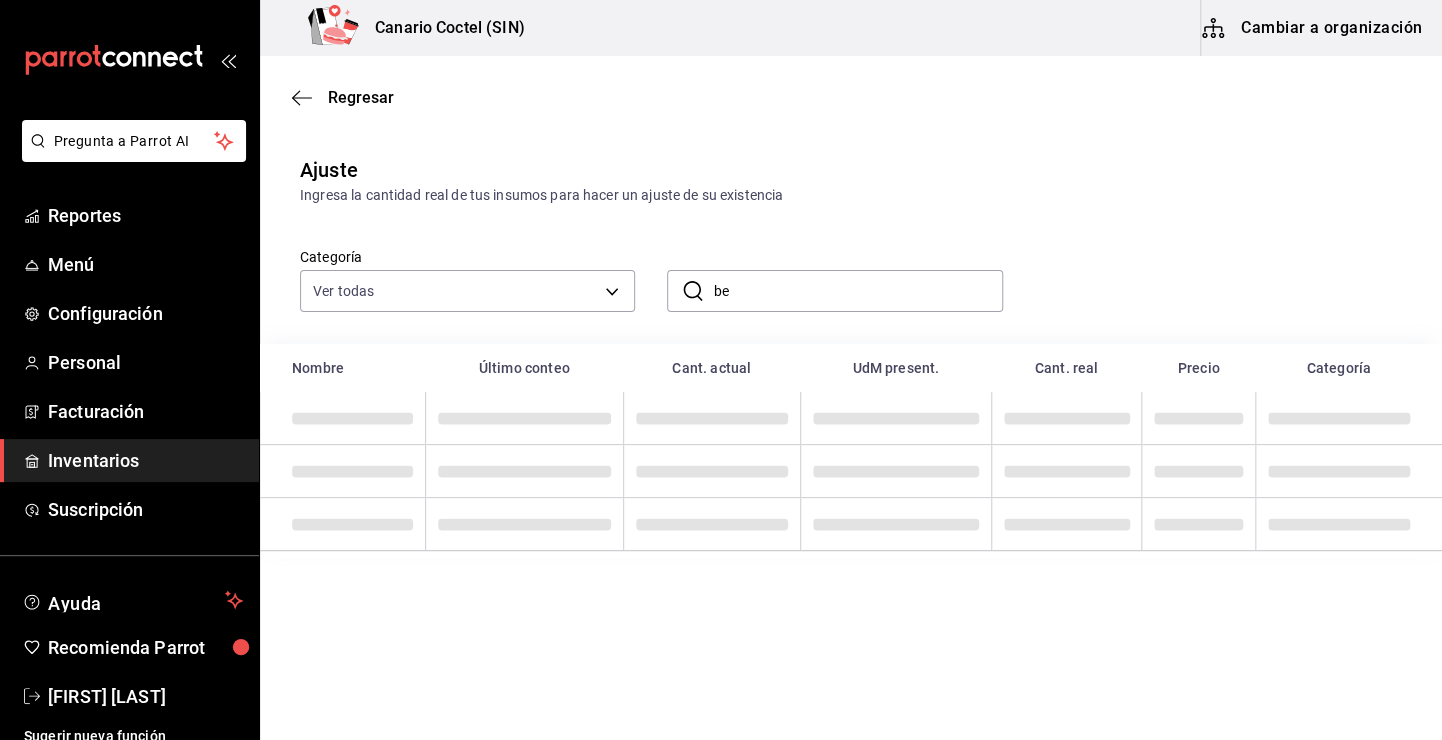 type on "b" 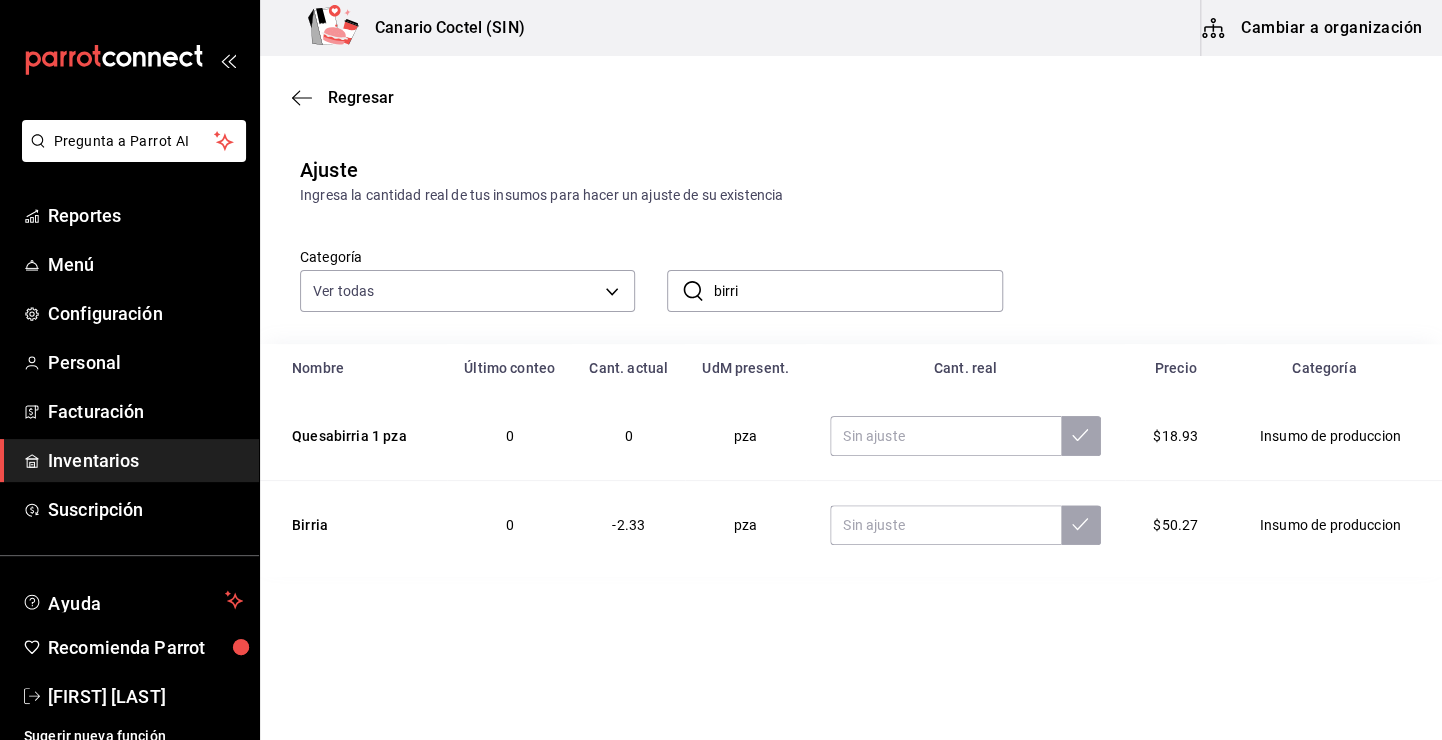 type on "birri" 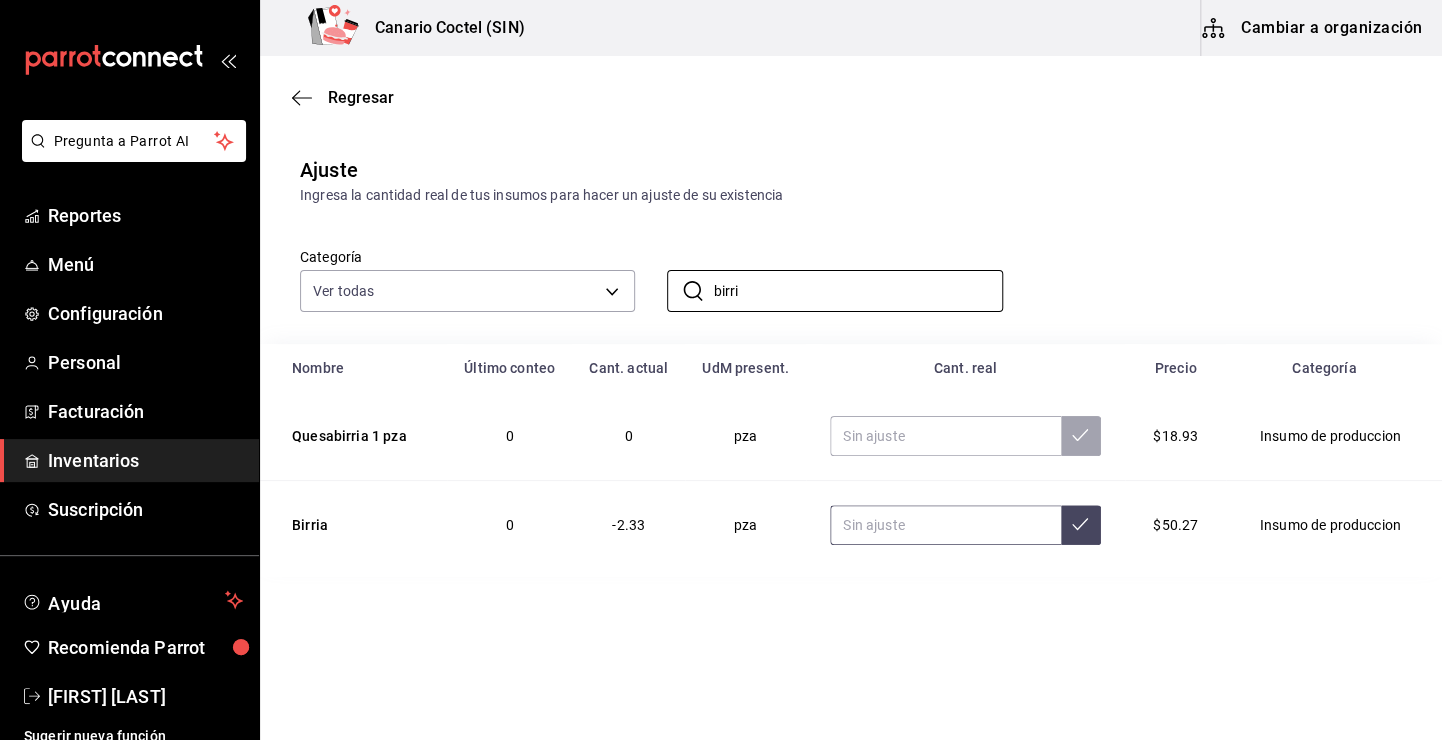 click at bounding box center (945, 525) 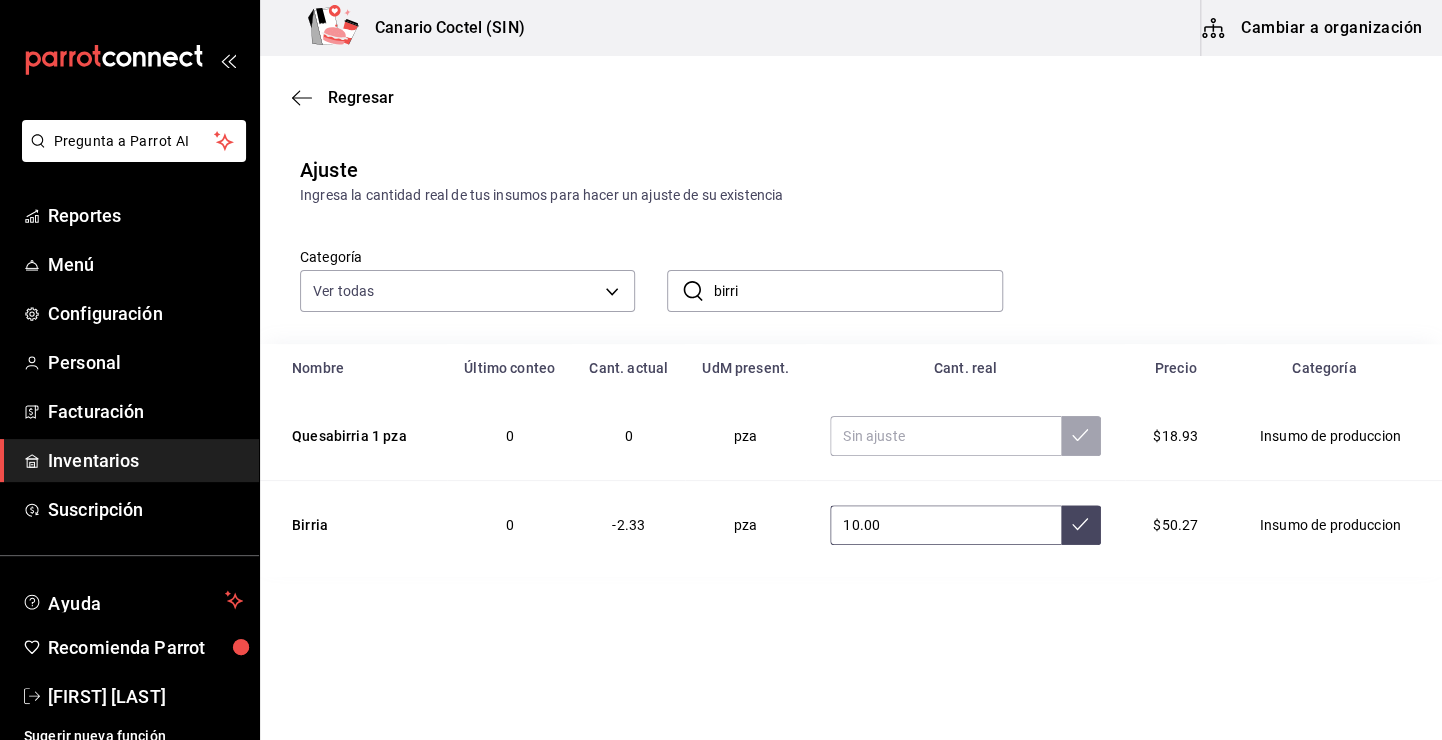 type on "10.00" 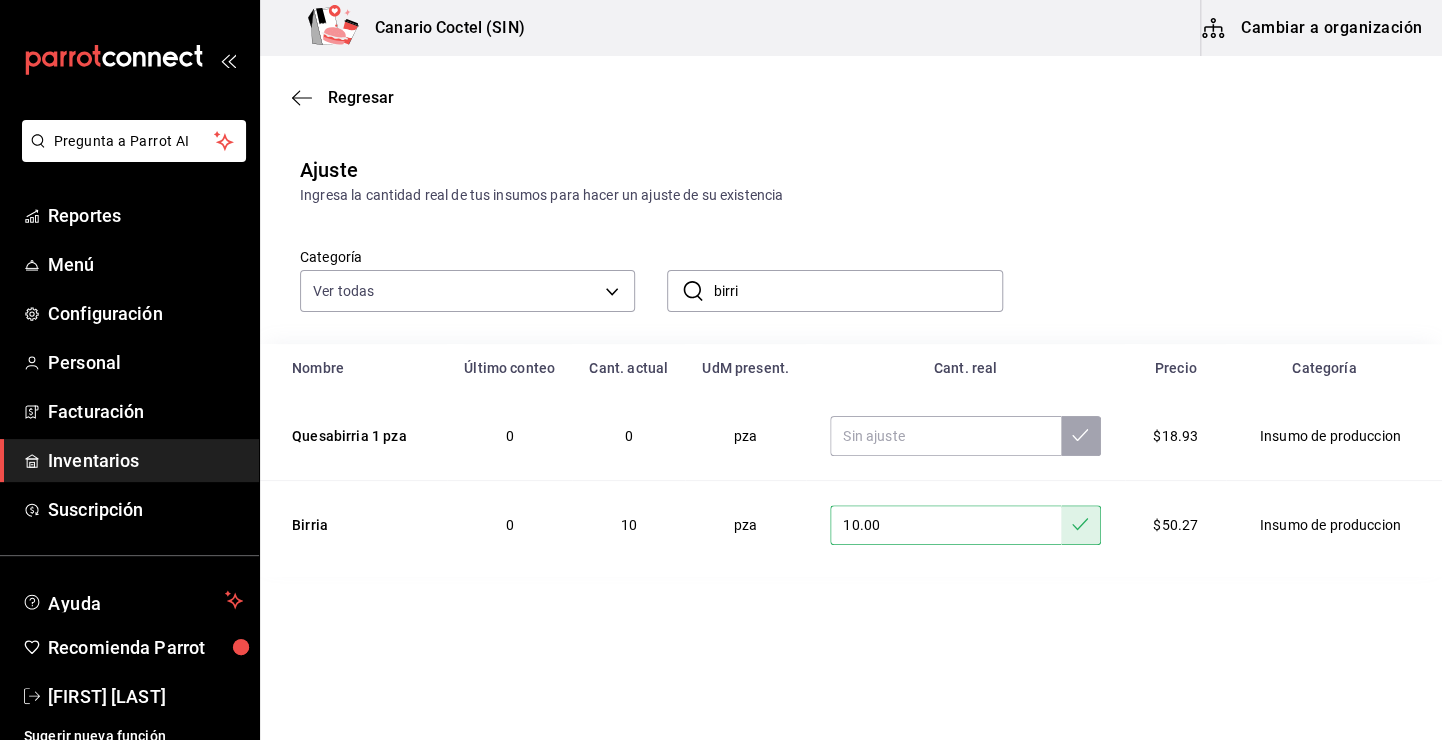 click on "birri" at bounding box center (857, 291) 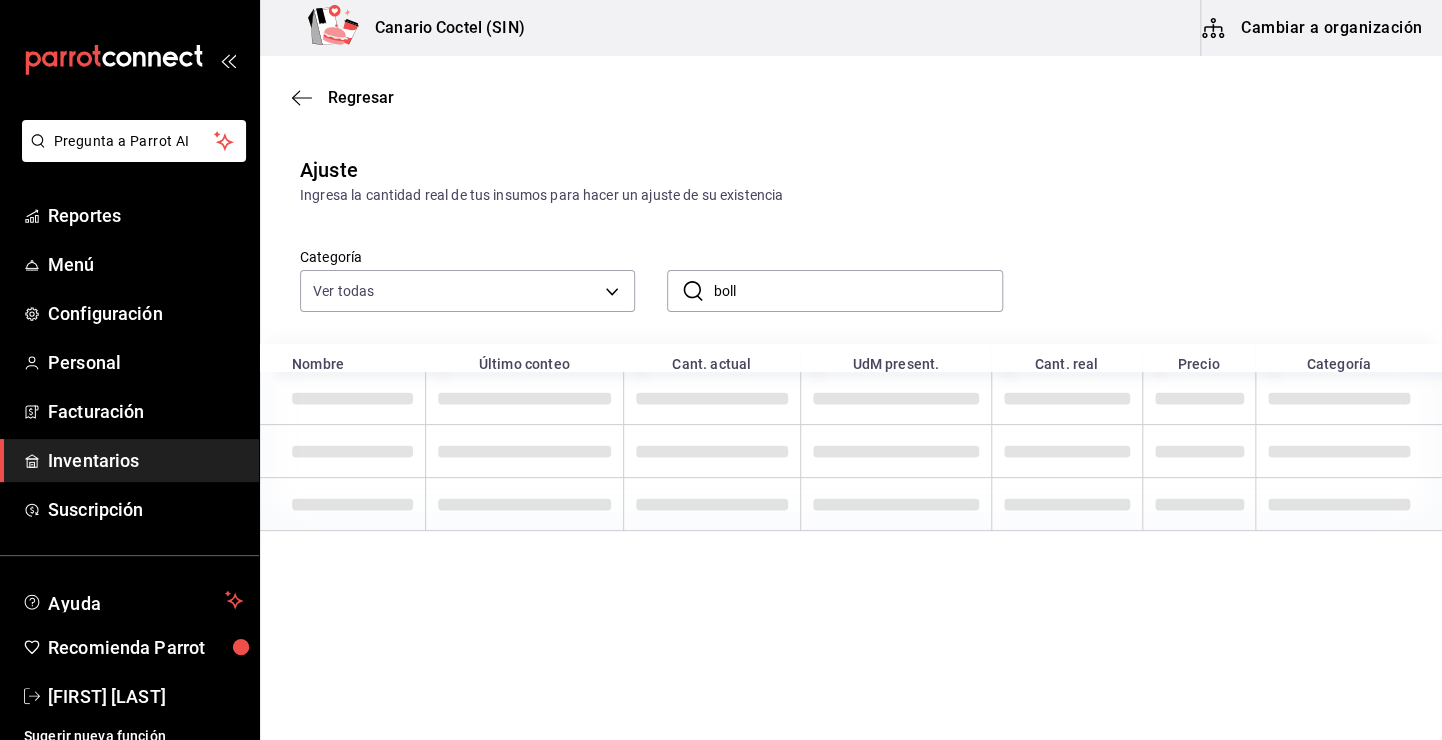 type on "boll" 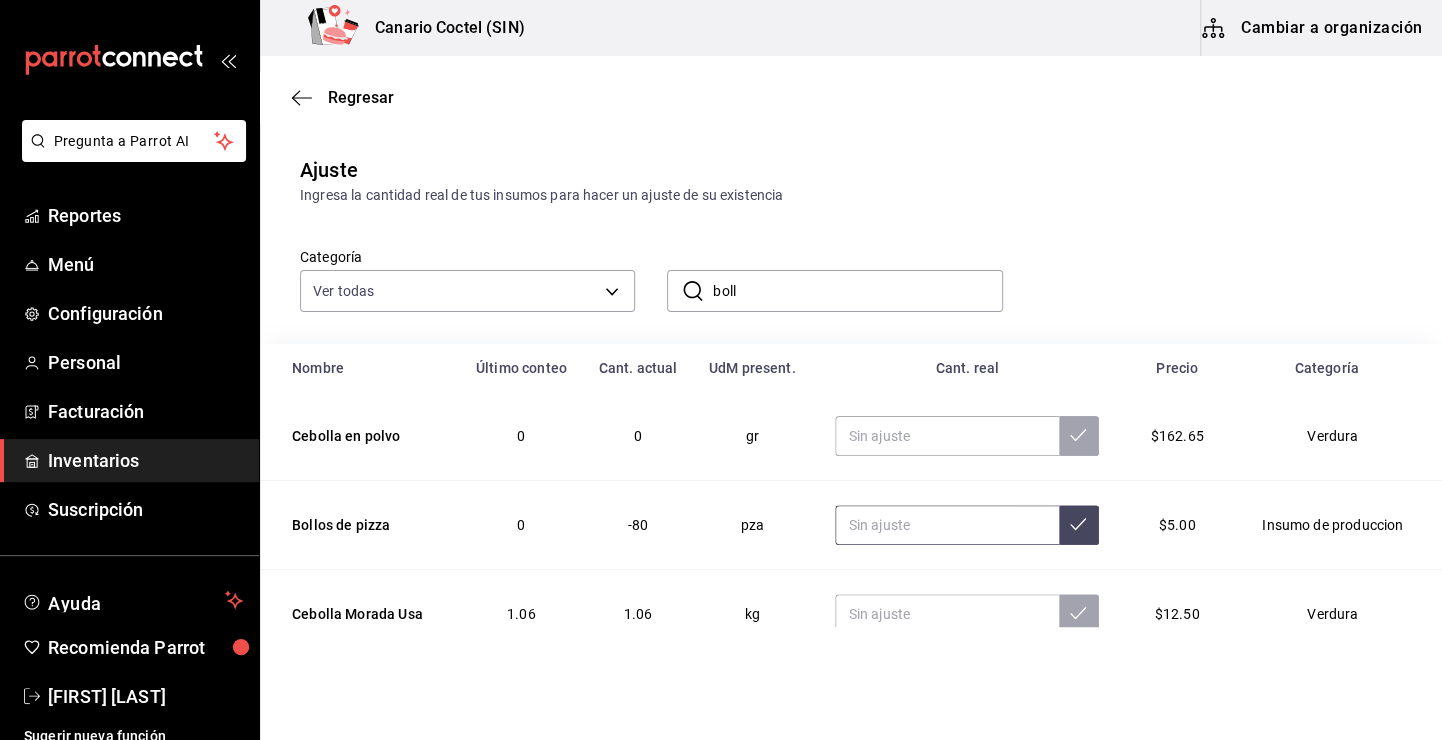 click at bounding box center (946, 525) 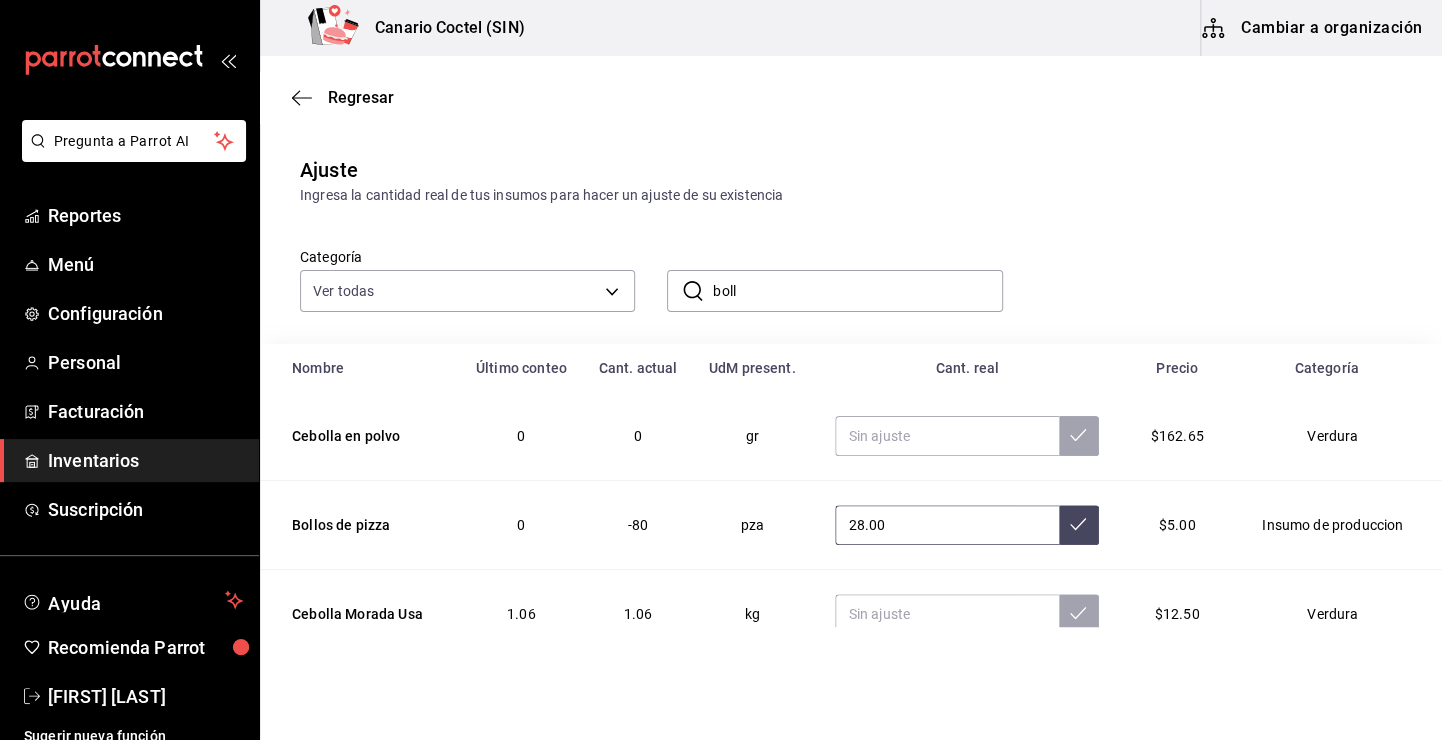 type on "28.00" 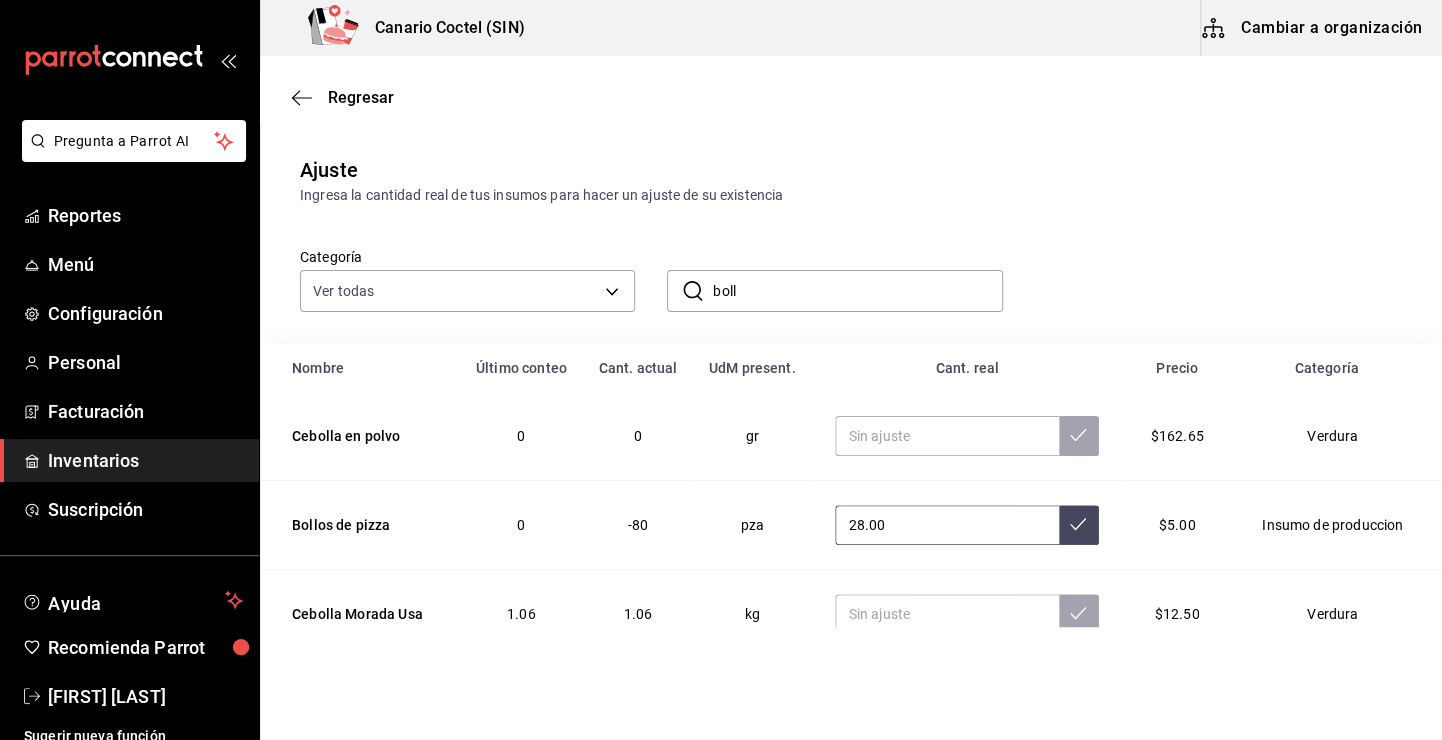 click at bounding box center (1079, 525) 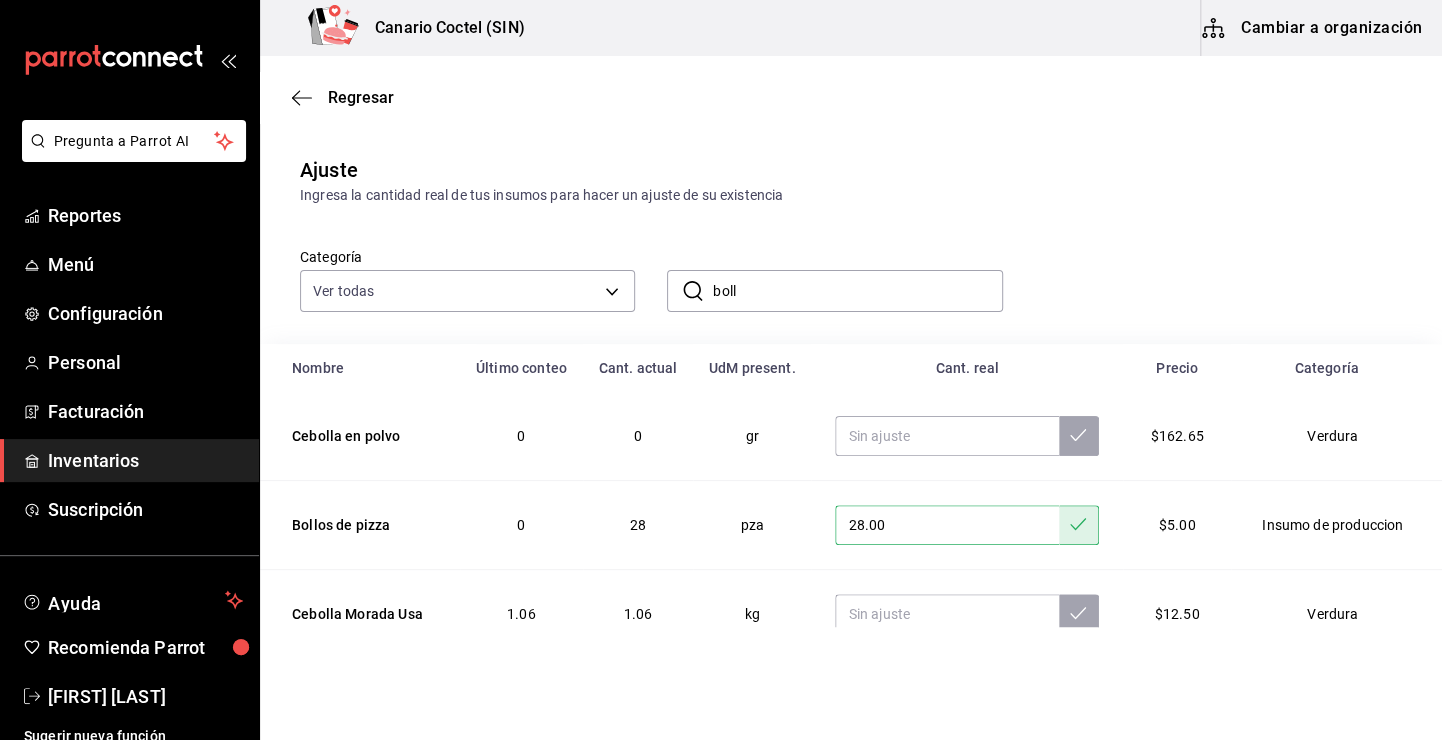 click on "boll" at bounding box center [857, 291] 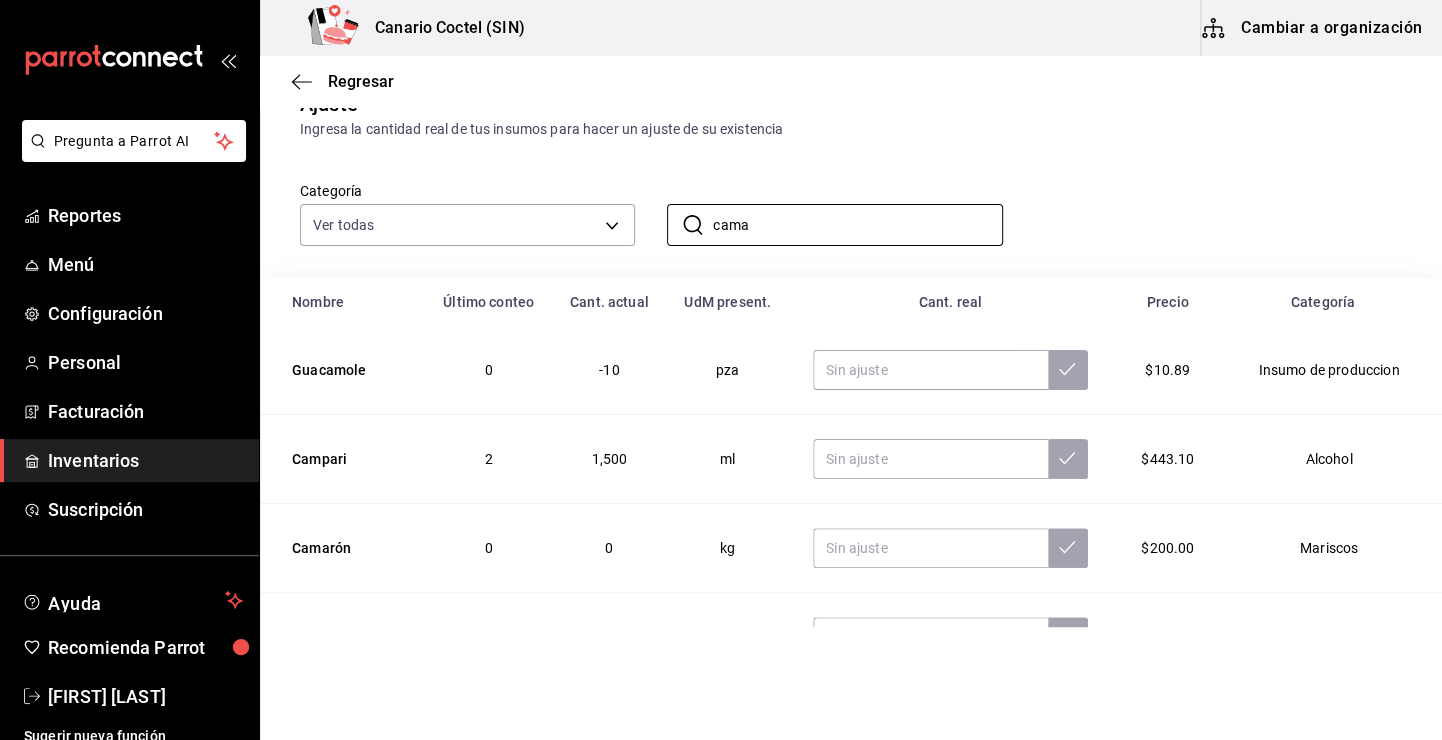 scroll, scrollTop: 100, scrollLeft: 0, axis: vertical 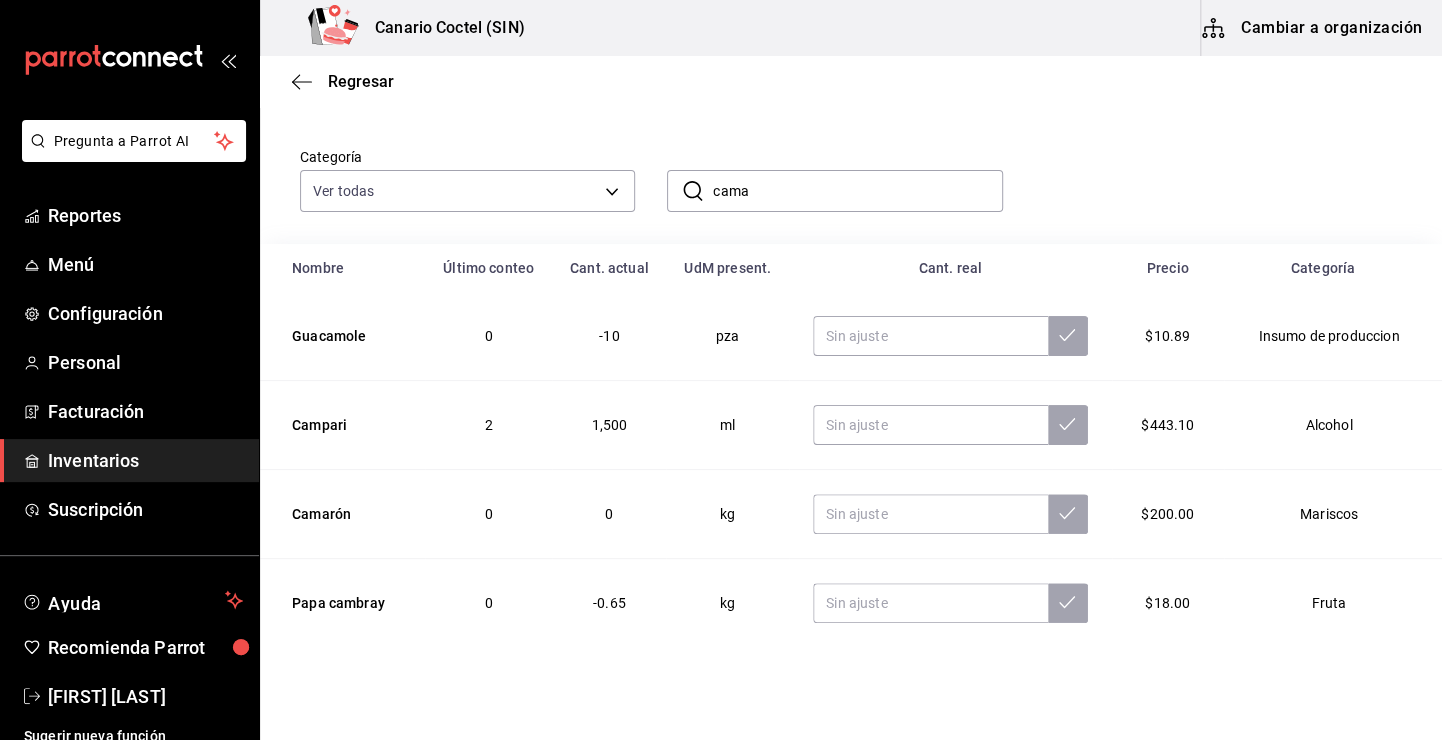 click on "cama" at bounding box center [857, 191] 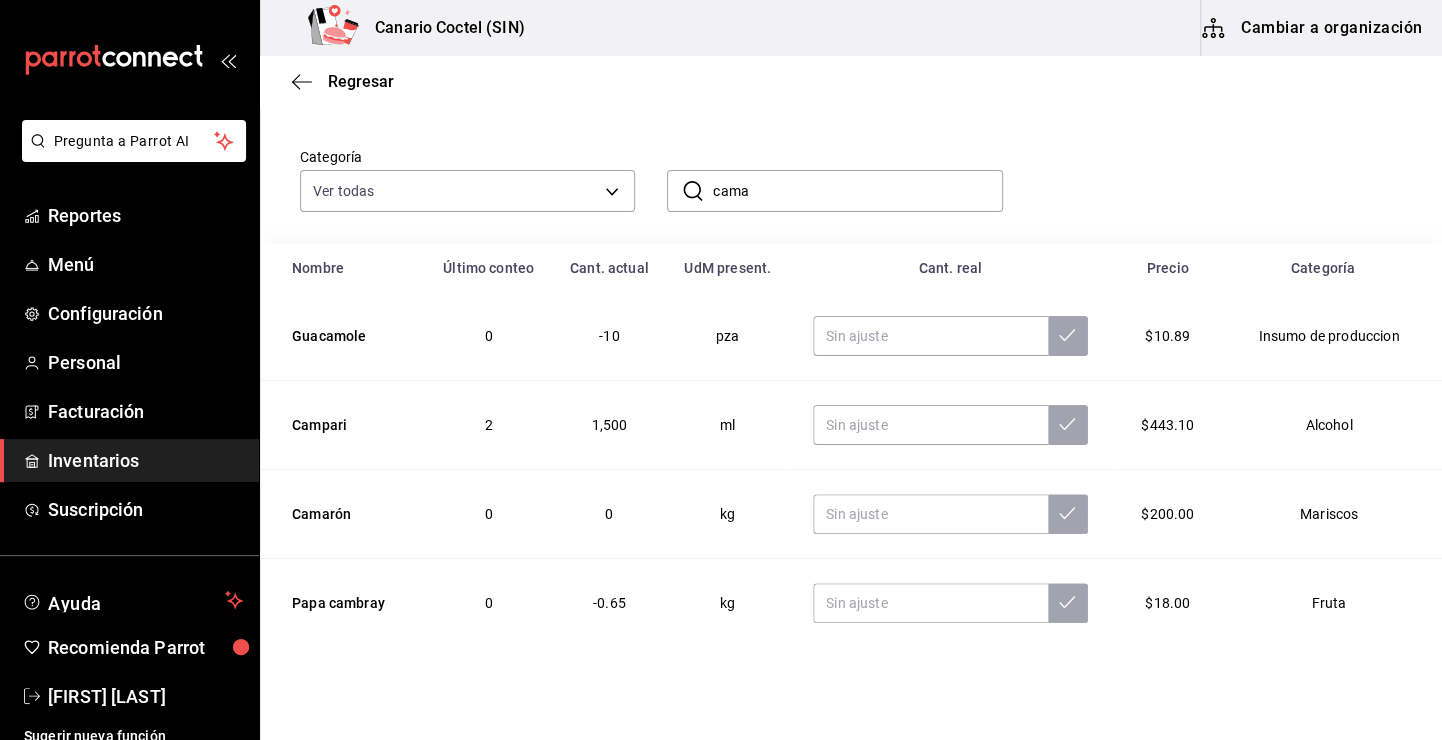click on "cama" at bounding box center [857, 191] 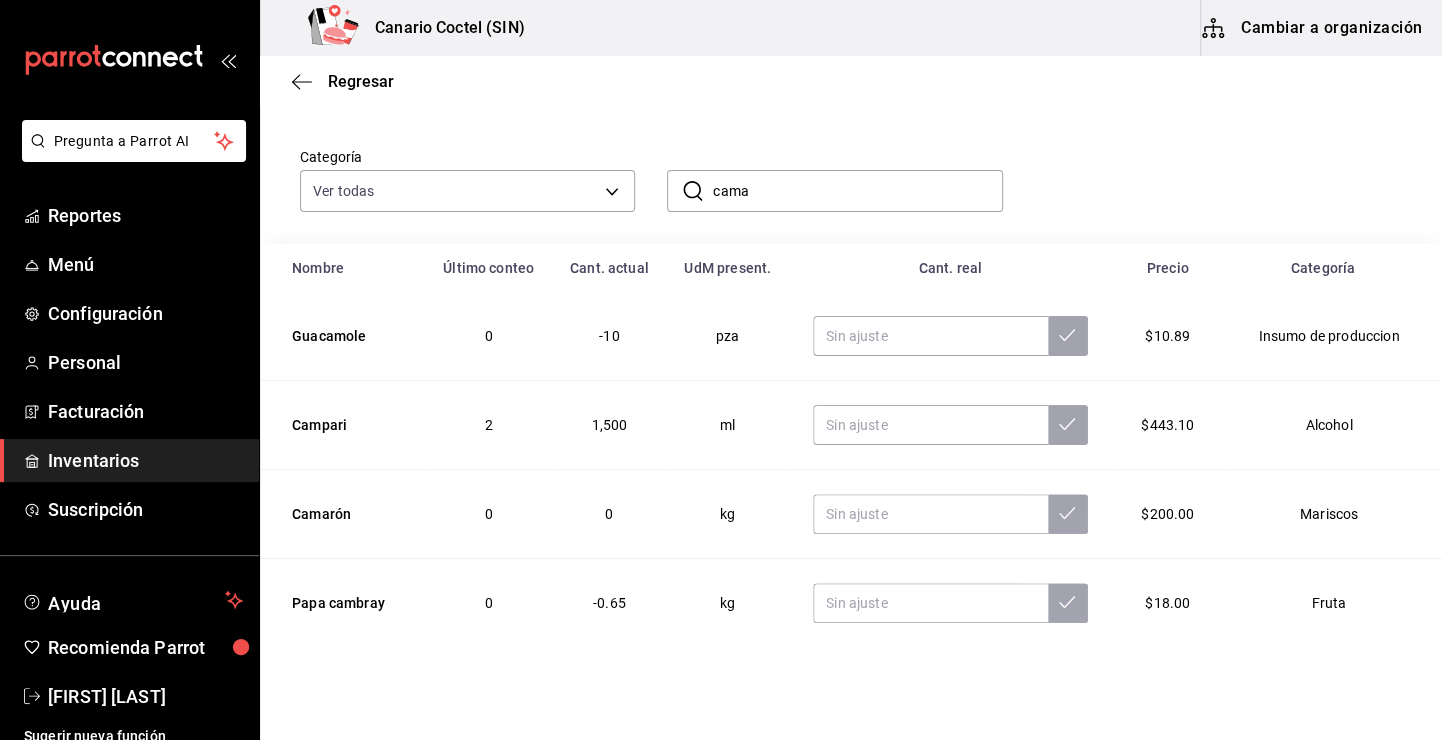 click on "cama" at bounding box center [857, 191] 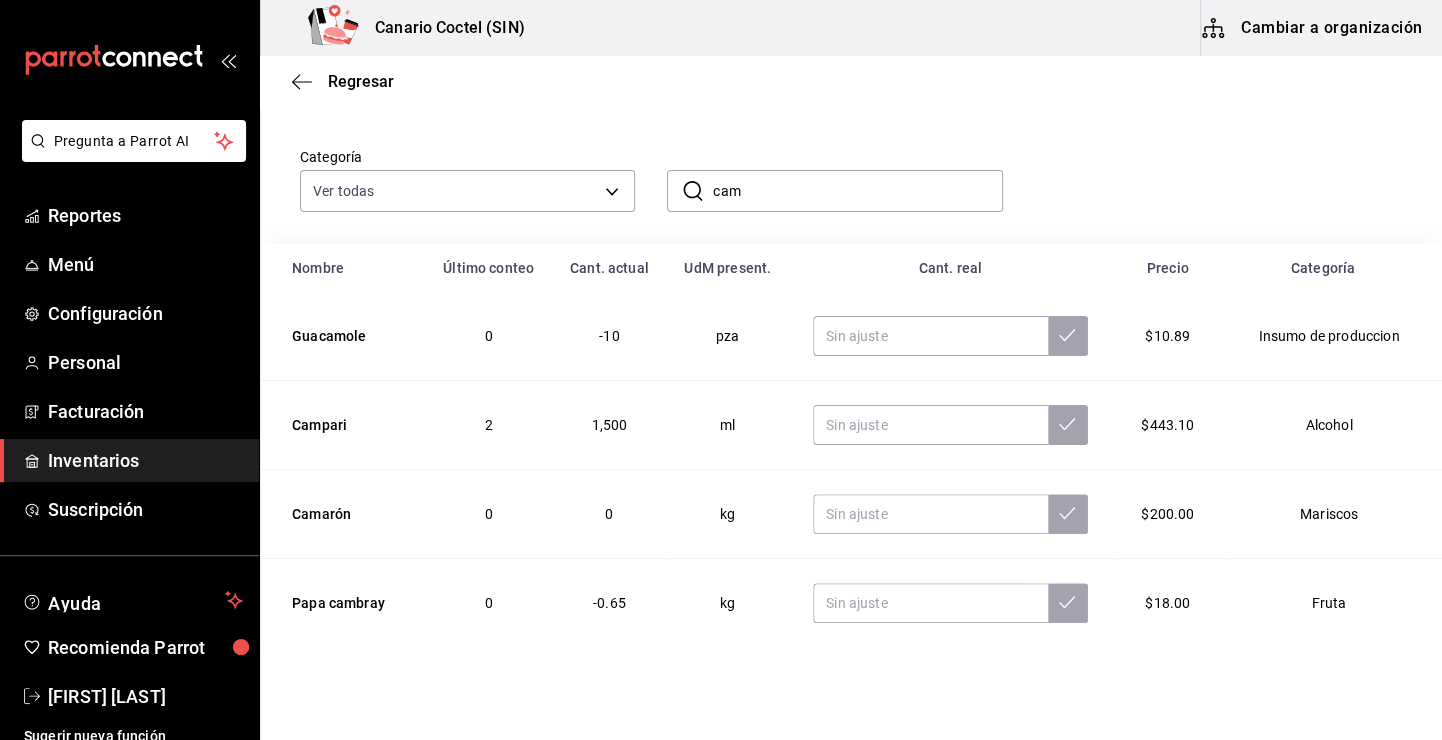 scroll, scrollTop: 0, scrollLeft: 0, axis: both 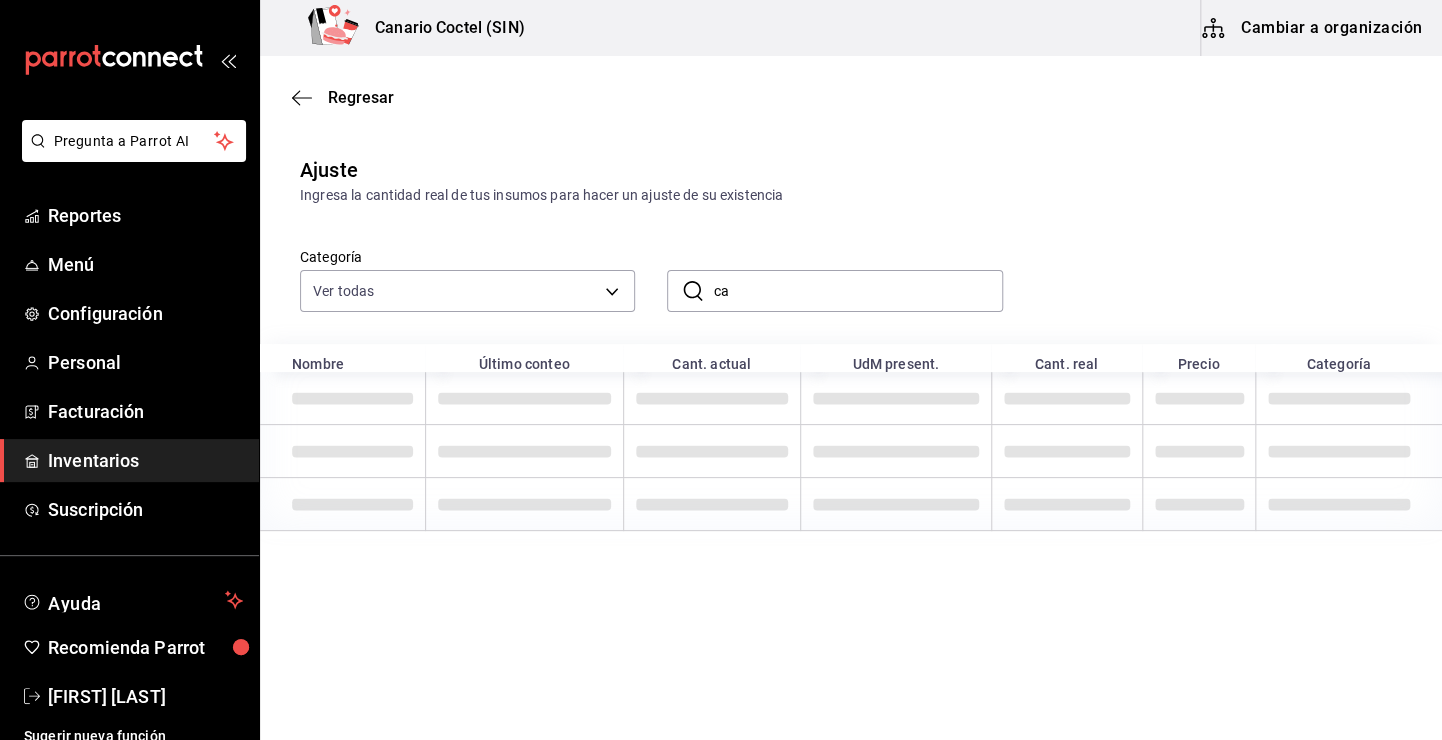 type on "c" 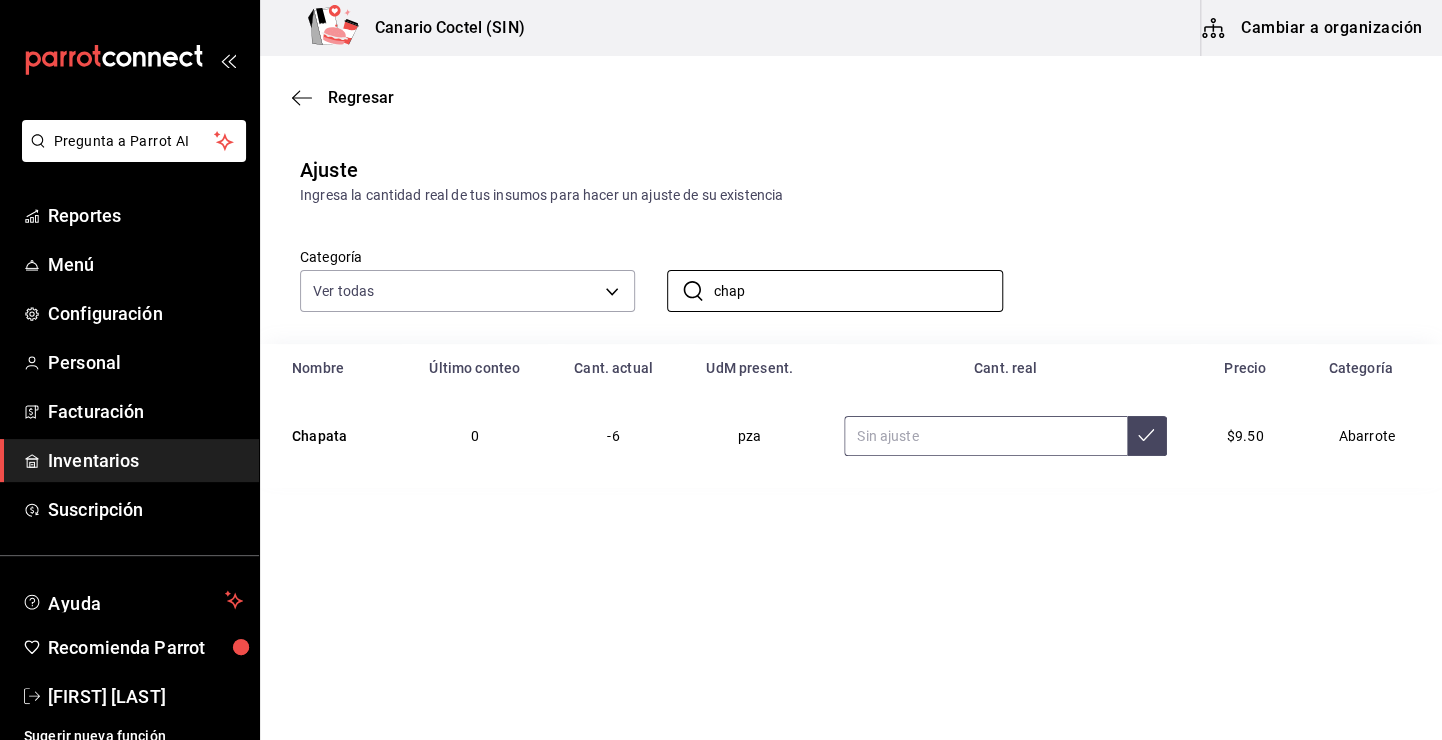 type on "chap" 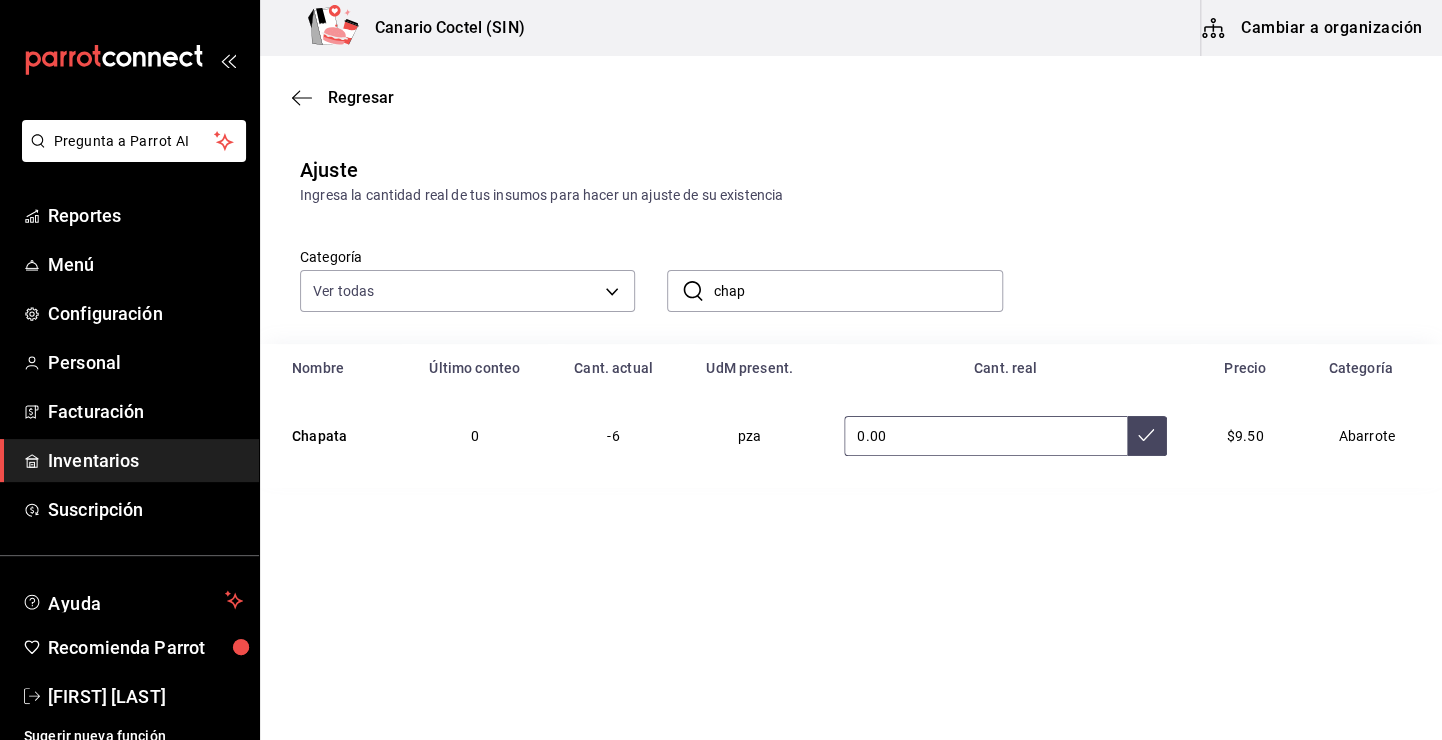 type on "0.00" 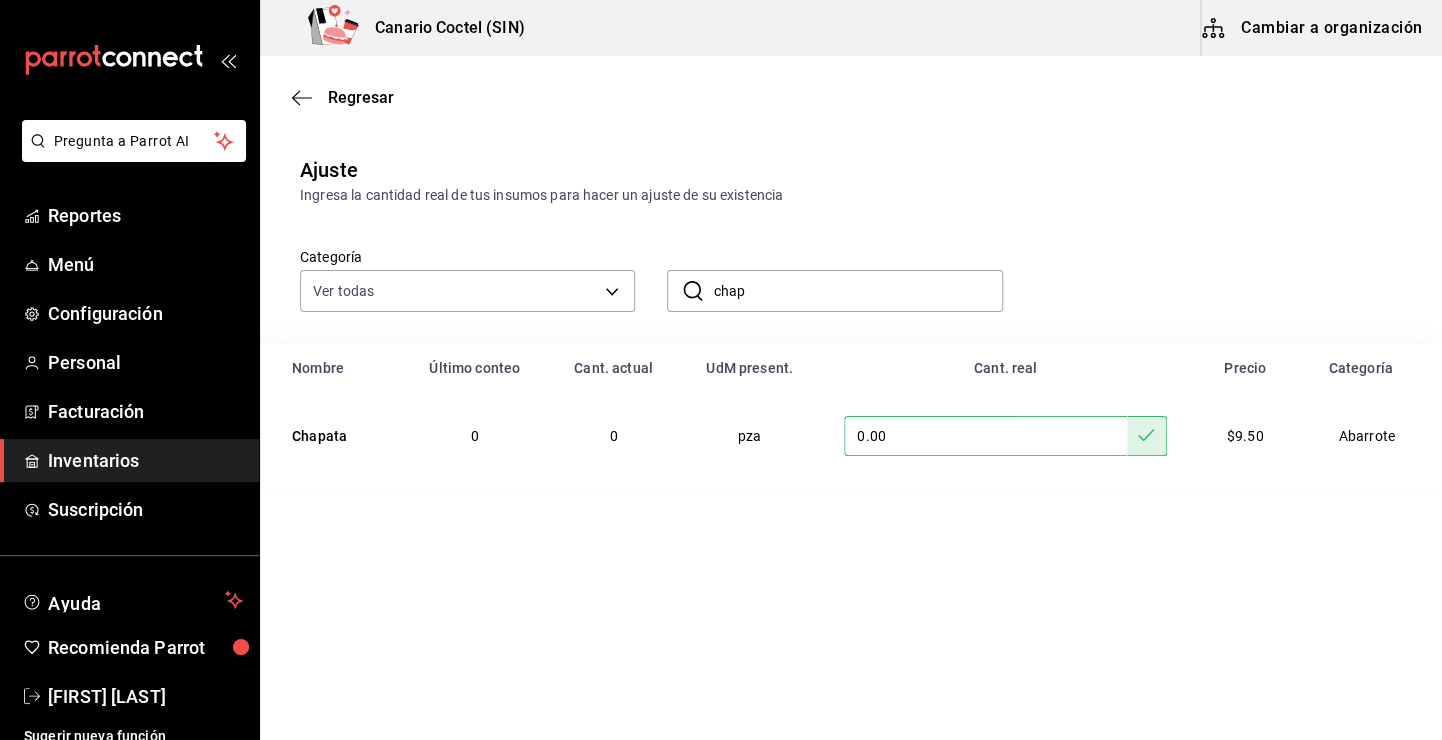 click on "chap" at bounding box center [857, 291] 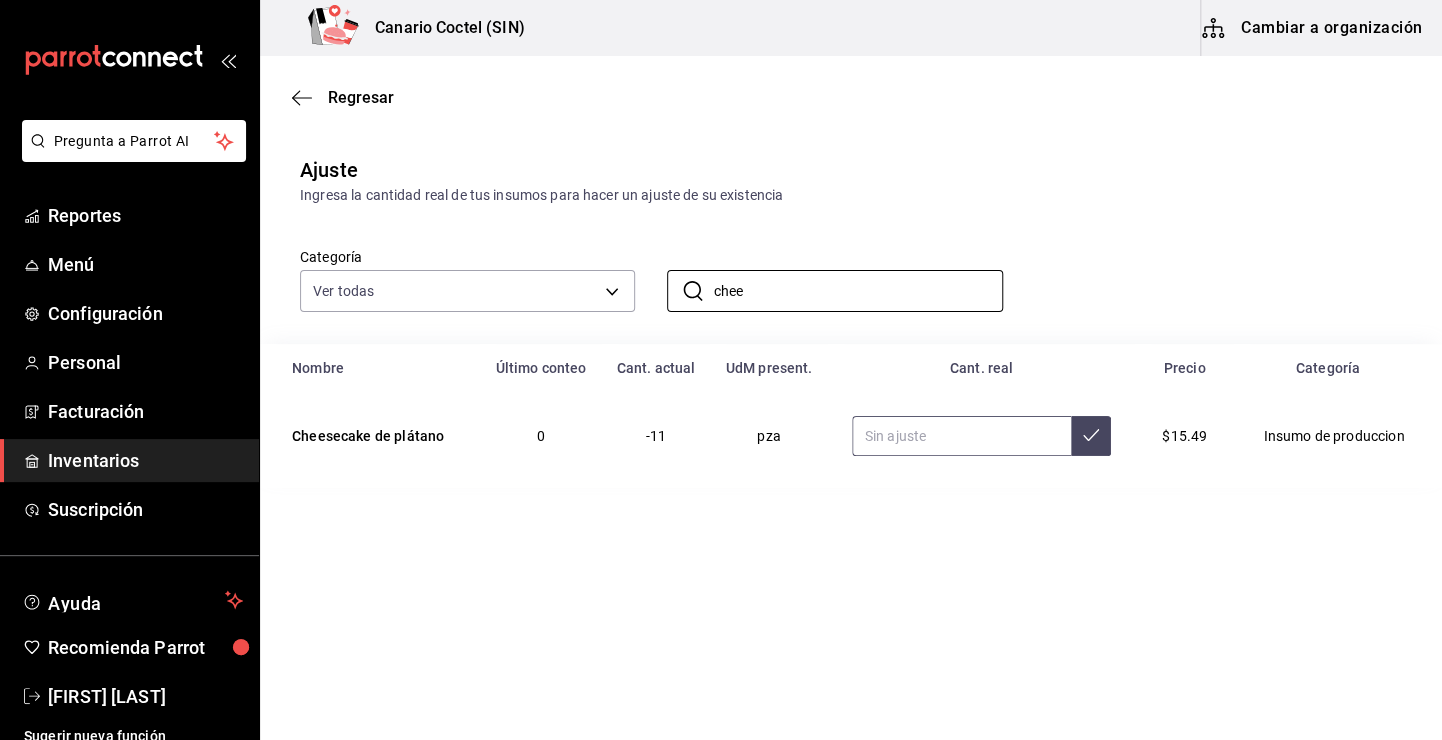 type on "chee" 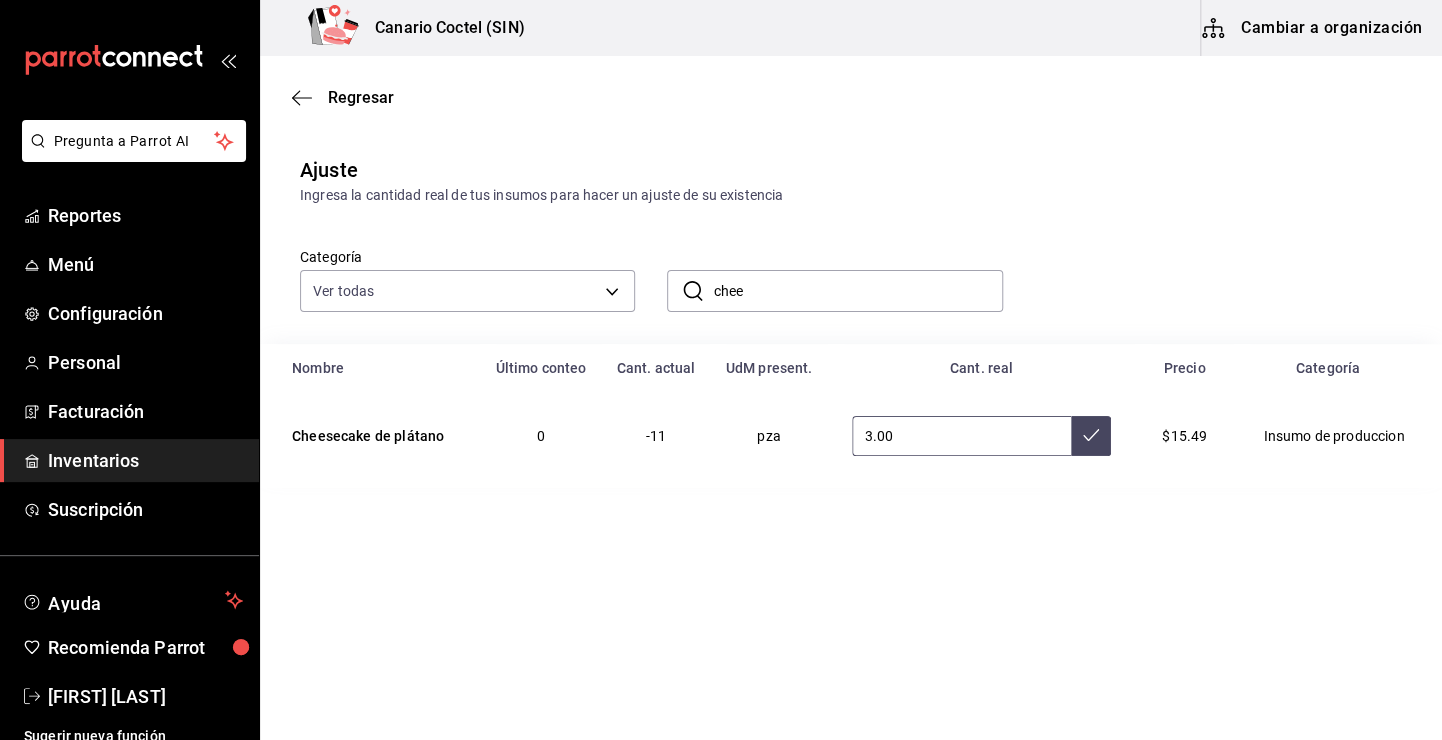 type on "3.00" 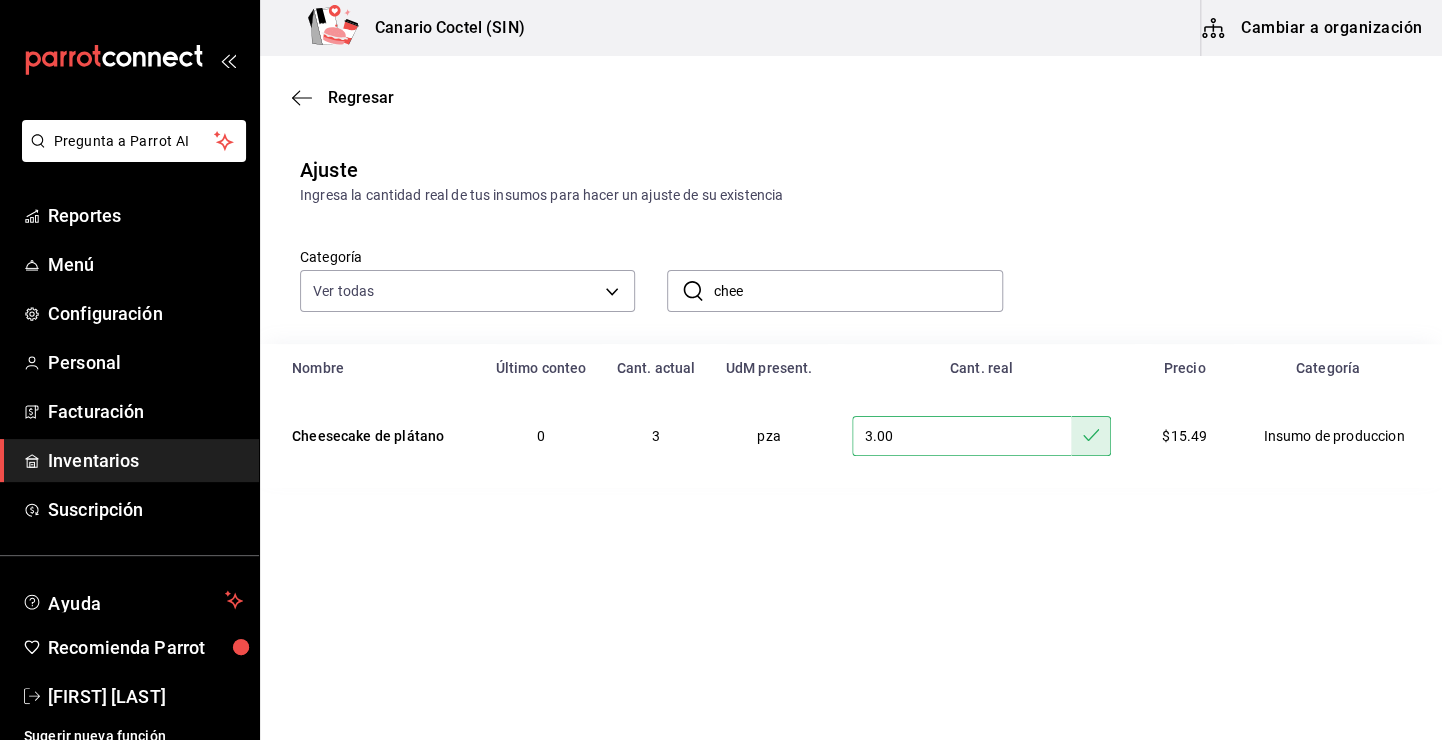 click on "chee" at bounding box center [857, 291] 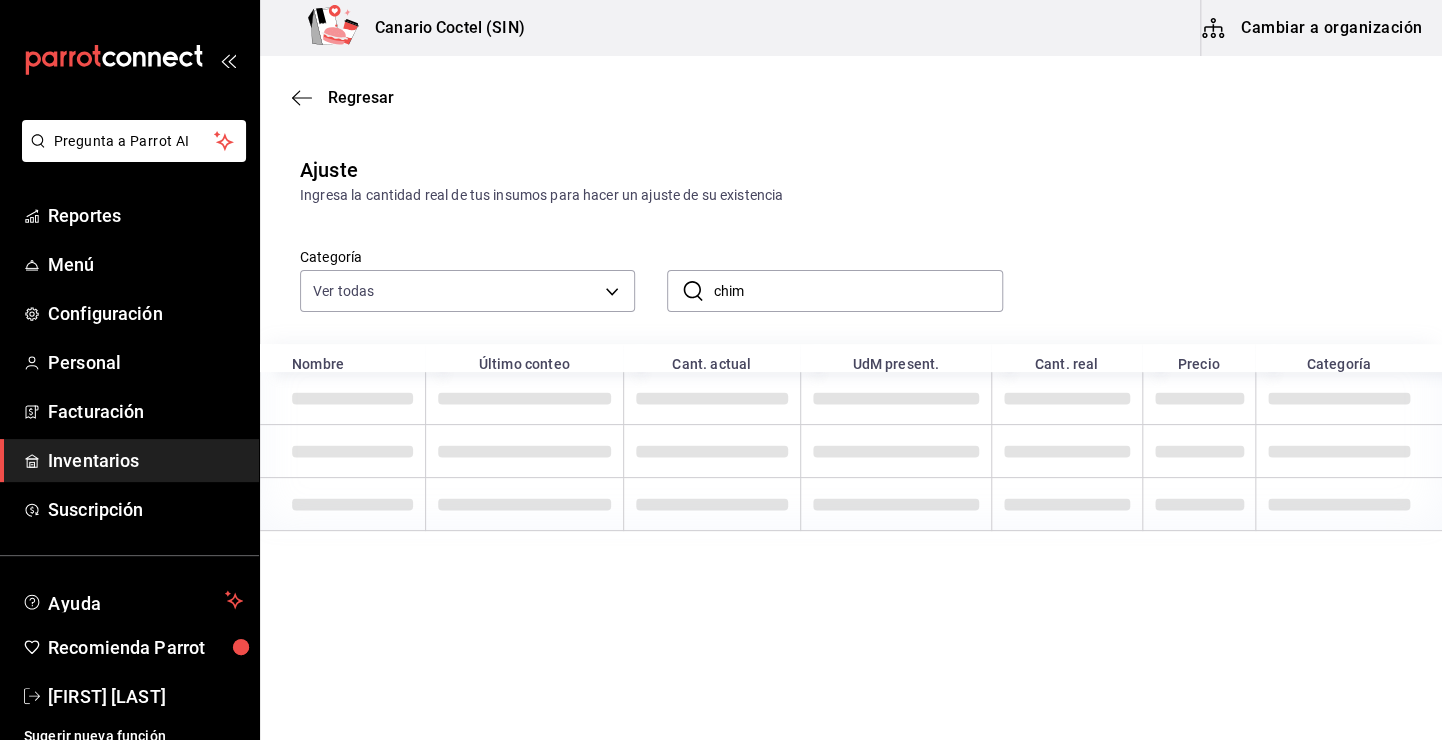 type on "chim" 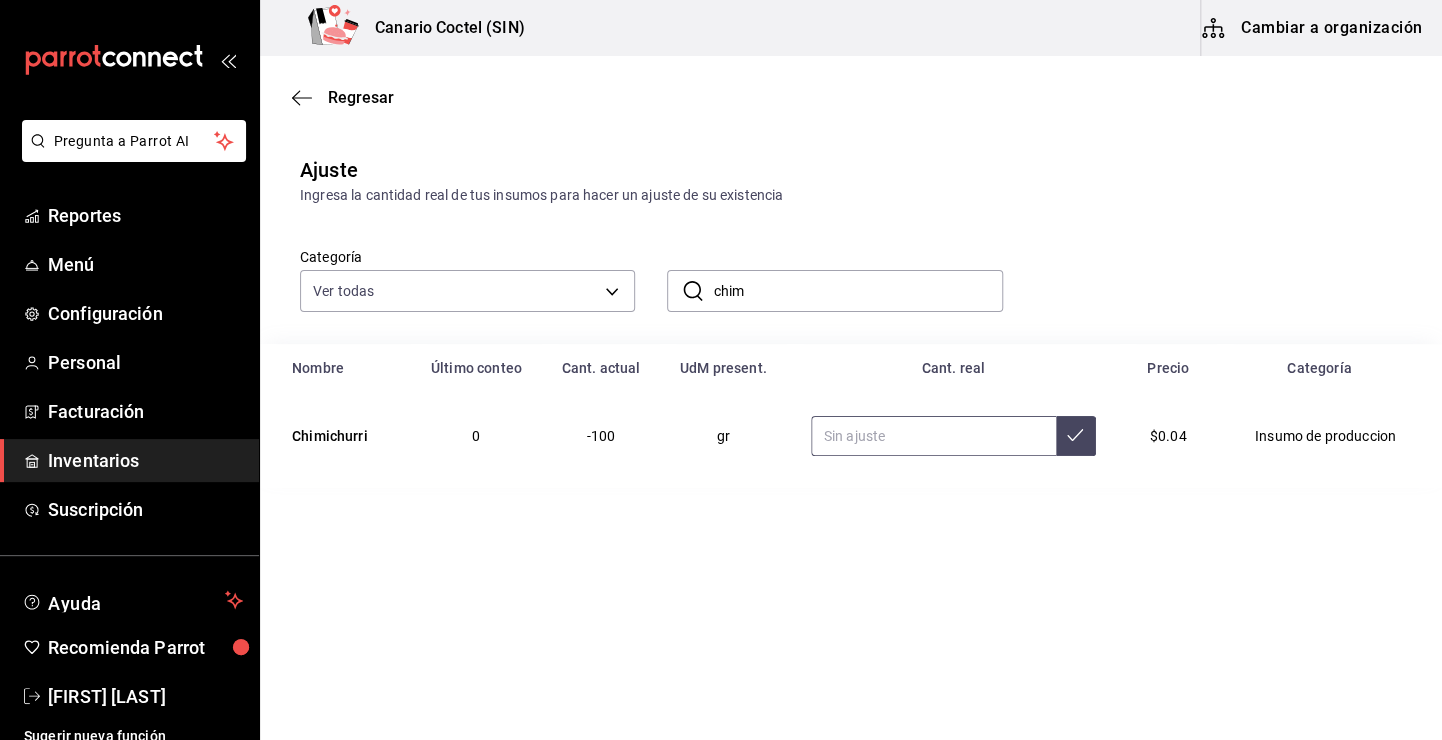 click at bounding box center [933, 436] 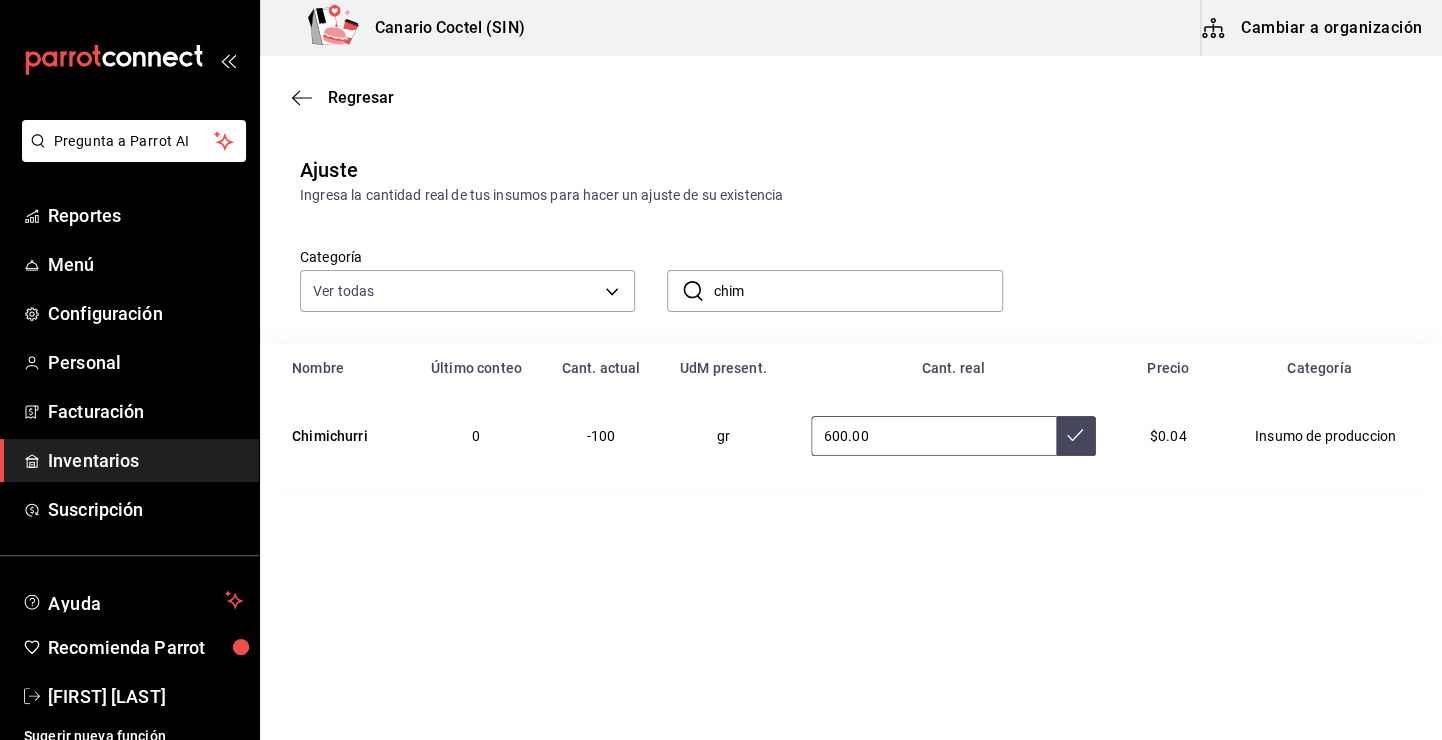 type on "600.00" 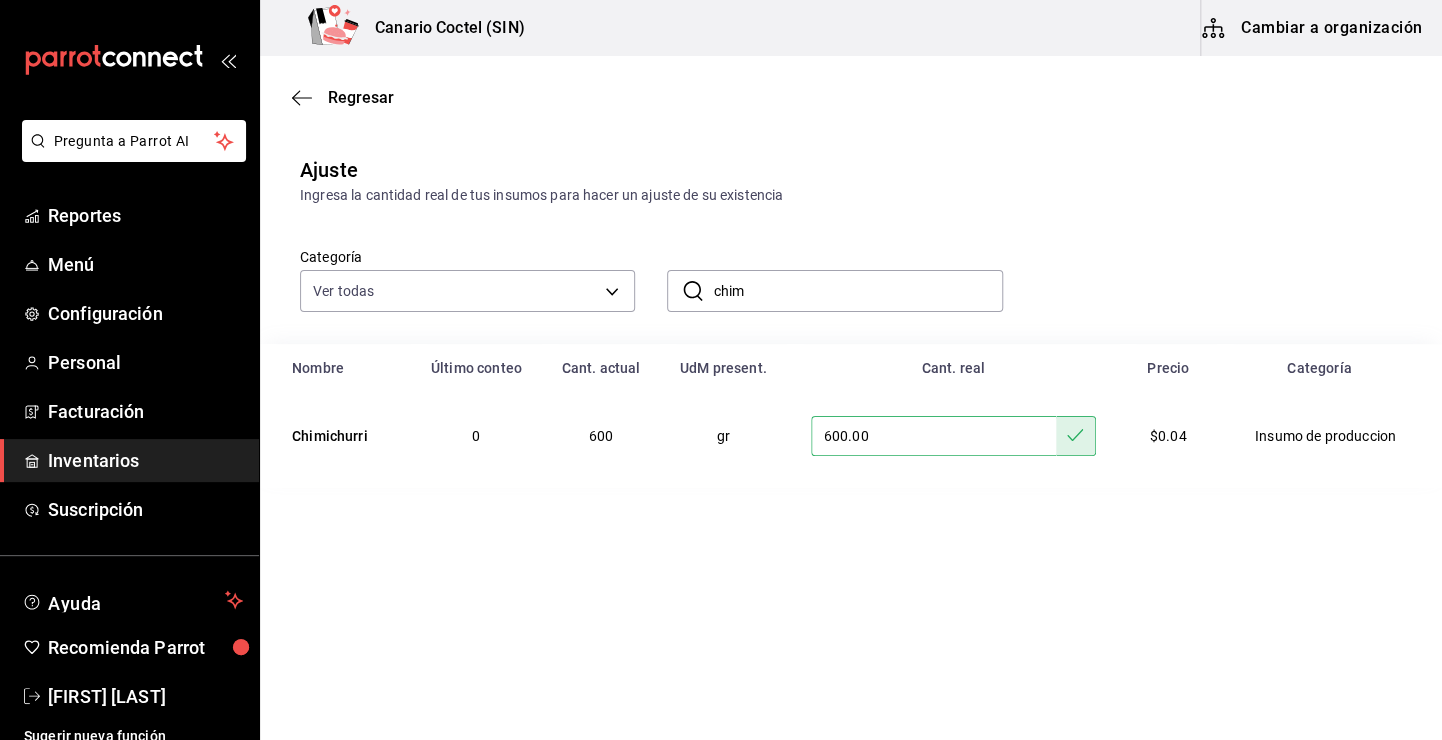 click on "chim" at bounding box center [857, 291] 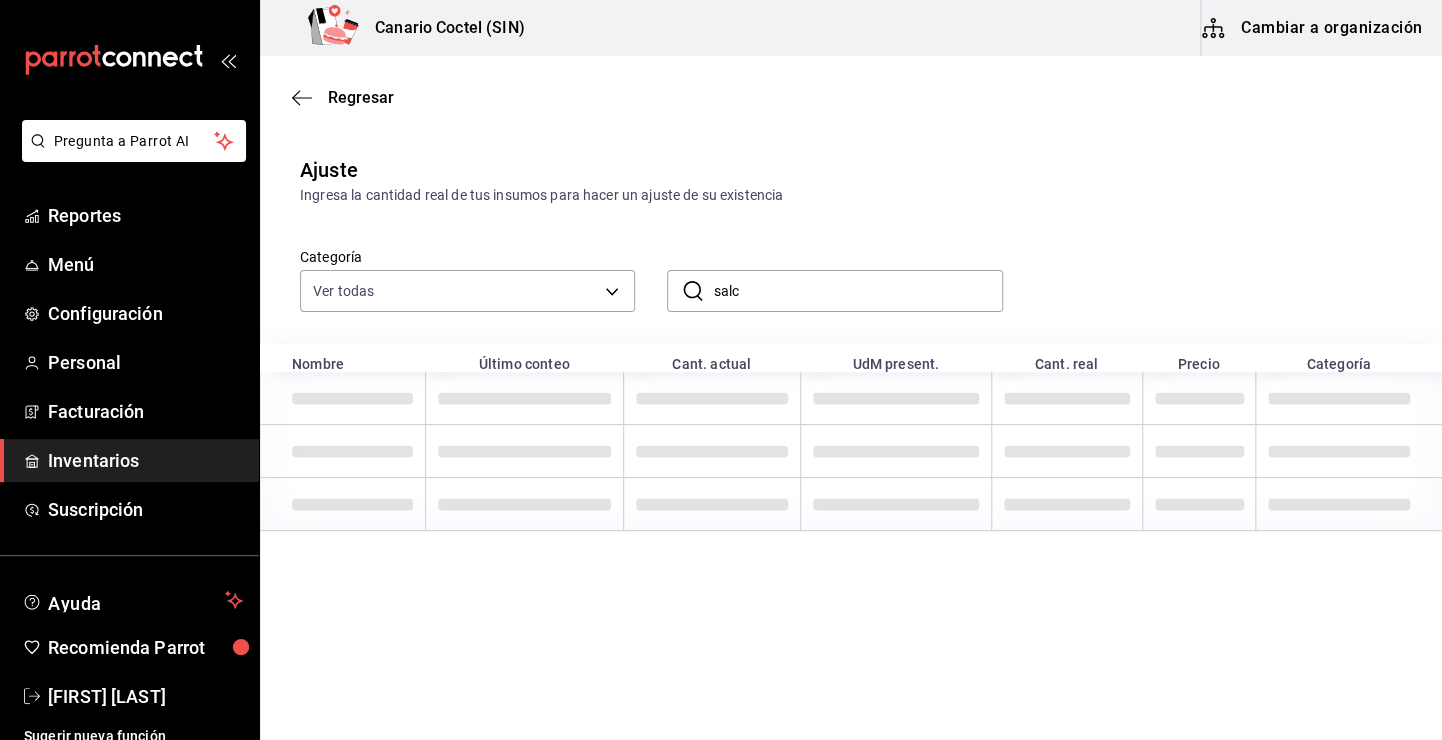type on "salc" 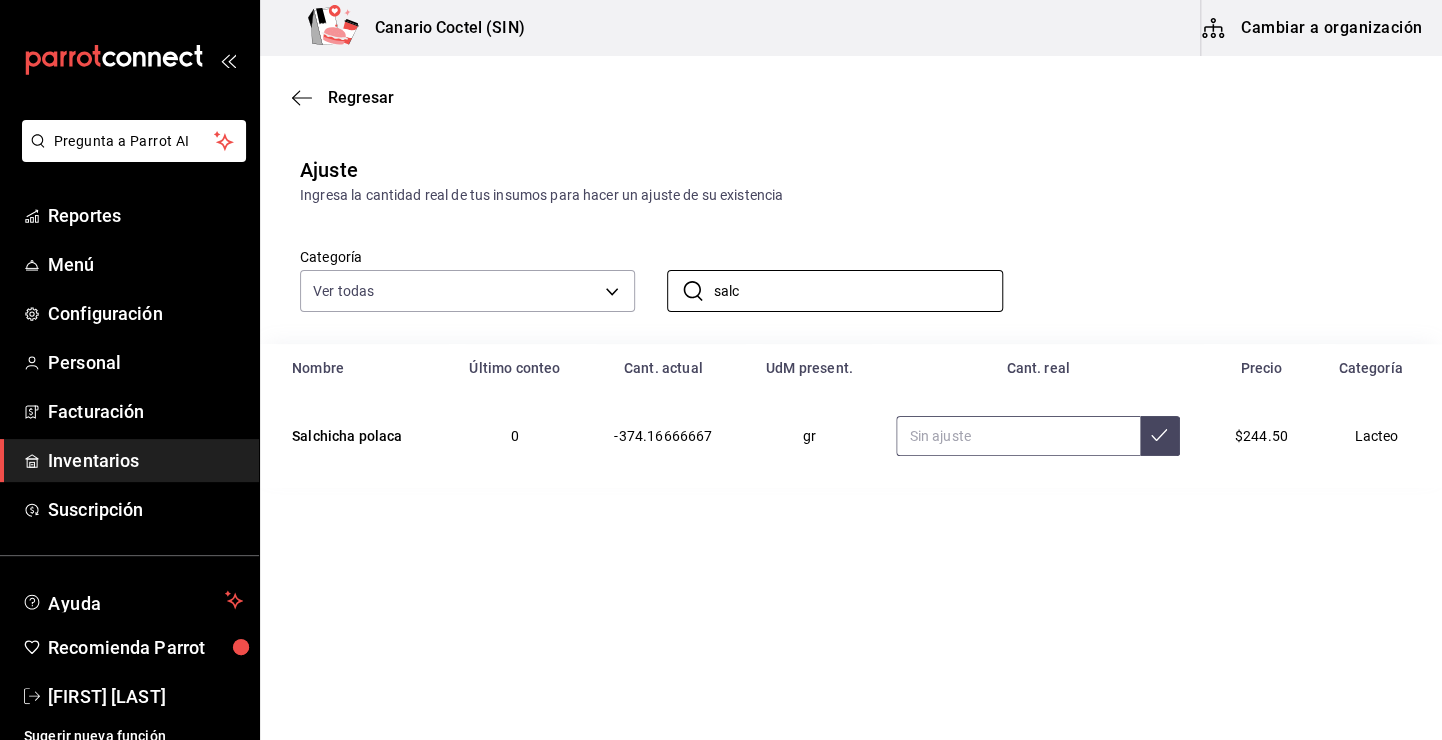 click at bounding box center (1017, 436) 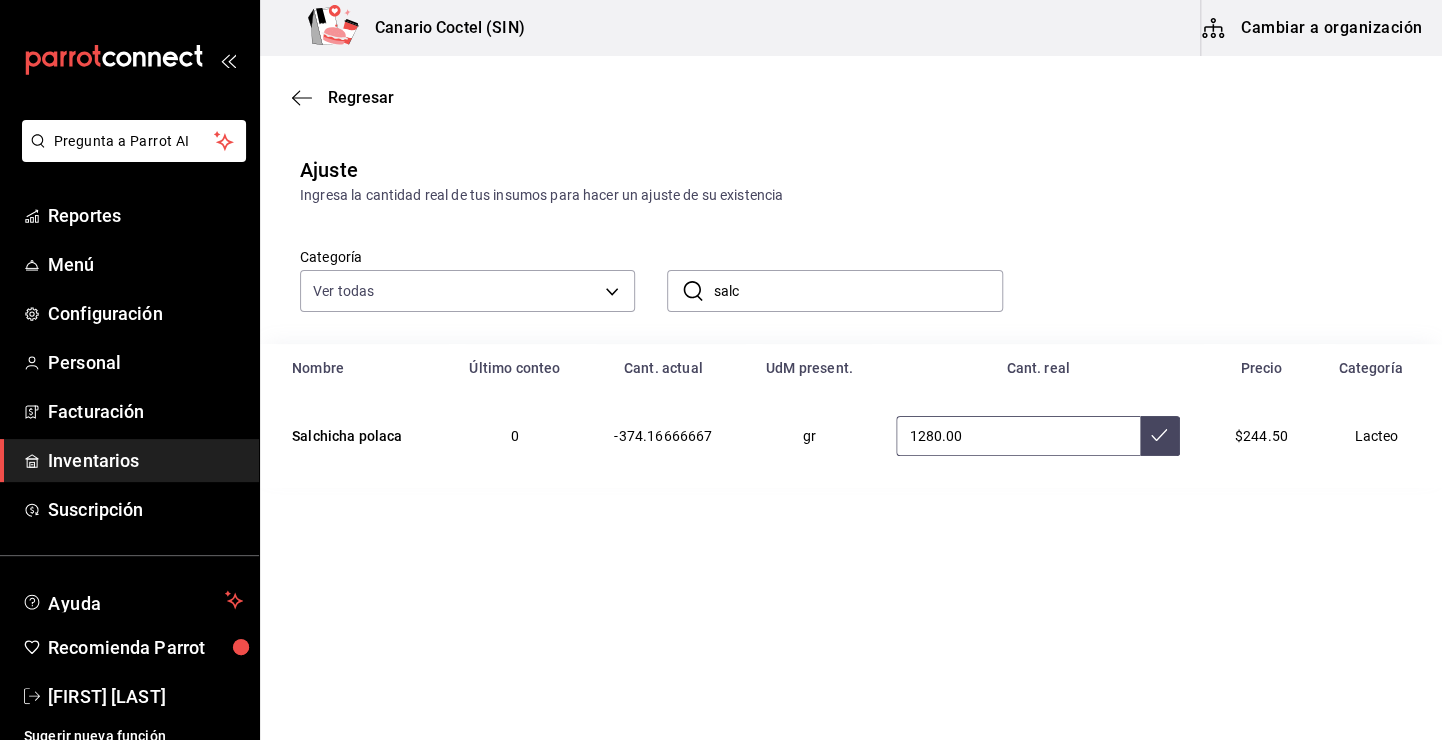 type on "1280.00" 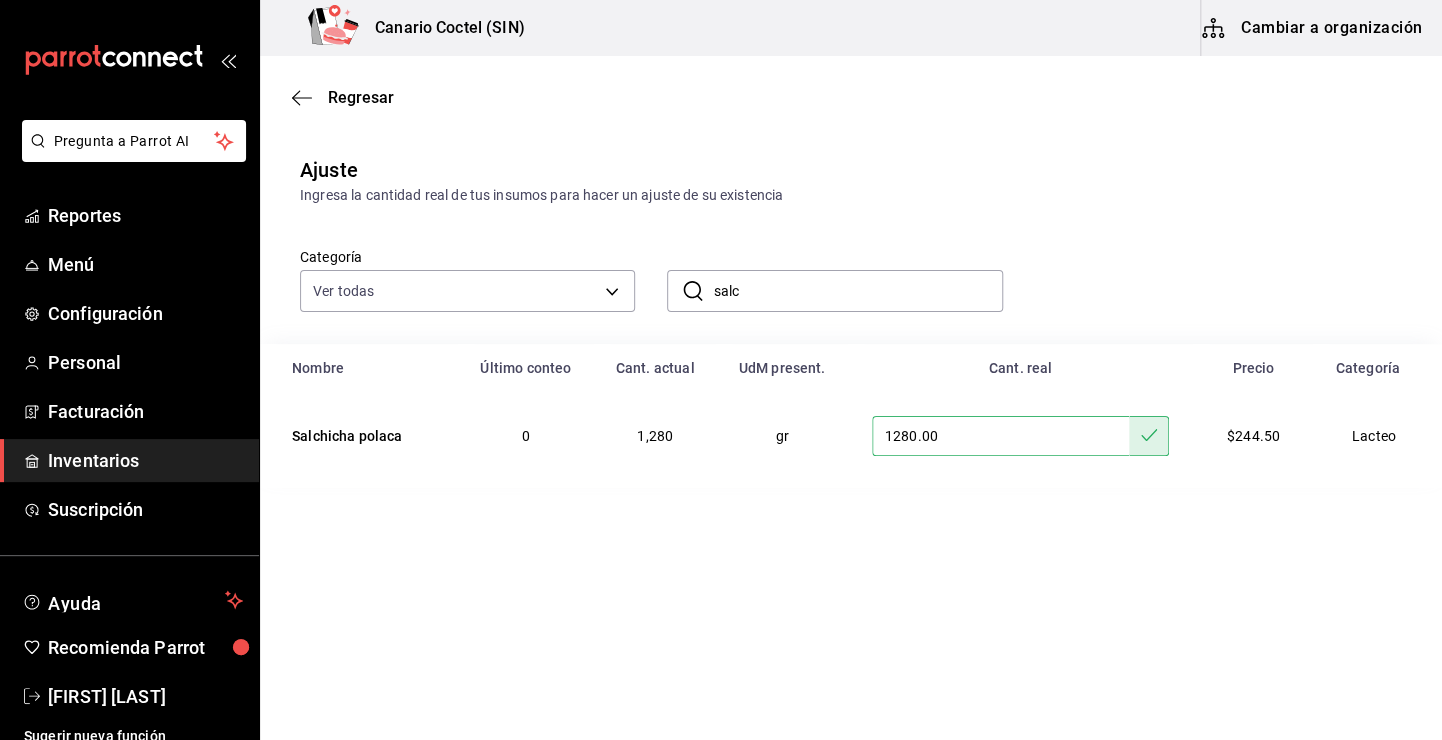click on "salc" at bounding box center (857, 291) 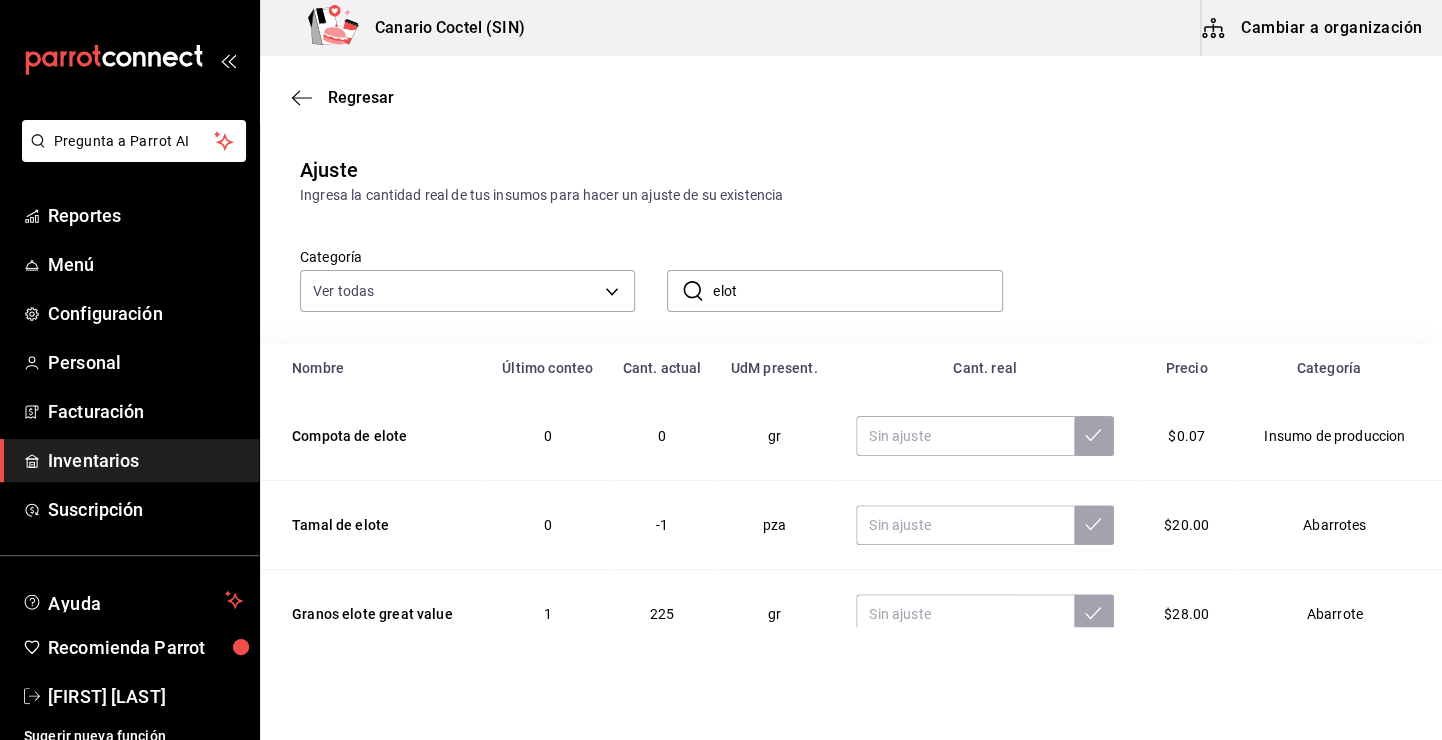 type on "elote" 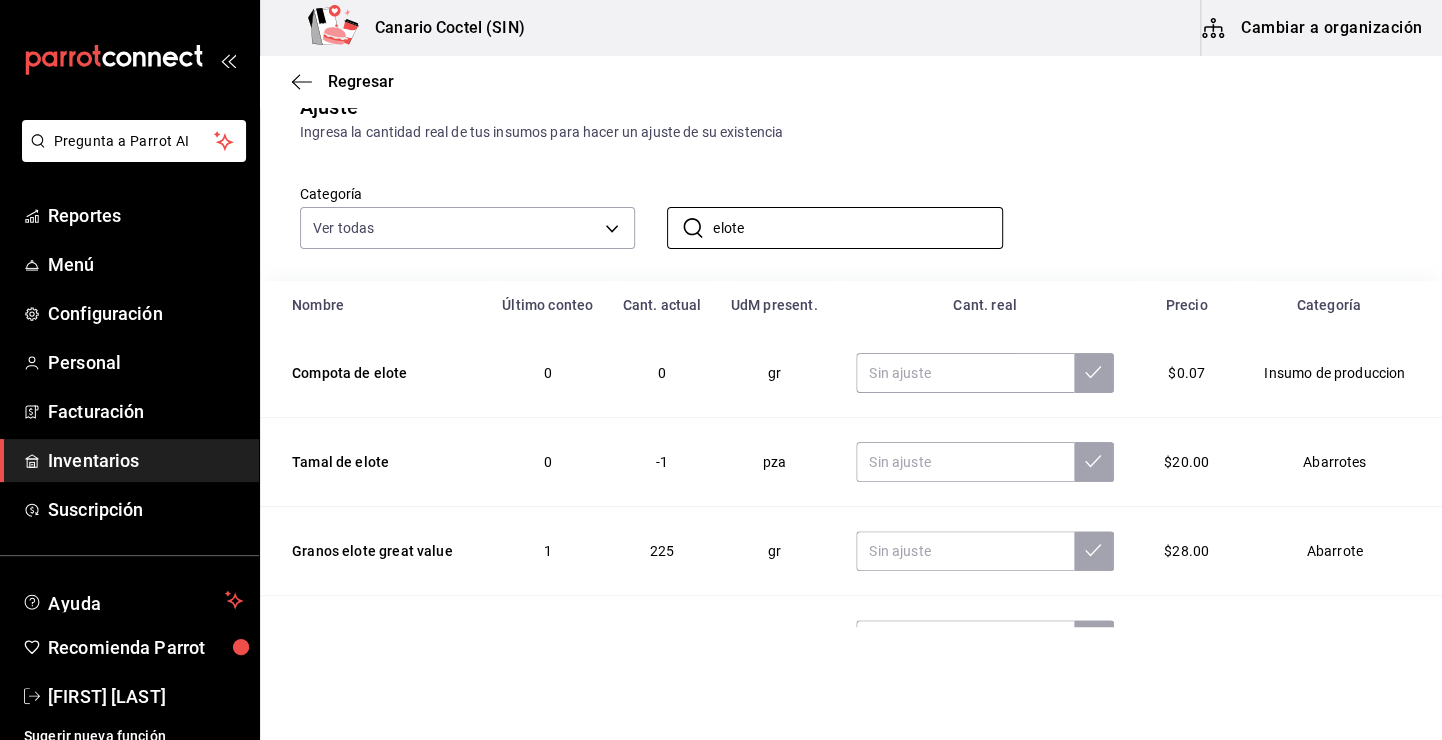 scroll, scrollTop: 128, scrollLeft: 0, axis: vertical 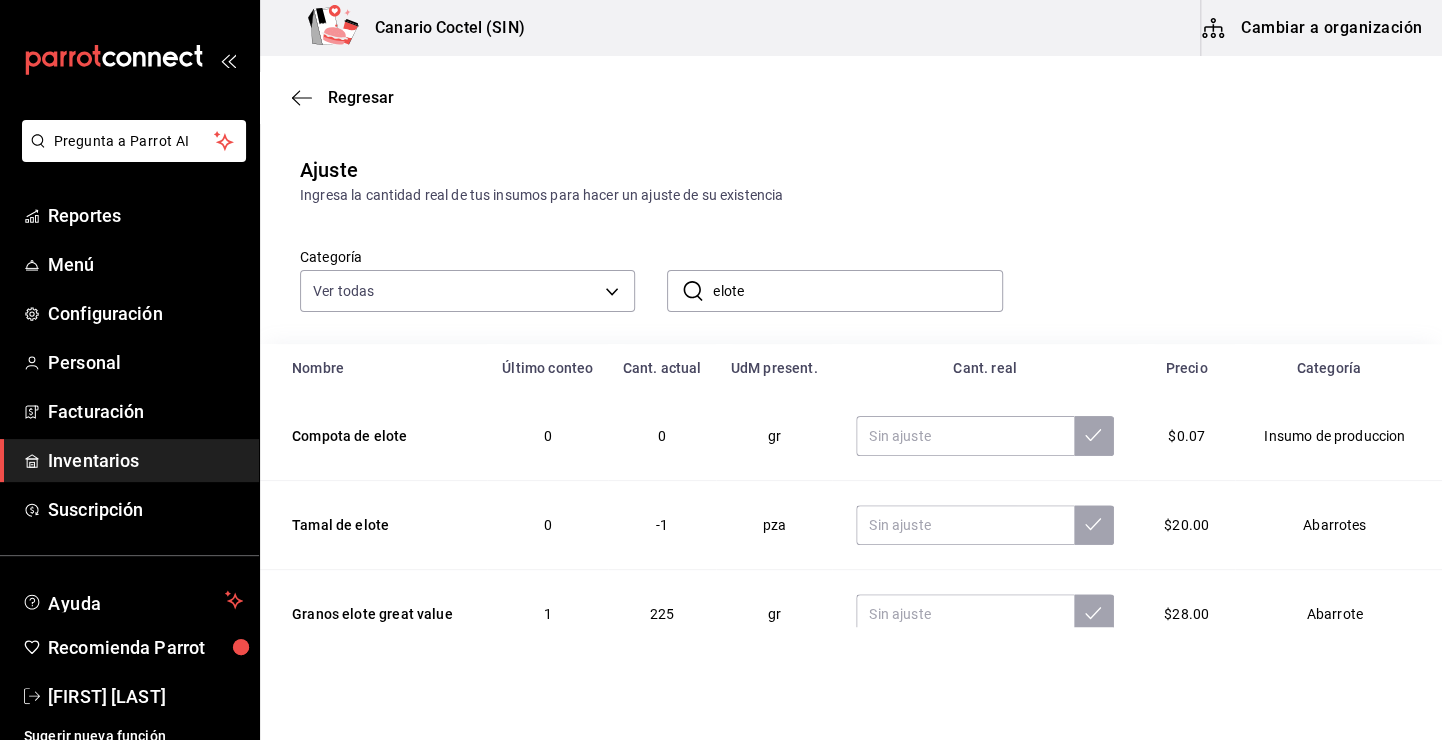 click on "elote" at bounding box center [857, 291] 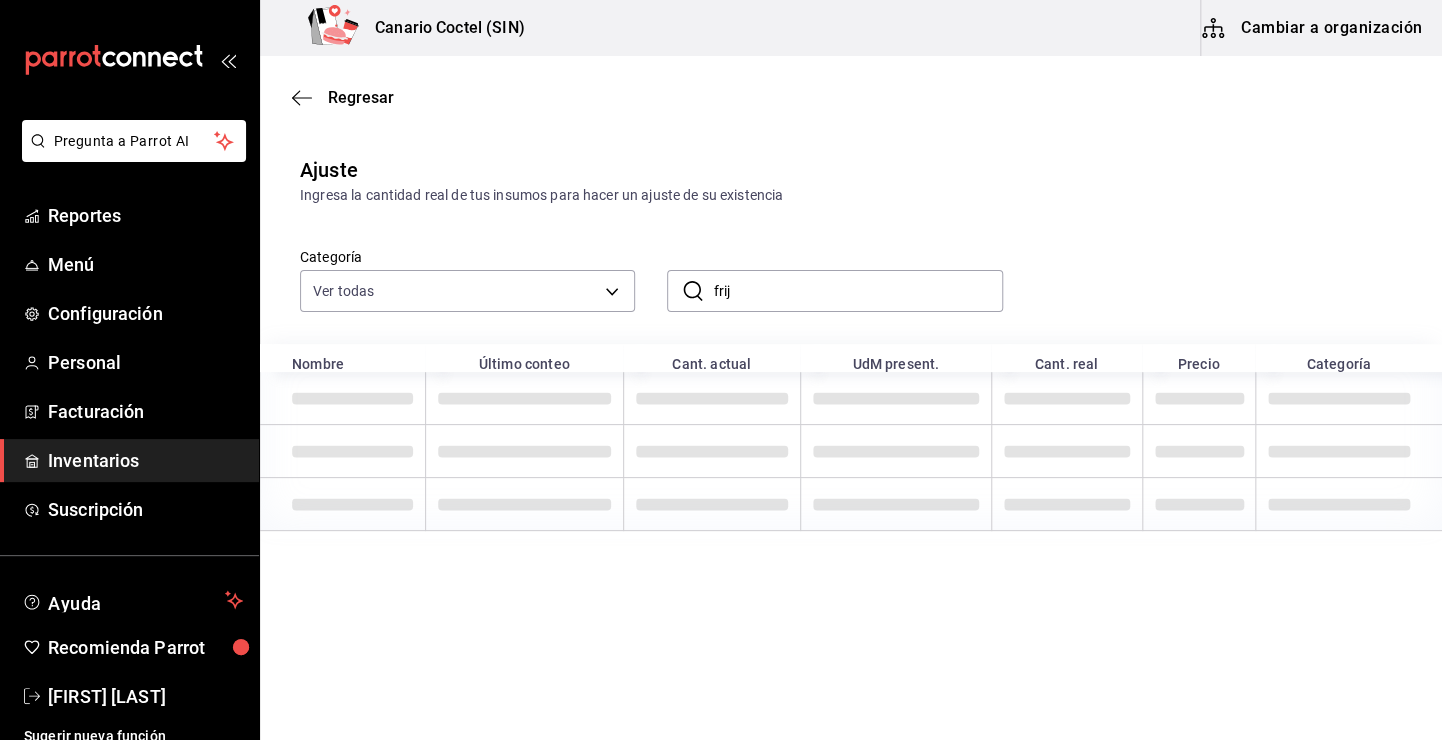 type on "frij" 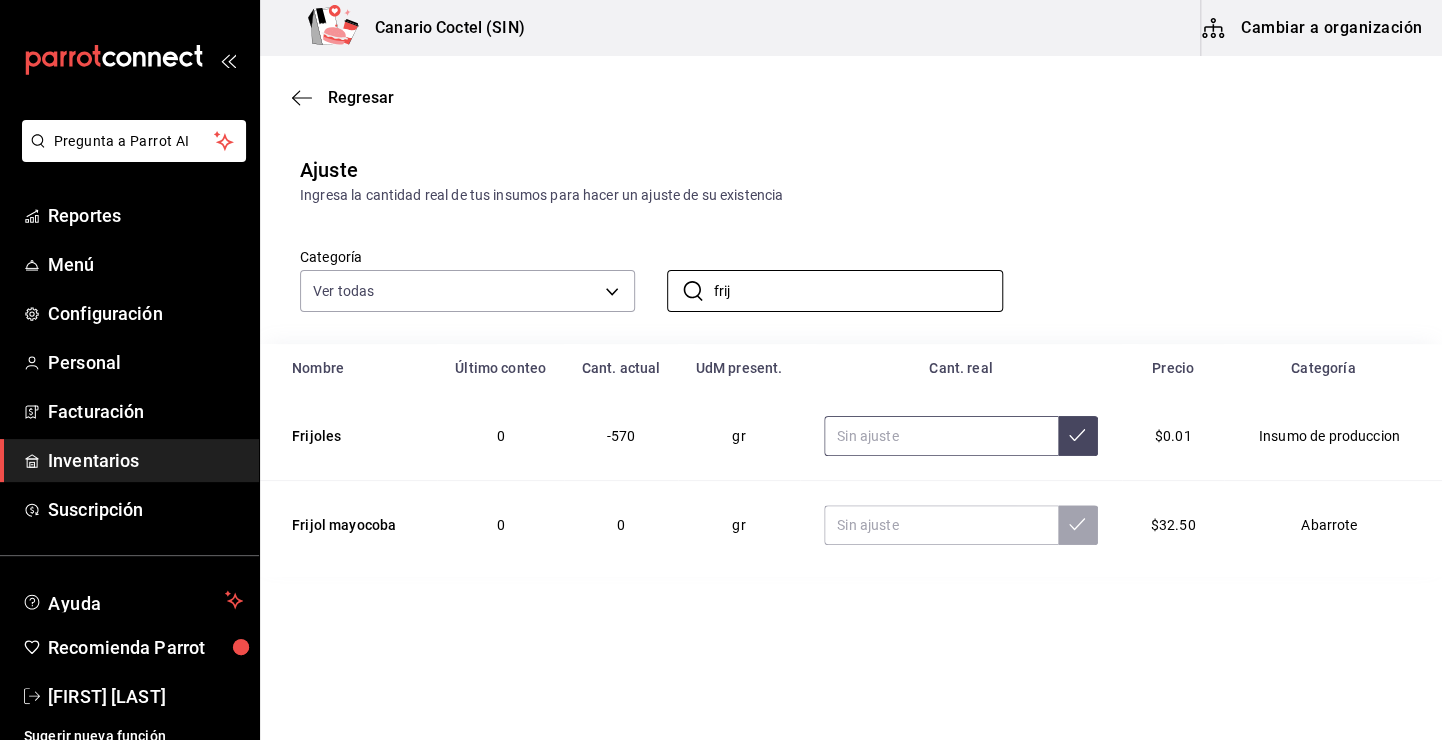 click at bounding box center (941, 436) 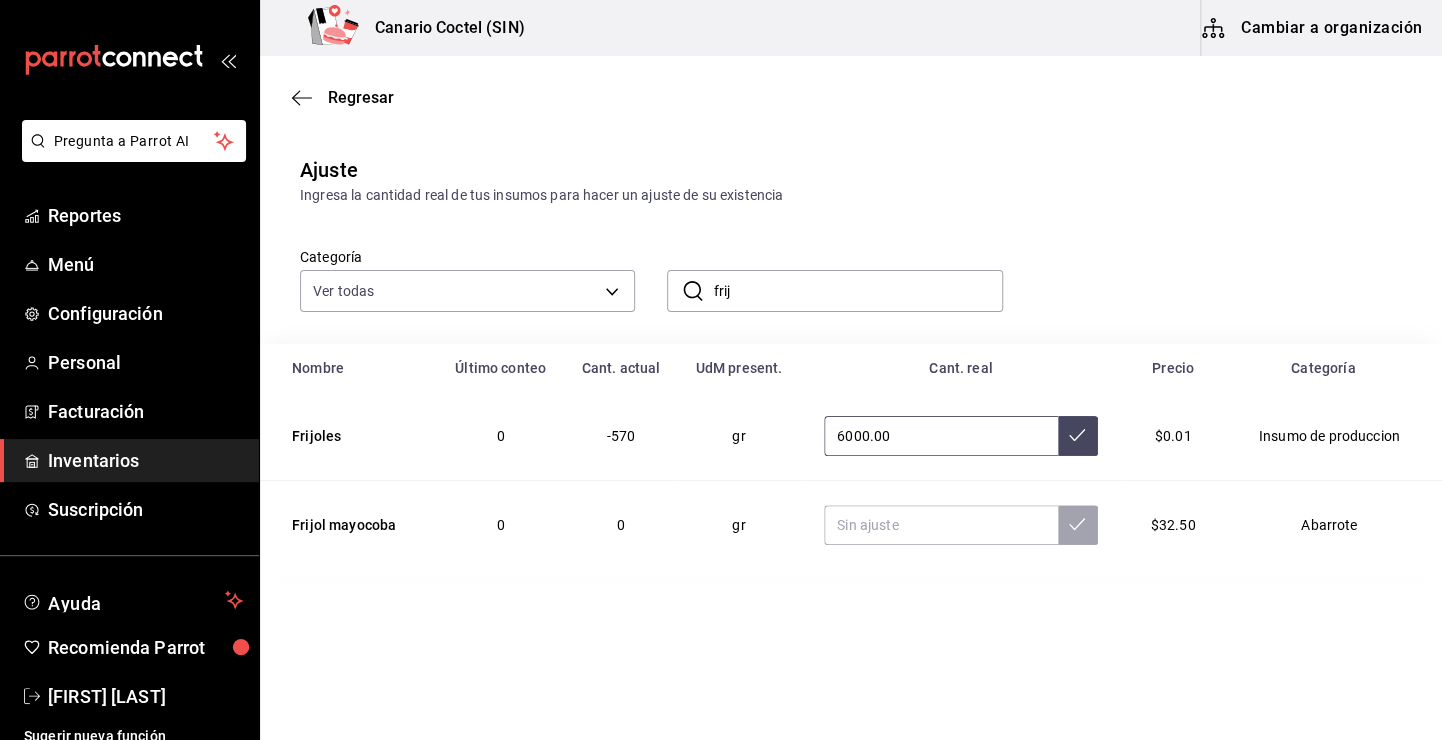 type on "6000.00" 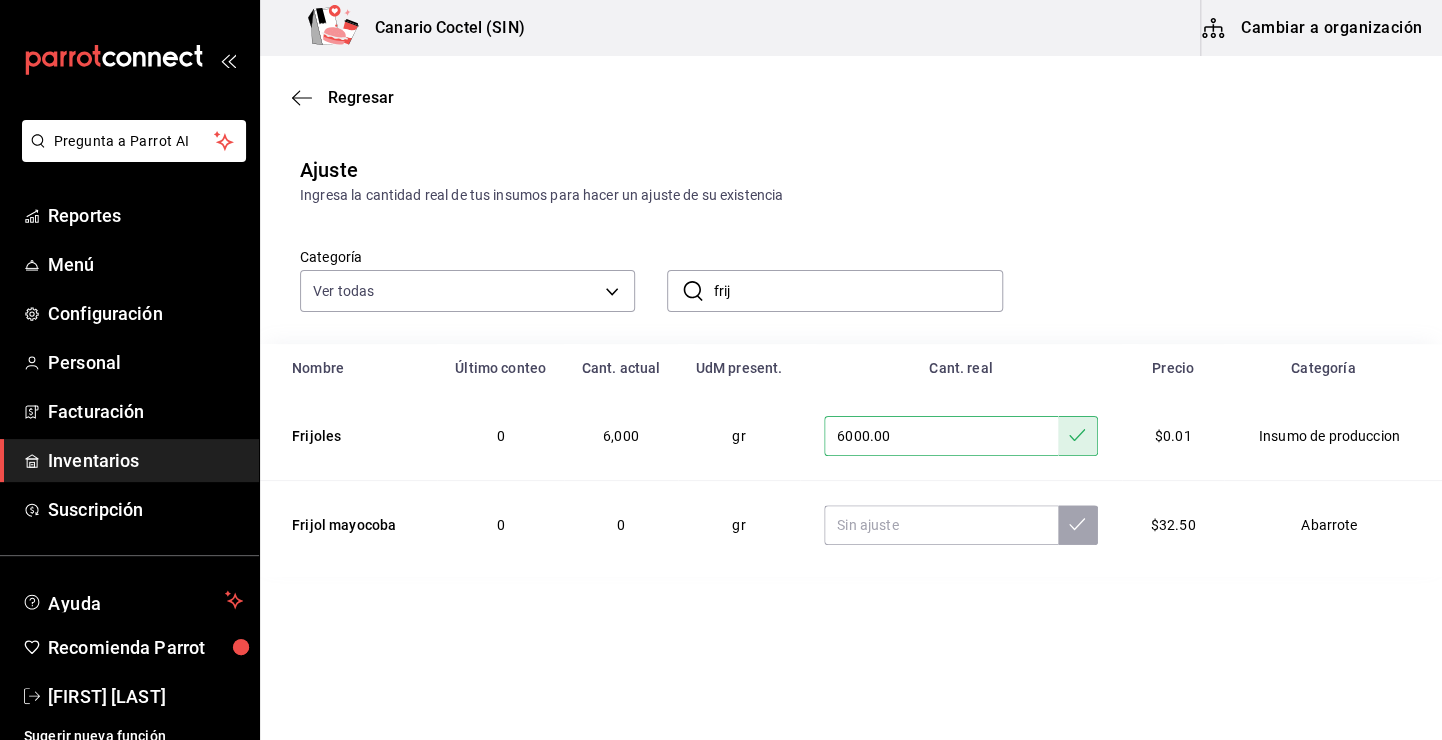 click on "frij" at bounding box center (857, 291) 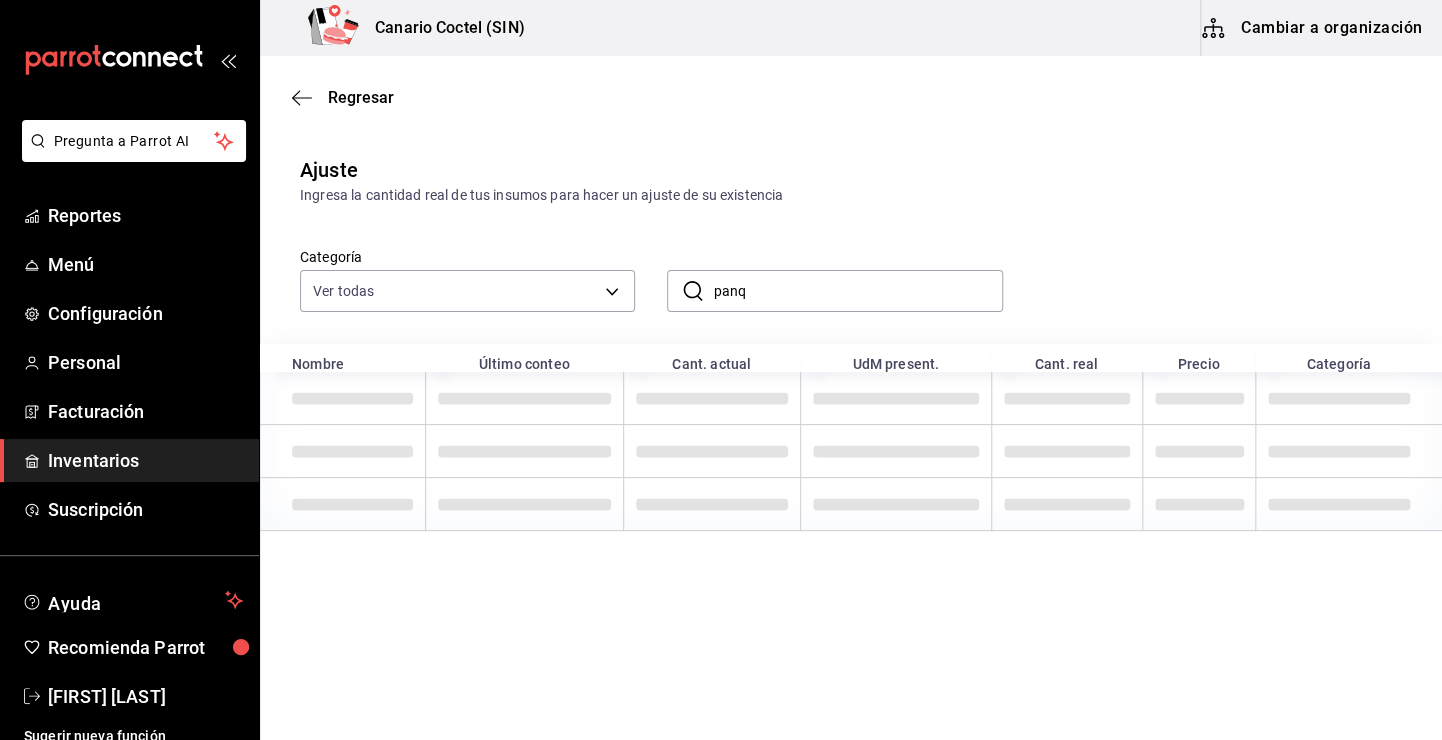 type on "panq" 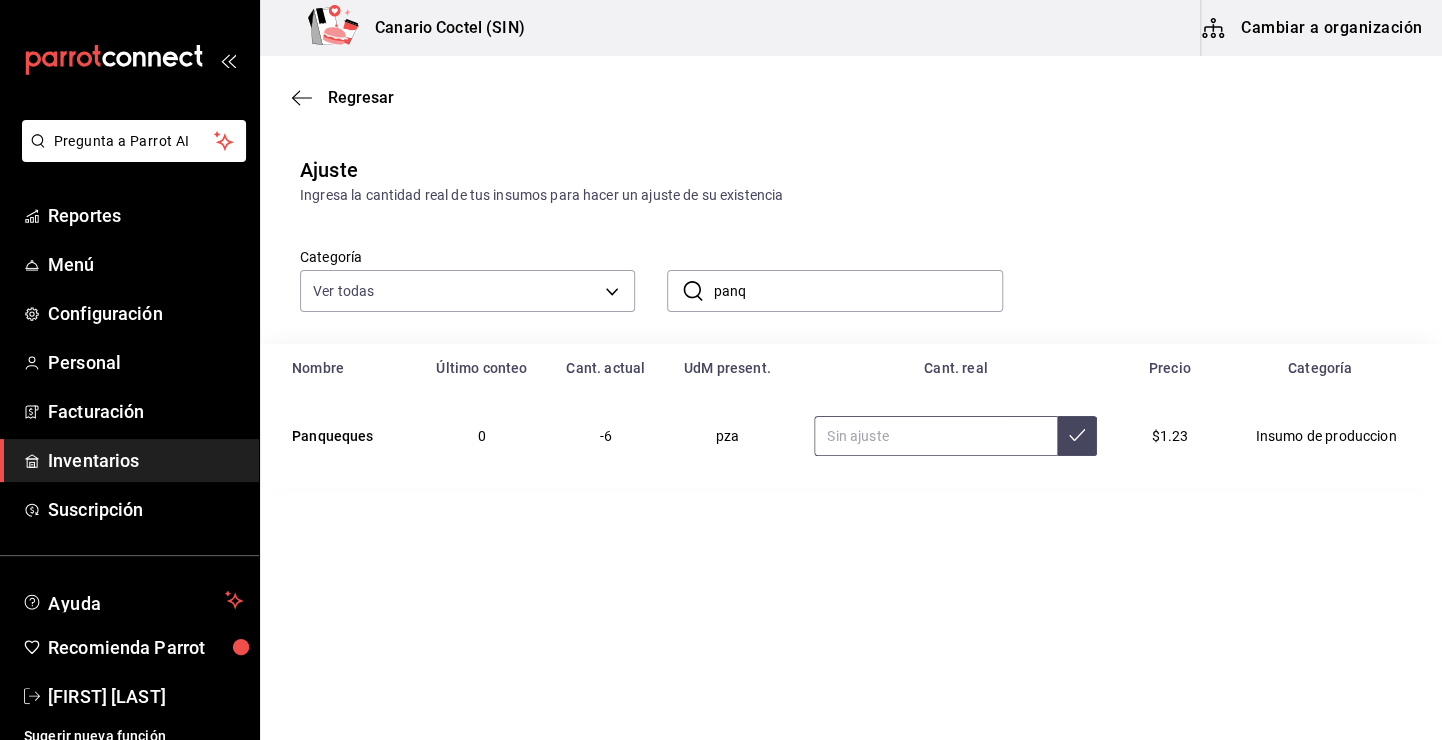 click at bounding box center (935, 436) 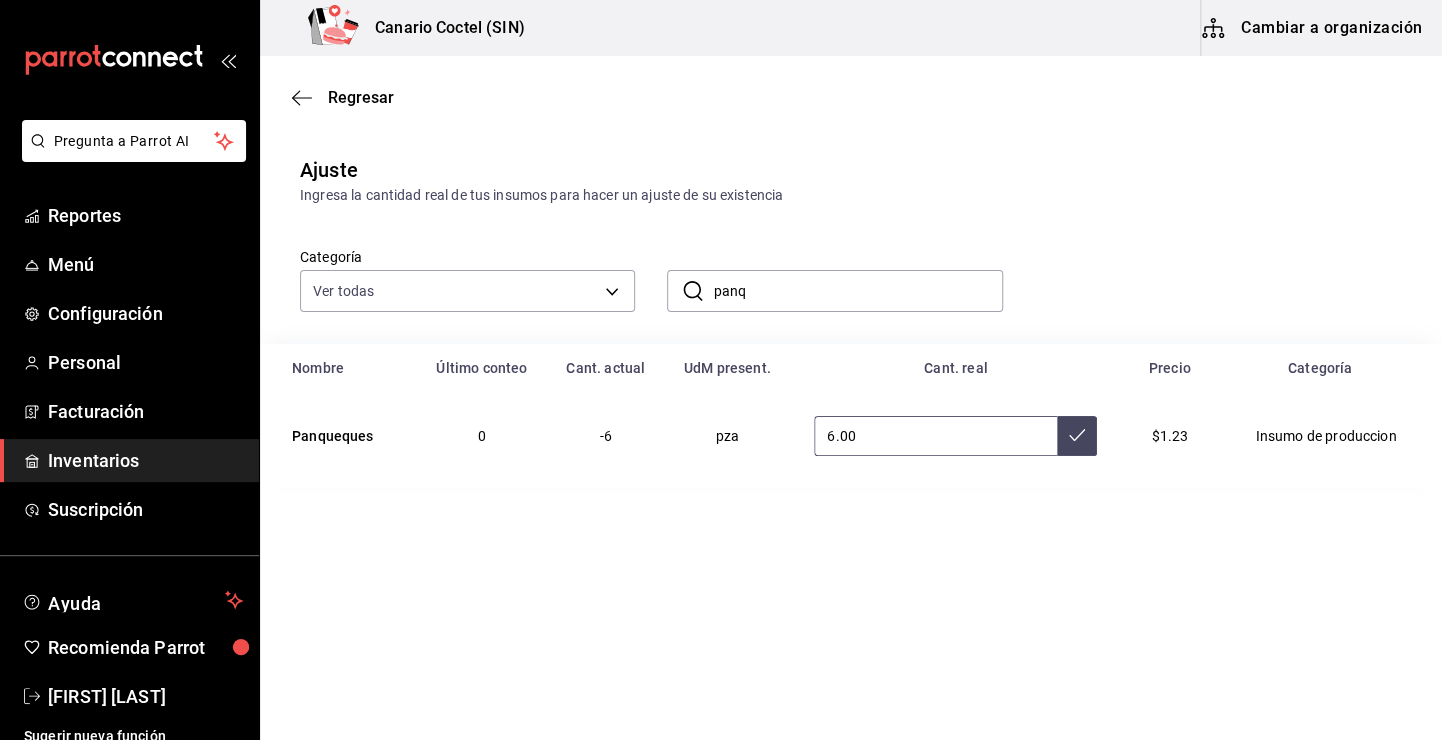 type on "6.00" 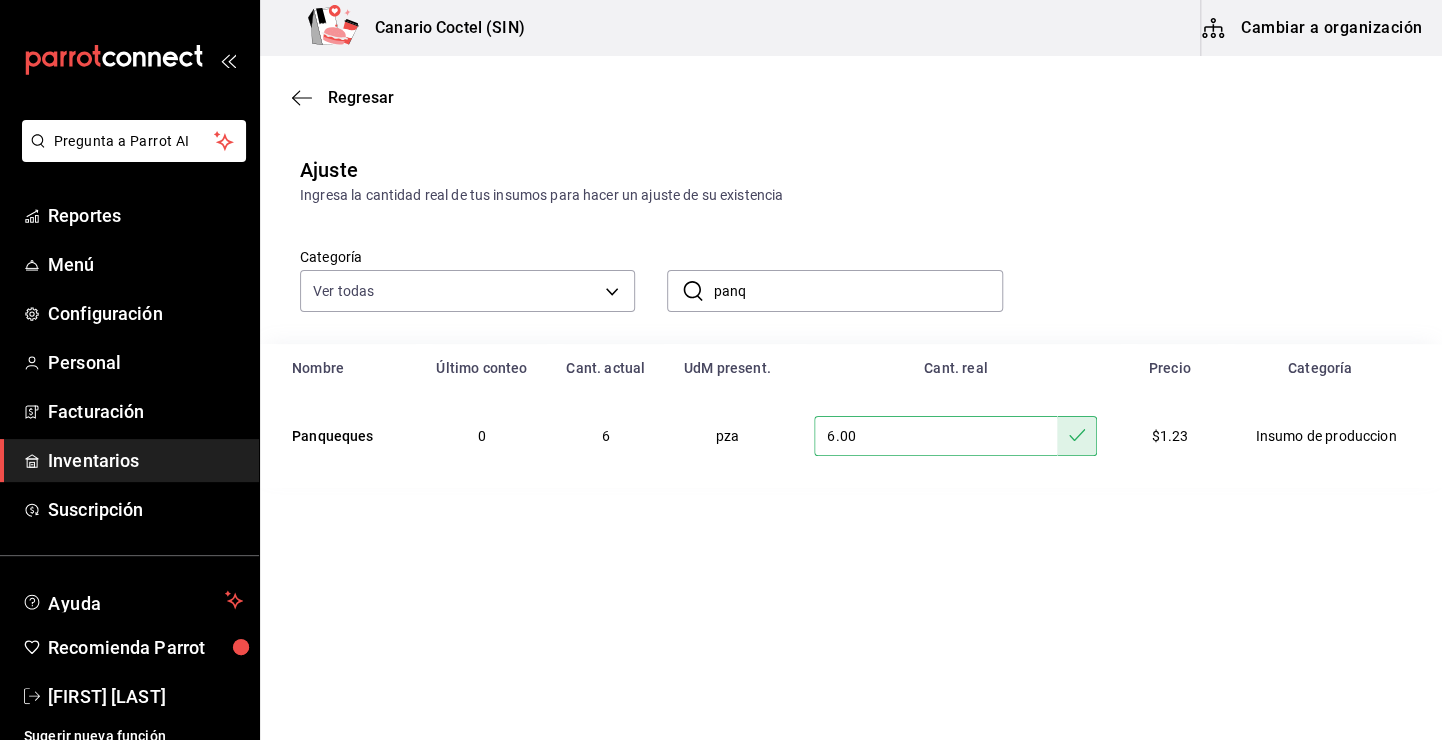 click on "Categoría Ver todas 563f52eb-053c-48b7-ad53-9ee251be5005,9a08ec74-f345-4677-a58d-9a3e64d1dcf5,9ef14f08-03bf-48da-bb2f-0d05a7157771,58469aba-66be-46f7-b40a-efe2811c6de9,c86f08b4-fbe4-4ace-bad4-f4f759b8ed1e,841d8173-2c36-4ba4-a847-5f2802a90774,b5a58c5c-41fa-44ff-9944-16123a003495,eba548e6-8ec0-456f-b6fa-7532e7cdd57e,37489df5-c2cb-4699-97a1-a37390bfe593,2a4bcd96-e219-4597-ae26-9701601aa3bc,b86cb6f5-f8e1-4d45-b4c0-d387a7dedce9,c3ab14c2-19e4-48ba-8e74-60066fcc3f2d,a2d30c78-c92f-40b8-8fae-667577b61770,fa64ba74-09b2-4895-88c1-82c0b5f086f4,0eac2532-69e9-4f6b-8a45-8c24638da910,af8d09bd-2ce6-4530-8a93-726392a487be,112a774d-69c6-474e-9f2c-3b59b2053279,1d3757fb-8056-40f7-8e70-bc4d184a05b1,c4aaef78-3f5f-47fe-bf8e-1332d280b066,230aae87-0283-44bf-bdad-4487c5758648,6be04c7c-c0b4-4bd4-9b13-53a42aad043c,d8b16eff-ec37-4da6-a16a-d1c868993931,650a59f3-9c0a-474a-aa3a-b36cc393f859,c8321547-eb9a-4220-8dc6-e6f6abc5af58,0c434ab6-32ba-4a94-a95e-36259881f866,6f0428c7-a6d8-44fa-8d8b-83b3073fca2d ​ panq ​" at bounding box center (851, 275) 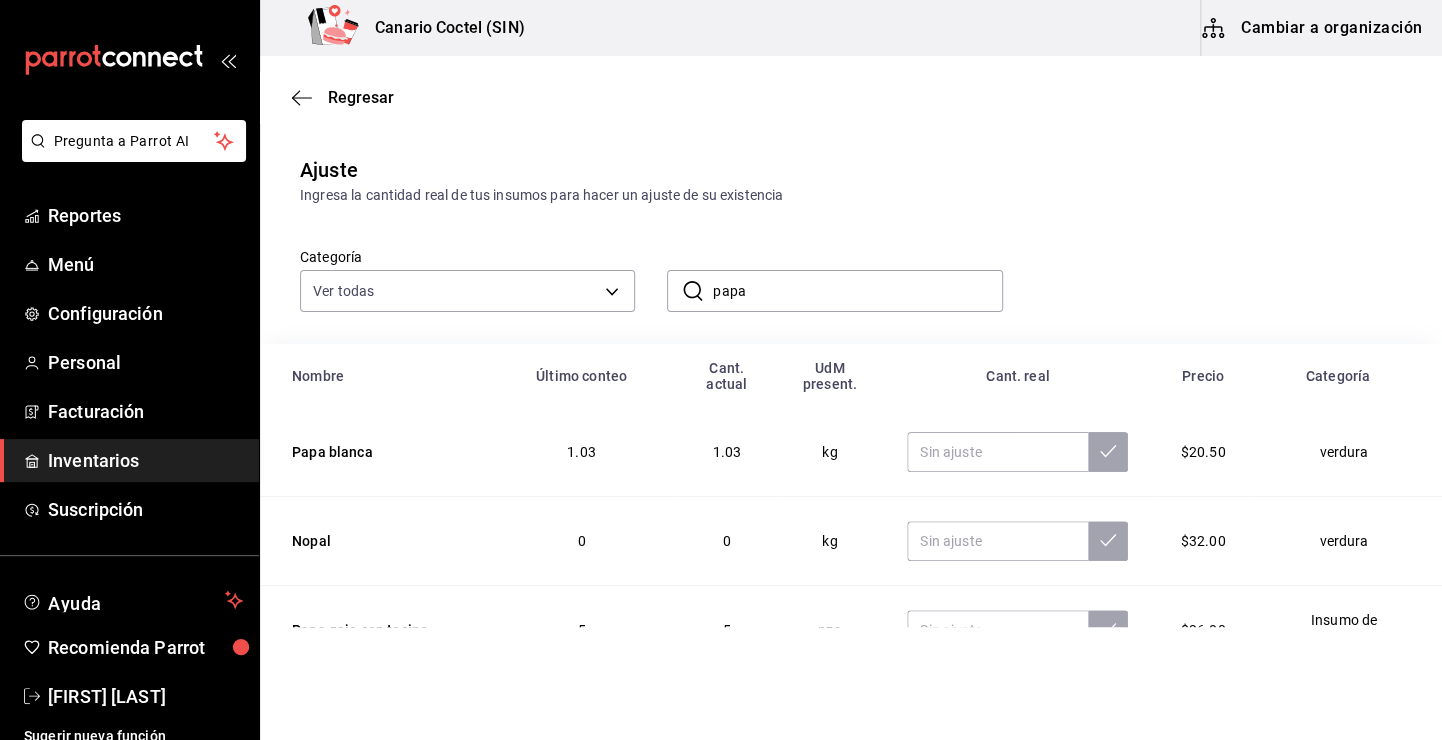 type on "papa" 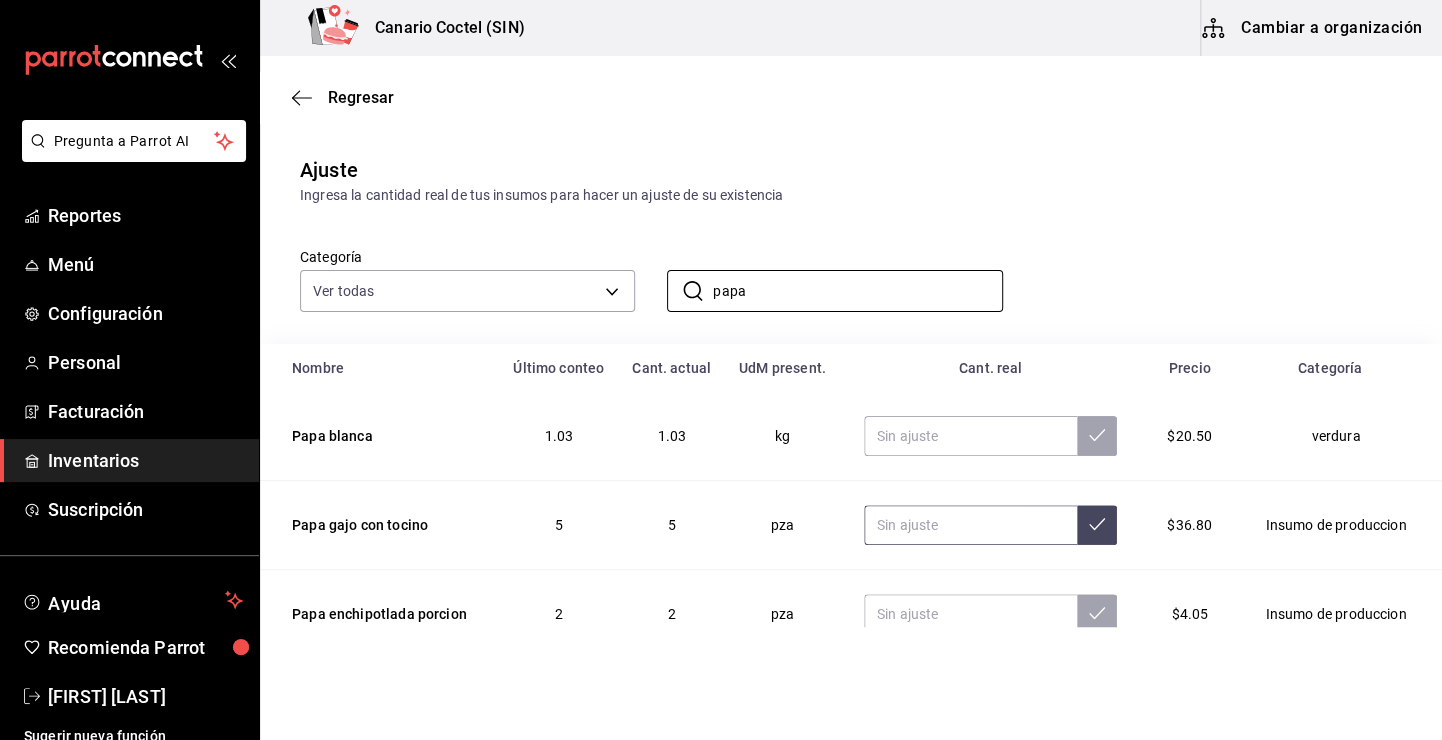 click at bounding box center (971, 525) 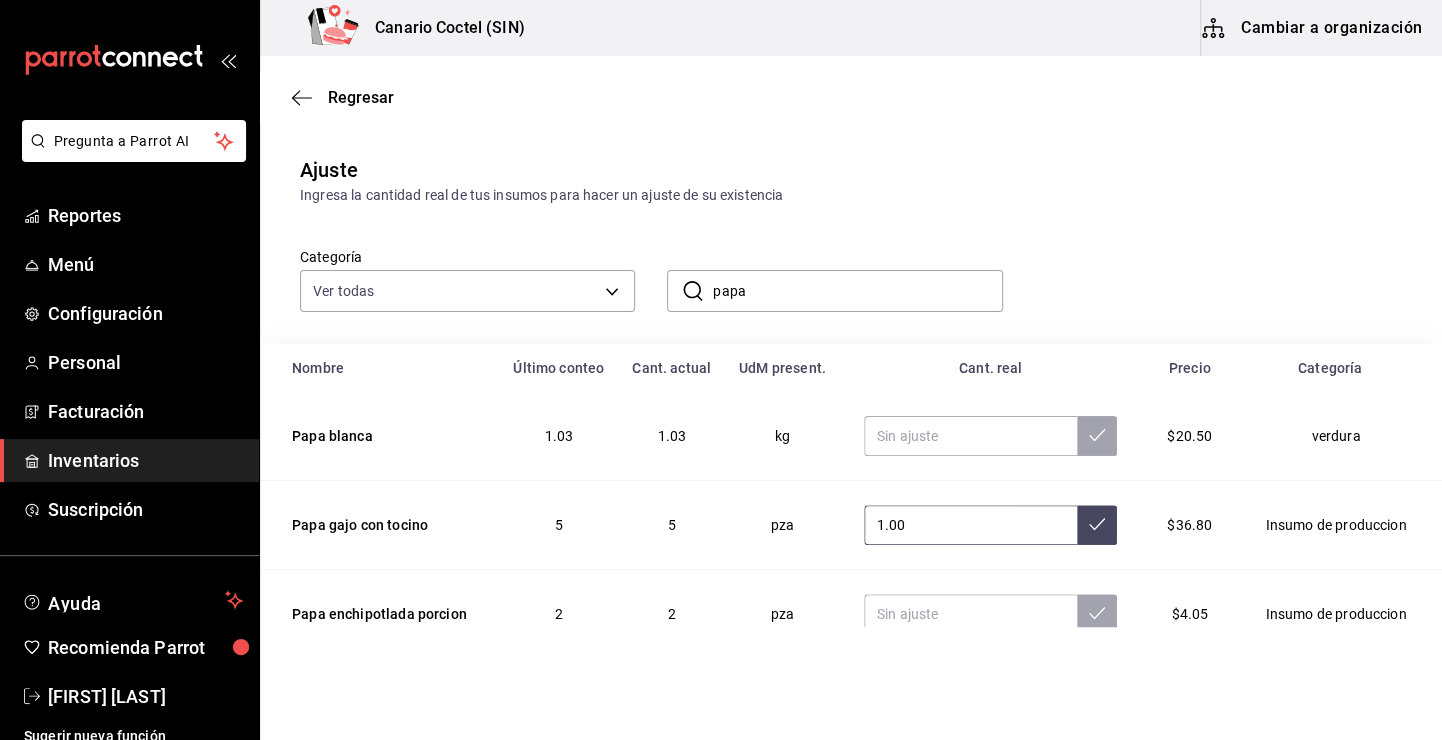 type on "1.00" 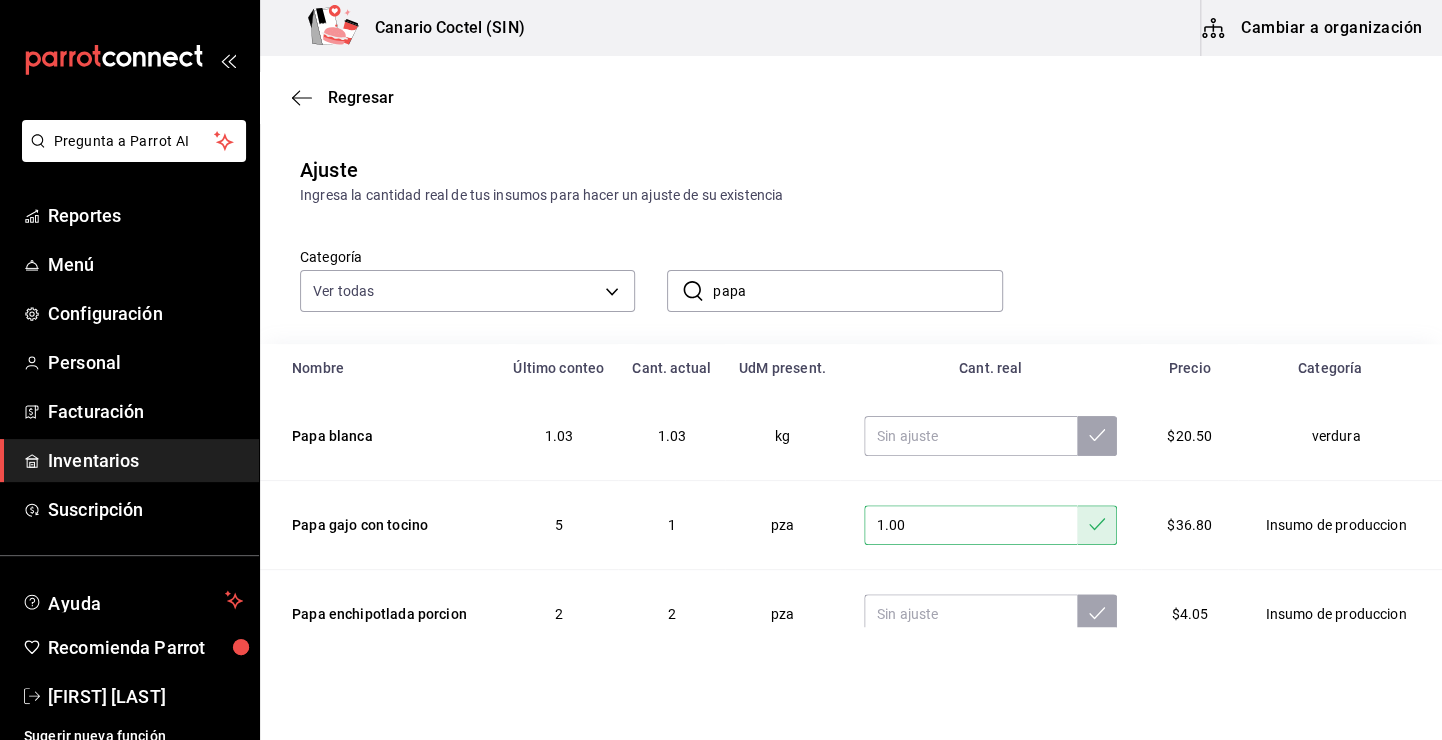 click on "papa" at bounding box center [857, 291] 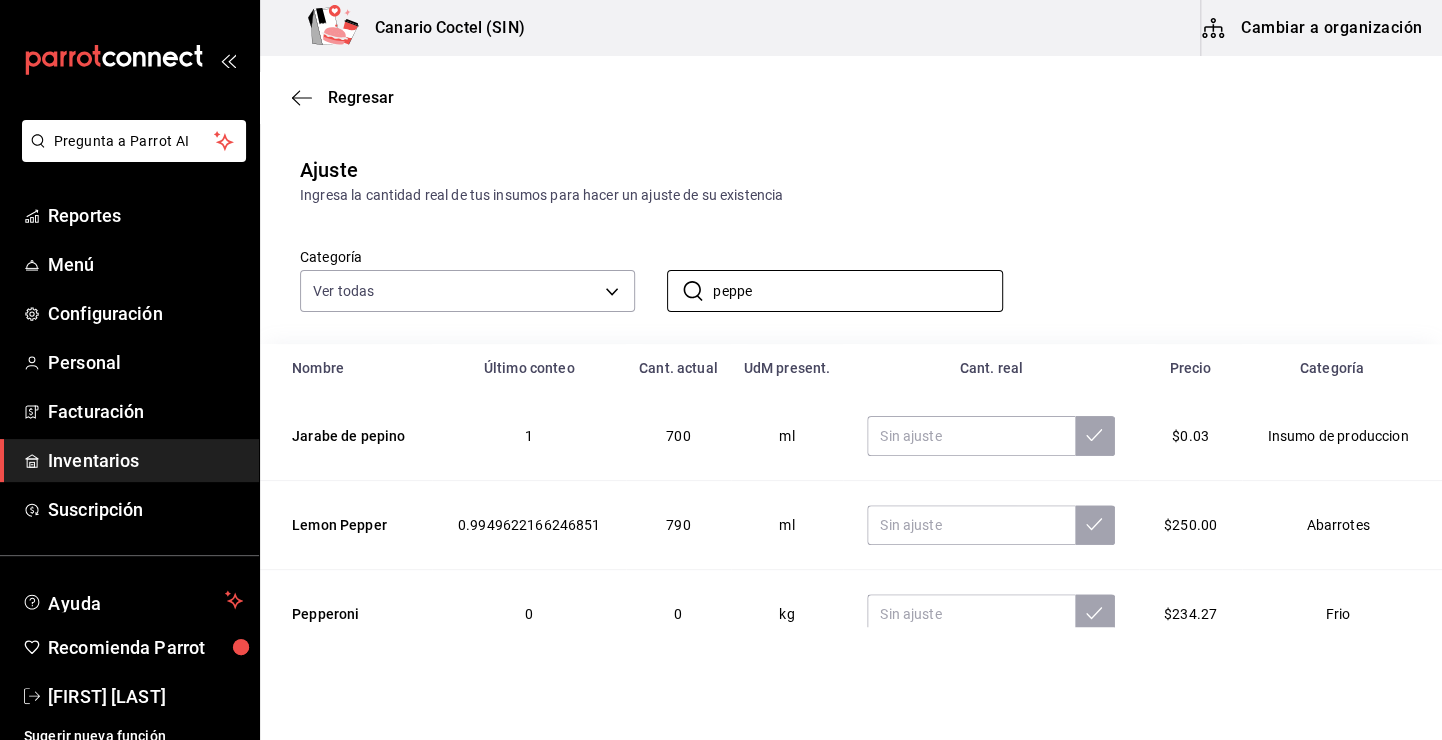 type on "peppe" 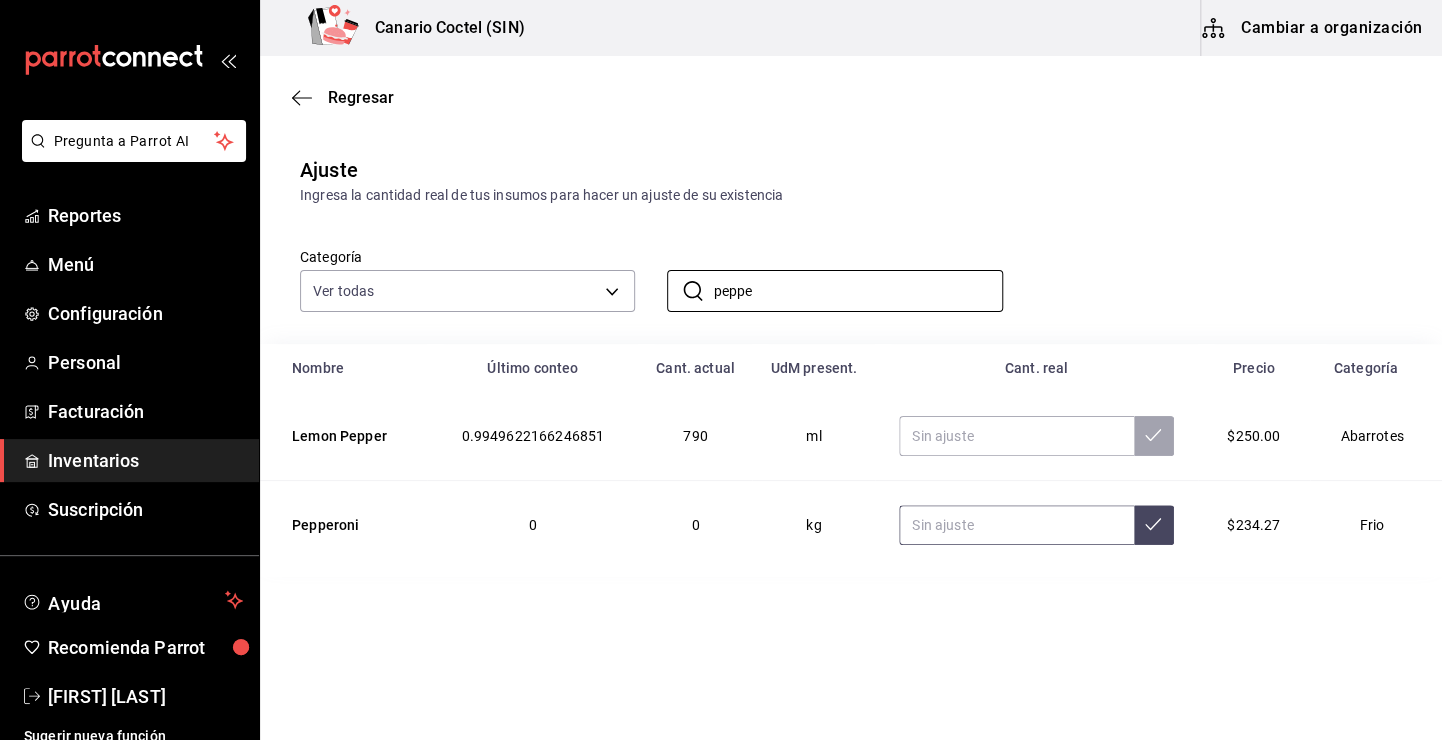 click at bounding box center (1016, 525) 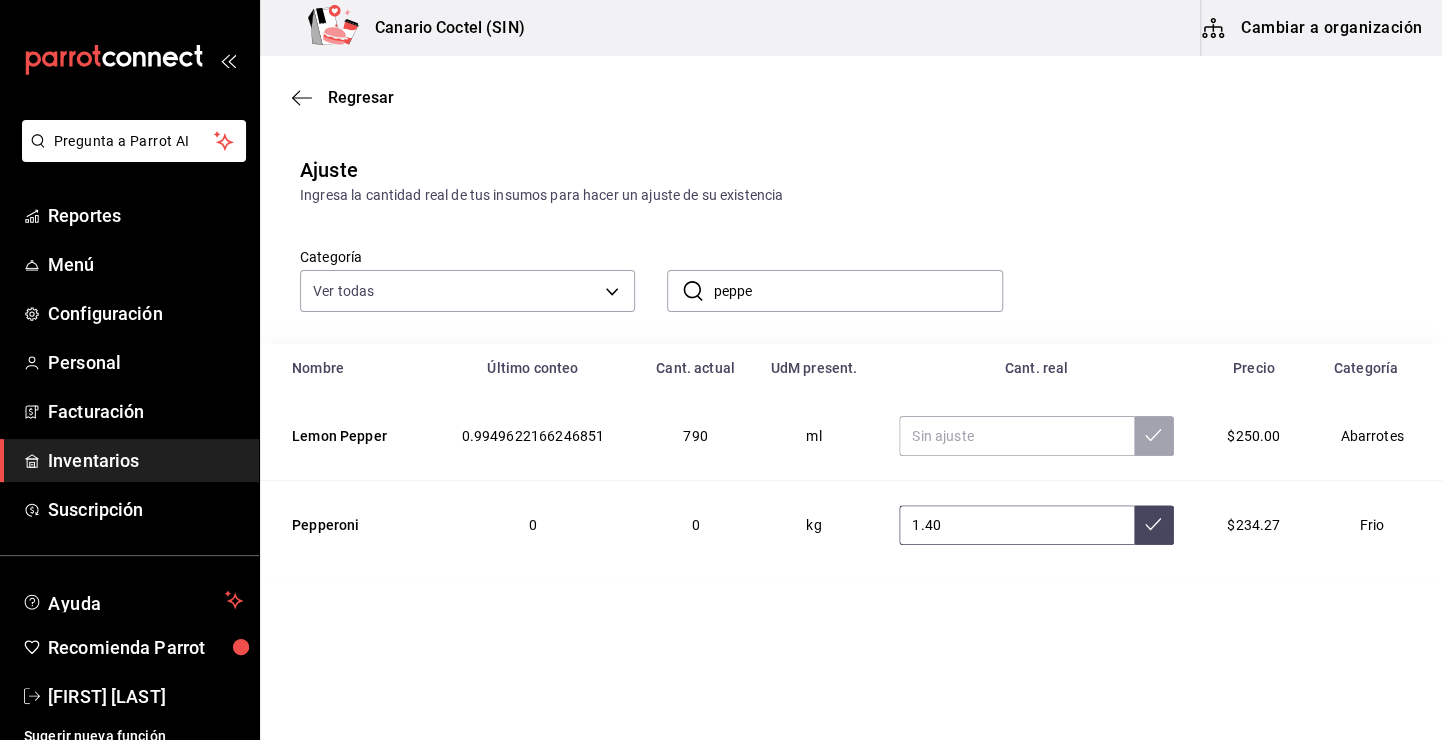 type on "1.40" 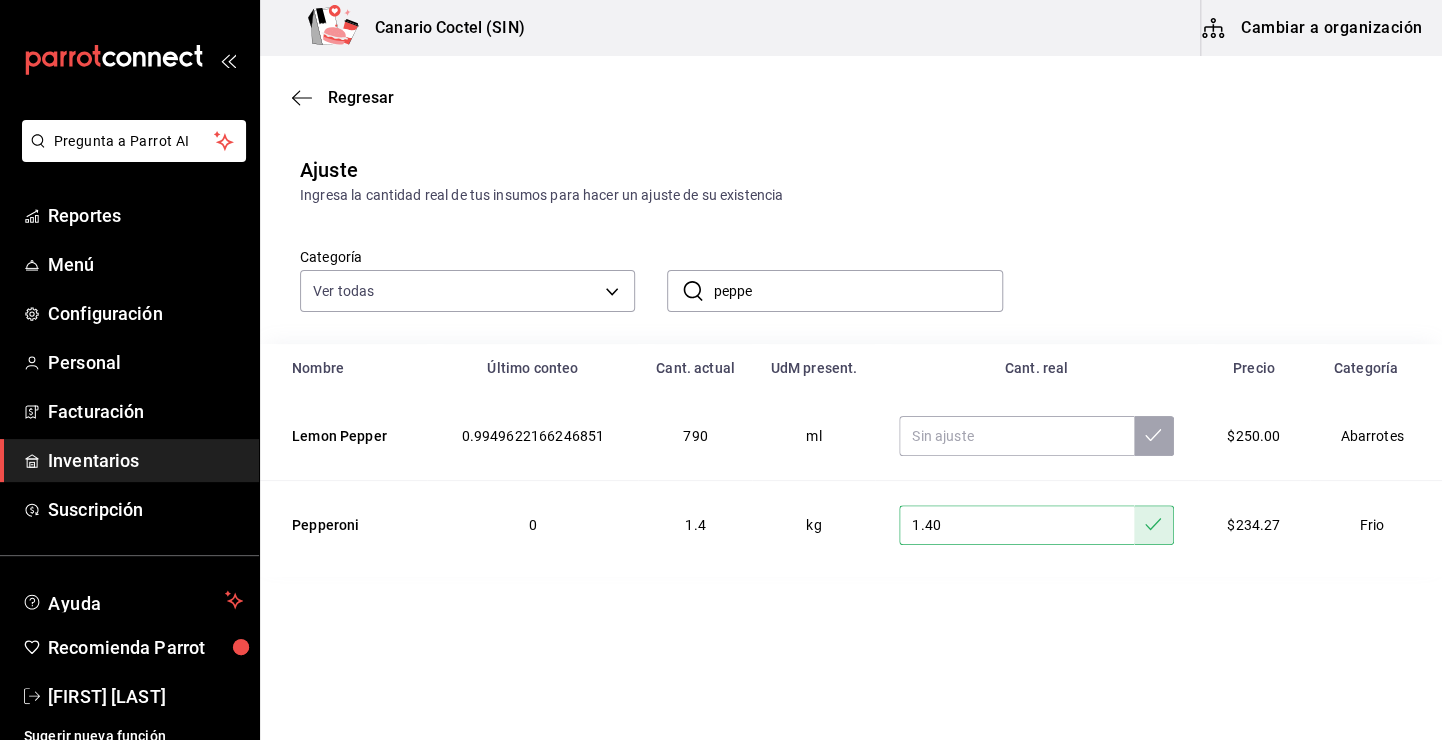 click on "peppe" at bounding box center [857, 291] 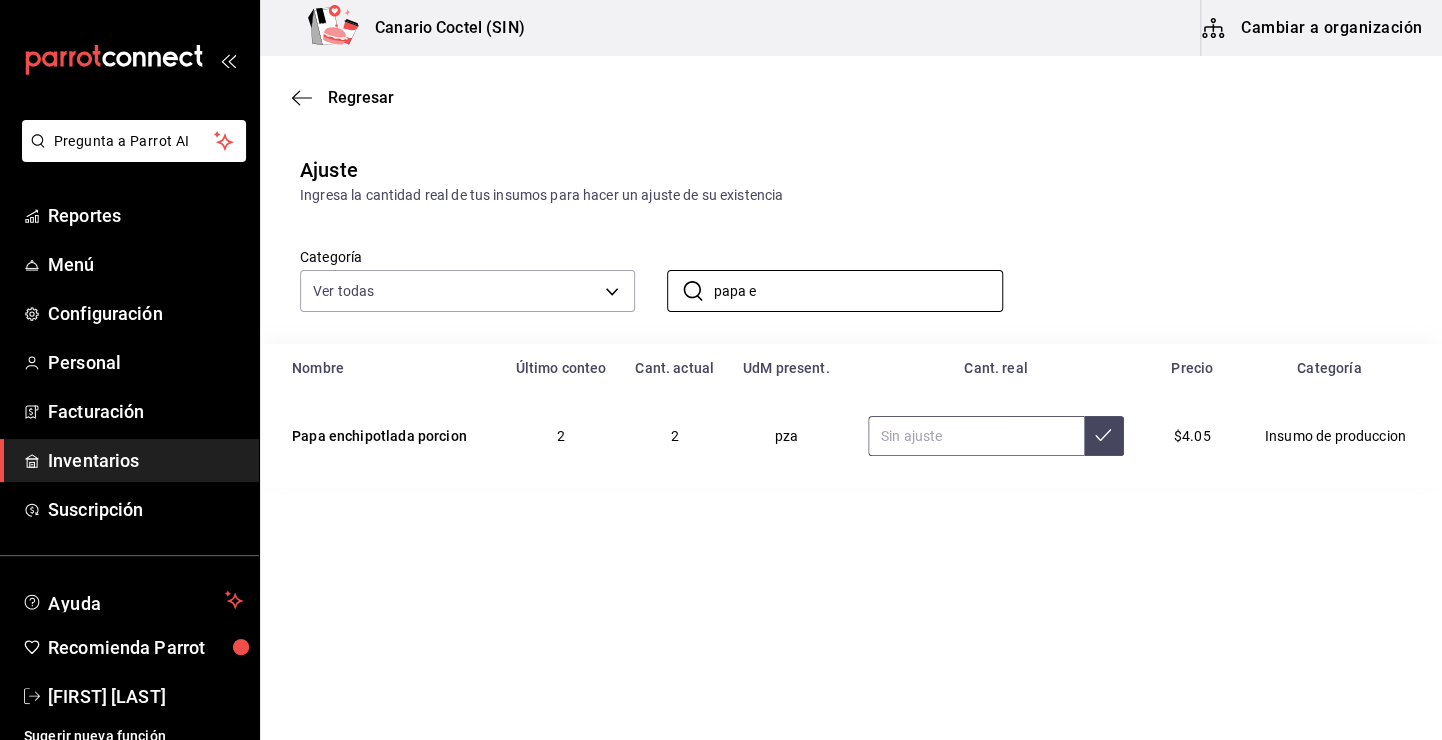 type on "papa e" 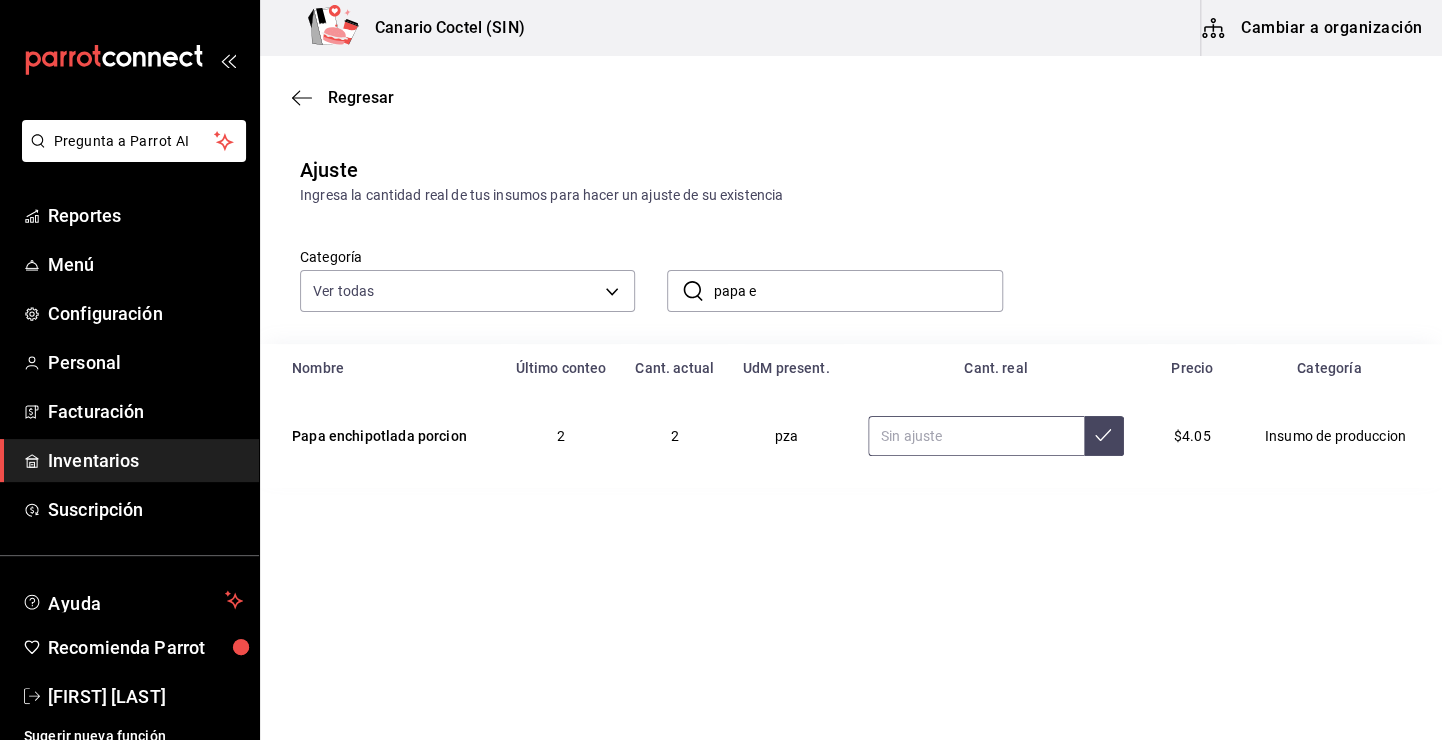 click at bounding box center [976, 436] 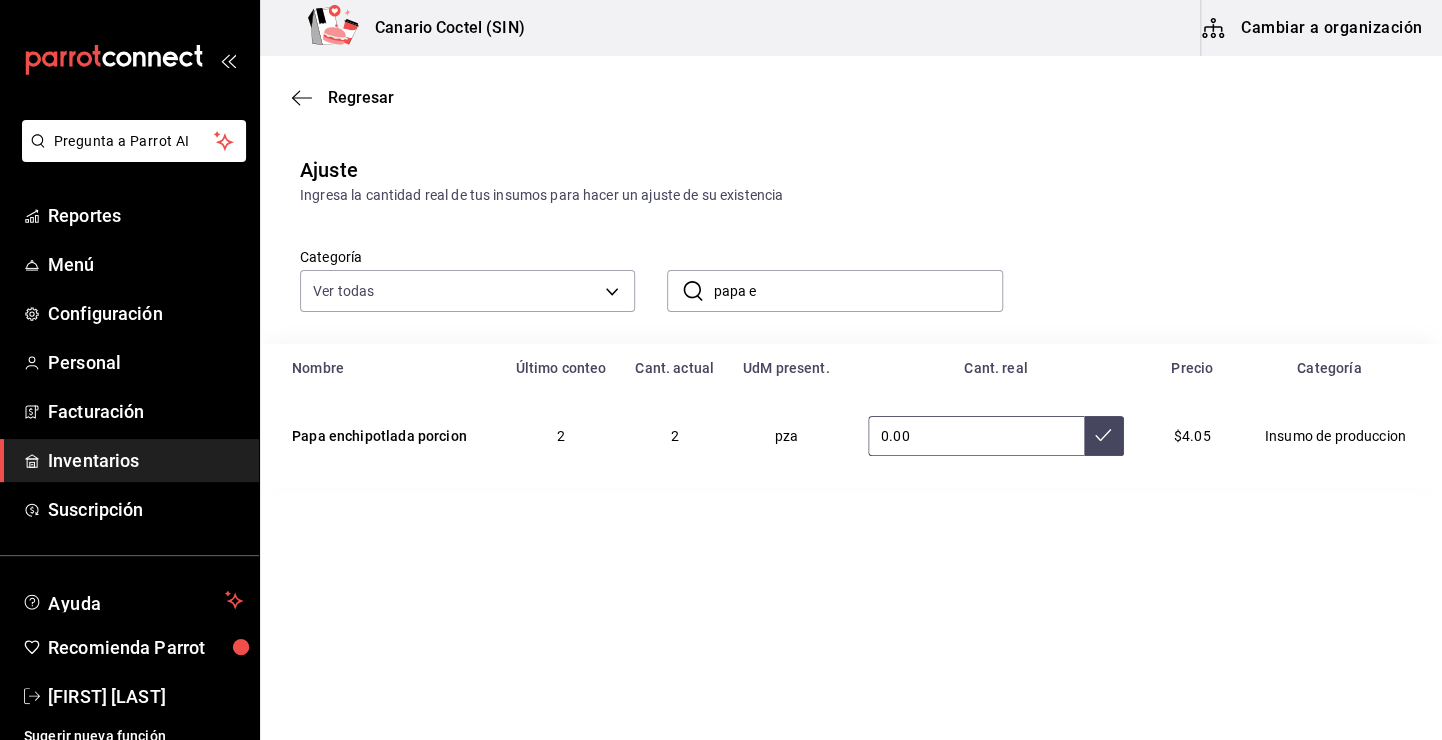type on "0.00" 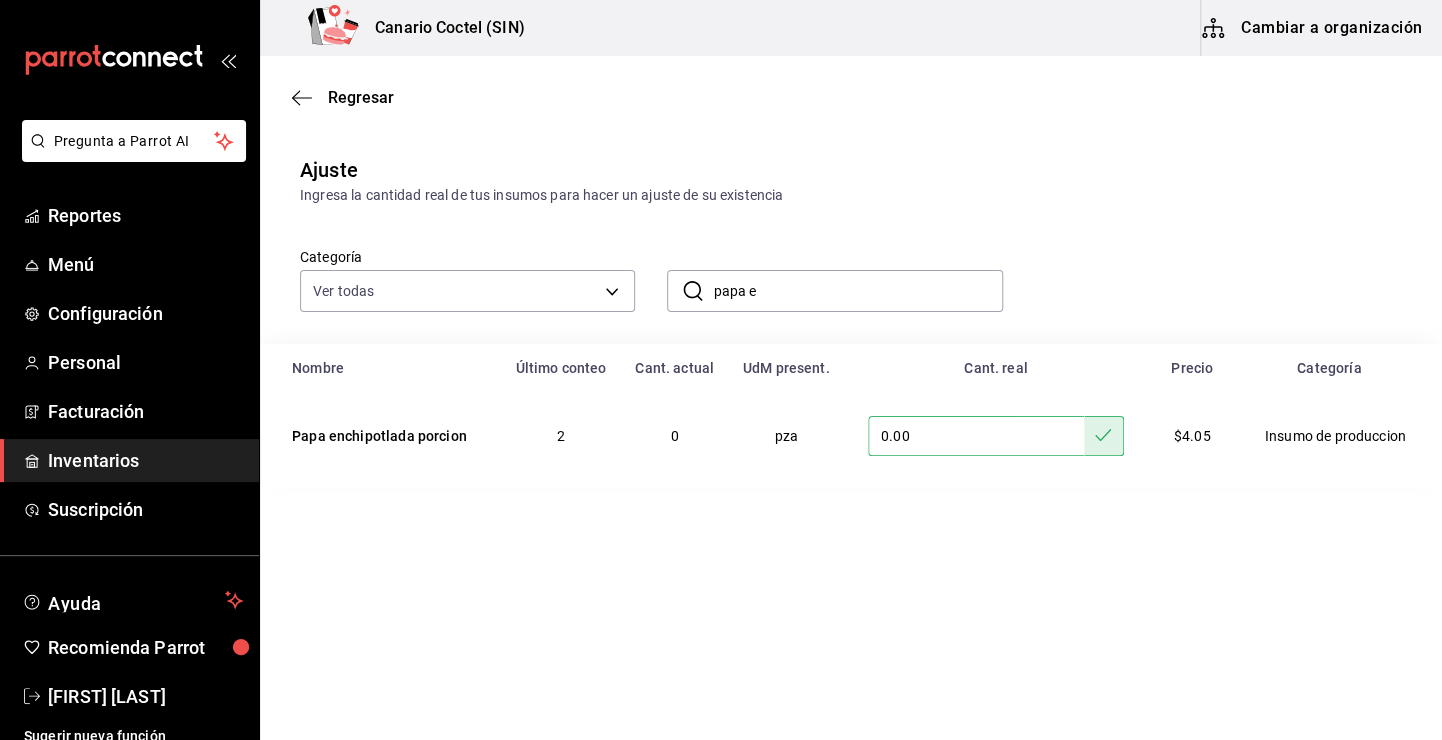 click on "papa e" at bounding box center (857, 291) 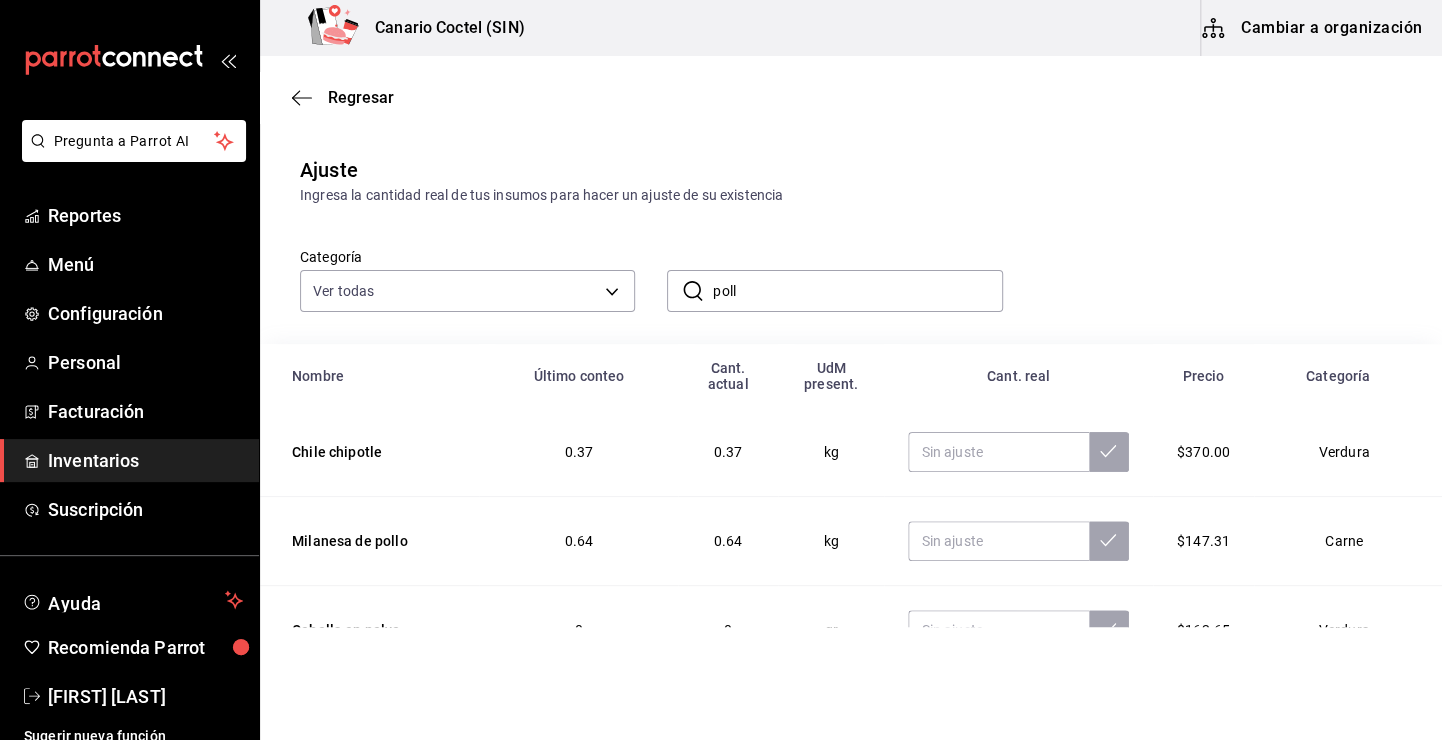 type on "poll" 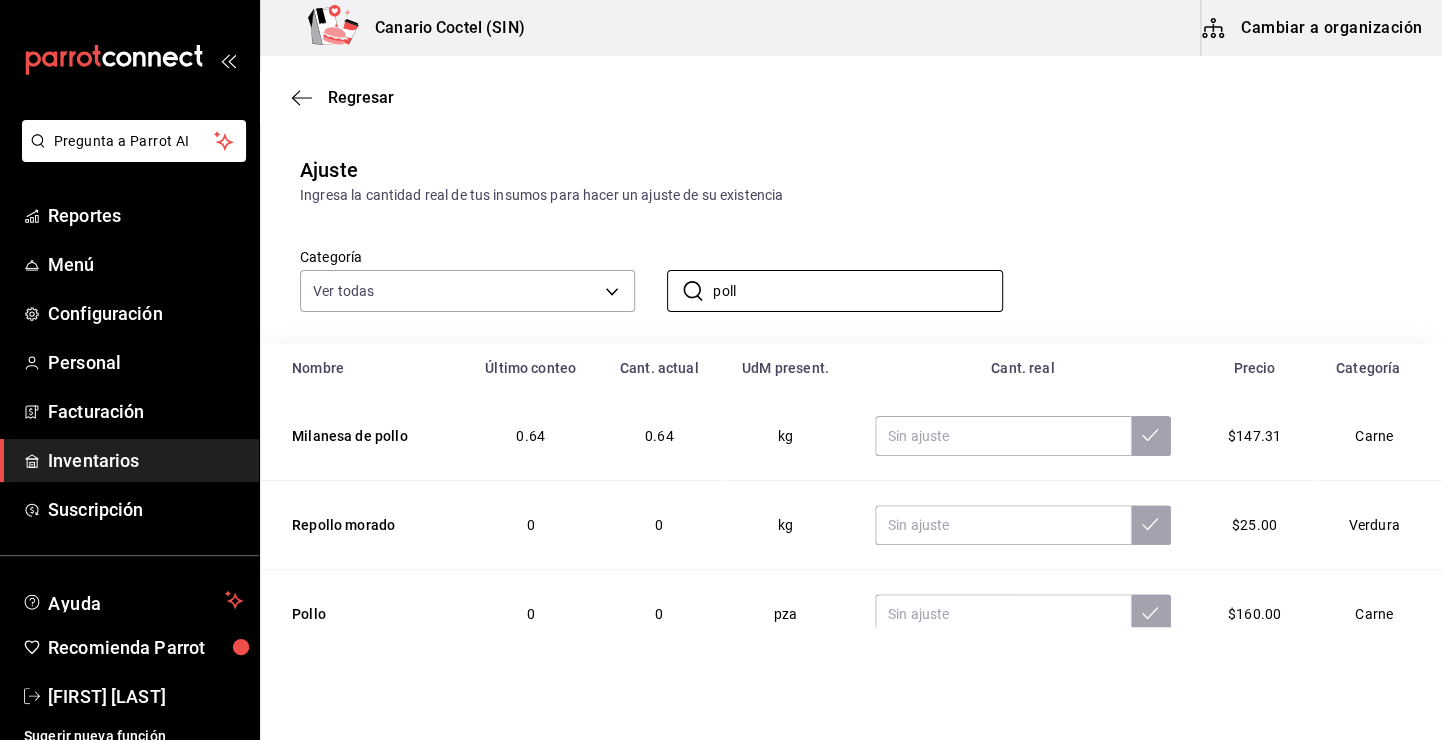 scroll, scrollTop: 39, scrollLeft: 0, axis: vertical 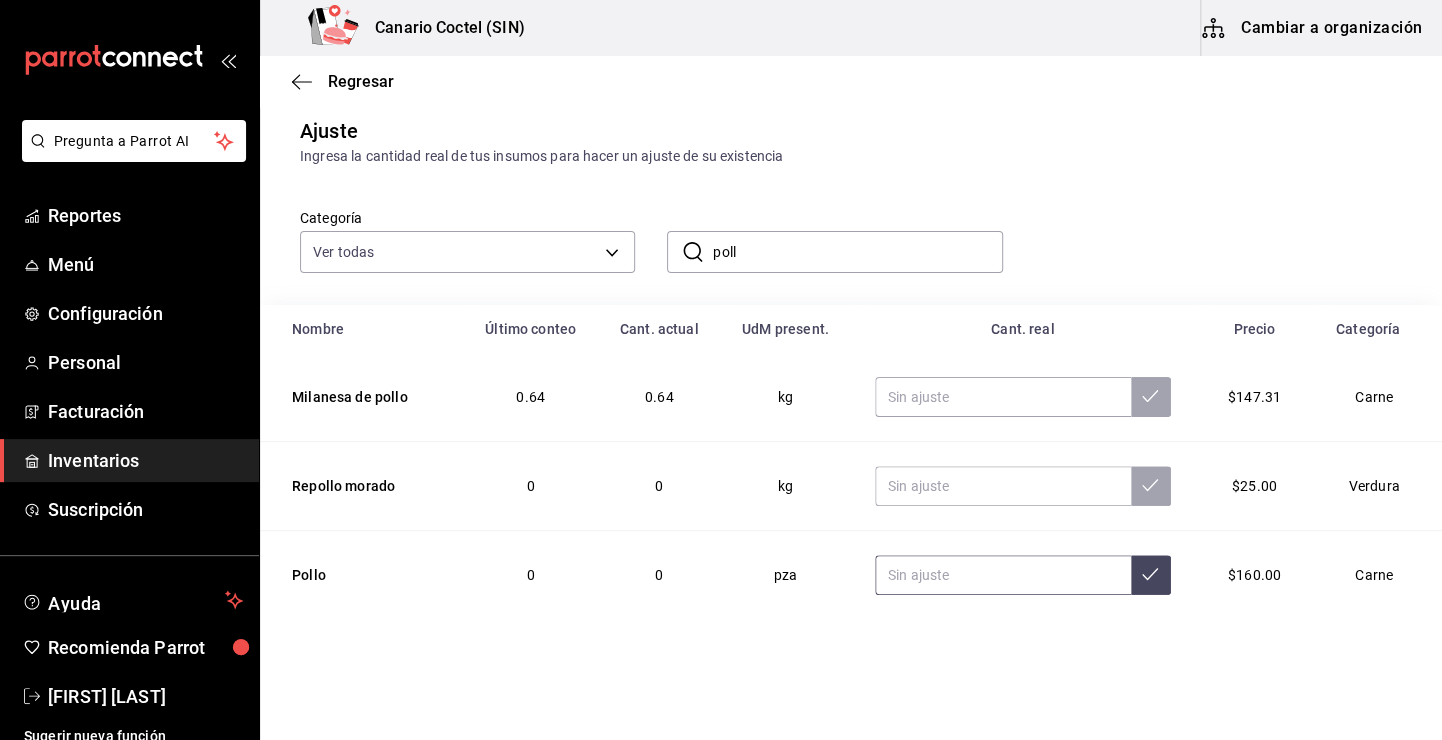 click at bounding box center (1003, 575) 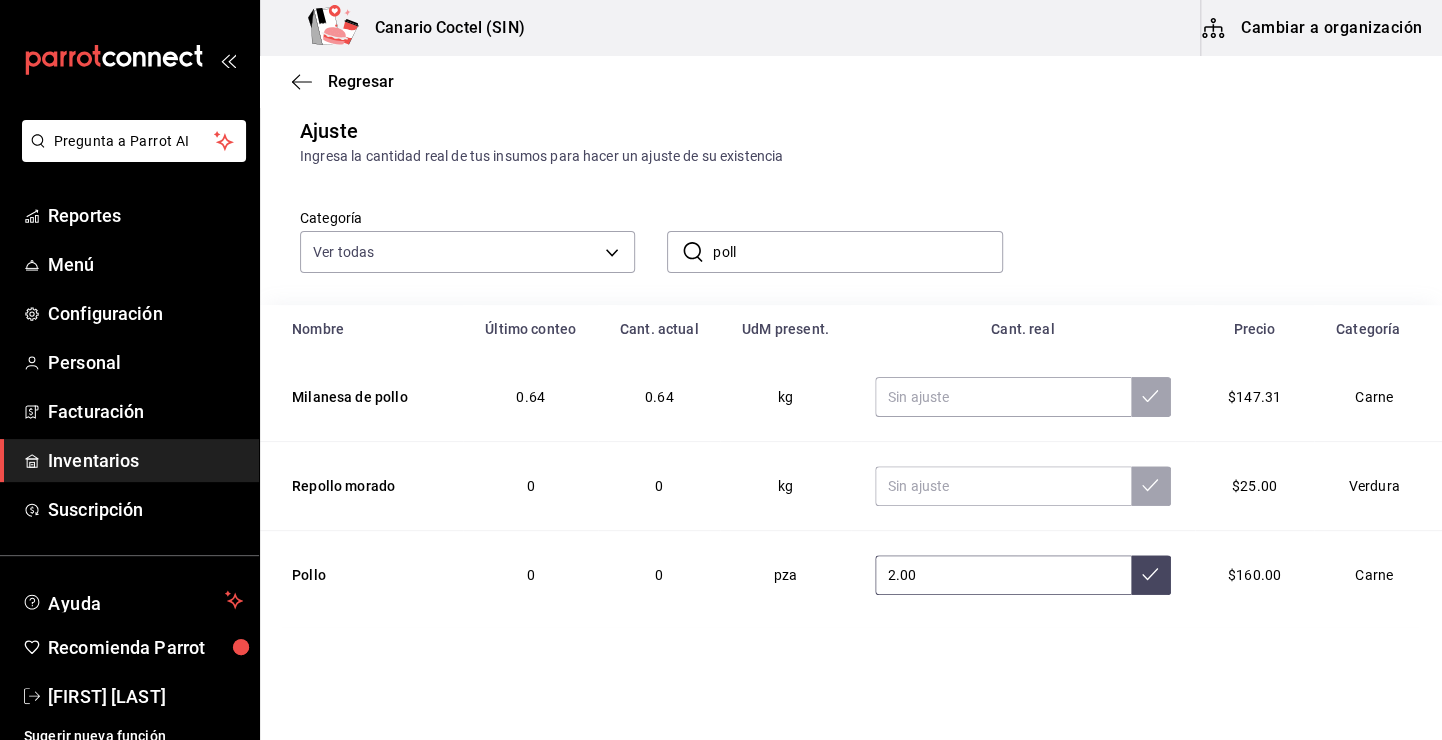 type on "2.00" 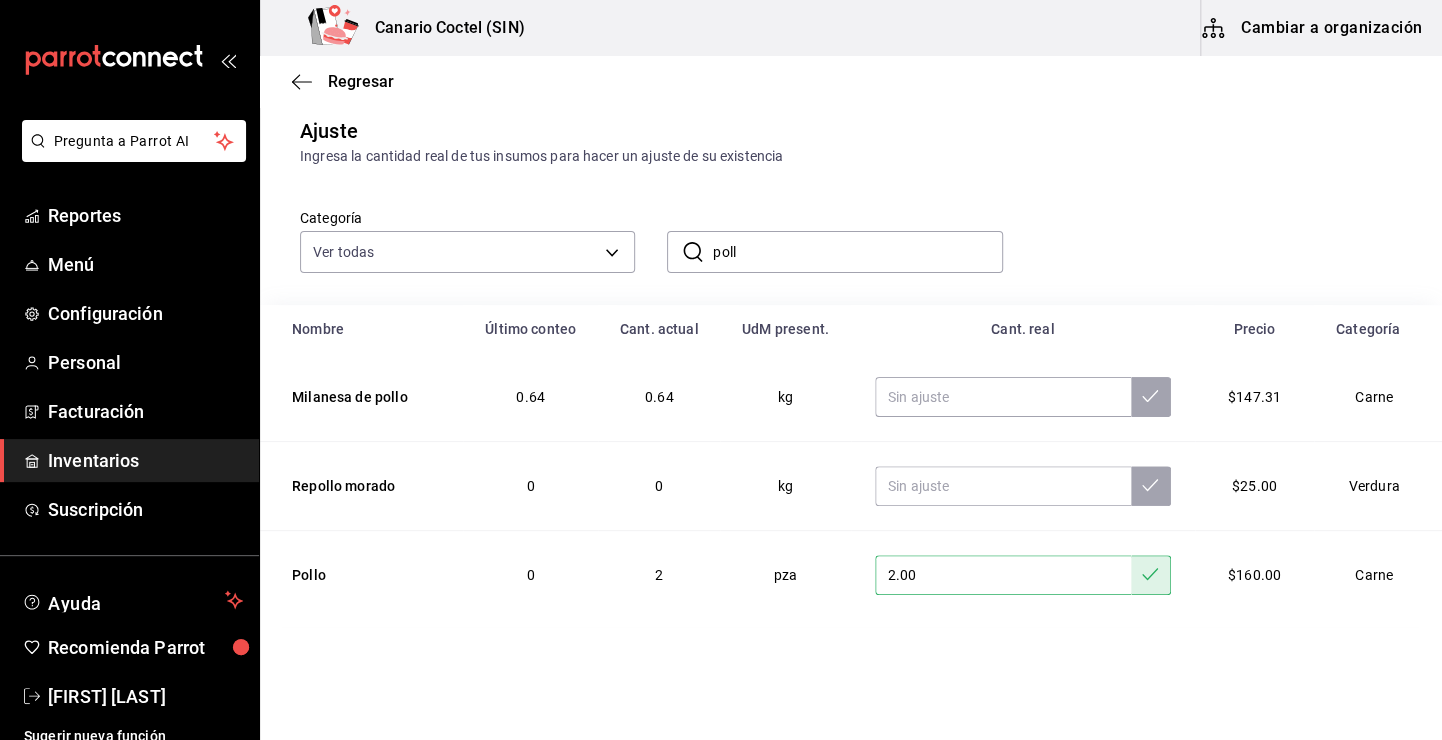drag, startPoint x: 789, startPoint y: 254, endPoint x: 769, endPoint y: 264, distance: 22.36068 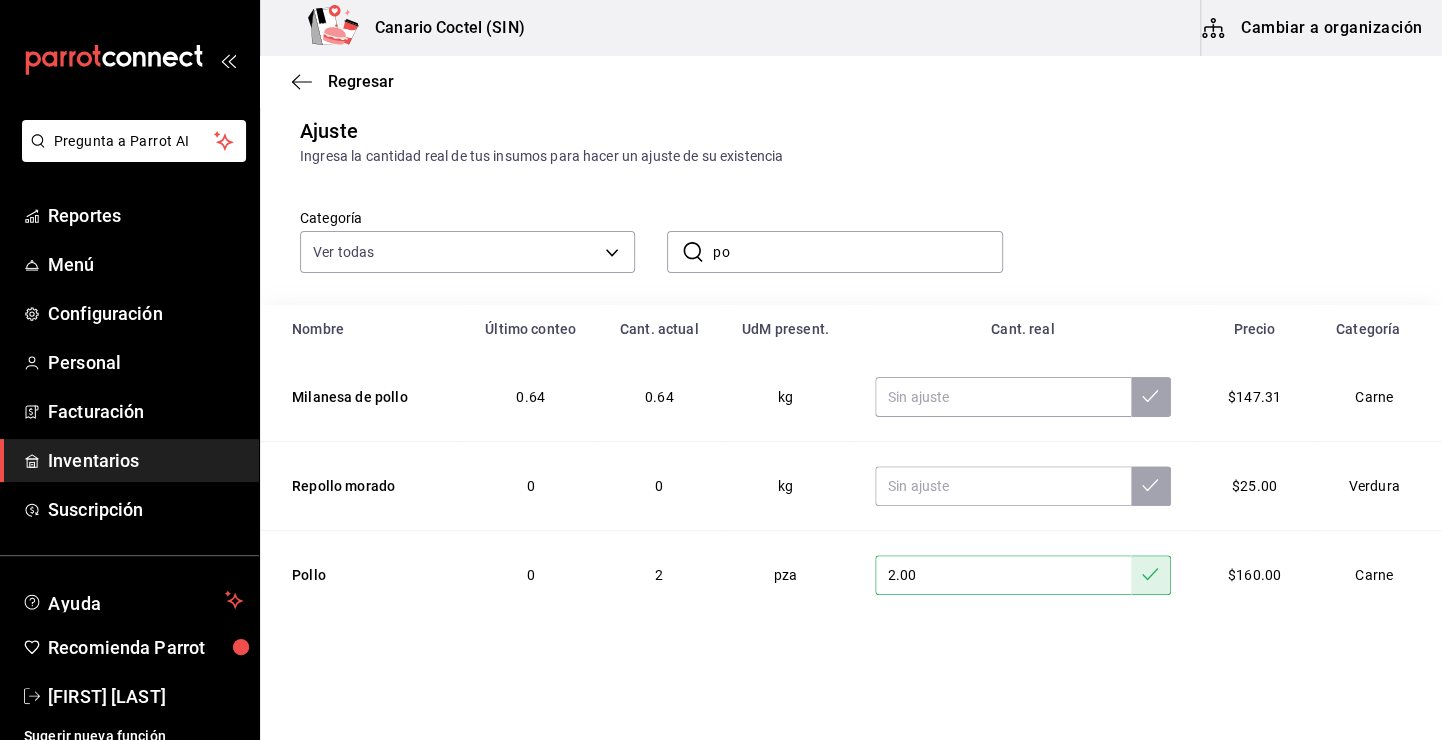 type on "p" 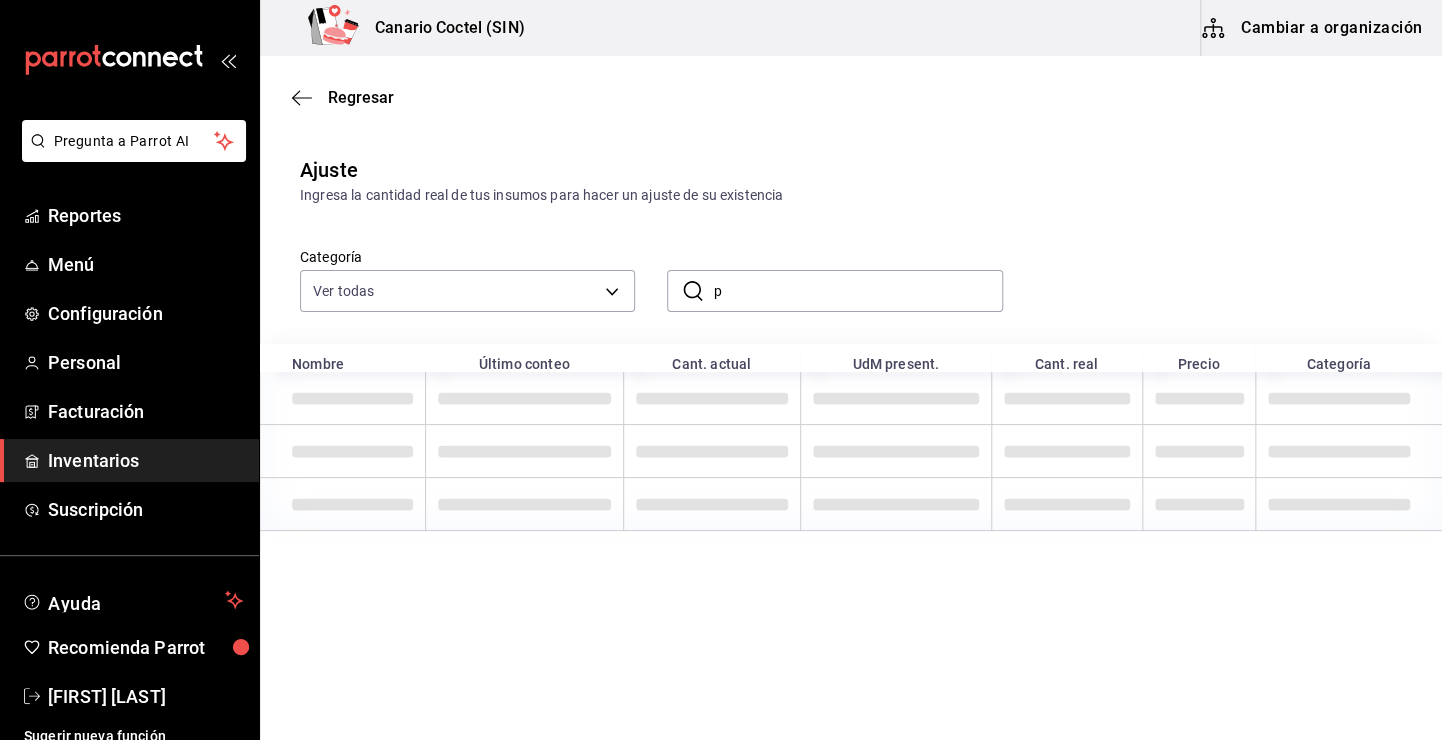 scroll, scrollTop: 0, scrollLeft: 0, axis: both 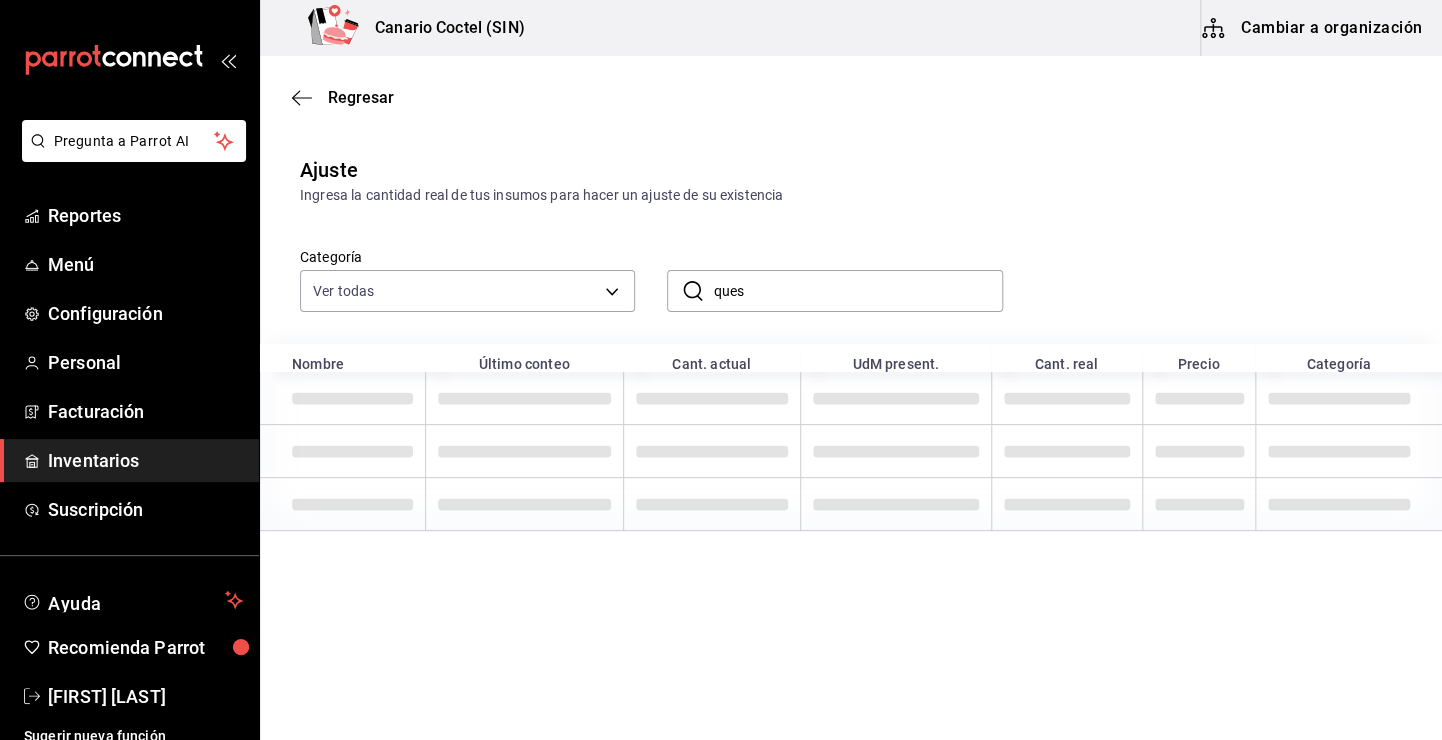 type on "ques" 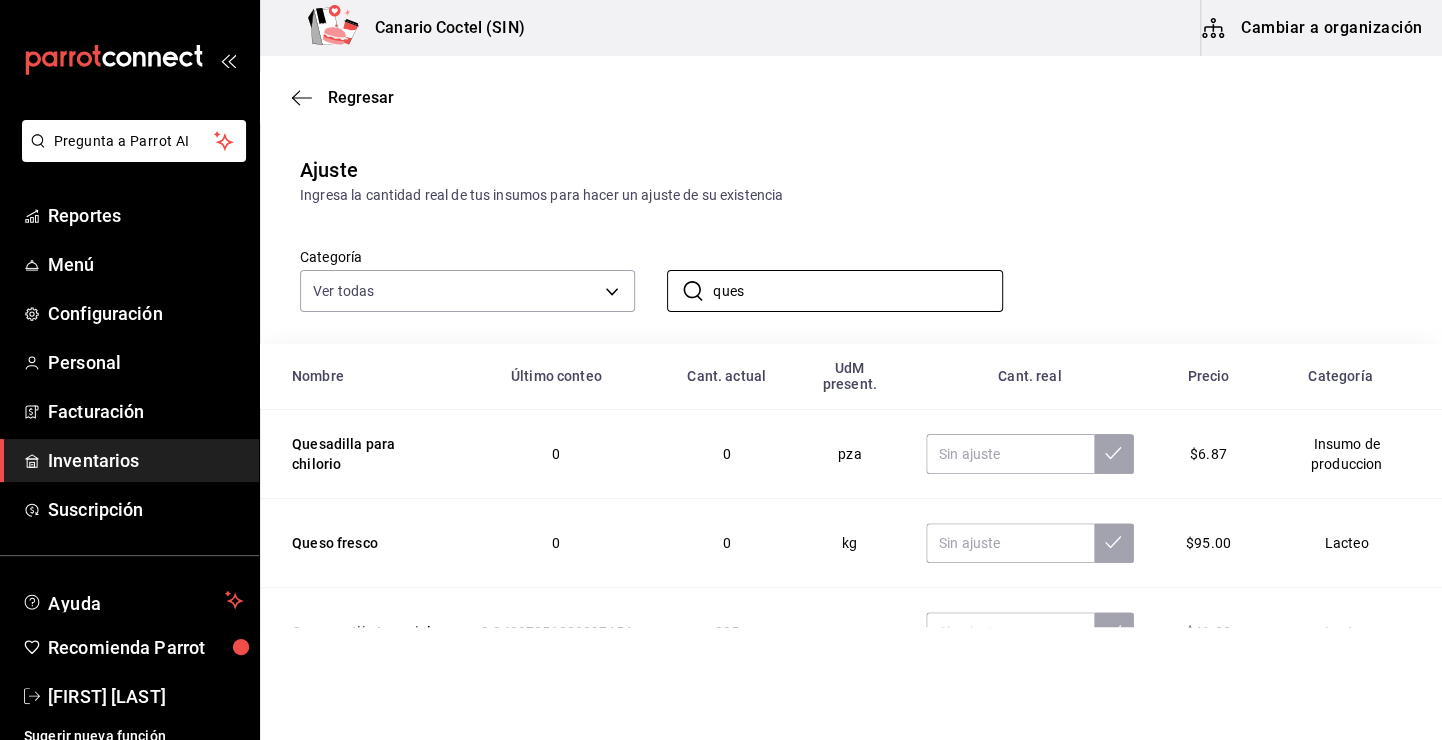 scroll, scrollTop: 346, scrollLeft: 0, axis: vertical 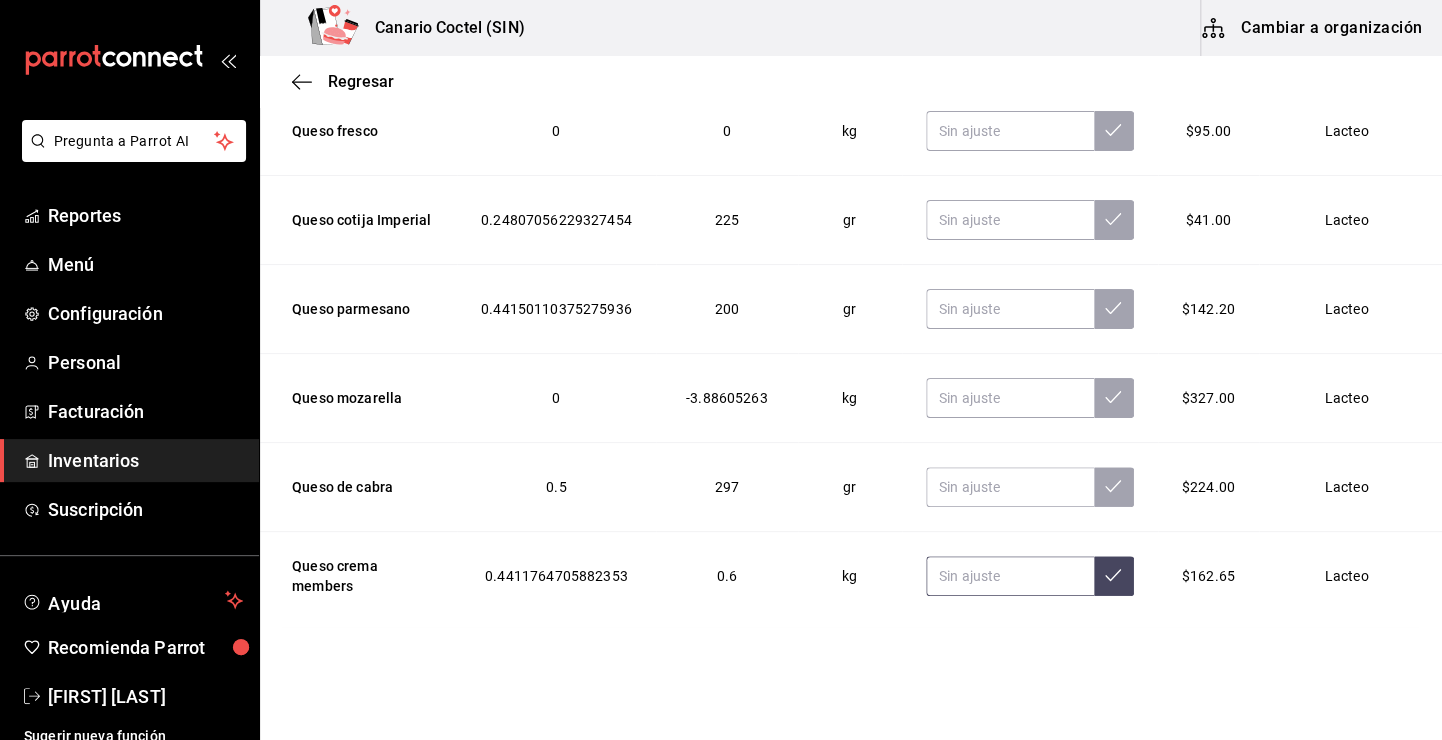click at bounding box center [1010, 576] 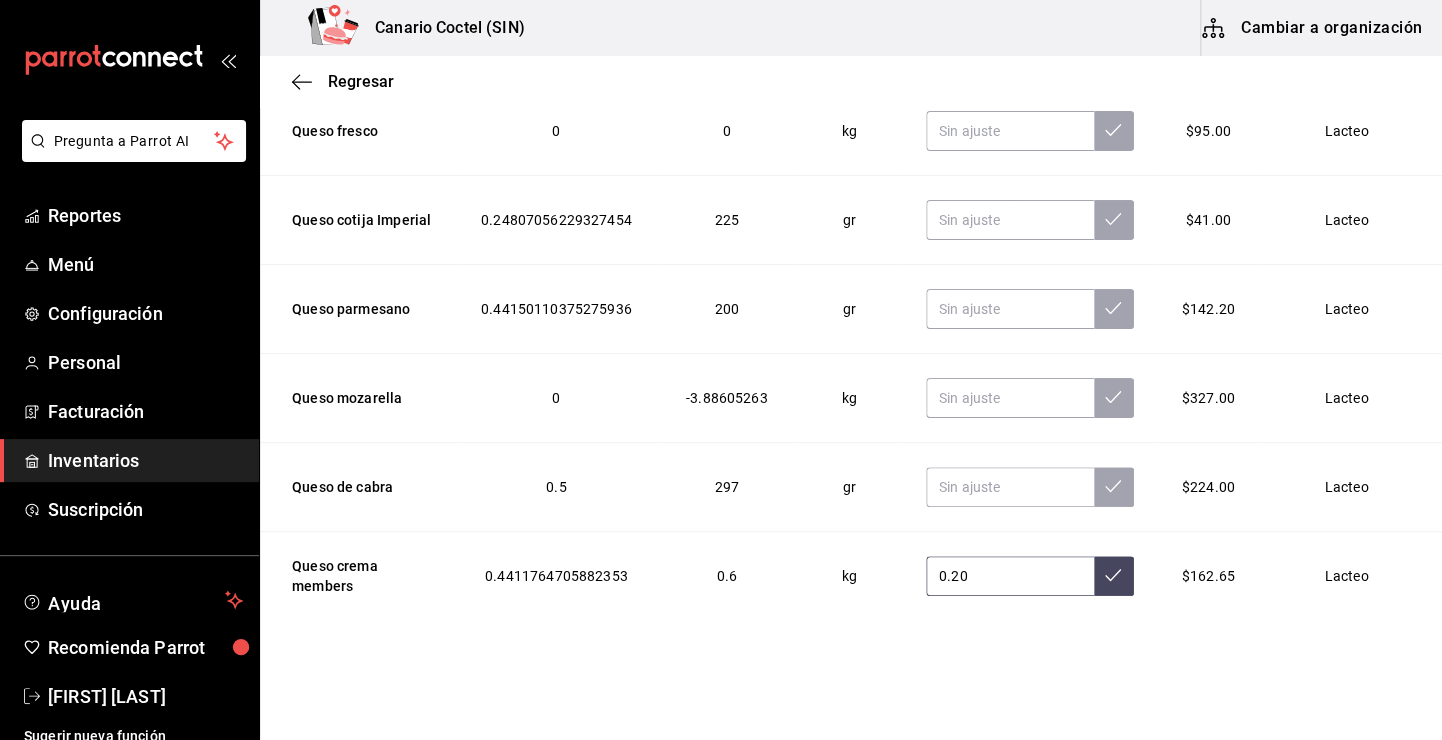 type on "0.20" 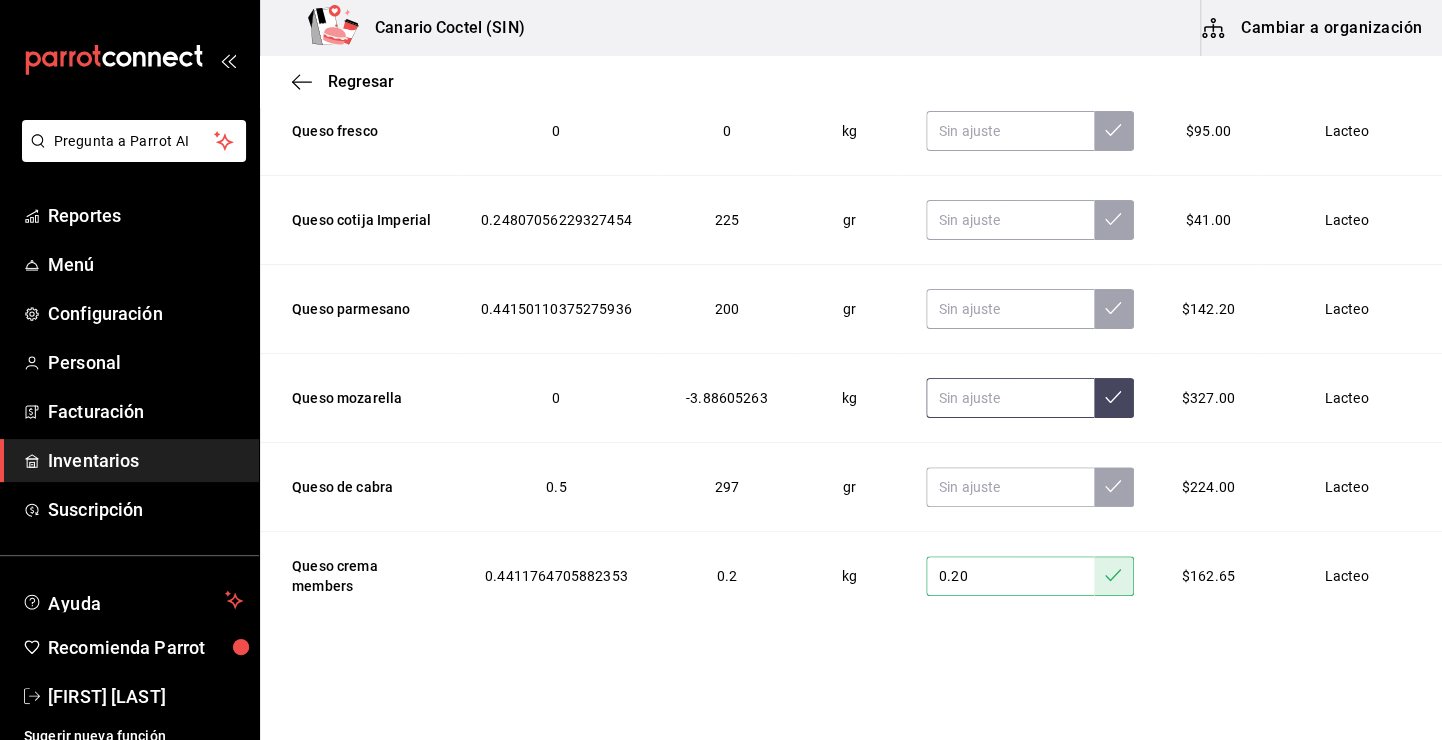 click at bounding box center [1010, 398] 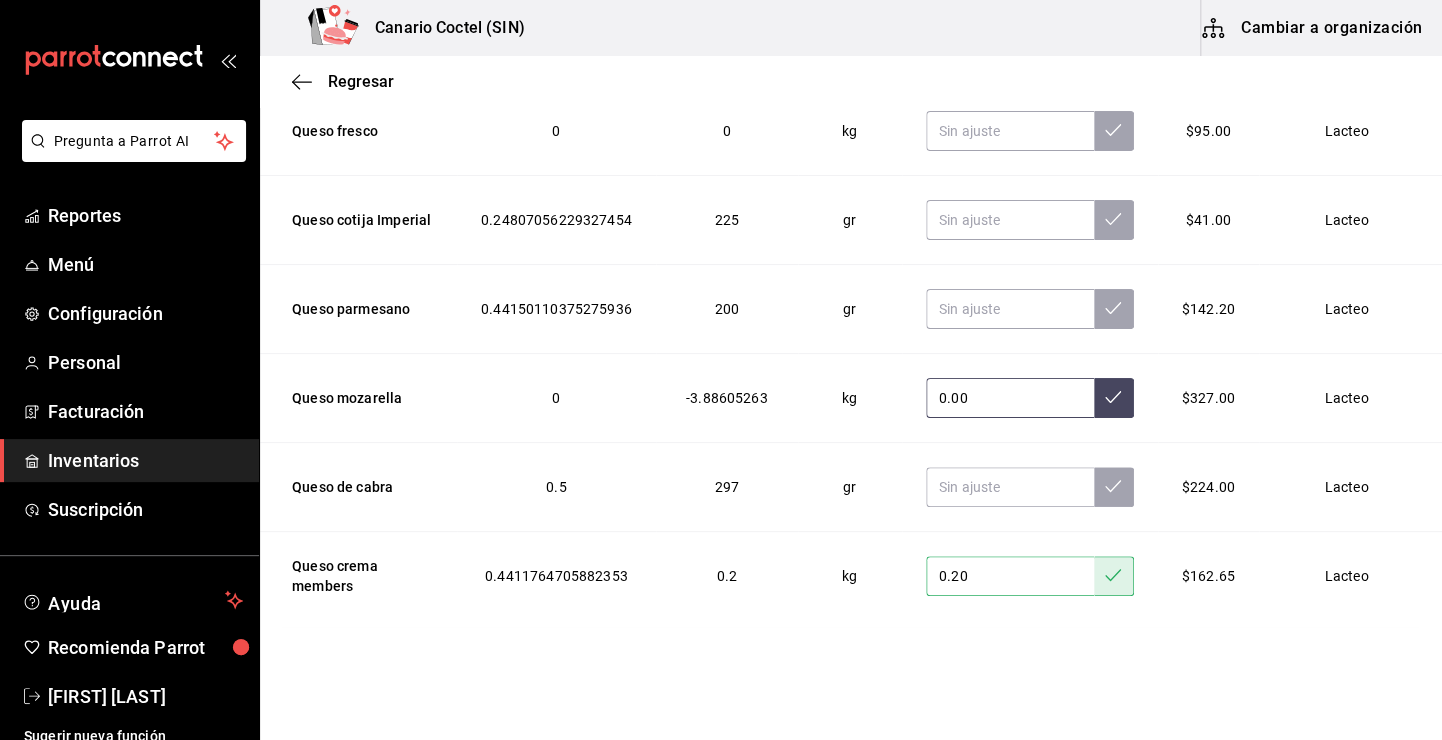 type on "0.00" 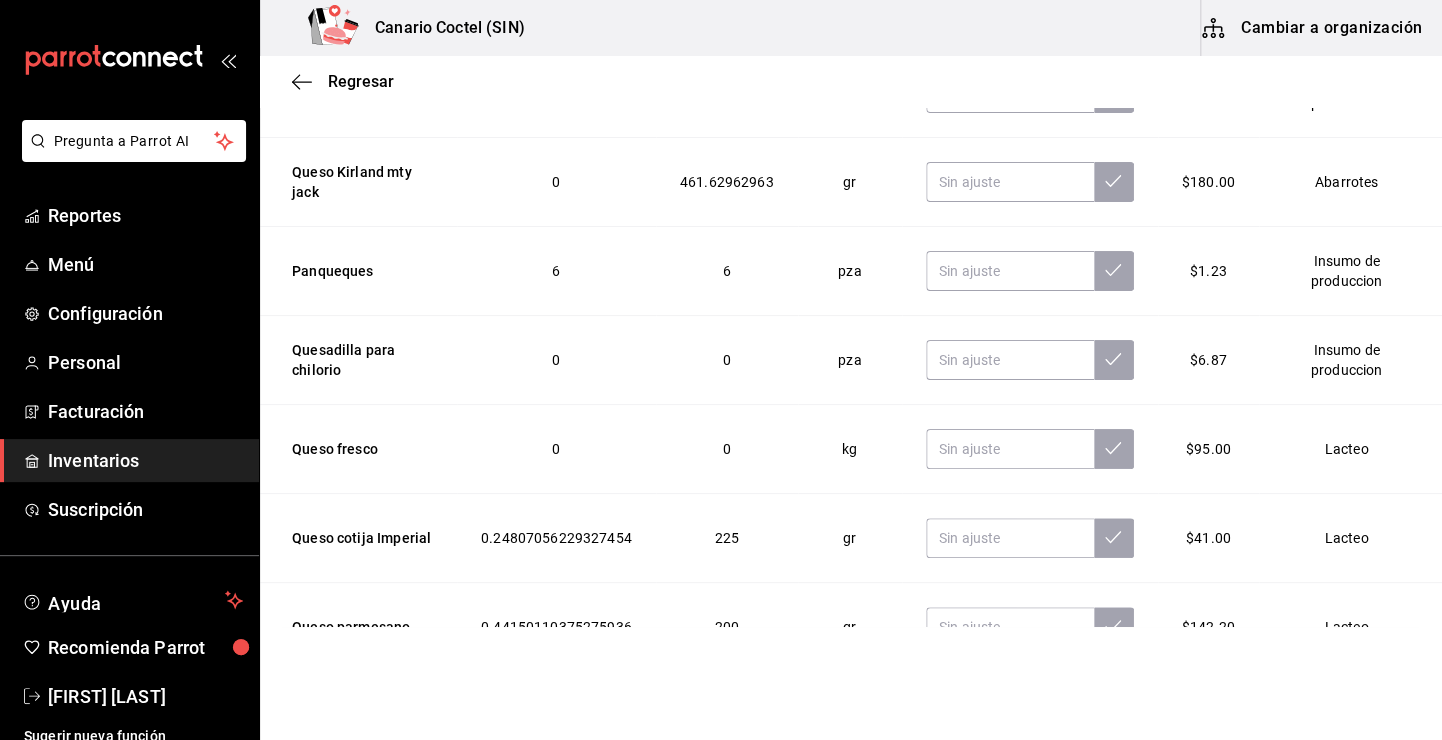 scroll, scrollTop: 0, scrollLeft: 0, axis: both 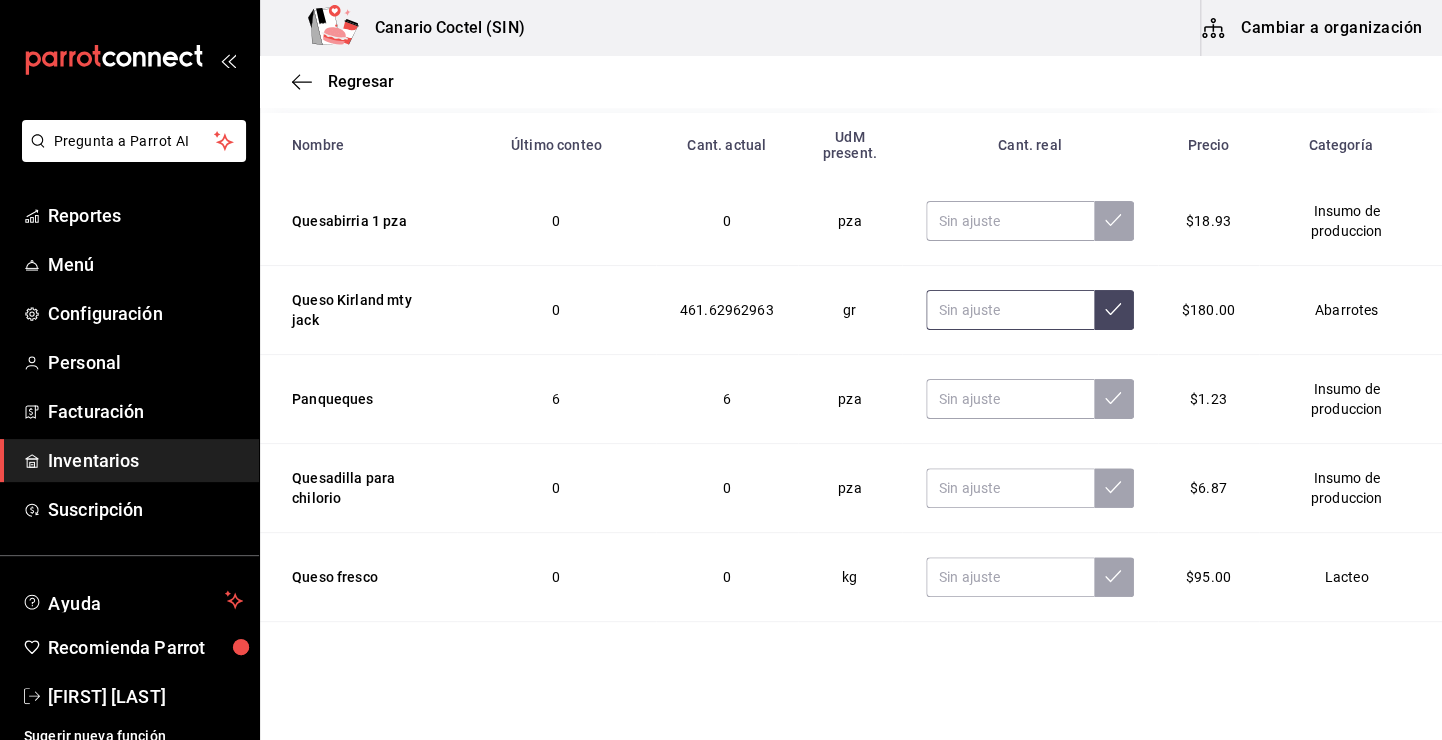 click at bounding box center (1010, 310) 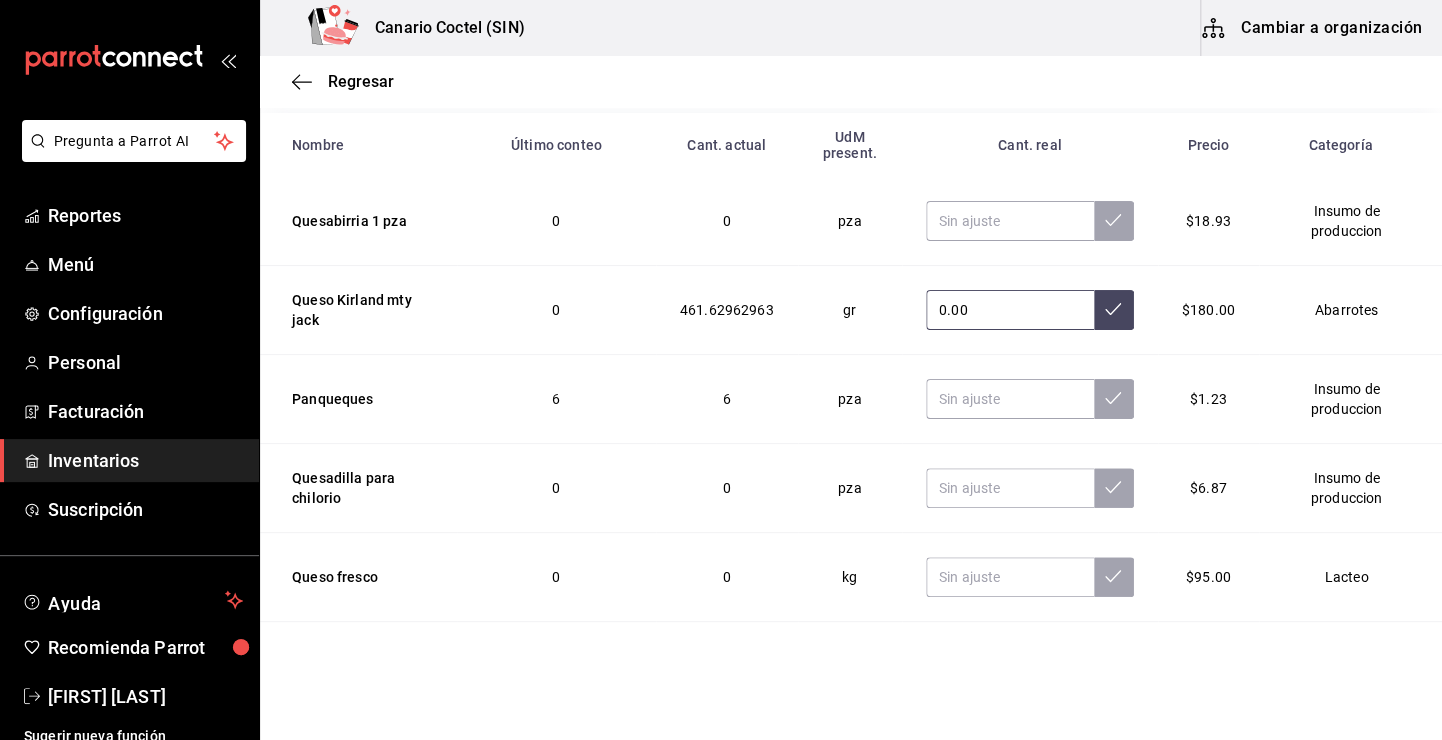 type on "0.00" 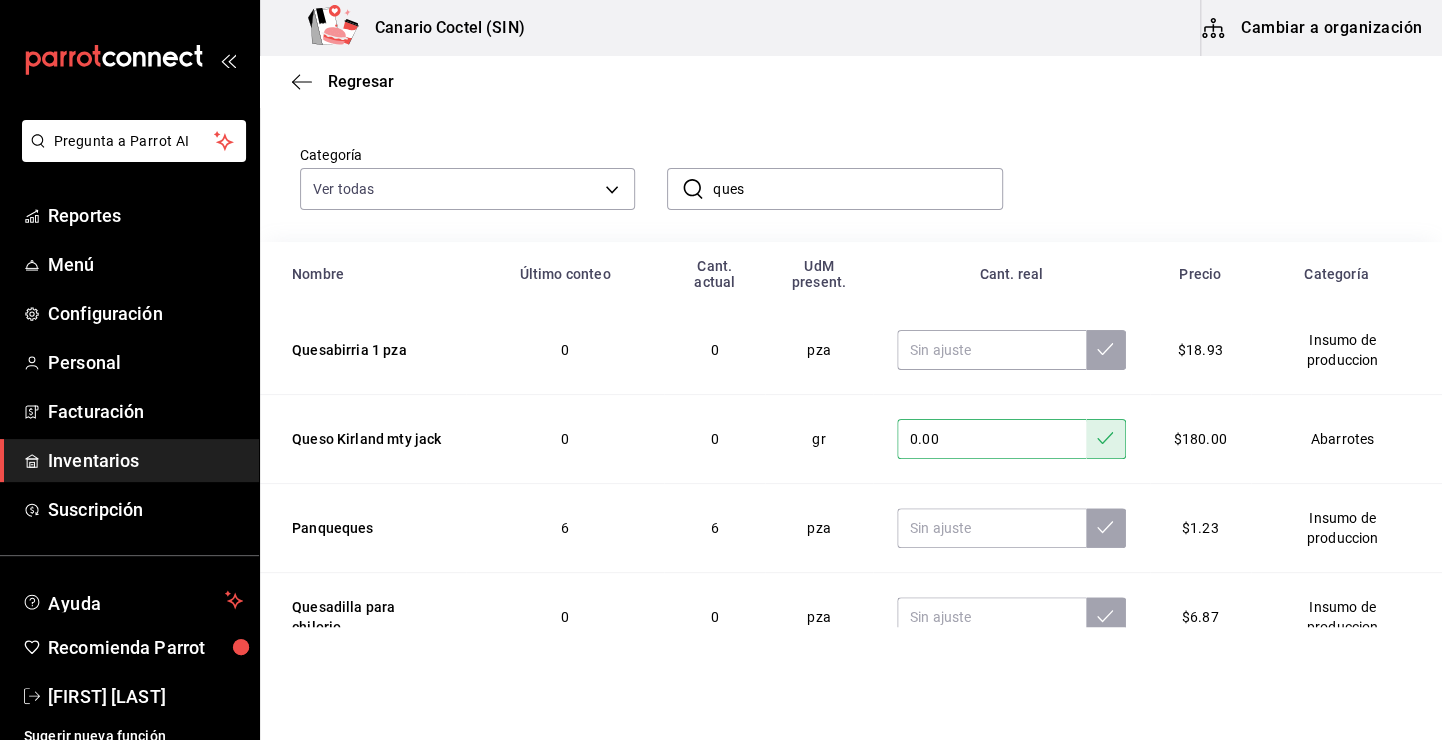 scroll, scrollTop: 0, scrollLeft: 0, axis: both 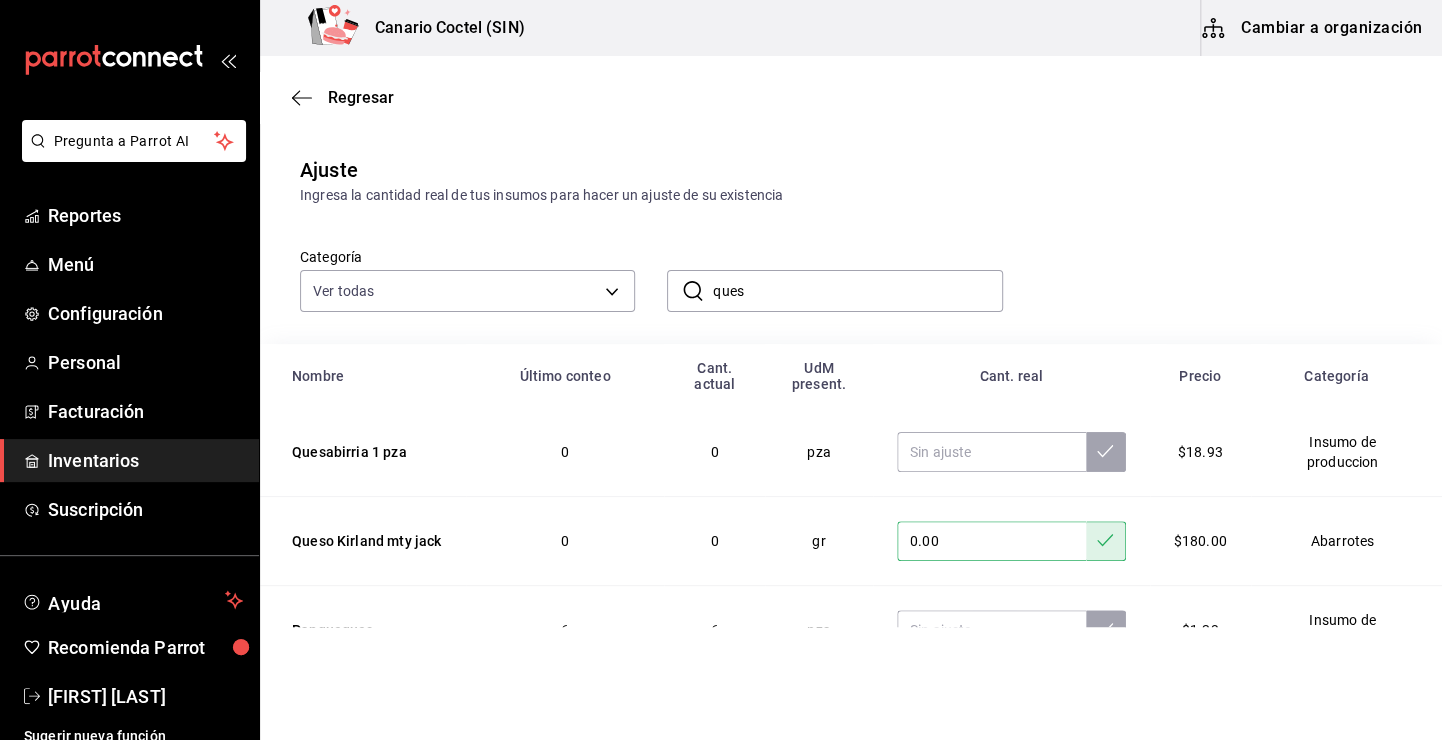 click on "Categoría Ver todas 563f52eb-053c-48b7-ad53-9ee251be5005,9a08ec74-f345-4677-a58d-9a3e64d1dcf5,9ef14f08-03bf-48da-bb2f-0d05a7157771,58469aba-66be-46f7-b40a-efe2811c6de9,c86f08b4-fbe4-4ace-bad4-f4f759b8ed1e,841d8173-2c36-4ba4-a847-5f2802a90774,b5a58c5c-41fa-44ff-9944-16123a003495,eba548e6-8ec0-456f-b6fa-7532e7cdd57e,37489df5-c2cb-4699-97a1-a37390bfe593,2a4bcd96-e219-4597-ae26-9701601aa3bc,b86cb6f5-f8e1-4d45-b4c0-d387a7dedce9,c3ab14c2-19e4-48ba-8e74-60066fcc3f2d,a2d30c78-c92f-40b8-8fae-667577b61770,fa64ba74-09b2-4895-88c1-82c0b5f086f4,0eac2532-69e9-4f6b-8a45-8c24638da910,af8d09bd-2ce6-4530-8a93-726392a487be,112a774d-69c6-474e-9f2c-3b59b2053279,1d3757fb-8056-40f7-8e70-bc4d184a05b1,c4aaef78-3f5f-47fe-bf8e-1332d280b066,230aae87-0283-44bf-bdad-4487c5758648,6be04c7c-c0b4-4bd4-9b13-53a42aad043c,d8b16eff-ec37-4da6-a16a-d1c868993931,650a59f3-9c0a-474a-aa3a-b36cc393f859,c8321547-eb9a-4220-8dc6-e6f6abc5af58,0c434ab6-32ba-4a94-a95e-36259881f866,6f0428c7-a6d8-44fa-8d8b-83b3073fca2d ​ ques ​" at bounding box center [819, 259] 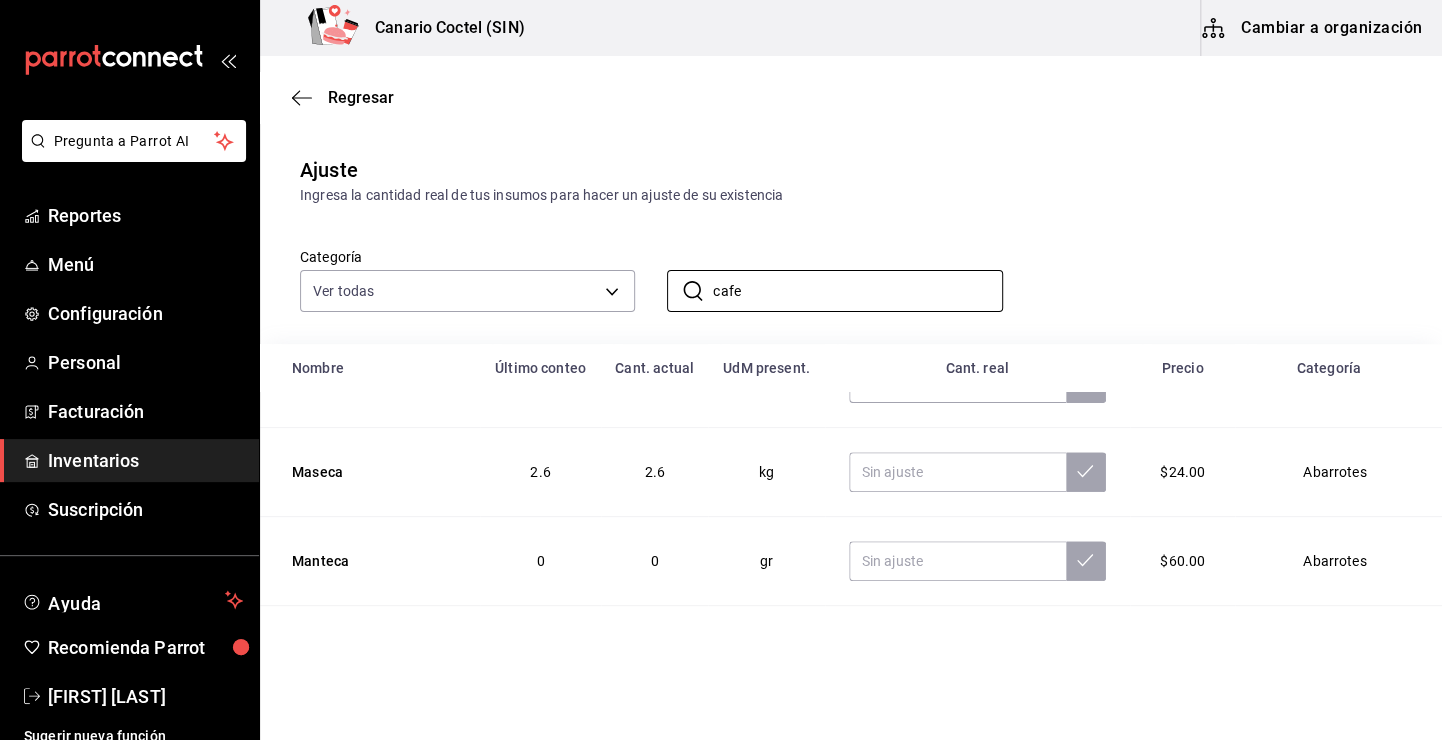 scroll, scrollTop: 329, scrollLeft: 0, axis: vertical 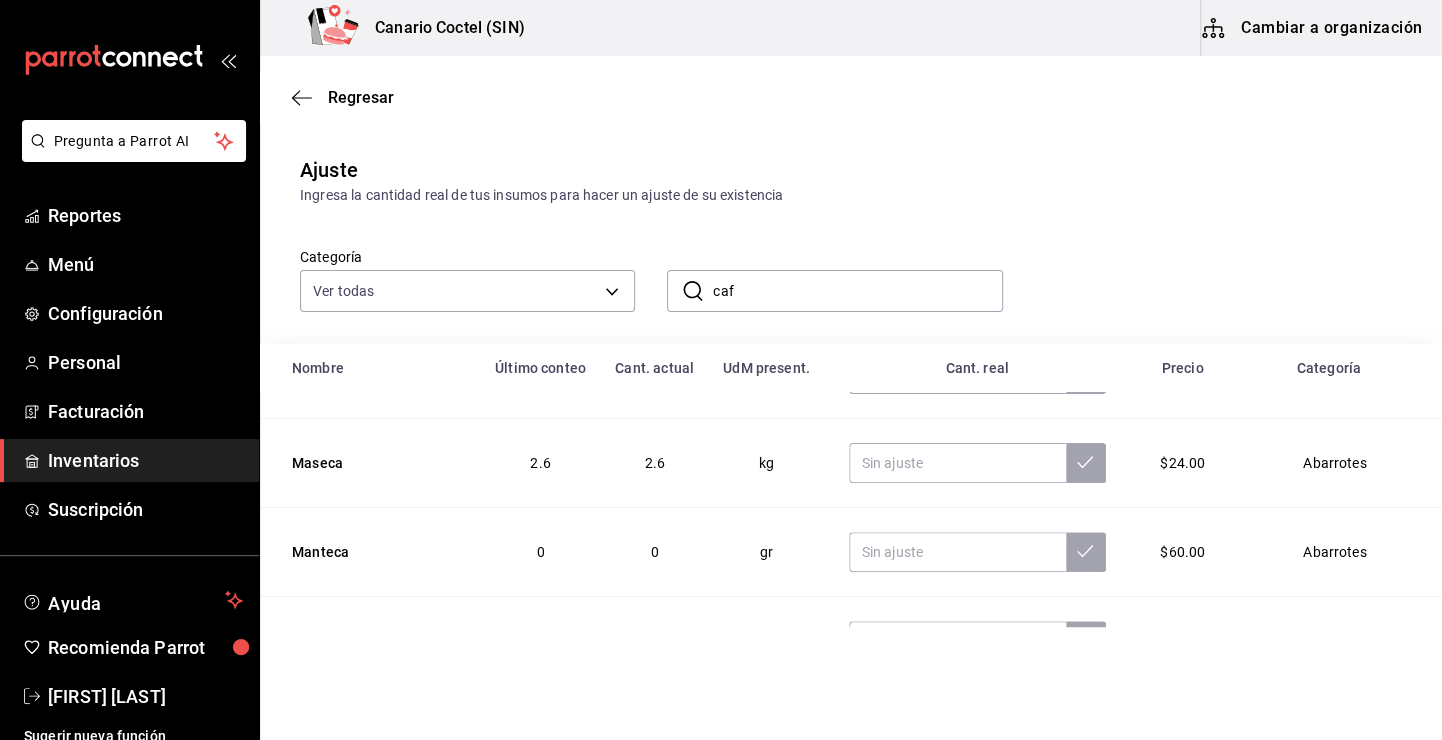 type on "caf" 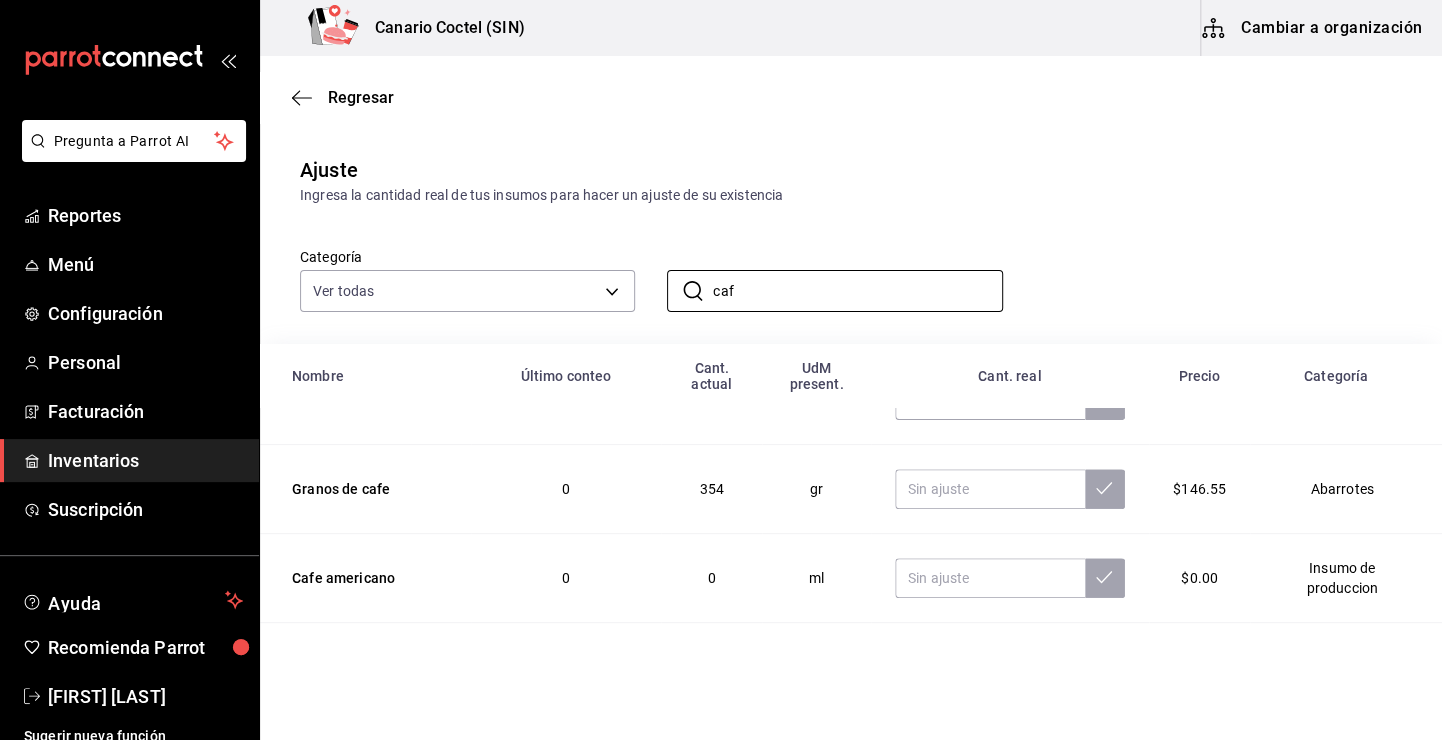 scroll, scrollTop: 80, scrollLeft: 0, axis: vertical 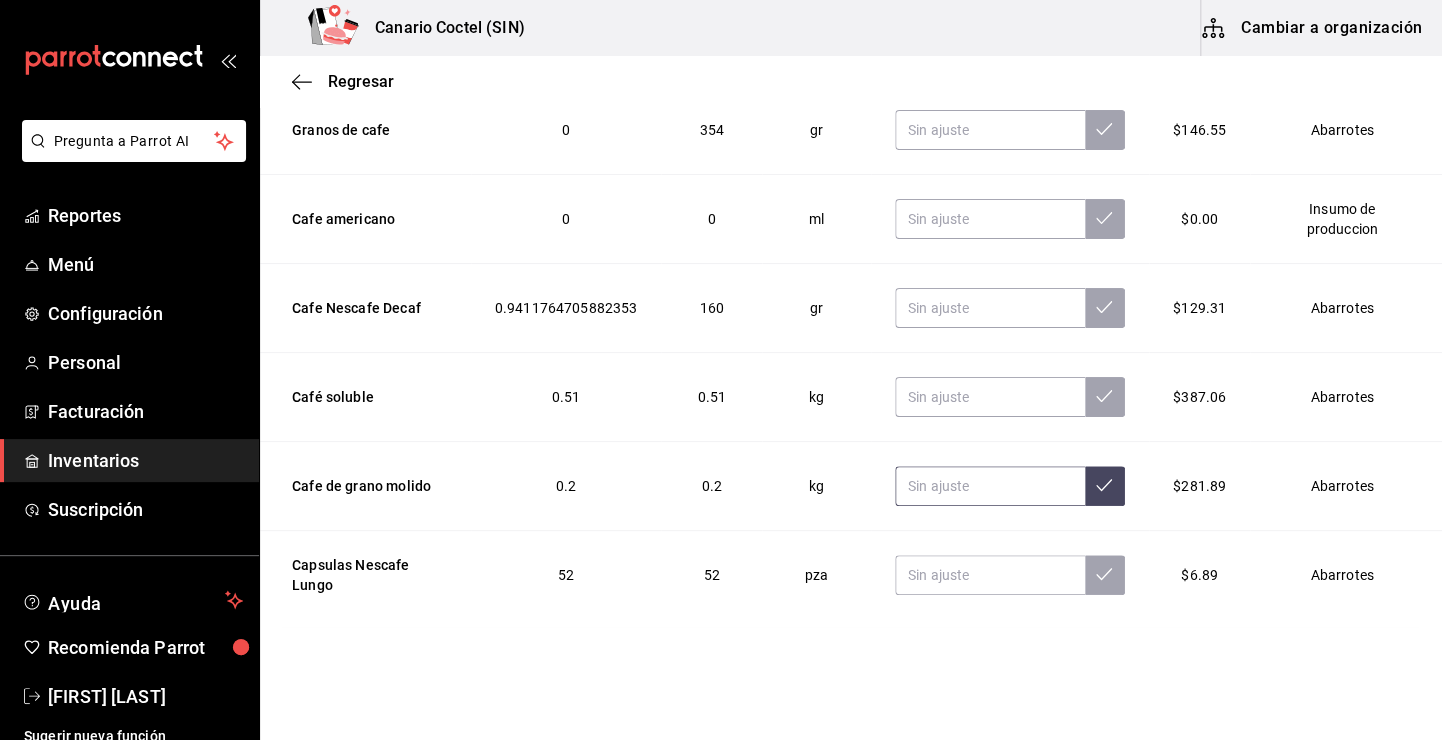 click at bounding box center [990, 486] 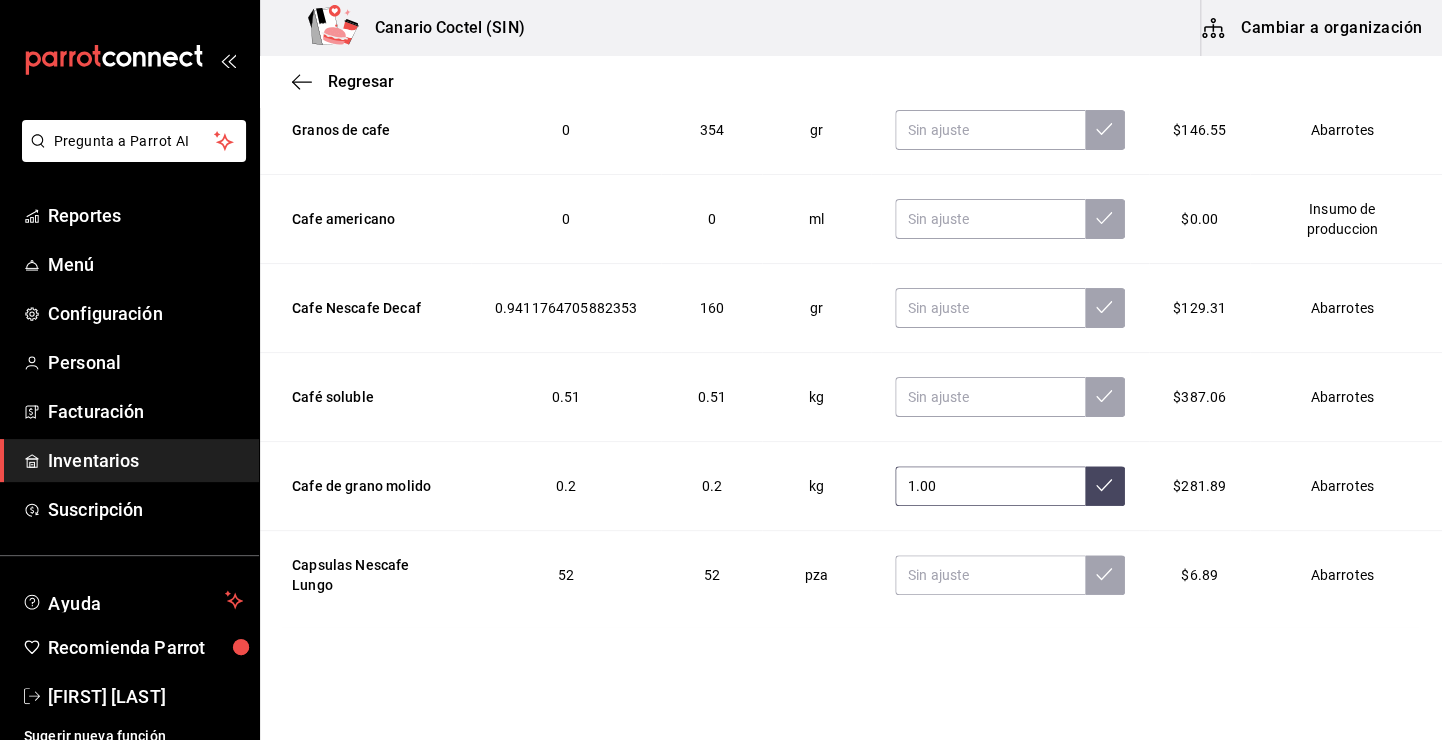 type on "1.00" 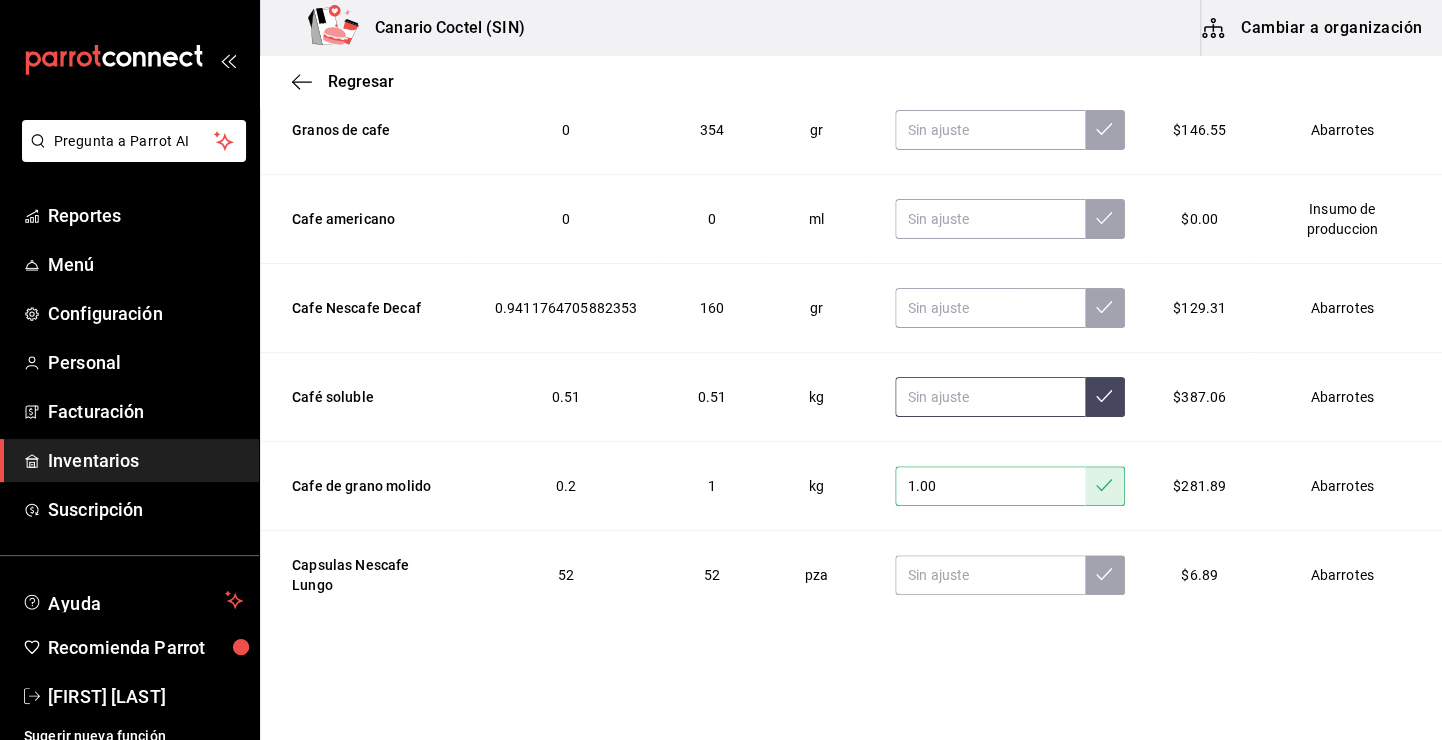 click at bounding box center [990, 397] 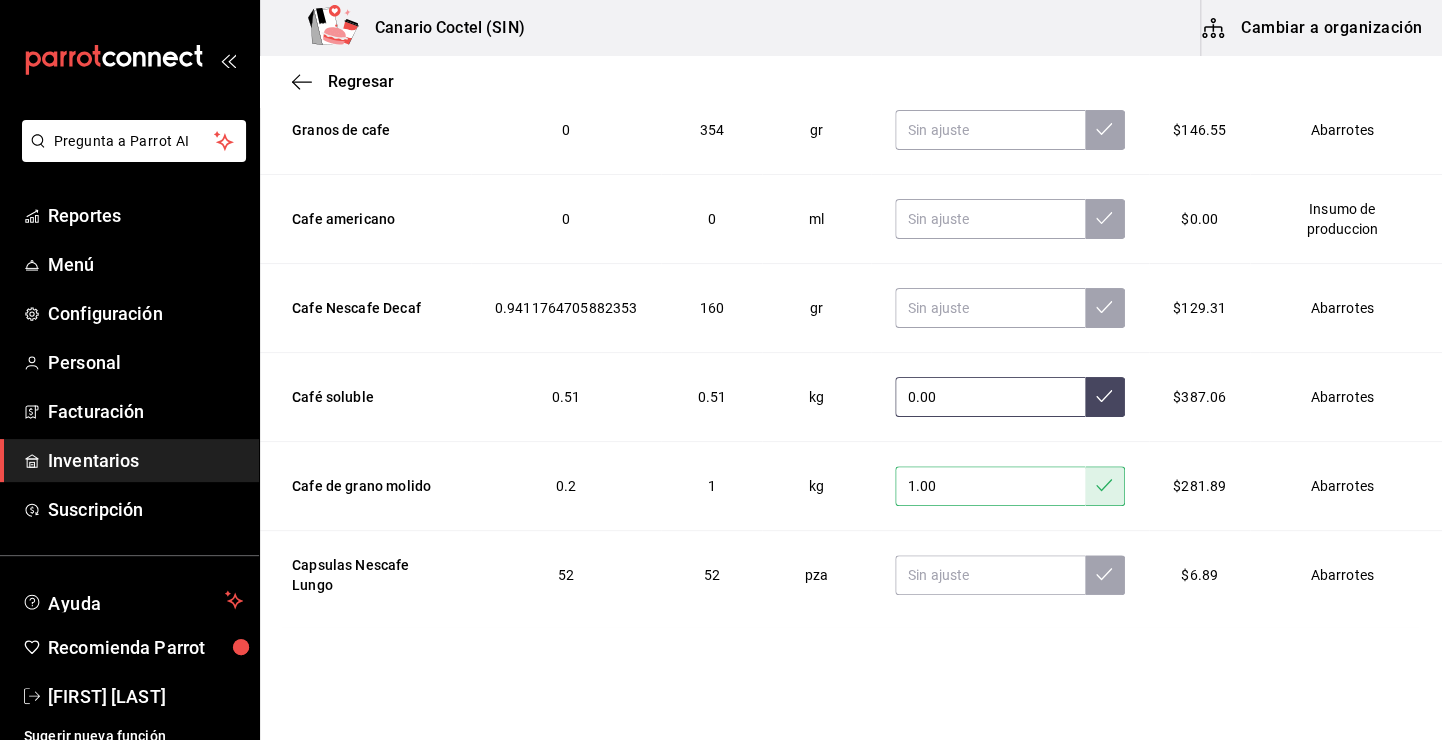 type on "0.00" 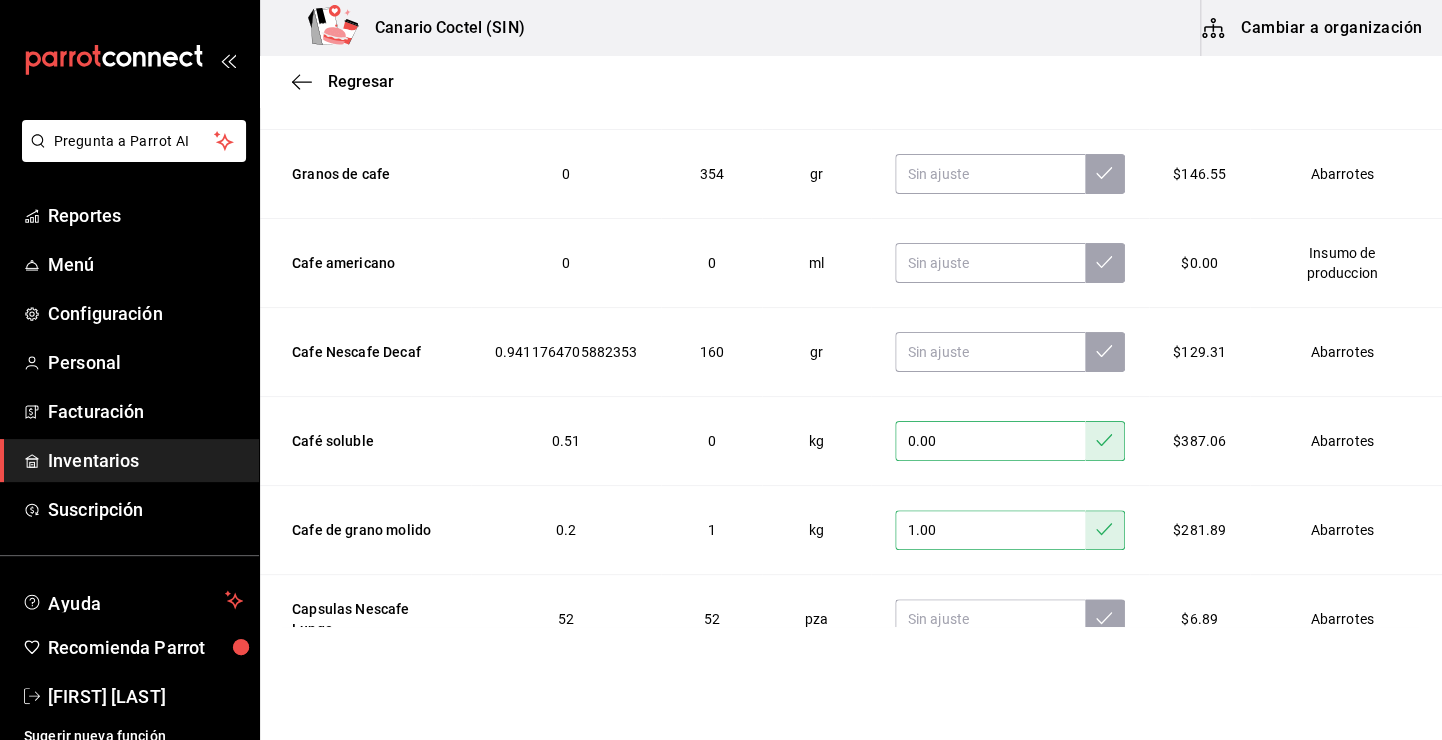 scroll, scrollTop: 0, scrollLeft: 0, axis: both 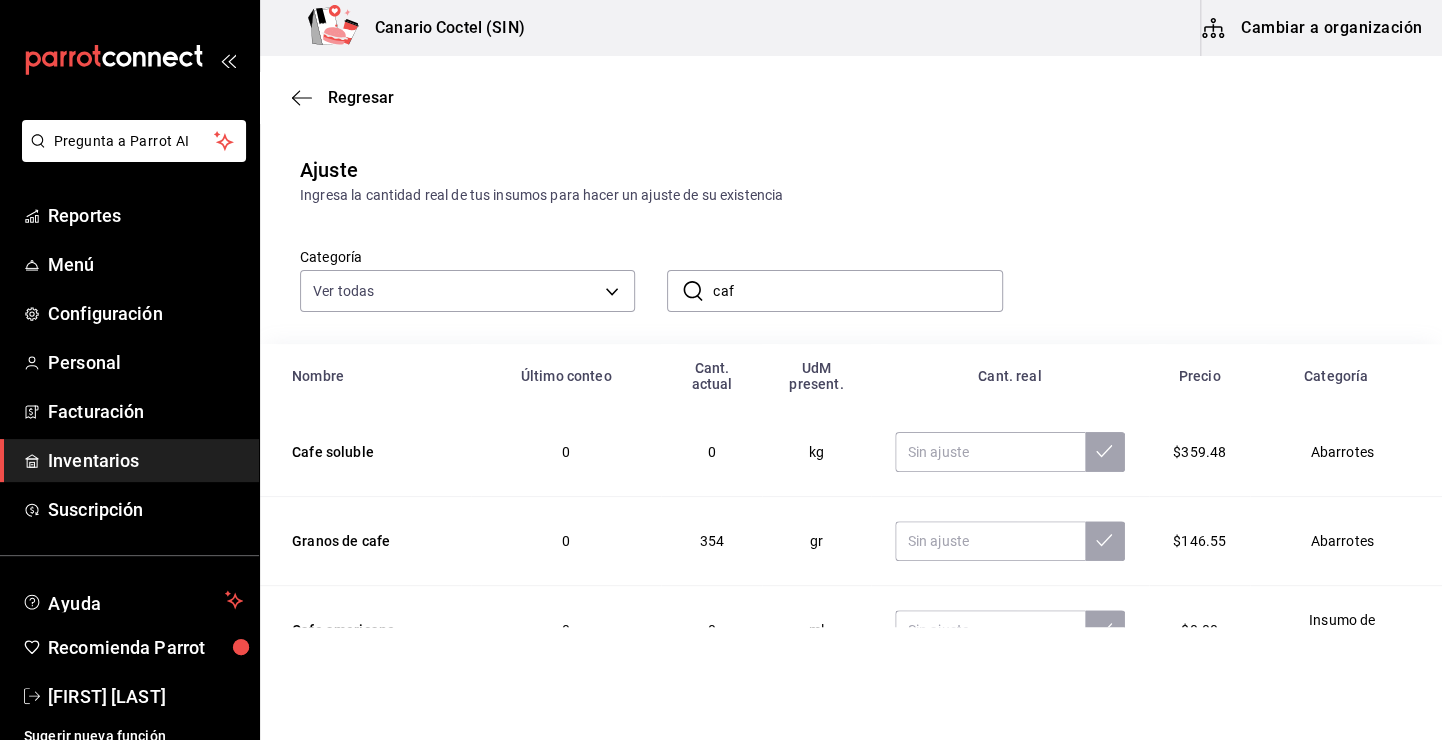 click on "caf" at bounding box center [857, 291] 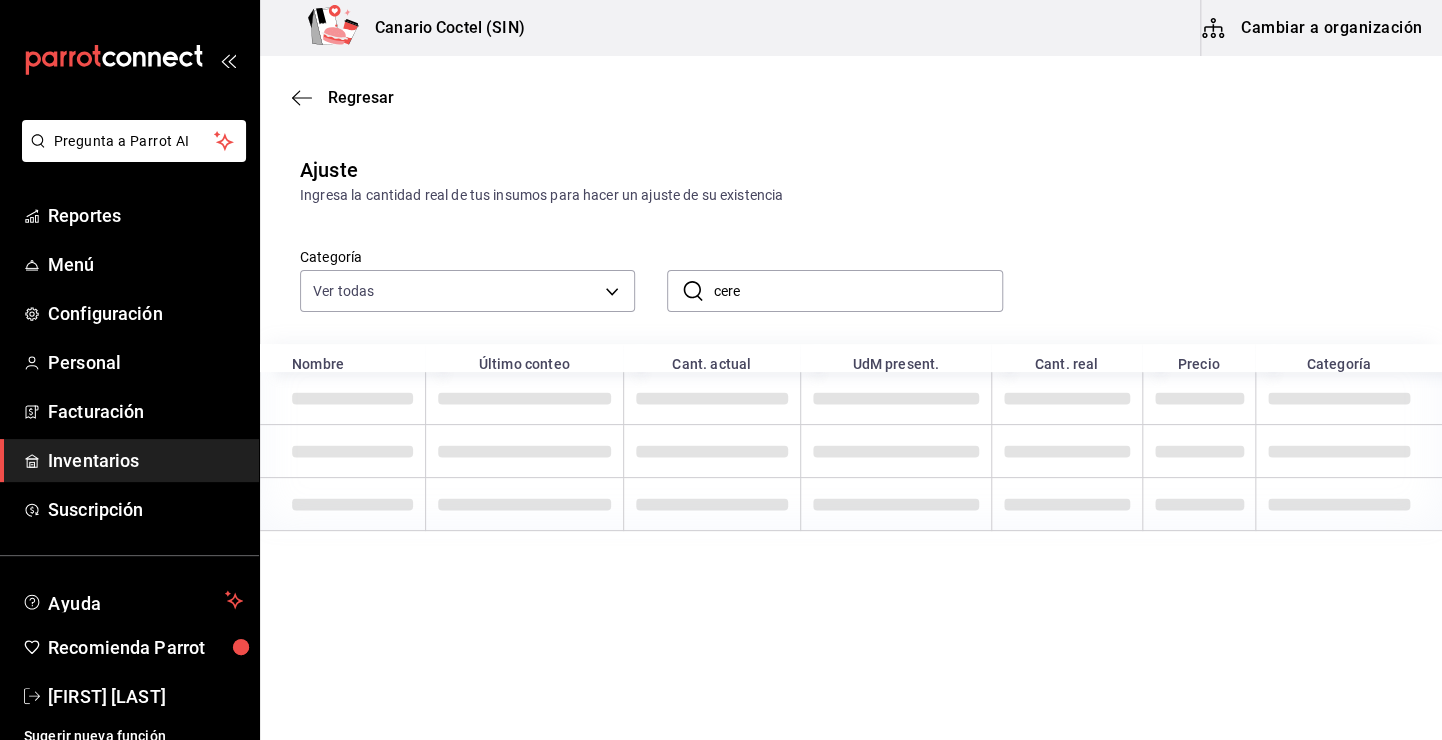 type on "cere" 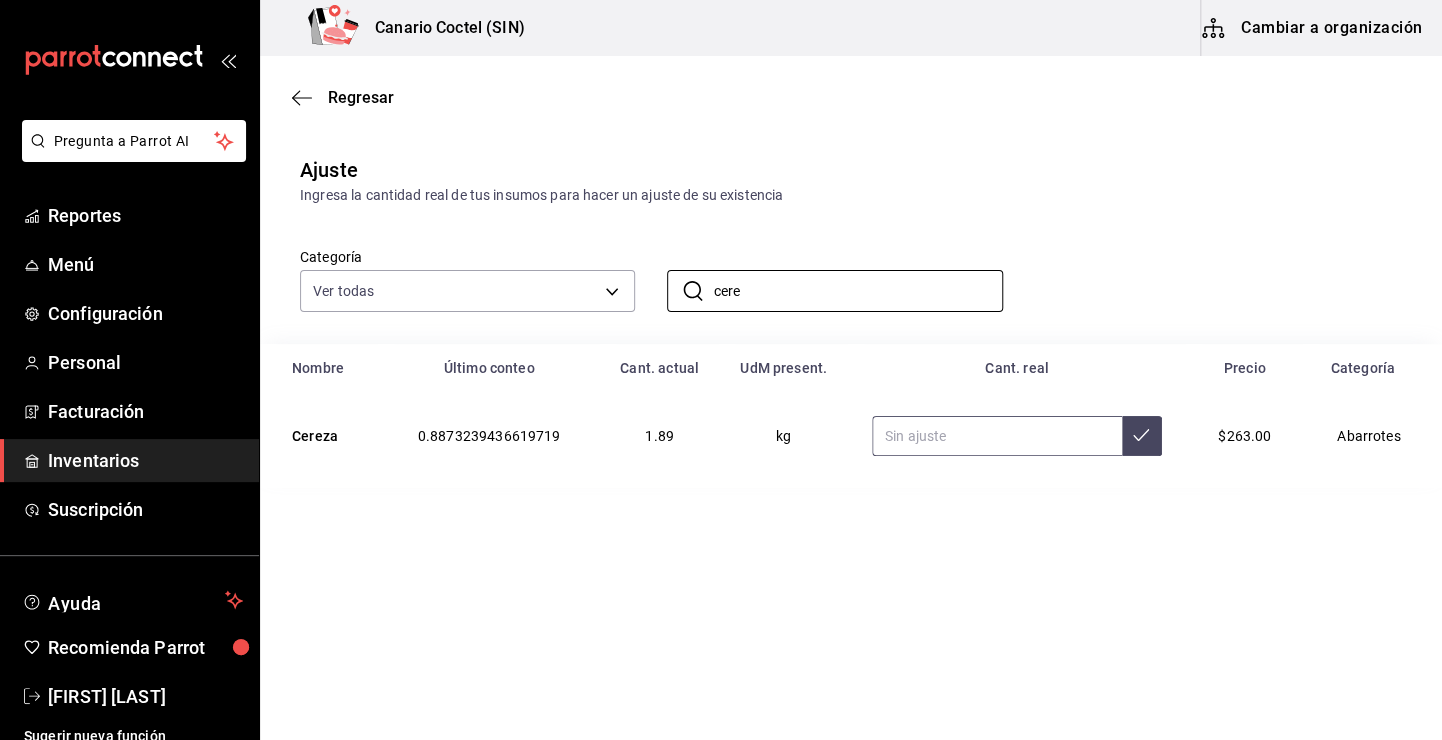 click at bounding box center (997, 436) 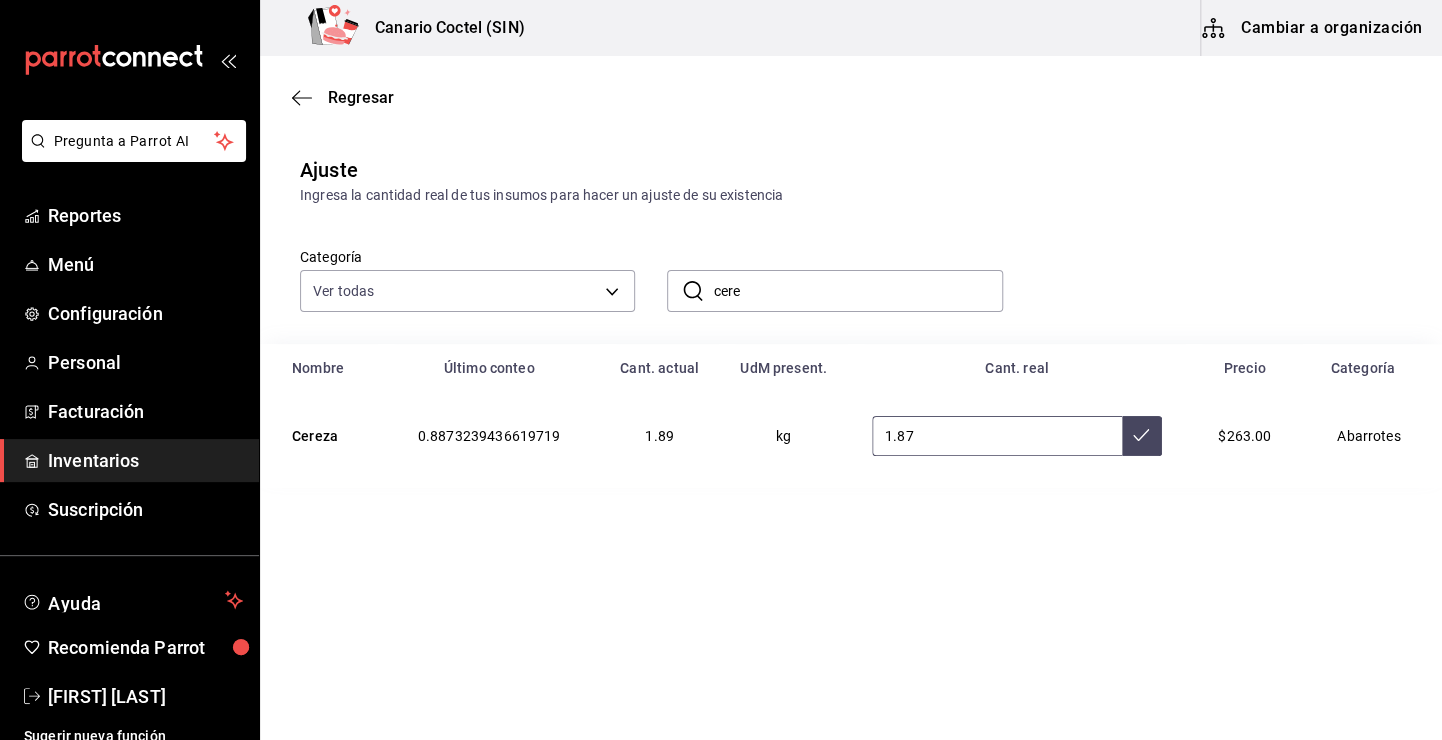 type on "1.87" 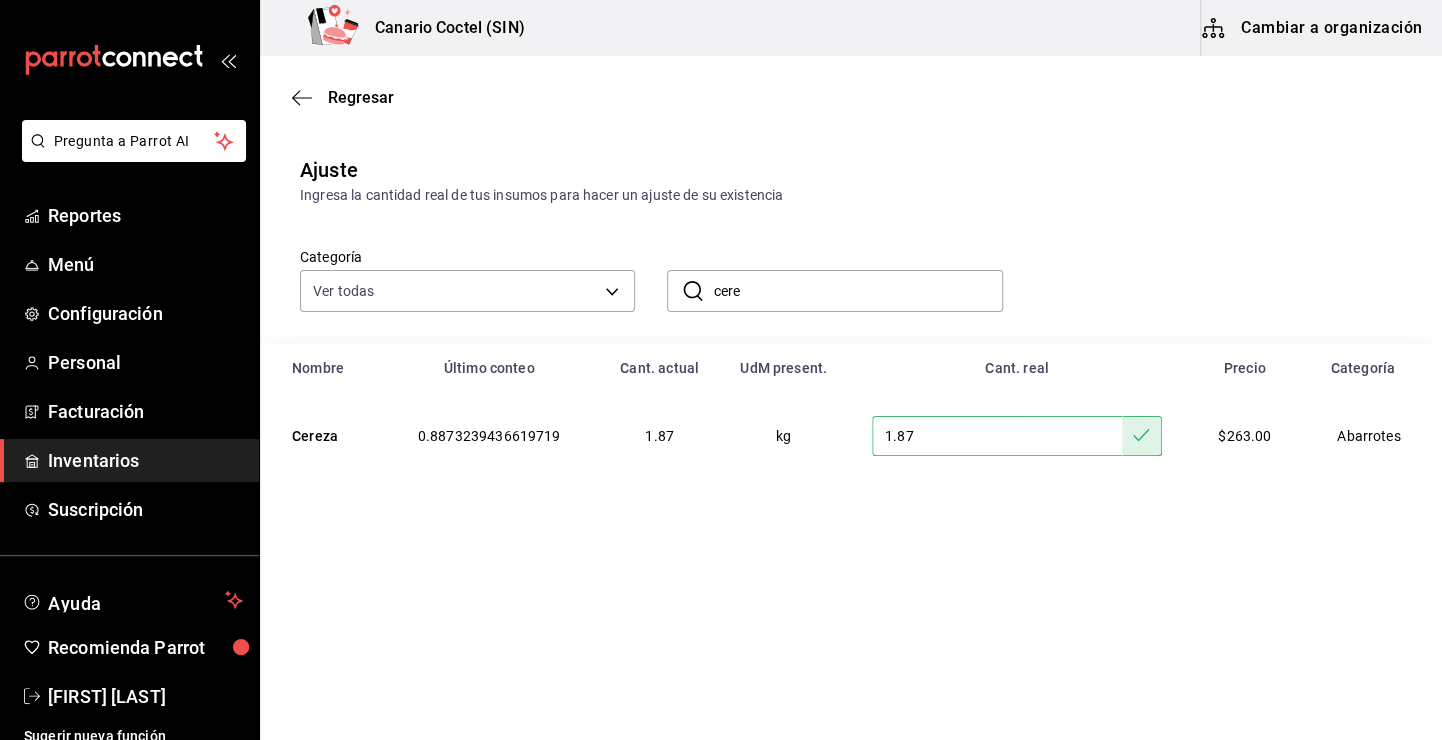 click on "​ cere ​" at bounding box center (818, 275) 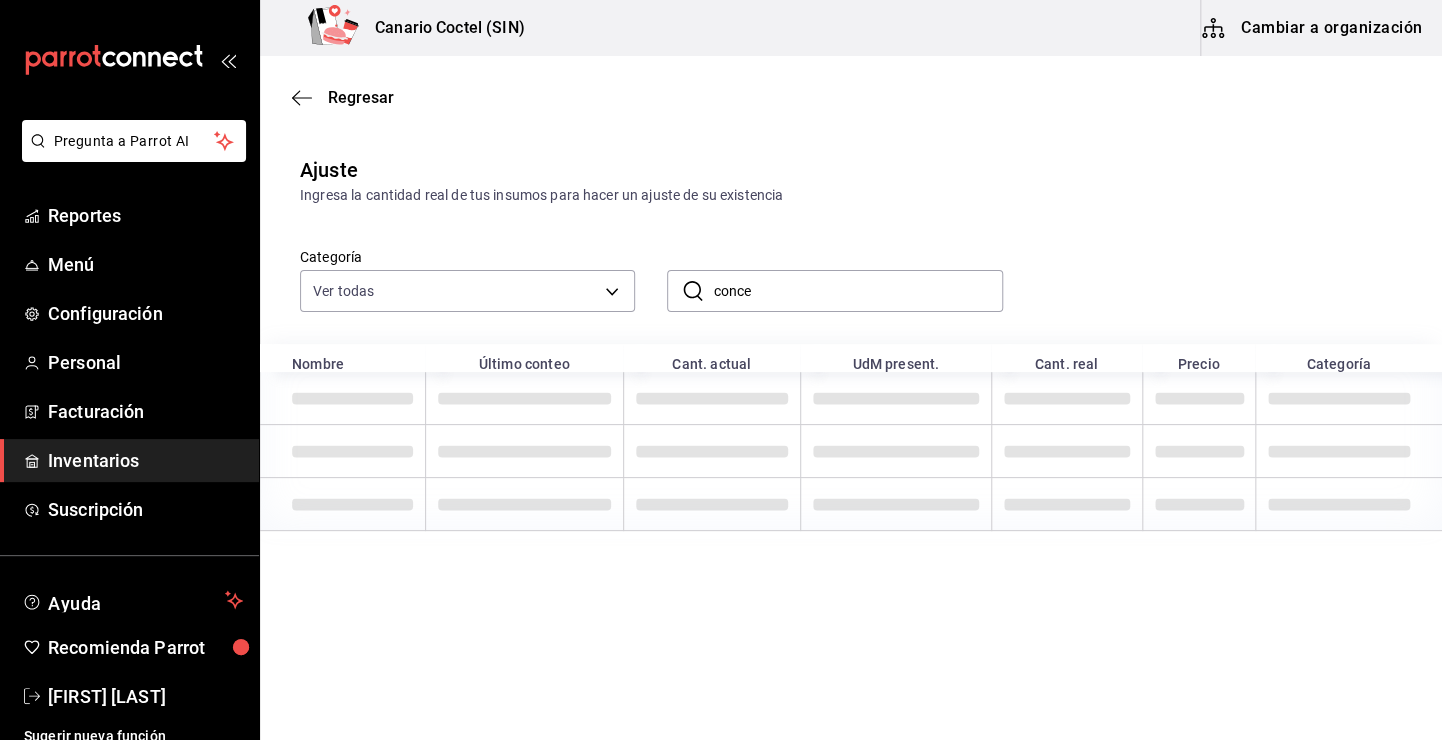 type on "conce" 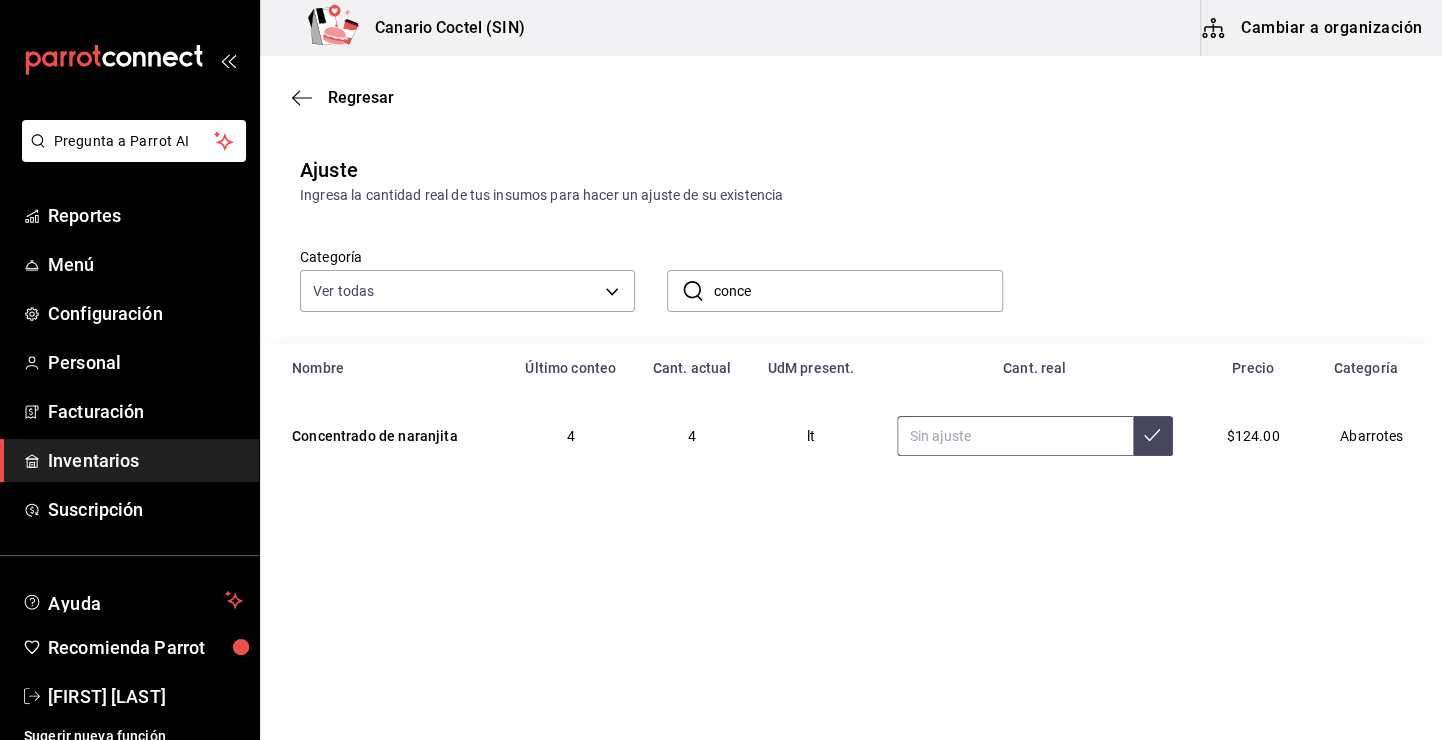 click at bounding box center (1015, 436) 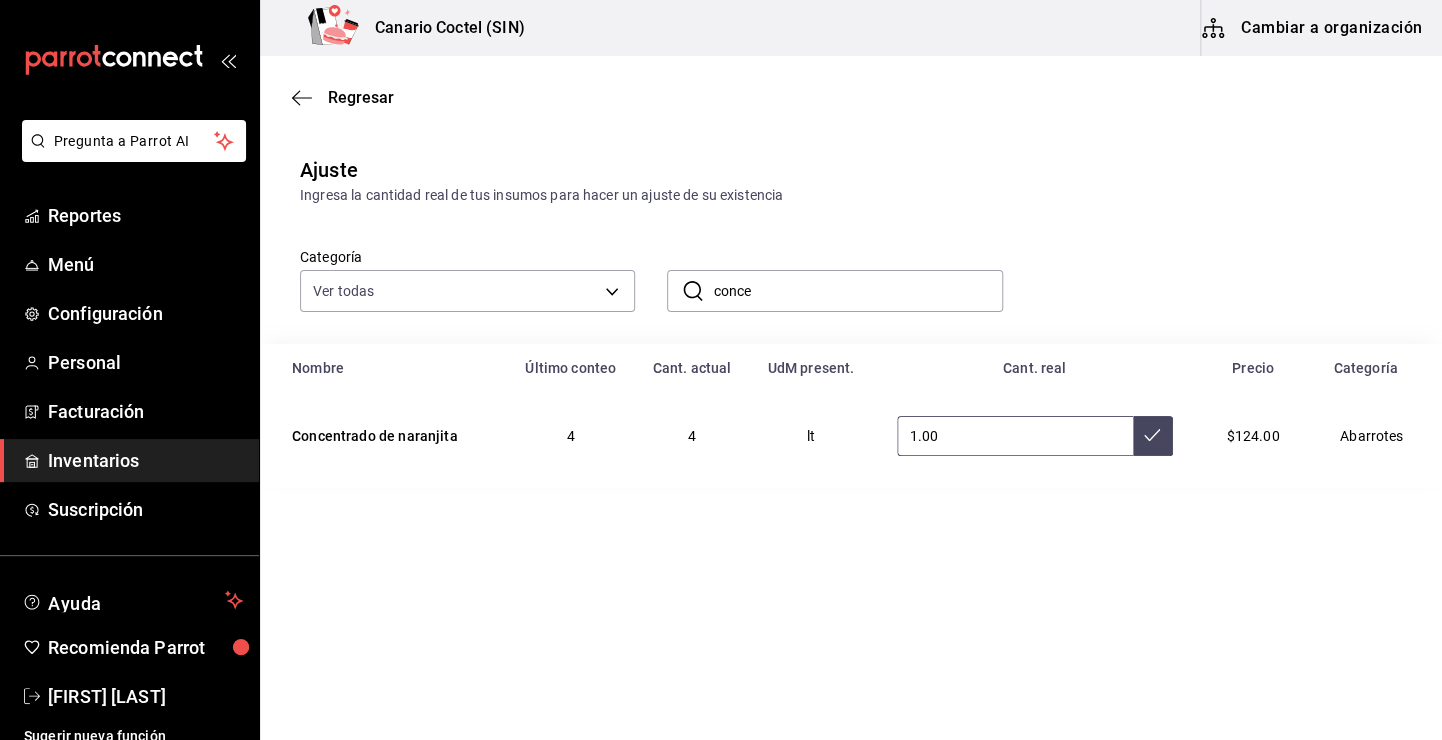 type on "1.00" 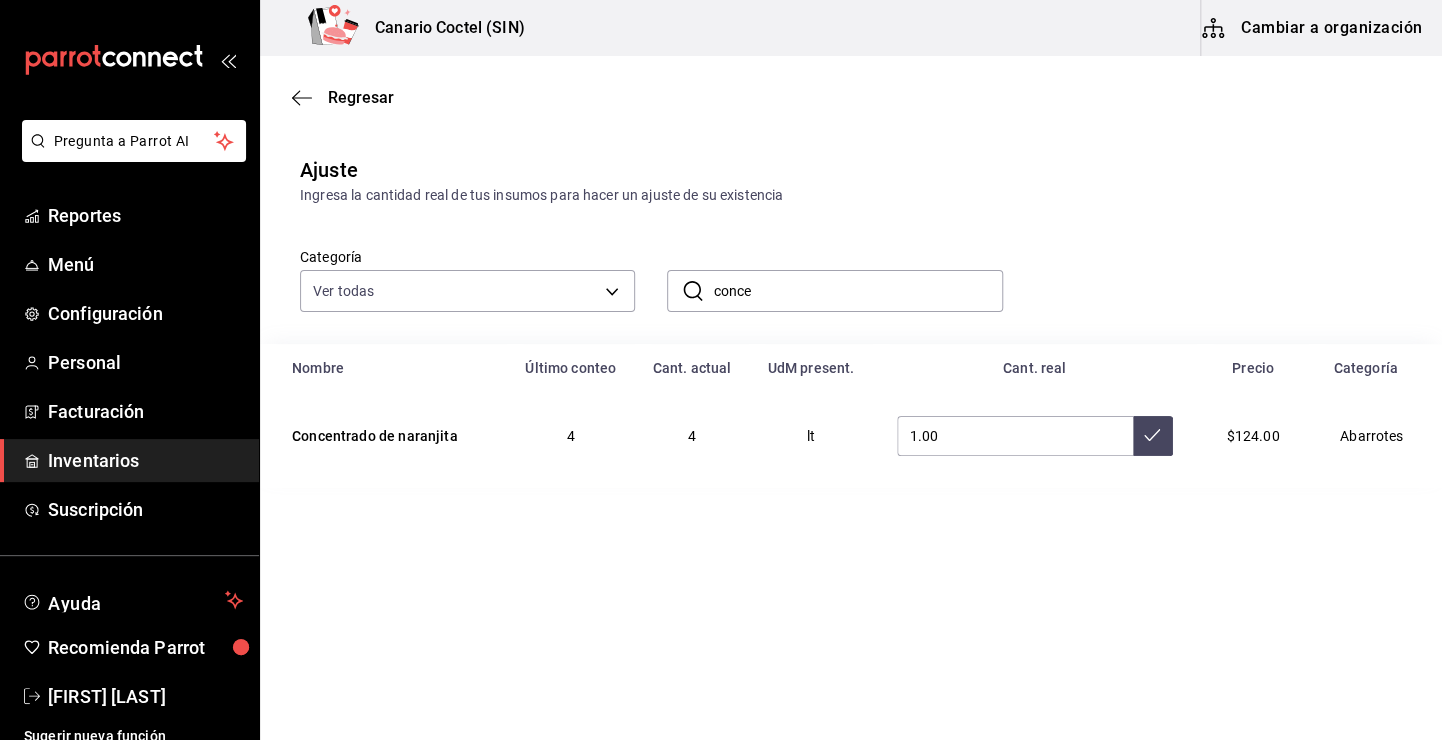 click on "1.00" at bounding box center [1035, 436] 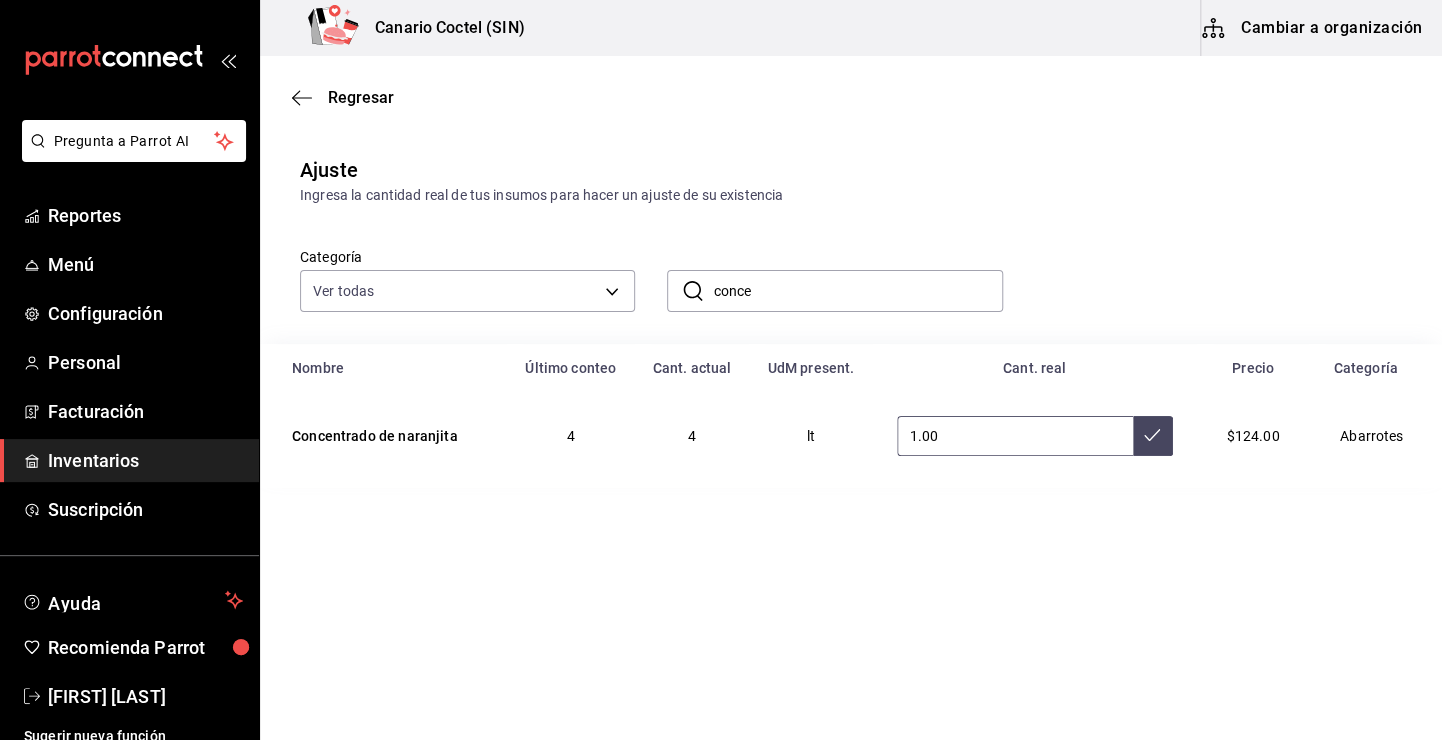 click at bounding box center [1153, 436] 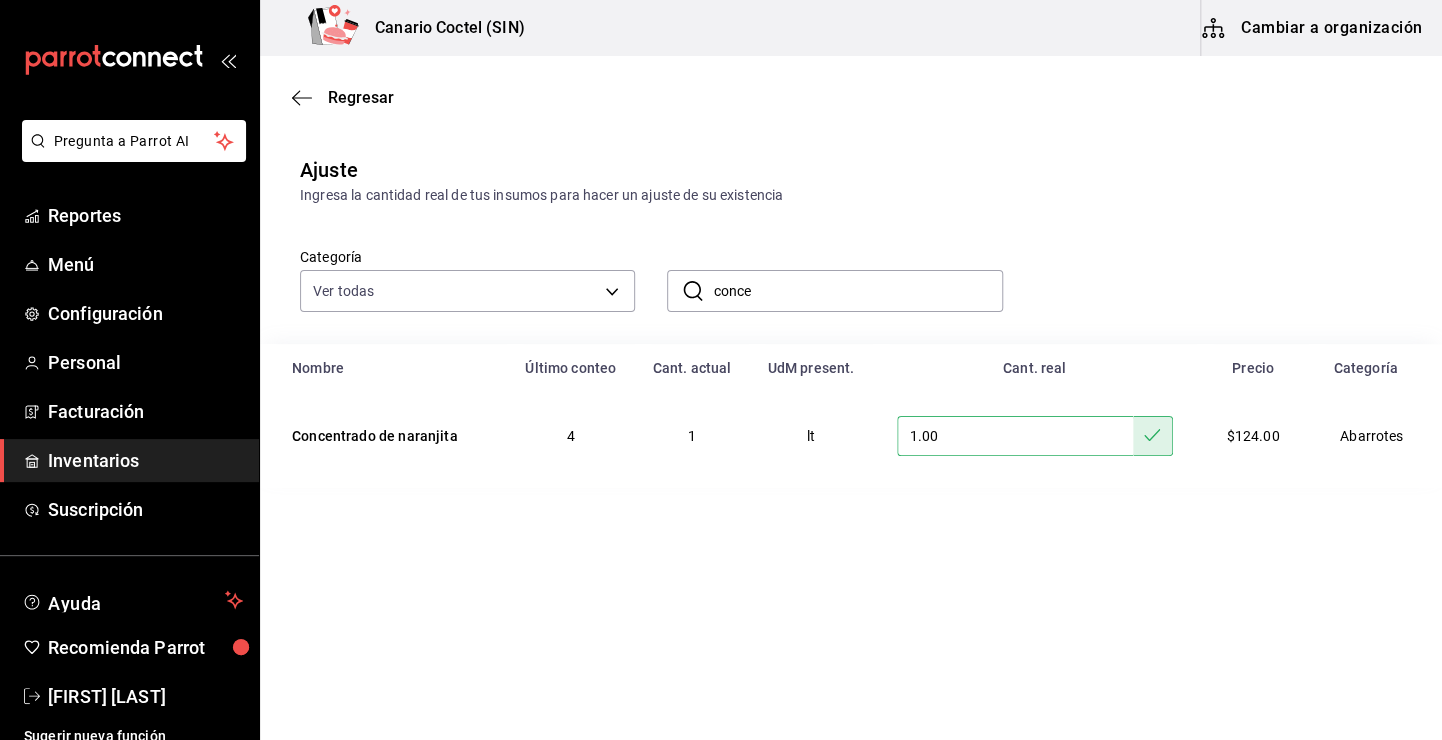 click on "conce" at bounding box center [857, 291] 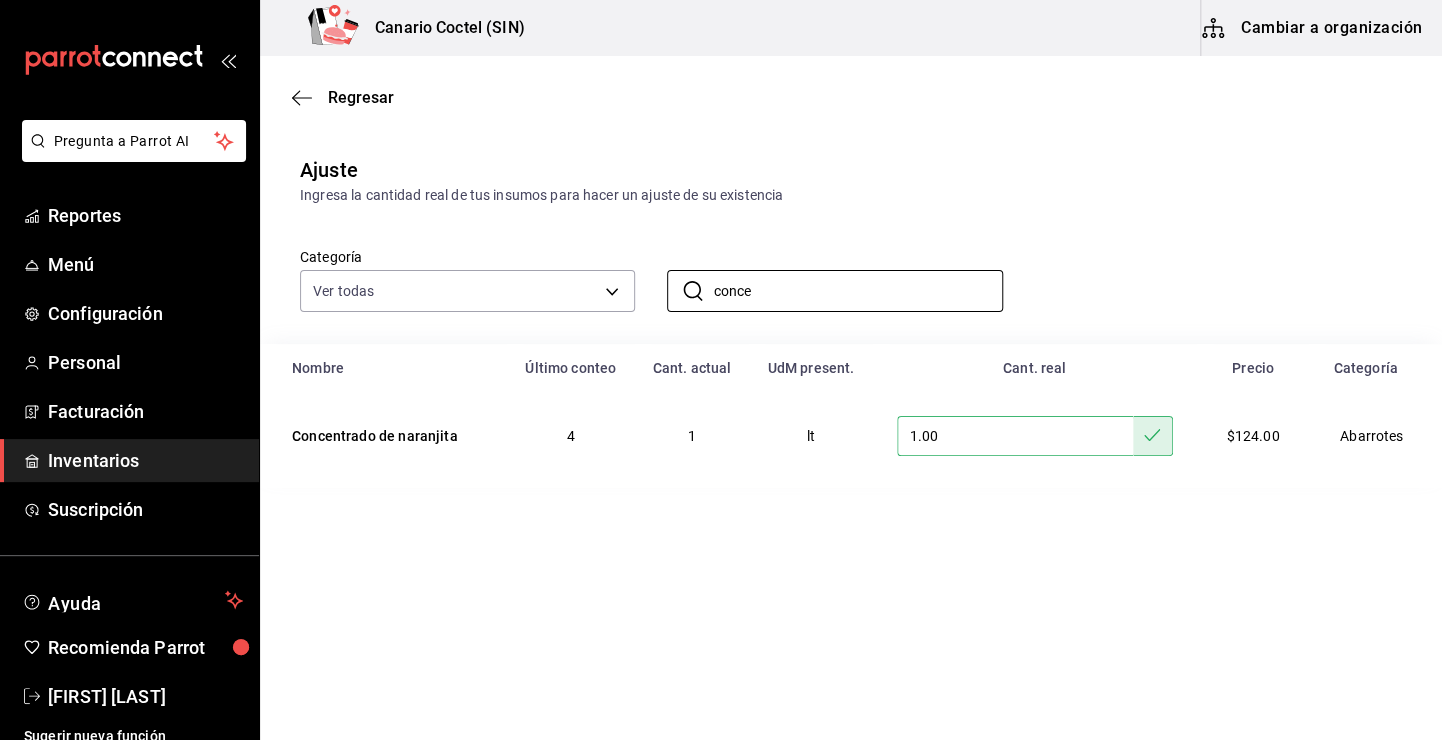 drag, startPoint x: 772, startPoint y: 304, endPoint x: 658, endPoint y: 315, distance: 114.52947 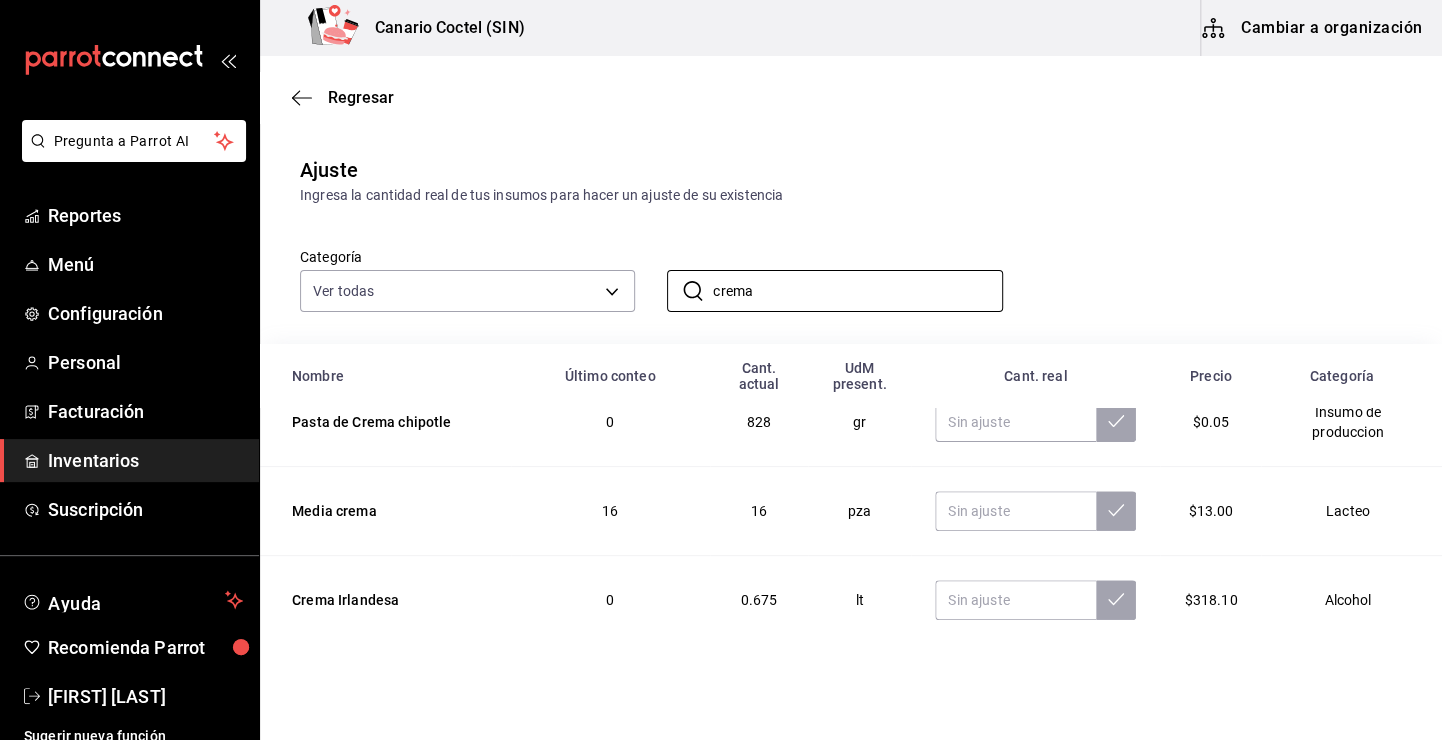 scroll, scrollTop: 80, scrollLeft: 0, axis: vertical 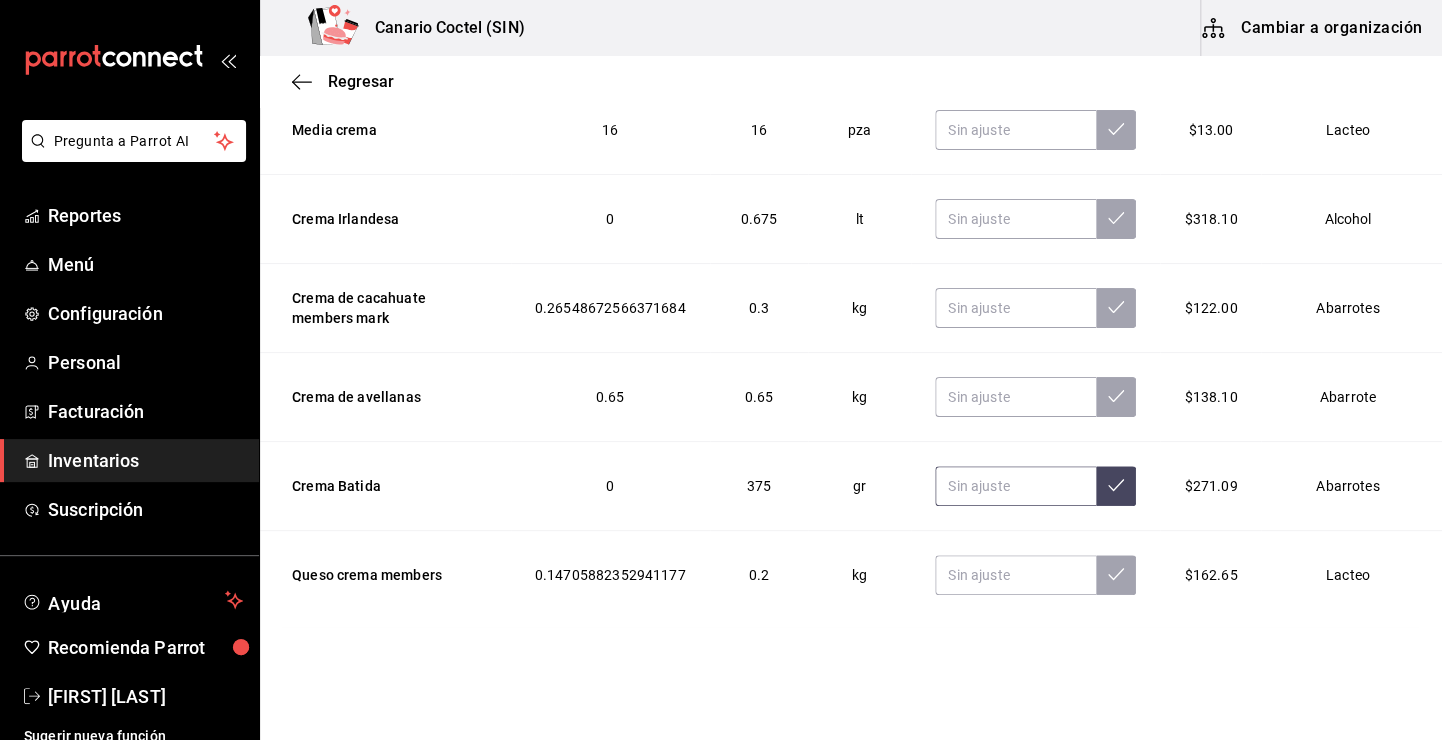 type on "crema" 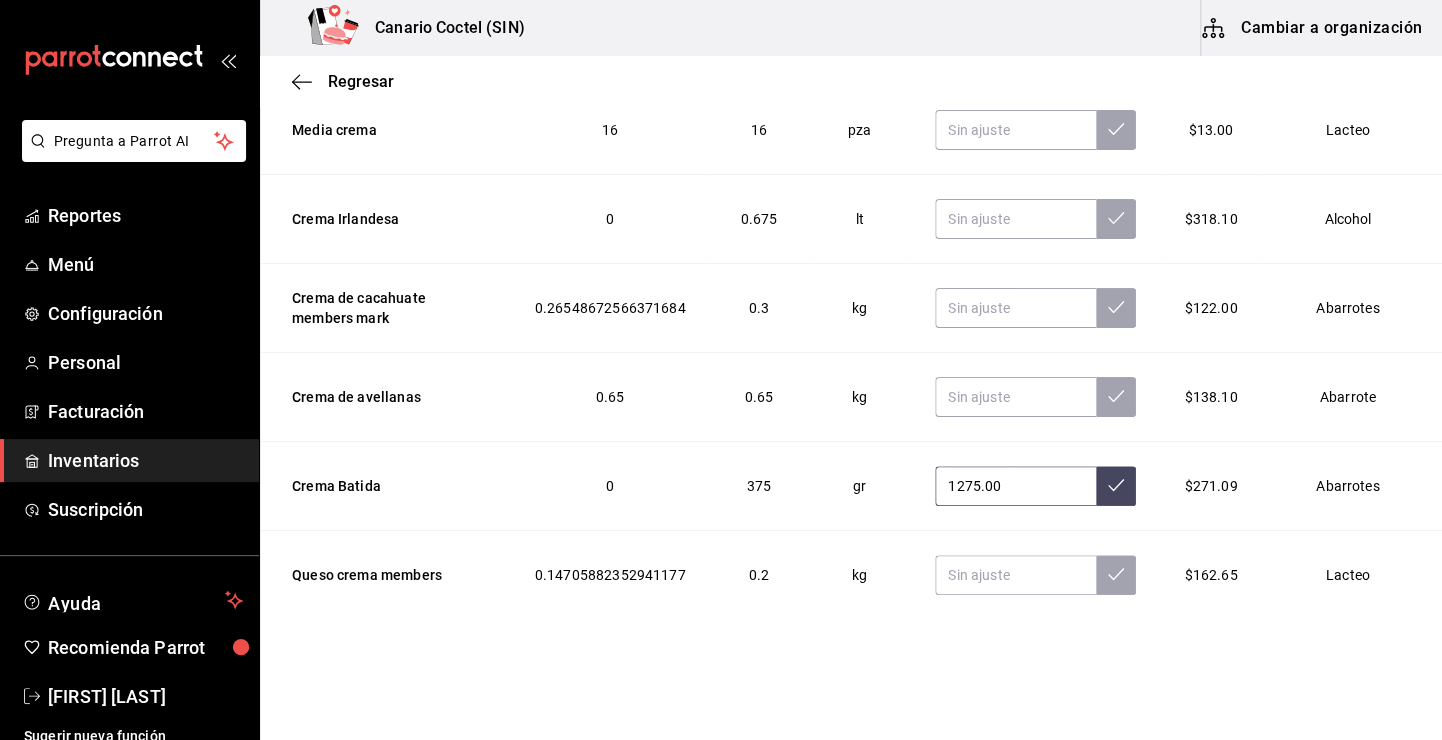type on "1275.00" 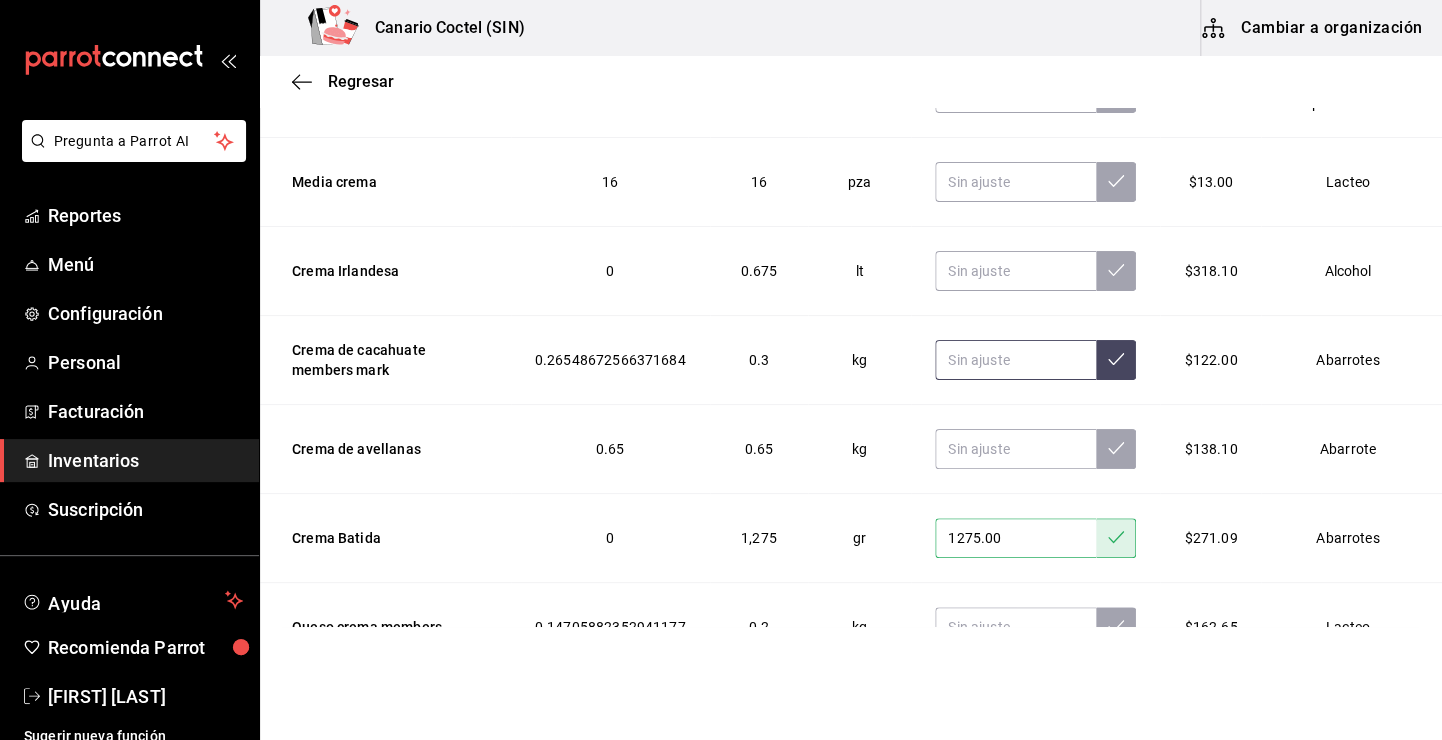 scroll, scrollTop: 0, scrollLeft: 0, axis: both 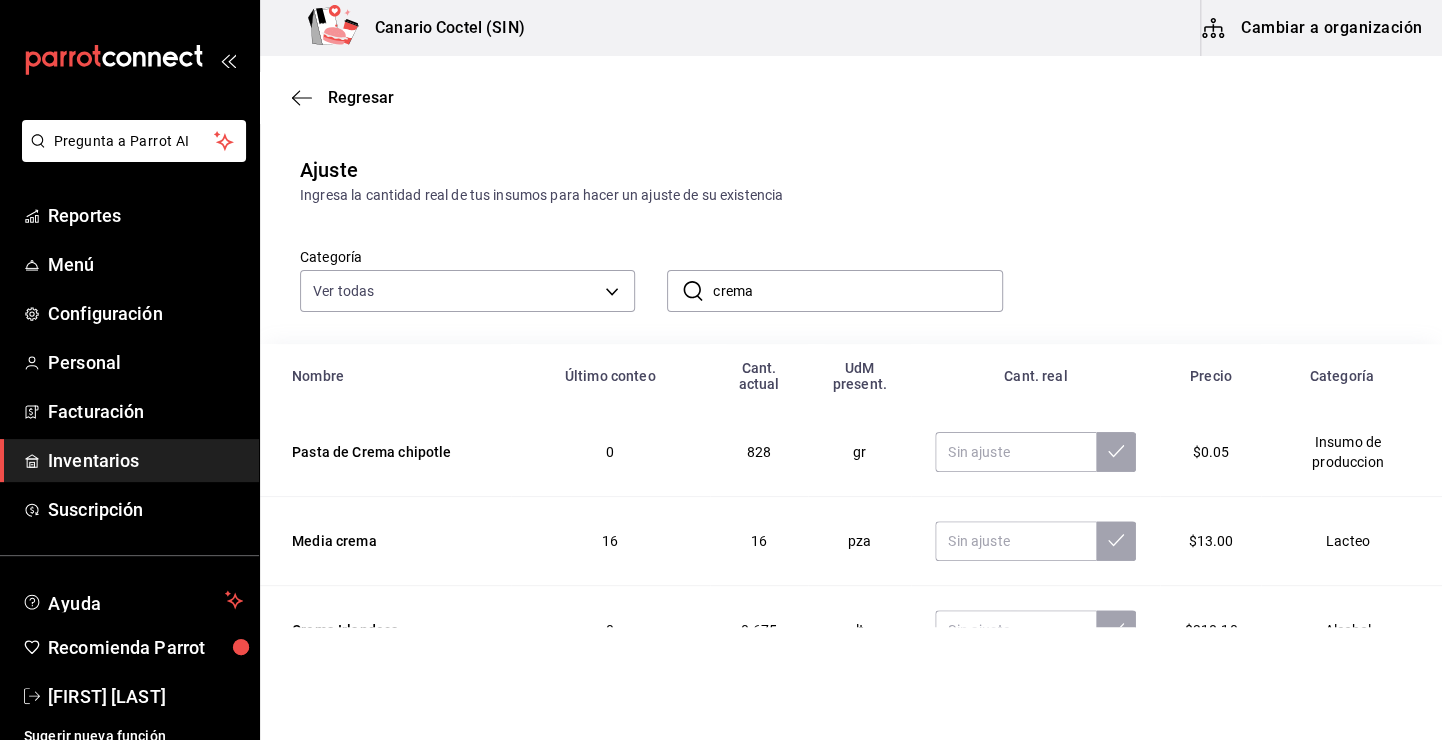 click on "crema" at bounding box center (857, 291) 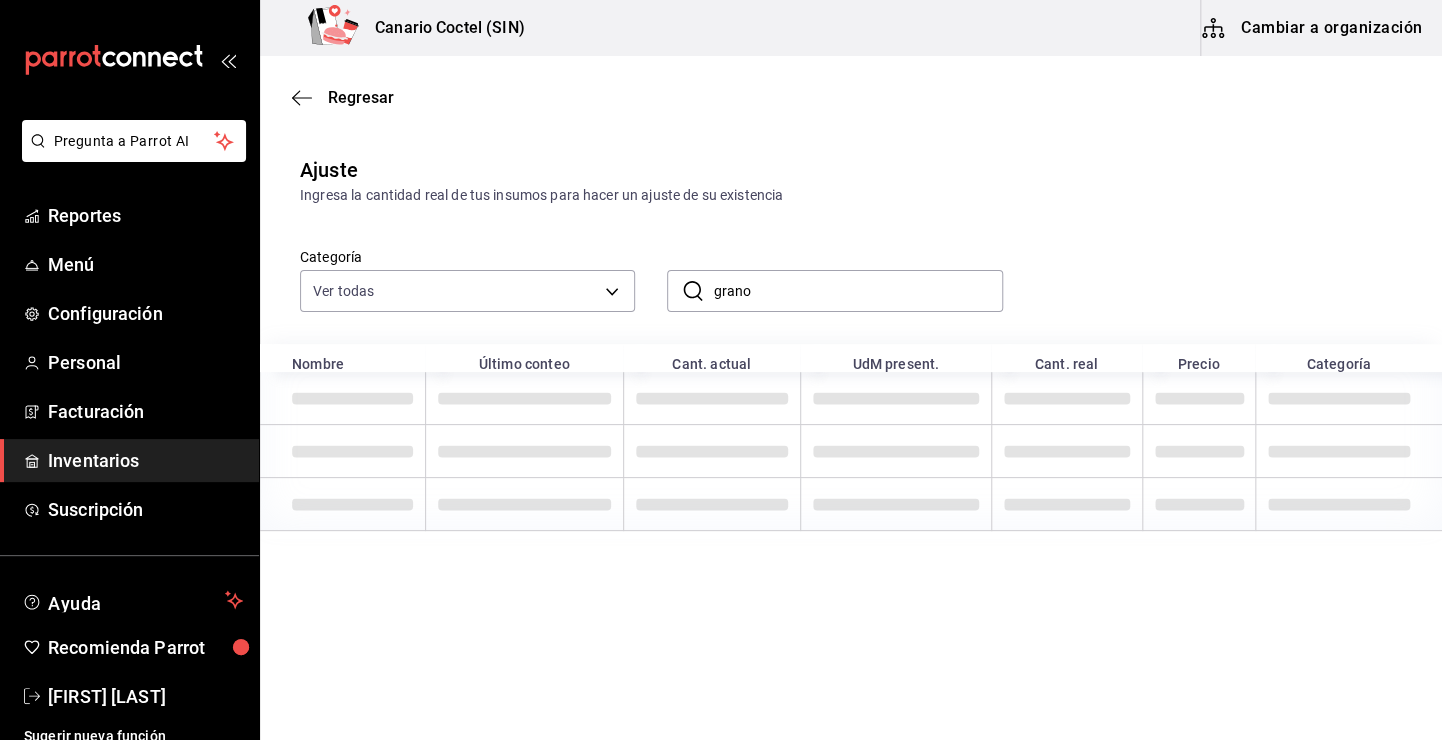 type on "grano" 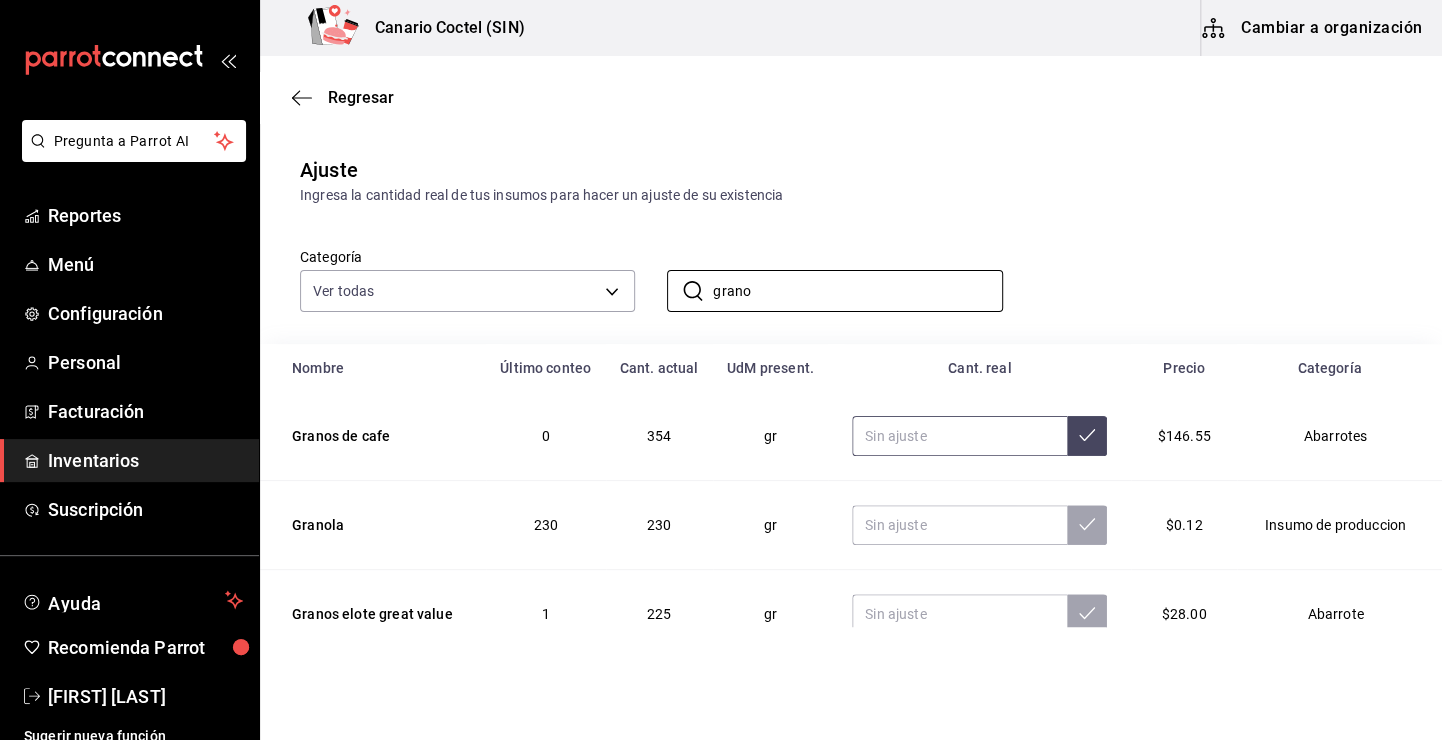 click at bounding box center (959, 436) 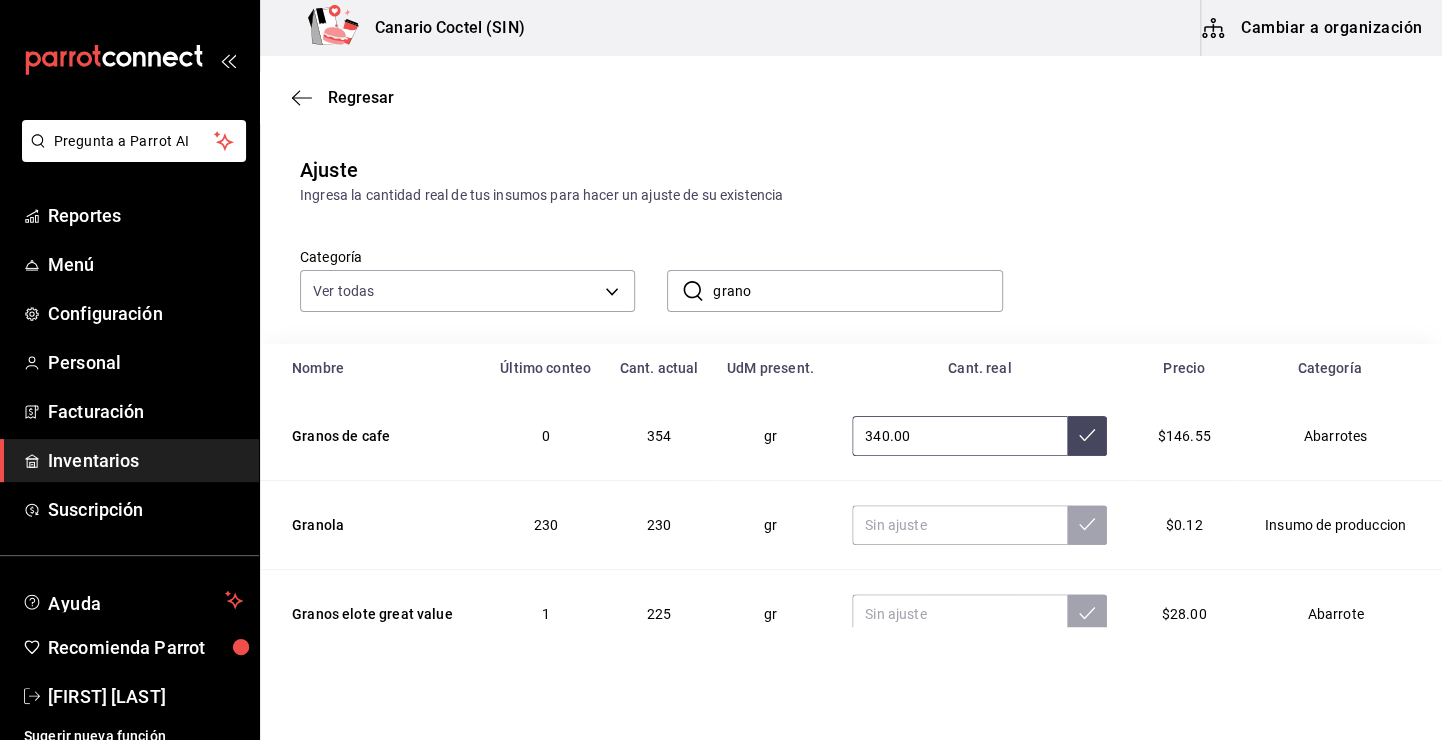 type on "340.00" 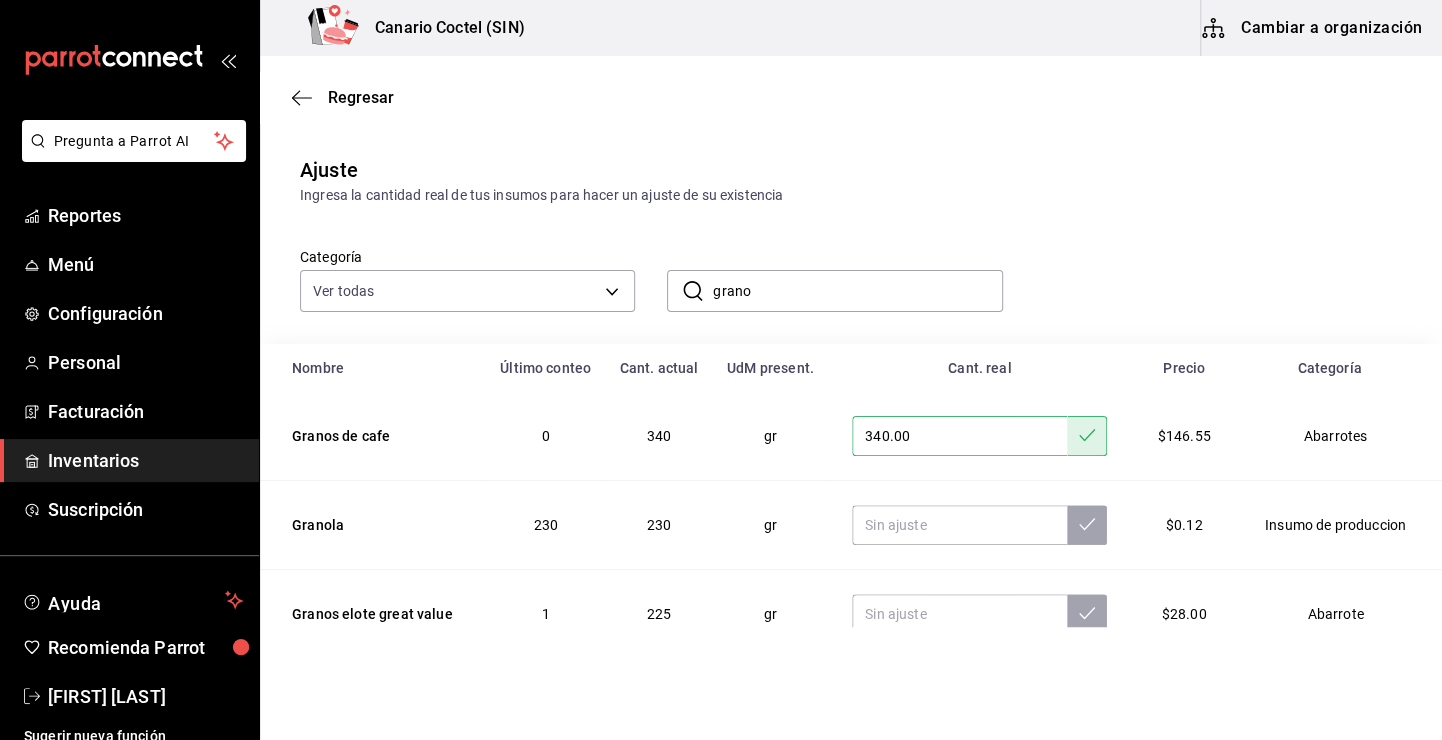 click on "grano" at bounding box center (857, 291) 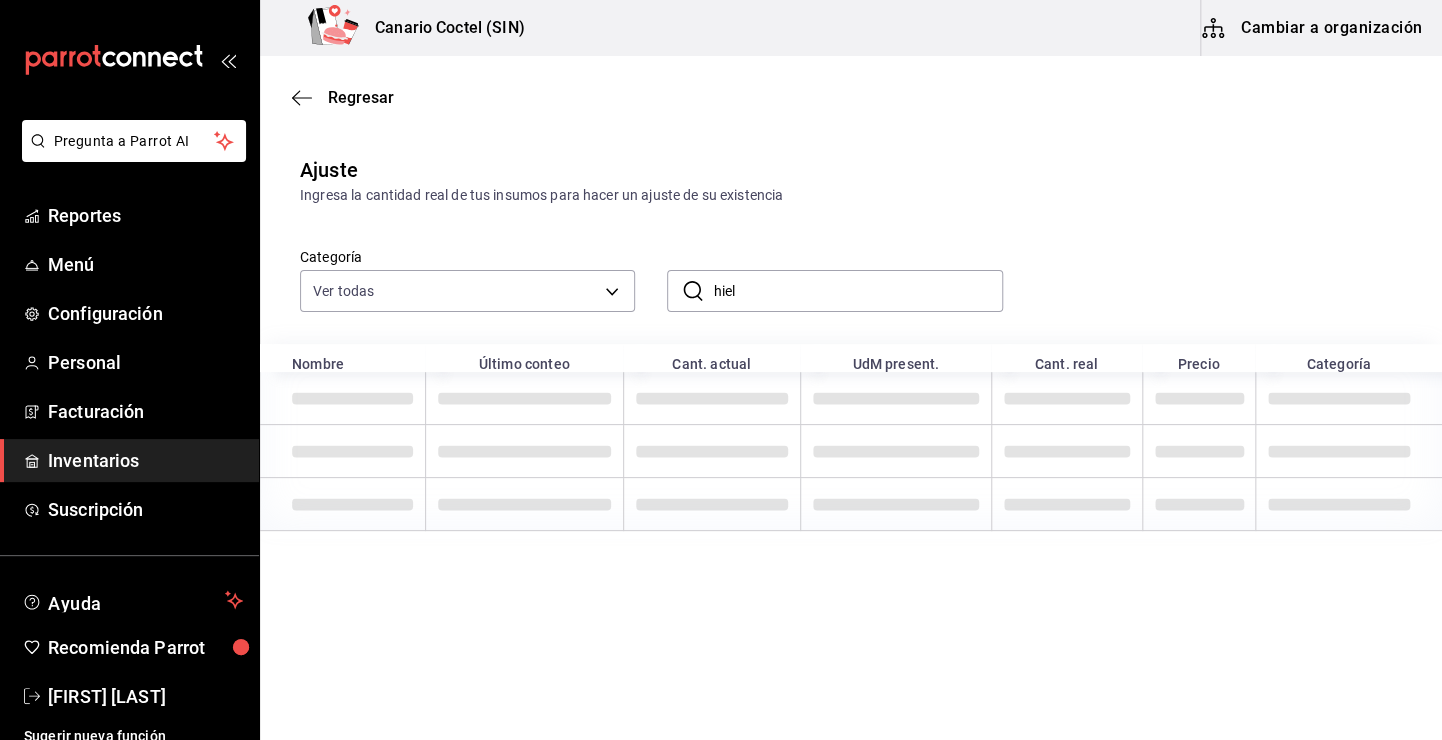 type on "hiel" 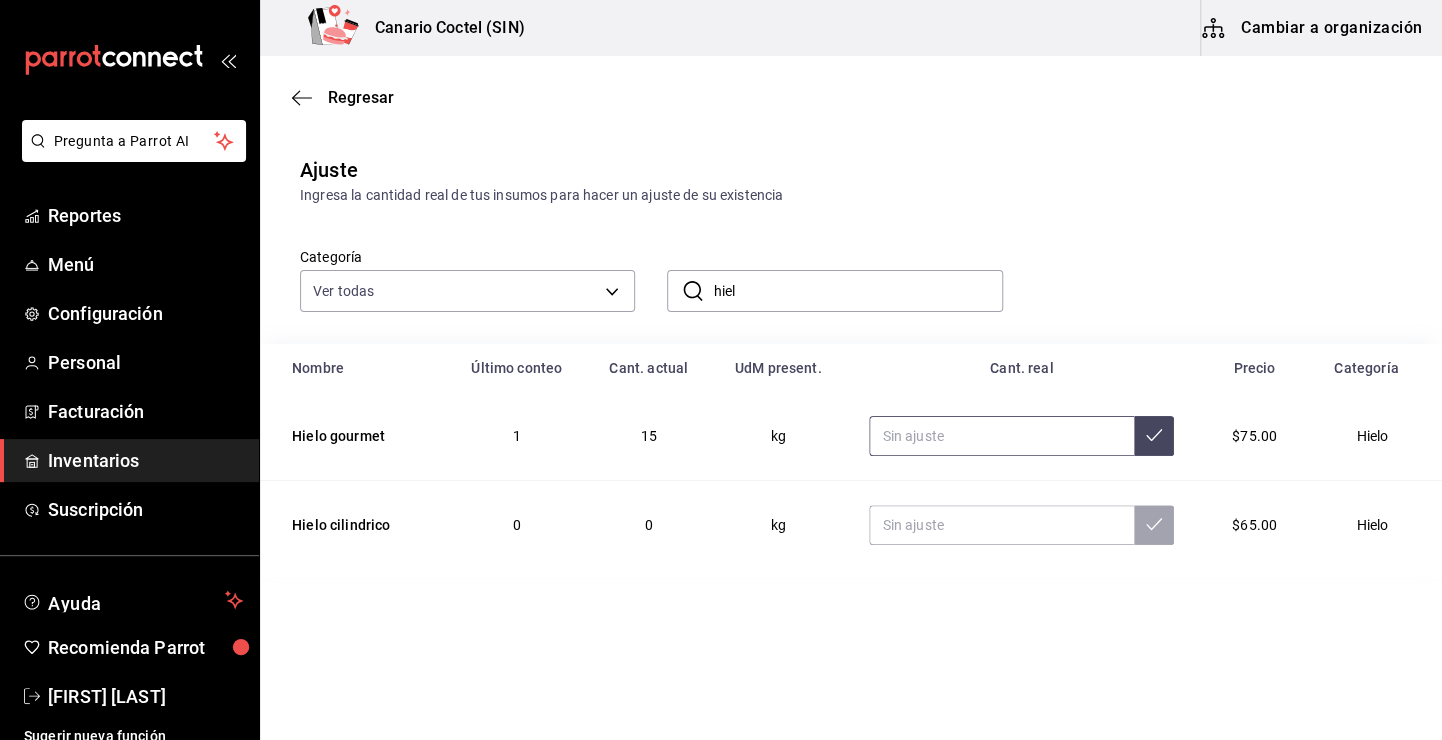 click at bounding box center [1001, 436] 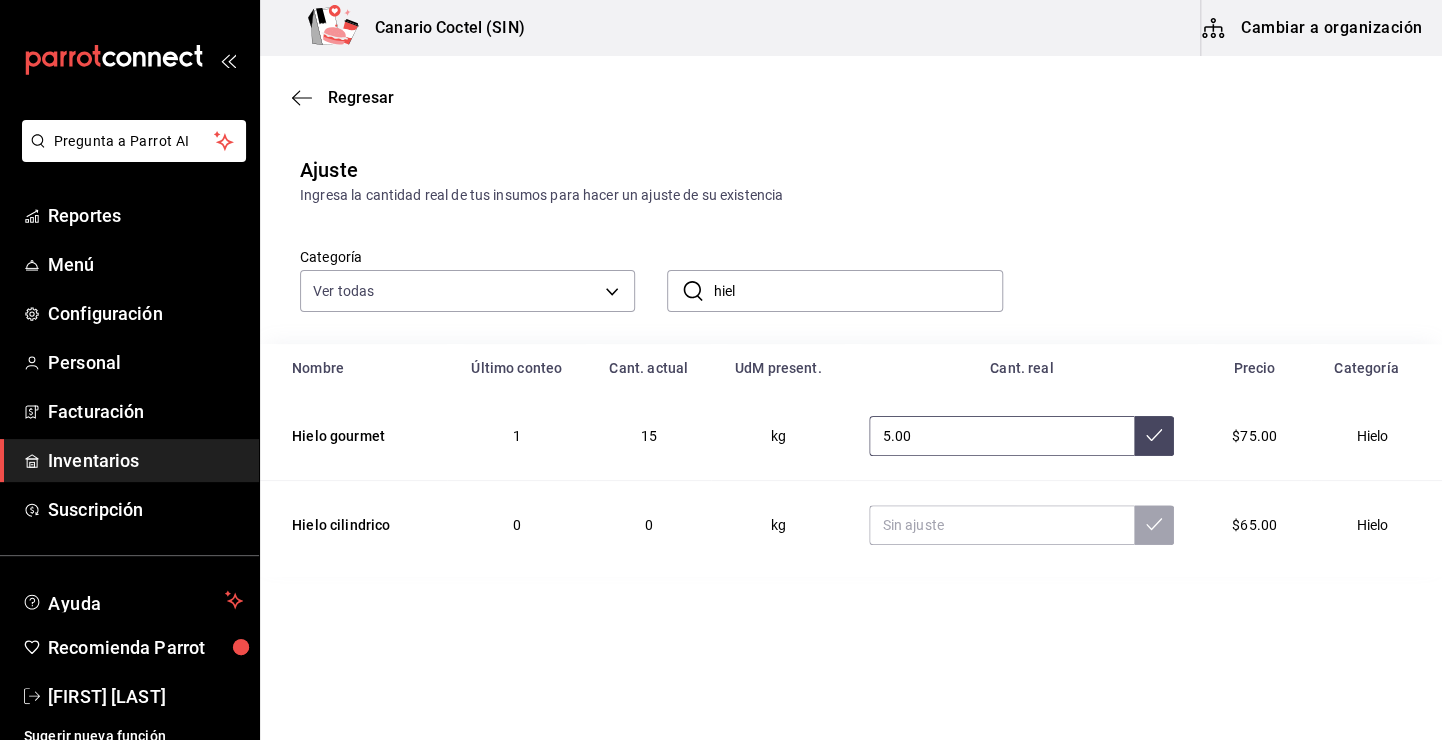 type on "5.00" 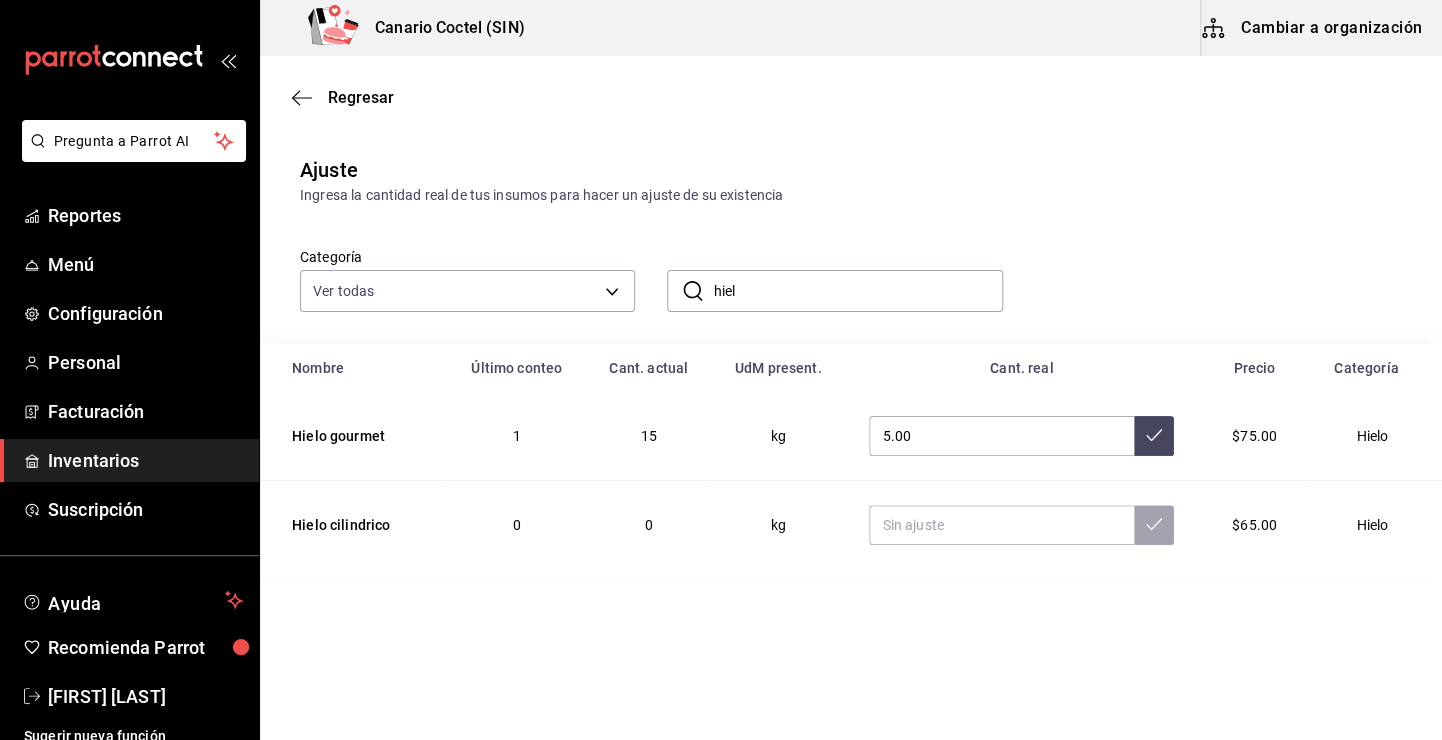 click on "5.00" at bounding box center [1021, 436] 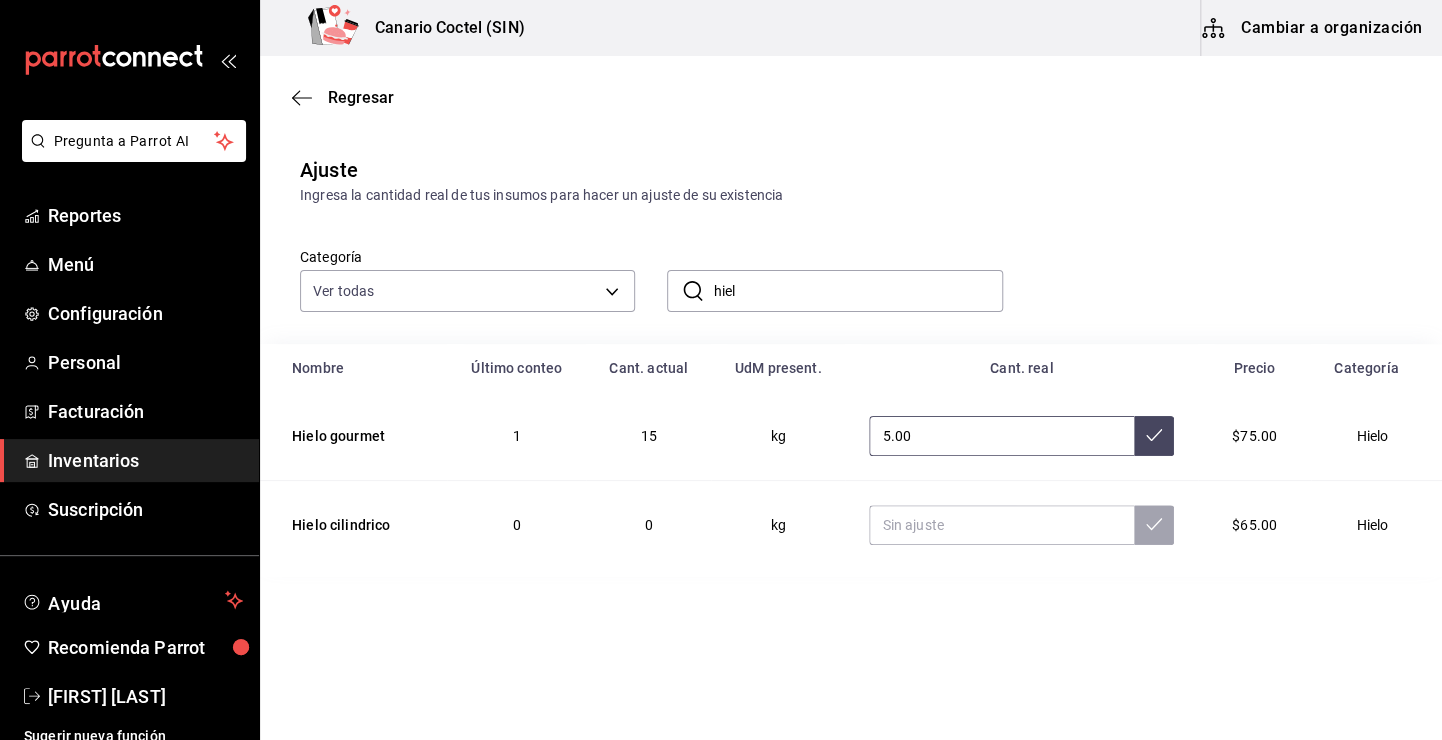 click at bounding box center [1154, 436] 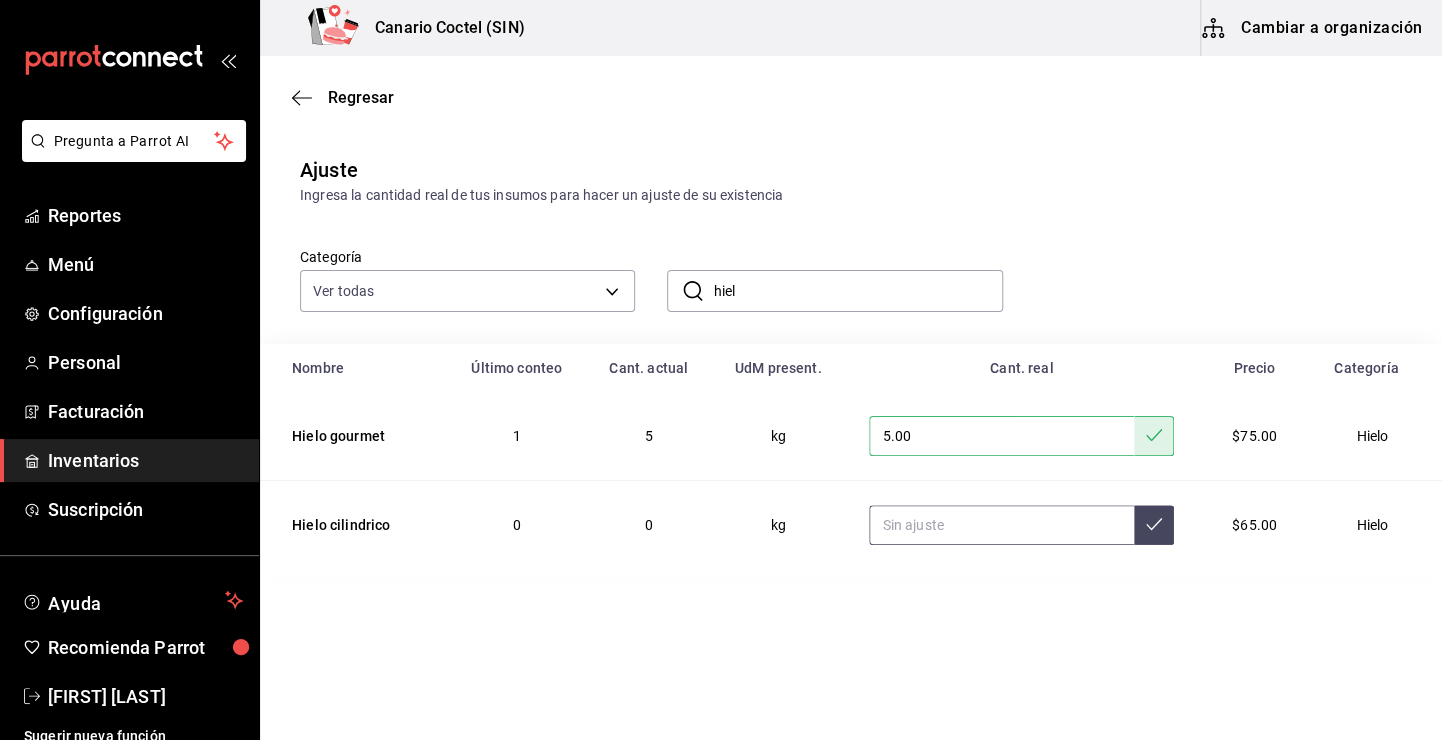 click at bounding box center [1001, 525] 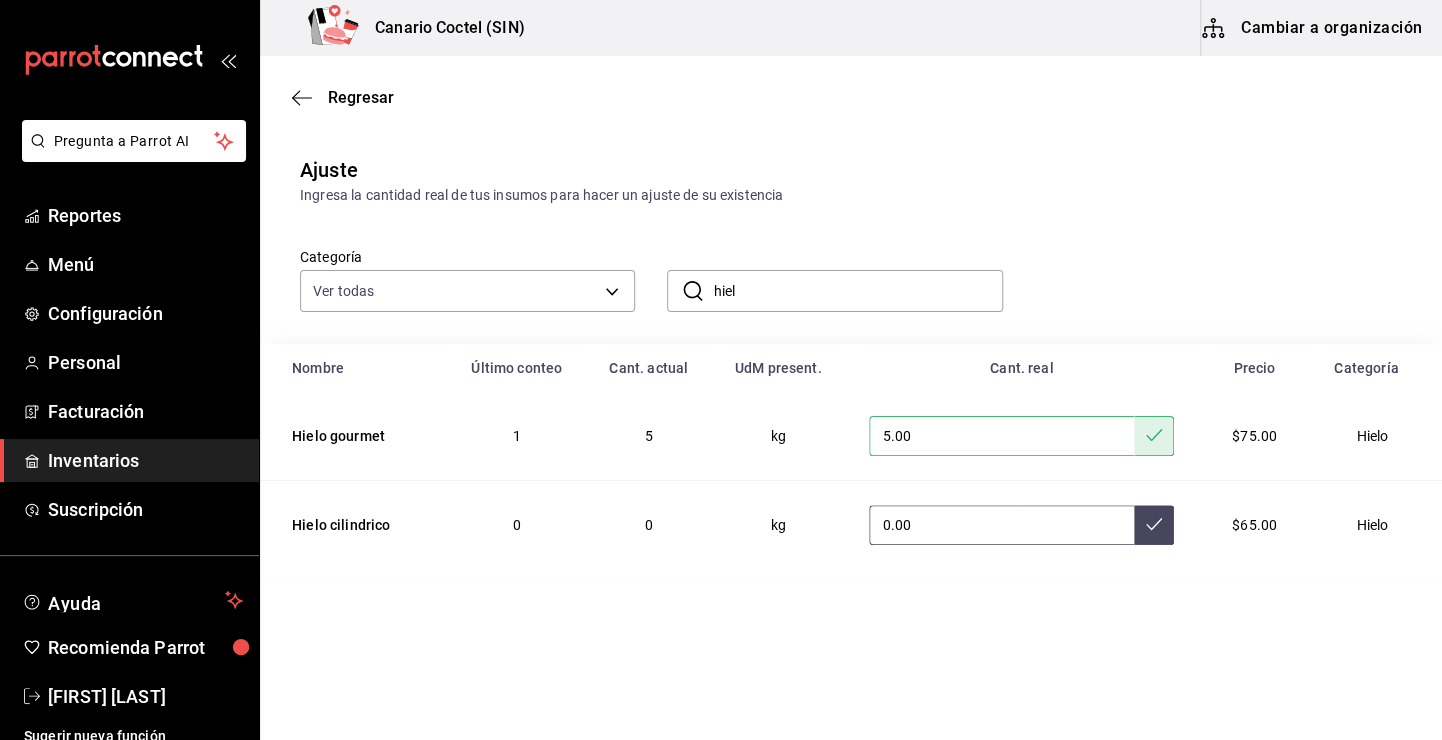 type on "0.00" 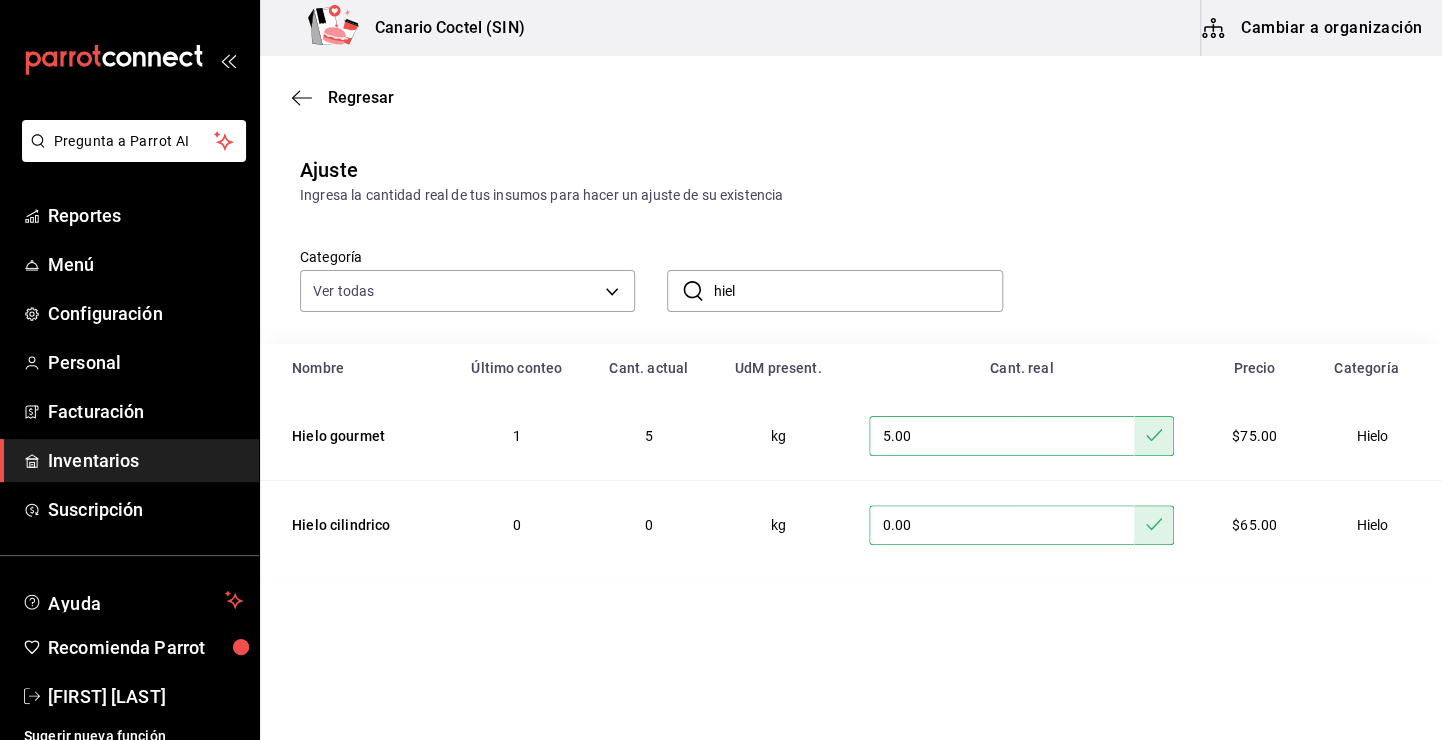 click on "hiel" at bounding box center [857, 291] 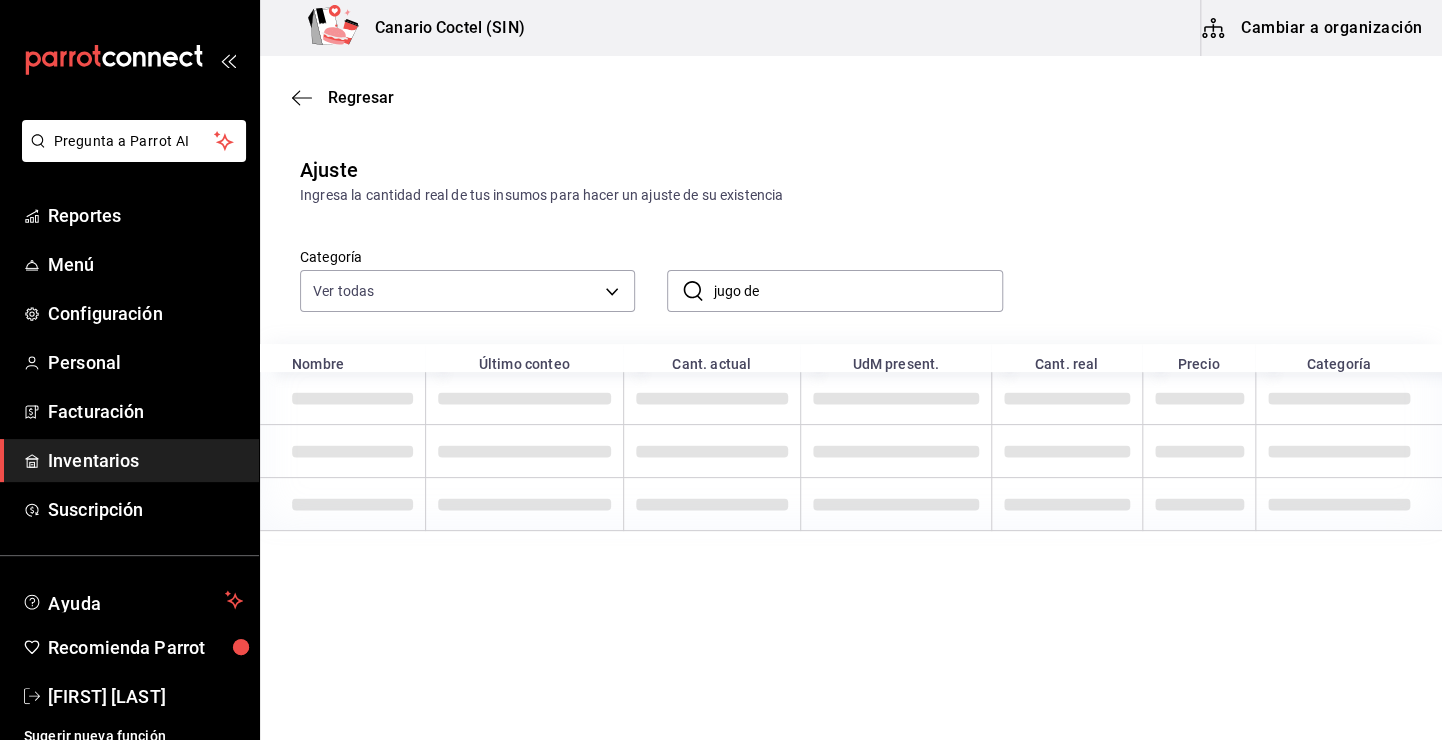 type on "jugo de" 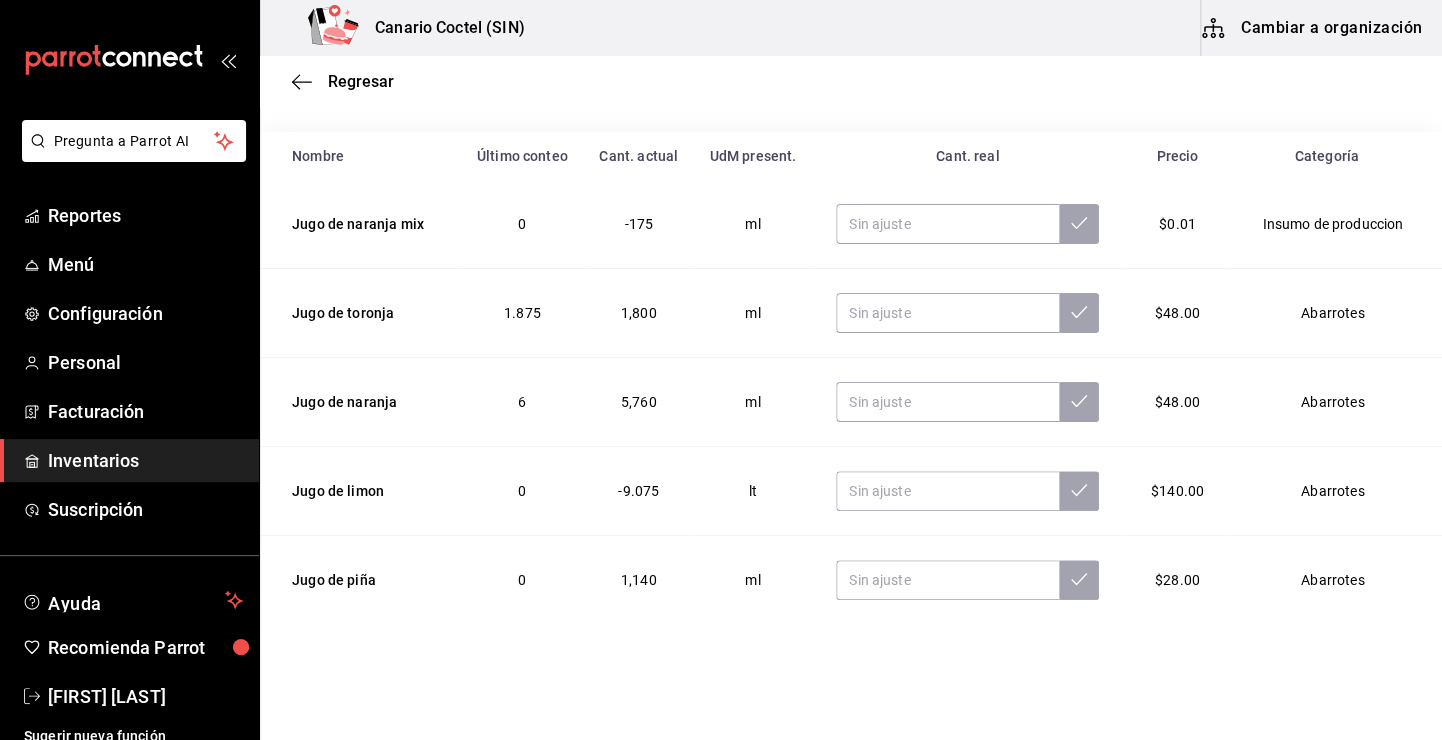 scroll, scrollTop: 216, scrollLeft: 0, axis: vertical 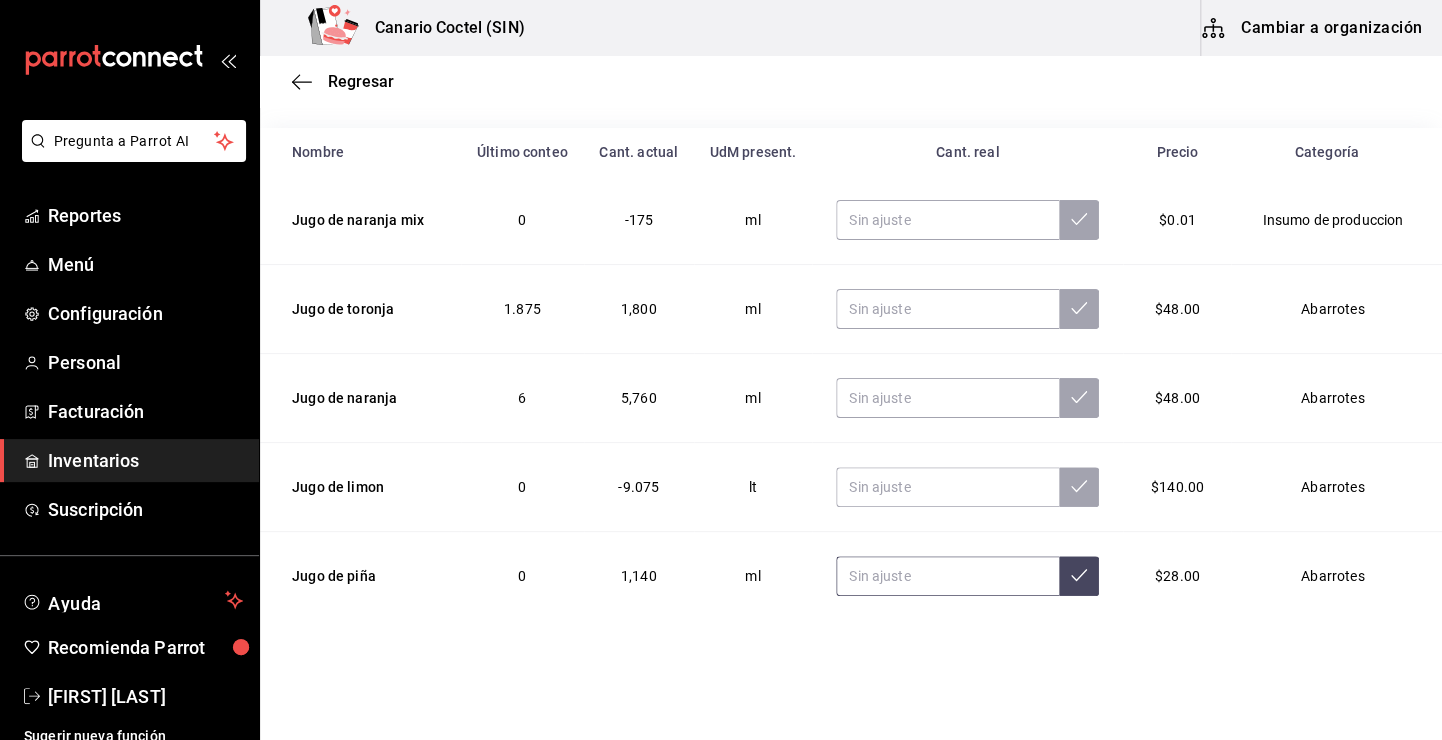 click at bounding box center (947, 576) 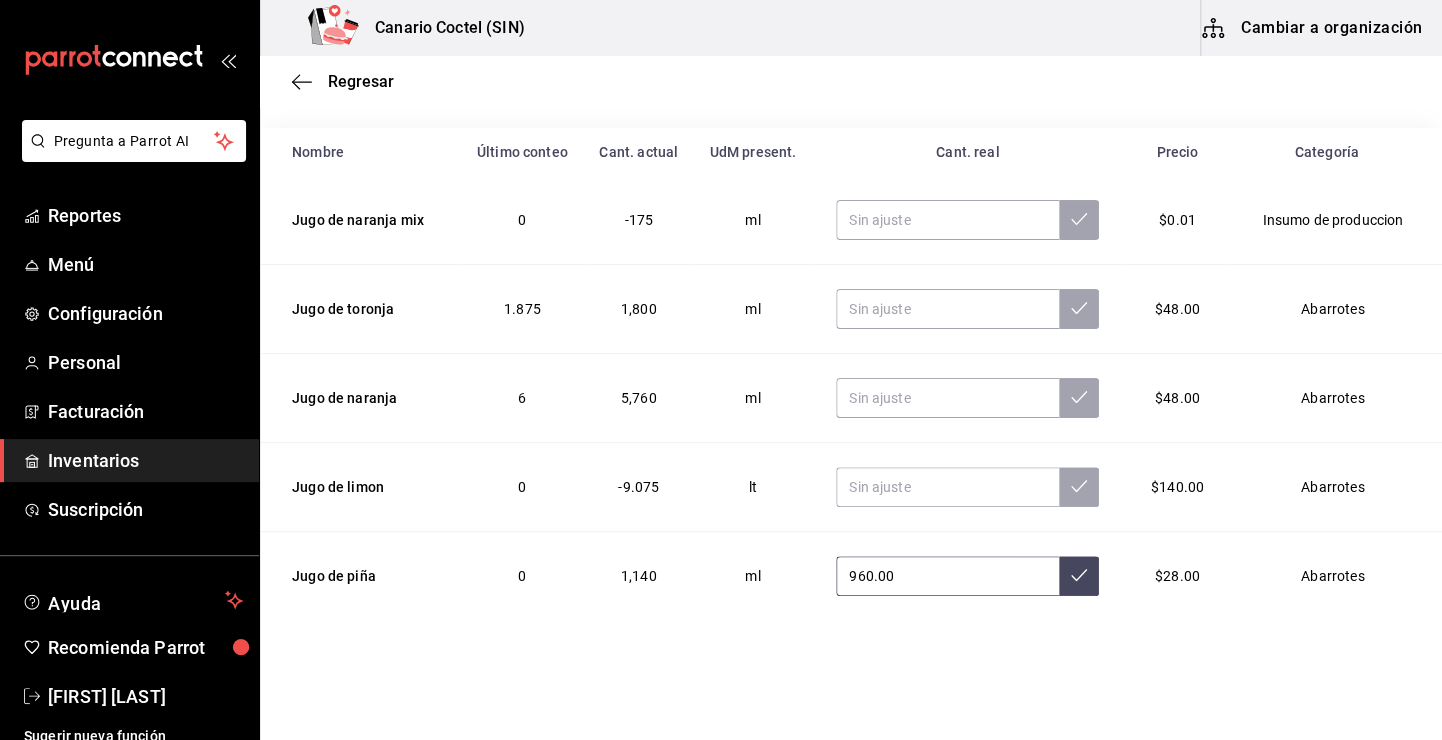type on "960.00" 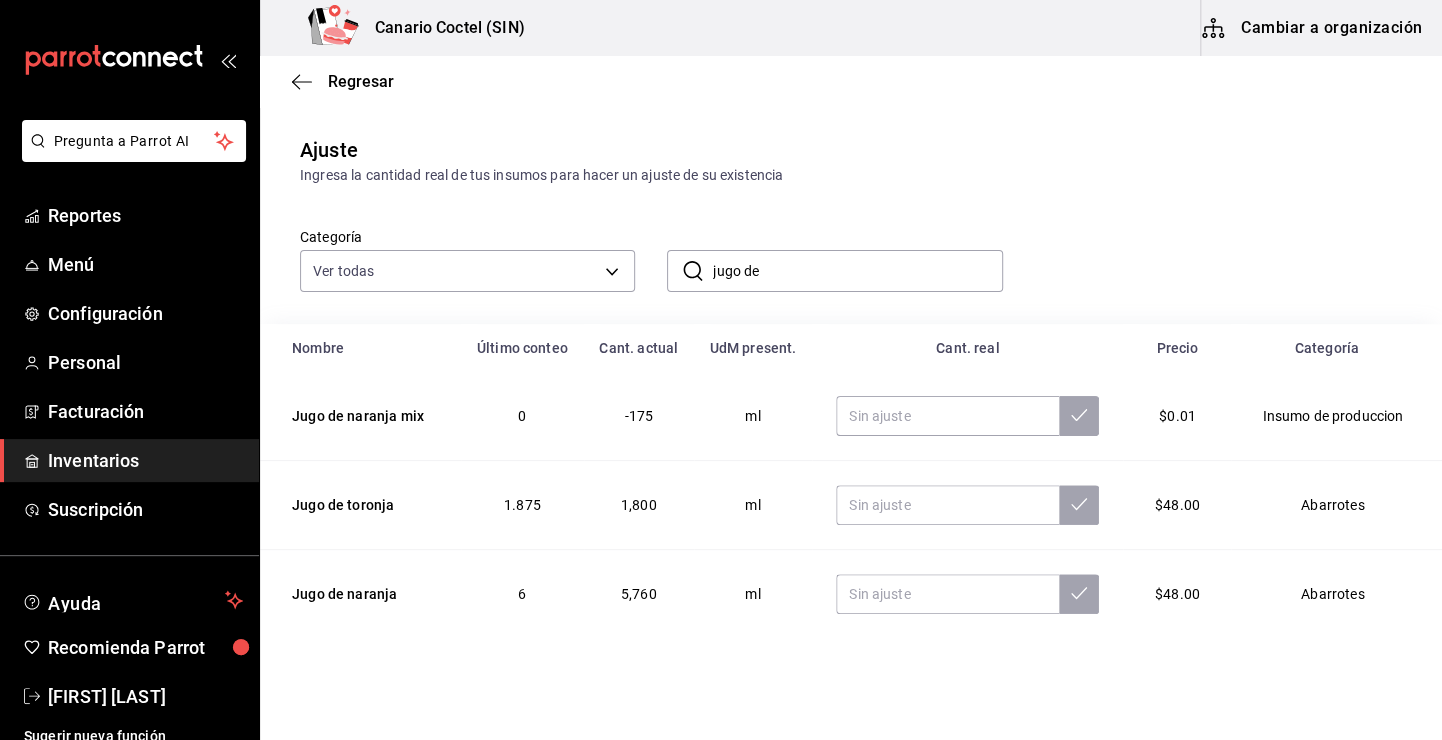 scroll, scrollTop: 0, scrollLeft: 0, axis: both 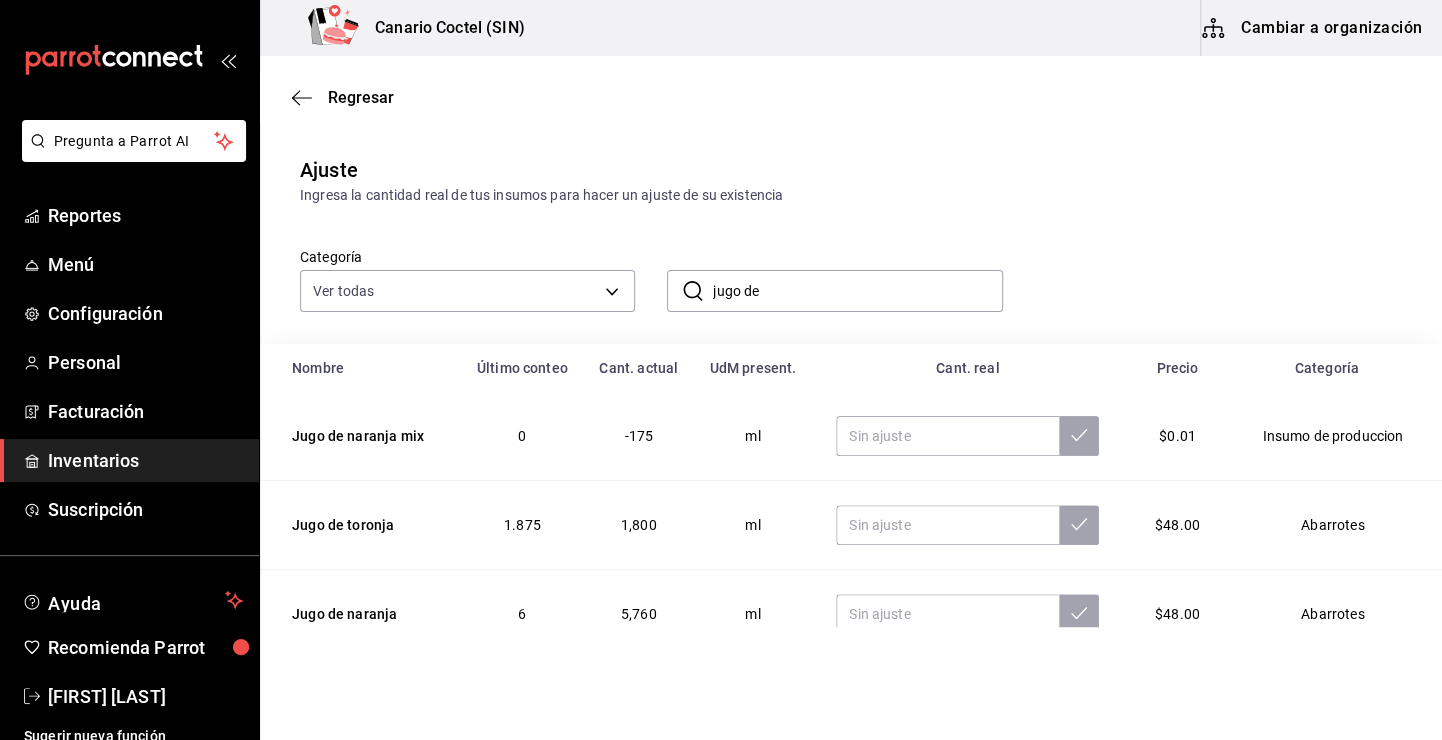 click on "jugo de" at bounding box center (857, 291) 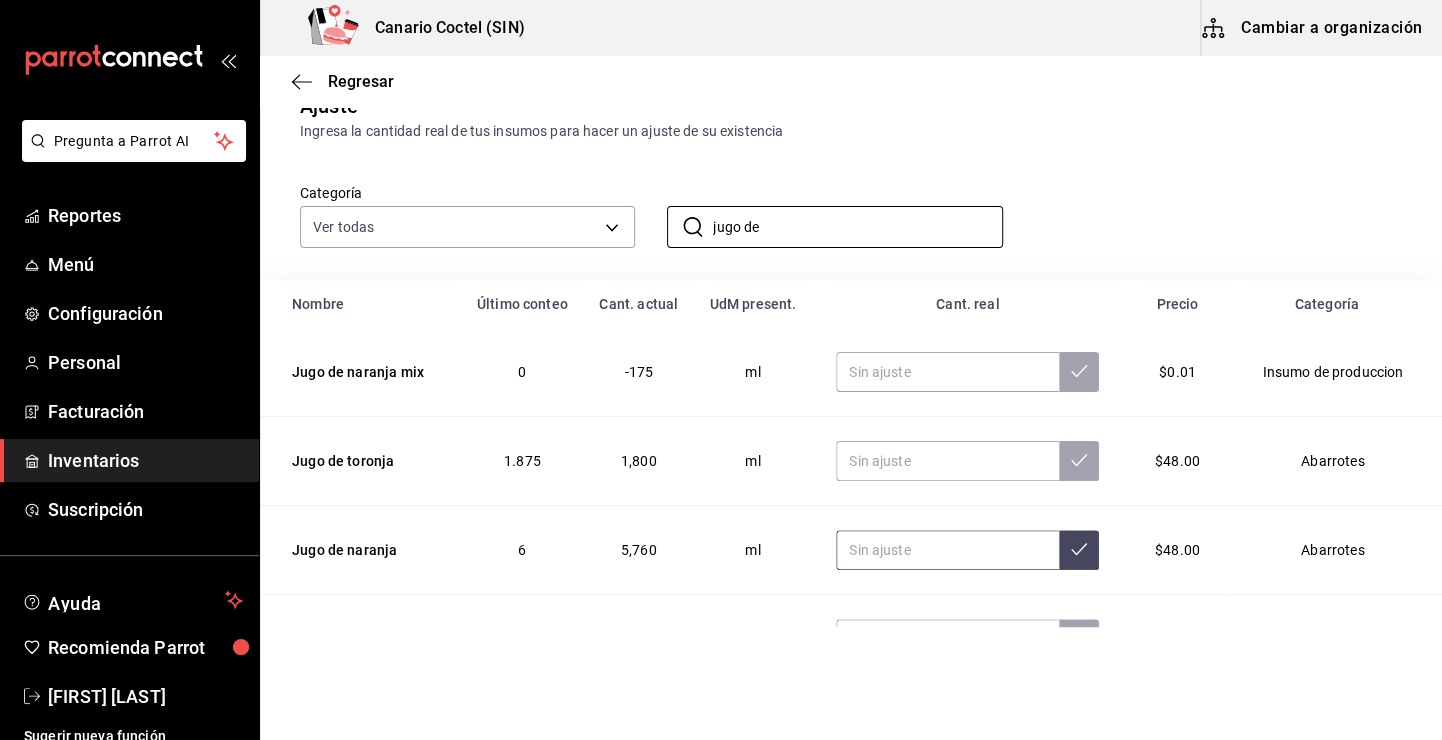 scroll, scrollTop: 100, scrollLeft: 0, axis: vertical 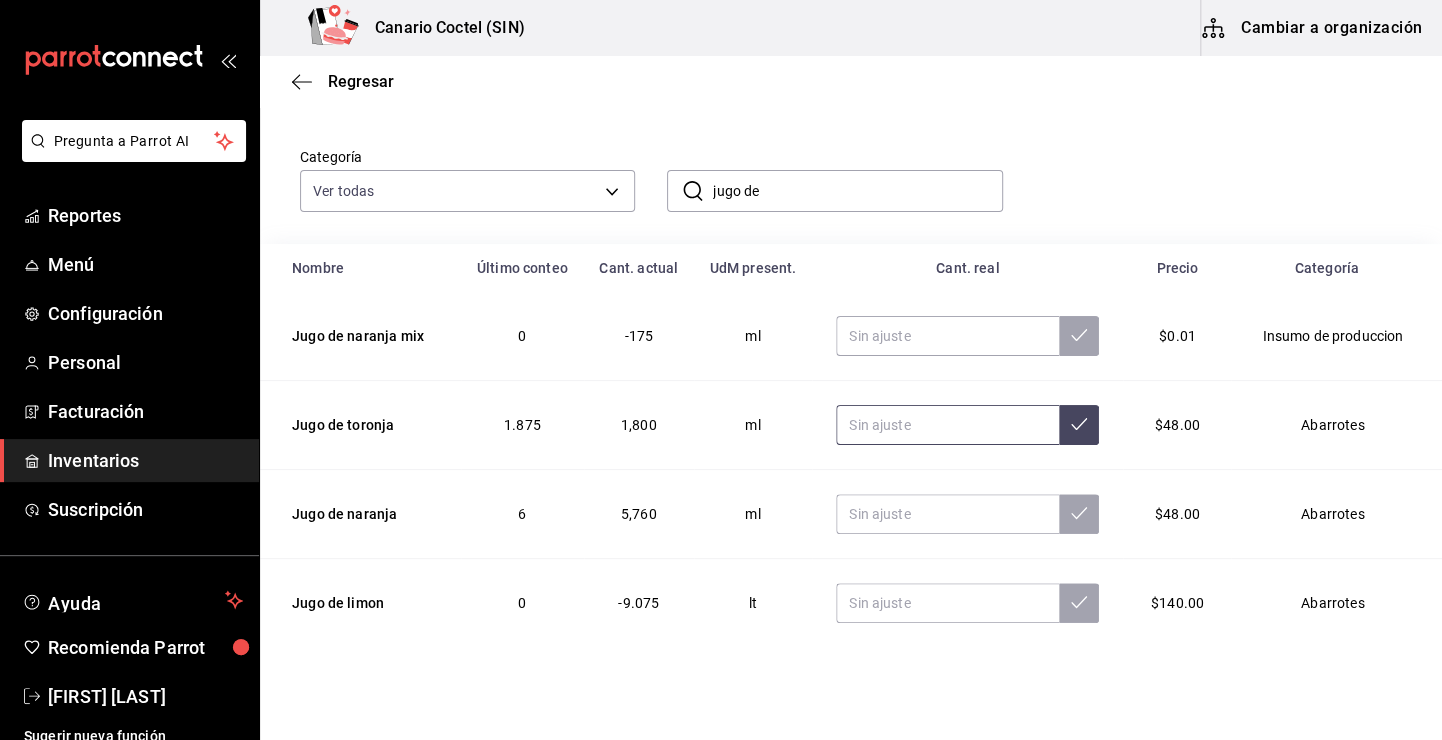 click at bounding box center [947, 425] 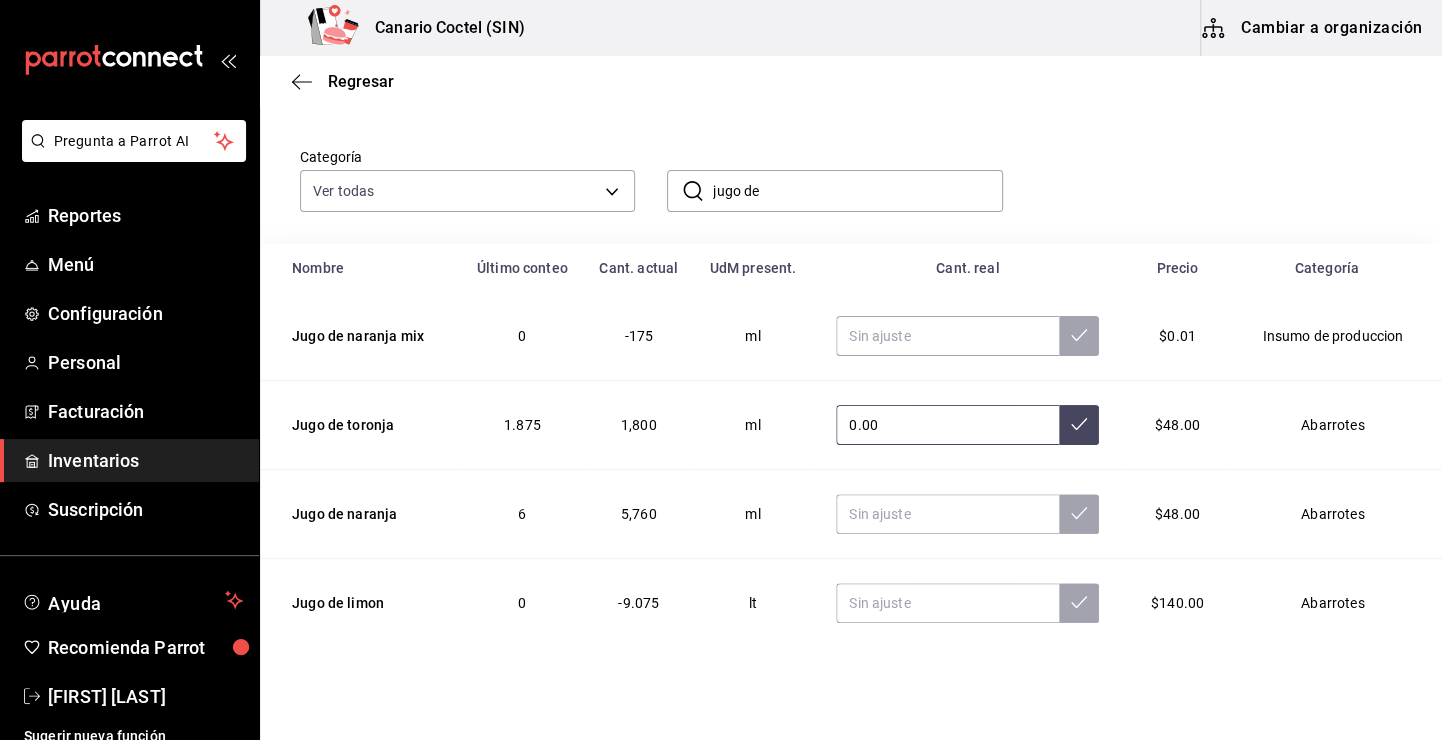 type on "0.00" 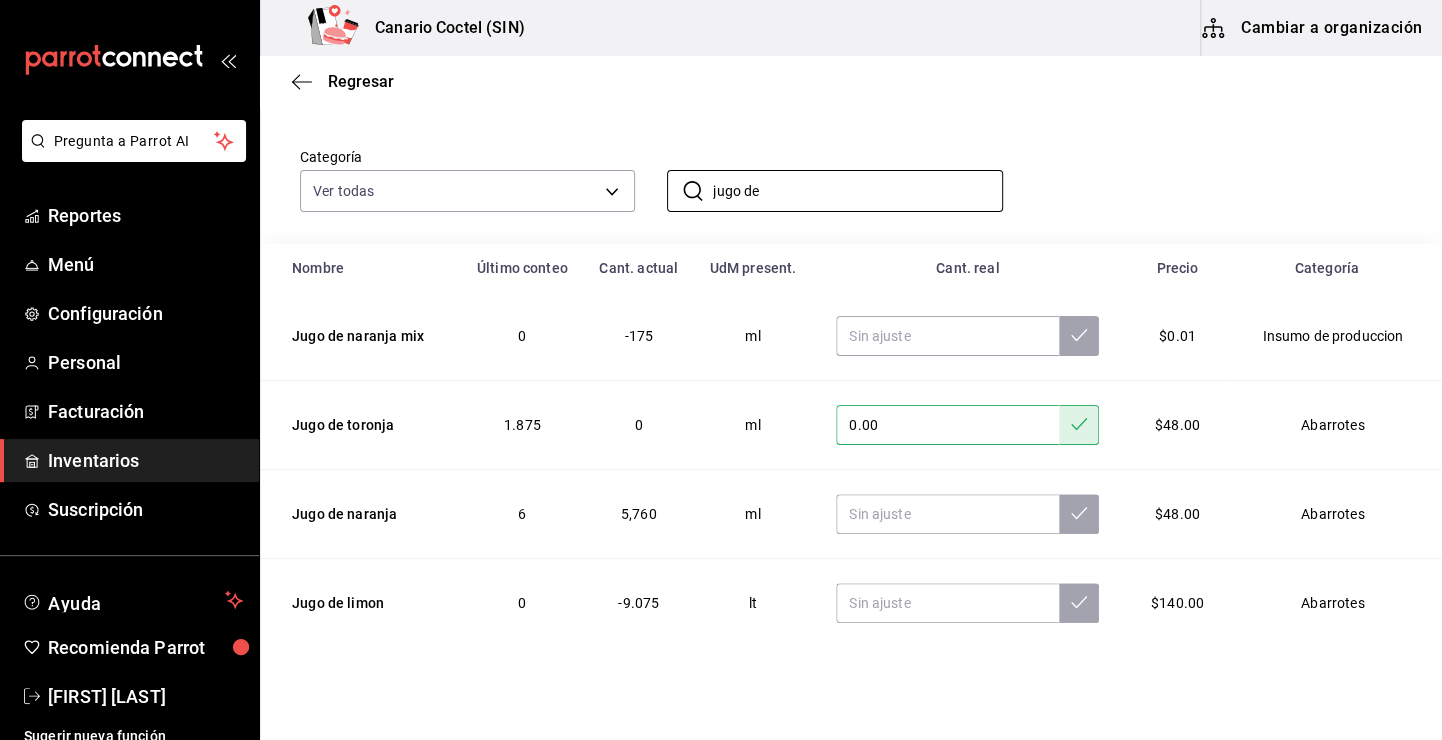 drag, startPoint x: 777, startPoint y: 191, endPoint x: 640, endPoint y: 172, distance: 138.31125 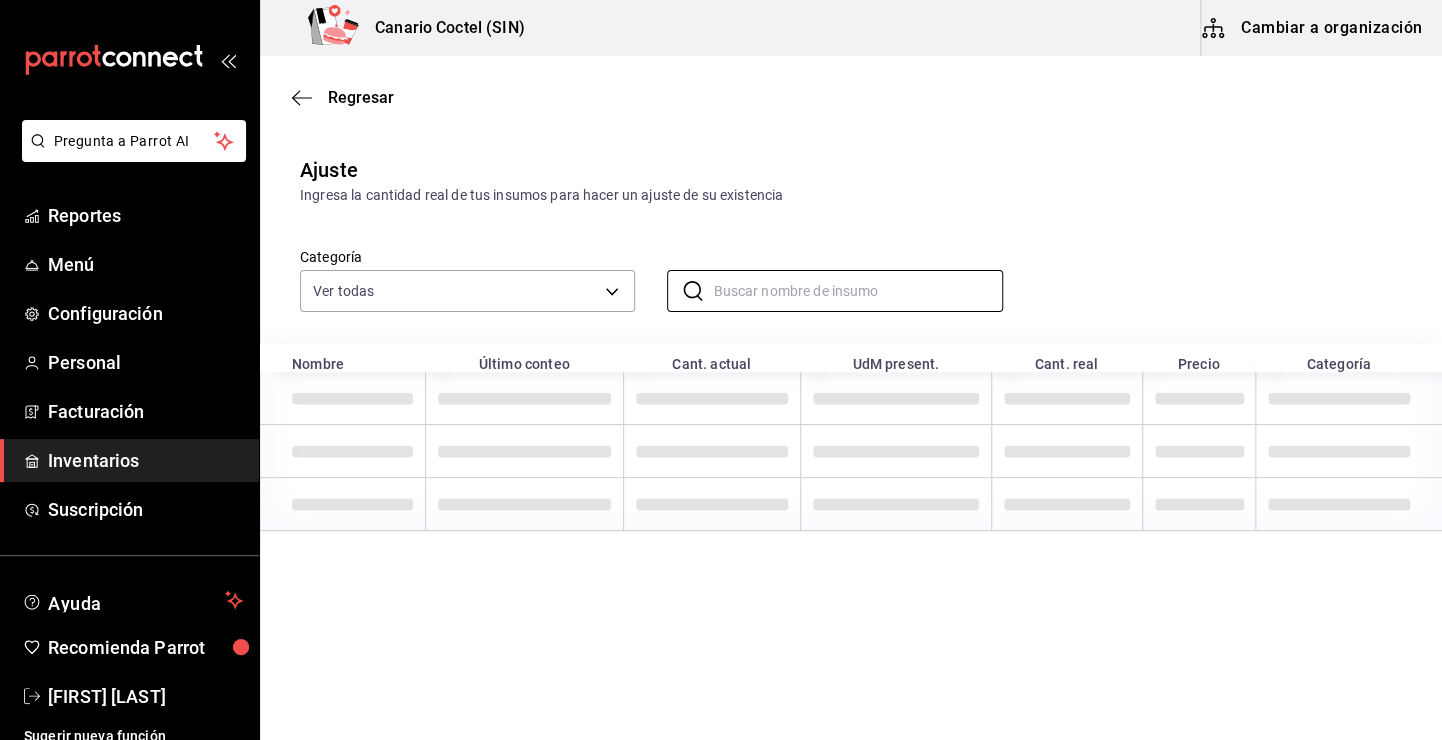 scroll, scrollTop: 0, scrollLeft: 0, axis: both 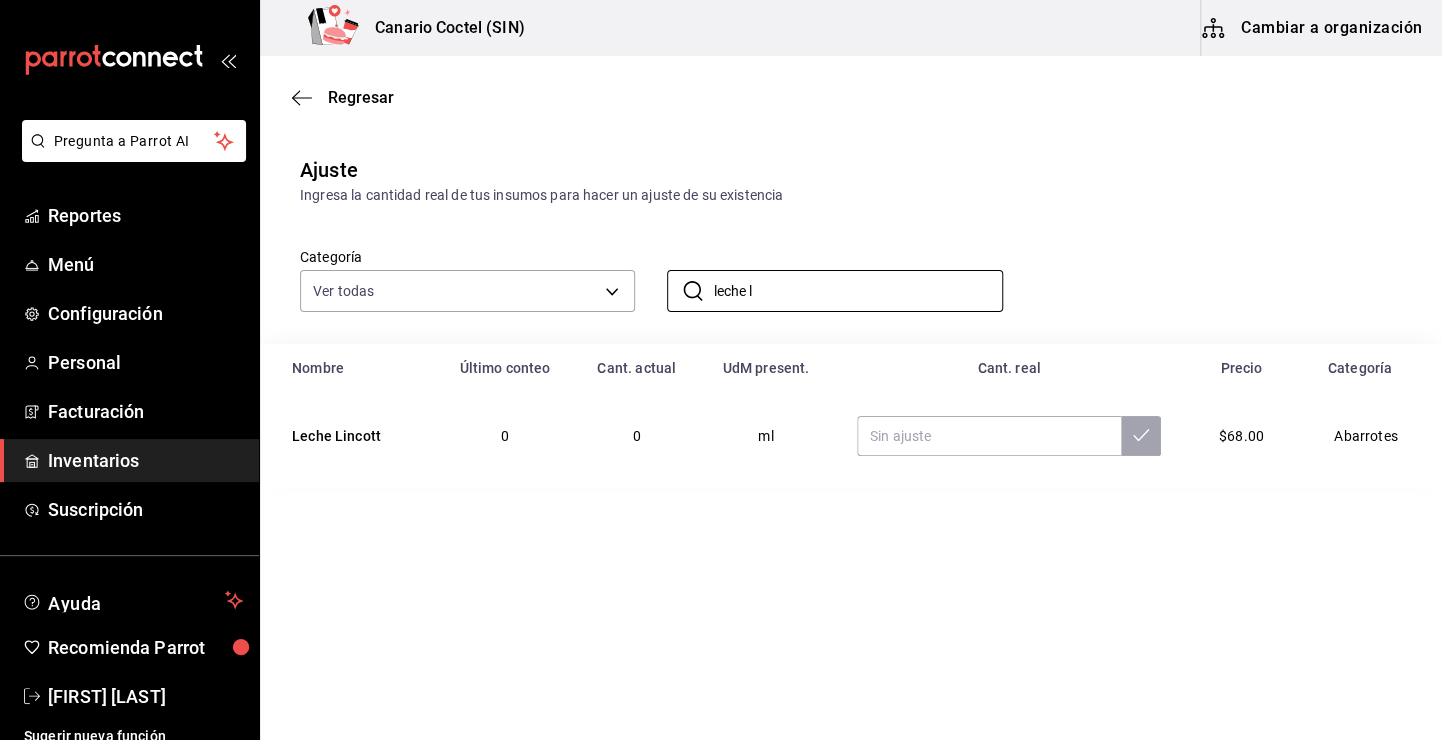 drag, startPoint x: 777, startPoint y: 288, endPoint x: 650, endPoint y: 284, distance: 127.06297 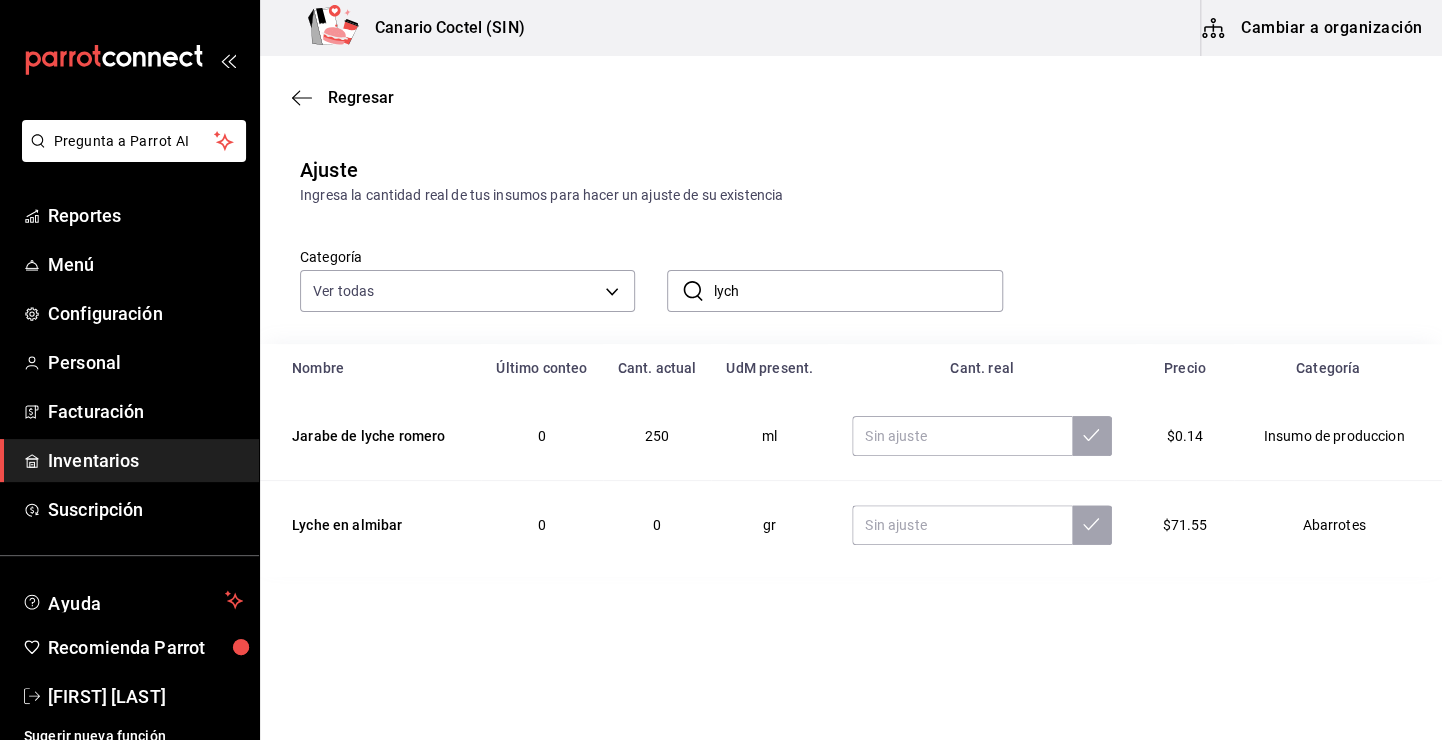 click on "lych" at bounding box center (857, 291) 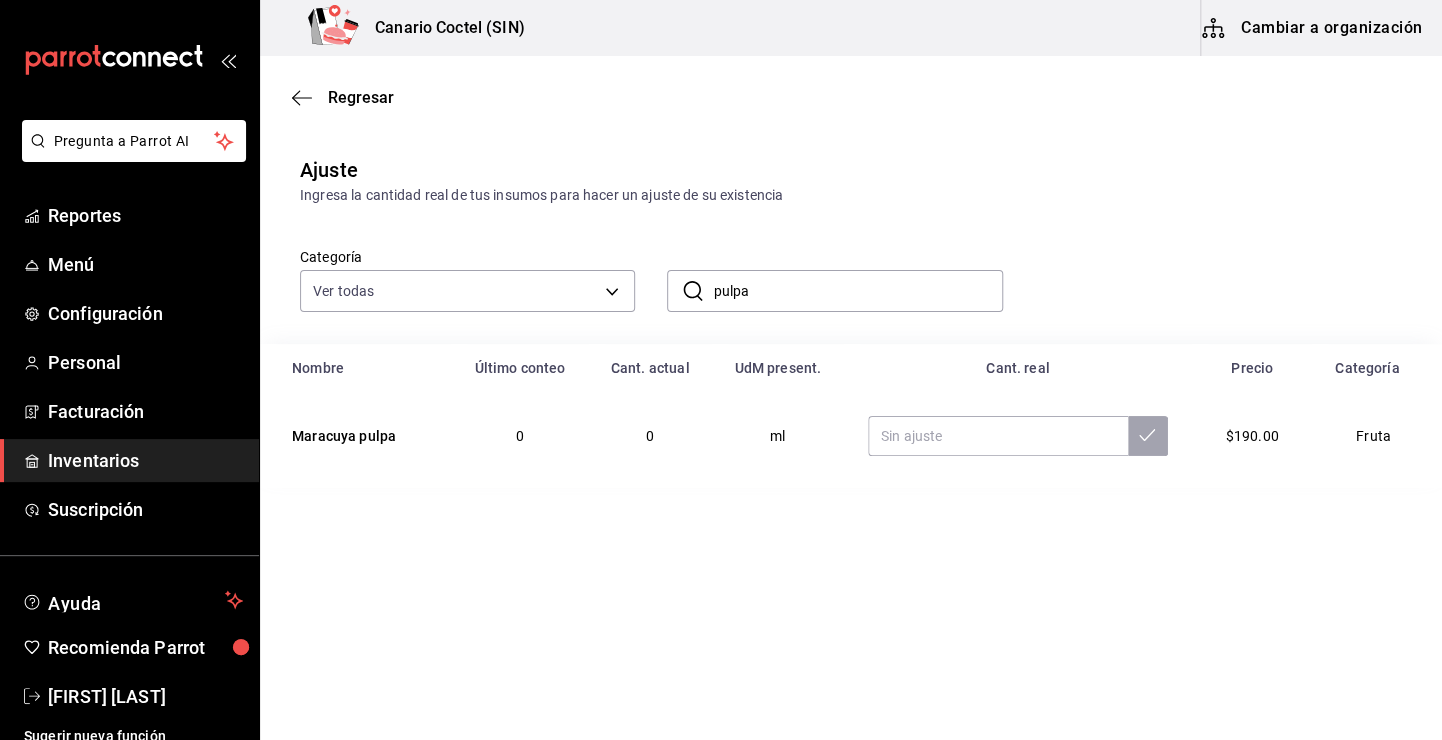 click on "pulpa" at bounding box center [857, 291] 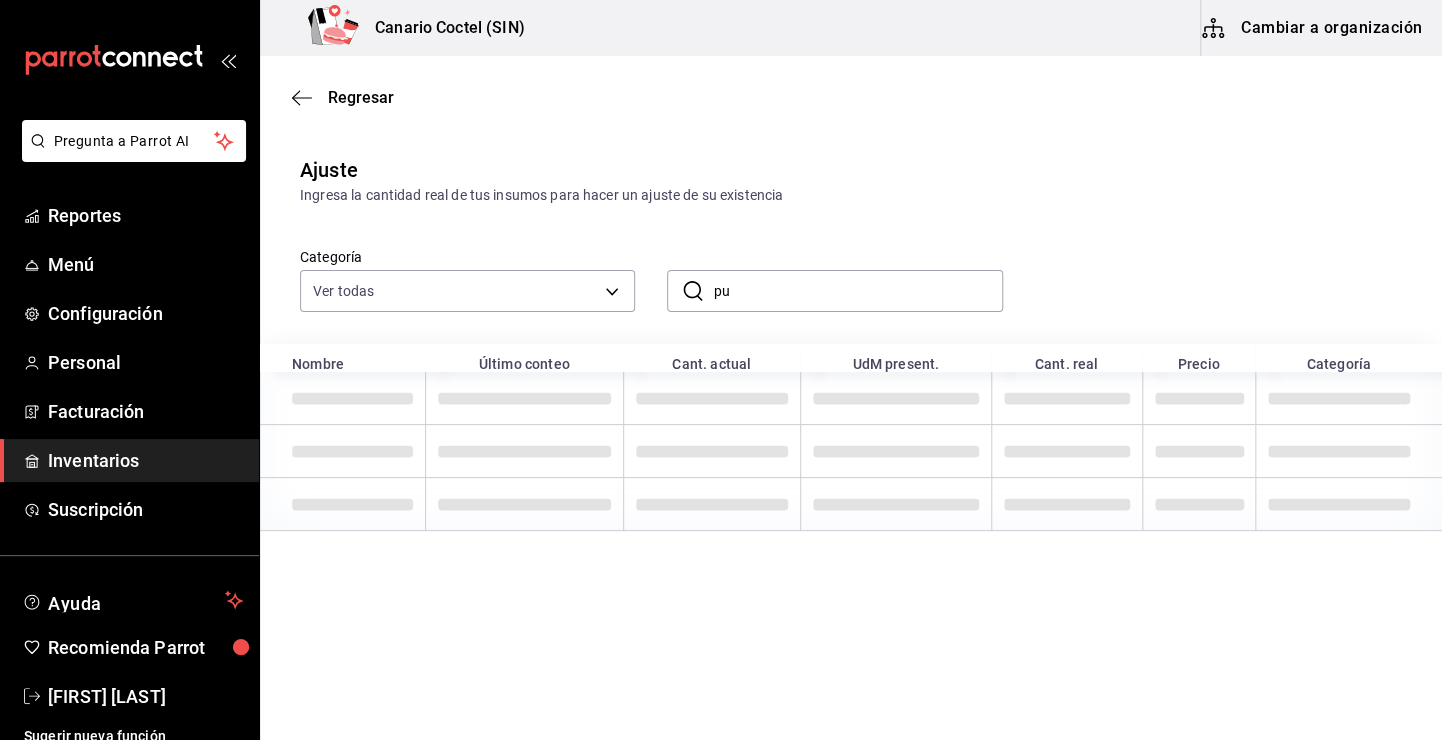 type on "p" 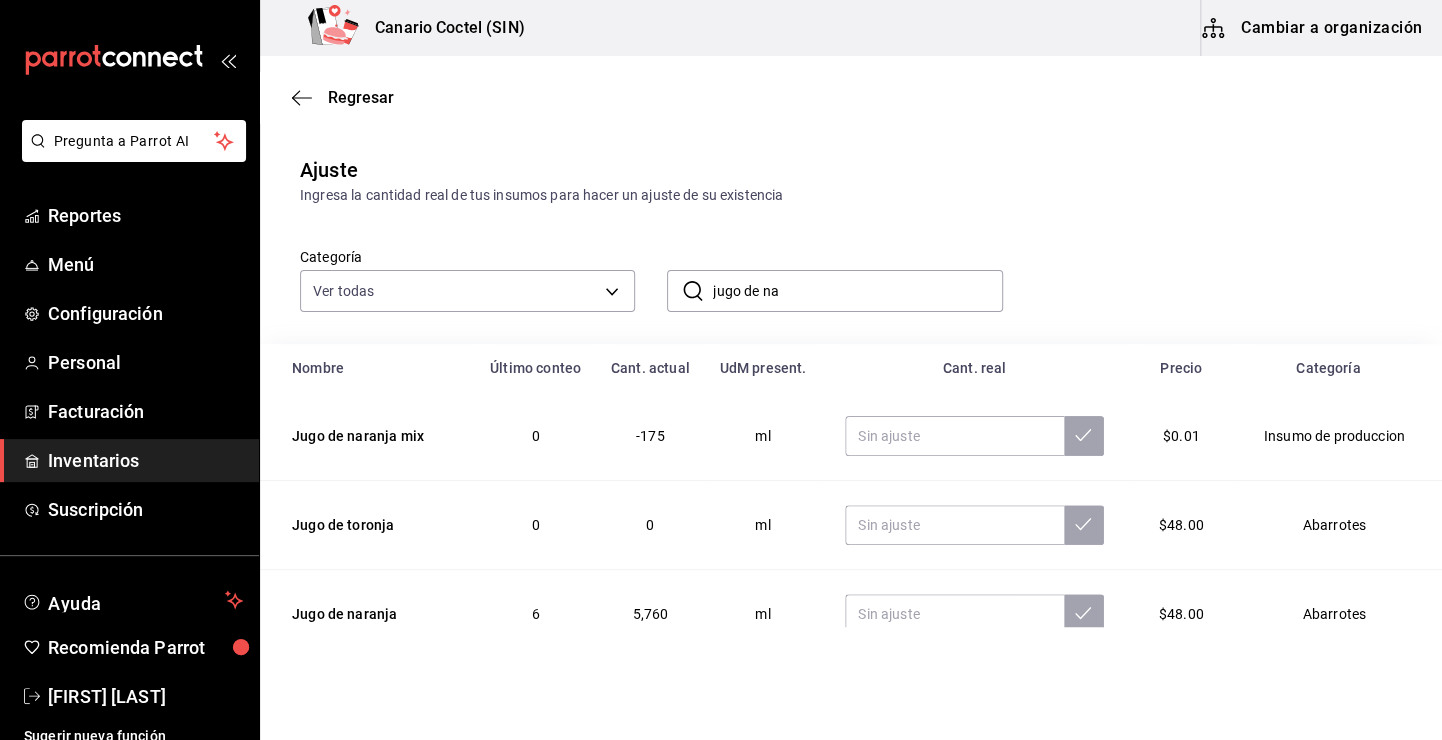 type on "jugo de na" 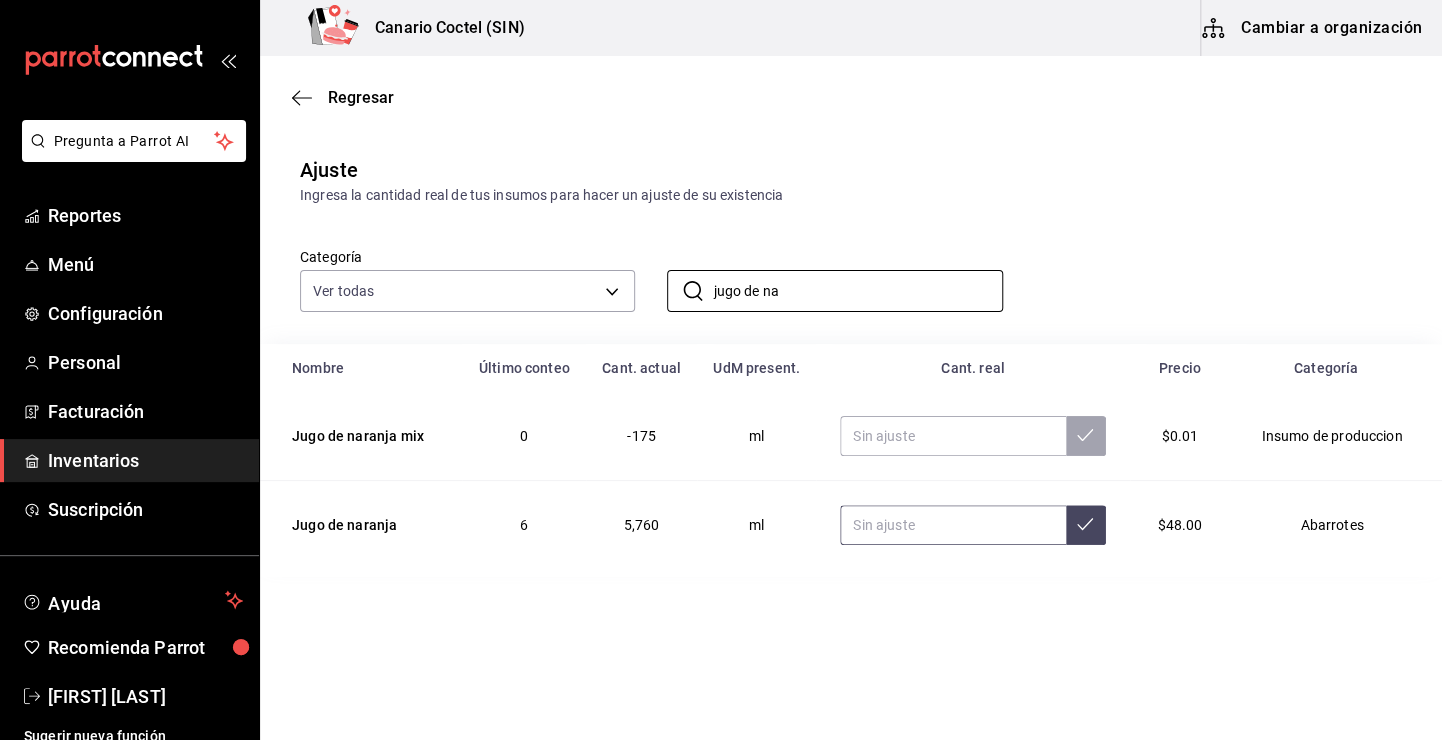 click at bounding box center (952, 525) 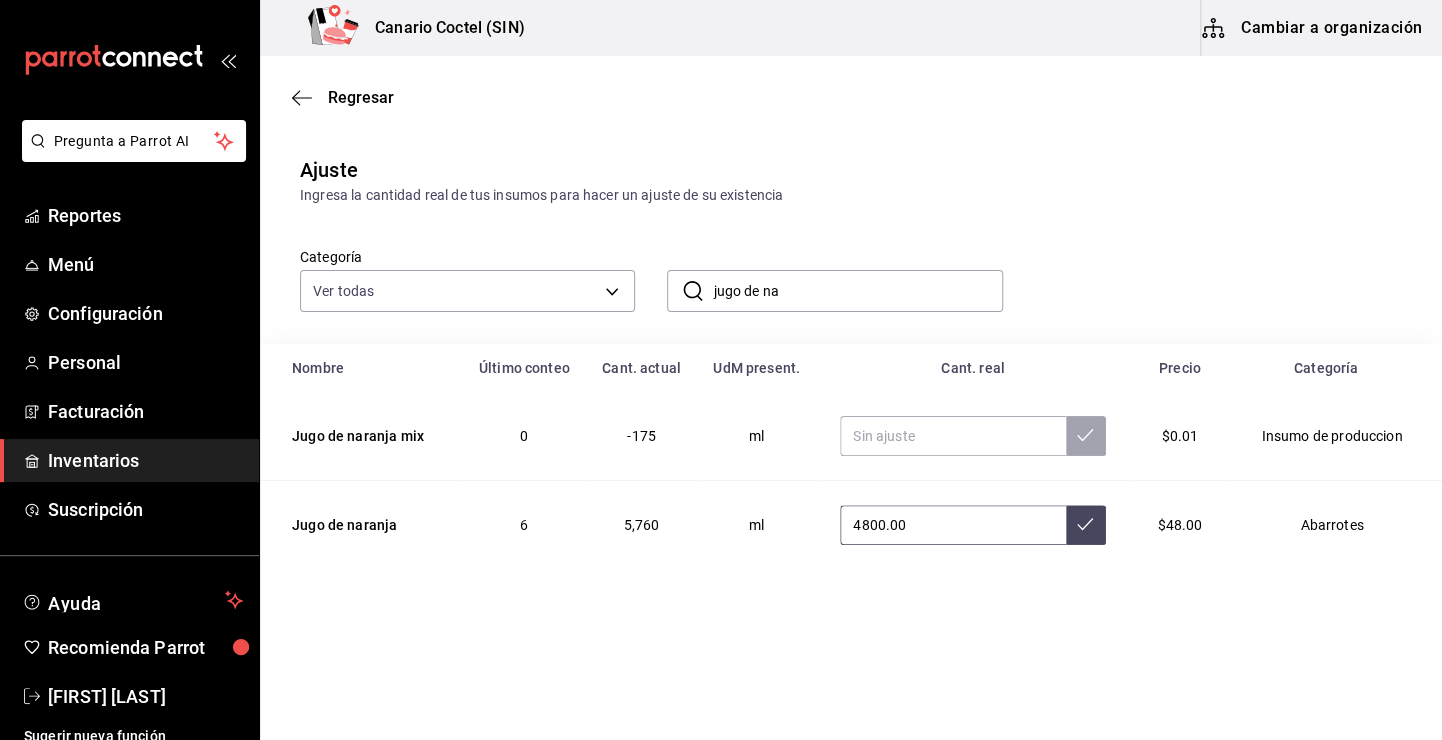 type on "4800.00" 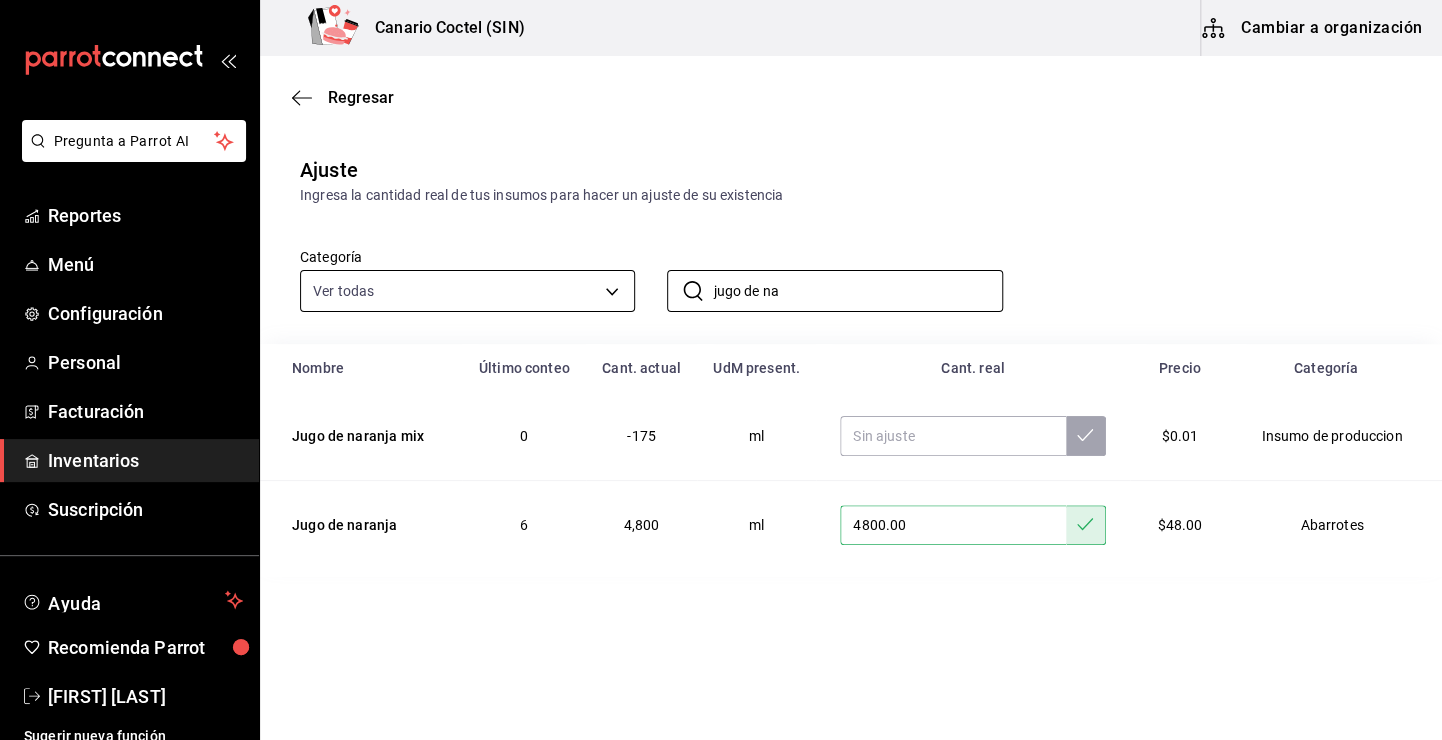 drag, startPoint x: 820, startPoint y: 286, endPoint x: 617, endPoint y: 306, distance: 203.98285 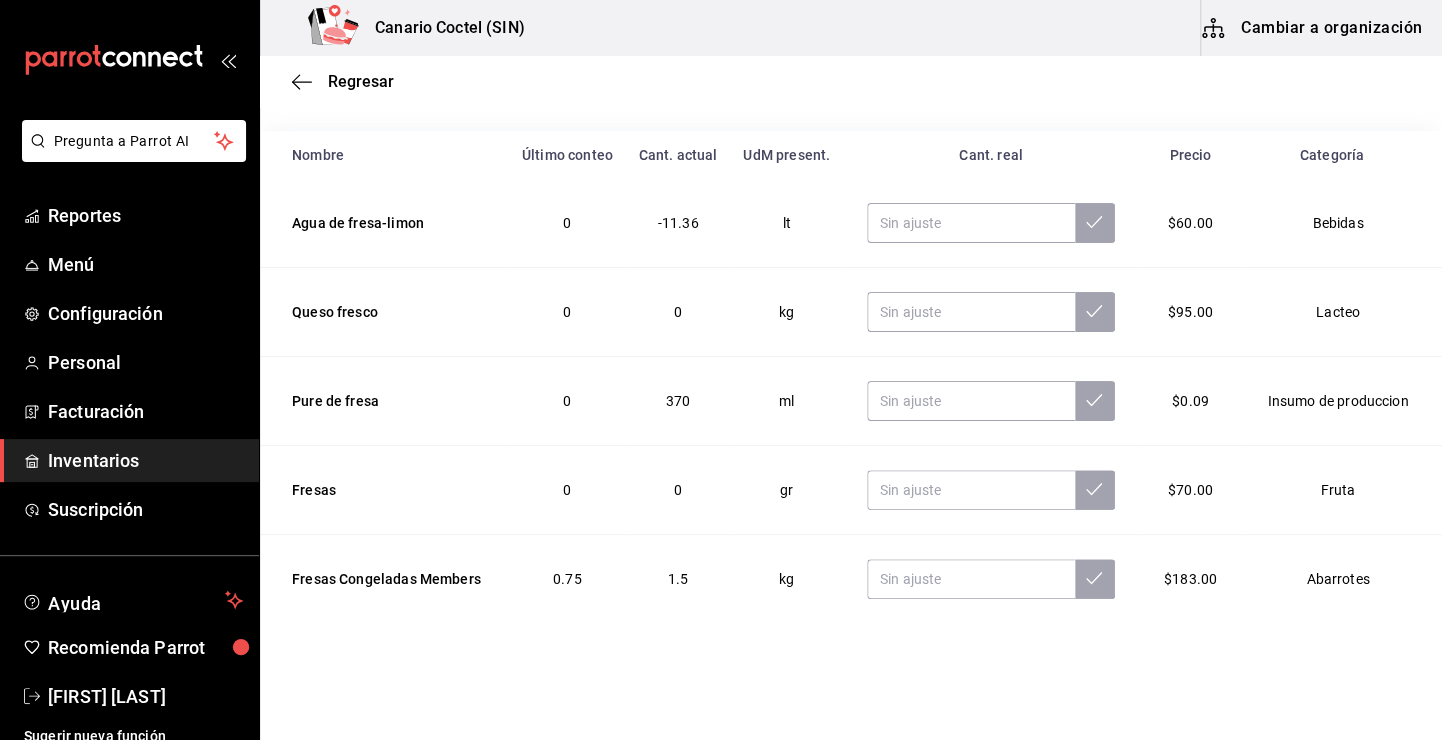 scroll, scrollTop: 216, scrollLeft: 0, axis: vertical 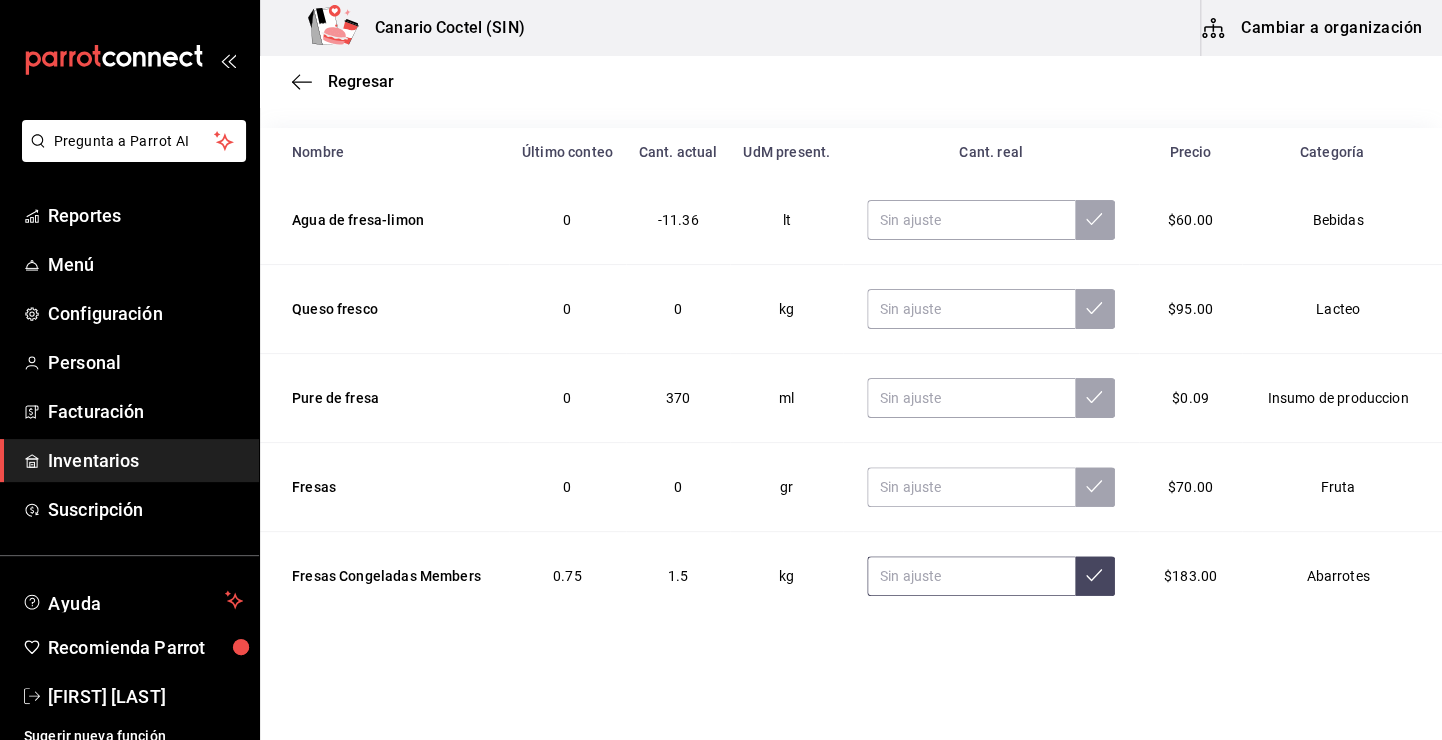 type on "fres" 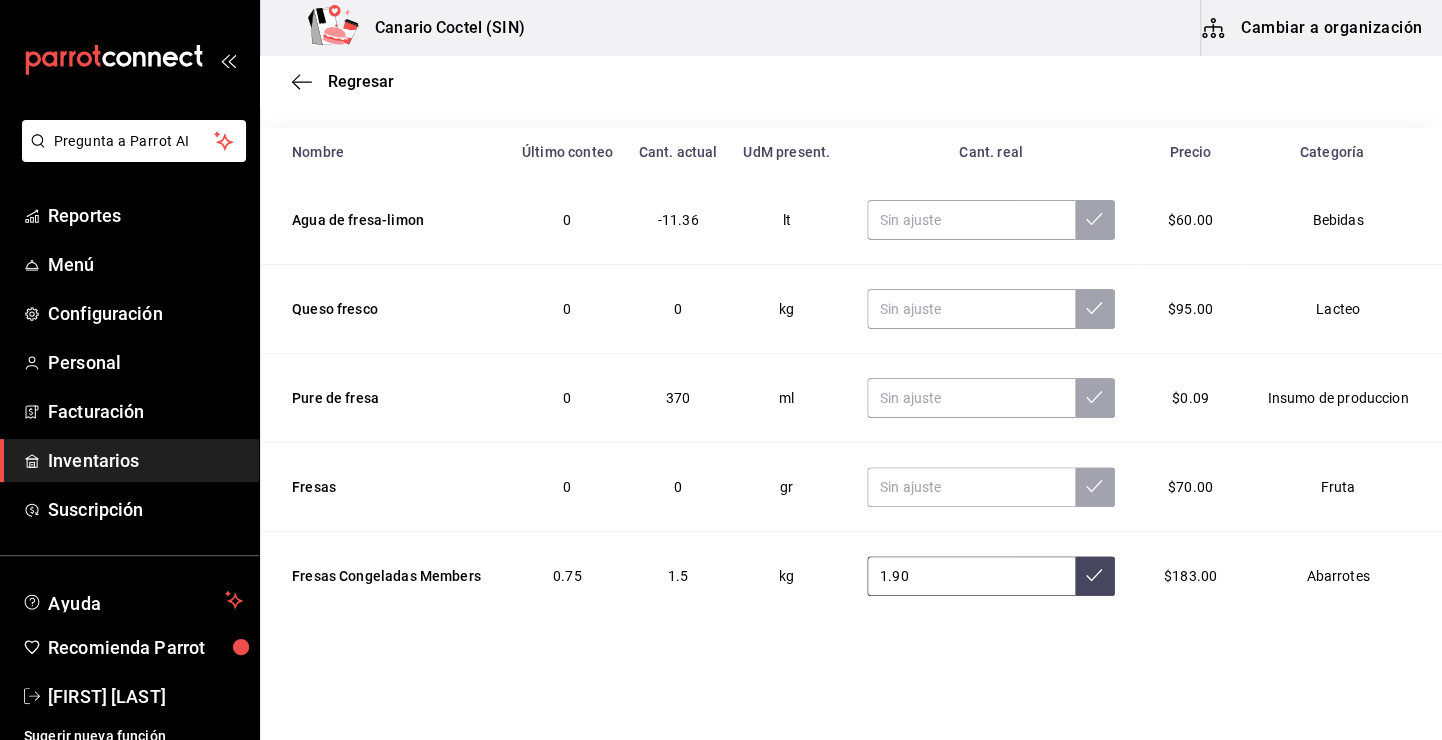 type on "1.90" 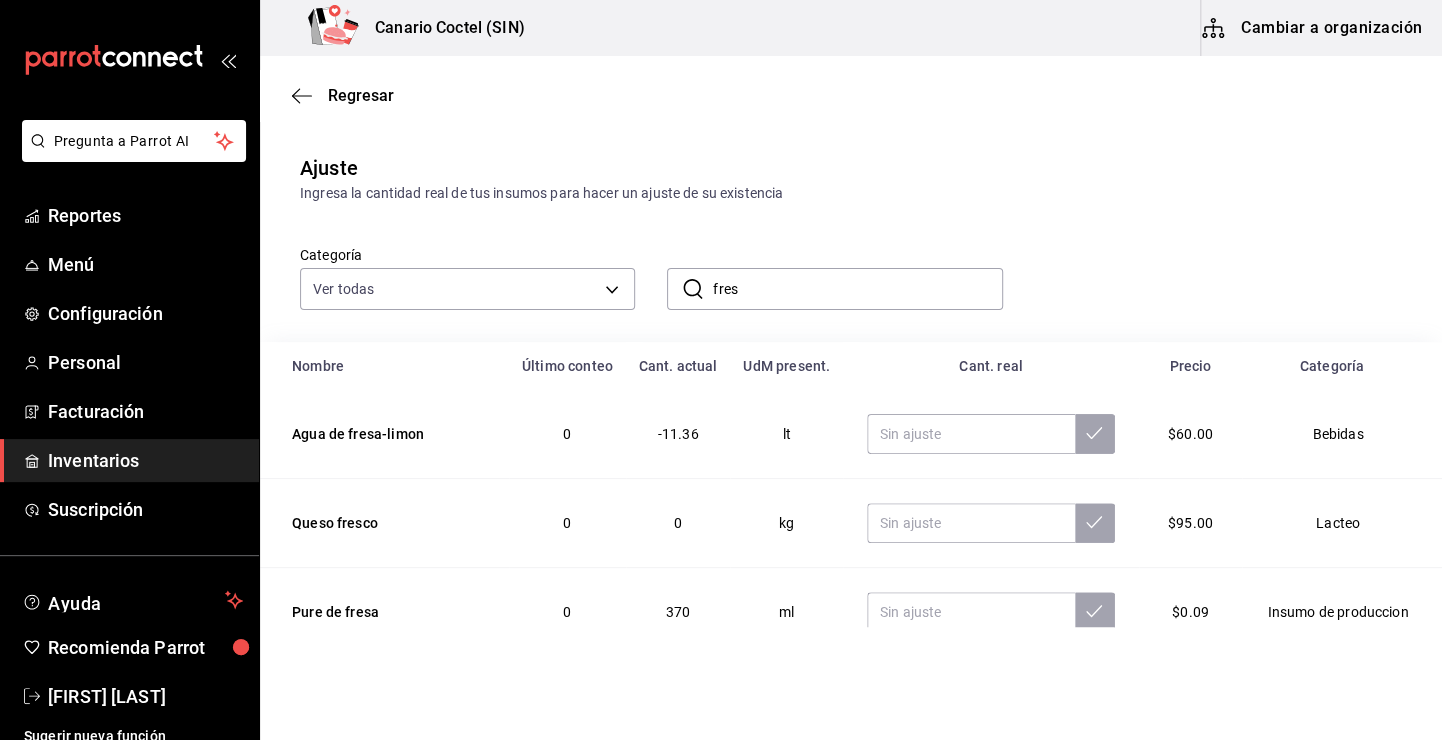 scroll, scrollTop: 0, scrollLeft: 0, axis: both 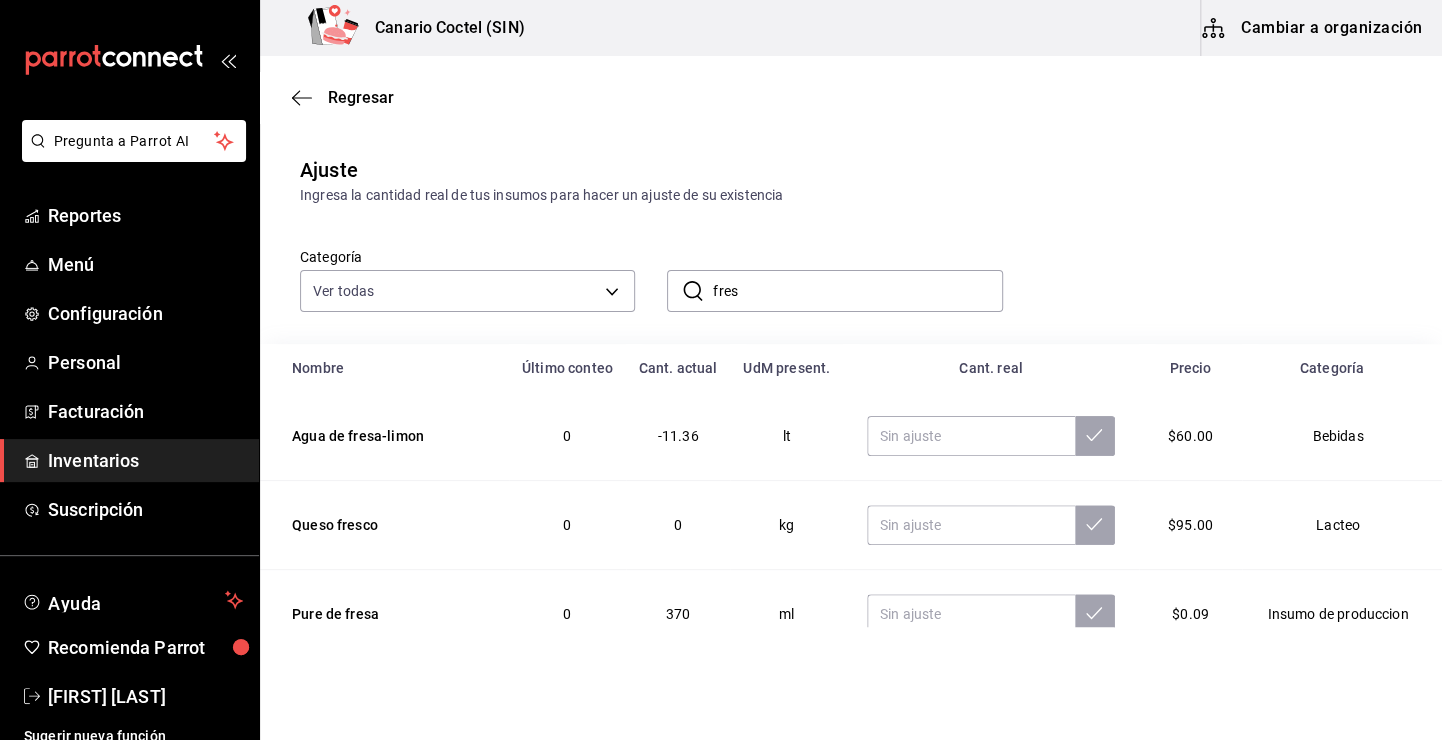 click on "fres" at bounding box center [857, 291] 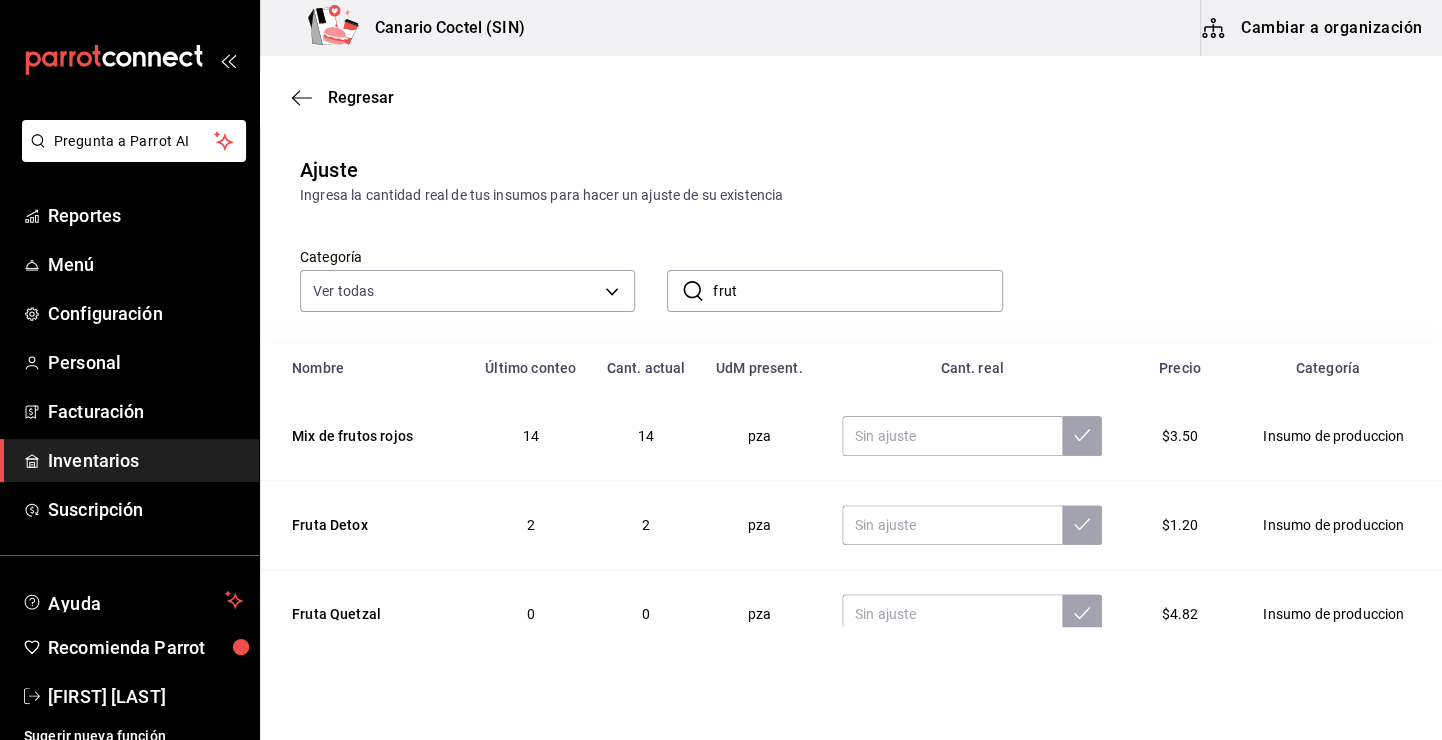 type on "frut" 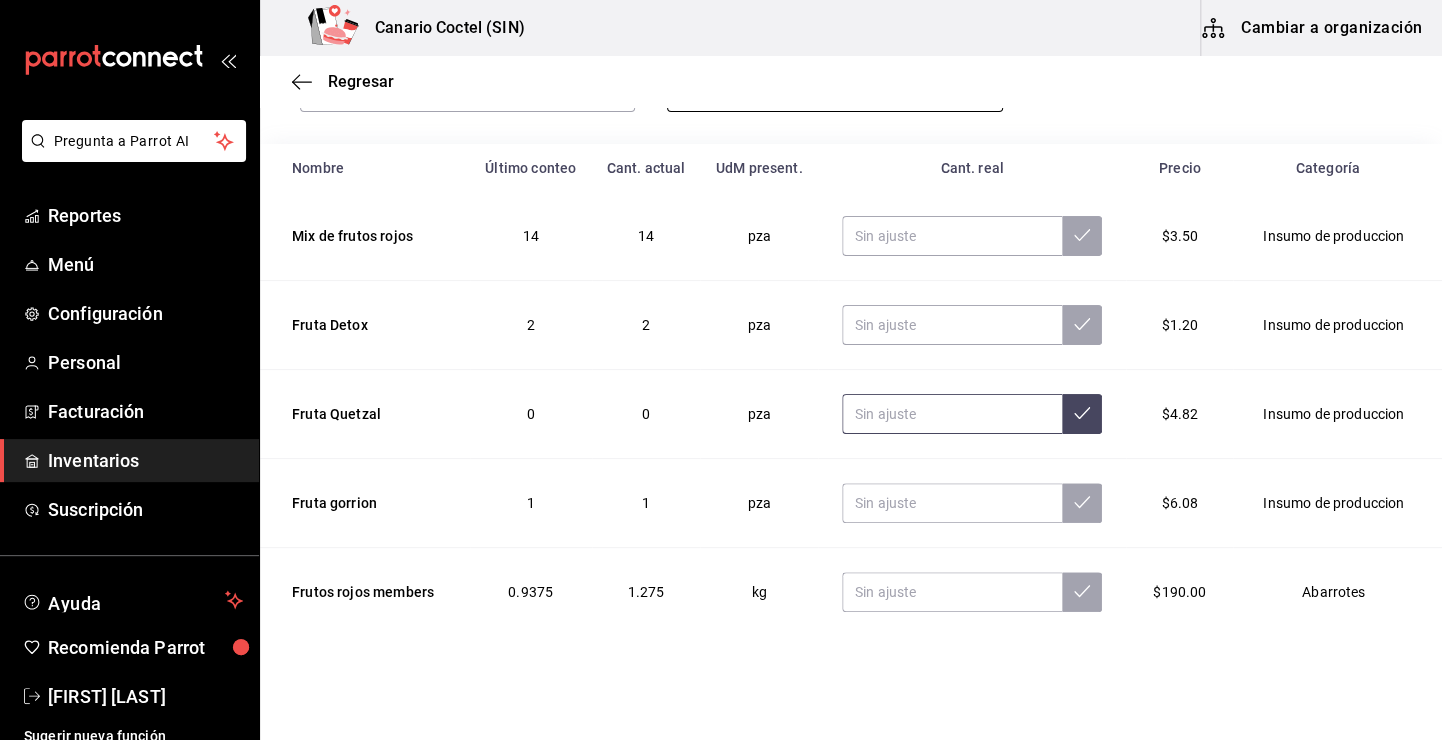 scroll, scrollTop: 216, scrollLeft: 0, axis: vertical 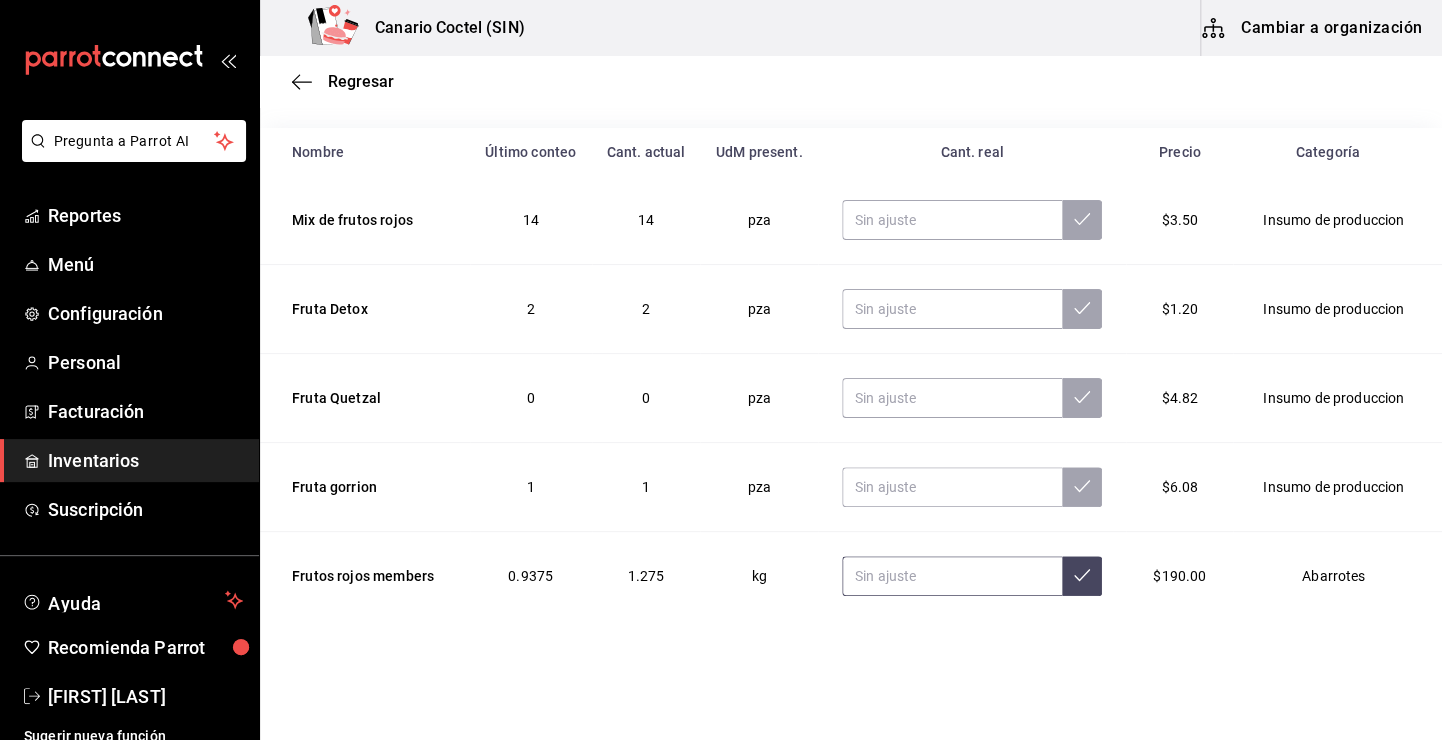click at bounding box center [952, 576] 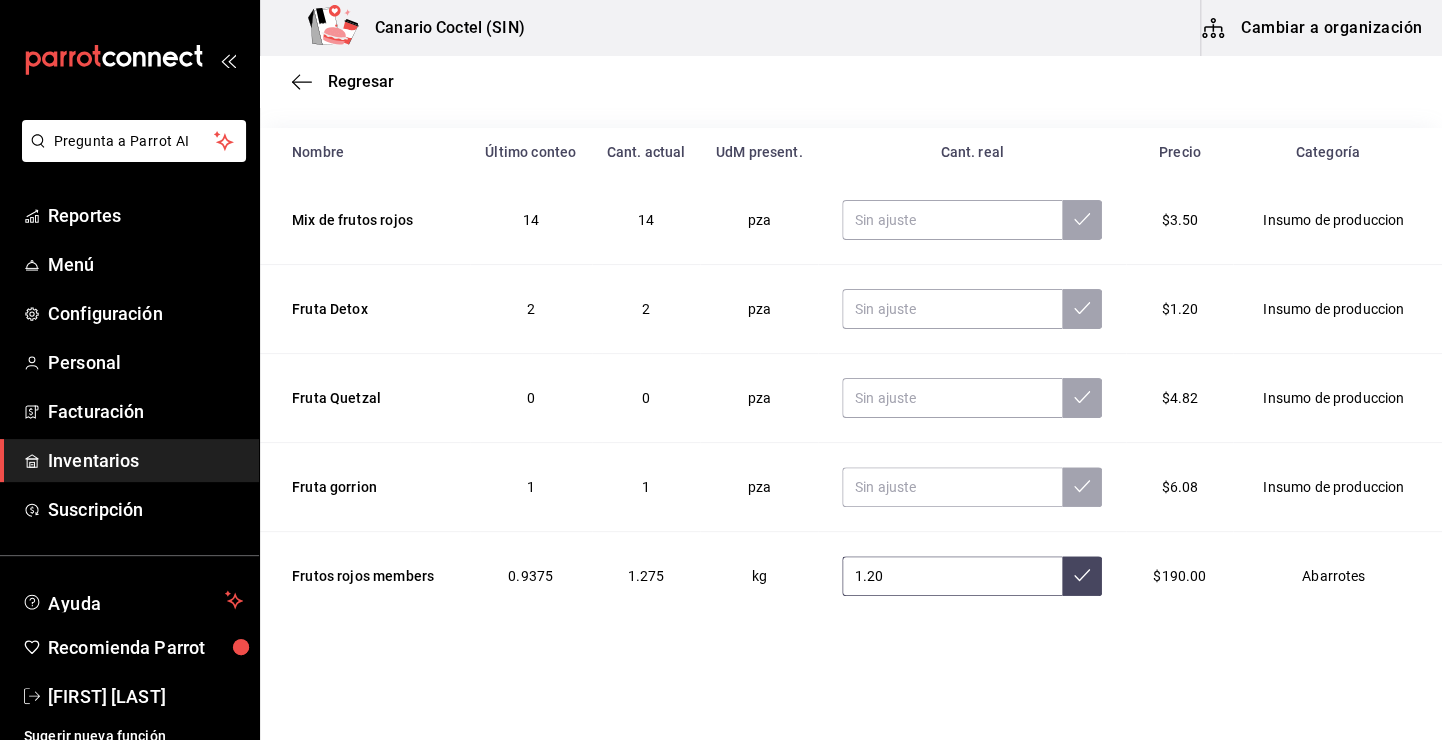 type on "1.20" 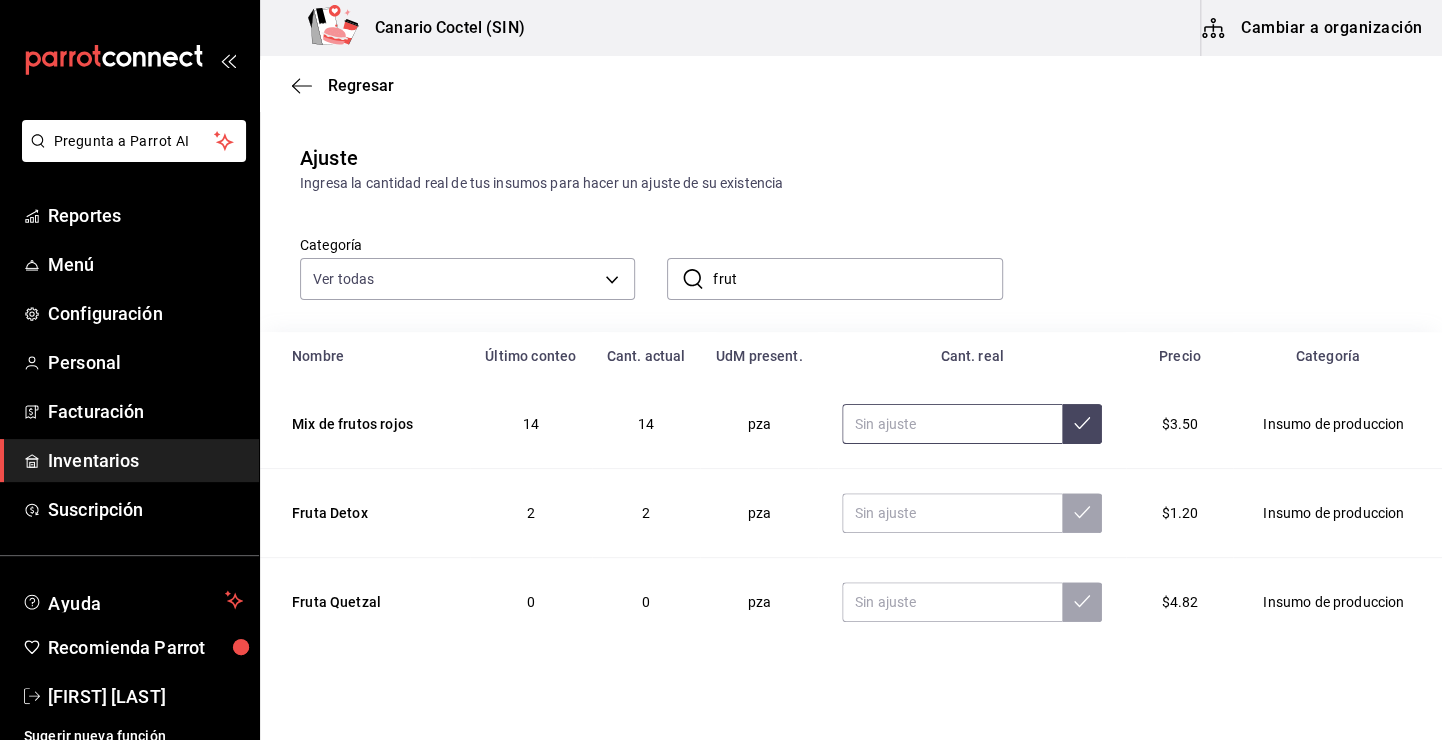 scroll, scrollTop: 0, scrollLeft: 0, axis: both 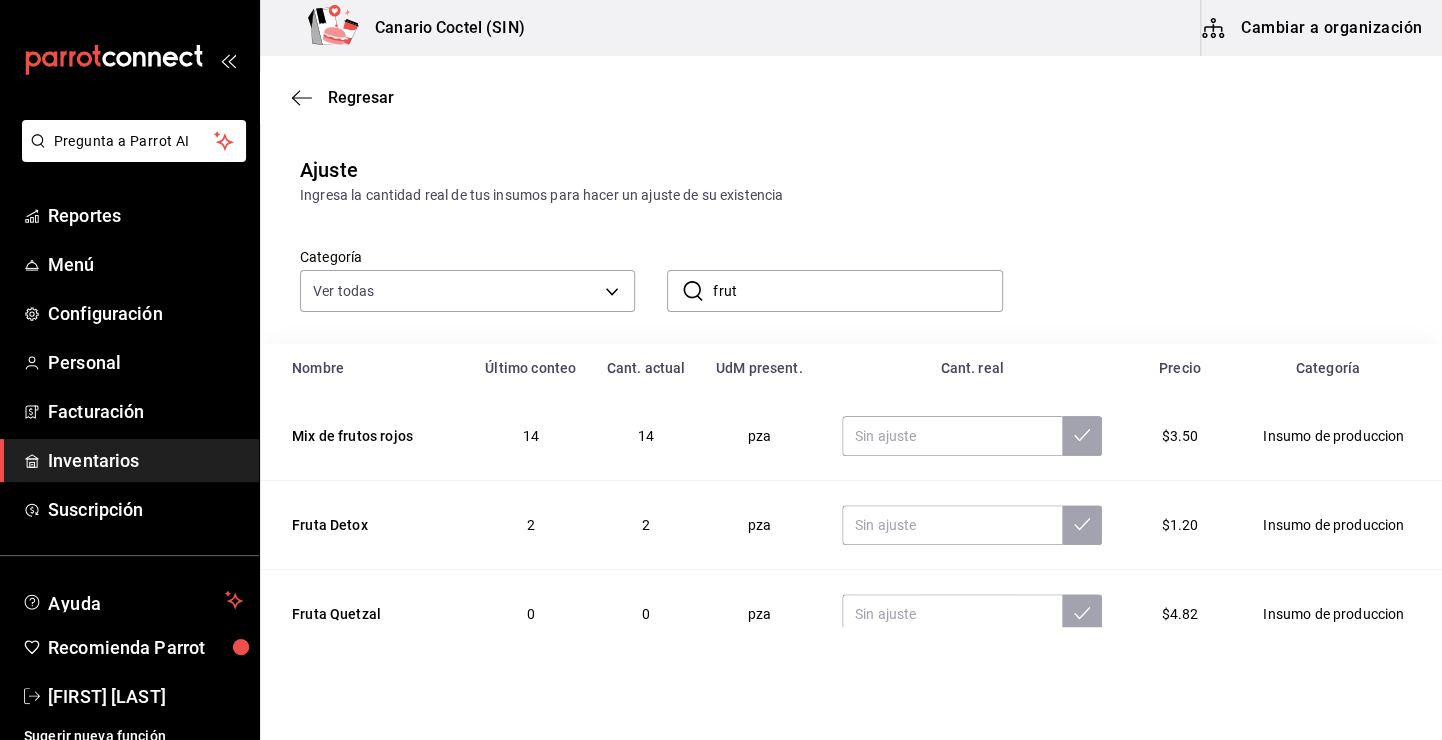 click on "frut" at bounding box center [857, 291] 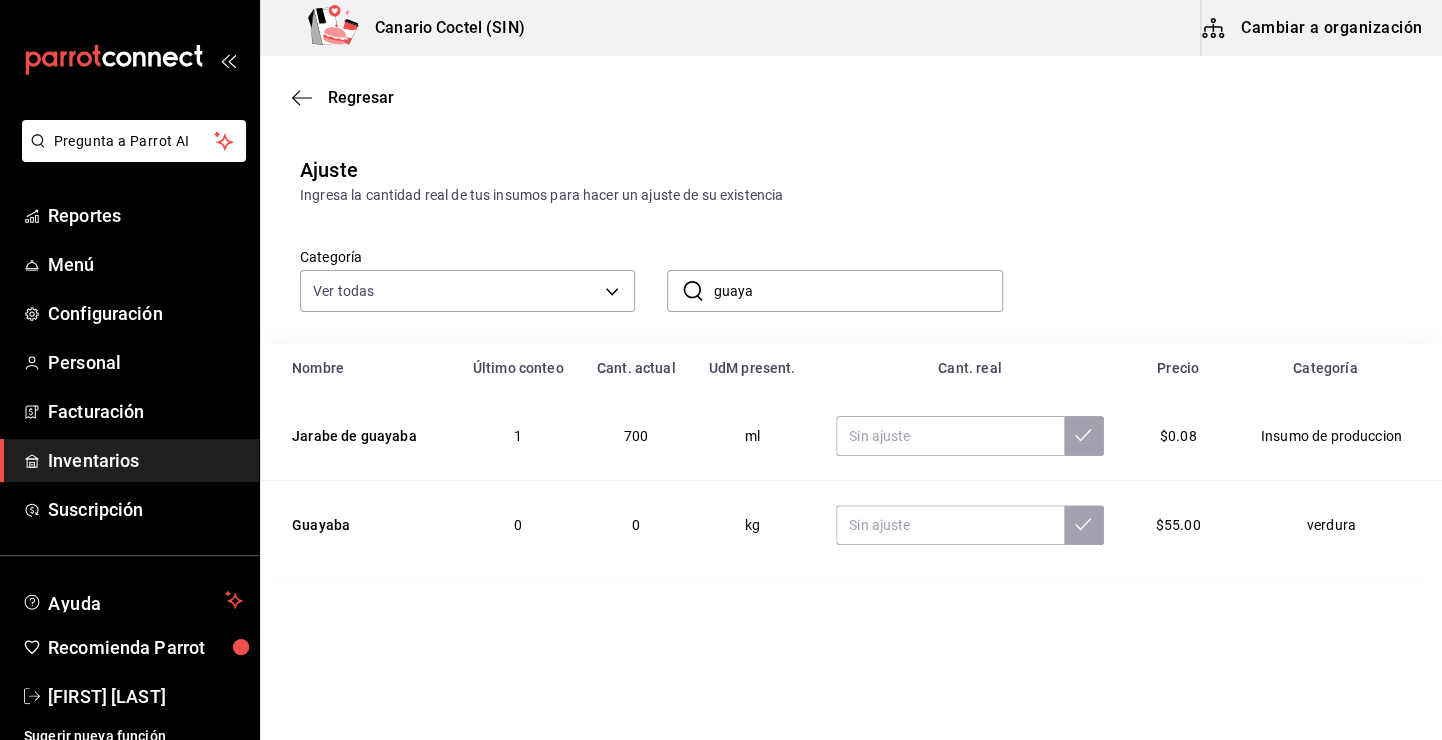 click on "guaya" at bounding box center [857, 291] 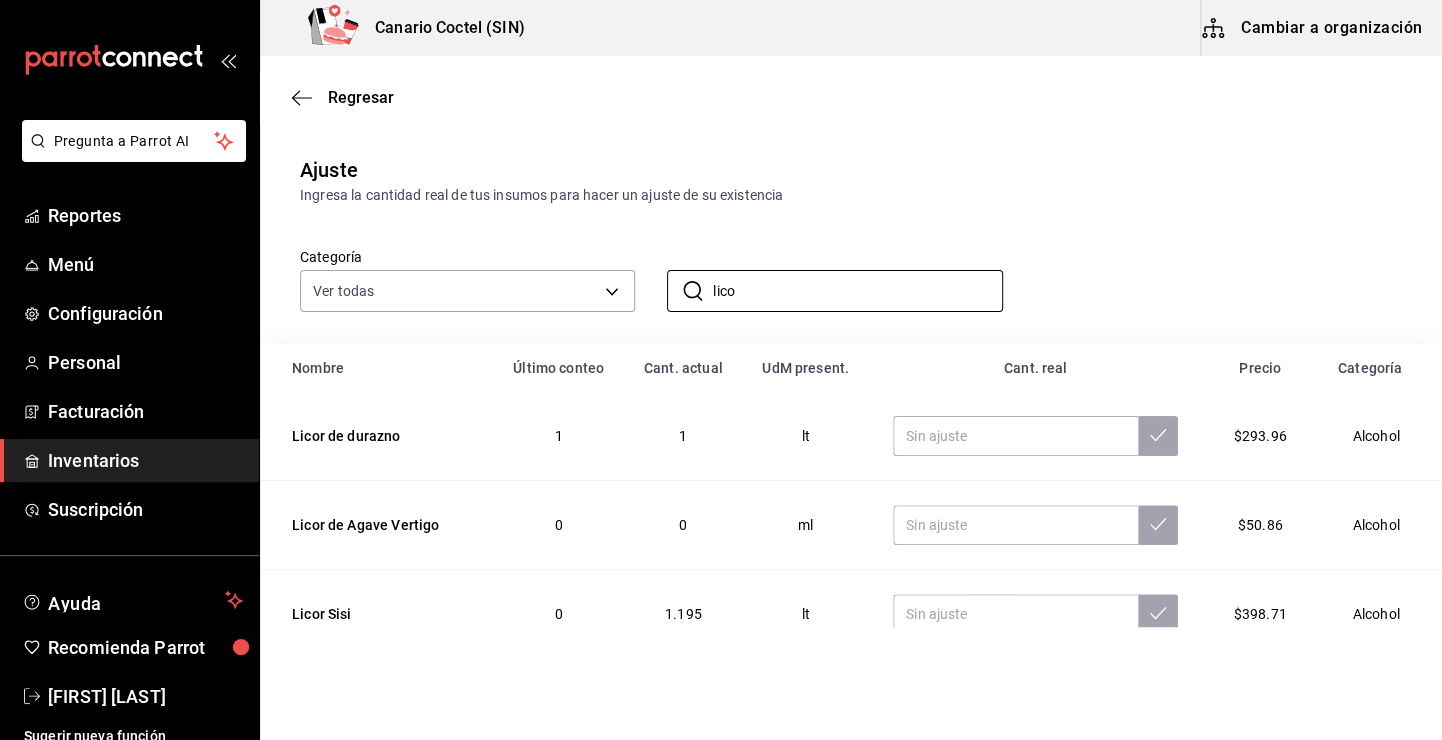 drag, startPoint x: 747, startPoint y: 291, endPoint x: 603, endPoint y: 328, distance: 148.6775 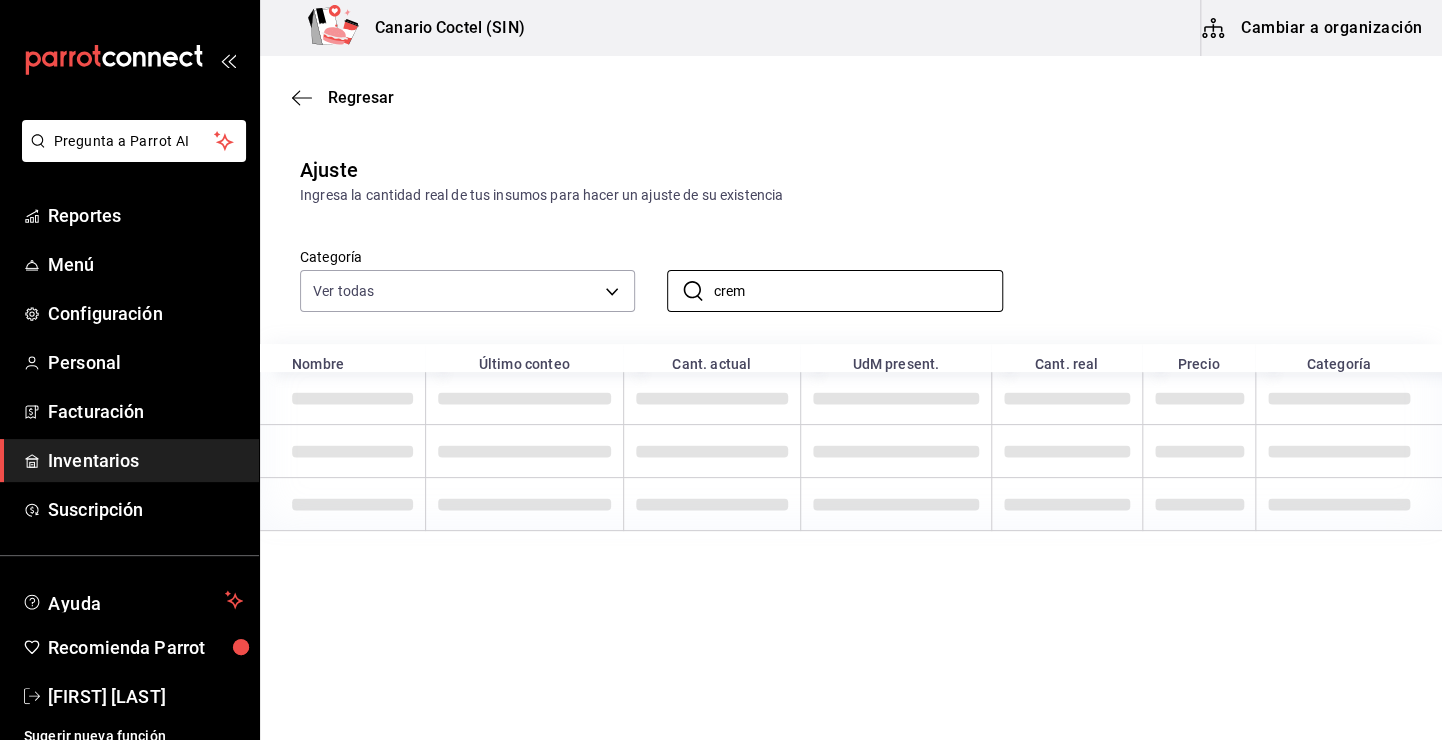 type on "crem" 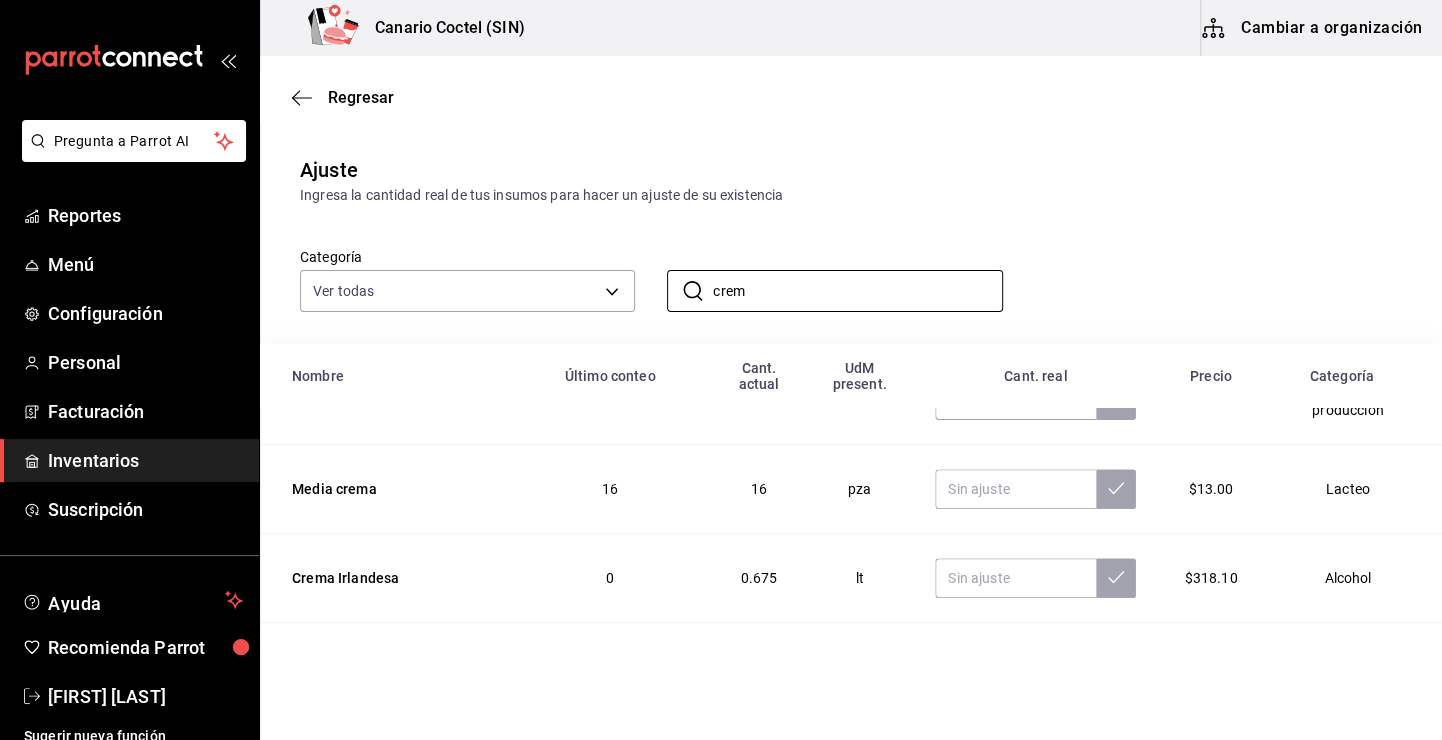 scroll, scrollTop: 80, scrollLeft: 0, axis: vertical 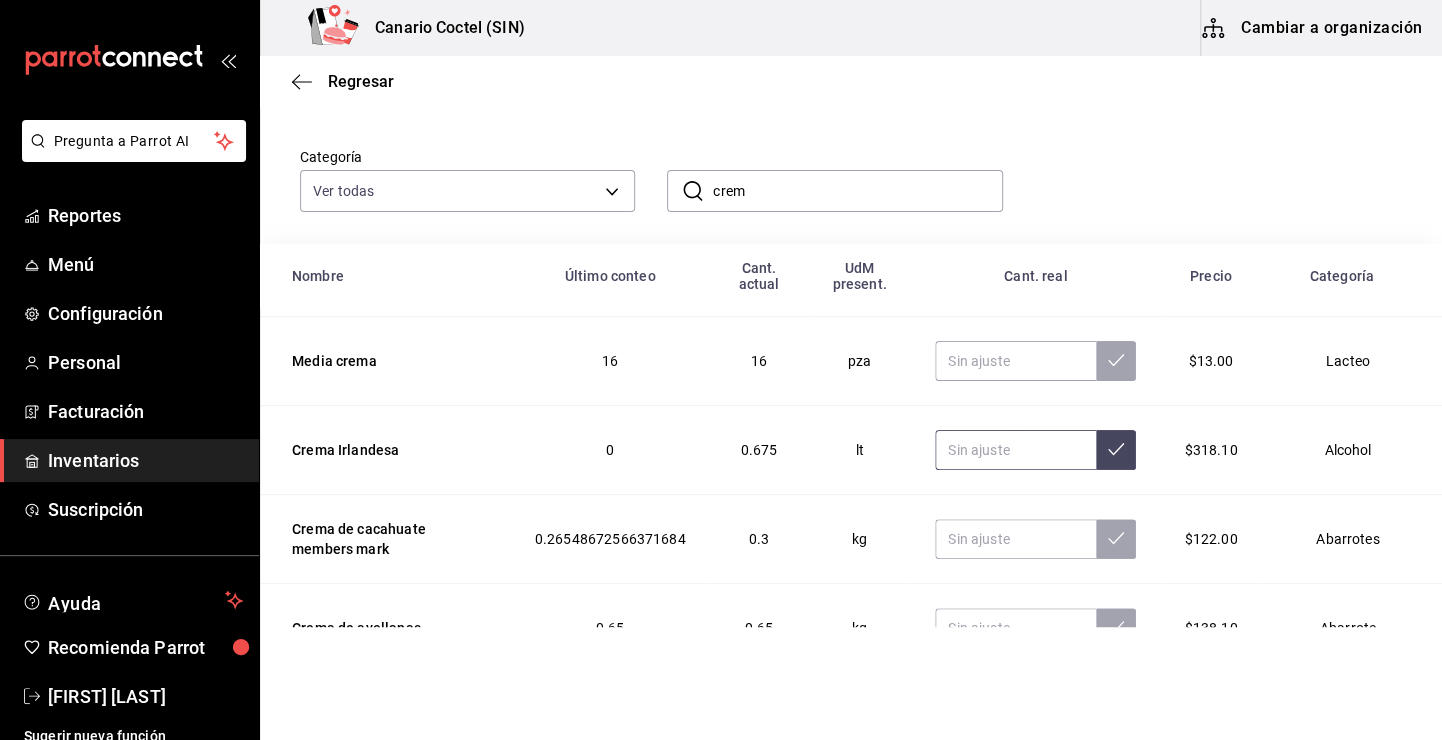 click at bounding box center [1015, 450] 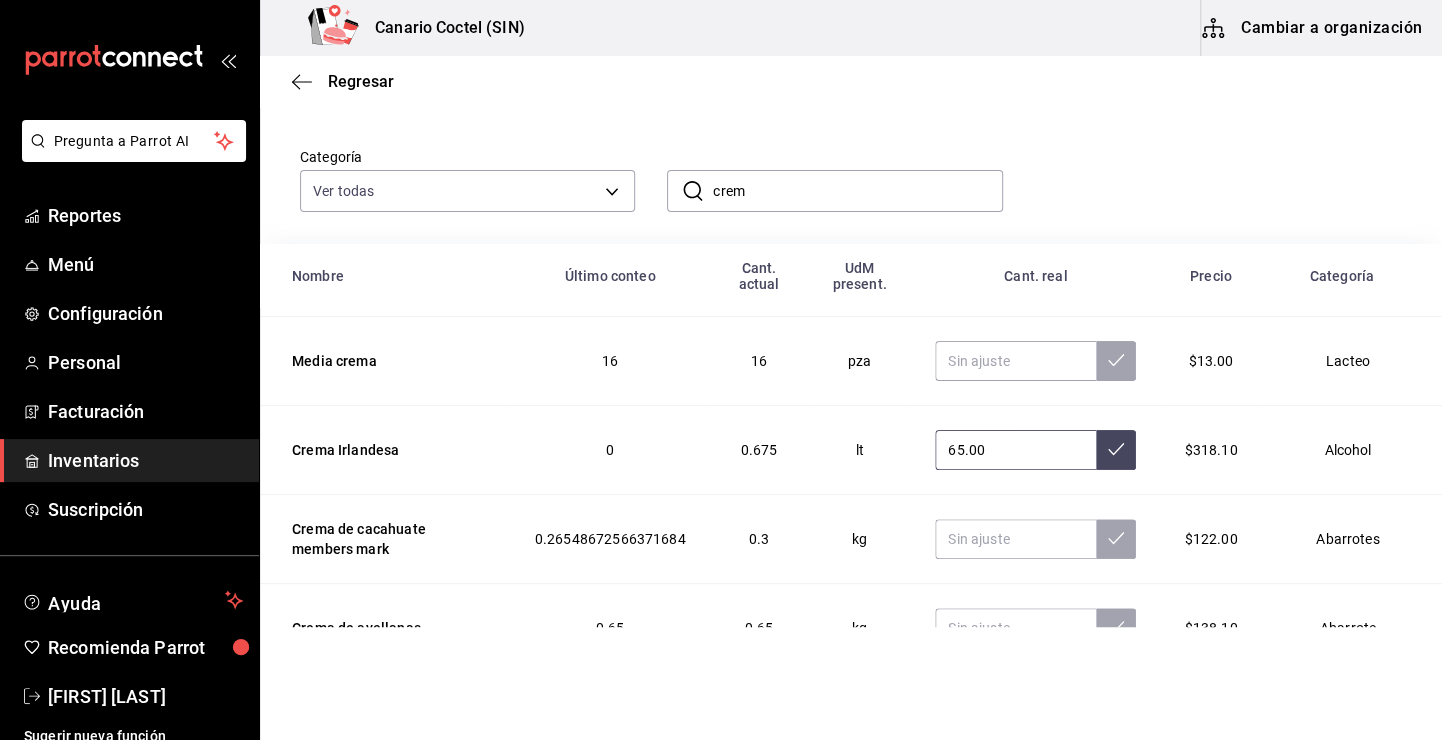 type on "6.00" 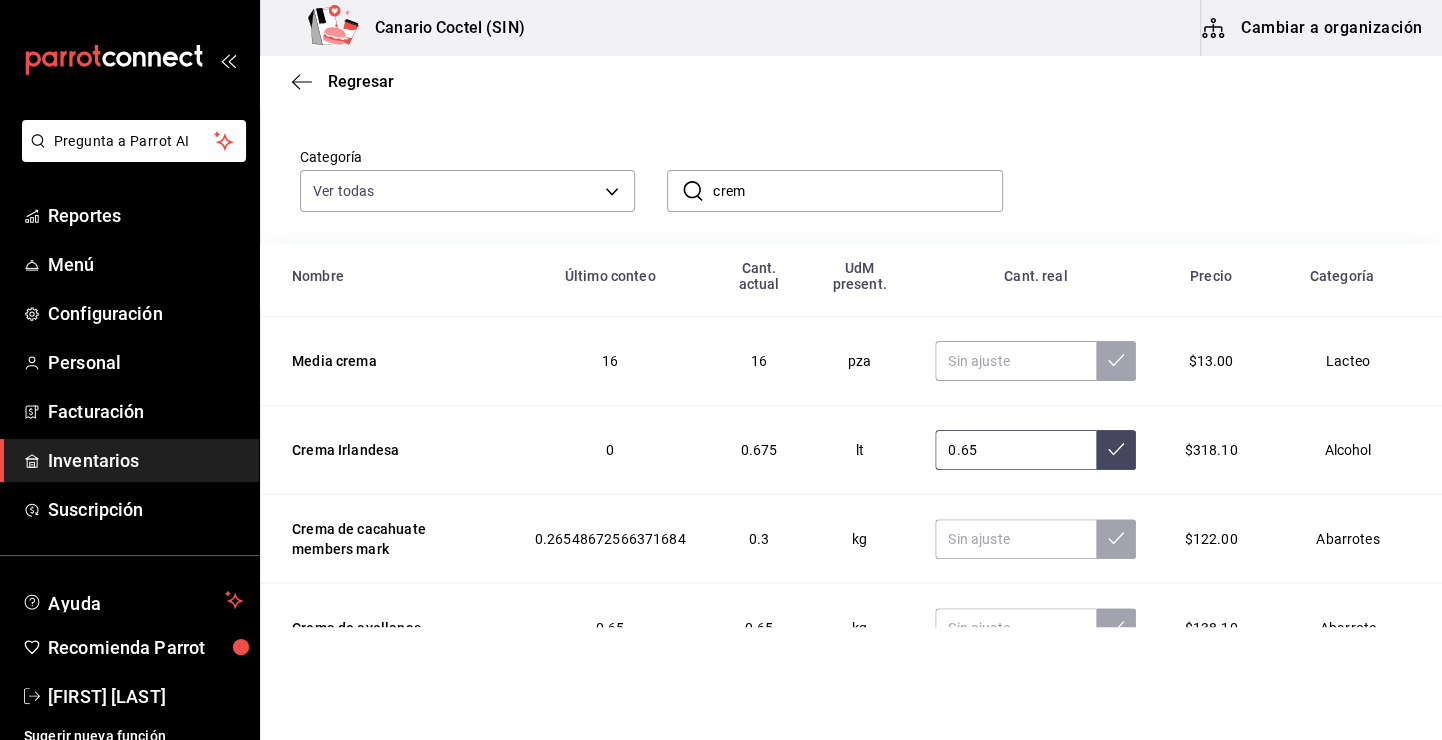 type on "0.65" 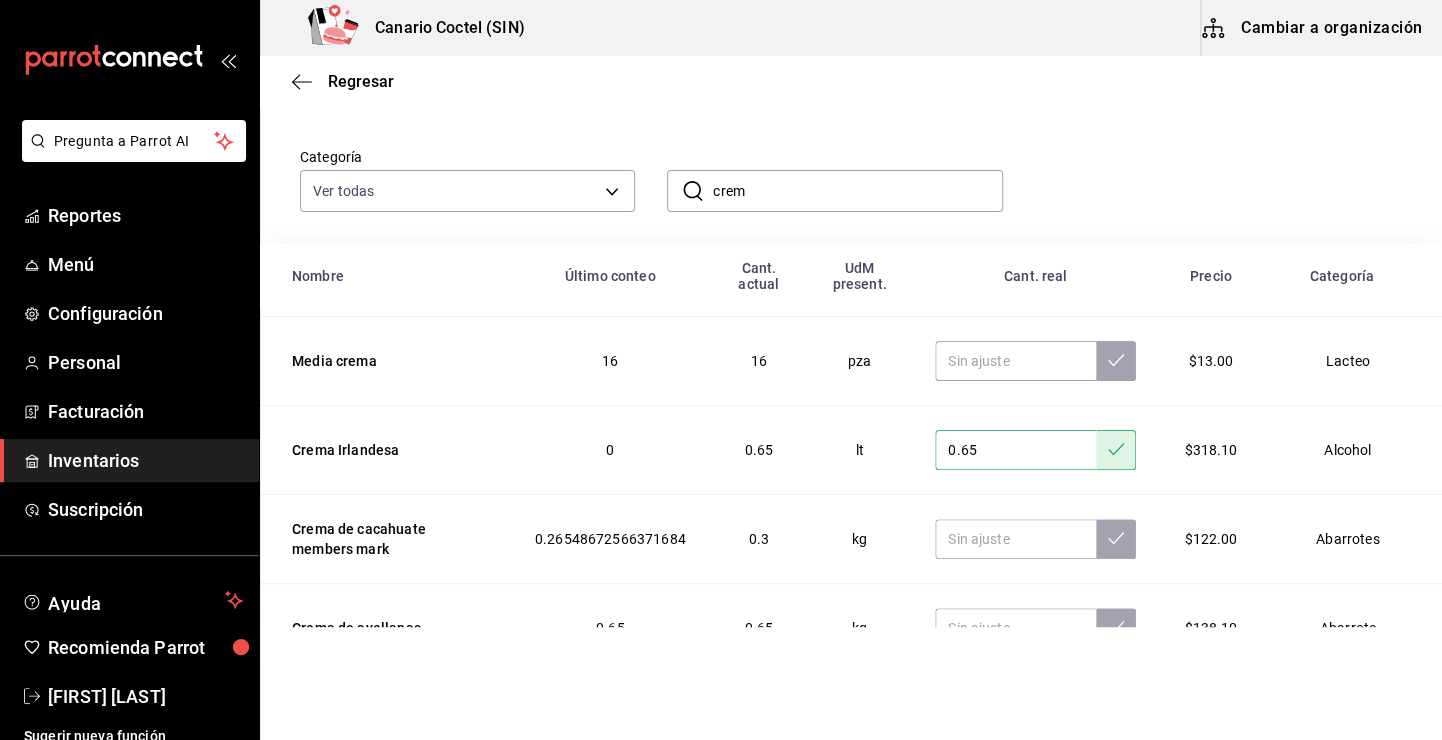 click on "crem" at bounding box center (857, 191) 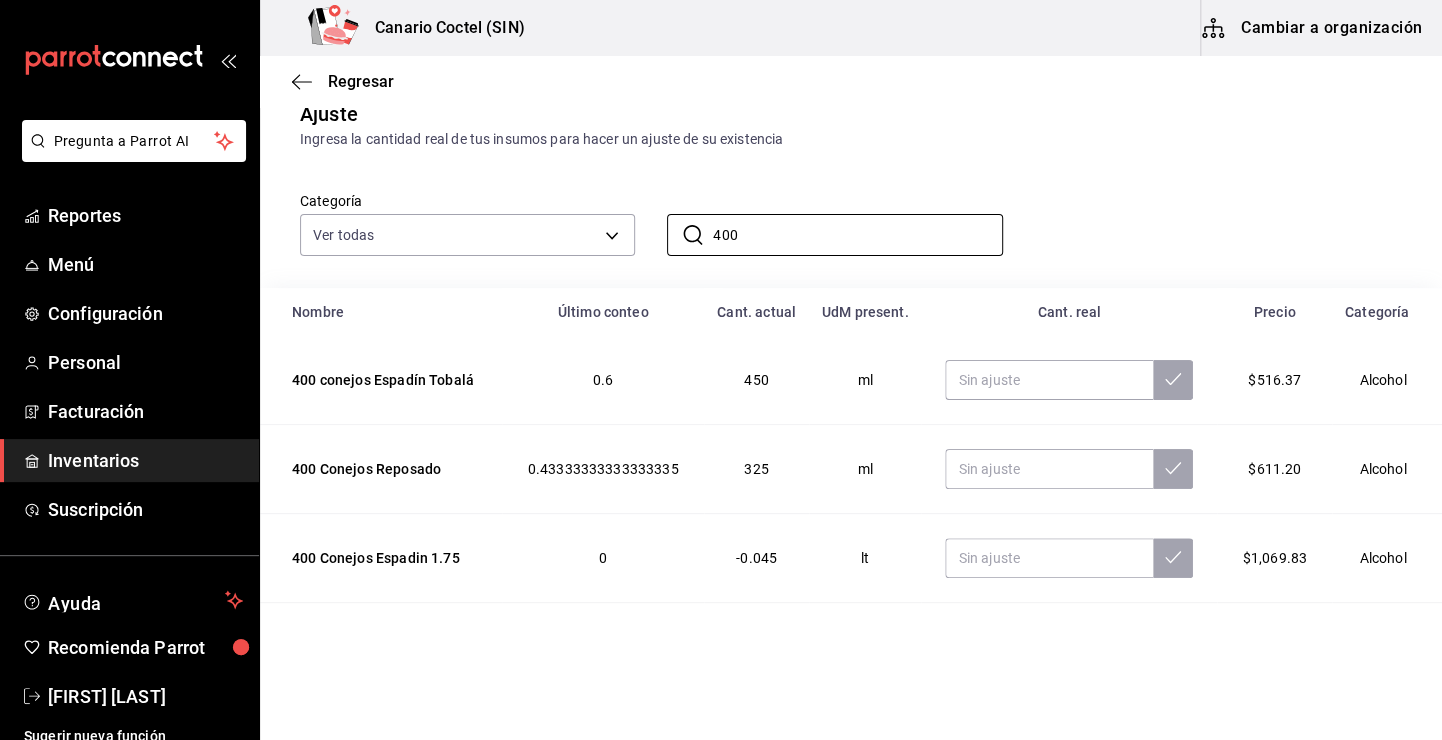 scroll, scrollTop: 100, scrollLeft: 0, axis: vertical 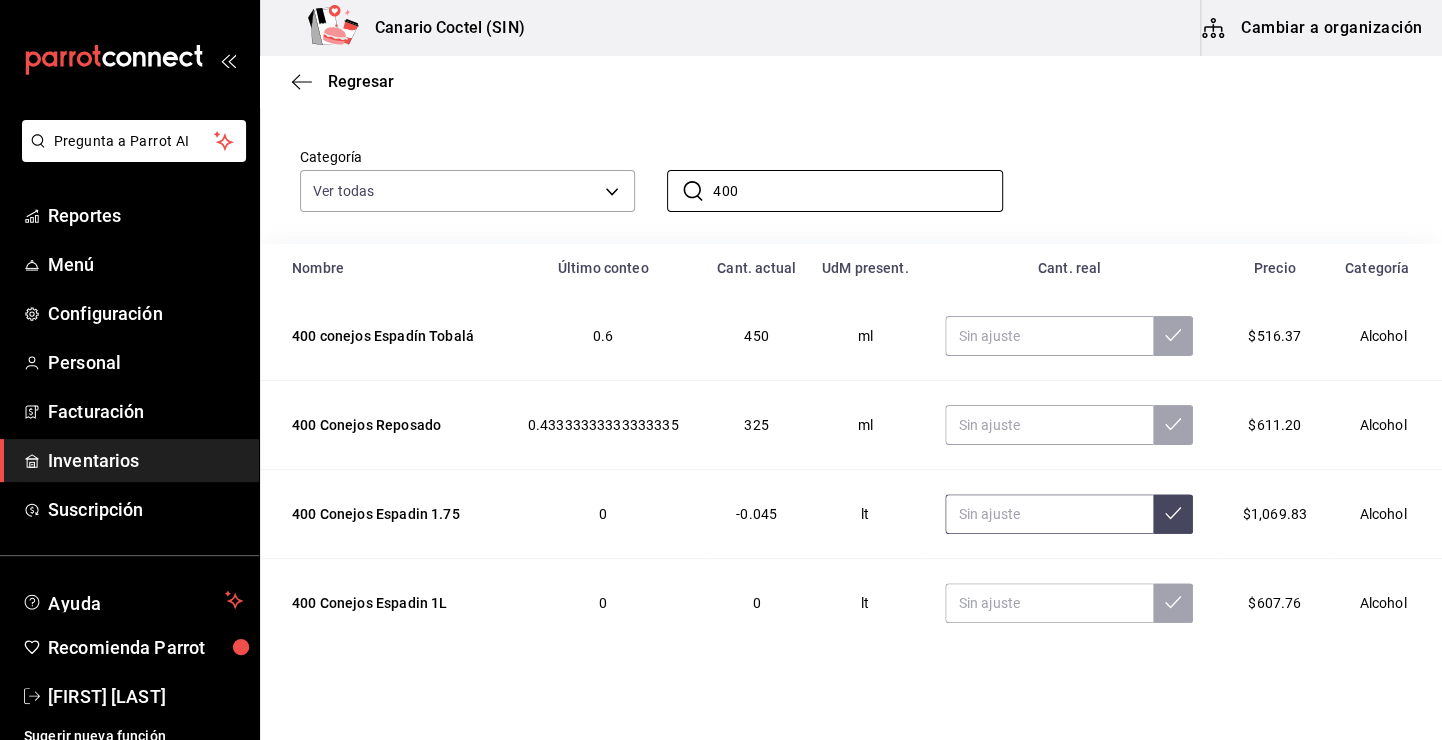 type on "400" 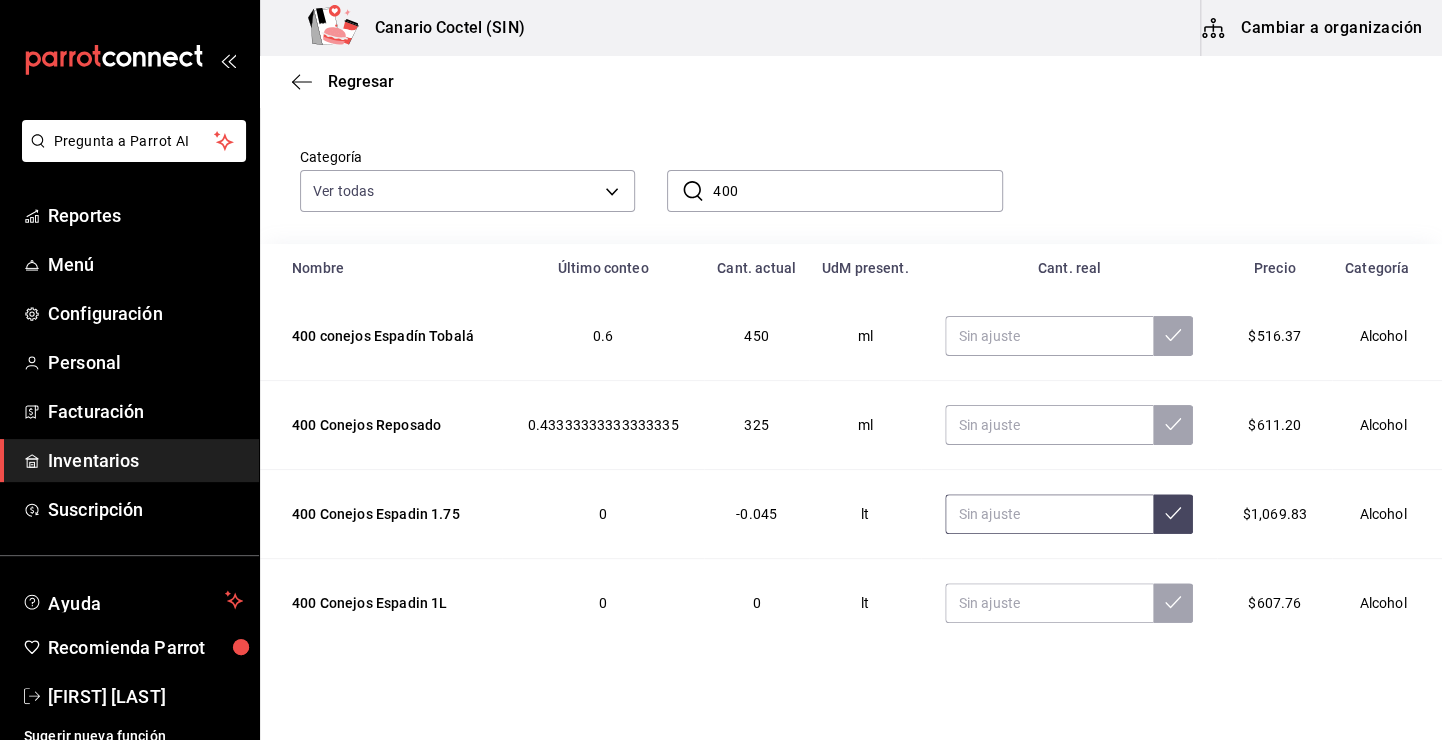 click at bounding box center (1049, 514) 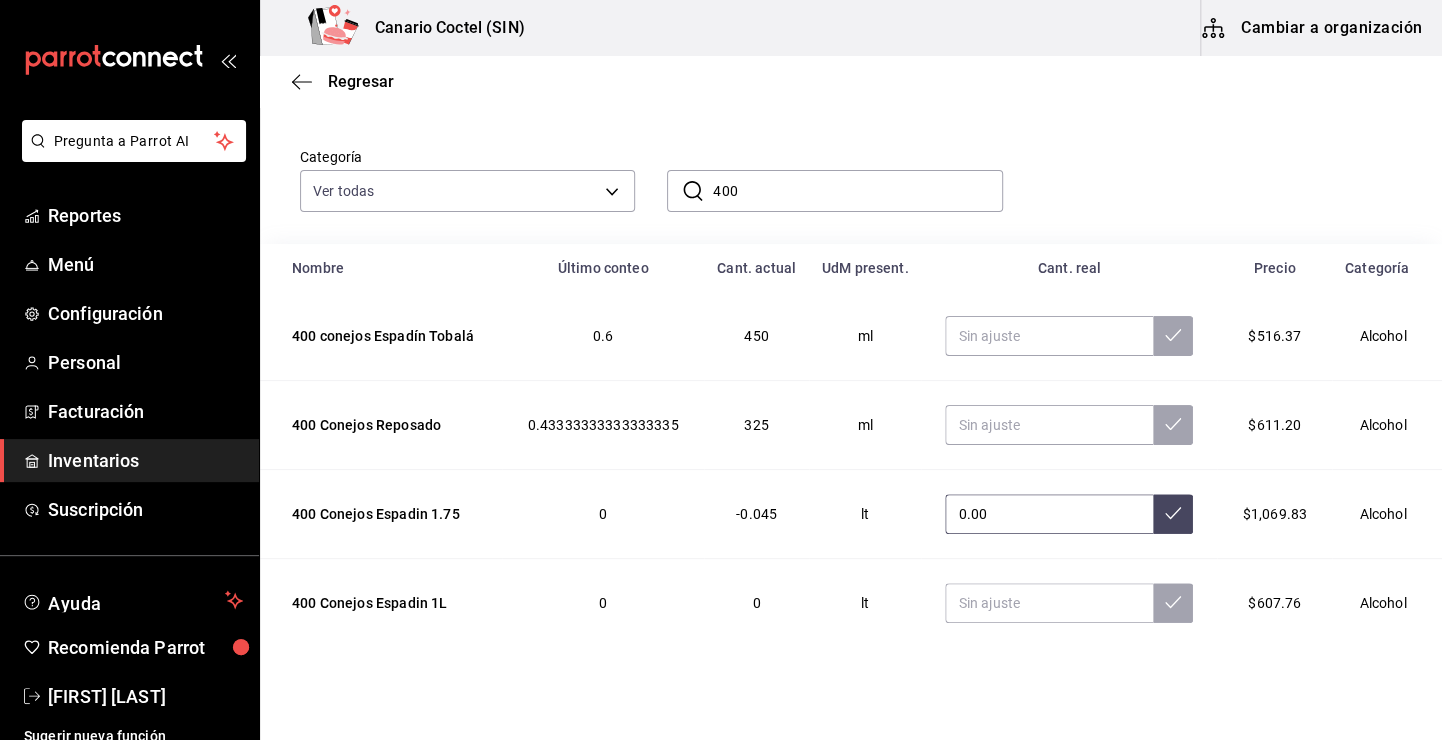 type on "0.00" 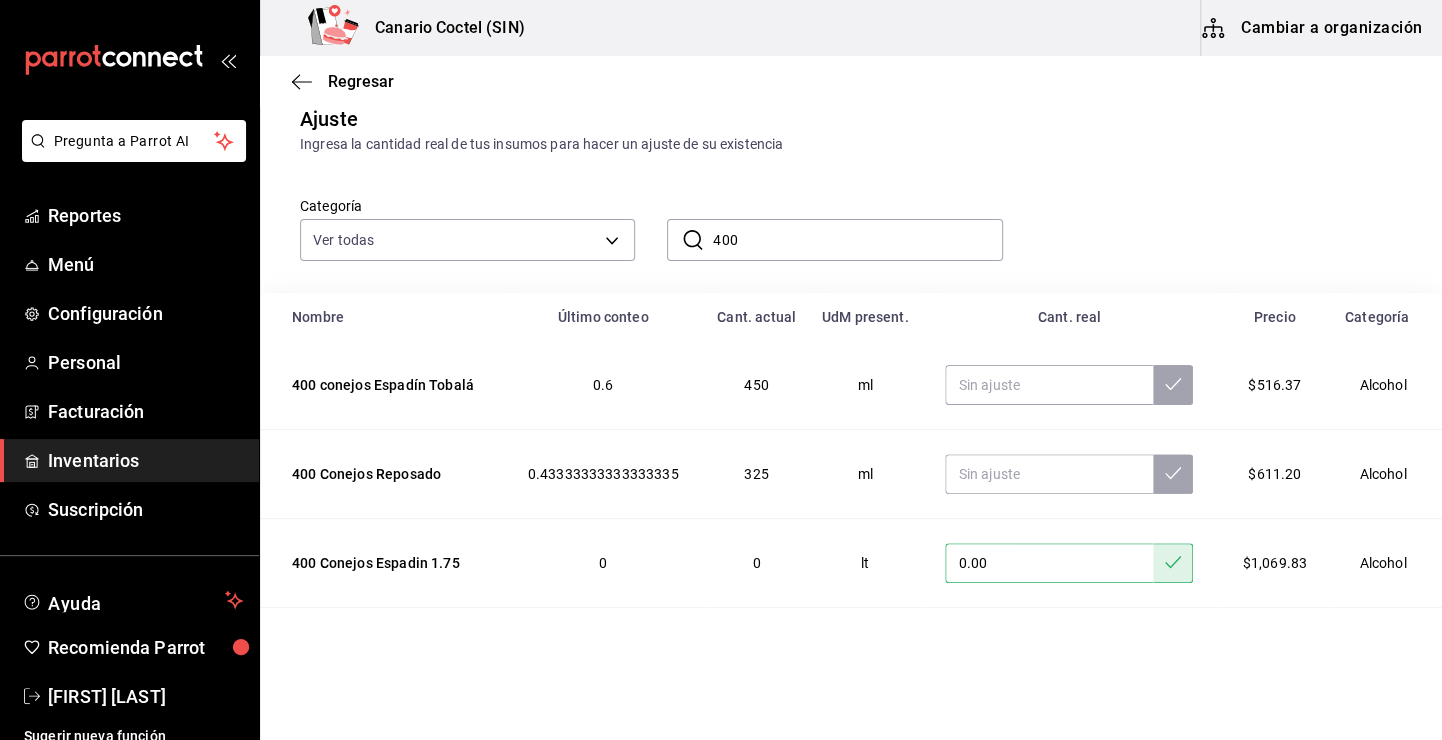 scroll, scrollTop: 16, scrollLeft: 0, axis: vertical 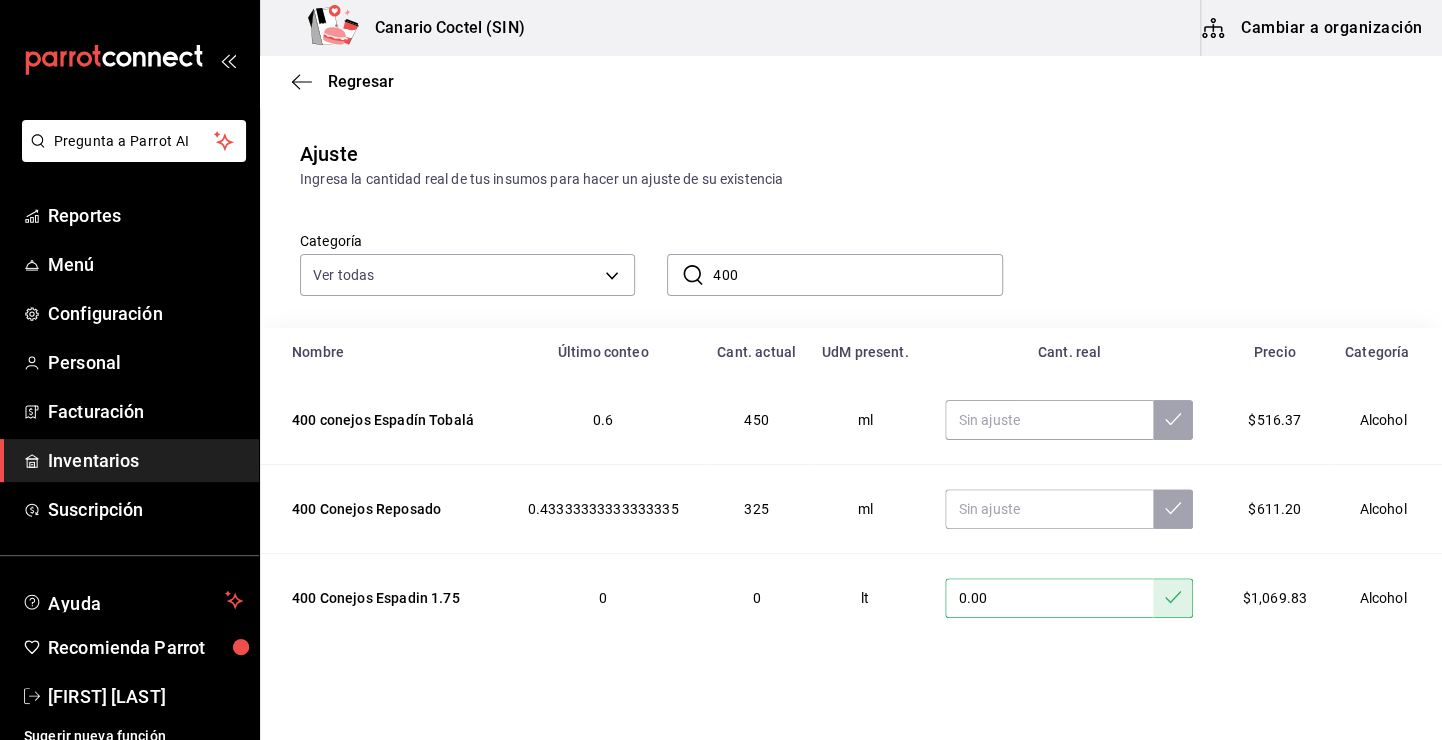 click on "400" at bounding box center (857, 275) 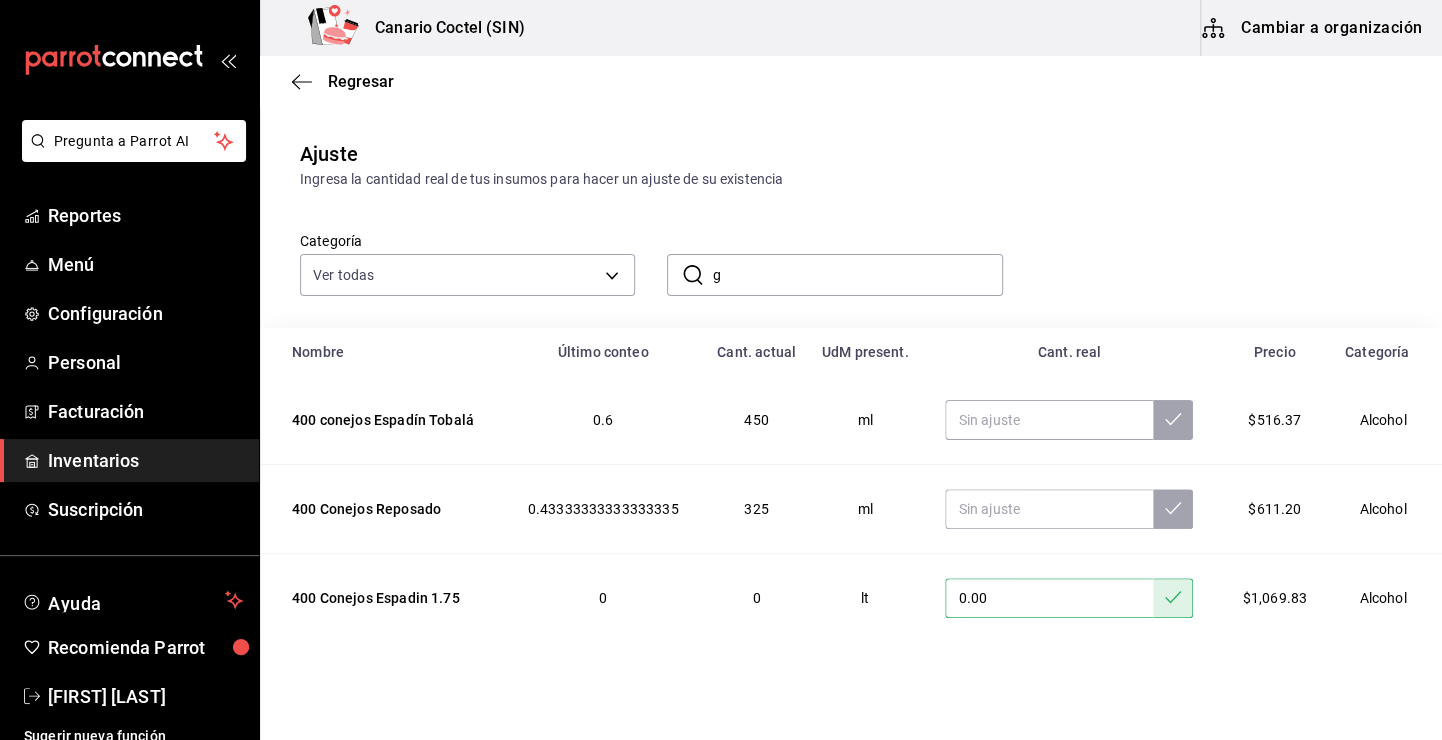 scroll, scrollTop: 0, scrollLeft: 0, axis: both 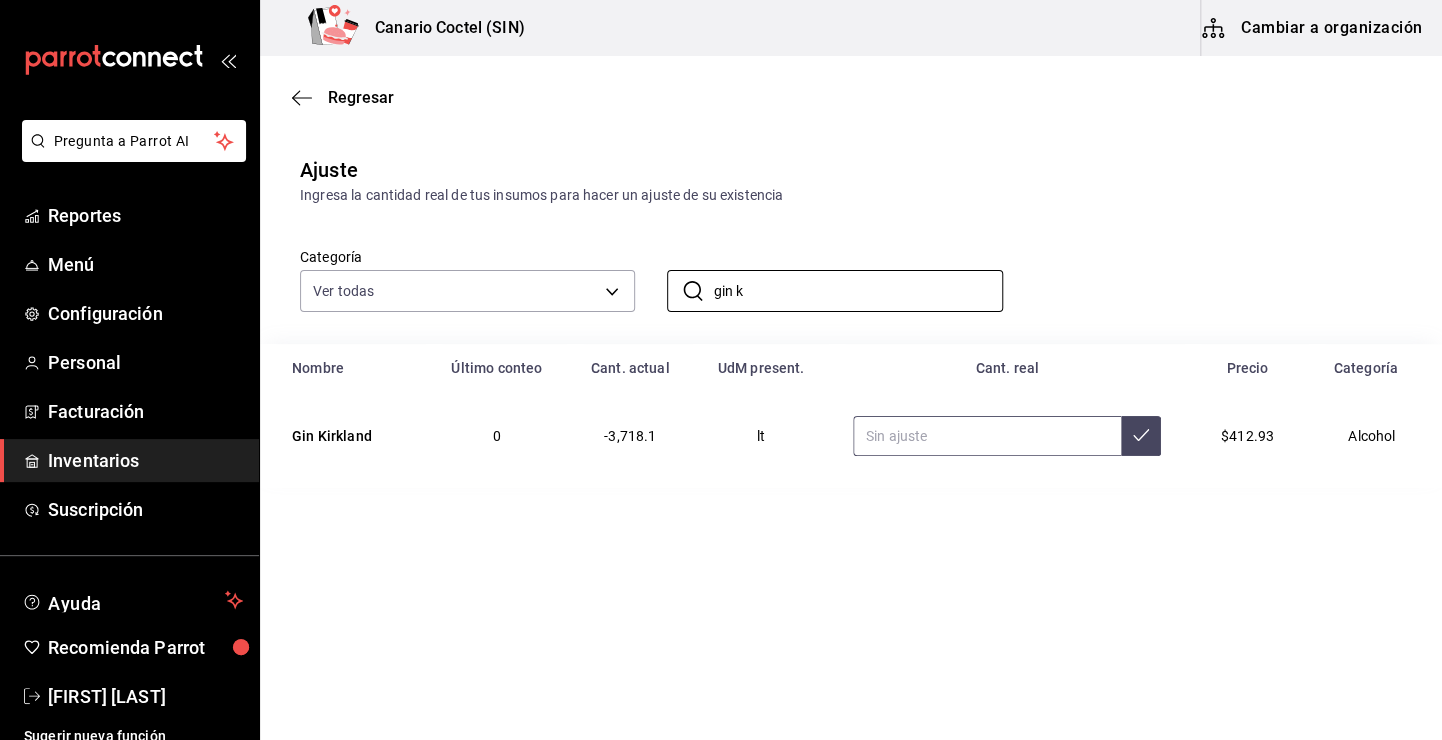 type on "gin k" 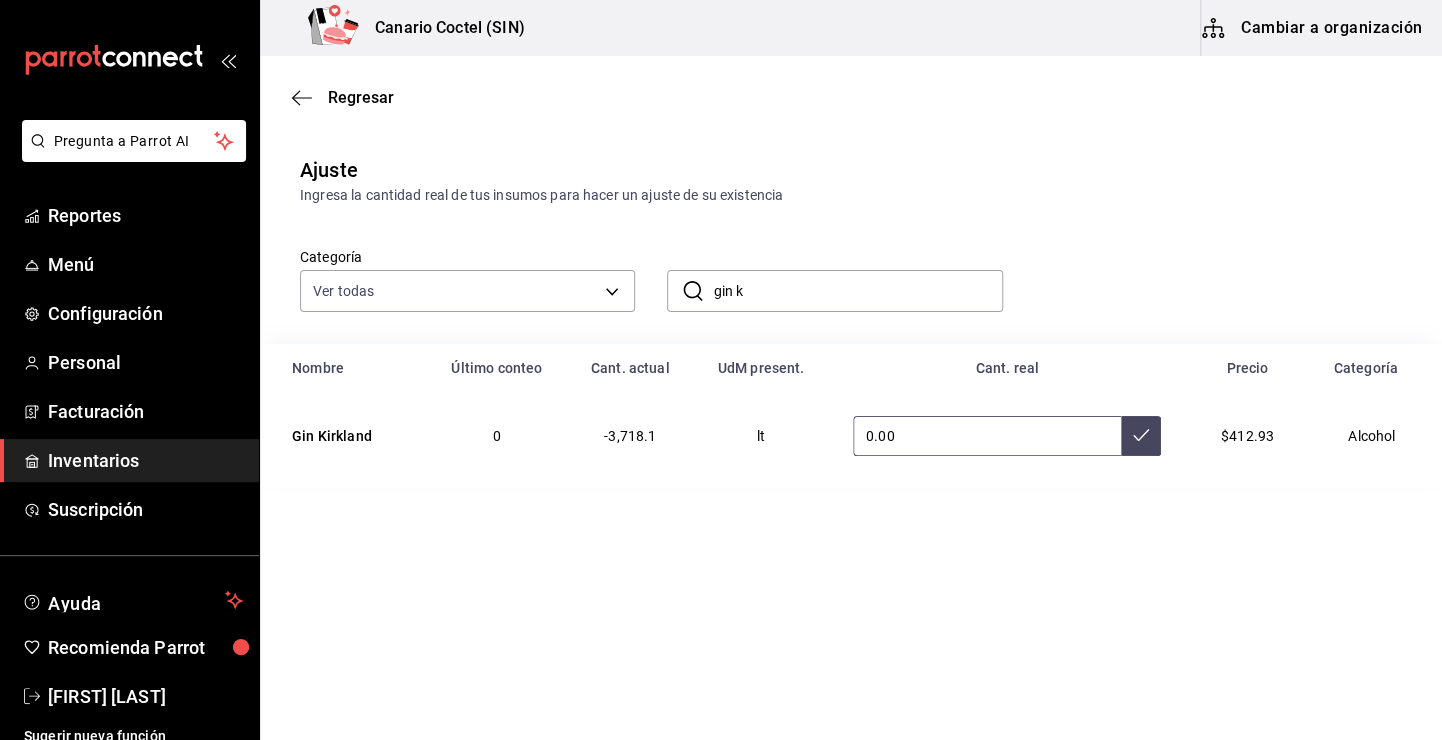 type on "0.00" 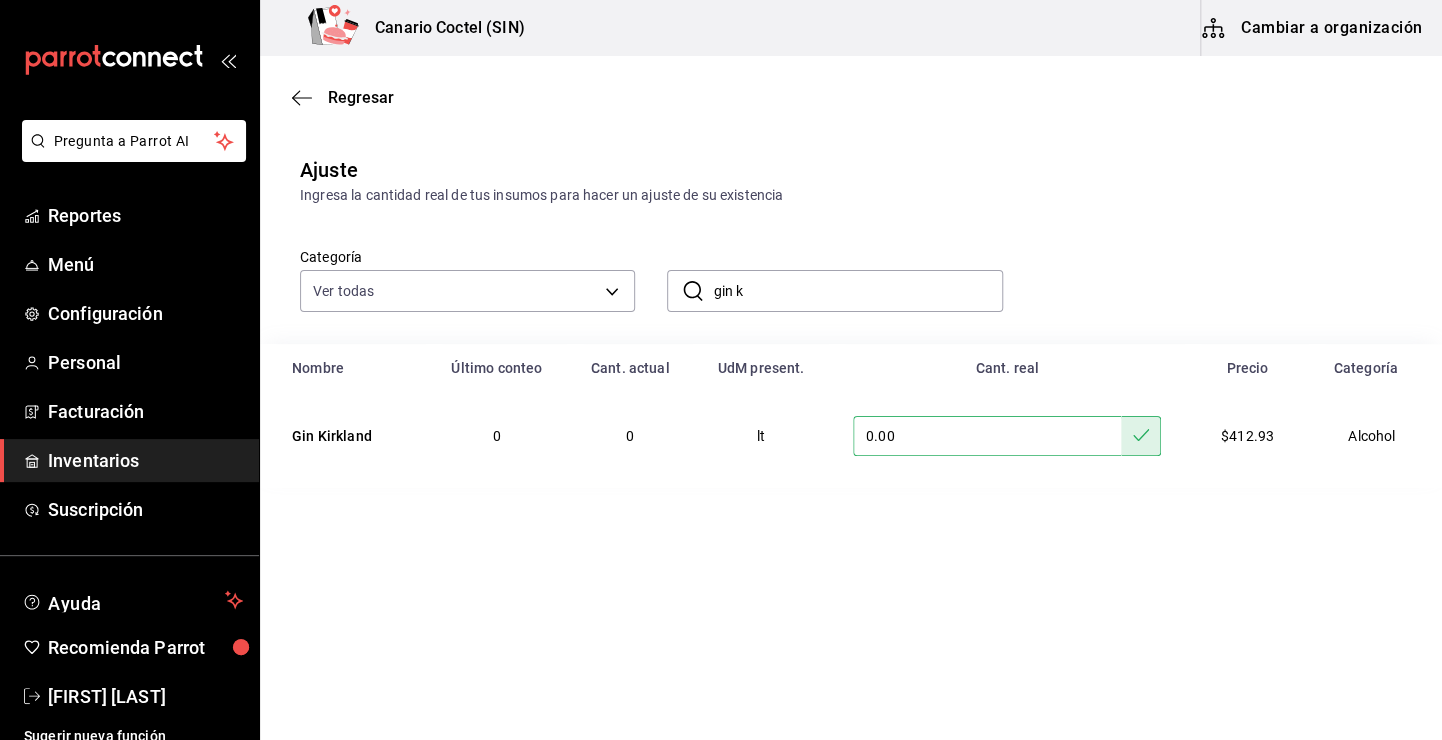 drag, startPoint x: 765, startPoint y: 284, endPoint x: 674, endPoint y: 292, distance: 91.350975 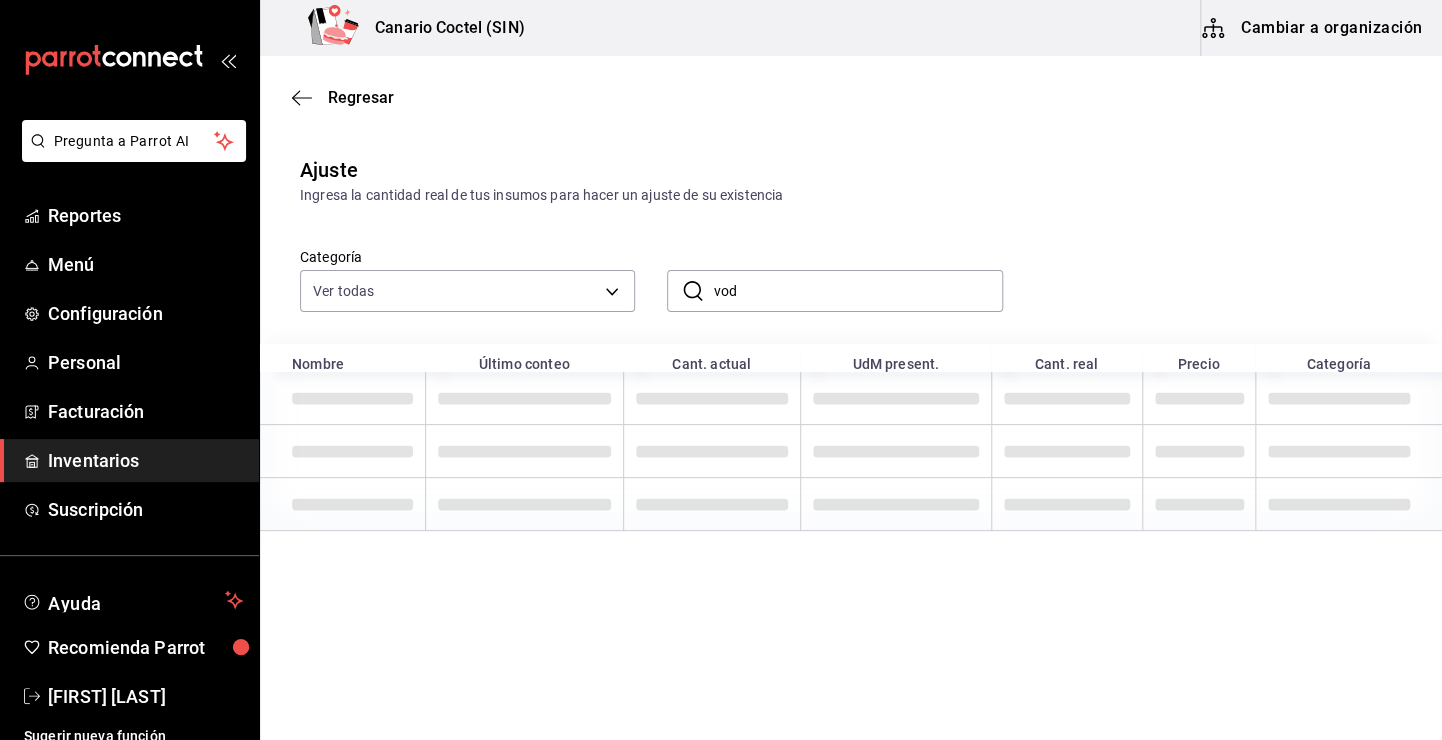 type on "vod" 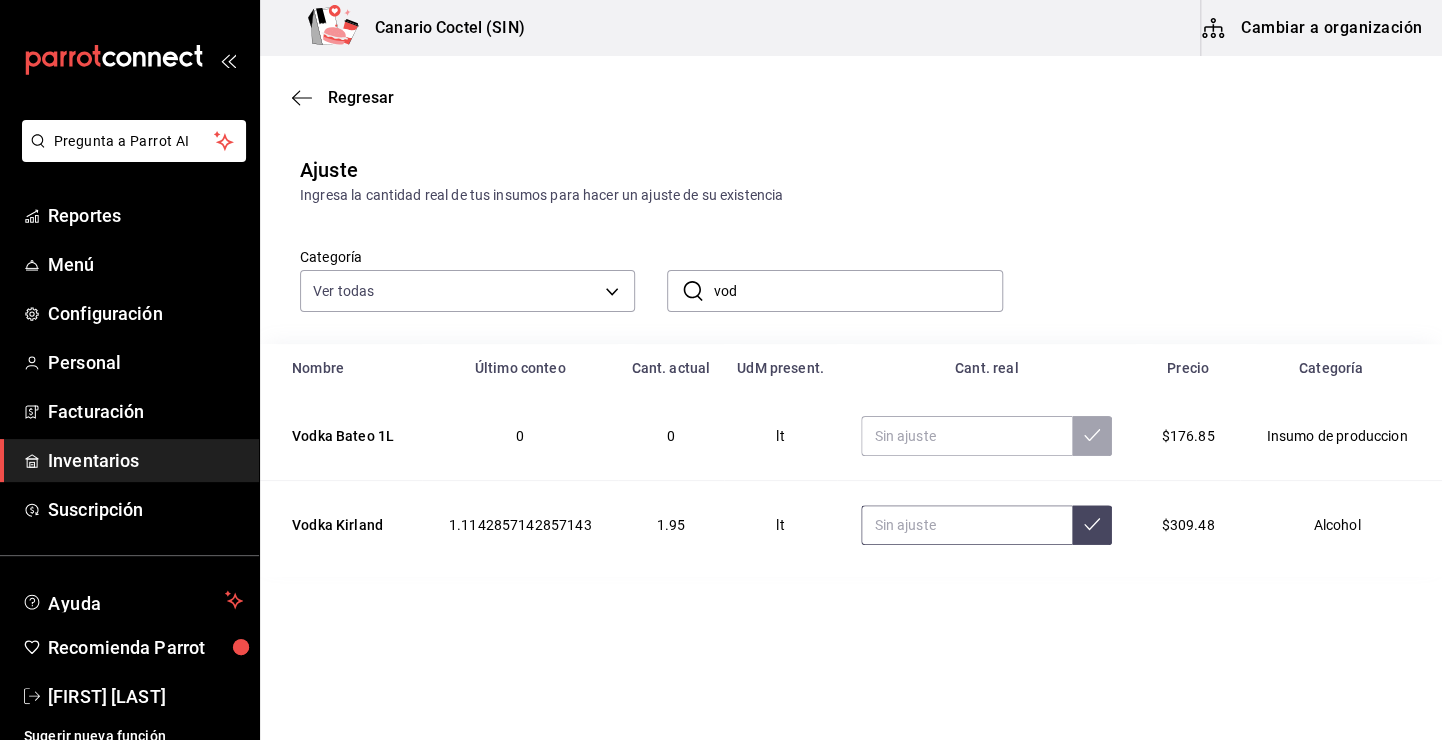 click at bounding box center [966, 525] 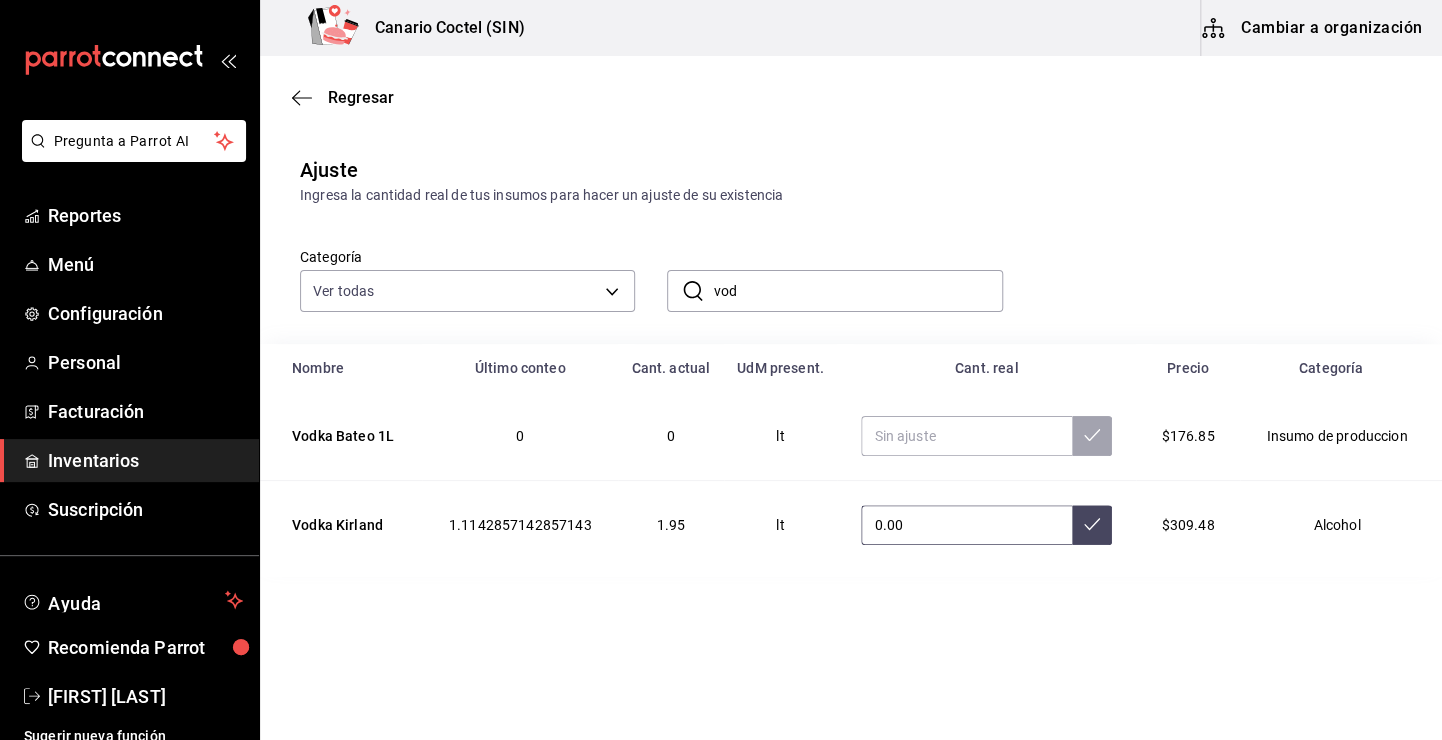 type on "0.00" 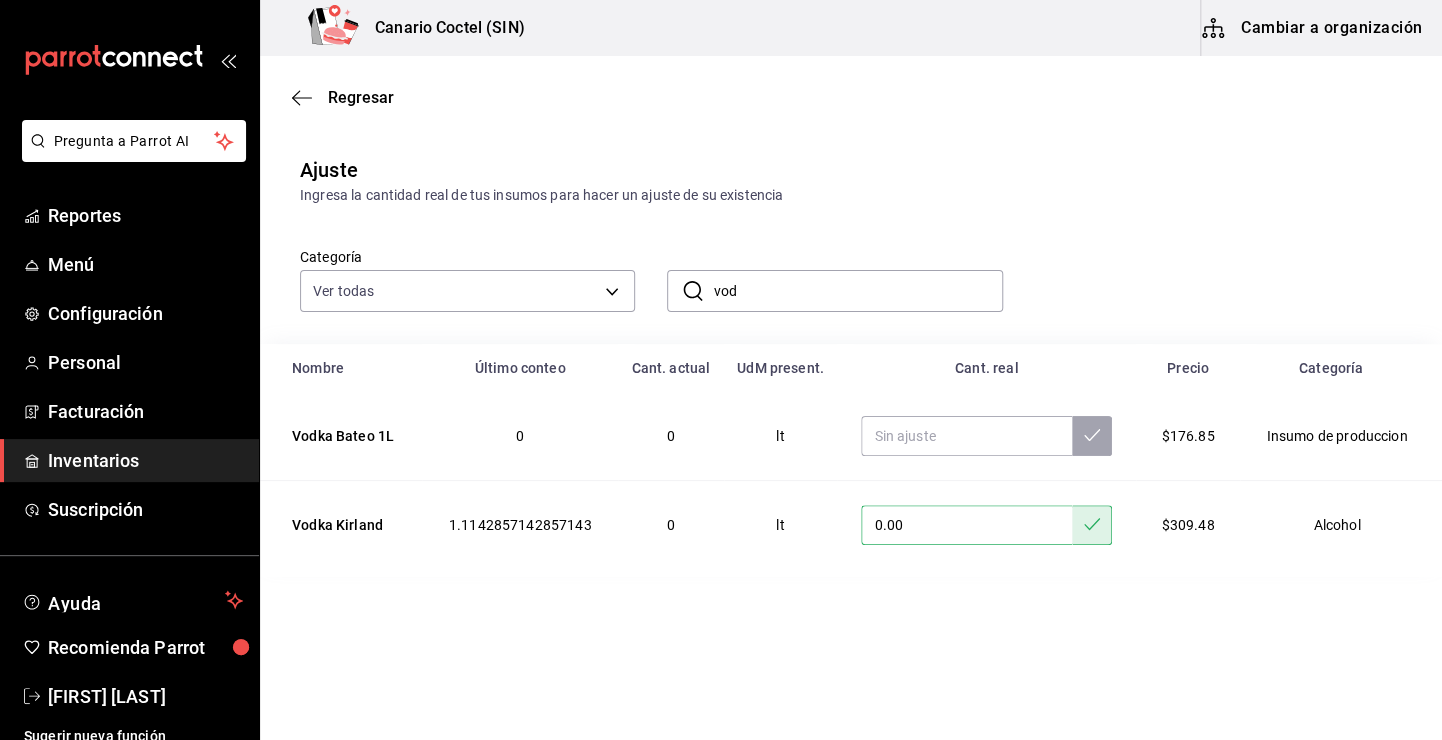 click on "Categoría Ver todas 563f52eb-053c-48b7-ad53-9ee251be5005,9a08ec74-f345-4677-a58d-9a3e64d1dcf5,9ef14f08-03bf-48da-bb2f-0d05a7157771,58469aba-66be-46f7-b40a-efe2811c6de9,c86f08b4-fbe4-4ace-bad4-f4f759b8ed1e,841d8173-2c36-4ba4-a847-5f2802a90774,b5a58c5c-41fa-44ff-9944-16123a003495,eba548e6-8ec0-456f-b6fa-7532e7cdd57e,37489df5-c2cb-4699-97a1-a37390bfe593,2a4bcd96-e219-4597-ae26-9701601aa3bc,b86cb6f5-f8e1-4d45-b4c0-d387a7dedce9,c3ab14c2-19e4-48ba-8e74-60066fcc3f2d,a2d30c78-c92f-40b8-8fae-667577b61770,fa64ba74-09b2-4895-88c1-82c0b5f086f4,0eac2532-69e9-4f6b-8a45-8c24638da910,af8d09bd-2ce6-4530-8a93-726392a487be,112a774d-69c6-474e-9f2c-3b59b2053279,1d3757fb-8056-40f7-8e70-bc4d184a05b1,c4aaef78-3f5f-47fe-bf8e-1332d280b066,230aae87-0283-44bf-bdad-4487c5758648,6be04c7c-c0b4-4bd4-9b13-53a42aad043c,d8b16eff-ec37-4da6-a16a-d1c868993931,650a59f3-9c0a-474a-aa3a-b36cc393f859,c8321547-eb9a-4220-8dc6-e6f6abc5af58,0c434ab6-32ba-4a94-a95e-36259881f866,6f0428c7-a6d8-44fa-8d8b-83b3073fca2d ​ vod ​" at bounding box center (851, 275) 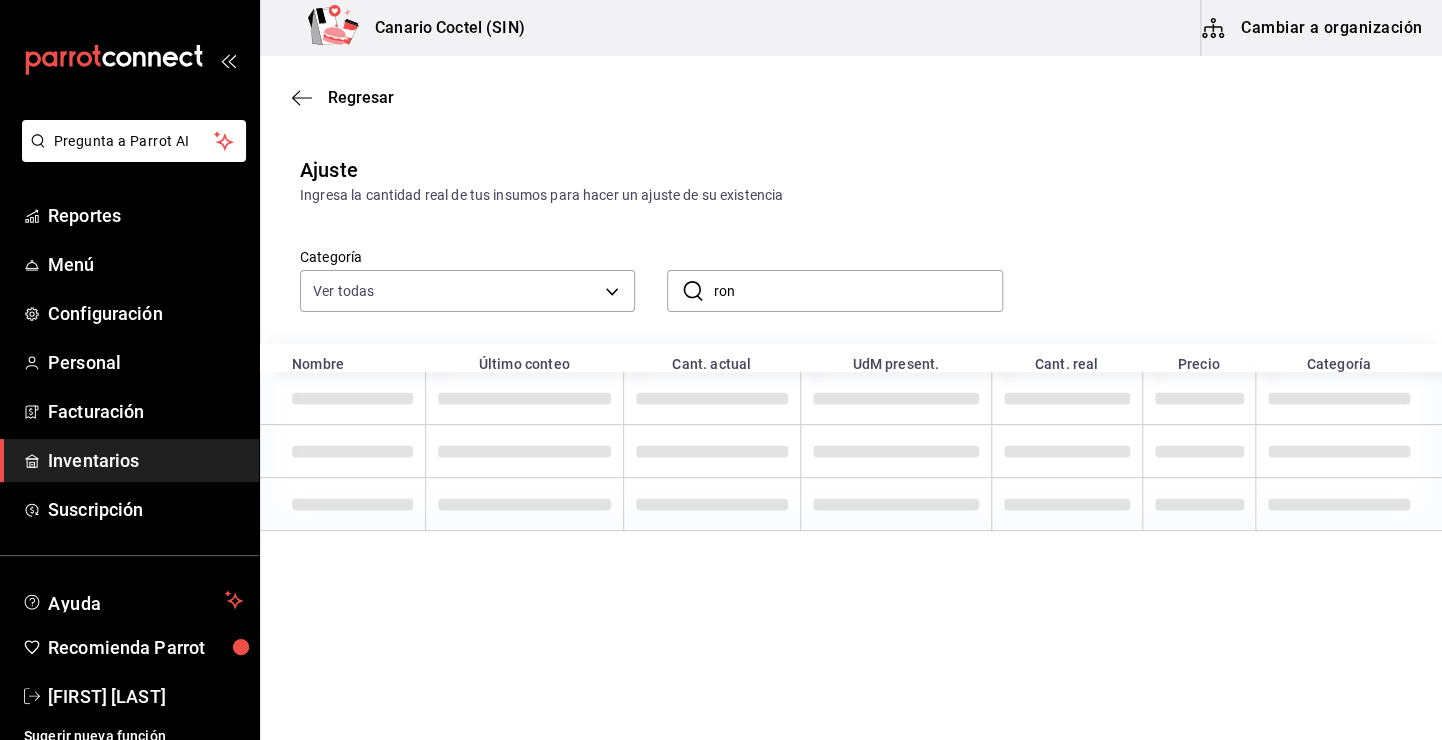 type on "ron" 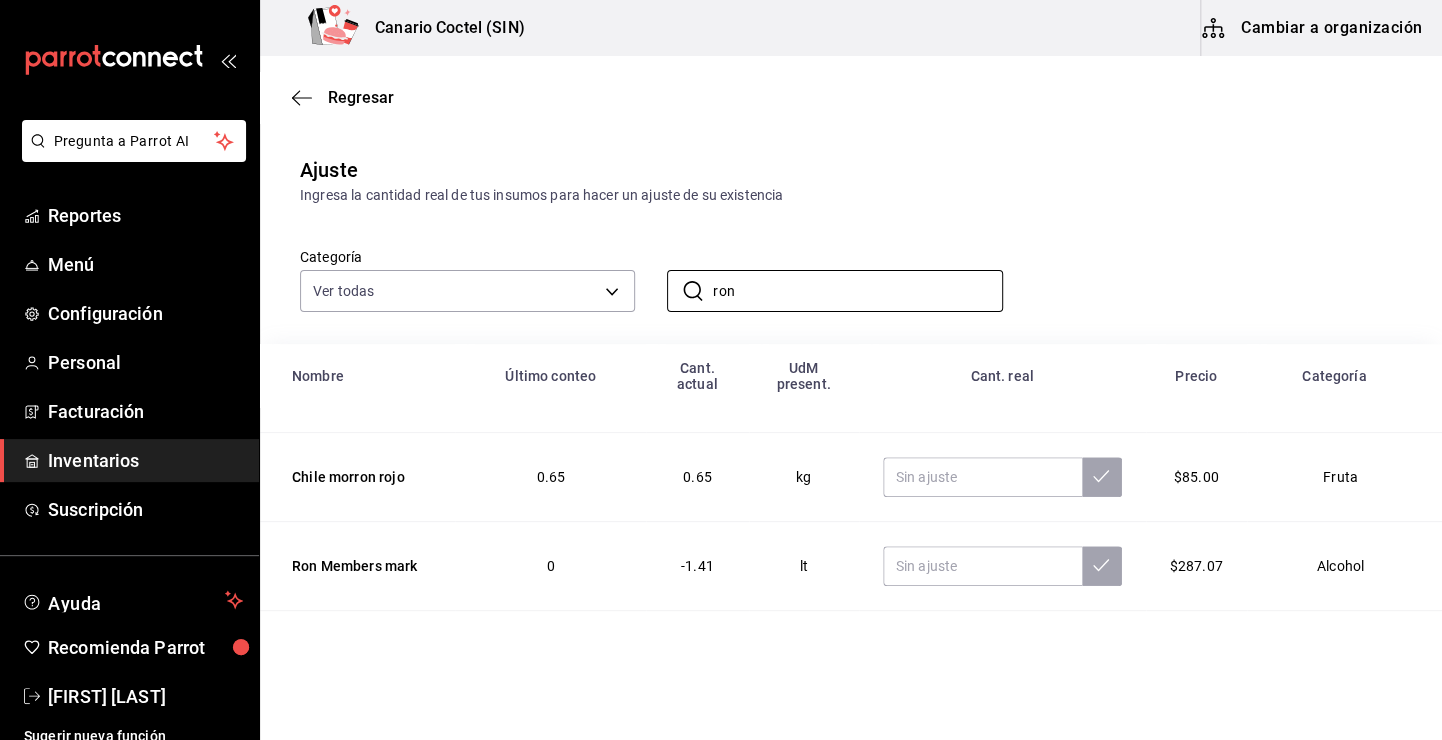 scroll, scrollTop: 346, scrollLeft: 0, axis: vertical 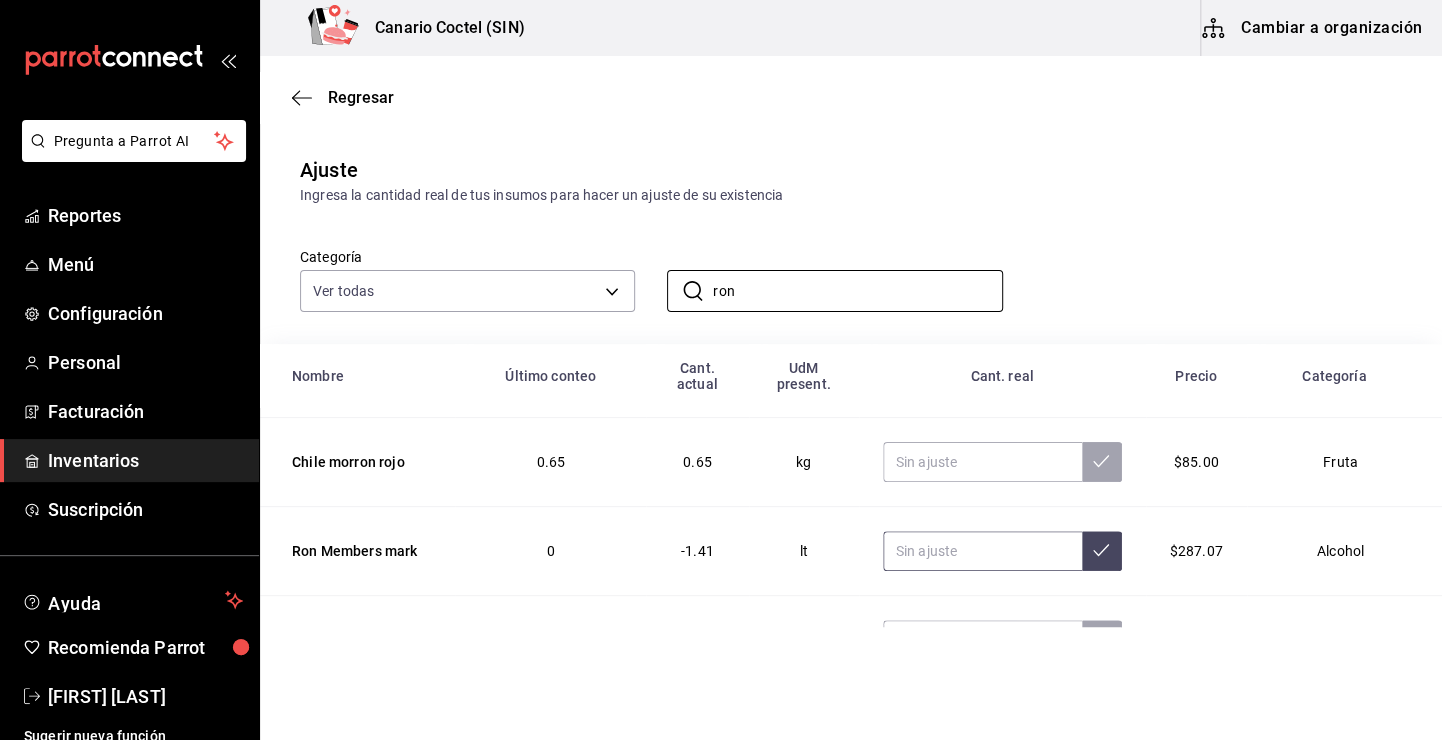 click at bounding box center [982, 551] 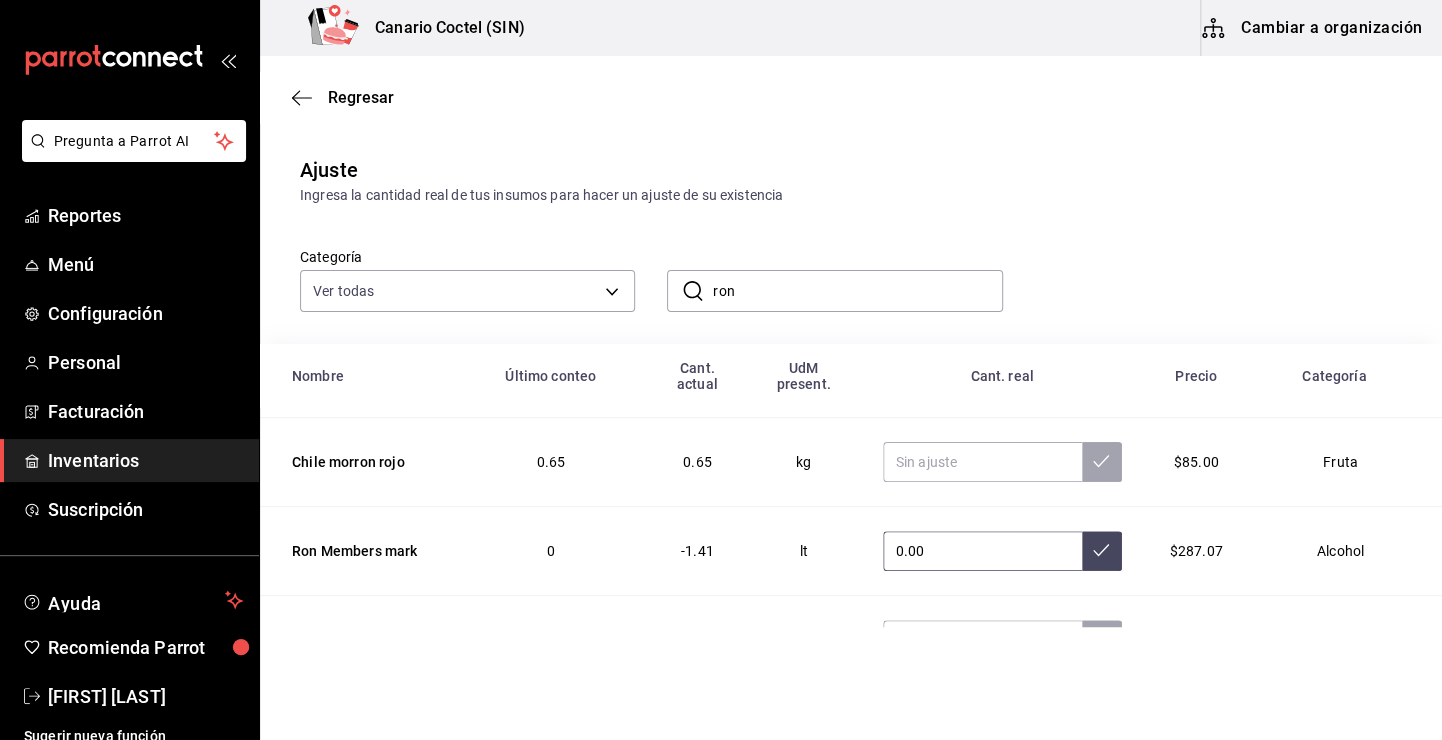 type on "0.00" 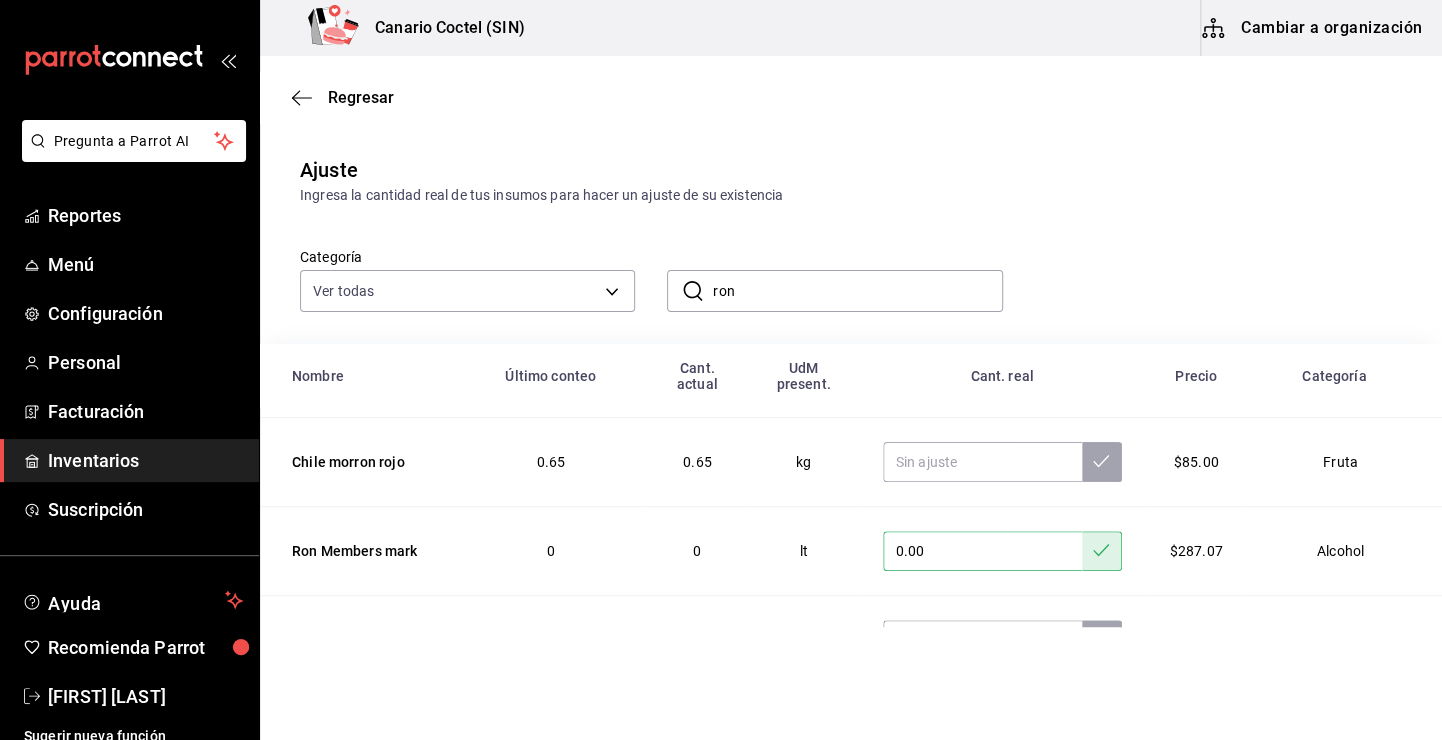 drag, startPoint x: 796, startPoint y: 288, endPoint x: 778, endPoint y: 296, distance: 19.697716 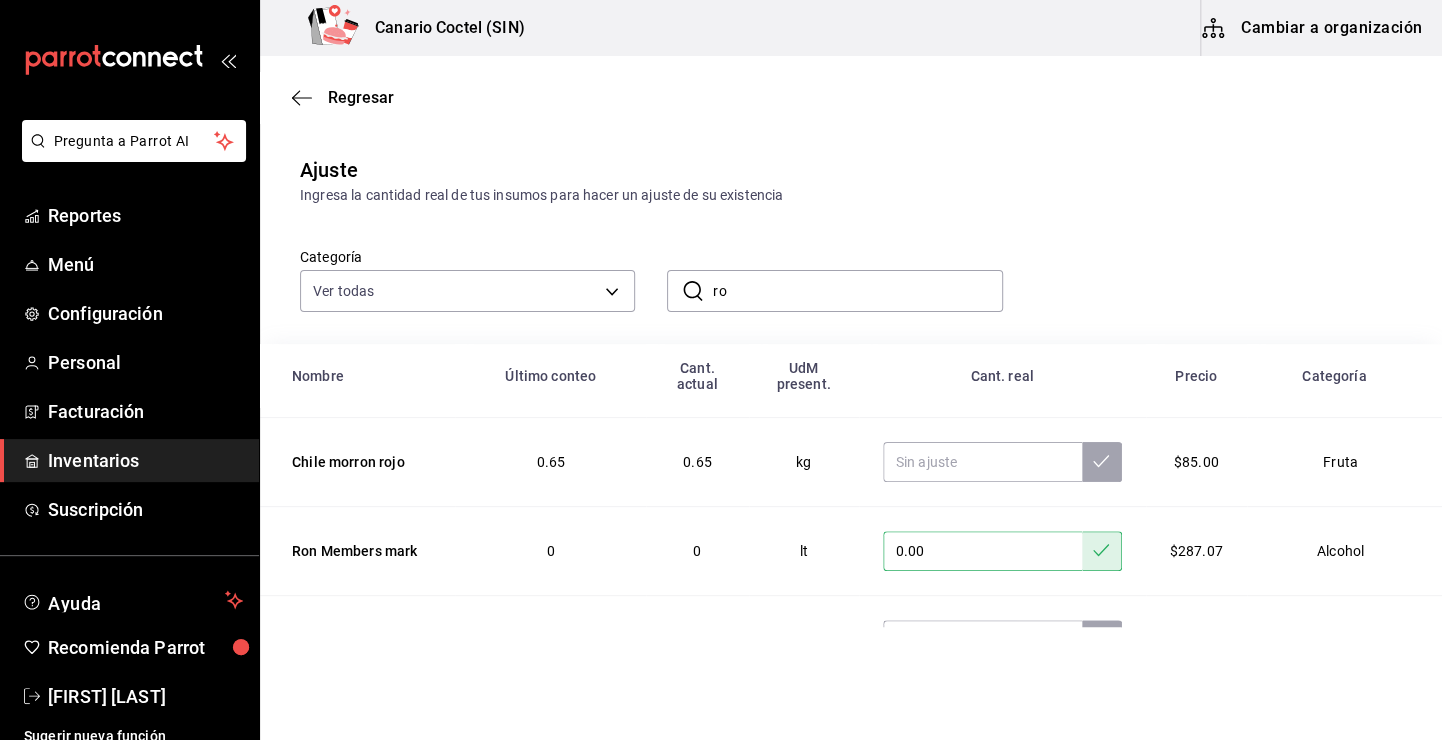 type on "r" 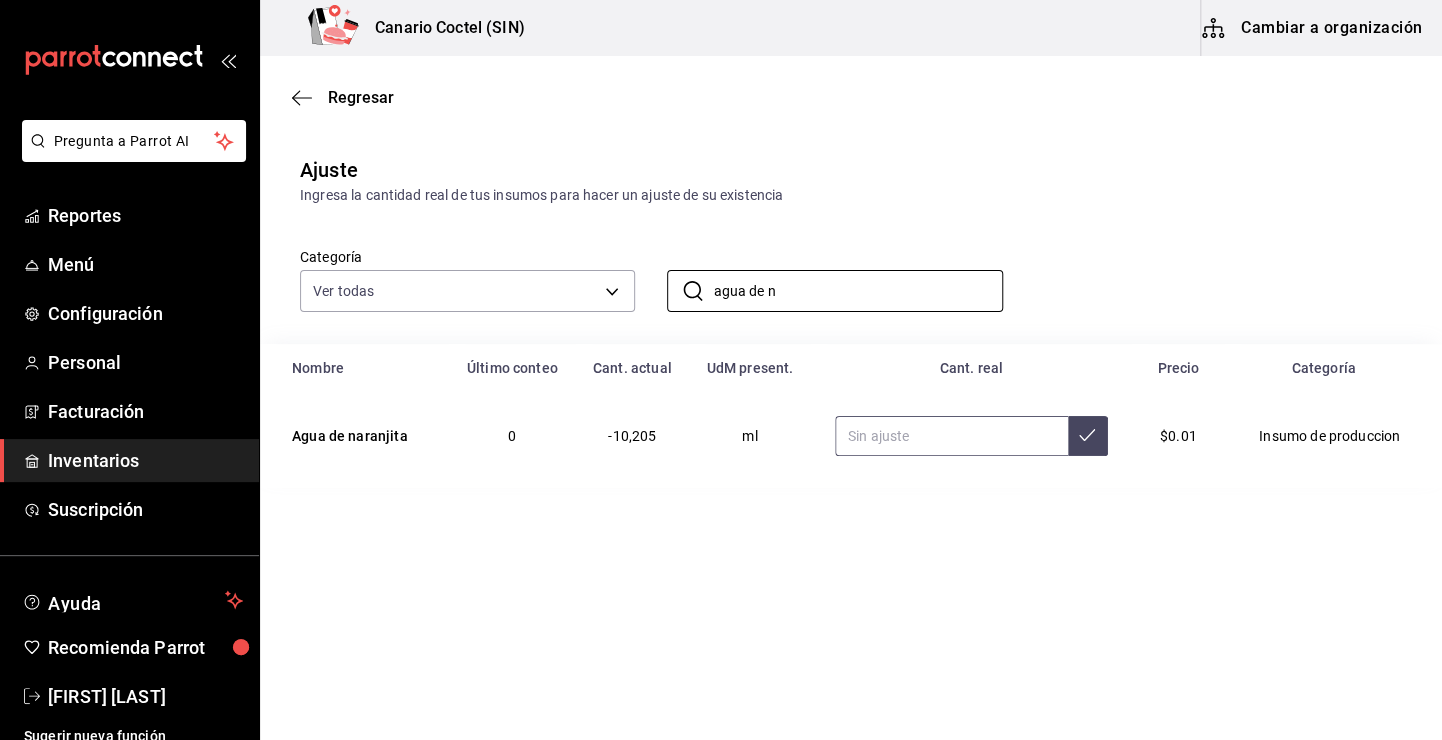 type on "agua de n" 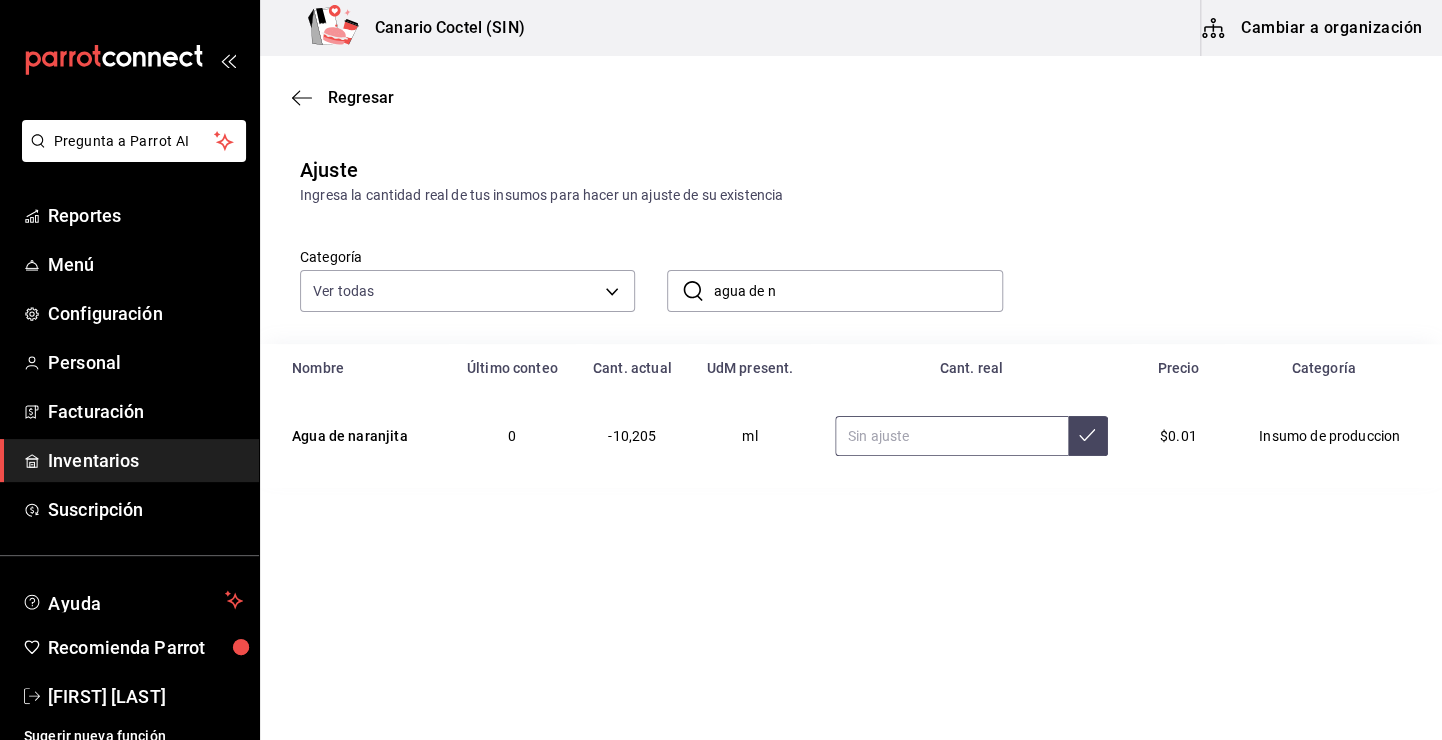 click at bounding box center (951, 436) 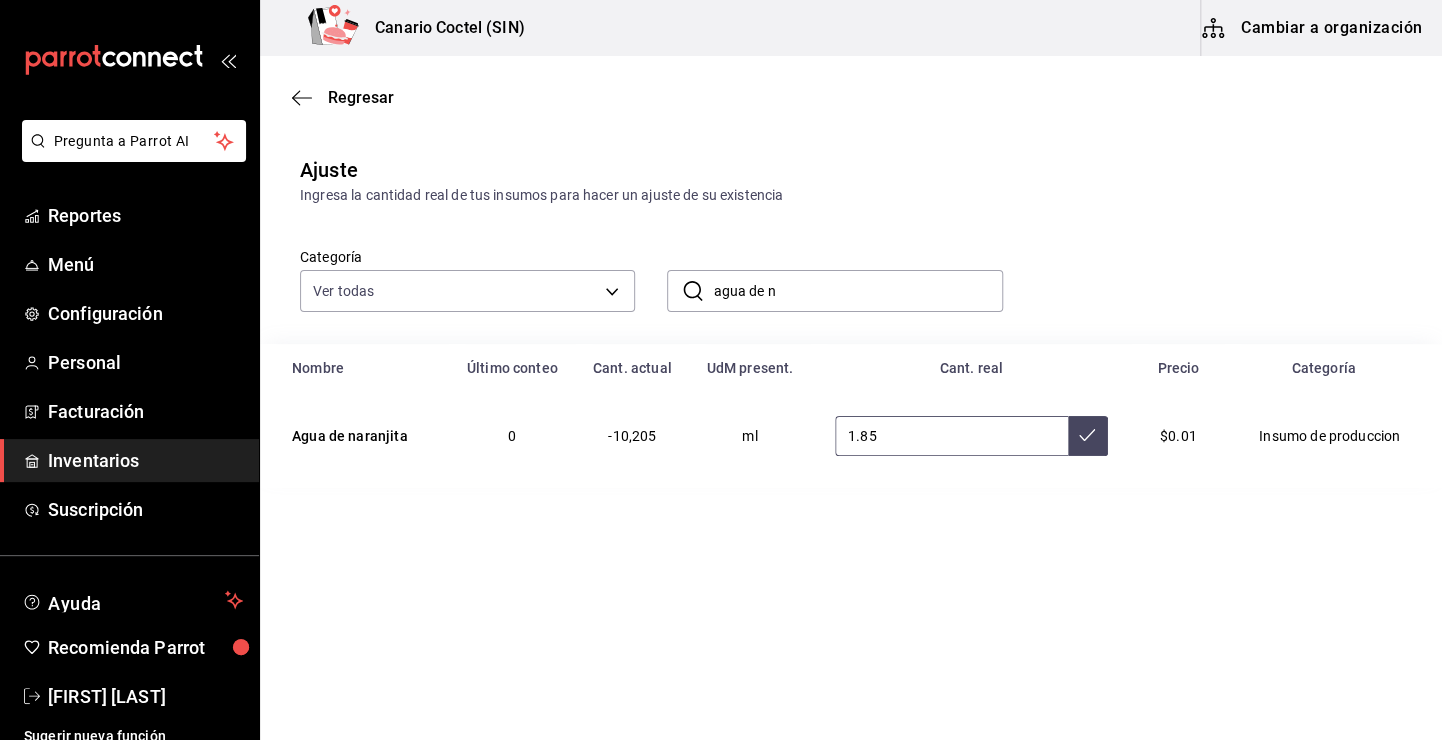 type on "1.85" 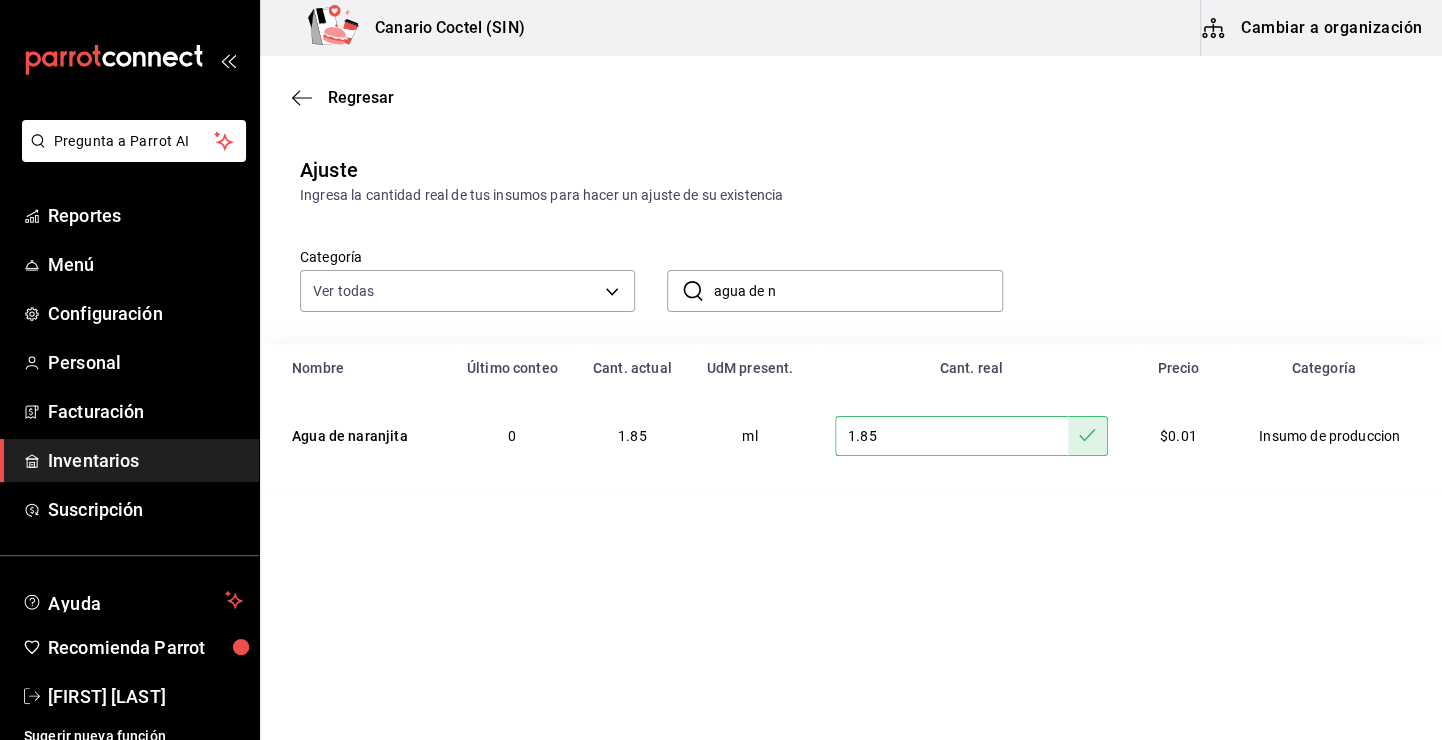 click on "agua de n" at bounding box center [857, 291] 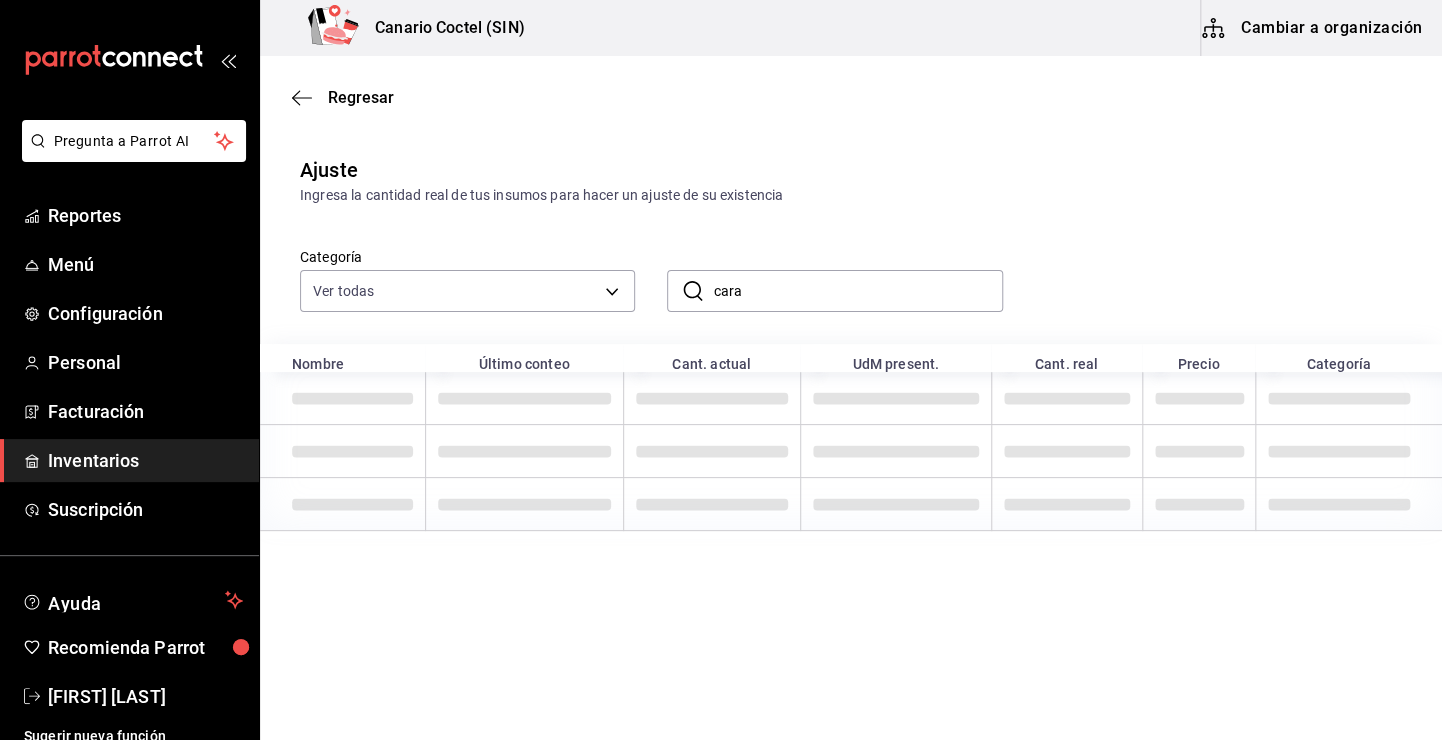 type on "cara" 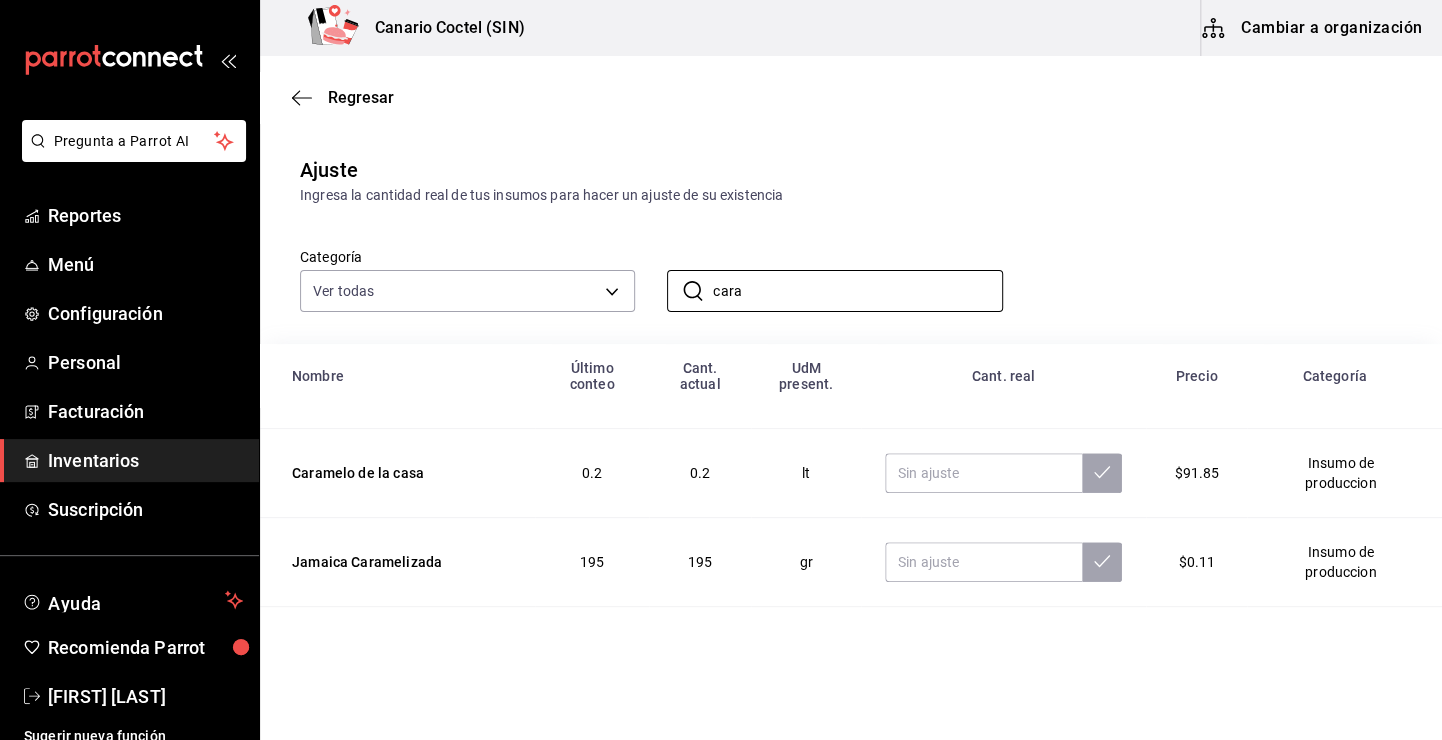 scroll, scrollTop: 146, scrollLeft: 0, axis: vertical 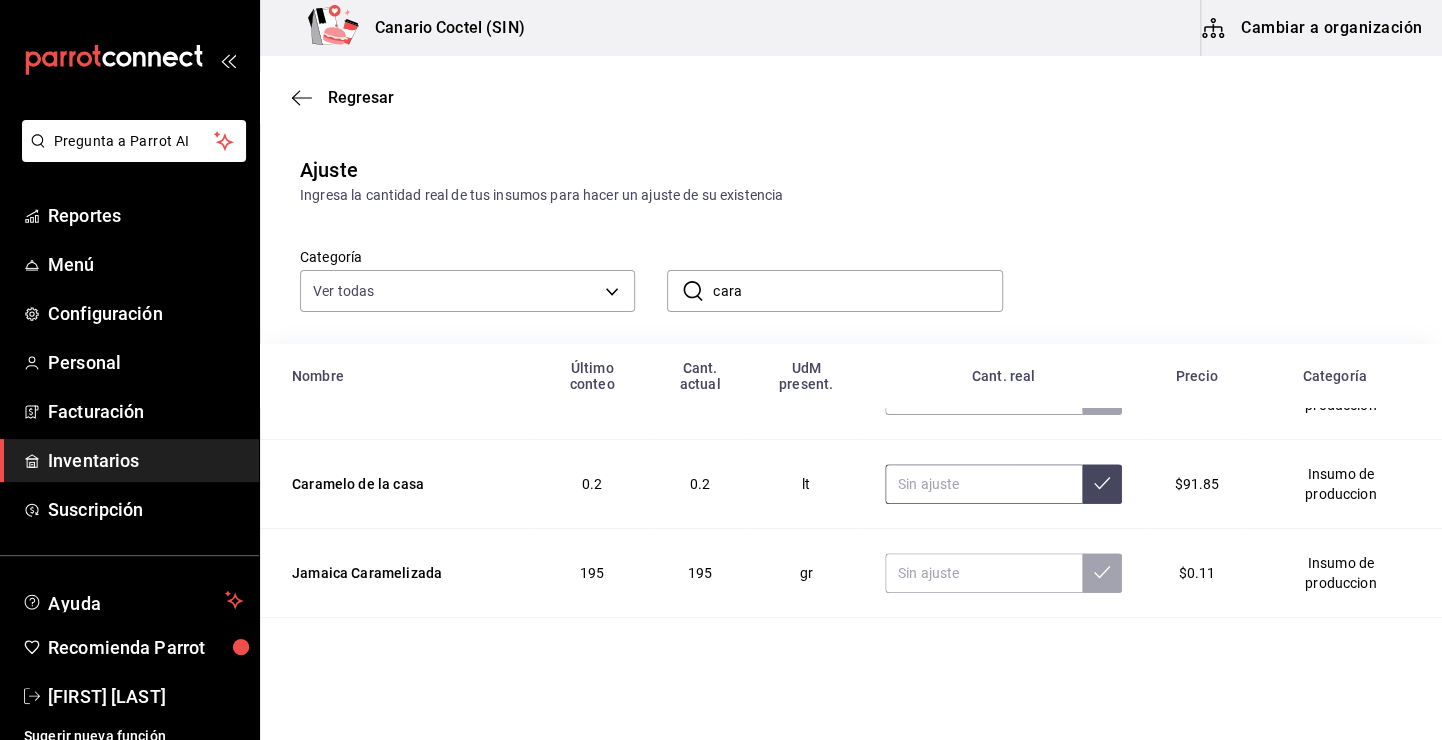 click at bounding box center (983, 484) 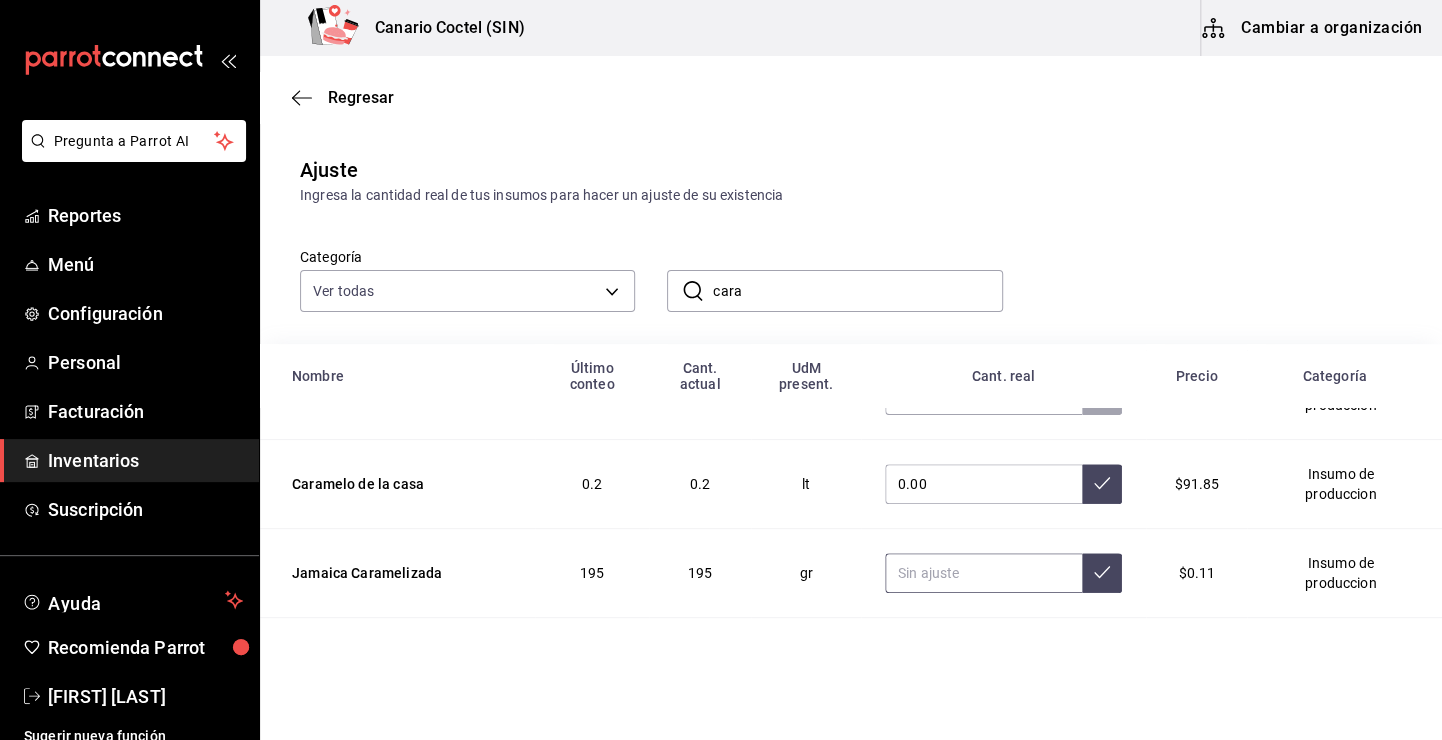 click at bounding box center (983, 573) 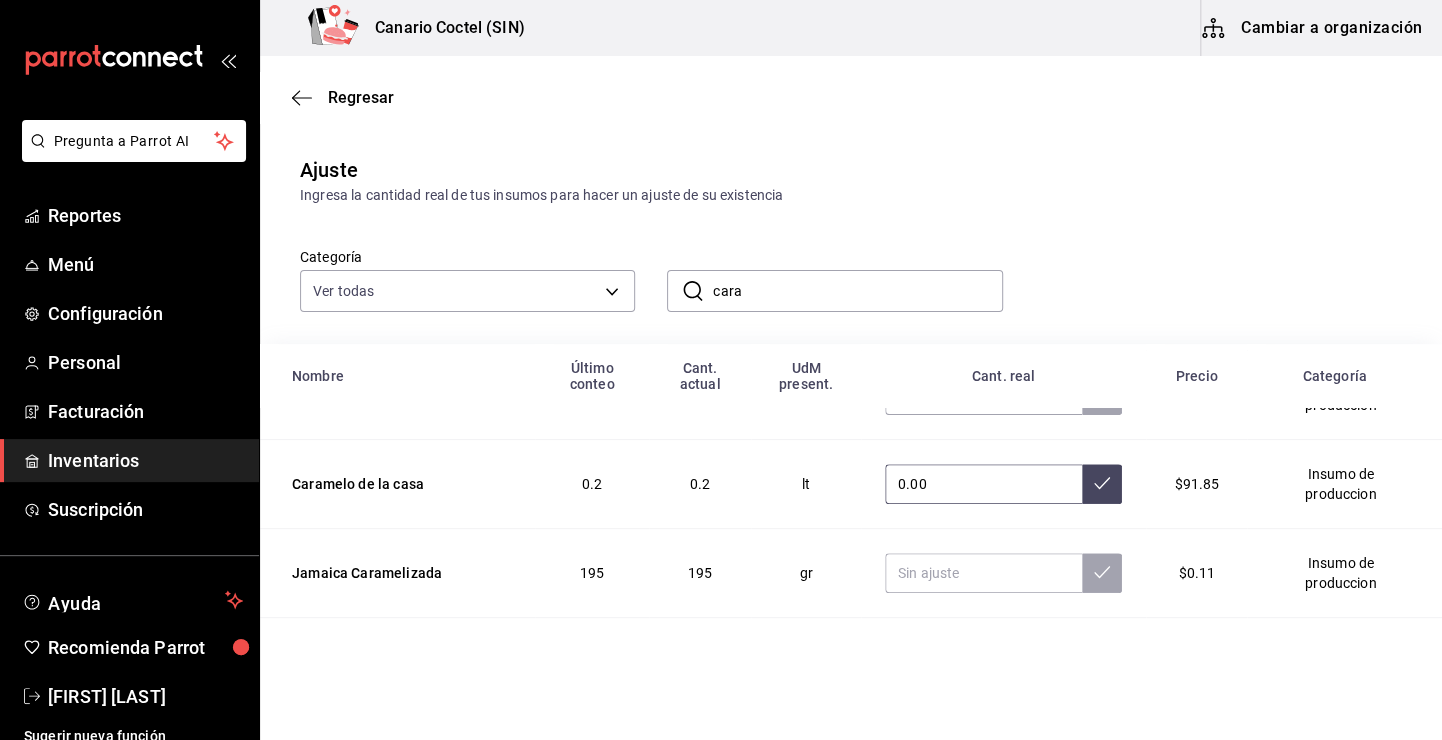 drag, startPoint x: 915, startPoint y: 492, endPoint x: 905, endPoint y: 485, distance: 12.206555 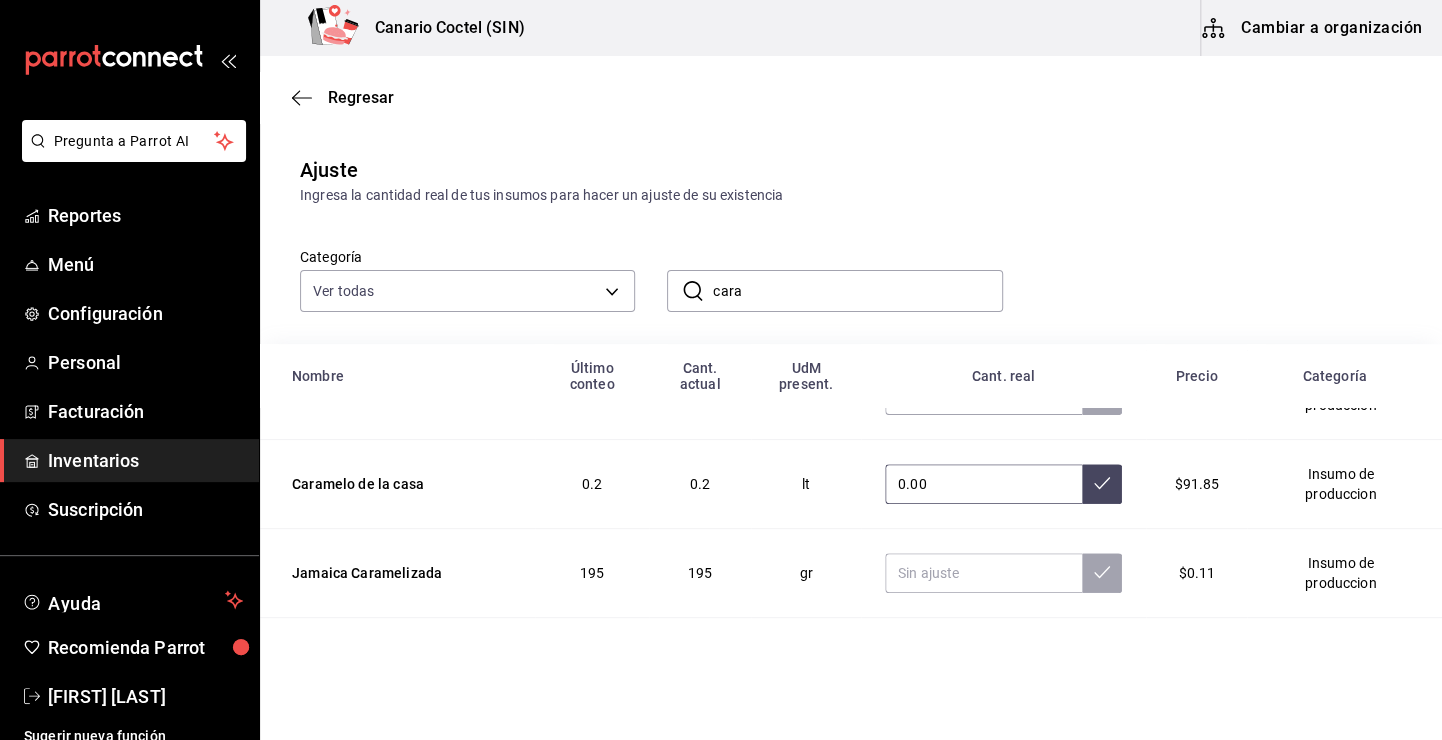 type on "0.00" 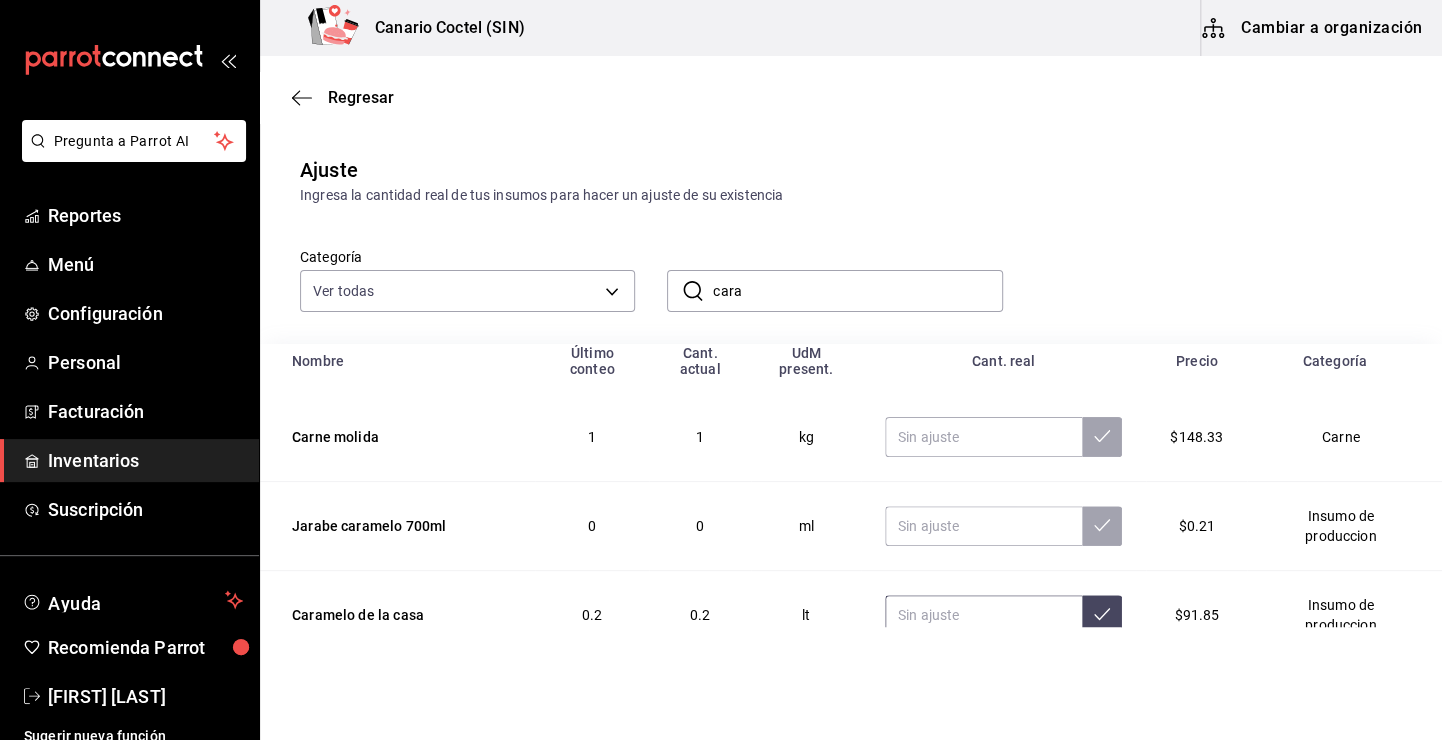 scroll, scrollTop: 0, scrollLeft: 0, axis: both 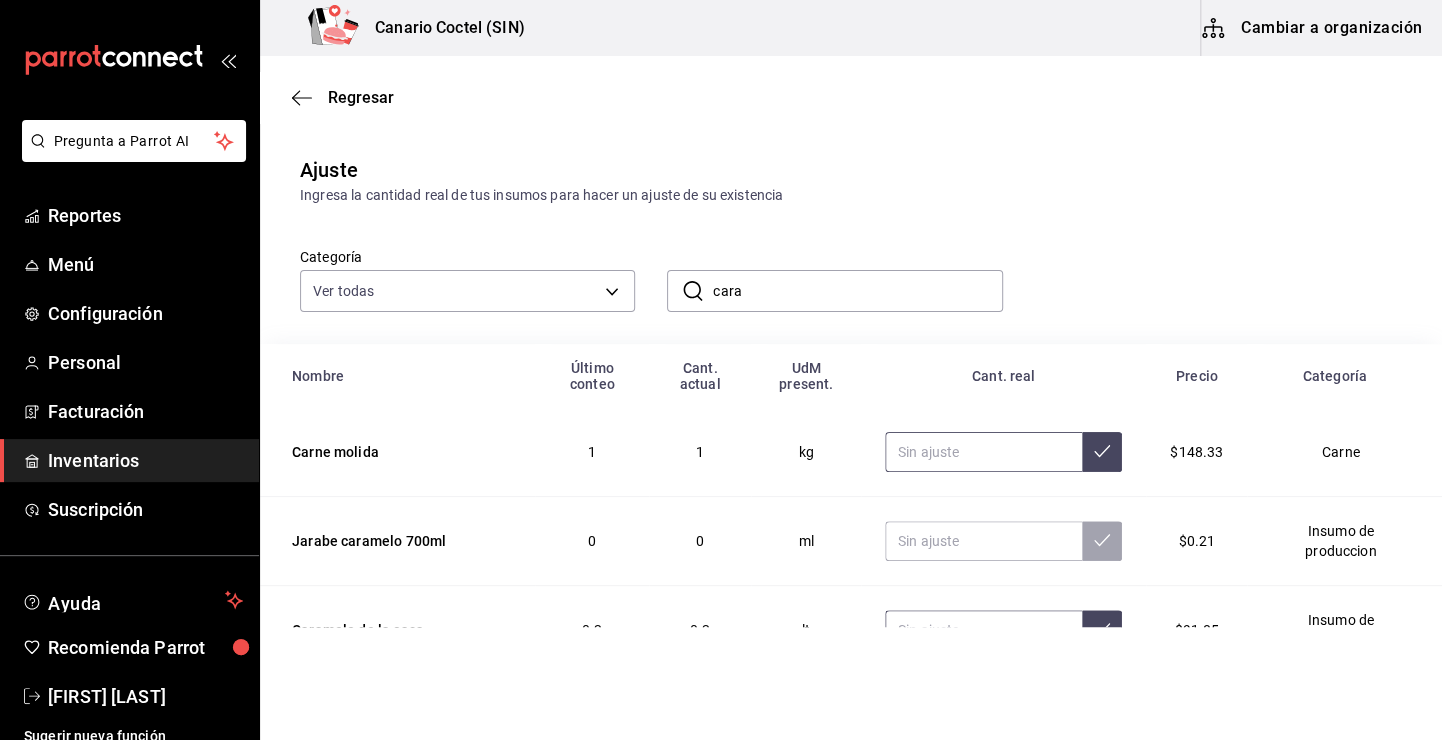 type 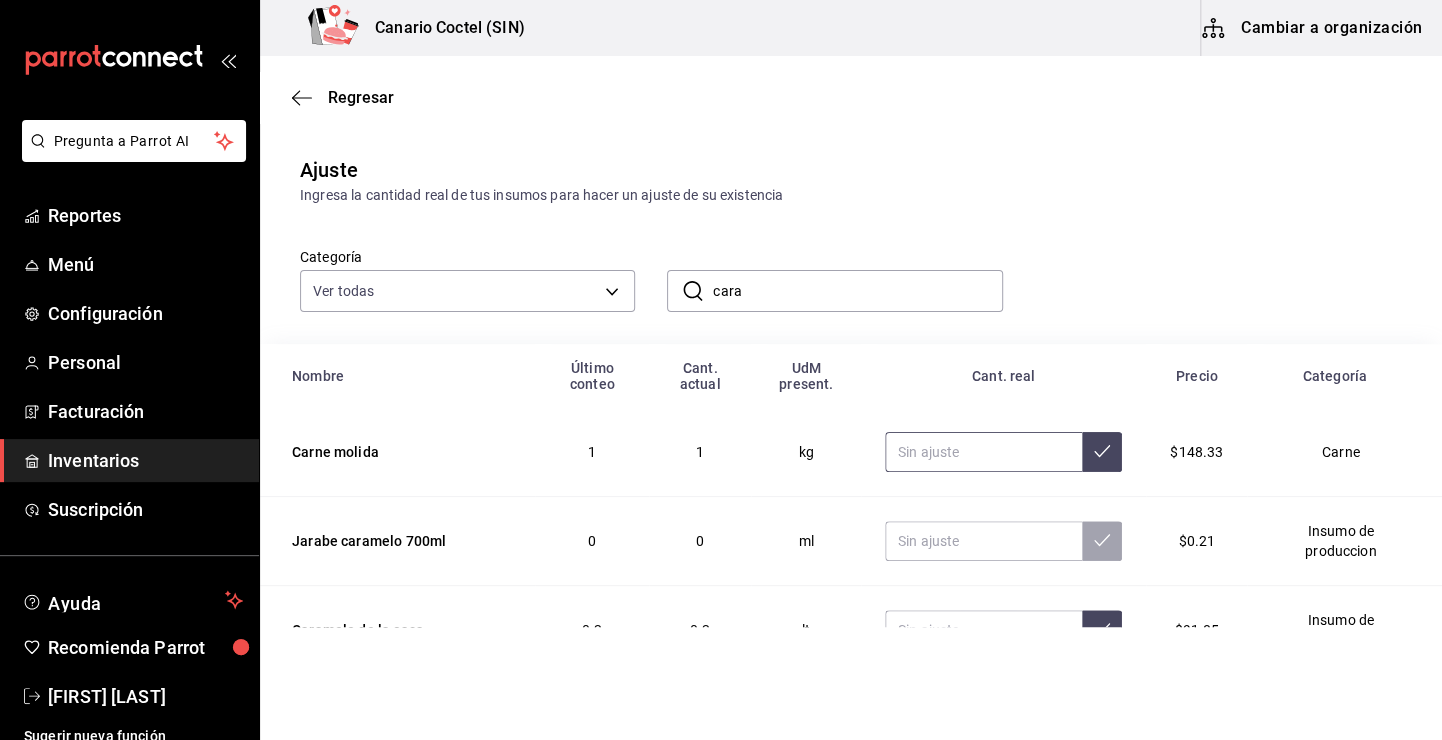 click at bounding box center [983, 452] 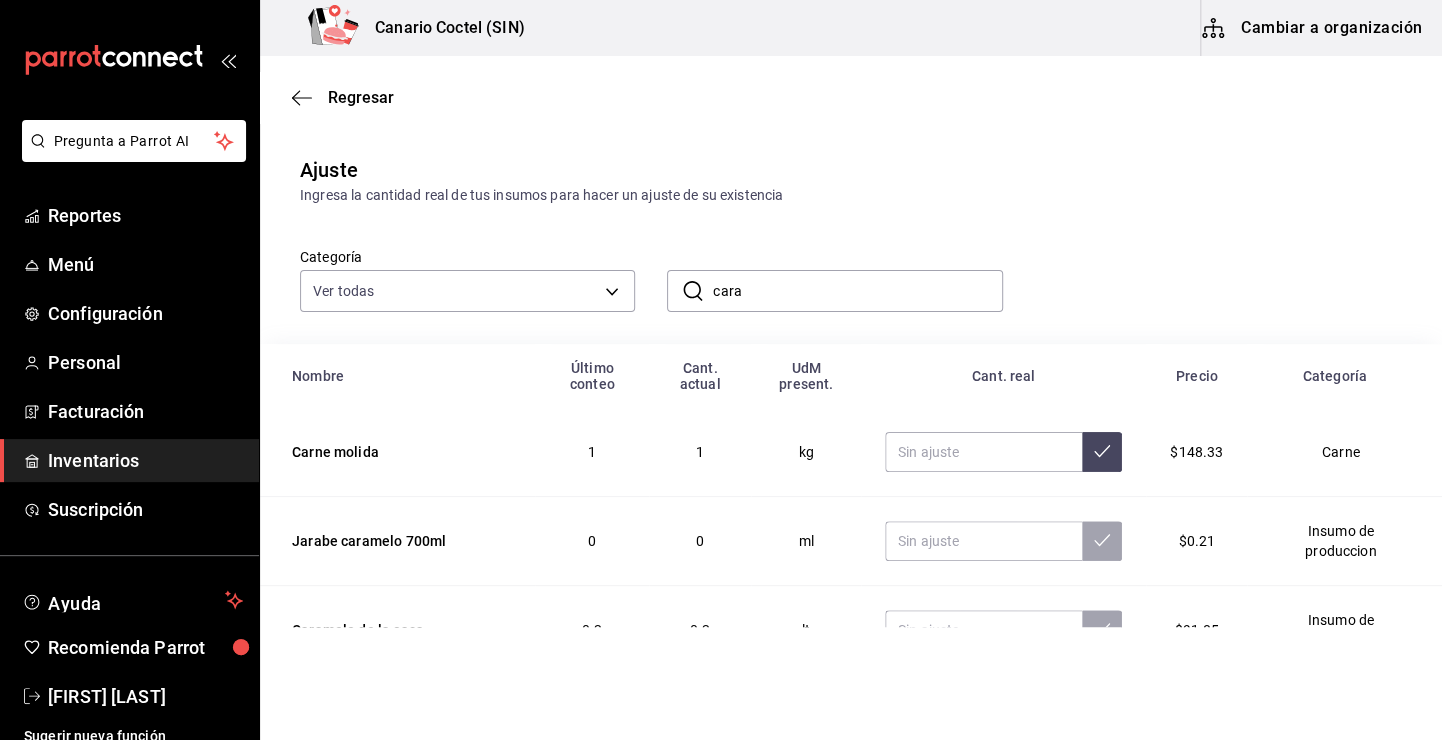 click on "cara" at bounding box center [857, 291] 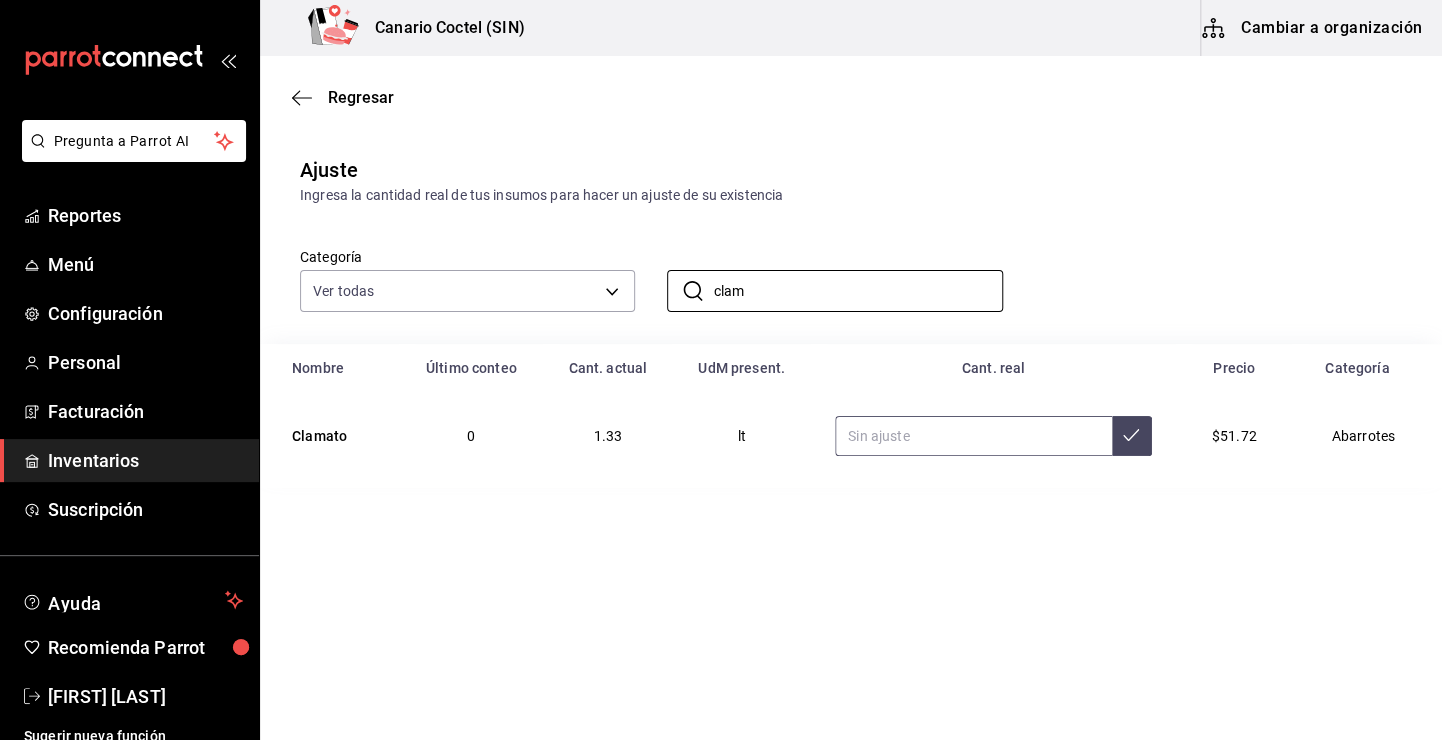 type on "clam" 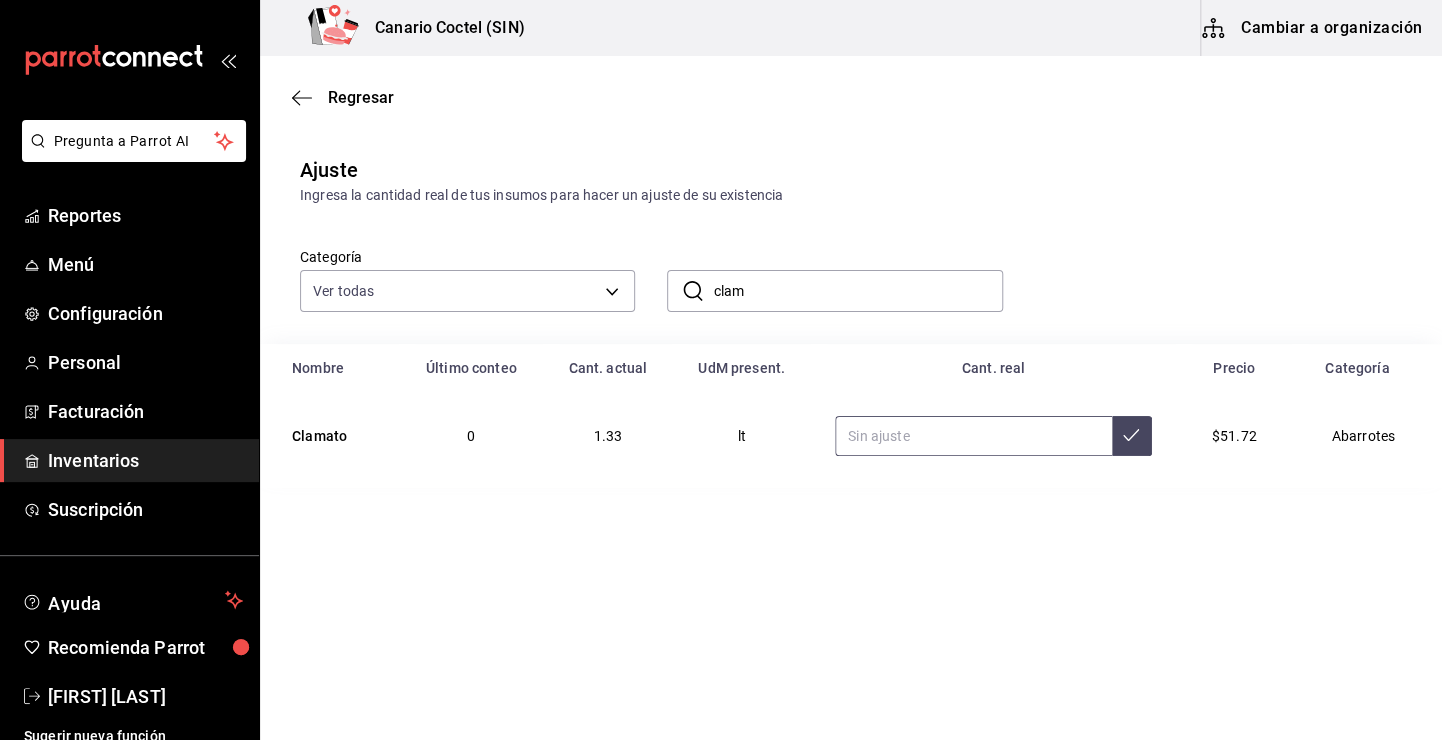 click at bounding box center (973, 436) 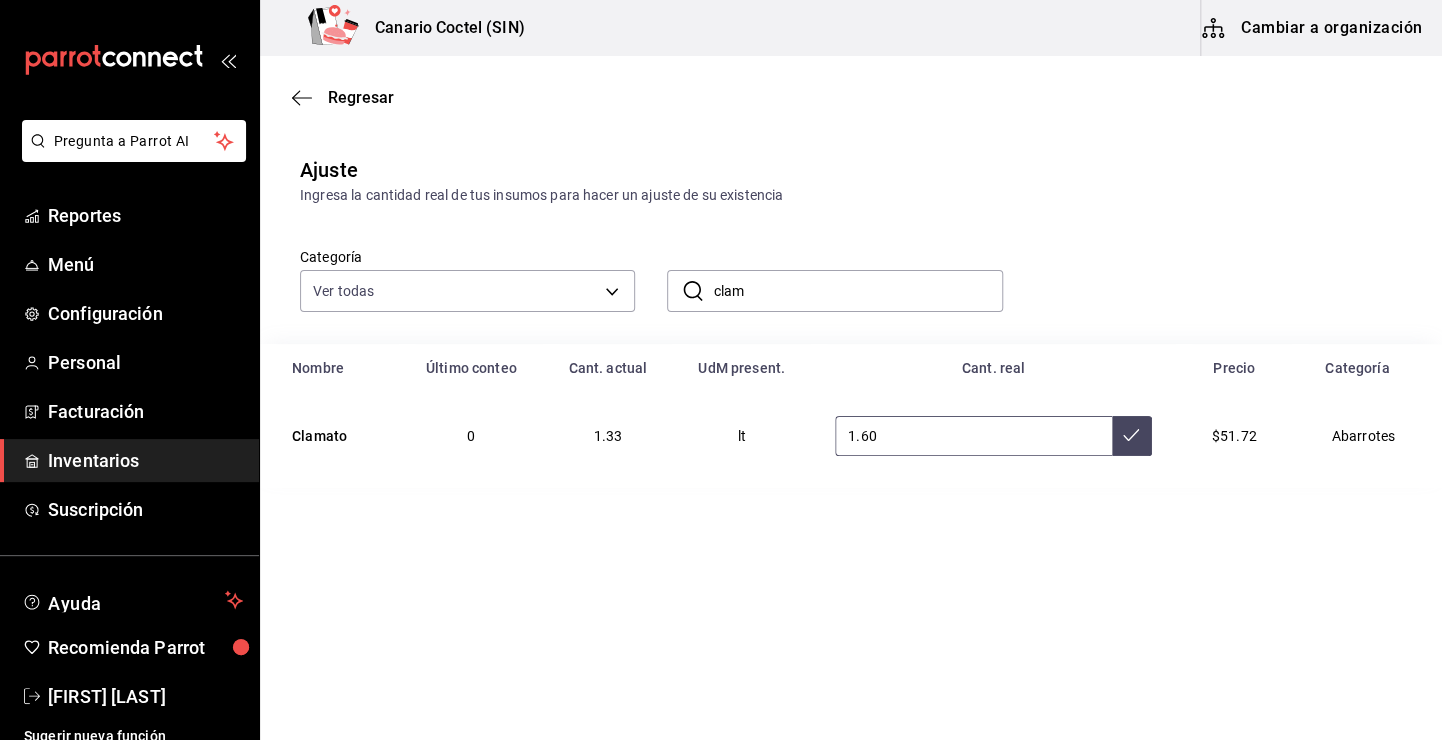 type on "1.60" 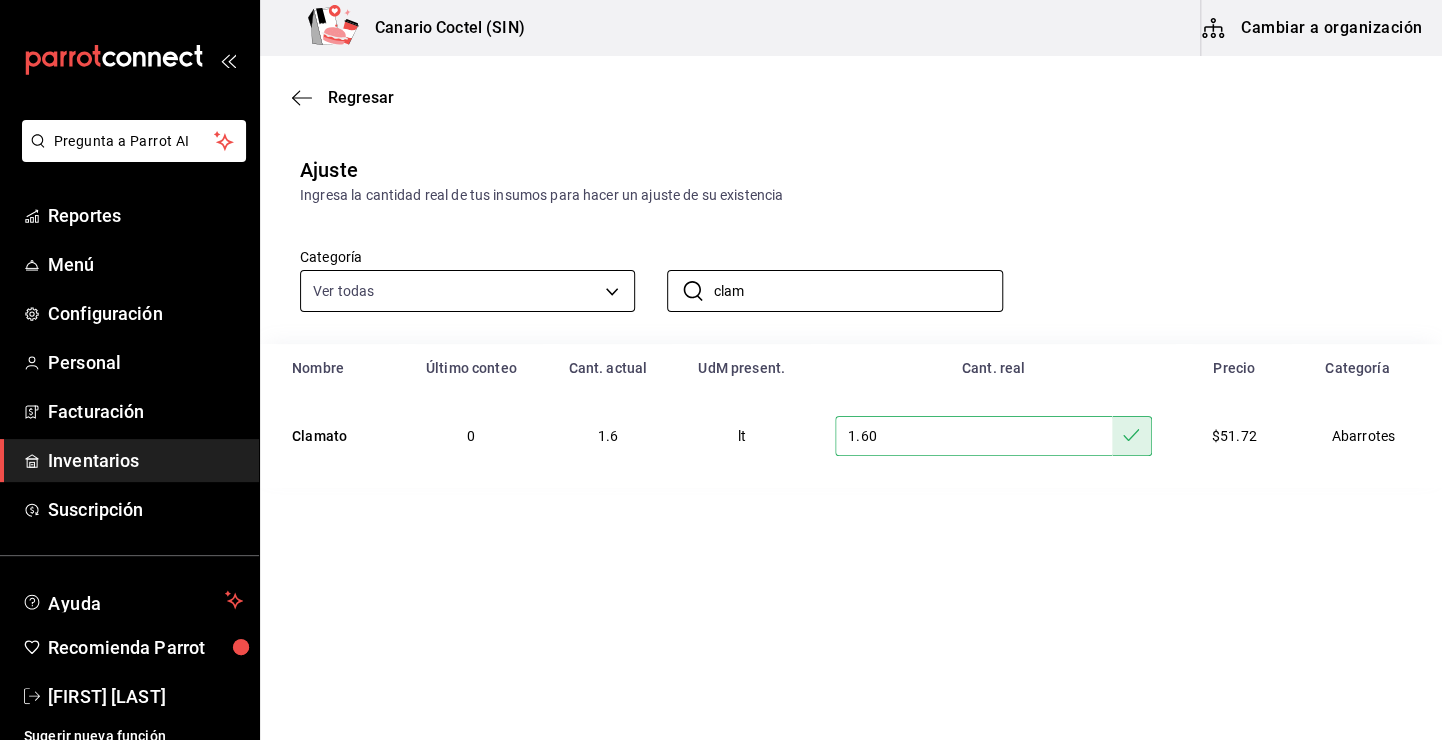 drag, startPoint x: 801, startPoint y: 294, endPoint x: 627, endPoint y: 311, distance: 174.82849 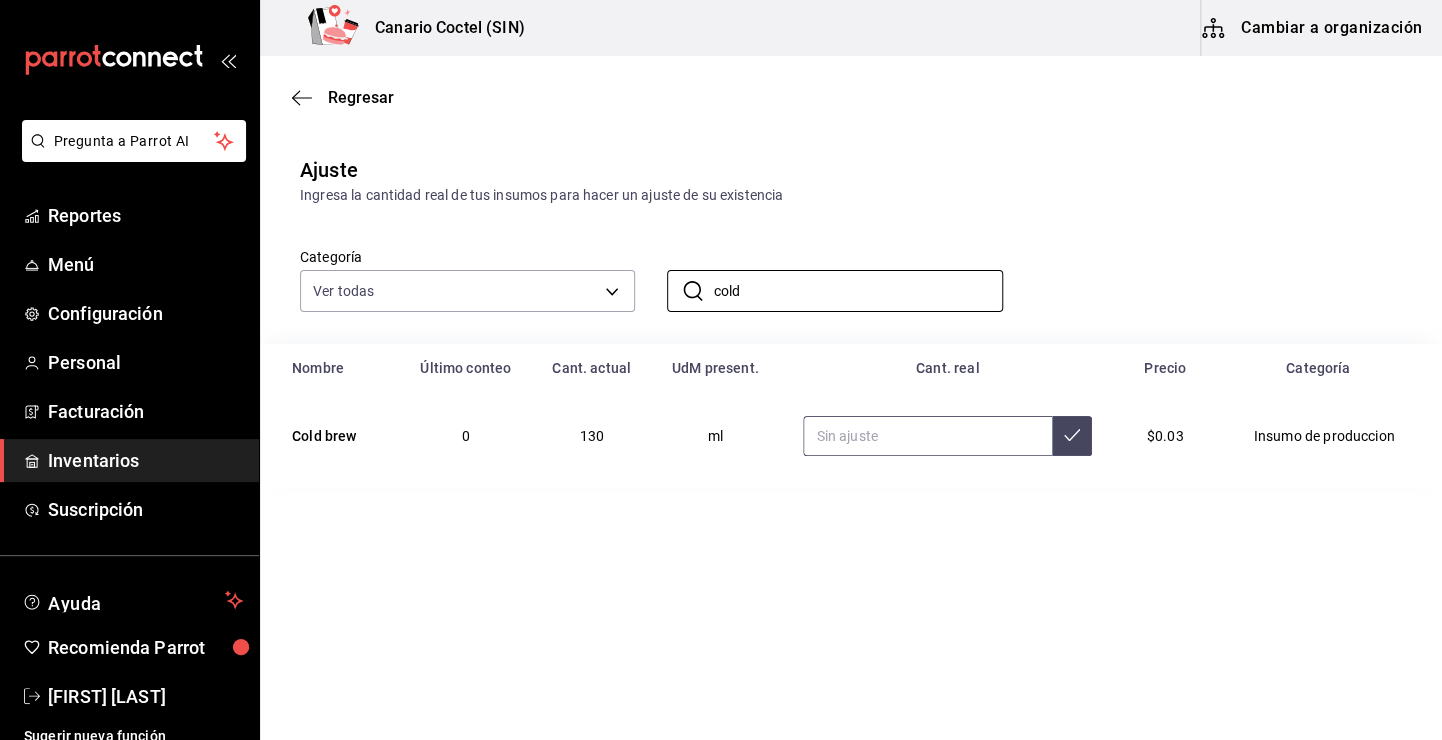 type on "cold" 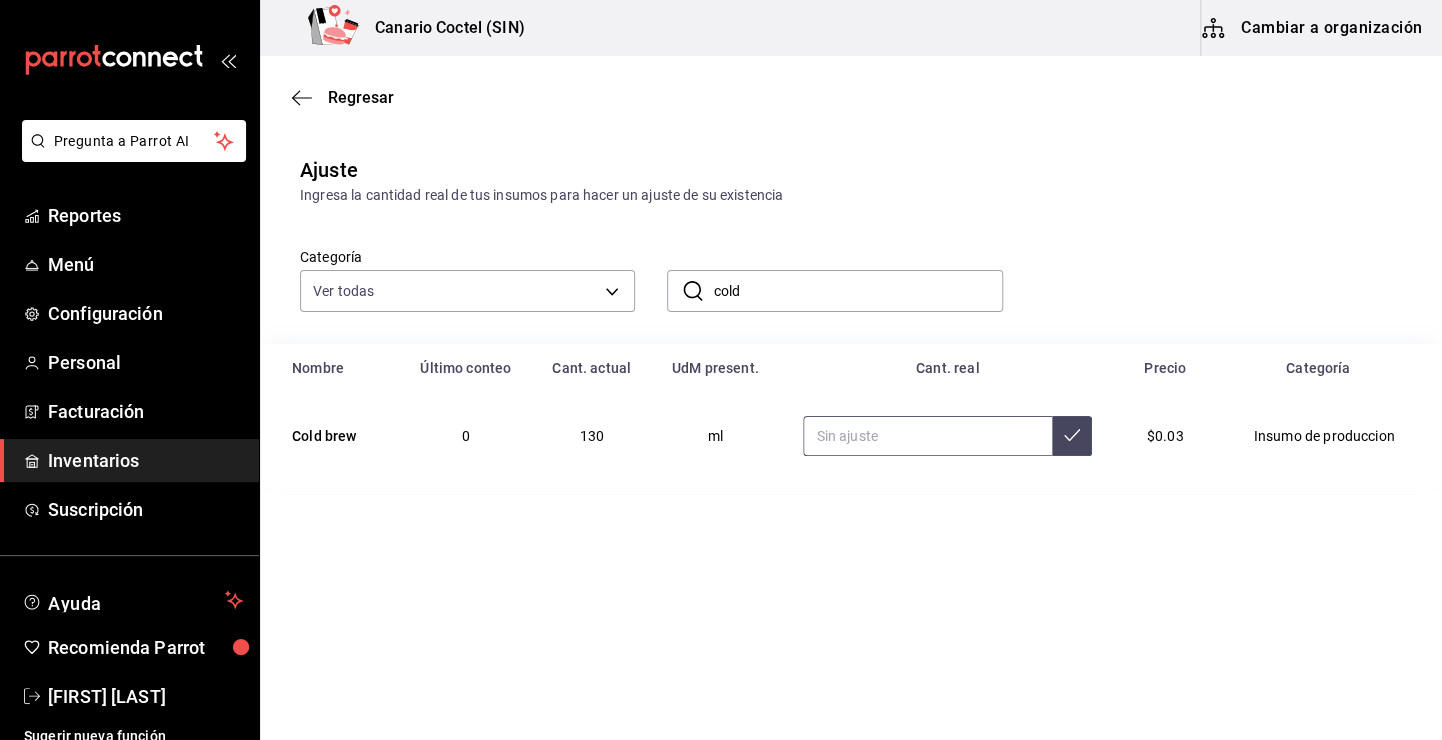 click at bounding box center [927, 436] 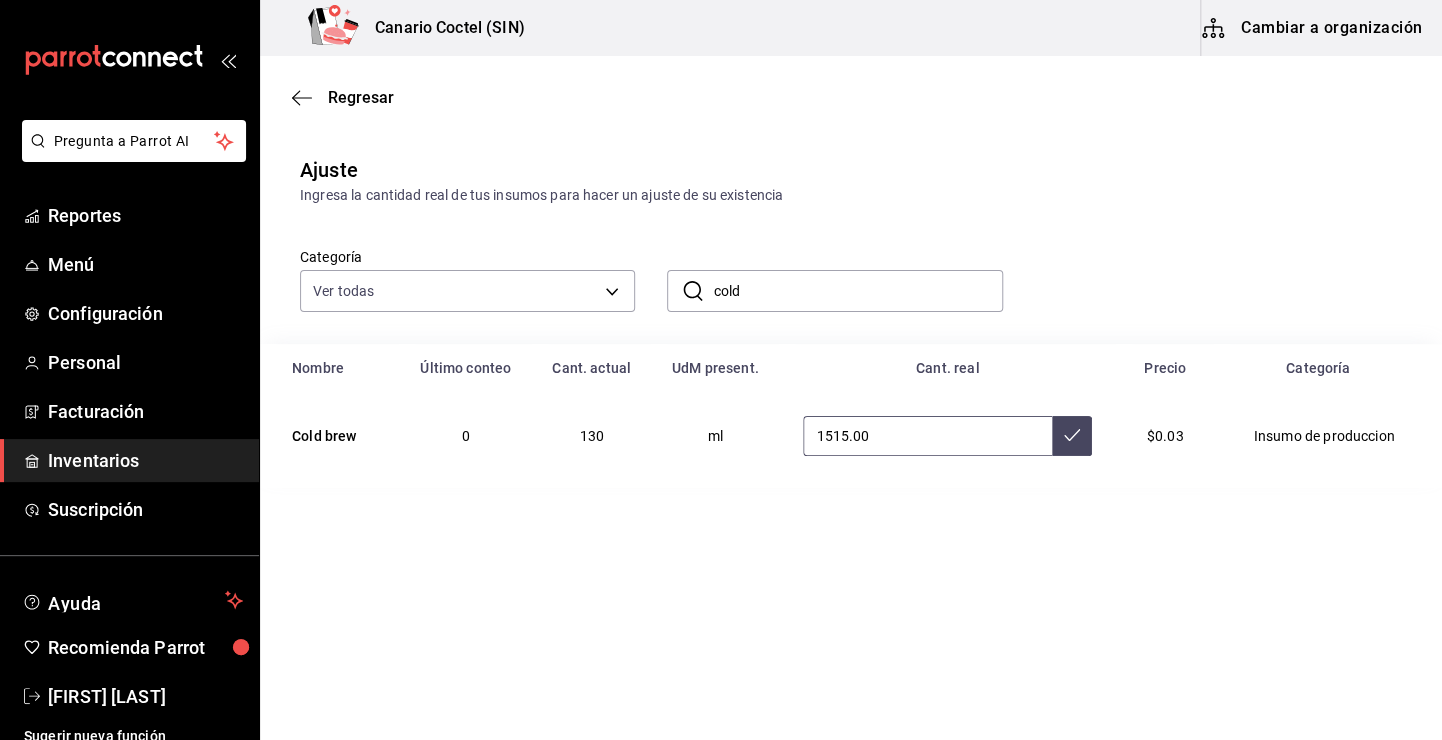 type on "1515.00" 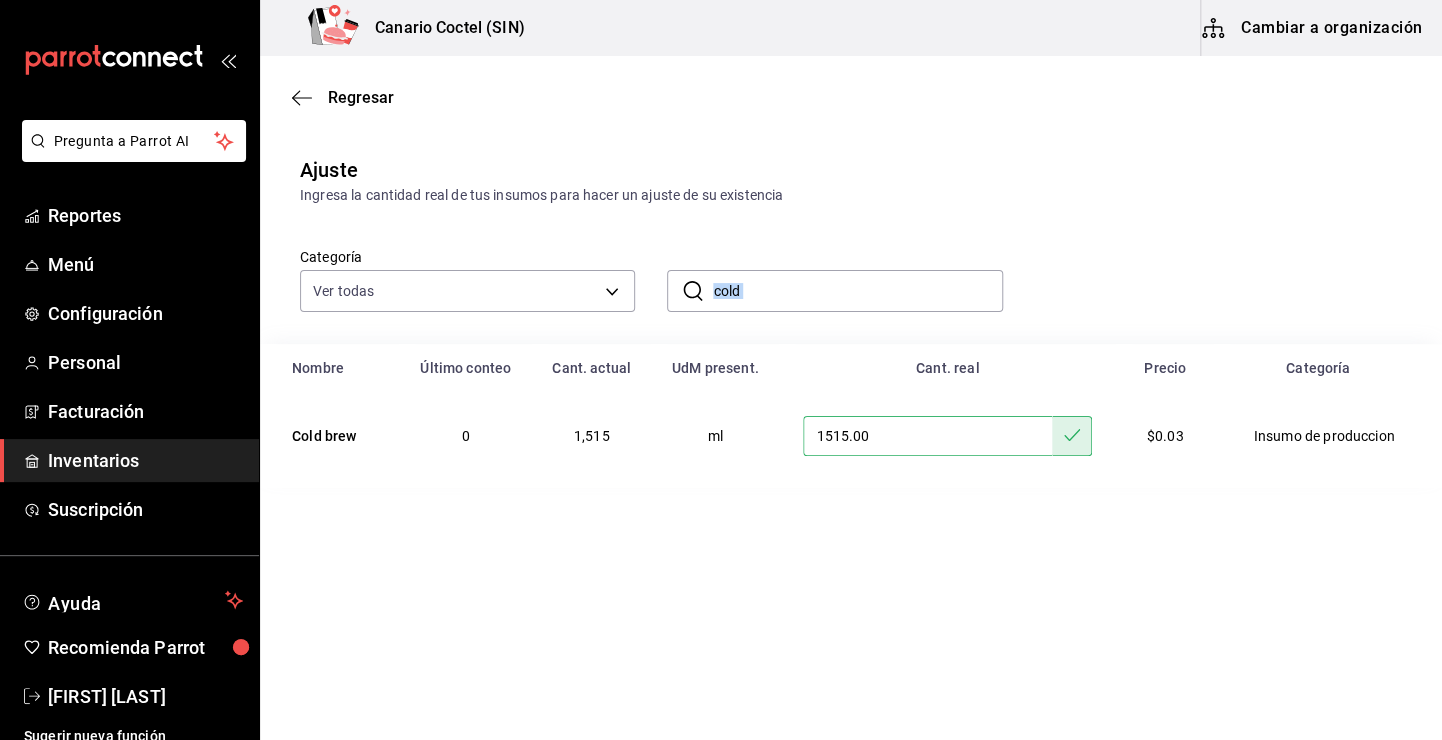 drag, startPoint x: 867, startPoint y: 325, endPoint x: 738, endPoint y: 288, distance: 134.20134 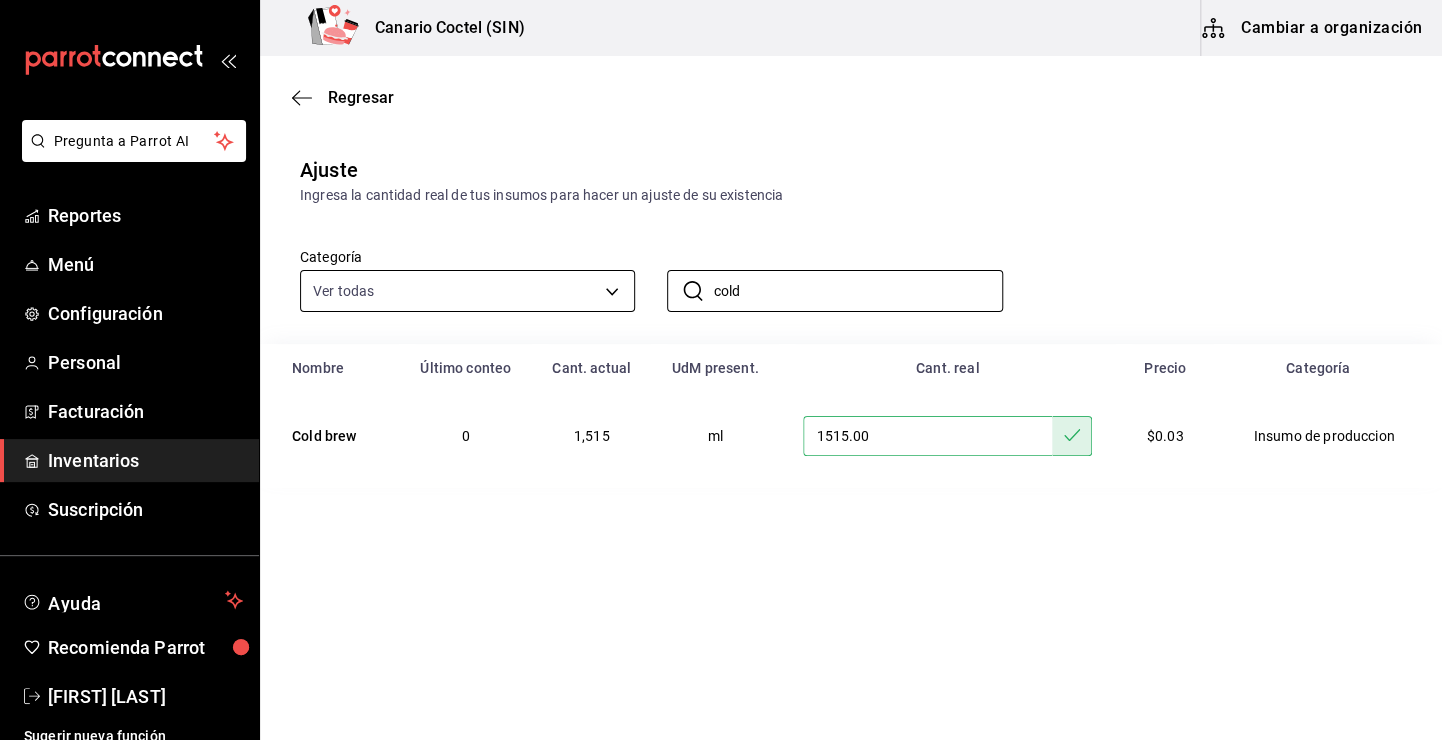 drag, startPoint x: 772, startPoint y: 294, endPoint x: 593, endPoint y: 296, distance: 179.01117 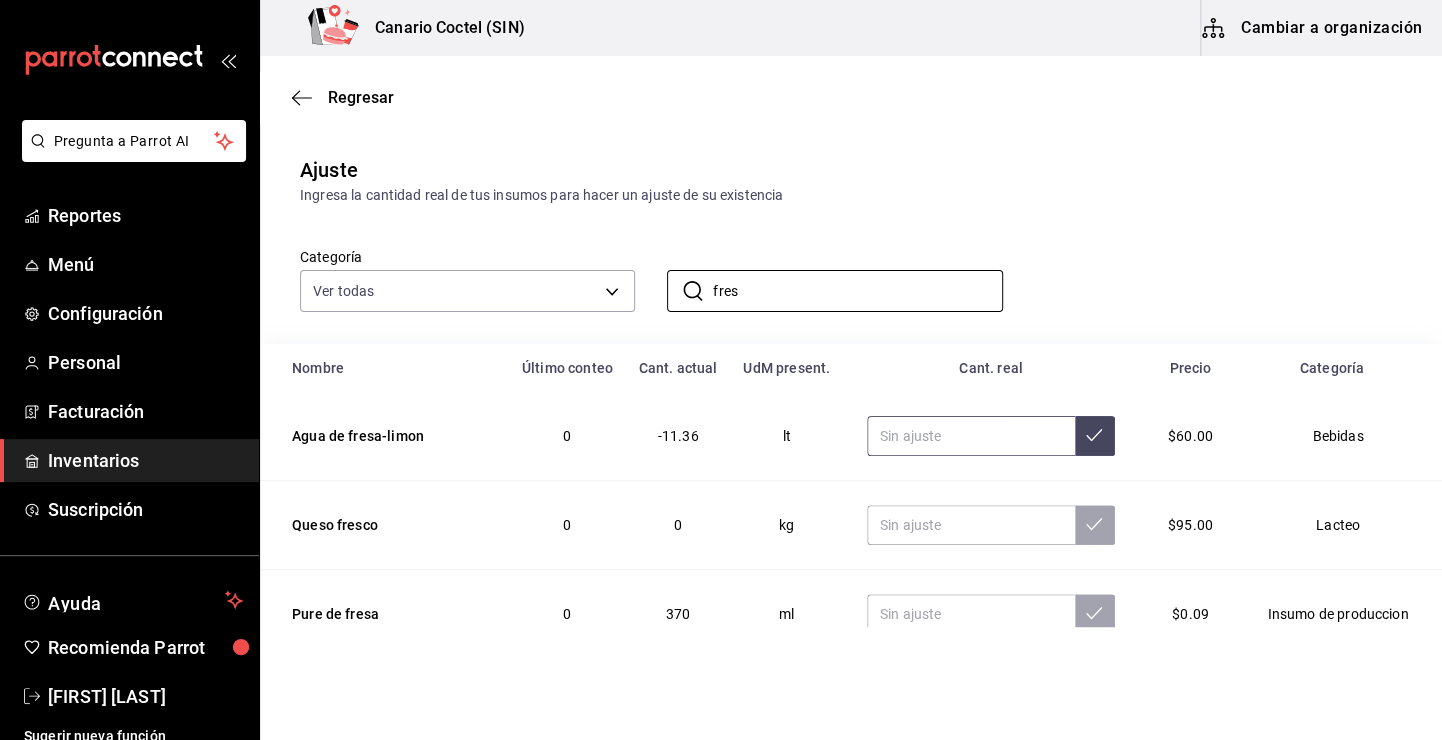 type on "fres" 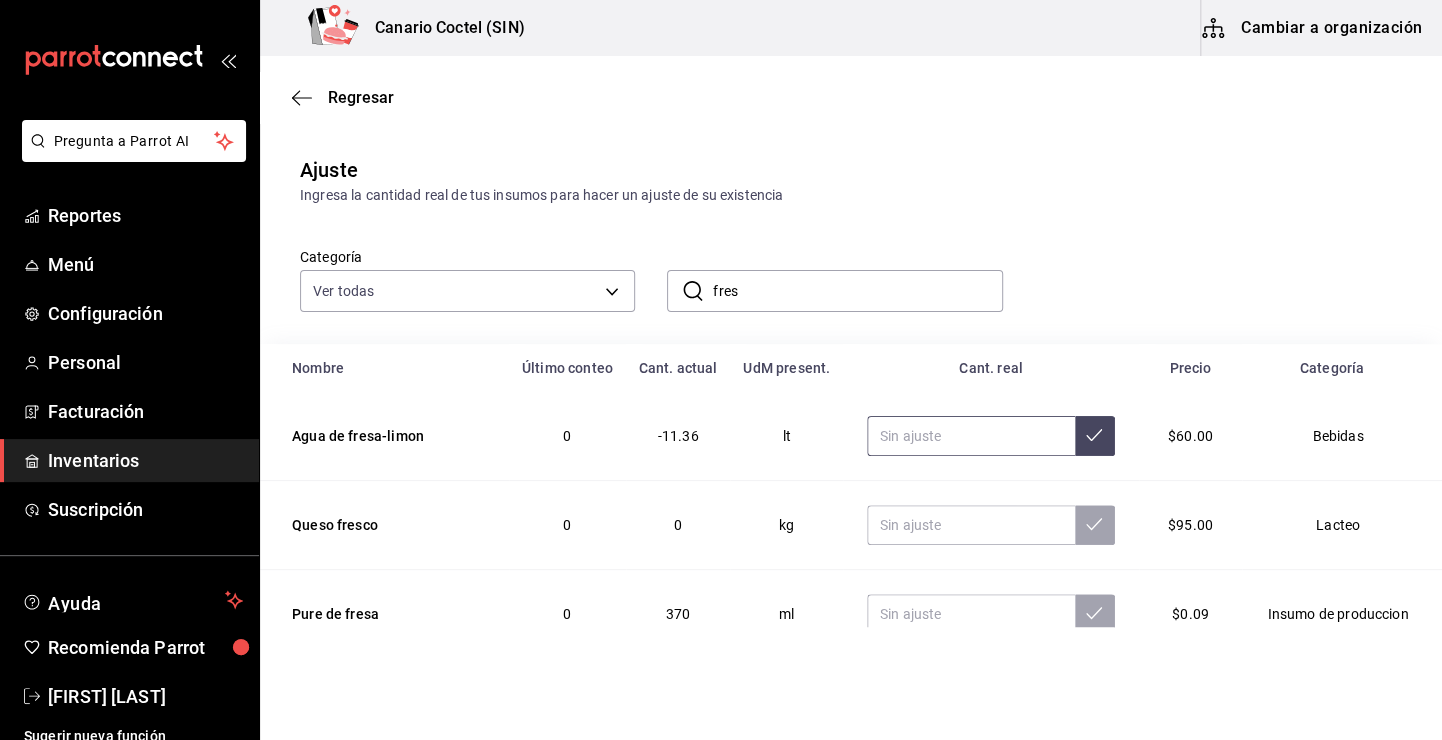 click at bounding box center (971, 436) 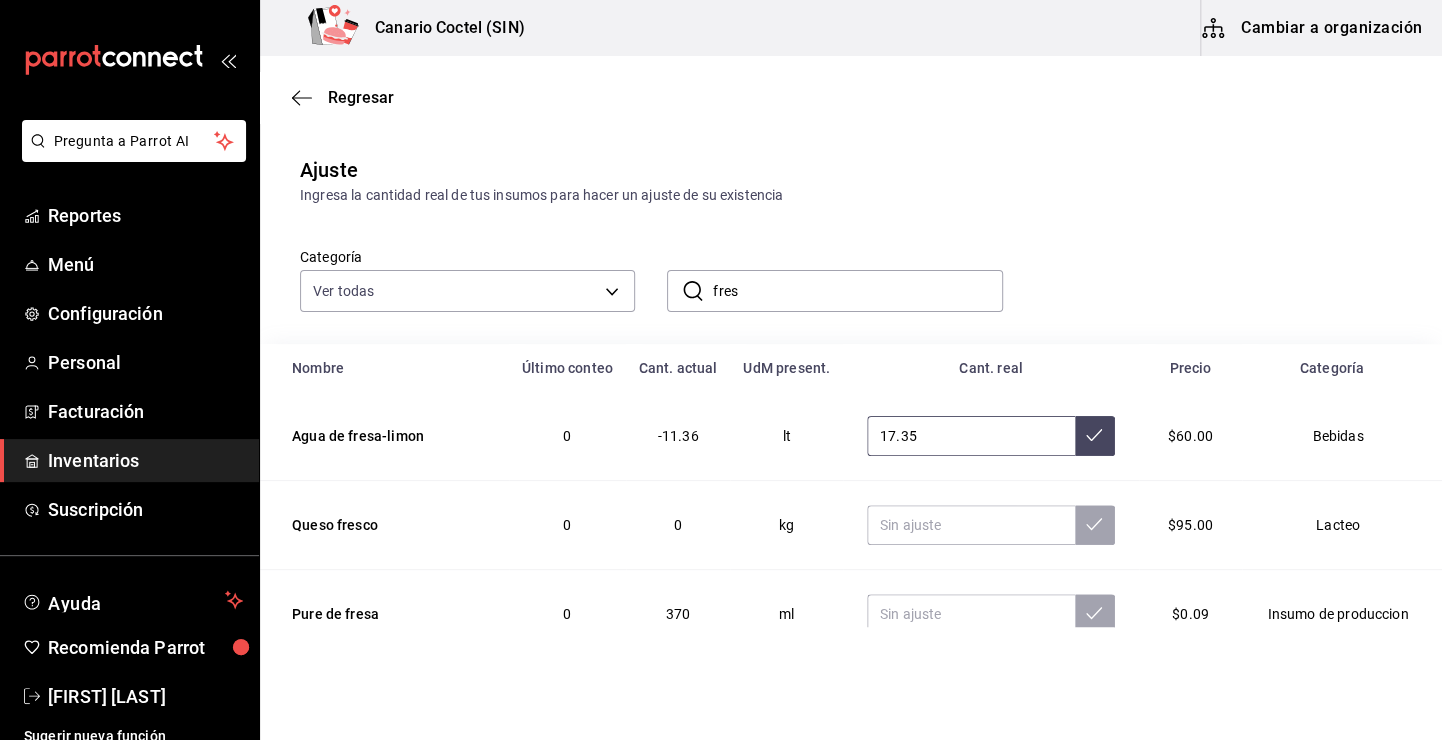 type on "17.35" 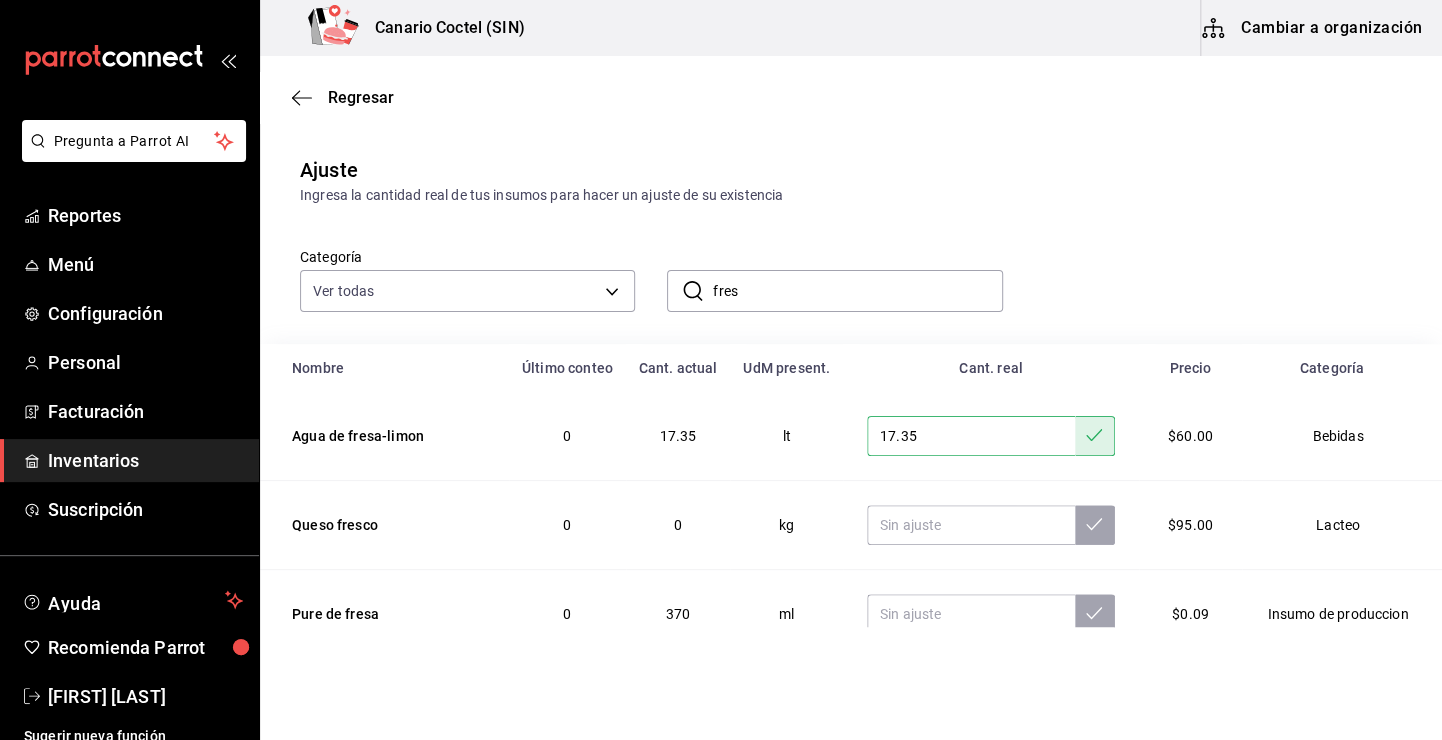 drag, startPoint x: 761, startPoint y: 248, endPoint x: 740, endPoint y: 284, distance: 41.677334 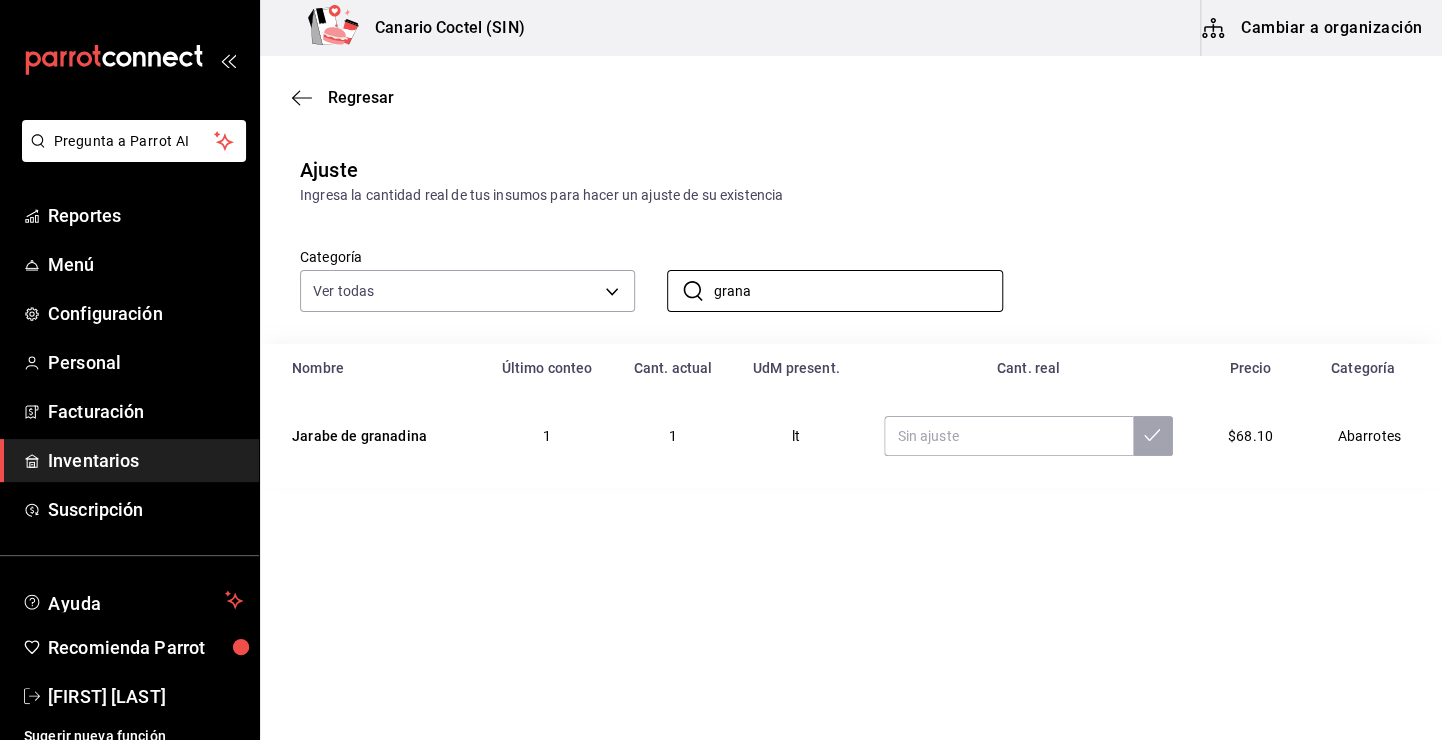 drag, startPoint x: 890, startPoint y: 293, endPoint x: 659, endPoint y: 289, distance: 231.03462 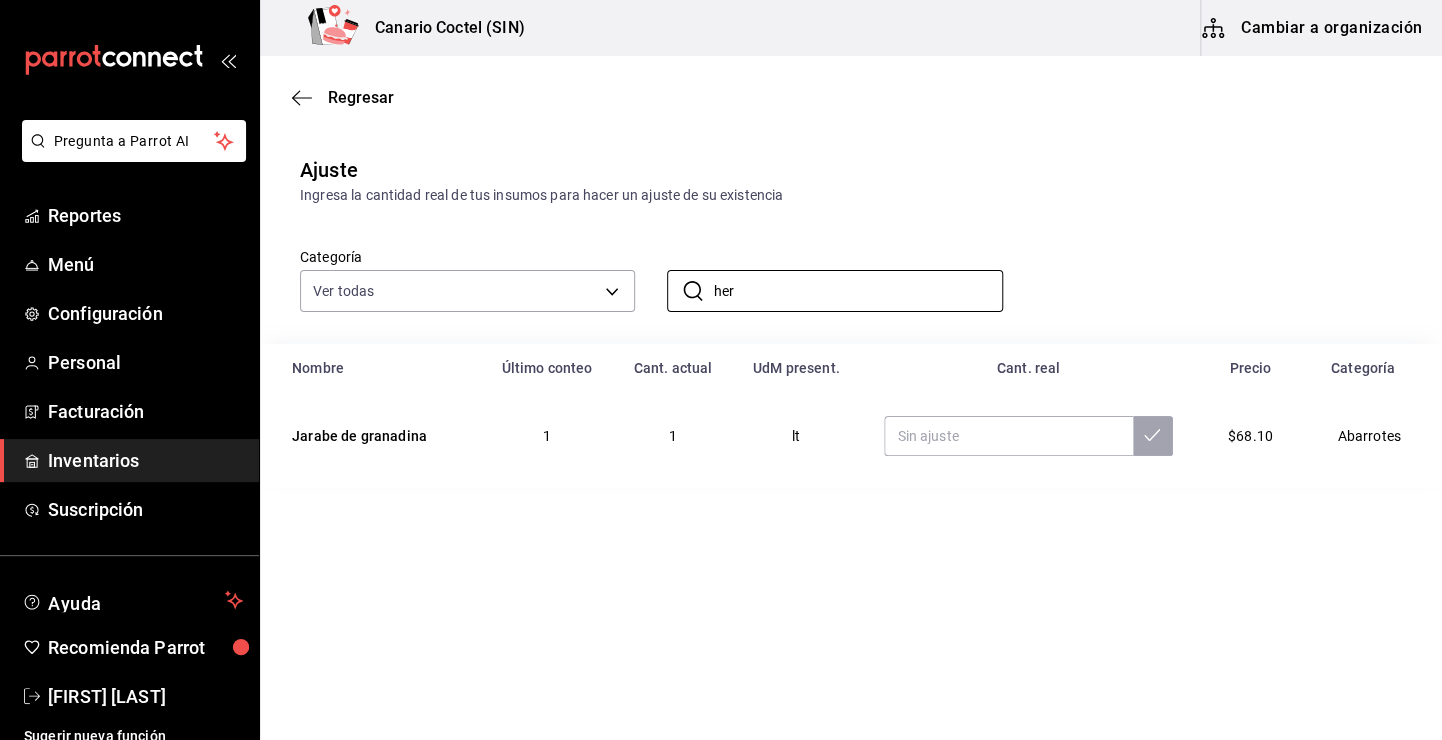 type on "her" 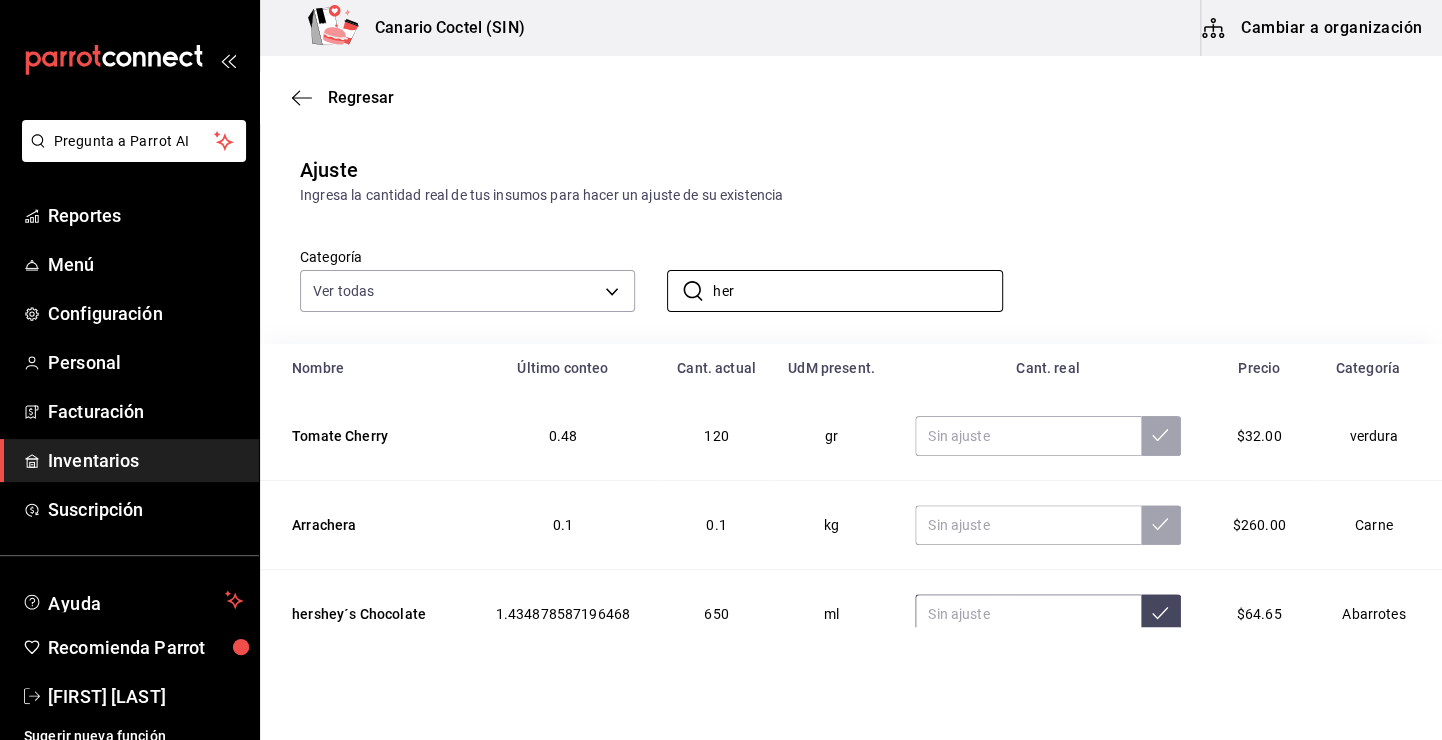 click at bounding box center (1027, 614) 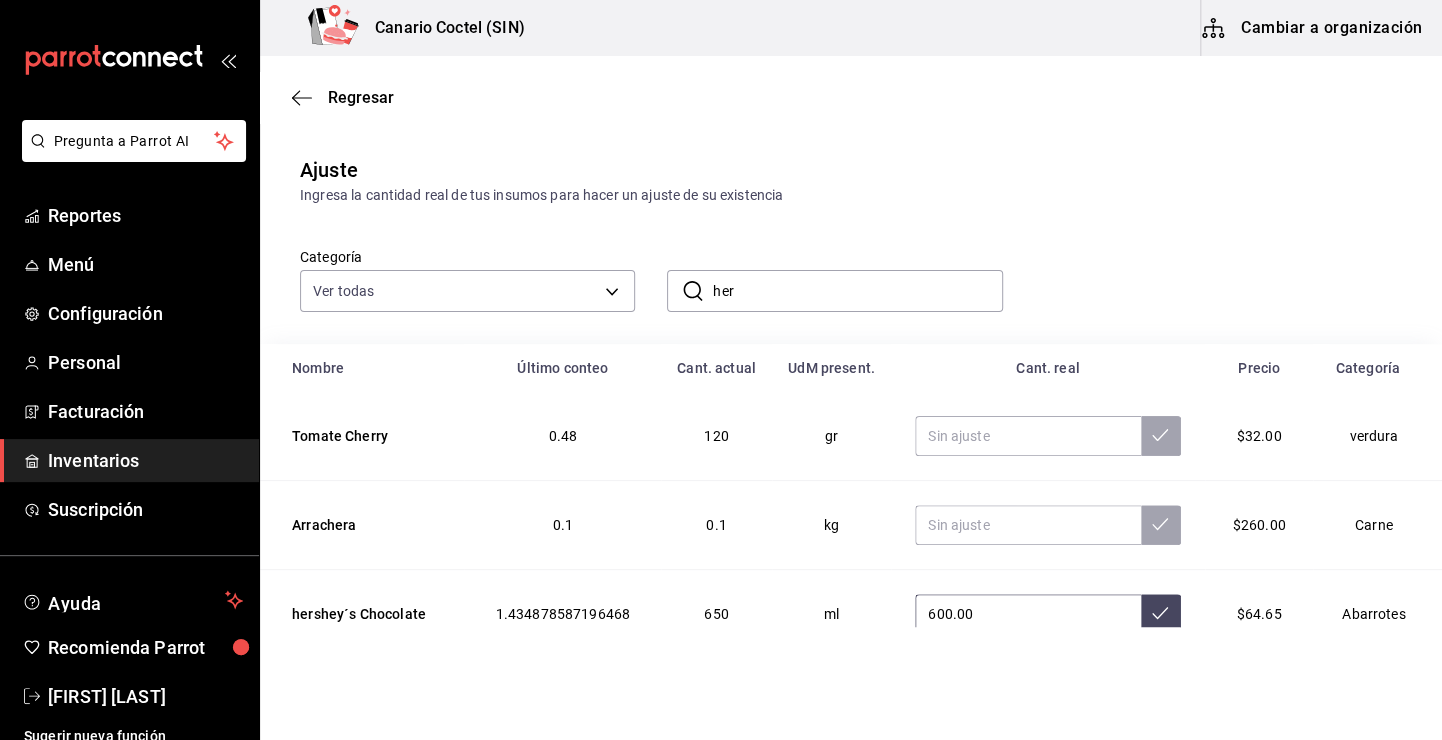 type on "600.00" 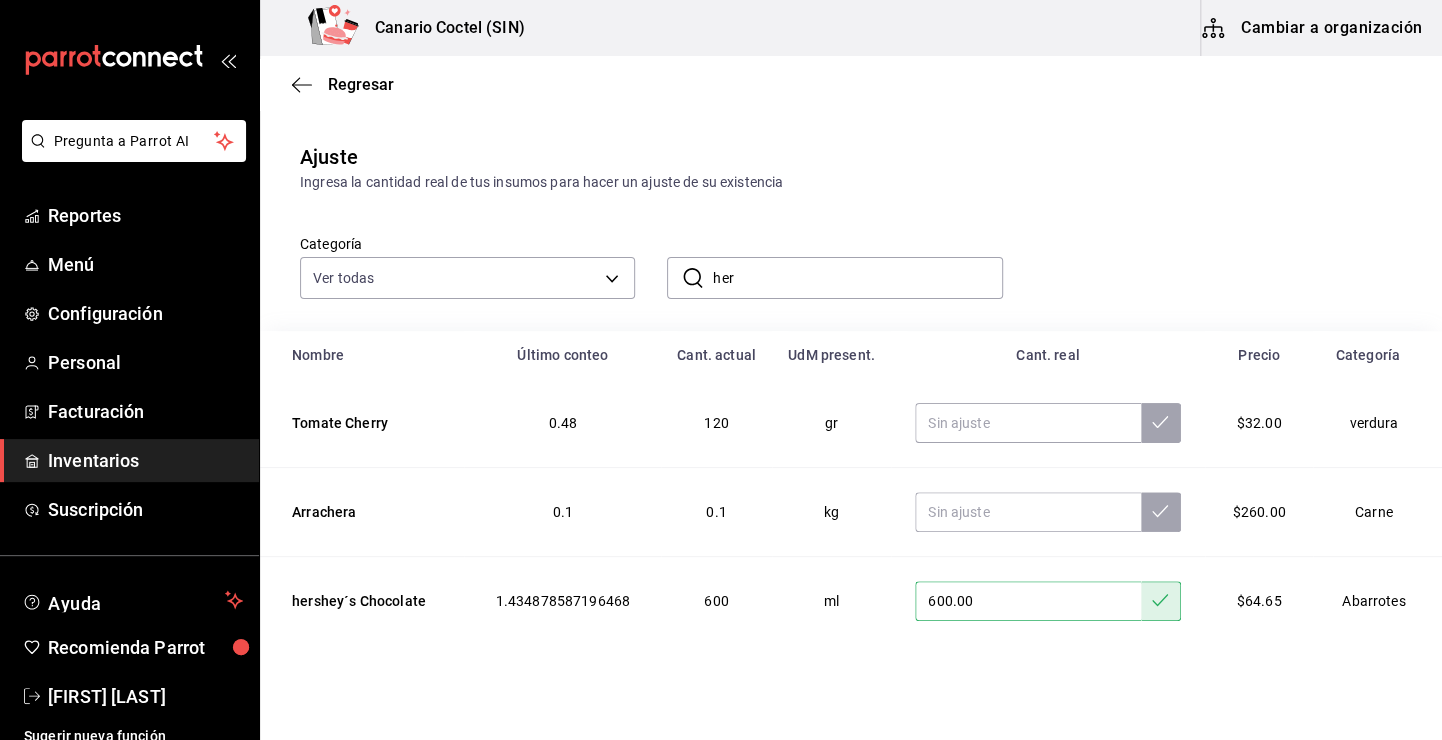 scroll, scrollTop: 0, scrollLeft: 0, axis: both 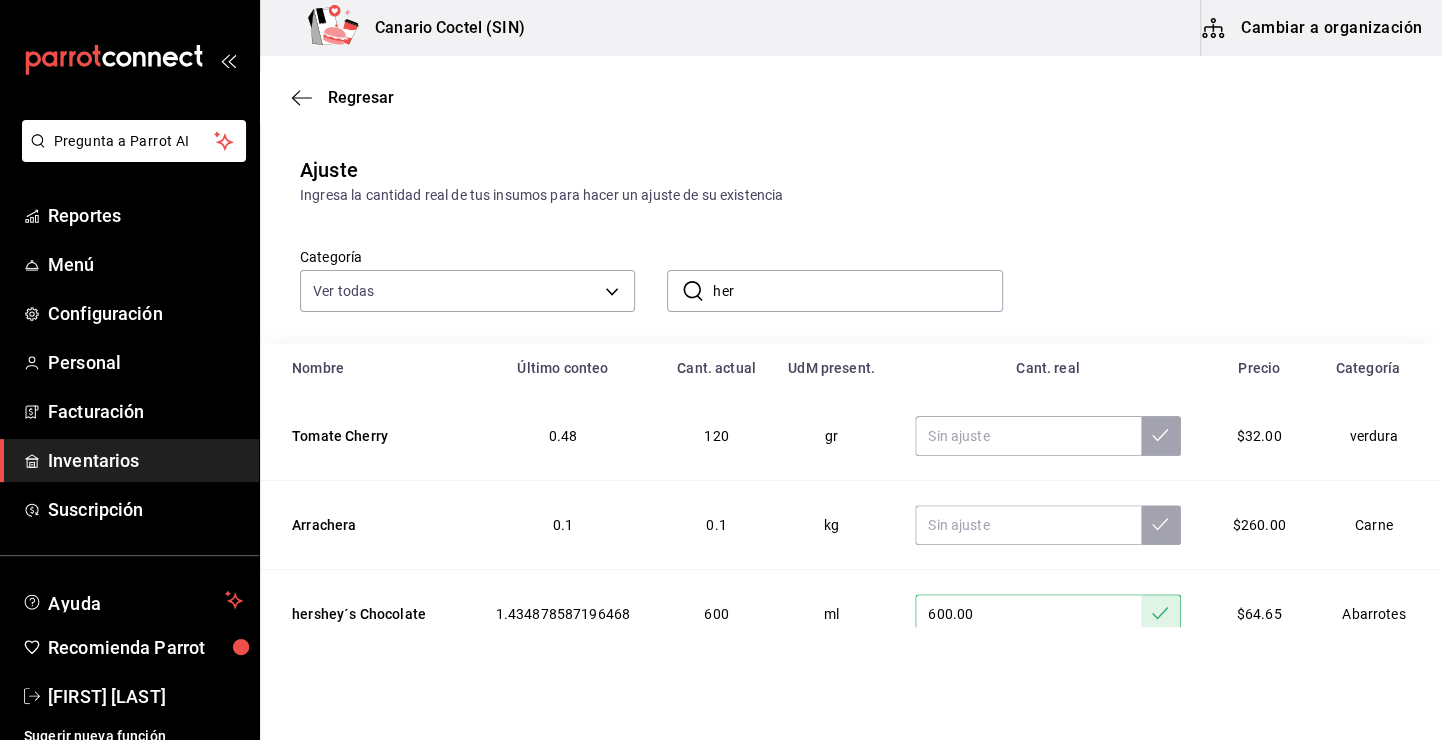 click on "her" at bounding box center [857, 291] 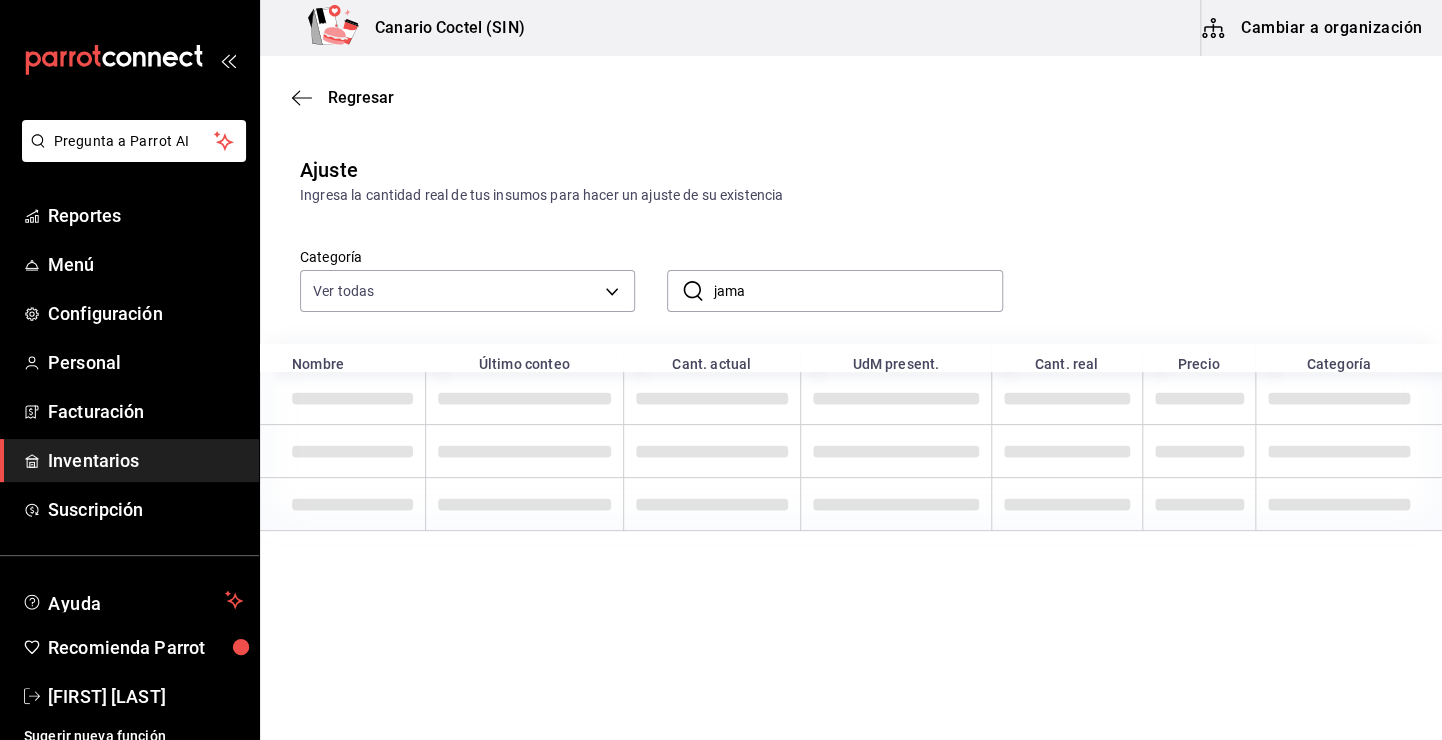 type on "jama" 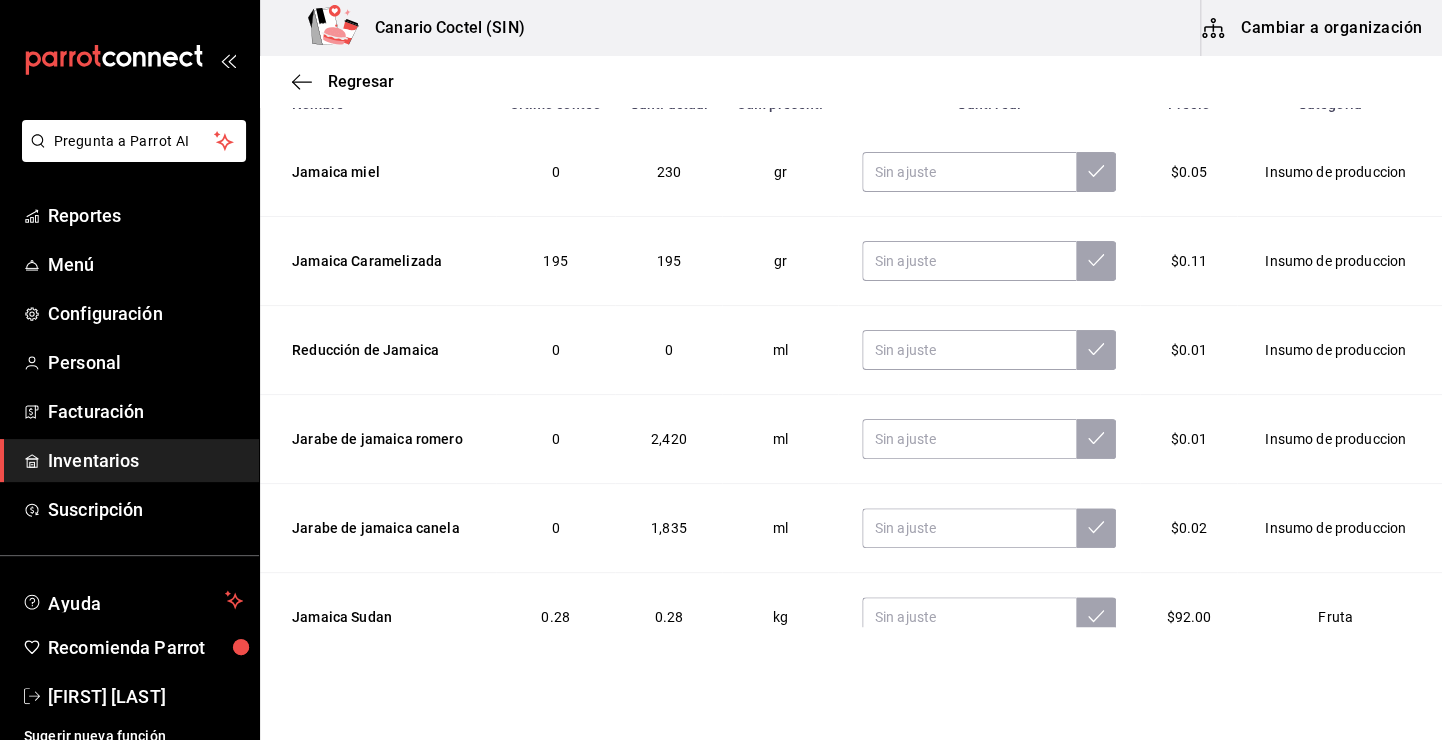 scroll, scrollTop: 300, scrollLeft: 0, axis: vertical 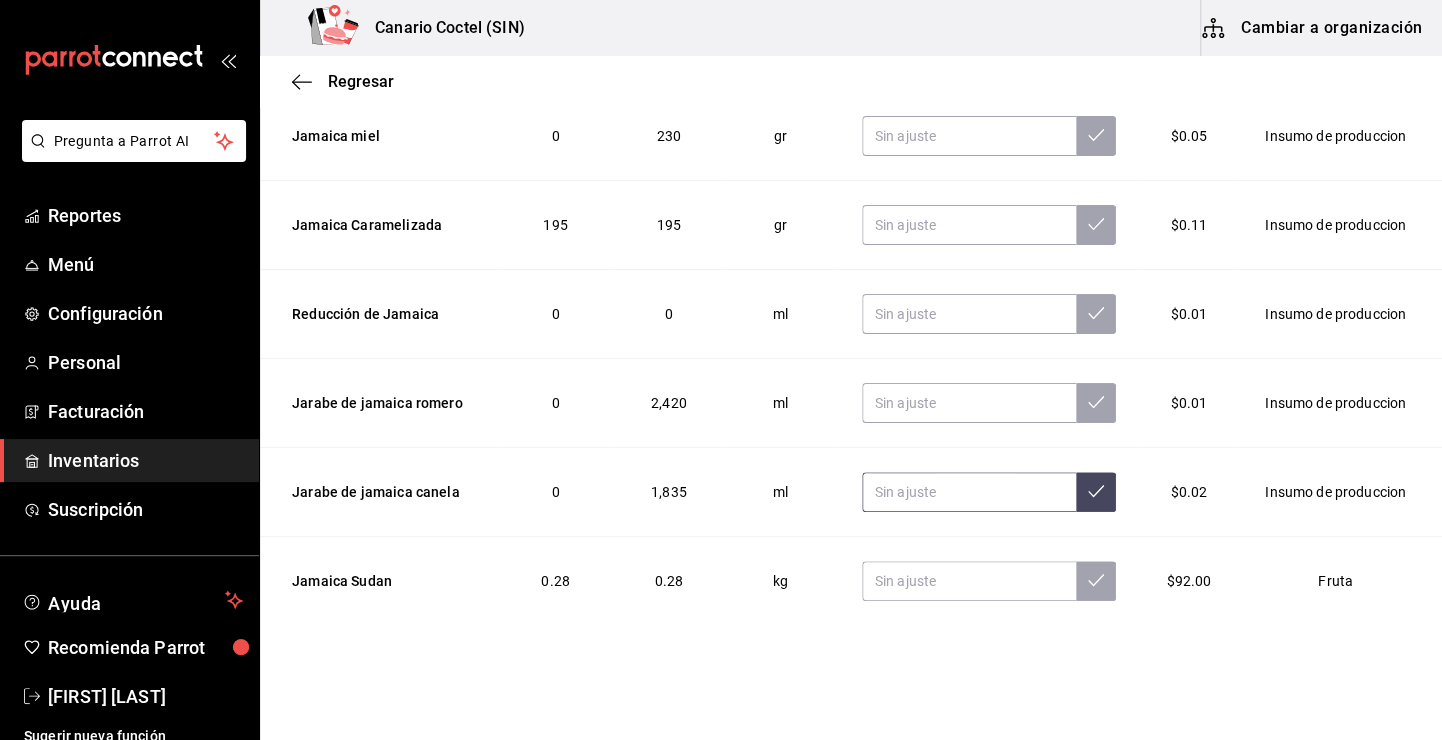 click at bounding box center (969, 492) 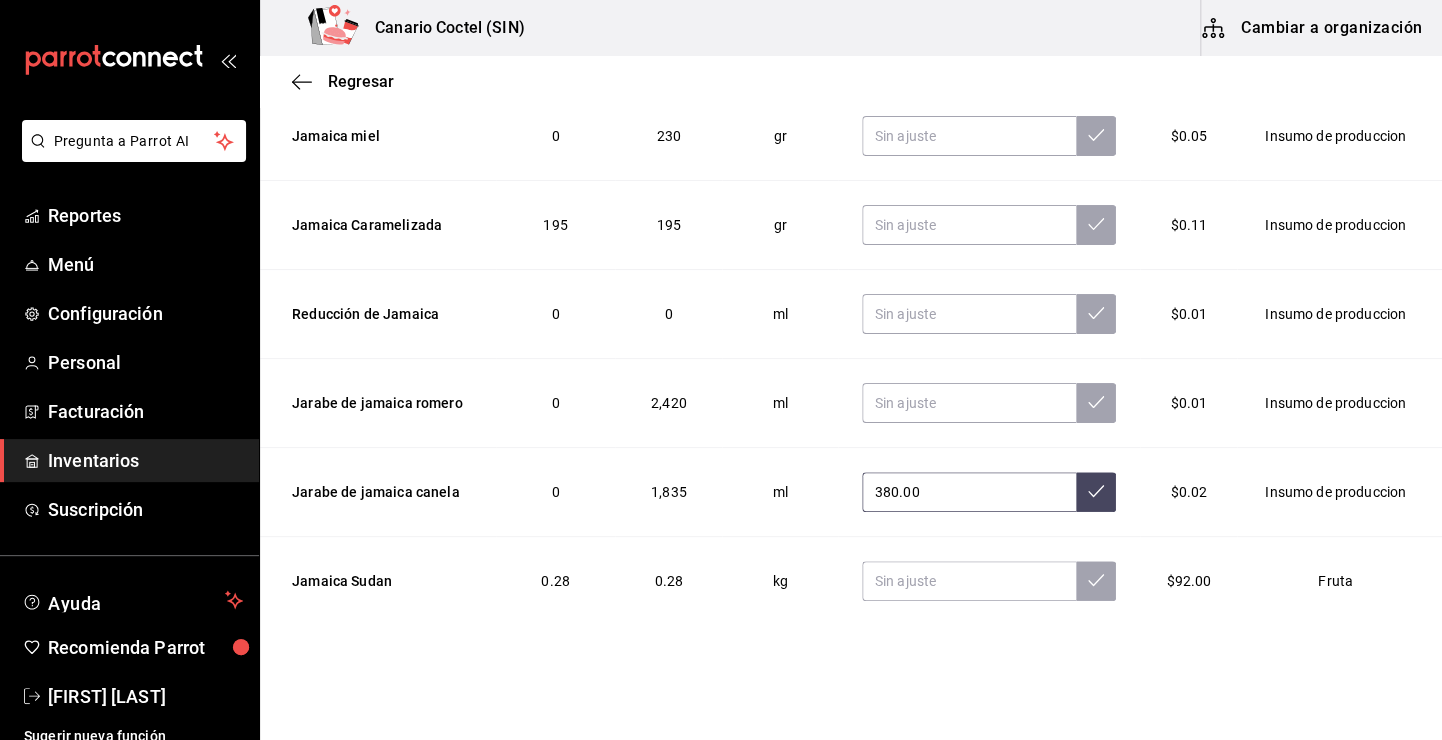 type on "380.00" 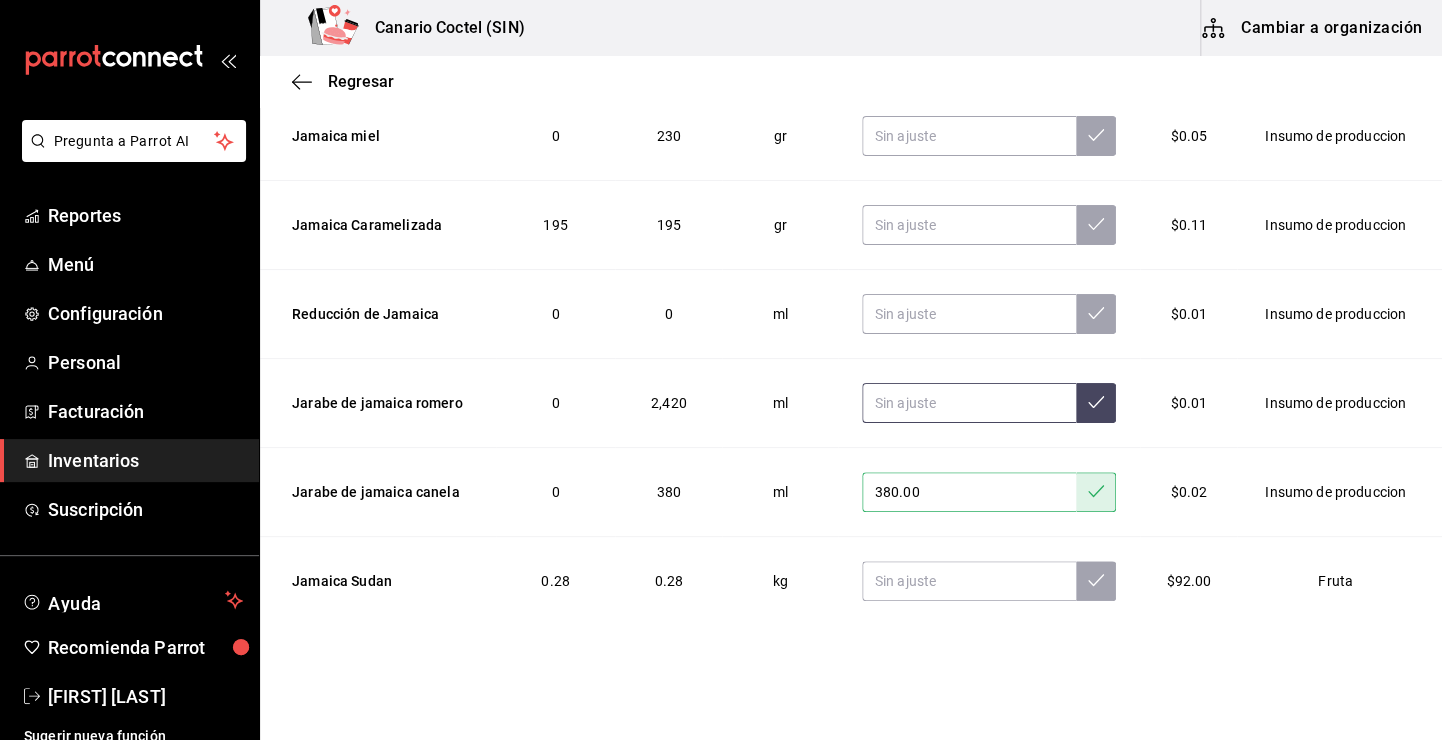 drag, startPoint x: 939, startPoint y: 401, endPoint x: 928, endPoint y: 405, distance: 11.7046995 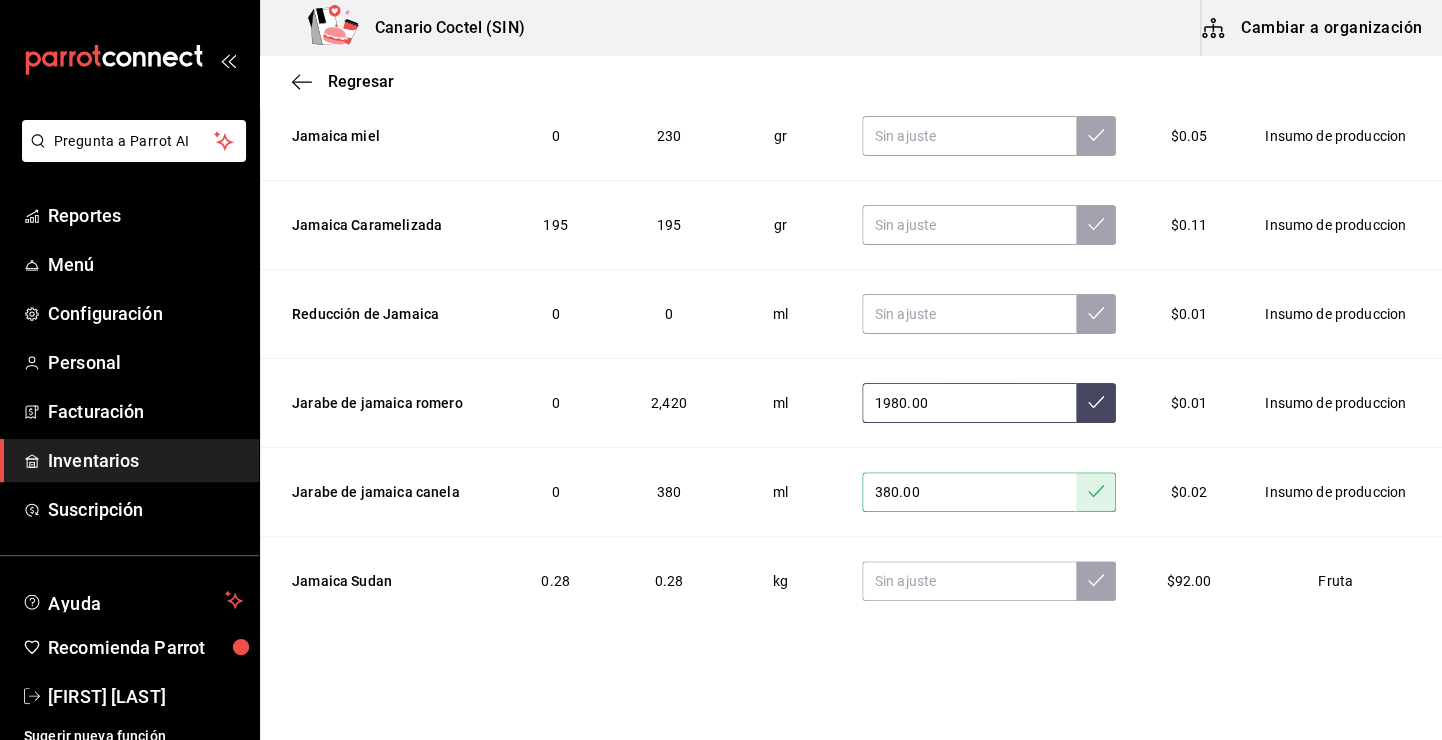 type on "1980.00" 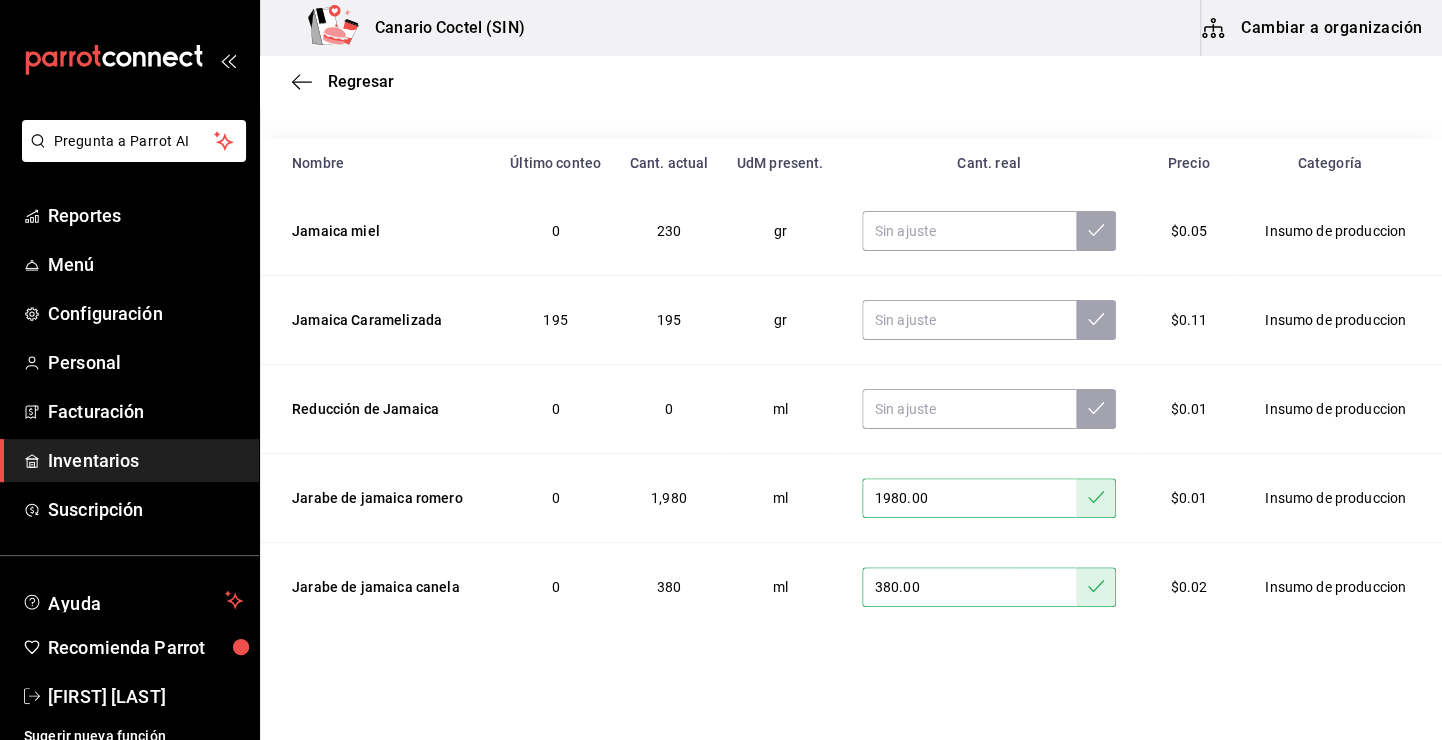 scroll, scrollTop: 105, scrollLeft: 0, axis: vertical 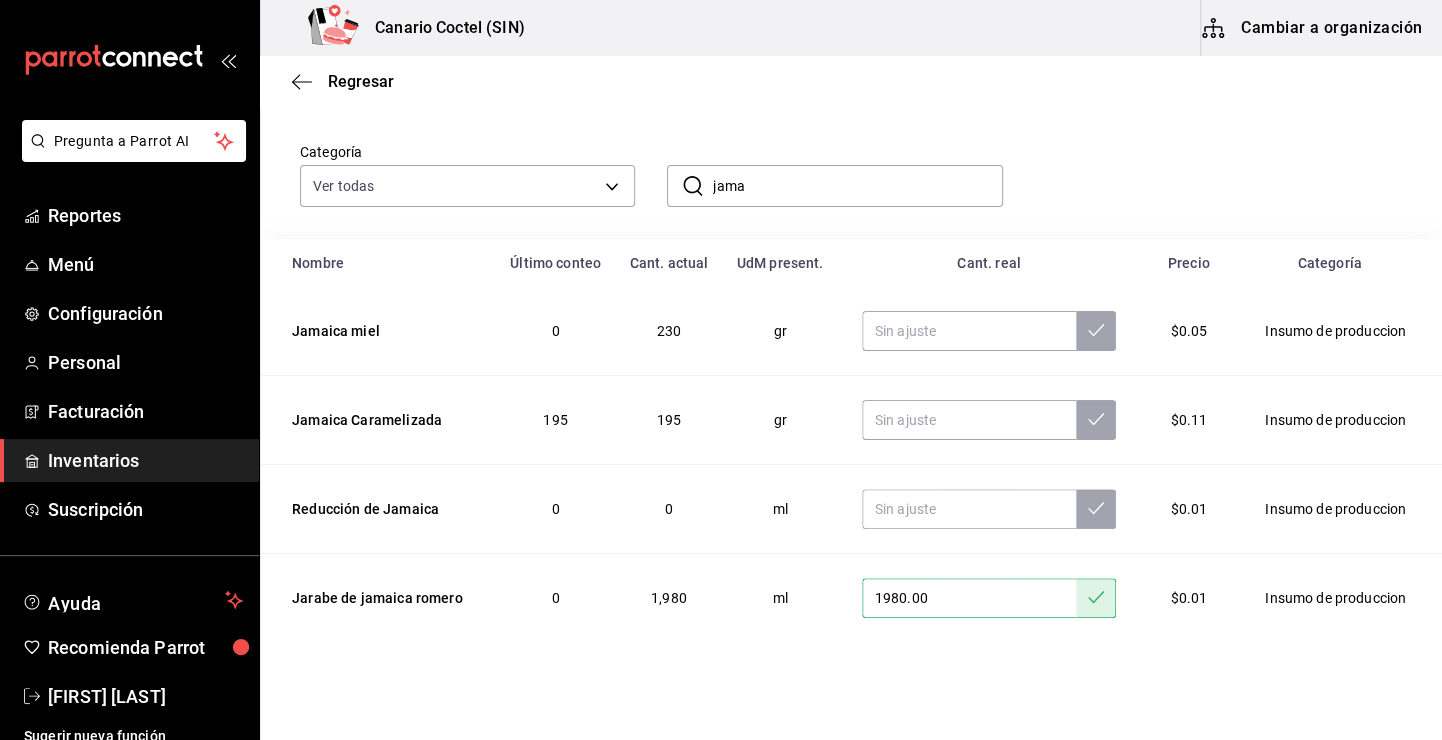 click on "jama" at bounding box center [857, 186] 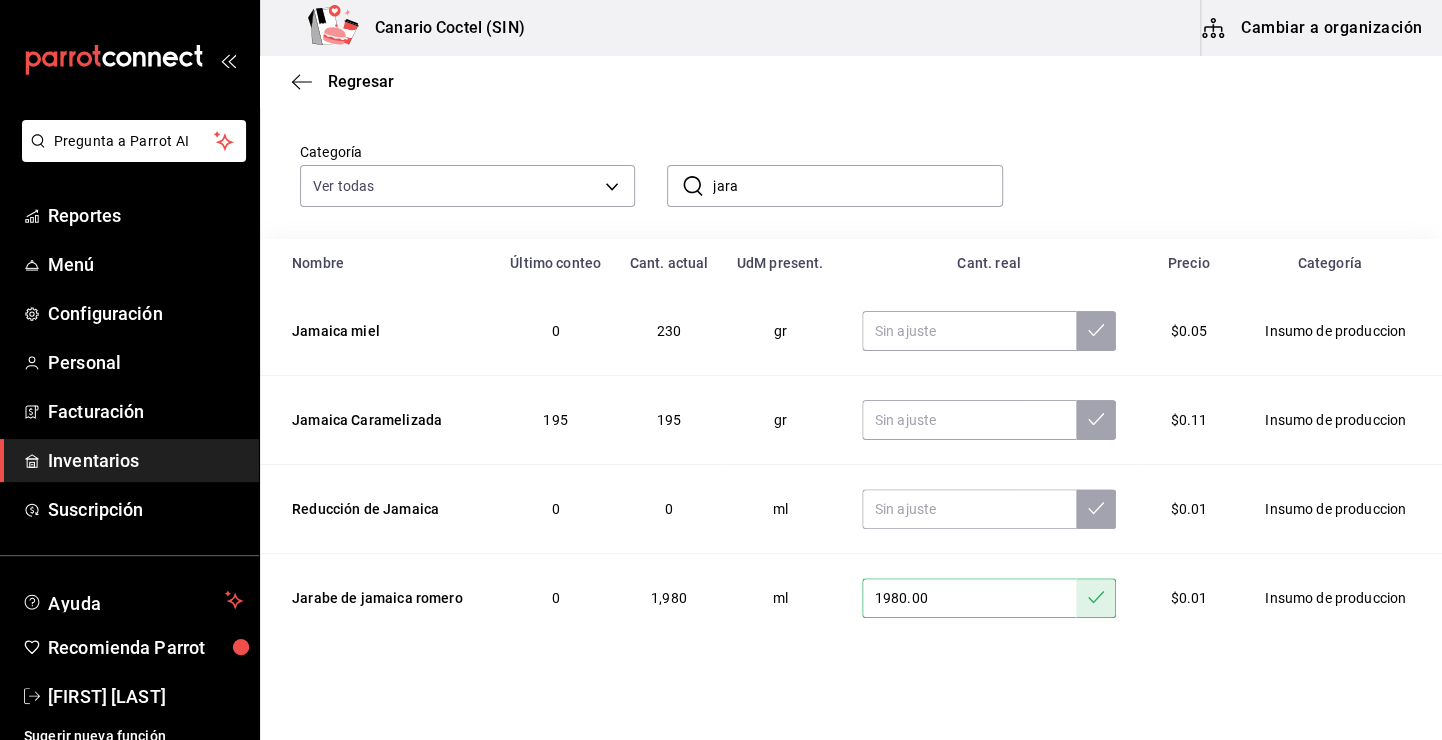 scroll, scrollTop: 0, scrollLeft: 0, axis: both 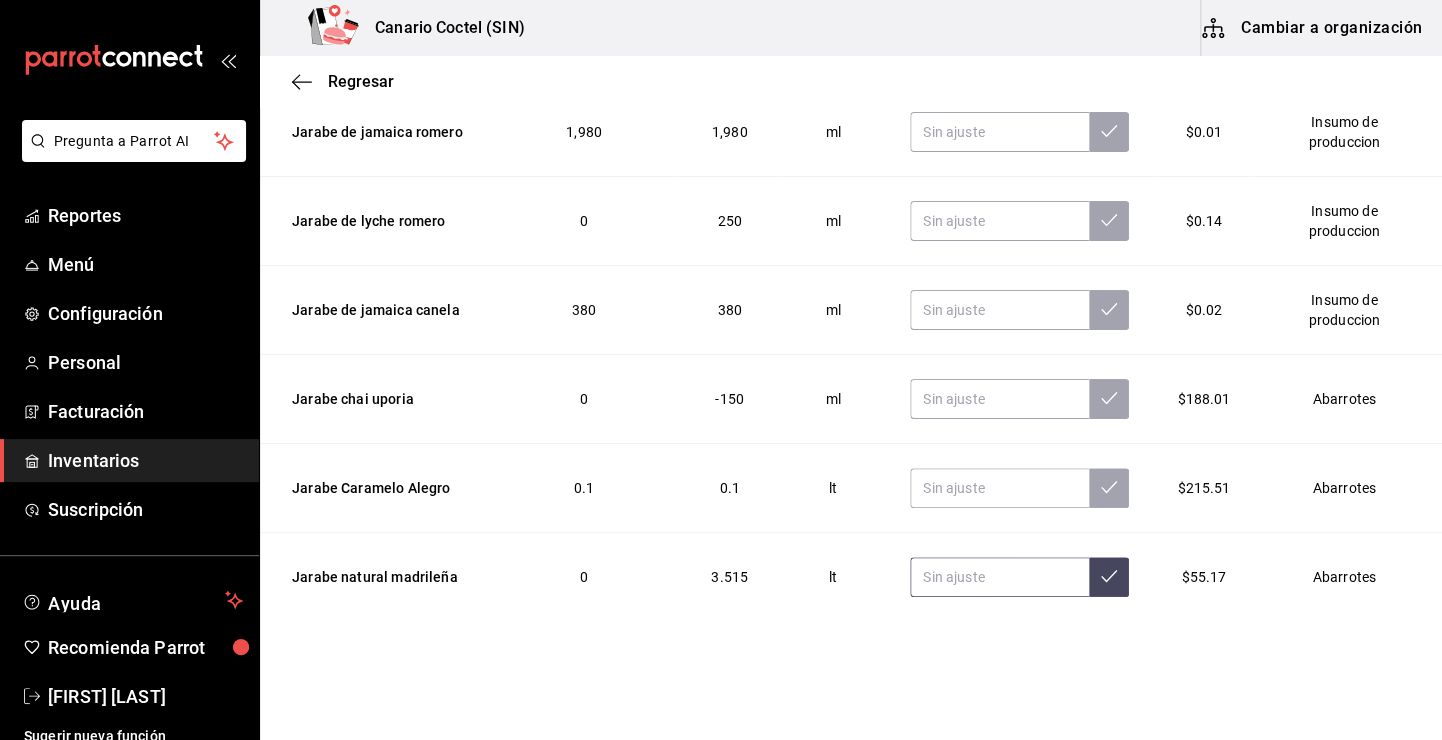 type on "jarabe" 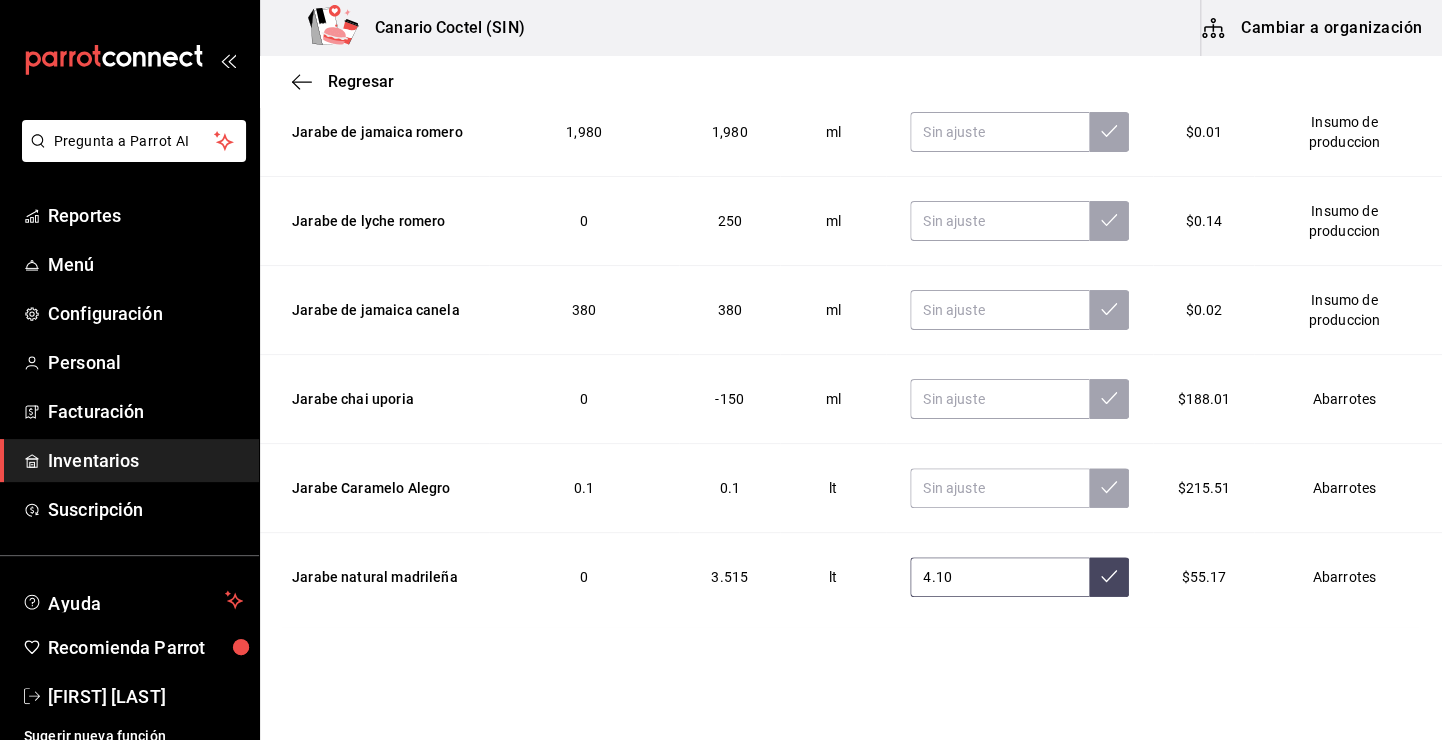 type on "4.10" 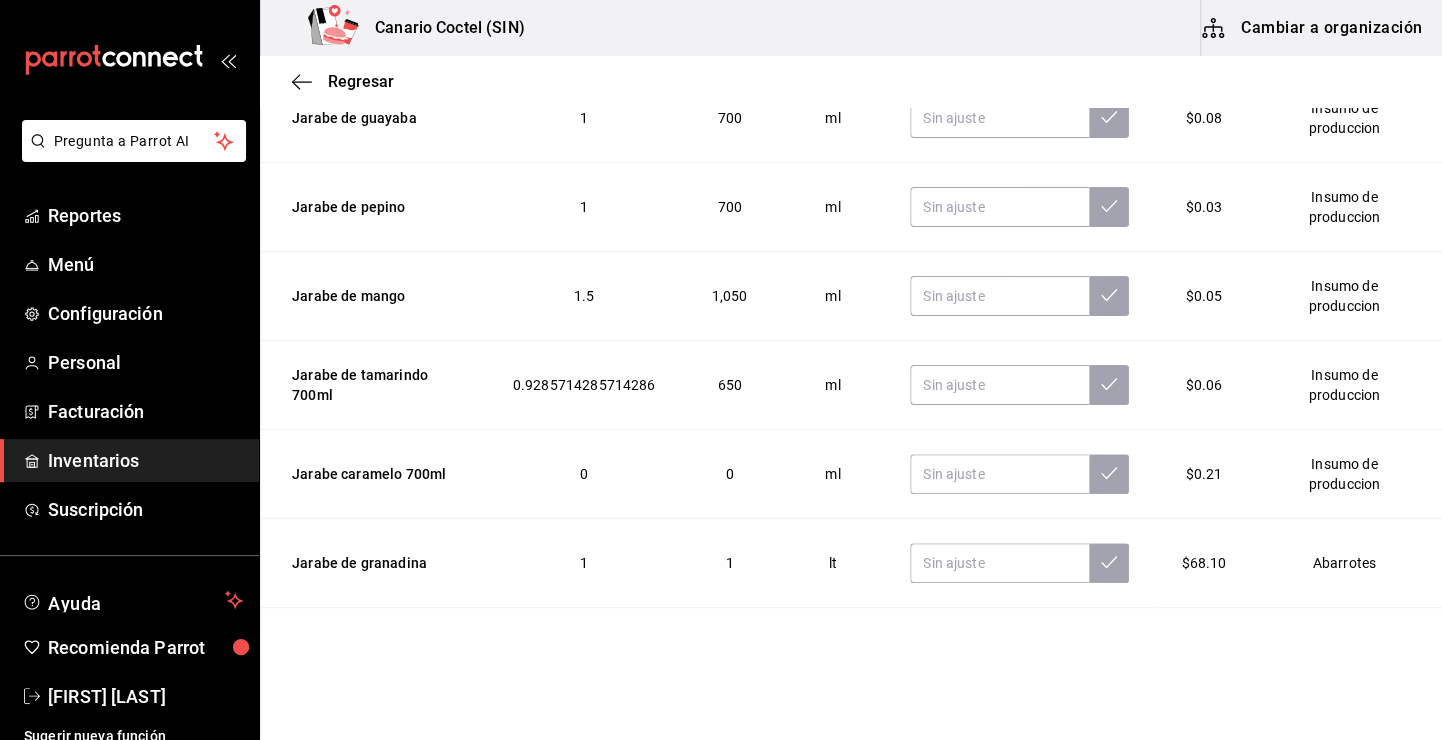 scroll, scrollTop: 0, scrollLeft: 0, axis: both 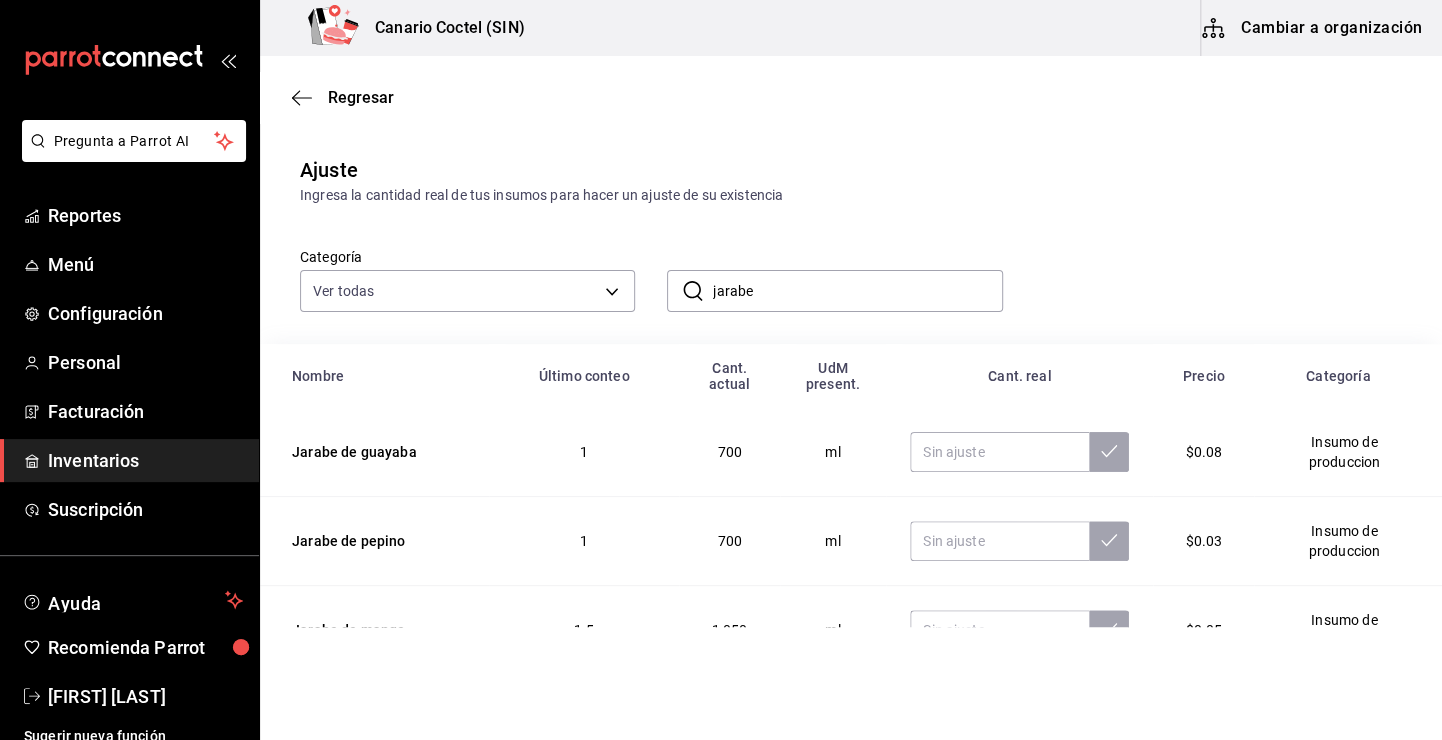 click on "jarabe" at bounding box center [857, 291] 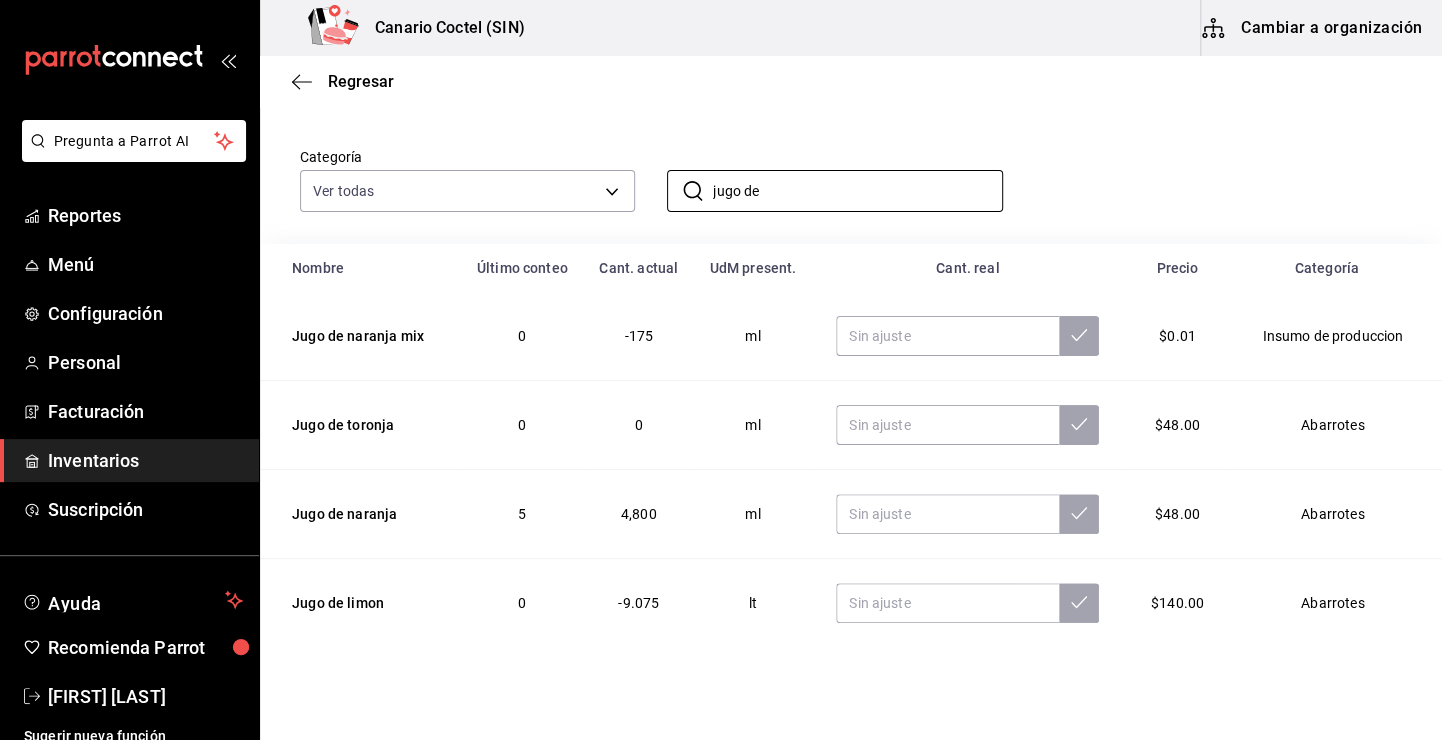 scroll, scrollTop: 200, scrollLeft: 0, axis: vertical 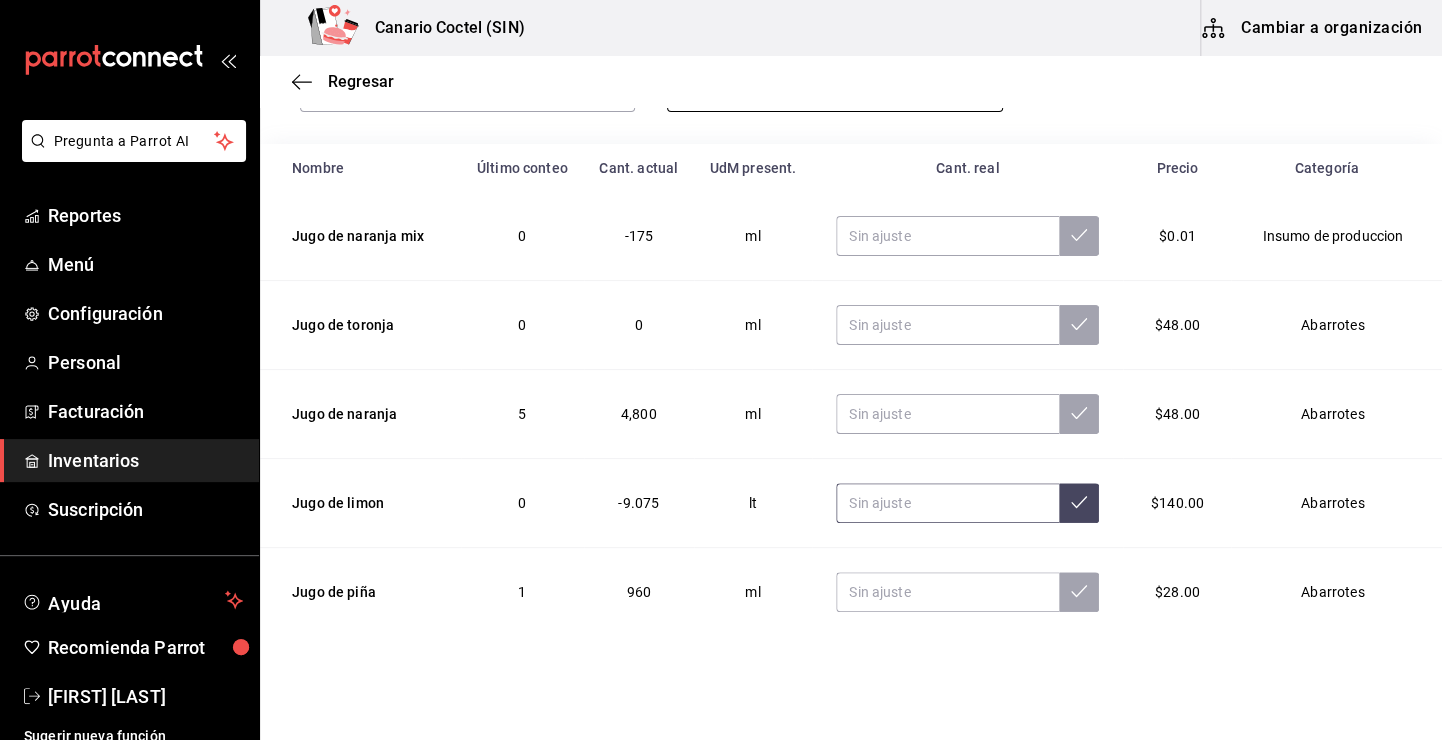 type on "jugo de" 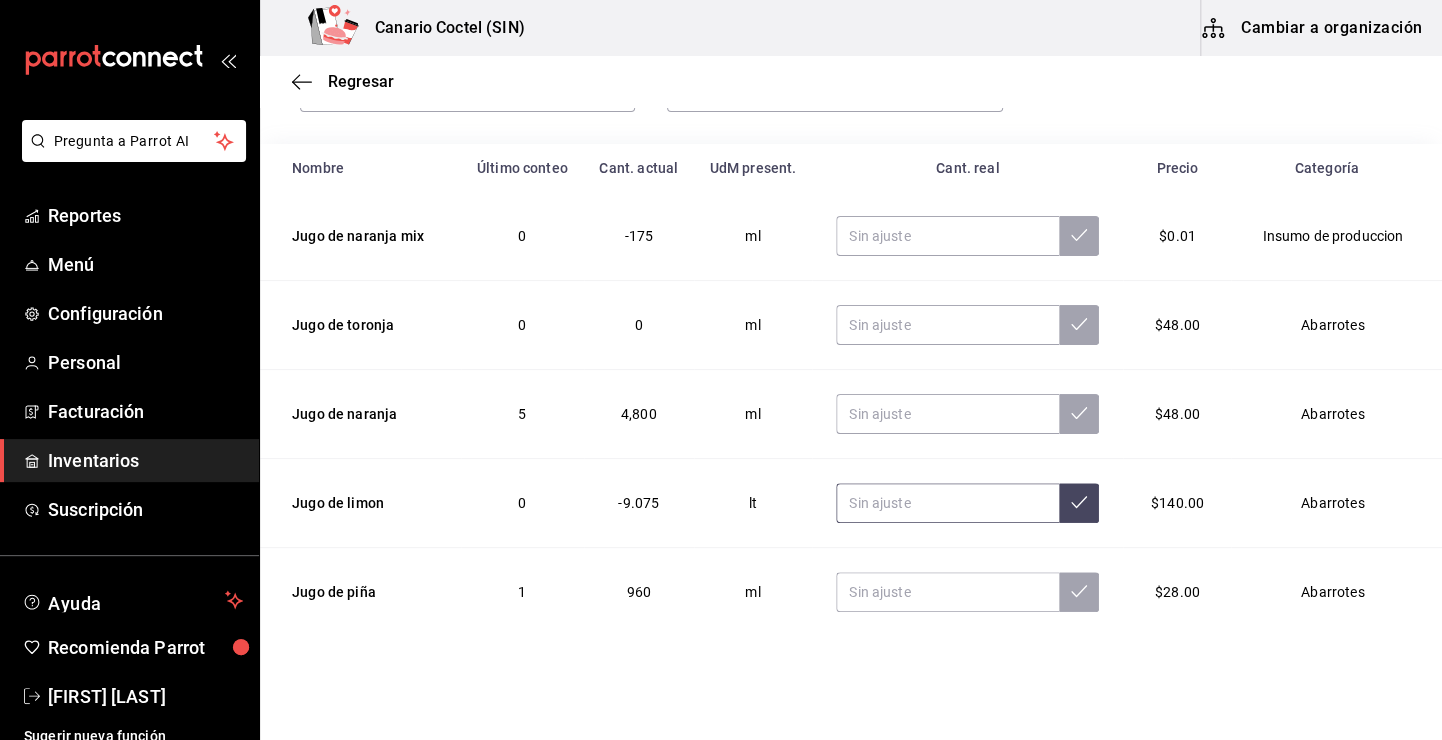 click at bounding box center (947, 503) 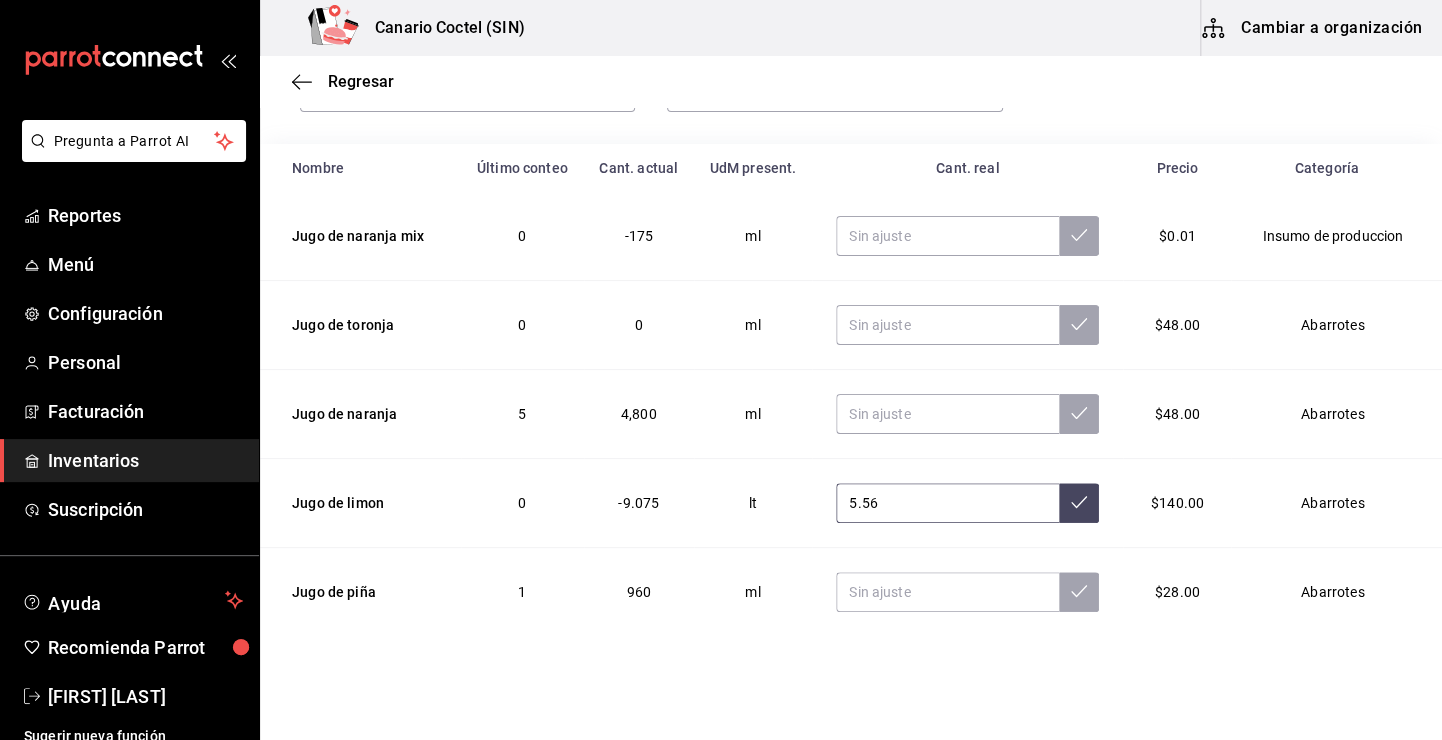 type on "5.56" 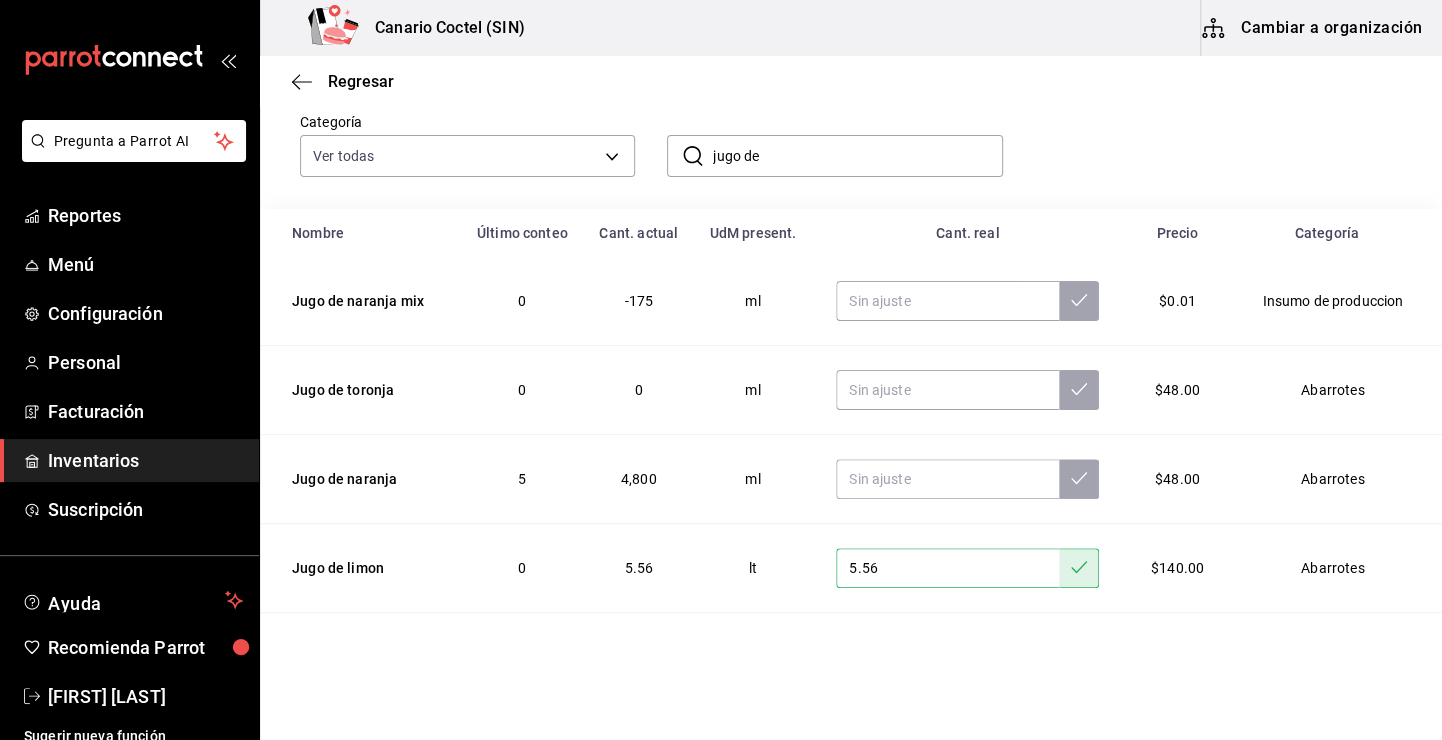 scroll, scrollTop: 0, scrollLeft: 0, axis: both 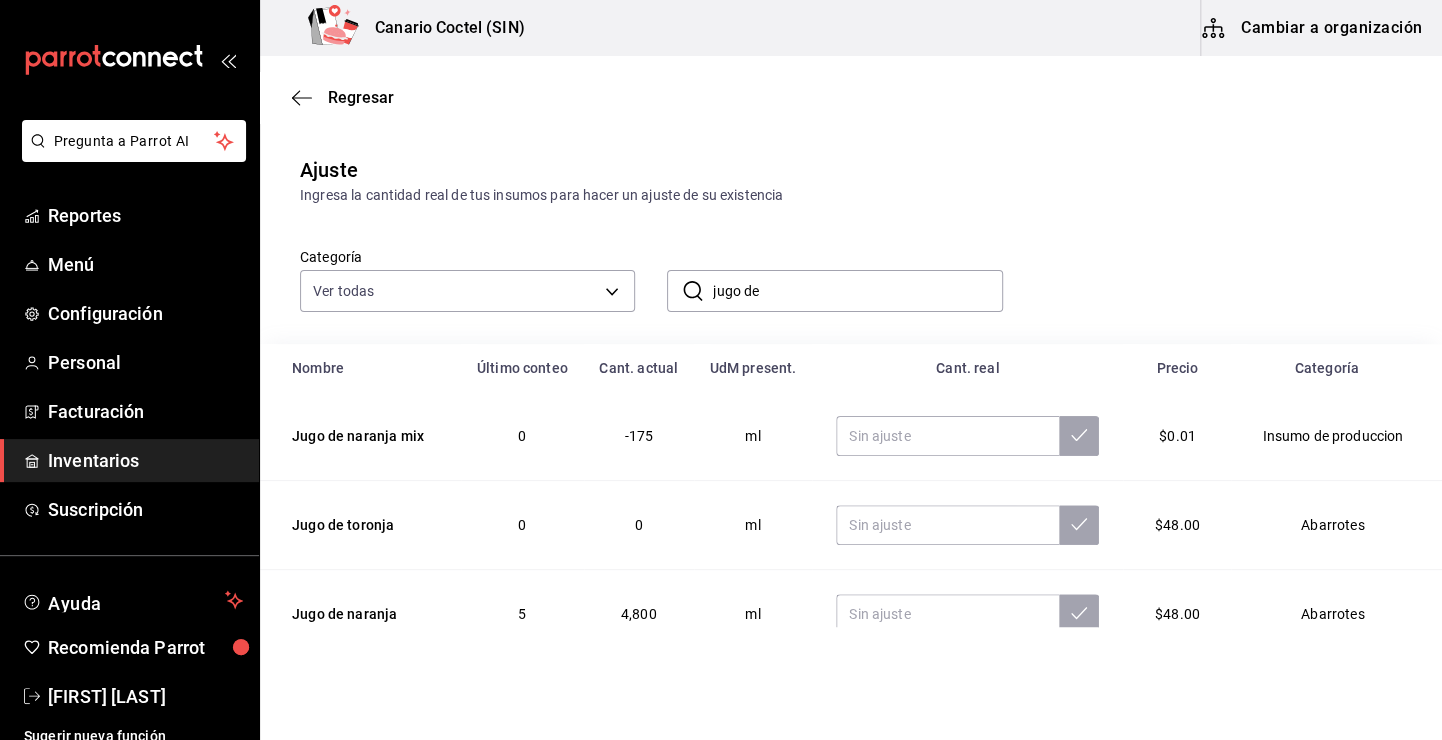 click on "​ jugo de ​" at bounding box center (818, 275) 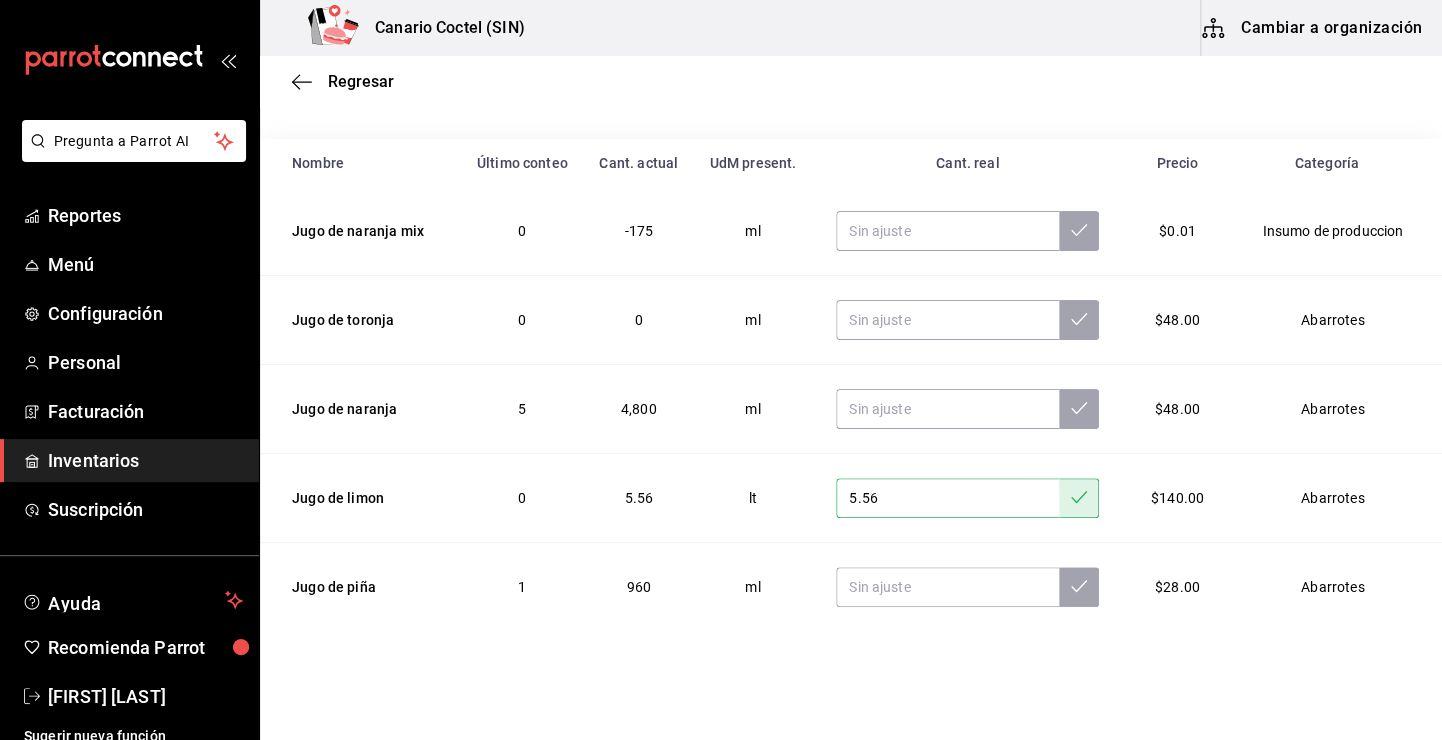 scroll, scrollTop: 216, scrollLeft: 0, axis: vertical 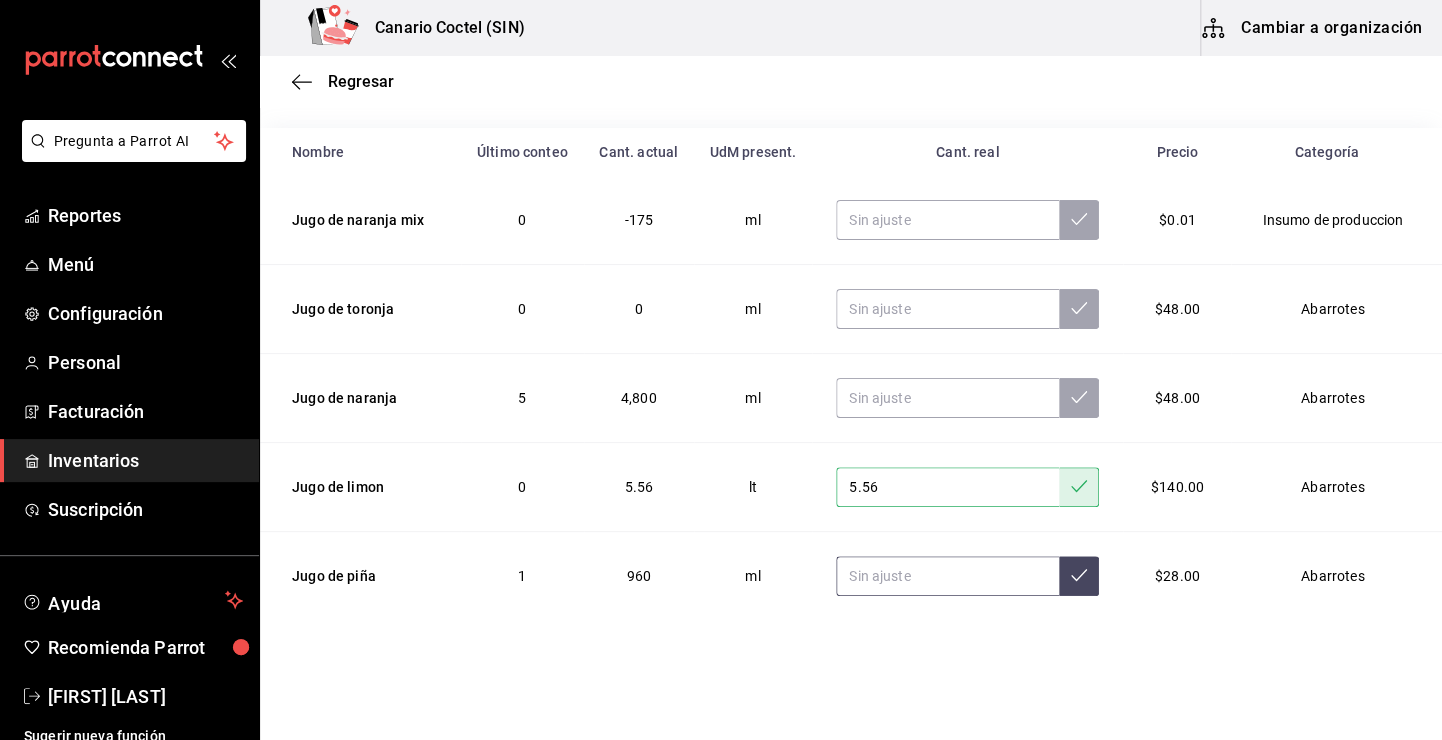 click at bounding box center [947, 576] 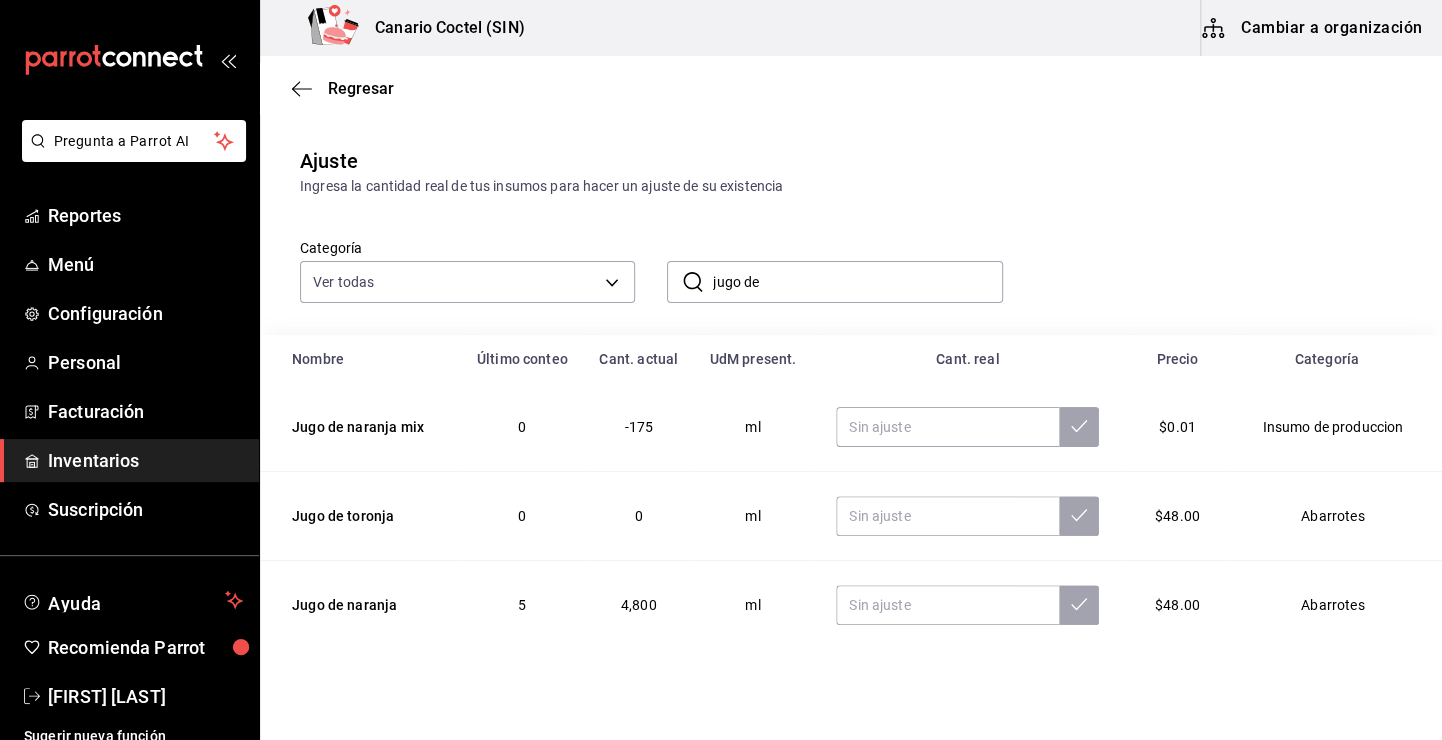scroll, scrollTop: 0, scrollLeft: 0, axis: both 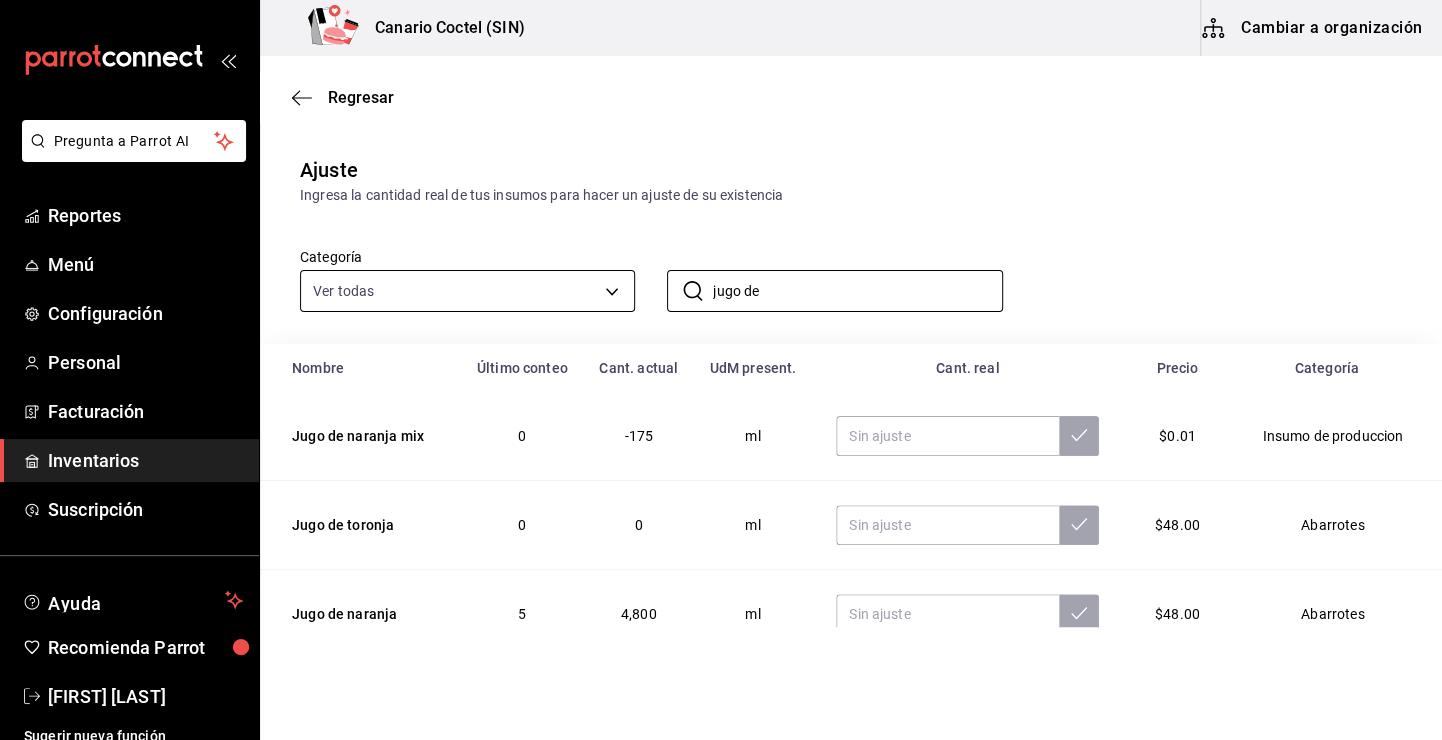 drag, startPoint x: 752, startPoint y: 296, endPoint x: 593, endPoint y: 276, distance: 160.25293 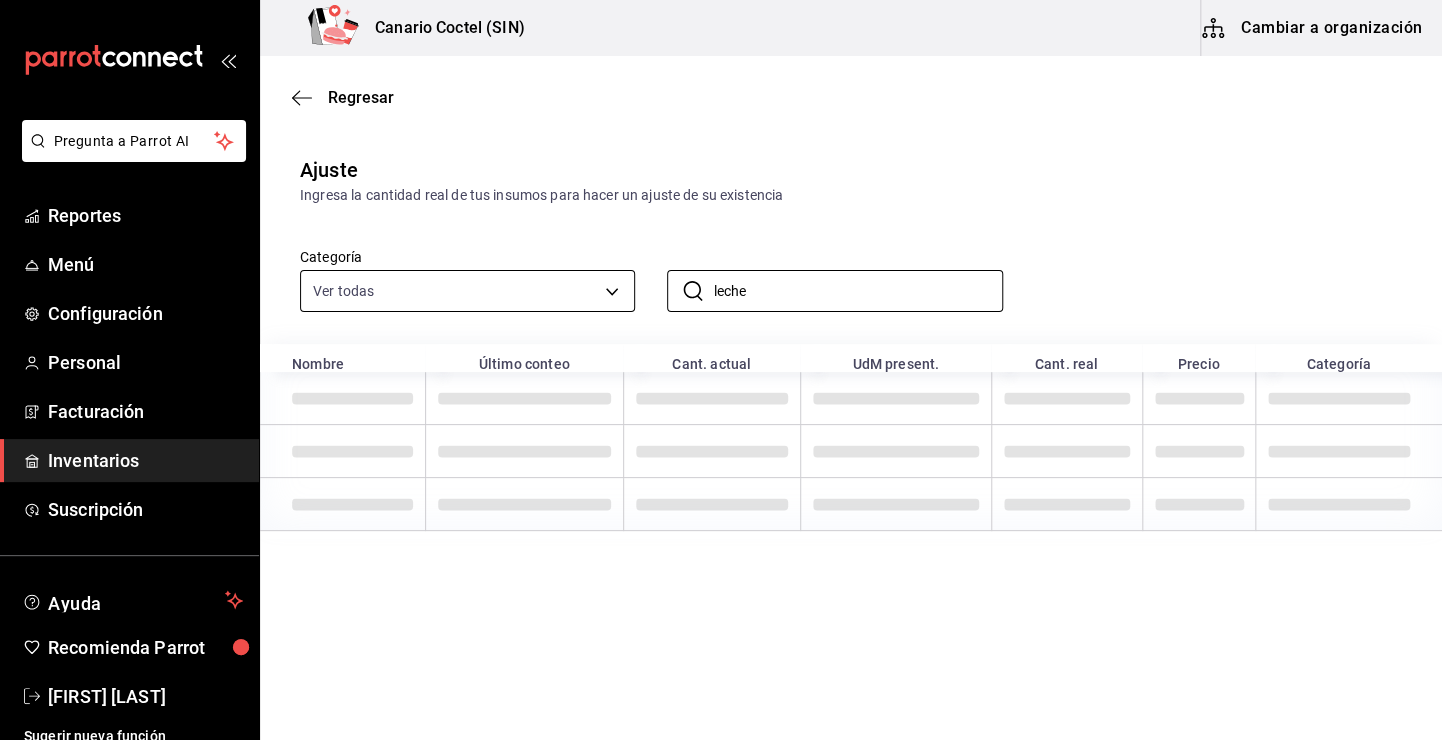 type on "leche" 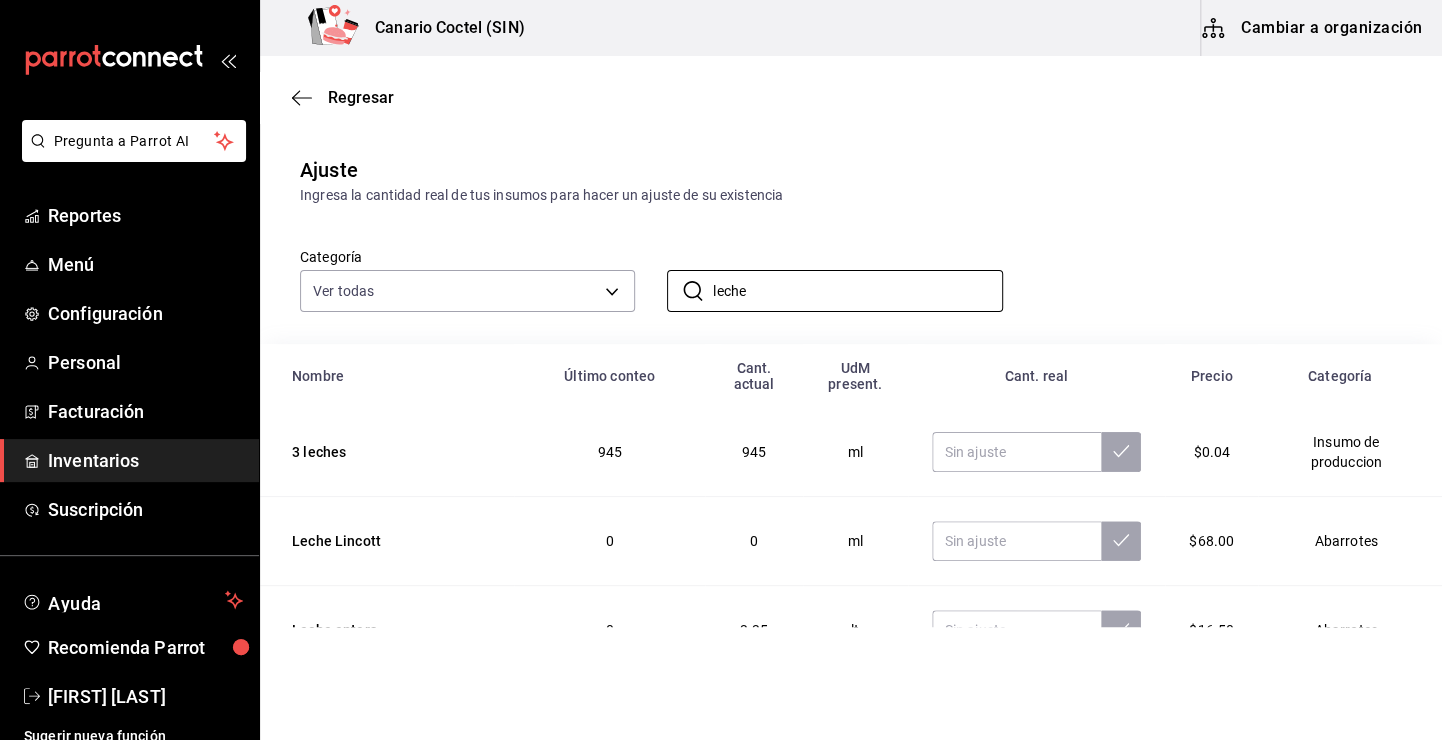 scroll, scrollTop: 168, scrollLeft: 0, axis: vertical 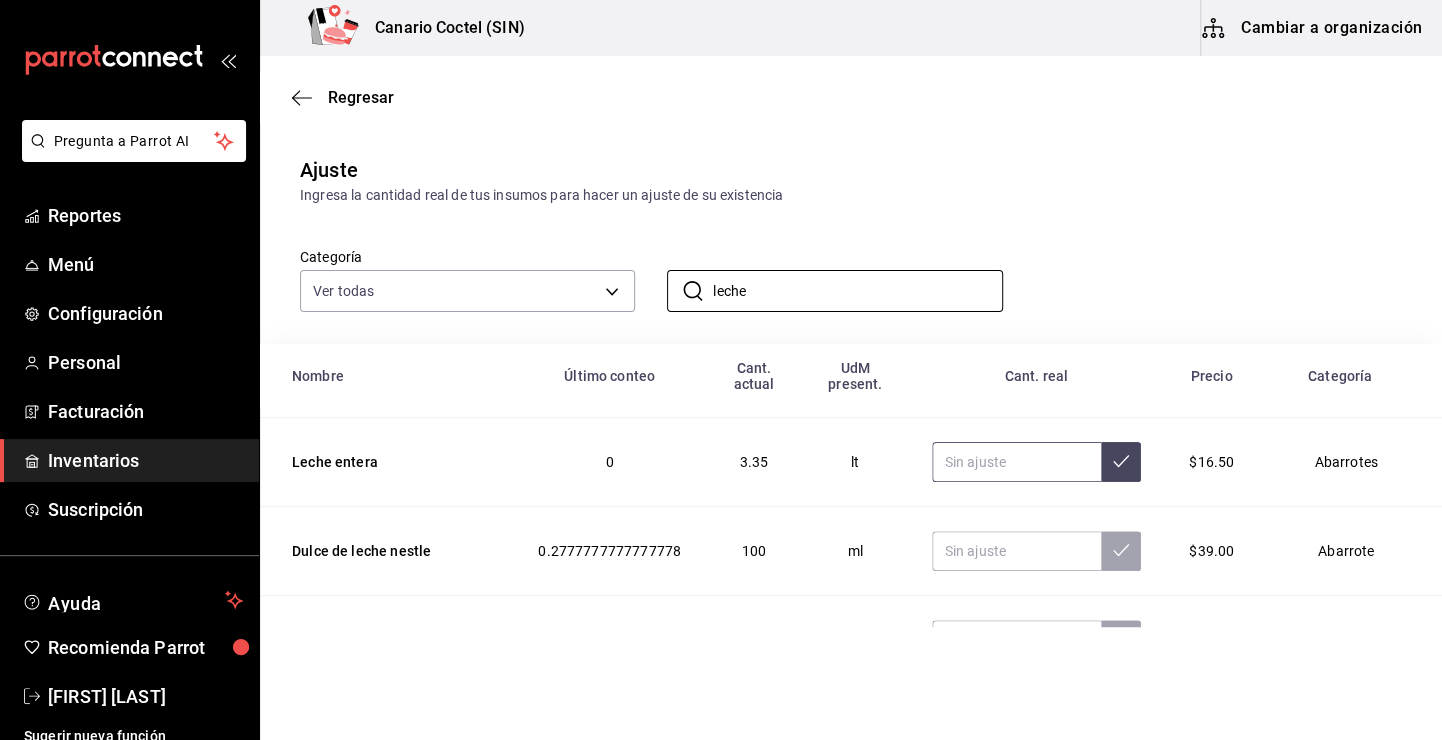 click at bounding box center [1017, 462] 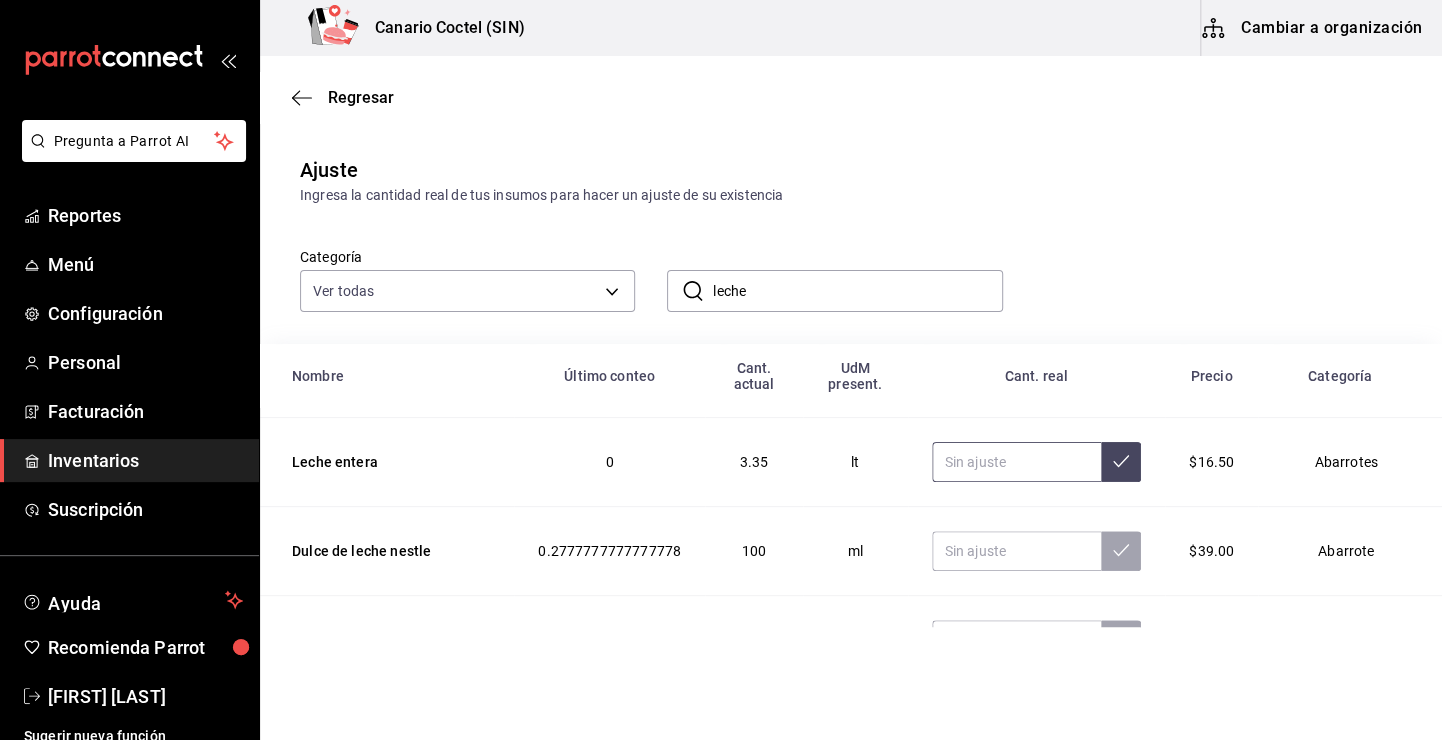 type on "2.00" 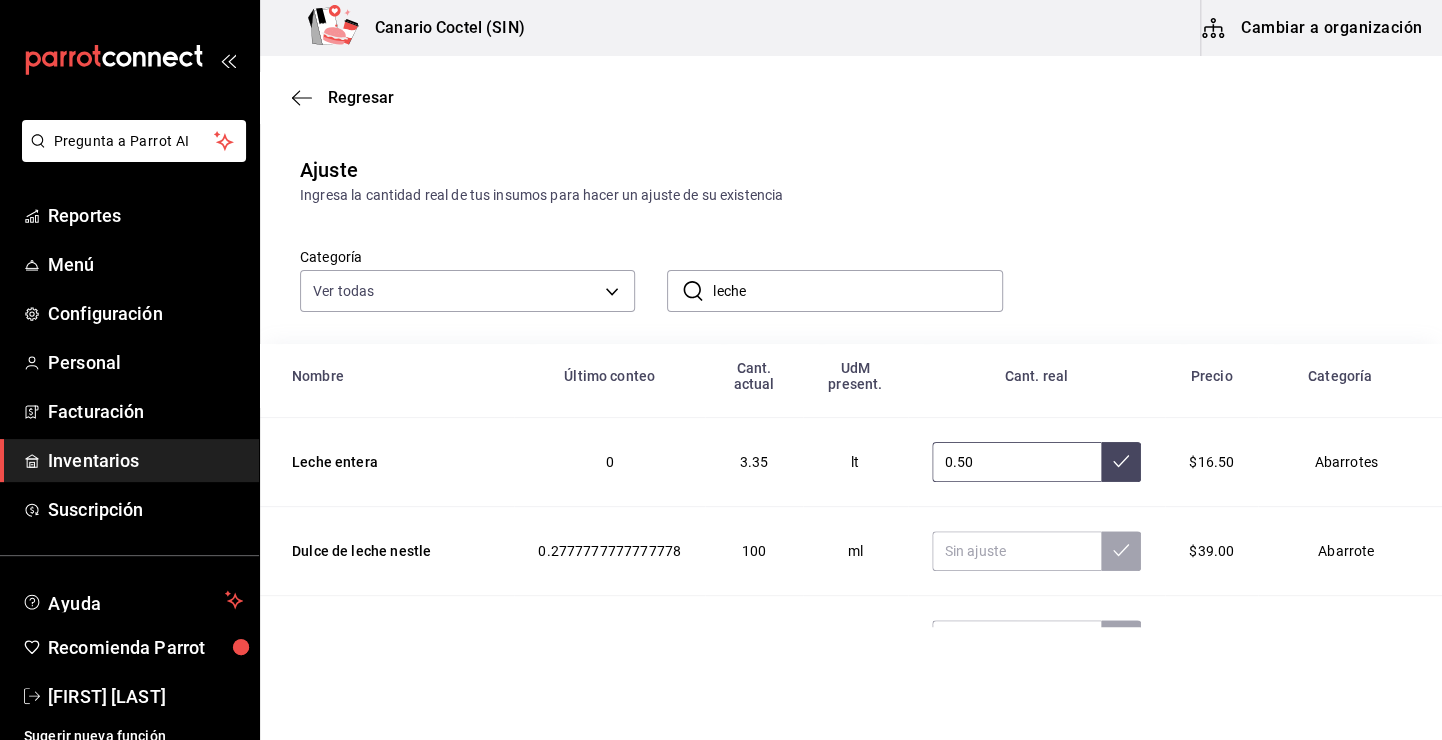 type on "0.50" 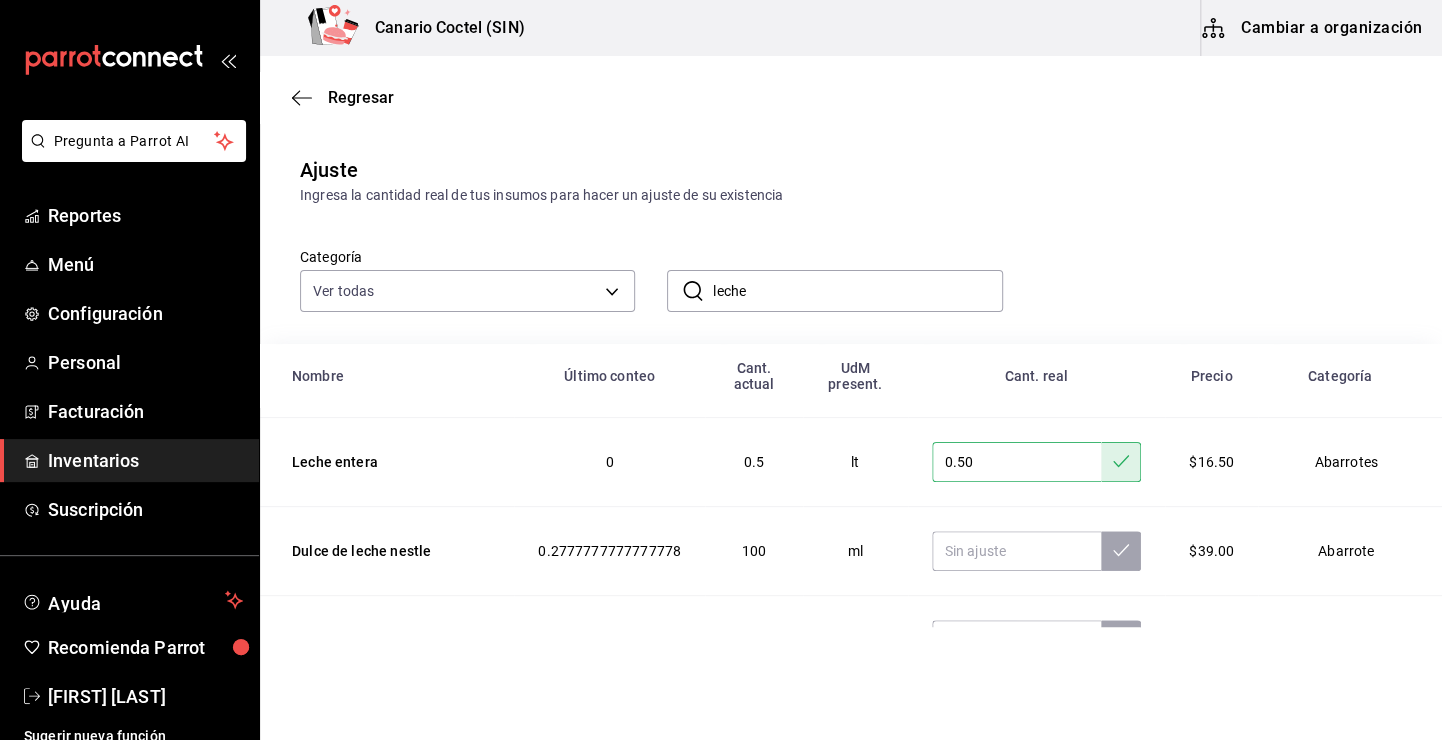 click on "leche" at bounding box center (857, 291) 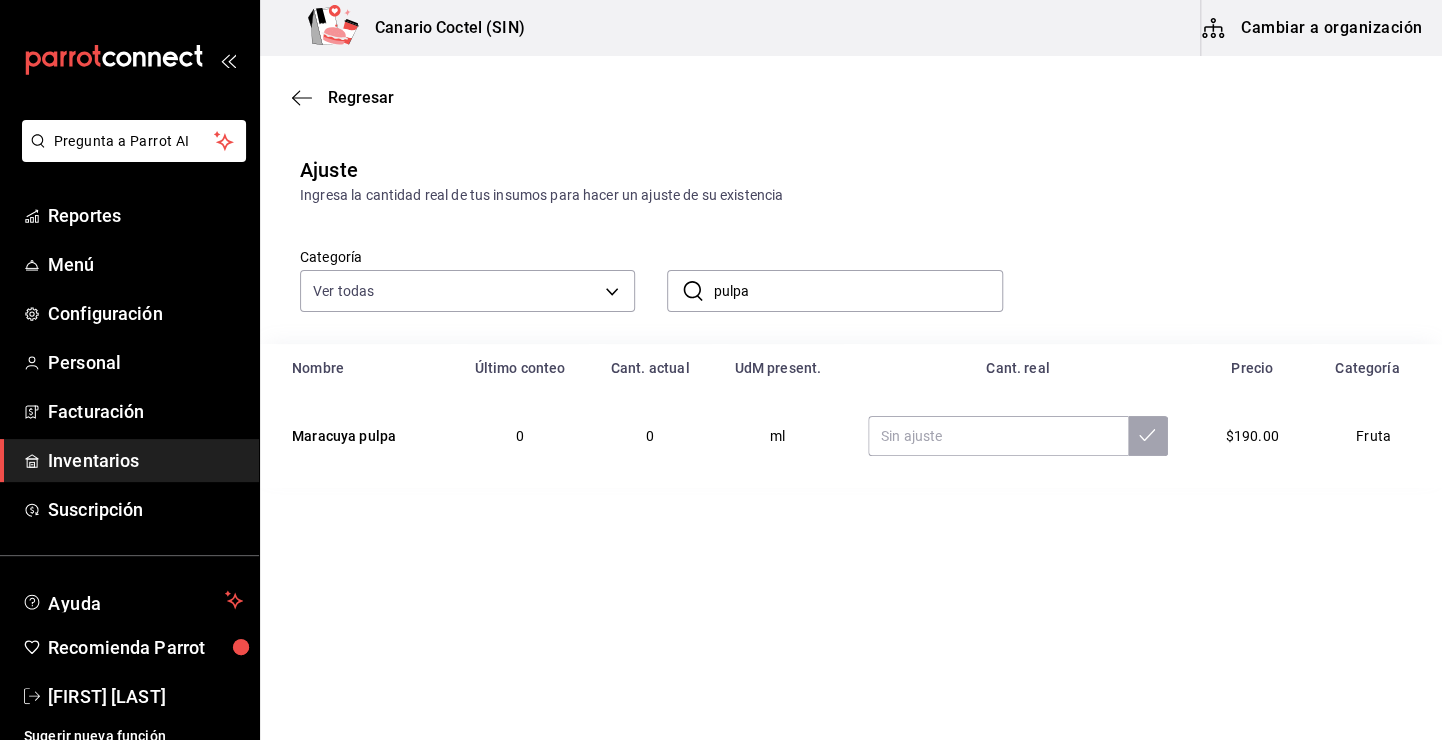 type on "pulpa" 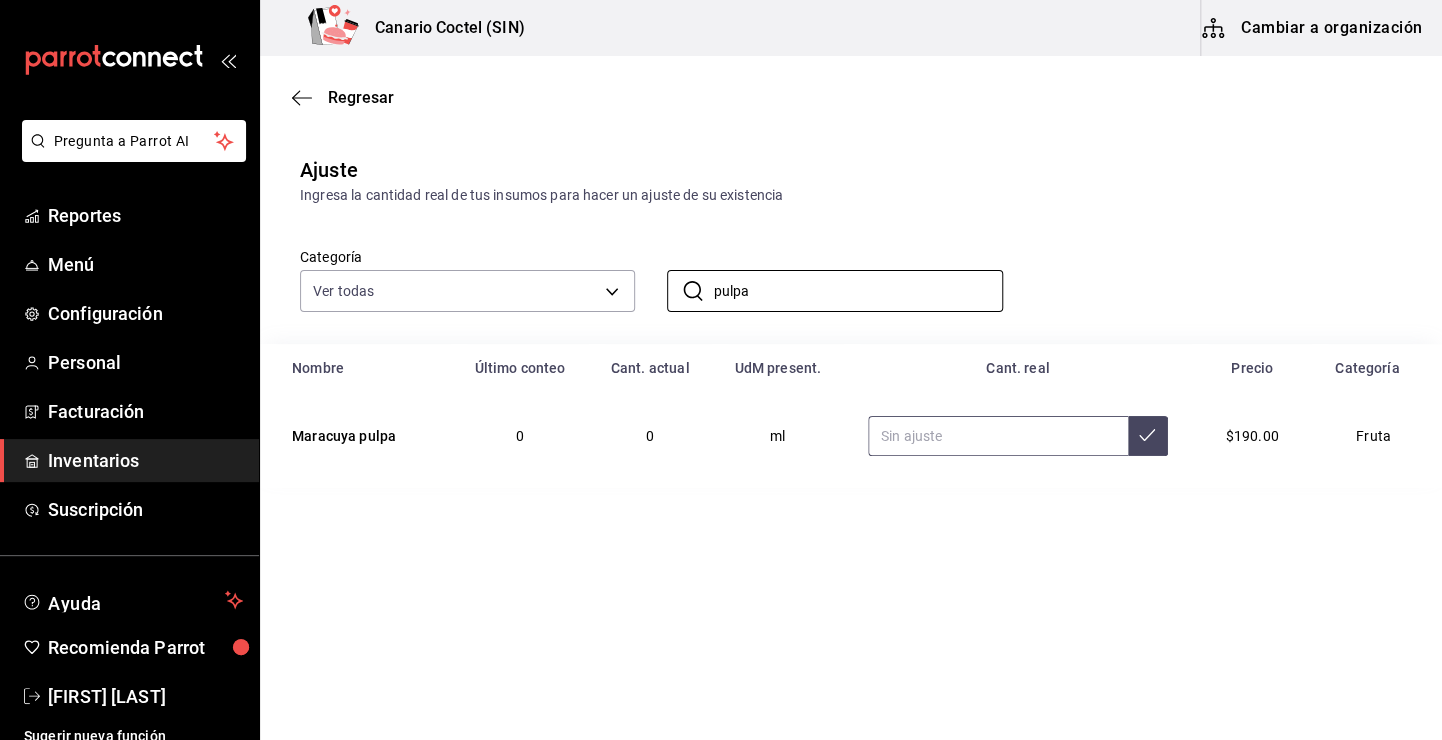 click at bounding box center (998, 436) 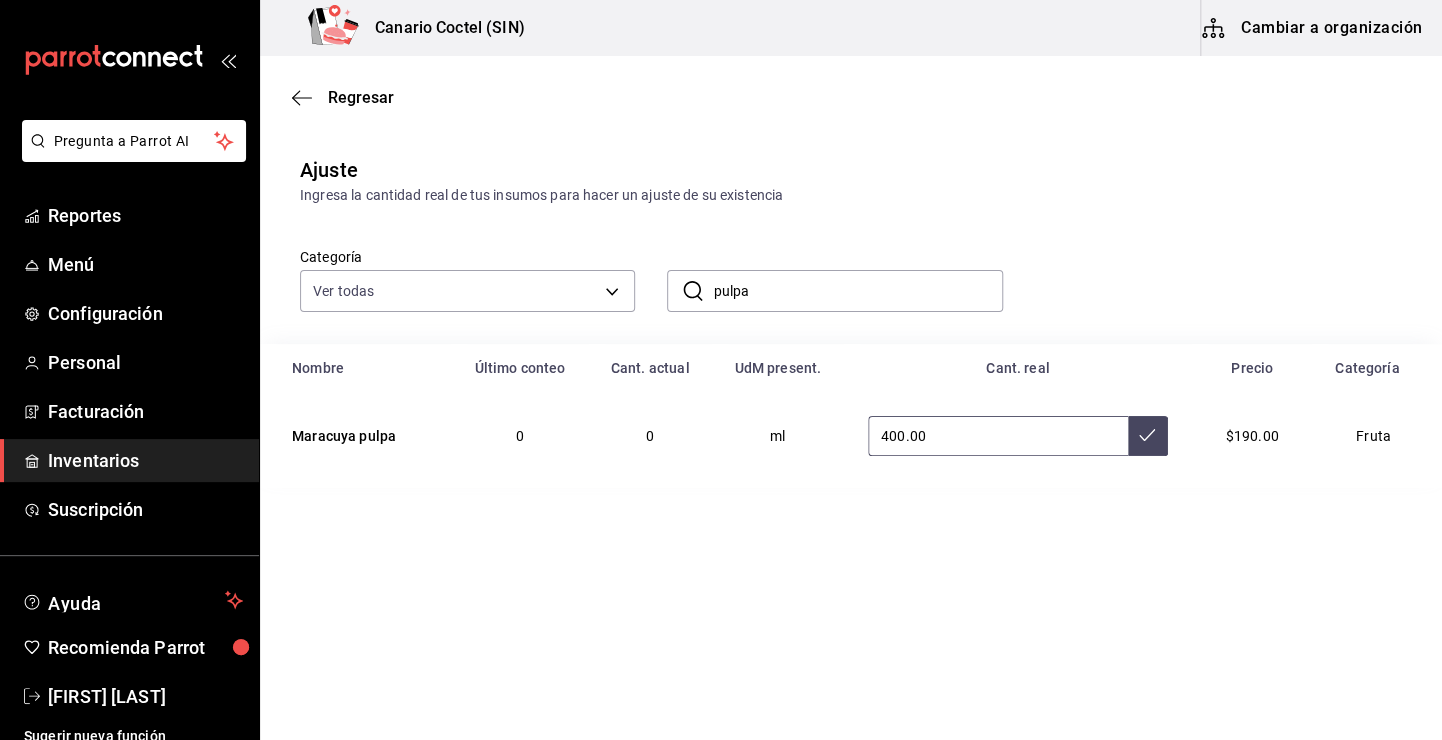 type on "400.00" 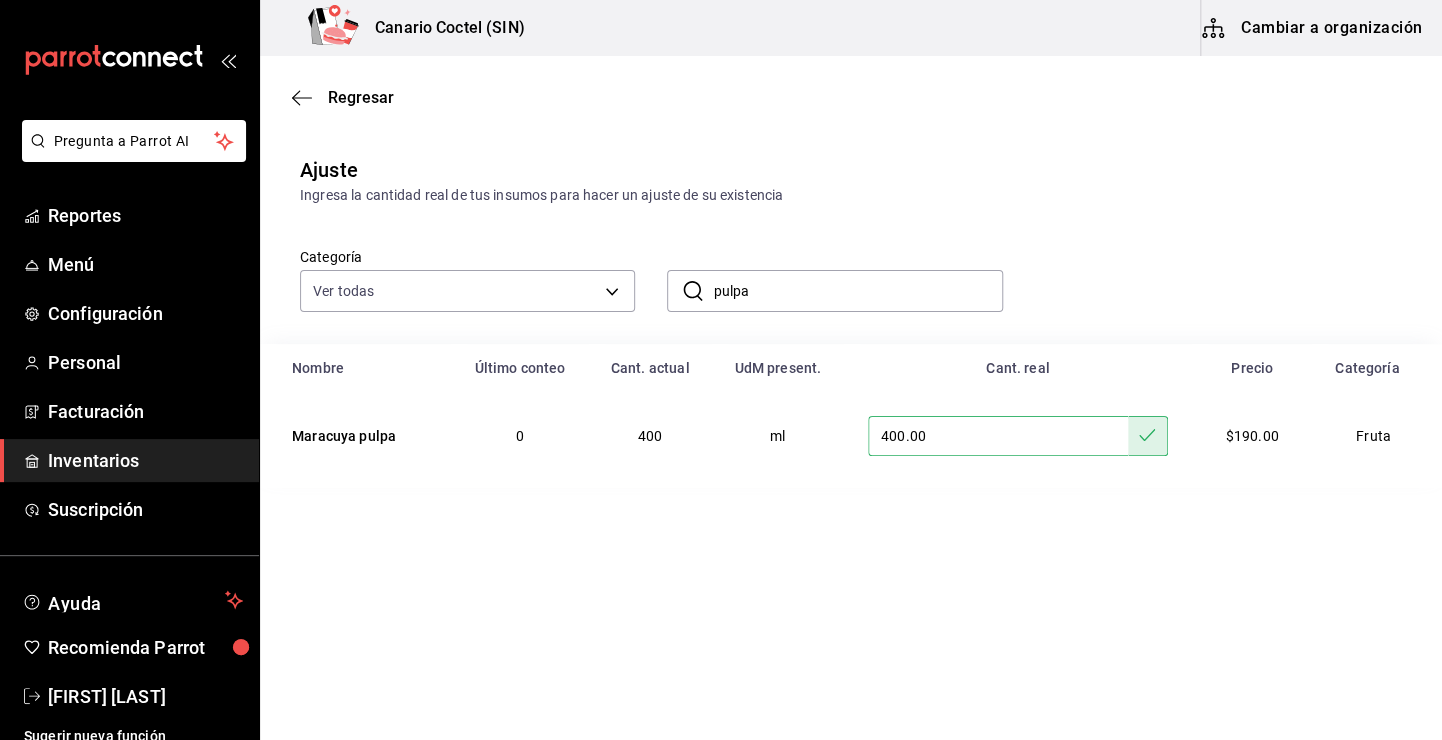 click on "pulpa" at bounding box center (857, 291) 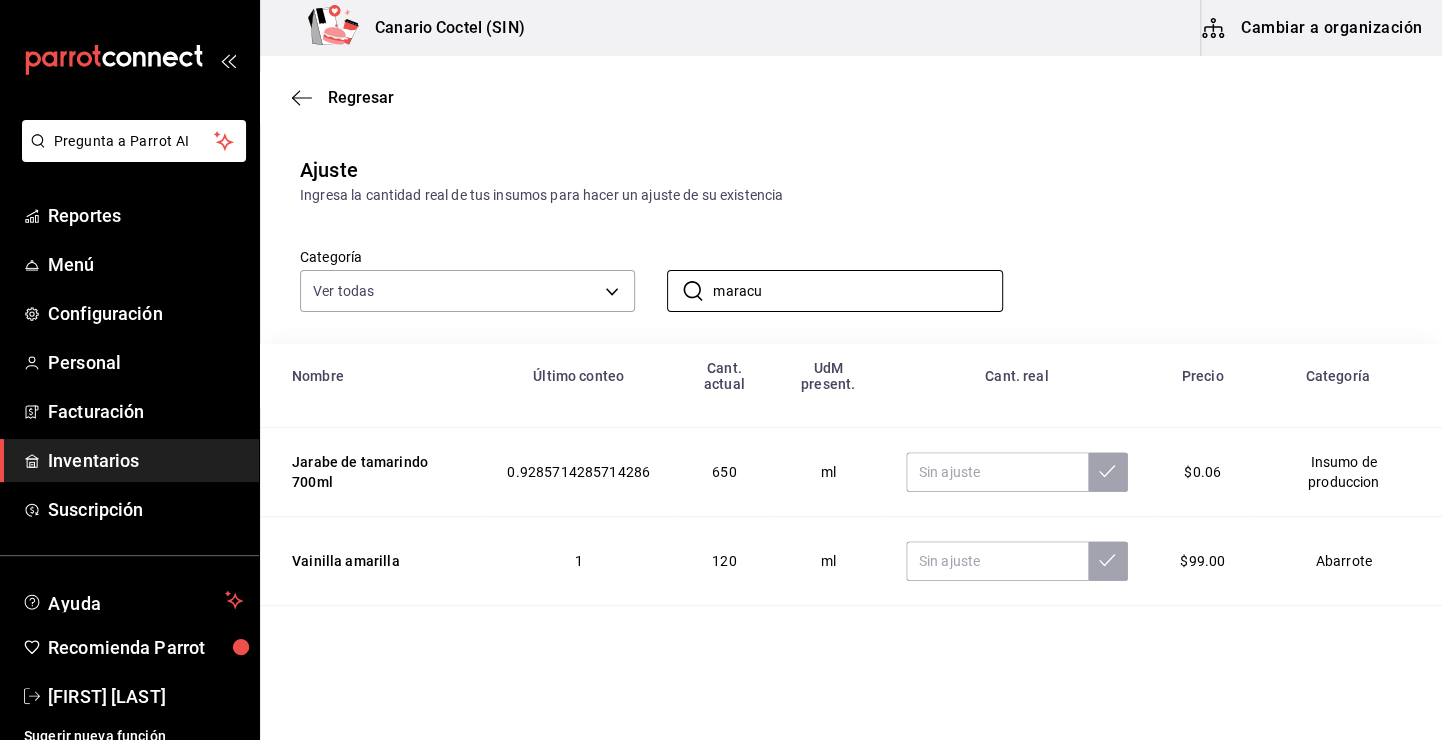 scroll, scrollTop: 346, scrollLeft: 0, axis: vertical 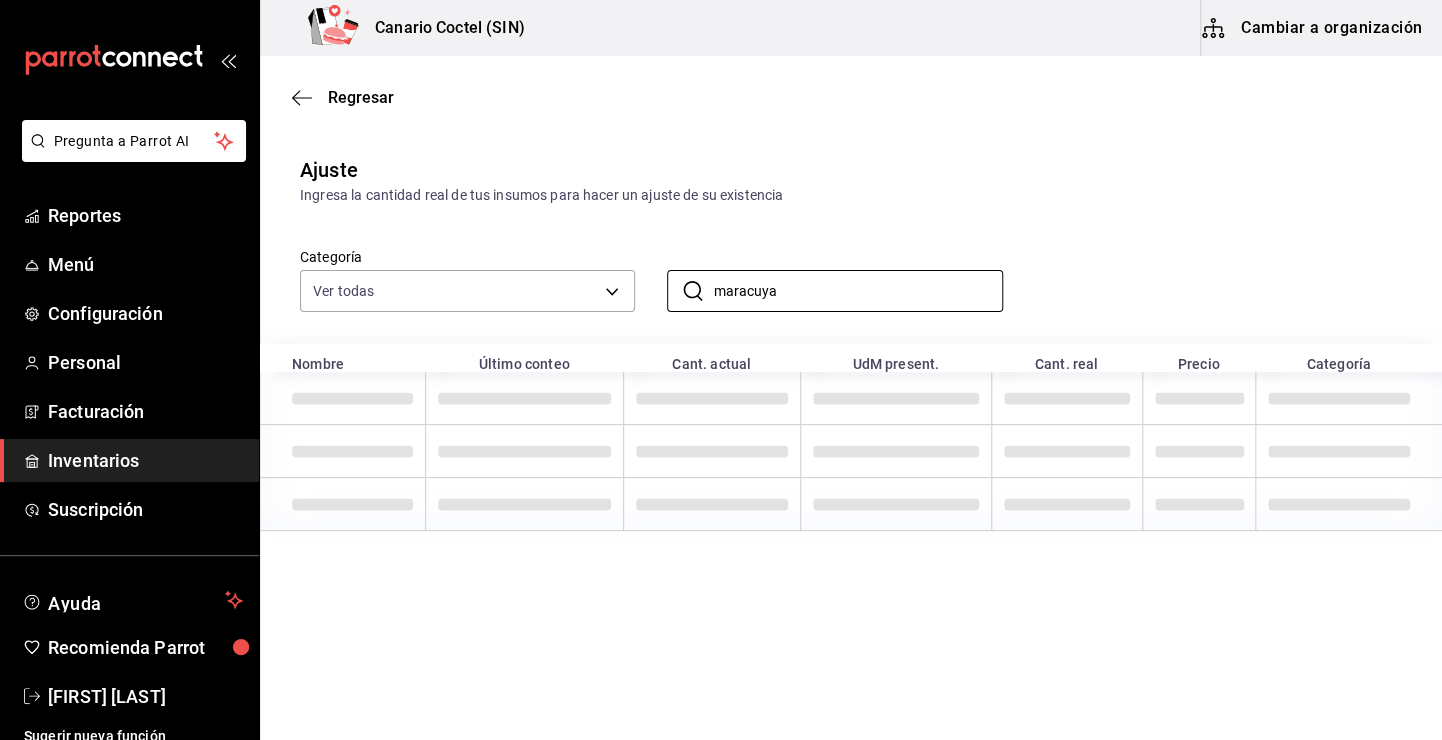 type on "maracuya" 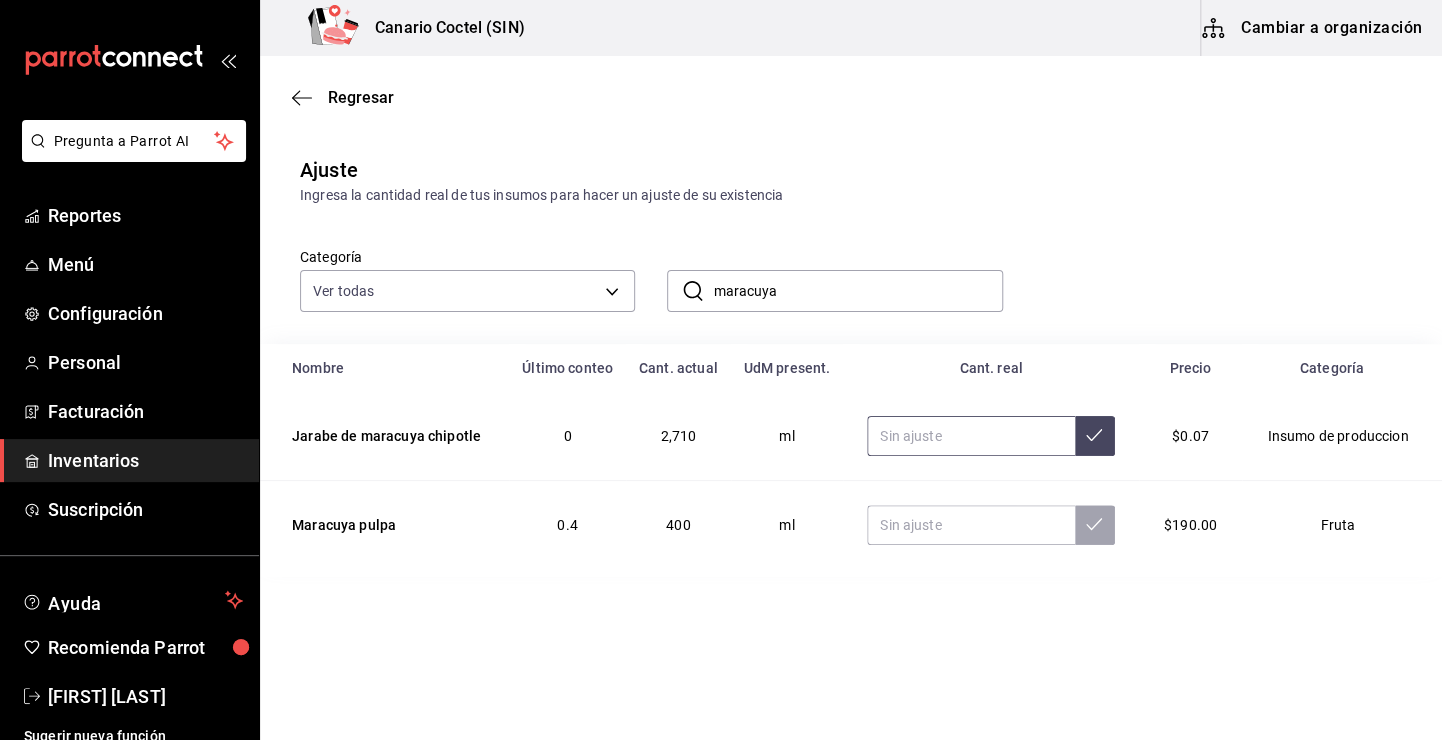 click at bounding box center (971, 436) 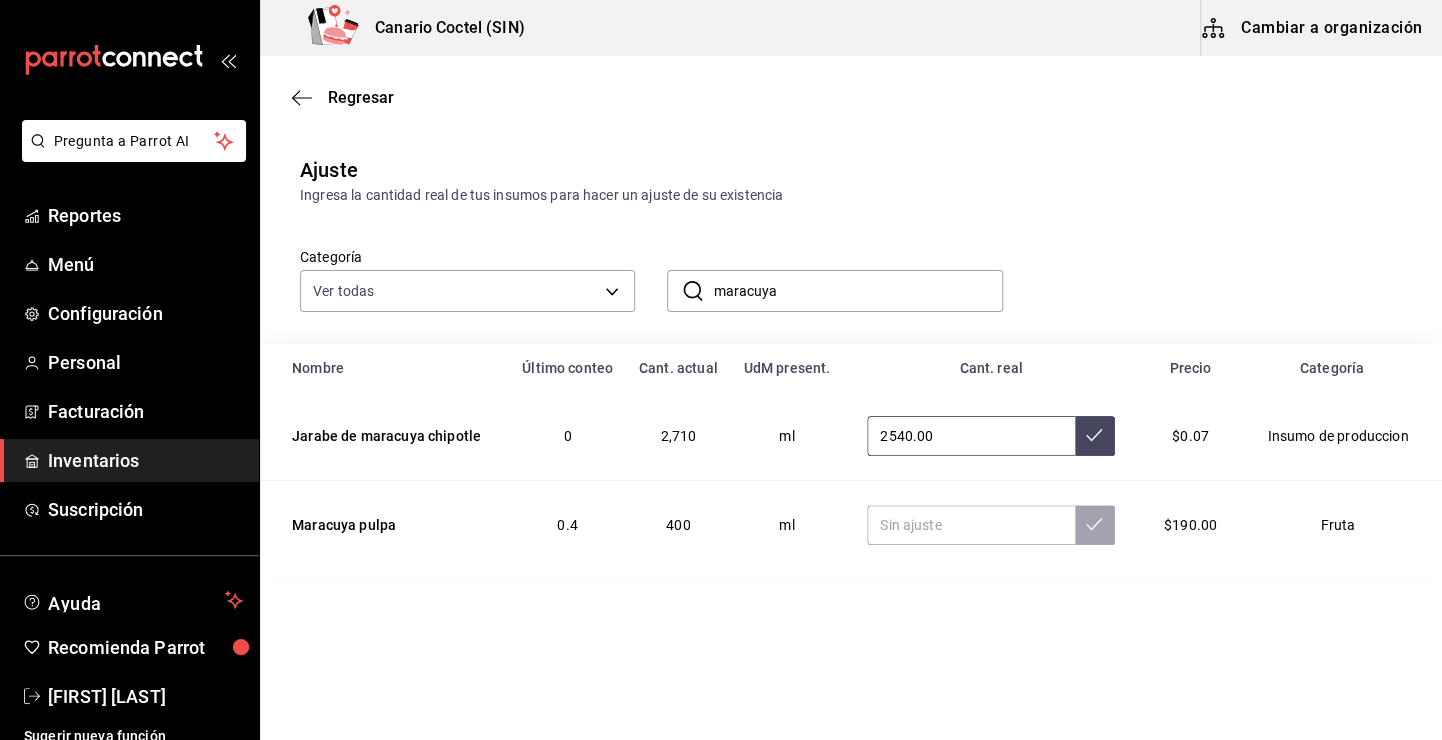 type on "2540.00" 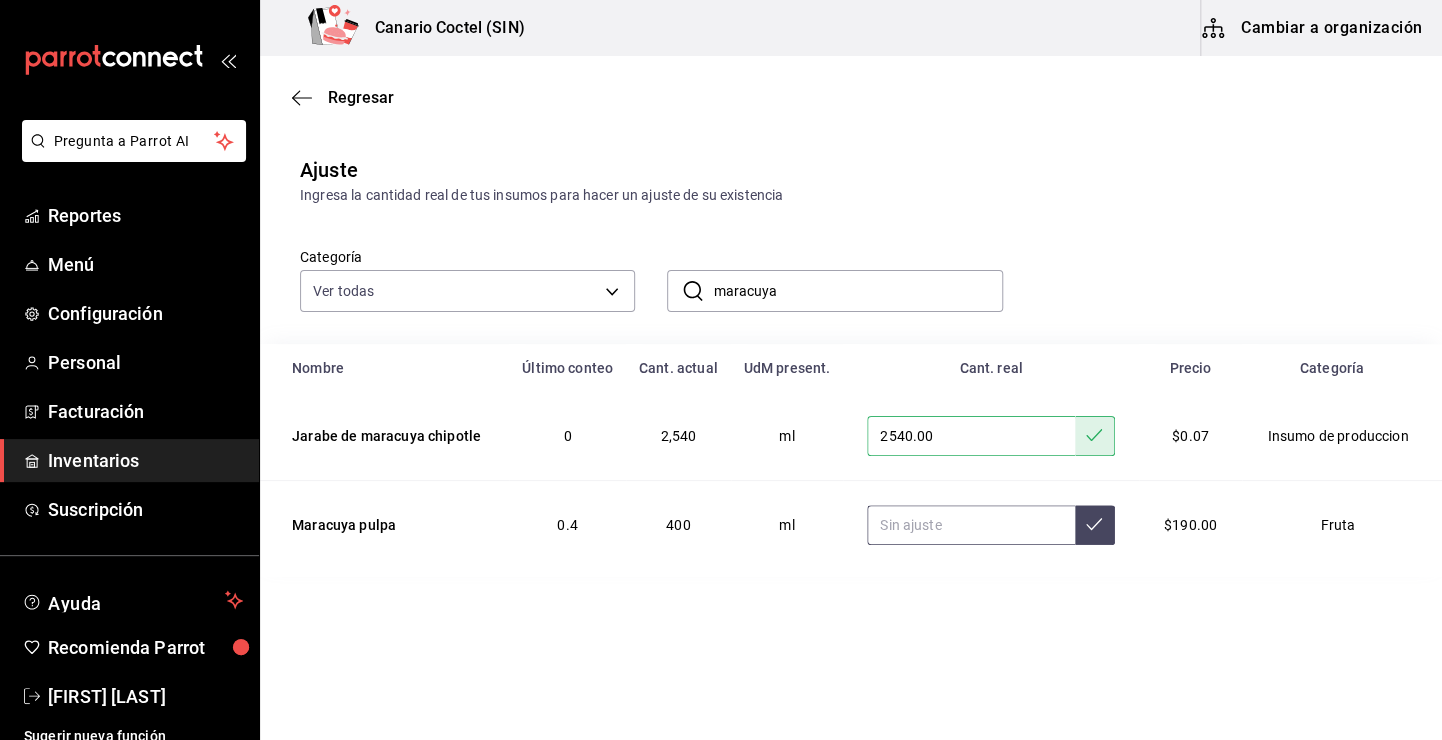 click at bounding box center (971, 525) 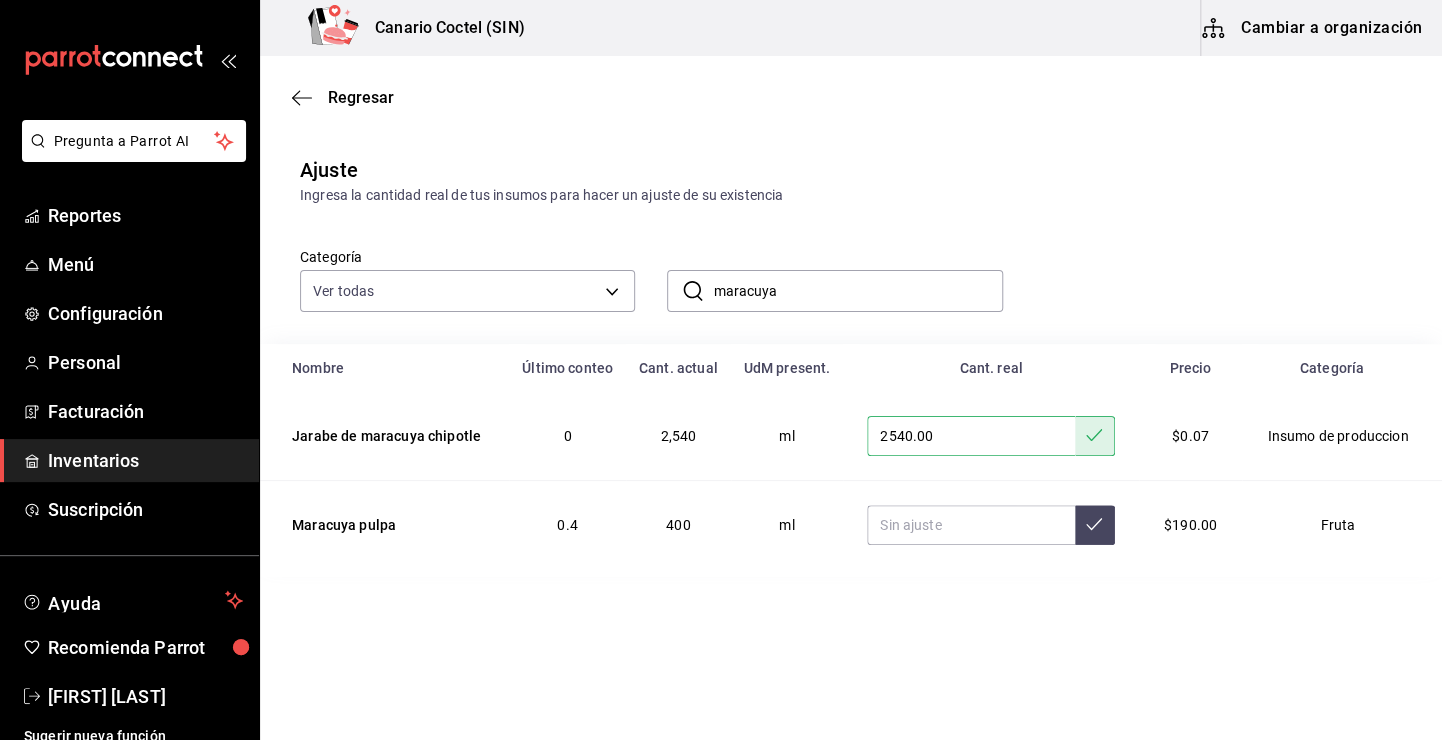 click on "maracuya" at bounding box center (857, 291) 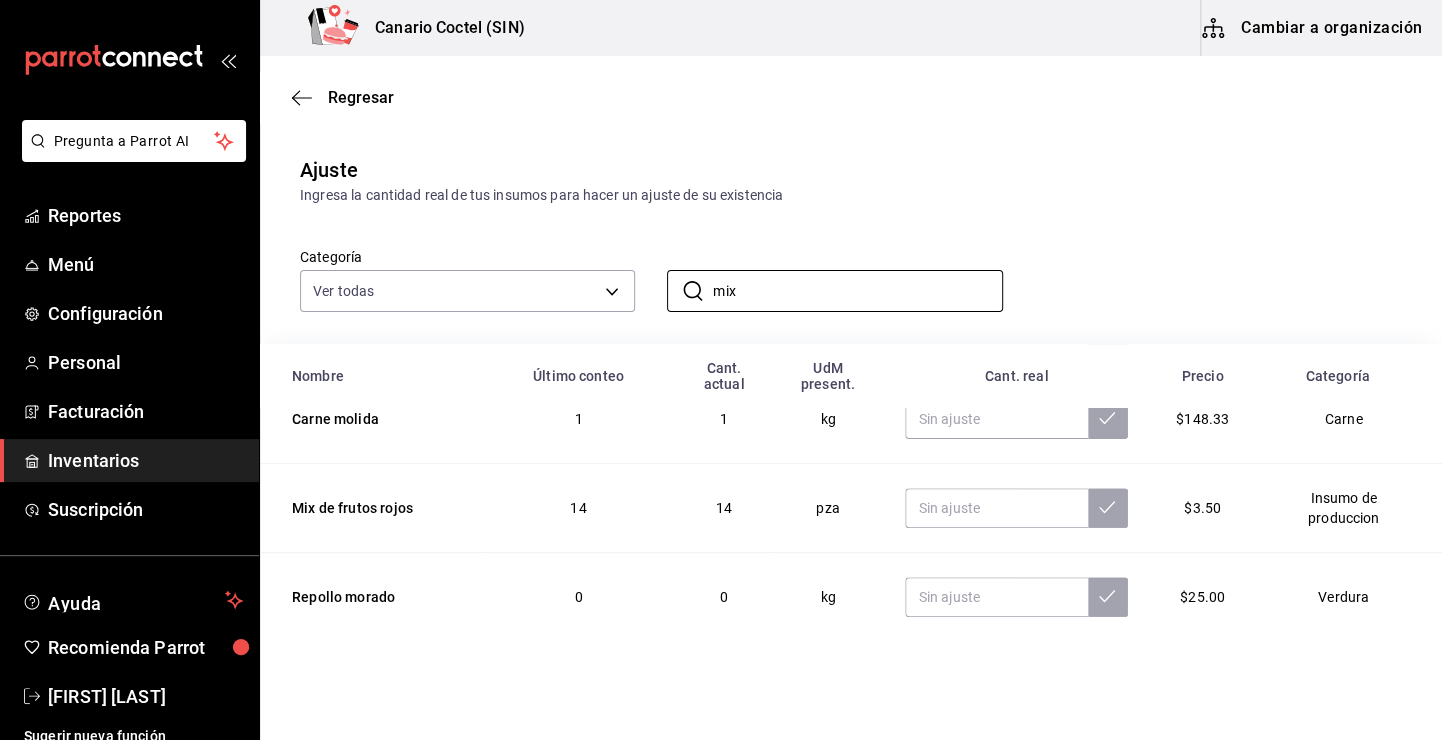 scroll, scrollTop: 346, scrollLeft: 0, axis: vertical 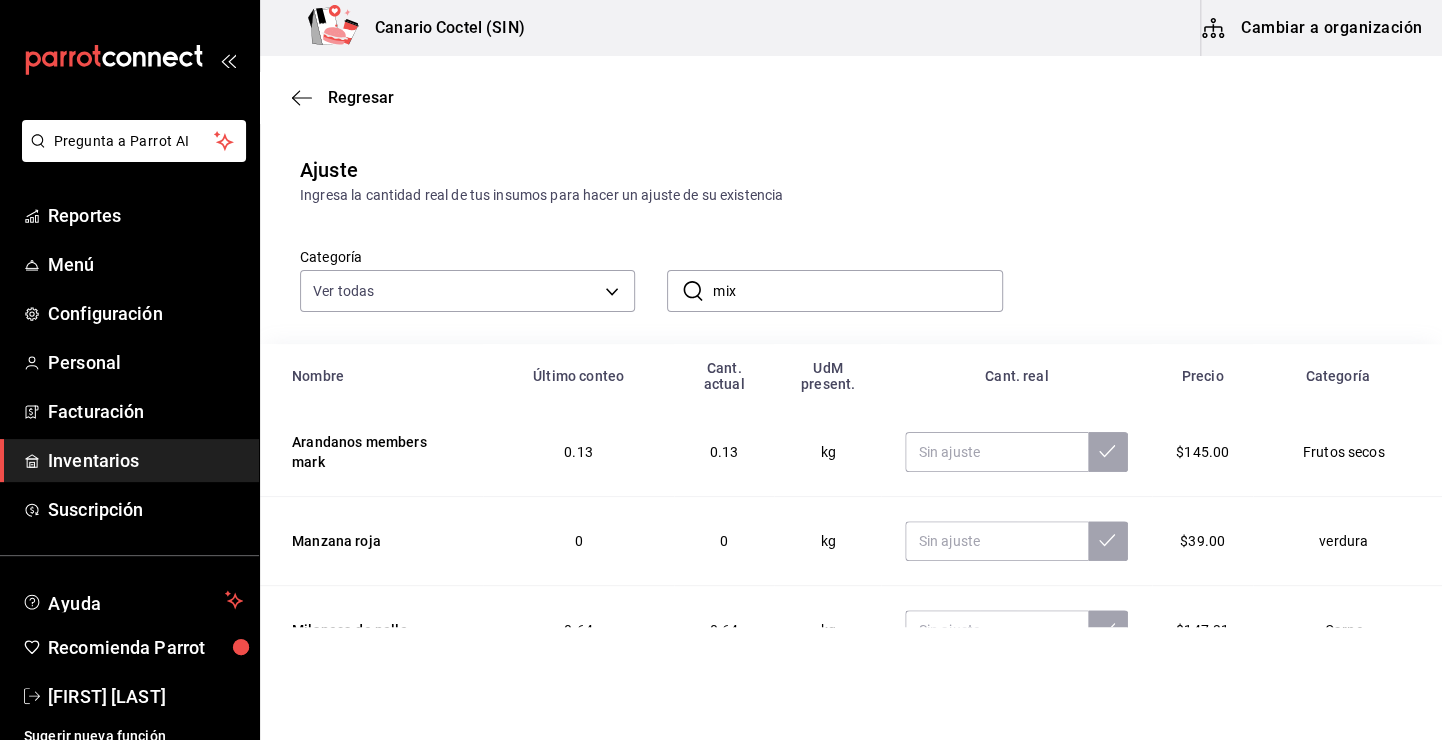 click on "mix" at bounding box center [857, 291] 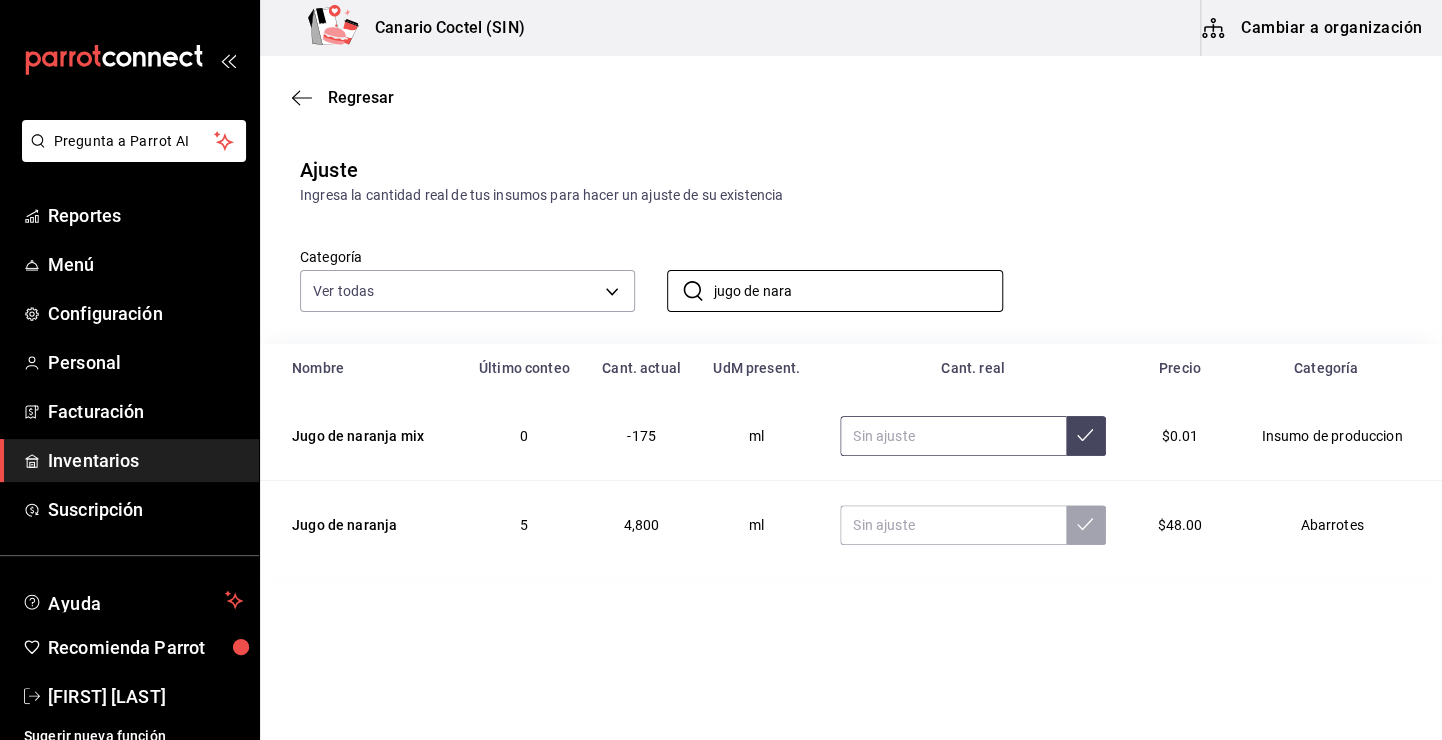 type on "jugo de nara" 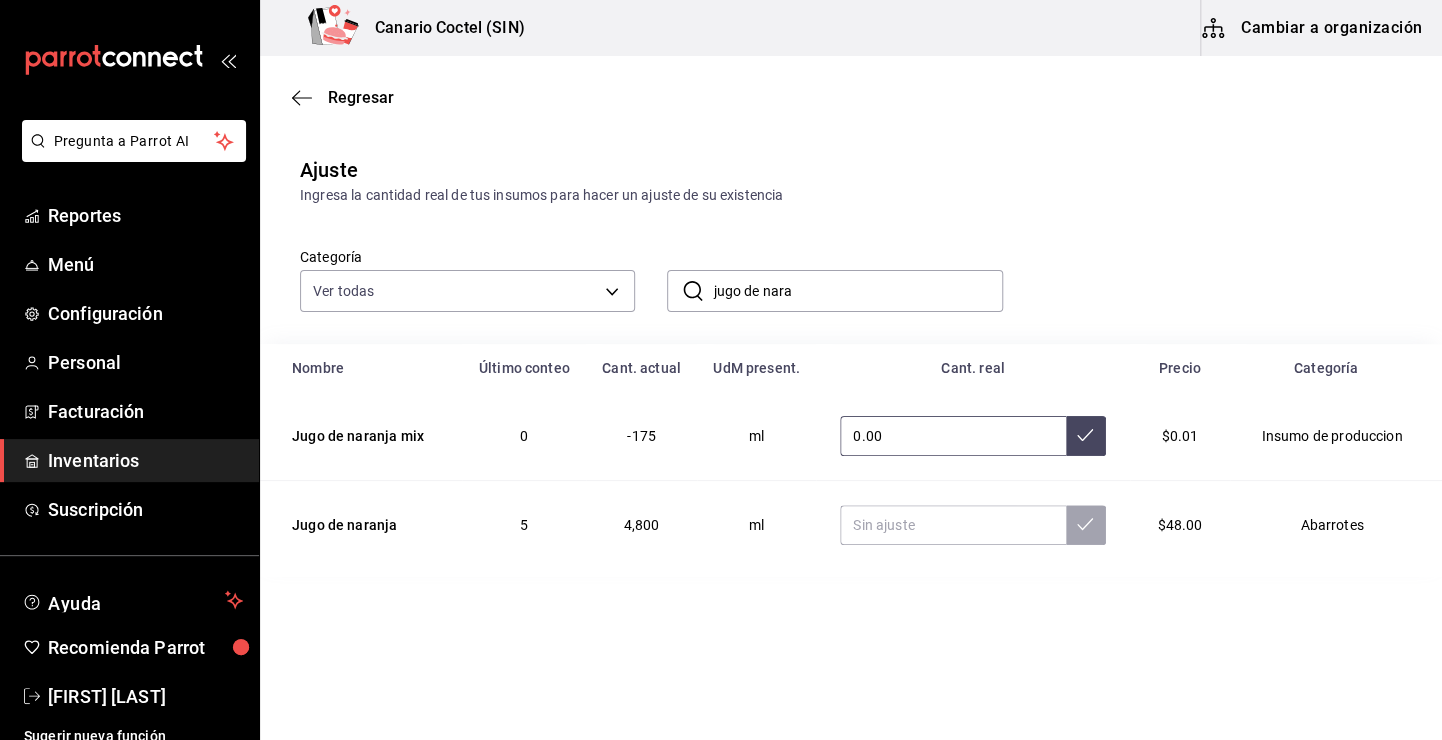 type on "0.00" 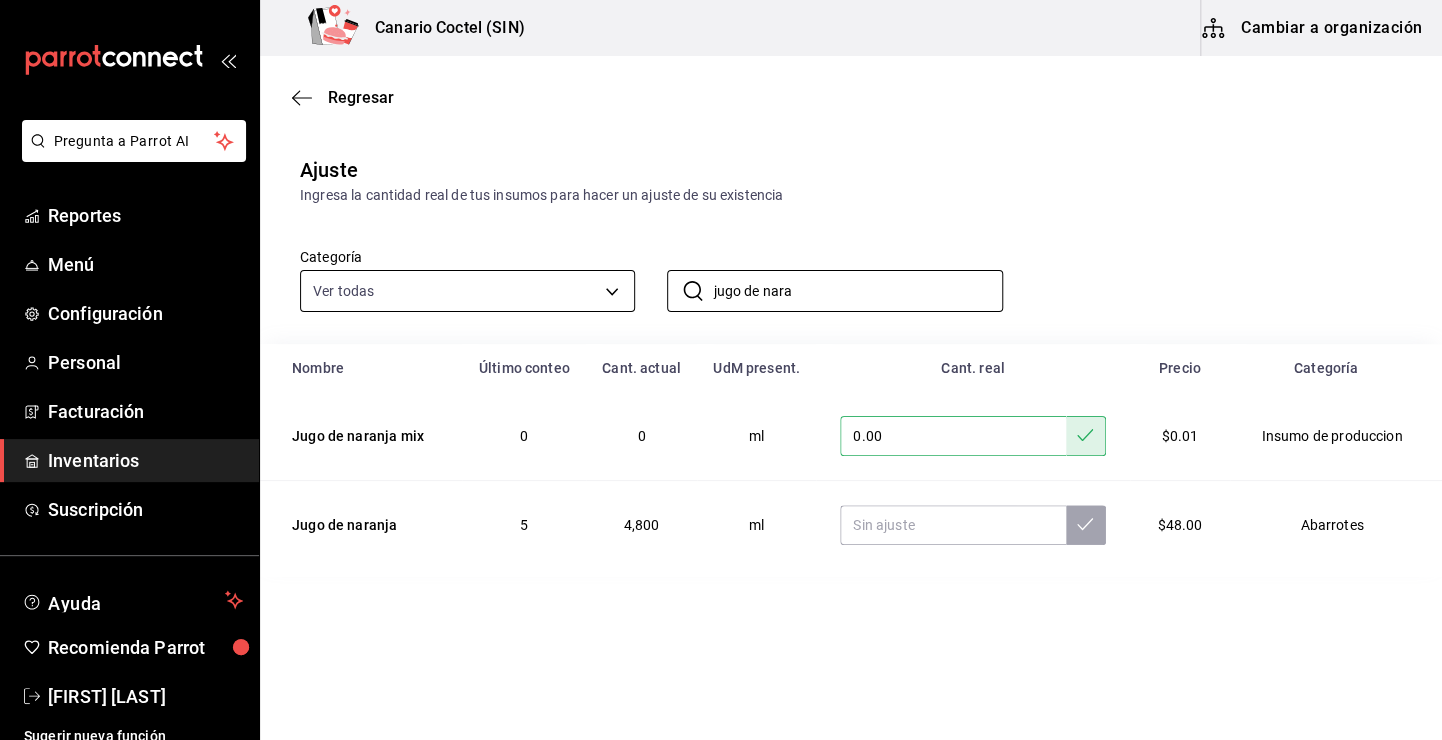 drag, startPoint x: 825, startPoint y: 294, endPoint x: 632, endPoint y: 295, distance: 193.0026 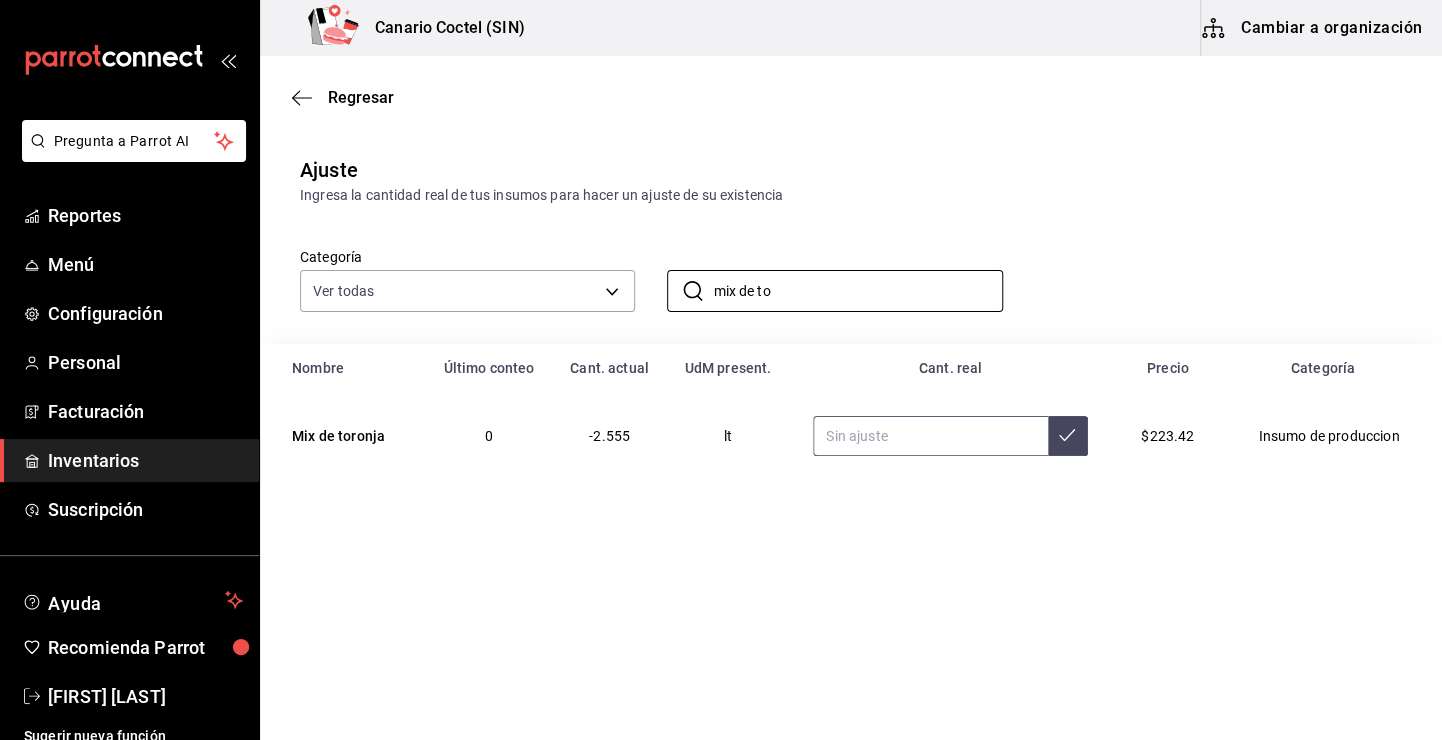 type on "mix de to" 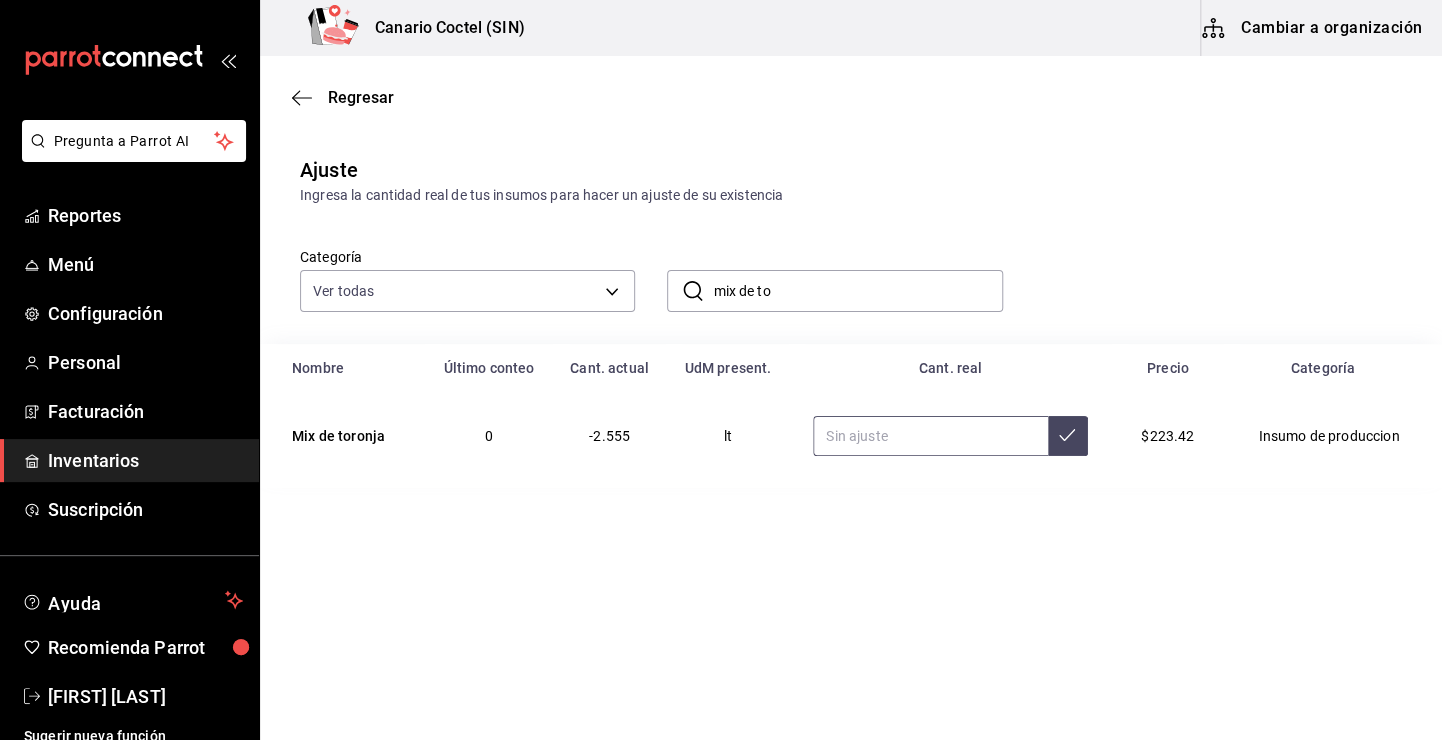click at bounding box center [930, 436] 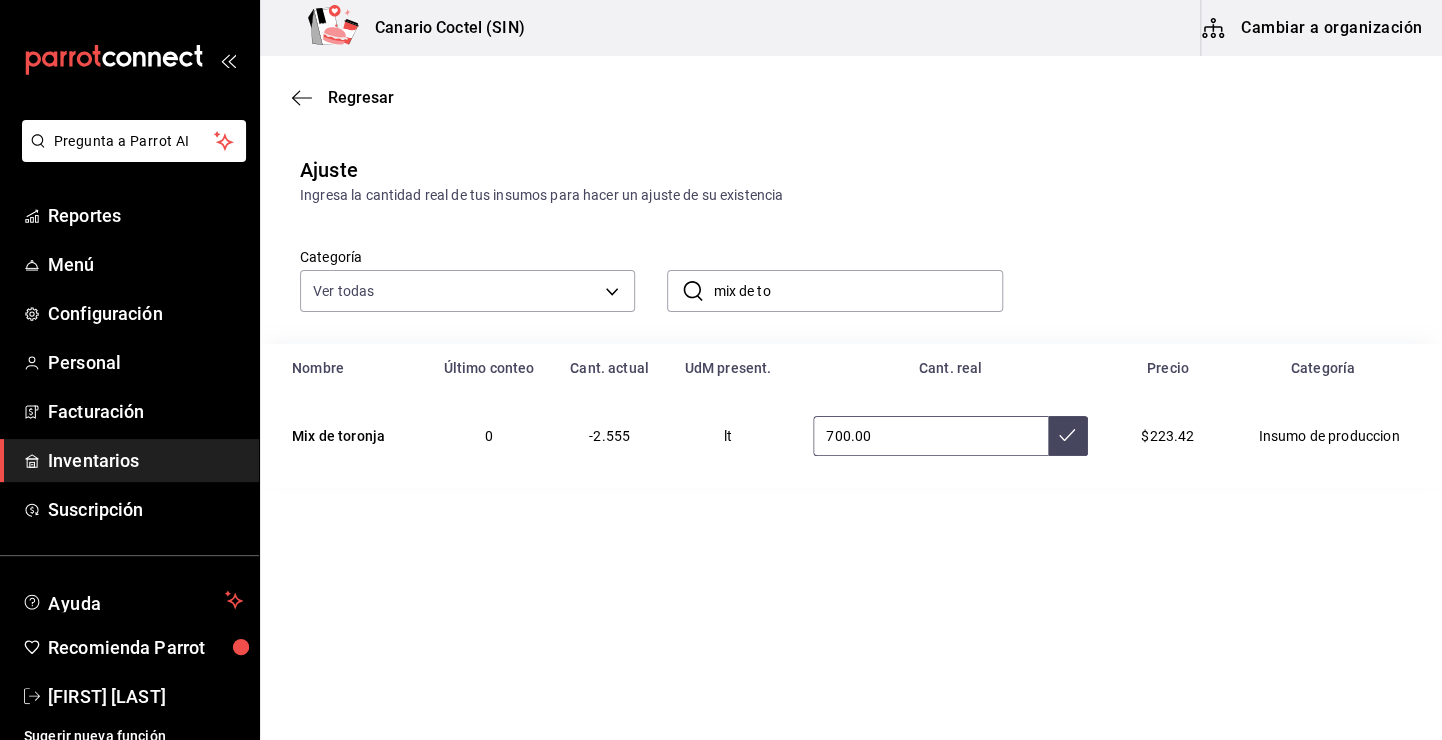 click at bounding box center (1068, 436) 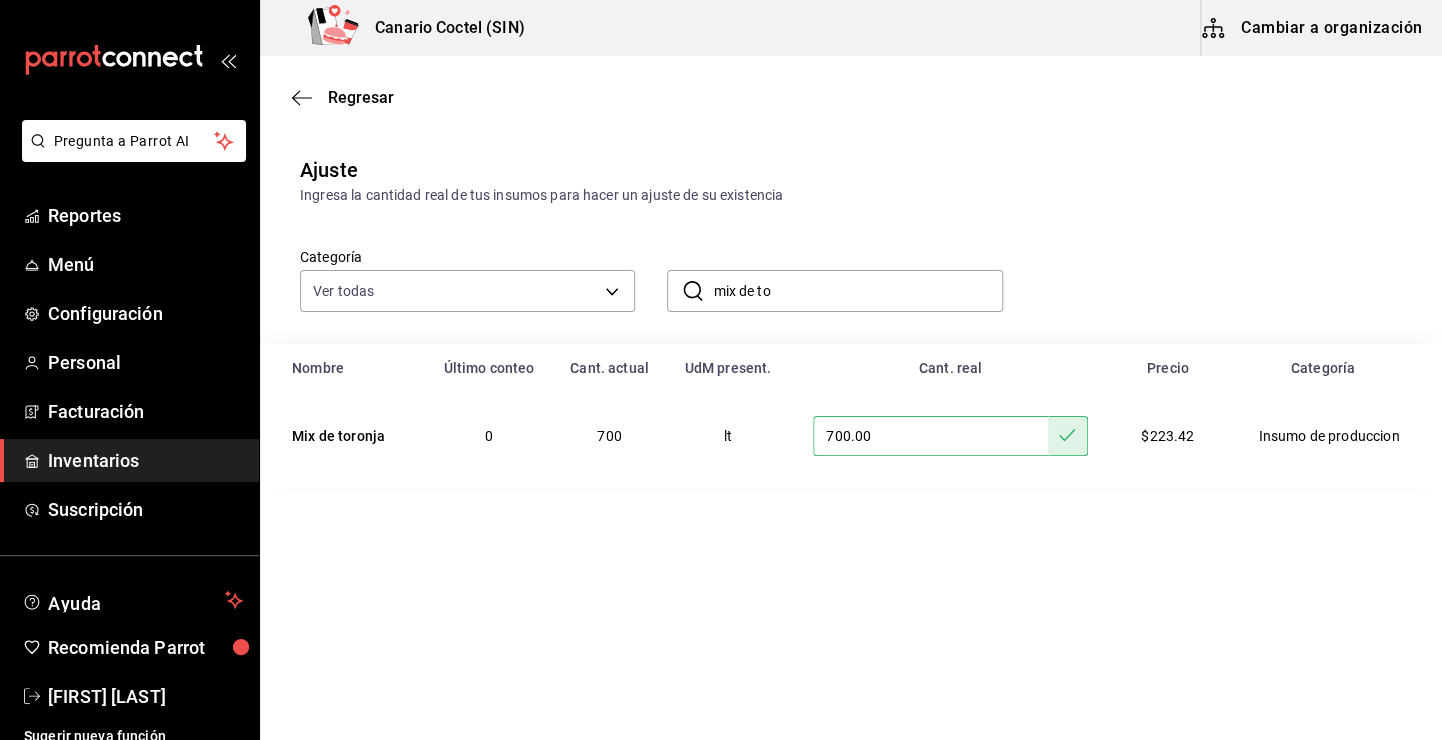 click on "700.00" at bounding box center (930, 436) 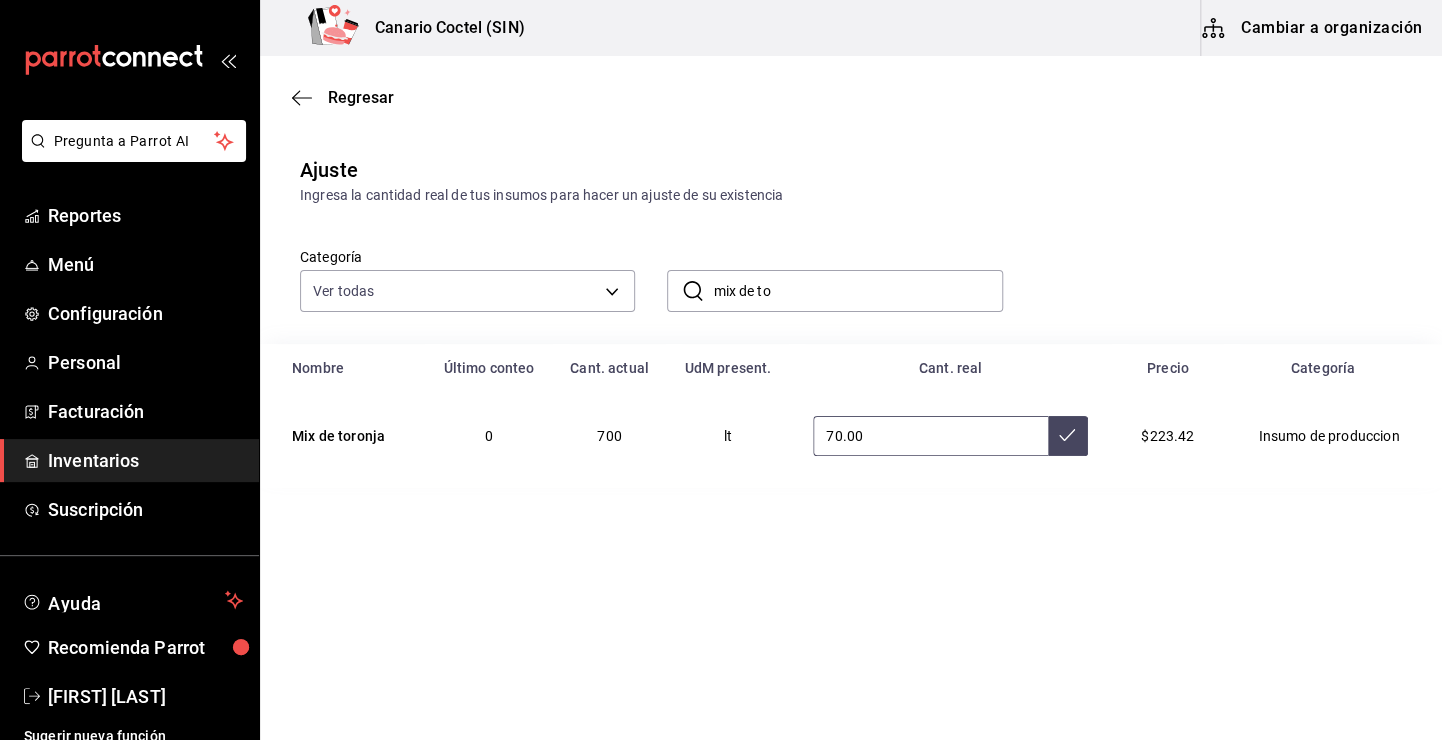 type on "7.00" 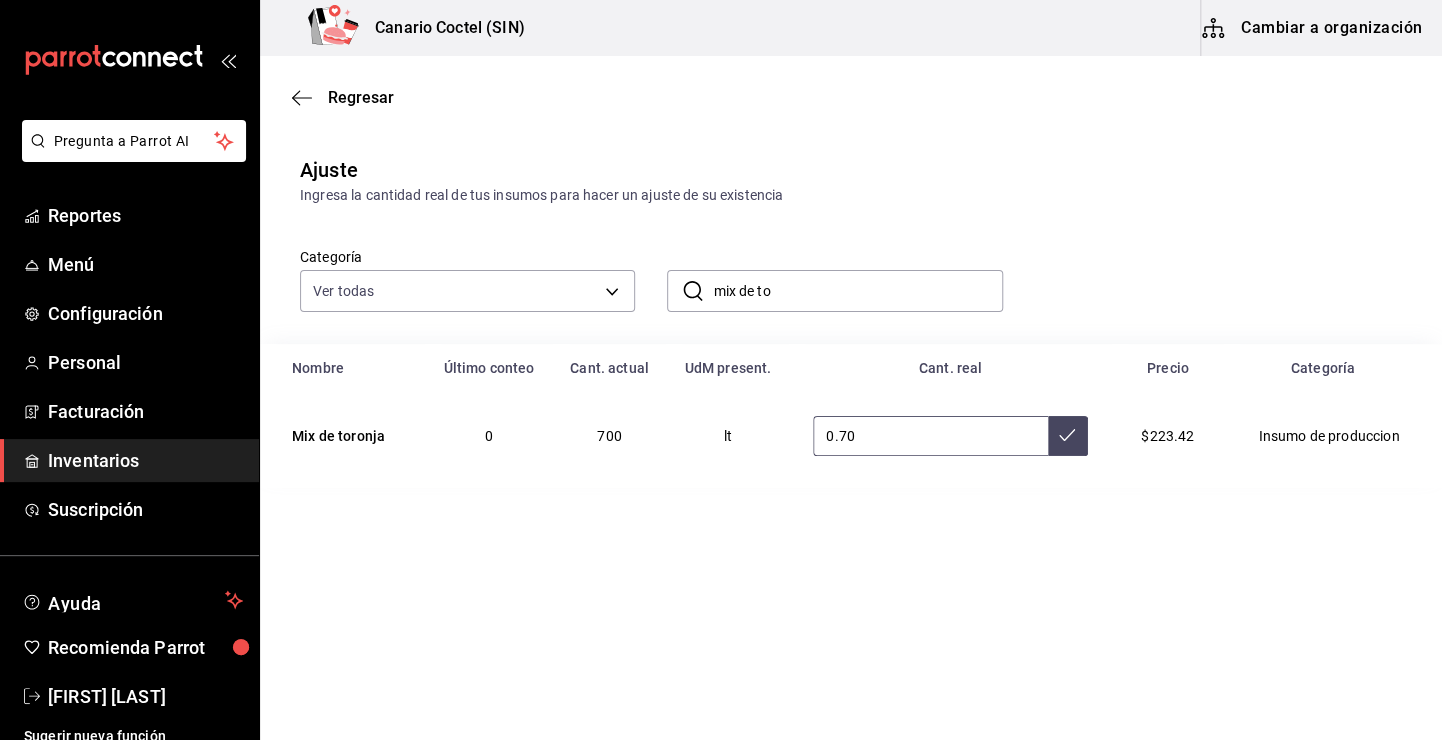 type on "0.70" 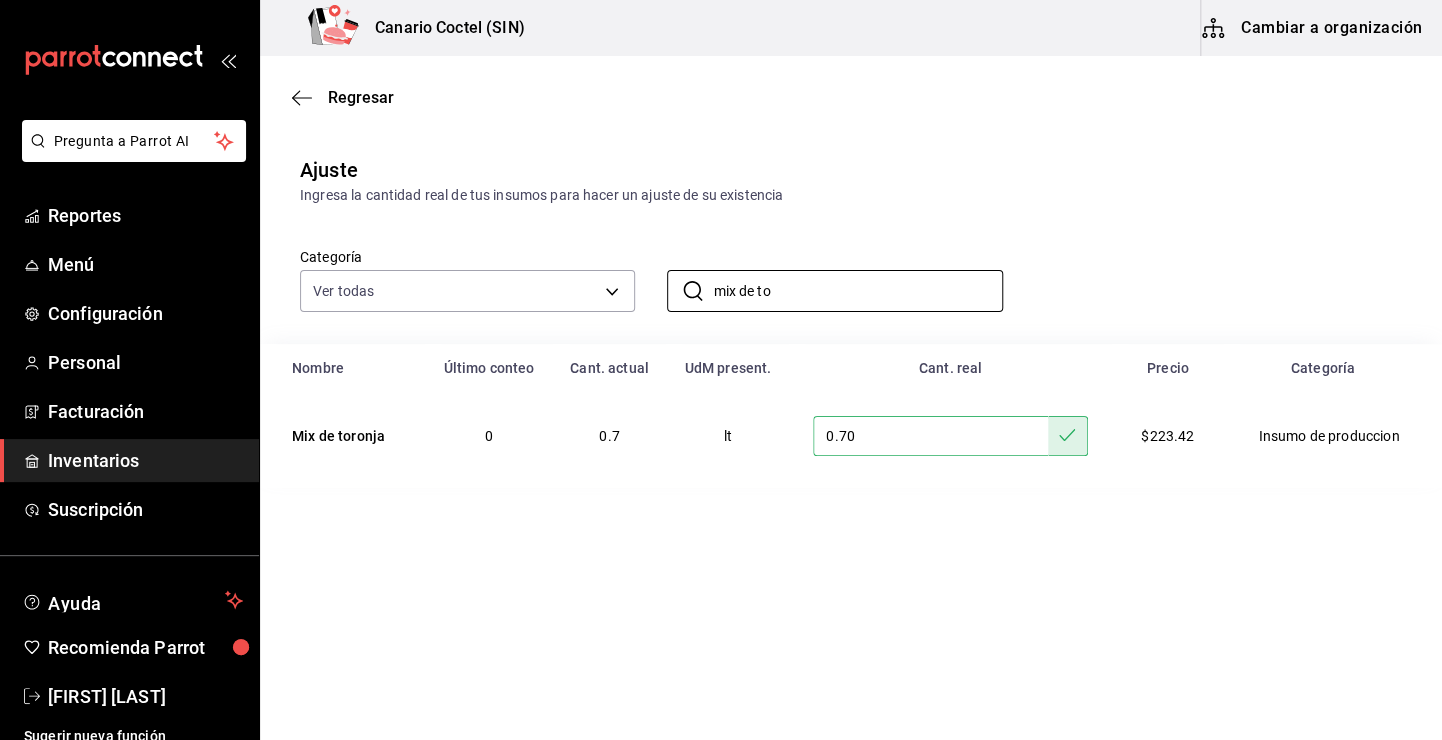 drag, startPoint x: 830, startPoint y: 288, endPoint x: 661, endPoint y: 316, distance: 171.30382 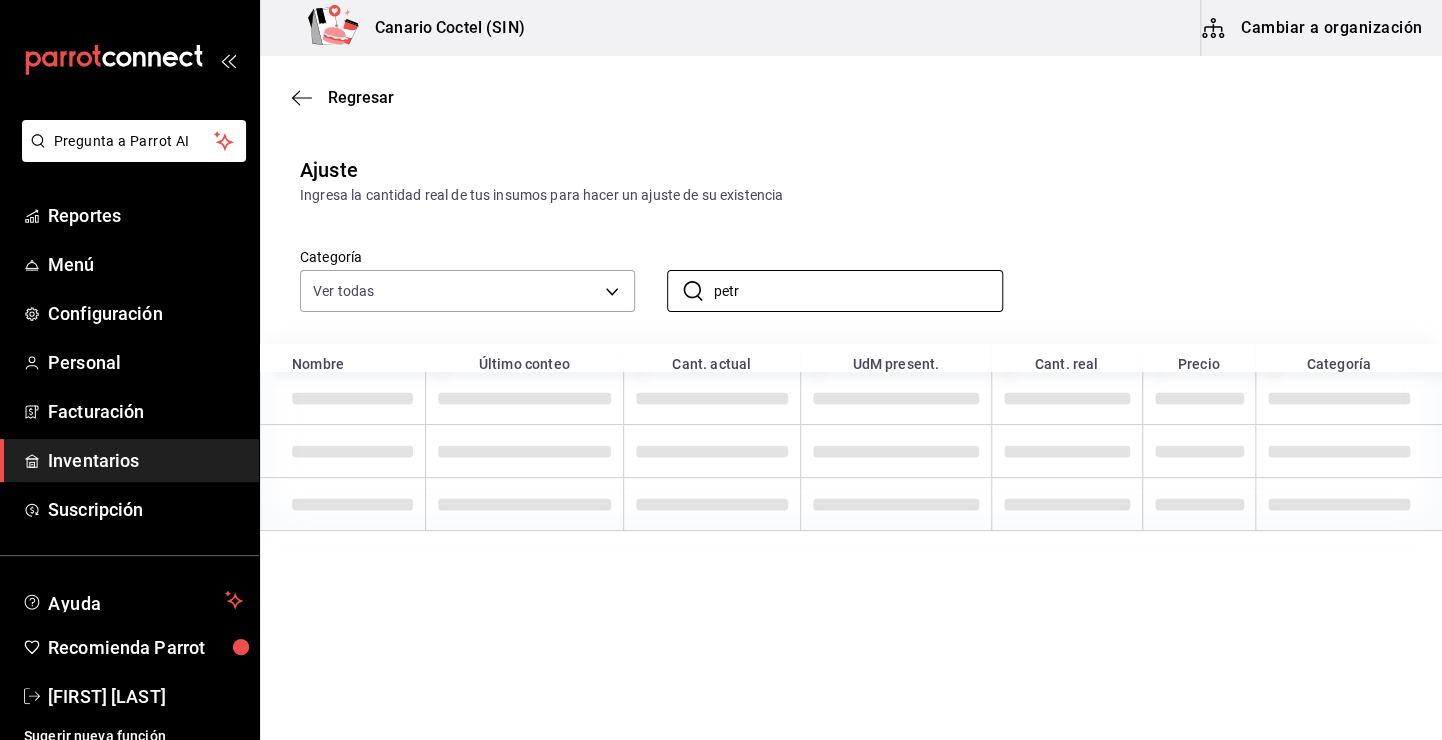 type on "petr" 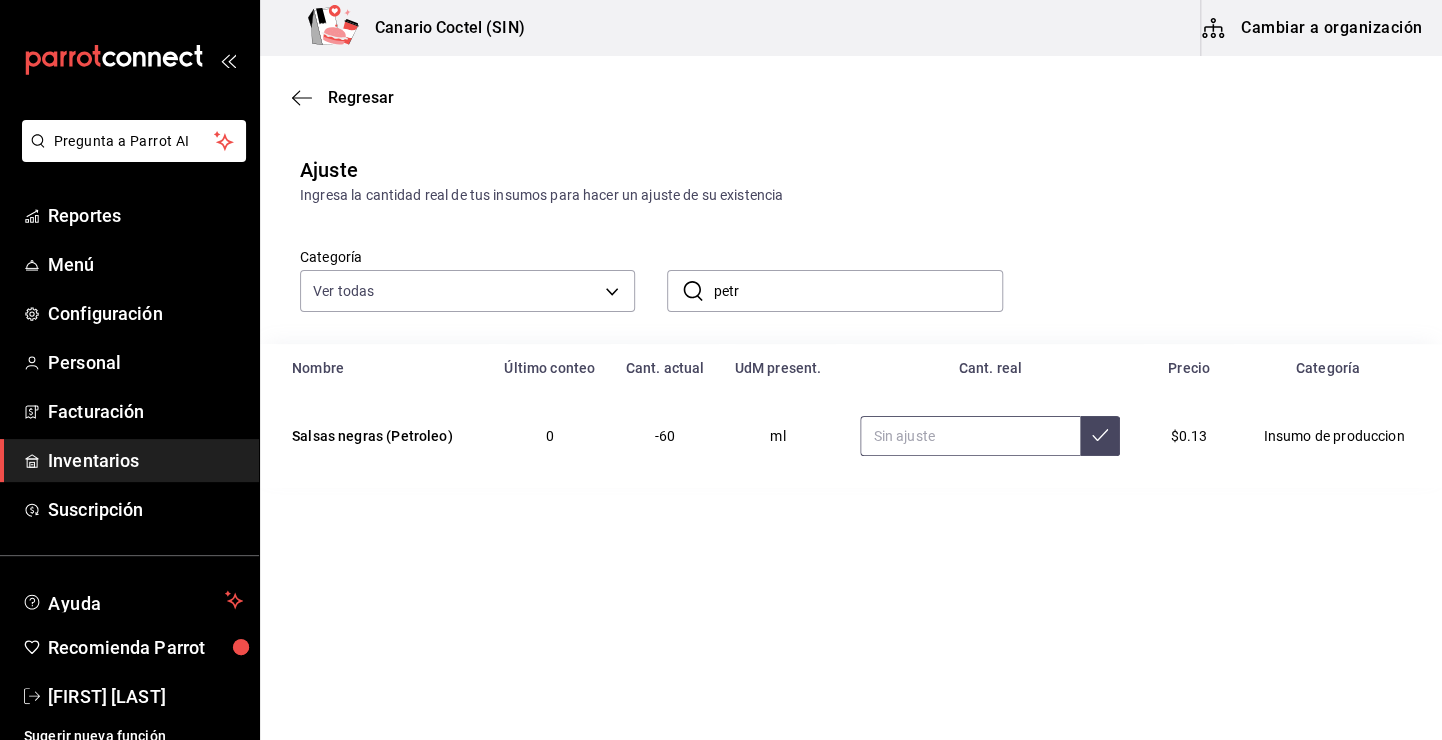 click at bounding box center [970, 436] 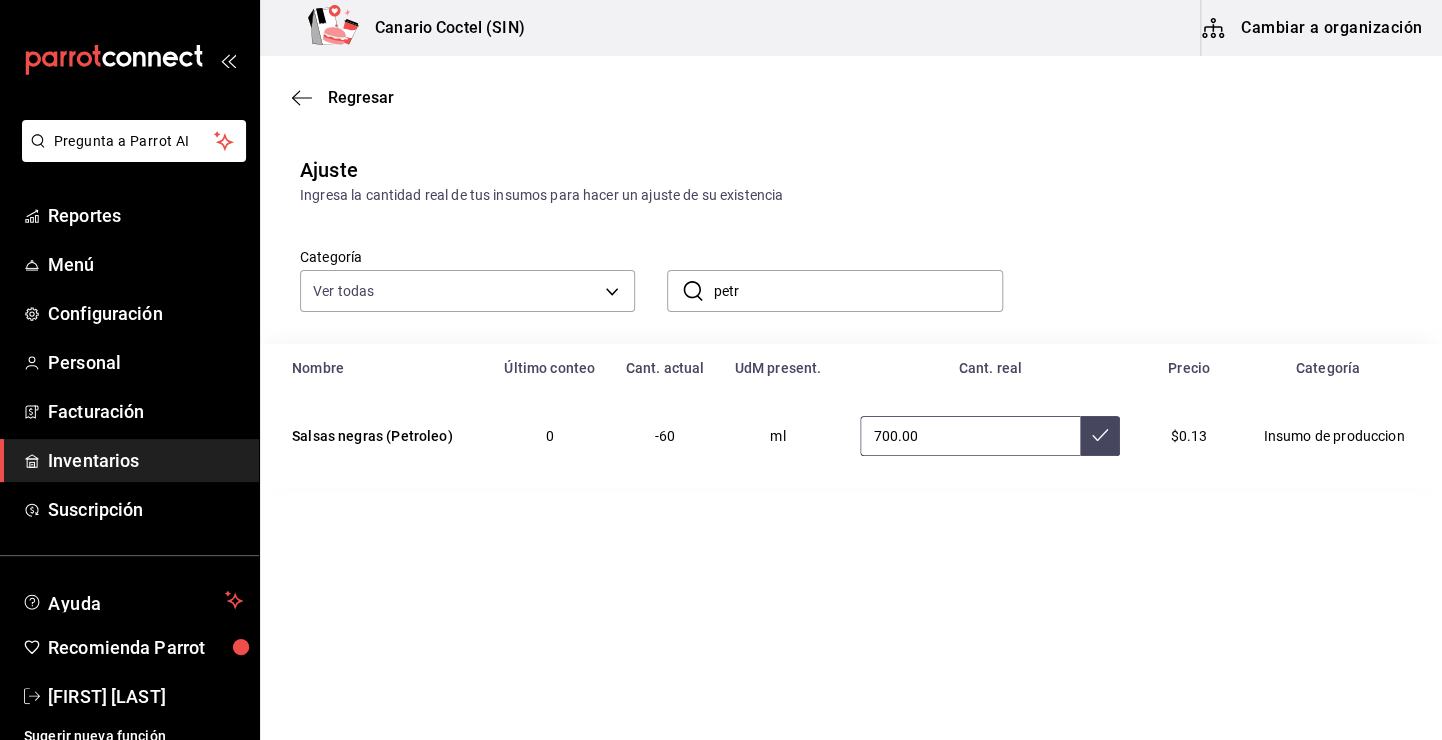 type on "700.00" 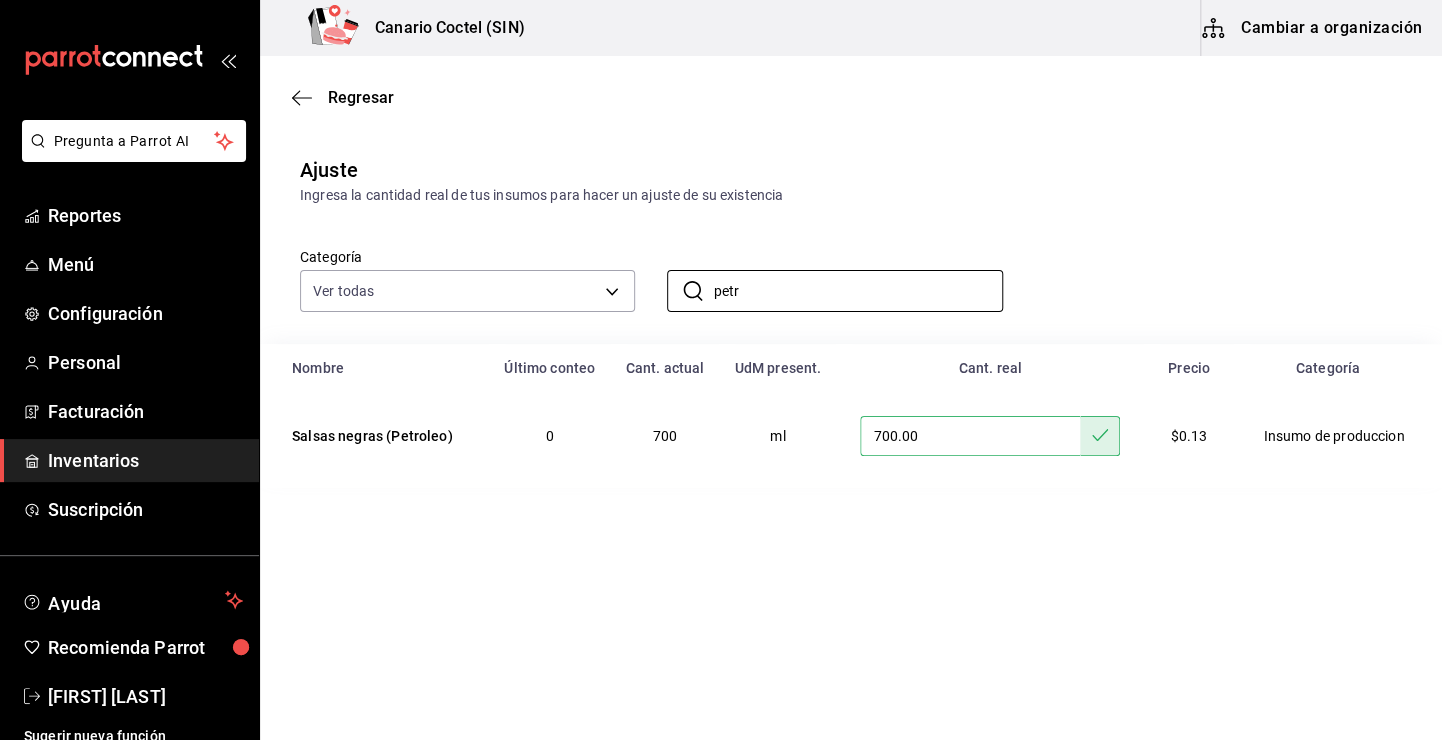 drag, startPoint x: 770, startPoint y: 306, endPoint x: 646, endPoint y: 305, distance: 124.004036 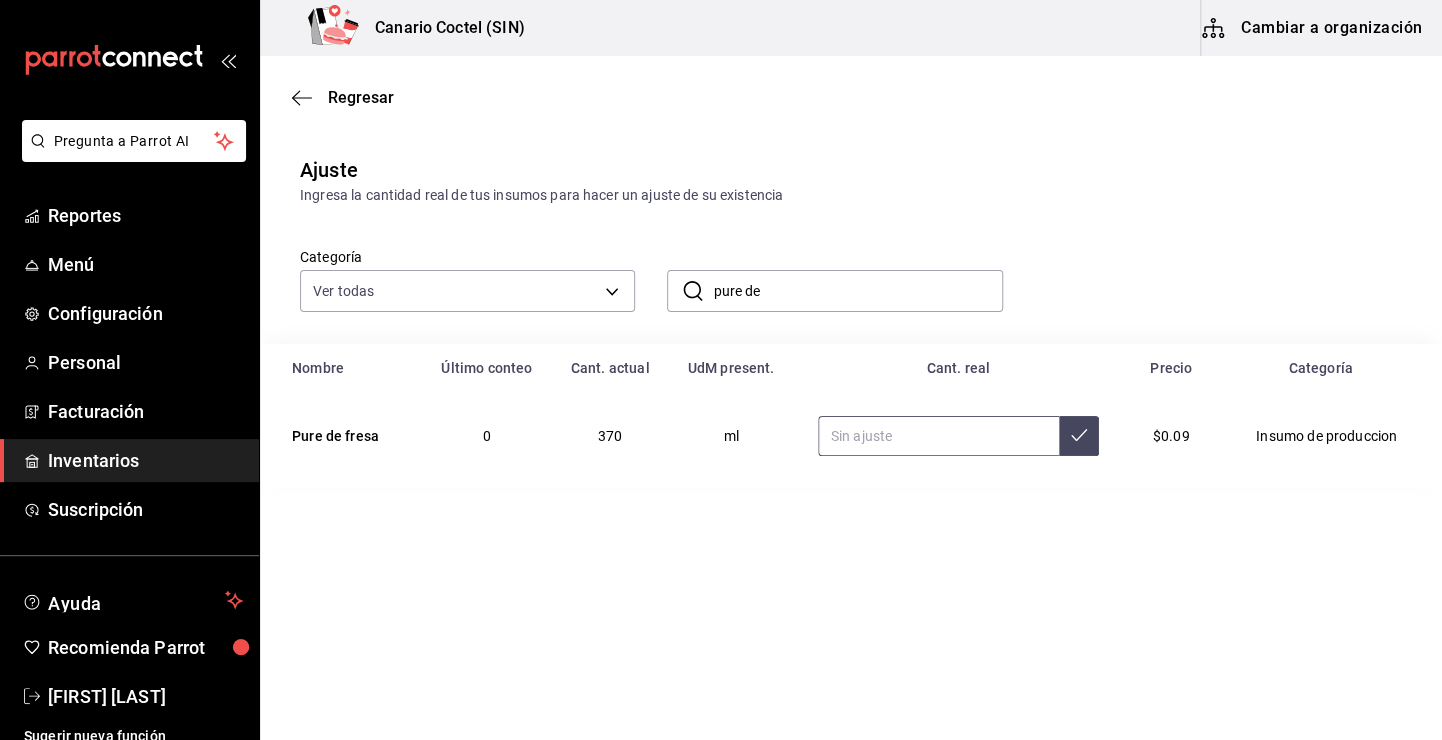 click at bounding box center [938, 436] 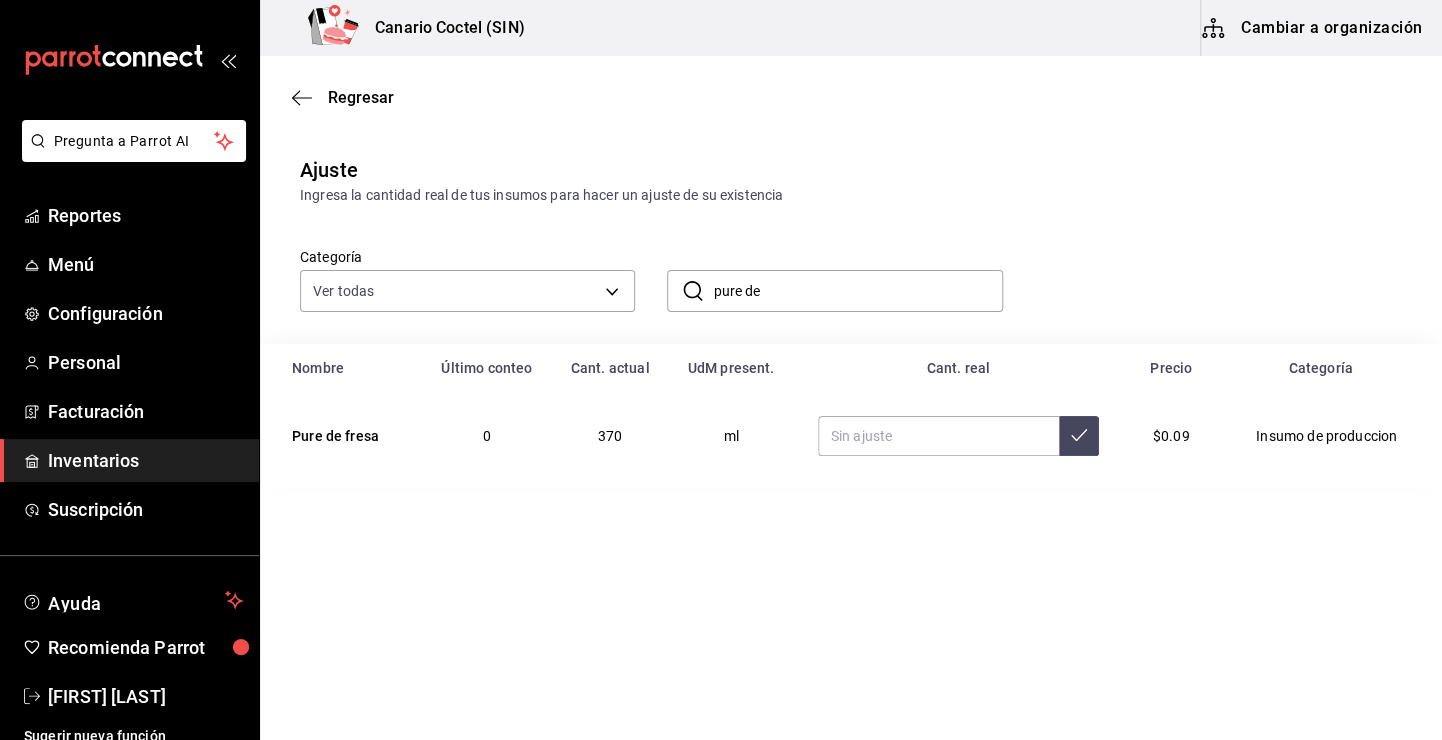 click on "pure de" at bounding box center (857, 291) 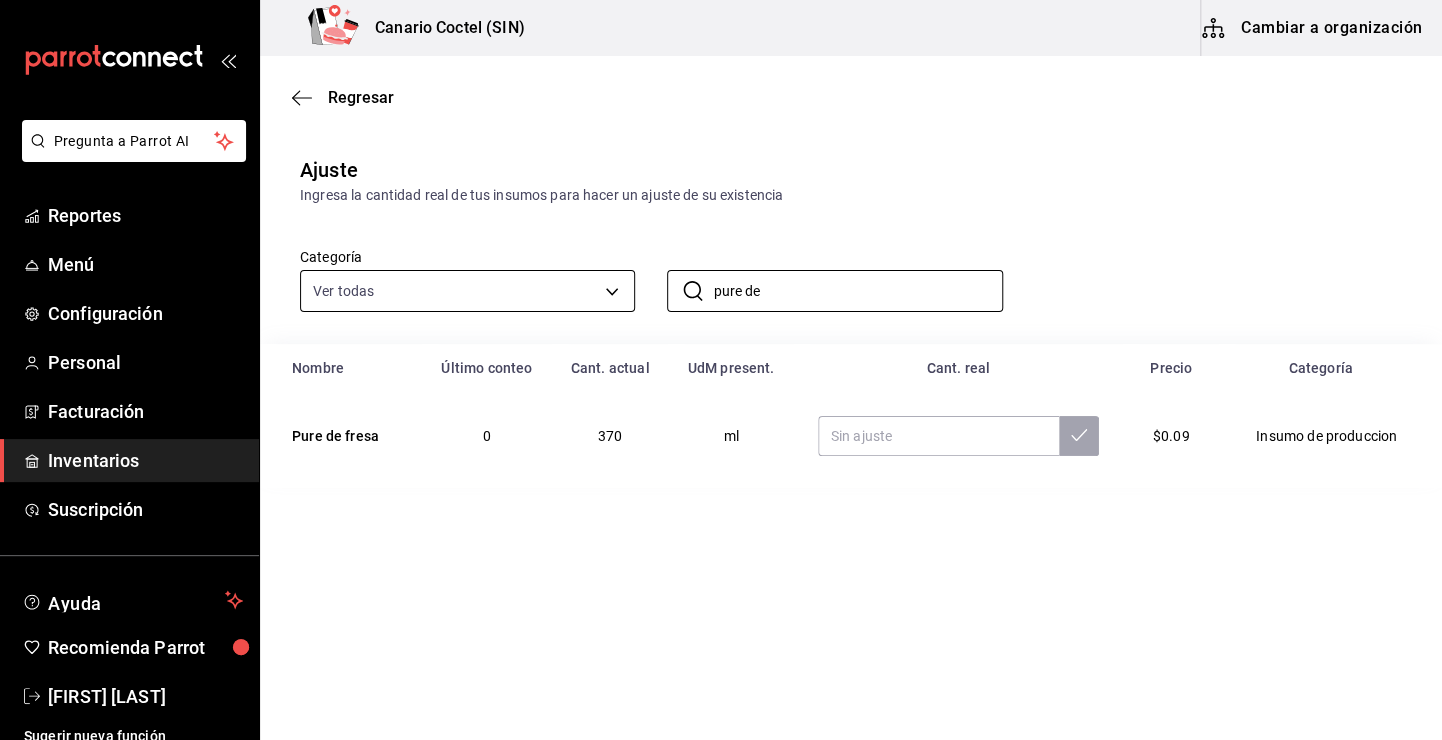 drag, startPoint x: 865, startPoint y: 300, endPoint x: 597, endPoint y: 310, distance: 268.1865 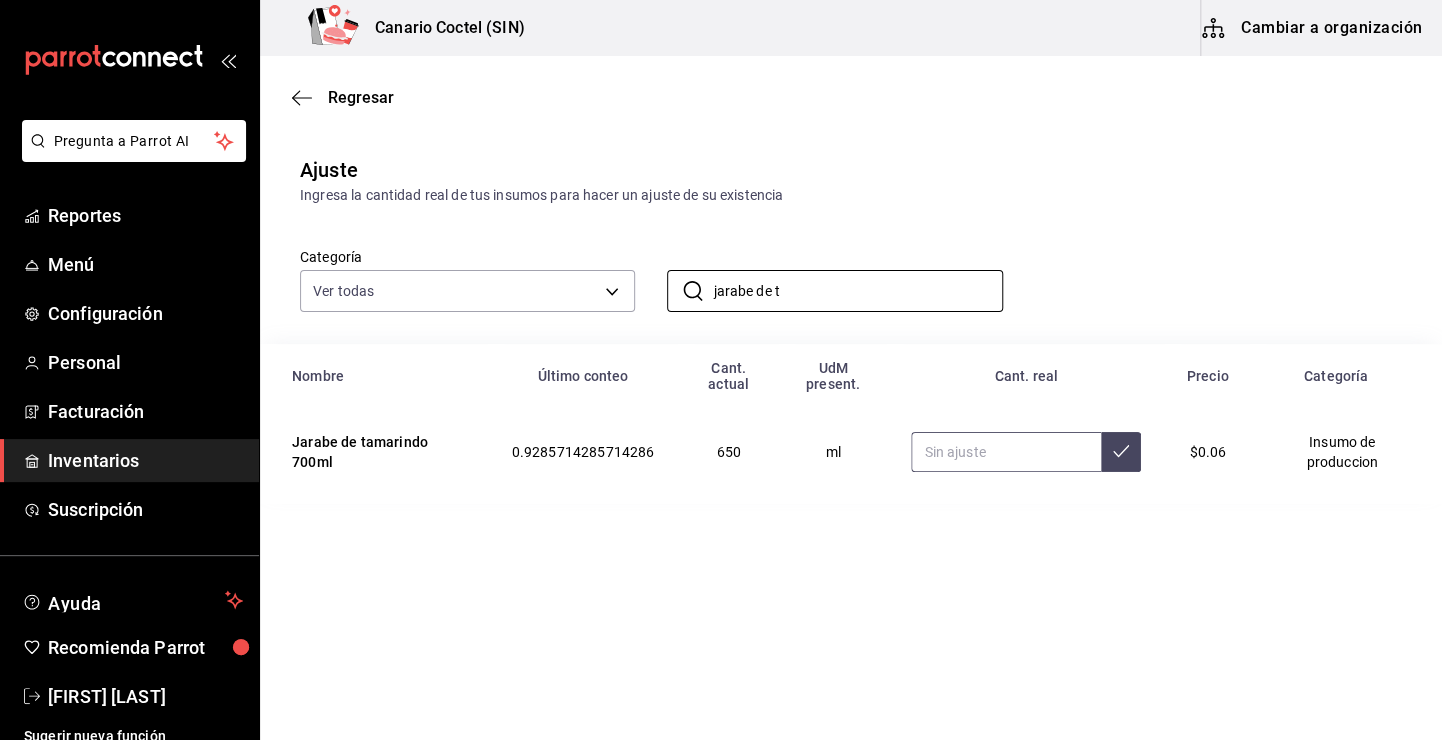 type on "jarabe de t" 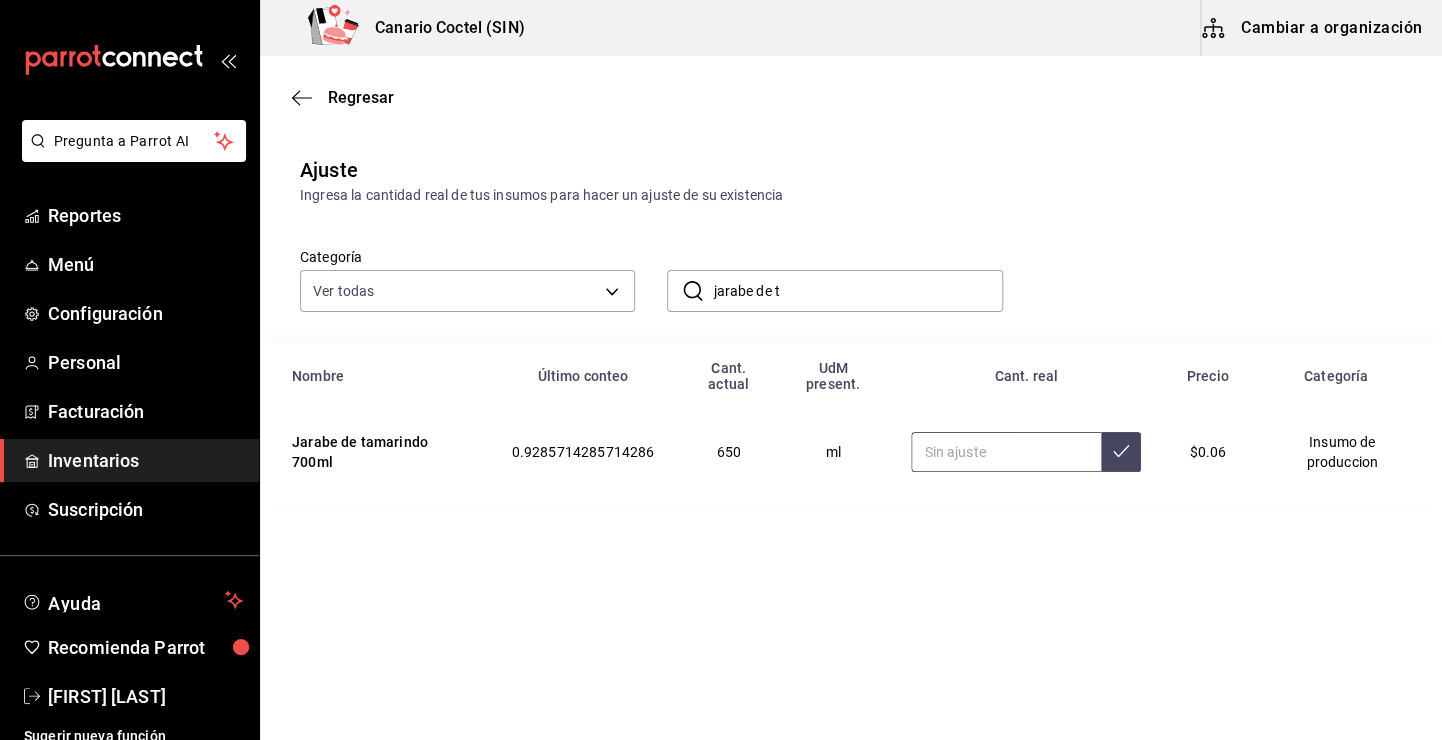 click at bounding box center (1006, 452) 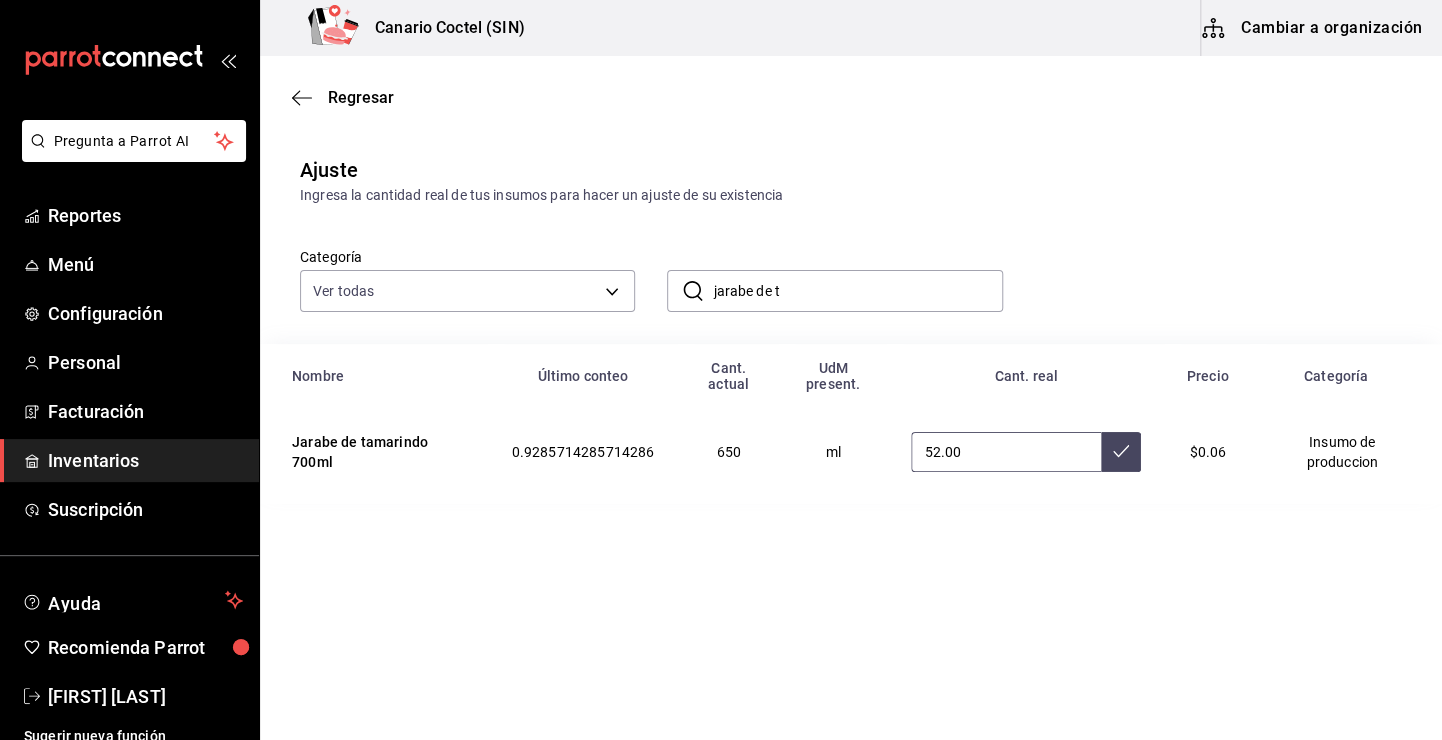 type on "5.00" 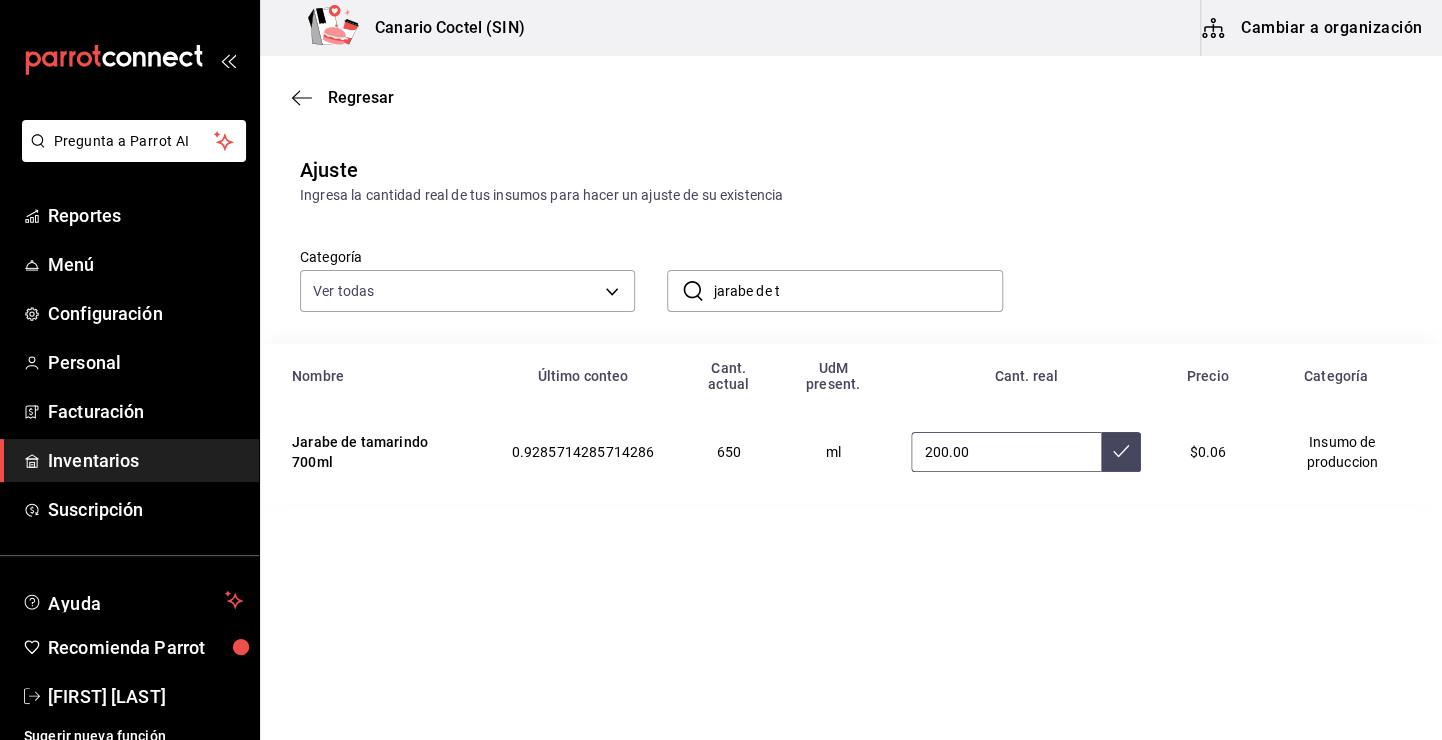 type on "200.00" 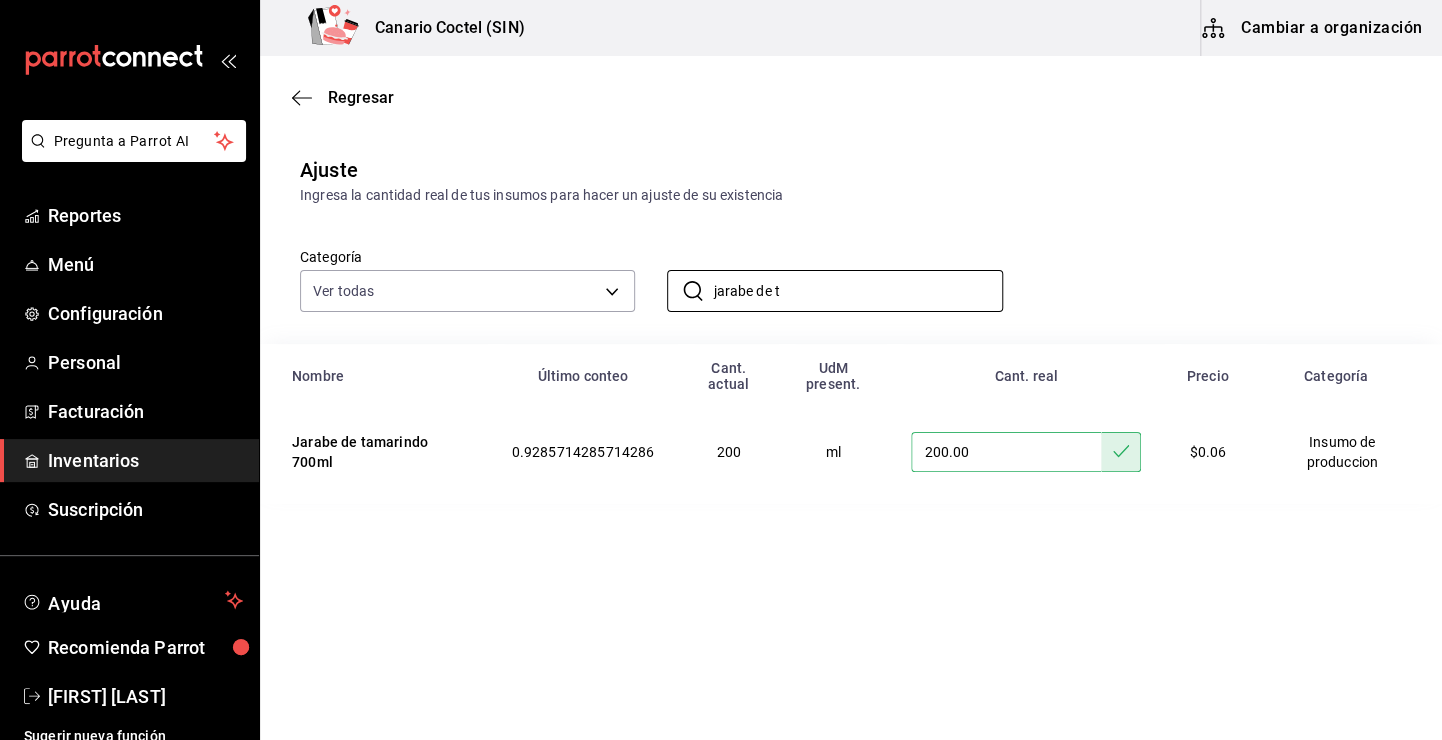 drag, startPoint x: 818, startPoint y: 295, endPoint x: 618, endPoint y: 314, distance: 200.90047 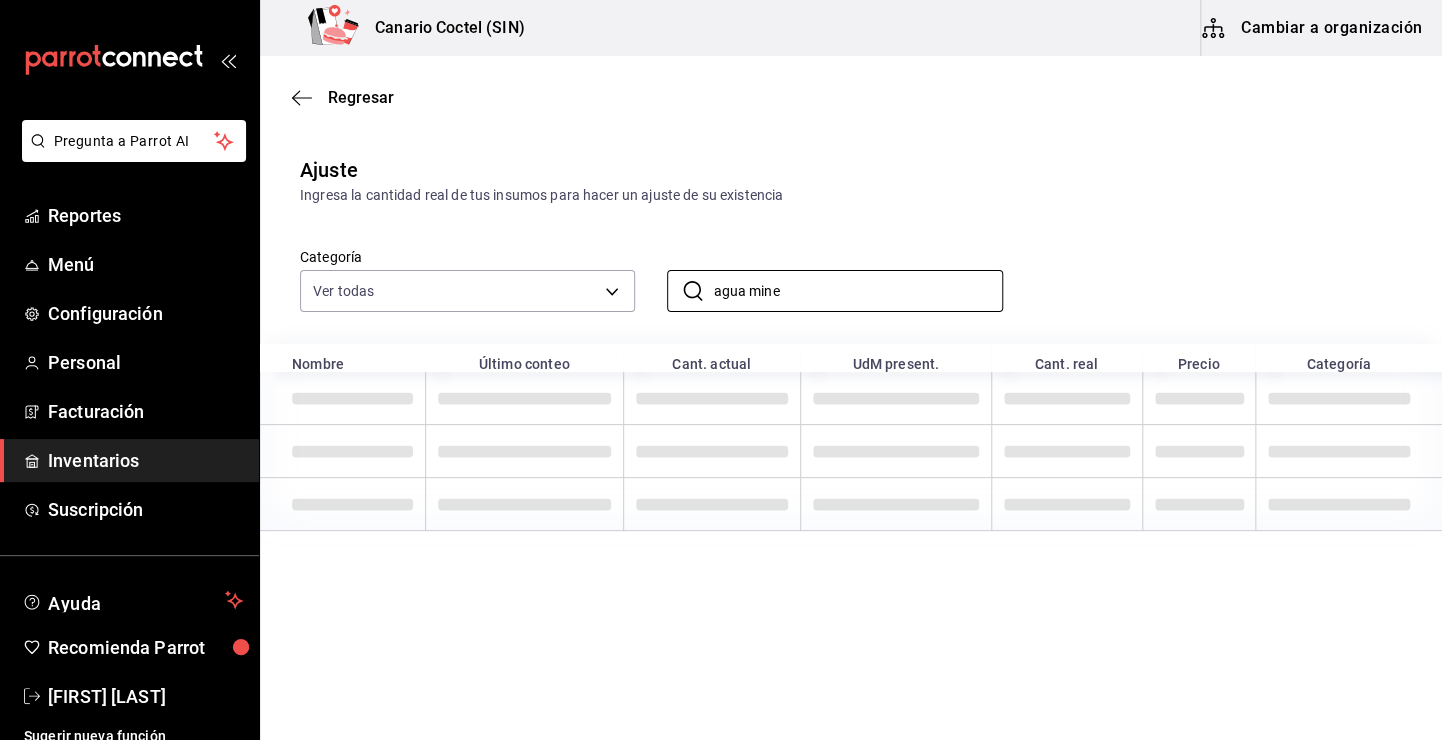 type on "agua mine" 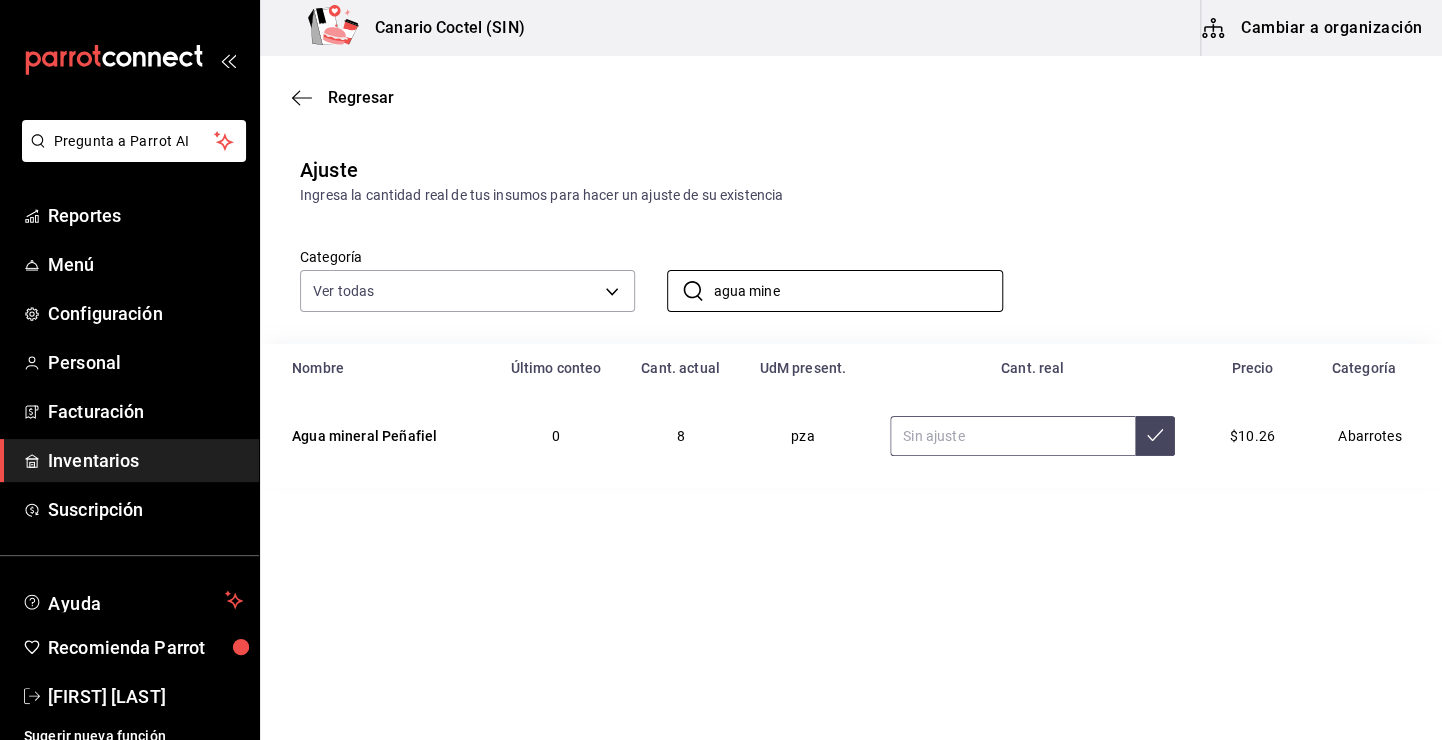 click at bounding box center (1012, 436) 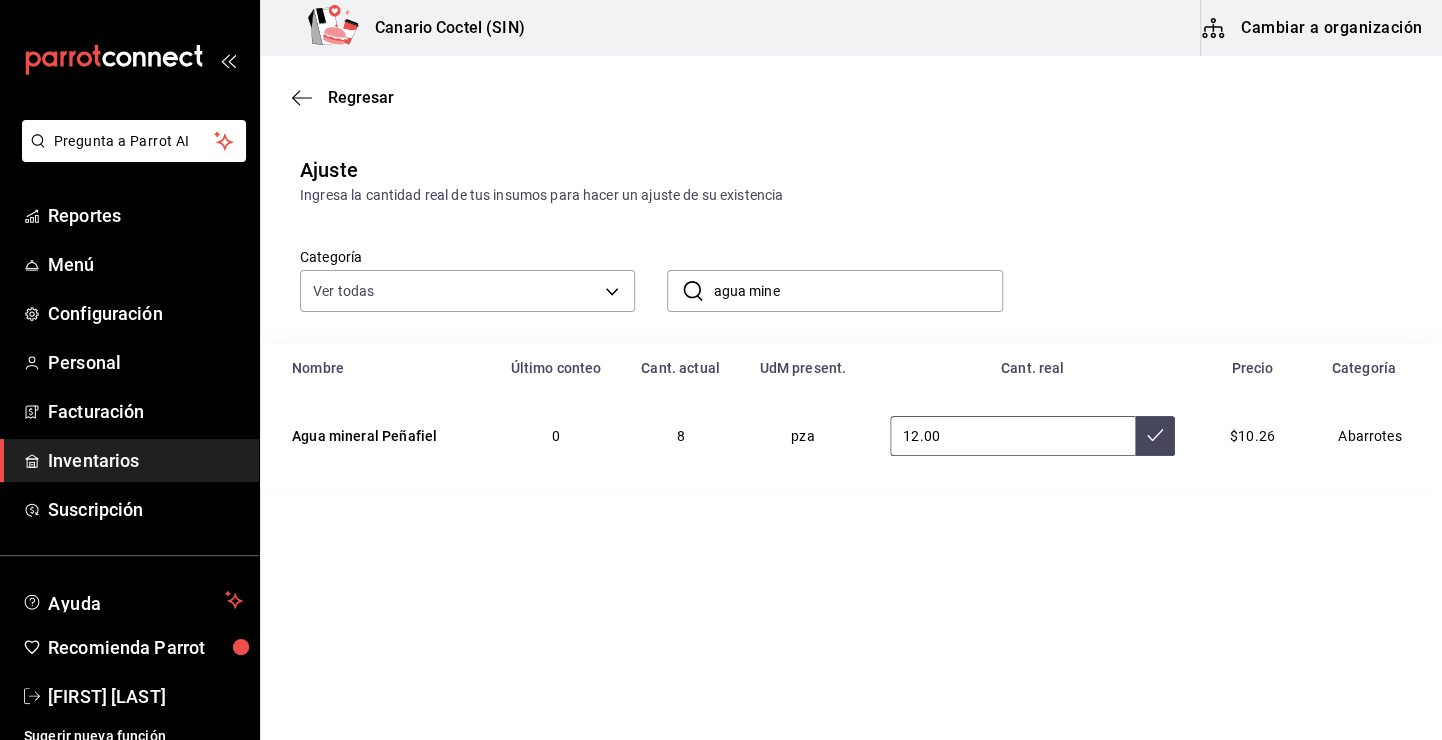 type on "12.00" 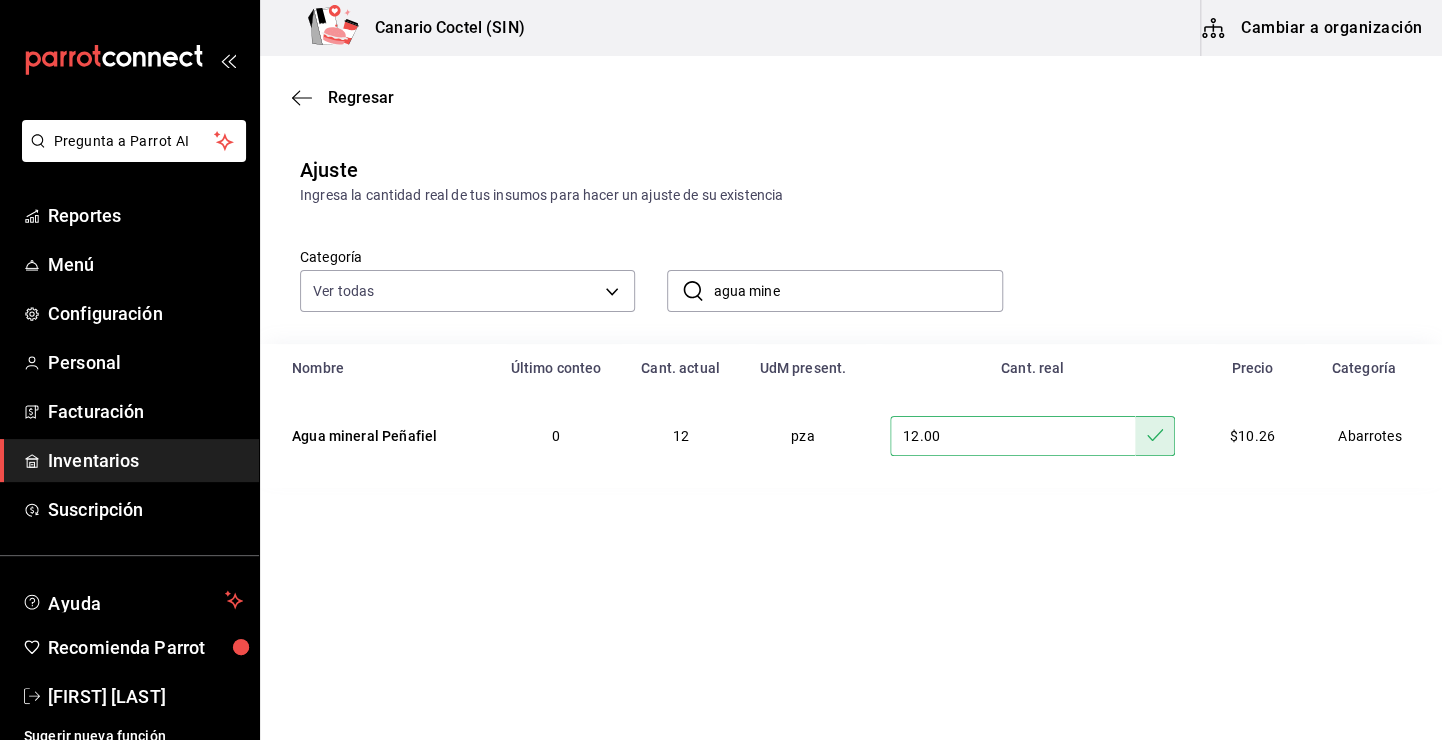 drag, startPoint x: 801, startPoint y: 296, endPoint x: 764, endPoint y: 301, distance: 37.336308 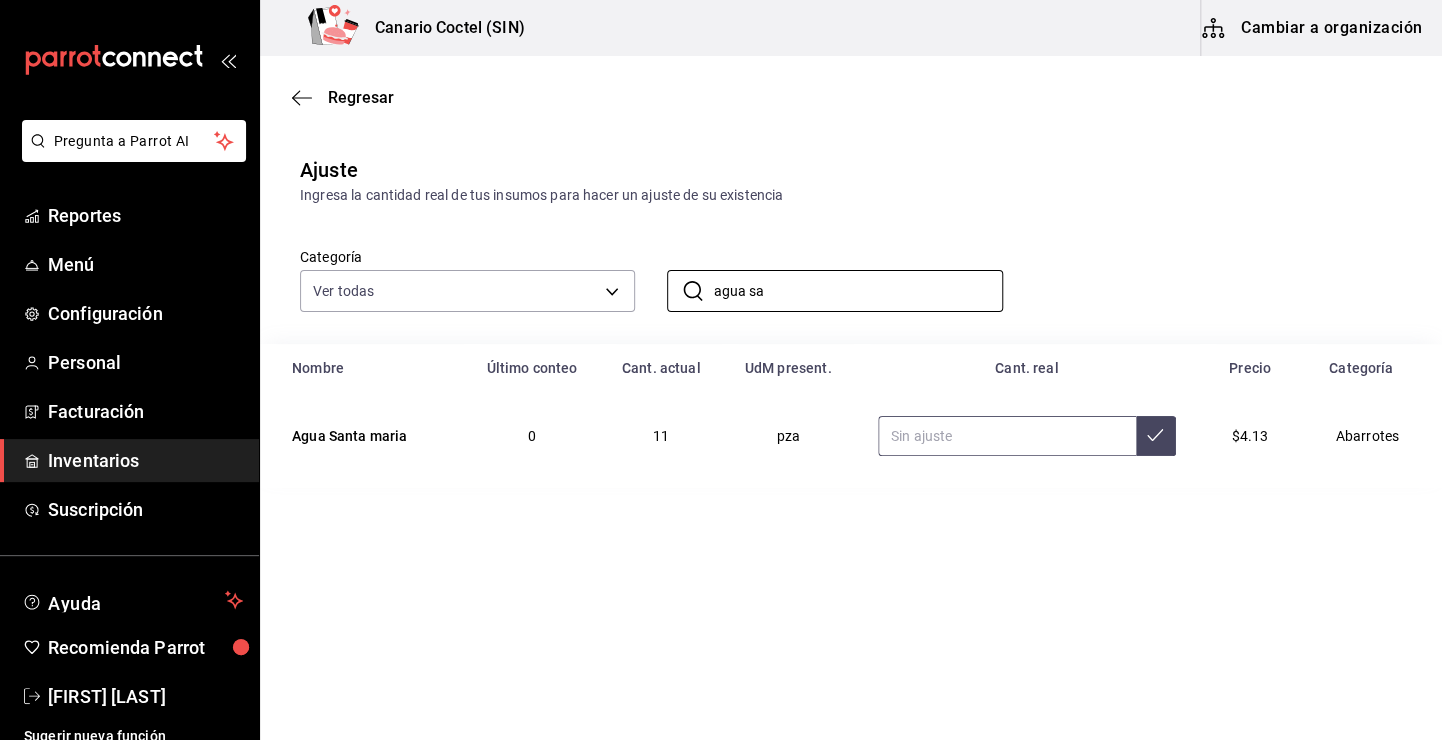 type on "agua sa" 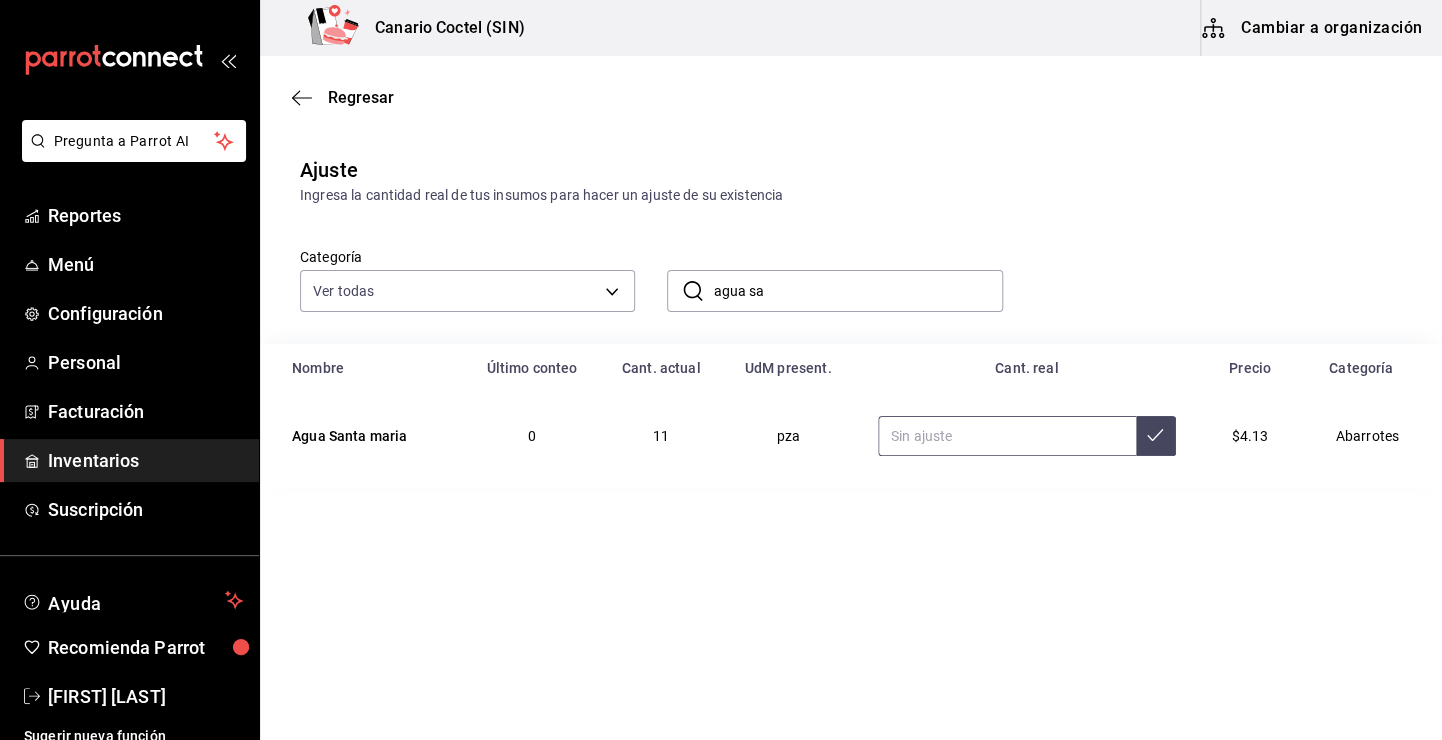 click at bounding box center [1007, 436] 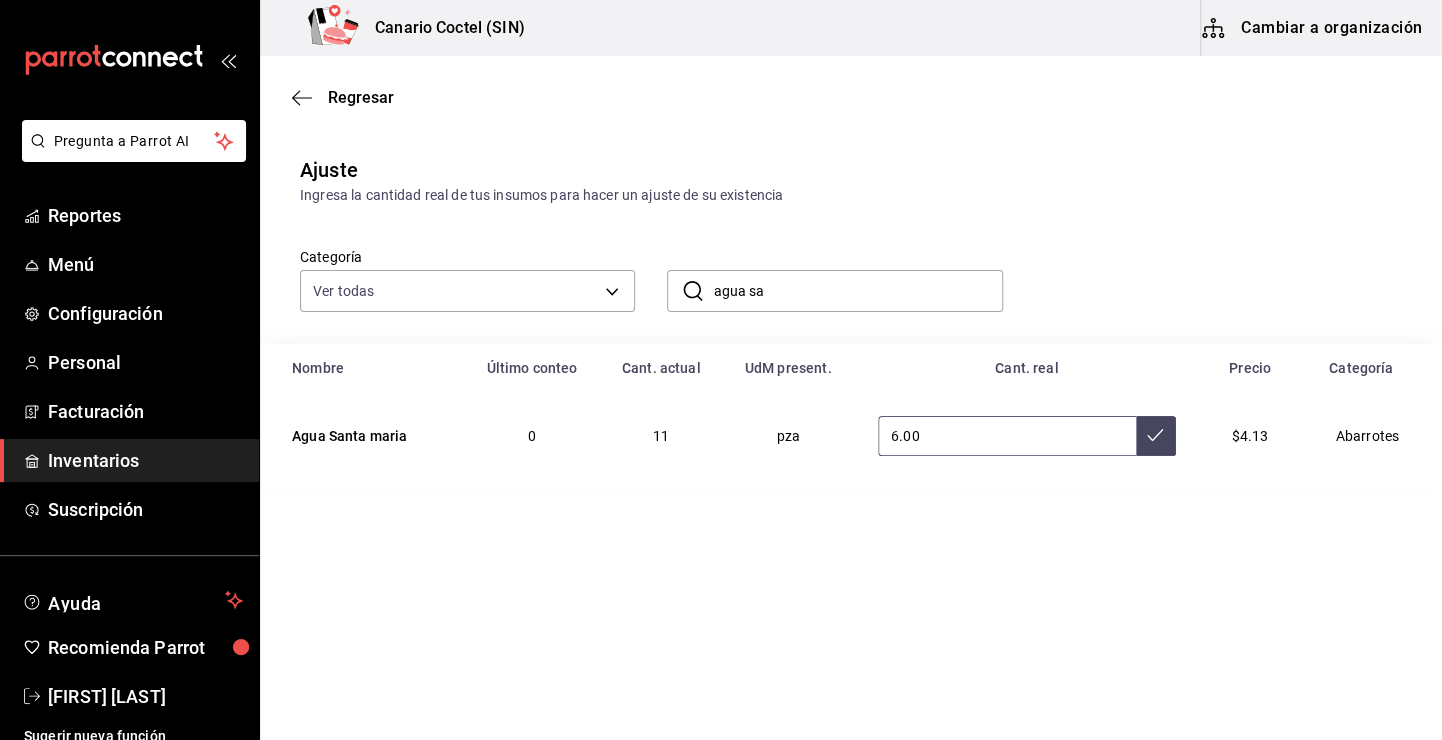 type on "6.00" 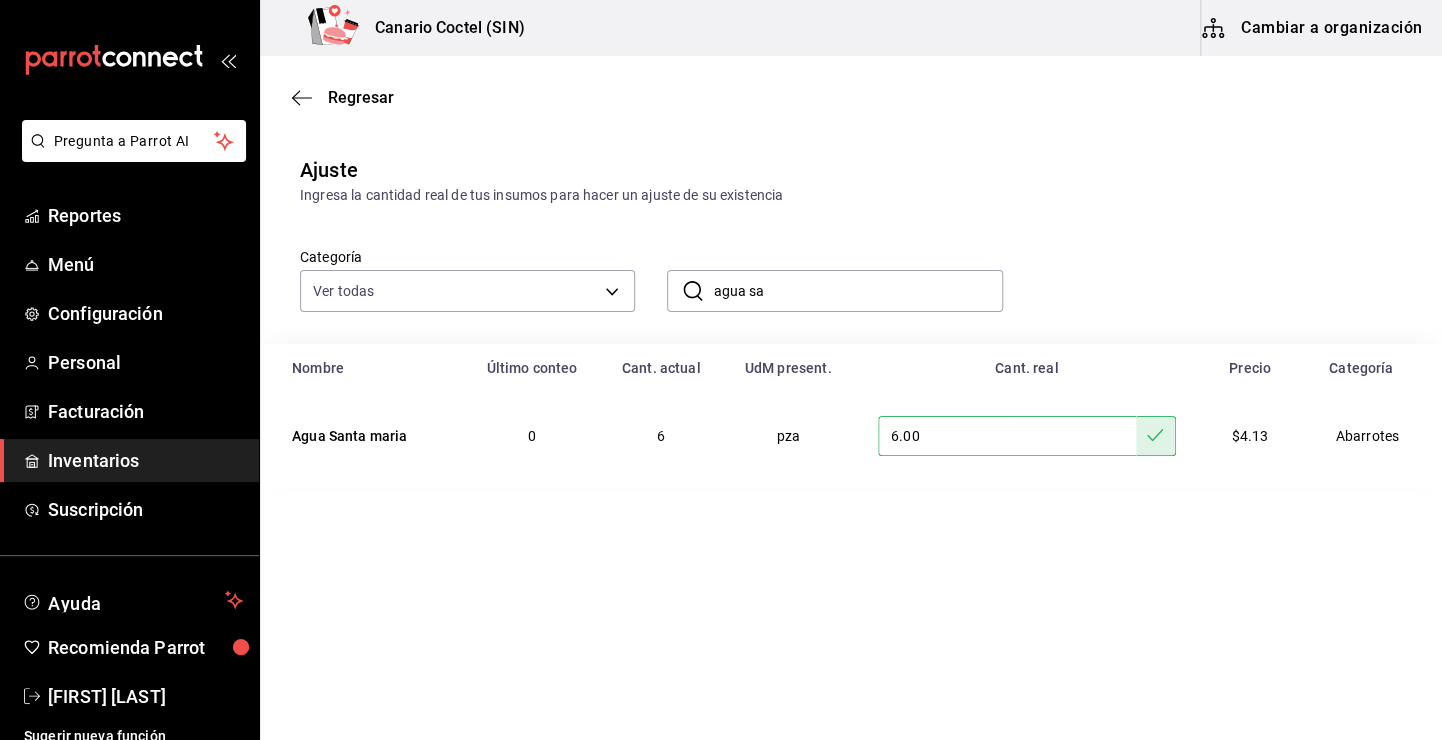 click on "agua sa" at bounding box center (857, 291) 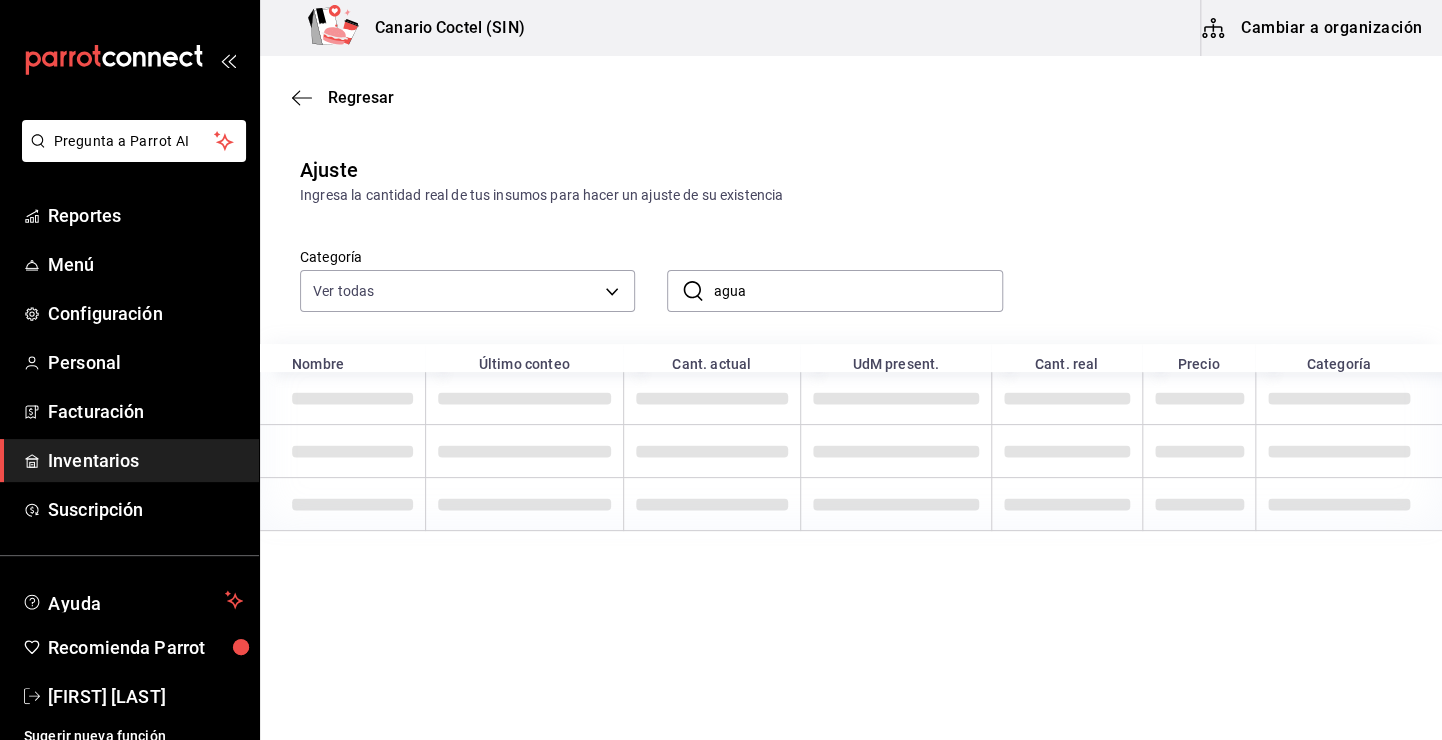 type on "agua" 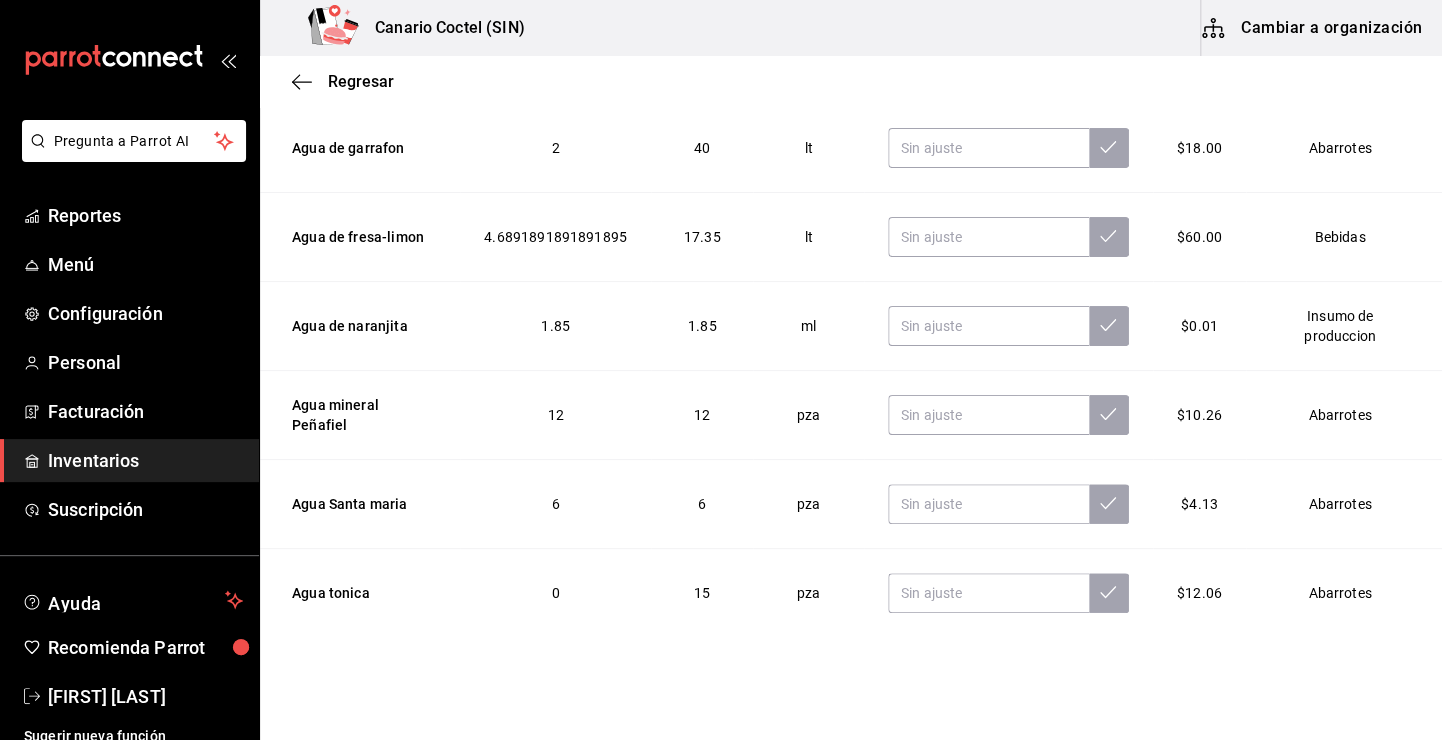 scroll, scrollTop: 305, scrollLeft: 0, axis: vertical 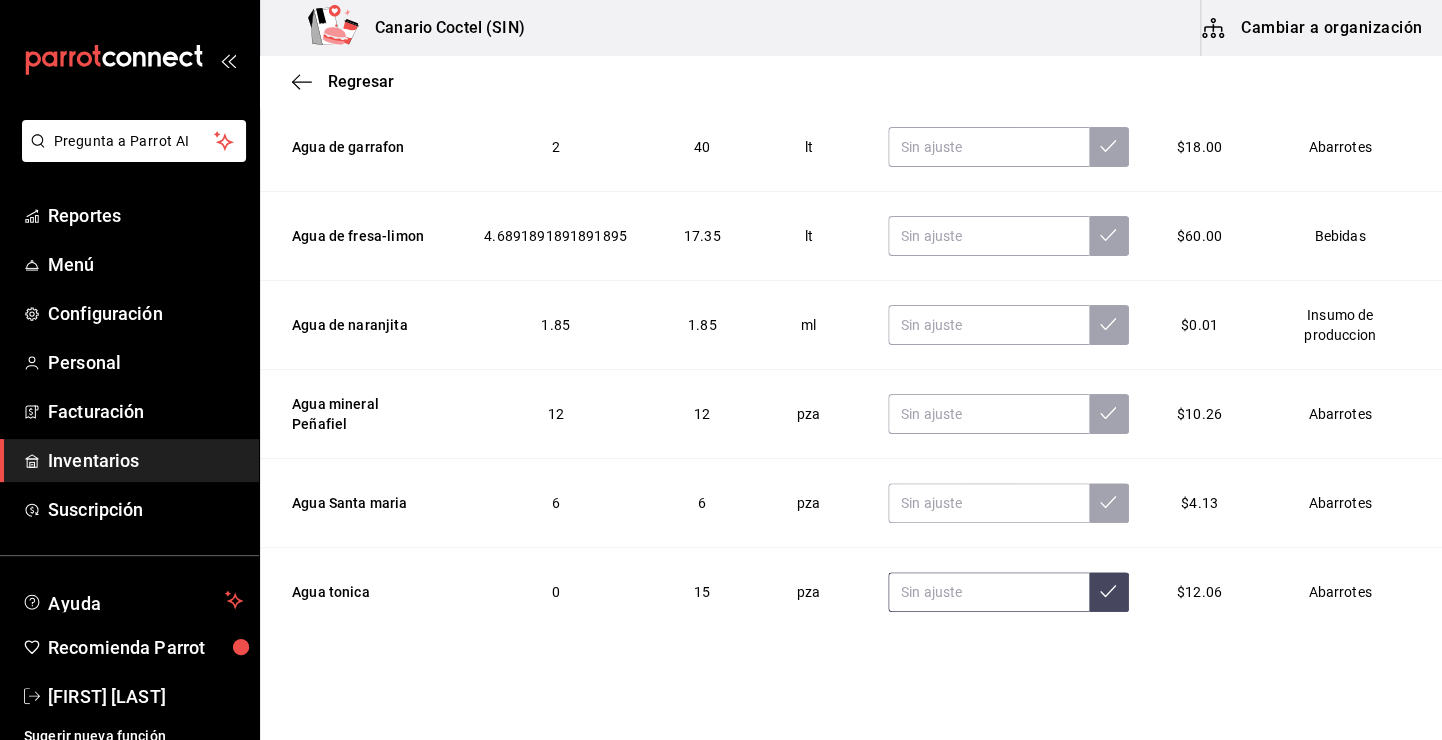 click at bounding box center (988, 592) 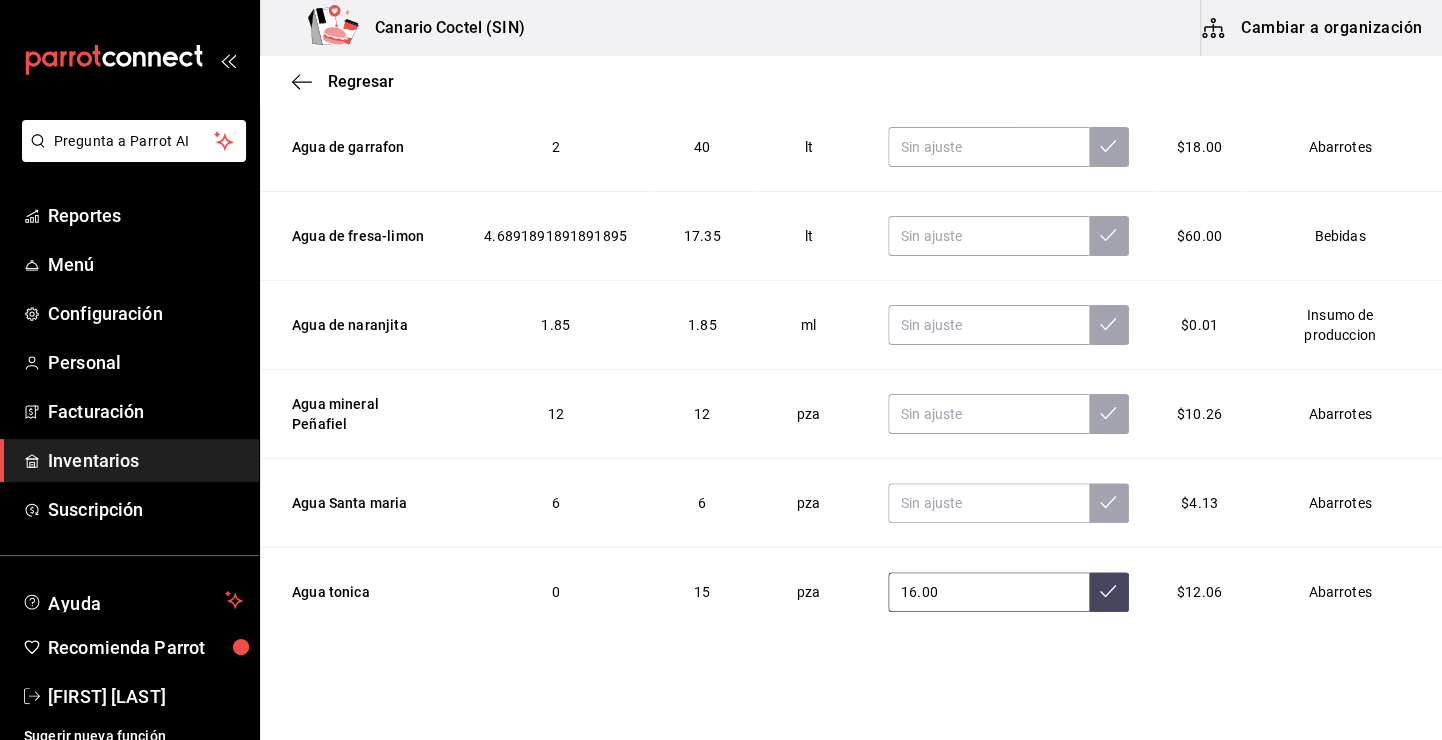 type on "16.00" 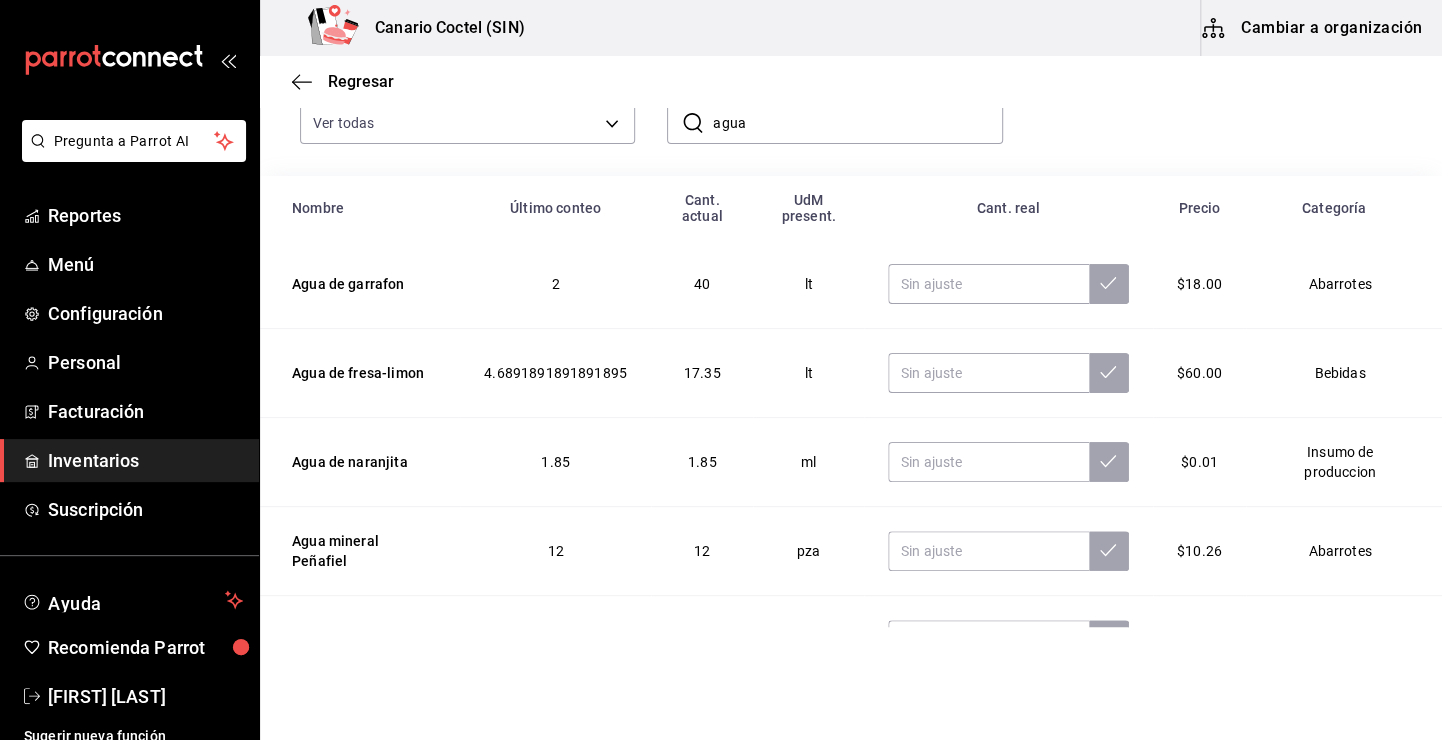 scroll, scrollTop: 0, scrollLeft: 0, axis: both 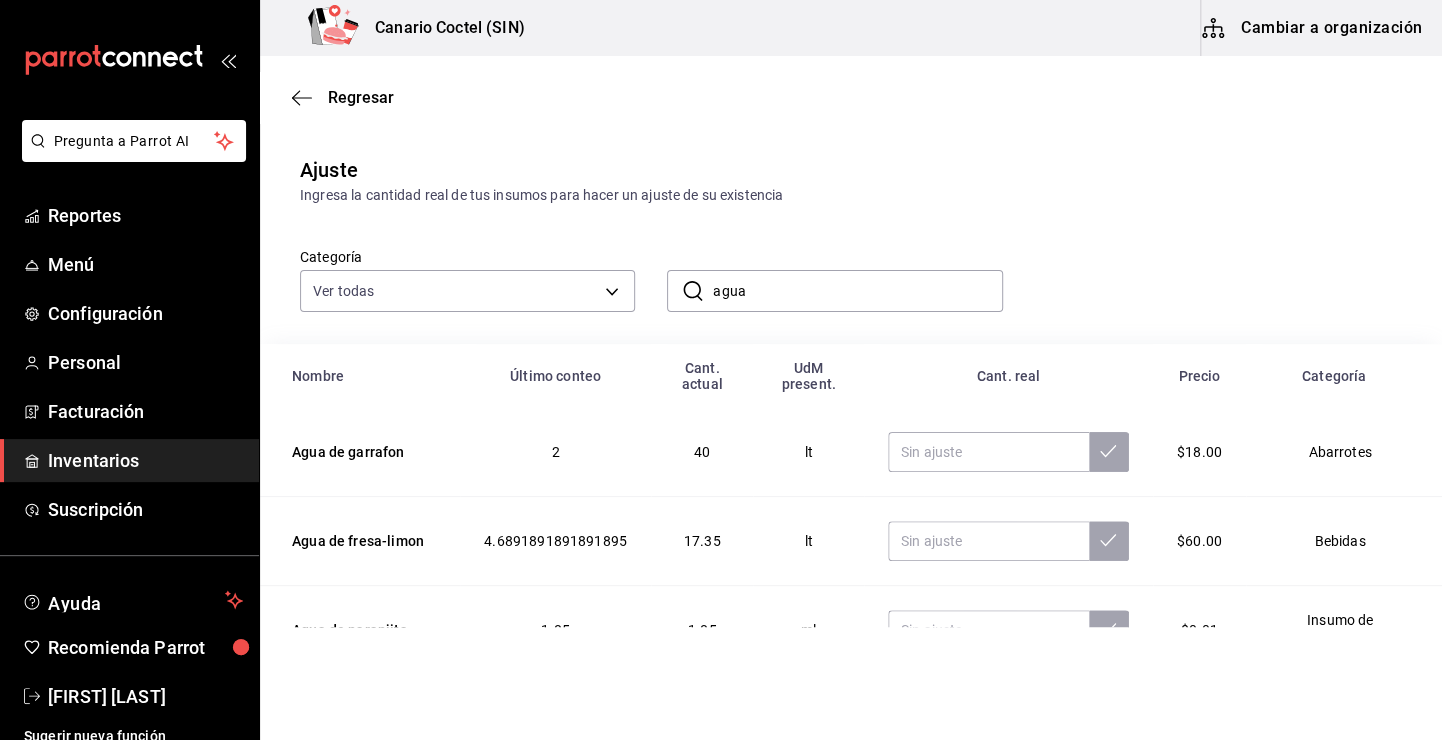 drag, startPoint x: 741, startPoint y: 289, endPoint x: 731, endPoint y: 284, distance: 11.18034 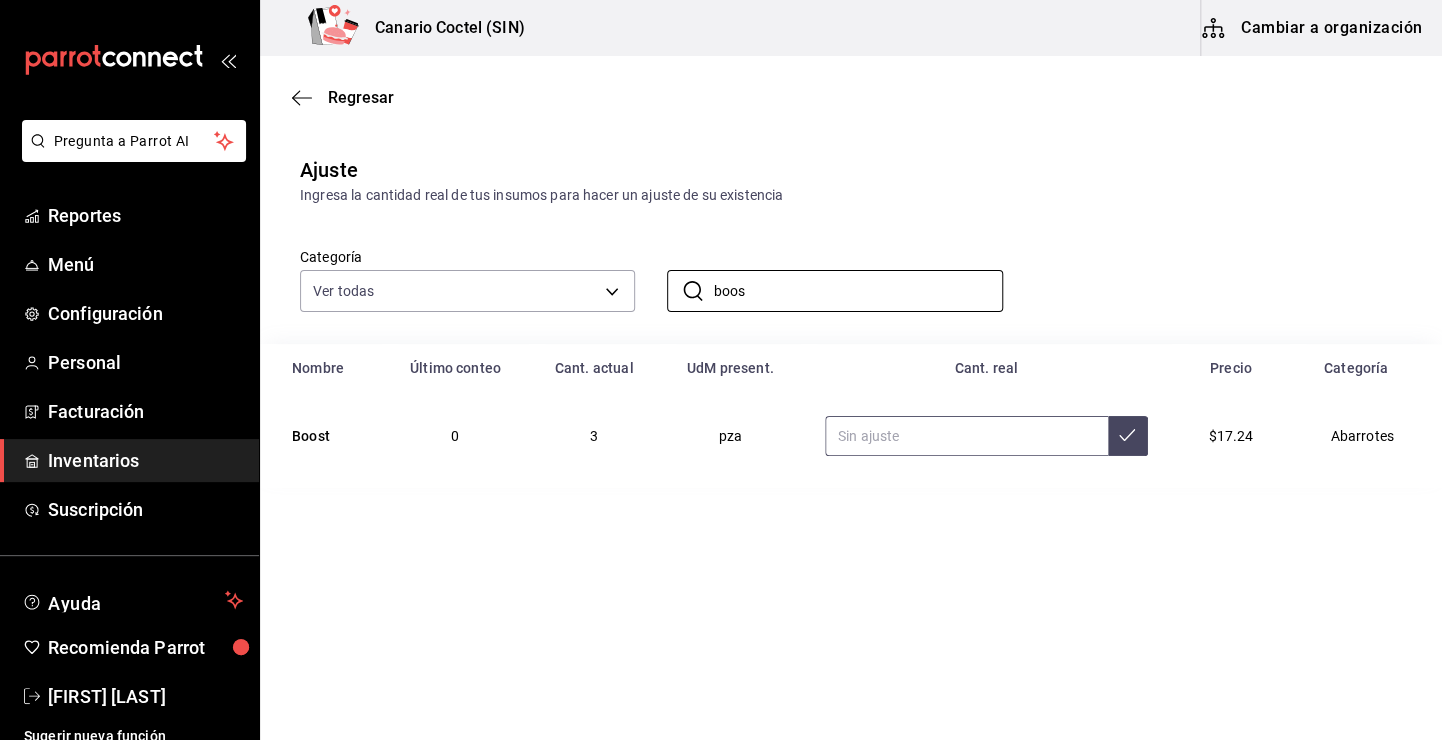 type on "boos" 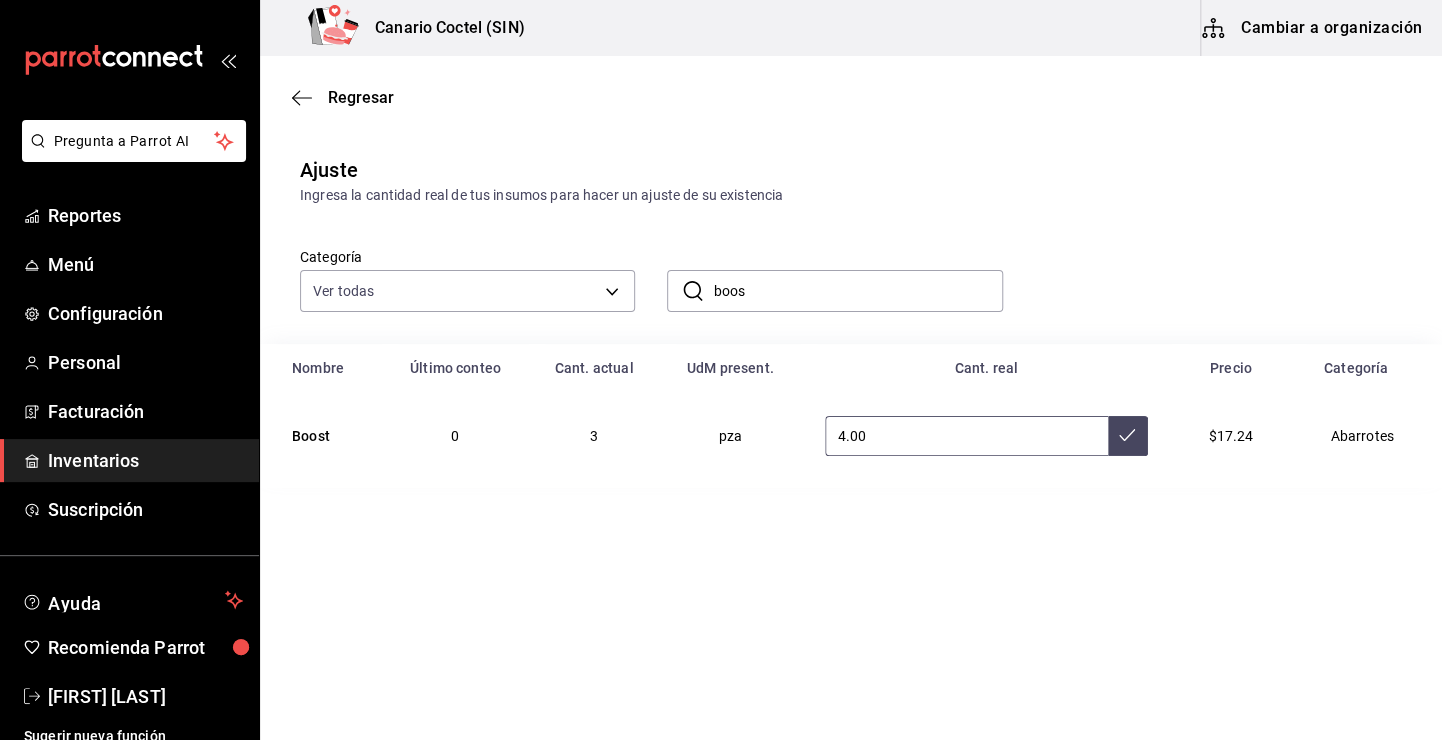 type on "4.00" 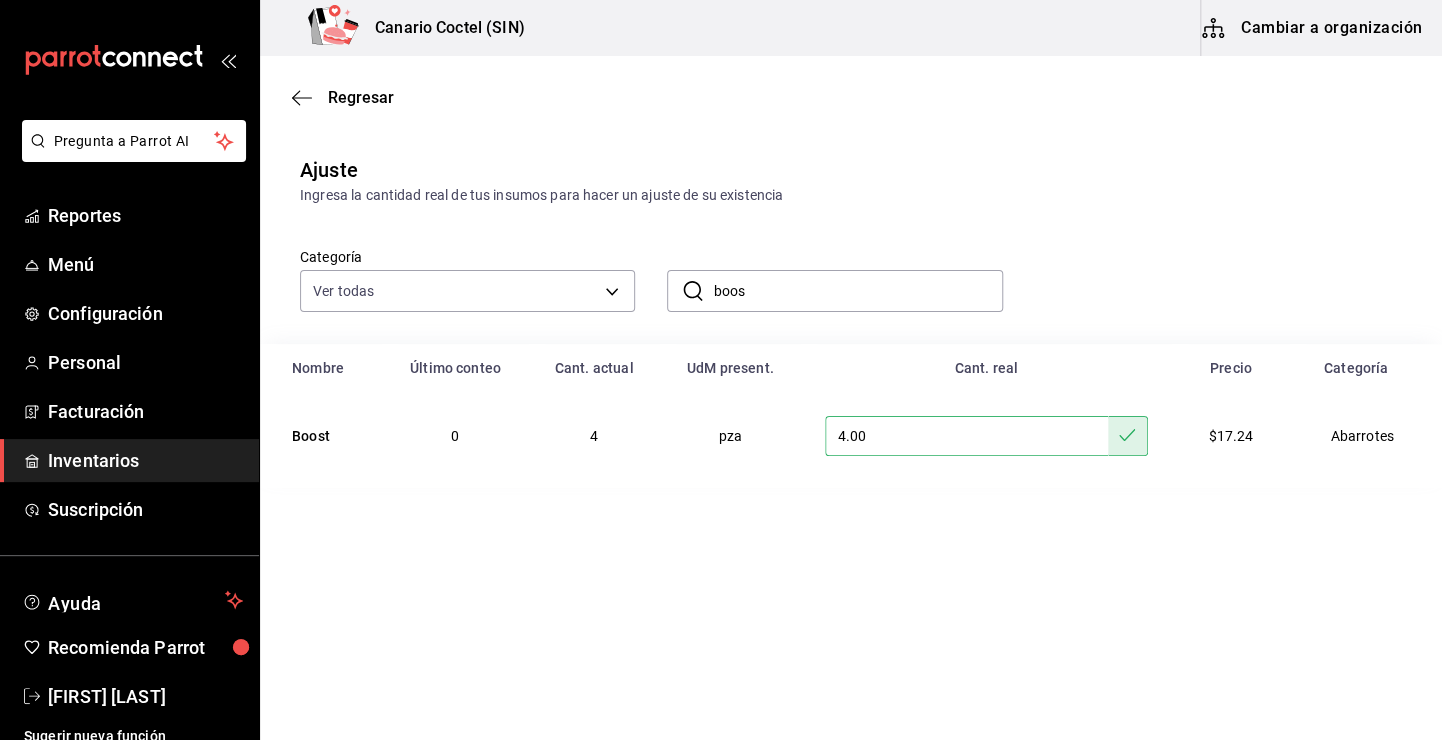 click on "boos" at bounding box center [857, 291] 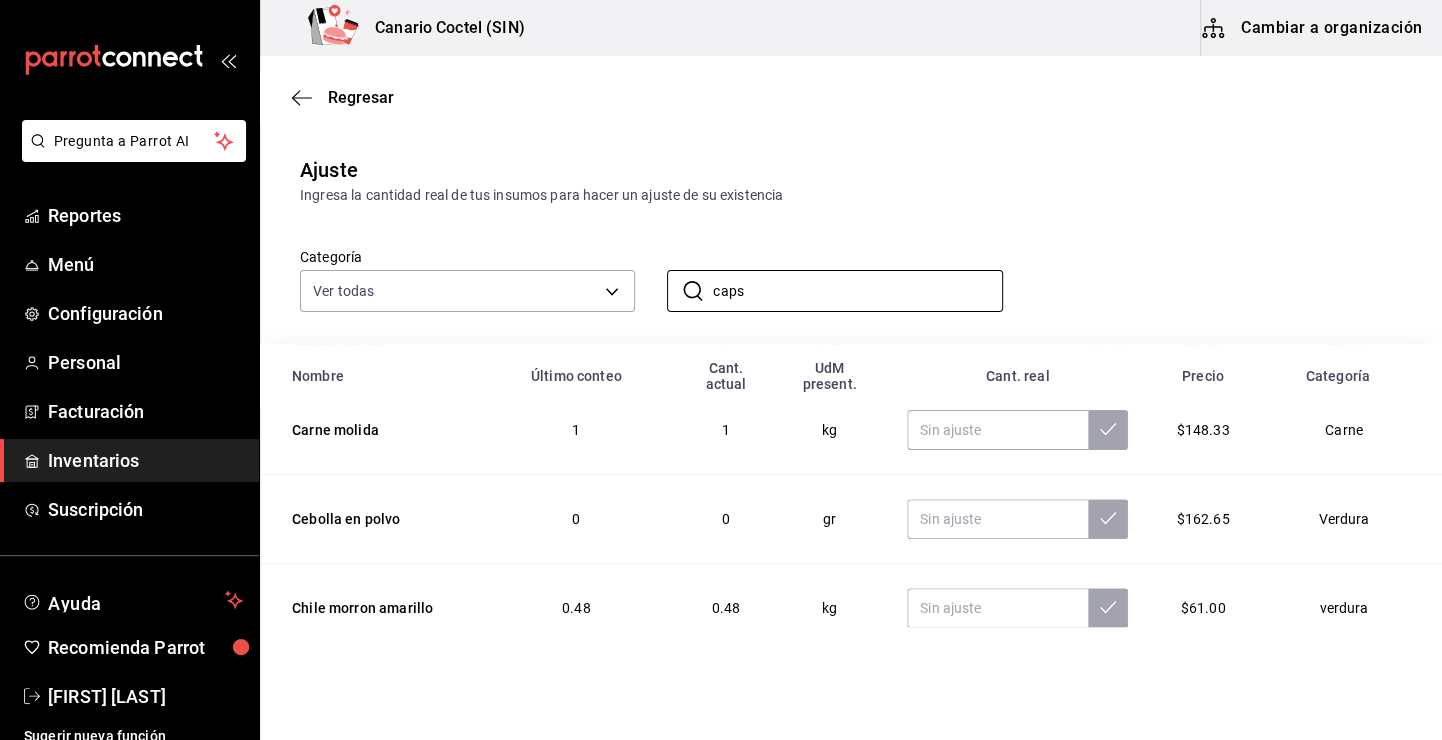 scroll, scrollTop: 300, scrollLeft: 0, axis: vertical 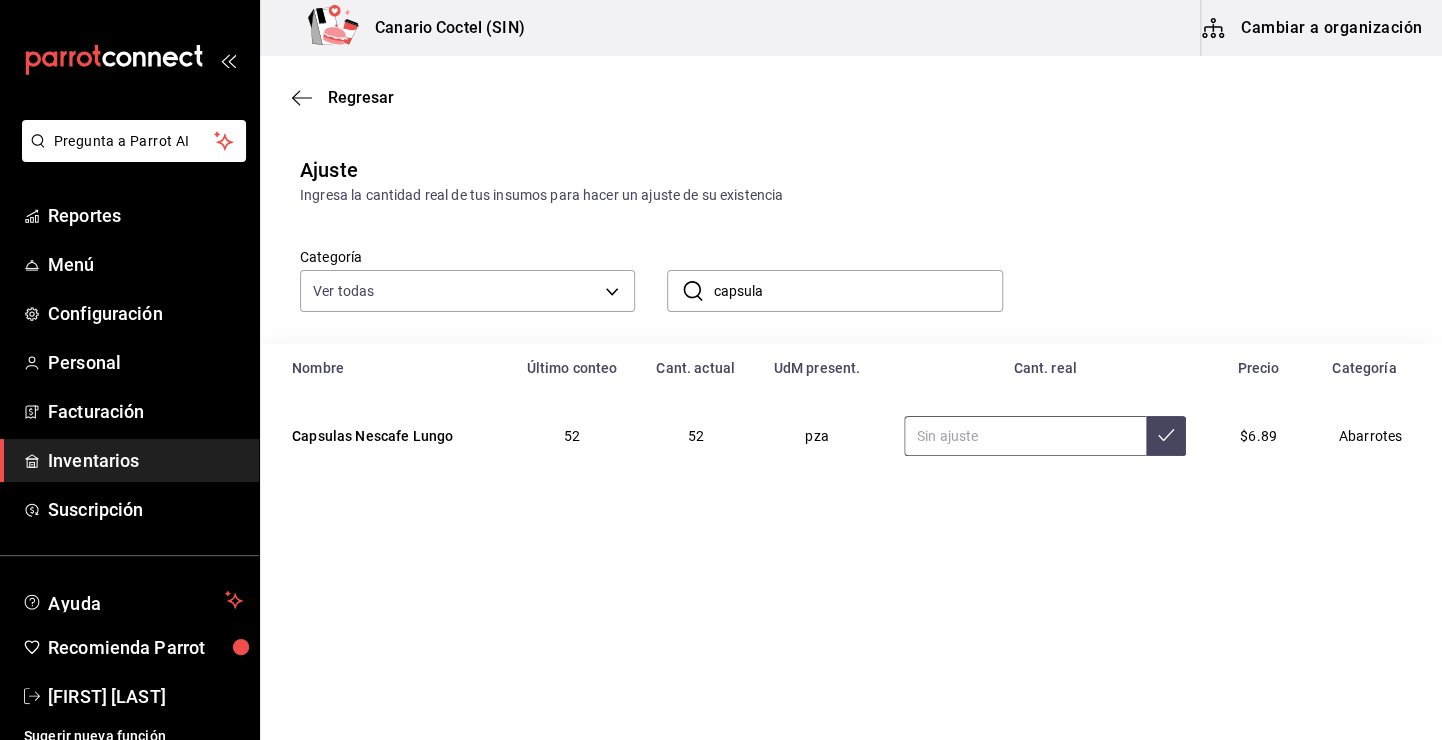 click at bounding box center [1025, 436] 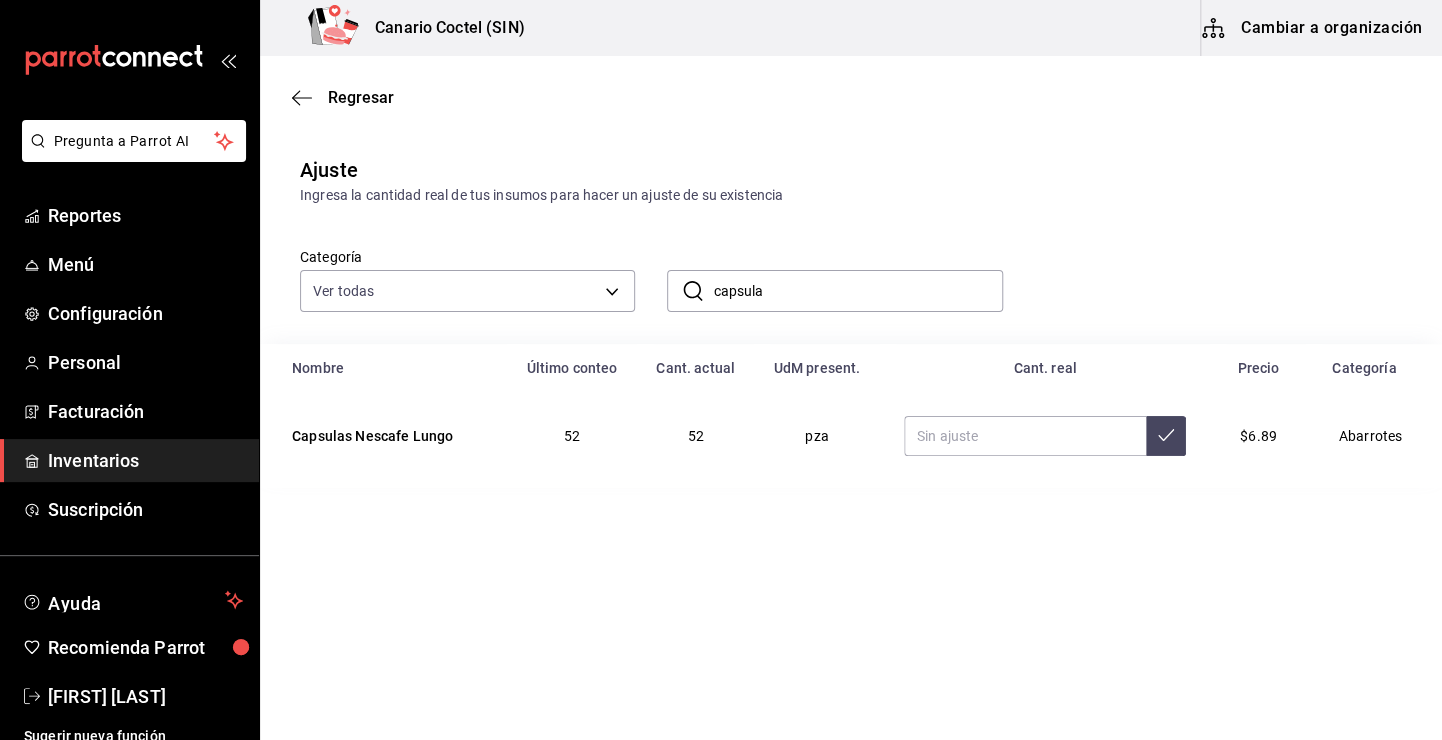 click on "capsula" at bounding box center (857, 291) 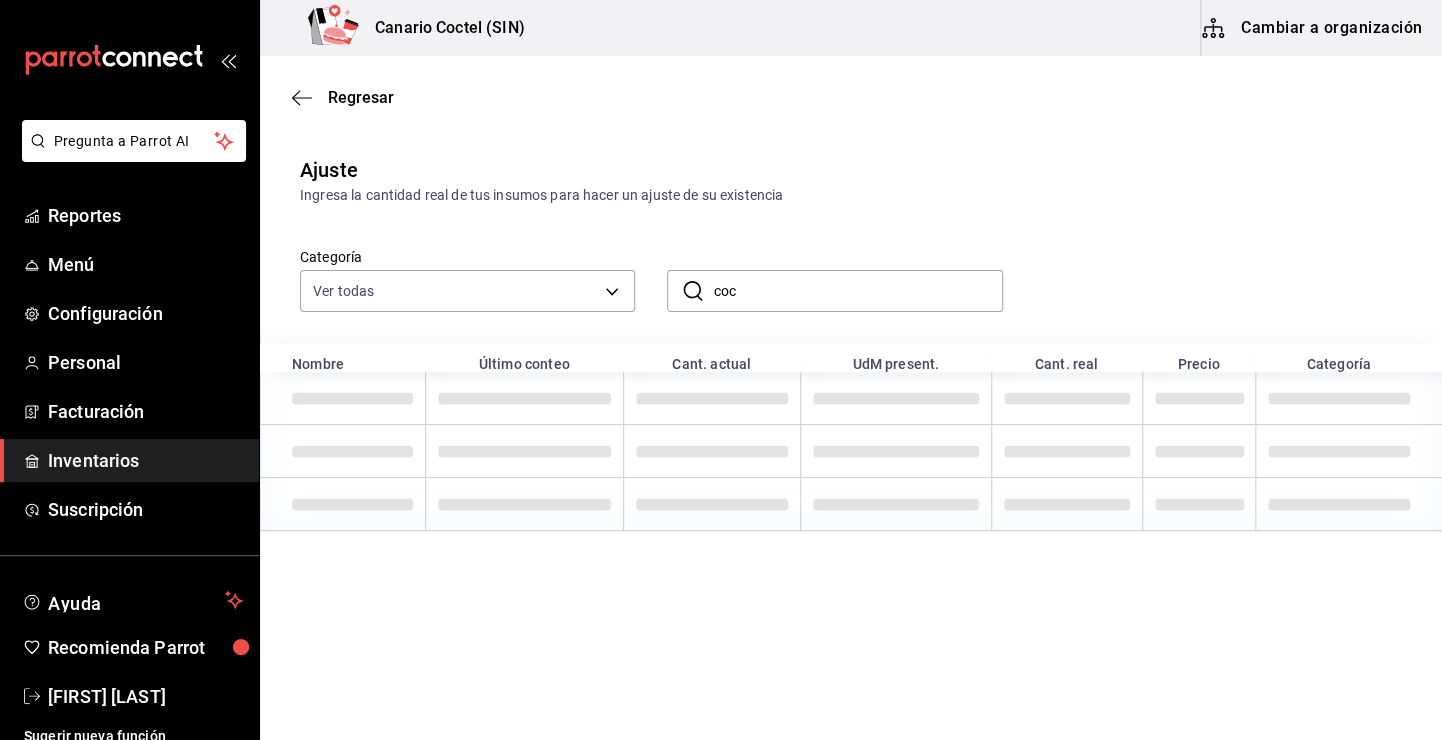 type on "coc" 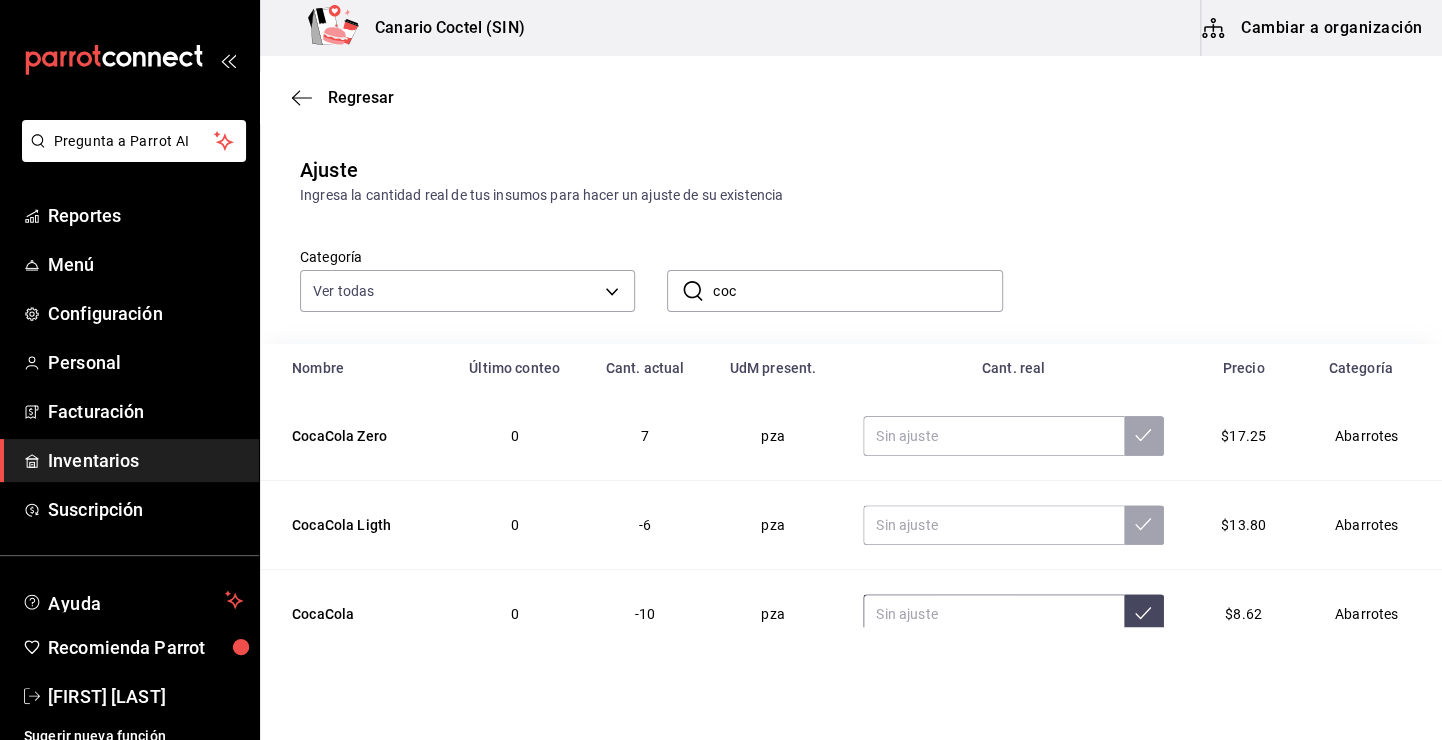 click at bounding box center (993, 614) 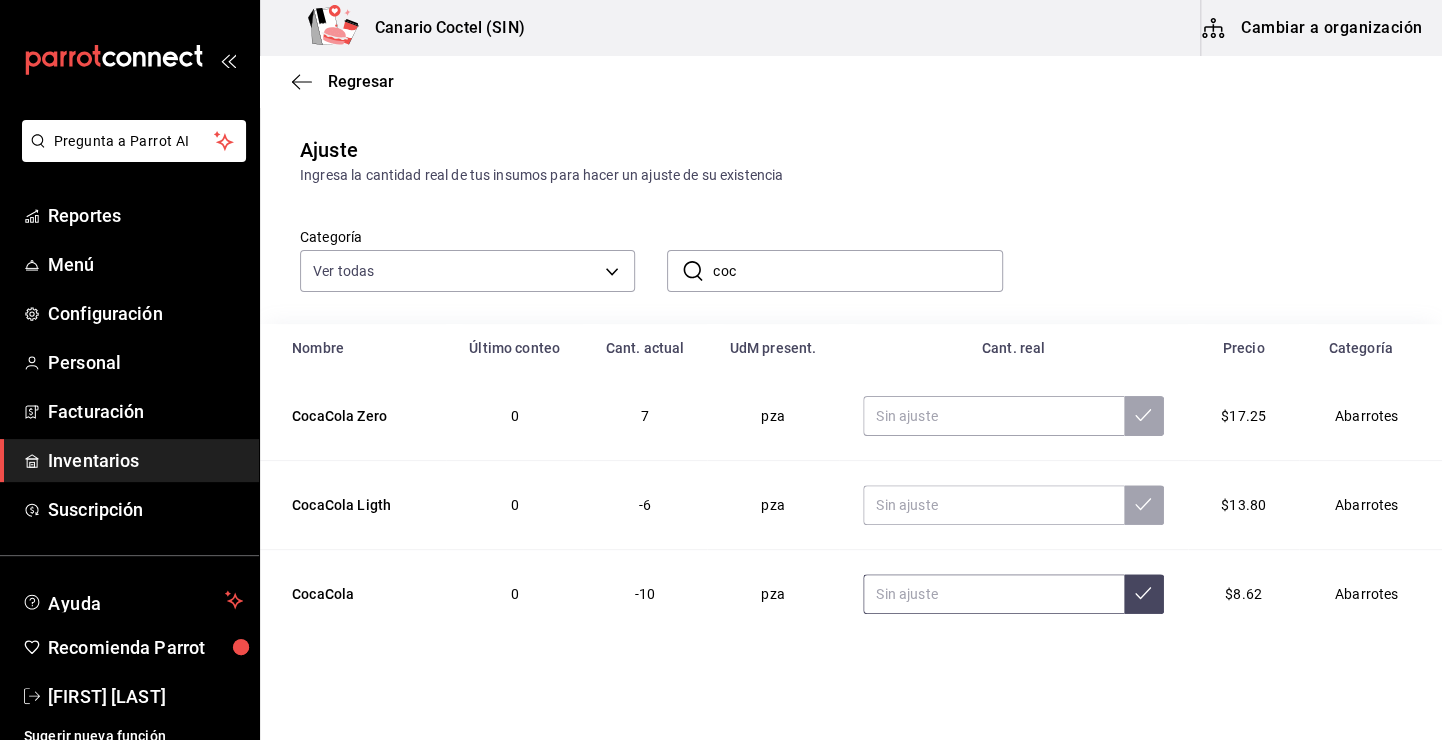 scroll, scrollTop: 39, scrollLeft: 0, axis: vertical 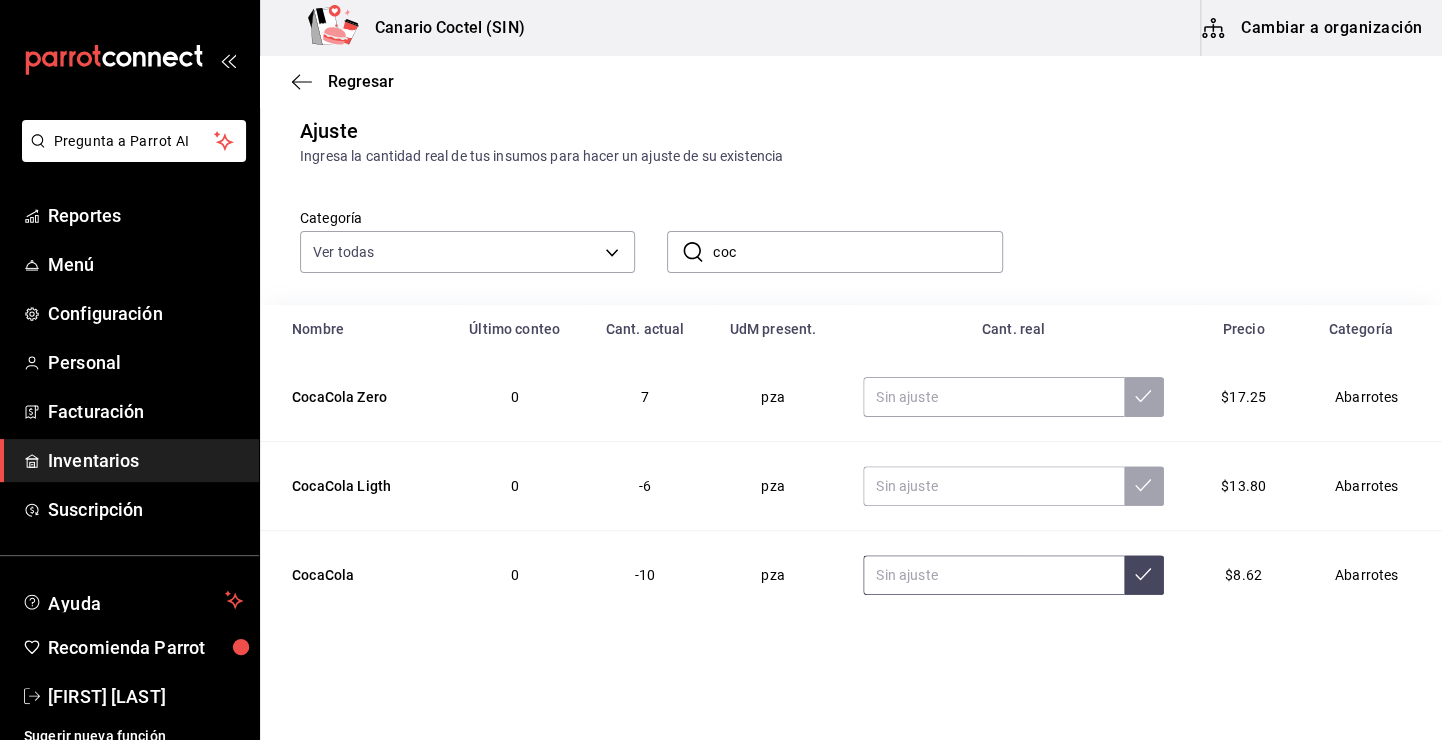 click at bounding box center (993, 575) 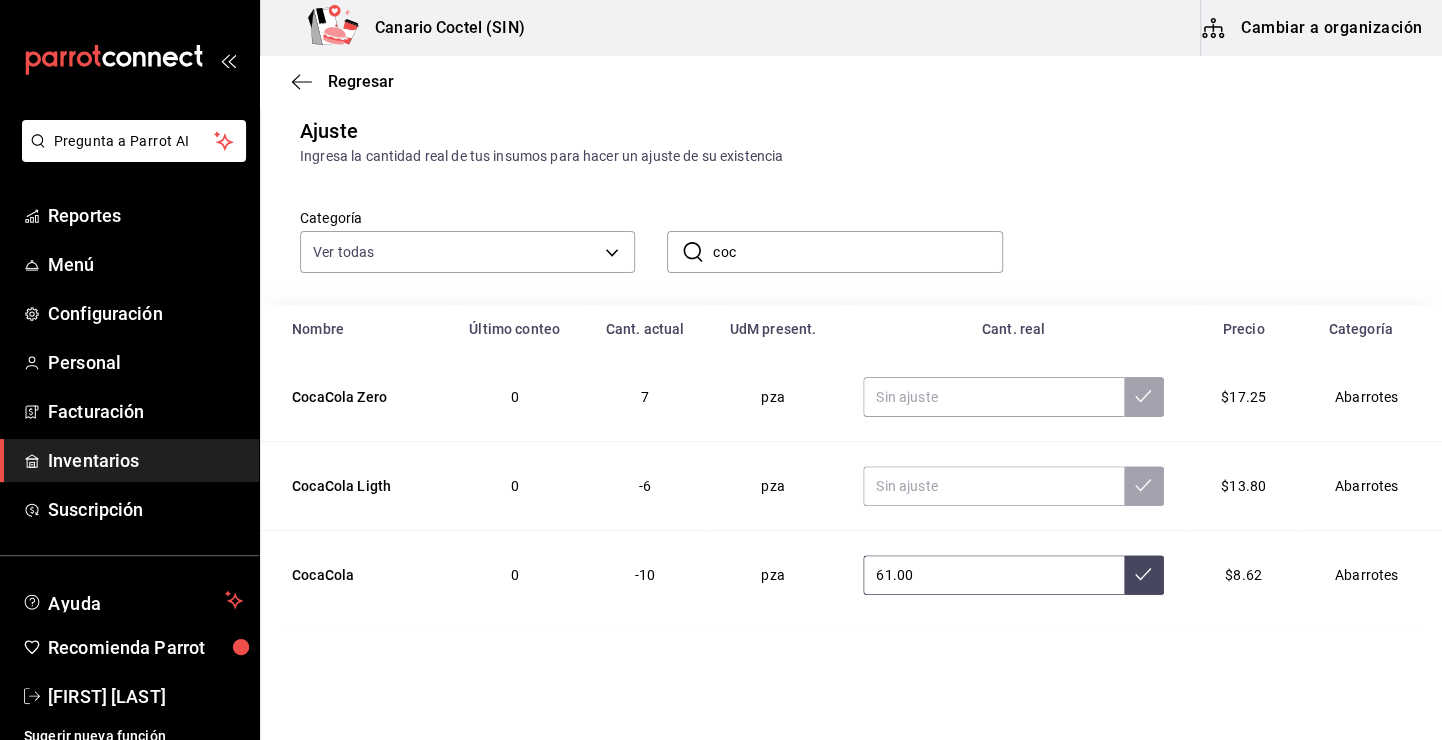 type on "61.00" 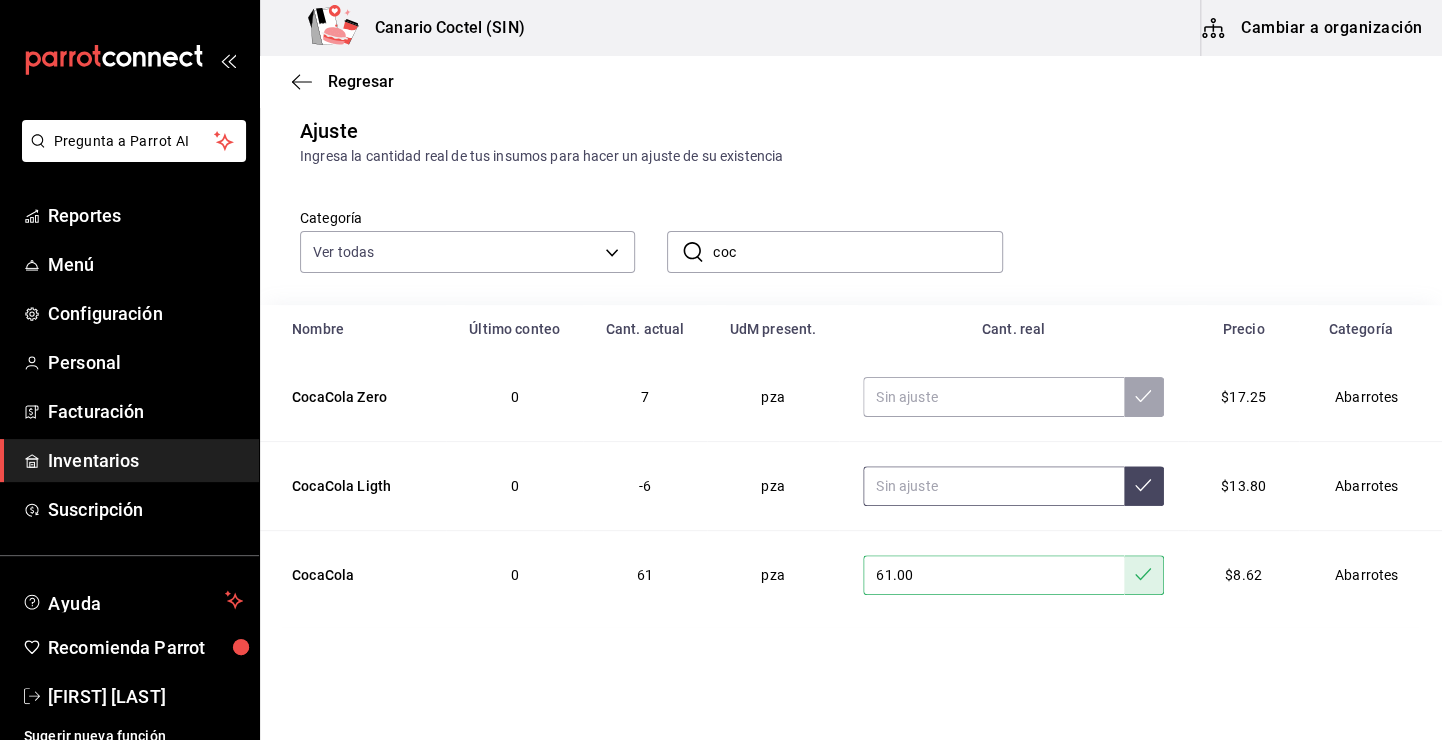 click at bounding box center (993, 486) 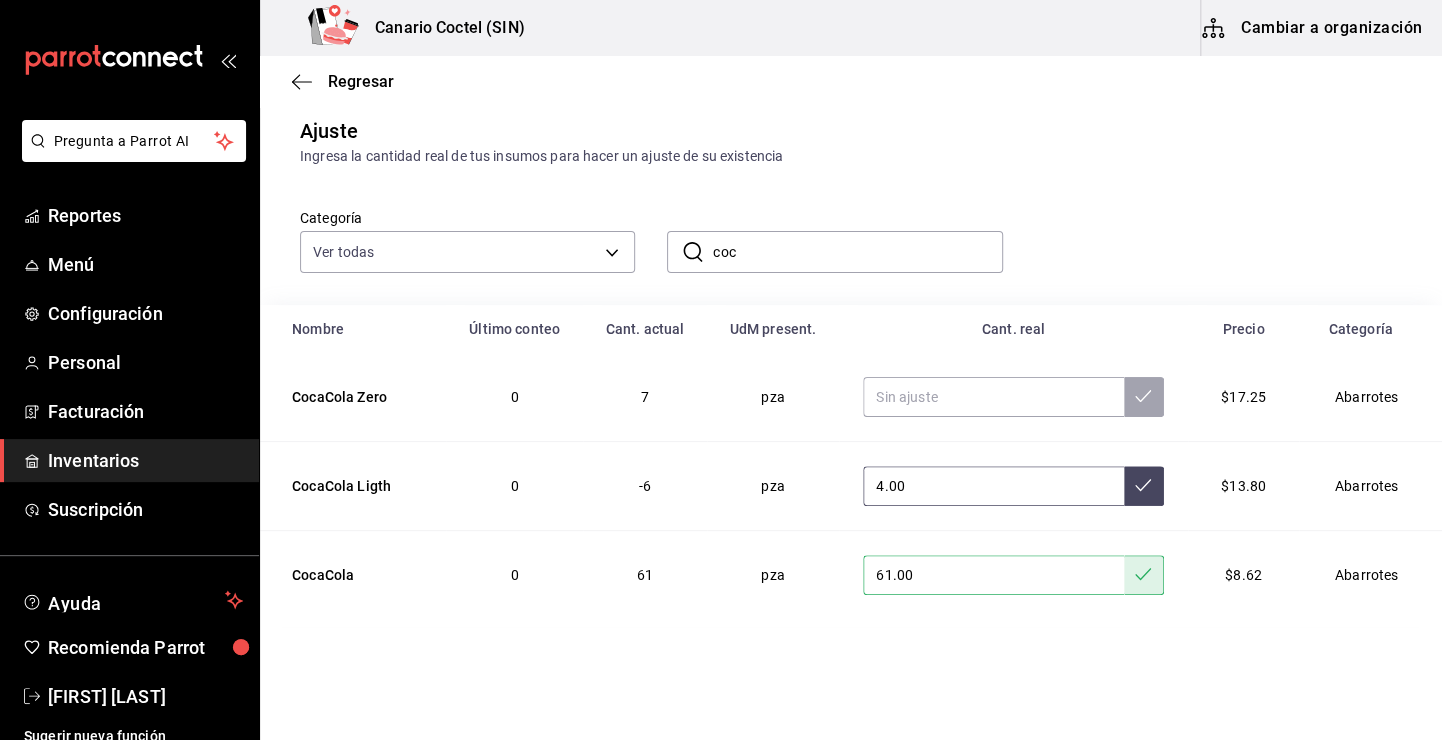 type on "4.00" 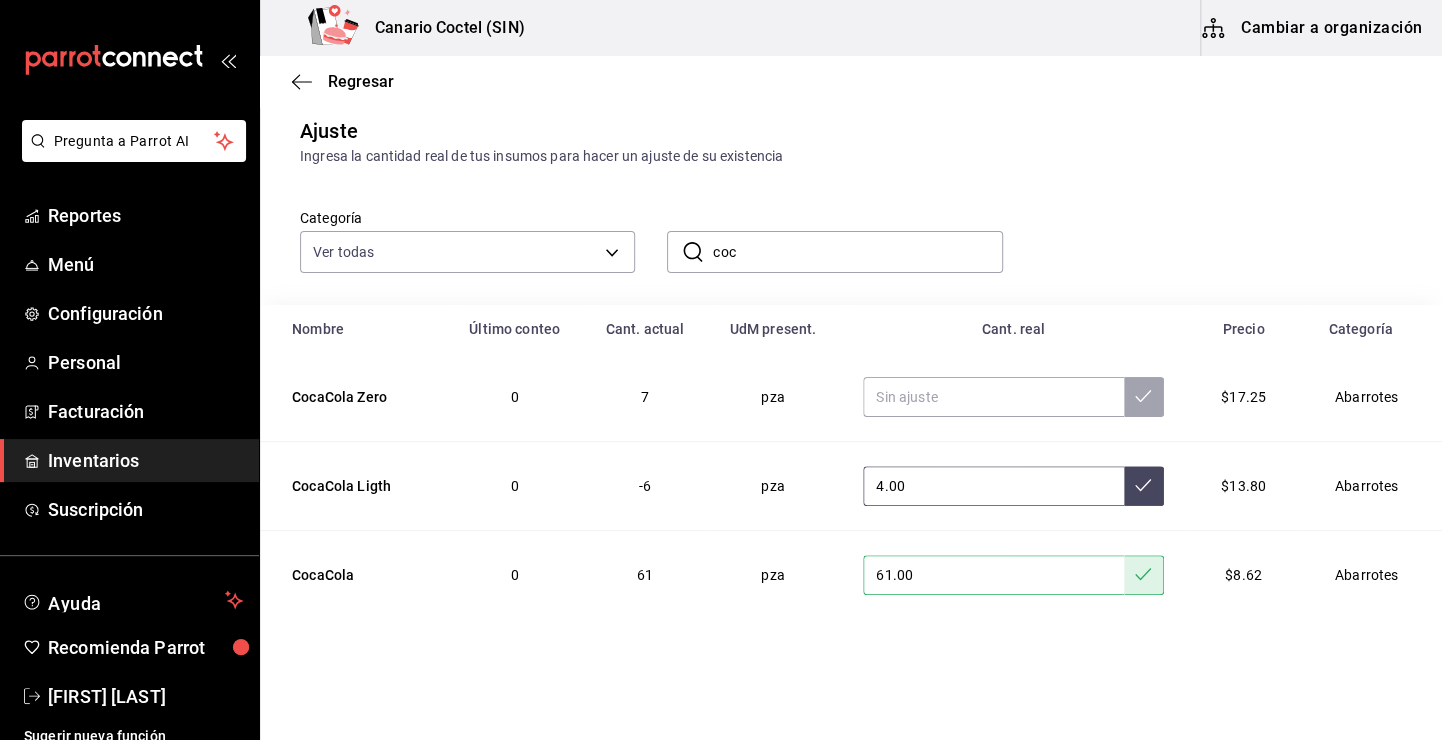 click at bounding box center [1144, 486] 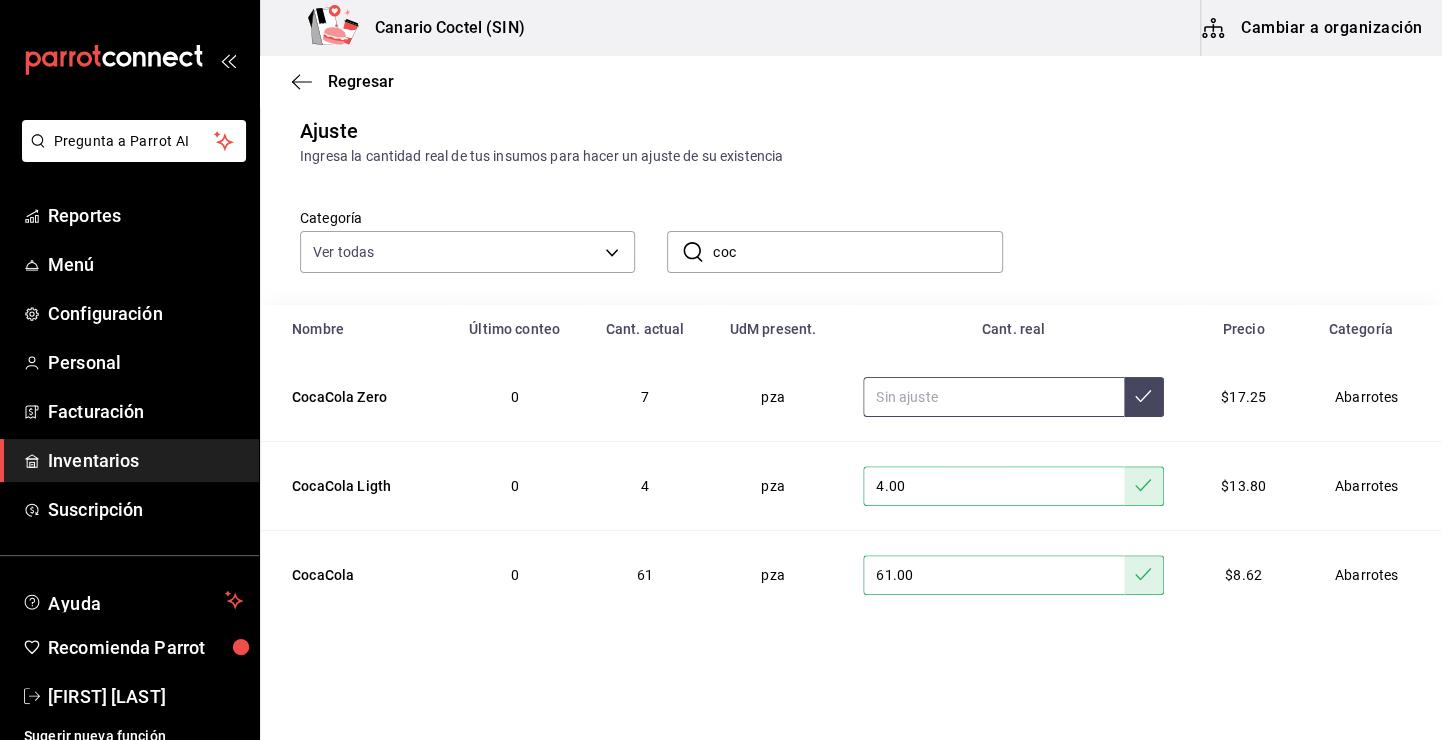 click at bounding box center [993, 397] 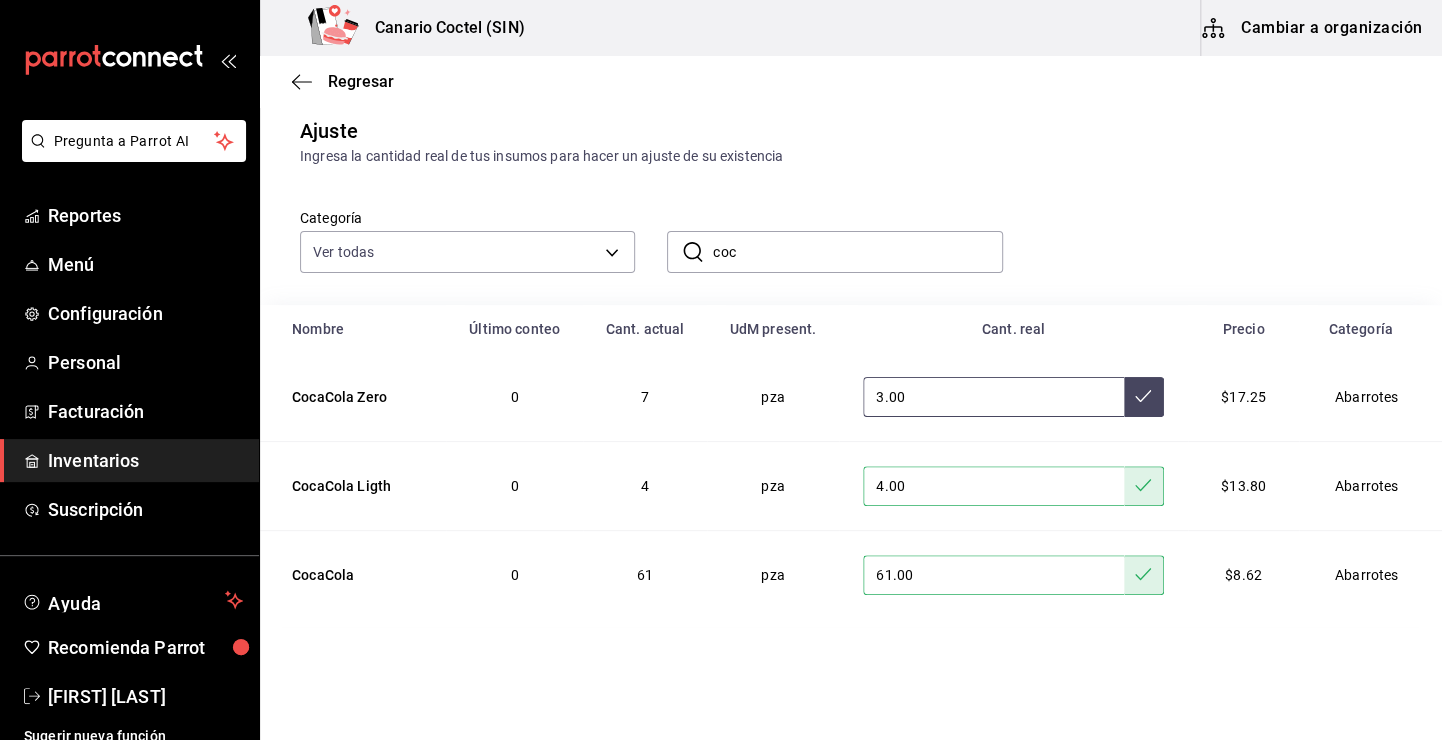 type on "3.00" 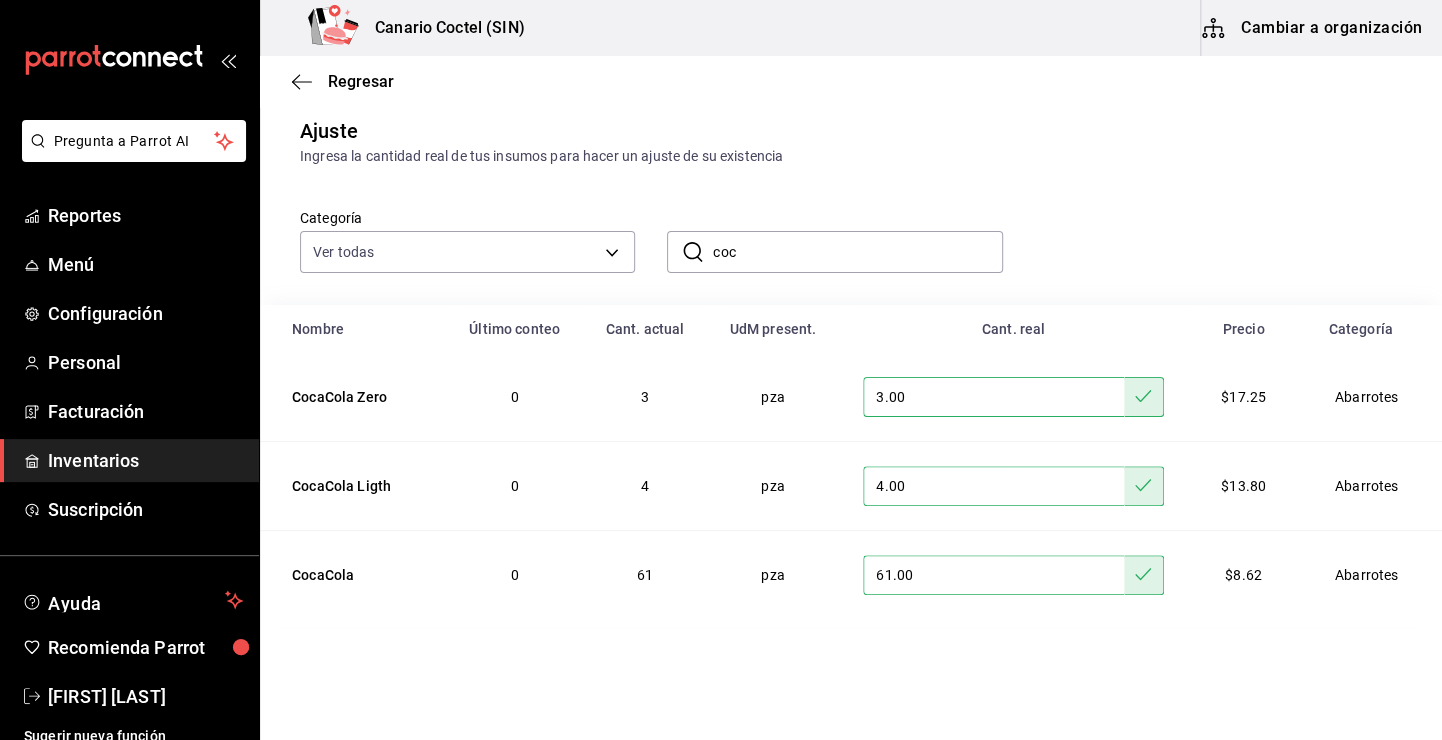 scroll, scrollTop: 0, scrollLeft: 0, axis: both 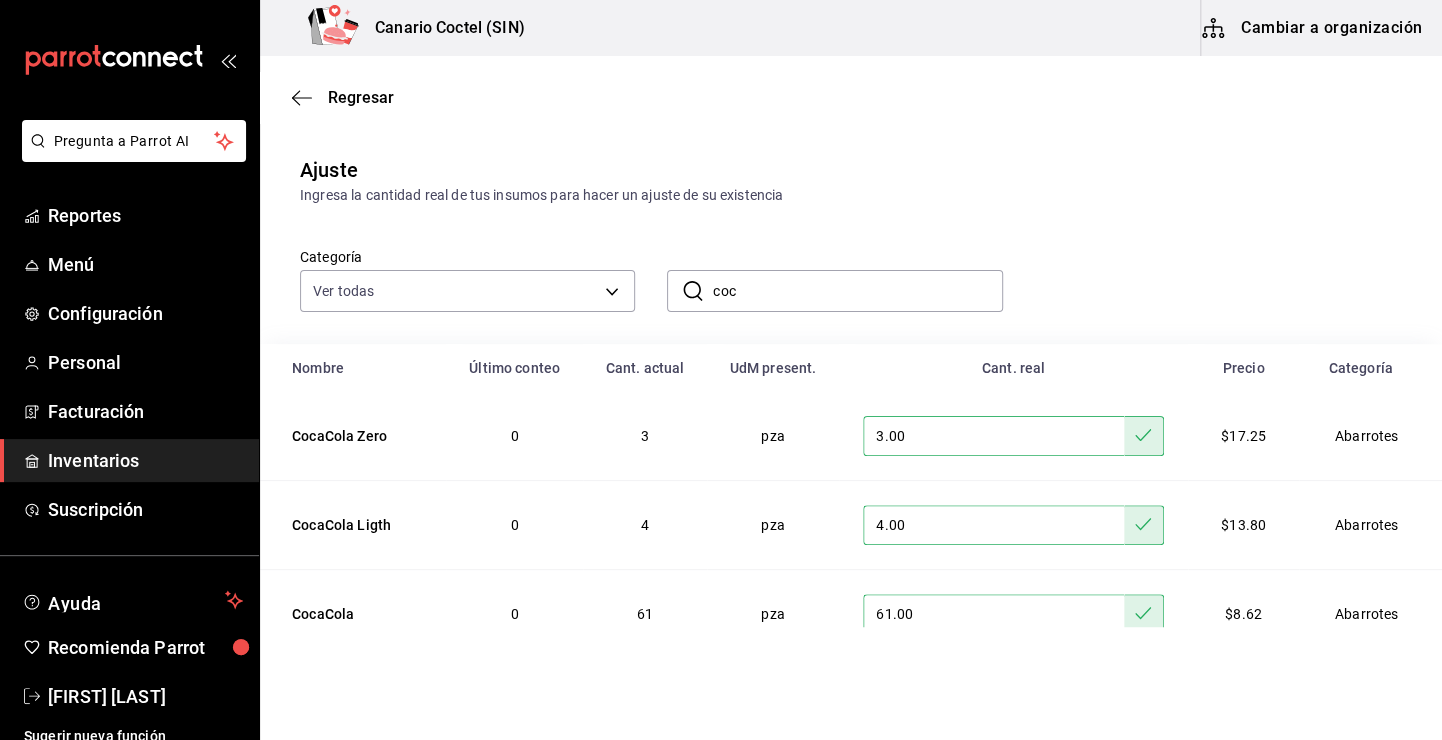 click on "coc" at bounding box center [857, 291] 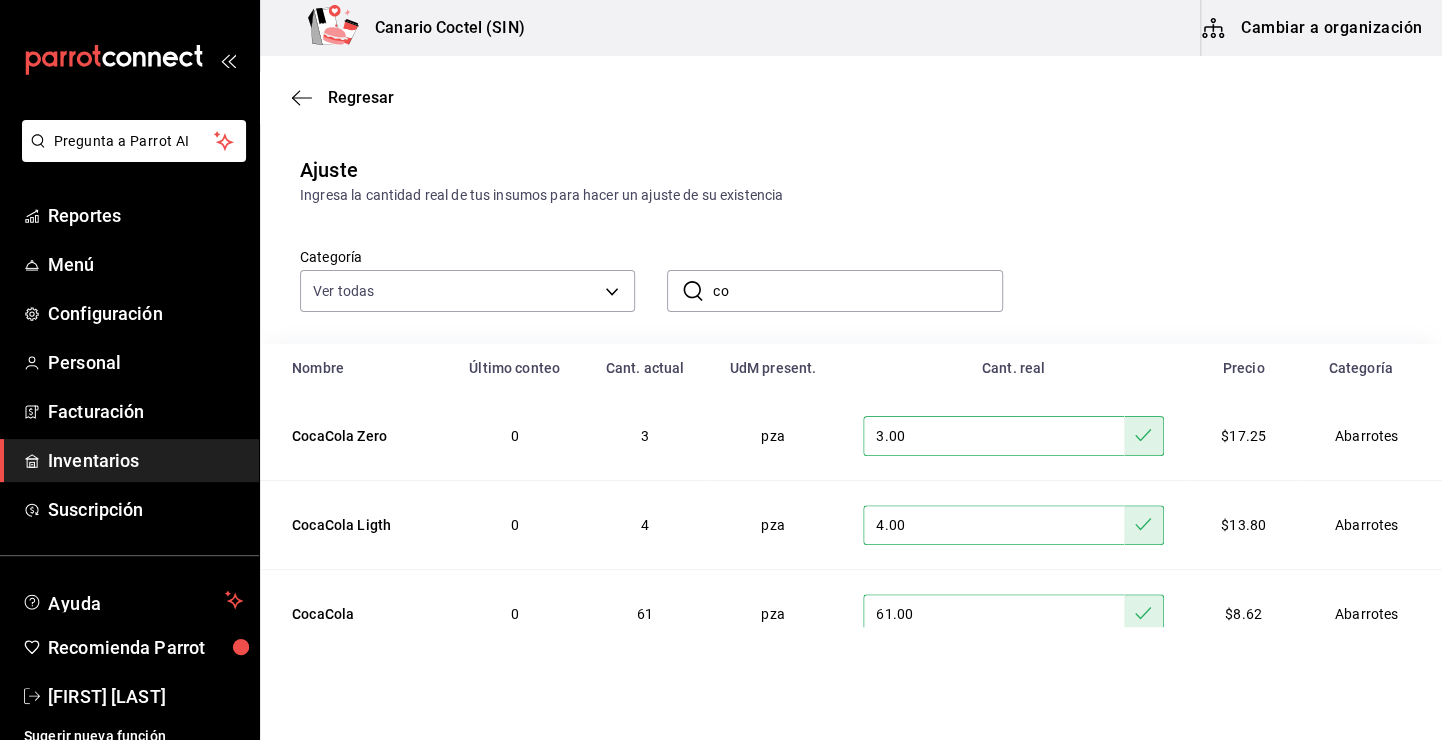 type on "c" 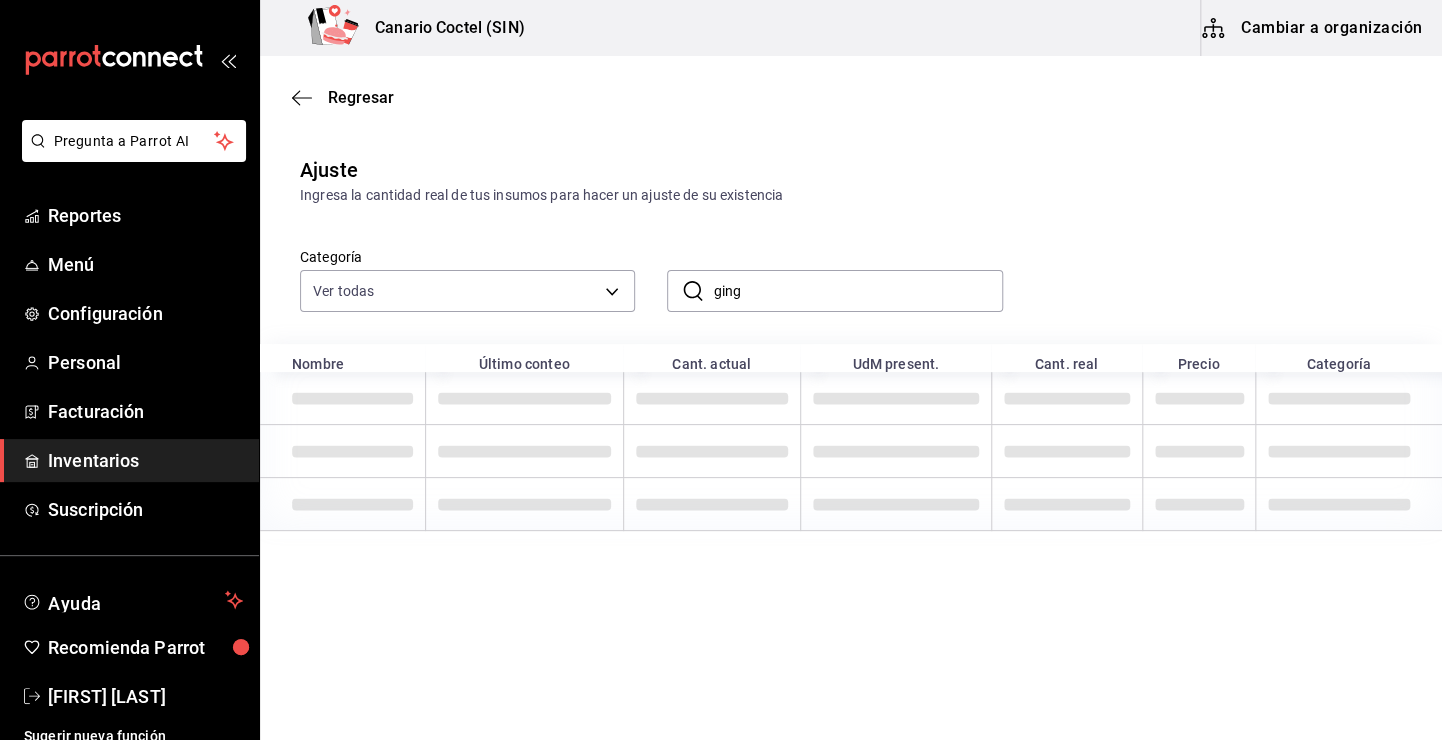type on "ging" 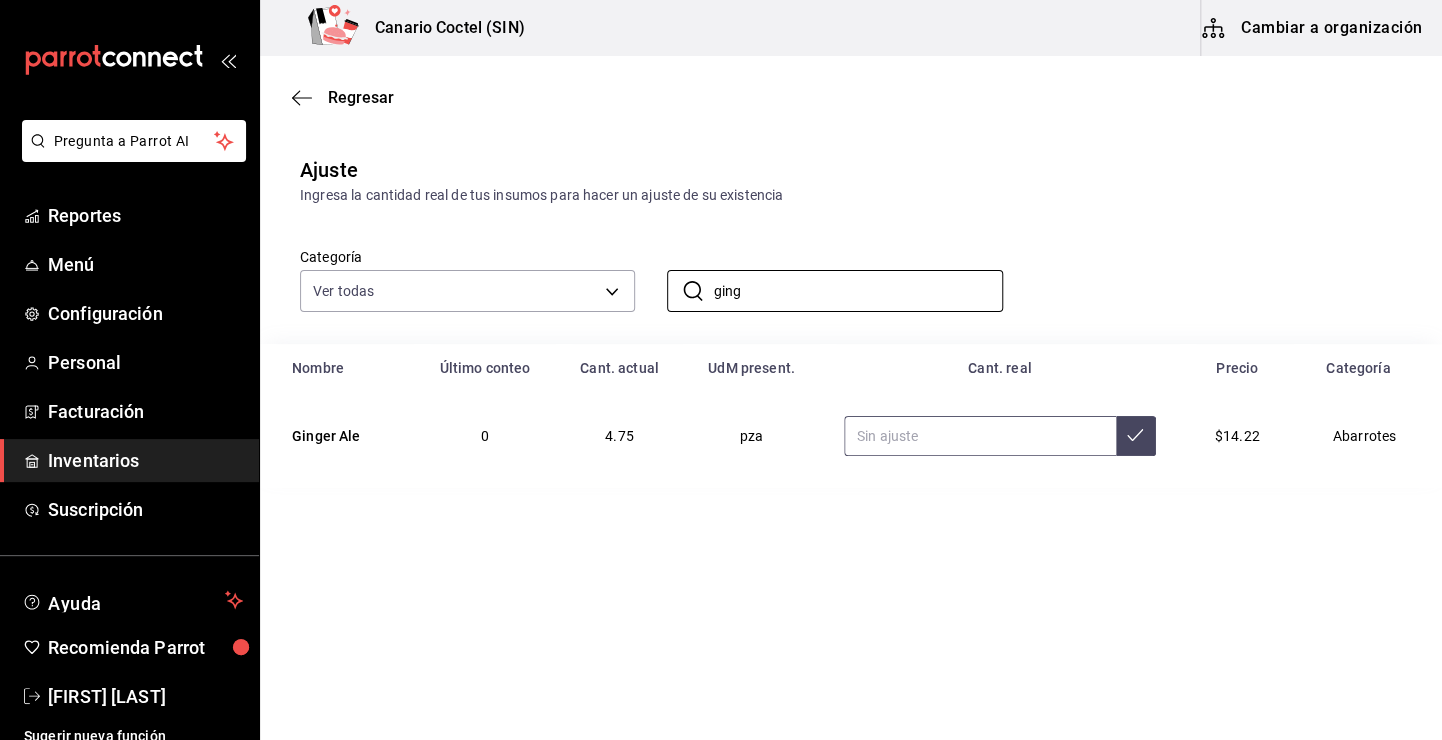 drag, startPoint x: 905, startPoint y: 420, endPoint x: 911, endPoint y: 431, distance: 12.529964 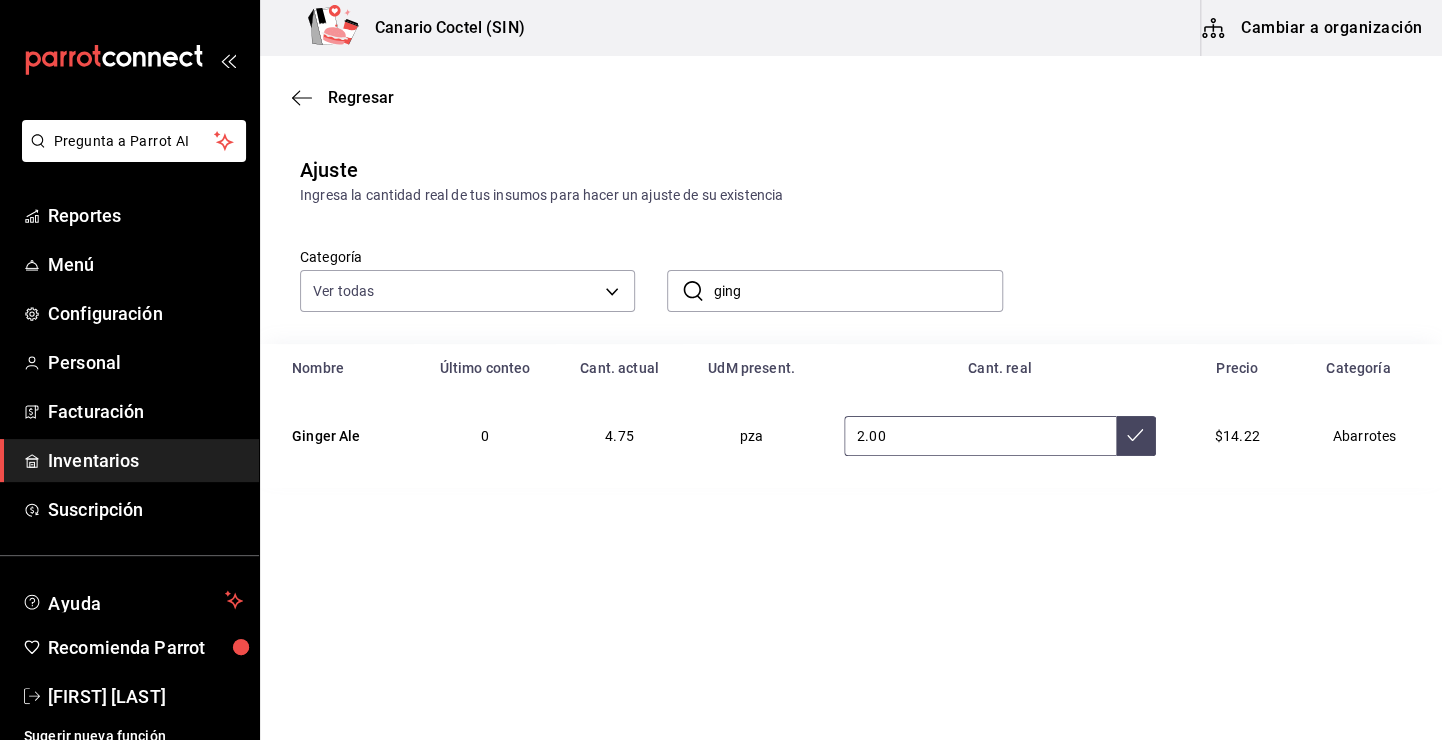 type on "2.00" 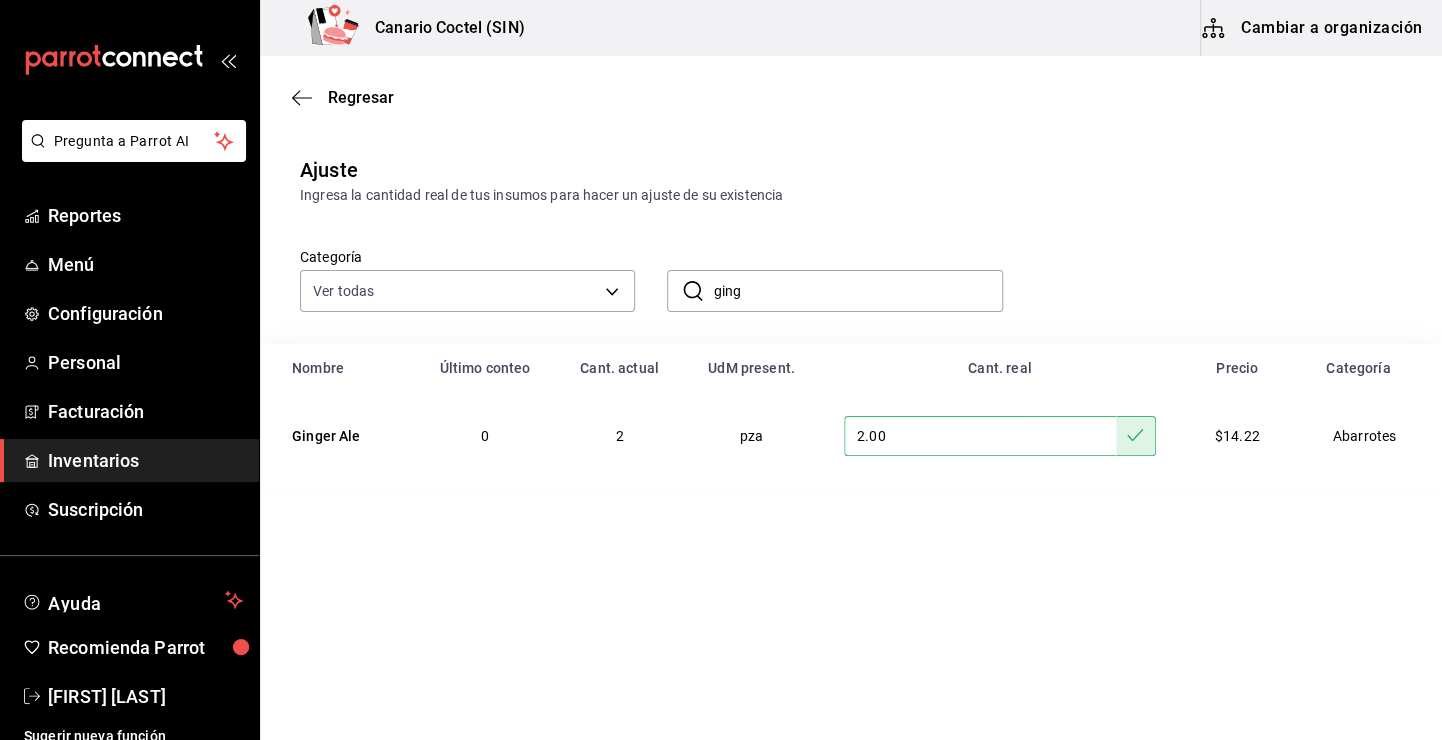 click on "ging" at bounding box center (857, 291) 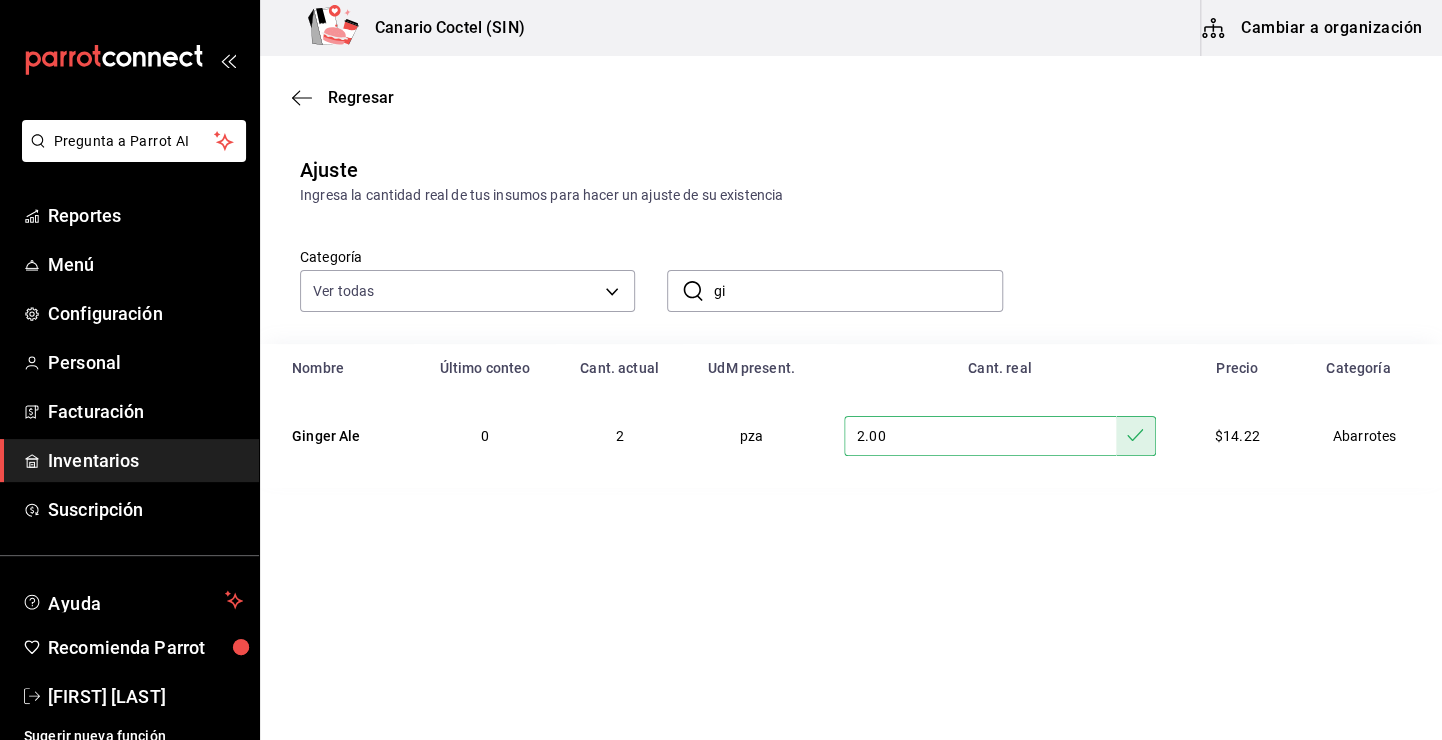 type on "g" 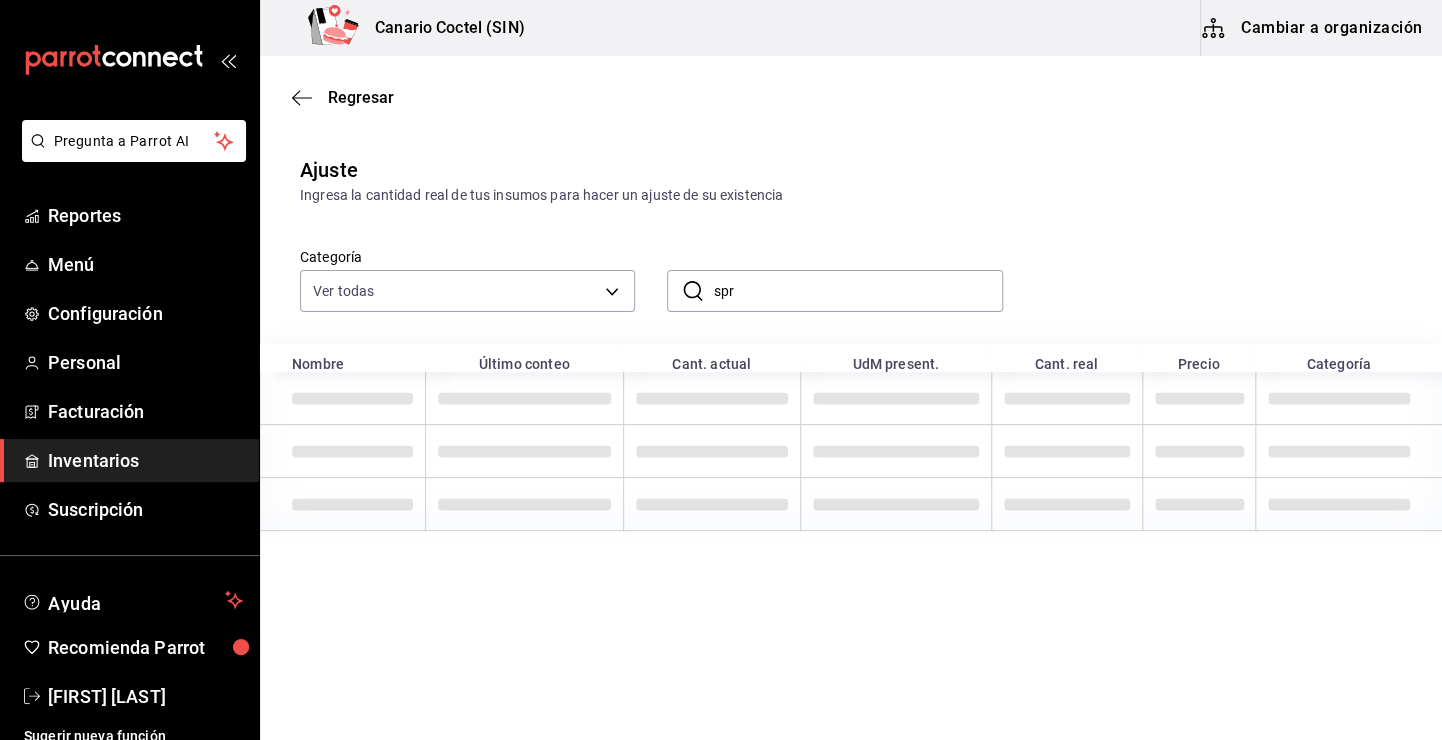 type on "spr" 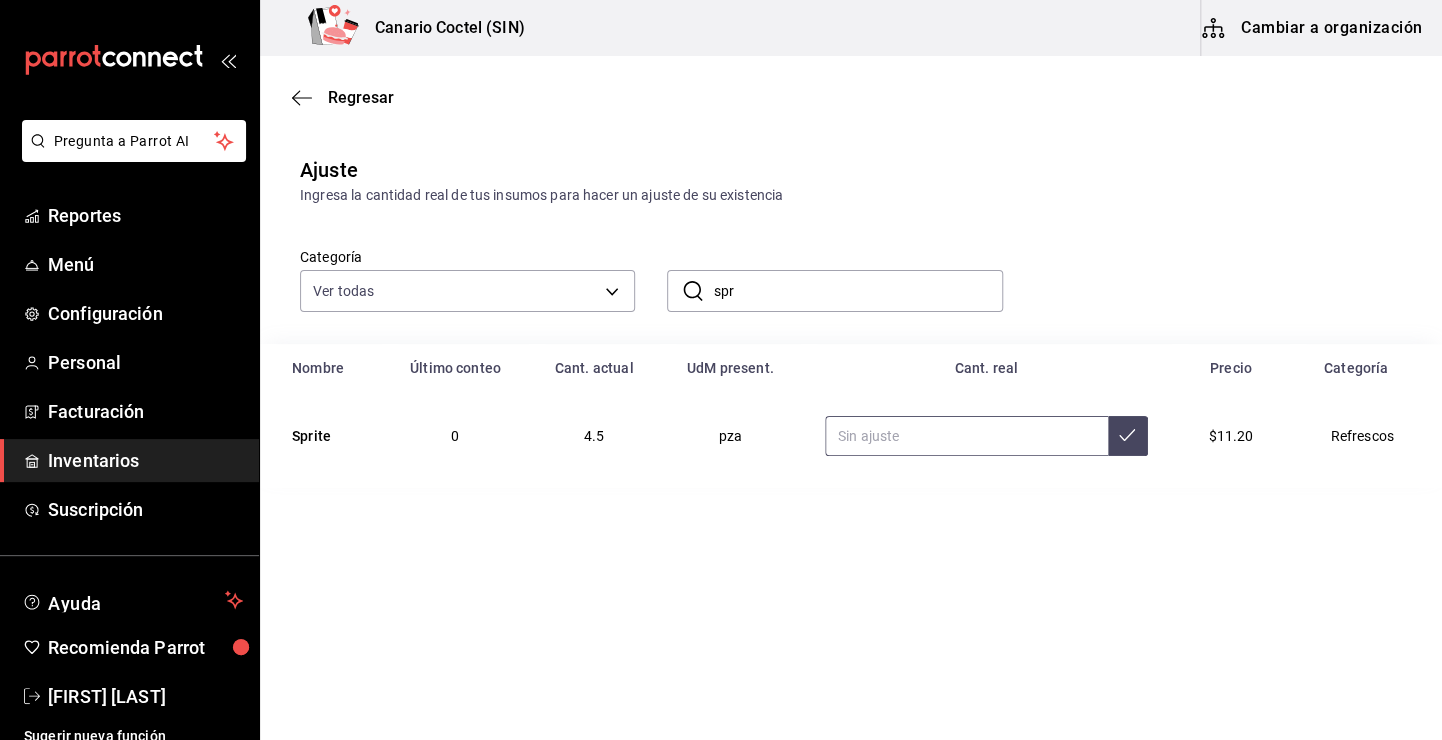 click at bounding box center (966, 436) 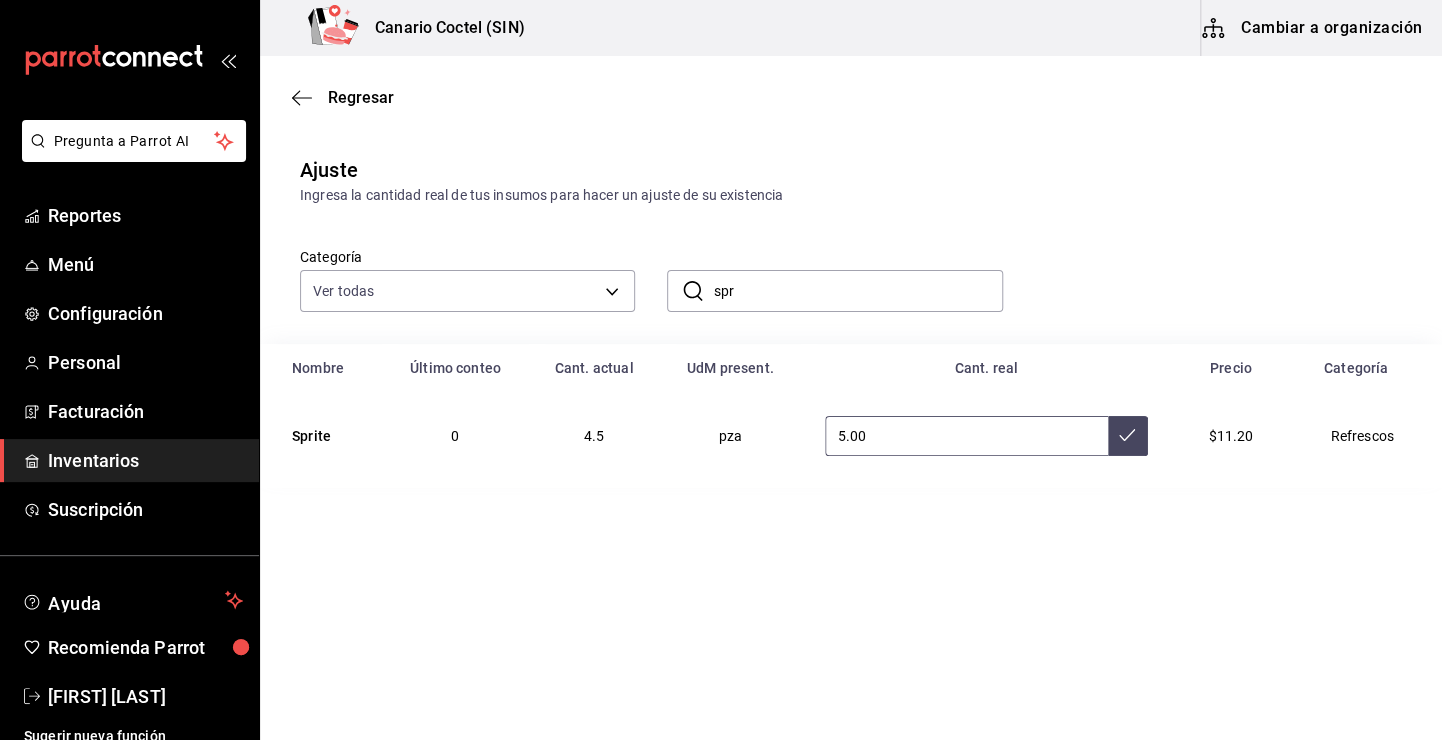 type on "5.00" 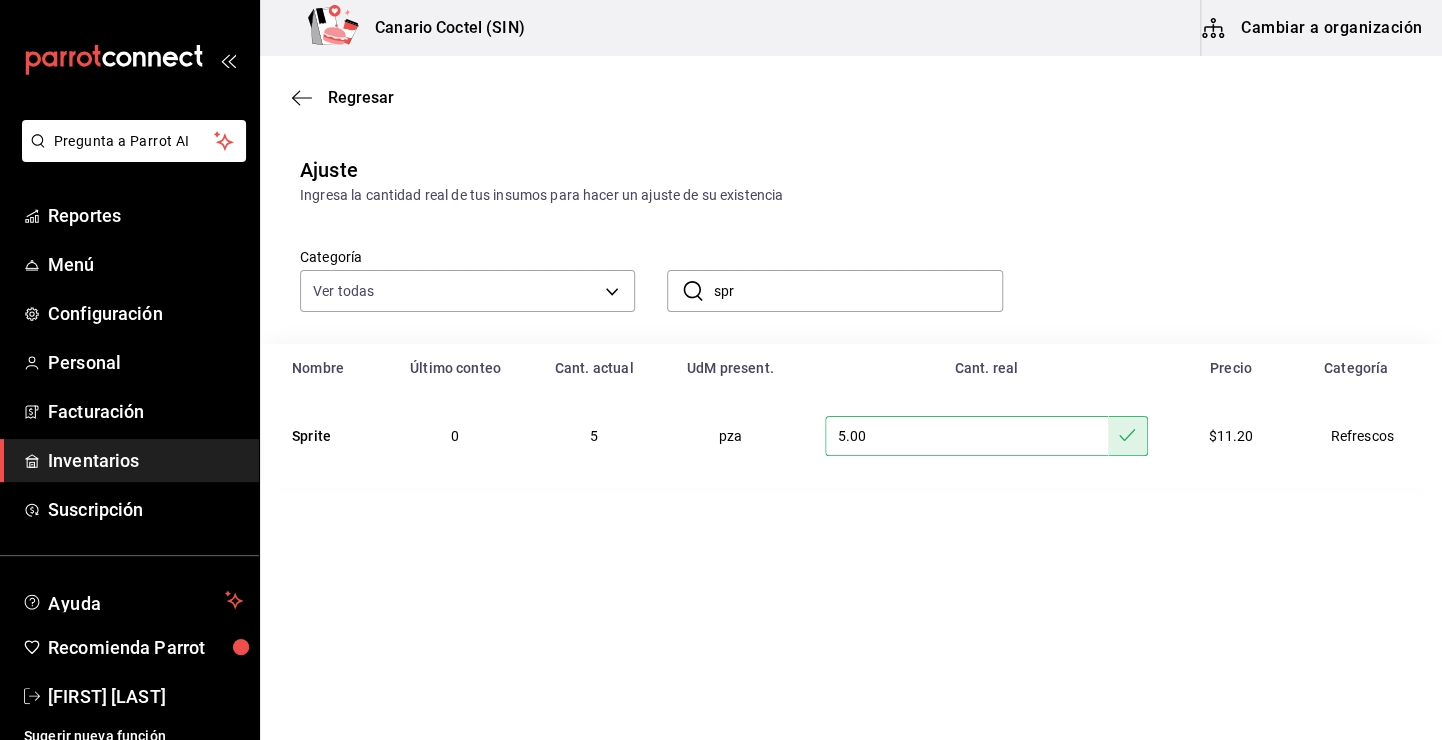 click on "spr" at bounding box center [857, 291] 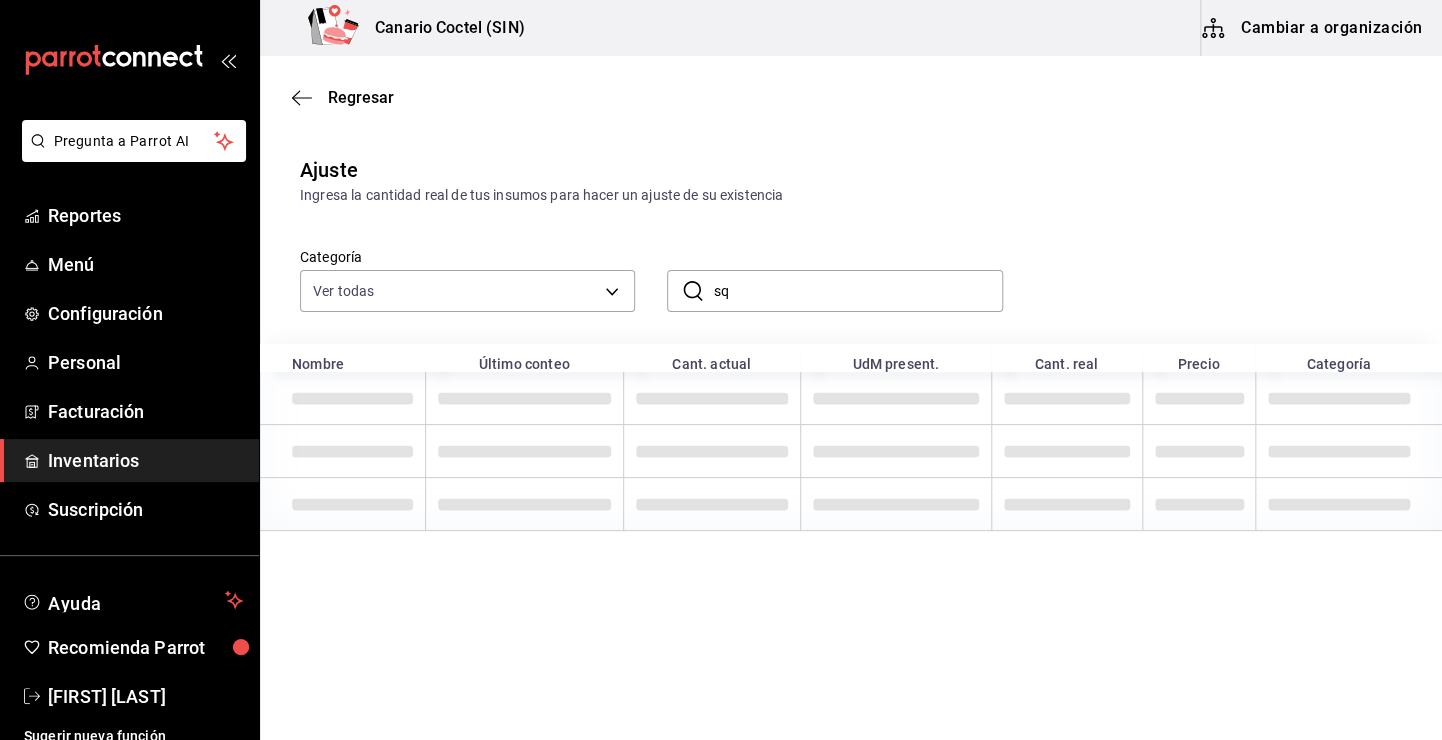 type on "sq" 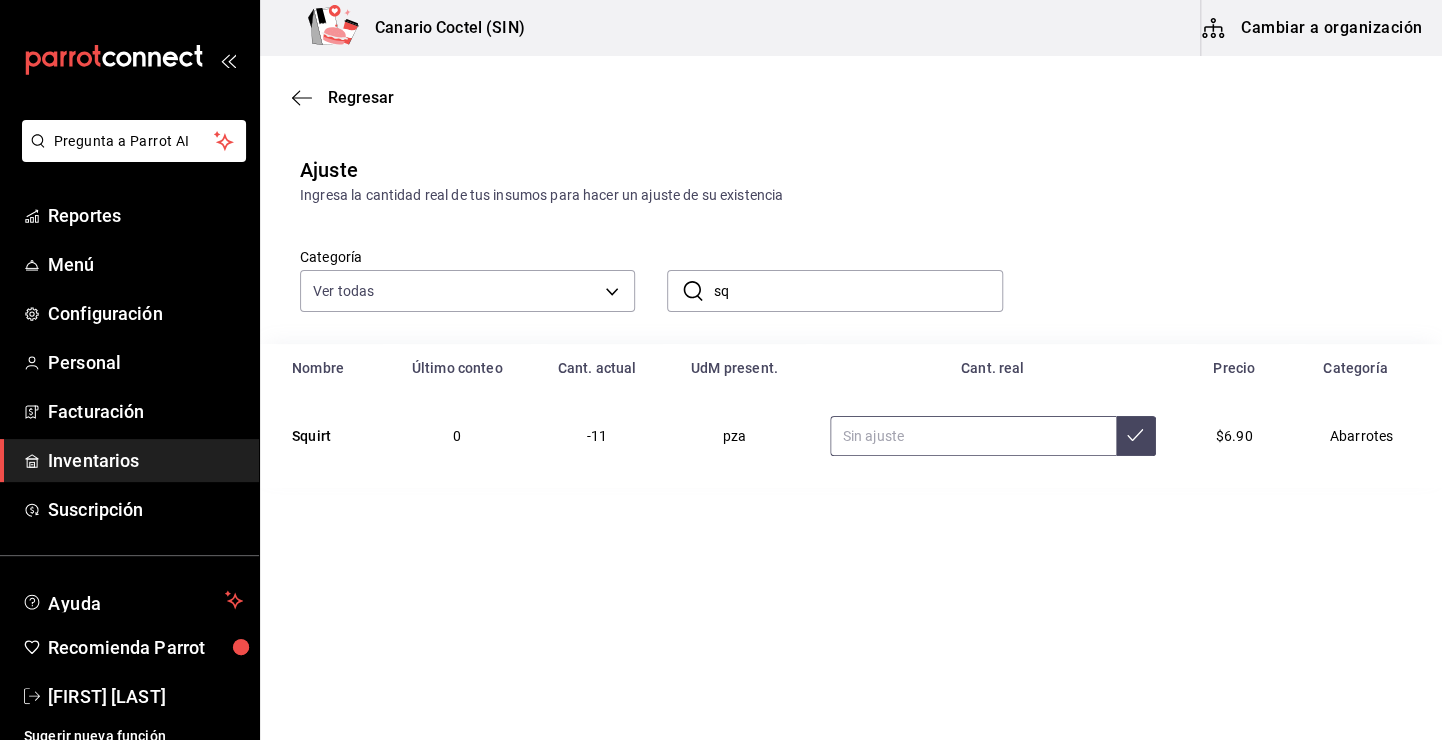 click at bounding box center (973, 436) 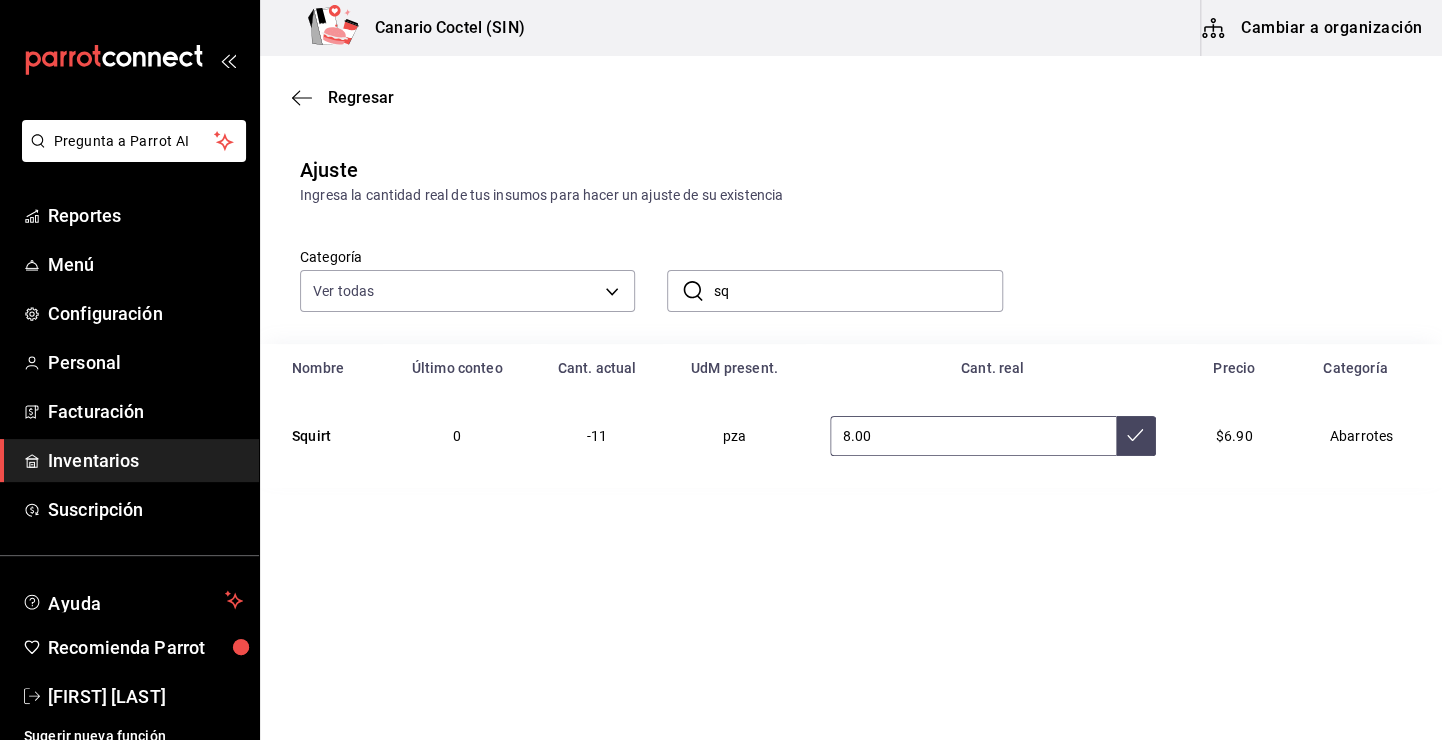 type on "8.00" 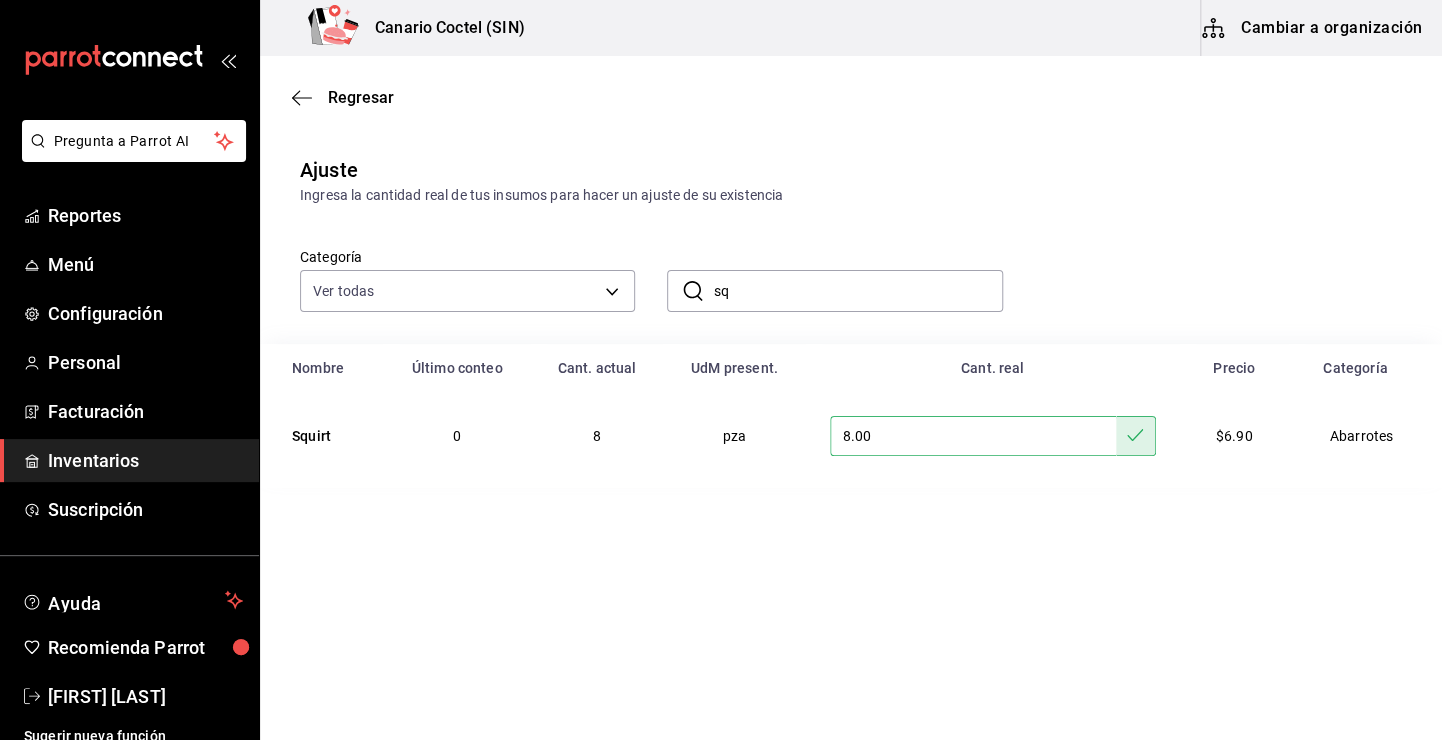 click on "sq" at bounding box center (857, 291) 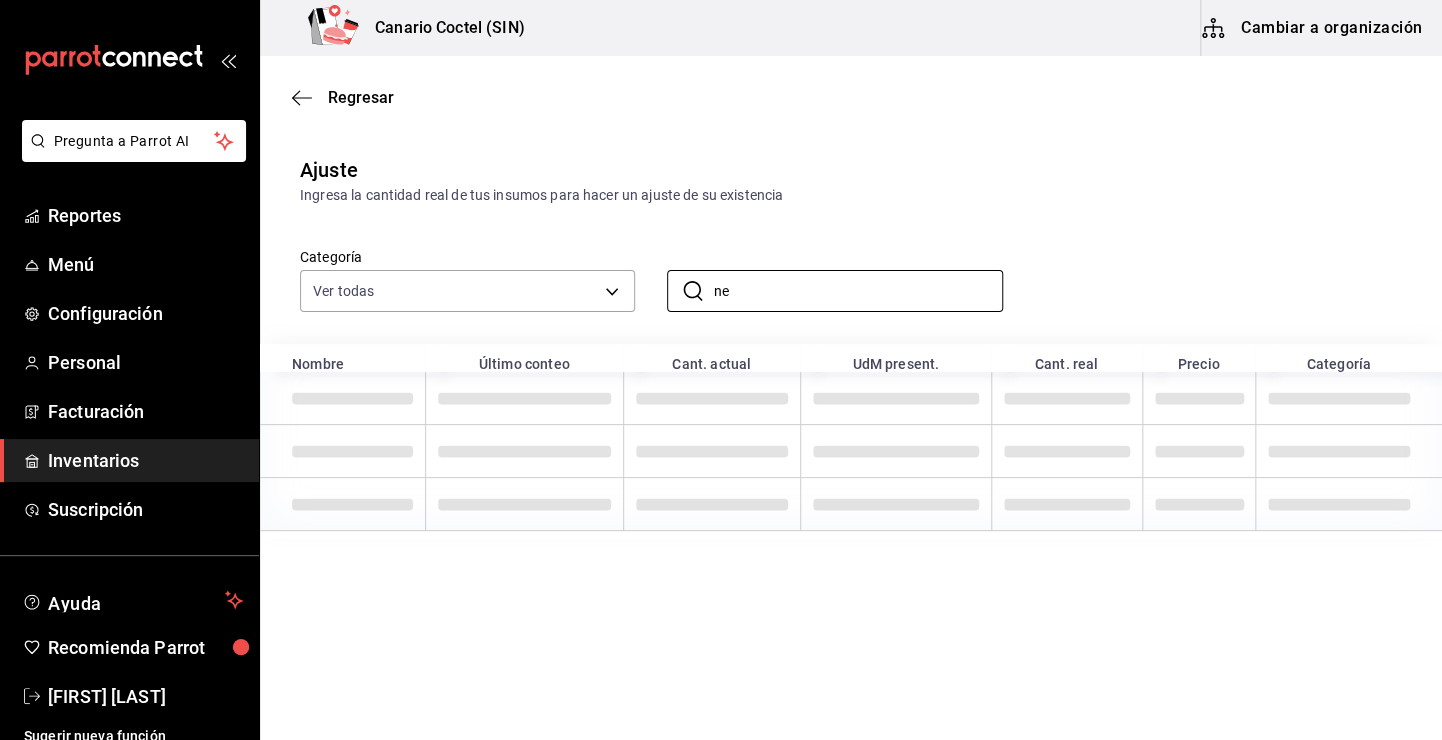 type on "n" 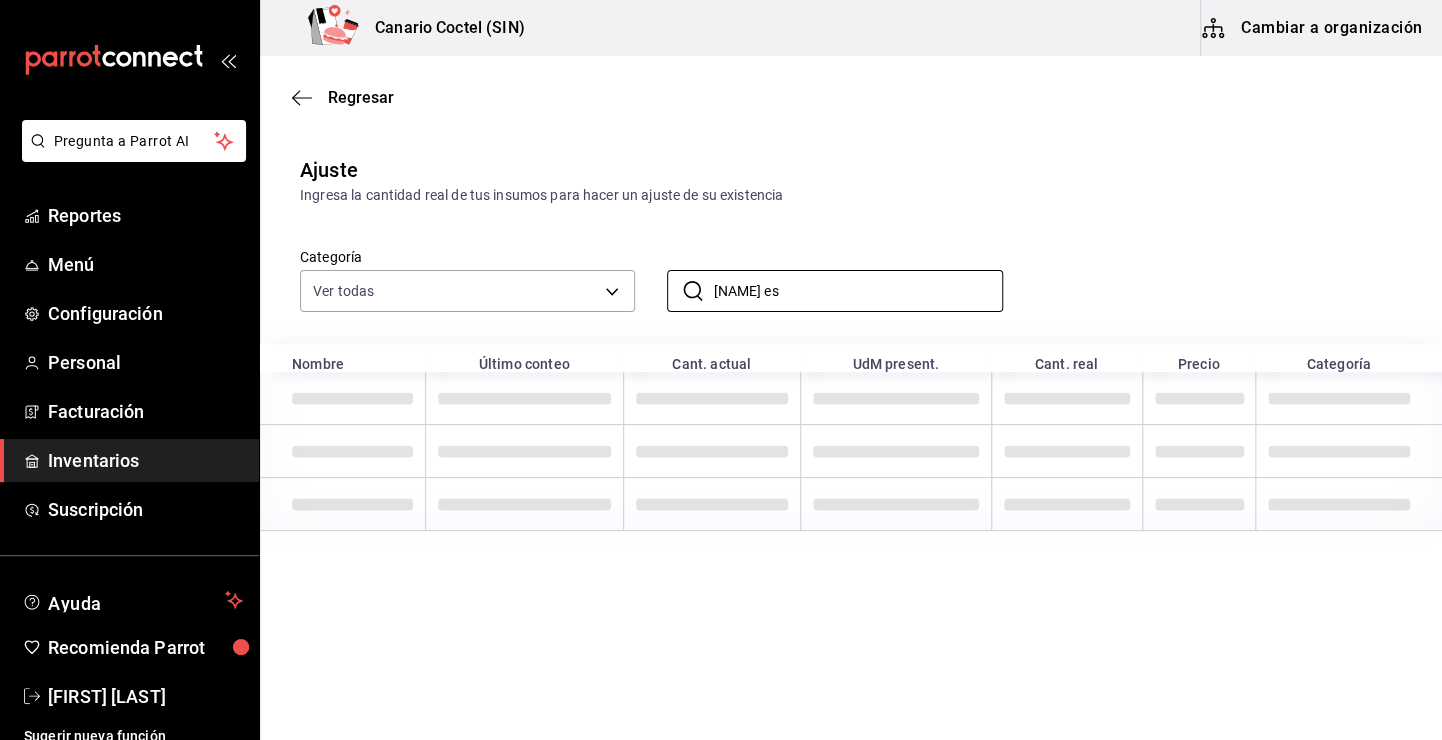 type on "modelo es" 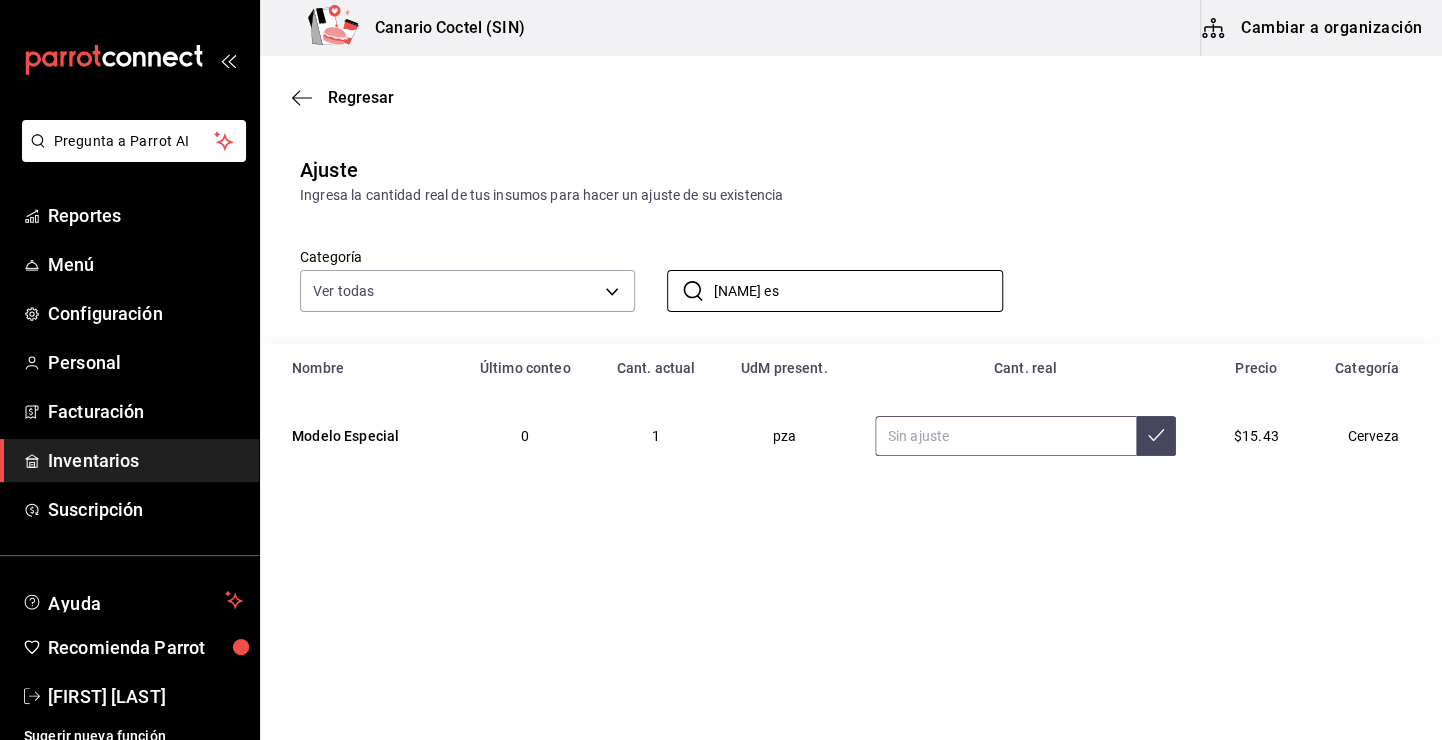click at bounding box center [1006, 436] 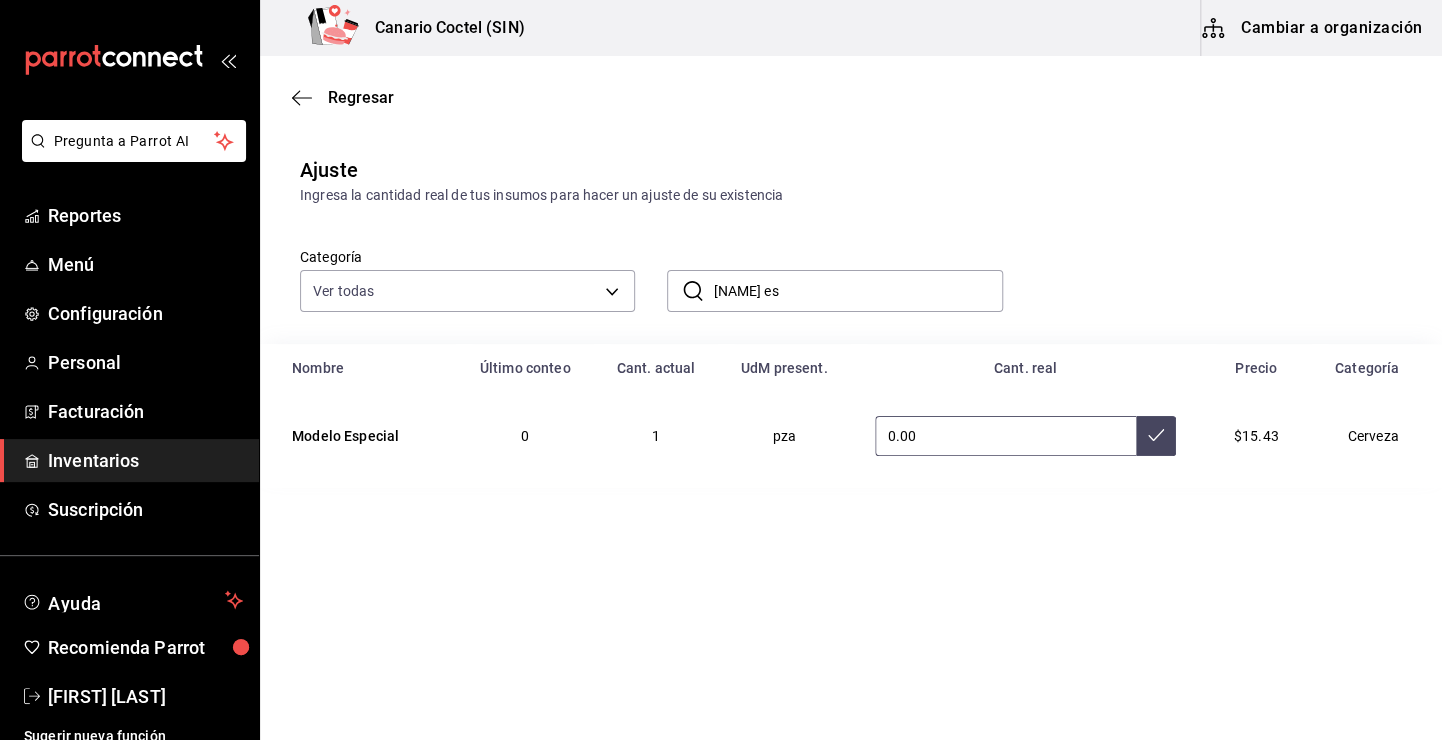 type on "0.00" 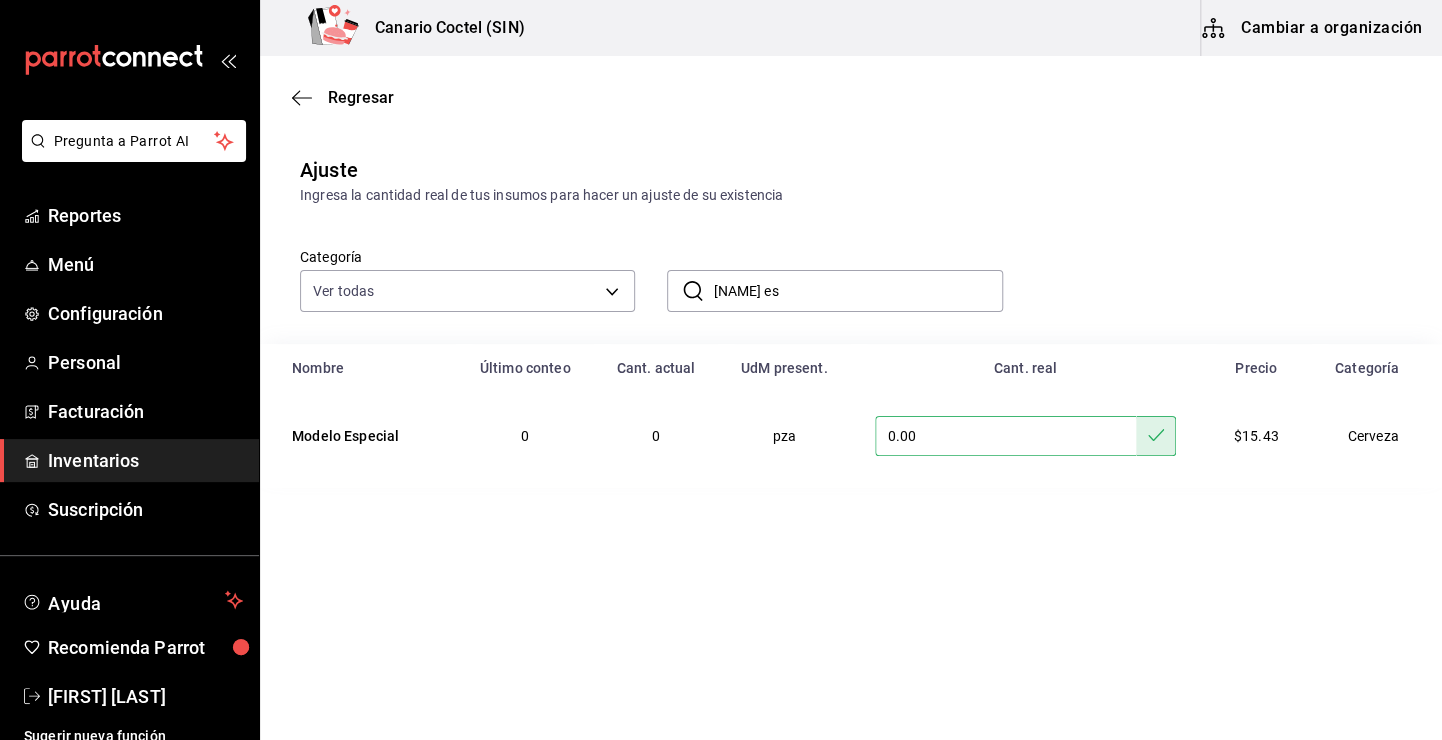 click on "​ modelo es ​" at bounding box center (818, 275) 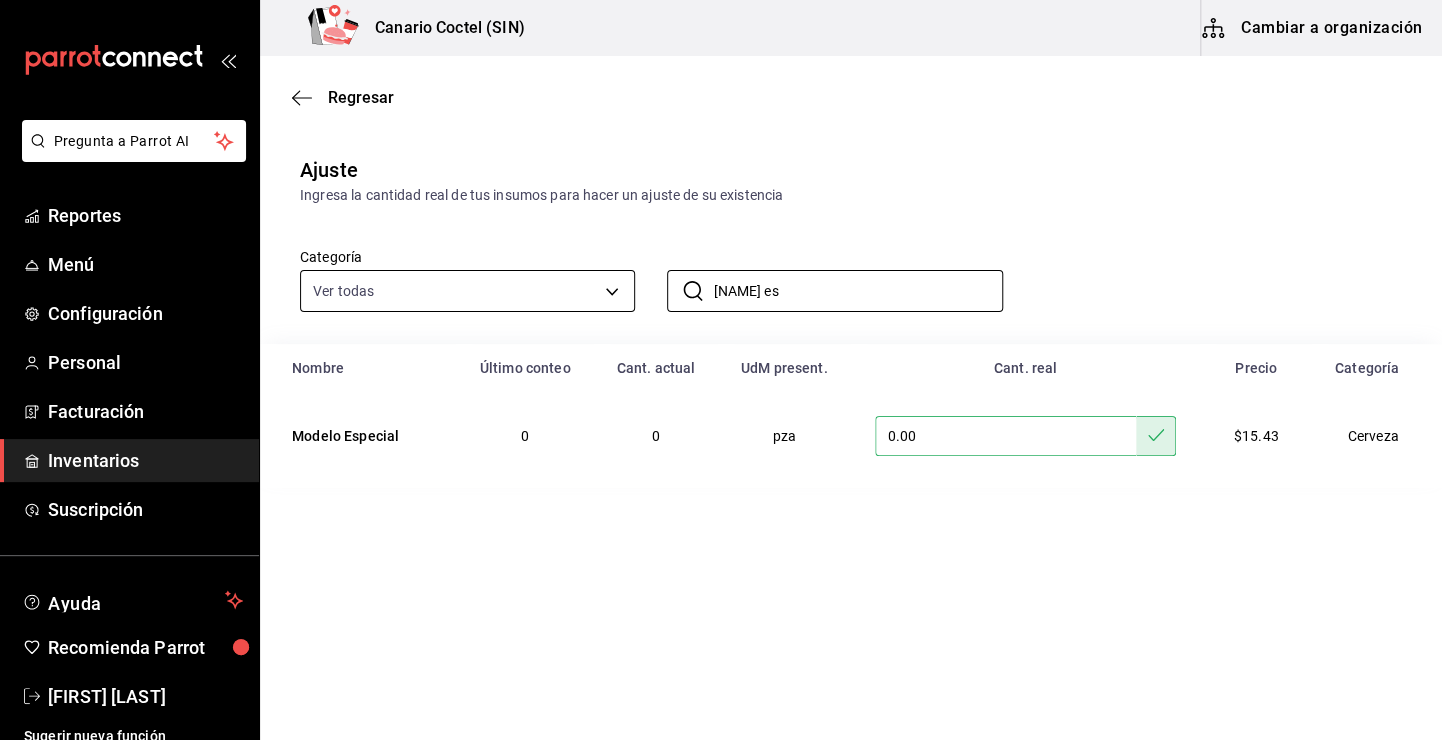 drag, startPoint x: 805, startPoint y: 286, endPoint x: 617, endPoint y: 303, distance: 188.76706 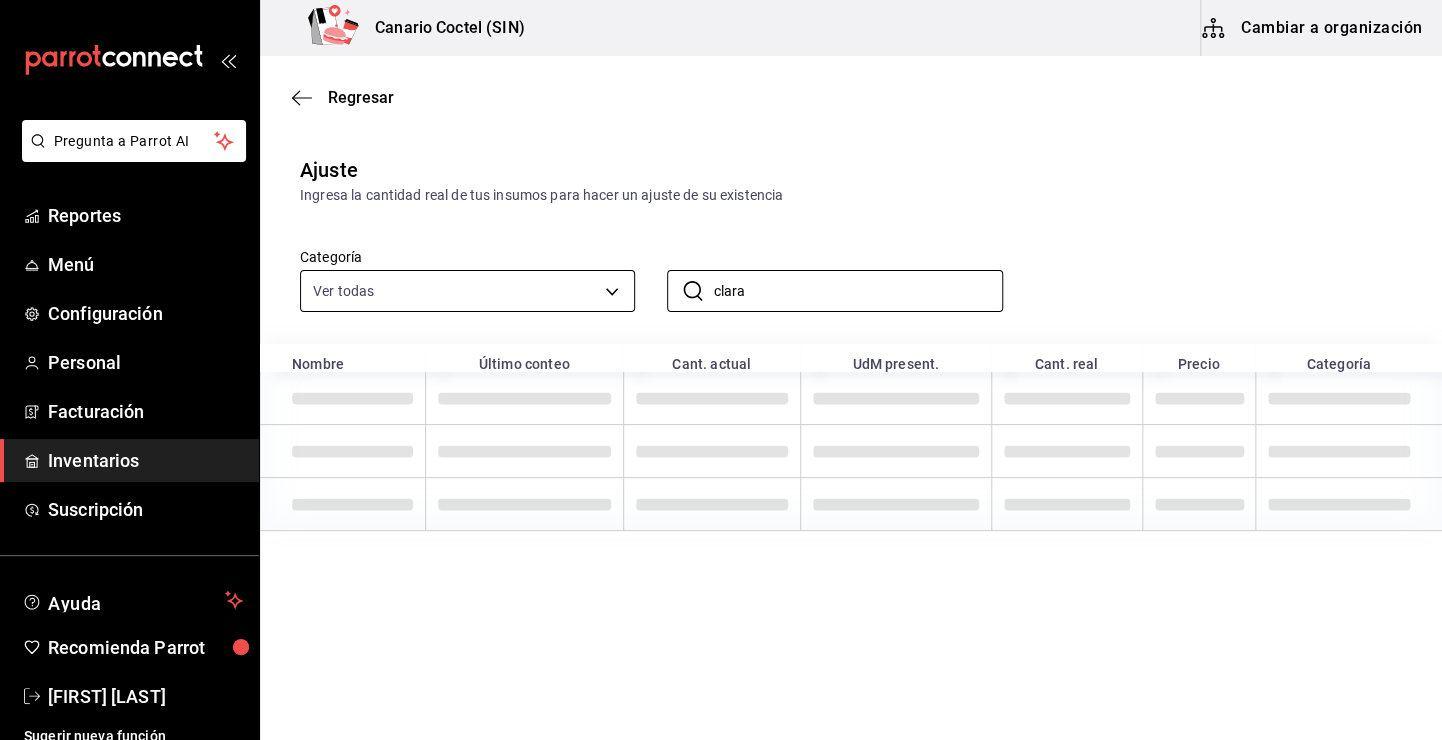 type on "clara" 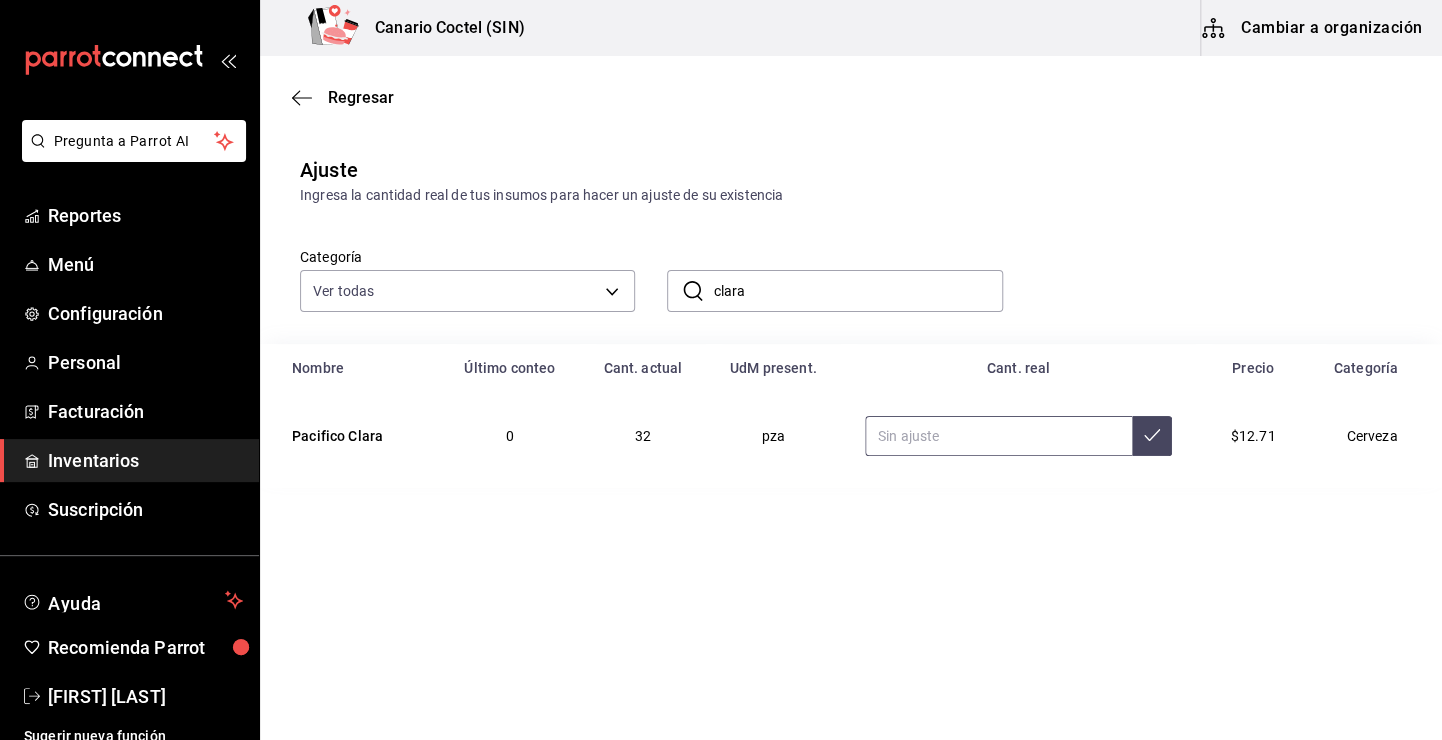 click at bounding box center (998, 436) 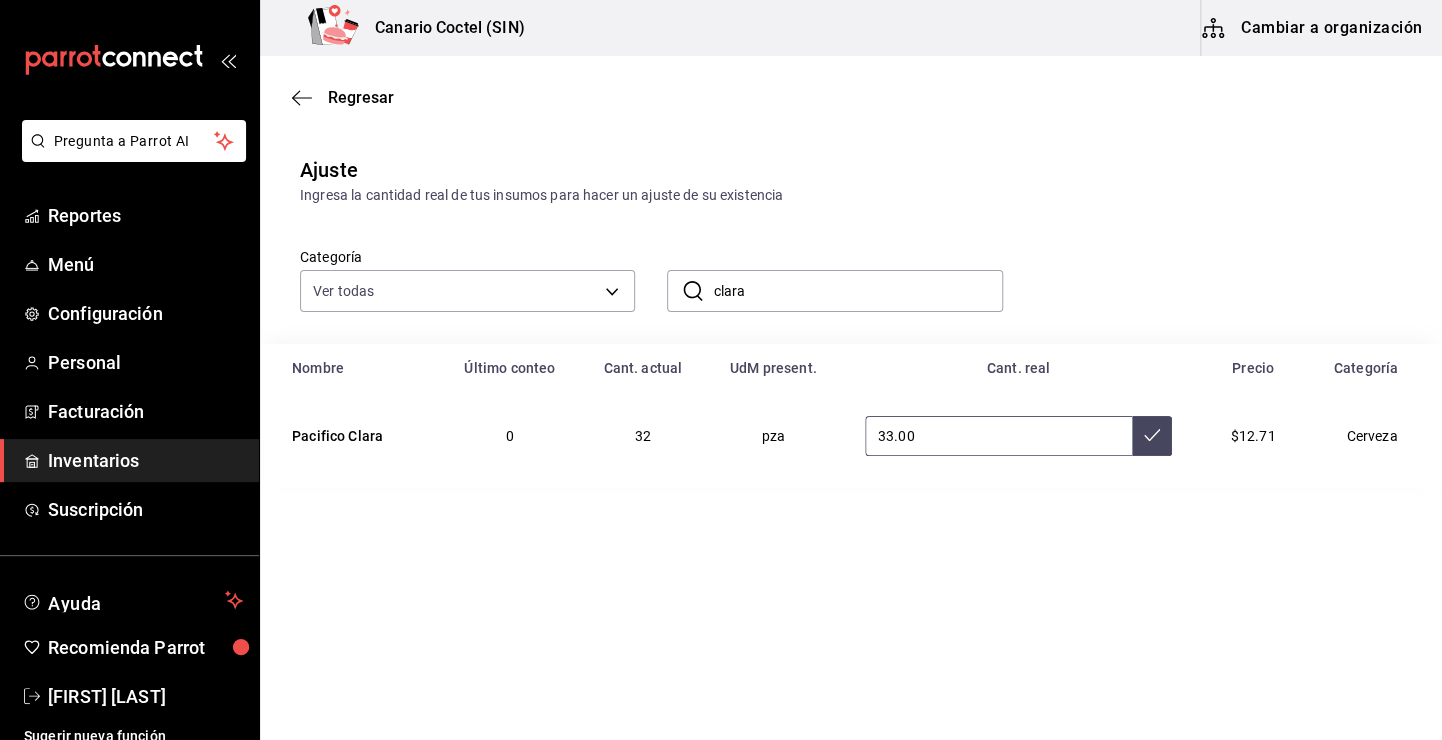 type on "33.00" 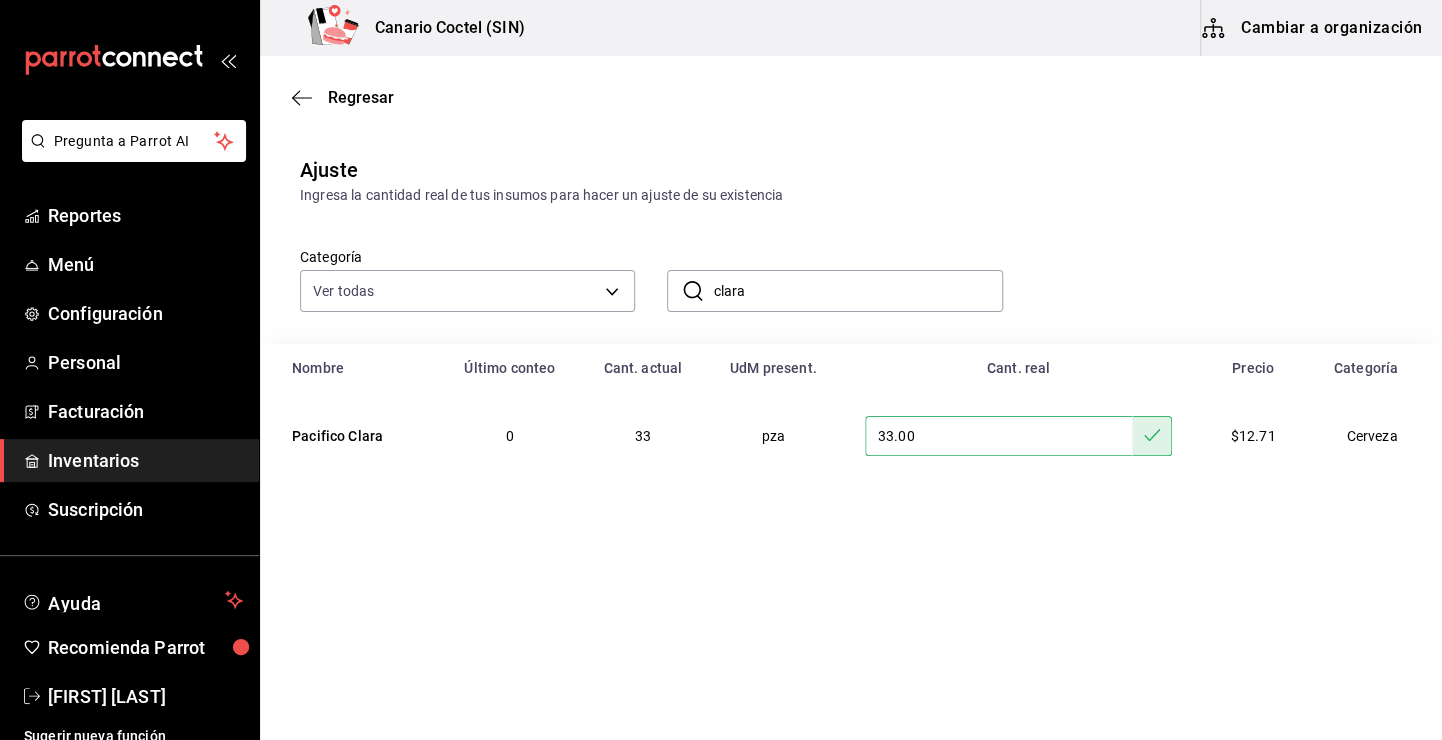 click on "clara" at bounding box center (857, 291) 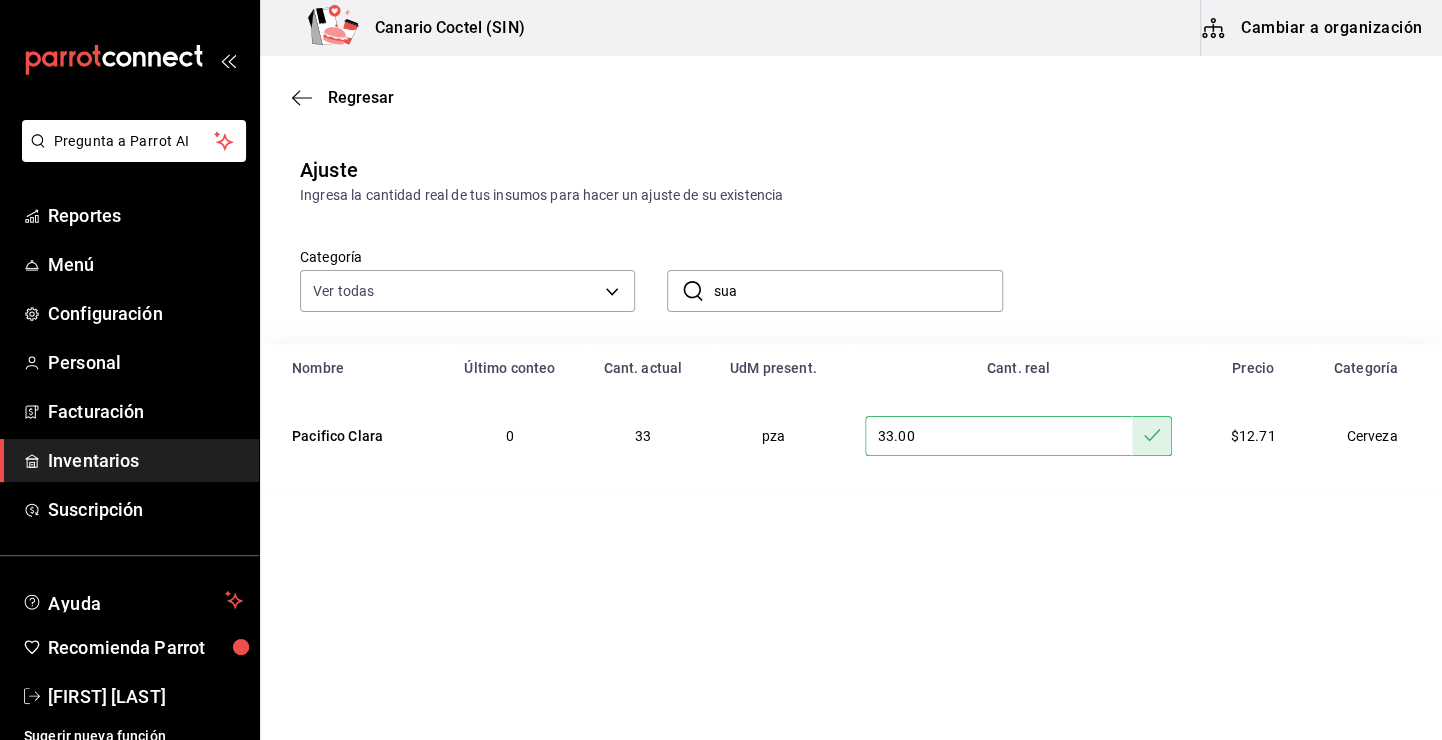 type on "sua" 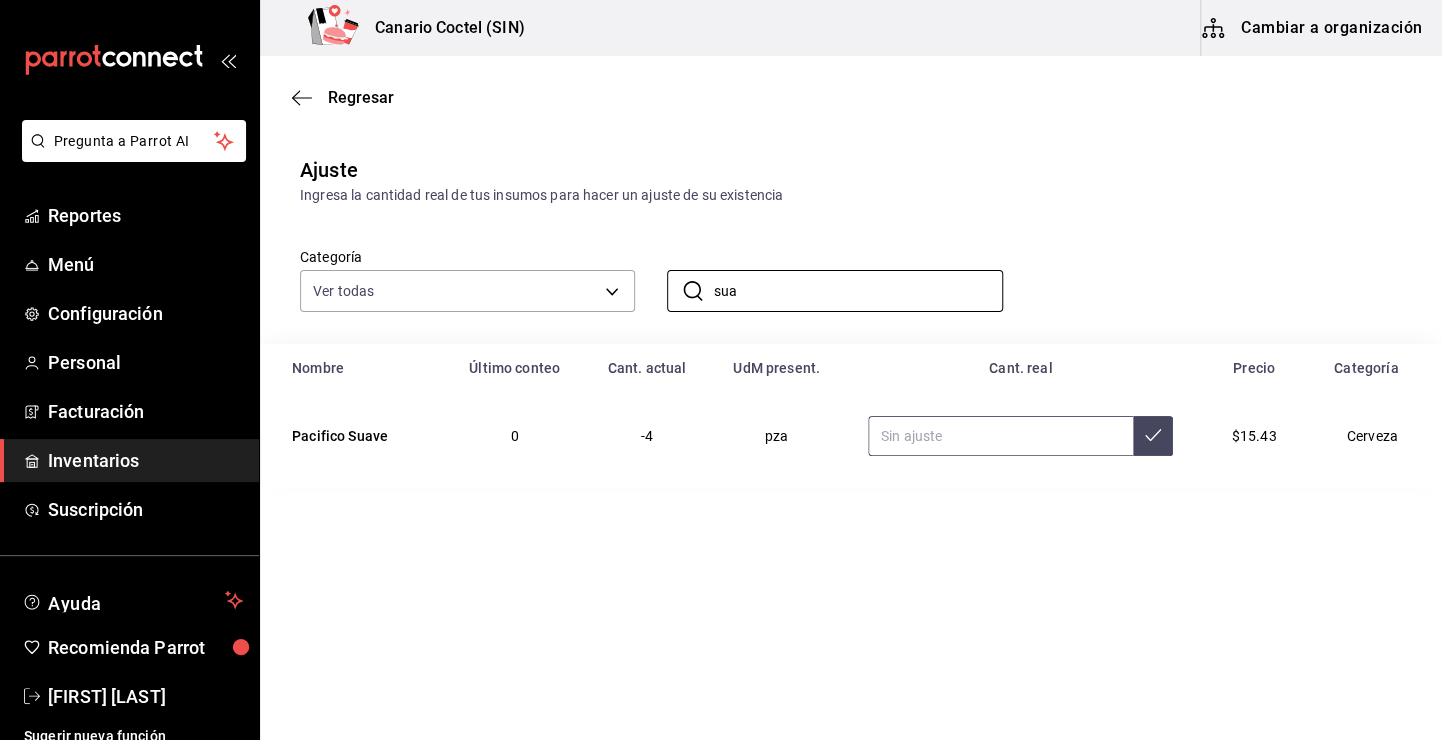 click at bounding box center [1001, 436] 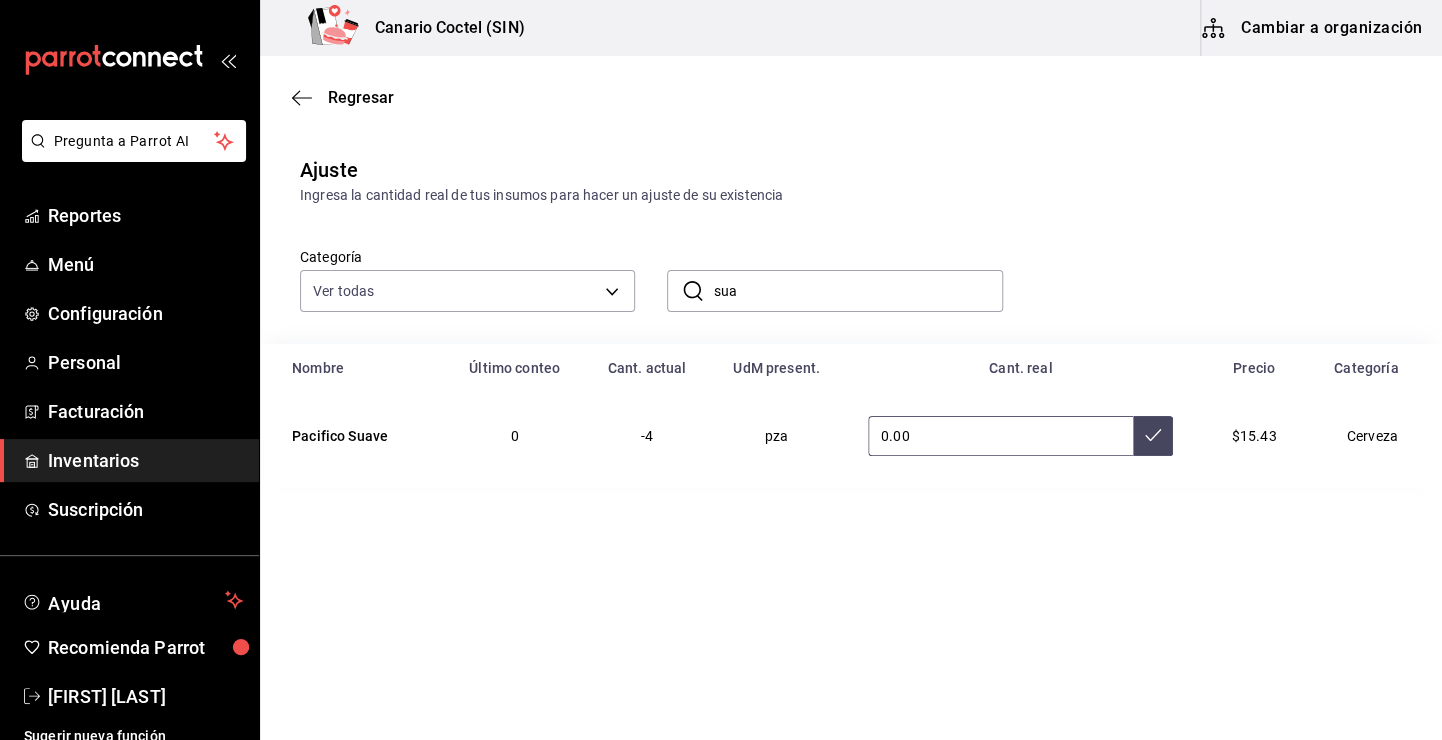 type on "0.00" 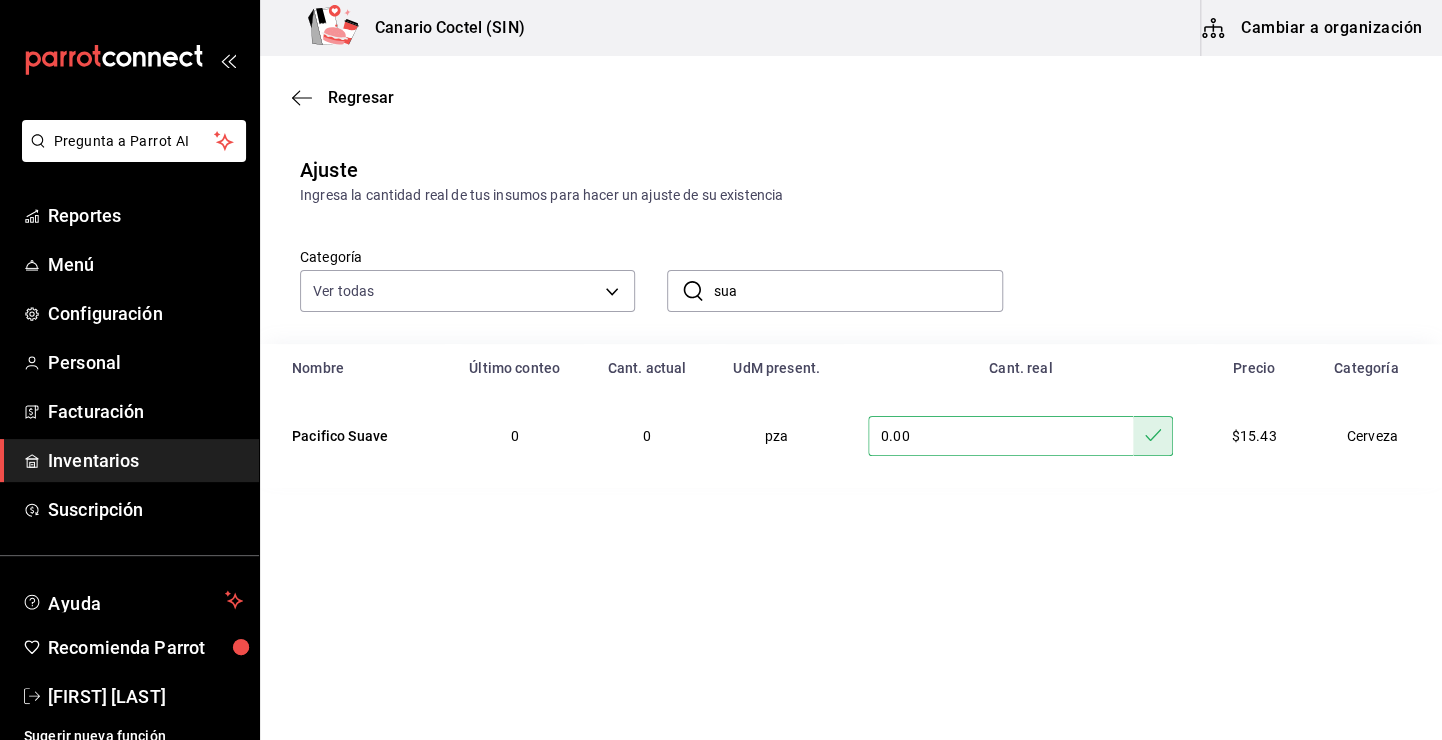 click on "sua" at bounding box center [857, 291] 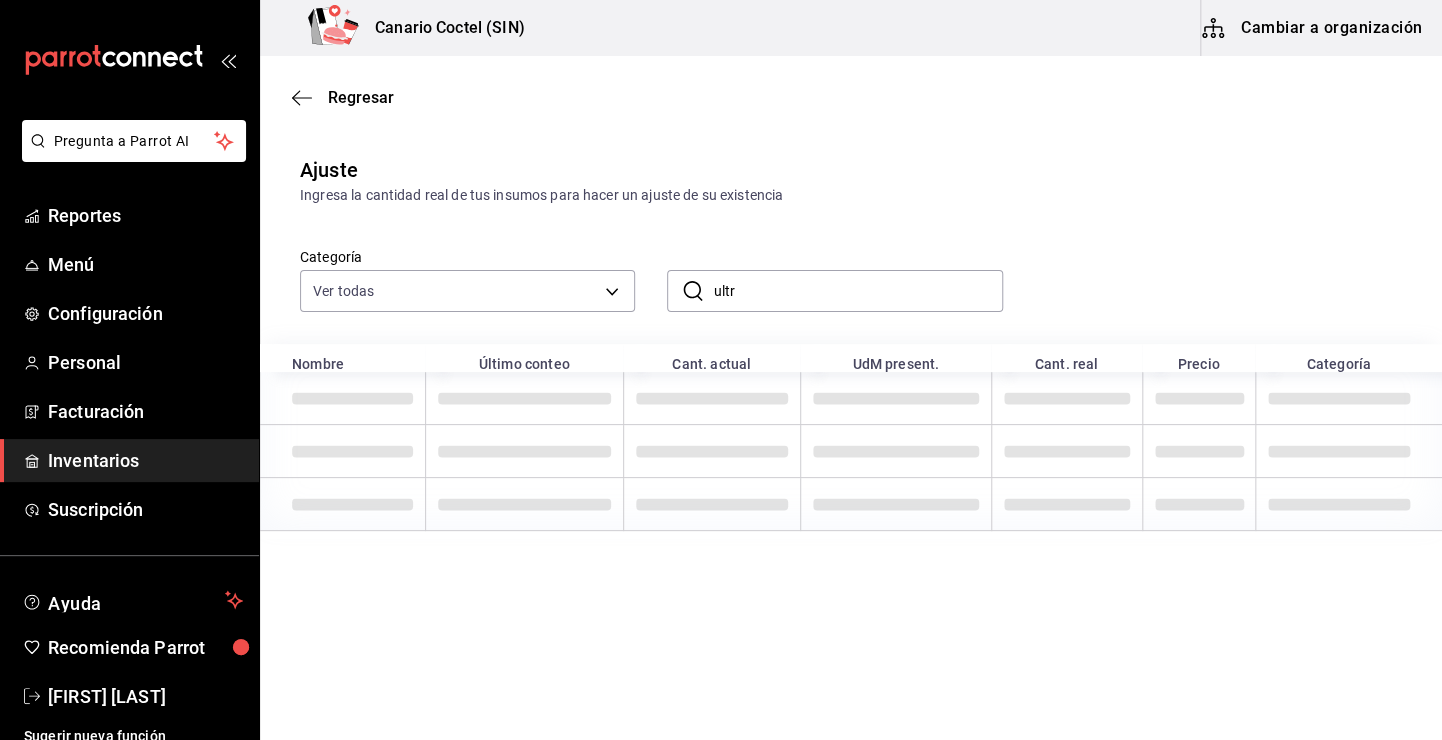 type on "ultr" 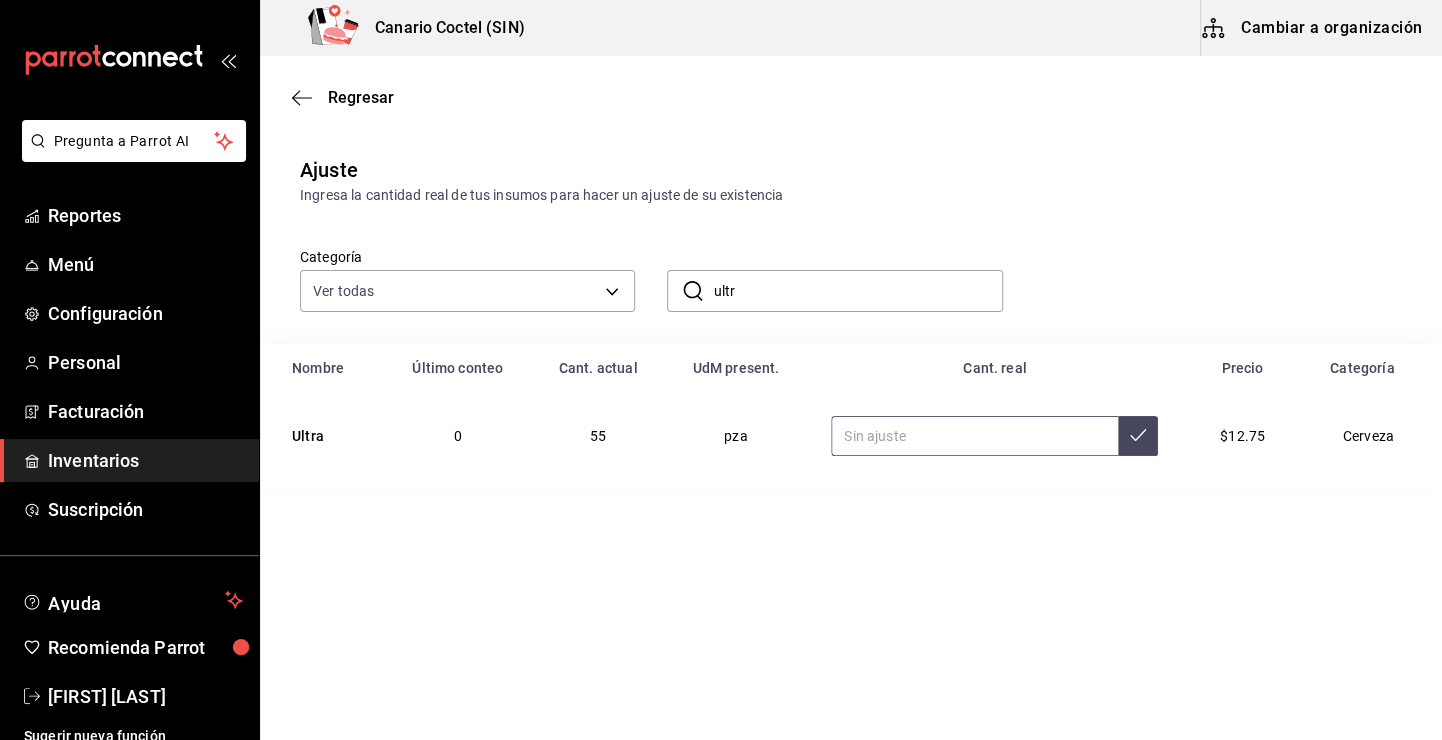 click at bounding box center (974, 436) 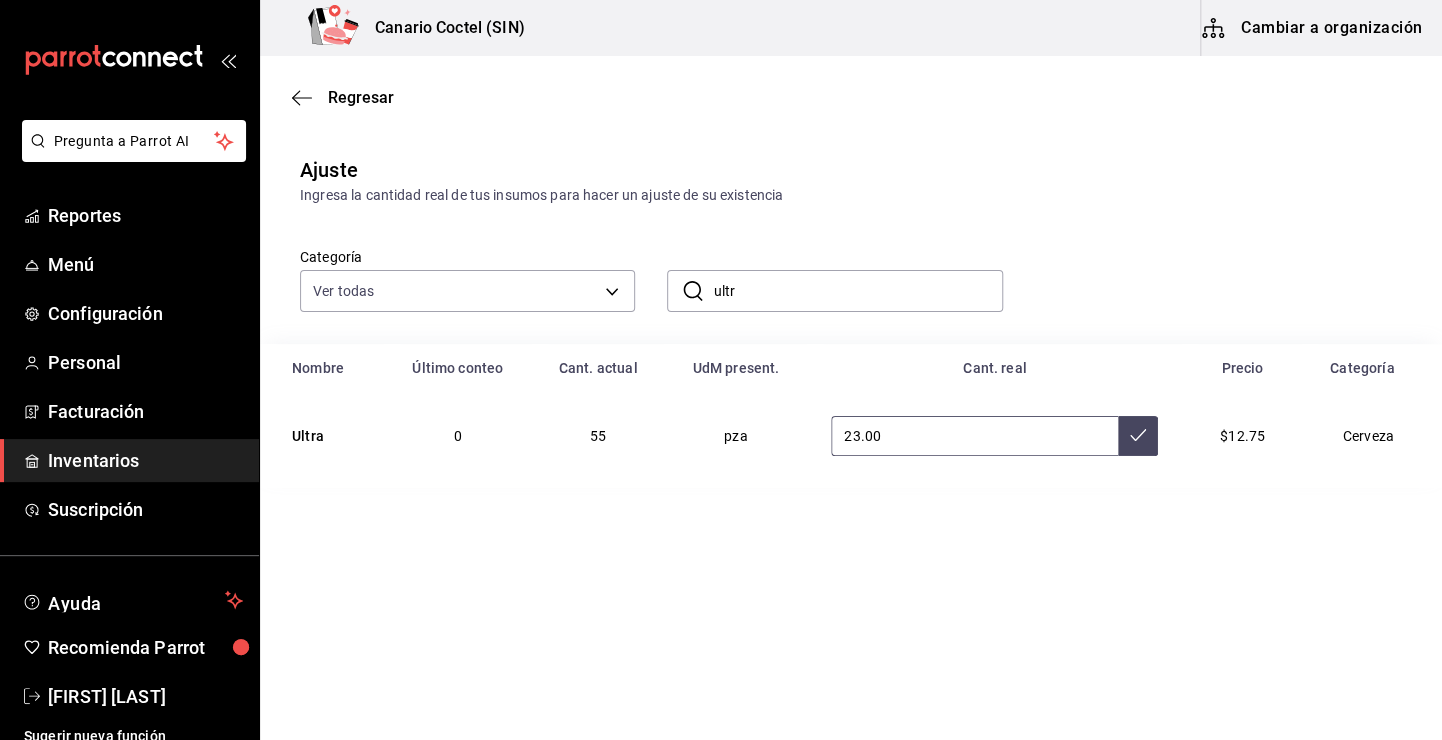 type on "23.00" 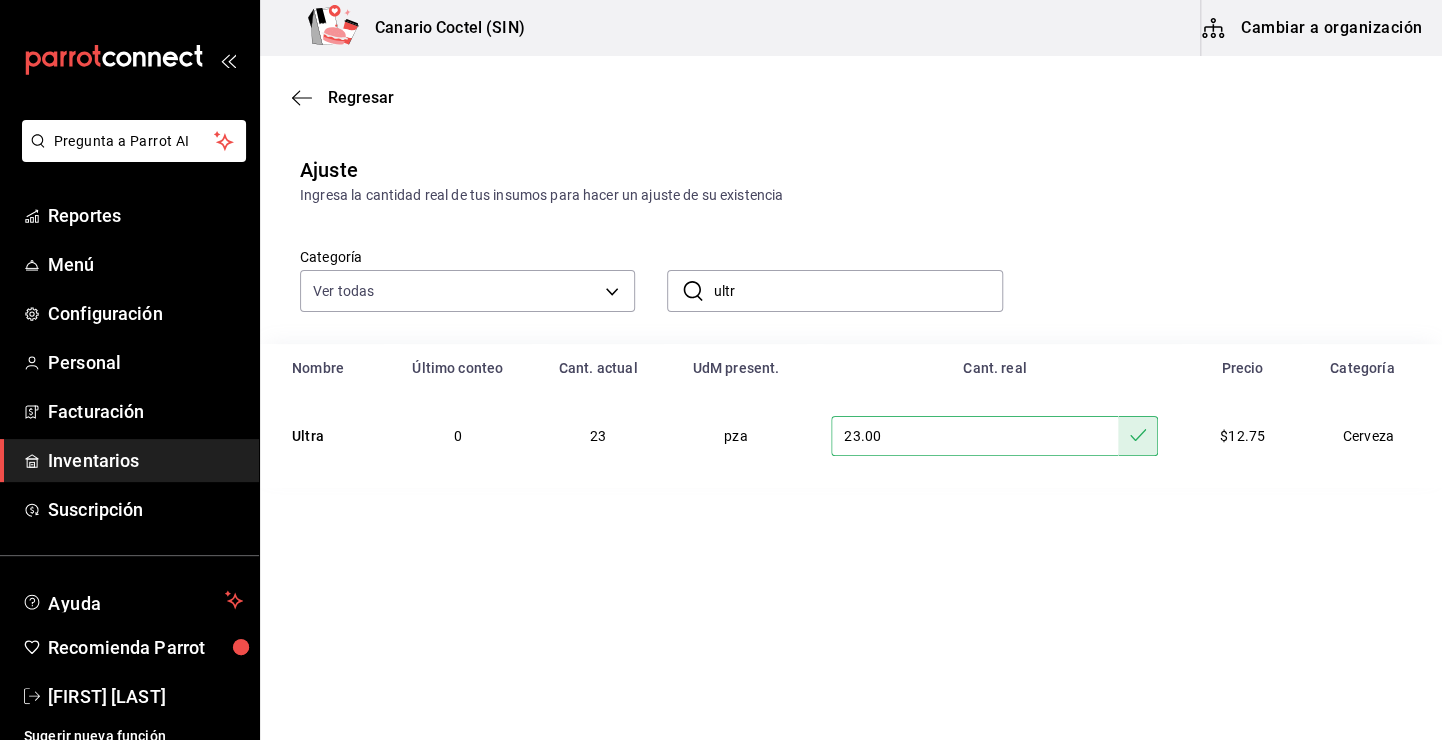 click on "ultr" at bounding box center (857, 291) 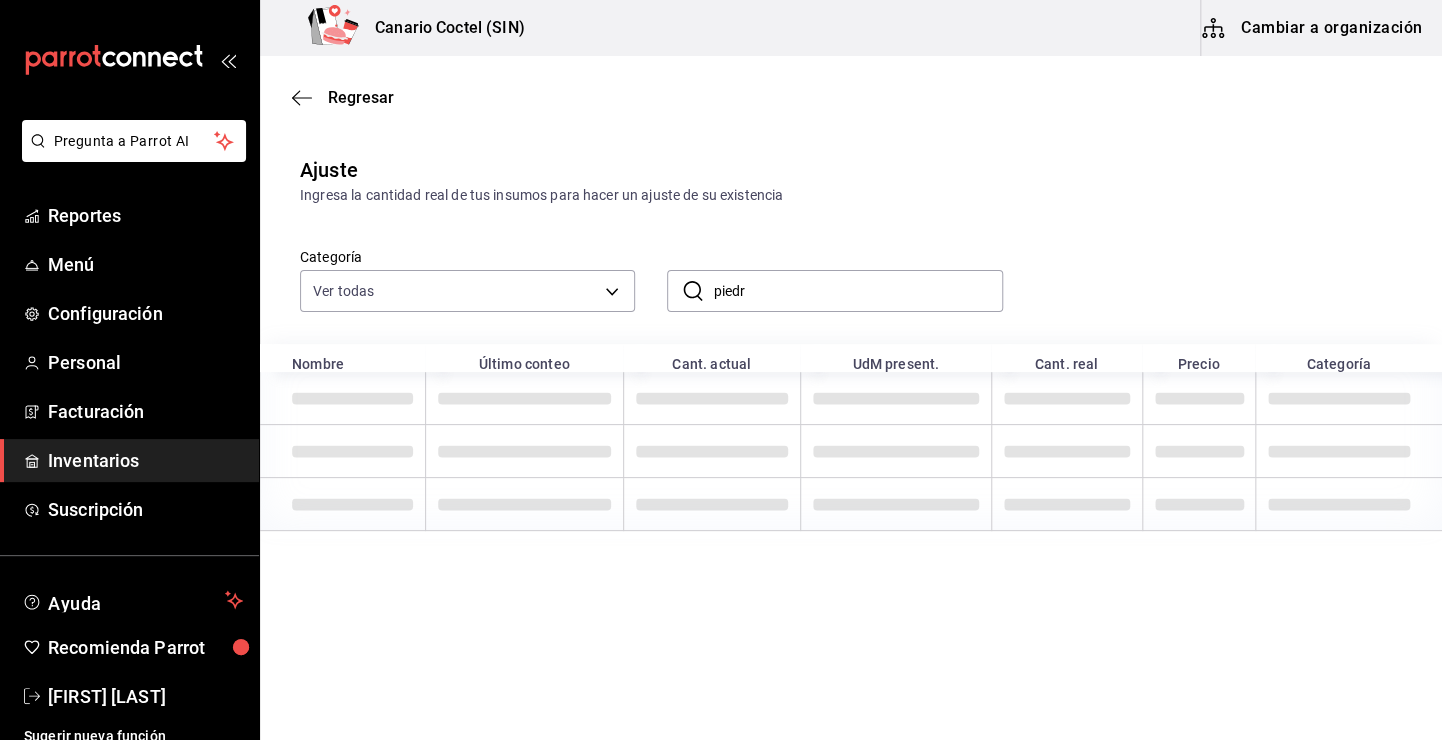 type on "piedr" 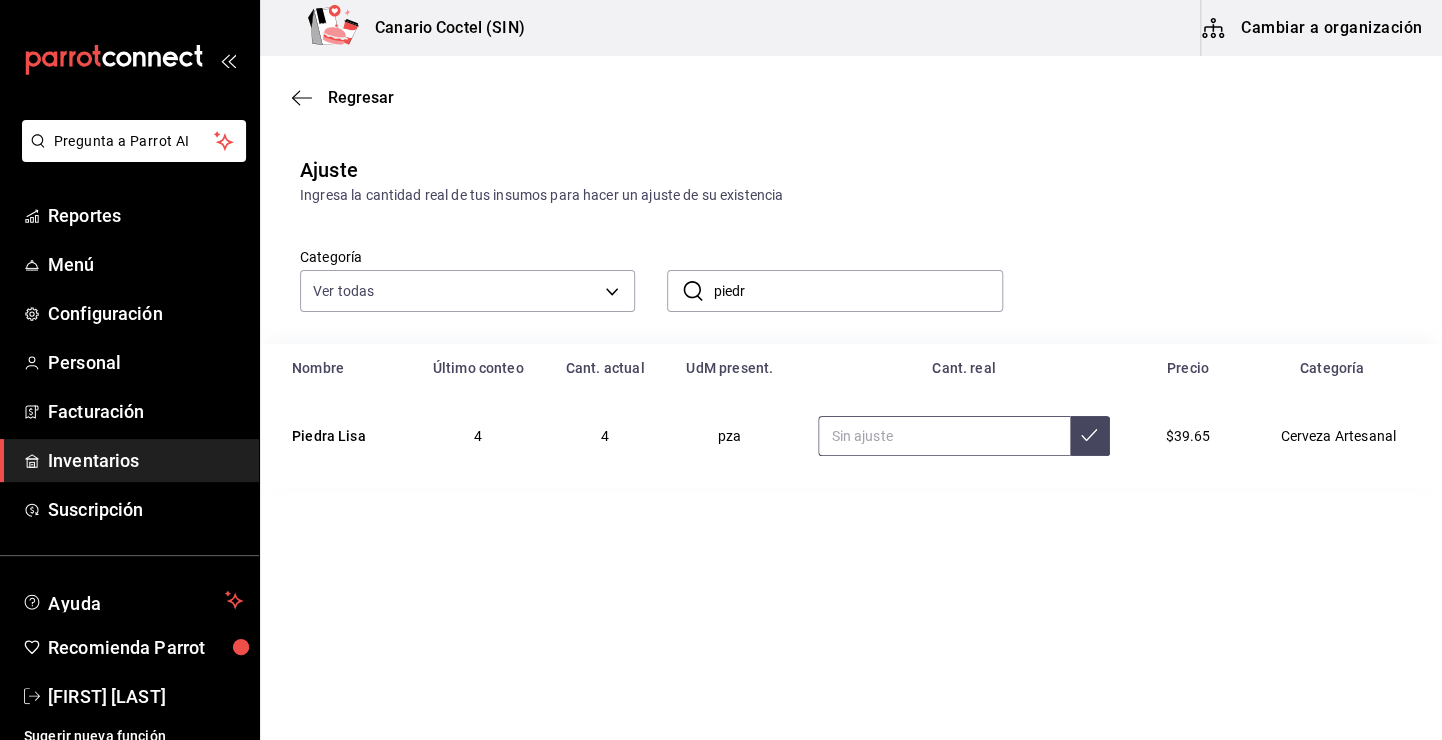click at bounding box center [943, 436] 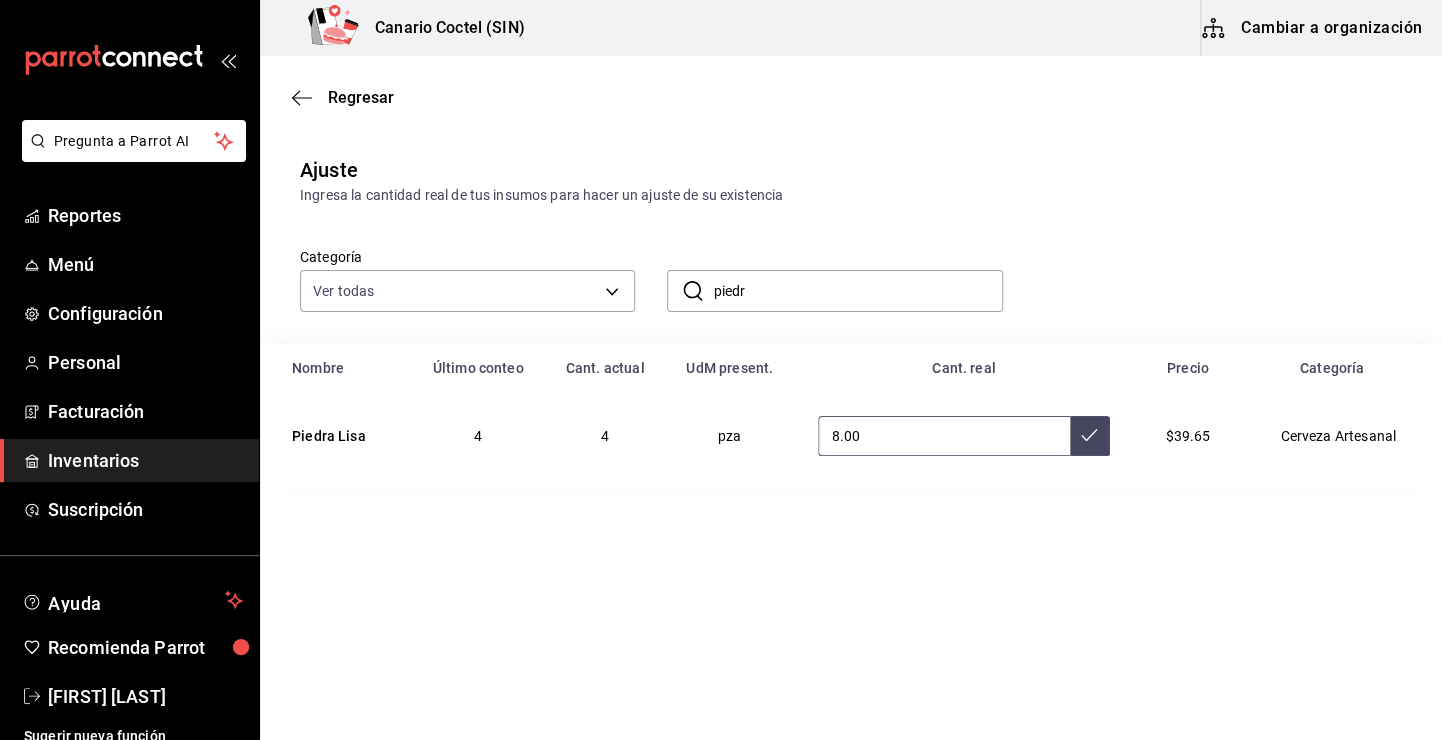 type on "8.00" 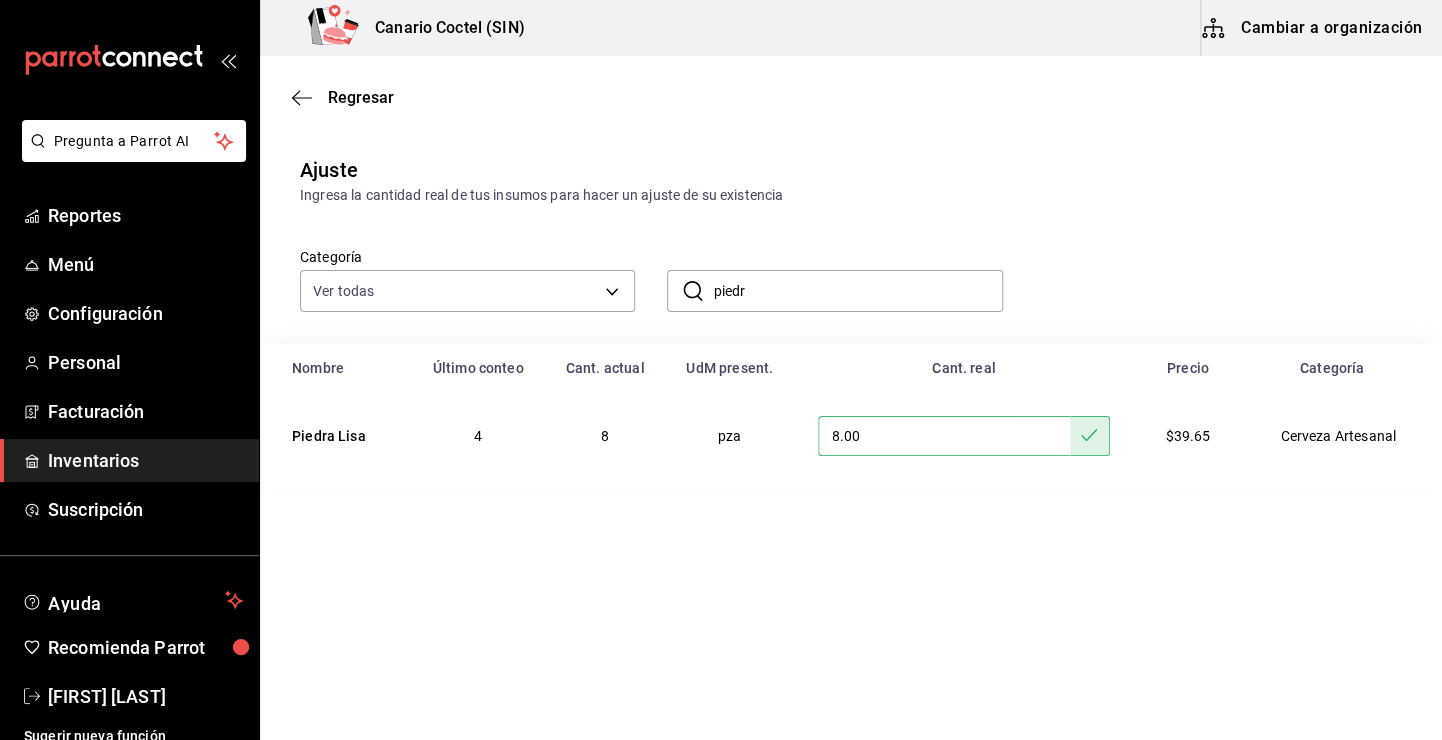 click on "piedr" at bounding box center [857, 291] 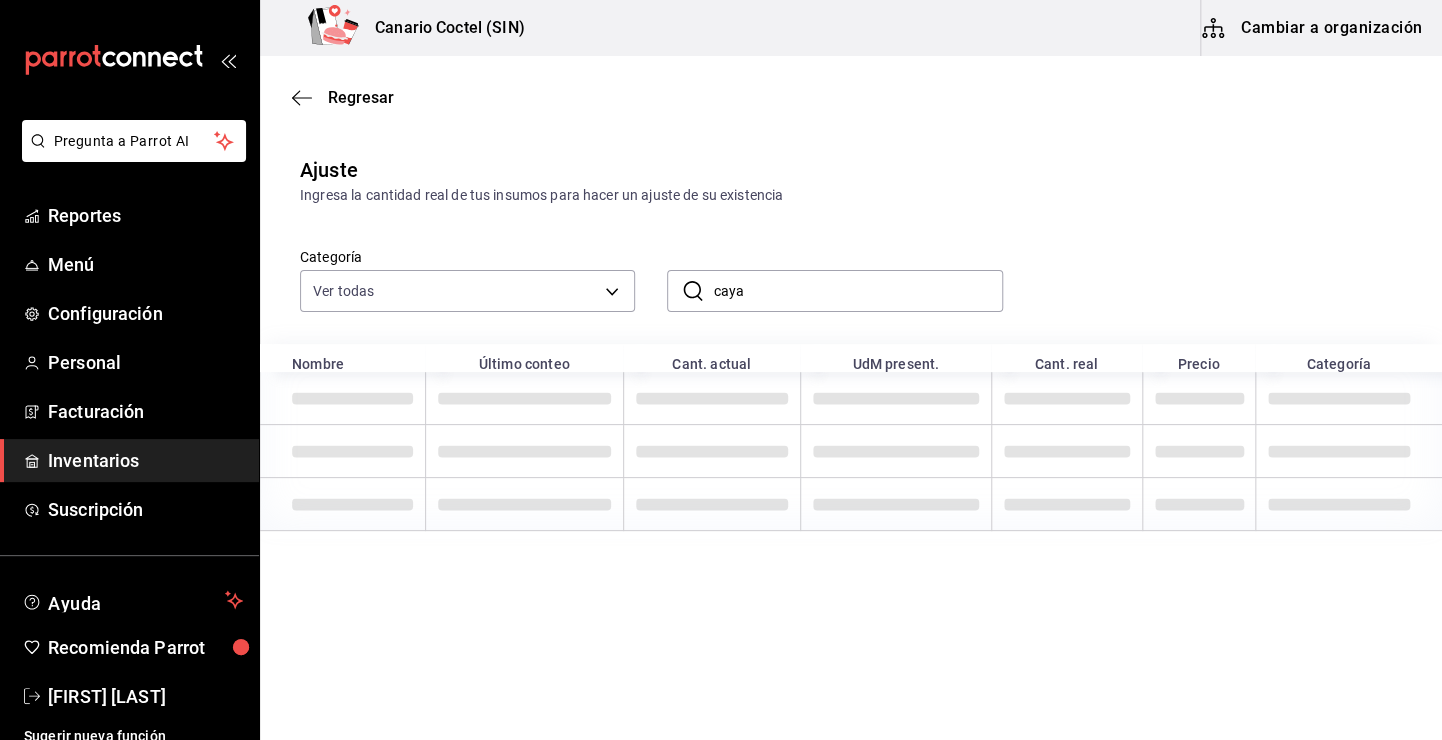 type on "caya" 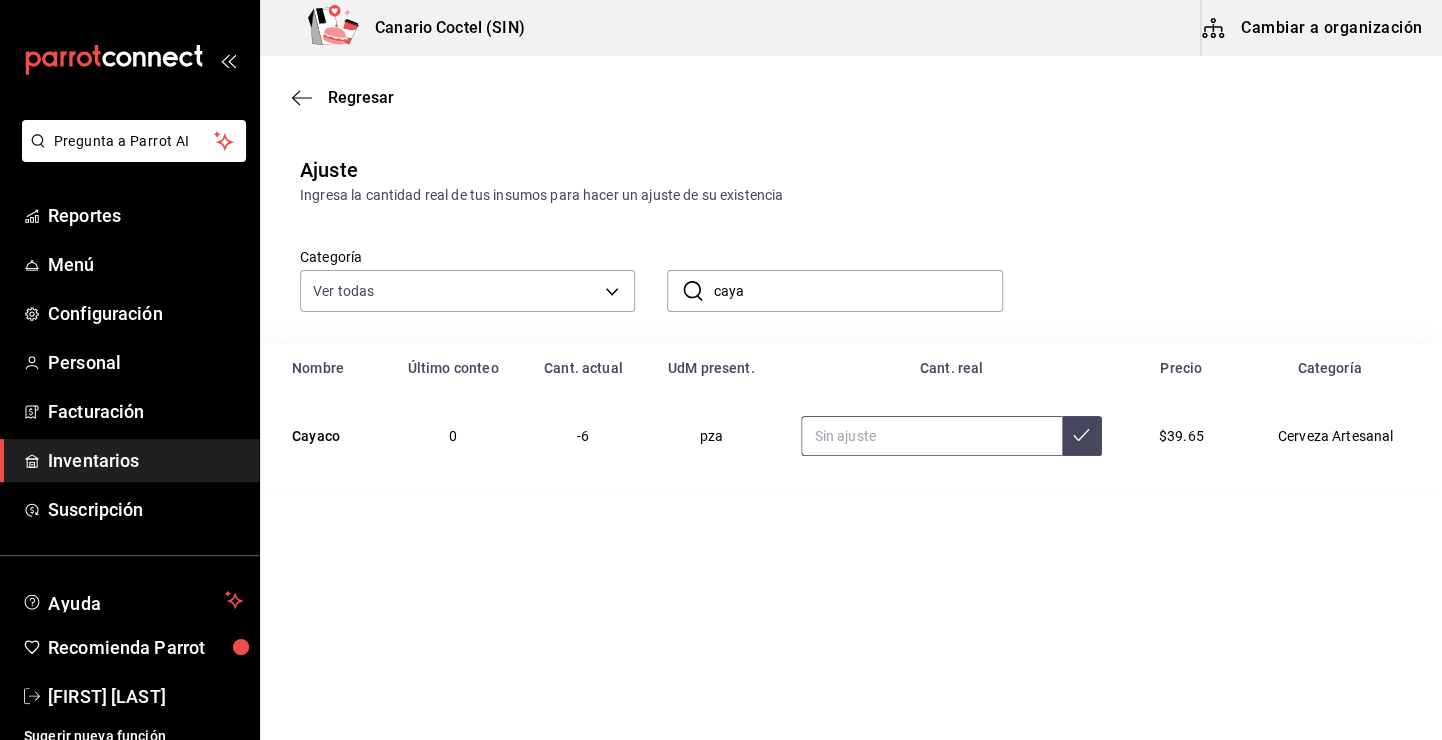 click at bounding box center (931, 436) 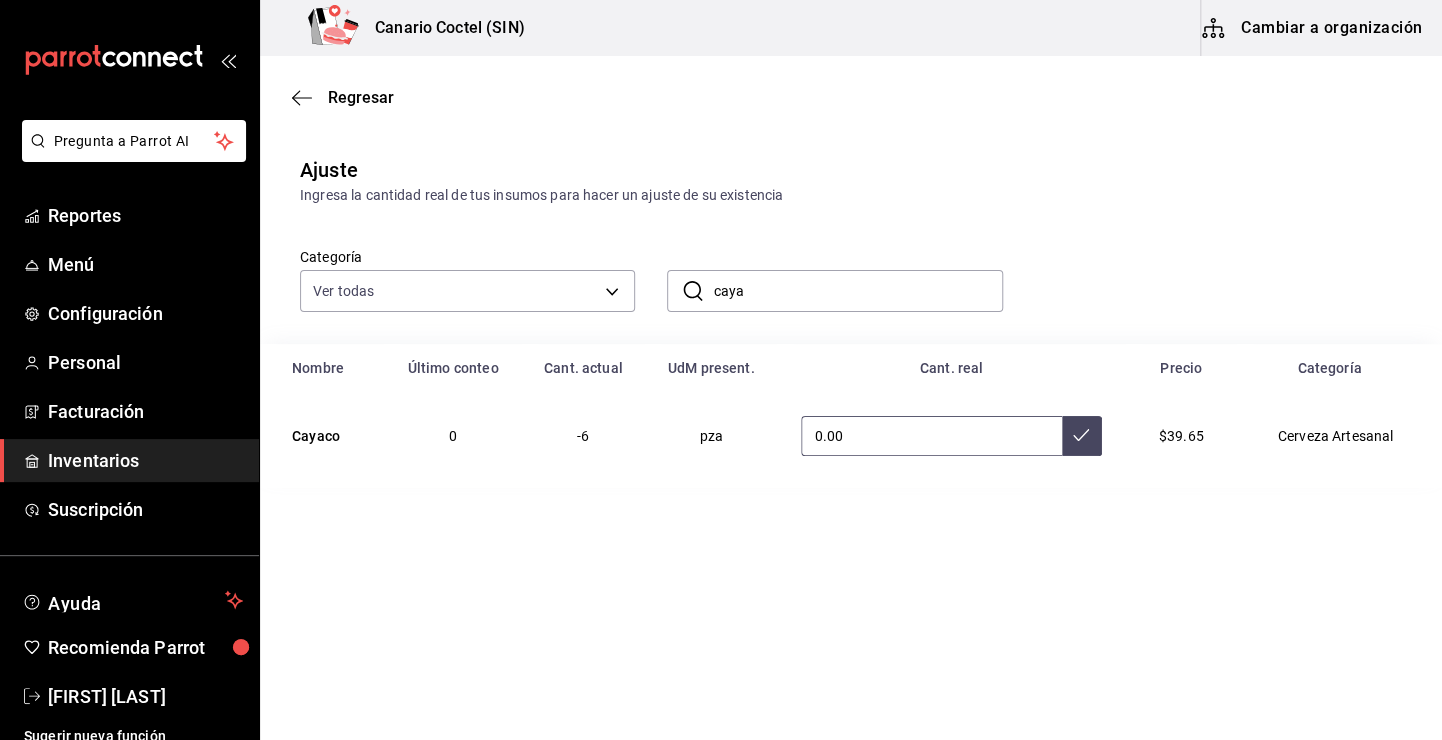 type on "0.00" 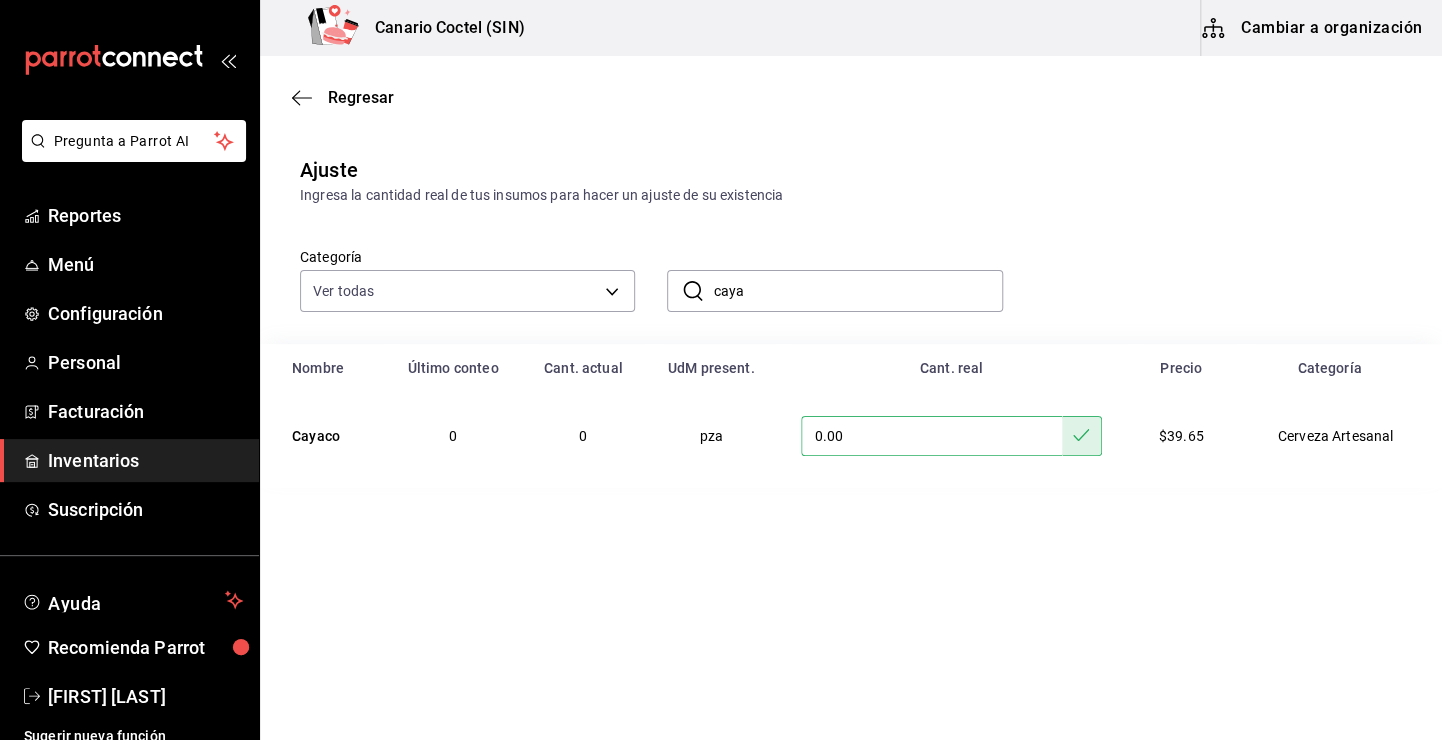 click on "caya" at bounding box center [857, 291] 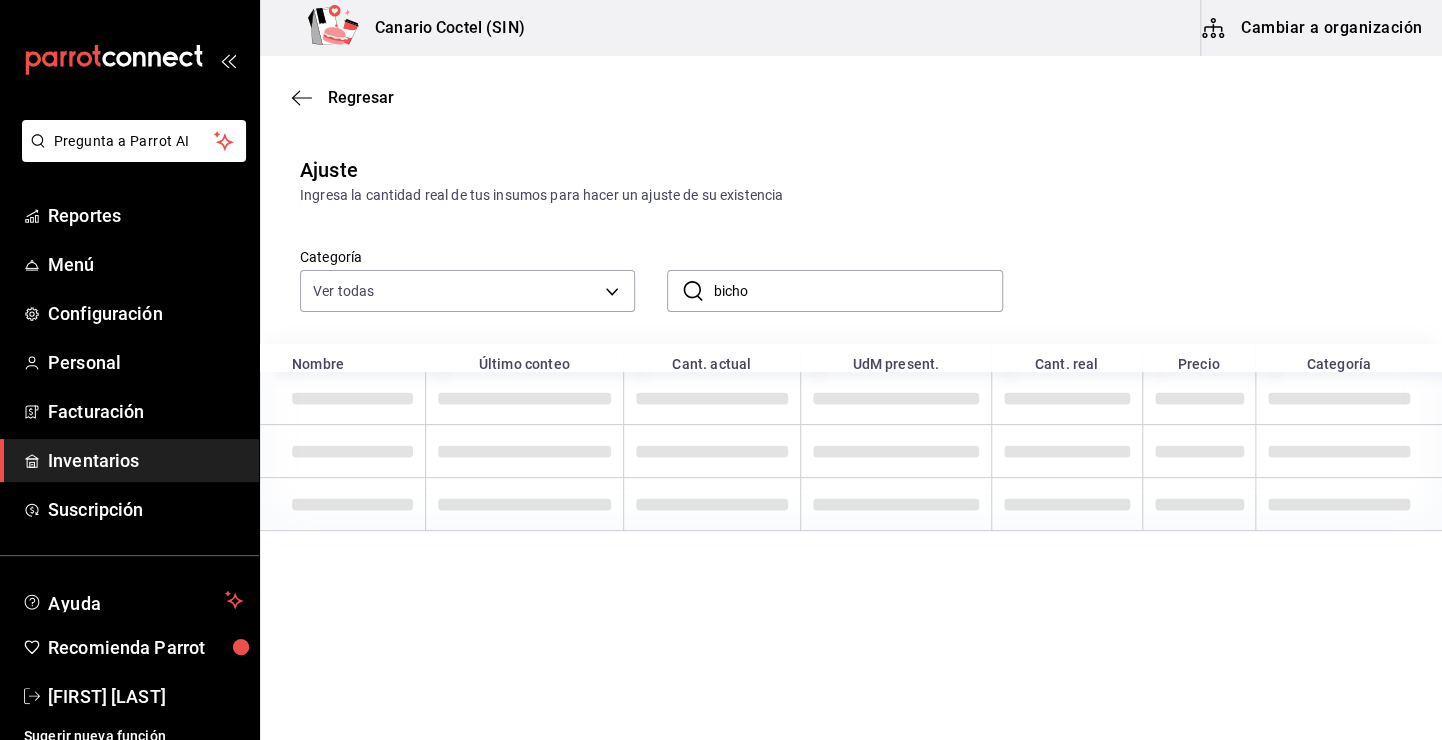 type on "bicho" 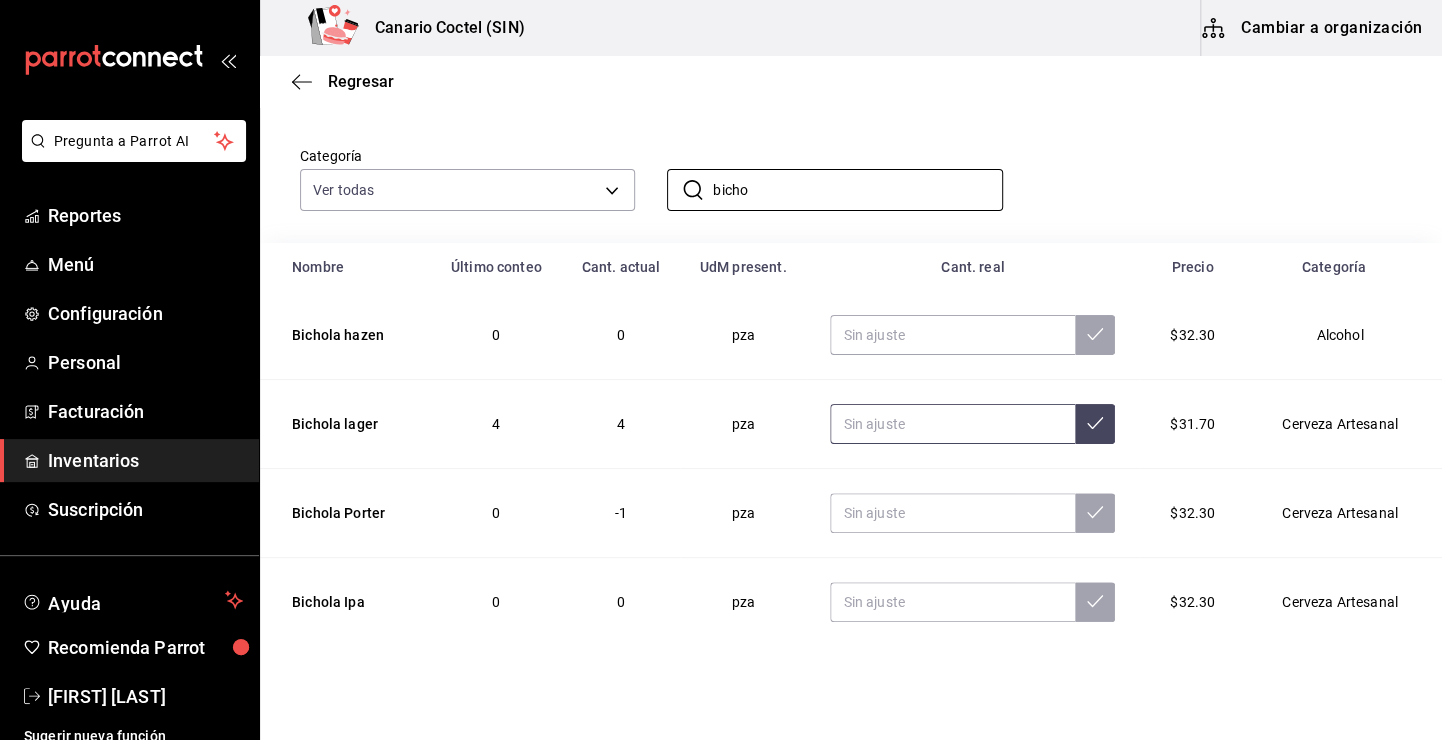 scroll, scrollTop: 128, scrollLeft: 0, axis: vertical 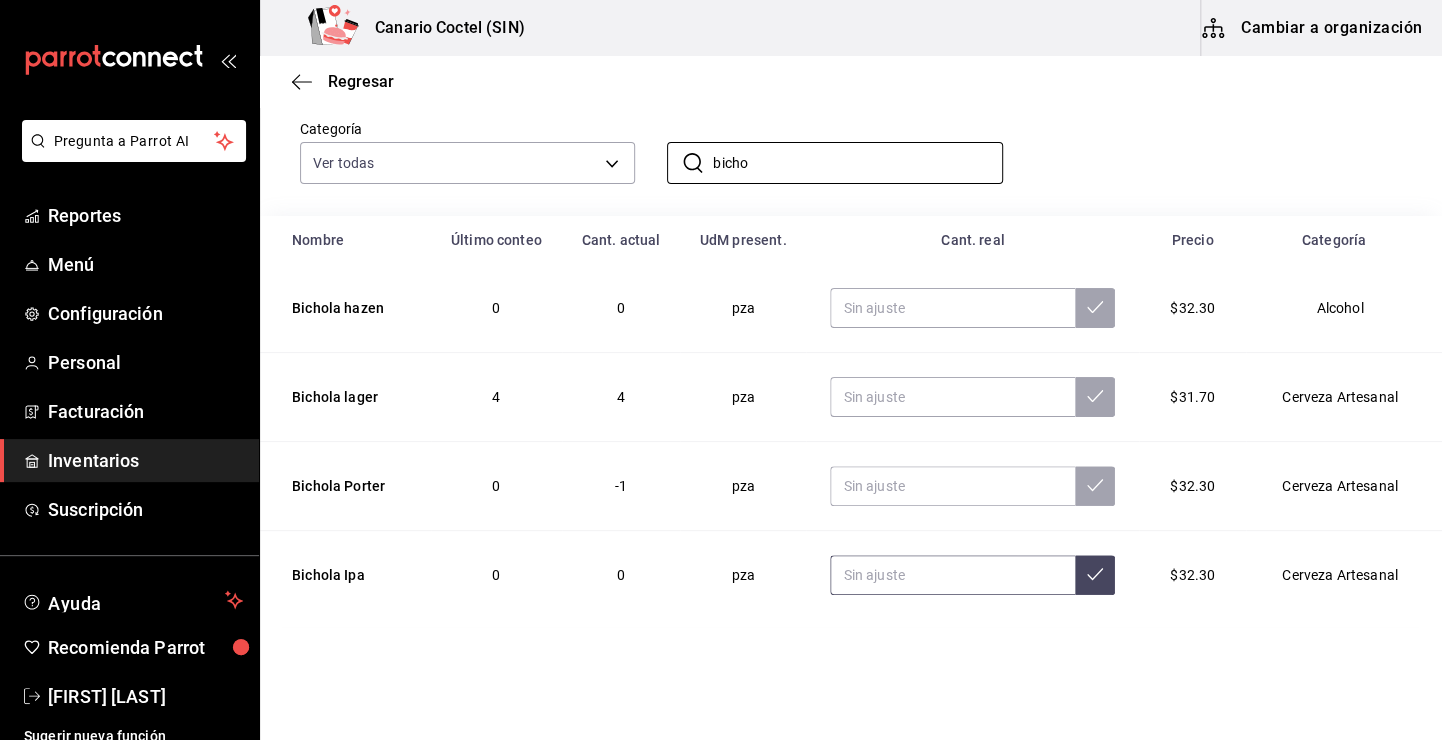click at bounding box center (952, 575) 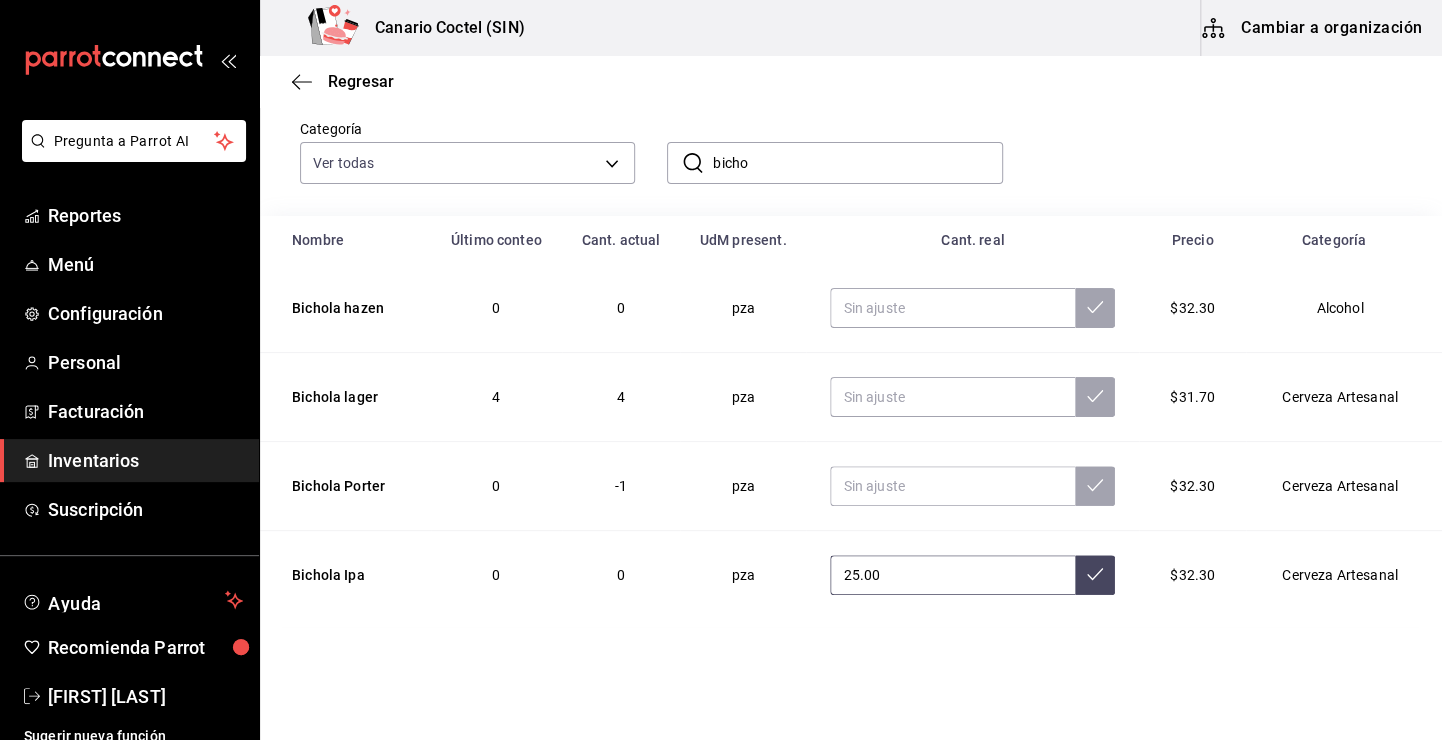 type on "25.00" 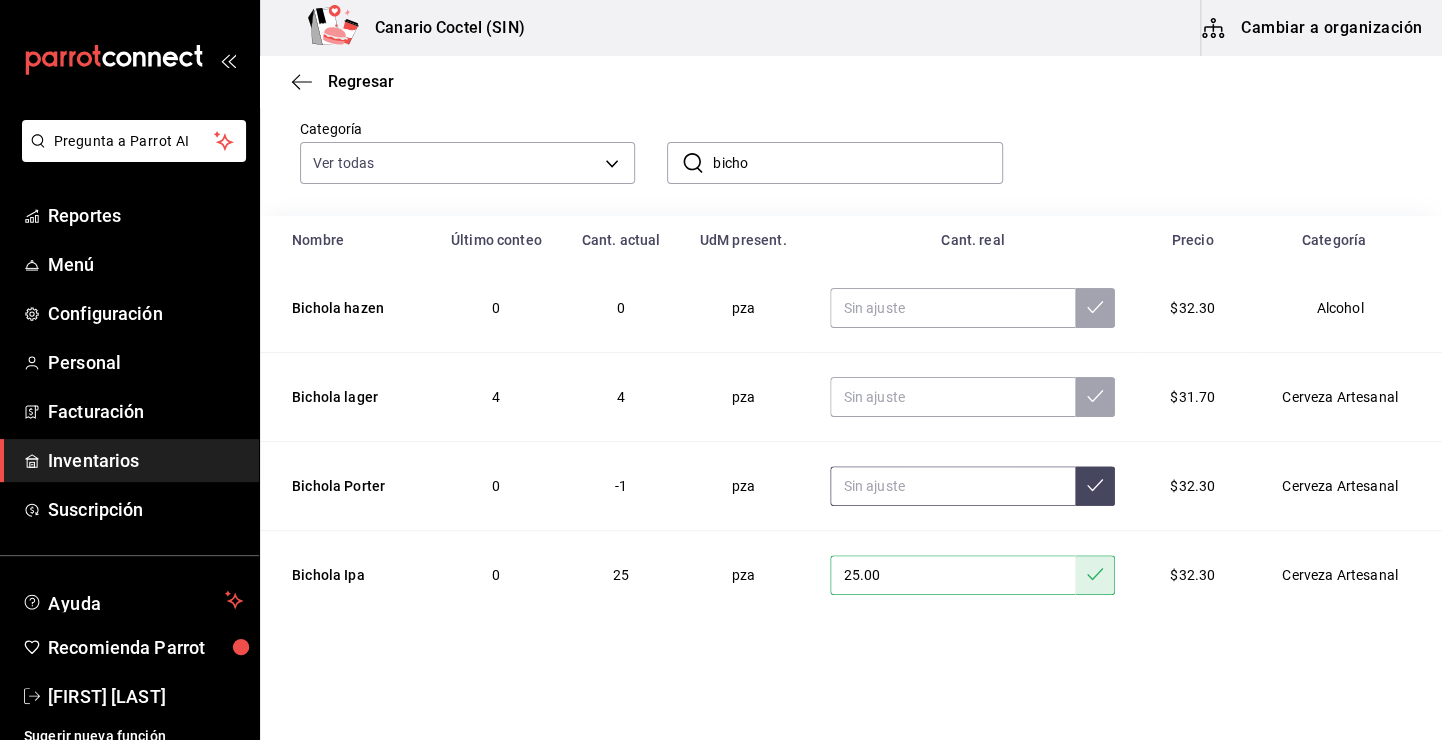 click at bounding box center (952, 486) 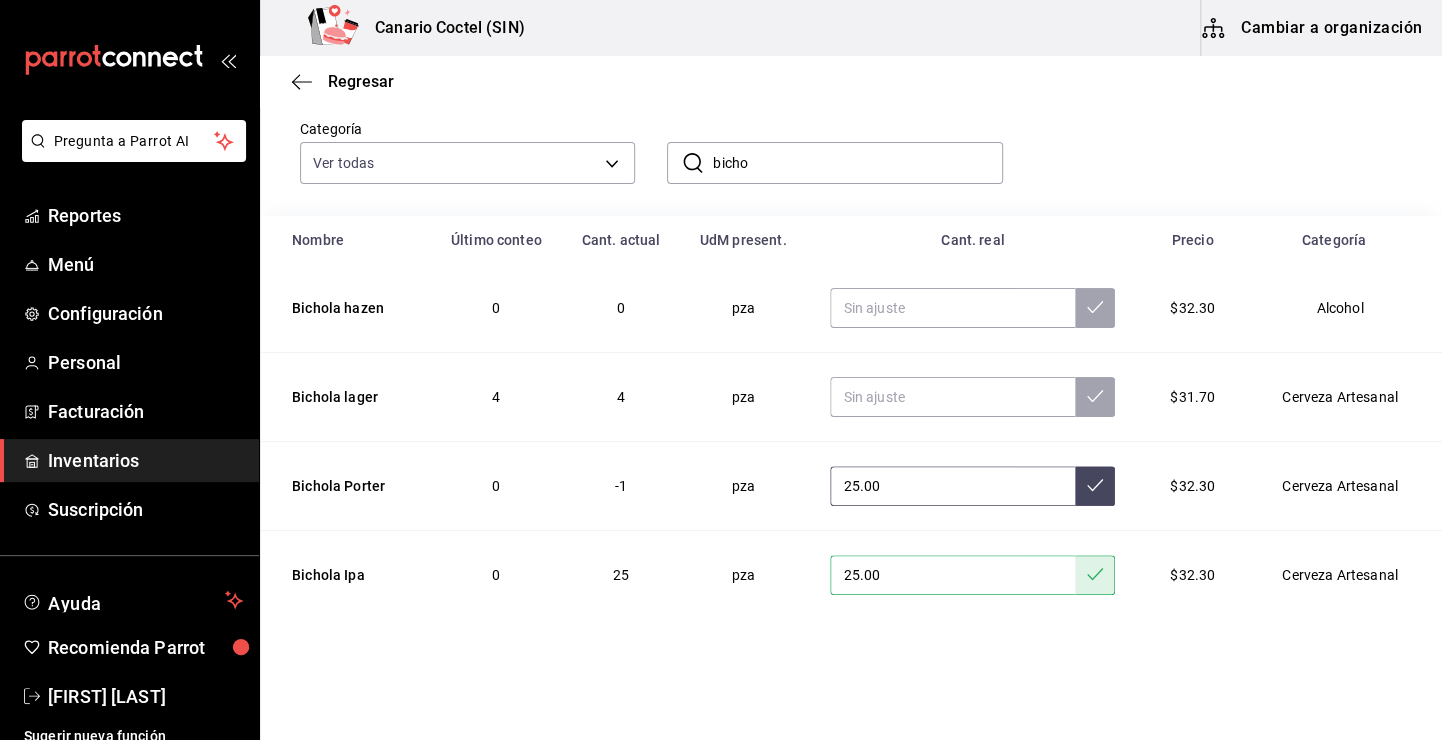 type on "25.00" 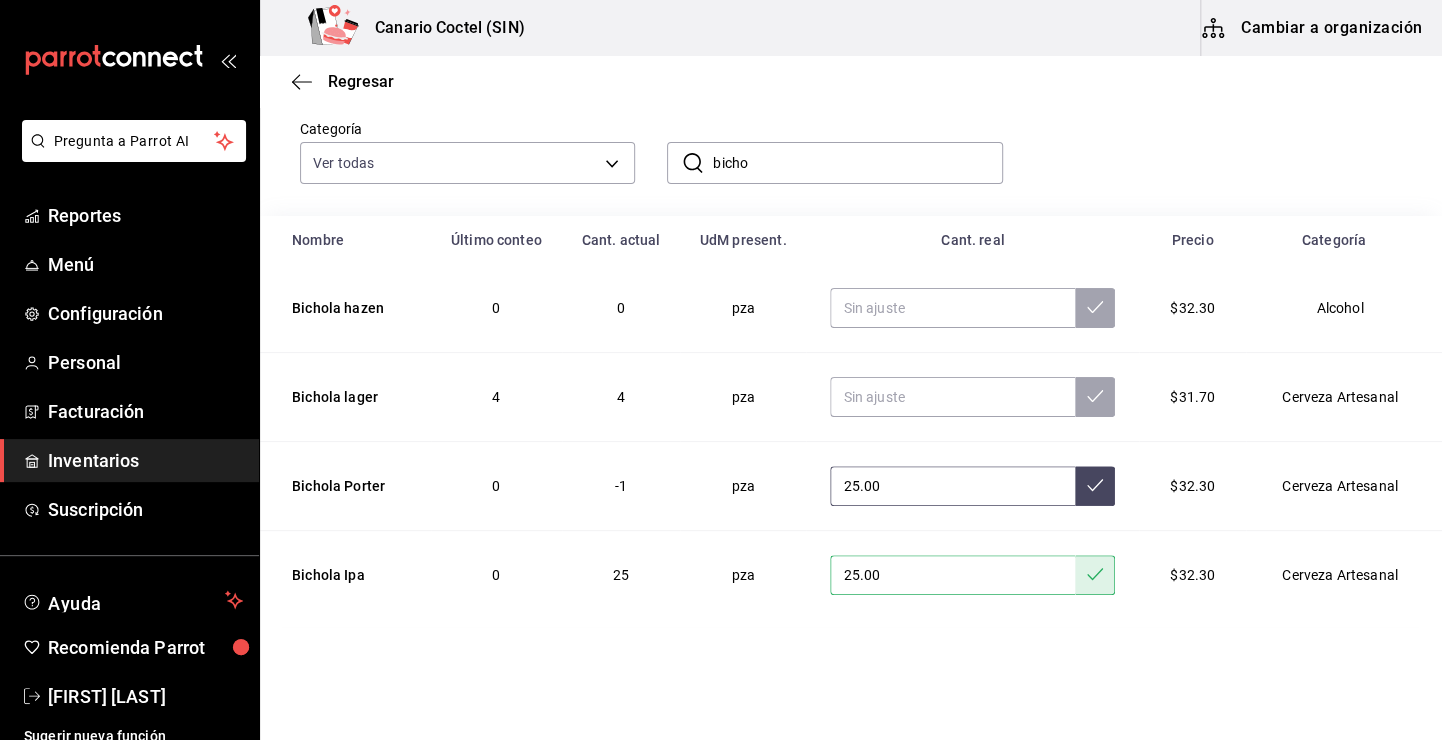 click at bounding box center (1095, 486) 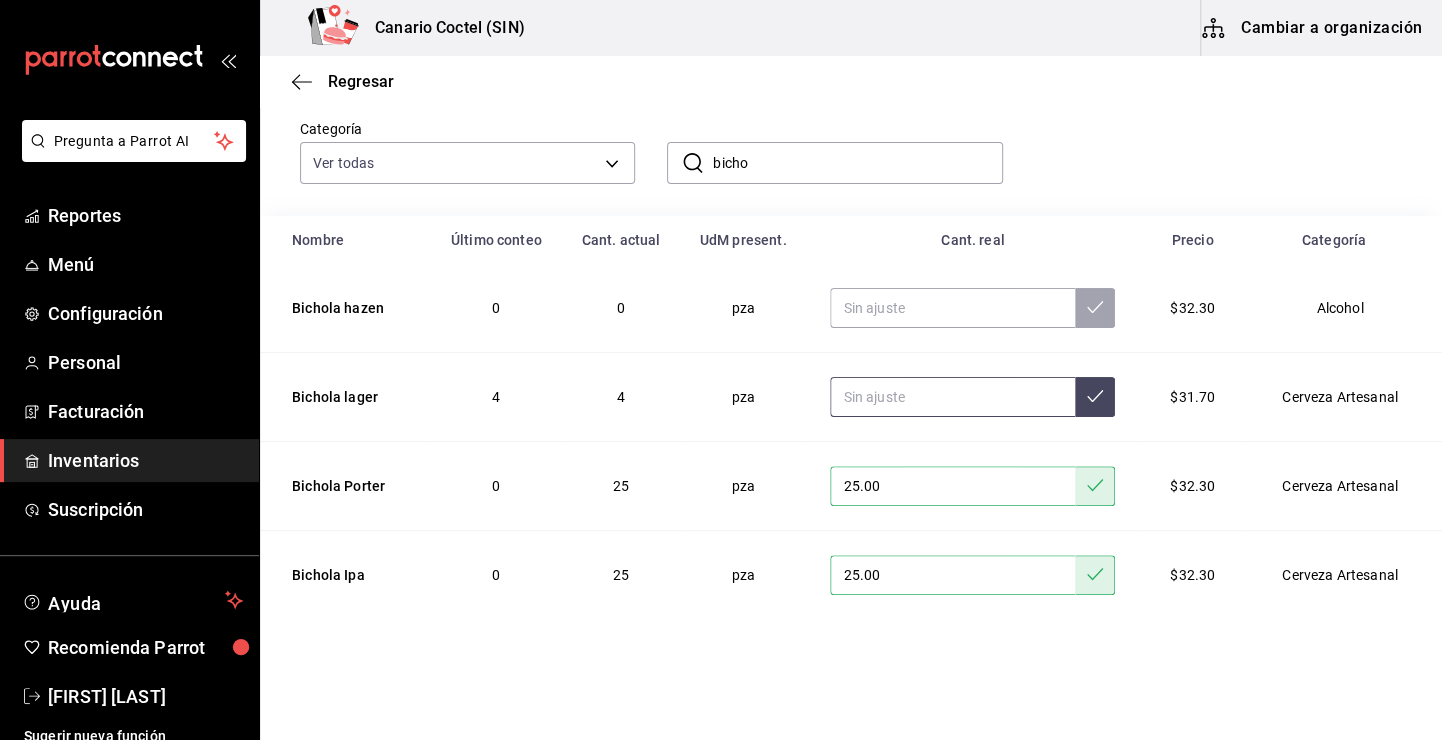 click at bounding box center (952, 397) 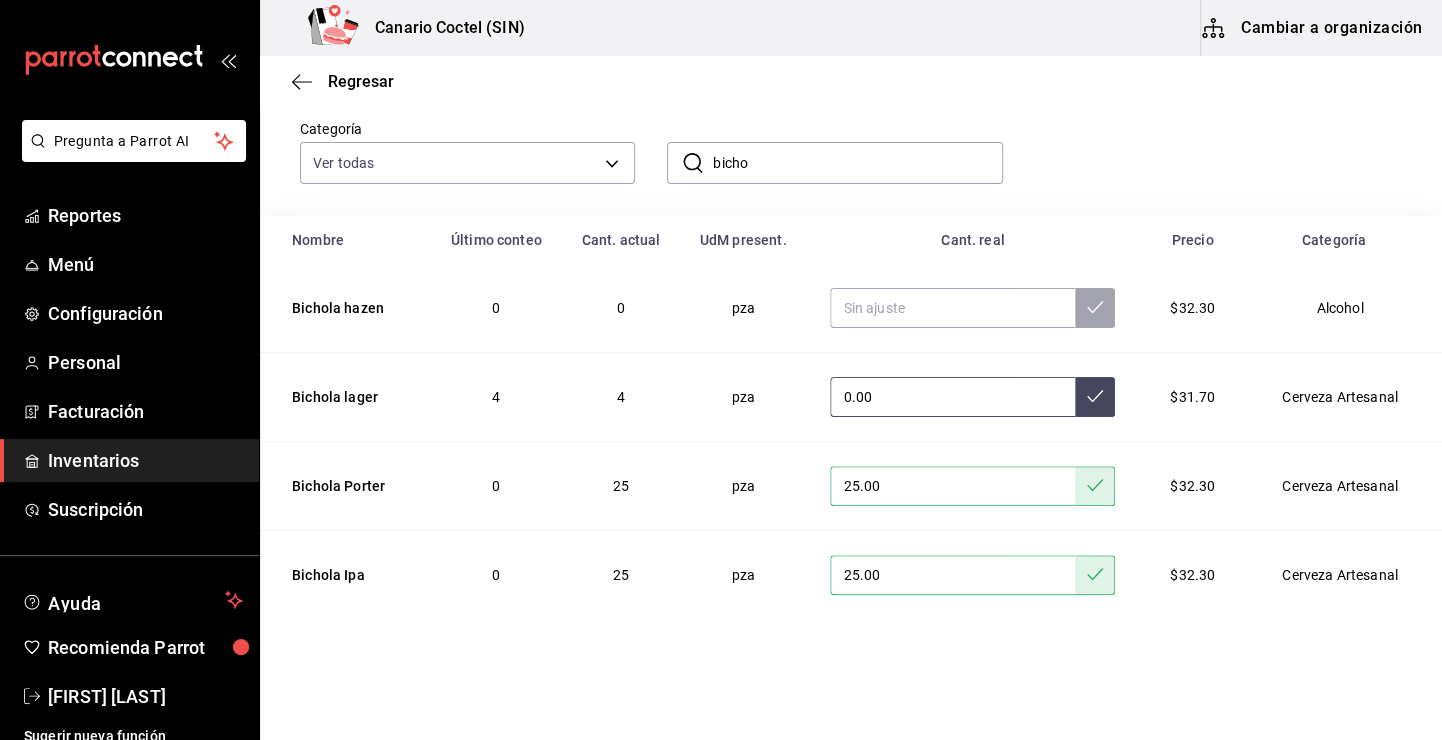 type on "0.00" 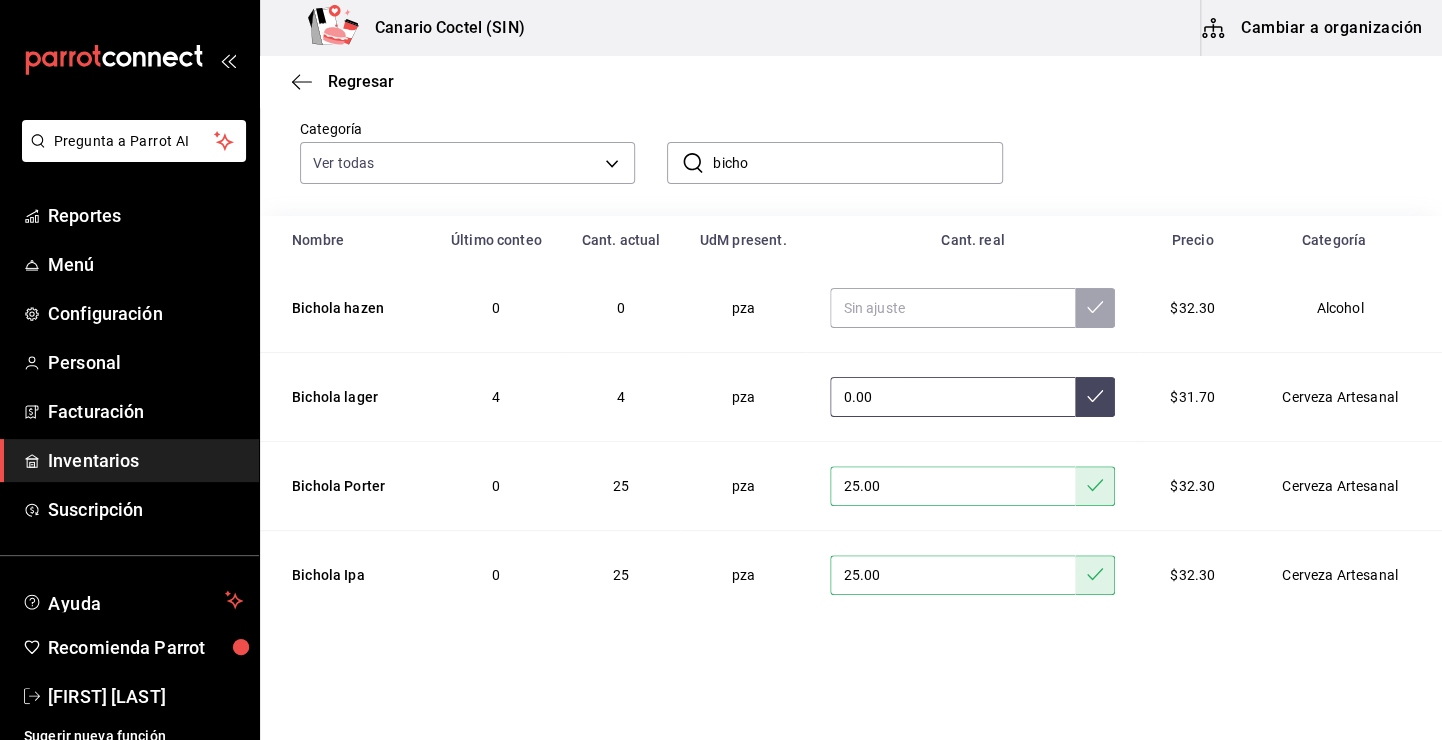 click 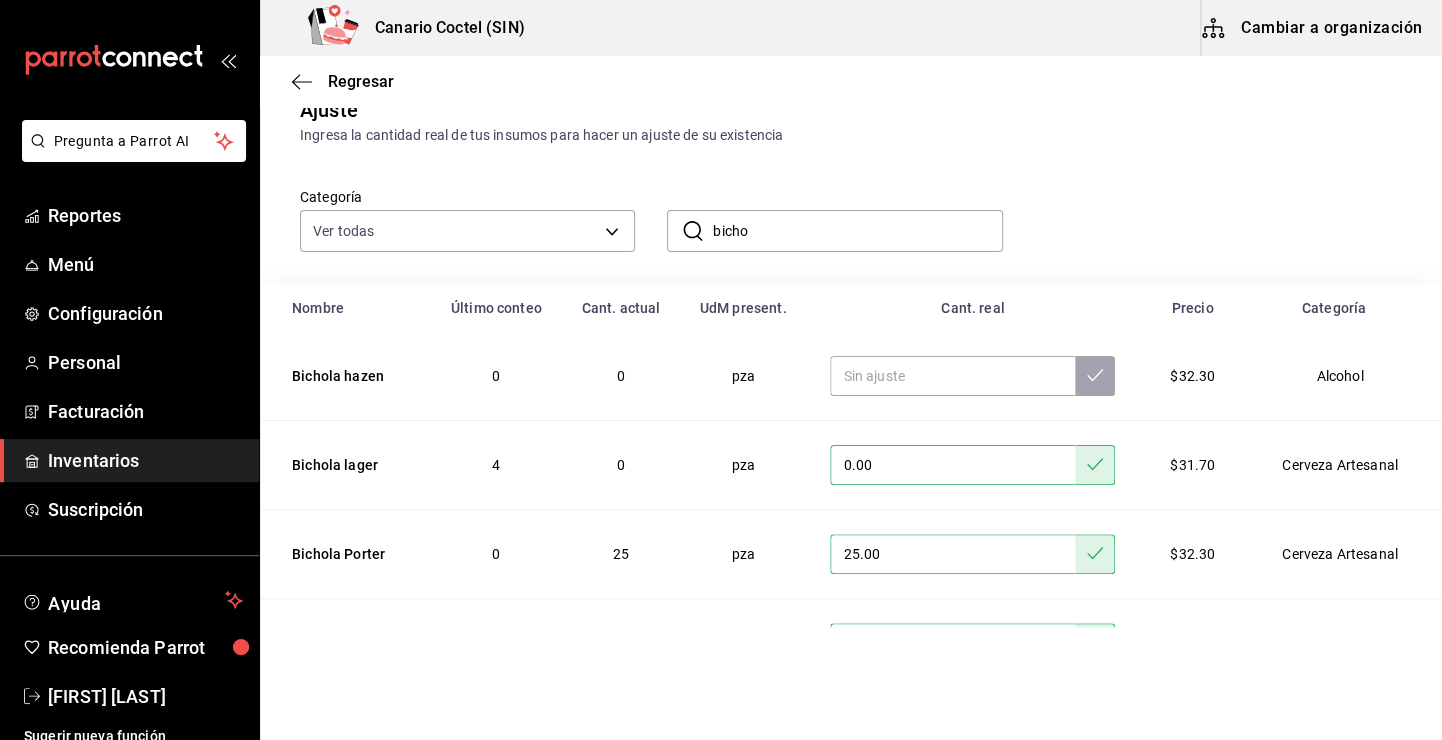 scroll, scrollTop: 28, scrollLeft: 0, axis: vertical 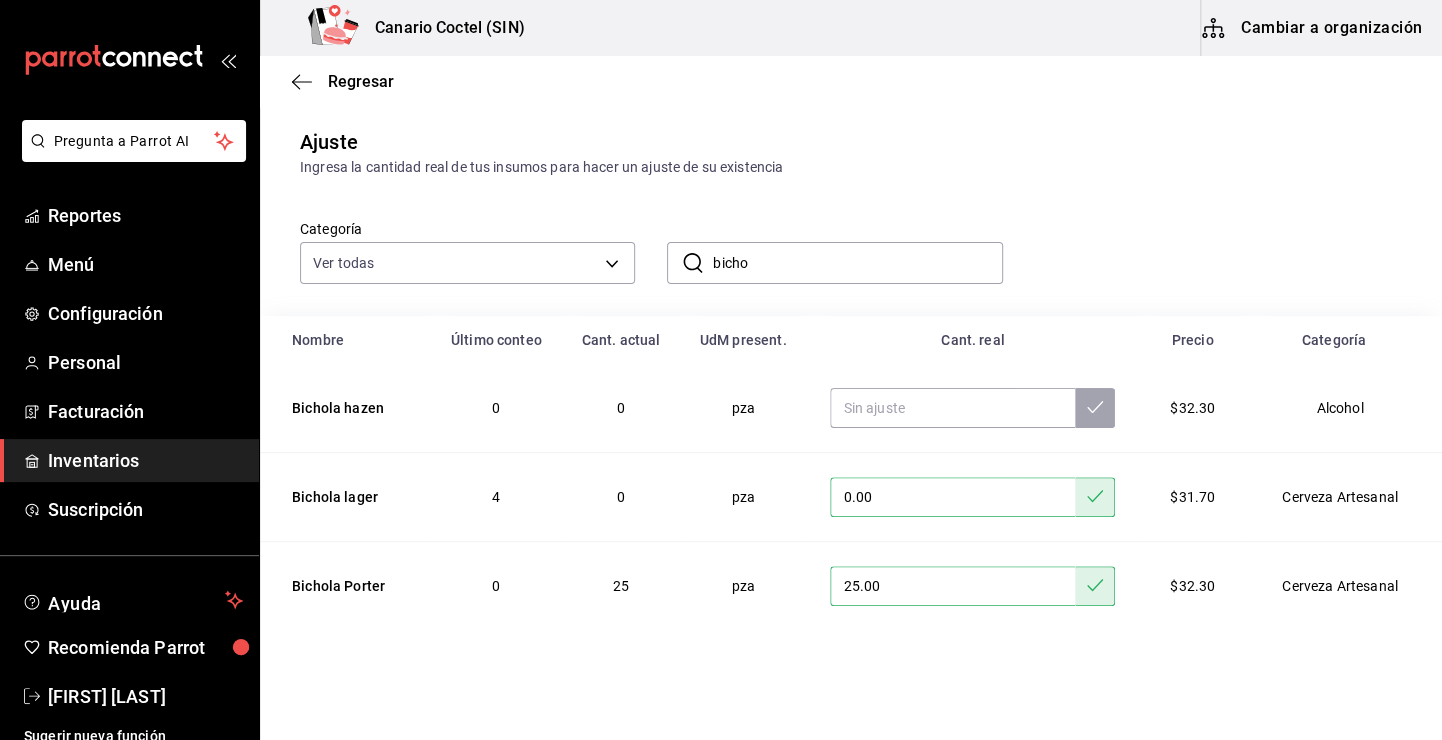 click at bounding box center [972, 408] 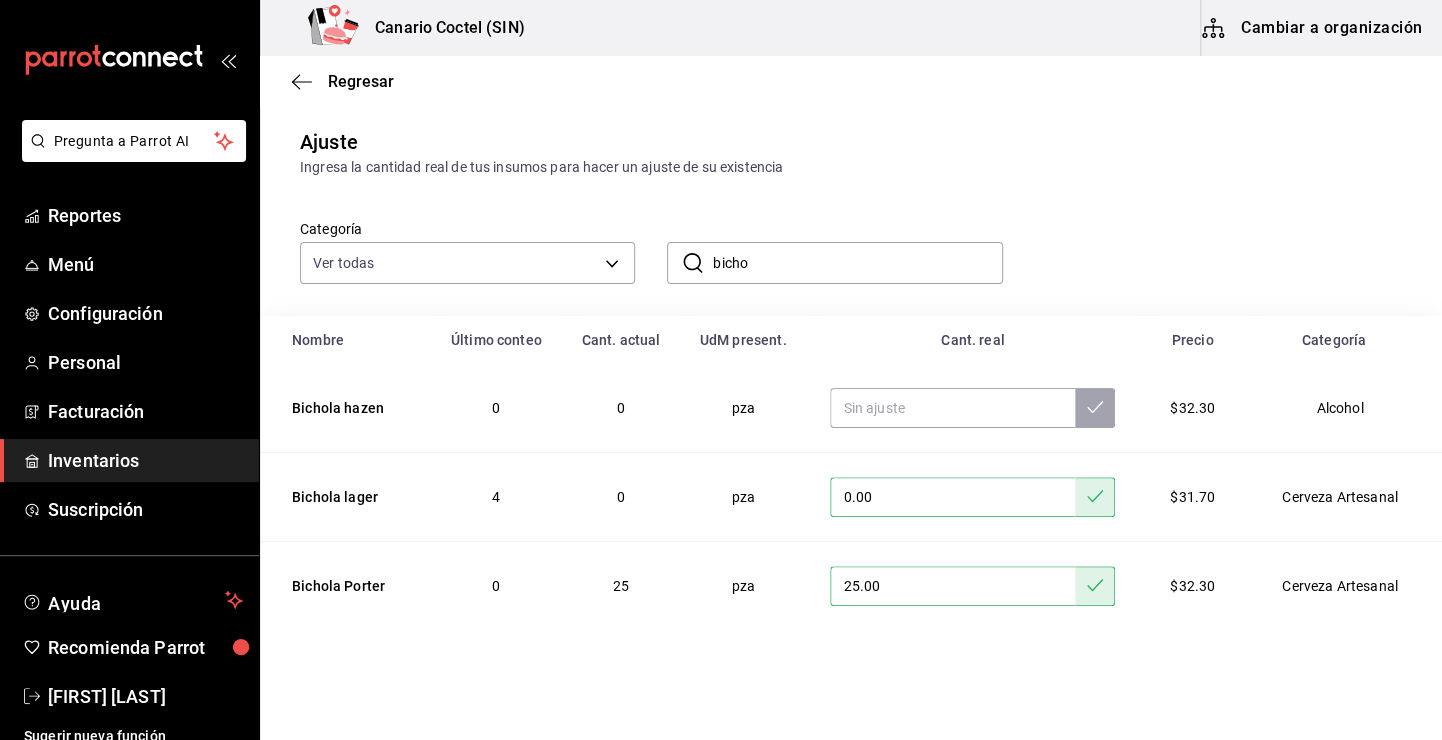 click at bounding box center (972, 408) 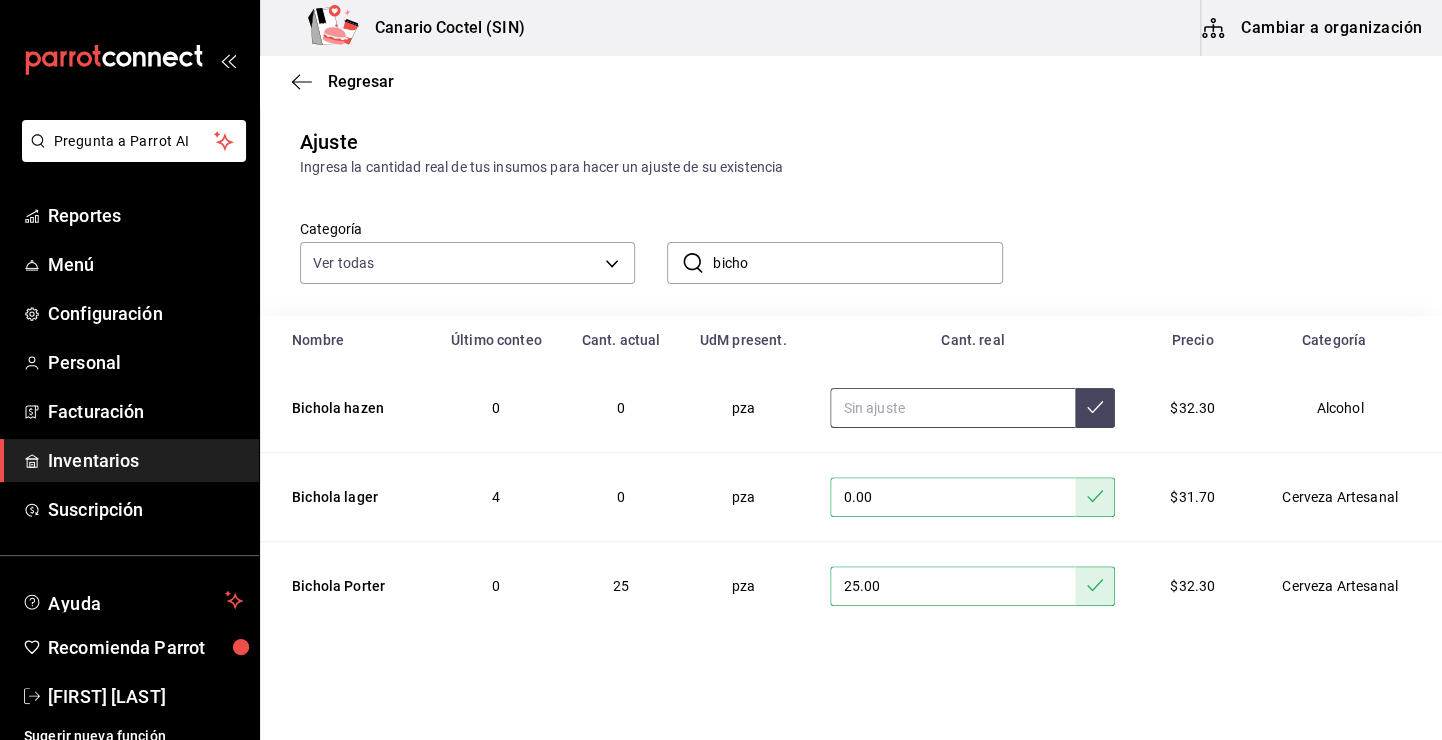 drag, startPoint x: 909, startPoint y: 384, endPoint x: 908, endPoint y: 414, distance: 30.016663 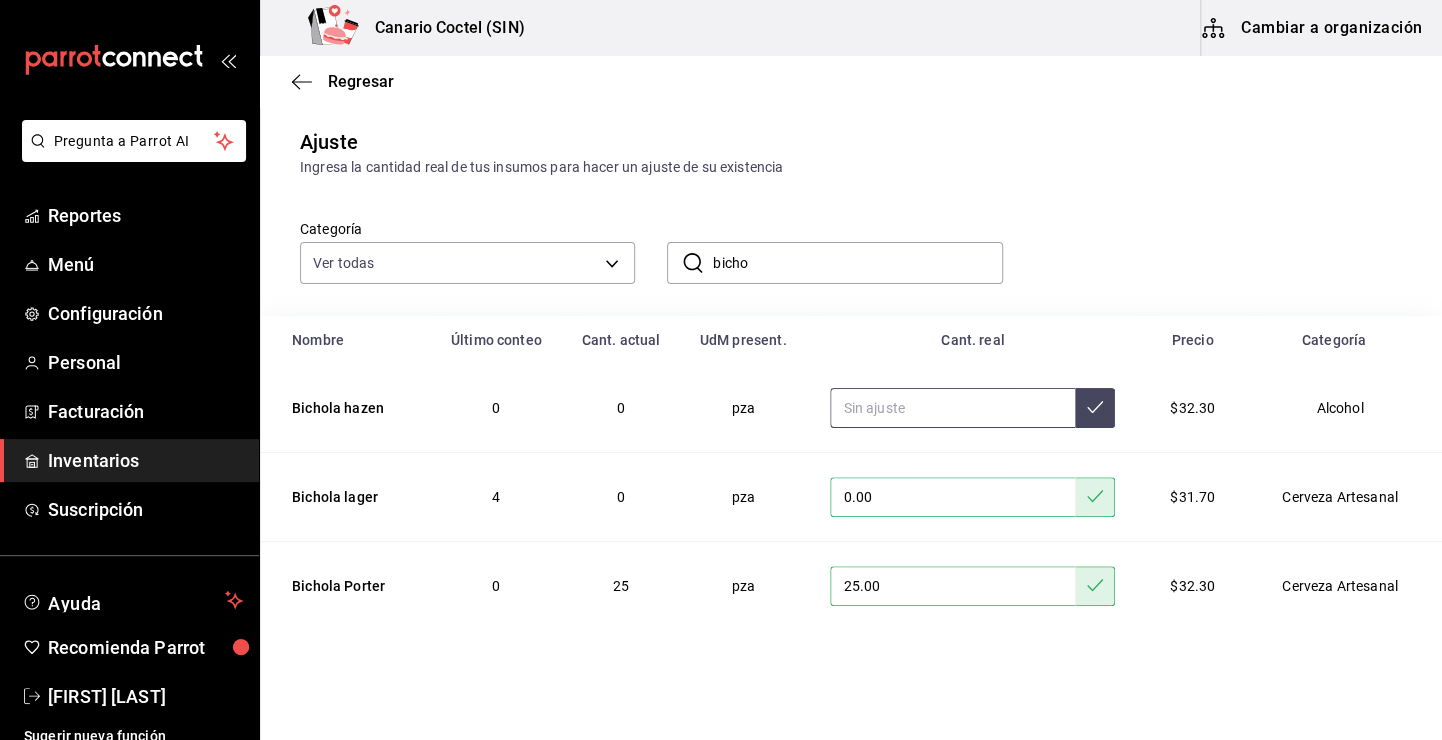 click at bounding box center [952, 408] 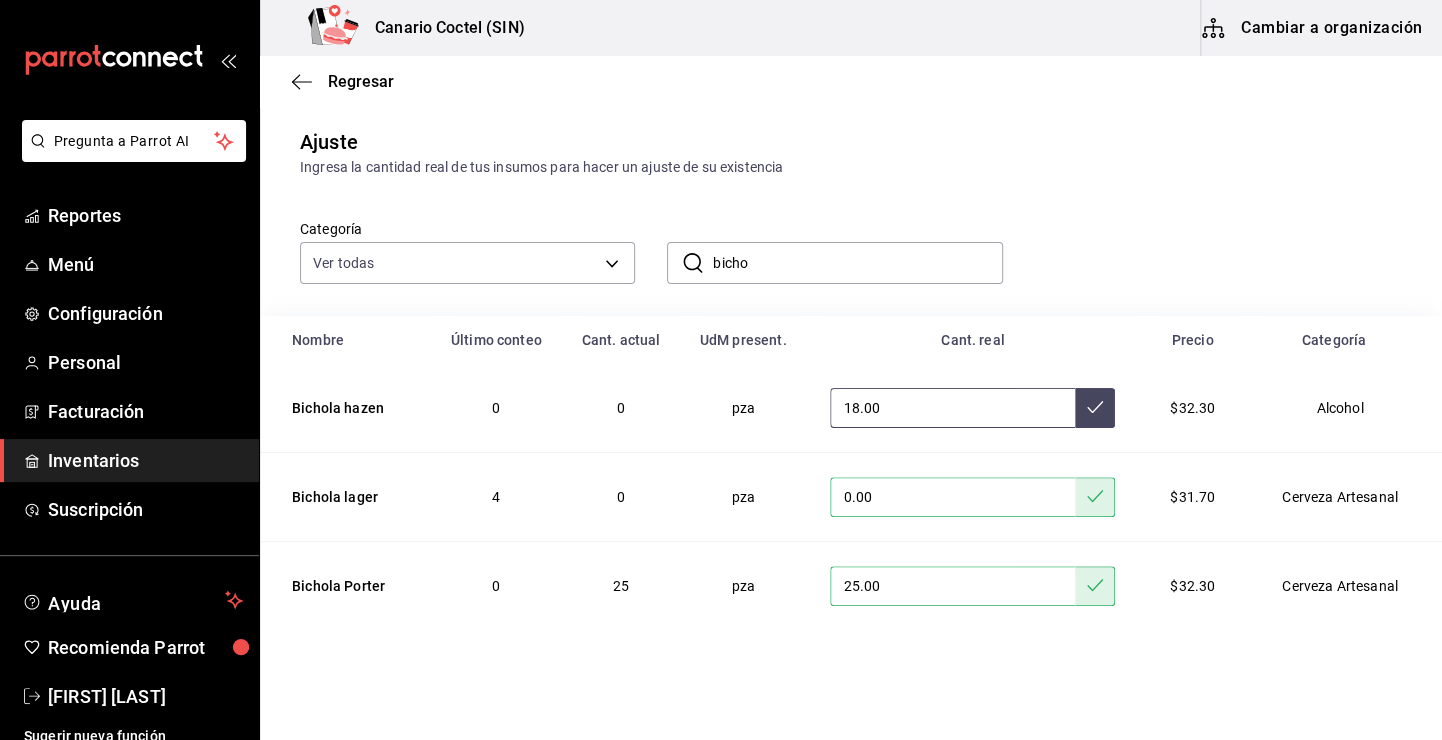 type on "18.00" 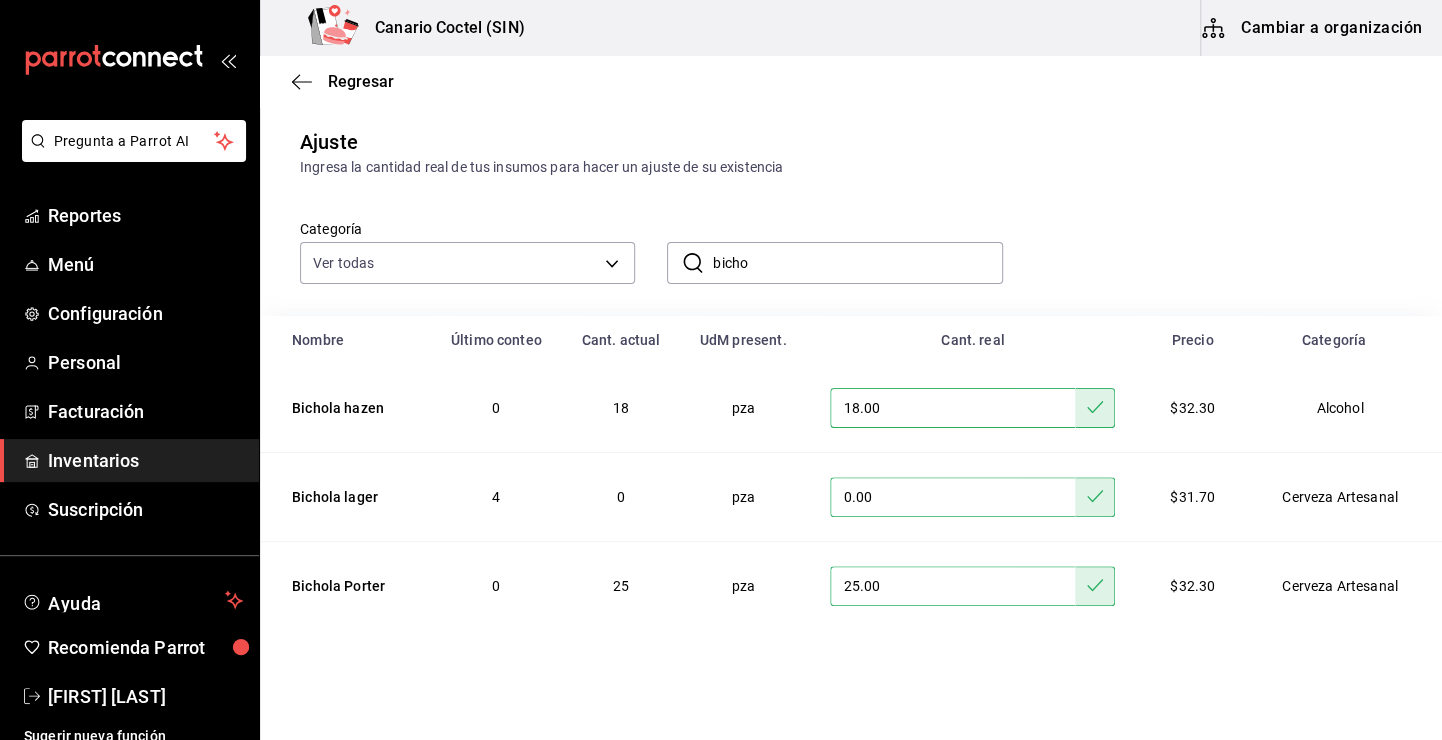 click on "bicho" at bounding box center [857, 263] 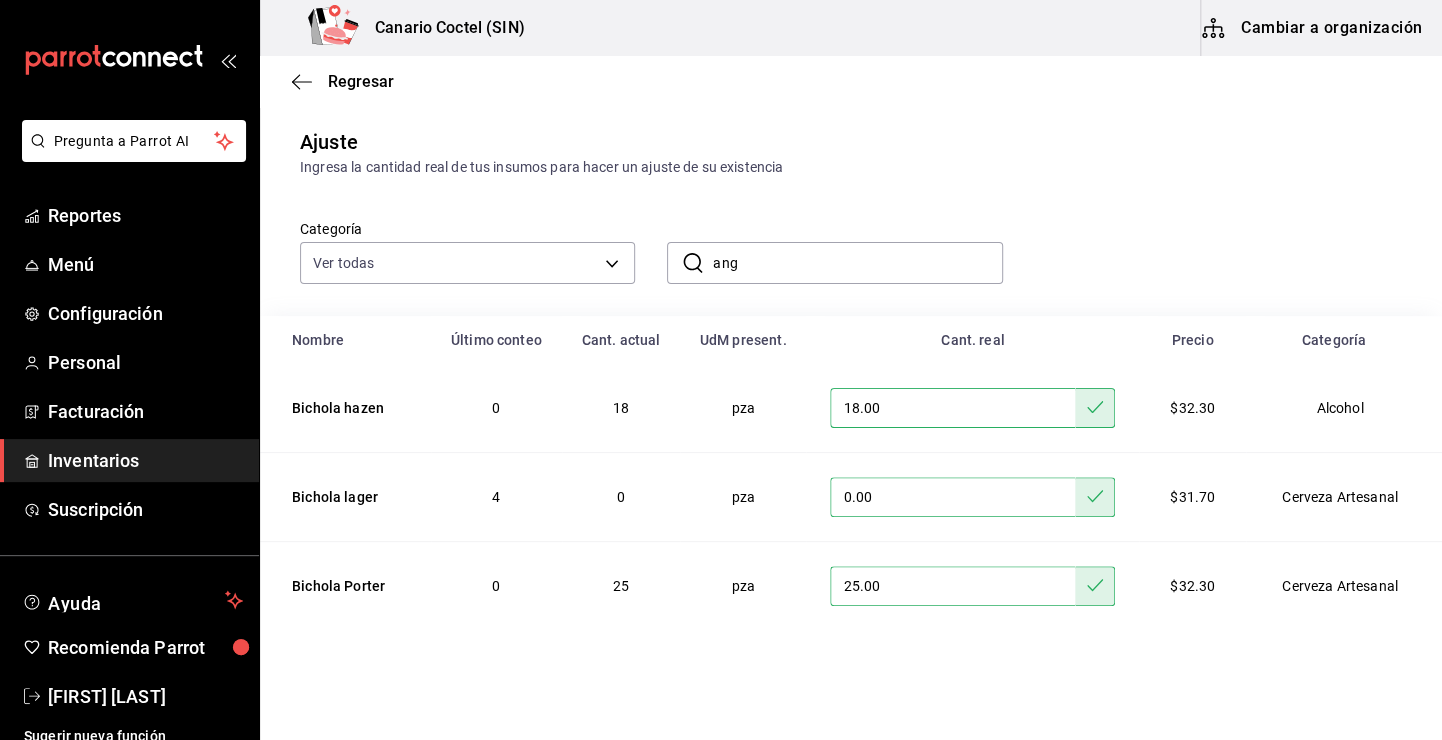 scroll, scrollTop: 0, scrollLeft: 0, axis: both 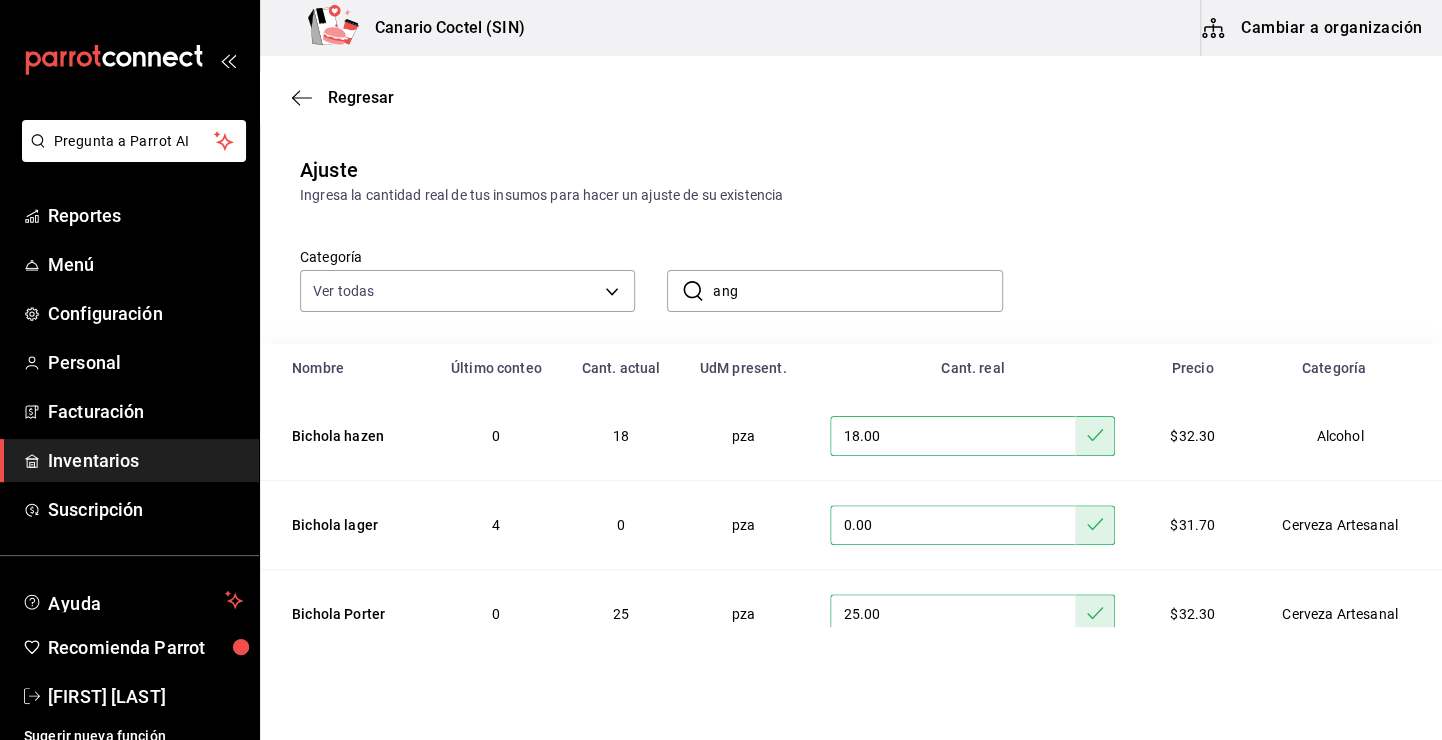 type on "ang" 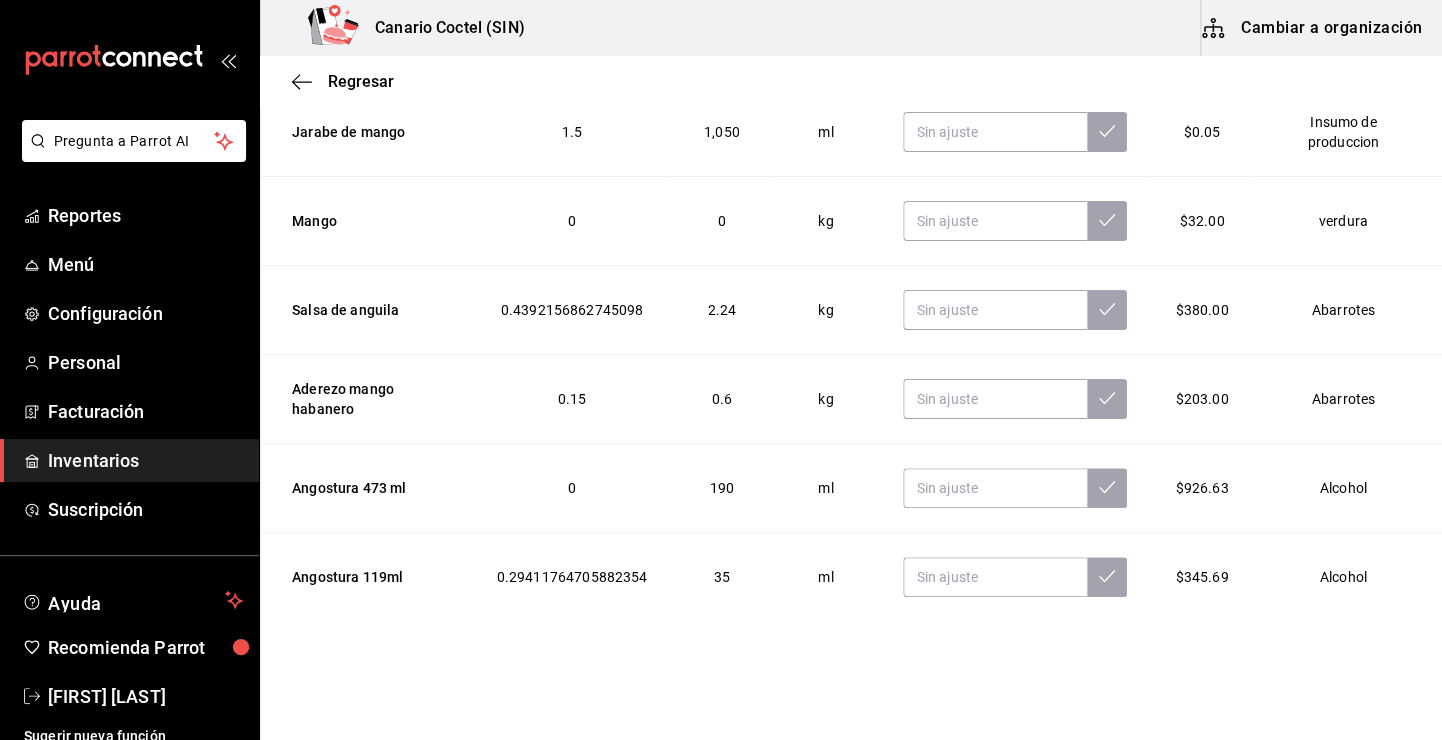 scroll, scrollTop: 322, scrollLeft: 0, axis: vertical 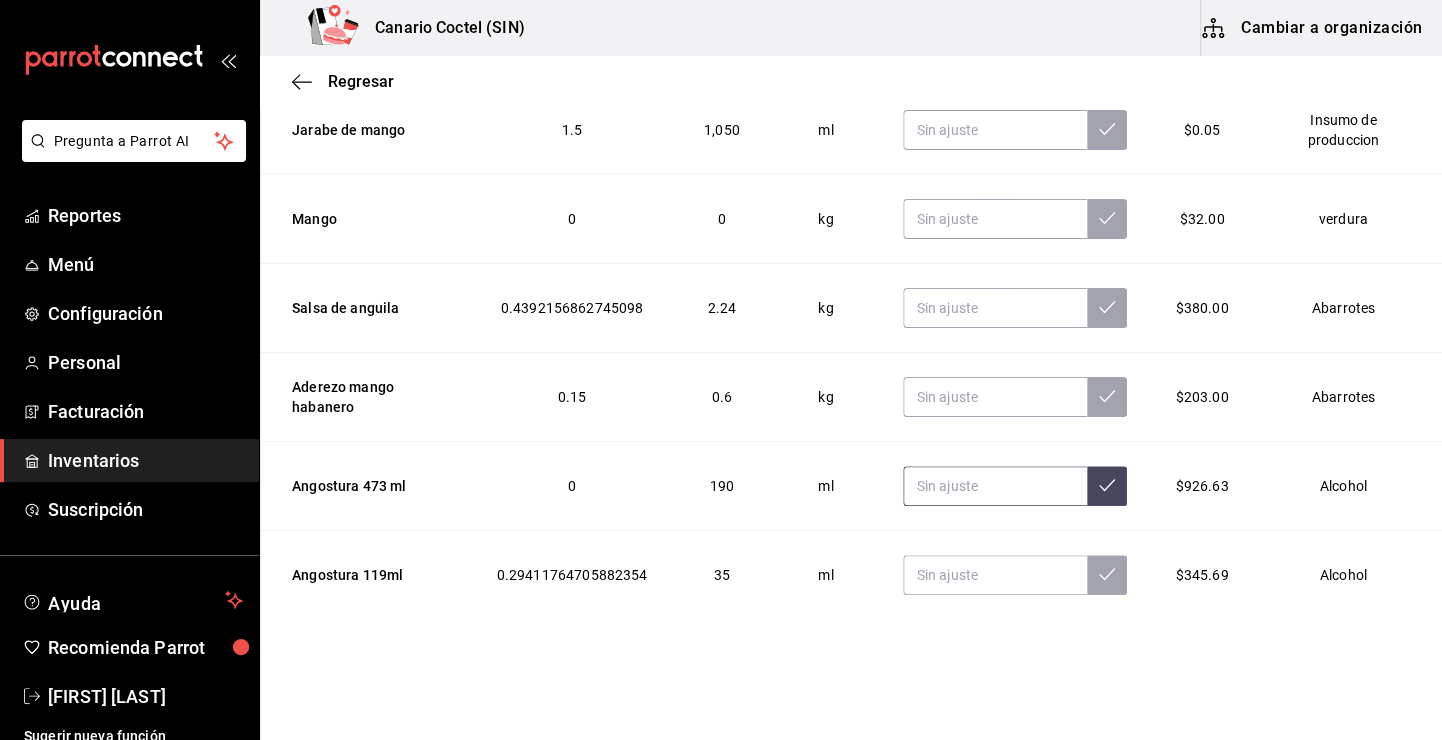 drag, startPoint x: 921, startPoint y: 477, endPoint x: 949, endPoint y: 461, distance: 32.24903 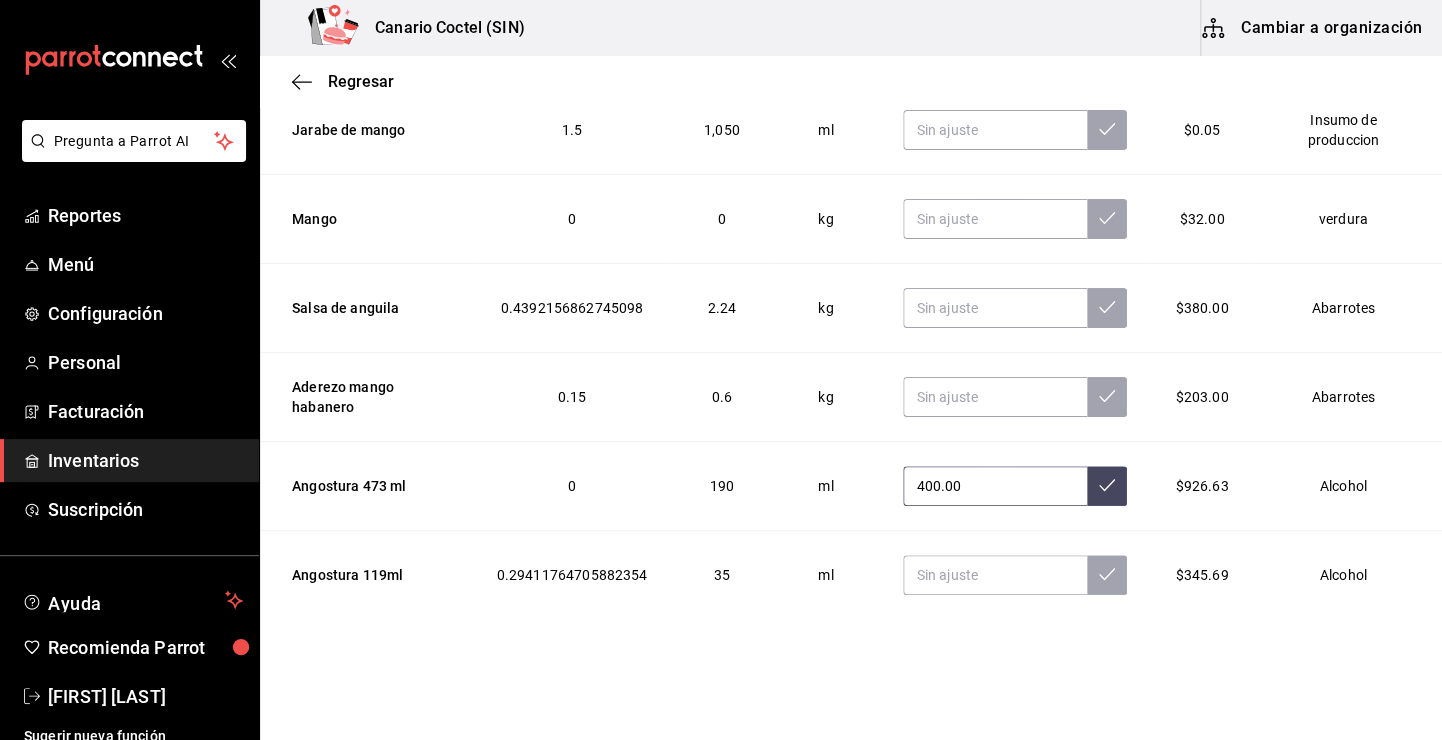 type on "400.00" 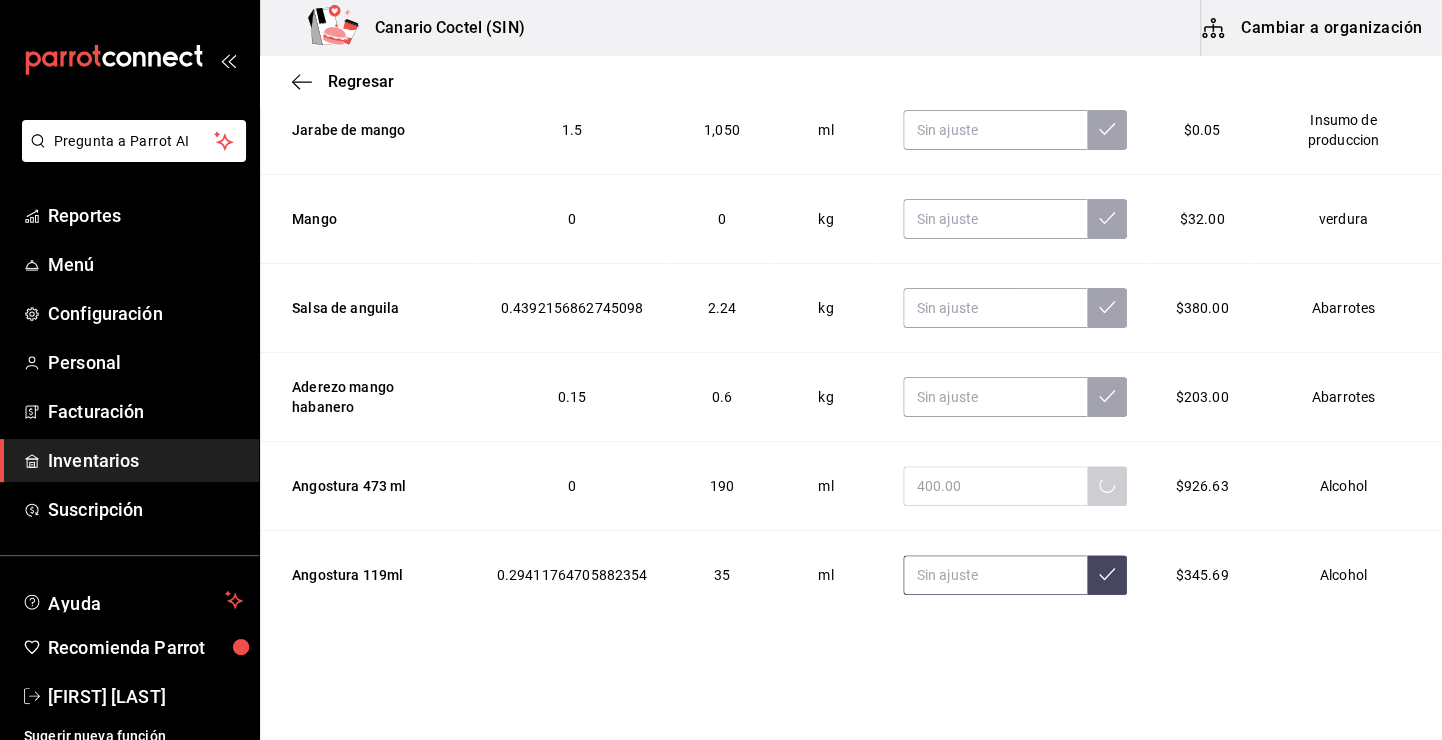 click at bounding box center (995, 575) 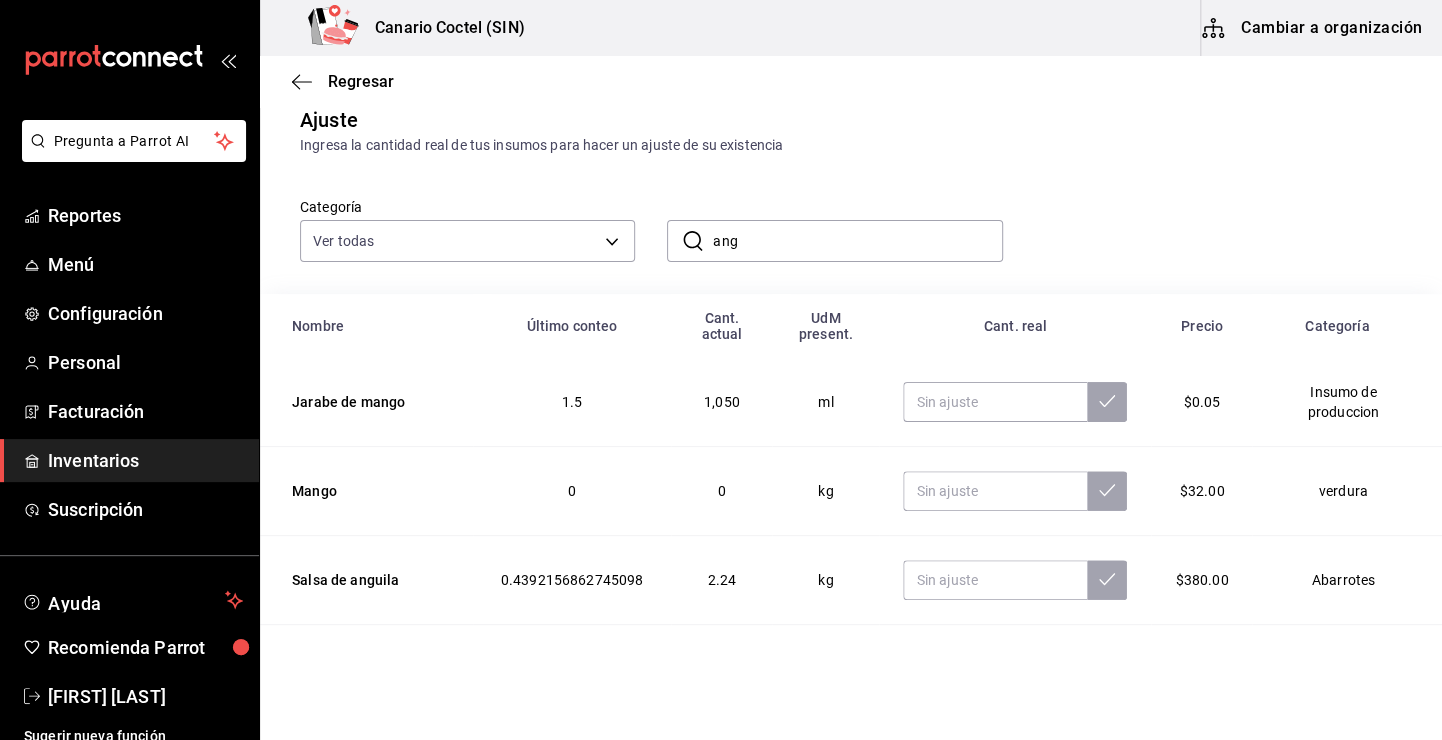 scroll, scrollTop: 22, scrollLeft: 0, axis: vertical 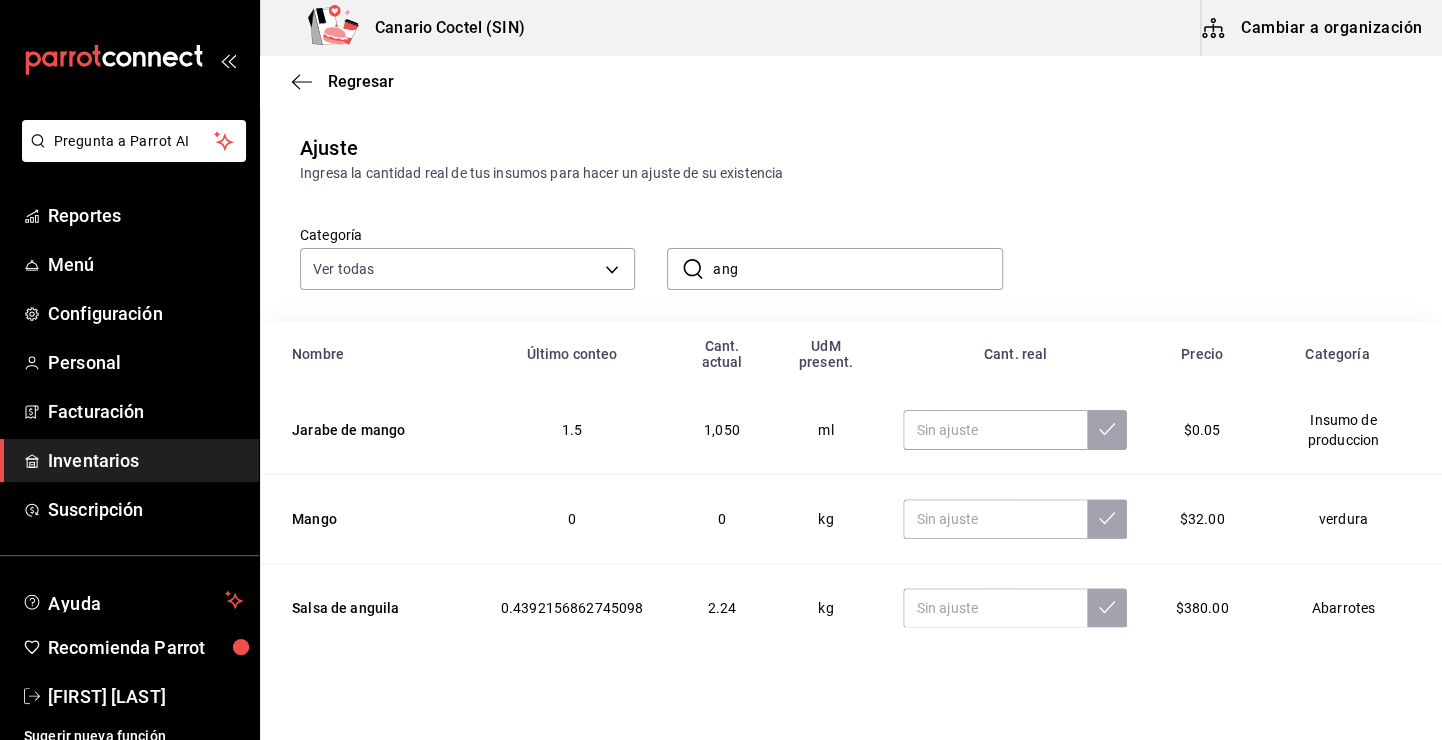 click on "ang" at bounding box center [857, 269] 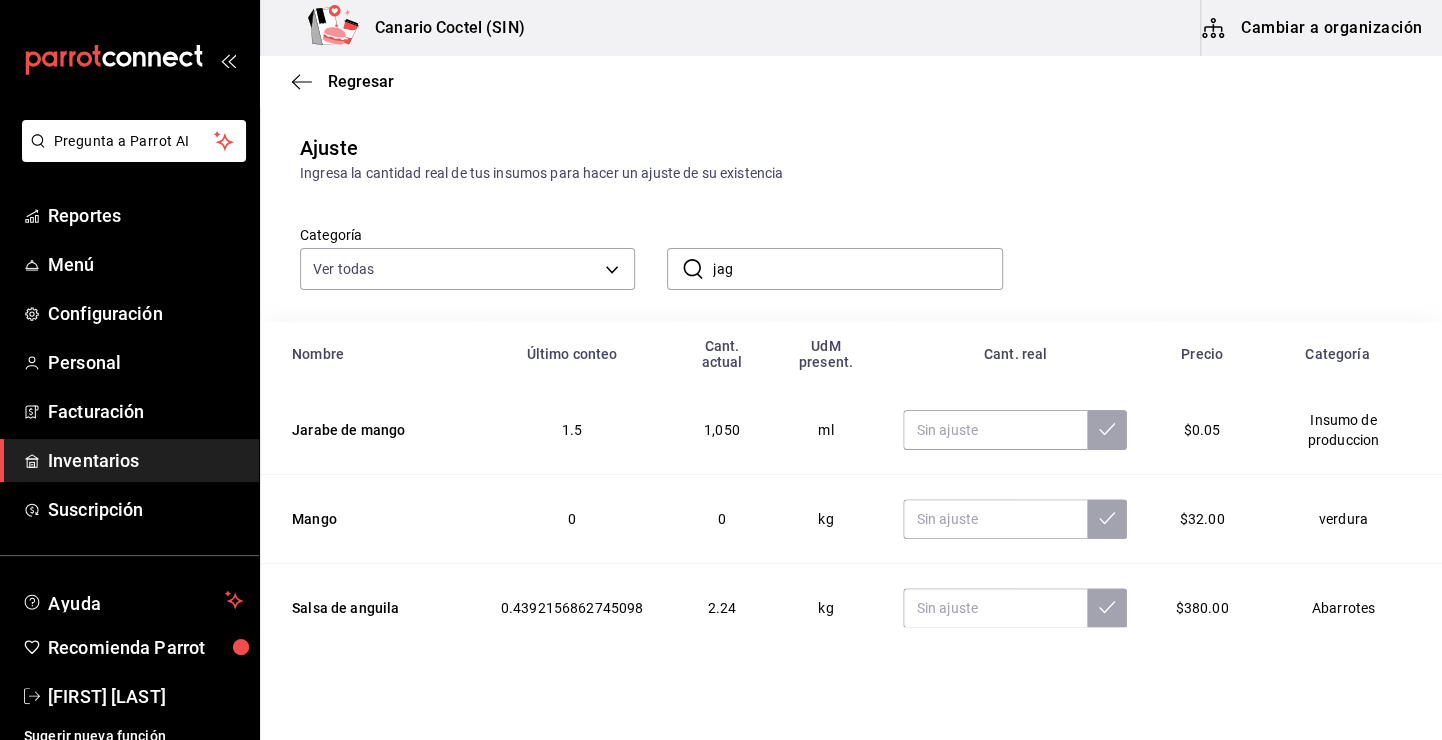 scroll, scrollTop: 0, scrollLeft: 0, axis: both 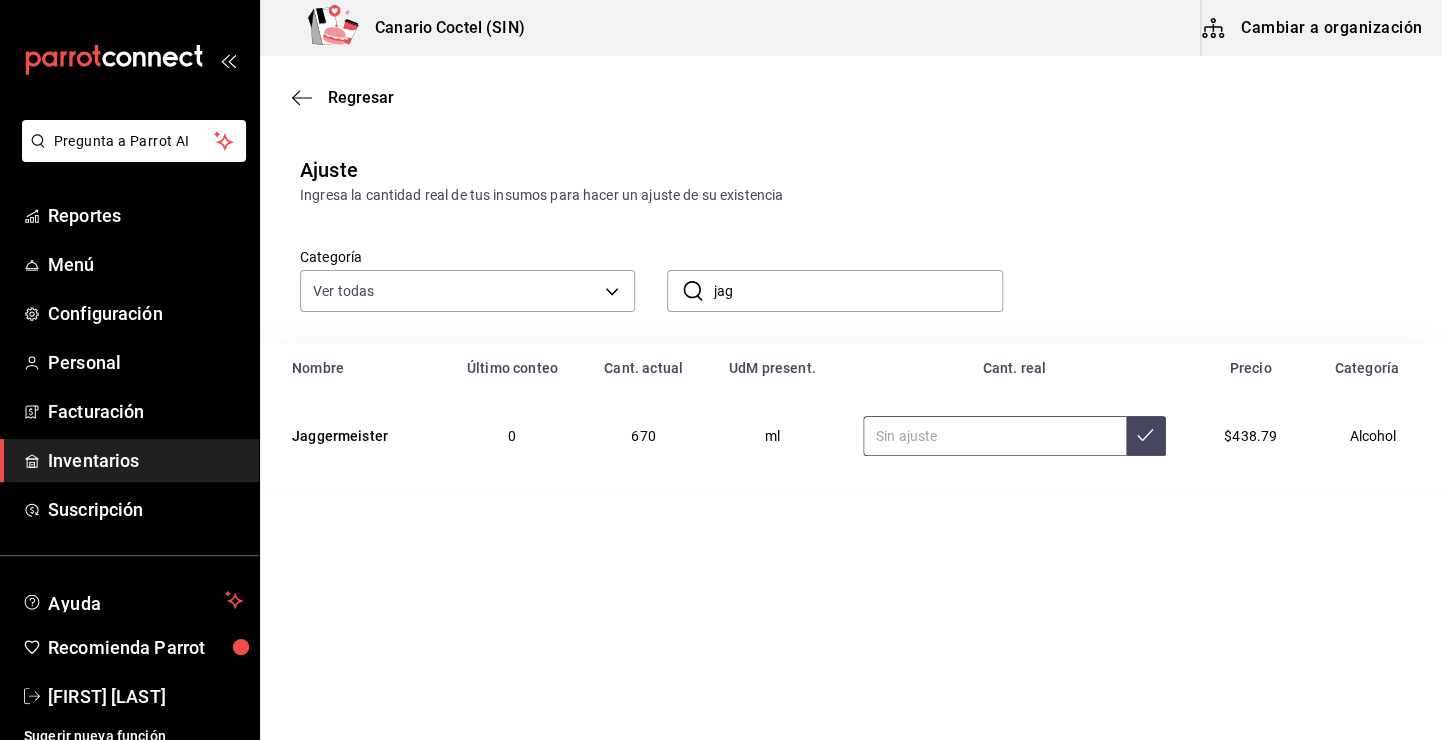 click at bounding box center [994, 436] 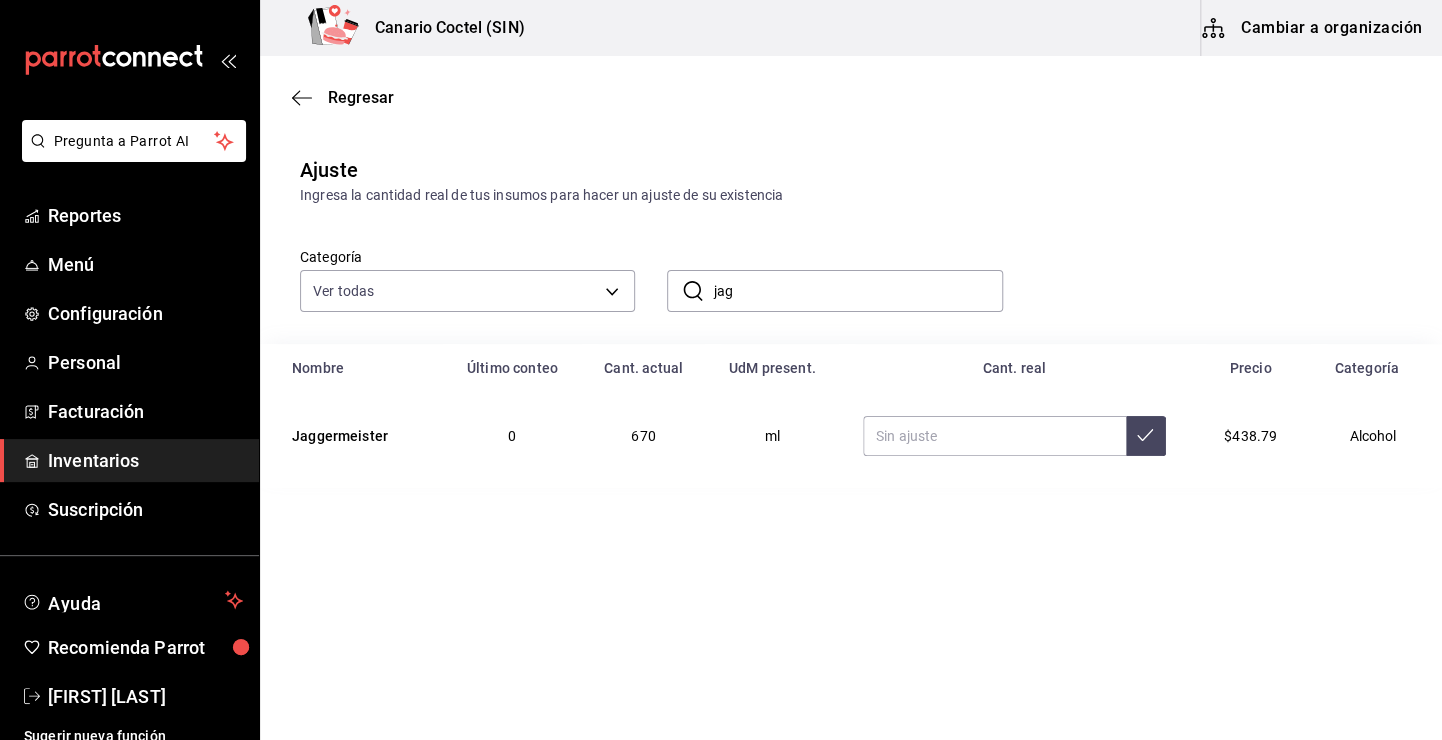 click on "jag" at bounding box center [857, 291] 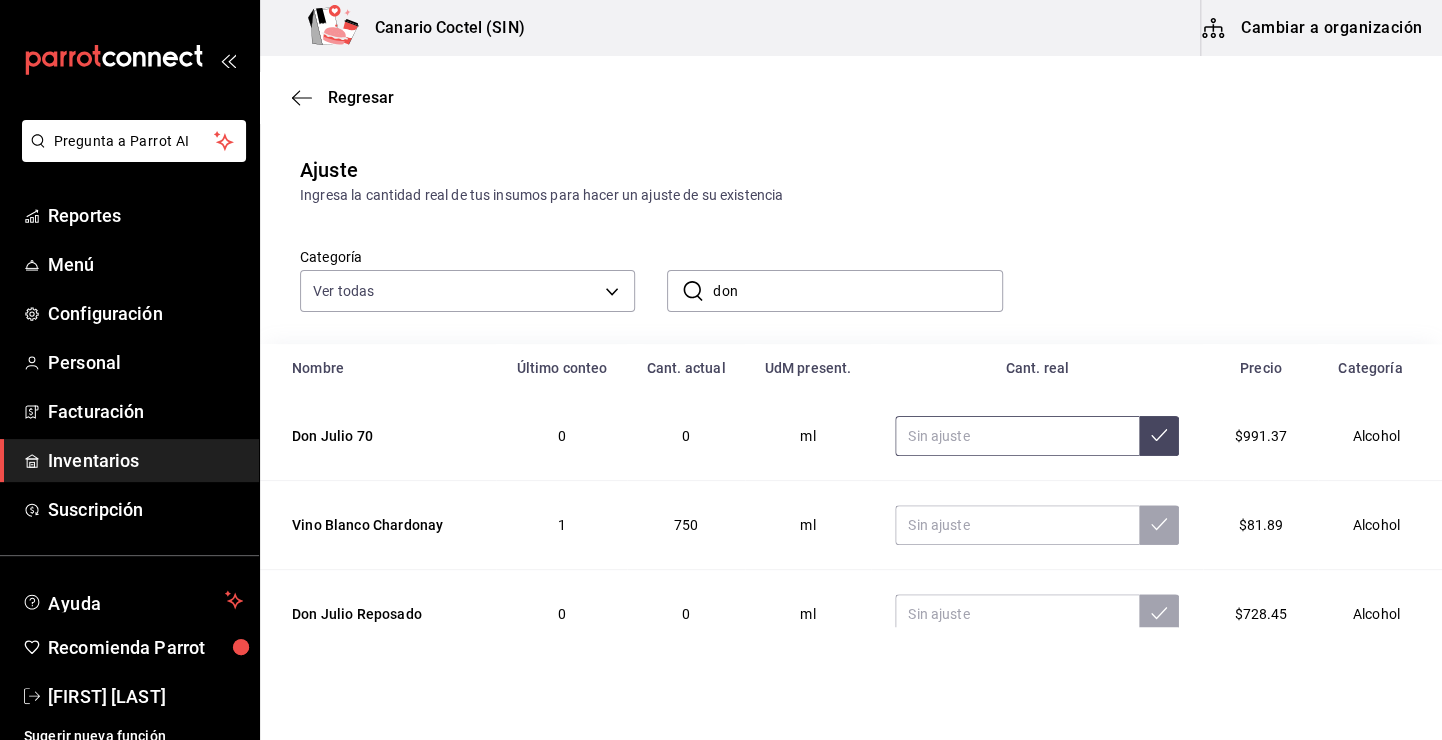 click at bounding box center (1017, 436) 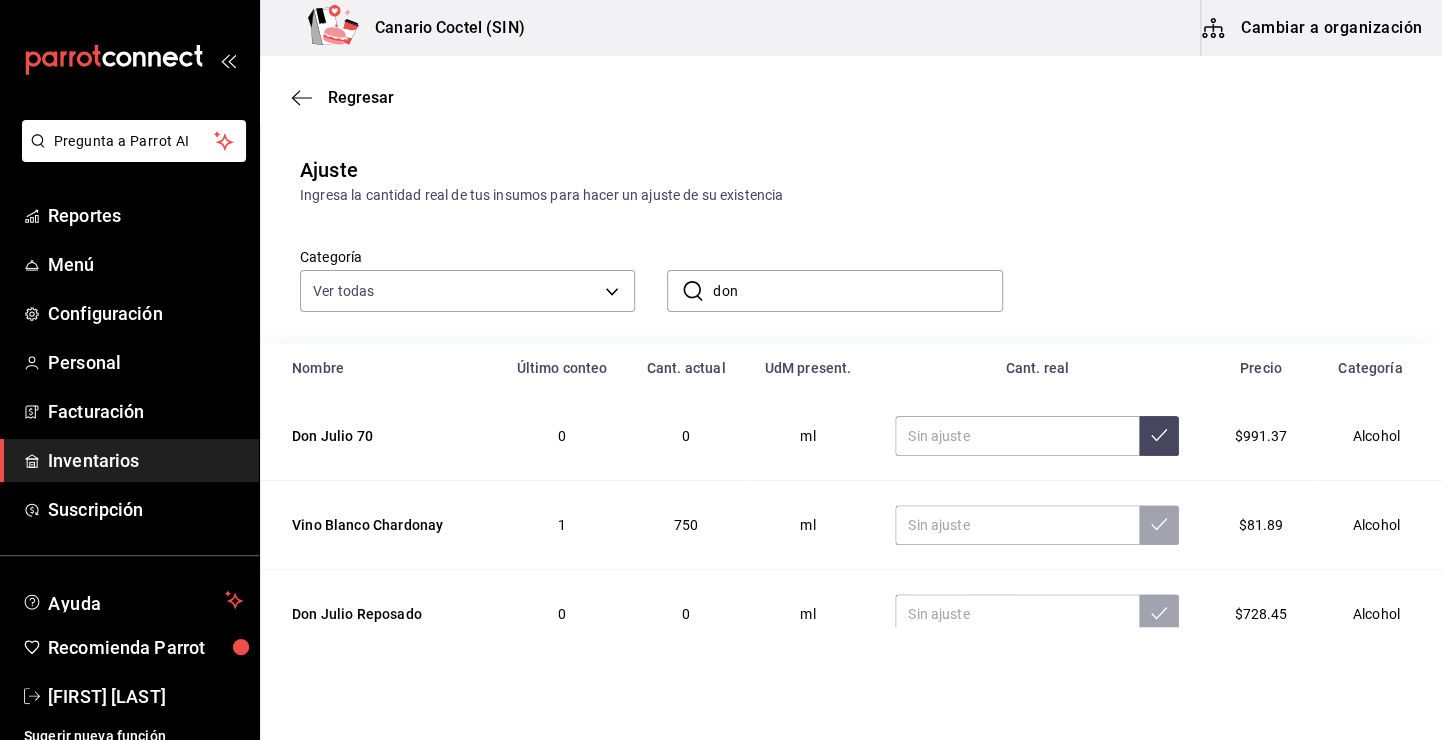 drag, startPoint x: 803, startPoint y: 304, endPoint x: 664, endPoint y: 298, distance: 139.12944 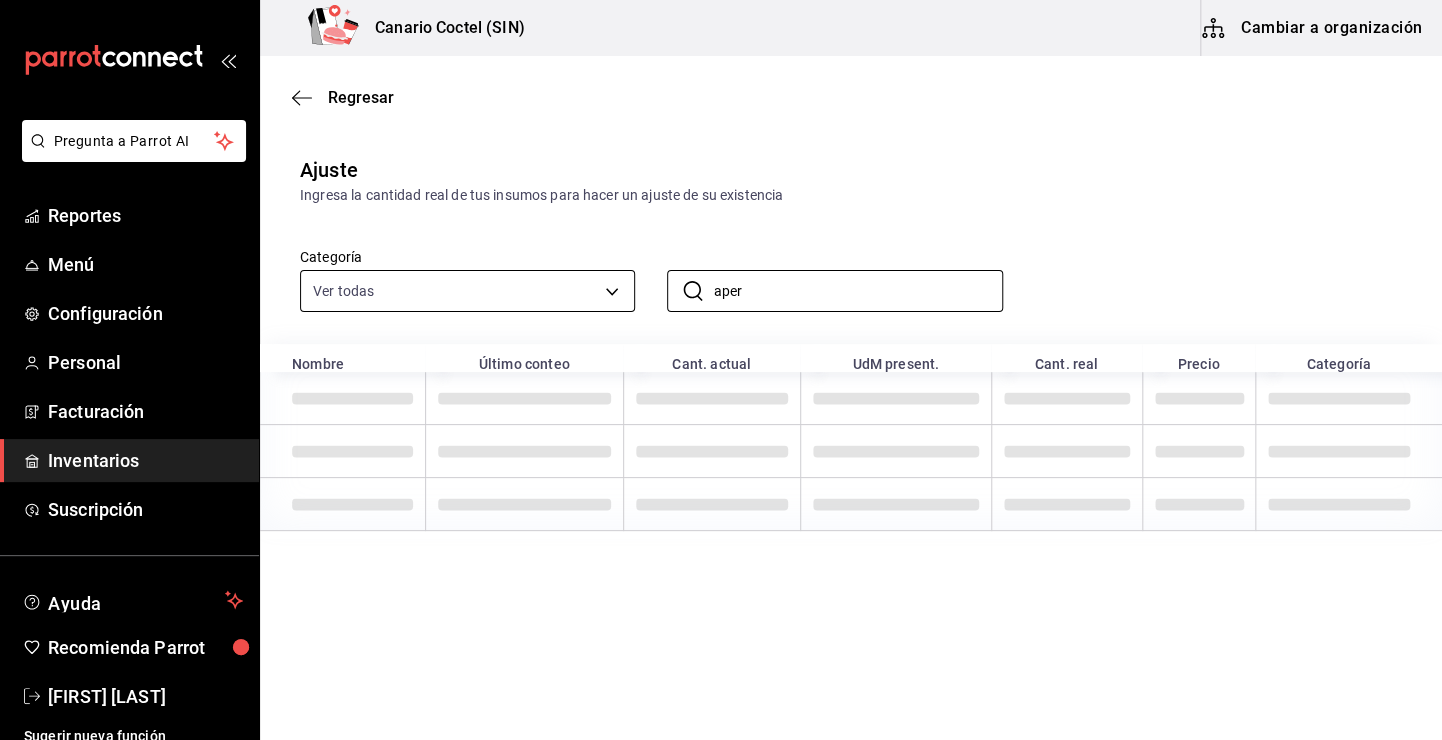 type on "aper" 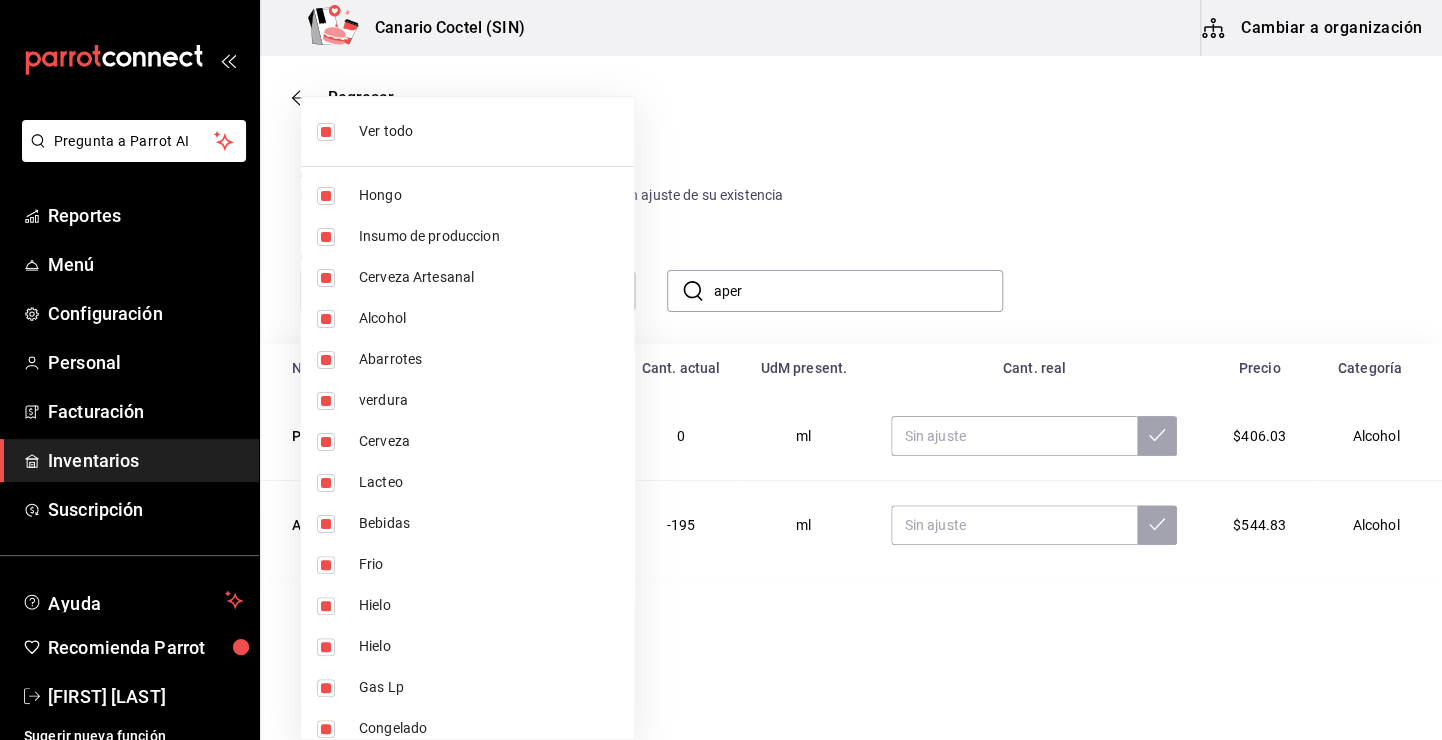click on "Pregunta a Parrot AI Reportes   Menú   Configuración   Personal   Facturación   Inventarios   Suscripción   Ayuda Recomienda Parrot   Fernando Valdez   Sugerir nueva función   Canario Coctel (SIN) Cambiar a organización Regresar Ajuste Ingresa la cantidad real de tus insumos para hacer un ajuste de su existencia Categoría Ver todas ​ aper ​ Nombre Último conteo Cant. actual UdM present. Cant. real Precio Categoría Punt e mes (aperitivo) 0 0 ml $406.03 Alcohol Aperol 0 -195 ml $544.83 Alcohol GANA 1 MES GRATIS EN TU SUSCRIPCIÓN AQUÍ ¿Recuerdas cómo empezó tu restaurante?
Hoy puedes ayudar a un colega a tener el mismo cambio que tú viviste.
Recomienda Parrot directamente desde tu Portal Administrador.
Es fácil y rápido.
🎁 Por cada restaurante que se una, ganas 1 mes gratis. Pregunta a Parrot AI Reportes   Menú   Configuración   Personal   Facturación   Inventarios   Suscripción   Ayuda Recomienda Parrot   Fernando Valdez   Sugerir nueva función   Eliminar Visitar centro de ayuda" at bounding box center [721, 313] 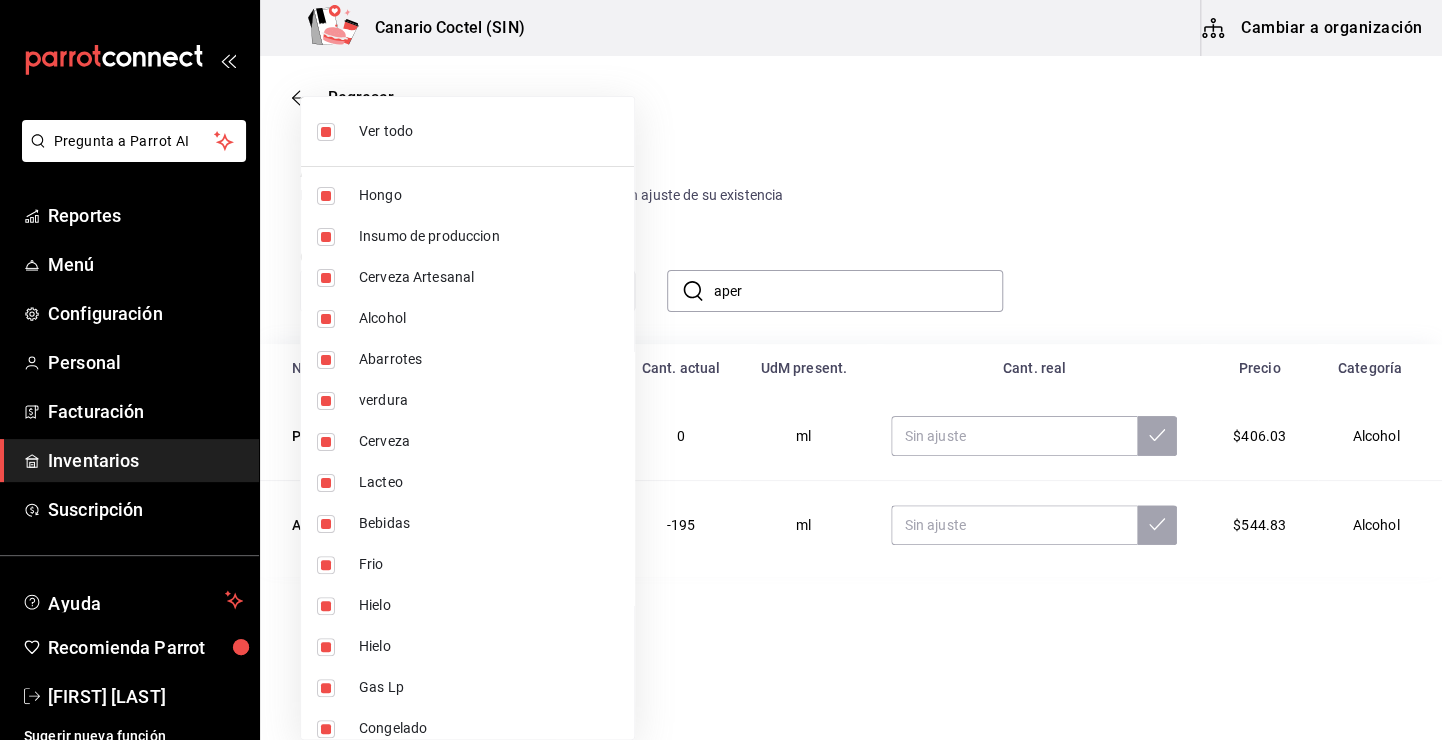 click at bounding box center (326, 132) 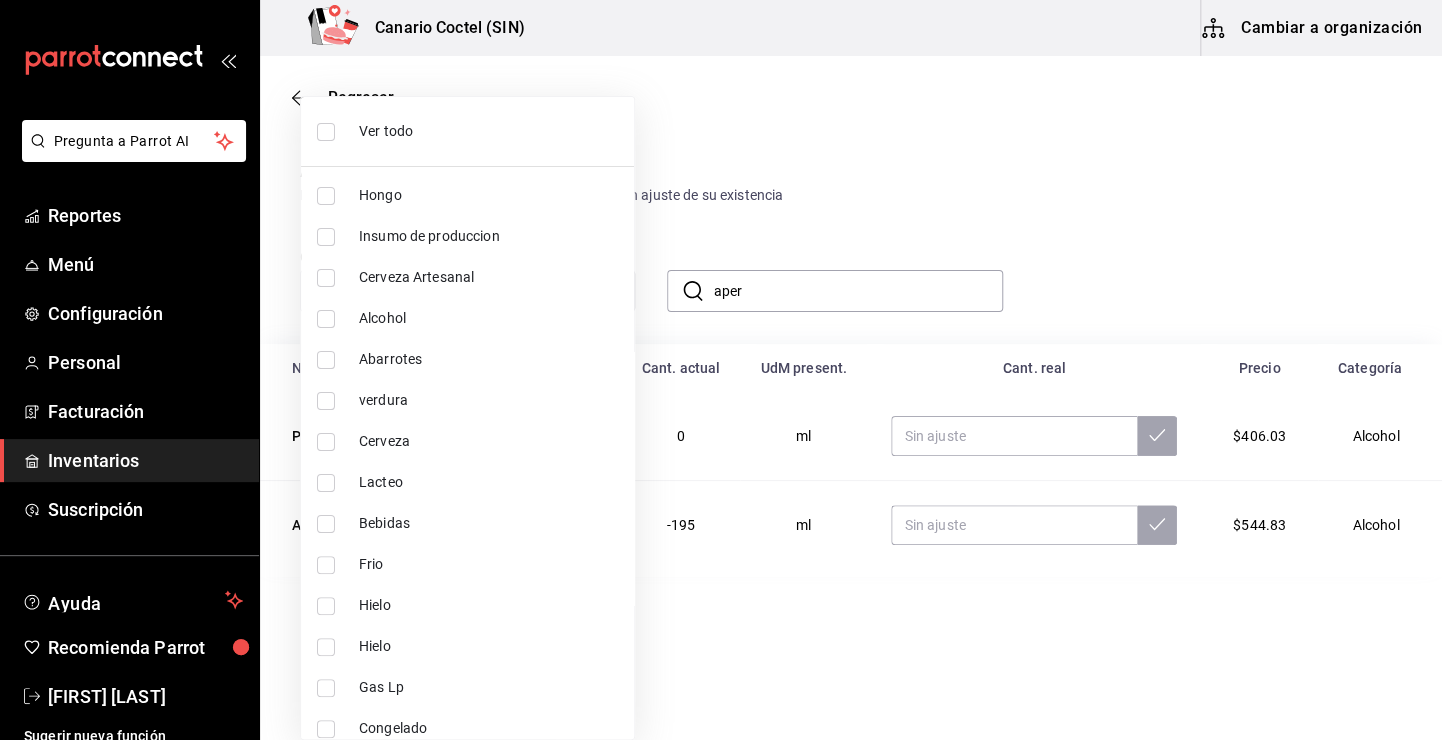 click at bounding box center (326, 319) 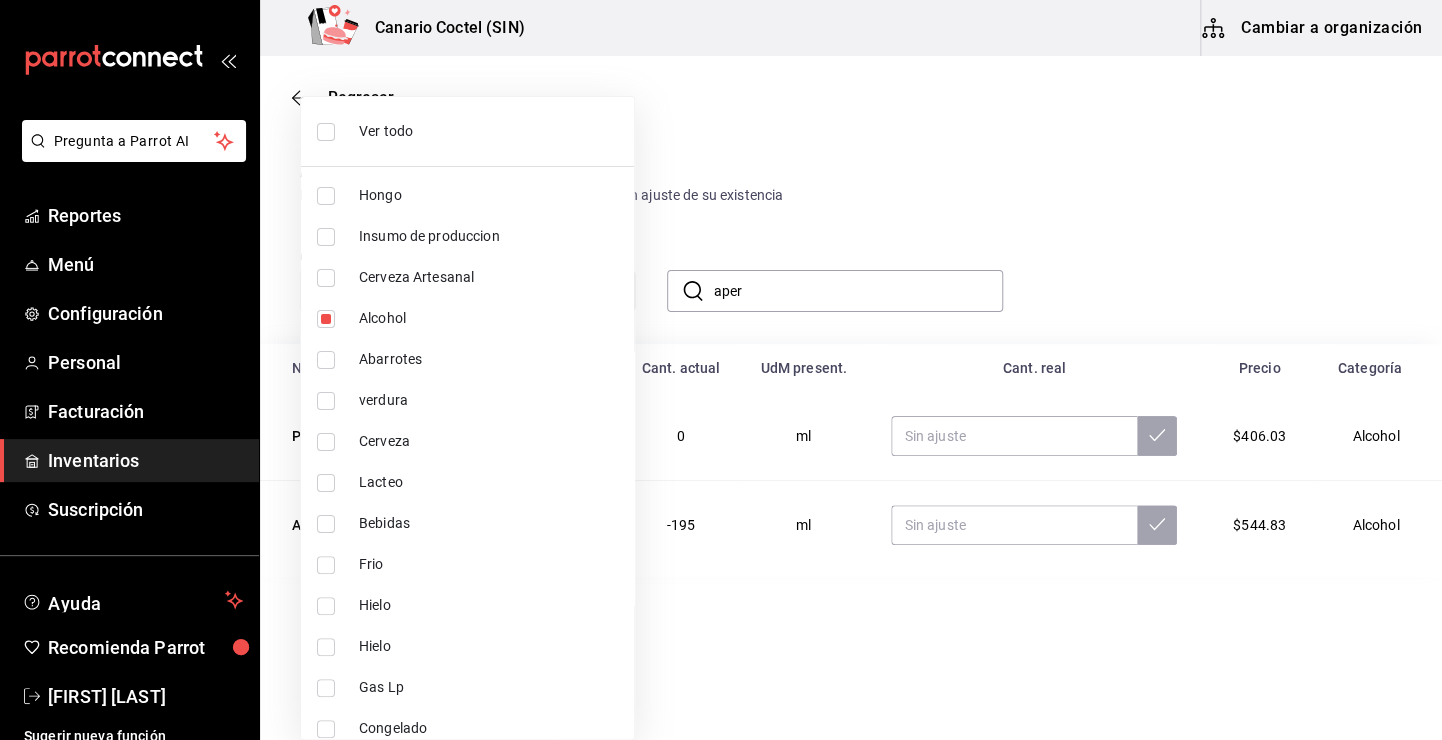 click at bounding box center [721, 370] 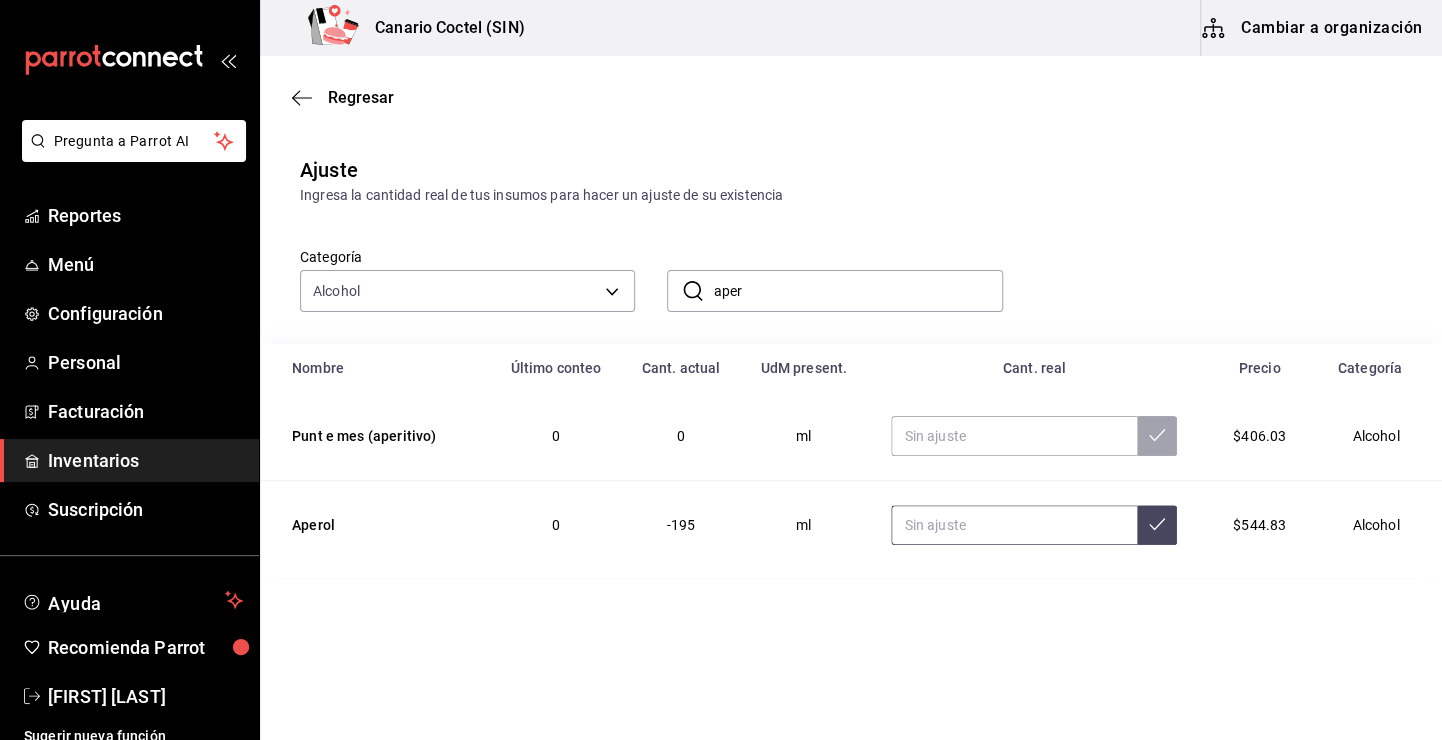 click at bounding box center (1014, 525) 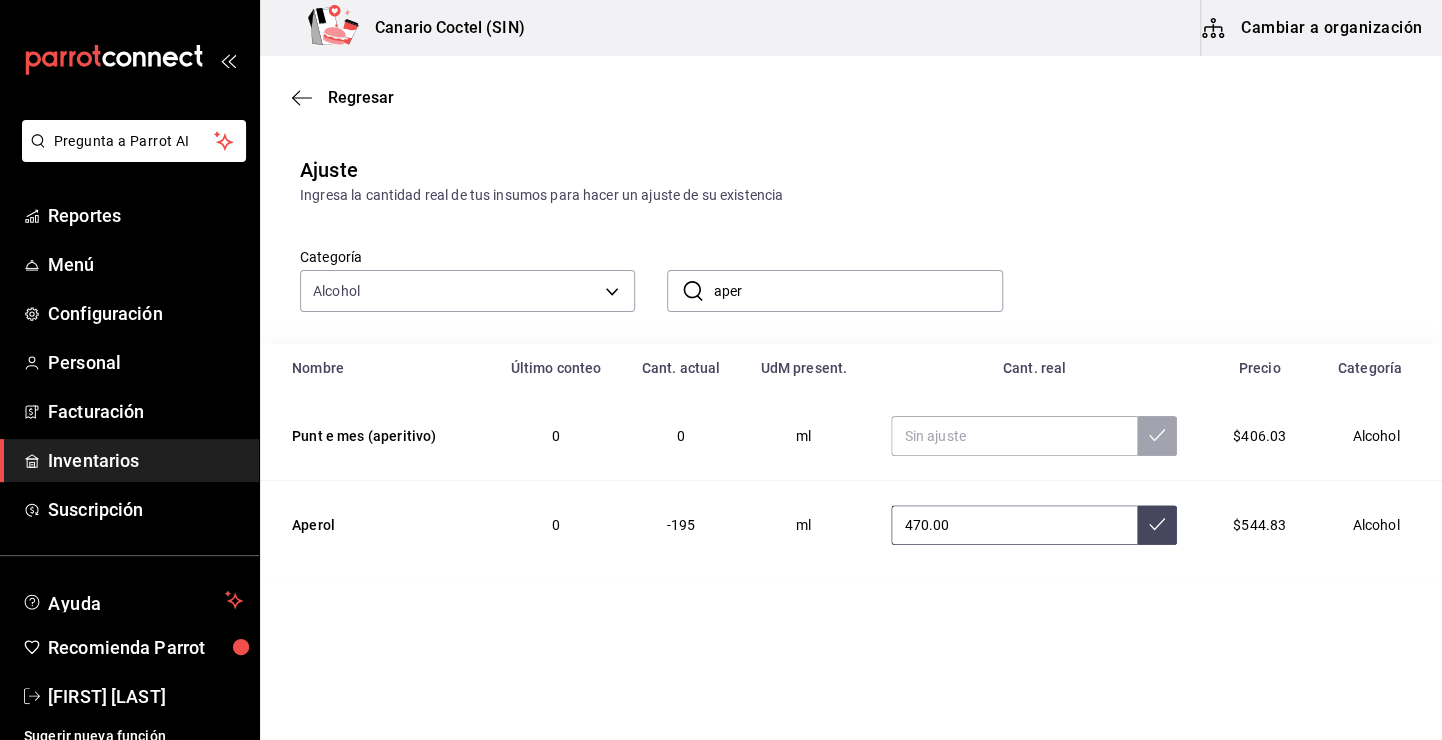 type on "470.00" 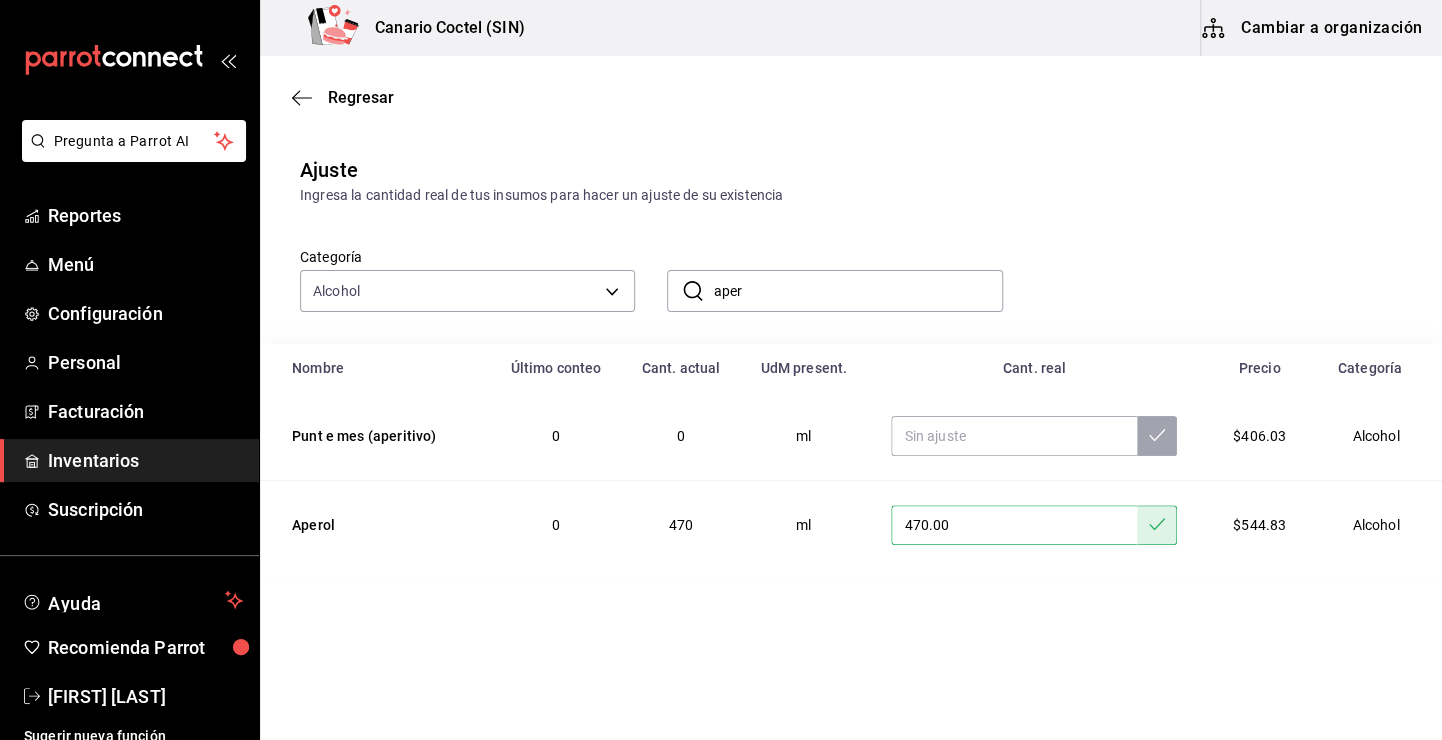 click on "Categoría Alcohol 58469aba-66be-46f7-b40a-efe2811c6de9 ​ aper ​" at bounding box center (851, 275) 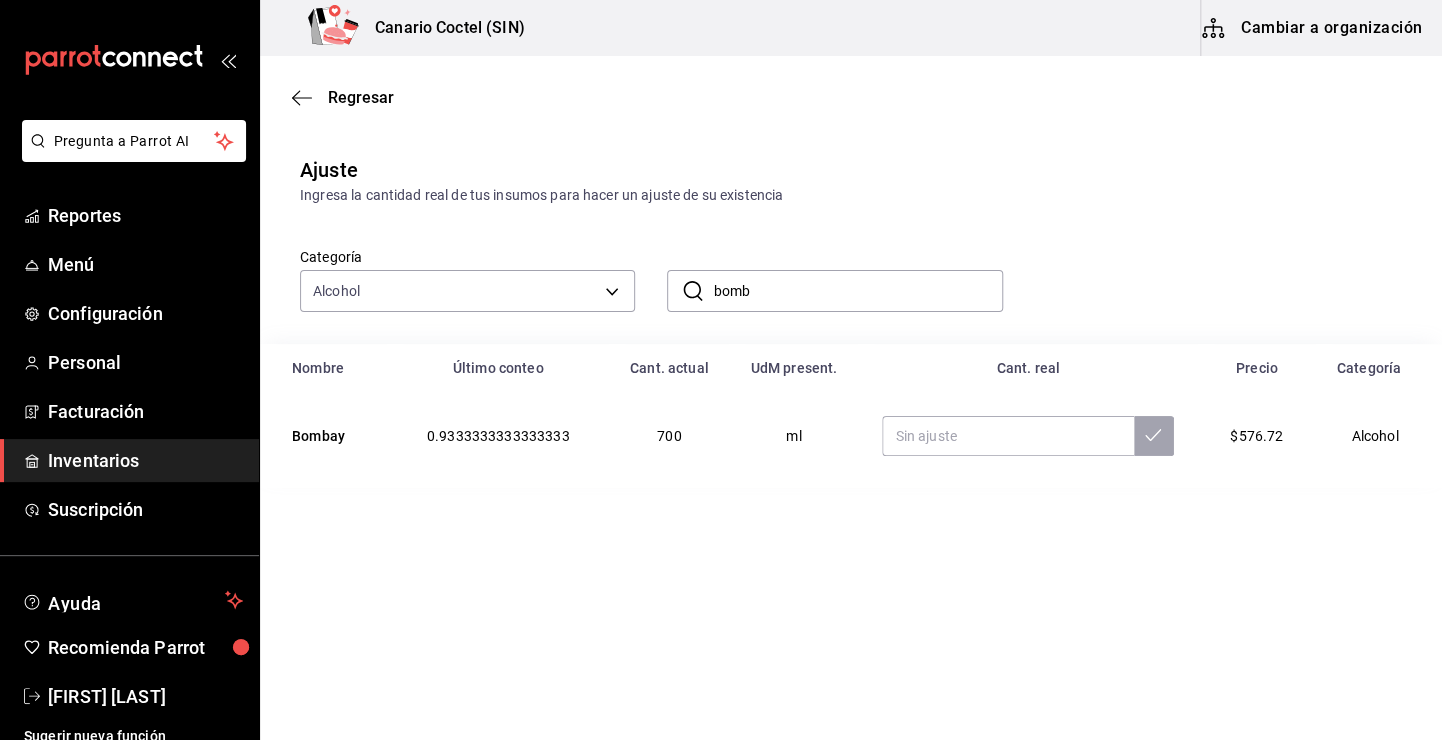 click on "bomb" at bounding box center (857, 291) 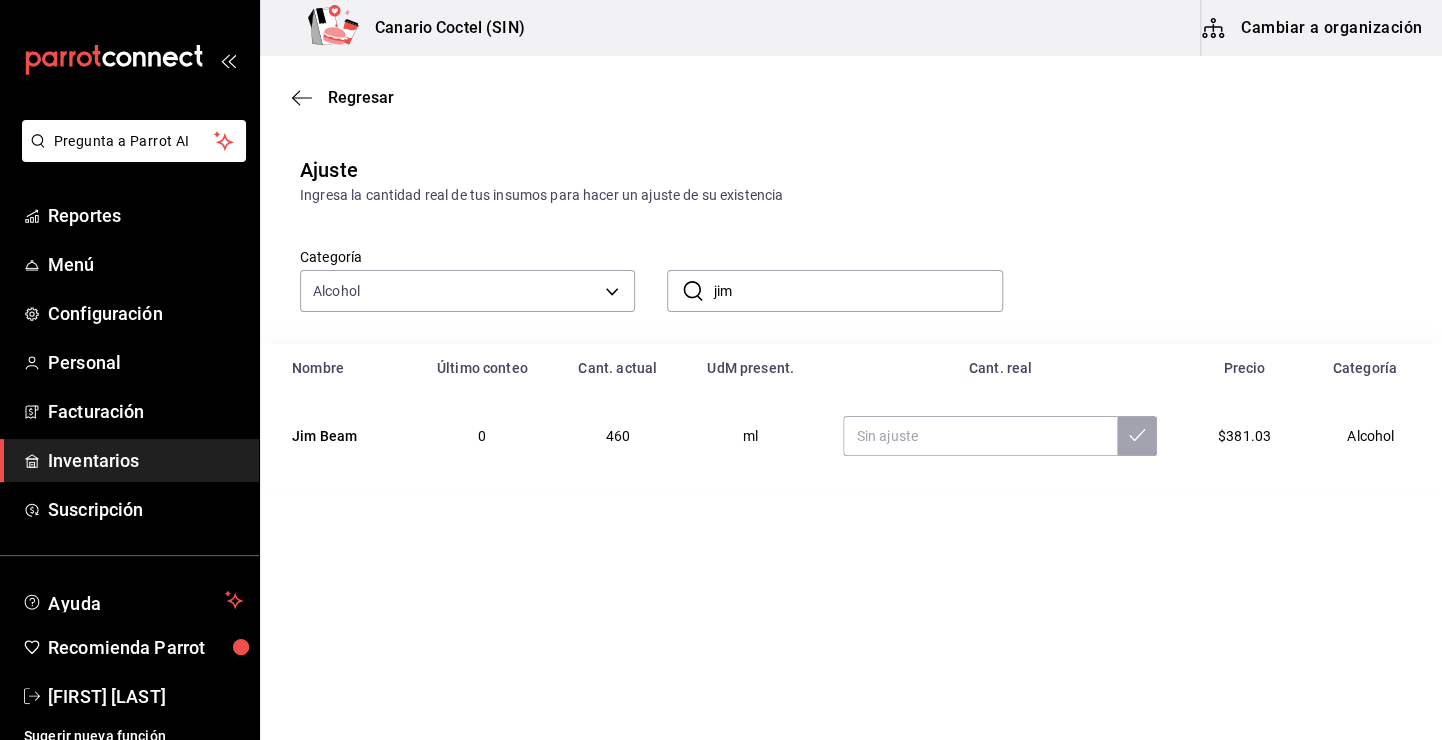click on "jim" at bounding box center (857, 291) 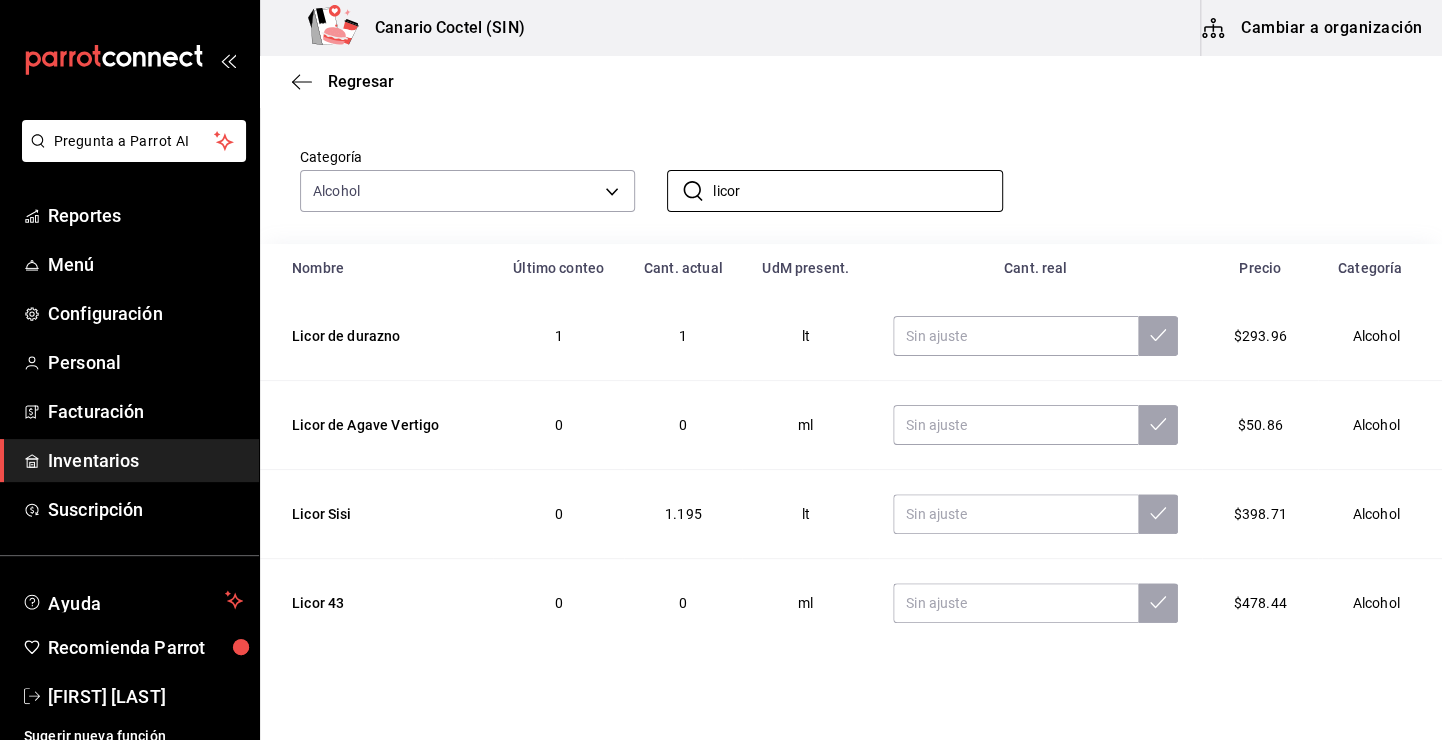 scroll, scrollTop: 128, scrollLeft: 0, axis: vertical 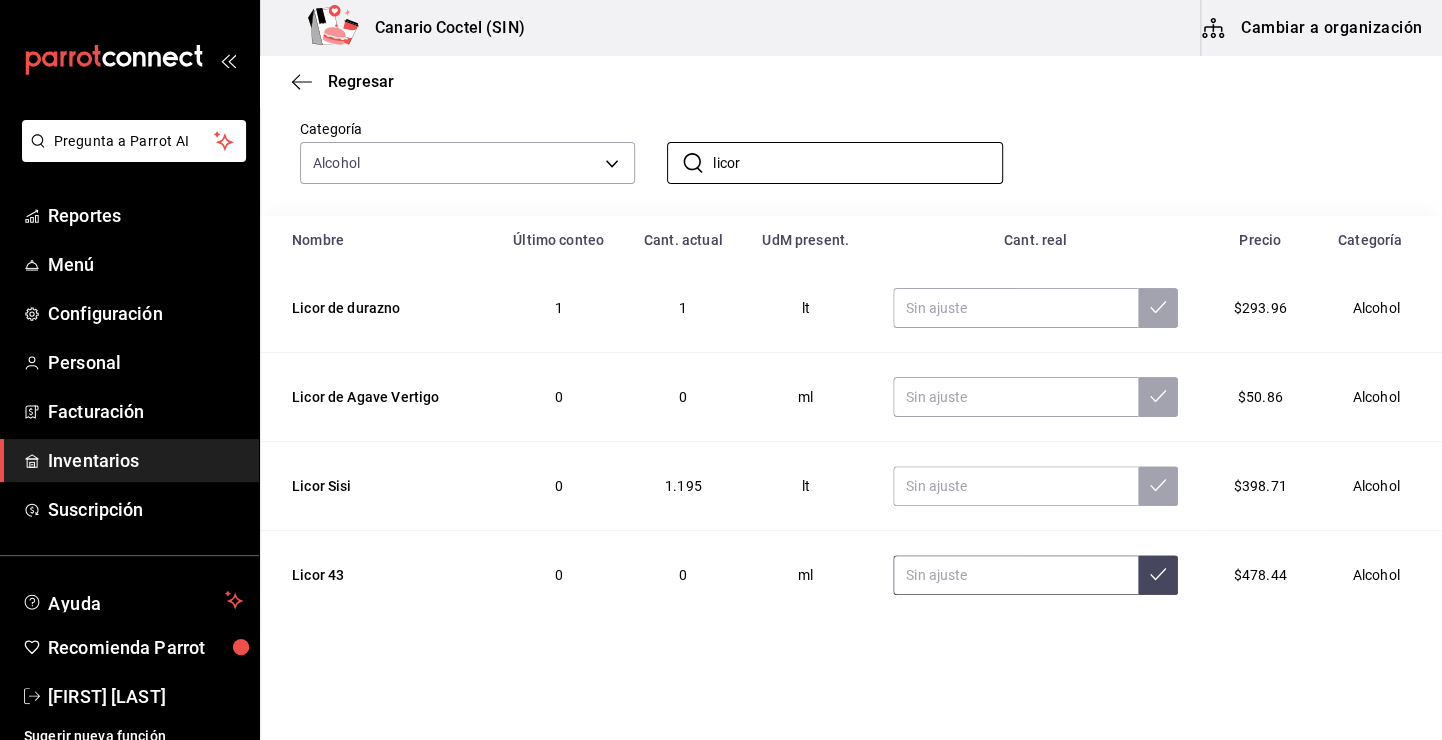 type on "licor" 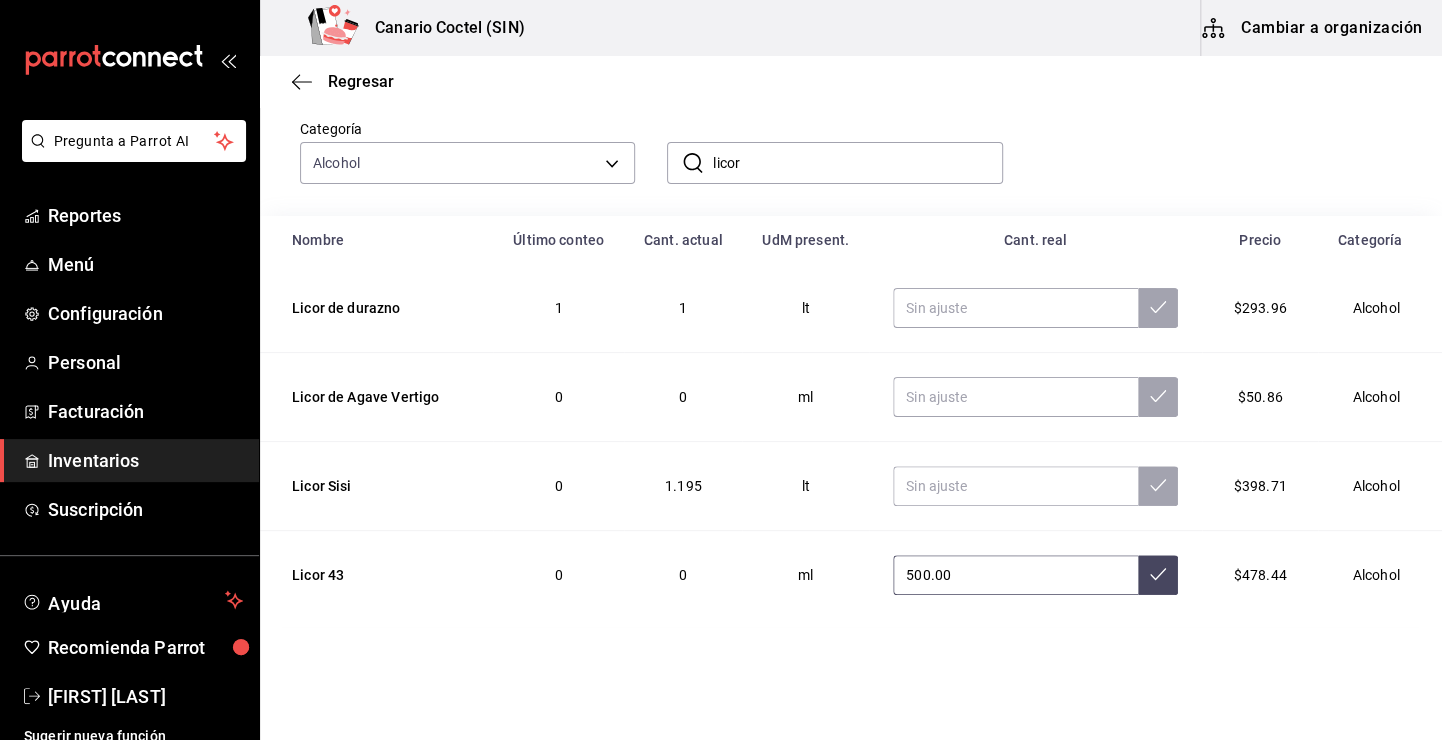 type on "500.00" 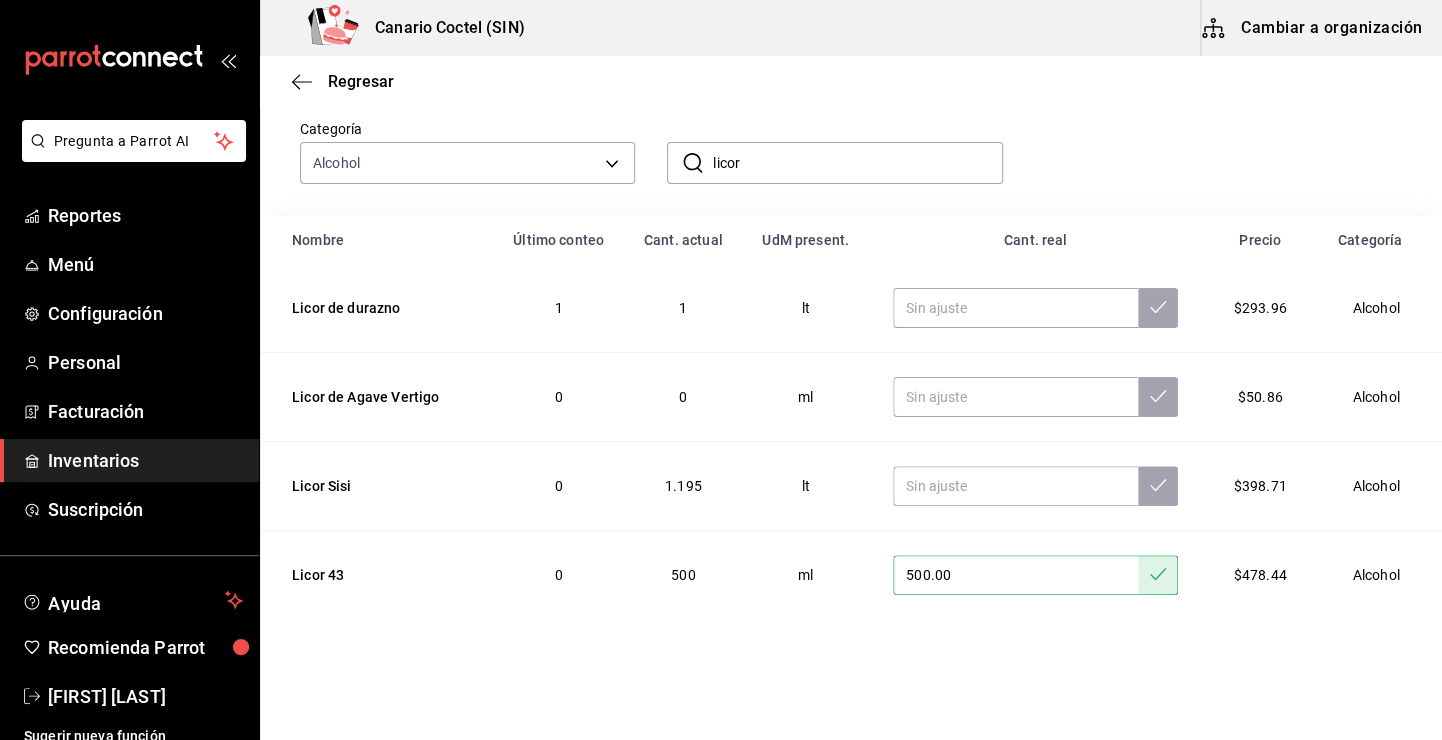 click on "licor" at bounding box center (857, 163) 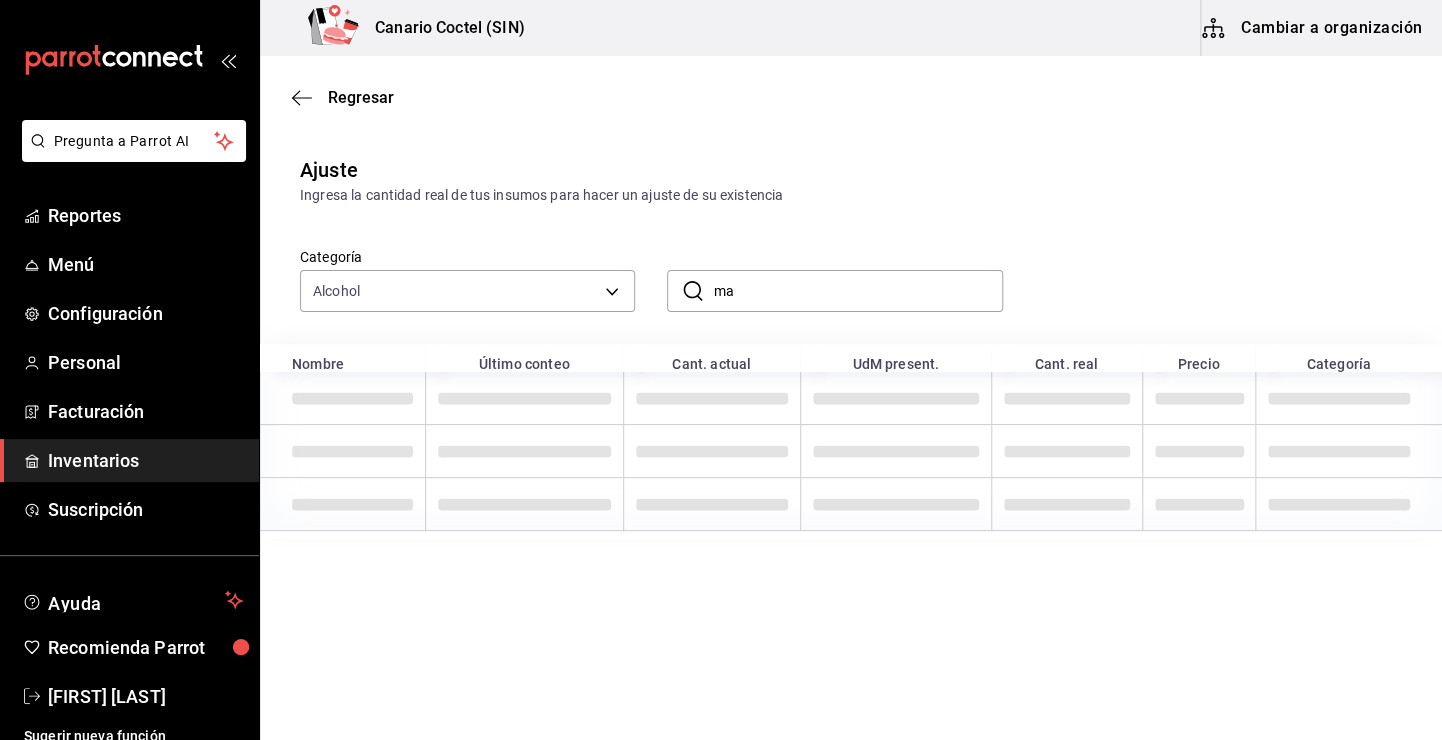 scroll, scrollTop: 0, scrollLeft: 0, axis: both 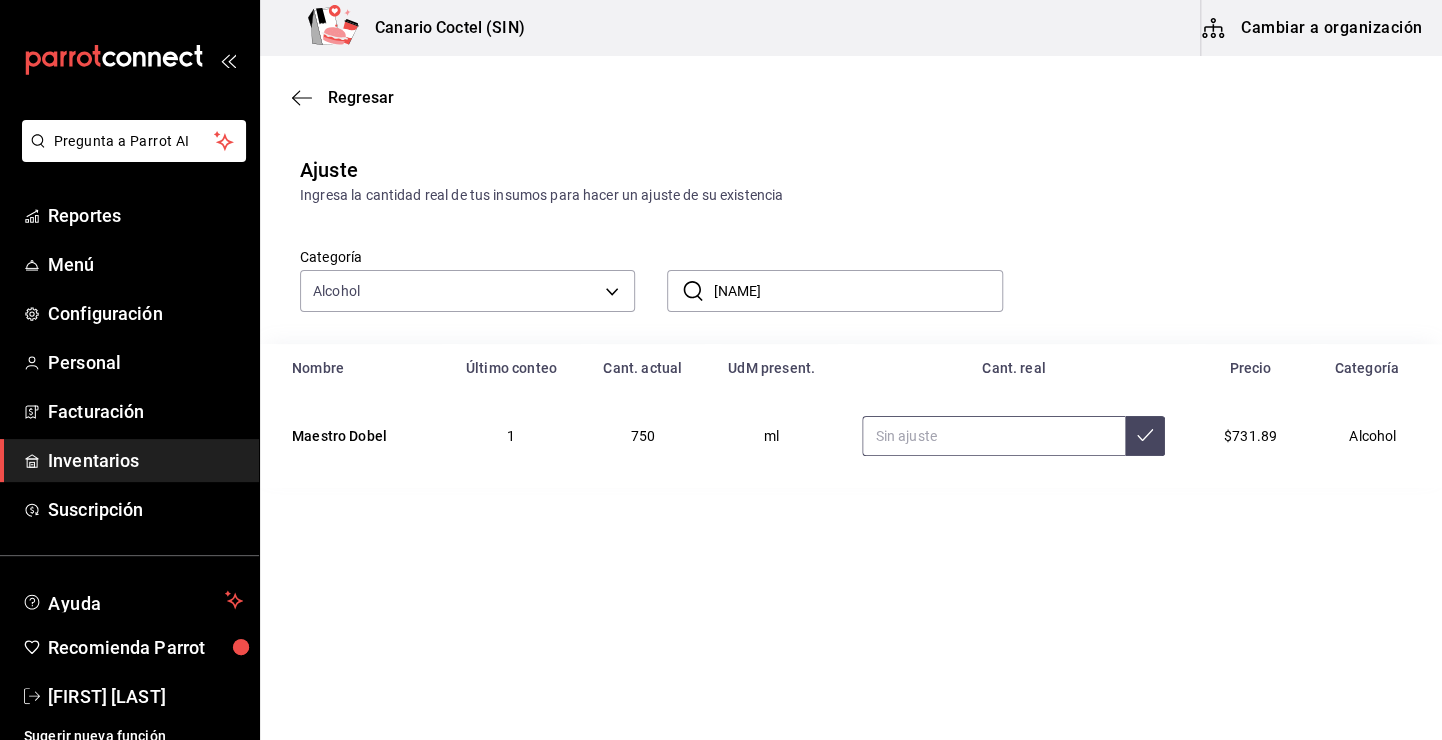 click at bounding box center [993, 436] 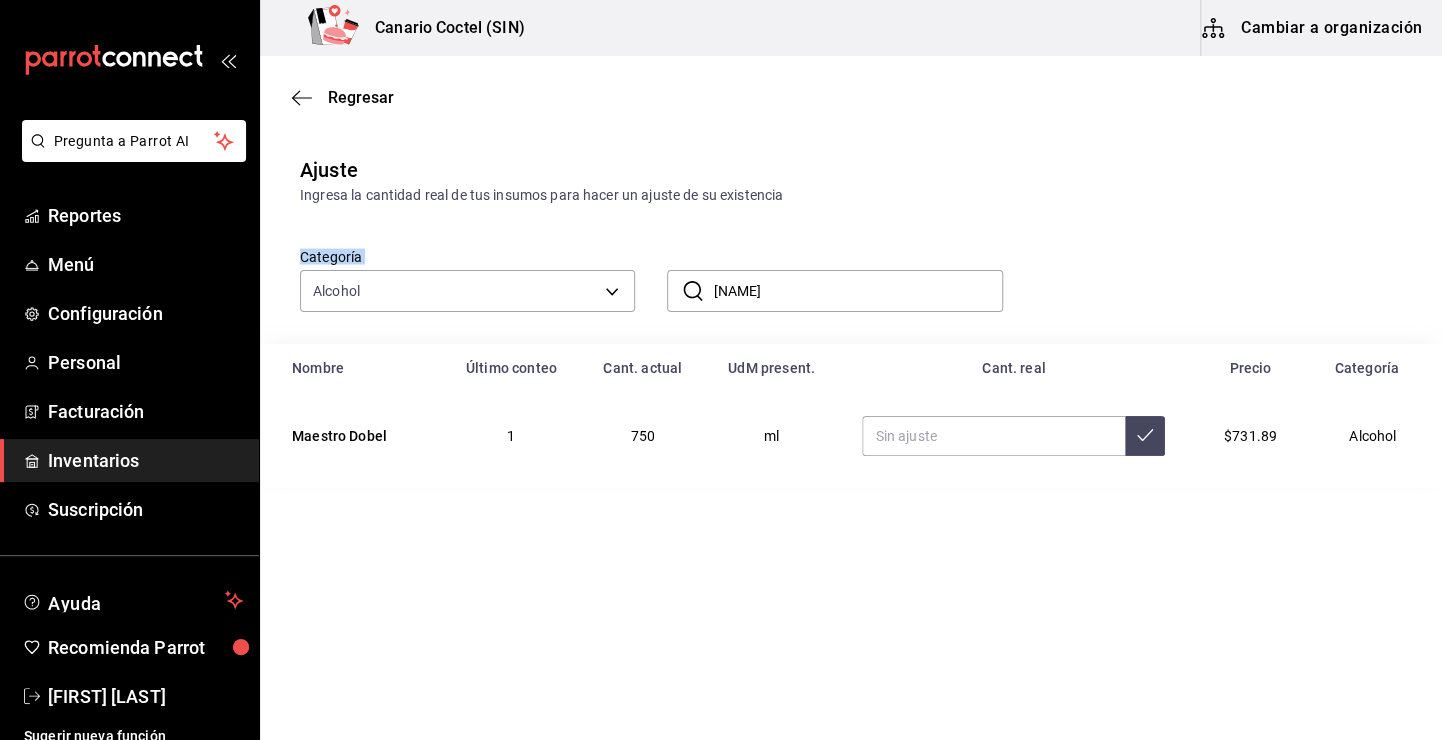drag, startPoint x: 829, startPoint y: 232, endPoint x: 787, endPoint y: 288, distance: 70 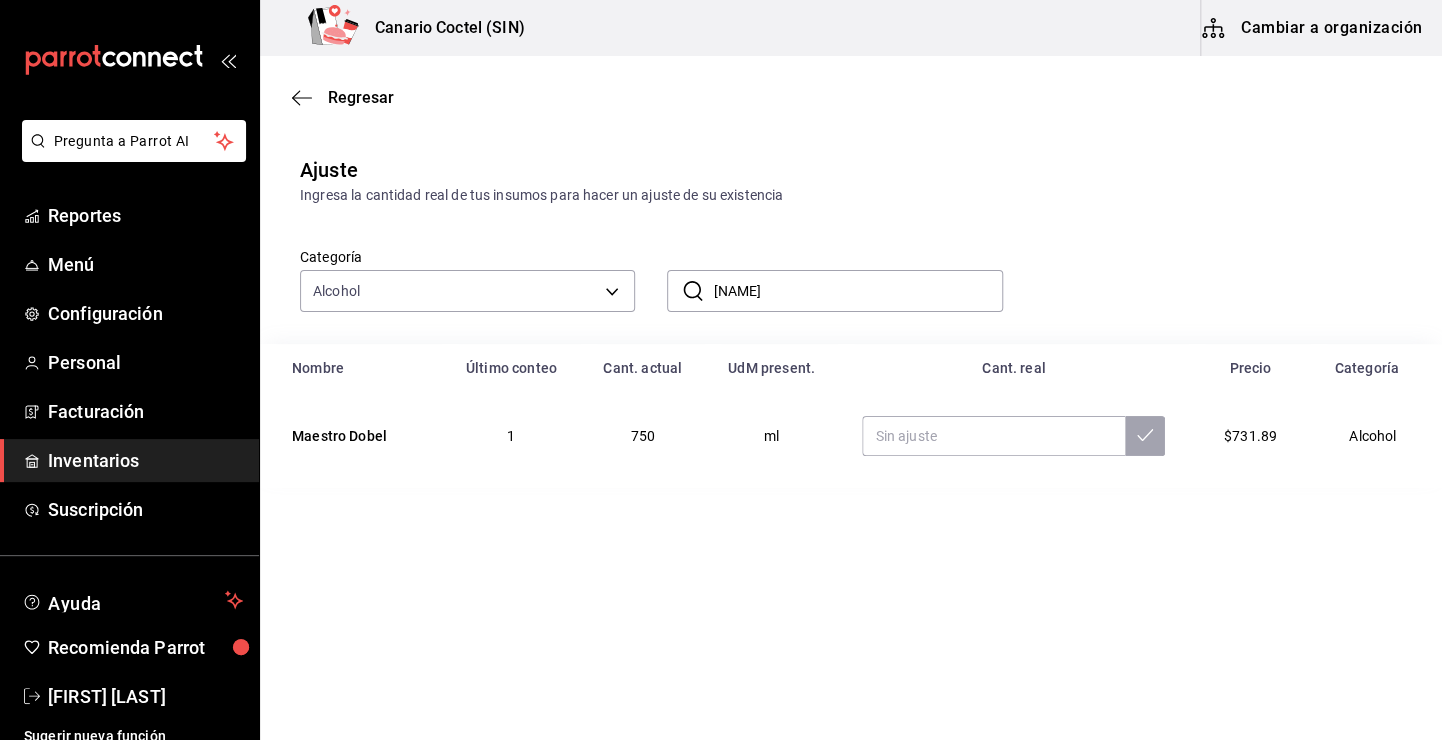 click on "maes" at bounding box center (857, 291) 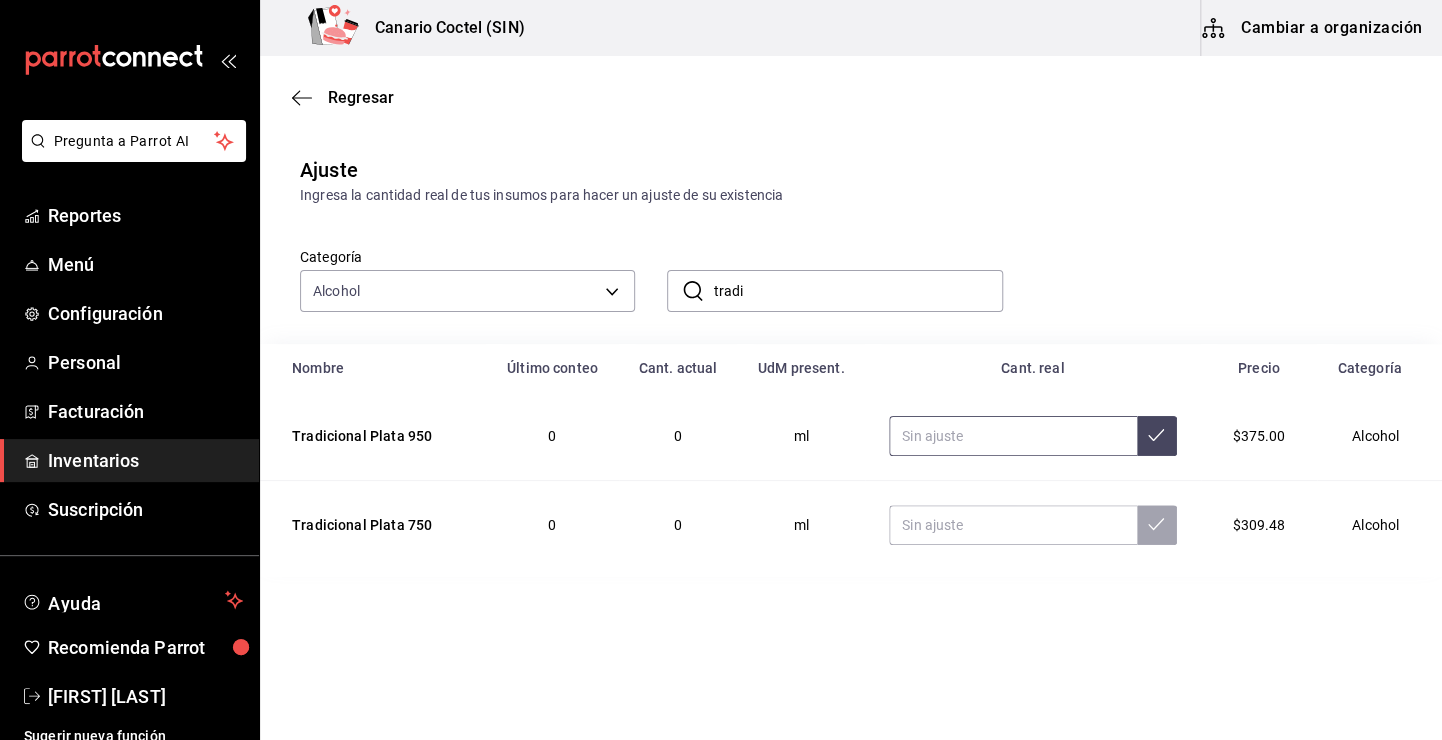 click at bounding box center [1013, 436] 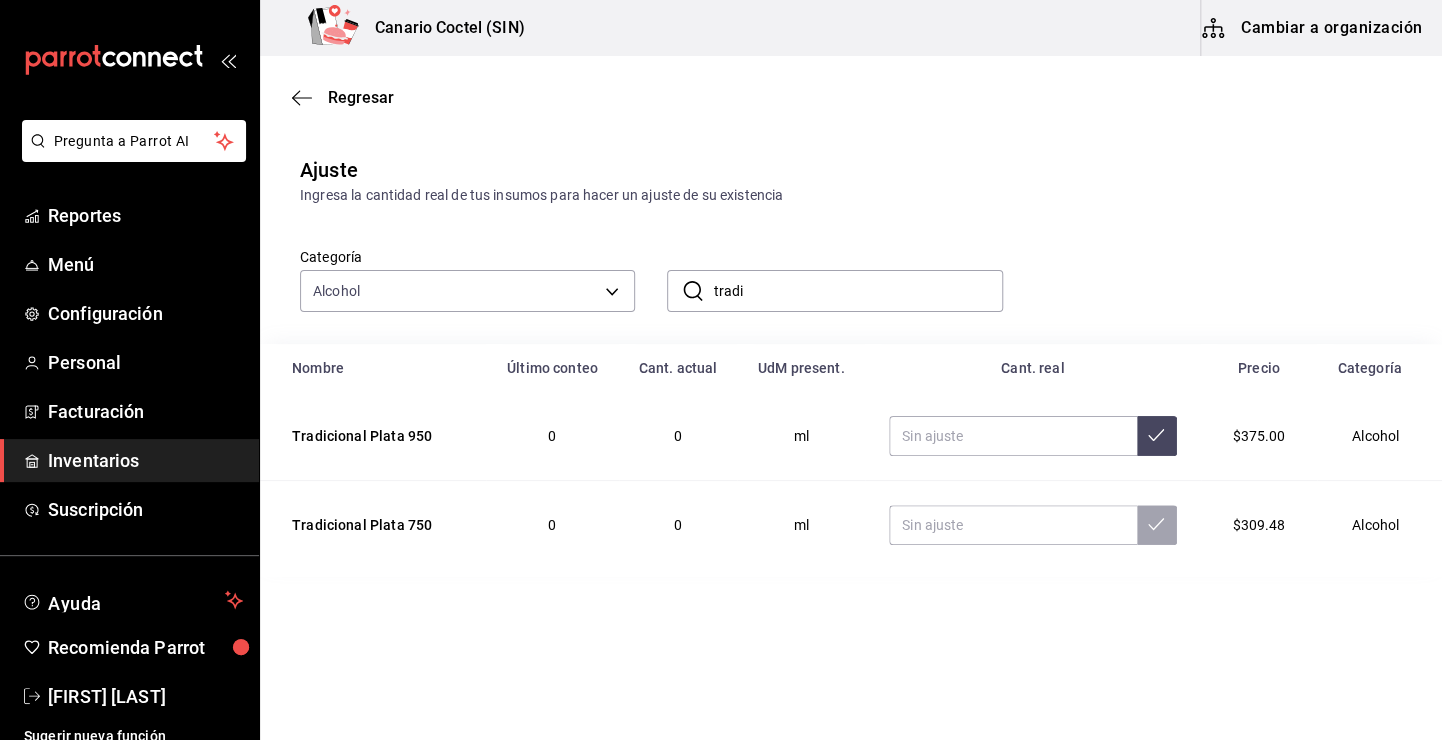 click on "tradi" at bounding box center [857, 291] 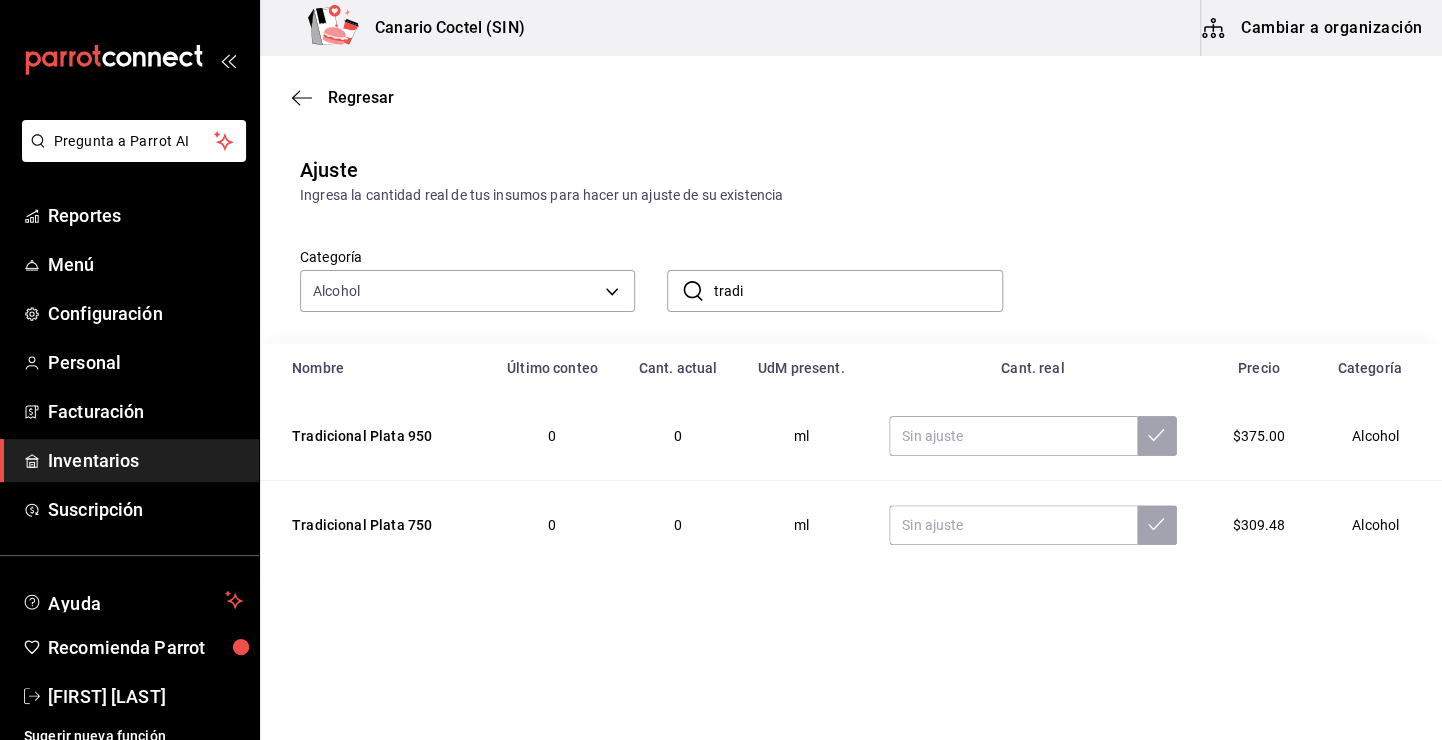 click on "tradi" at bounding box center (857, 291) 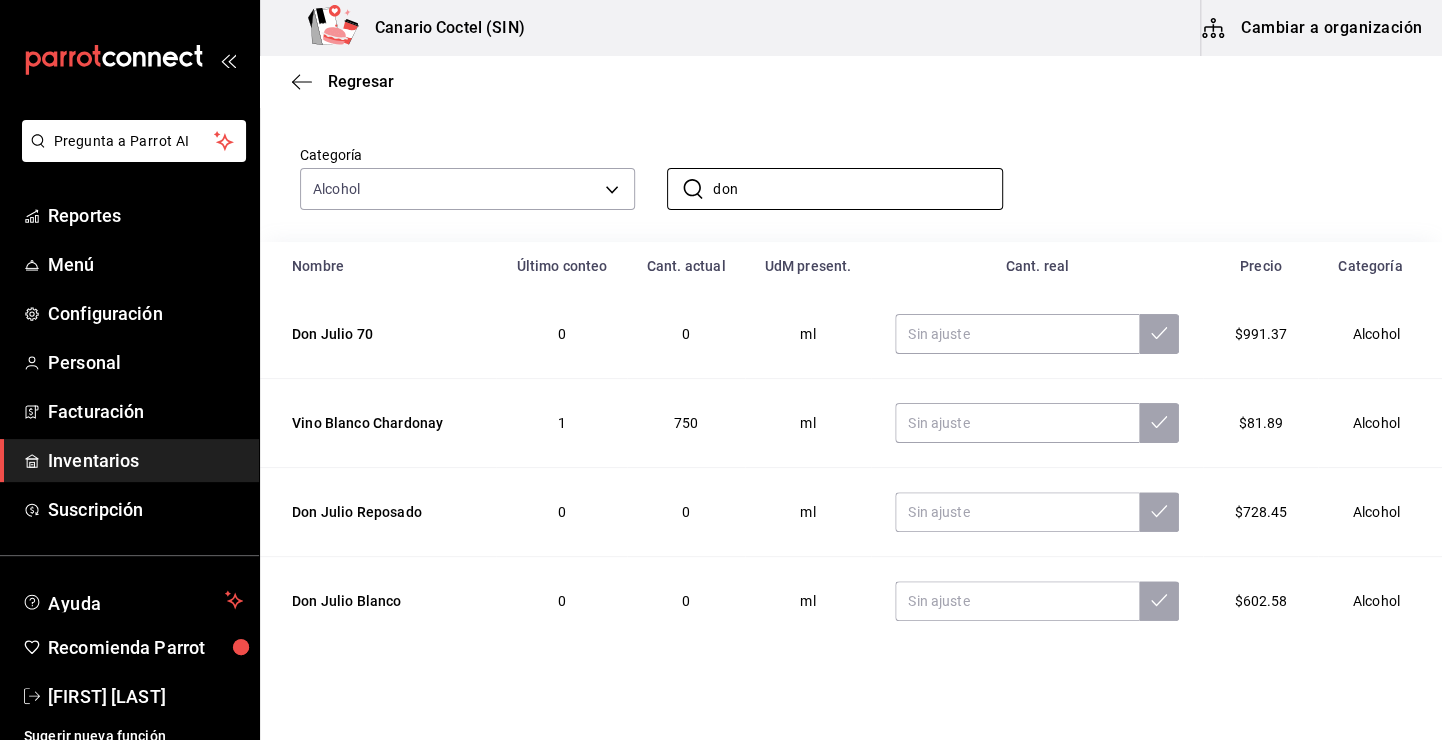 scroll, scrollTop: 128, scrollLeft: 0, axis: vertical 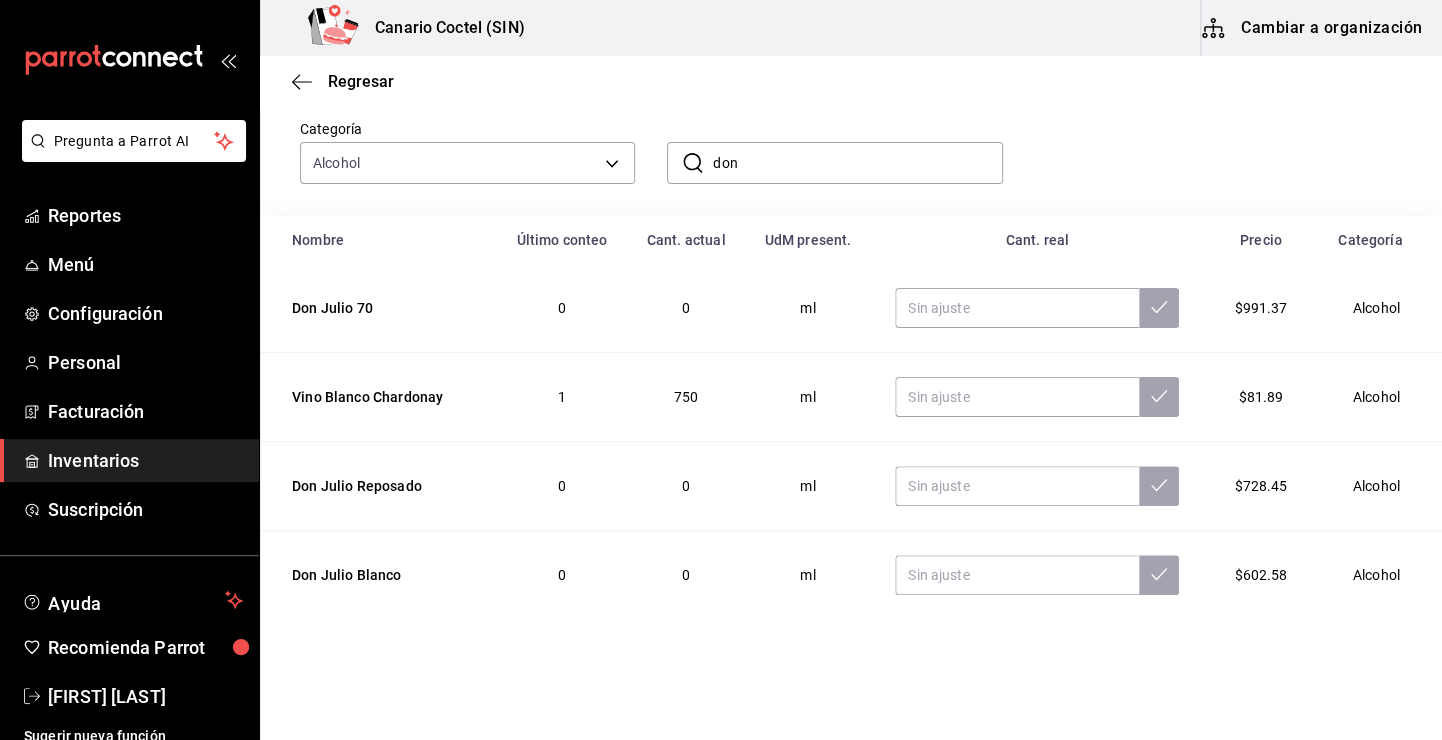 click on "don" at bounding box center [857, 163] 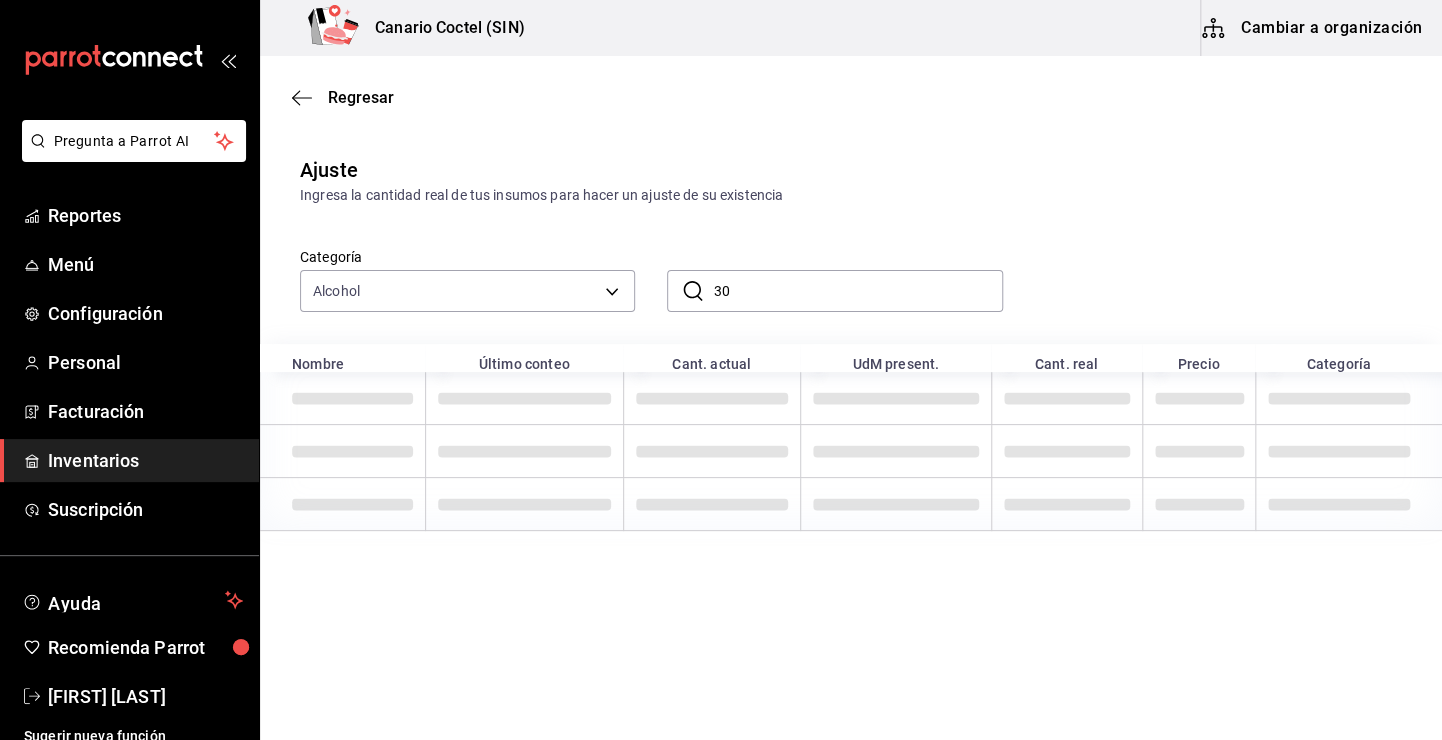 scroll, scrollTop: 0, scrollLeft: 0, axis: both 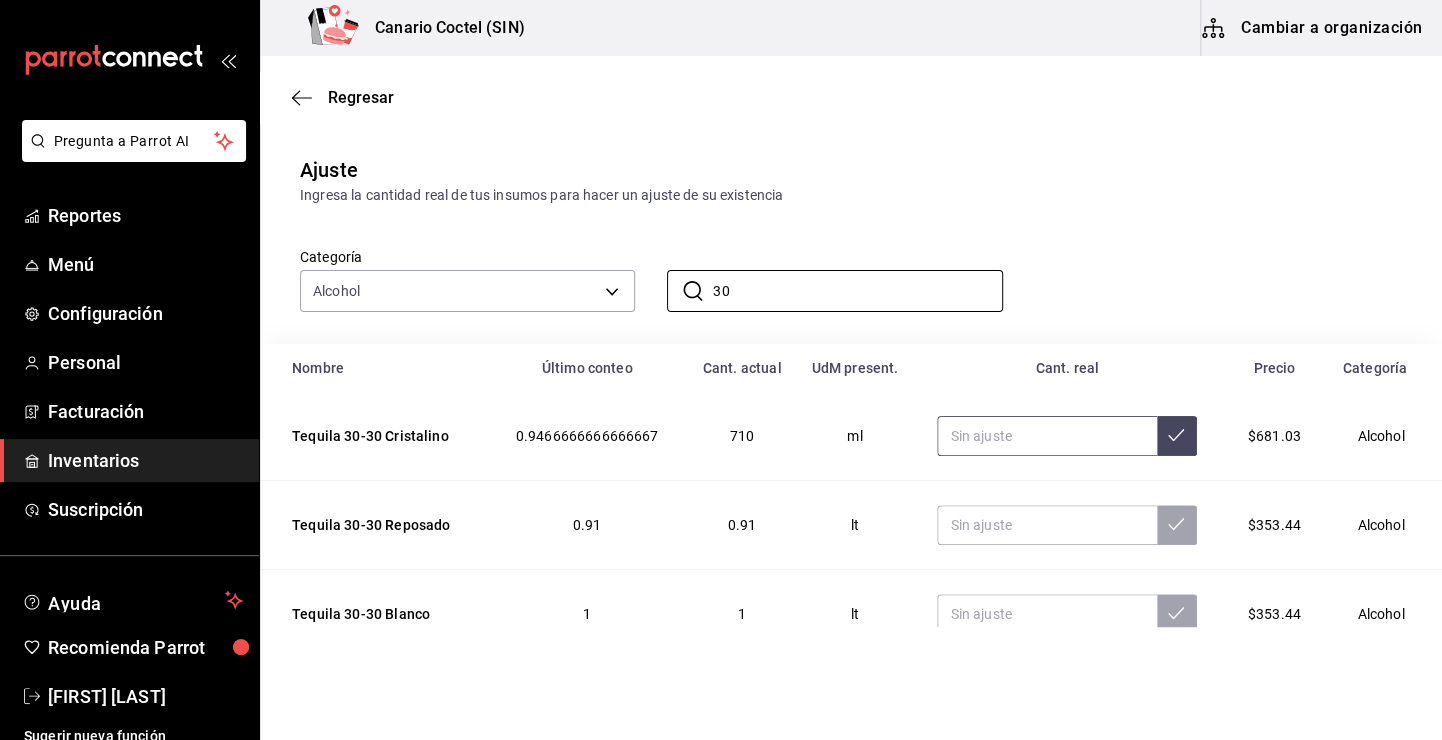 click at bounding box center [1046, 436] 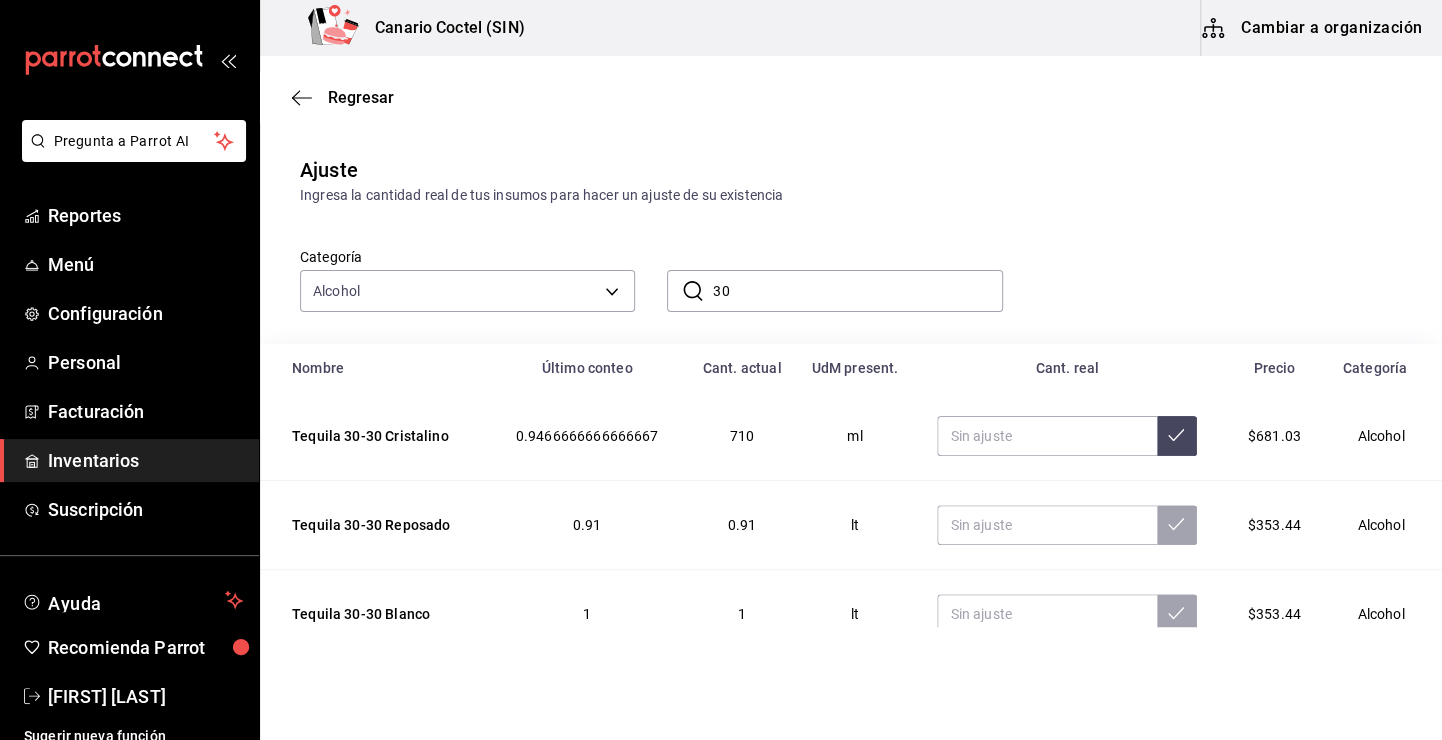 click on "30" at bounding box center (857, 291) 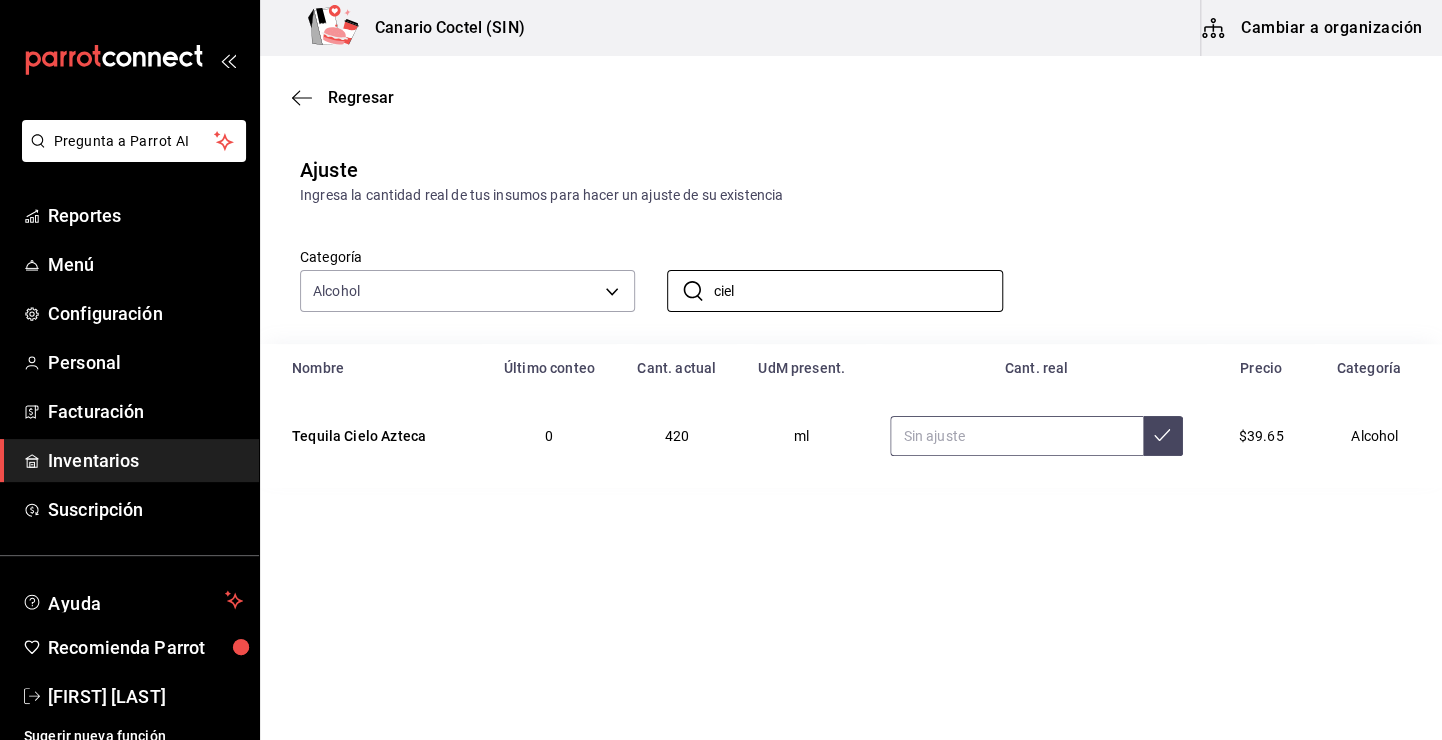 type on "ciel" 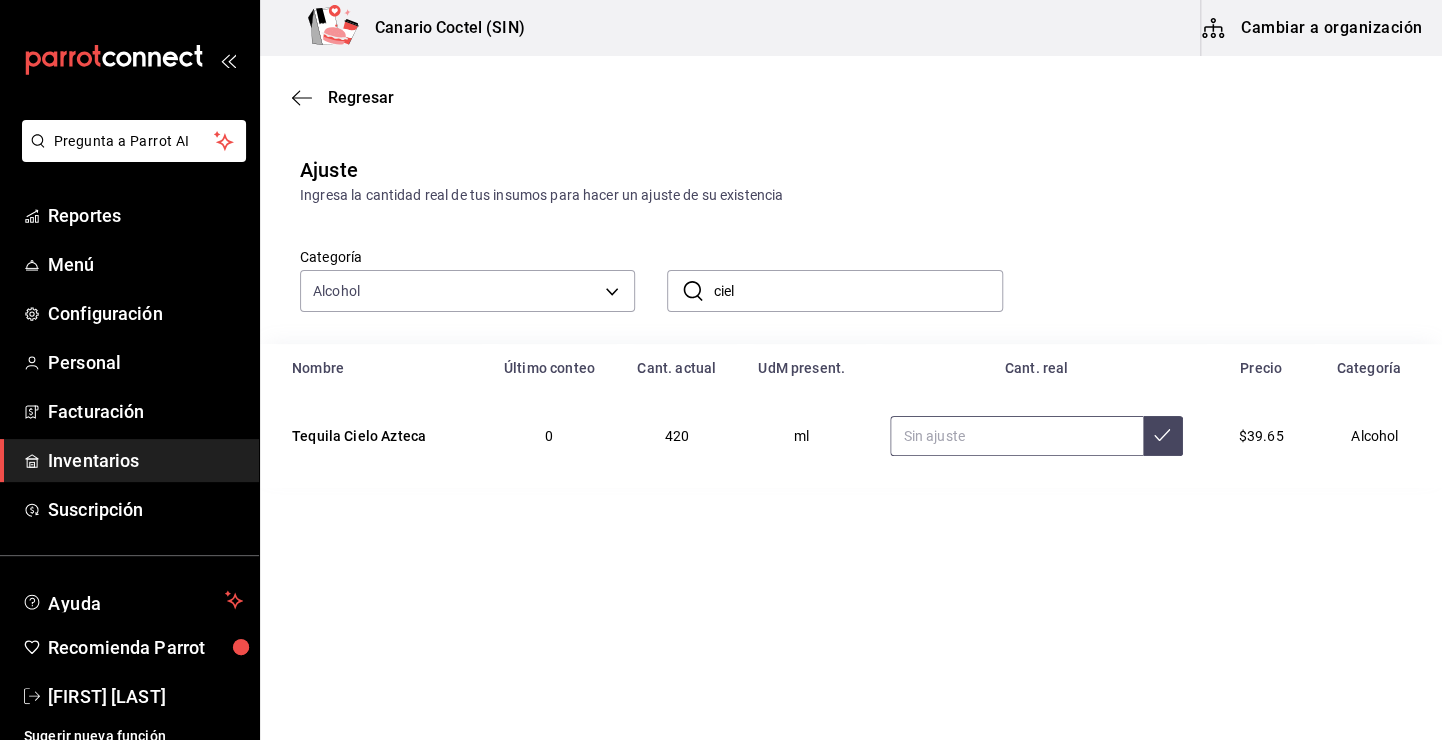 click at bounding box center (1016, 436) 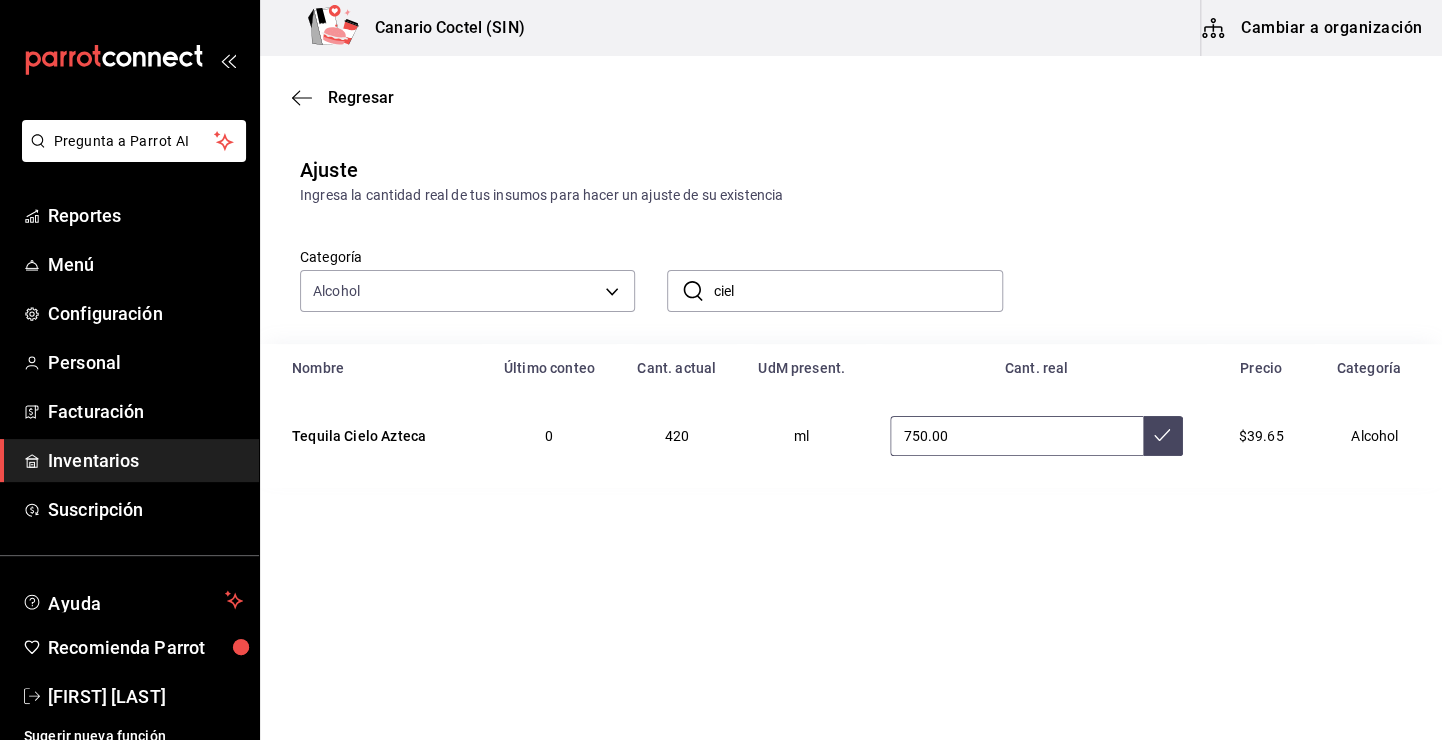 type on "750.00" 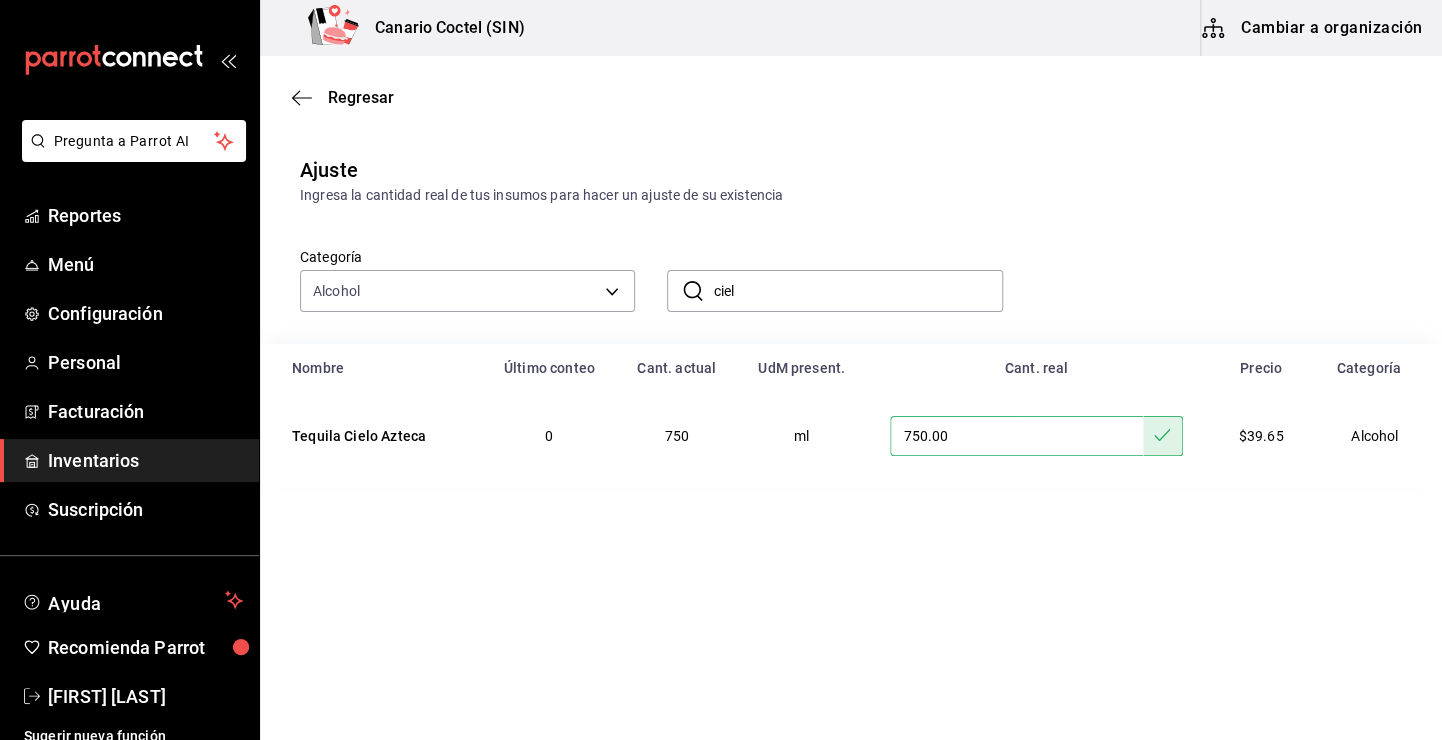 click on "ciel" at bounding box center (857, 291) 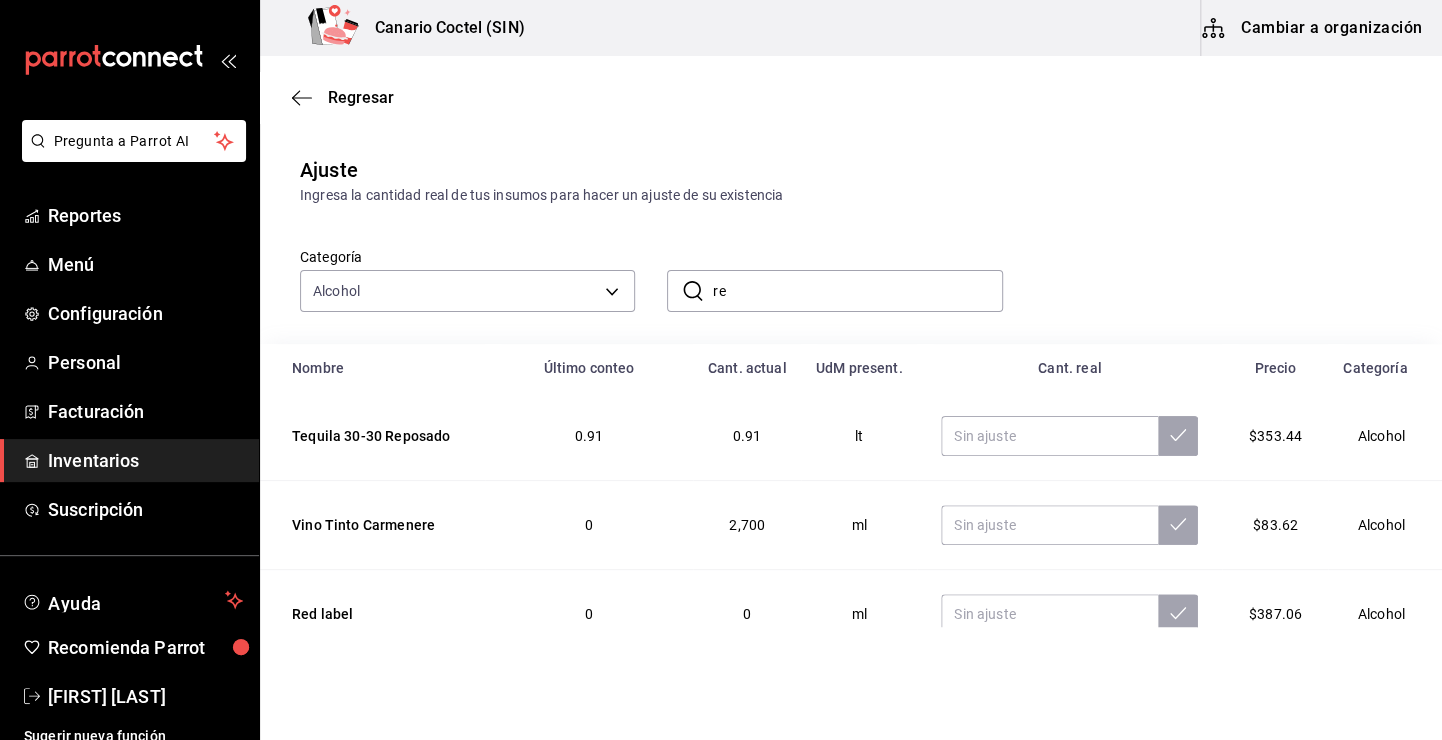 type on "r" 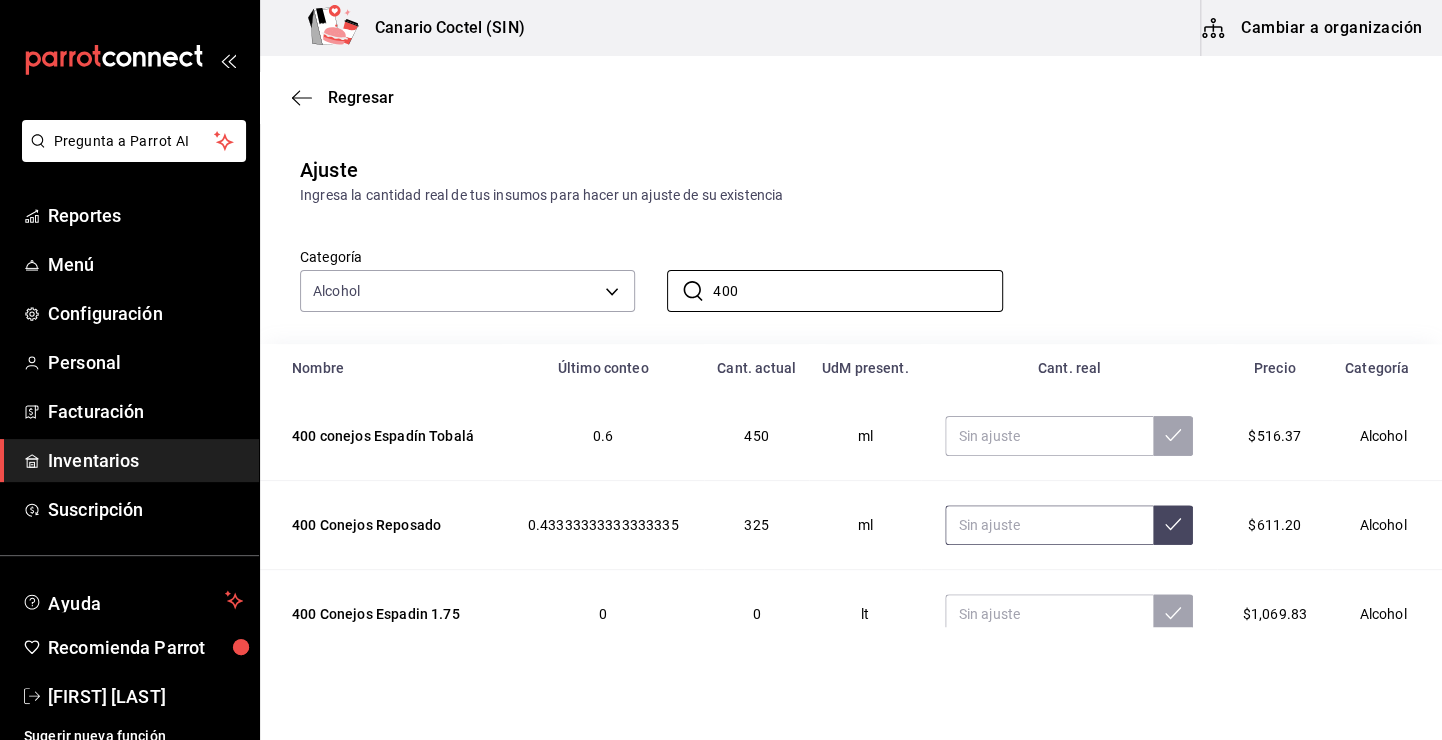 type on "400" 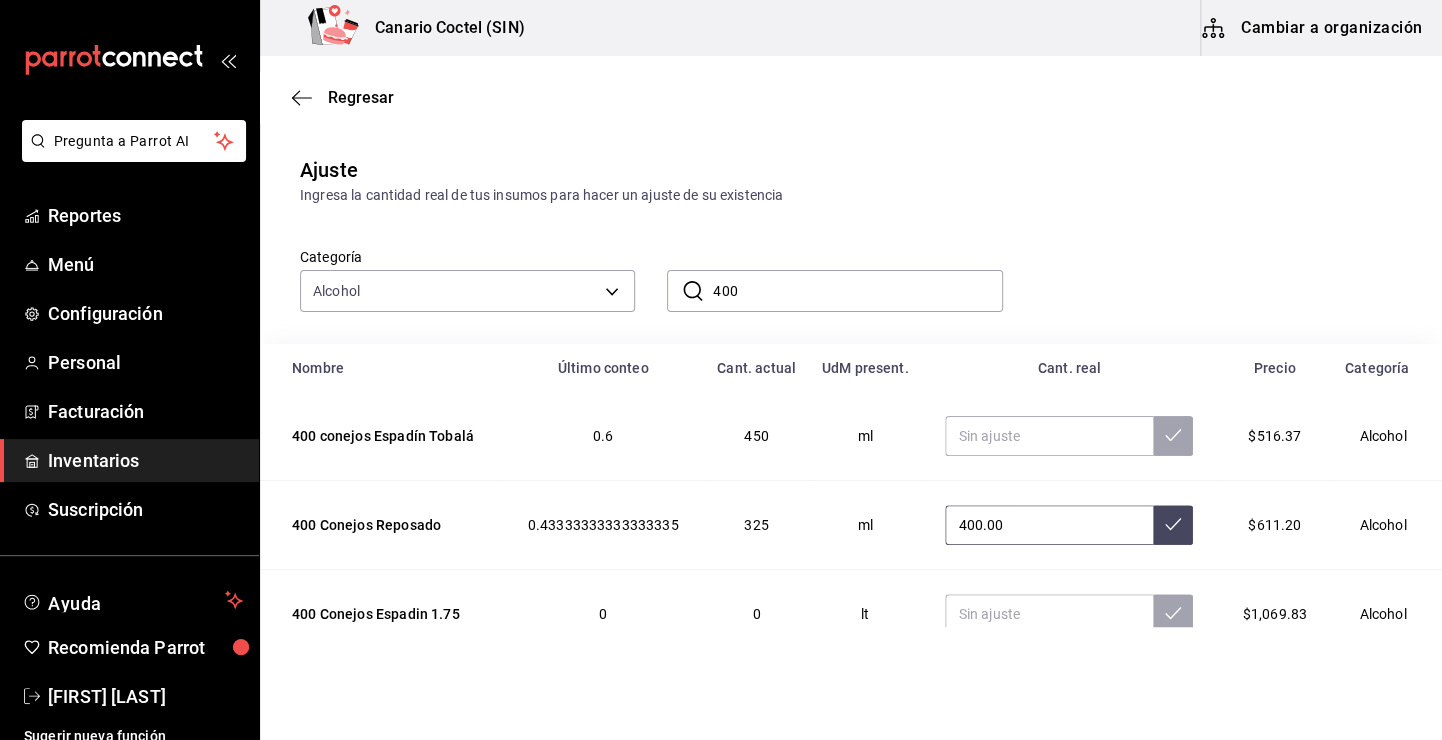 type on "400.00" 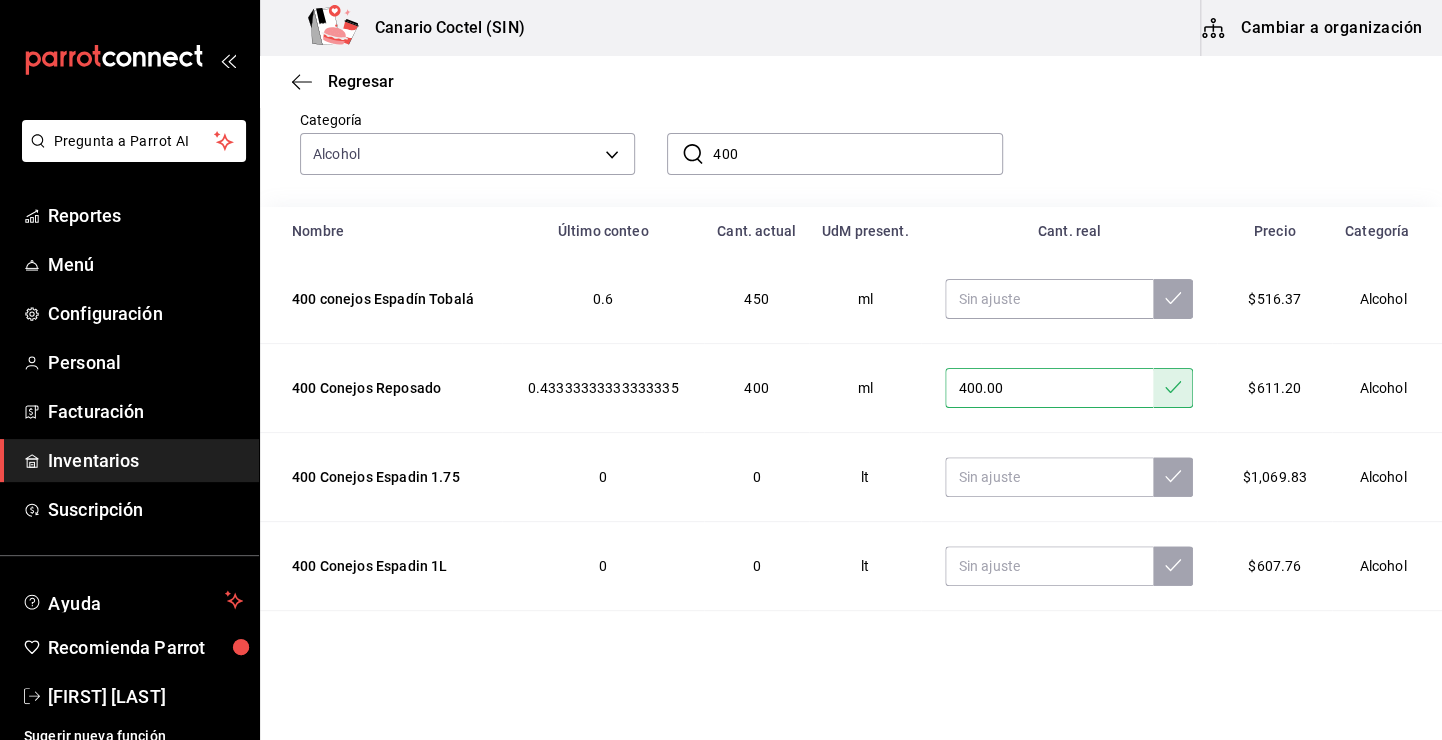 scroll, scrollTop: 16, scrollLeft: 0, axis: vertical 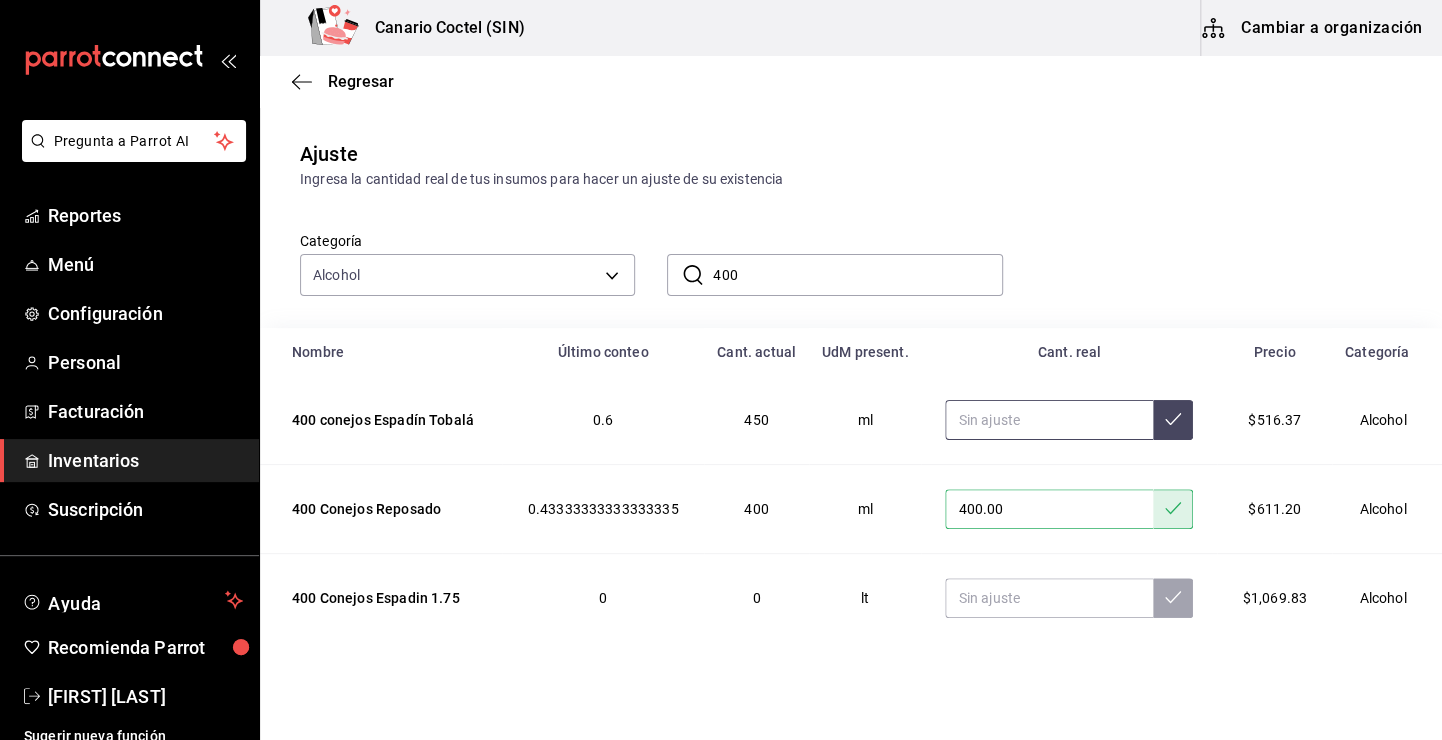 click at bounding box center (1049, 420) 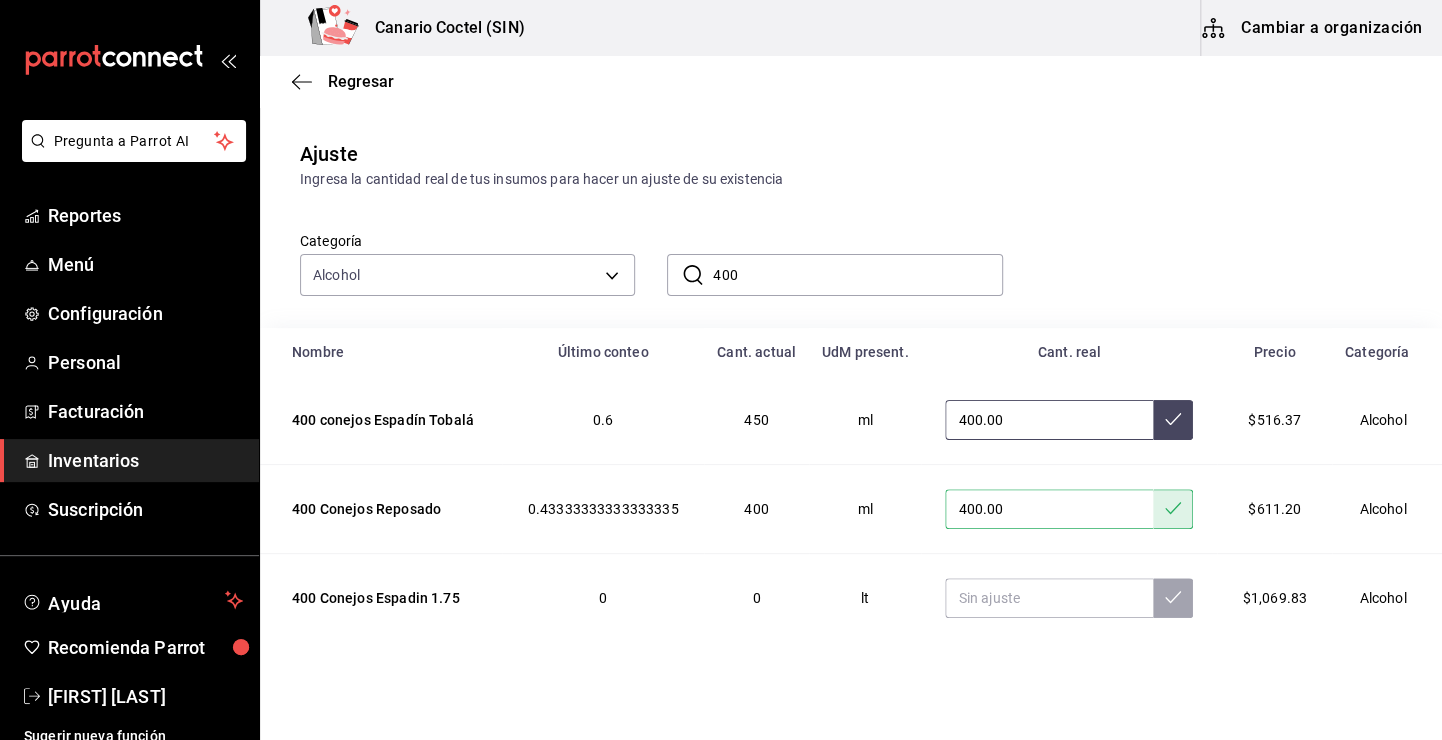 type on "400.00" 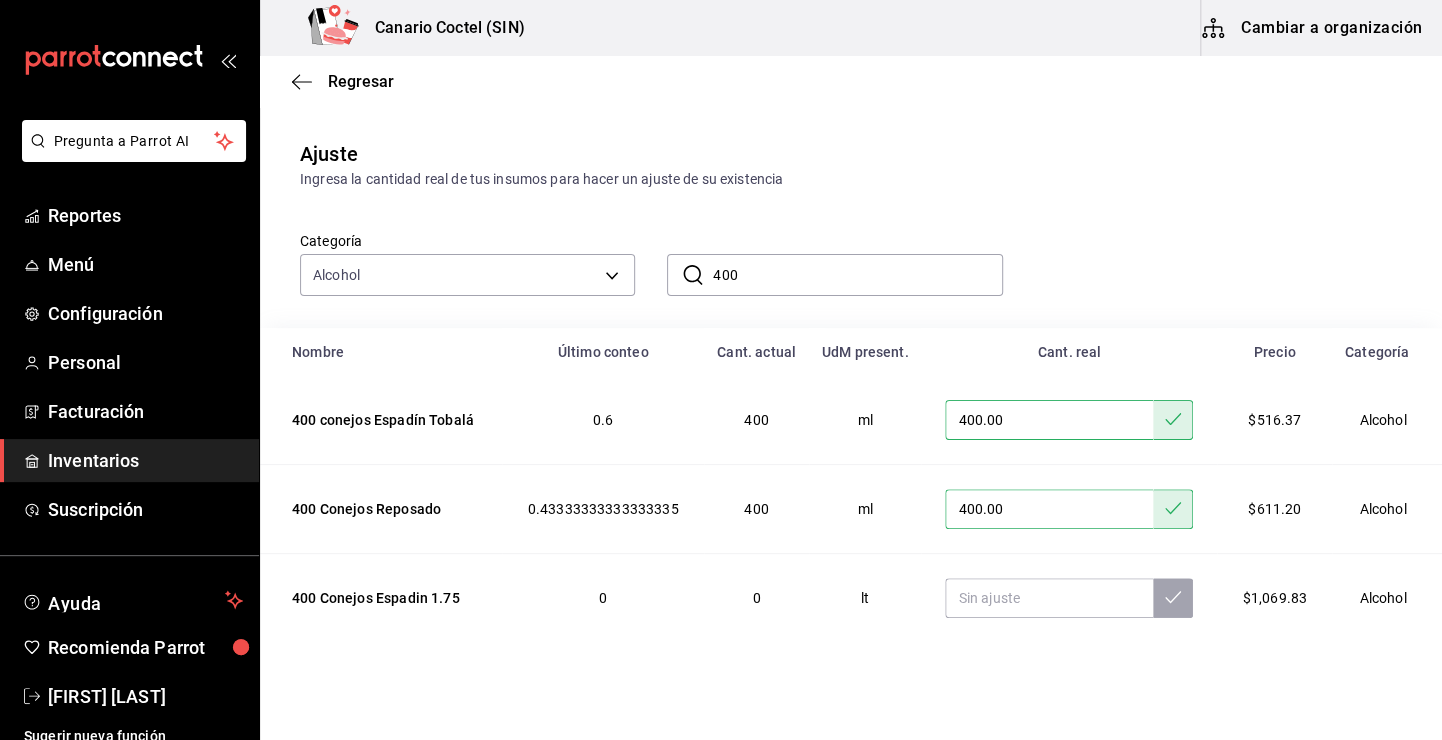 click on "400" at bounding box center [857, 275] 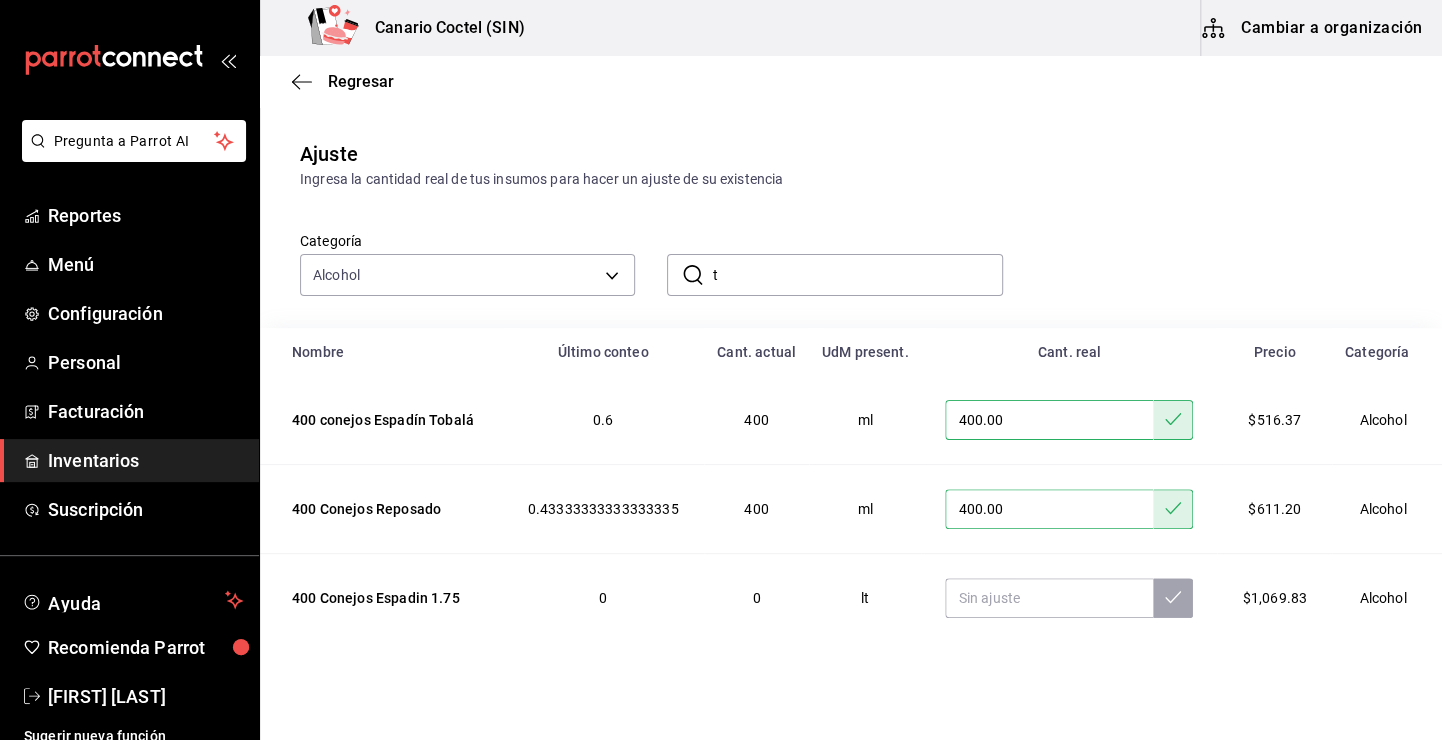 scroll, scrollTop: 0, scrollLeft: 0, axis: both 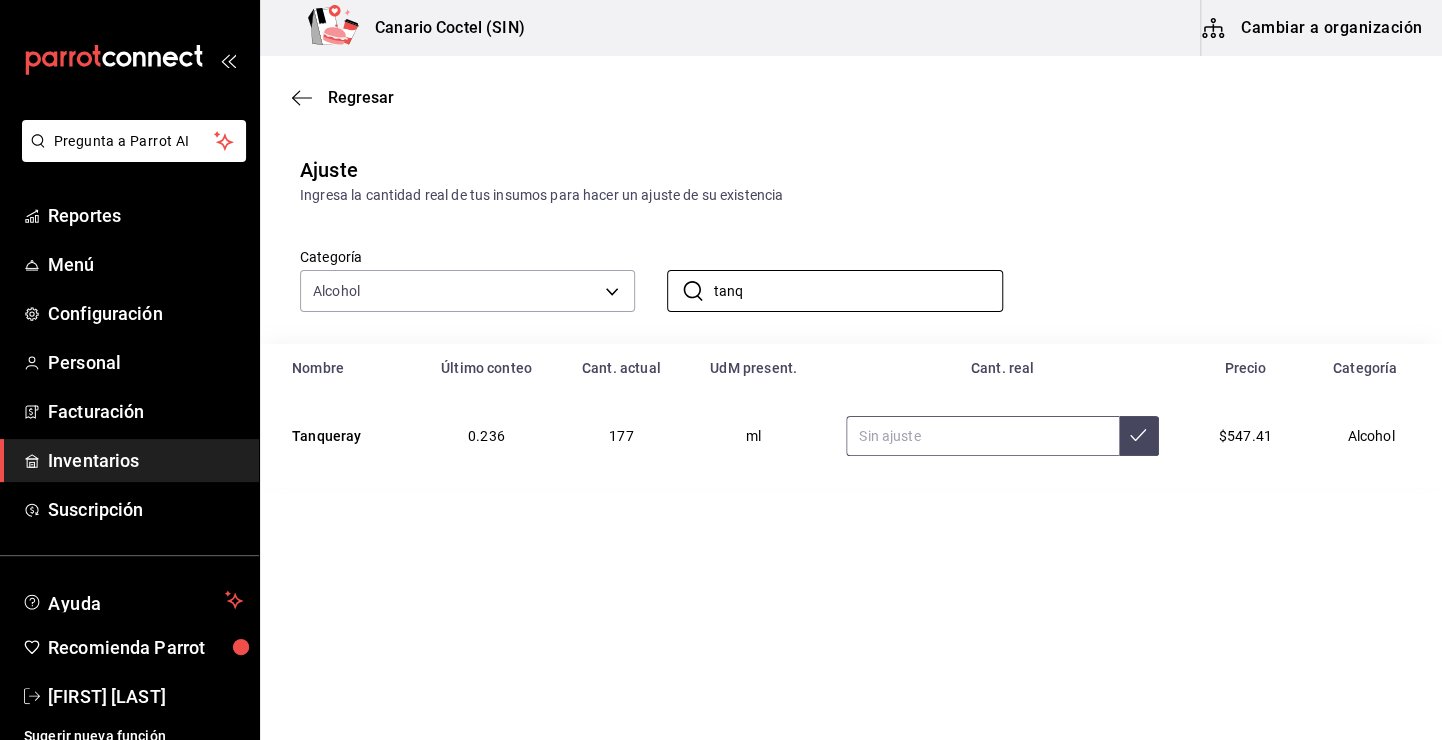 type on "tanq" 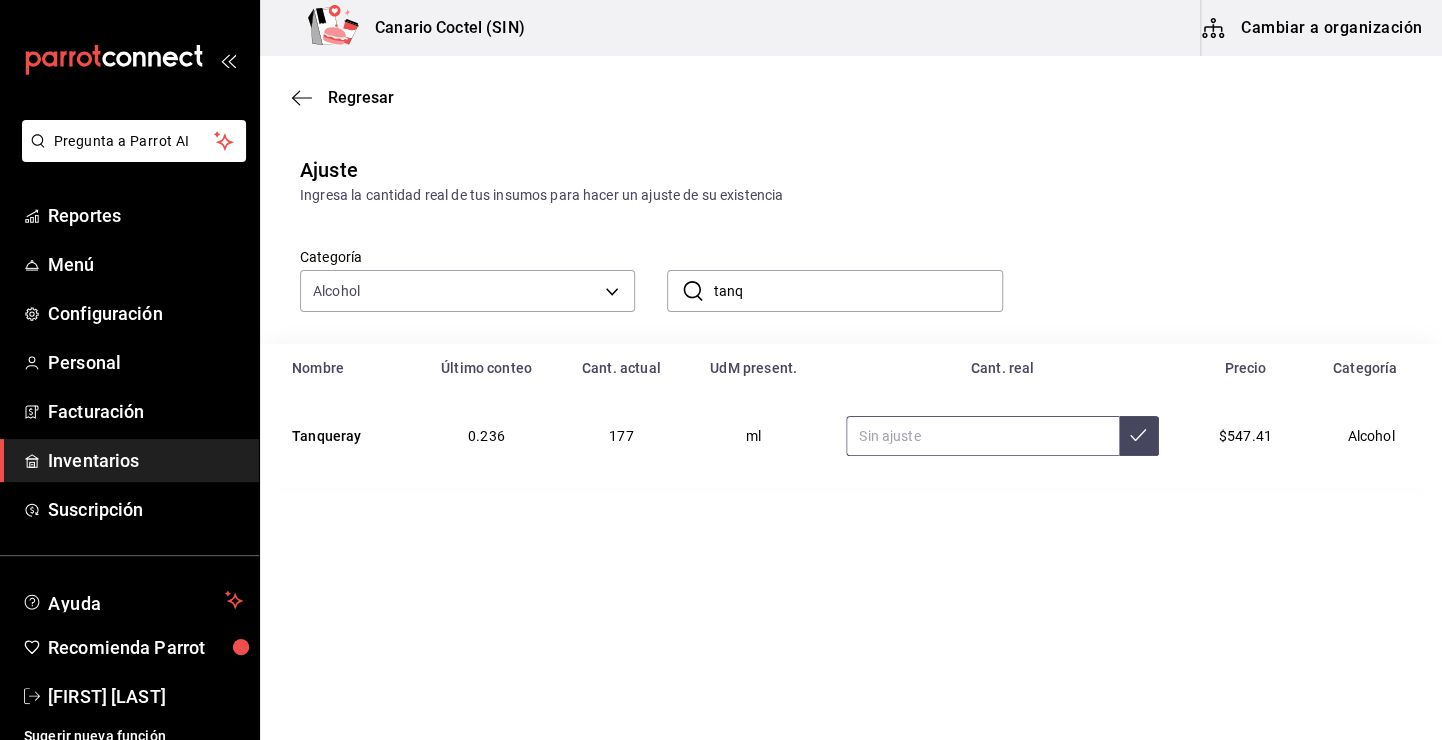 click at bounding box center [982, 436] 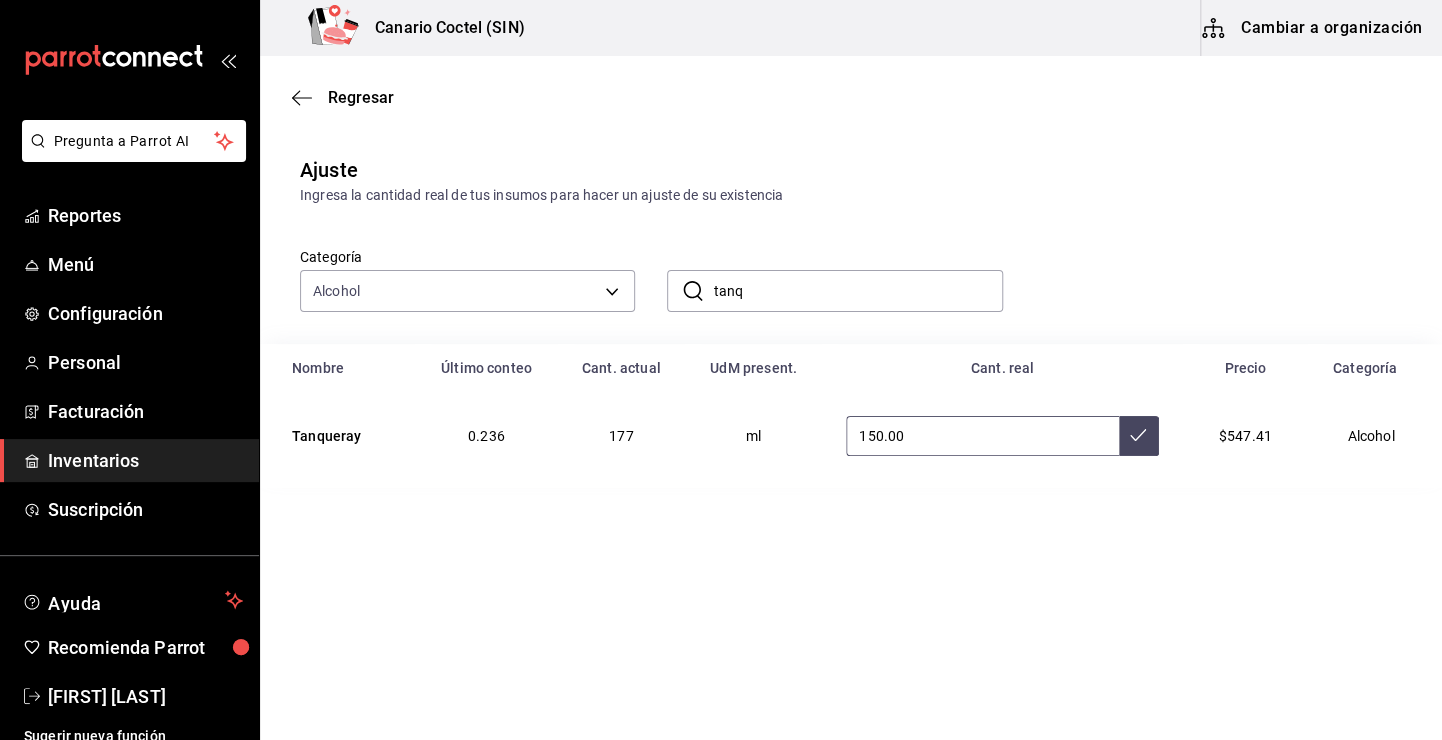 type on "150.00" 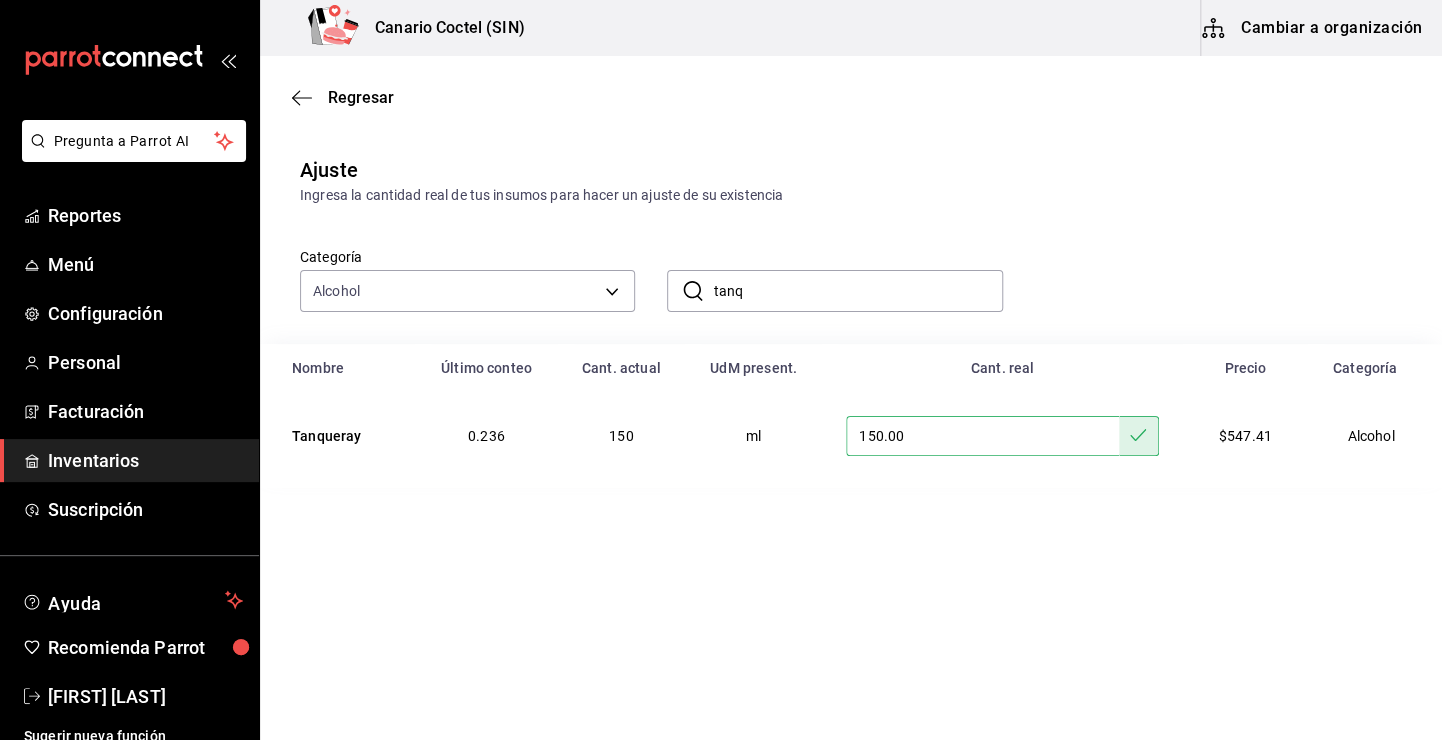 click on "tanq" at bounding box center (857, 291) 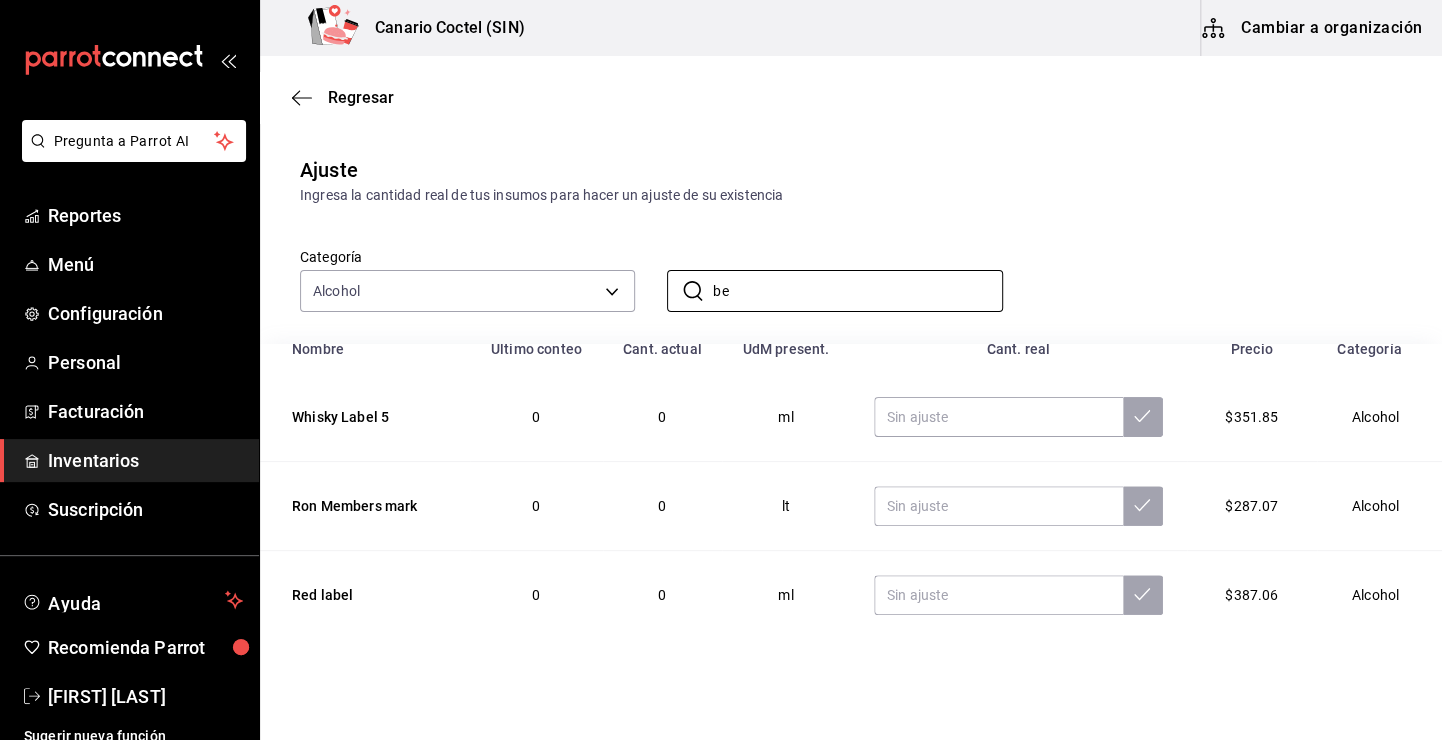 scroll, scrollTop: 0, scrollLeft: 0, axis: both 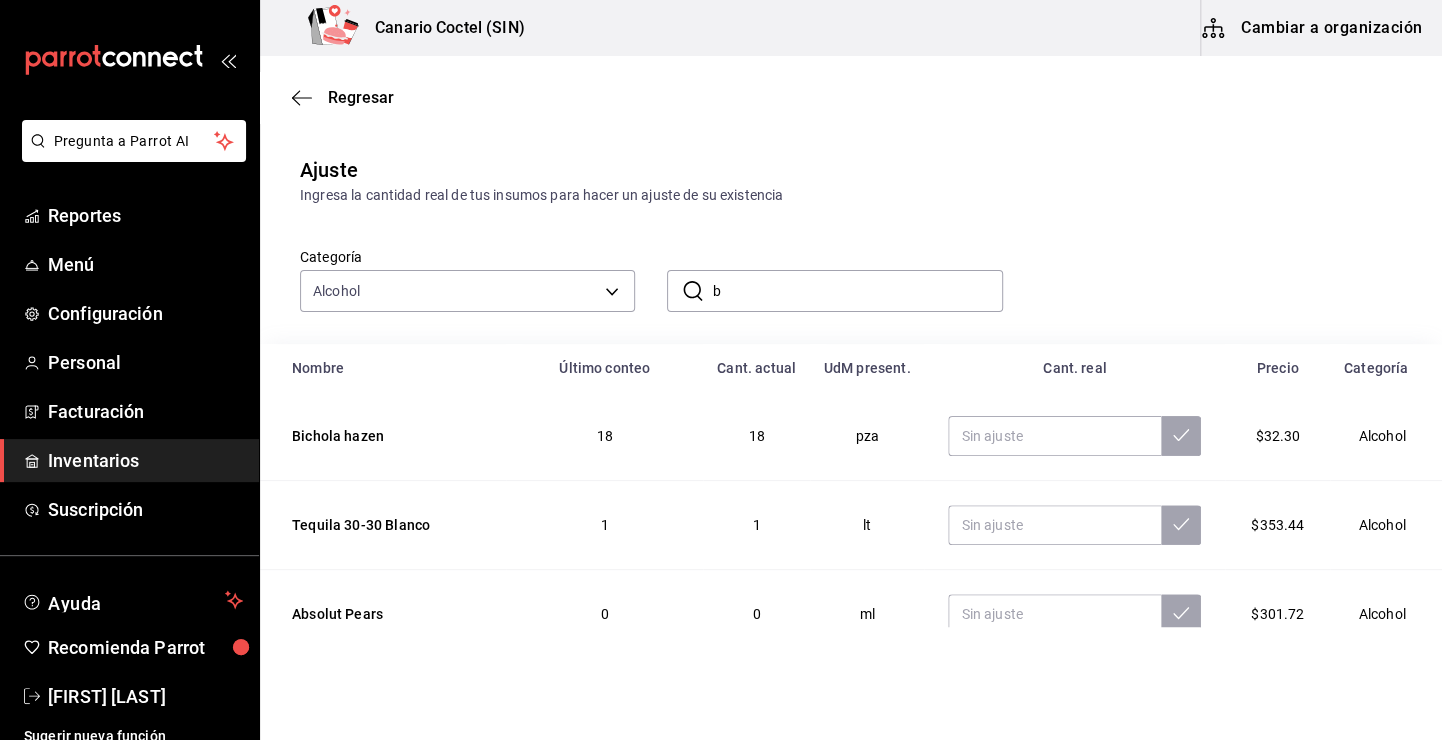 click on "b" at bounding box center (857, 291) 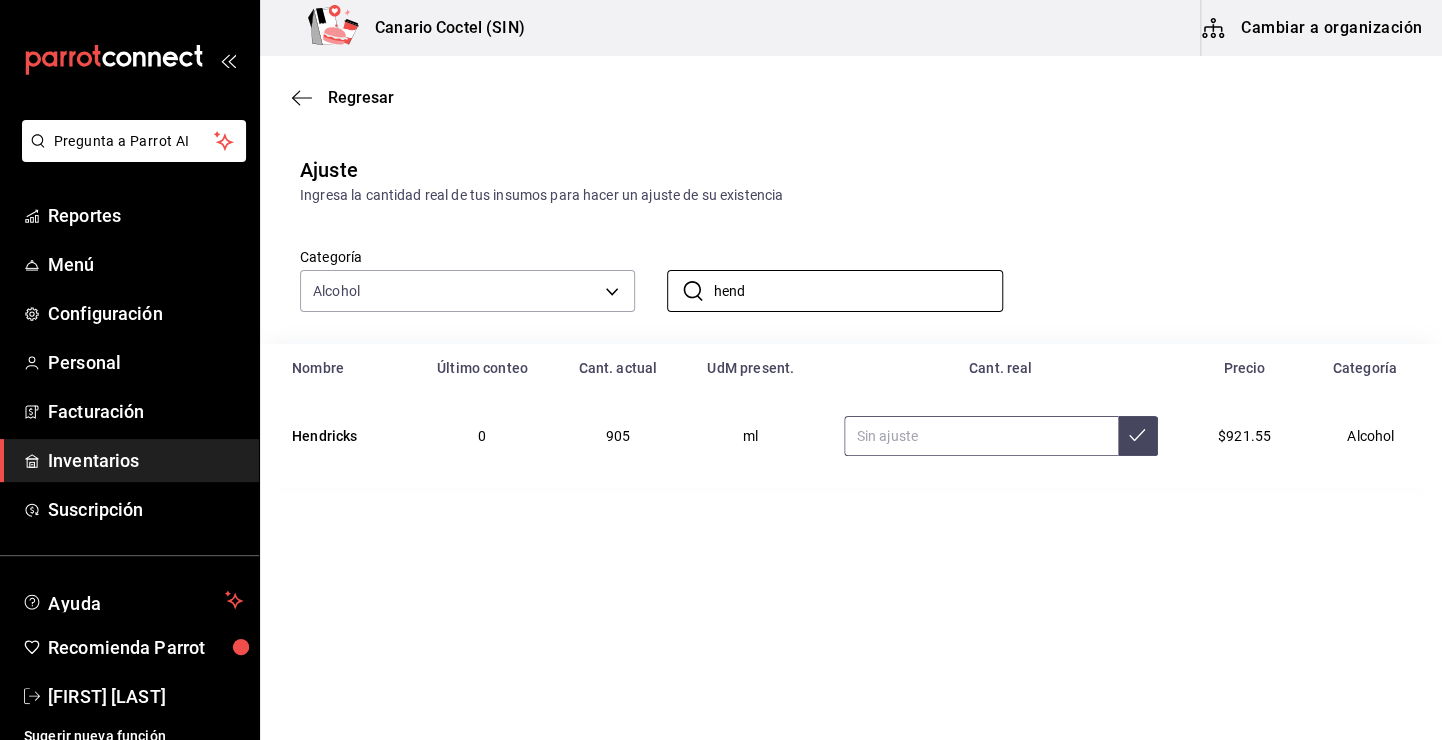 type on "hend" 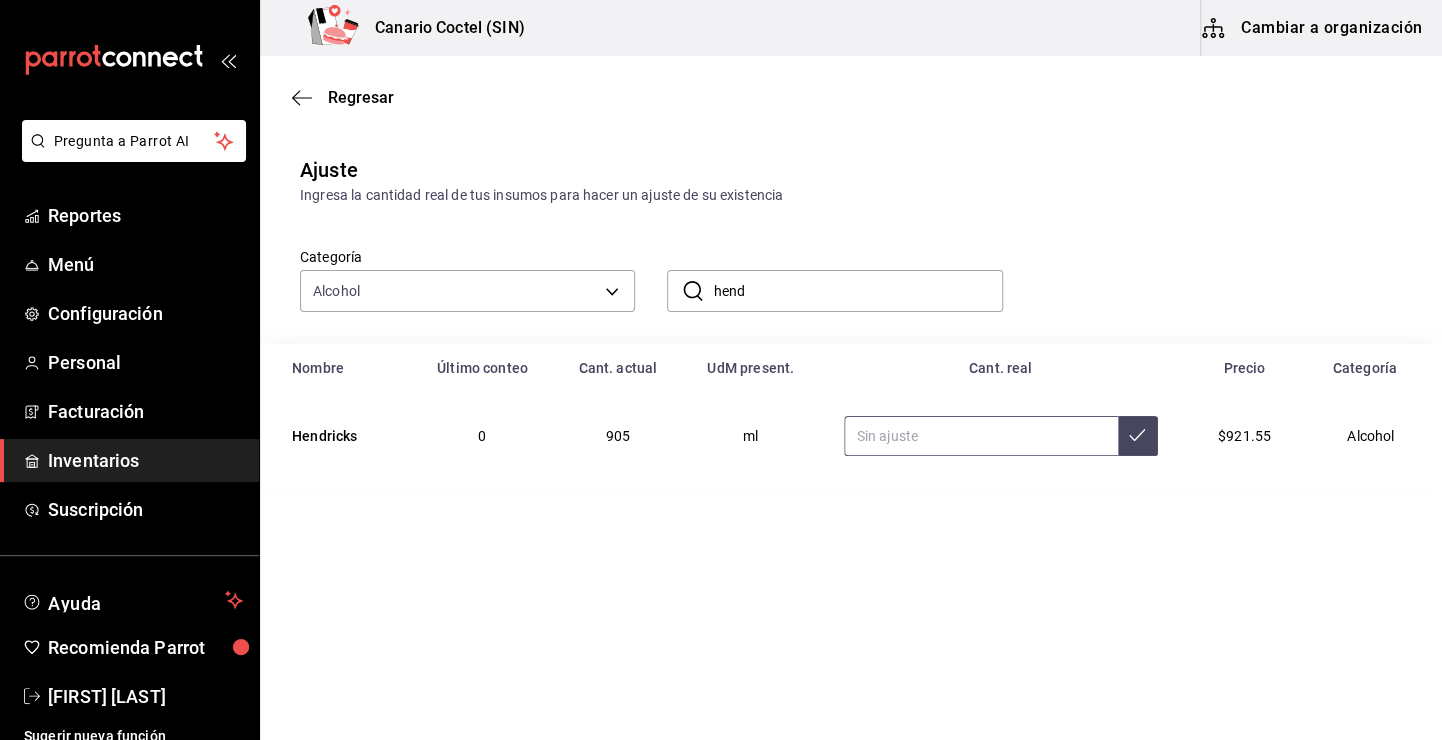 click at bounding box center [981, 436] 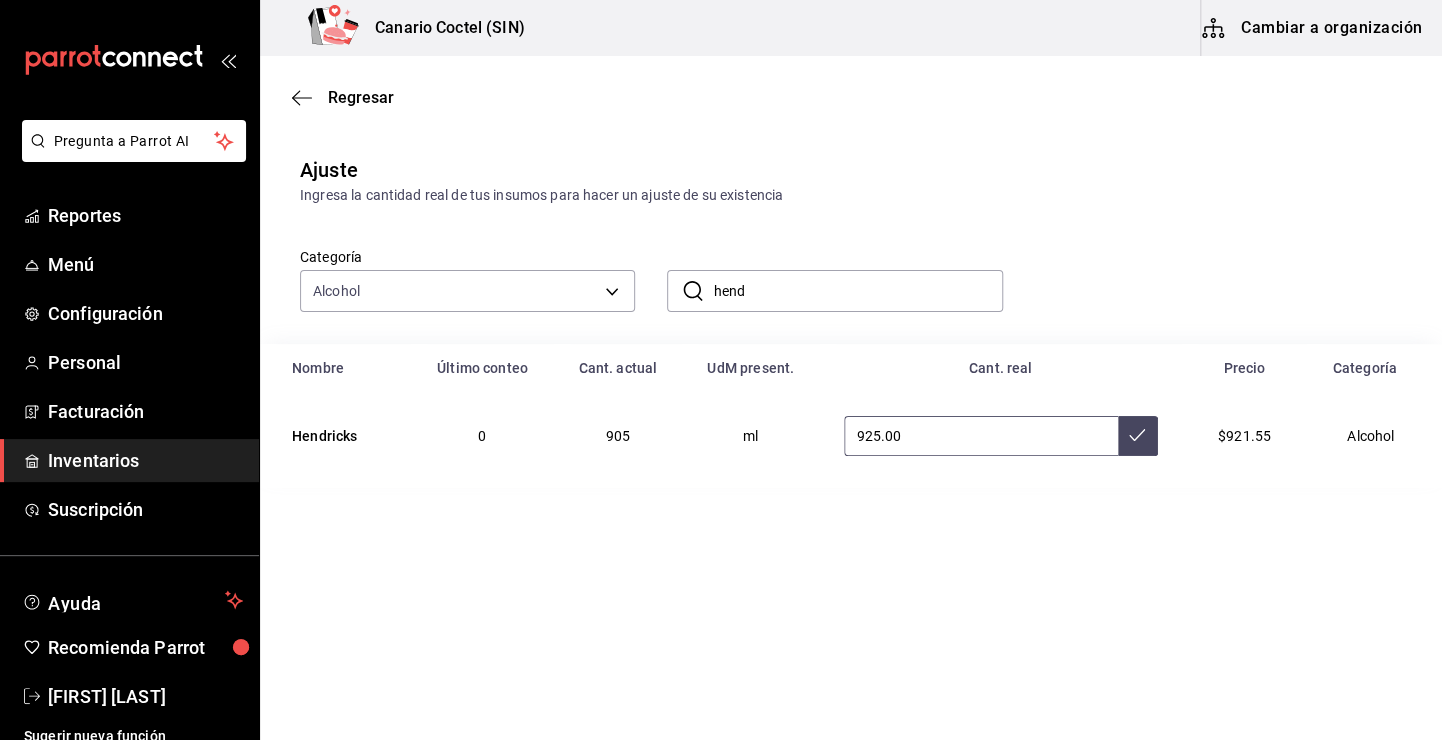type on "925.00" 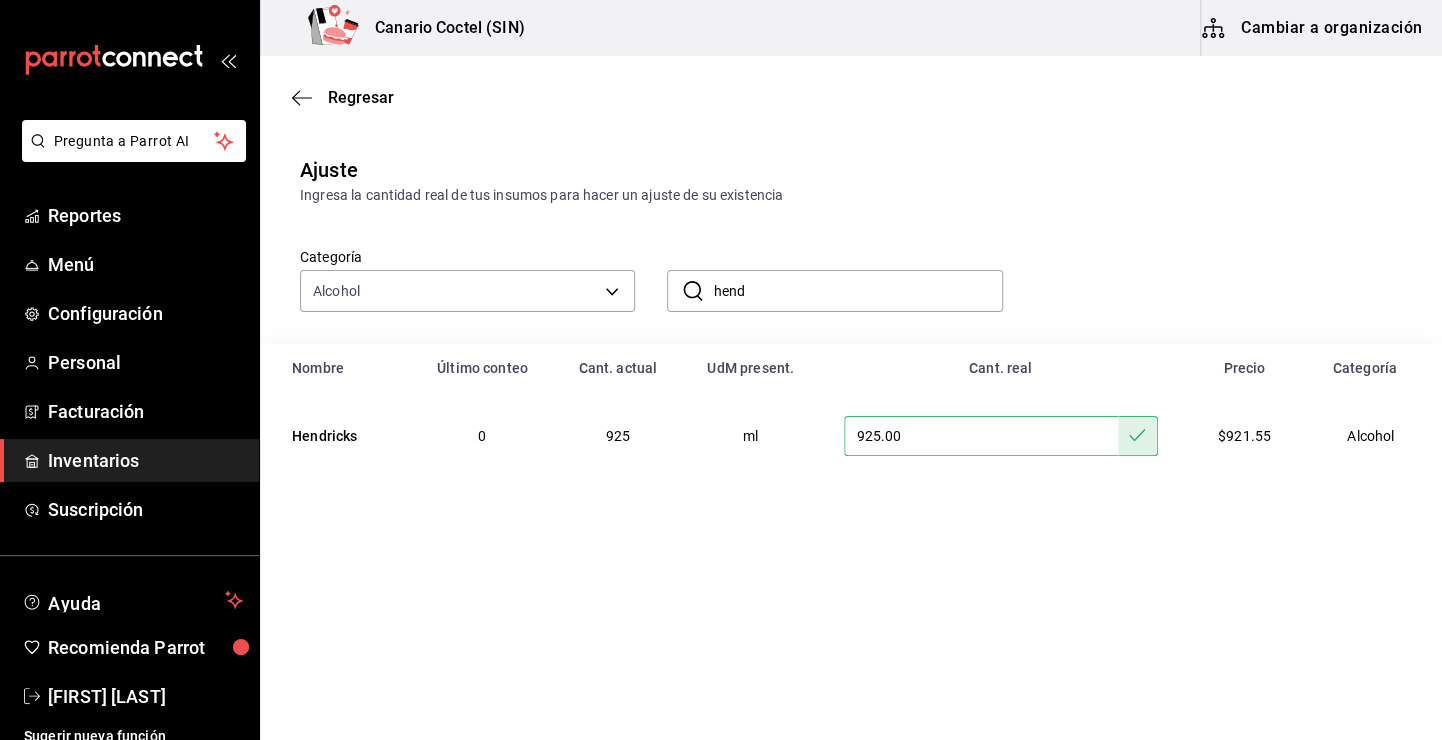 click on "hend" at bounding box center [857, 291] 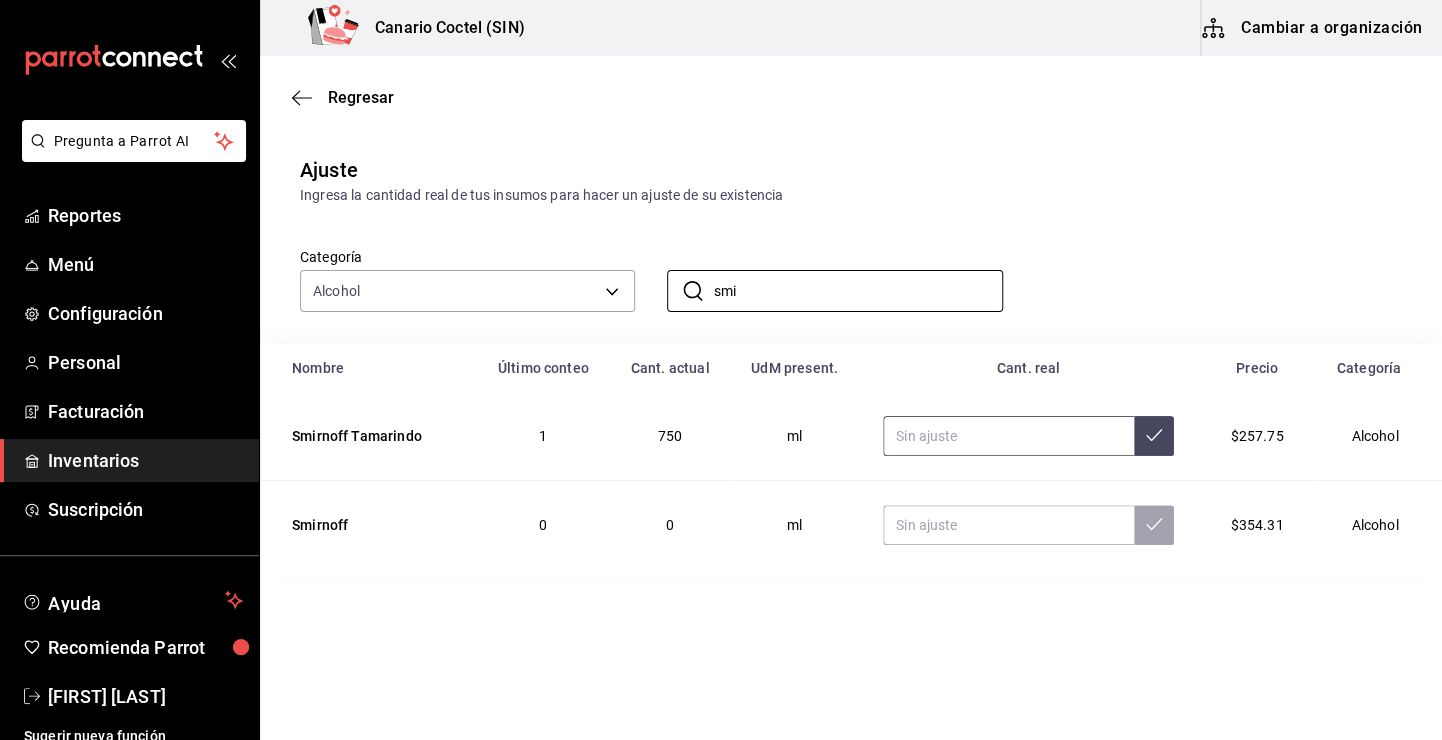 type on "smi" 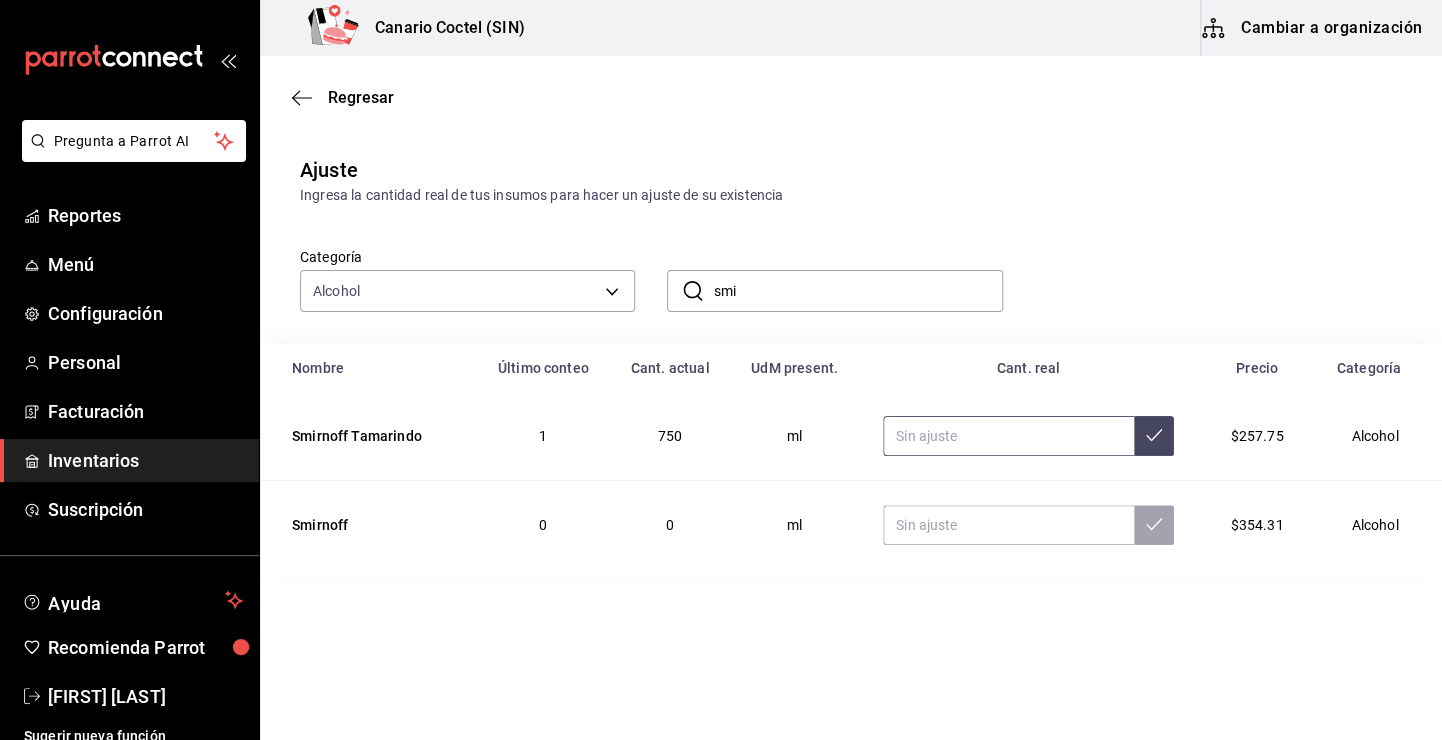 click at bounding box center [1008, 436] 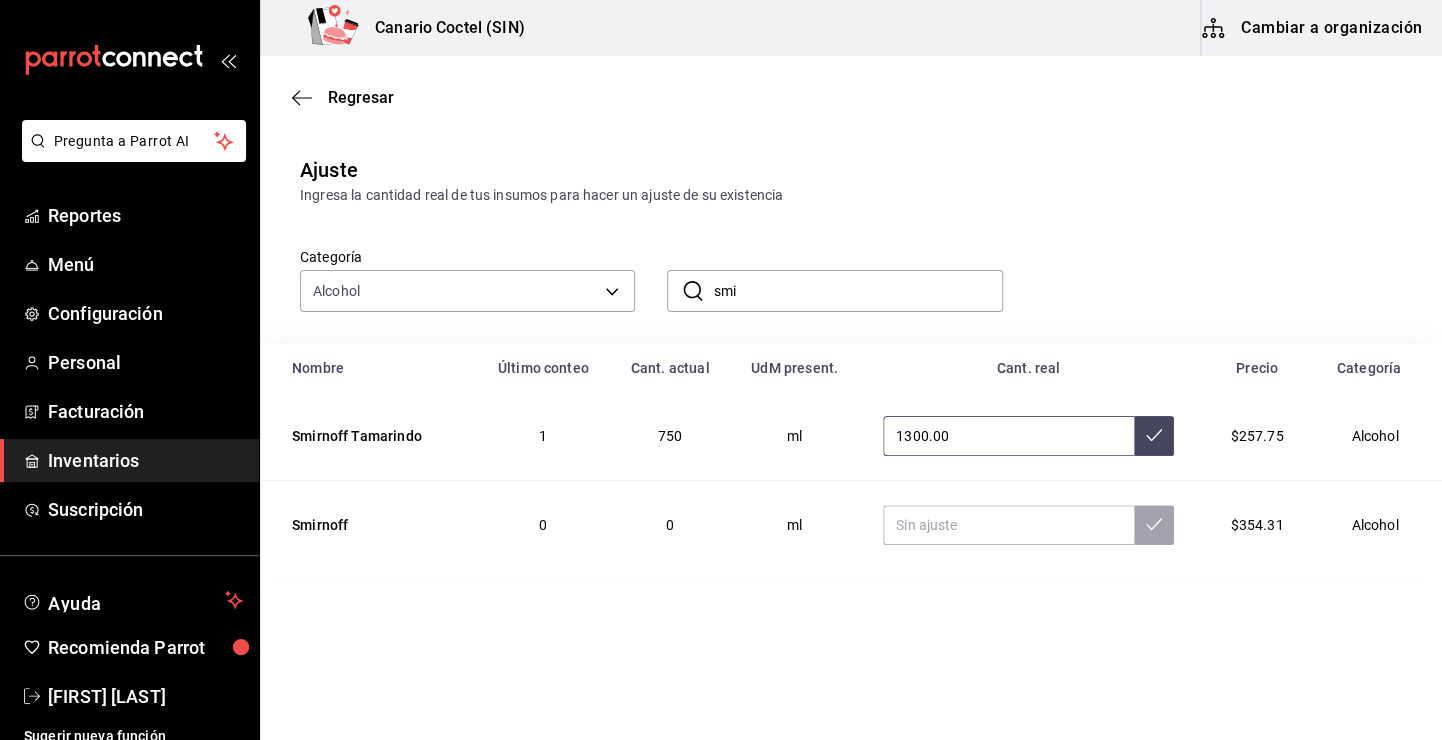 type on "1300.00" 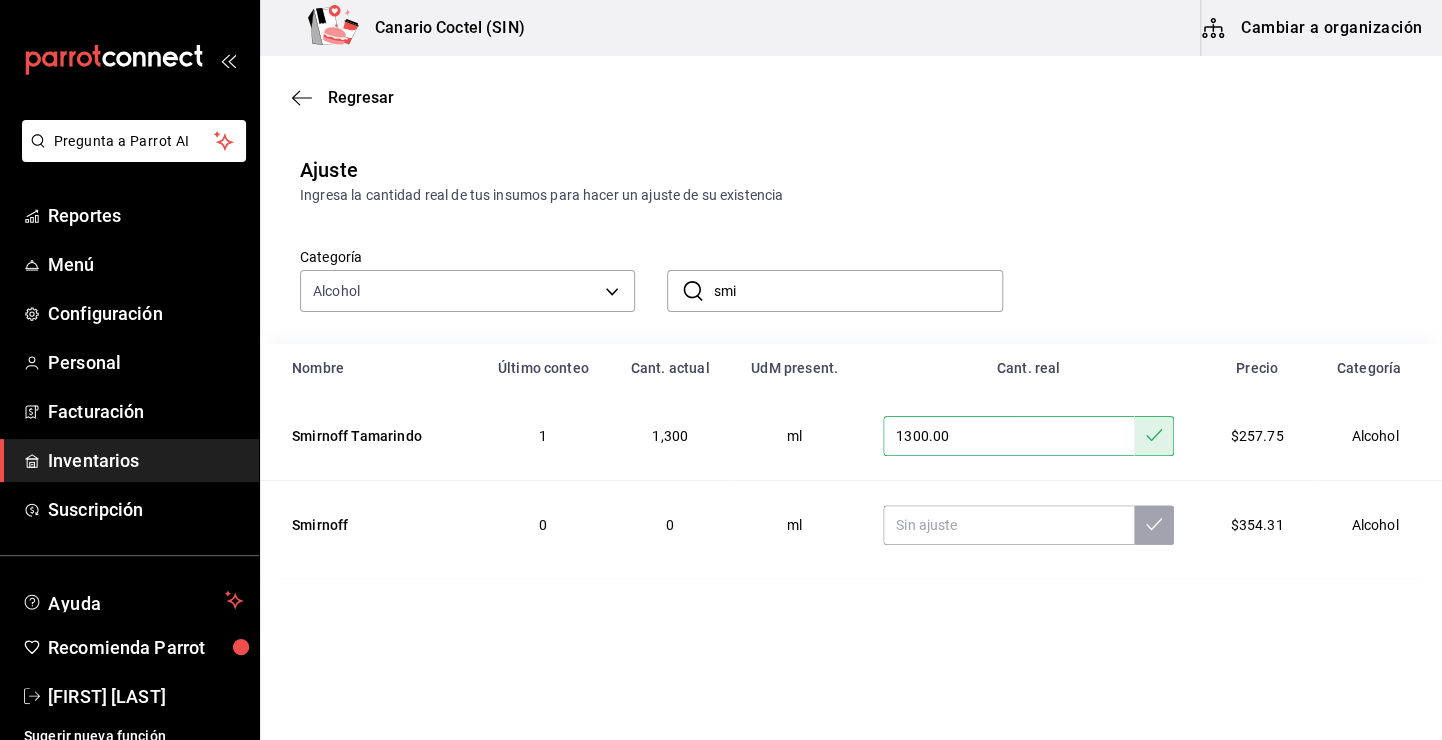 click on "smi" at bounding box center (857, 291) 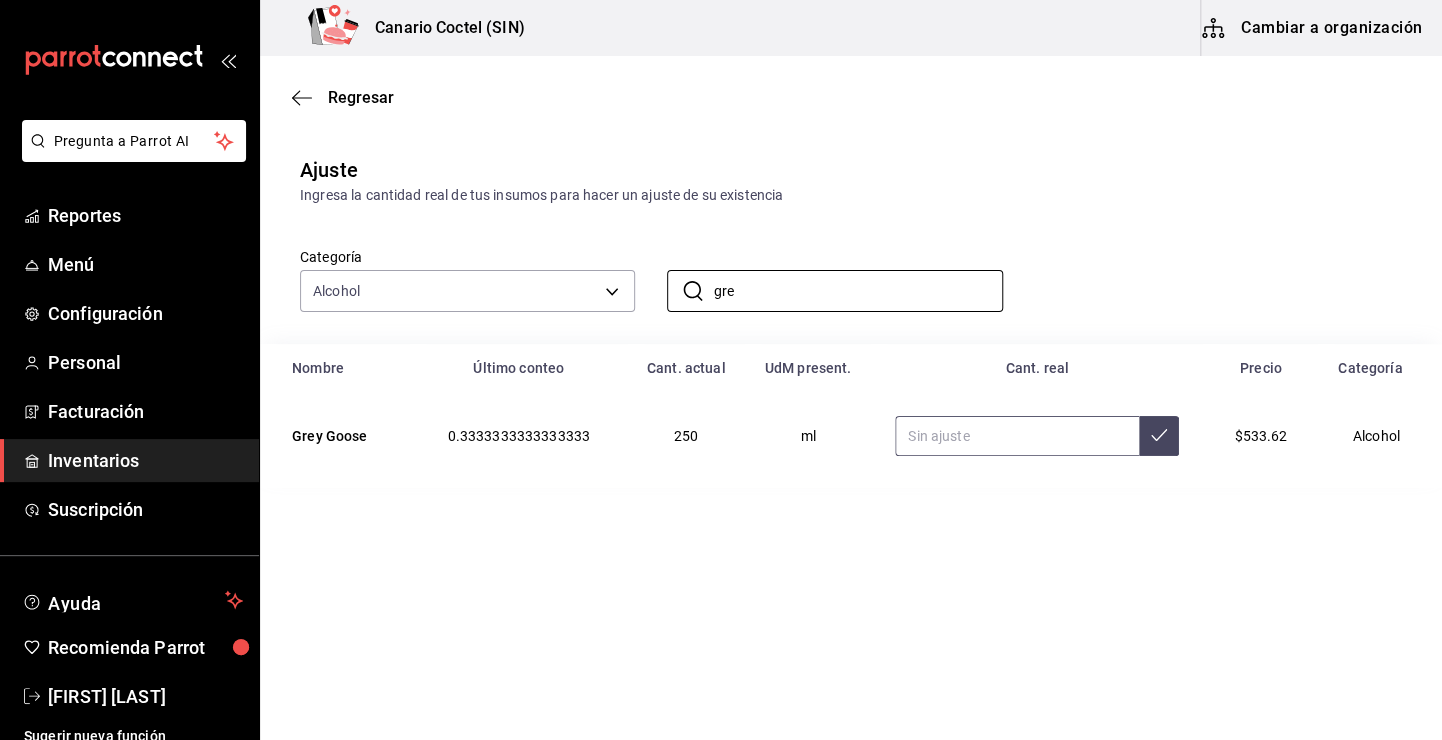 click at bounding box center [1017, 436] 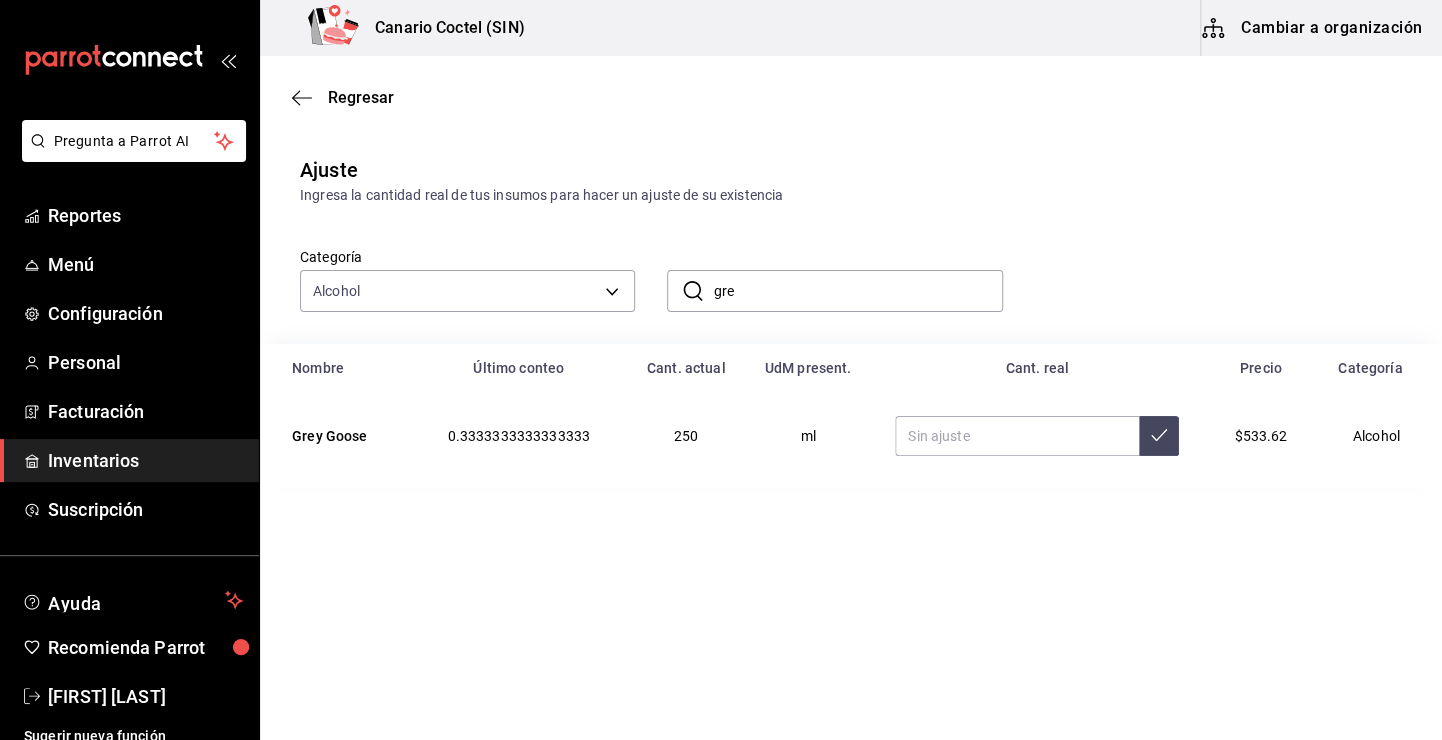click on "gre" at bounding box center (857, 291) 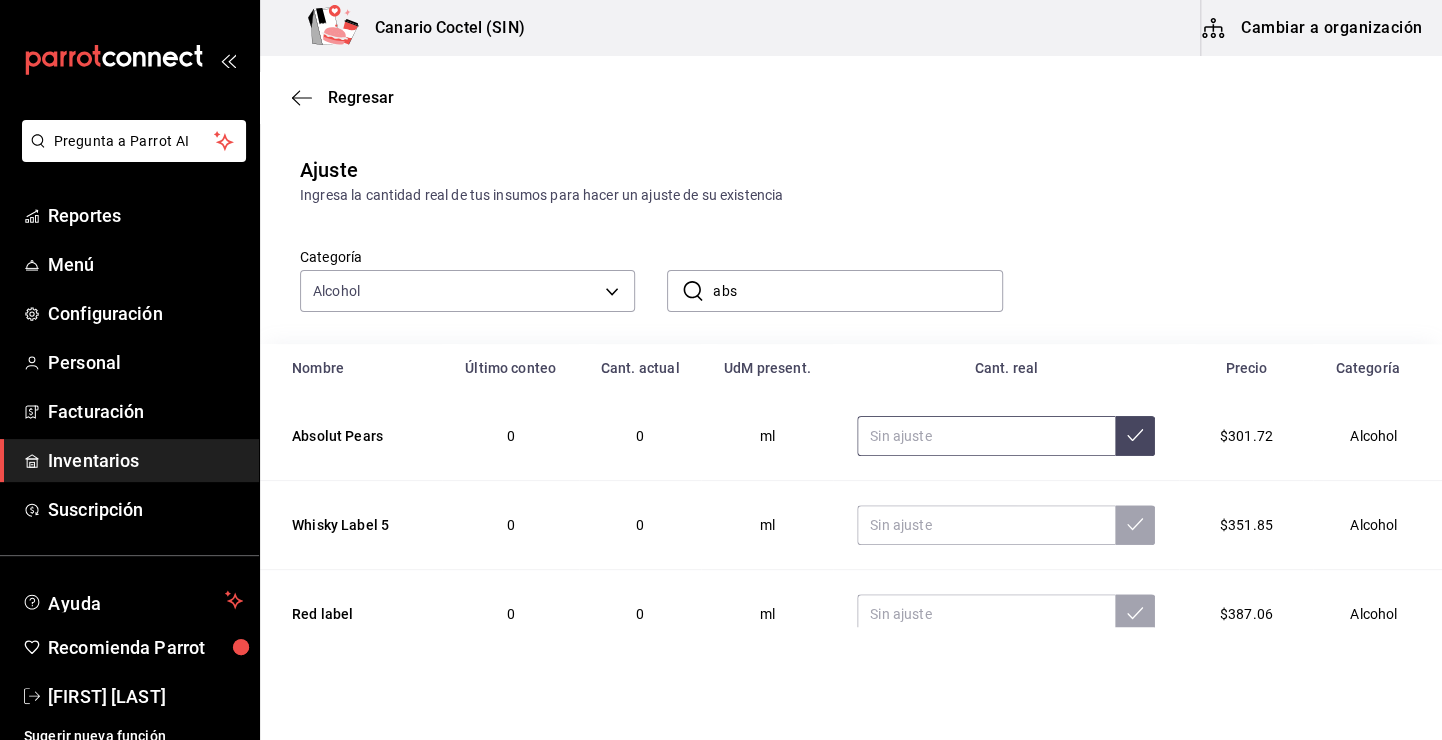 click at bounding box center (986, 436) 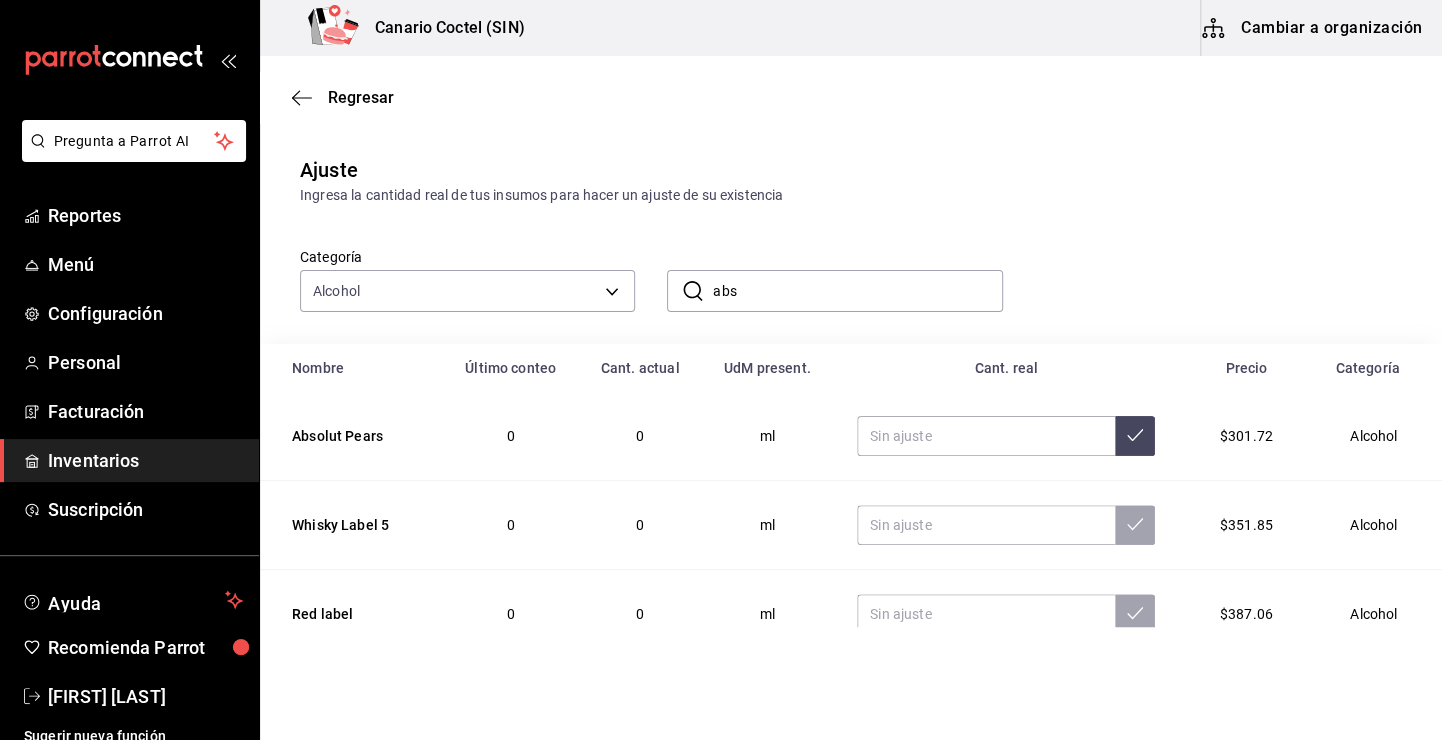 click on "abs" at bounding box center [857, 291] 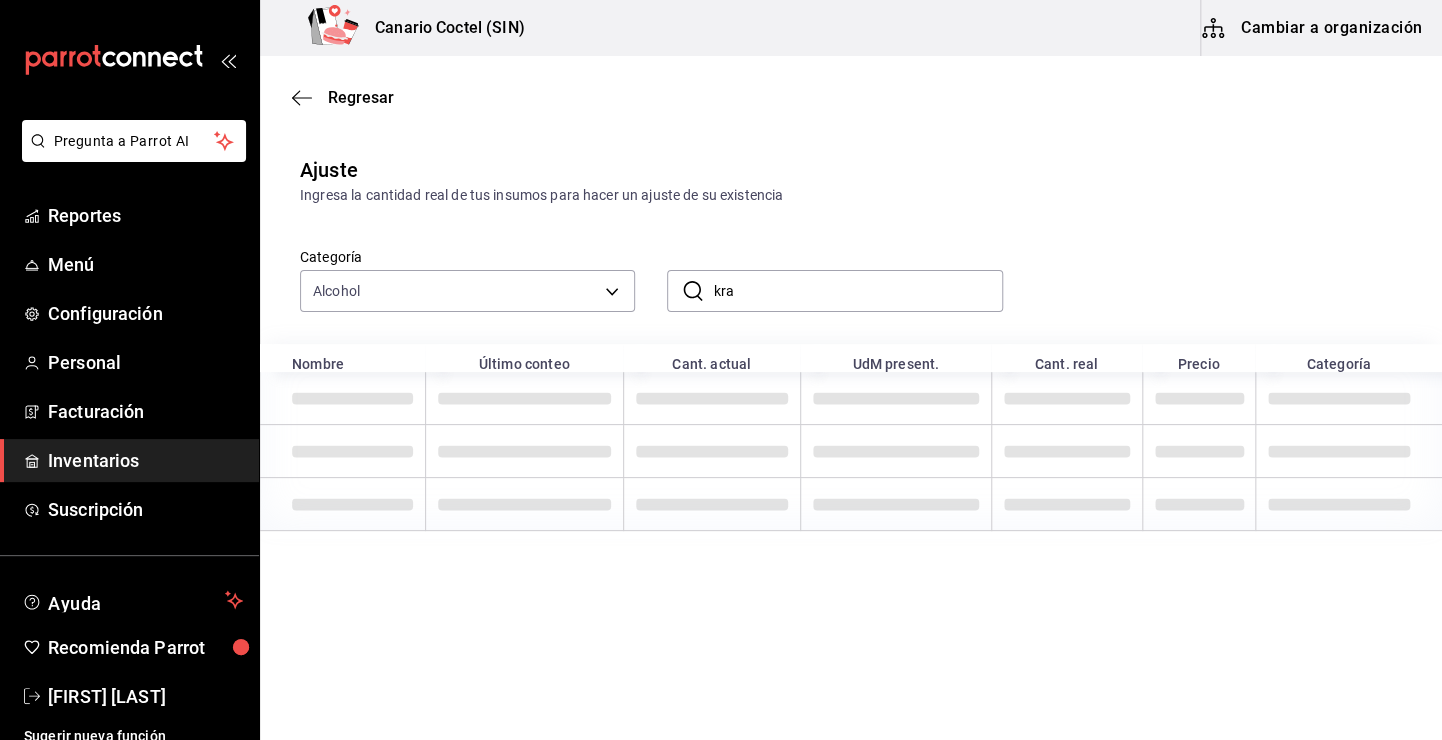 type on "kra" 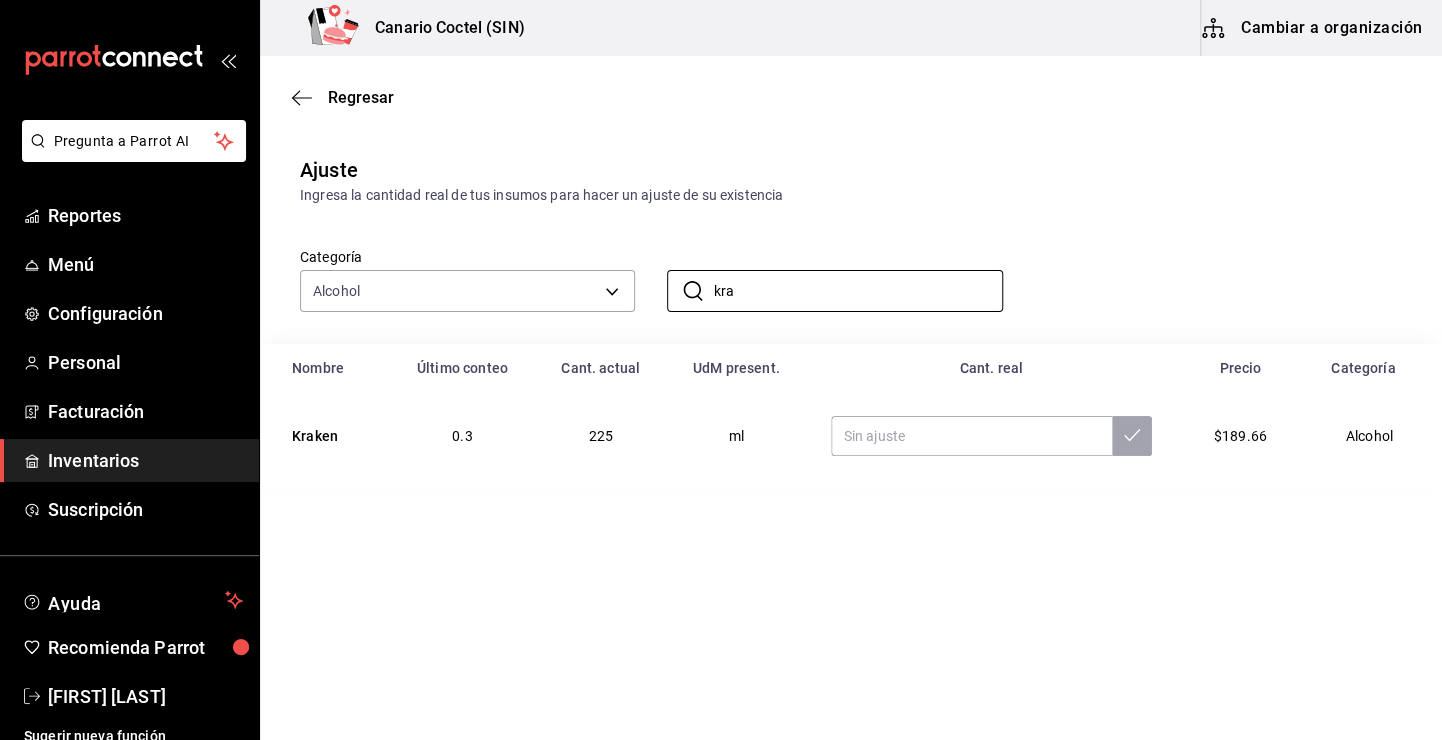 click at bounding box center (991, 436) 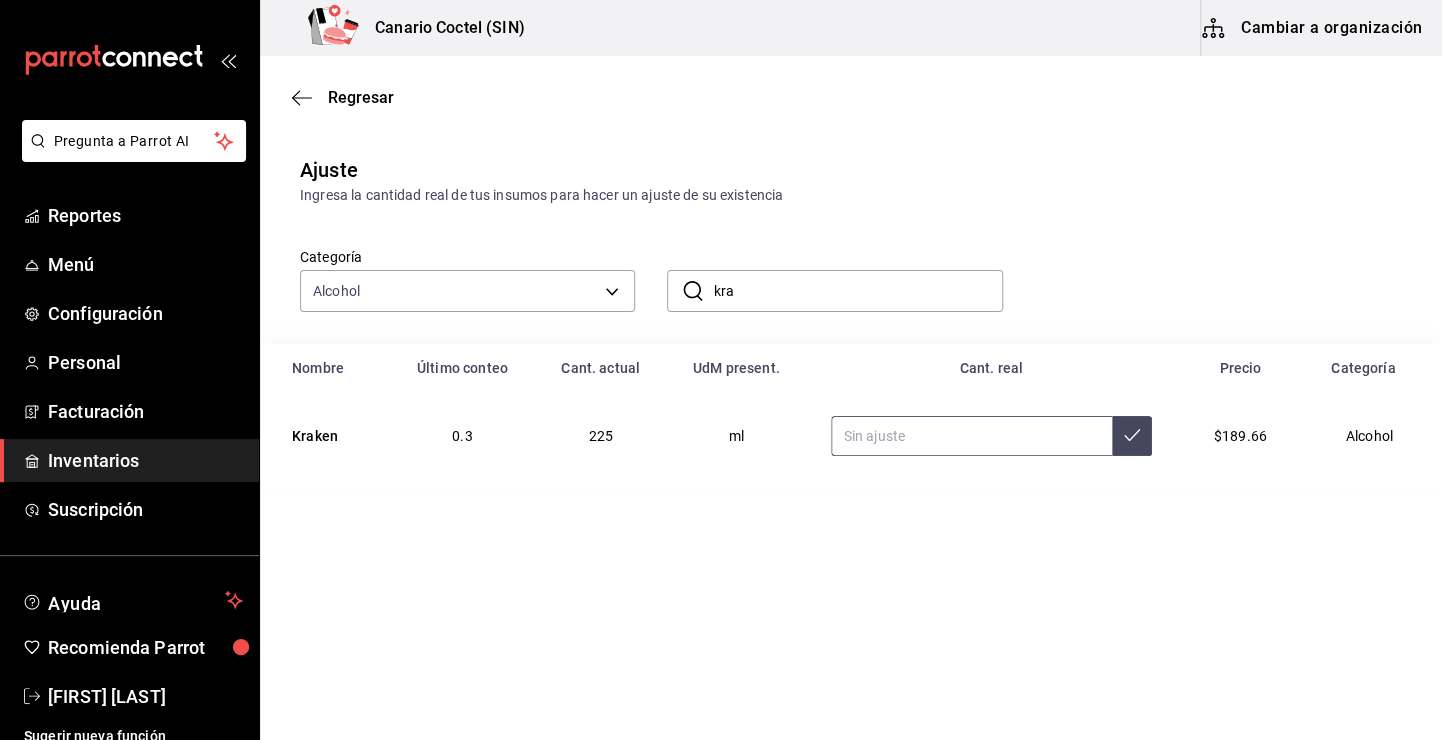 click at bounding box center (971, 436) 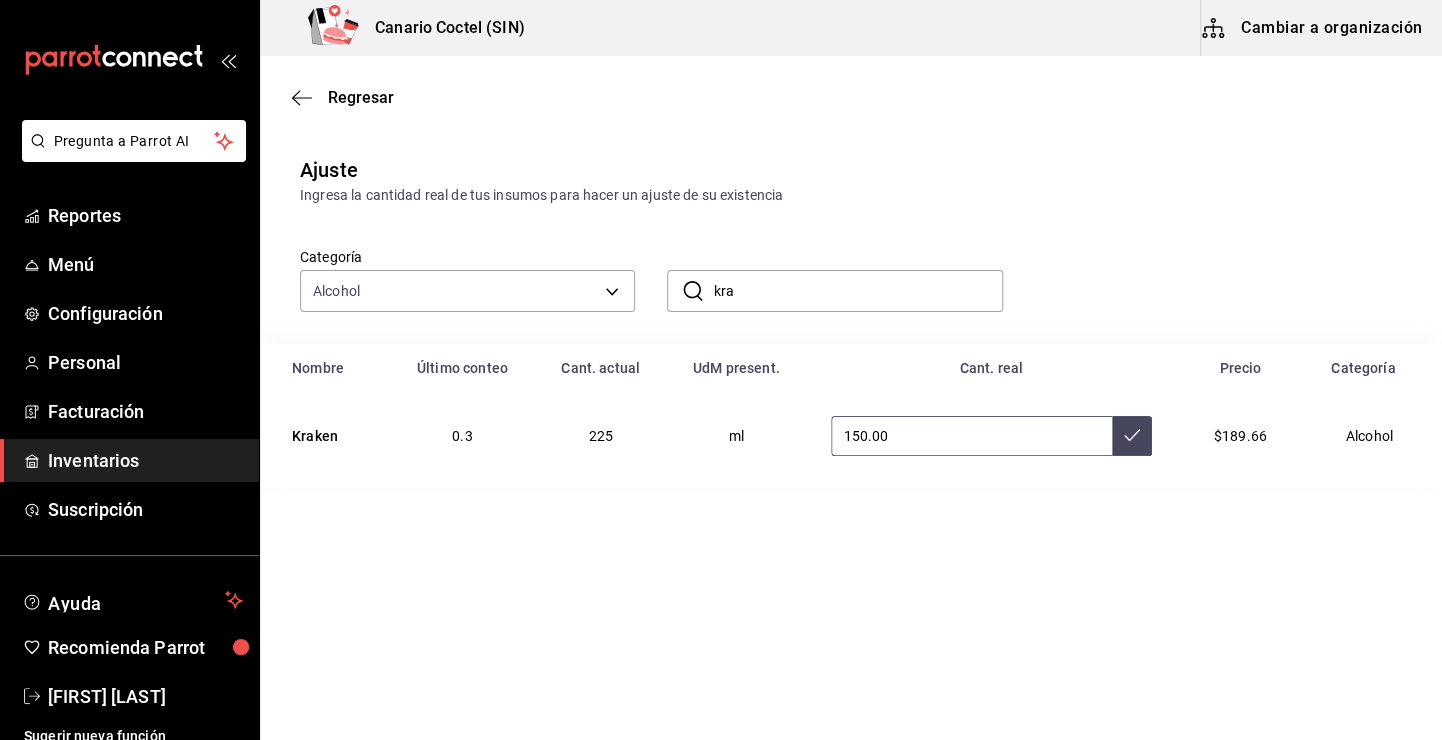 type on "150.00" 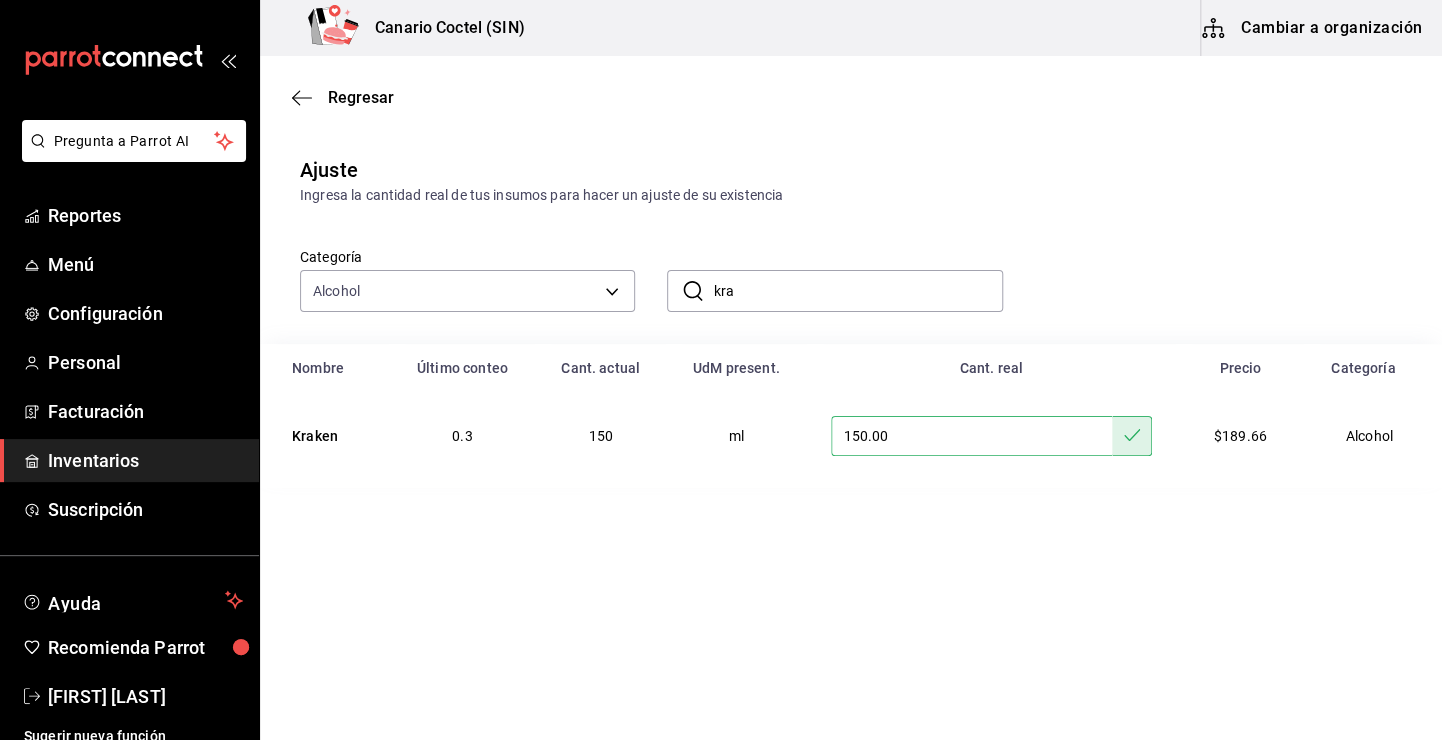 click on "kra" at bounding box center [857, 291] 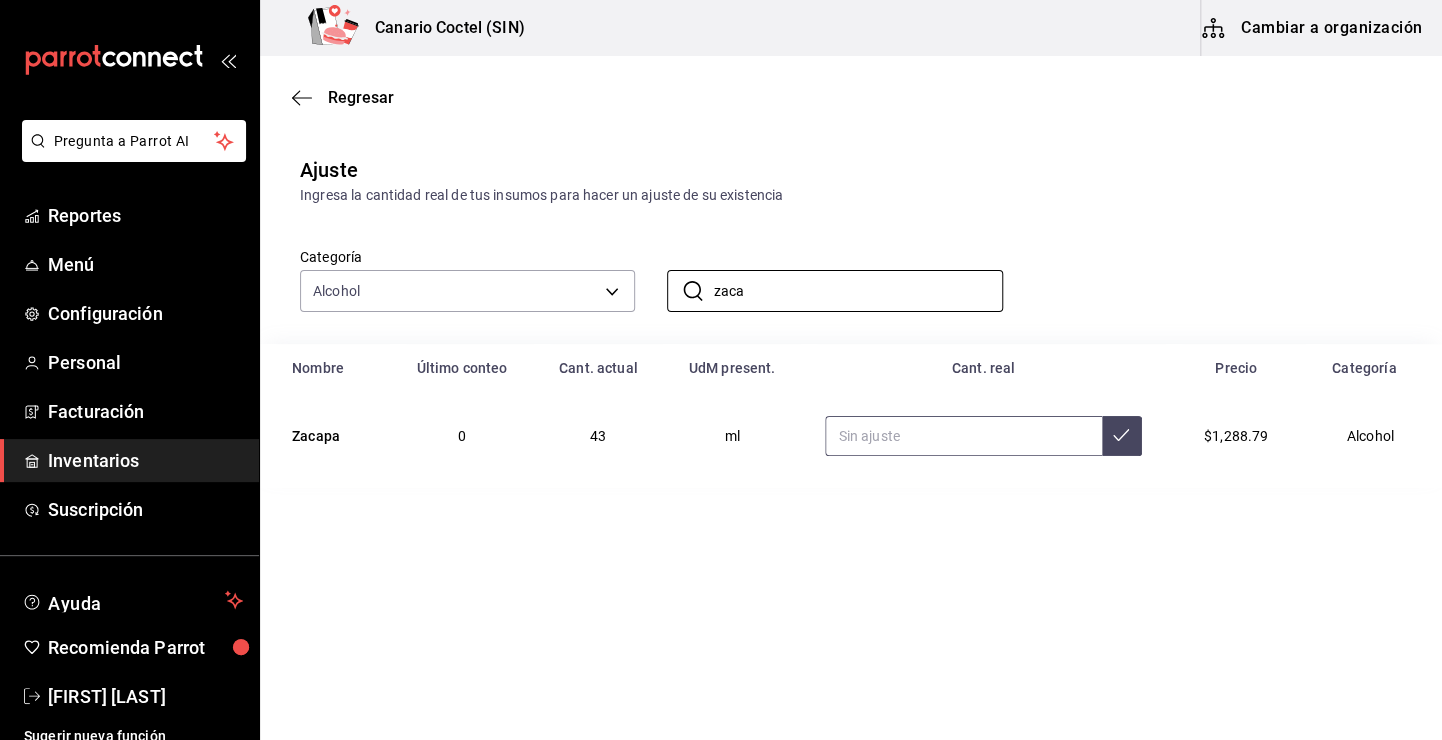 type on "zaca" 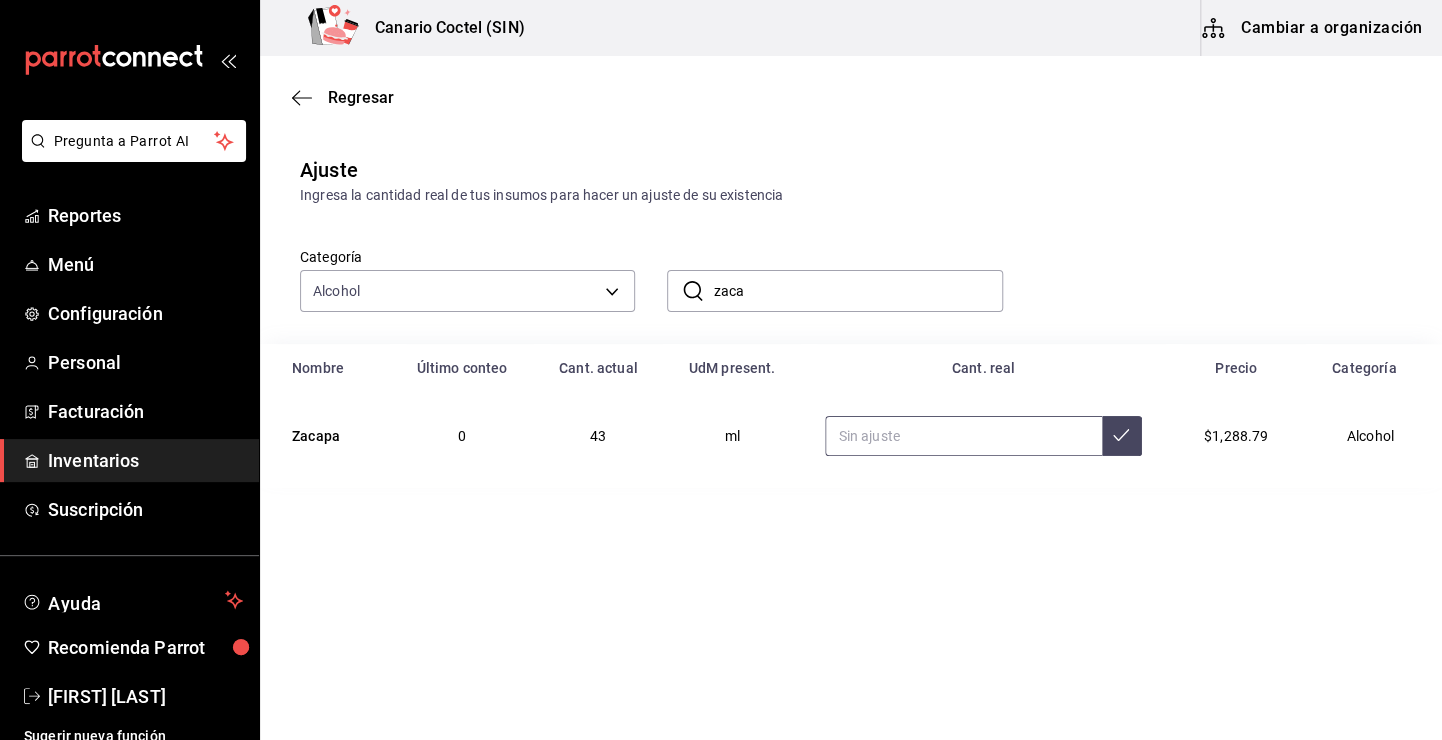click at bounding box center (963, 436) 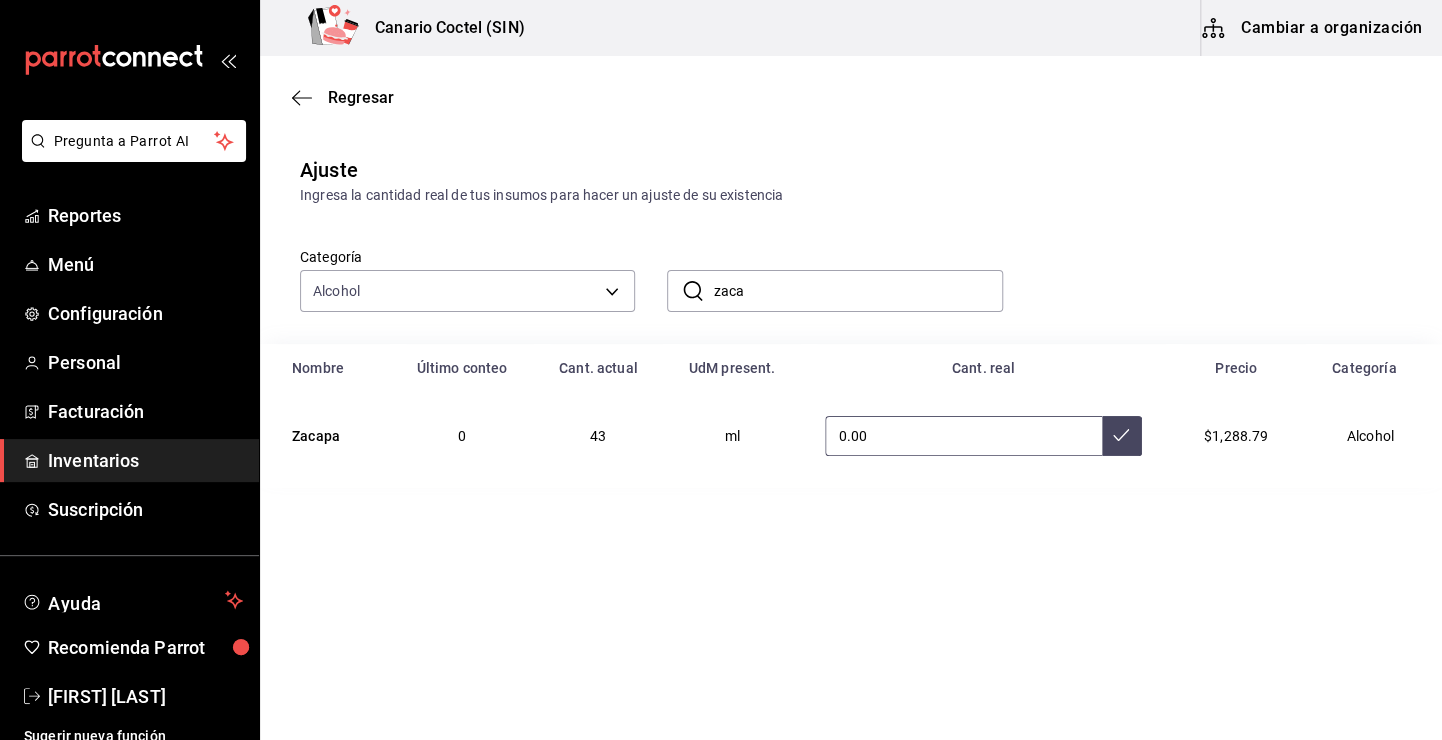 type on "0.00" 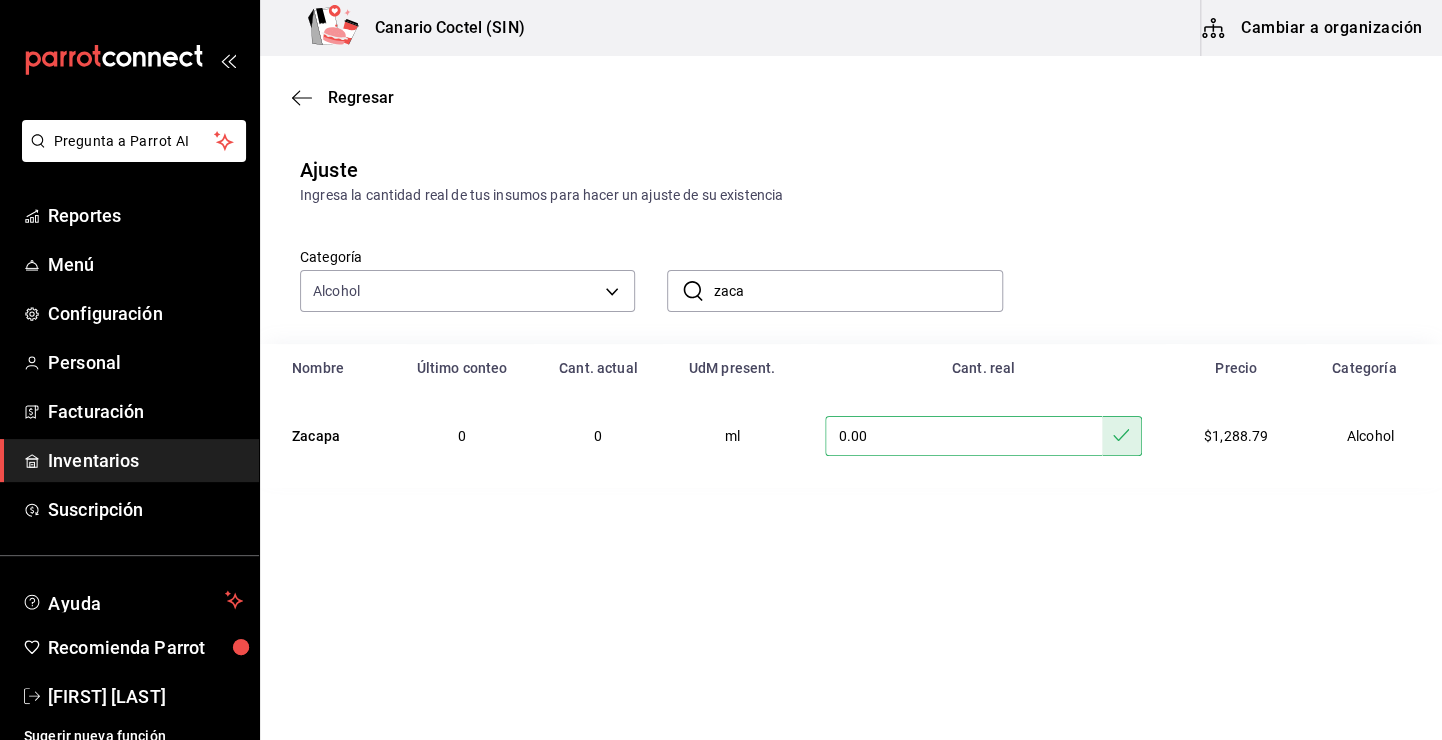 click on "zaca" at bounding box center (857, 291) 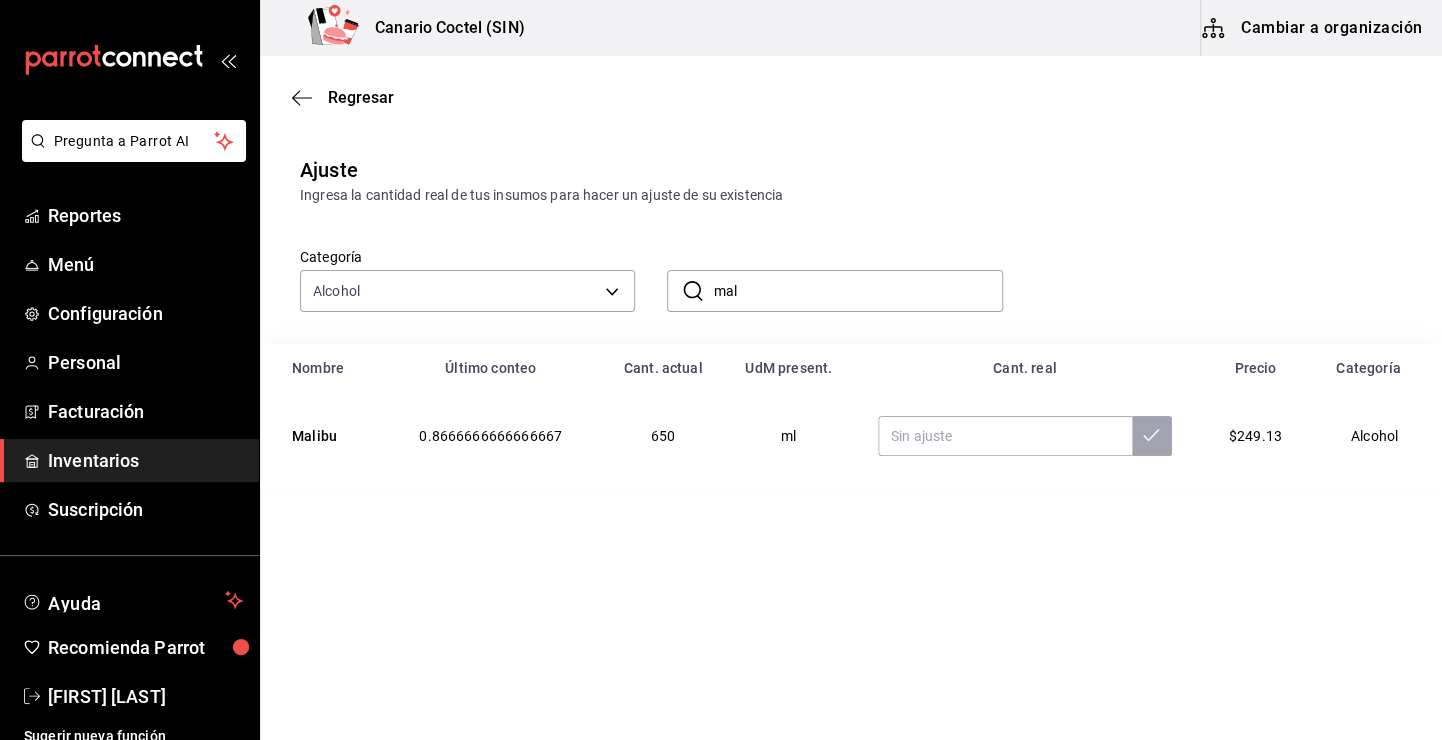 click at bounding box center [1025, 436] 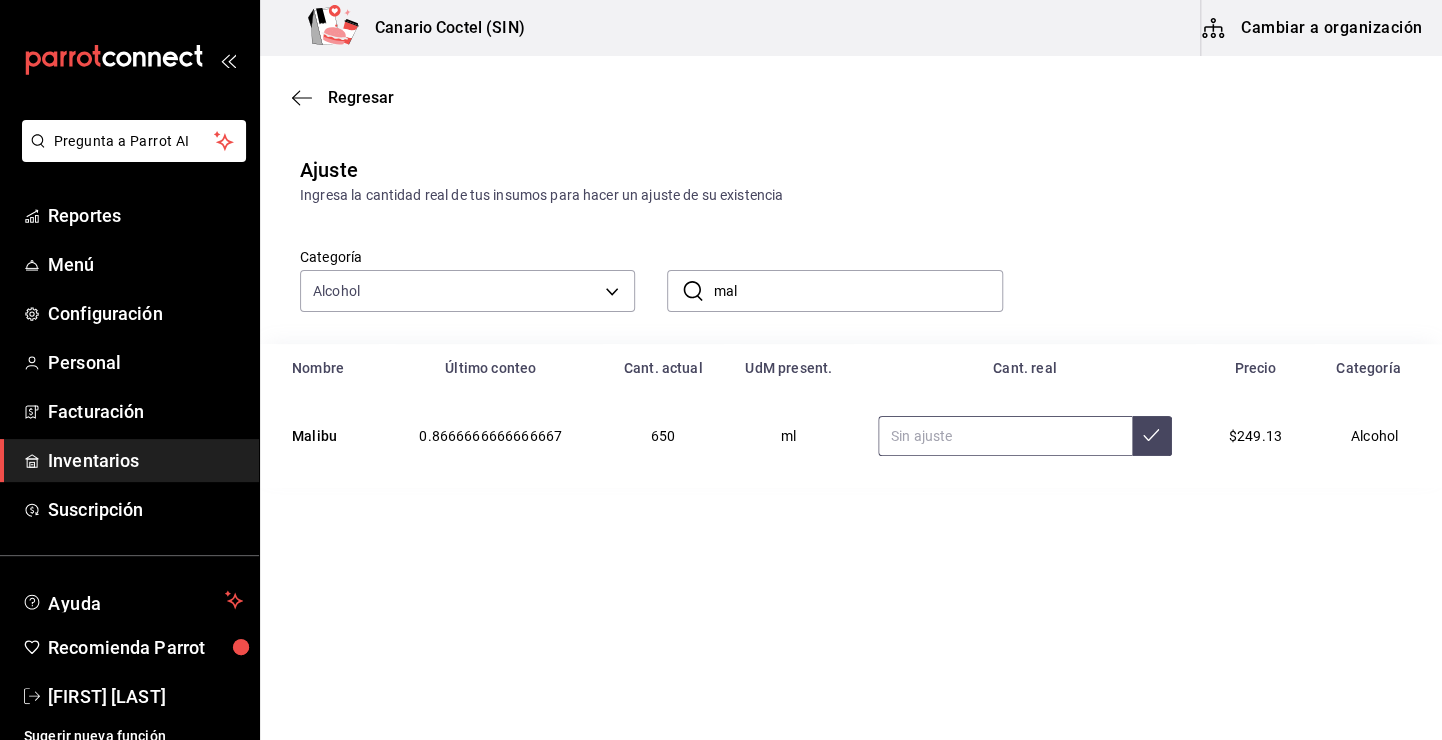 click at bounding box center [1005, 436] 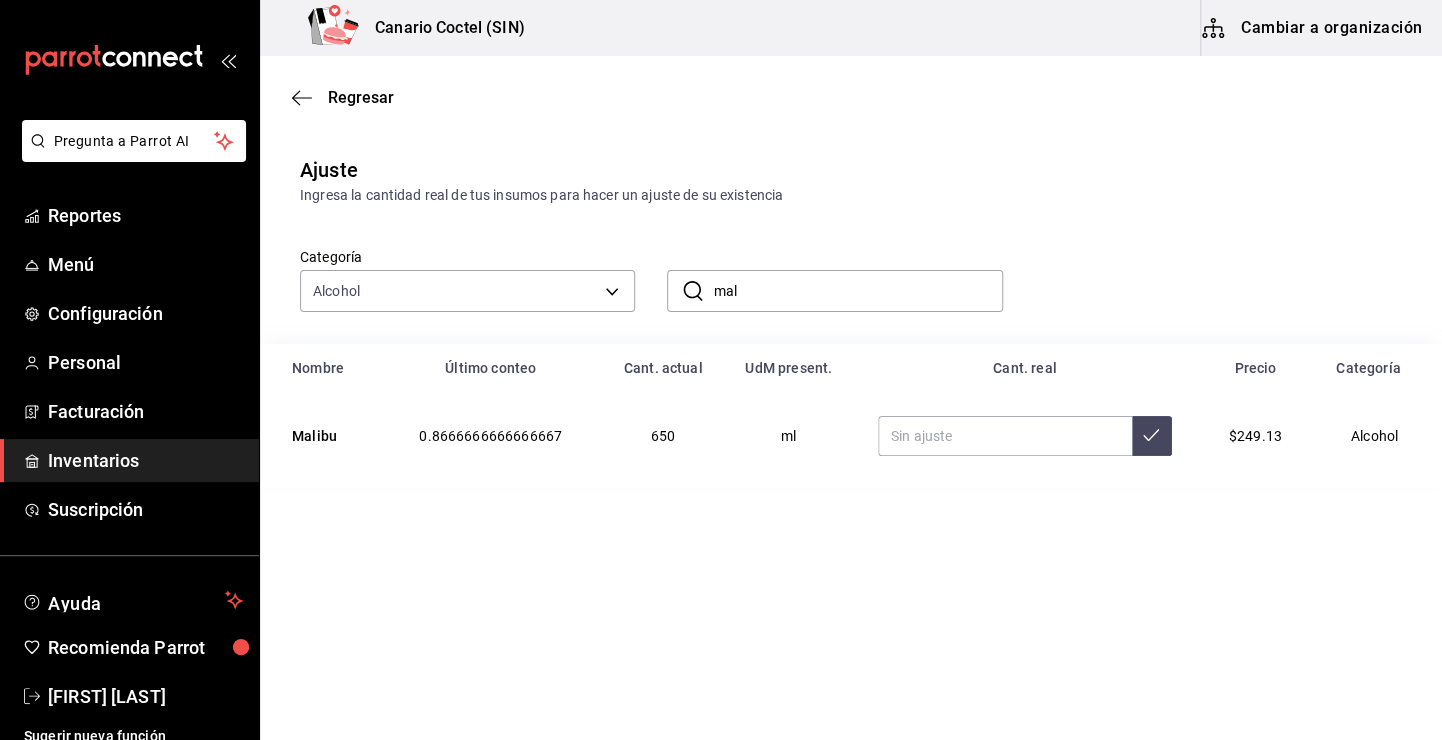 click on "mal" at bounding box center (857, 291) 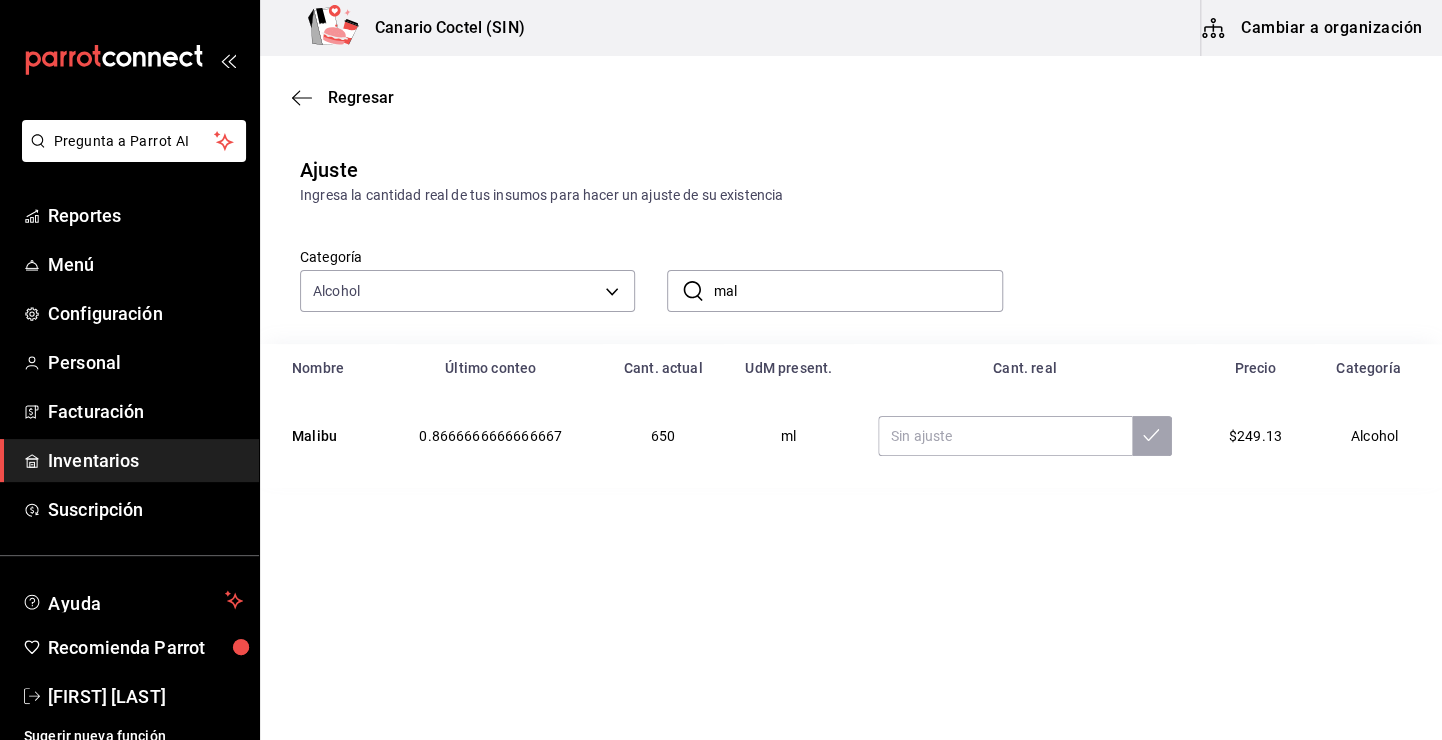 click on "mal" at bounding box center [857, 291] 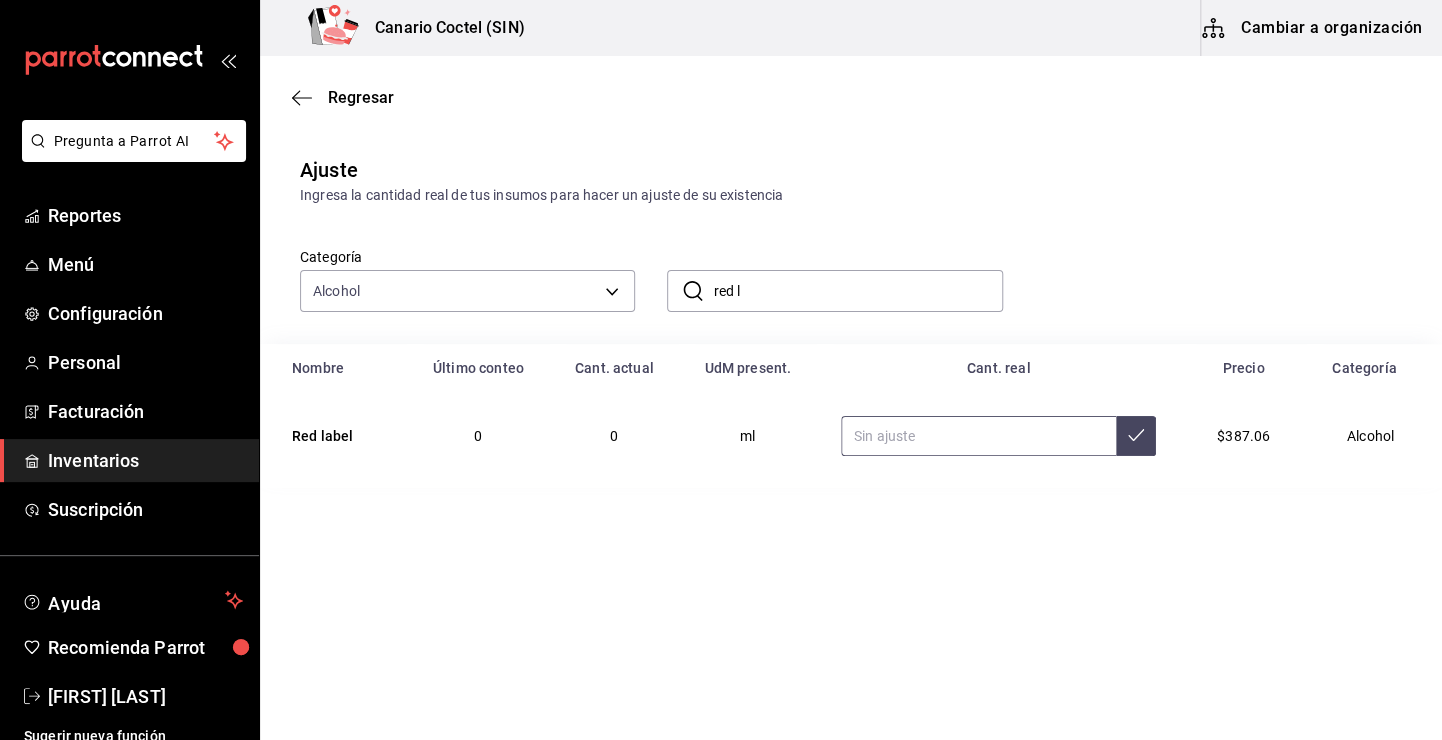 click at bounding box center (978, 436) 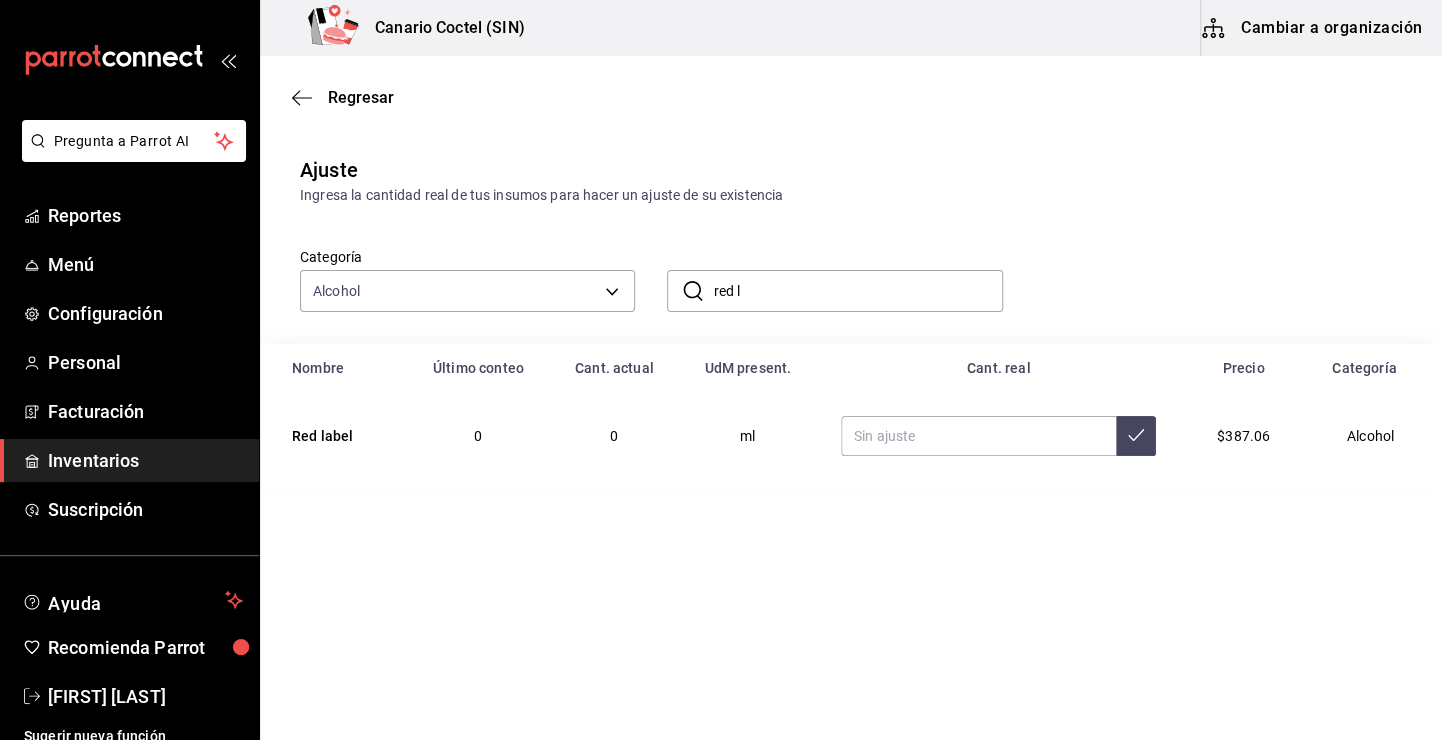 click on "red l" at bounding box center [857, 291] 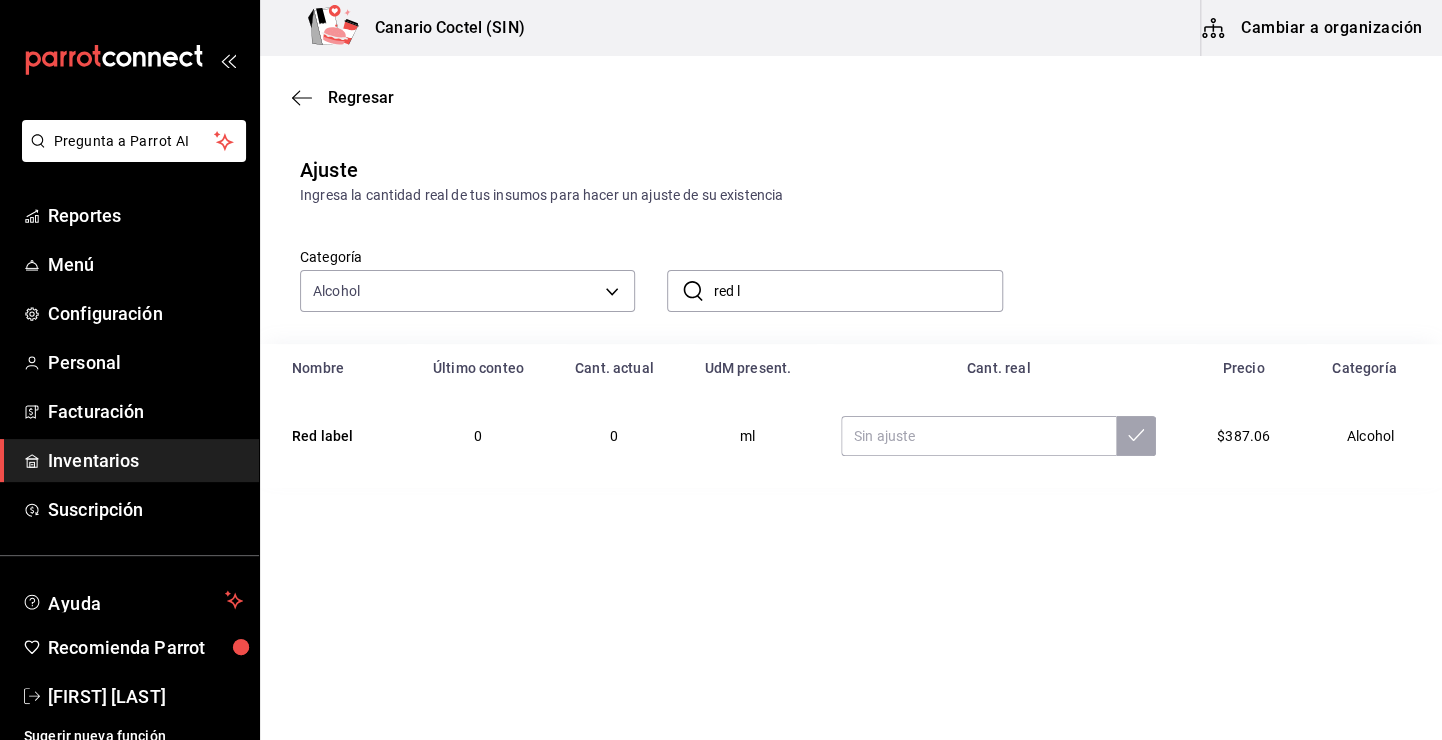 click on "red l" at bounding box center [857, 291] 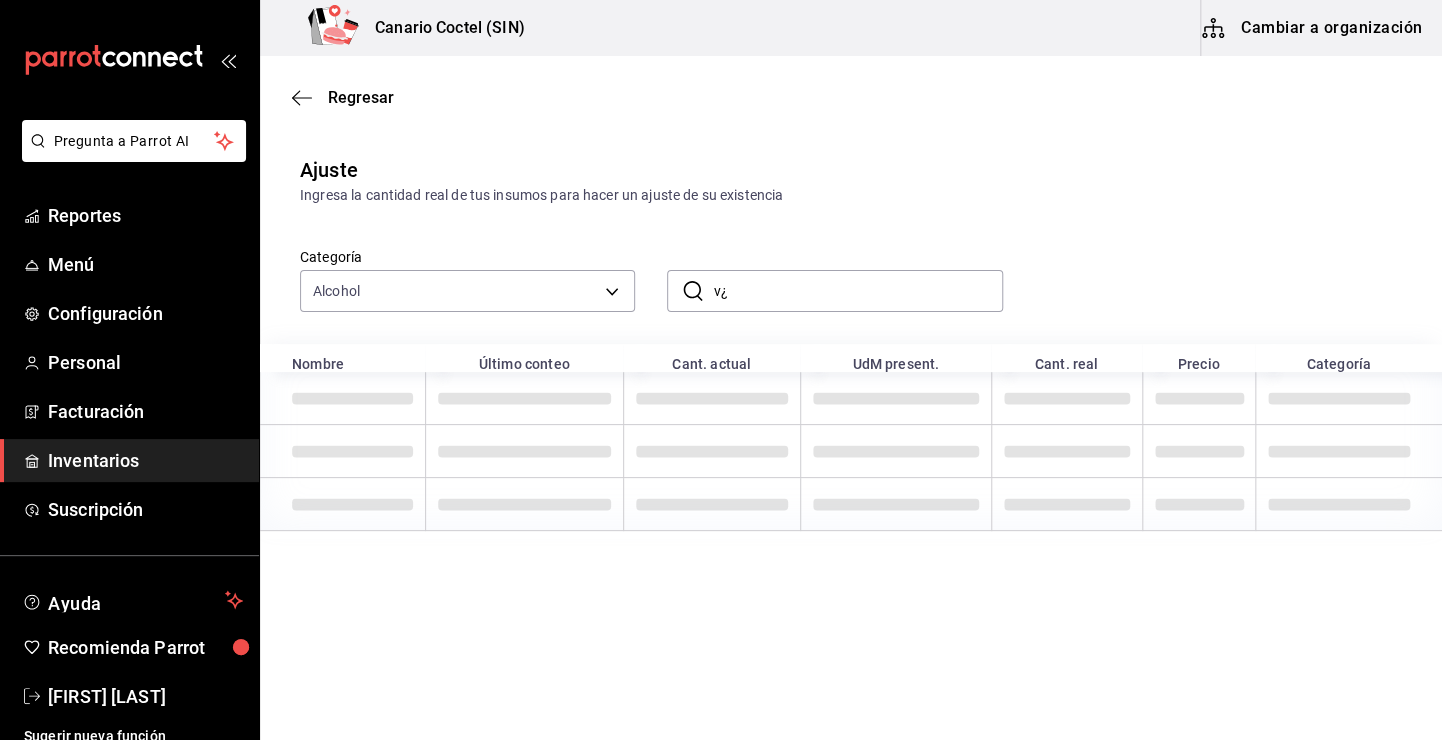 type on "v" 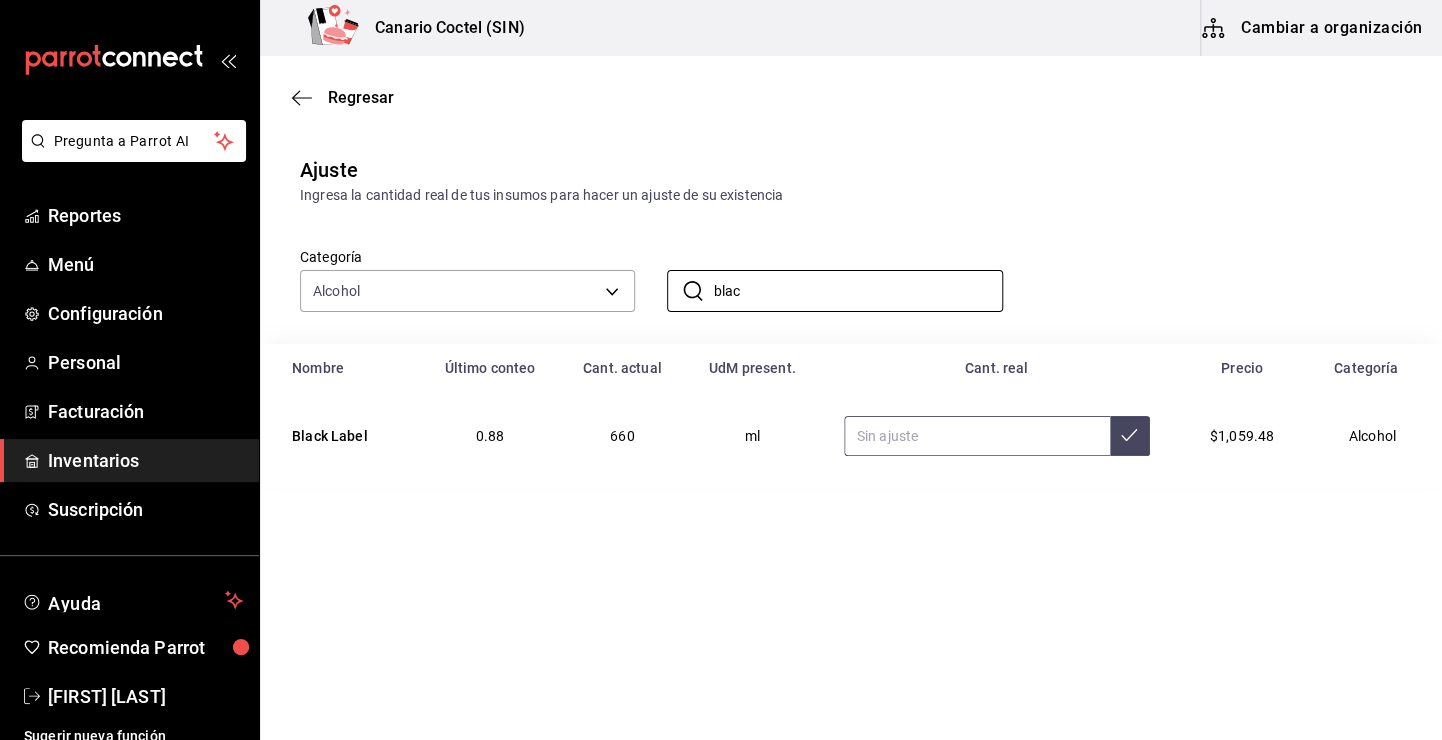 type on "blac" 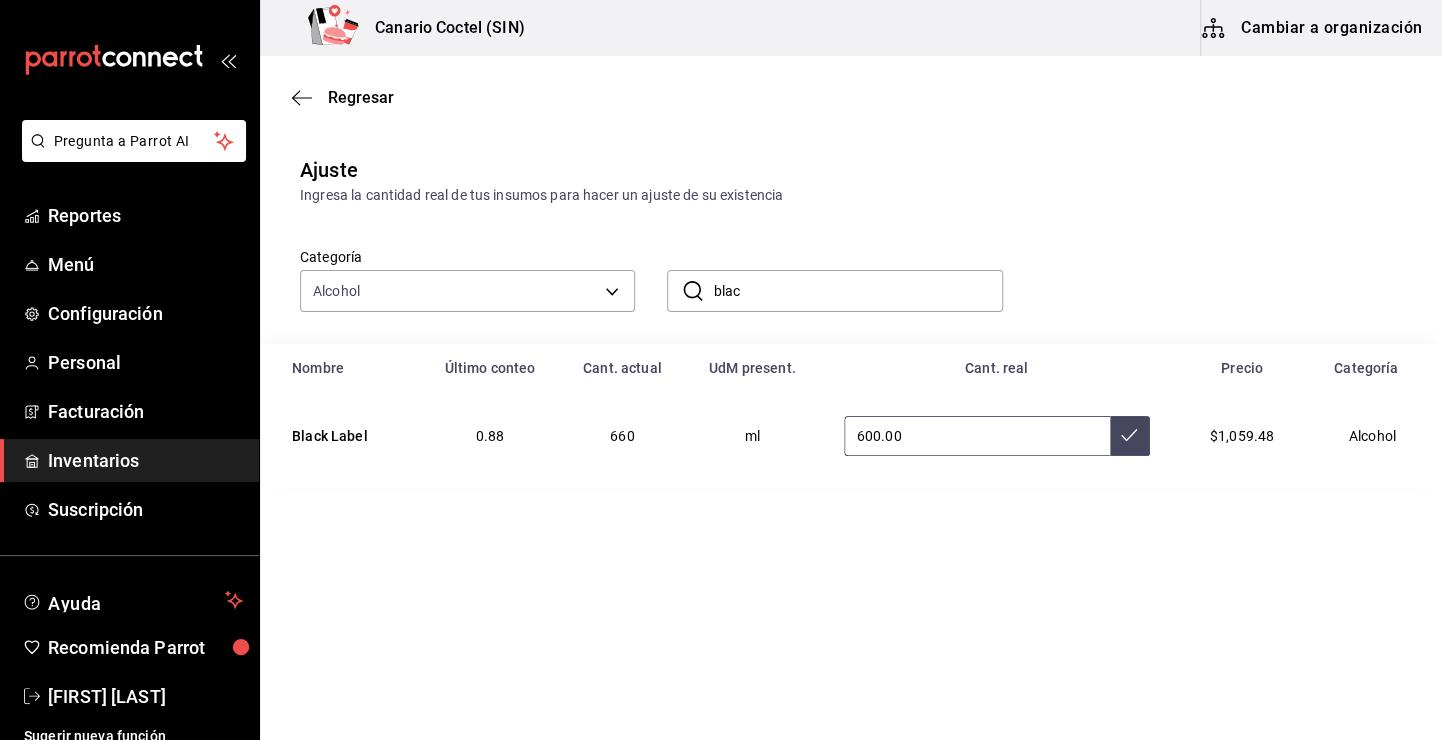 type on "600.00" 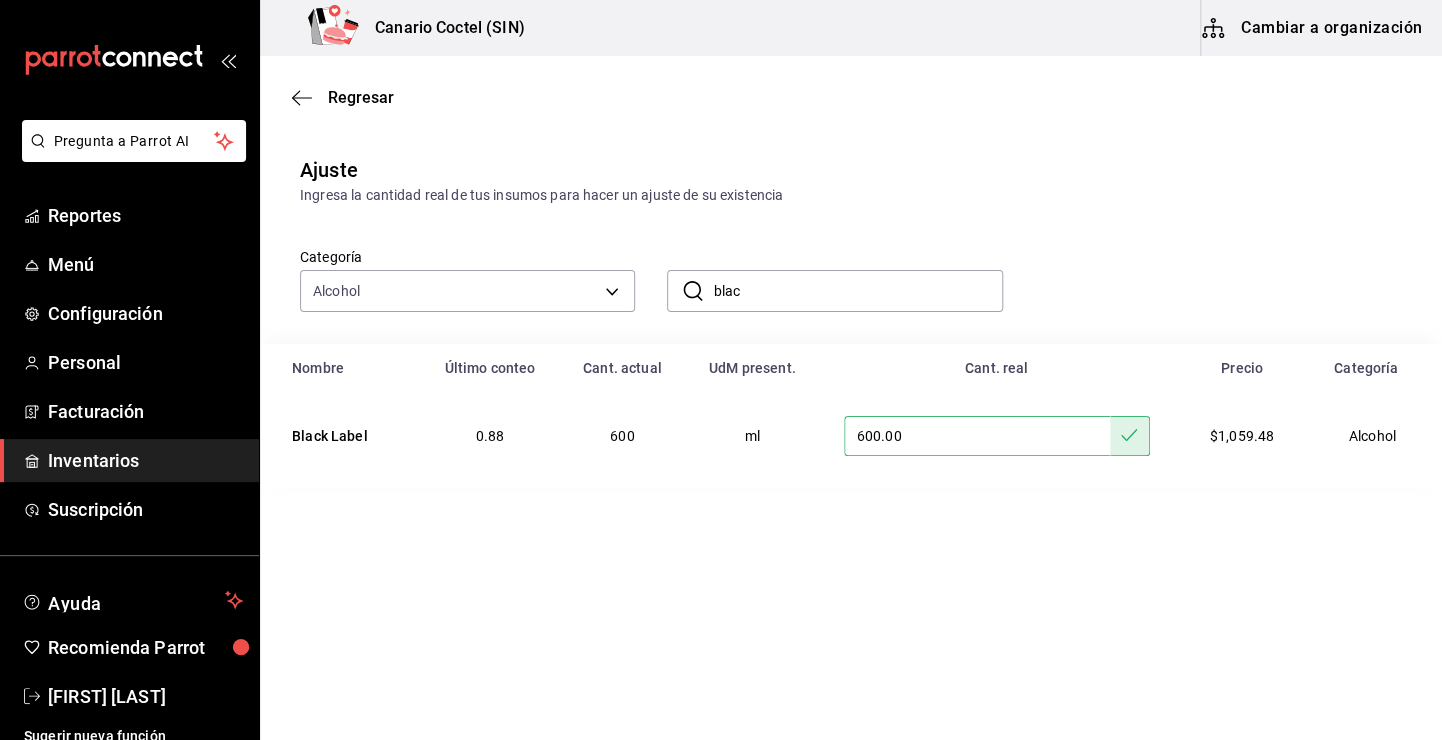click on "blac" at bounding box center [857, 291] 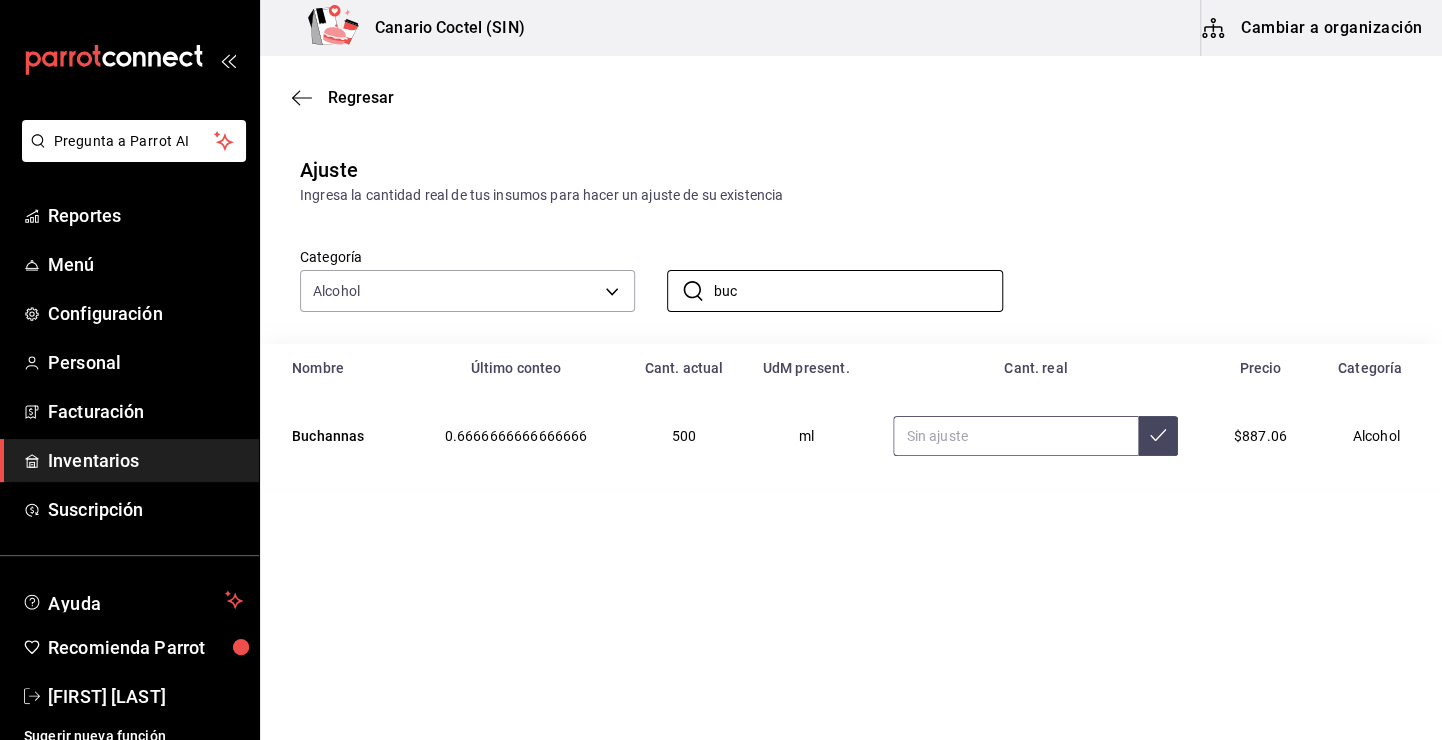 click at bounding box center (1015, 436) 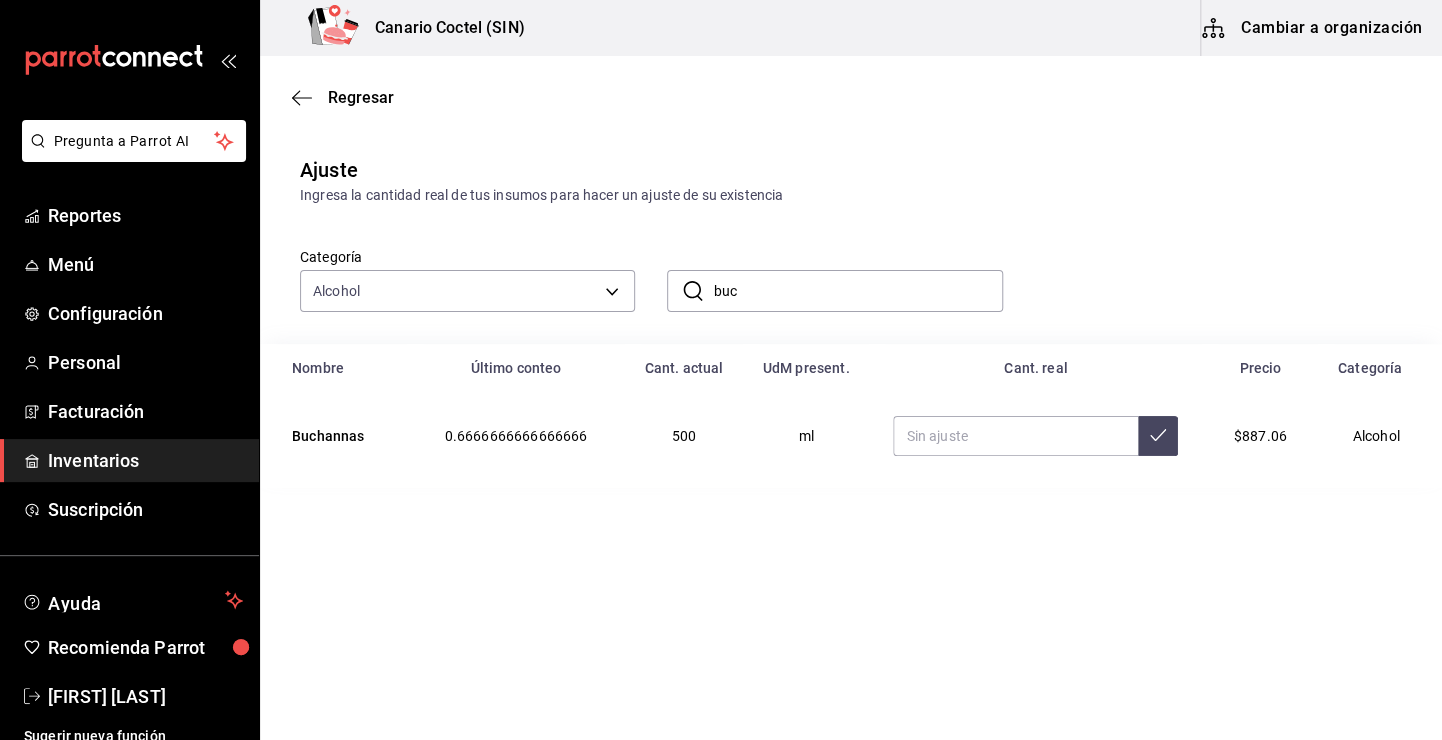 click on "buc" at bounding box center [857, 291] 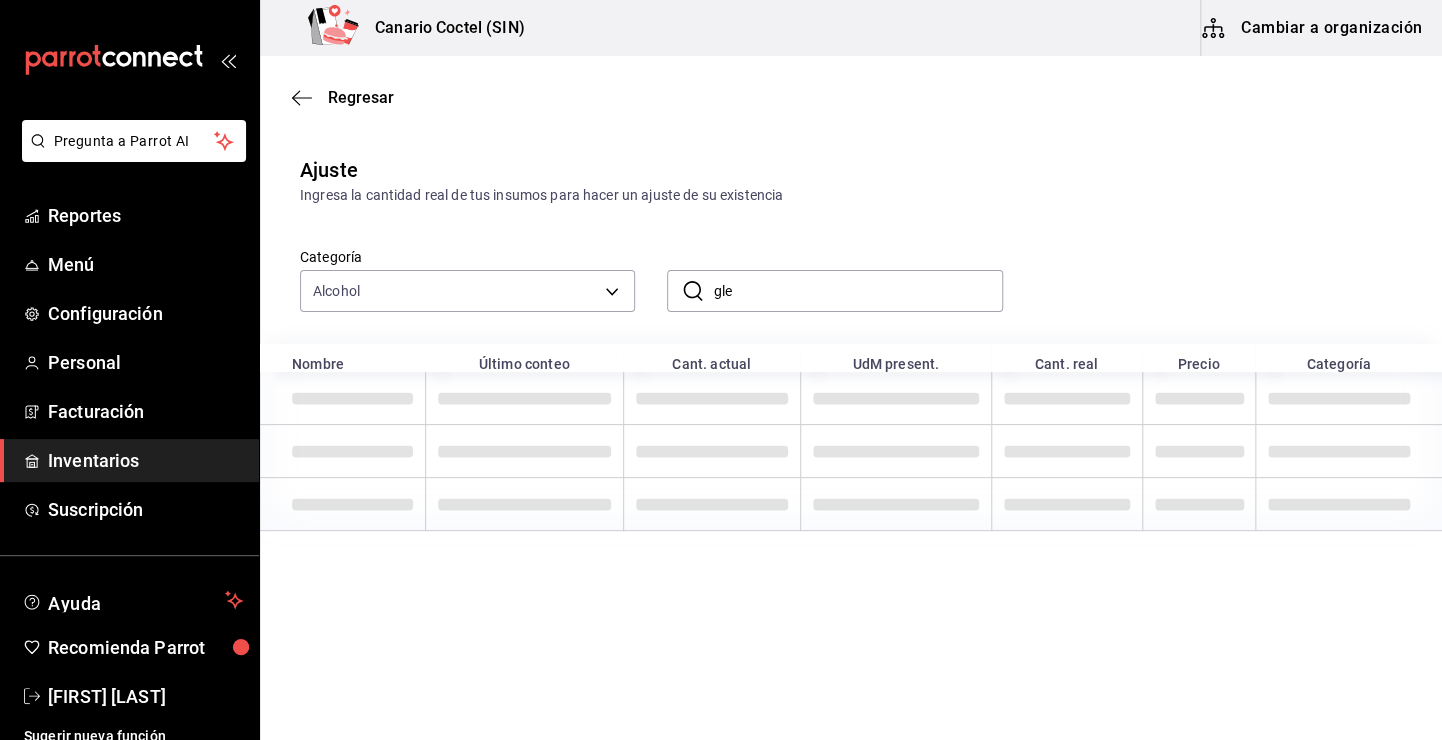 type on "gle" 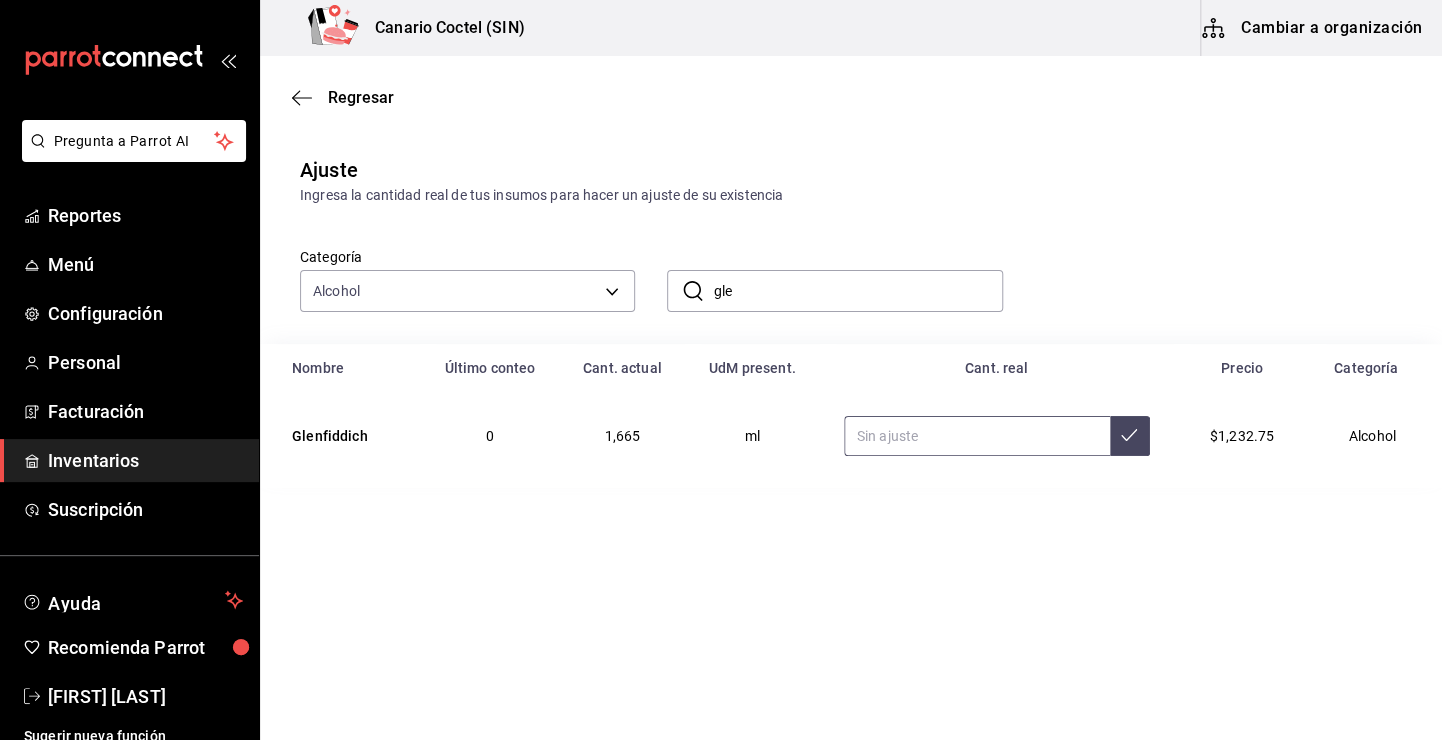 click at bounding box center (977, 436) 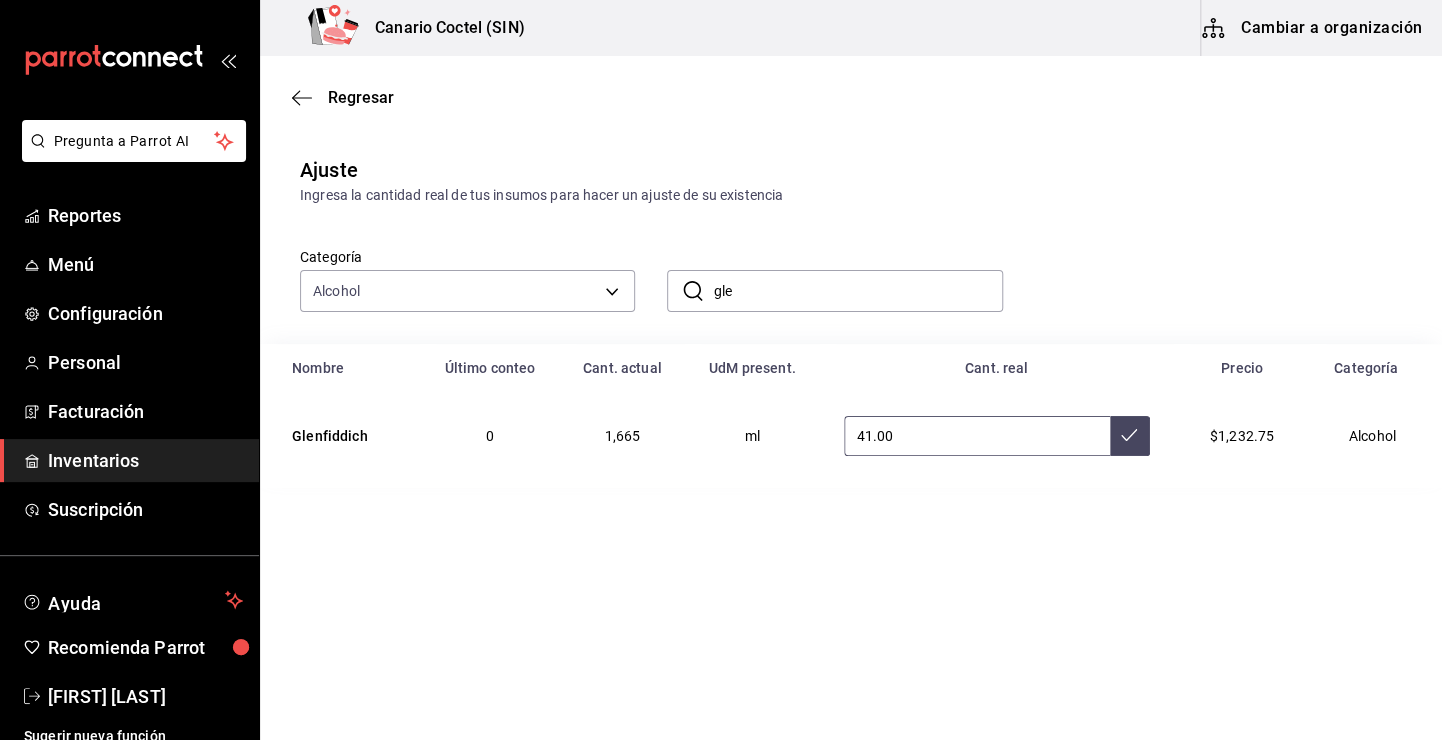 type on "4.00" 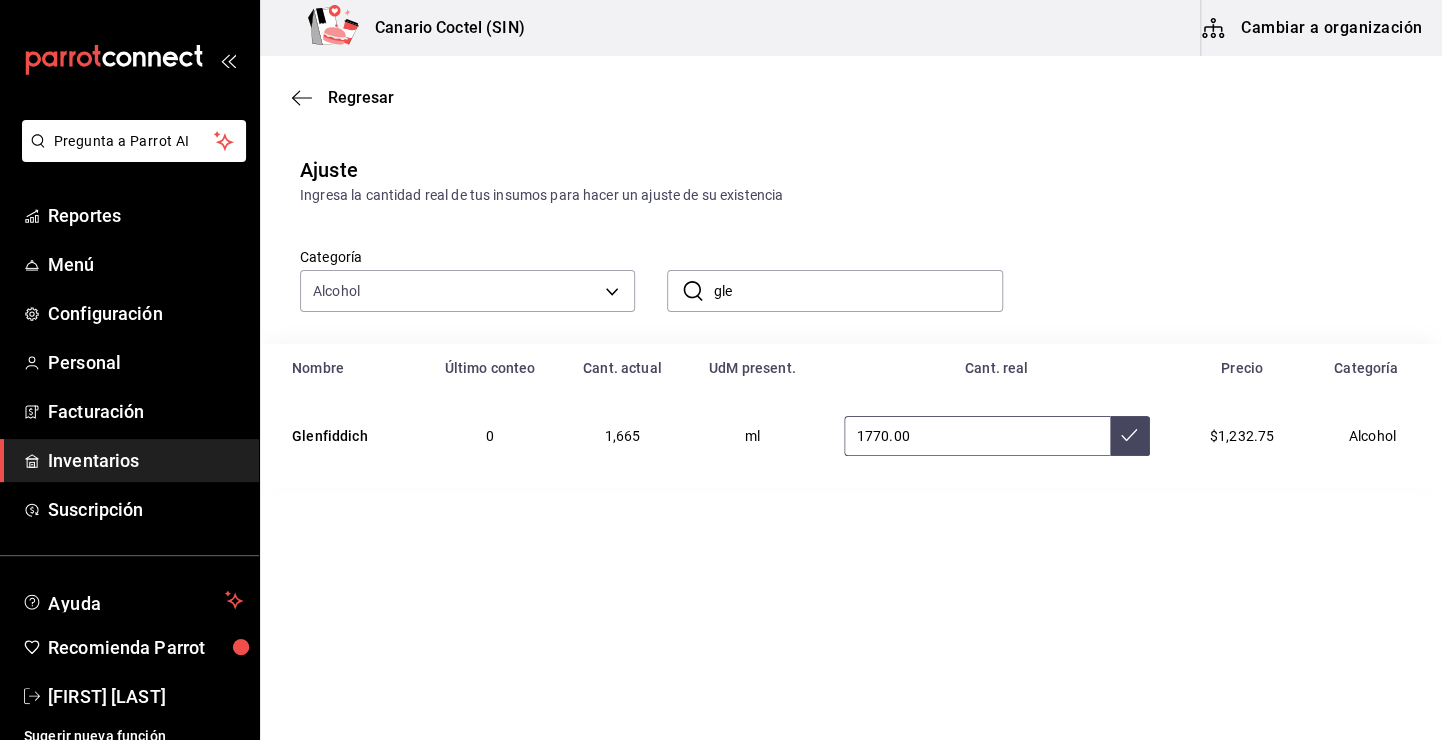 click on "1770.00" at bounding box center (977, 436) 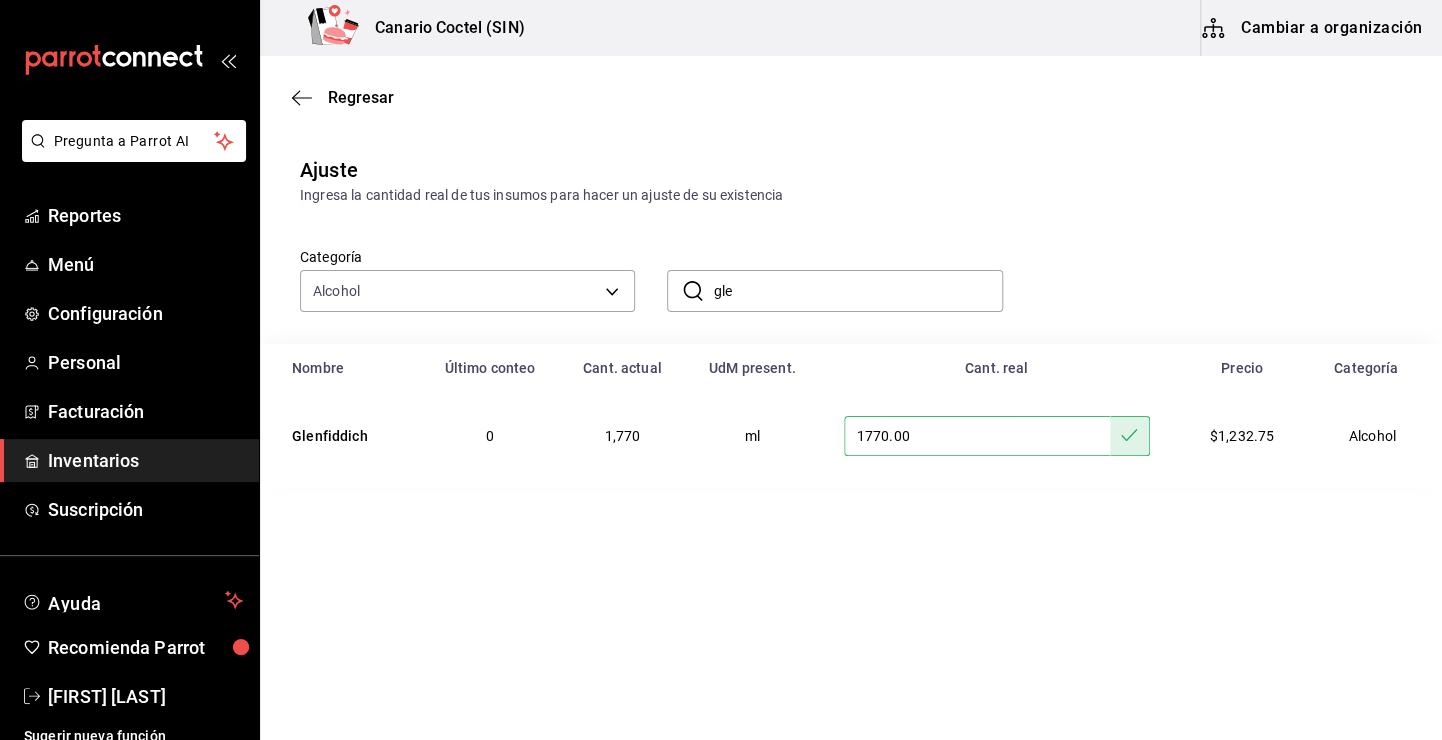 click on "​ gle ​" at bounding box center (834, 291) 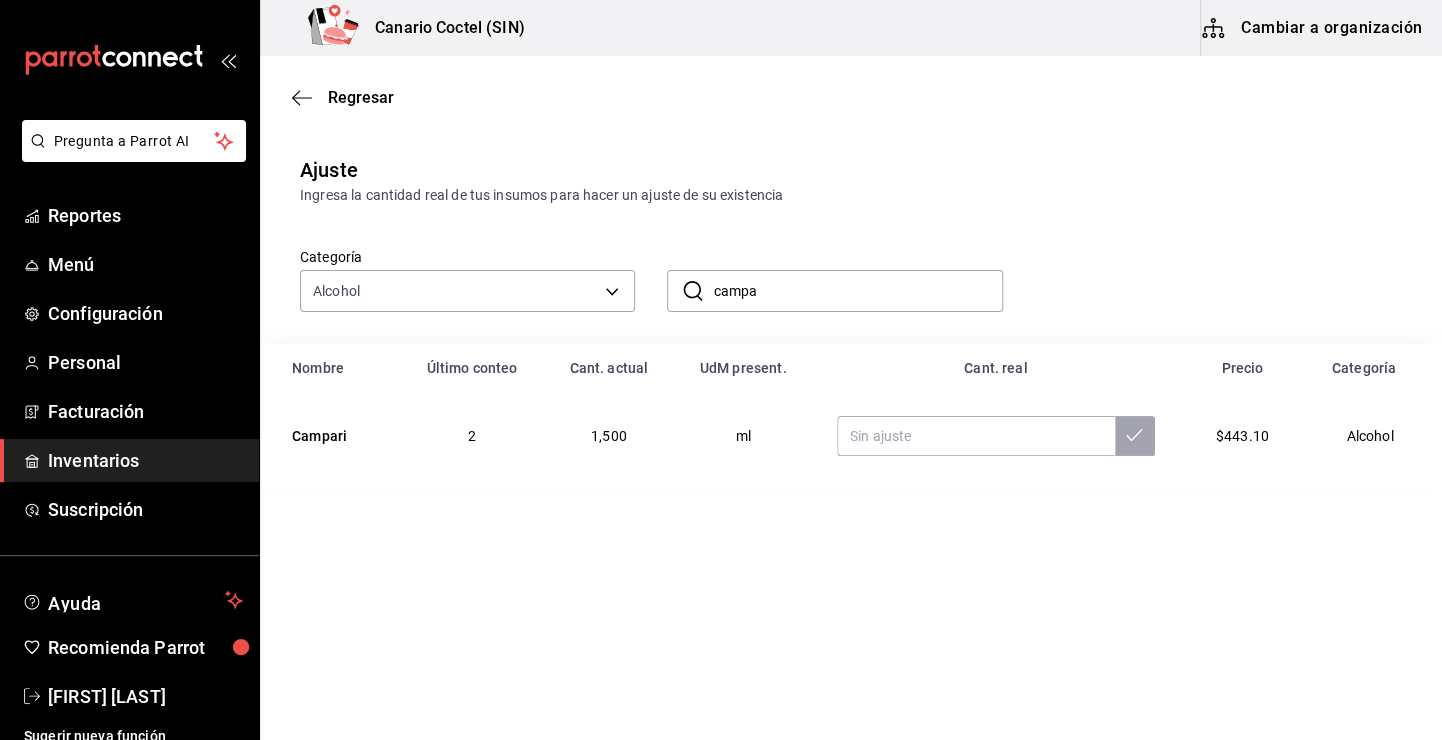 type on "campa" 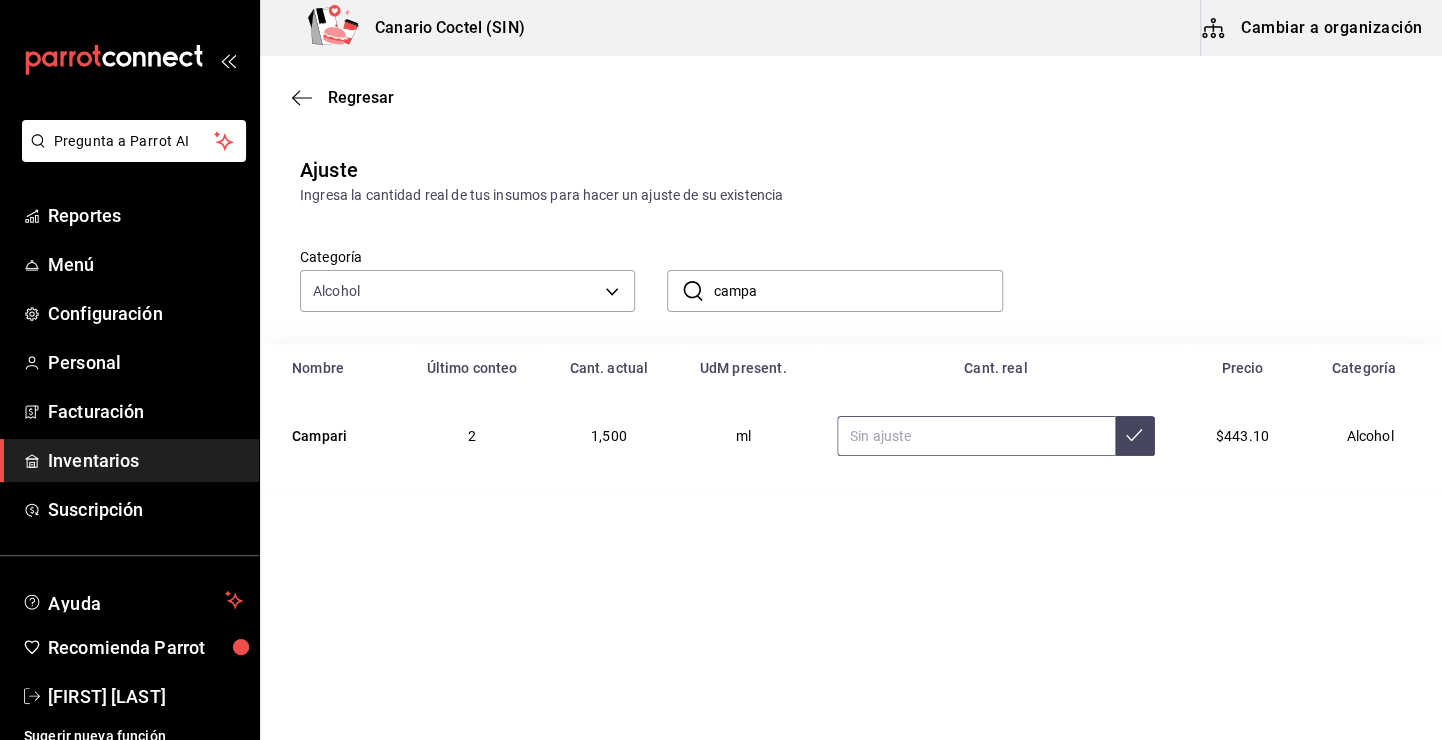 click at bounding box center [976, 436] 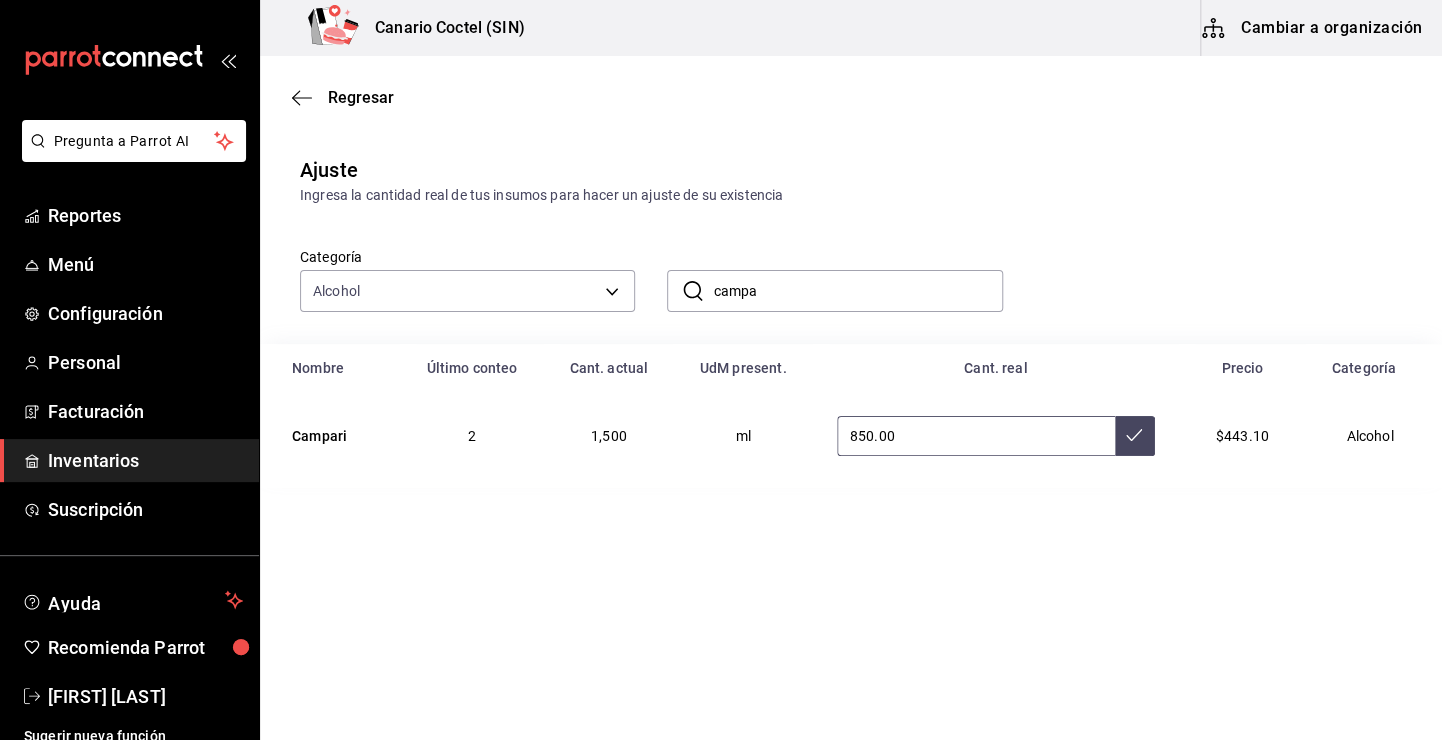 type on "850.00" 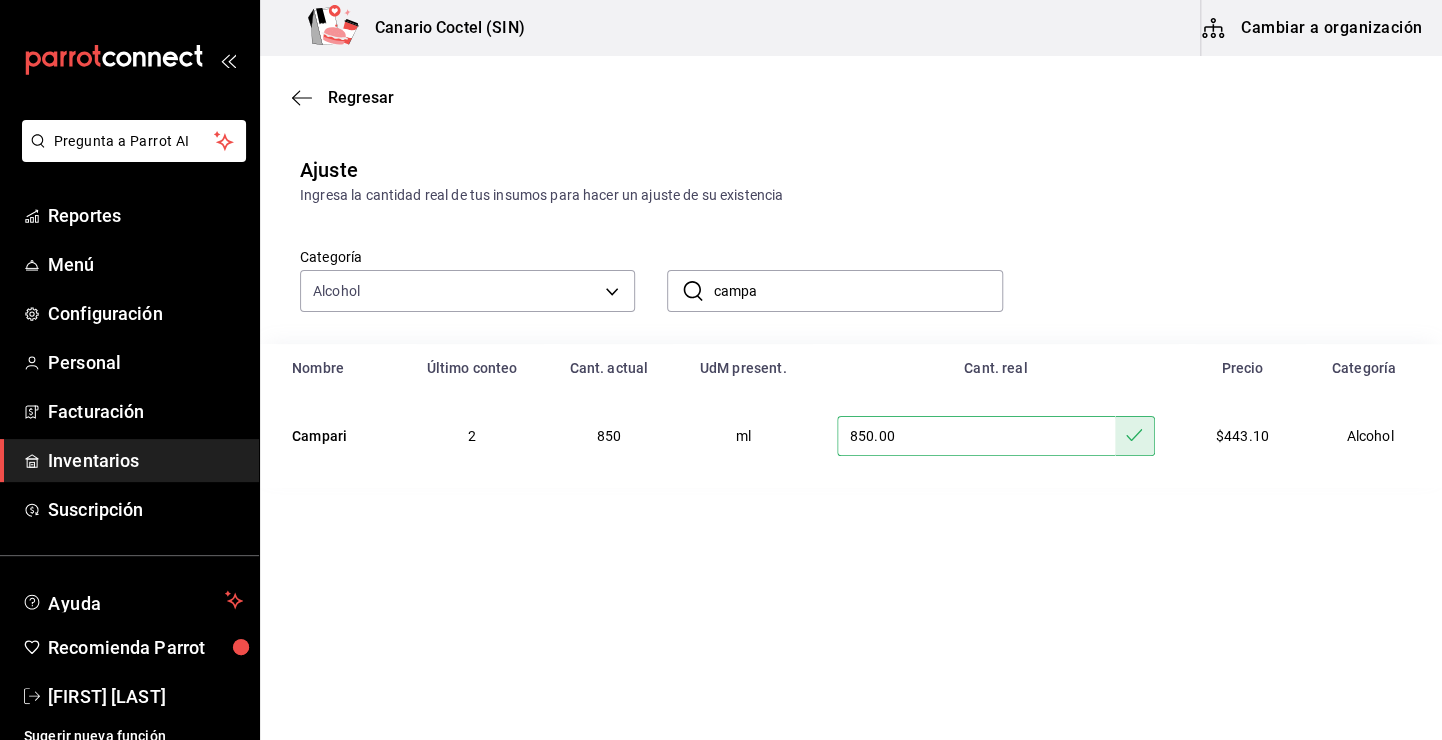 click on "Categoría Alcohol 58469aba-66be-46f7-b40a-efe2811c6de9 ​ campa ​" at bounding box center (851, 275) 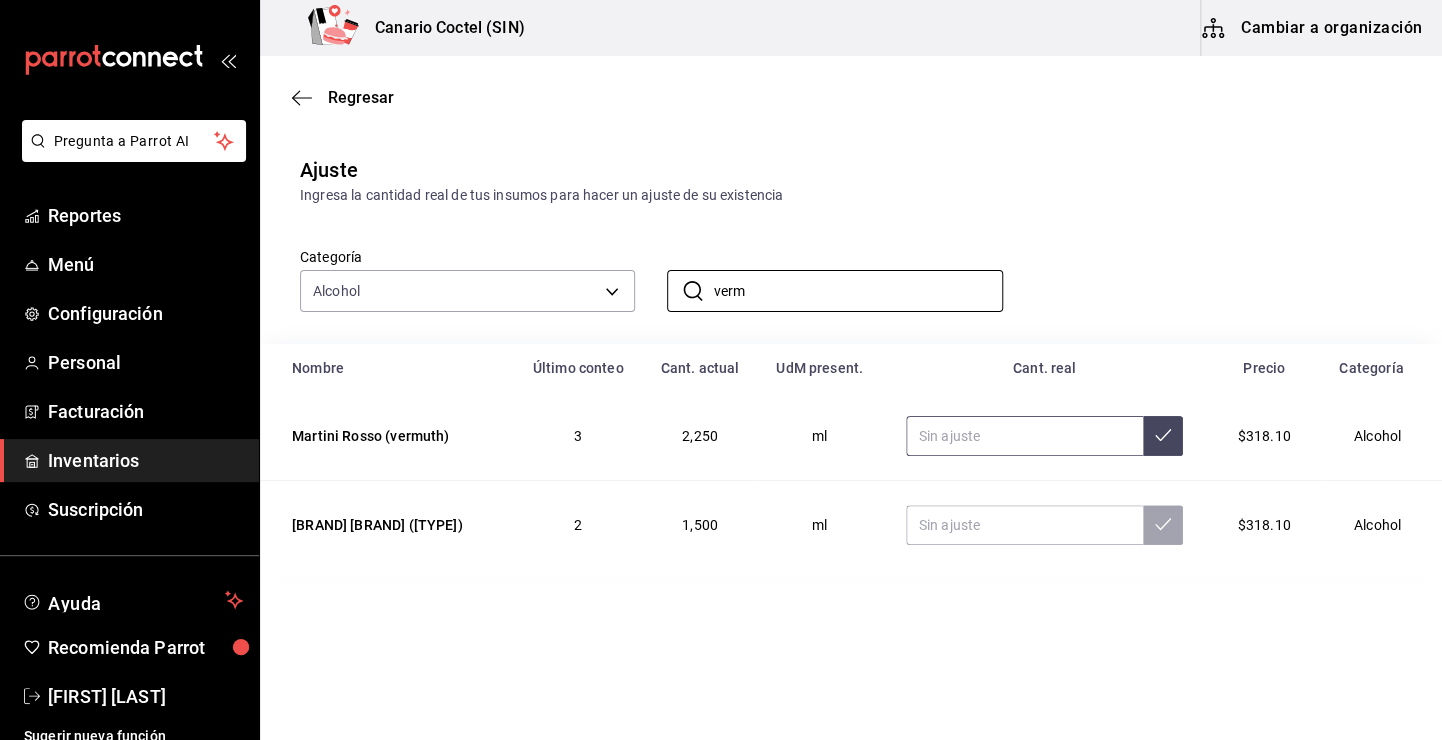 type on "verm" 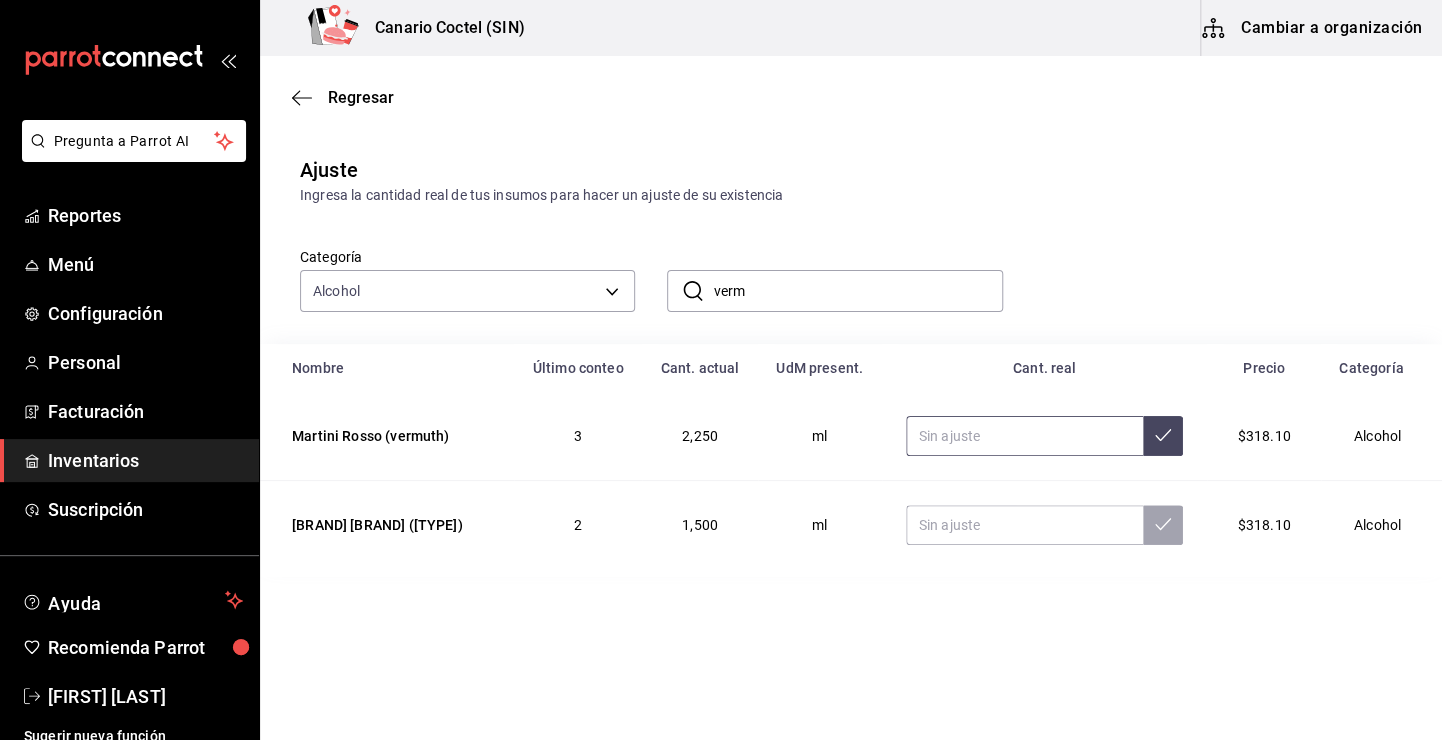 click at bounding box center (1025, 436) 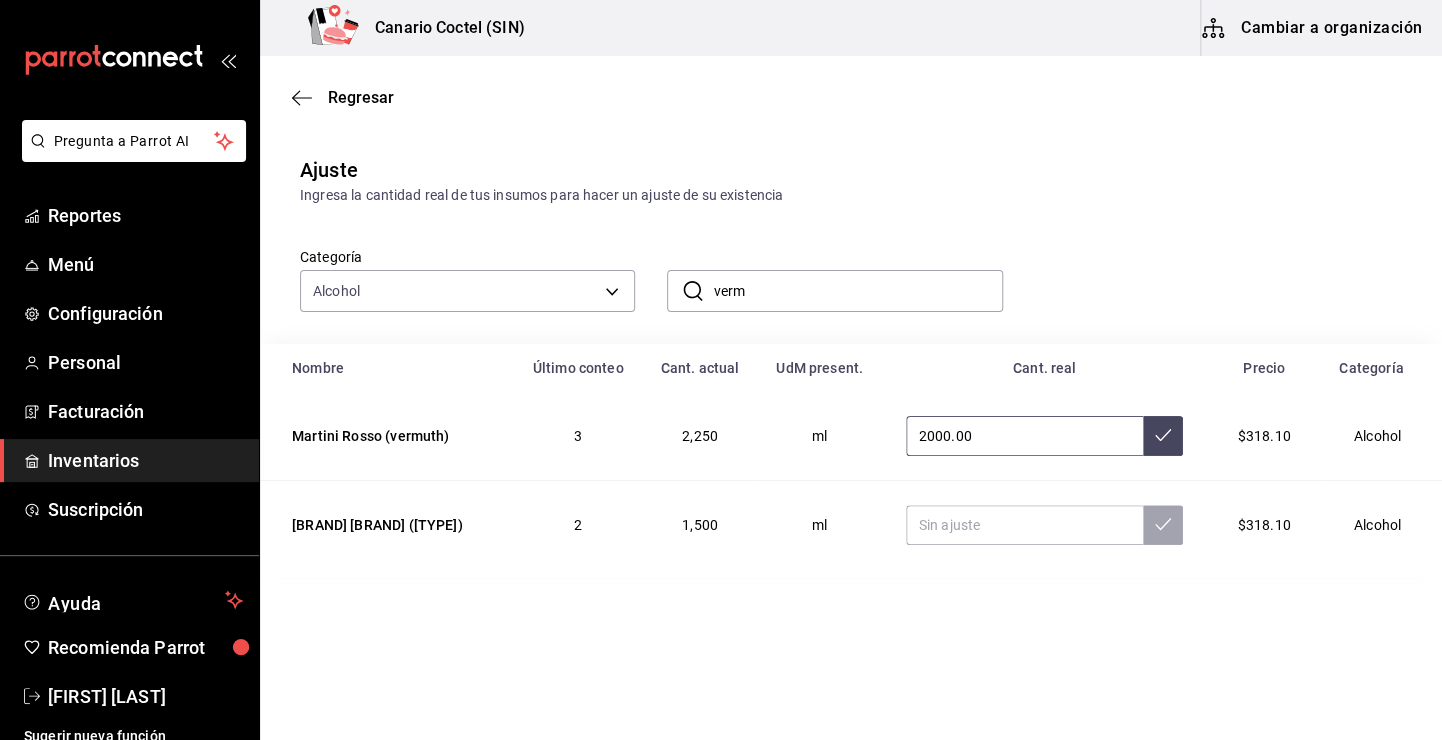 type on "2000.00" 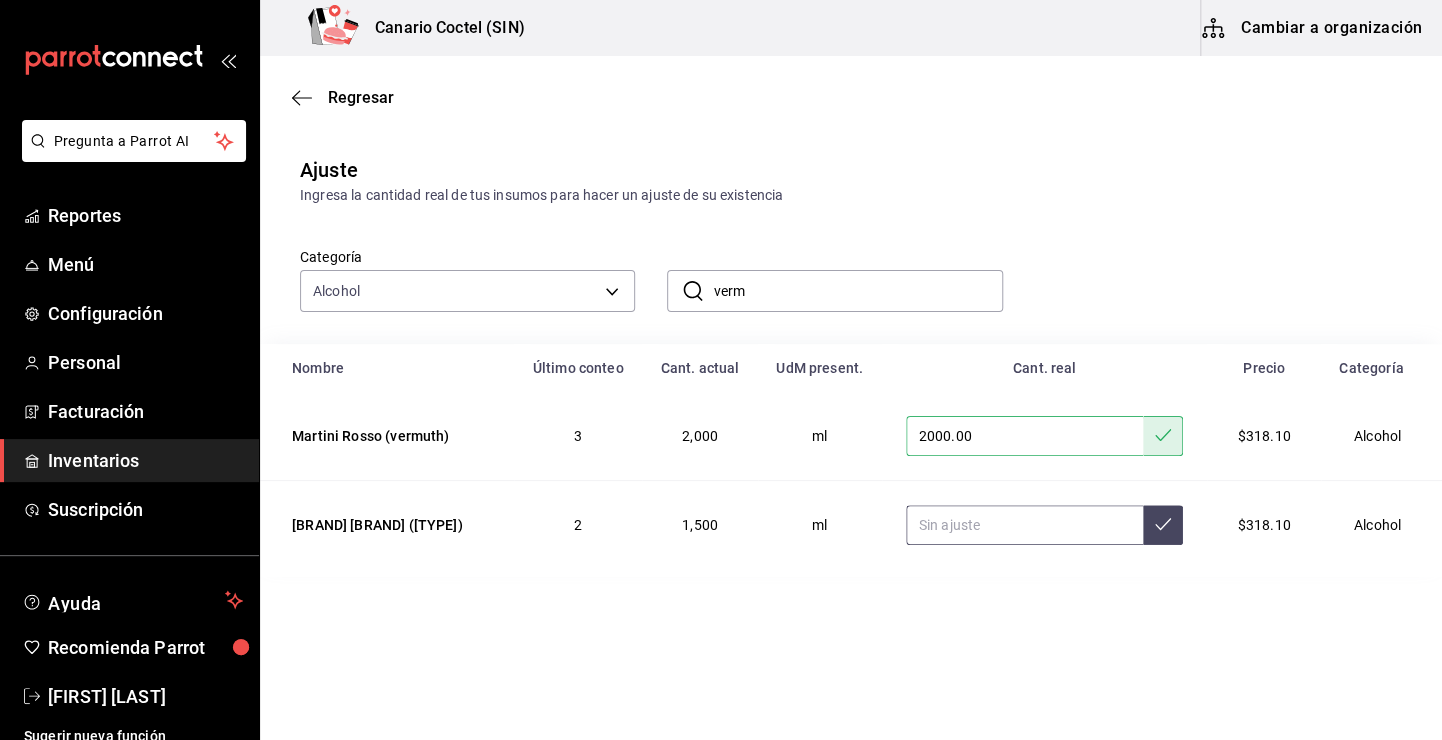 click at bounding box center (1025, 525) 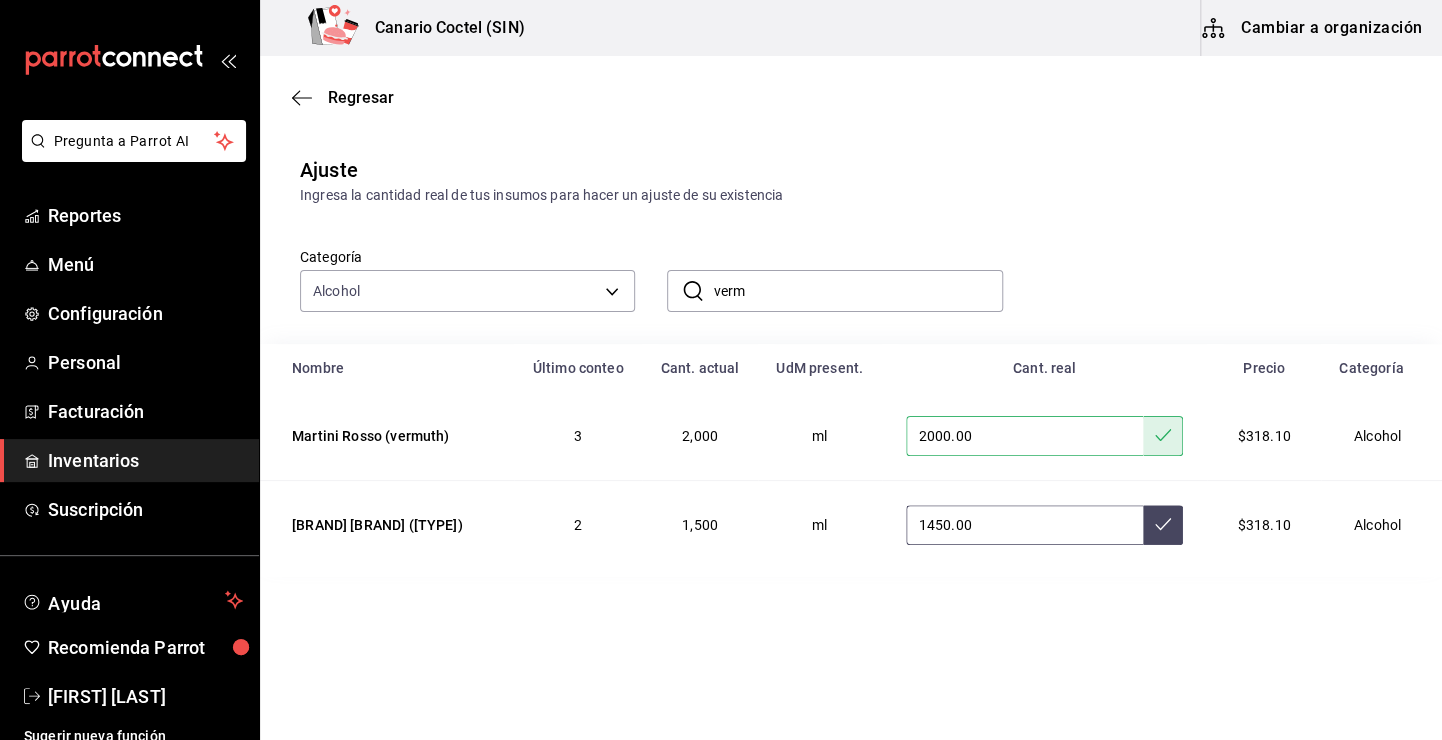 type on "1450.00" 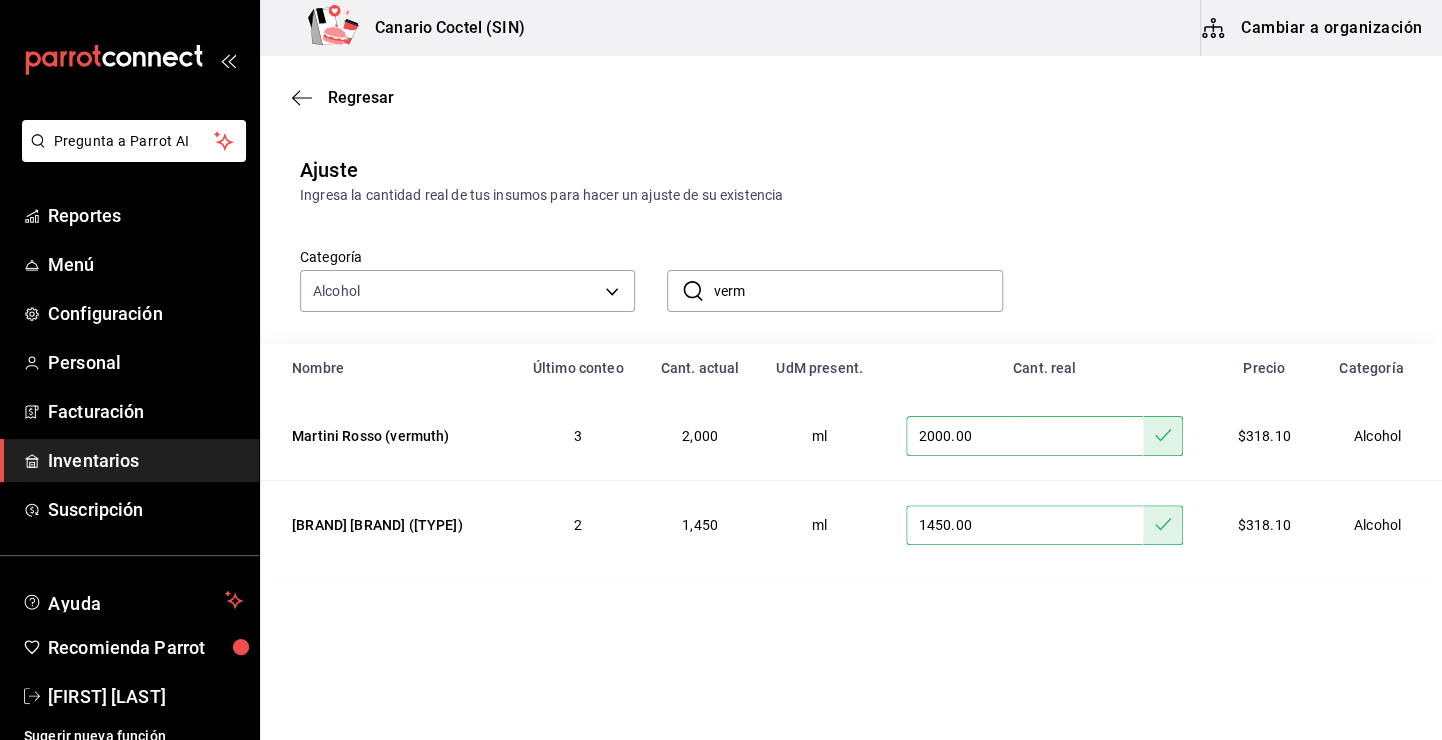 click on "Categoría Alcohol 58469aba-66be-46f7-b40a-efe2811c6de9 ​ verm ​" at bounding box center (851, 275) 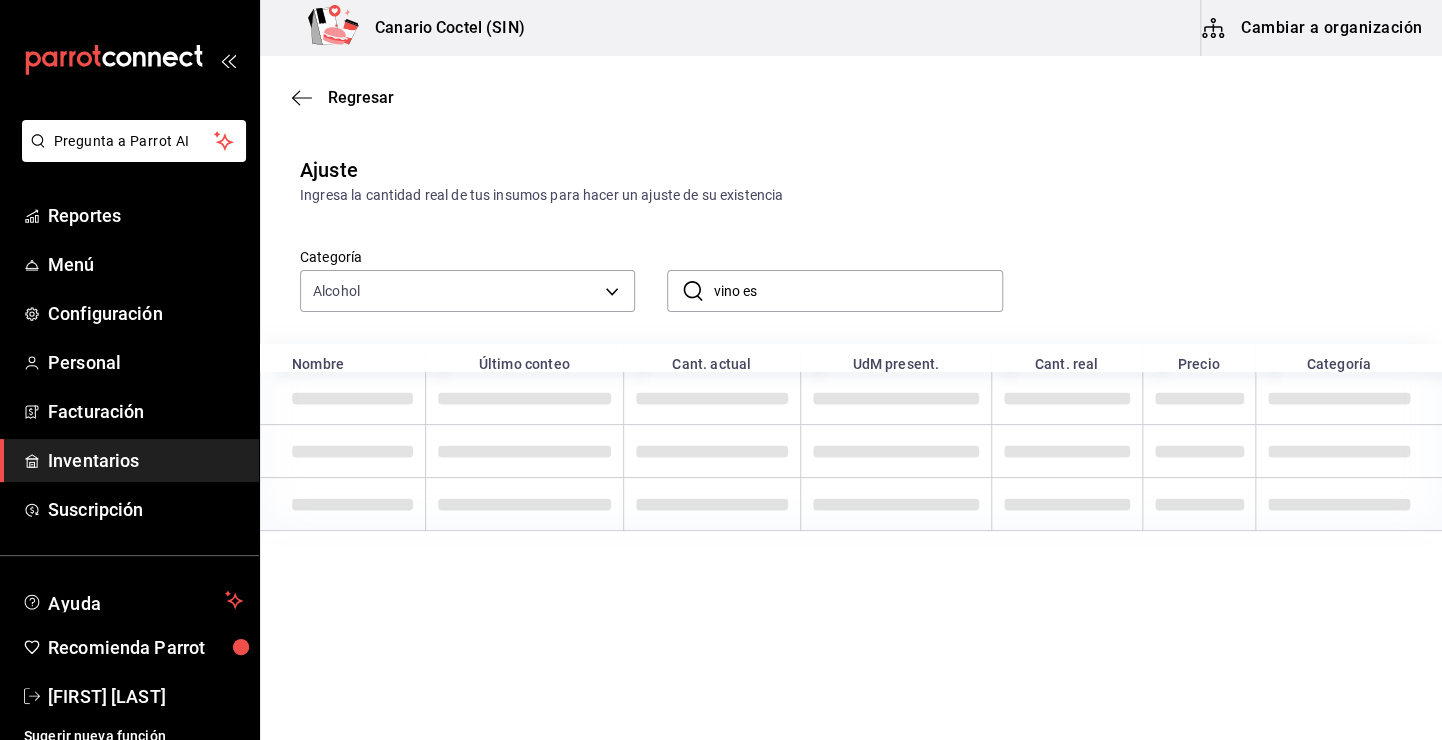 type on "vino es" 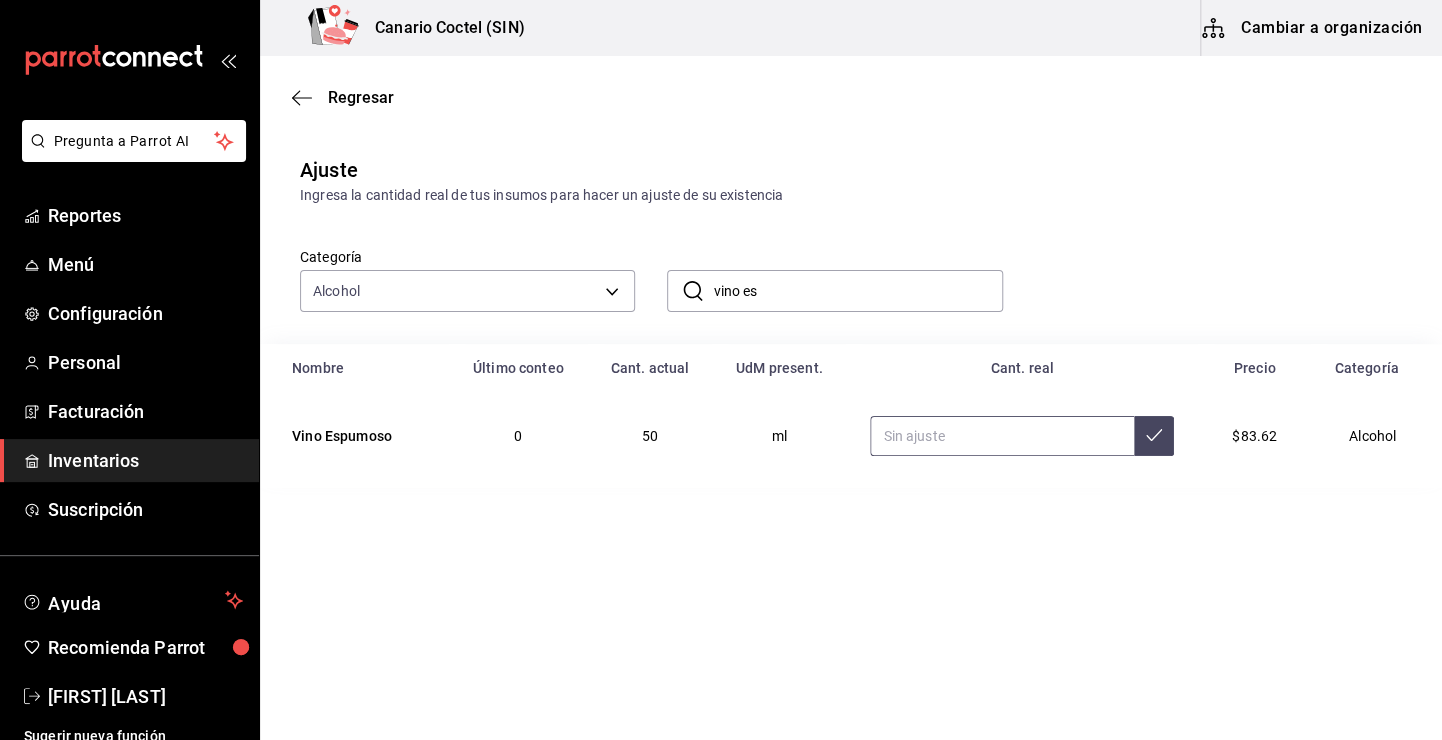click at bounding box center [1002, 436] 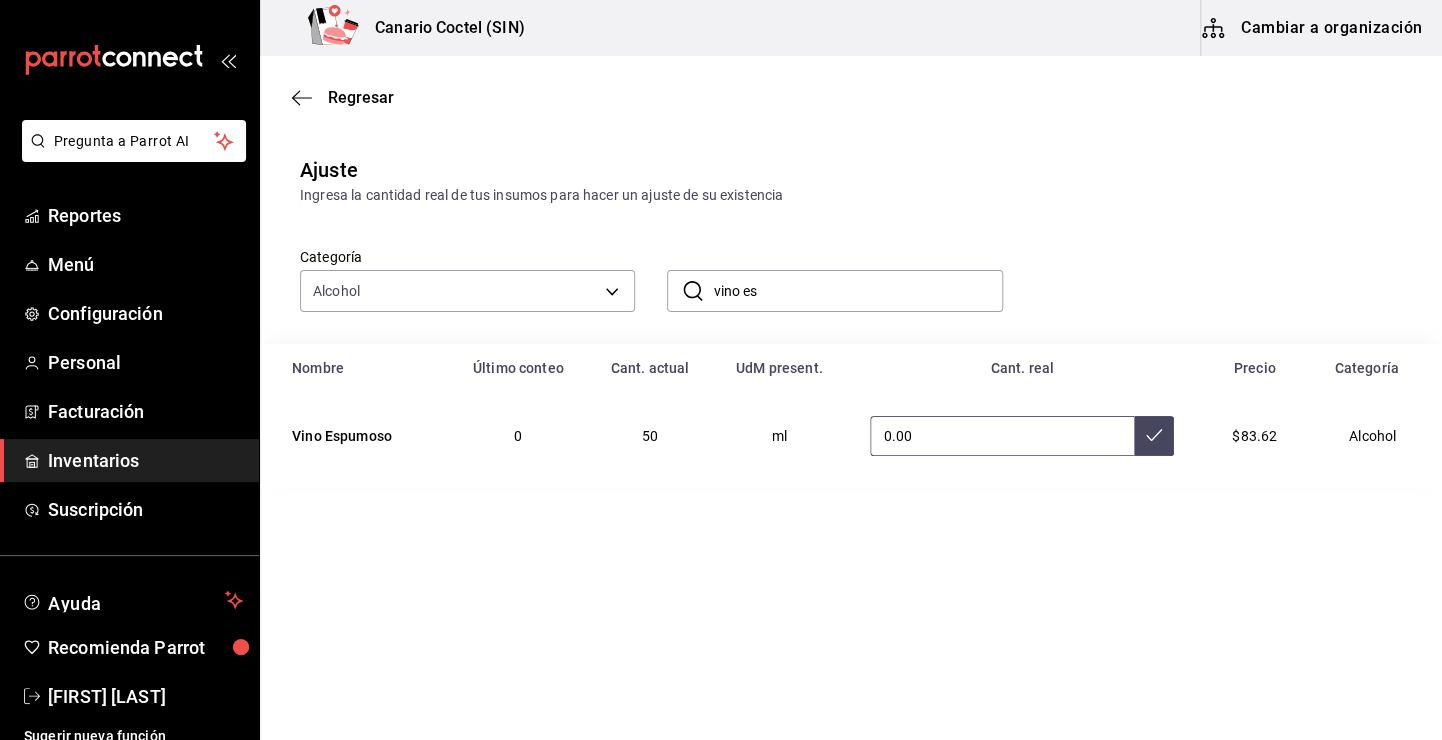 type on "0.00" 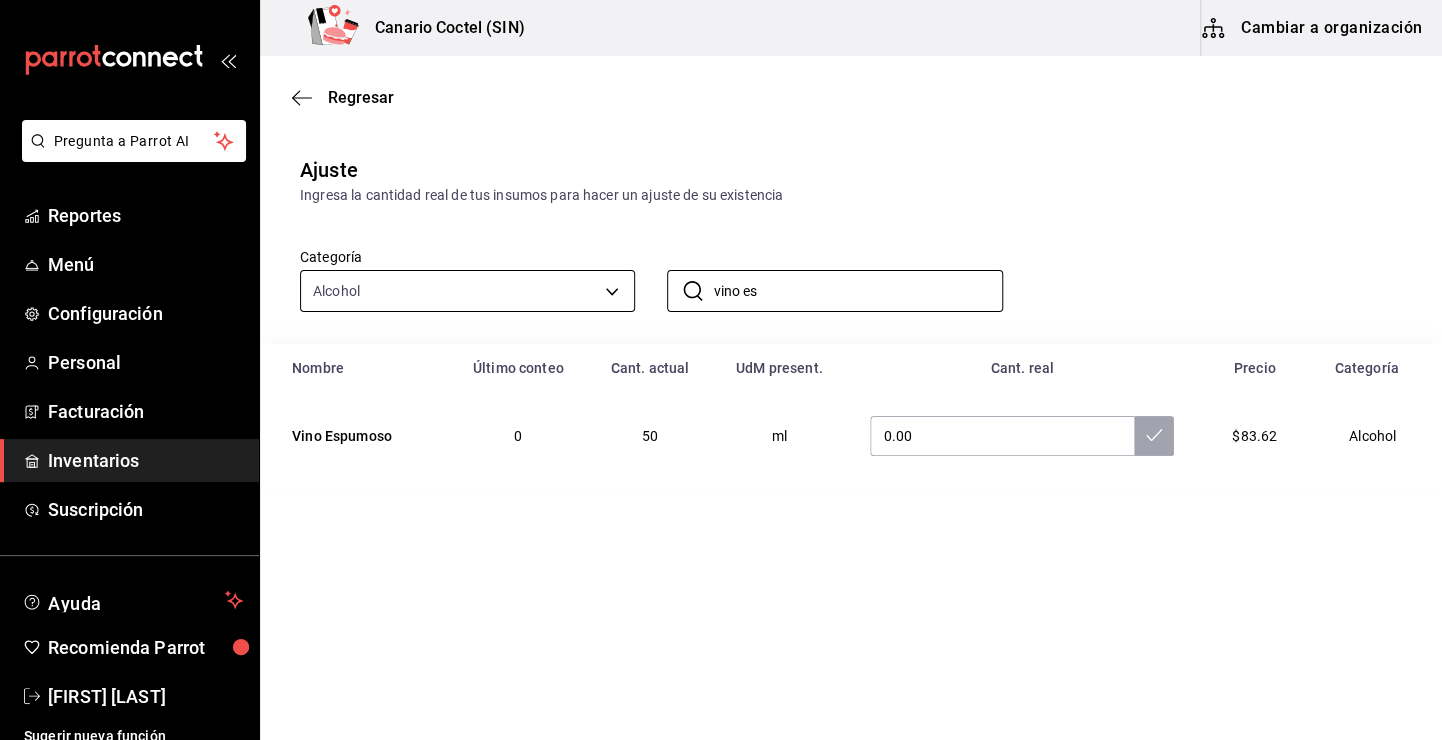drag, startPoint x: 863, startPoint y: 298, endPoint x: 529, endPoint y: 285, distance: 334.2529 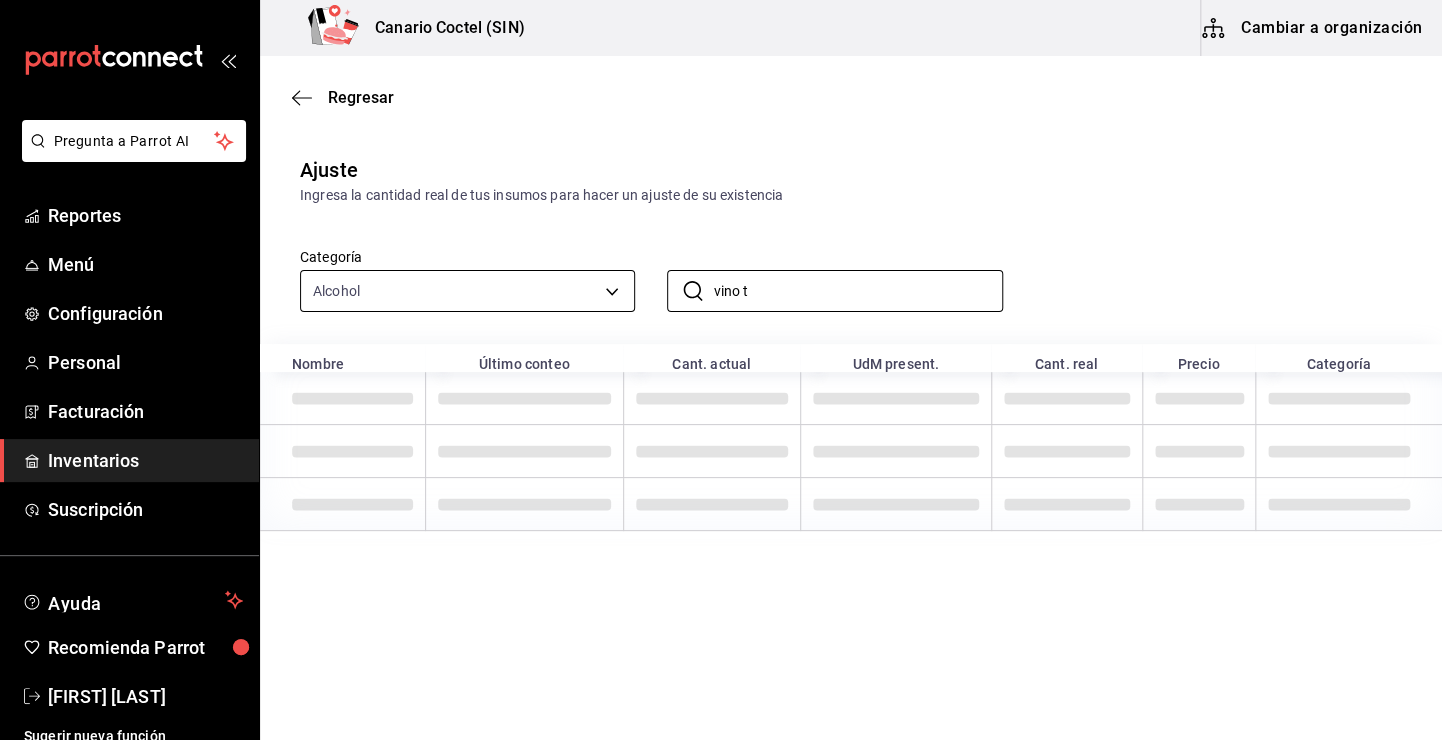 type on "vino t" 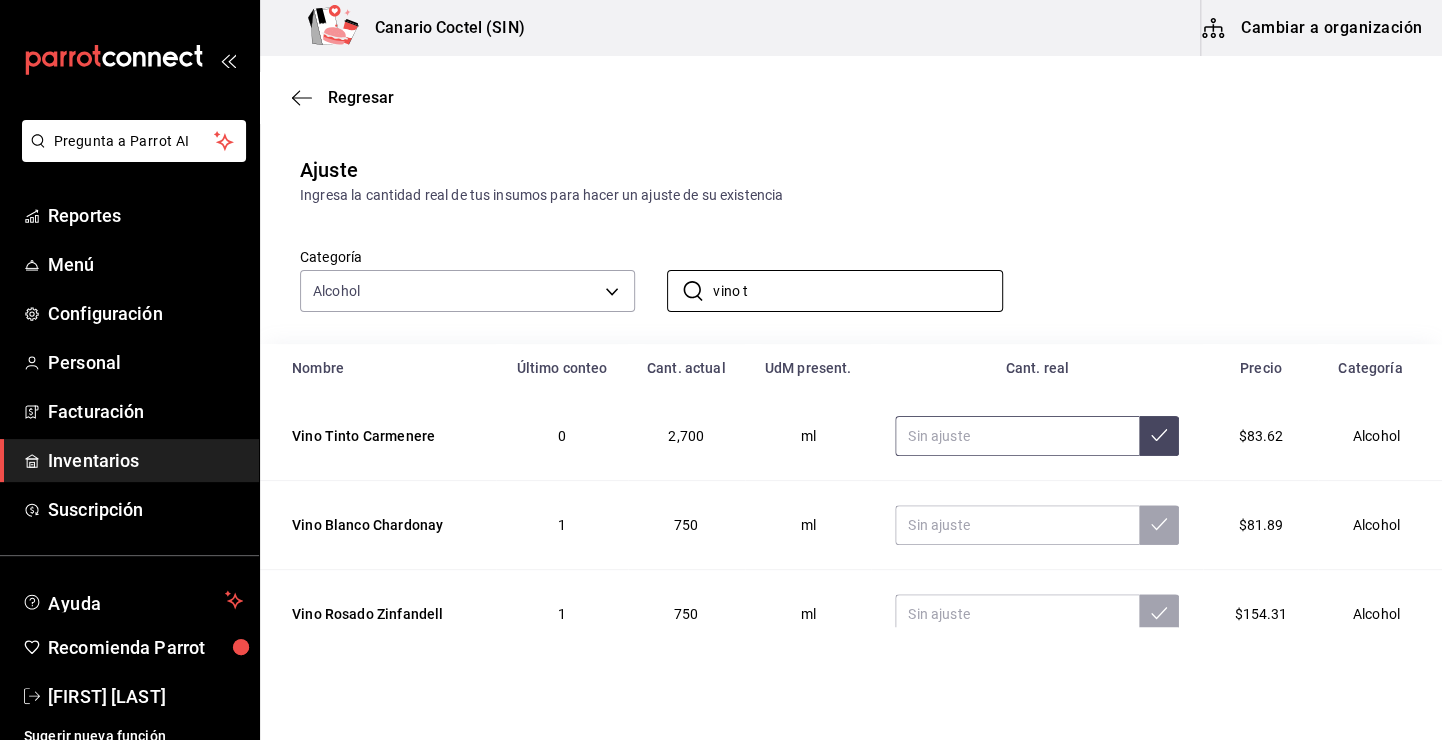 click at bounding box center [1017, 436] 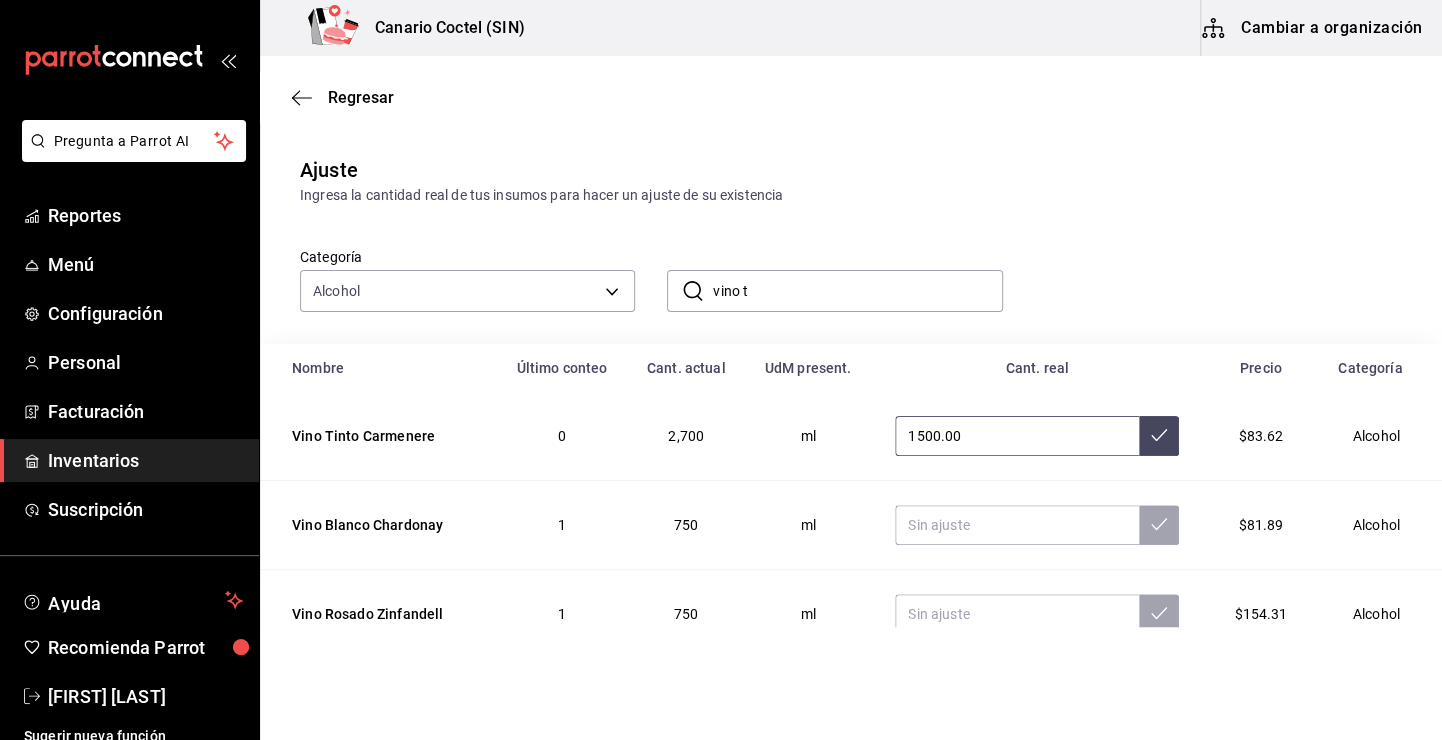 type on "1500.00" 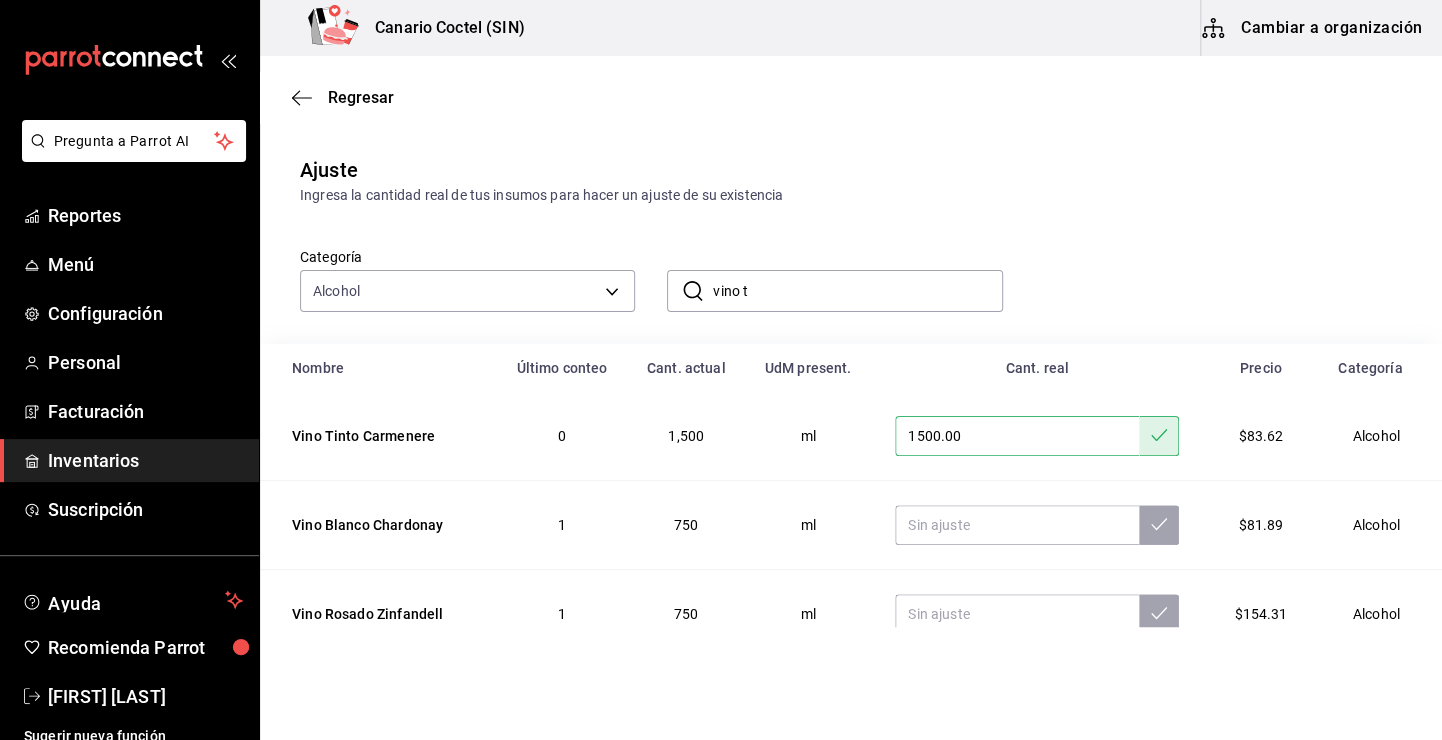 click on "vino t" at bounding box center [857, 291] 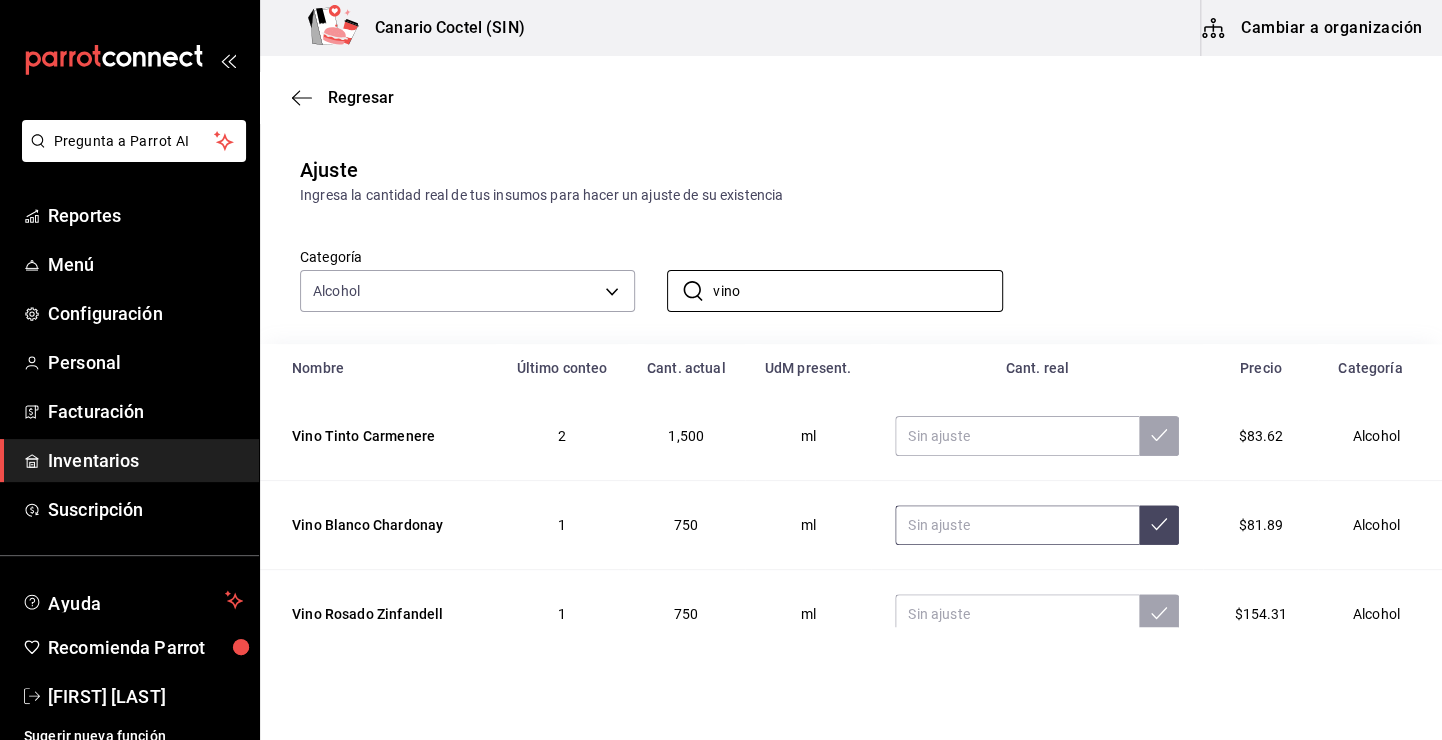 click at bounding box center (1017, 525) 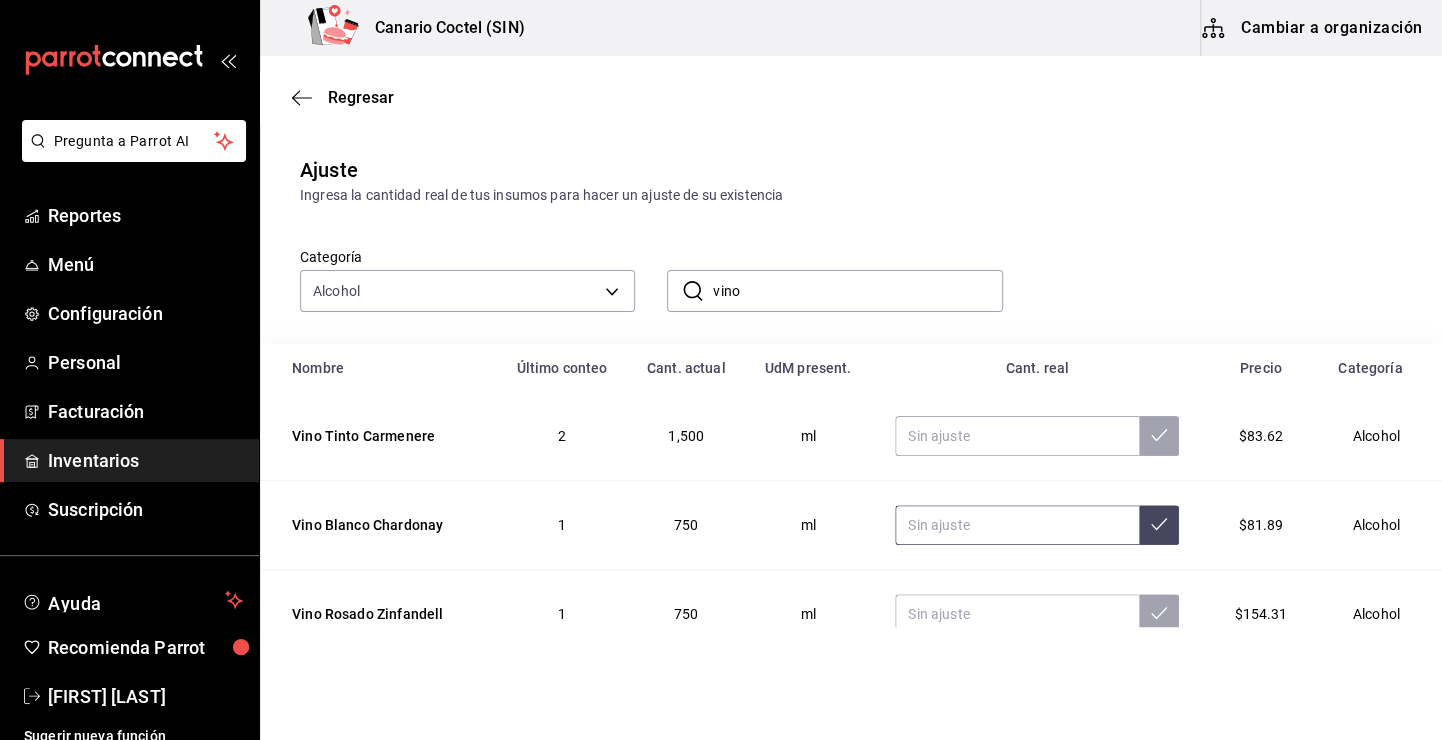 scroll, scrollTop: 100, scrollLeft: 0, axis: vertical 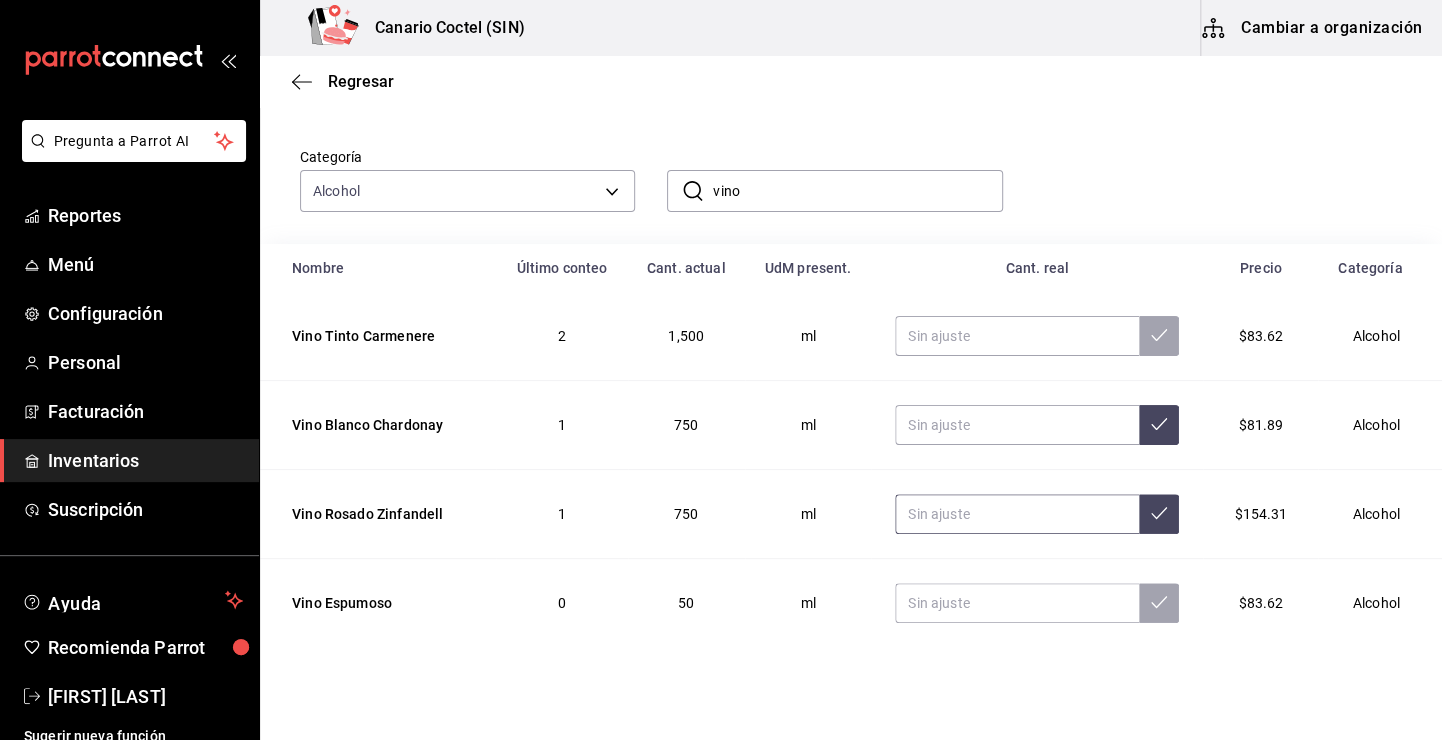 click at bounding box center (1017, 514) 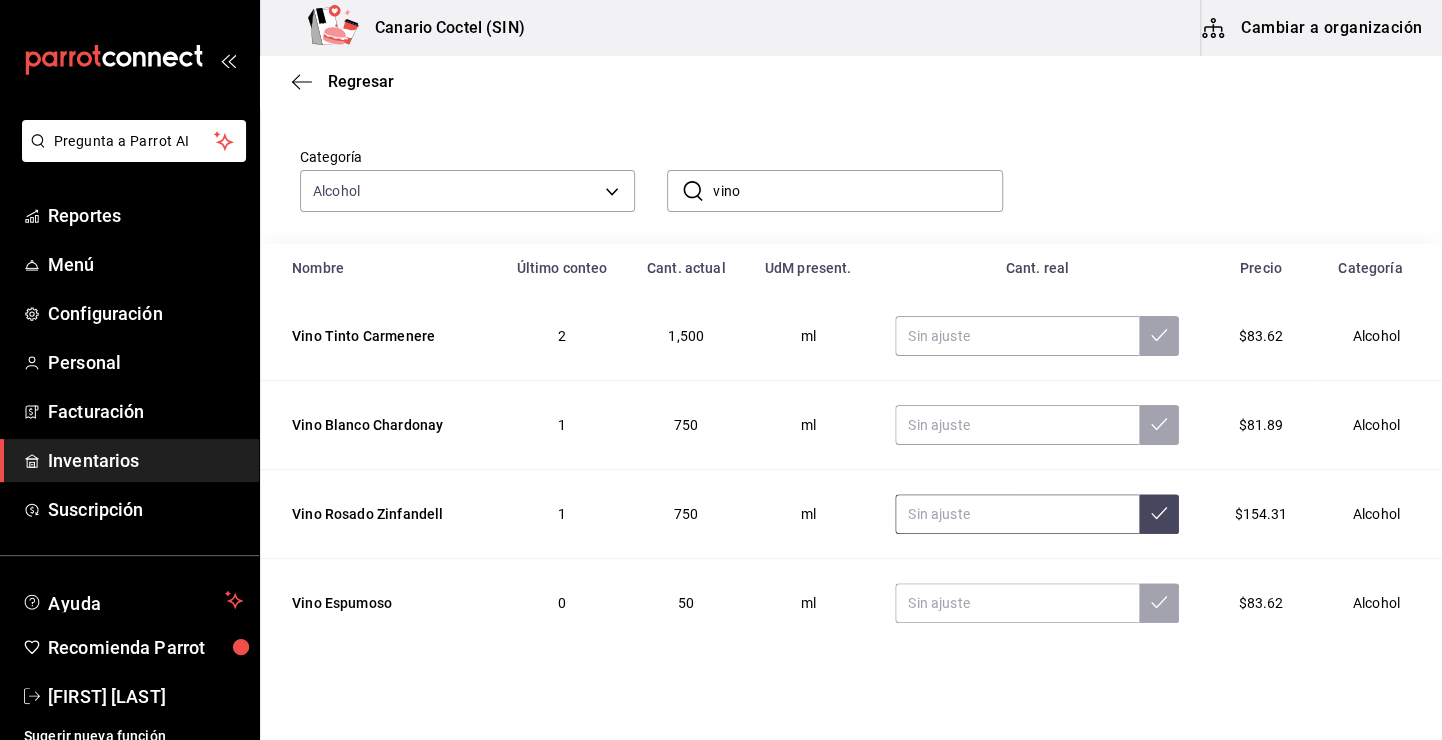 scroll, scrollTop: 128, scrollLeft: 0, axis: vertical 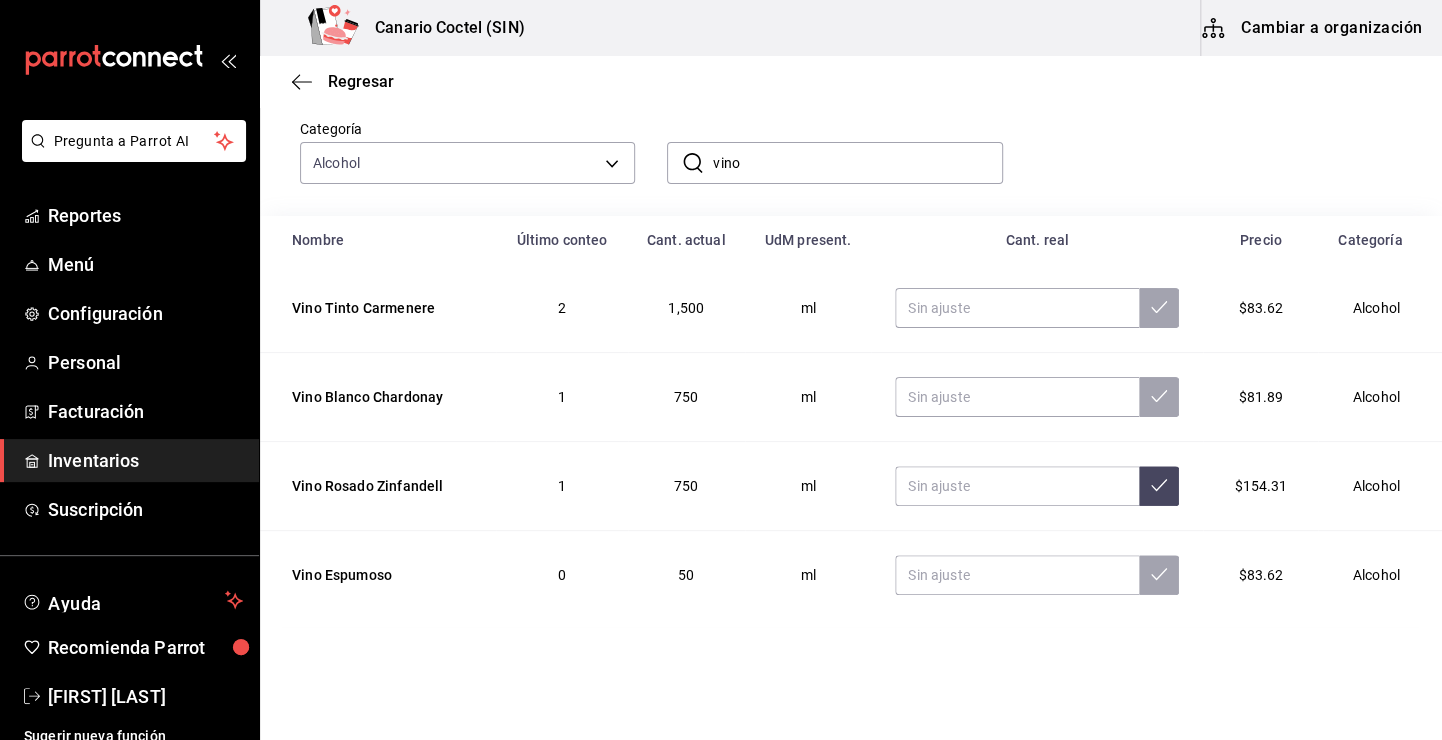 click on "vino" at bounding box center [857, 163] 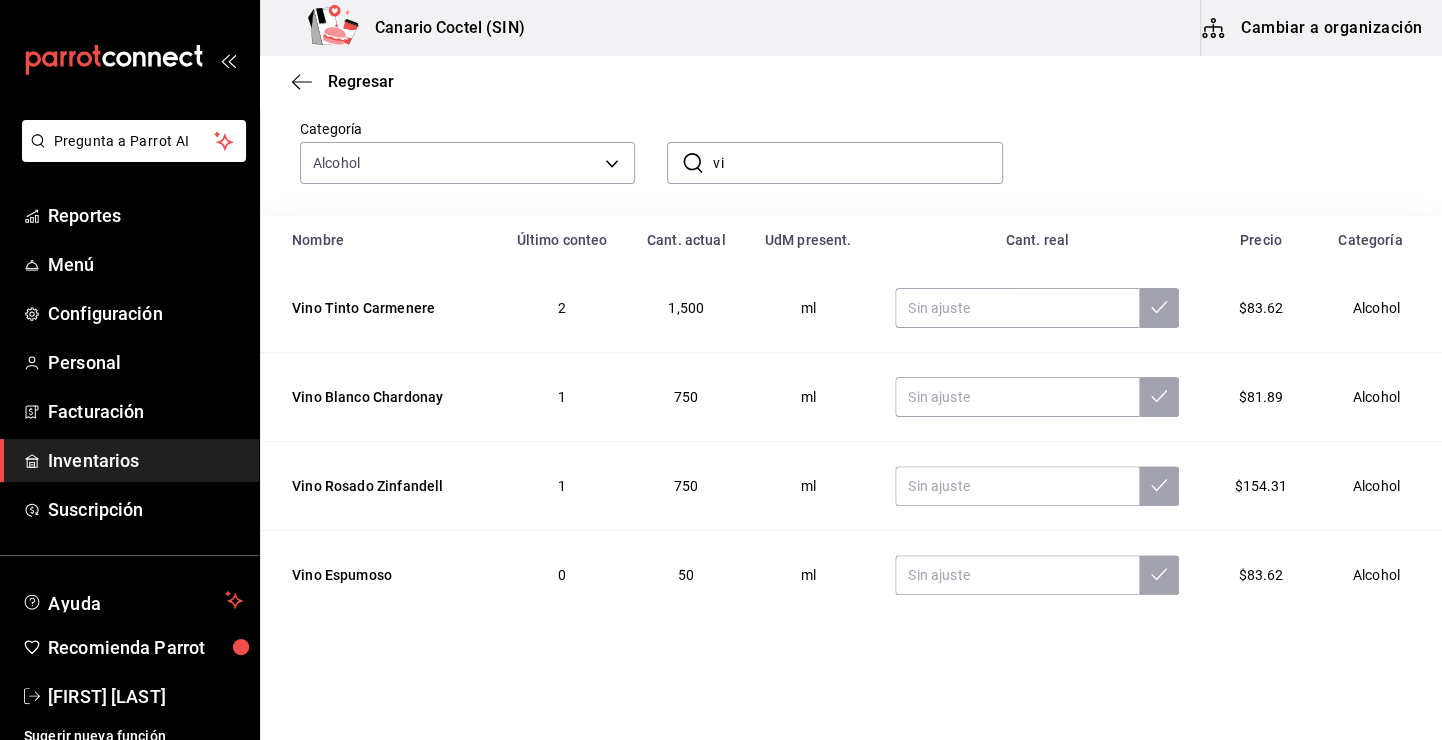 type on "v" 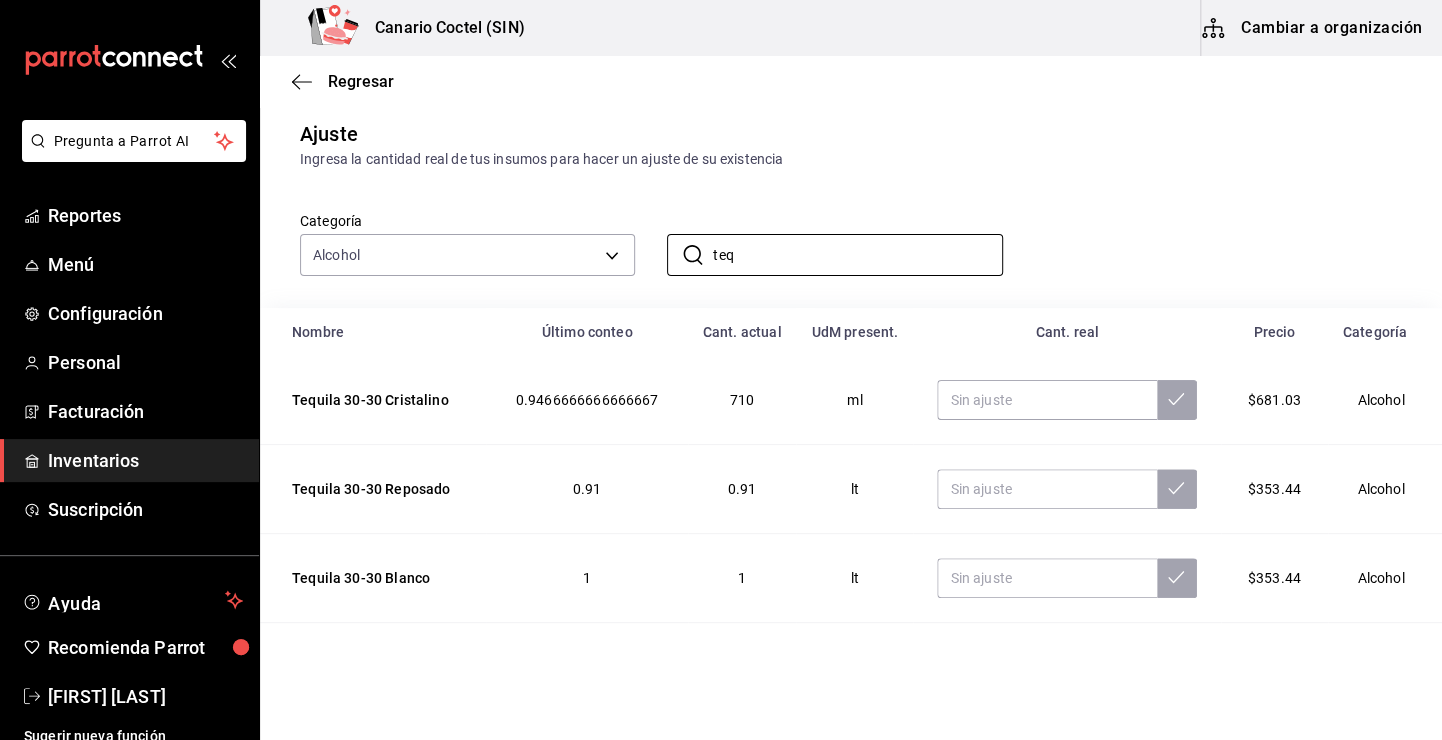 scroll, scrollTop: 128, scrollLeft: 0, axis: vertical 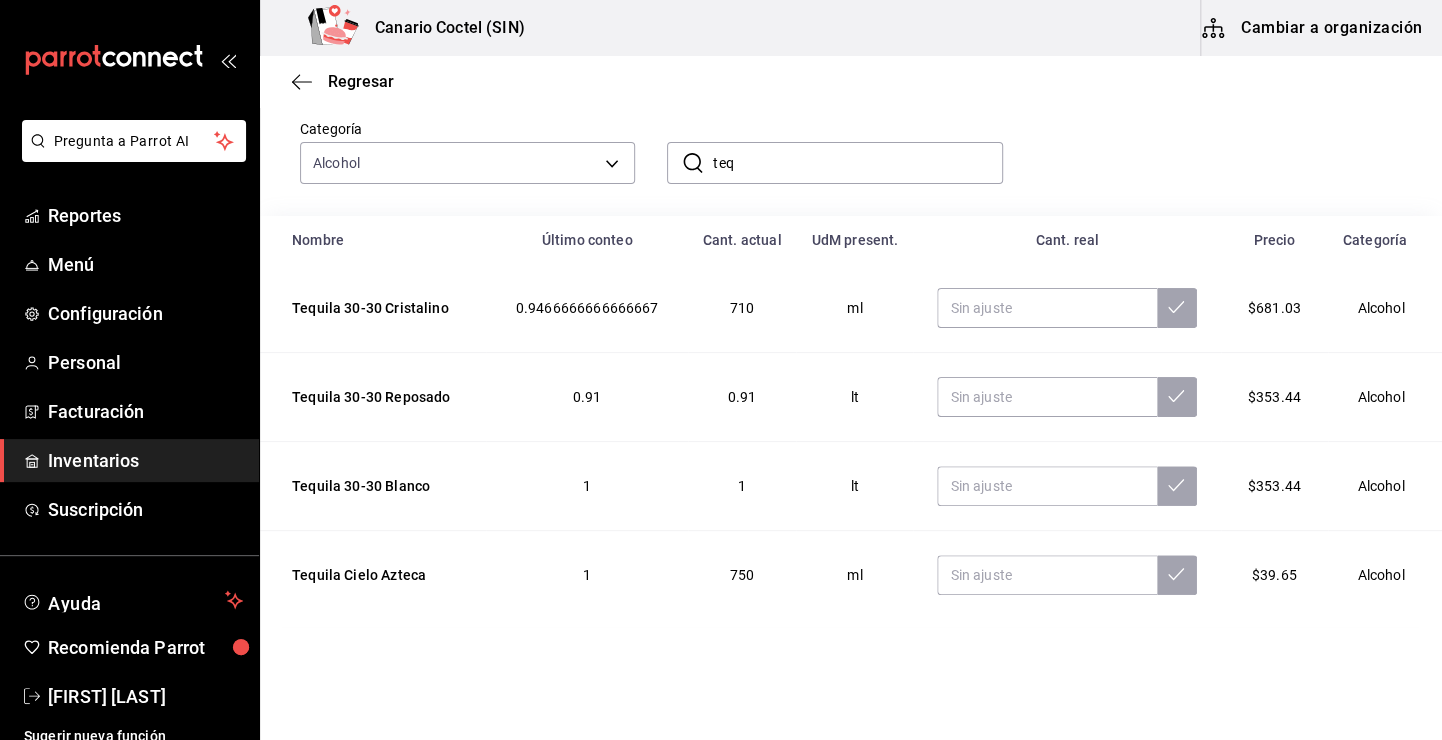 click on "teq" at bounding box center (857, 163) 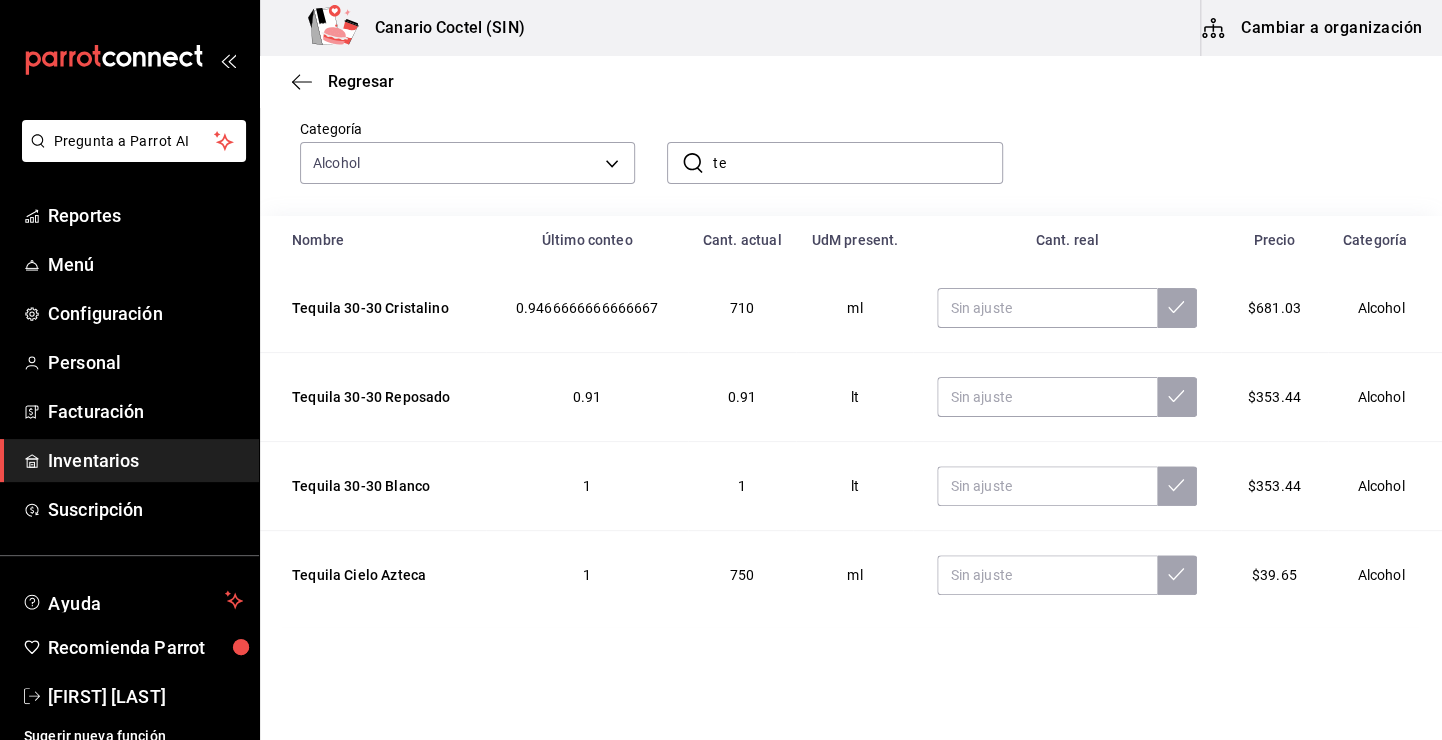 type on "t" 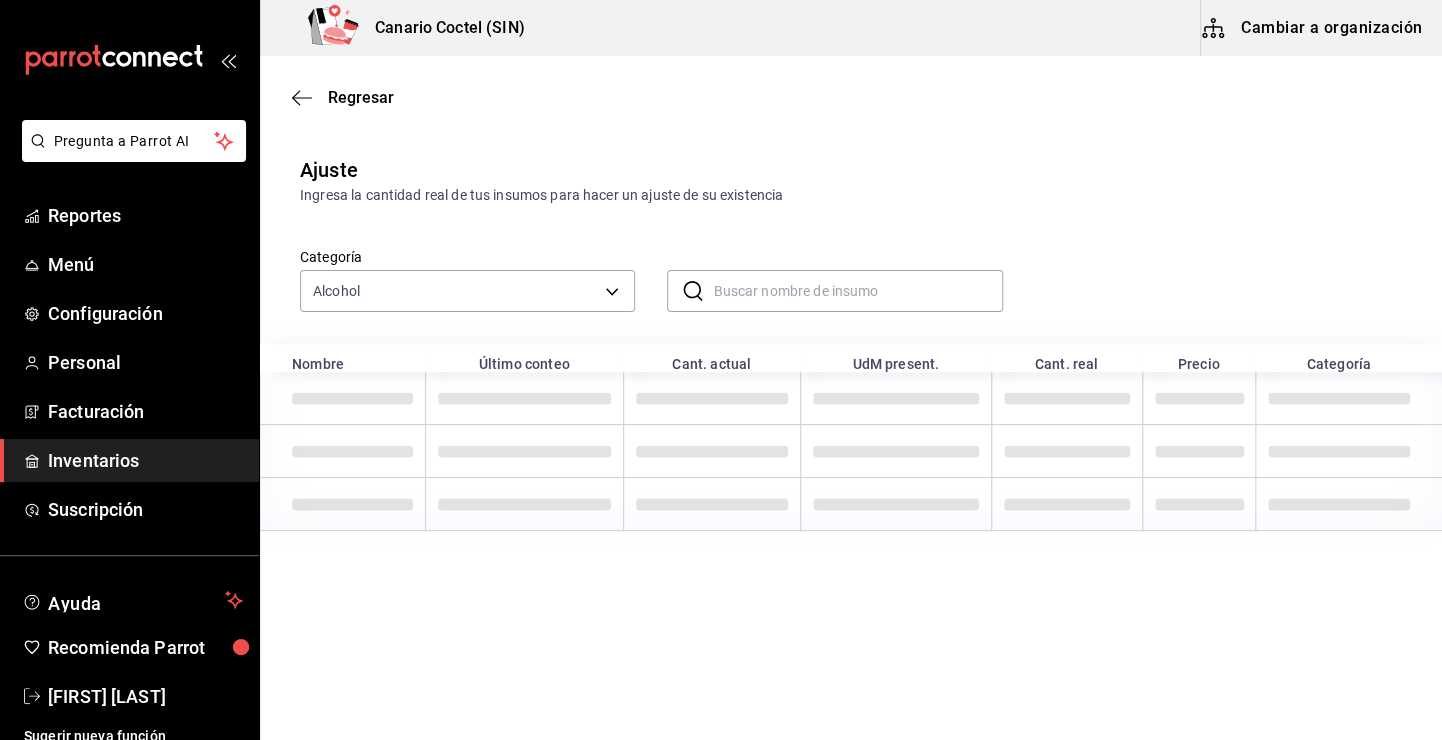 scroll, scrollTop: 0, scrollLeft: 0, axis: both 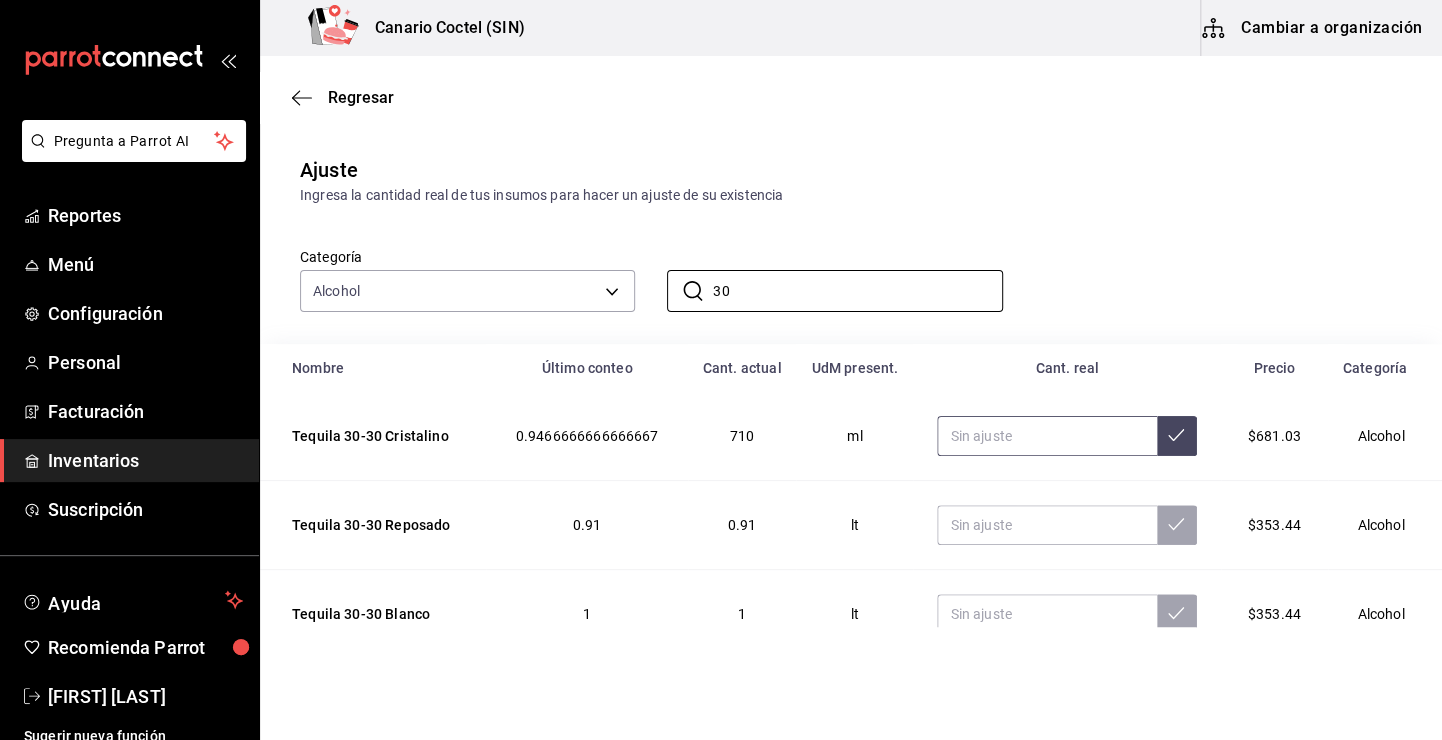 type on "30" 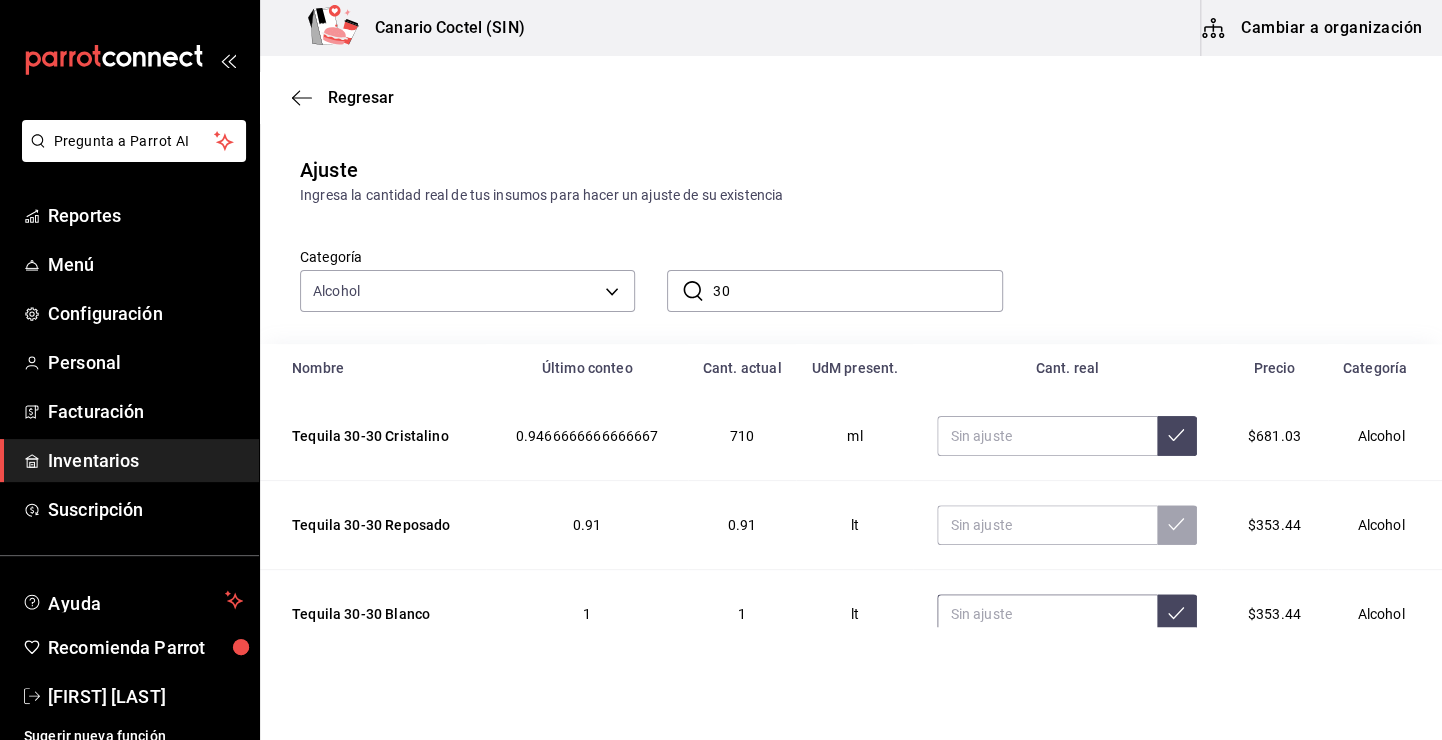 click at bounding box center (1046, 614) 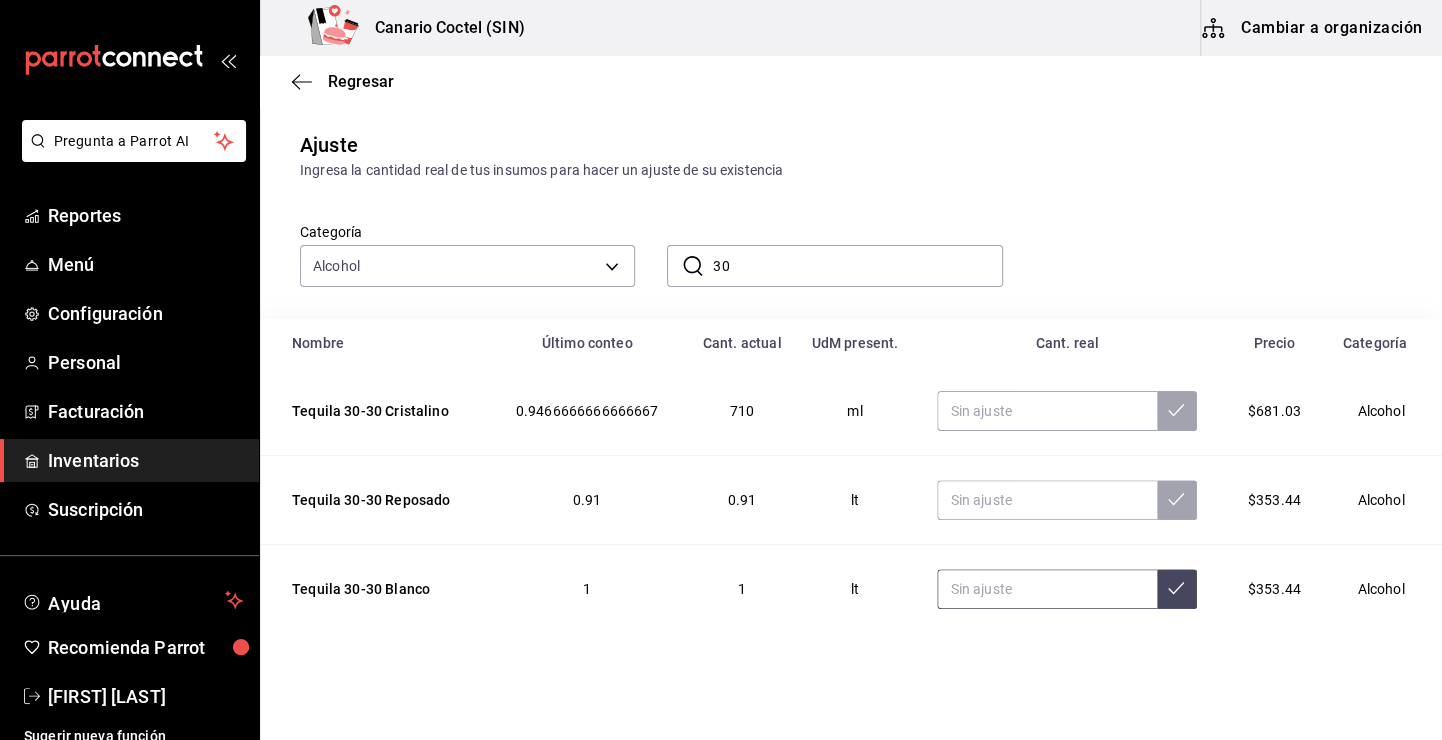 scroll, scrollTop: 39, scrollLeft: 0, axis: vertical 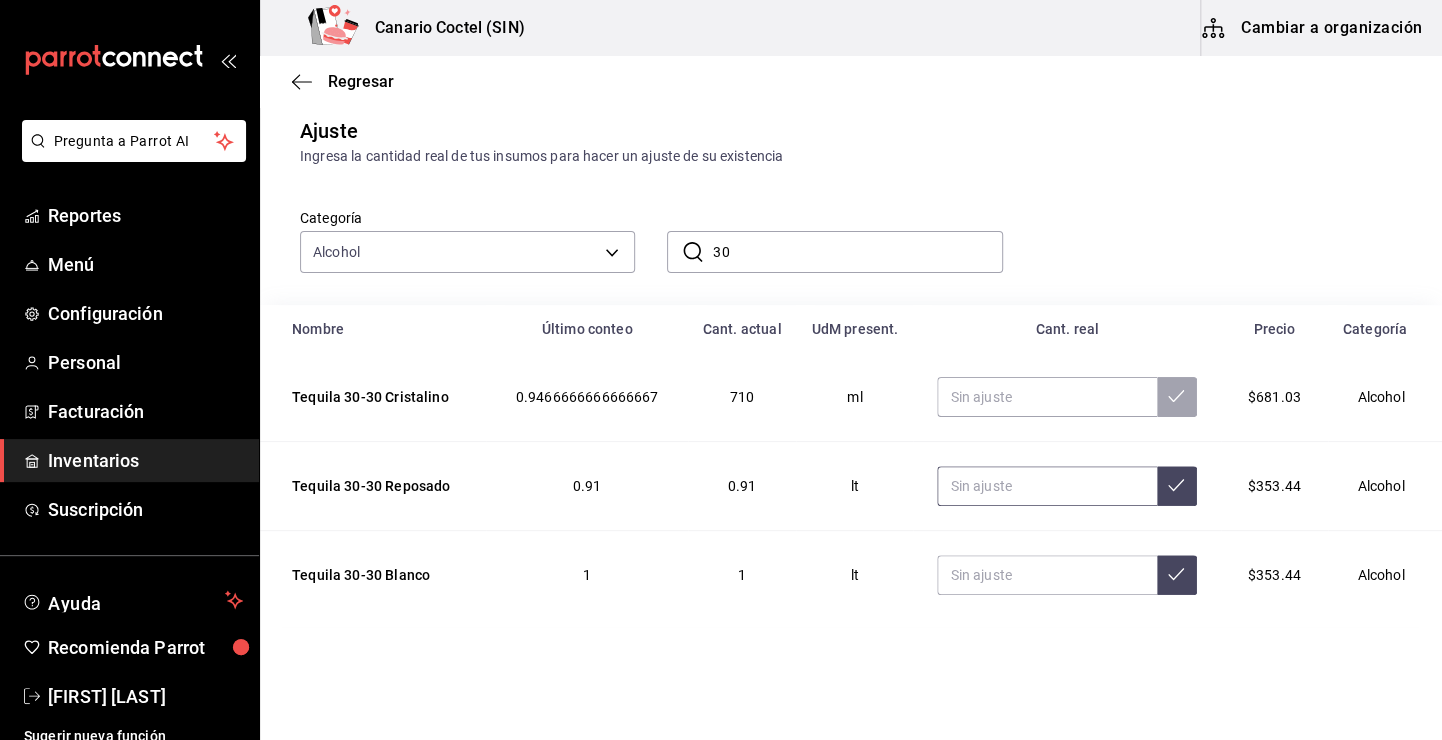 click at bounding box center (1046, 486) 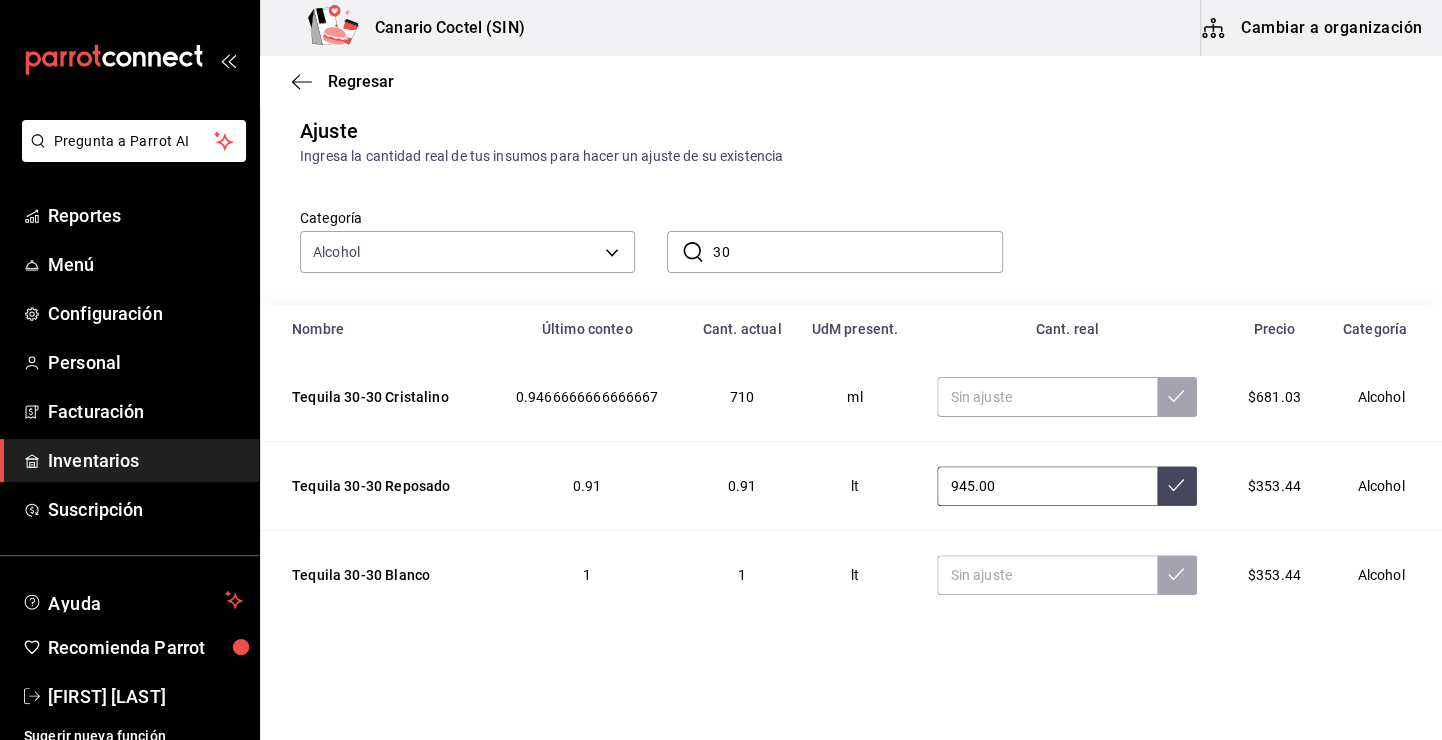 type on "945.00" 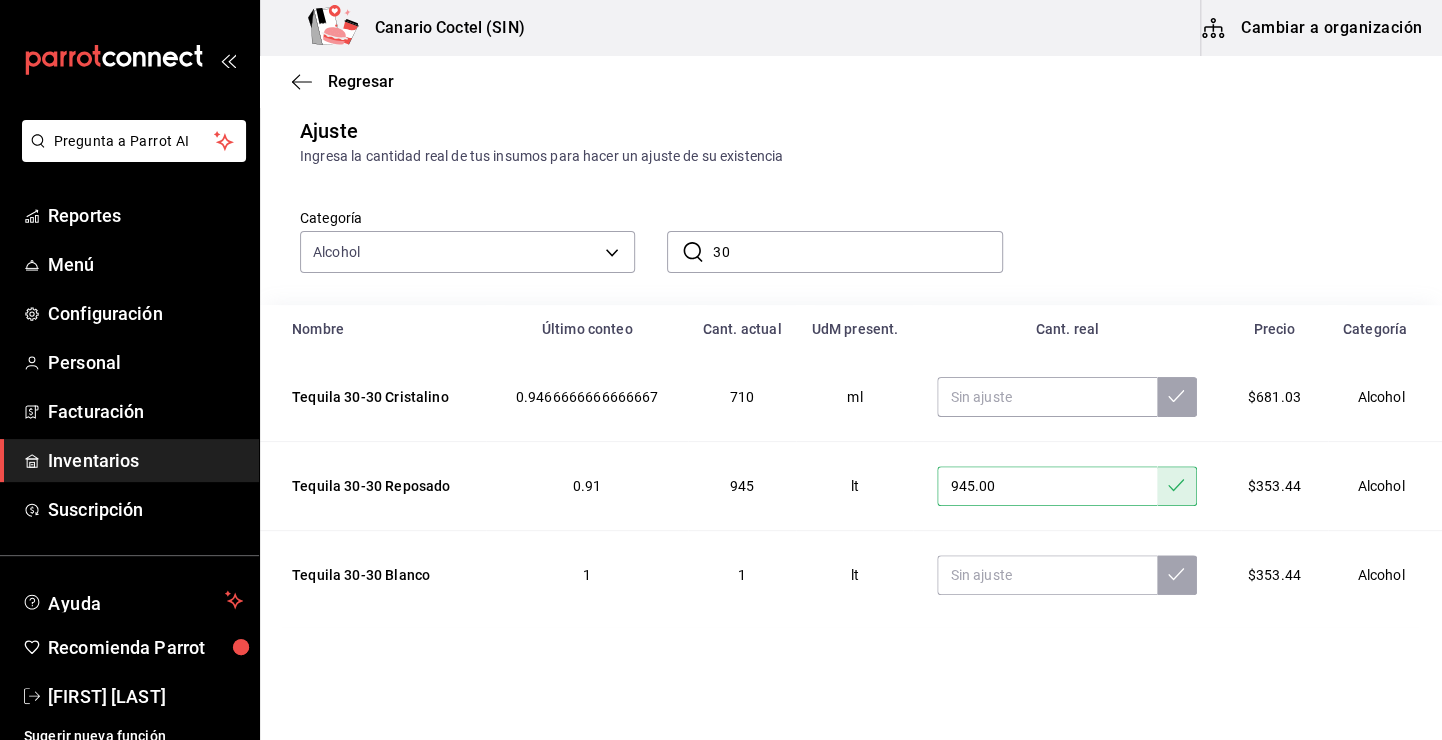 click on "30" at bounding box center (857, 252) 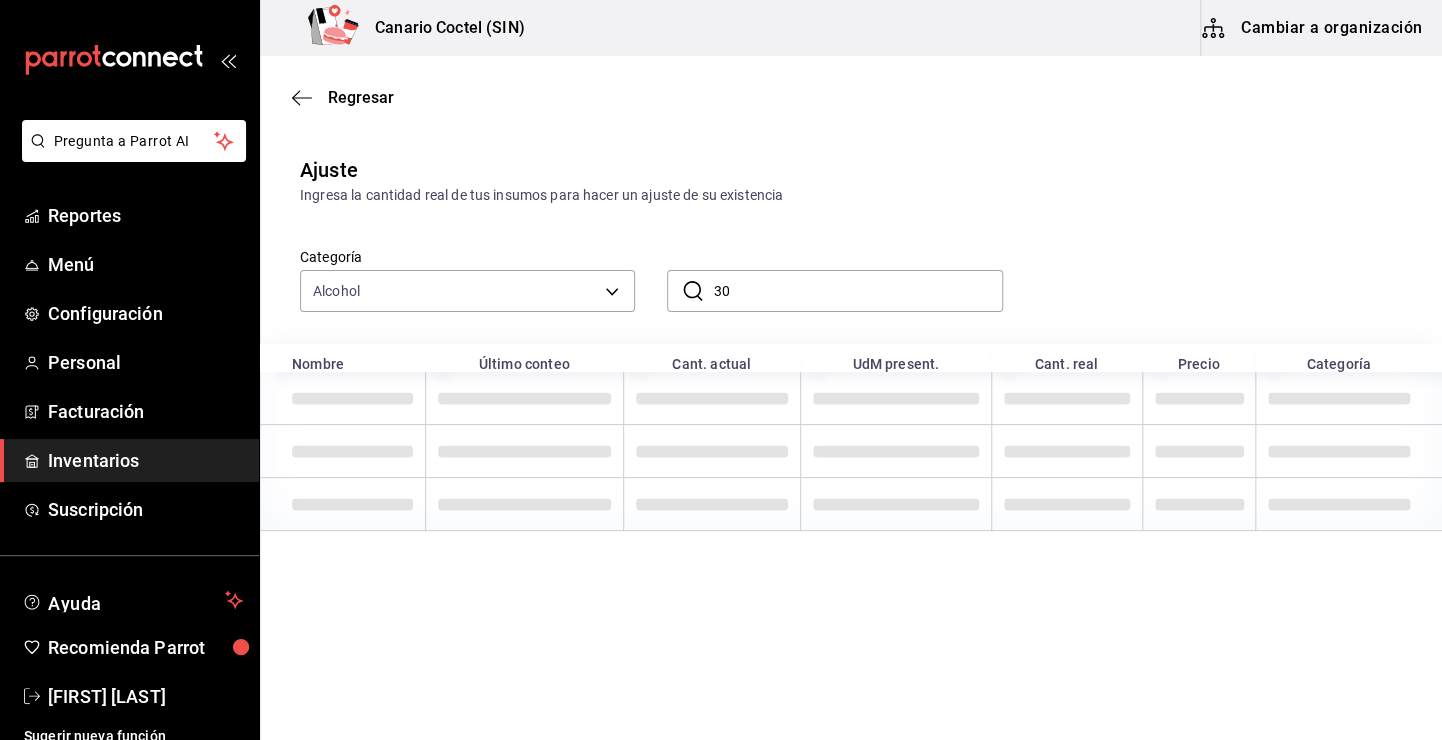 scroll, scrollTop: 0, scrollLeft: 0, axis: both 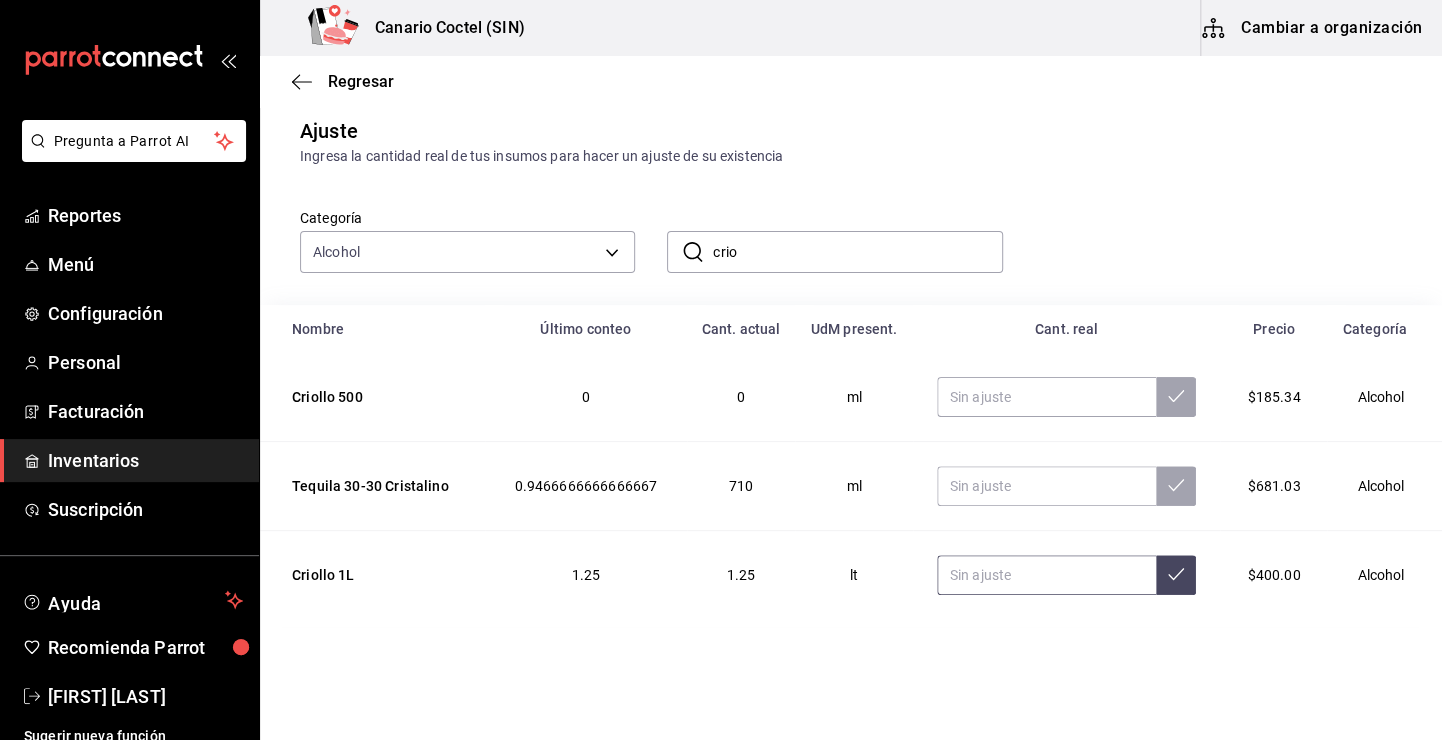 click at bounding box center (1047, 575) 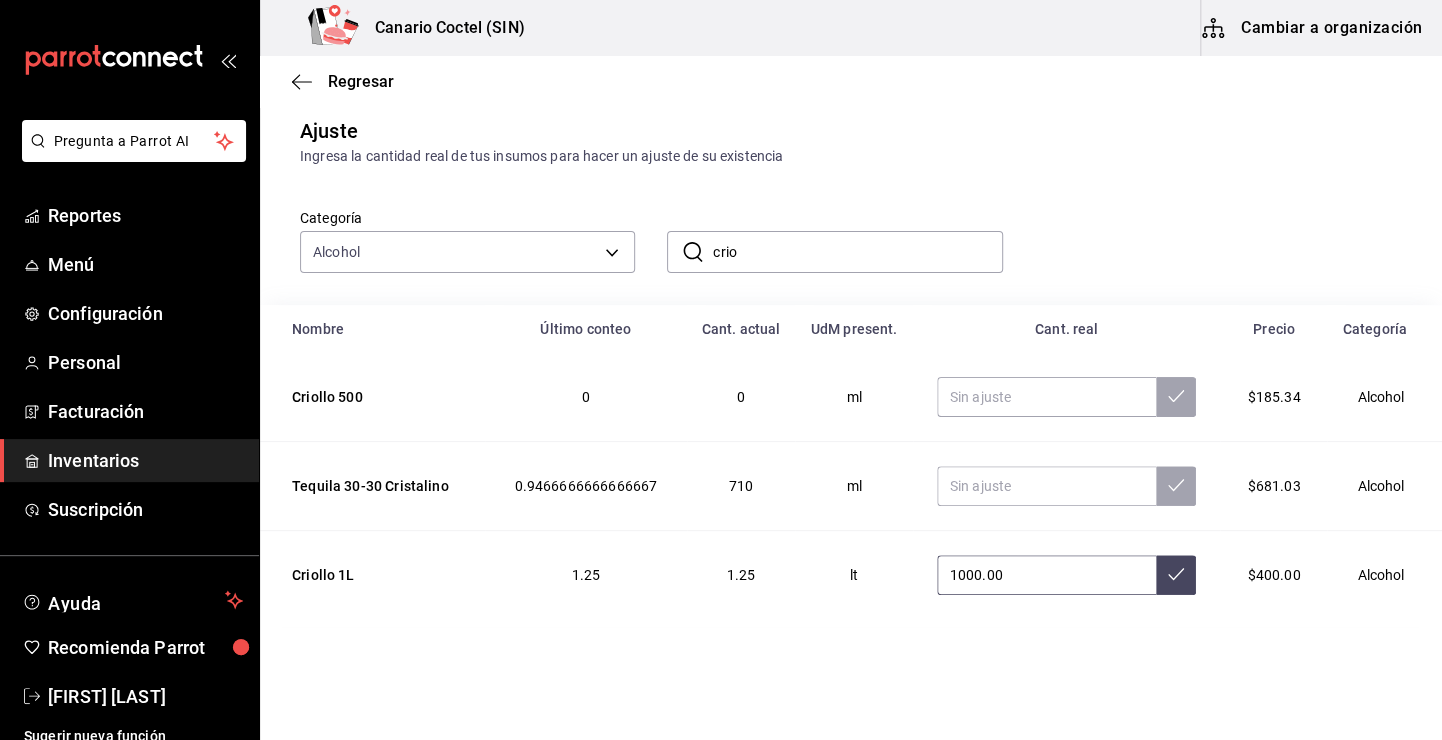 click at bounding box center [1176, 575] 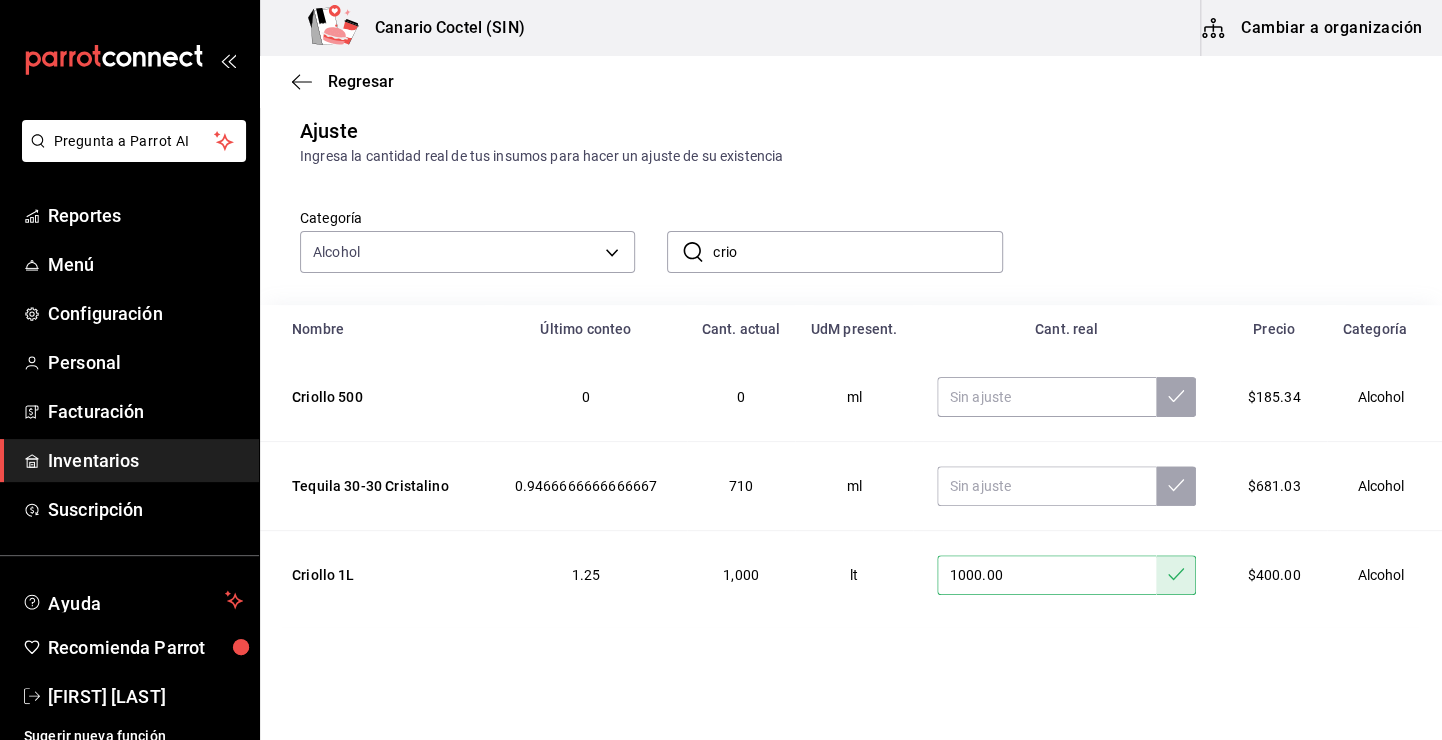 drag, startPoint x: 823, startPoint y: 257, endPoint x: 812, endPoint y: 262, distance: 12.083046 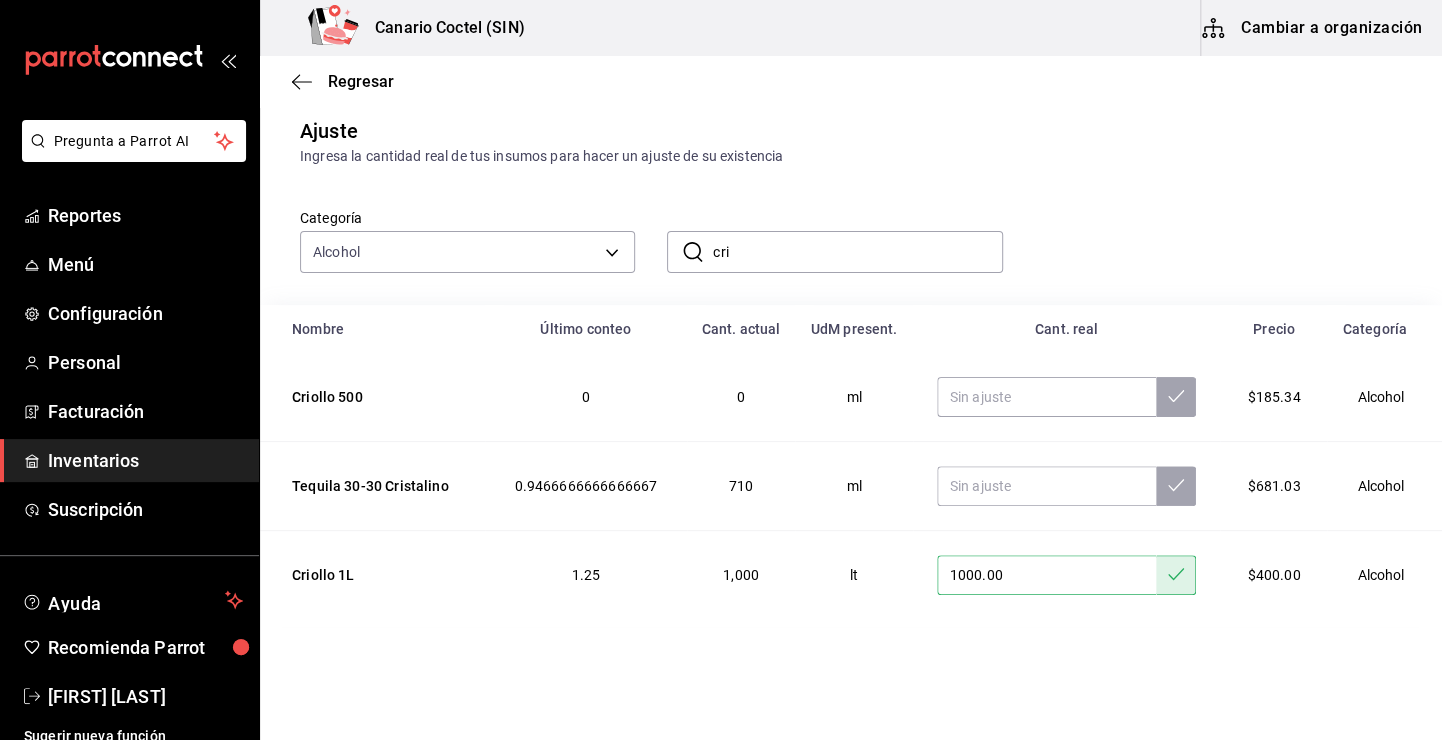 scroll, scrollTop: 0, scrollLeft: 0, axis: both 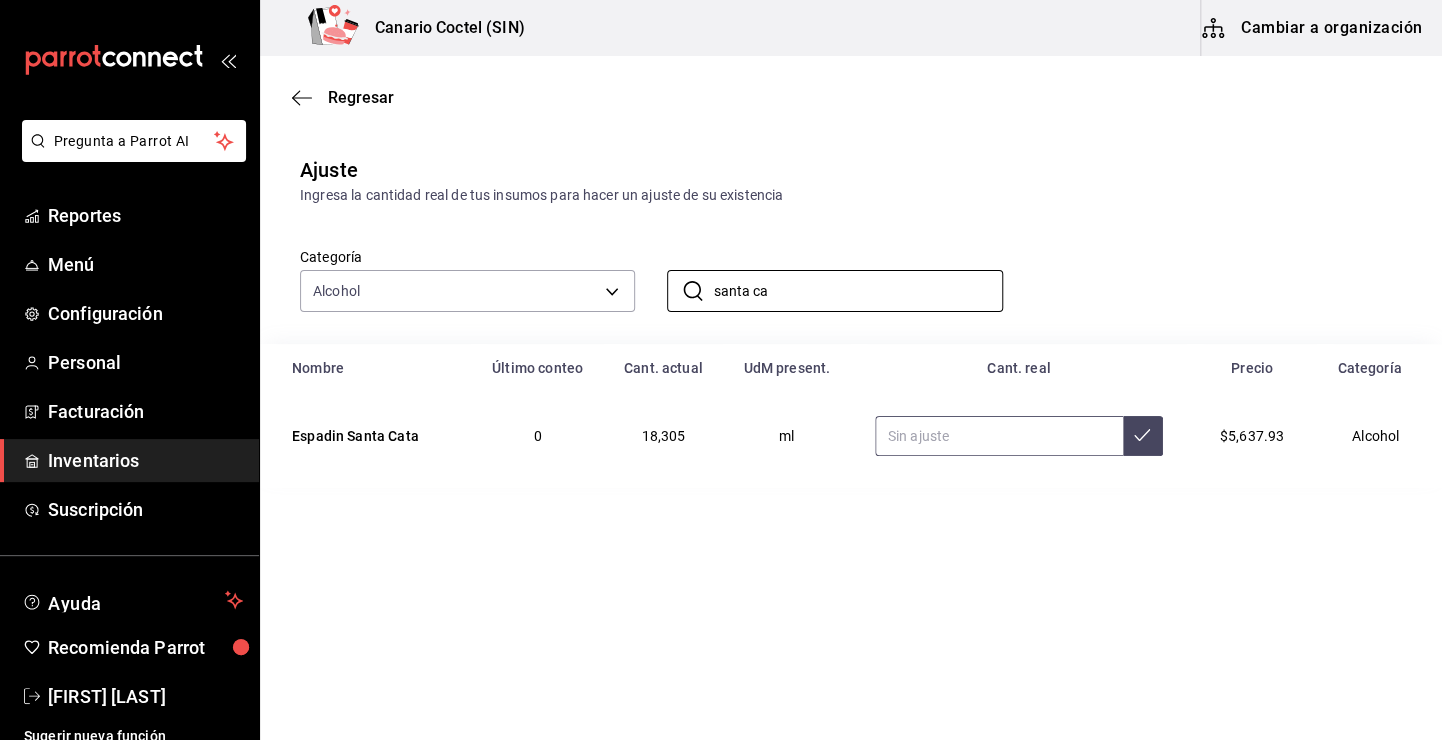click at bounding box center [999, 436] 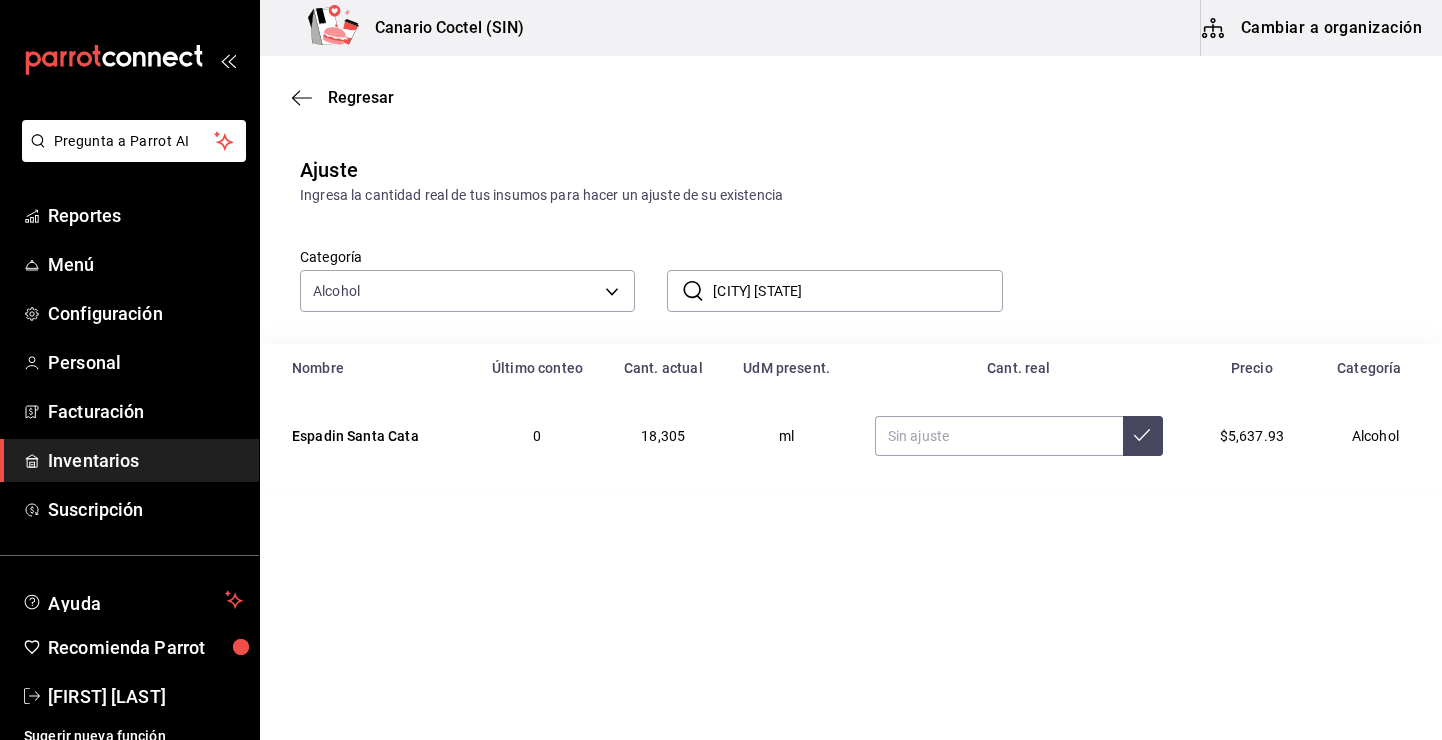 scroll, scrollTop: 0, scrollLeft: 0, axis: both 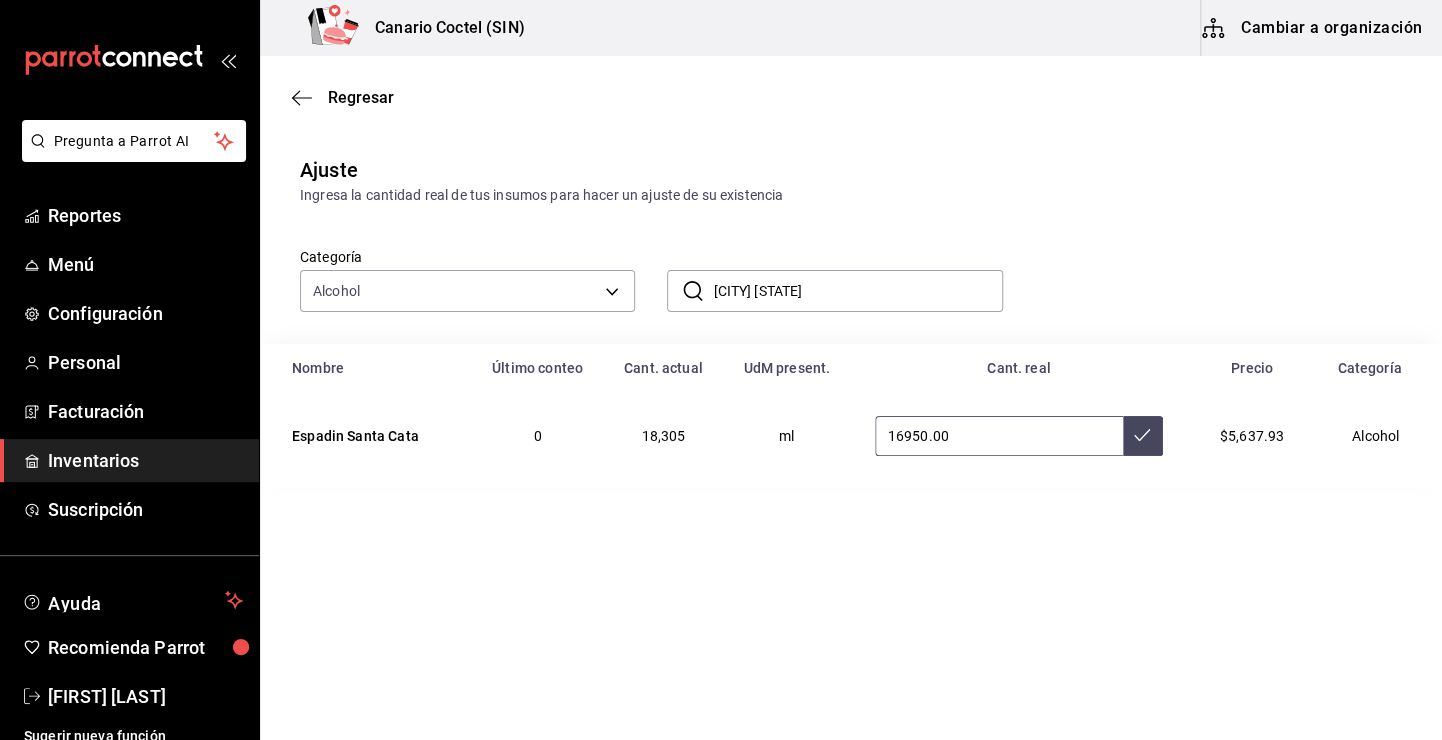 type on "16950.00" 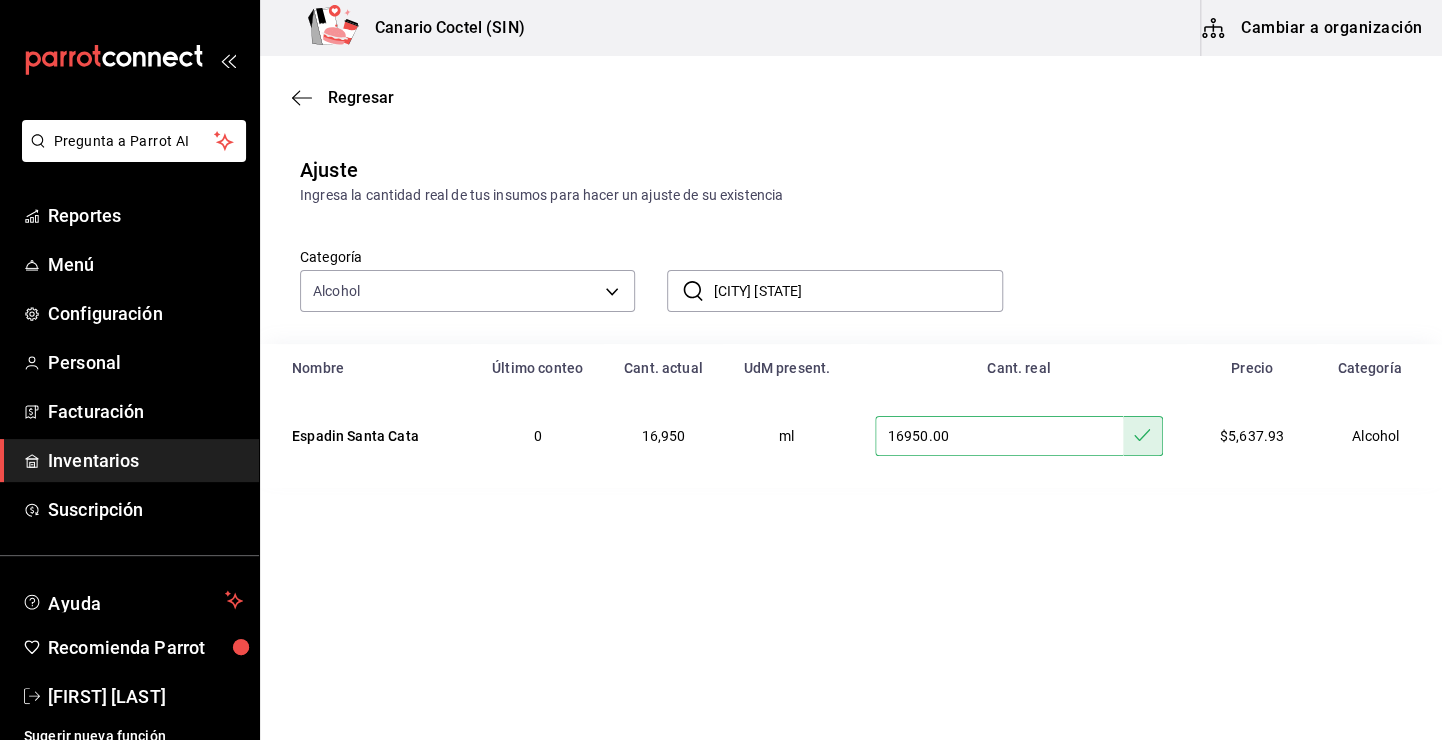drag, startPoint x: 826, startPoint y: 286, endPoint x: 668, endPoint y: 279, distance: 158.15498 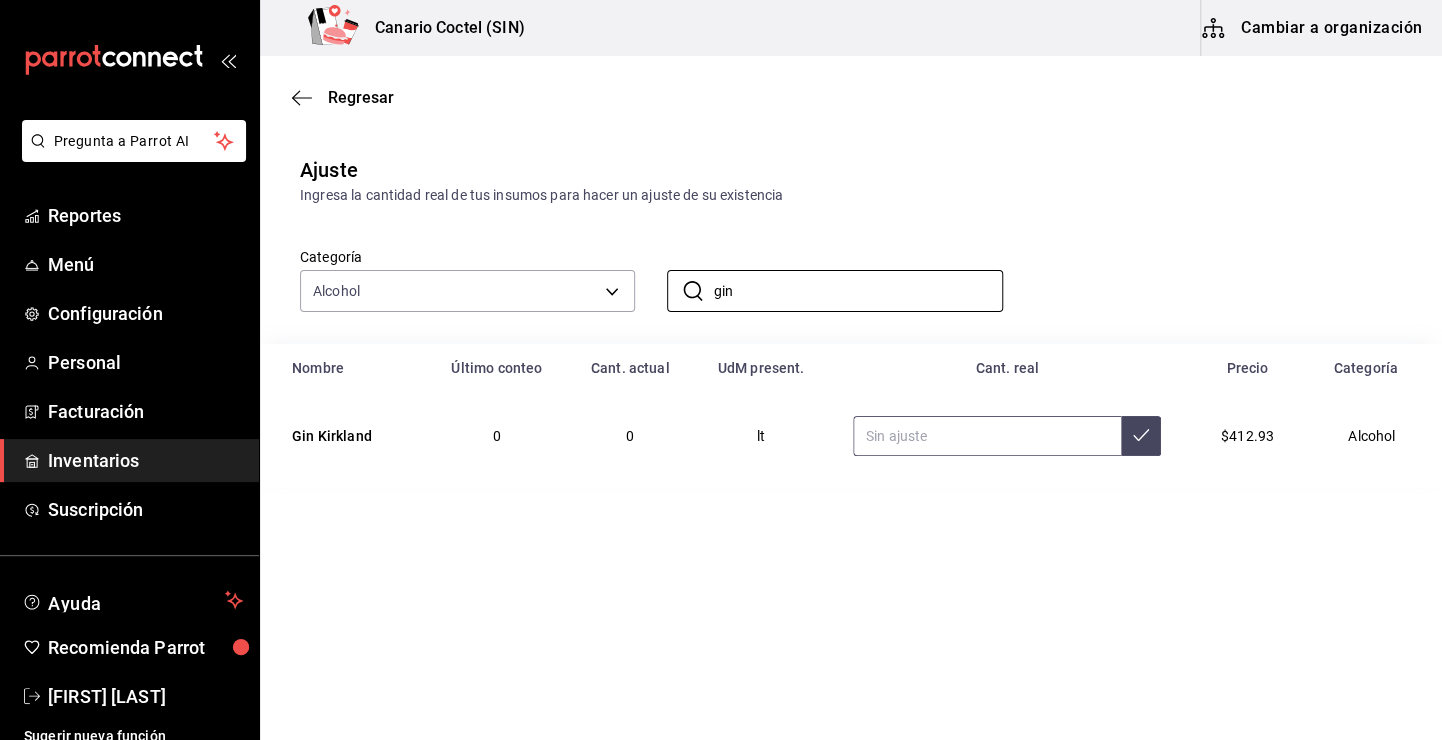 type on "gin" 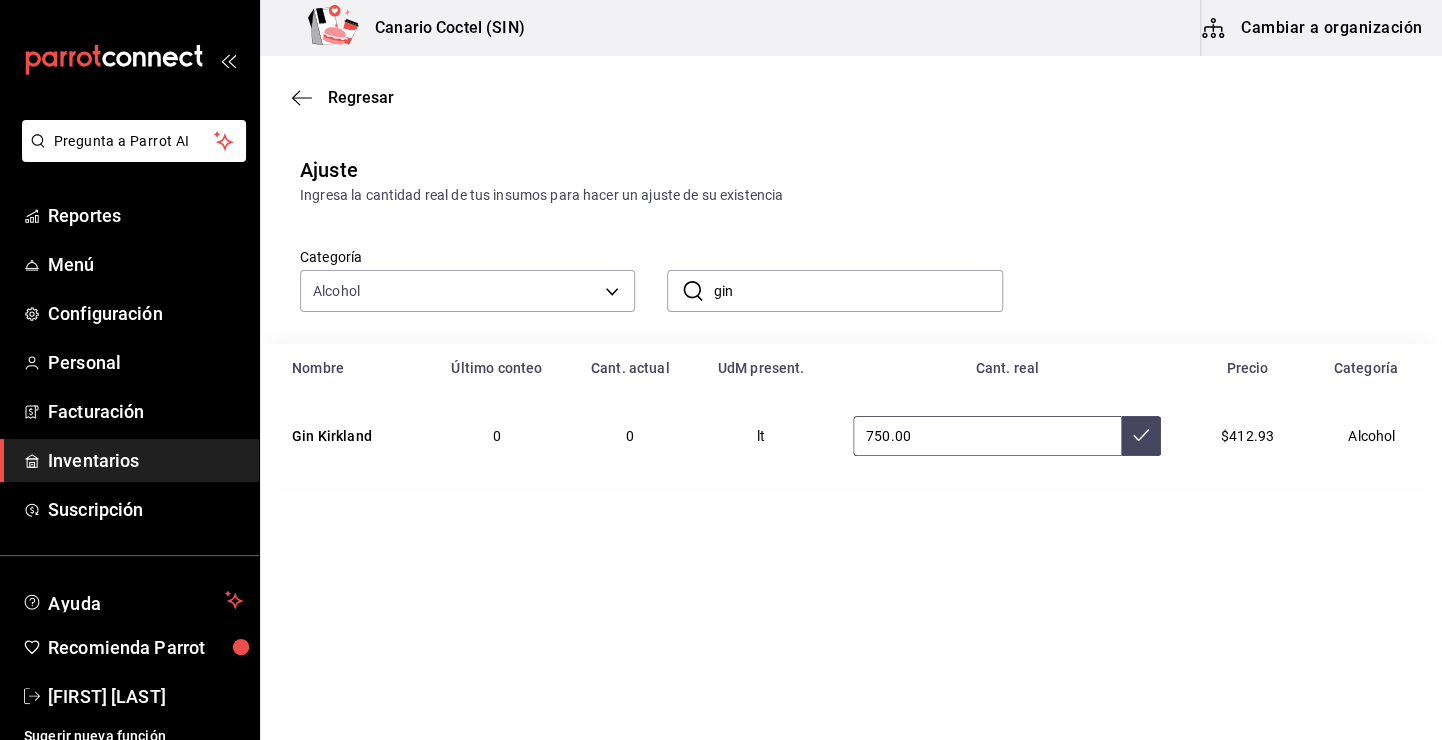 type on "750.00" 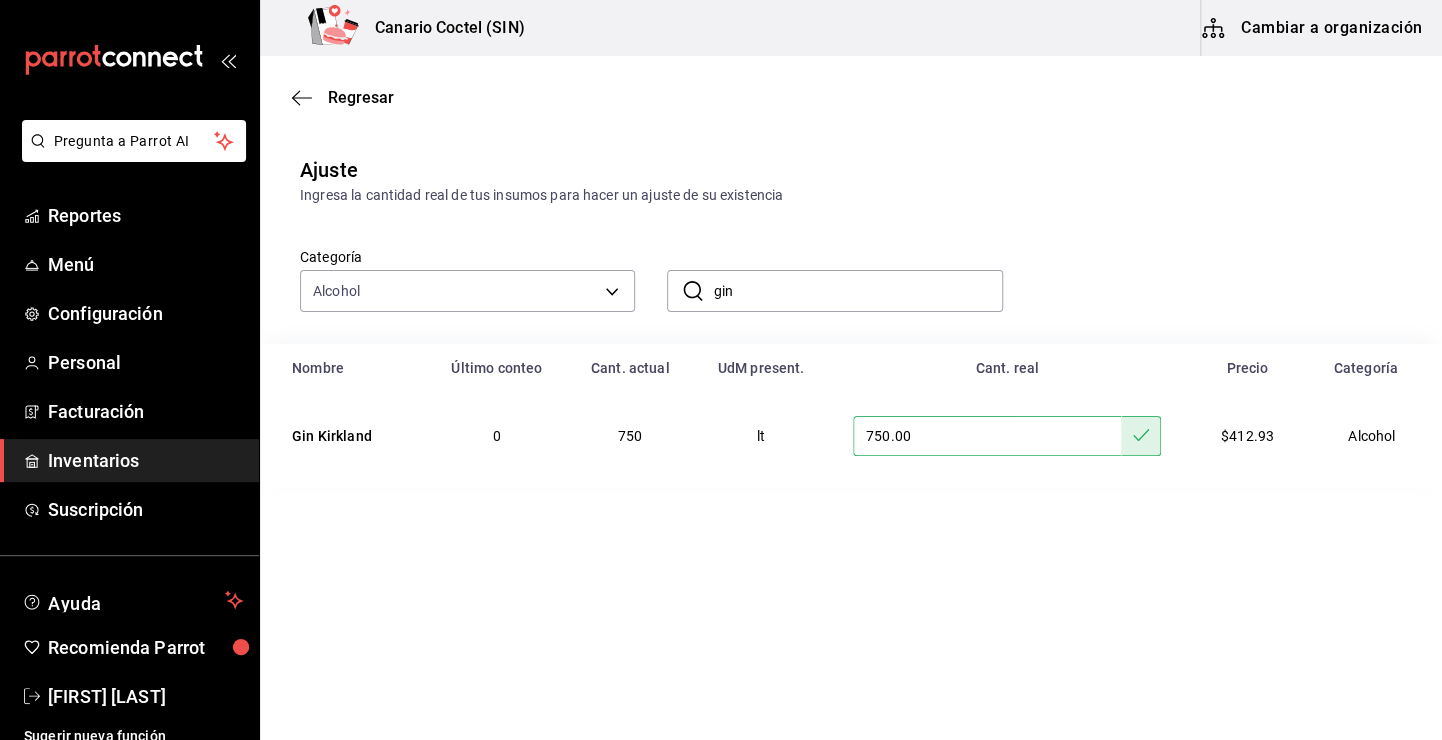 click on "gin" at bounding box center [857, 291] 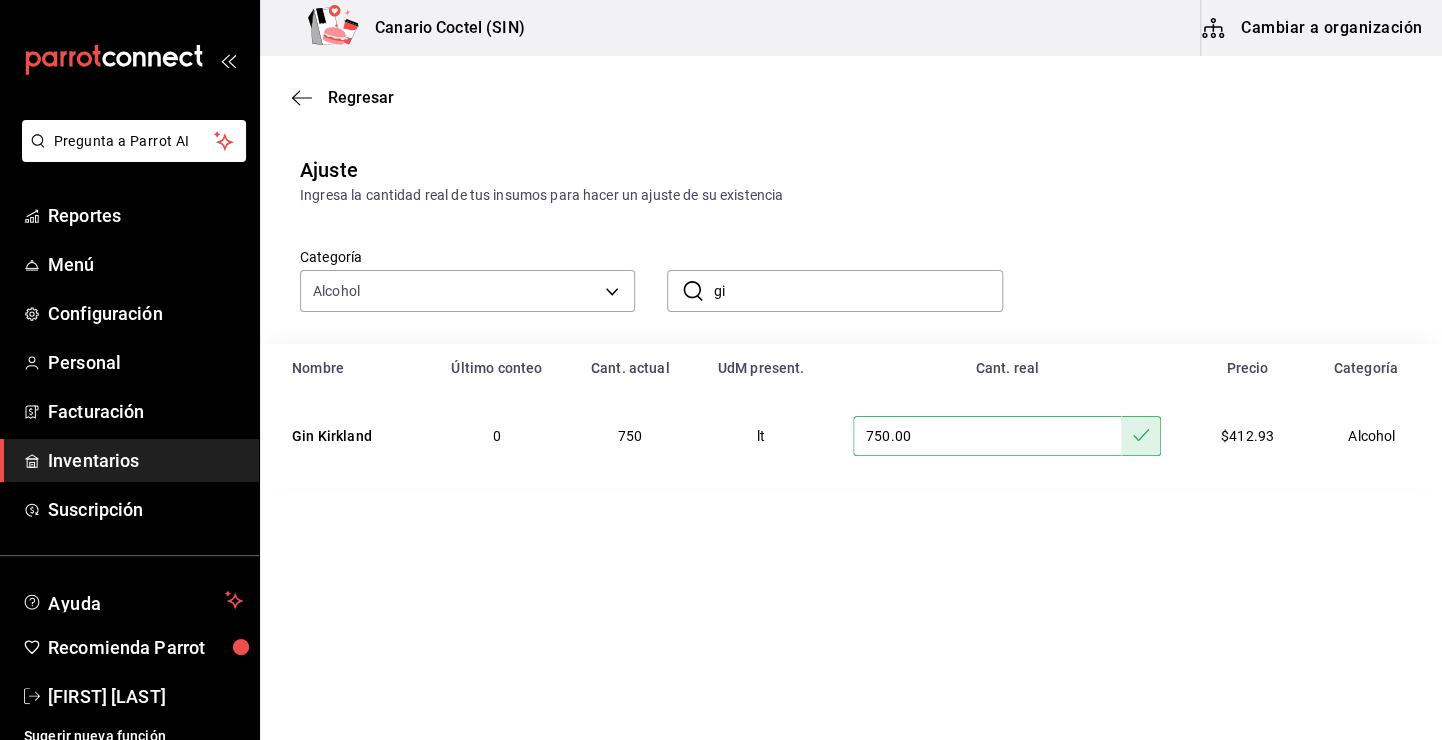 type on "g" 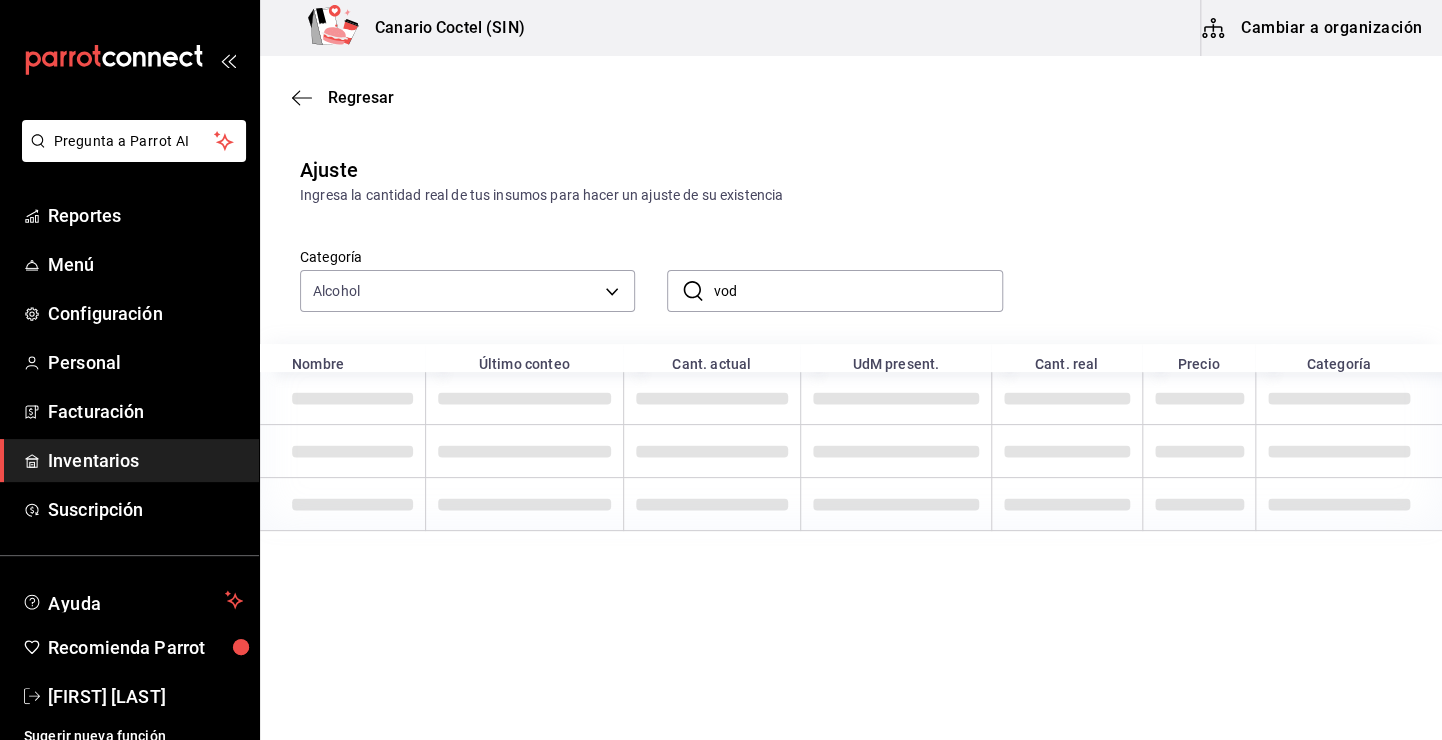 type on "vod" 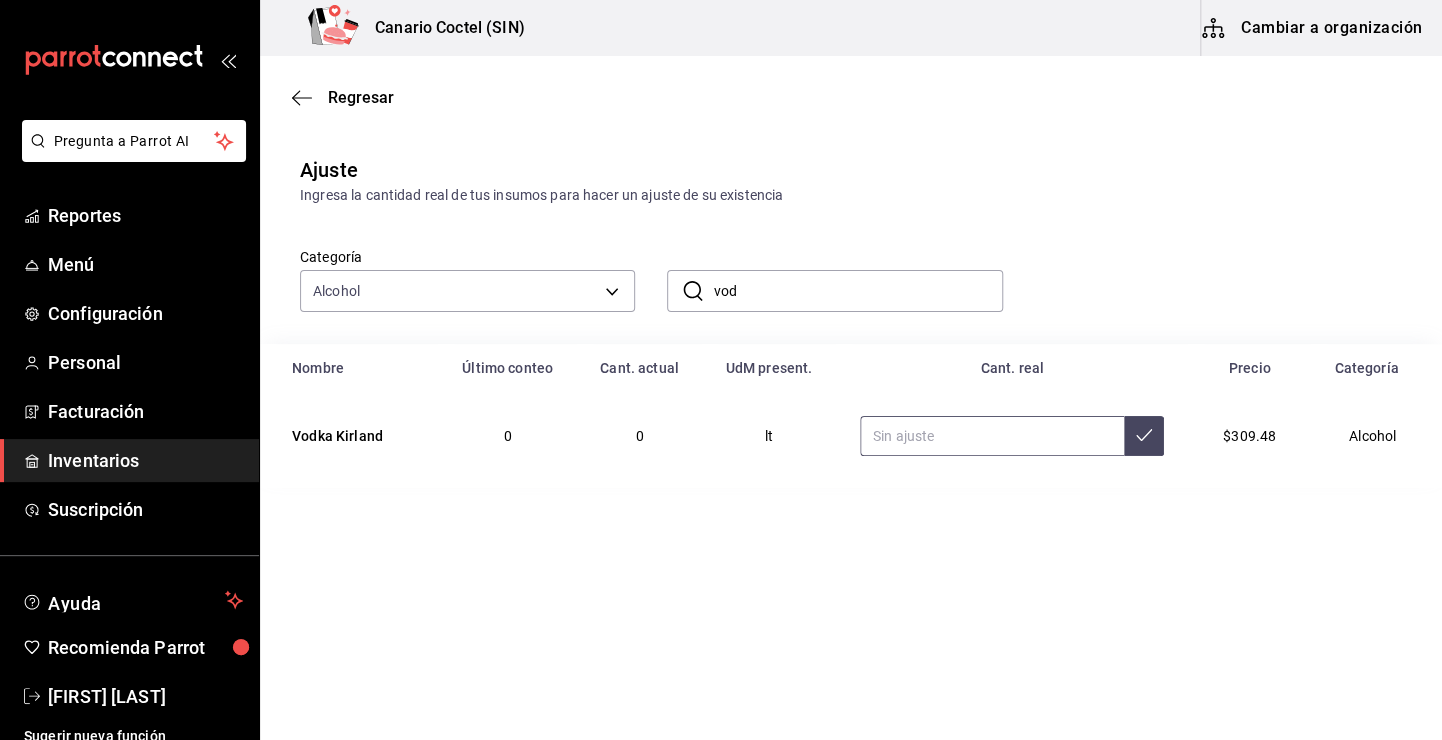 click at bounding box center (992, 436) 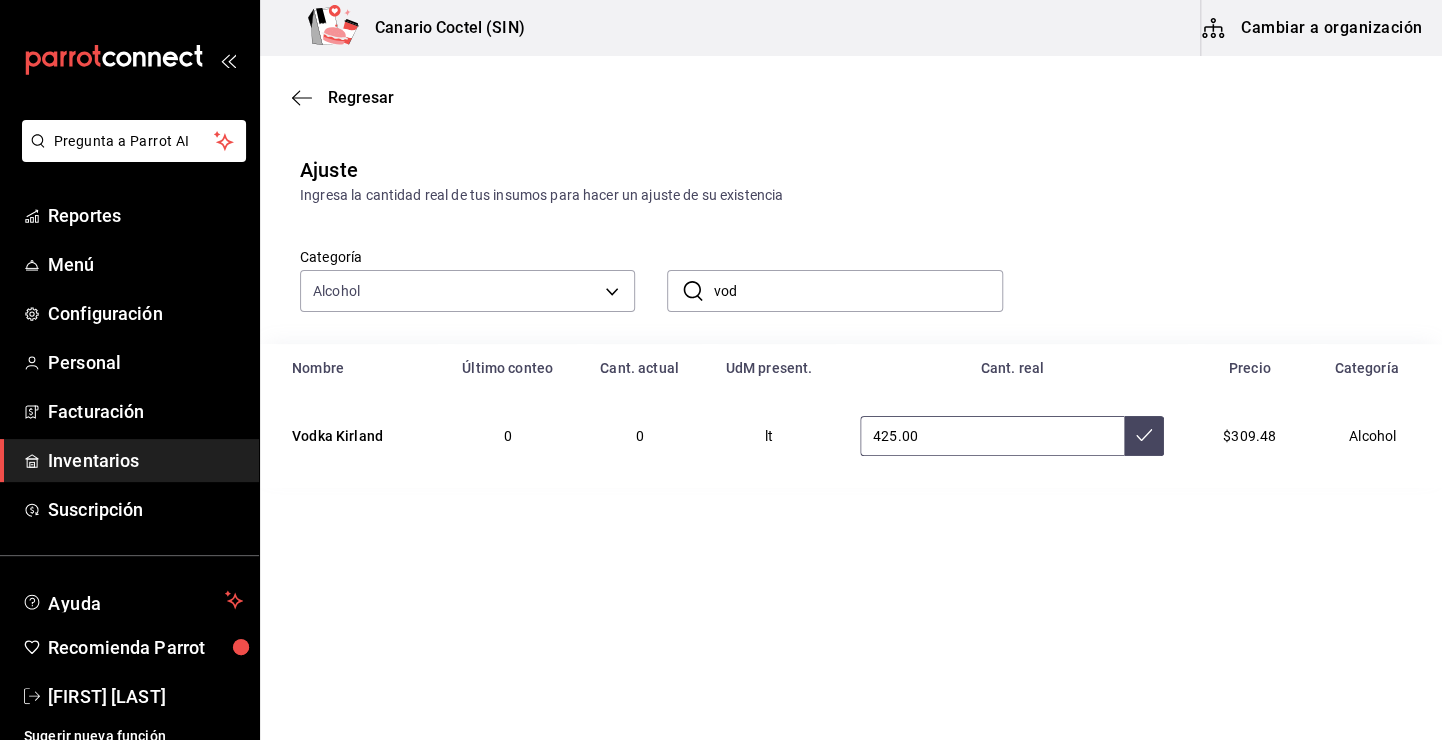 type on "425.00" 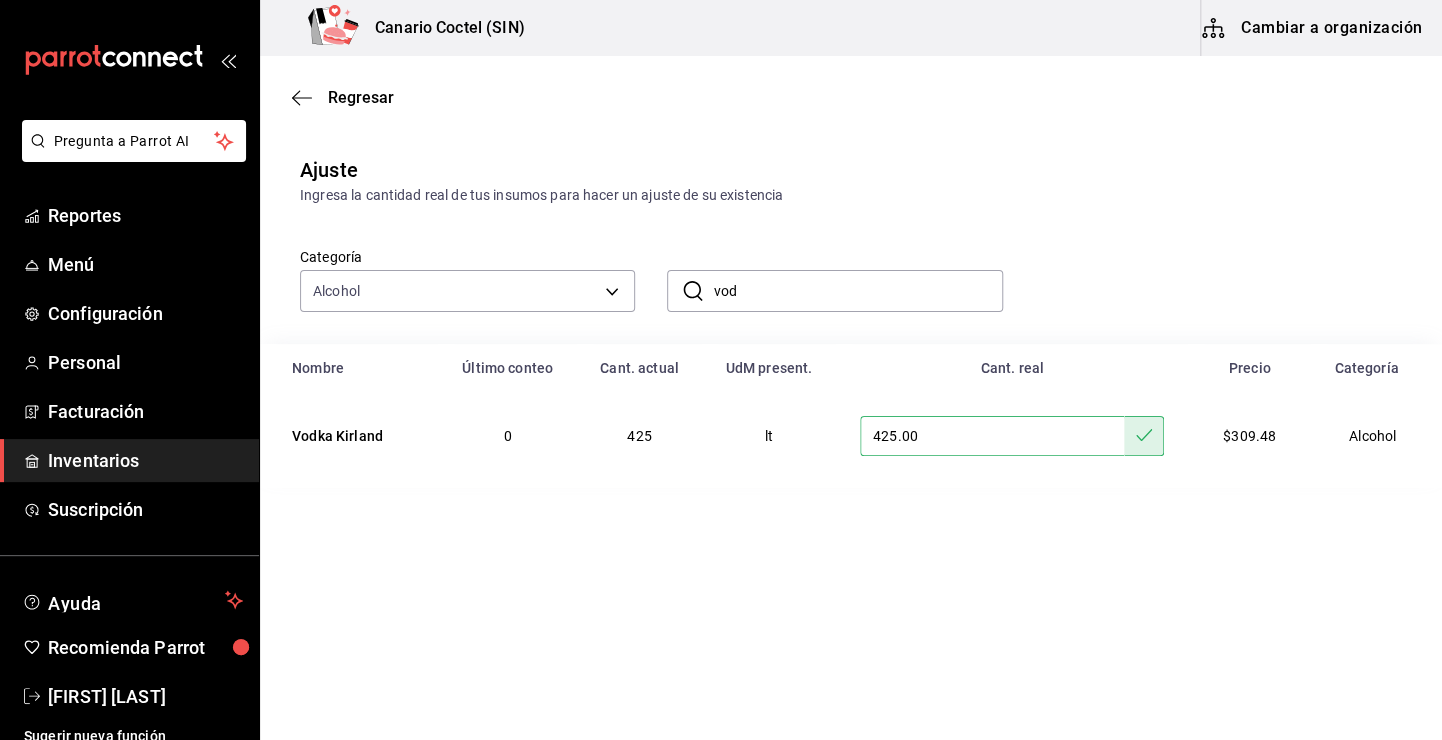 click on "vod" at bounding box center [857, 291] 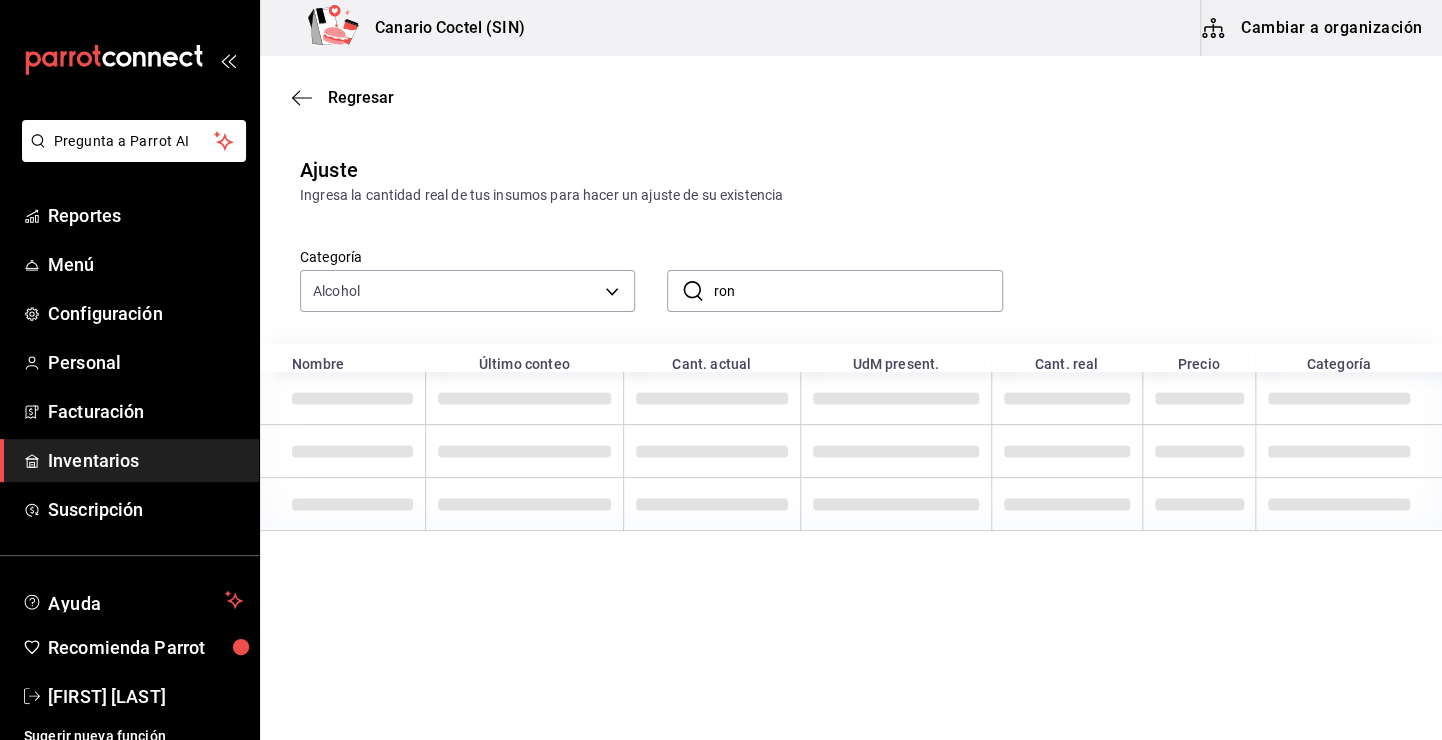 type on "ron" 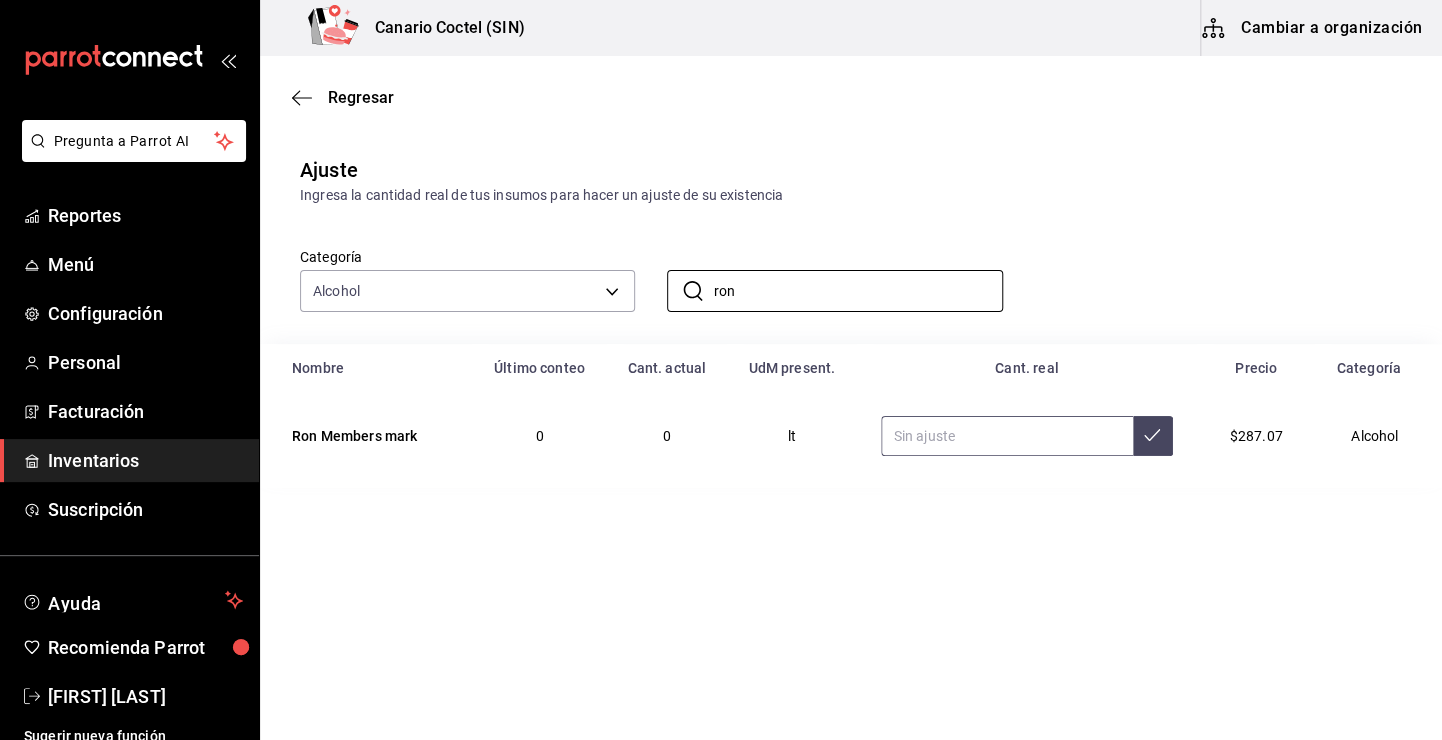 click at bounding box center [1007, 436] 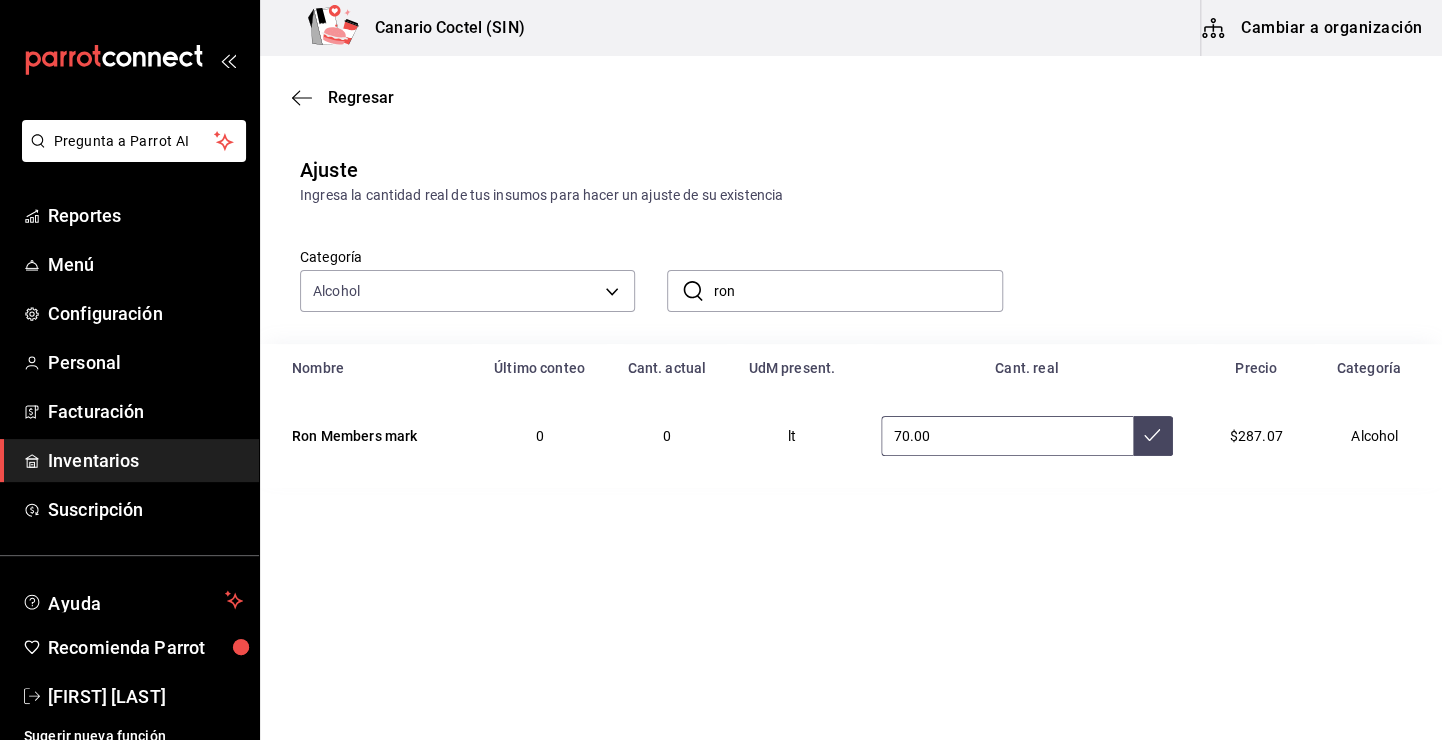 type on "7.00" 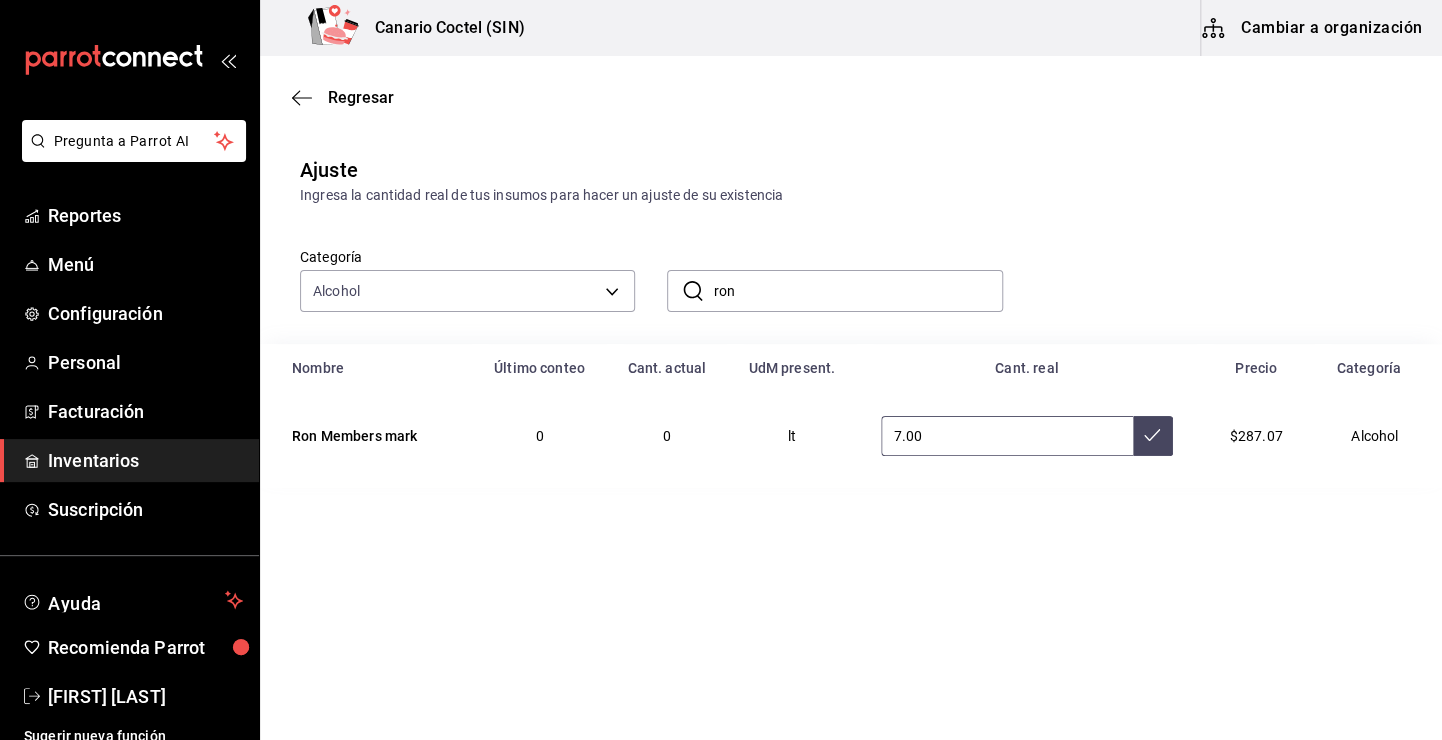 type 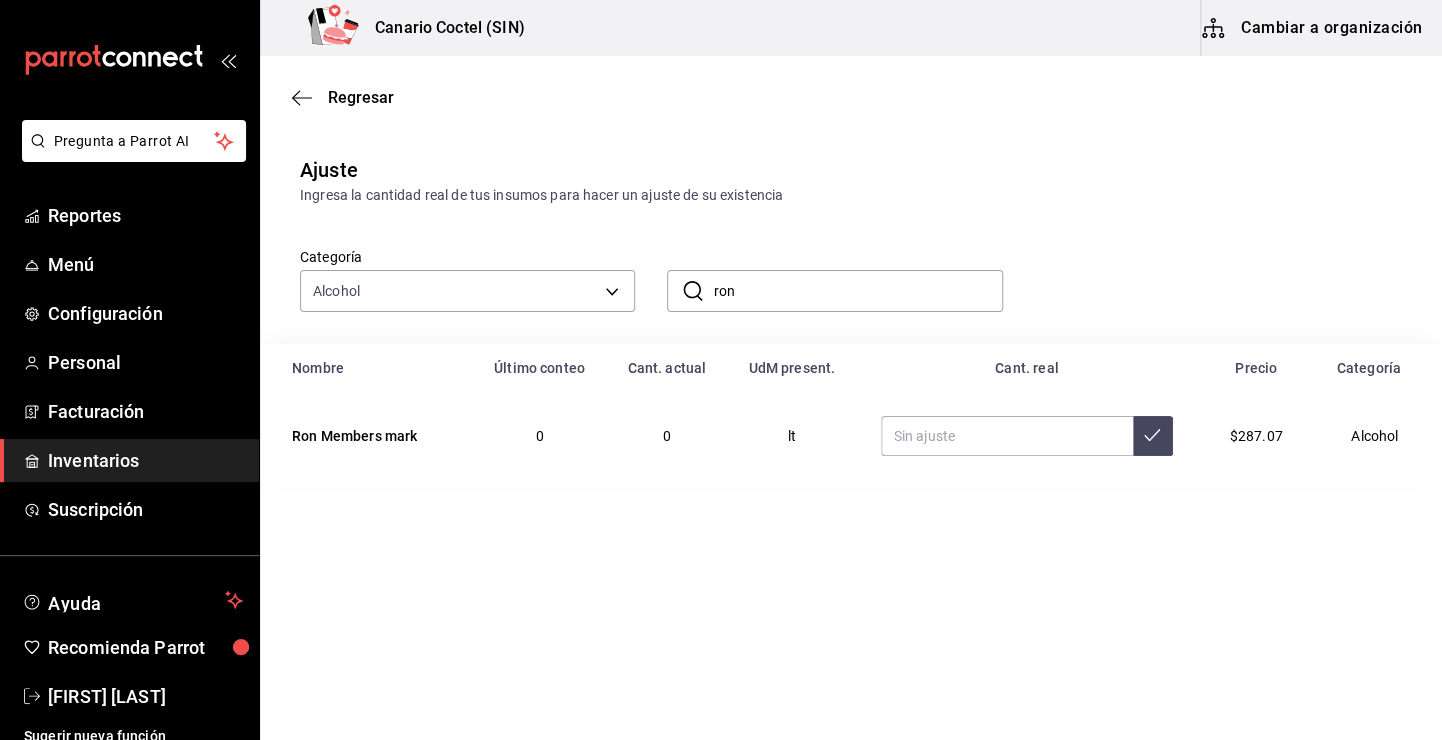 click on "ron" at bounding box center (857, 291) 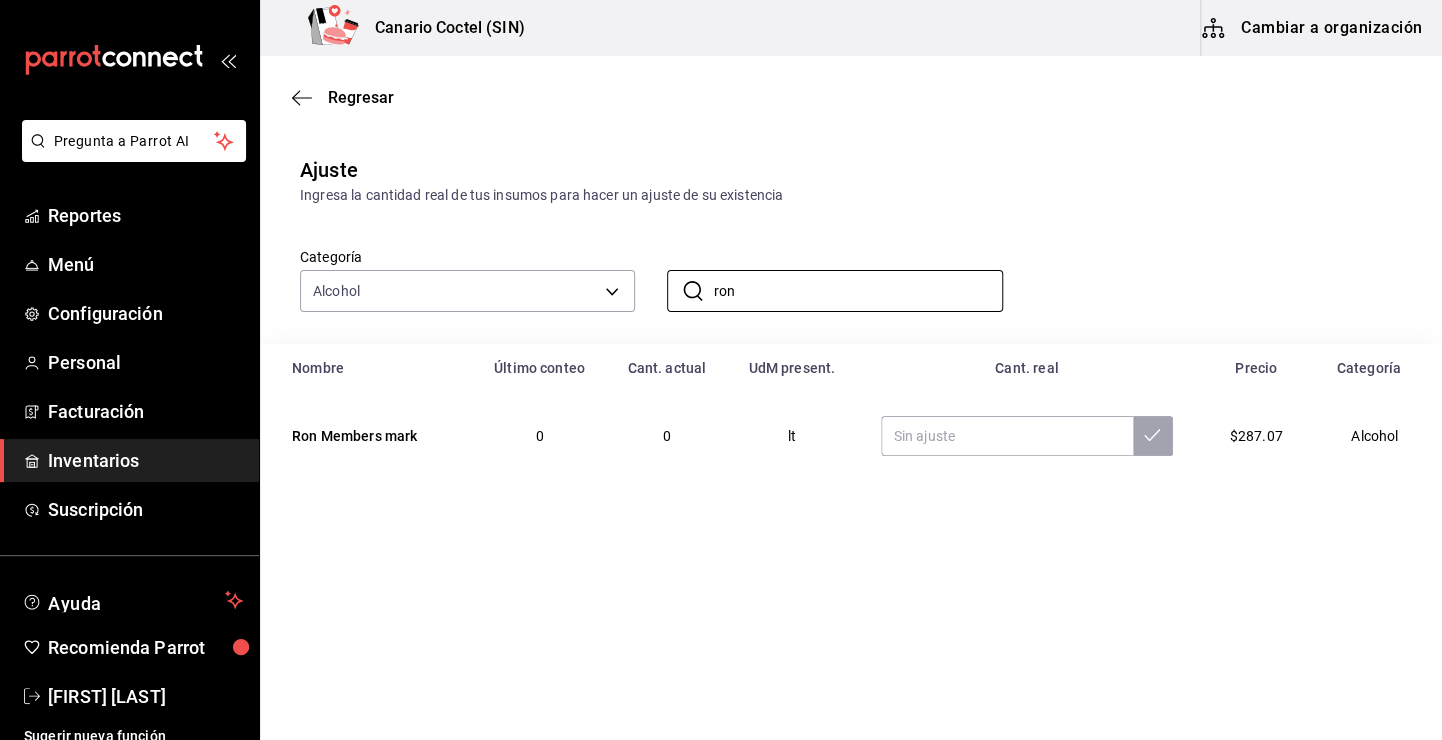 type on "ron" 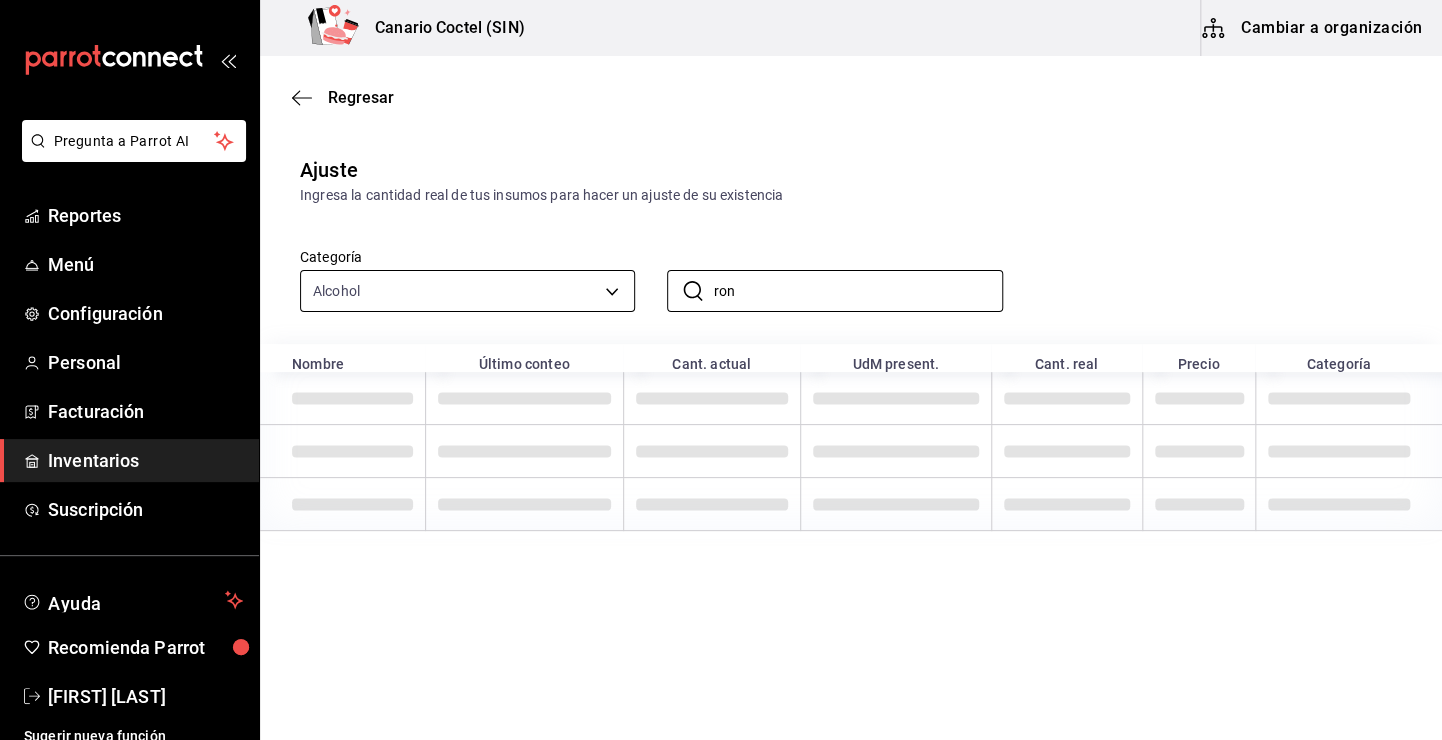 click on "Pregunta a Parrot AI Reportes   Menú   Configuración   Personal   Facturación   Inventarios   Suscripción   Ayuda Recomienda Parrot   [FIRST] [LAST]   Sugerir nueva función   Canario Coctel (SIN) Cambiar a organización Regresar Ajuste Ingresa la cantidad real de tus insumos para hacer un ajuste de su existencia Categoría Alcohol 58469aba-66be-46f7-b40a-efe2811c6de9 ​ ron ​ Nombre Último conteo Cant. actual UdM present. Cant. real Precio Categoría GANA 1 MES GRATIS EN TU SUSCRIPCIÓN AQUÍ ¿Recuerdas cómo empezó tu restaurante?
Hoy puedes ayudar a un colega a tener el mismo cambio que tú viviste.
Recomienda Parrot directamente desde tu Portal Administrador.
Es fácil y rápido.
🎁 Por cada restaurante que se una, ganas 1 mes gratis. Pregunta a Parrot AI Reportes   Menú   Configuración   Personal   Facturación   Inventarios   Suscripción   Ayuda Recomienda Parrot   [FIRST] [LAST]   Sugerir nueva función   Visitar centro de ayuda ([PHONE]) [EMAIL]" at bounding box center [721, 313] 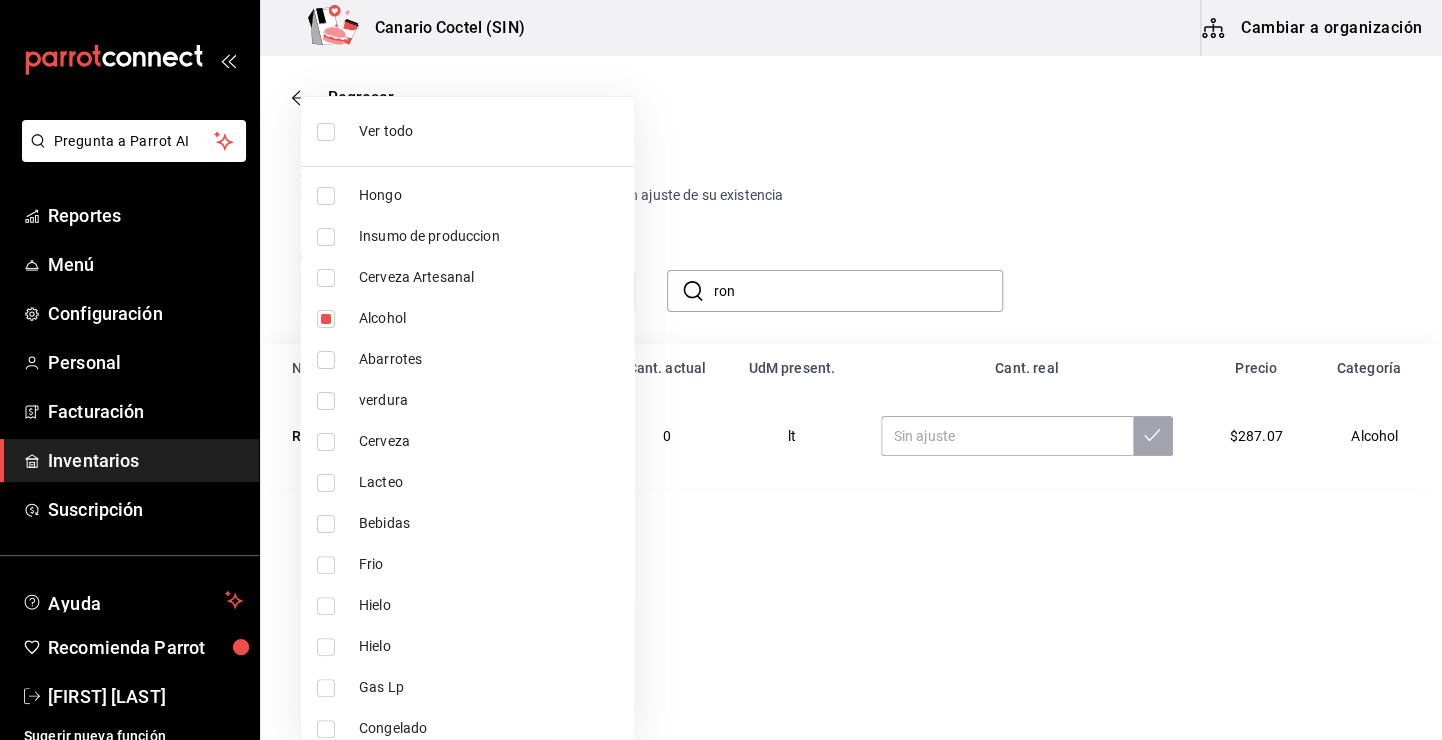 click on "Ver todo" at bounding box center (488, 131) 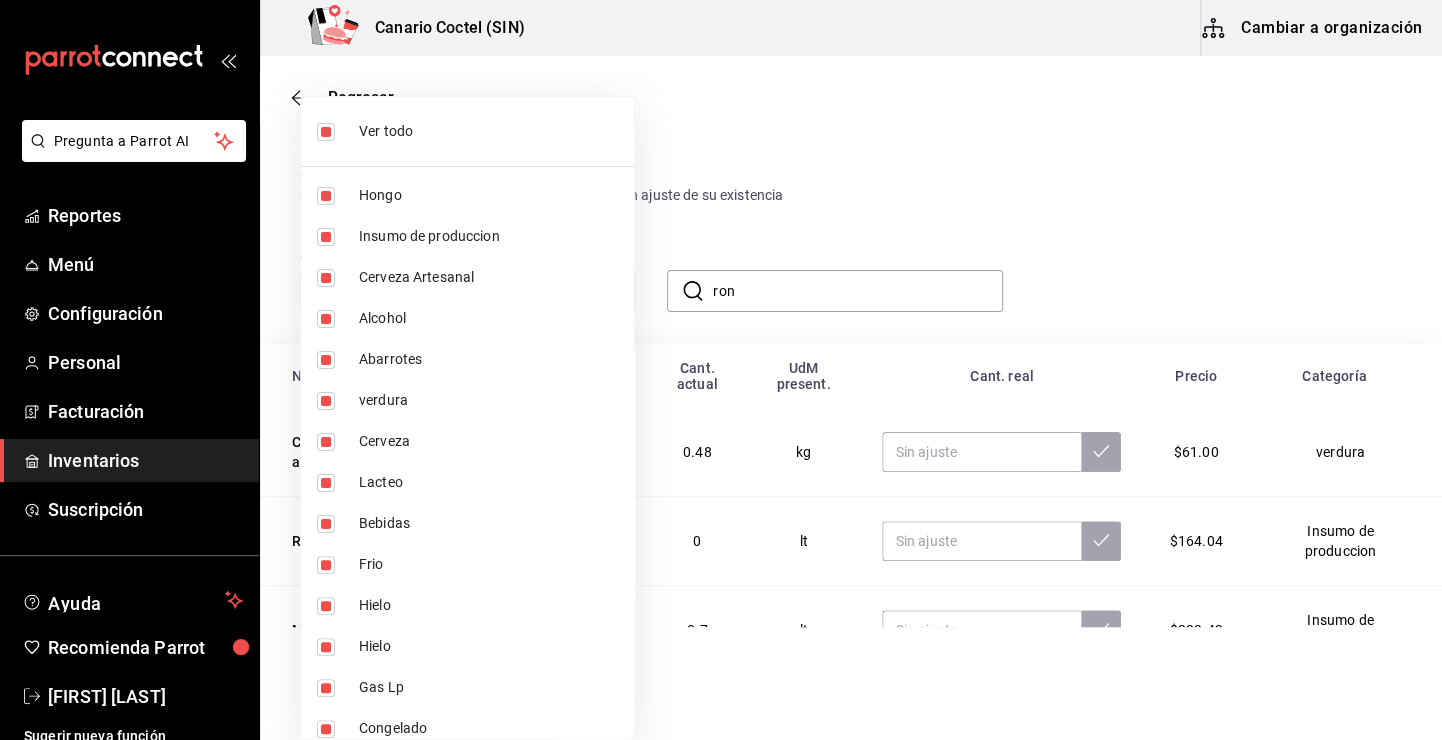 click at bounding box center [721, 370] 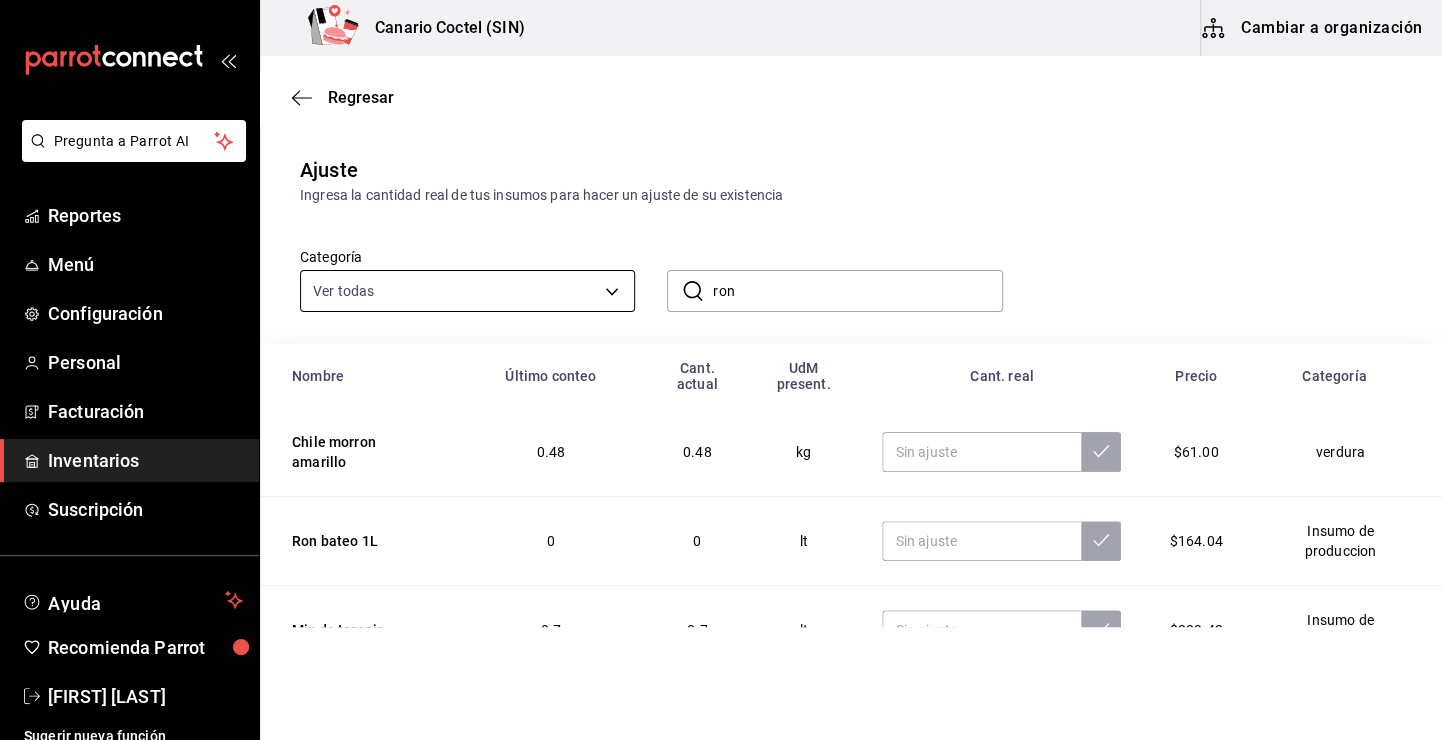 click on "Pregunta a Parrot AI Reportes   Menú   Configuración   Personal   Facturación   Inventarios   Suscripción   Ayuda Recomienda Parrot   [FIRST] [LAST]   Sugerir nueva función   Canario Coctel (SIN) Cambiar a organización Regresar Ajuste Ingresa la cantidad real de tus insumos para hacer un ajuste de su existencia Categoría Ver todas ​ ron ​ Nombre Último conteo Cant. actual UdM present. Cant. real Precio Categoría Chile morron amarillo 0.48 0.48 kg $61.00 verdura Ron bateo 1L 0 0 lt $164.04 Insumo de produccion Mix de toronja  0.7 0.7 lt $223.42 Insumo de produccion Chile morron verde 0 0 kg $38.00 Abarrotes Chile morron rojo 0.65 0.65 kg $85.00 Fruta  Ron  Members mark 0 0 lt $287.07 Alcohol Jugo de toronja 0 0 ml $48.00 Abarrotes Toronja 0.45 0.45 kg $30.00 Fruta  Pepperoni 0.6194690265486725 1.4 kg $234.27 Frio Chile morron naranja 0 0 kg $85.00 Fruta  GANA 1 MES GRATIS EN TU SUSCRIPCIÓN AQUÍ Pregunta a Parrot AI Reportes   Menú   Configuración   Personal   Facturación   Inventarios" at bounding box center [721, 313] 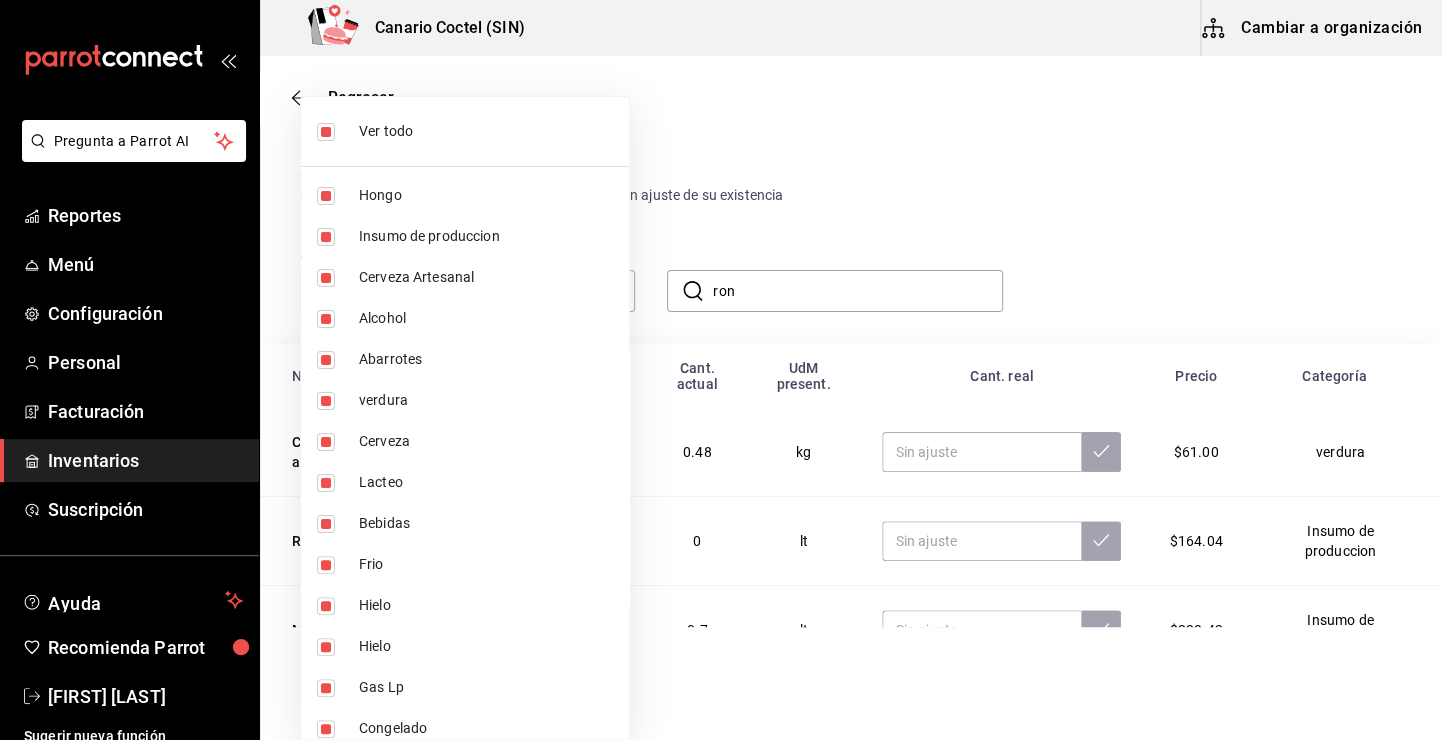click at bounding box center [721, 370] 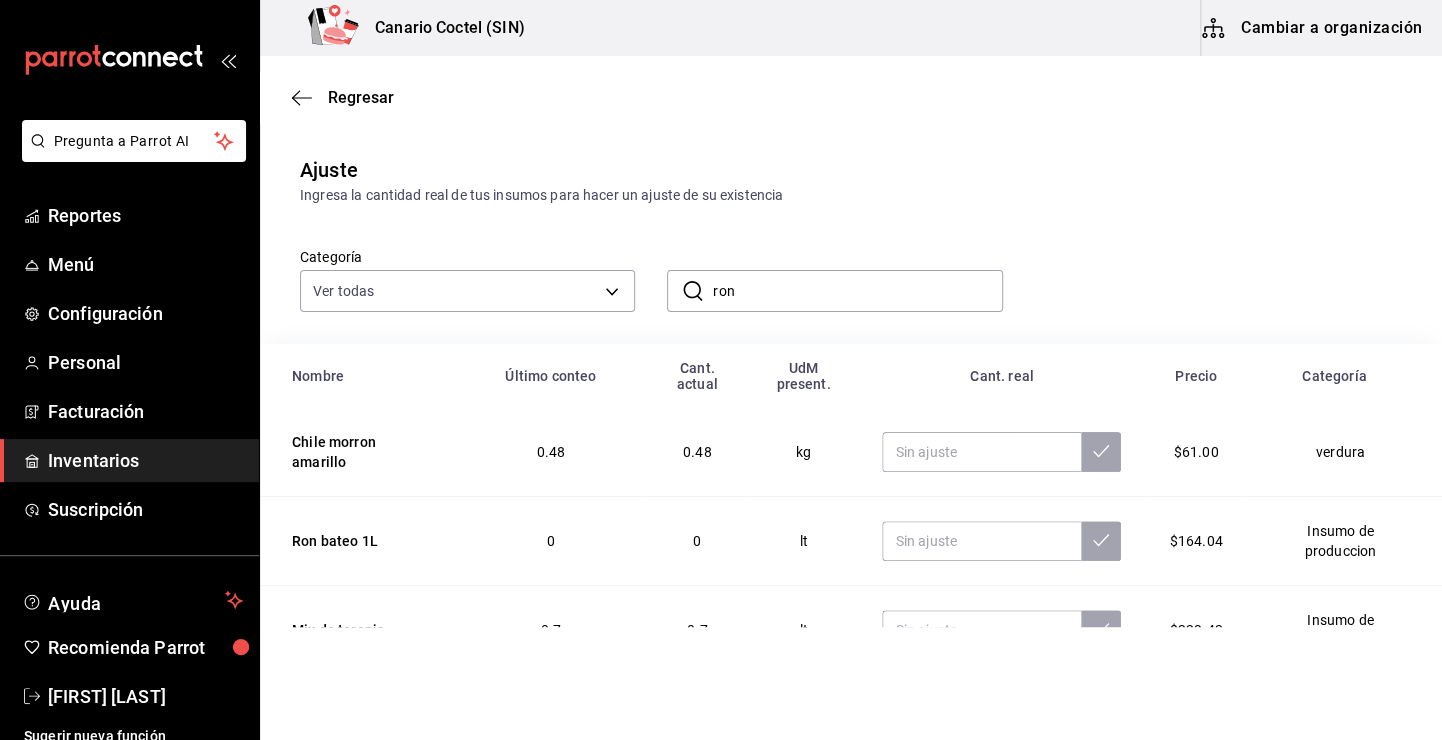 click on "ron" at bounding box center (857, 291) 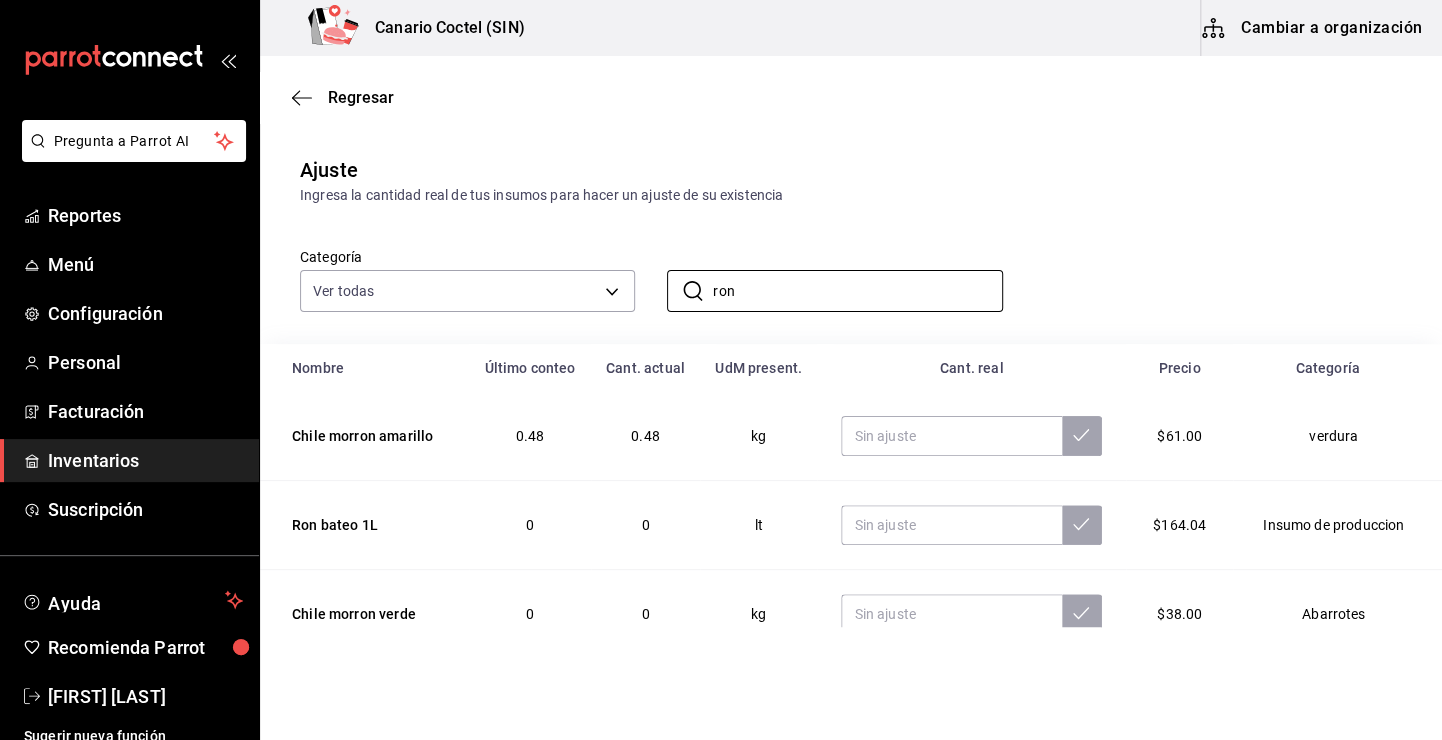 type on "ron" 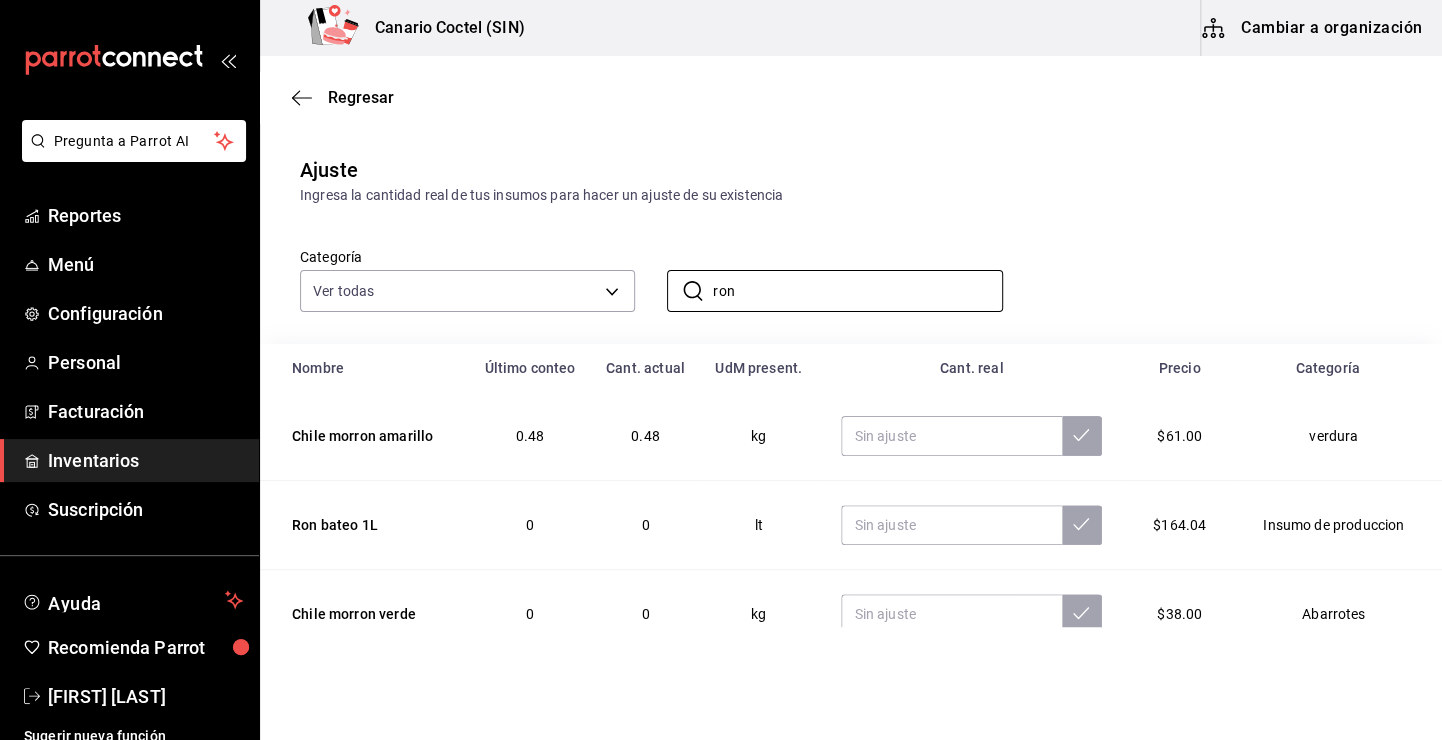 click at bounding box center [971, 525] 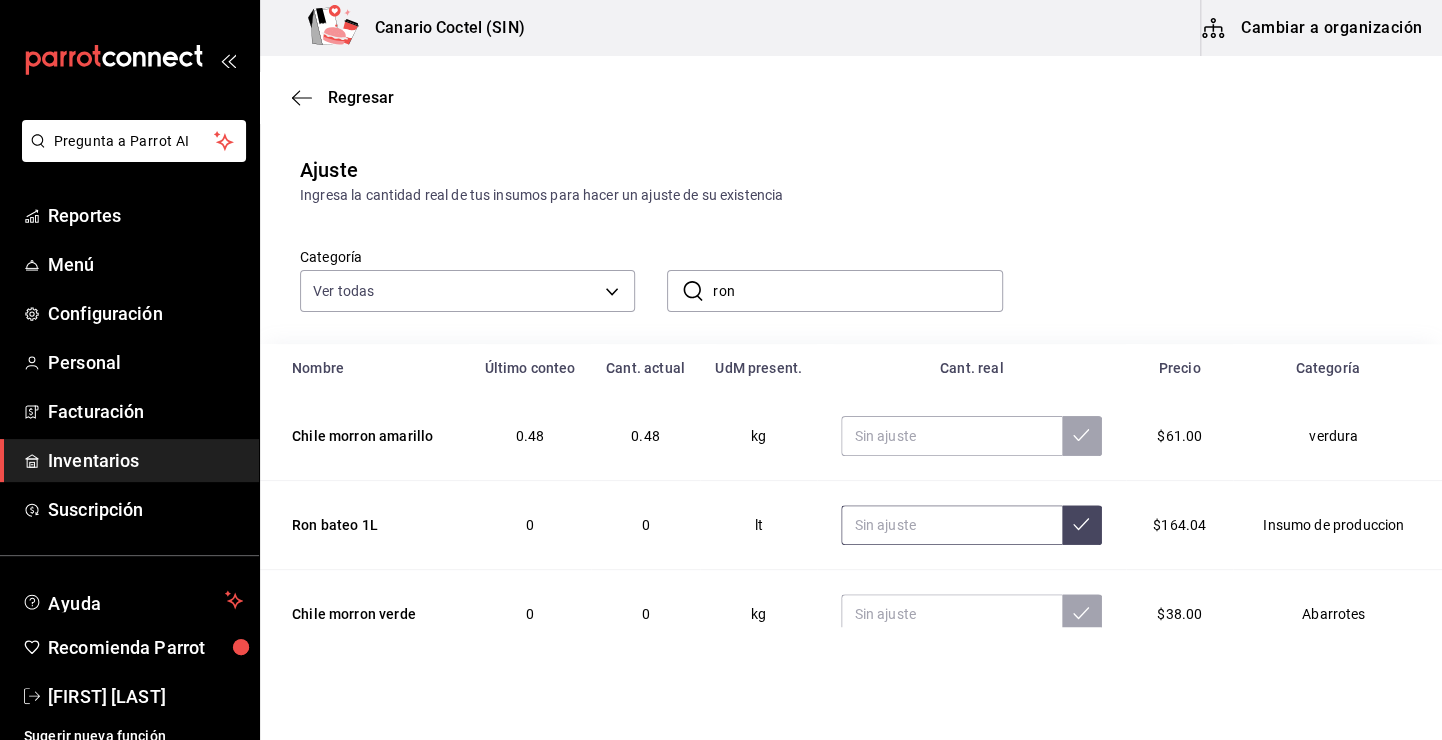 click at bounding box center [951, 525] 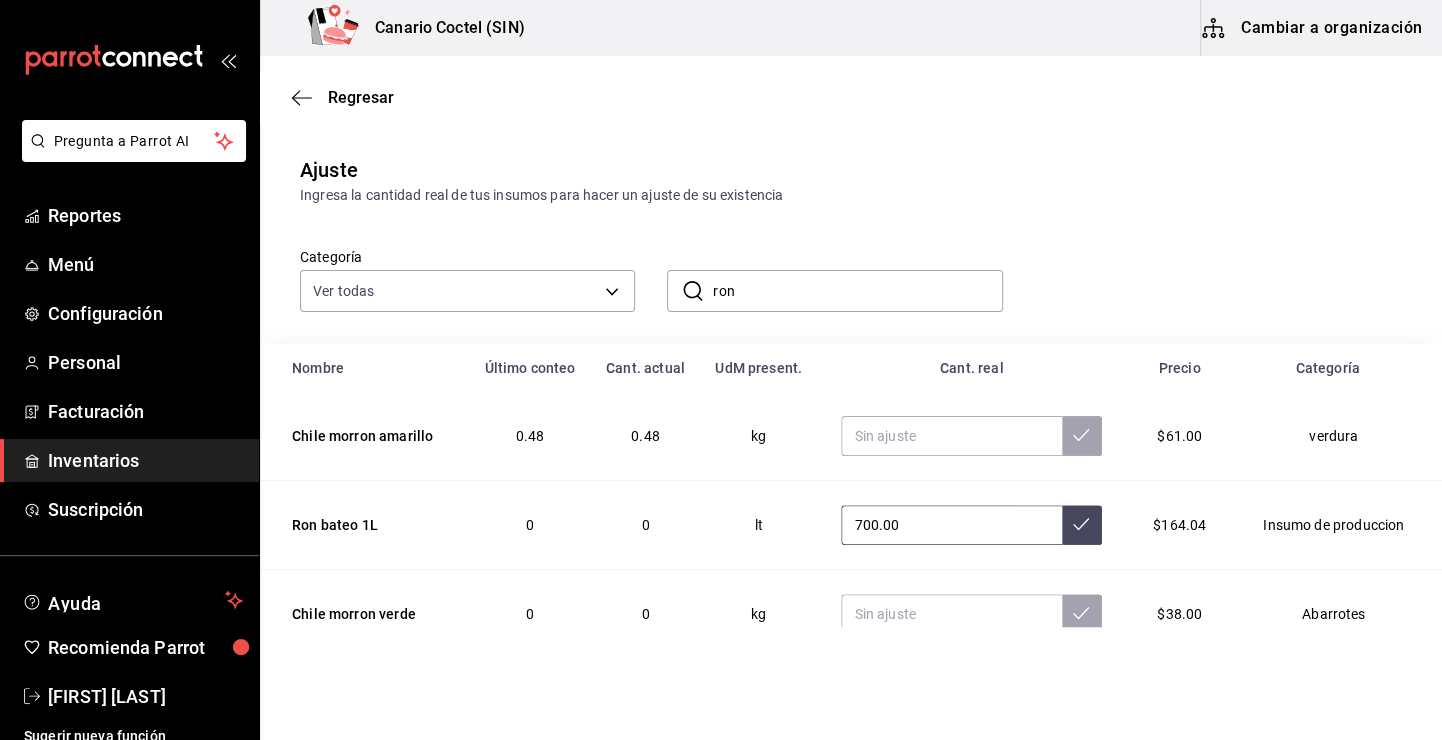 click at bounding box center (1082, 525) 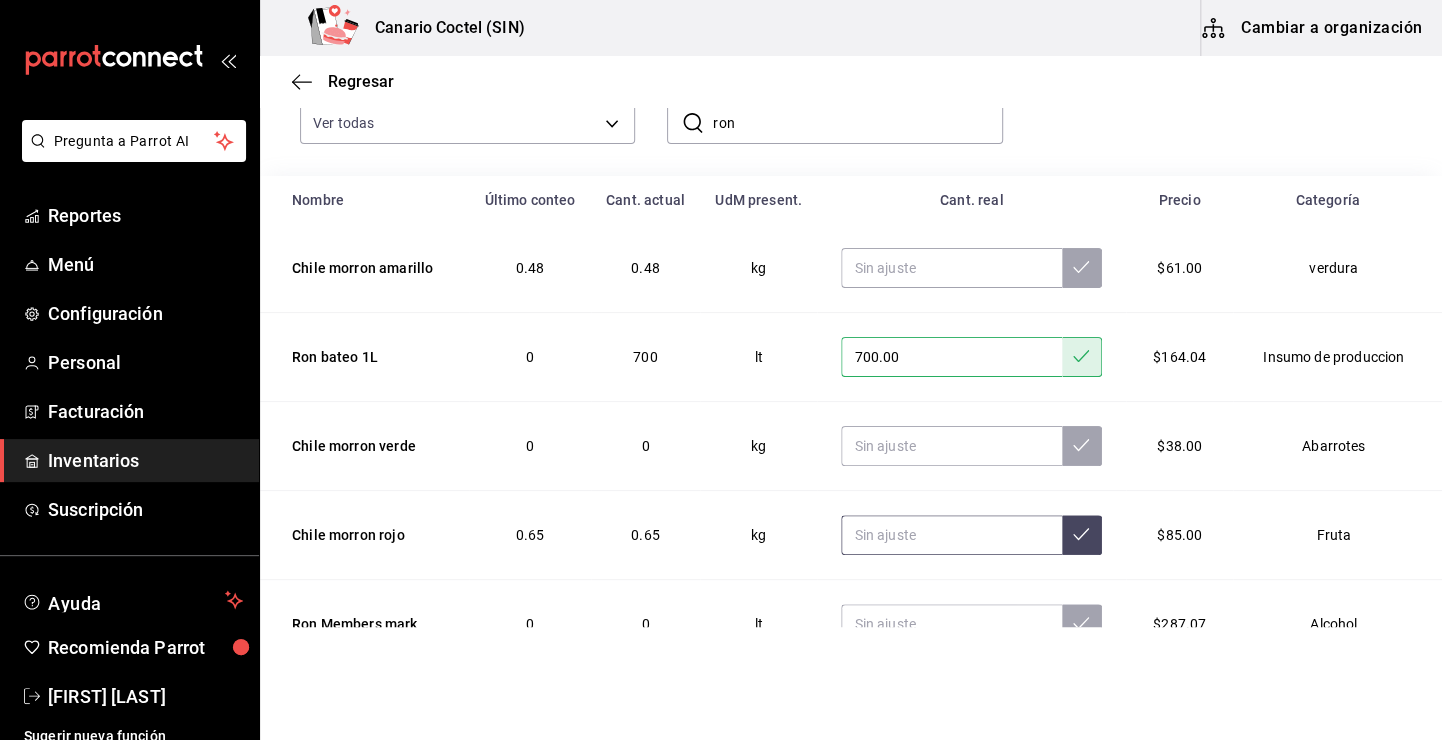 scroll, scrollTop: 200, scrollLeft: 0, axis: vertical 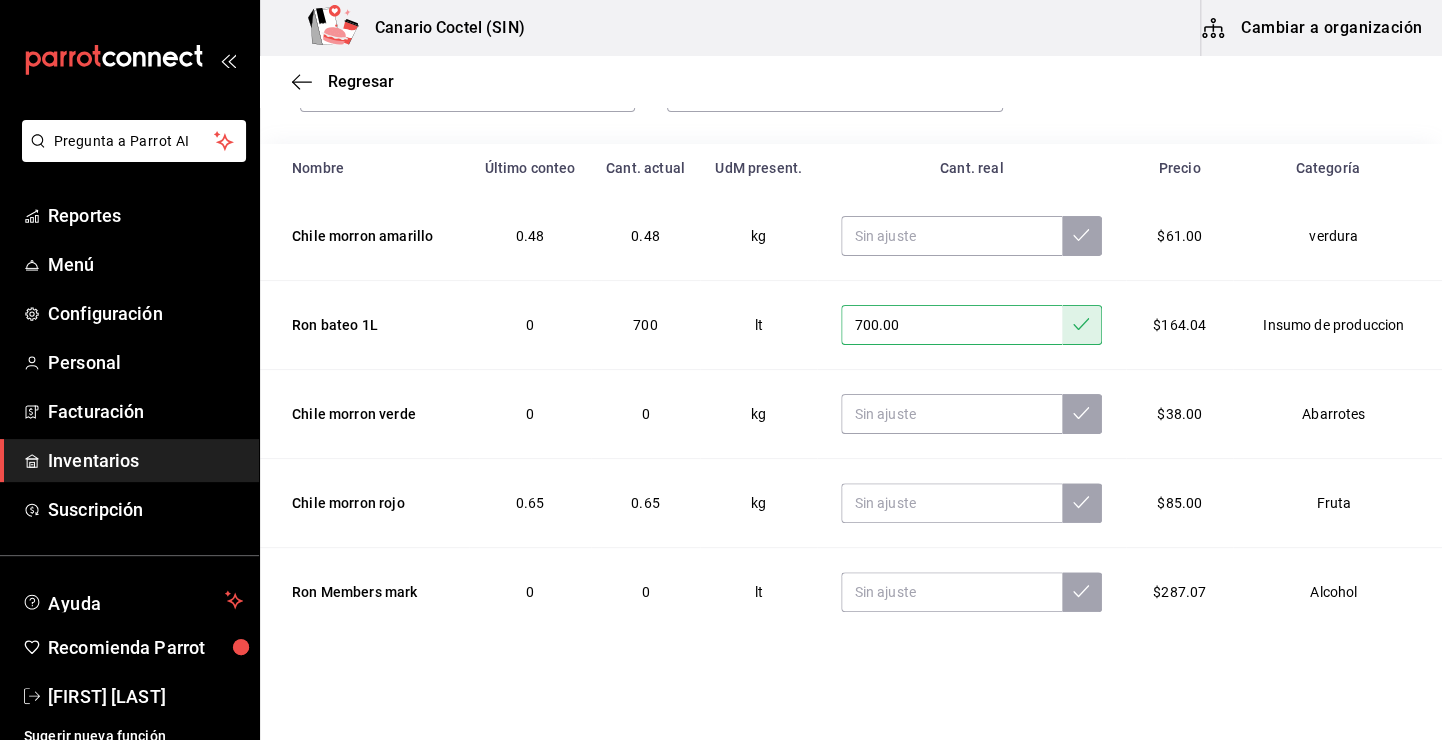 click on "700.00" at bounding box center (951, 325) 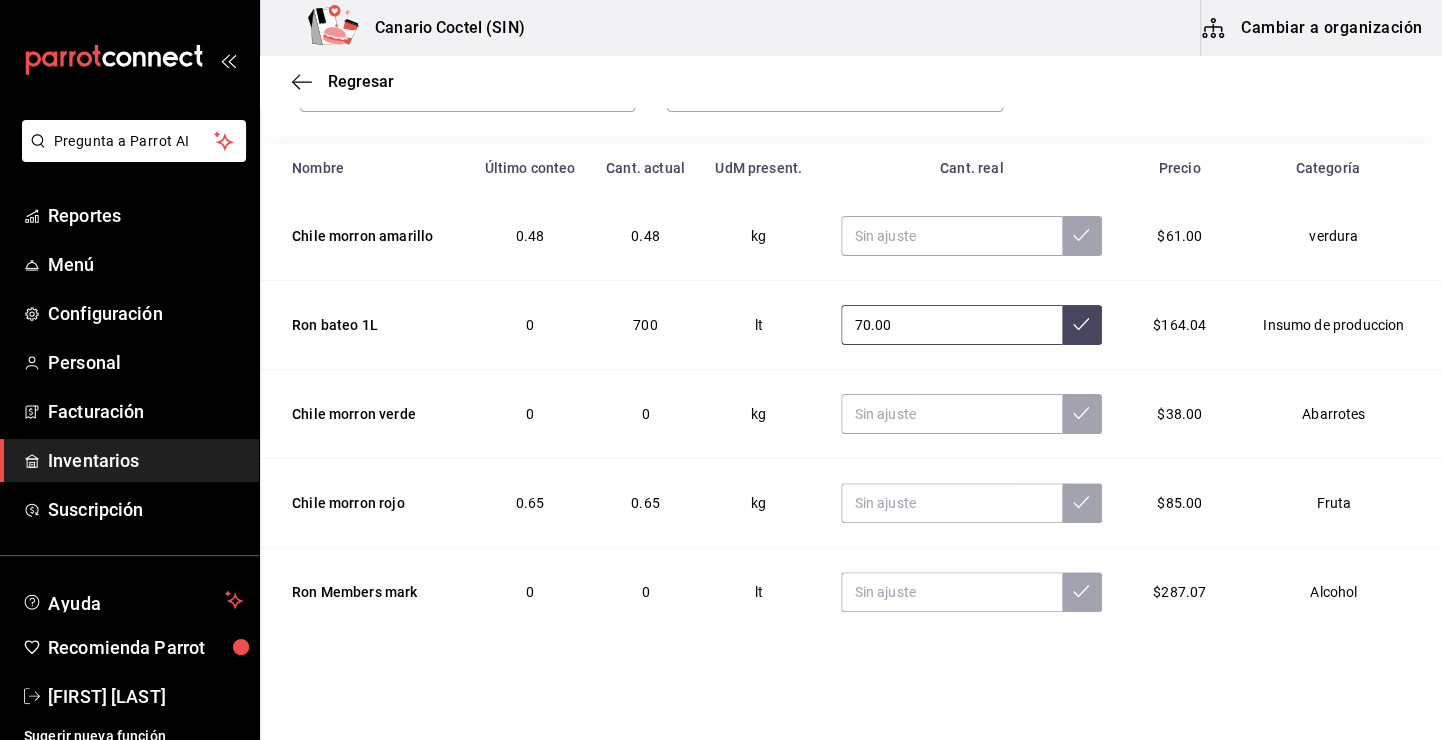 type on "7.00" 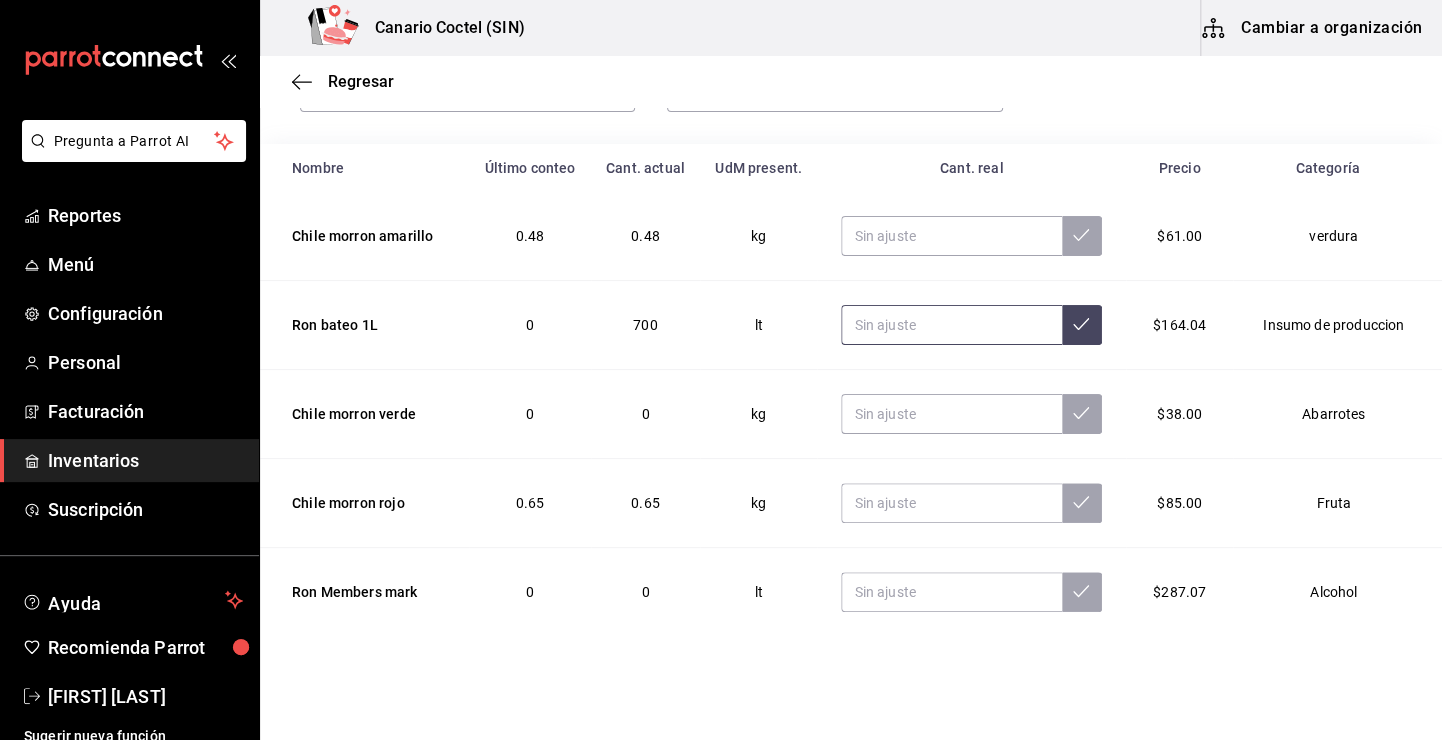 click 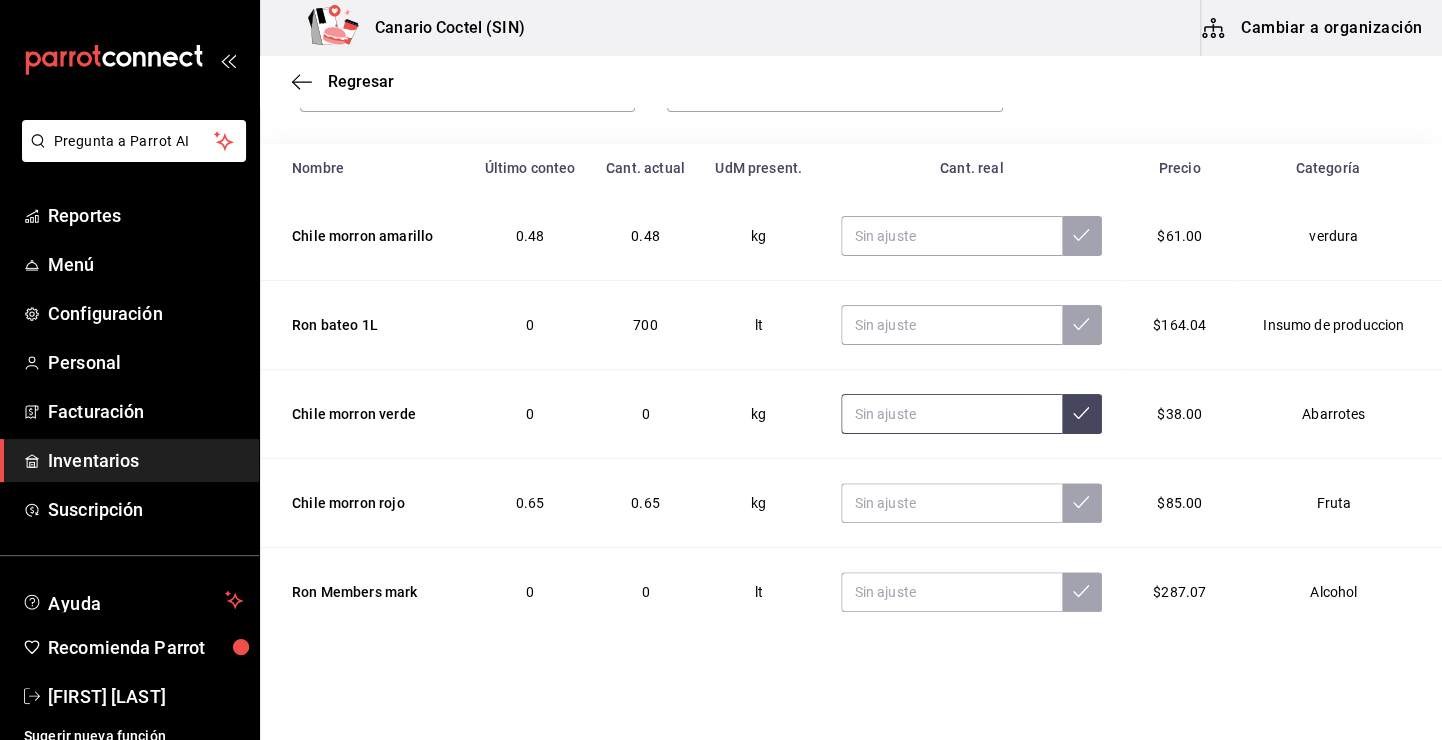 drag, startPoint x: 917, startPoint y: 375, endPoint x: 930, endPoint y: 396, distance: 24.698177 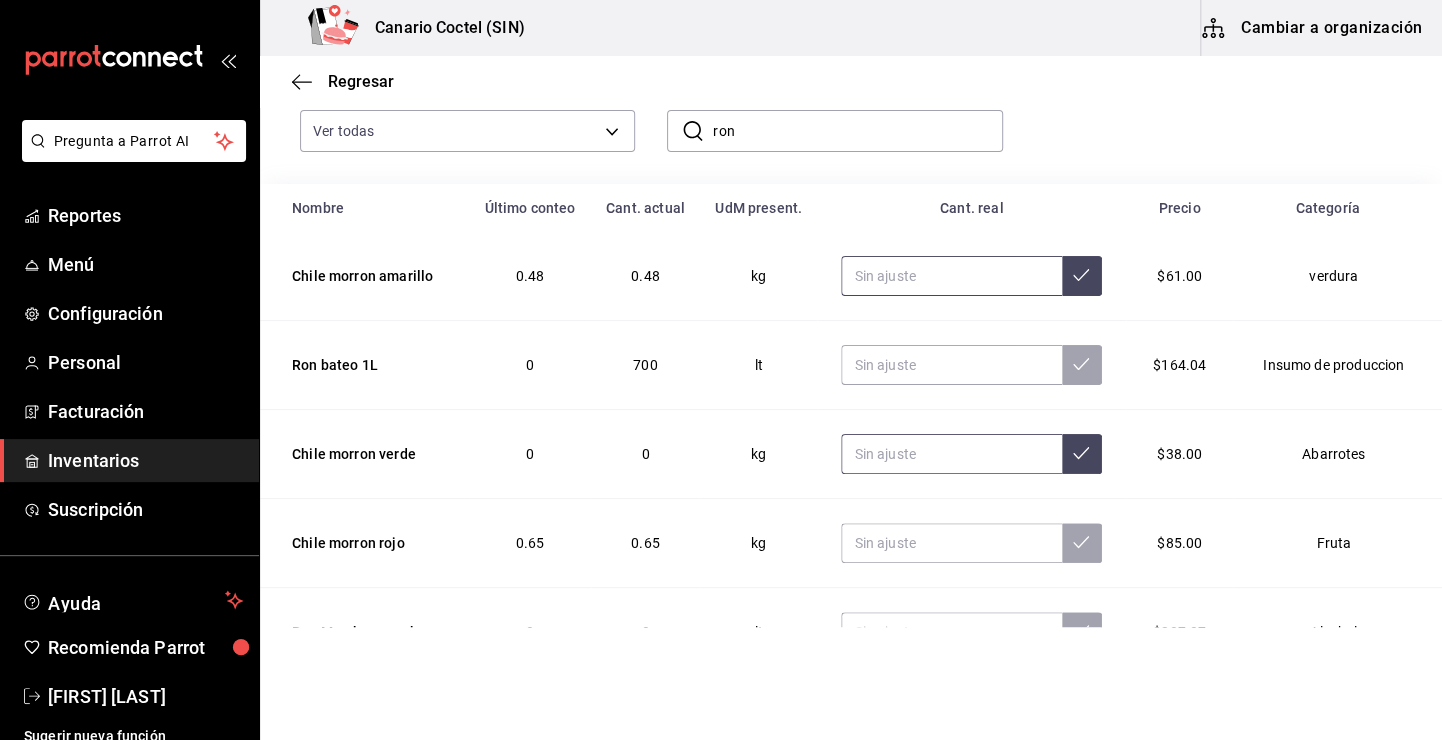 scroll, scrollTop: 100, scrollLeft: 0, axis: vertical 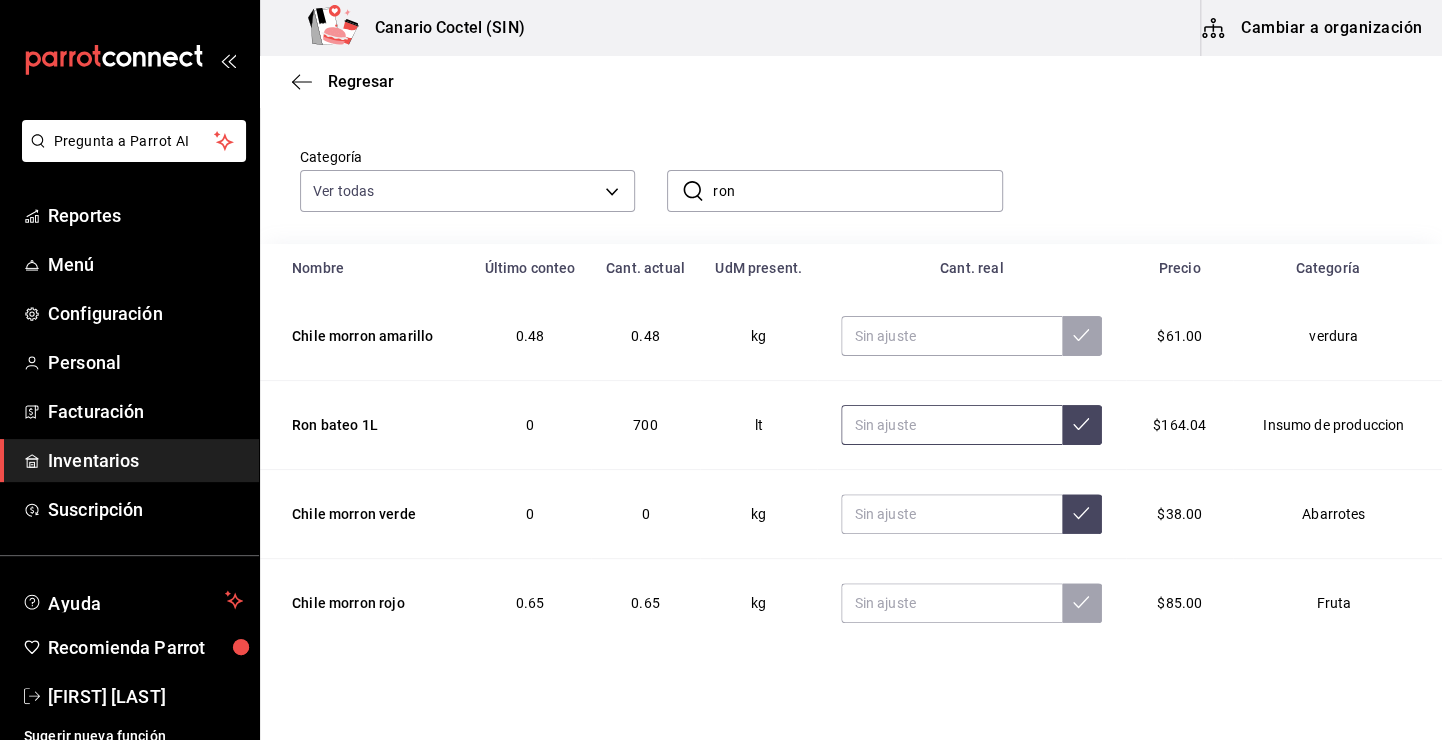 click at bounding box center (951, 425) 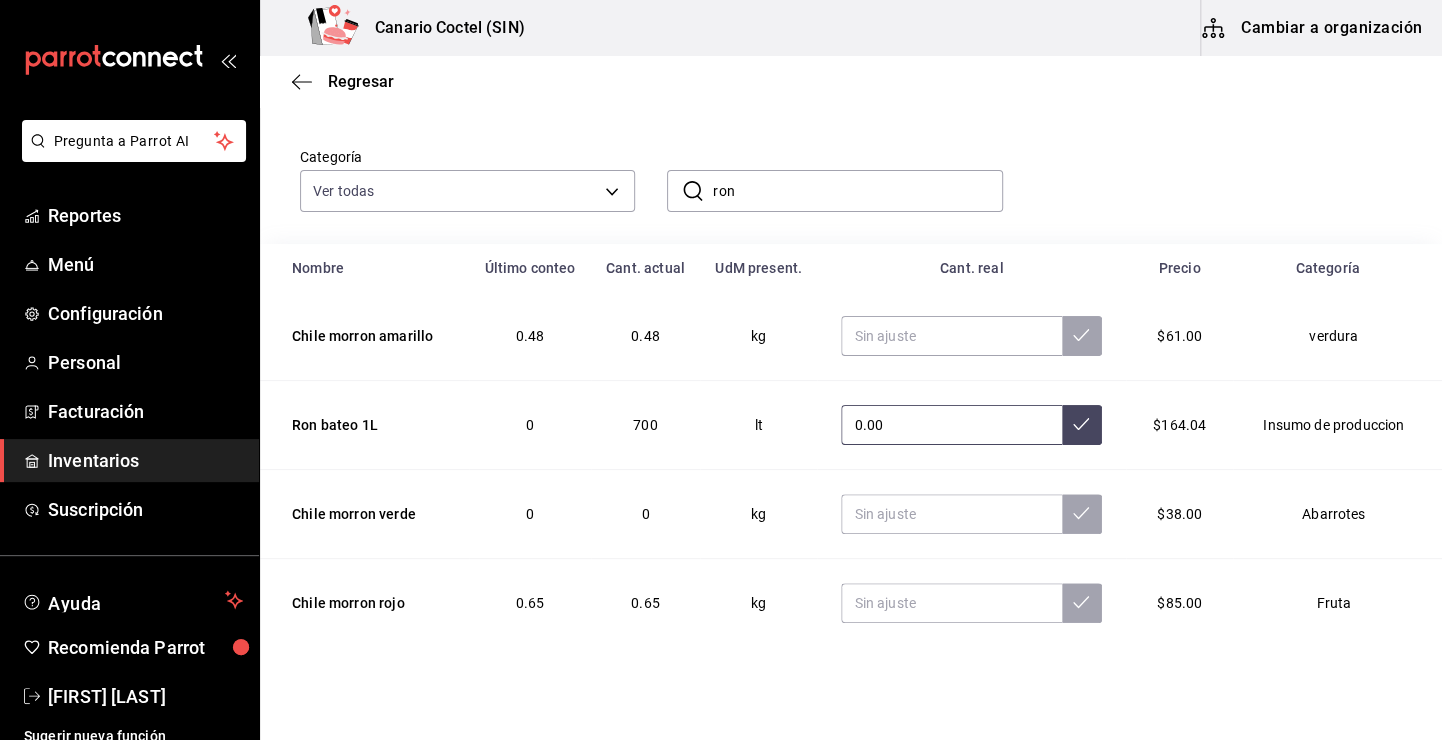 type on "0.00" 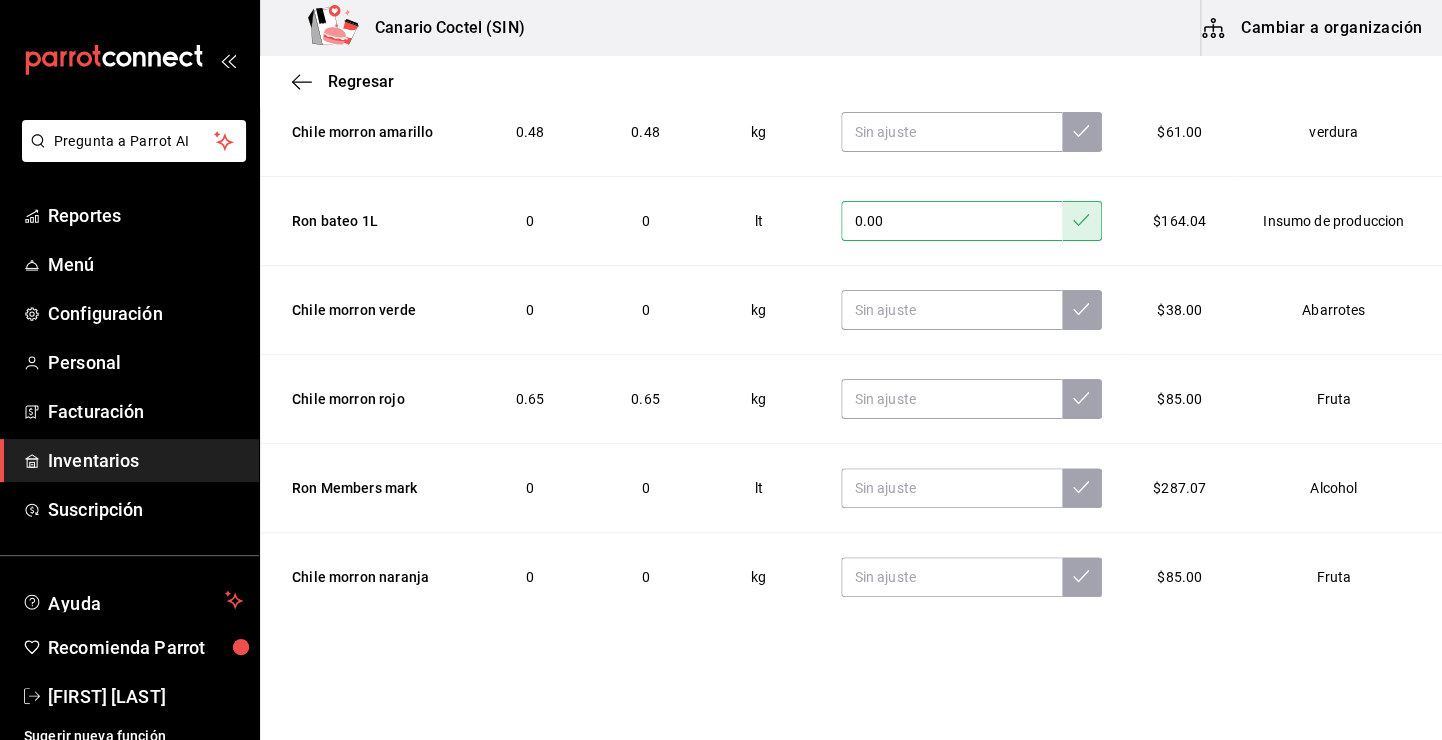 scroll, scrollTop: 305, scrollLeft: 0, axis: vertical 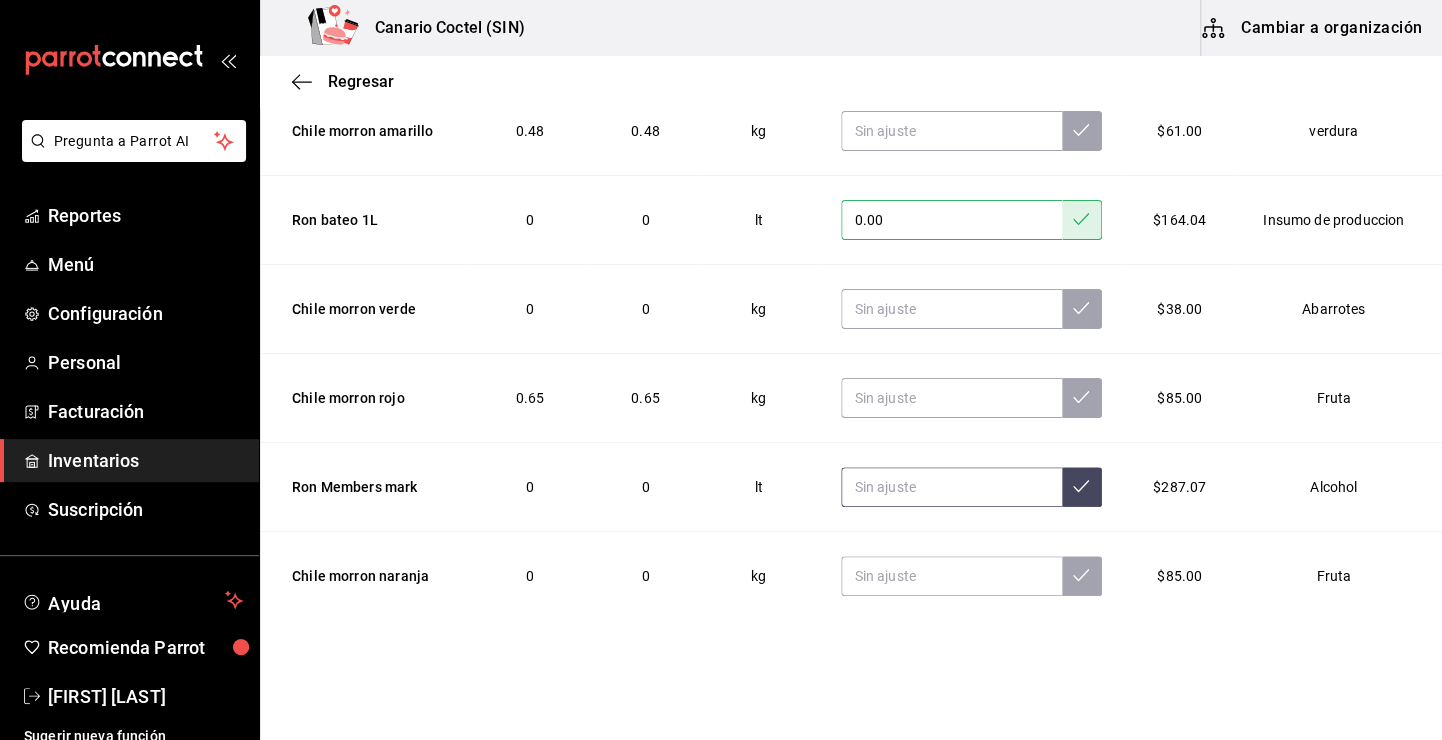 click at bounding box center (951, 487) 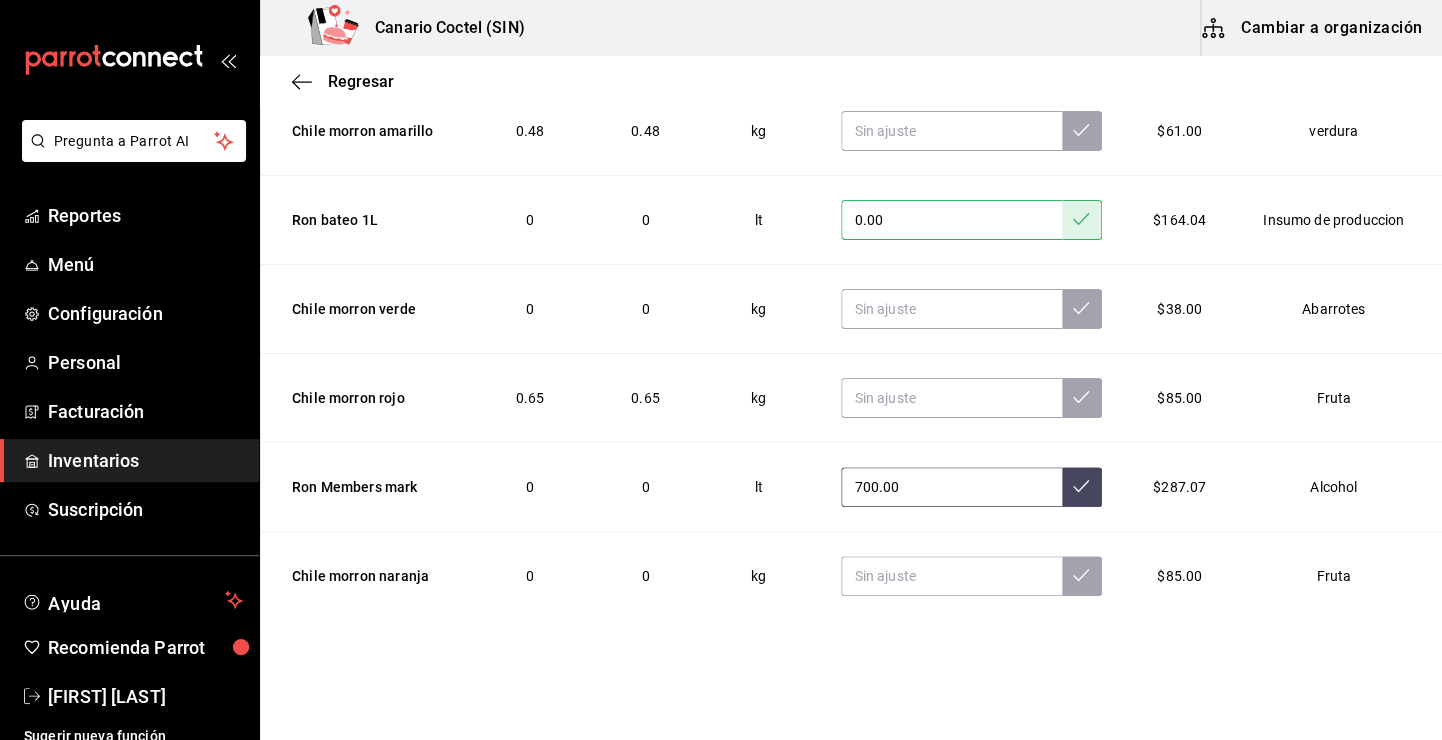type on "700.00" 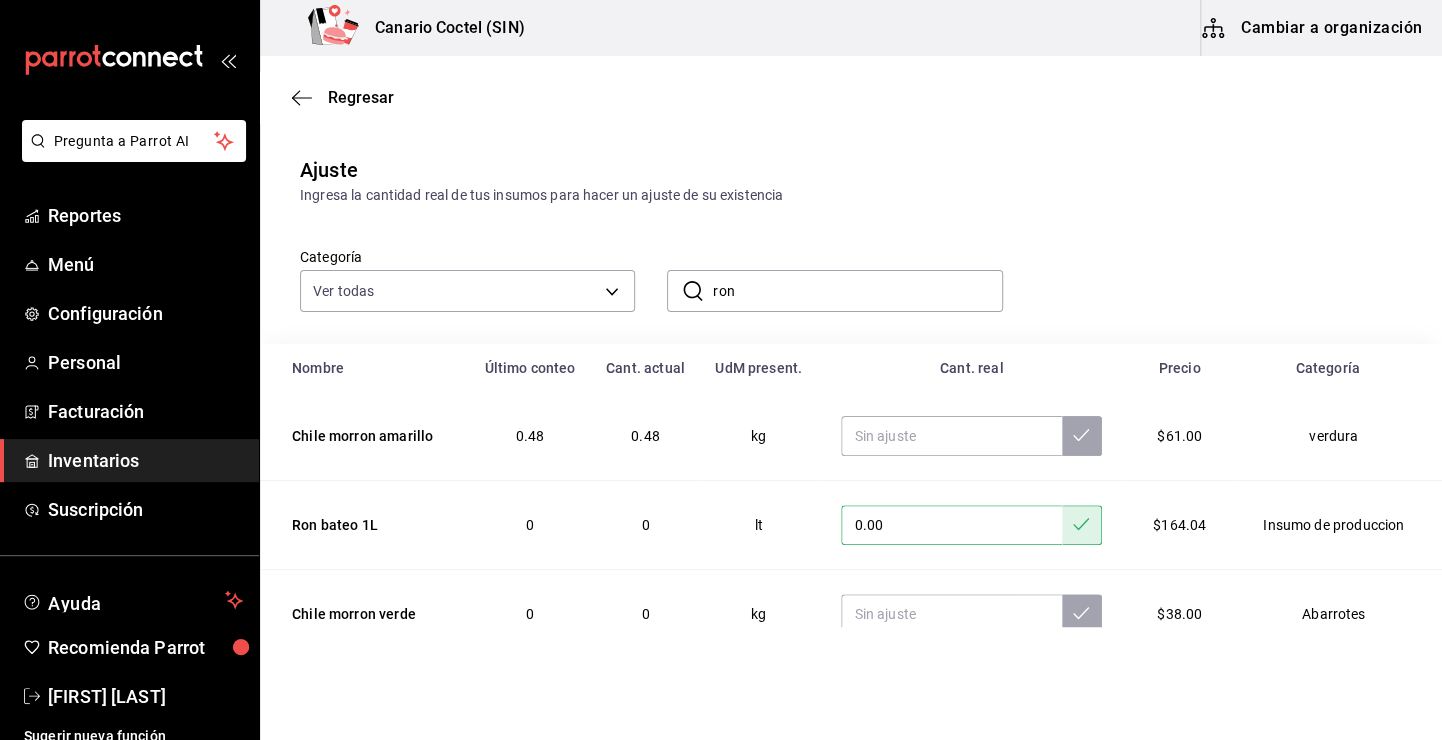 scroll, scrollTop: 0, scrollLeft: 0, axis: both 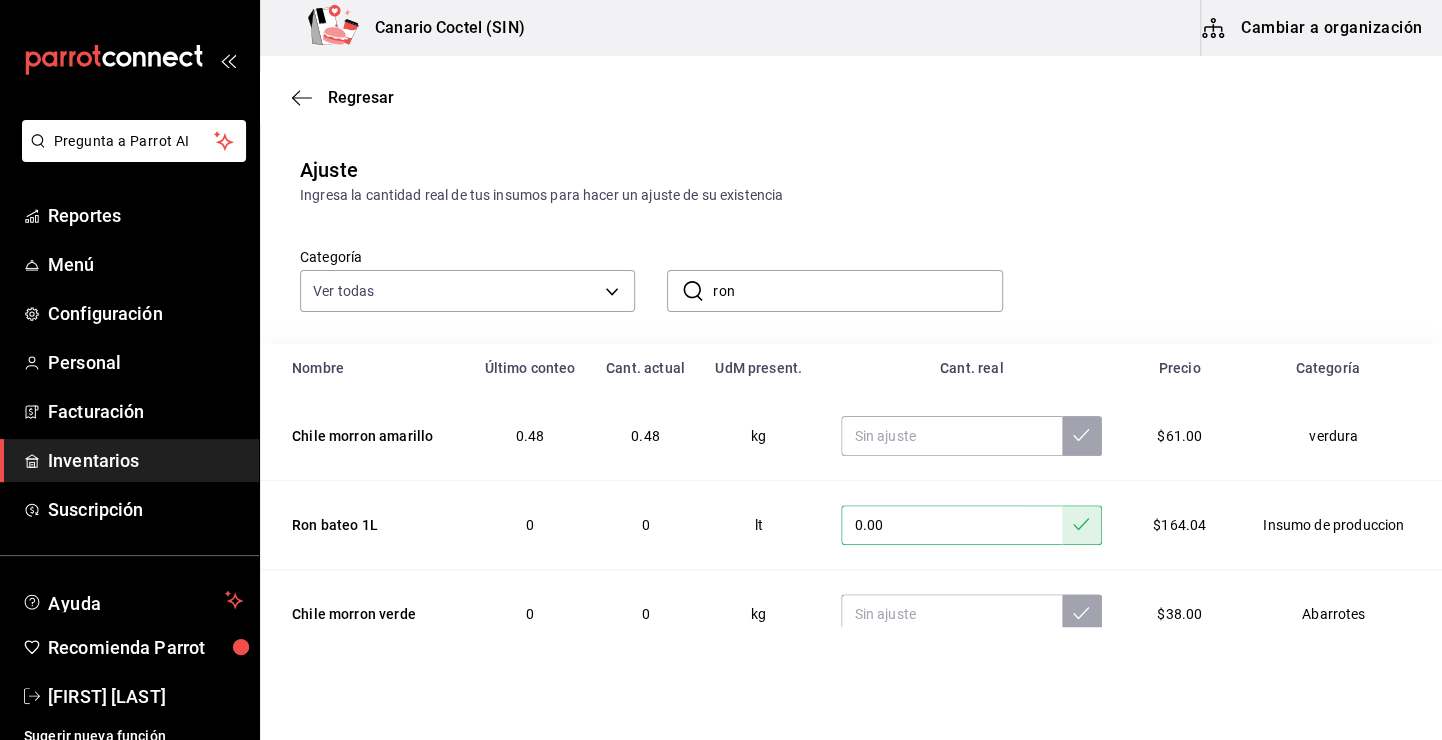 click on "ron" at bounding box center (857, 291) 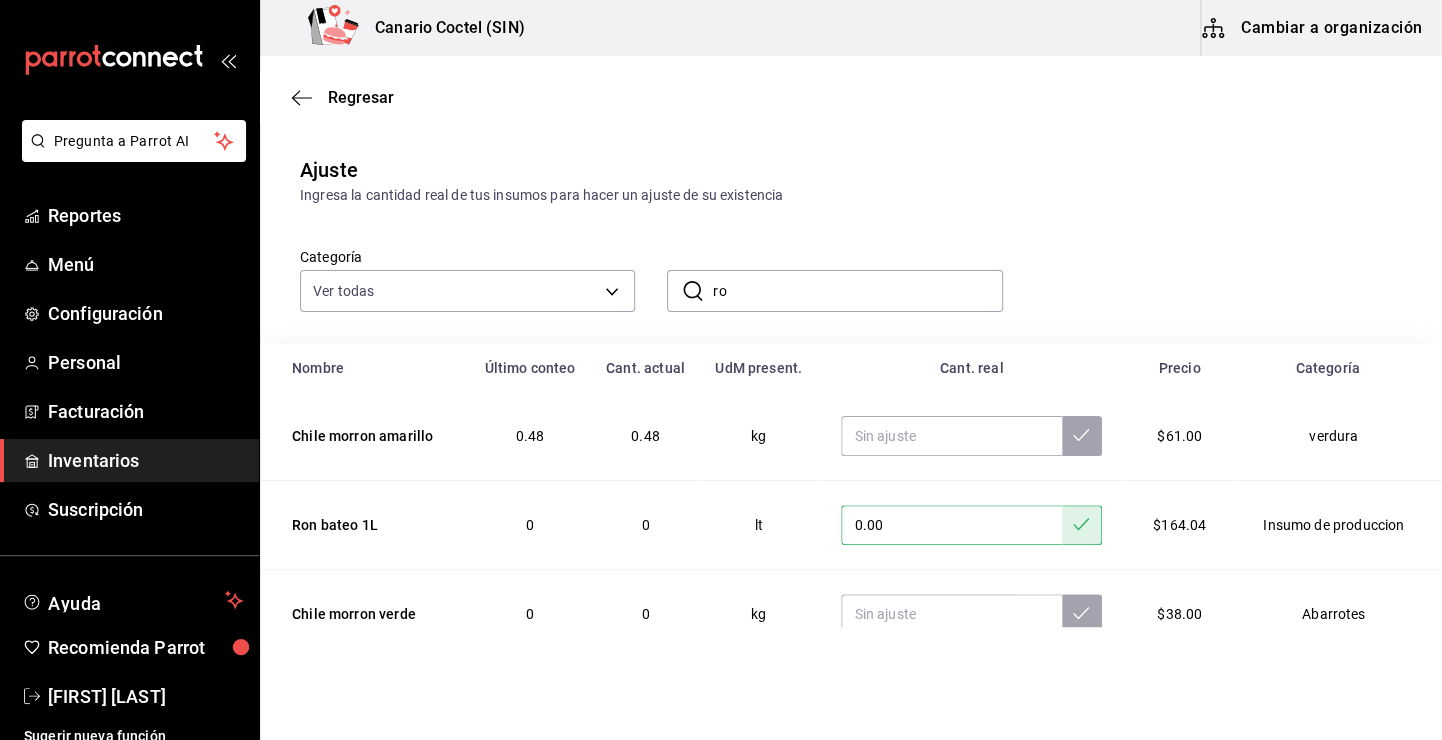 type on "r" 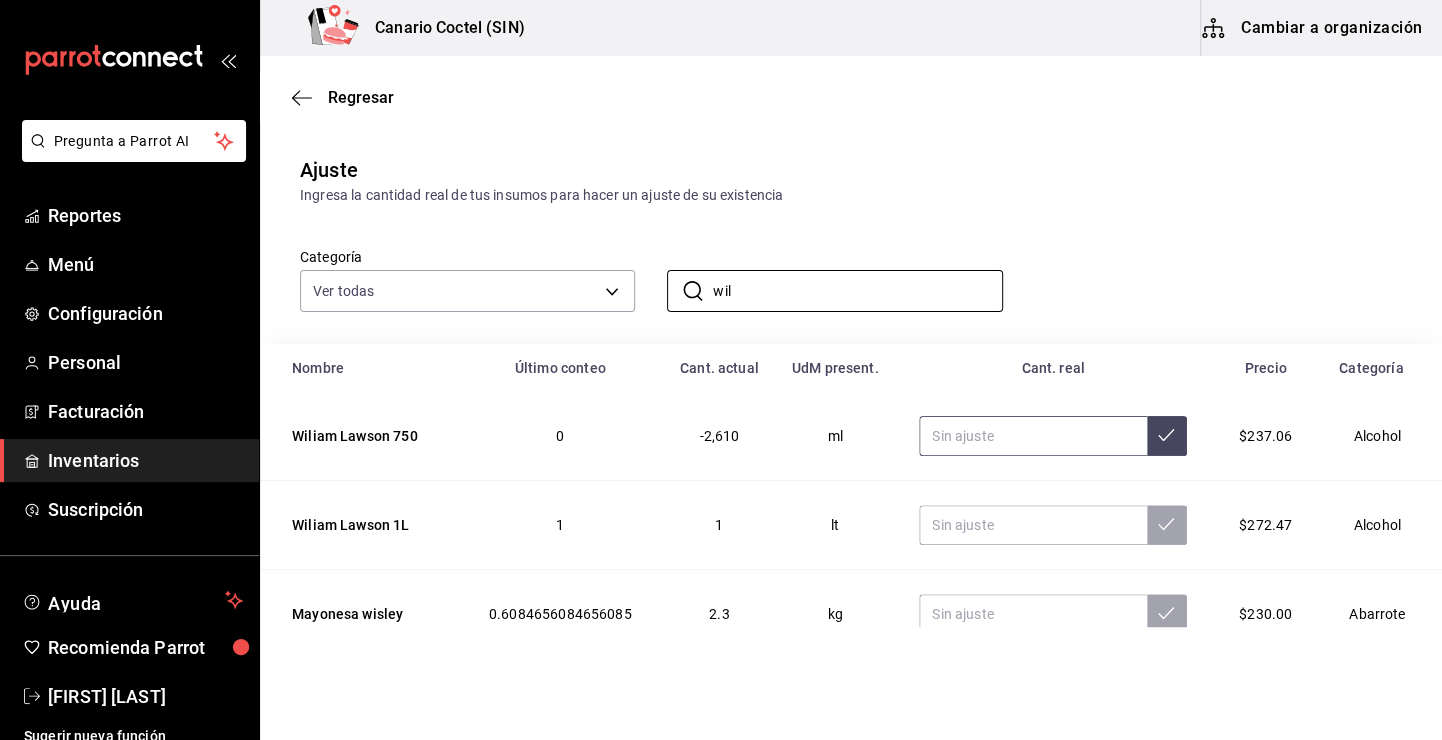 type on "wil" 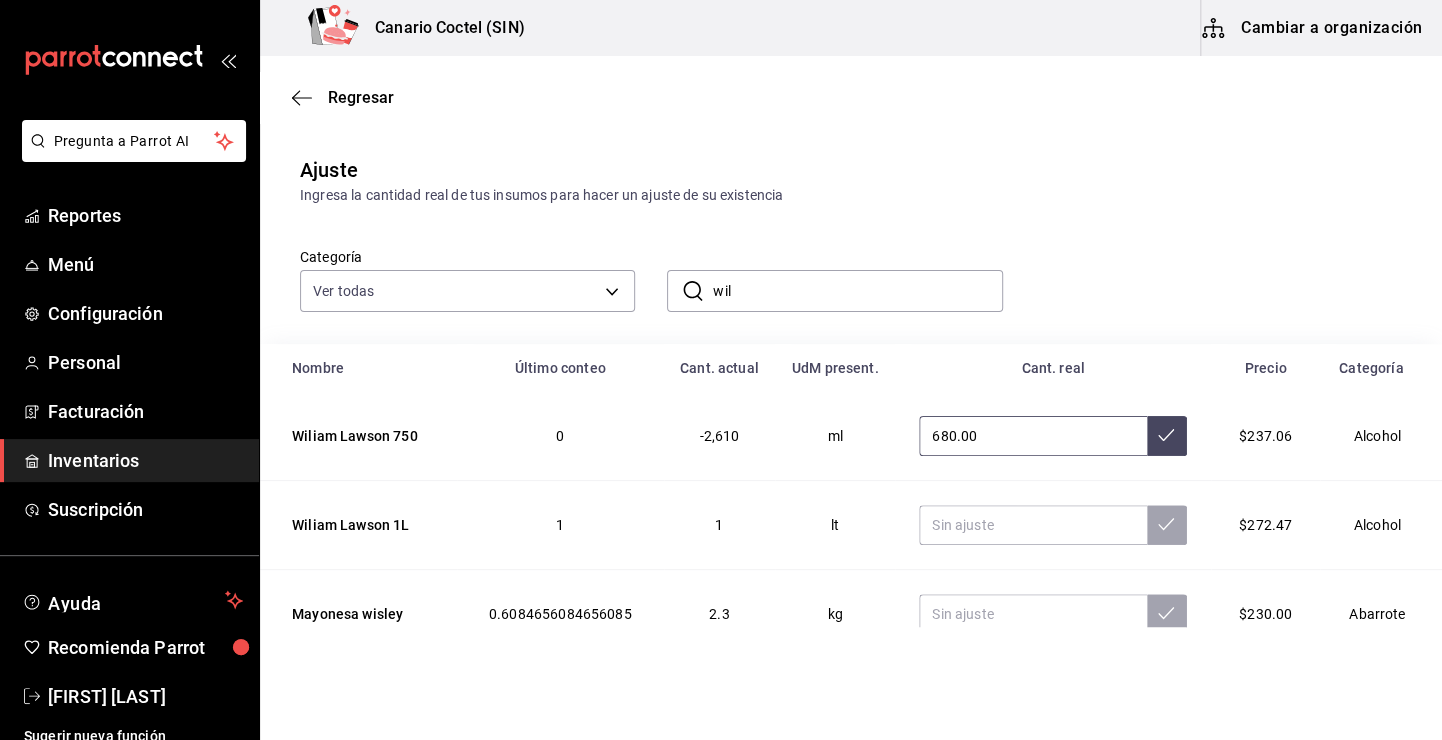type on "680.00" 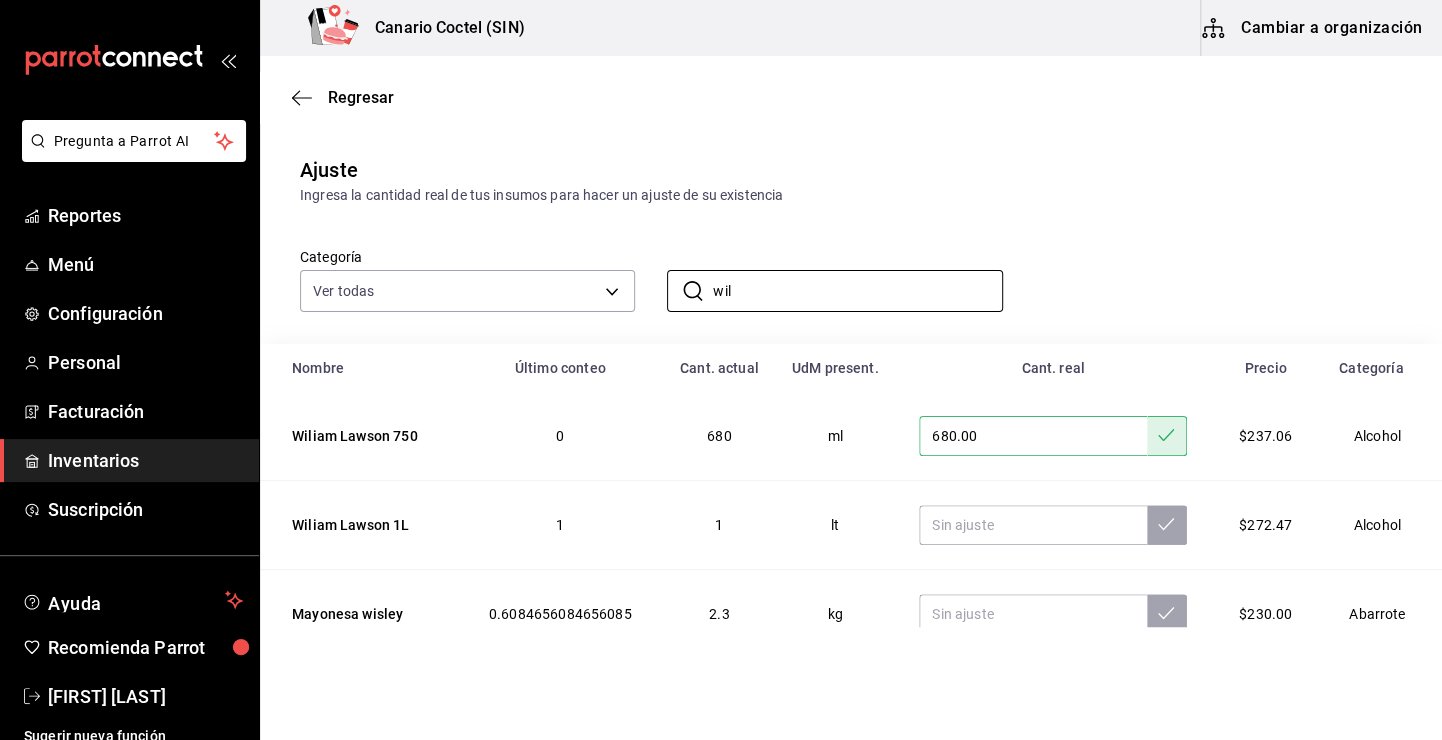 drag, startPoint x: 749, startPoint y: 294, endPoint x: 641, endPoint y: 306, distance: 108.66462 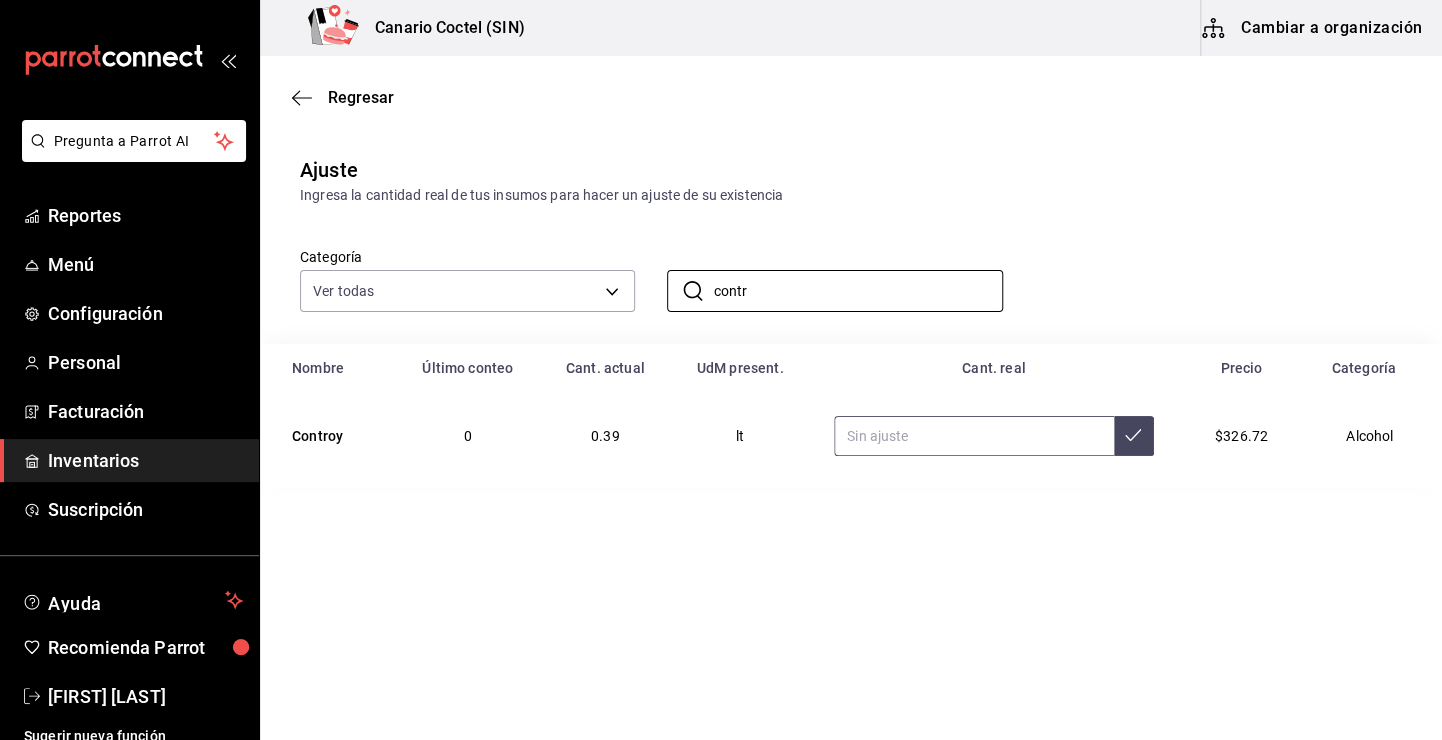 type on "contr" 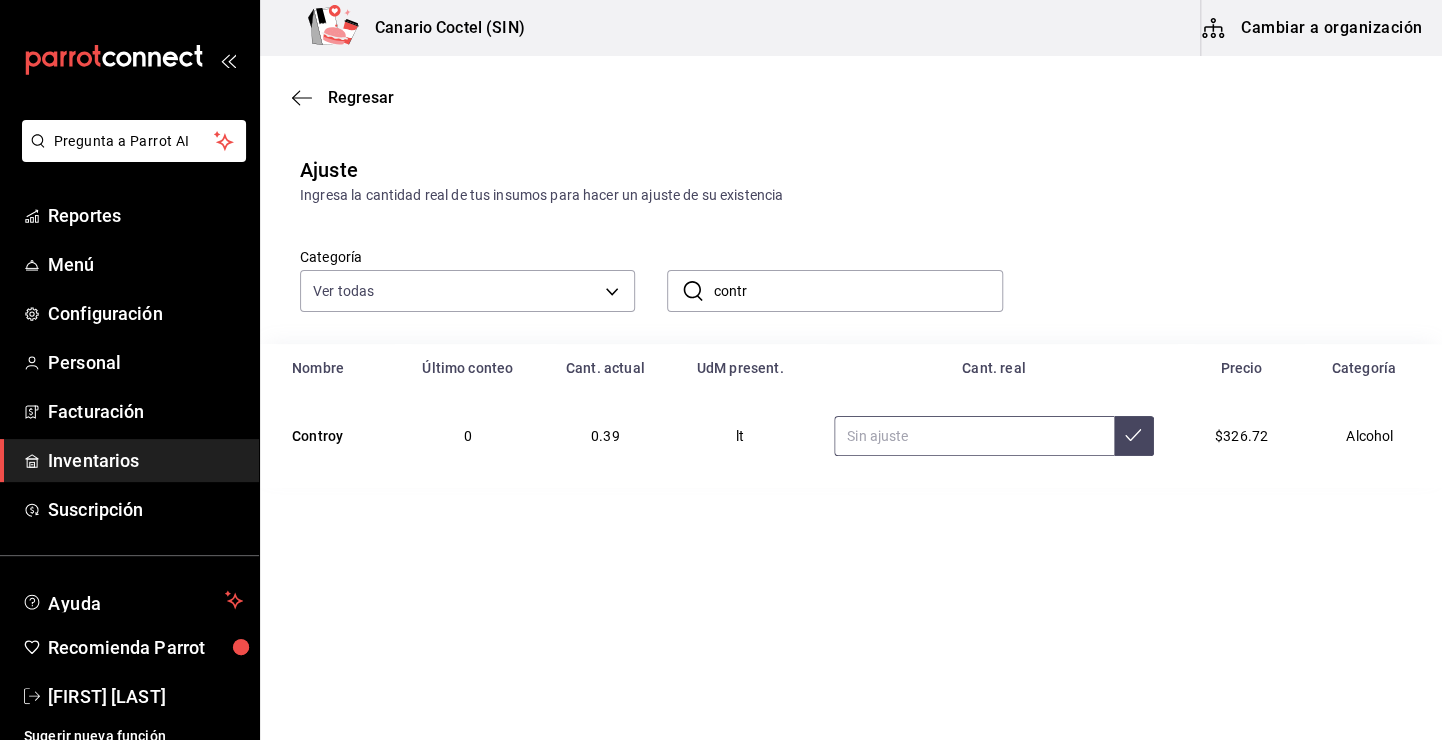 type on "3.00" 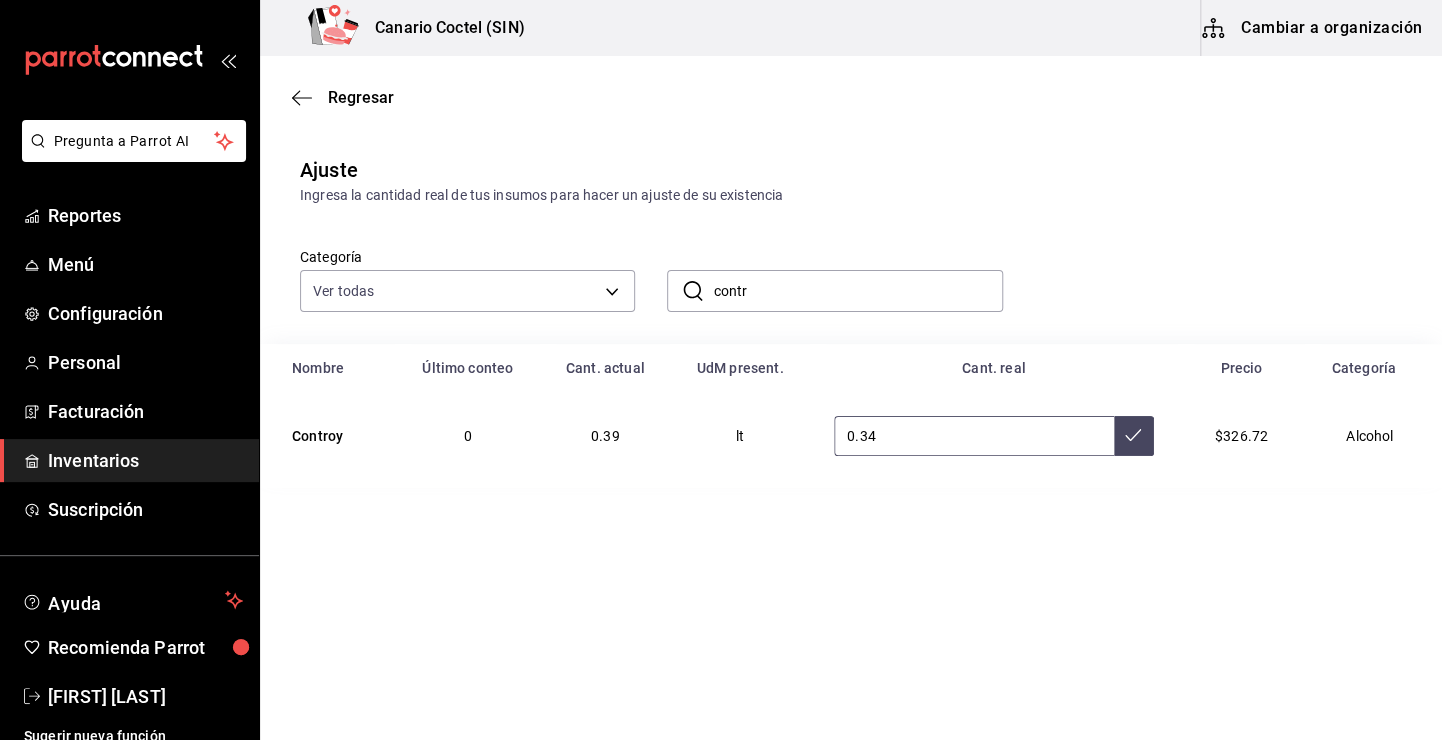 type on "0.34" 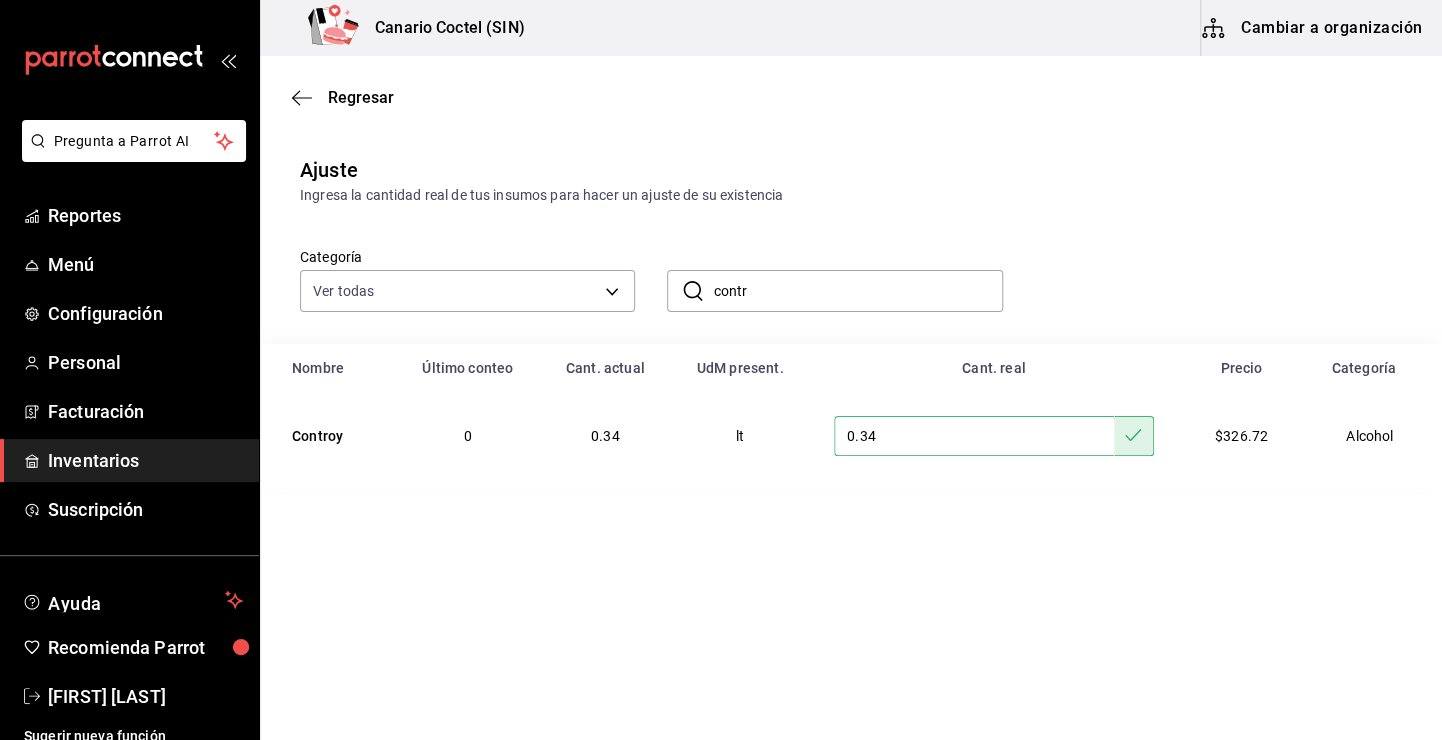 click on "contr" at bounding box center (857, 291) 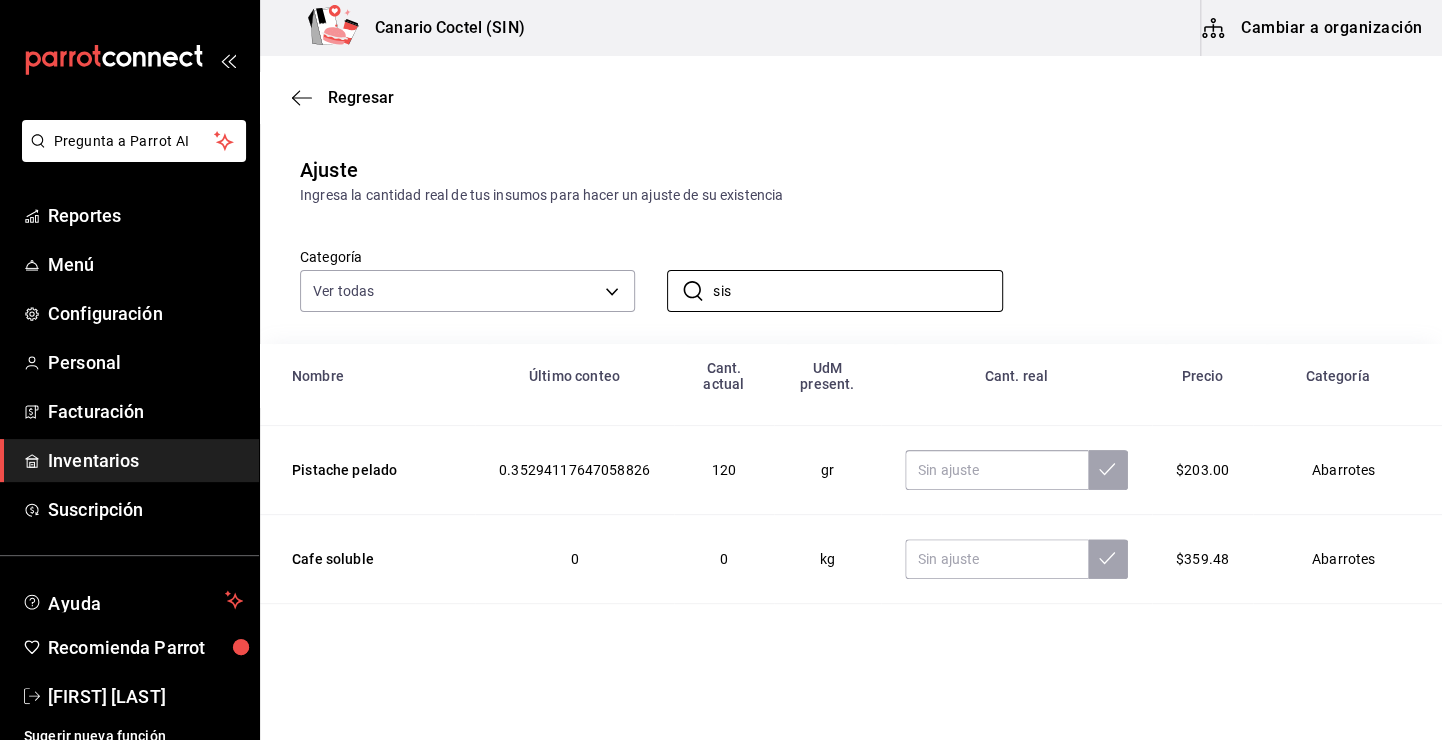 scroll, scrollTop: 300, scrollLeft: 0, axis: vertical 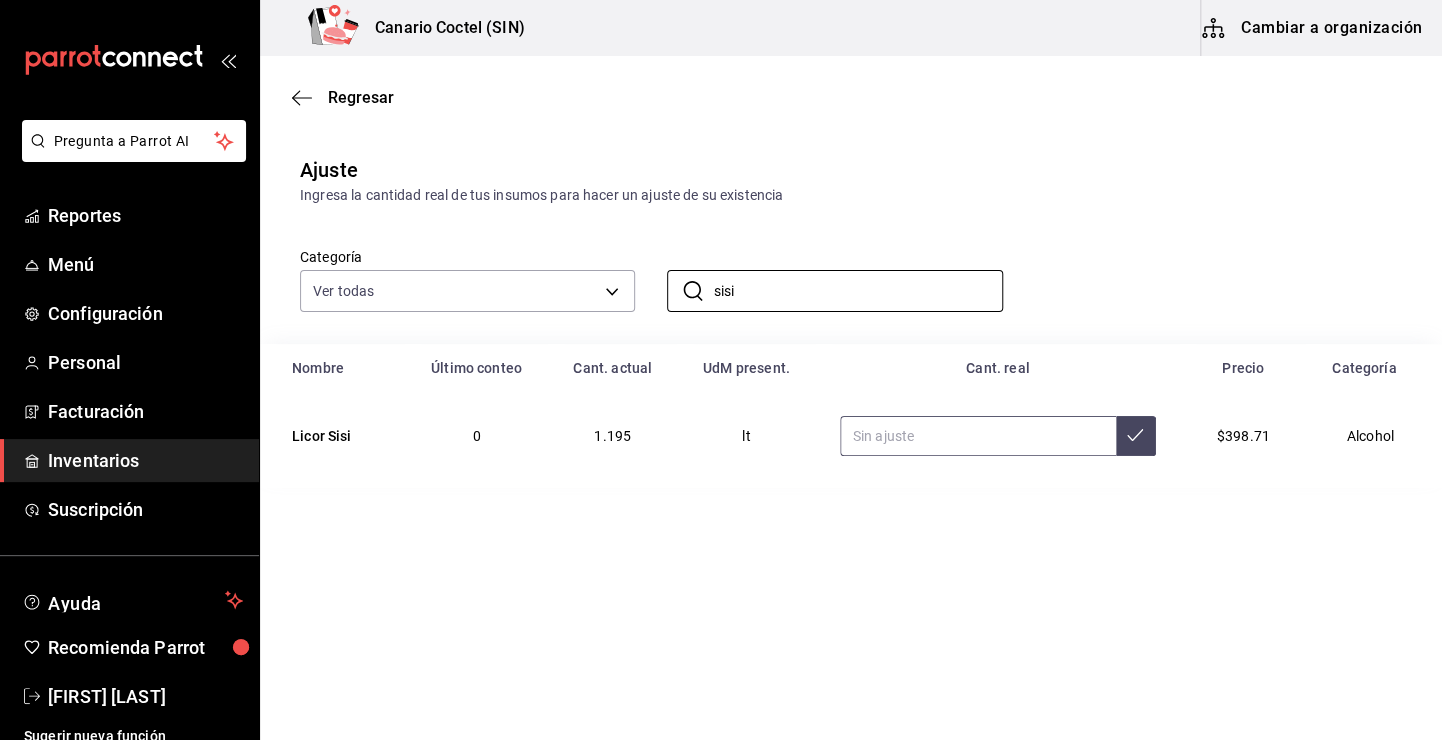 type on "sisi" 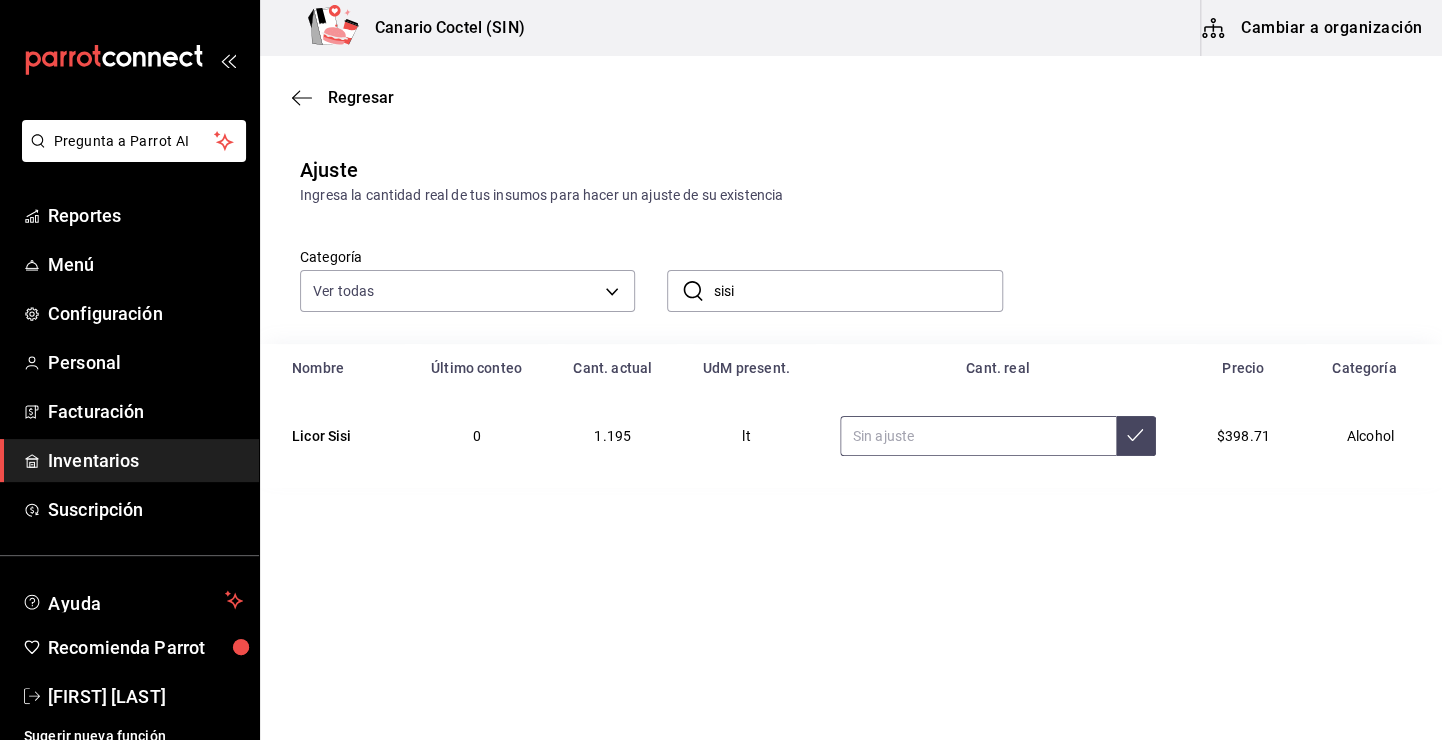 click at bounding box center (978, 436) 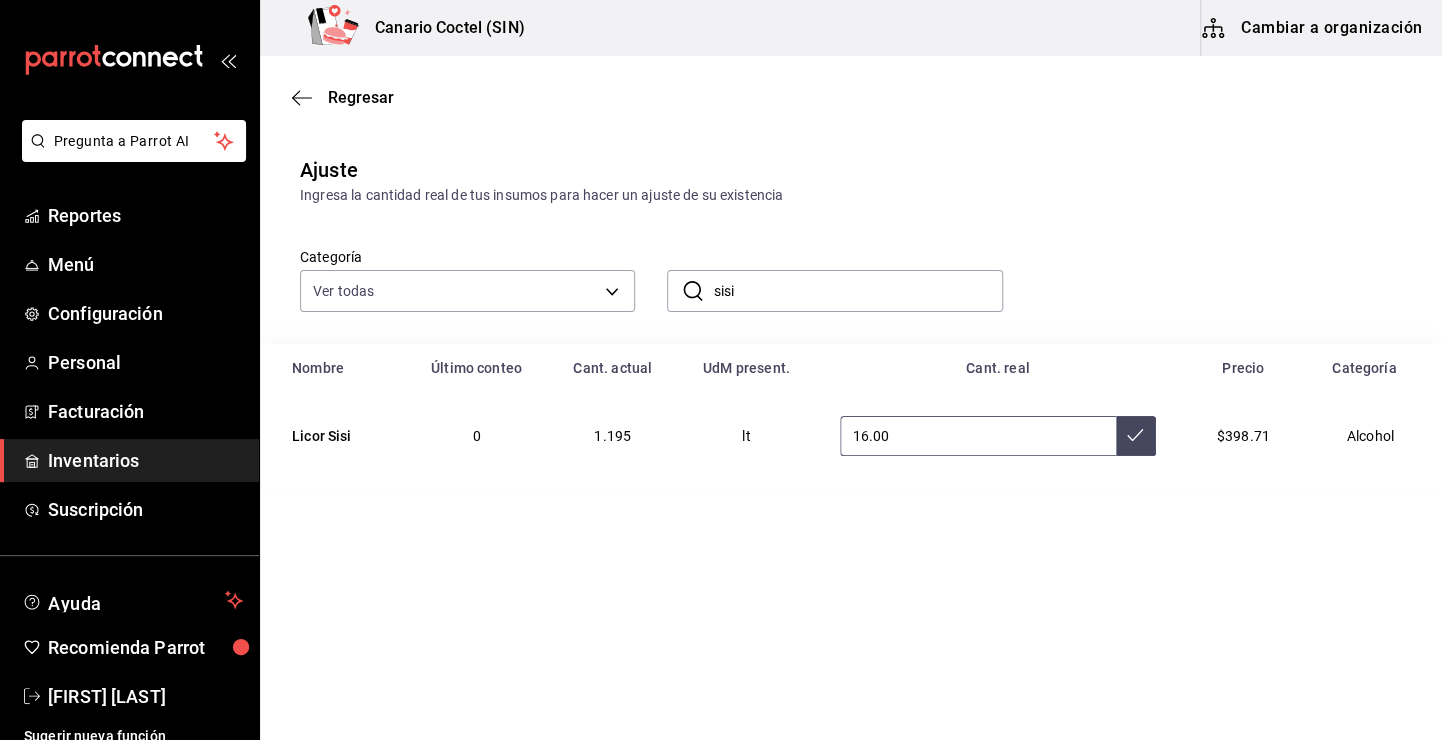 type on "1.00" 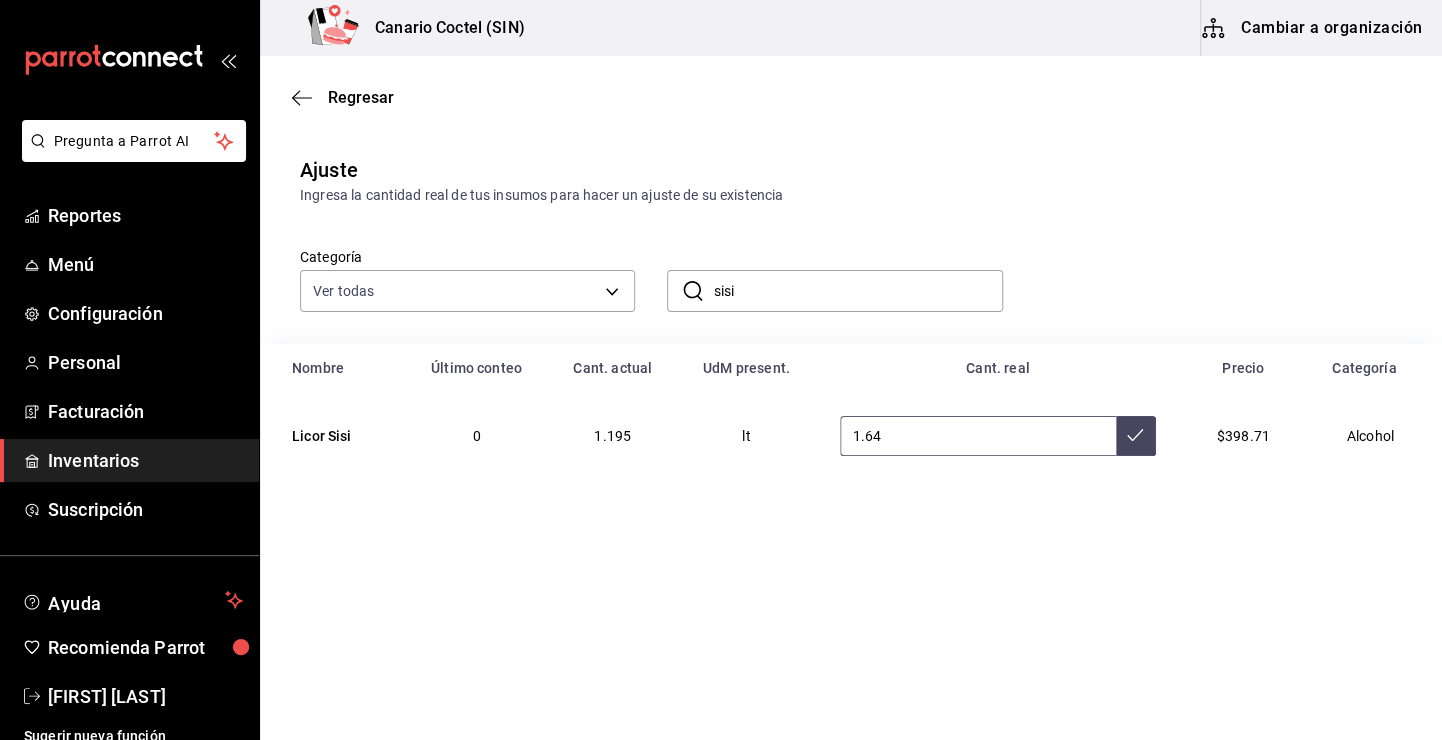 type on "1.64" 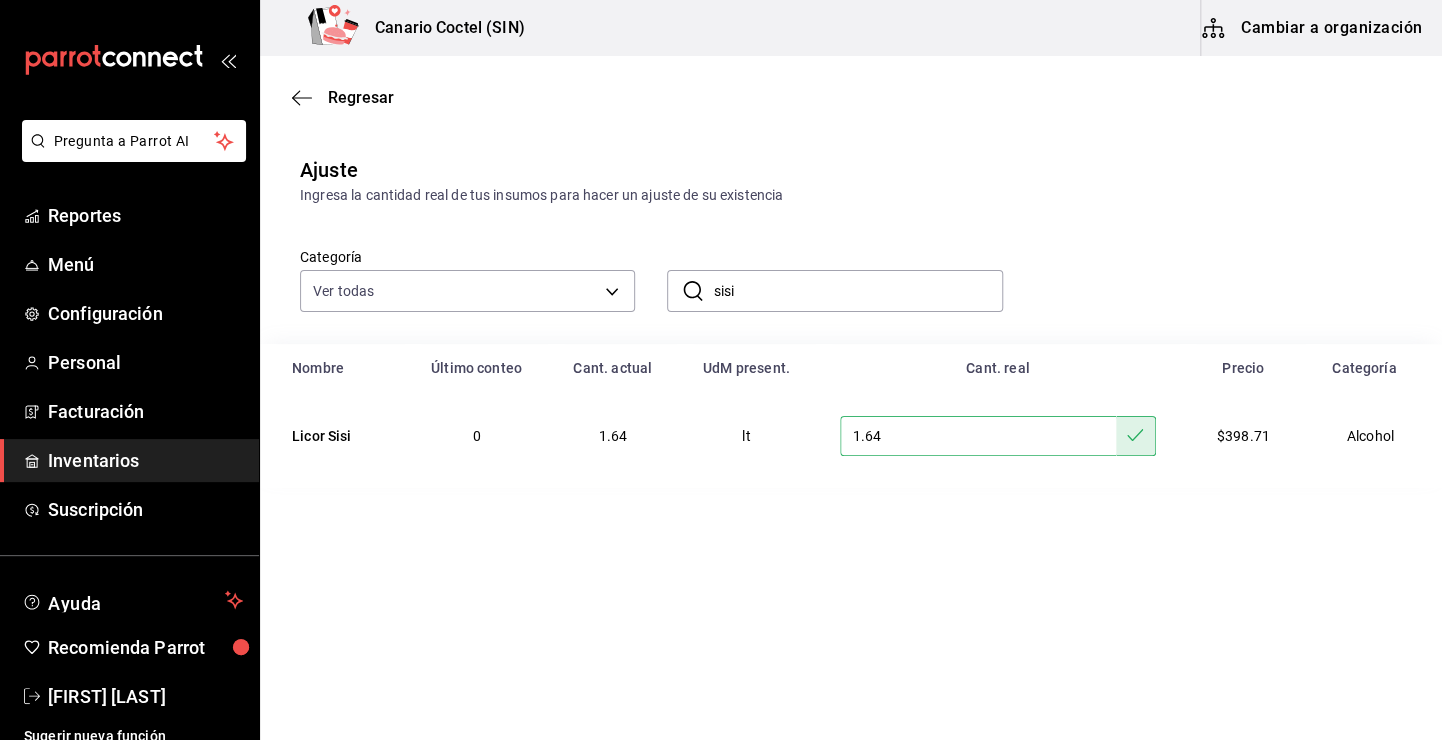 click on "sisi" at bounding box center (857, 291) 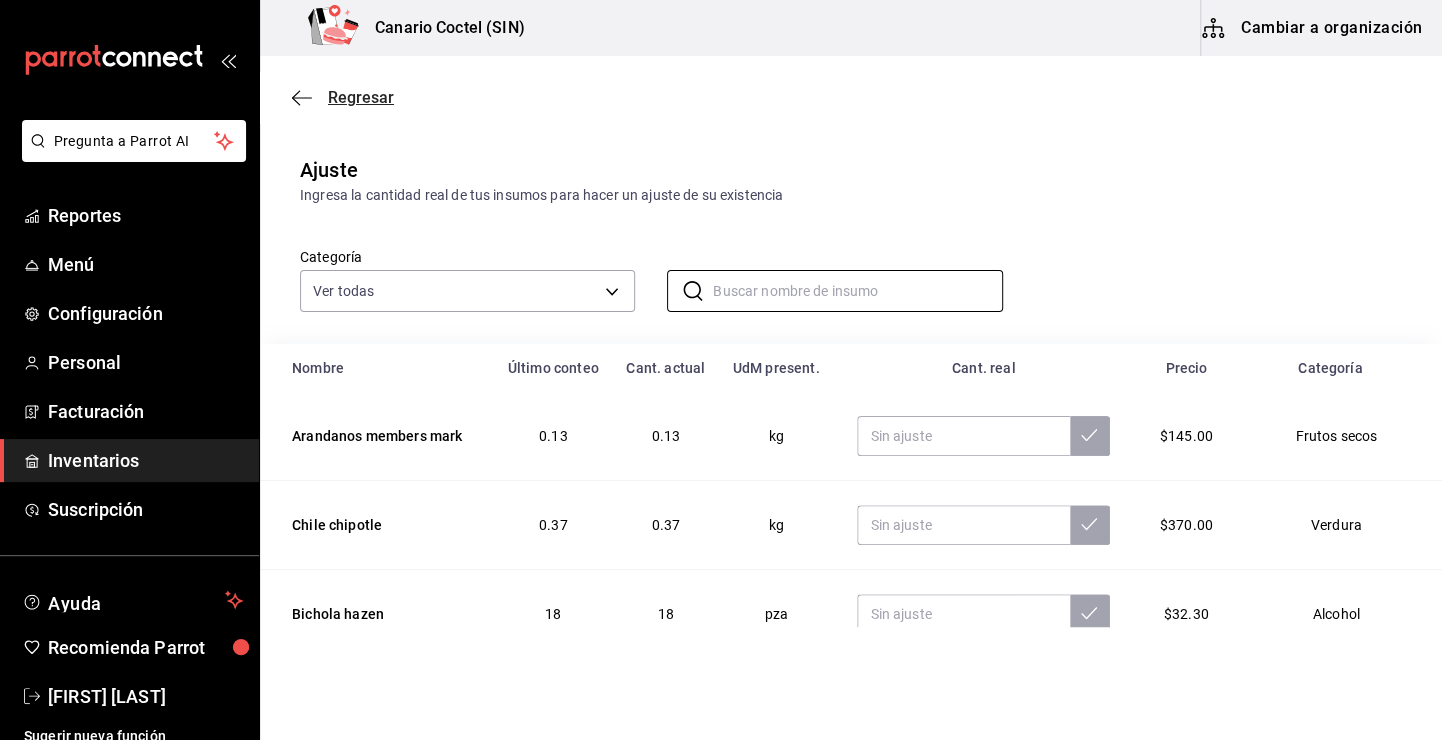 type 